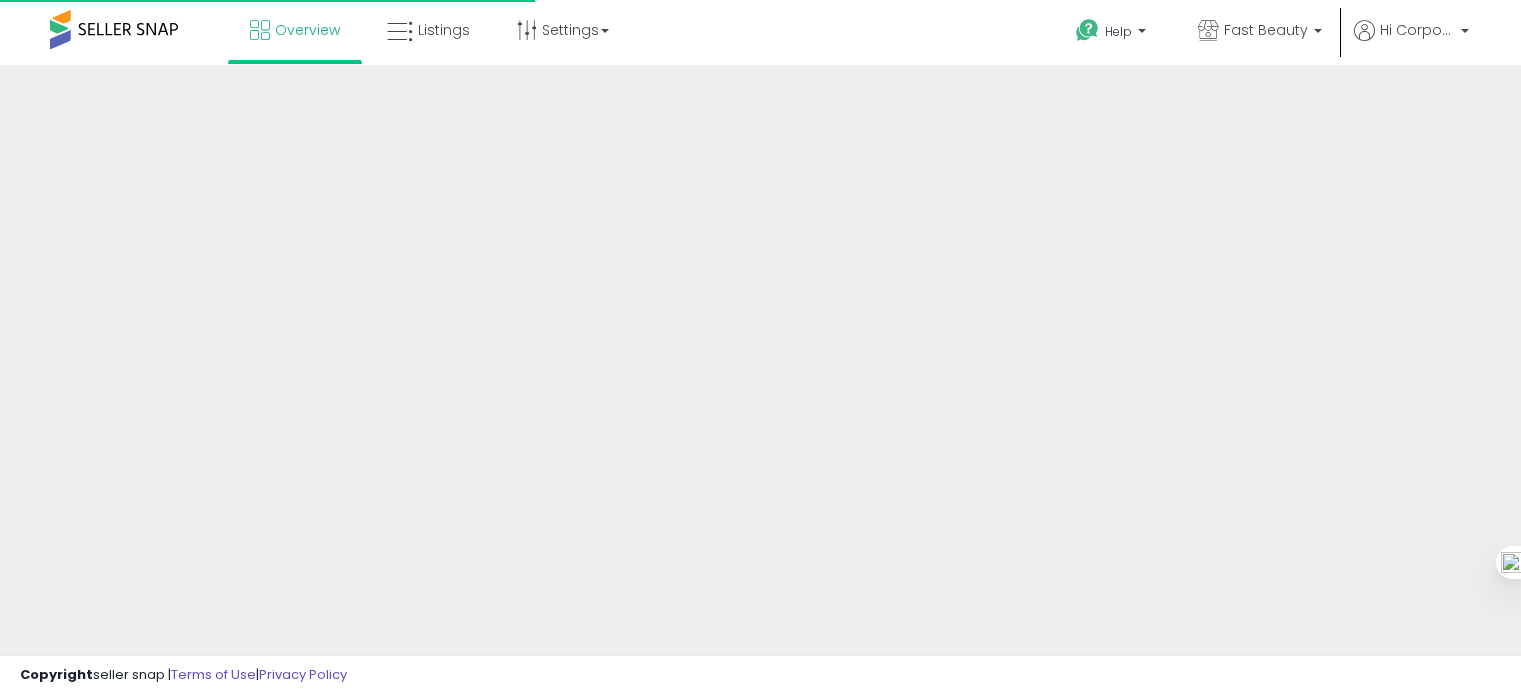 scroll, scrollTop: 0, scrollLeft: 0, axis: both 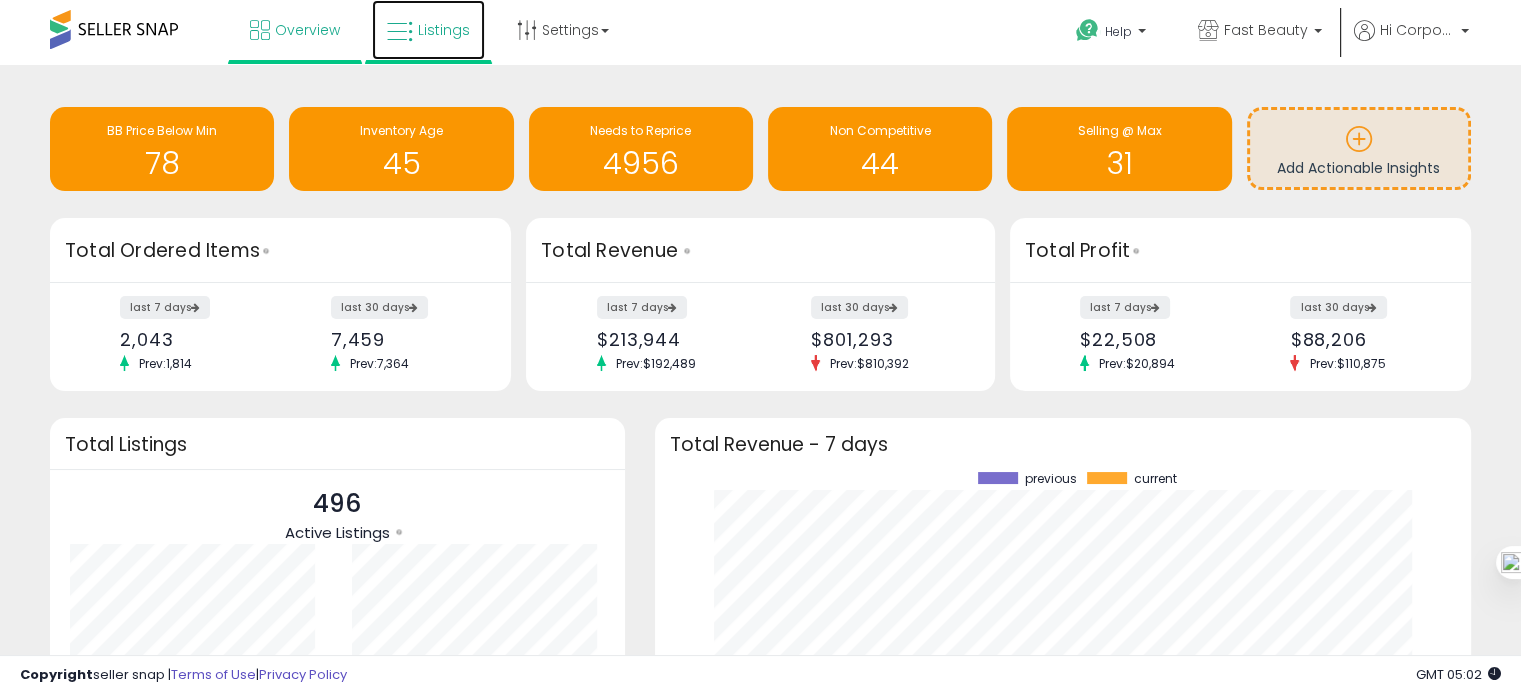 click on "Listings" at bounding box center (444, 30) 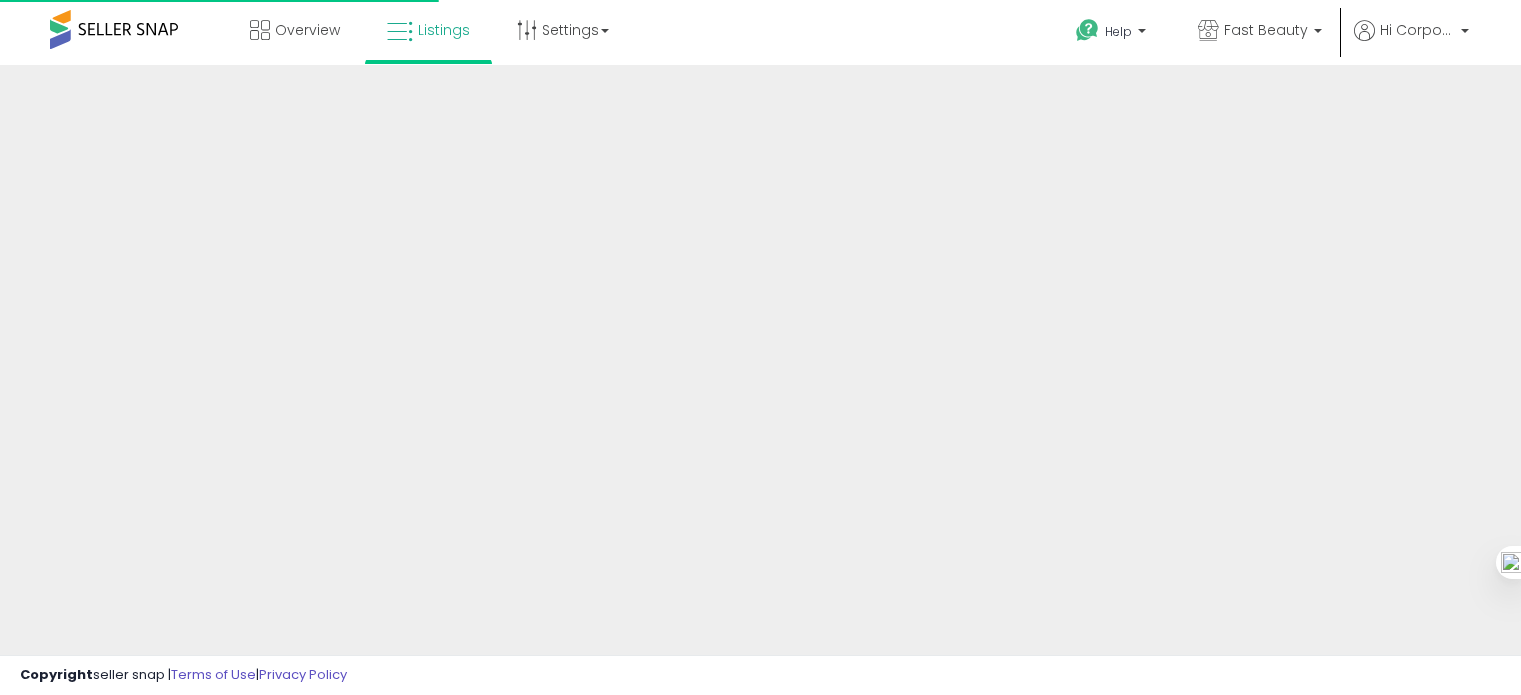 scroll, scrollTop: 0, scrollLeft: 0, axis: both 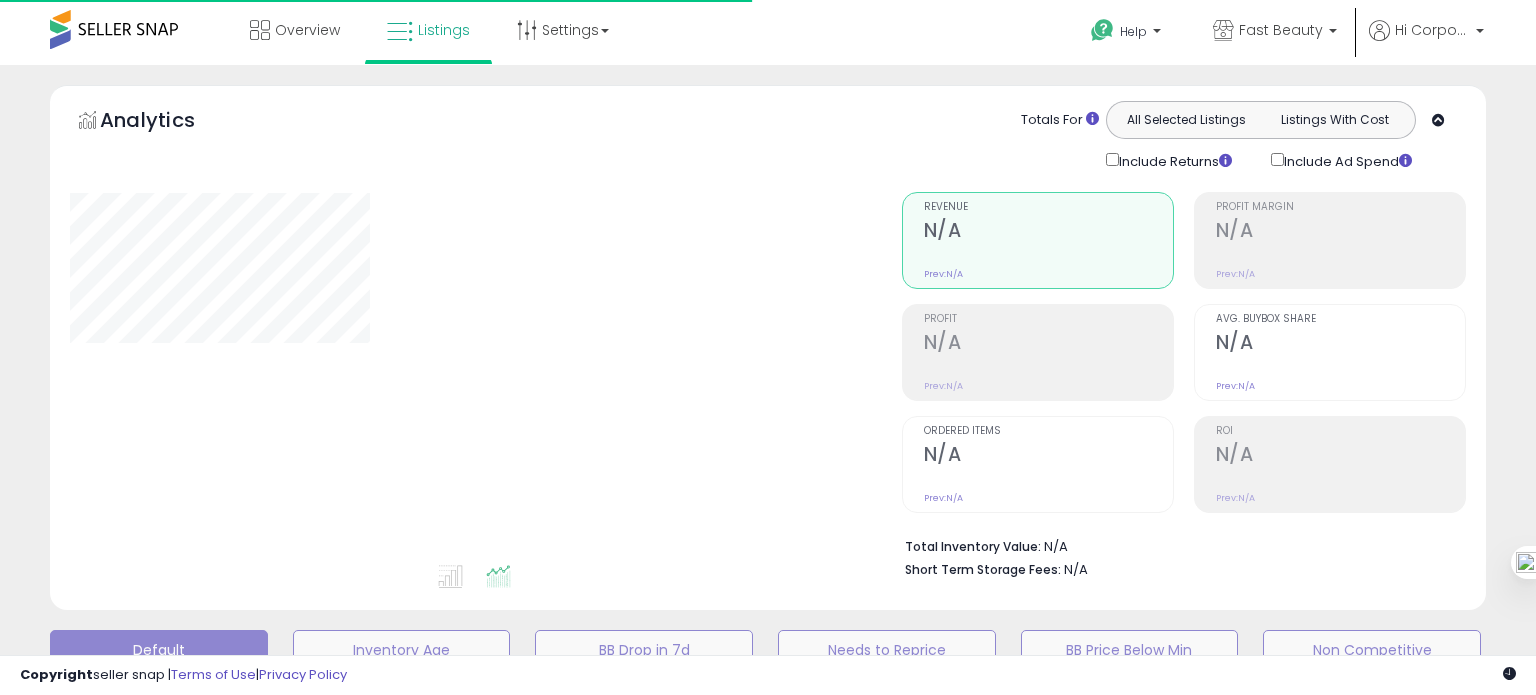 type on "**********" 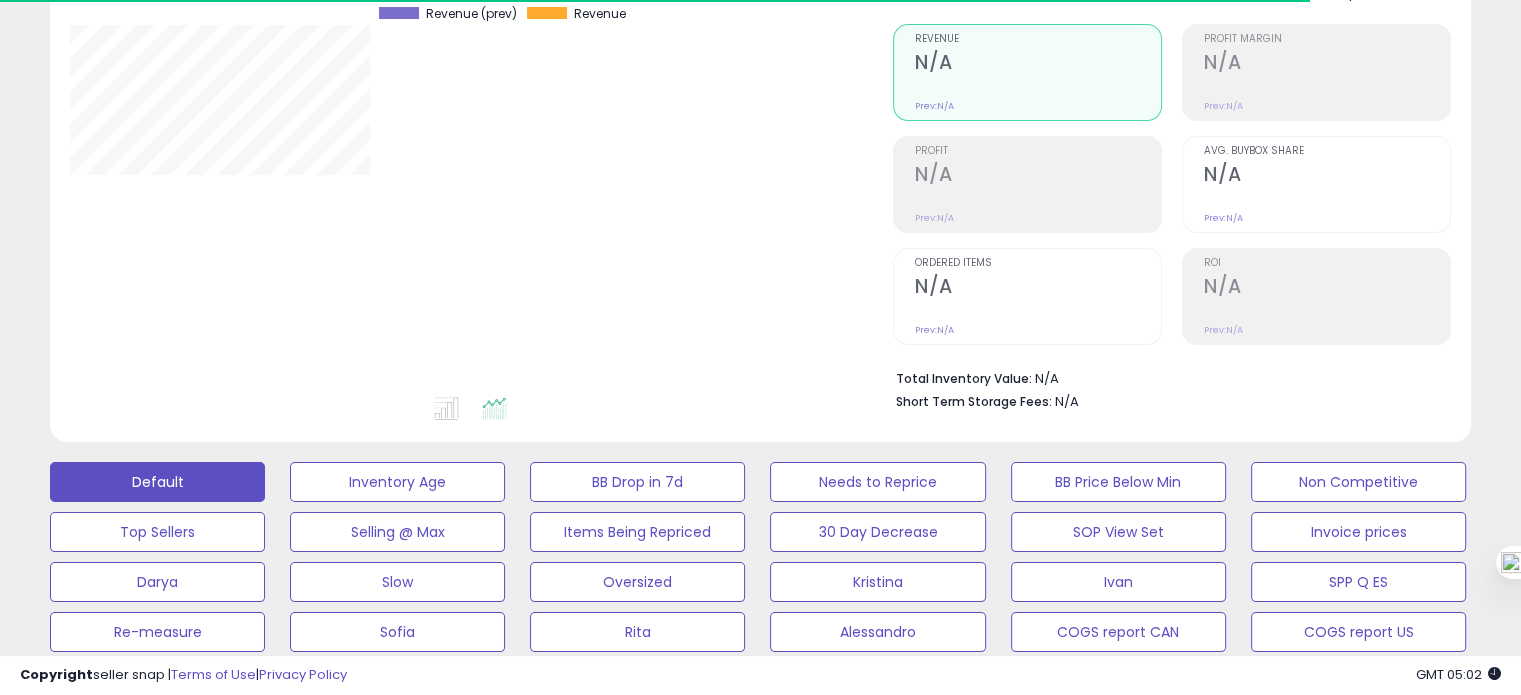 scroll, scrollTop: 175, scrollLeft: 0, axis: vertical 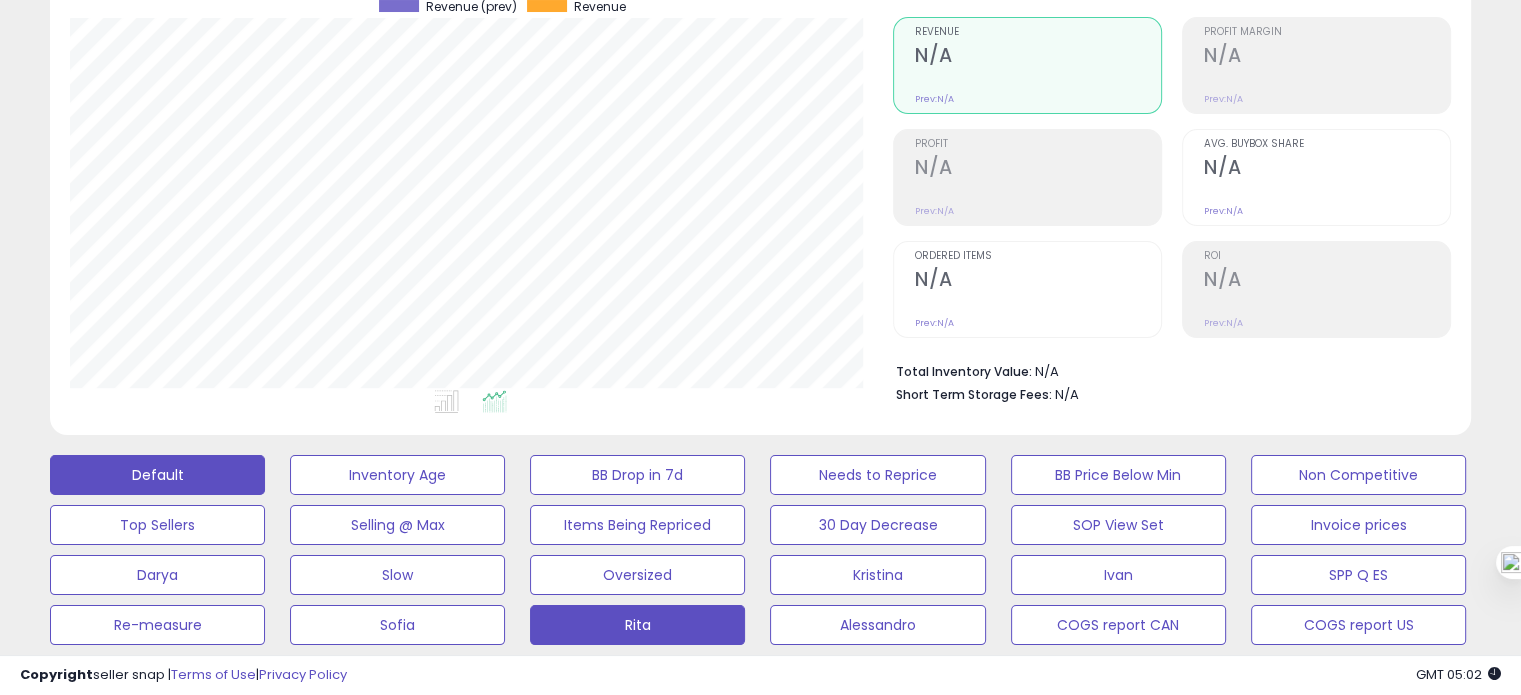 click on "Rita" at bounding box center (397, 475) 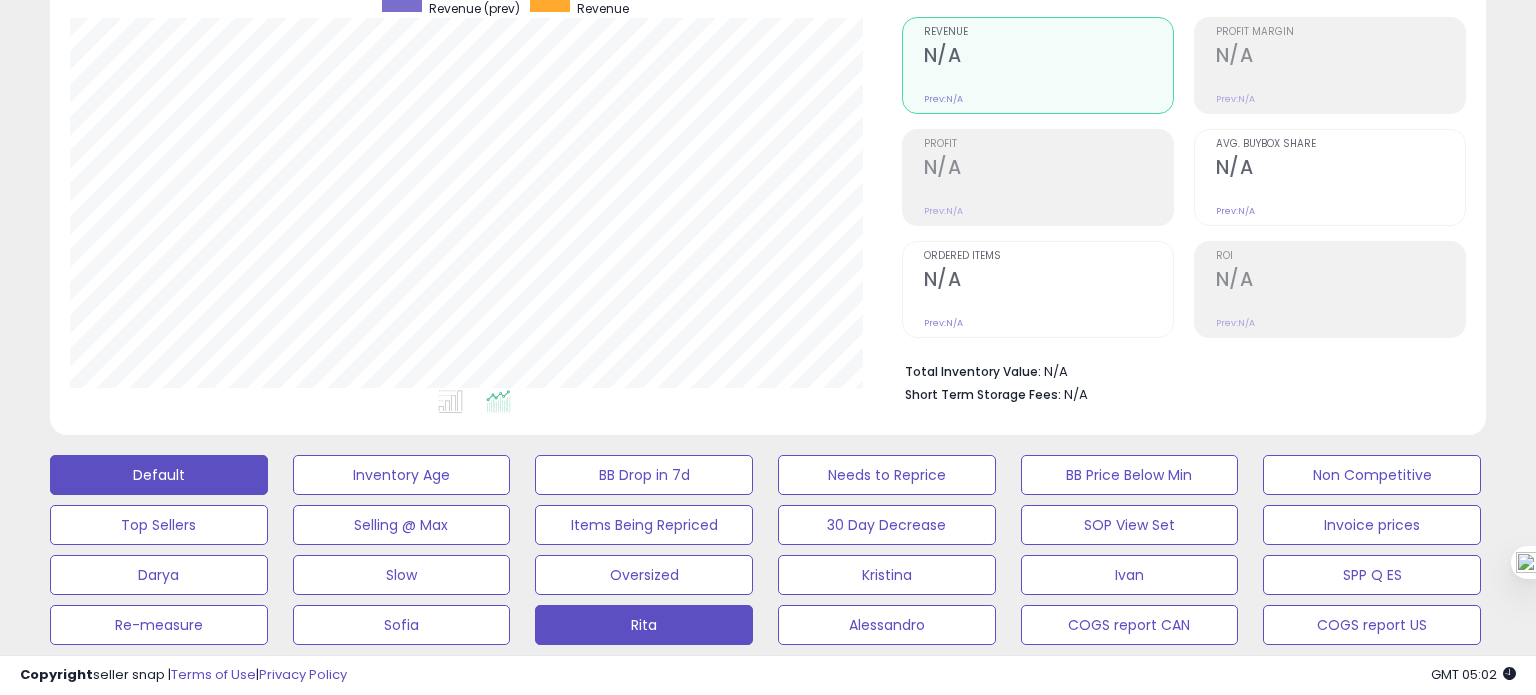 scroll, scrollTop: 999589, scrollLeft: 999168, axis: both 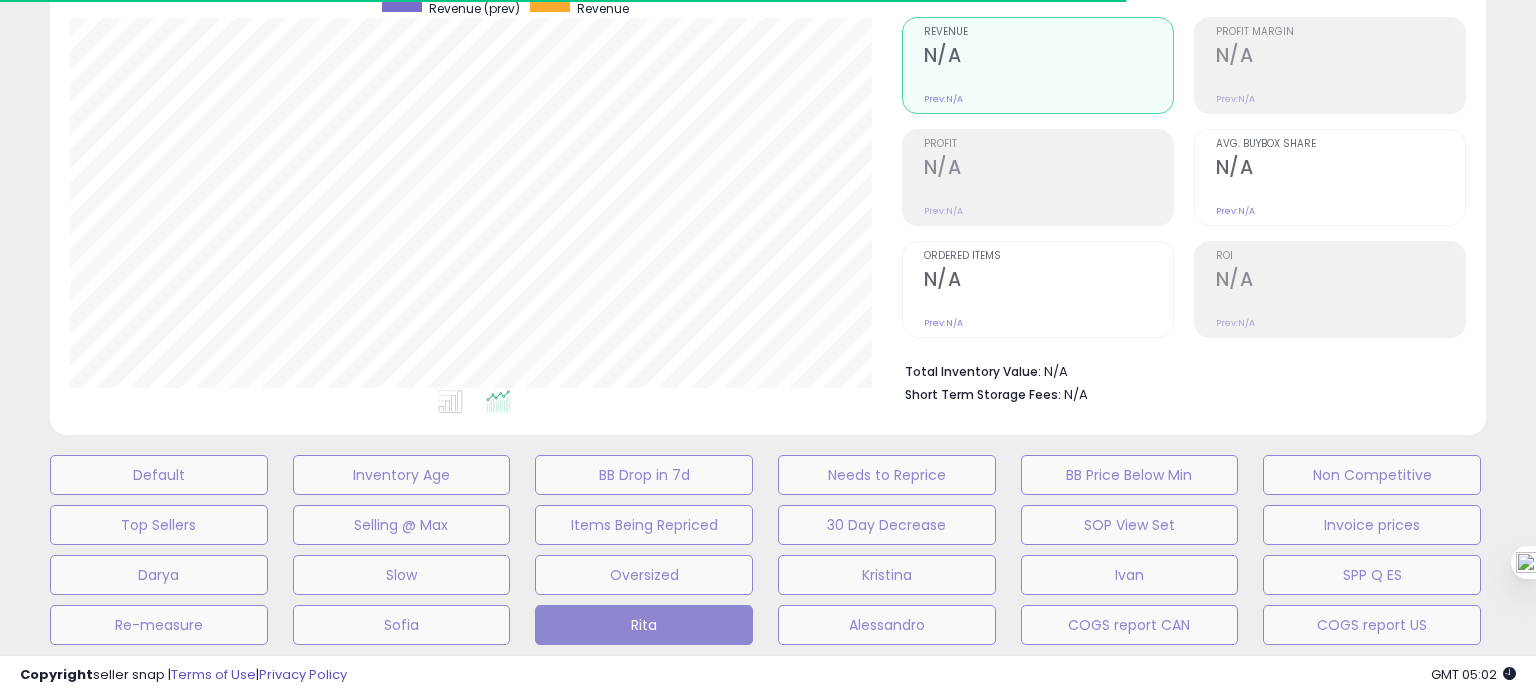 type 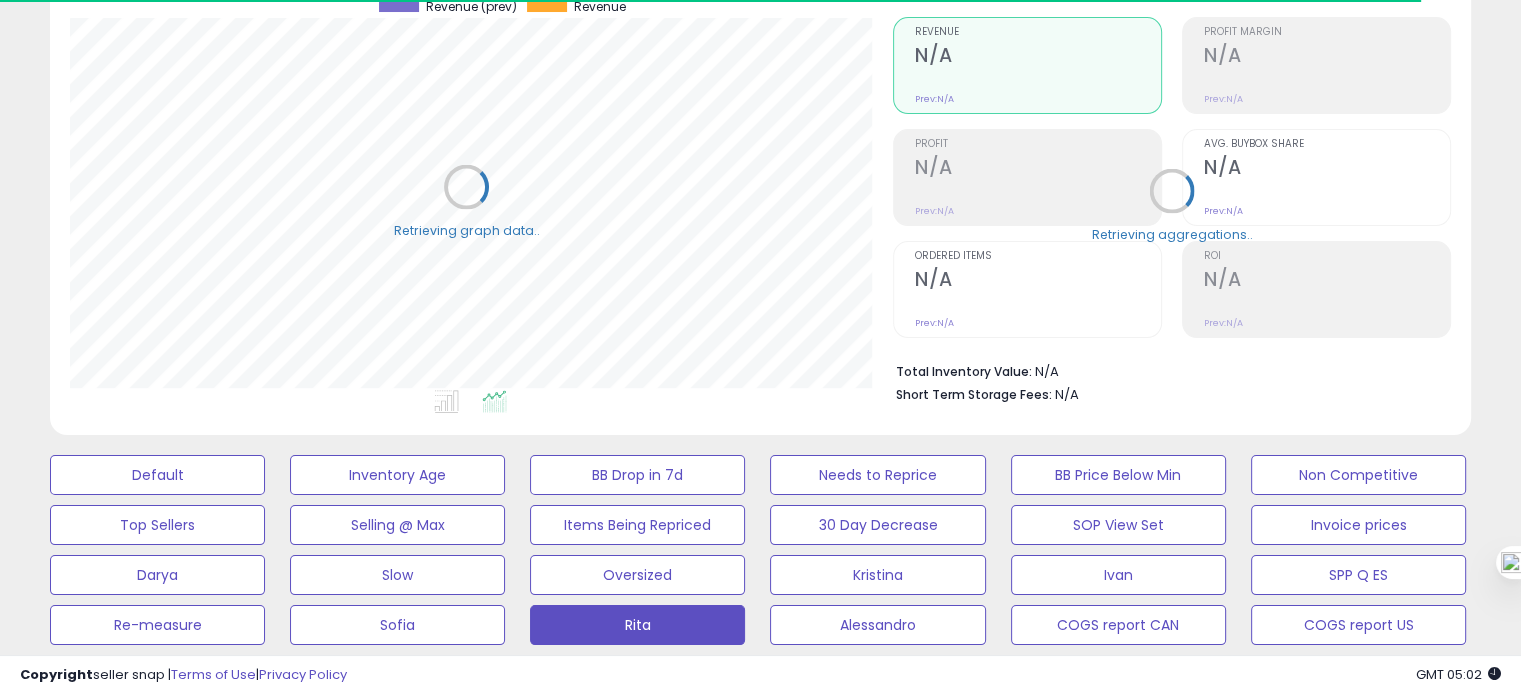 scroll, scrollTop: 409, scrollLeft: 822, axis: both 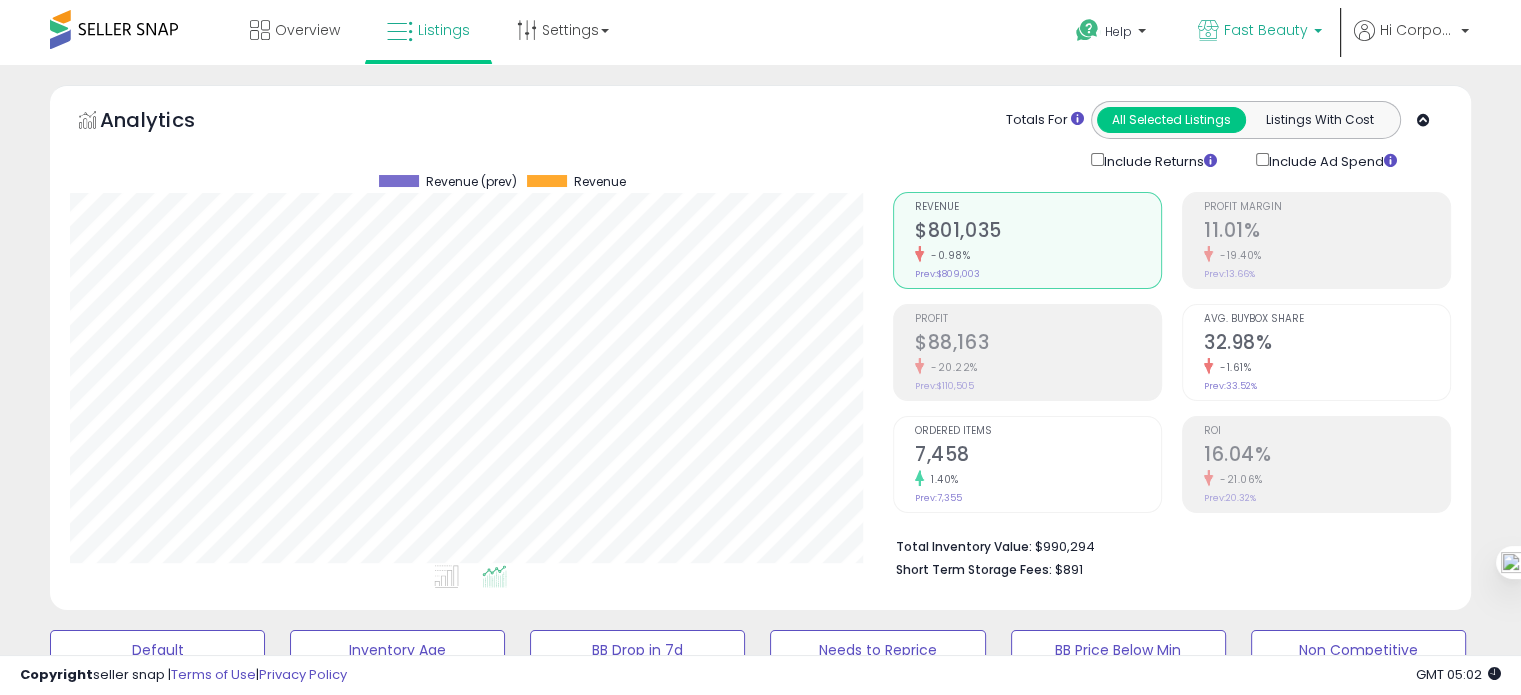 click on "Fast Beauty" at bounding box center (1260, 32) 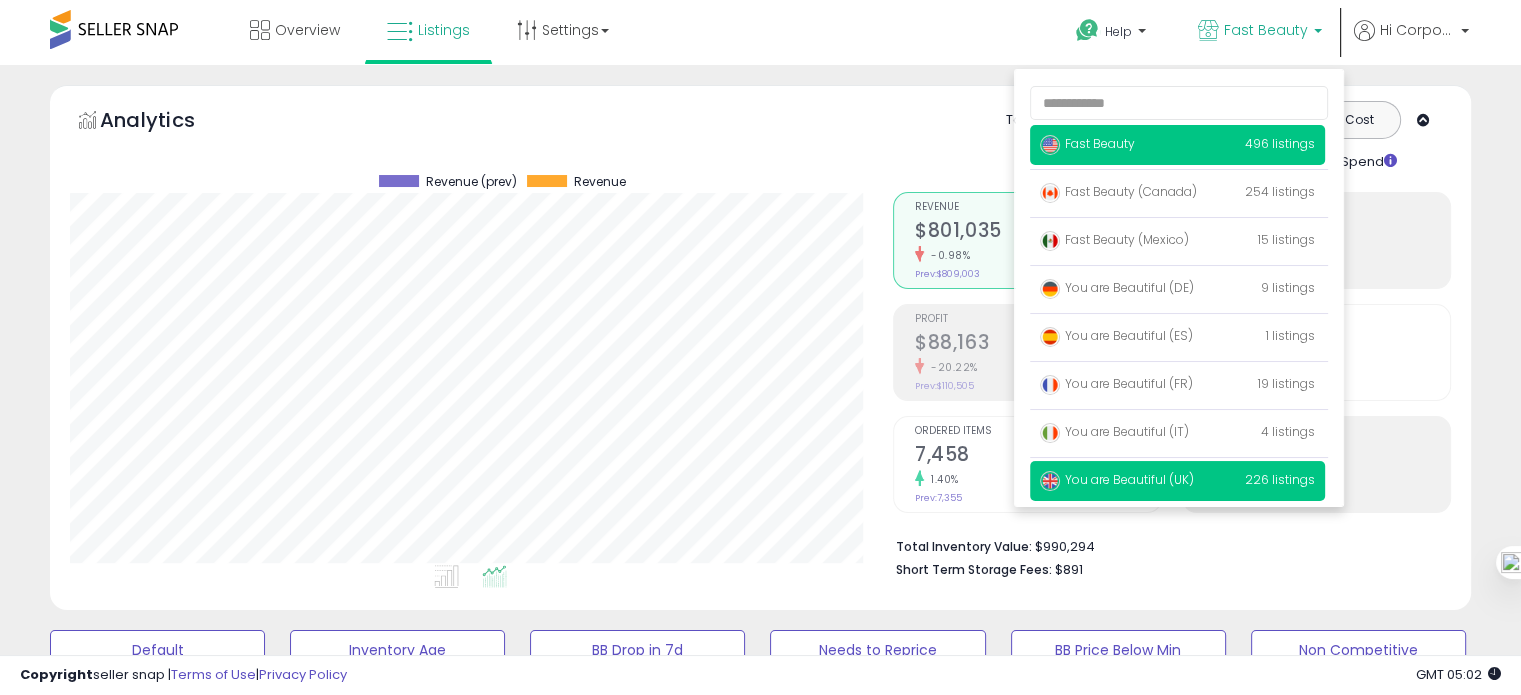 click on "You are Beautiful (UK)" at bounding box center (1117, 479) 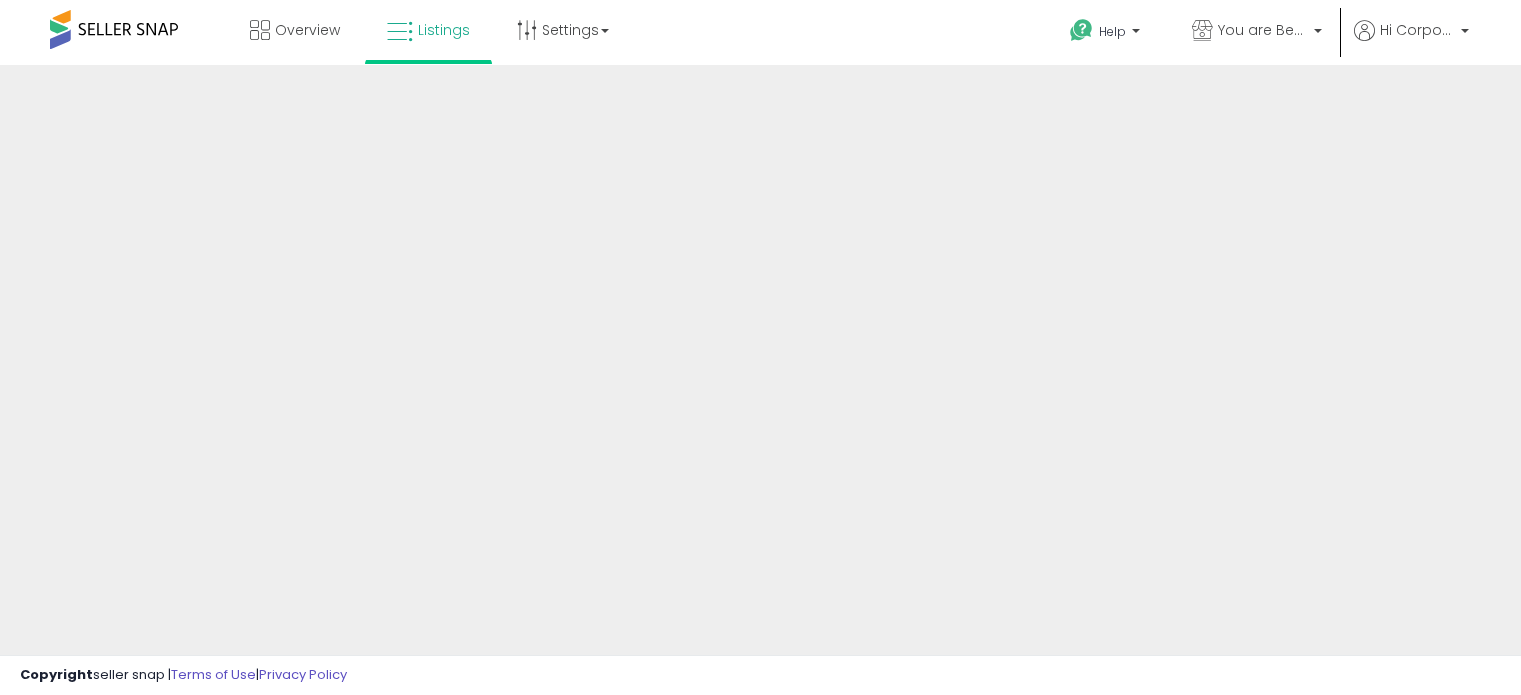 scroll, scrollTop: 0, scrollLeft: 0, axis: both 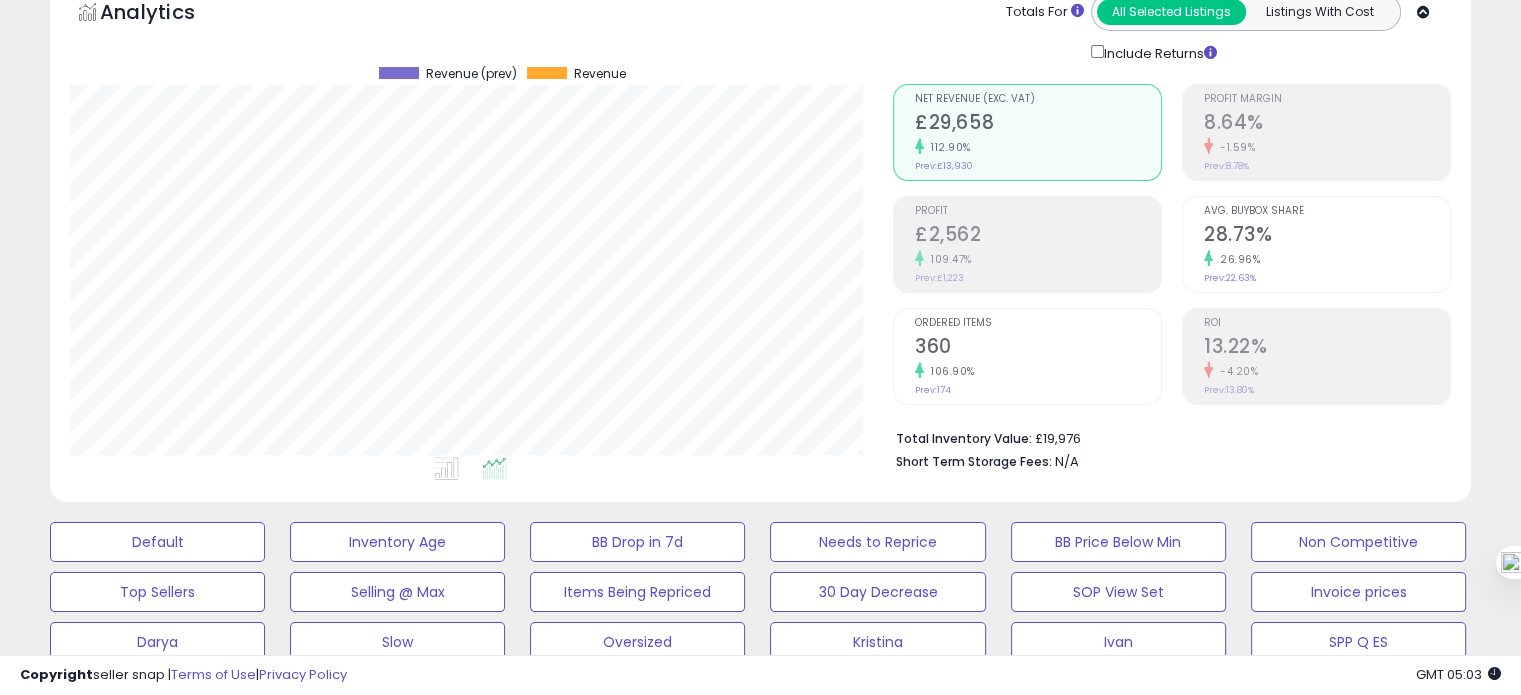 click on "109.47%" at bounding box center (1038, 259) 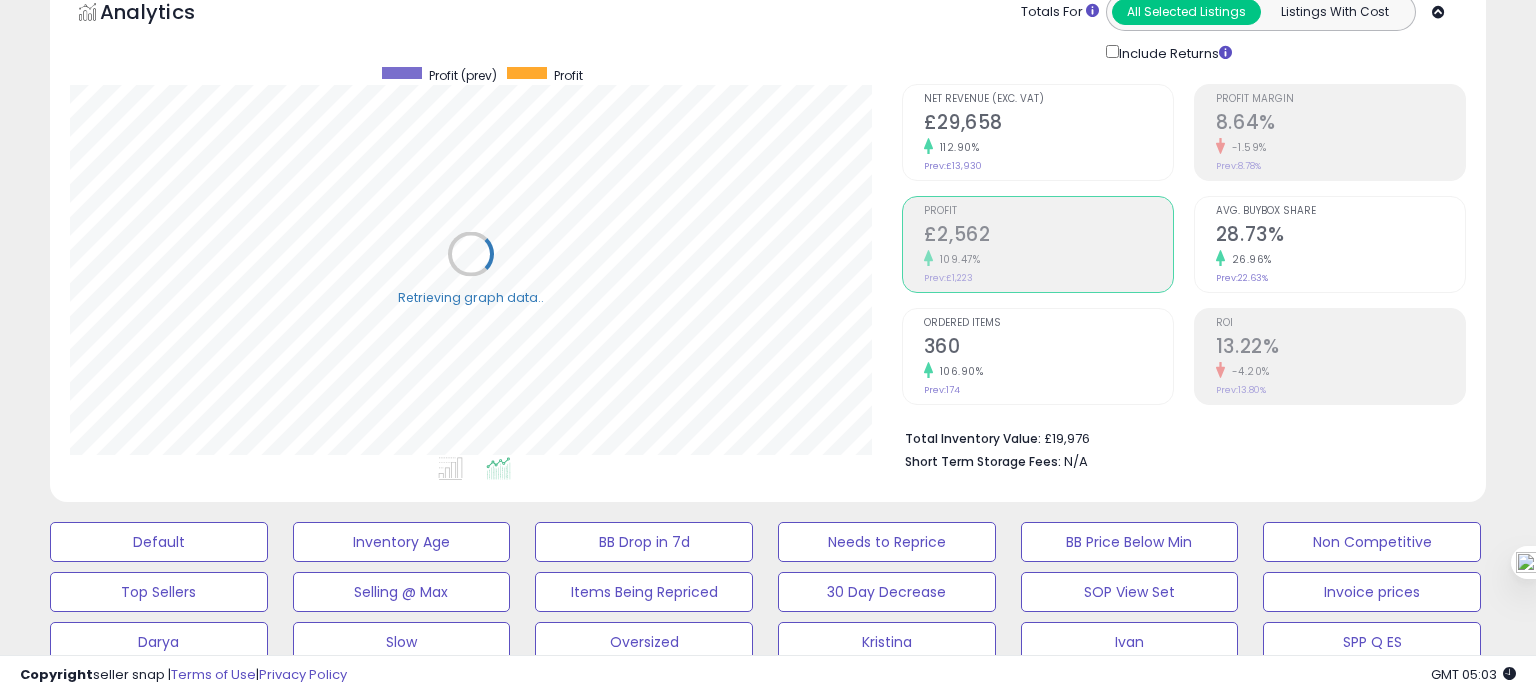 scroll, scrollTop: 999589, scrollLeft: 999168, axis: both 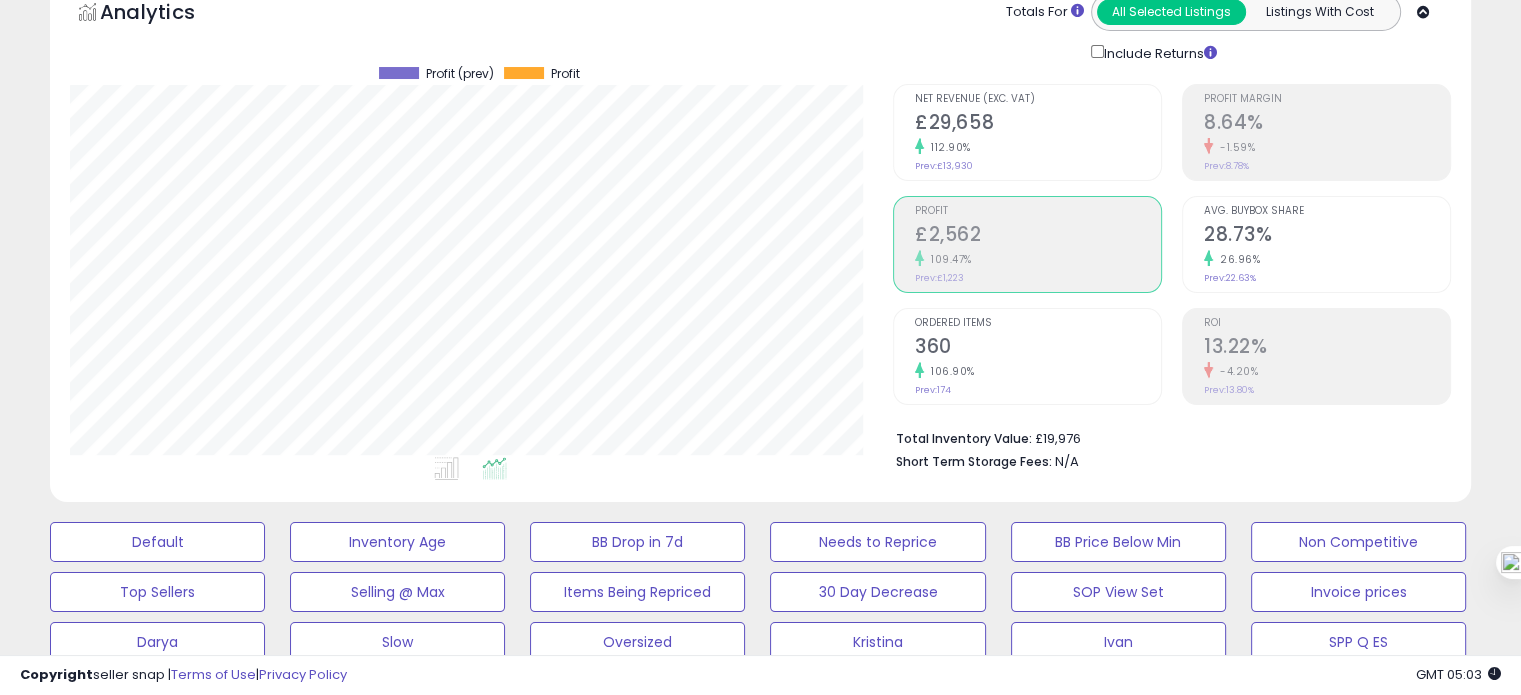 click on "360" at bounding box center (1038, 348) 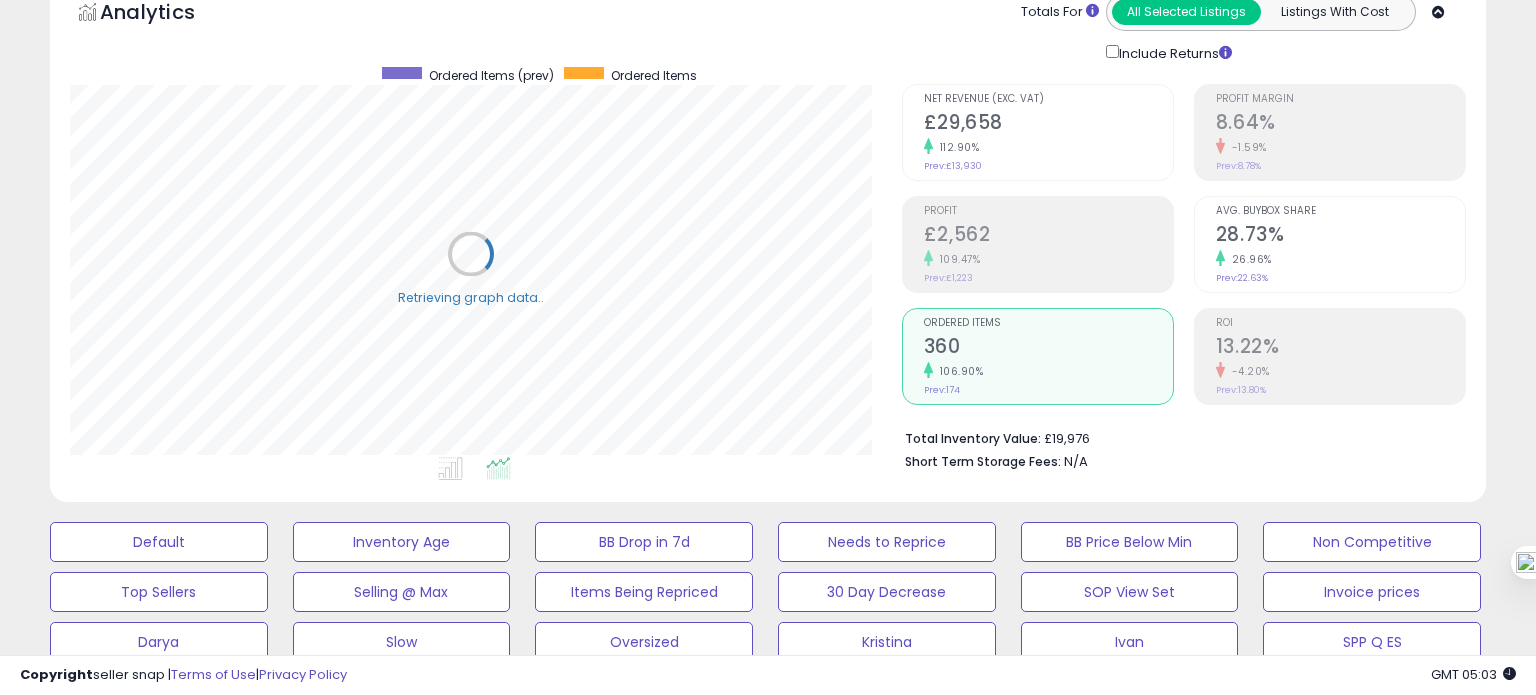 scroll, scrollTop: 999589, scrollLeft: 999168, axis: both 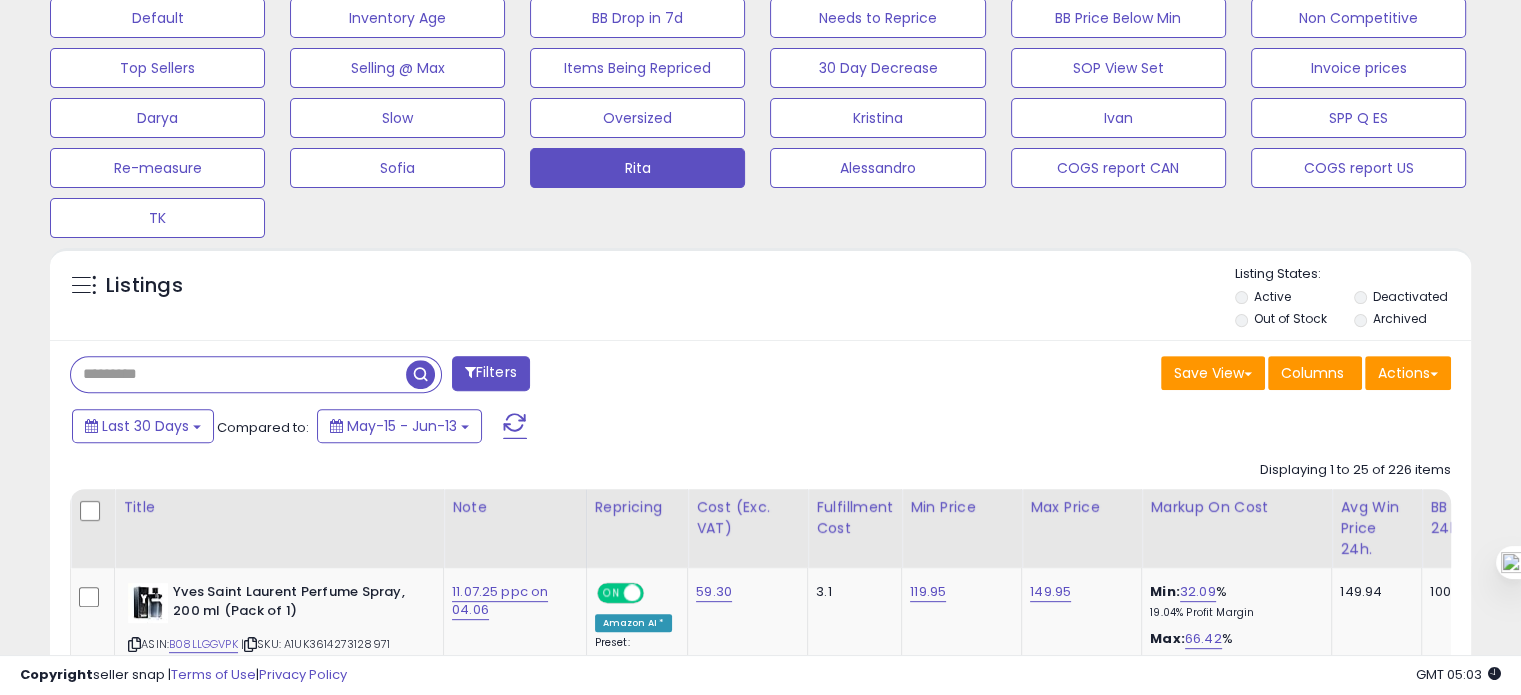 click at bounding box center (238, 374) 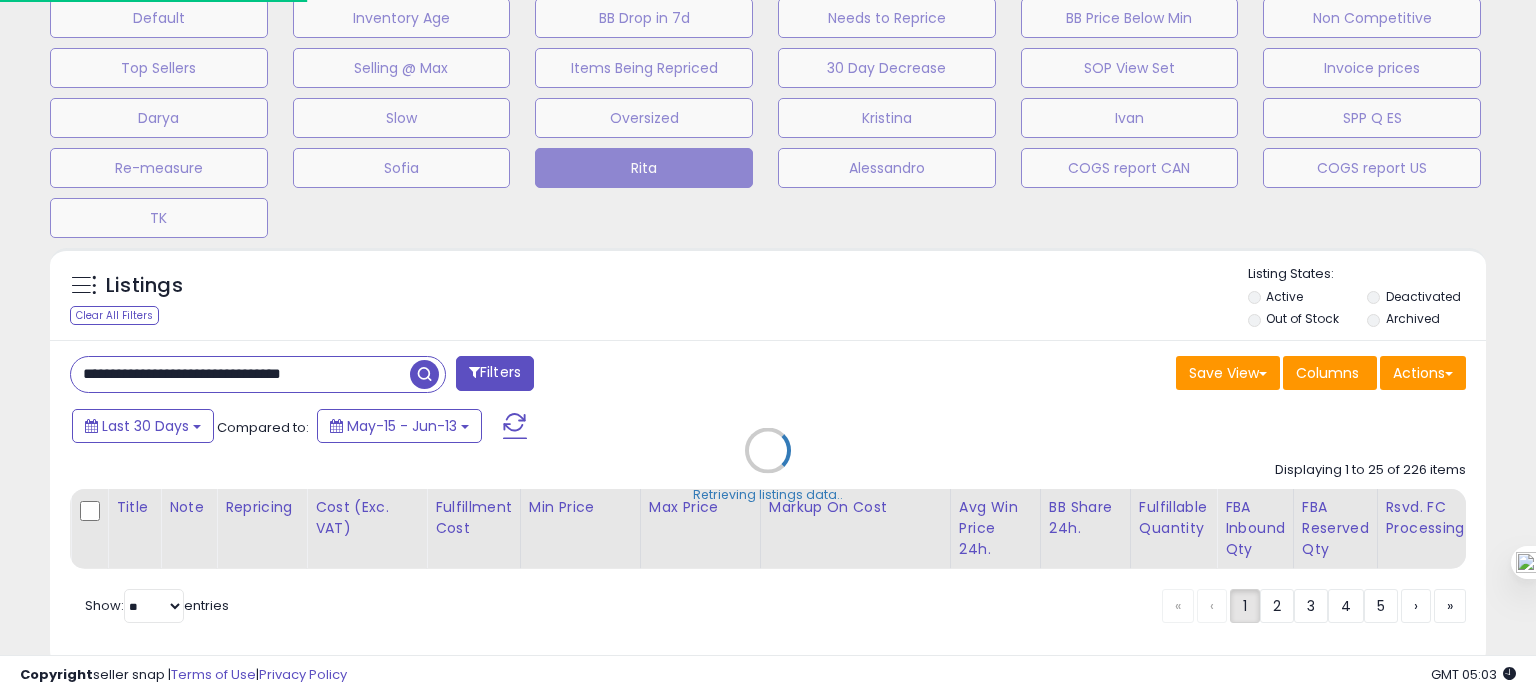 scroll, scrollTop: 999589, scrollLeft: 999168, axis: both 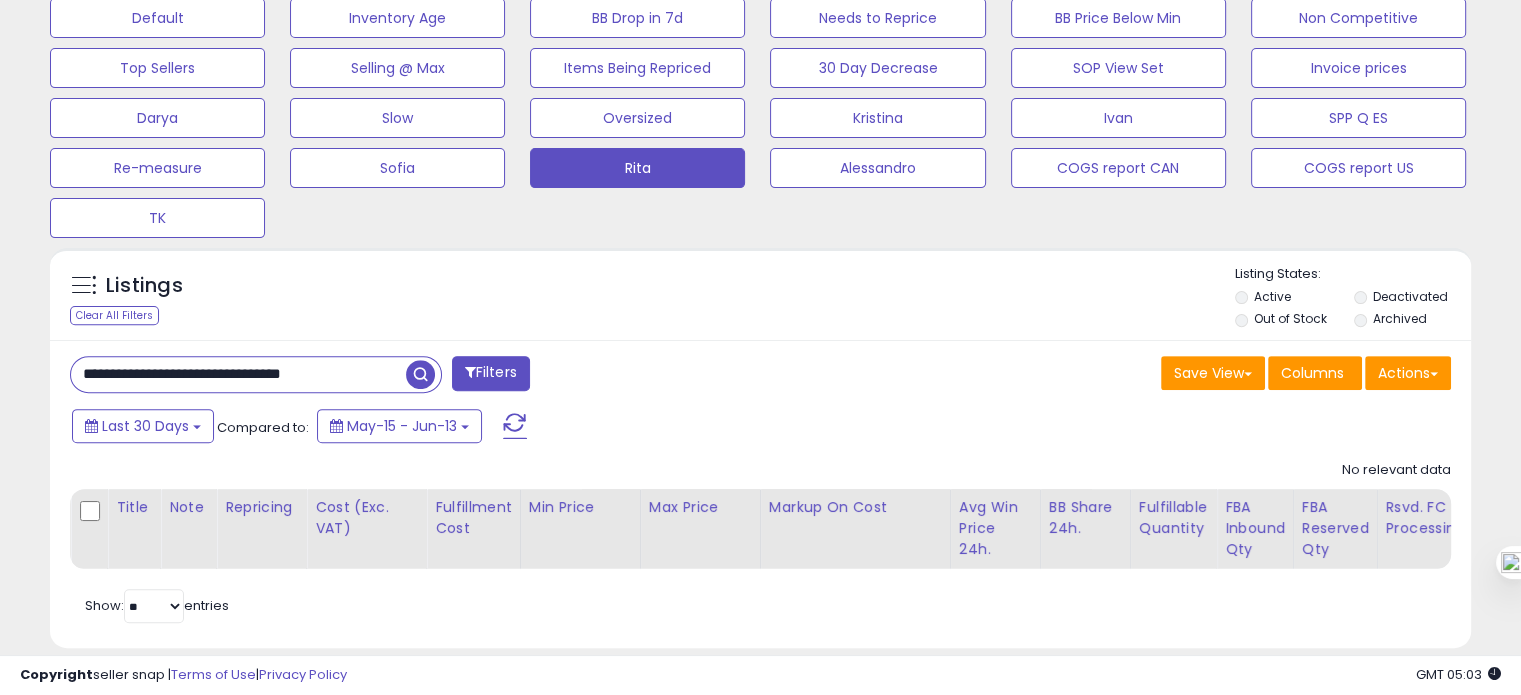 click on "**********" at bounding box center [238, 374] 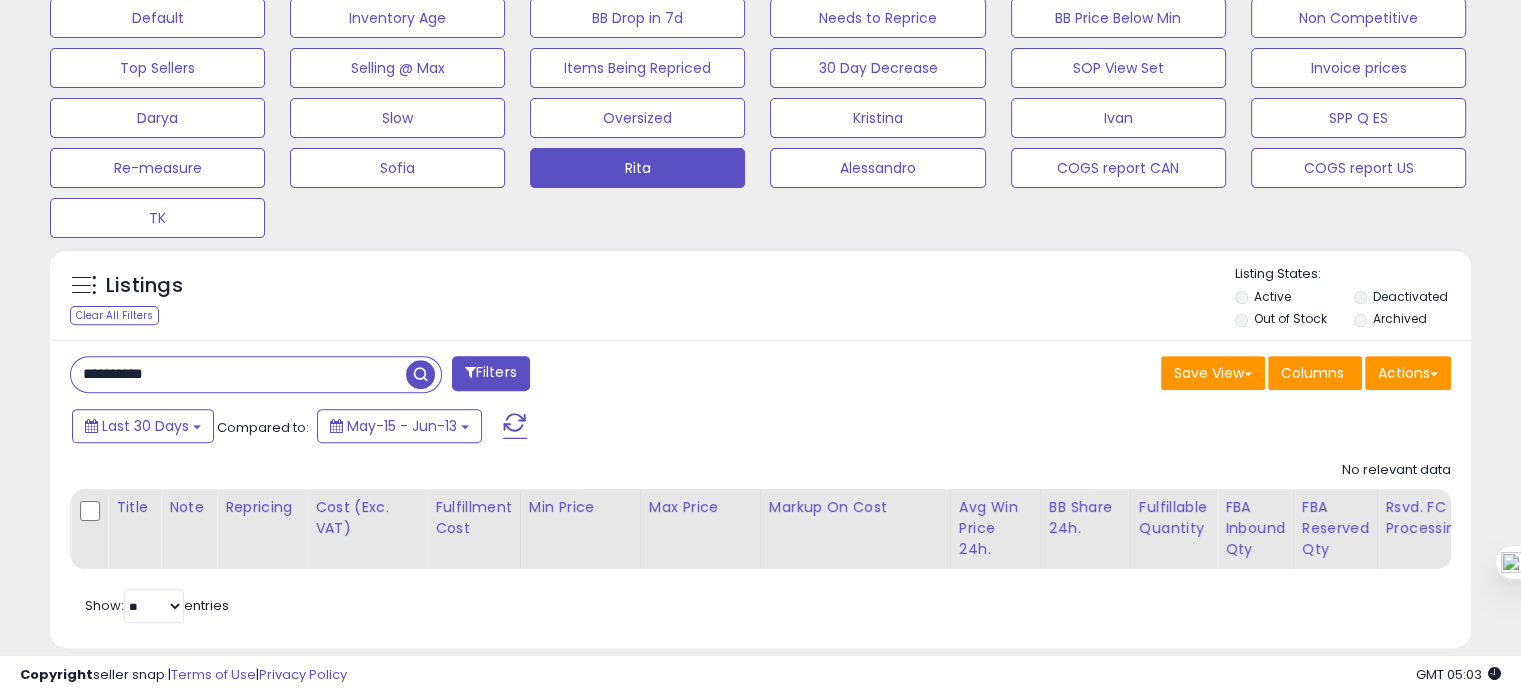 type on "**********" 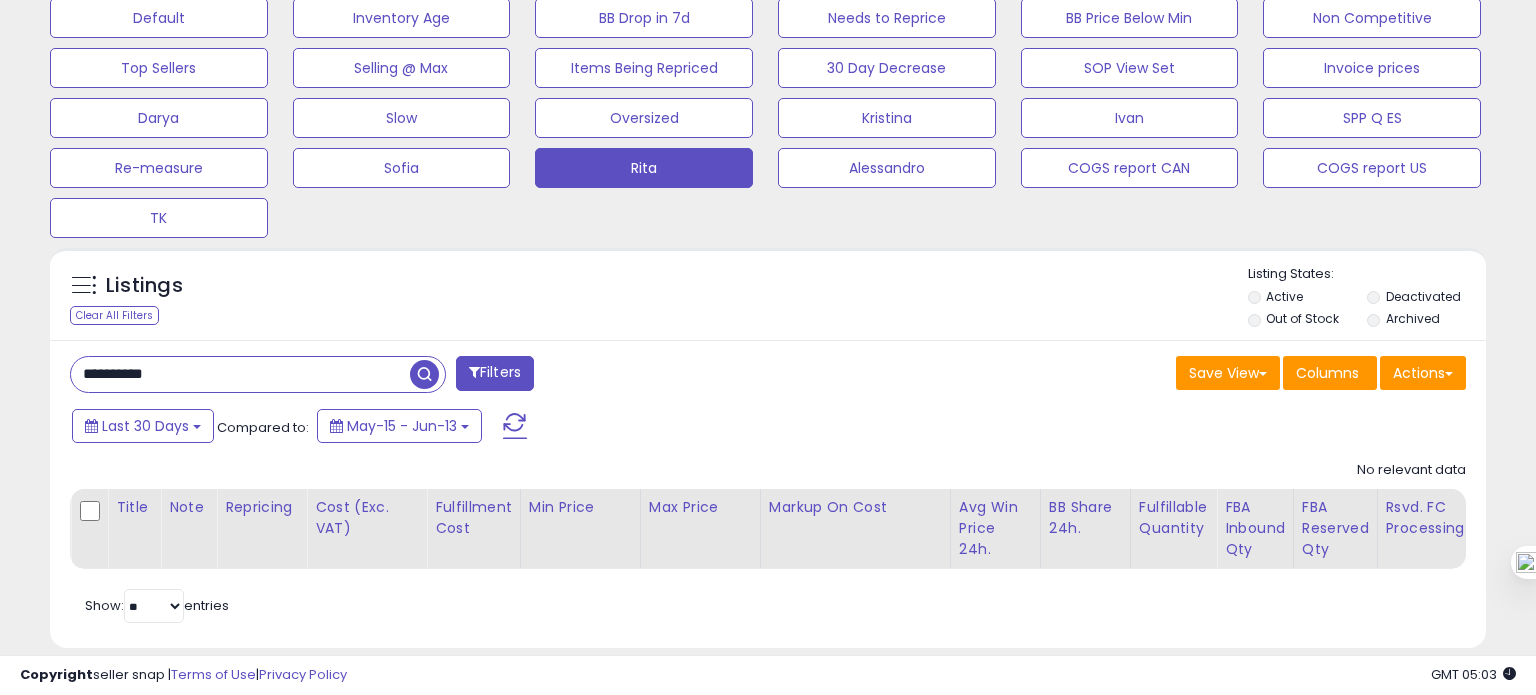 scroll, scrollTop: 999589, scrollLeft: 999168, axis: both 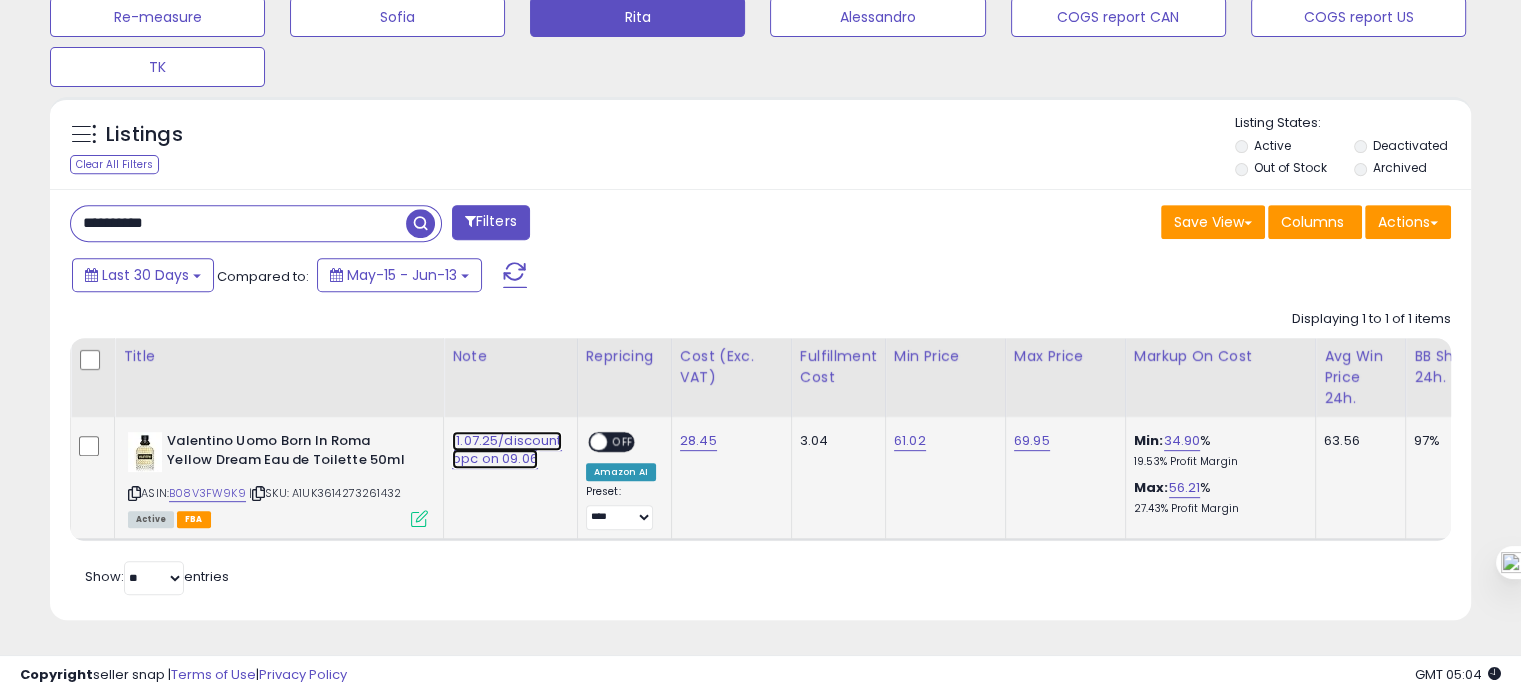 click on "11.07.25/discount ppc on 09.06" at bounding box center [507, 450] 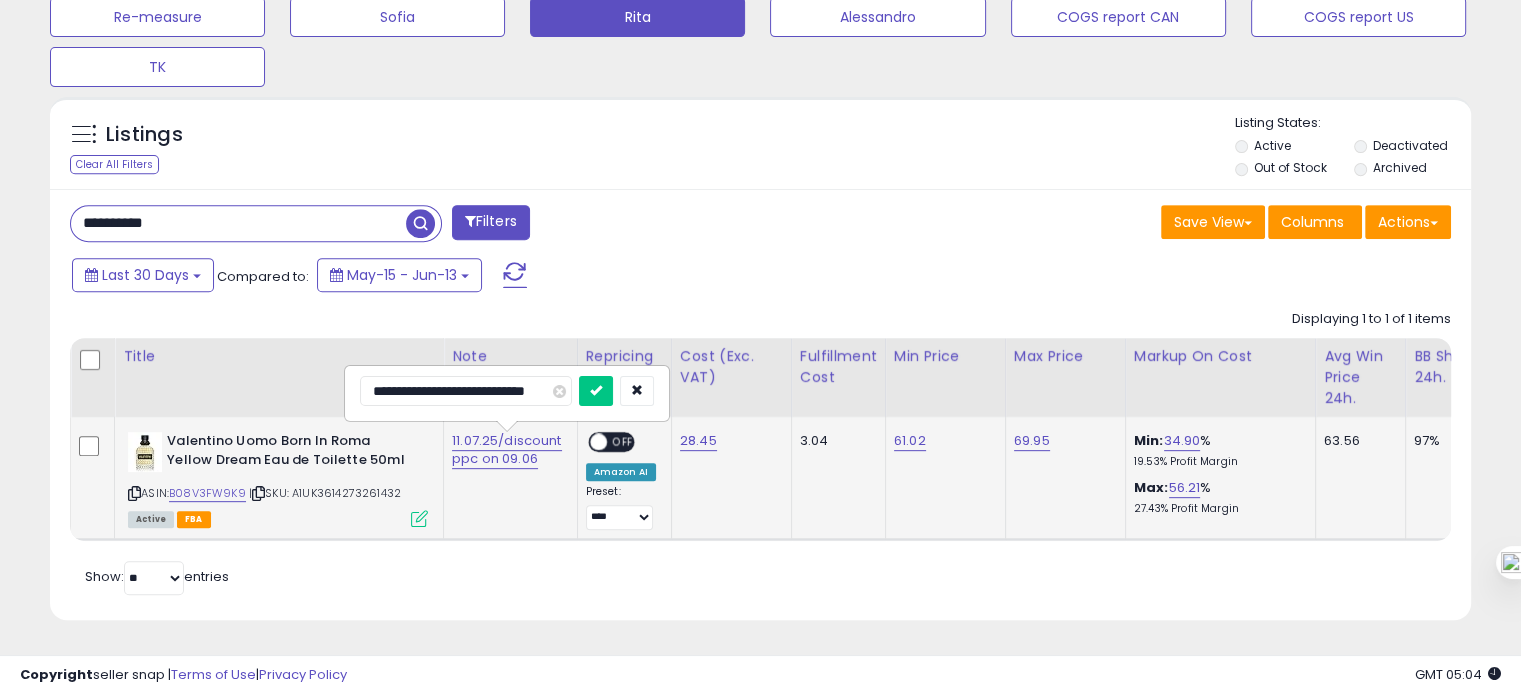 drag, startPoint x: 386, startPoint y: 377, endPoint x: 355, endPoint y: 379, distance: 31.06445 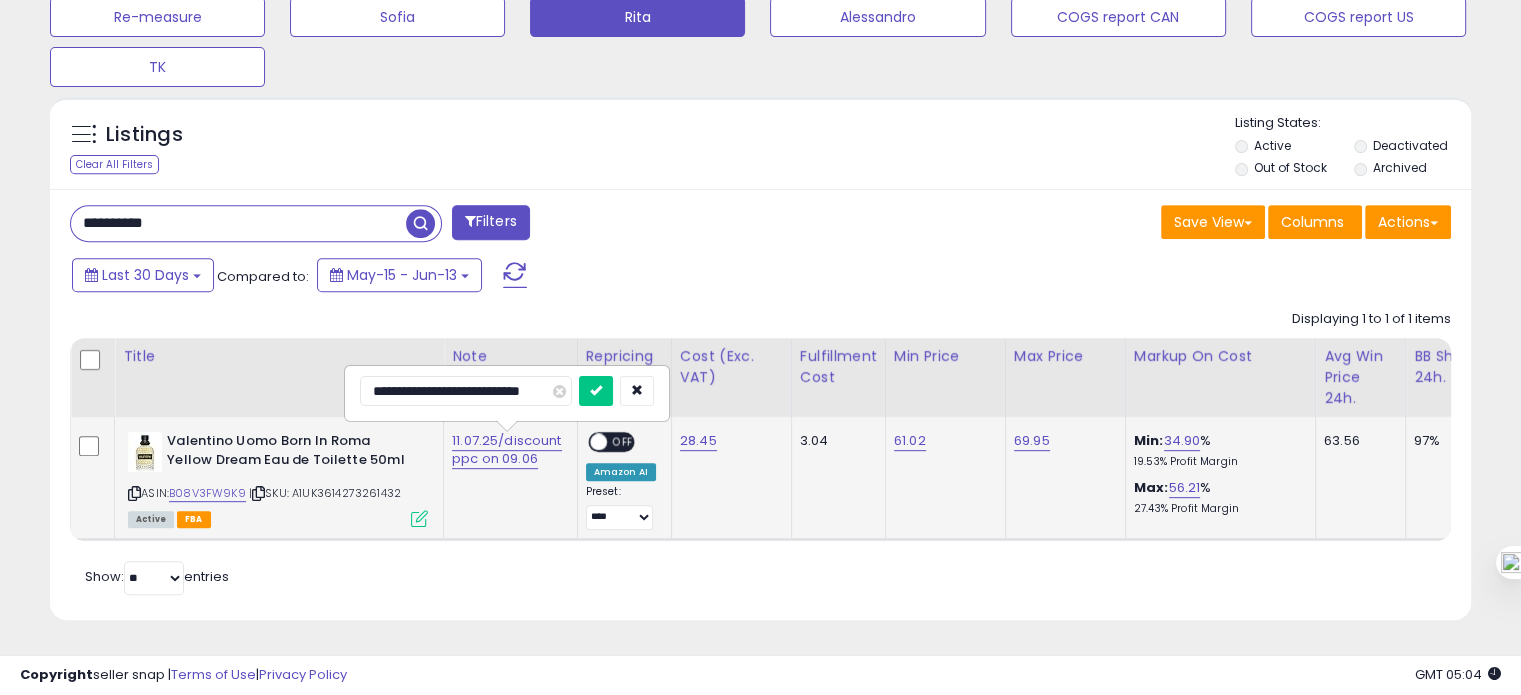 type on "**********" 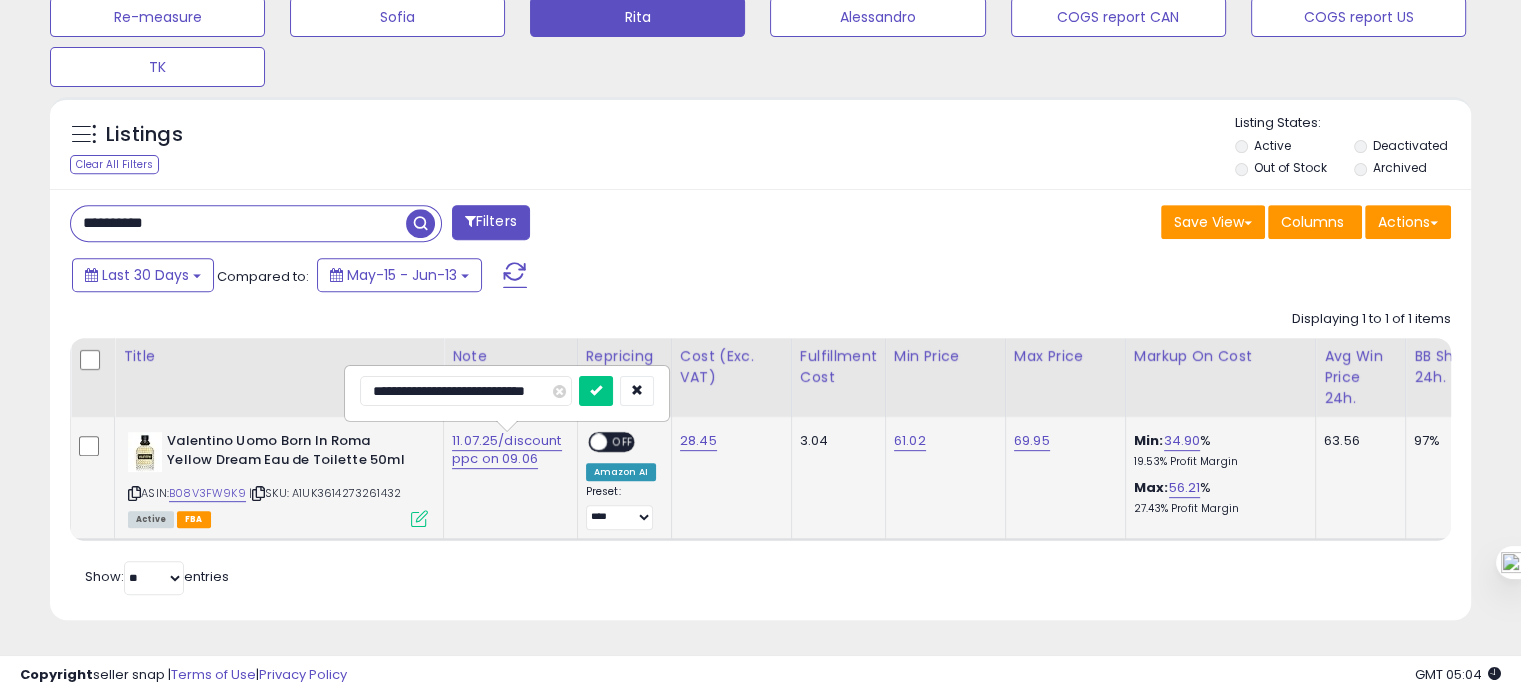 click at bounding box center (596, 391) 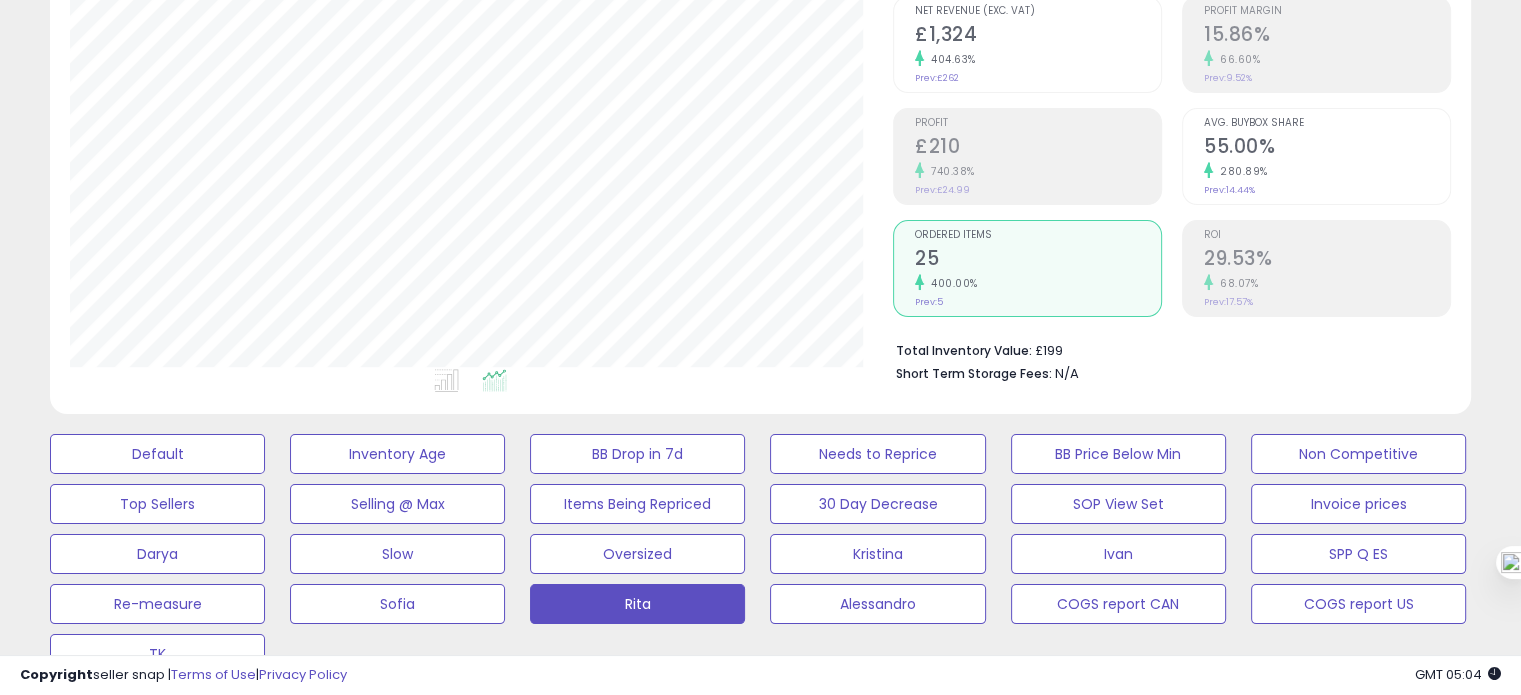 click on "ROI" at bounding box center [1327, 235] 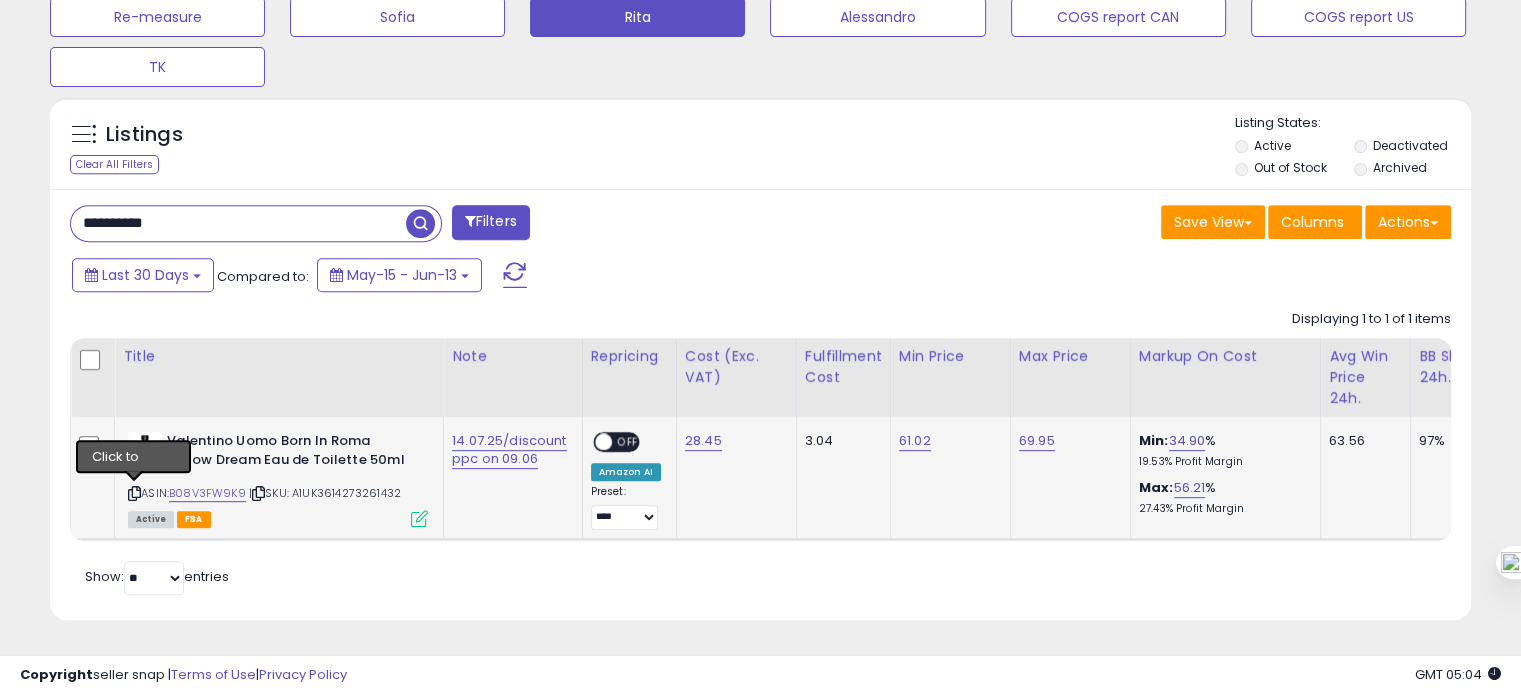 click at bounding box center [134, 493] 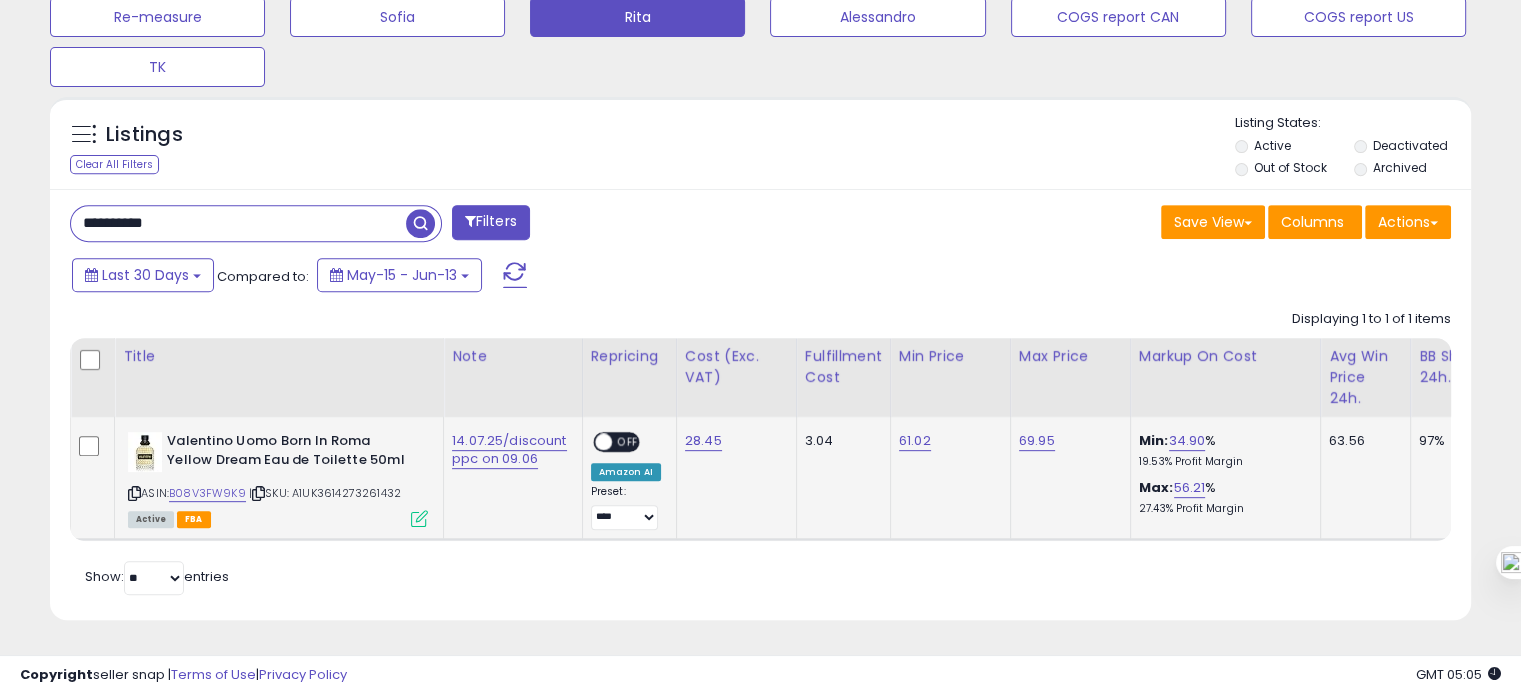 scroll, scrollTop: 0, scrollLeft: 198, axis: horizontal 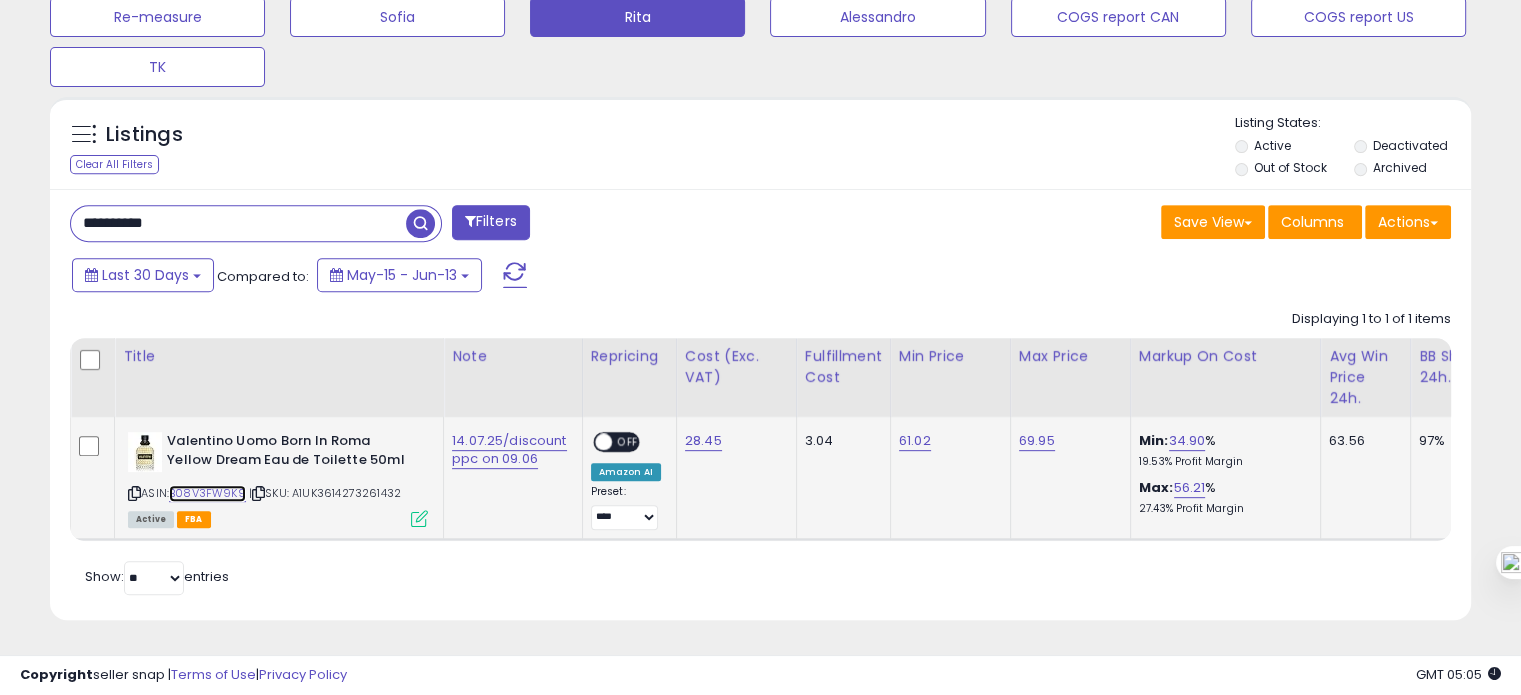 click on "B08V3FW9K9" at bounding box center (207, 493) 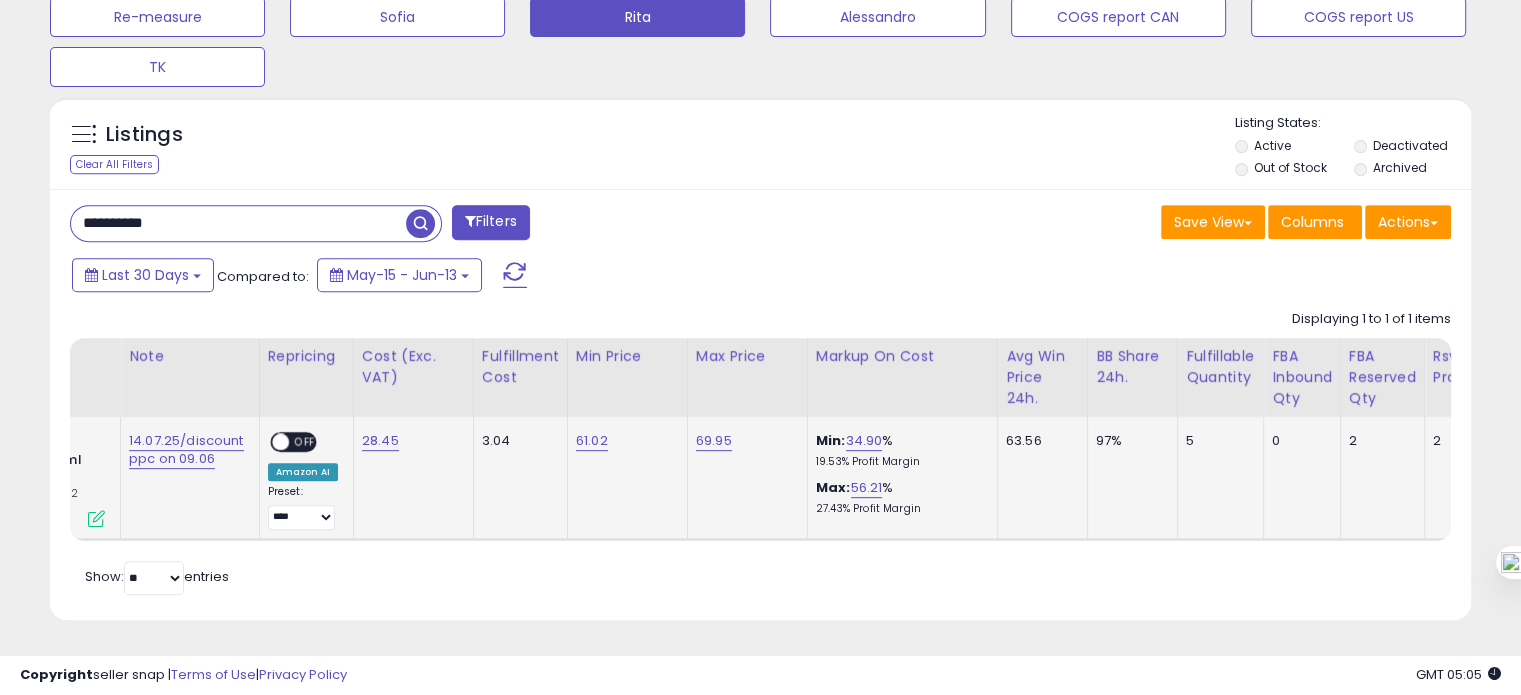 scroll, scrollTop: 0, scrollLeft: 399, axis: horizontal 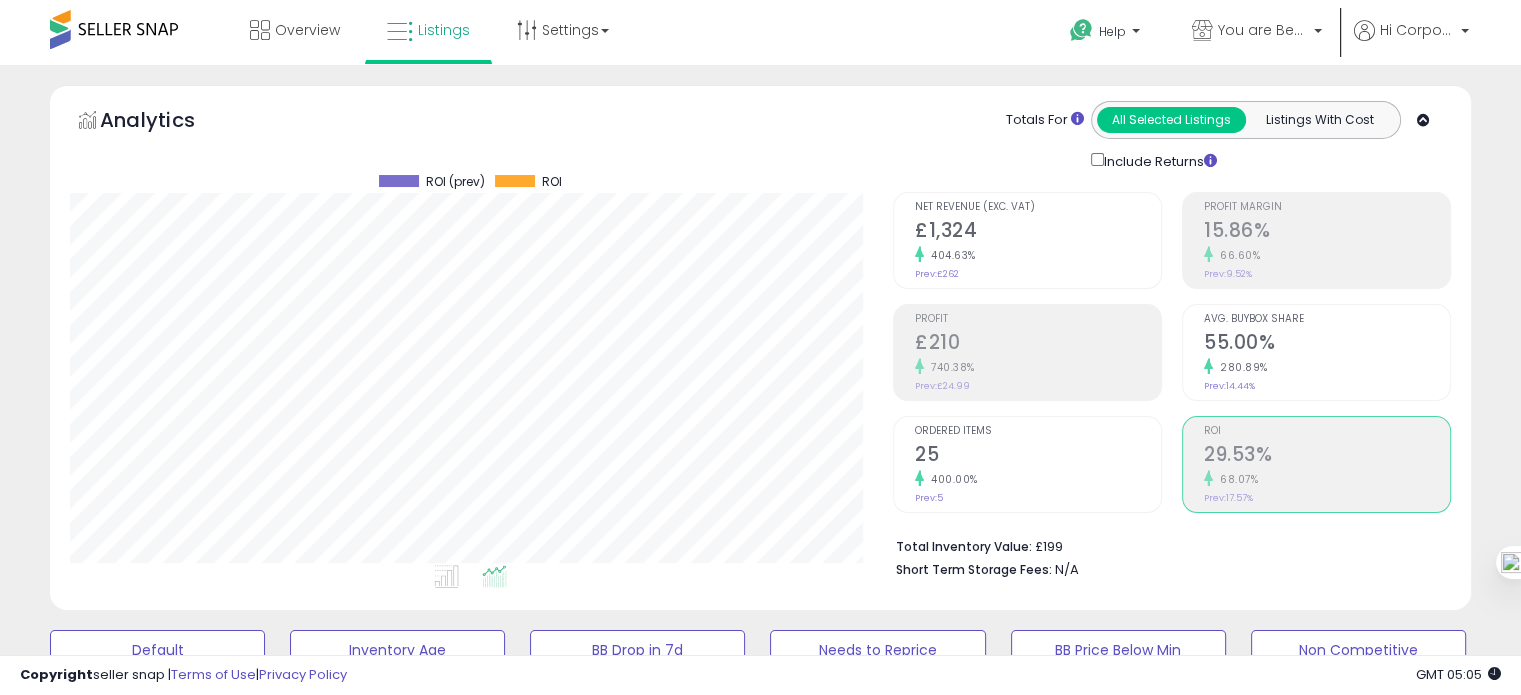 click on "25" at bounding box center [1038, 456] 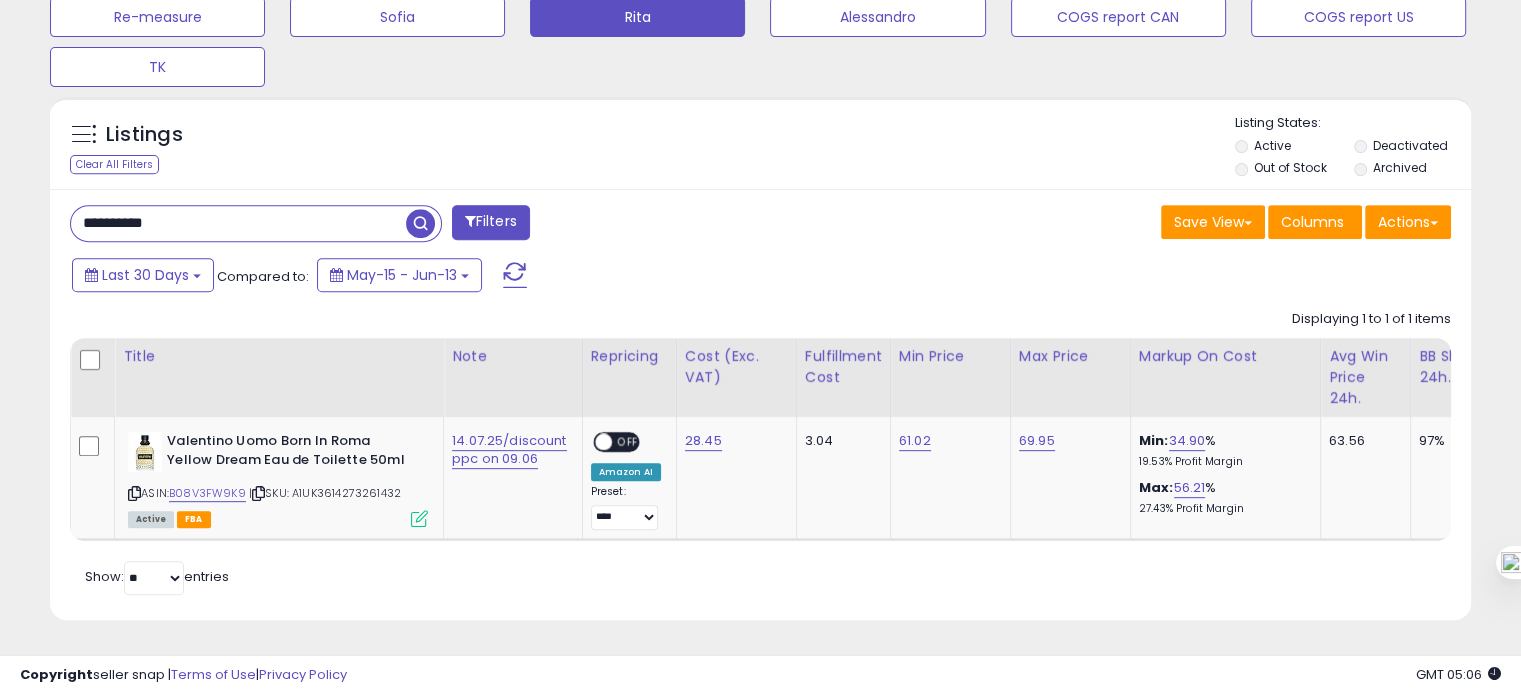 click on "**********" at bounding box center (238, 223) 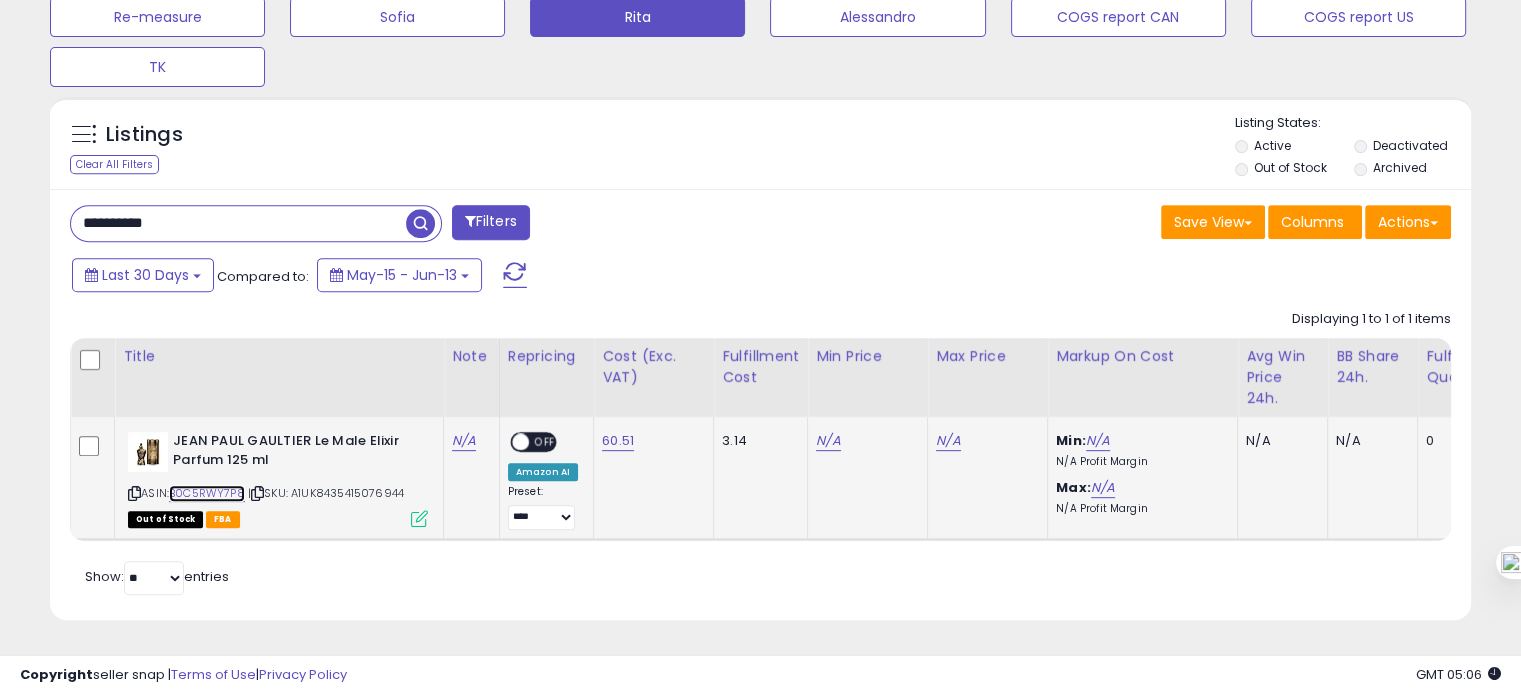 click on "B0C5RWY7P8" at bounding box center (207, 493) 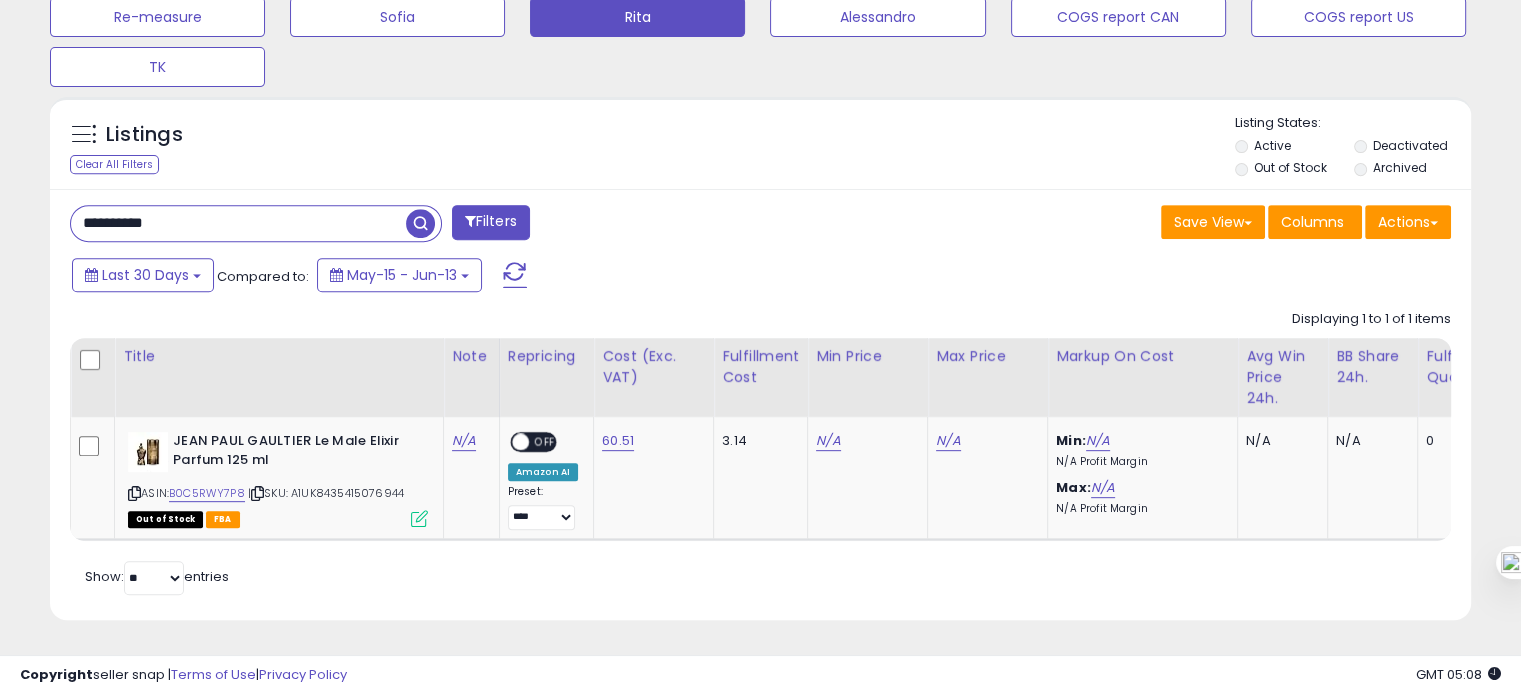 click on "**********" at bounding box center (238, 223) 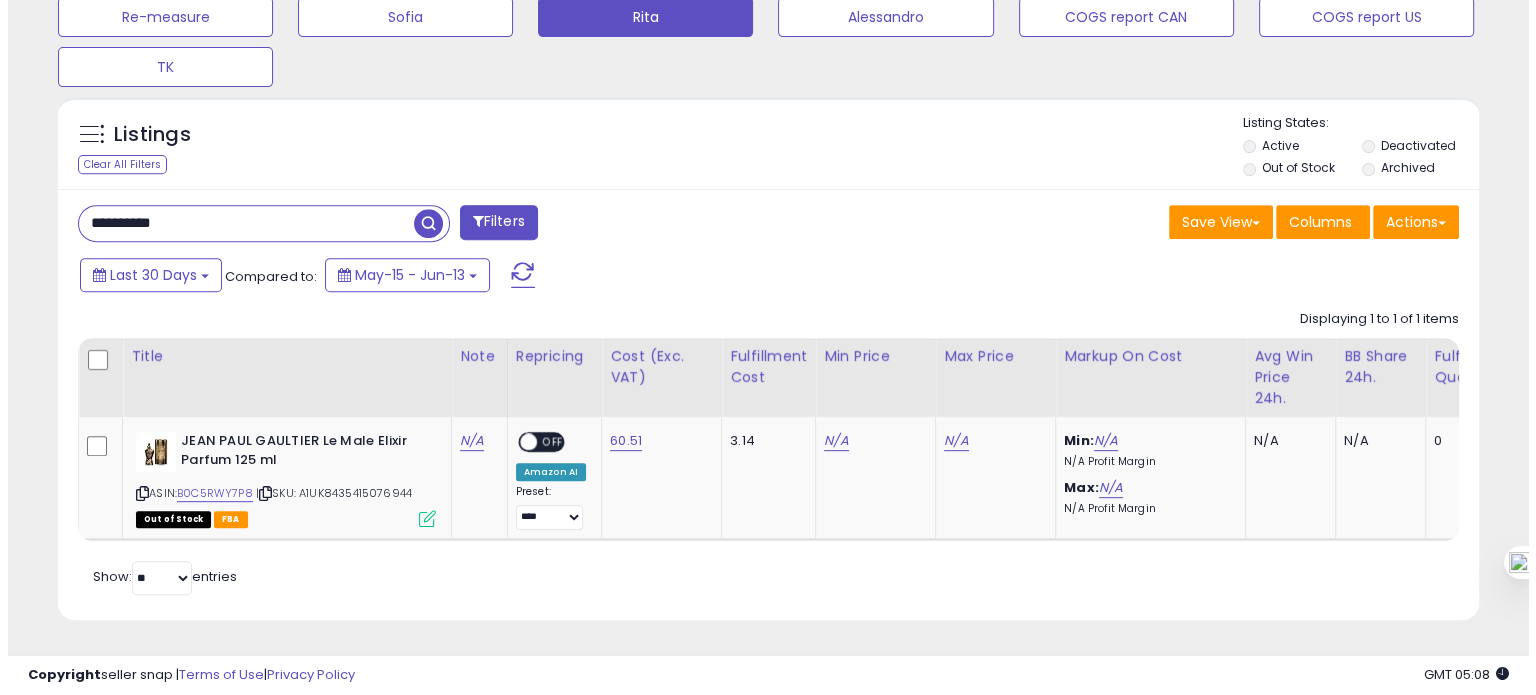 scroll, scrollTop: 674, scrollLeft: 0, axis: vertical 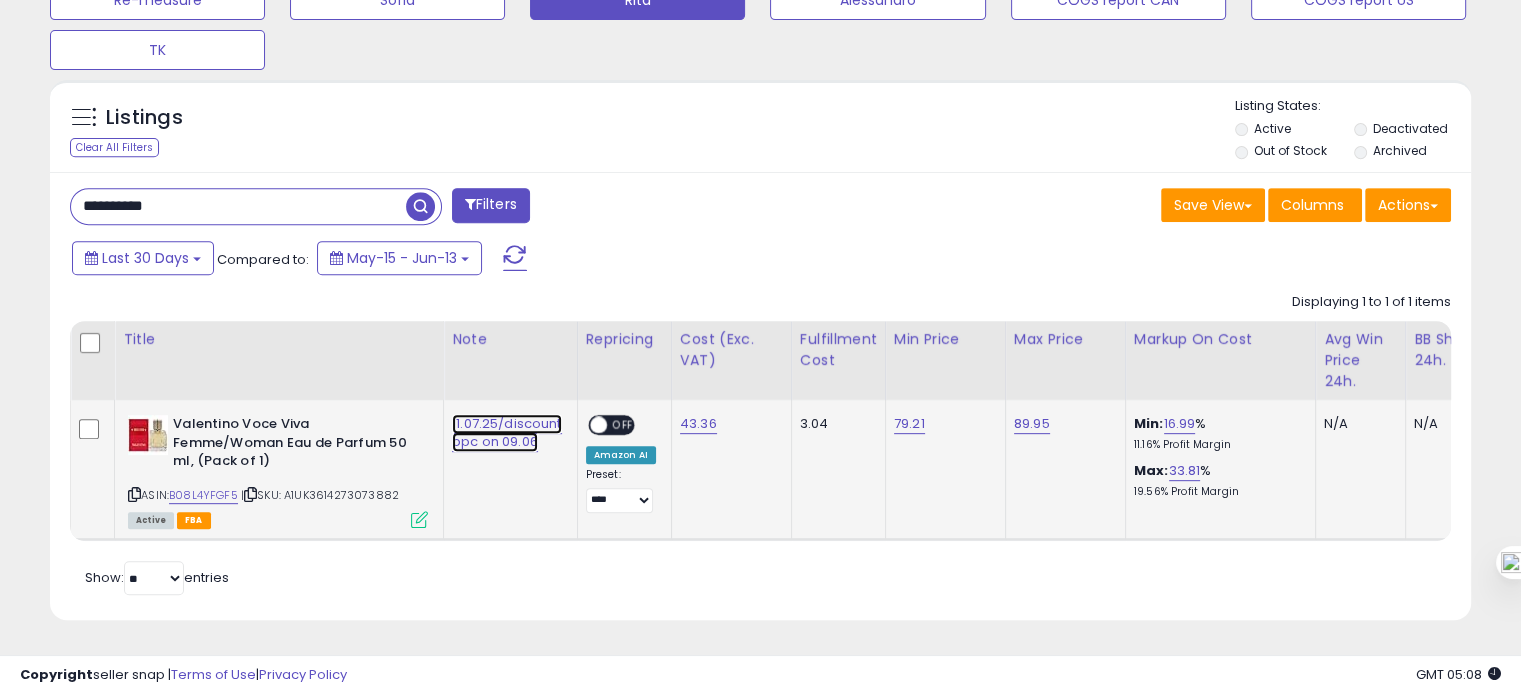 click on "11.07.25/discount ppc on 09.06" at bounding box center [507, 433] 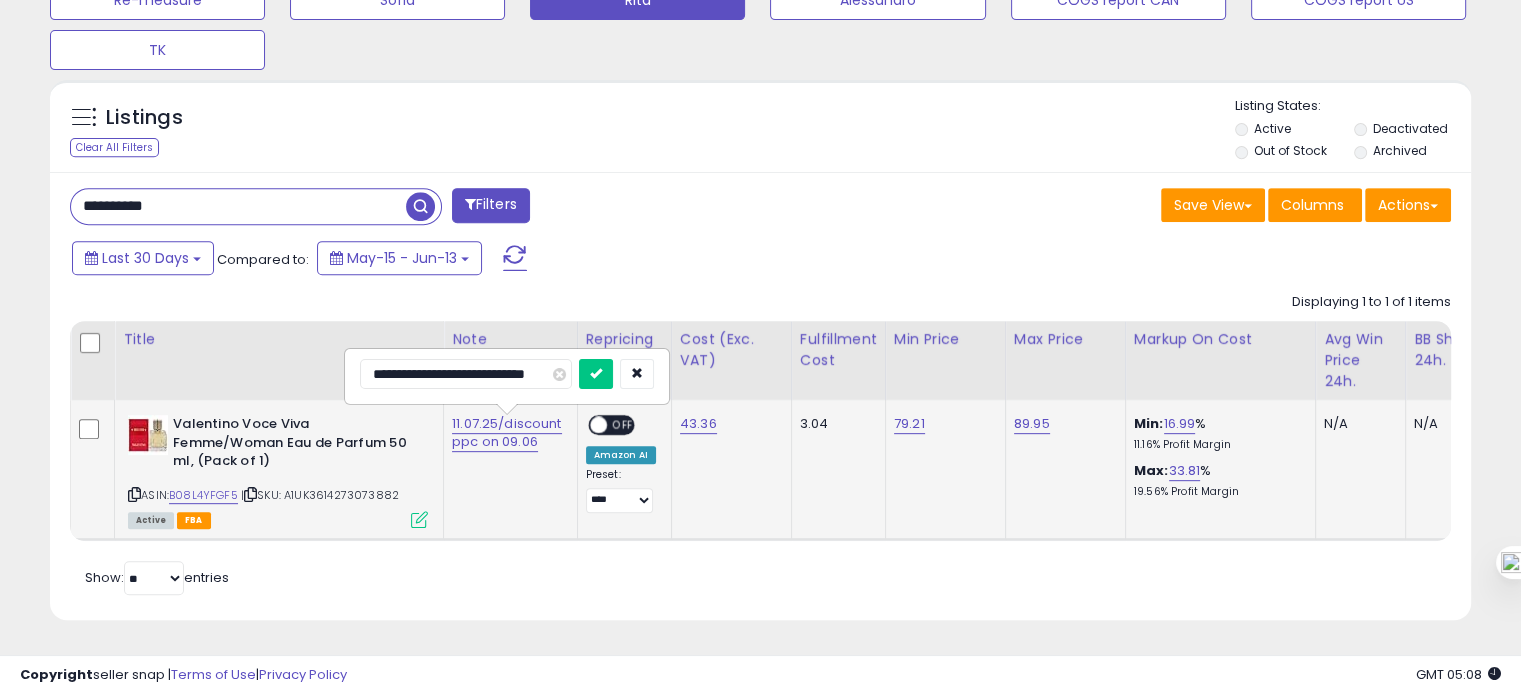 scroll, scrollTop: 0, scrollLeft: 0, axis: both 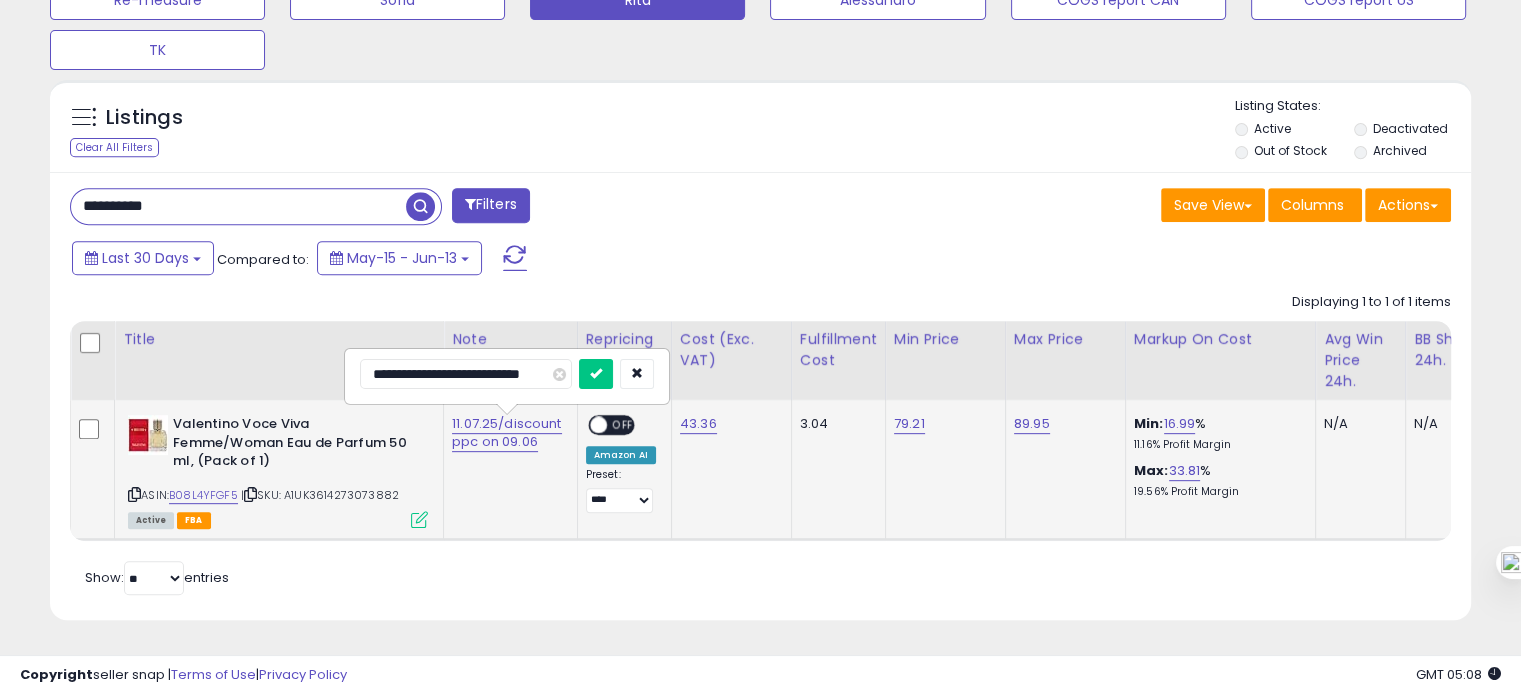 type on "**********" 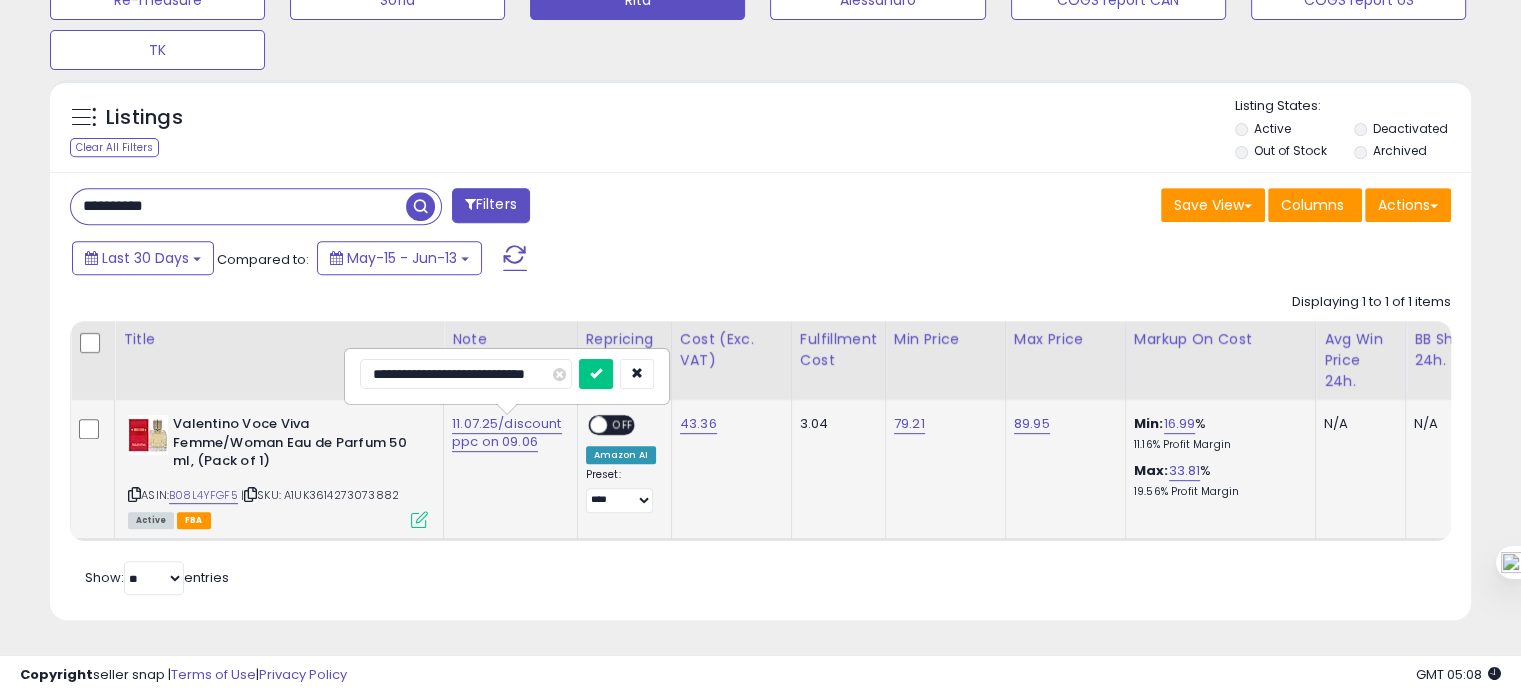 click at bounding box center [596, 374] 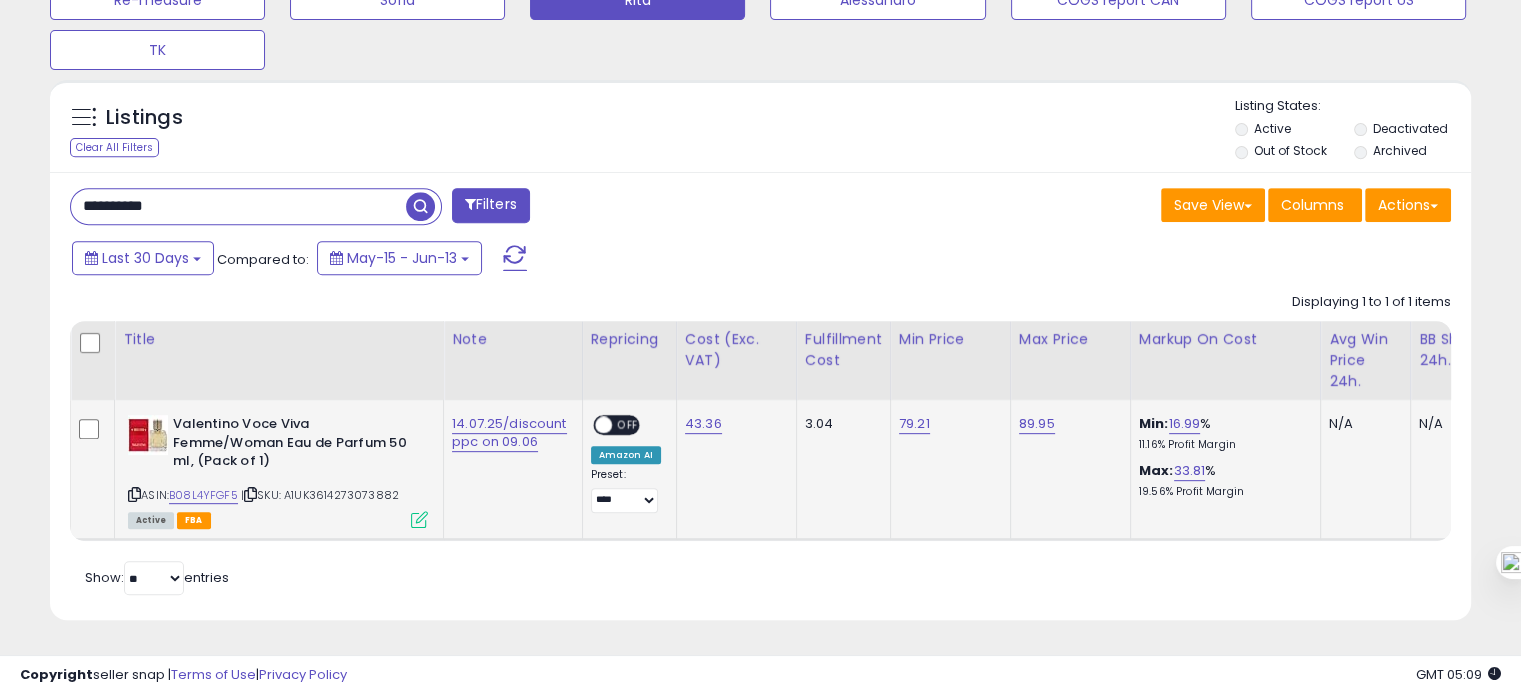 click on "**********" at bounding box center [238, 206] 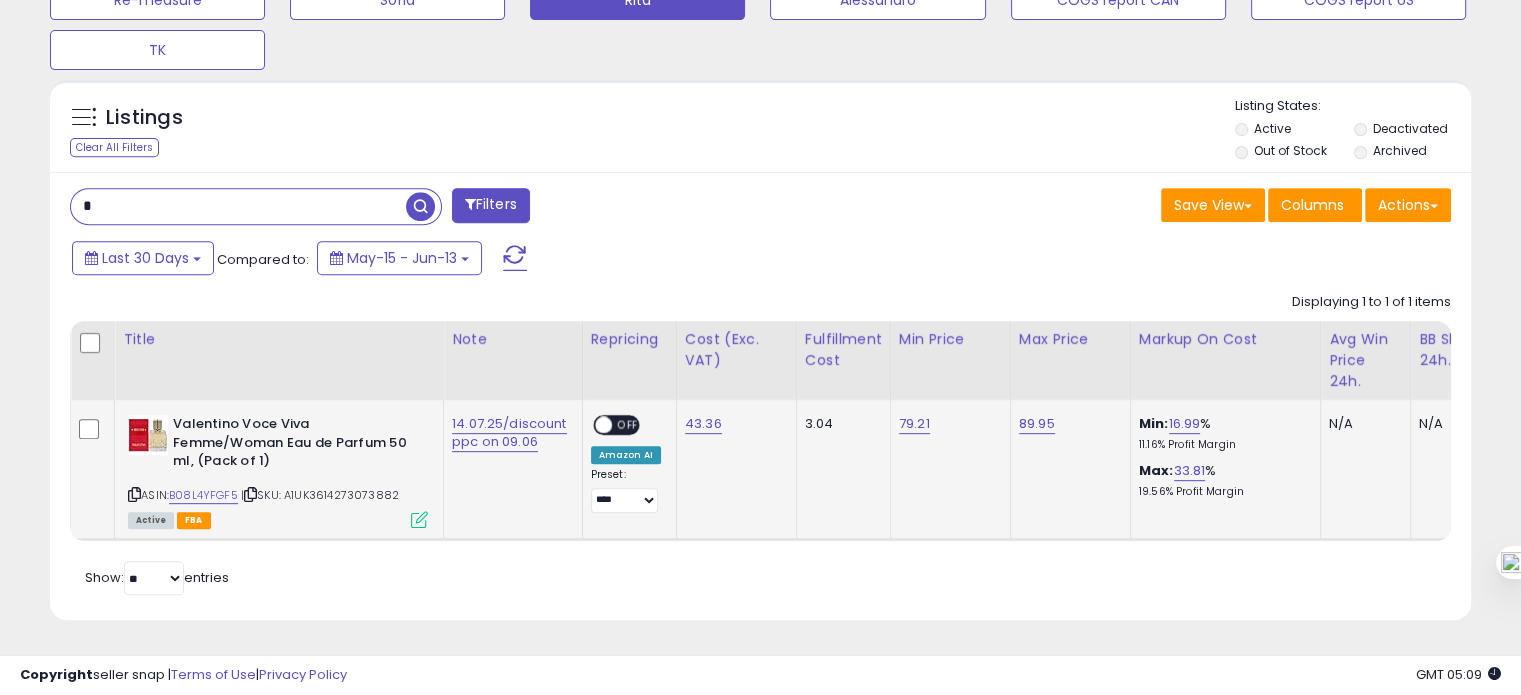 click on "*" at bounding box center [238, 206] 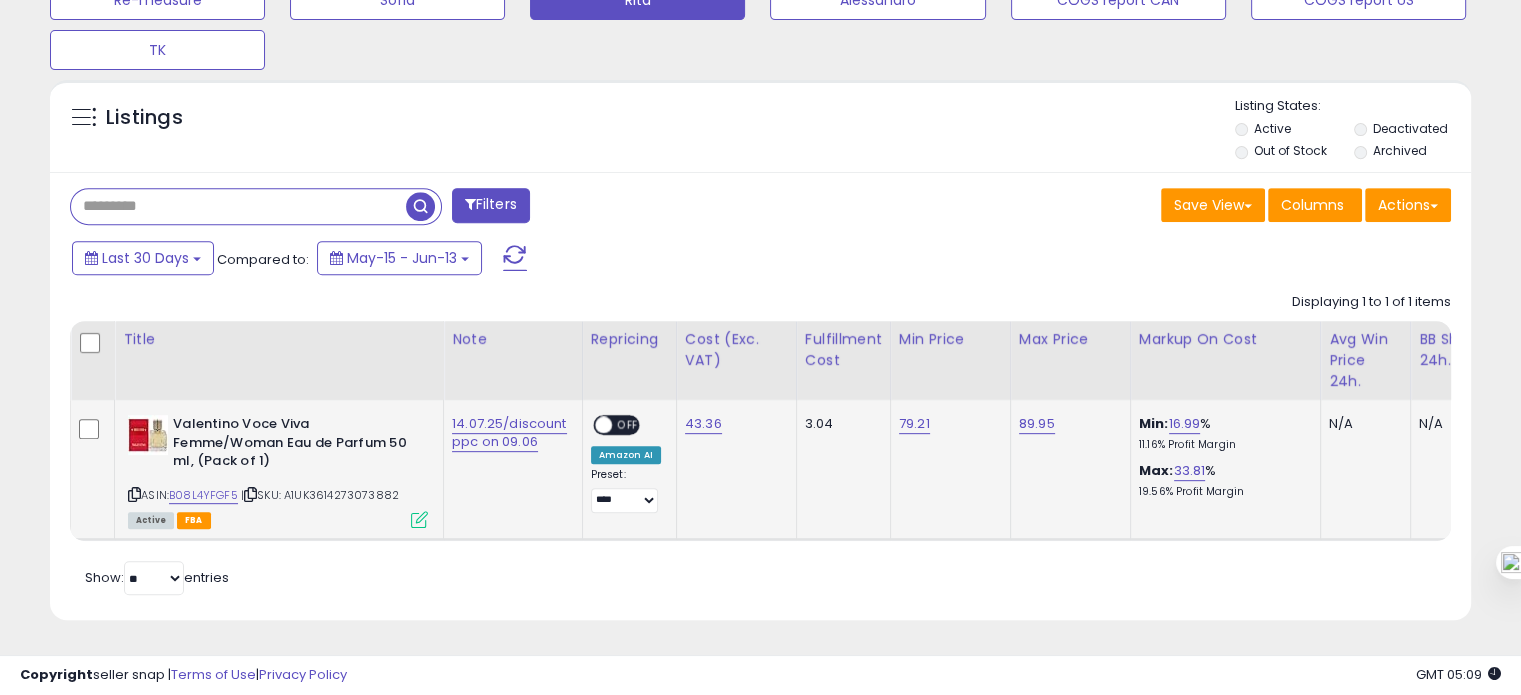 paste on "**********" 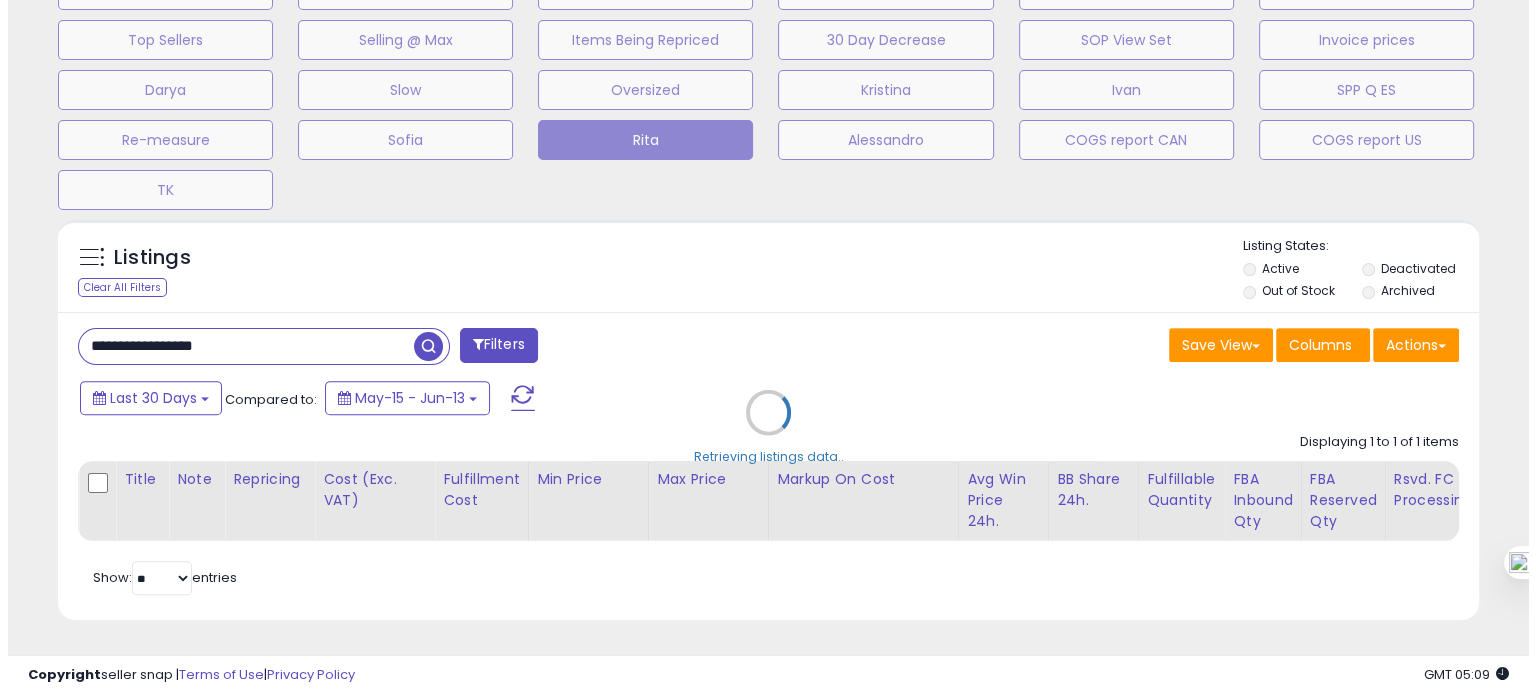 scroll, scrollTop: 674, scrollLeft: 0, axis: vertical 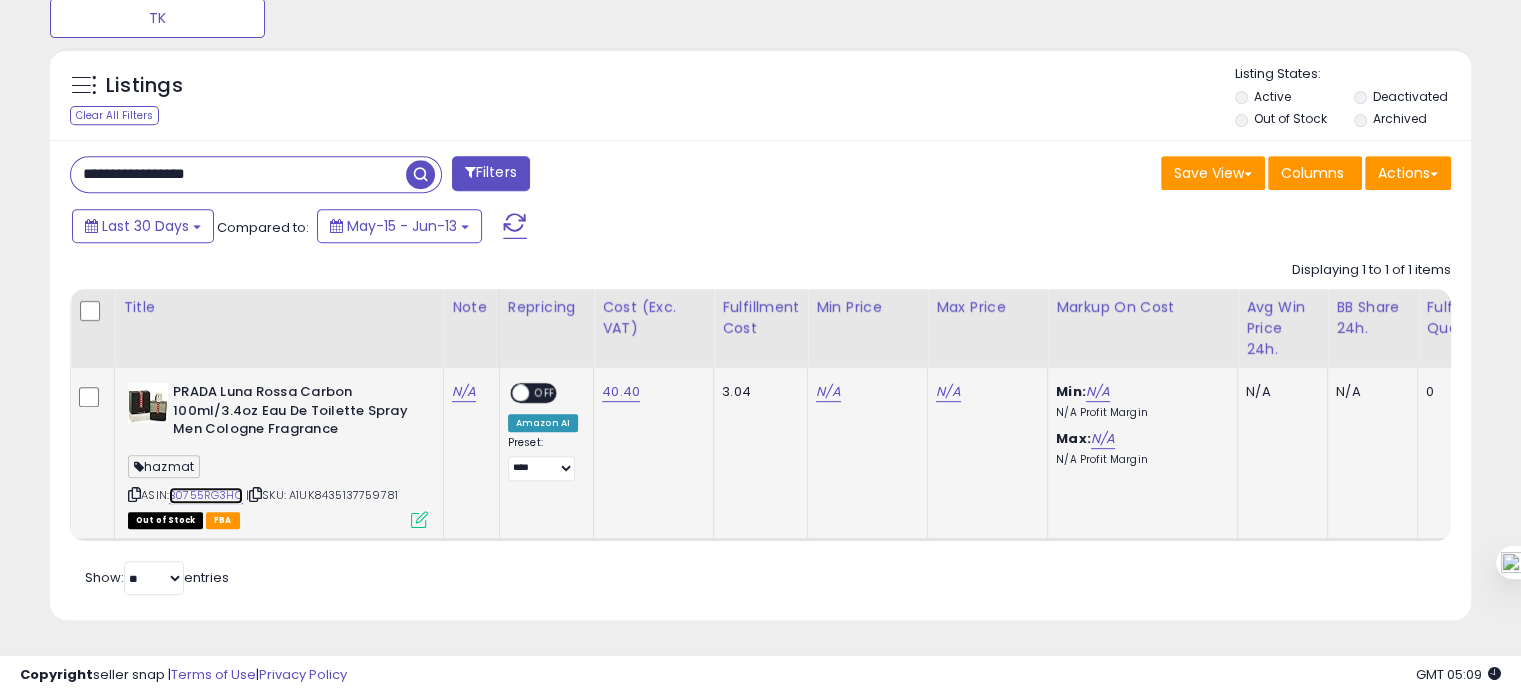 click on "B0755RG3HC" at bounding box center (206, 495) 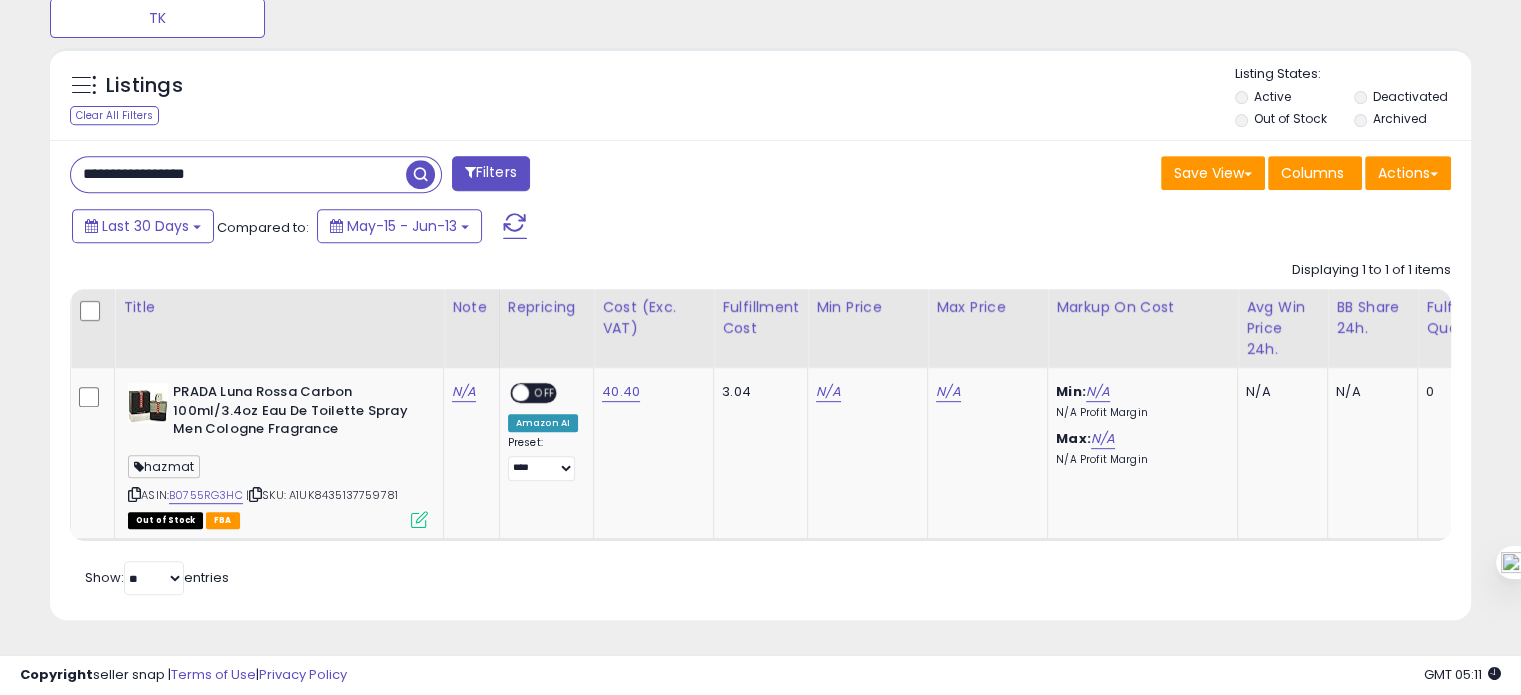 click on "**********" at bounding box center (238, 174) 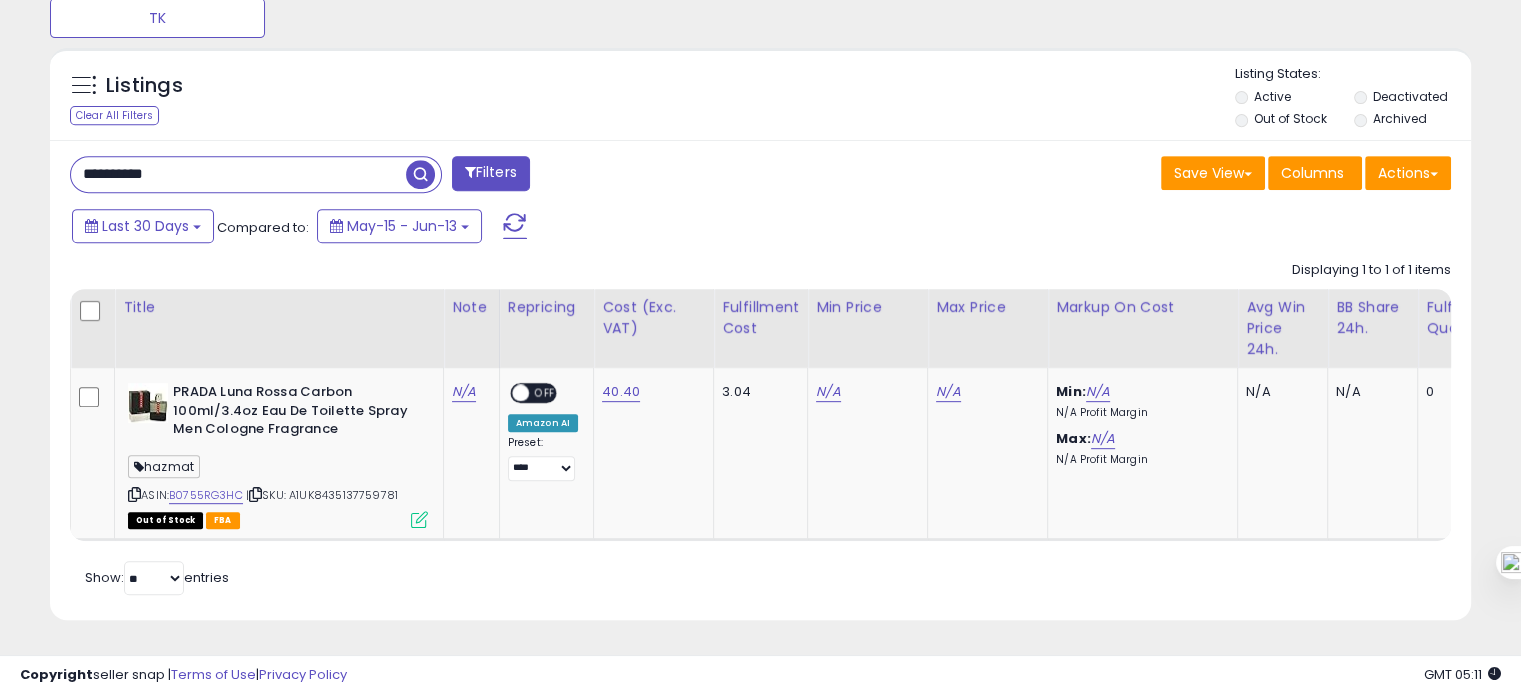 click on "**********" at bounding box center (238, 174) 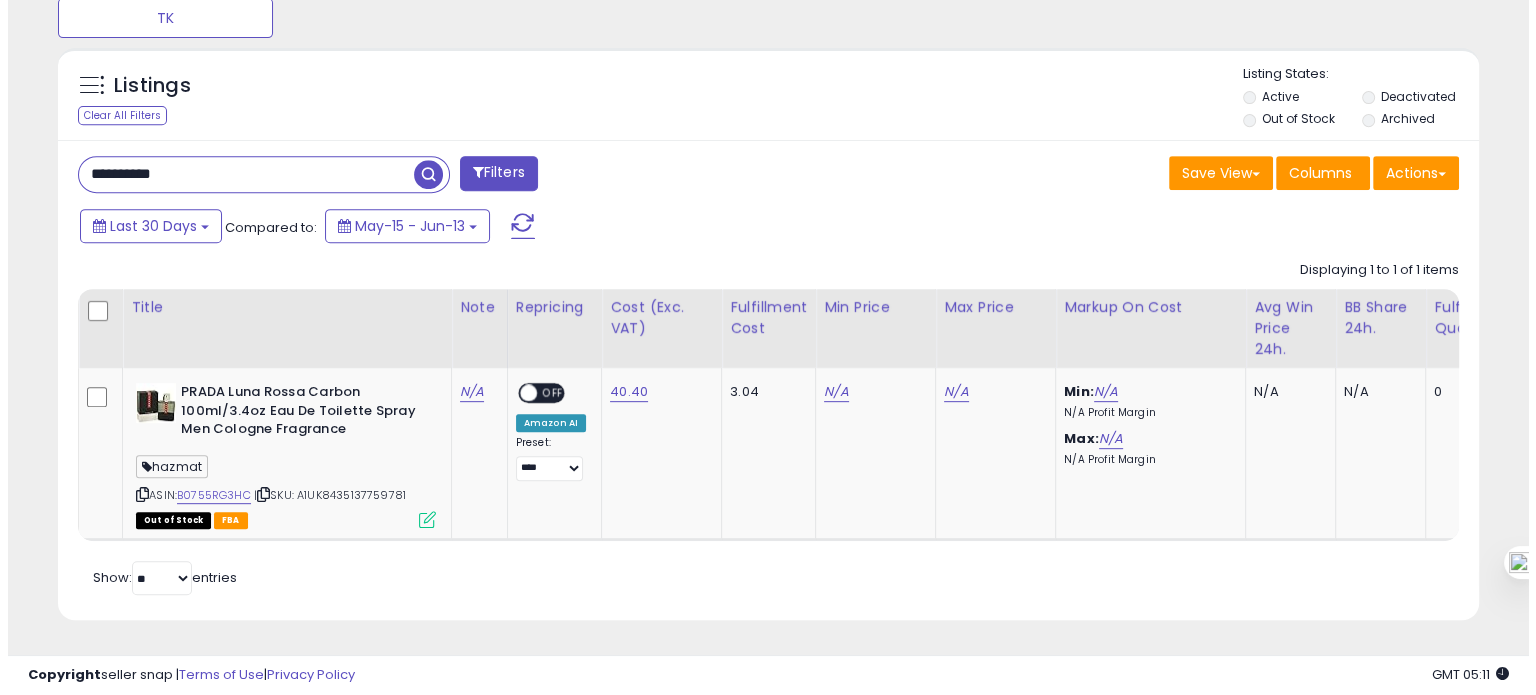 scroll, scrollTop: 674, scrollLeft: 0, axis: vertical 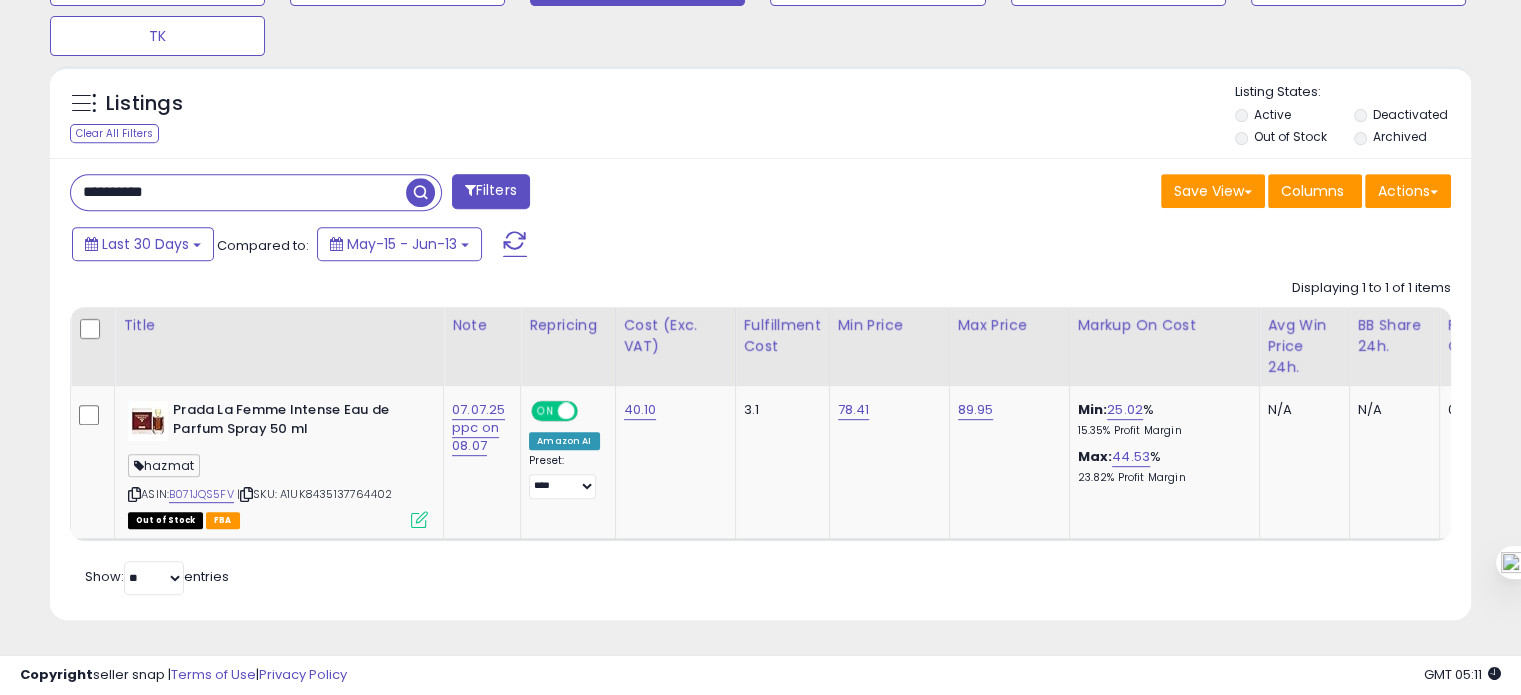 click on "**********" at bounding box center [238, 192] 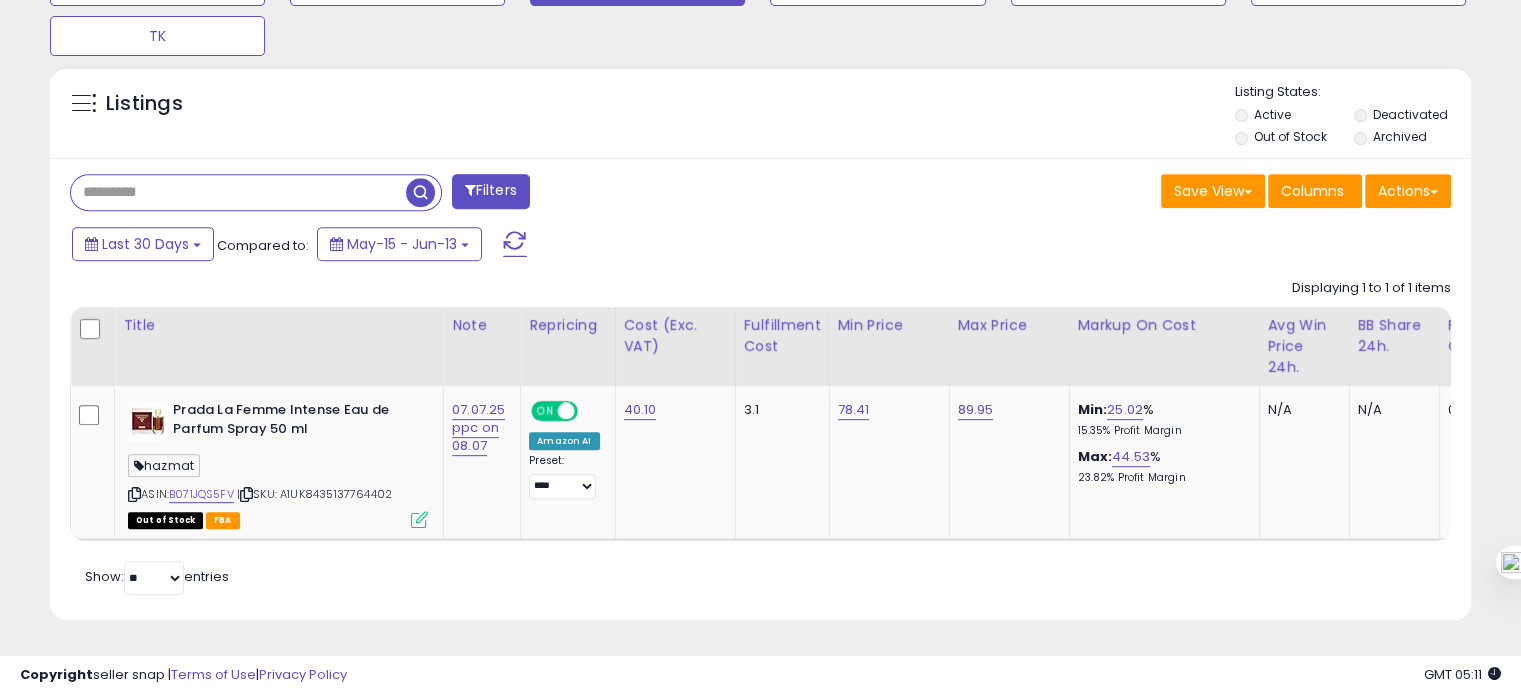 type 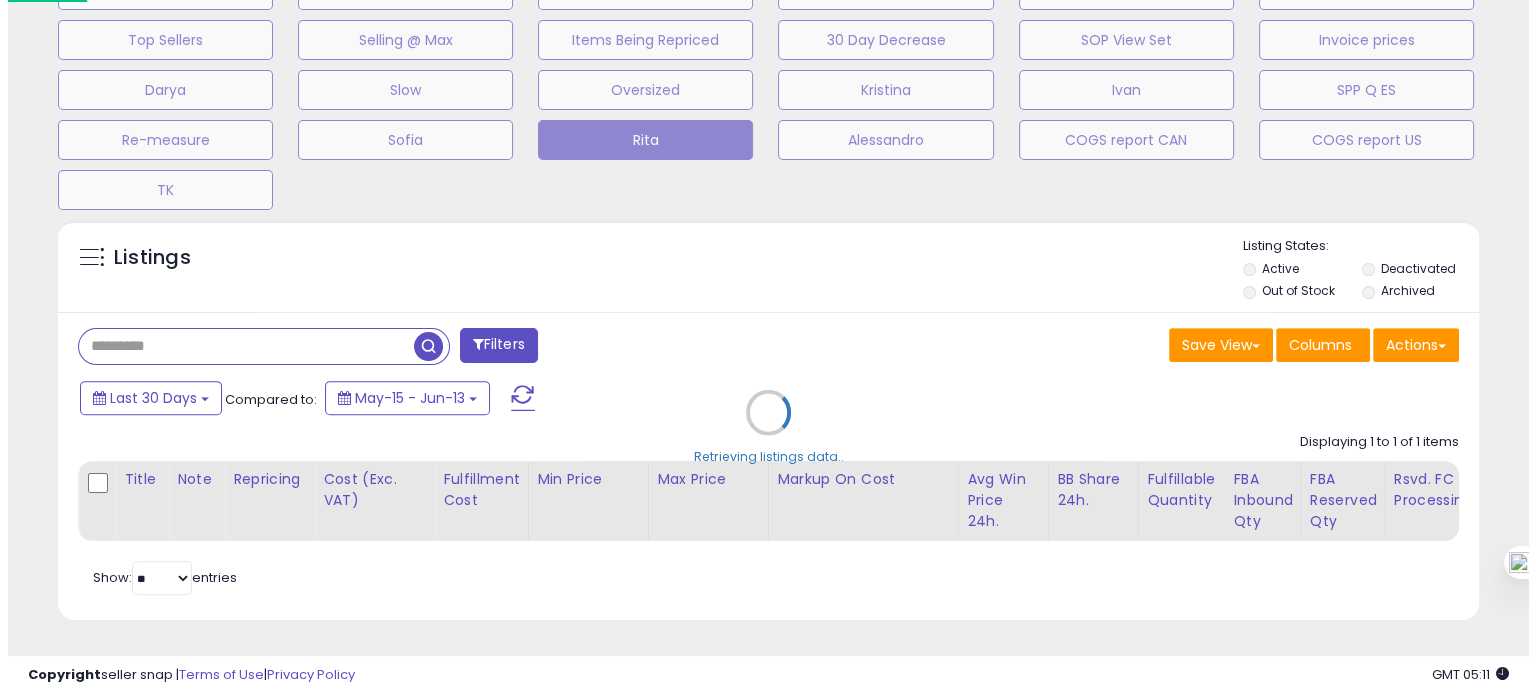 scroll, scrollTop: 674, scrollLeft: 0, axis: vertical 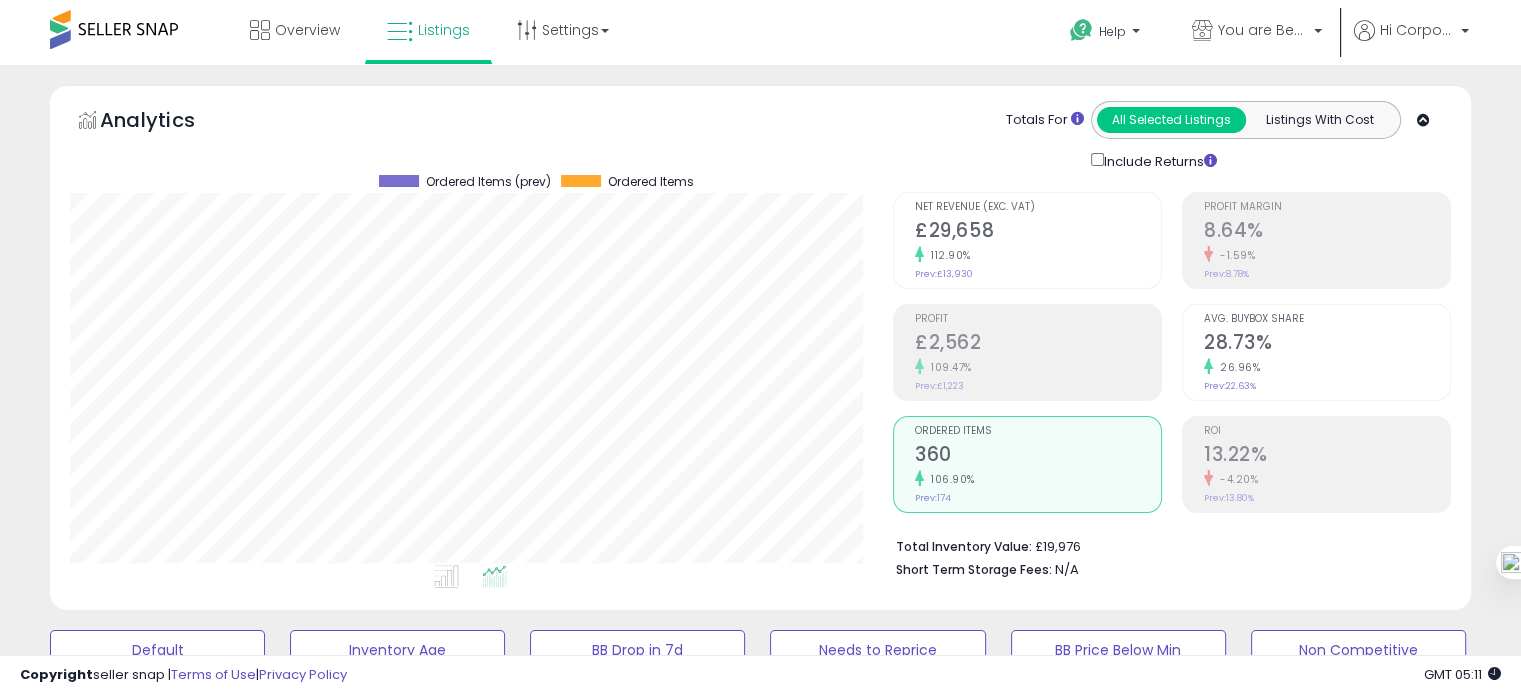 click on "-4.20%" at bounding box center (1327, 479) 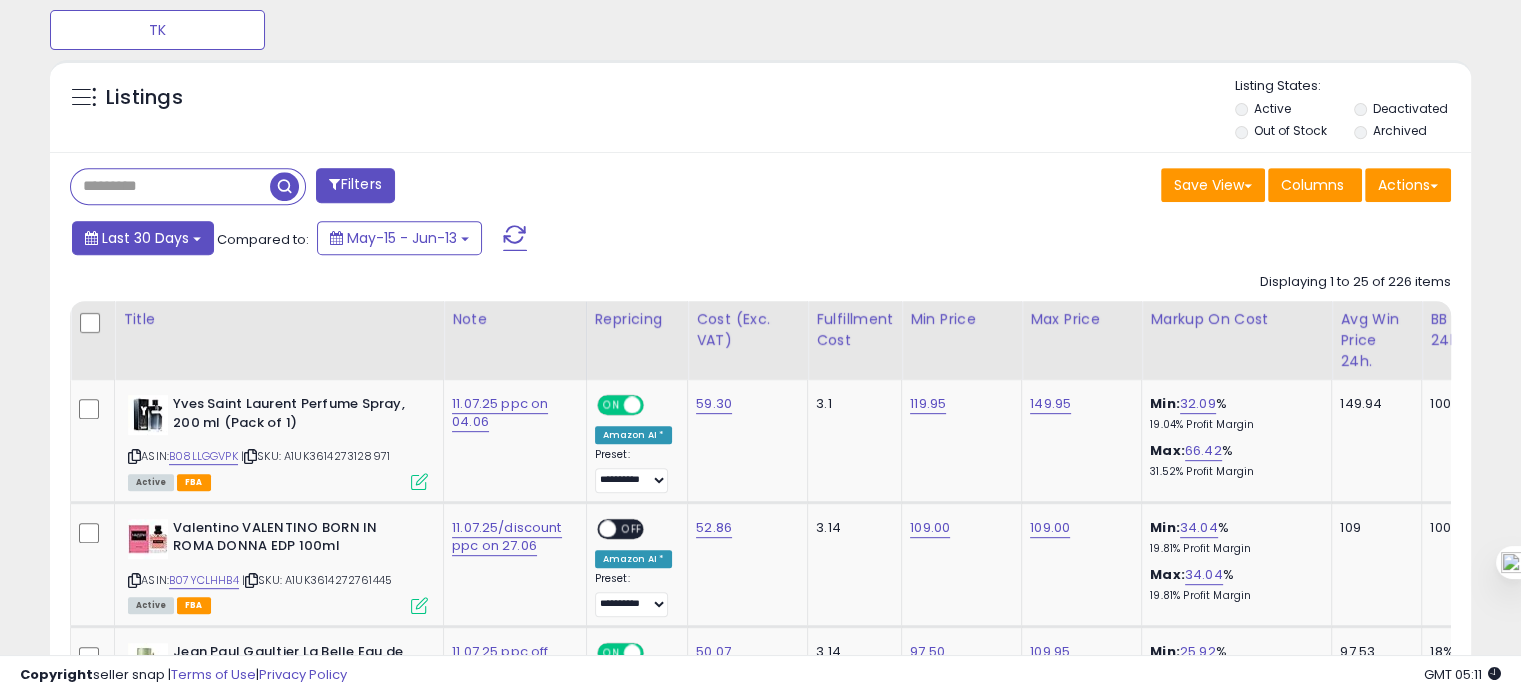 click on "Last 30 Days" at bounding box center [145, 238] 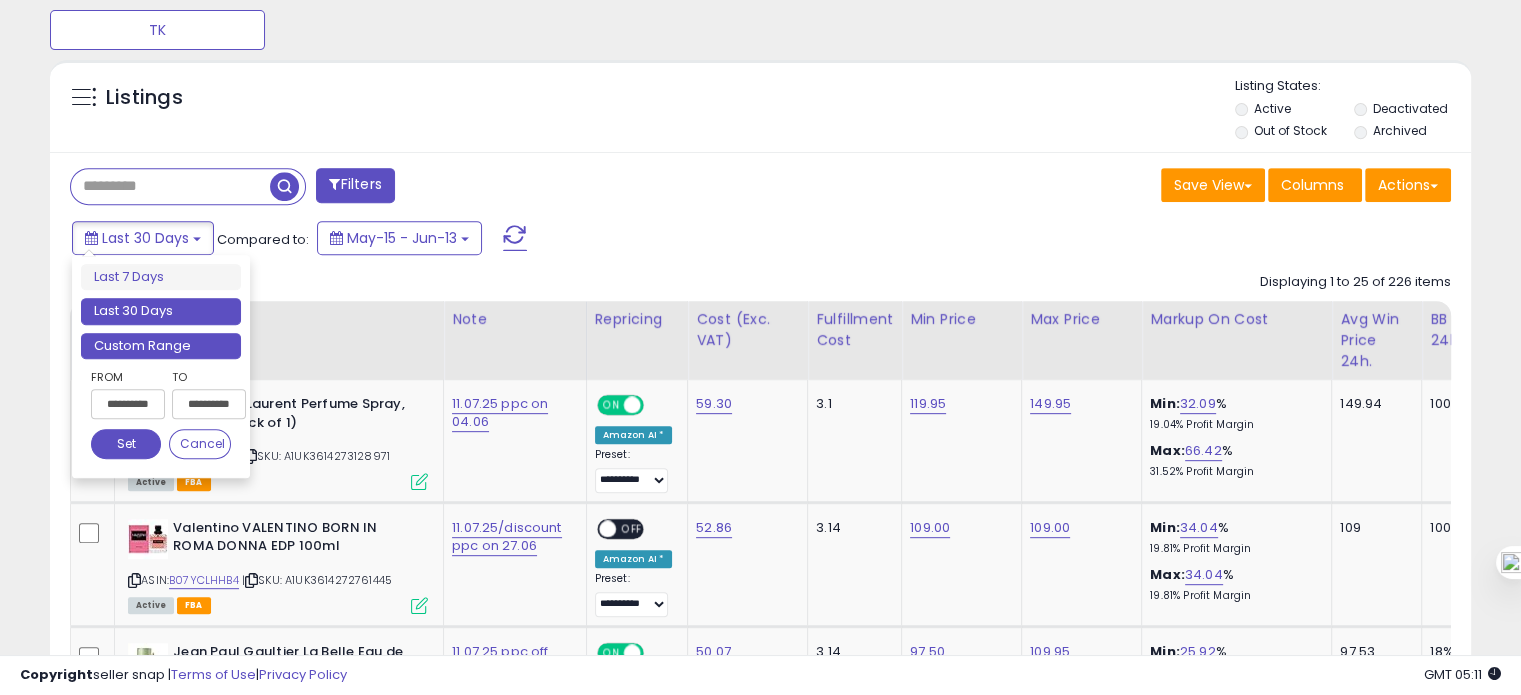 click on "Custom Range" at bounding box center (161, 346) 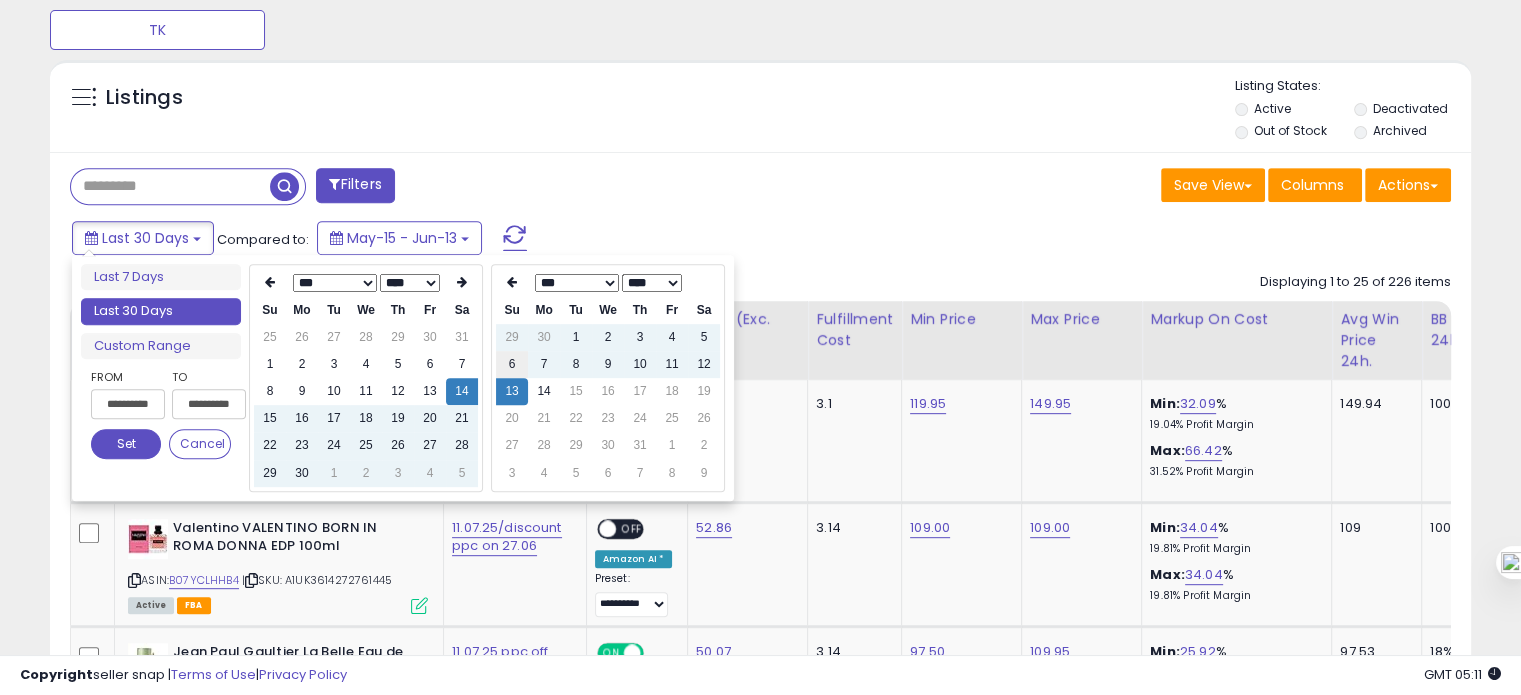 type on "**********" 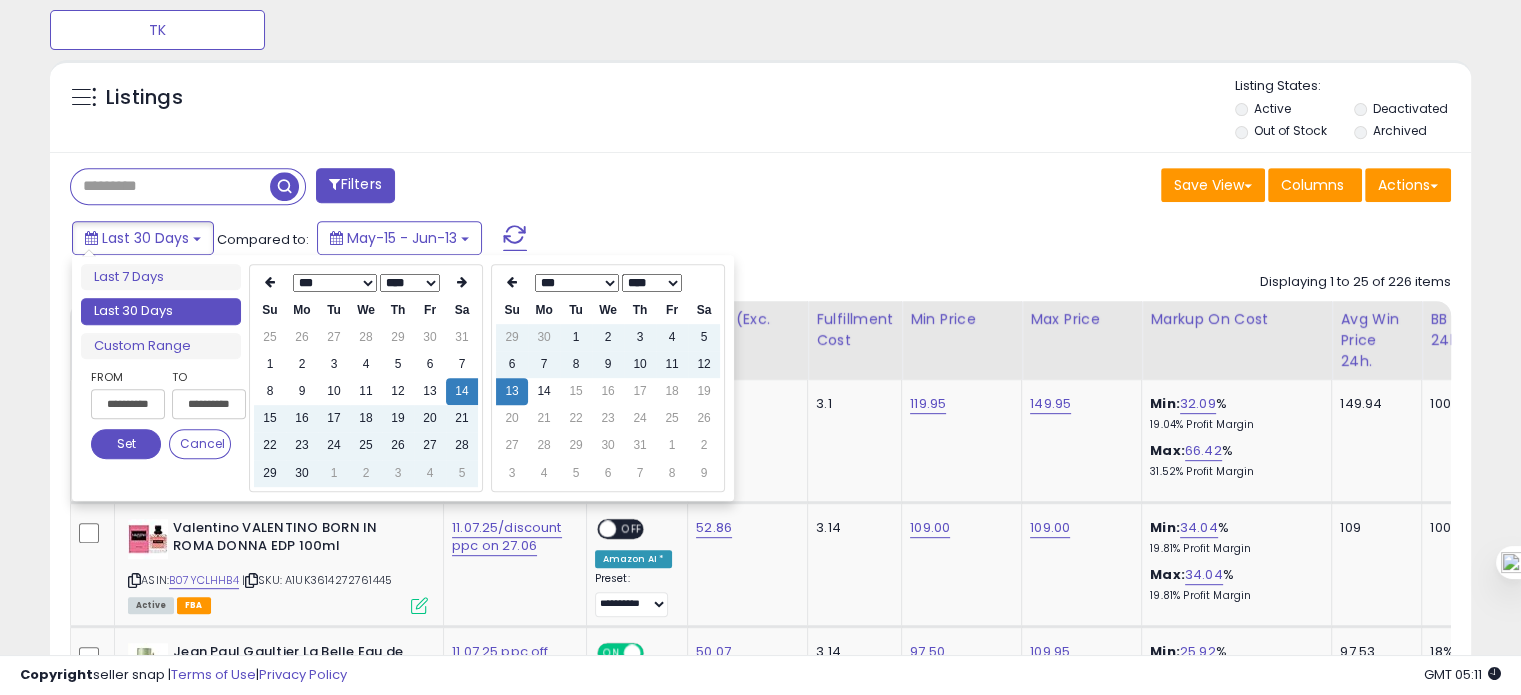 type on "**********" 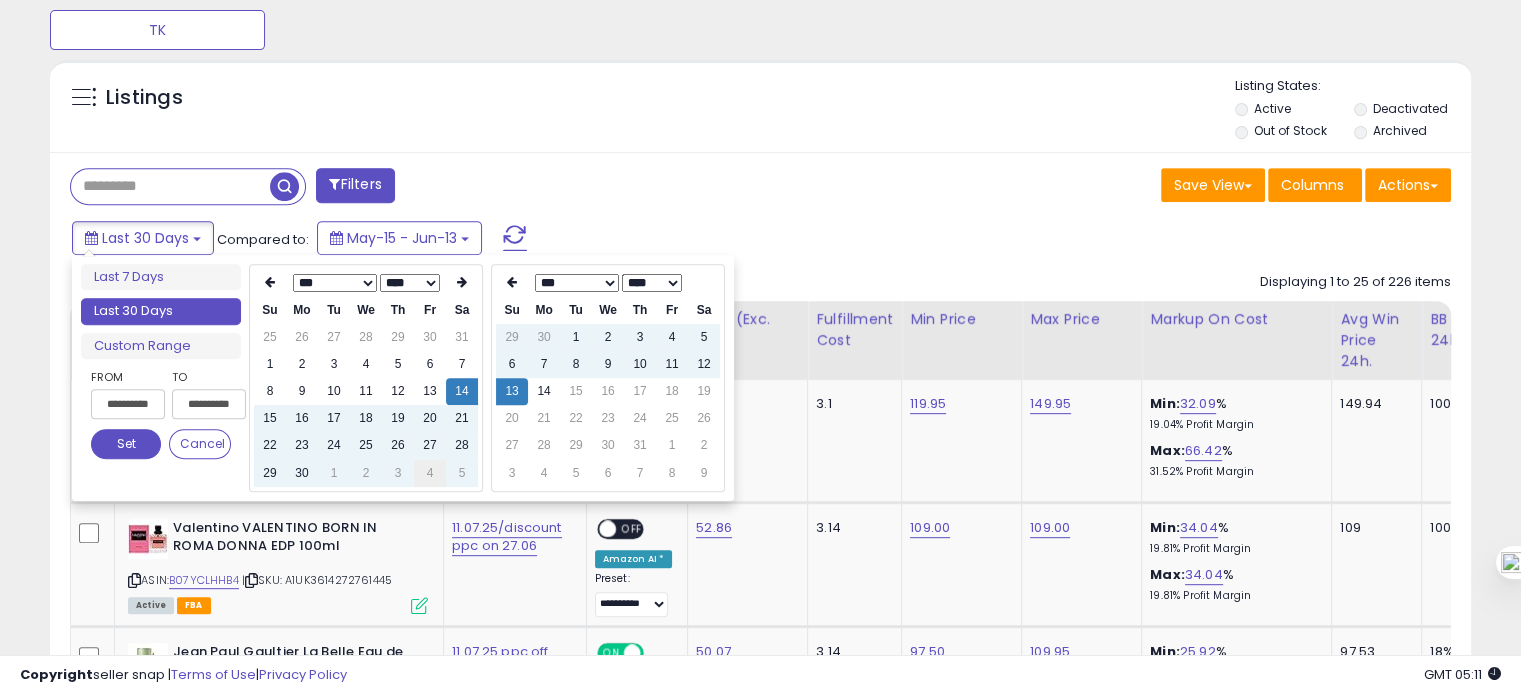 click on "4" at bounding box center [430, 473] 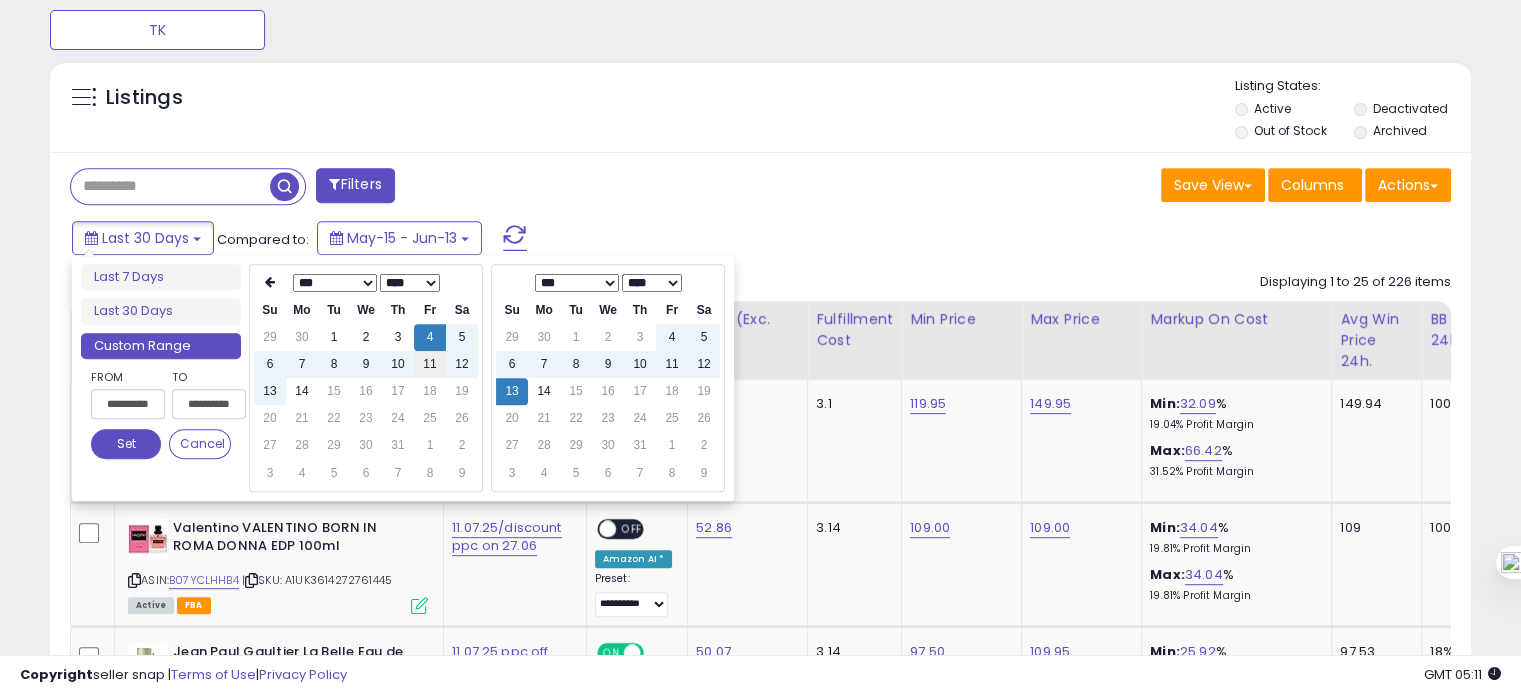 click on "11" at bounding box center (430, 364) 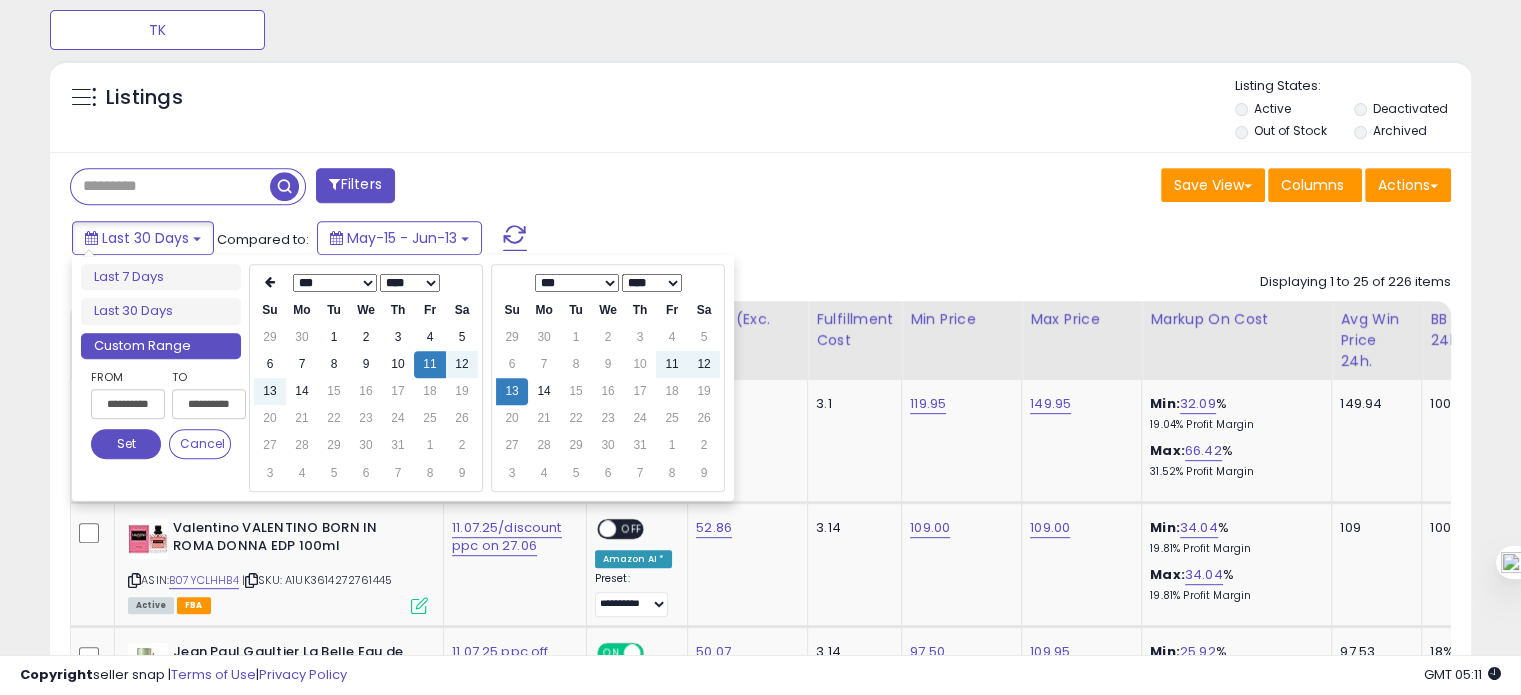 type on "**********" 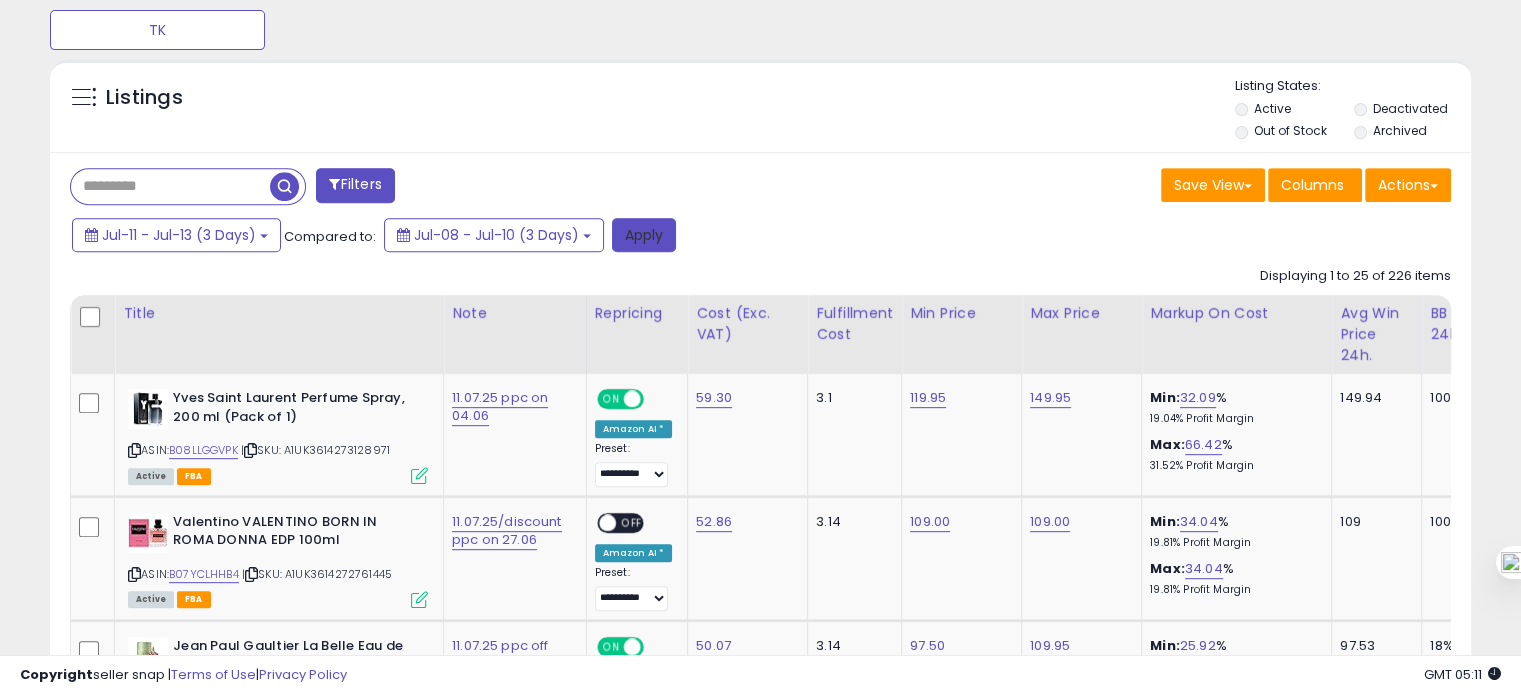 click on "Apply" at bounding box center [644, 235] 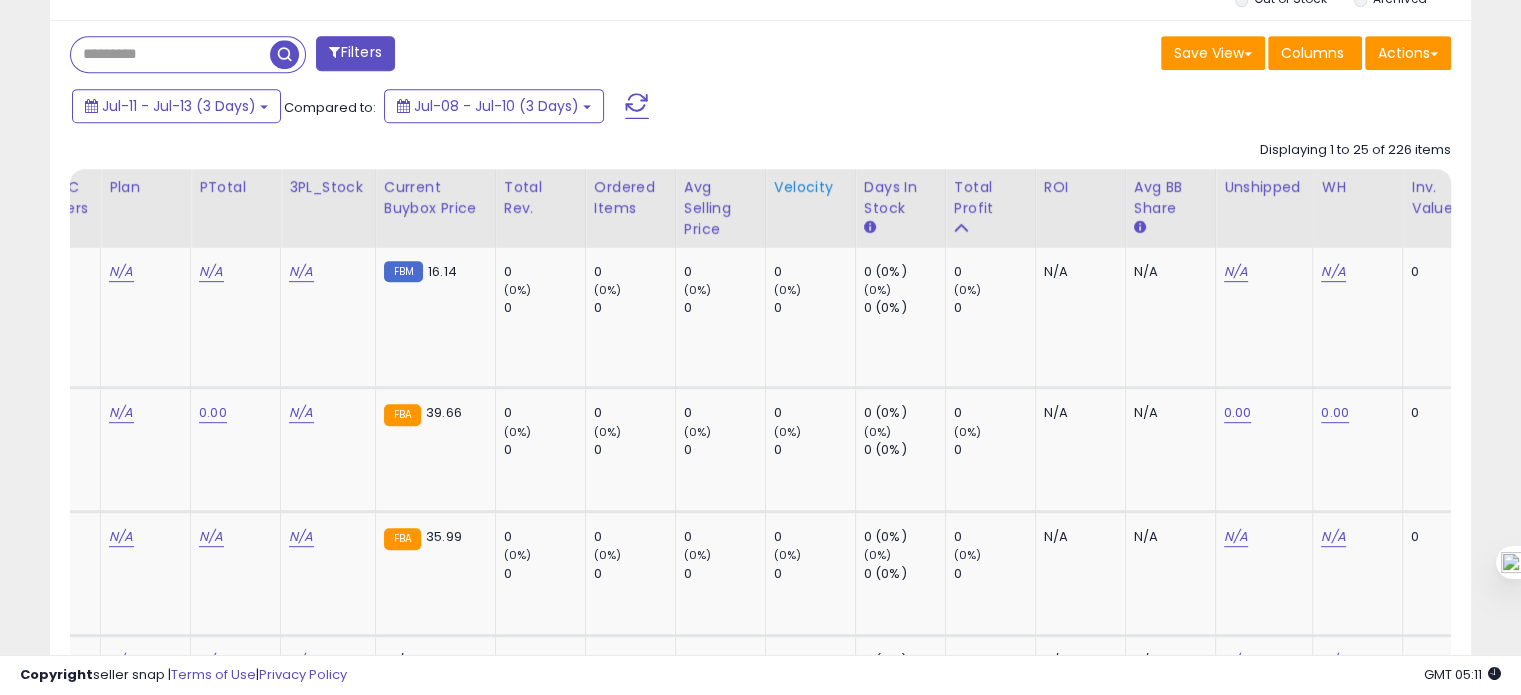 click on "Velocity" at bounding box center [810, 187] 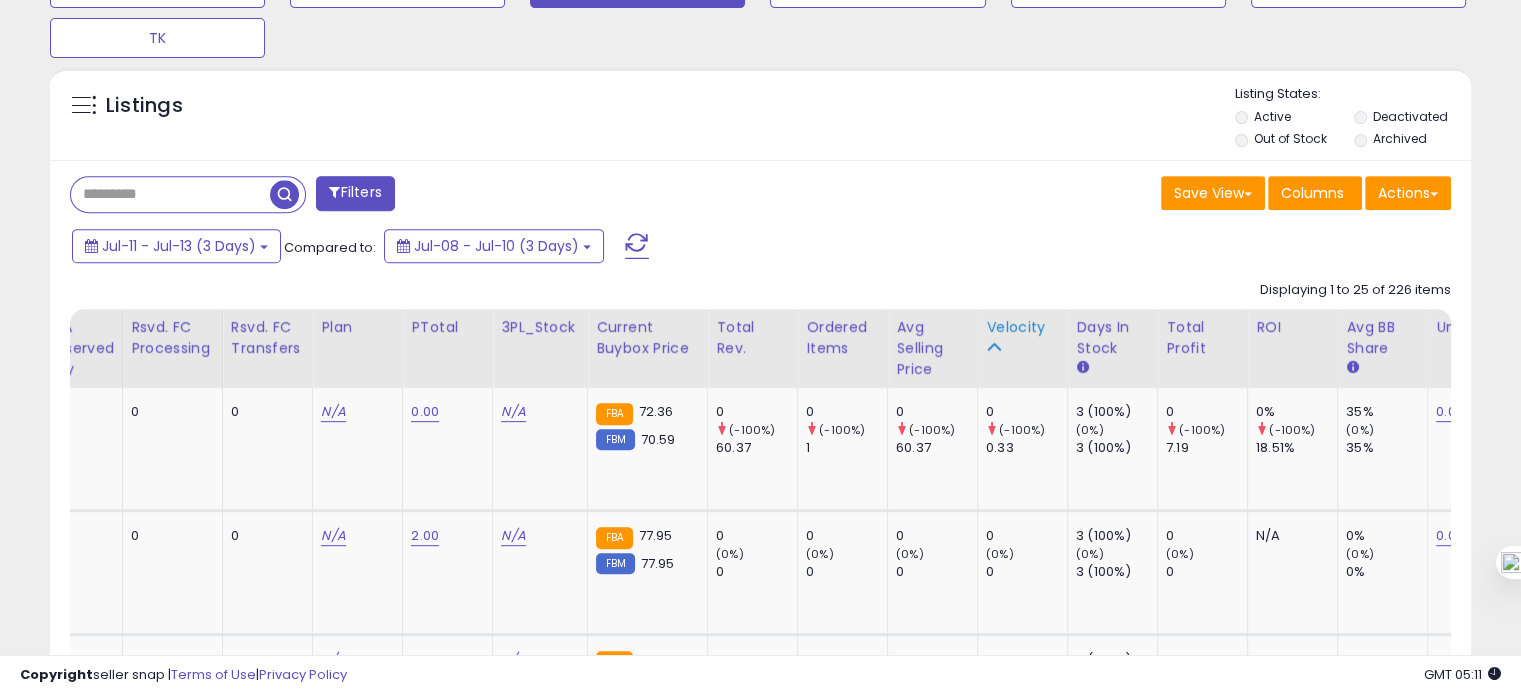 click on "Velocity" at bounding box center (1022, 327) 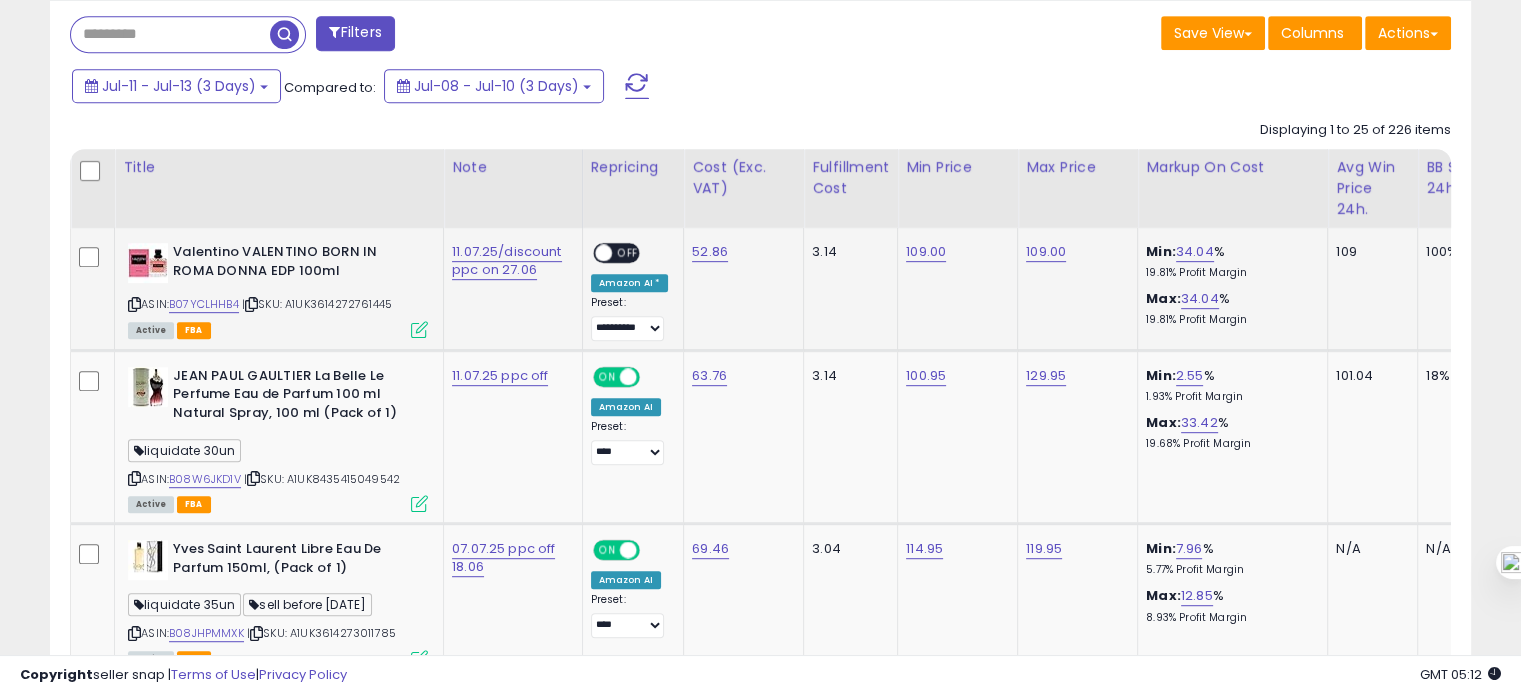click at bounding box center (134, 304) 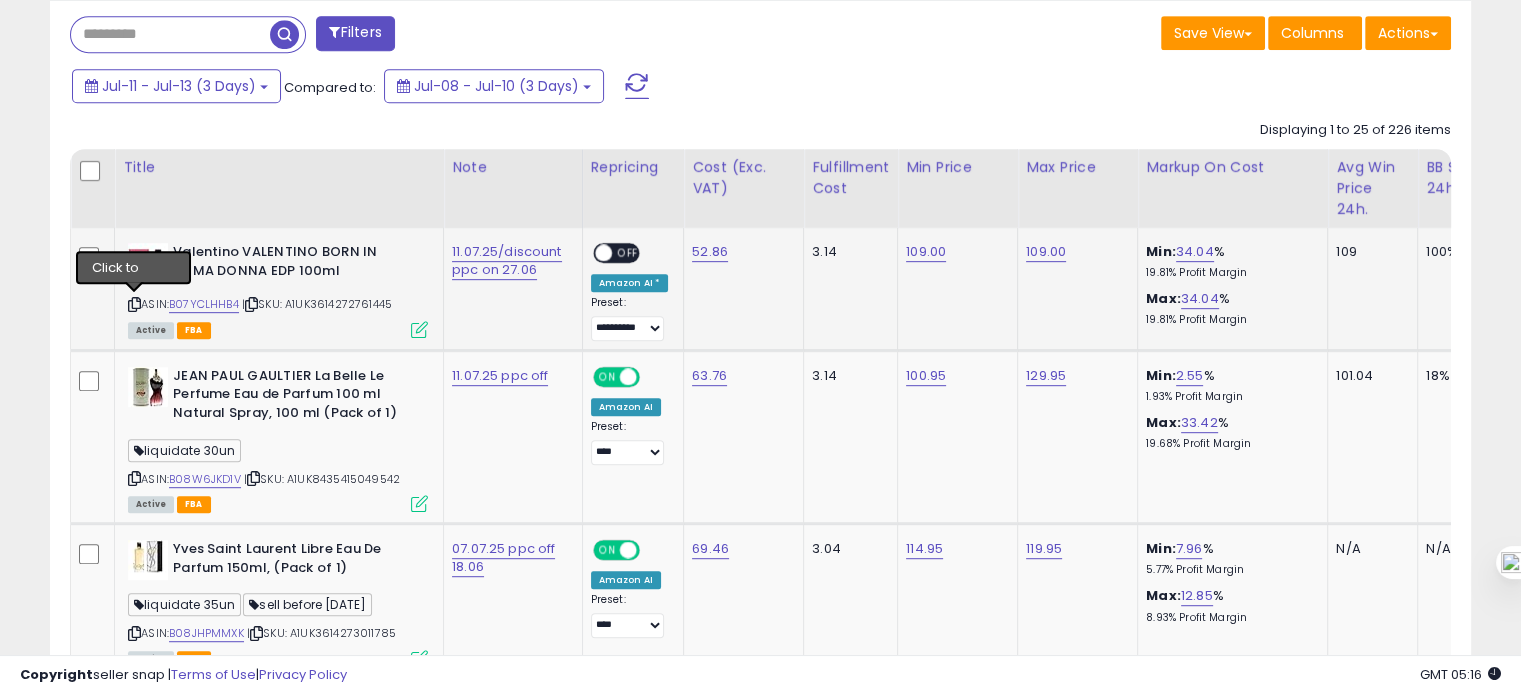 click at bounding box center (134, 304) 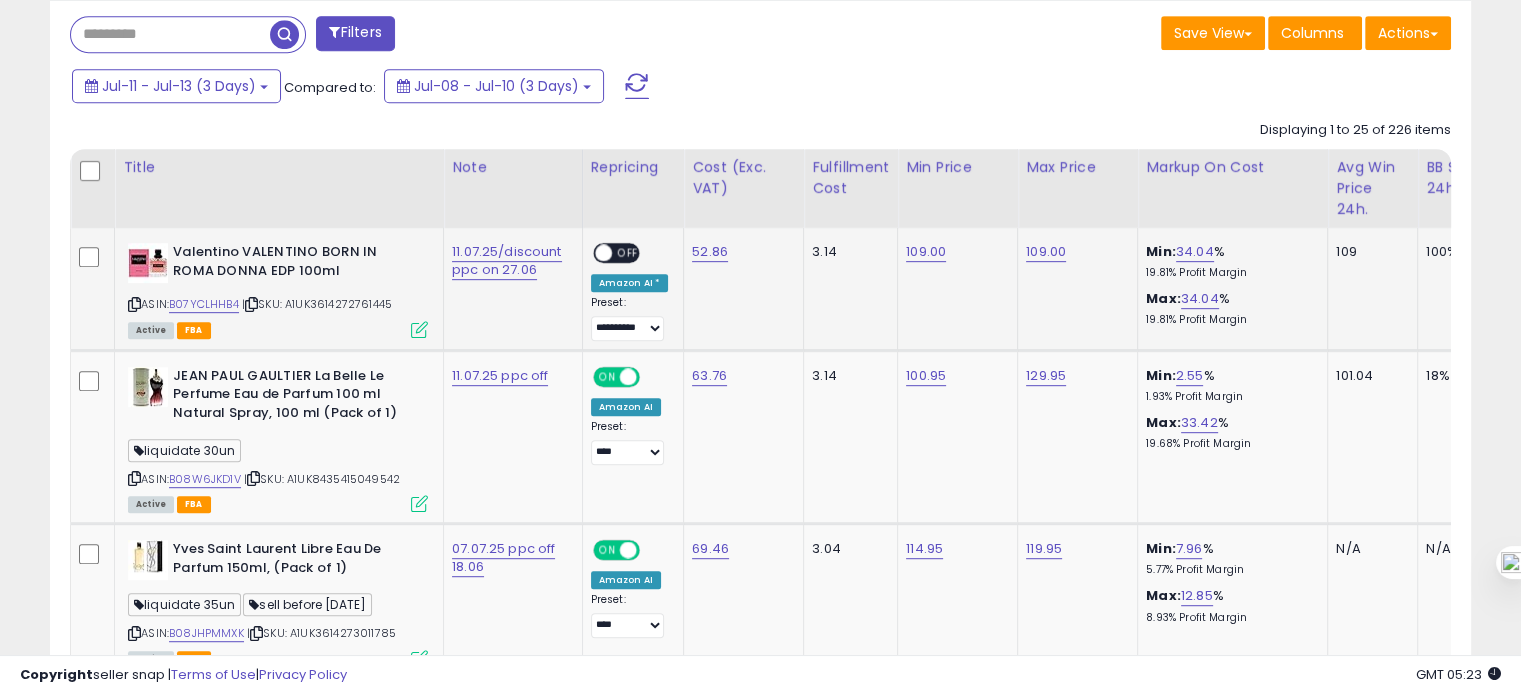 click at bounding box center (134, 304) 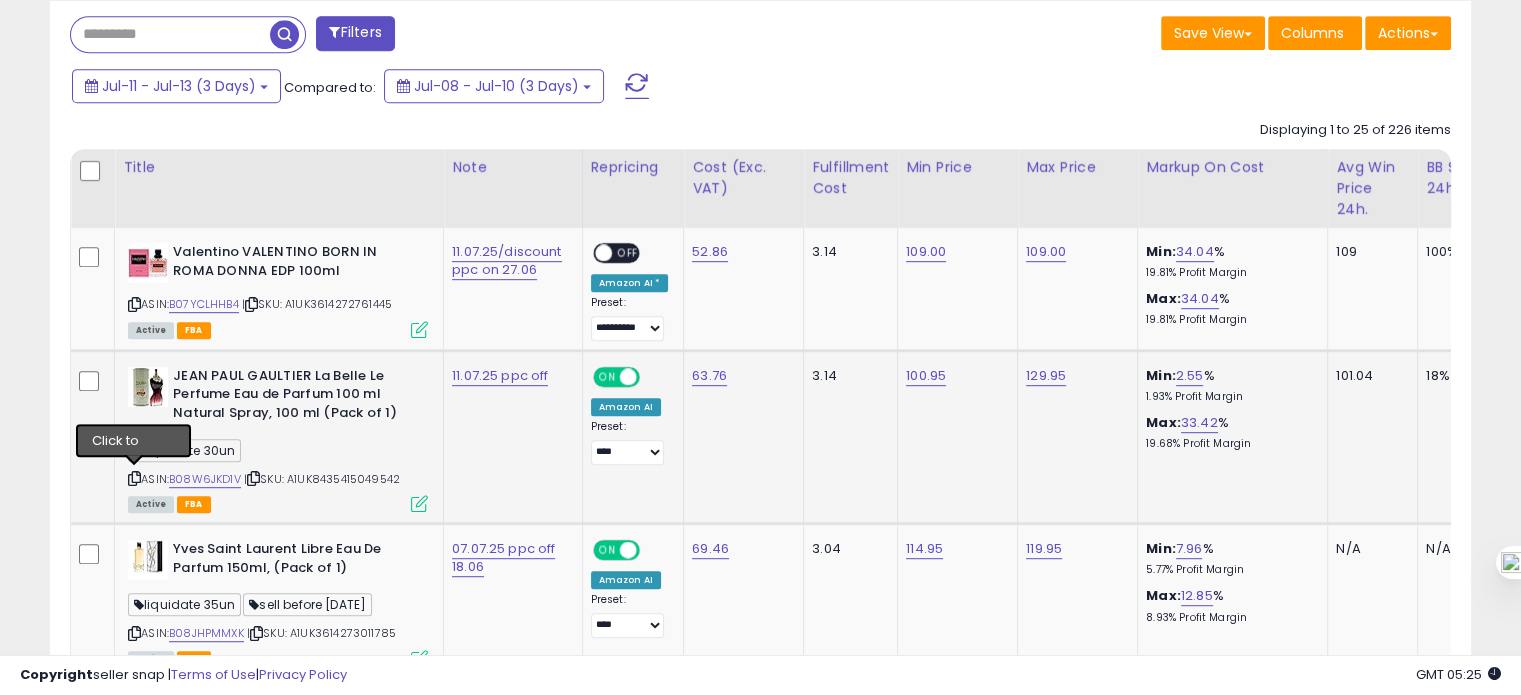 click at bounding box center [134, 478] 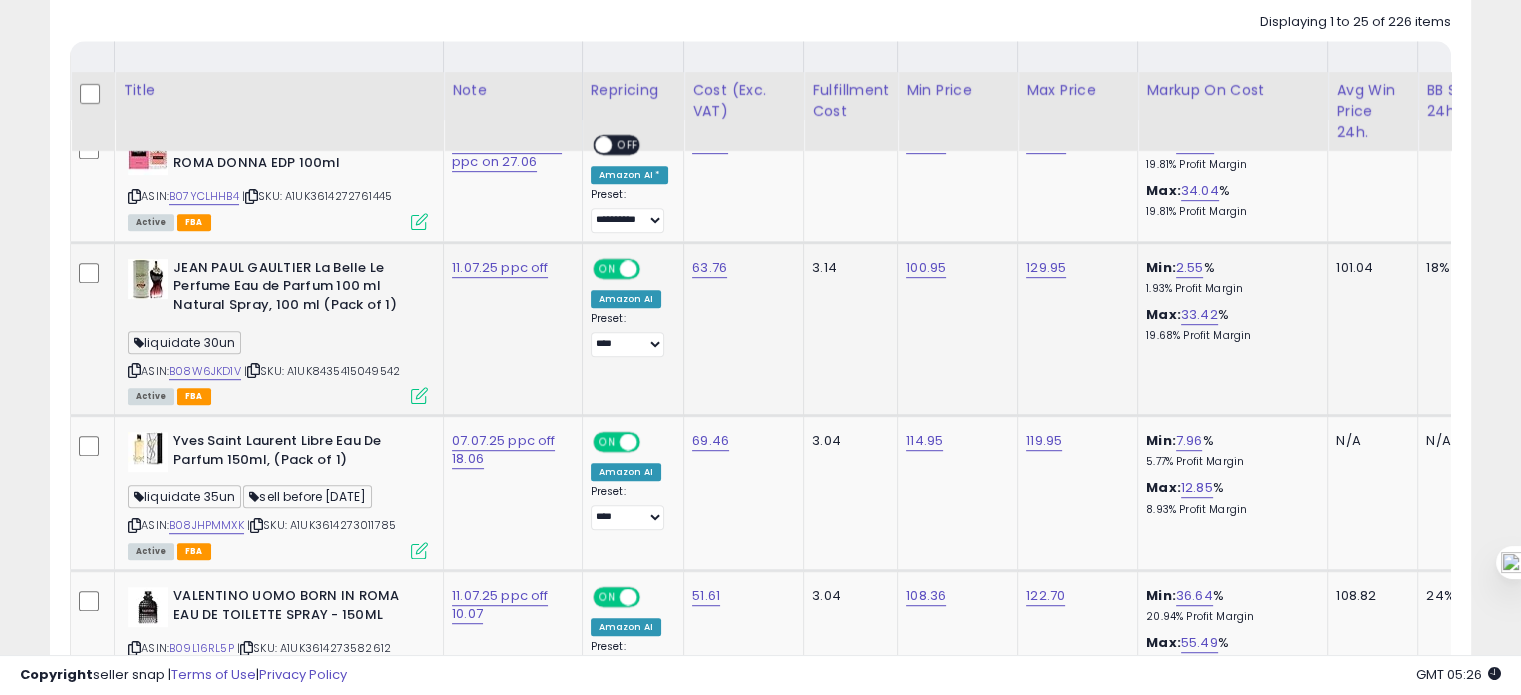 scroll, scrollTop: 1152, scrollLeft: 0, axis: vertical 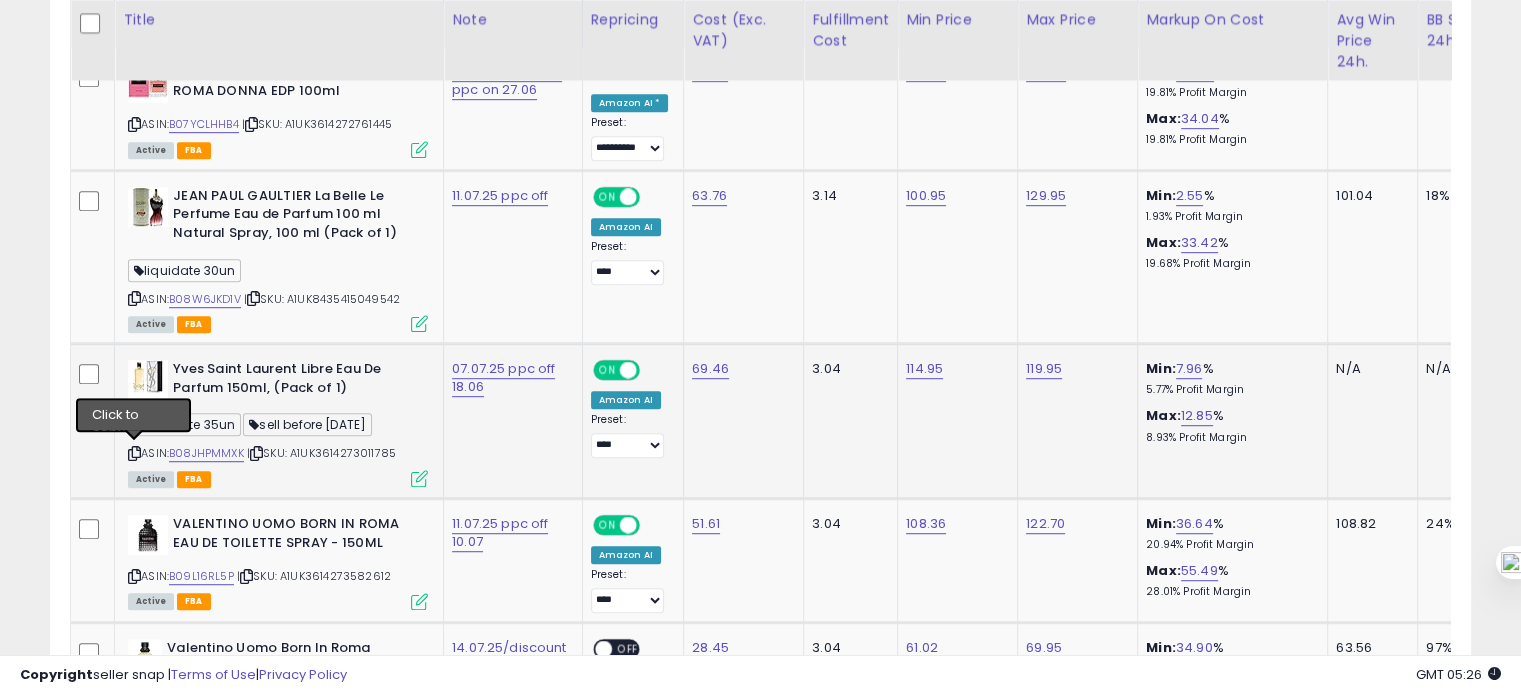 click at bounding box center [134, 453] 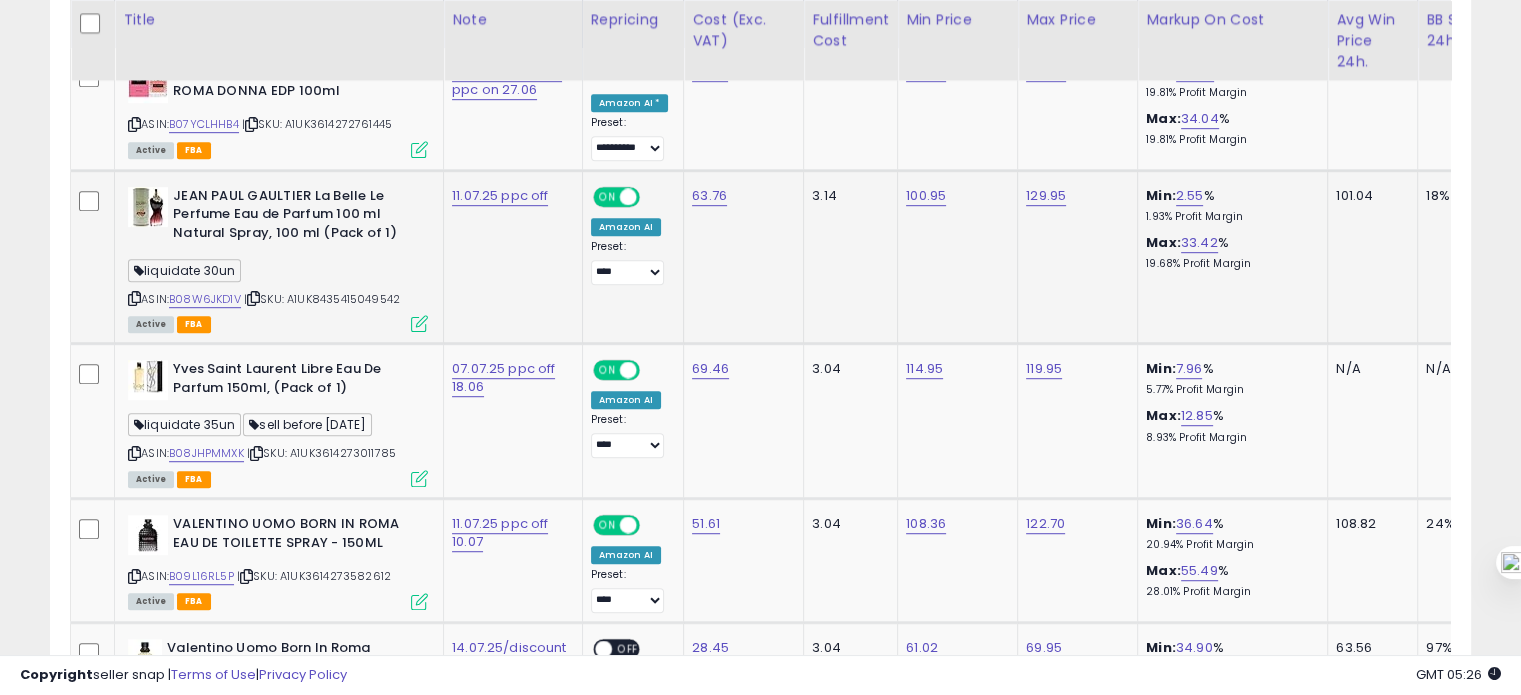 scroll, scrollTop: 0, scrollLeft: 851, axis: horizontal 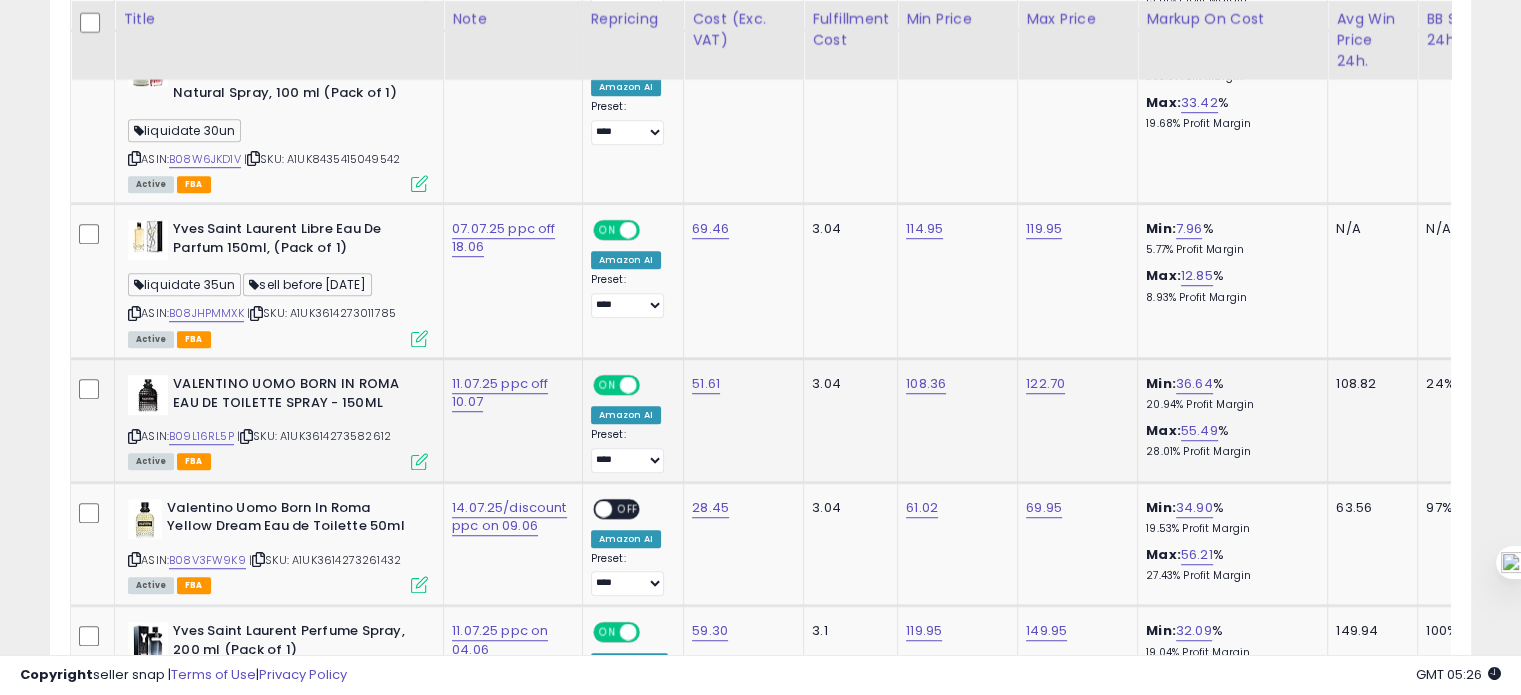 click at bounding box center (134, 436) 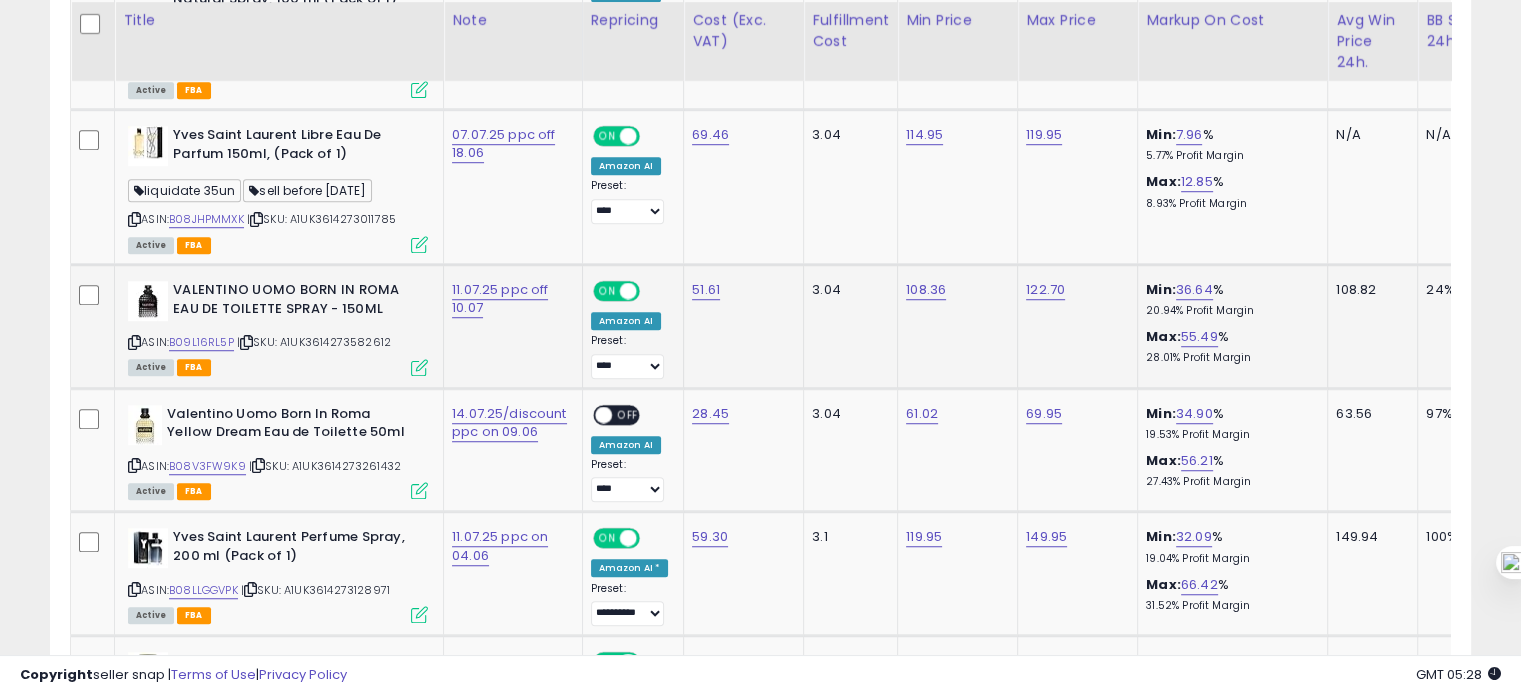 scroll, scrollTop: 1387, scrollLeft: 0, axis: vertical 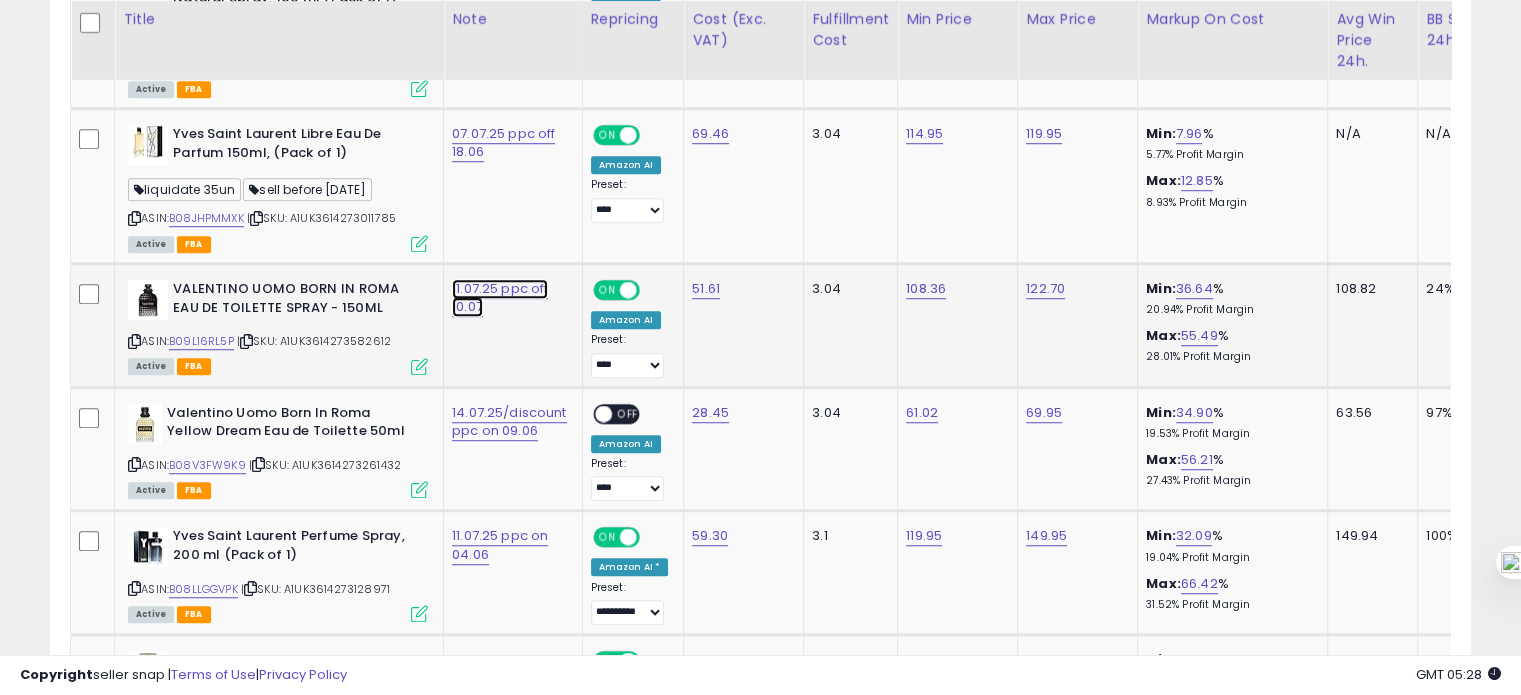 click on "11.07.25 ppc off 10.07" at bounding box center (507, -154) 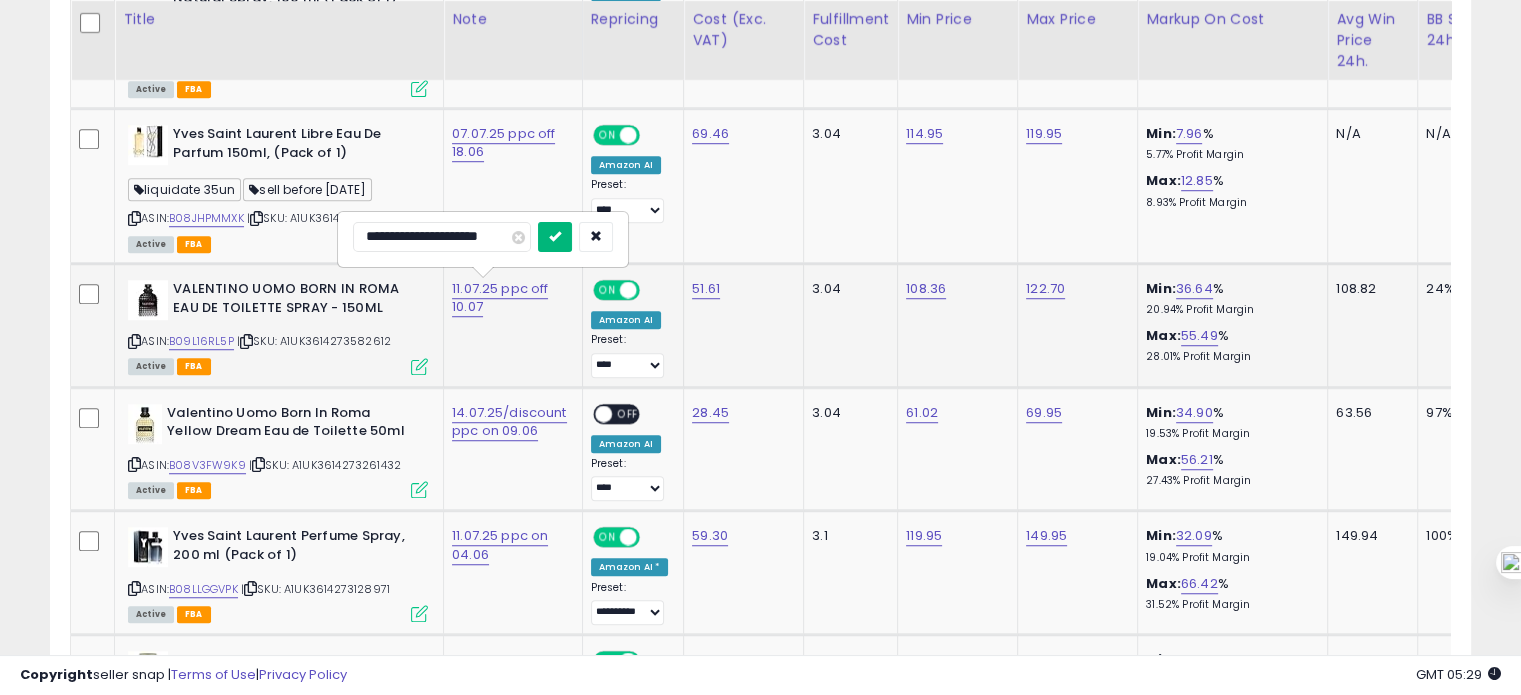 click at bounding box center (555, 237) 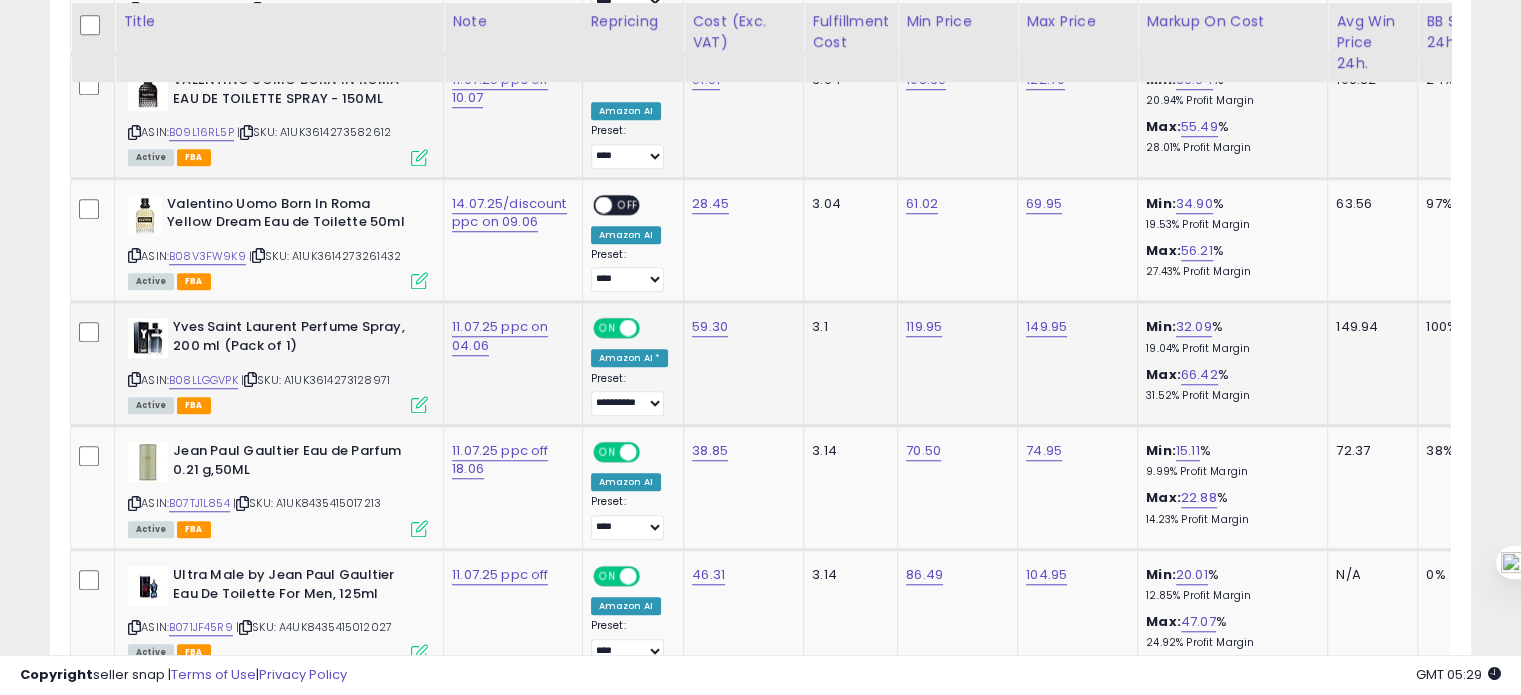 scroll, scrollTop: 1598, scrollLeft: 0, axis: vertical 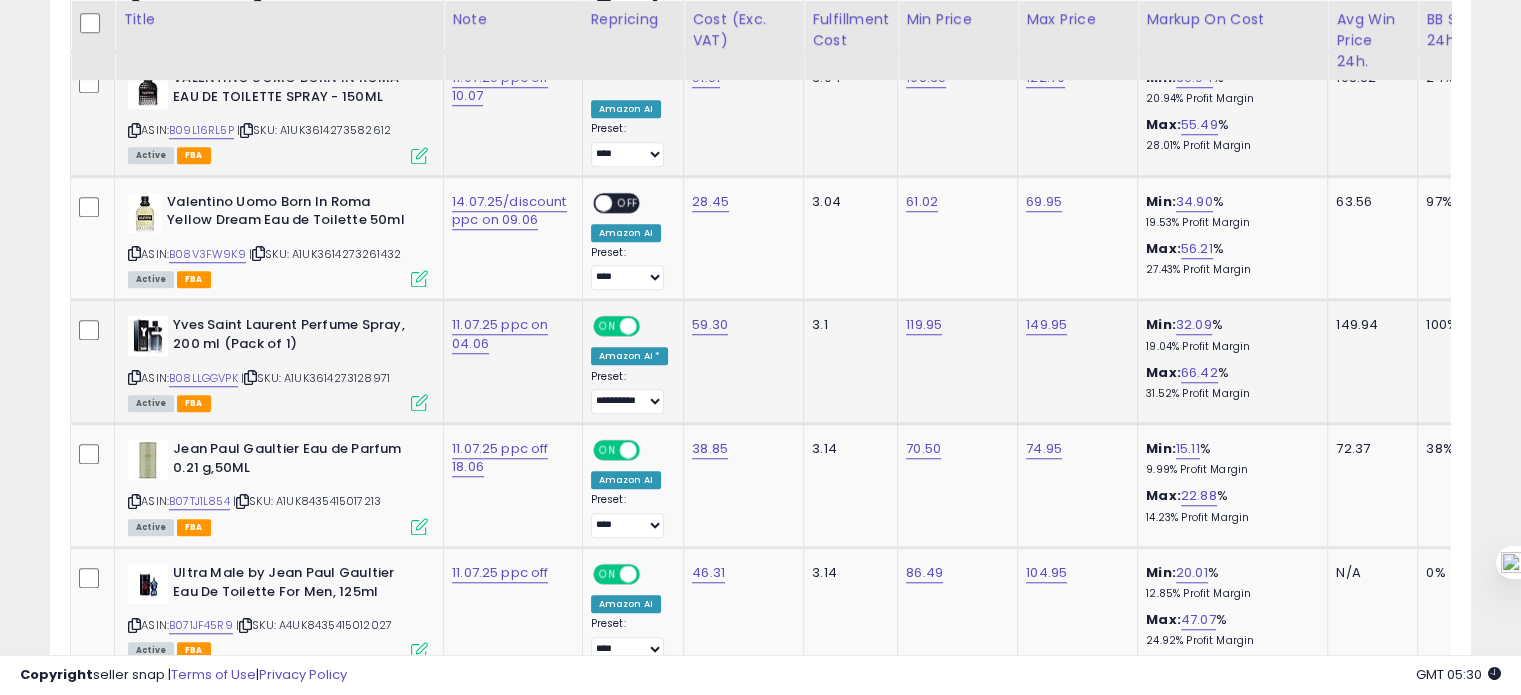 click on "ASIN:  B08LLGGVPK    |   SKU: A1UK3614273128971 Active FBA" at bounding box center (278, 362) 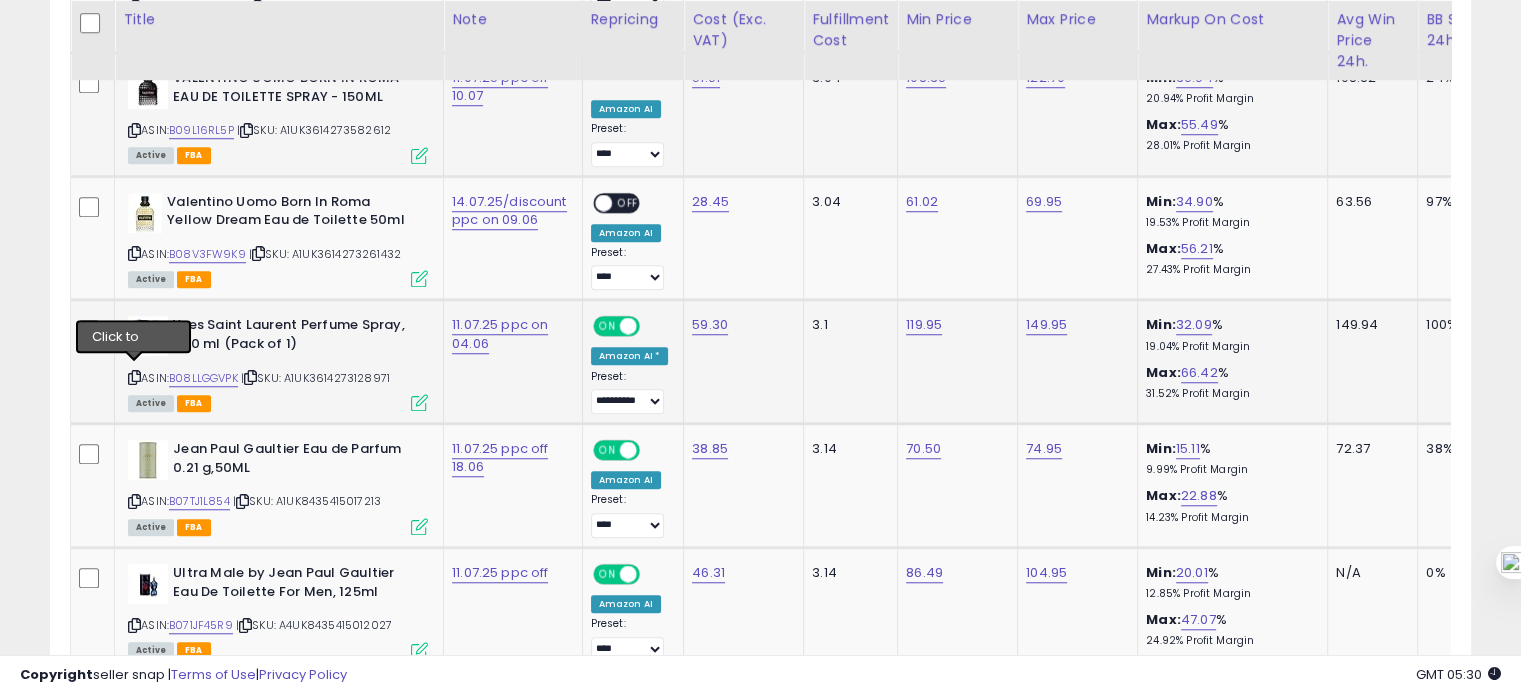 click at bounding box center [134, 377] 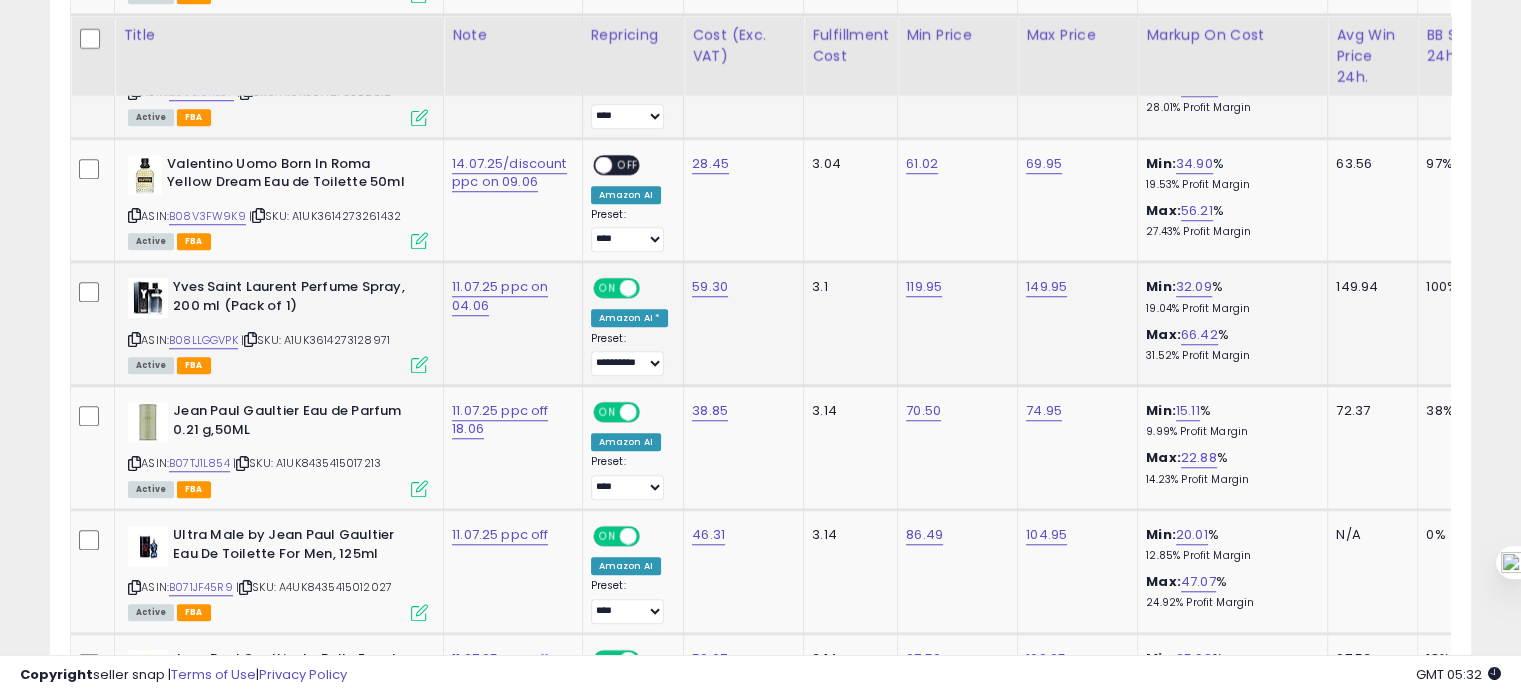 scroll, scrollTop: 1667, scrollLeft: 0, axis: vertical 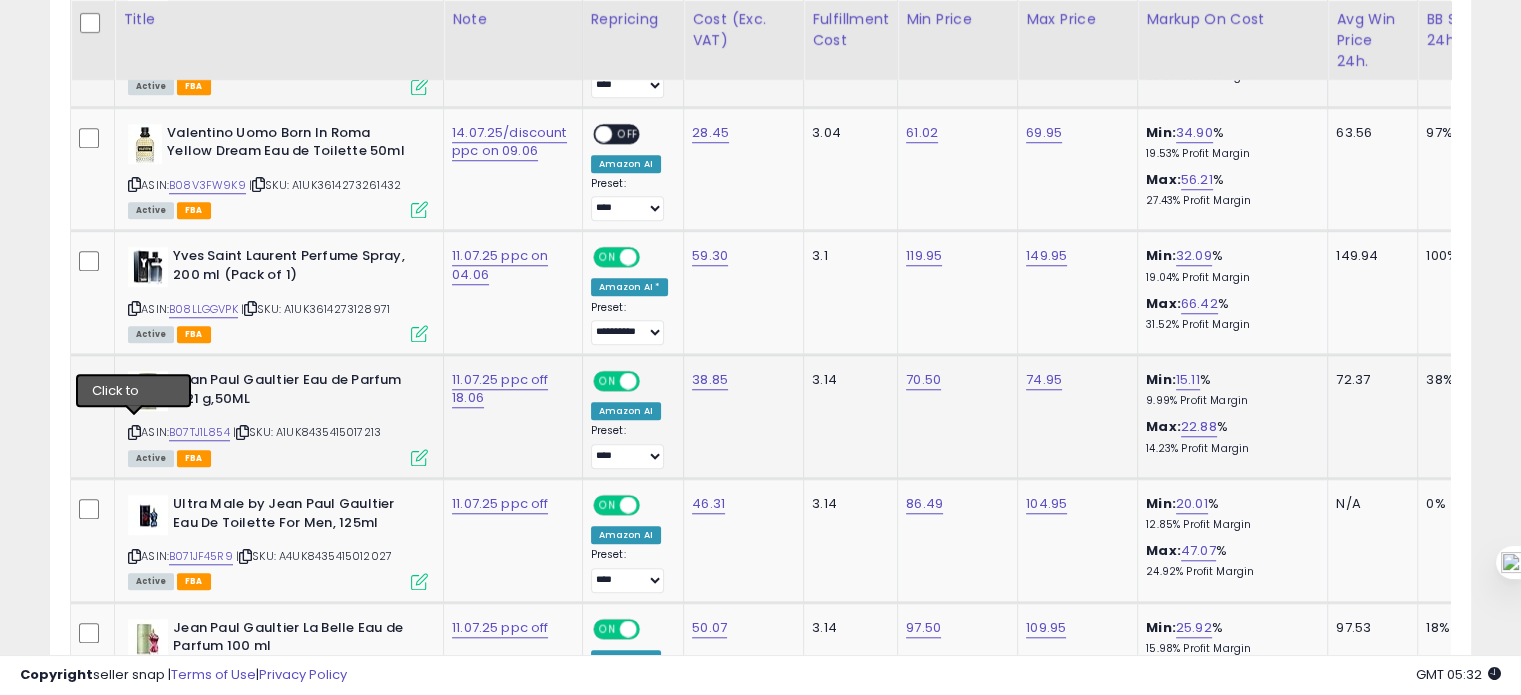 click at bounding box center (134, 432) 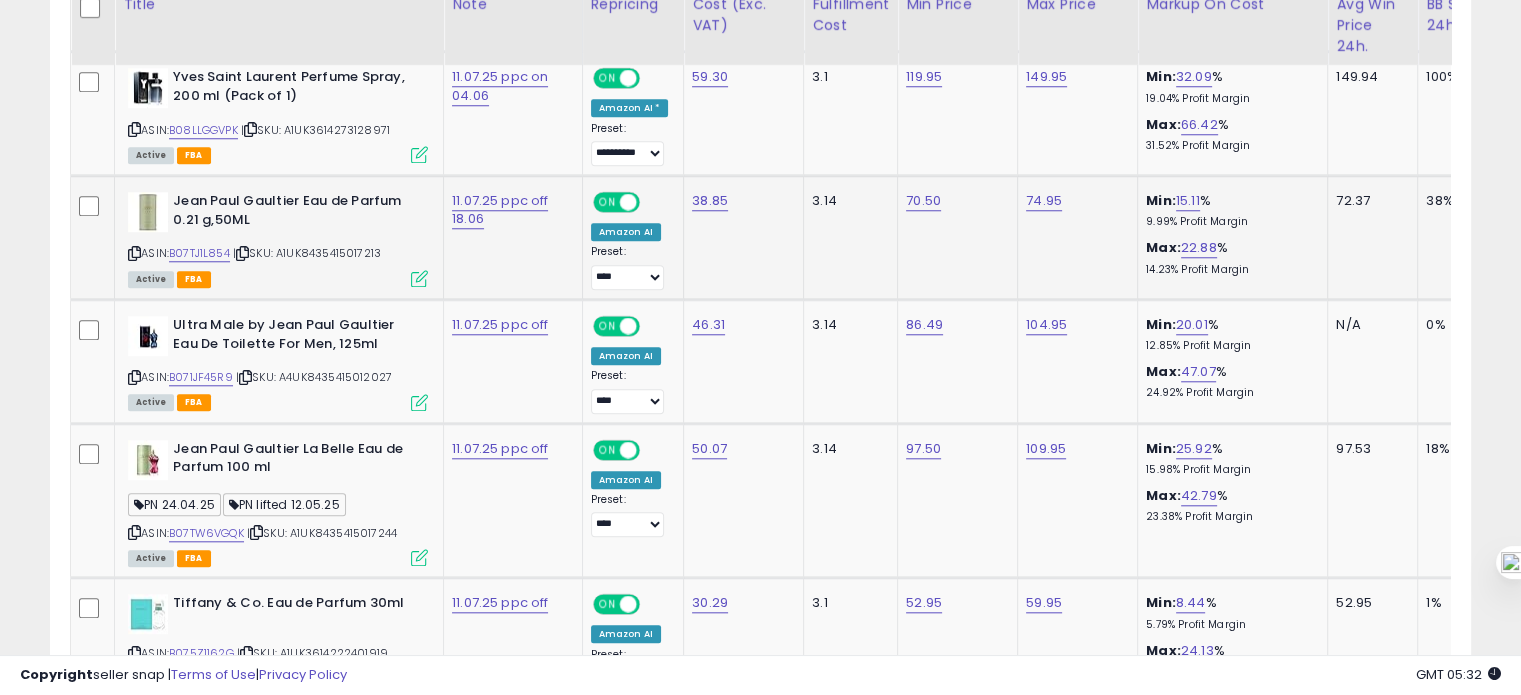 scroll, scrollTop: 1852, scrollLeft: 0, axis: vertical 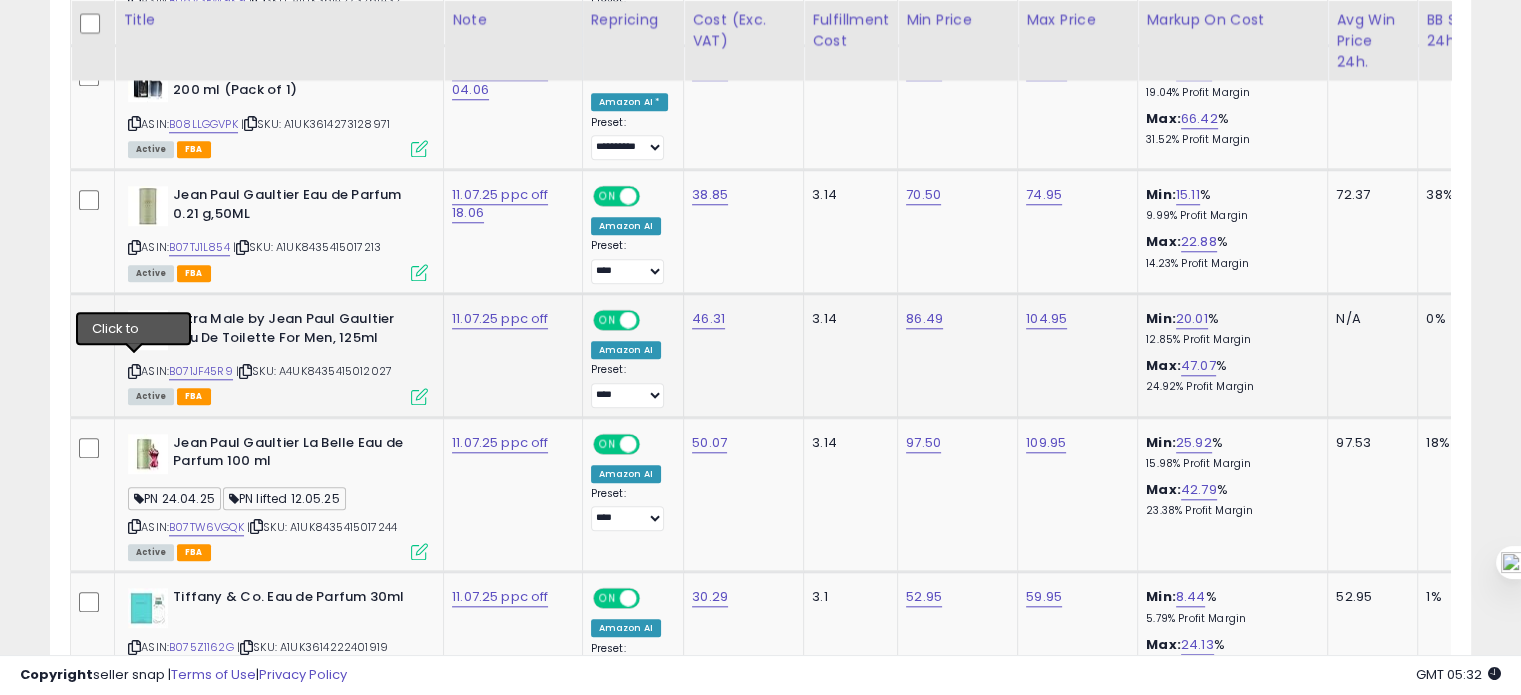 click at bounding box center [134, 371] 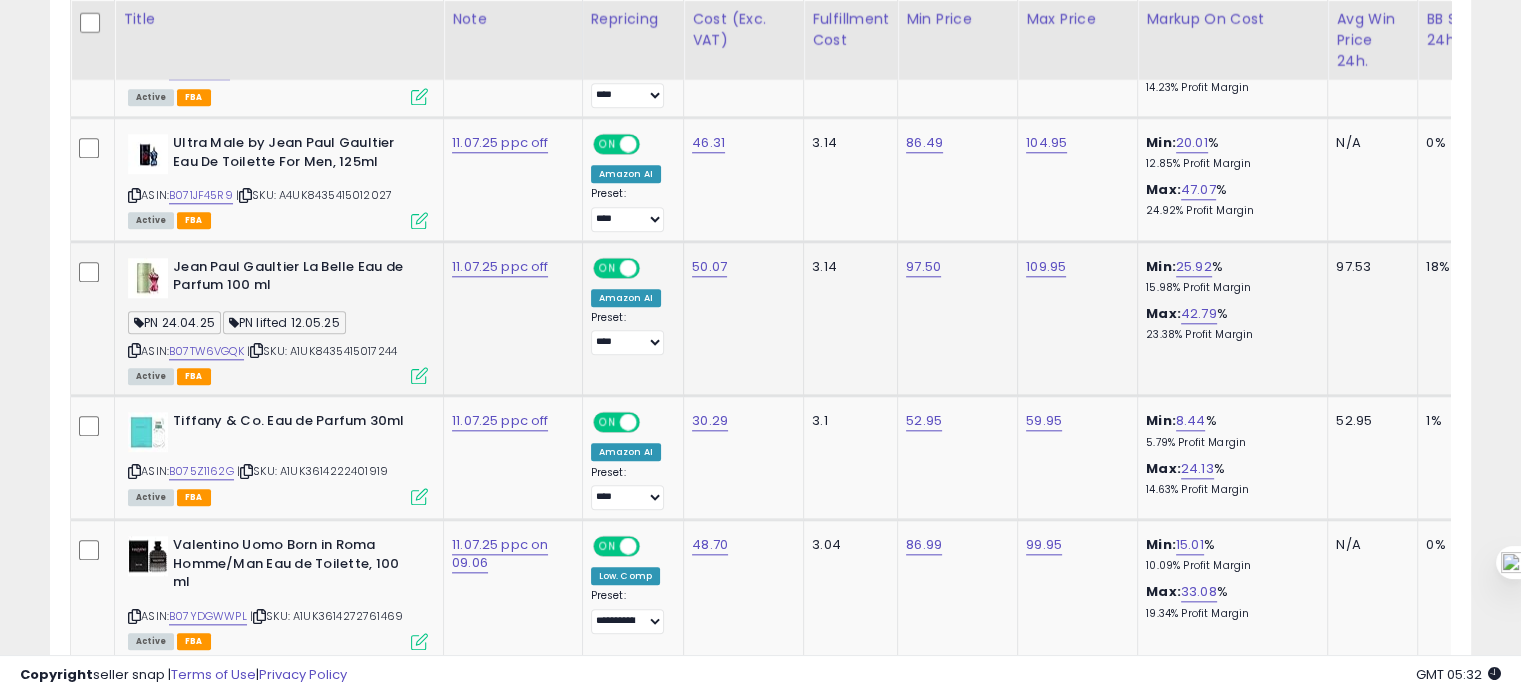 scroll, scrollTop: 2028, scrollLeft: 0, axis: vertical 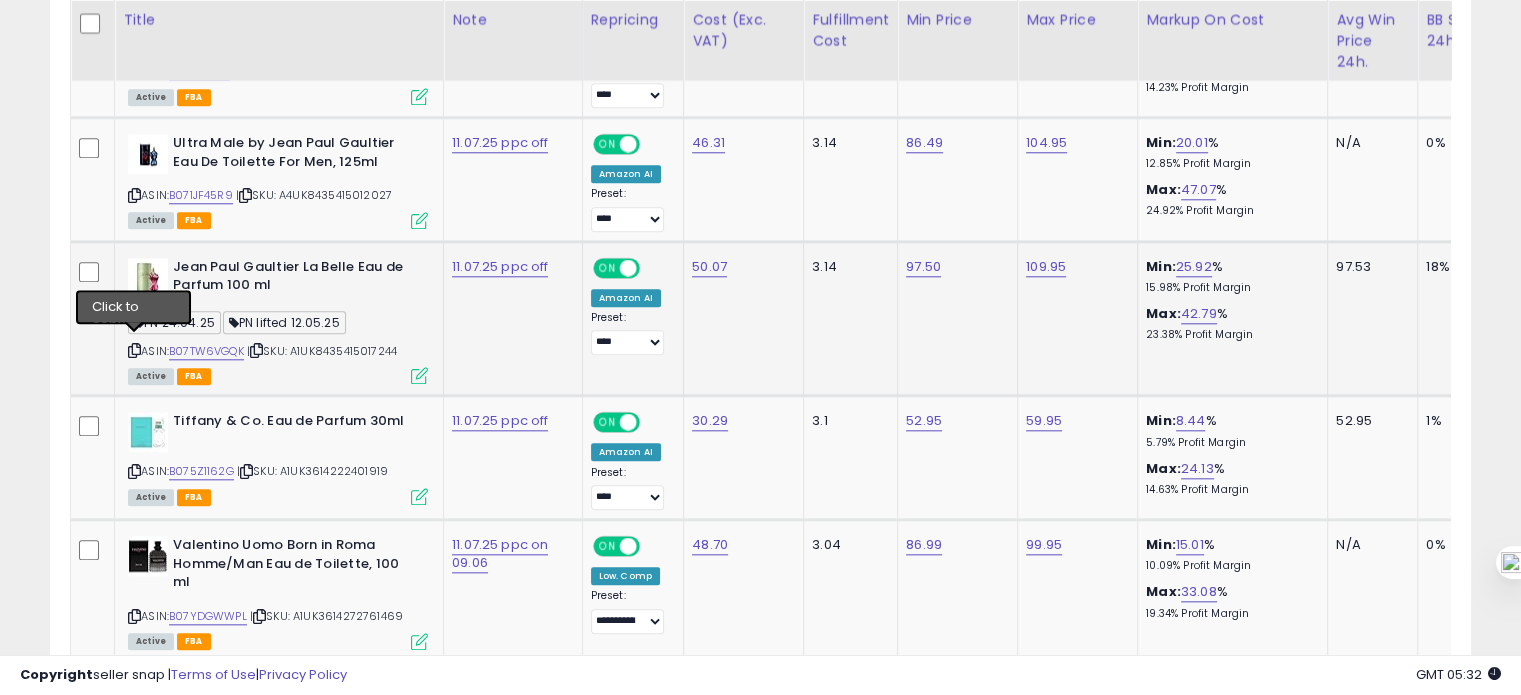click at bounding box center [134, 350] 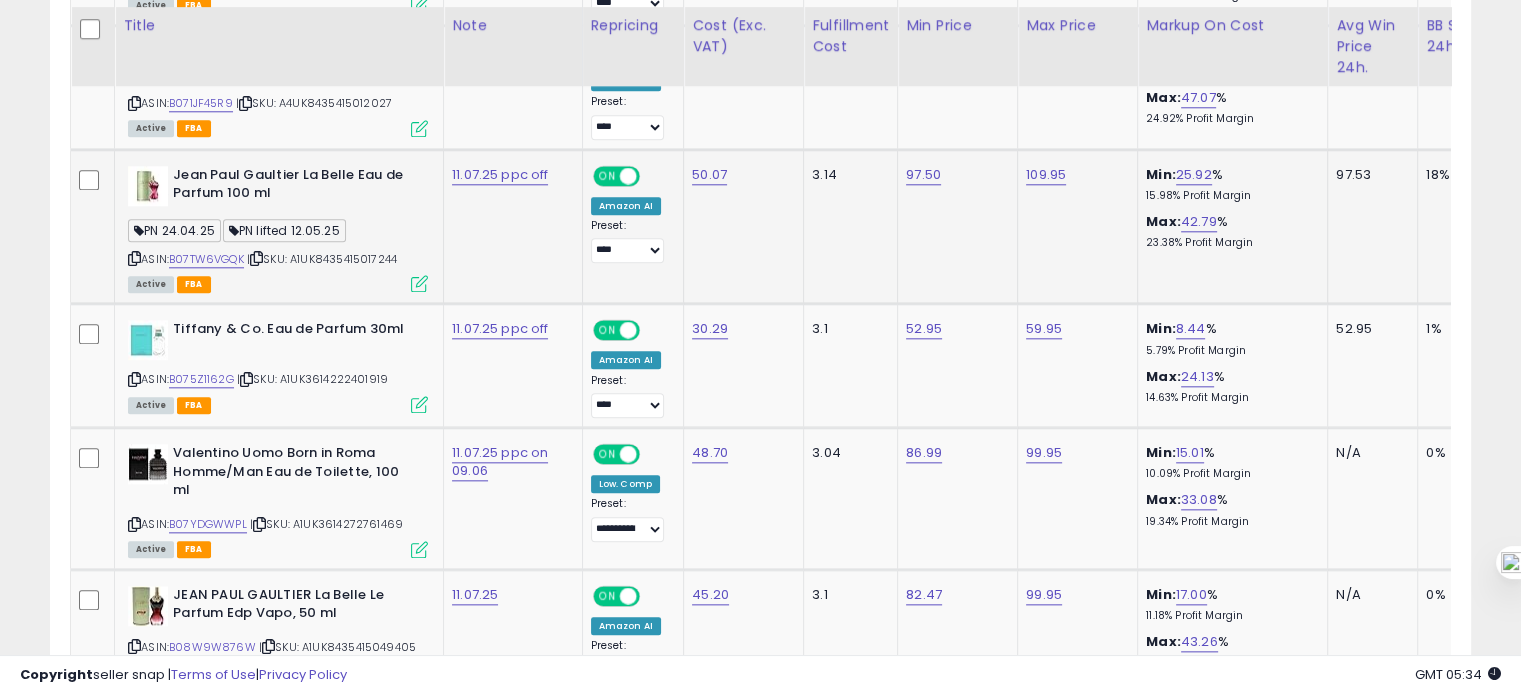 scroll, scrollTop: 2128, scrollLeft: 0, axis: vertical 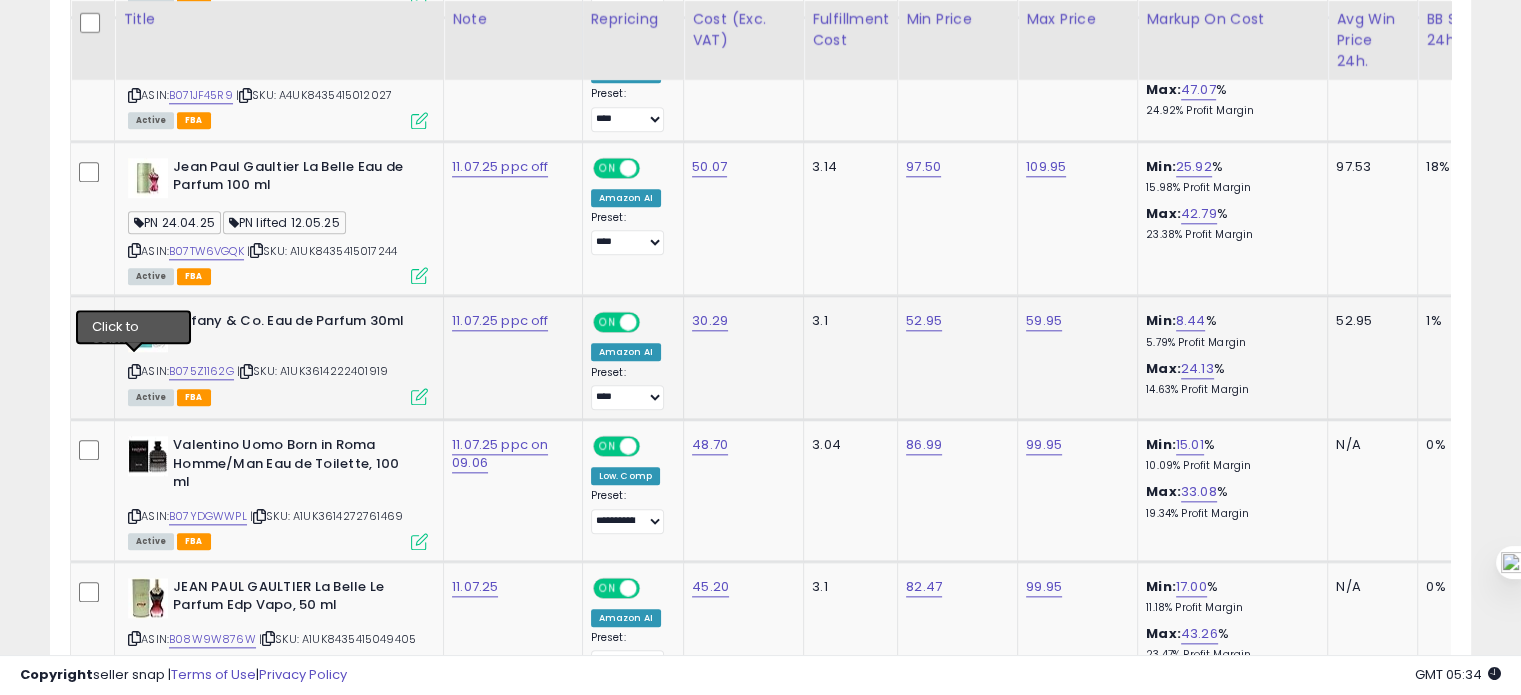 click at bounding box center [134, 371] 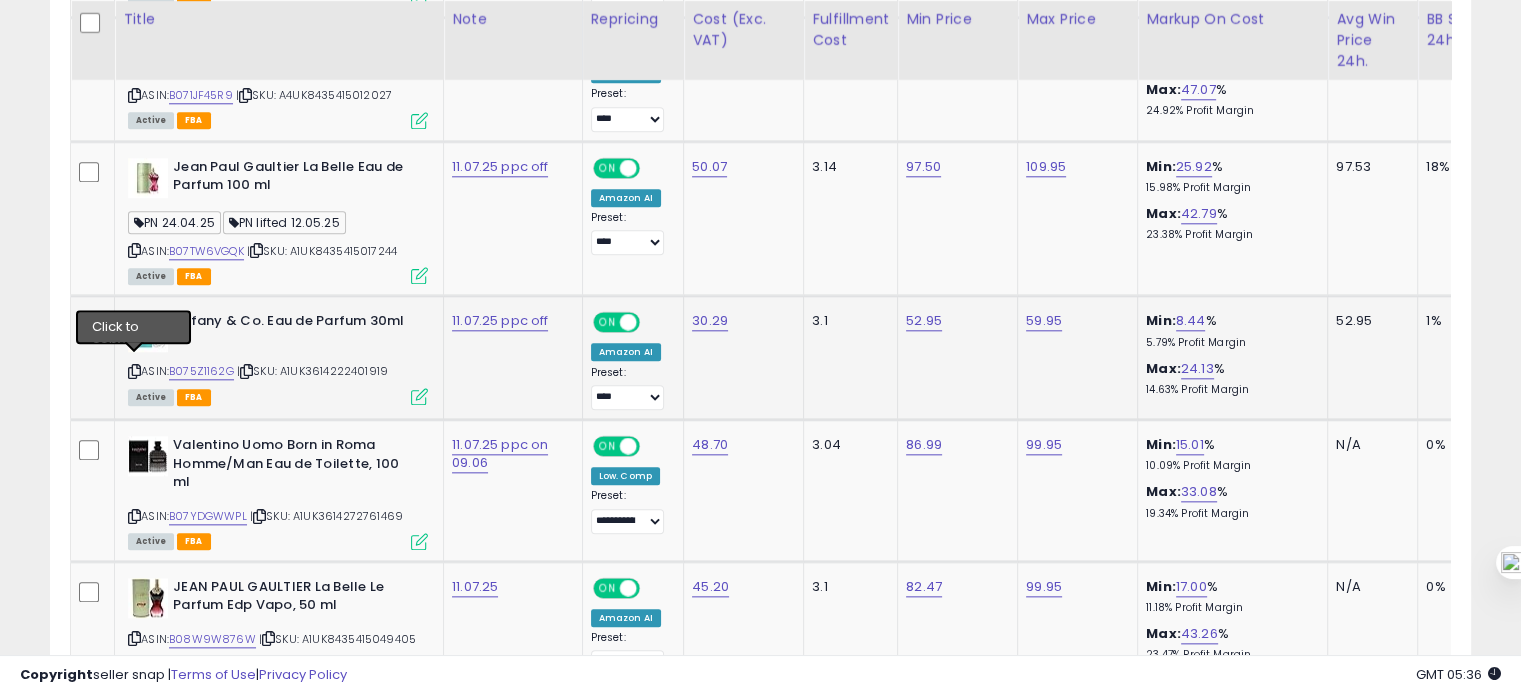 click at bounding box center [134, 371] 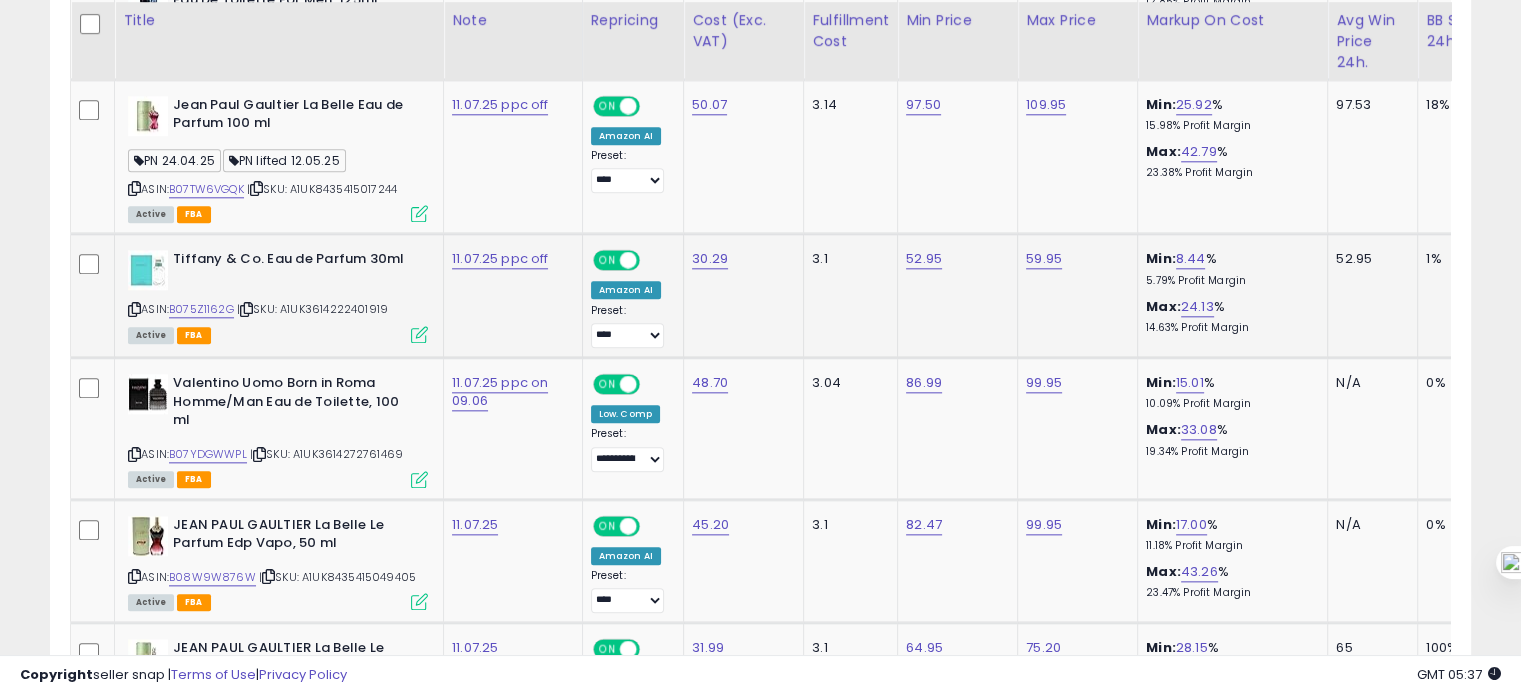 scroll, scrollTop: 2192, scrollLeft: 0, axis: vertical 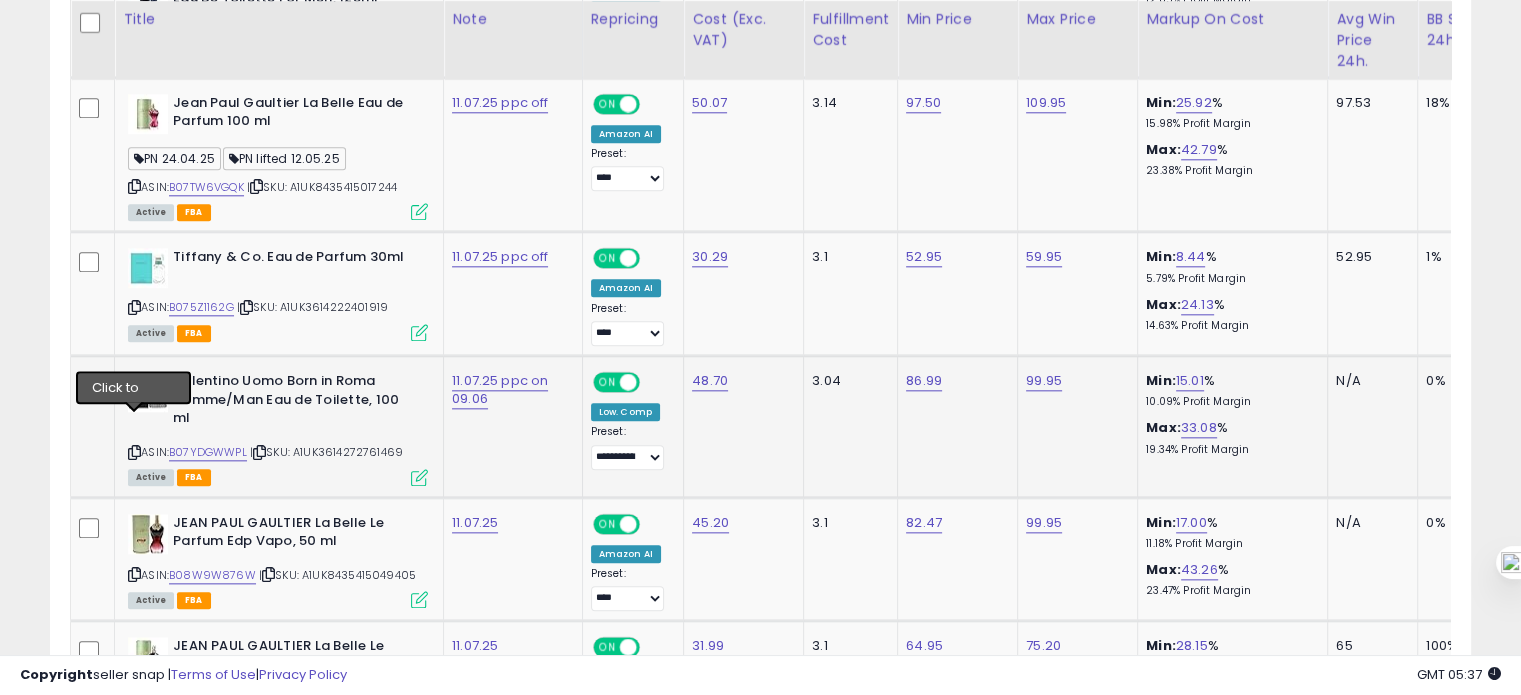 click at bounding box center [134, 452] 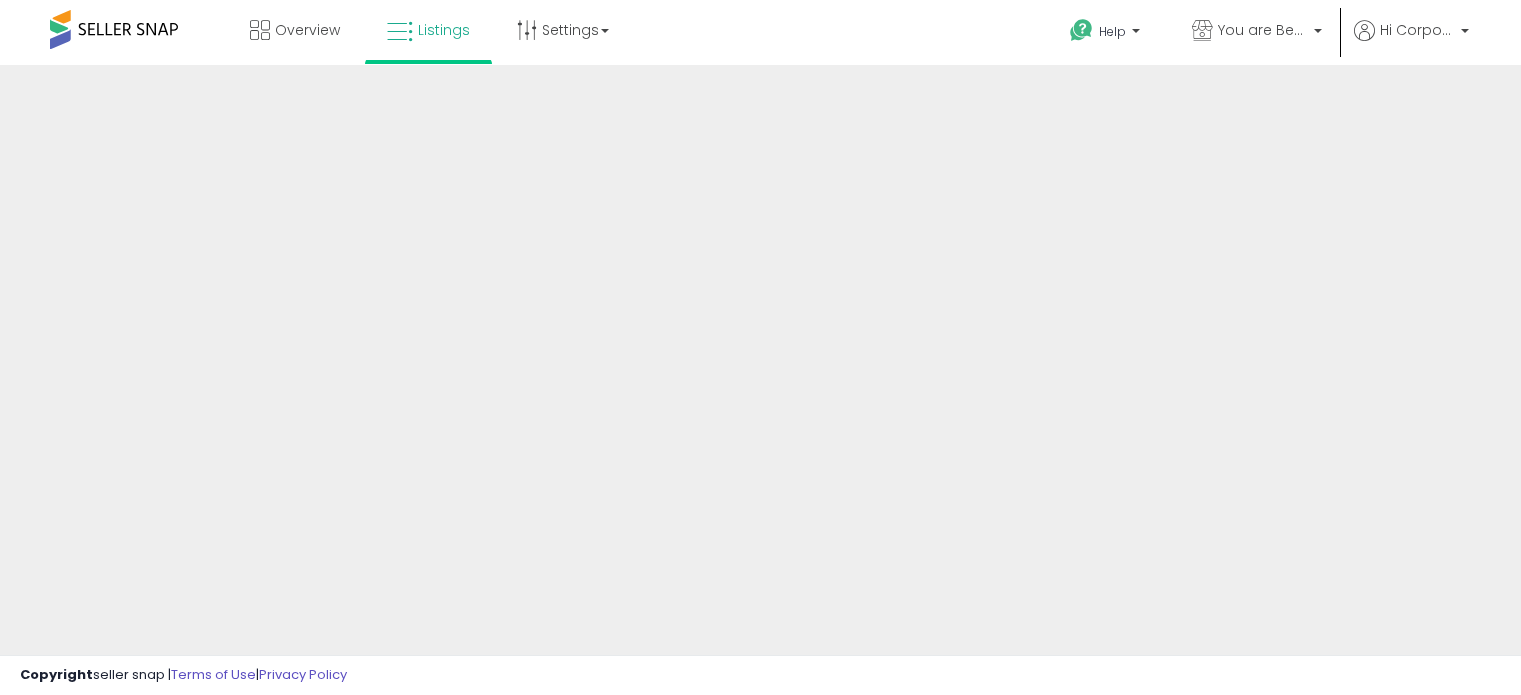scroll, scrollTop: 0, scrollLeft: 0, axis: both 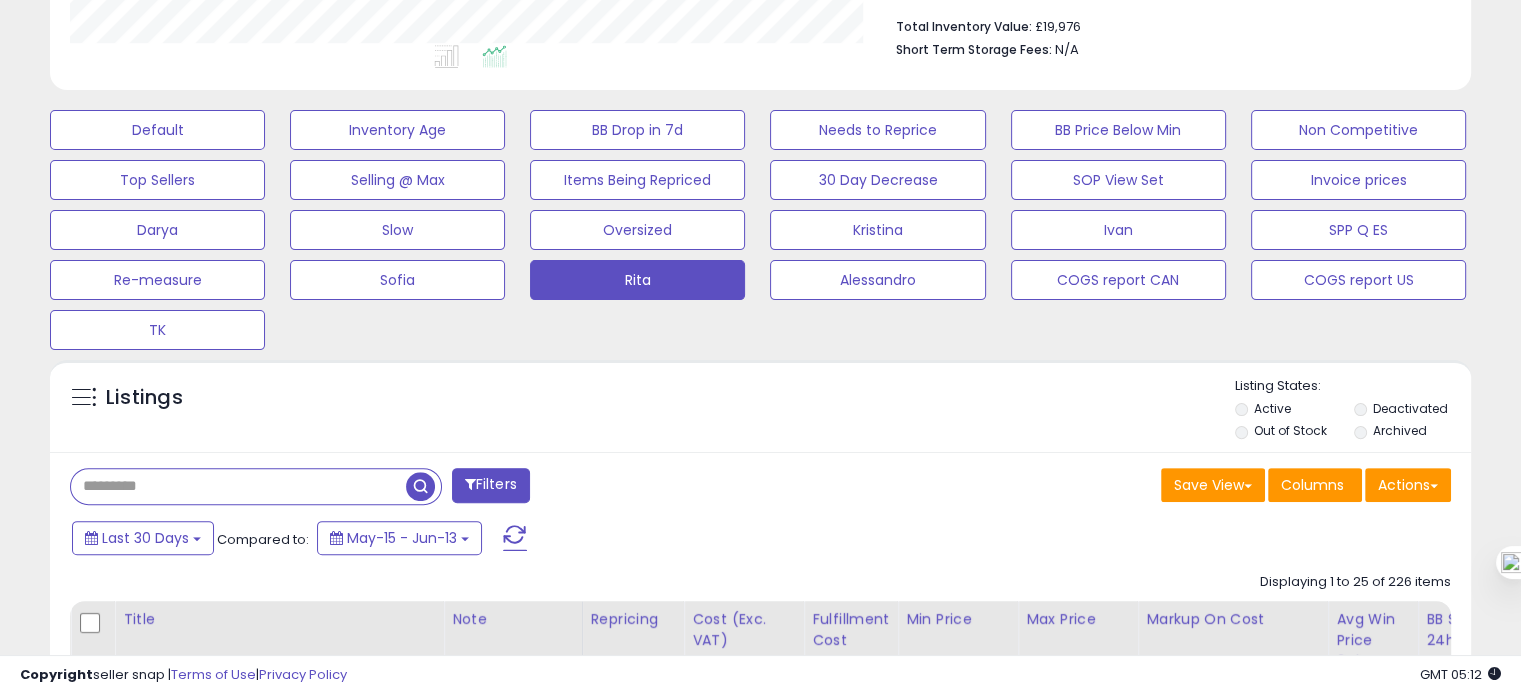 click at bounding box center [238, 486] 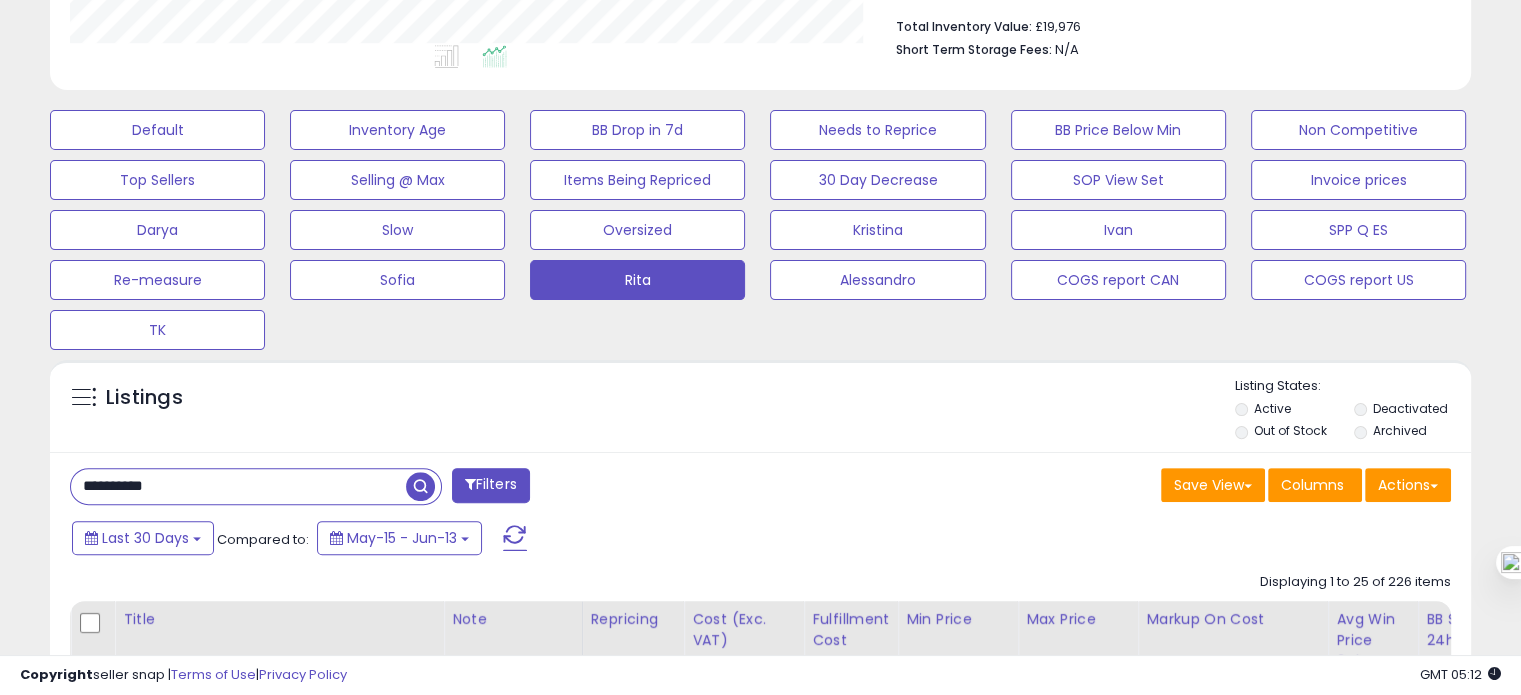 type on "**********" 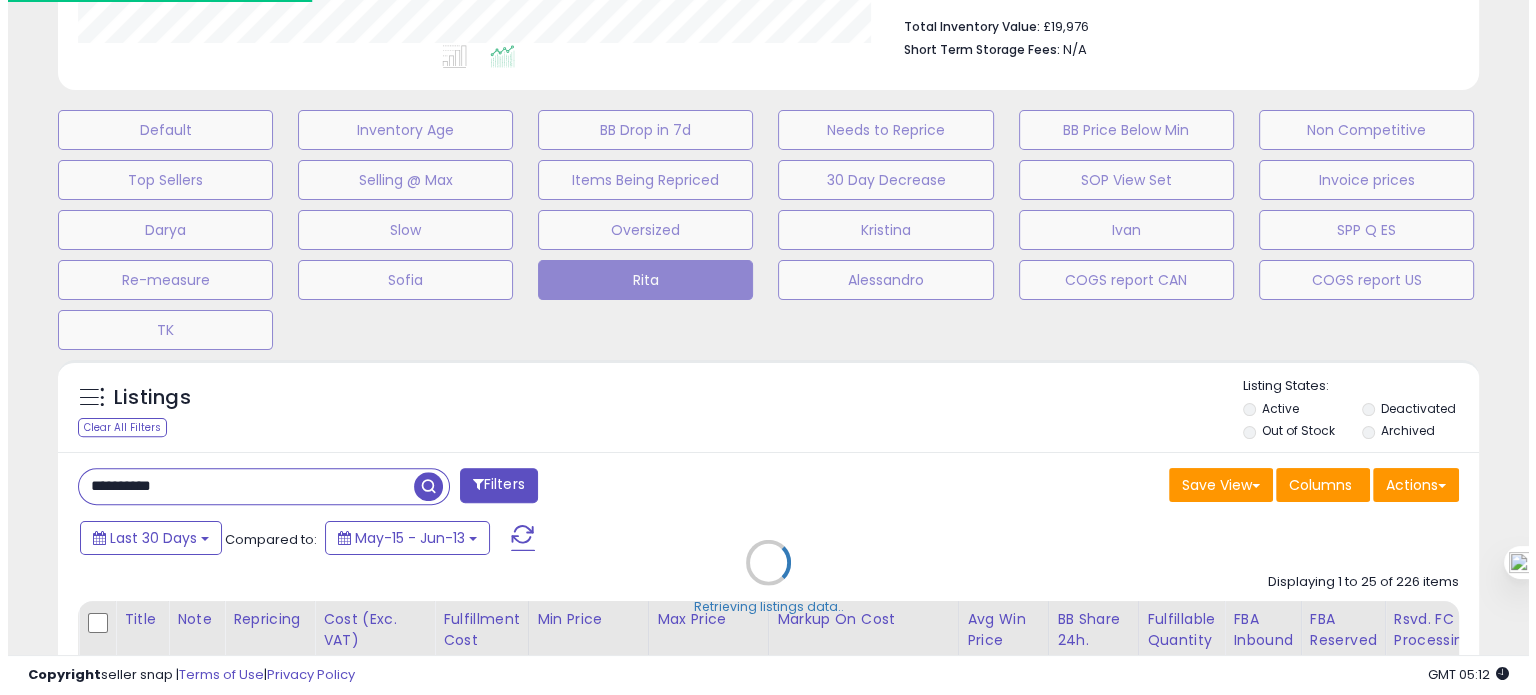 scroll, scrollTop: 999589, scrollLeft: 999168, axis: both 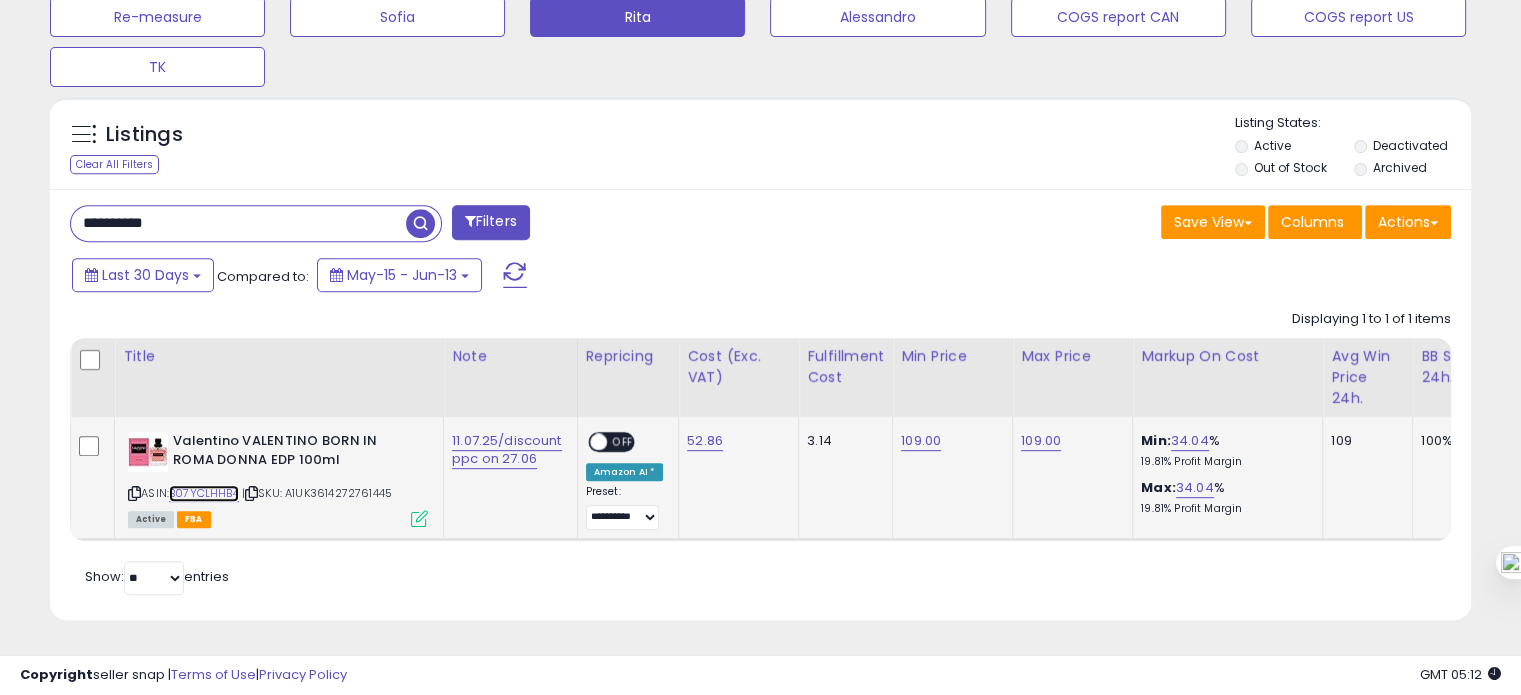 click on "B07YCLHHB4" at bounding box center (204, 493) 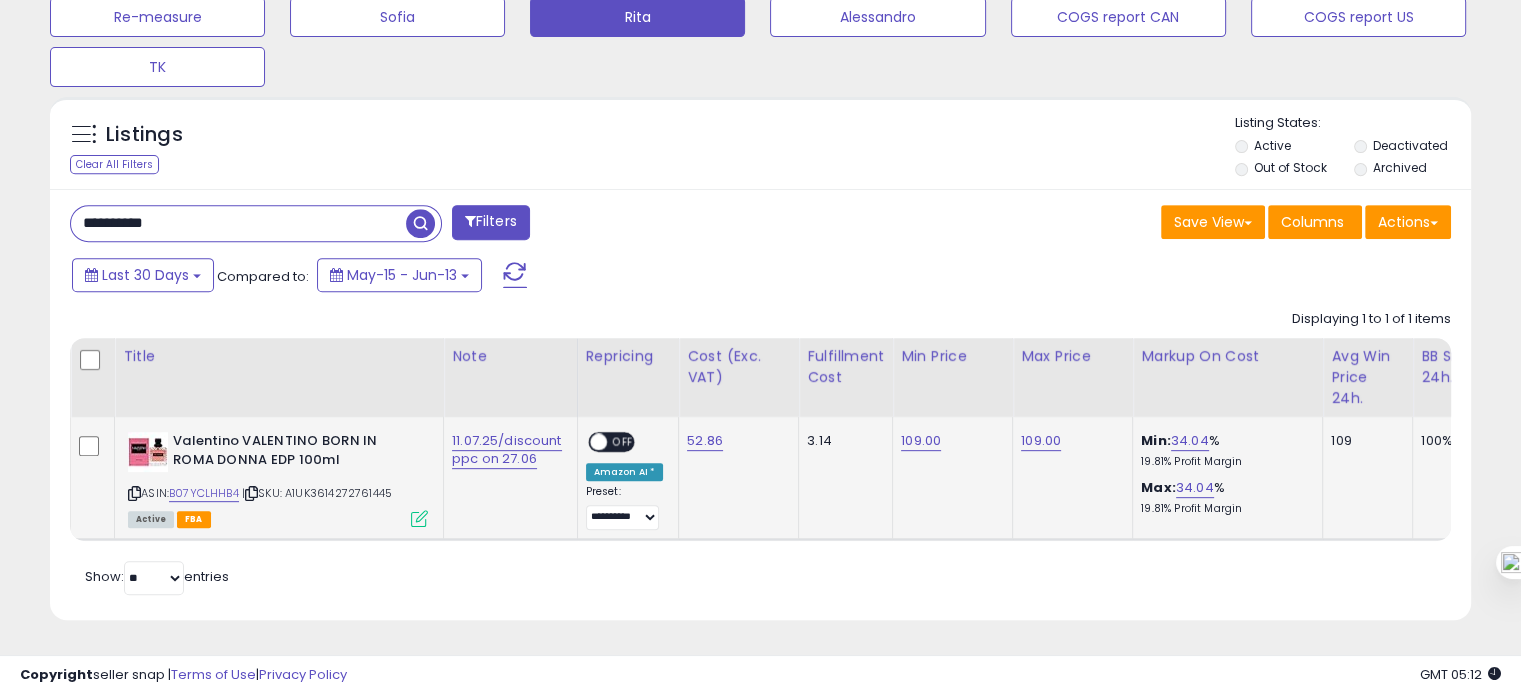 click on "OFF" at bounding box center (623, 442) 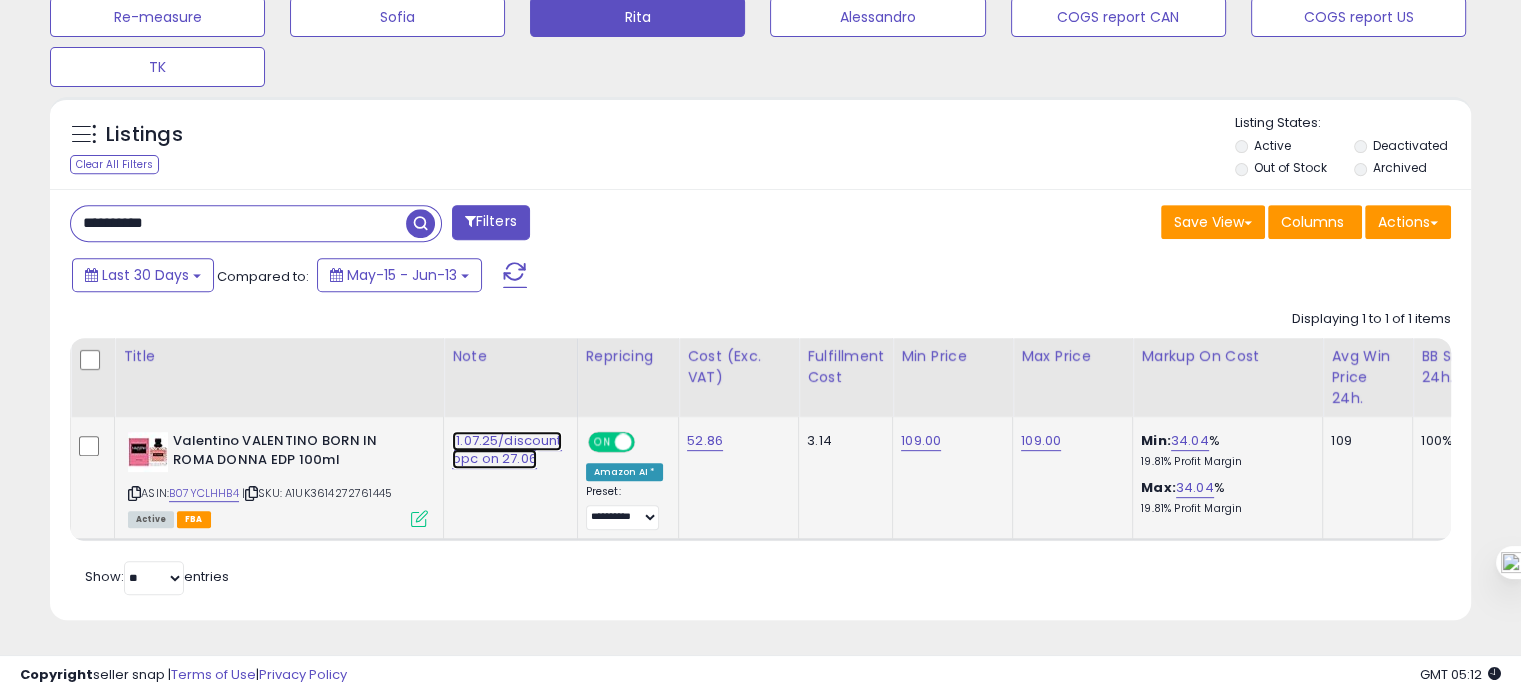 click on "11.07.25/discount ppc on 27.06" at bounding box center [507, 450] 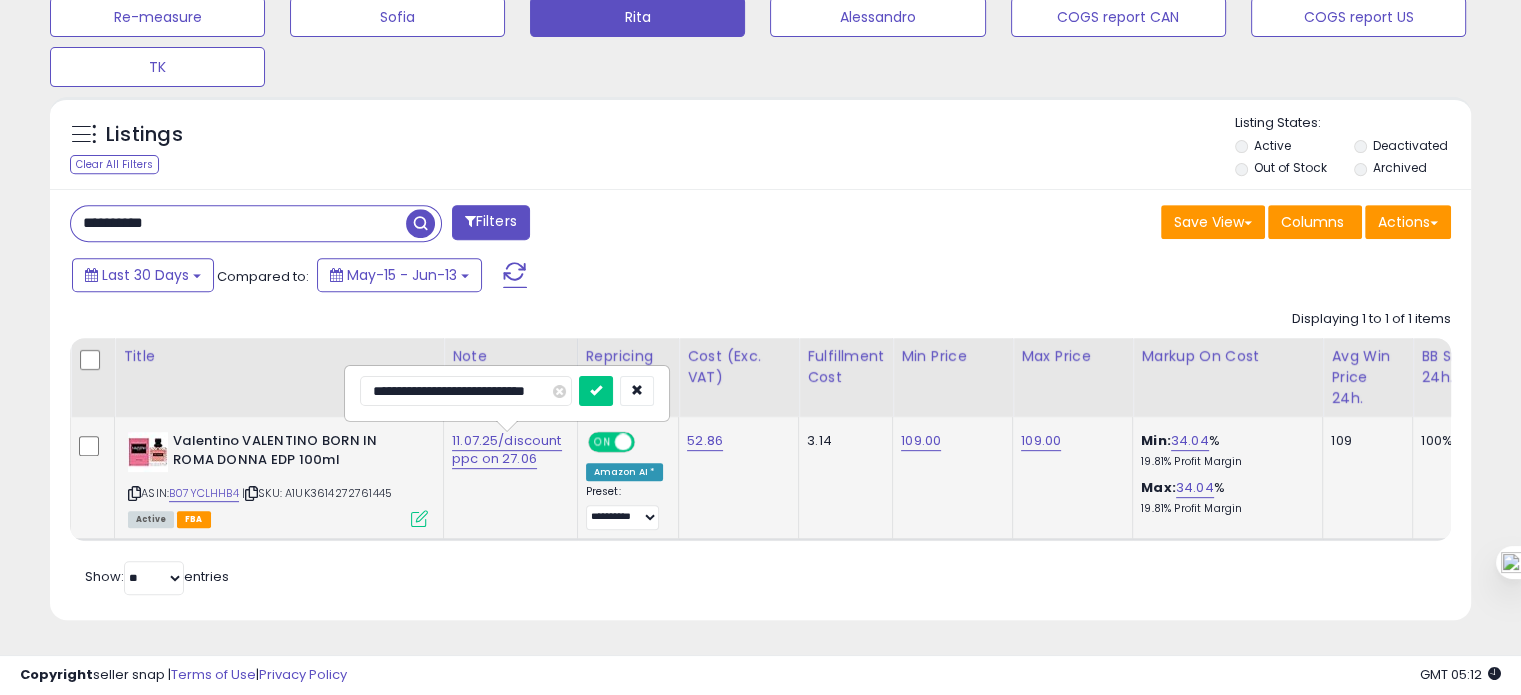 click on "**********" at bounding box center (466, 391) 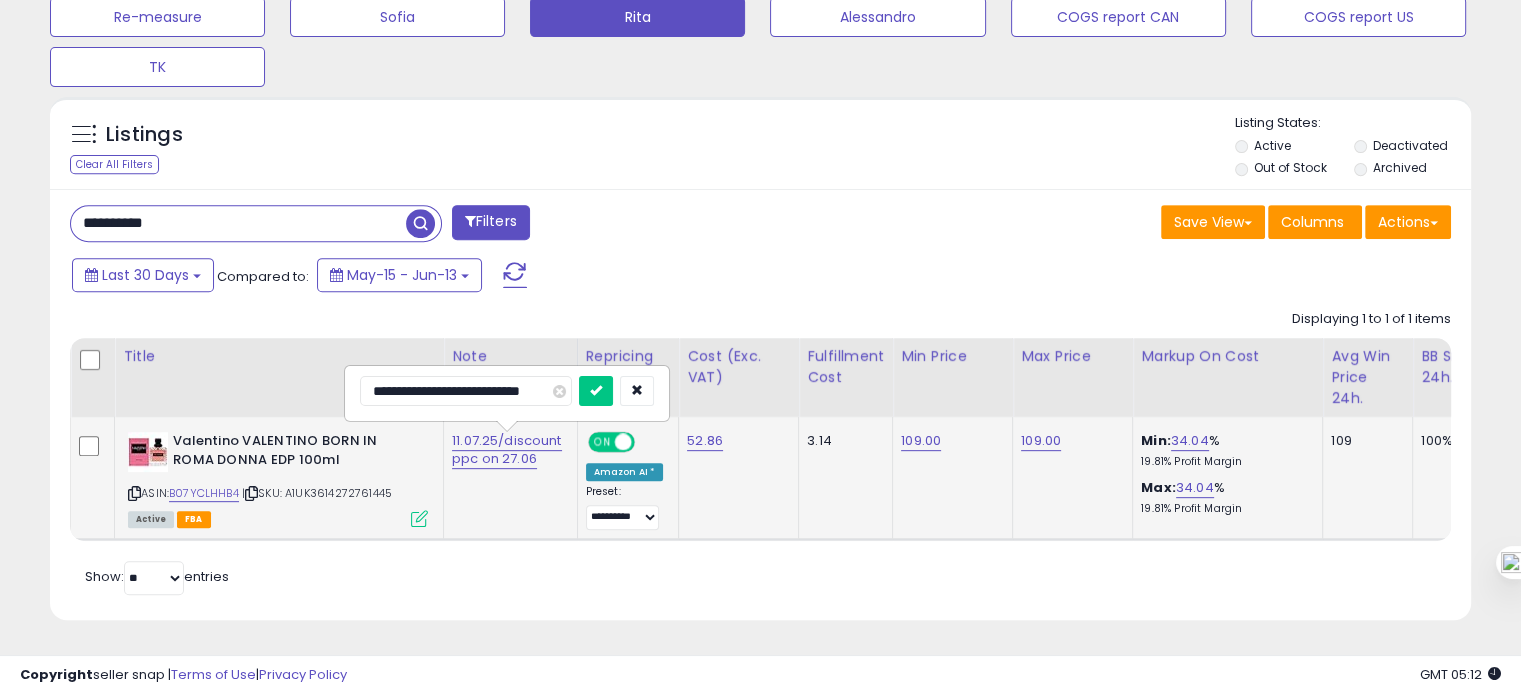 type on "**********" 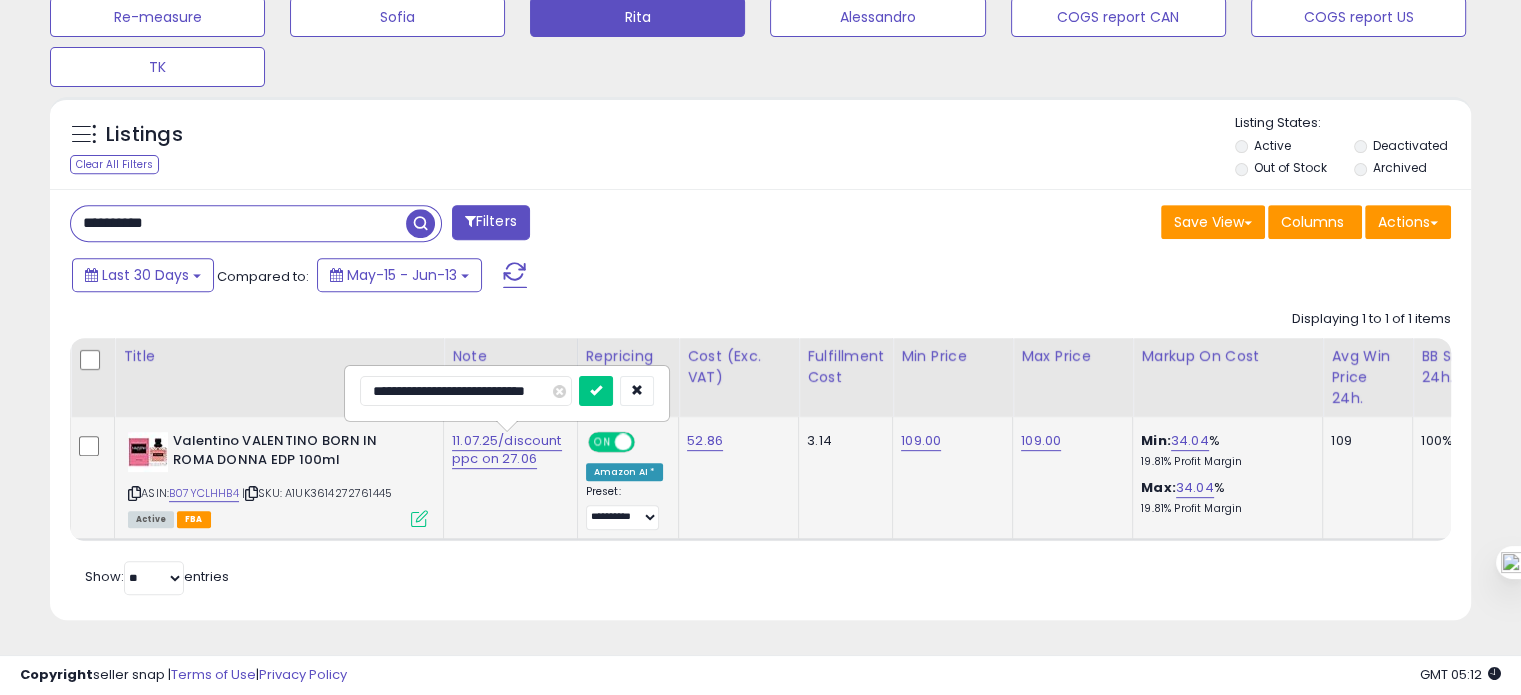 click at bounding box center (596, 391) 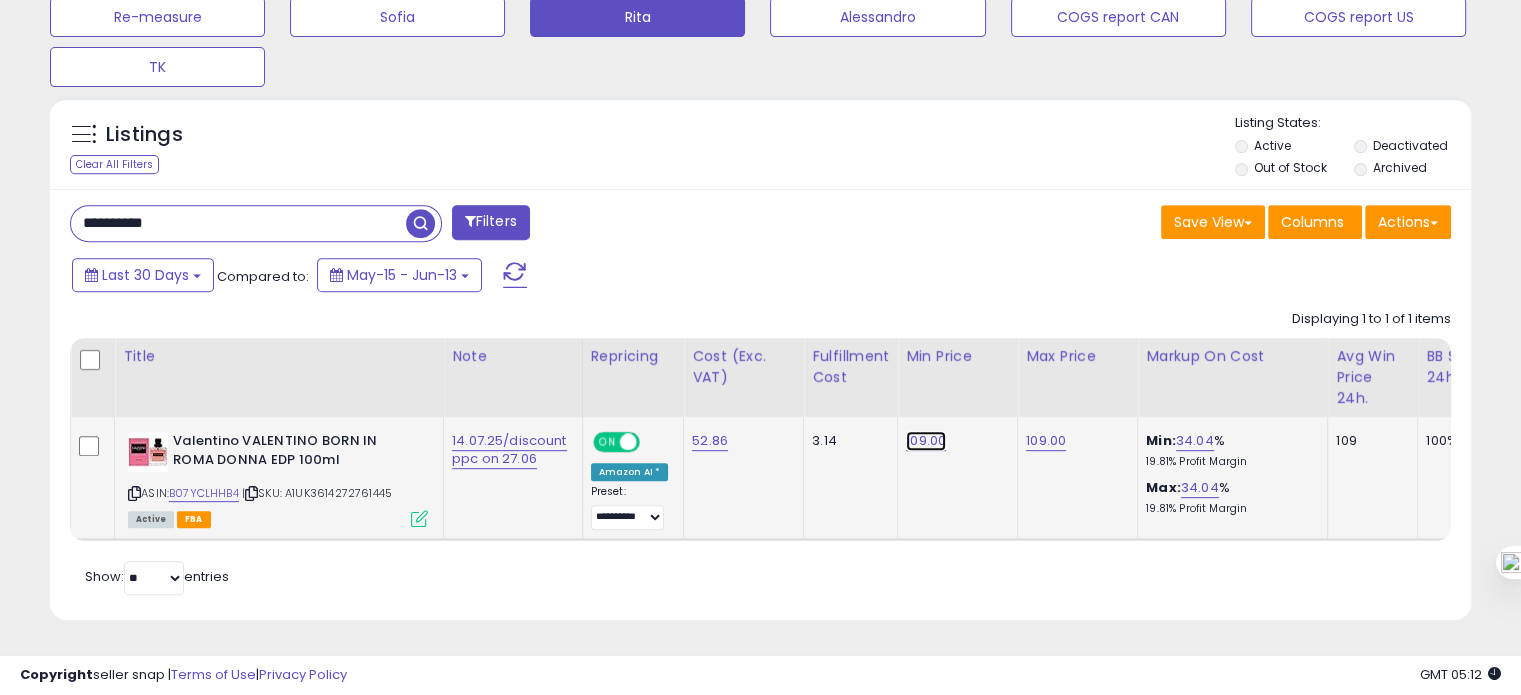 click on "109.00" at bounding box center [926, 441] 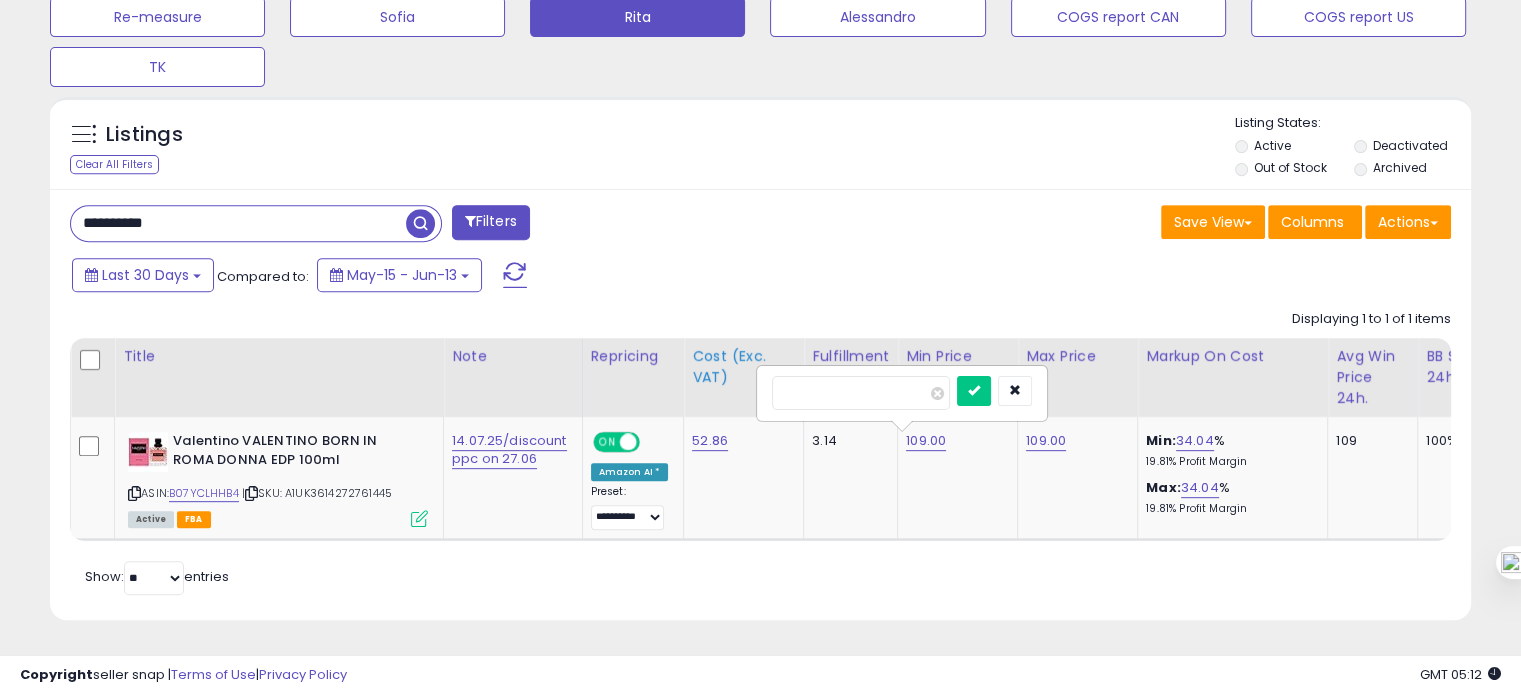 drag, startPoint x: 848, startPoint y: 385, endPoint x: 746, endPoint y: 383, distance: 102.01961 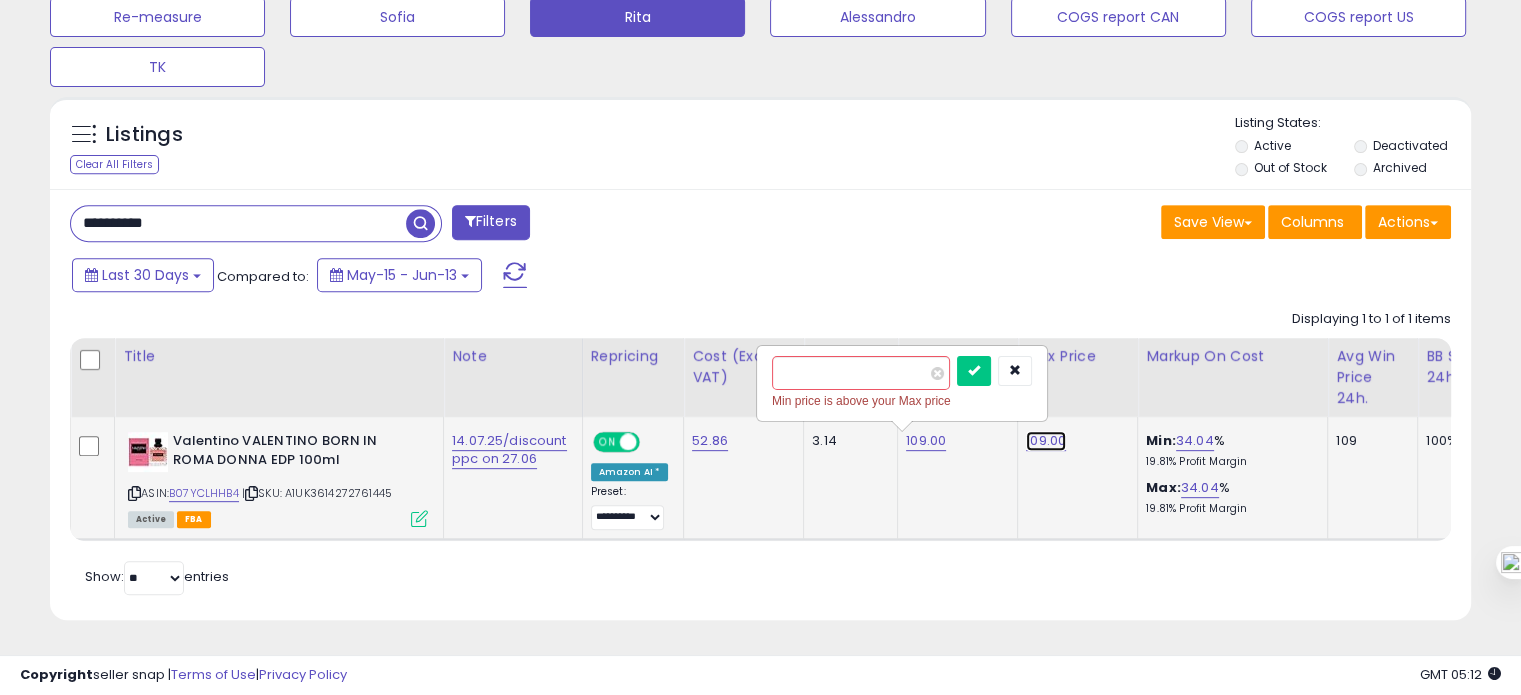 click on "109.00" at bounding box center (1046, 441) 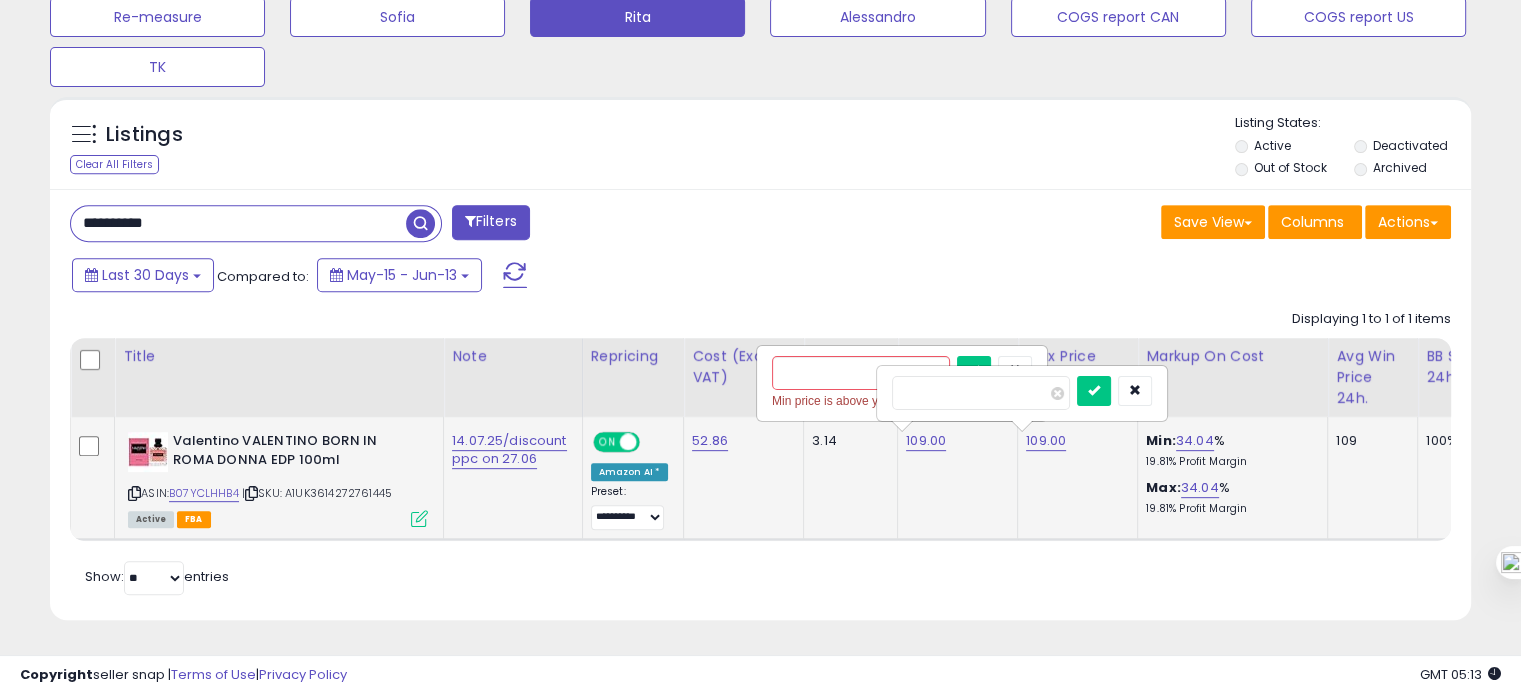 drag, startPoint x: 951, startPoint y: 373, endPoint x: 866, endPoint y: 382, distance: 85.47514 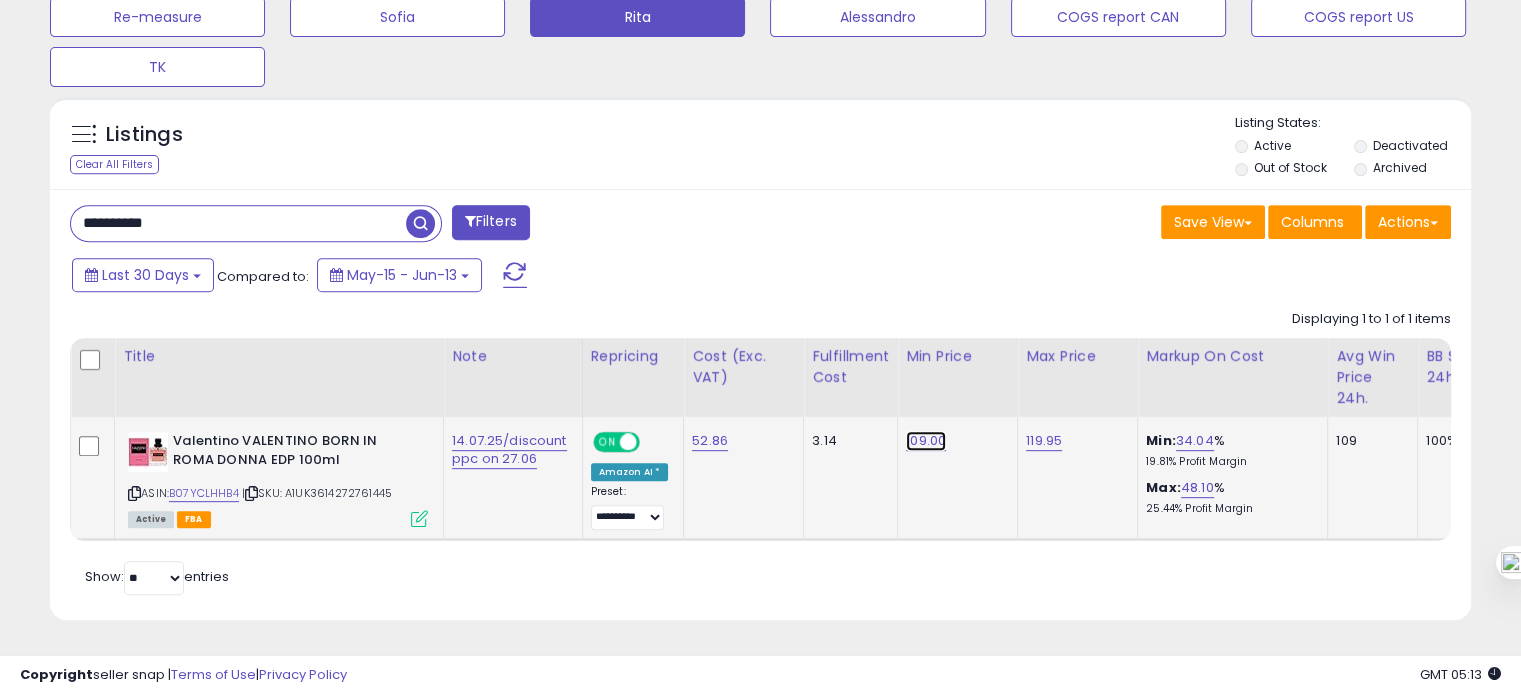 click on "109.00" at bounding box center [926, 441] 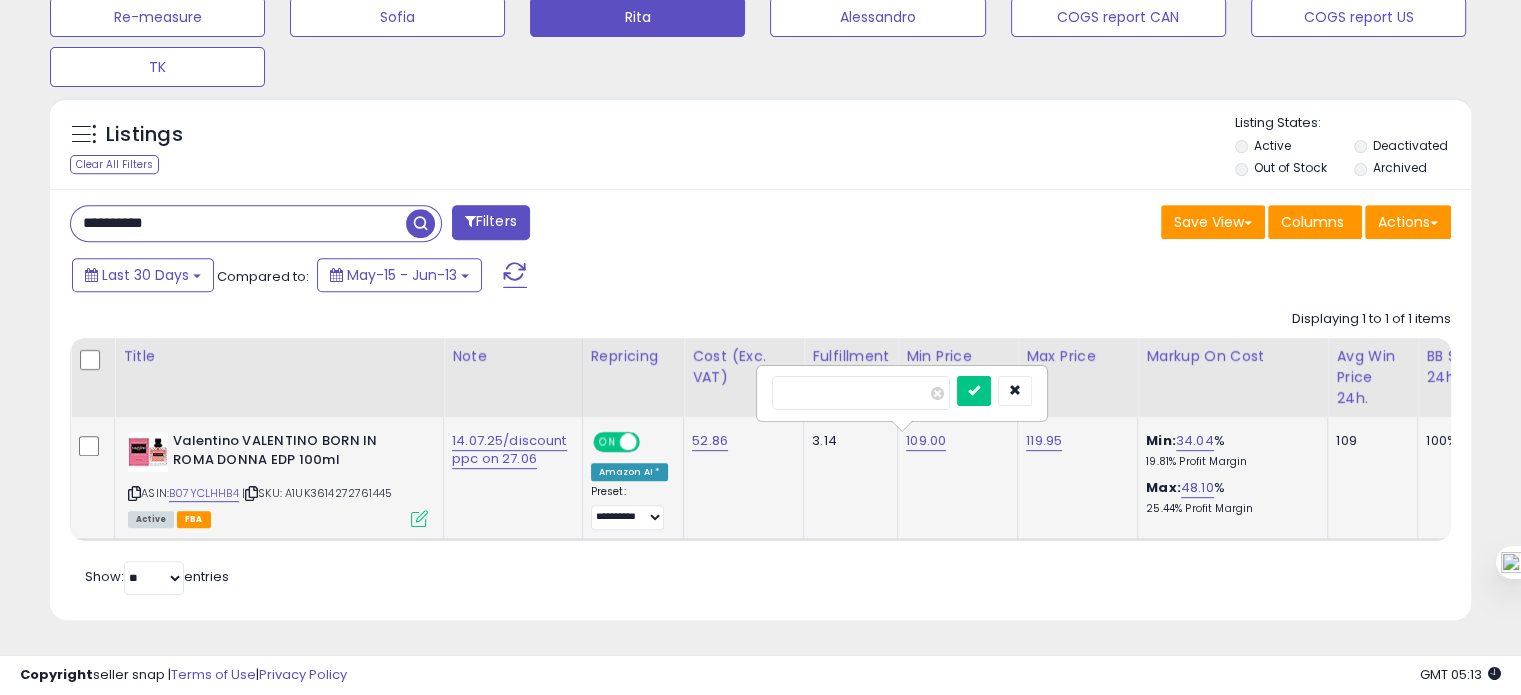 drag, startPoint x: 792, startPoint y: 381, endPoint x: 892, endPoint y: 383, distance: 100.02 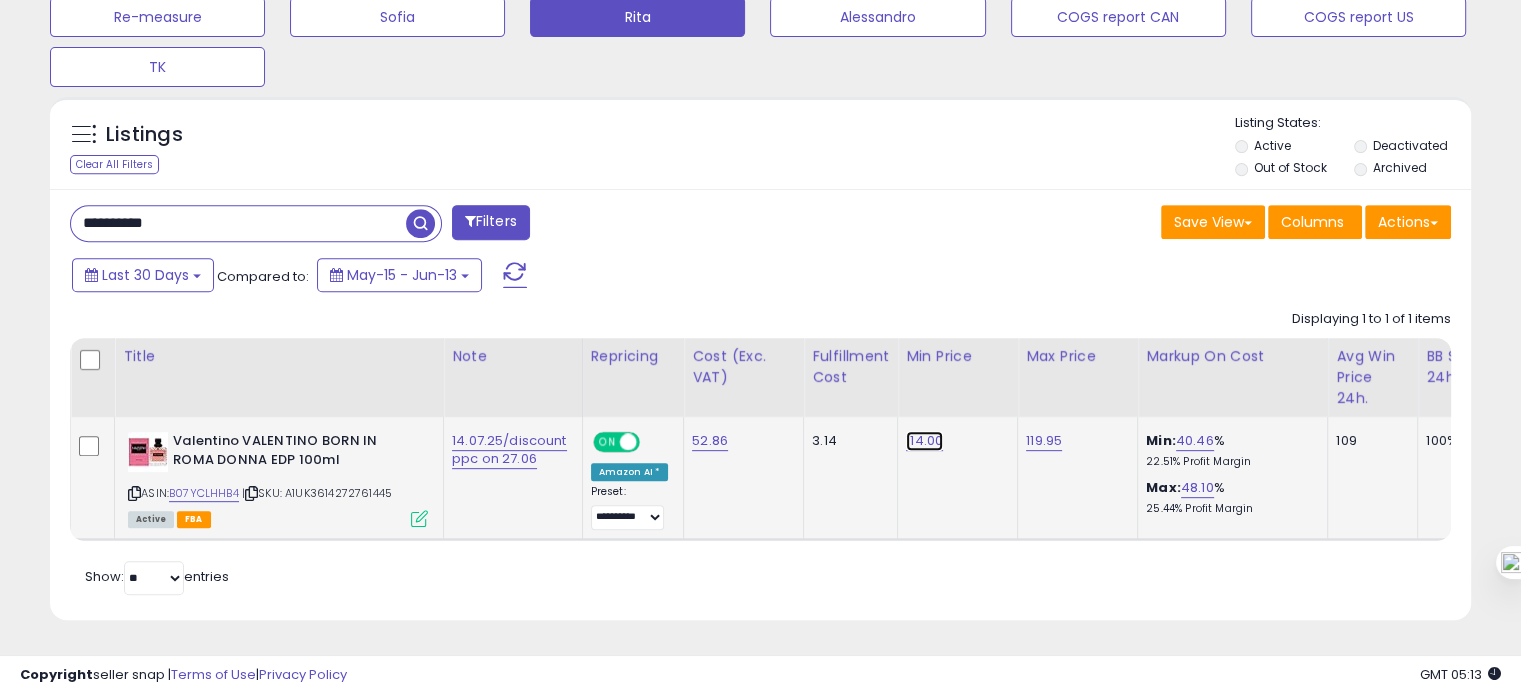 click on "114.00" at bounding box center [924, 441] 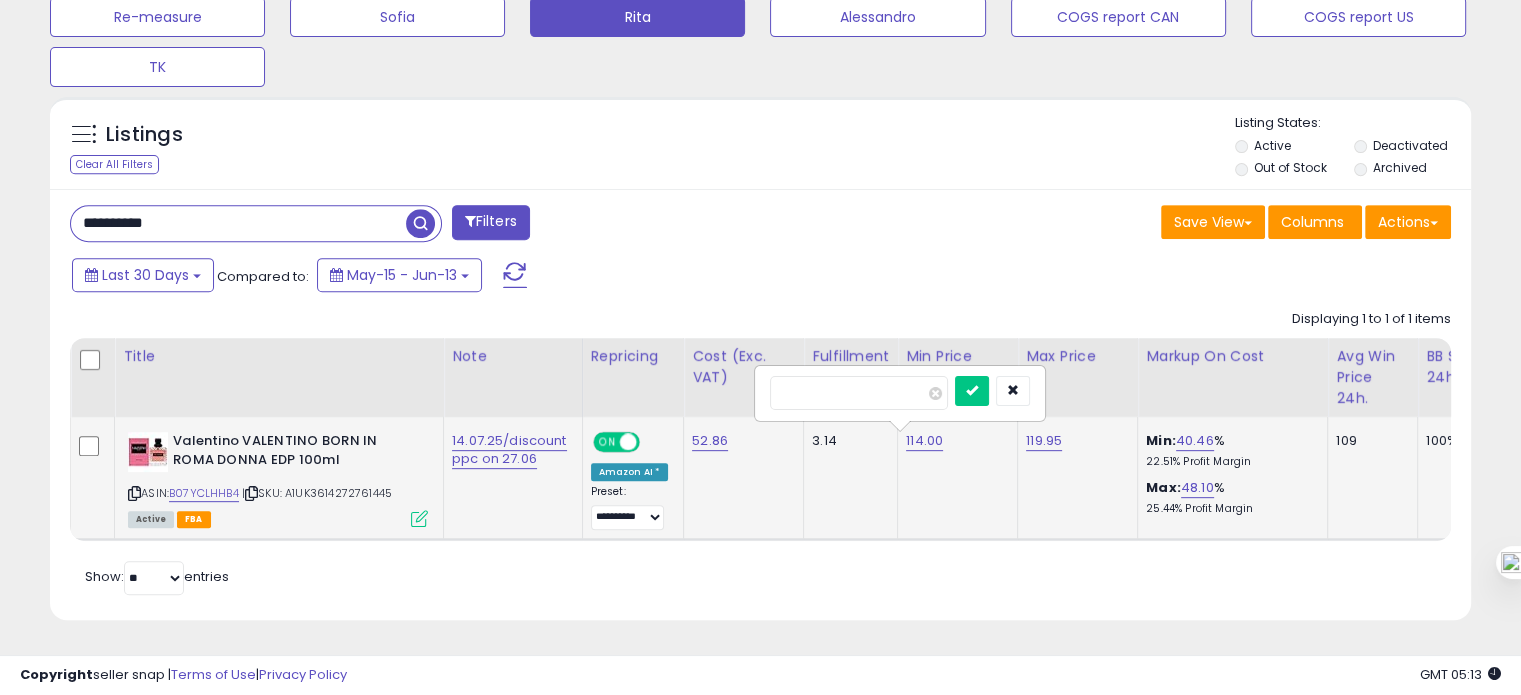 drag, startPoint x: 796, startPoint y: 374, endPoint x: 908, endPoint y: 399, distance: 114.75626 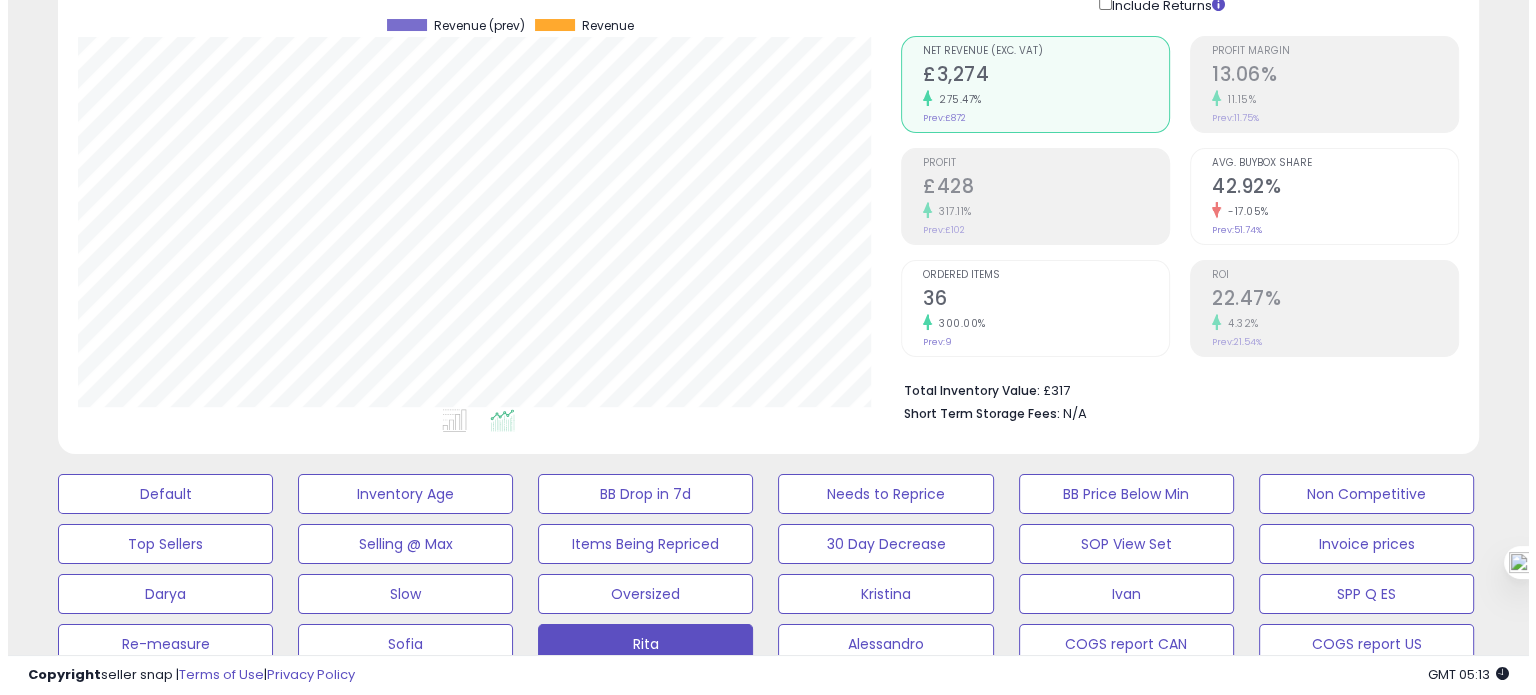 scroll, scrollTop: 152, scrollLeft: 0, axis: vertical 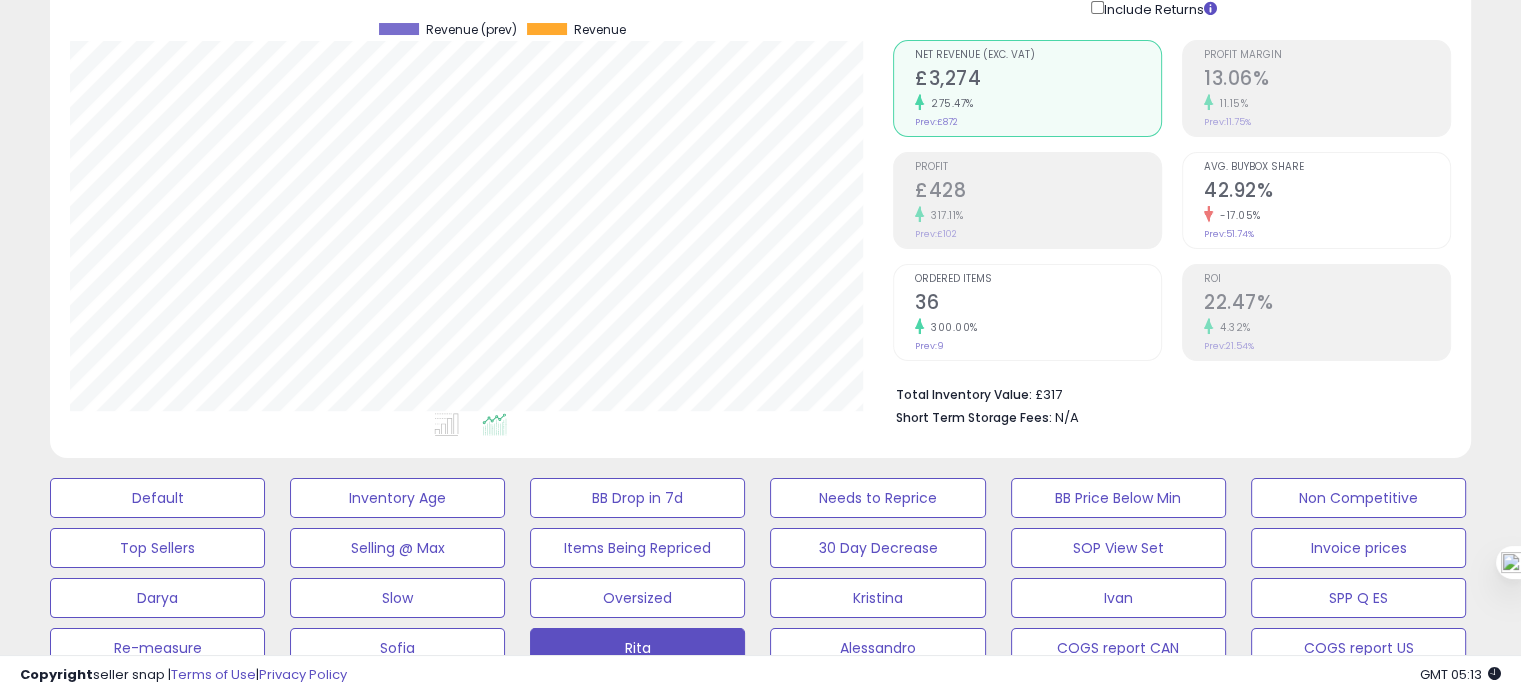 click on "22.47%" at bounding box center [1327, 304] 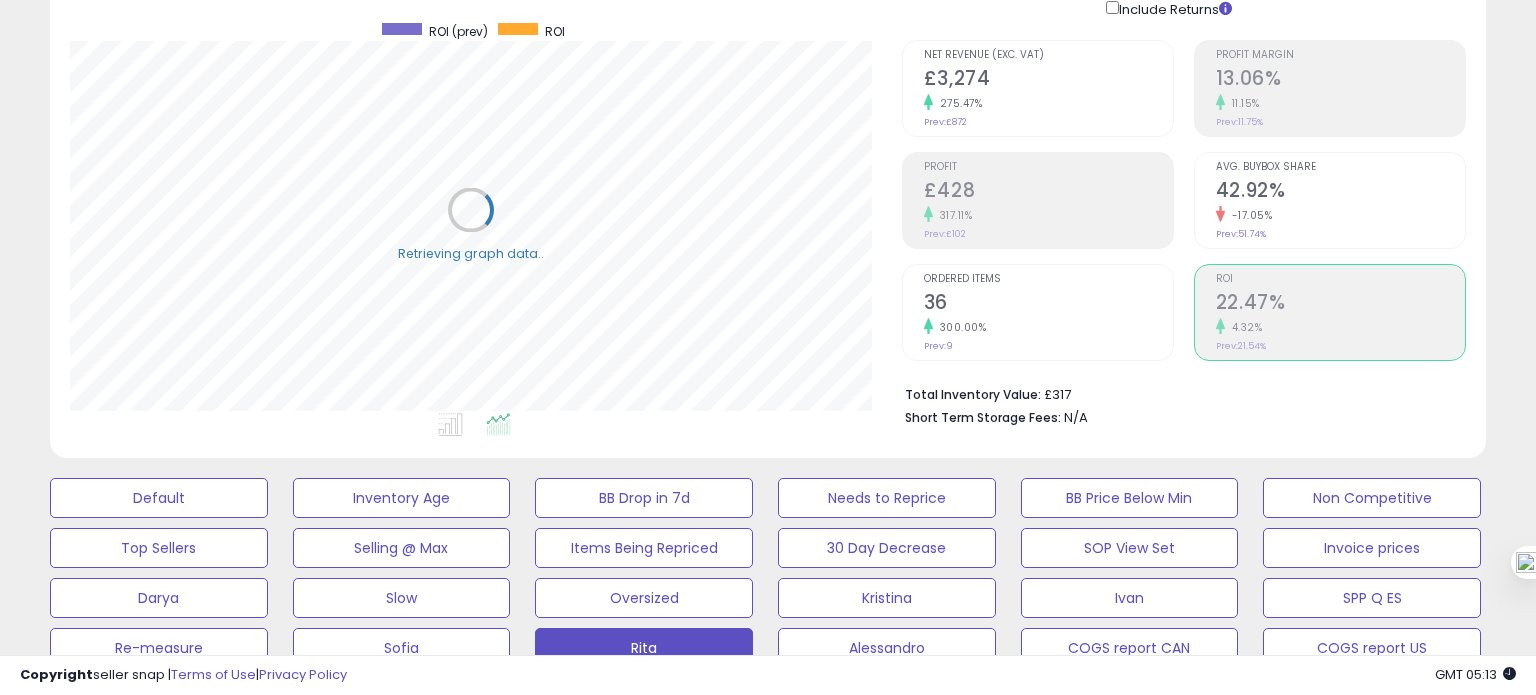 scroll, scrollTop: 999589, scrollLeft: 999168, axis: both 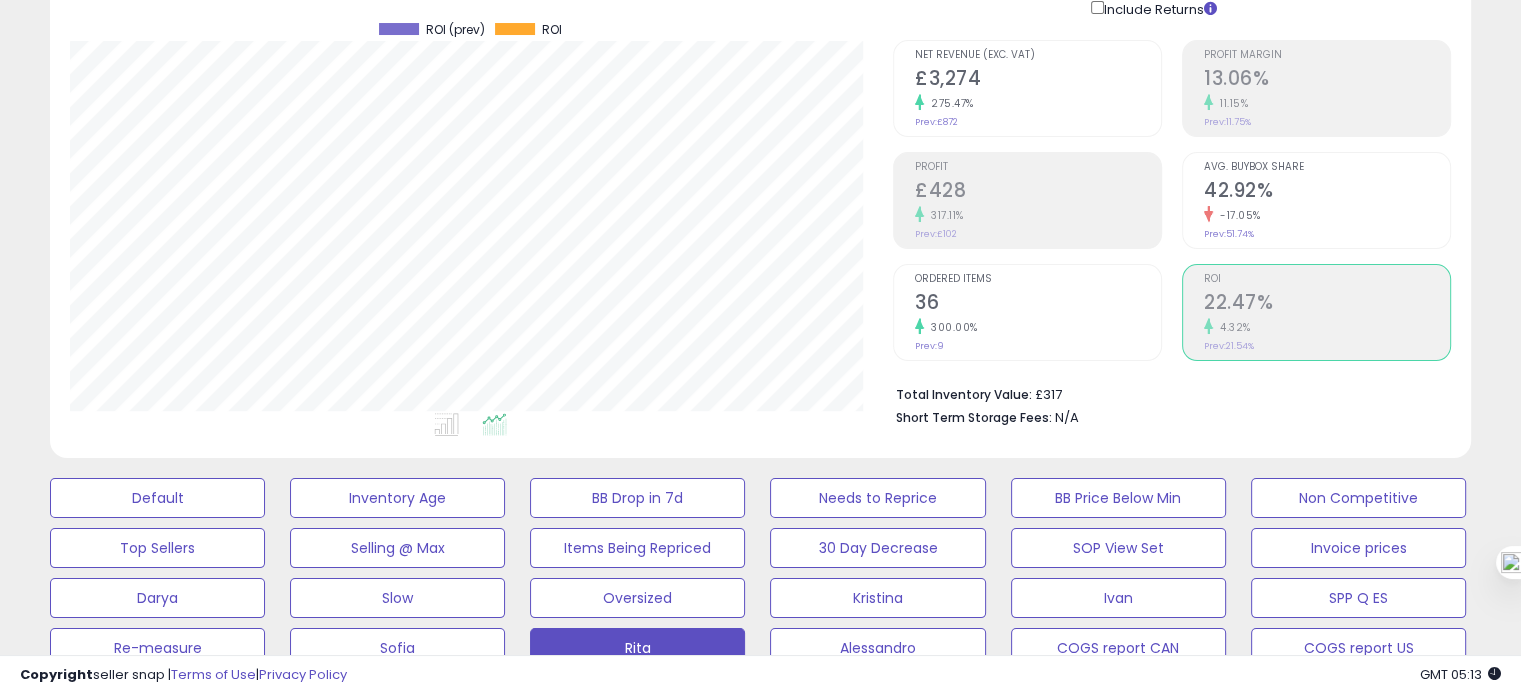click on "300.00%" at bounding box center [1038, 327] 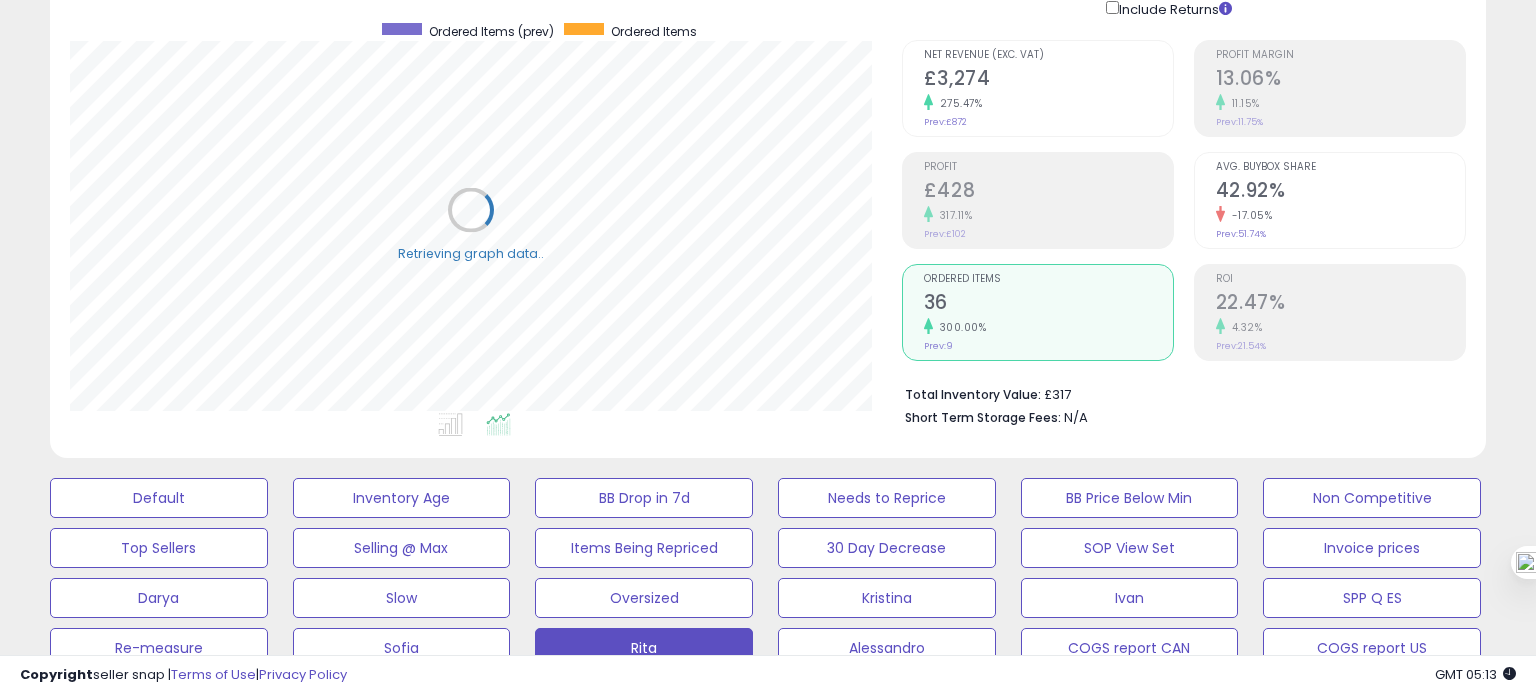 scroll, scrollTop: 999589, scrollLeft: 999168, axis: both 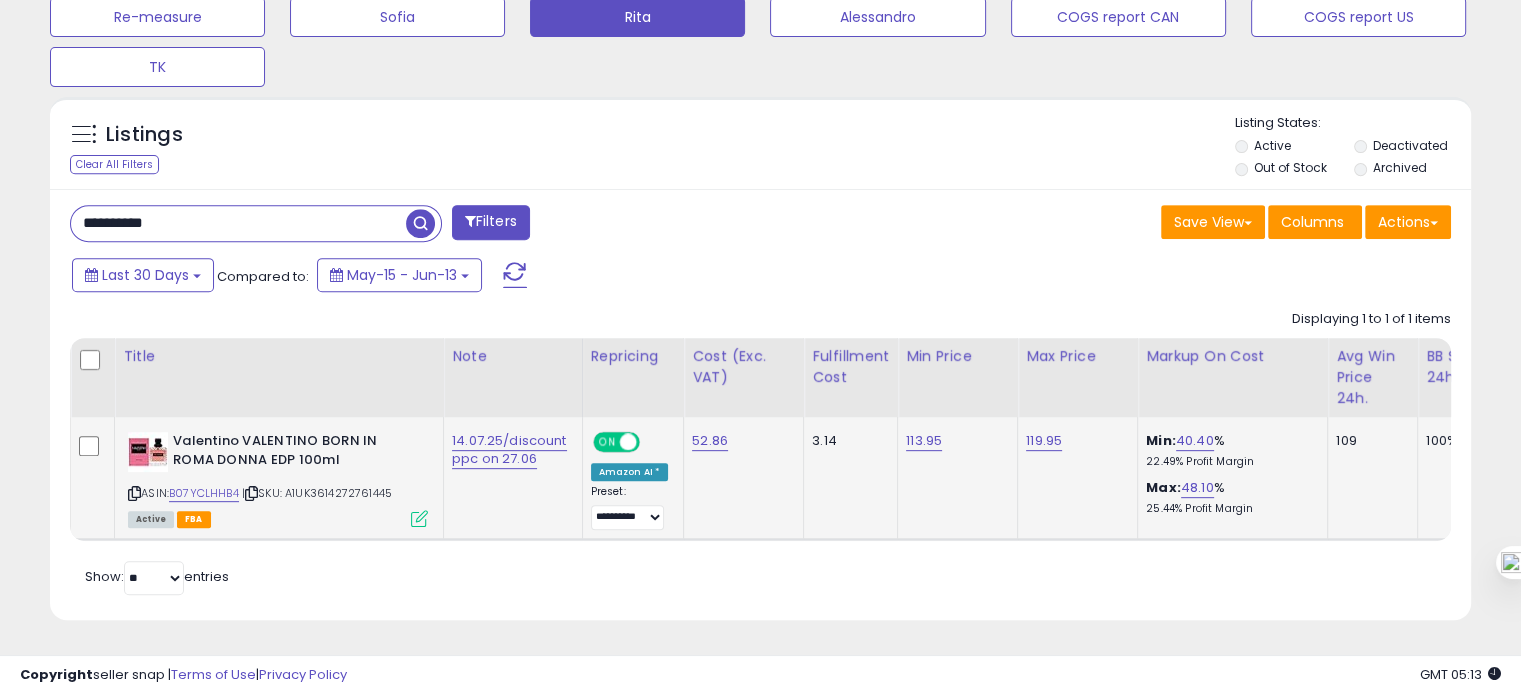 click at bounding box center (419, 518) 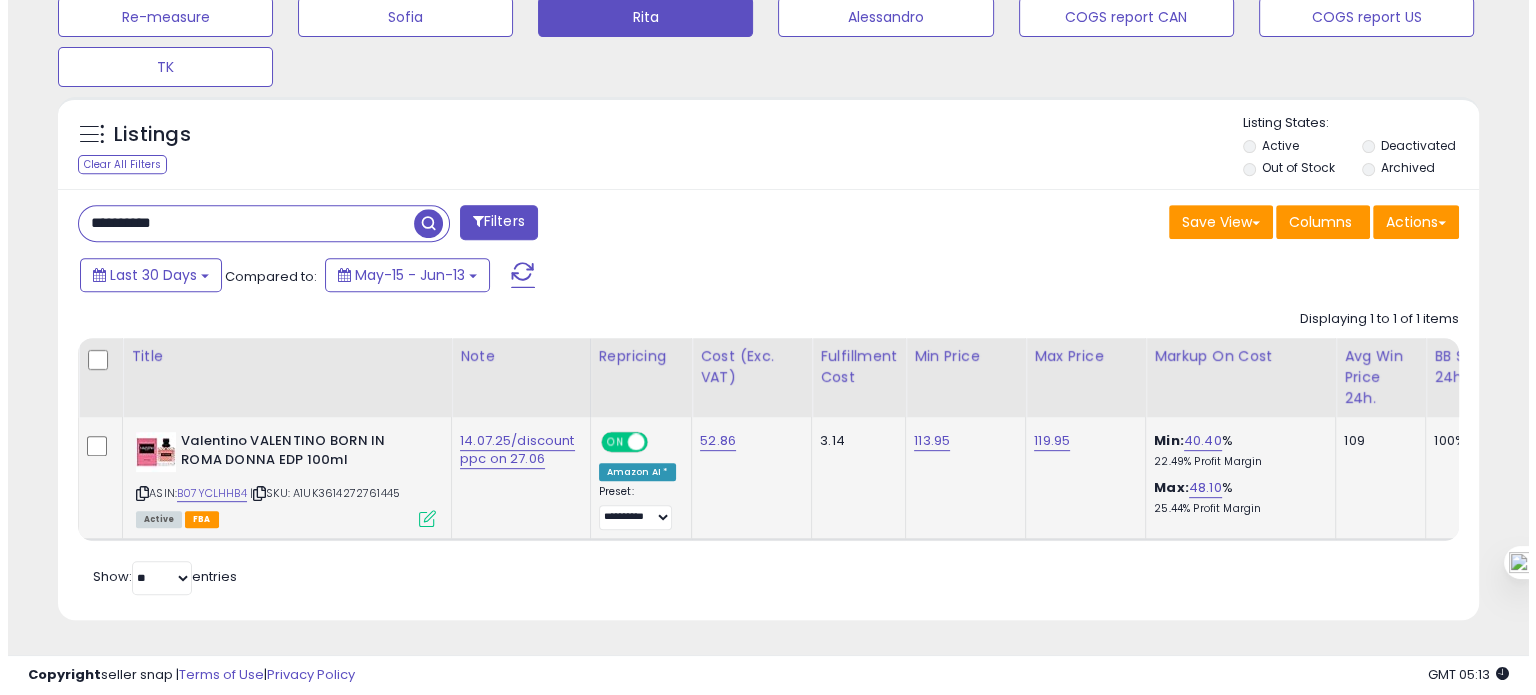 scroll, scrollTop: 999589, scrollLeft: 999168, axis: both 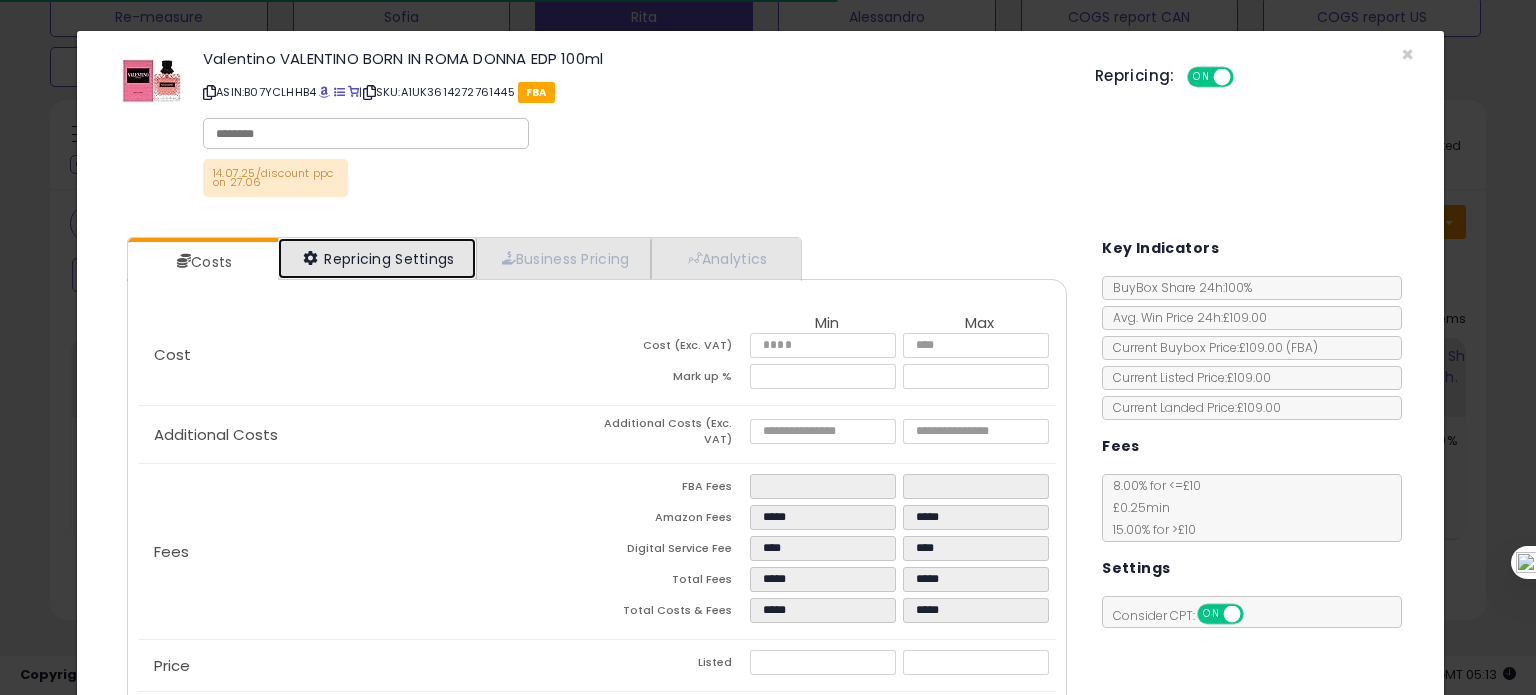 click on "Repricing Settings" at bounding box center [377, 258] 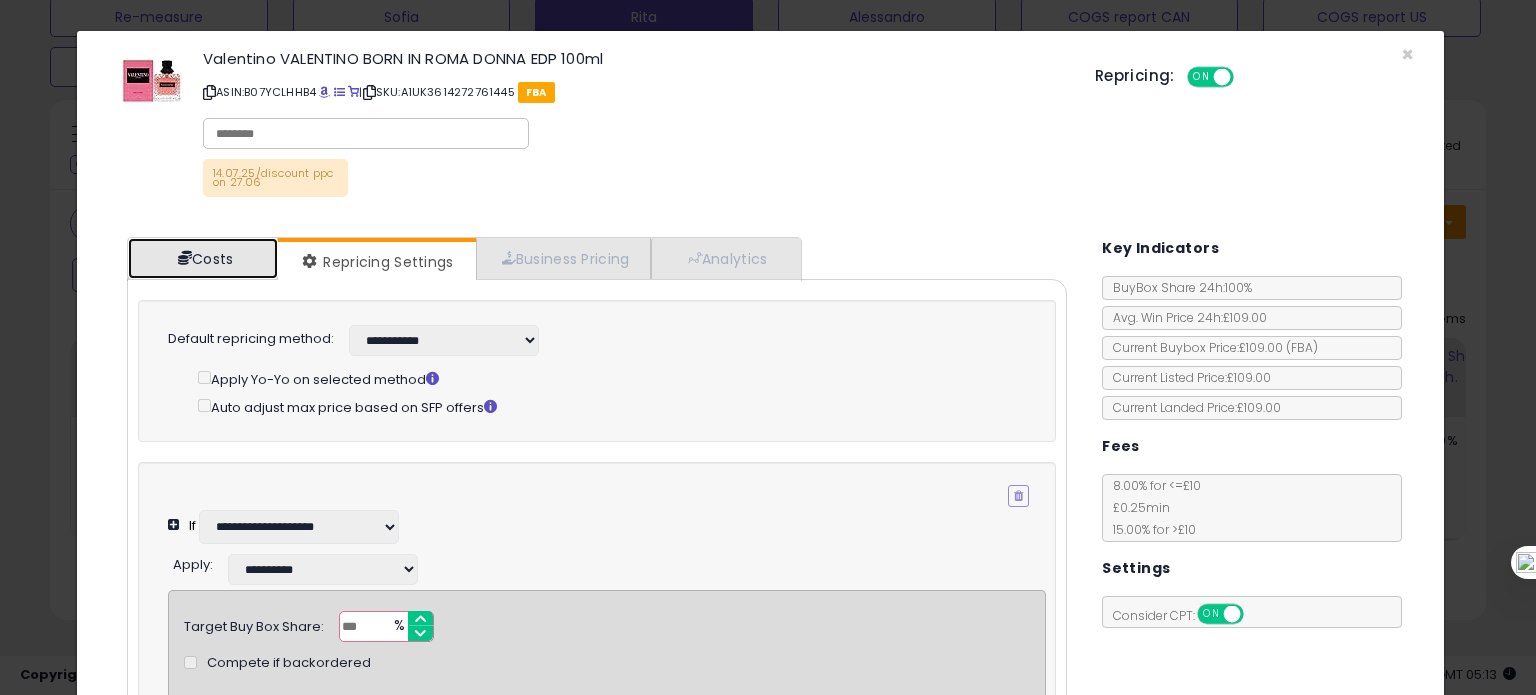 click on "Costs" at bounding box center [203, 258] 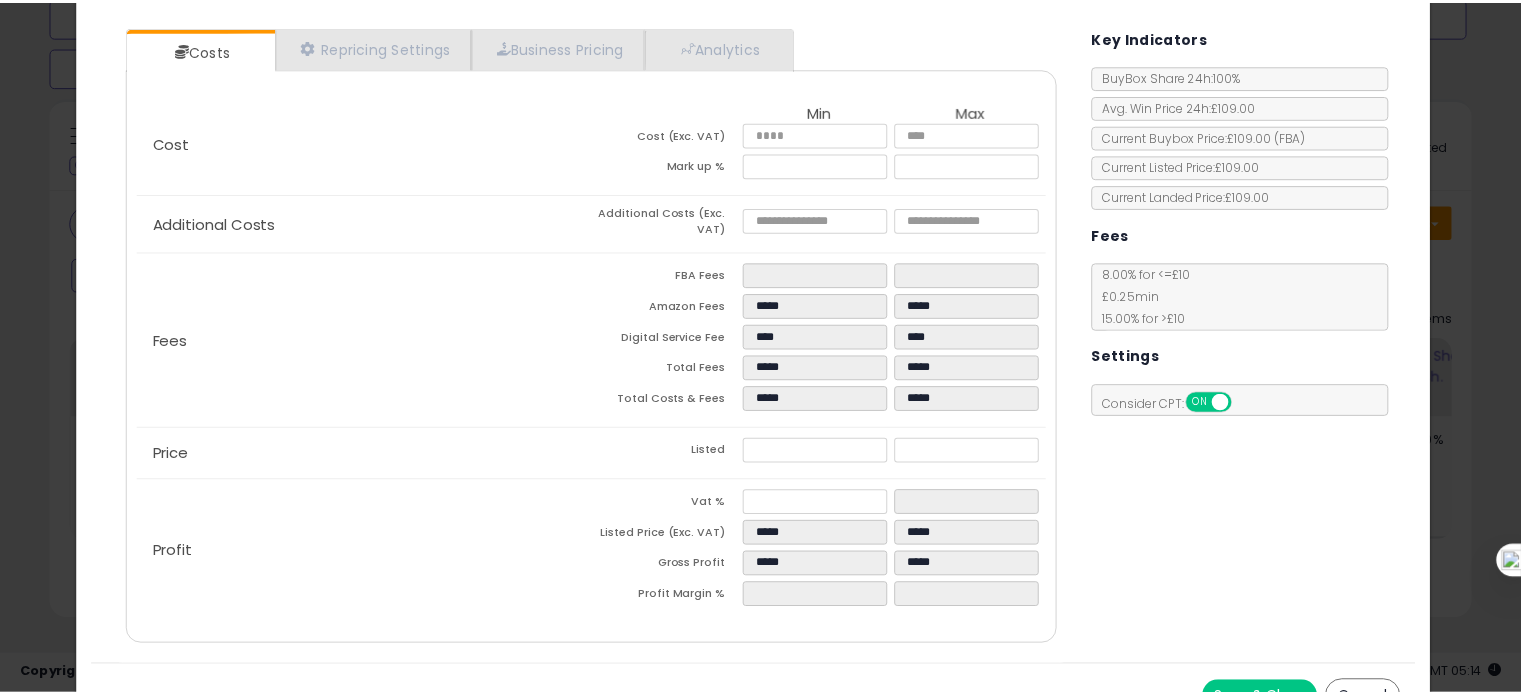 scroll, scrollTop: 0, scrollLeft: 0, axis: both 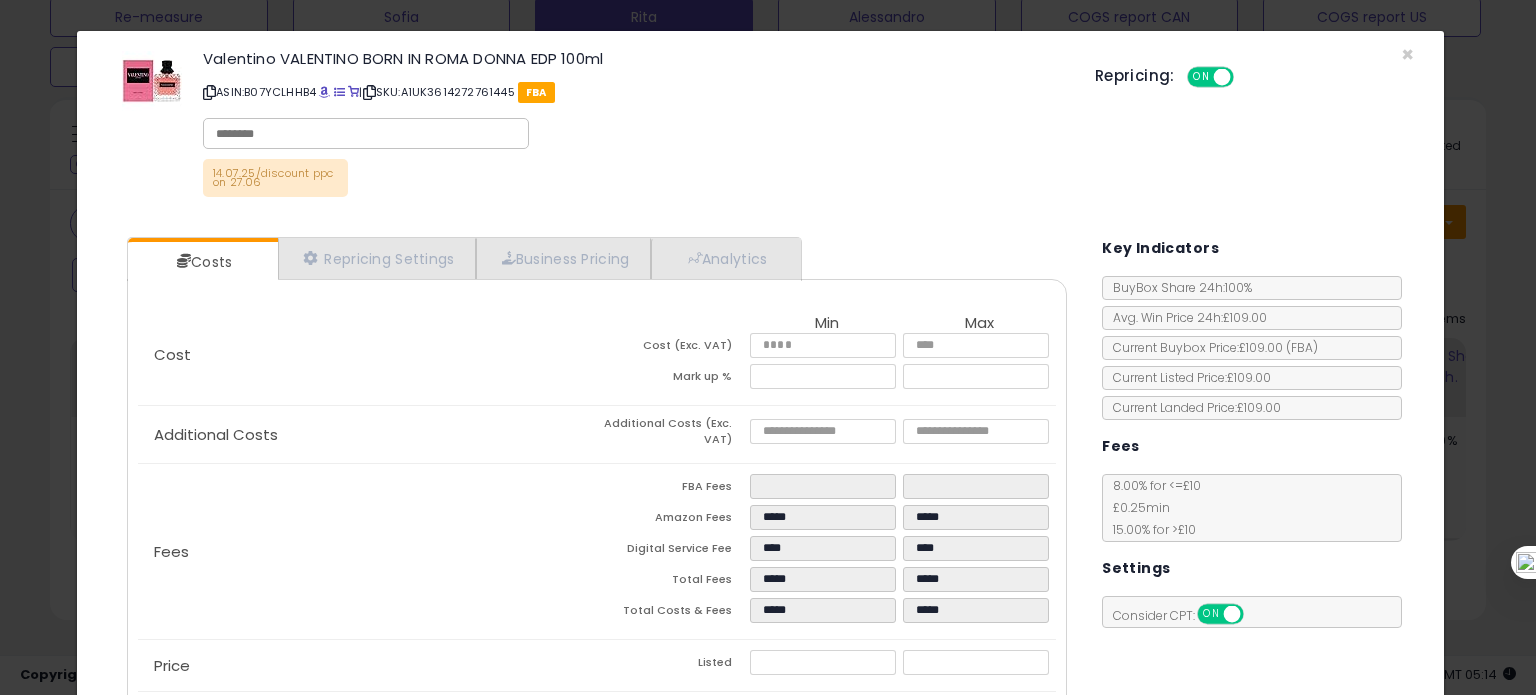 click on "Repricing:
ON   OFF" at bounding box center (1254, 74) 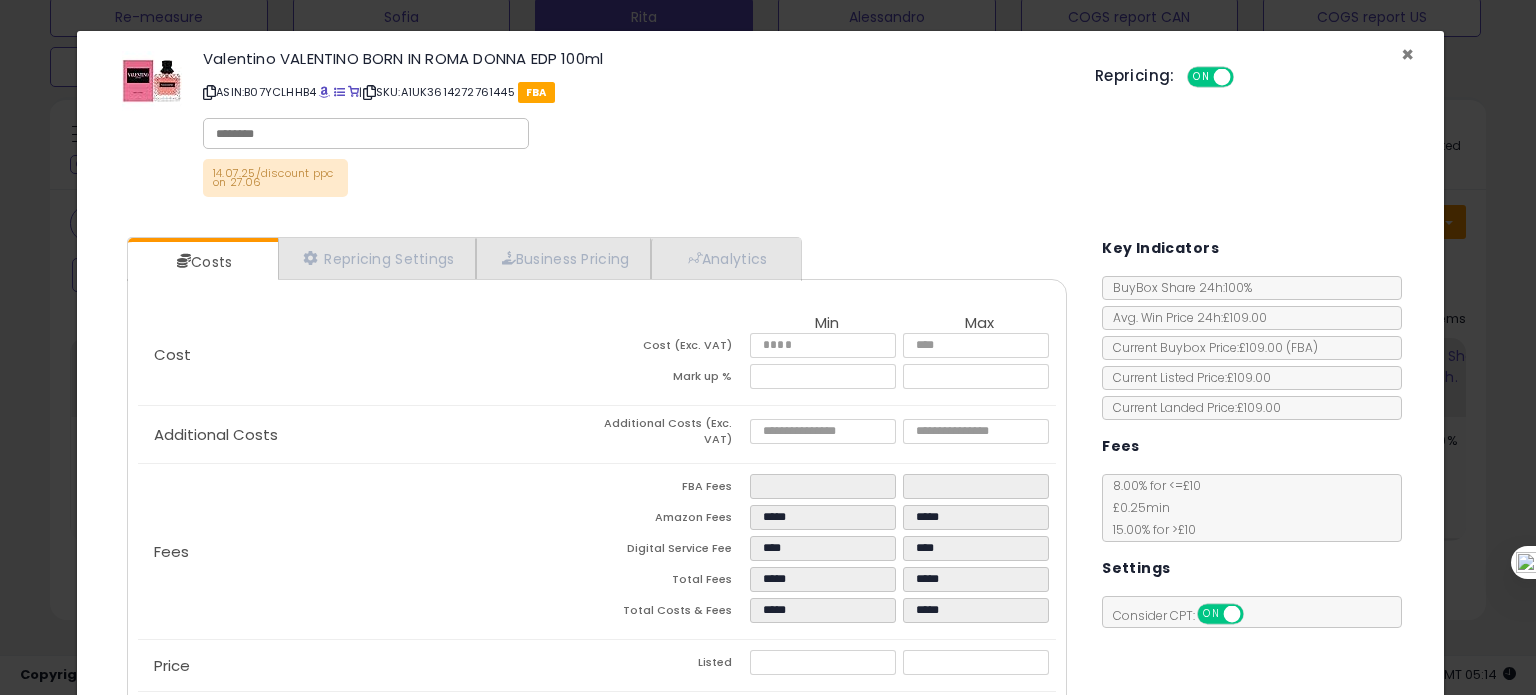 click on "×" at bounding box center [1407, 54] 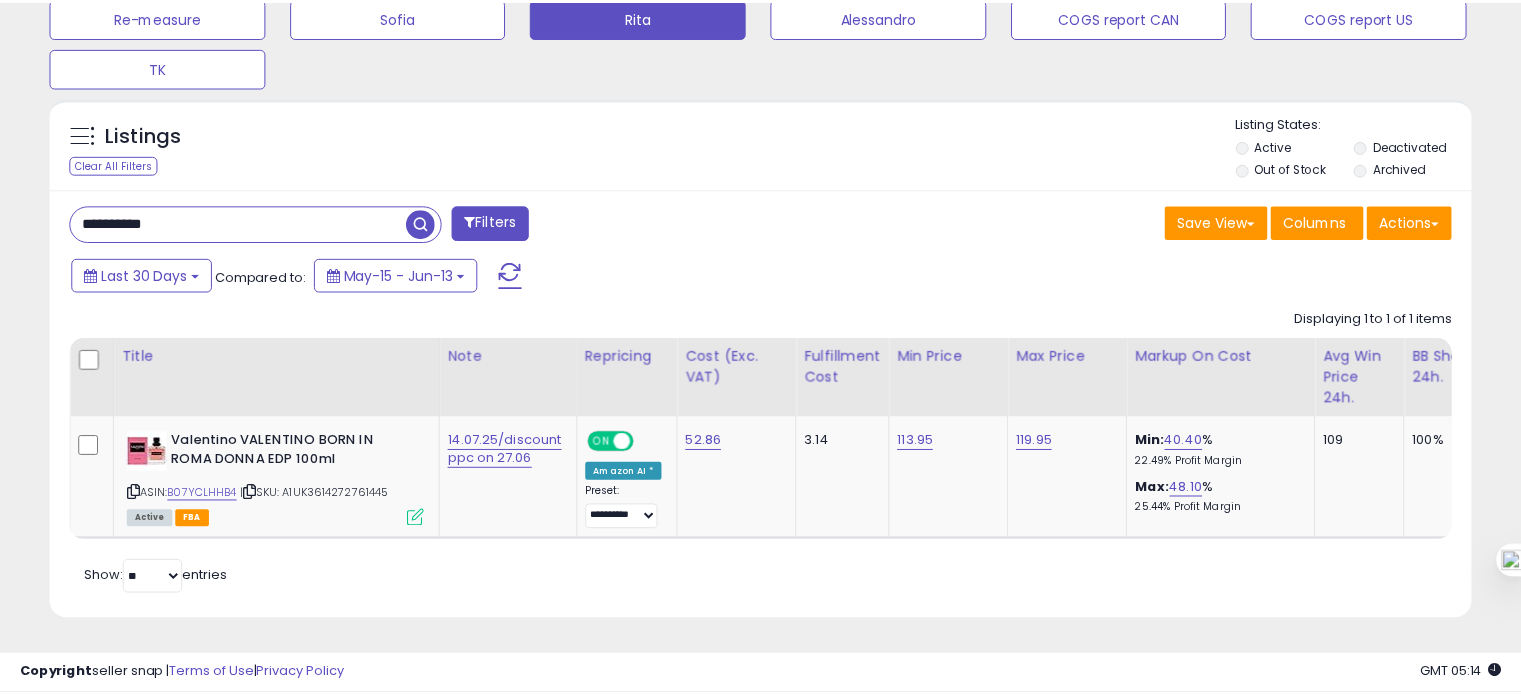scroll, scrollTop: 409, scrollLeft: 822, axis: both 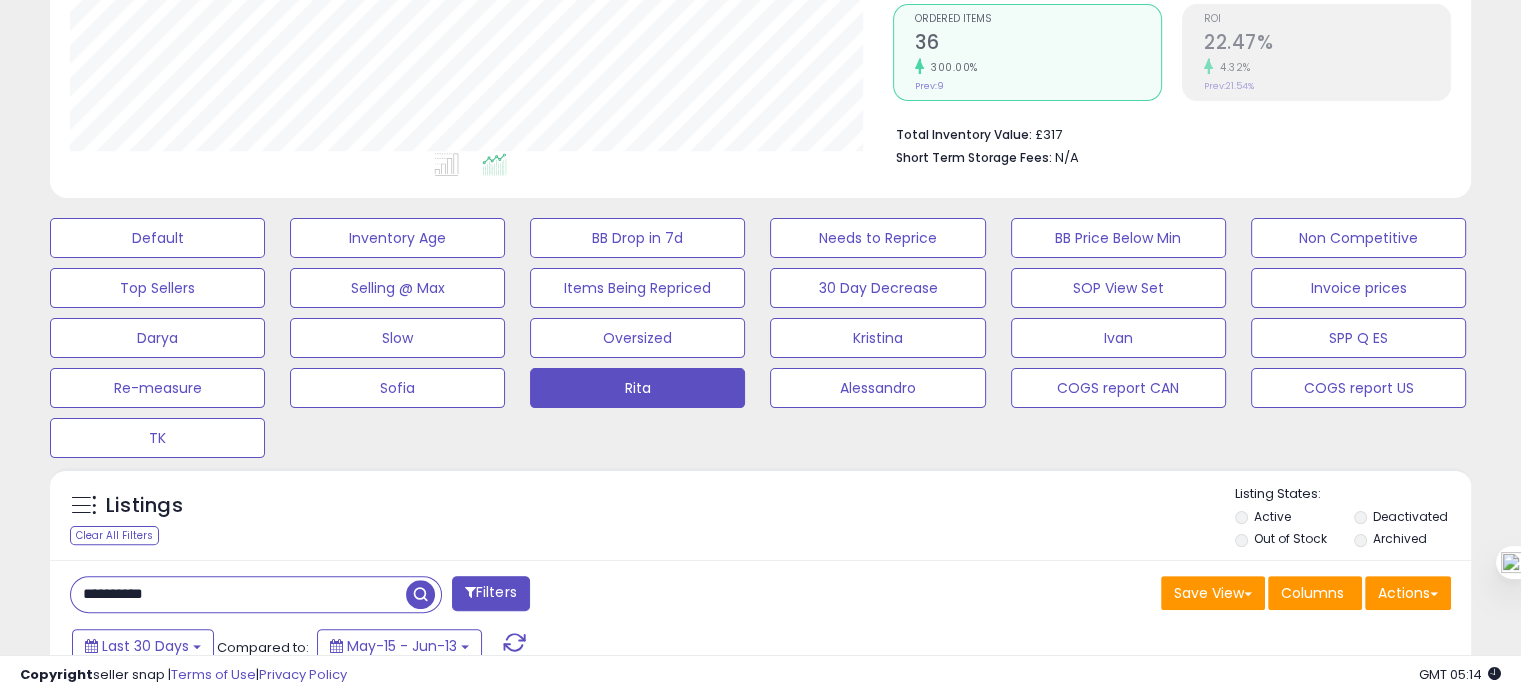 click on "**********" at bounding box center [238, 594] 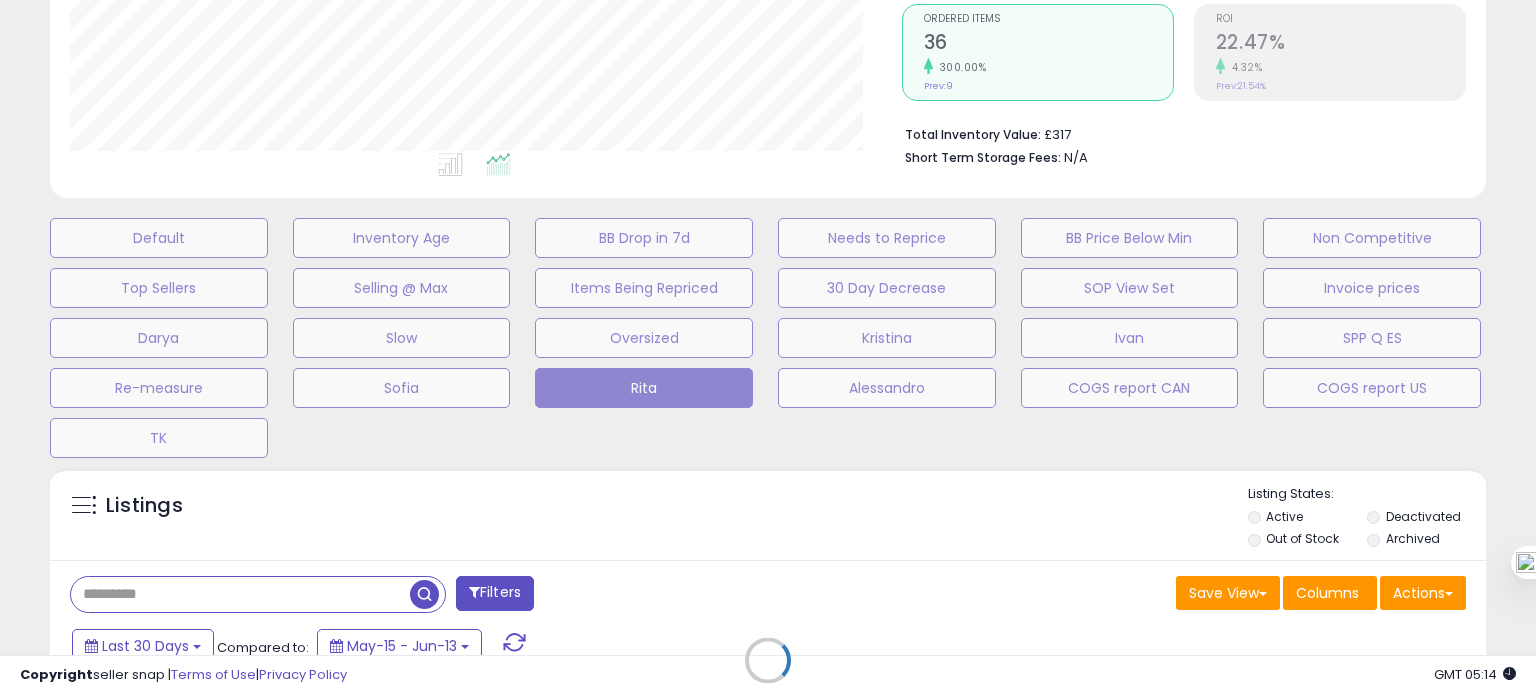 scroll, scrollTop: 999589, scrollLeft: 999168, axis: both 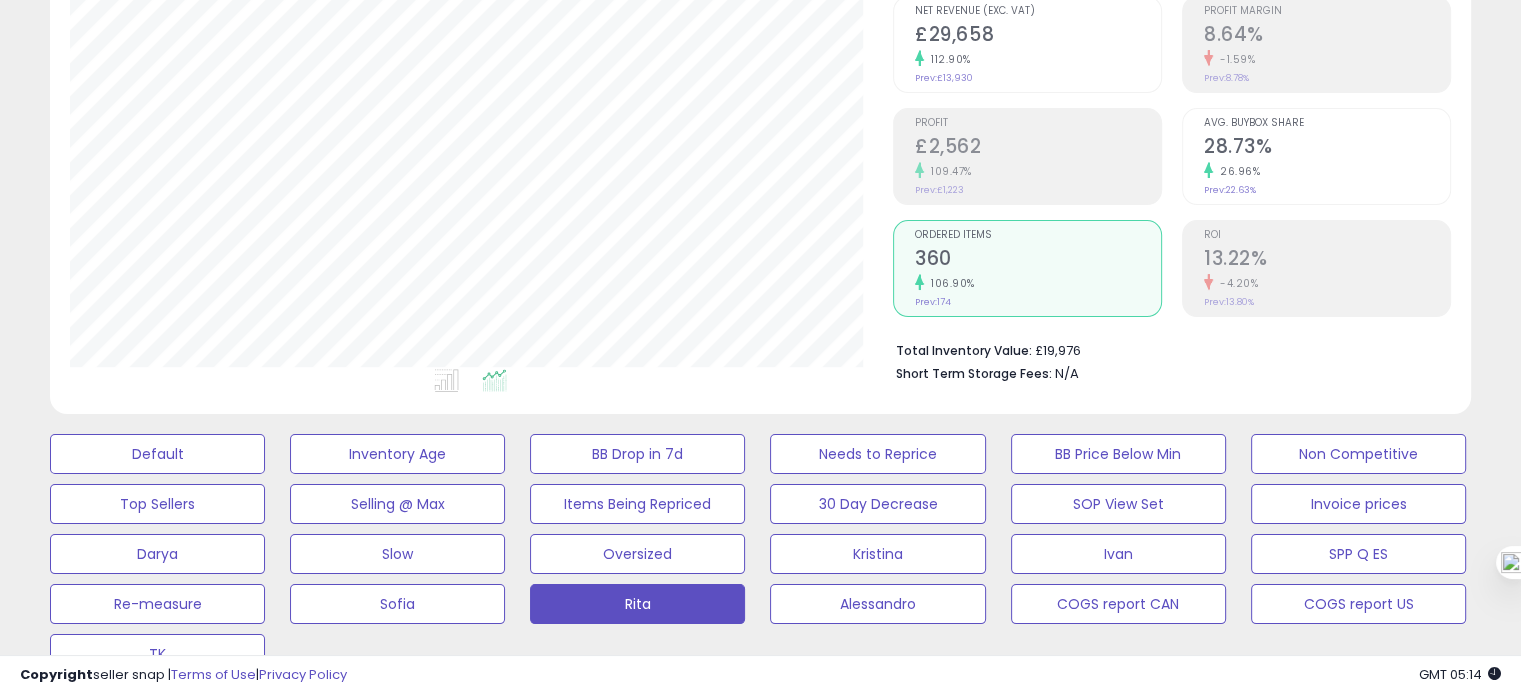 click on "28.73%" at bounding box center (1327, 148) 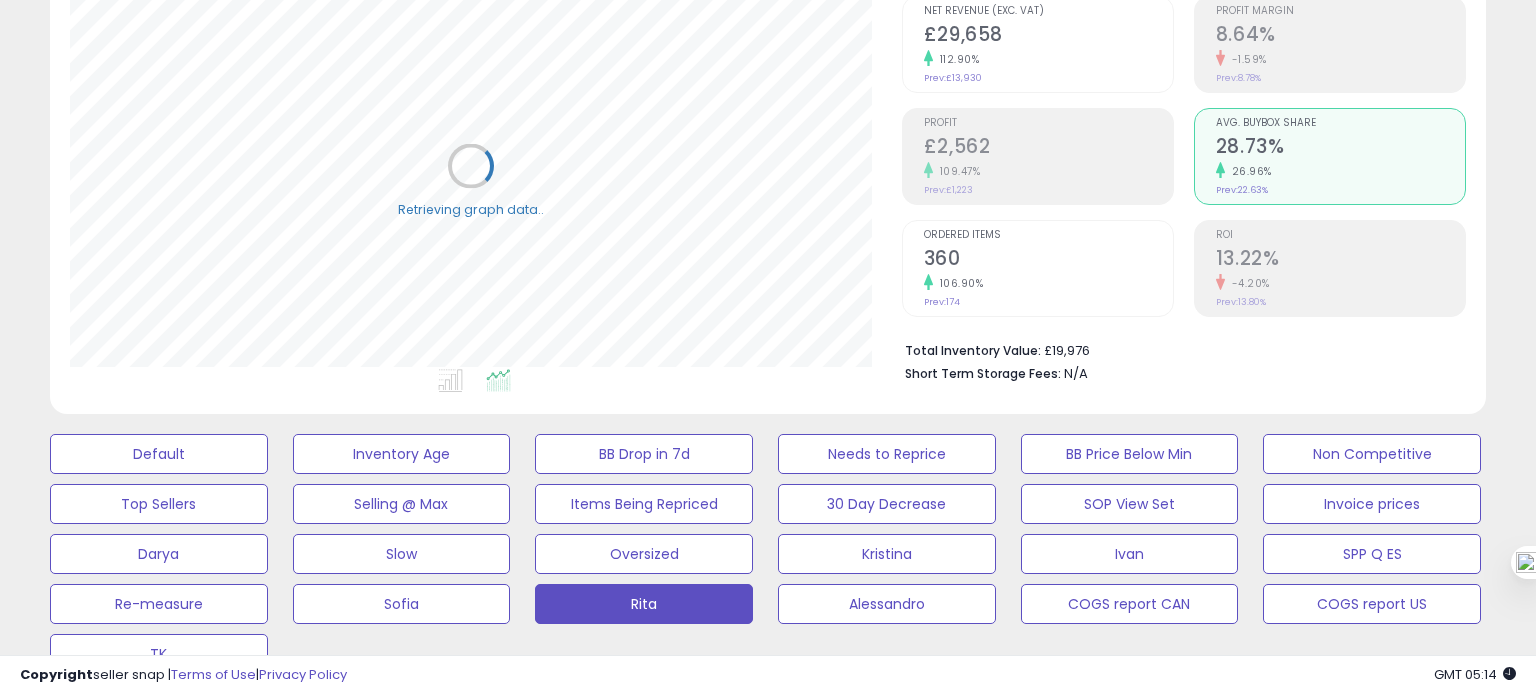 scroll, scrollTop: 999589, scrollLeft: 999168, axis: both 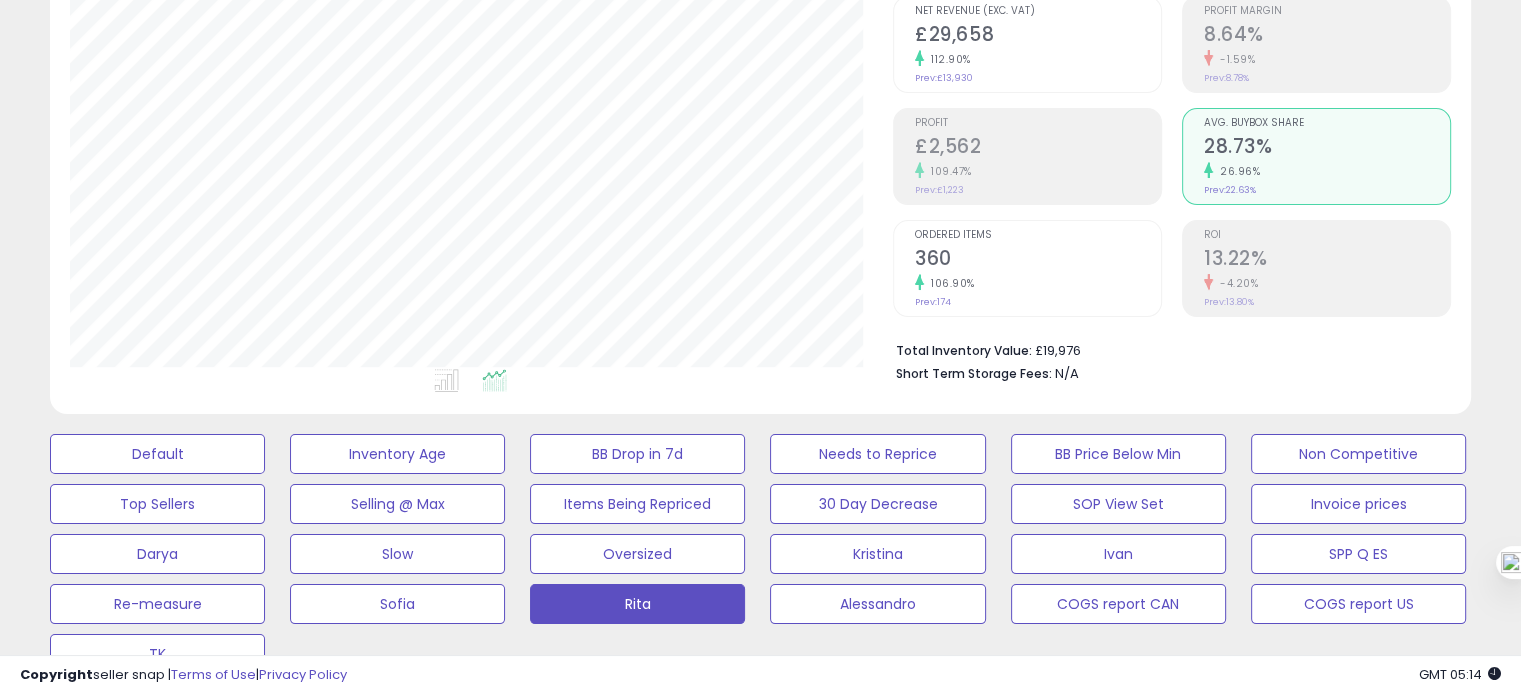click on "-4.20%" at bounding box center (1327, 283) 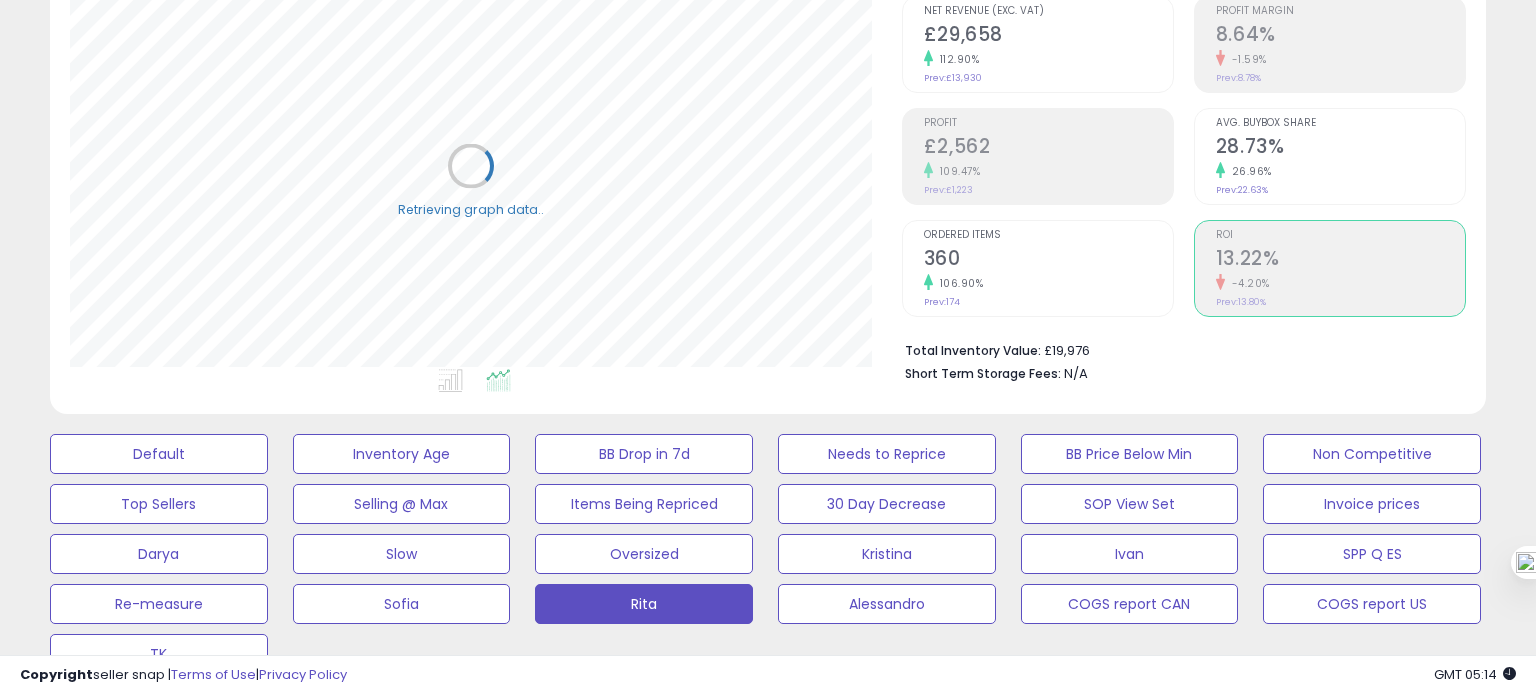 scroll, scrollTop: 999589, scrollLeft: 999168, axis: both 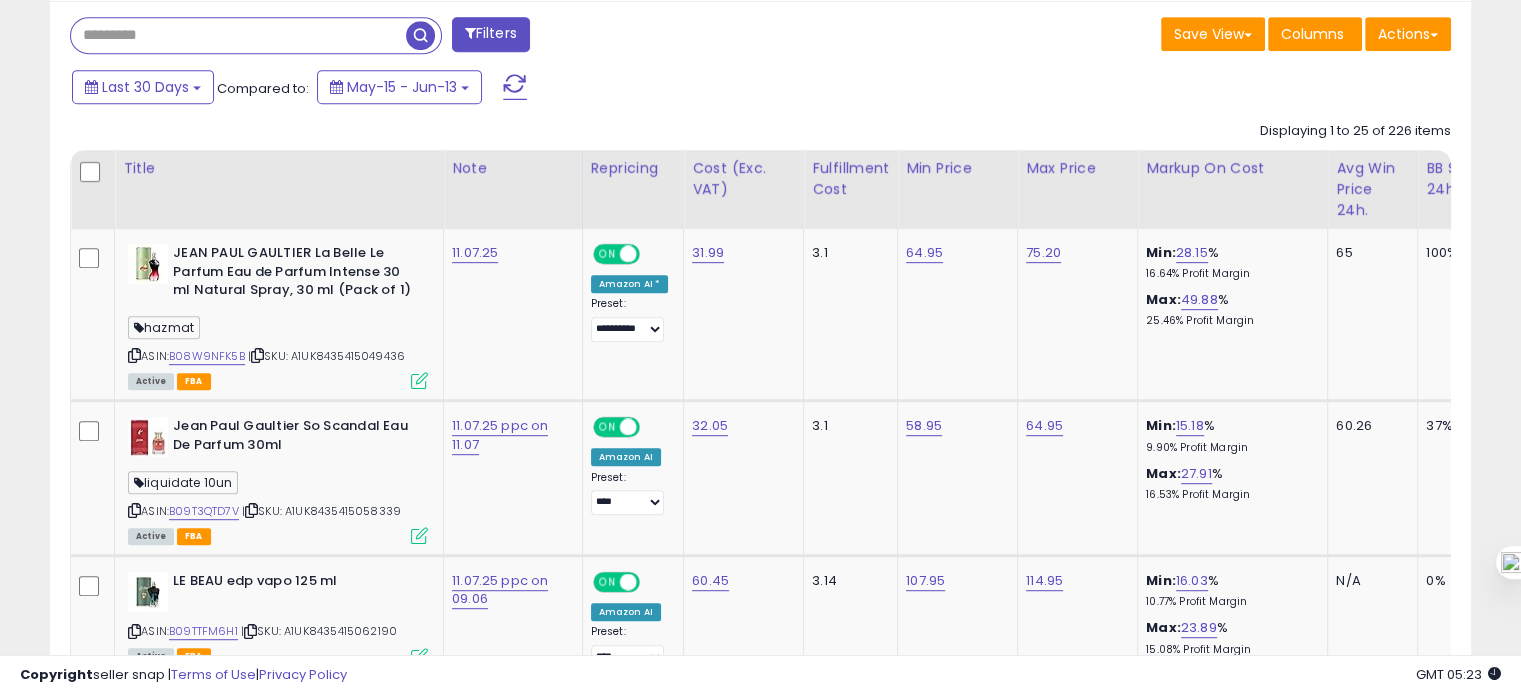 click at bounding box center (238, 35) 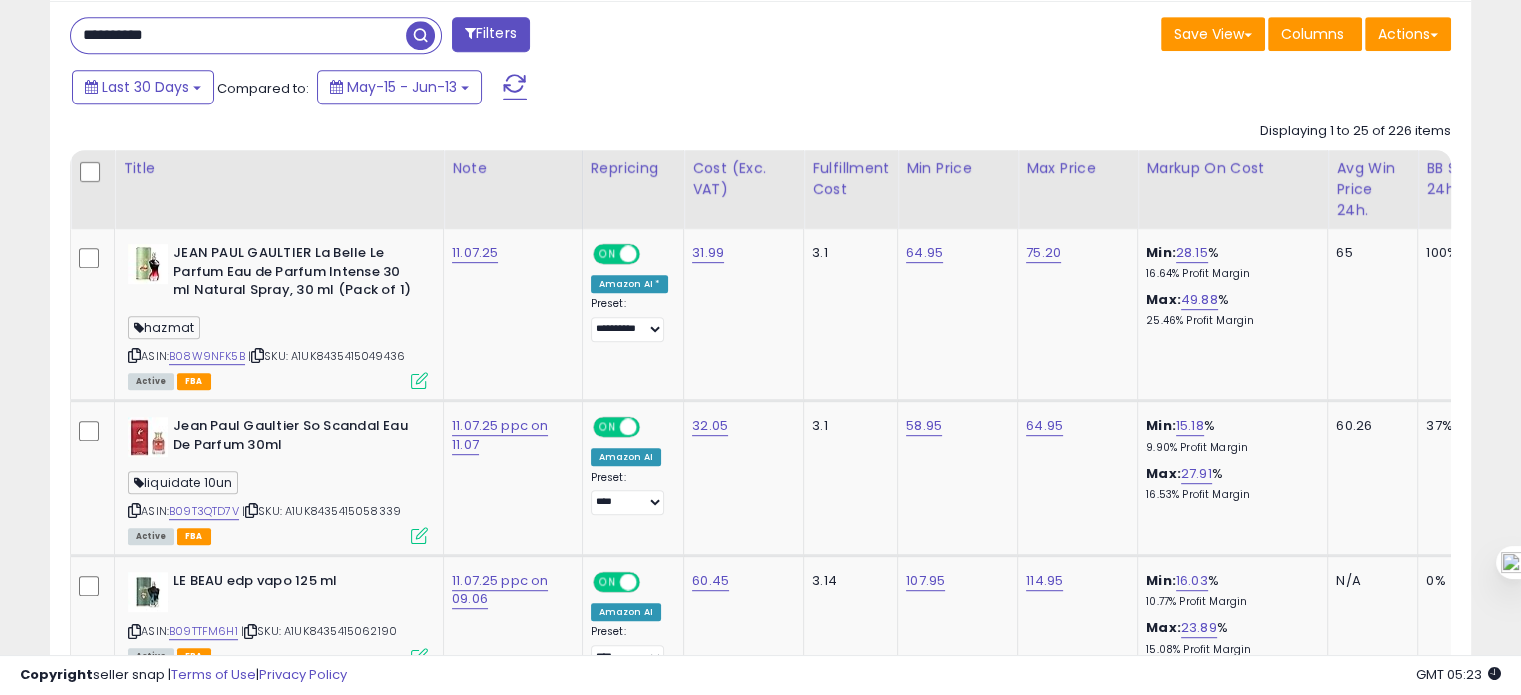 type on "**********" 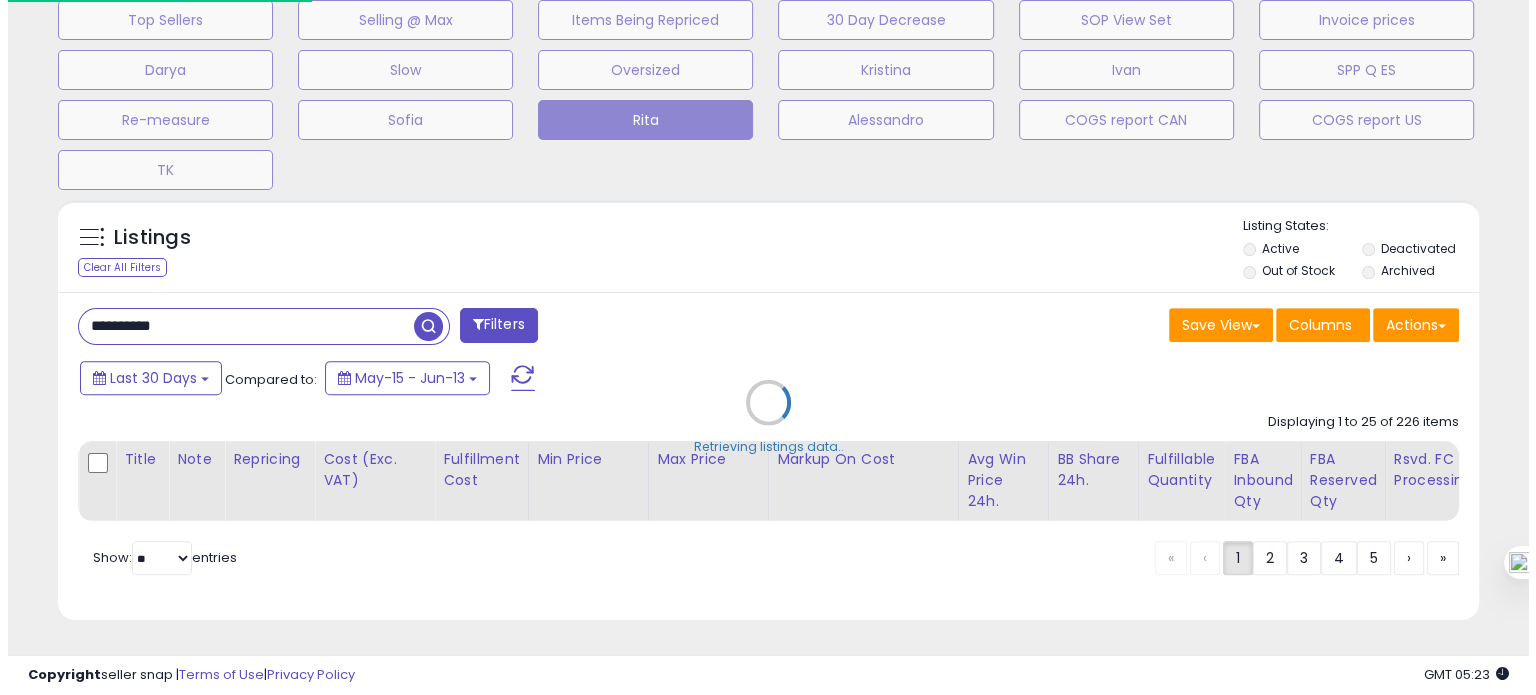 scroll, scrollTop: 693, scrollLeft: 0, axis: vertical 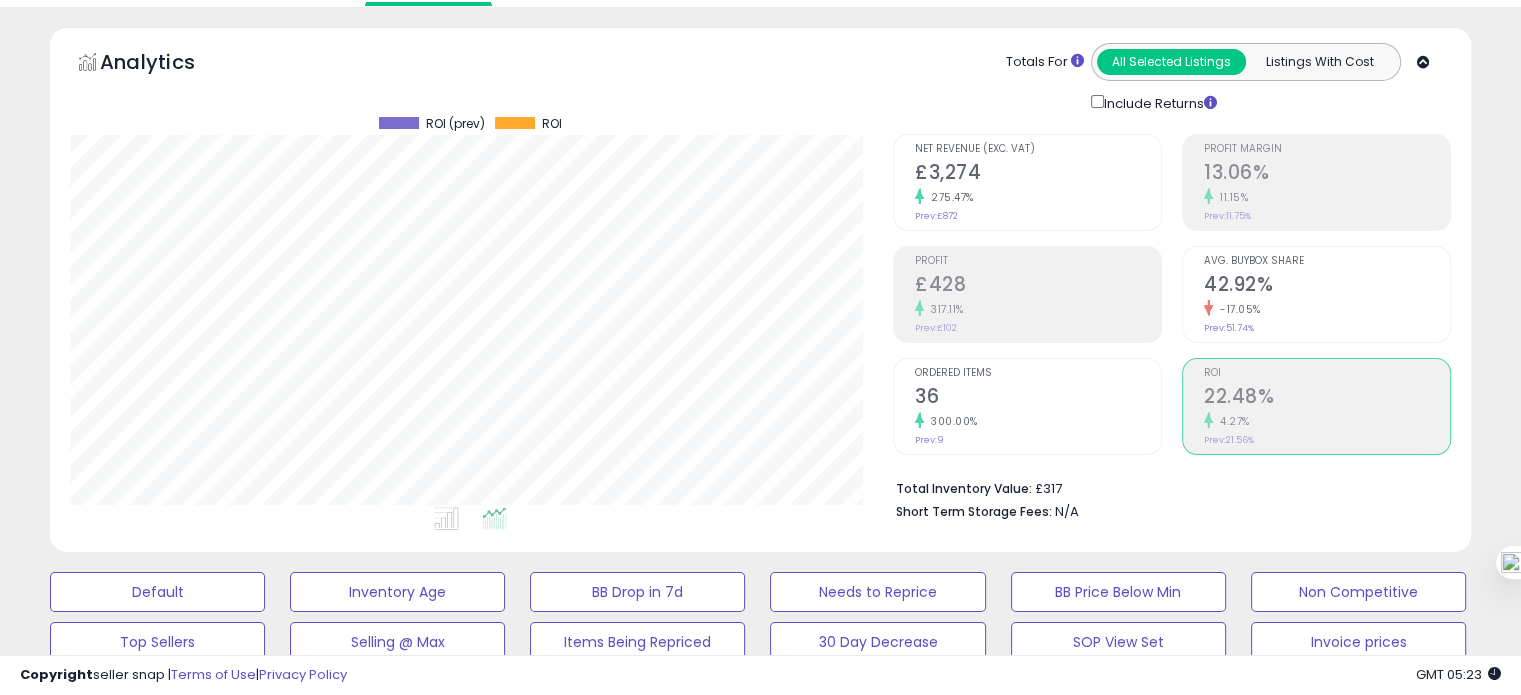 click on "Net Revenue (Exc. VAT)
£3,274
275.47%
Prev:  £872
Profit
£428
317.11%
Prev:  36" at bounding box center (1027, 294) 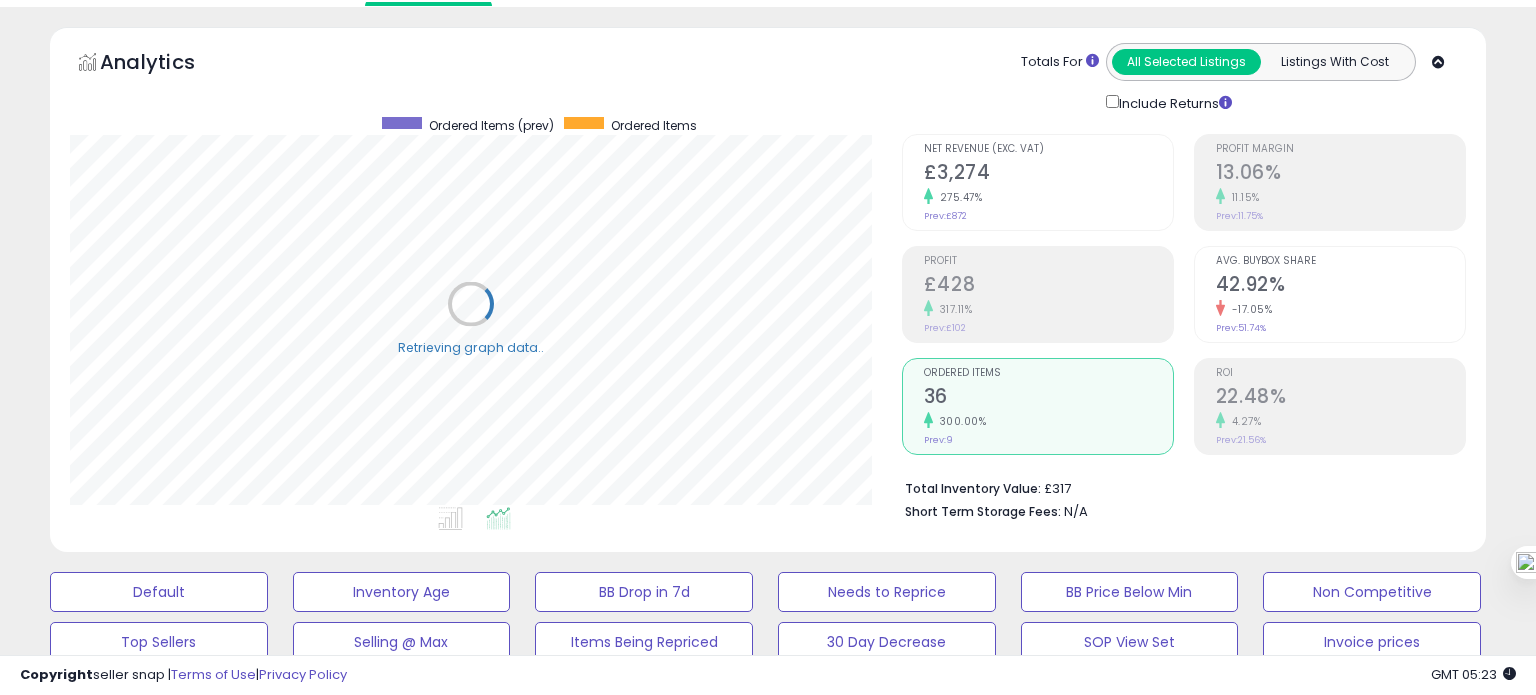 scroll, scrollTop: 999589, scrollLeft: 999168, axis: both 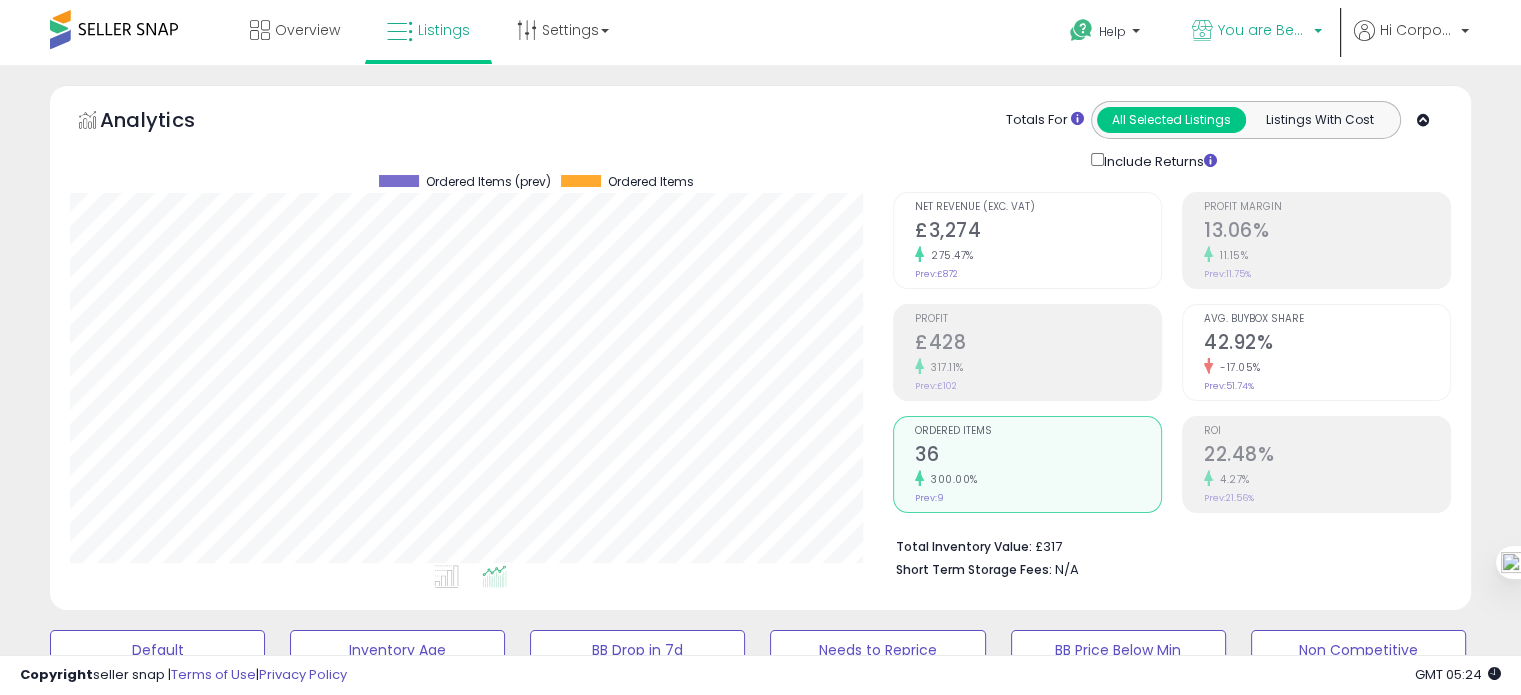 click on "You are Beautiful (UK)" at bounding box center (1263, 30) 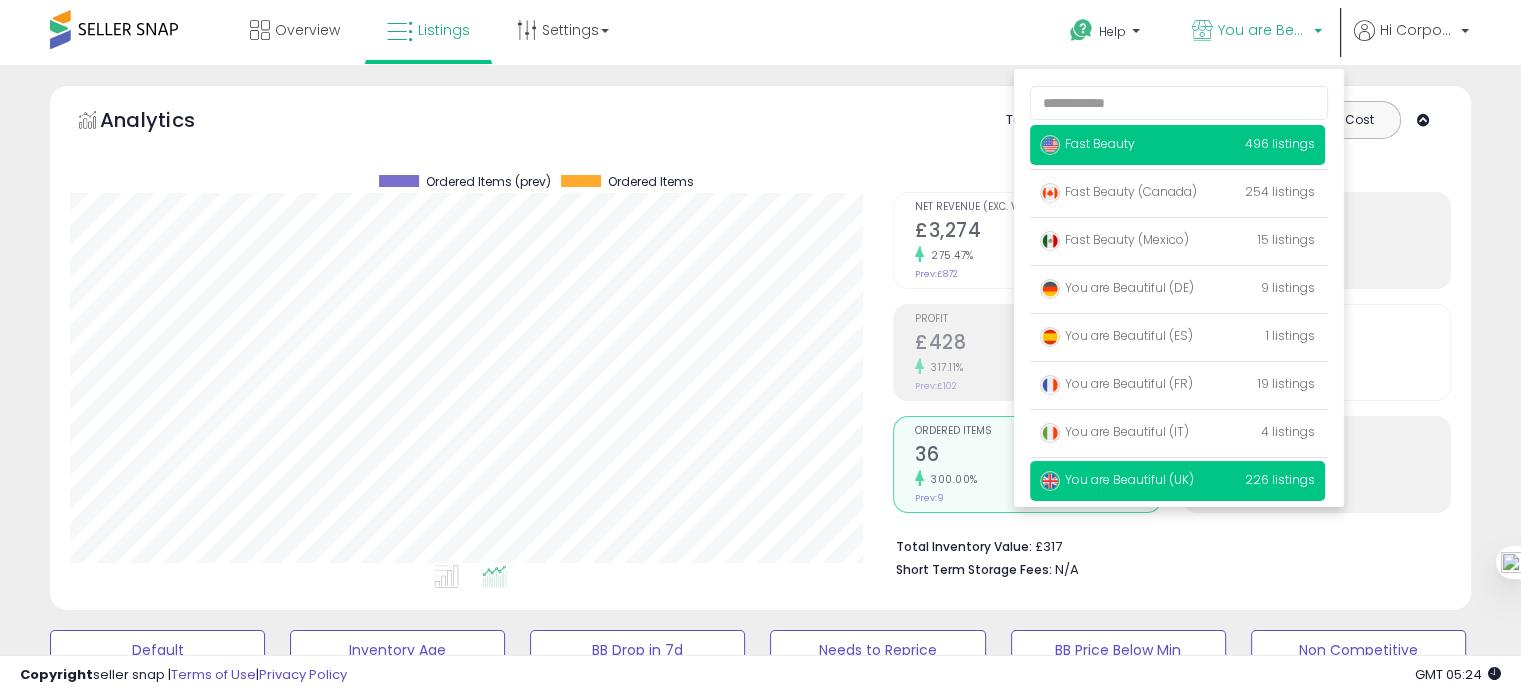 click on "Fast Beauty" at bounding box center (1087, 143) 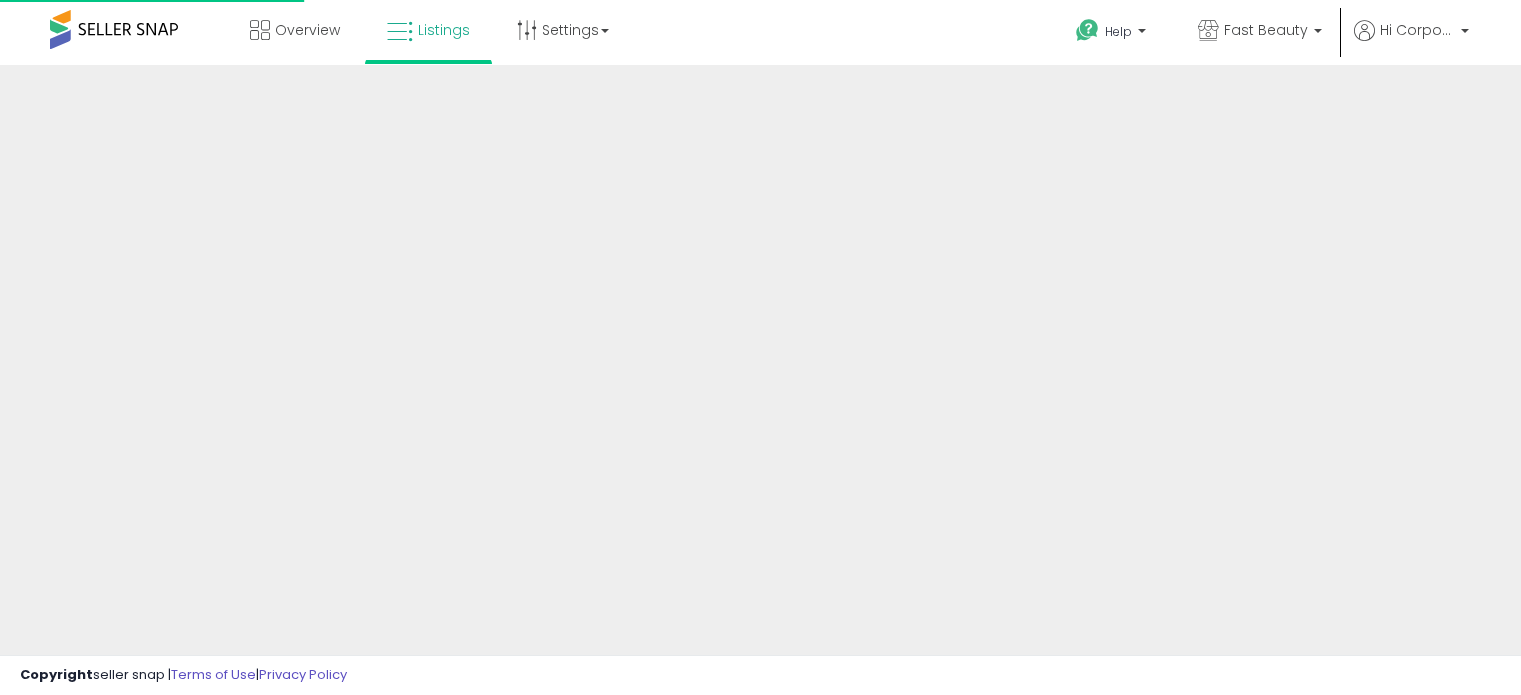 scroll, scrollTop: 0, scrollLeft: 0, axis: both 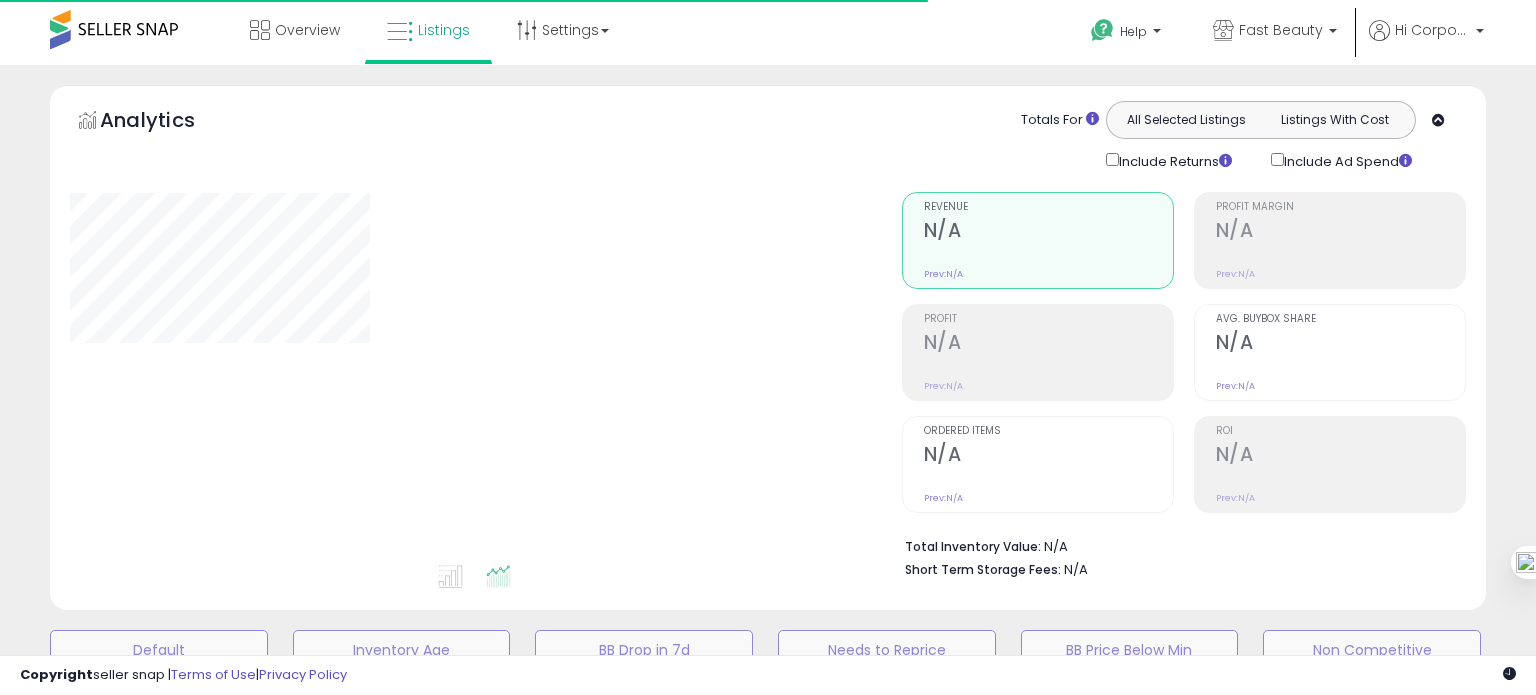 type on "**********" 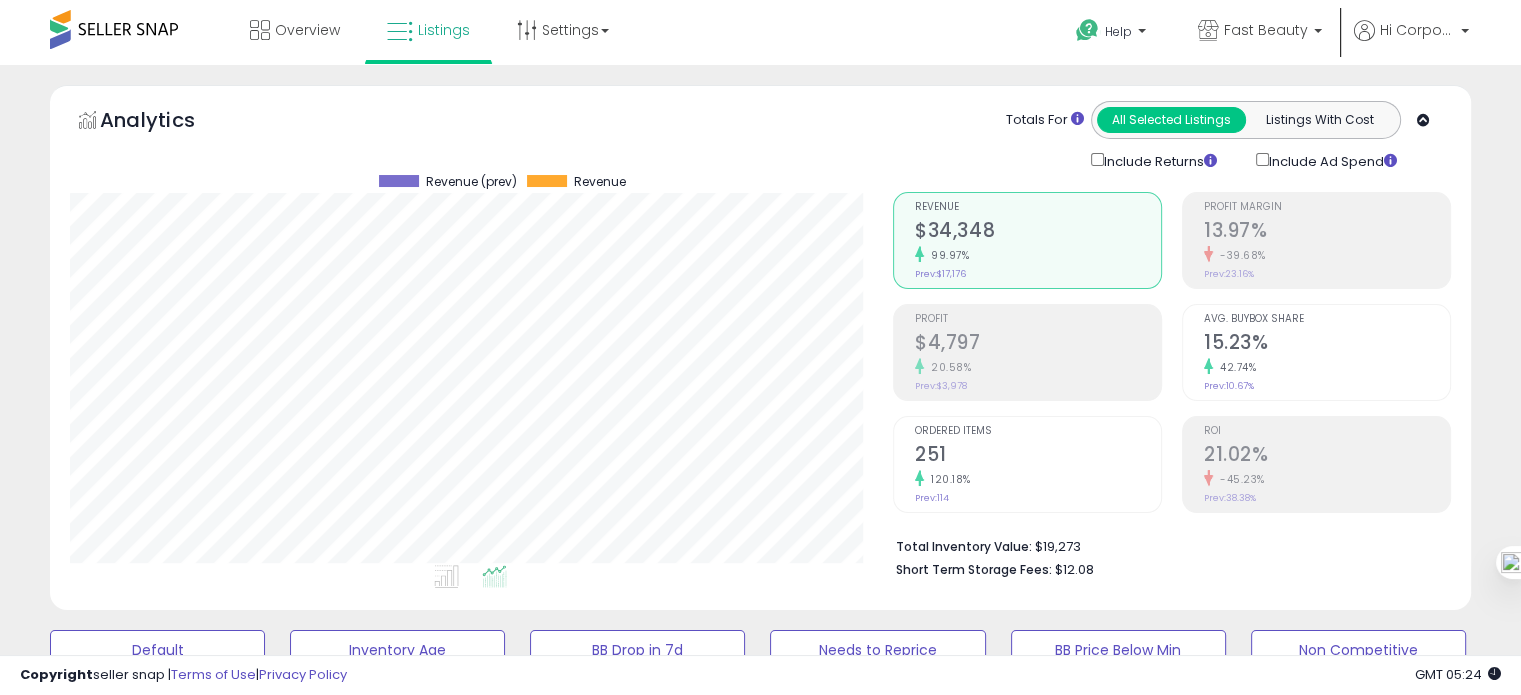 scroll, scrollTop: 999589, scrollLeft: 999176, axis: both 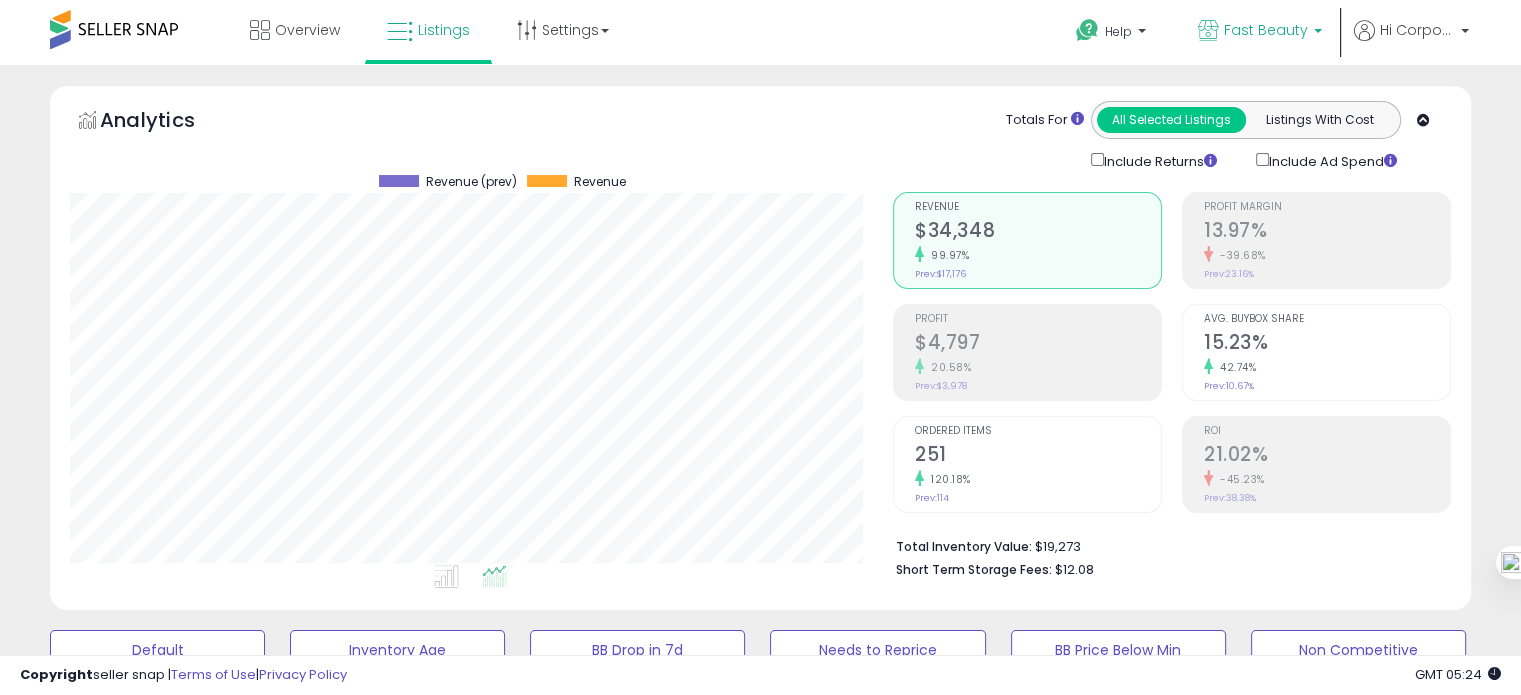 click on "Fast Beauty" at bounding box center [1266, 30] 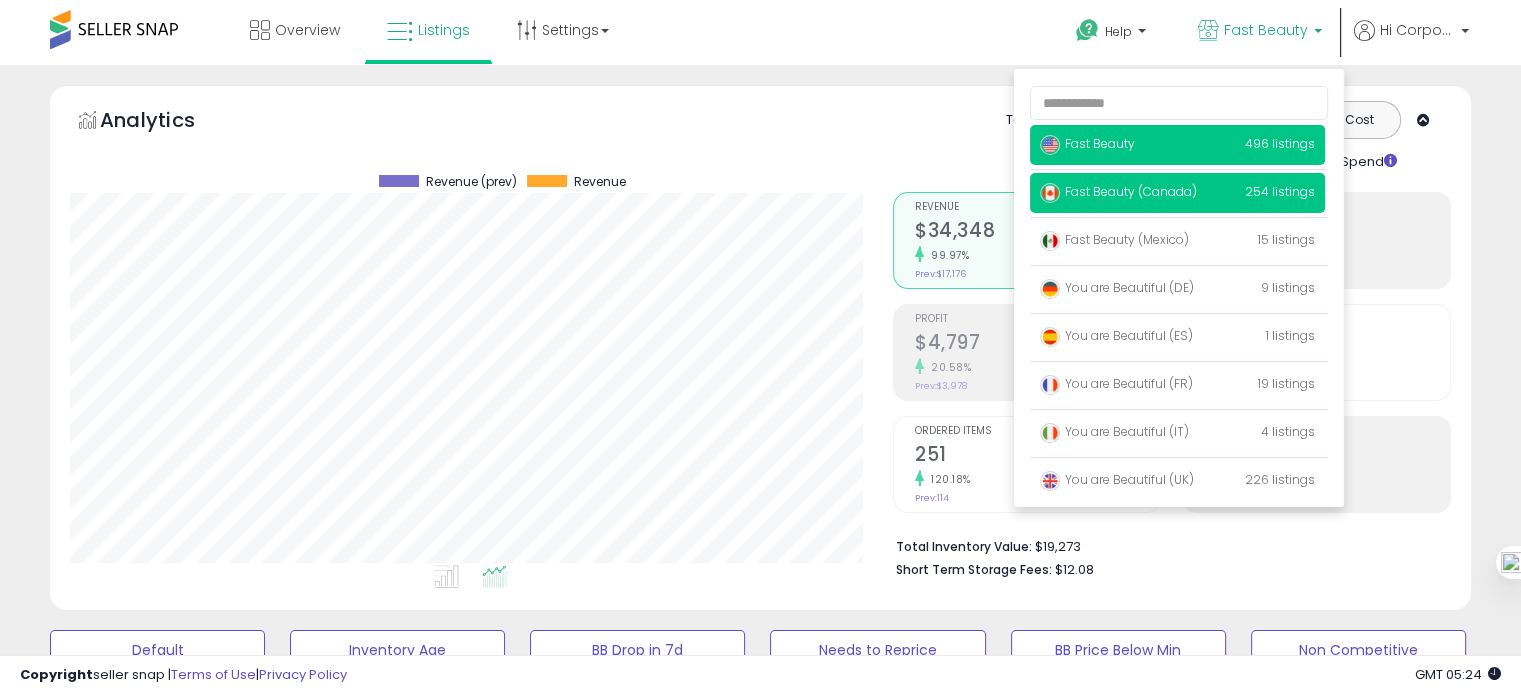 click on "Fast Beauty (Canada)" at bounding box center [1118, 191] 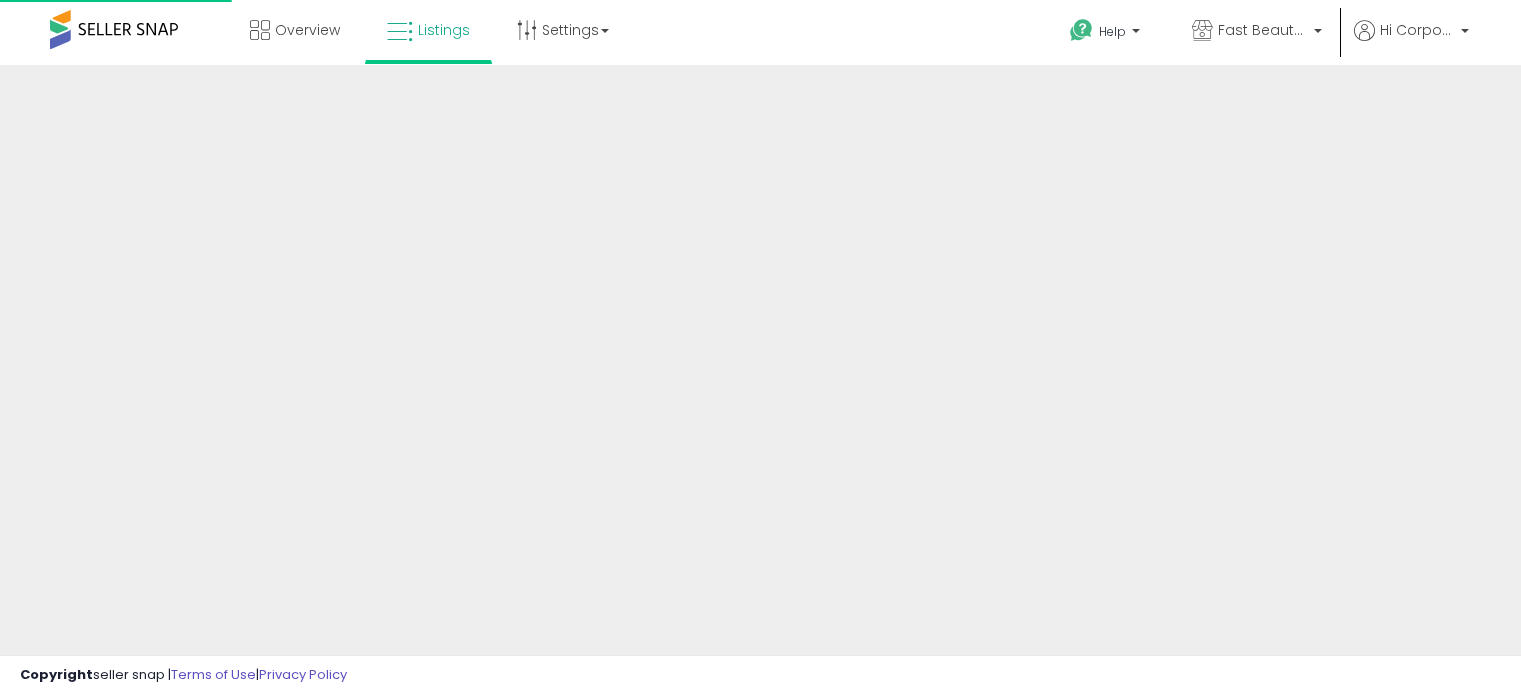scroll, scrollTop: 0, scrollLeft: 0, axis: both 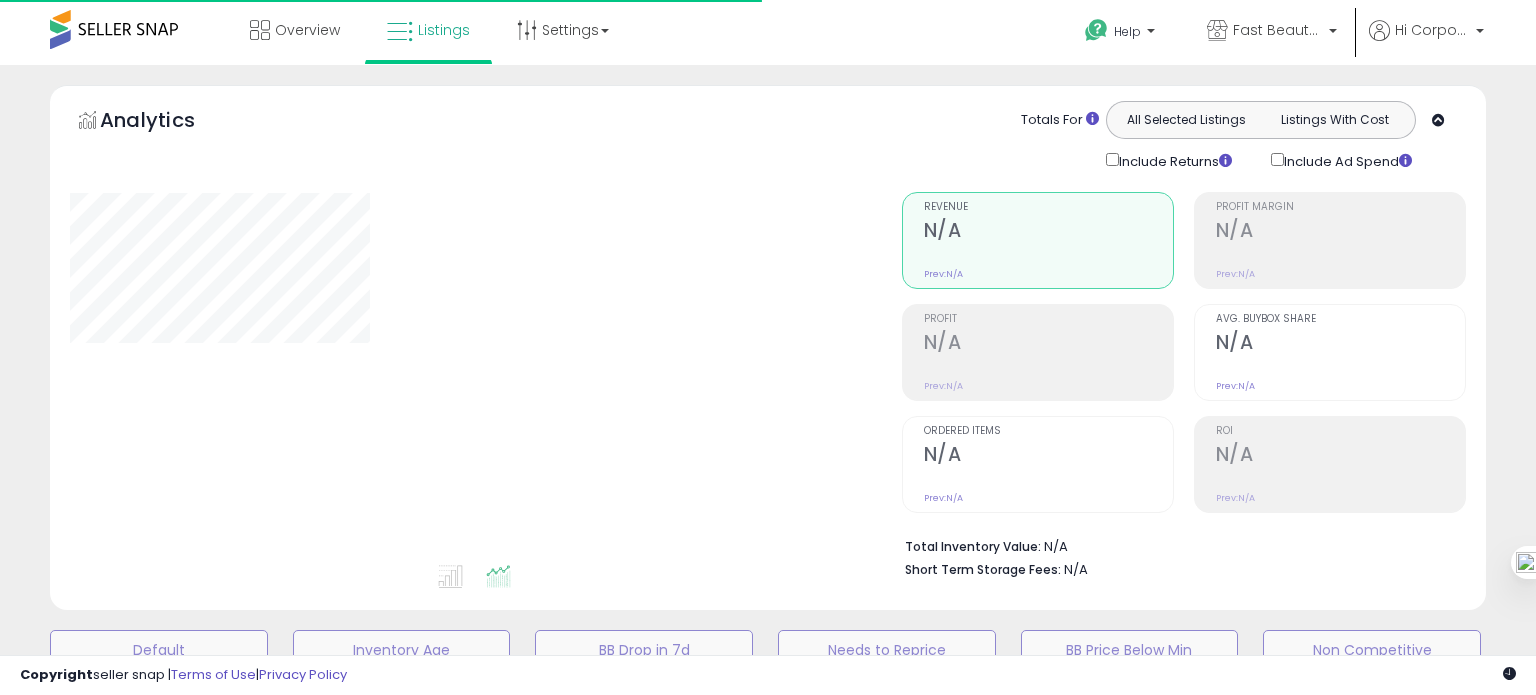 type on "**********" 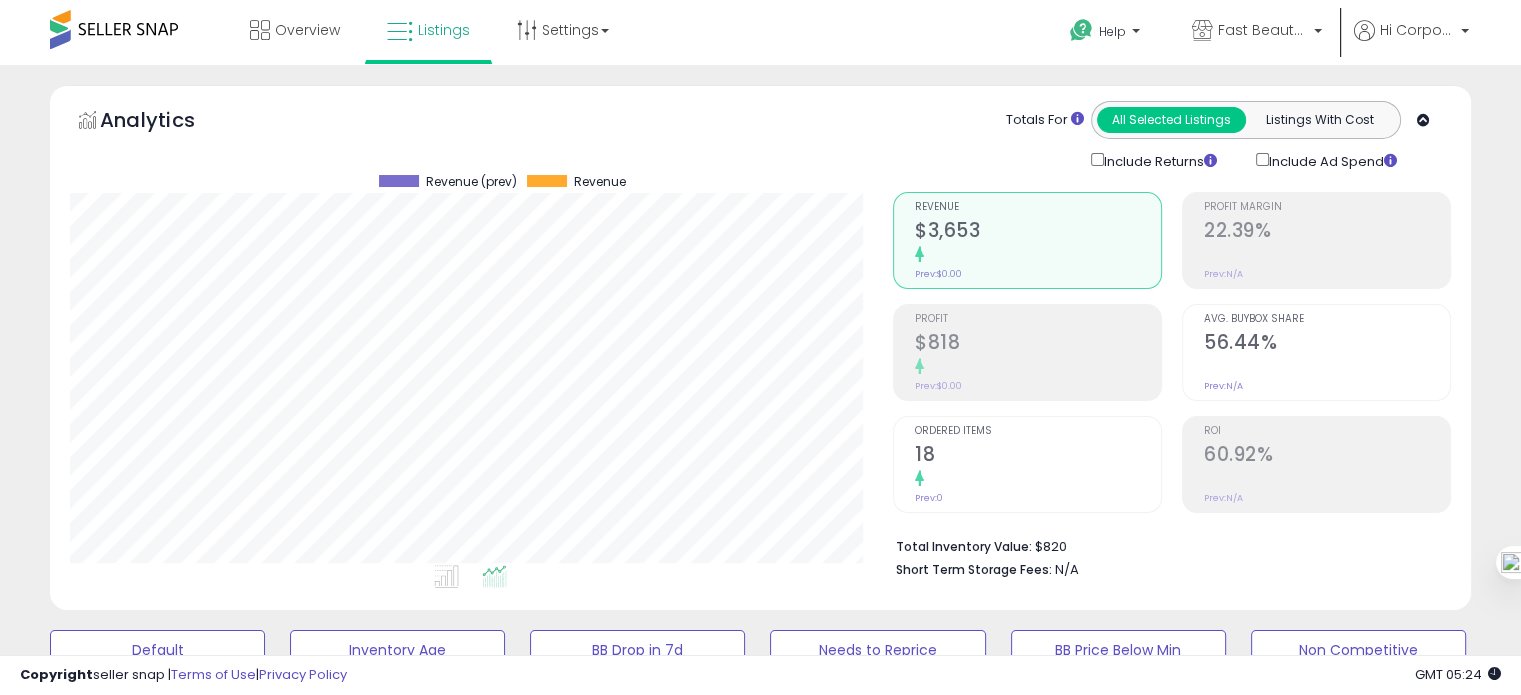 scroll, scrollTop: 999589, scrollLeft: 999176, axis: both 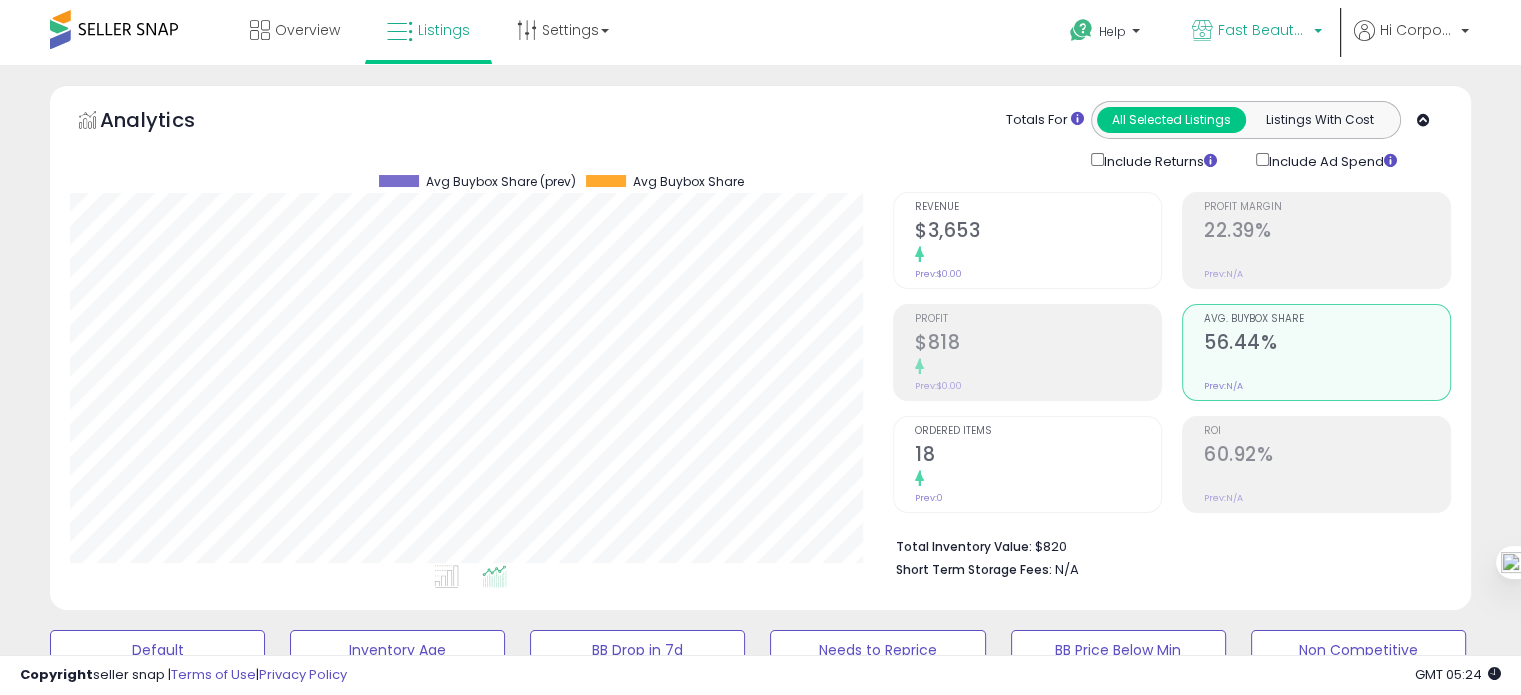 click on "Fast Beauty (Canada)" at bounding box center [1257, 32] 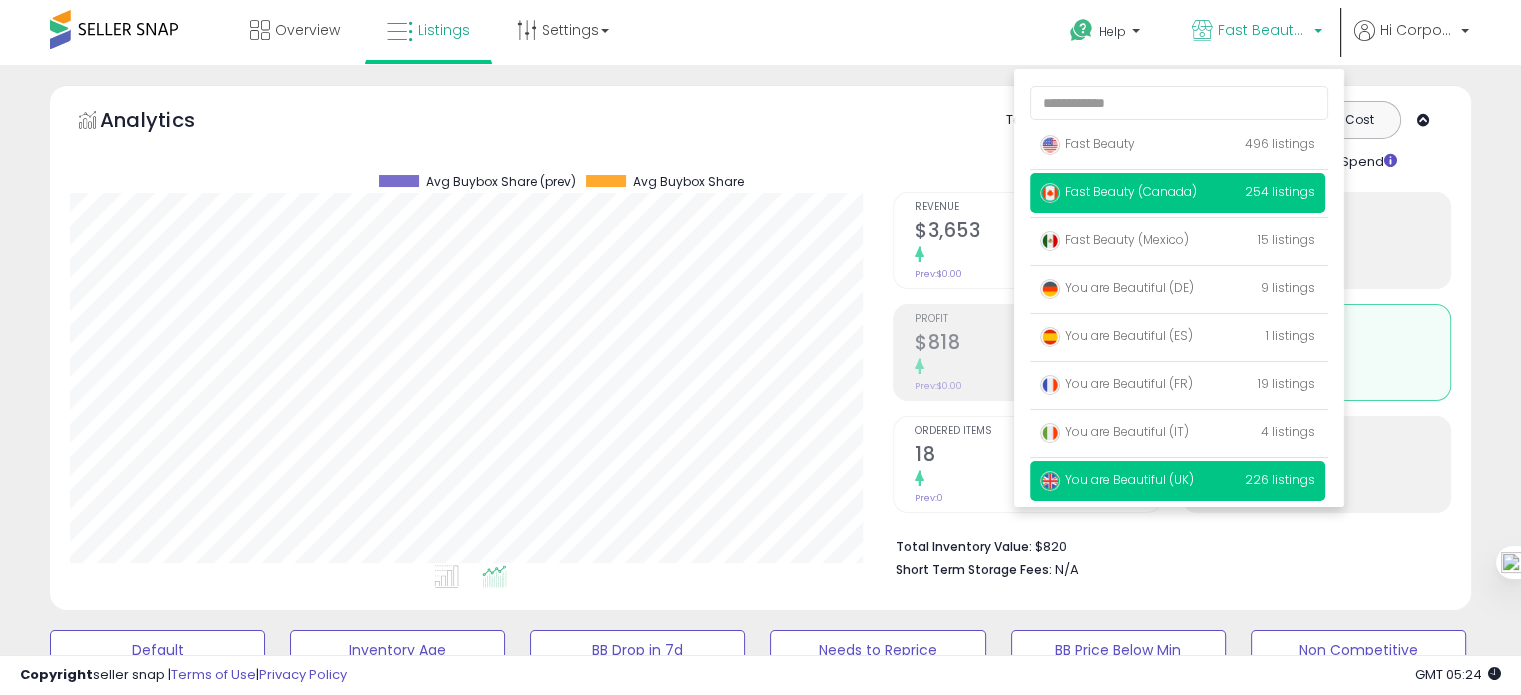 click on "You are Beautiful (UK)" at bounding box center (1117, 479) 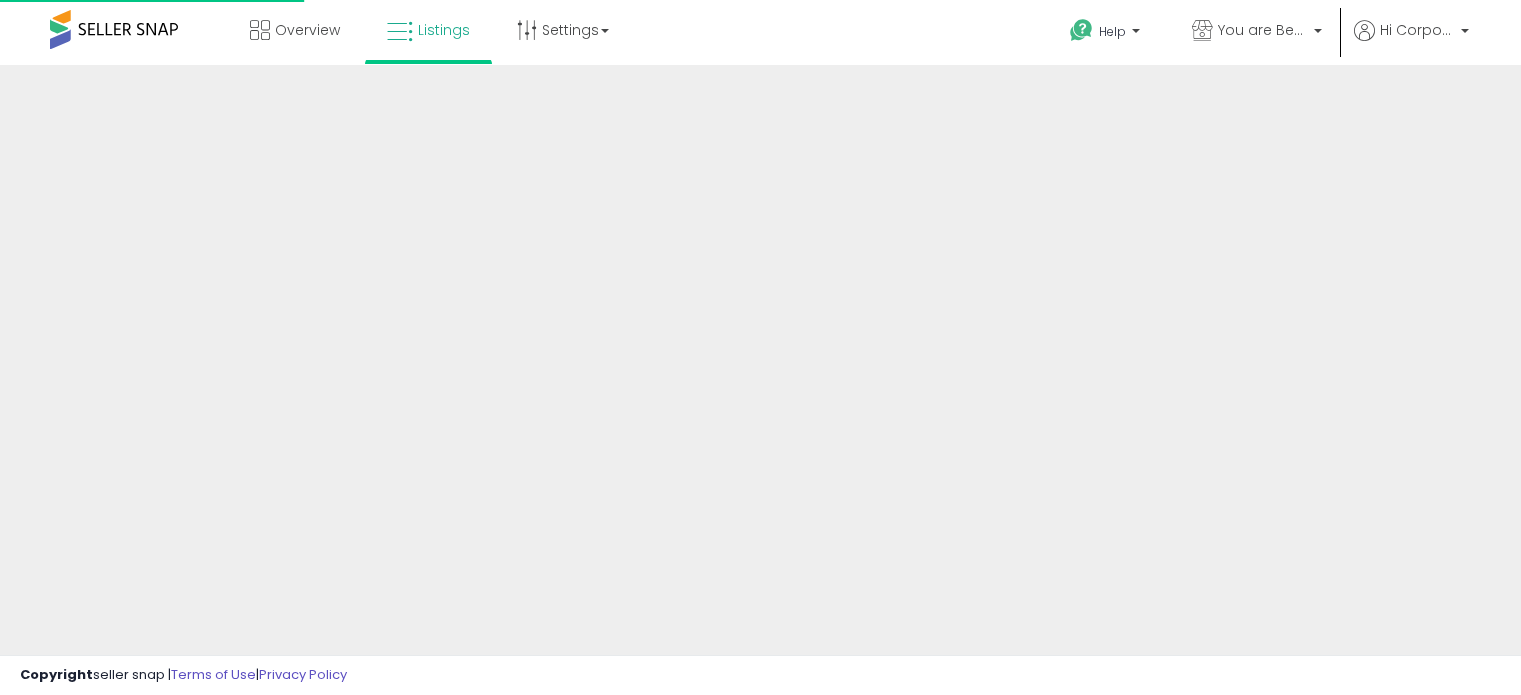 scroll, scrollTop: 0, scrollLeft: 0, axis: both 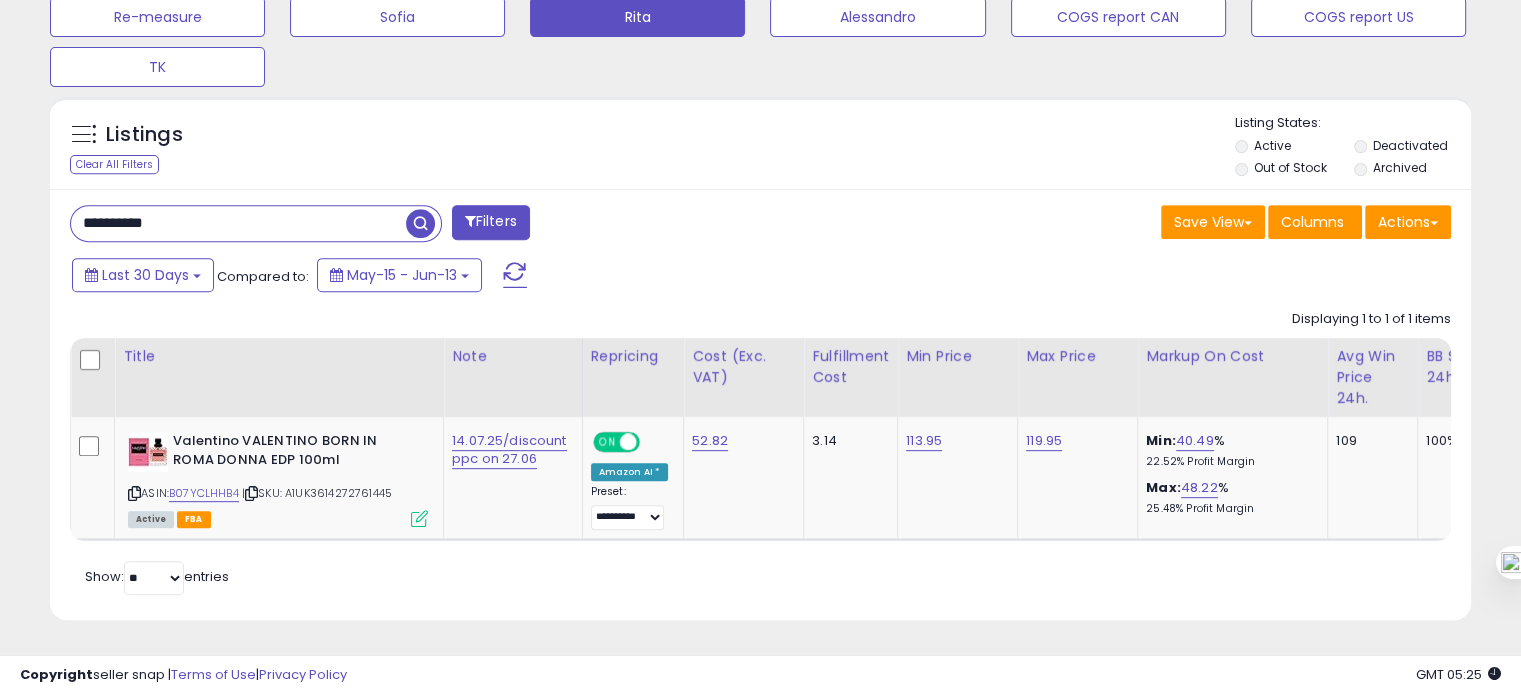 click on "**********" at bounding box center [238, 223] 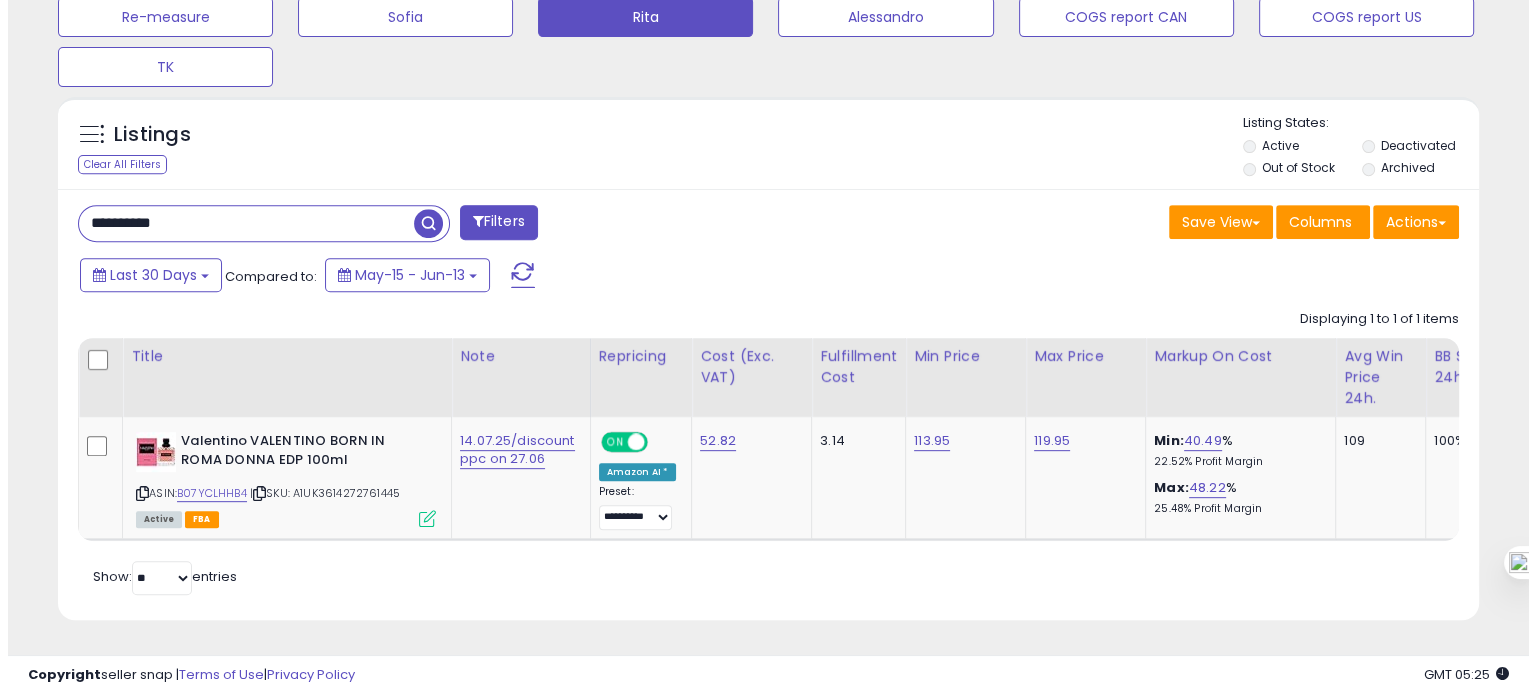 scroll, scrollTop: 674, scrollLeft: 0, axis: vertical 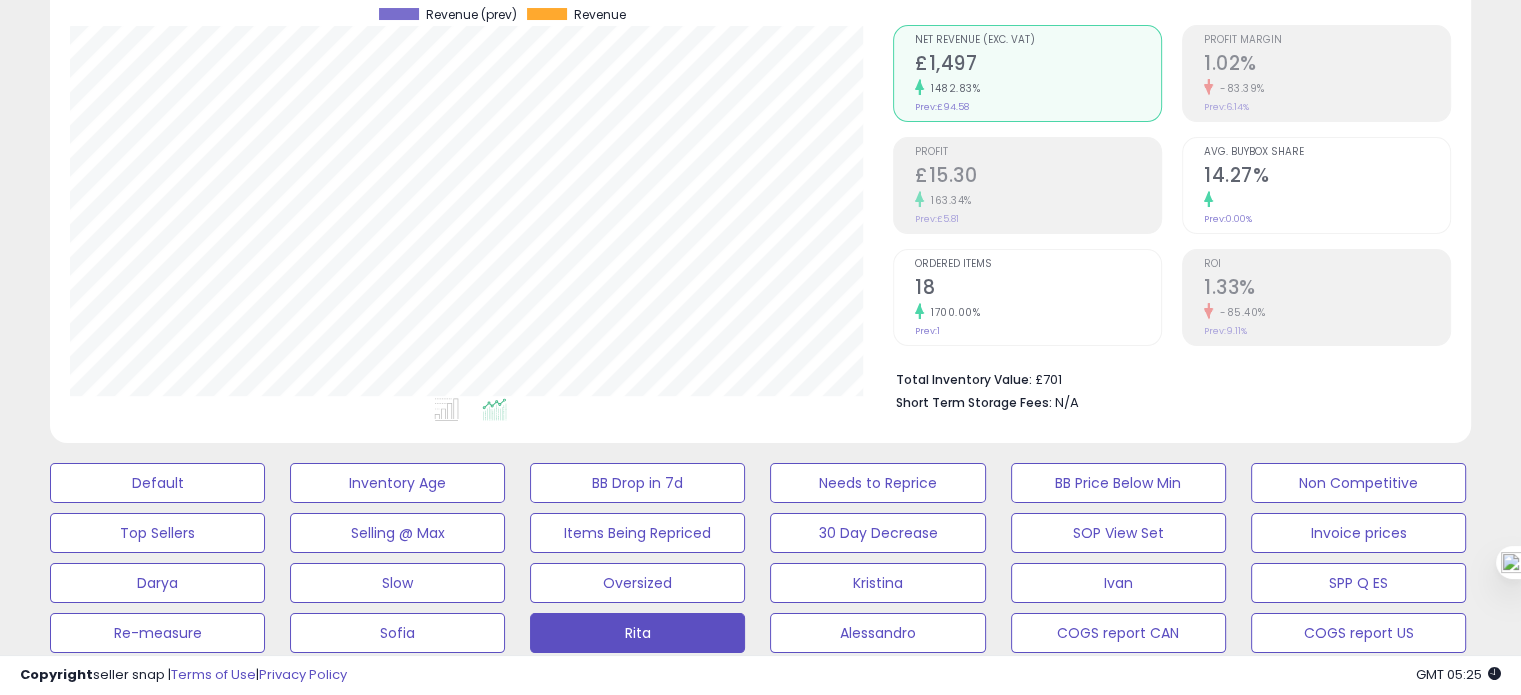 click on "18" at bounding box center (1038, 289) 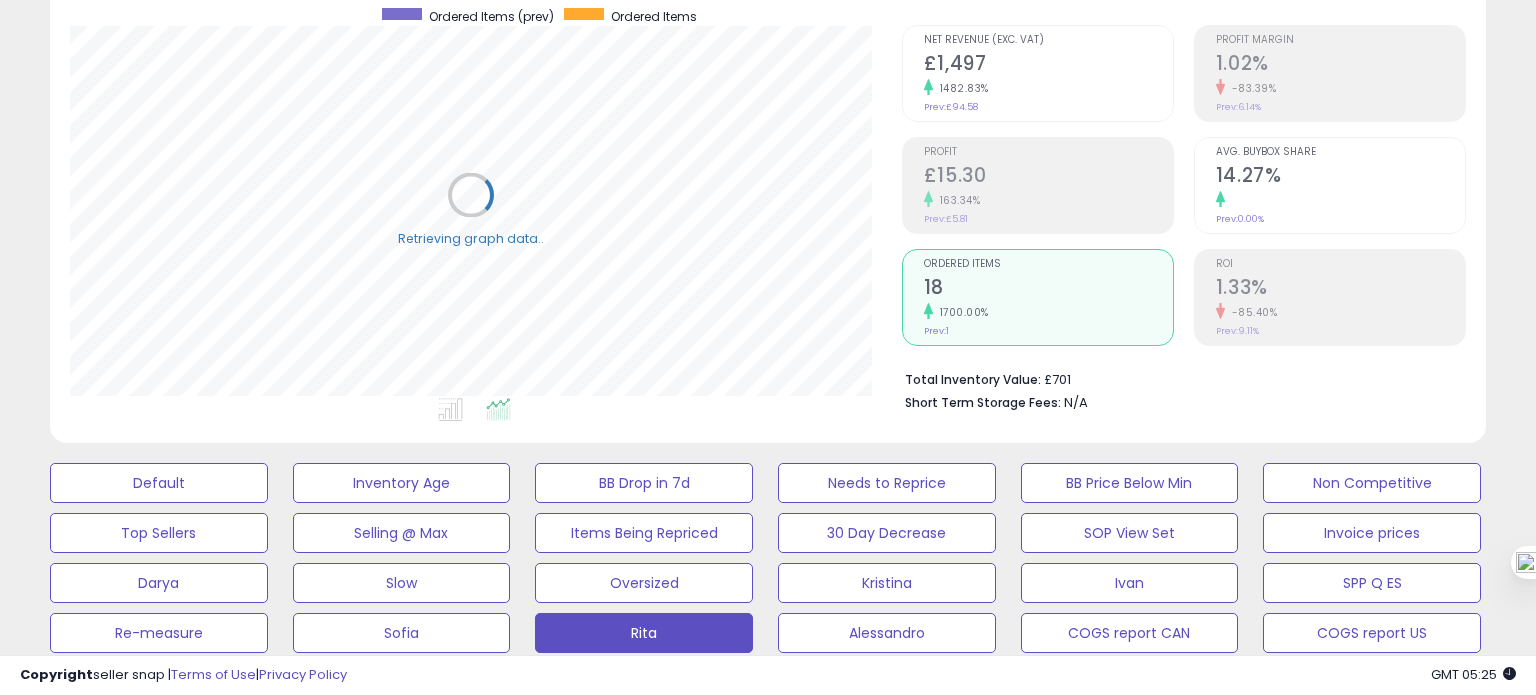 scroll, scrollTop: 999589, scrollLeft: 999168, axis: both 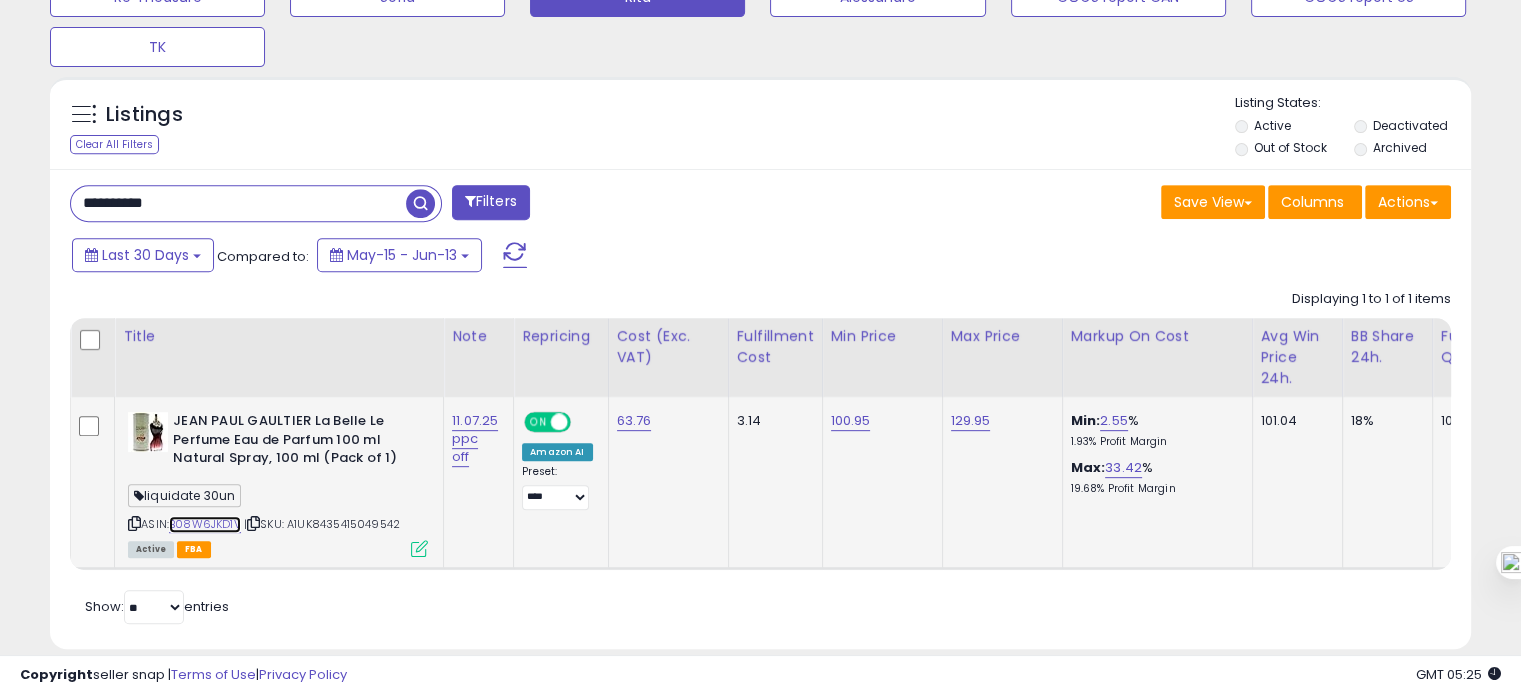 click on "B08W6JKD1V" at bounding box center [205, 524] 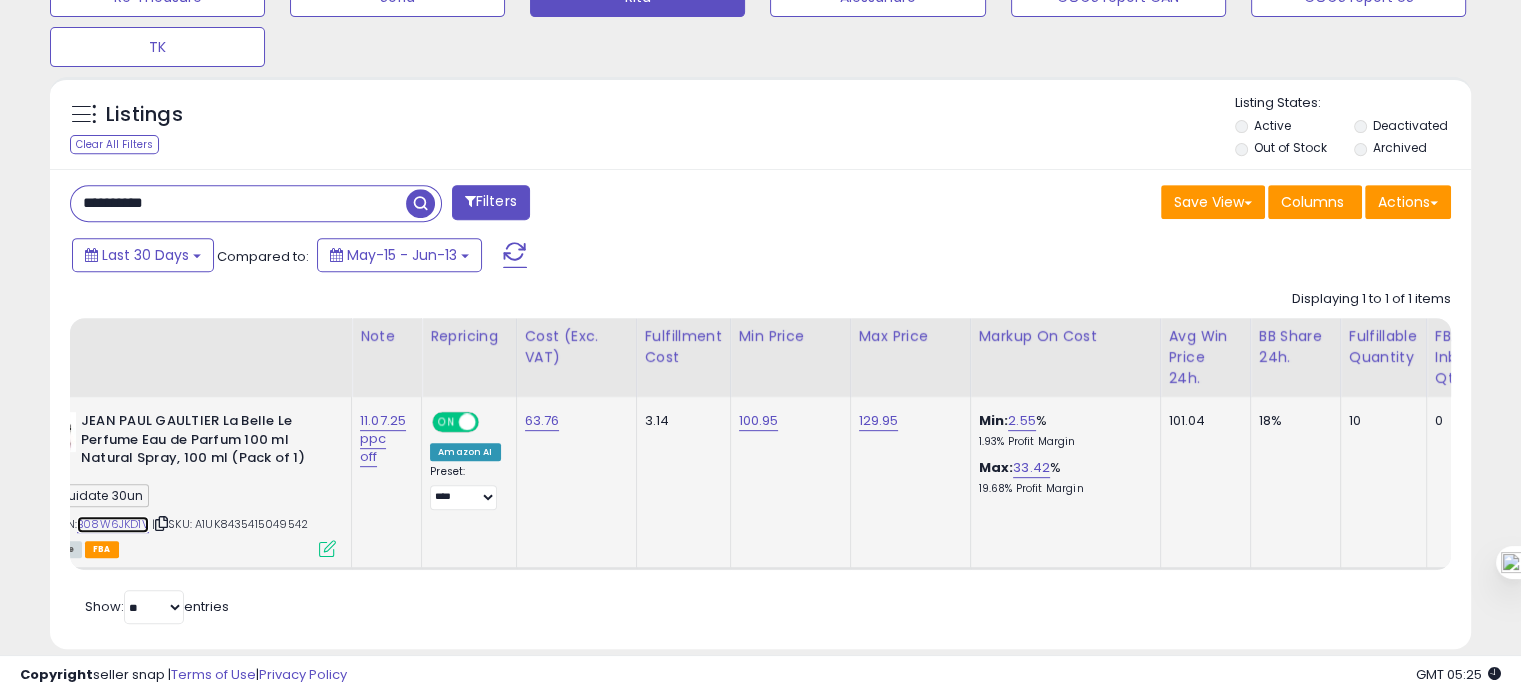 scroll, scrollTop: 0, scrollLeft: 155, axis: horizontal 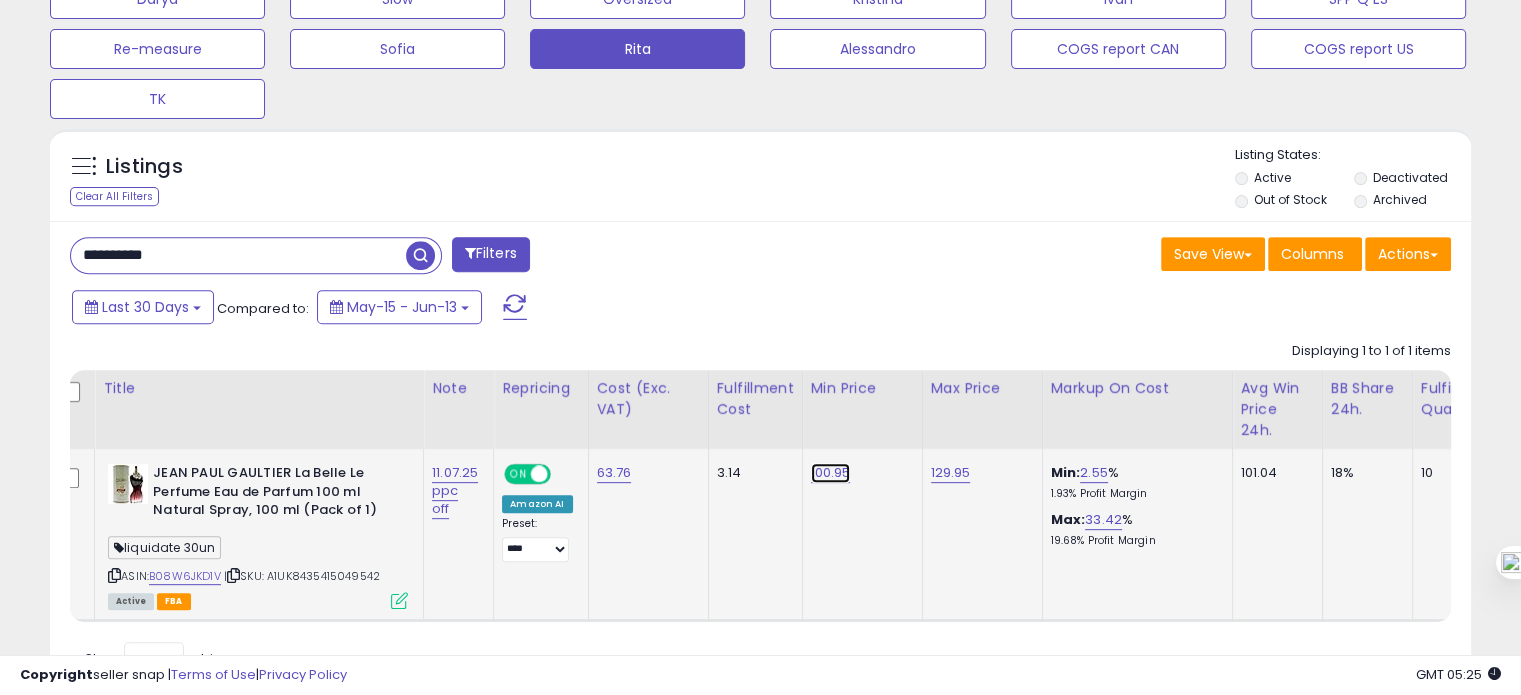 click on "100.95" at bounding box center [831, 473] 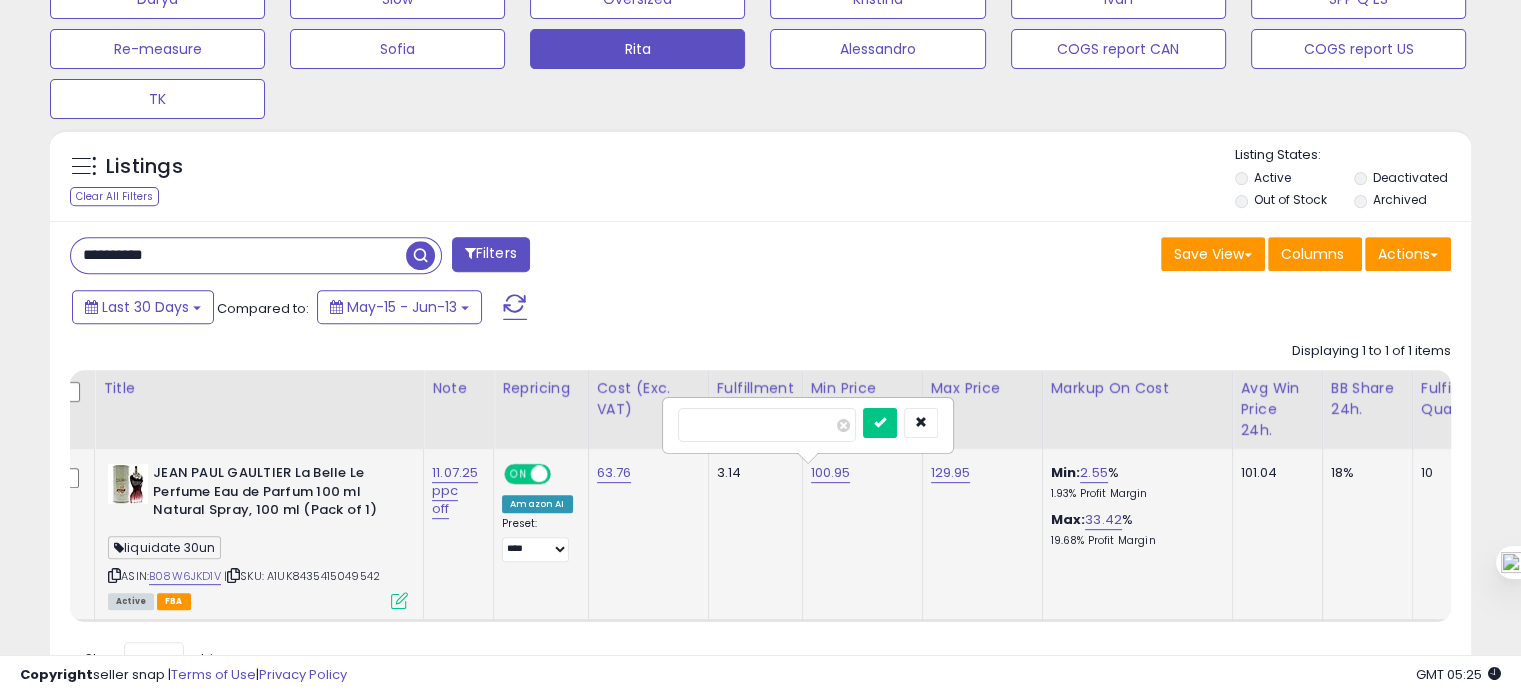 click on "******" at bounding box center [767, 425] 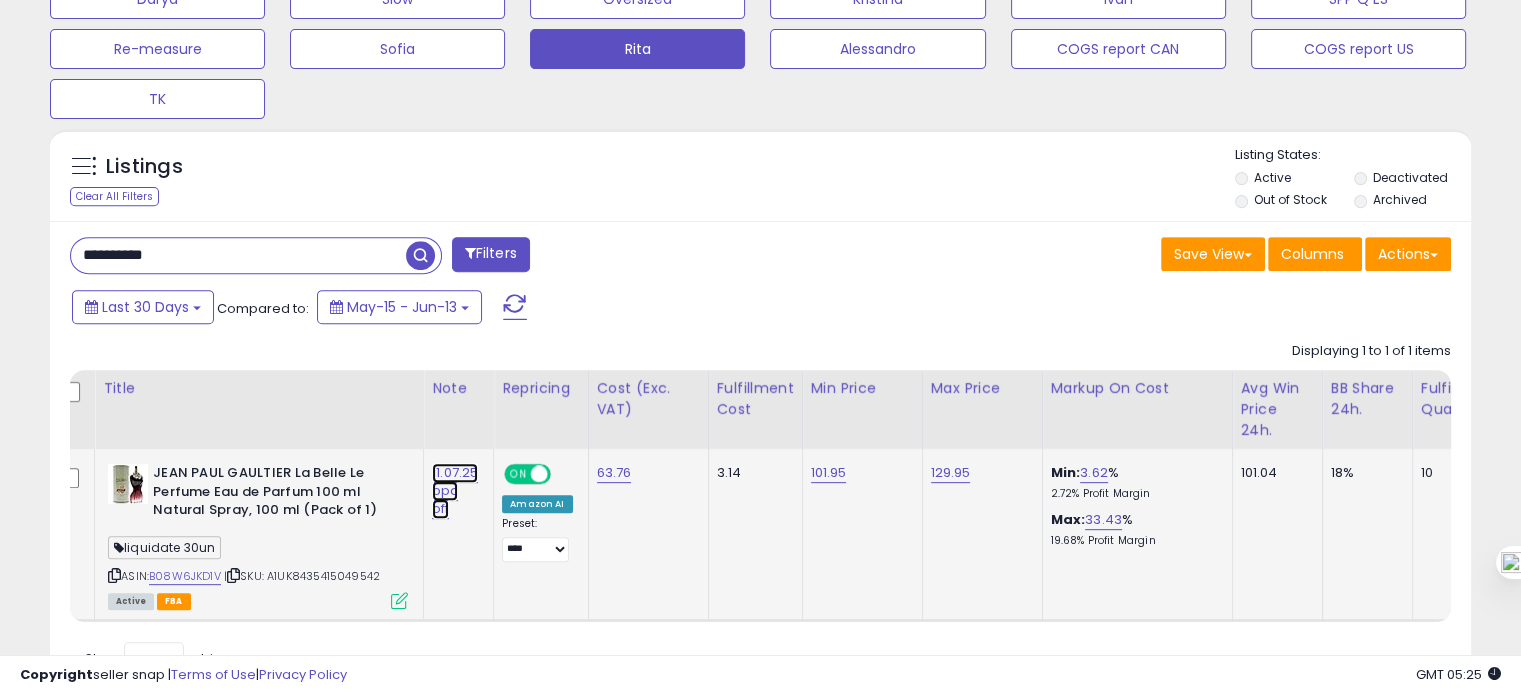 click on "11.07.25 ppc off" at bounding box center [455, 491] 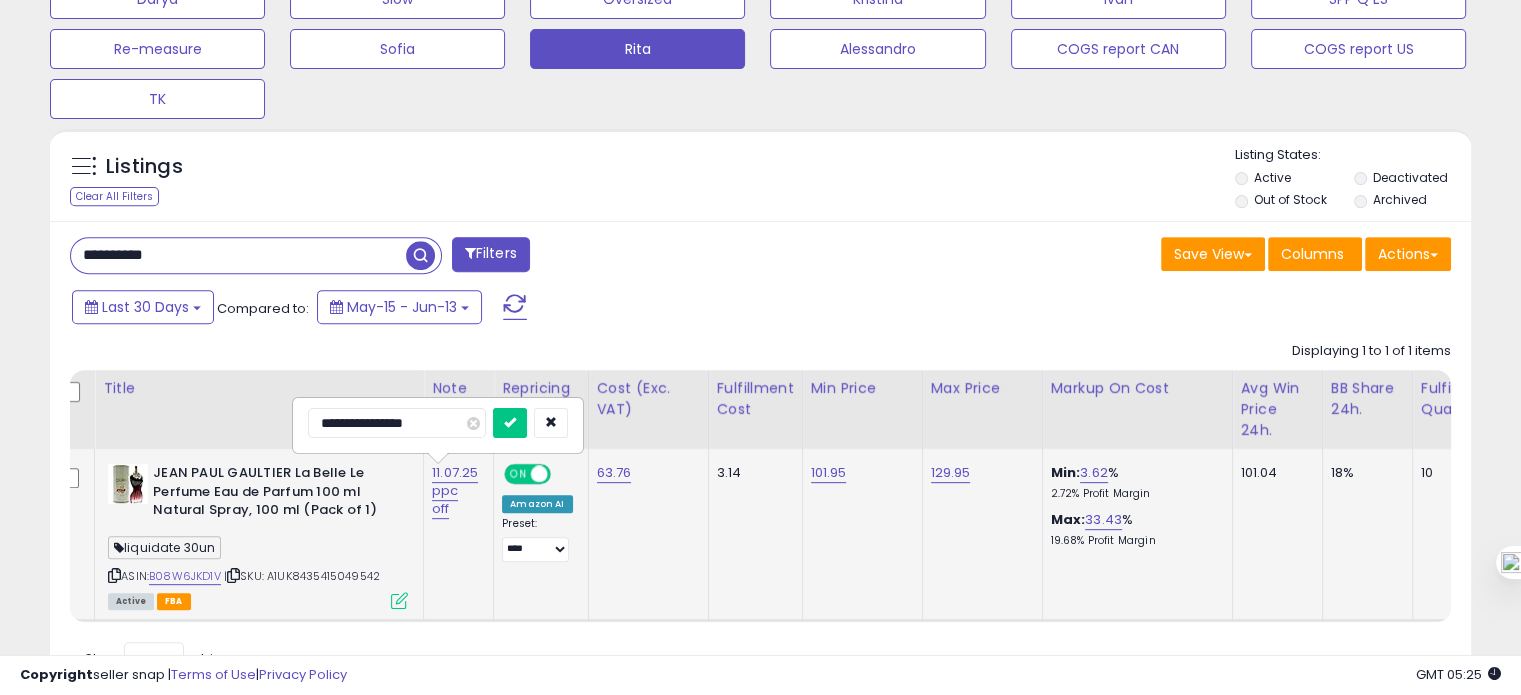 click on "**********" at bounding box center [397, 423] 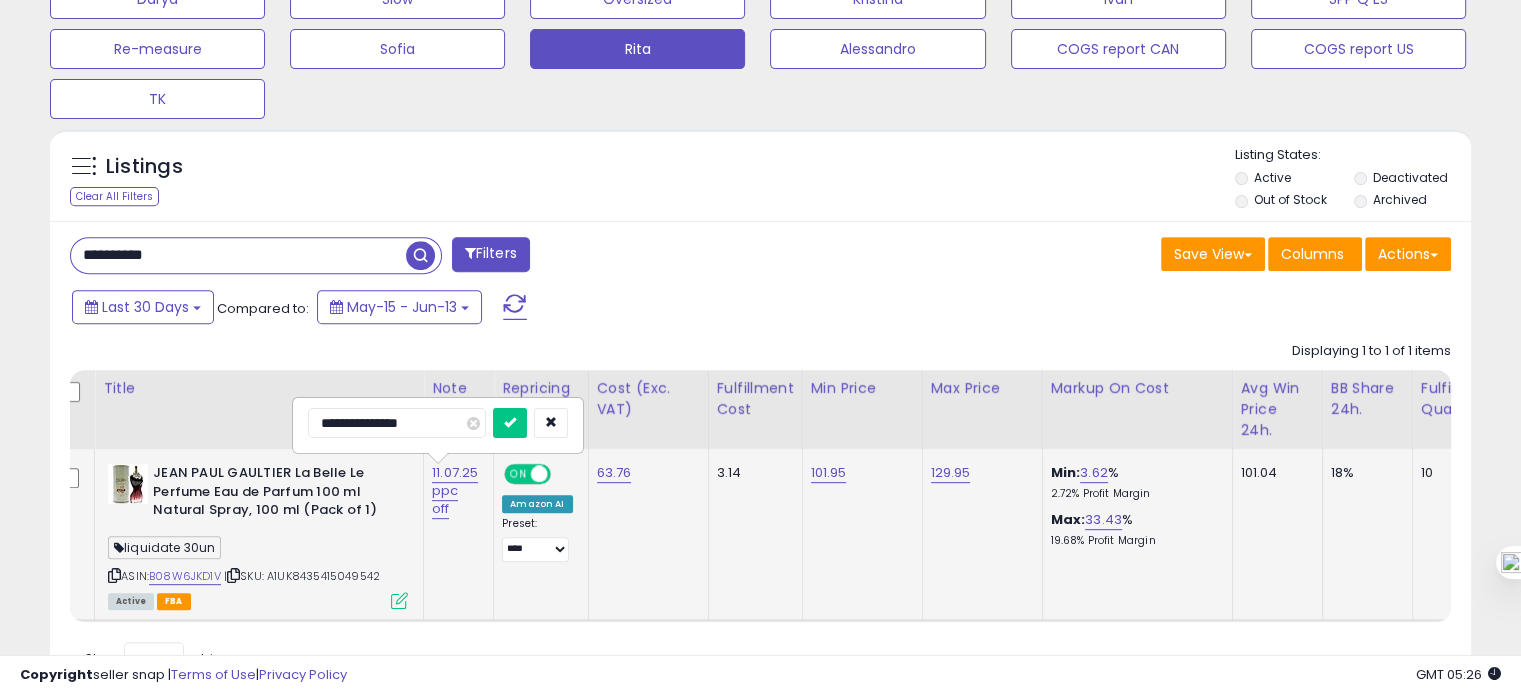 type on "**********" 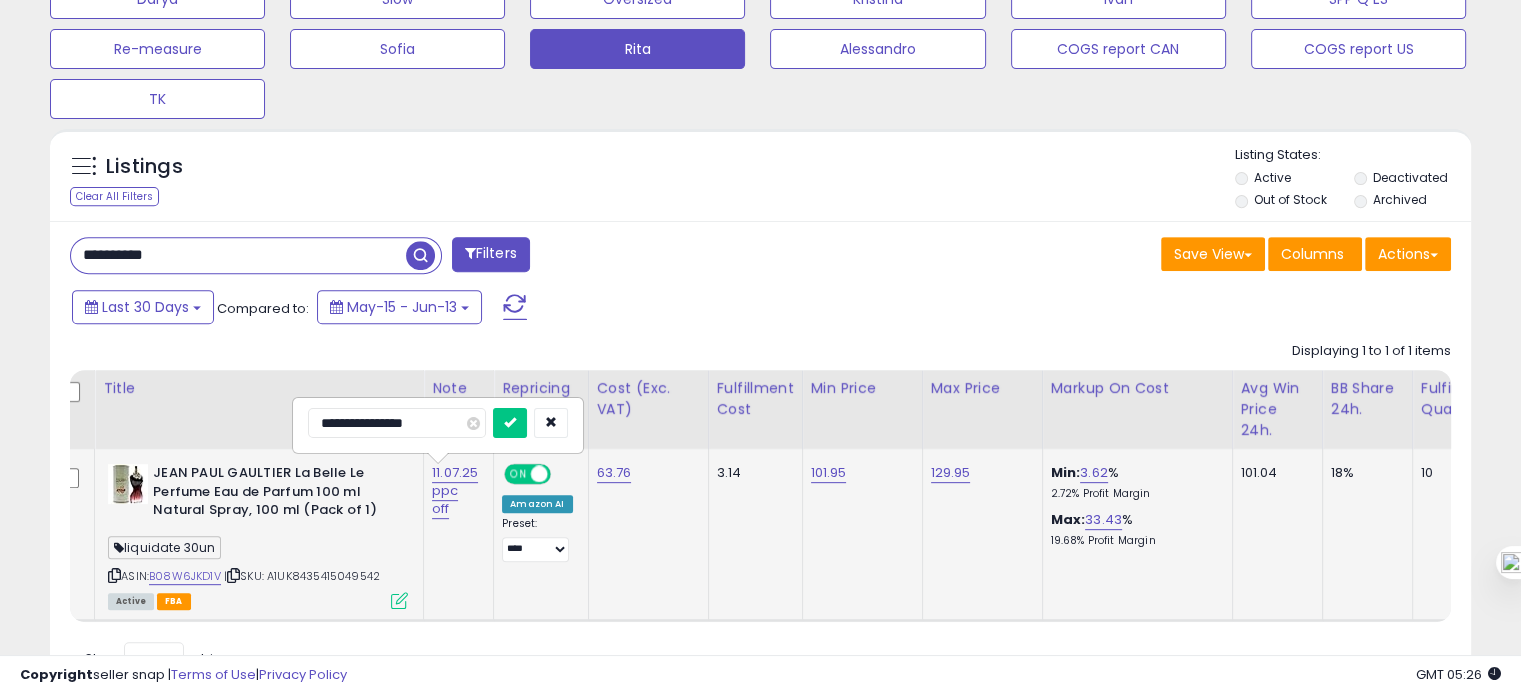 click at bounding box center [510, 423] 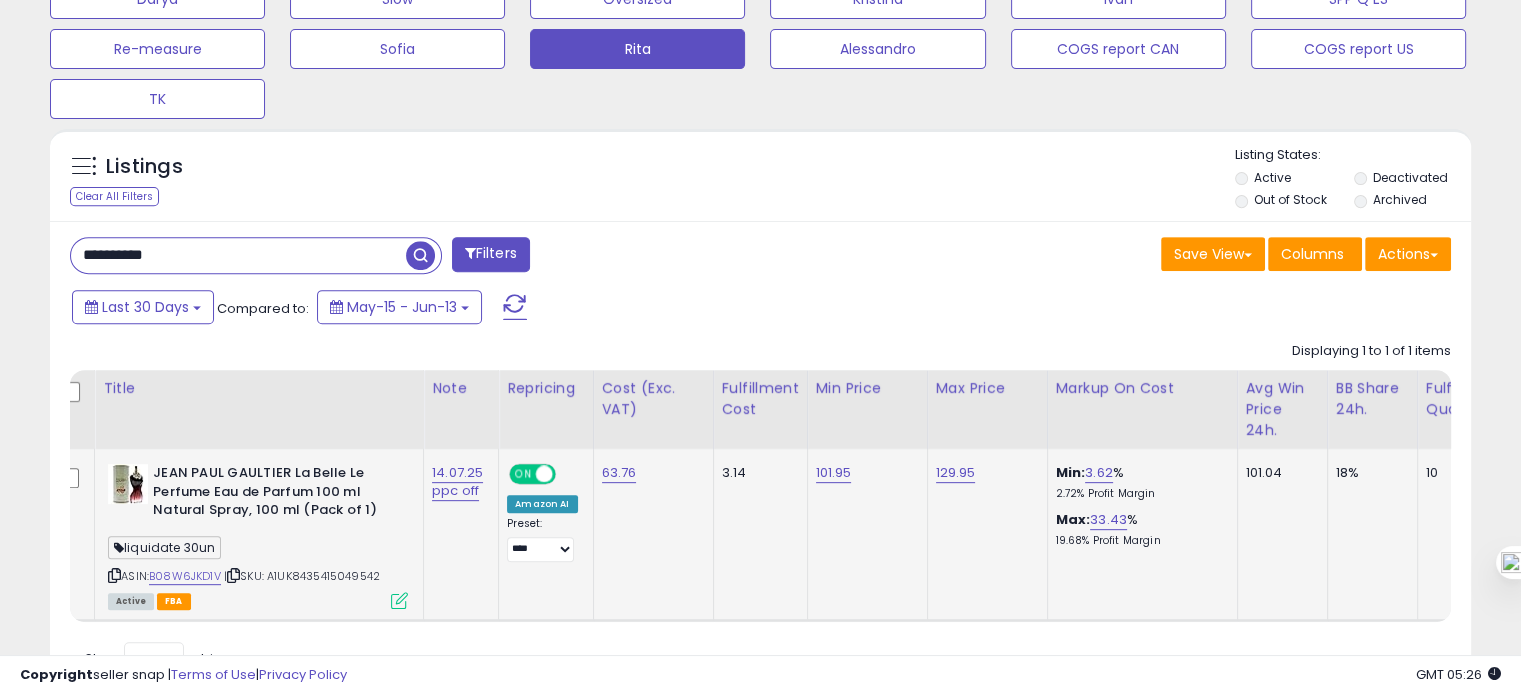 click on "**********" at bounding box center [256, 255] 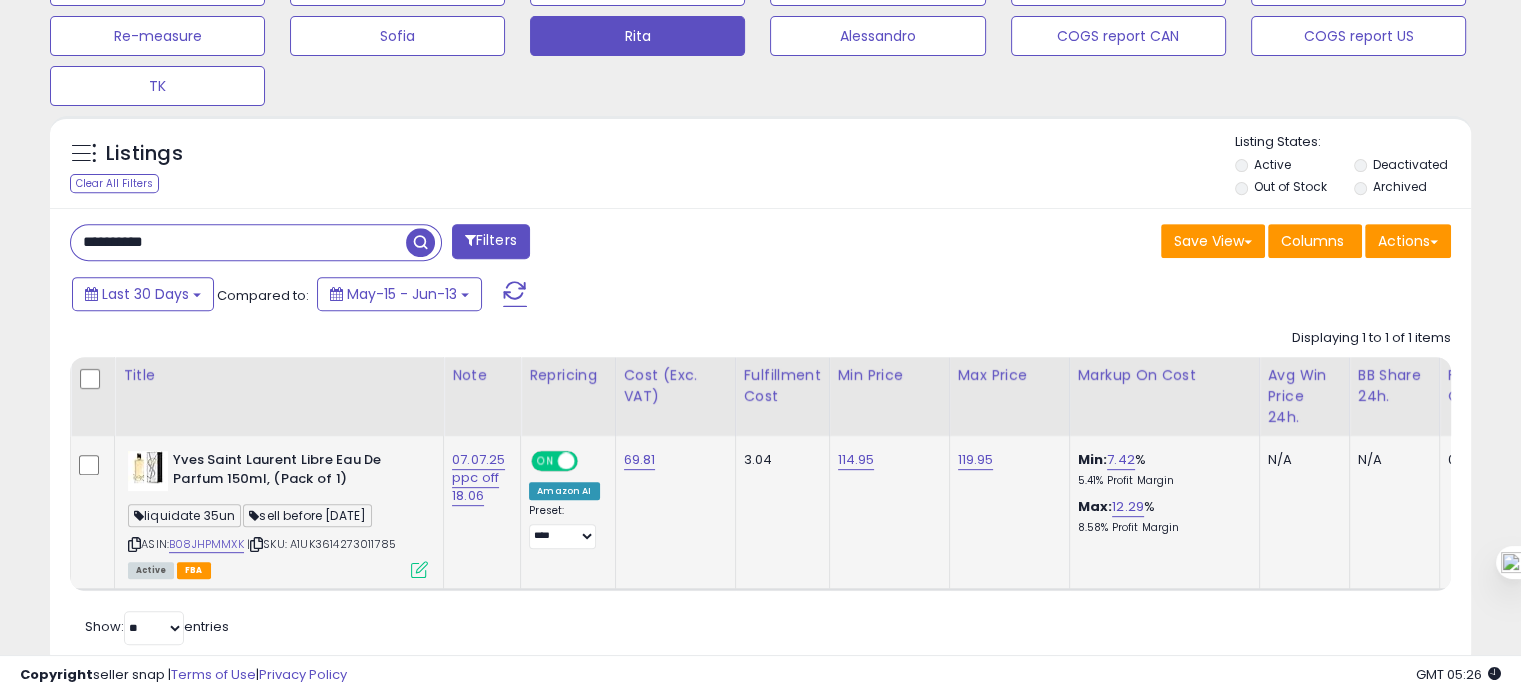 click at bounding box center [419, 569] 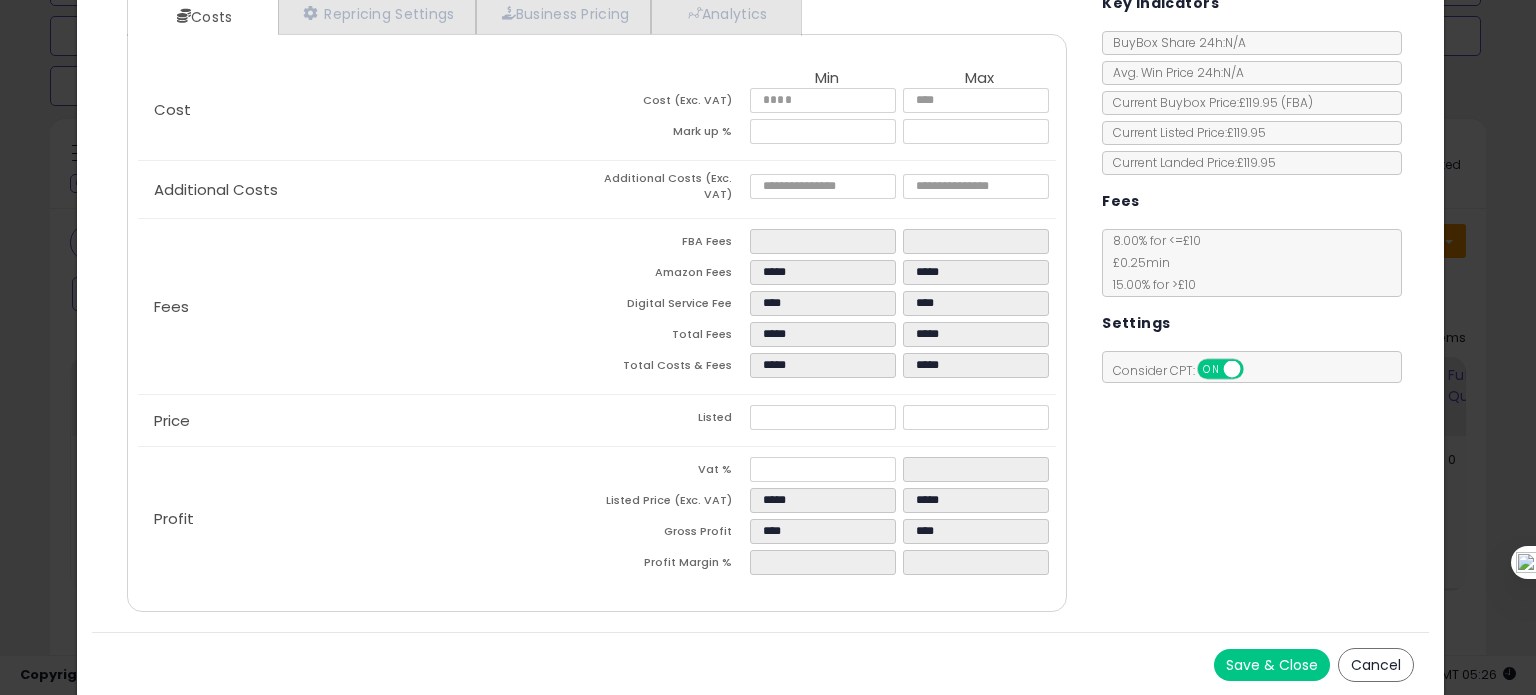 click on "Save & Close" at bounding box center [1272, 665] 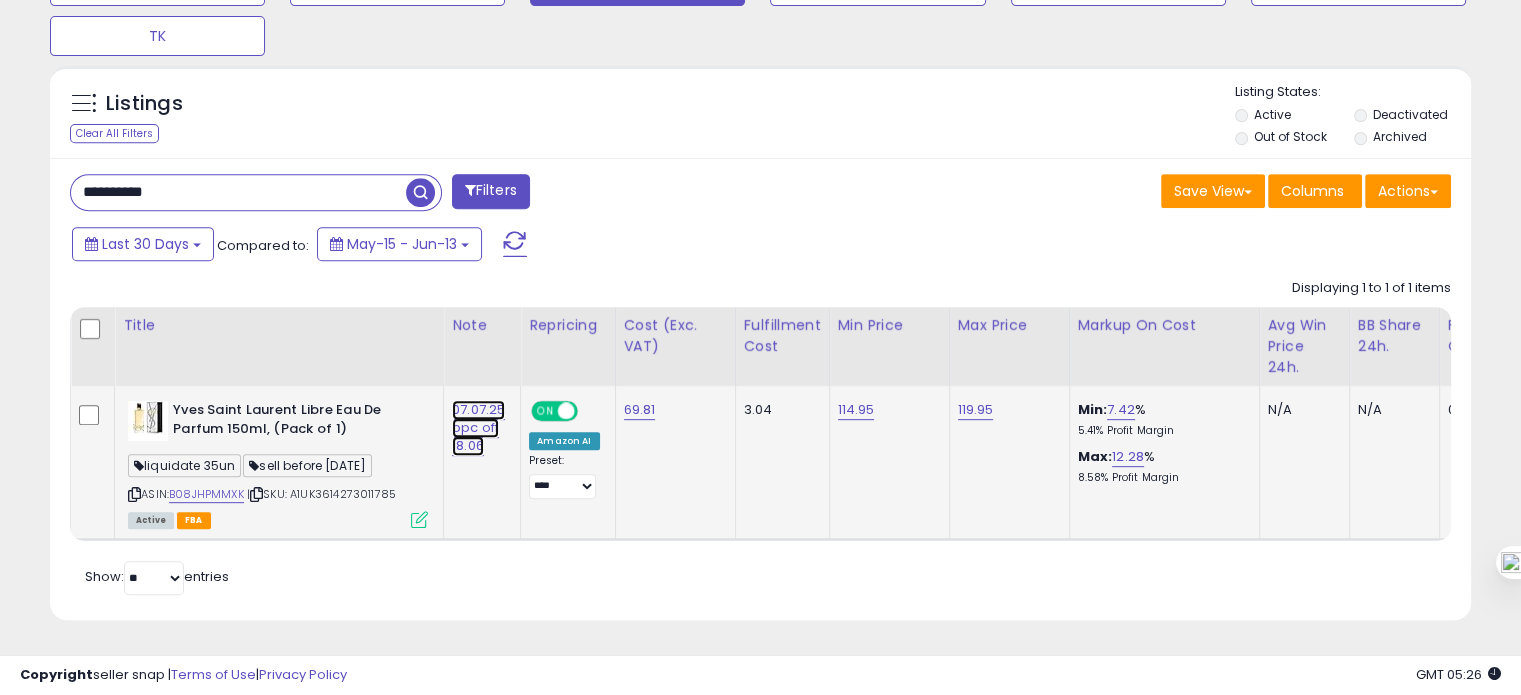 click on "07.07.25 ppc off 18.06" at bounding box center [478, 428] 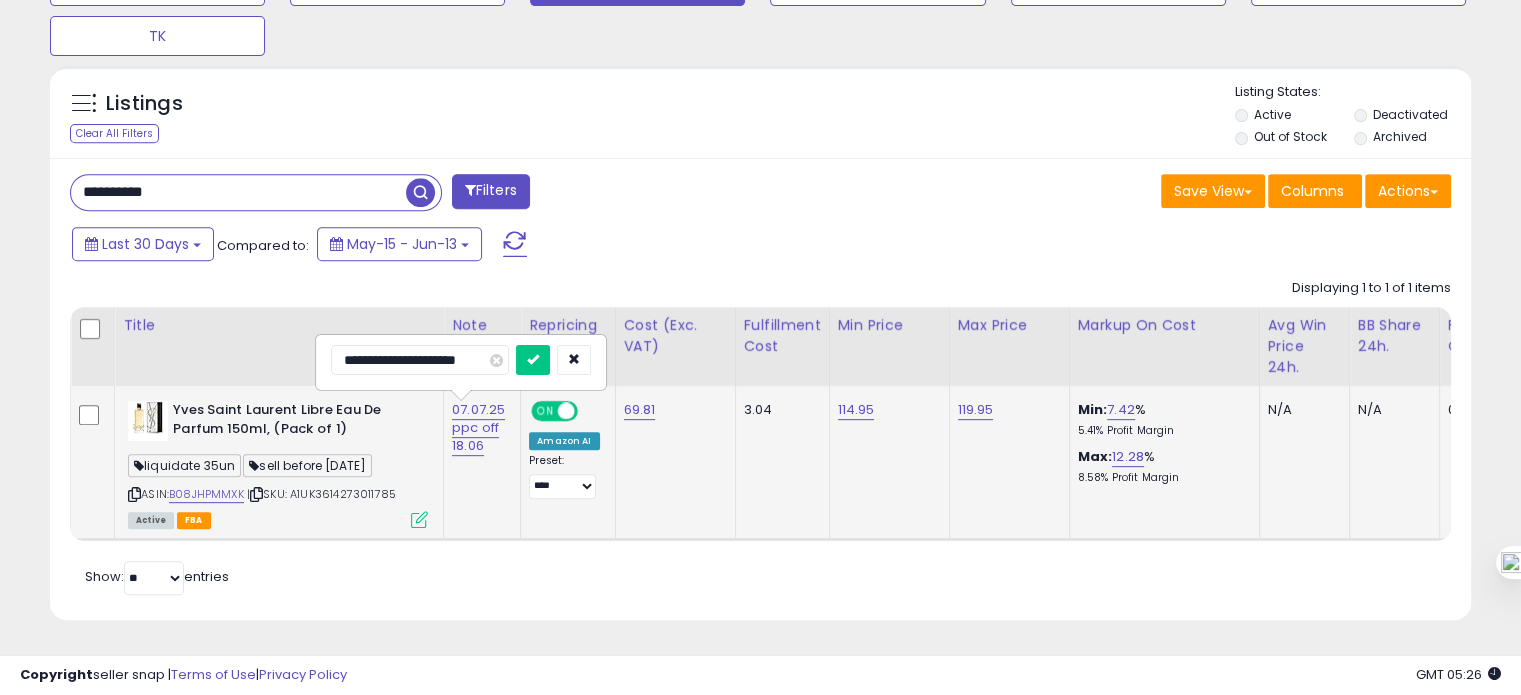 drag, startPoint x: 358, startPoint y: 342, endPoint x: 341, endPoint y: 342, distance: 17 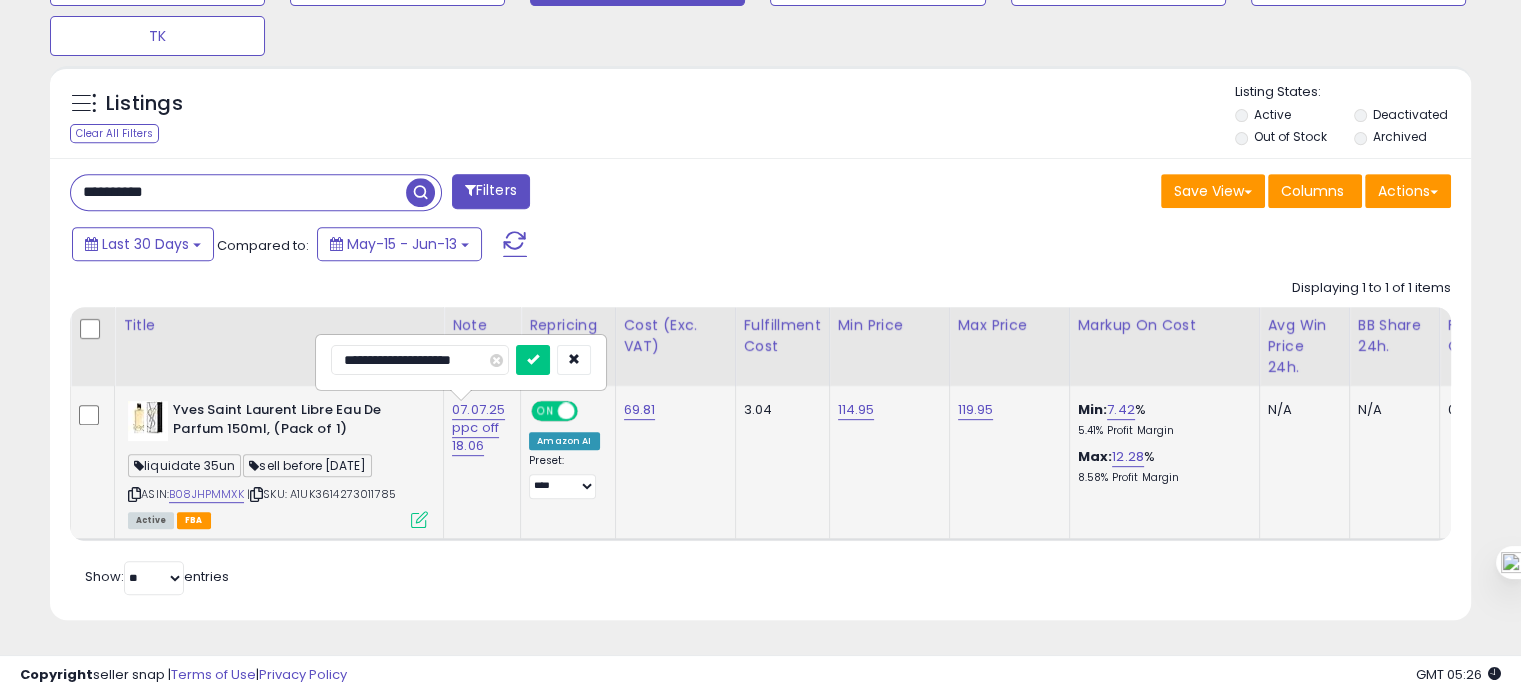 type on "**********" 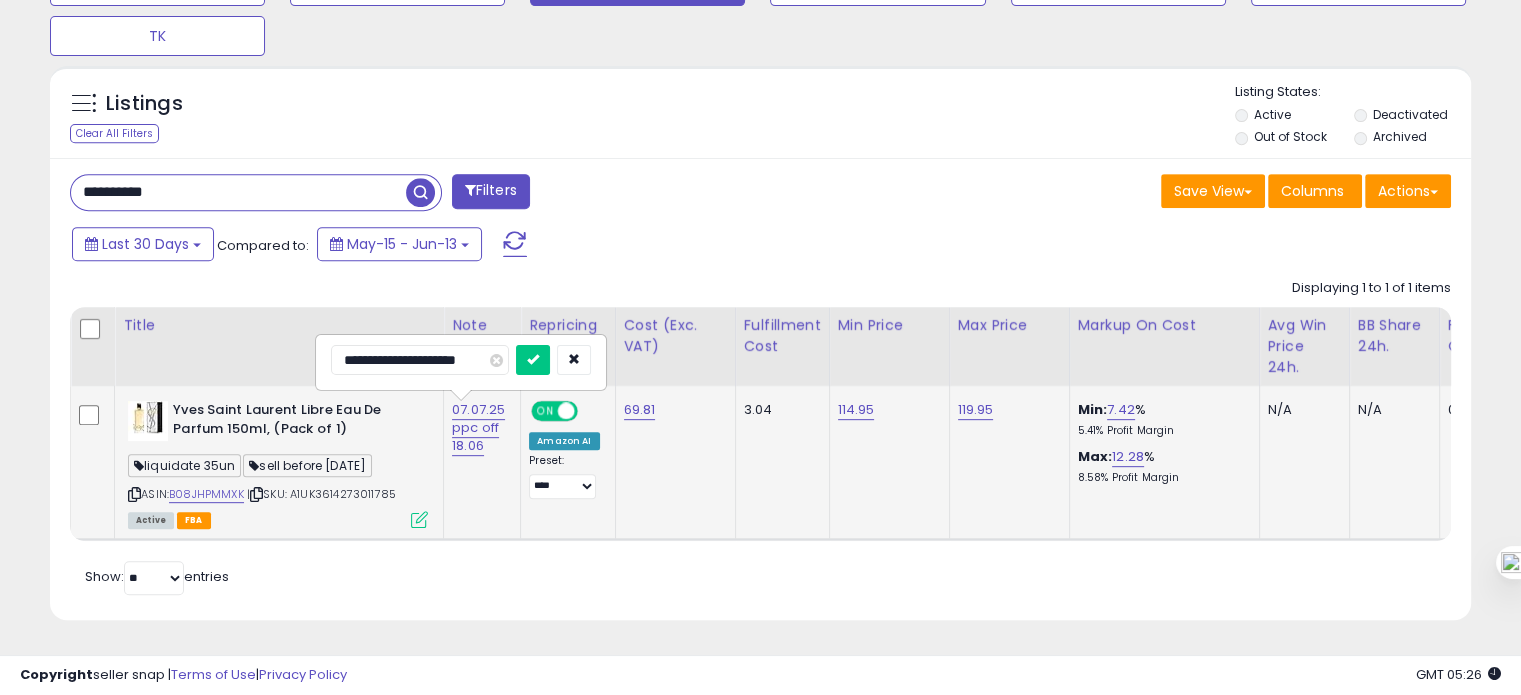 click at bounding box center (533, 360) 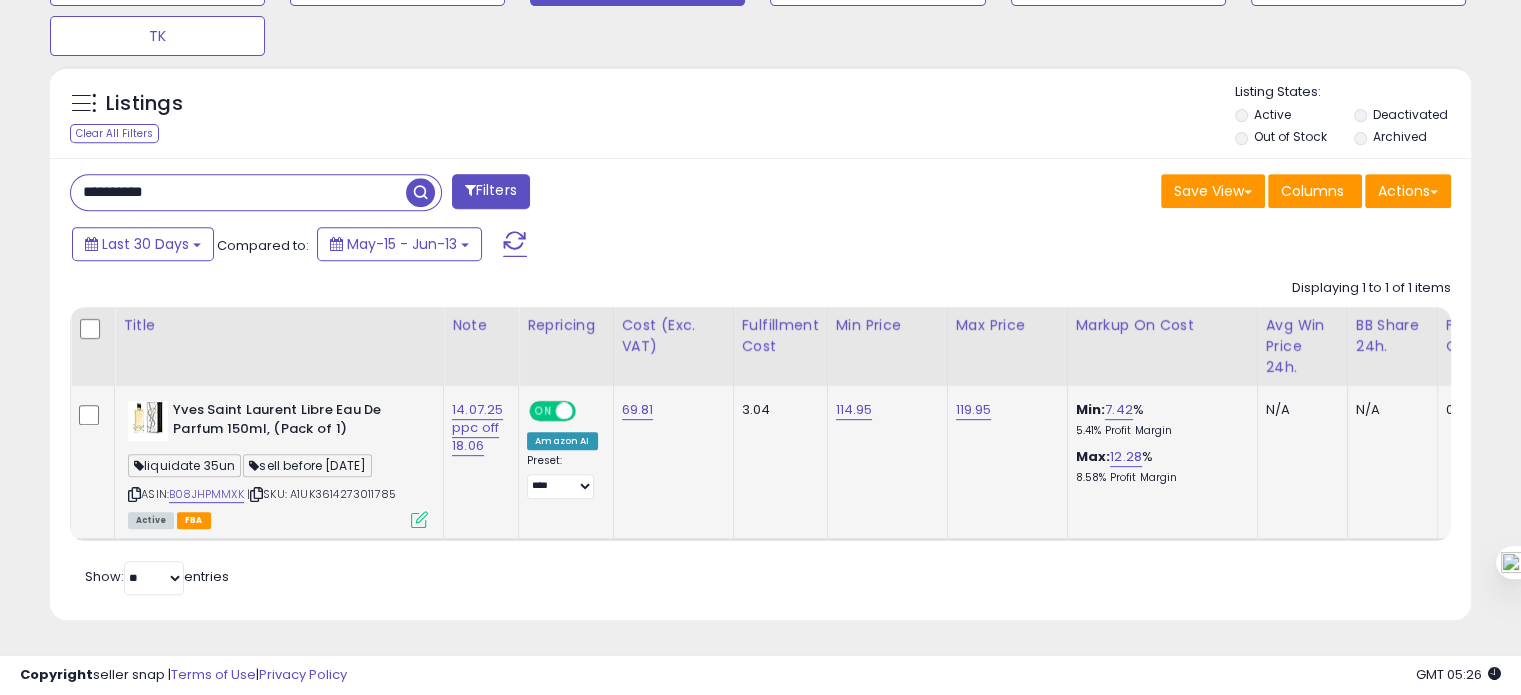 click on "**********" at bounding box center (238, 192) 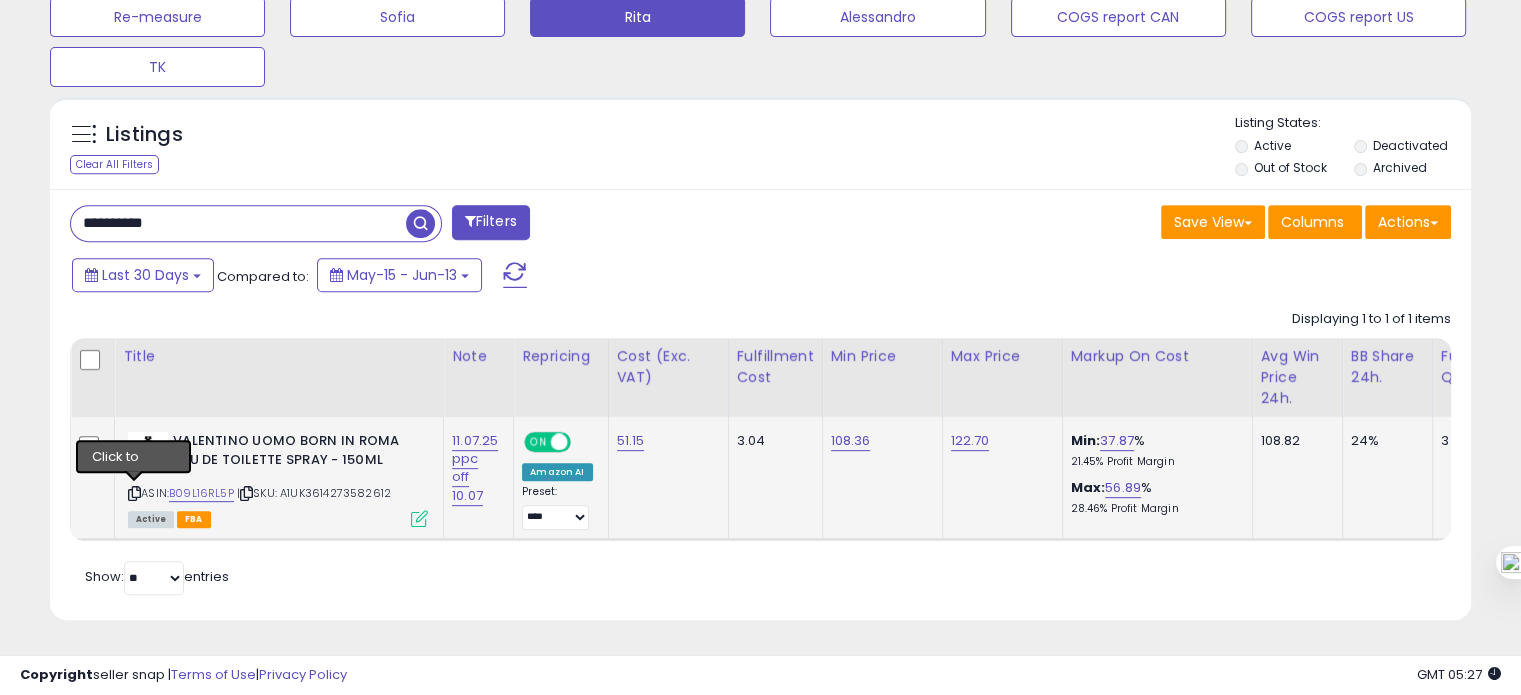 click at bounding box center (134, 493) 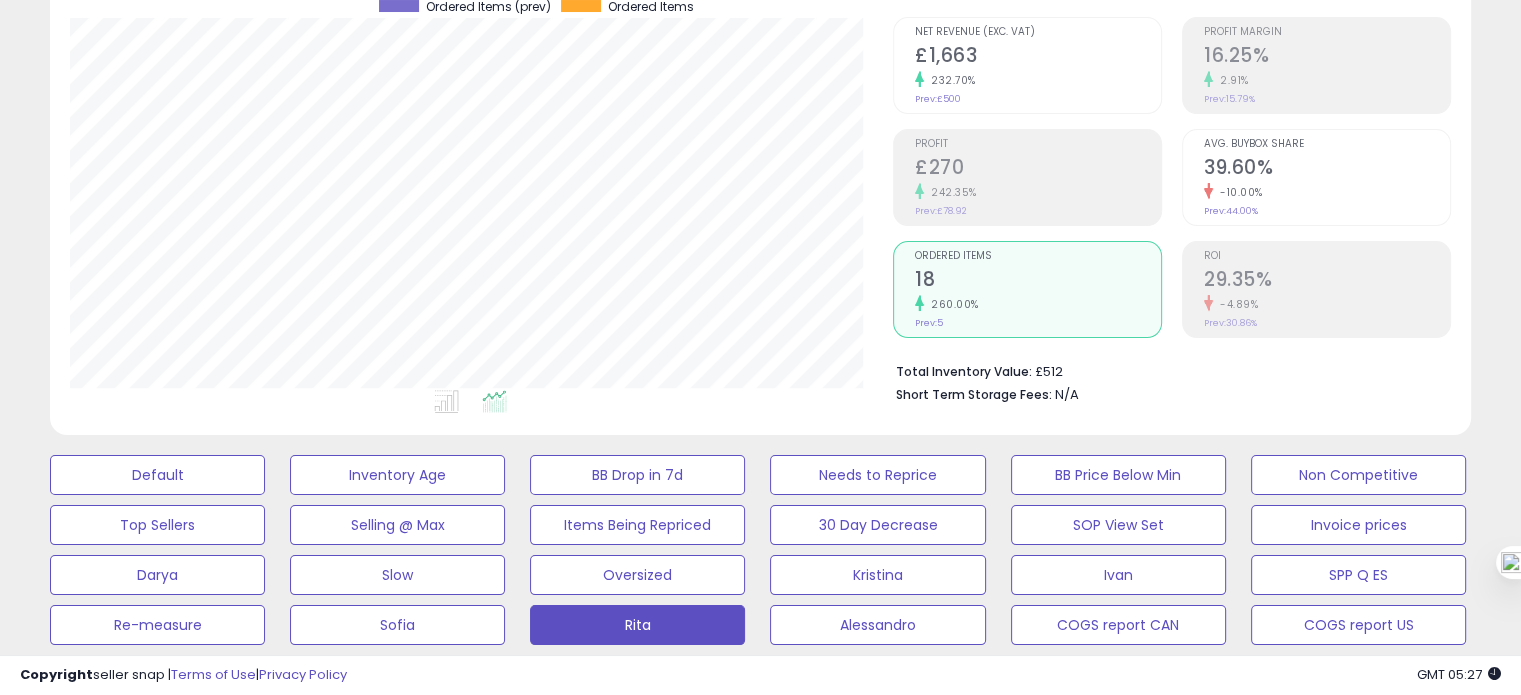click on "39.60%" at bounding box center [1327, 169] 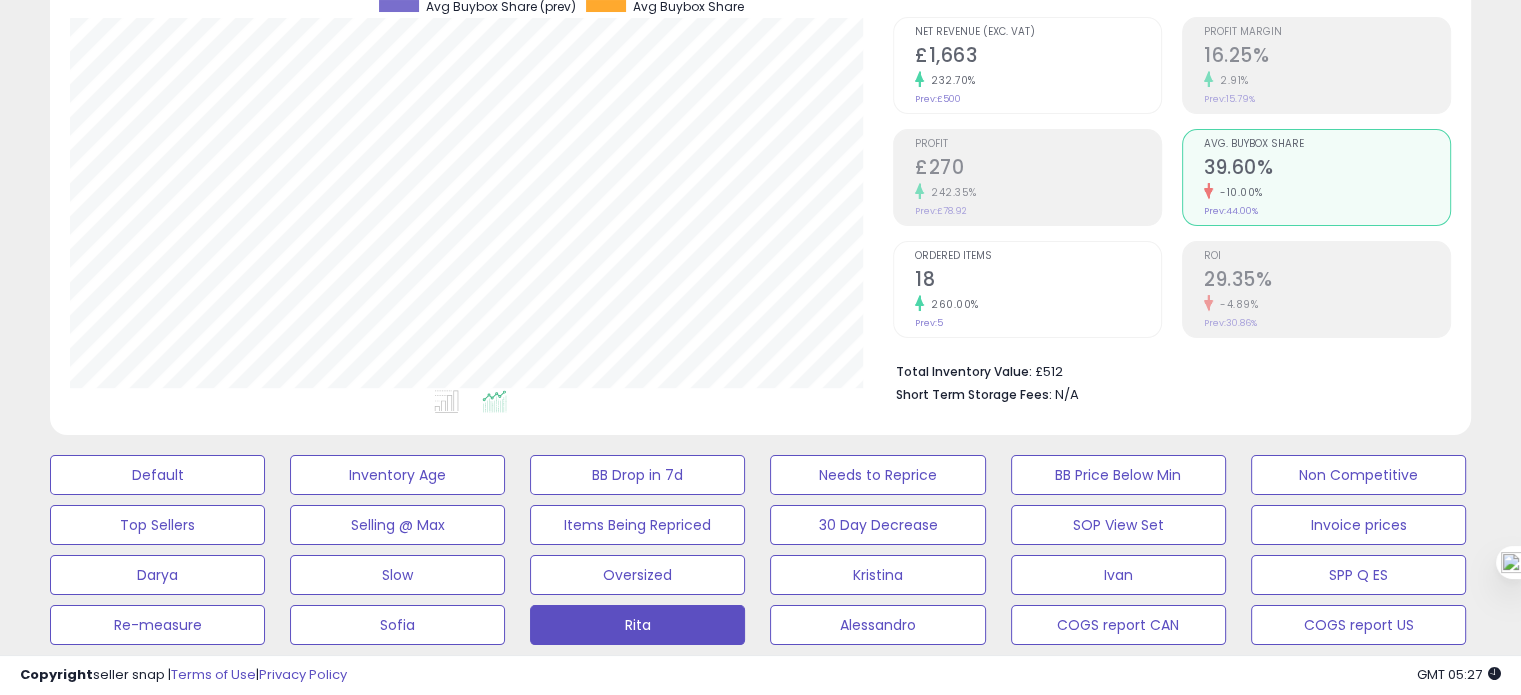 click on "18" at bounding box center (1038, 281) 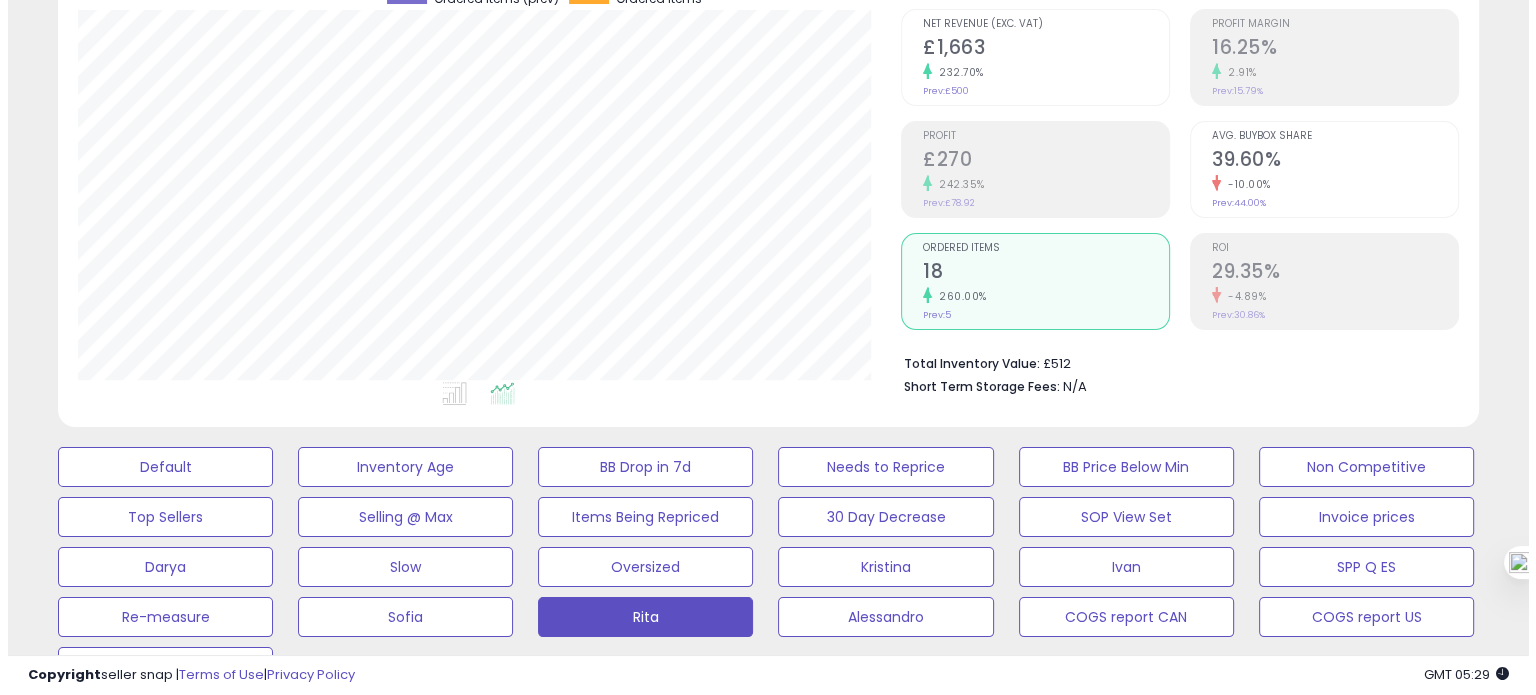 scroll, scrollTop: 182, scrollLeft: 0, axis: vertical 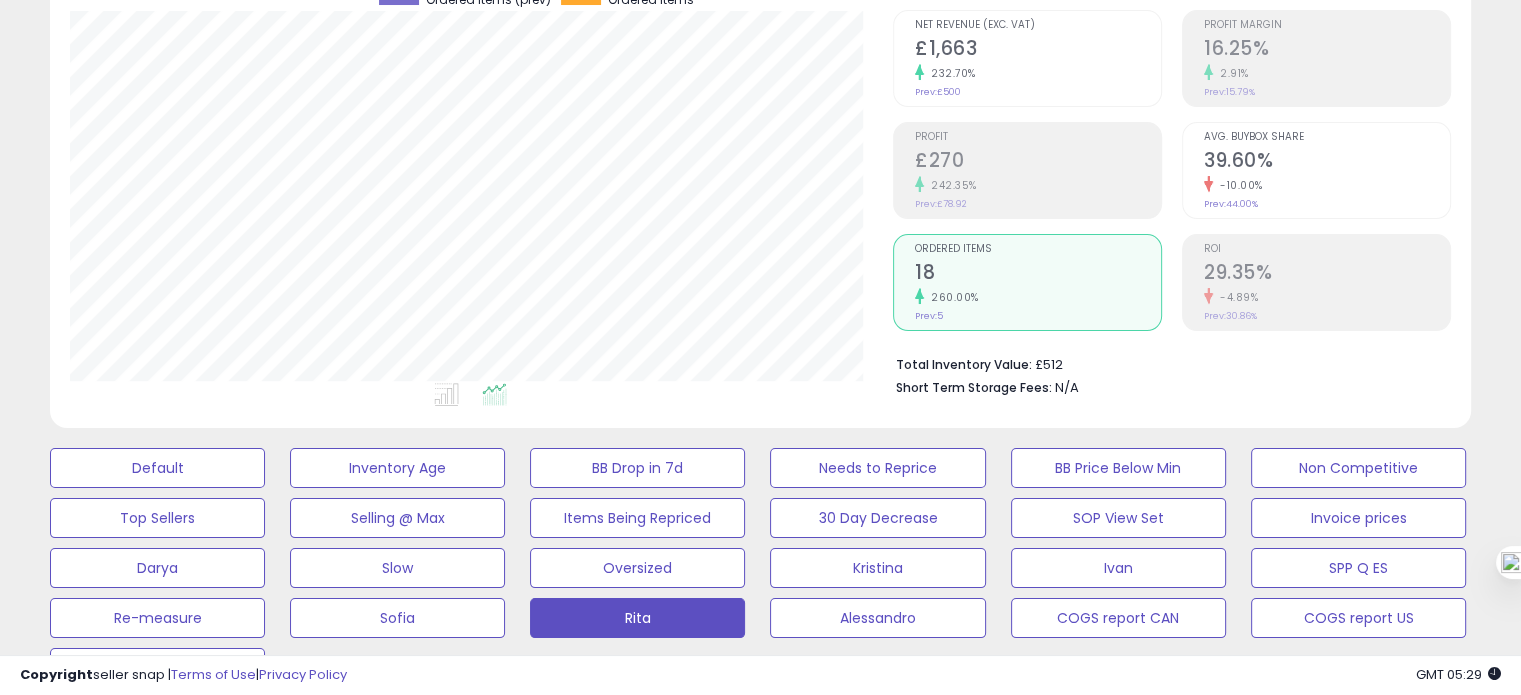click on "Avg. Buybox Share" at bounding box center (1327, 137) 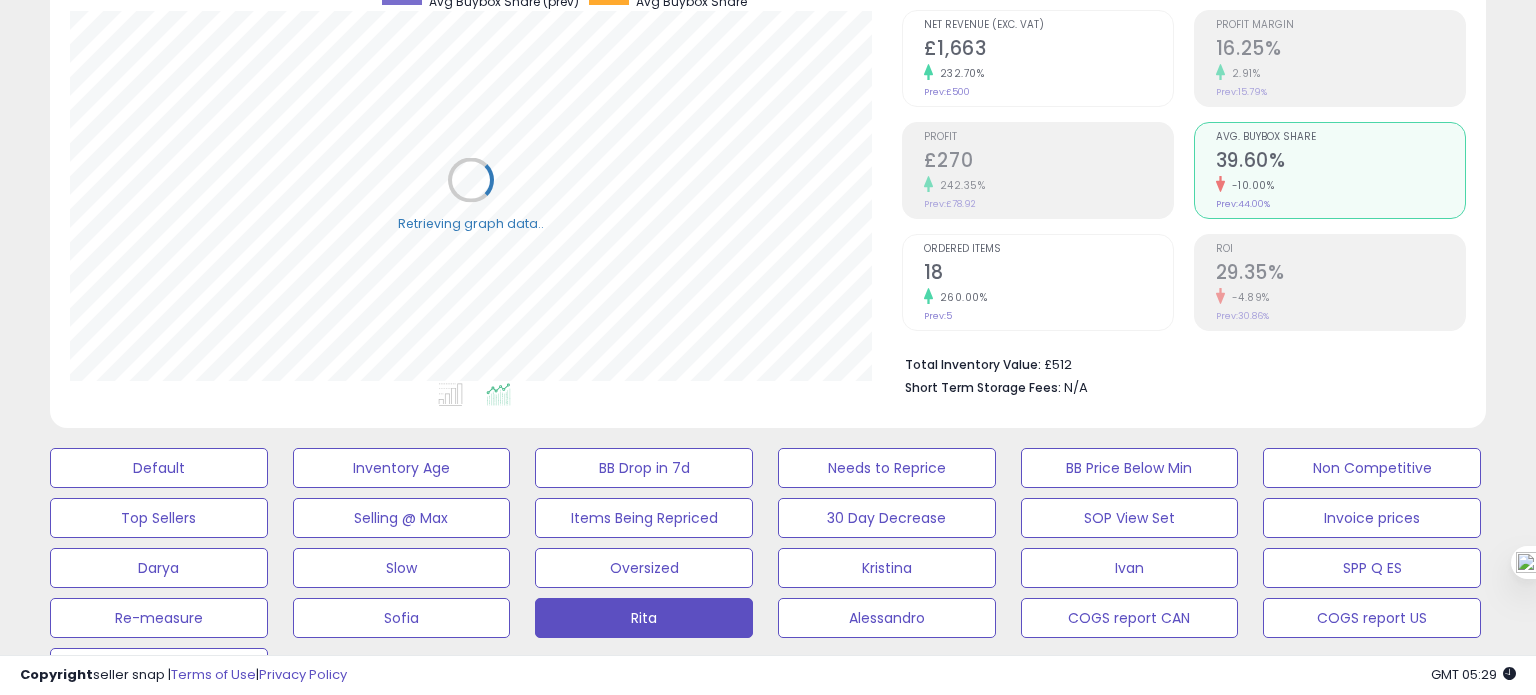 scroll, scrollTop: 999589, scrollLeft: 999168, axis: both 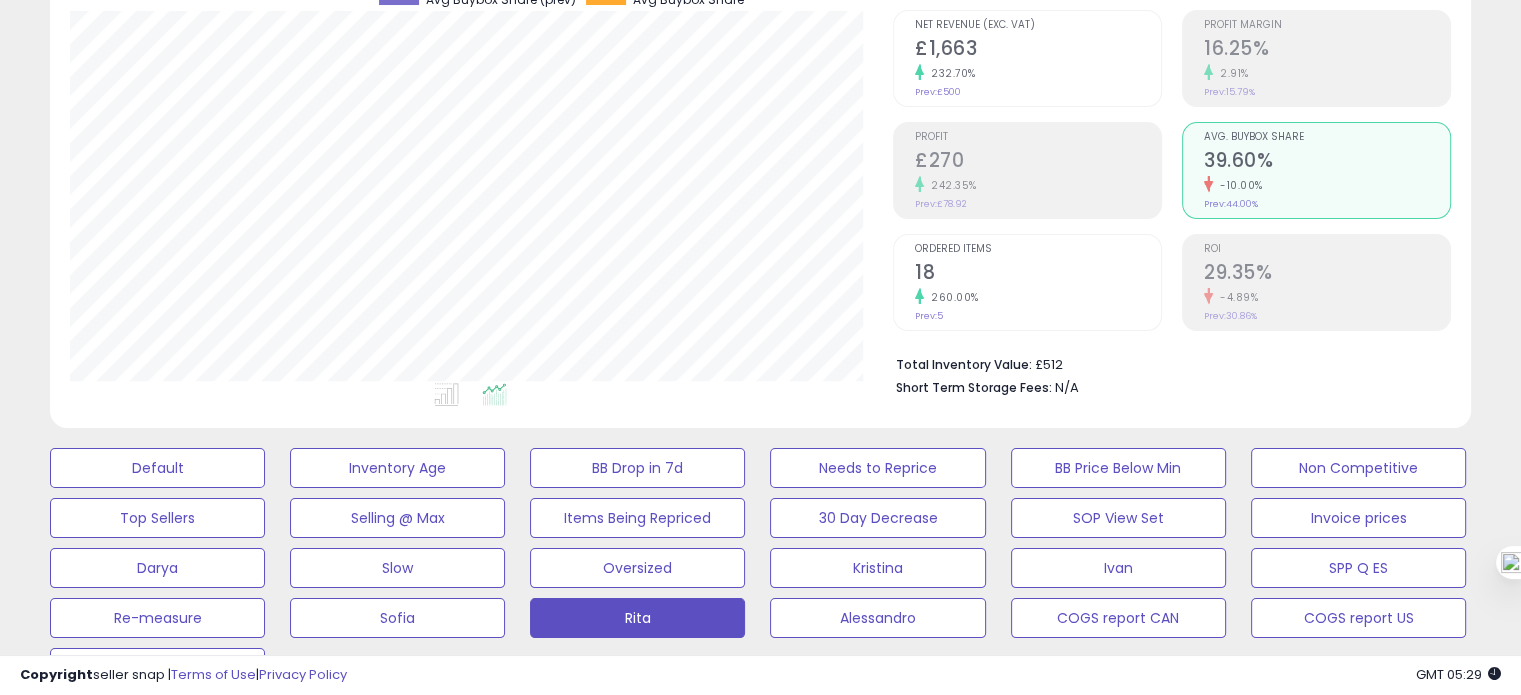 click on "Prev: 30.86%" 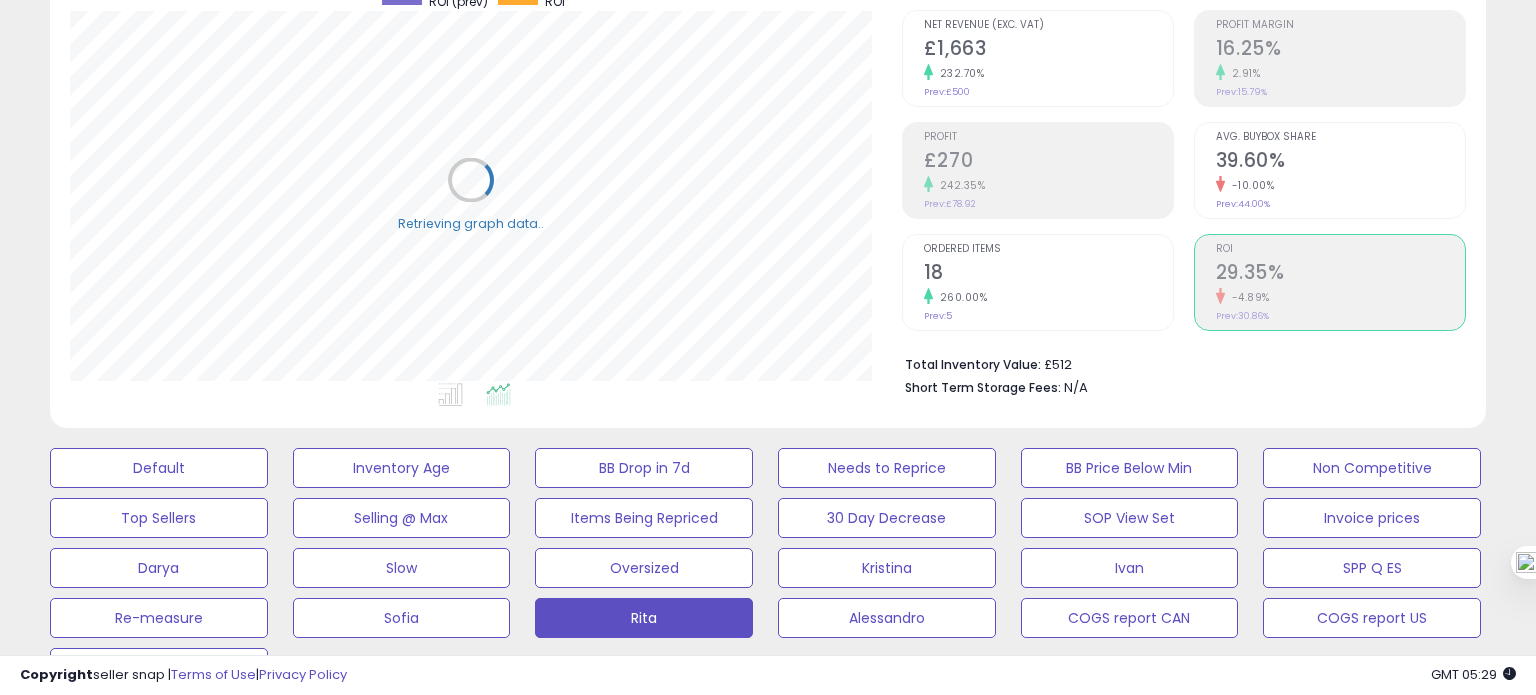 scroll, scrollTop: 999589, scrollLeft: 999168, axis: both 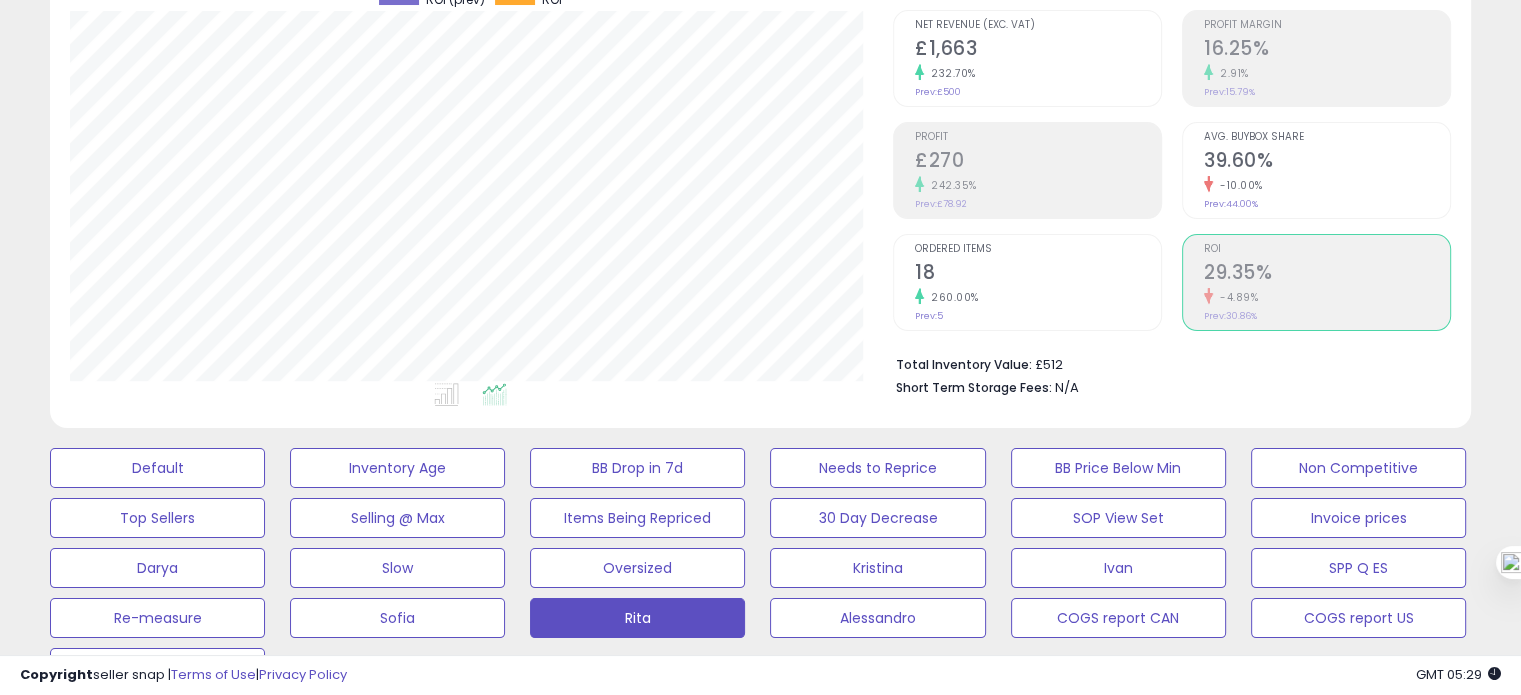 click on "260.00%" 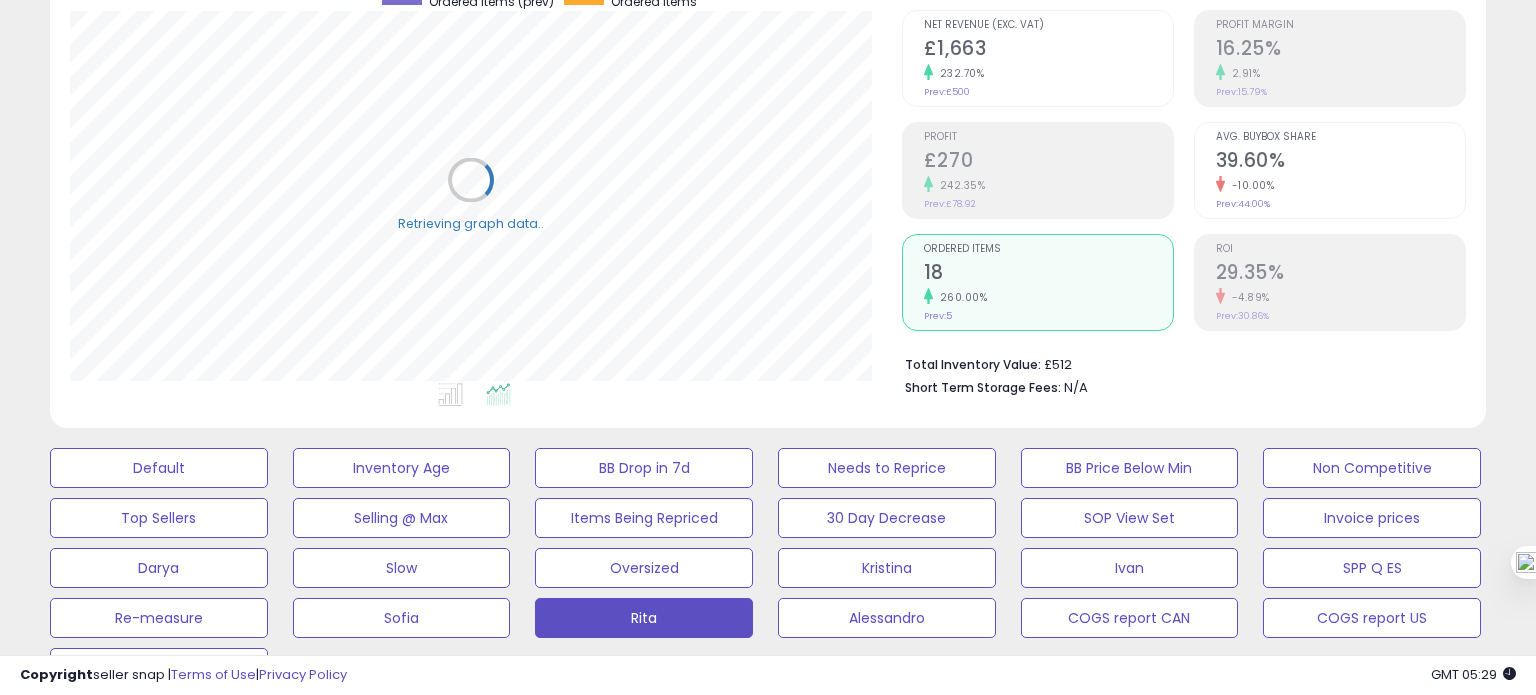 scroll, scrollTop: 999589, scrollLeft: 999168, axis: both 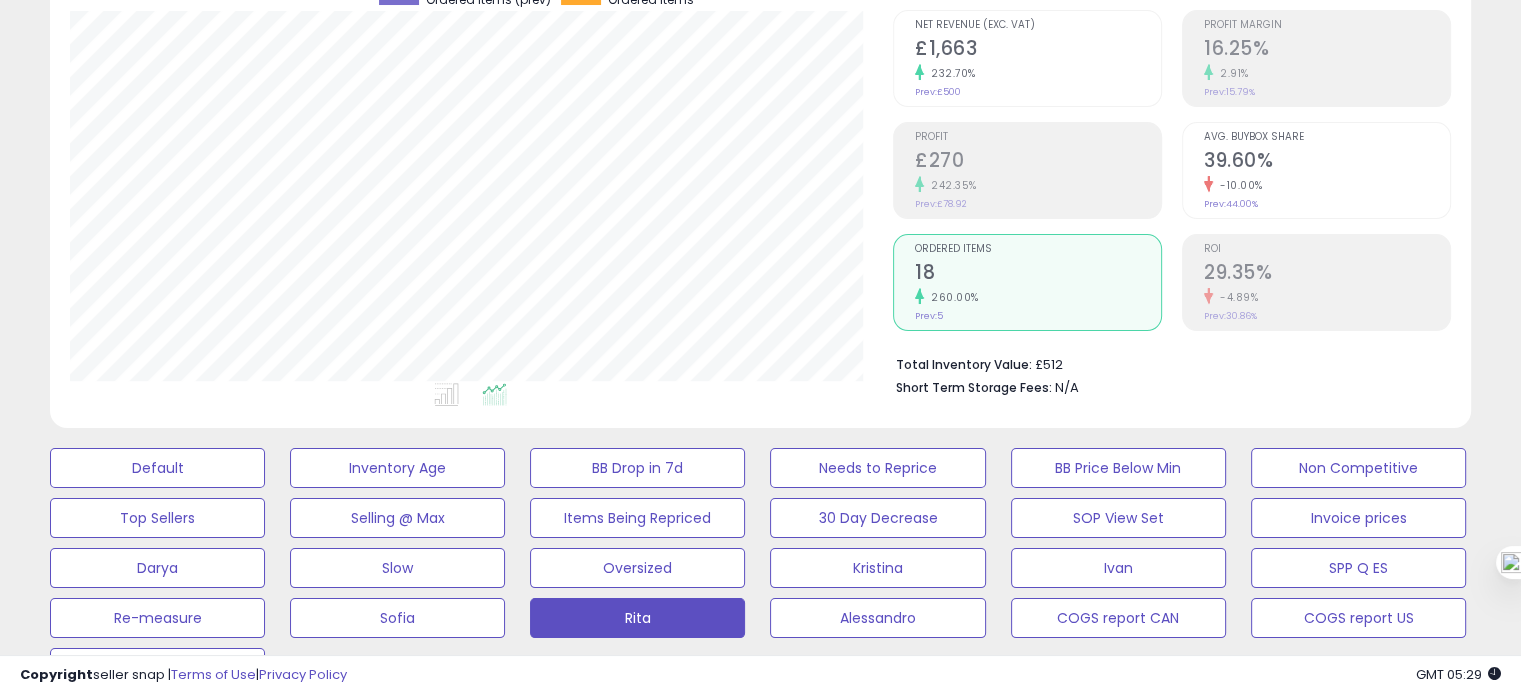click on "242.35%" at bounding box center [1038, 185] 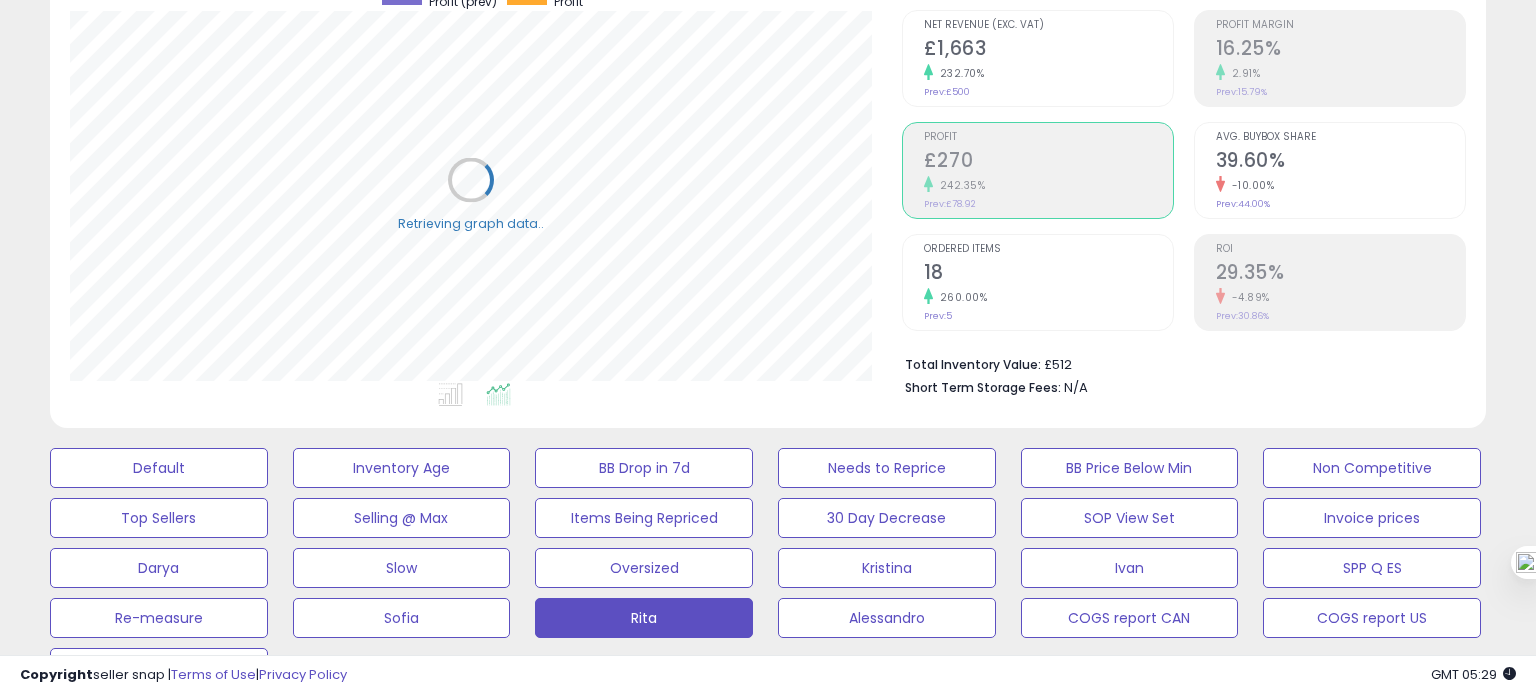 scroll, scrollTop: 999589, scrollLeft: 999168, axis: both 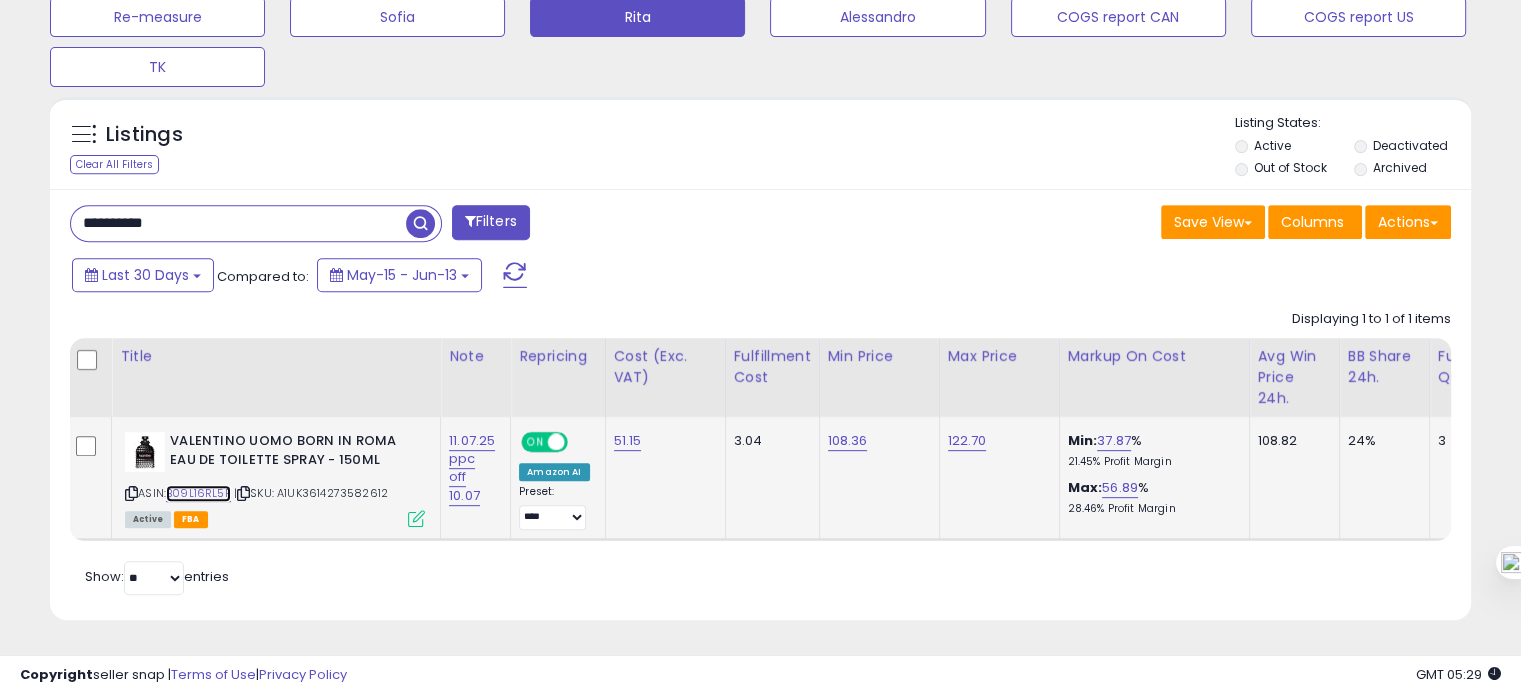 click on "B09L16RL5P" at bounding box center [198, 493] 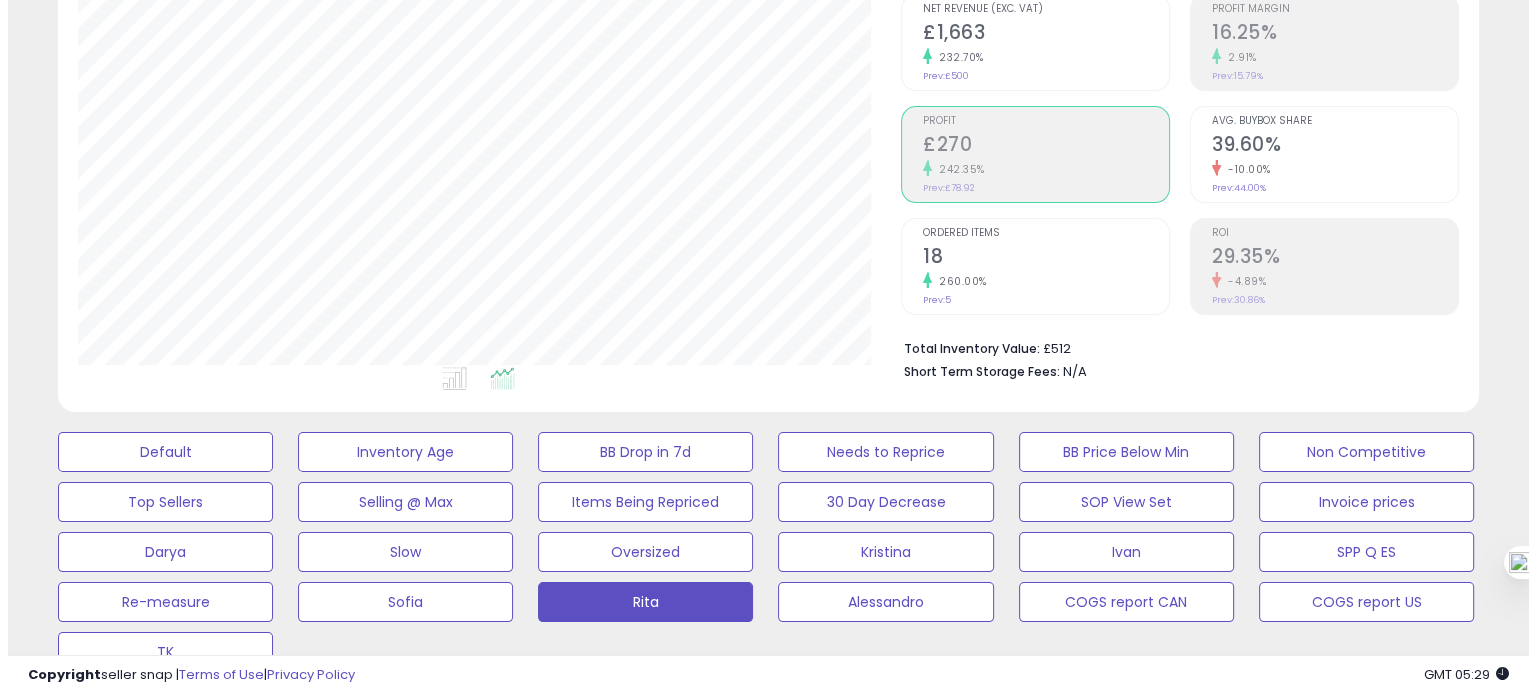 scroll, scrollTop: 194, scrollLeft: 0, axis: vertical 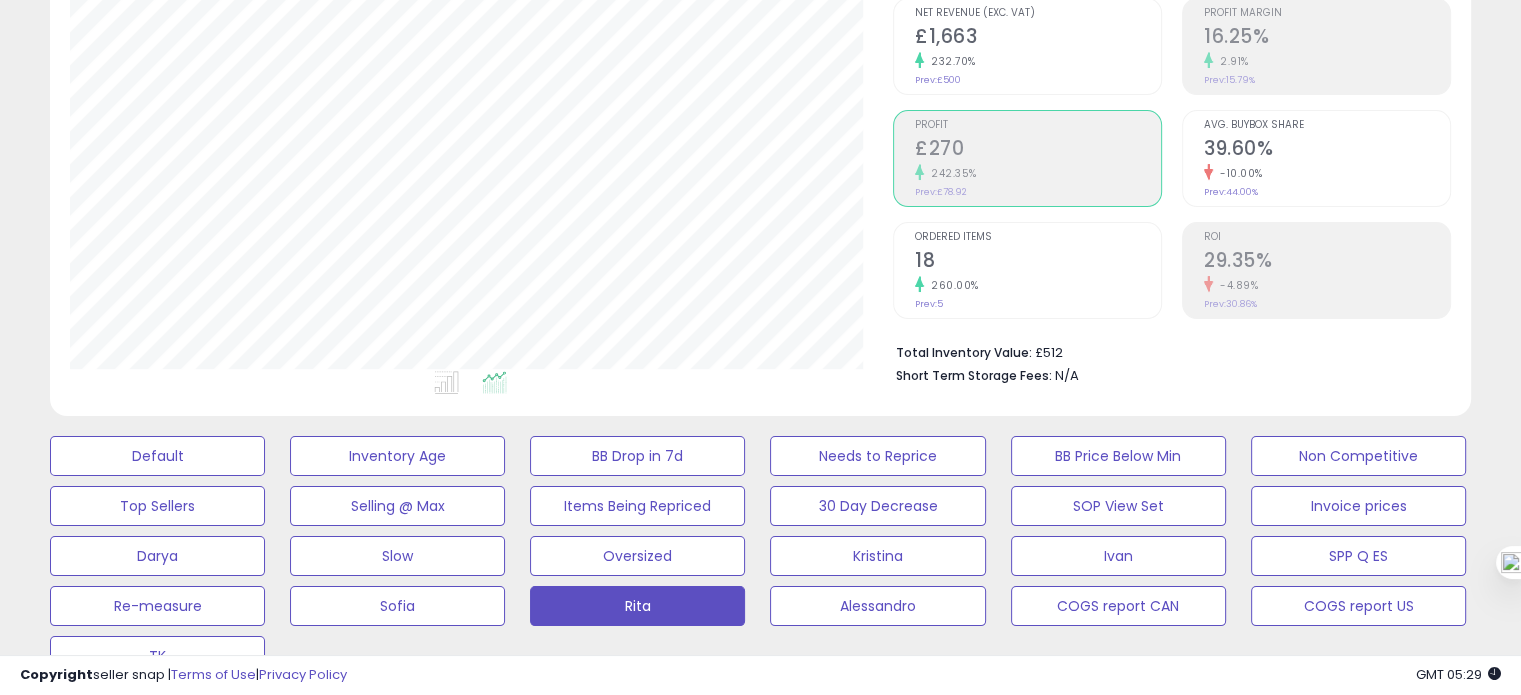 click on "29.35%" at bounding box center [1327, 262] 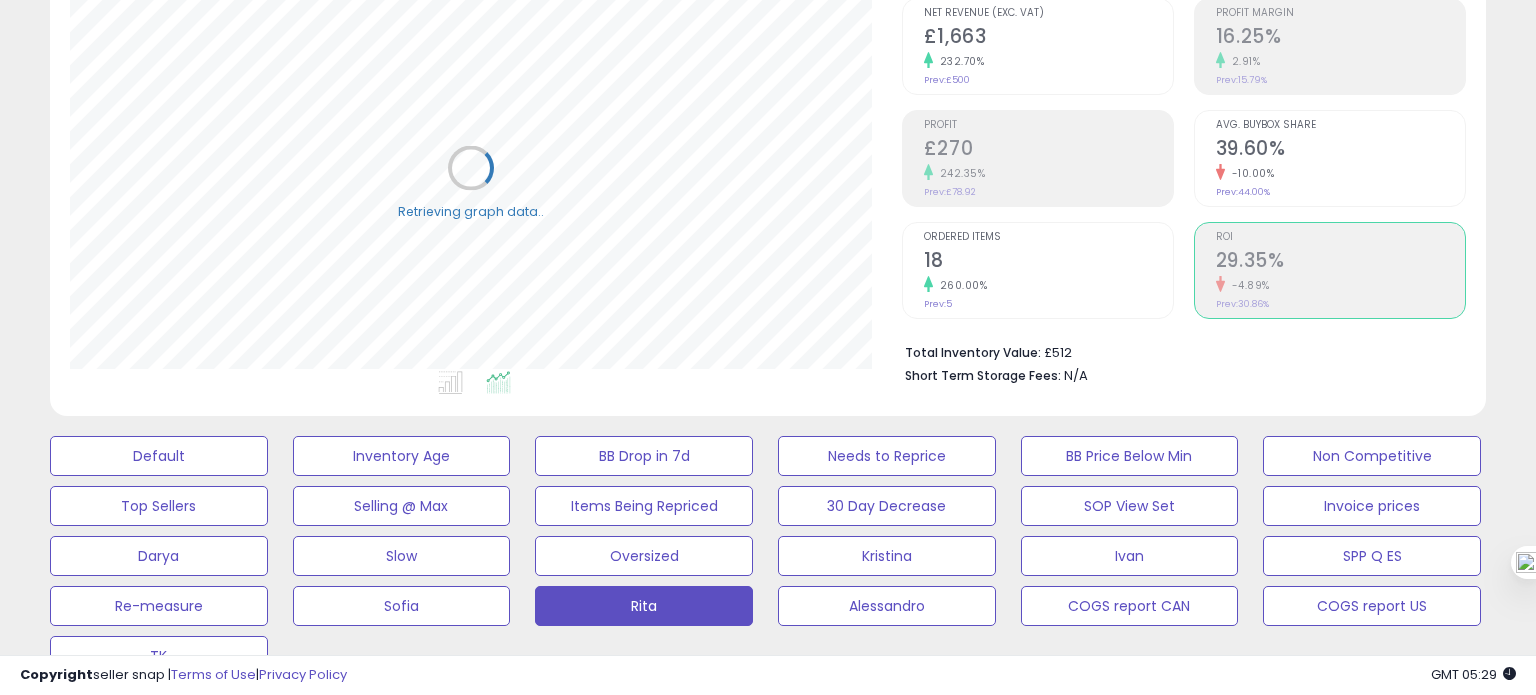 scroll, scrollTop: 999589, scrollLeft: 999168, axis: both 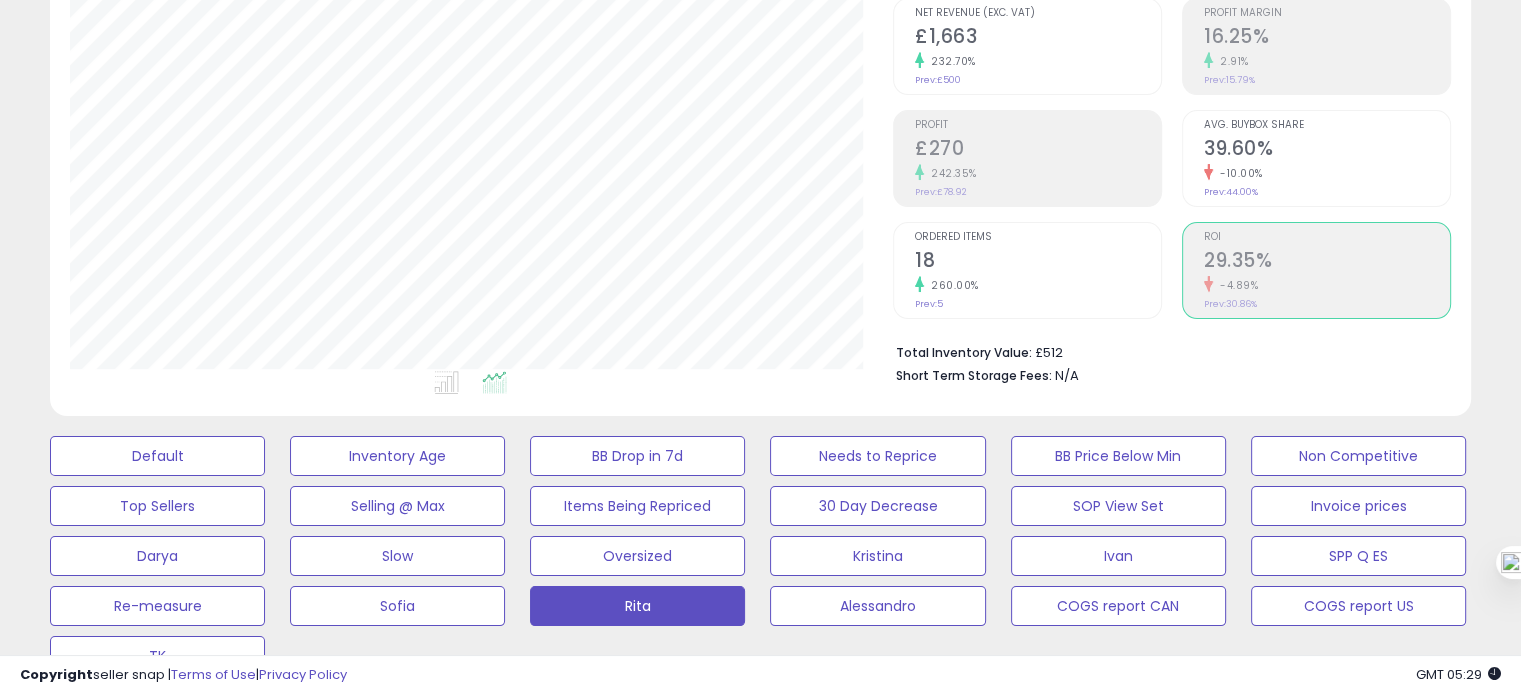 click on "Avg. Buybox Share
39.60%
-10.00%
Prev:  44.00%" at bounding box center (1327, 156) 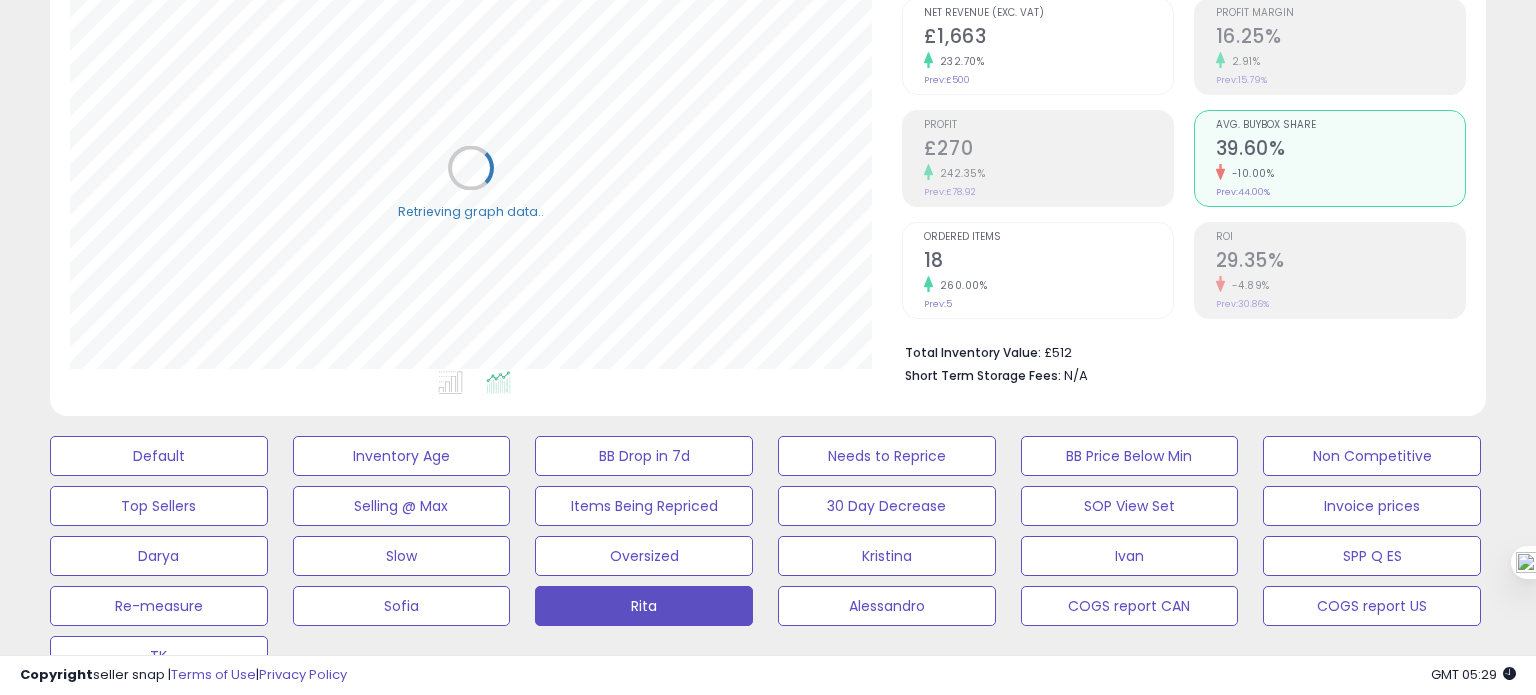 scroll, scrollTop: 999589, scrollLeft: 999168, axis: both 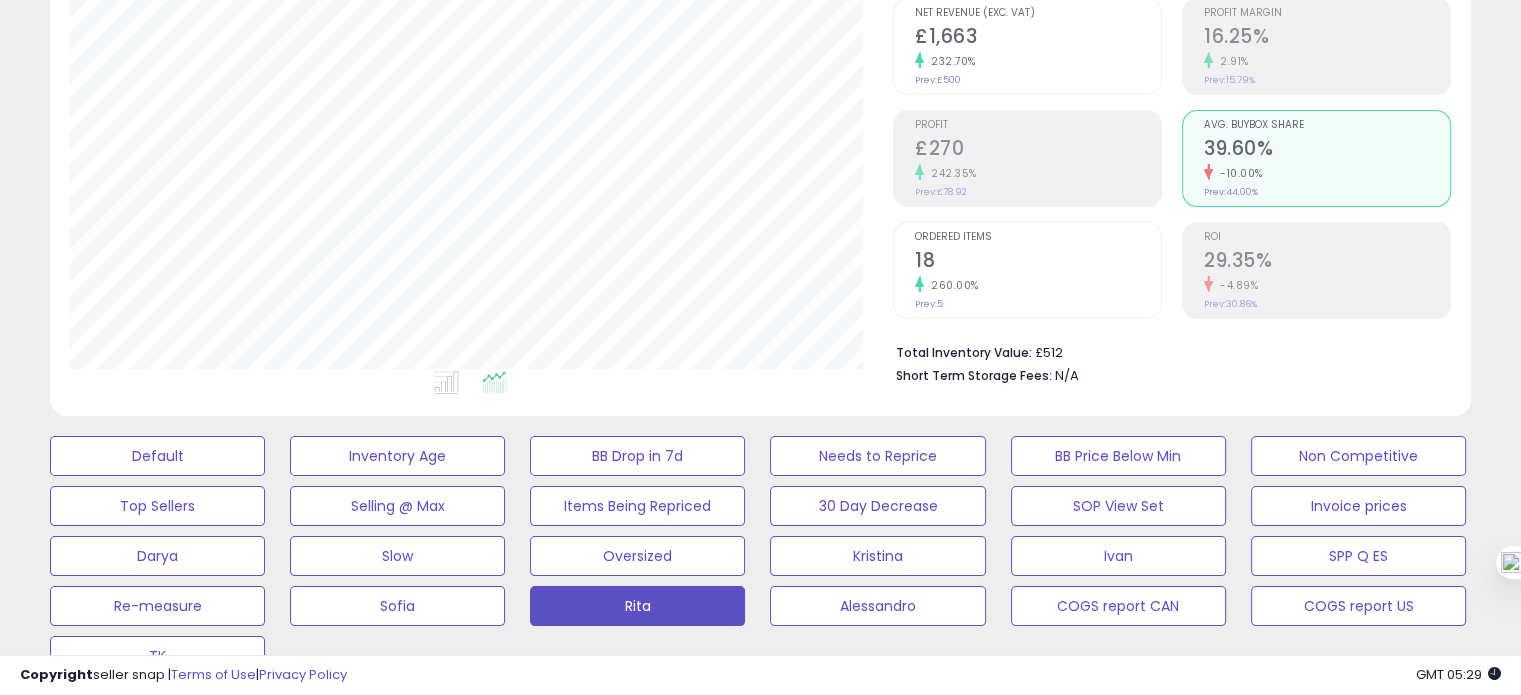 click at bounding box center (1208, 284) 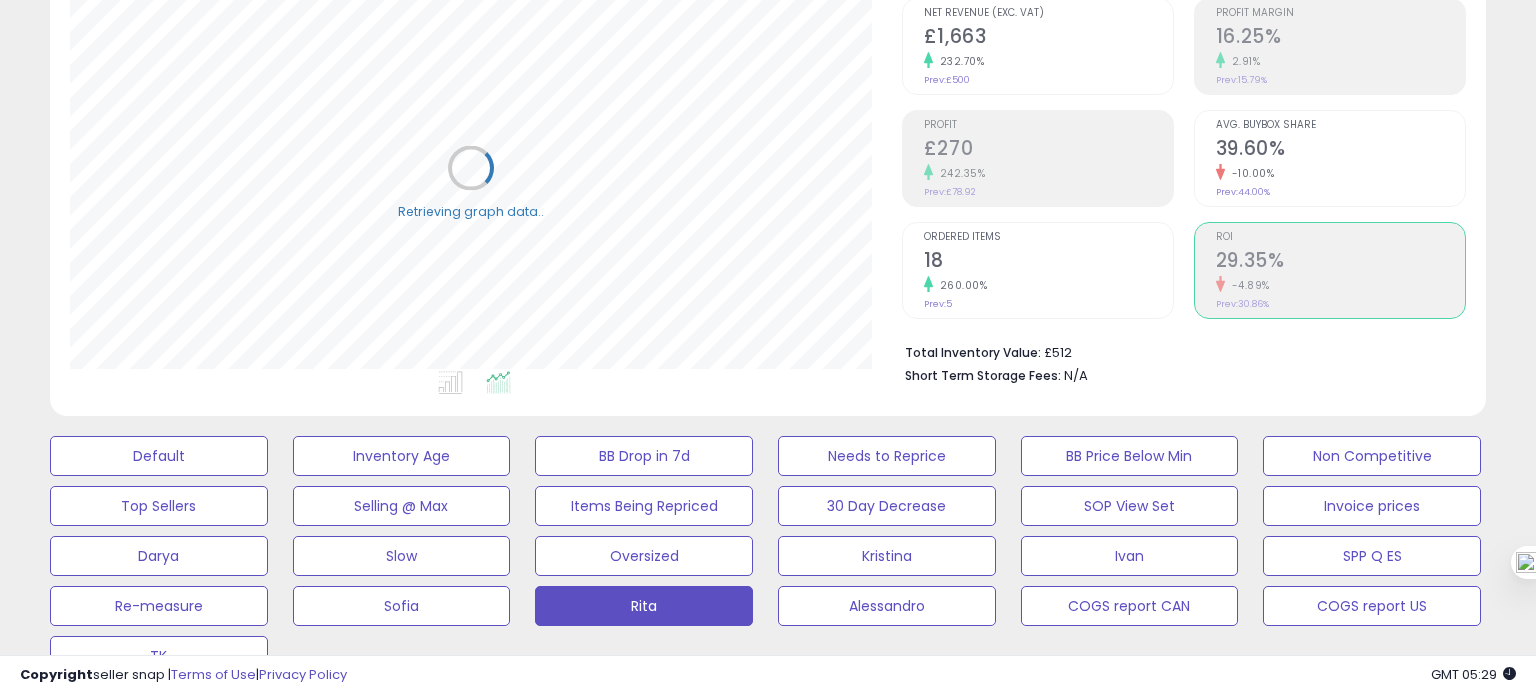 scroll, scrollTop: 999589, scrollLeft: 999168, axis: both 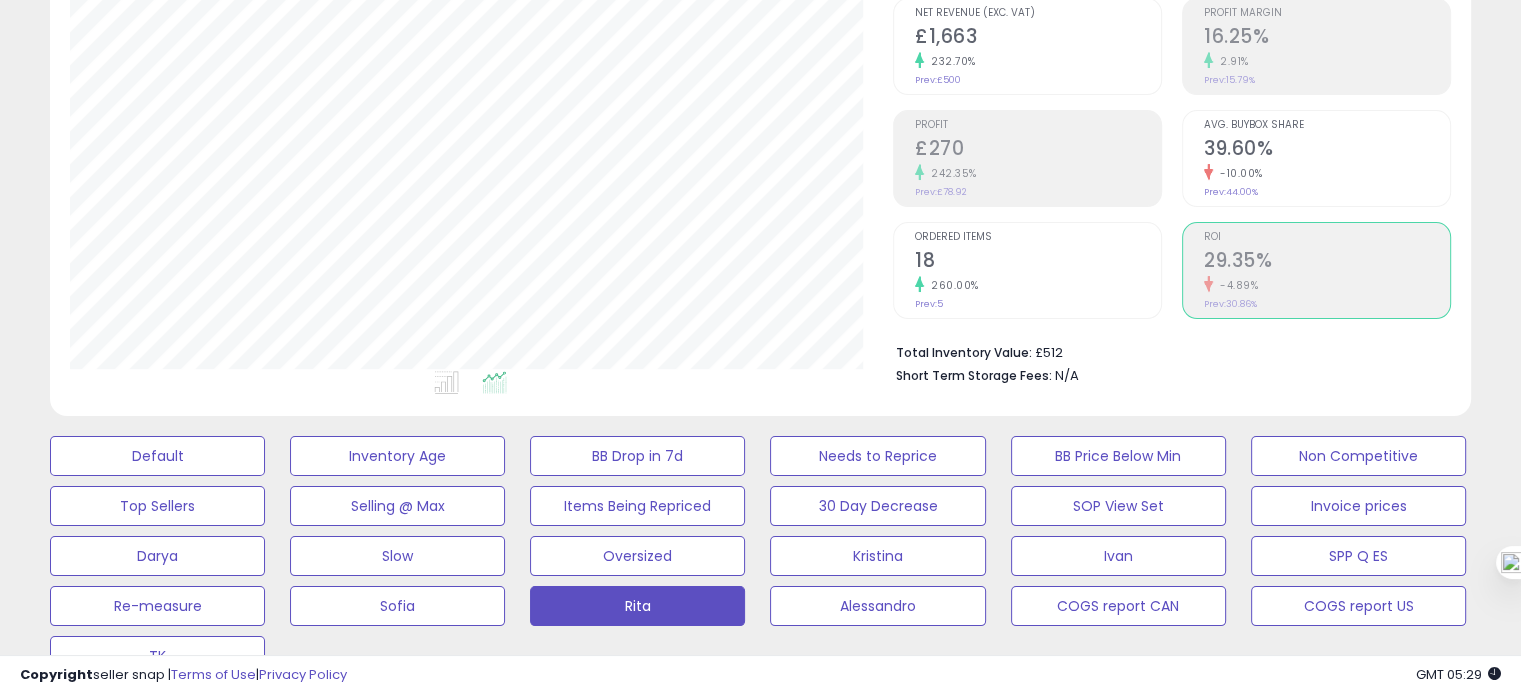 click on "18" at bounding box center (1038, 262) 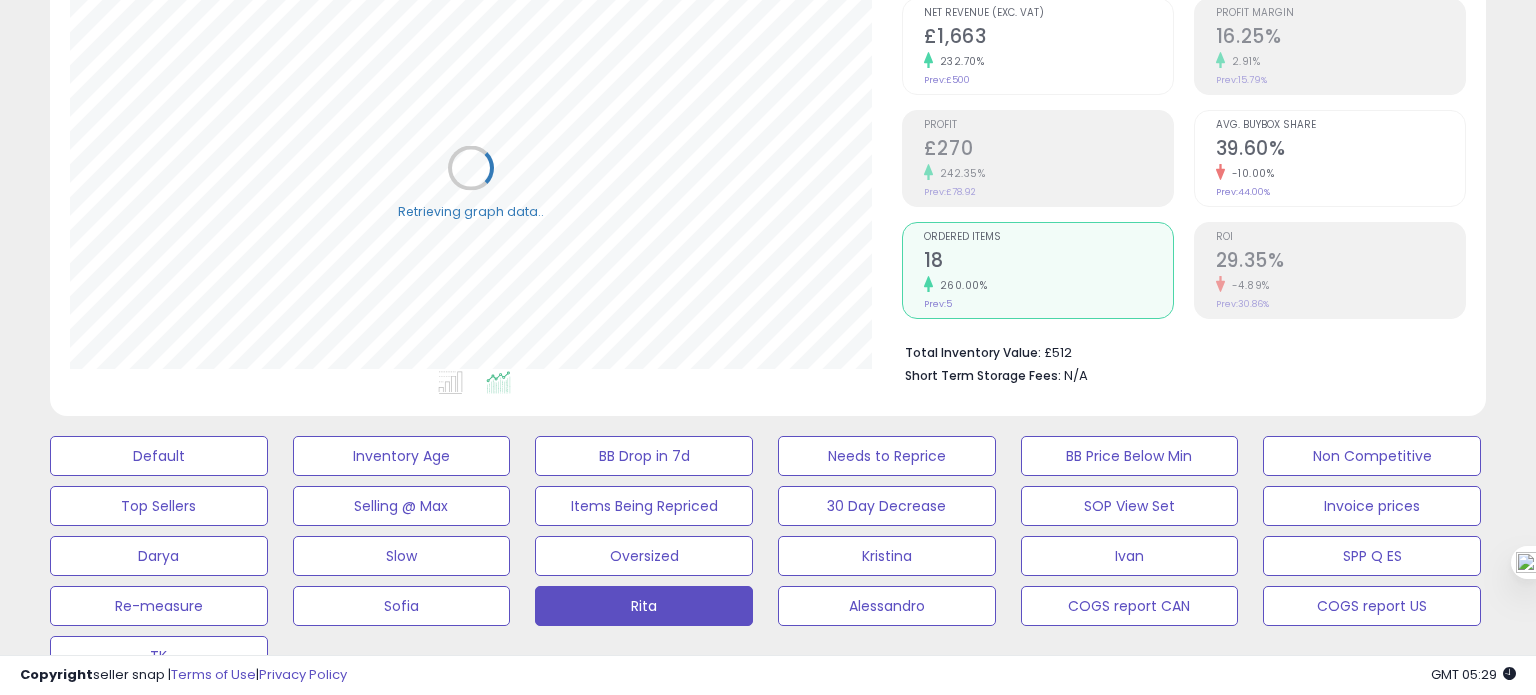 scroll, scrollTop: 999589, scrollLeft: 999168, axis: both 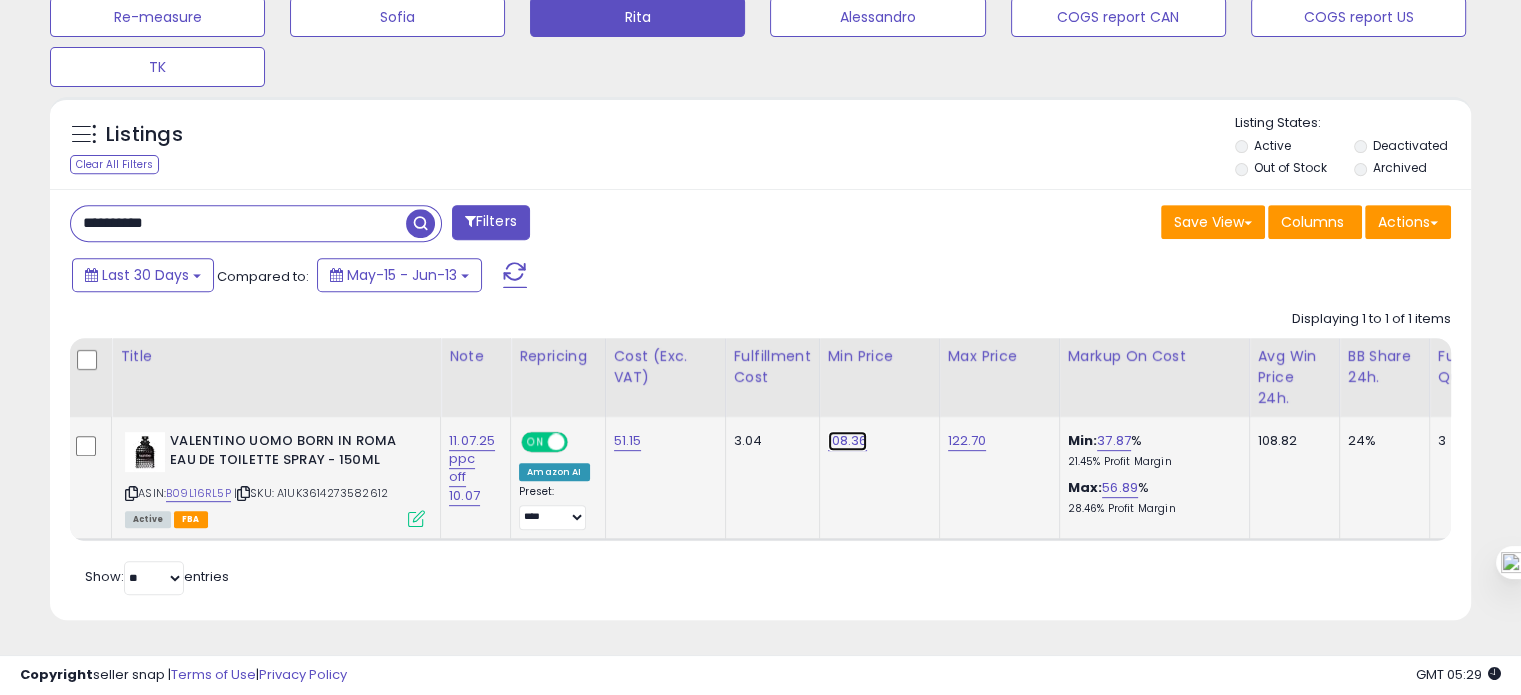 click on "108.36" at bounding box center (848, 441) 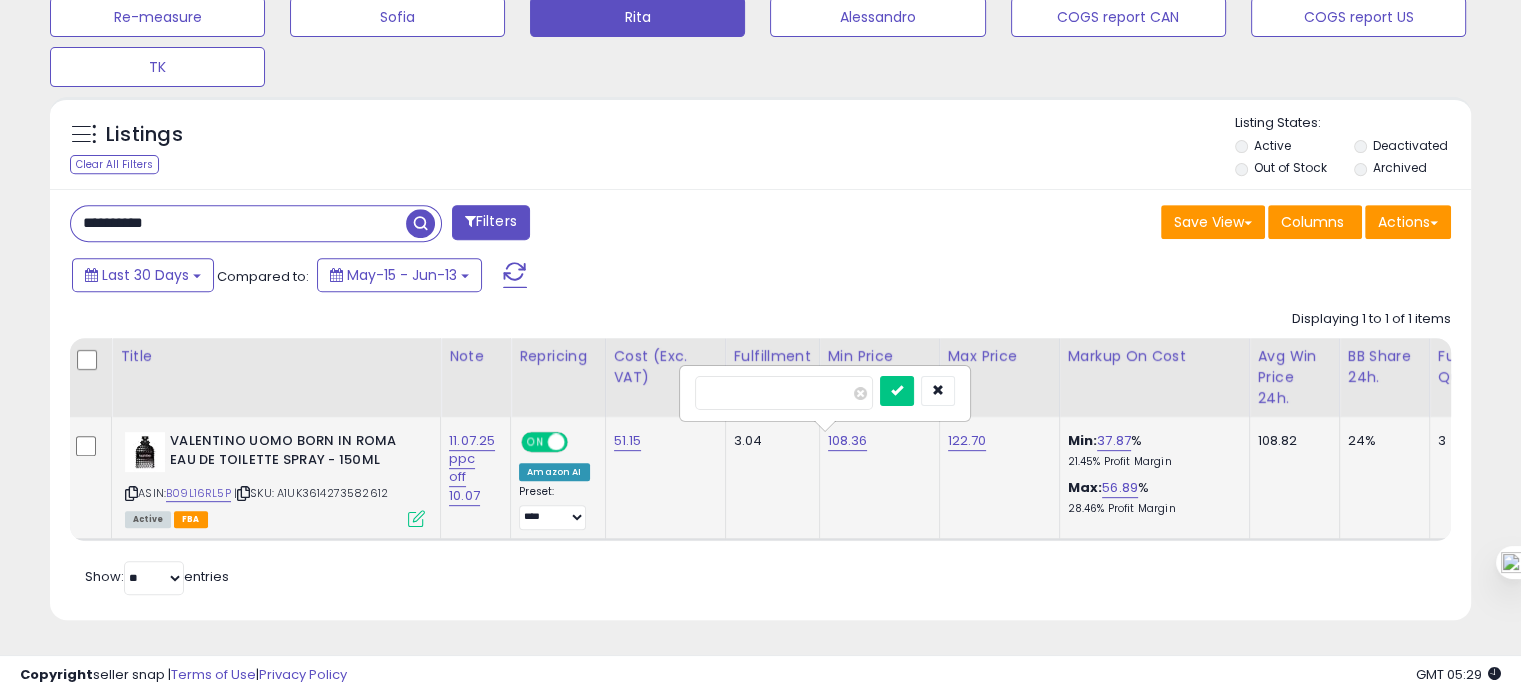 drag, startPoint x: 723, startPoint y: 381, endPoint x: 784, endPoint y: 391, distance: 61.81424 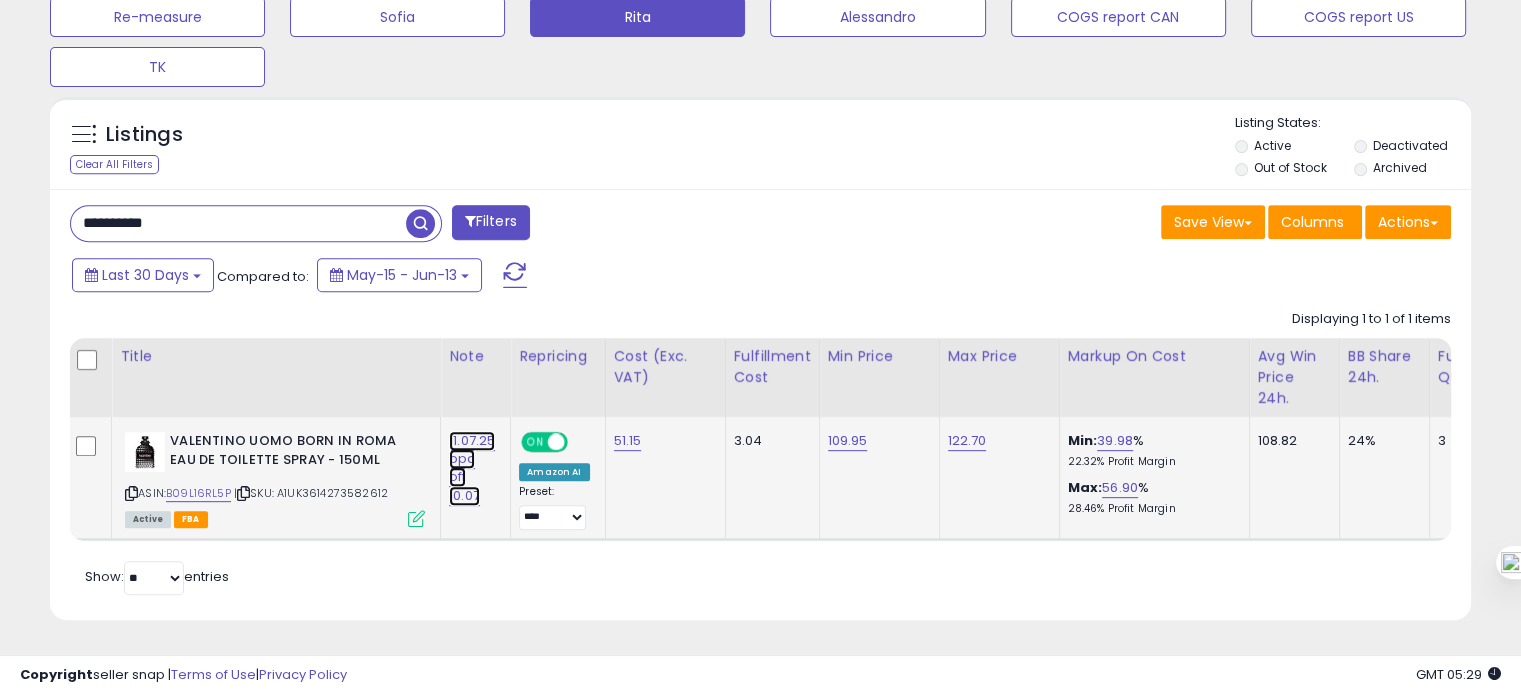 click on "11.07.25 ppc off 10.07" at bounding box center [472, 468] 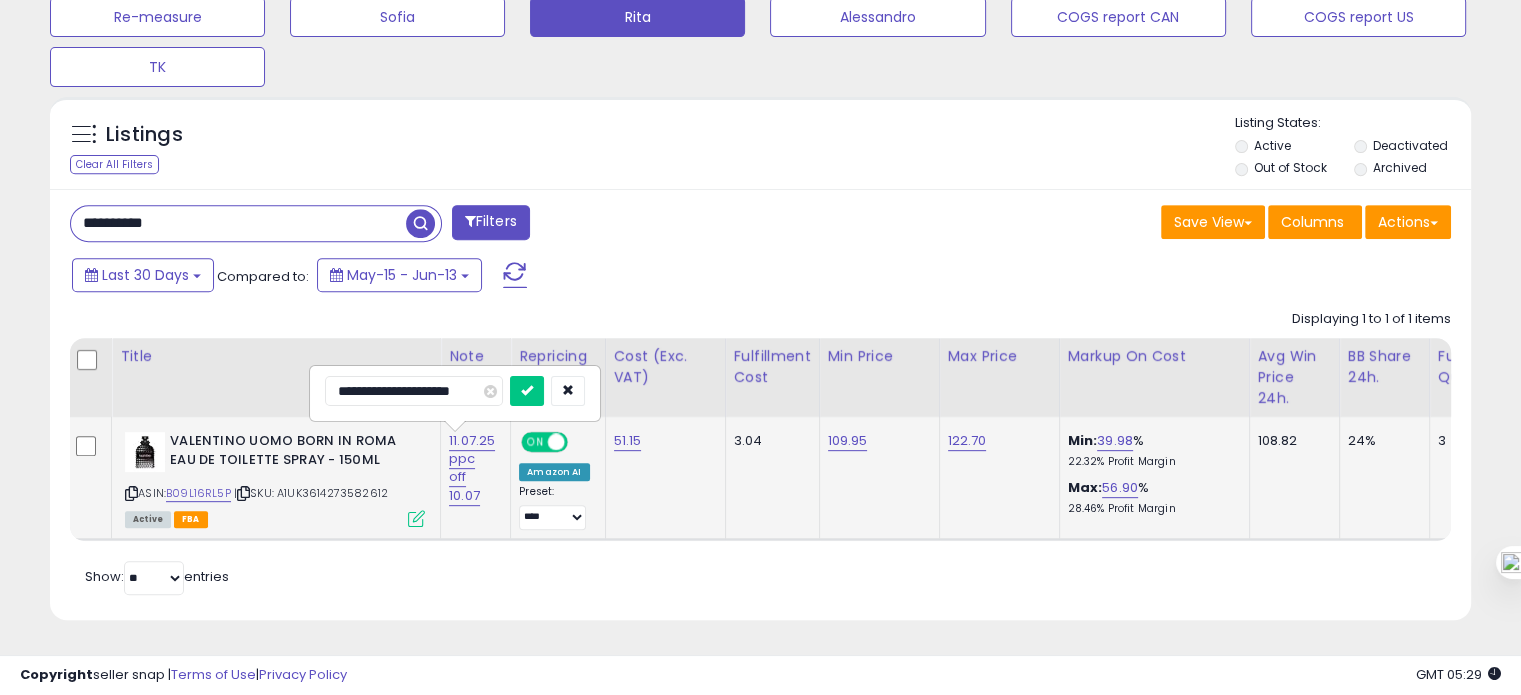 click on "**********" at bounding box center [414, 391] 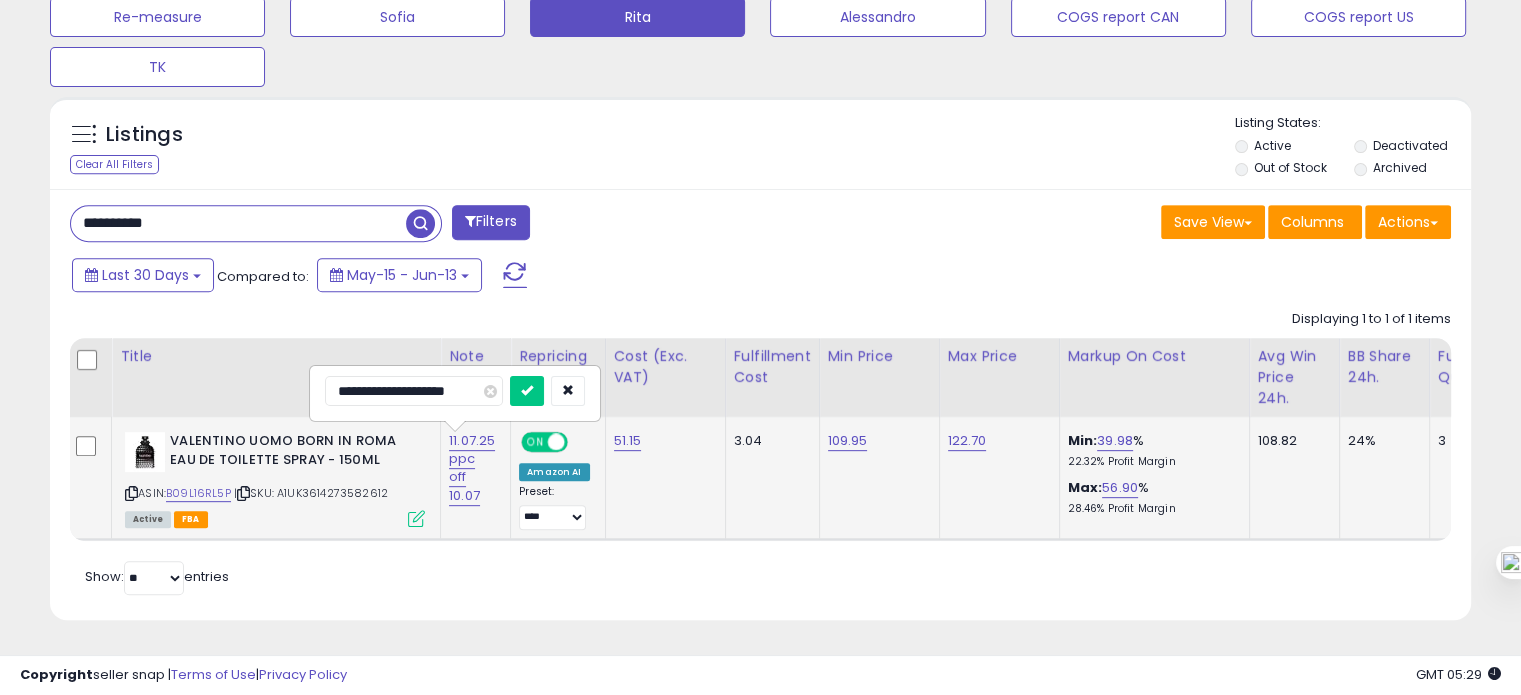 type on "**********" 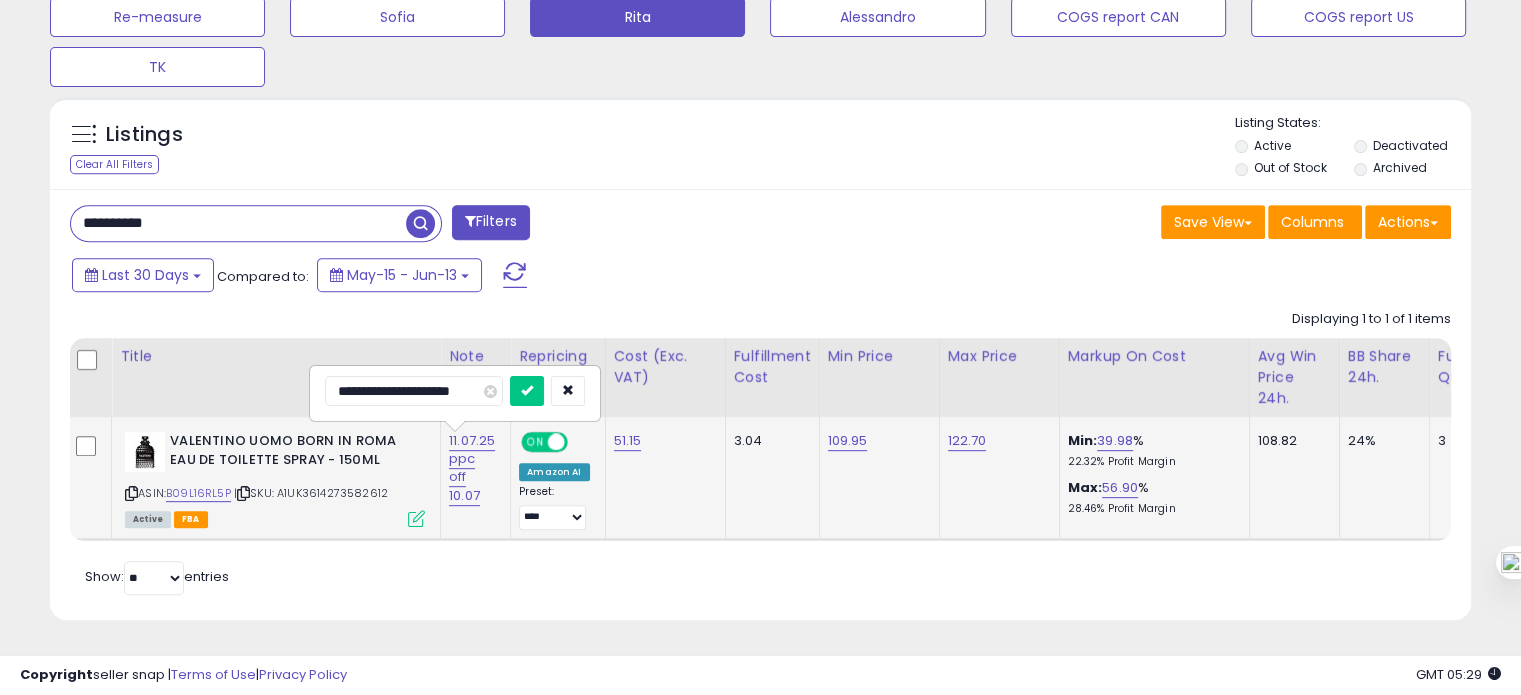 click at bounding box center [527, 391] 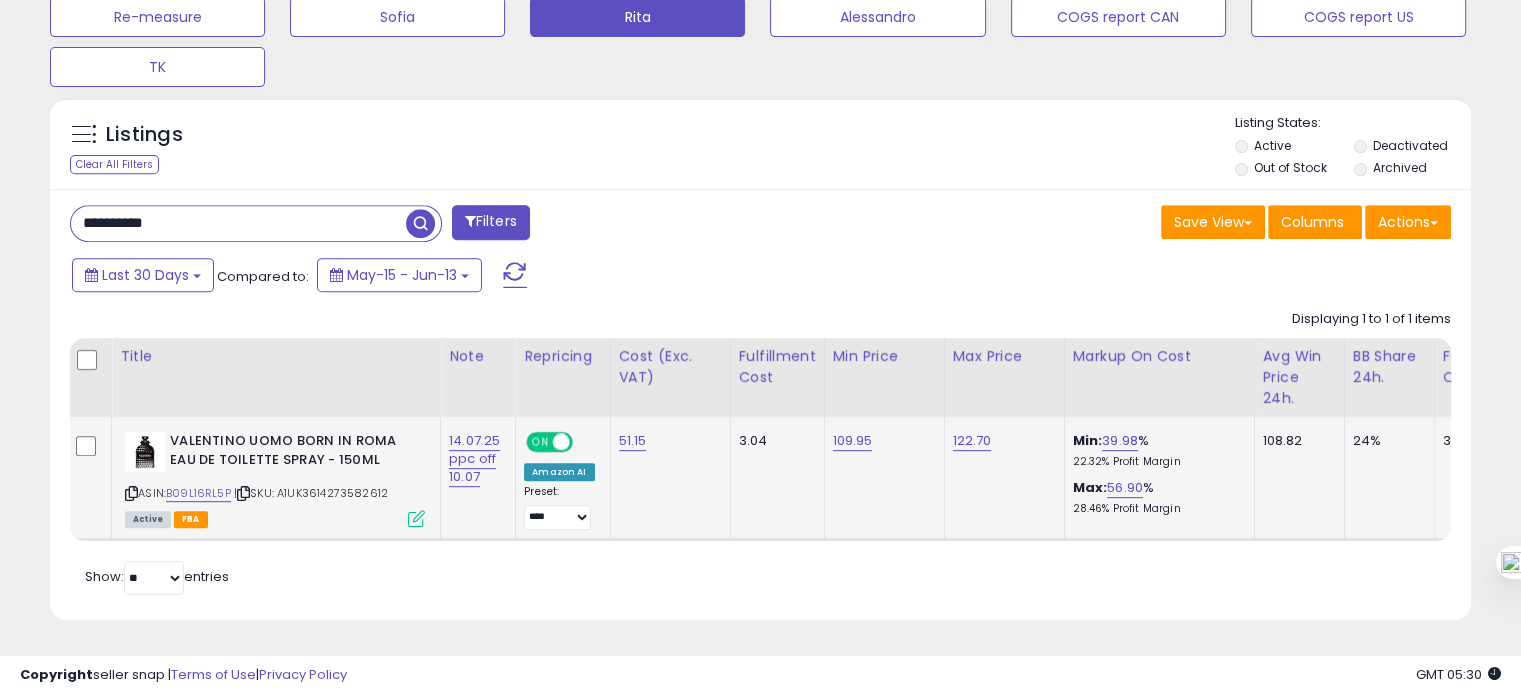 click on "**********" at bounding box center (238, 223) 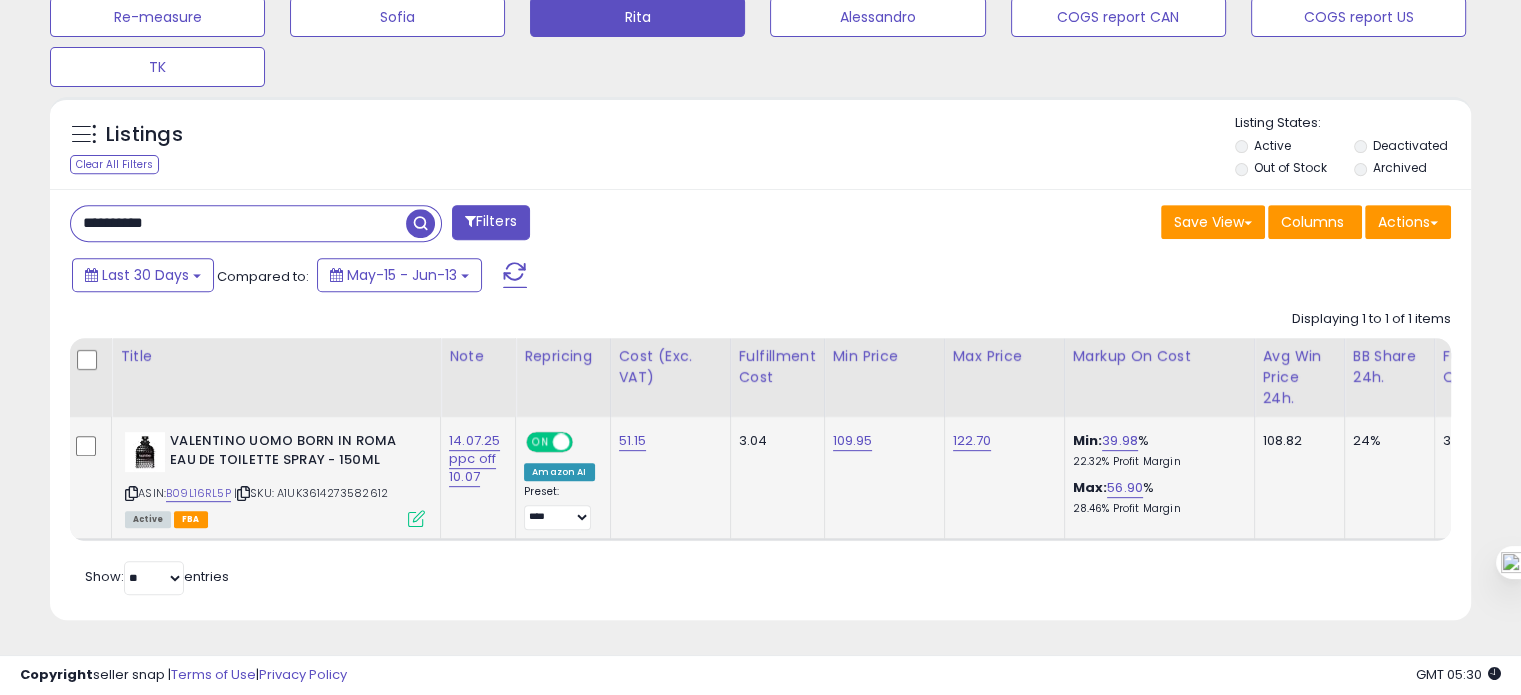 paste 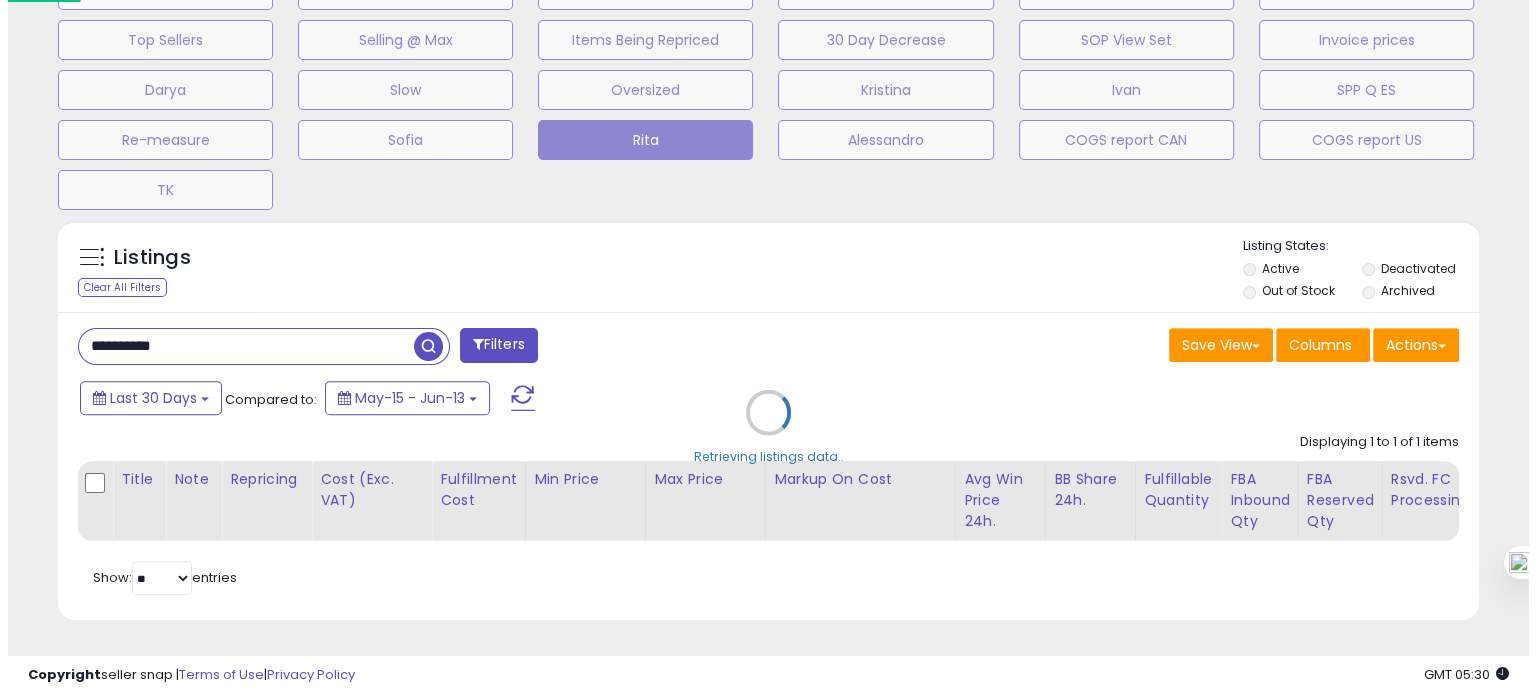 scroll, scrollTop: 674, scrollLeft: 0, axis: vertical 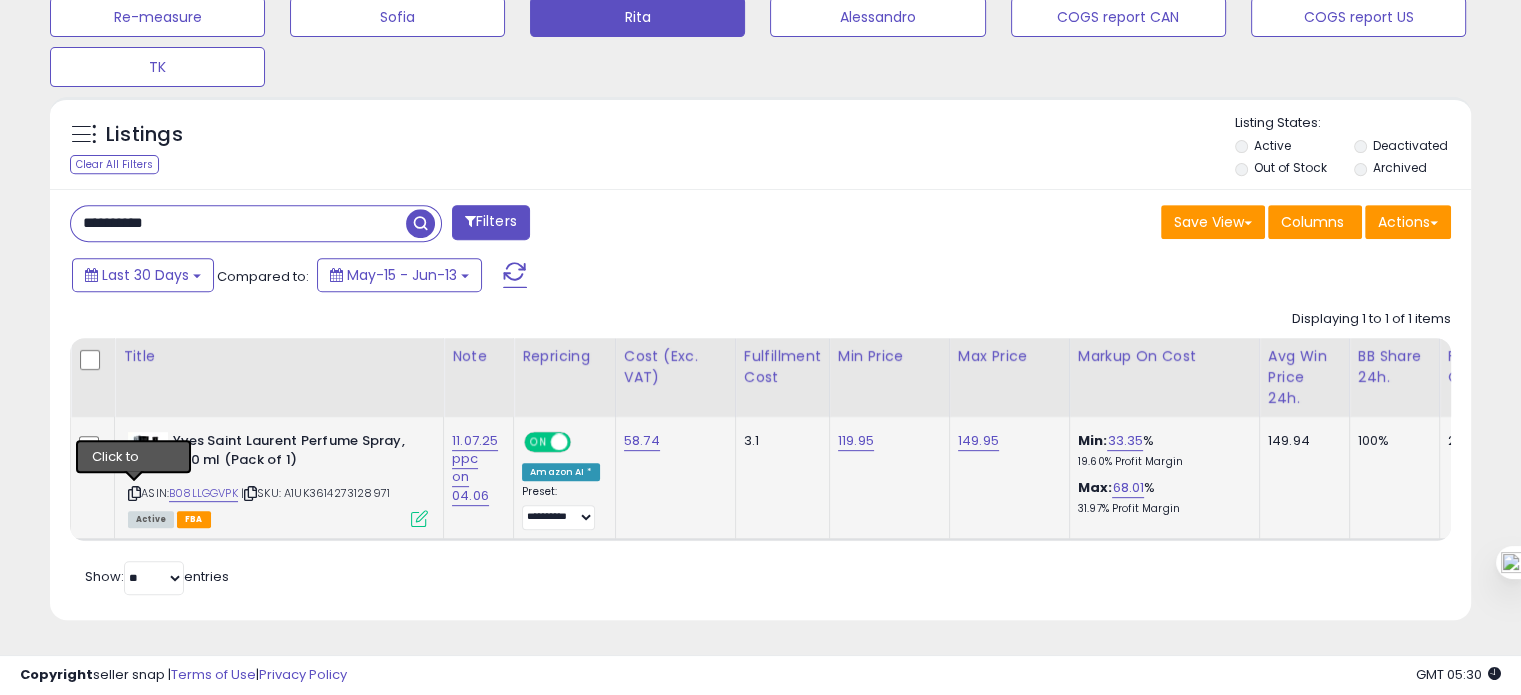 click at bounding box center [134, 493] 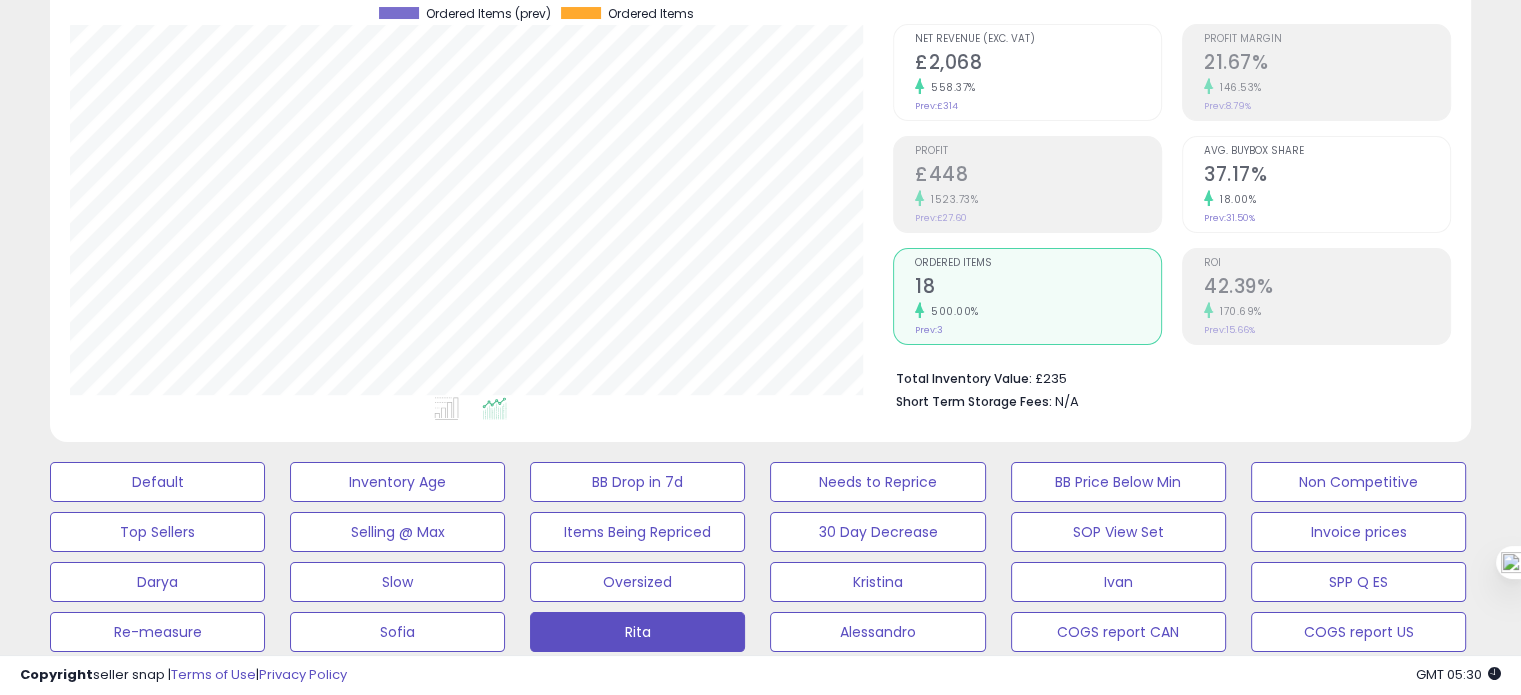 click on "Avg. Buybox Share" at bounding box center (1327, 151) 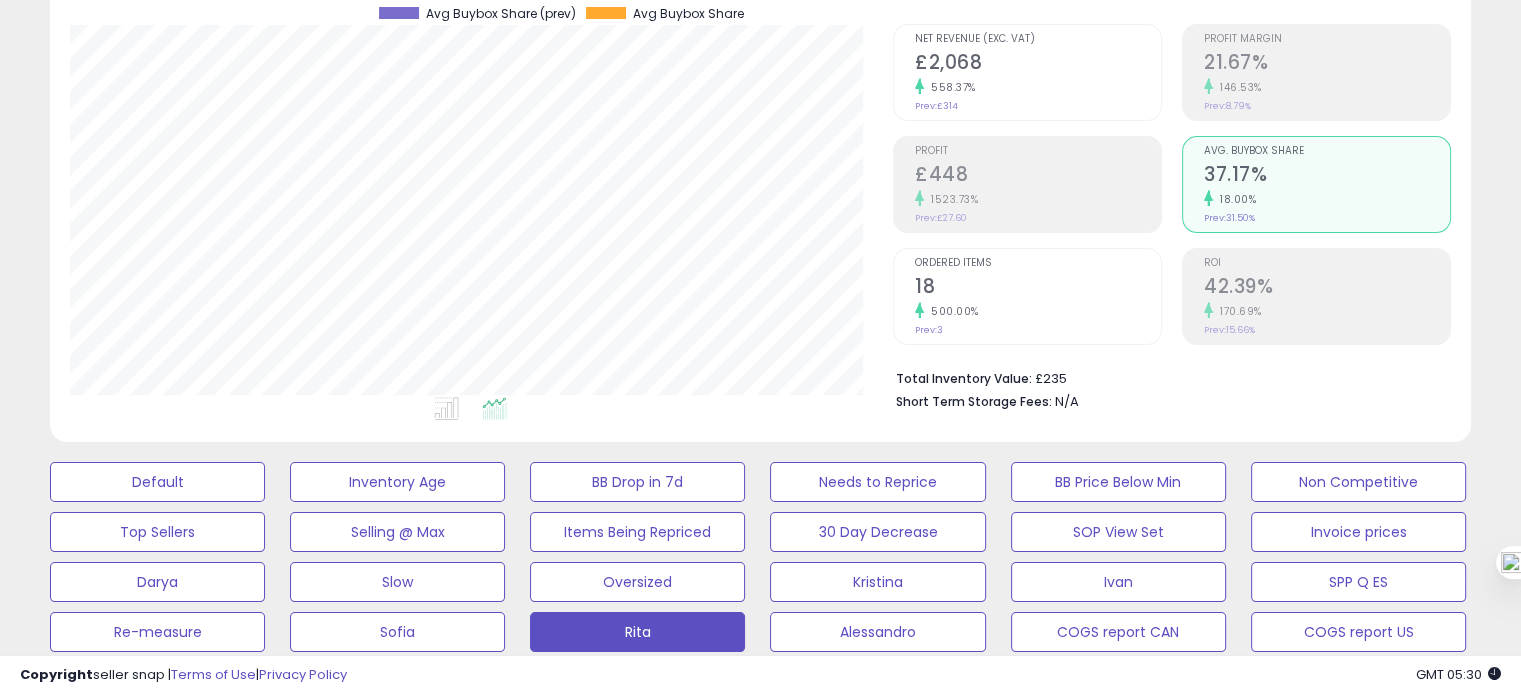 click on "18" at bounding box center (1038, 288) 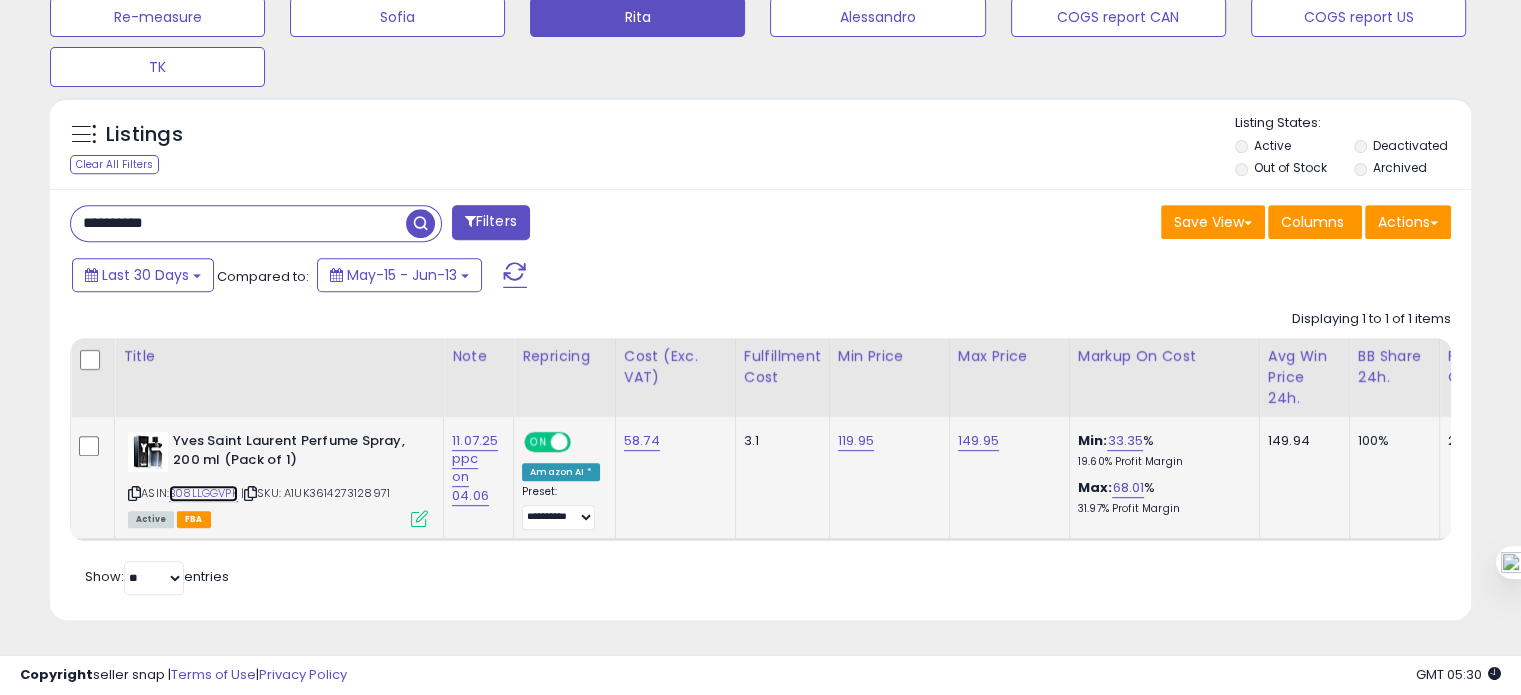 click on "B08LLGGVPK" at bounding box center [203, 493] 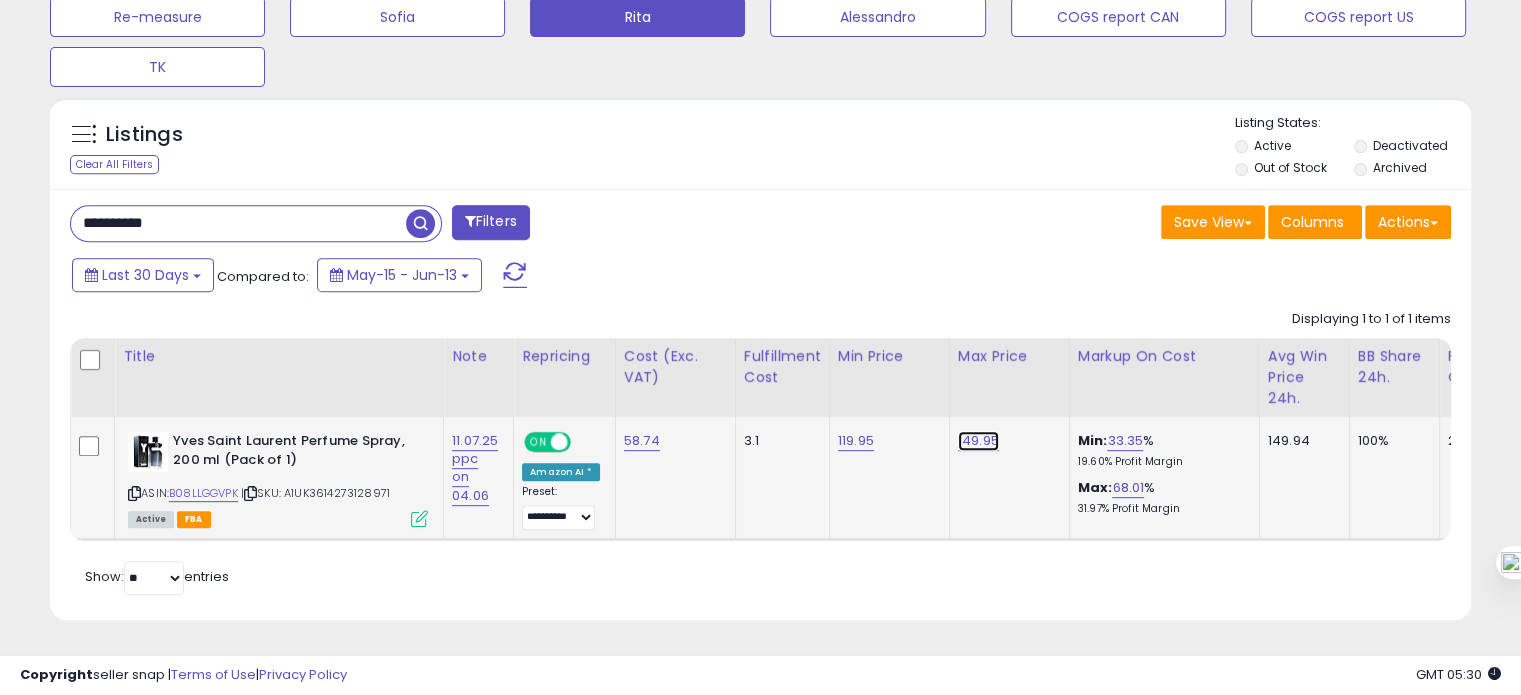 click on "149.95" at bounding box center [978, 441] 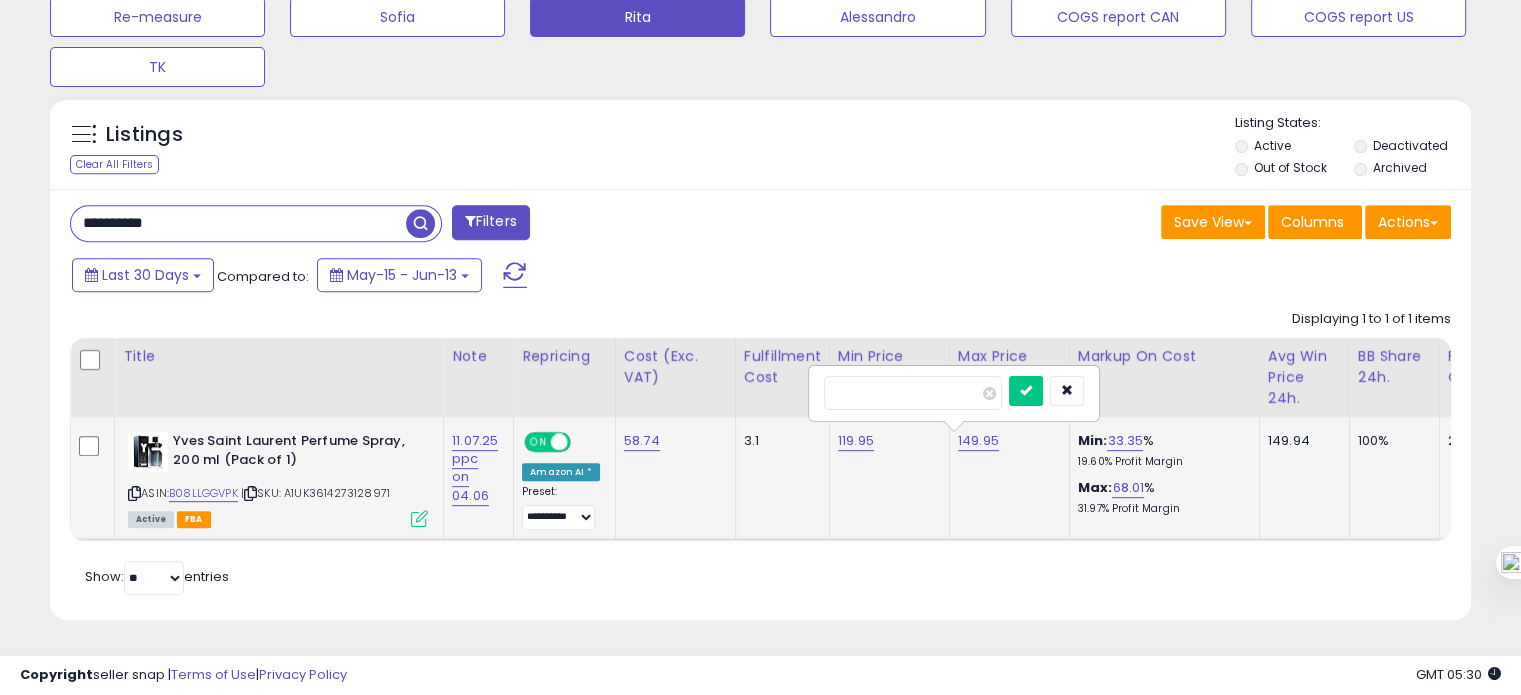 click on "******" at bounding box center (913, 393) 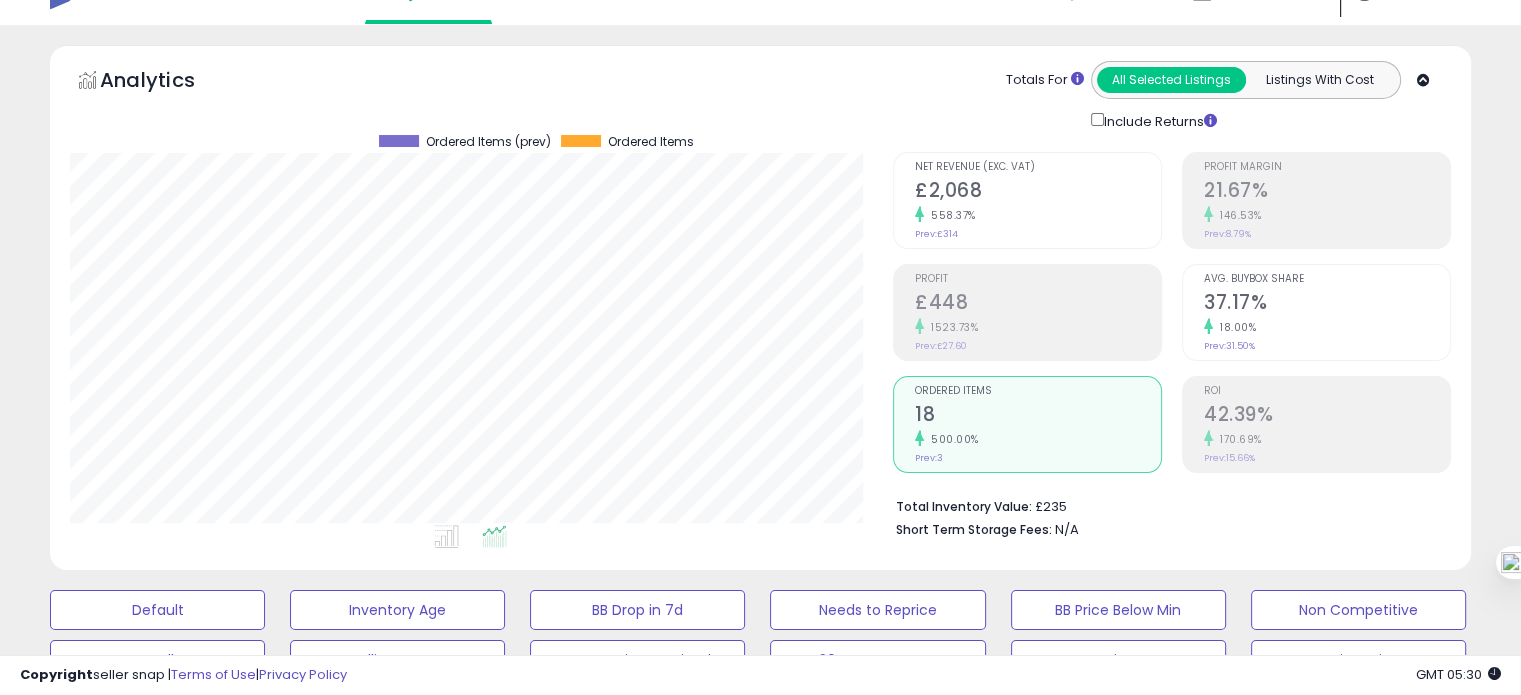 click on "ROI" at bounding box center [1327, 391] 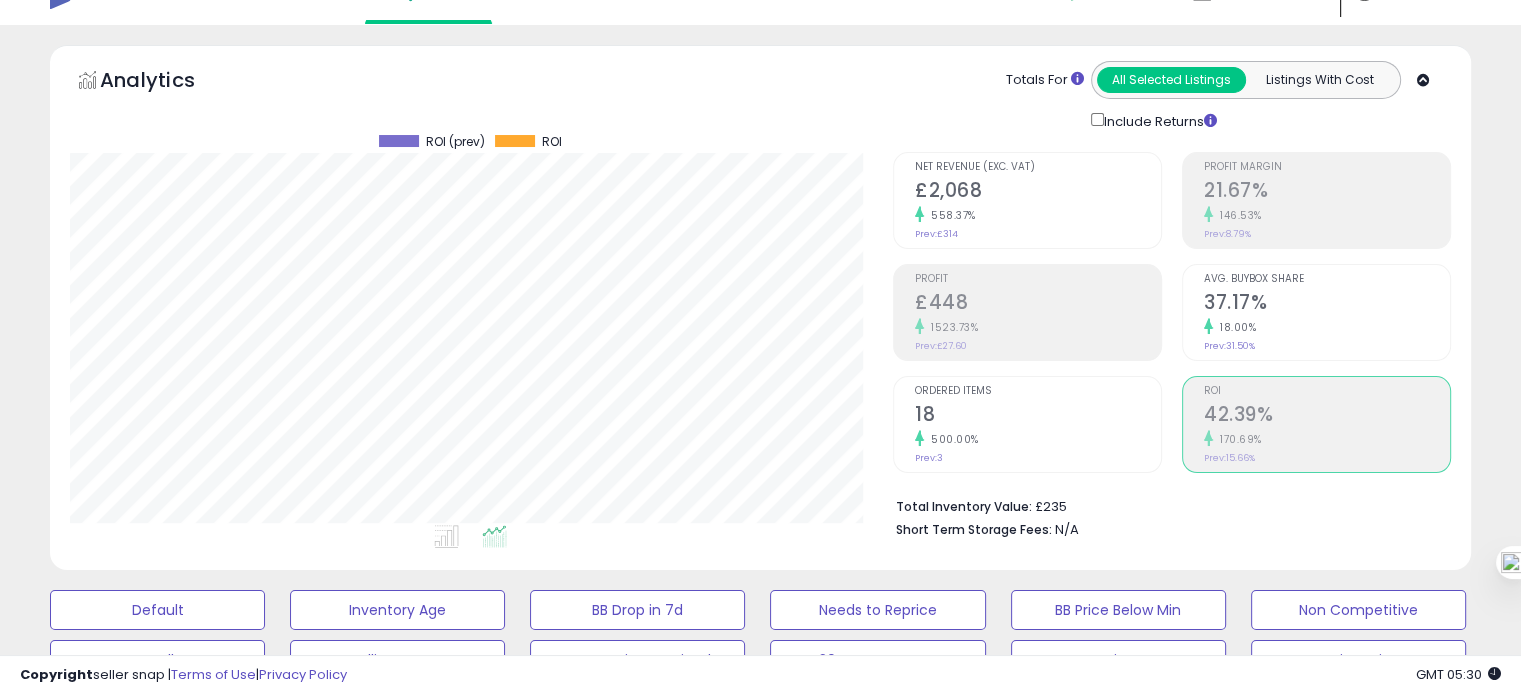 click on "500.00%" at bounding box center (1038, 439) 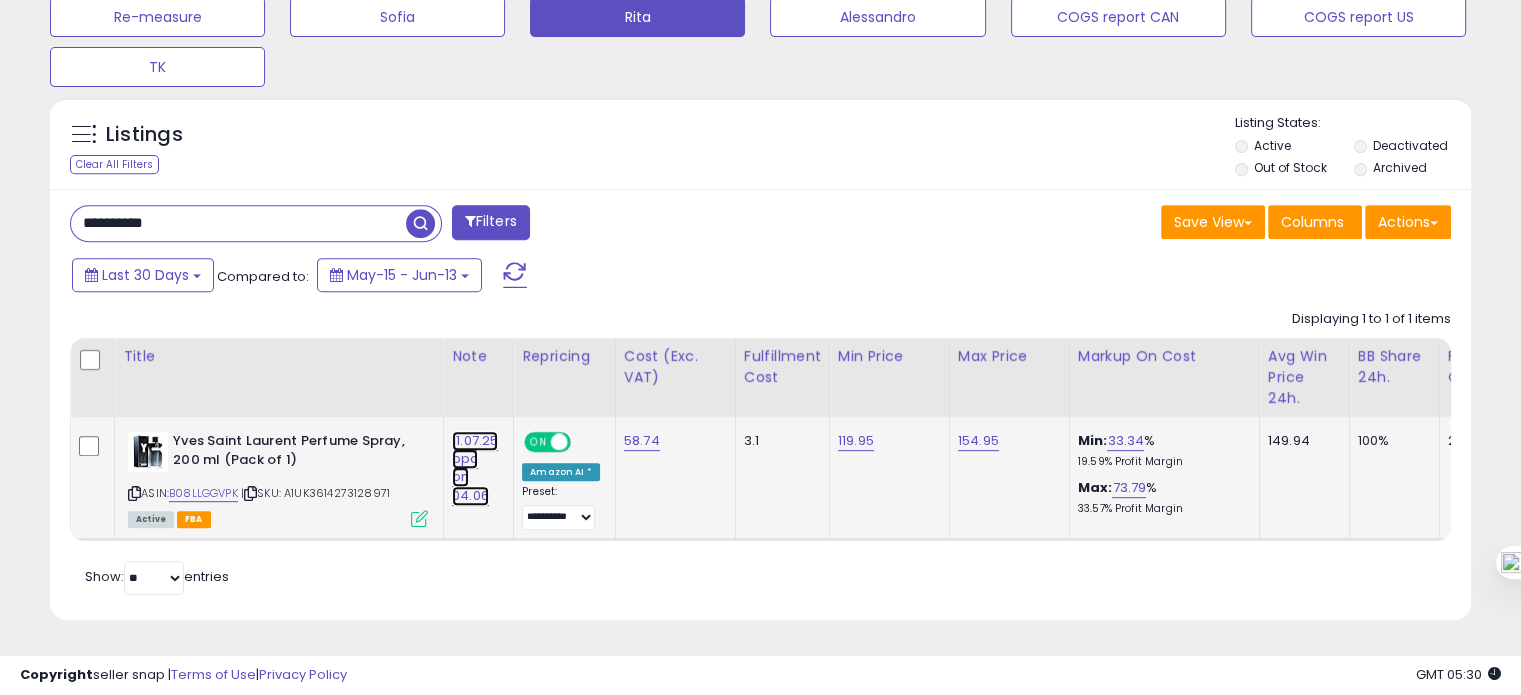 click on "11.07.25 ppc on 04.06" at bounding box center (475, 468) 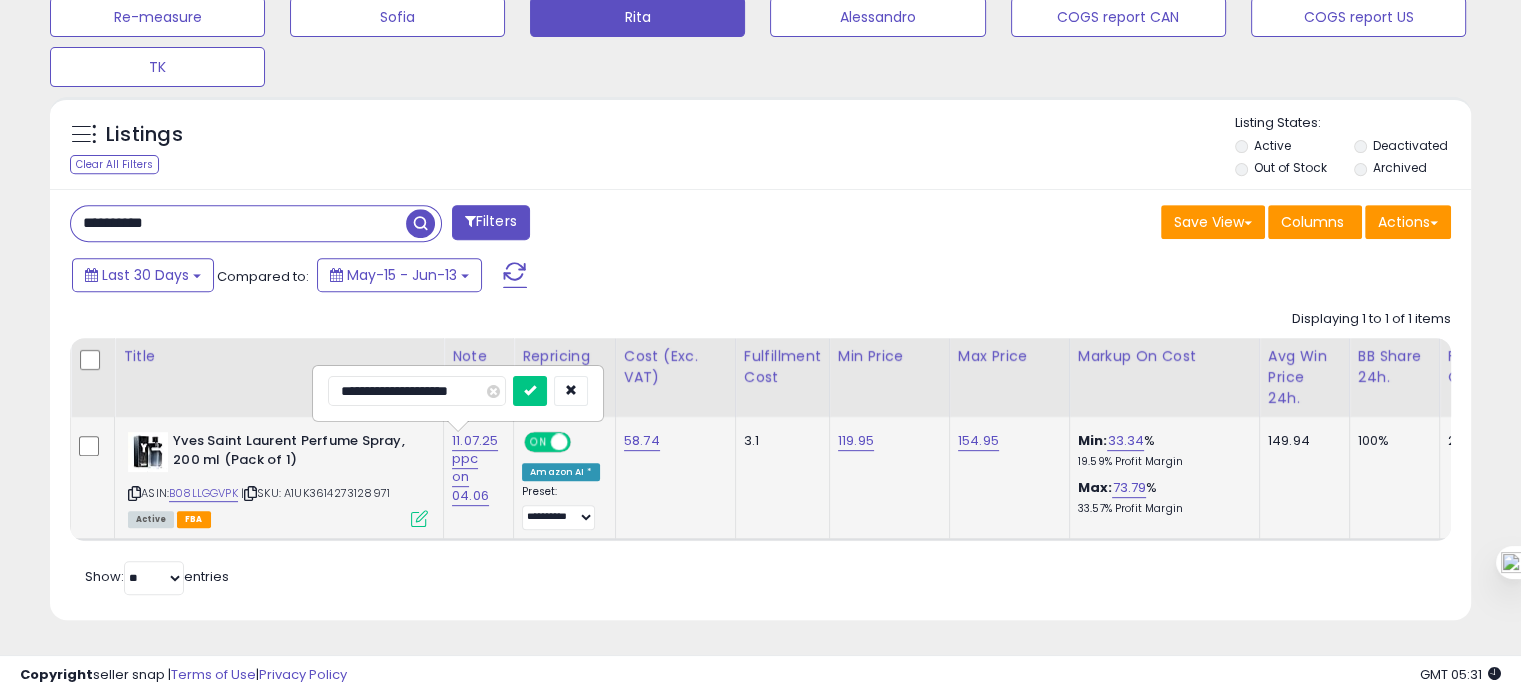 click on "**********" at bounding box center [417, 391] 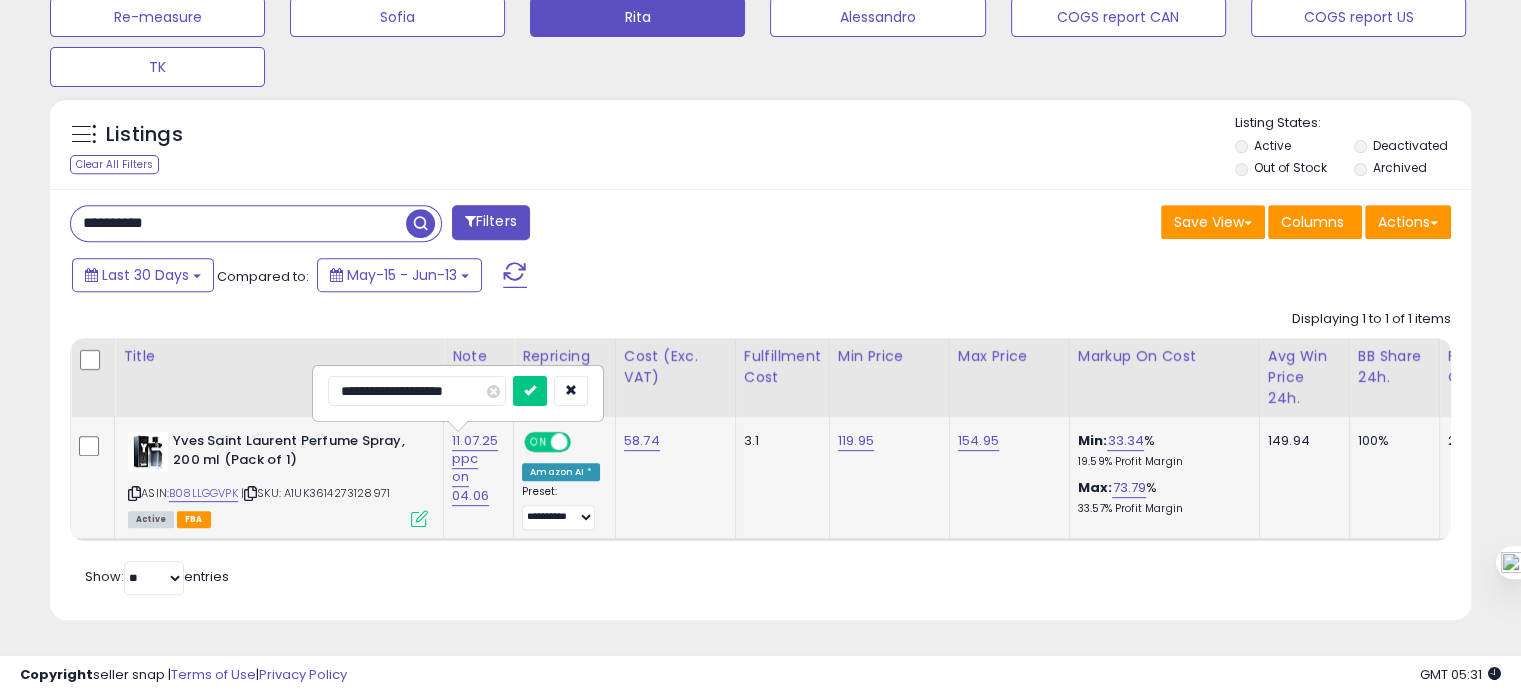 type on "**********" 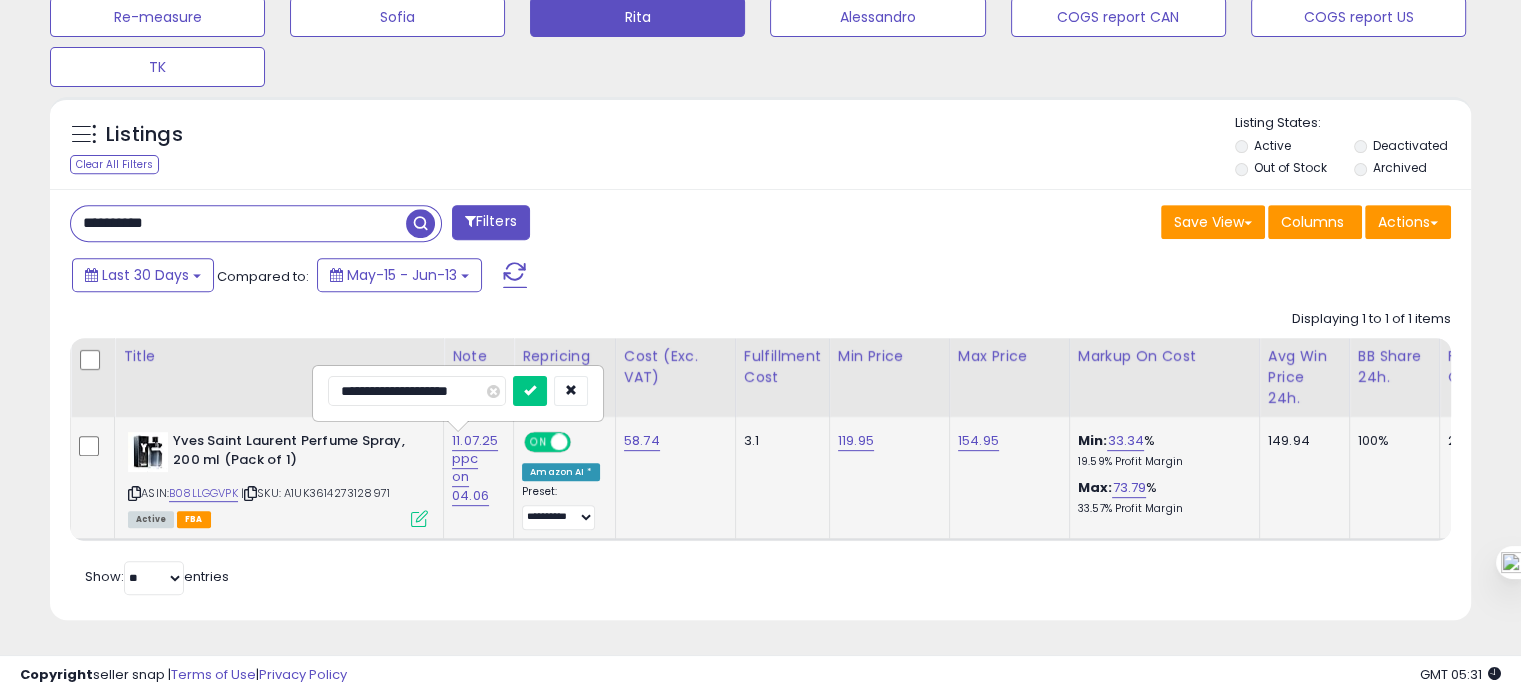 click at bounding box center (530, 391) 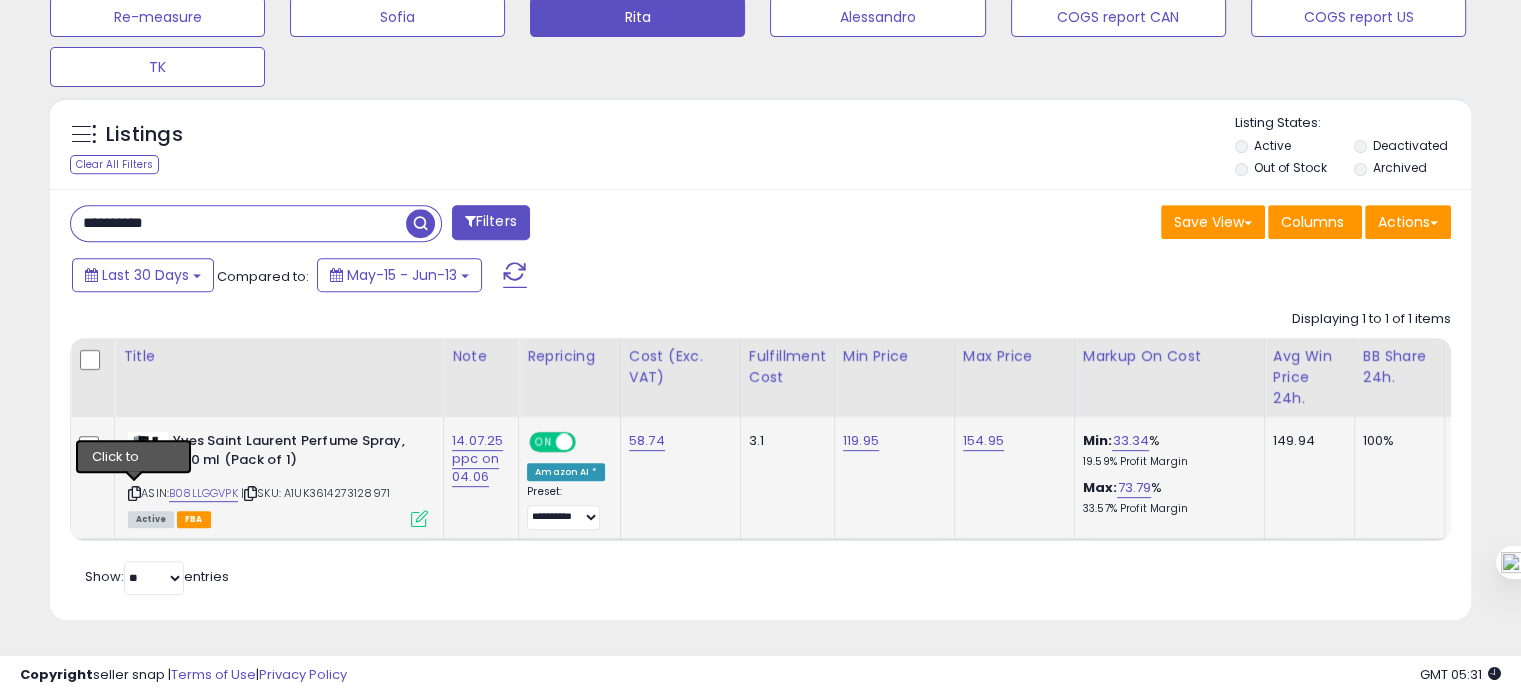 click at bounding box center (134, 493) 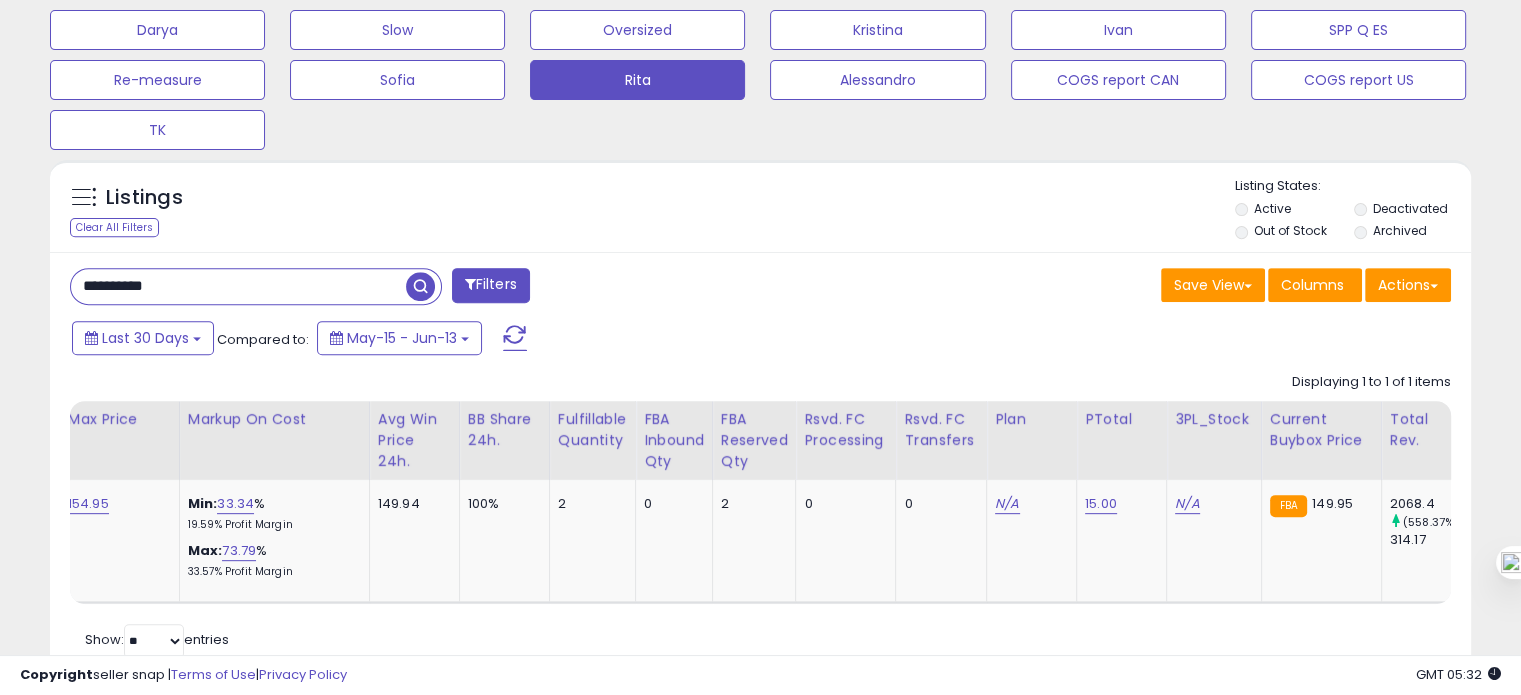 scroll, scrollTop: 796, scrollLeft: 0, axis: vertical 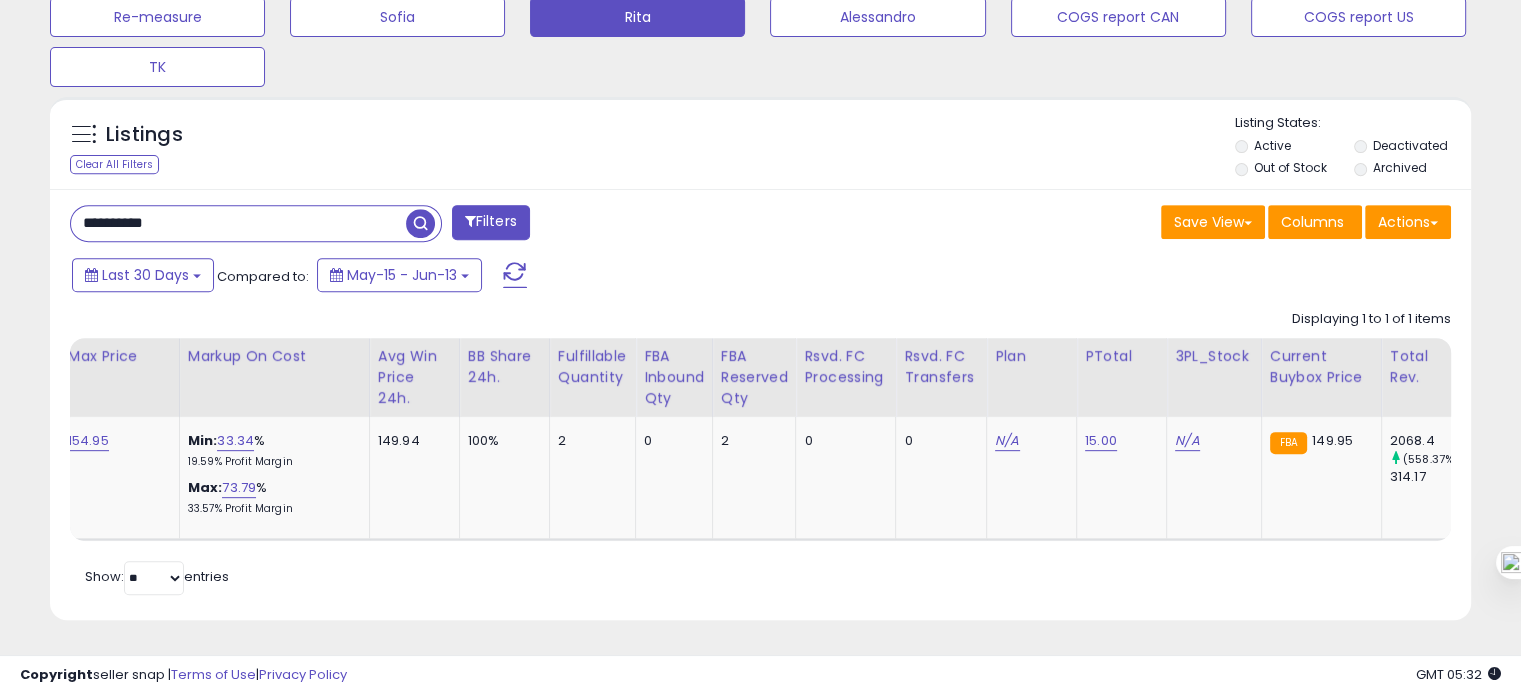 click on "**********" at bounding box center (238, 223) 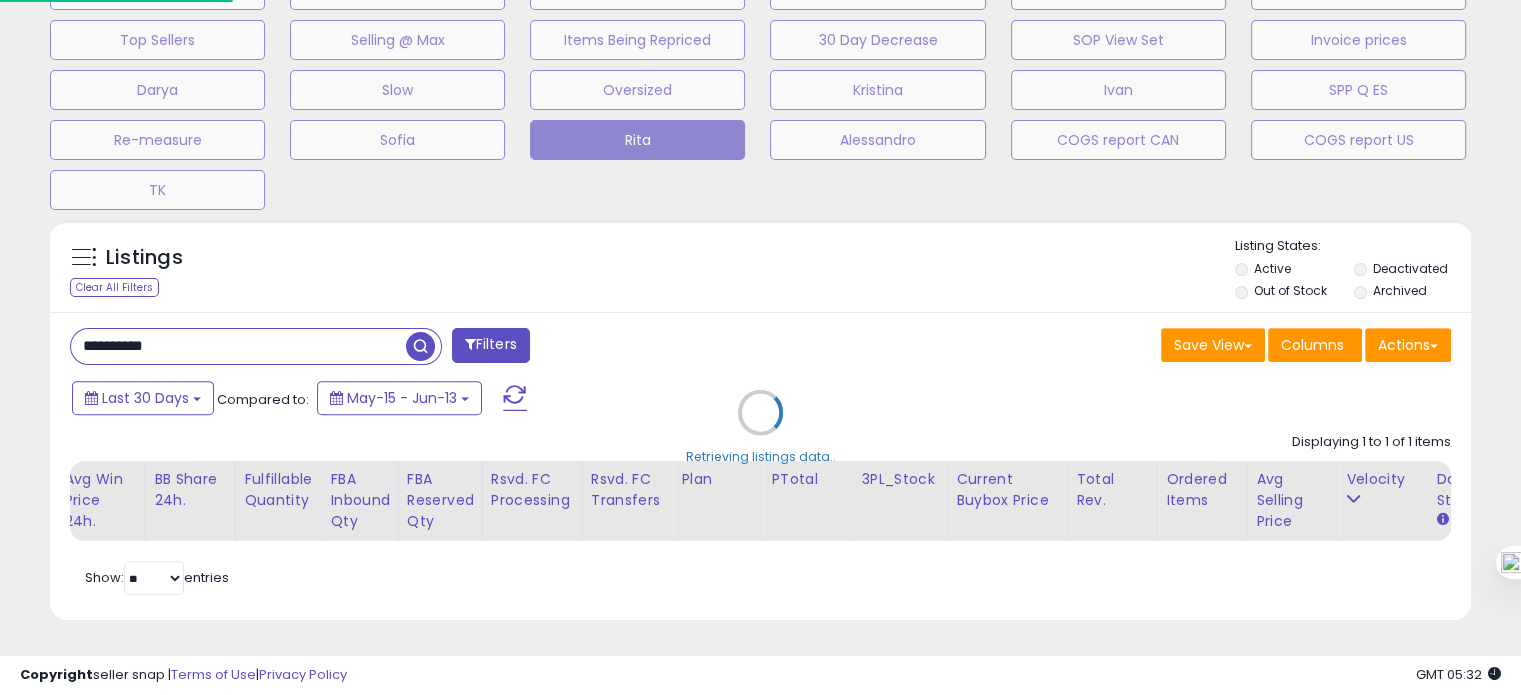 scroll, scrollTop: 999589, scrollLeft: 999168, axis: both 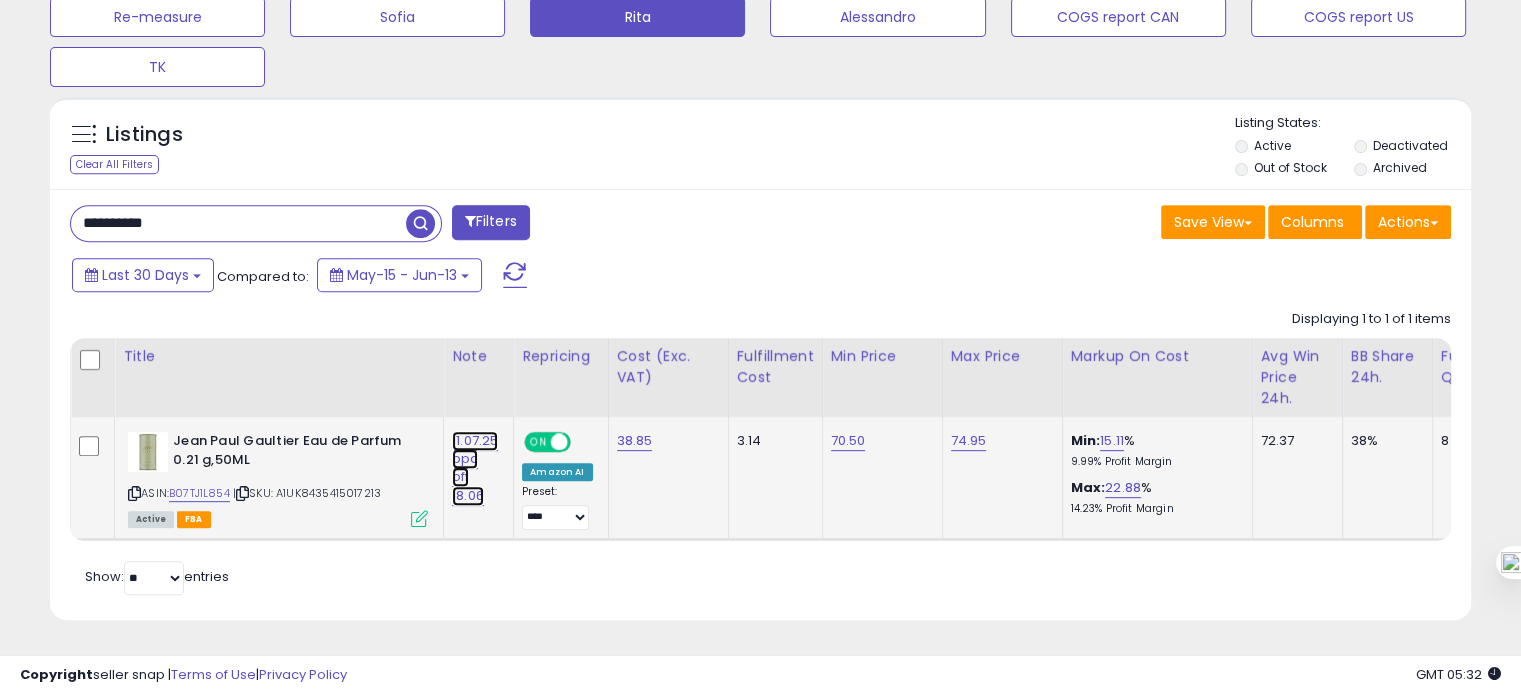 click on "11.07.25 ppc off 18.06" at bounding box center [475, 468] 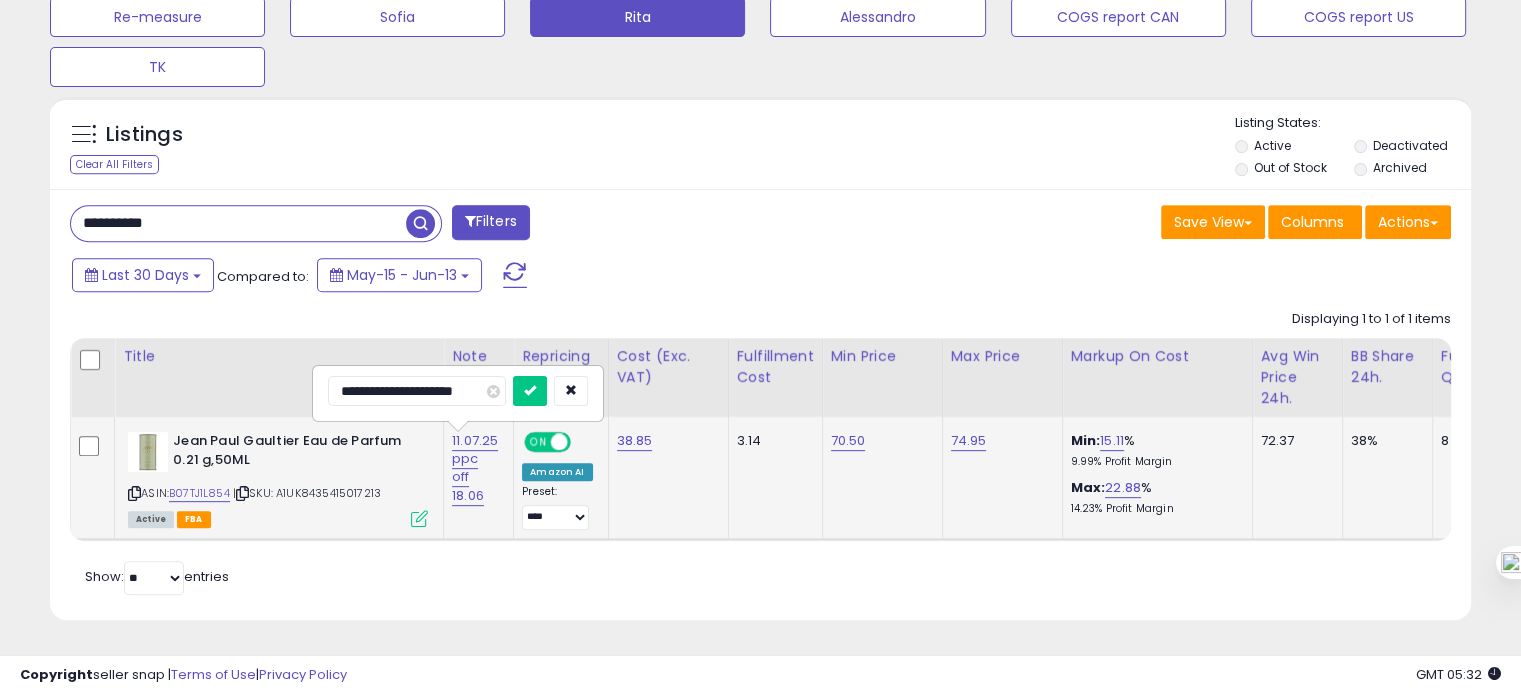 click on "**********" at bounding box center [417, 391] 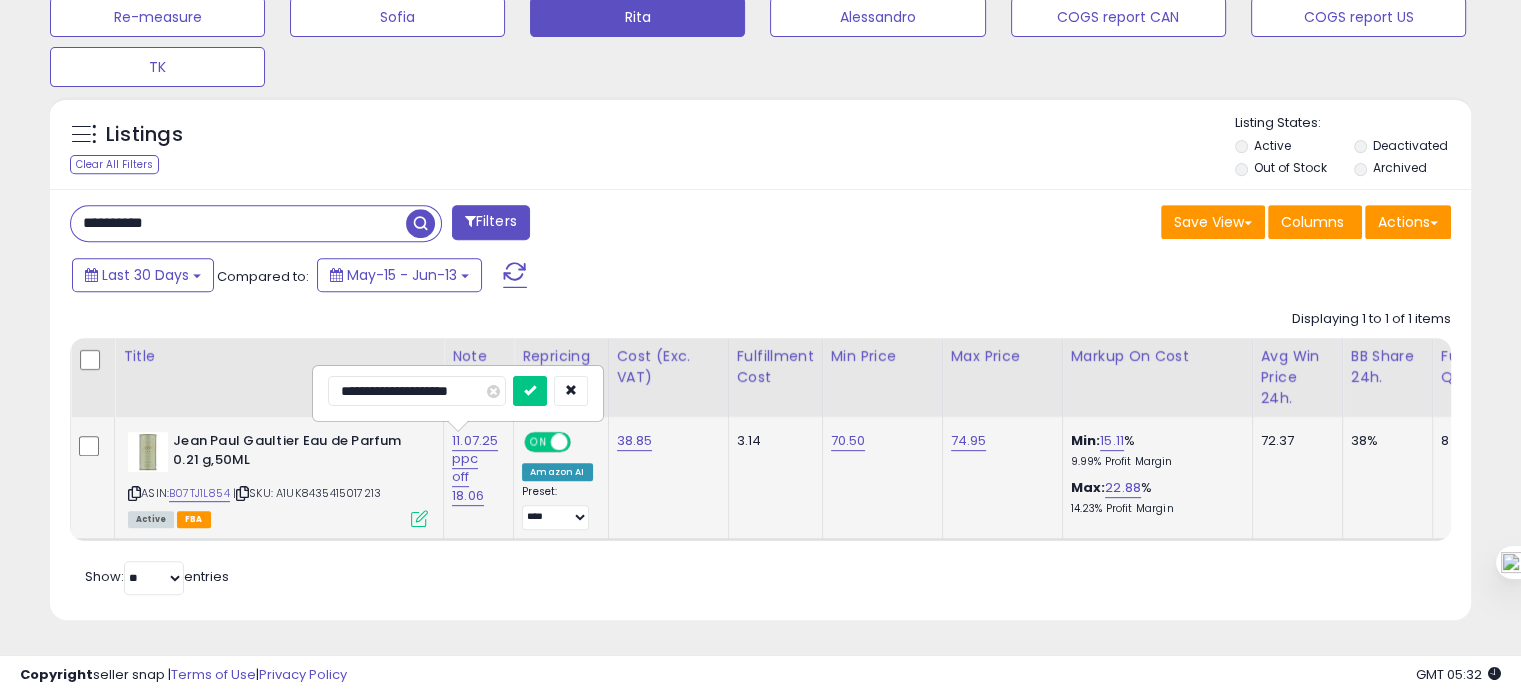 type on "**********" 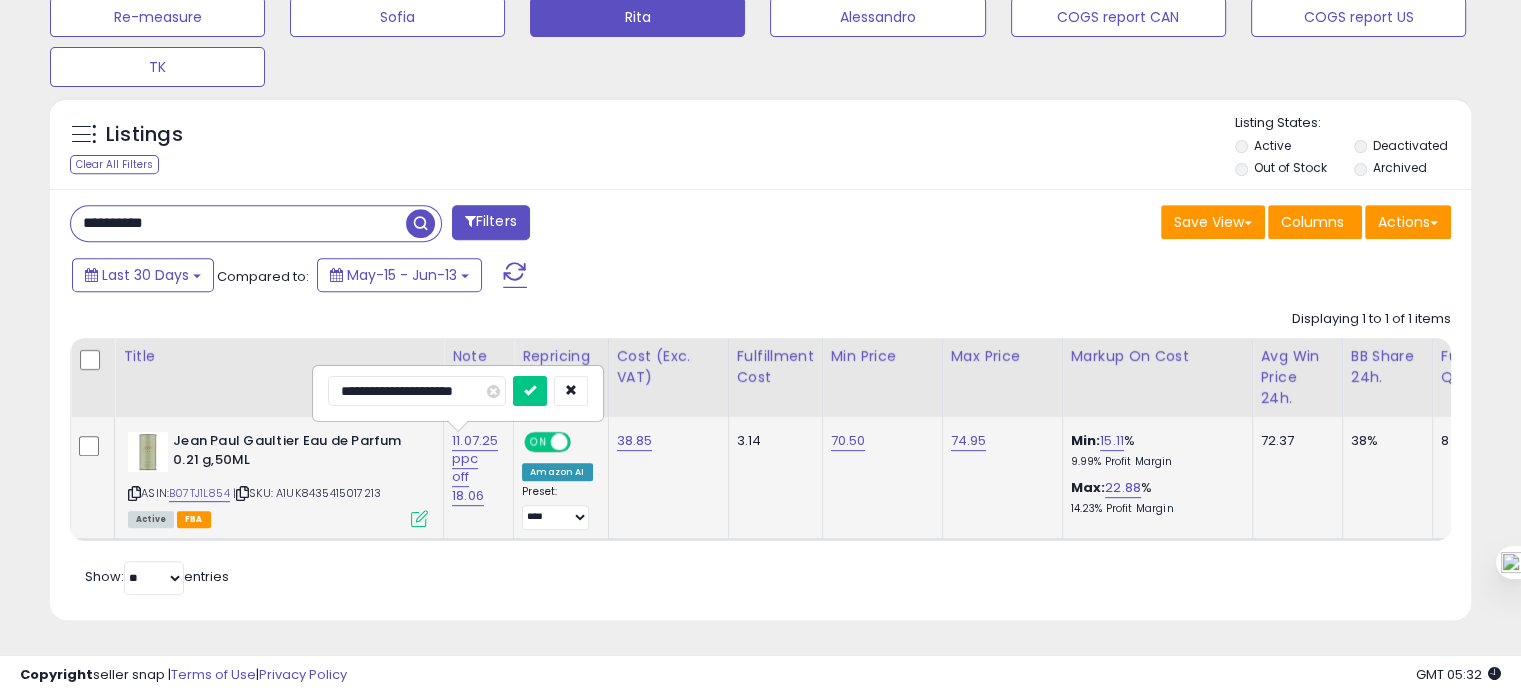 click at bounding box center [530, 391] 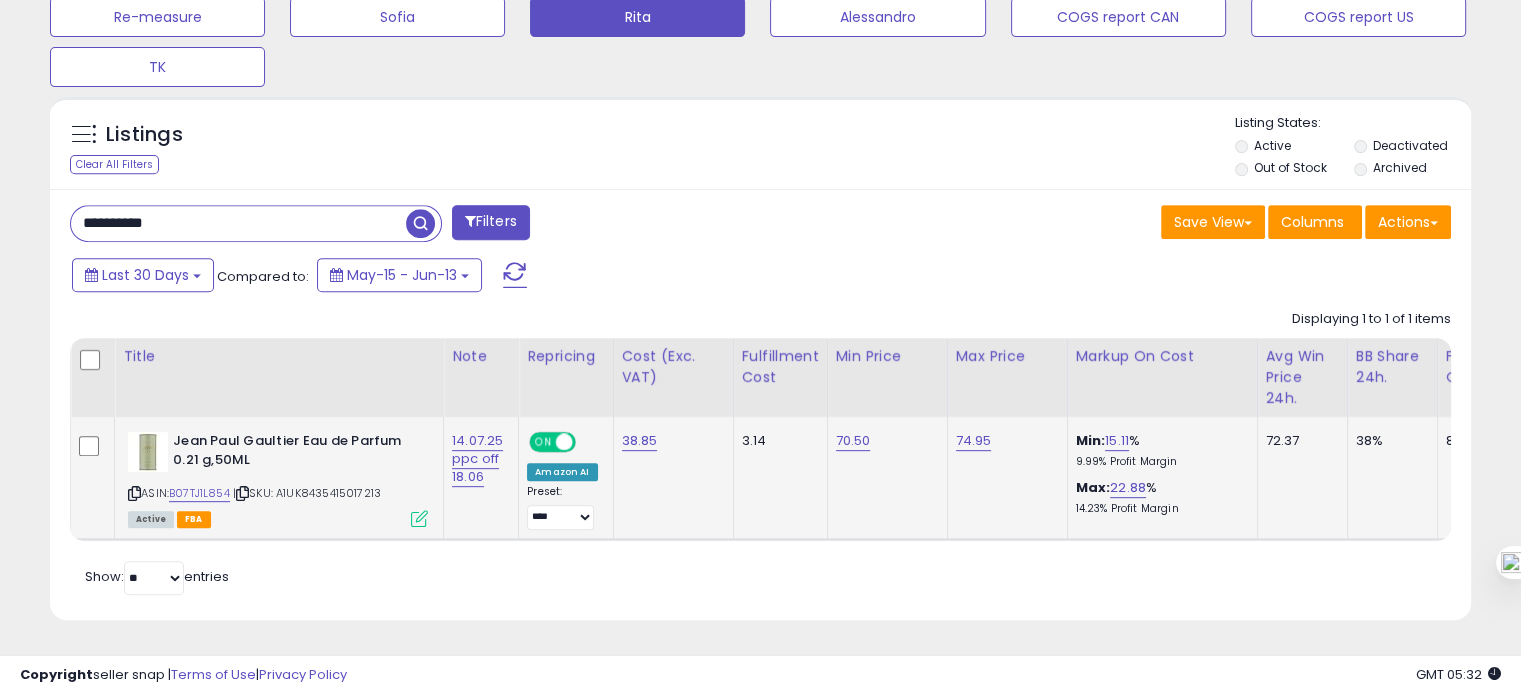 click on "**********" at bounding box center [238, 223] 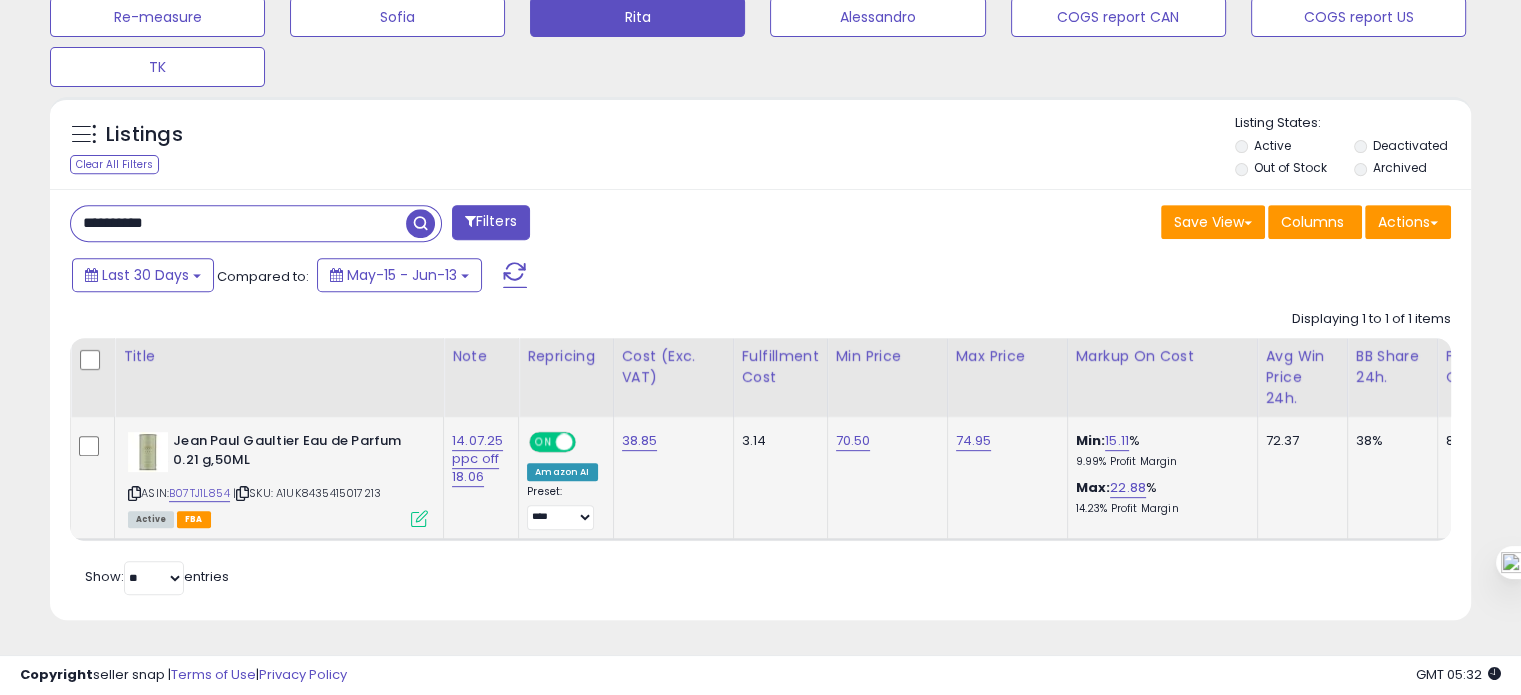 click on "**********" at bounding box center [238, 223] 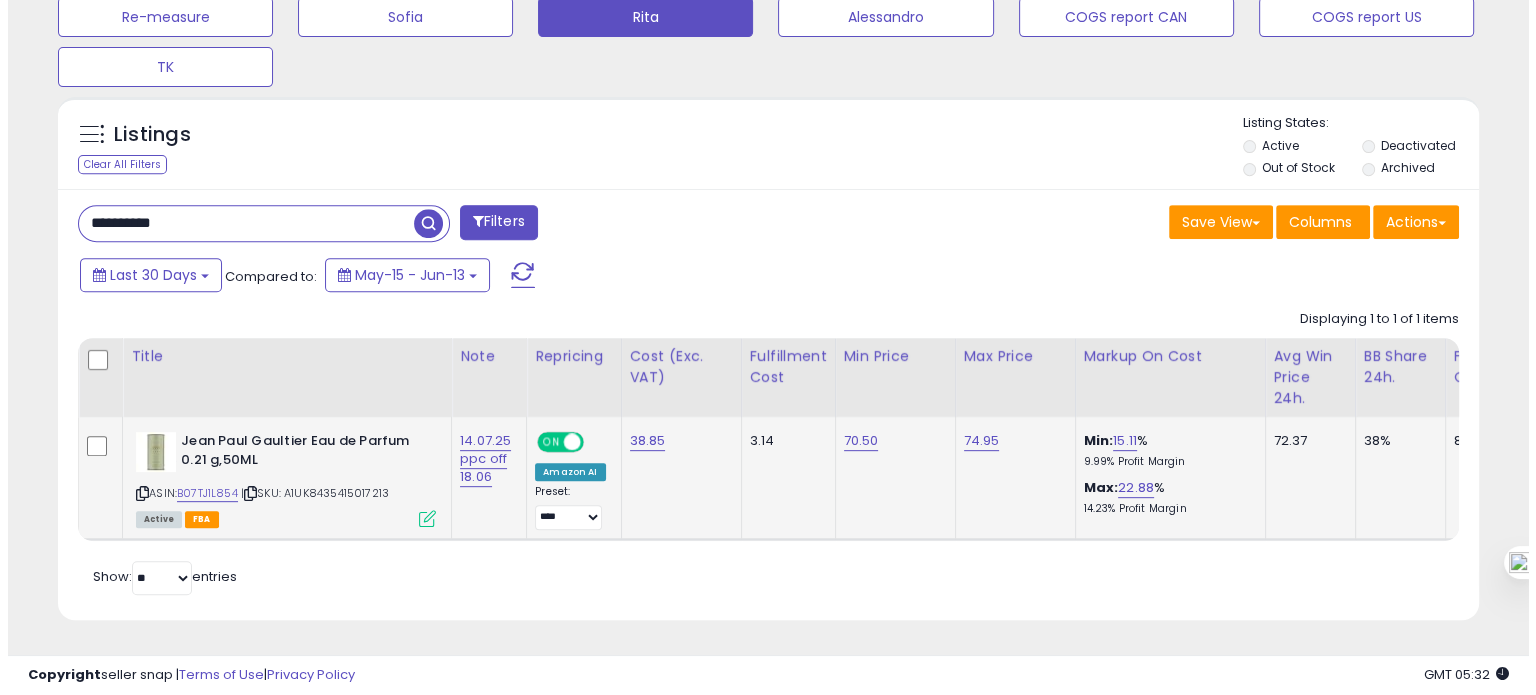scroll, scrollTop: 674, scrollLeft: 0, axis: vertical 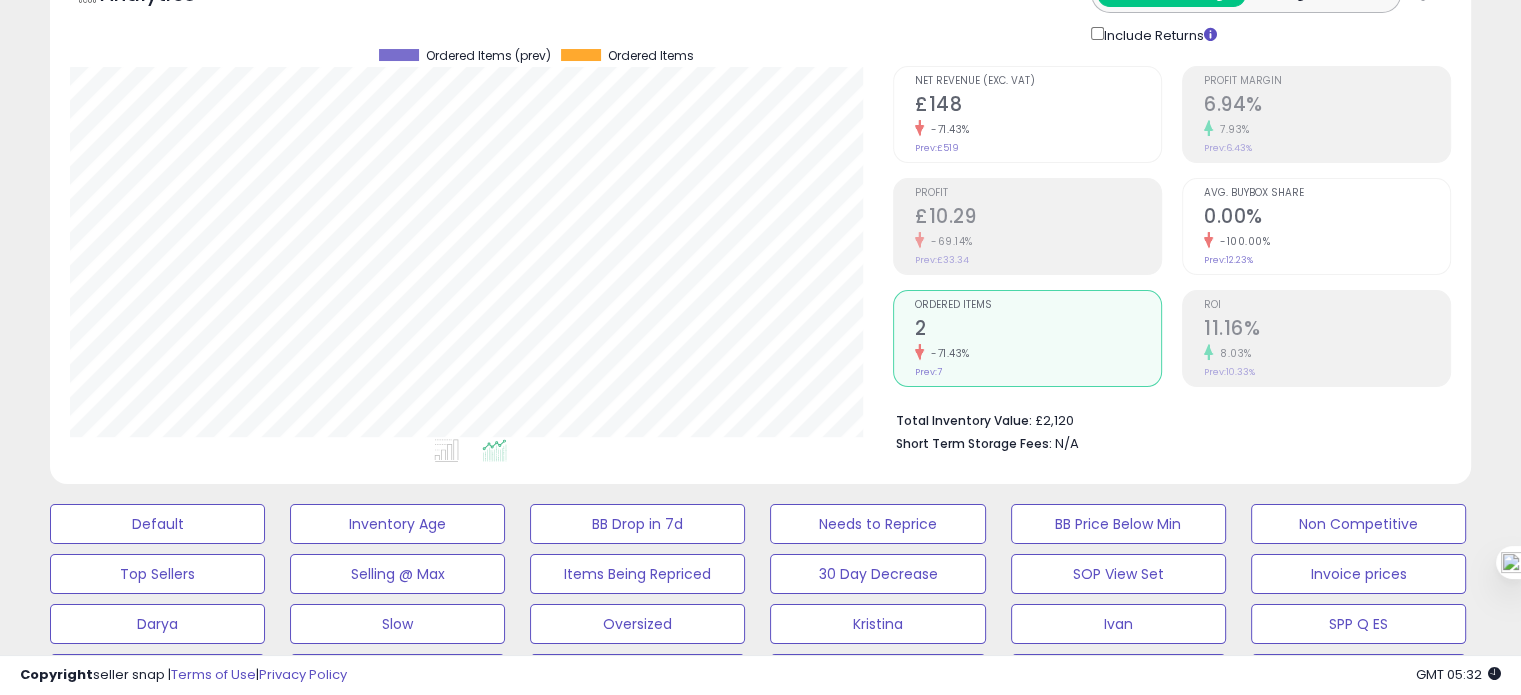 click on "Avg. Buybox Share
0.00%
-100.00%
Prev:  12.23%" at bounding box center (1327, 224) 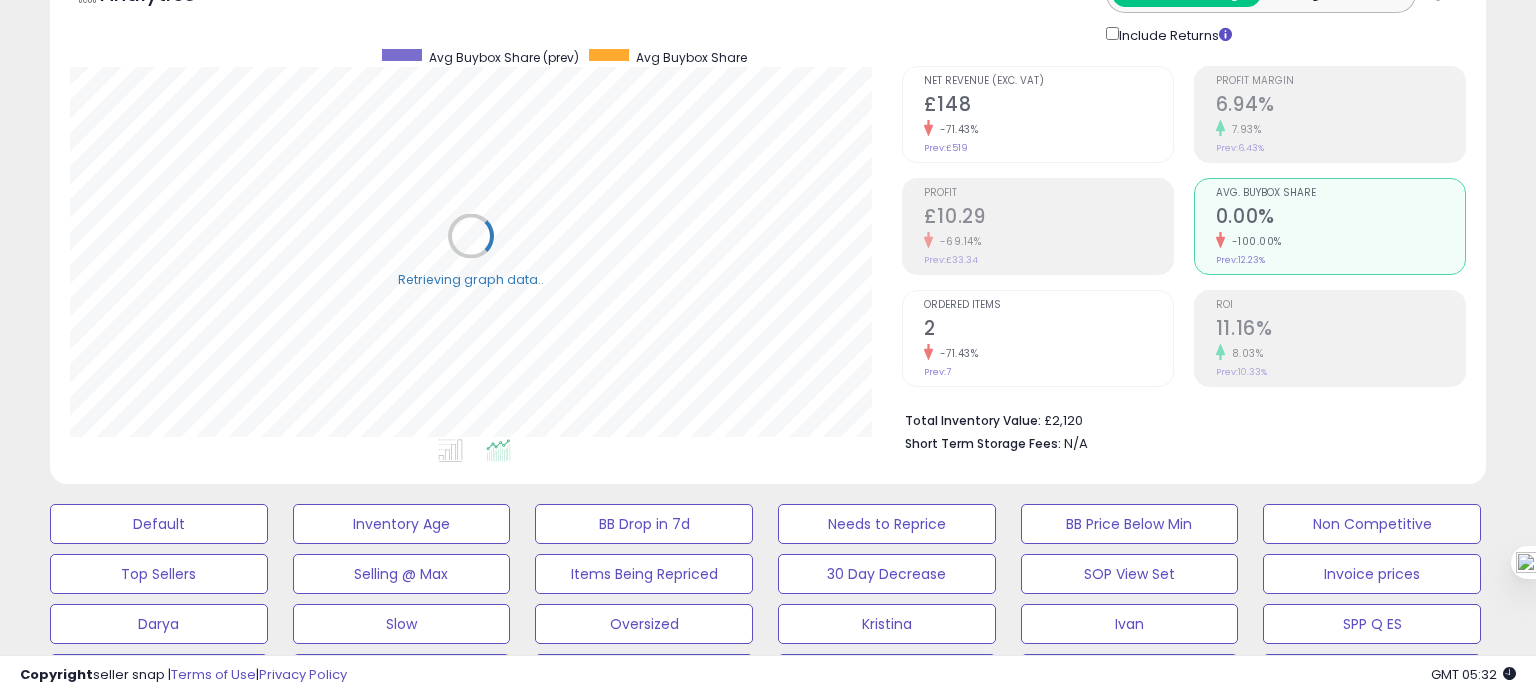 scroll, scrollTop: 999589, scrollLeft: 999168, axis: both 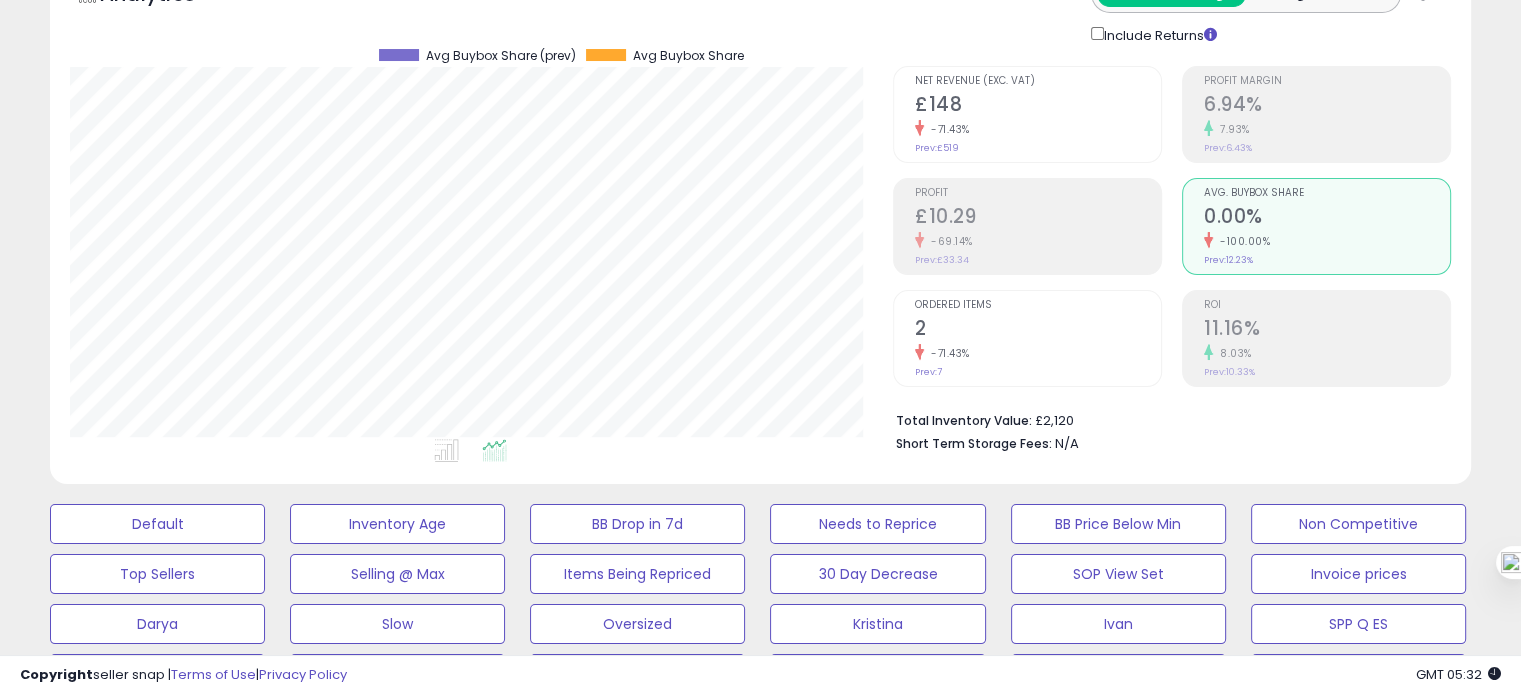 click on "2" at bounding box center [1038, 330] 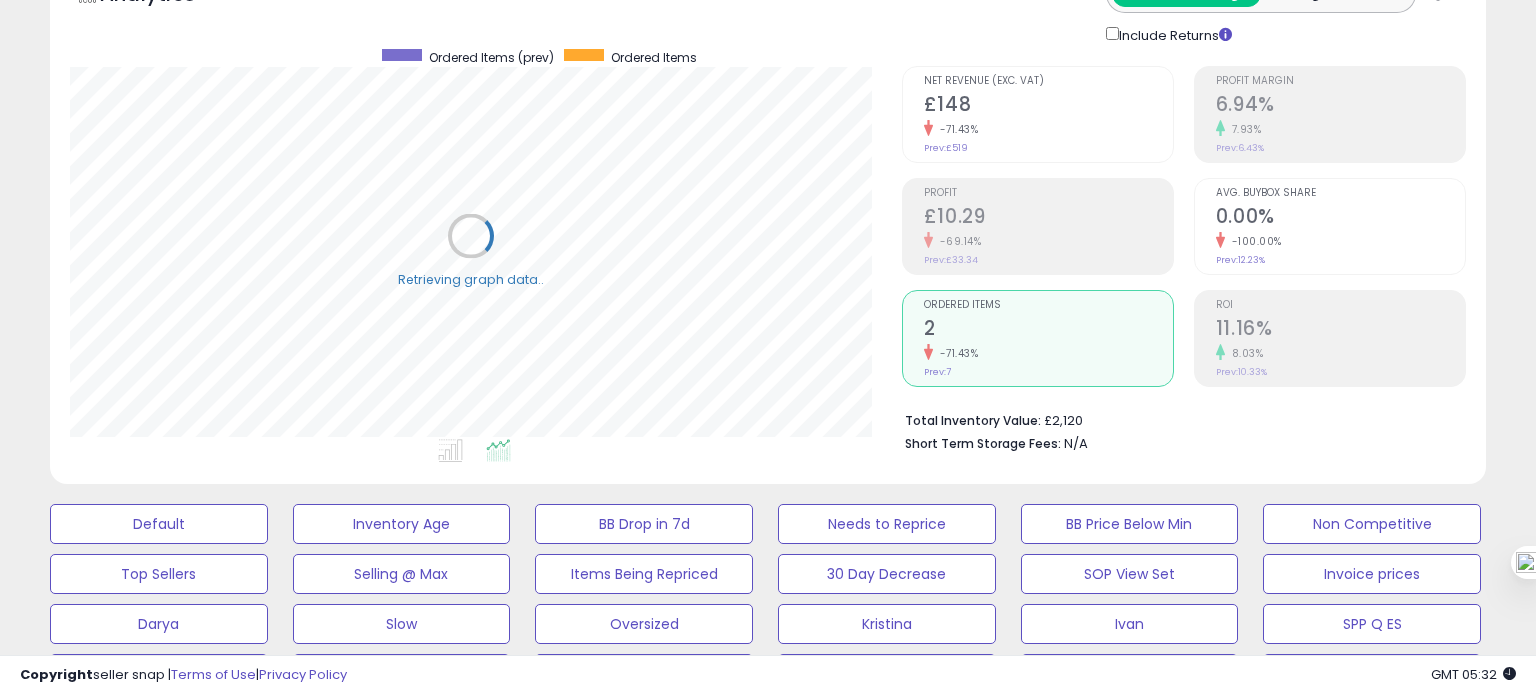 scroll, scrollTop: 999589, scrollLeft: 999168, axis: both 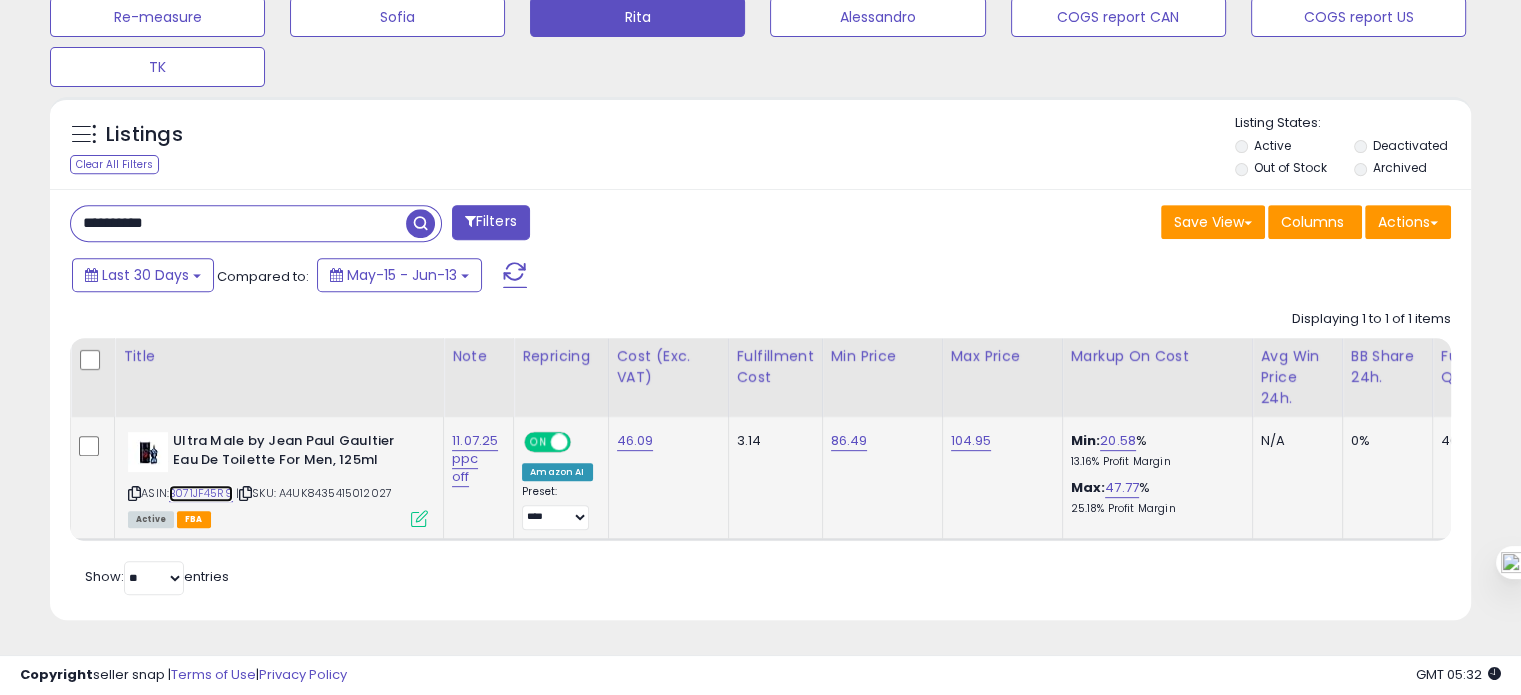 click on "B071JF45R9" at bounding box center [201, 493] 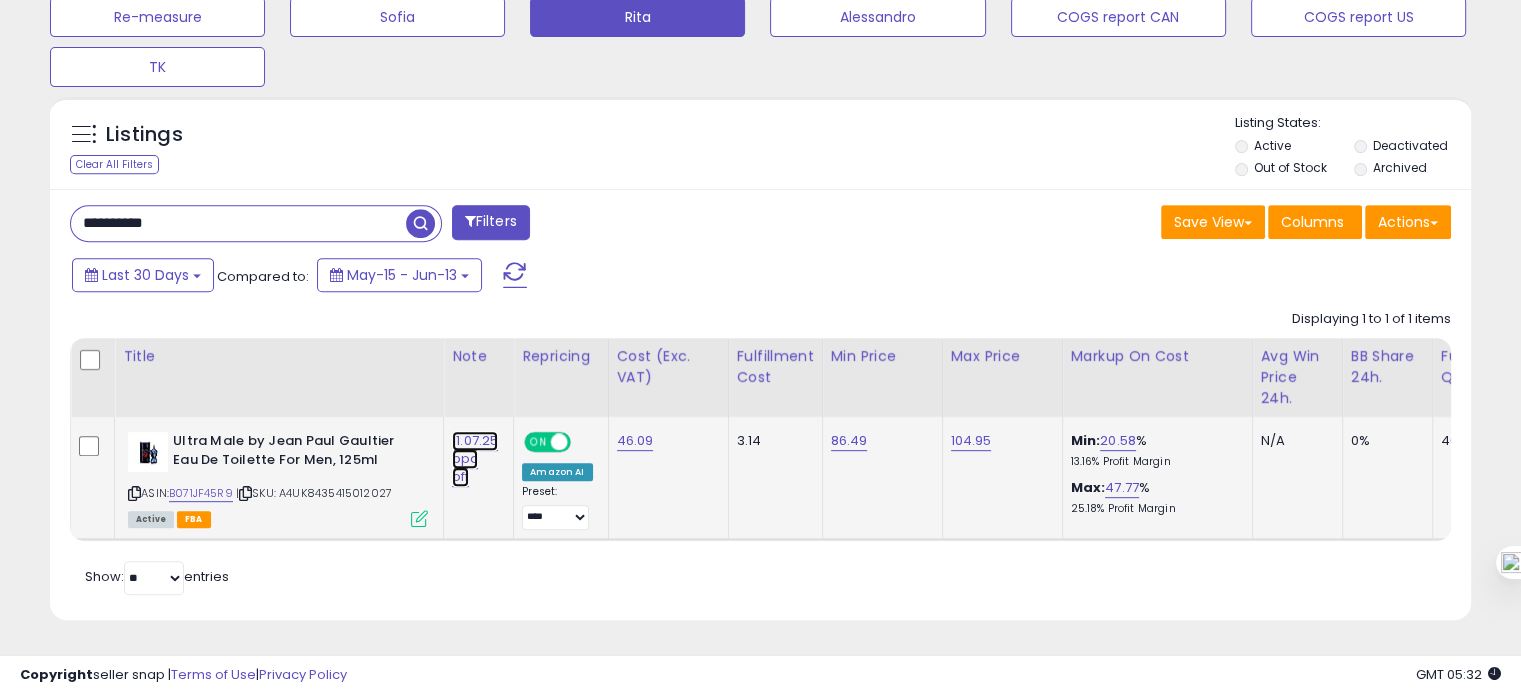 click on "11.07.25 ppc off" at bounding box center [475, 459] 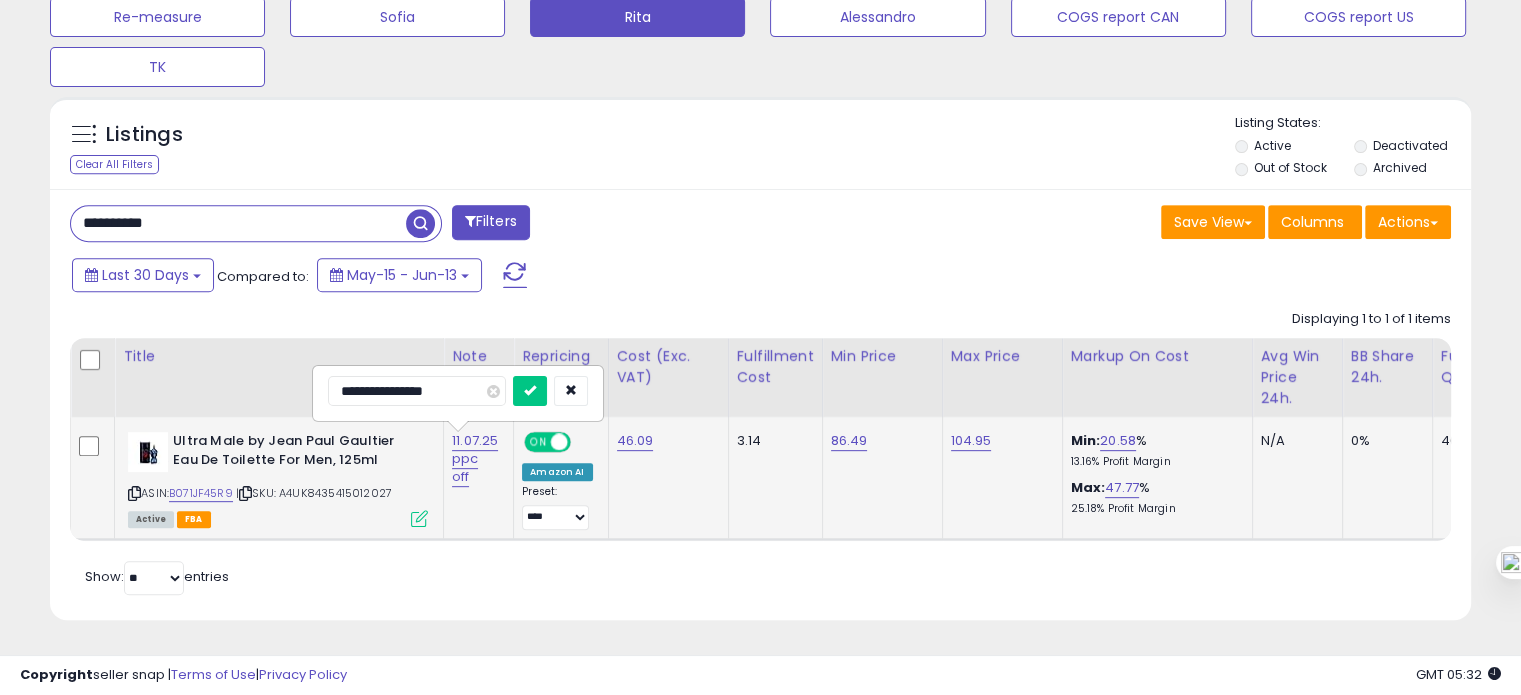 click on "**********" at bounding box center [417, 391] 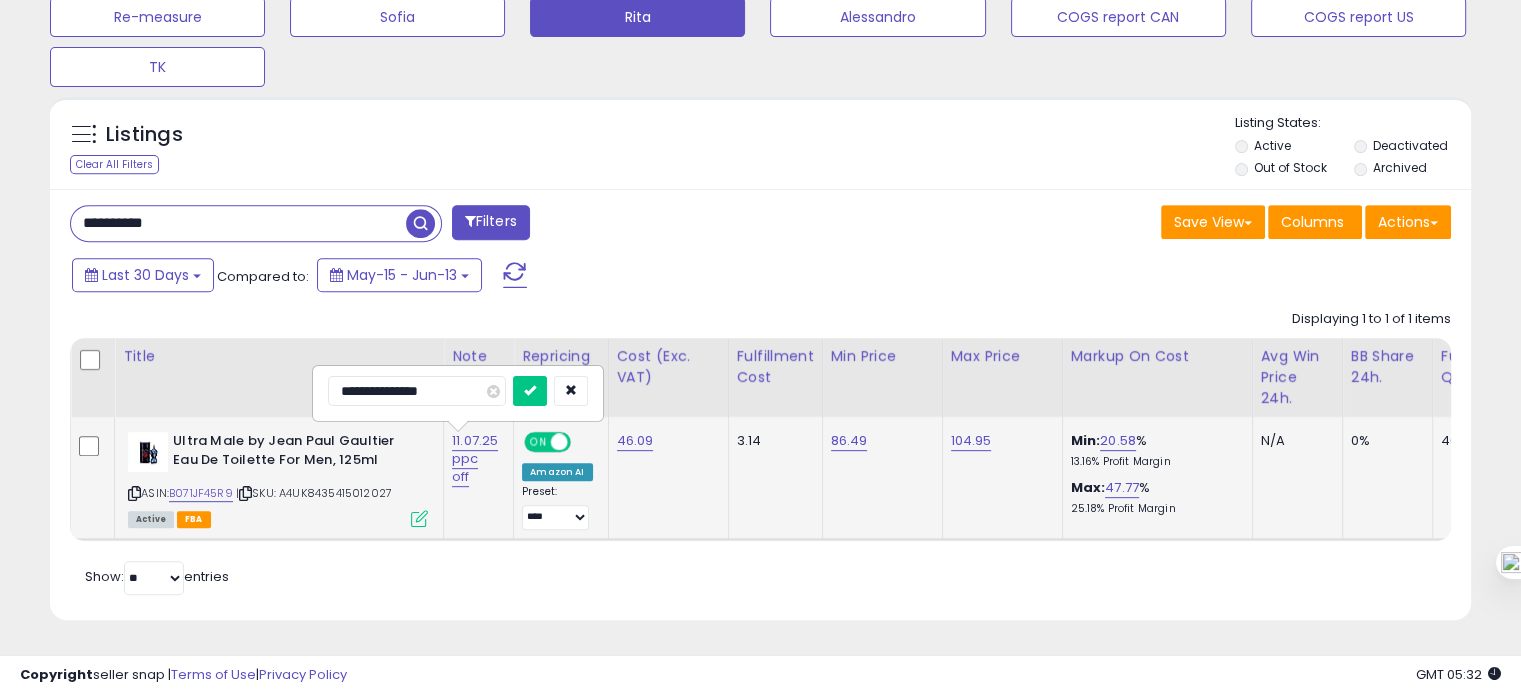 type on "**********" 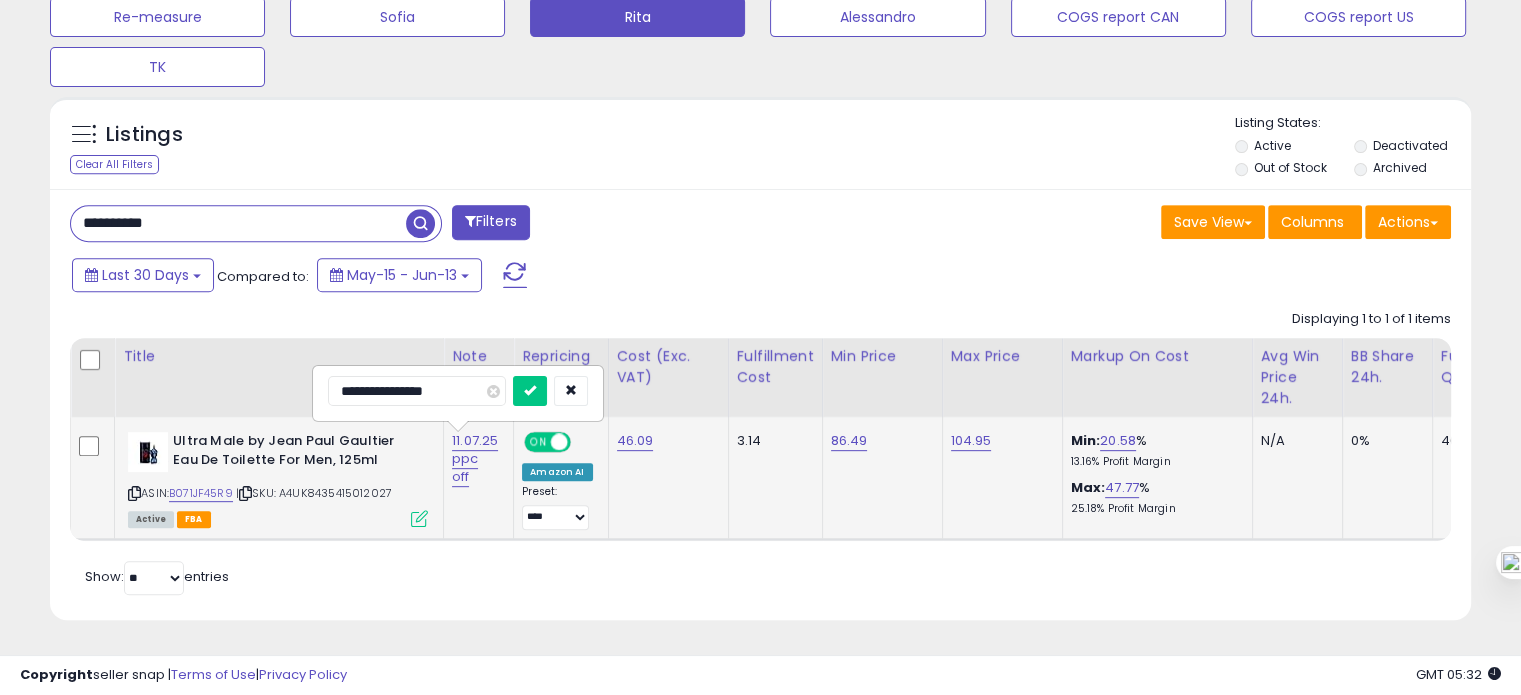 click at bounding box center (530, 391) 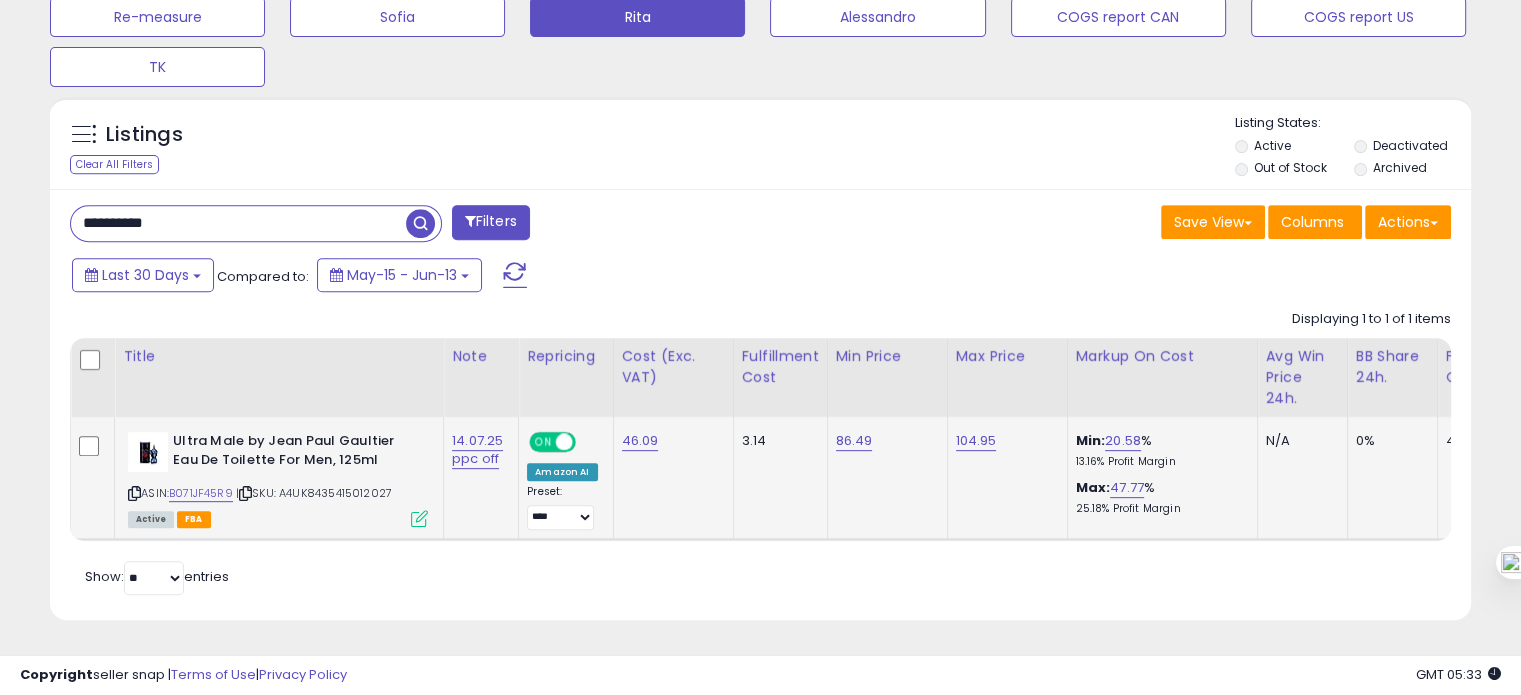 click on "**********" at bounding box center (238, 223) 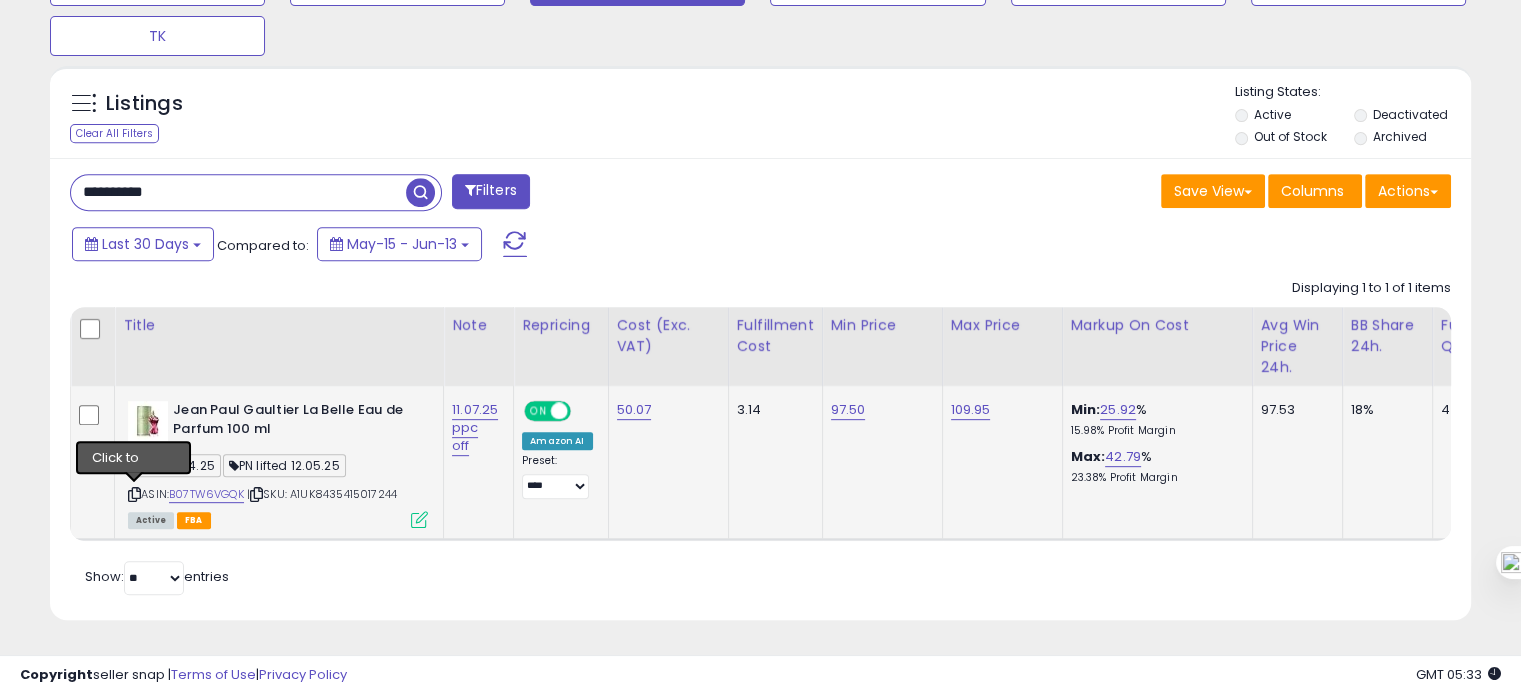 click at bounding box center [134, 494] 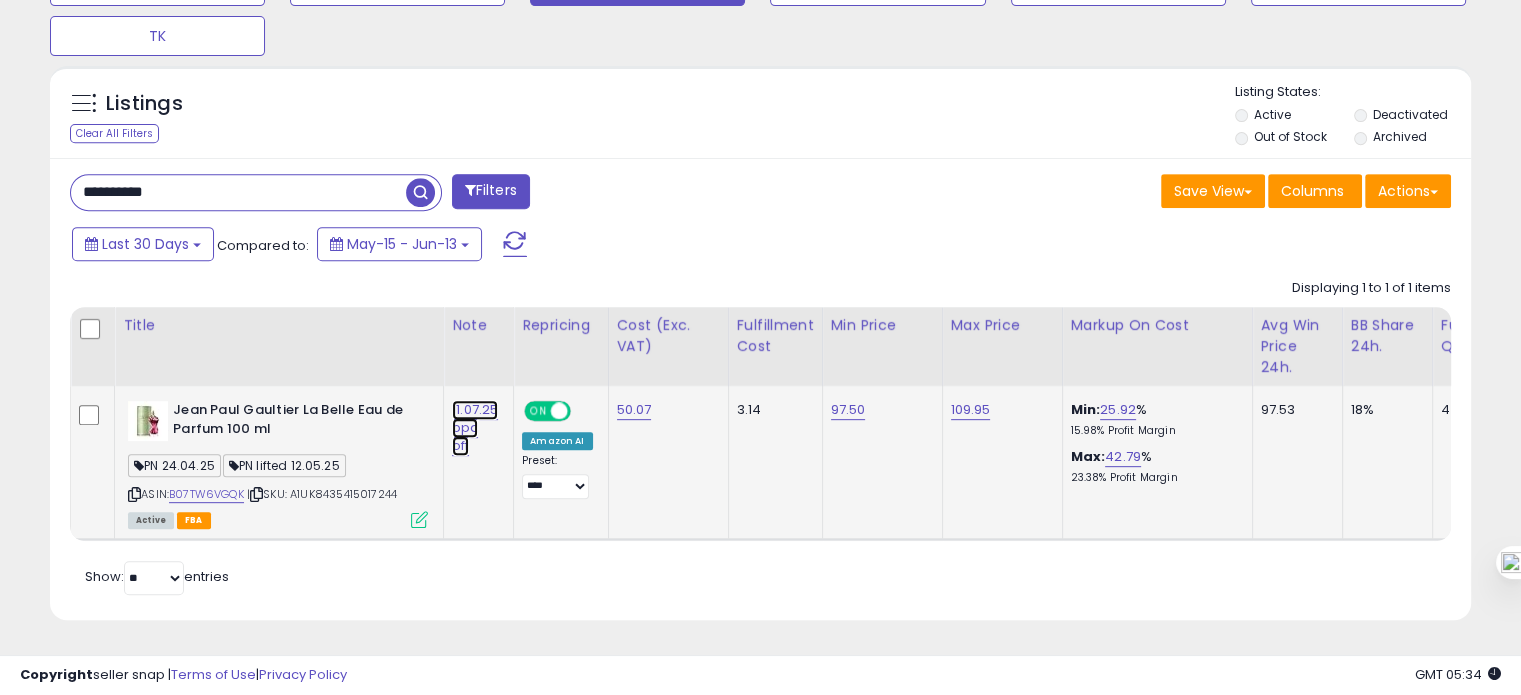 click on "11.07.25 ppc off" at bounding box center (475, 428) 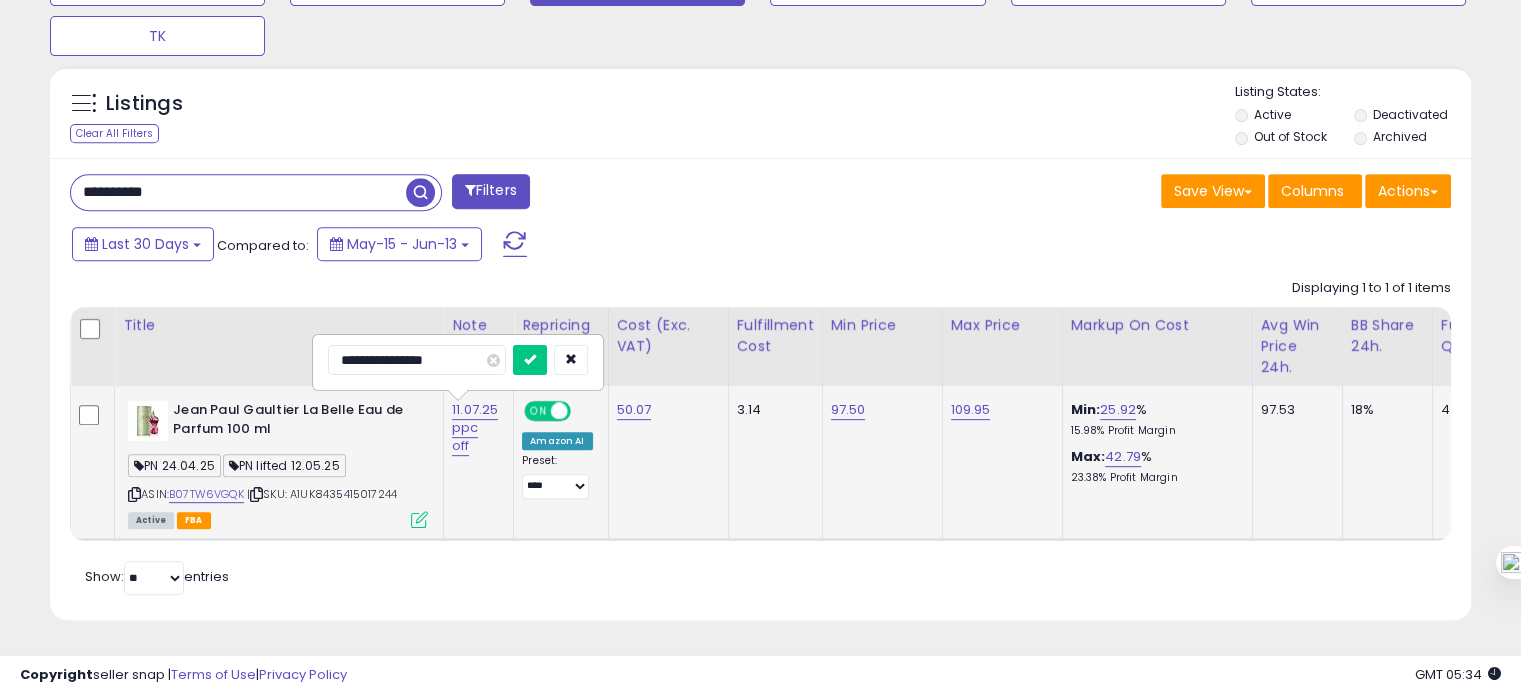 click on "**********" at bounding box center [417, 360] 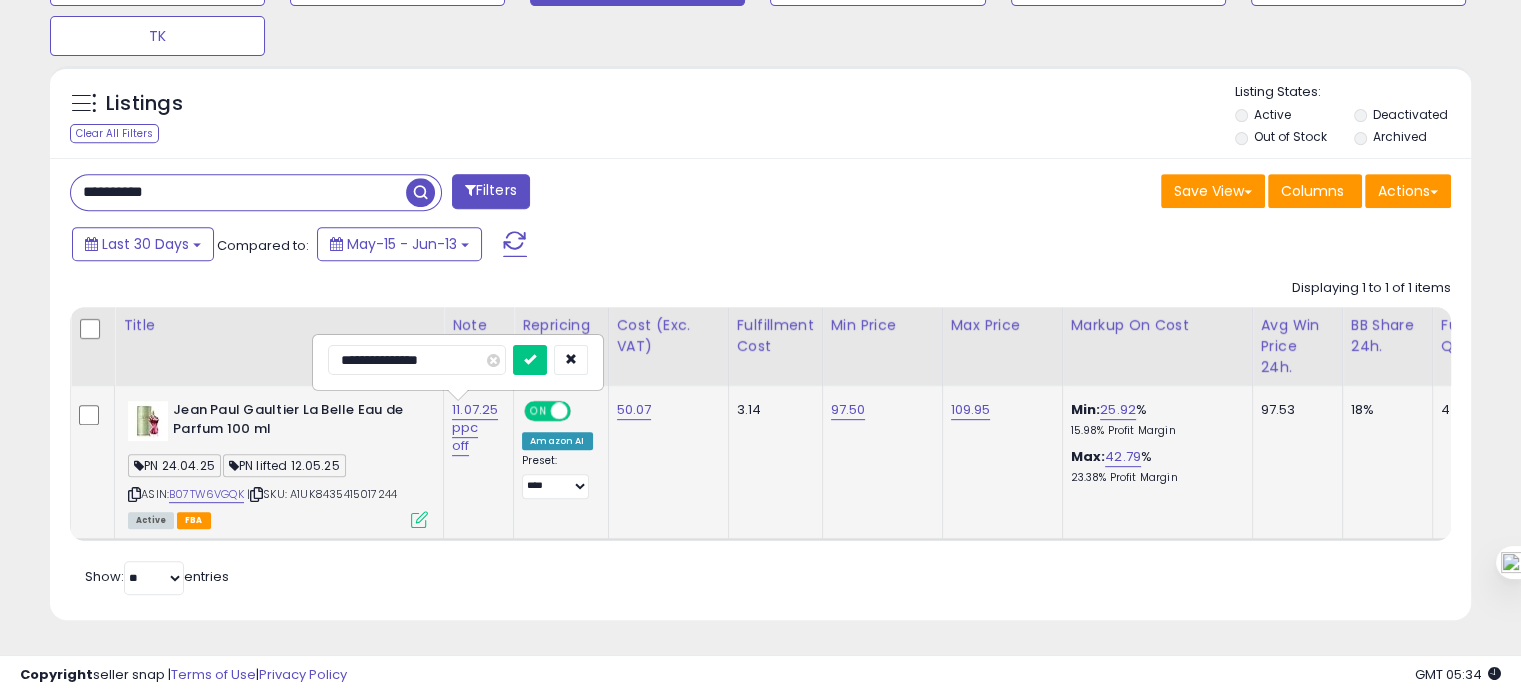 type on "**********" 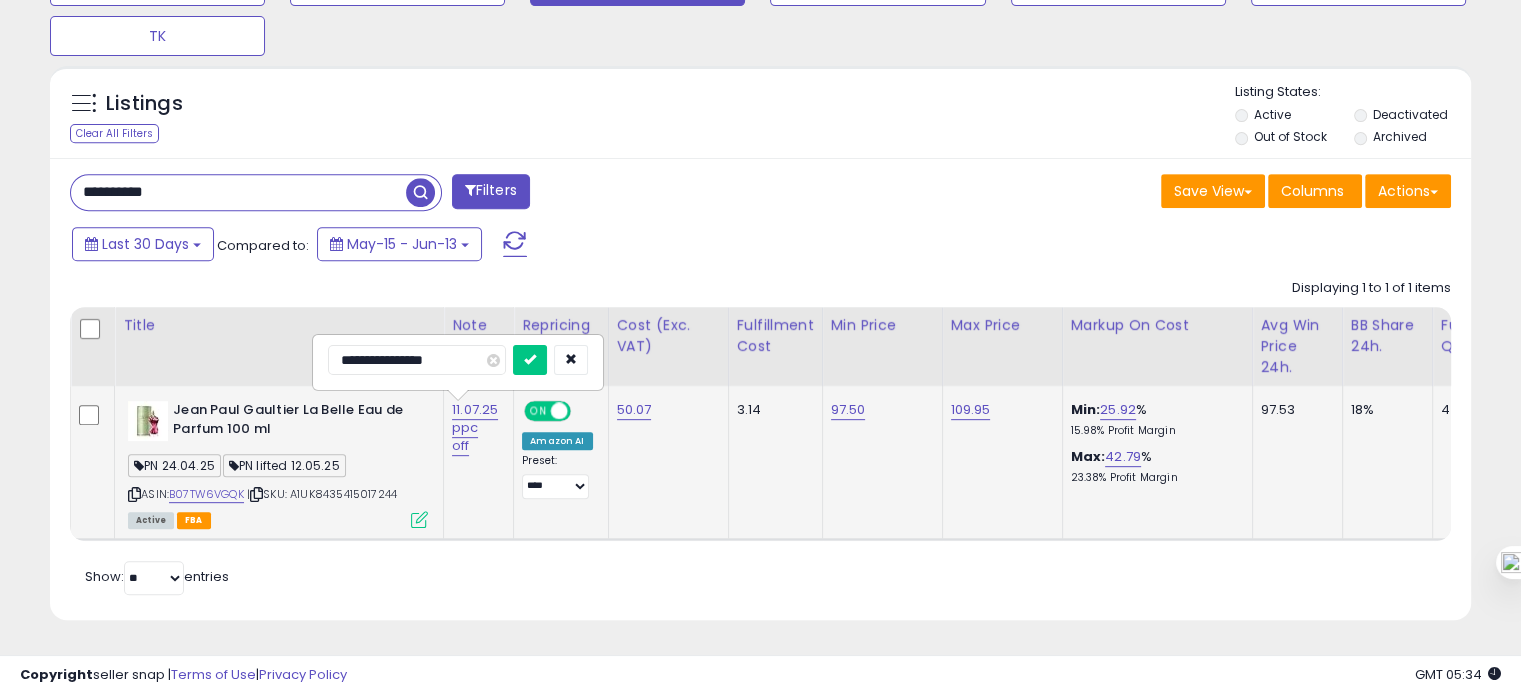 click at bounding box center [530, 360] 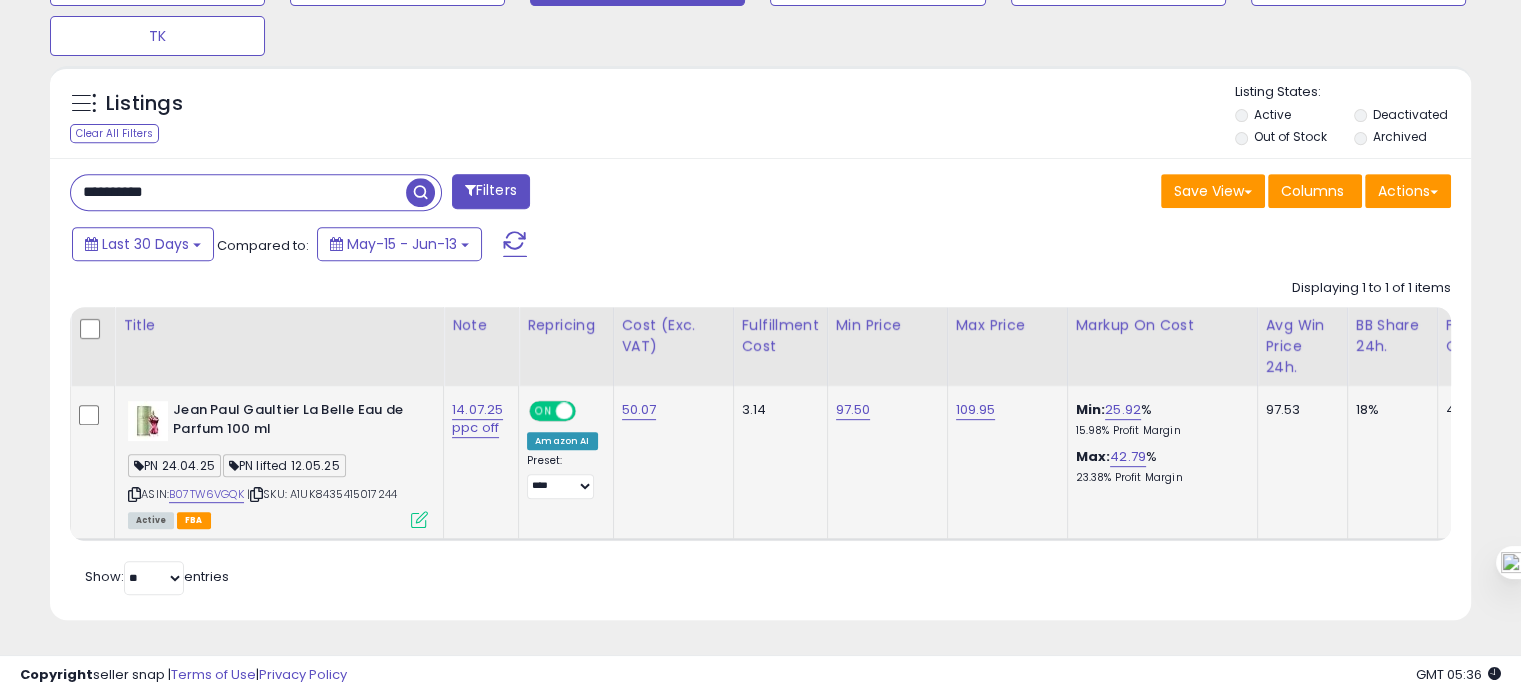 click on "**********" at bounding box center (238, 192) 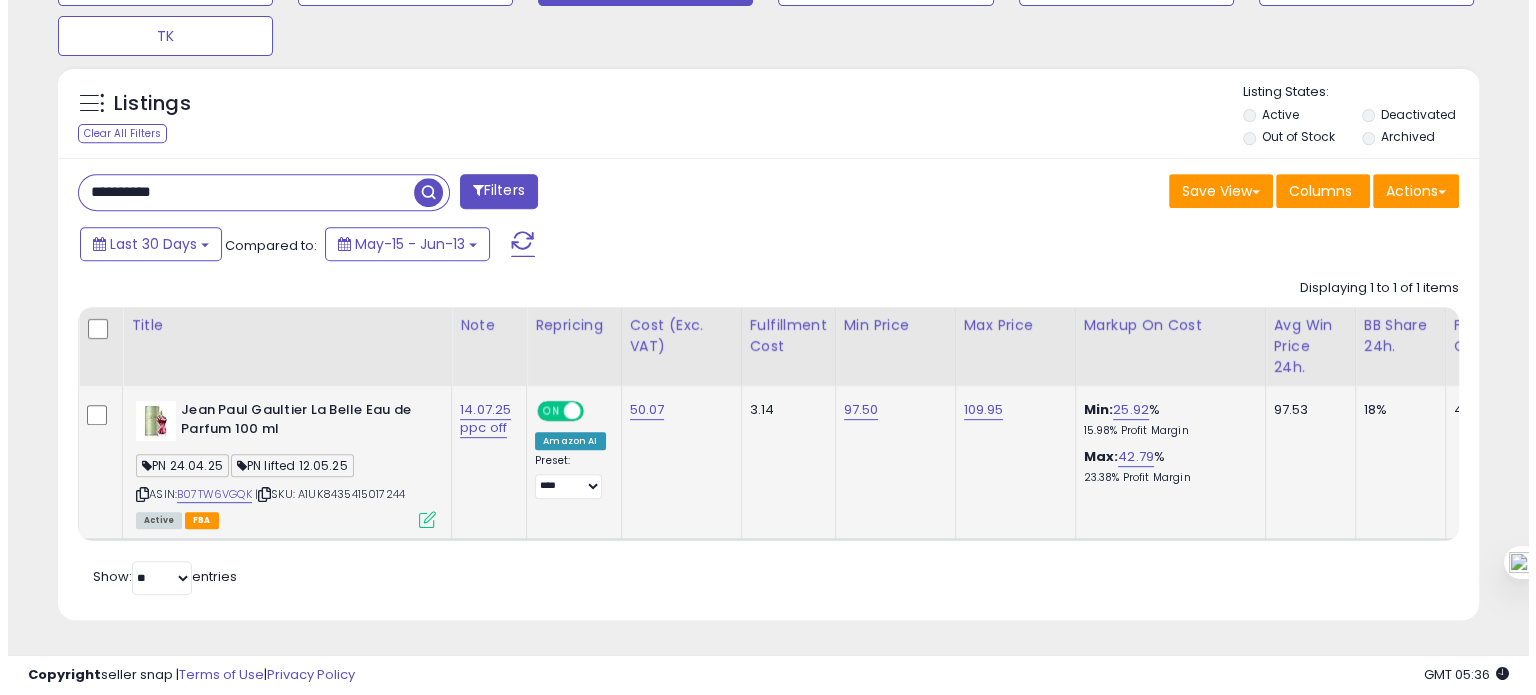scroll, scrollTop: 674, scrollLeft: 0, axis: vertical 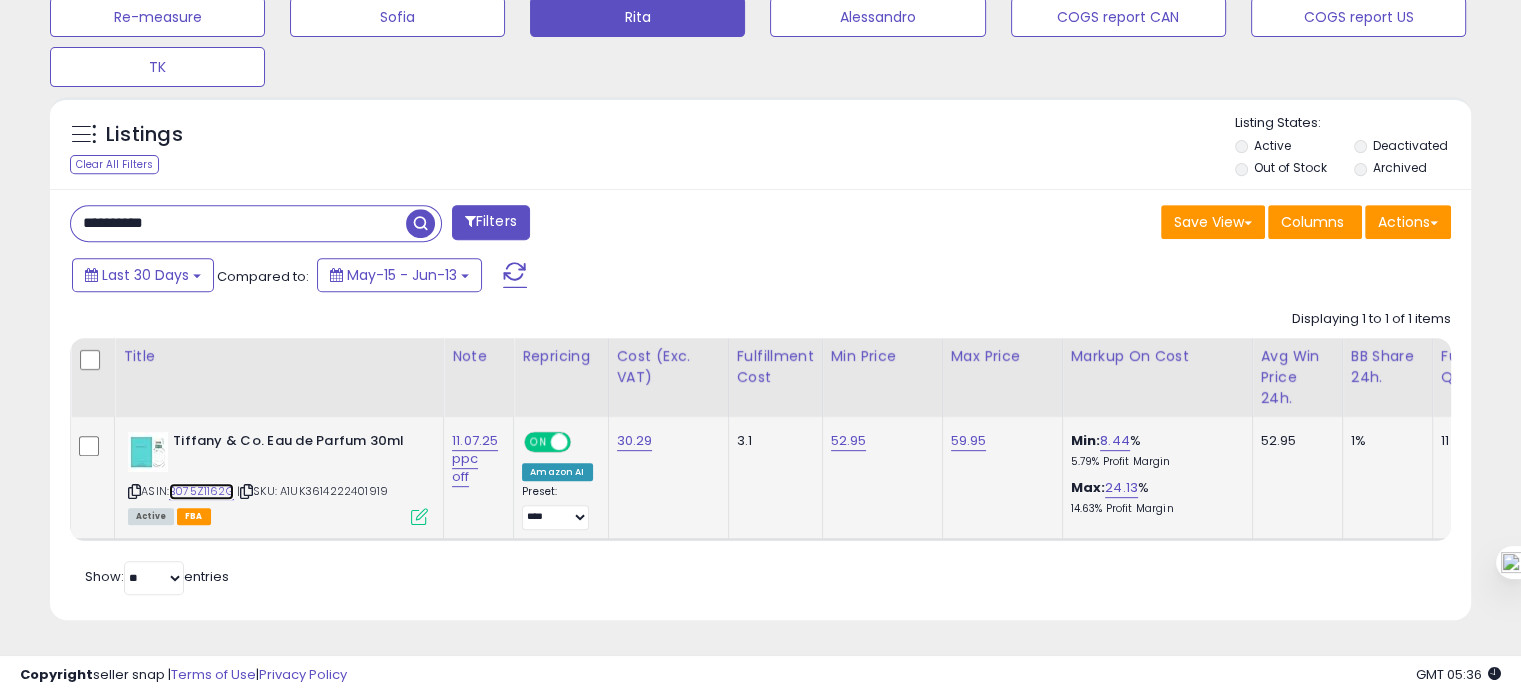 click on "B075Z1162G" at bounding box center [201, 491] 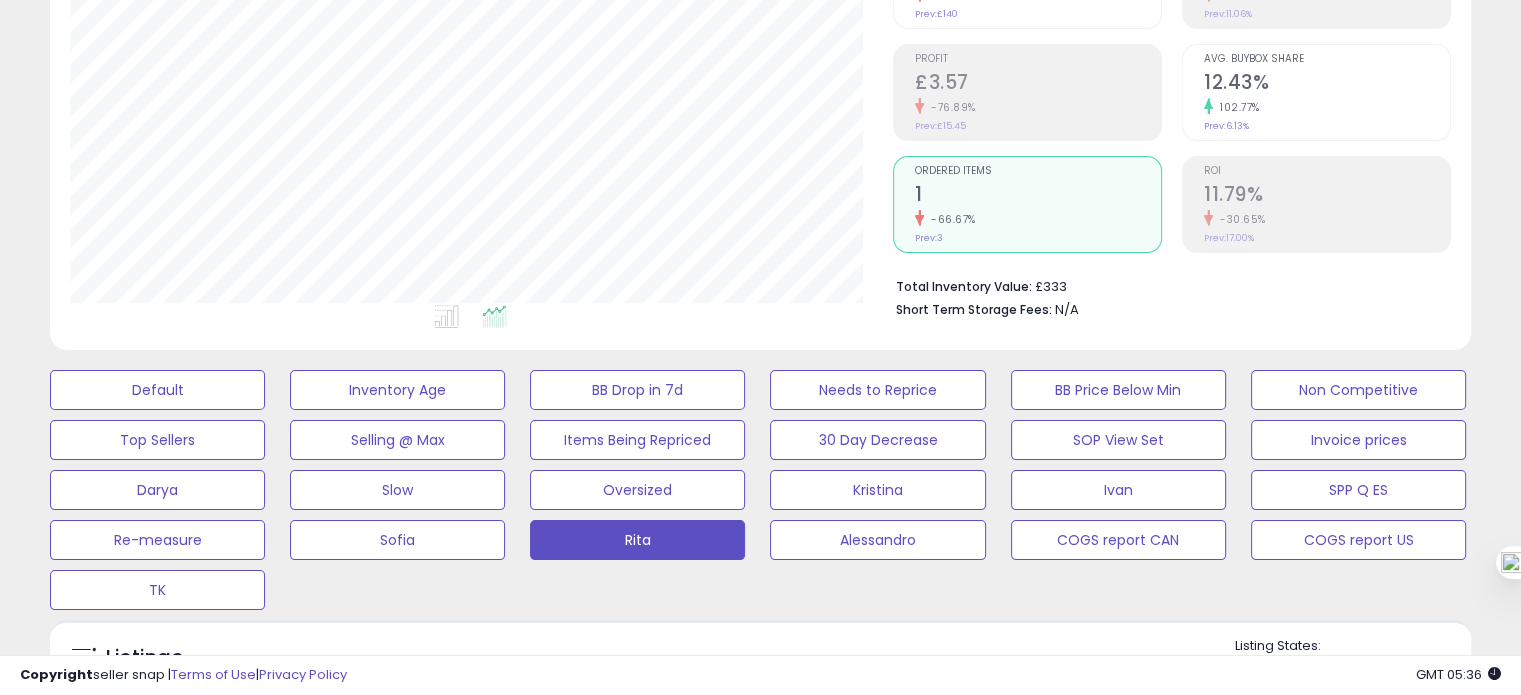 scroll, scrollTop: 796, scrollLeft: 0, axis: vertical 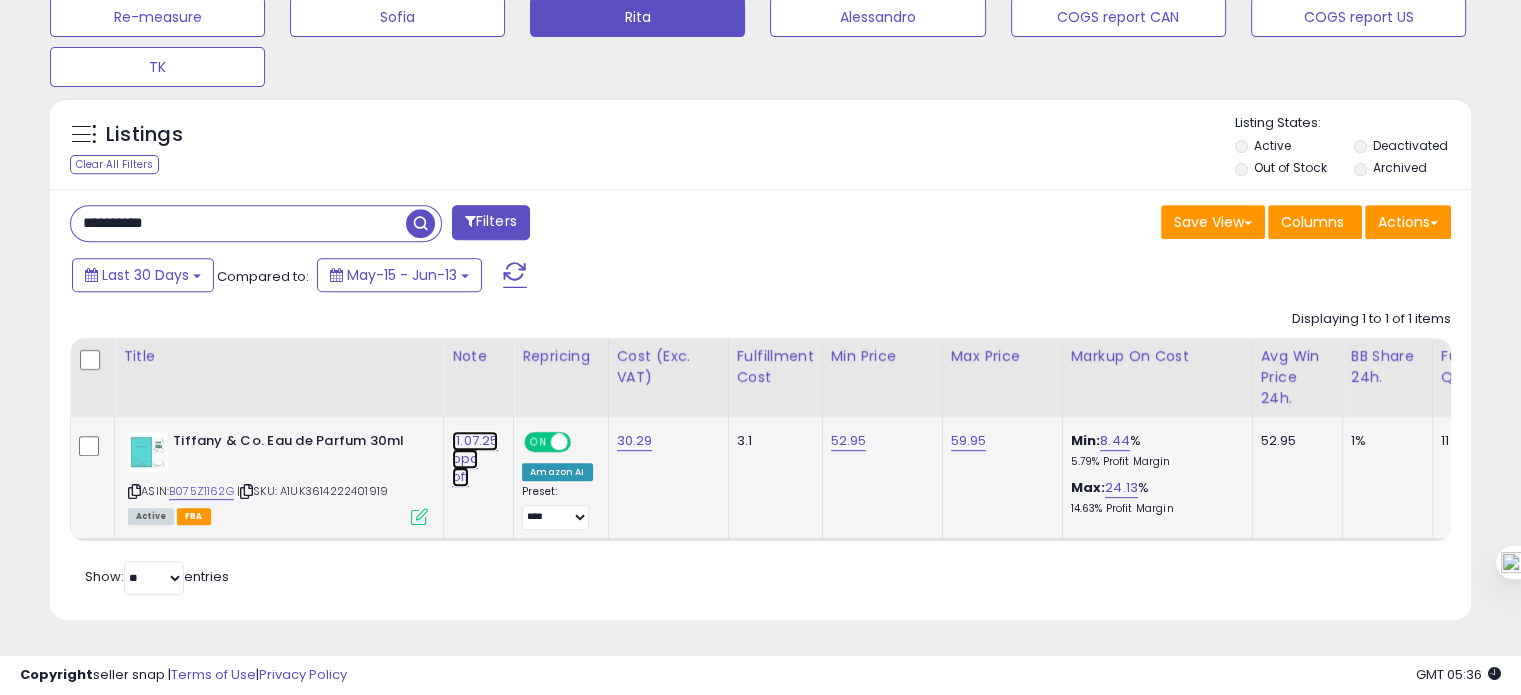 click on "11.07.25 ppc off" at bounding box center (475, 459) 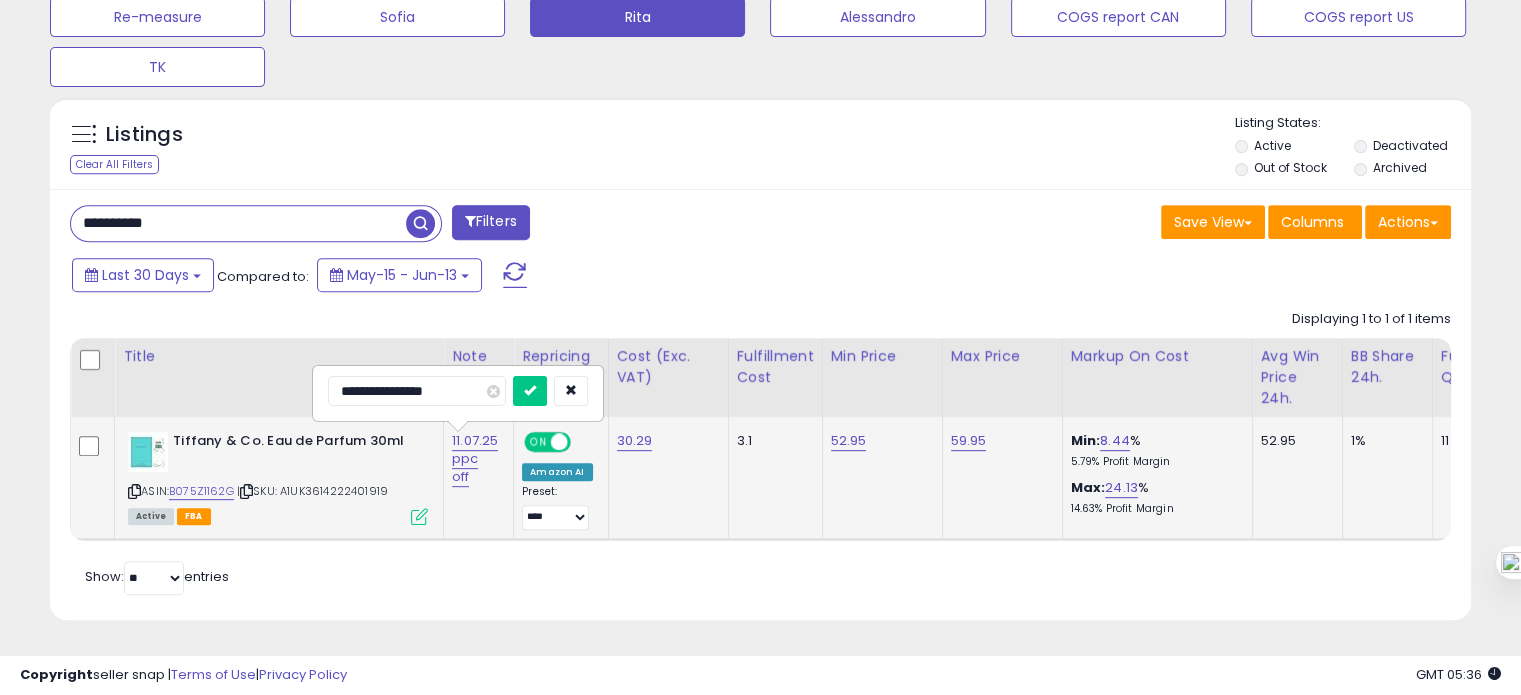click on "**********" at bounding box center [417, 391] 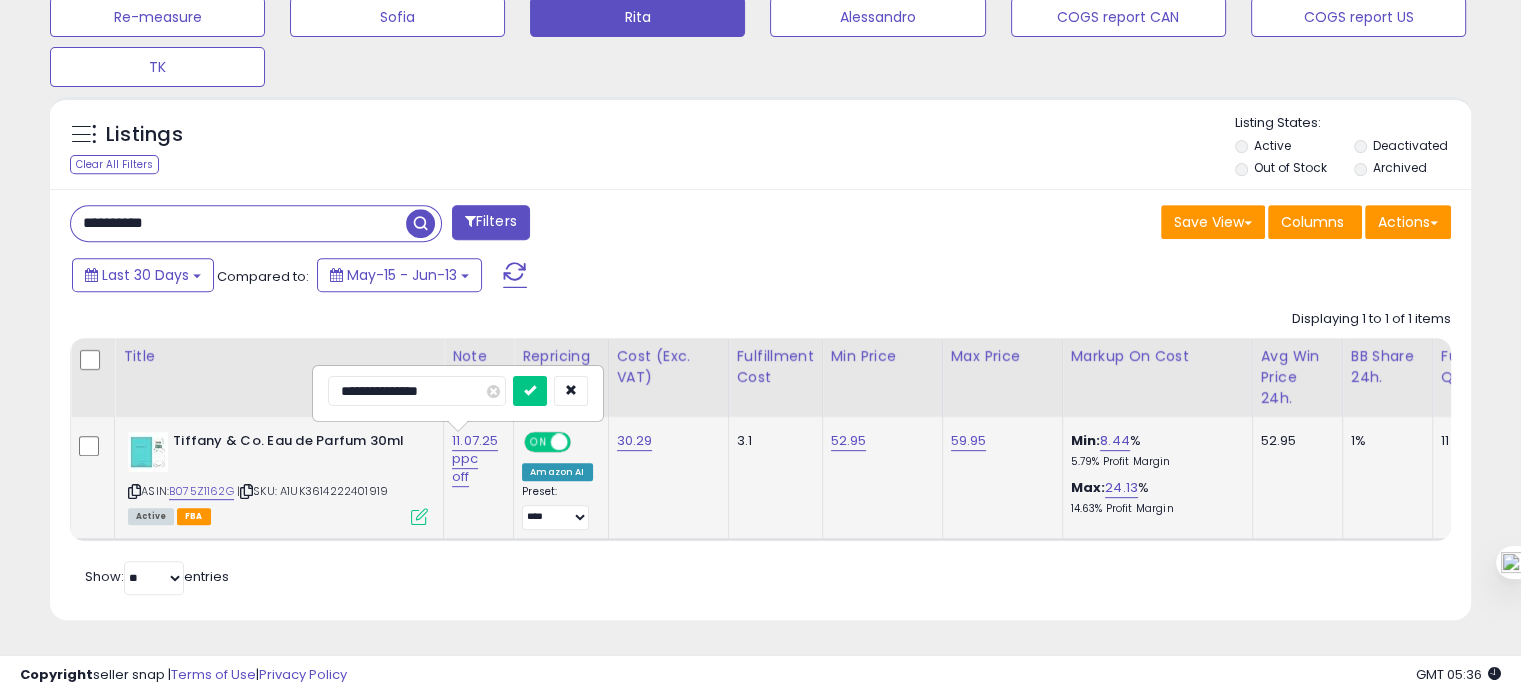 type on "**********" 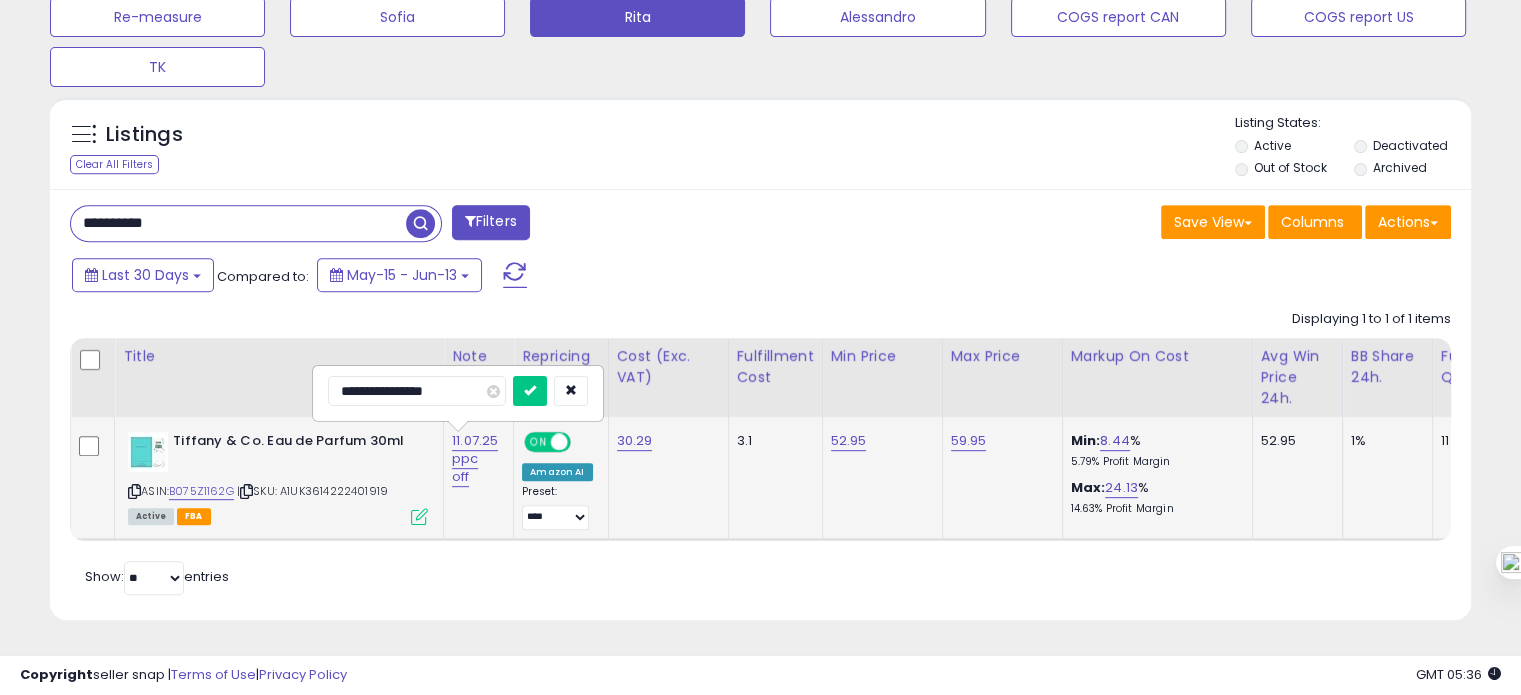 click at bounding box center [530, 391] 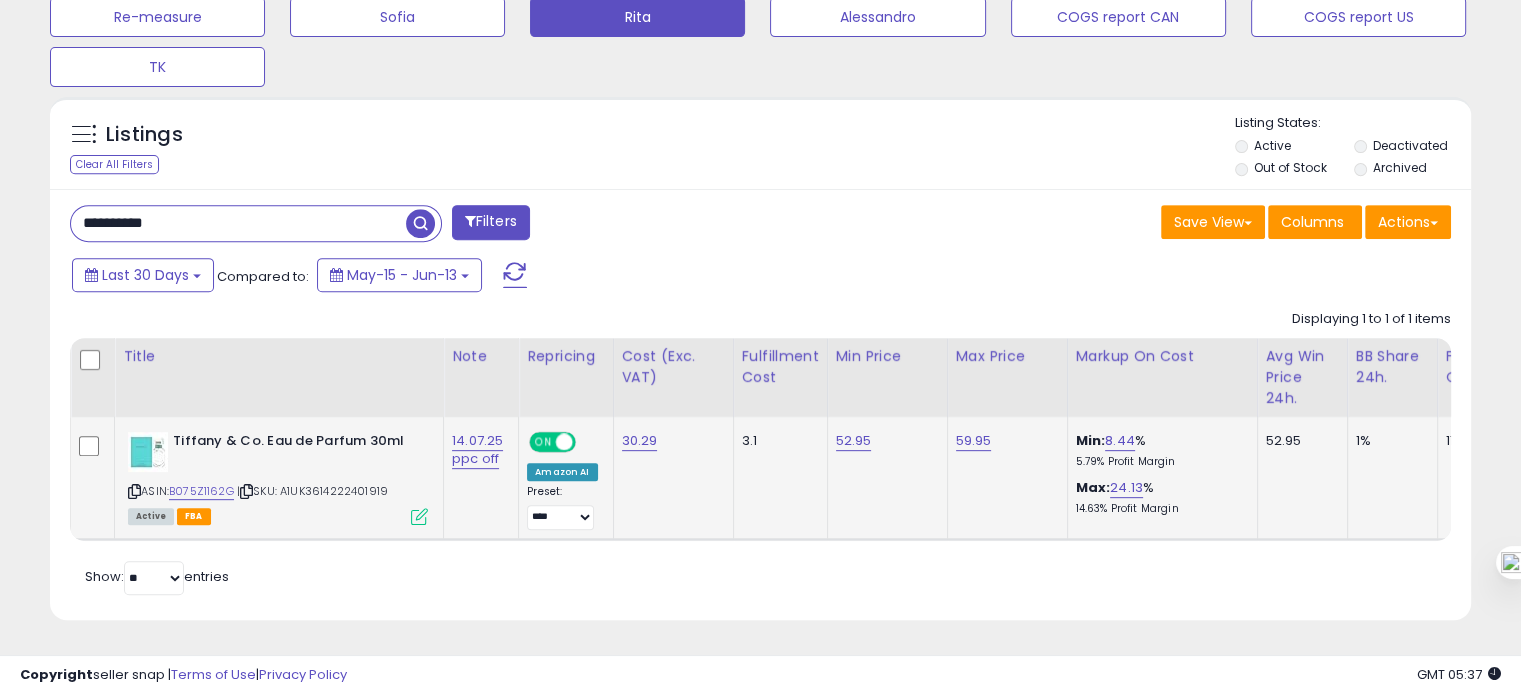 click on "**********" at bounding box center (238, 223) 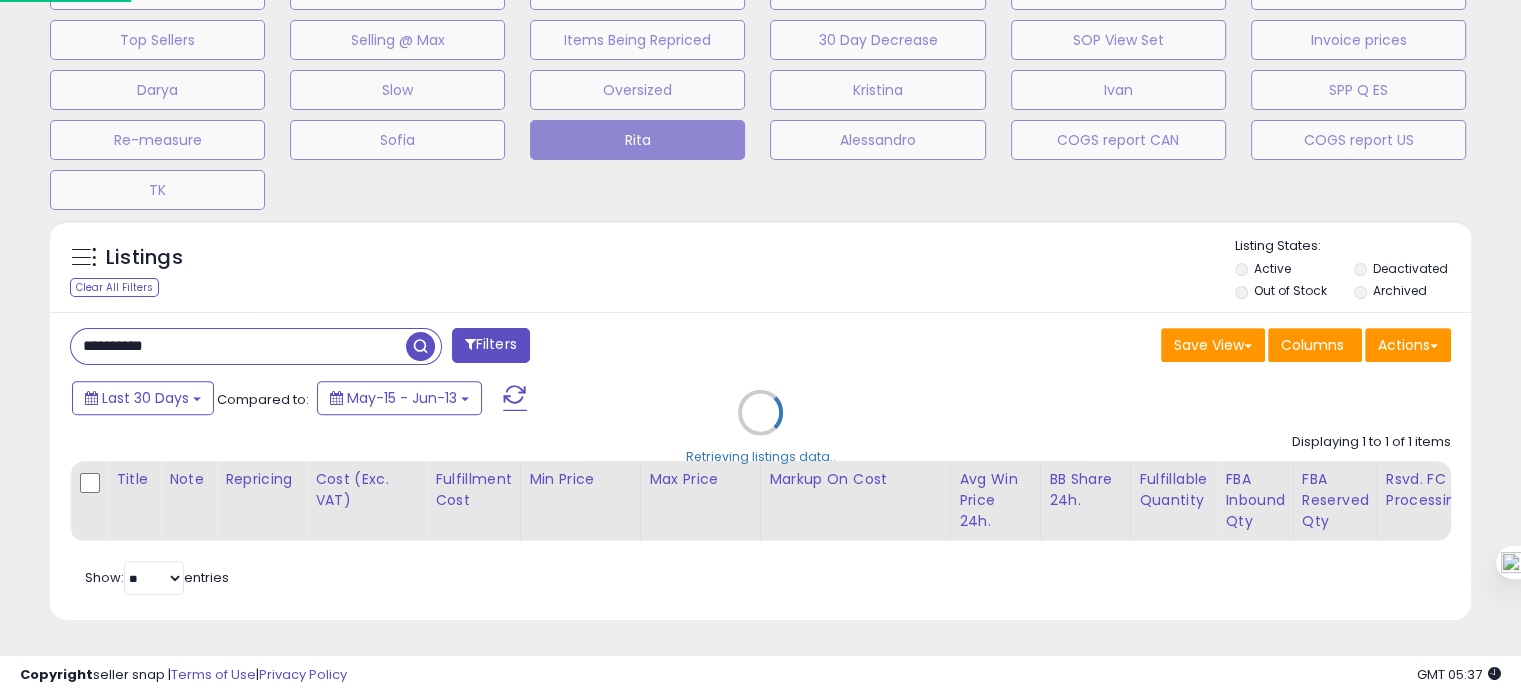 scroll, scrollTop: 999589, scrollLeft: 999168, axis: both 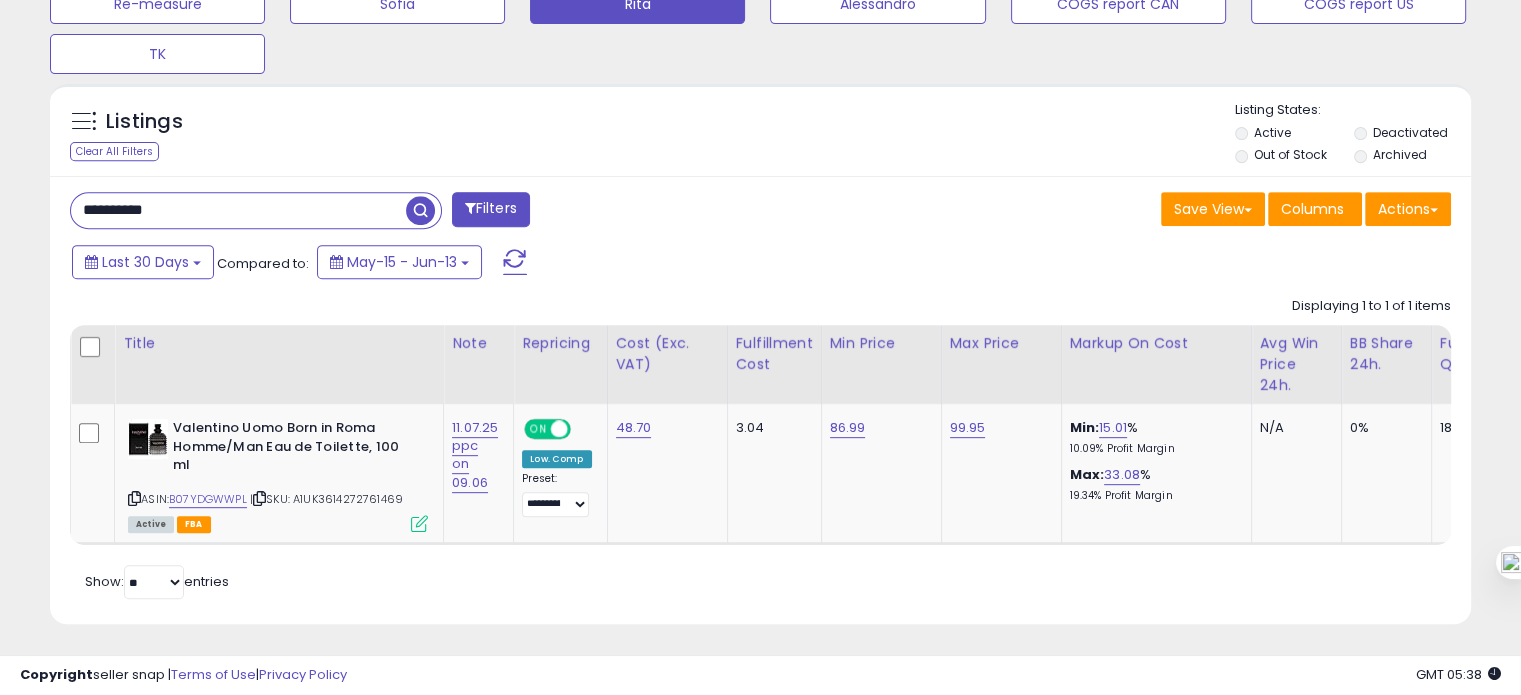 click on "**********" at bounding box center [238, 210] 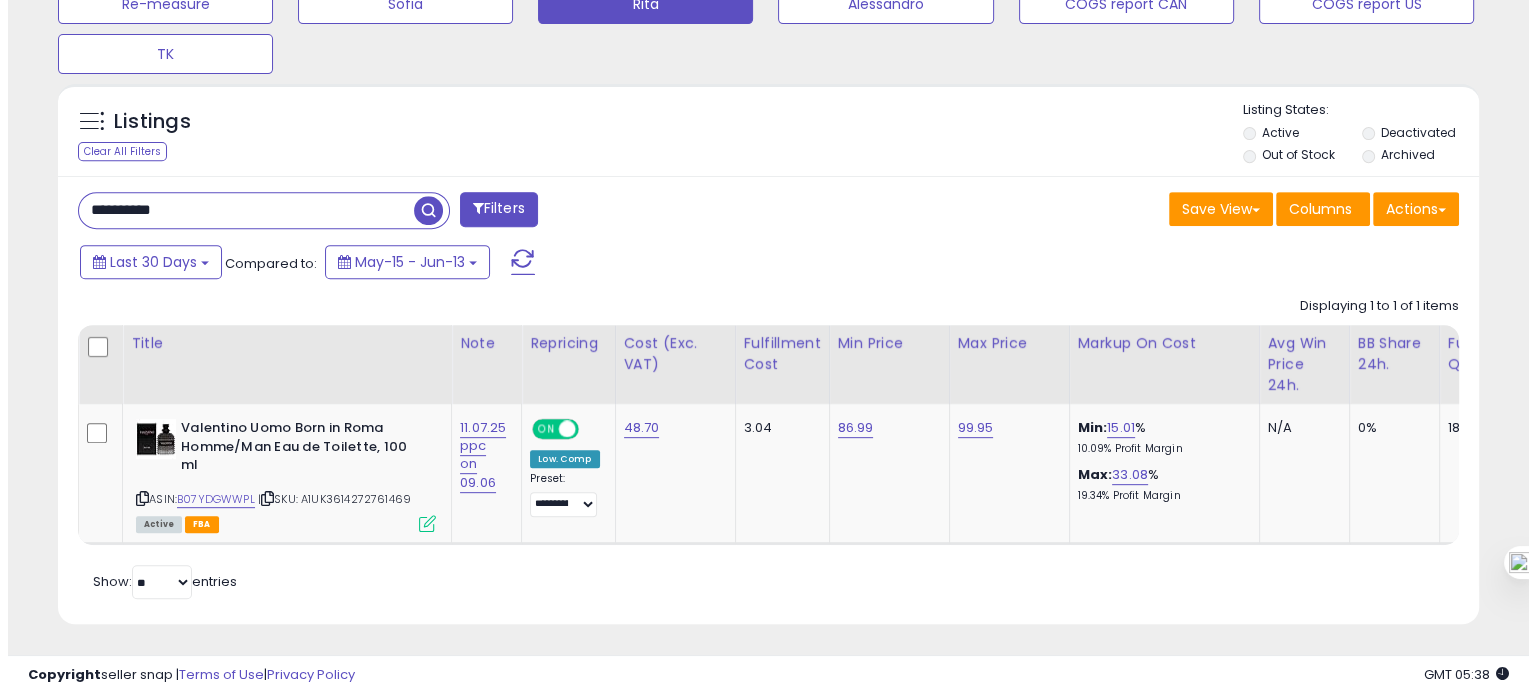 scroll, scrollTop: 674, scrollLeft: 0, axis: vertical 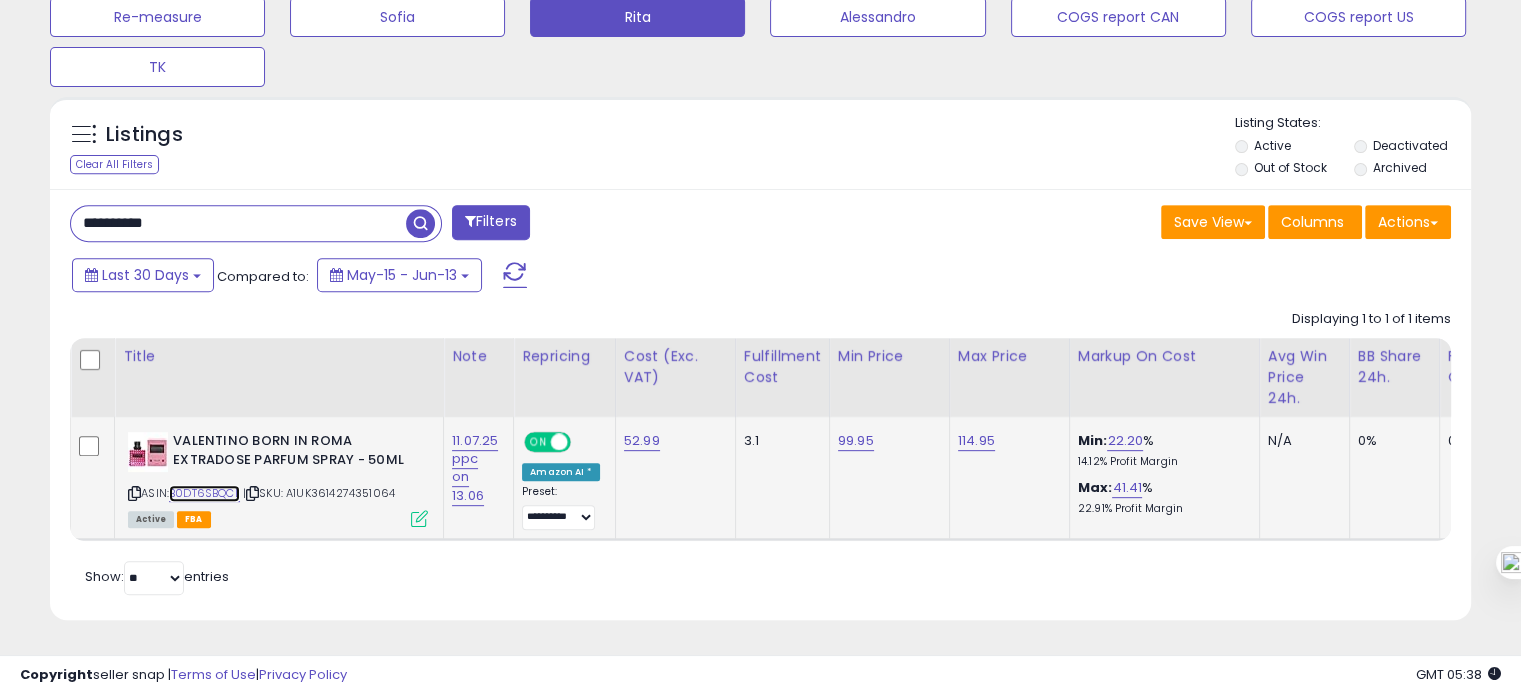 click on "B0DT6SBQCL" at bounding box center (204, 493) 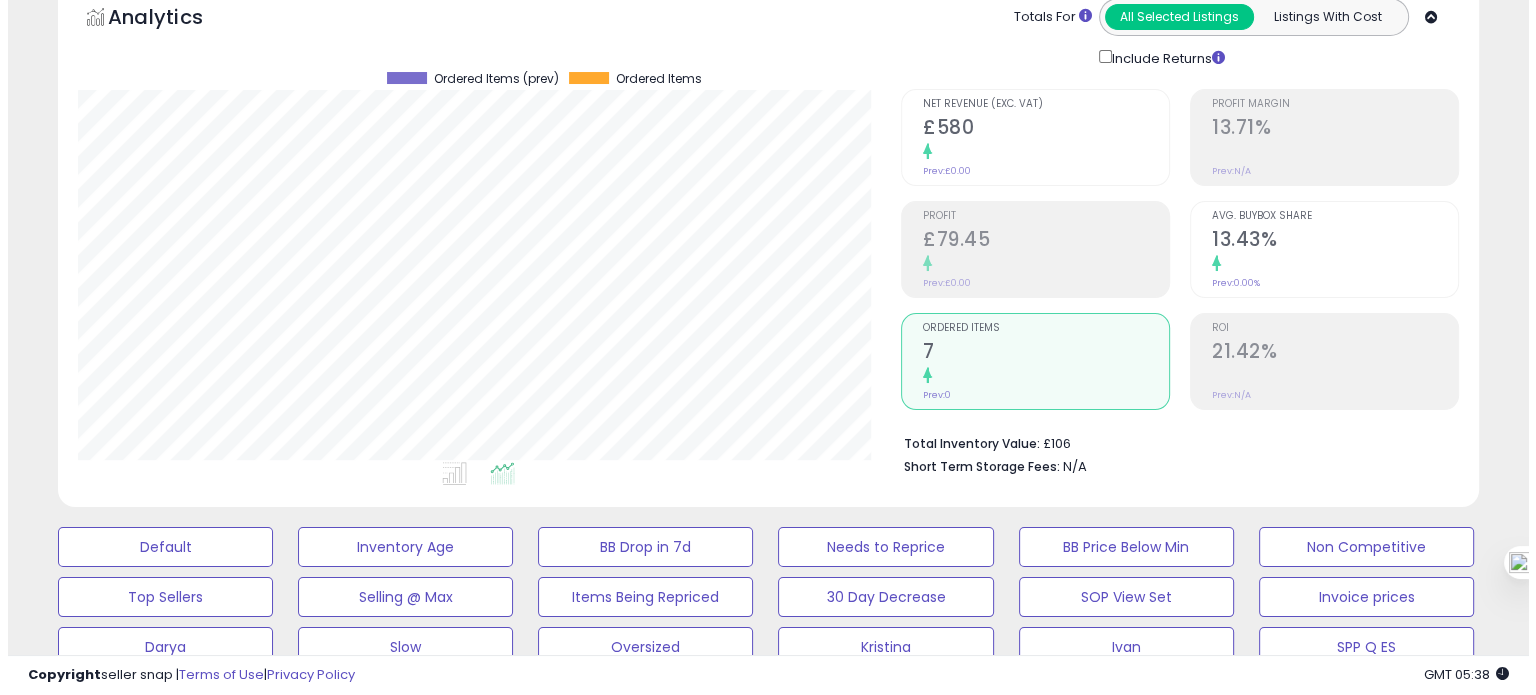 scroll, scrollTop: 102, scrollLeft: 0, axis: vertical 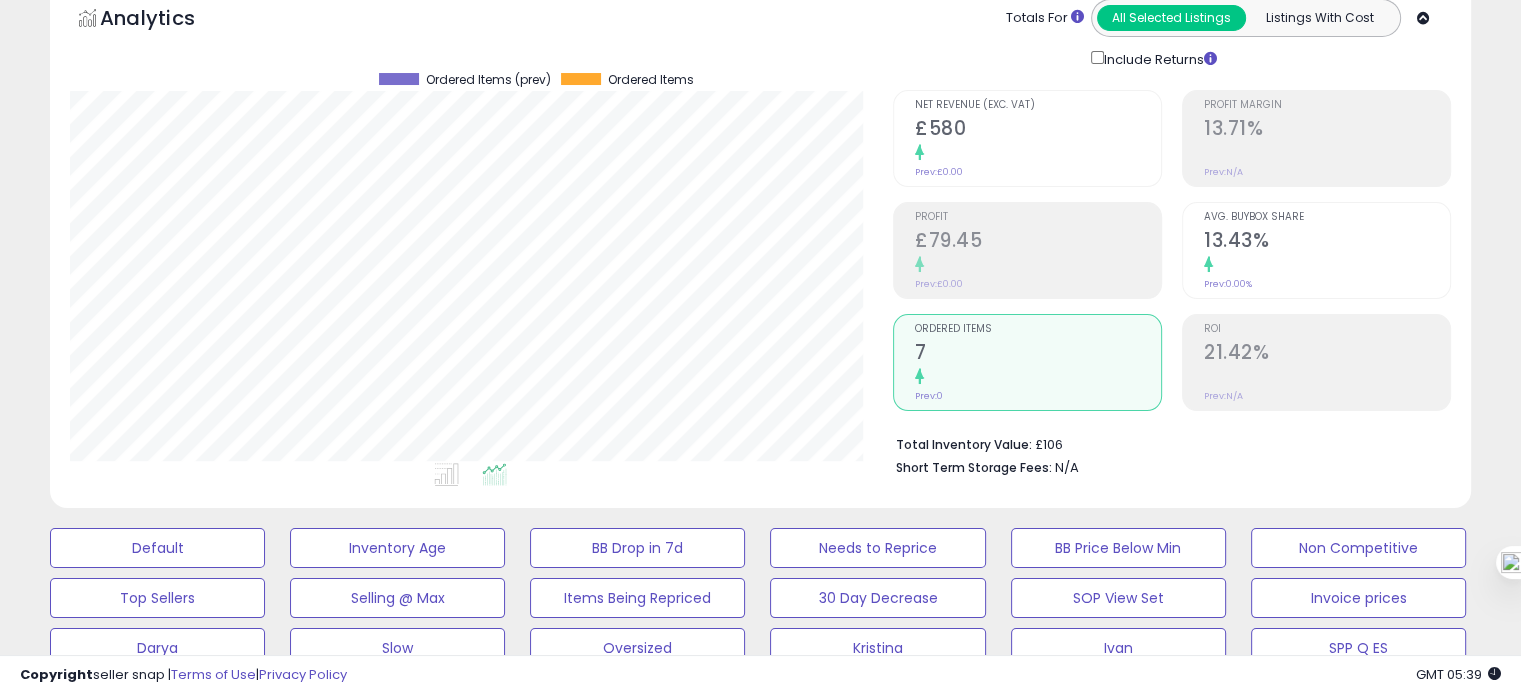 click 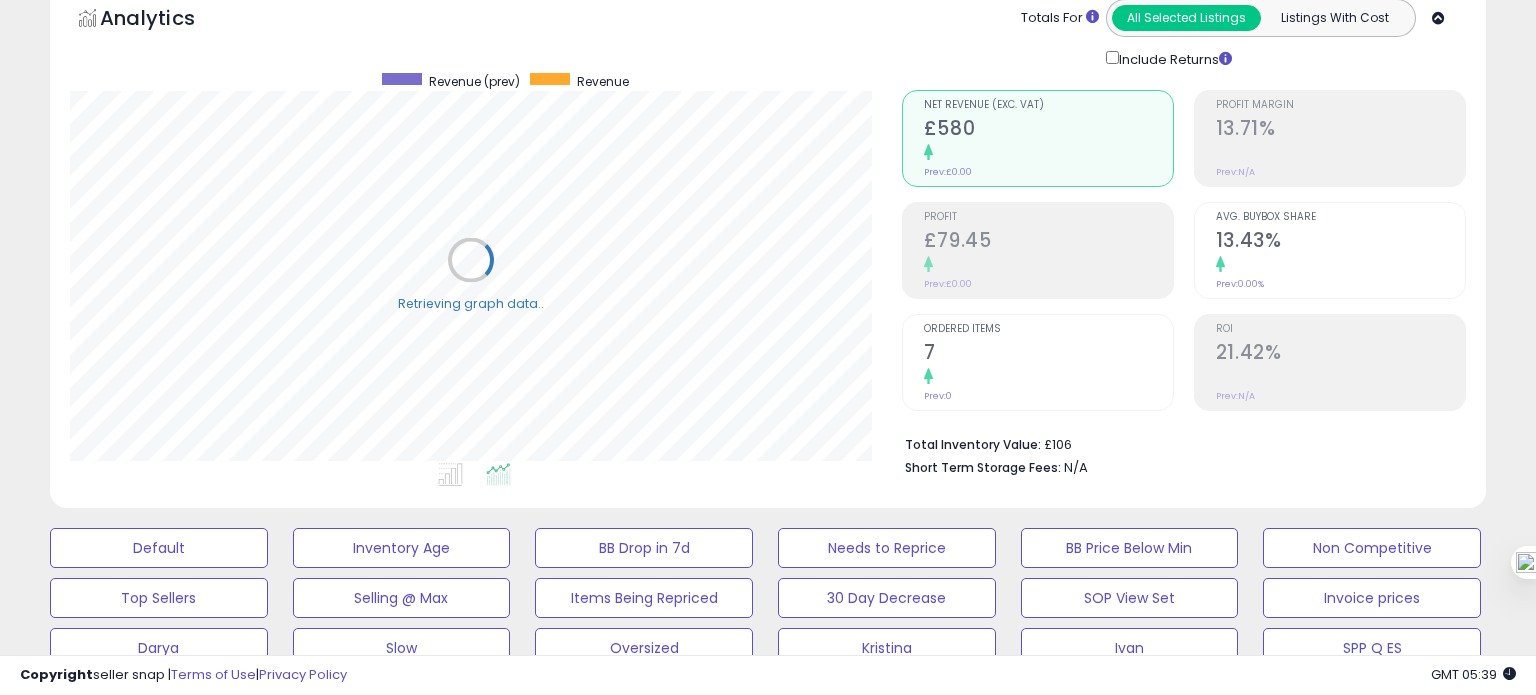 scroll, scrollTop: 999589, scrollLeft: 999168, axis: both 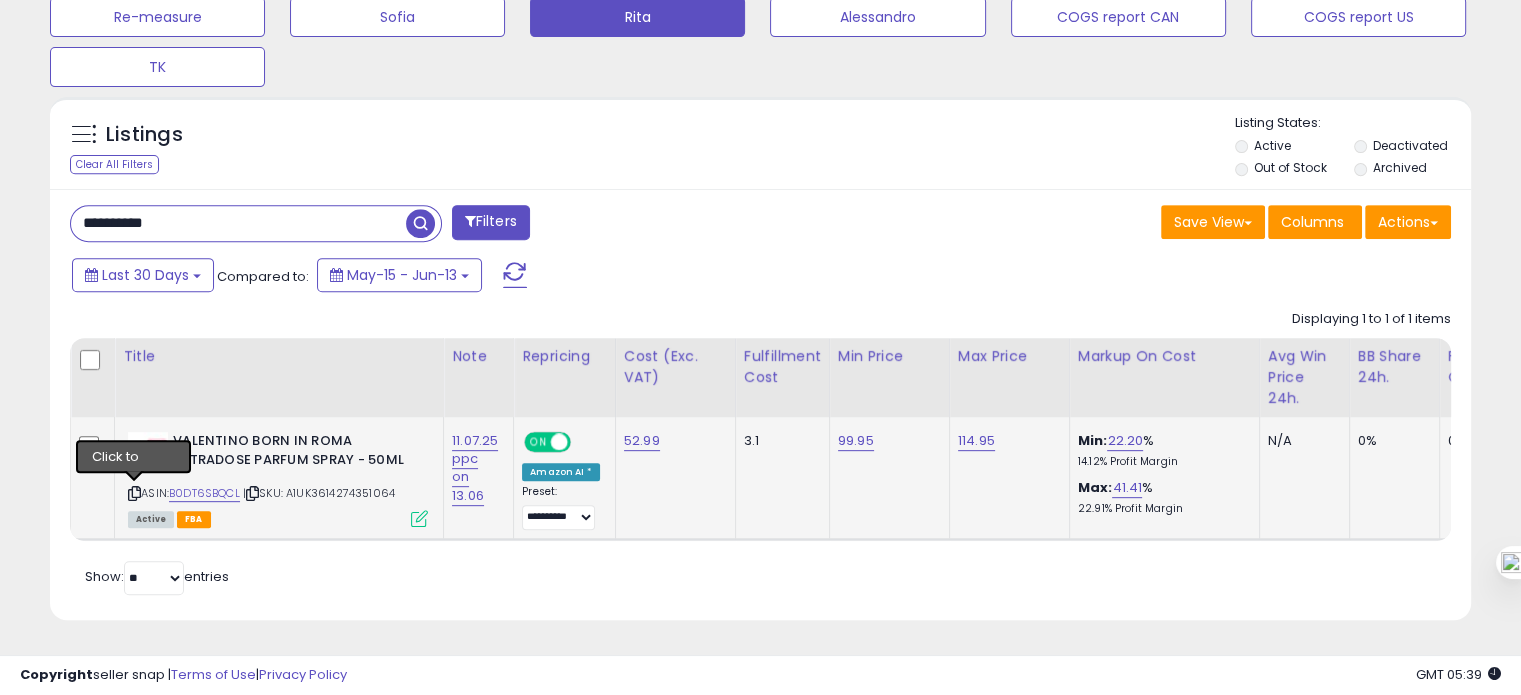 click at bounding box center (134, 493) 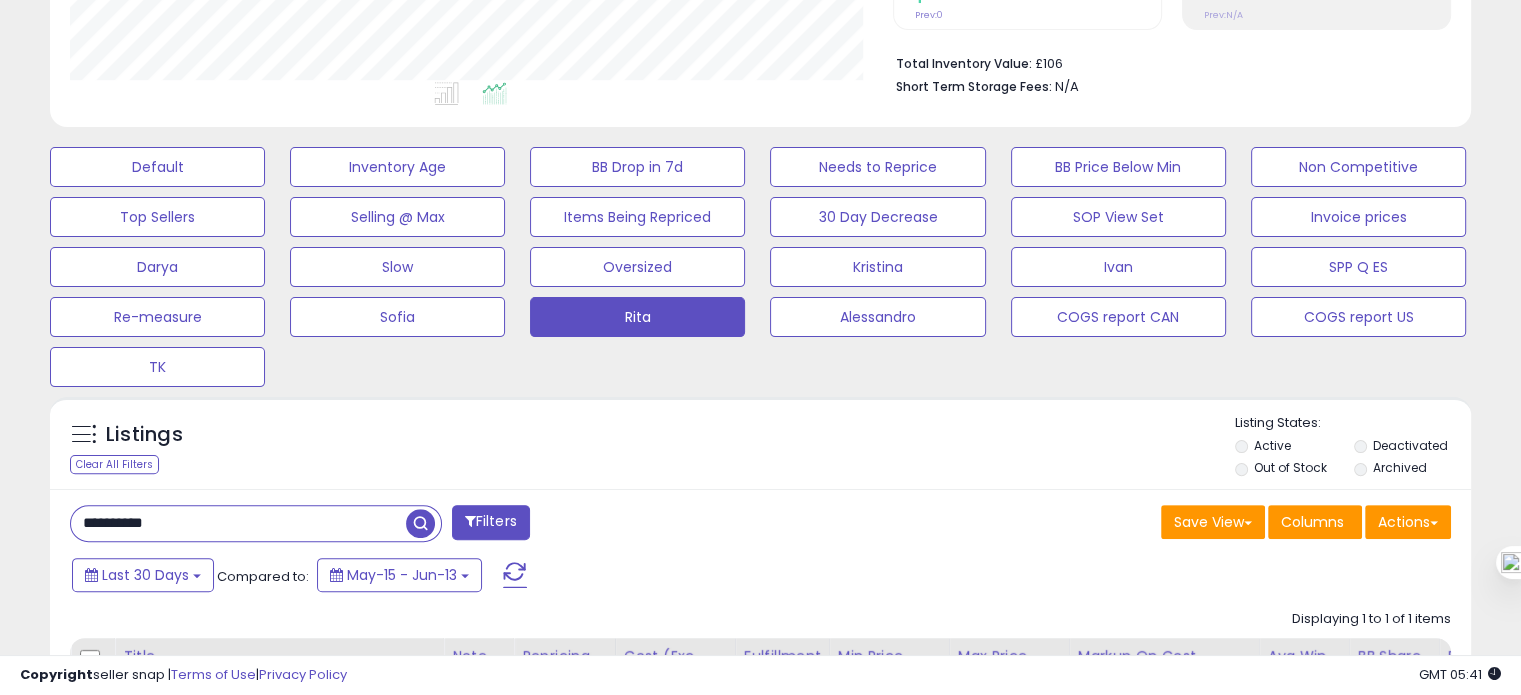 scroll, scrollTop: 490, scrollLeft: 0, axis: vertical 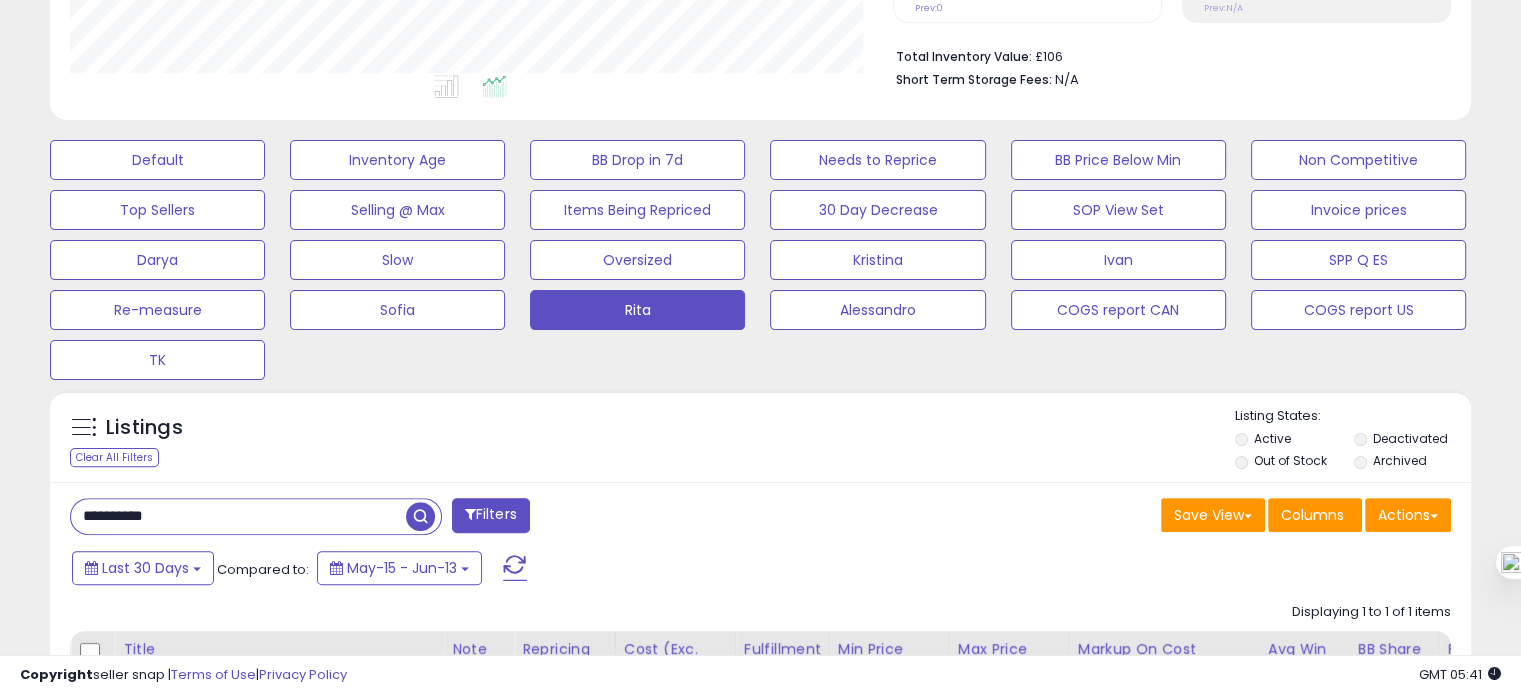 click on "**********" at bounding box center (238, 516) 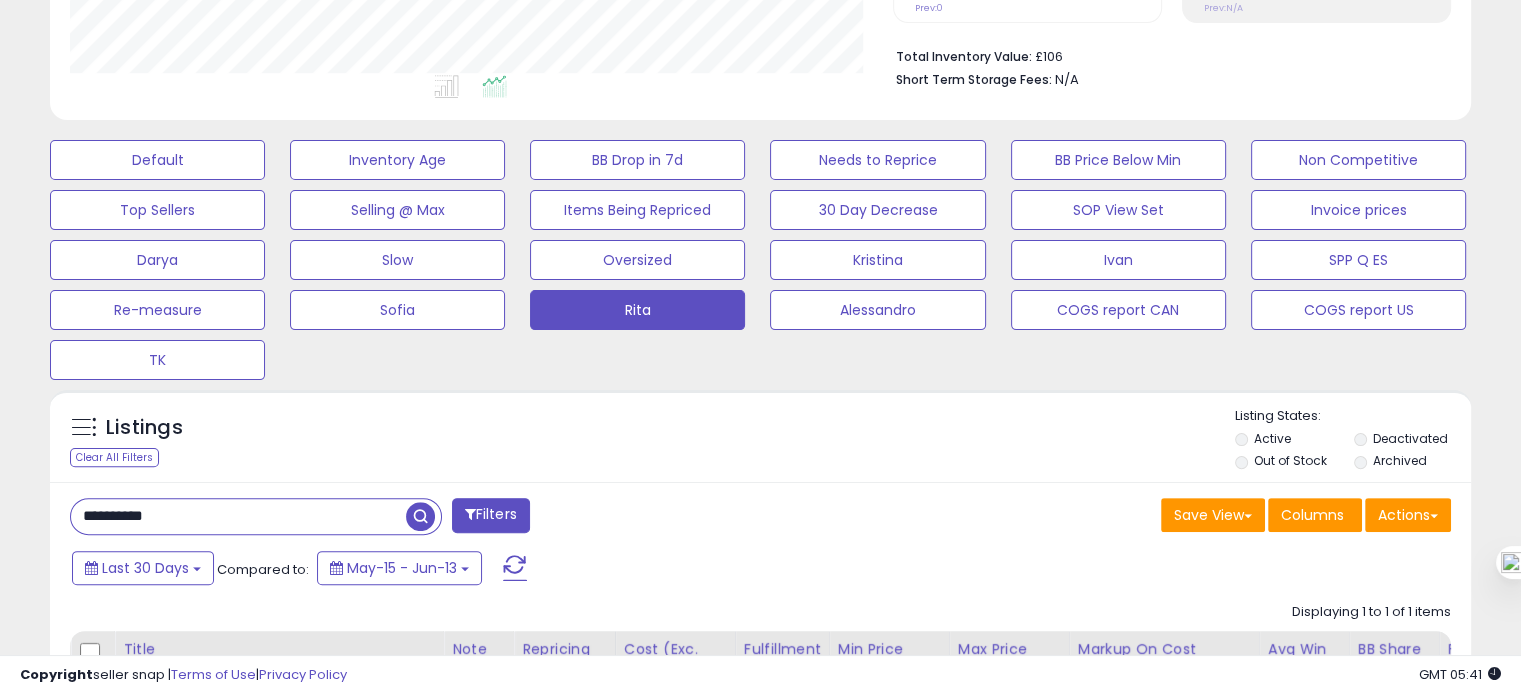 paste 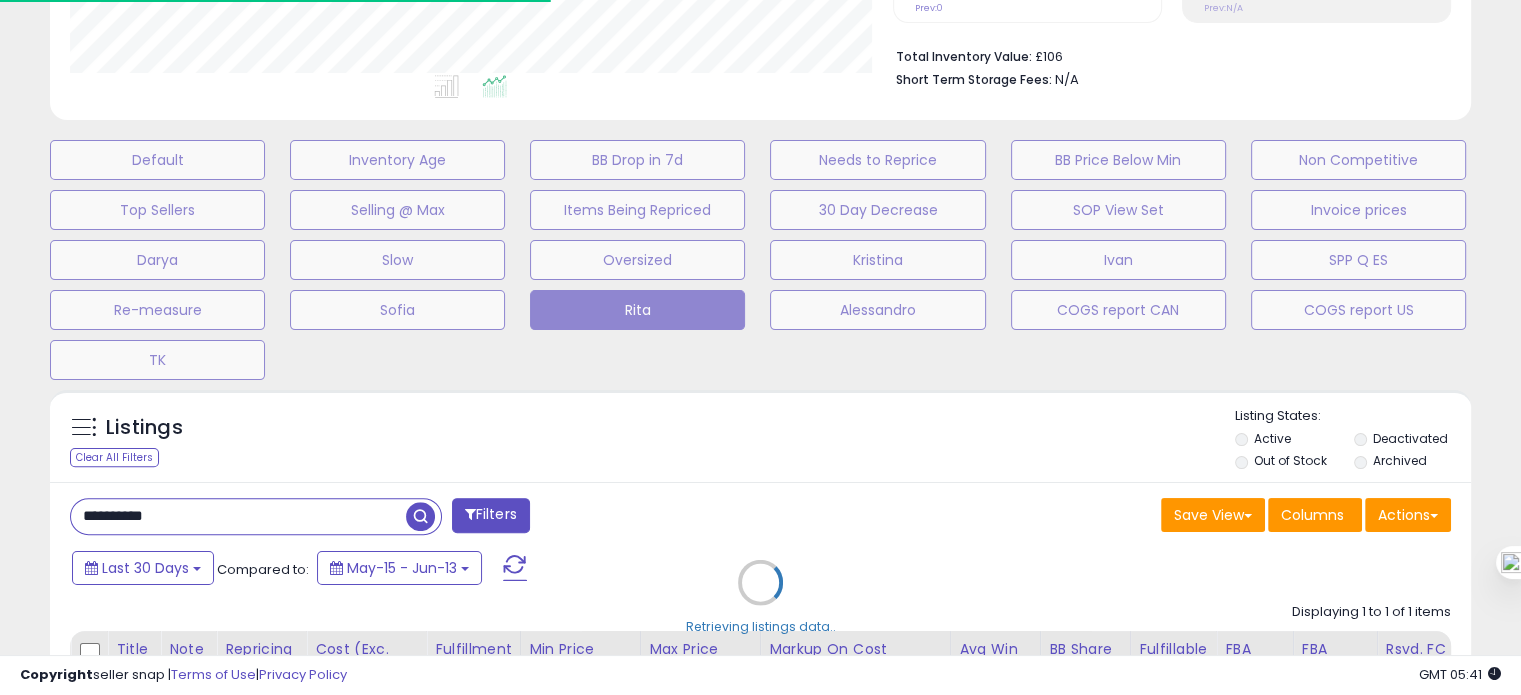scroll, scrollTop: 409, scrollLeft: 822, axis: both 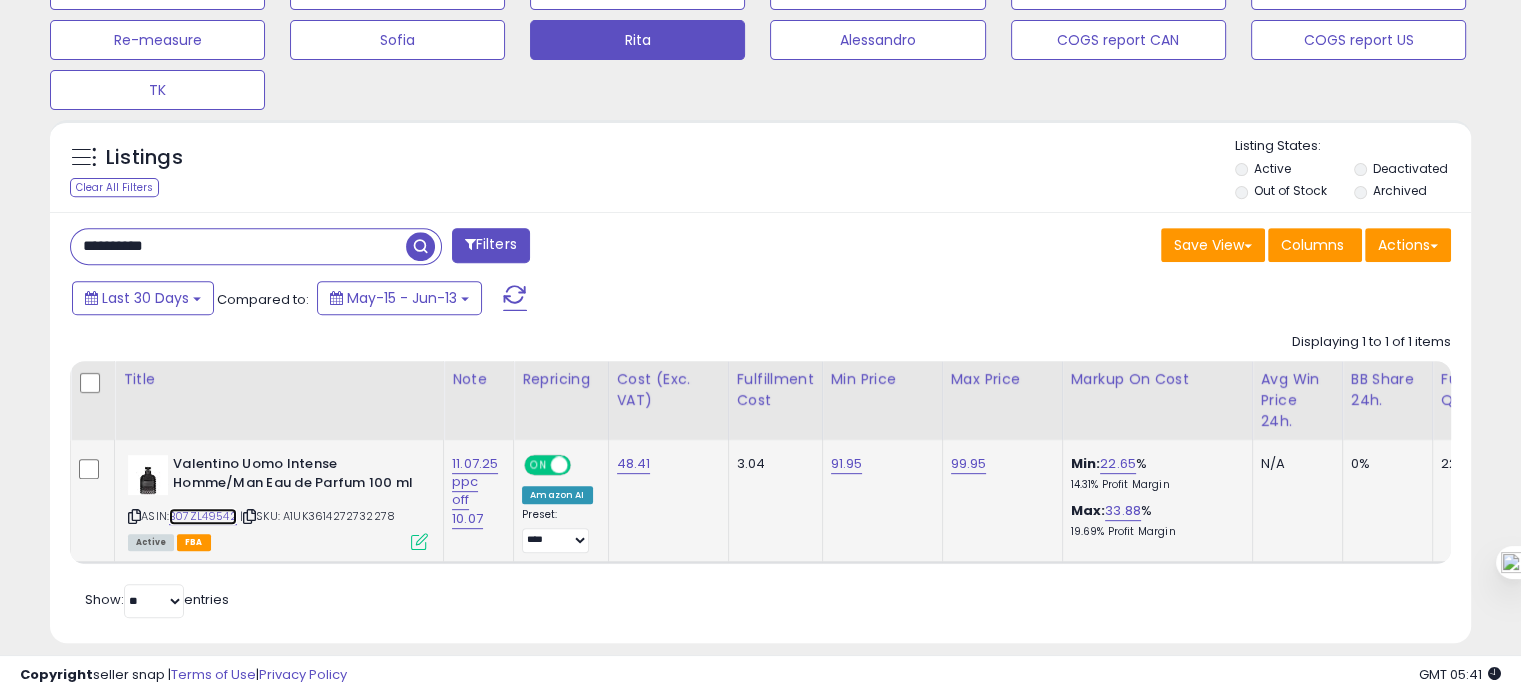 click on "B07ZL49542" at bounding box center [203, 516] 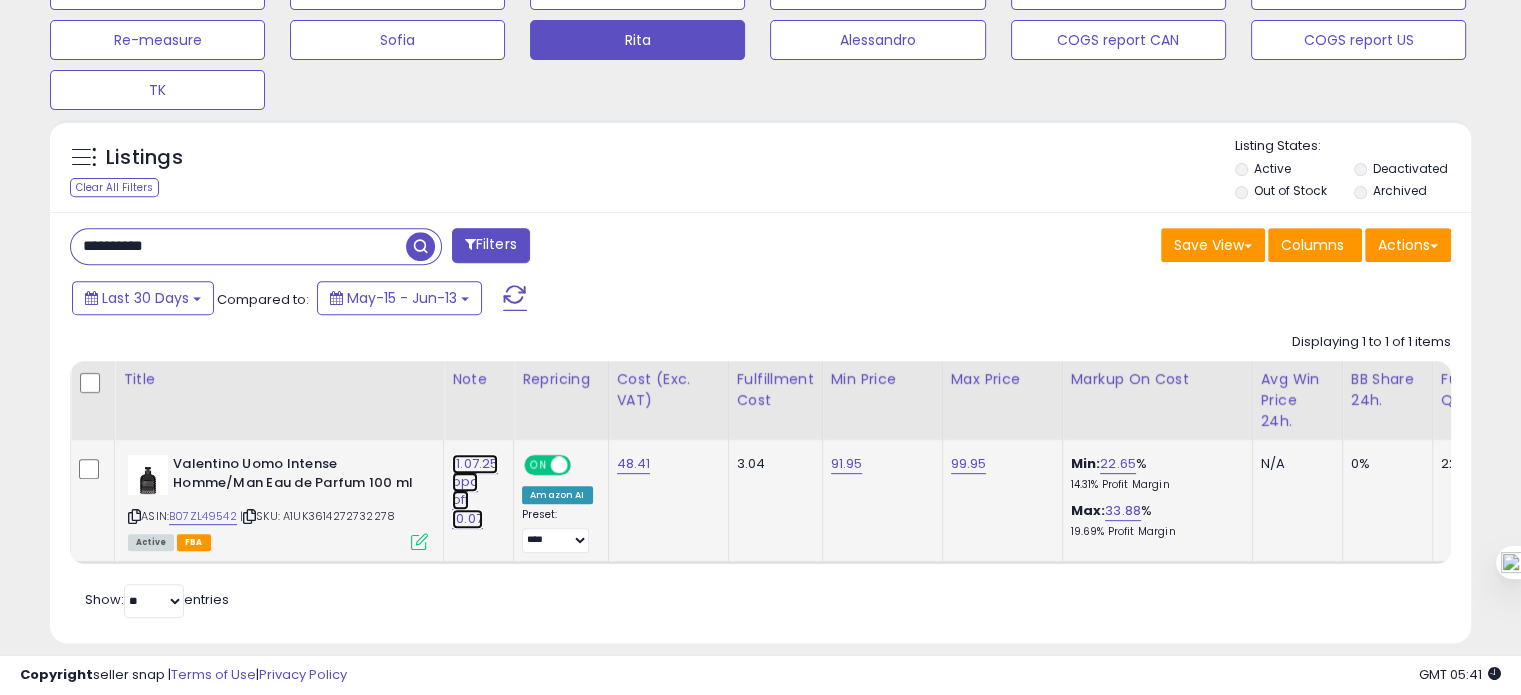 click on "11.07.25 ppc off 10.07" at bounding box center (475, 491) 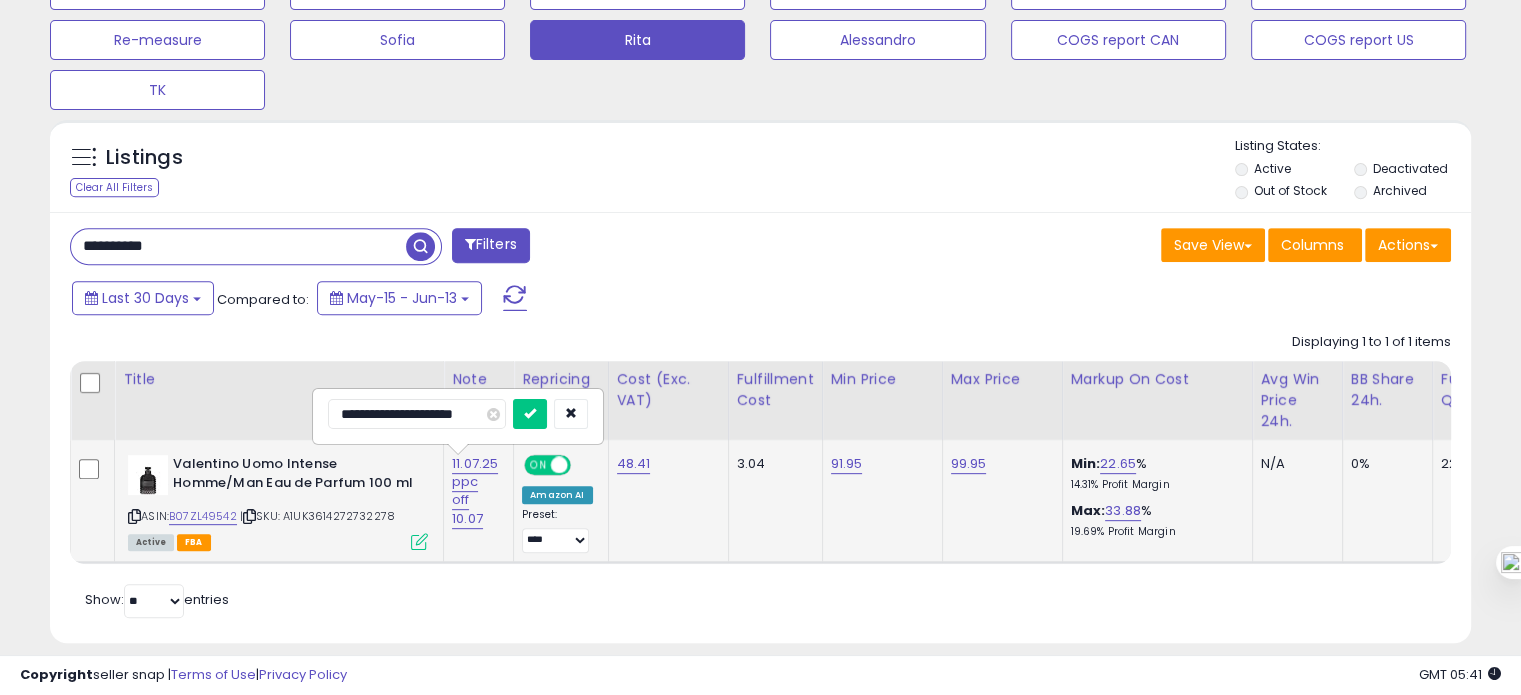 click on "**********" at bounding box center (417, 414) 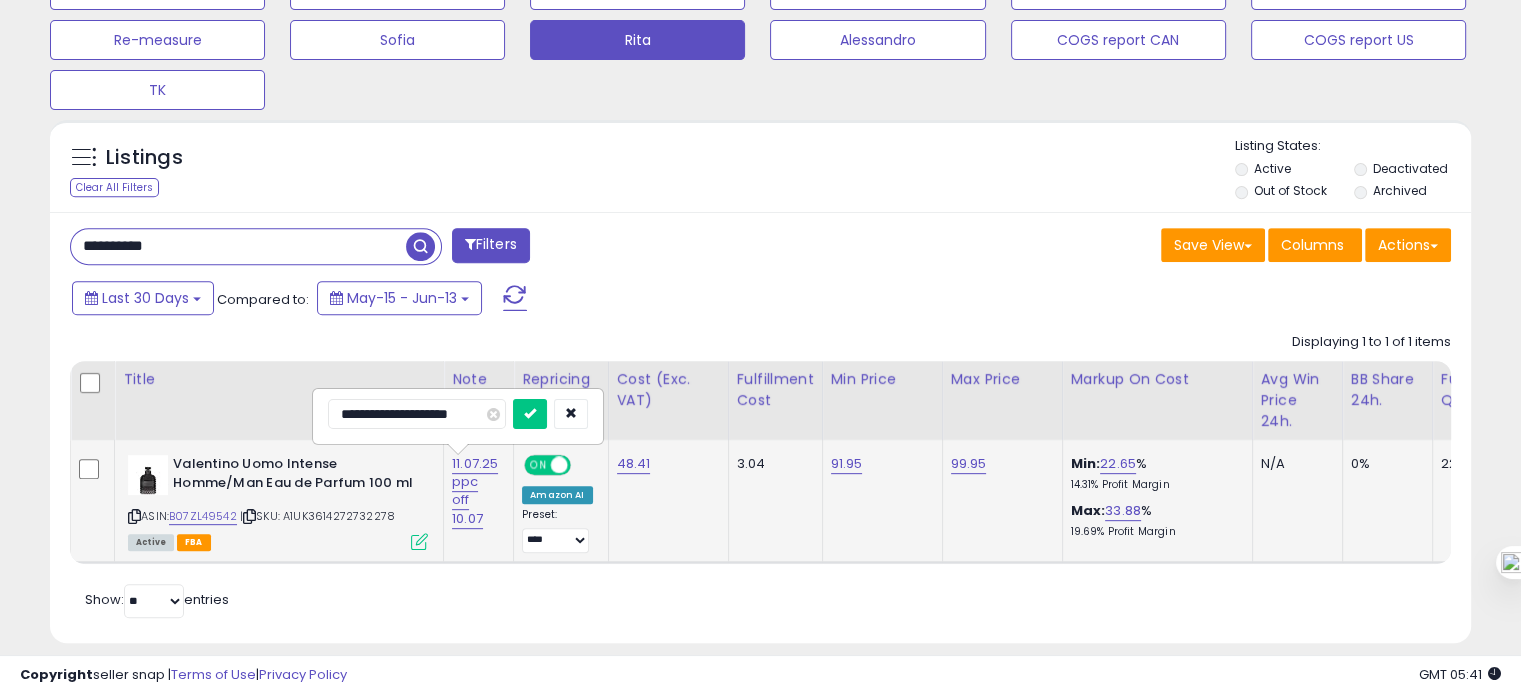 type on "**********" 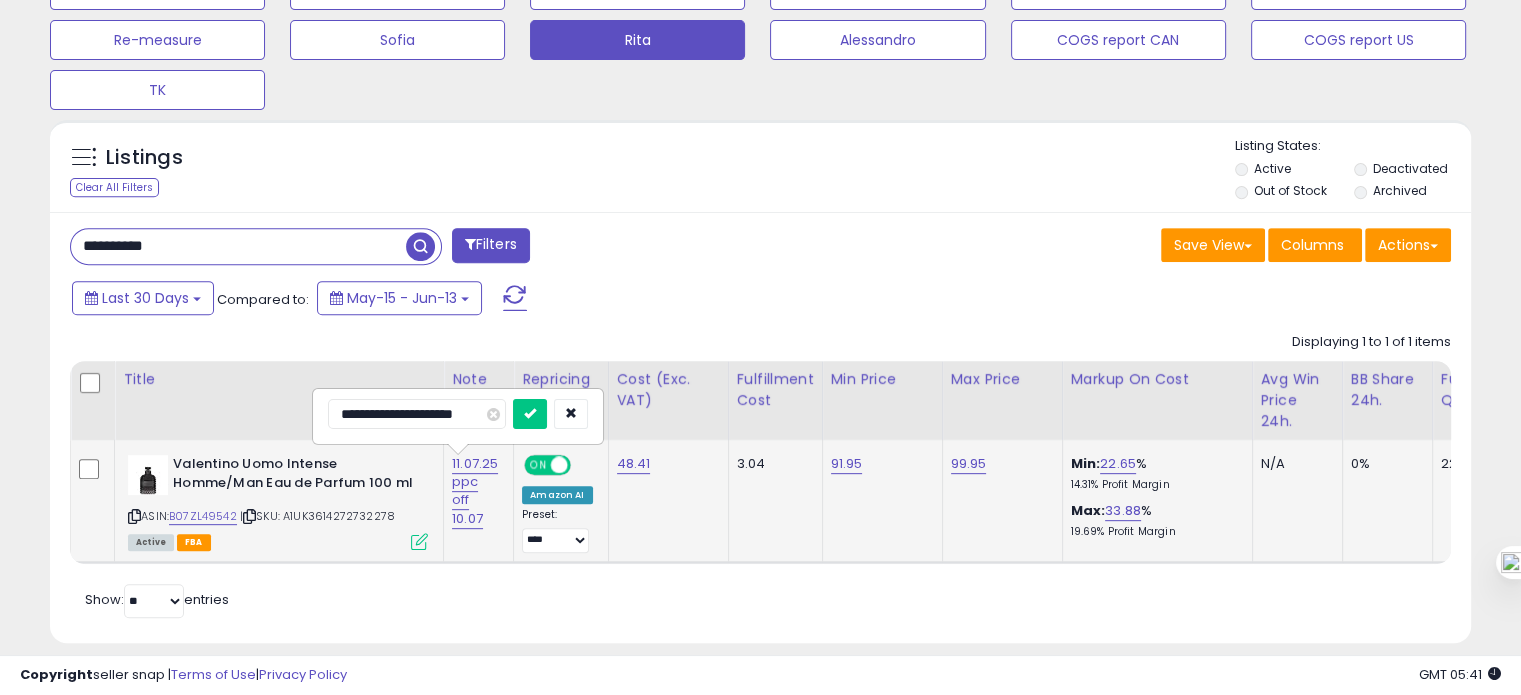 click at bounding box center (530, 414) 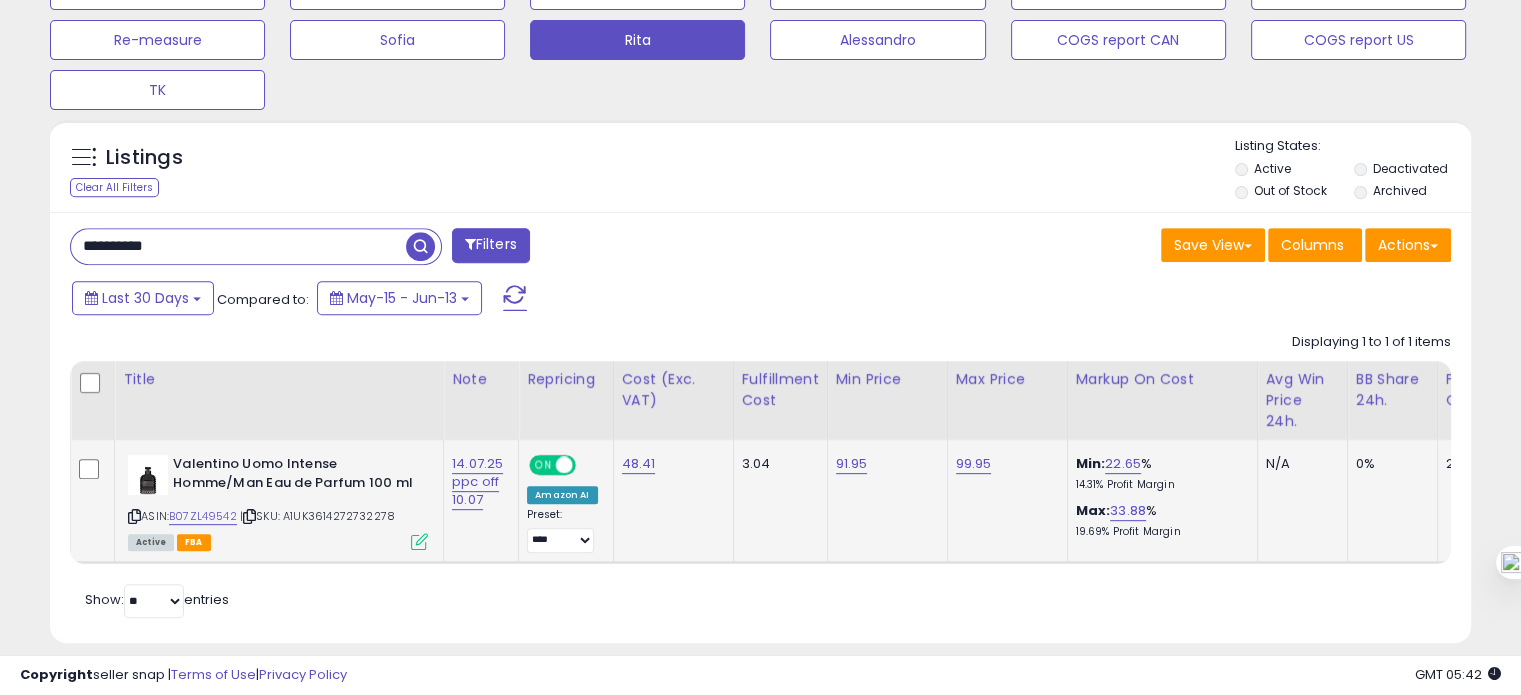 click on "**********" at bounding box center (238, 246) 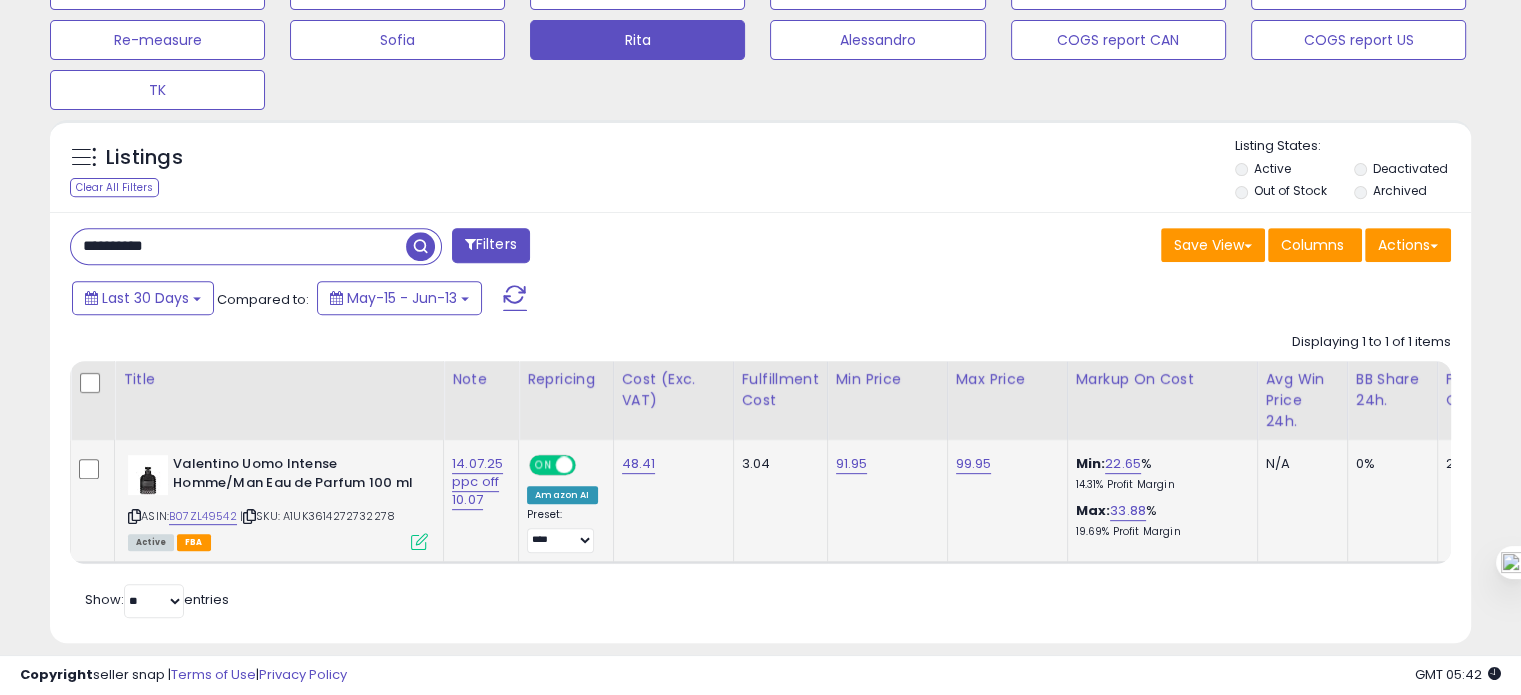 click on "**********" at bounding box center [238, 246] 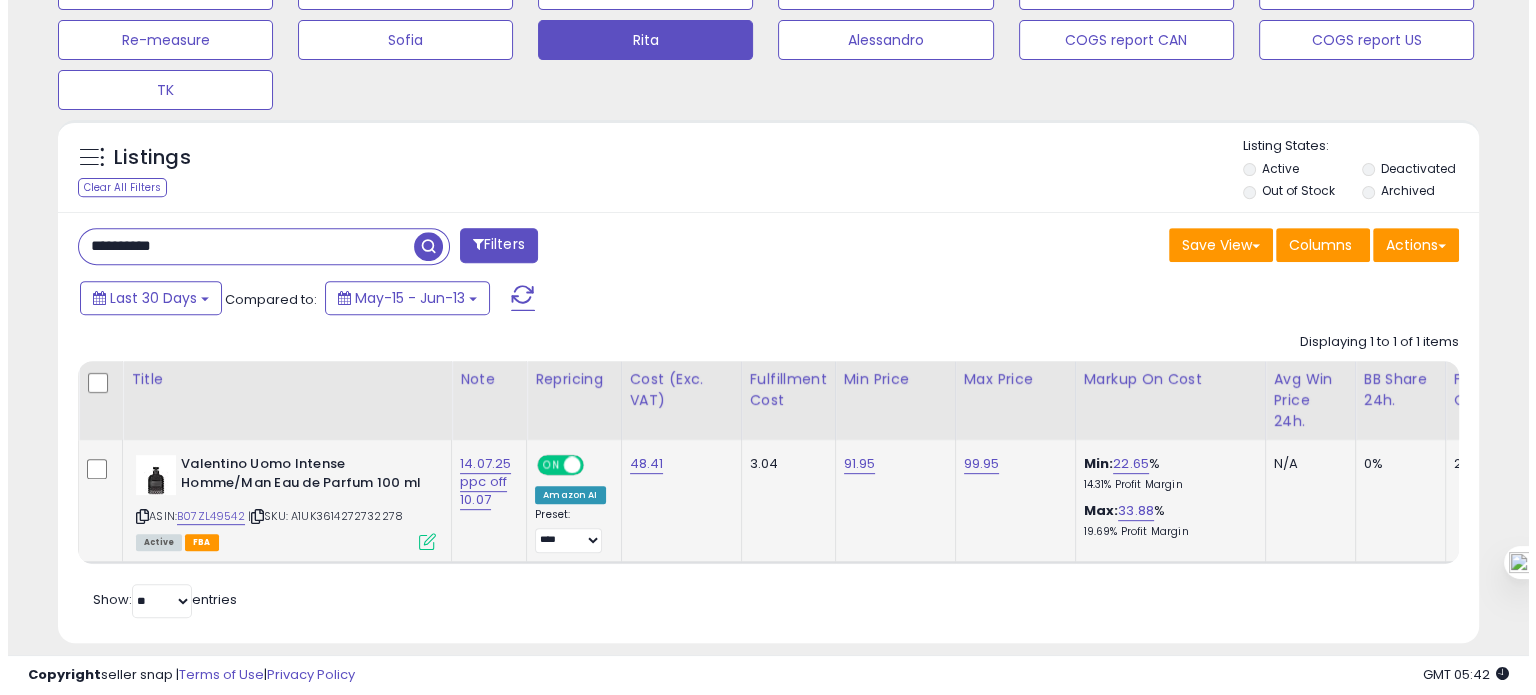 scroll, scrollTop: 674, scrollLeft: 0, axis: vertical 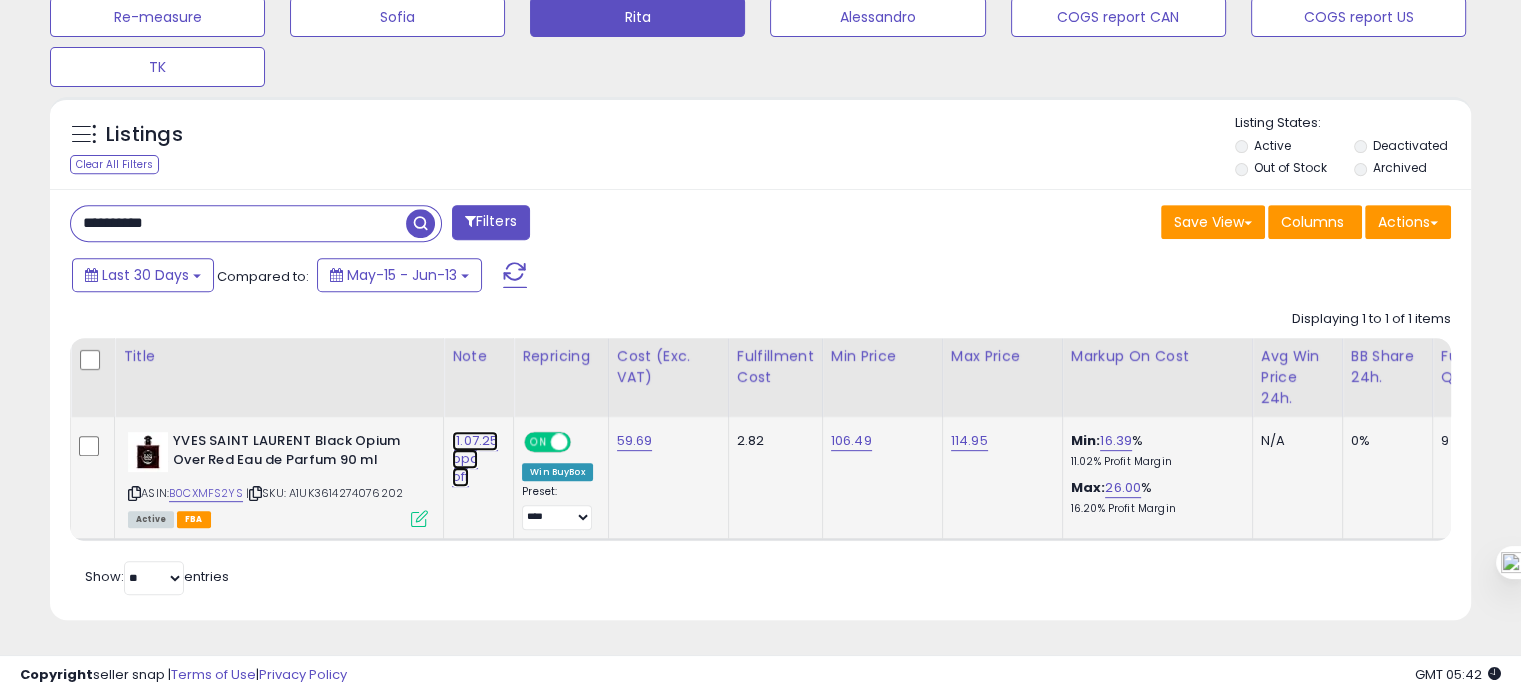 click on "11.07.25 ppc off" at bounding box center (475, 459) 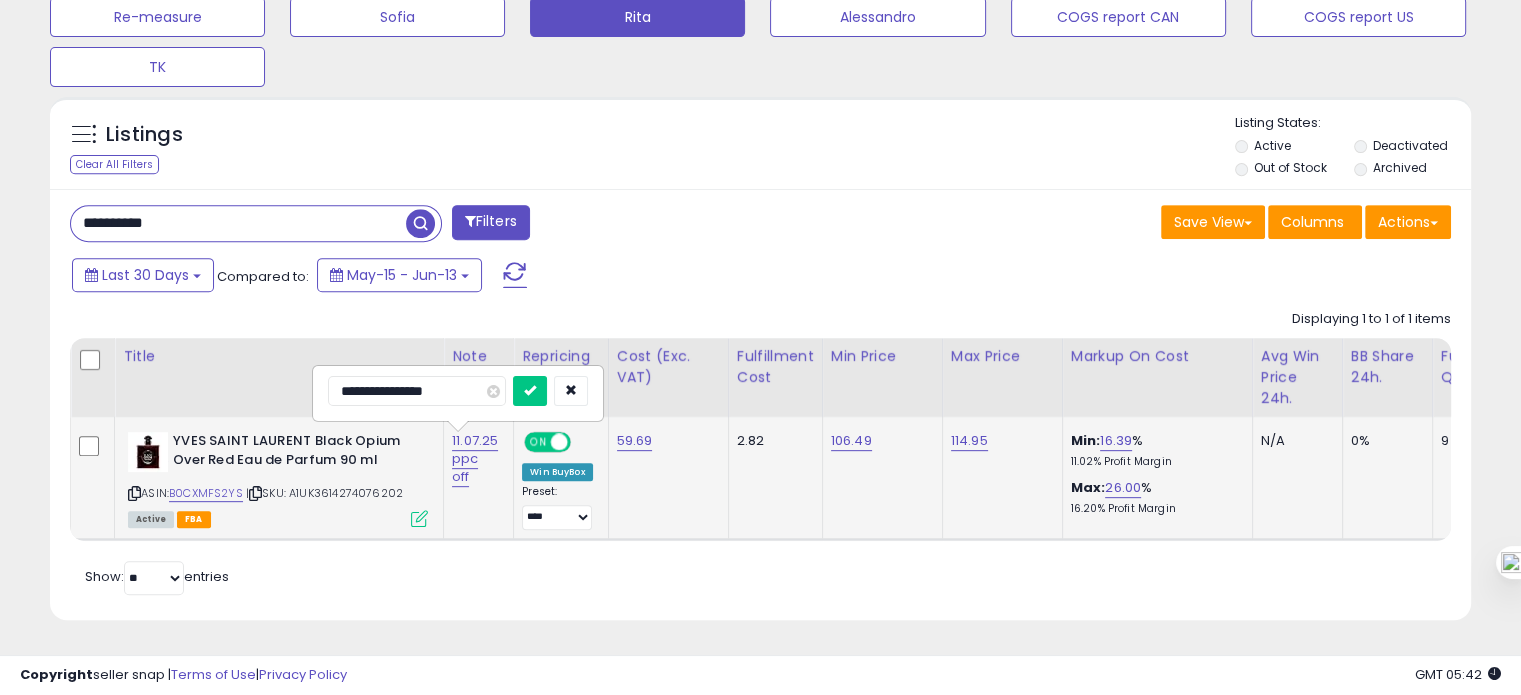 click on "**********" at bounding box center (417, 391) 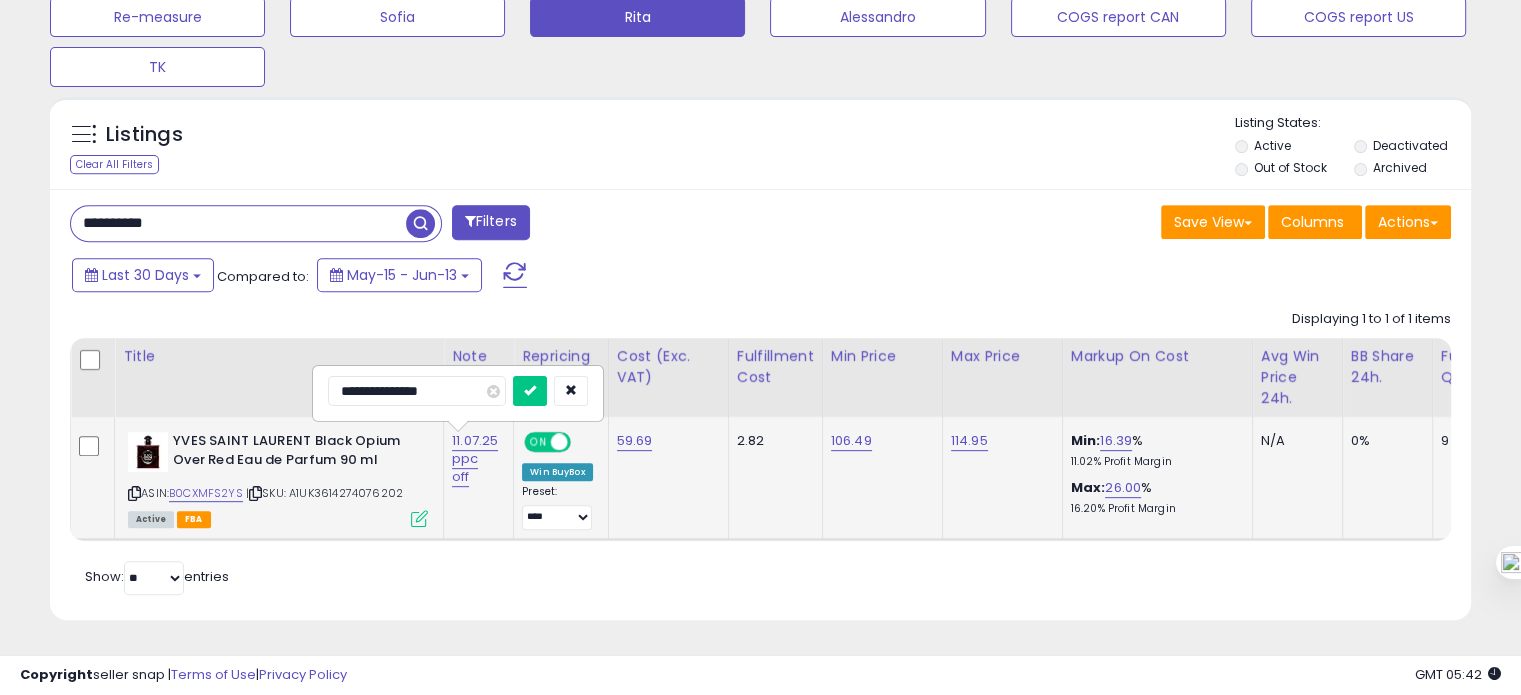 type on "**********" 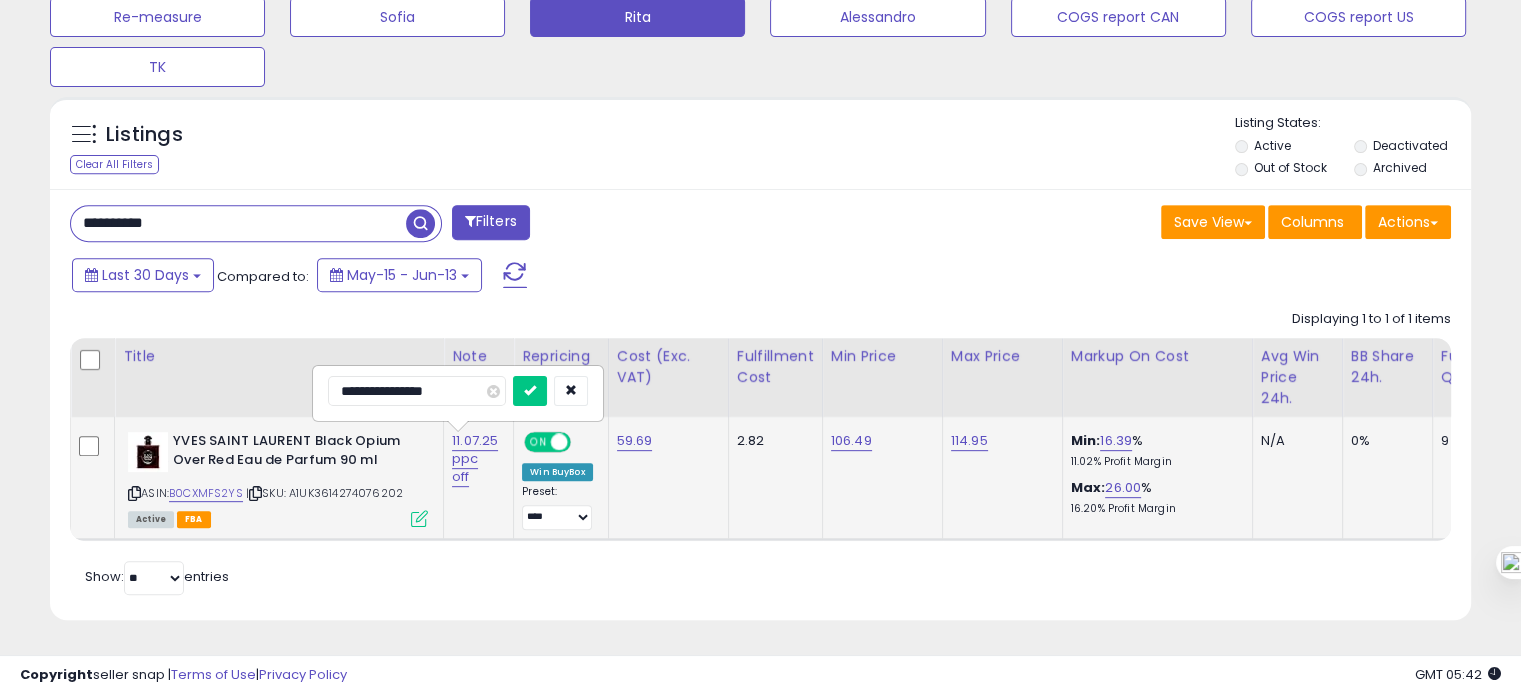 click at bounding box center [530, 391] 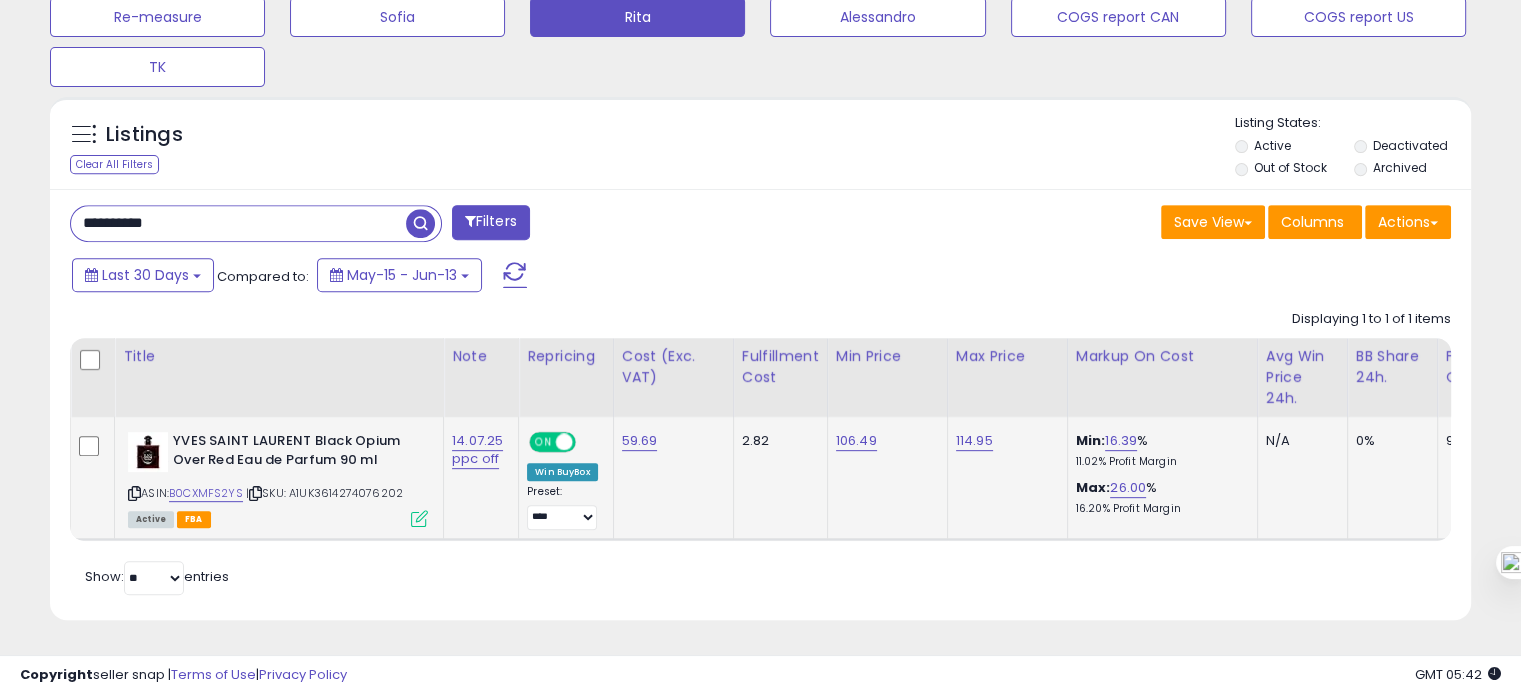 click on "**********" at bounding box center (238, 223) 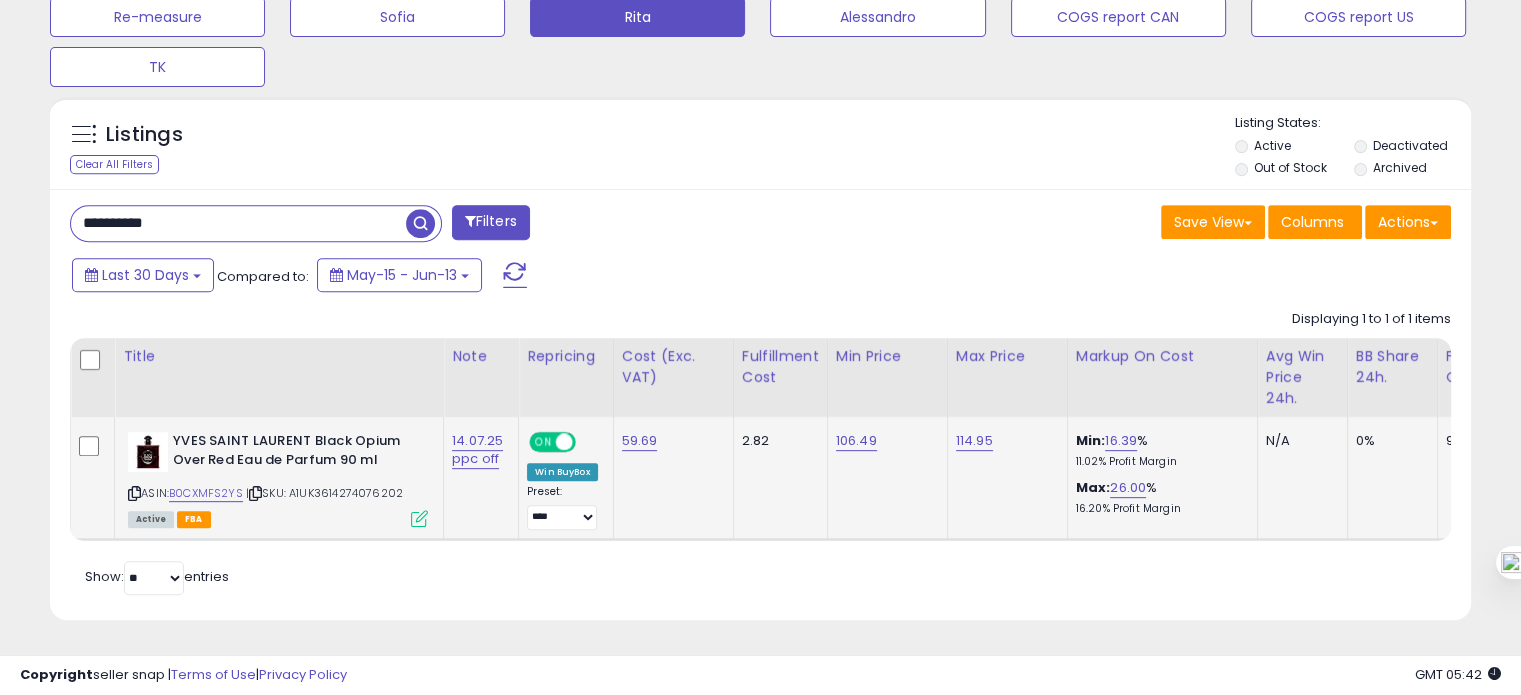 paste 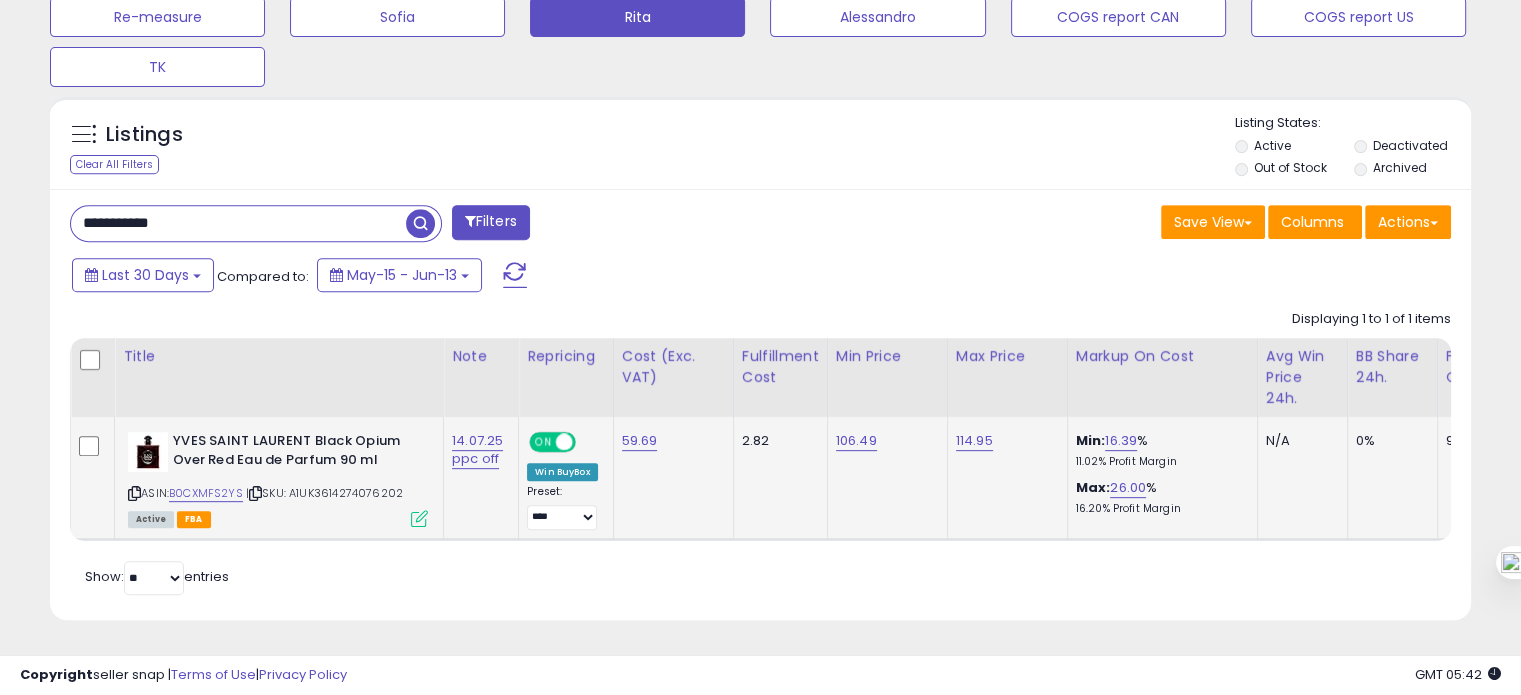 click on "**********" at bounding box center (238, 223) 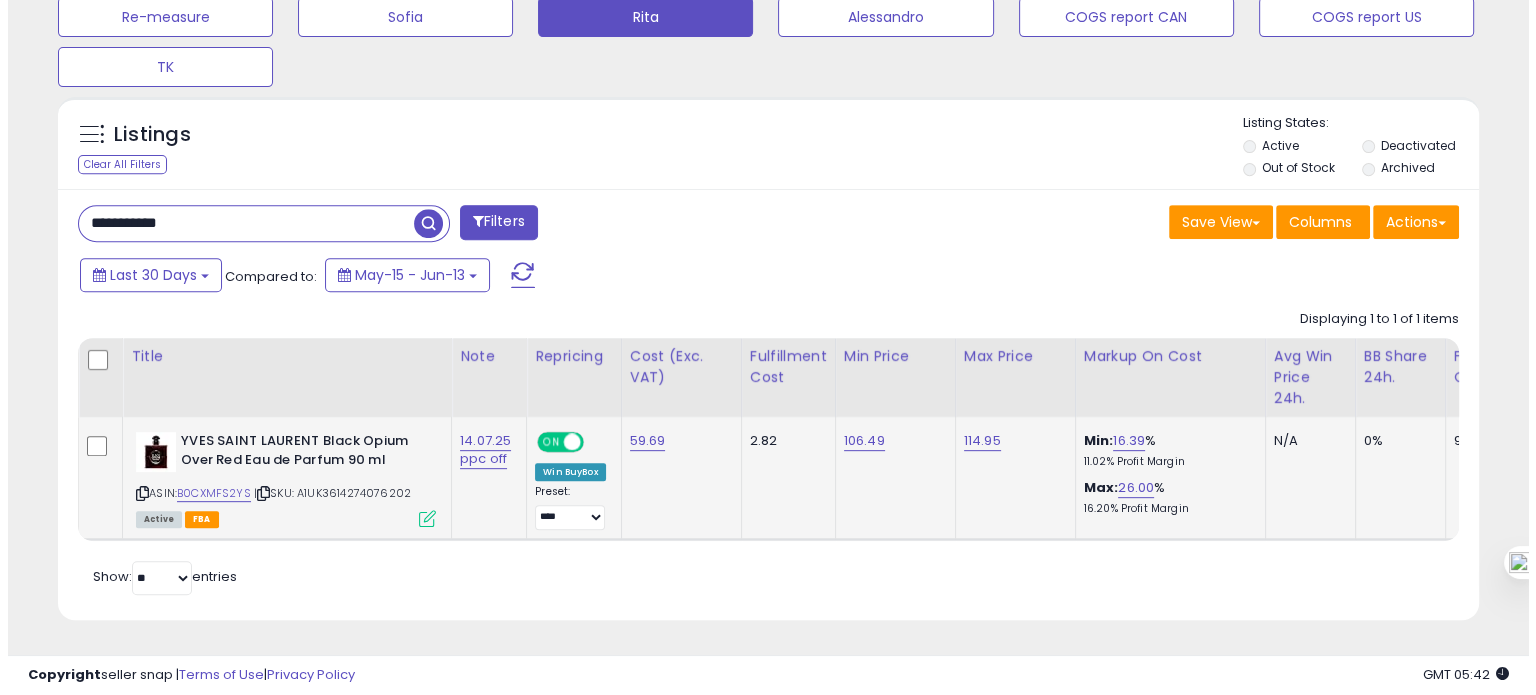 scroll, scrollTop: 674, scrollLeft: 0, axis: vertical 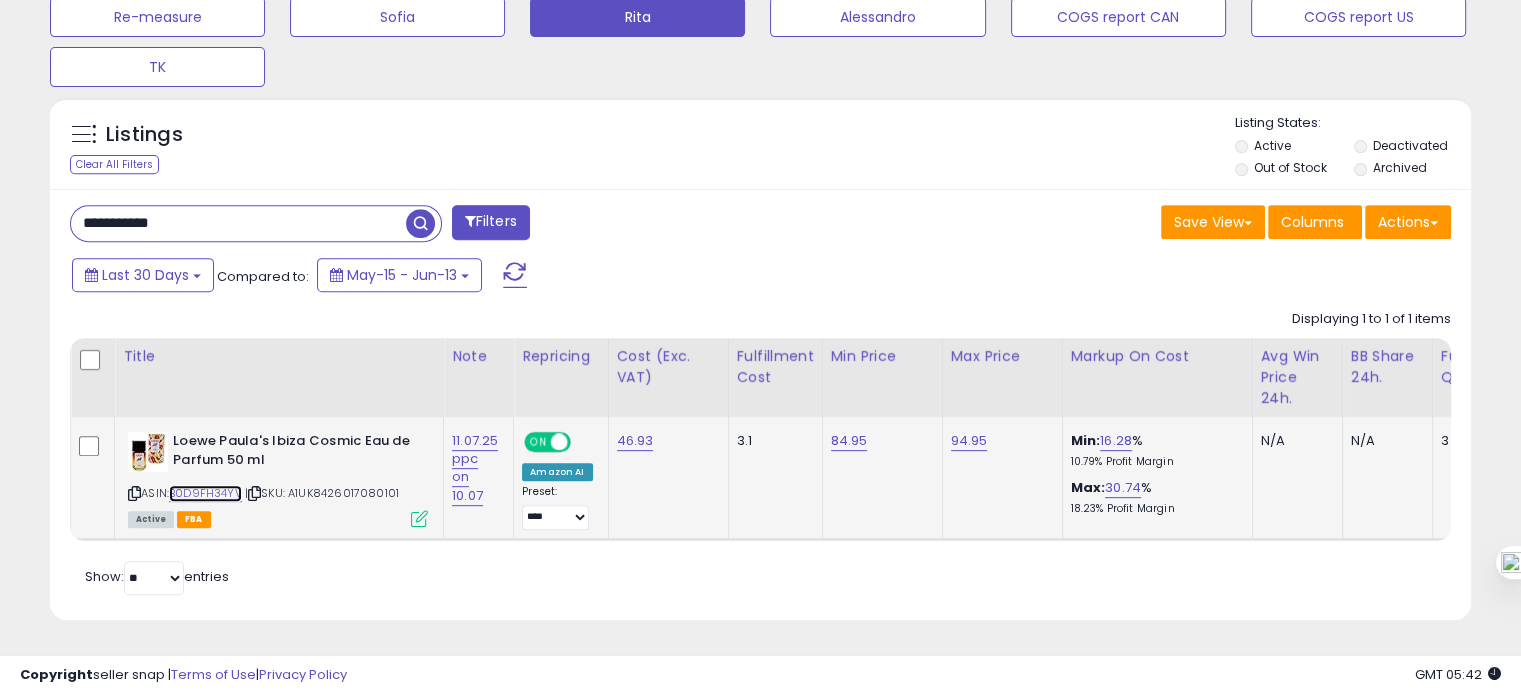click on "B0D9FH34YV" at bounding box center (205, 493) 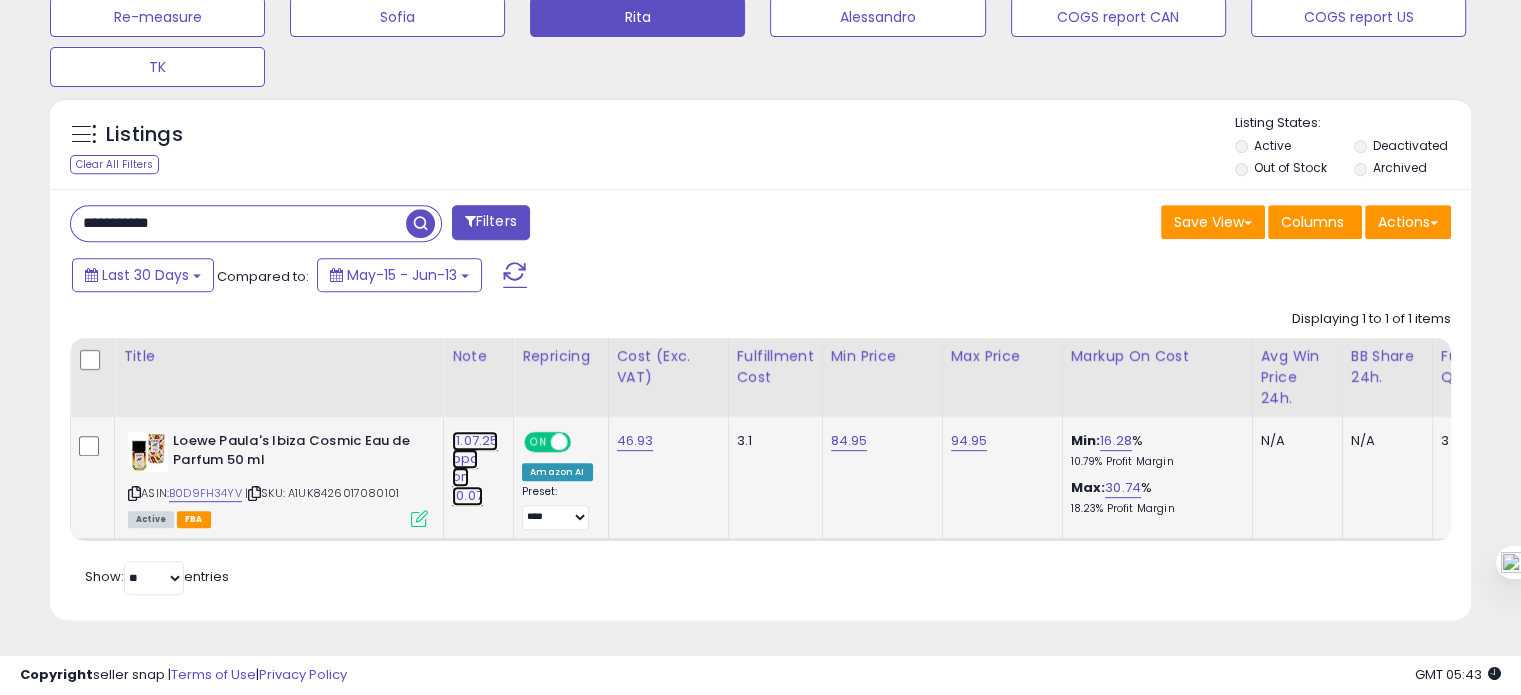 click on "11.07.25 ppc on 10.07" at bounding box center (475, 468) 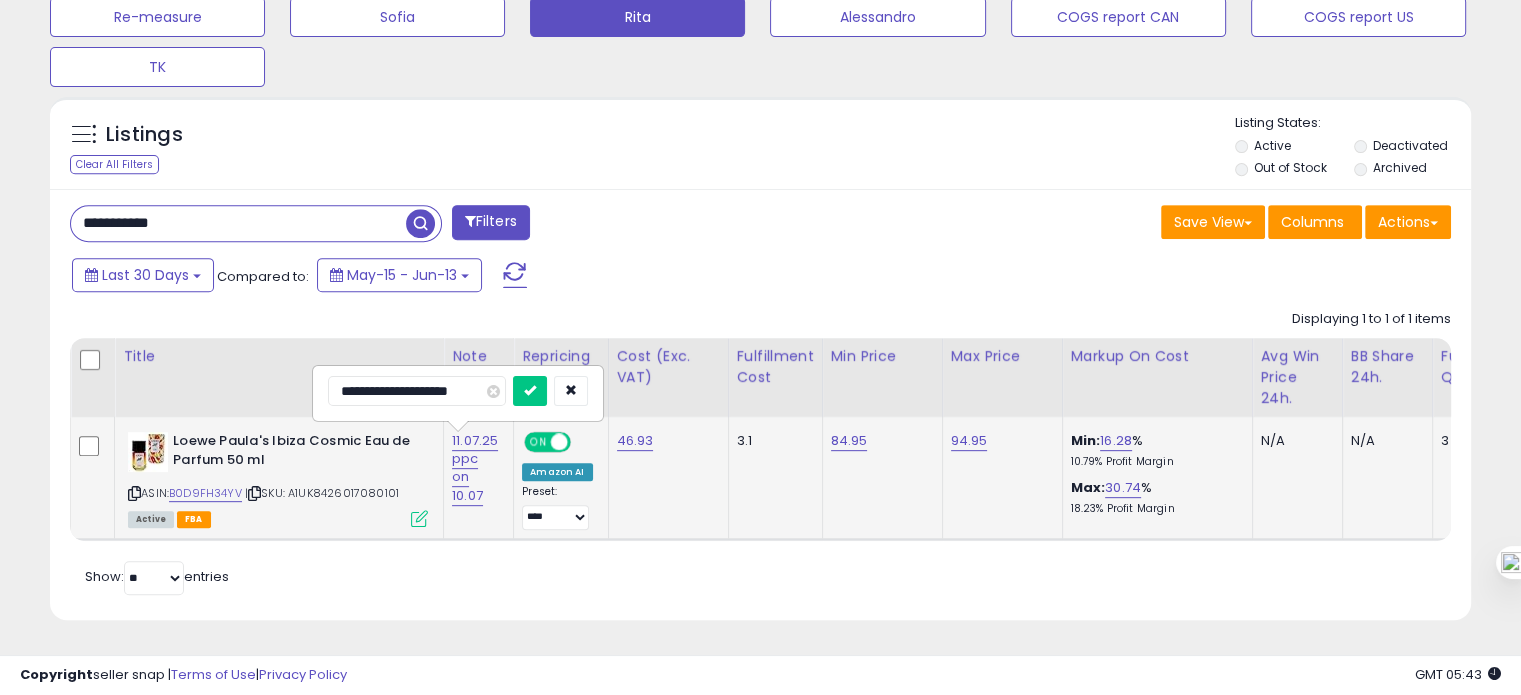 click on "**********" at bounding box center [417, 391] 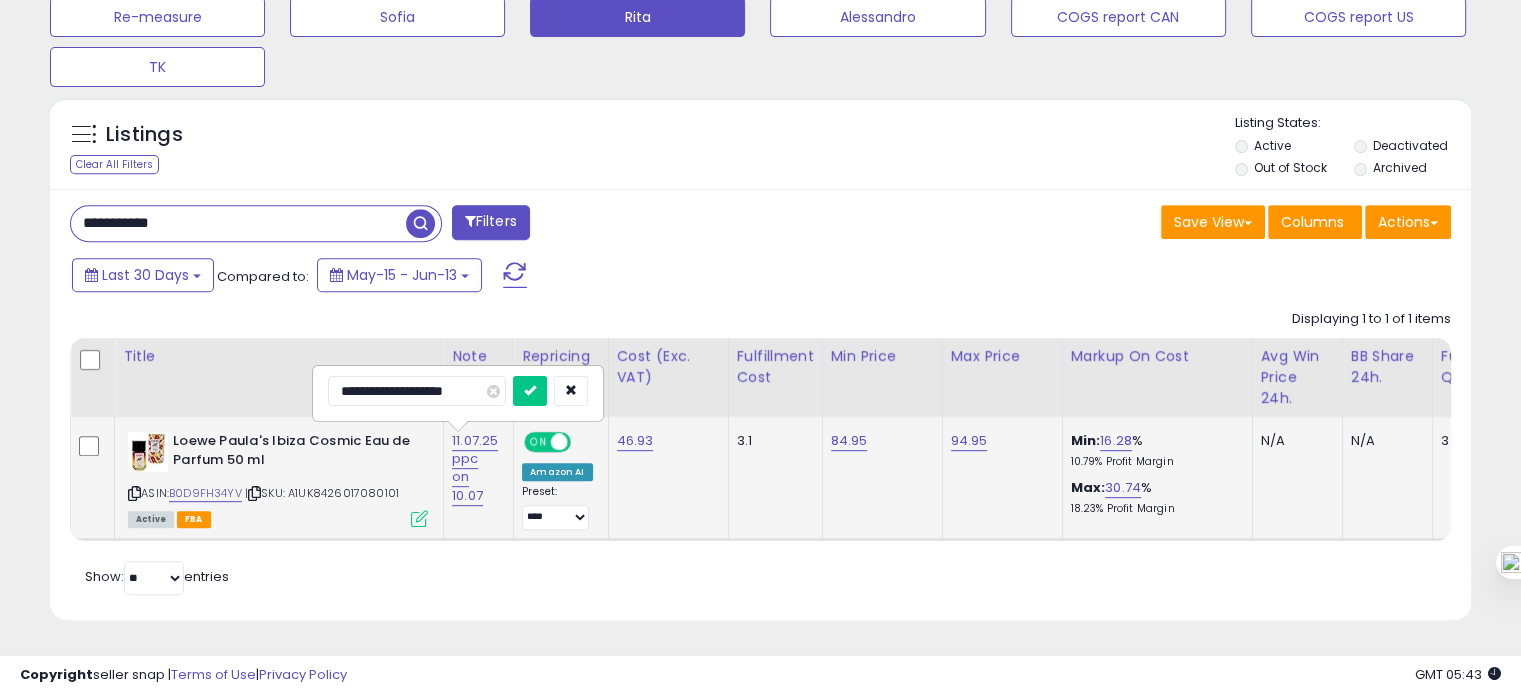 type on "**********" 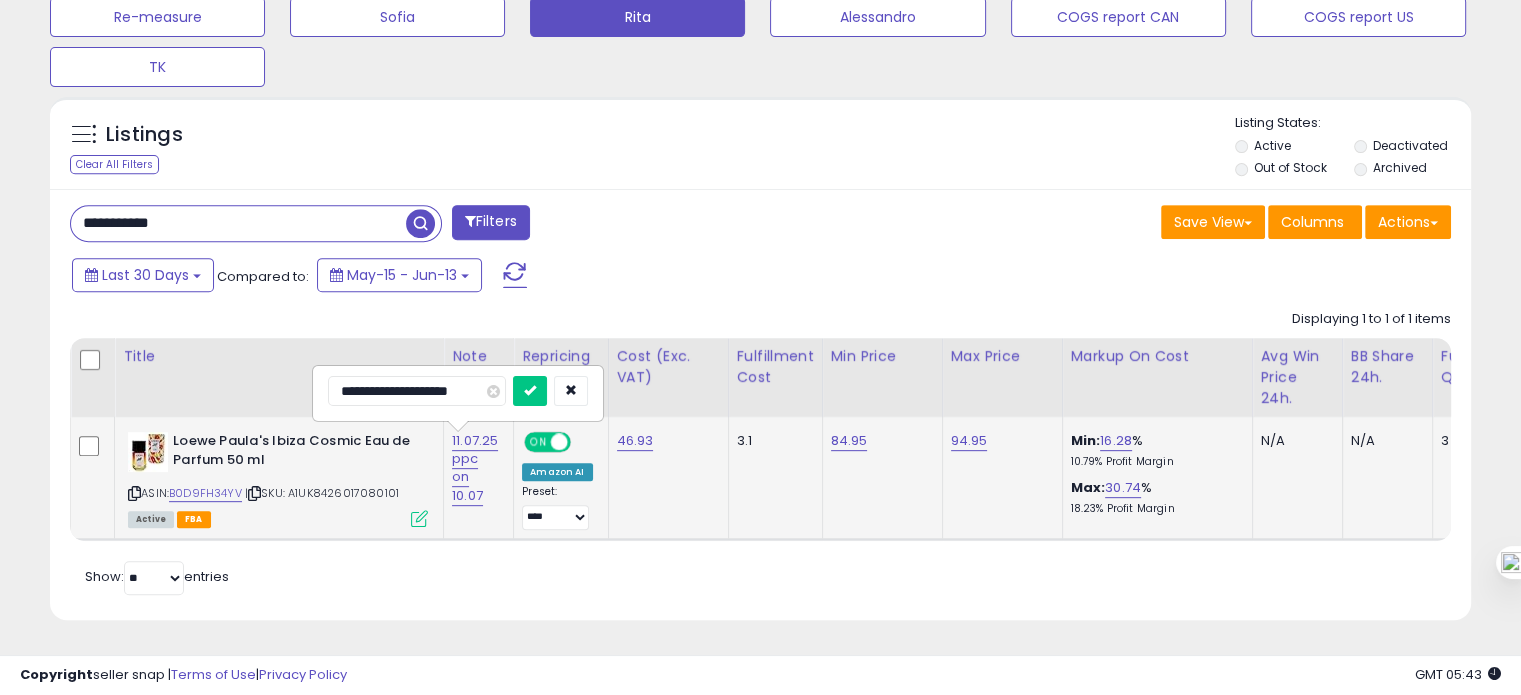click at bounding box center [530, 391] 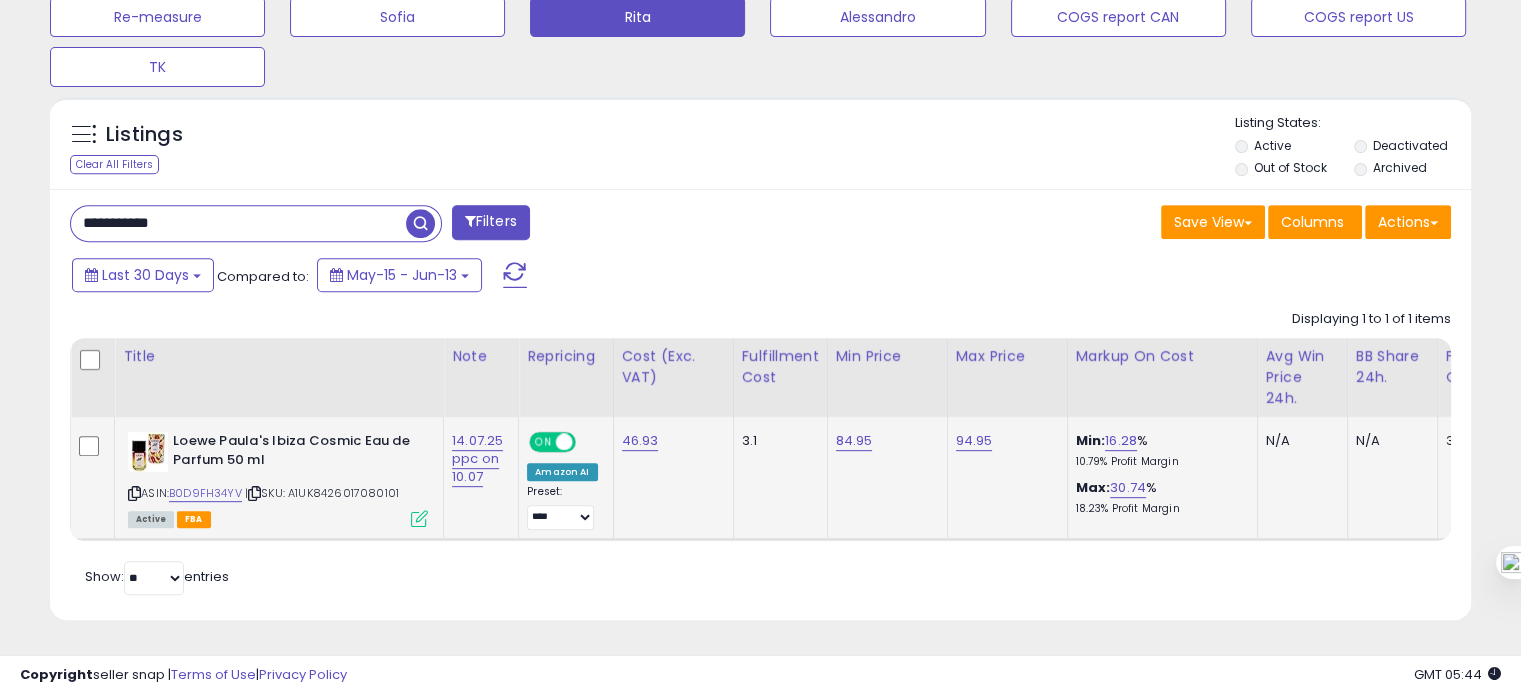 click on "**********" at bounding box center (238, 223) 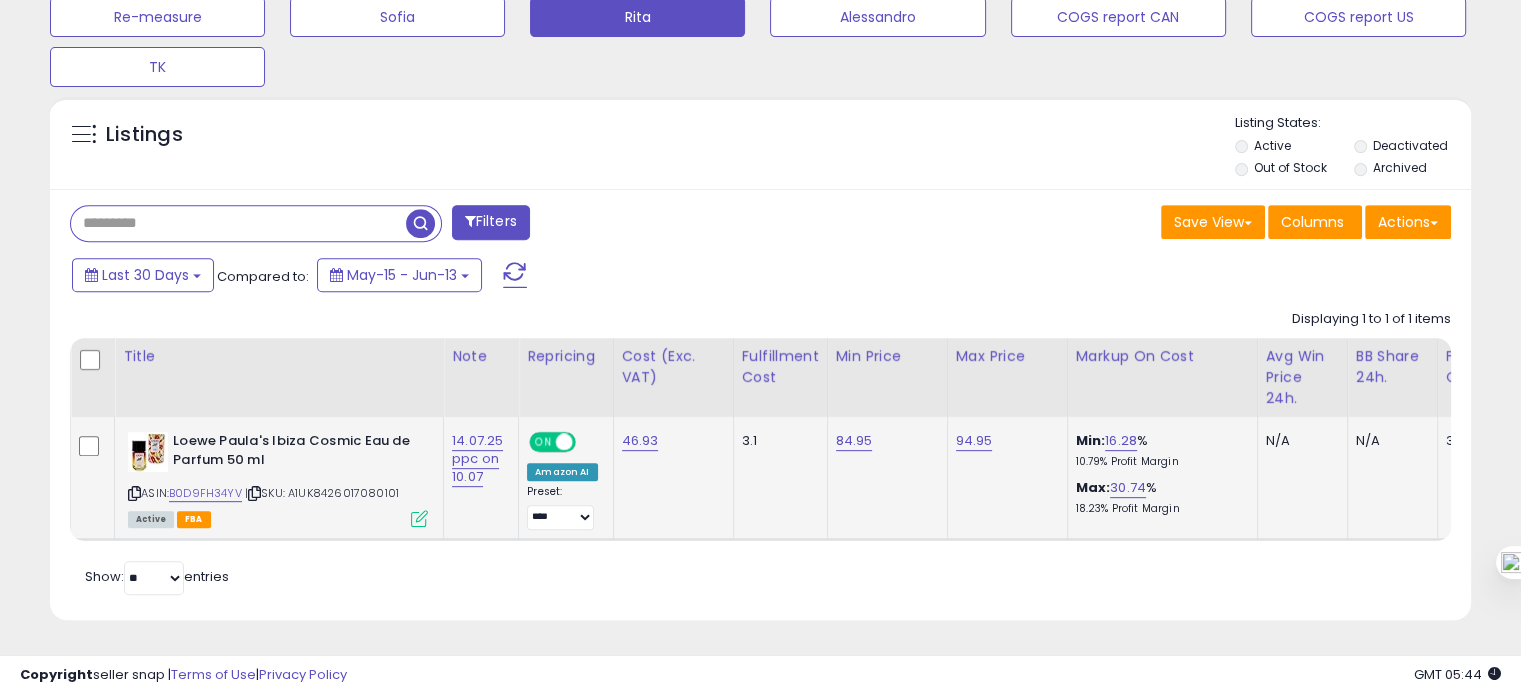 type 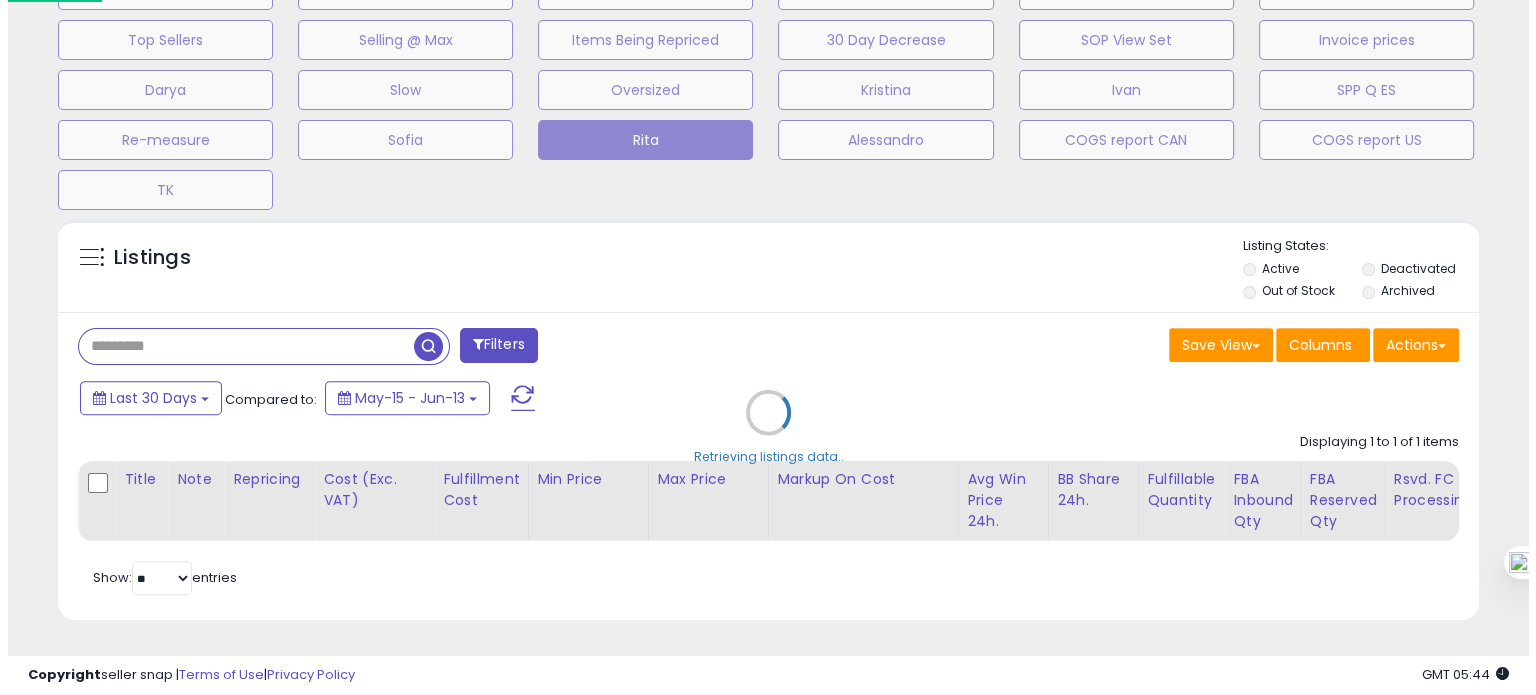 scroll, scrollTop: 674, scrollLeft: 0, axis: vertical 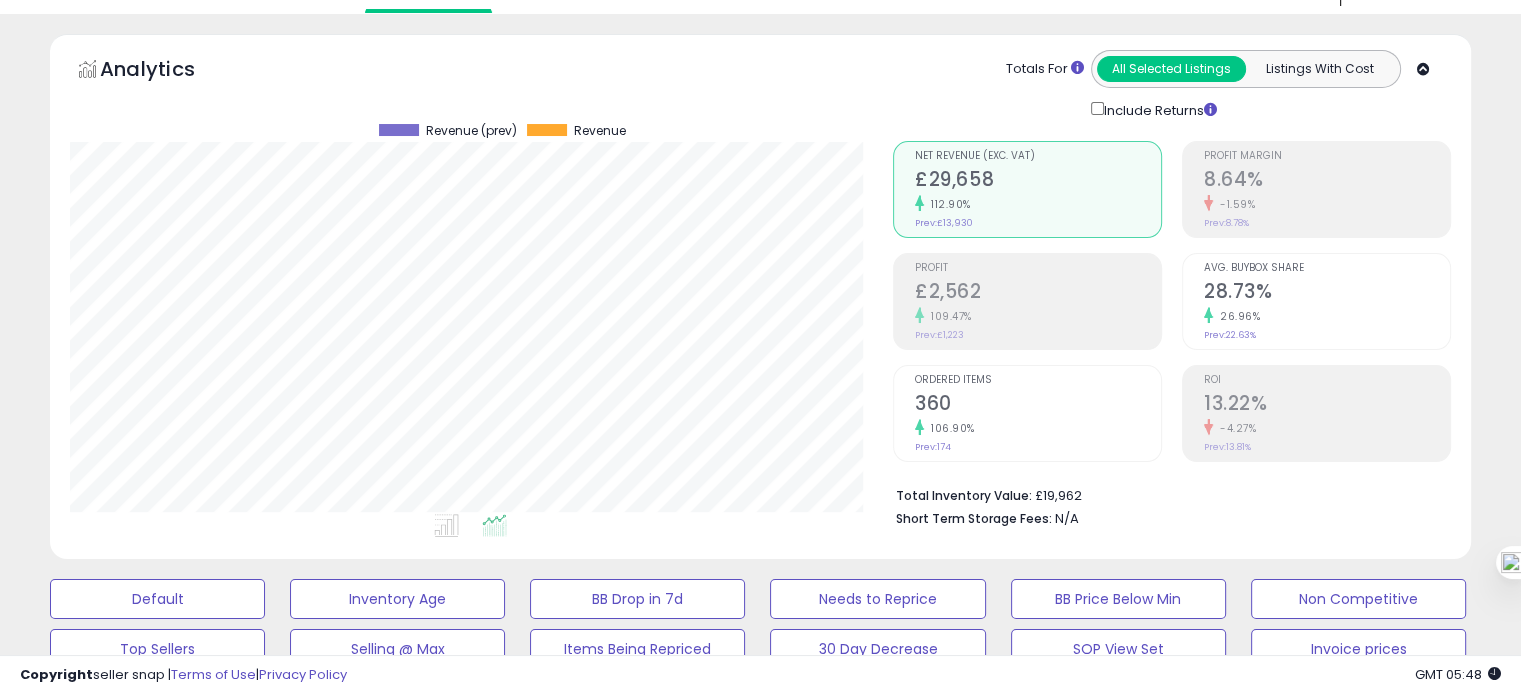 click on "13.22%" at bounding box center (1327, 405) 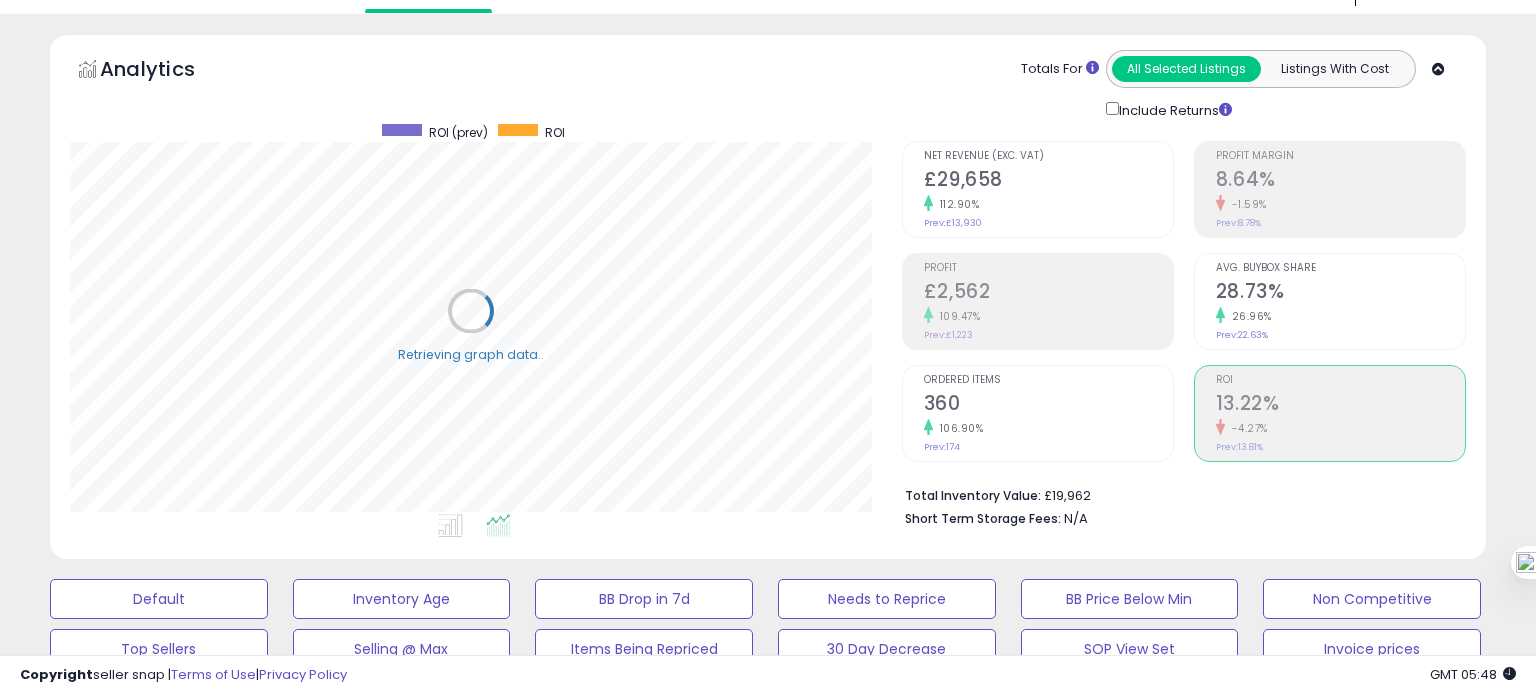 scroll, scrollTop: 999589, scrollLeft: 999168, axis: both 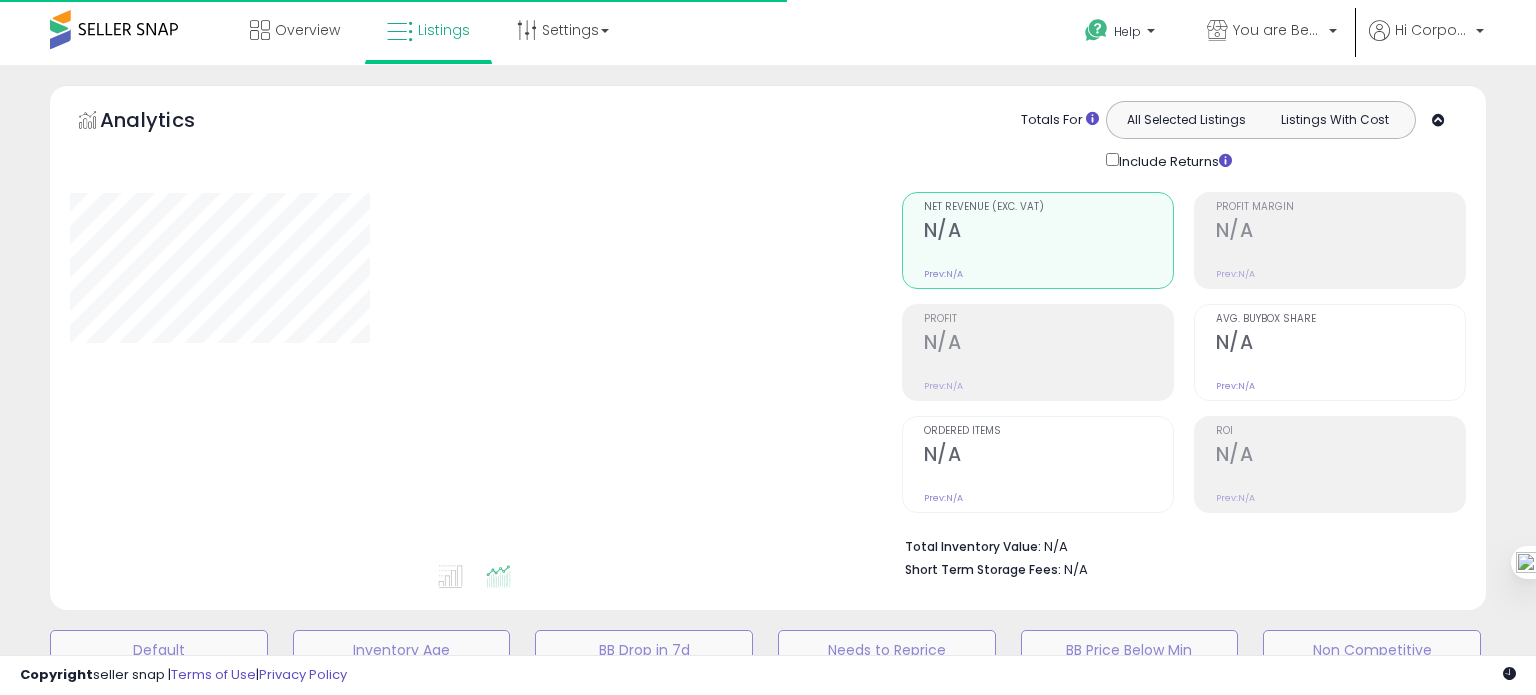 type on "**********" 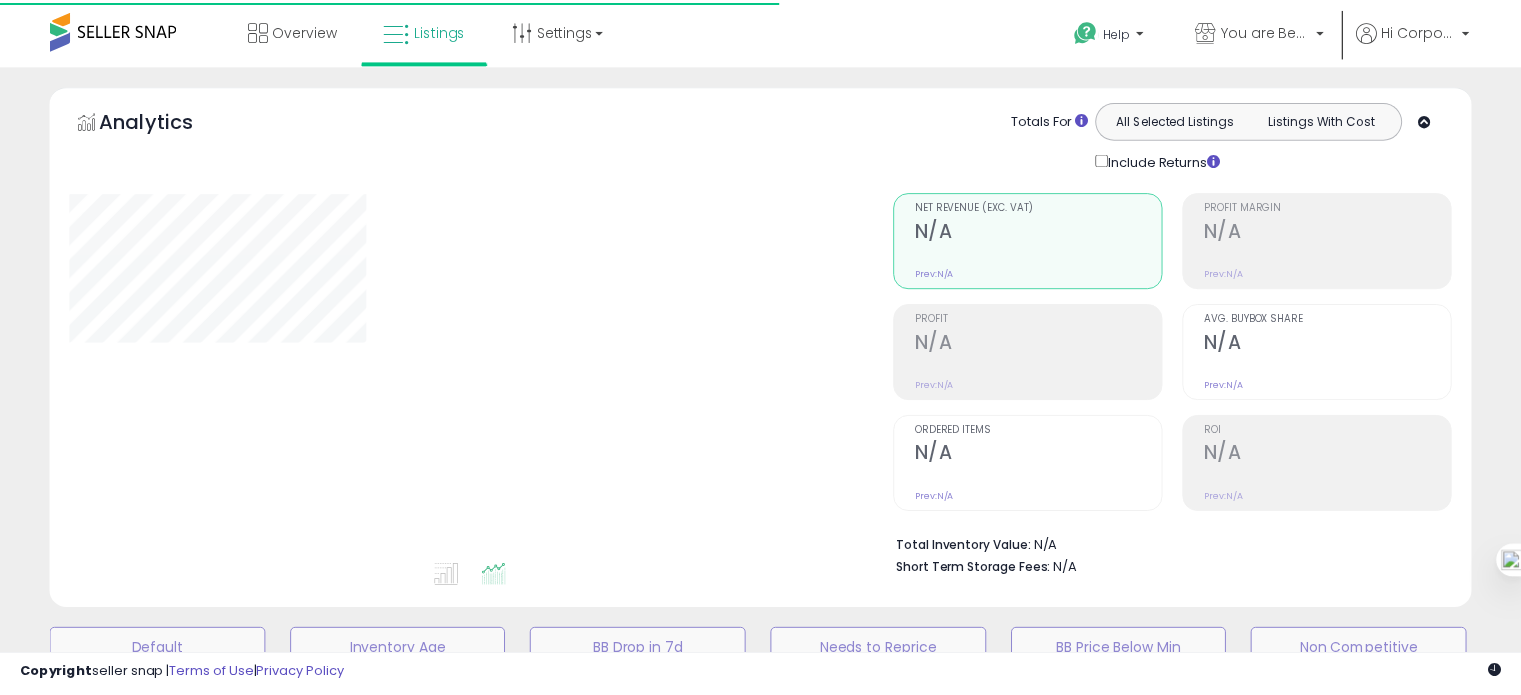 scroll, scrollTop: 796, scrollLeft: 0, axis: vertical 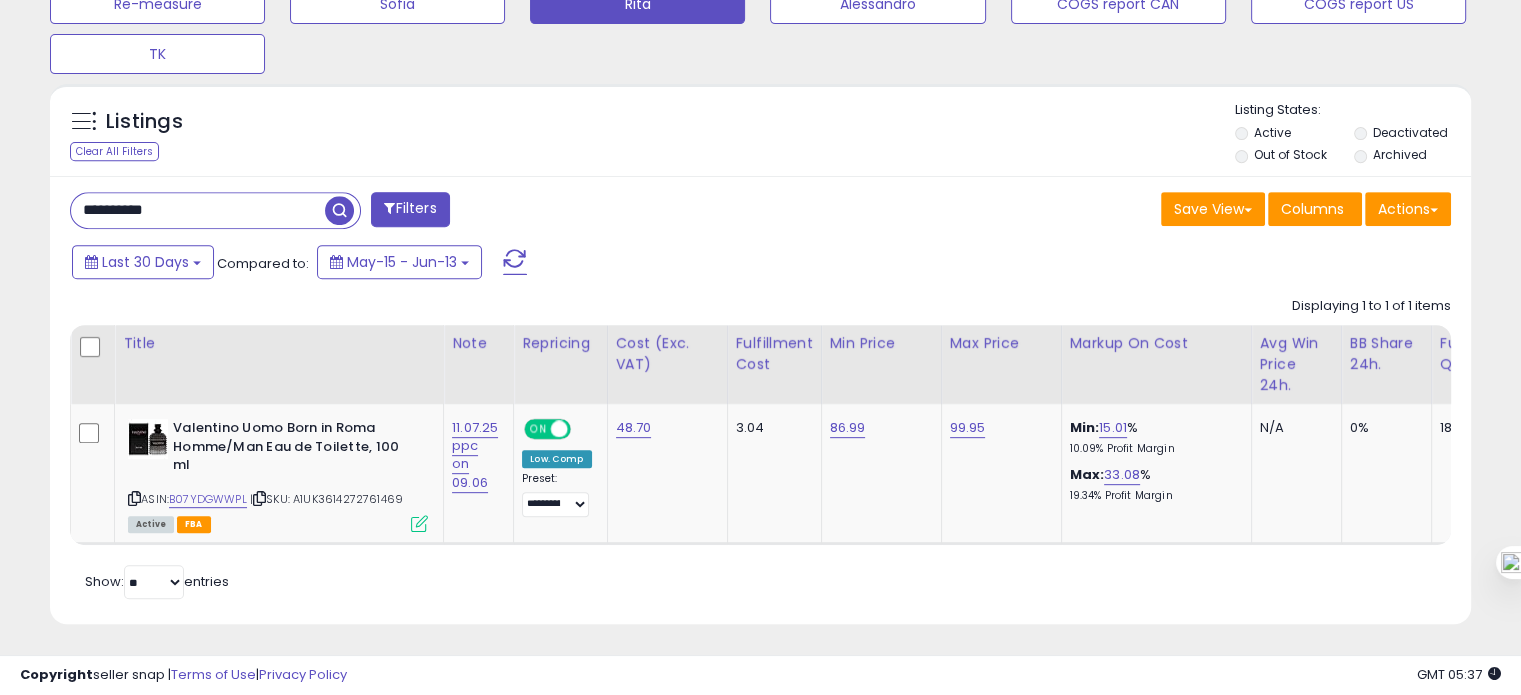 click on "**********" at bounding box center [198, 210] 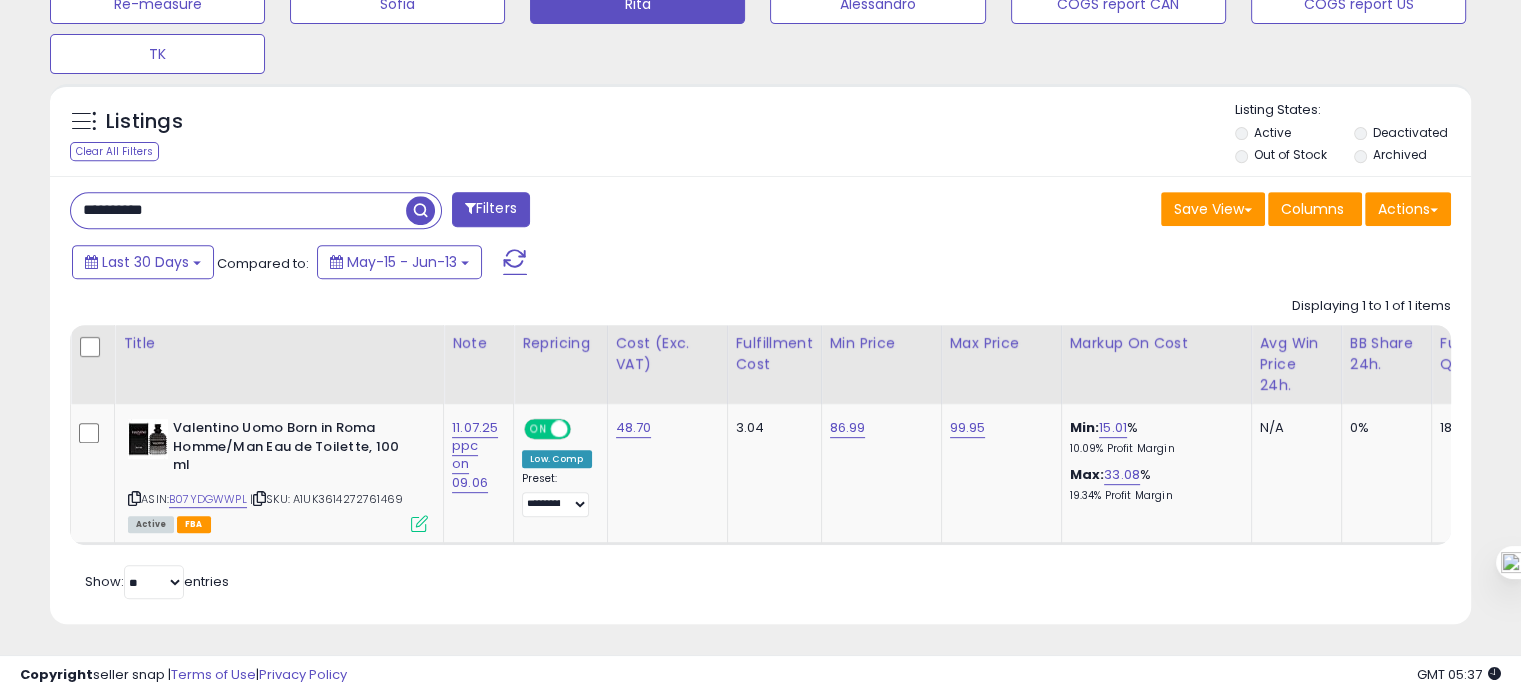 click on "**********" at bounding box center (238, 210) 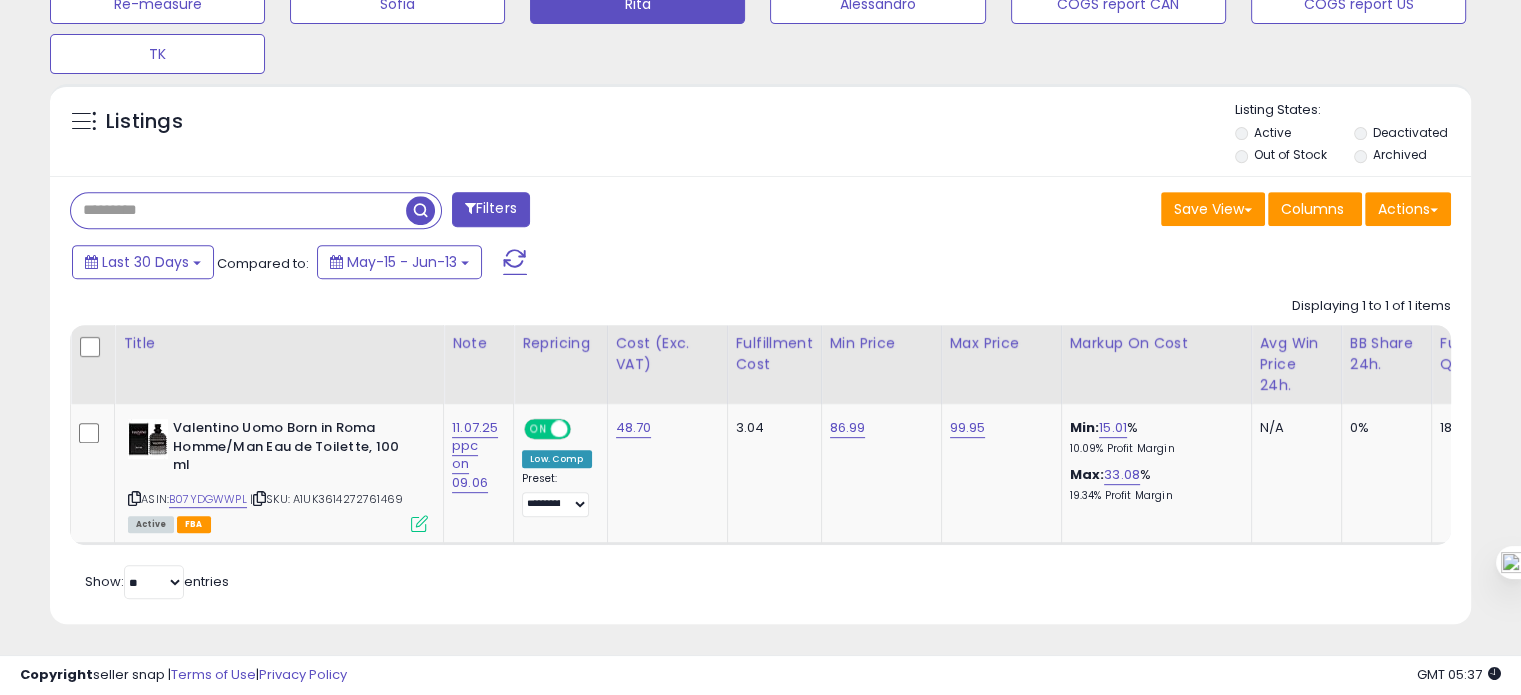 type 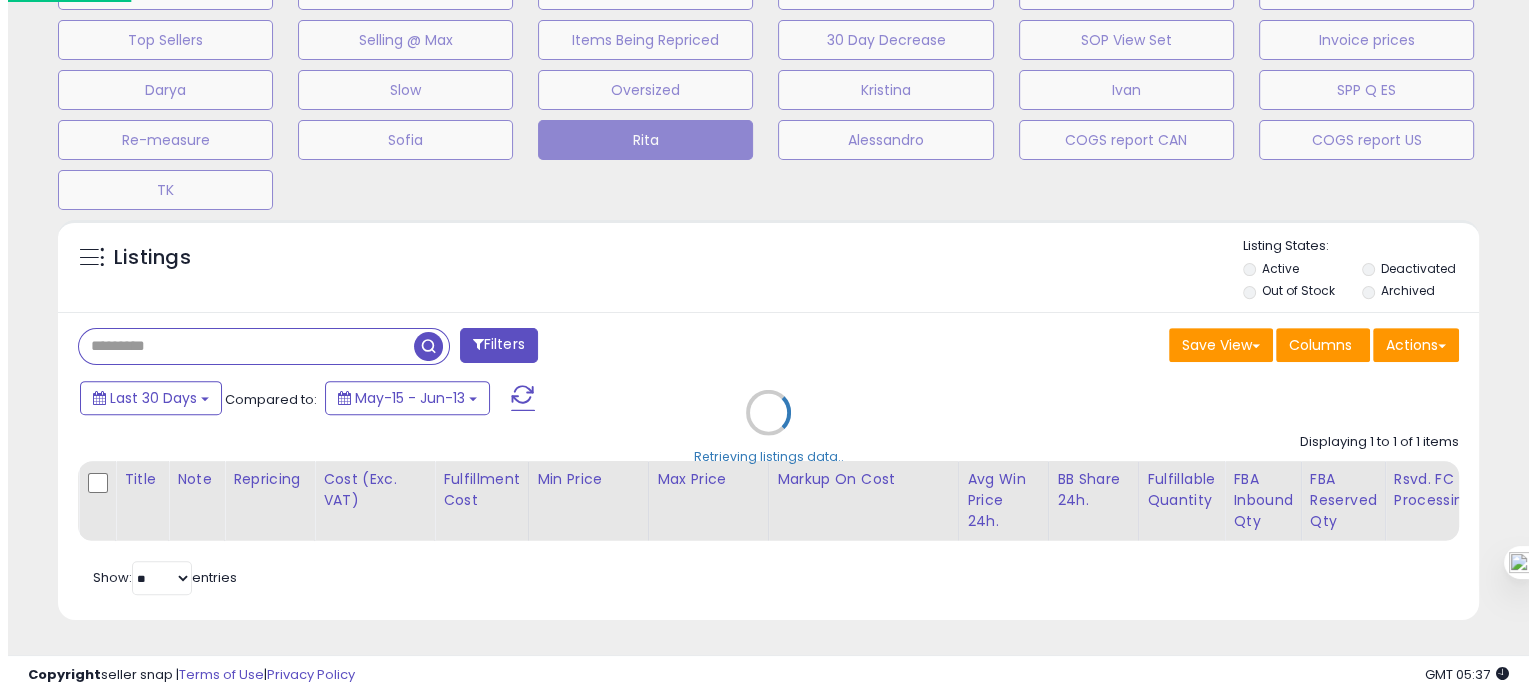 scroll, scrollTop: 674, scrollLeft: 0, axis: vertical 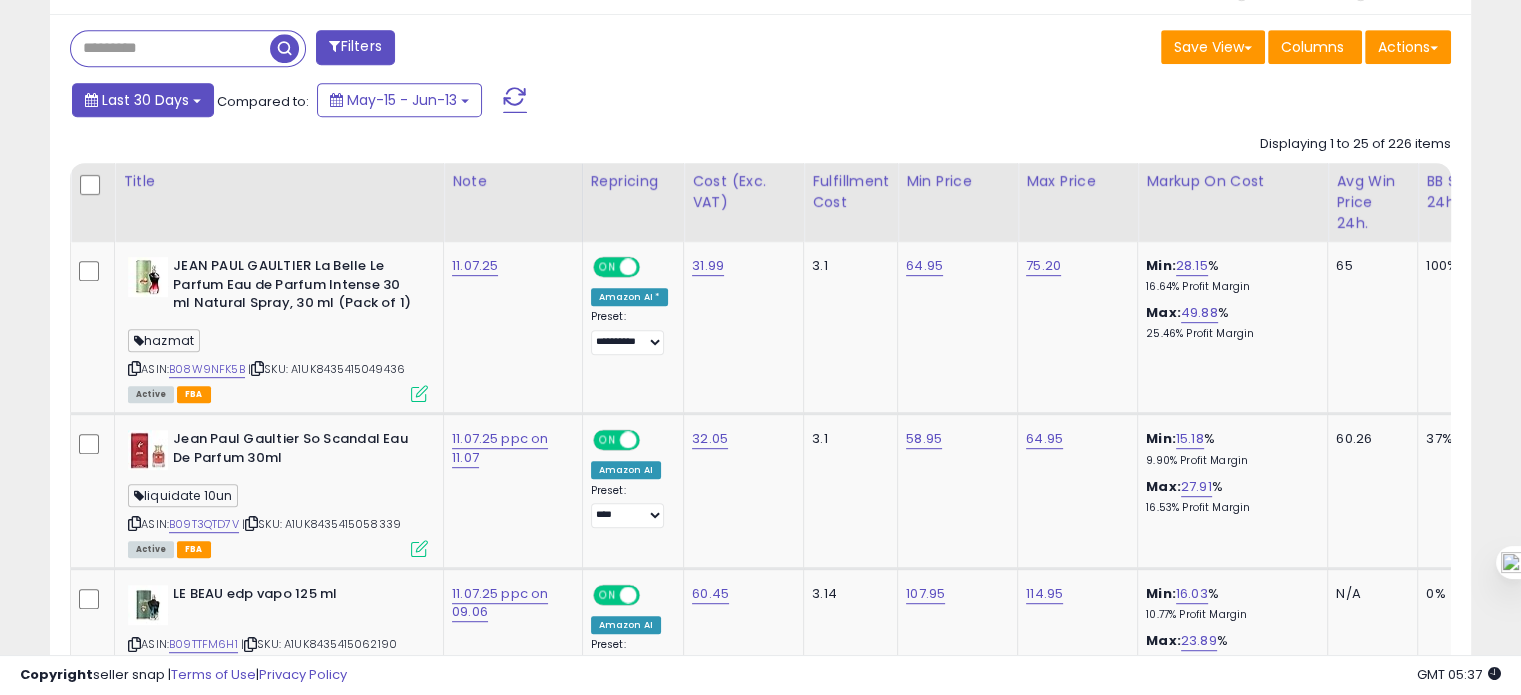 click on "Last 30 Days" at bounding box center (145, 100) 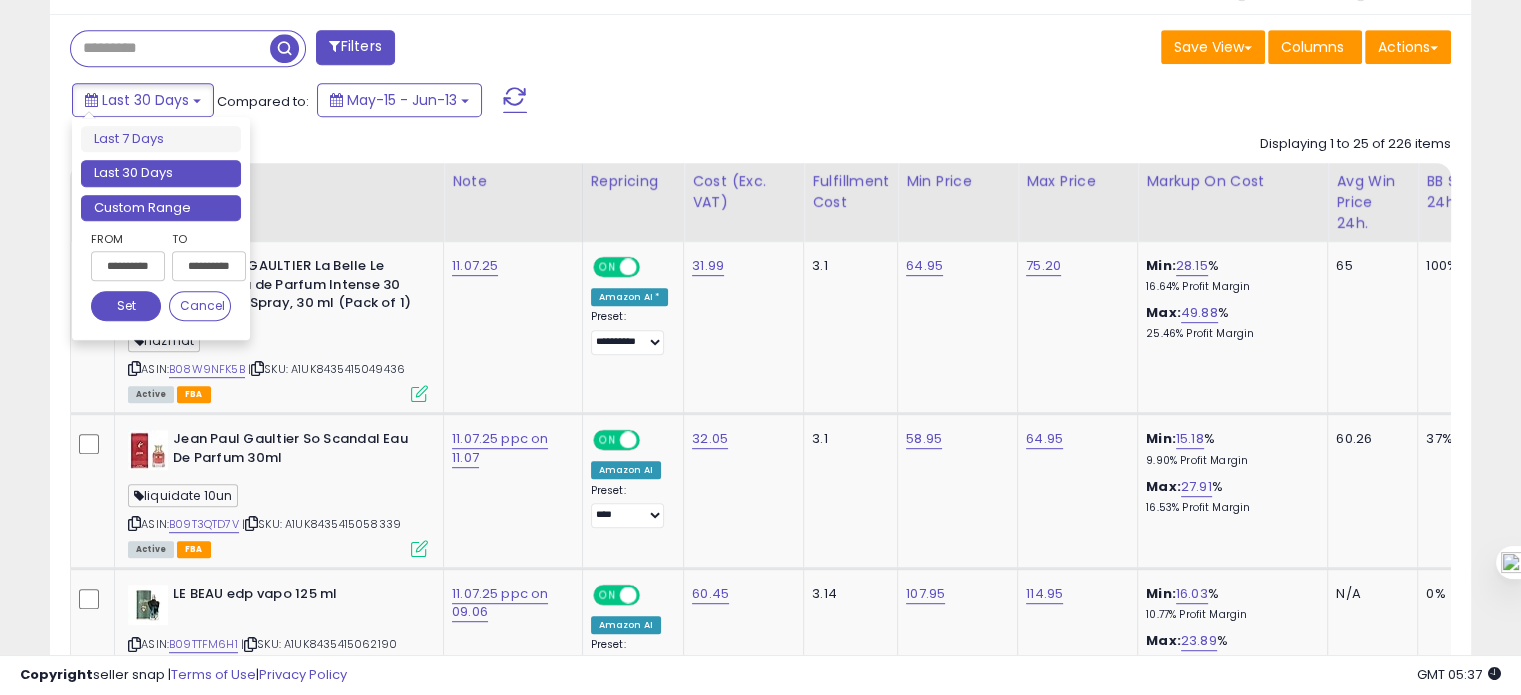 click on "Custom Range" at bounding box center [161, 208] 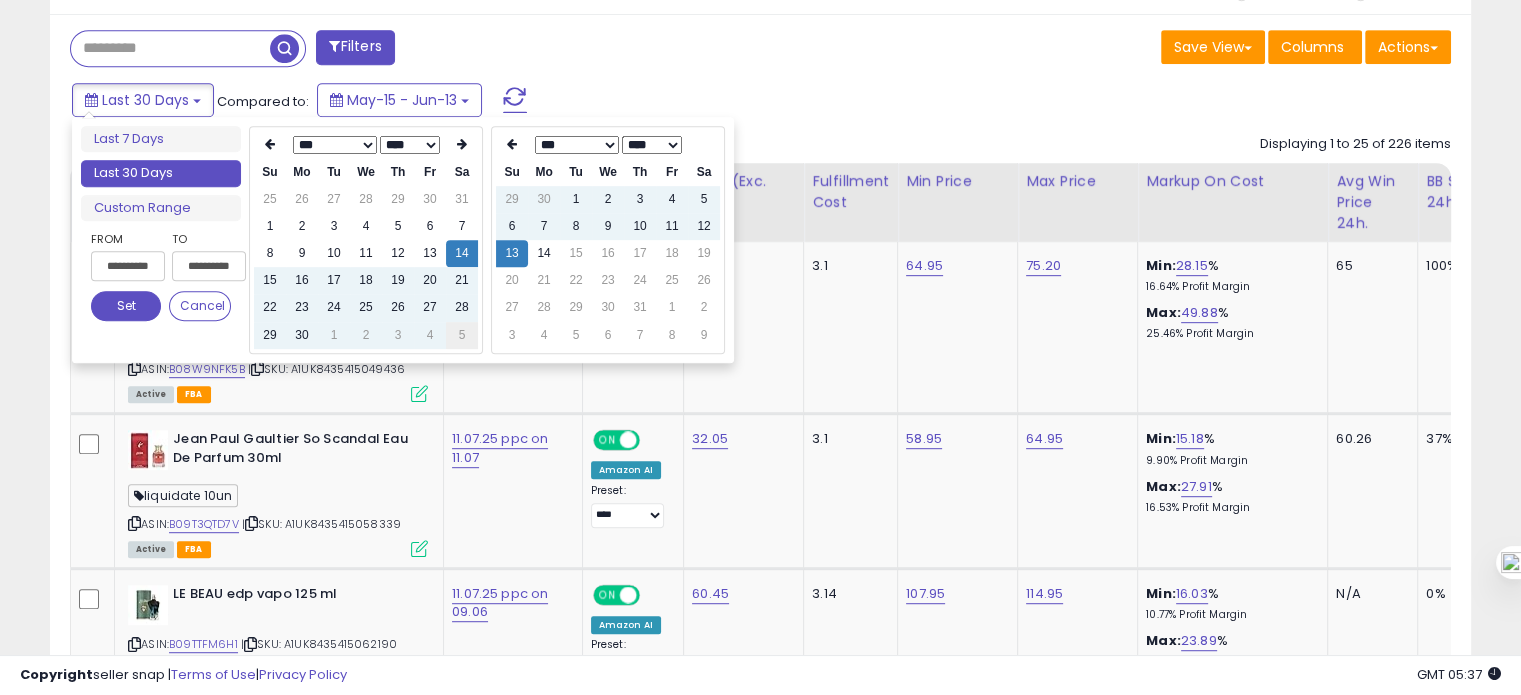 click on "5" at bounding box center (462, 335) 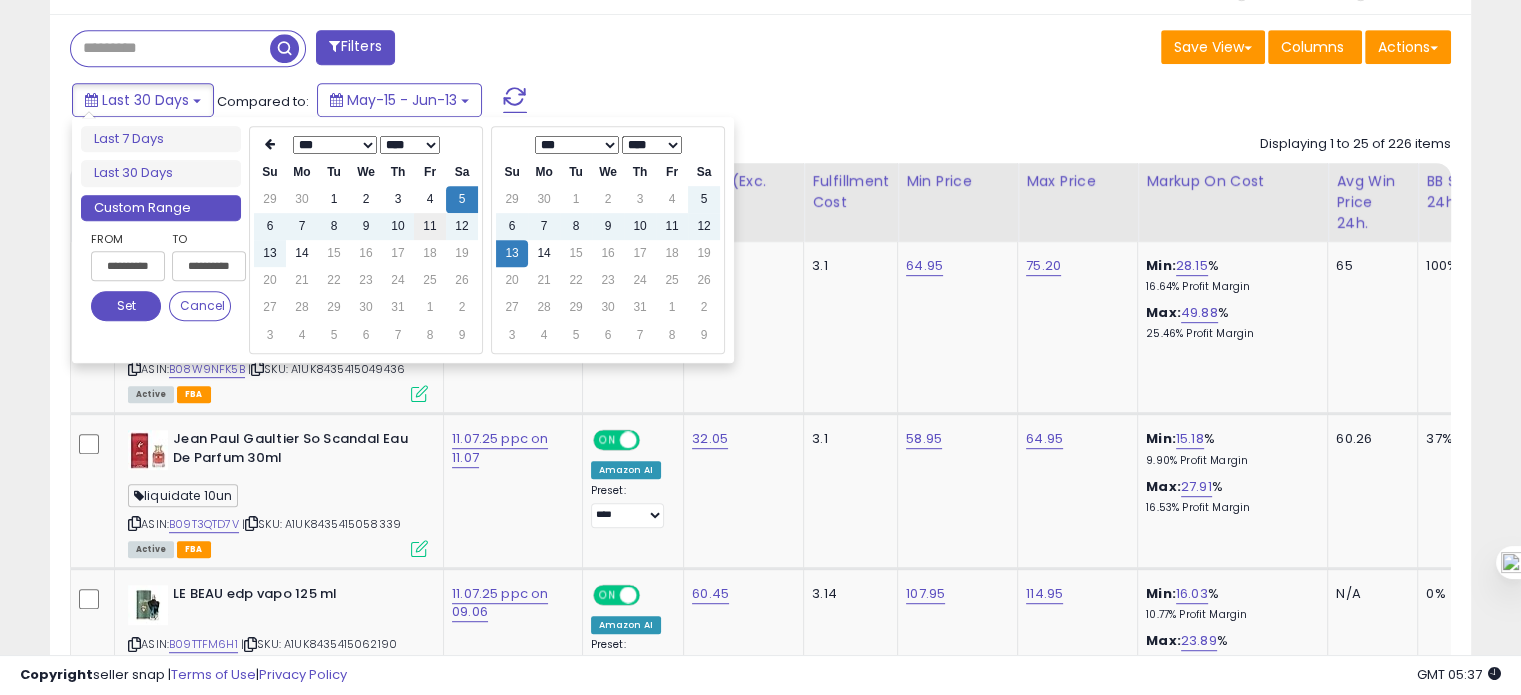 click on "11" at bounding box center (430, 226) 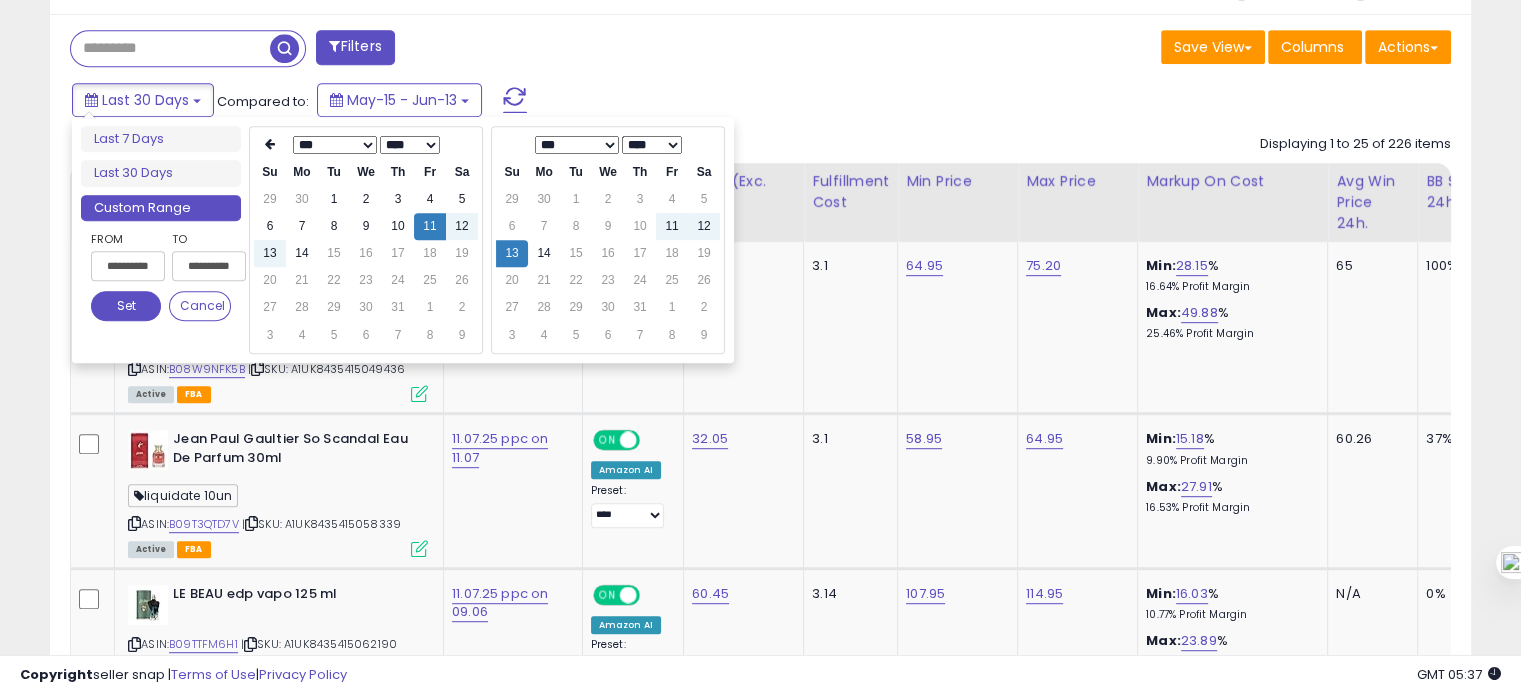 type on "**********" 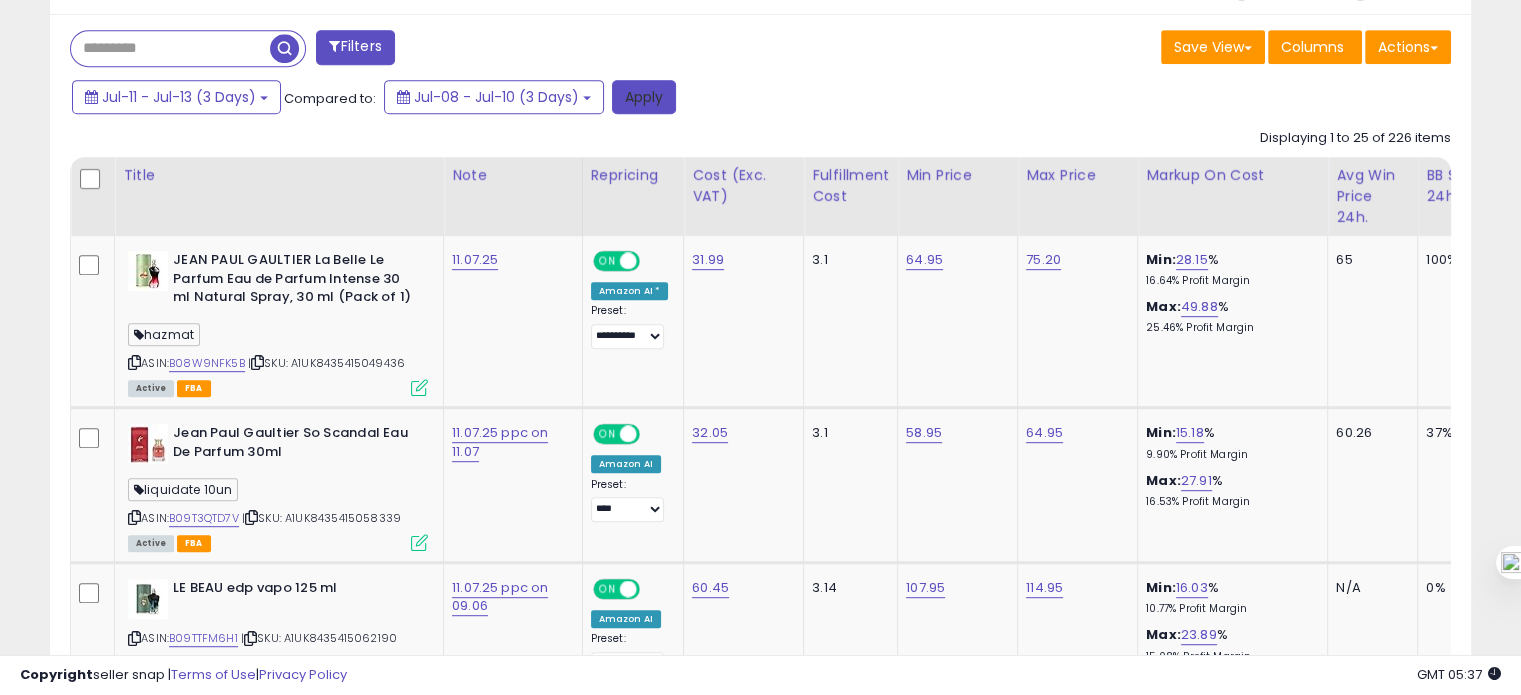 click on "Apply" at bounding box center [644, 97] 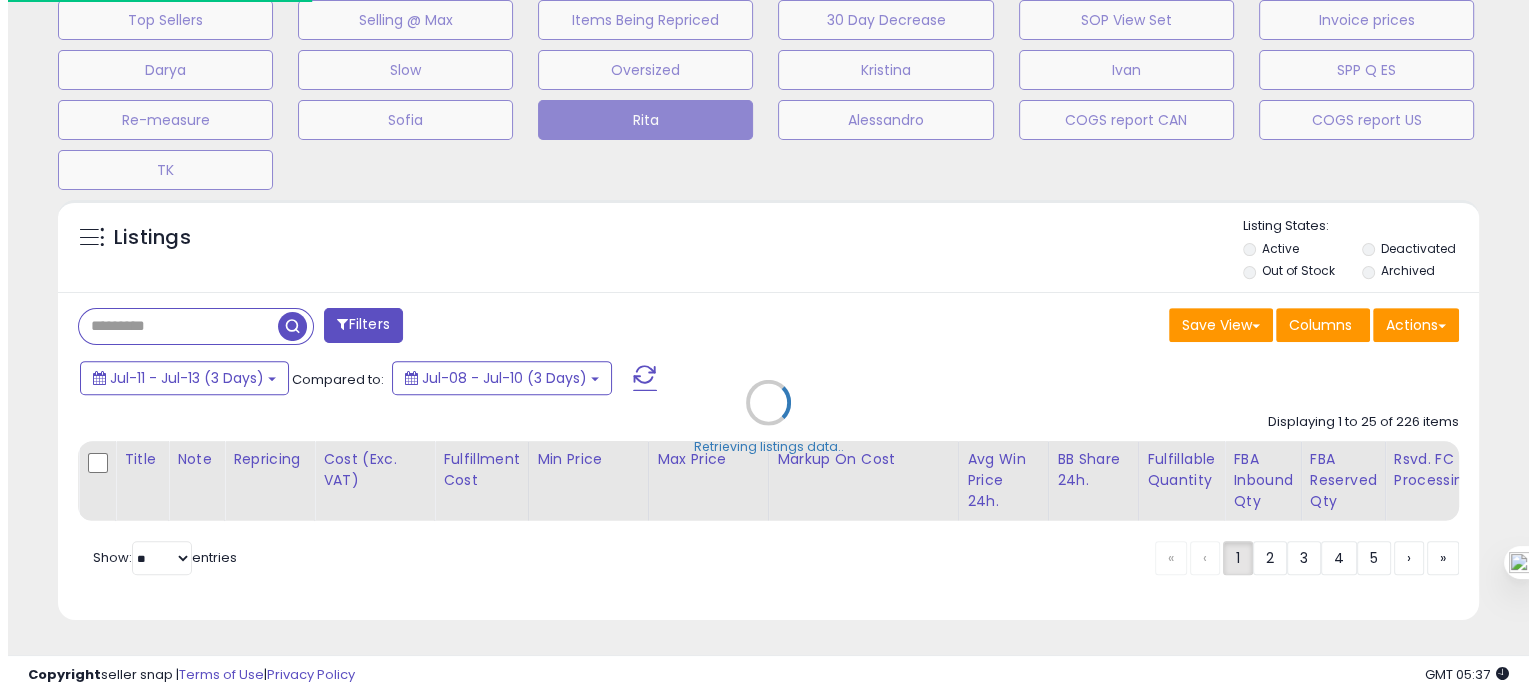 scroll, scrollTop: 693, scrollLeft: 0, axis: vertical 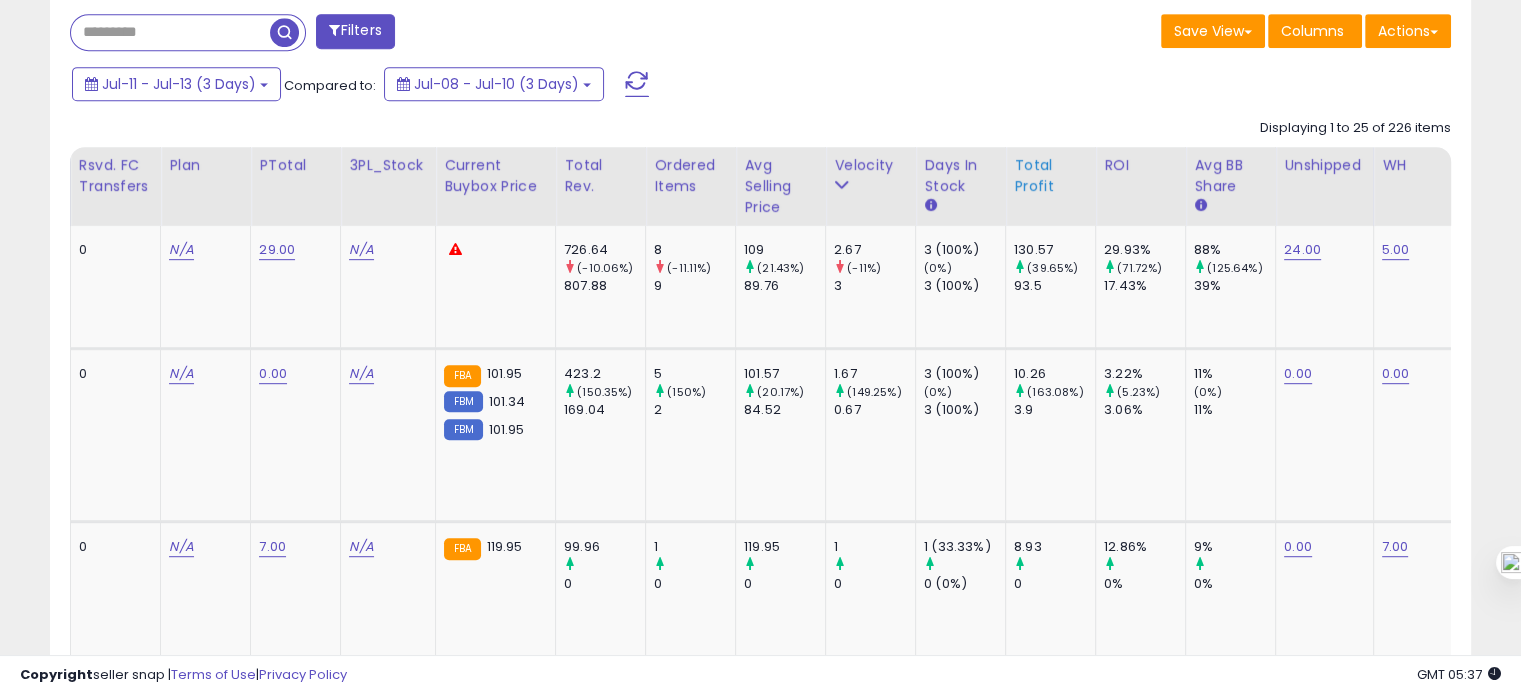 click on "Total Profit" at bounding box center (1050, 176) 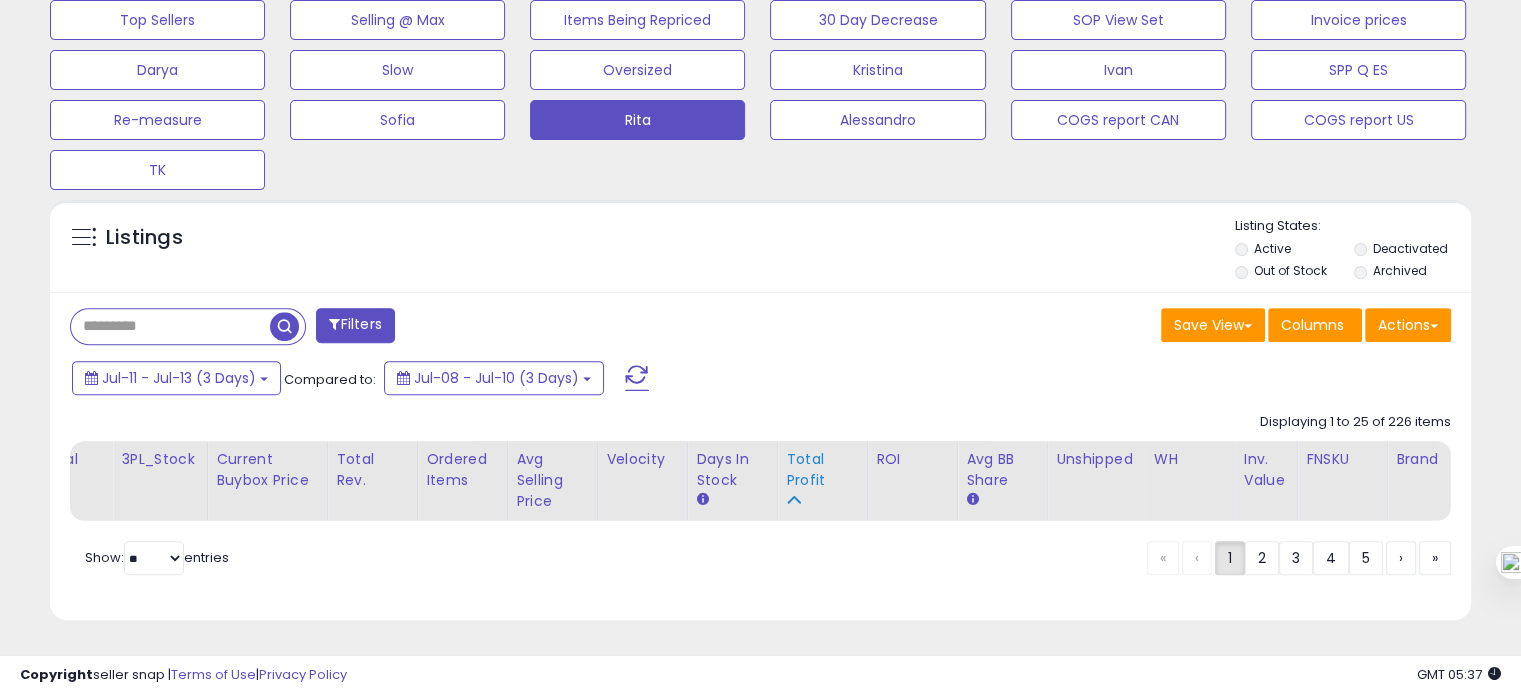 scroll, scrollTop: 693, scrollLeft: 0, axis: vertical 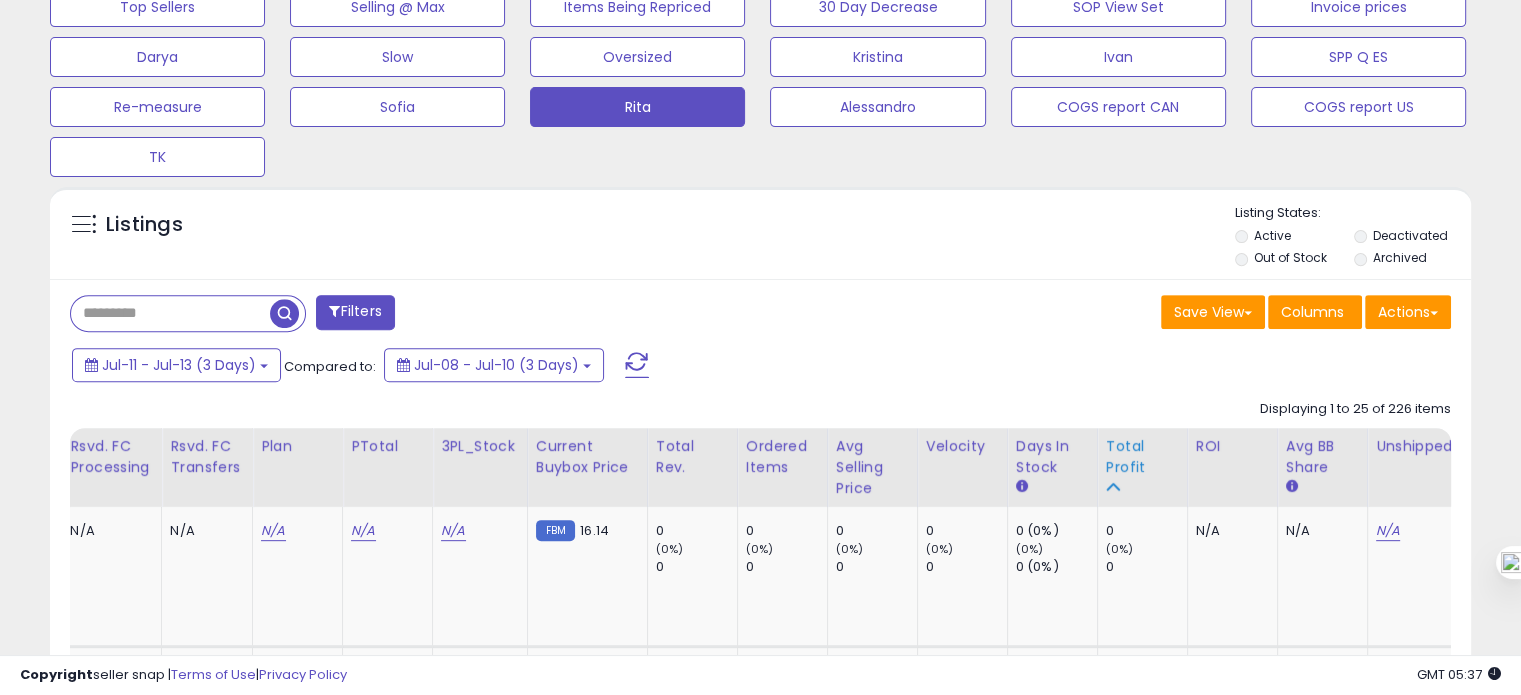 click on "Total Profit" at bounding box center [1142, 457] 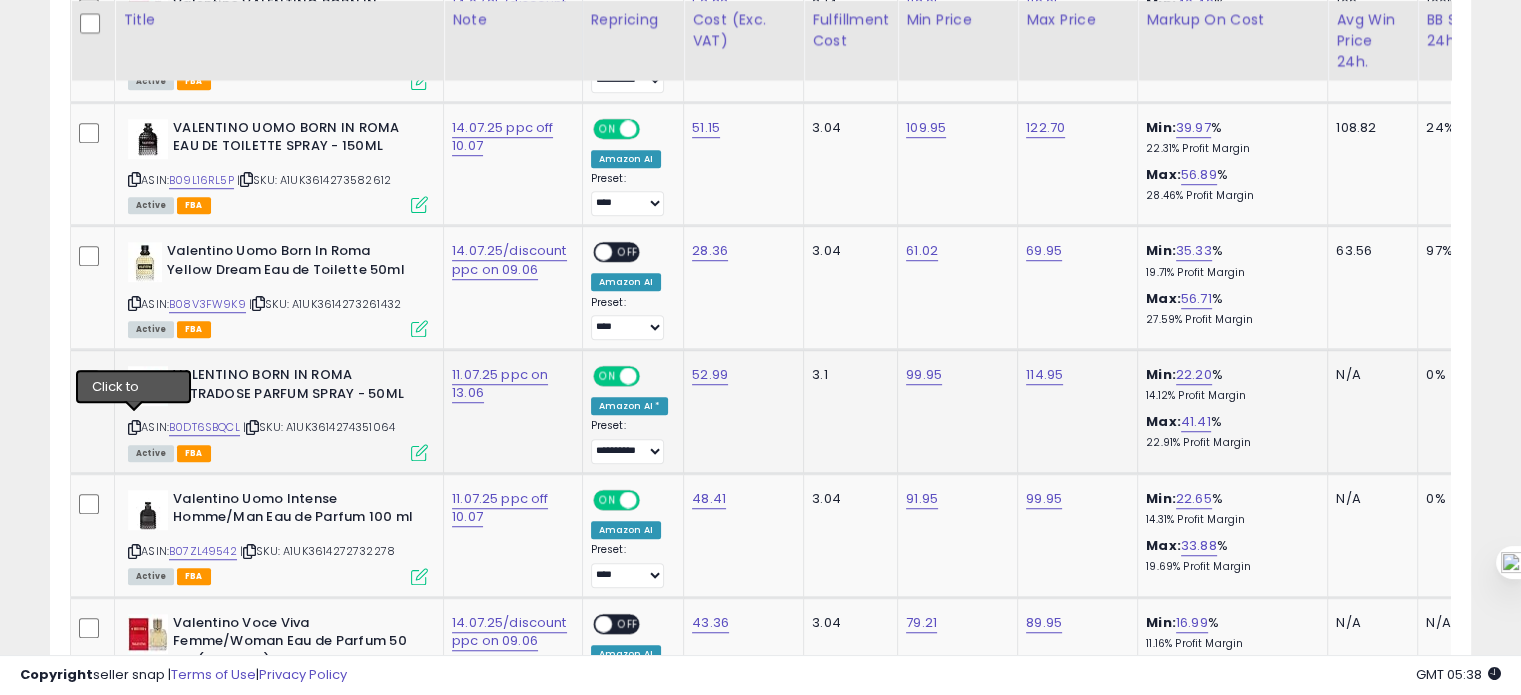click at bounding box center (134, 427) 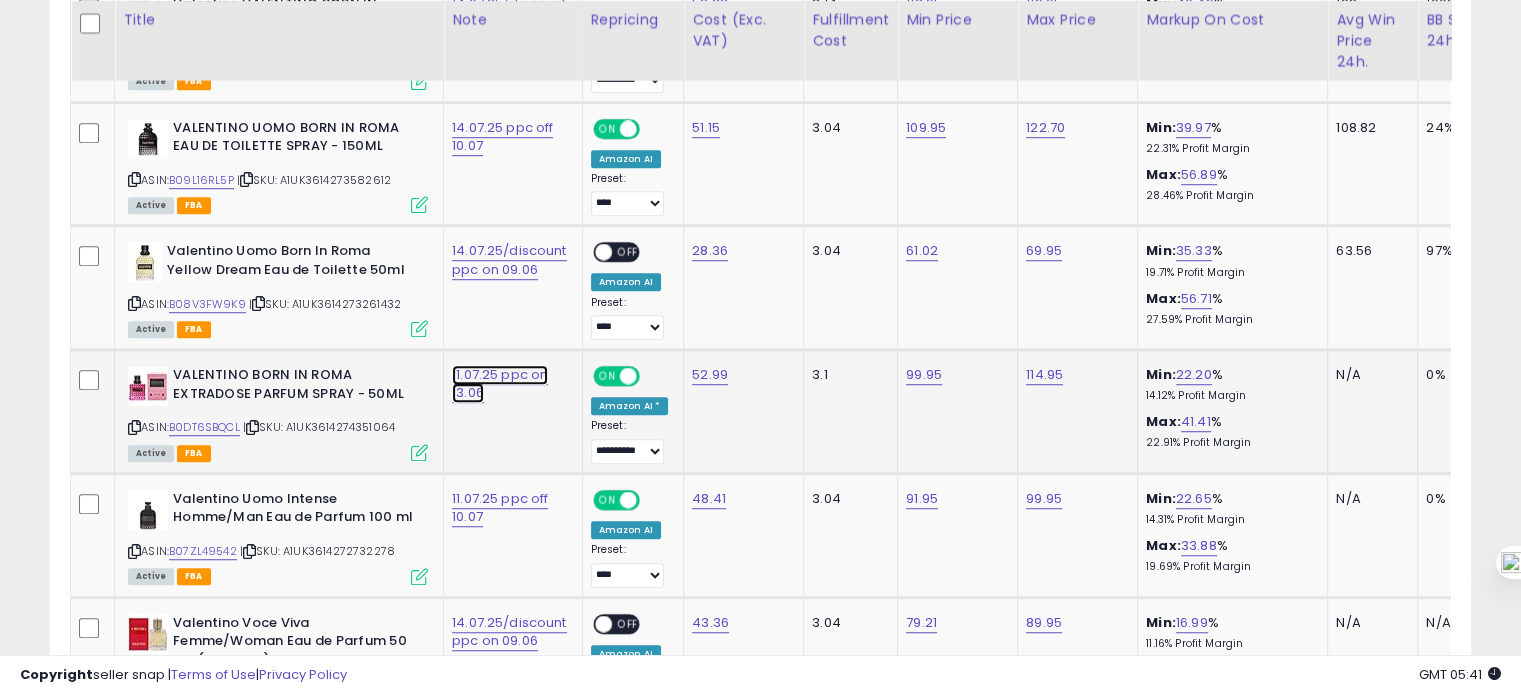 click on "11.07.25 ppc on 13.06" at bounding box center (502, -111) 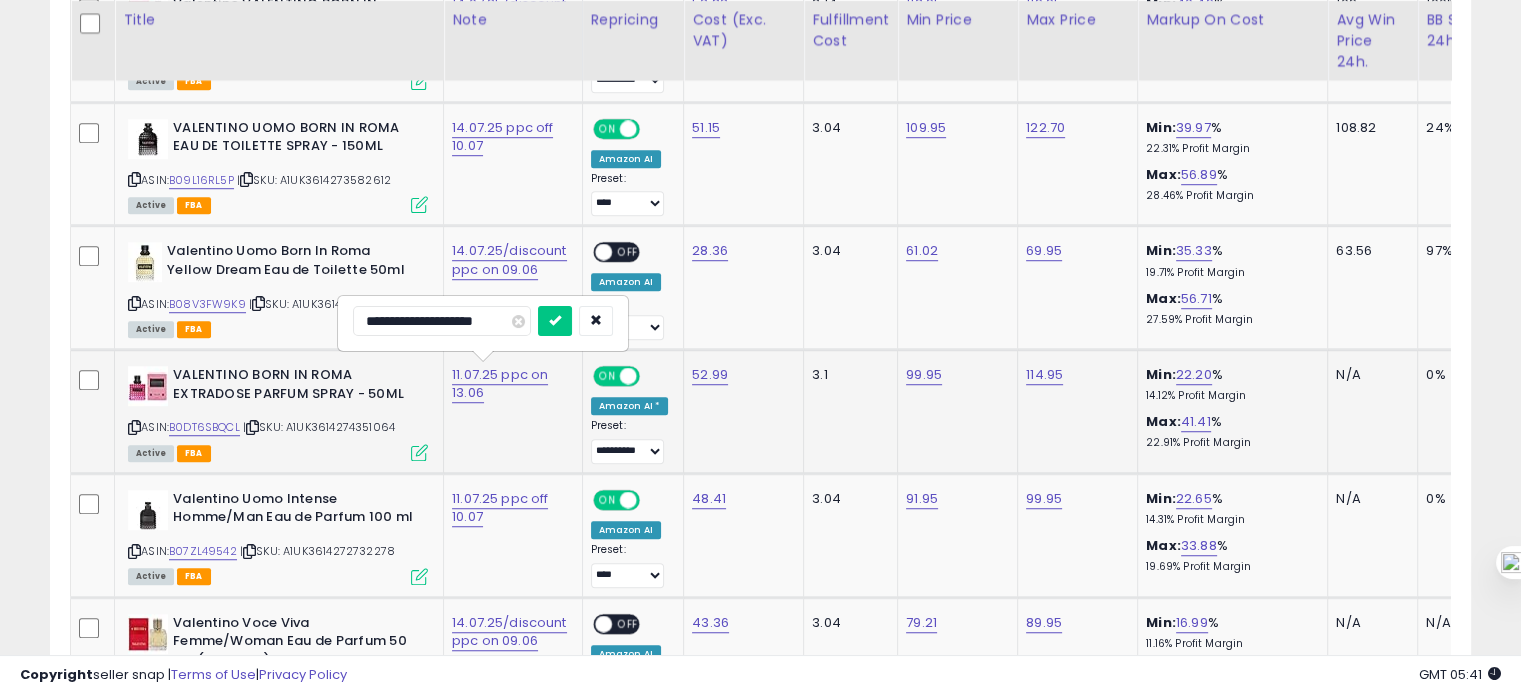 scroll, scrollTop: 0, scrollLeft: 204, axis: horizontal 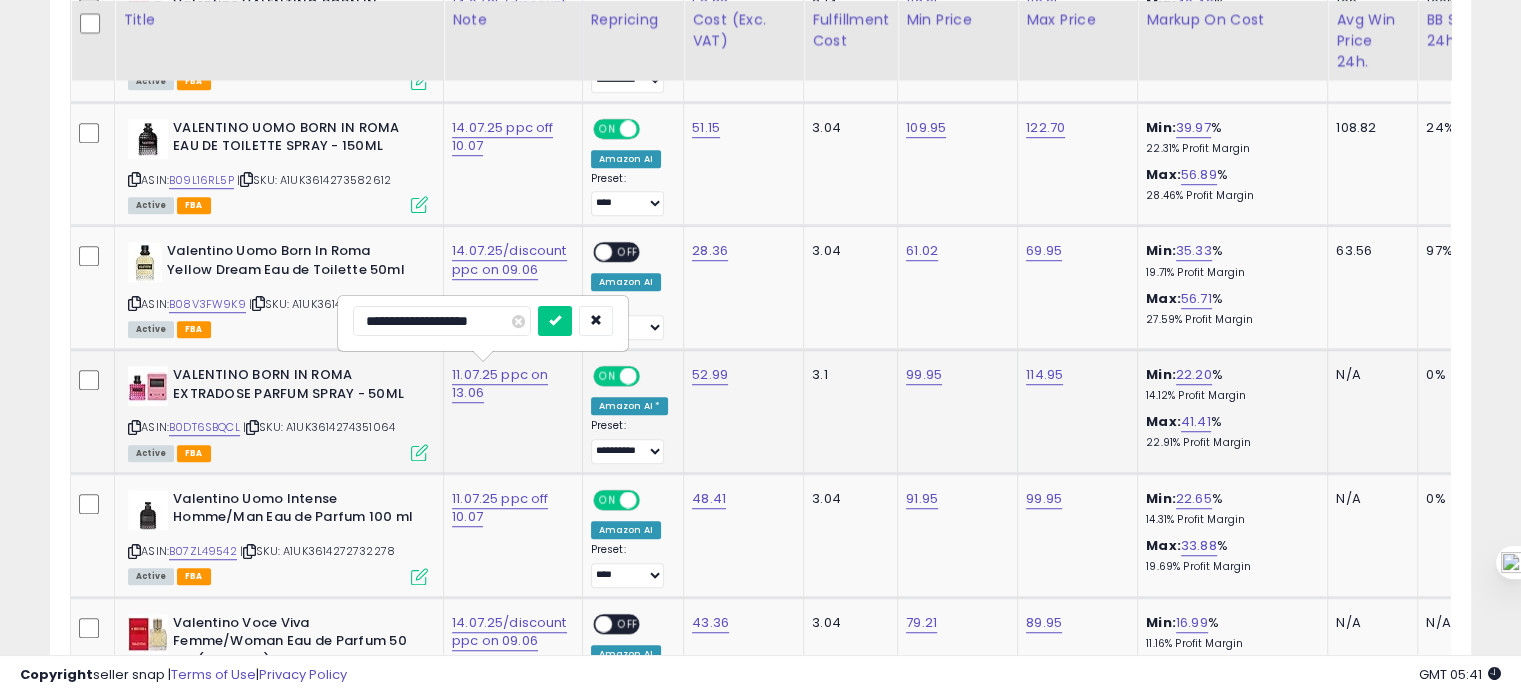 type on "**********" 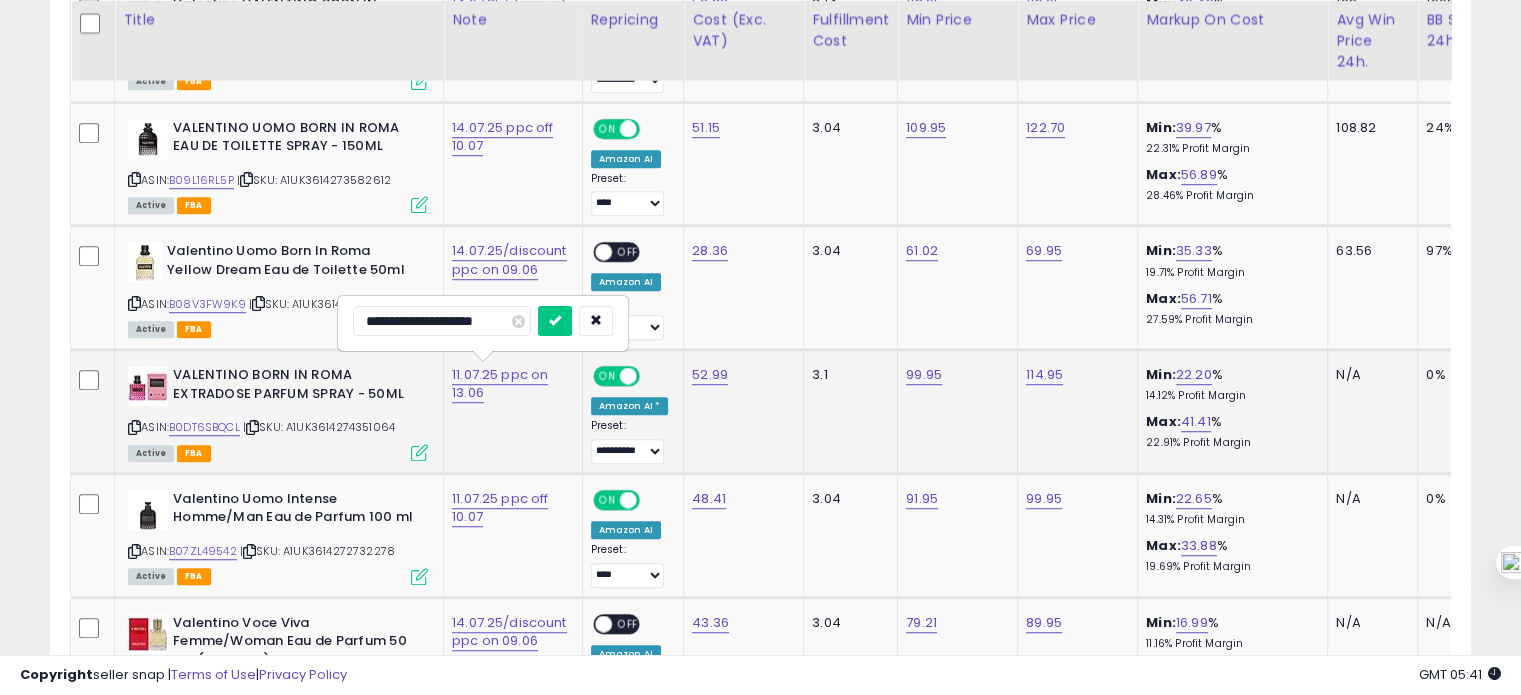 click at bounding box center [555, 321] 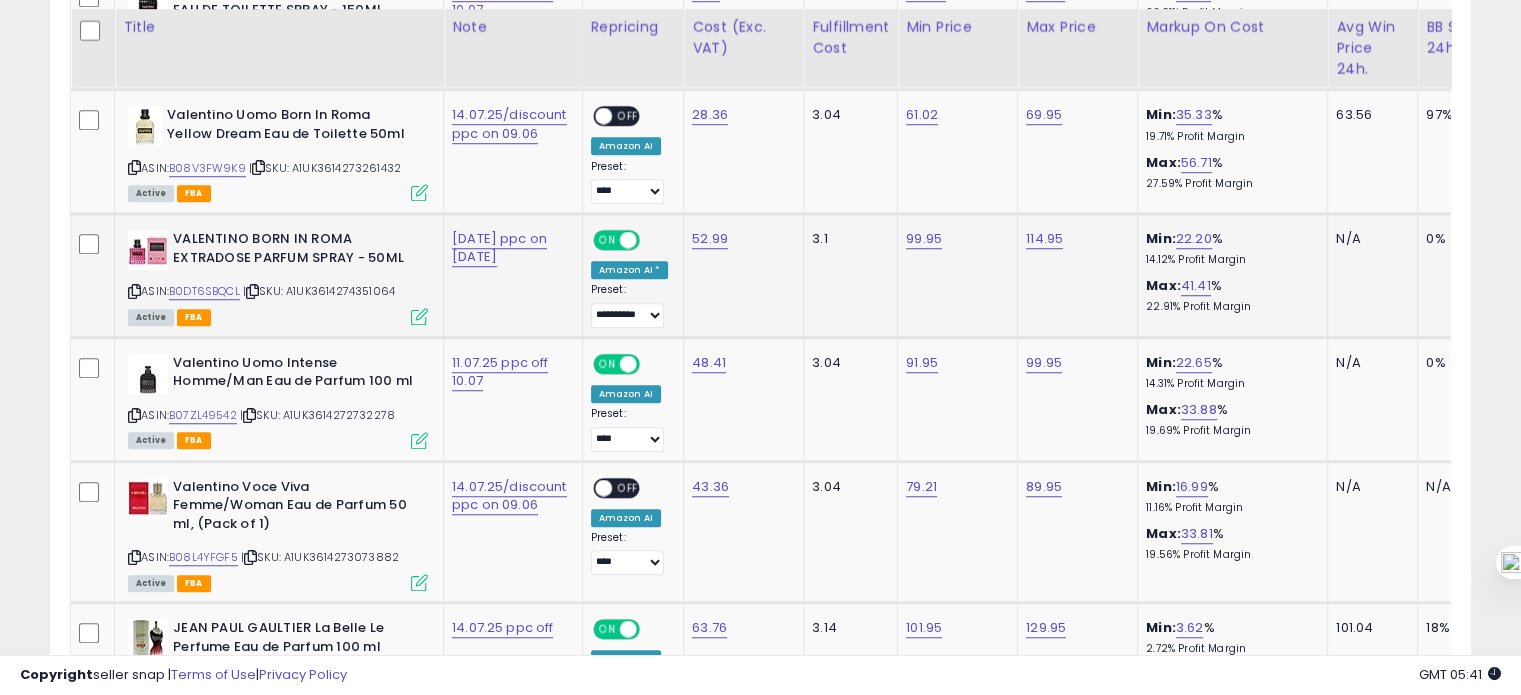 scroll, scrollTop: 1488, scrollLeft: 0, axis: vertical 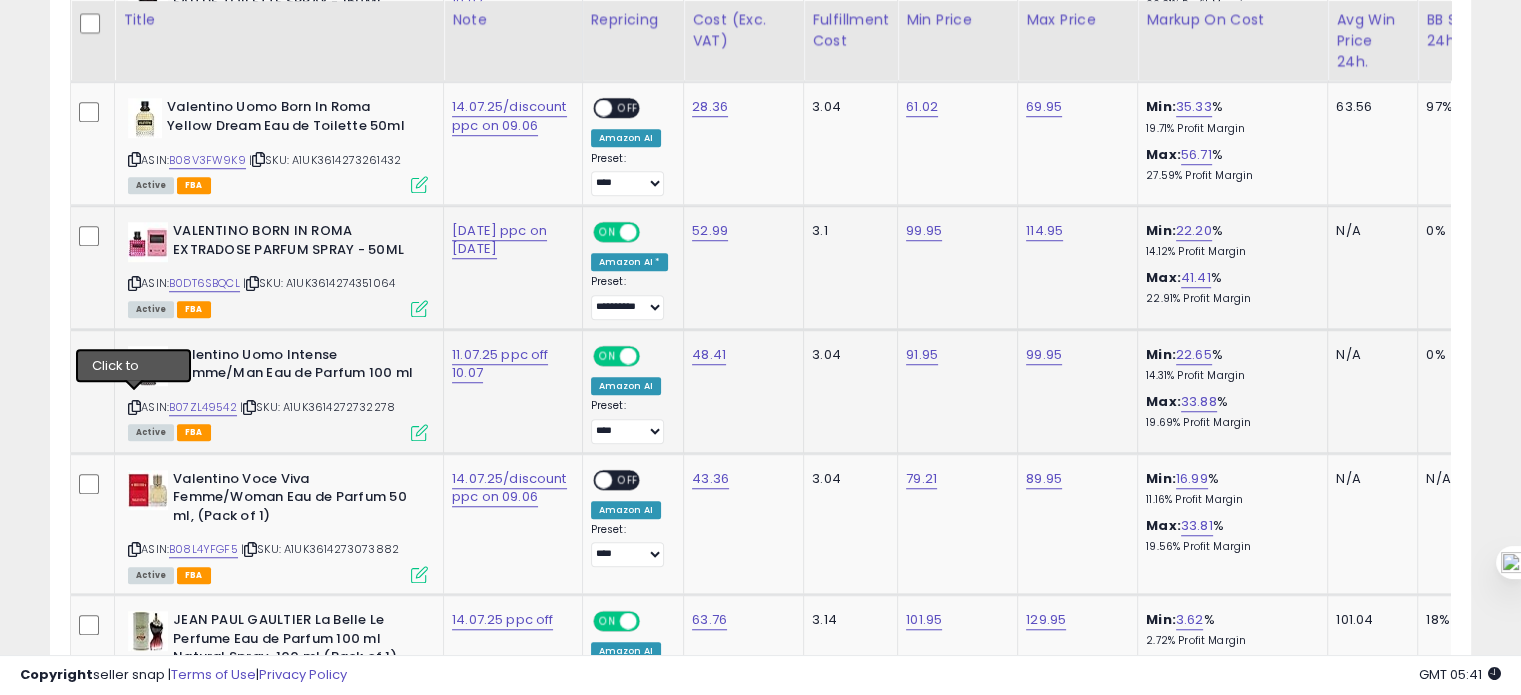 click at bounding box center [134, 407] 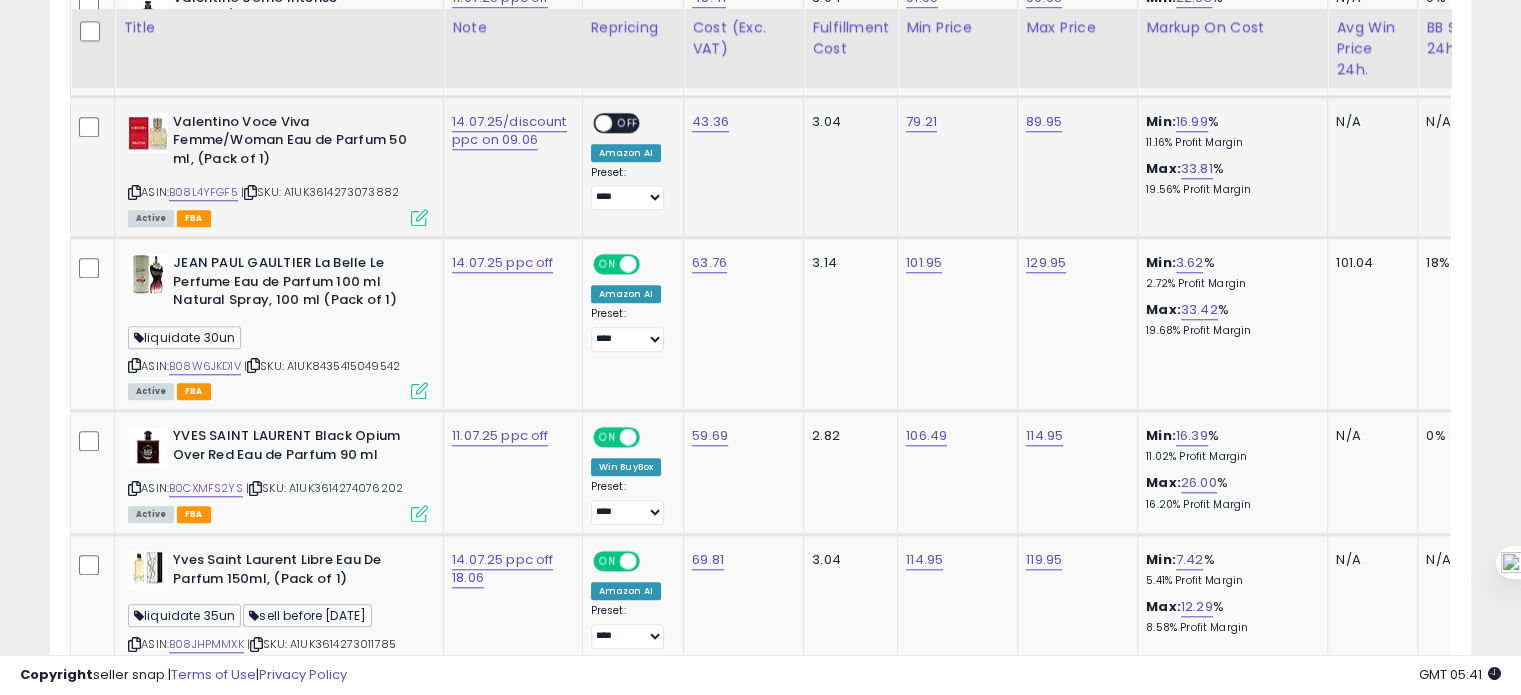 scroll, scrollTop: 1854, scrollLeft: 0, axis: vertical 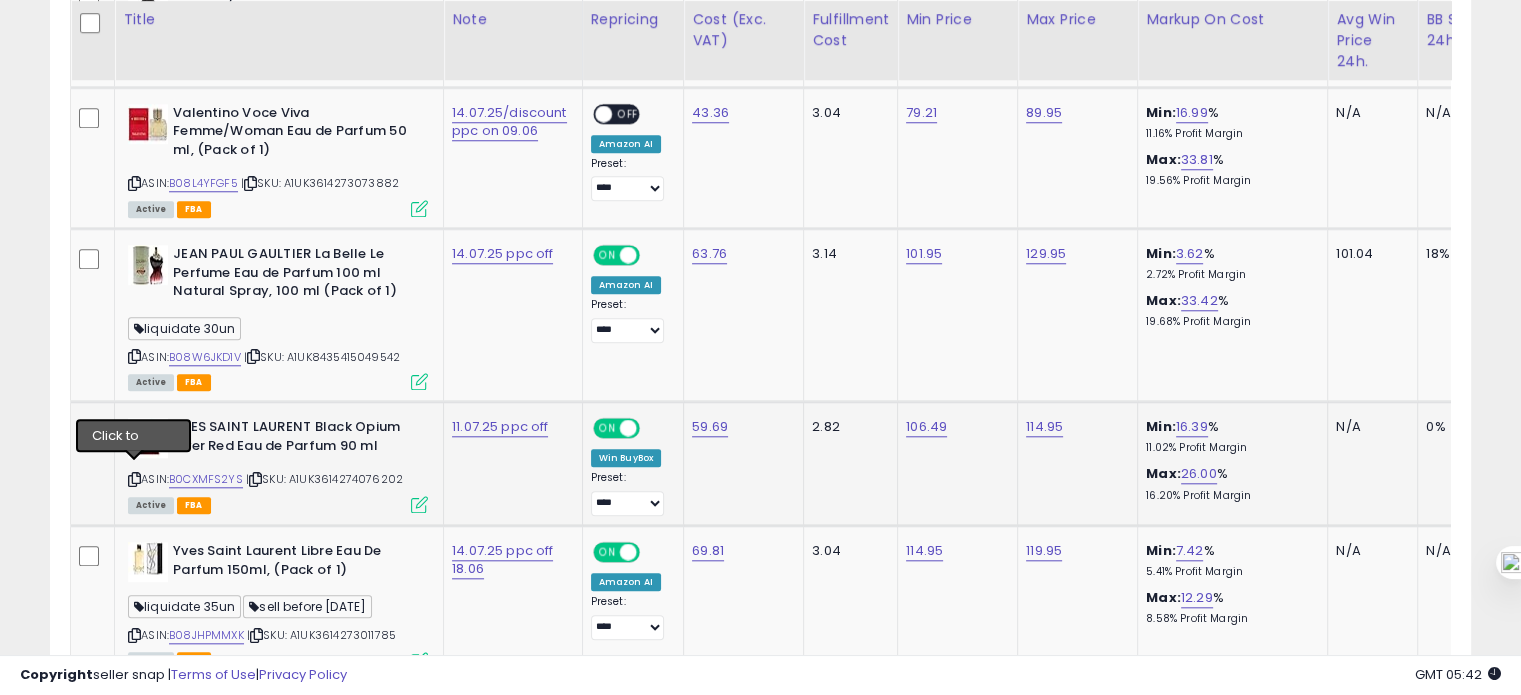 click at bounding box center (134, 479) 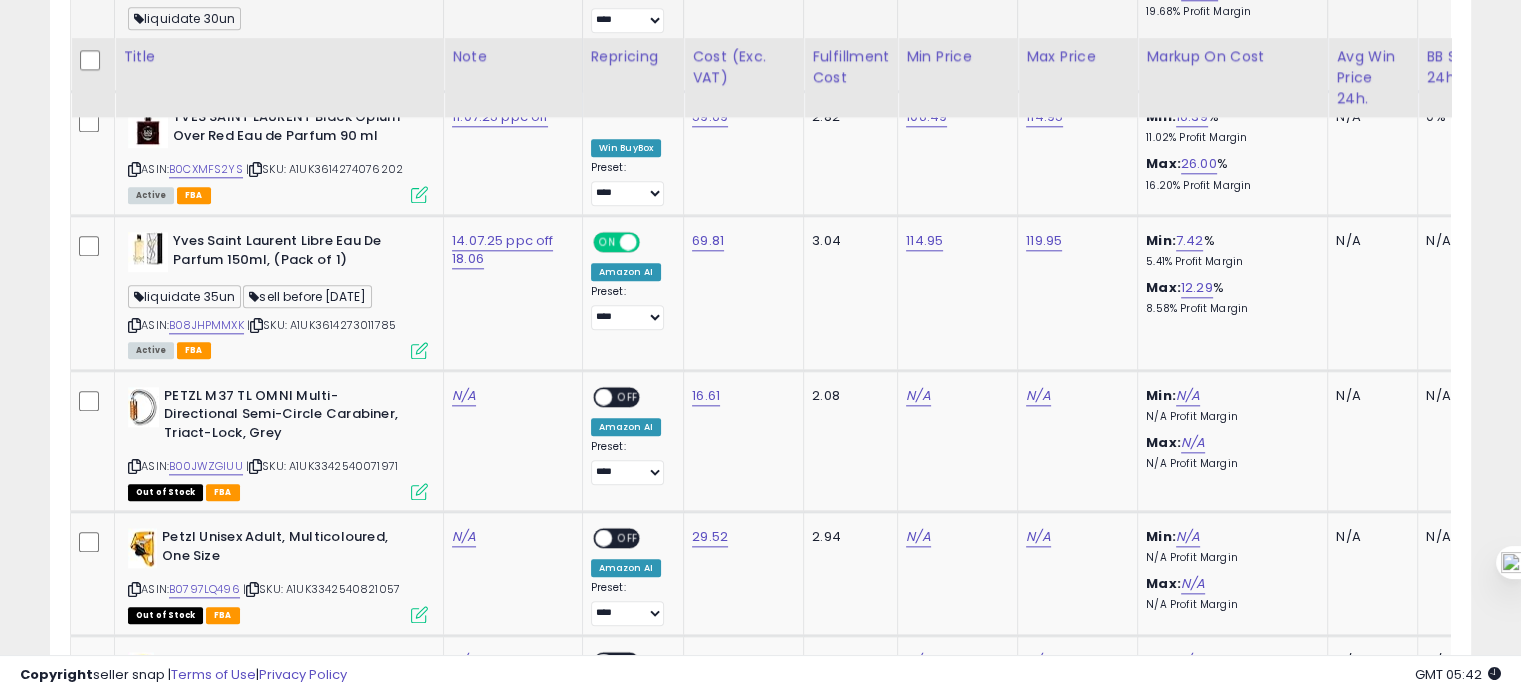 scroll, scrollTop: 2204, scrollLeft: 0, axis: vertical 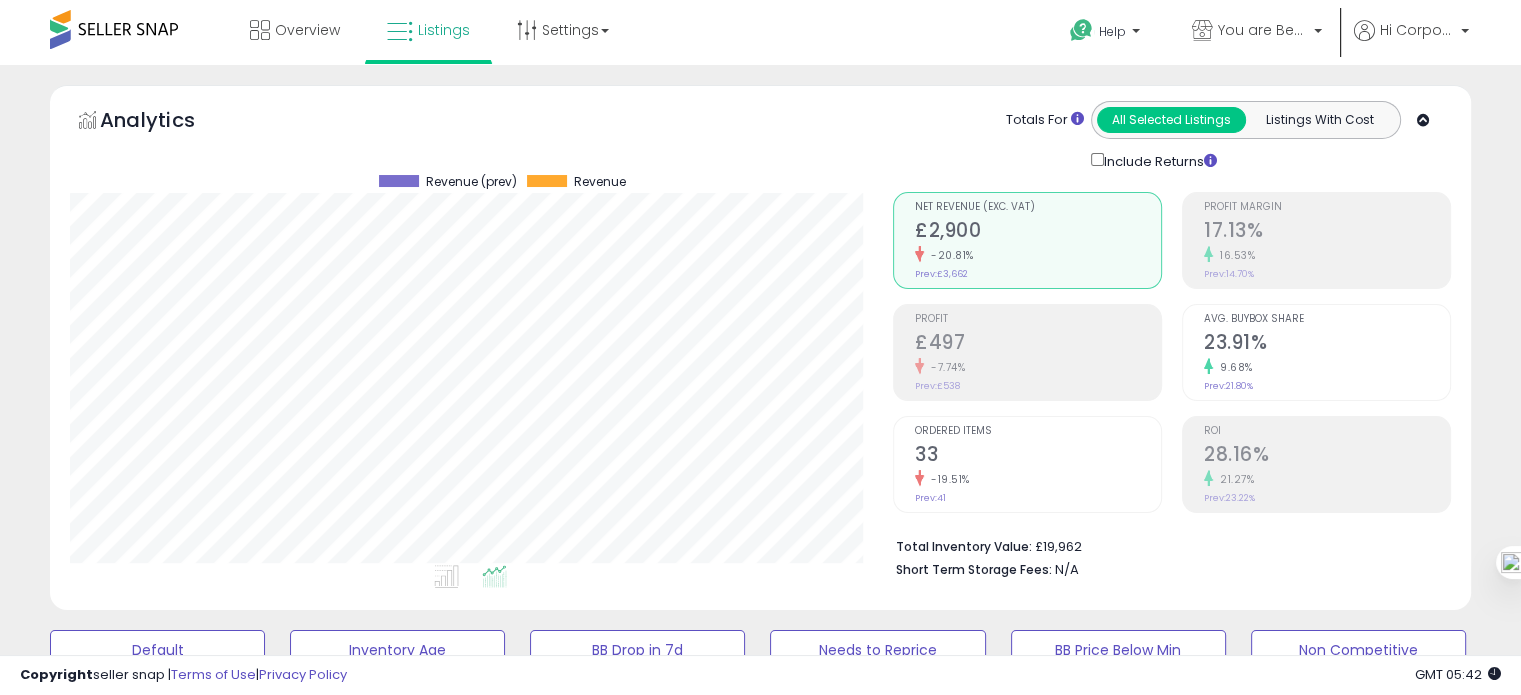 click at bounding box center [114, 29] 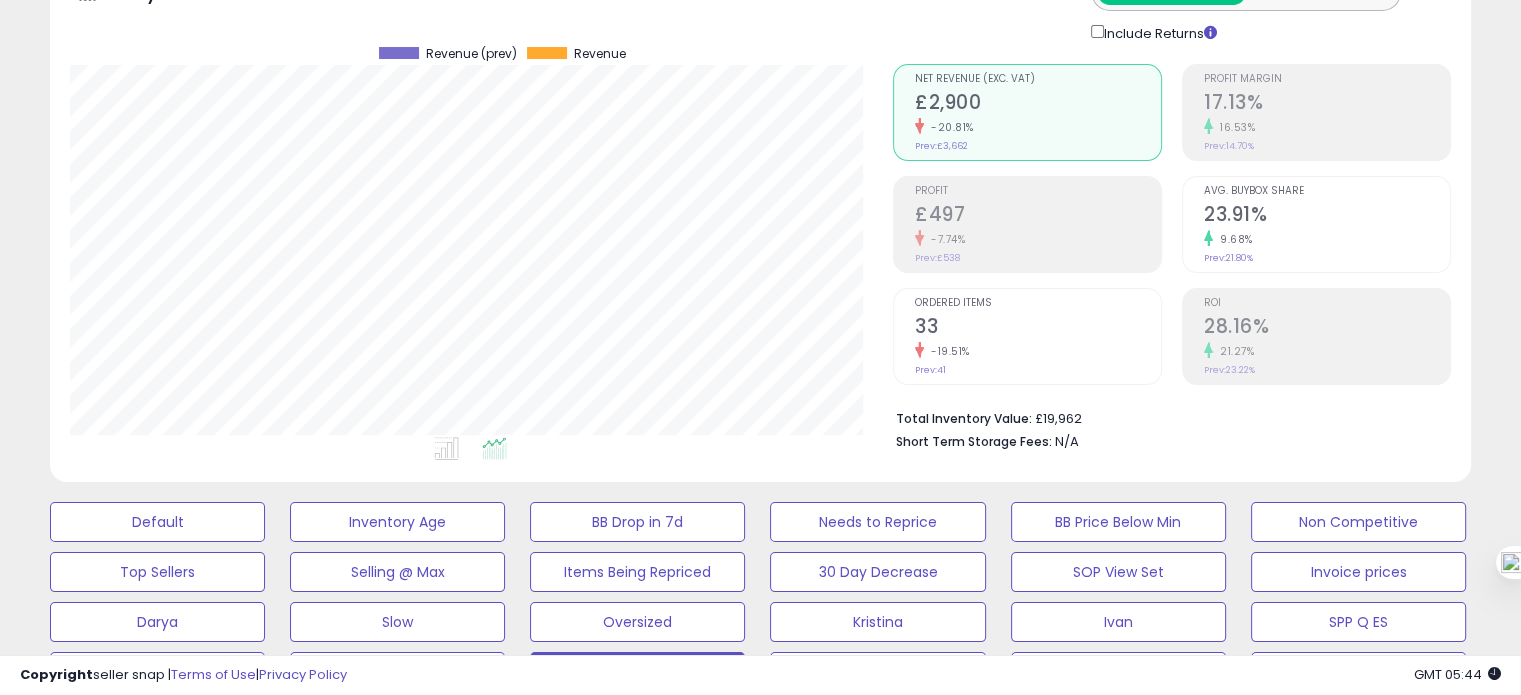 scroll, scrollTop: 0, scrollLeft: 0, axis: both 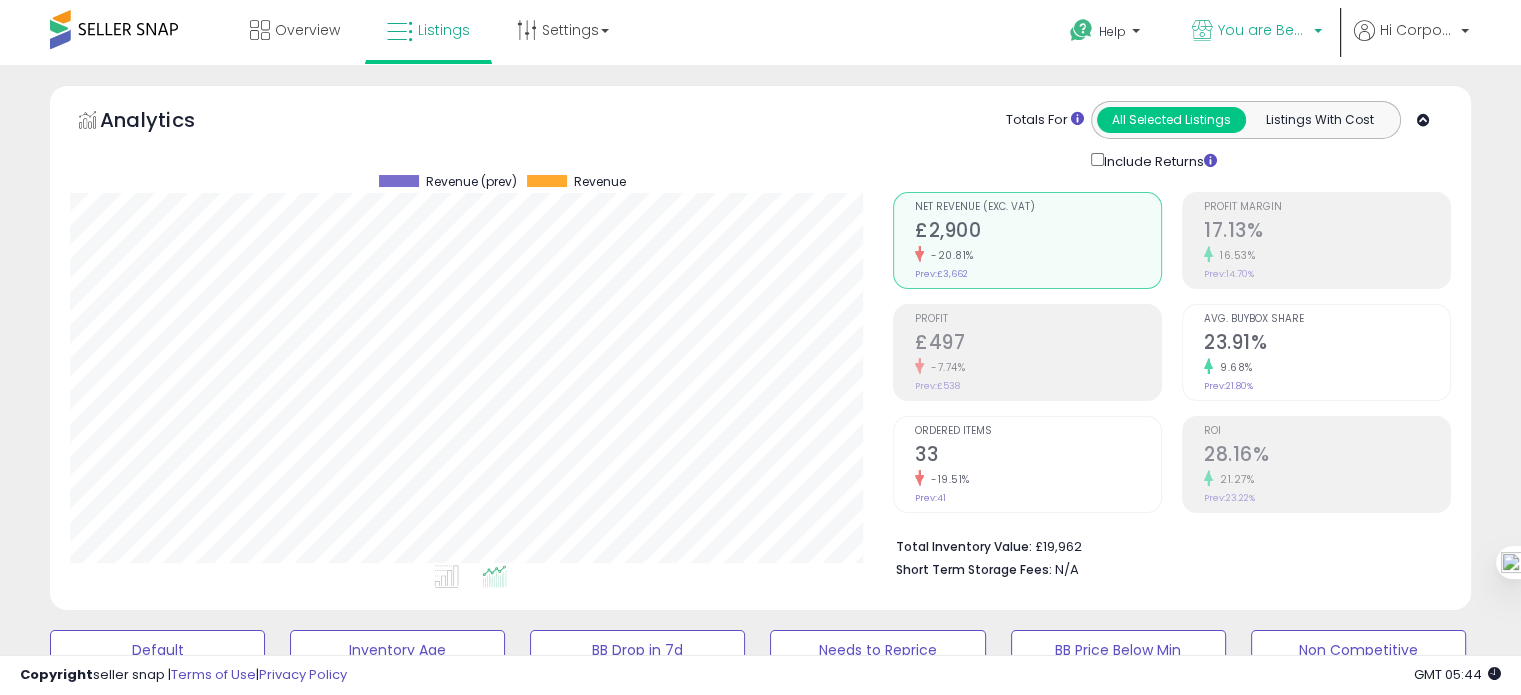 click on "You are Beautiful (UK)" at bounding box center [1263, 30] 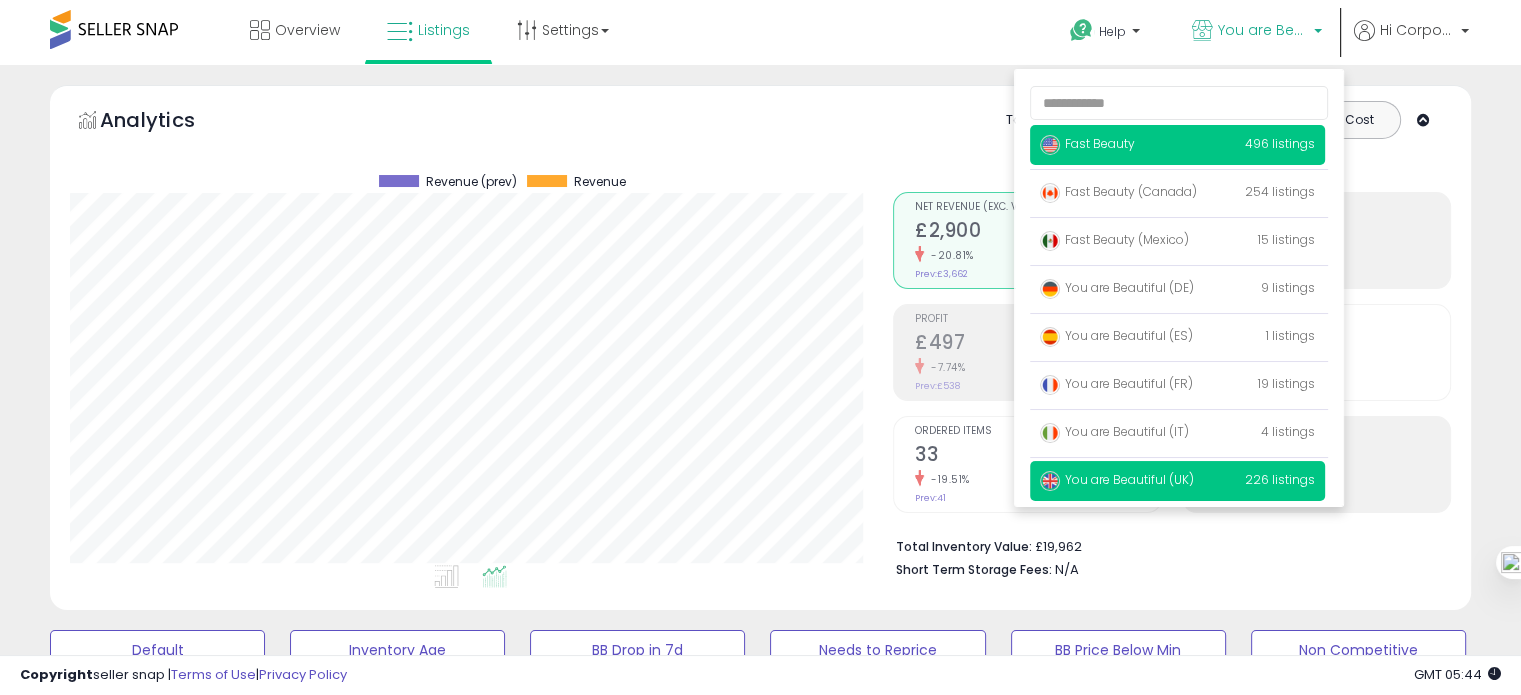 click on "Fast Beauty" at bounding box center (1087, 143) 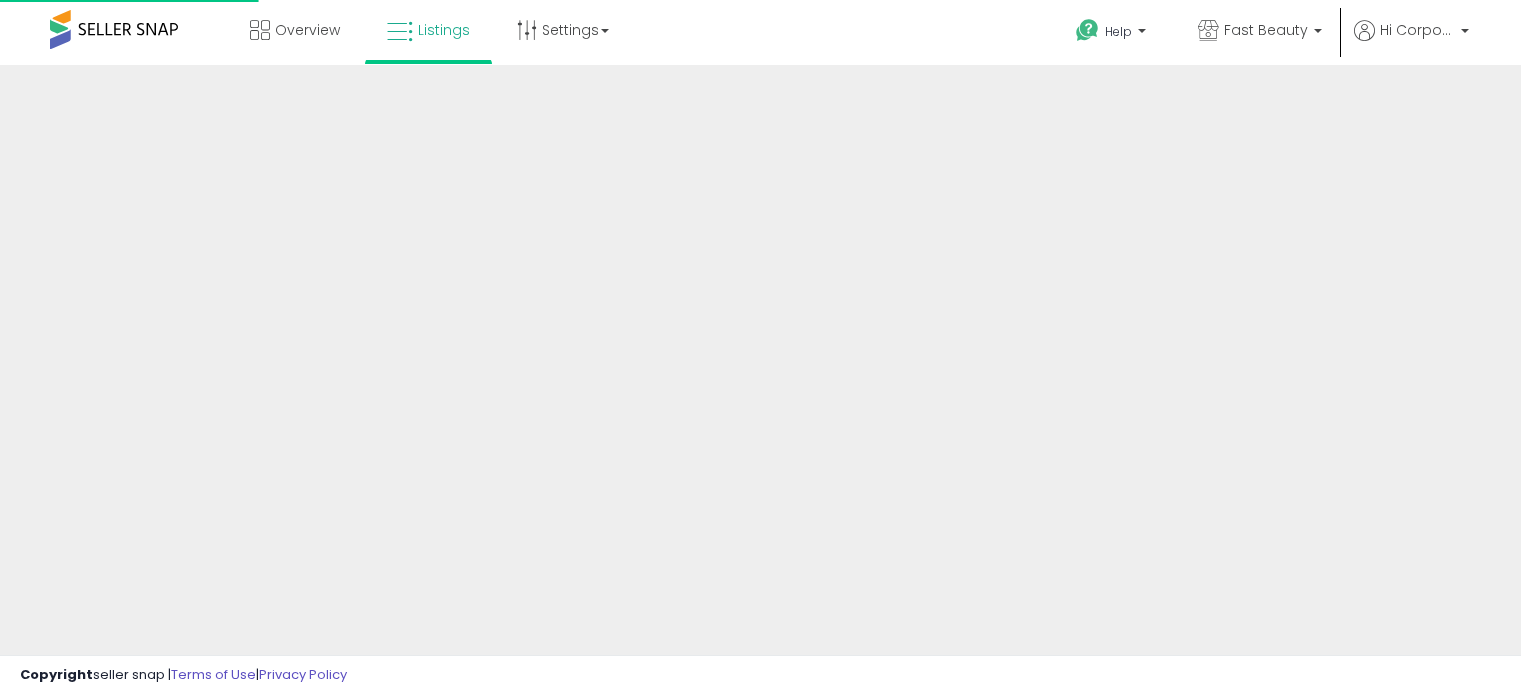 scroll, scrollTop: 0, scrollLeft: 0, axis: both 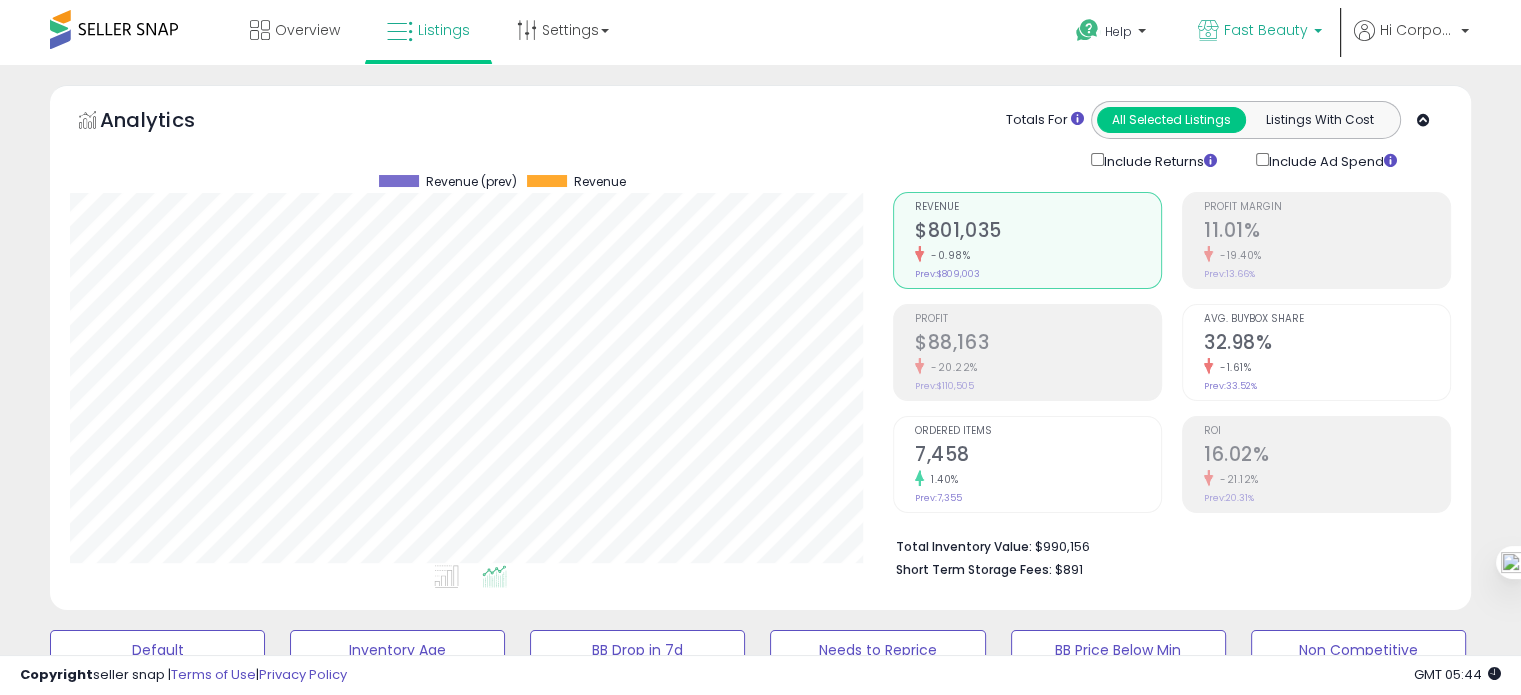 click on "Fast Beauty" at bounding box center (1266, 30) 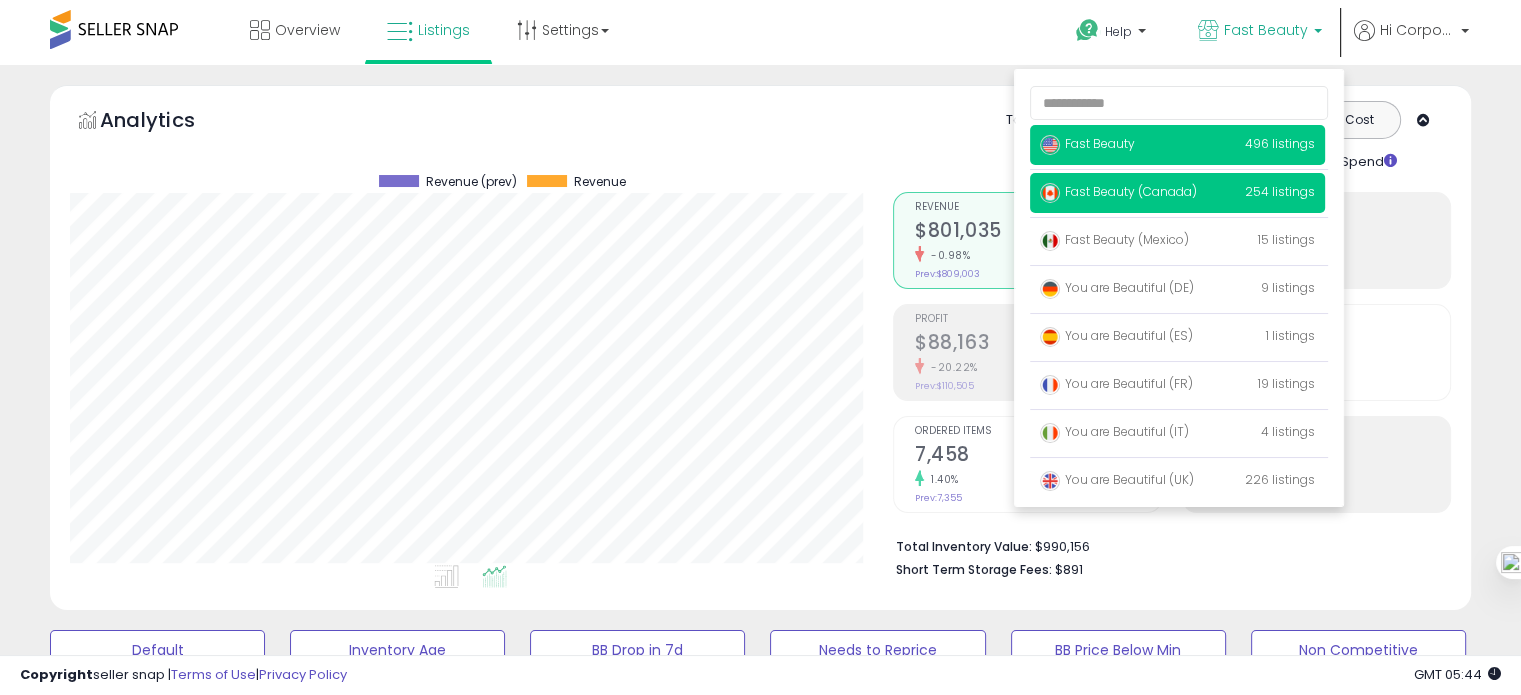 click on "Fast Beauty (Canada)" at bounding box center [1118, 191] 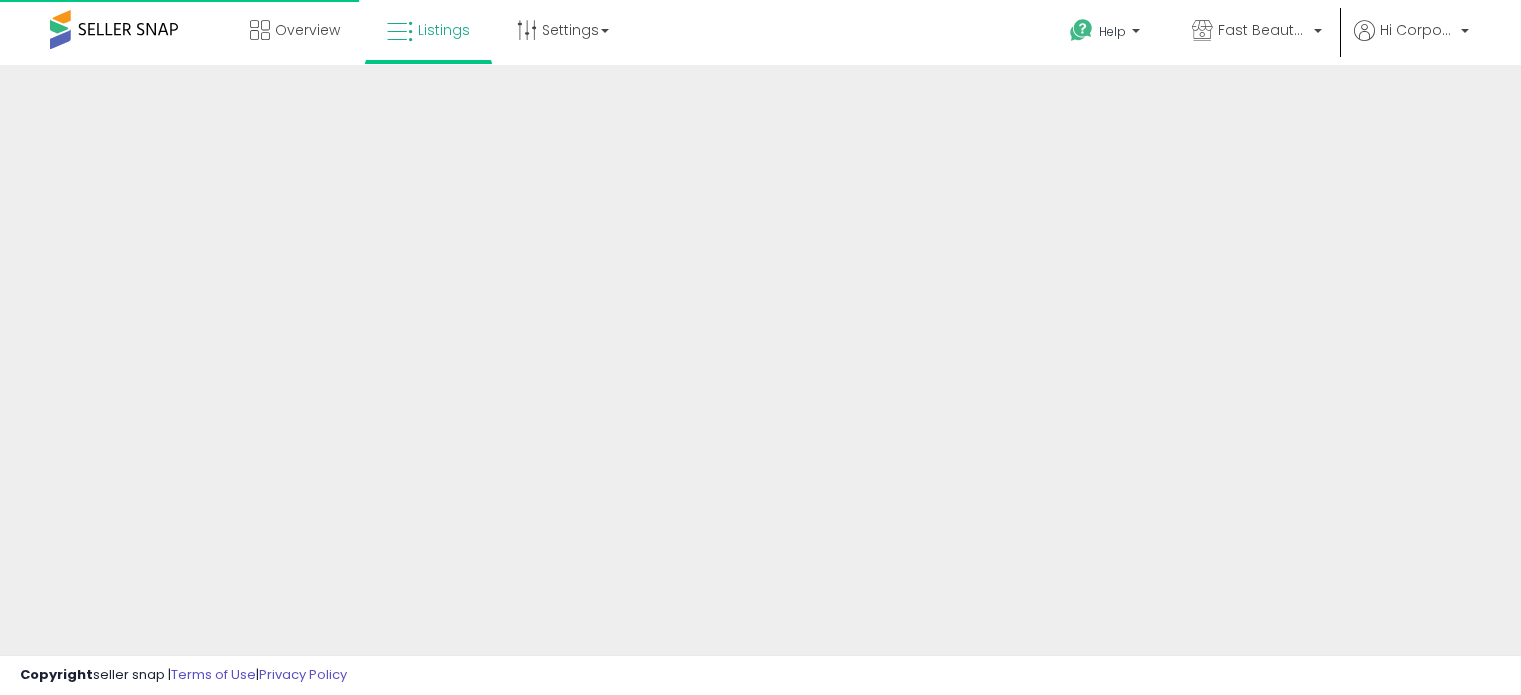scroll, scrollTop: 0, scrollLeft: 0, axis: both 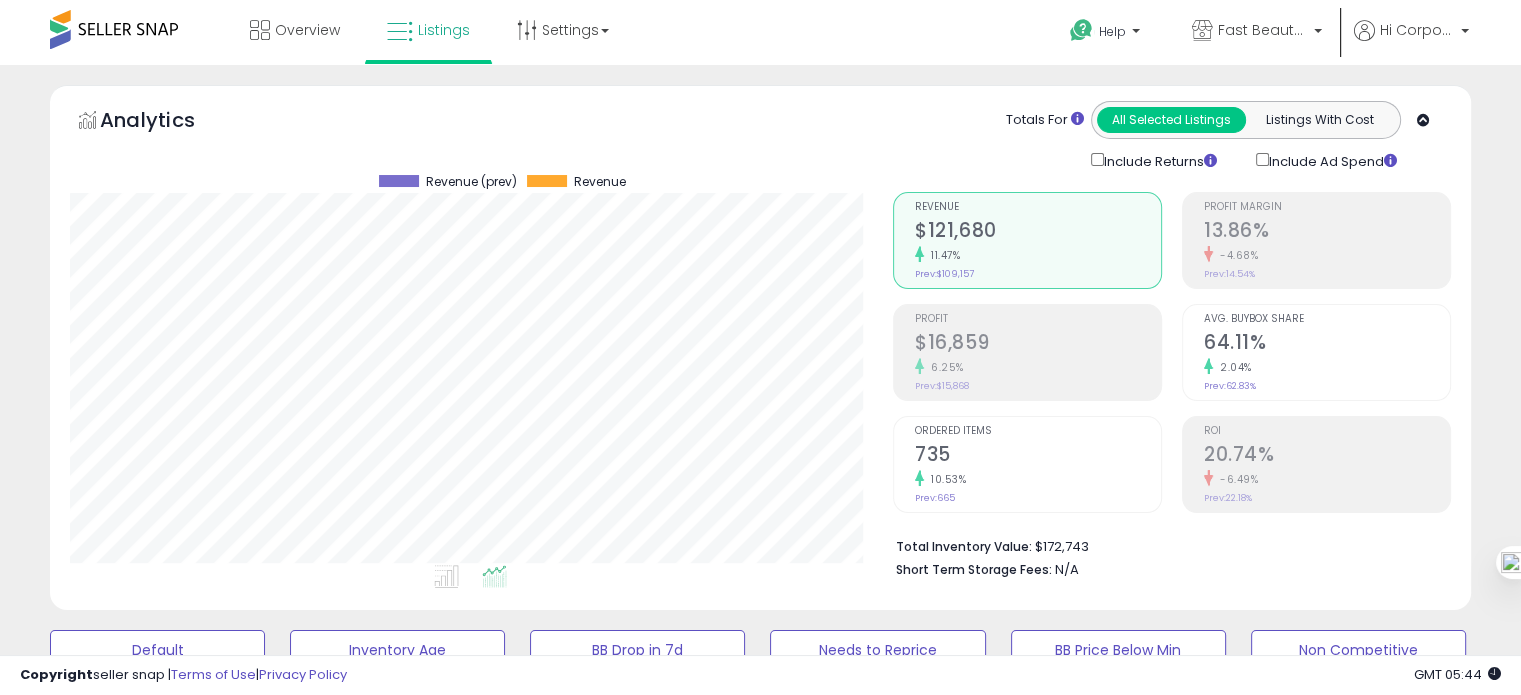 click on "2.04%" at bounding box center (1327, 367) 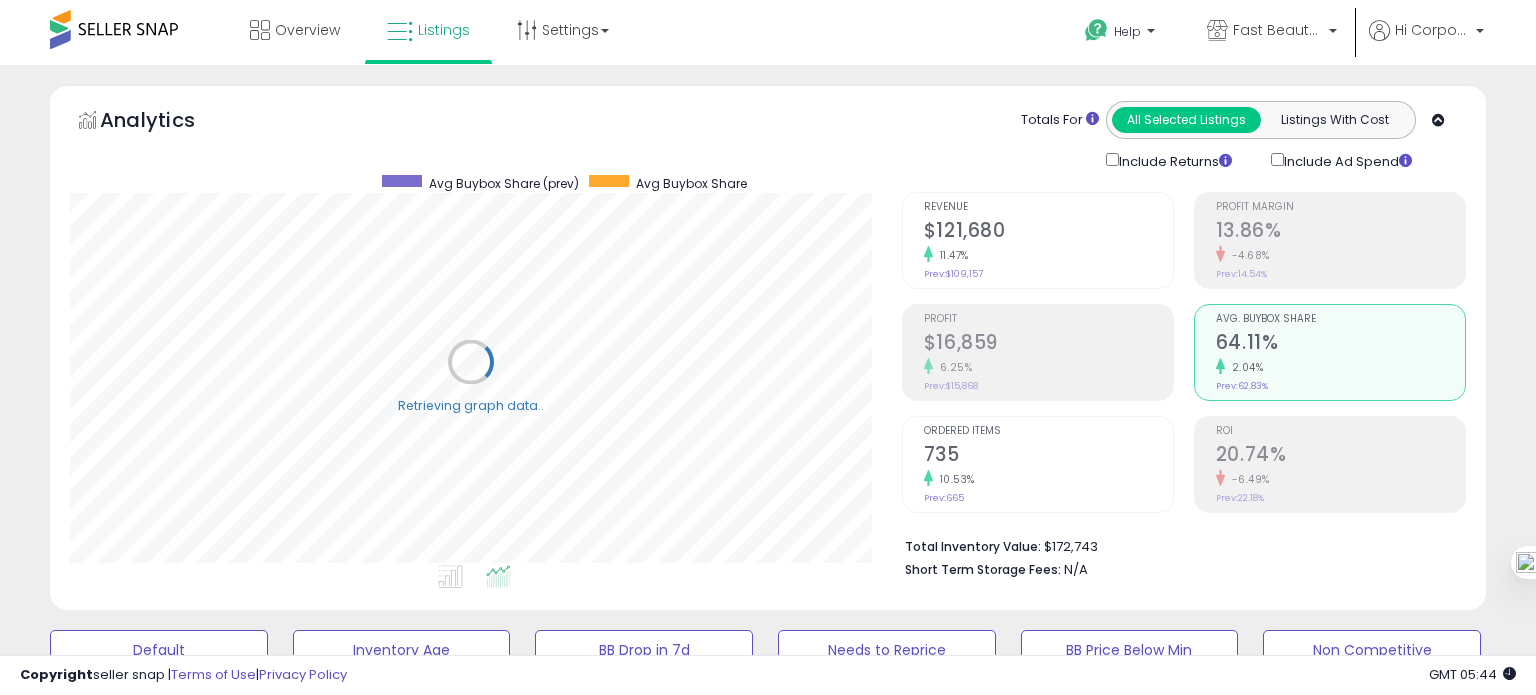 scroll, scrollTop: 999589, scrollLeft: 999168, axis: both 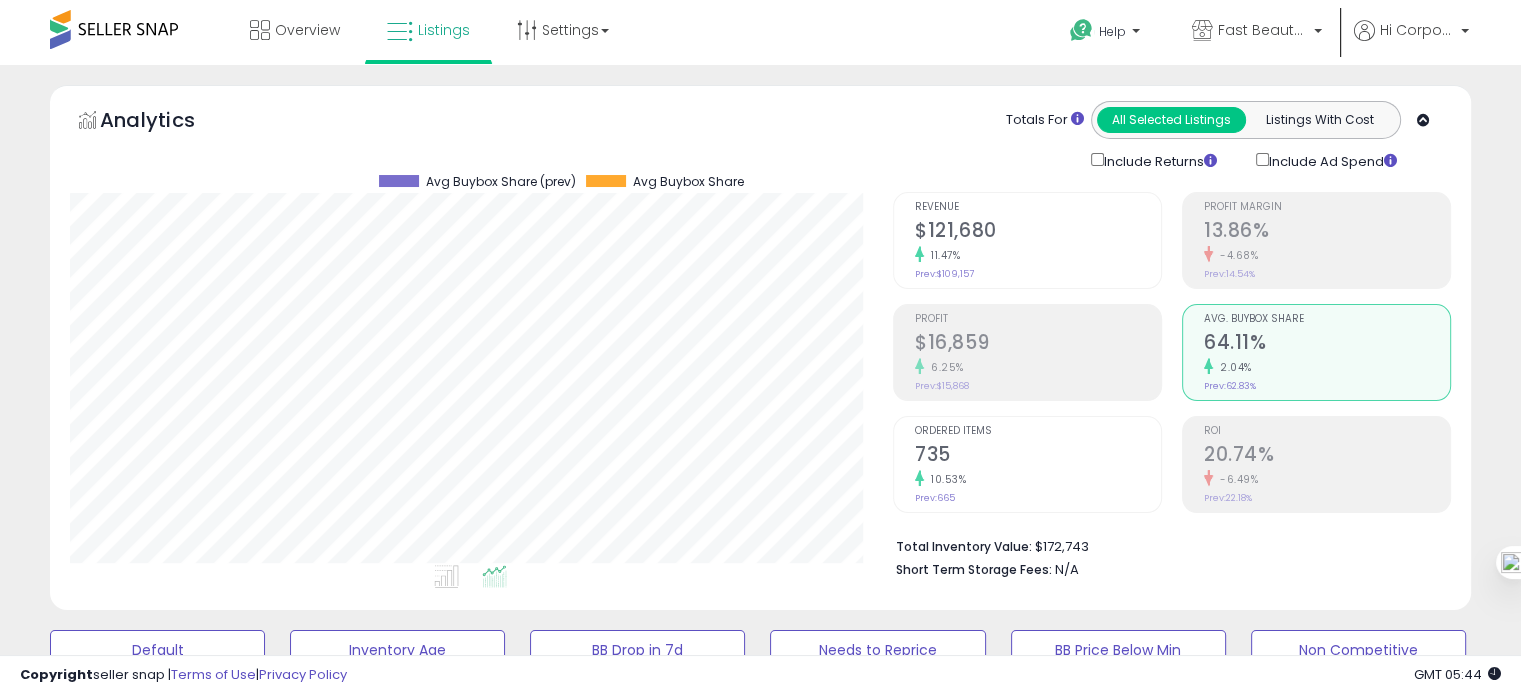 click on "ROI
20.74%
-6.49%
Prev: 22.18%" at bounding box center [1316, 464] 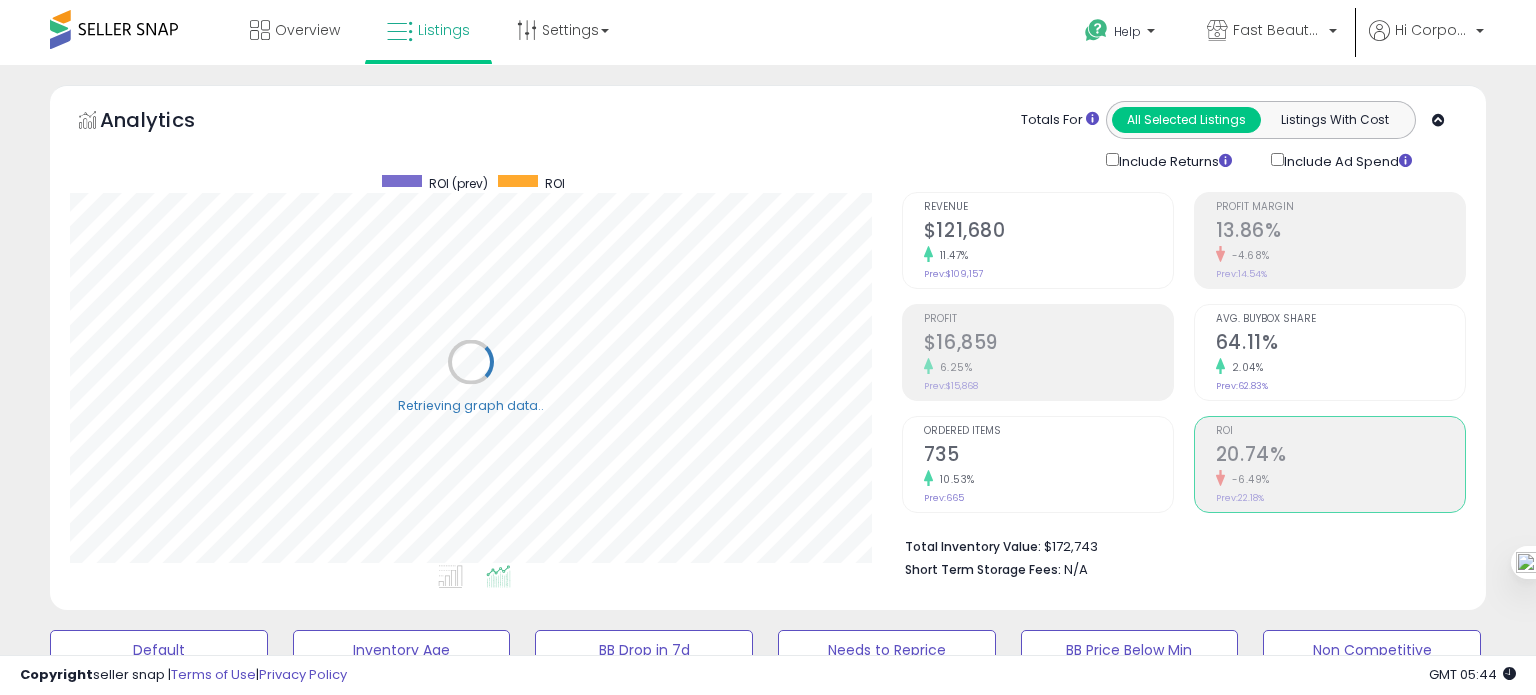 scroll, scrollTop: 999589, scrollLeft: 999168, axis: both 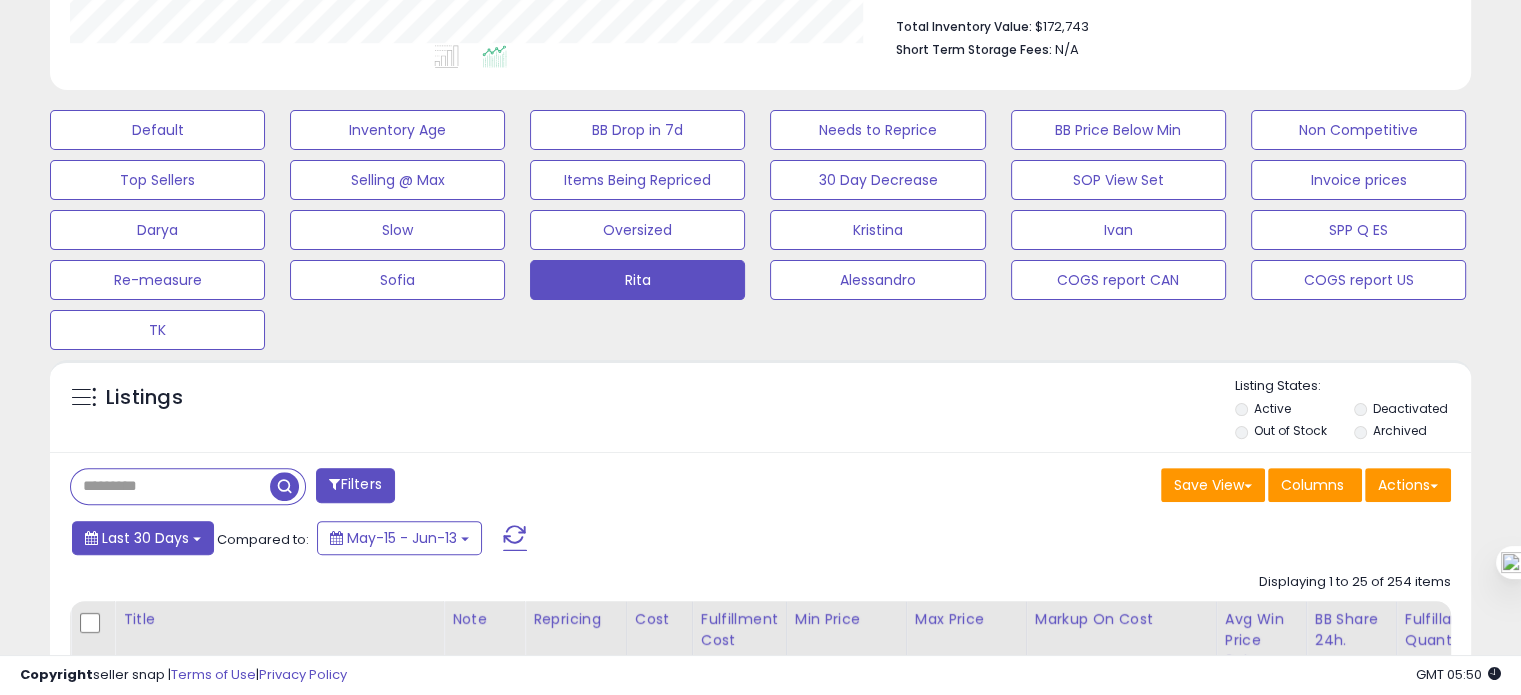 click on "Last 30 Days" at bounding box center [145, 538] 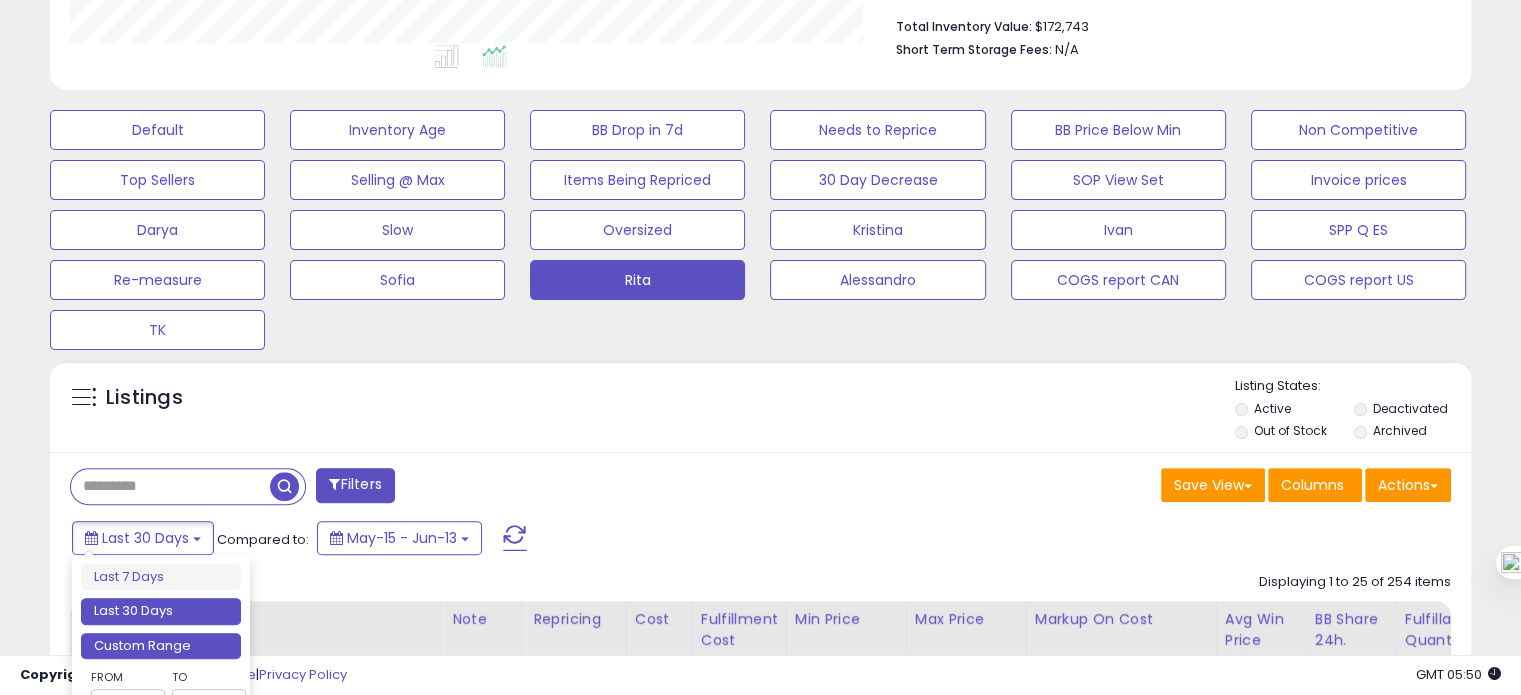 click on "Custom Range" at bounding box center (161, 646) 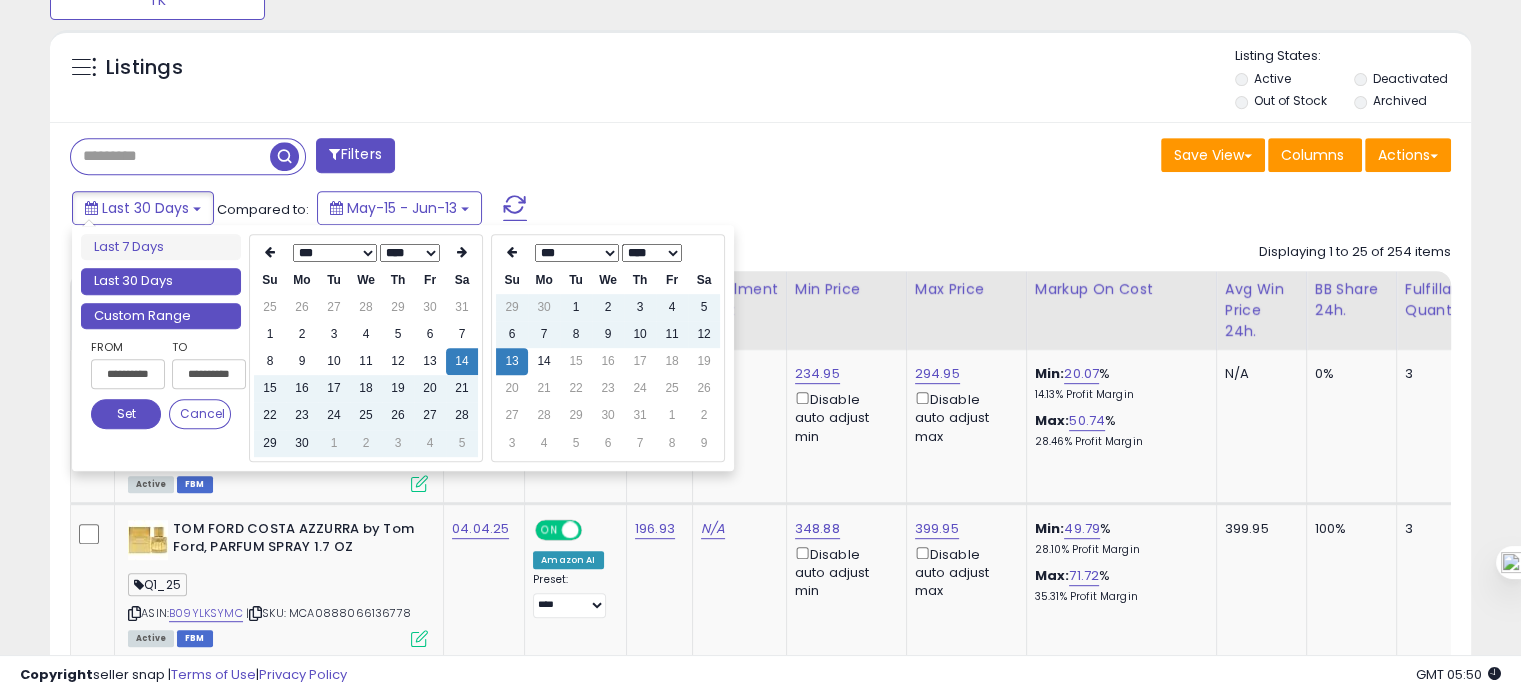 scroll, scrollTop: 856, scrollLeft: 0, axis: vertical 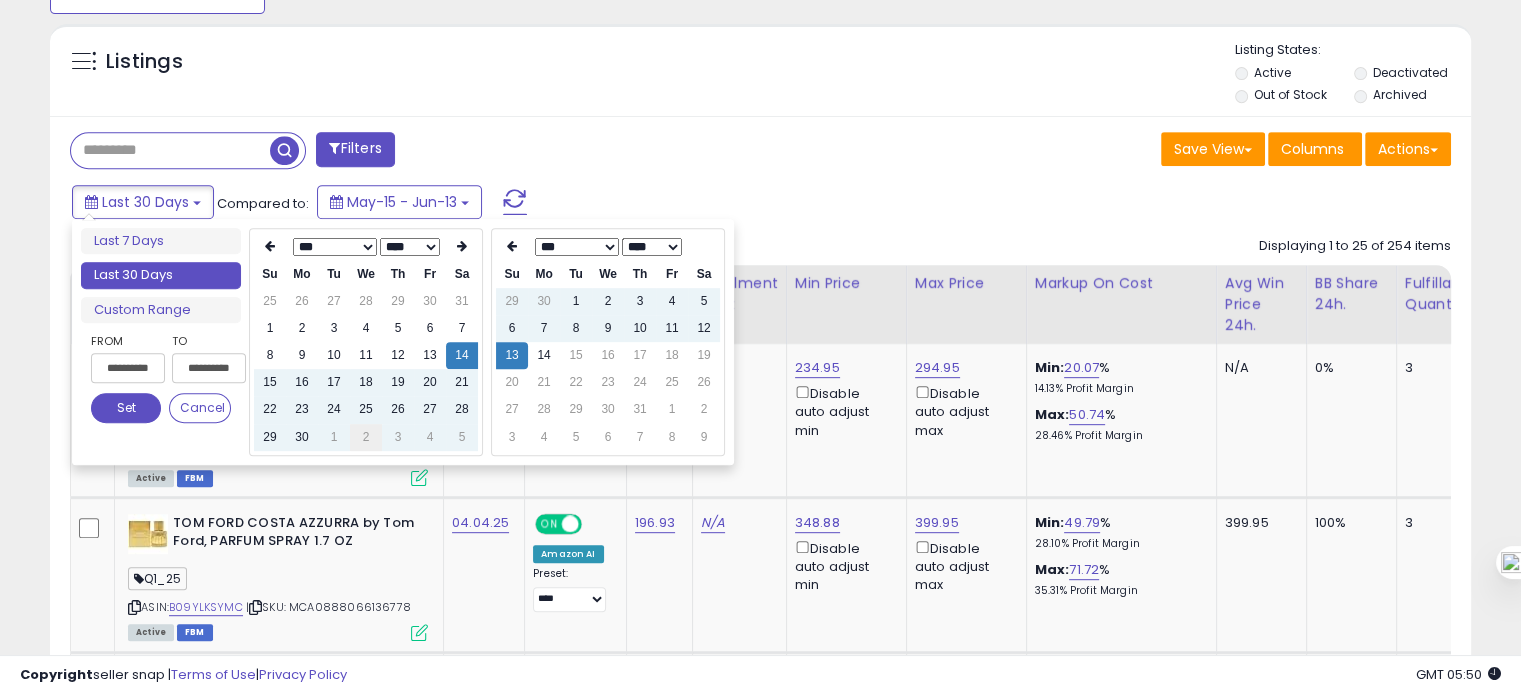 click on "2" at bounding box center (366, 437) 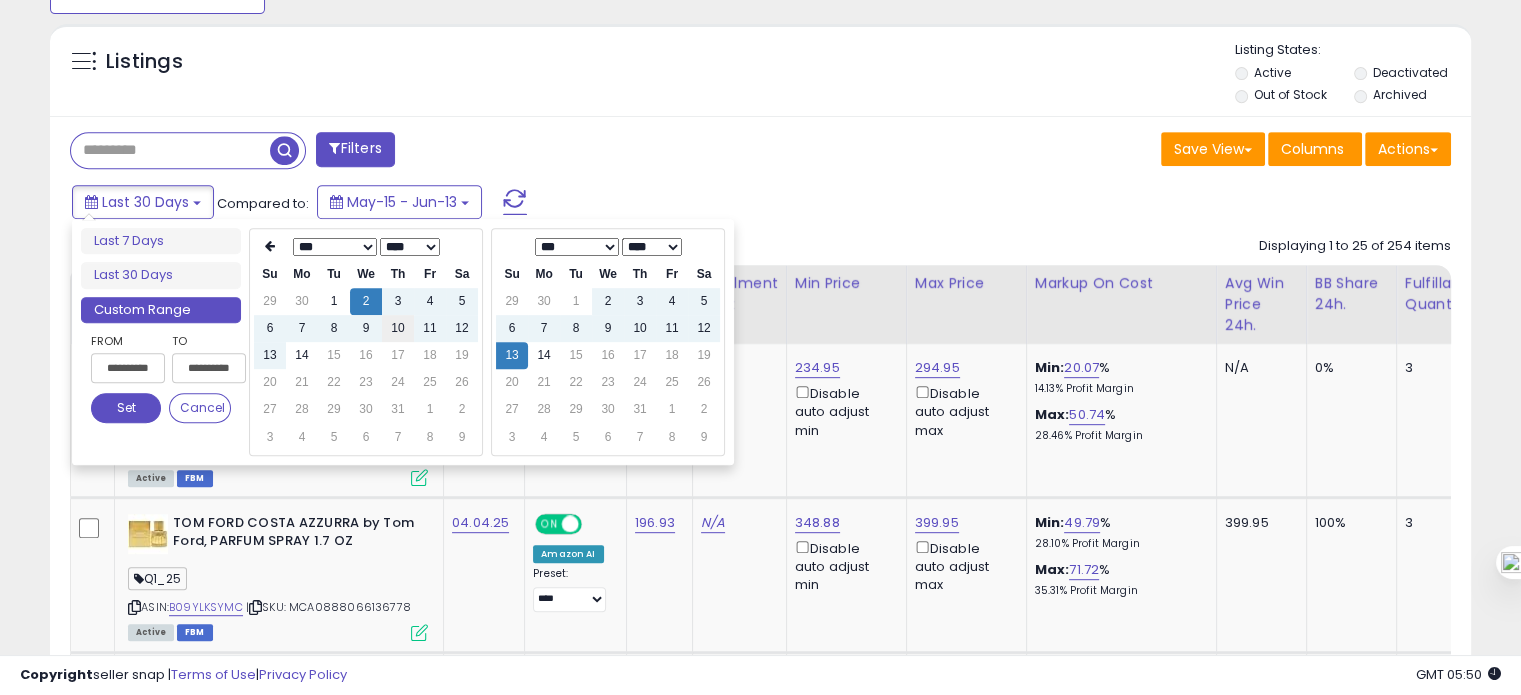 click on "10" at bounding box center [398, 328] 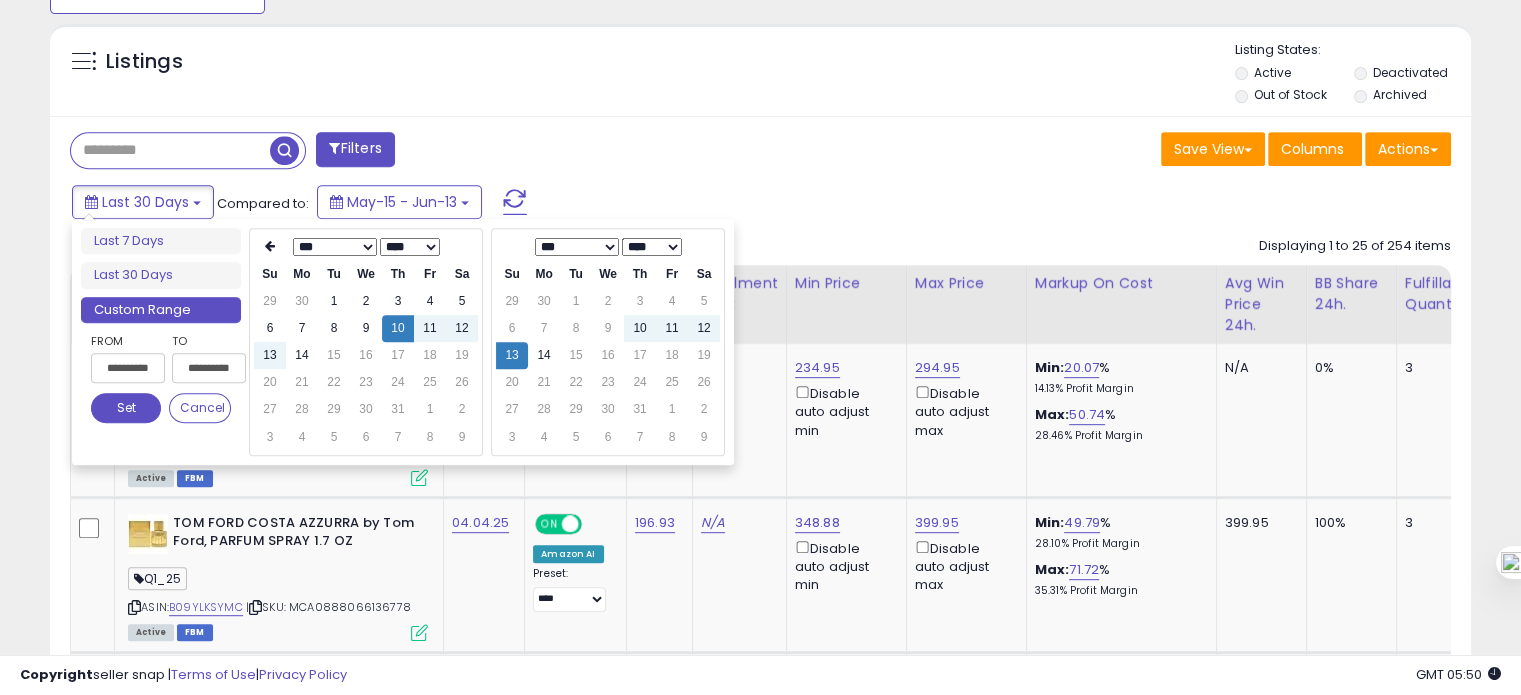 type on "**********" 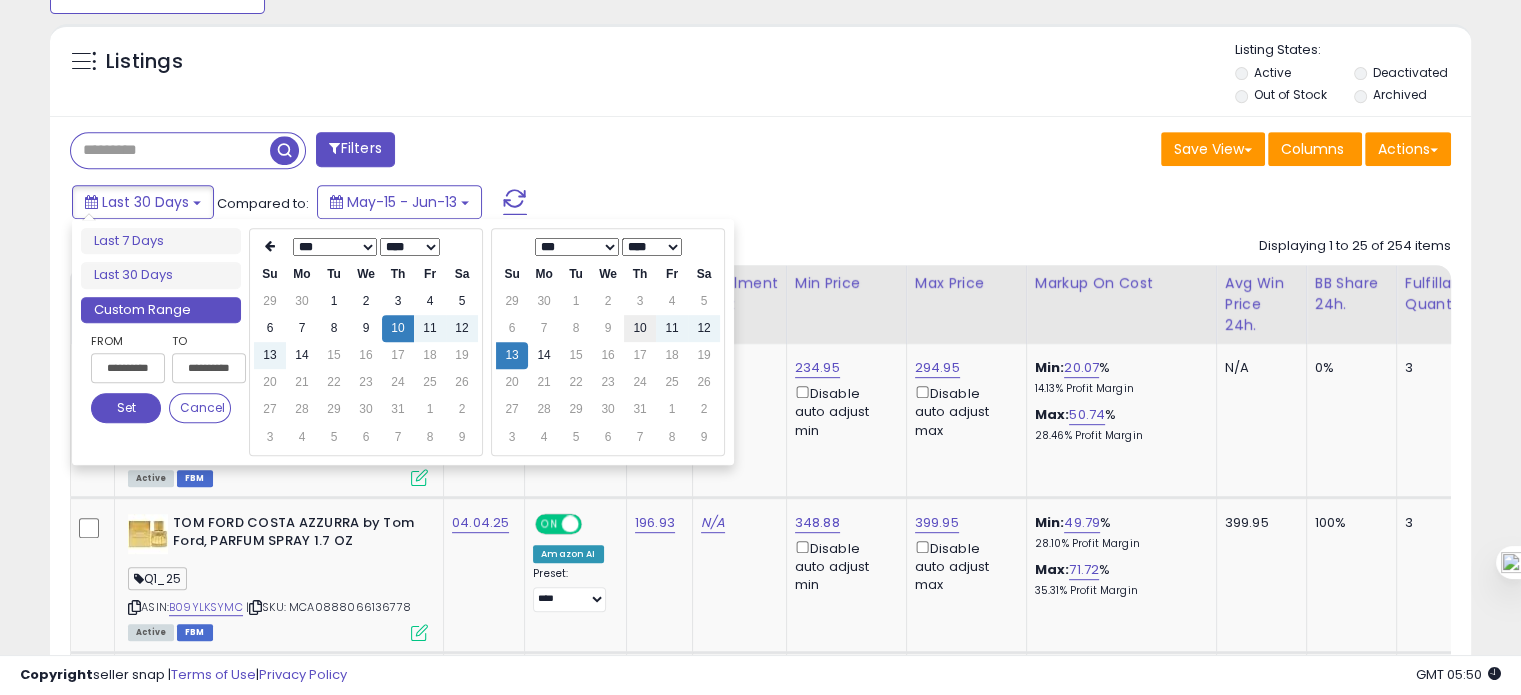 click on "10" at bounding box center (640, 328) 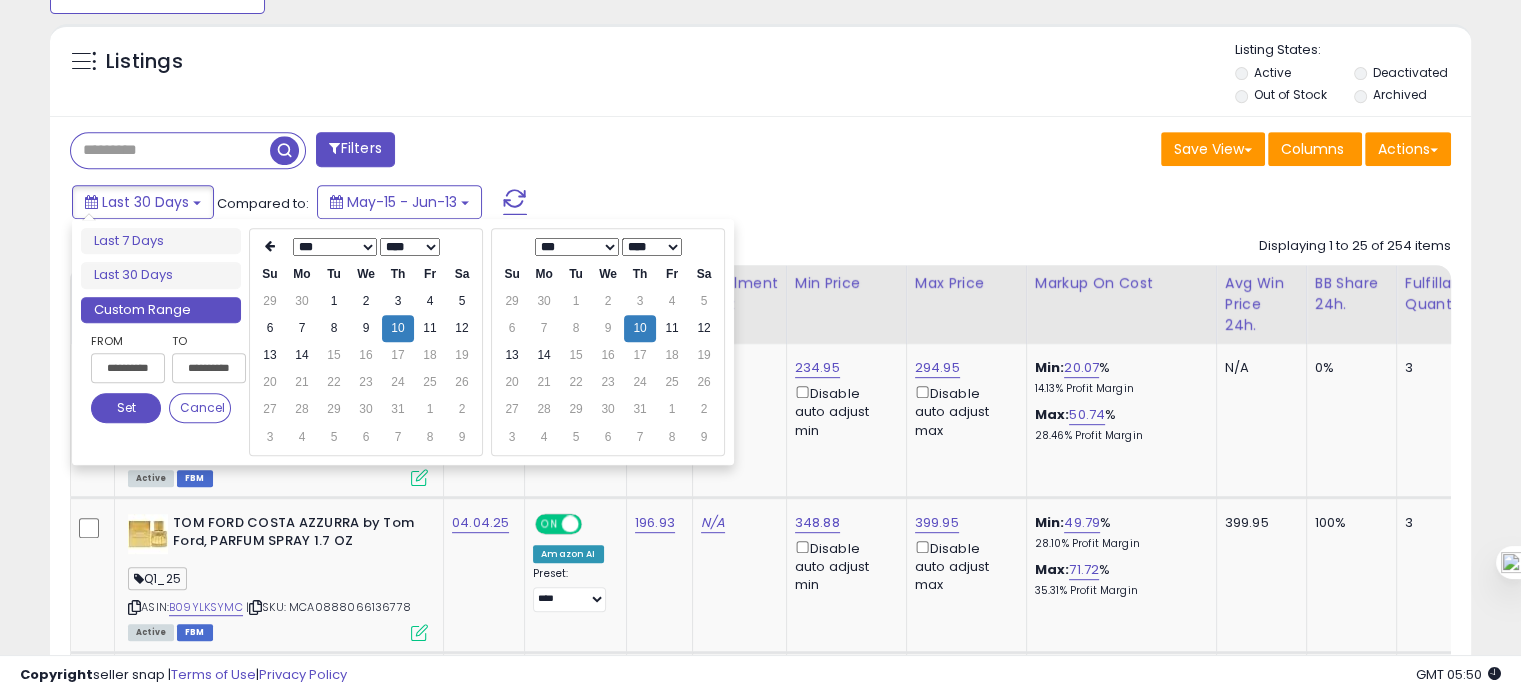 type on "**********" 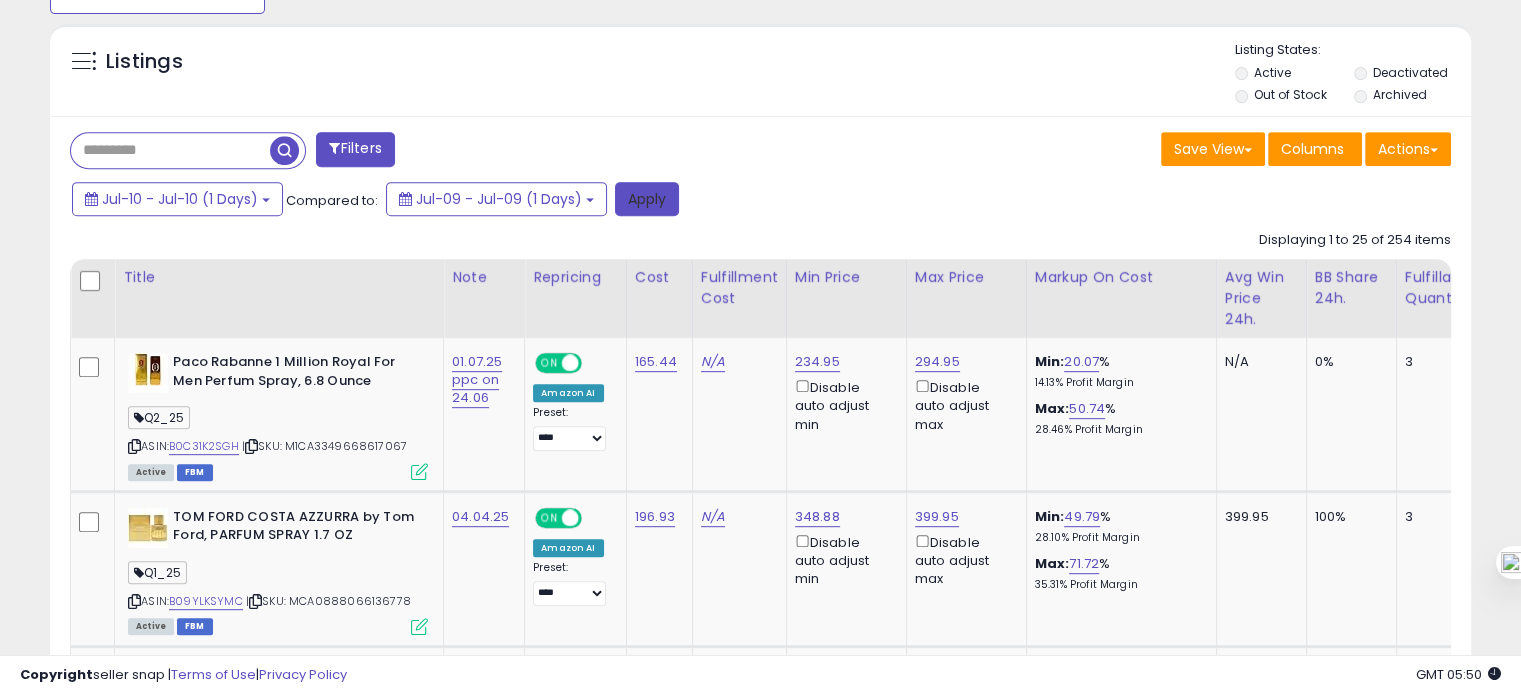 click on "Apply" at bounding box center [647, 199] 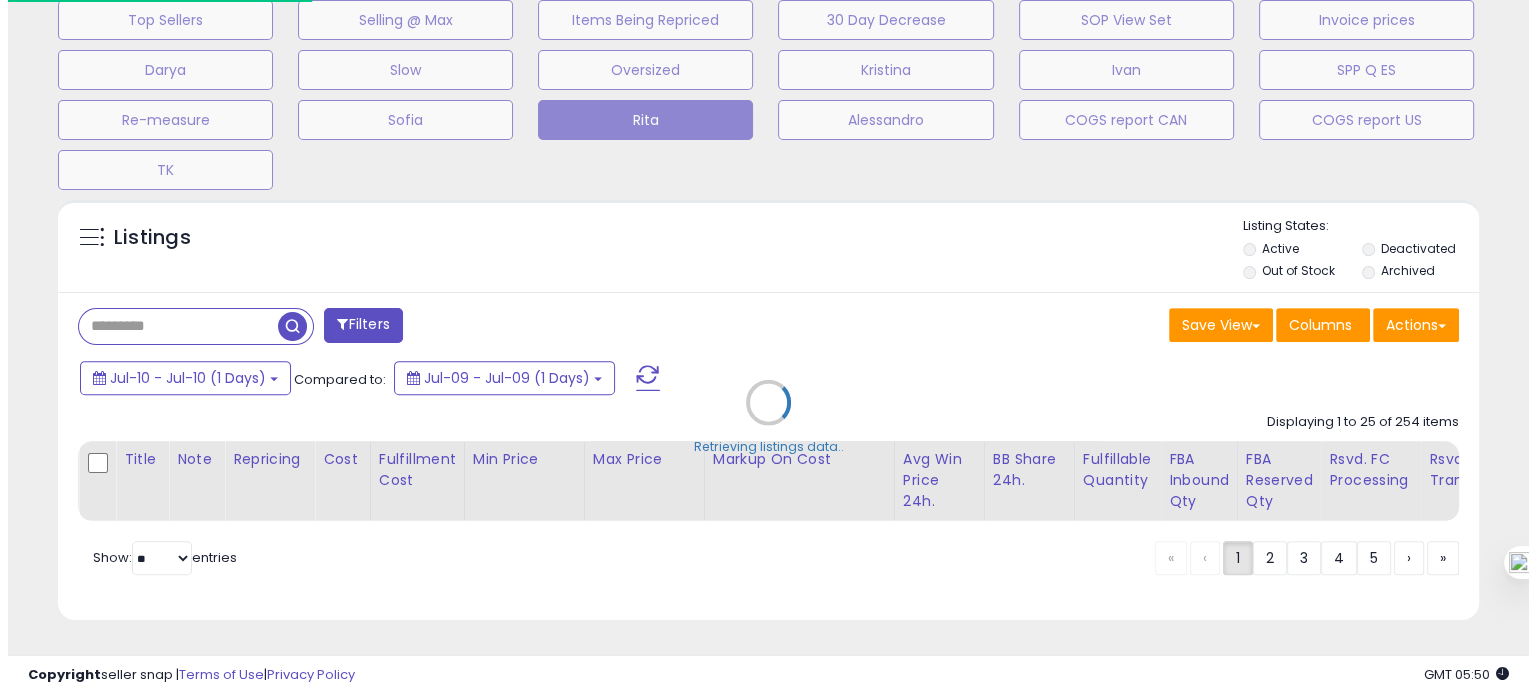 scroll, scrollTop: 693, scrollLeft: 0, axis: vertical 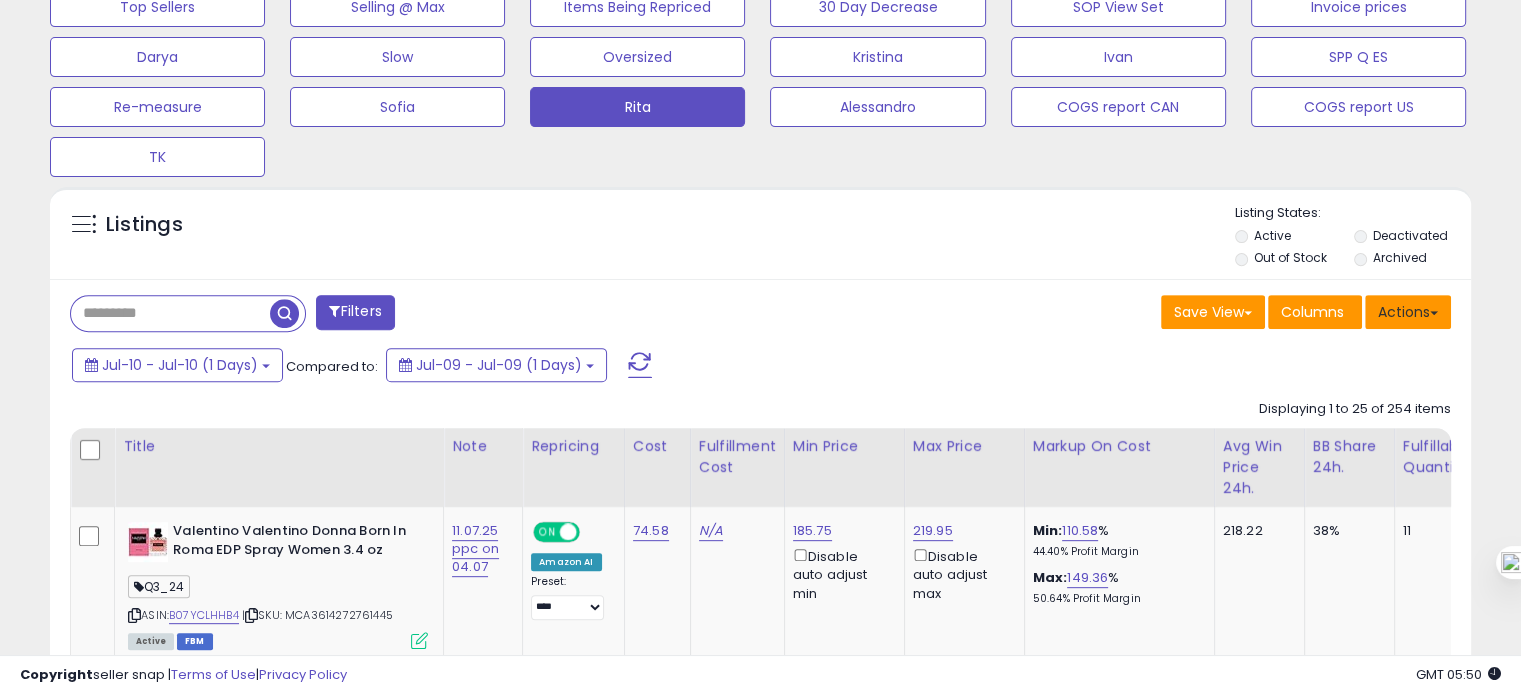click on "Actions" at bounding box center (1408, 312) 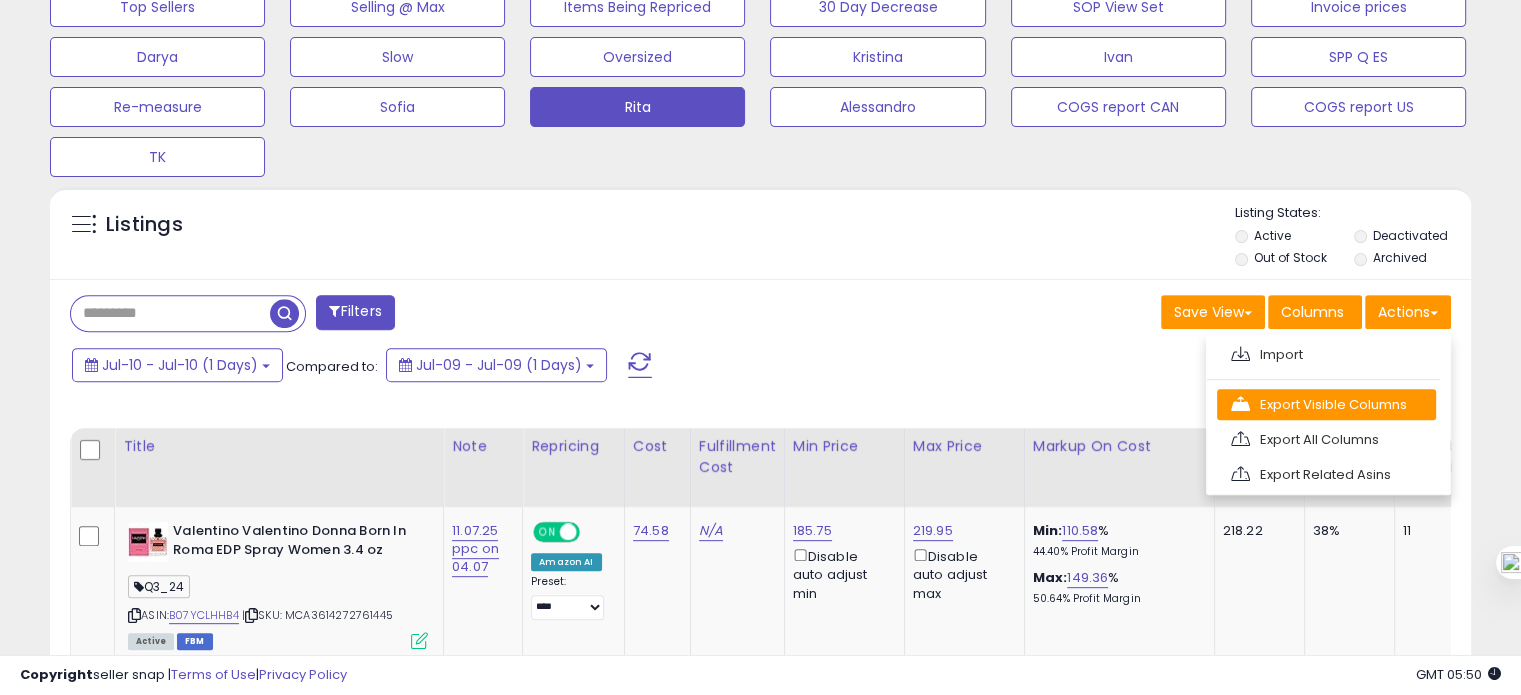 click on "Export Visible Columns" at bounding box center (1326, 404) 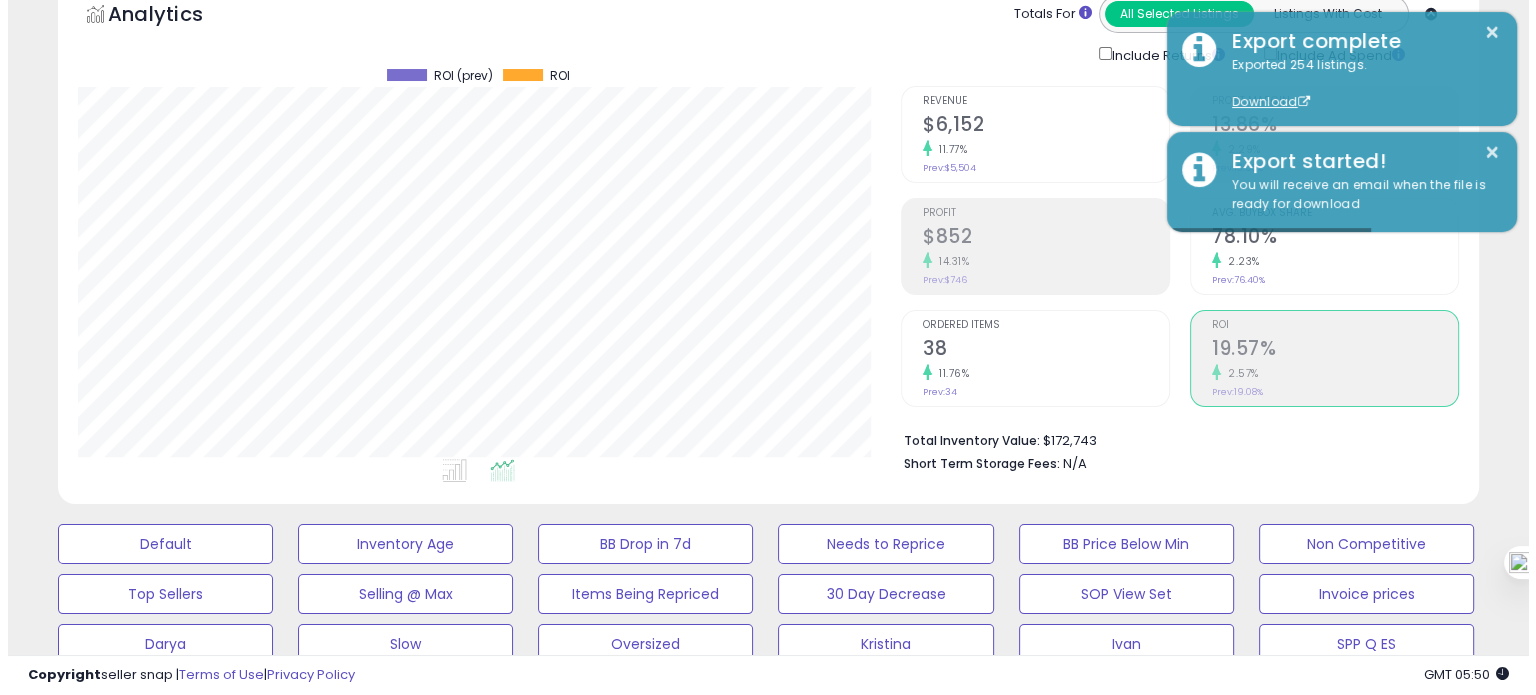 scroll, scrollTop: 0, scrollLeft: 0, axis: both 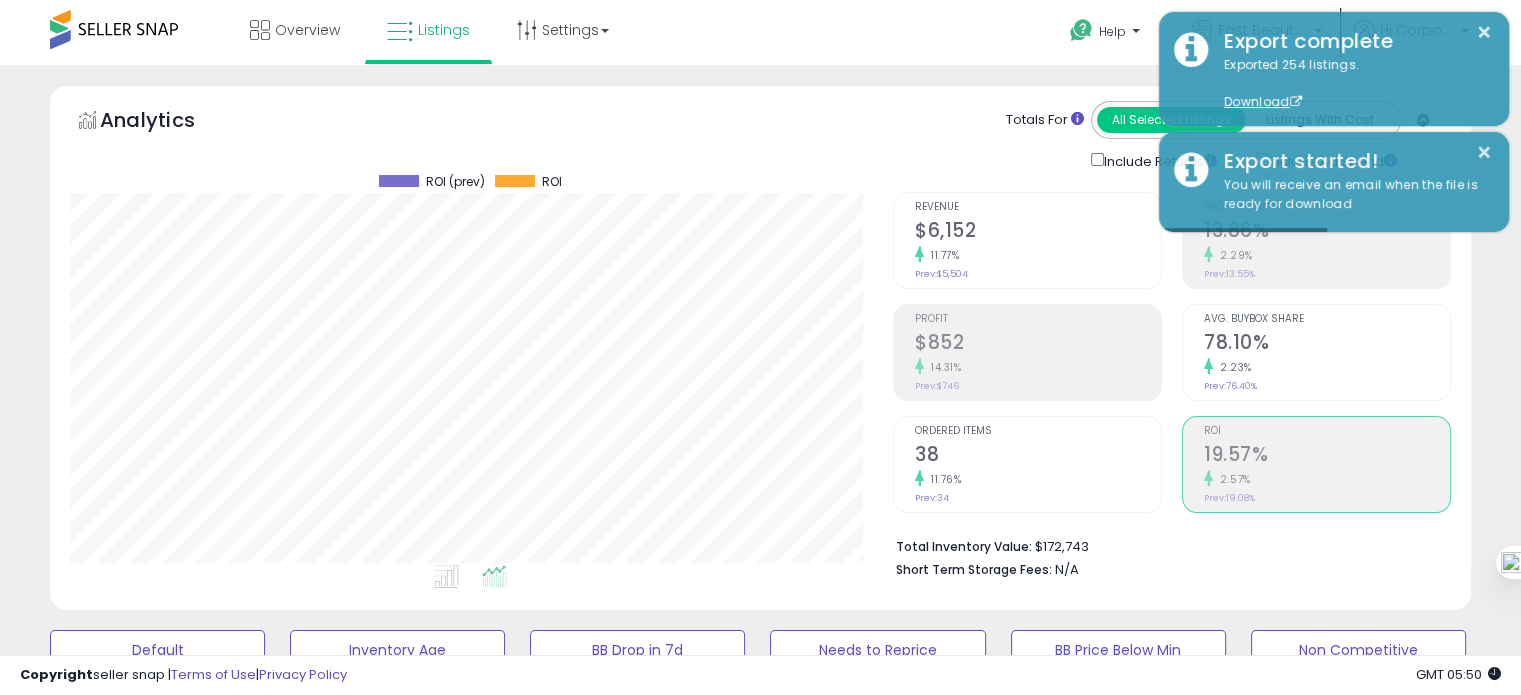 click on "Avg. Buybox Share
78.10%
2.23%
Prev:  76.40%" at bounding box center (1316, 352) 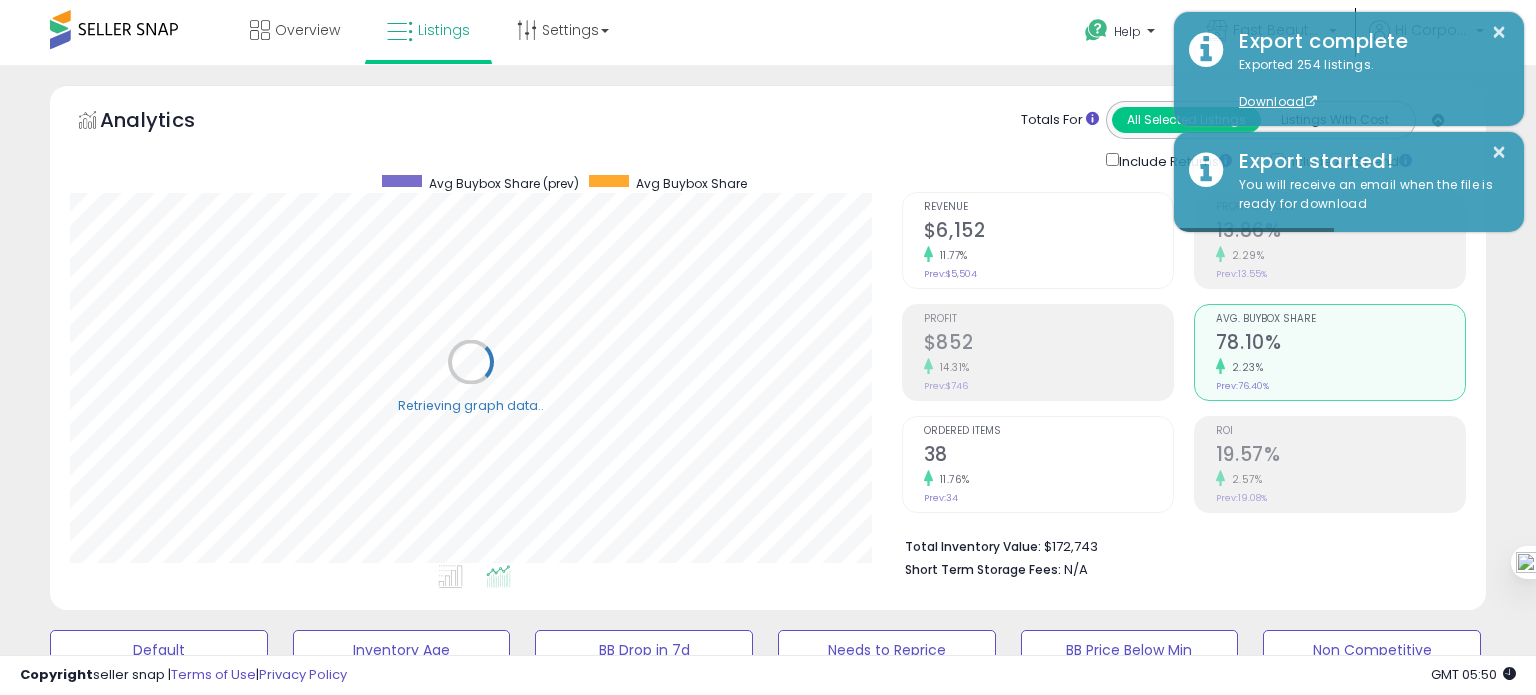 scroll, scrollTop: 999589, scrollLeft: 999168, axis: both 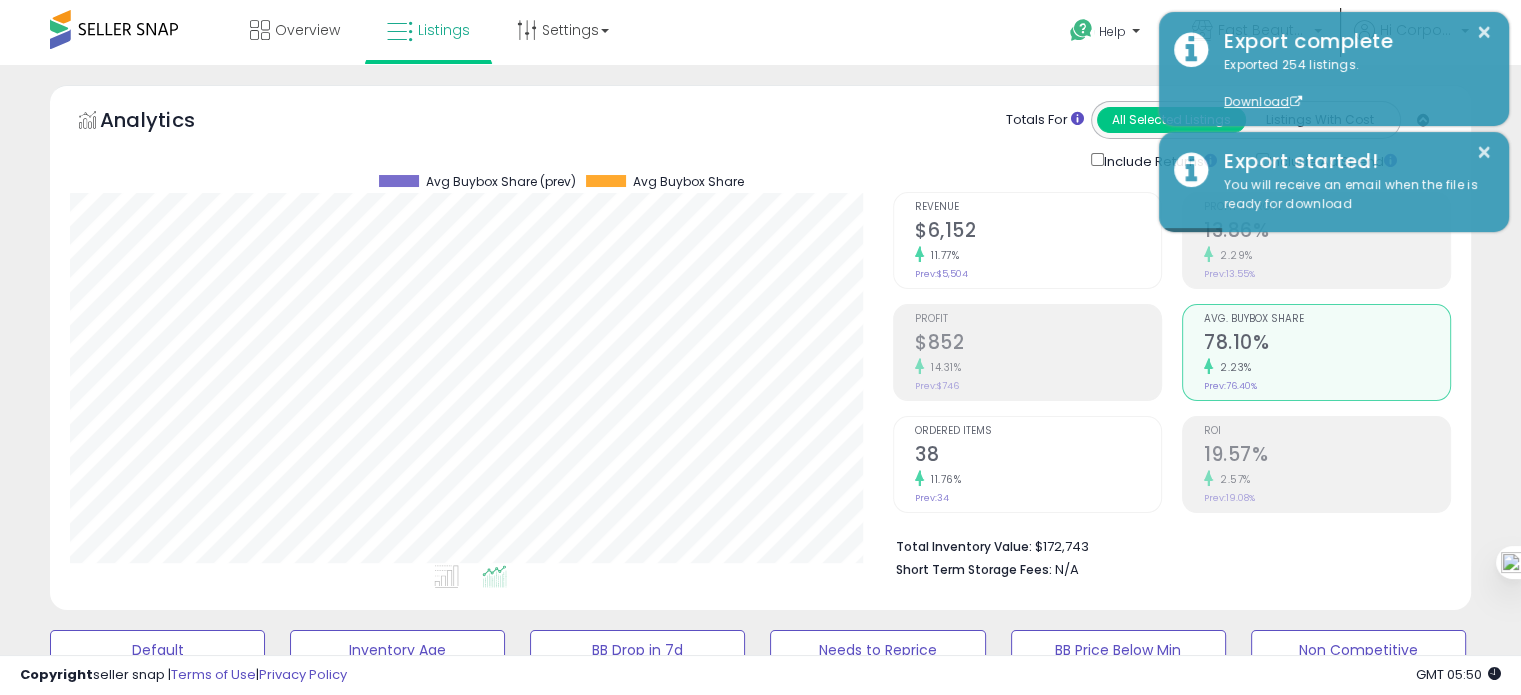 click on "Prev: 19.08%" 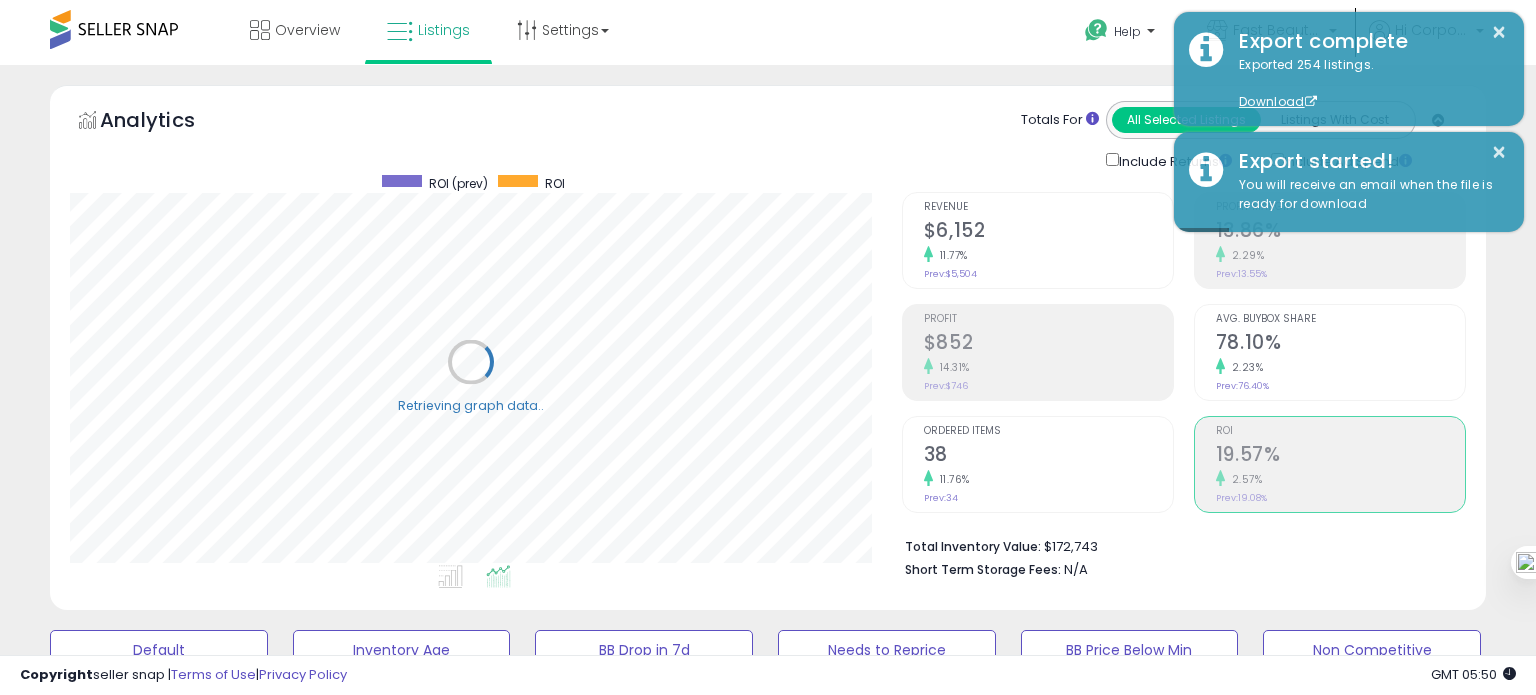 scroll, scrollTop: 999589, scrollLeft: 999168, axis: both 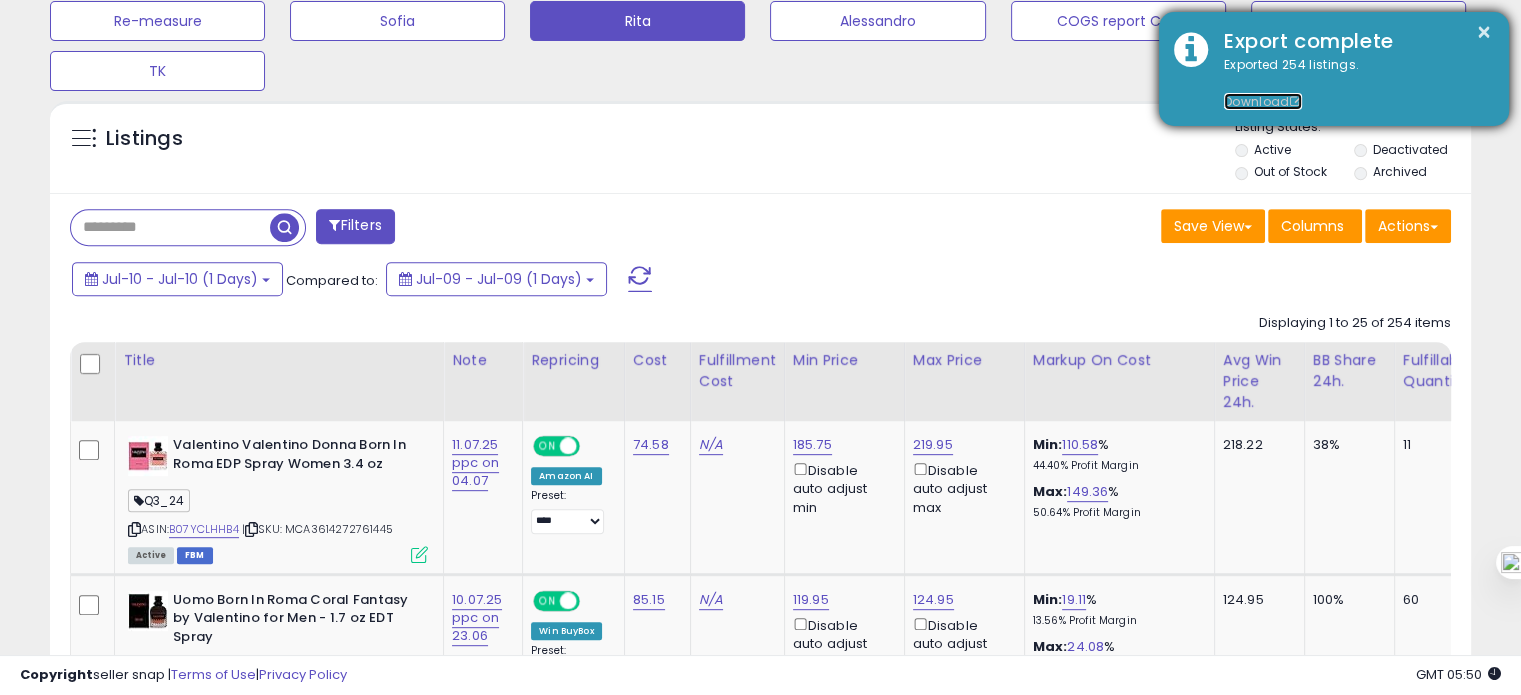 click on "Download" at bounding box center (1263, 101) 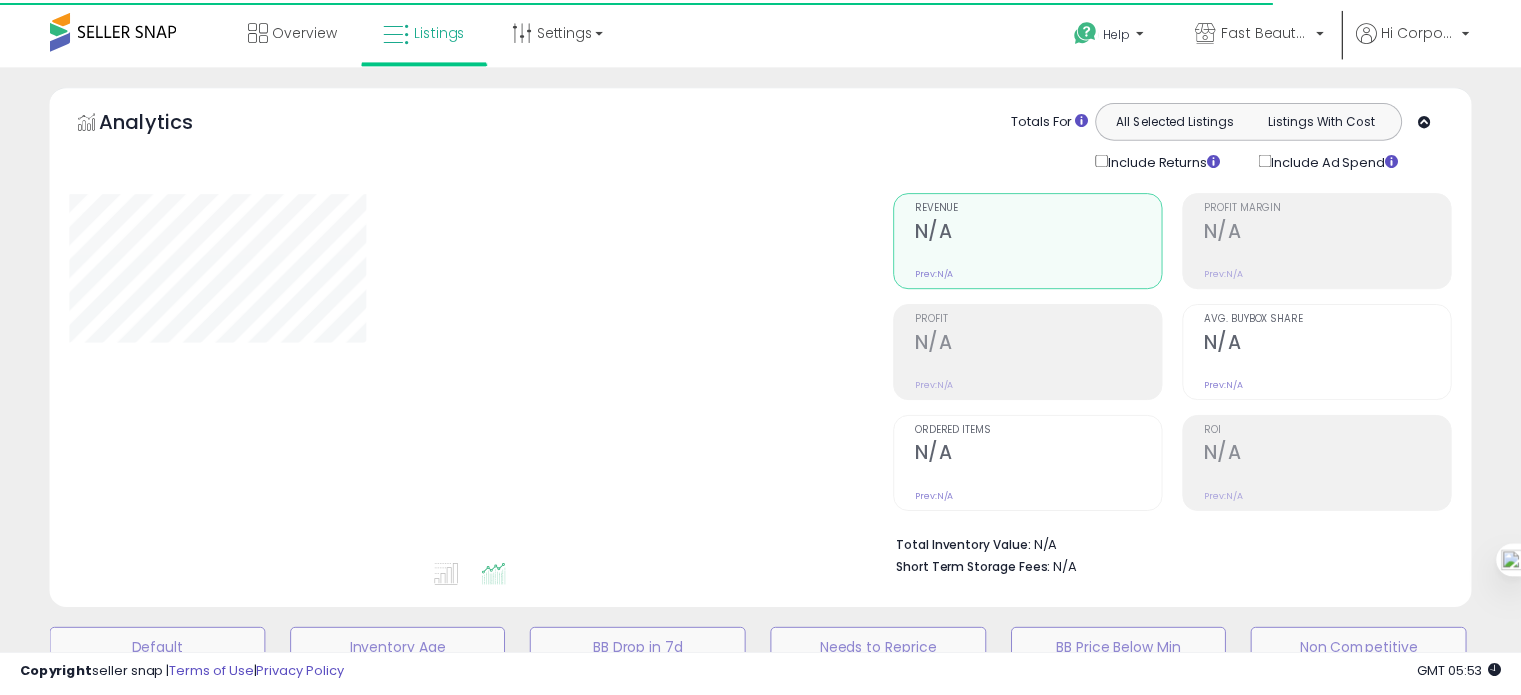 scroll, scrollTop: 695, scrollLeft: 0, axis: vertical 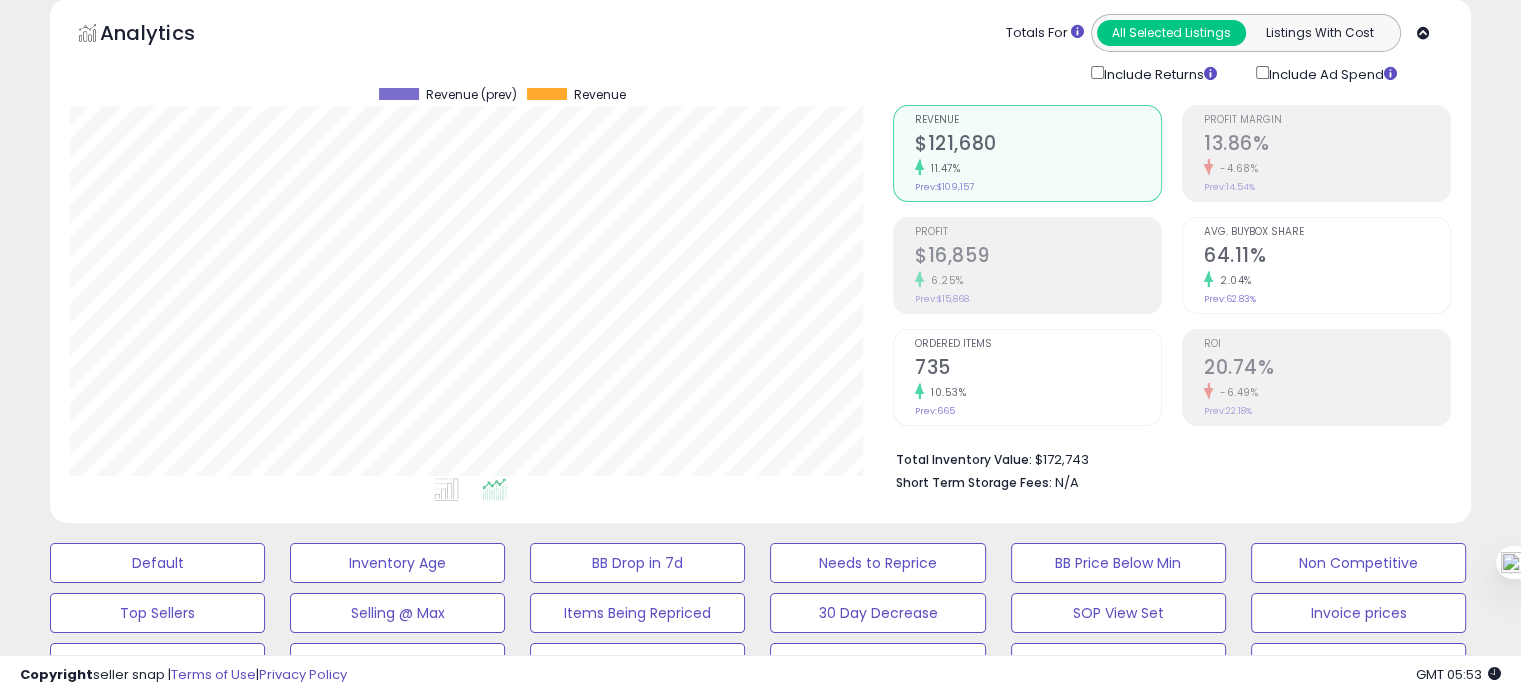 click on "-6.49%" at bounding box center (1327, 392) 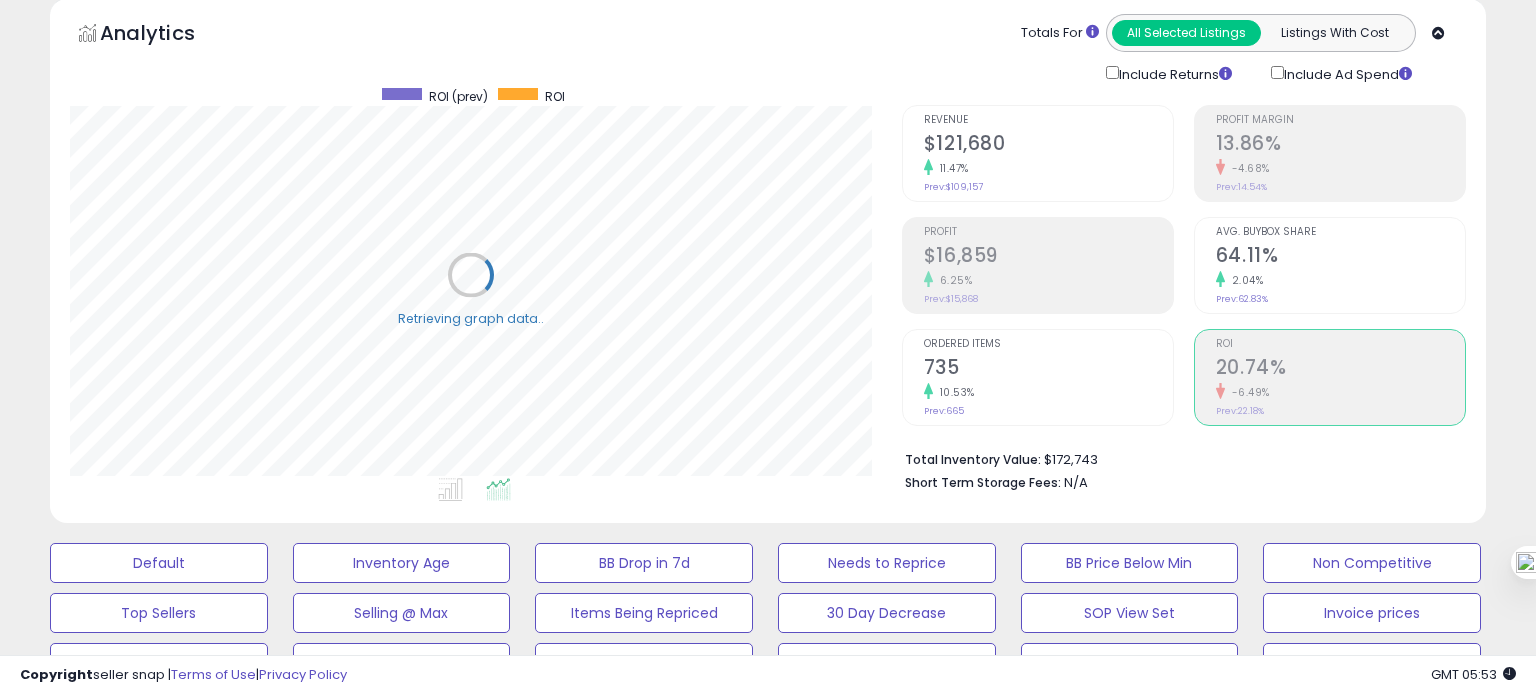 scroll, scrollTop: 999589, scrollLeft: 999168, axis: both 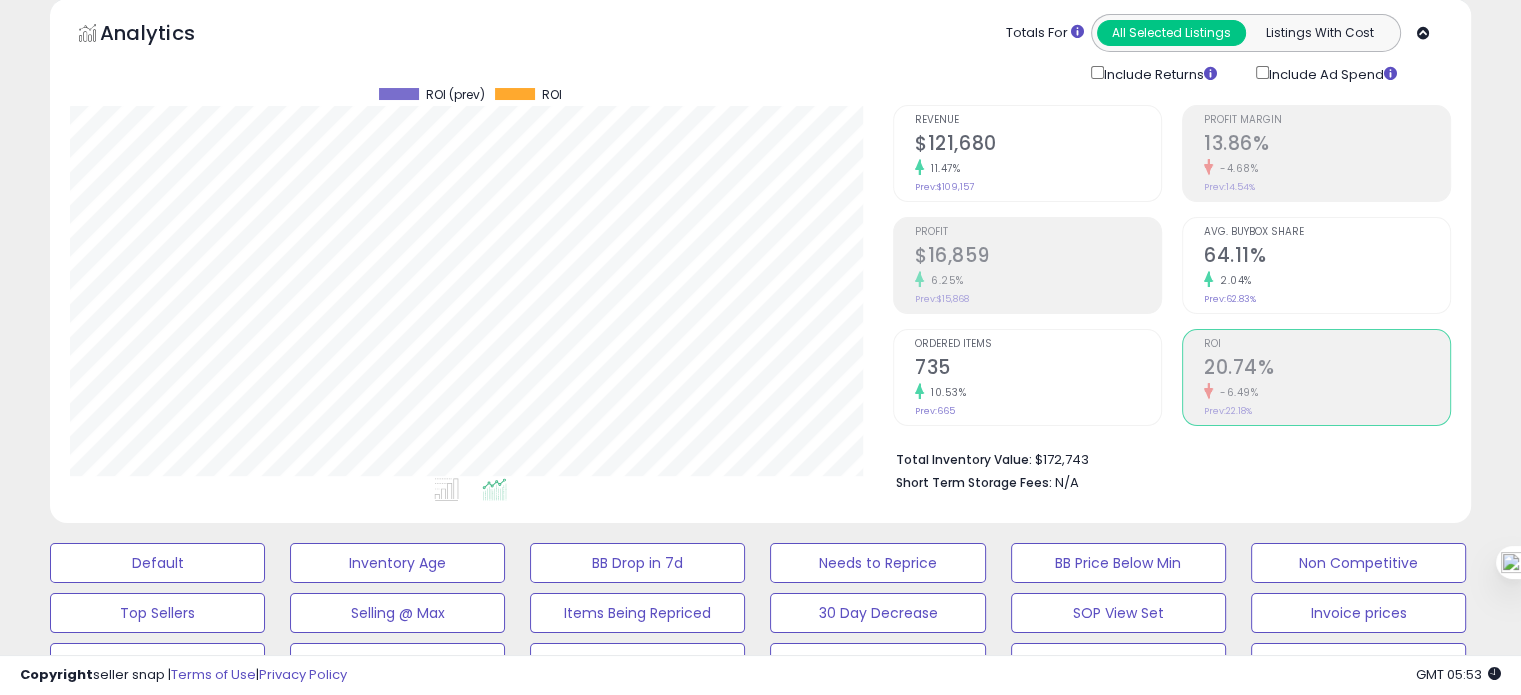 click on "2.04%" 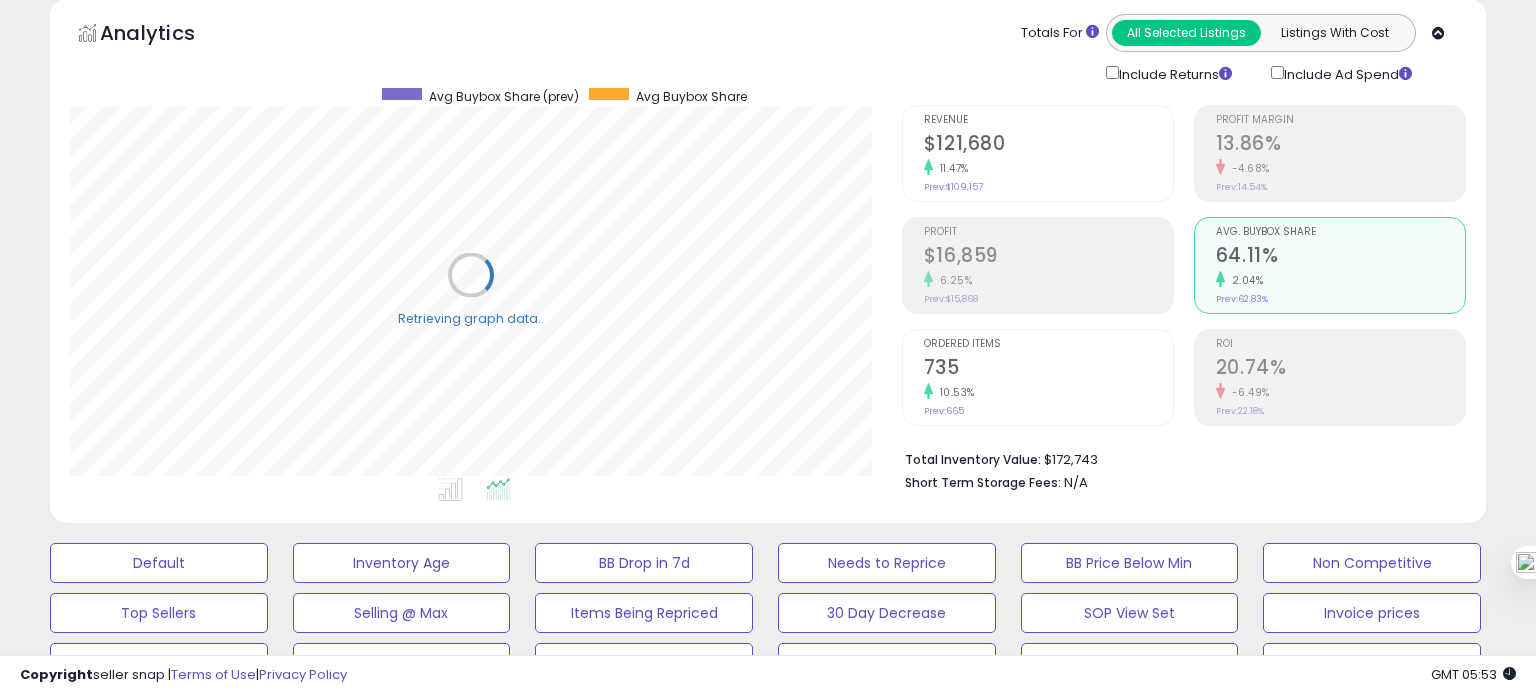 scroll, scrollTop: 999589, scrollLeft: 999168, axis: both 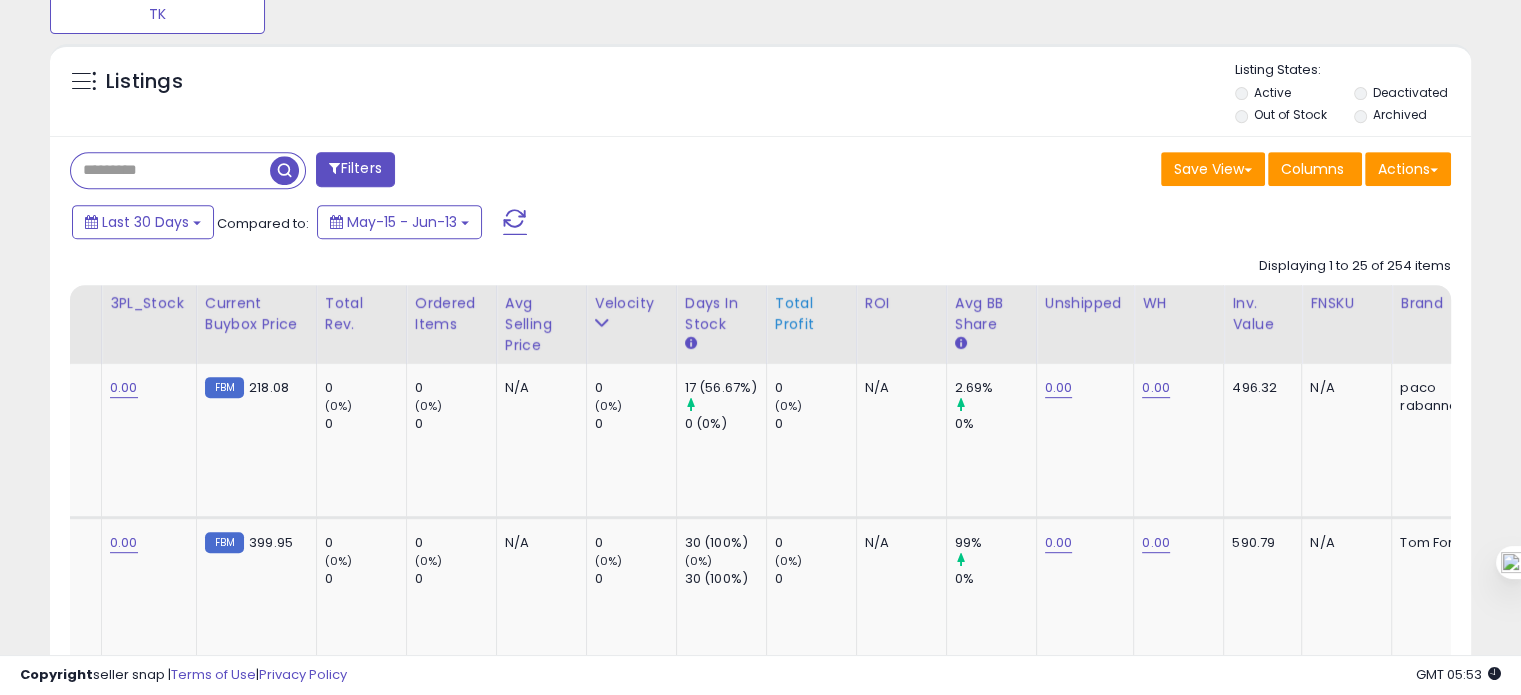 click on "Total Profit" at bounding box center (811, 314) 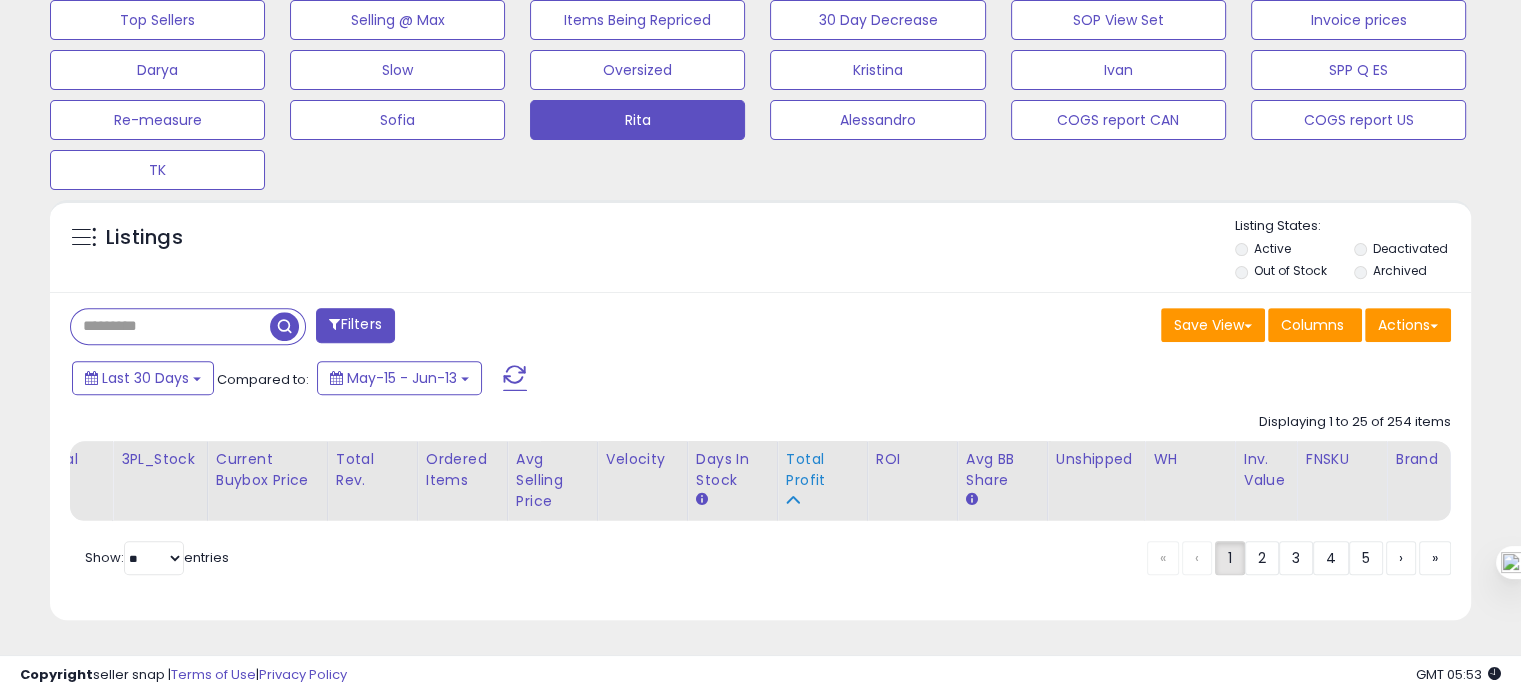 scroll, scrollTop: 693, scrollLeft: 0, axis: vertical 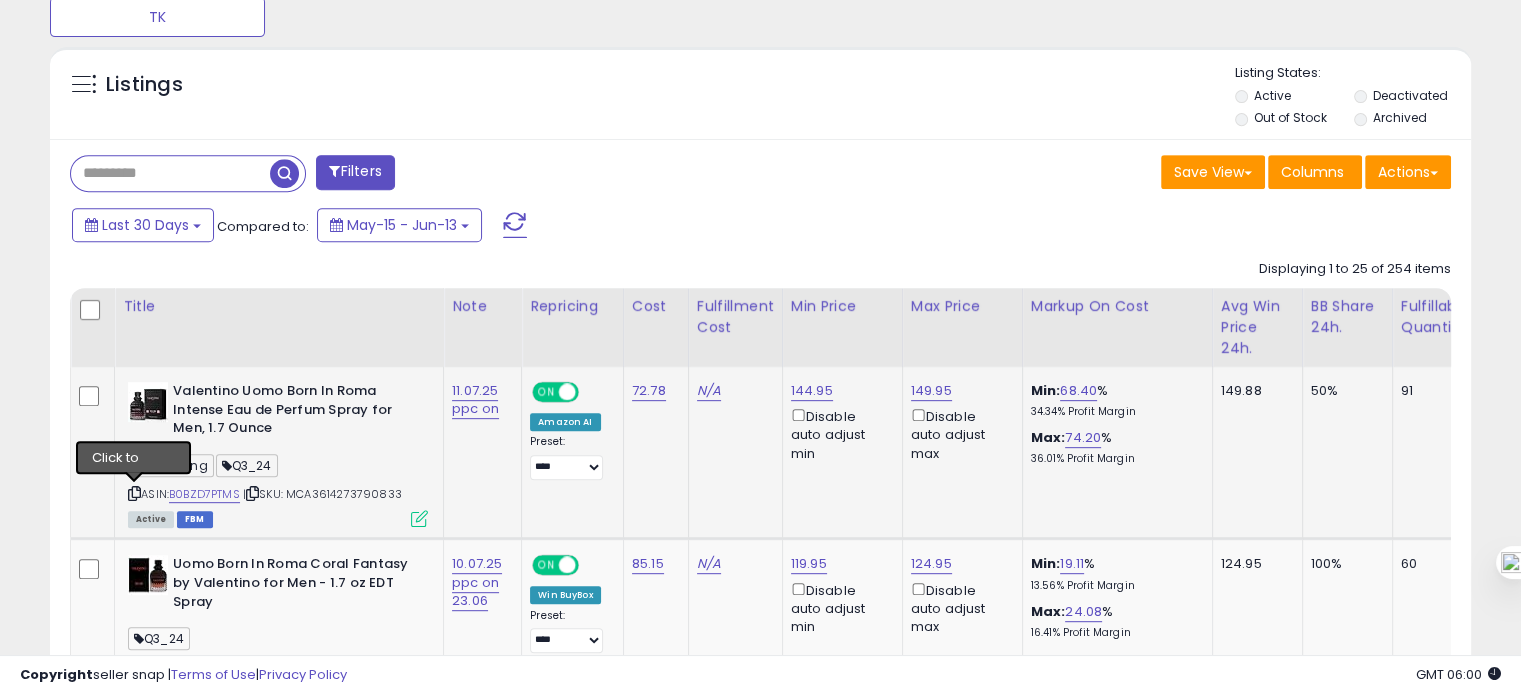 click at bounding box center (134, 493) 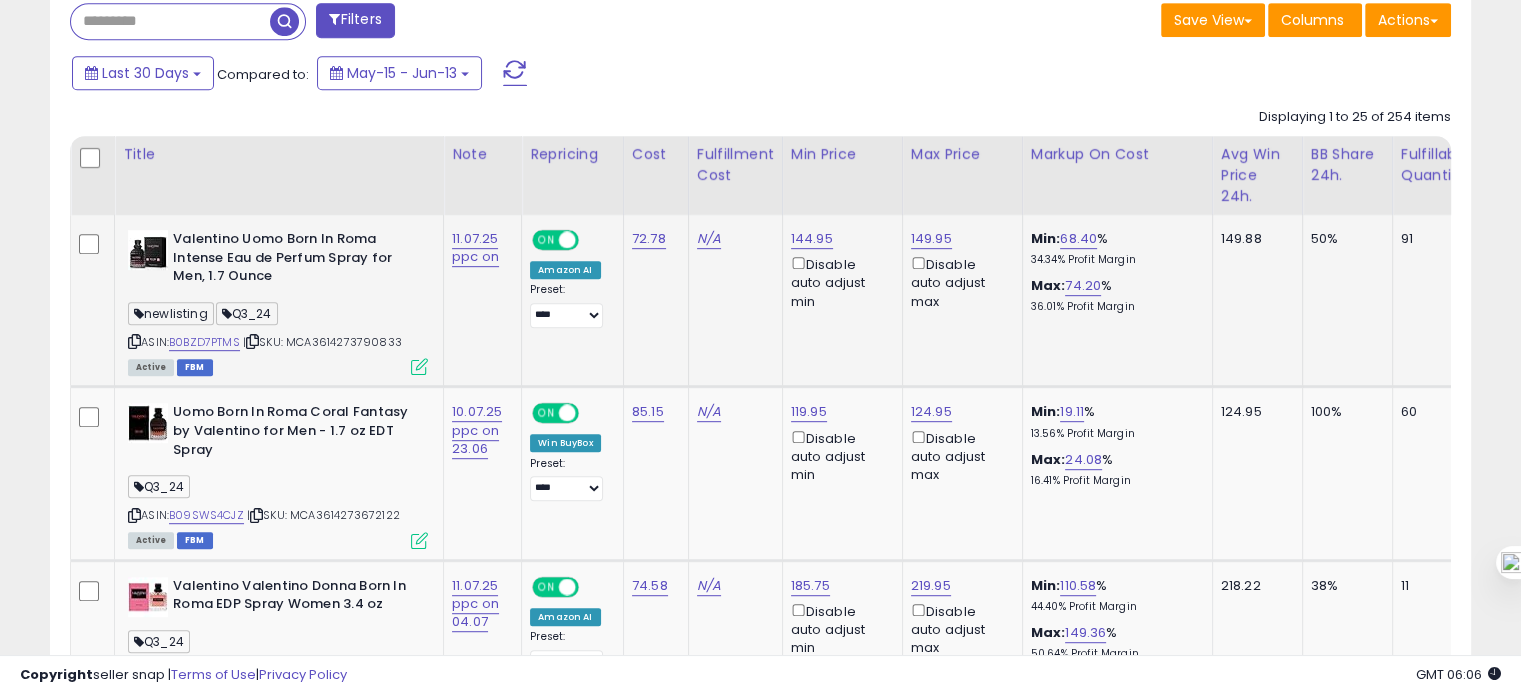 scroll, scrollTop: 986, scrollLeft: 0, axis: vertical 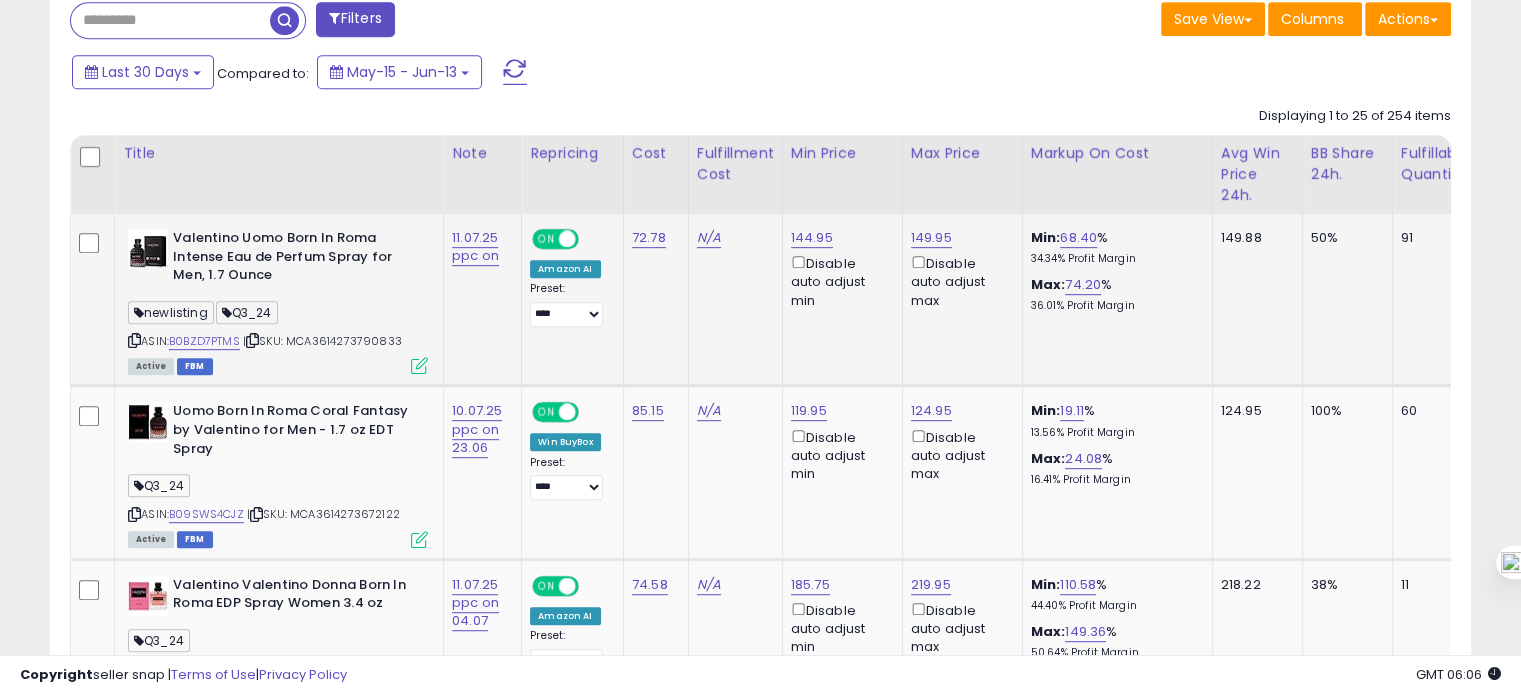 click at bounding box center [134, 340] 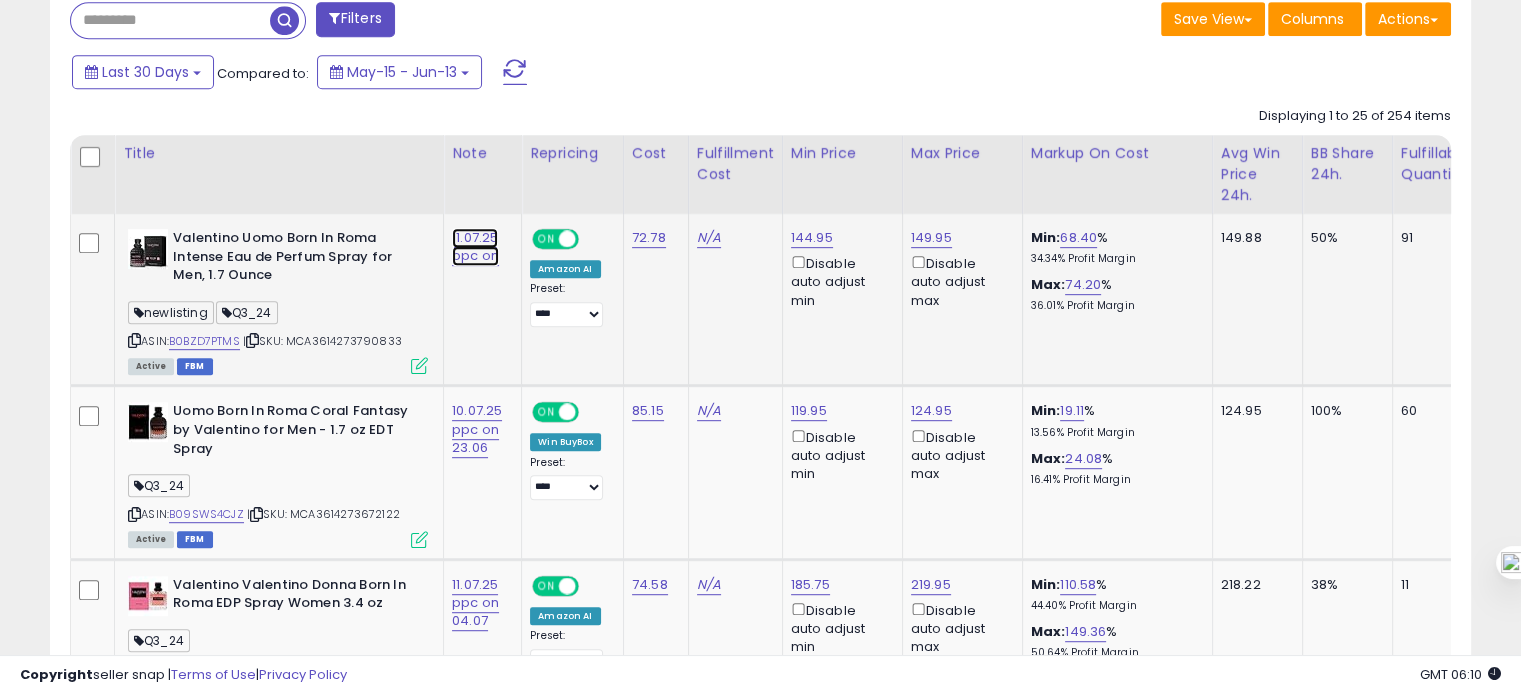 click on "11.07.25 ppc on" at bounding box center (475, 247) 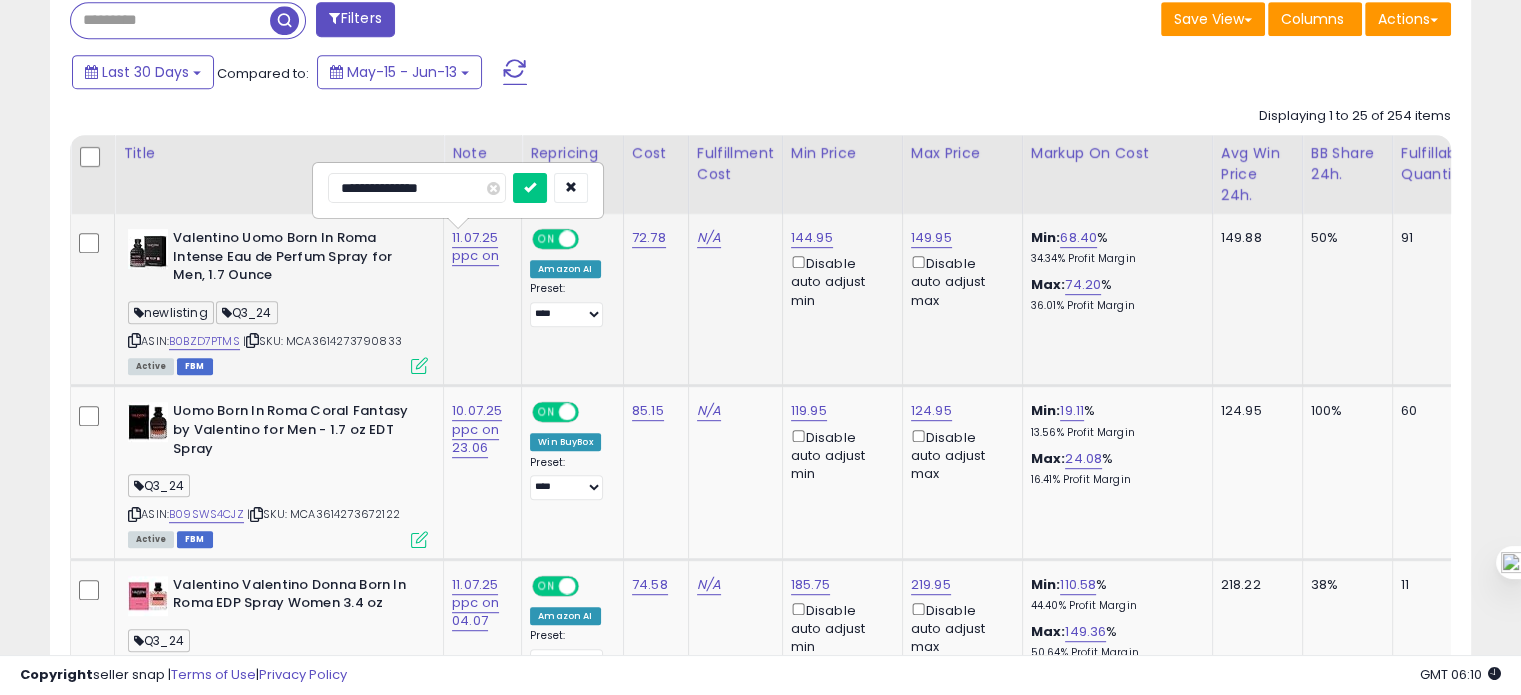 click on "**********" at bounding box center (417, 188) 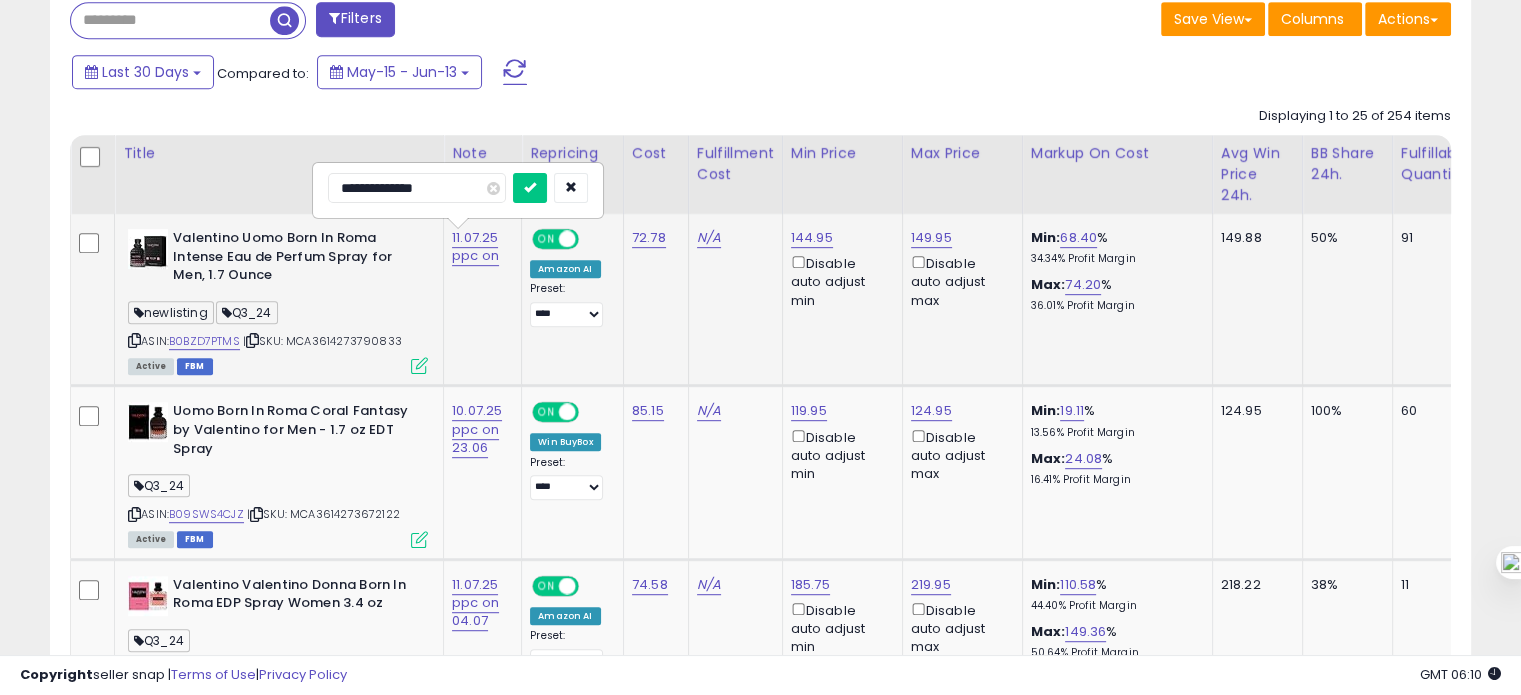 type on "**********" 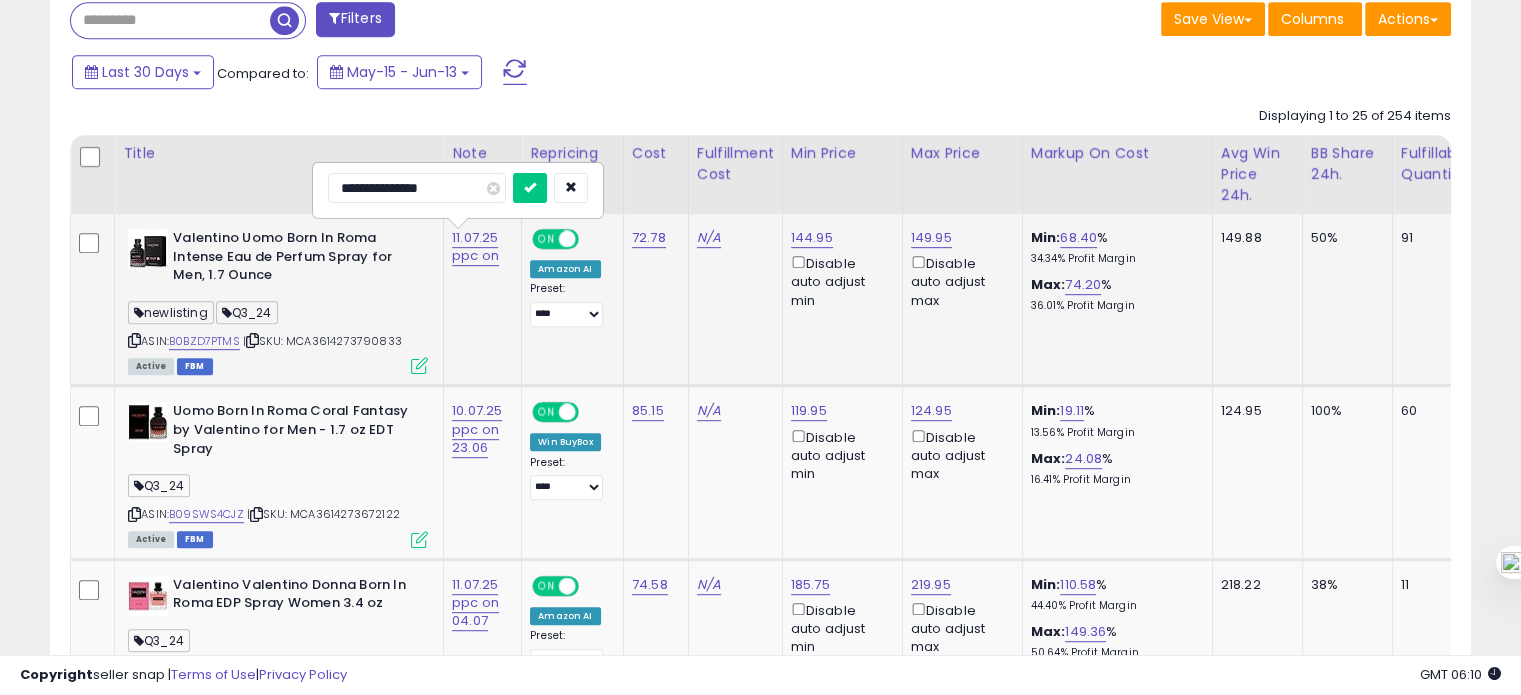 click at bounding box center [530, 188] 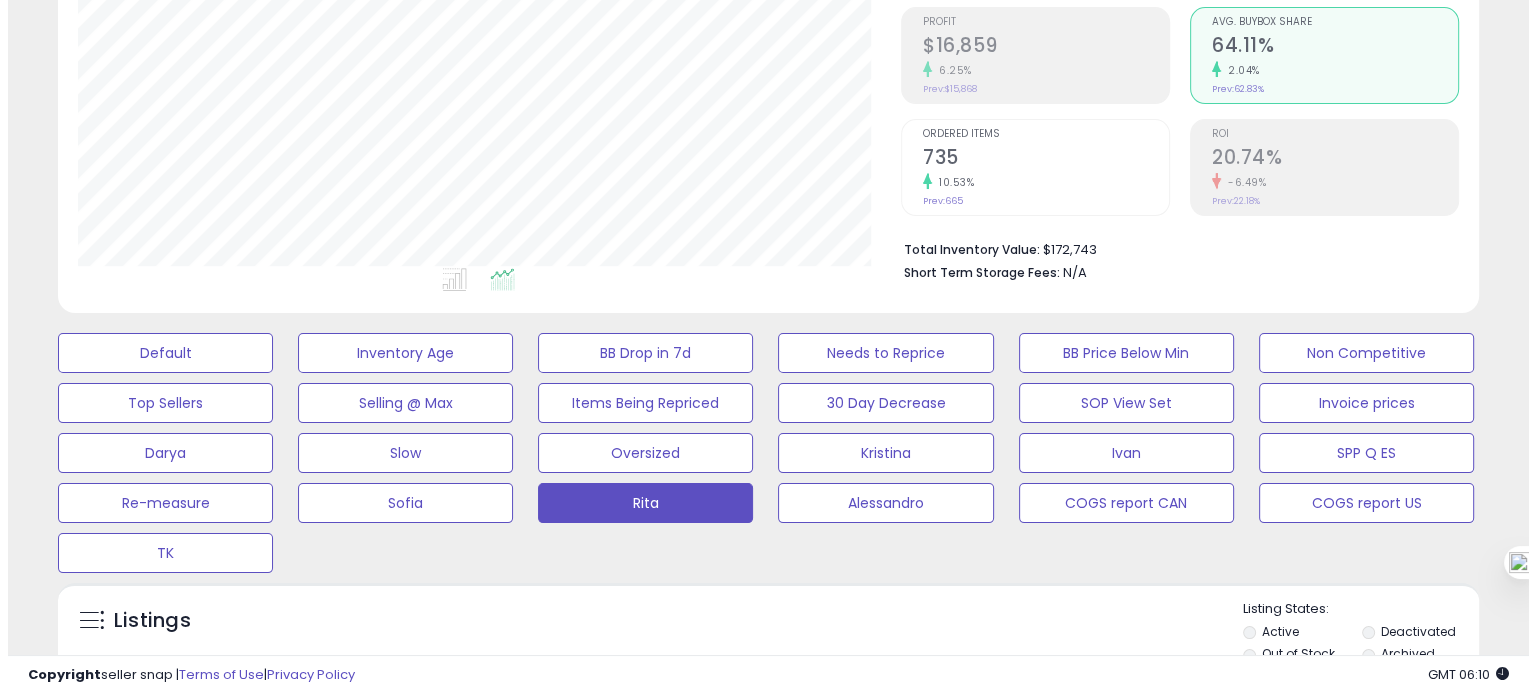 scroll, scrollTop: 88, scrollLeft: 0, axis: vertical 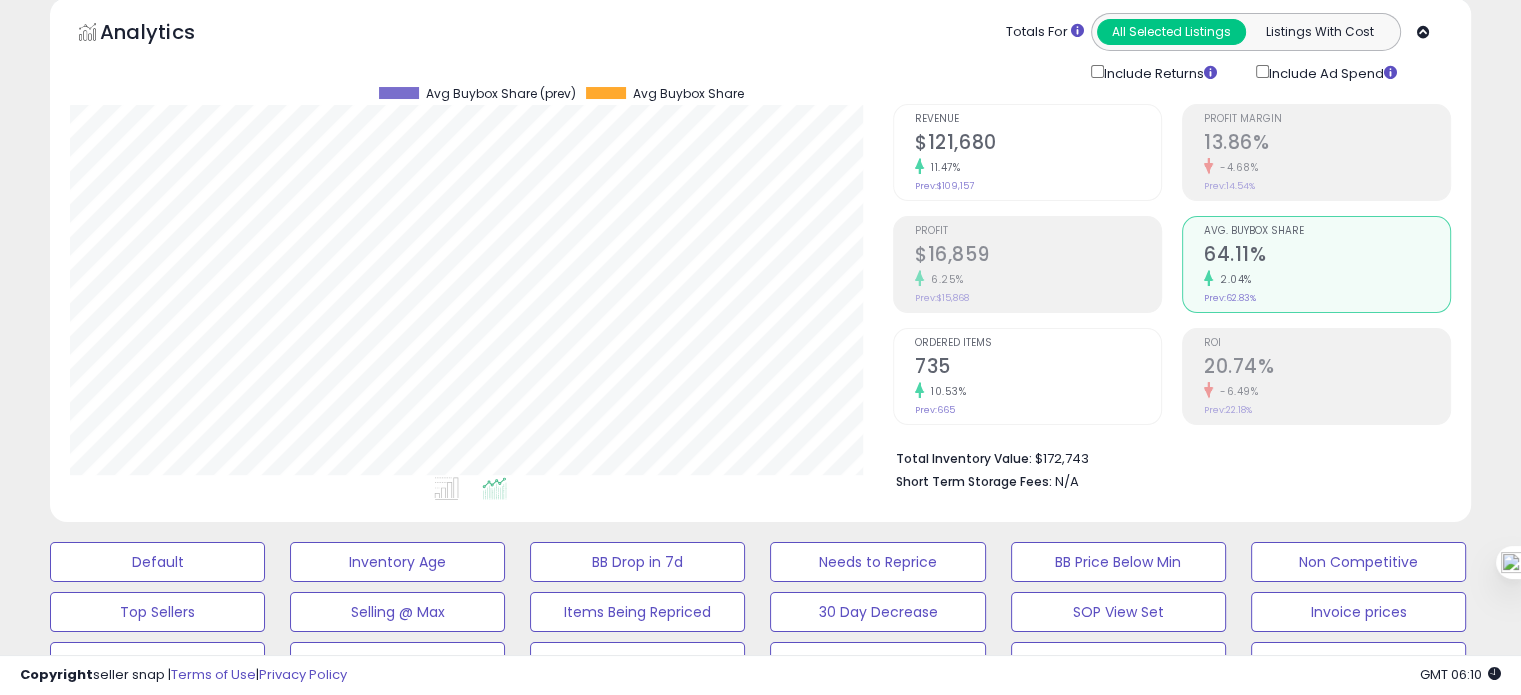 click on "Profit
$16,859
6.25%
Prev:  $15,868" at bounding box center [1038, 262] 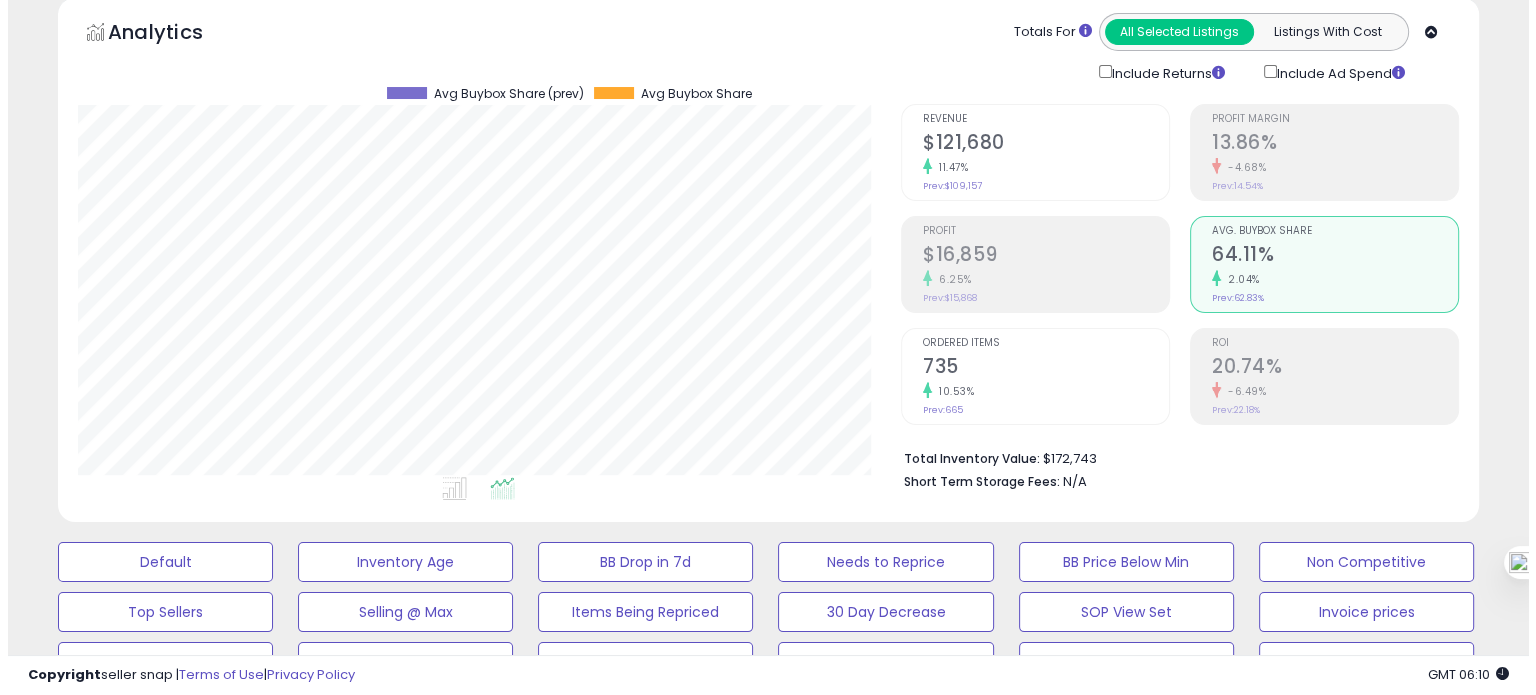 scroll, scrollTop: 999589, scrollLeft: 999168, axis: both 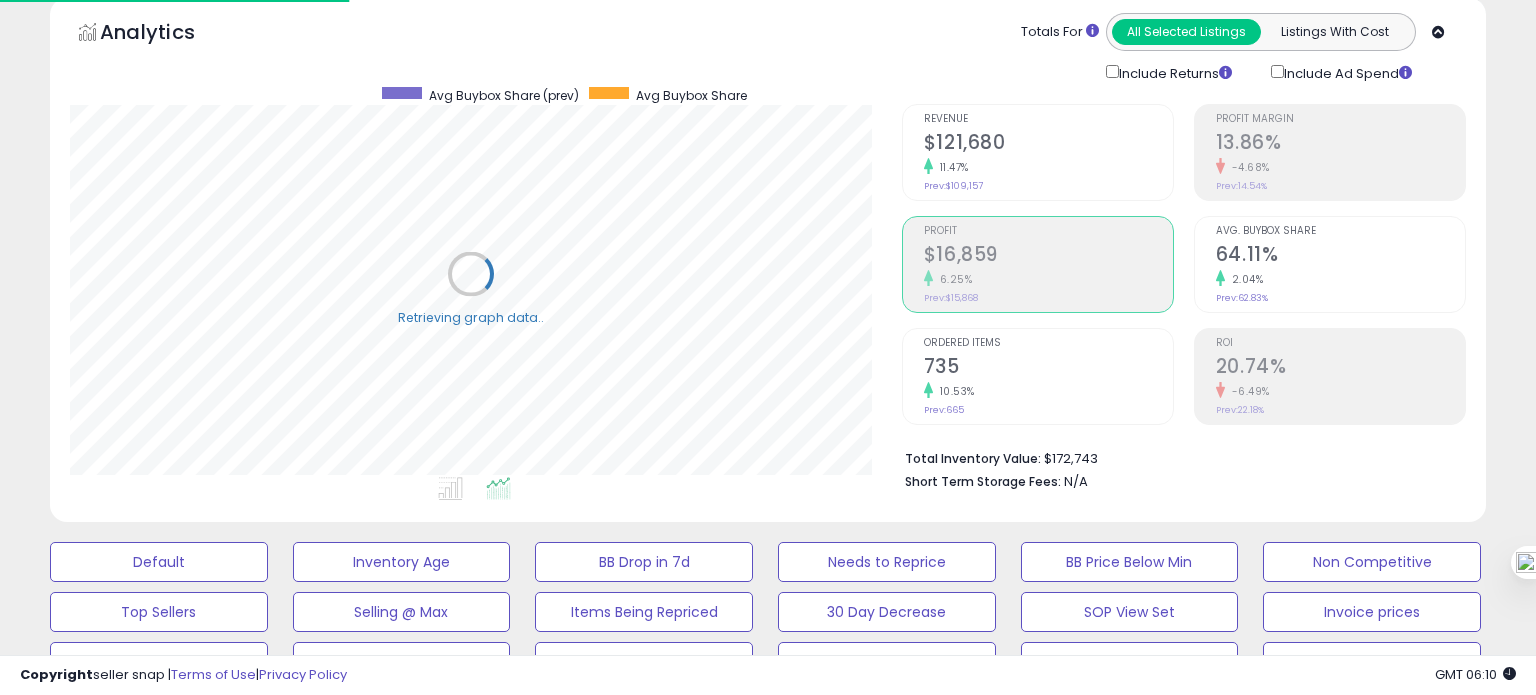 click on "ROI
20.74%
-6.49%
Prev: 22.18%" at bounding box center [1330, 376] 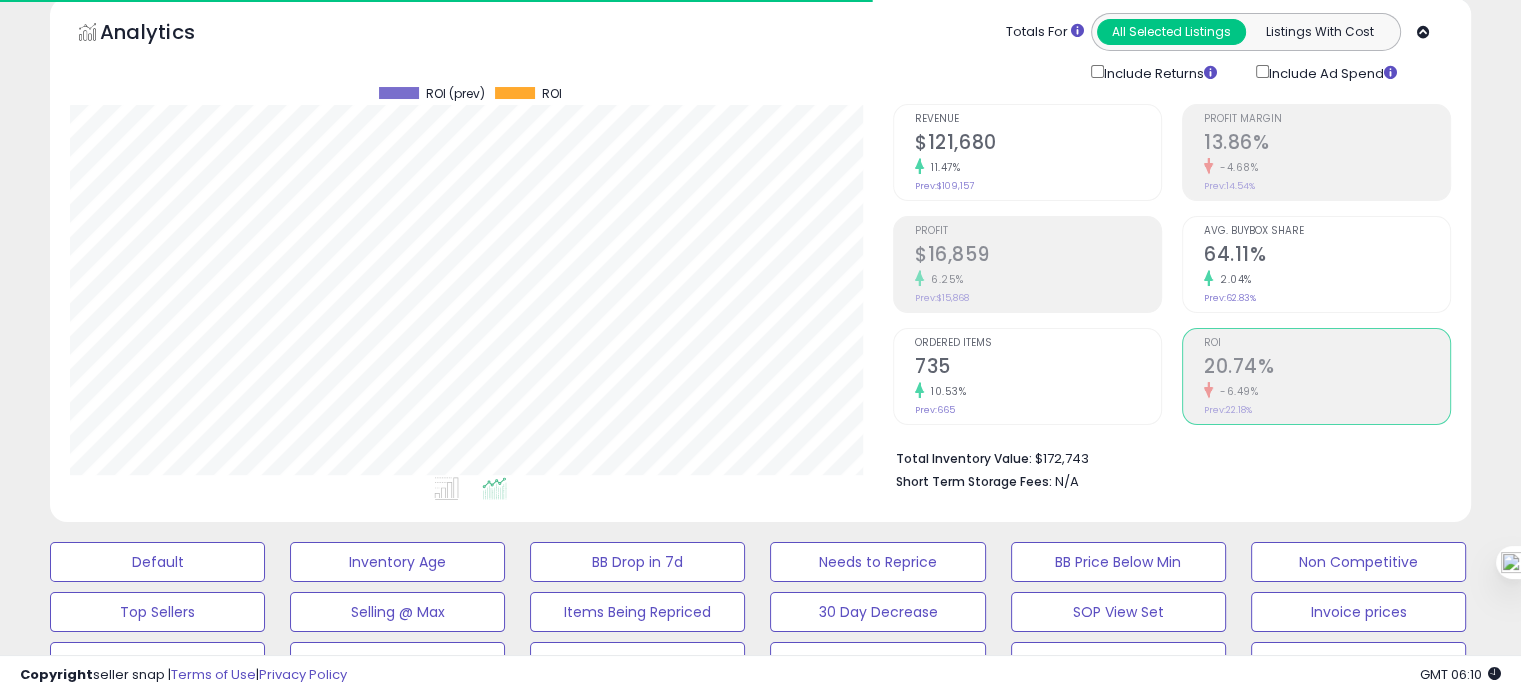 scroll, scrollTop: 999589, scrollLeft: 999176, axis: both 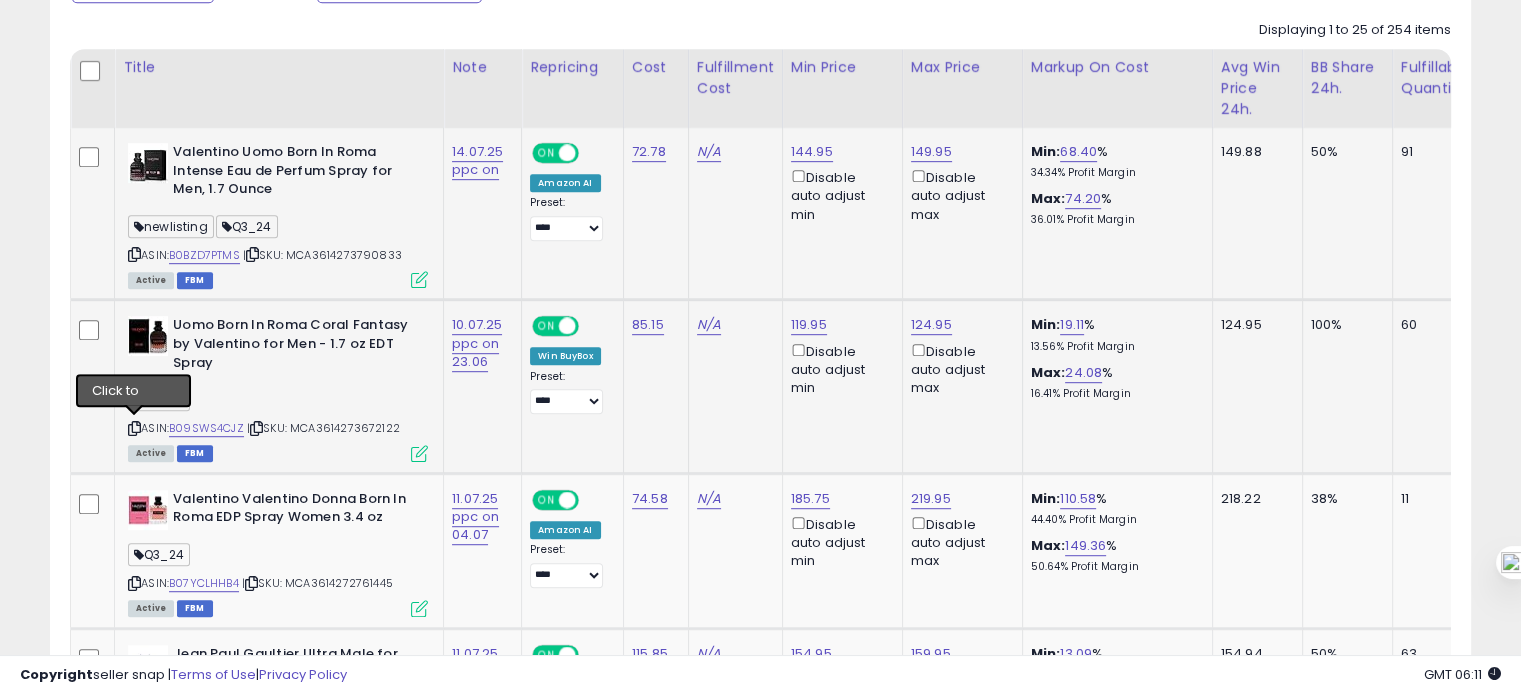 click at bounding box center (134, 428) 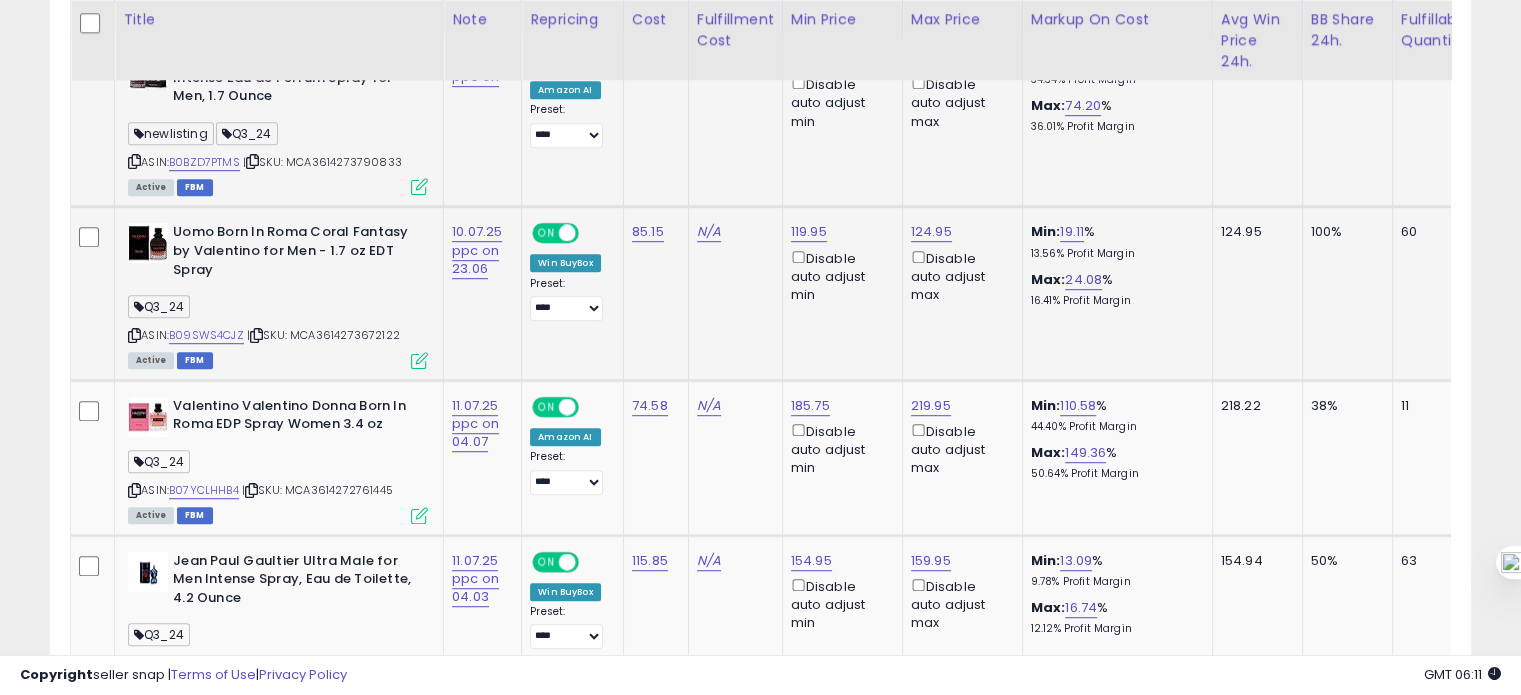 scroll, scrollTop: 1168, scrollLeft: 0, axis: vertical 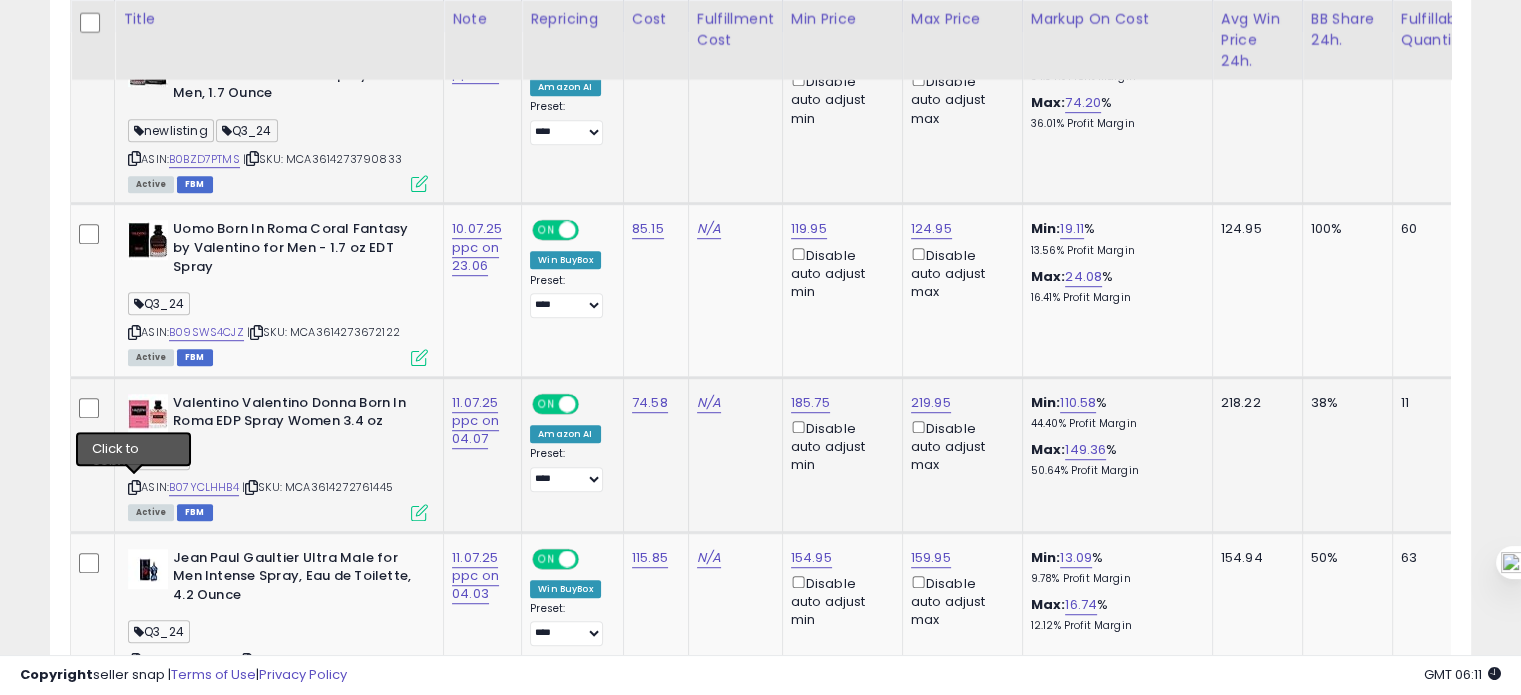click at bounding box center (134, 487) 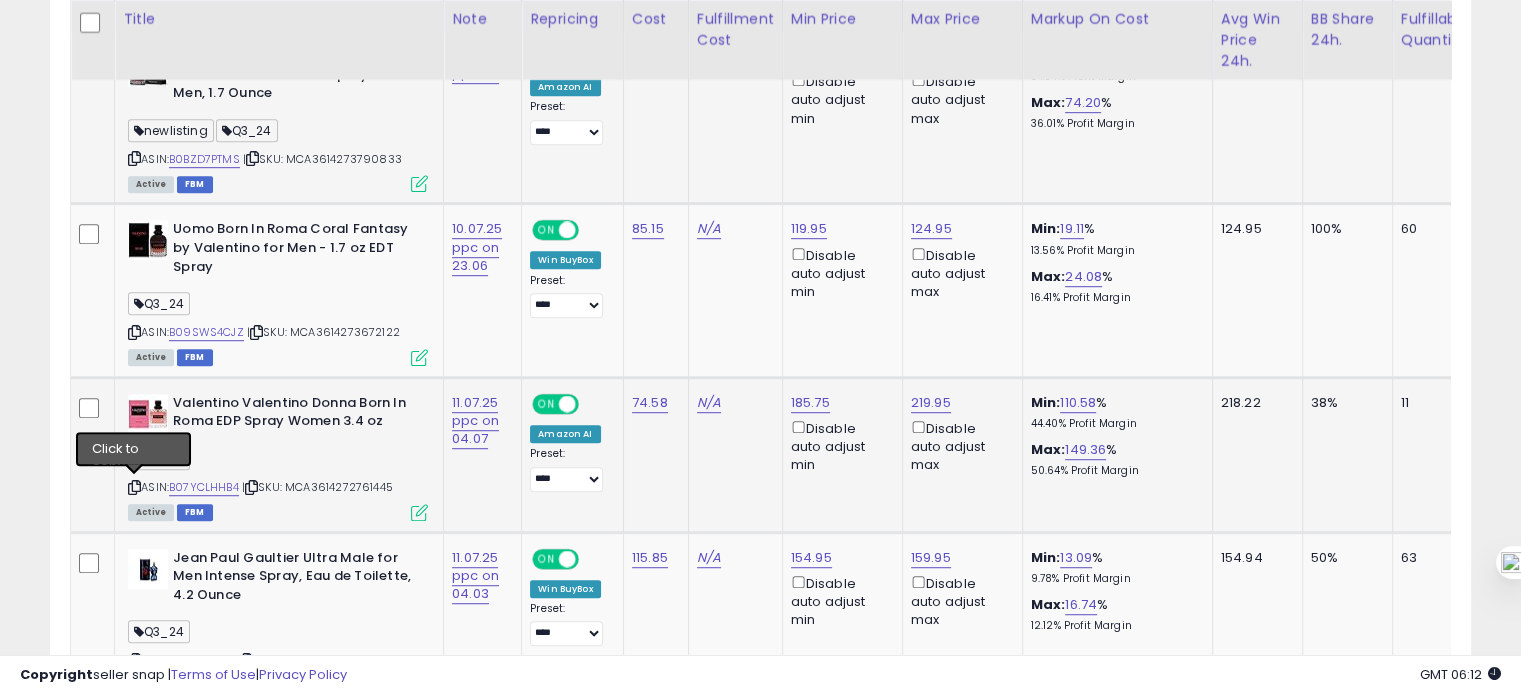 click at bounding box center (134, 487) 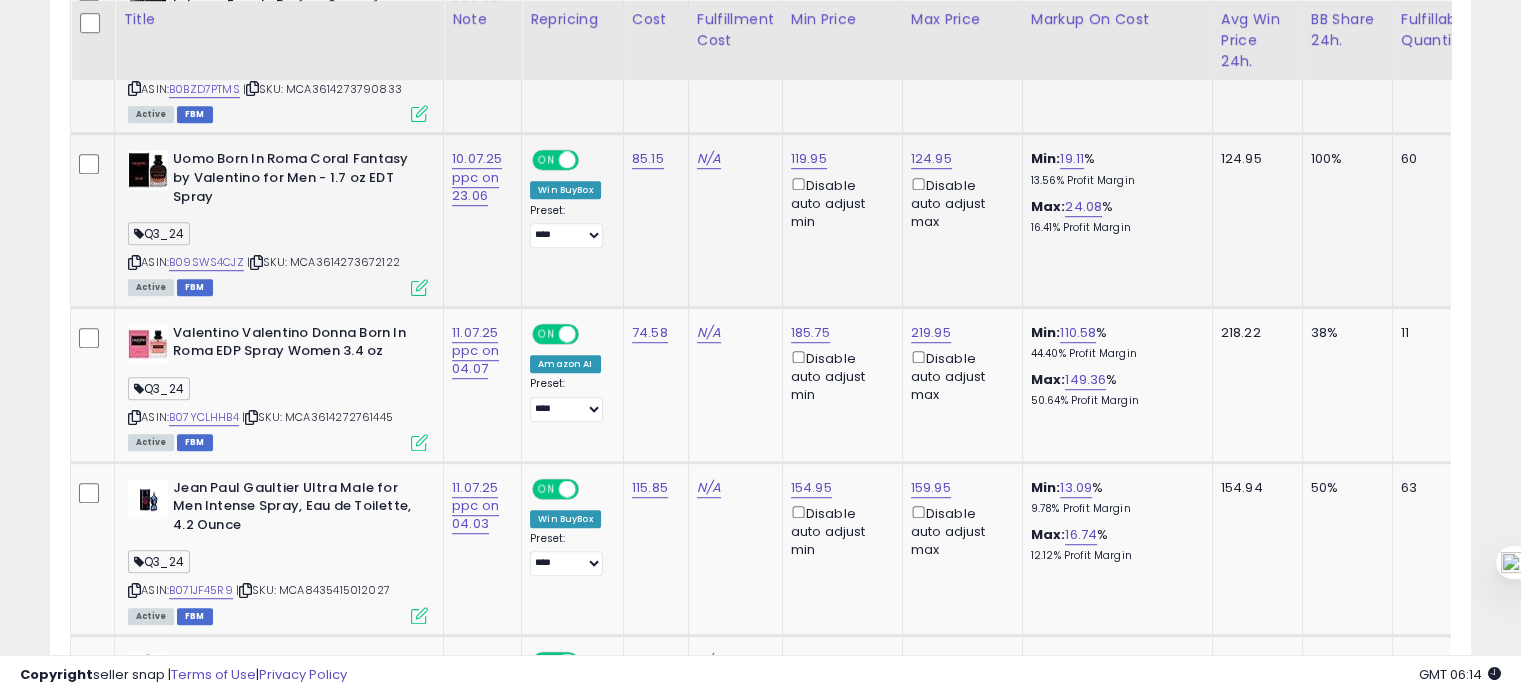 scroll, scrollTop: 1240, scrollLeft: 0, axis: vertical 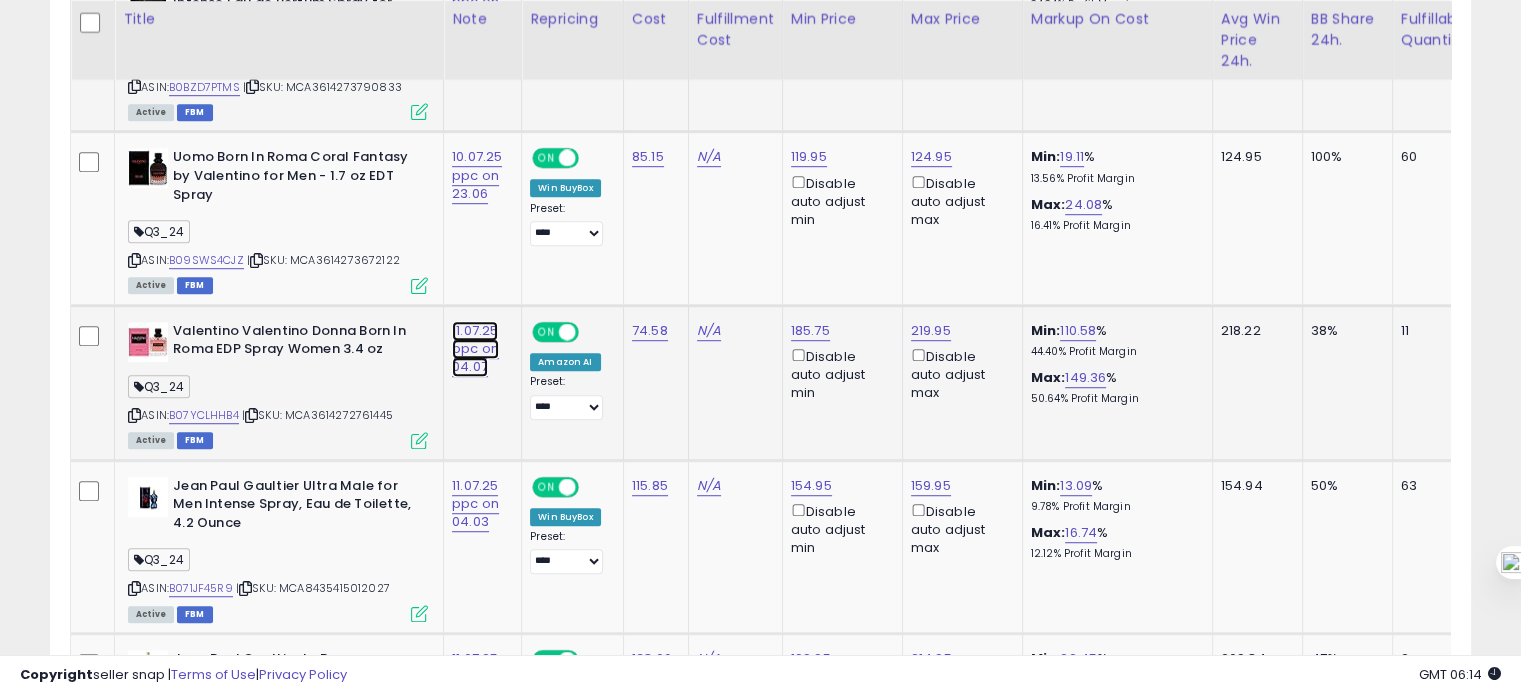click on "11.07.25 ppc on 04.07" at bounding box center (477, -7) 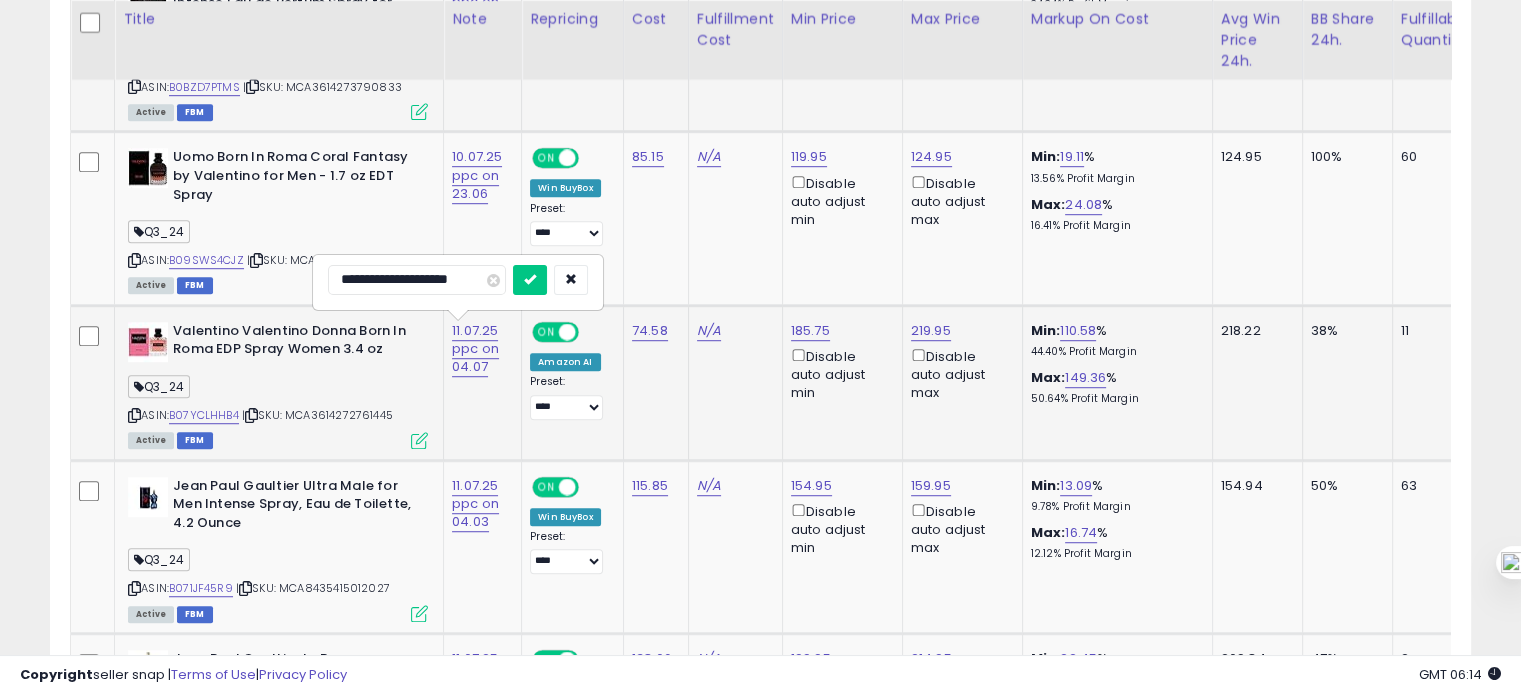 click on "**********" at bounding box center (417, 280) 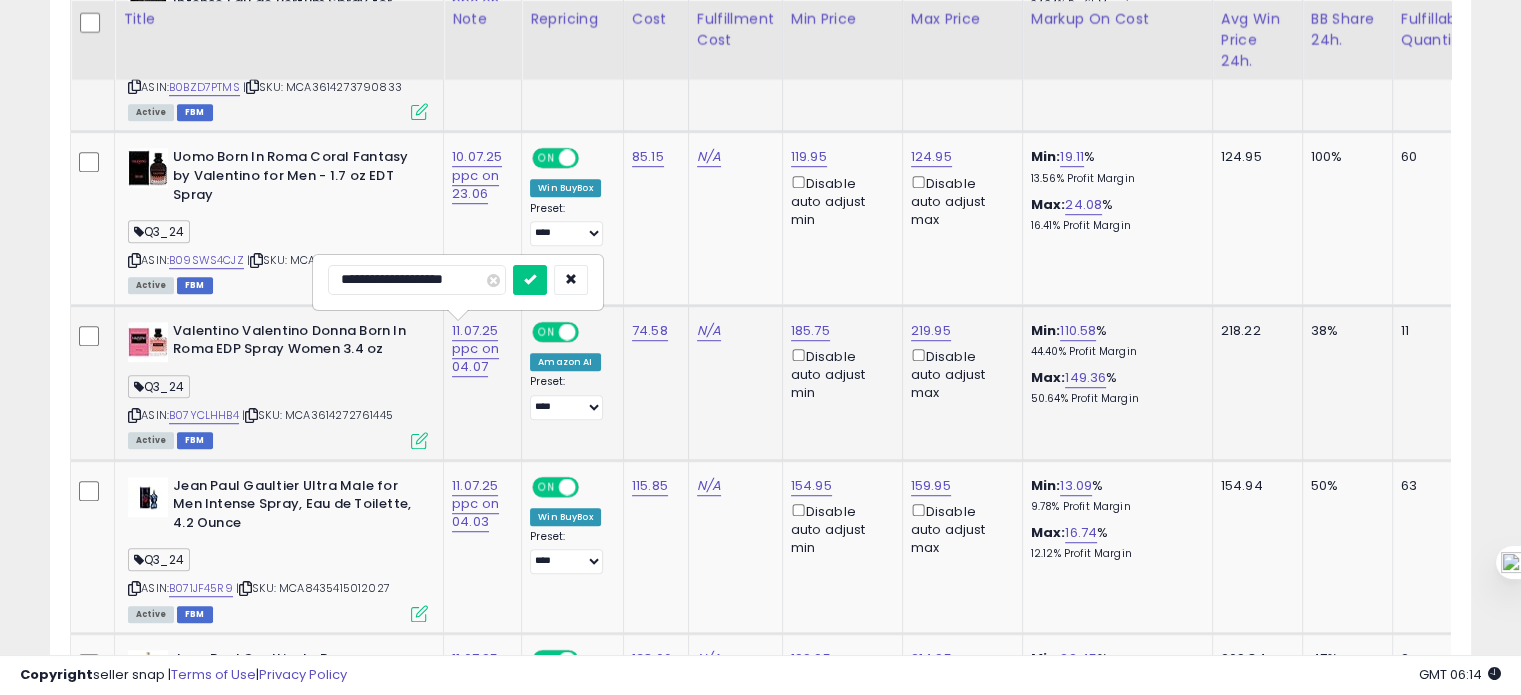 type on "**********" 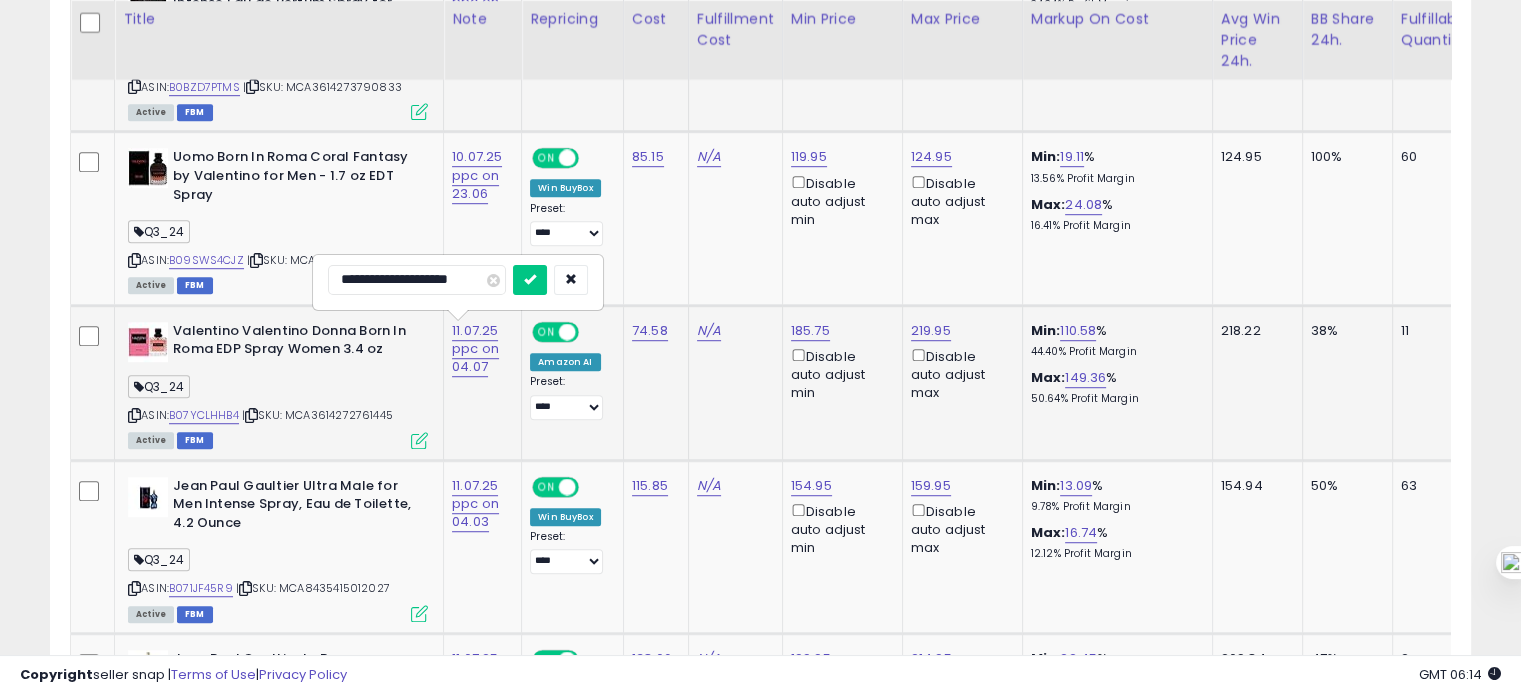 click at bounding box center [530, 280] 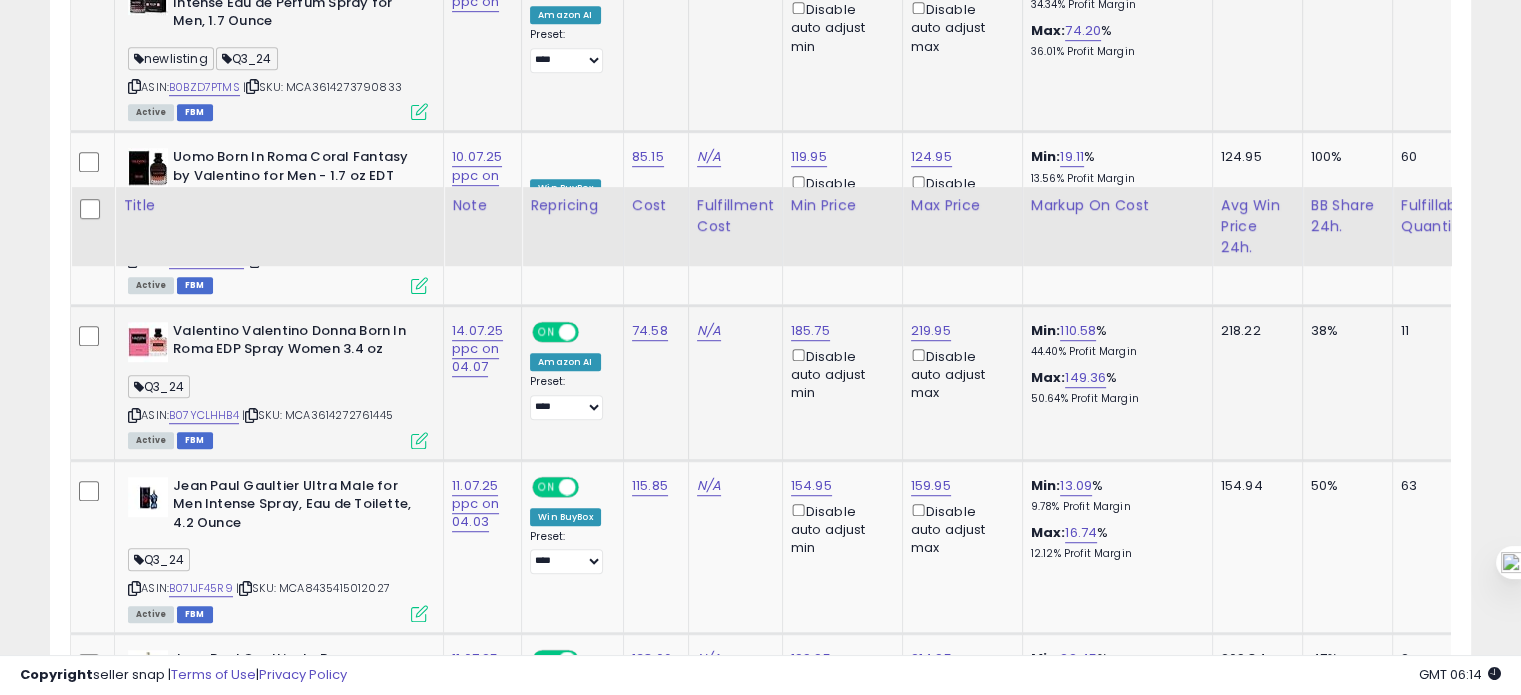 scroll, scrollTop: 1488, scrollLeft: 0, axis: vertical 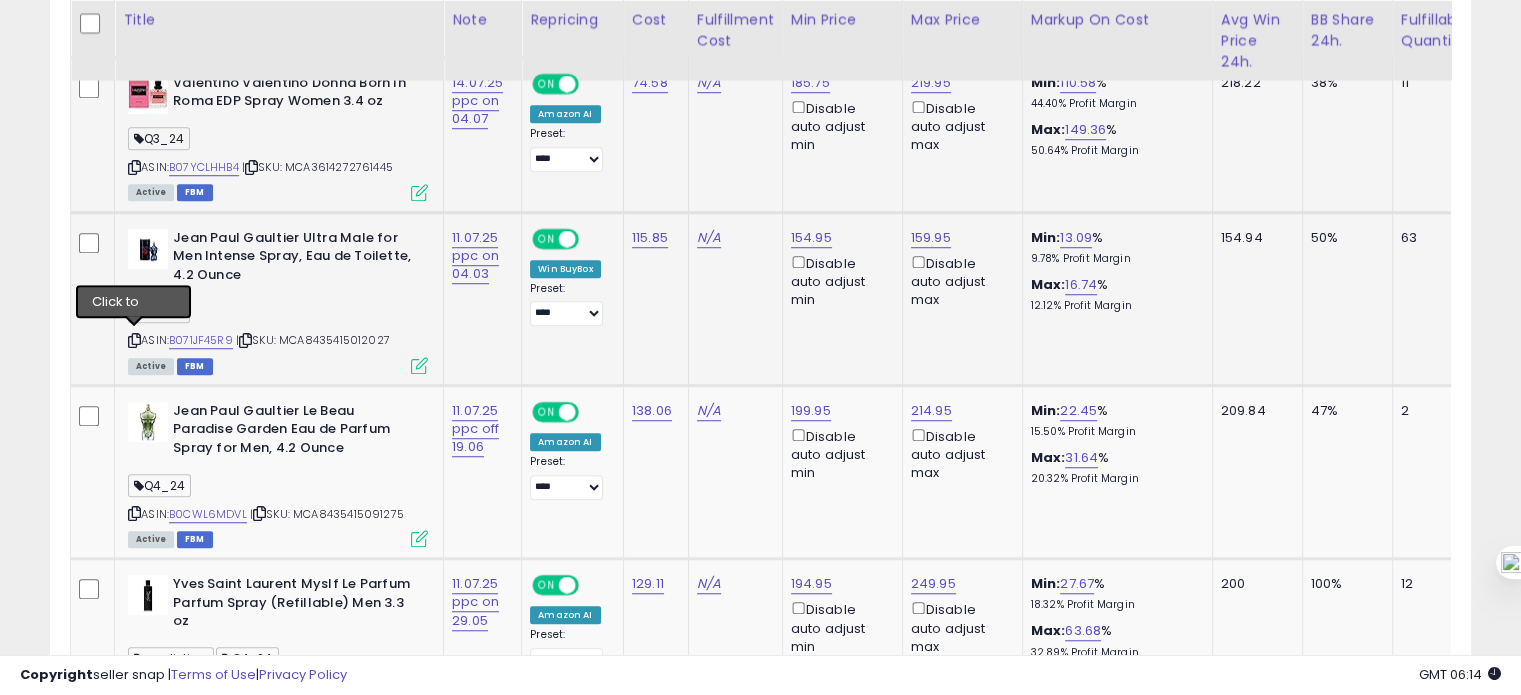 click at bounding box center [134, 340] 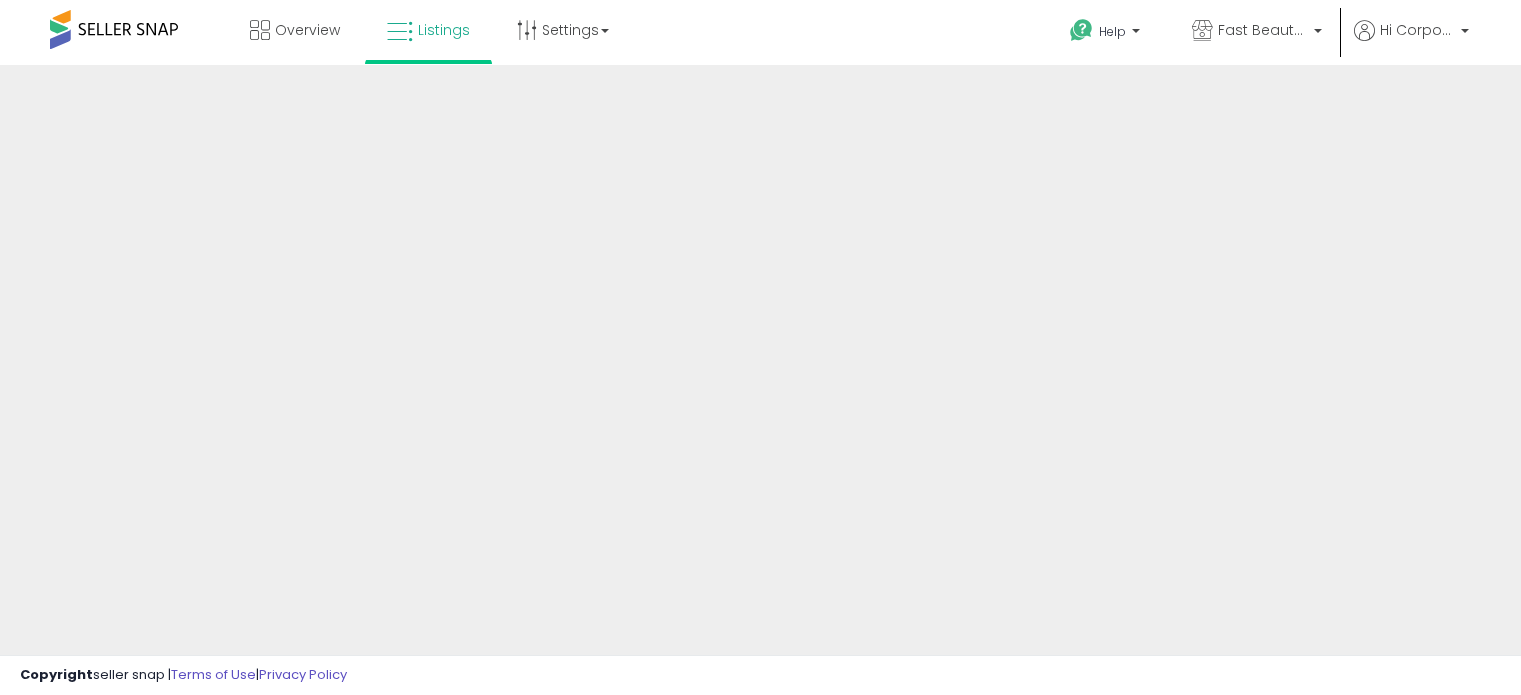 scroll, scrollTop: 0, scrollLeft: 0, axis: both 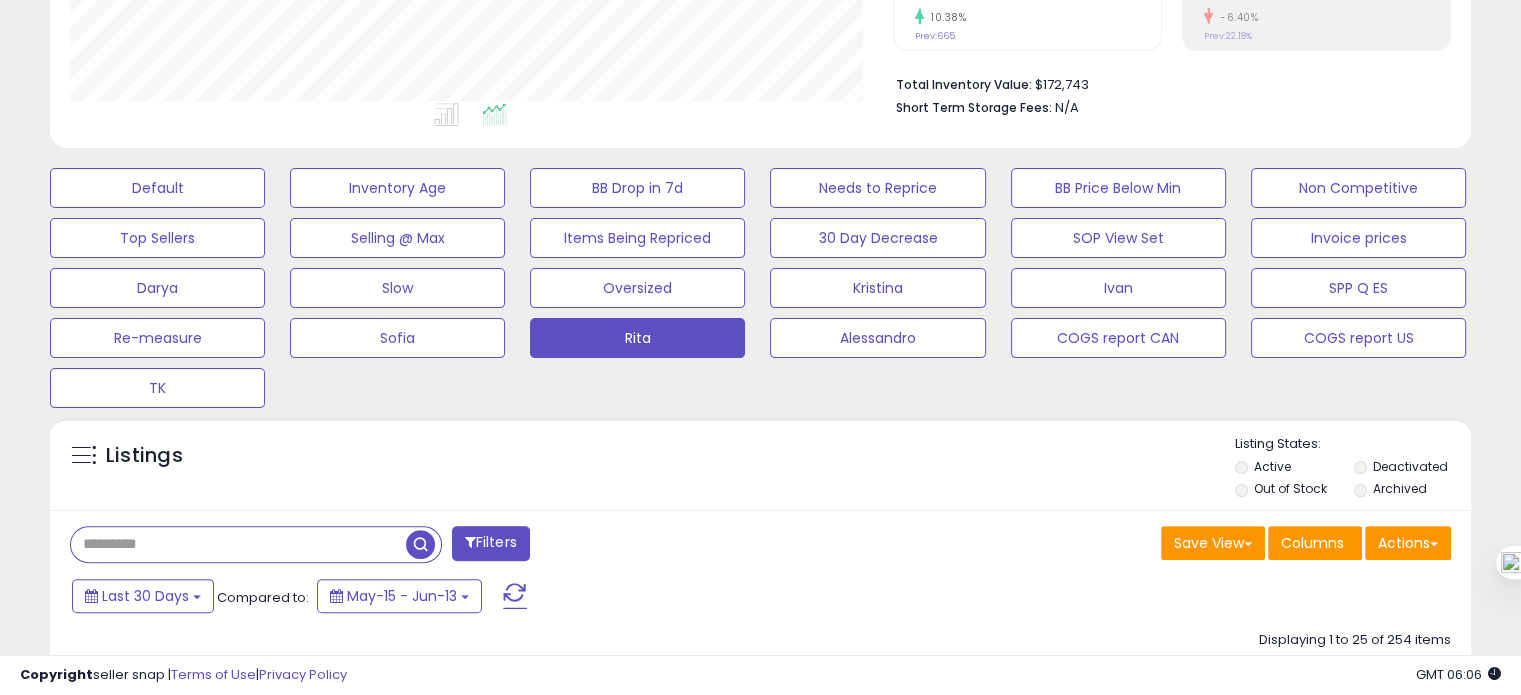 click at bounding box center (238, 544) 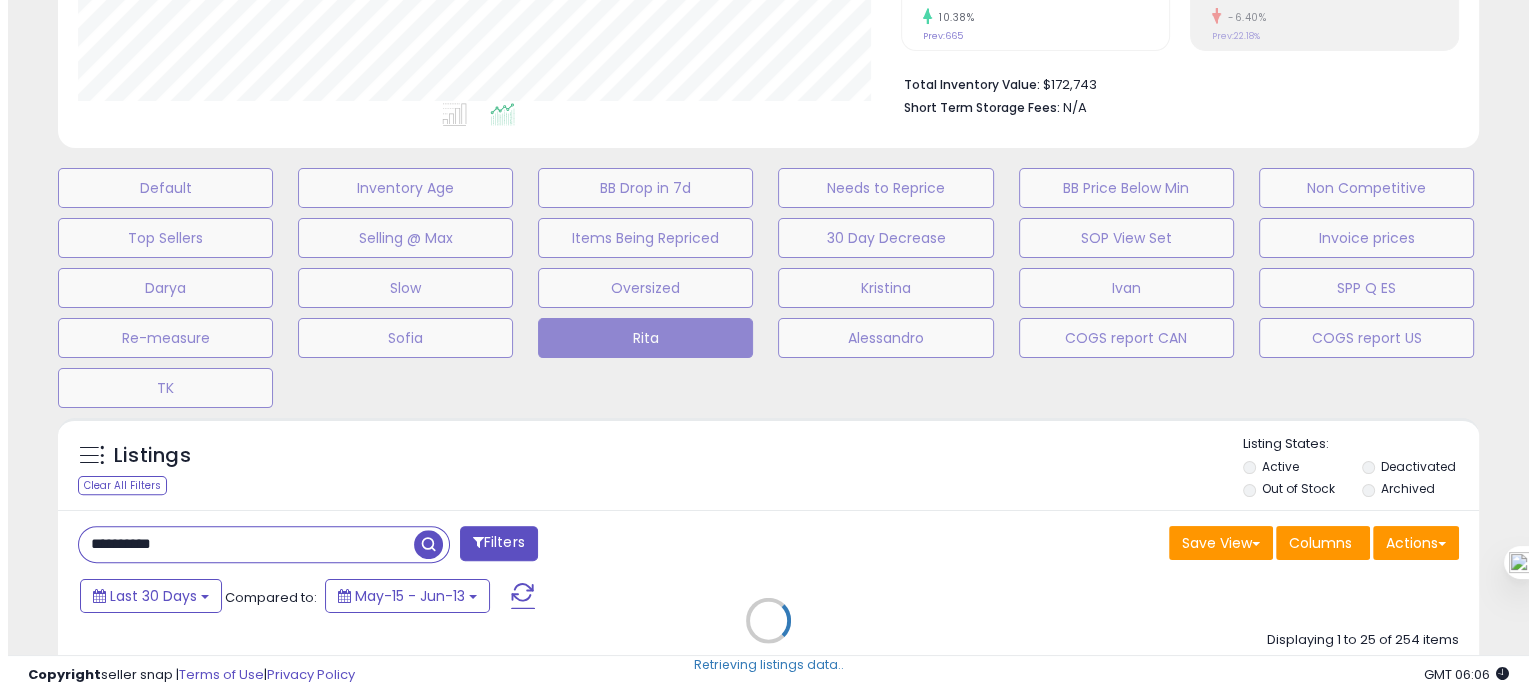 scroll, scrollTop: 999589, scrollLeft: 999168, axis: both 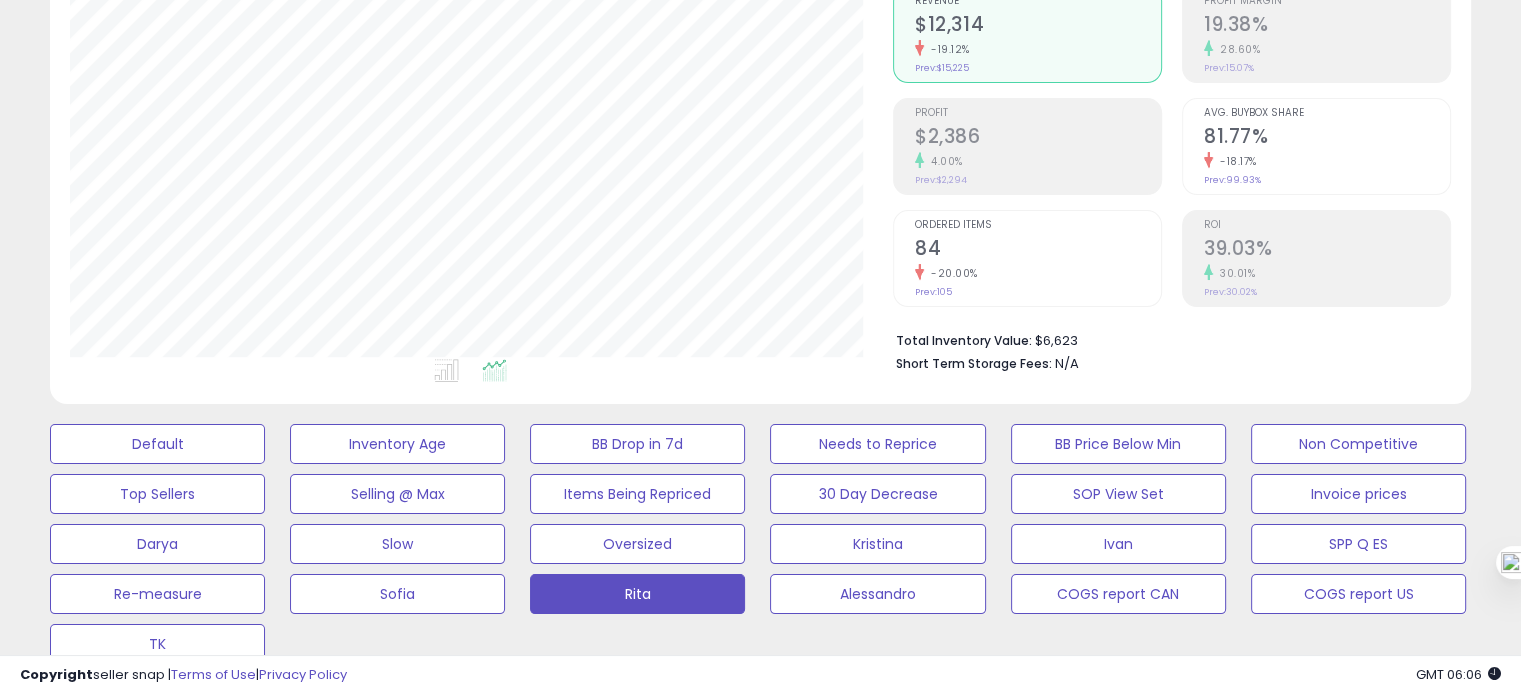 click on "84" at bounding box center [1038, 250] 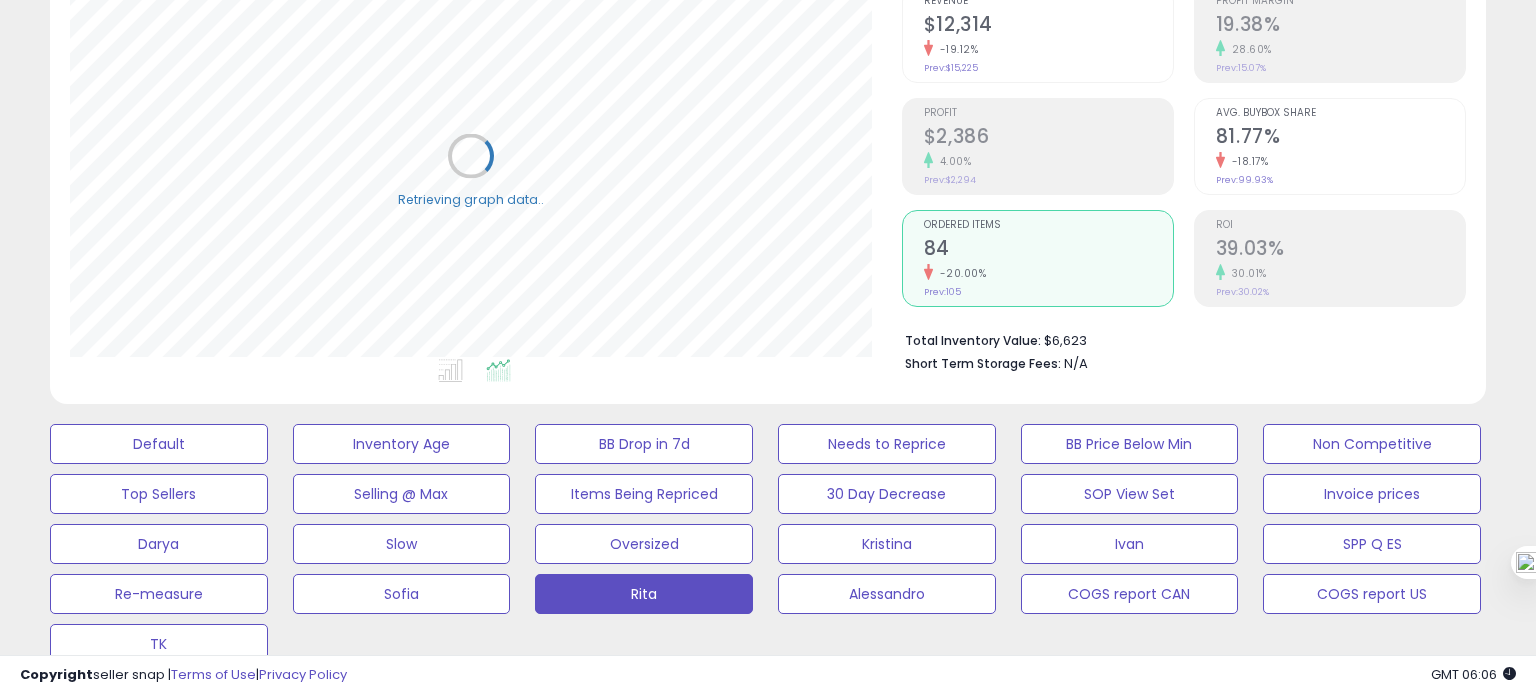 scroll, scrollTop: 999589, scrollLeft: 999168, axis: both 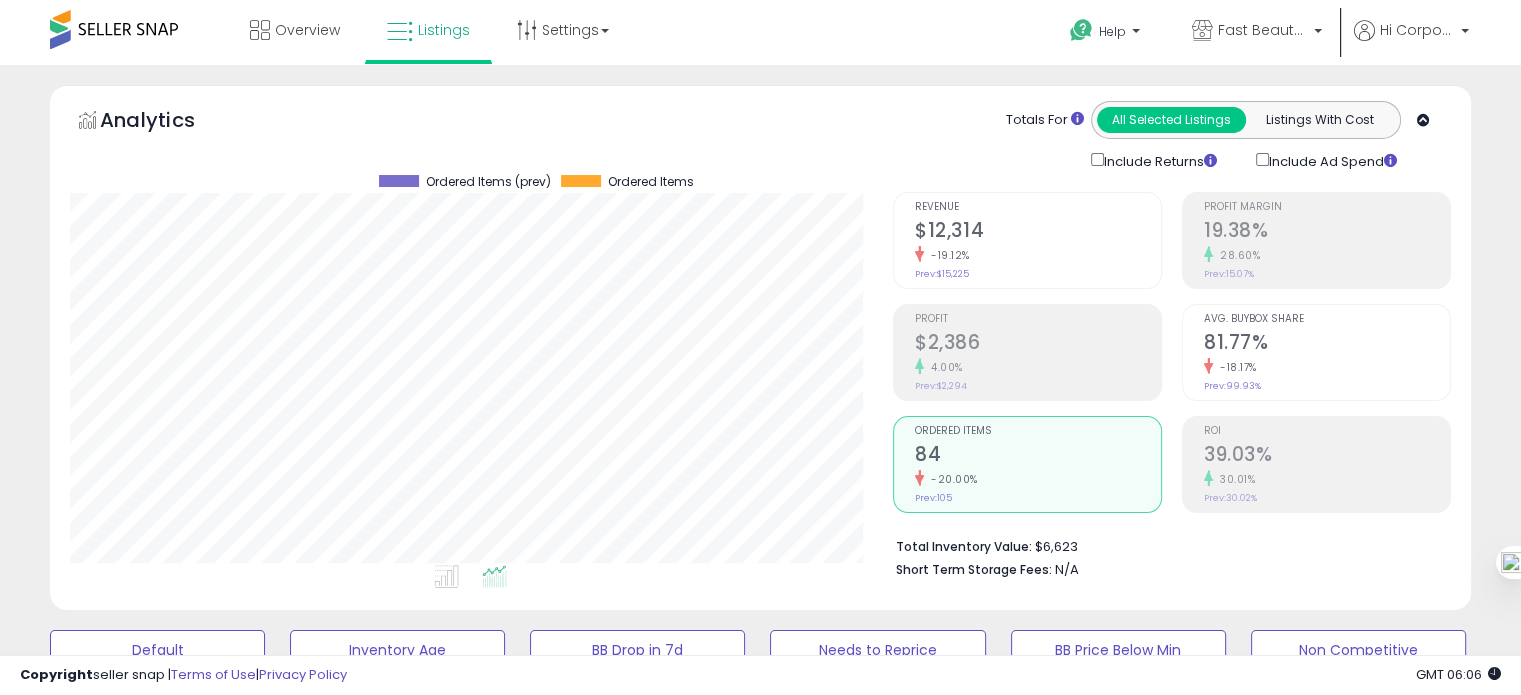 click on "-18.17%" 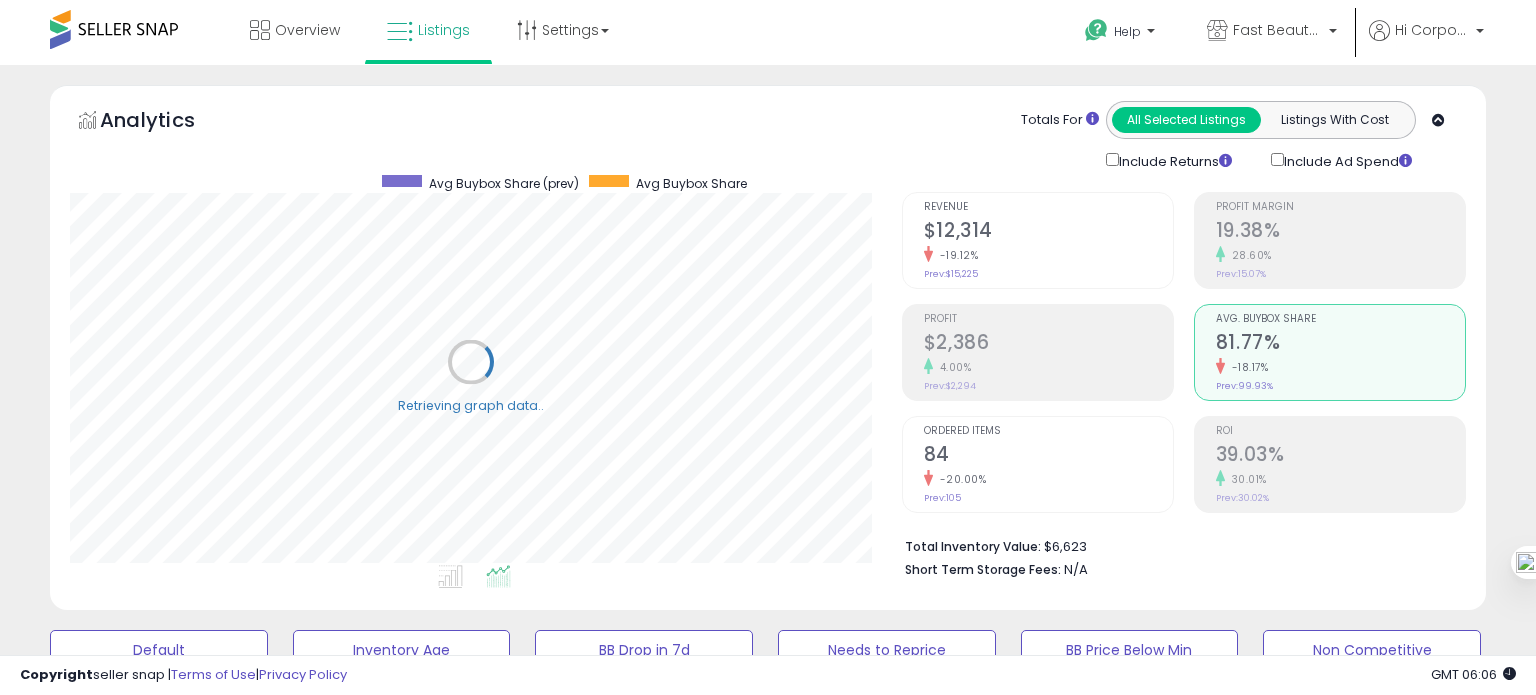 scroll, scrollTop: 999589, scrollLeft: 999168, axis: both 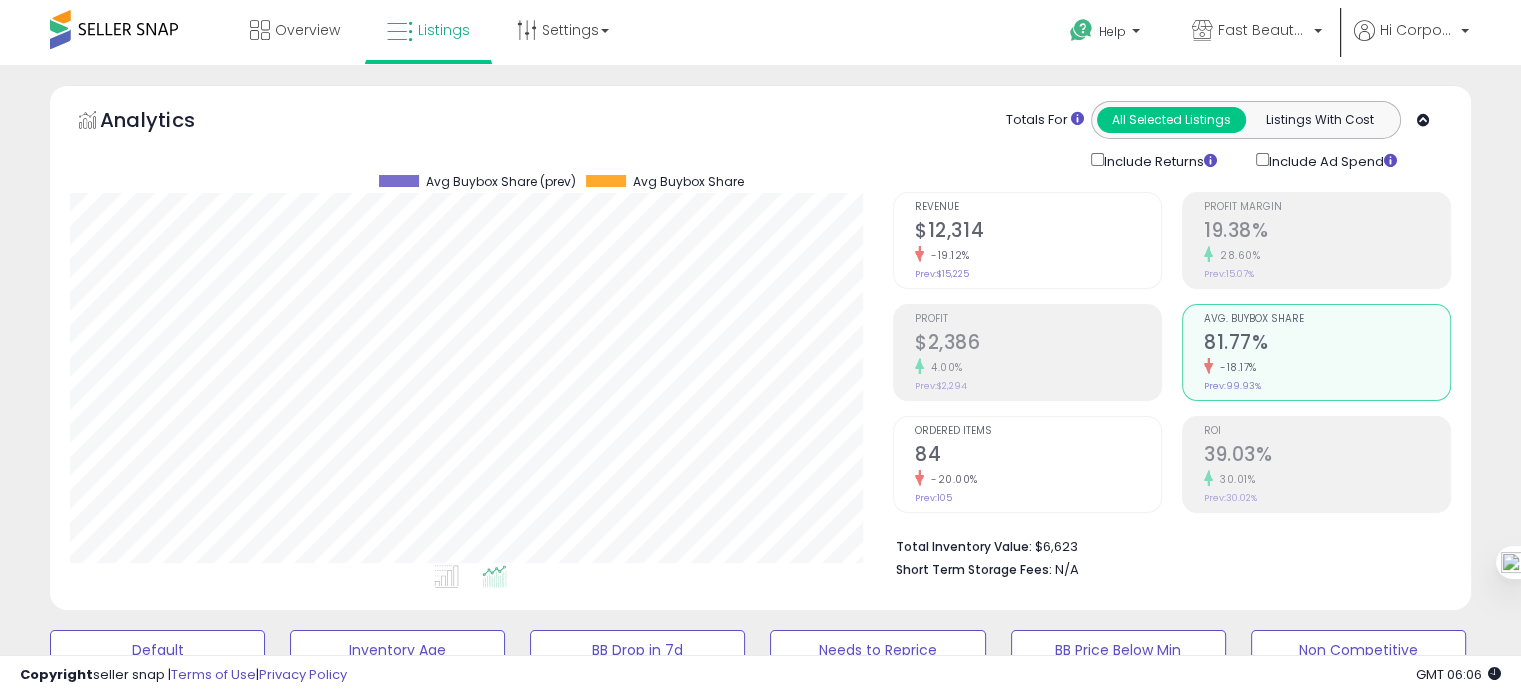 click on "ROI
39.03%
30.01%
Prev: 30.02%" at bounding box center [1327, 462] 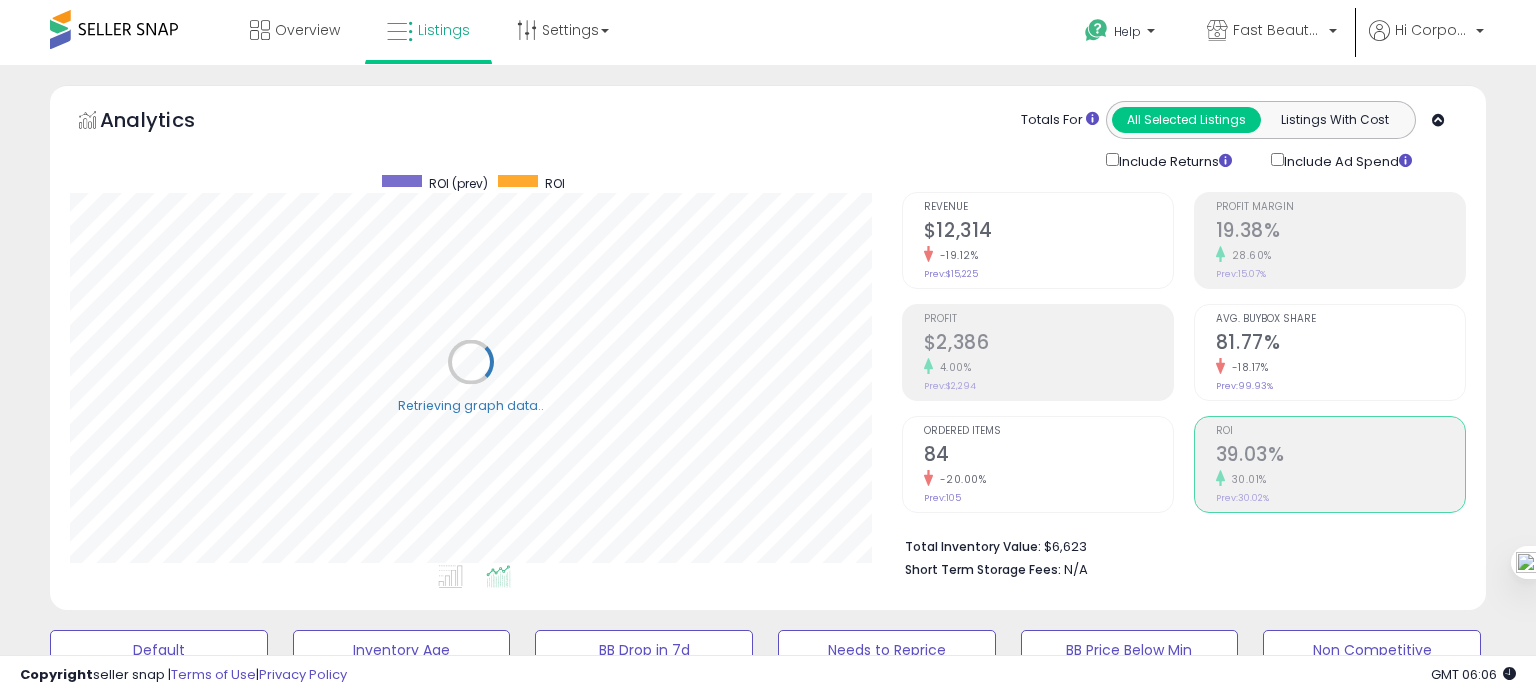scroll, scrollTop: 999589, scrollLeft: 999168, axis: both 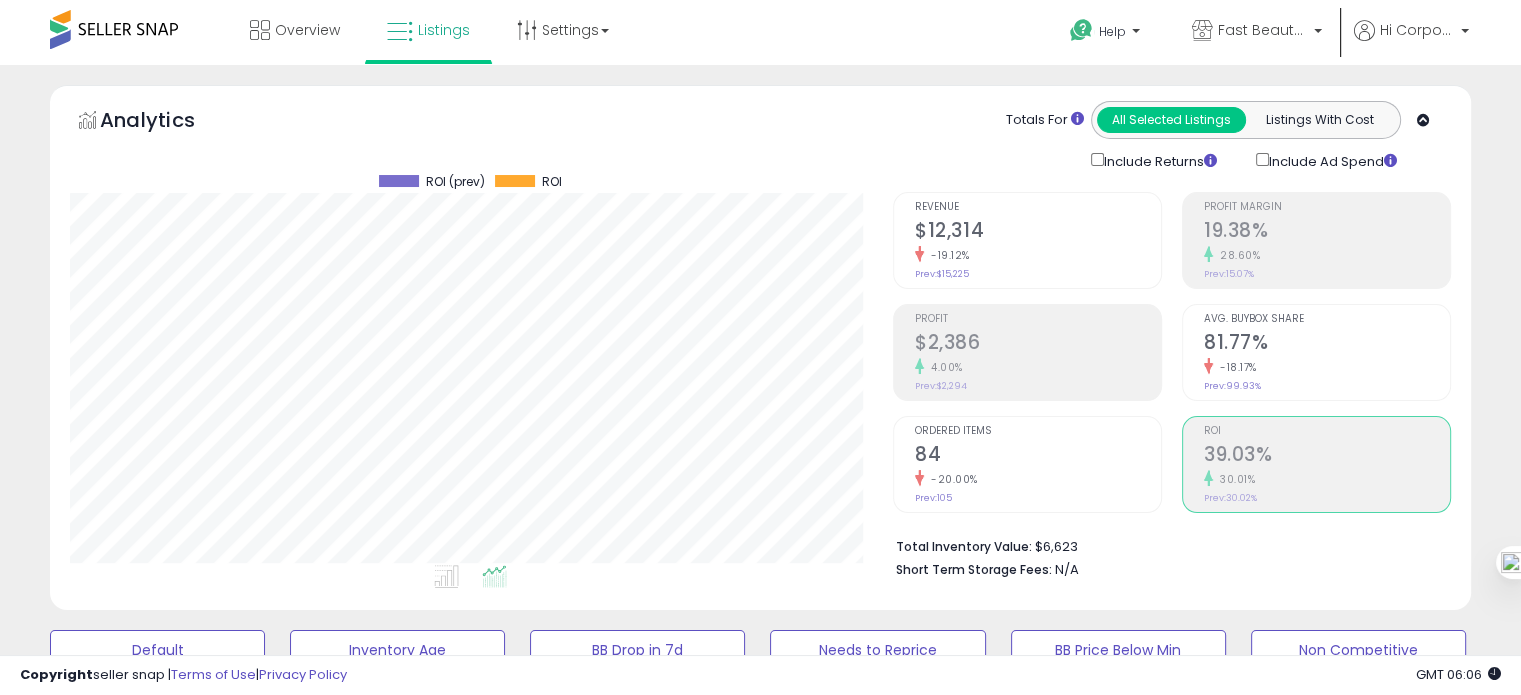 click on "$2,386" at bounding box center (1038, 344) 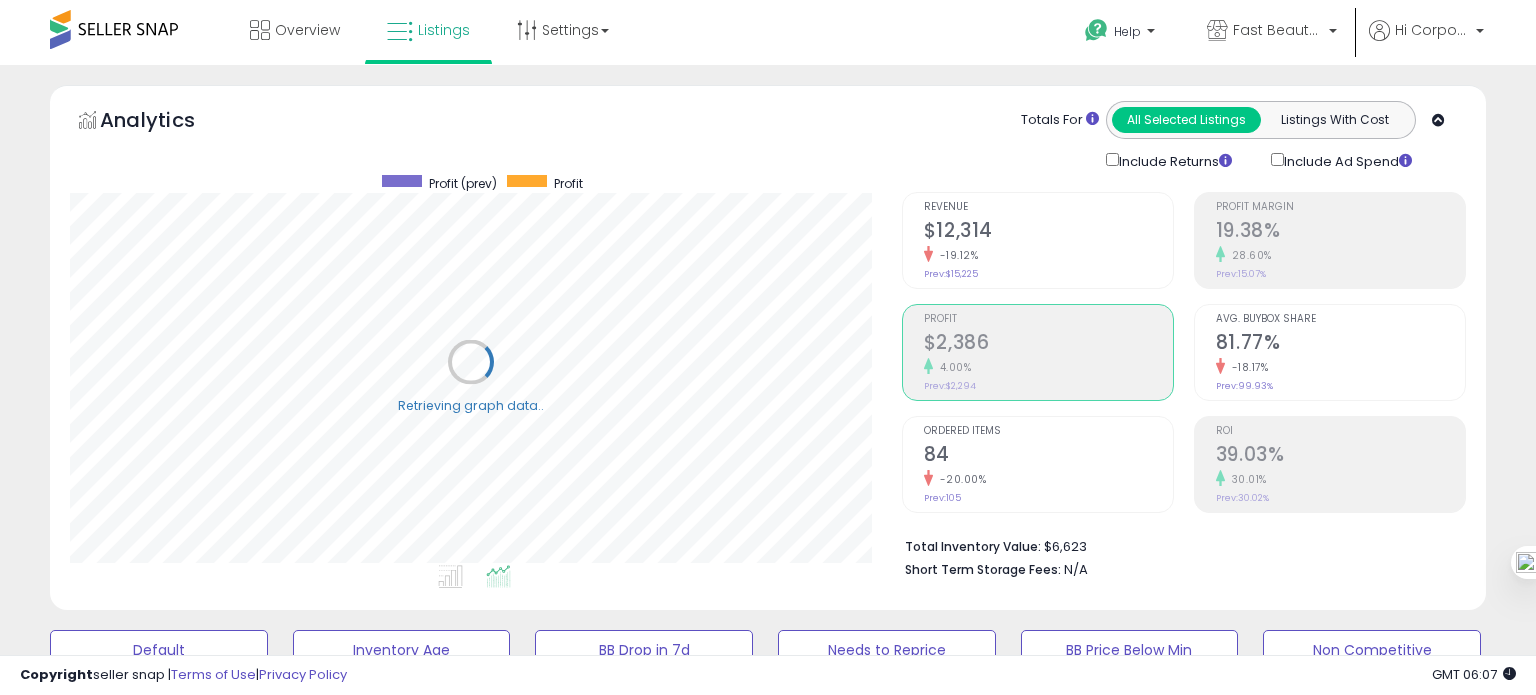 scroll, scrollTop: 999589, scrollLeft: 999168, axis: both 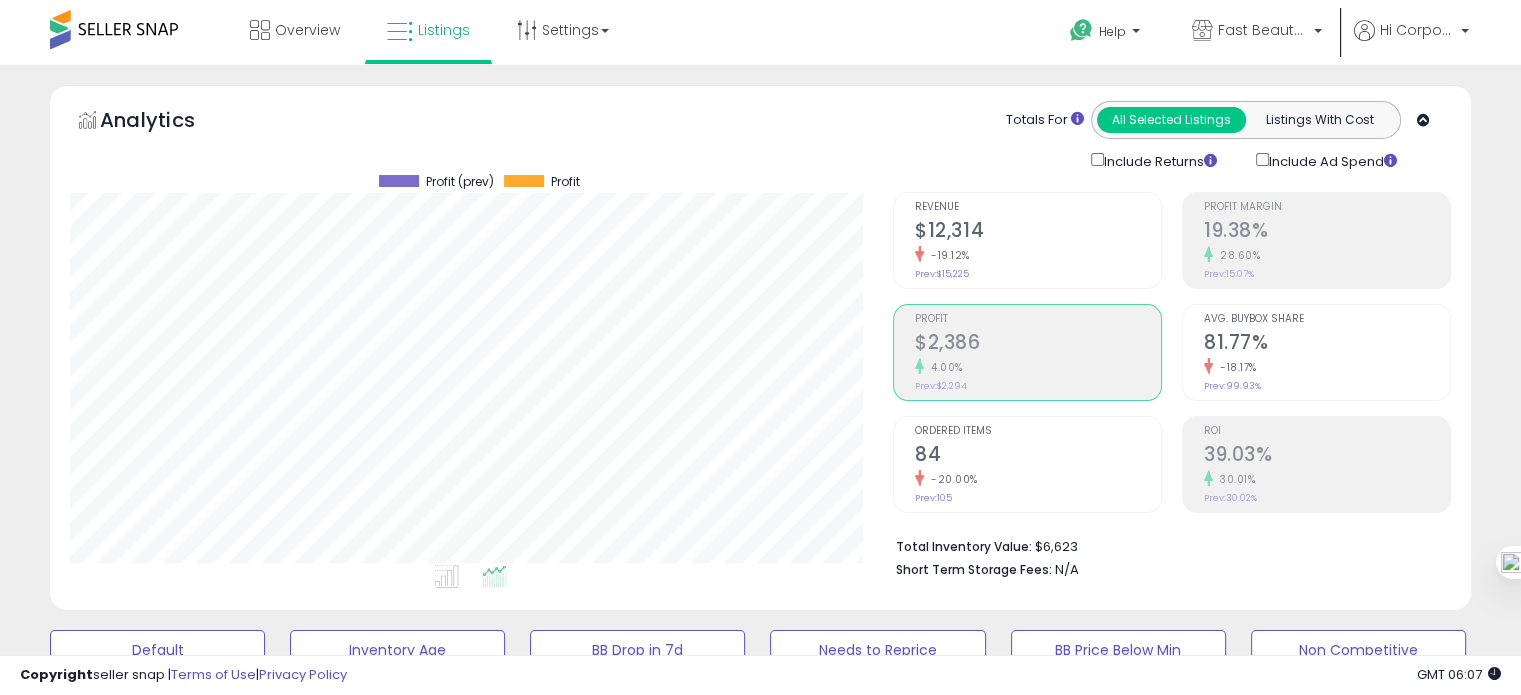 click on "81.77%" at bounding box center (1327, 344) 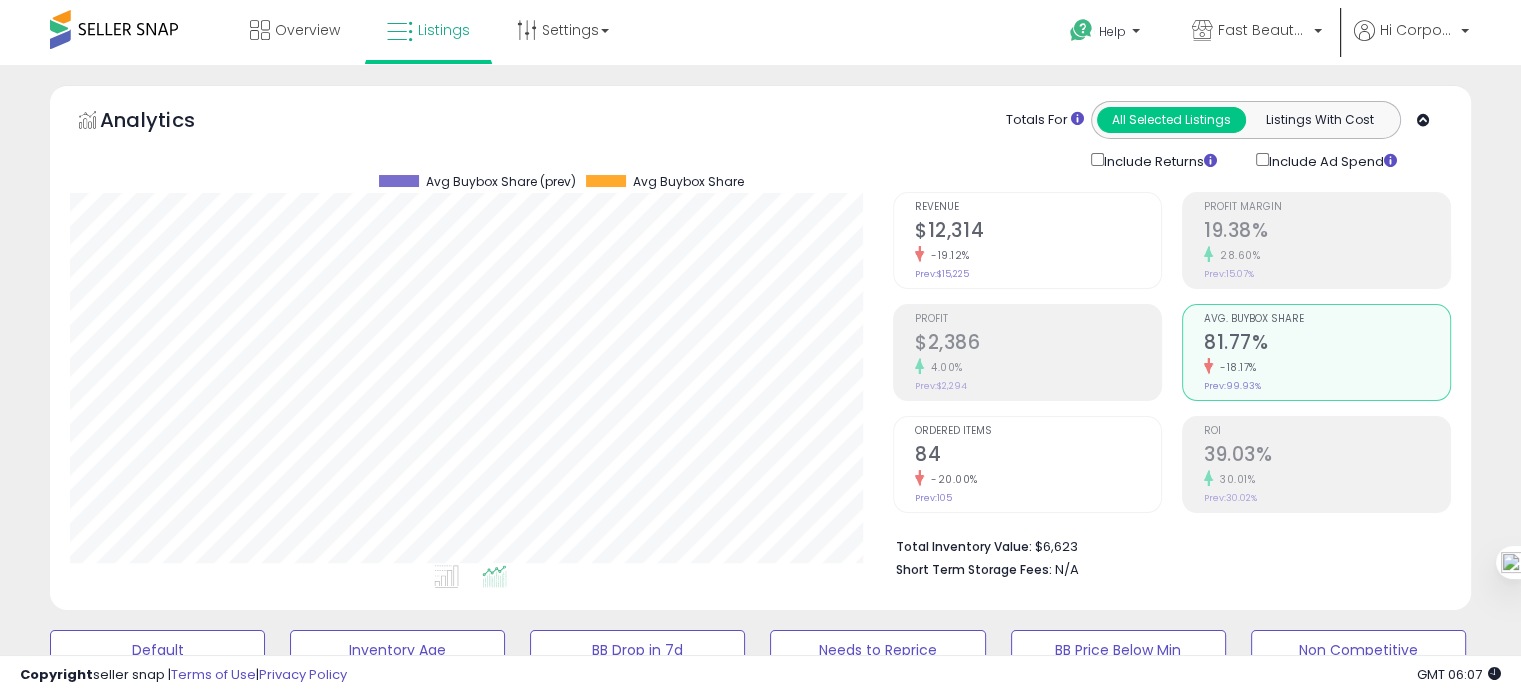 click on "4.00%" at bounding box center (1038, 367) 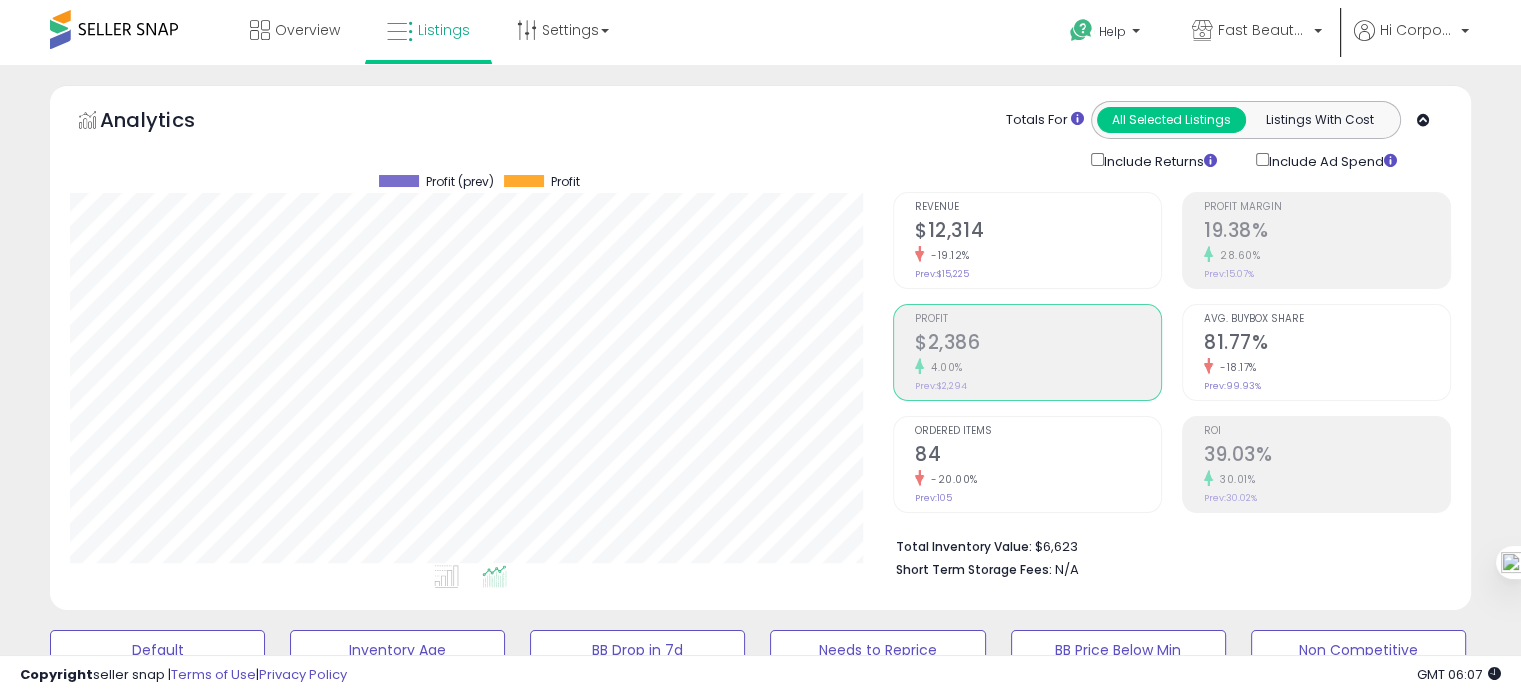 click on "-20.00%" at bounding box center [1038, 479] 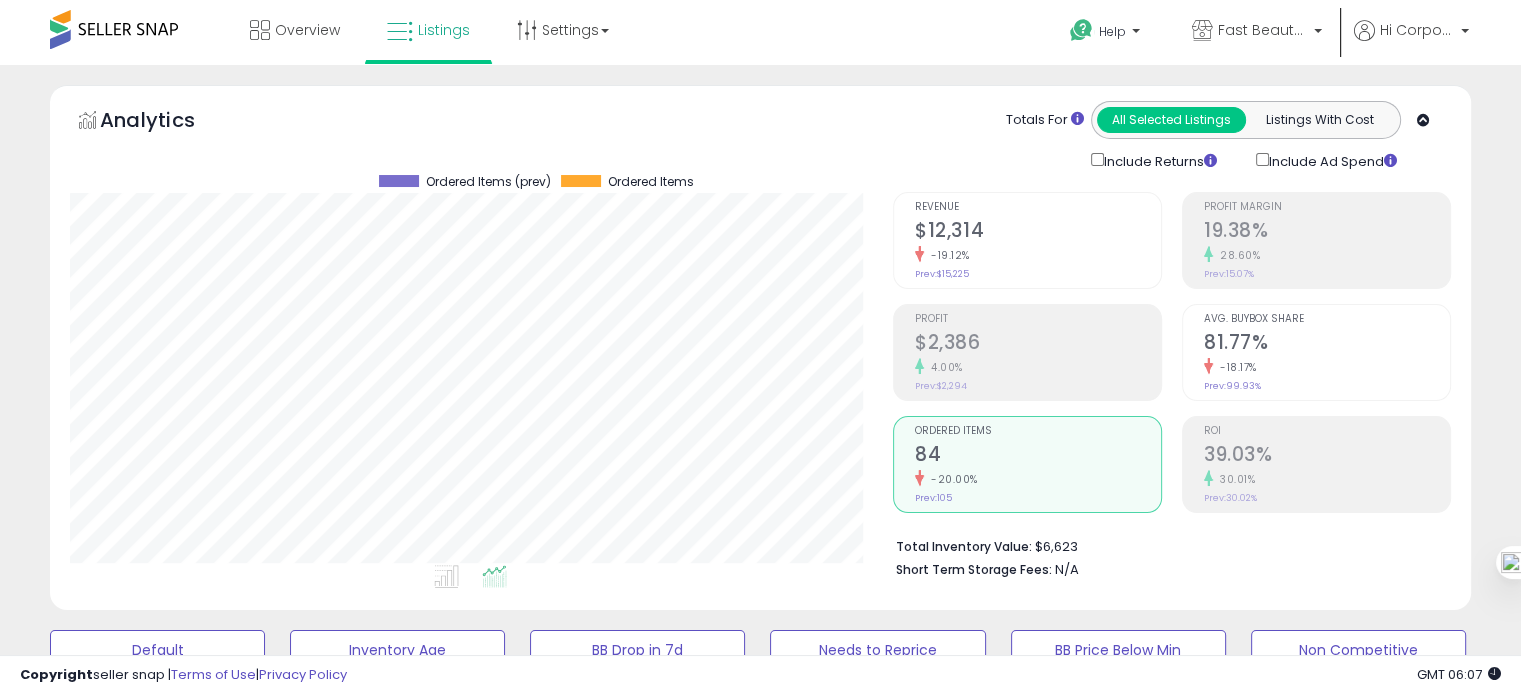 click on "4.00%" at bounding box center (1038, 367) 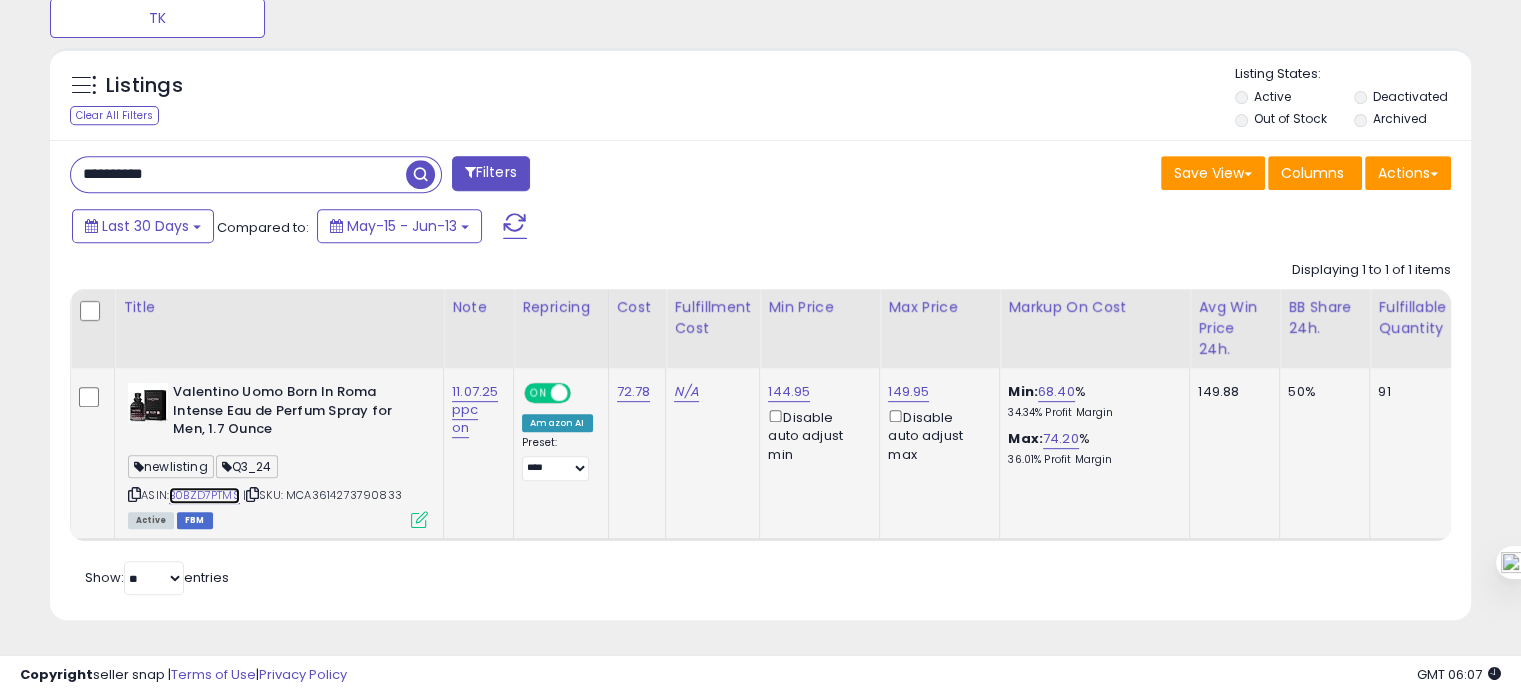 click on "B0BZD7PTMS" at bounding box center [204, 495] 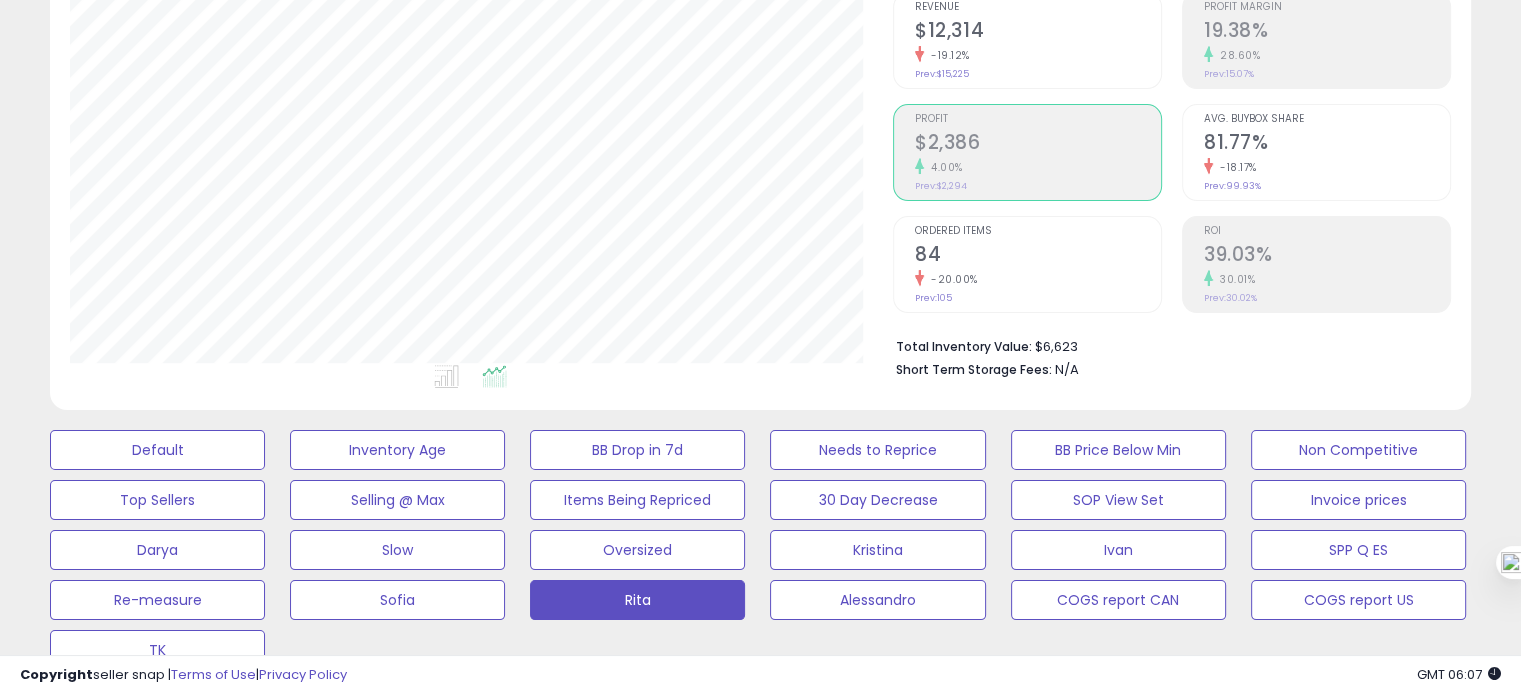 click on "$12,314" 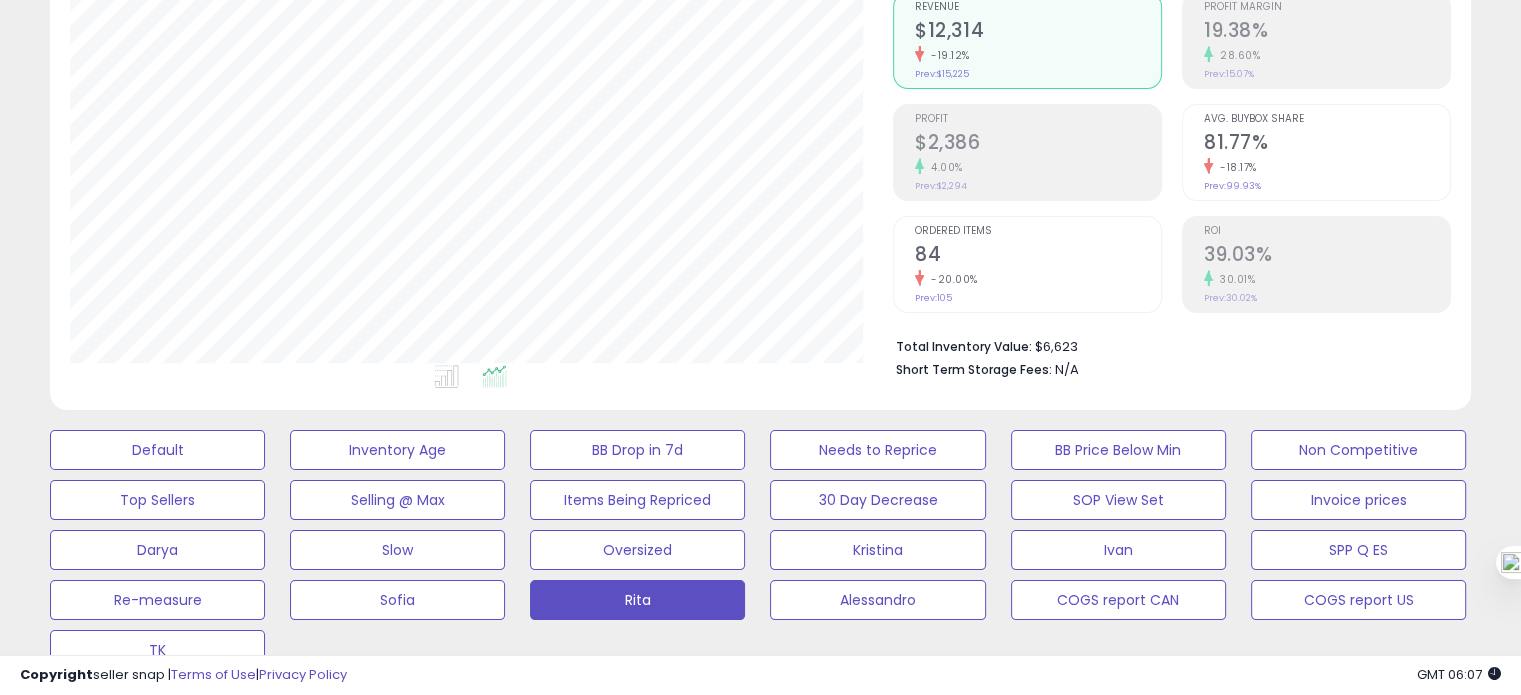 click on "4.00%" at bounding box center (1038, 167) 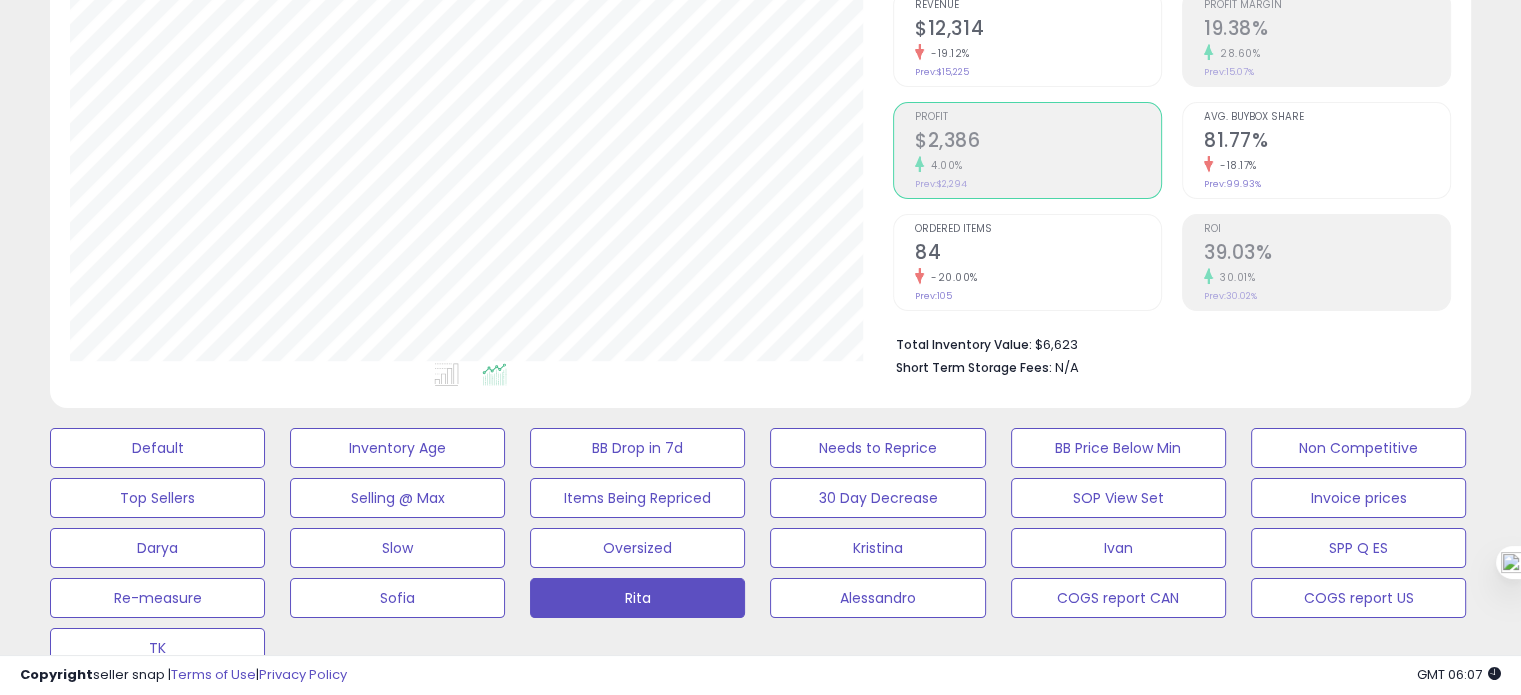 click on "-18.17%" 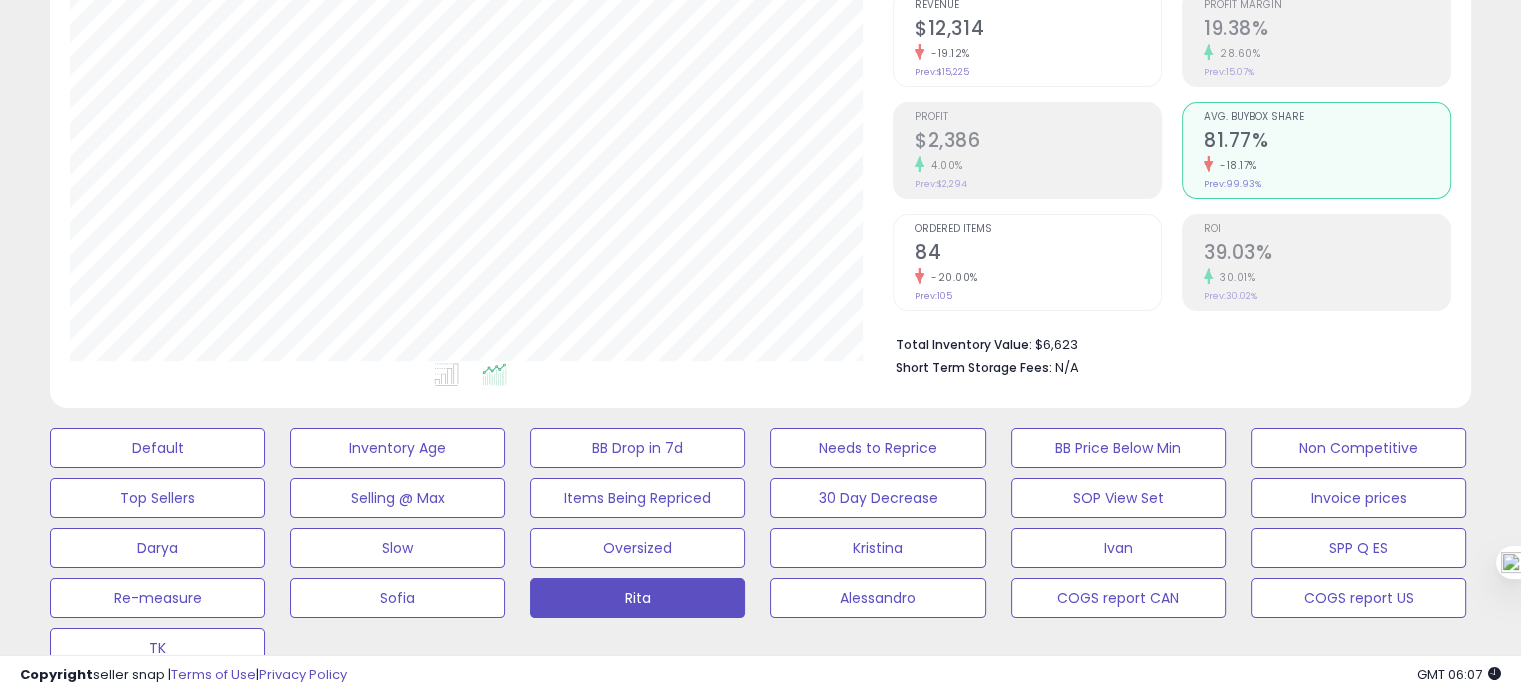 click on "39.03%" at bounding box center [1327, 254] 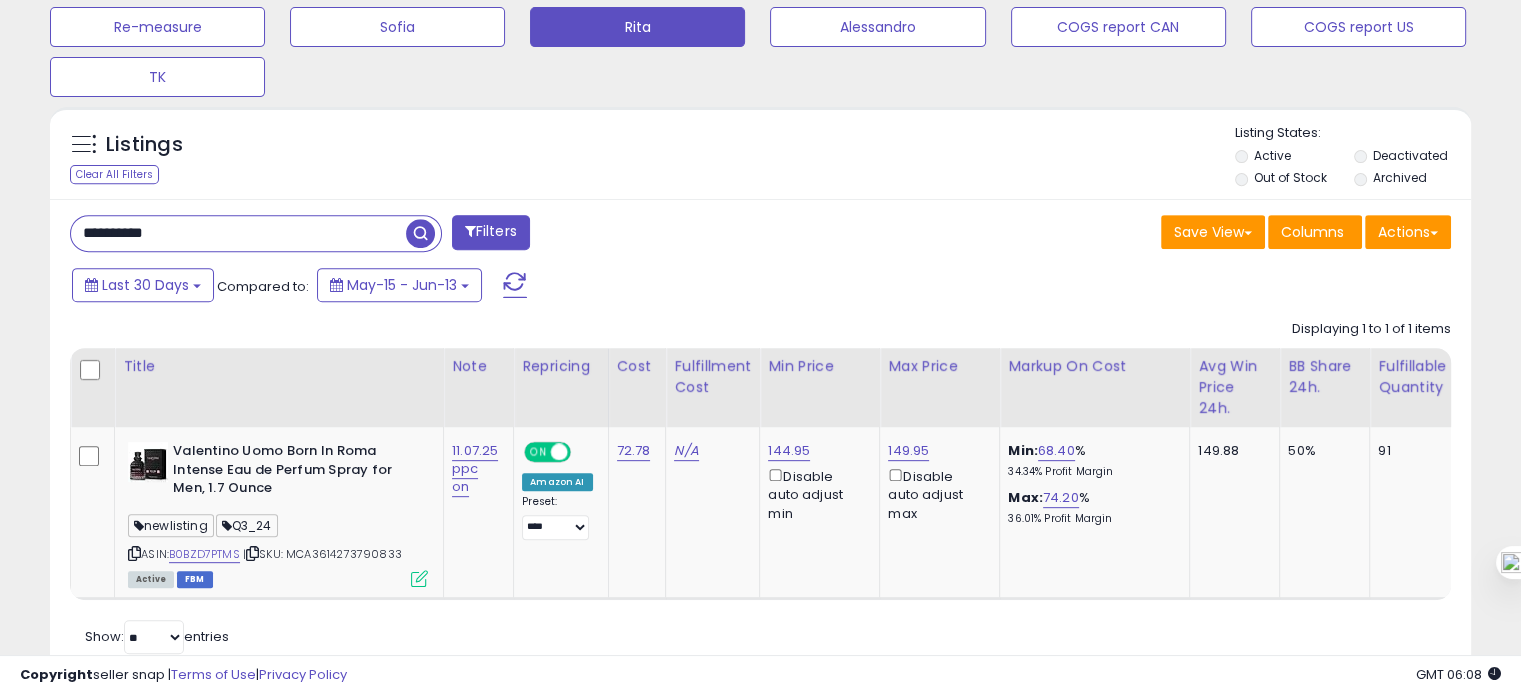 scroll, scrollTop: 846, scrollLeft: 0, axis: vertical 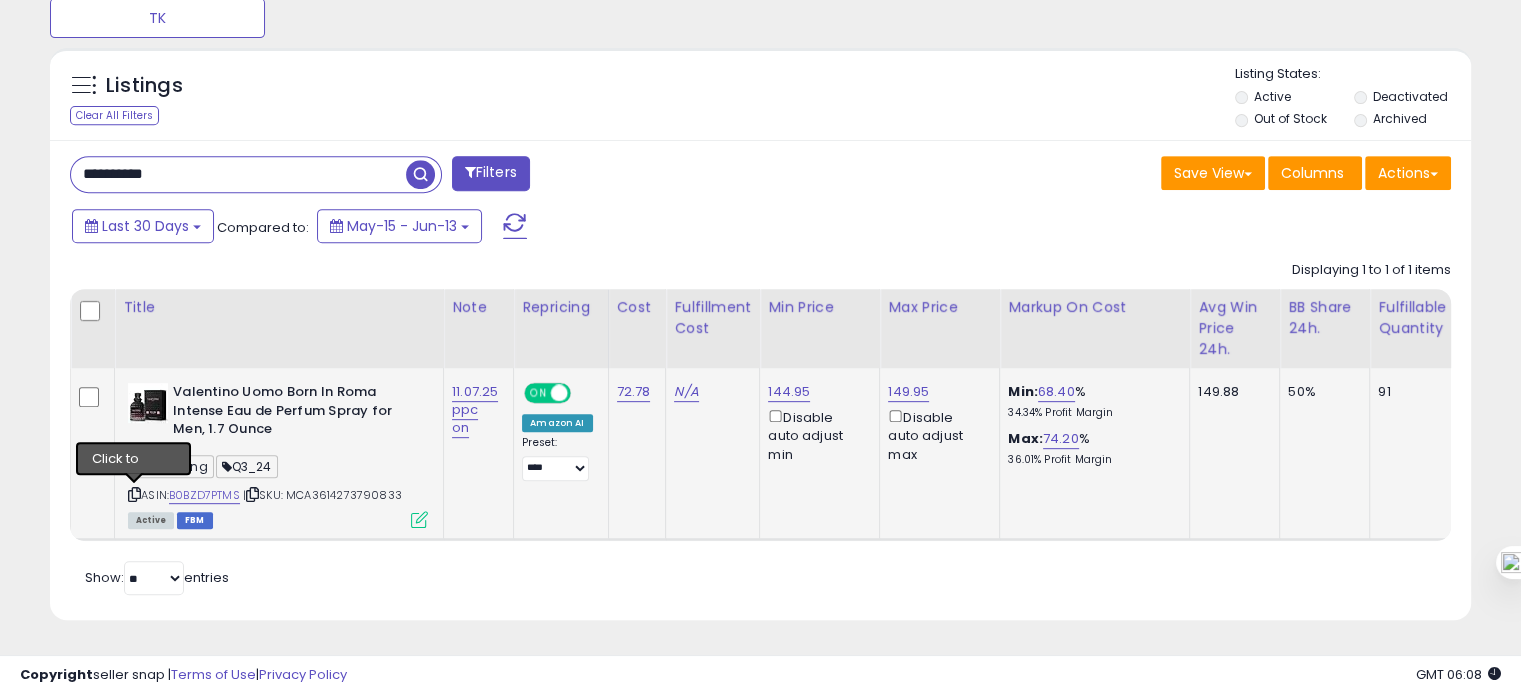 click at bounding box center [134, 494] 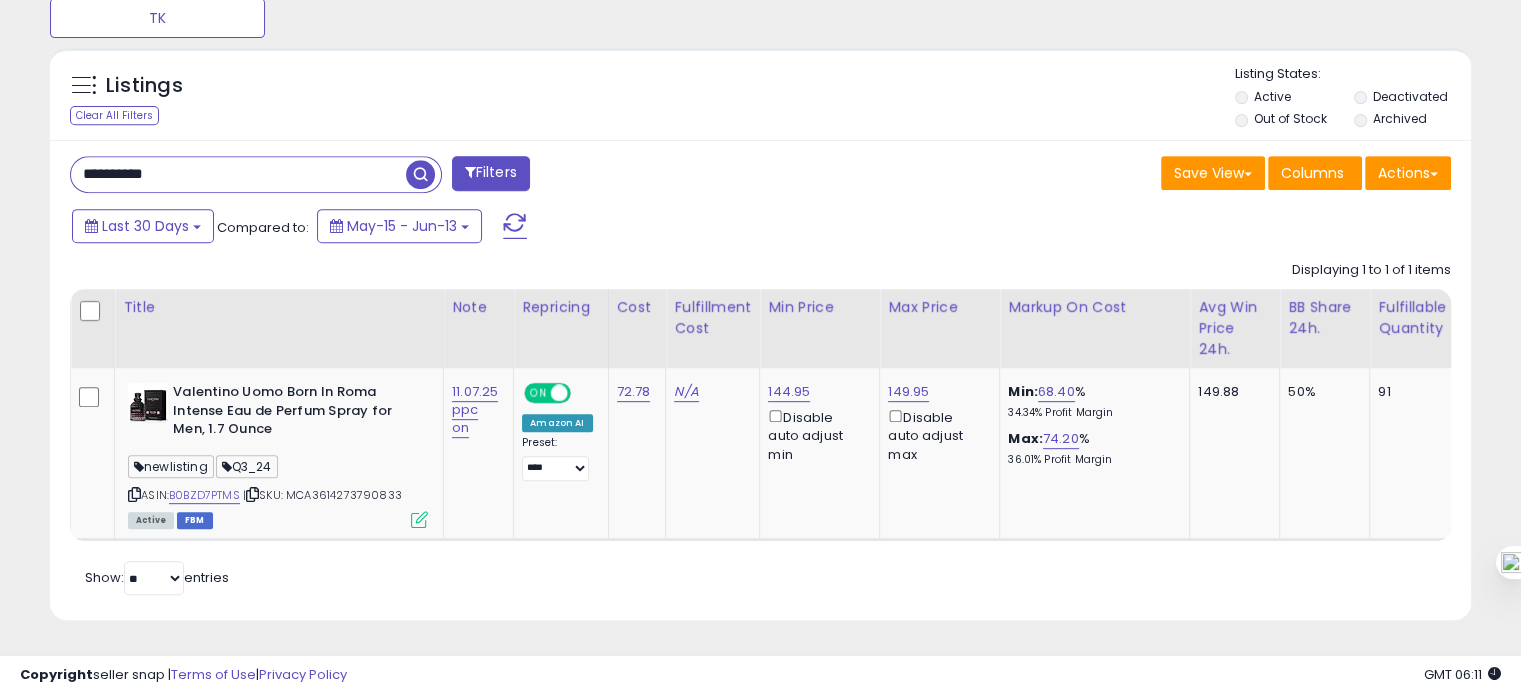 click on "**********" at bounding box center (238, 174) 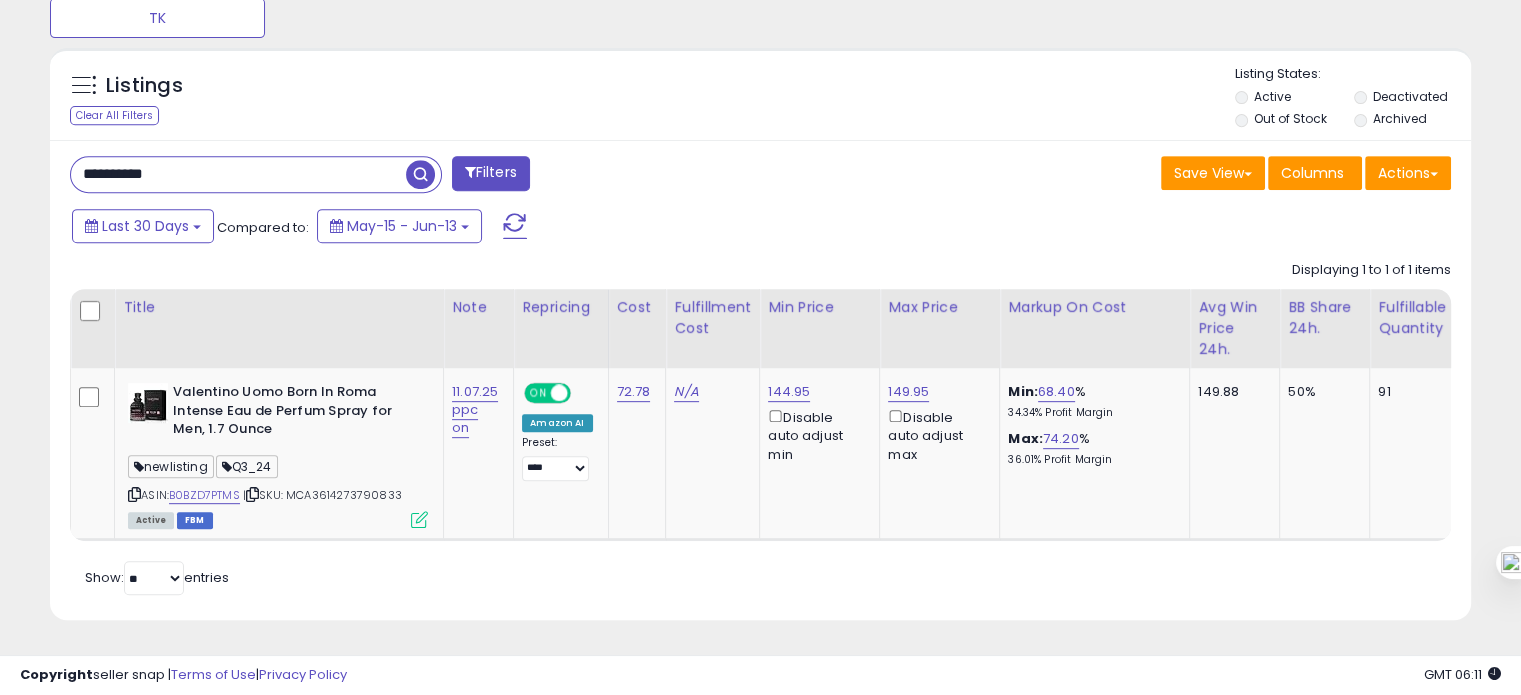 click on "**********" at bounding box center [238, 174] 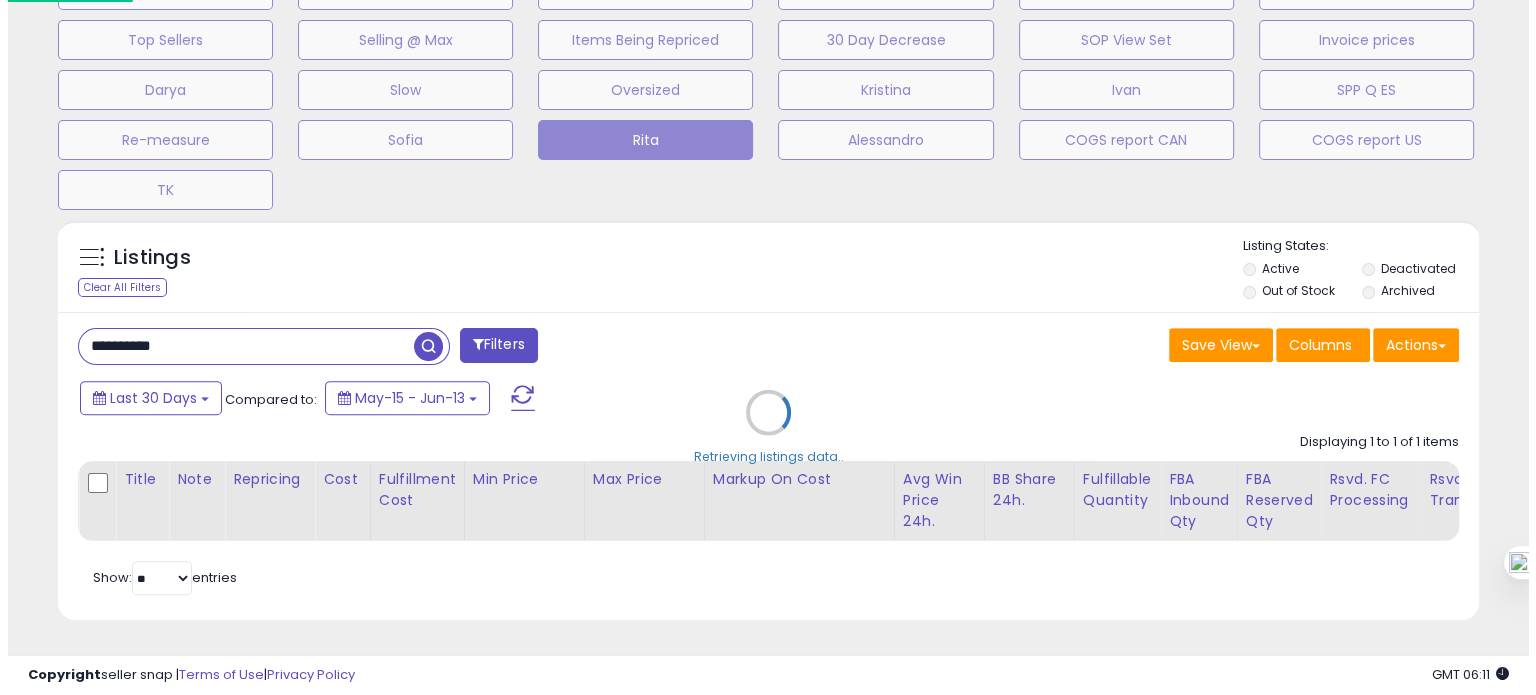 scroll, scrollTop: 674, scrollLeft: 0, axis: vertical 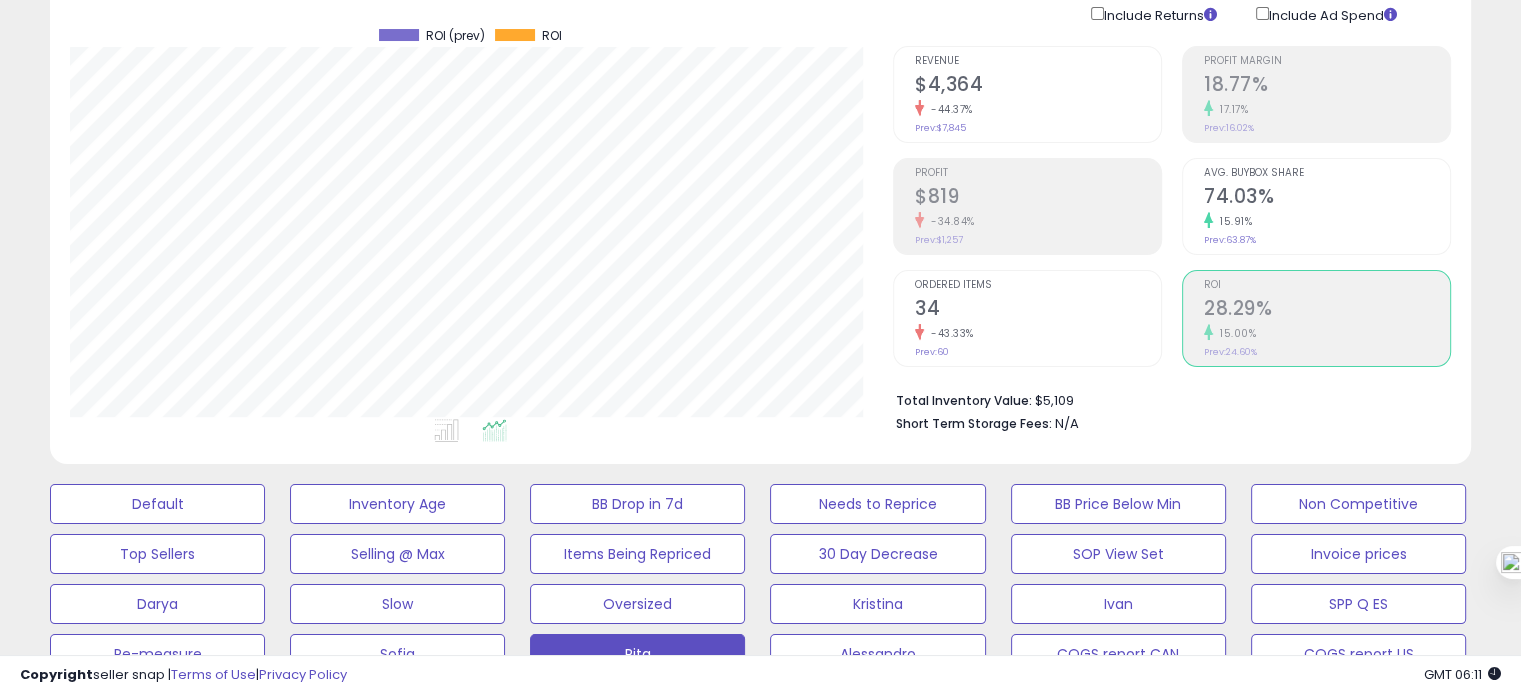 click on "Ordered Items" at bounding box center (1038, 285) 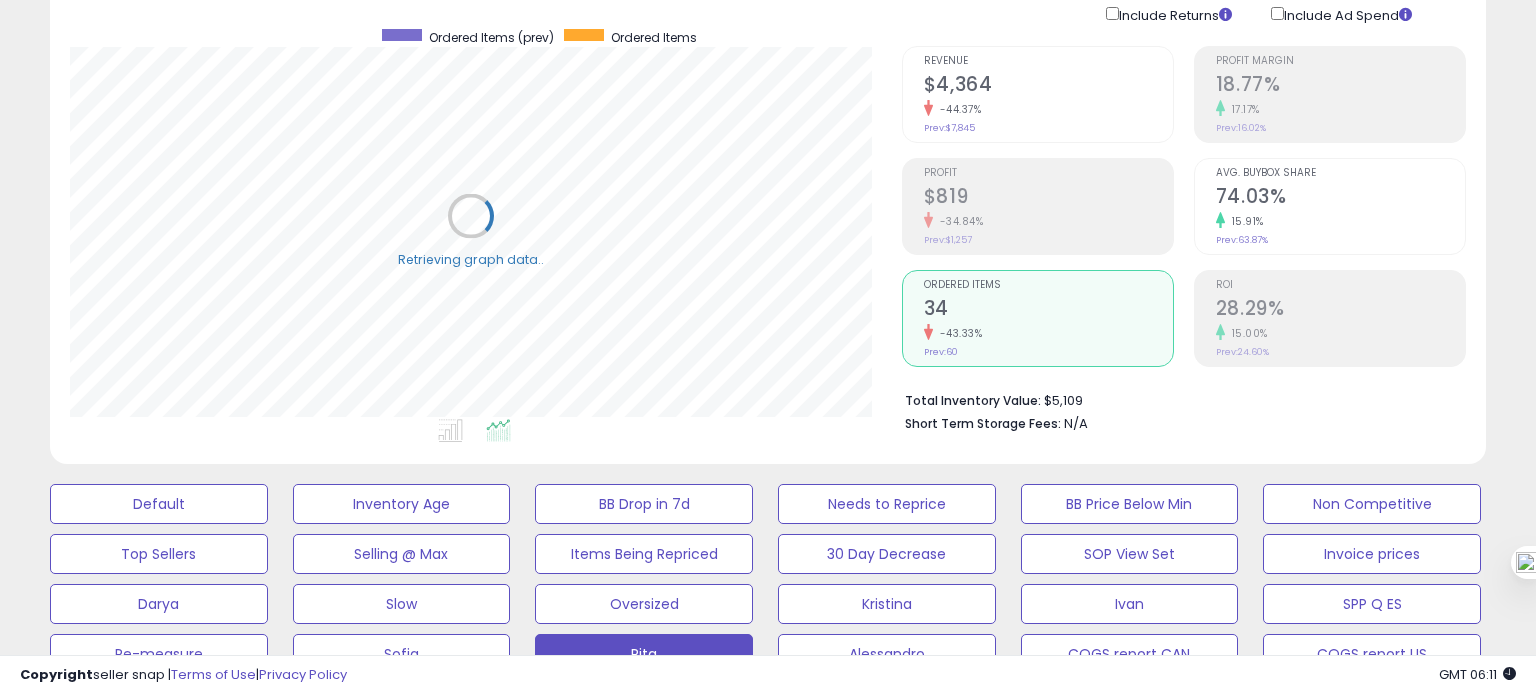 scroll, scrollTop: 999589, scrollLeft: 999168, axis: both 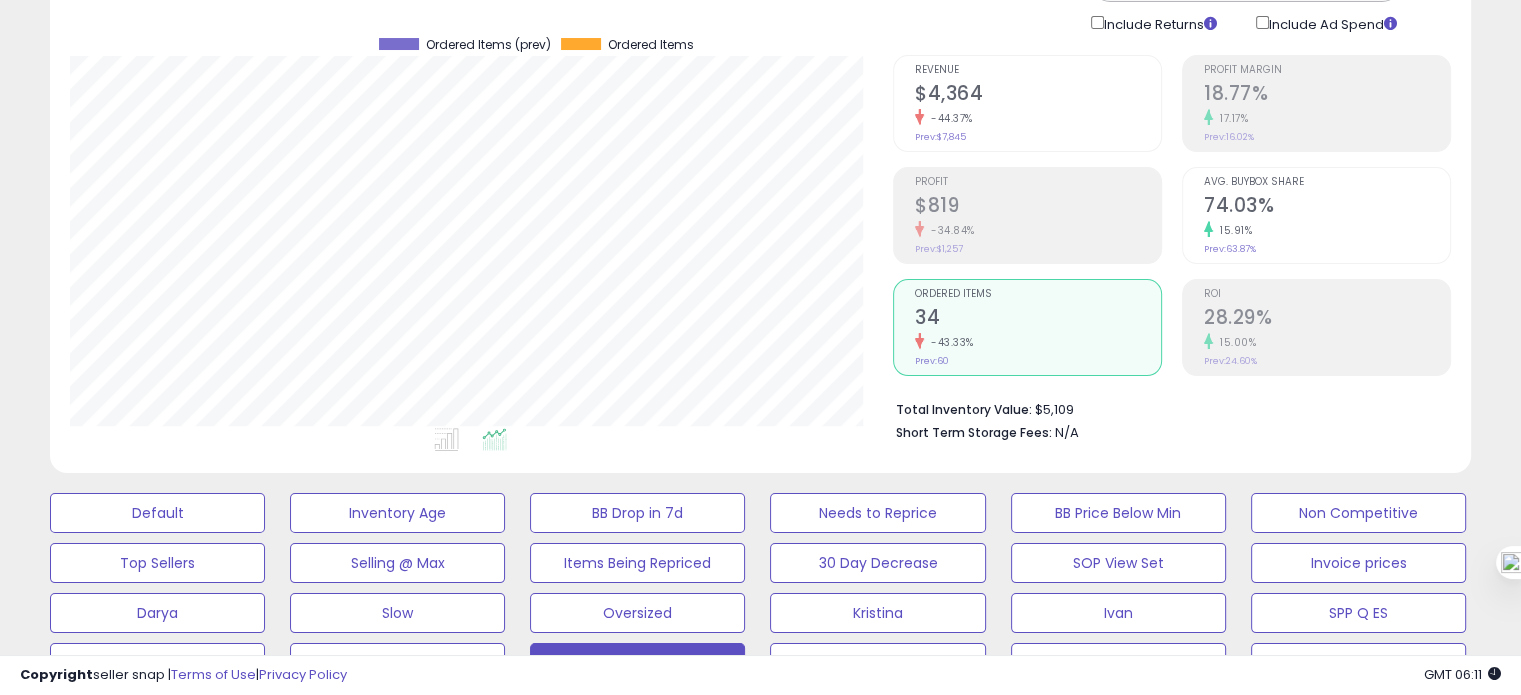 click on "Total Inventory Value:   $5,109
Short Term Storage Fees:   N/A" at bounding box center [1172, 414] 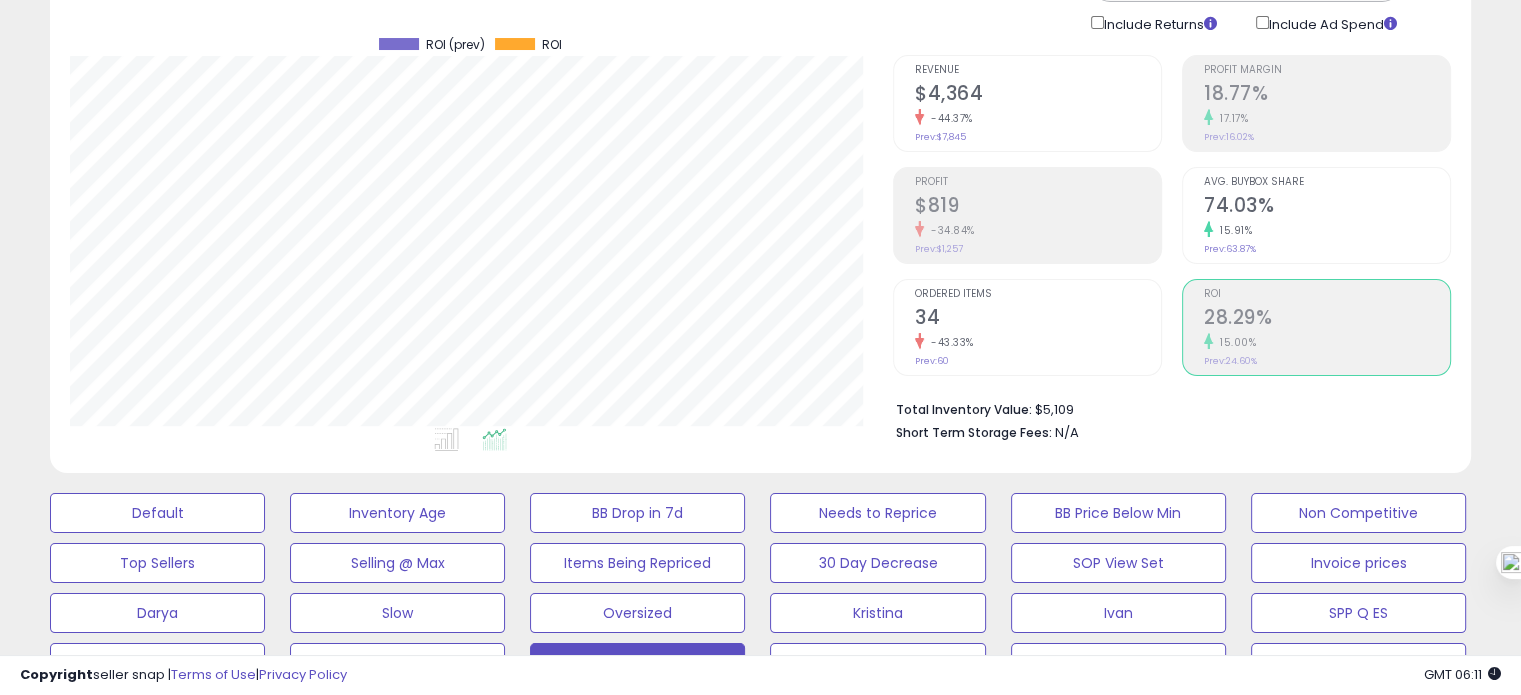 click on "-43.33%" at bounding box center (1038, 342) 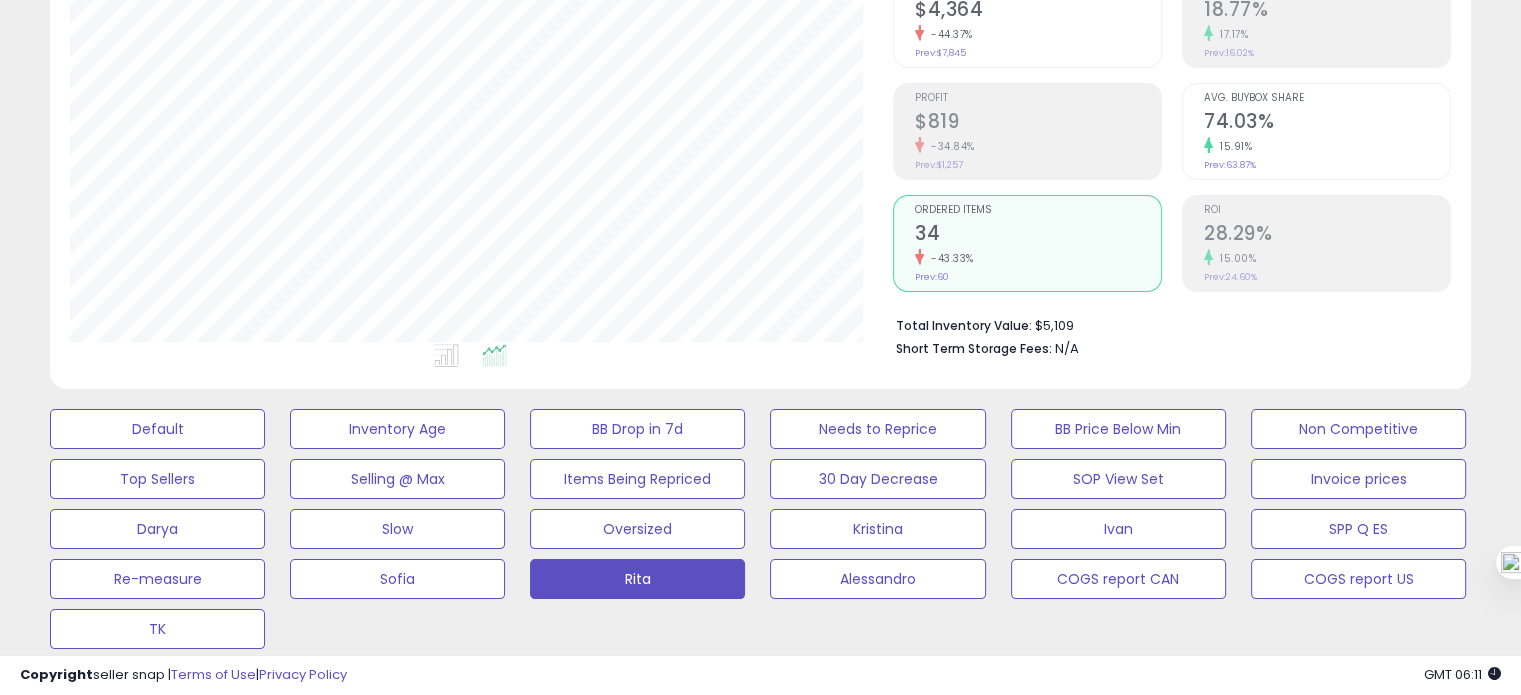 click on "28.29%" at bounding box center (1327, 235) 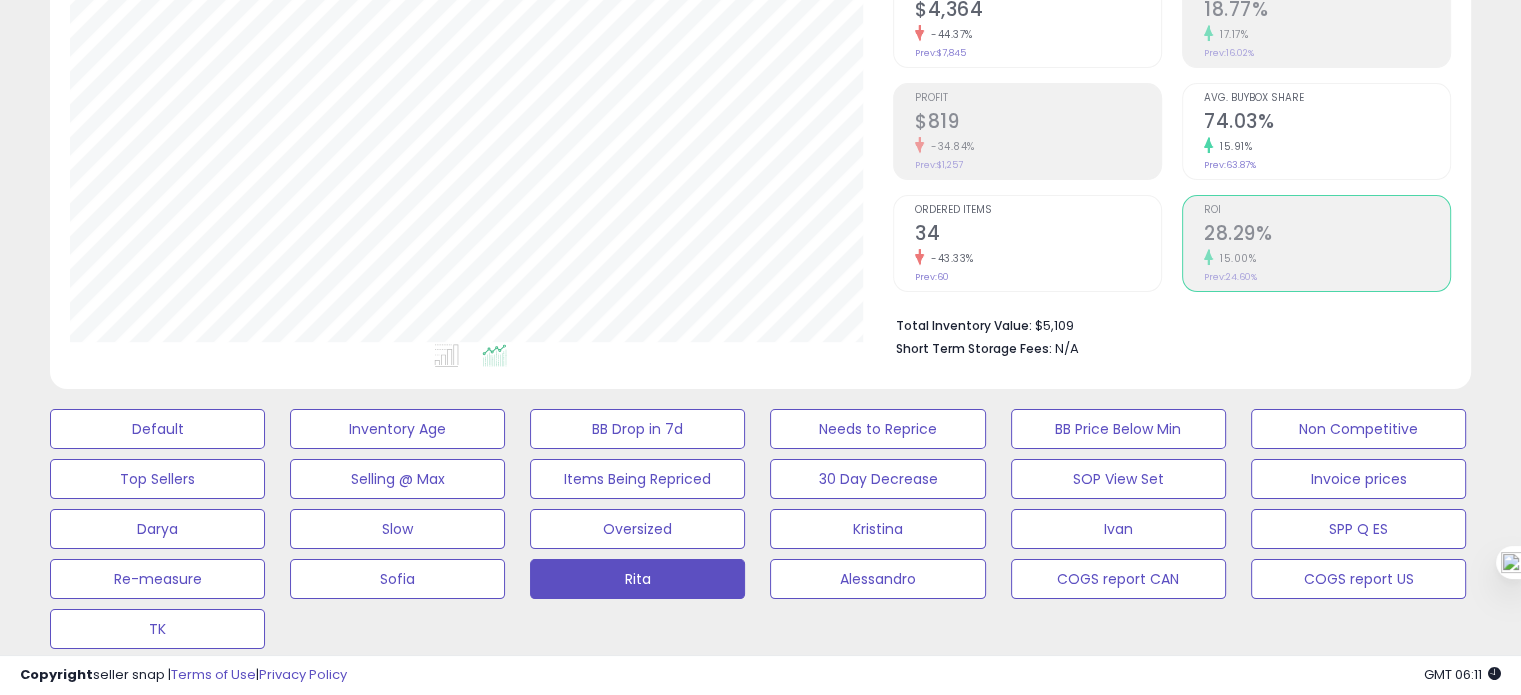click on "34" at bounding box center [1038, 235] 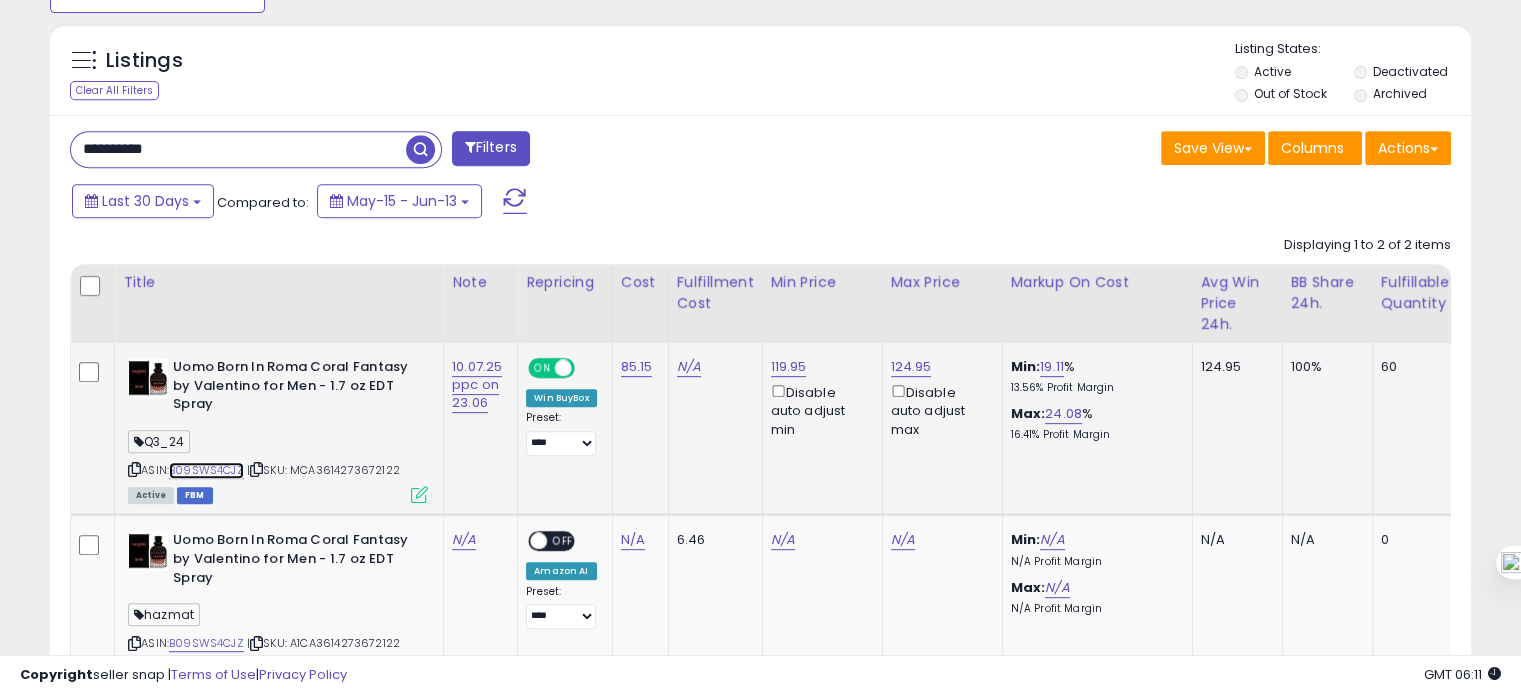 click on "B09SWS4CJZ" at bounding box center (206, 470) 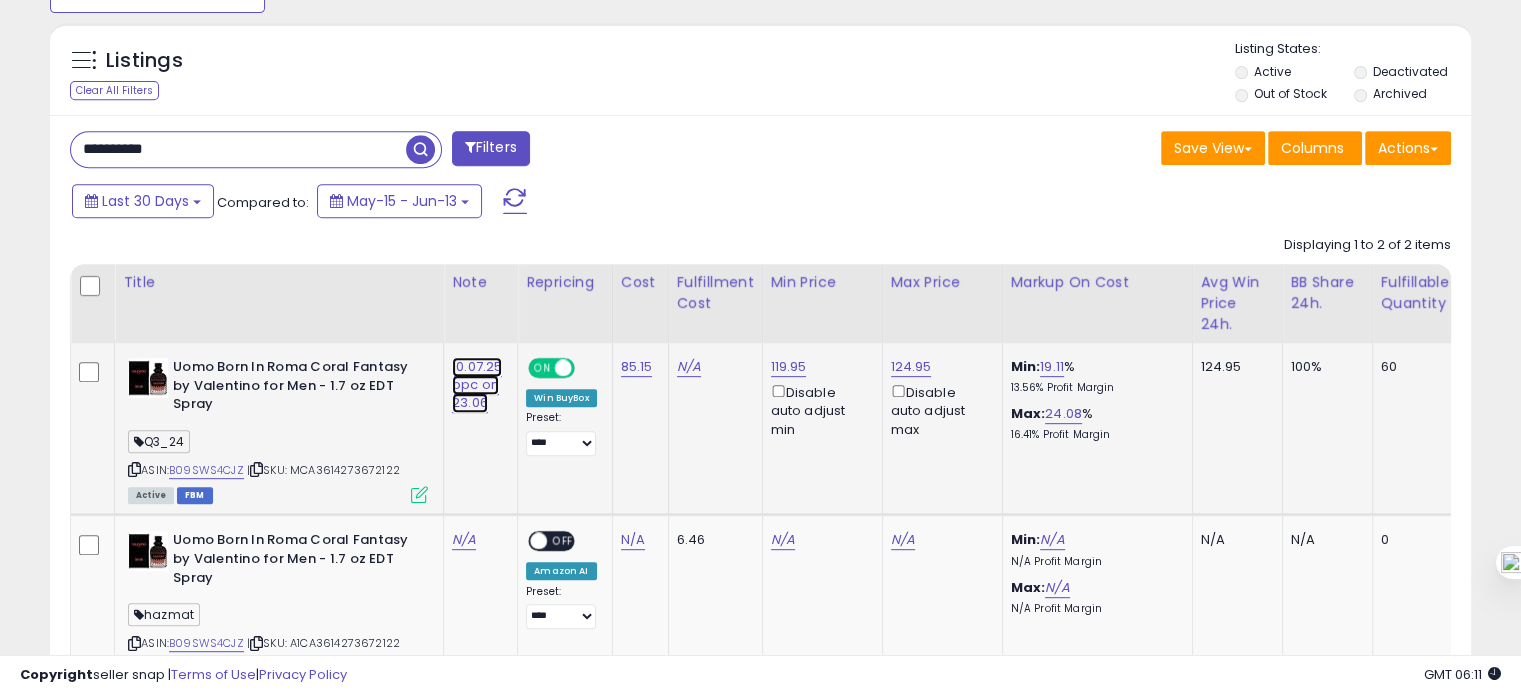 click on "10.07.25 ppc on 23.06" at bounding box center (477, 385) 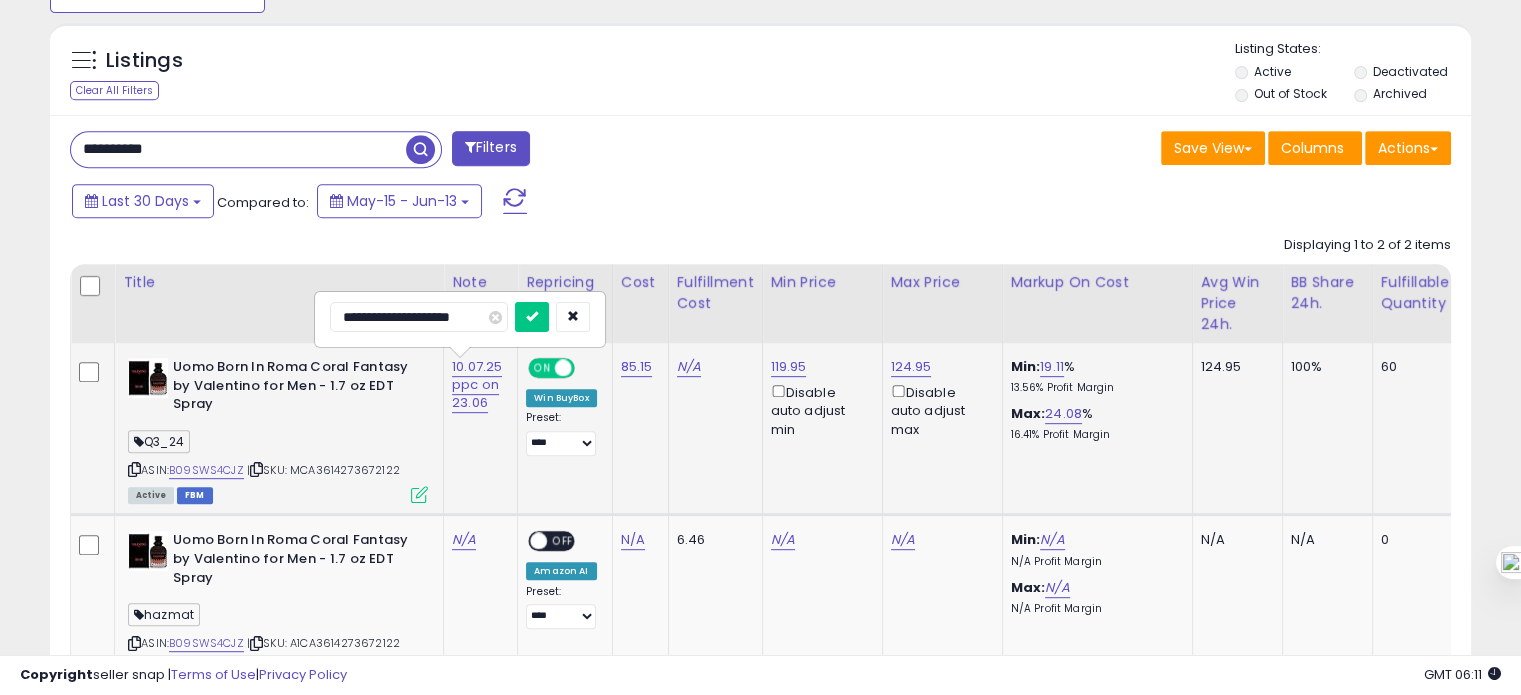 click on "**********" at bounding box center [419, 317] 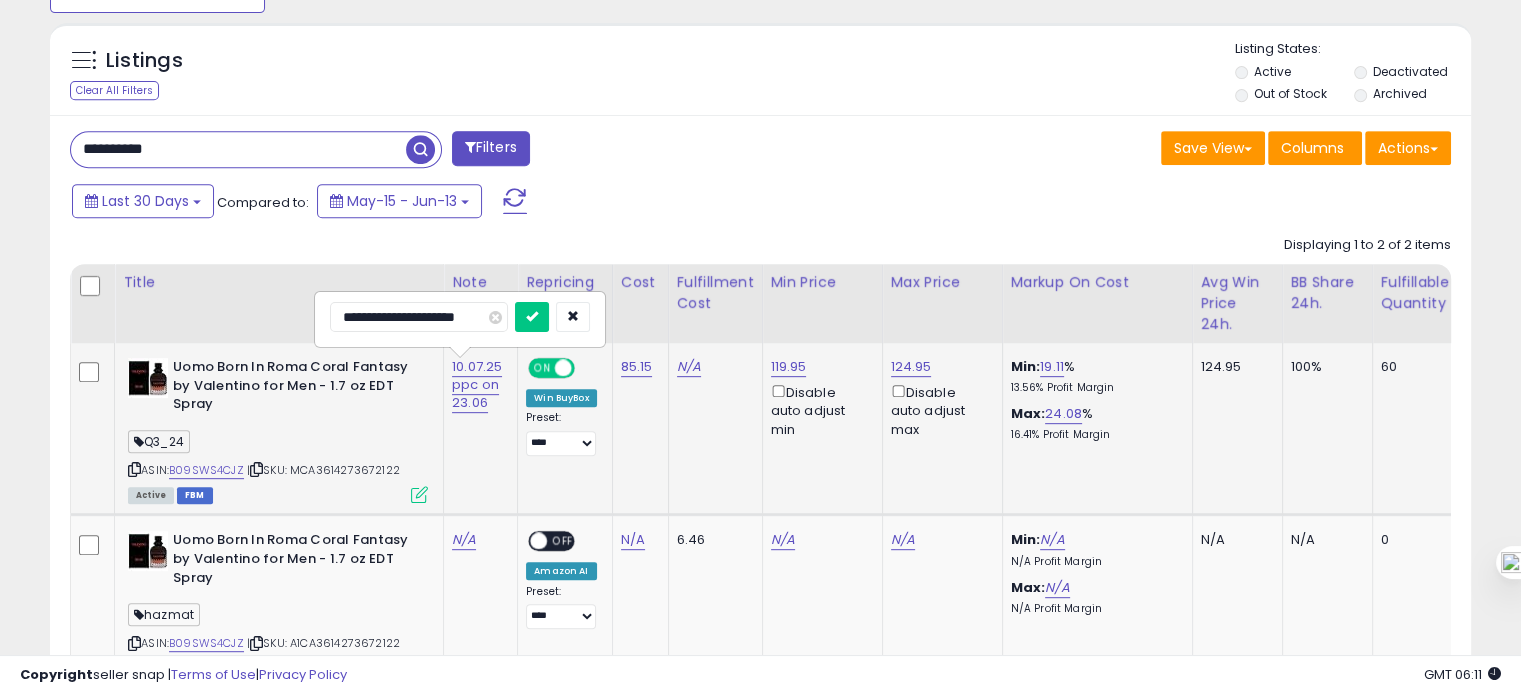 click at bounding box center [532, 317] 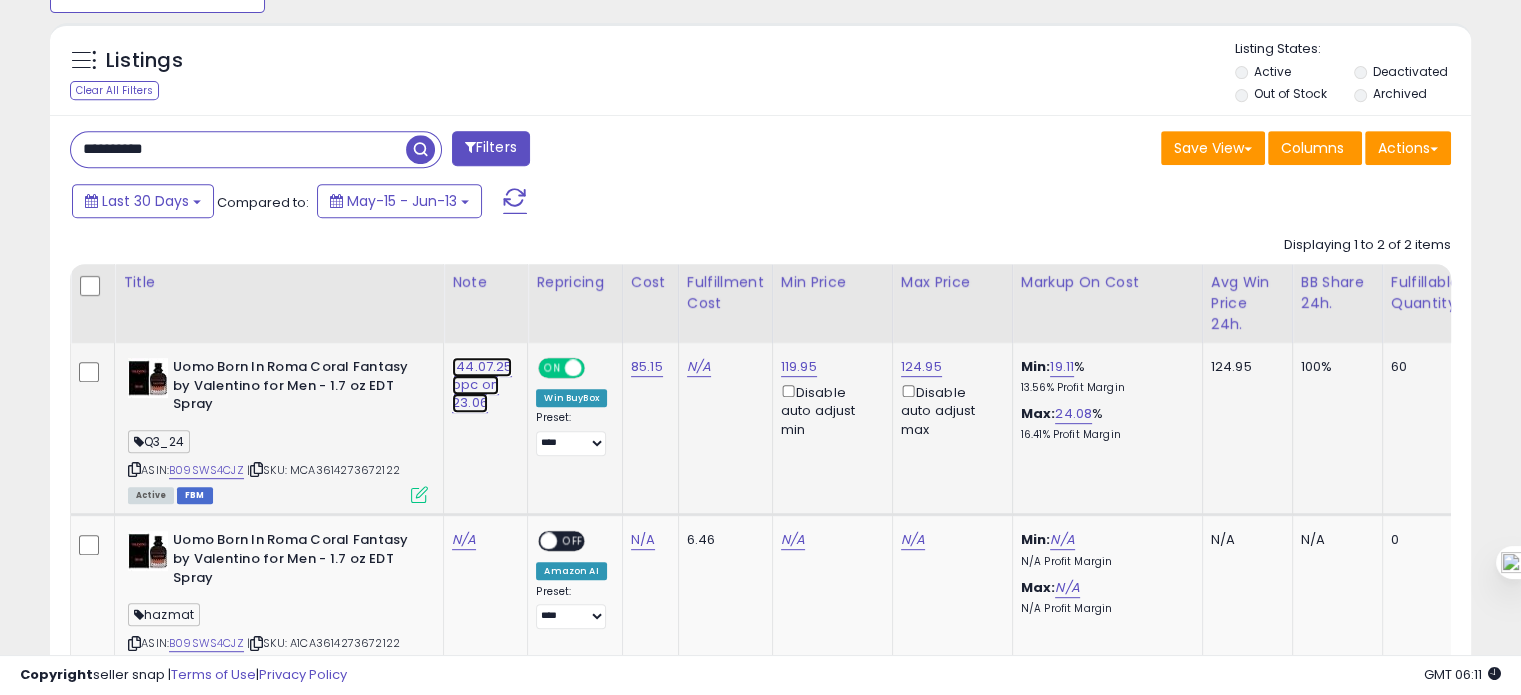 click on "144.07.25 ppc on 23.06" at bounding box center (482, 385) 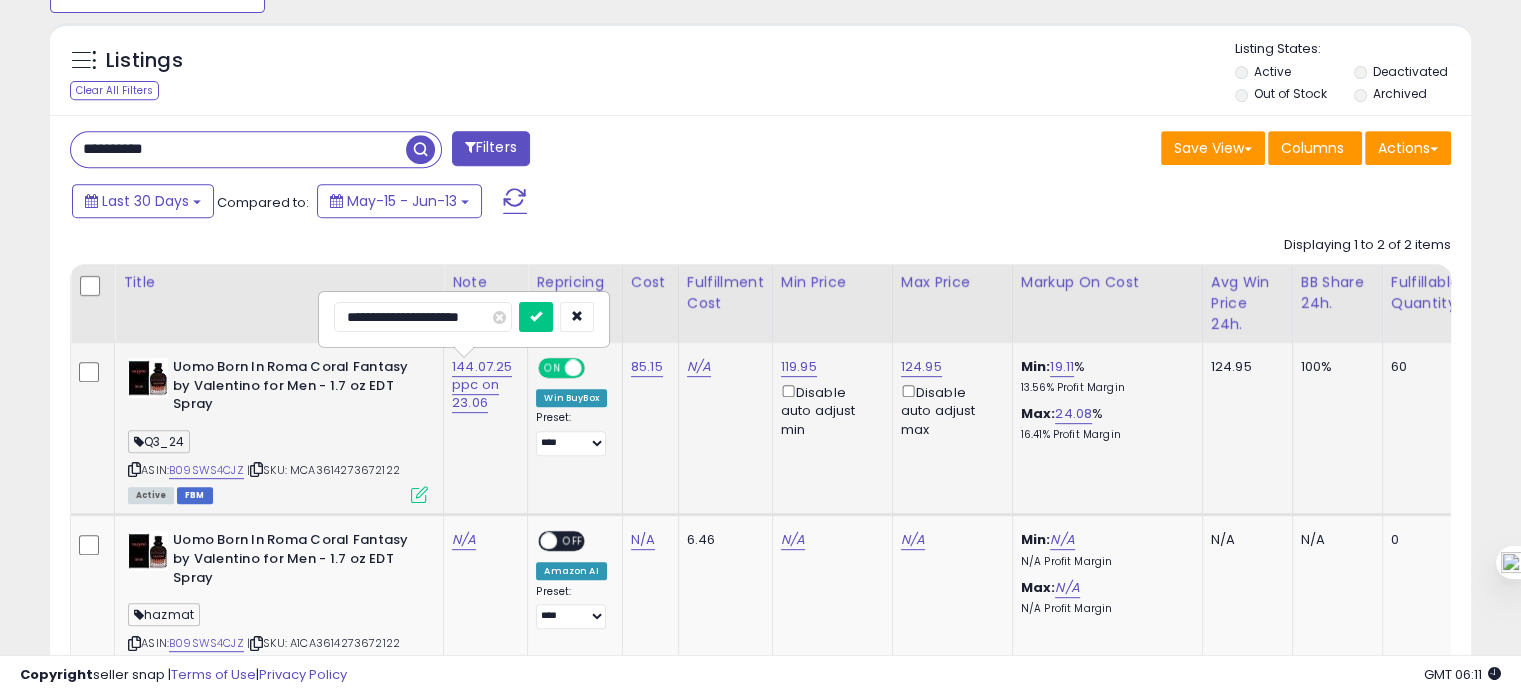 click on "**********" at bounding box center (423, 317) 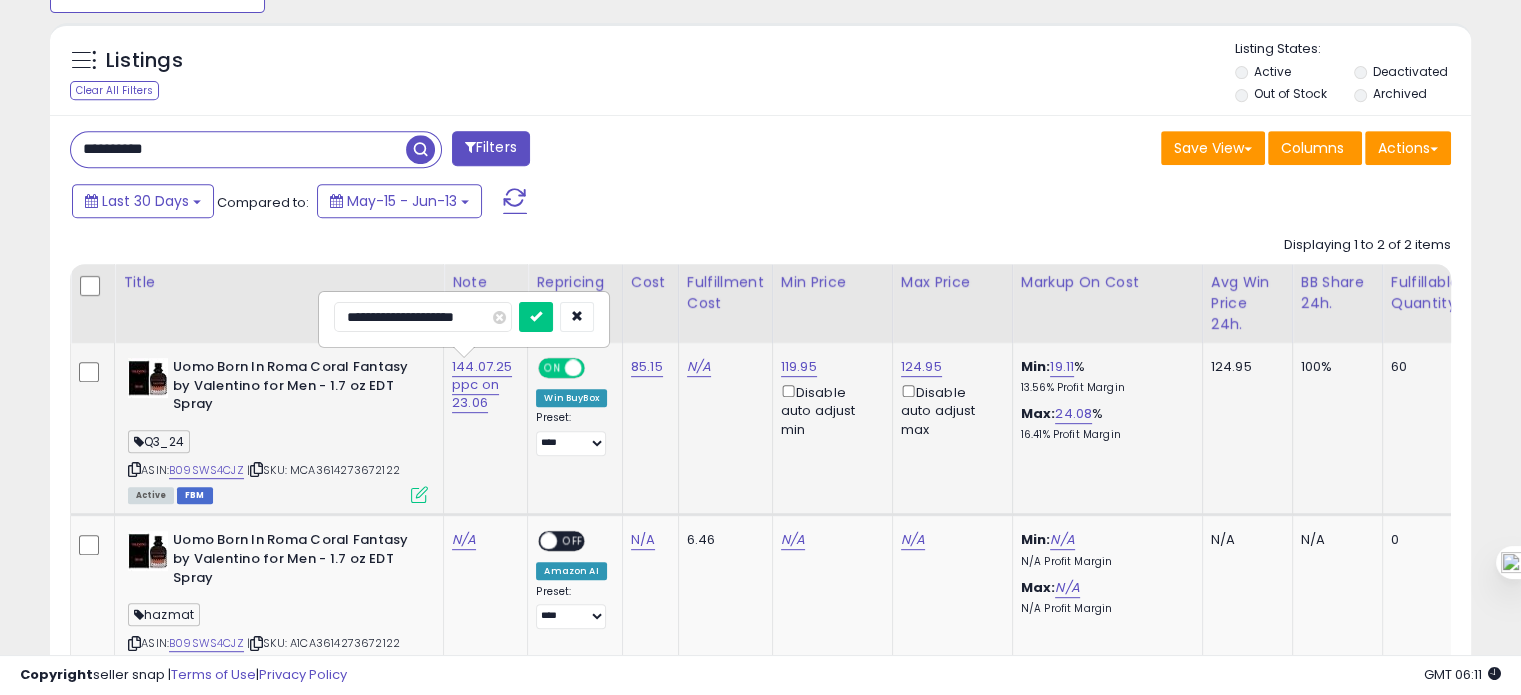 click at bounding box center (536, 317) 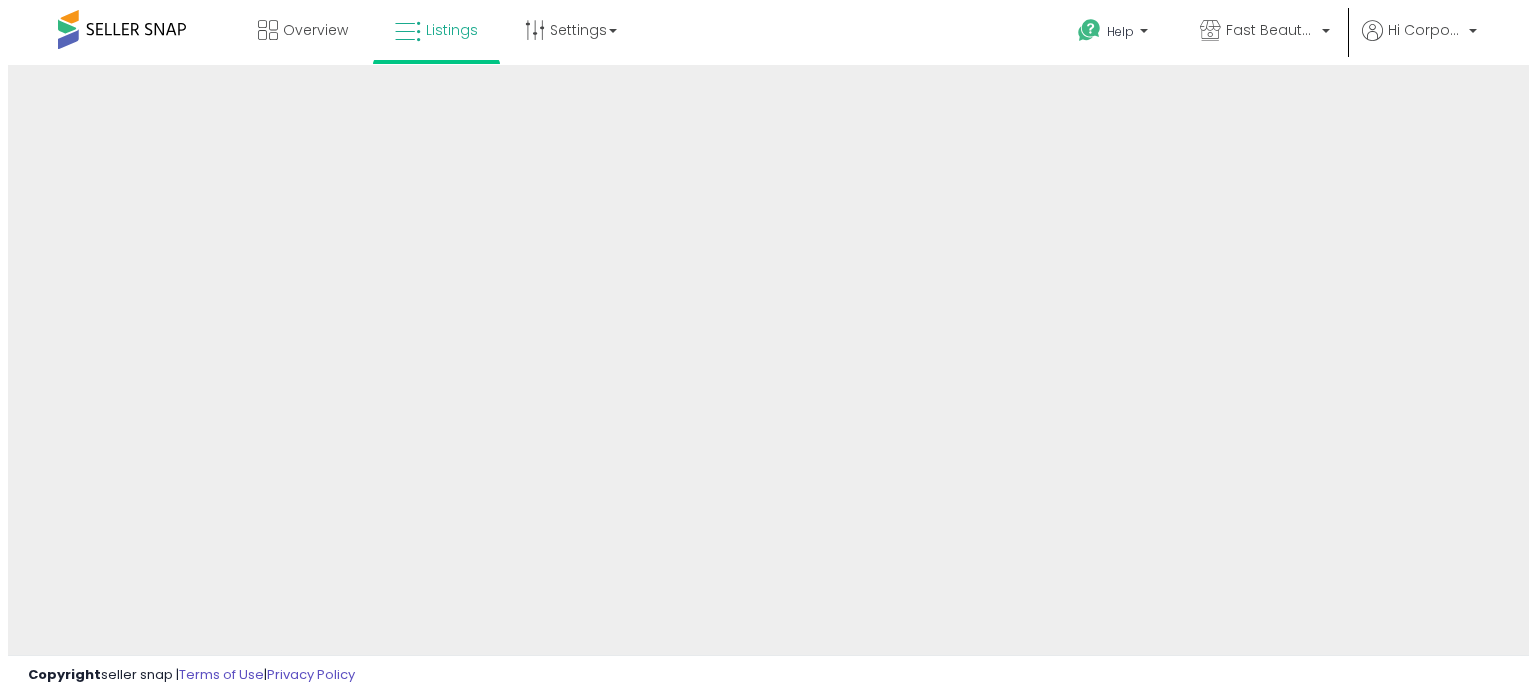 scroll, scrollTop: 0, scrollLeft: 0, axis: both 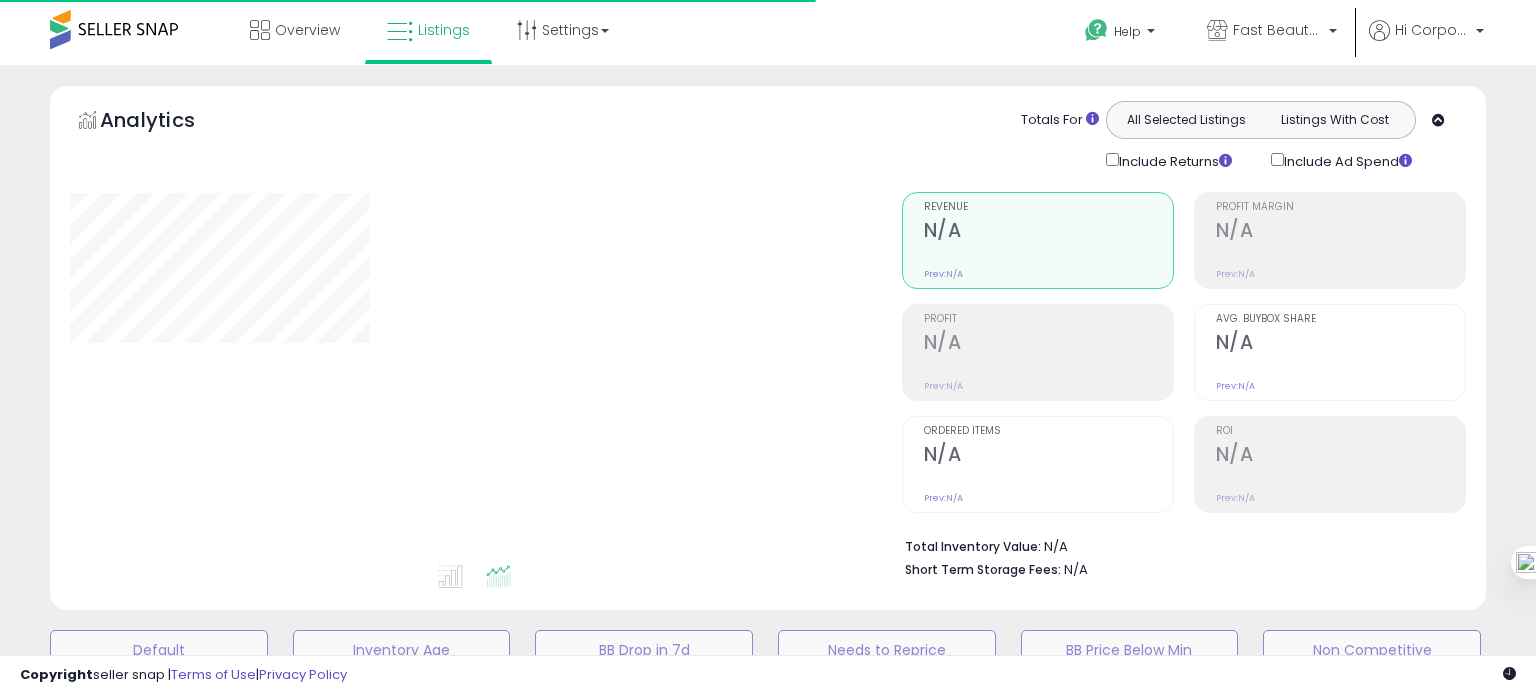 type on "**********" 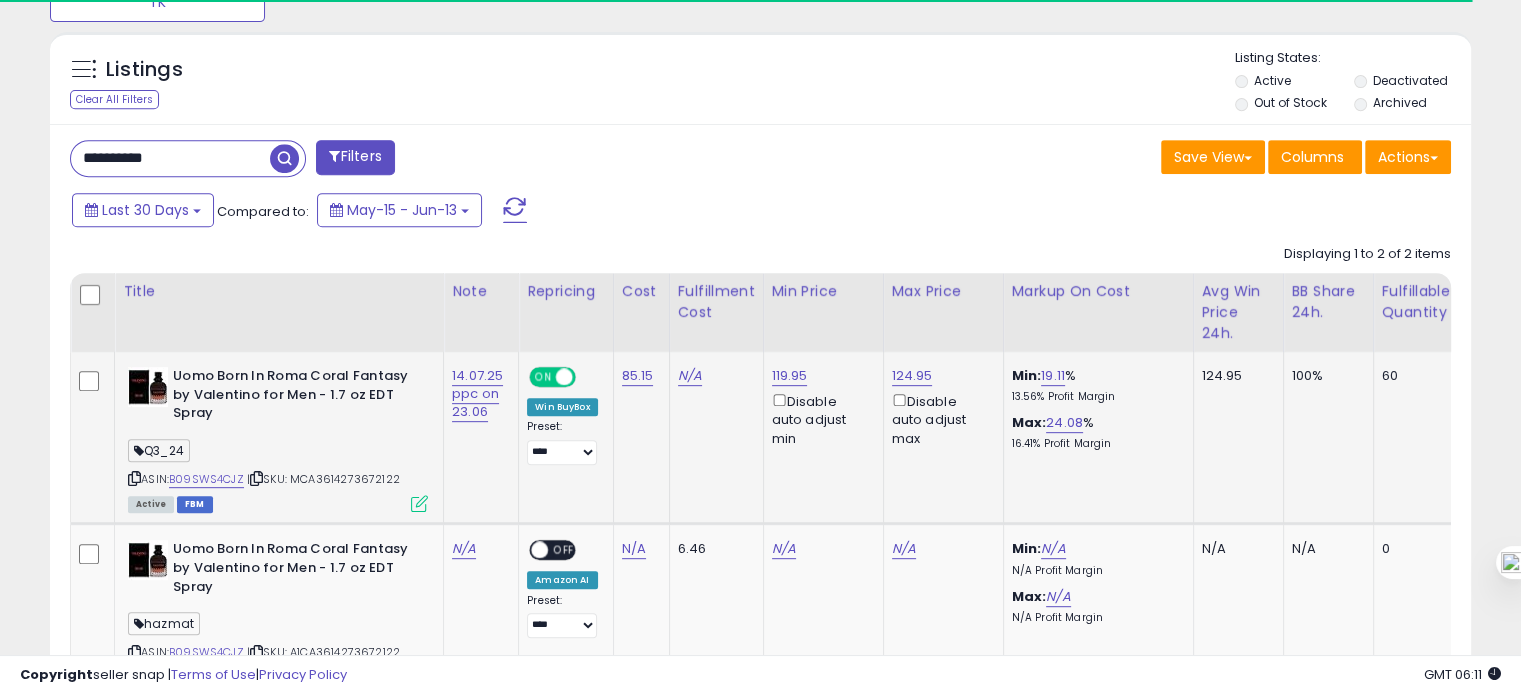 scroll, scrollTop: 880, scrollLeft: 0, axis: vertical 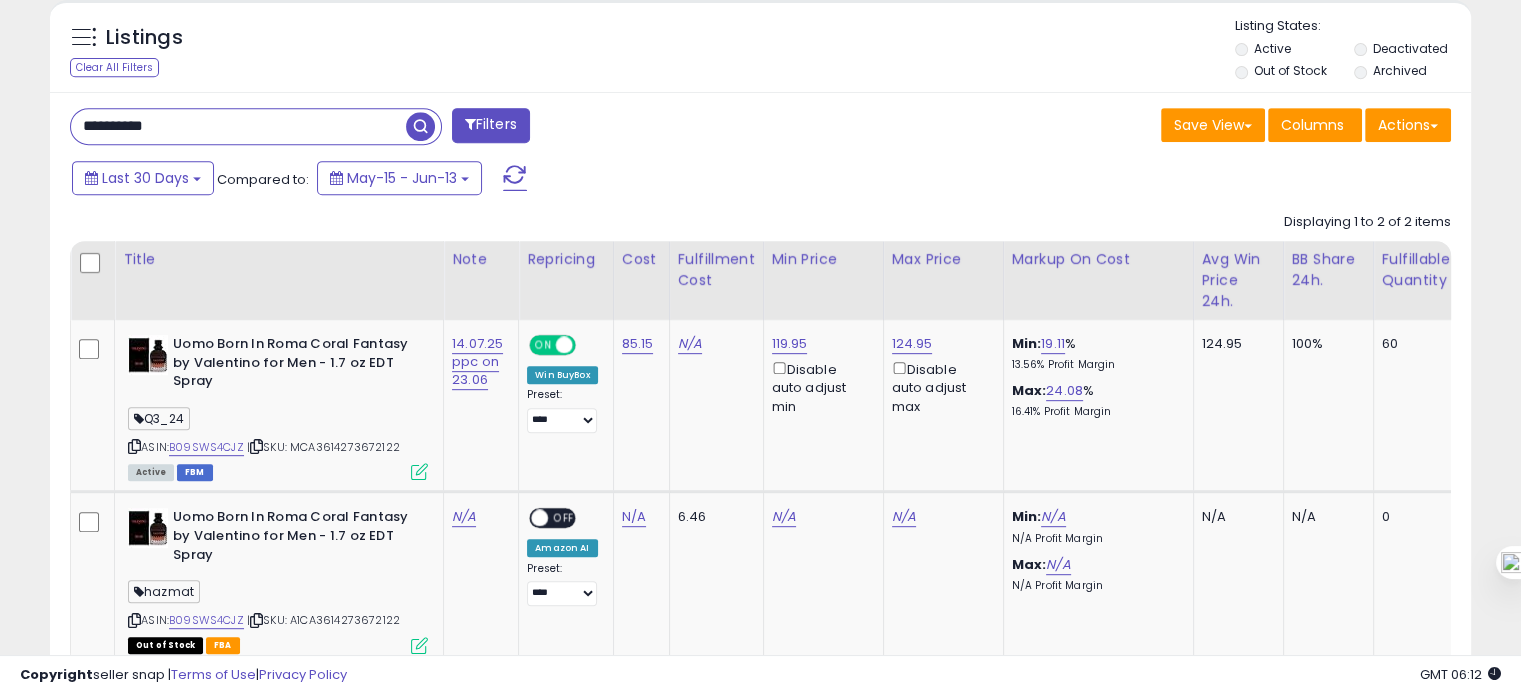 click on "**********" at bounding box center (238, 126) 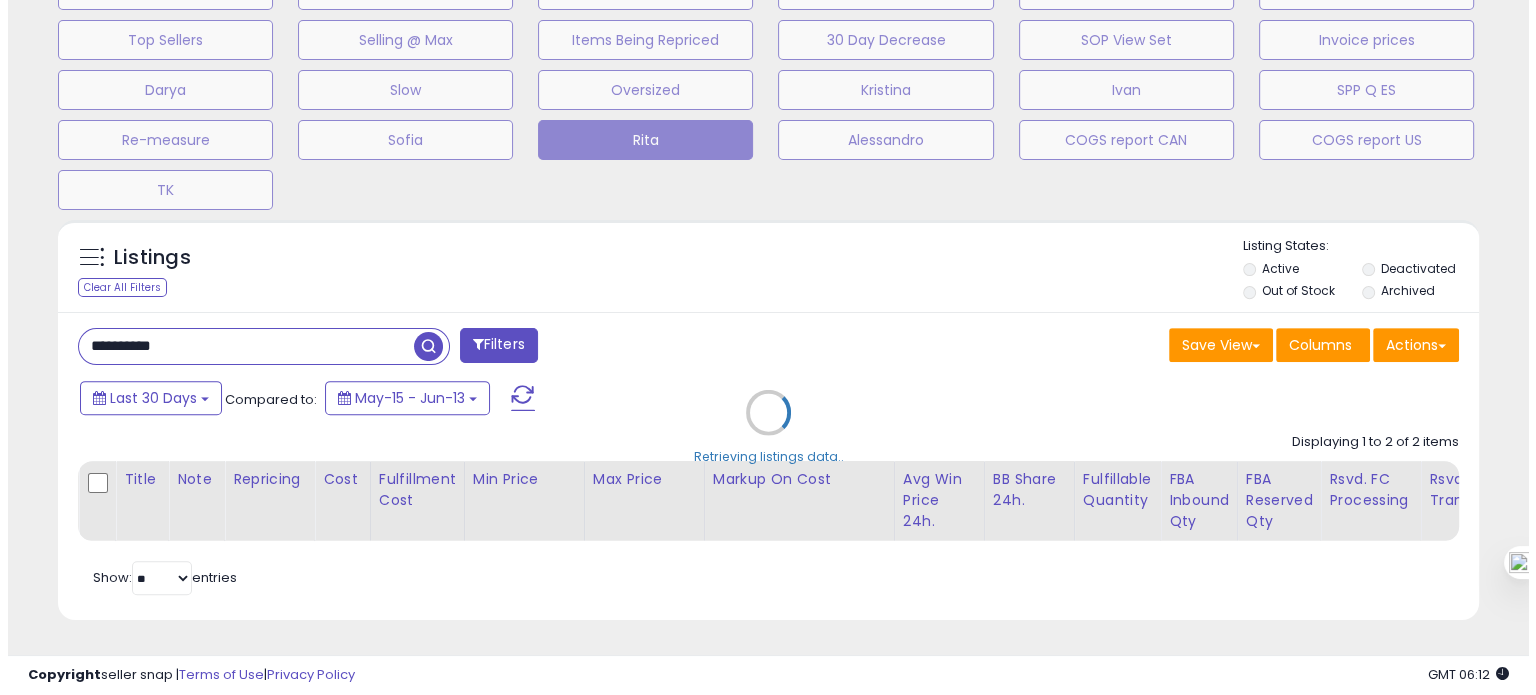 scroll, scrollTop: 674, scrollLeft: 0, axis: vertical 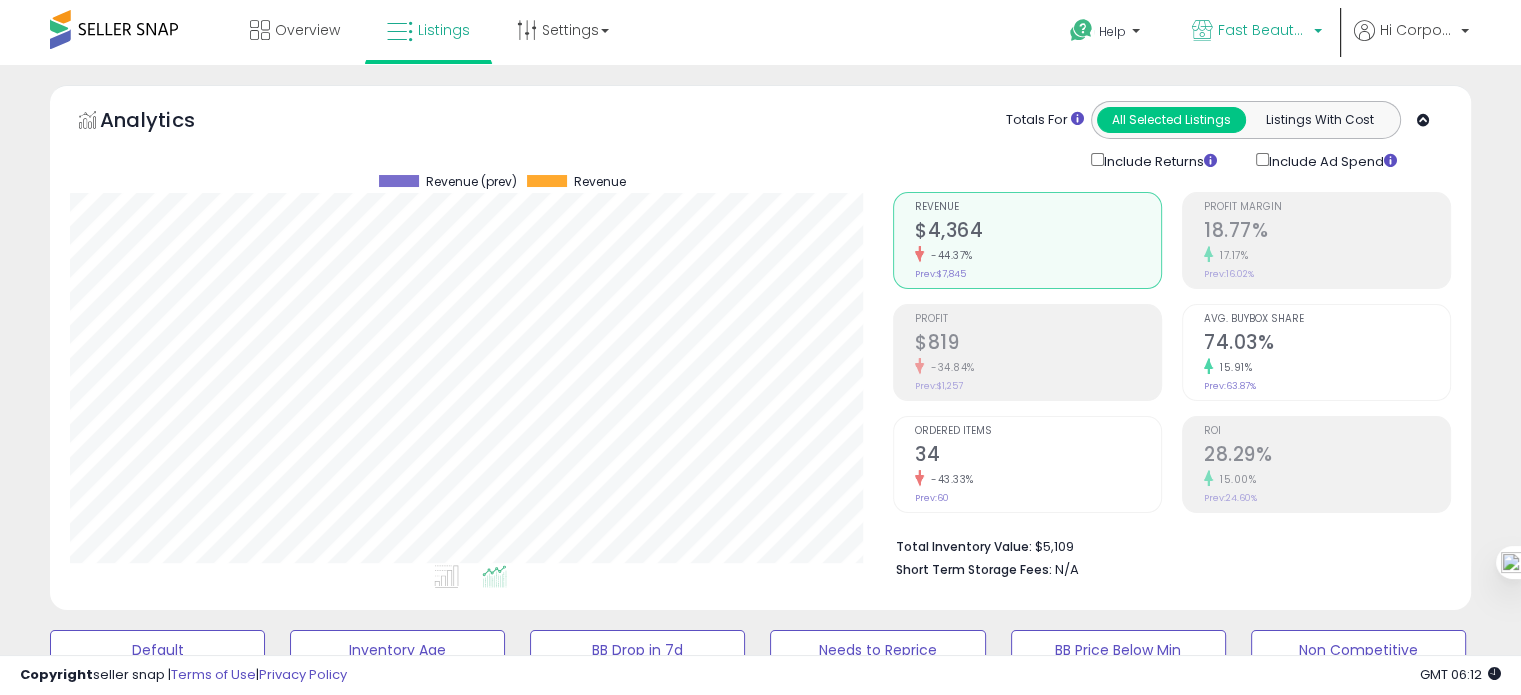 click on "Fast Beauty (Canada)" at bounding box center [1263, 30] 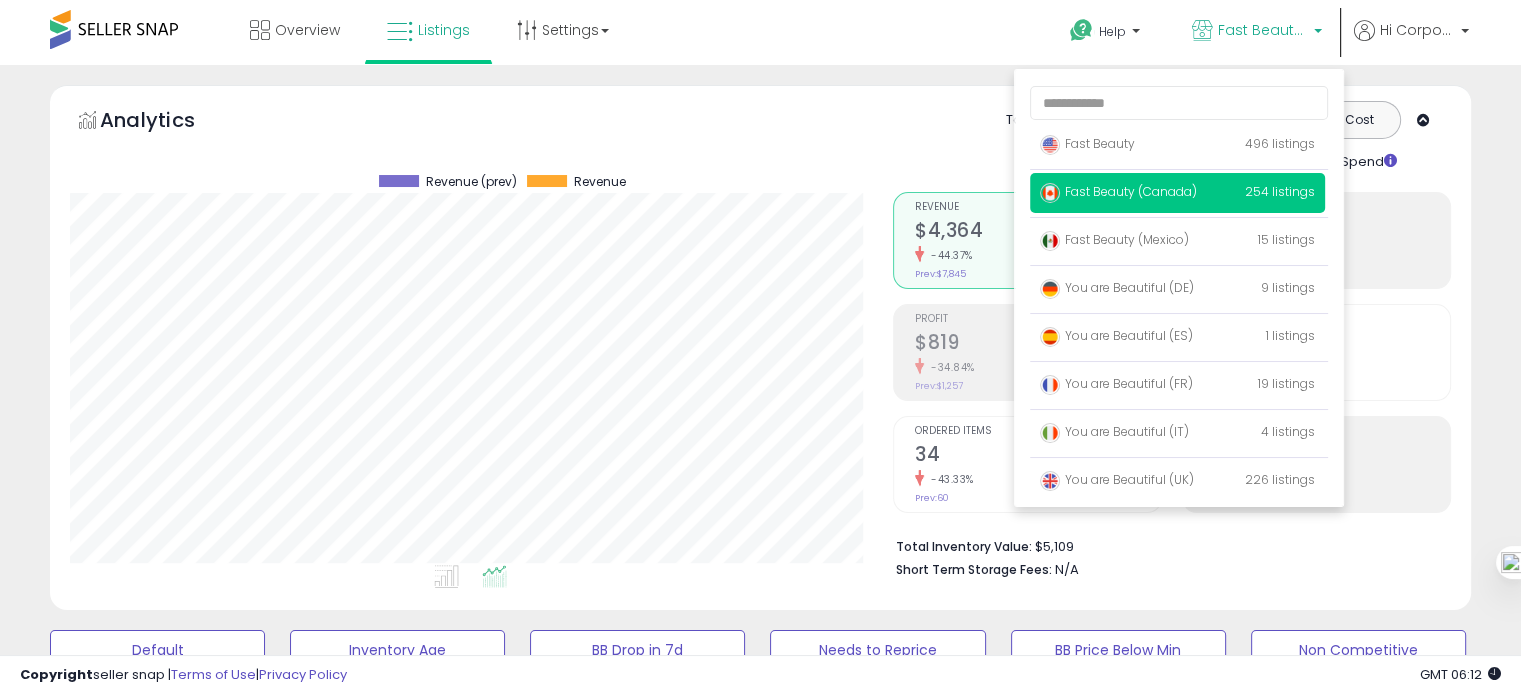 click on "Fast Beauty (Canada)" at bounding box center [1118, 191] 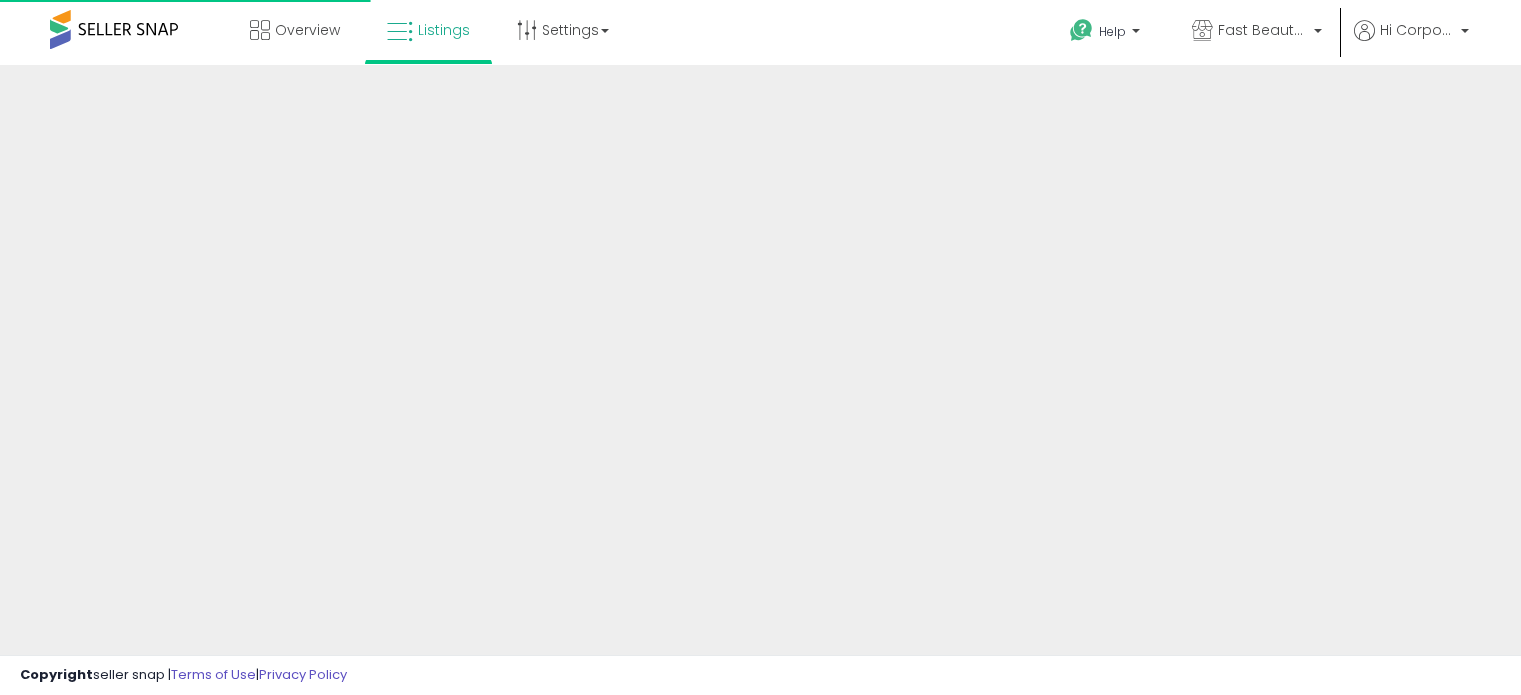 scroll, scrollTop: 0, scrollLeft: 0, axis: both 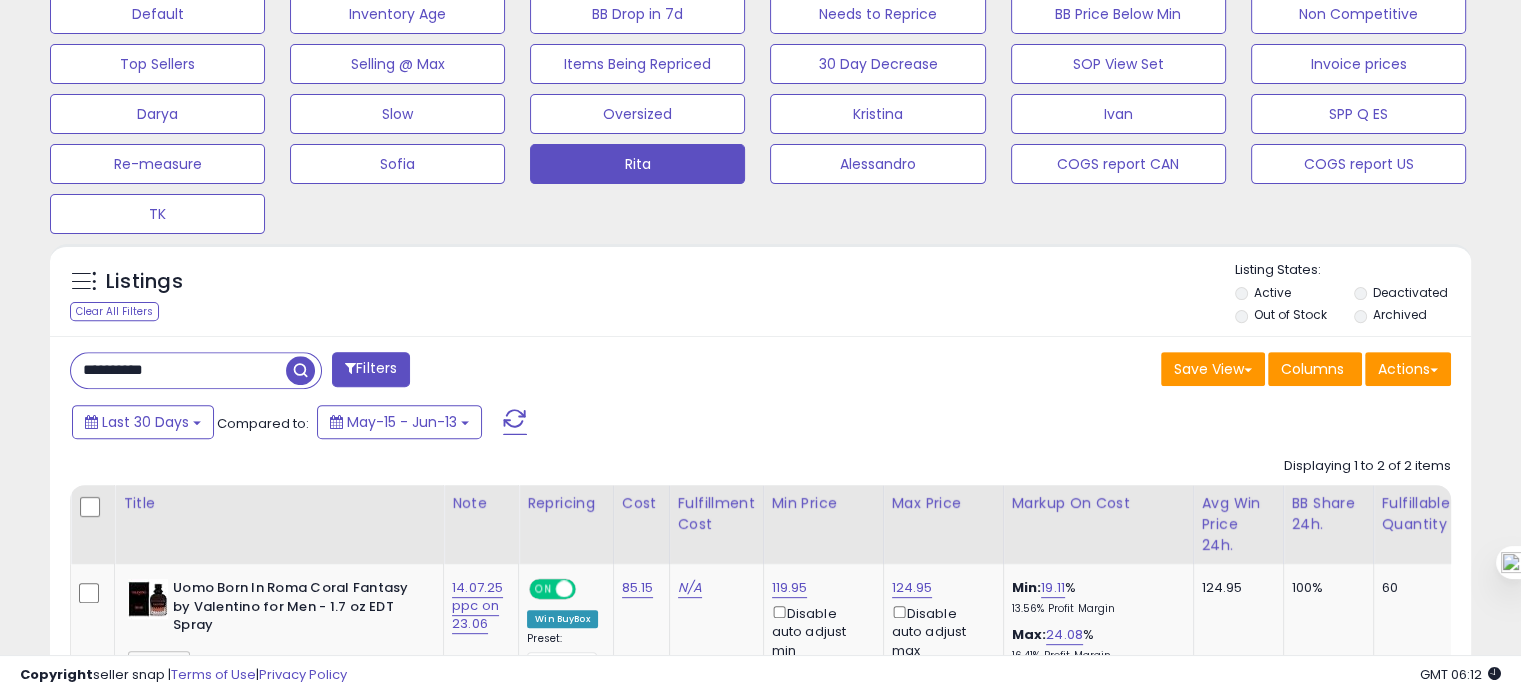 click on "**********" at bounding box center [178, 370] 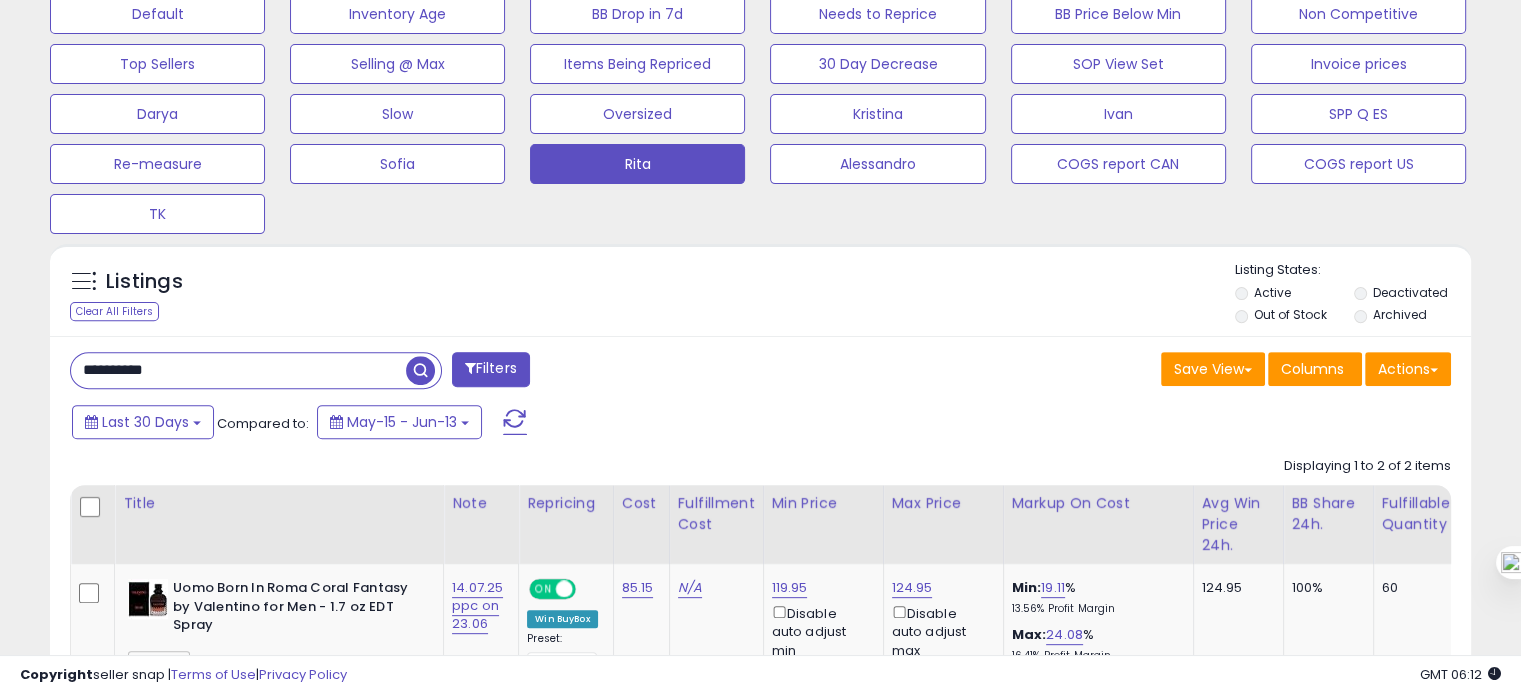click on "**********" at bounding box center (238, 370) 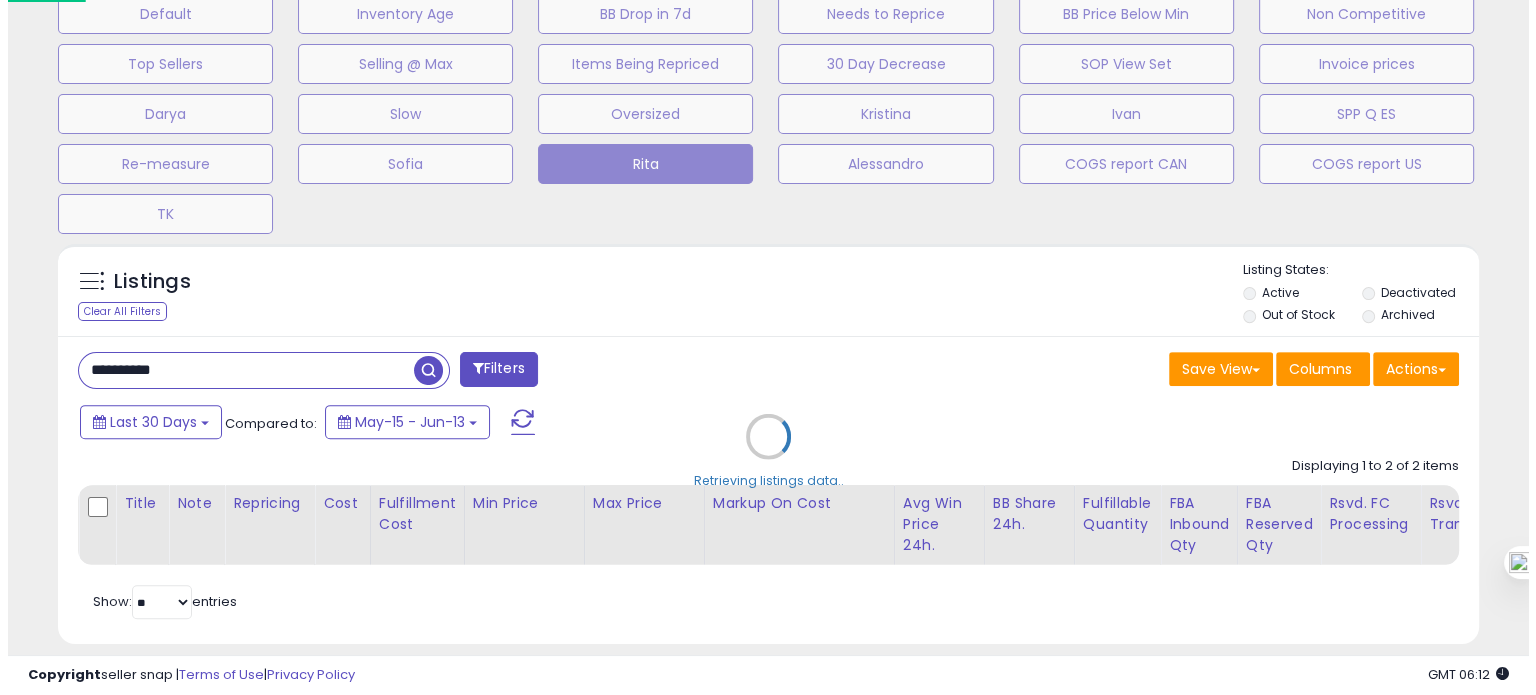 scroll, scrollTop: 999589, scrollLeft: 999168, axis: both 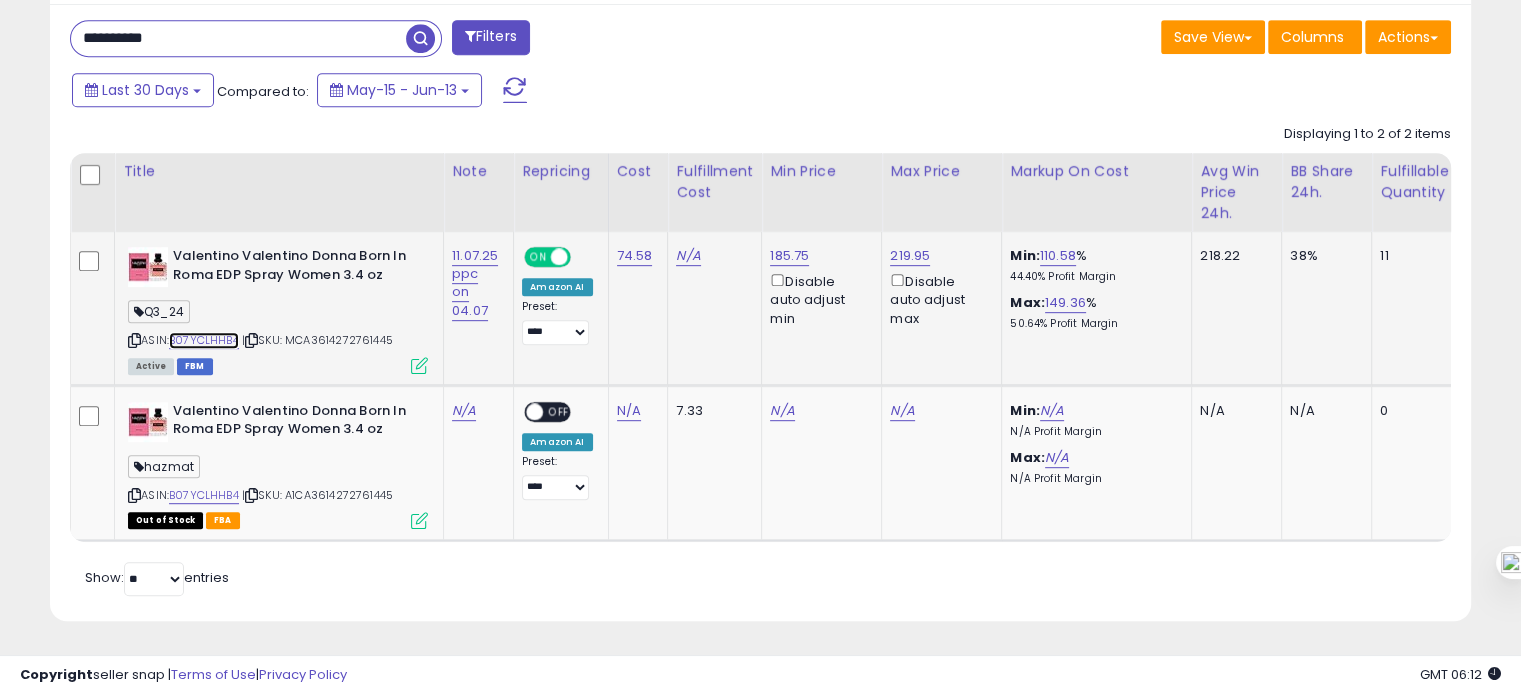 click on "B07YCLHHB4" at bounding box center [204, 340] 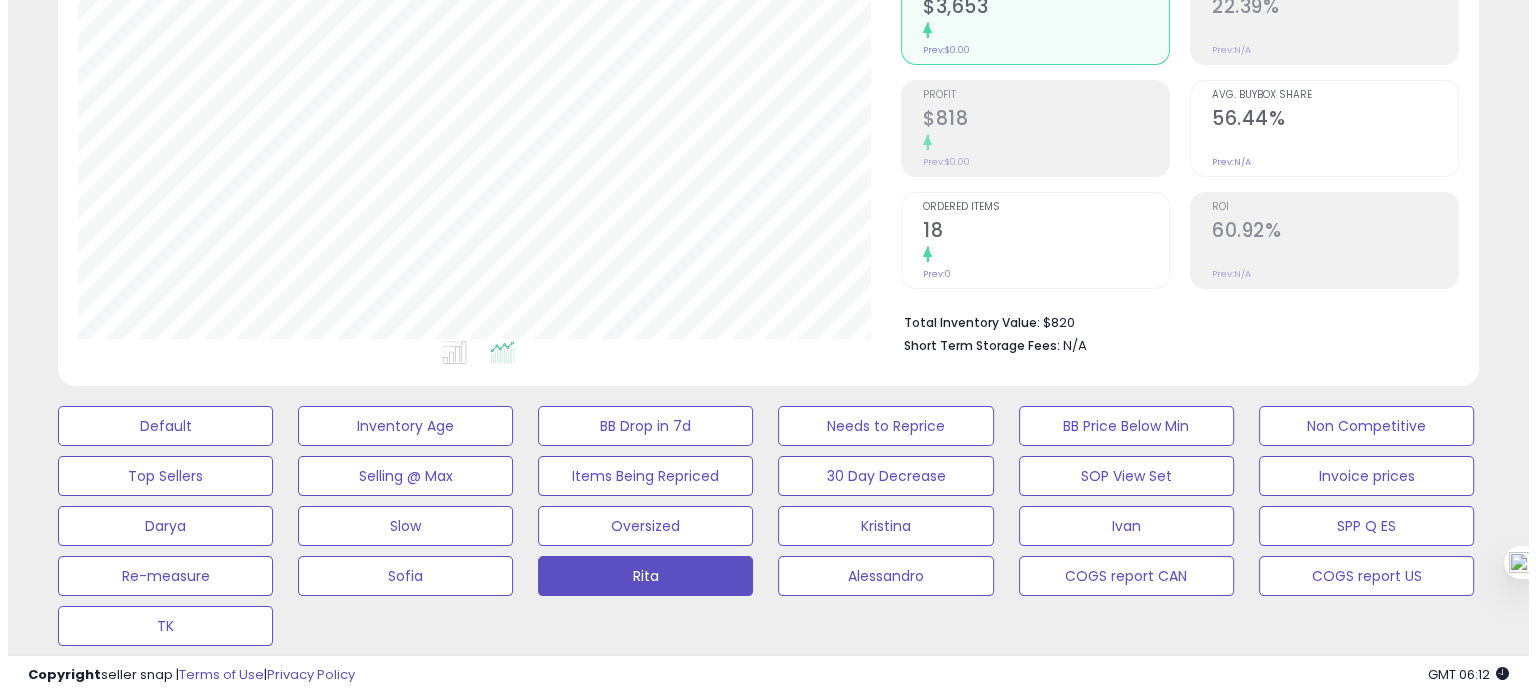 scroll, scrollTop: 222, scrollLeft: 0, axis: vertical 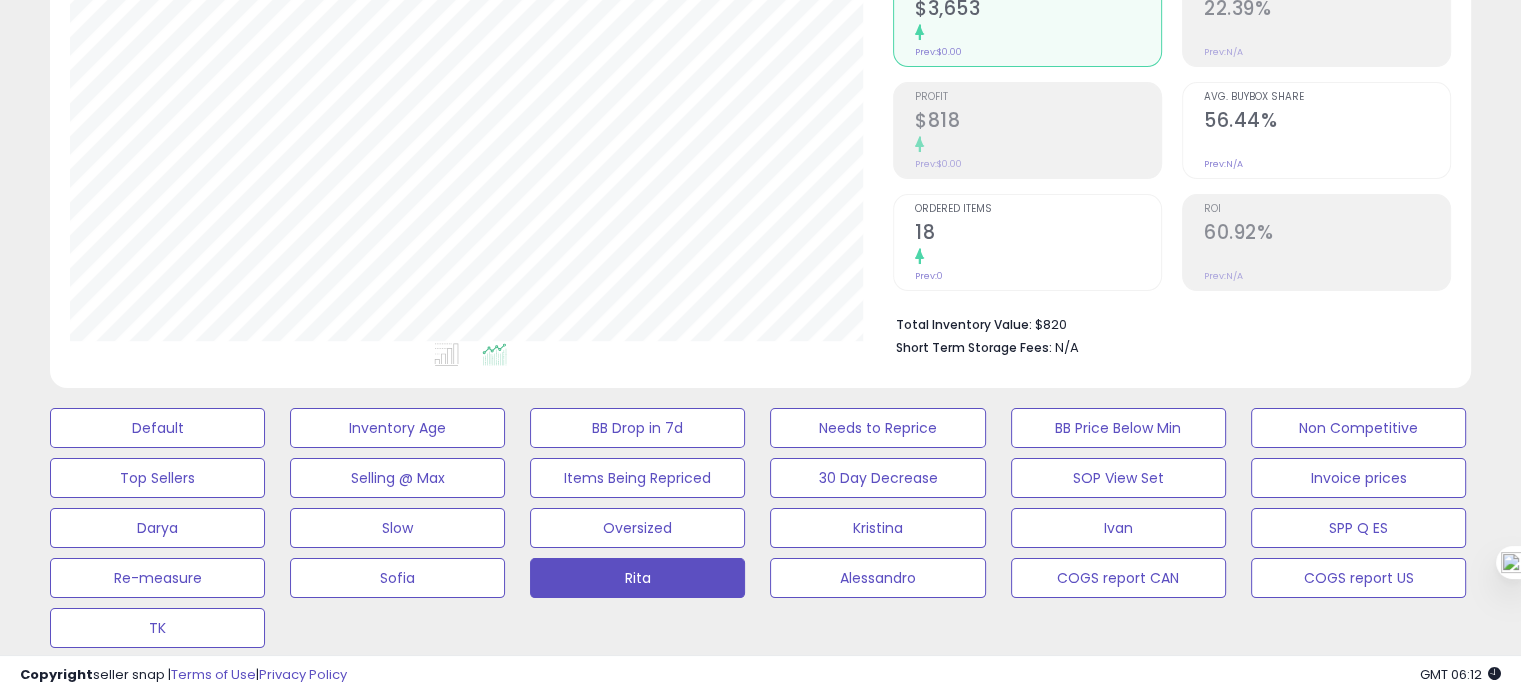 click on "Avg. Buybox Share
56.44%
Prev:  N/A" at bounding box center (1327, 128) 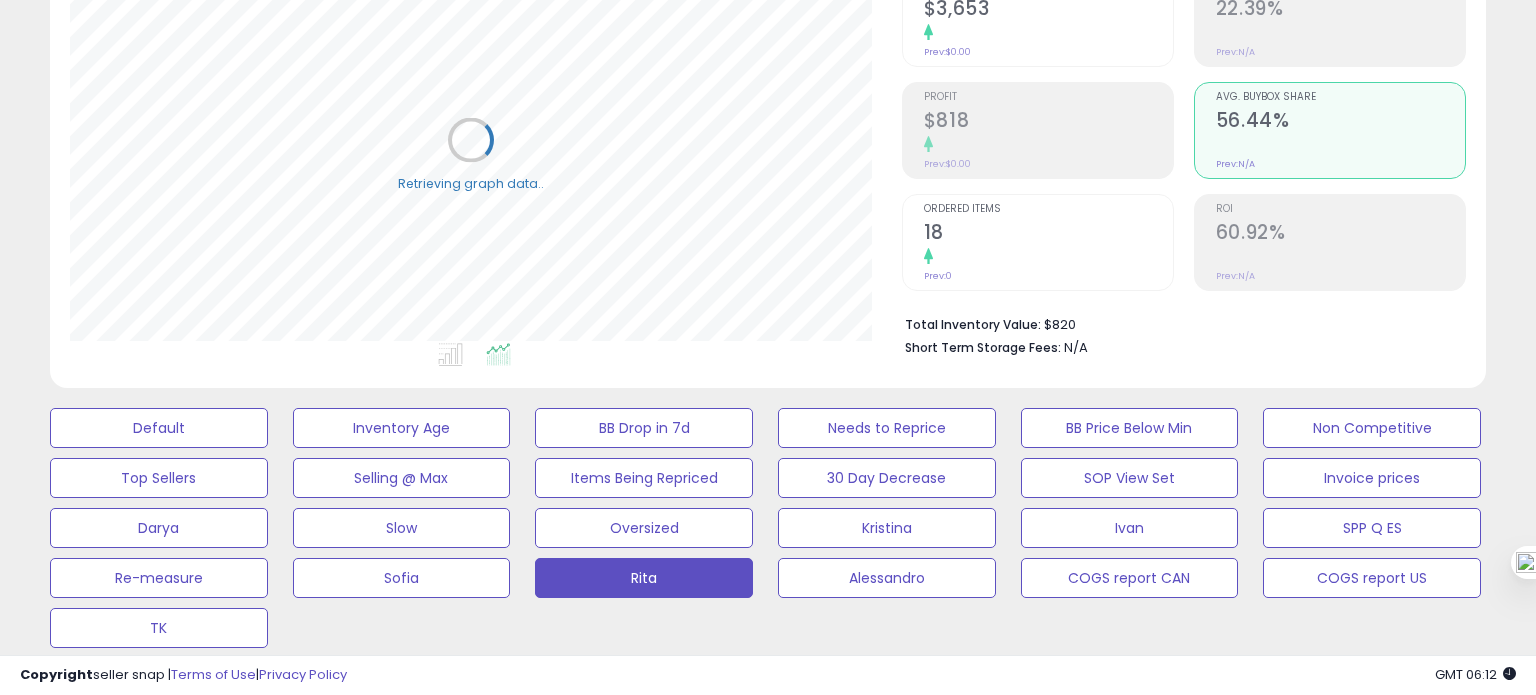 scroll, scrollTop: 999589, scrollLeft: 999168, axis: both 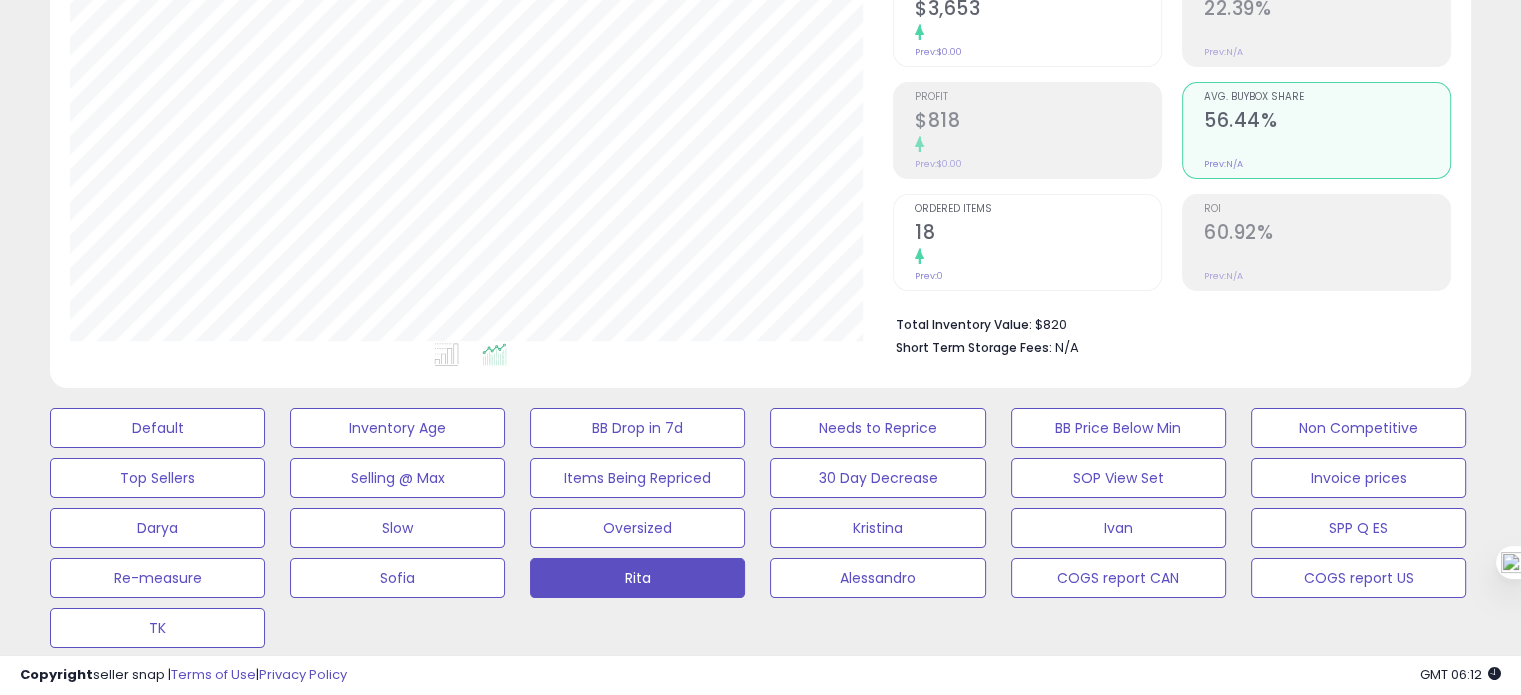 click at bounding box center (1038, 257) 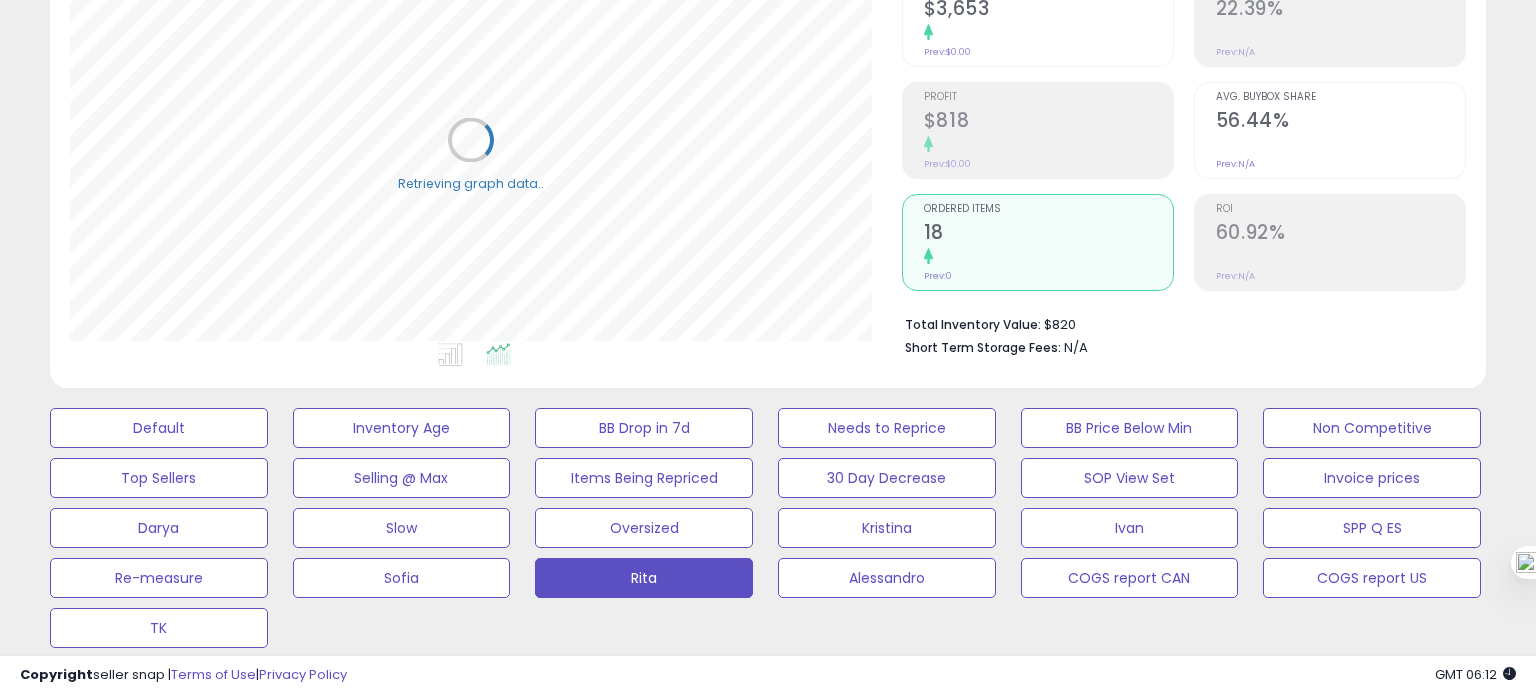 scroll, scrollTop: 999589, scrollLeft: 999168, axis: both 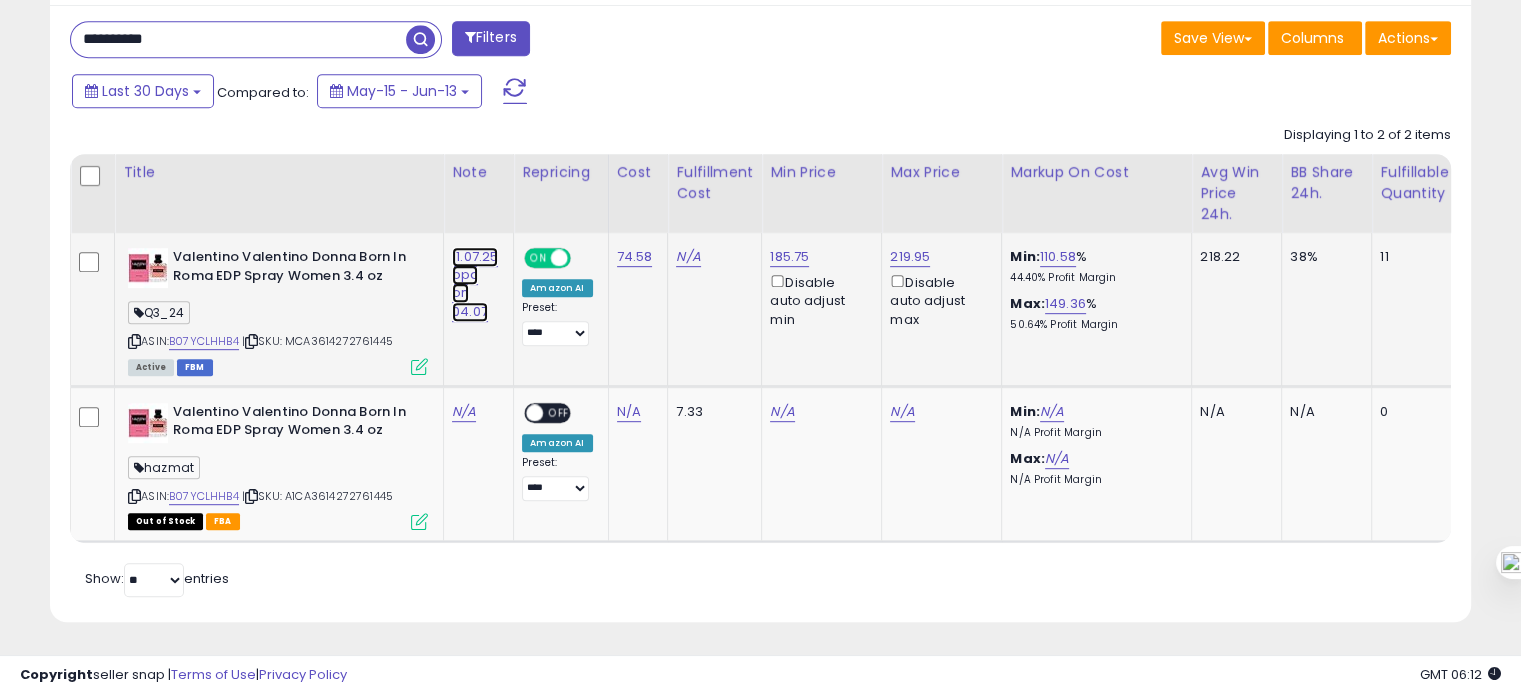 click on "11.07.25 ppc on 04.07" at bounding box center [475, 284] 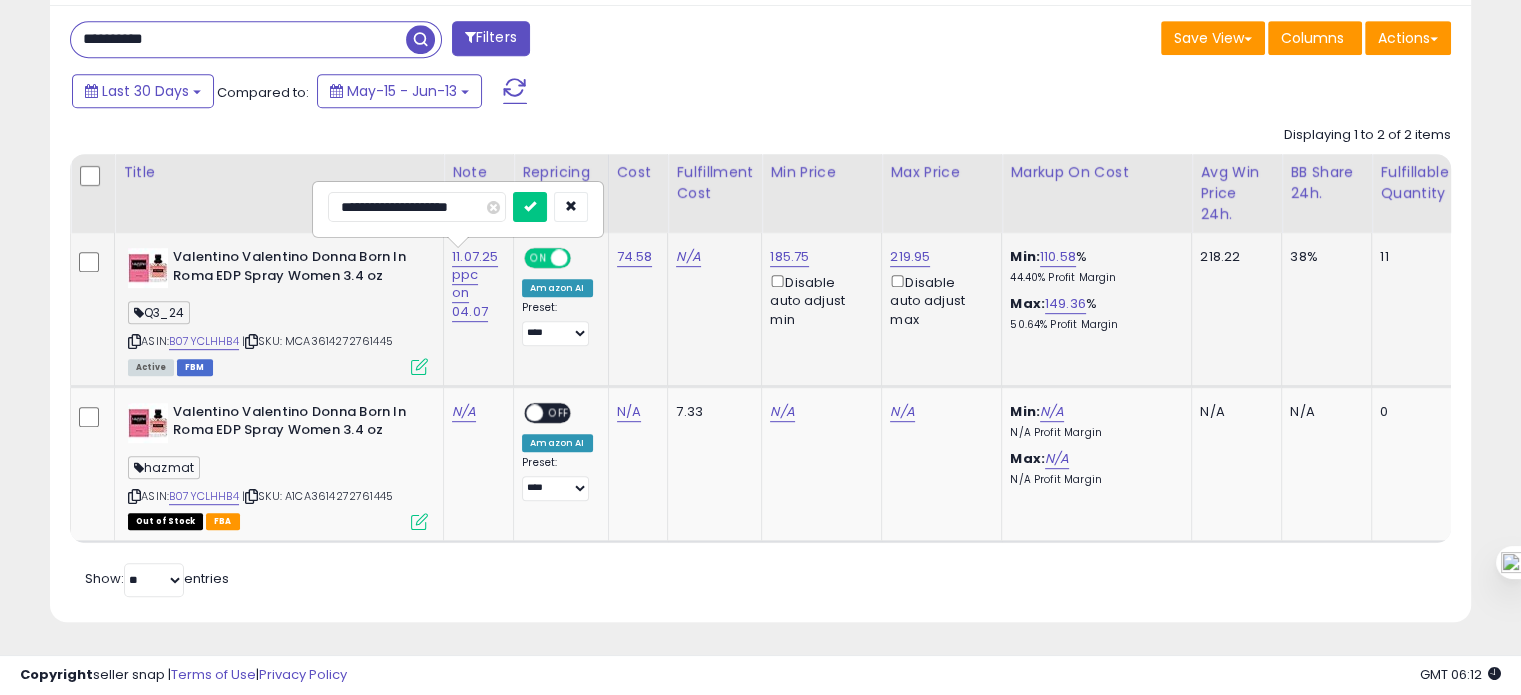 click on "**********" at bounding box center [417, 207] 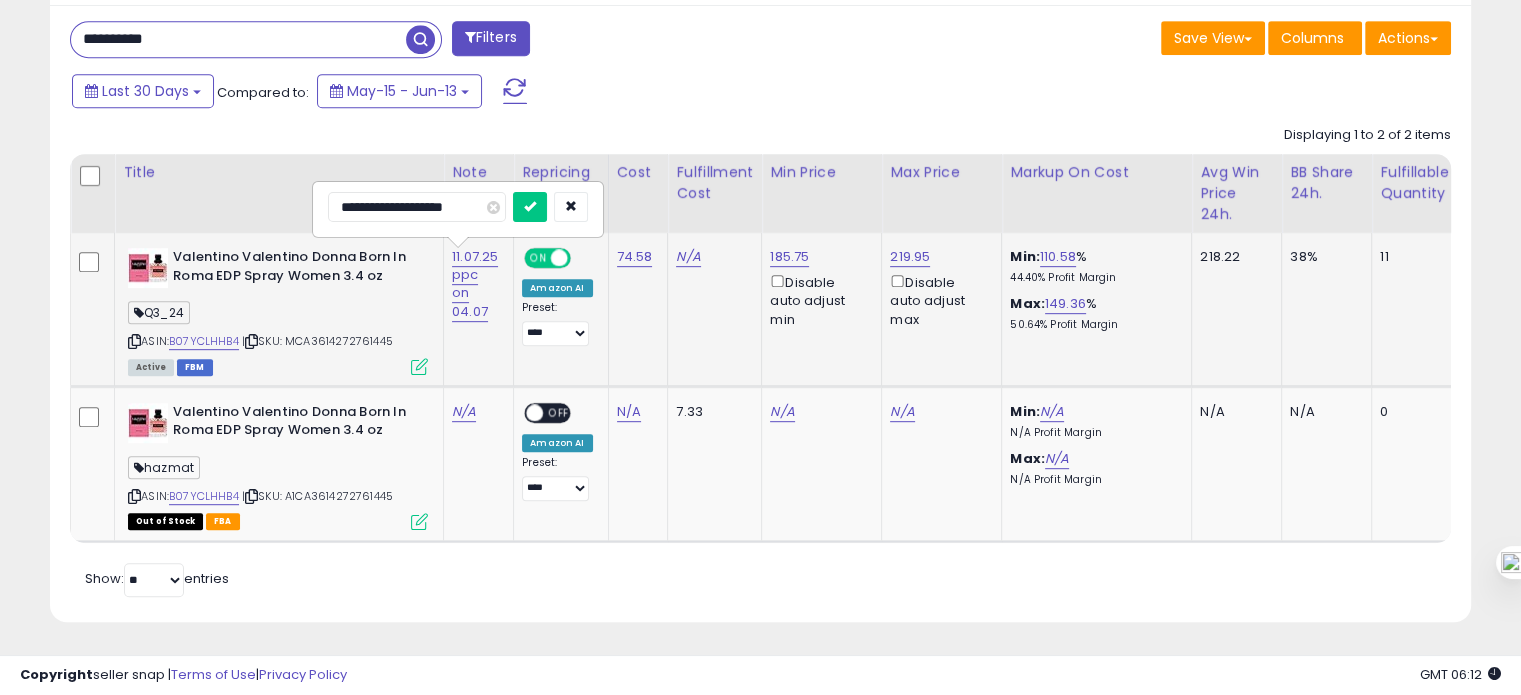 type on "**********" 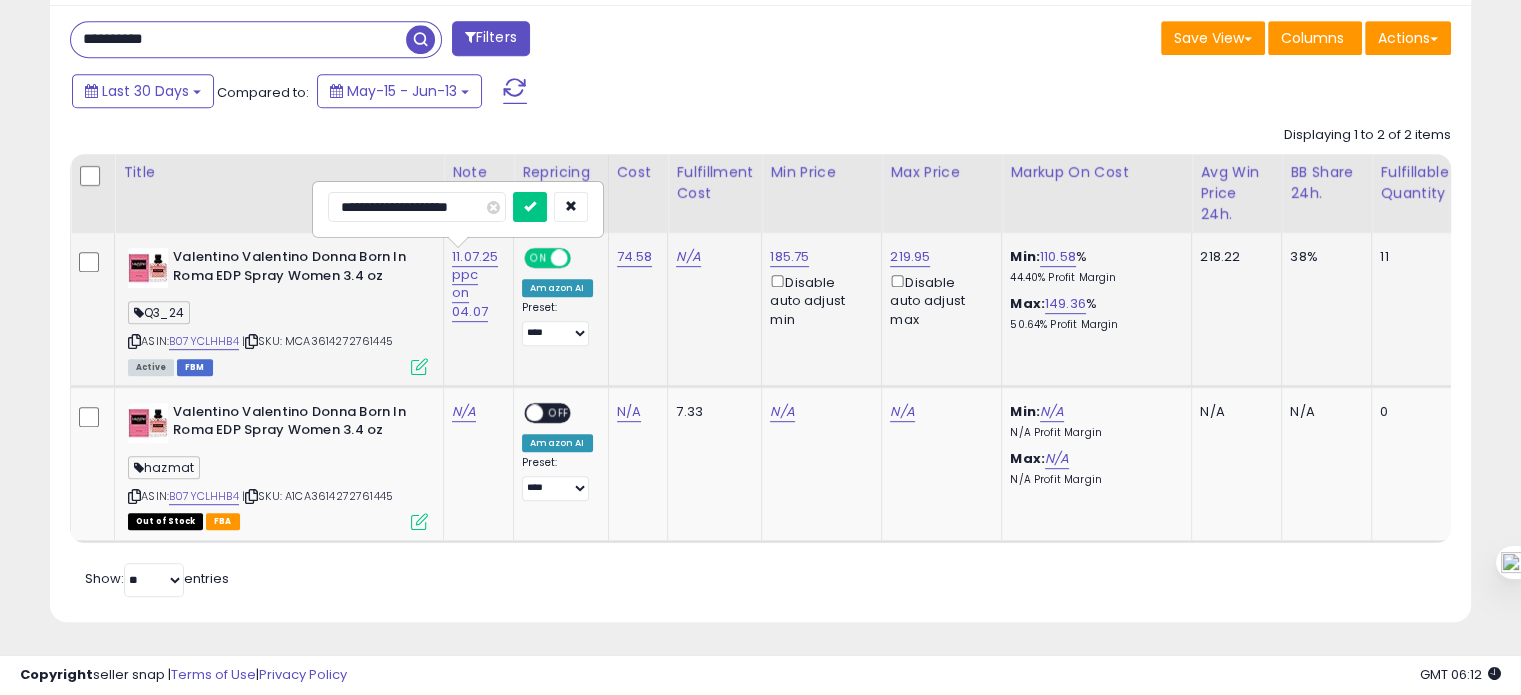 click at bounding box center (530, 207) 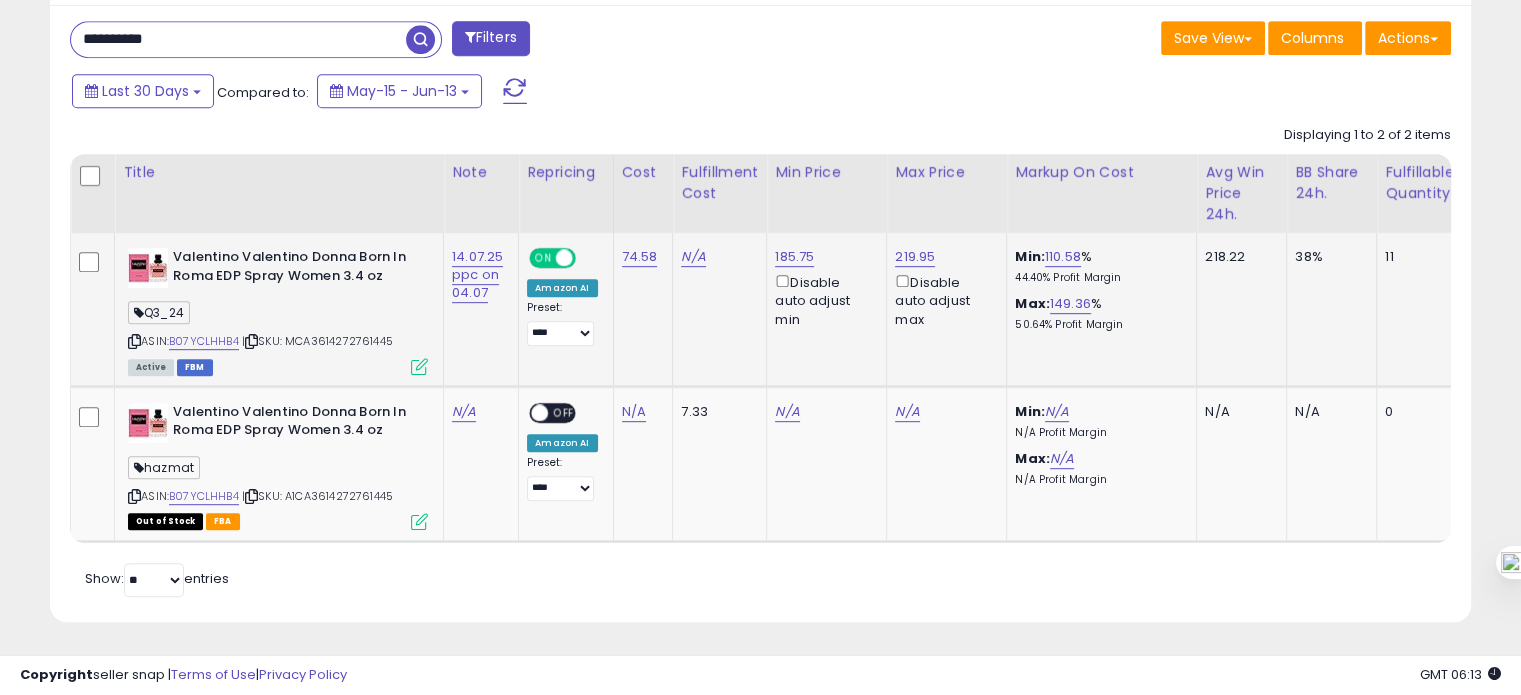 click on "**********" at bounding box center [238, 39] 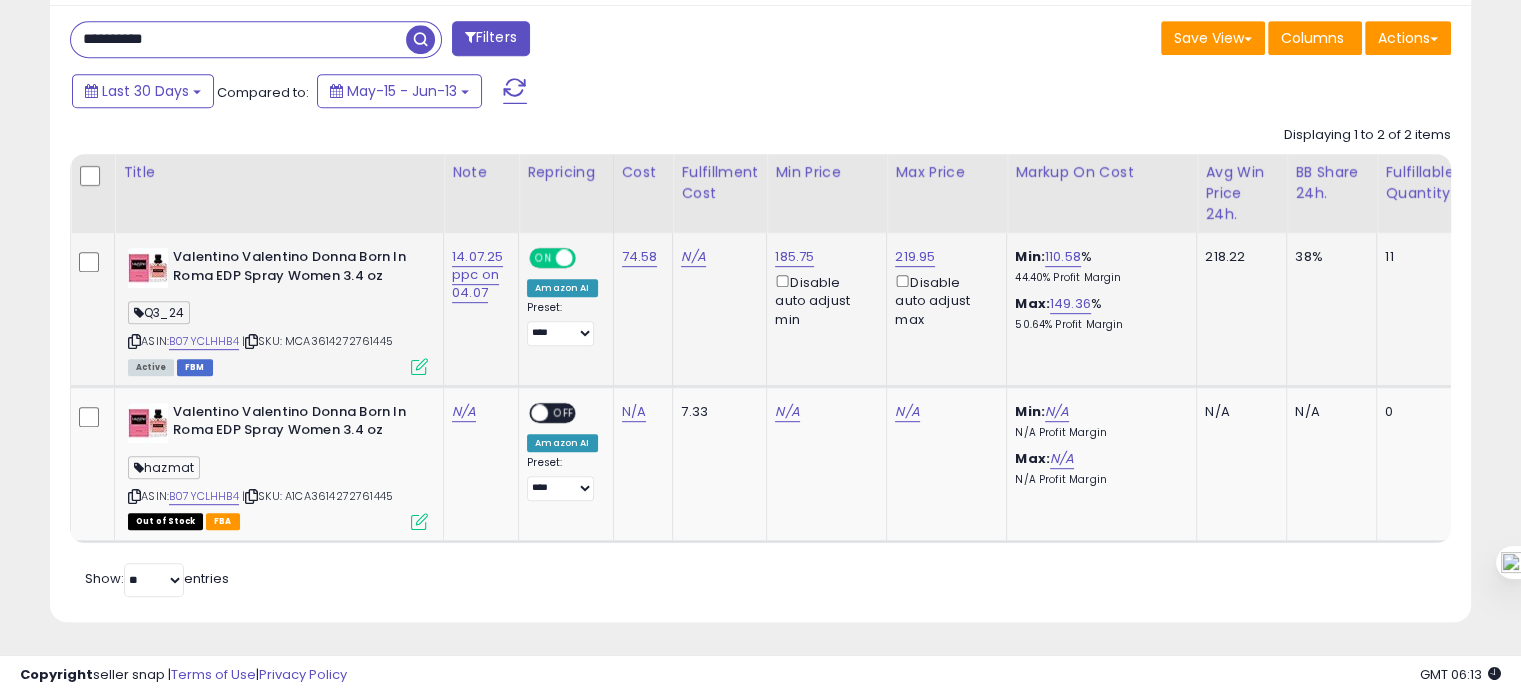 paste 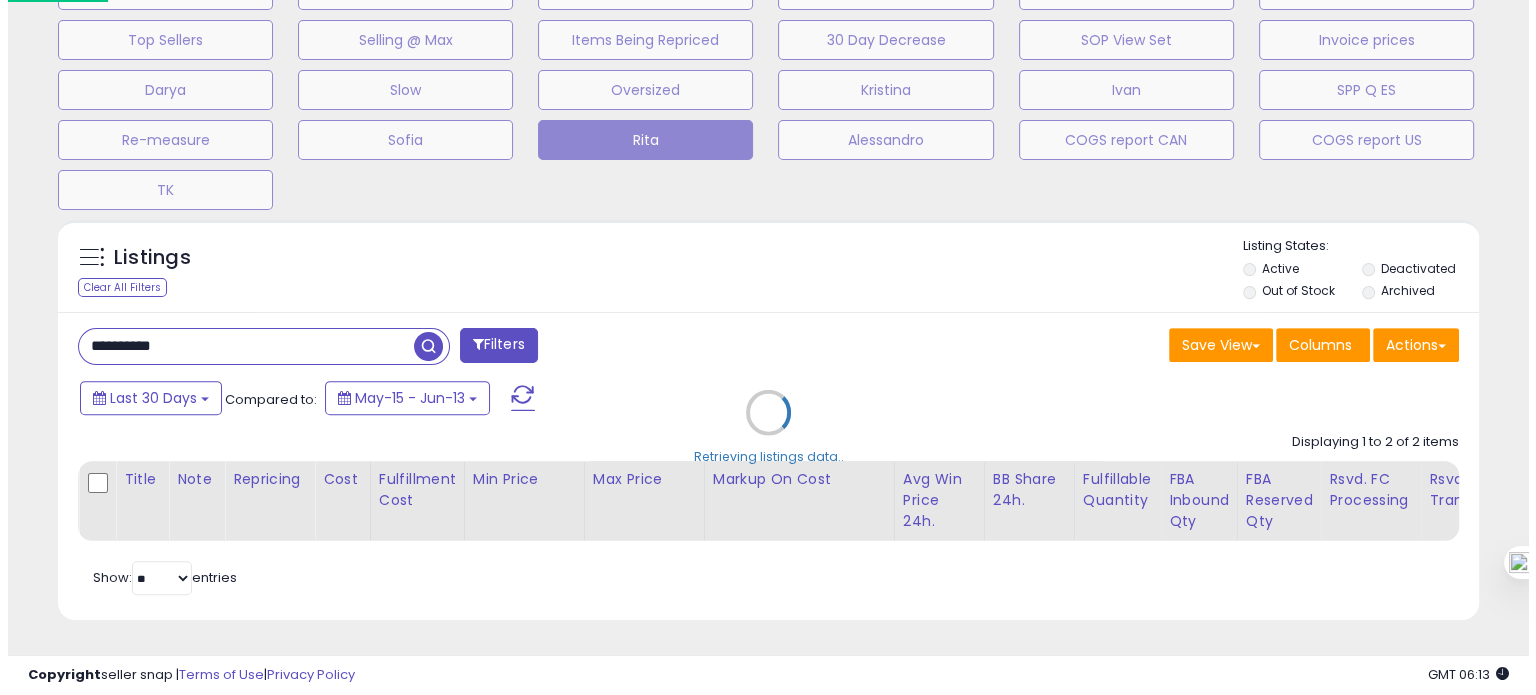 scroll, scrollTop: 674, scrollLeft: 0, axis: vertical 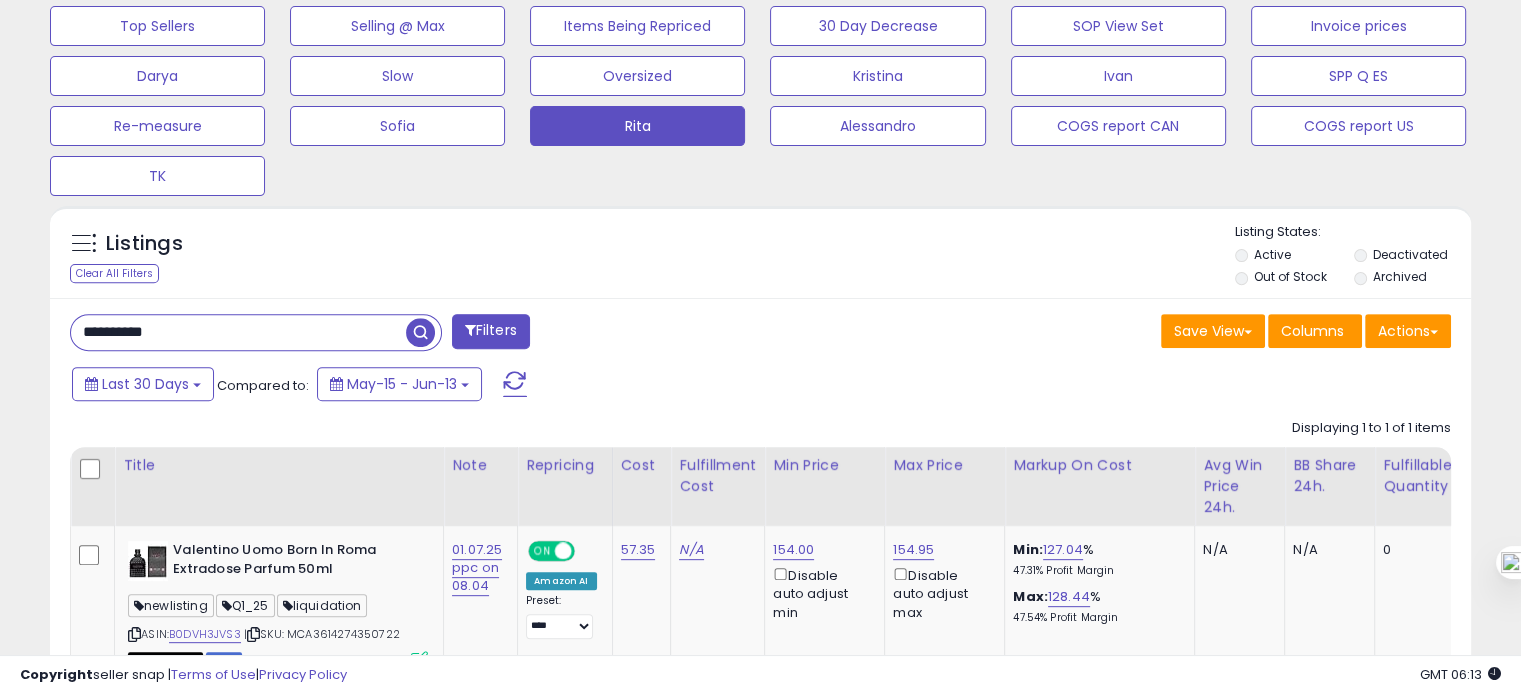 click on "**********" at bounding box center [238, 332] 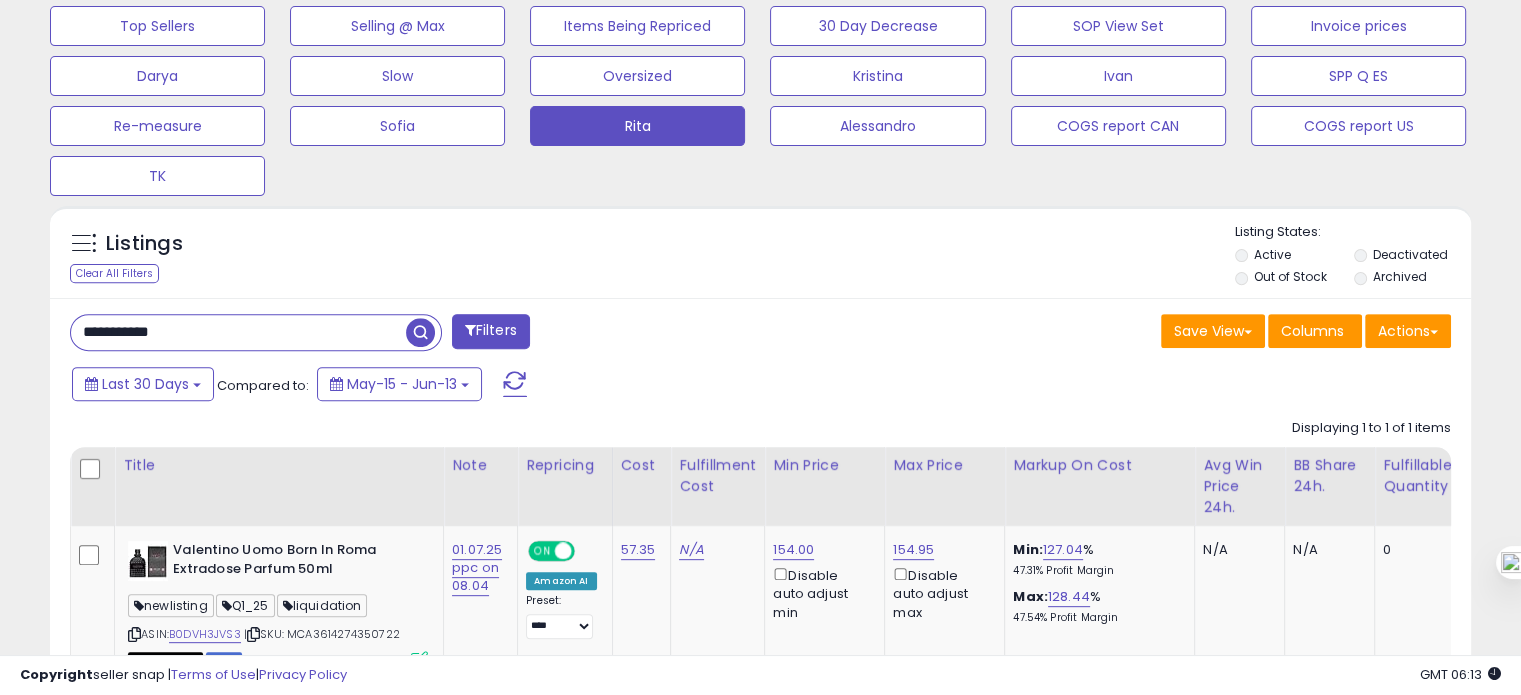 click on "**********" at bounding box center [238, 332] 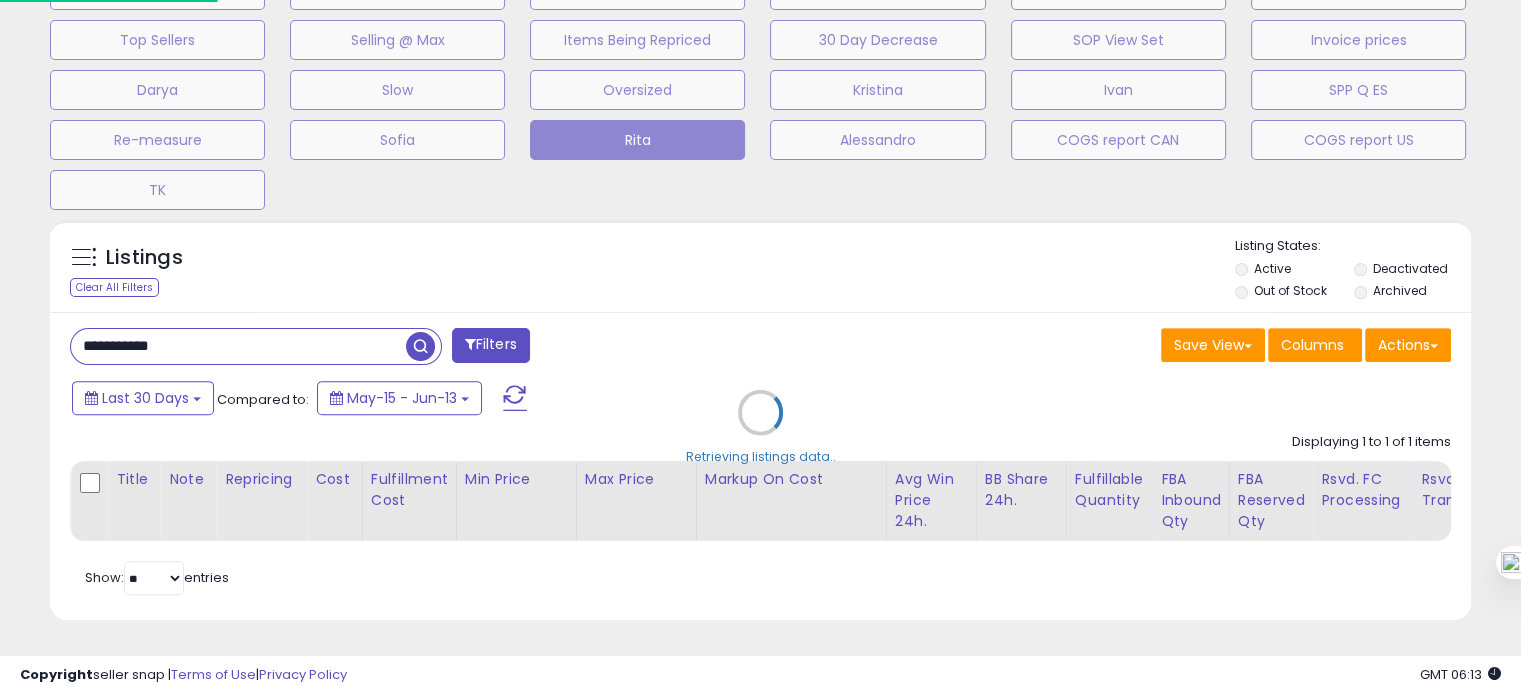 scroll, scrollTop: 999589, scrollLeft: 999168, axis: both 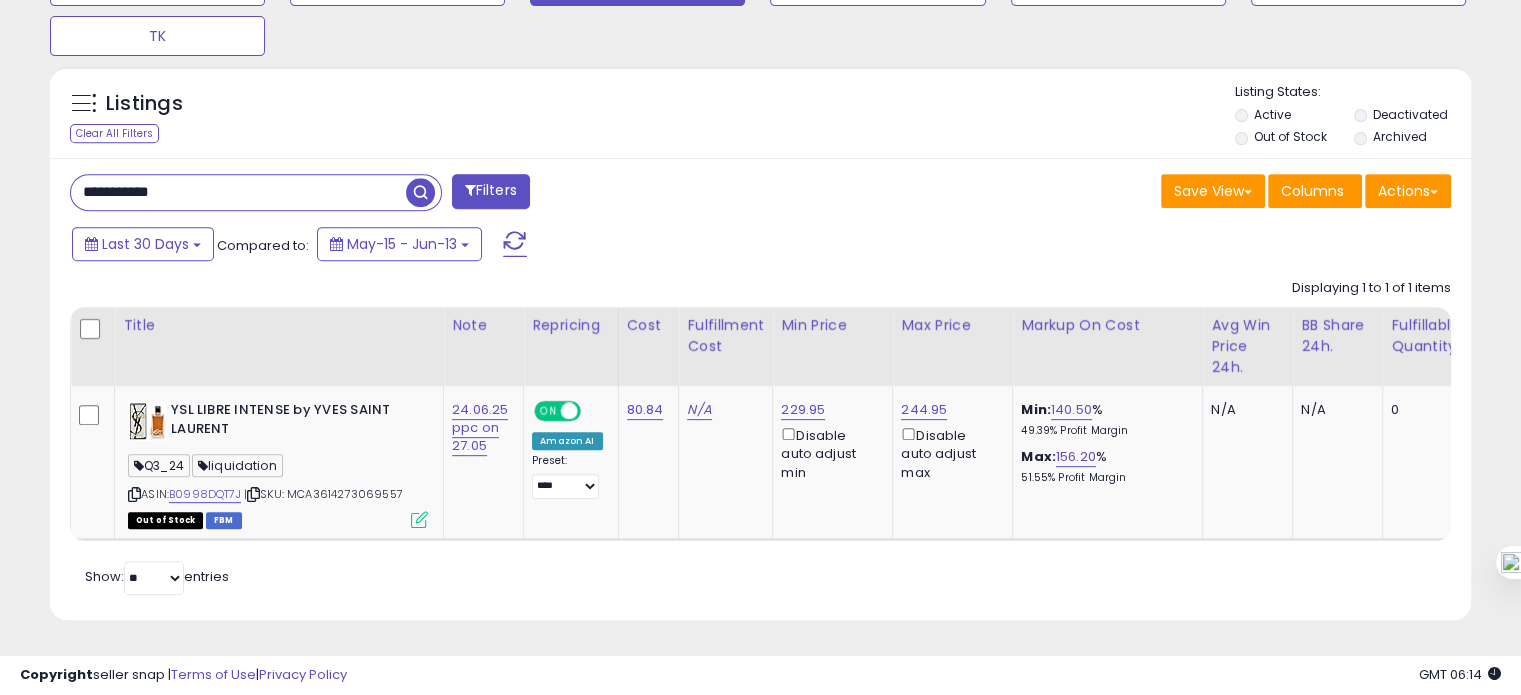 click on "Listings
Clear All Filters" at bounding box center [760, 112] 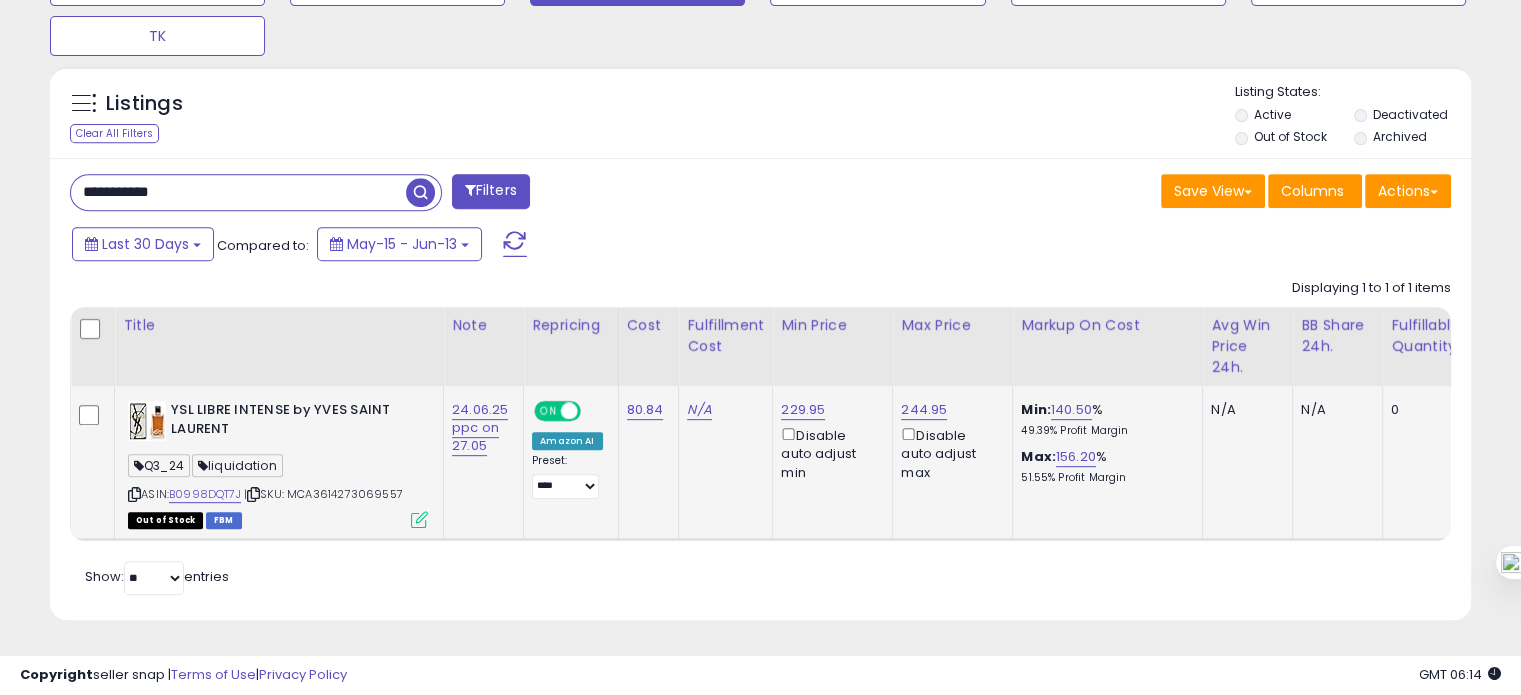 scroll, scrollTop: 0, scrollLeft: 454, axis: horizontal 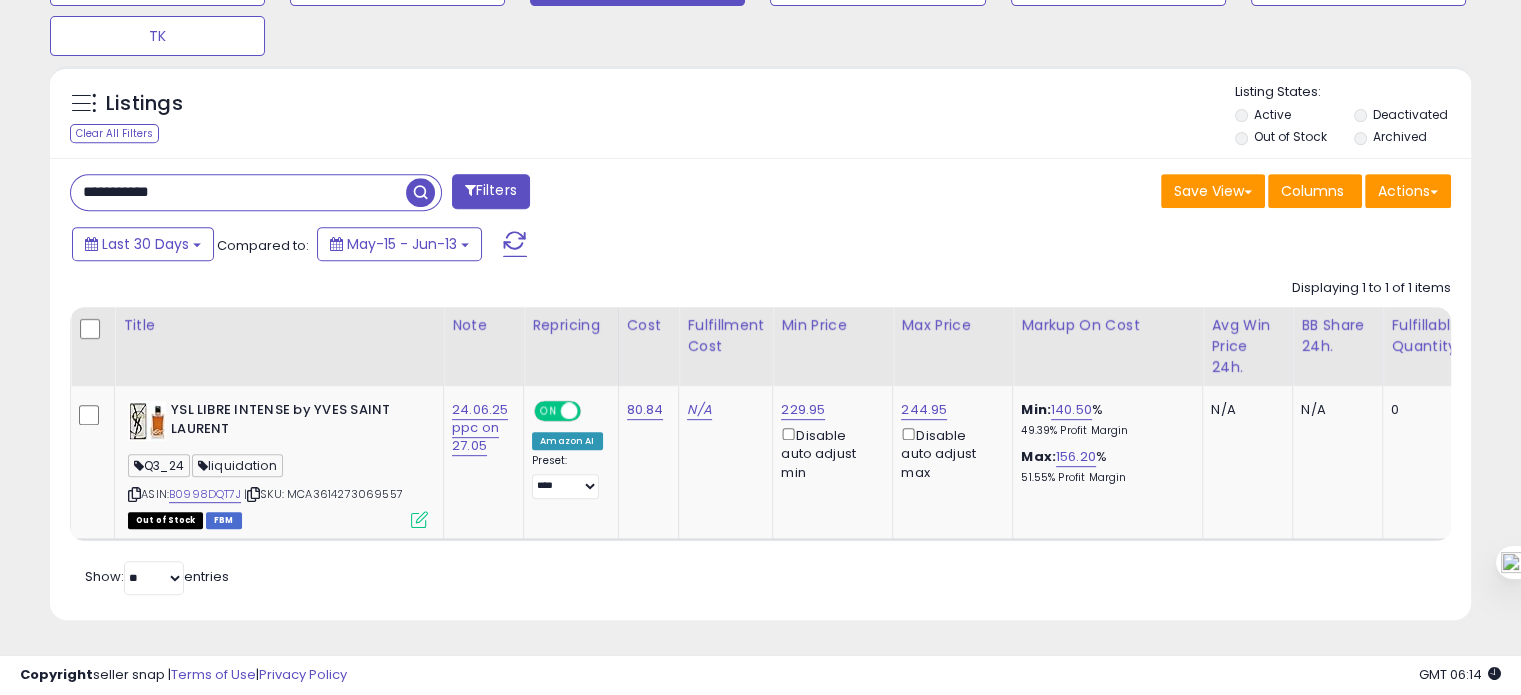 drag, startPoint x: 204, startPoint y: 197, endPoint x: 188, endPoint y: 185, distance: 20 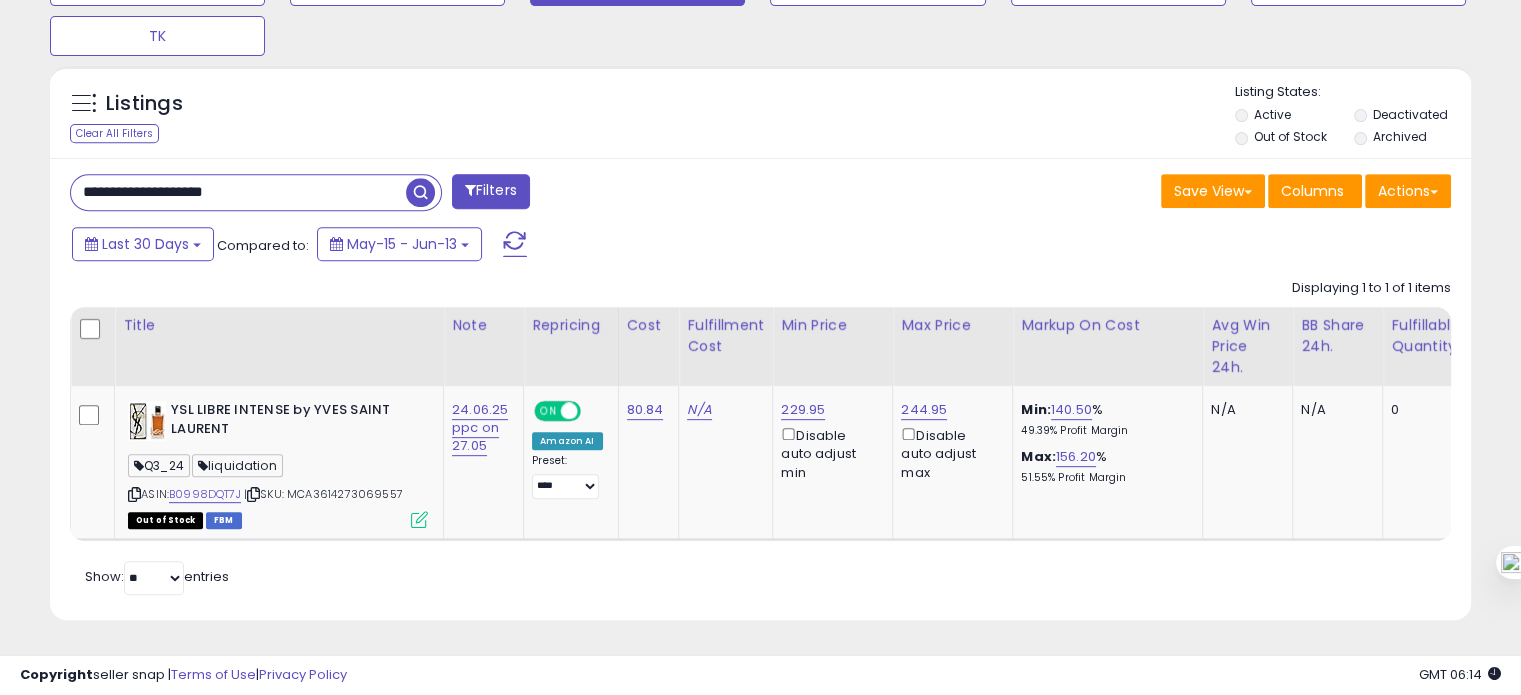 click on "**********" at bounding box center (238, 192) 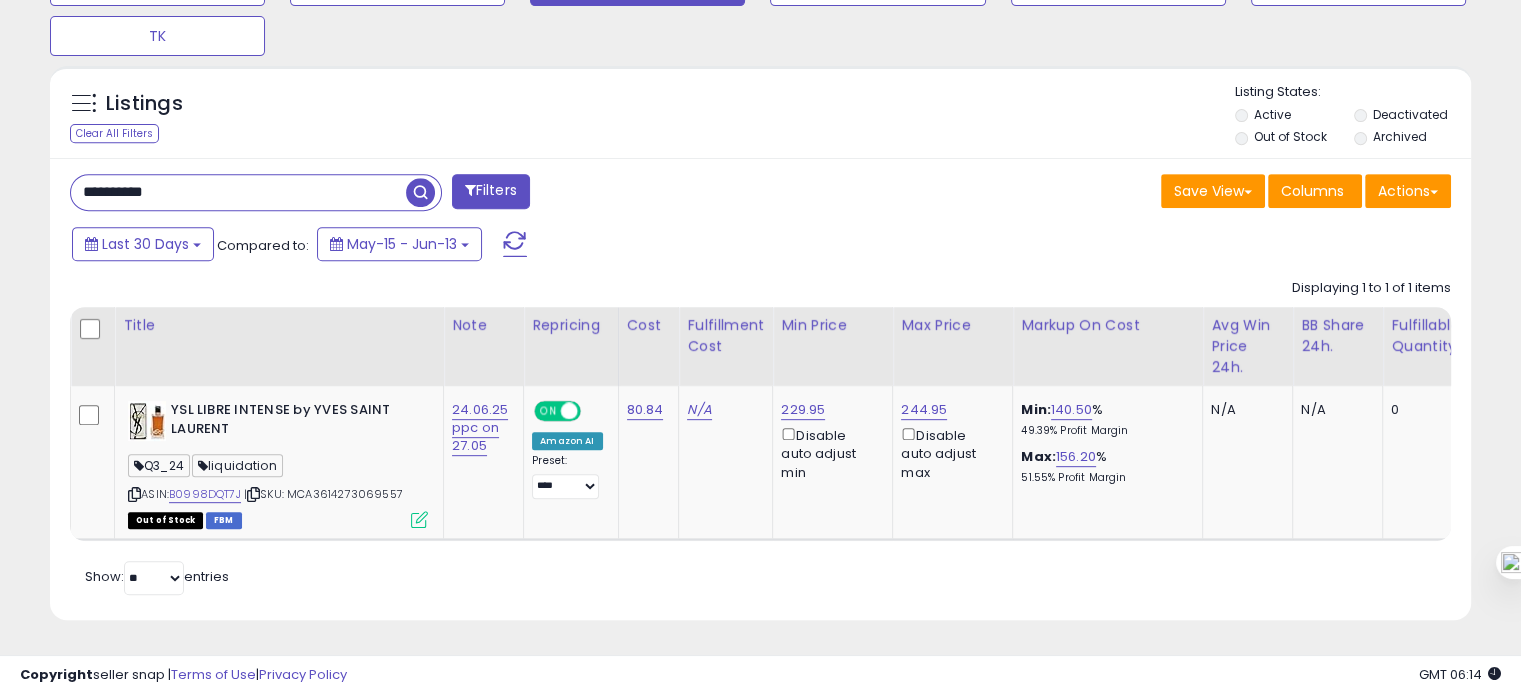 click on "**********" at bounding box center [238, 192] 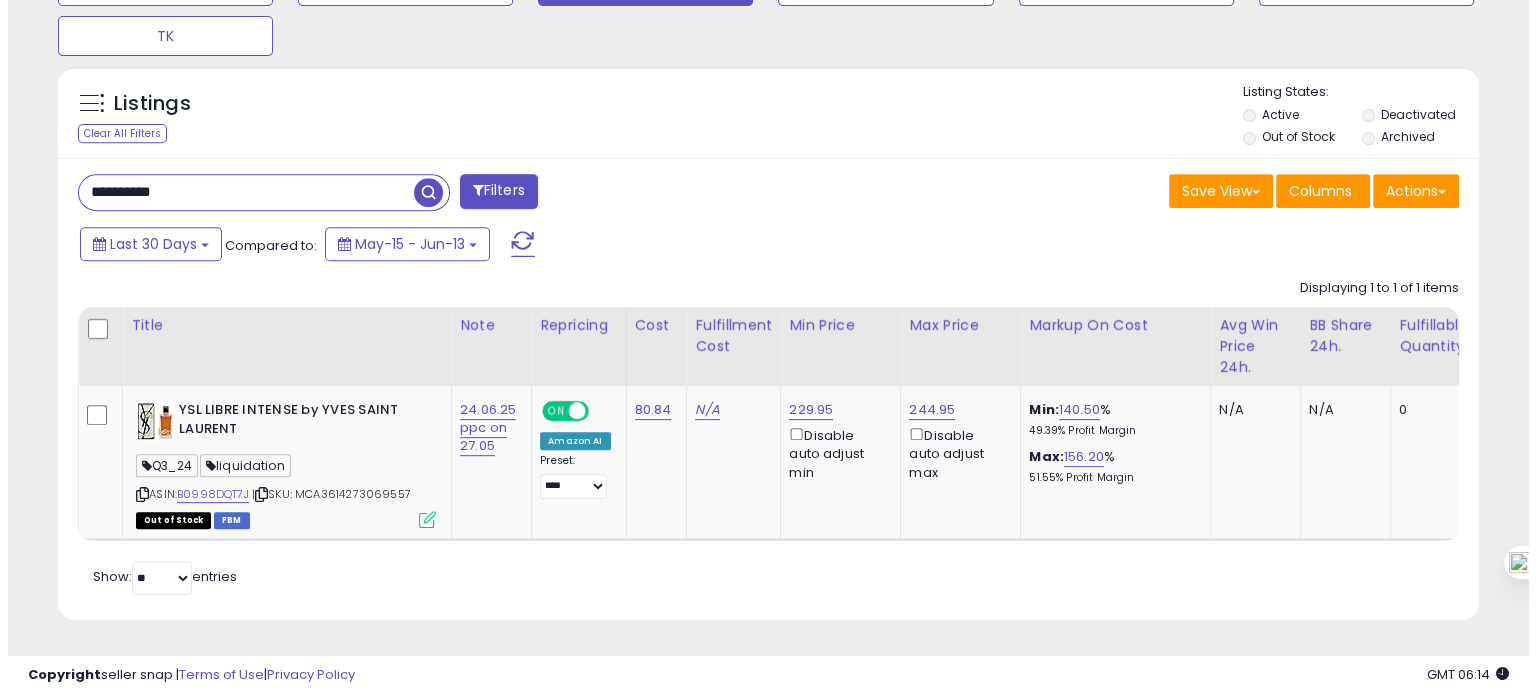 scroll, scrollTop: 674, scrollLeft: 0, axis: vertical 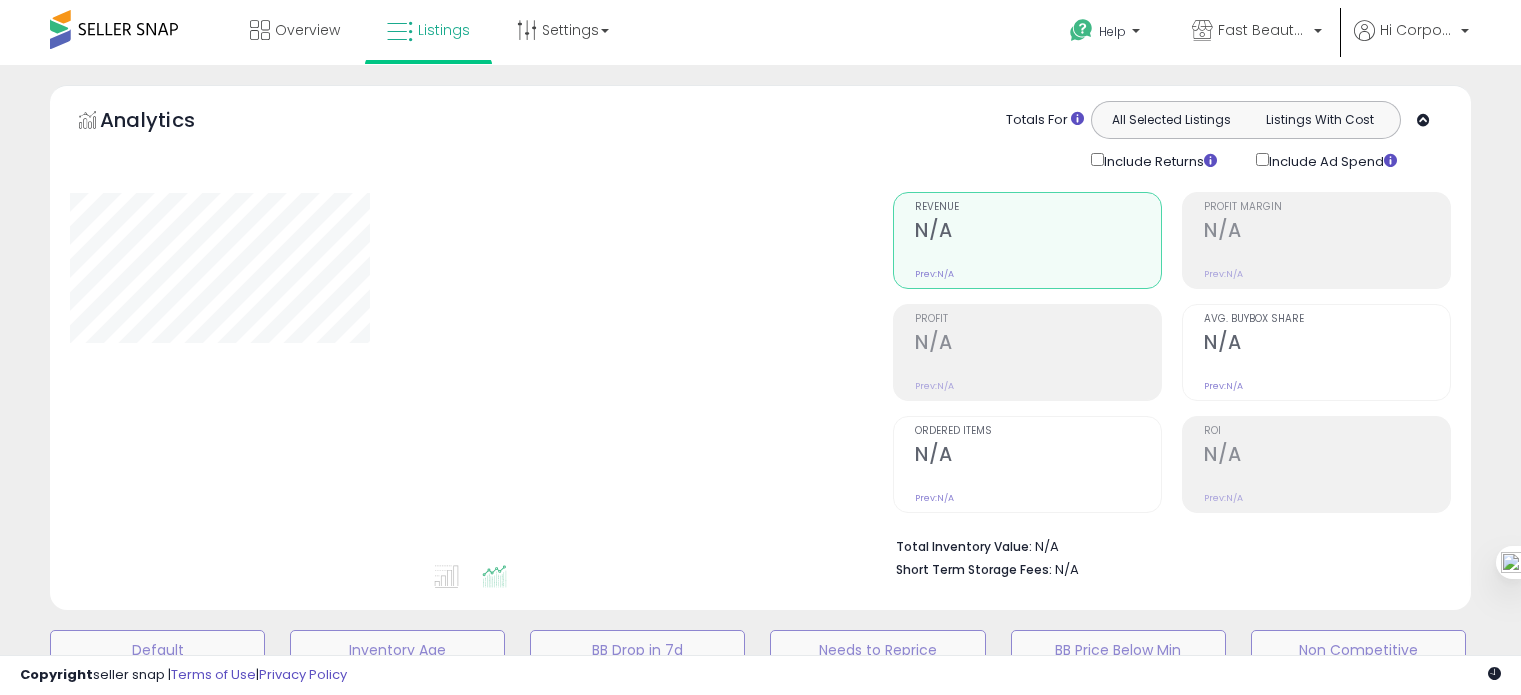 type on "**********" 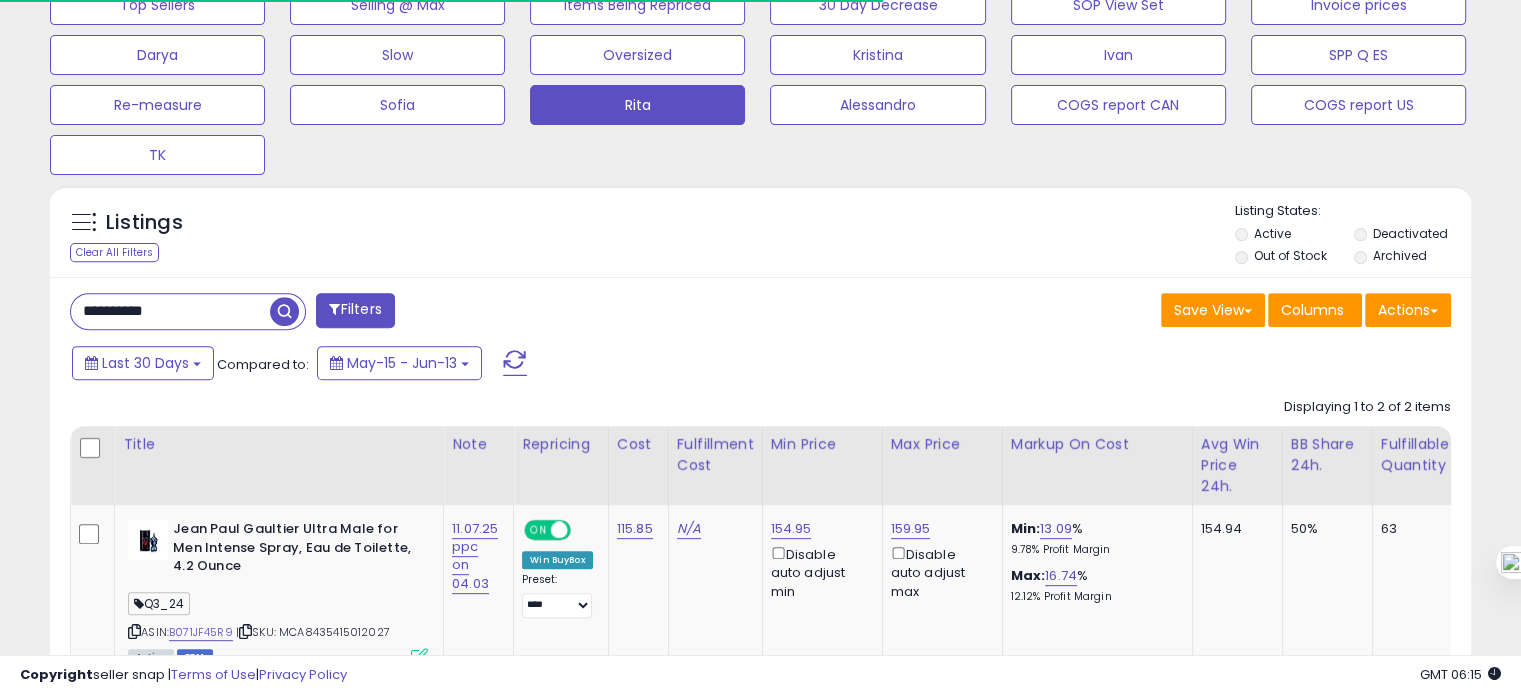scroll, scrollTop: 695, scrollLeft: 0, axis: vertical 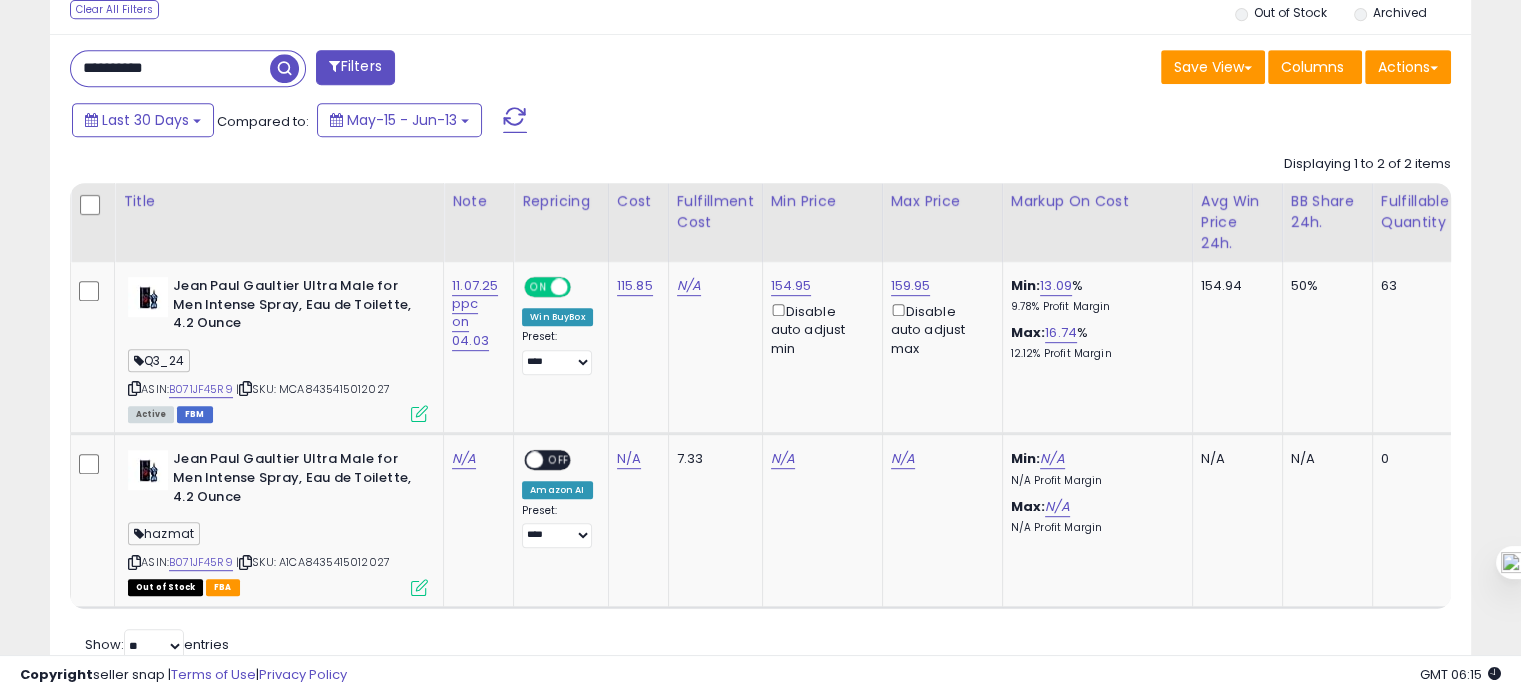 click on "**********" at bounding box center (170, 68) 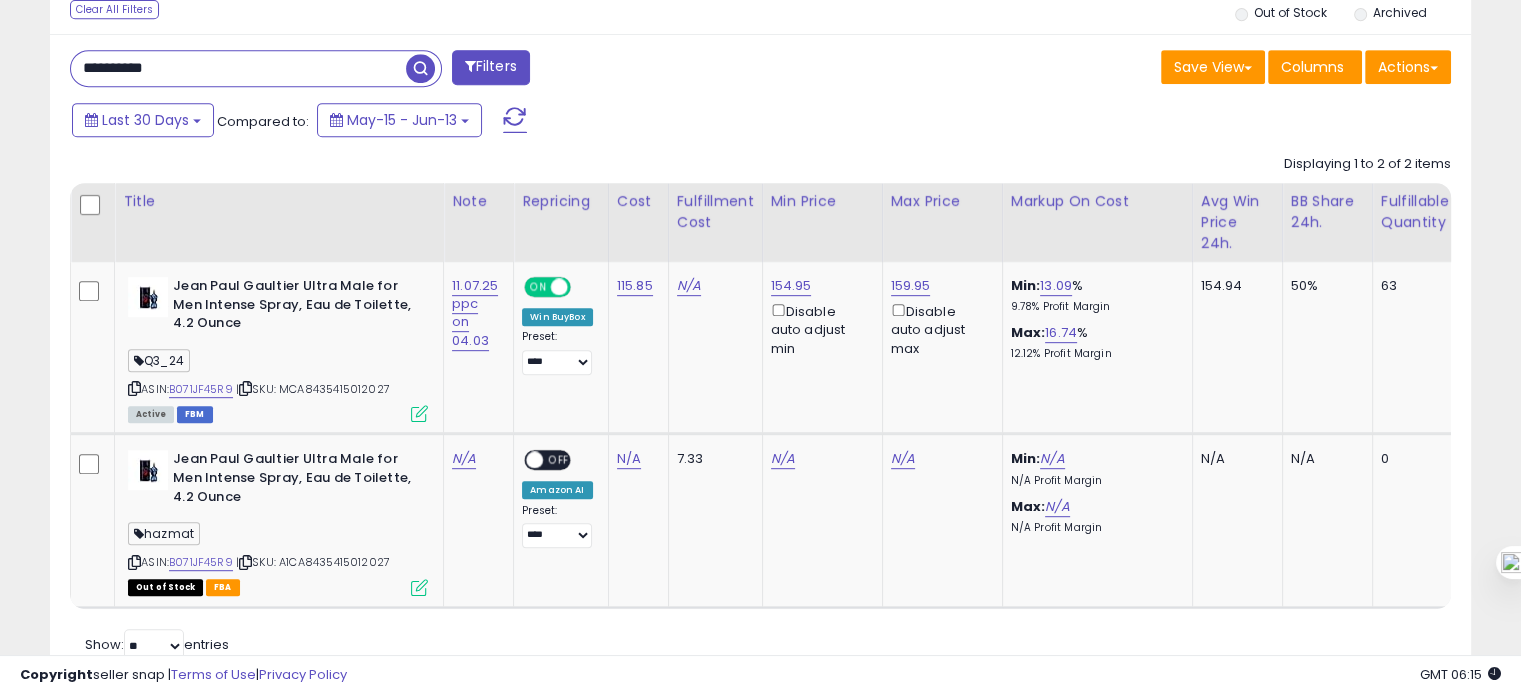 click on "**********" at bounding box center (238, 68) 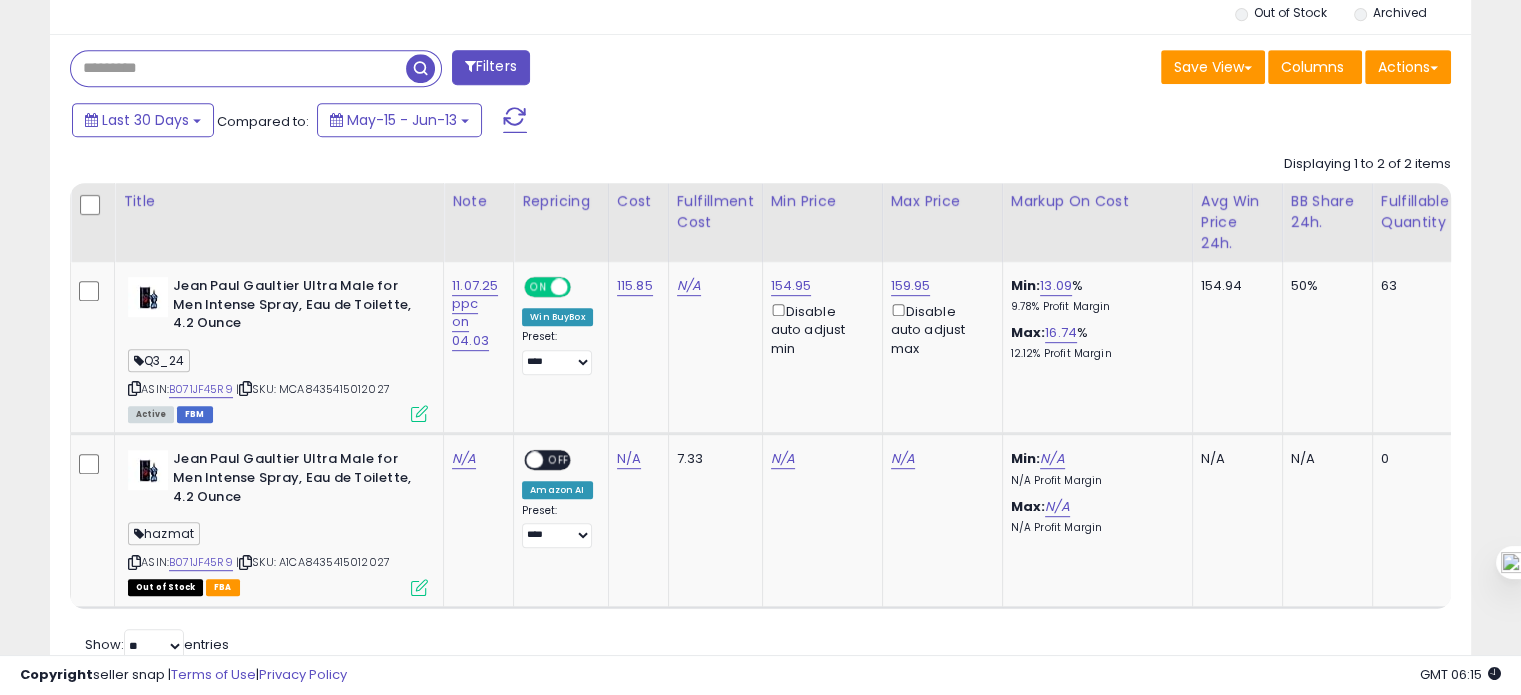 type 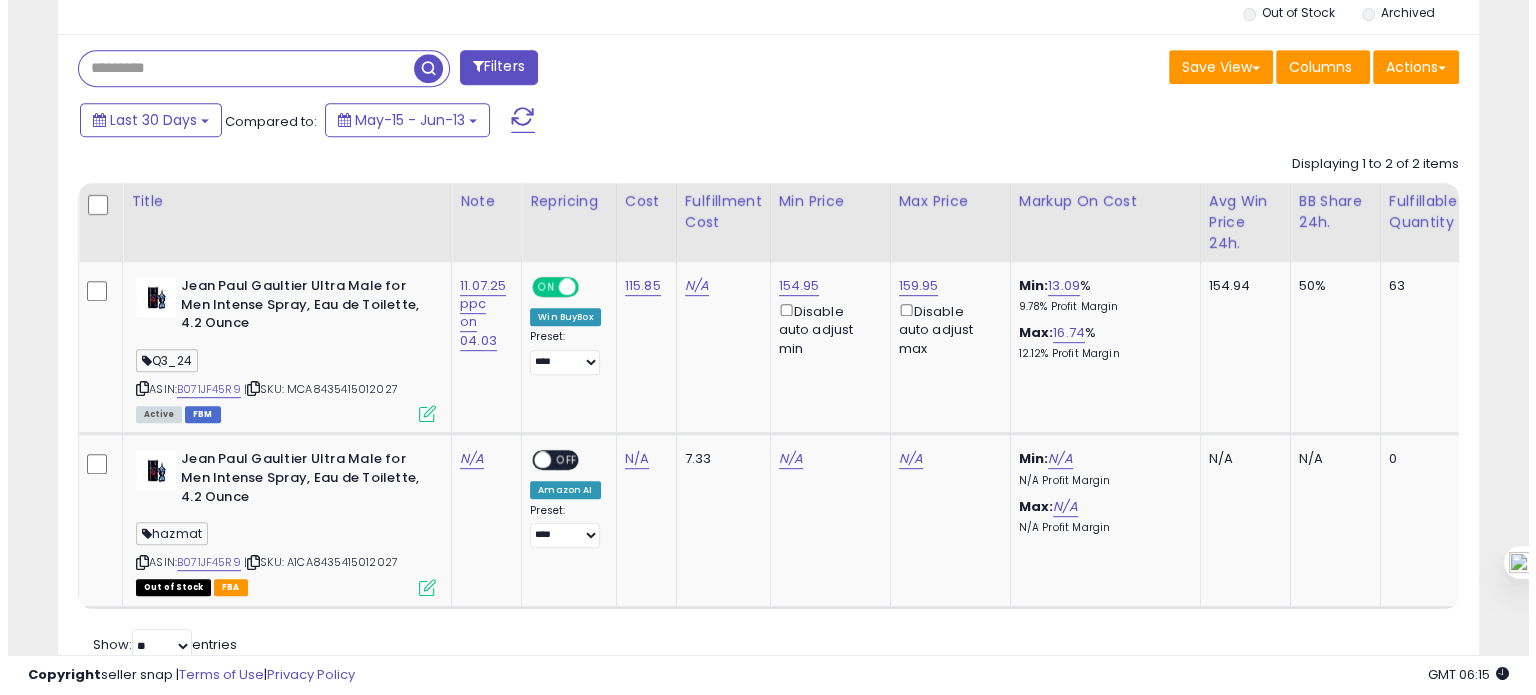 scroll, scrollTop: 674, scrollLeft: 0, axis: vertical 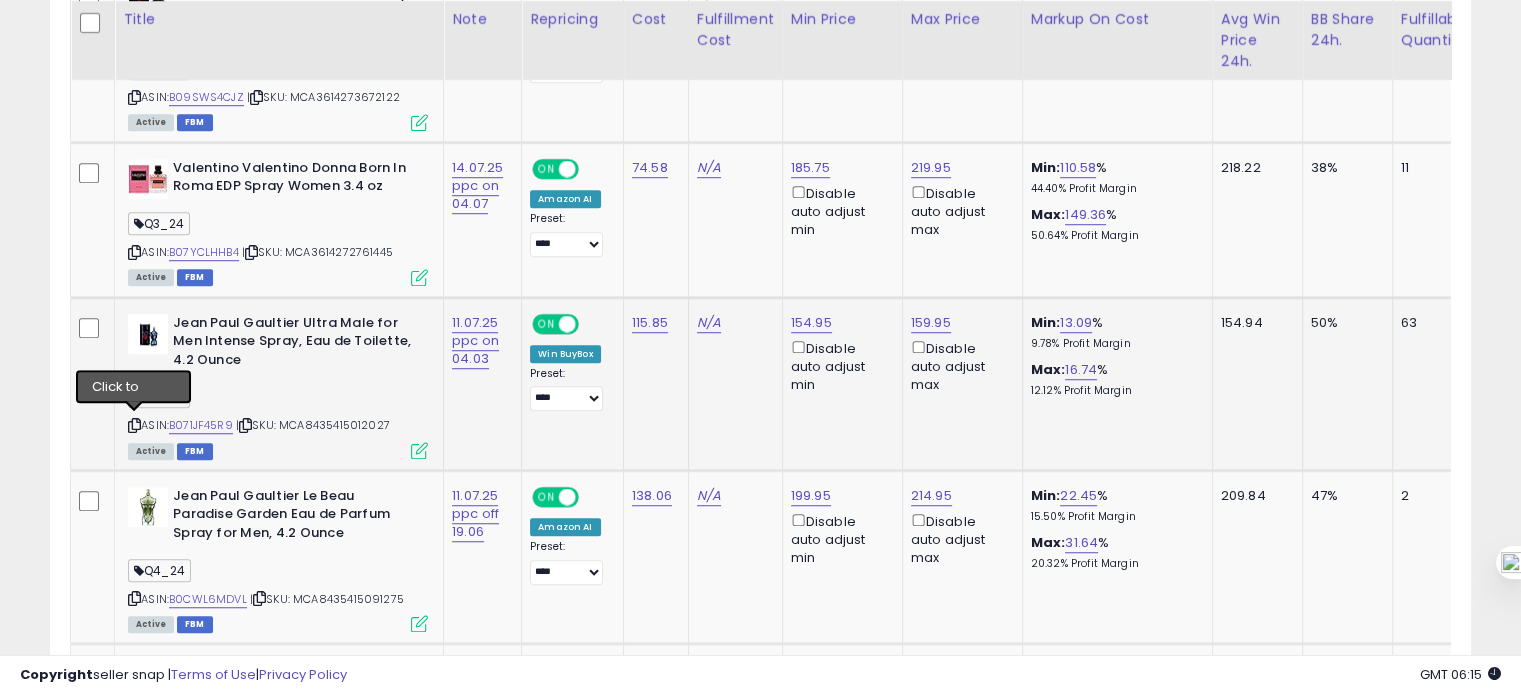 click at bounding box center (134, 425) 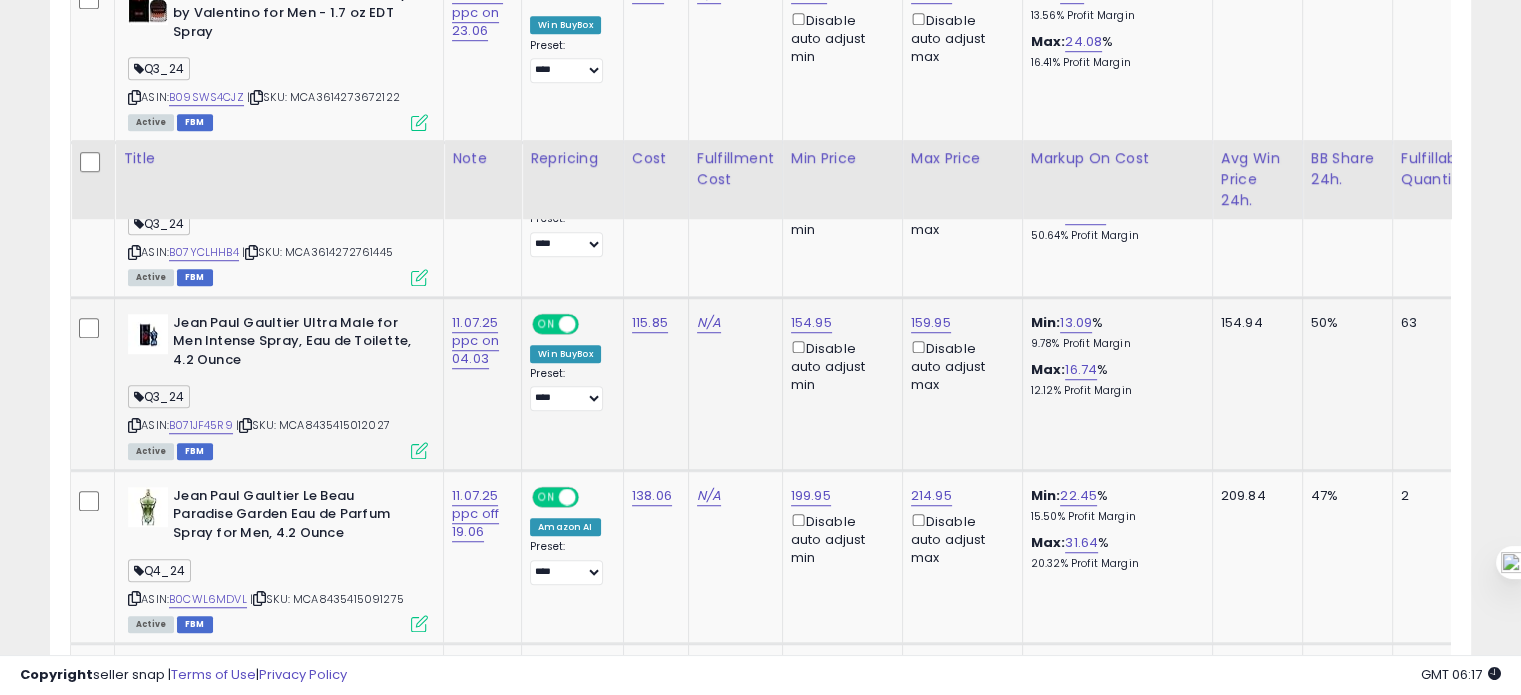 scroll, scrollTop: 1583, scrollLeft: 0, axis: vertical 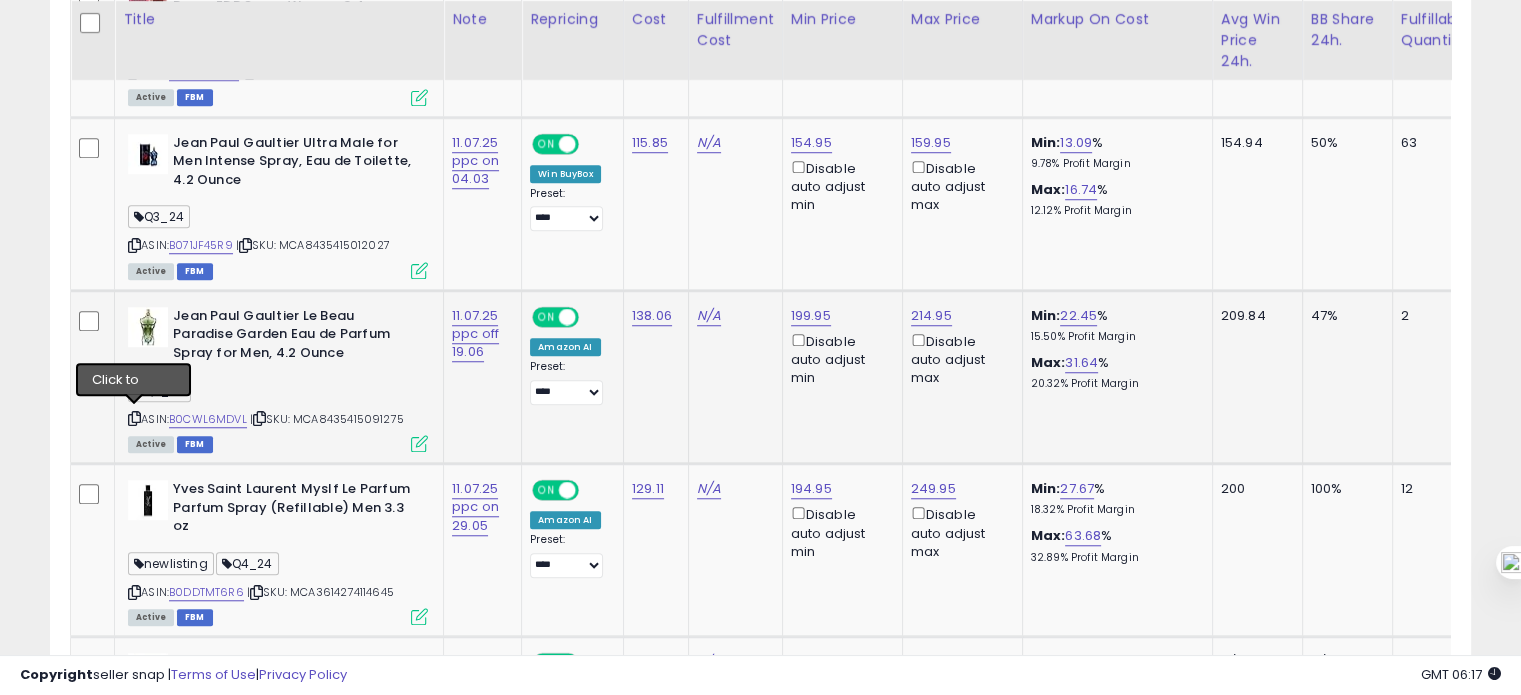 click at bounding box center (134, 418) 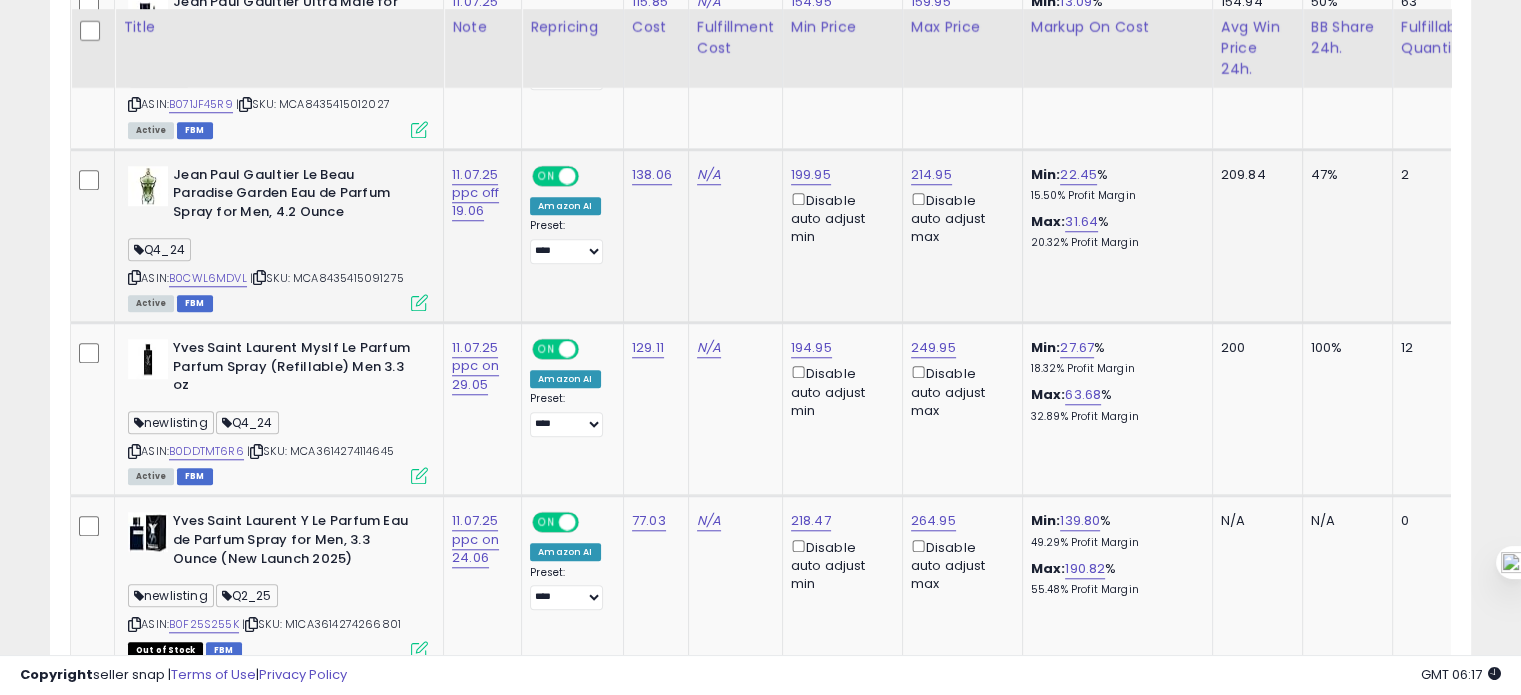 scroll, scrollTop: 1735, scrollLeft: 0, axis: vertical 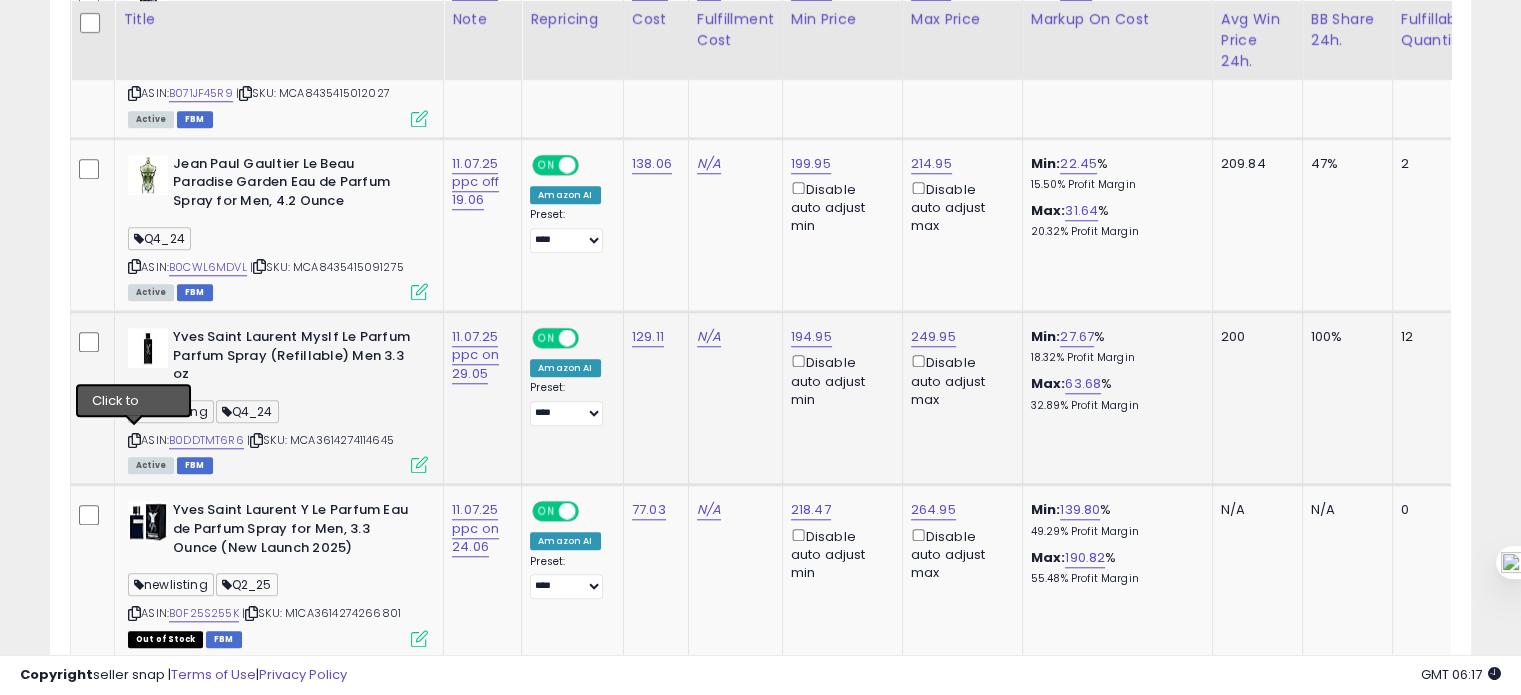 click at bounding box center (134, 440) 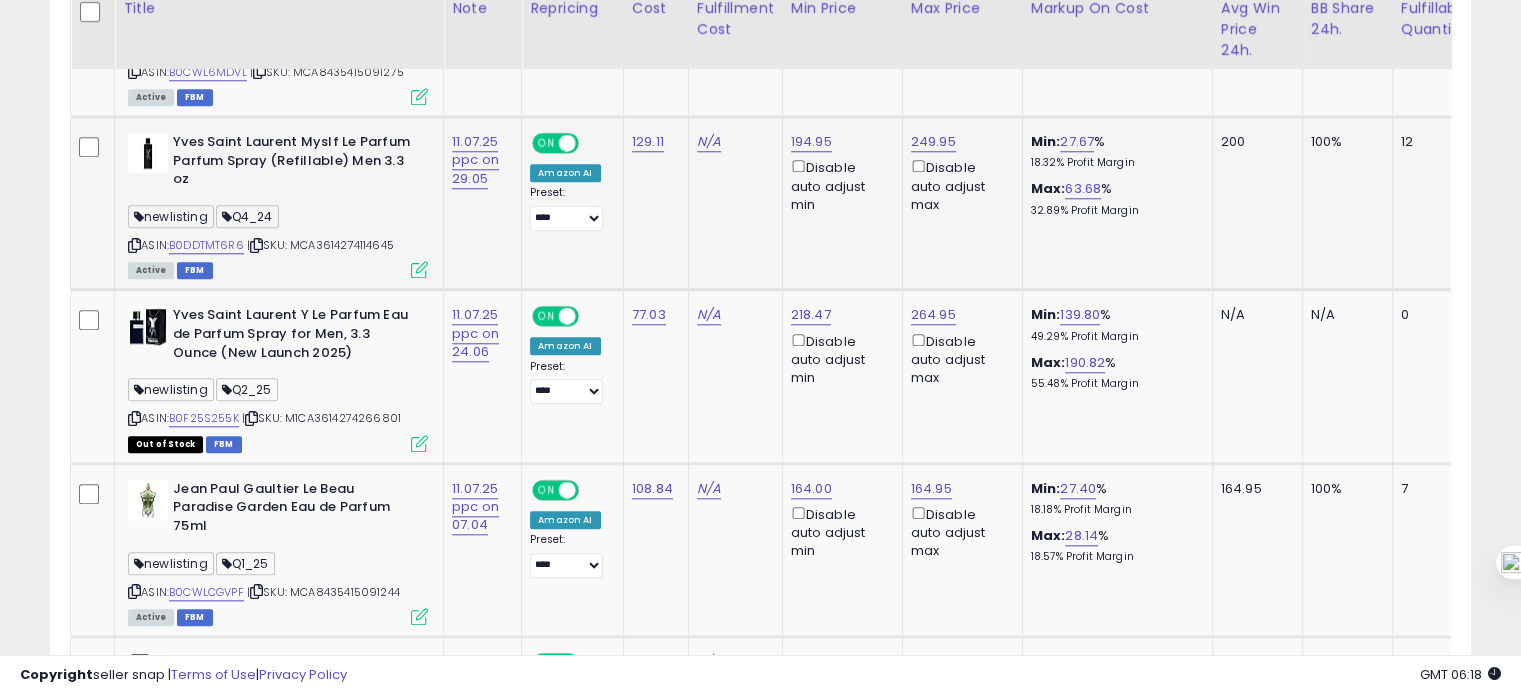 scroll, scrollTop: 1936, scrollLeft: 0, axis: vertical 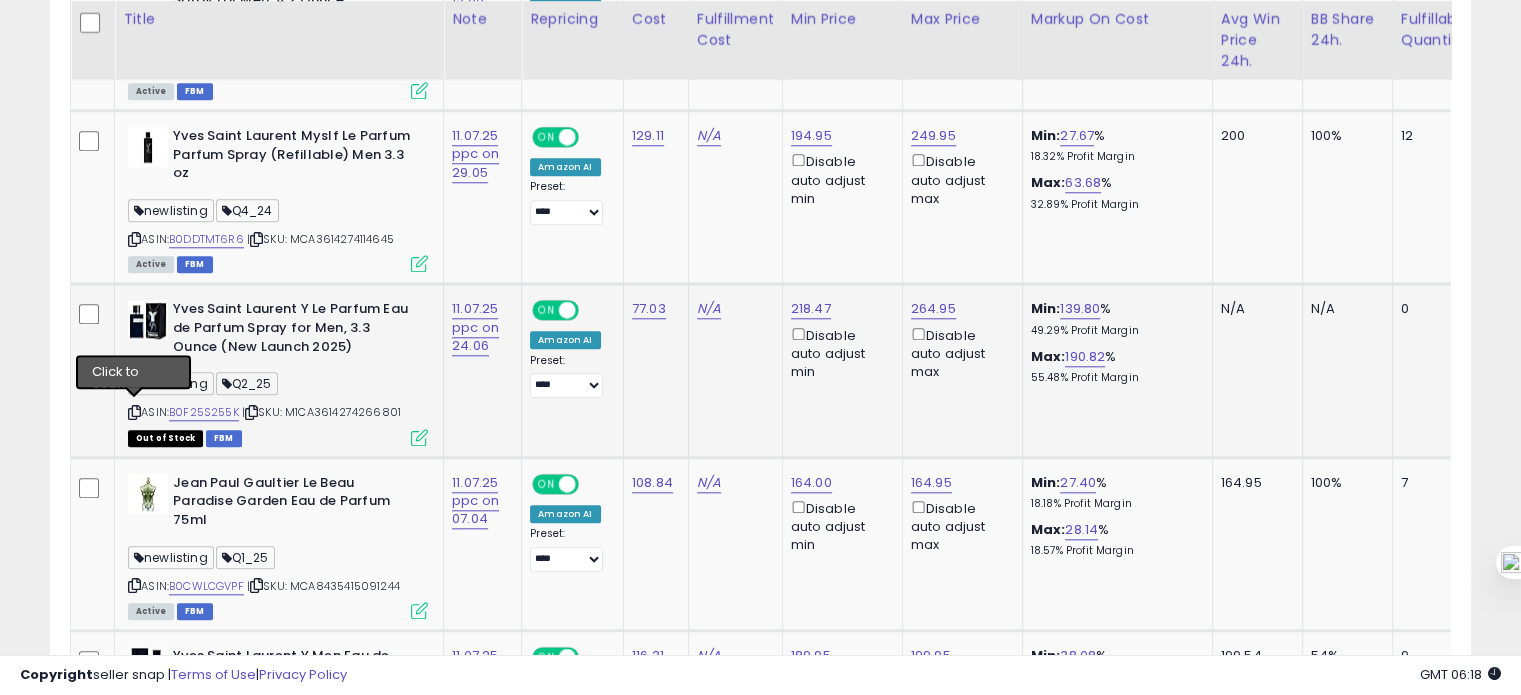 click at bounding box center (134, 412) 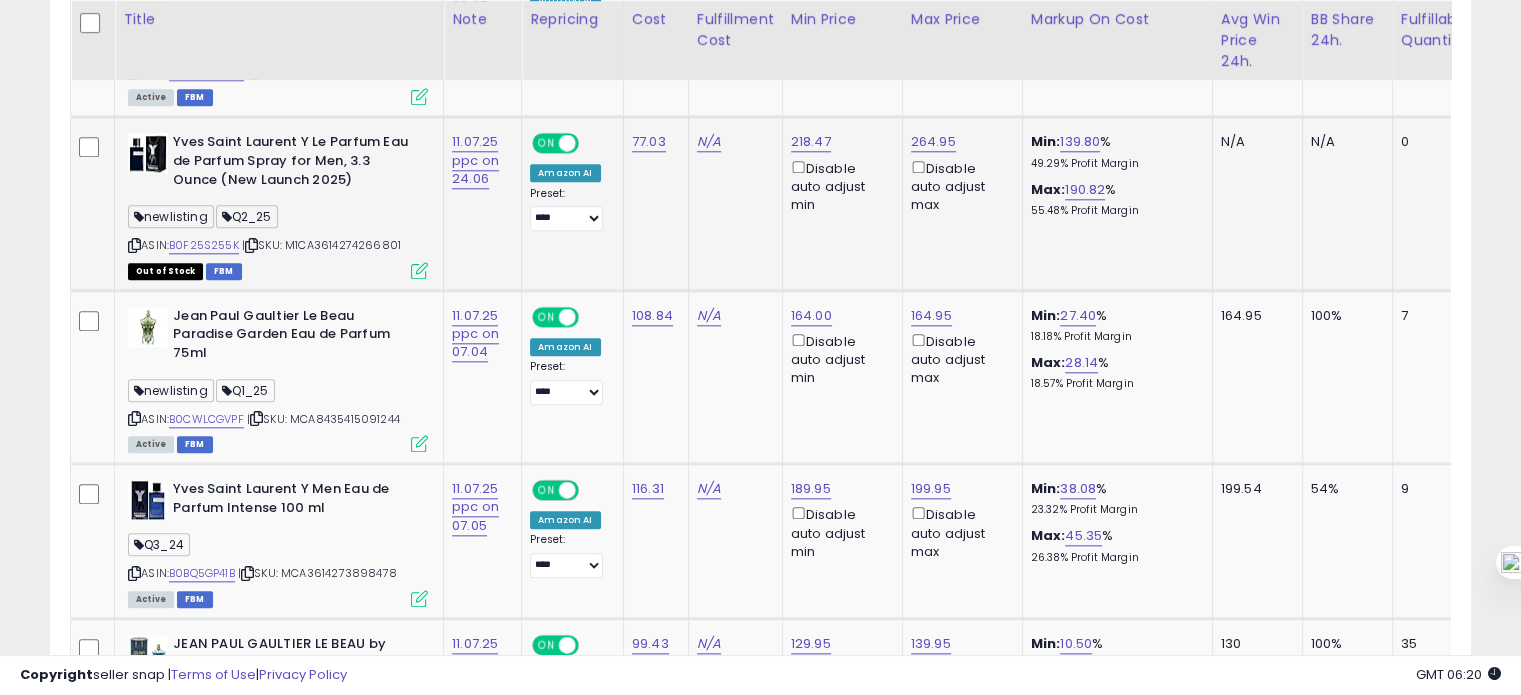 scroll, scrollTop: 2104, scrollLeft: 0, axis: vertical 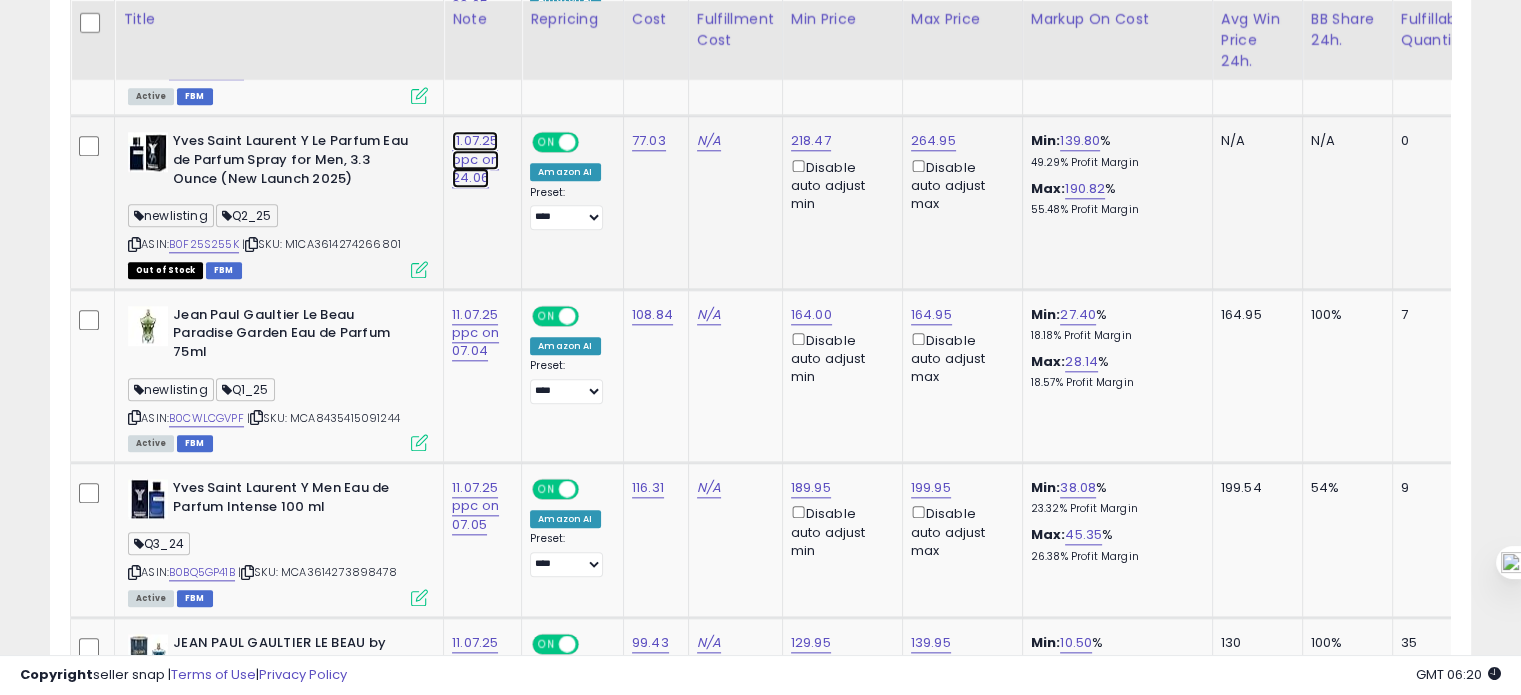 click on "11.07.25 ppc on 24.06" at bounding box center [477, -871] 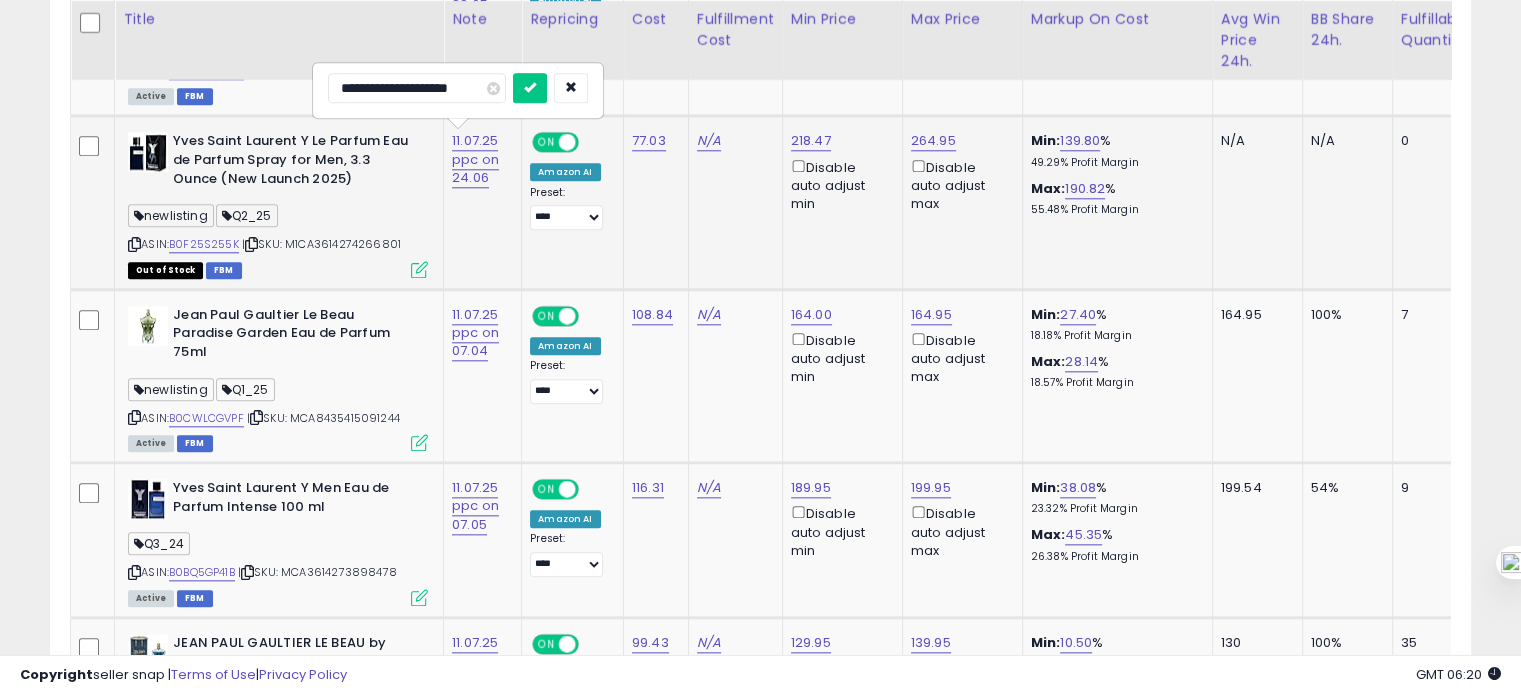 click on "**********" at bounding box center (417, 88) 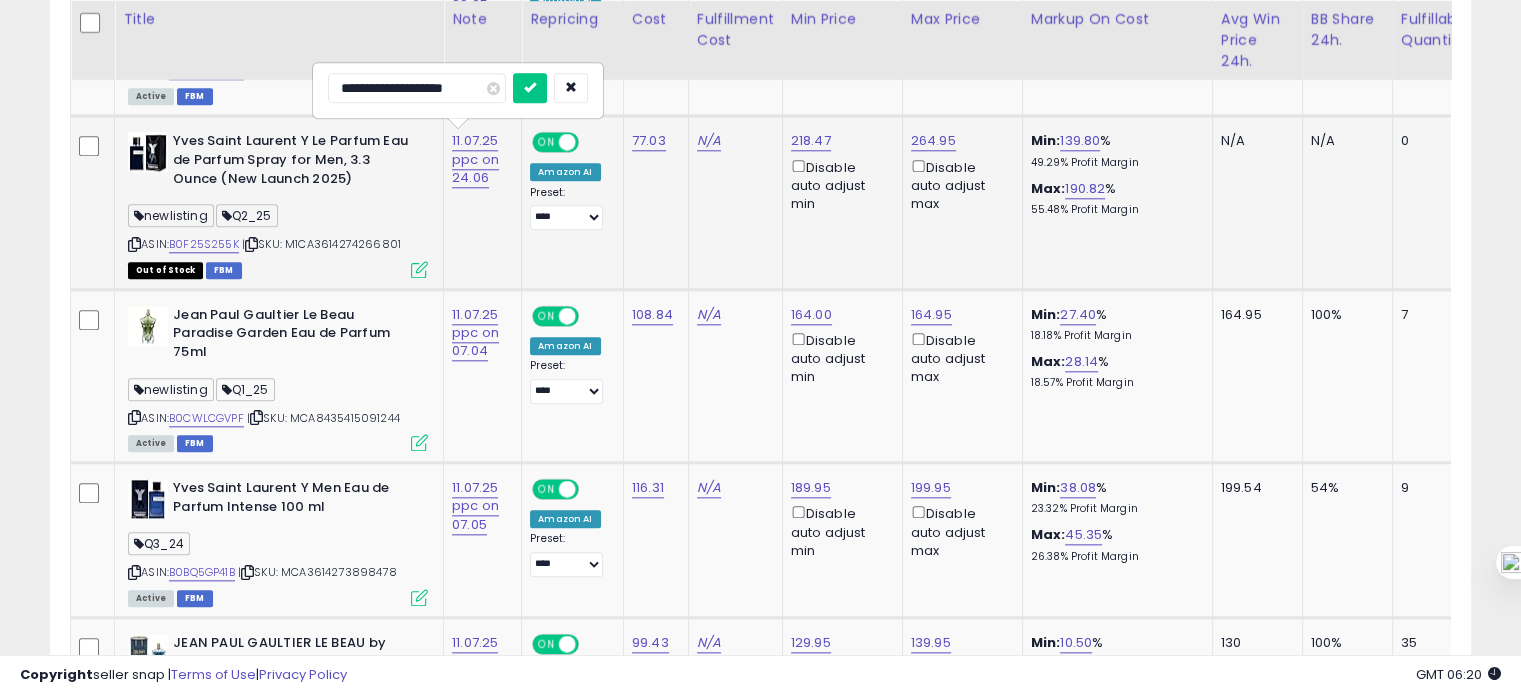 type on "**********" 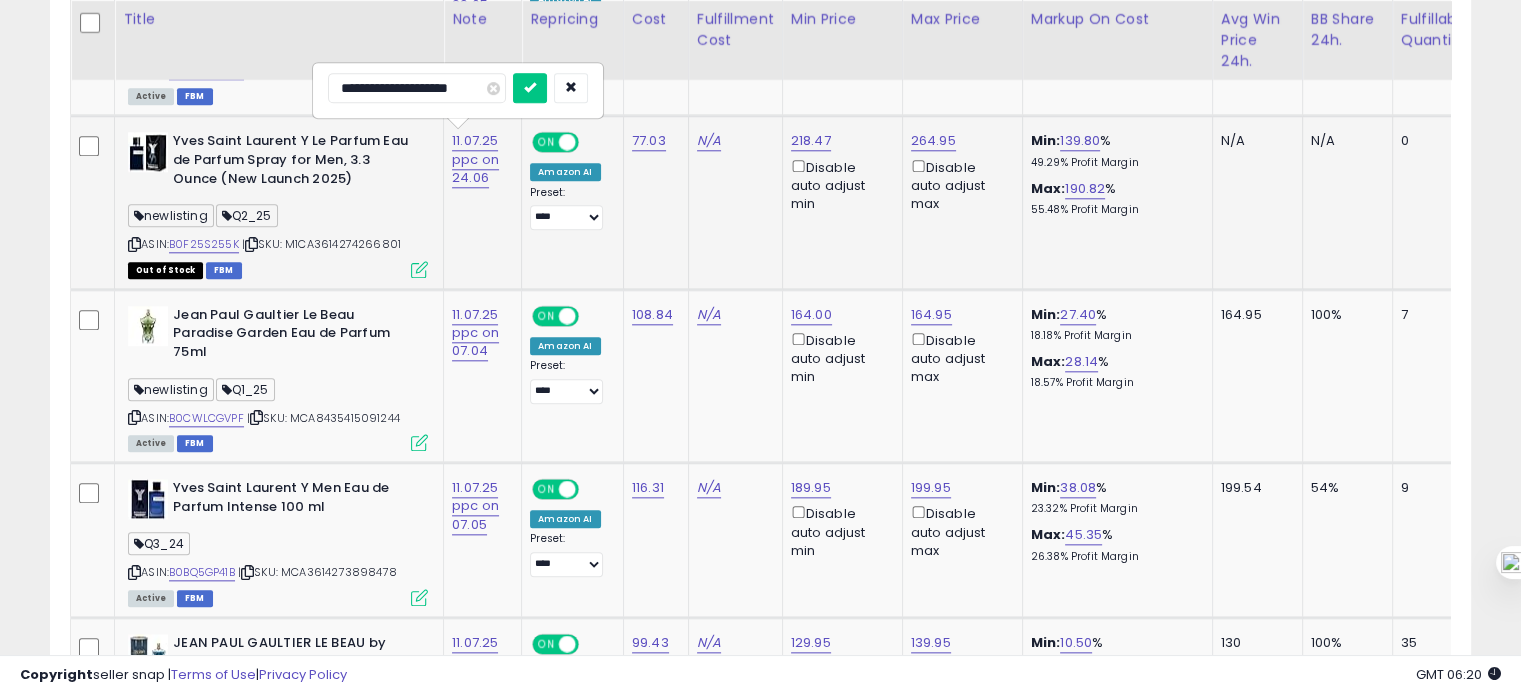 click at bounding box center [530, 88] 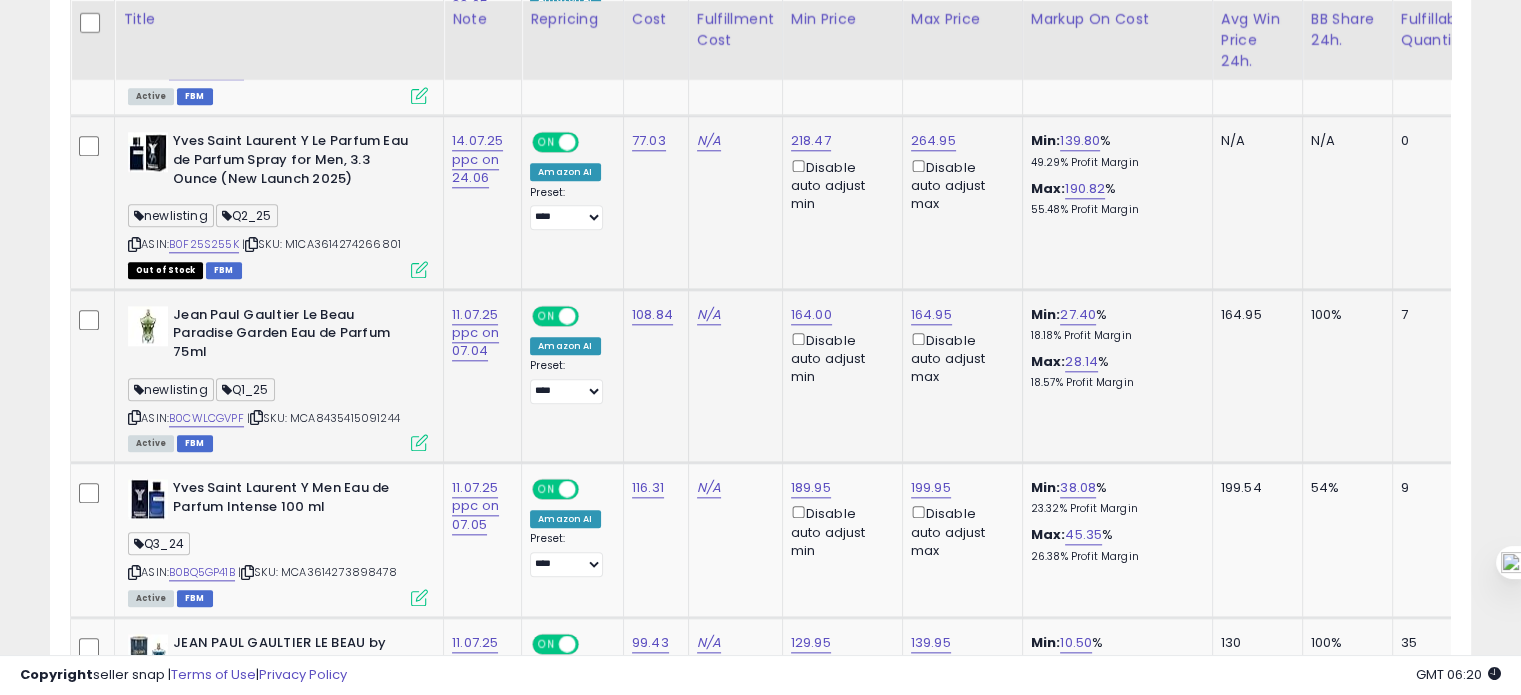 click at bounding box center (134, 417) 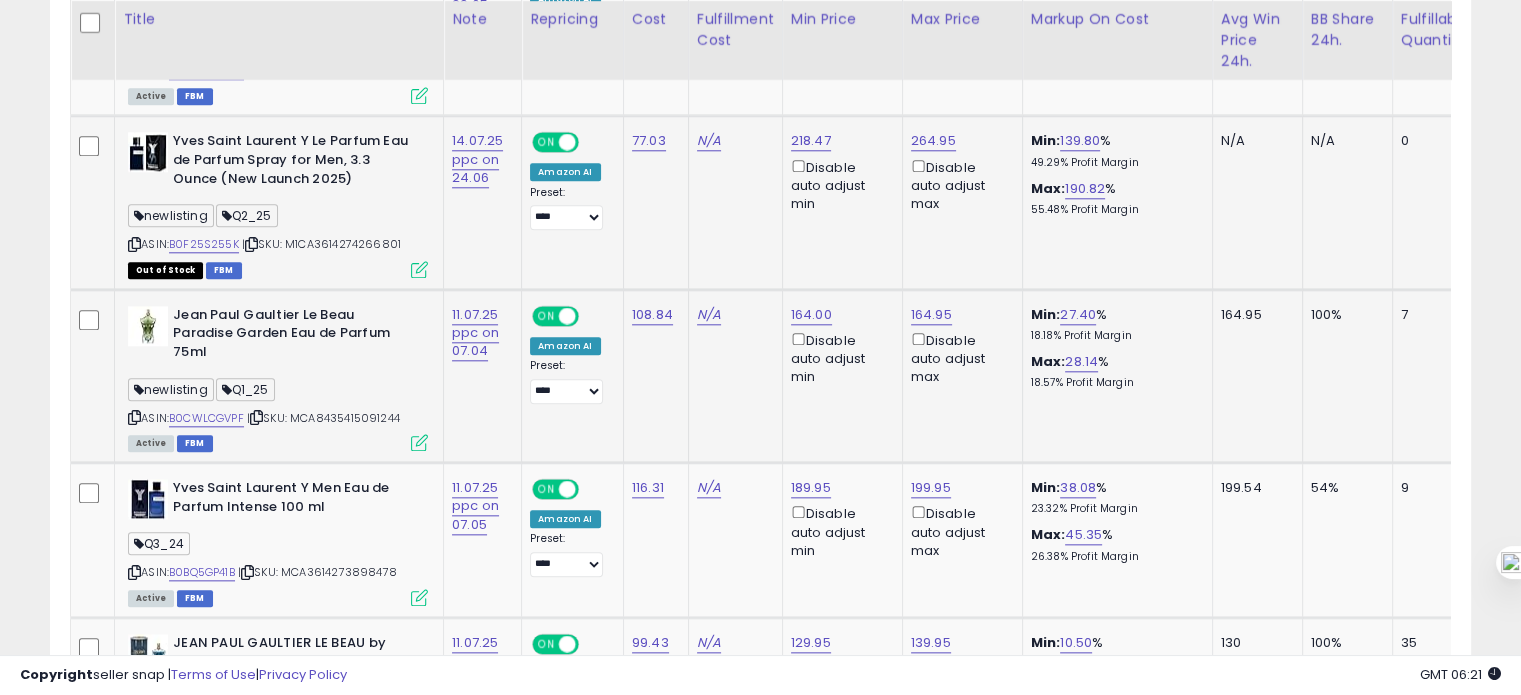 click on "|   SKU: MCA8435415091244" at bounding box center [323, 418] 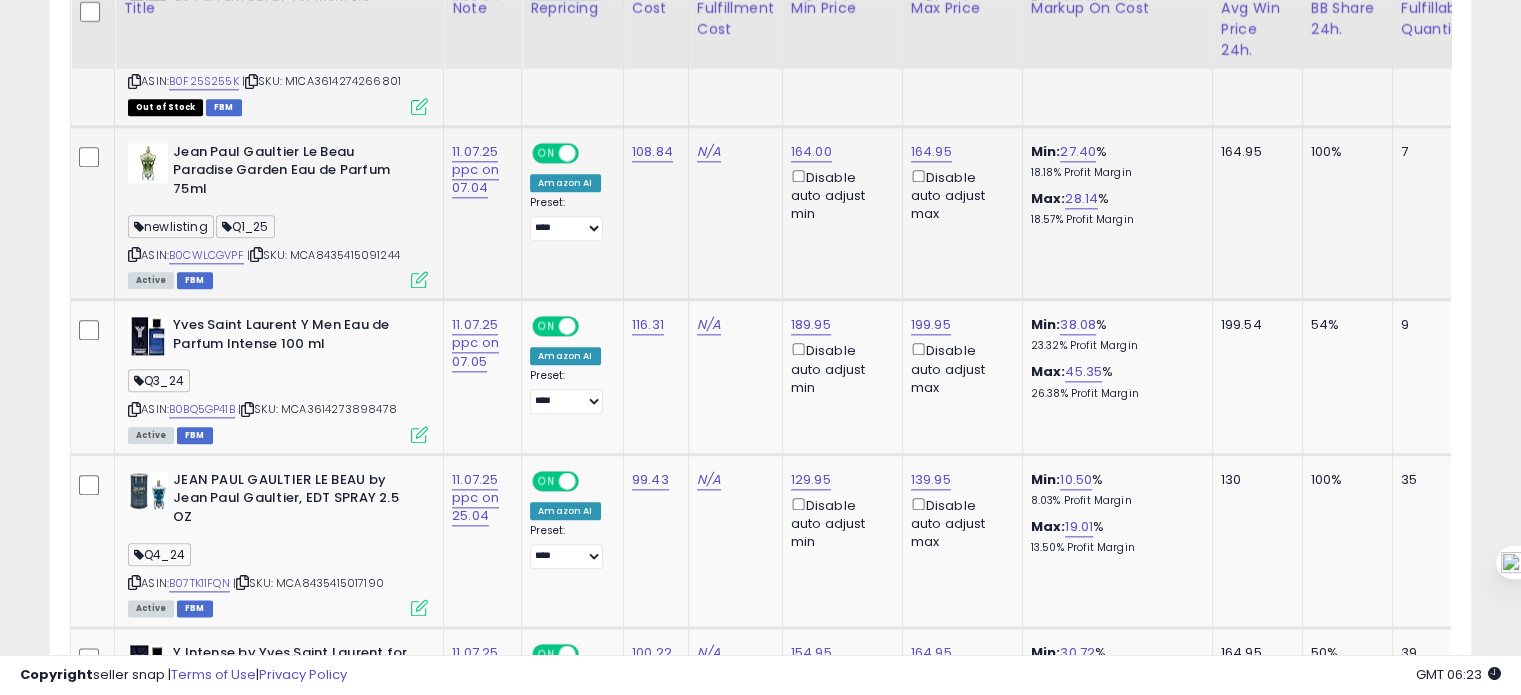 scroll, scrollTop: 2276, scrollLeft: 0, axis: vertical 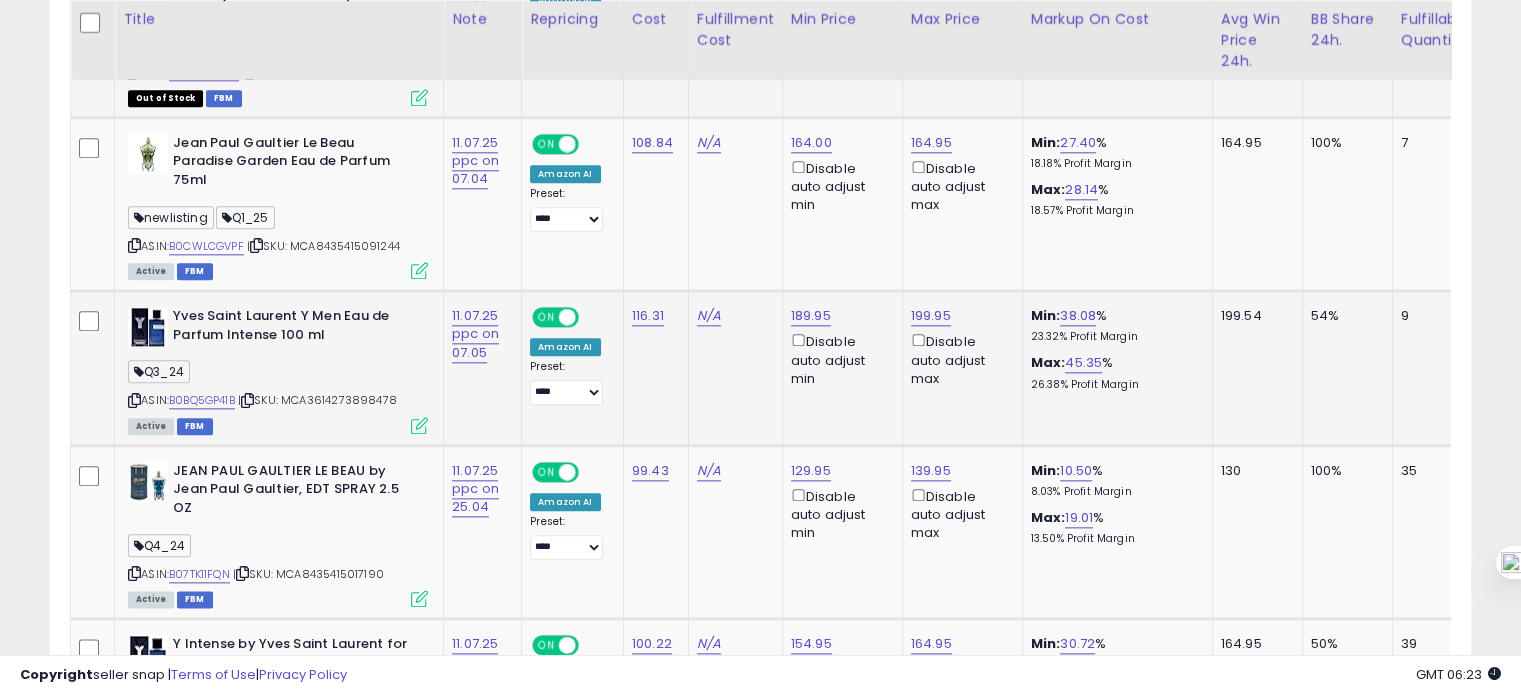 click at bounding box center [134, 400] 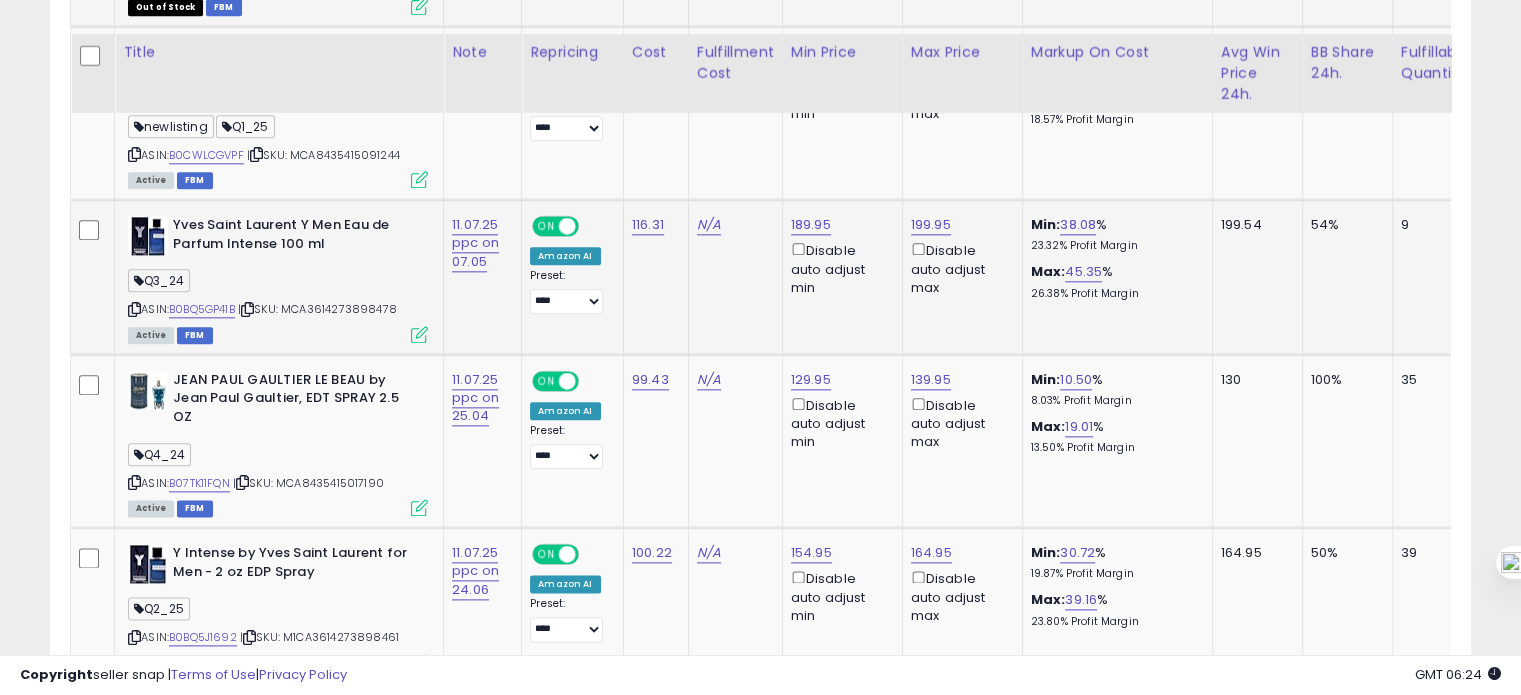 scroll, scrollTop: 2430, scrollLeft: 0, axis: vertical 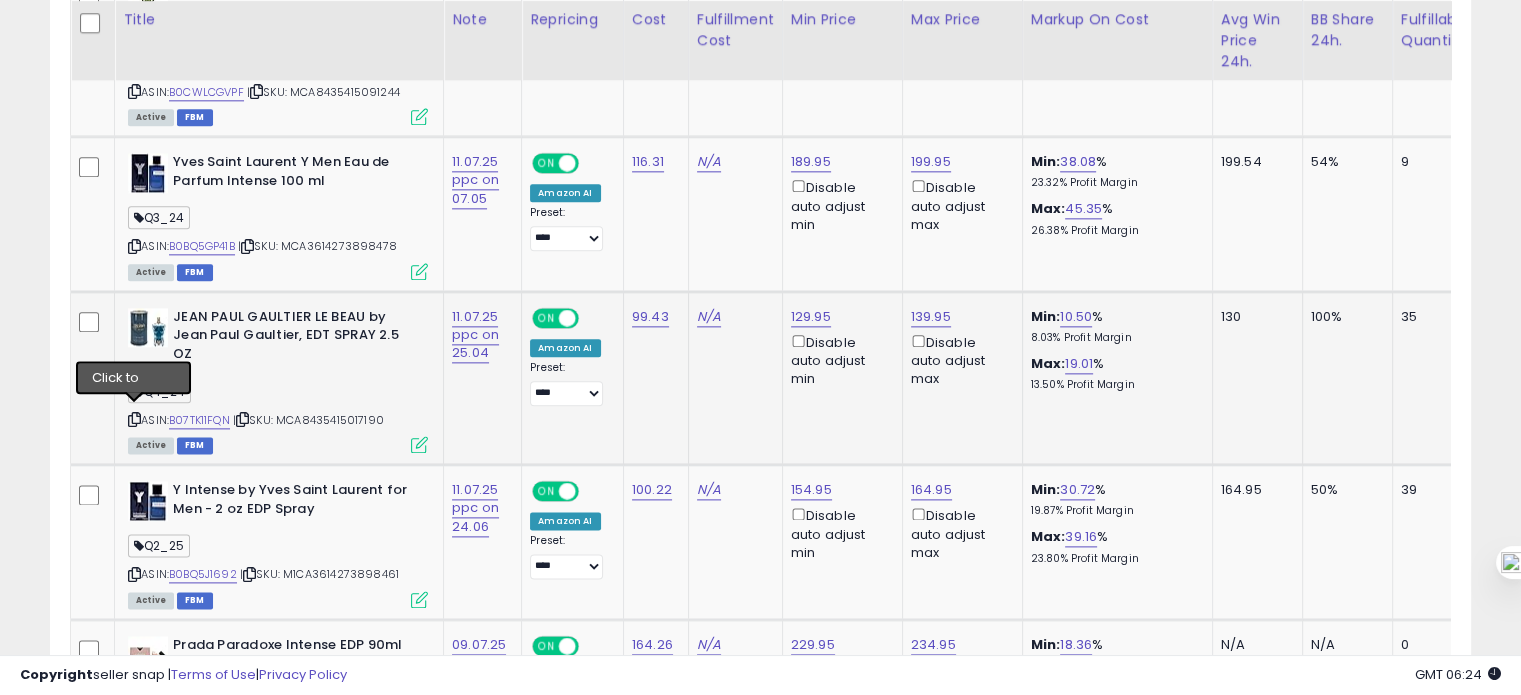 click at bounding box center (134, 419) 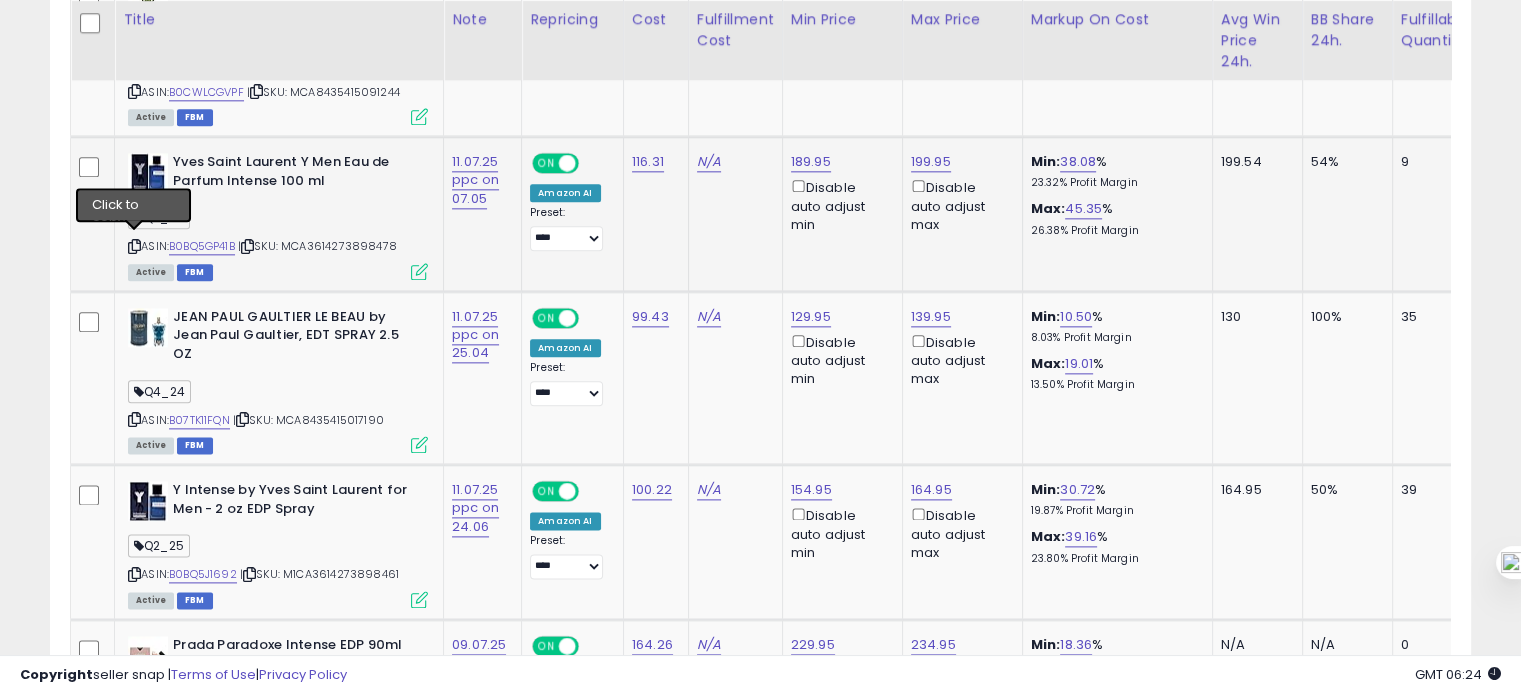 click at bounding box center (134, 246) 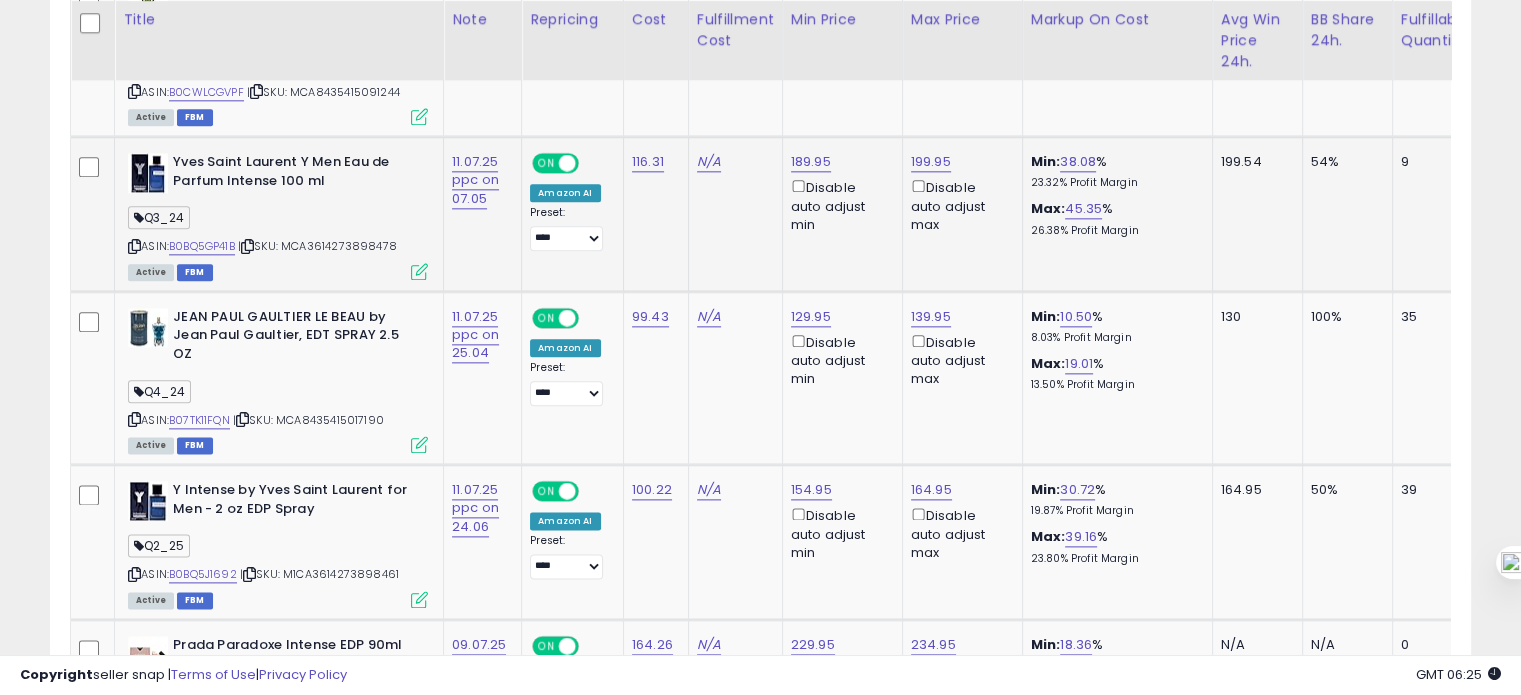 click on "ASIN:  B0BQ5GP41B    |   SKU: MCA3614273898478 Active FBM" at bounding box center (278, 215) 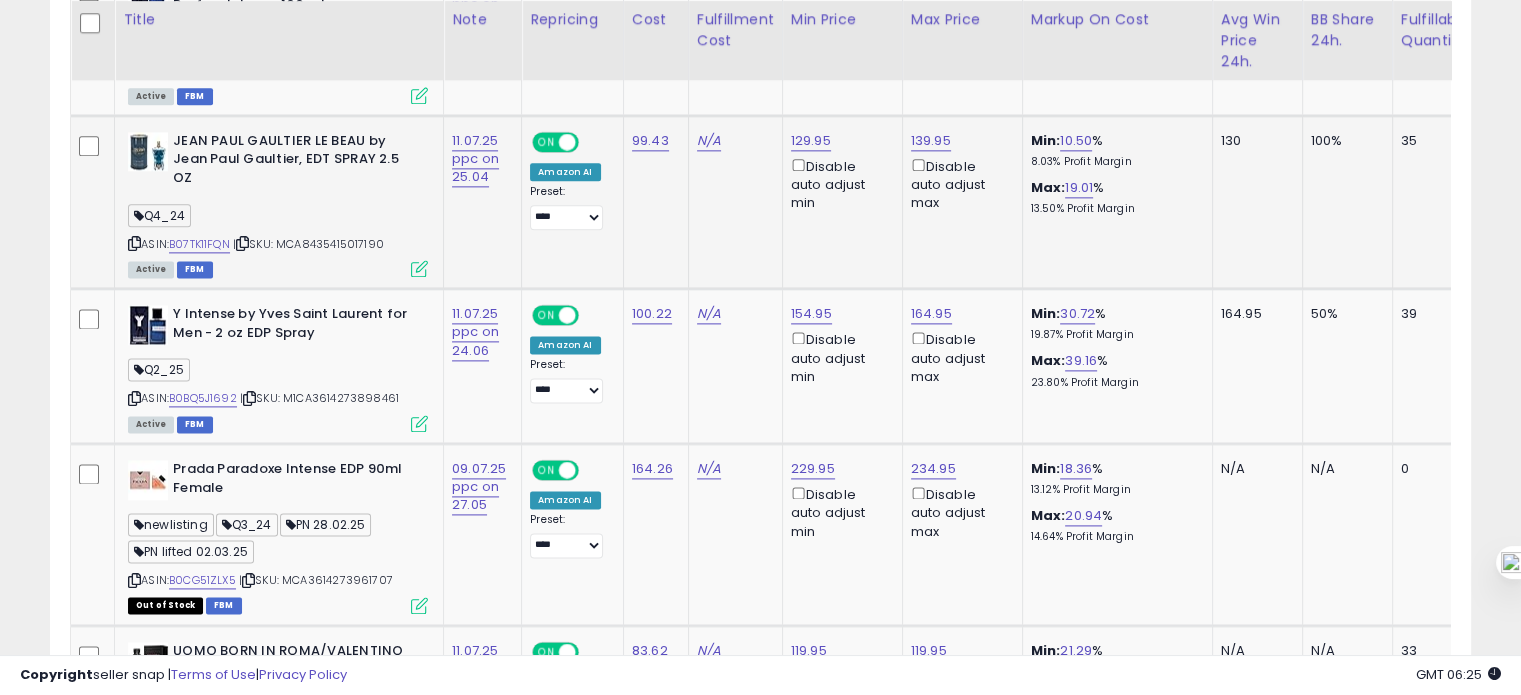 scroll, scrollTop: 2613, scrollLeft: 0, axis: vertical 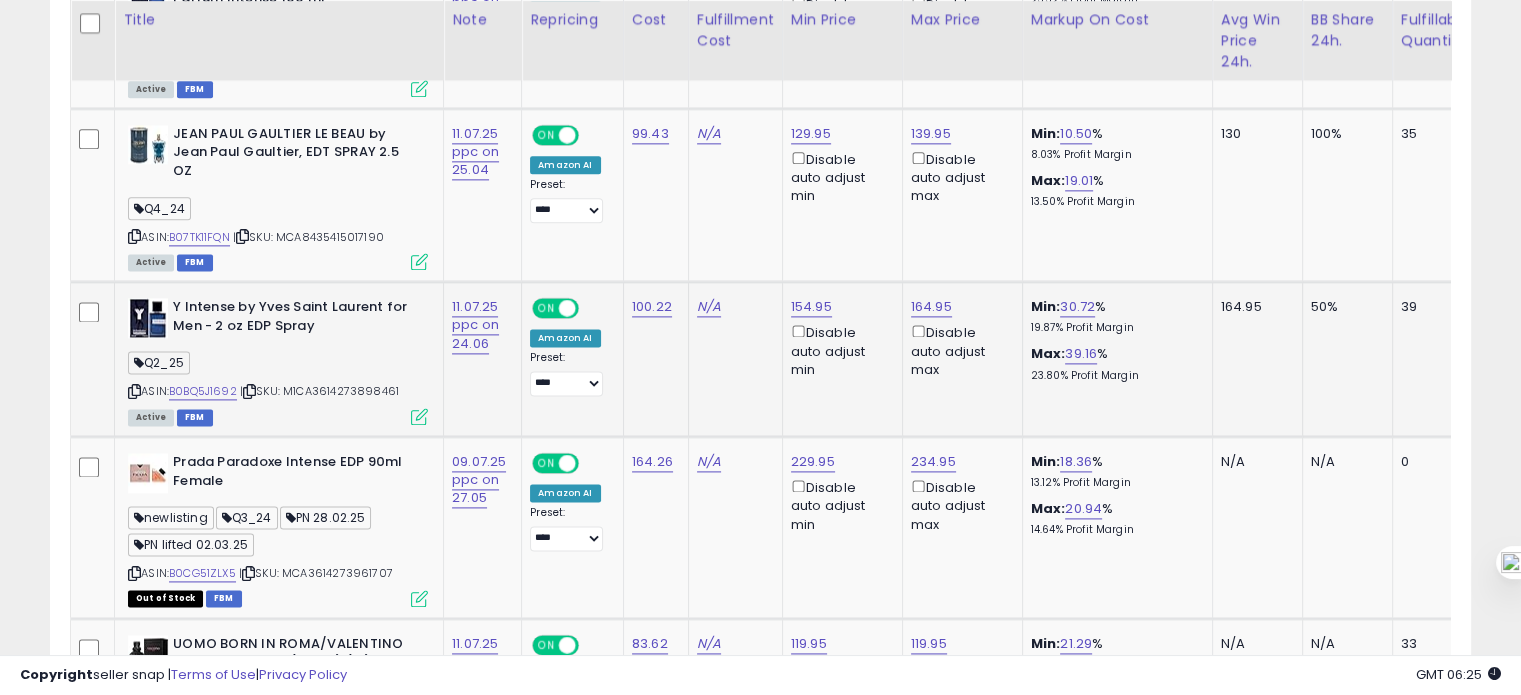 click at bounding box center (134, 391) 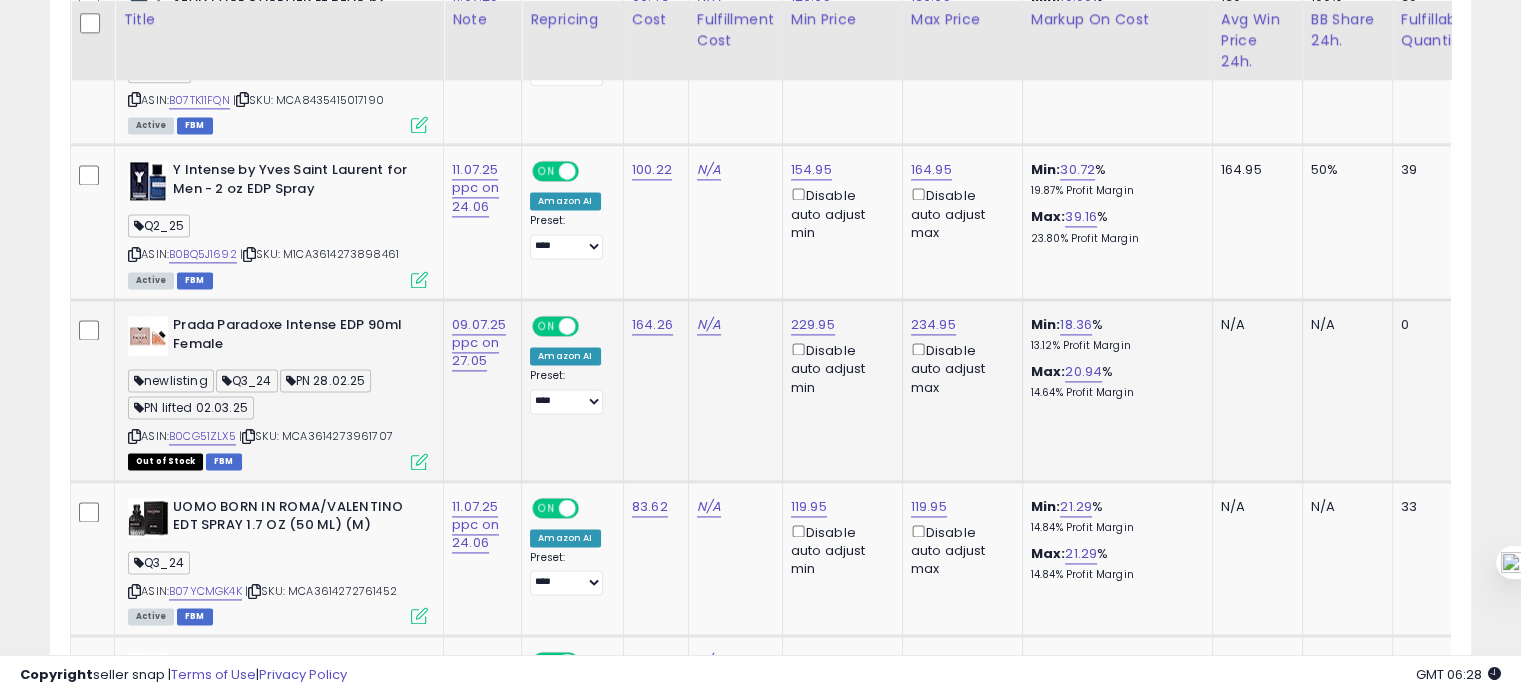 scroll, scrollTop: 2751, scrollLeft: 0, axis: vertical 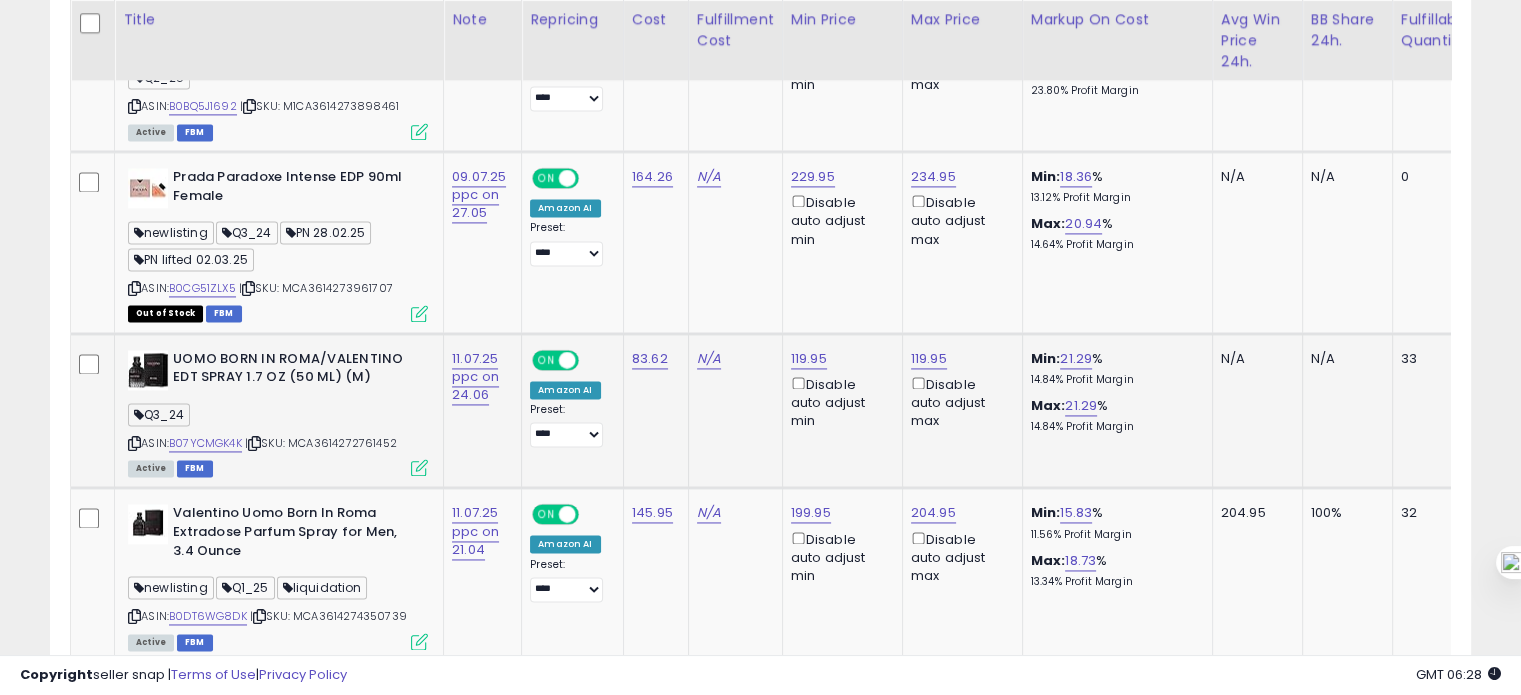click at bounding box center (134, 443) 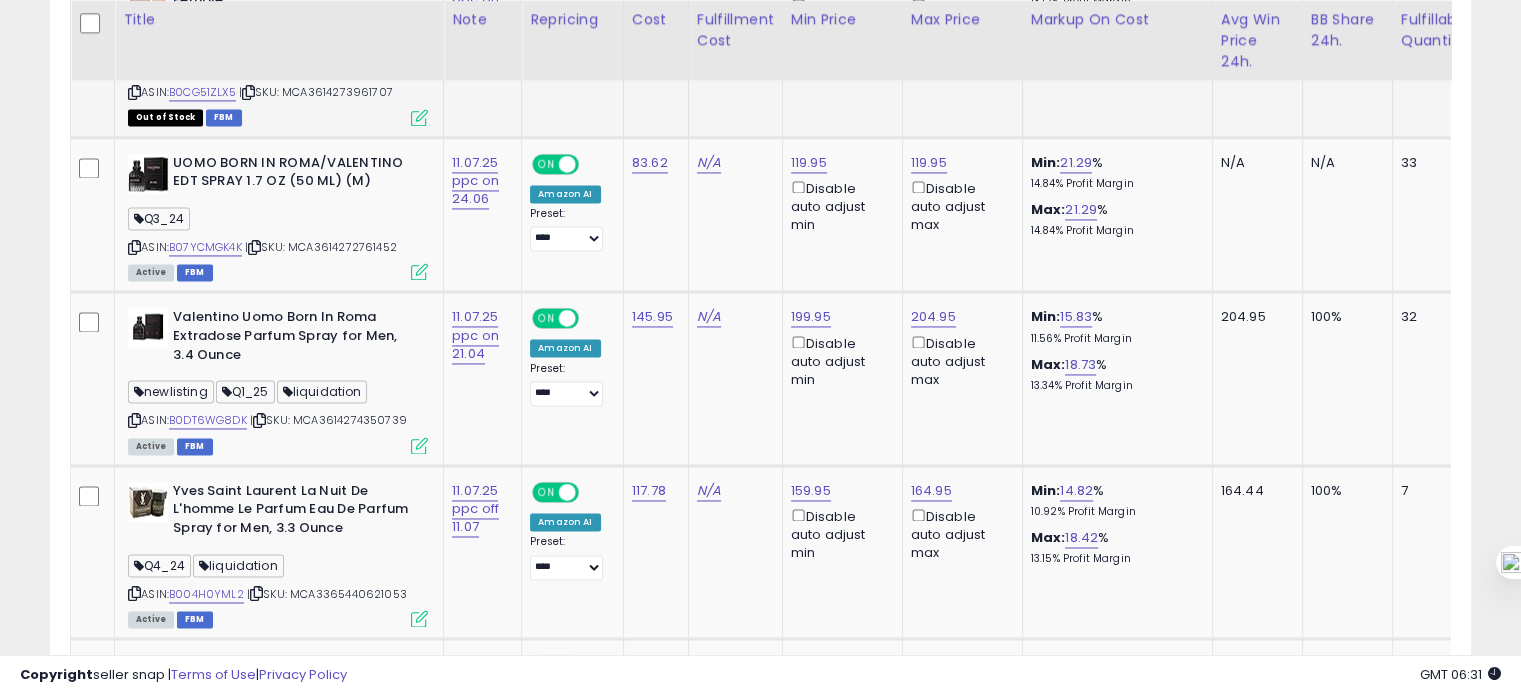 scroll, scrollTop: 3099, scrollLeft: 0, axis: vertical 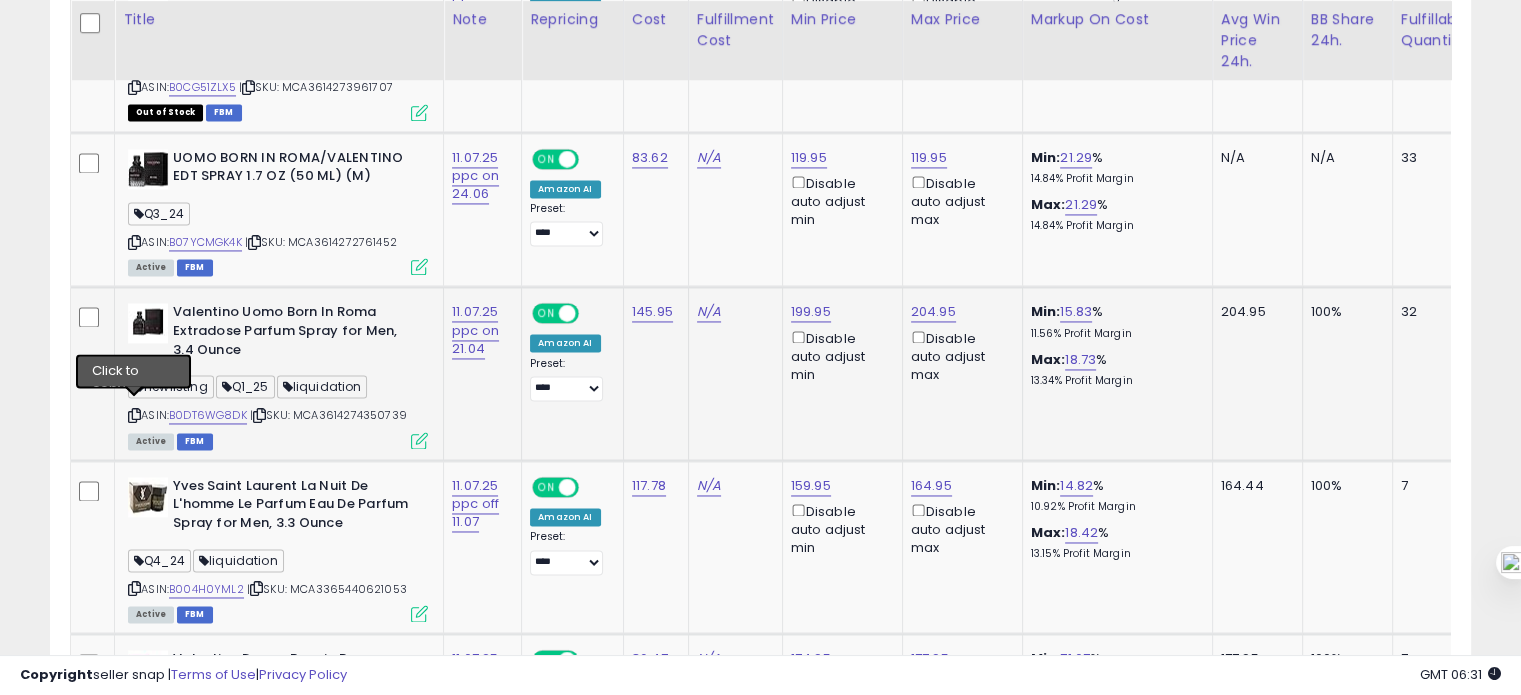 click at bounding box center (134, 415) 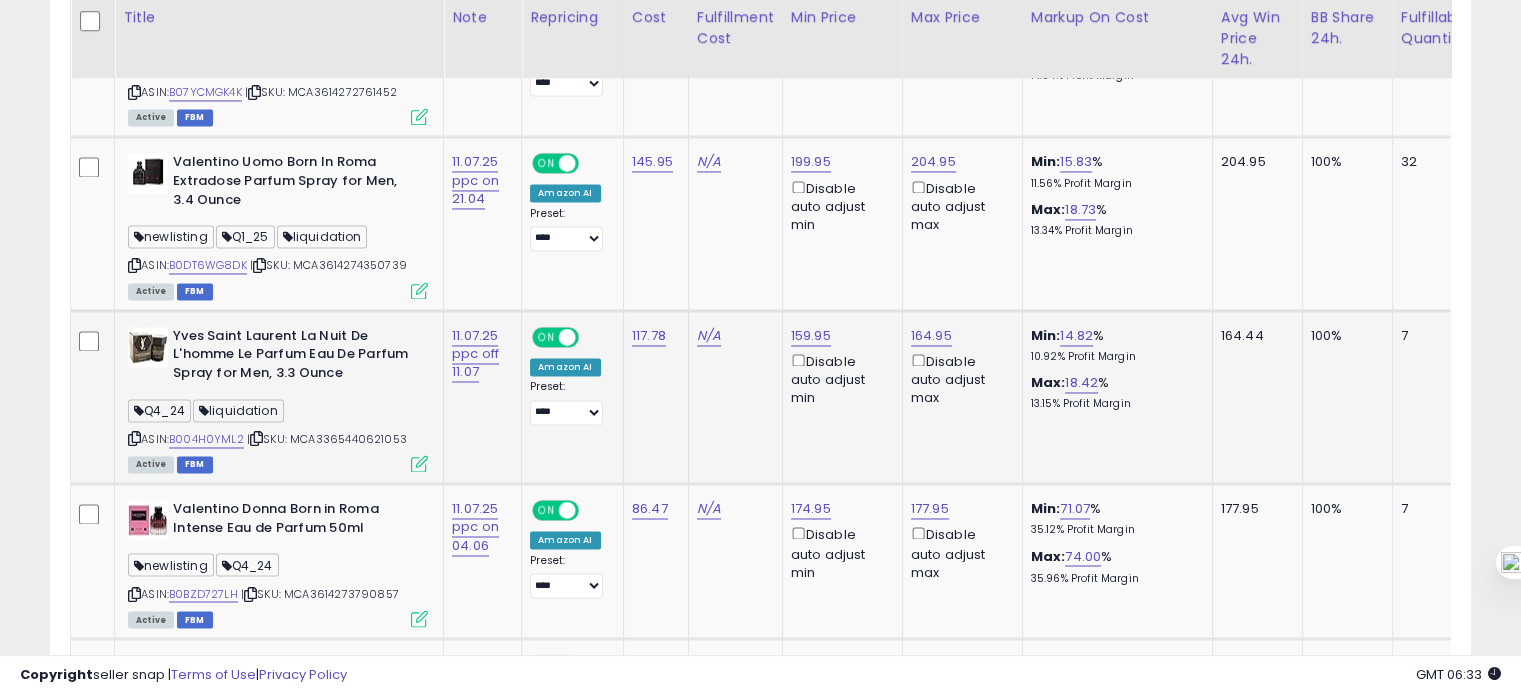 scroll, scrollTop: 3250, scrollLeft: 0, axis: vertical 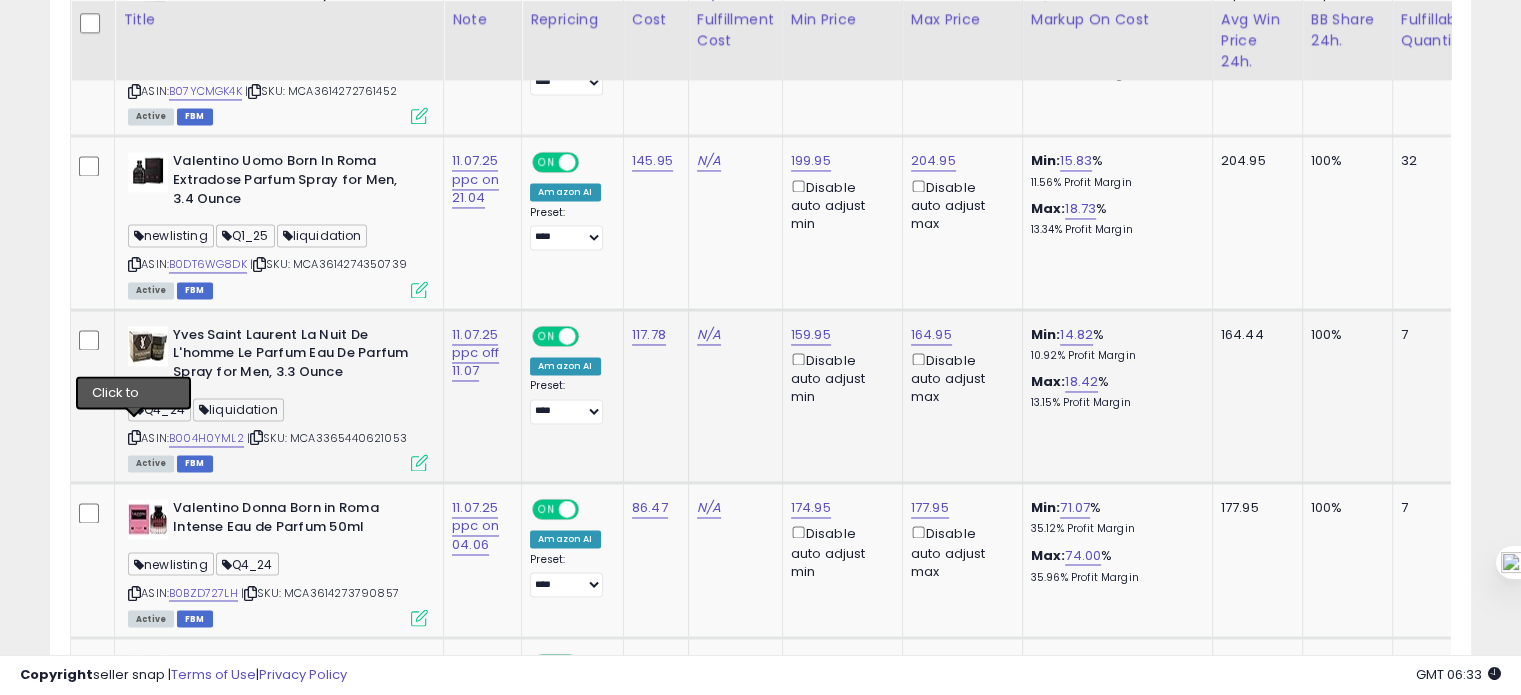 click at bounding box center (134, 437) 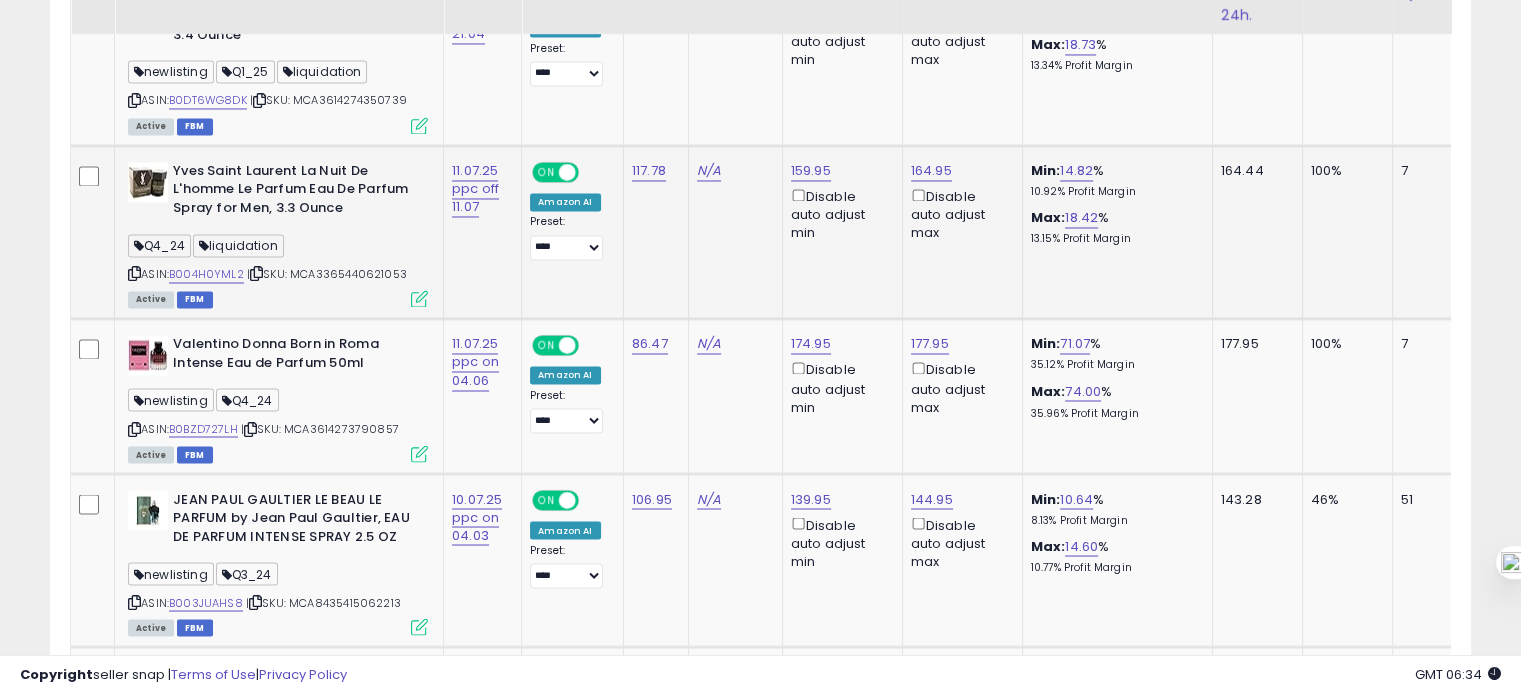 scroll, scrollTop: 3416, scrollLeft: 0, axis: vertical 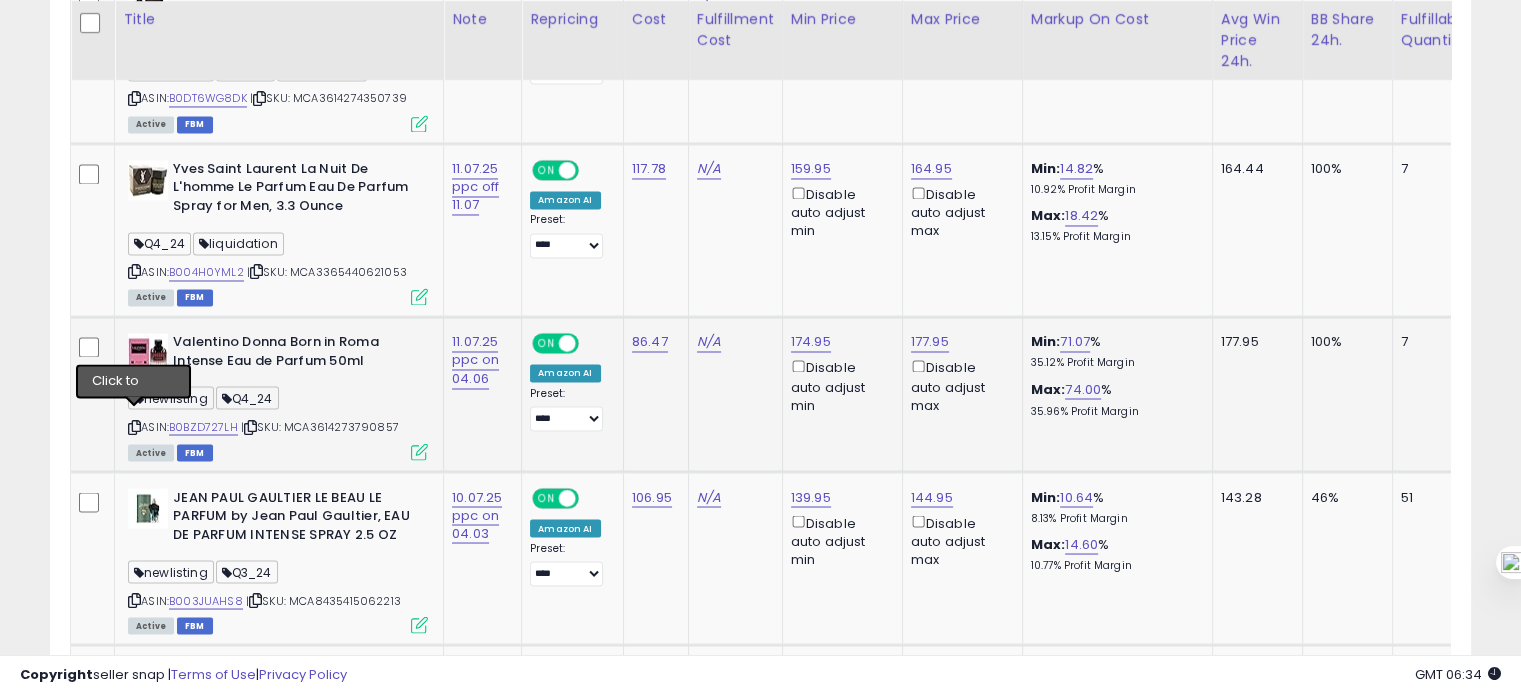 click at bounding box center [134, 426] 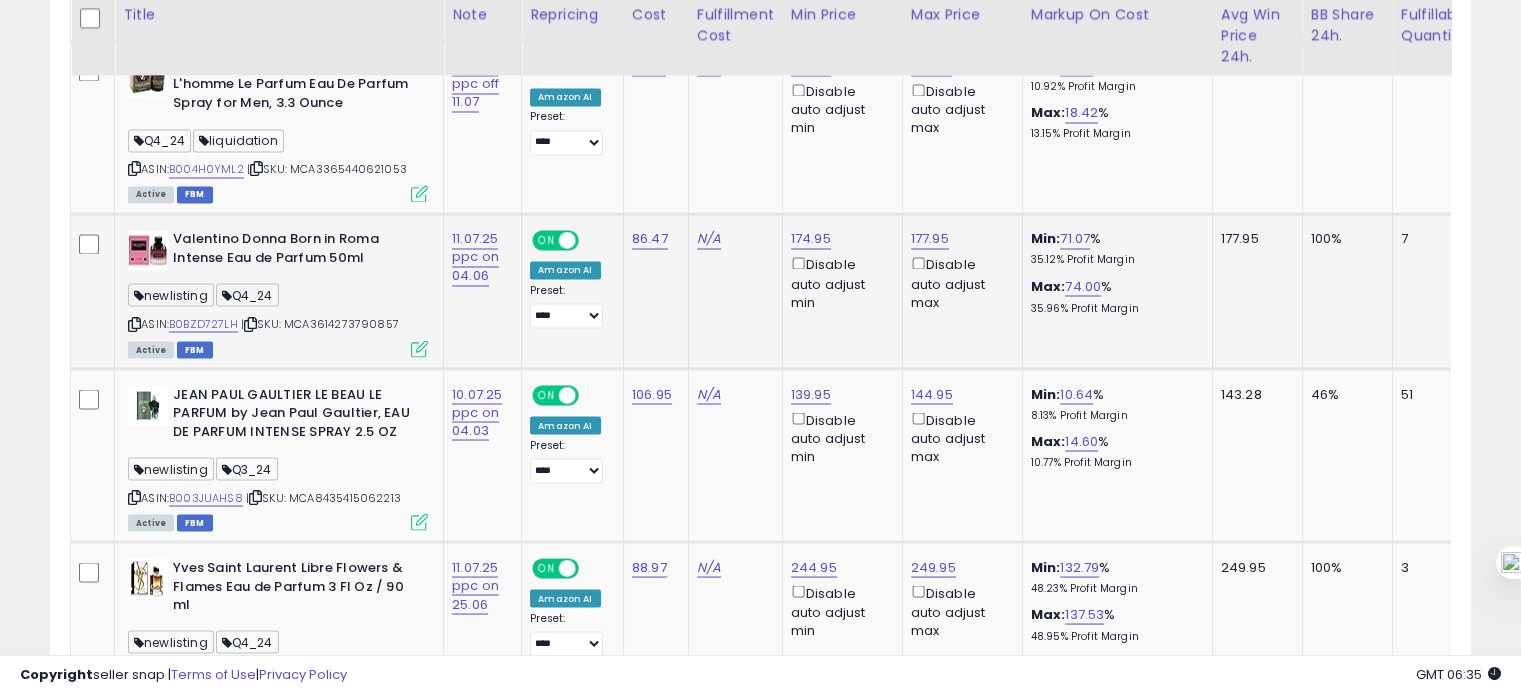 scroll, scrollTop: 3525, scrollLeft: 0, axis: vertical 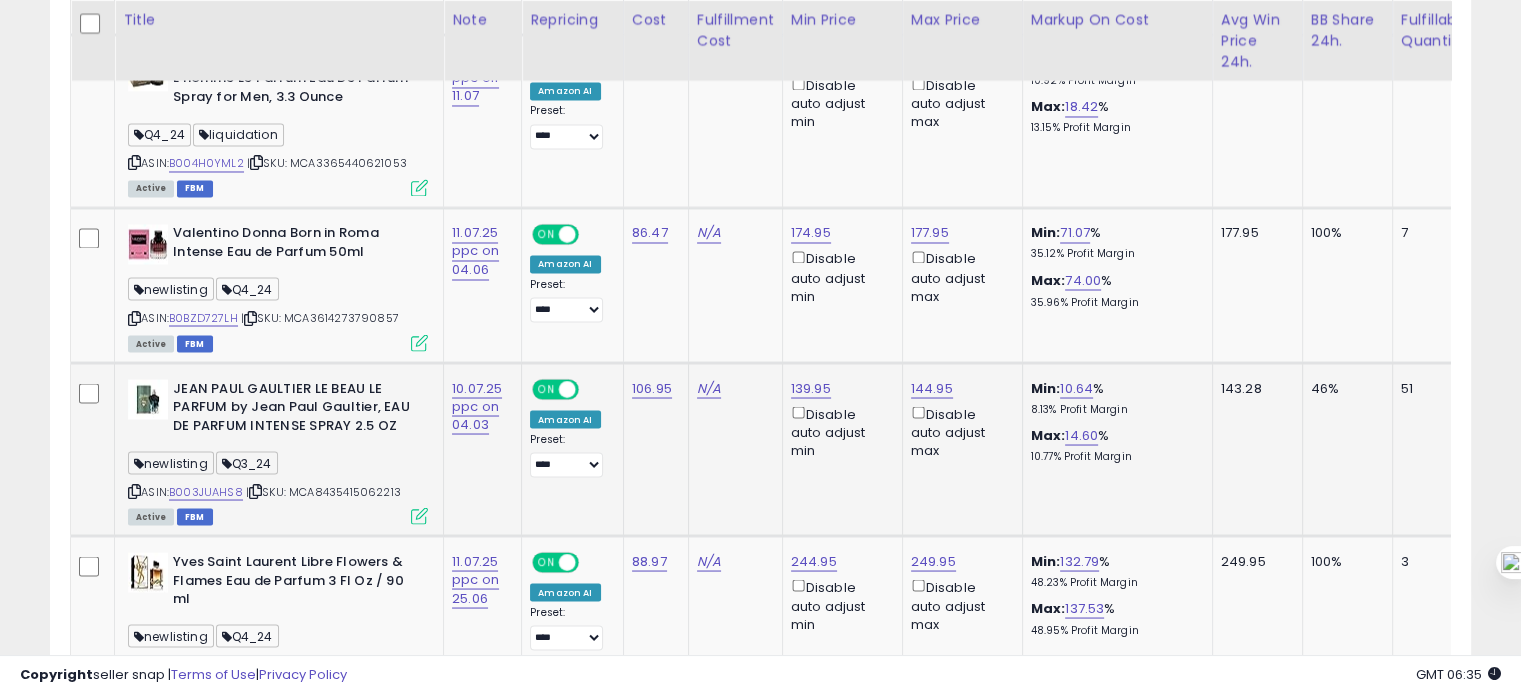 click on "JEAN PAUL GAULTIER LE BEAU LE PARFUM by Jean Paul Gaultier, EAU DE PARFUM INTENSE SPRAY 2.5 OZ  newlisting  Q3_24  ASIN:  B003JUAHS8    |   SKU: MCA8435415062213 Active FBM" at bounding box center [275, 450] 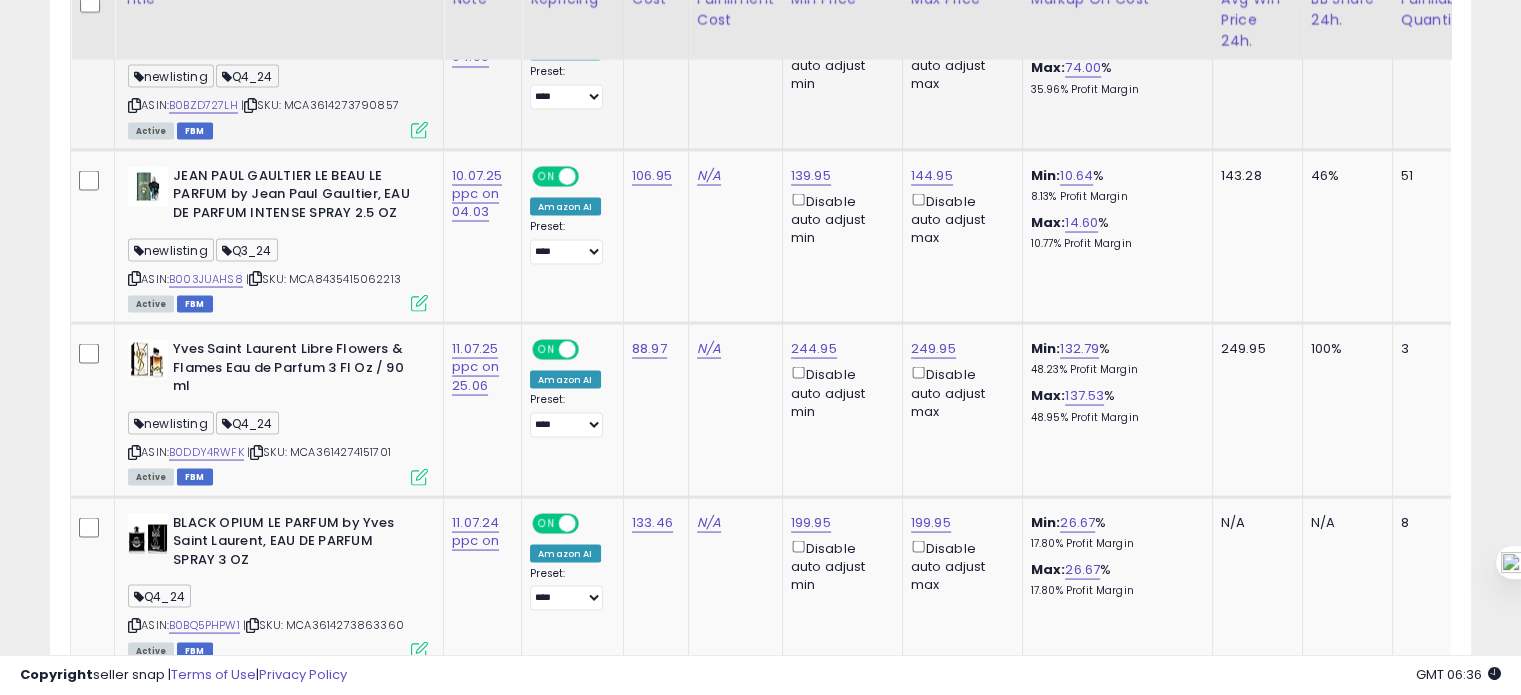 scroll, scrollTop: 3746, scrollLeft: 0, axis: vertical 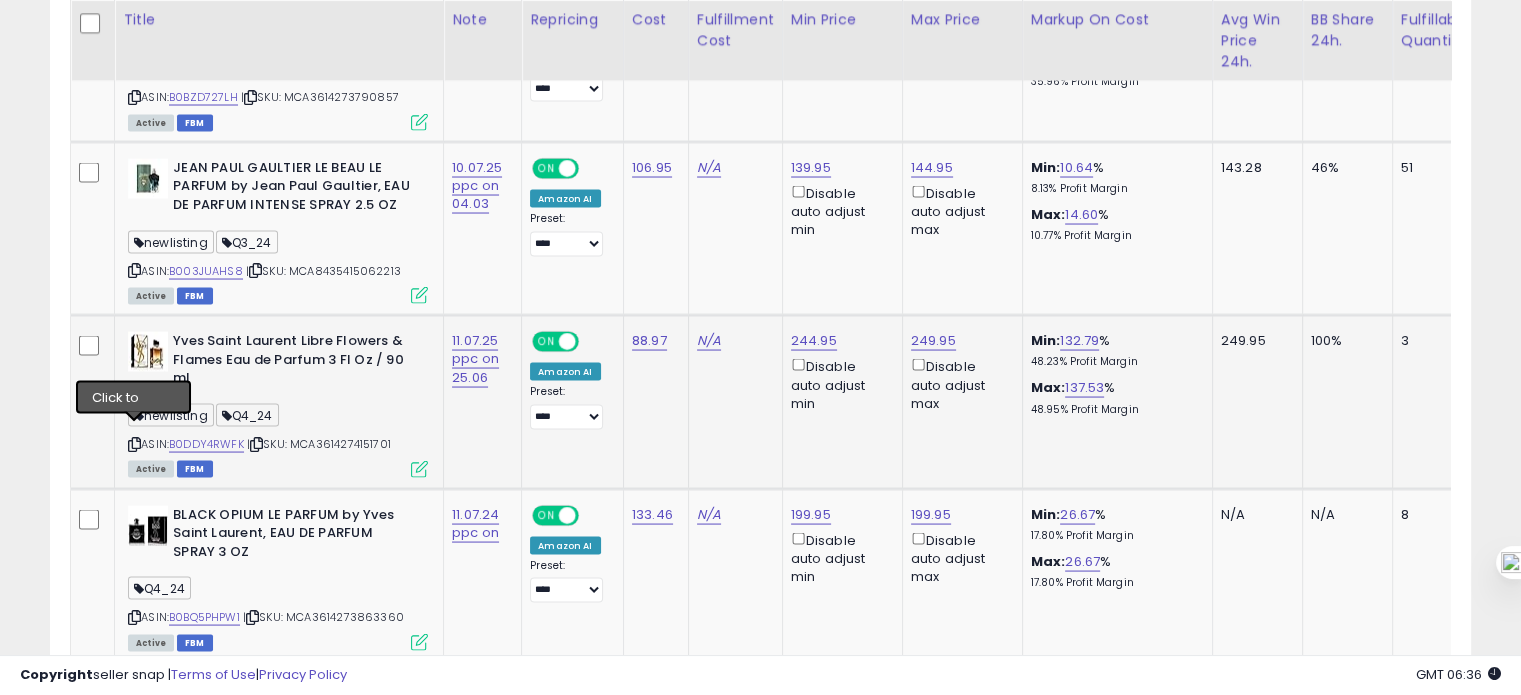 click at bounding box center (134, 443) 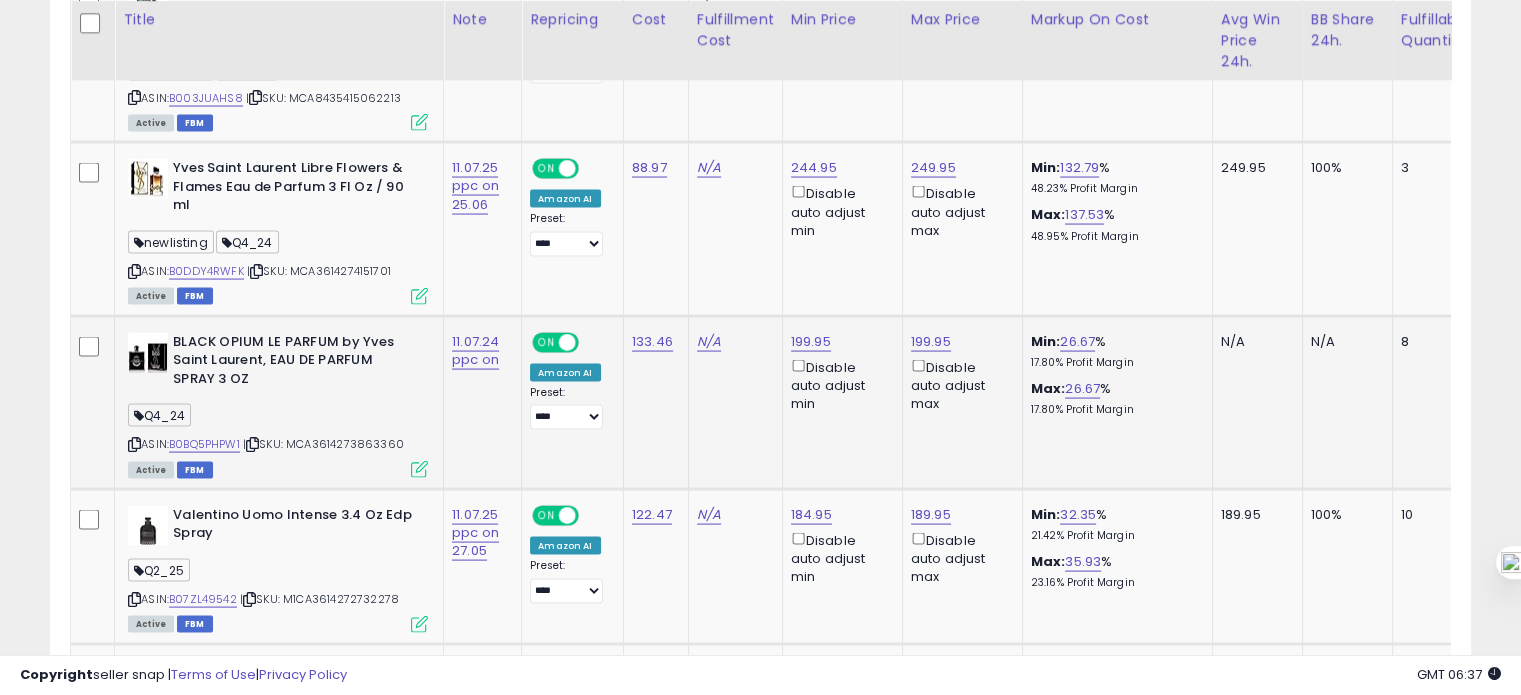 scroll, scrollTop: 3919, scrollLeft: 0, axis: vertical 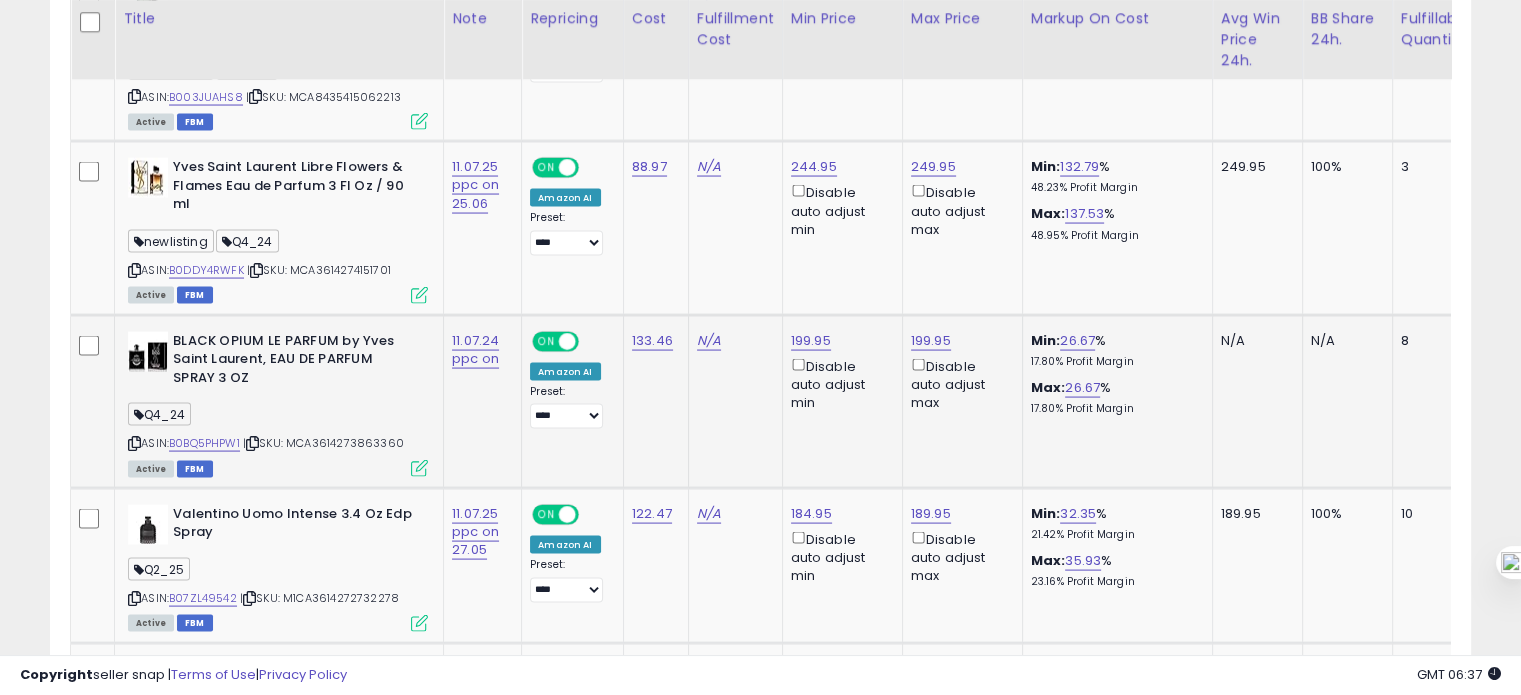 click on "BLACK OPIUM LE PARFUM by Yves Saint Laurent, EAU DE PARFUM SPRAY 3 OZ  Q4_24  ASIN:  B0BQ5PHPW1    |   SKU: MCA3614273863360 Active FBM" at bounding box center [275, 403] 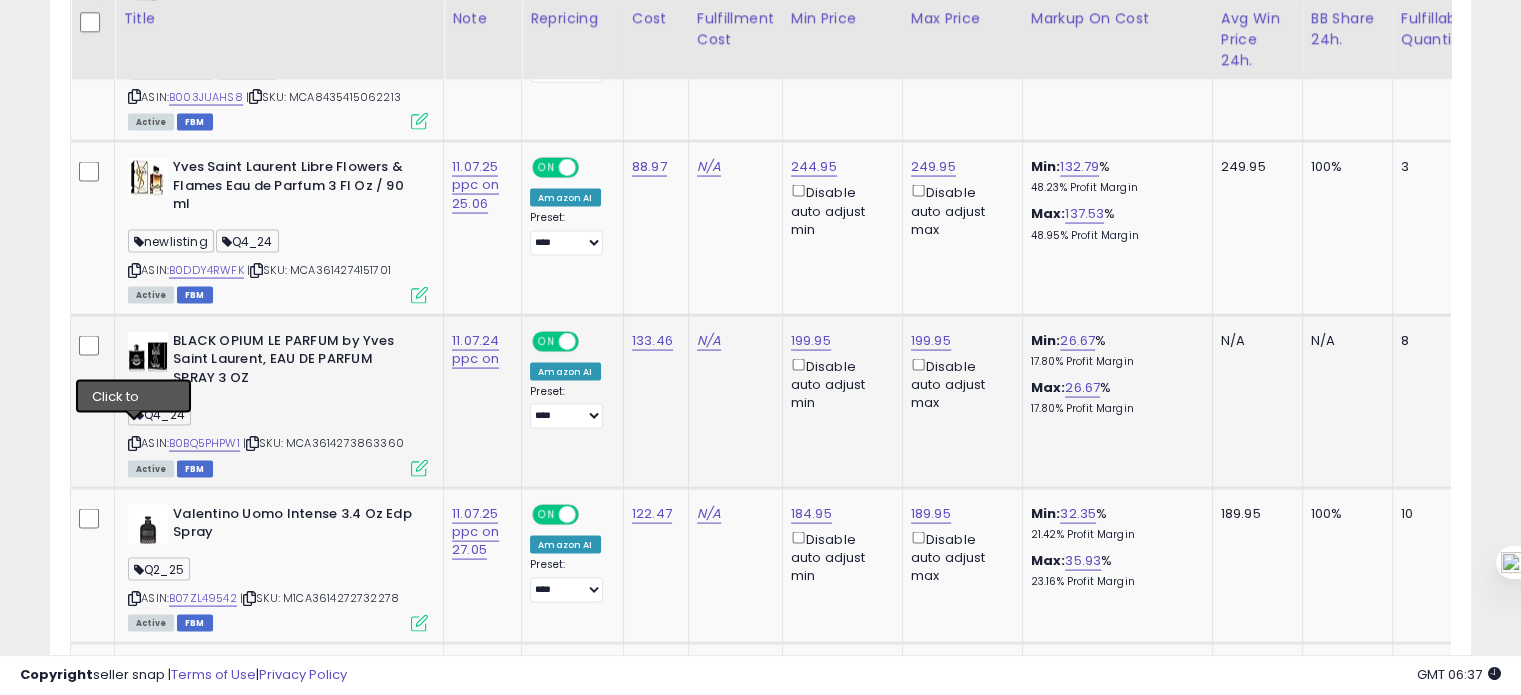 click at bounding box center (134, 443) 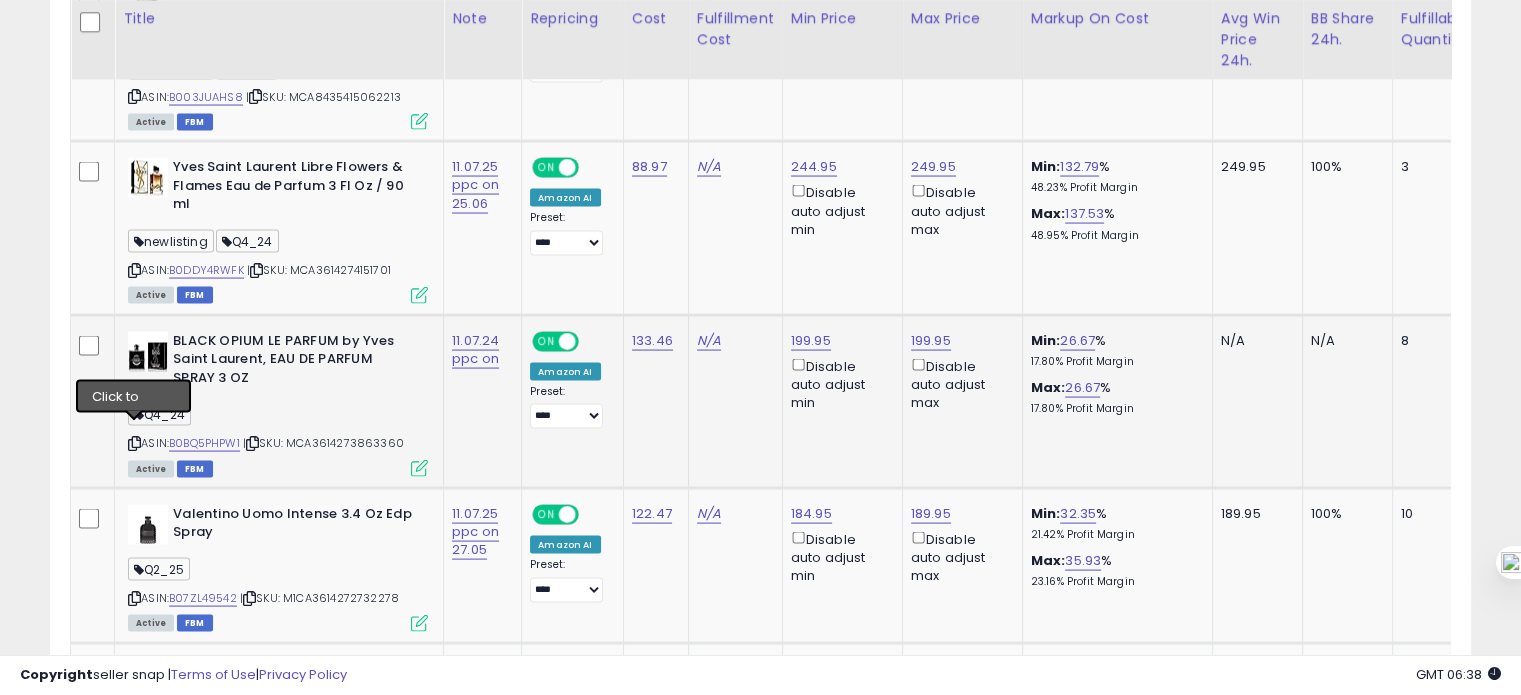 click at bounding box center (134, 443) 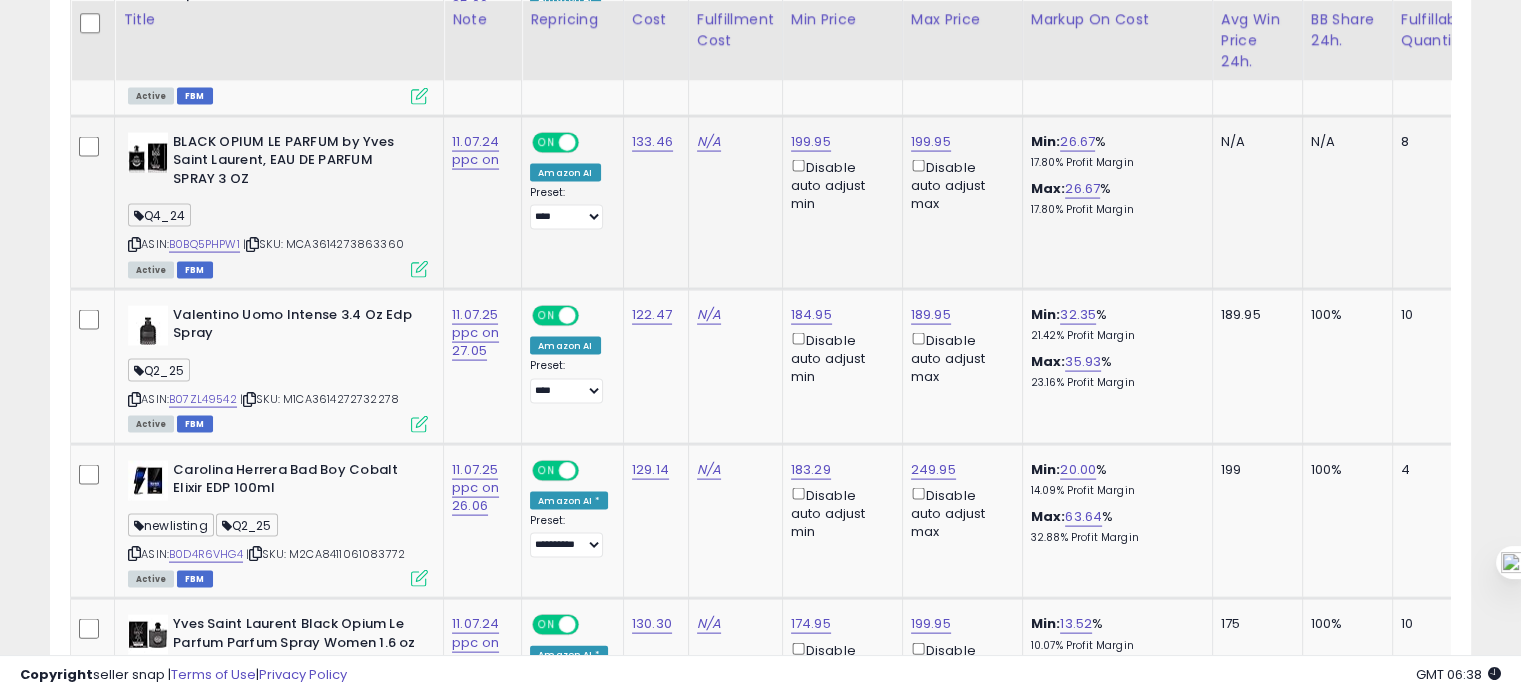 scroll, scrollTop: 4120, scrollLeft: 0, axis: vertical 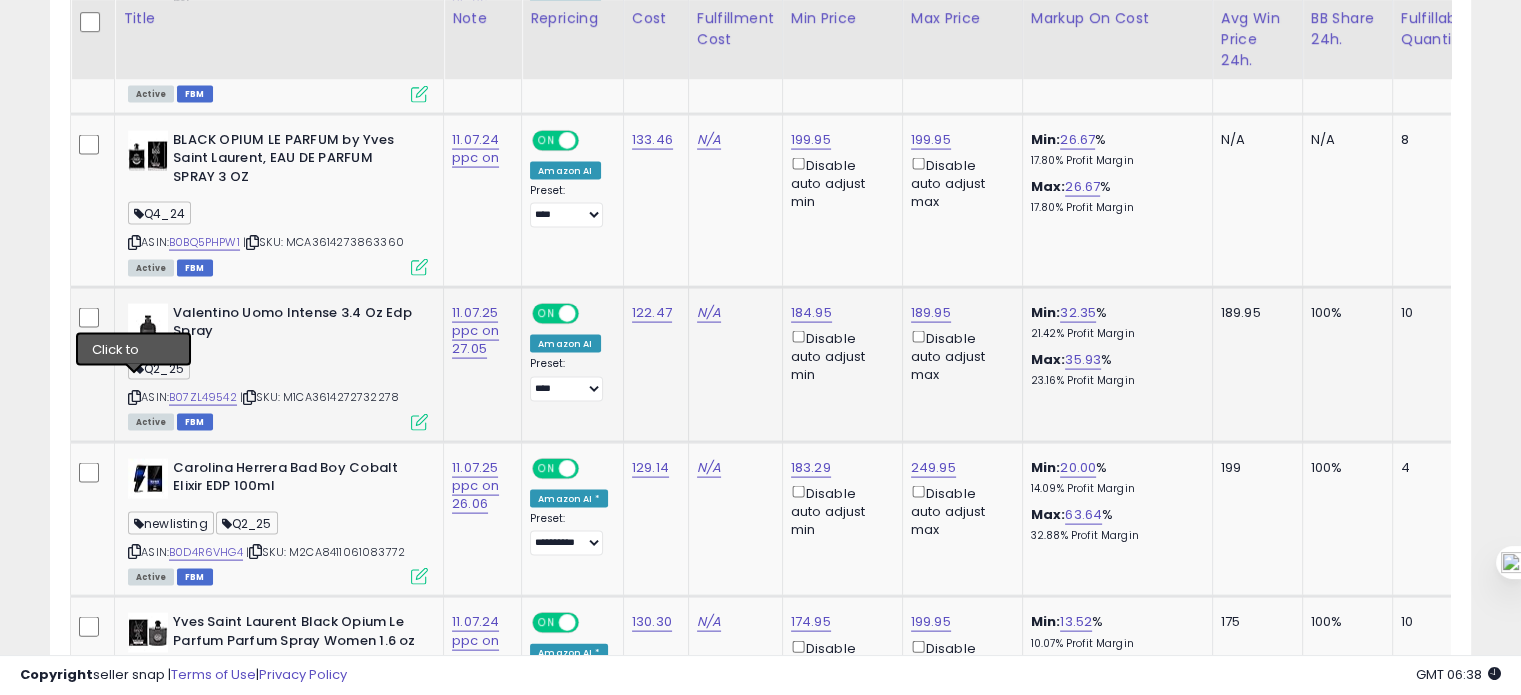 click at bounding box center [134, 397] 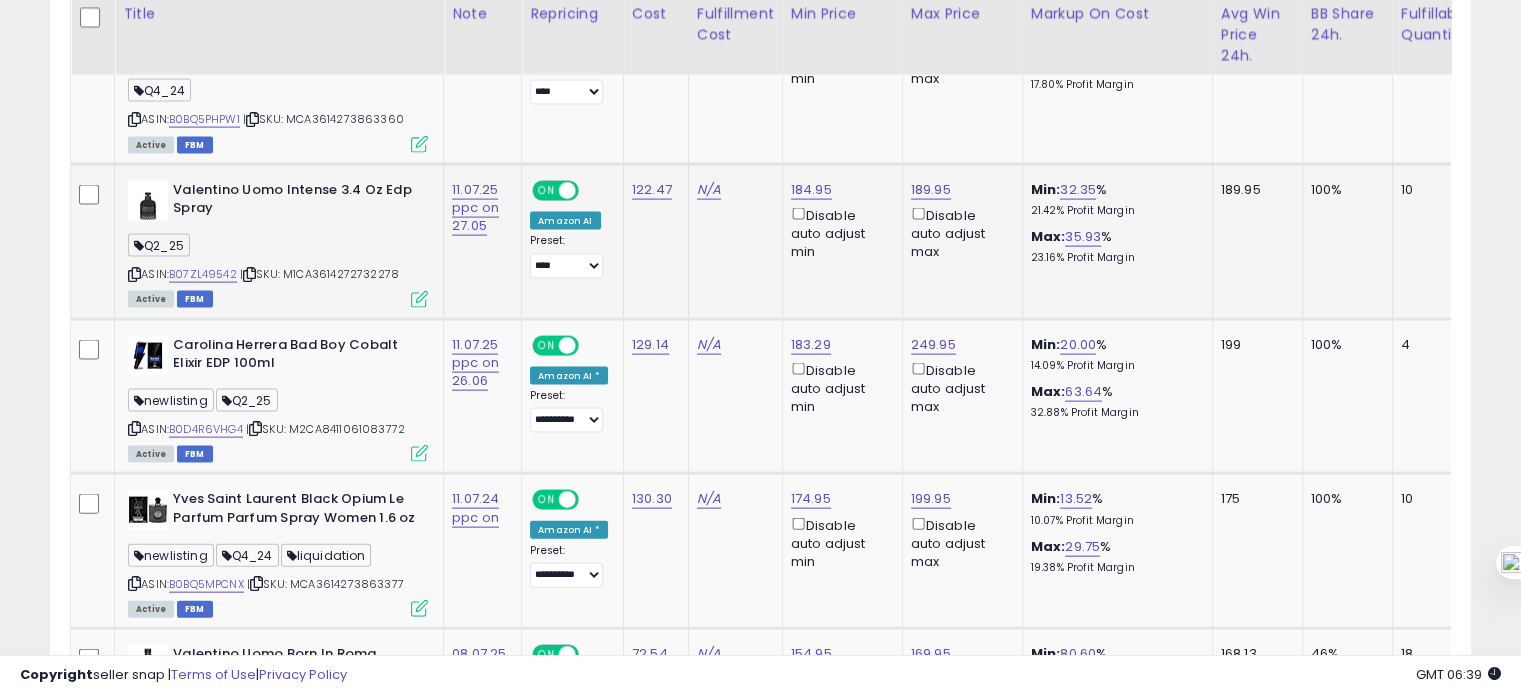 scroll, scrollTop: 4244, scrollLeft: 0, axis: vertical 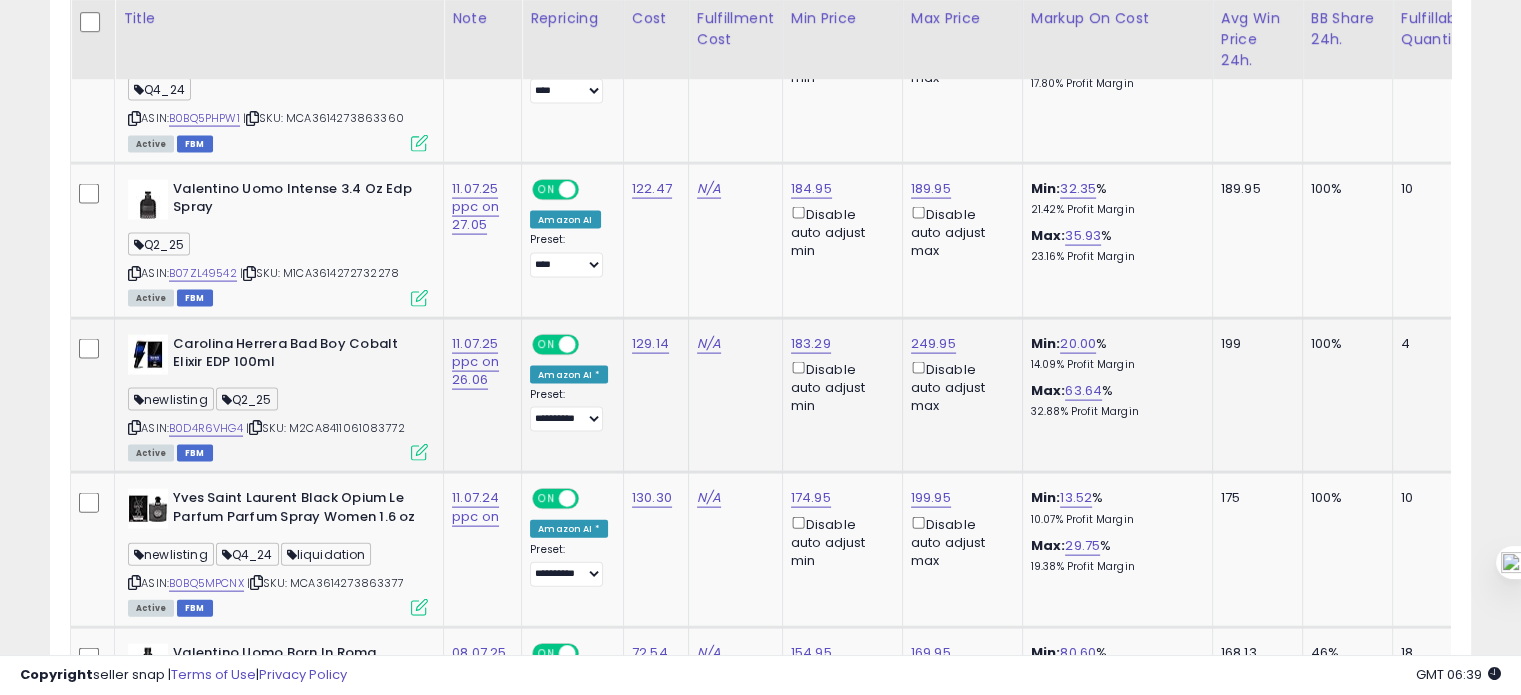 click at bounding box center [134, 427] 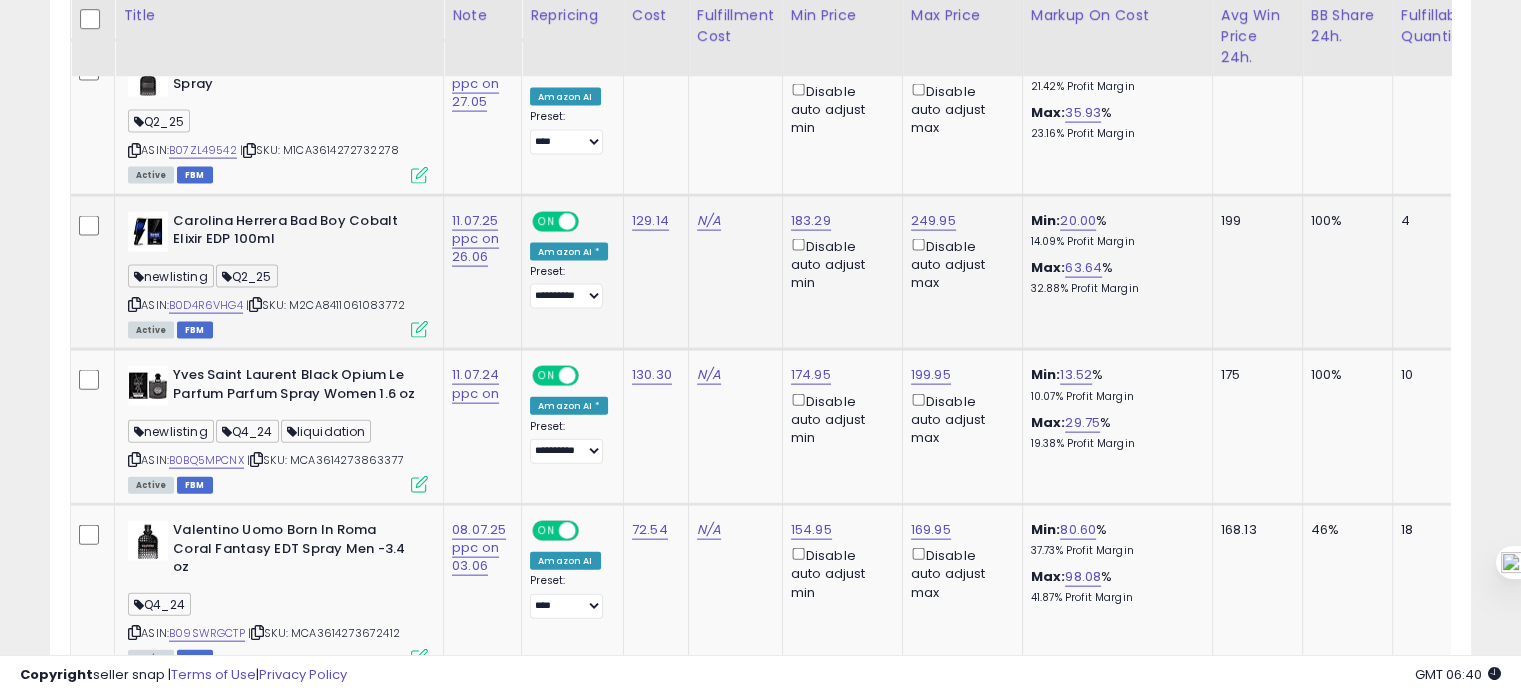 scroll, scrollTop: 4368, scrollLeft: 0, axis: vertical 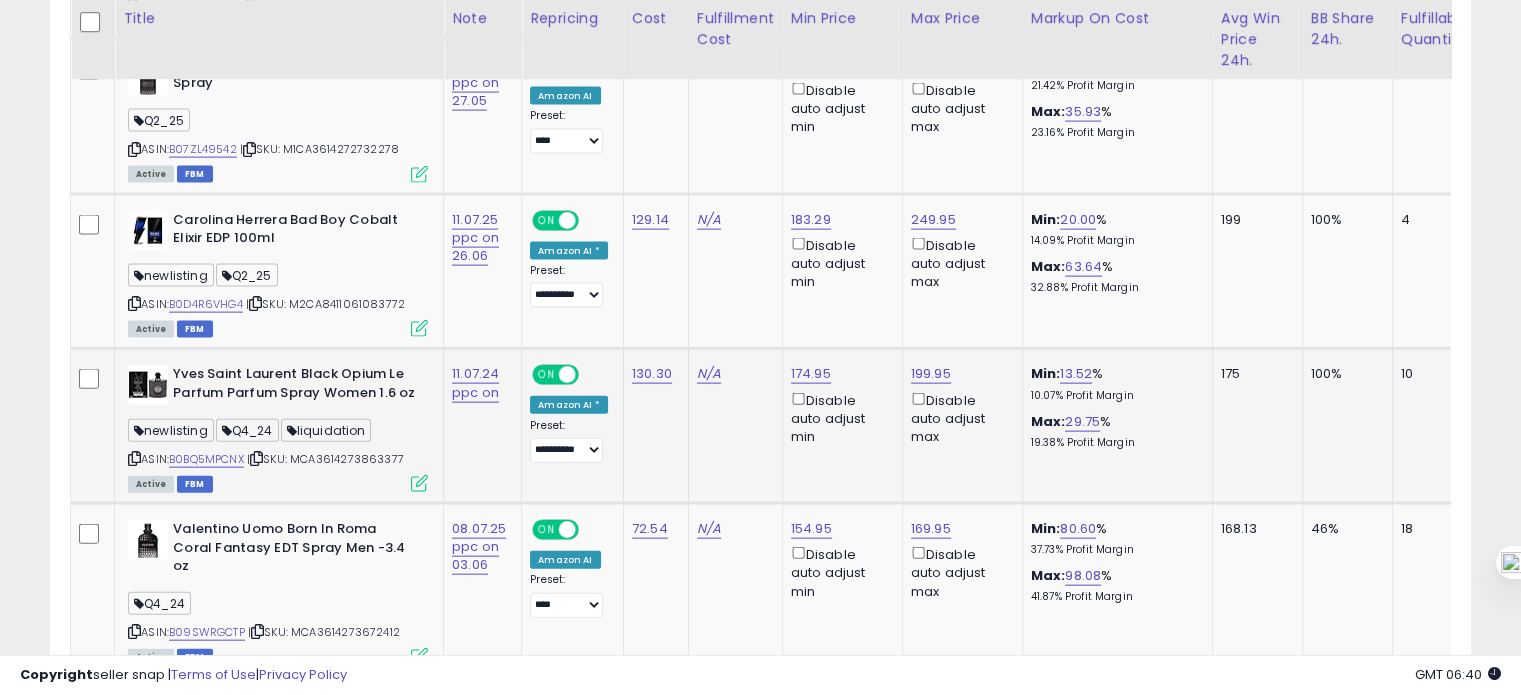 click at bounding box center (134, 458) 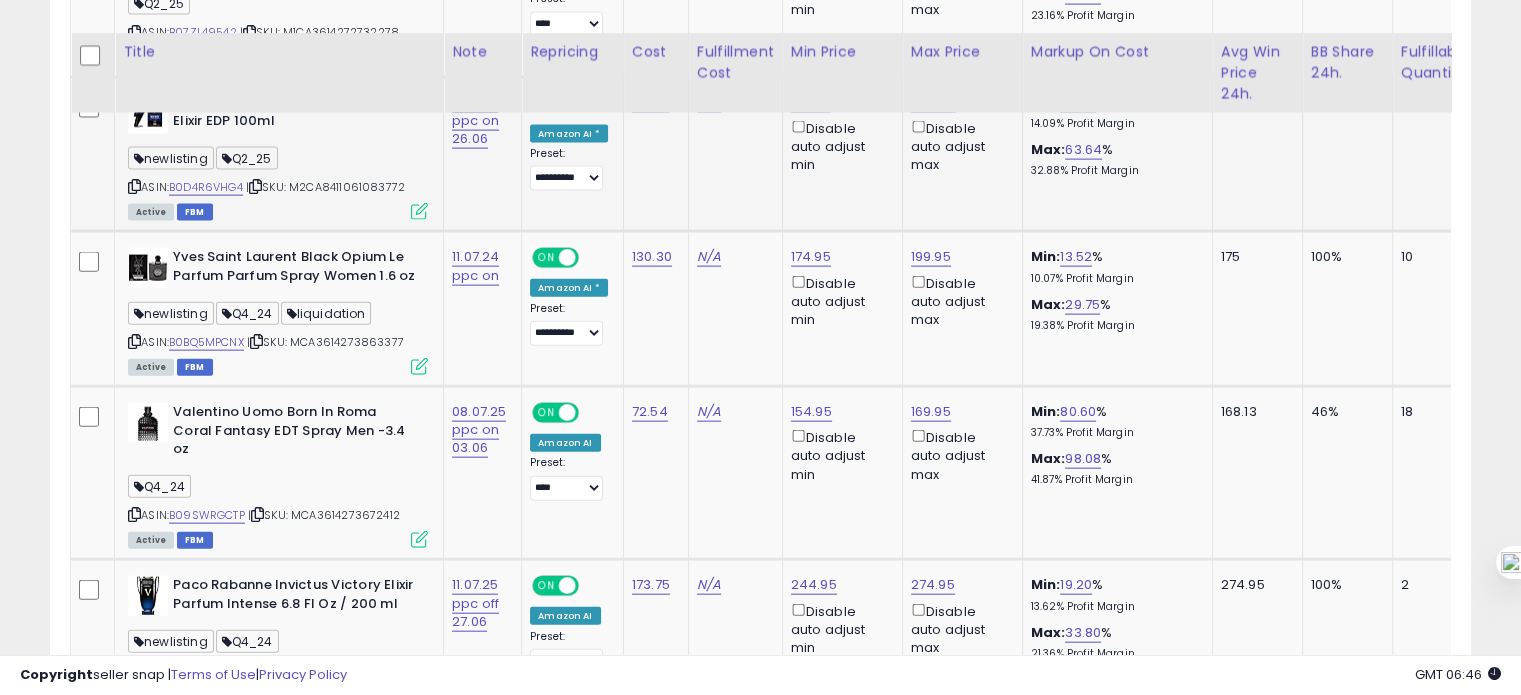 scroll, scrollTop: 4521, scrollLeft: 0, axis: vertical 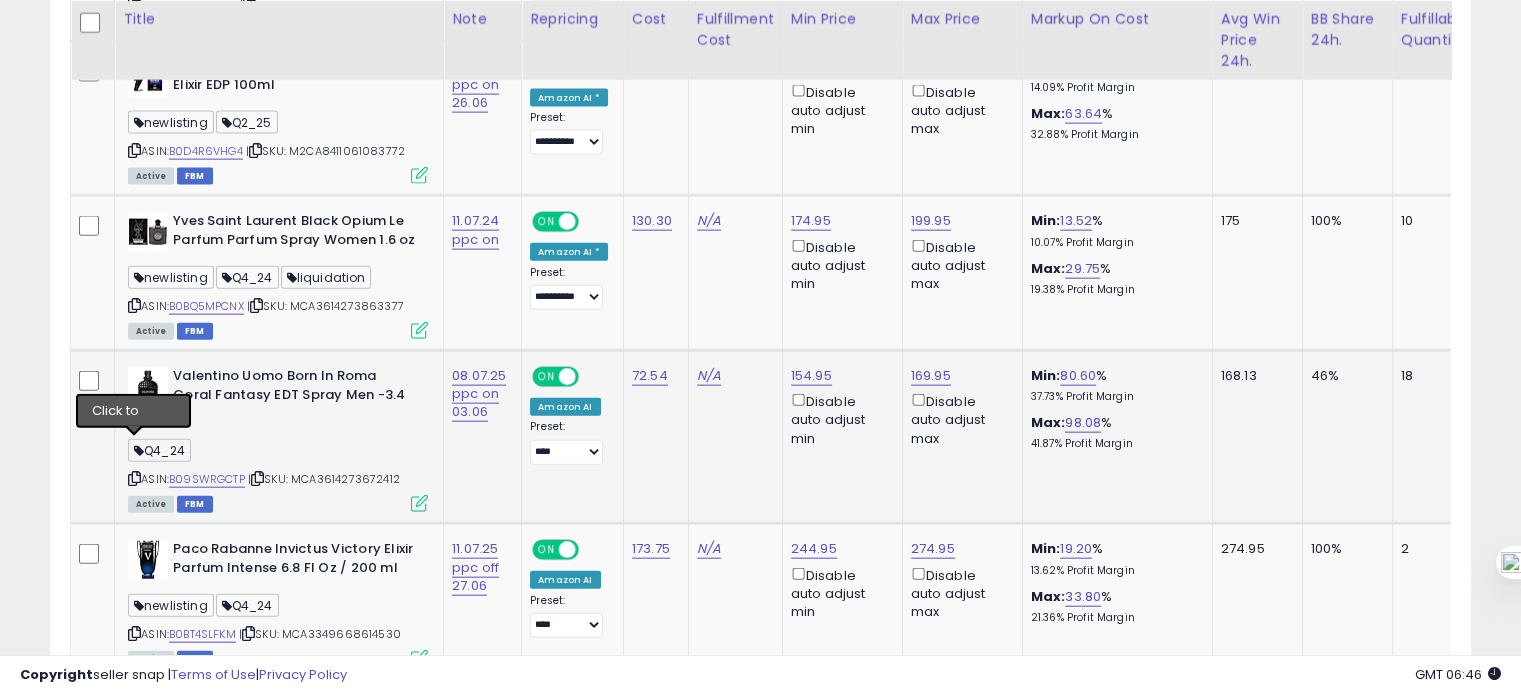 click at bounding box center [134, 478] 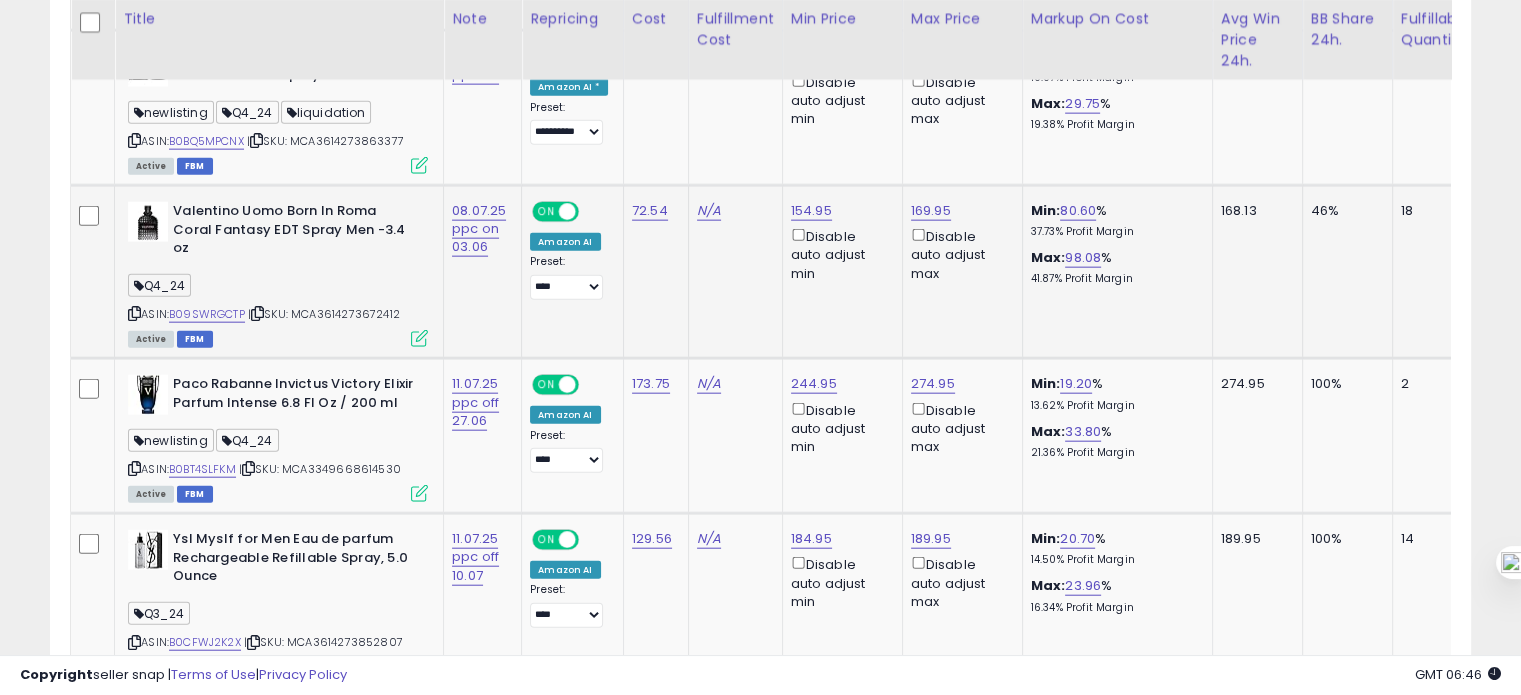 scroll, scrollTop: 4687, scrollLeft: 0, axis: vertical 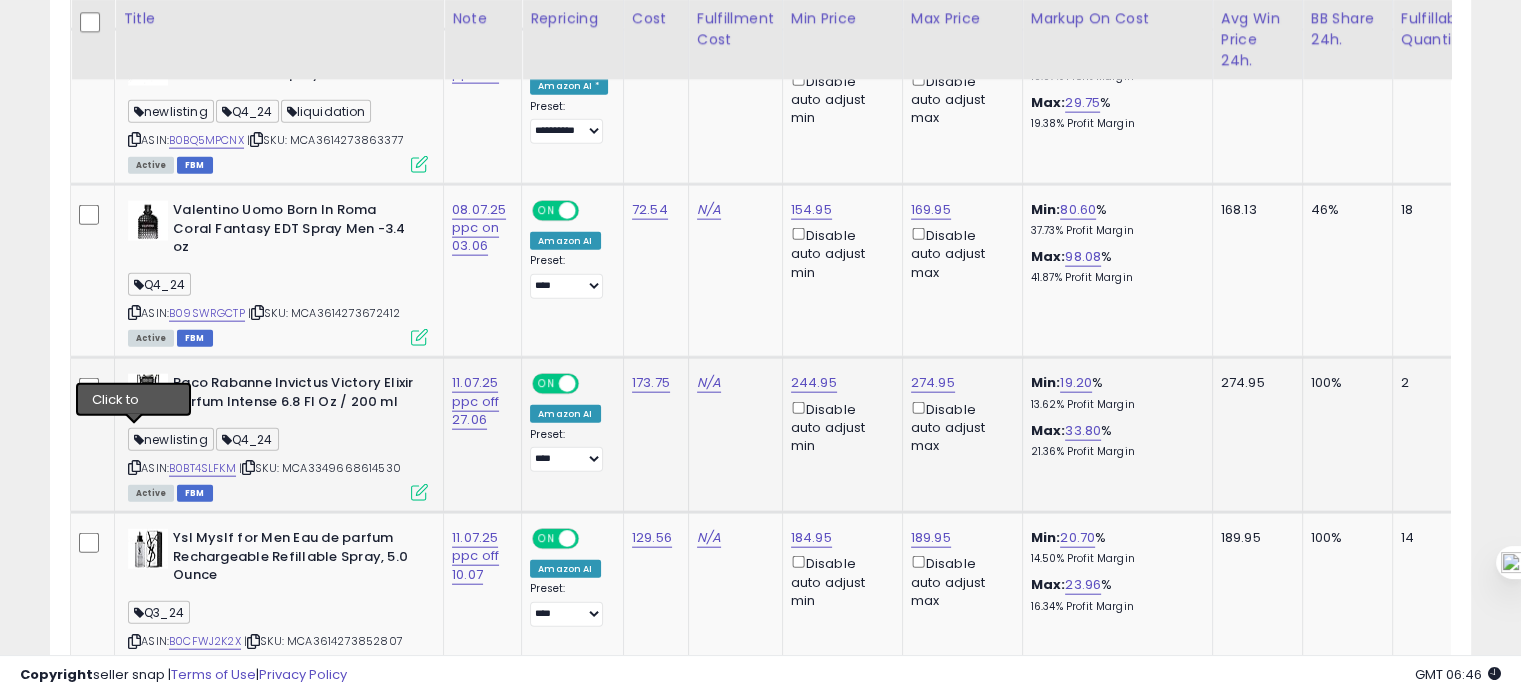 click at bounding box center [134, 467] 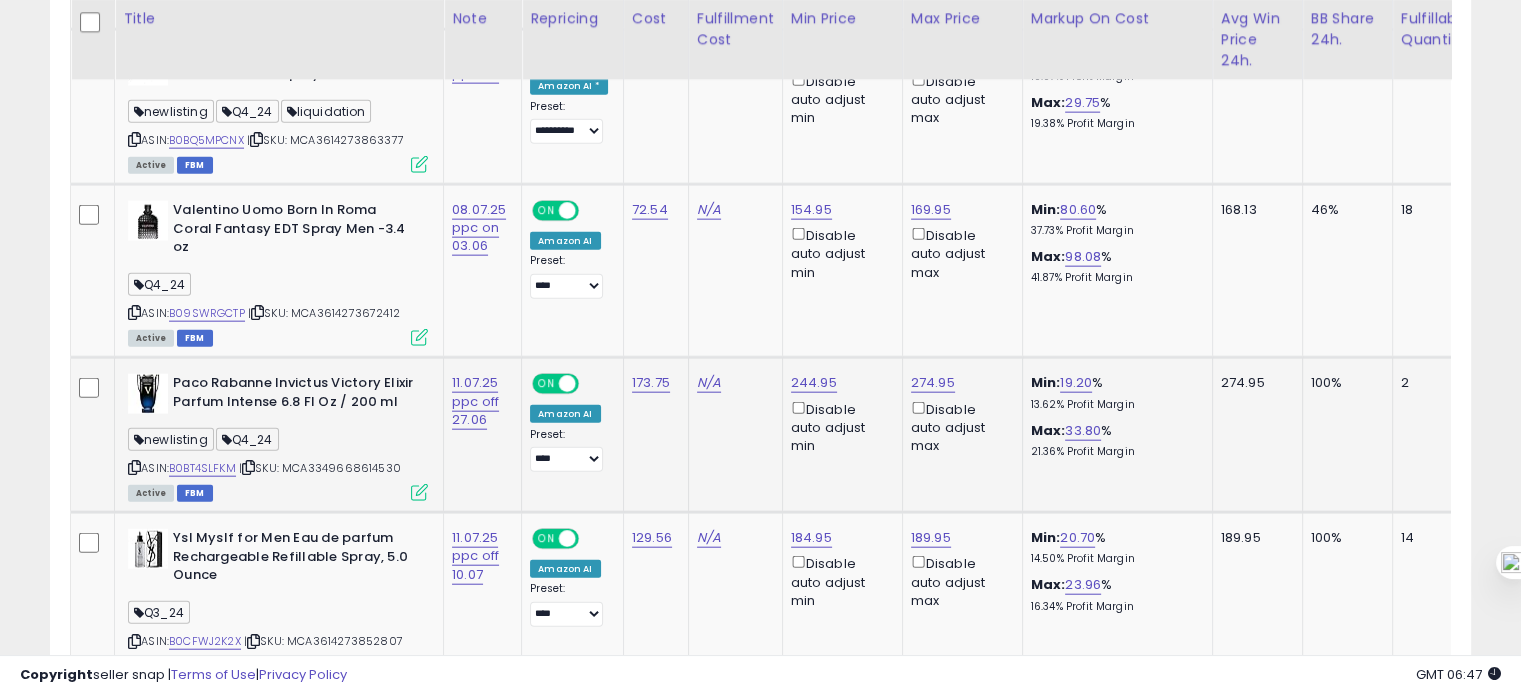 scroll, scrollTop: 4834, scrollLeft: 0, axis: vertical 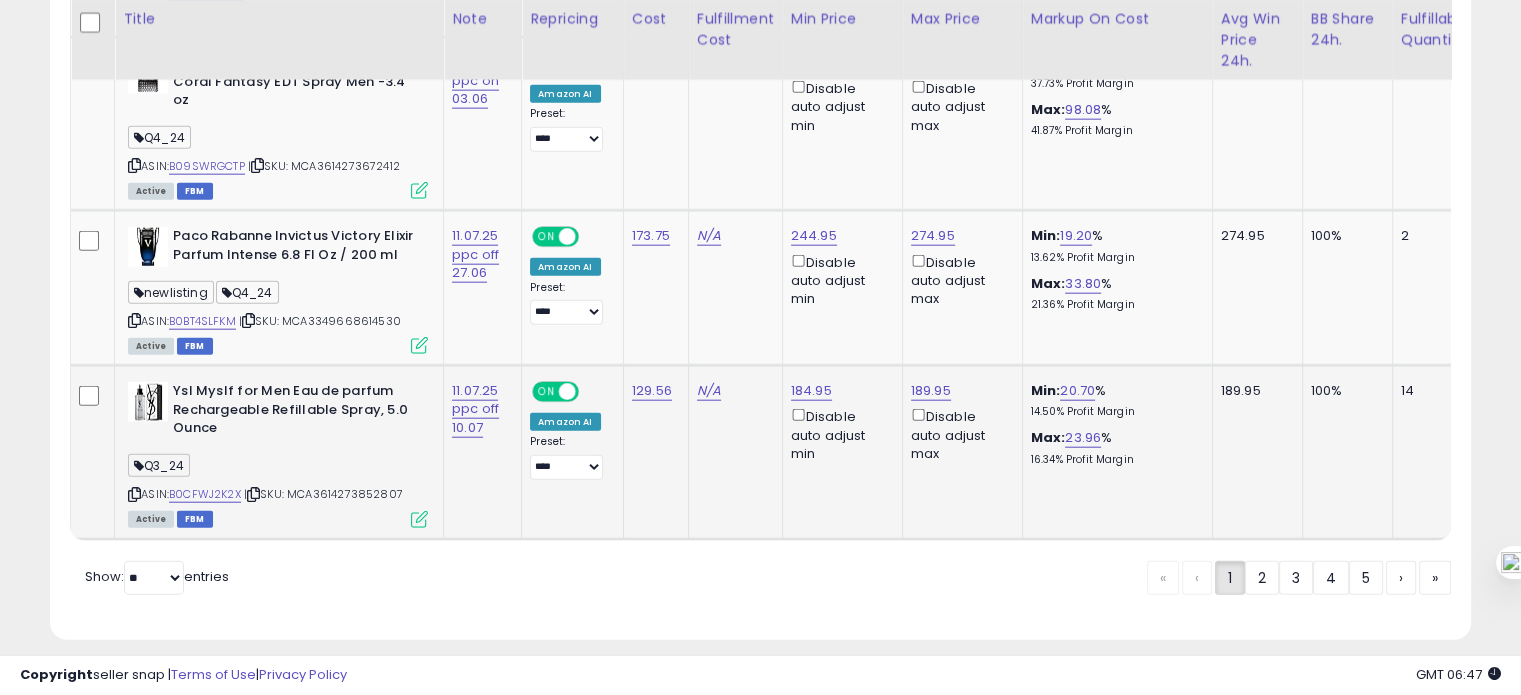 click at bounding box center [134, 494] 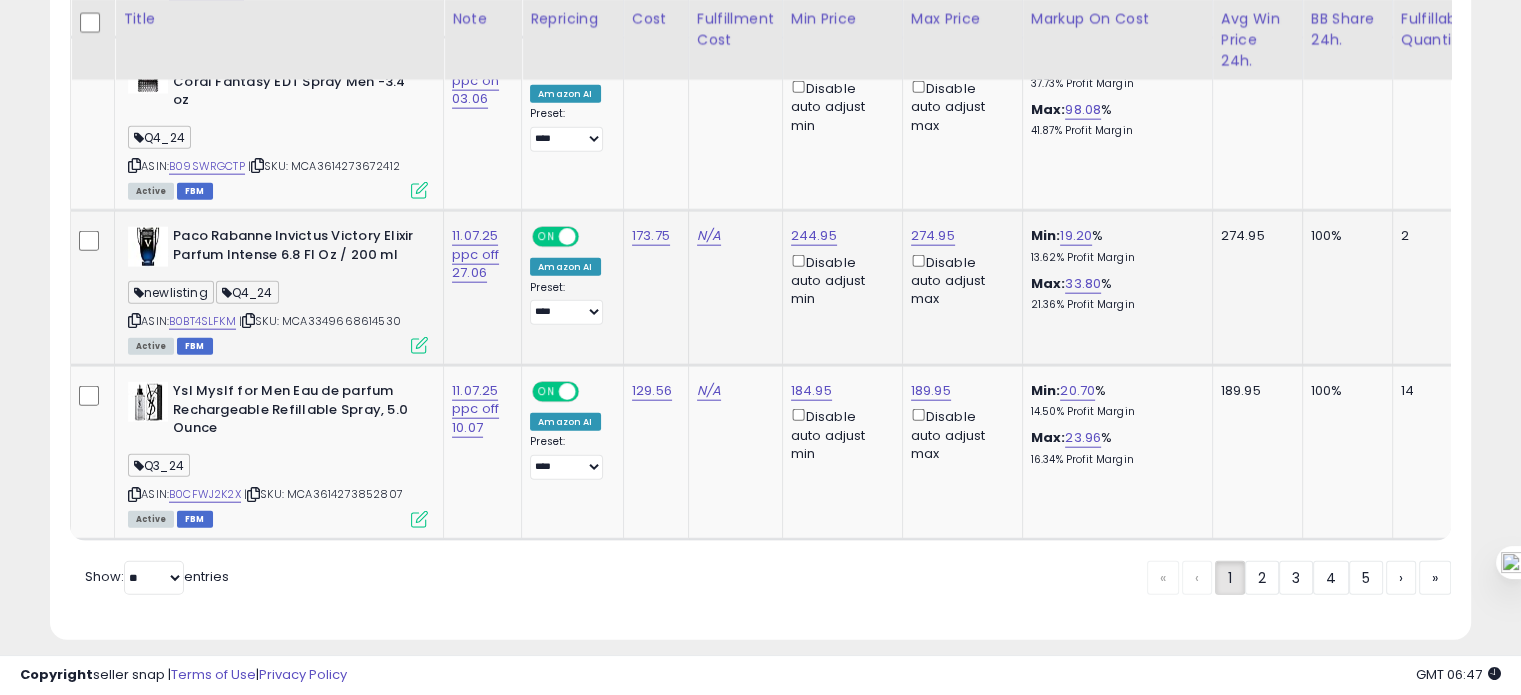 scroll, scrollTop: 0, scrollLeft: 107, axis: horizontal 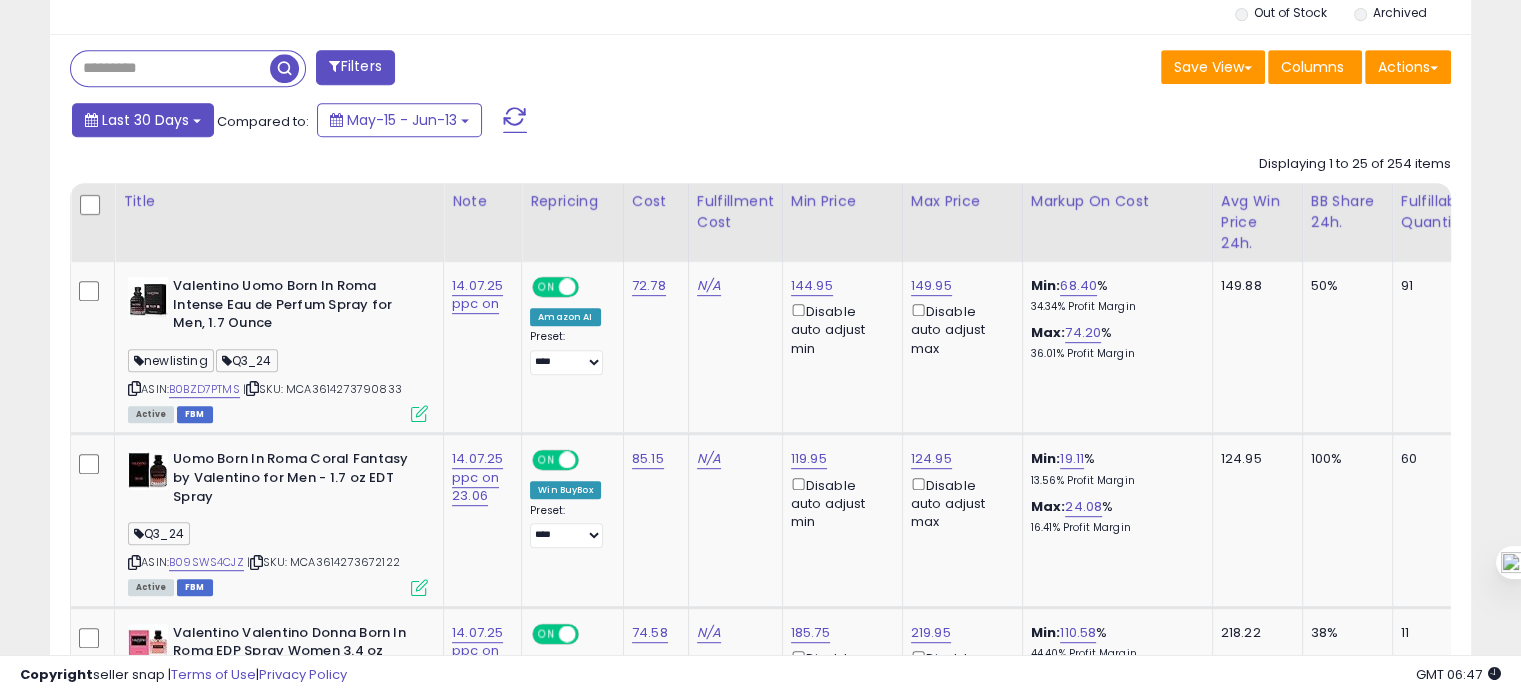 click on "Last 30 Days" at bounding box center [145, 120] 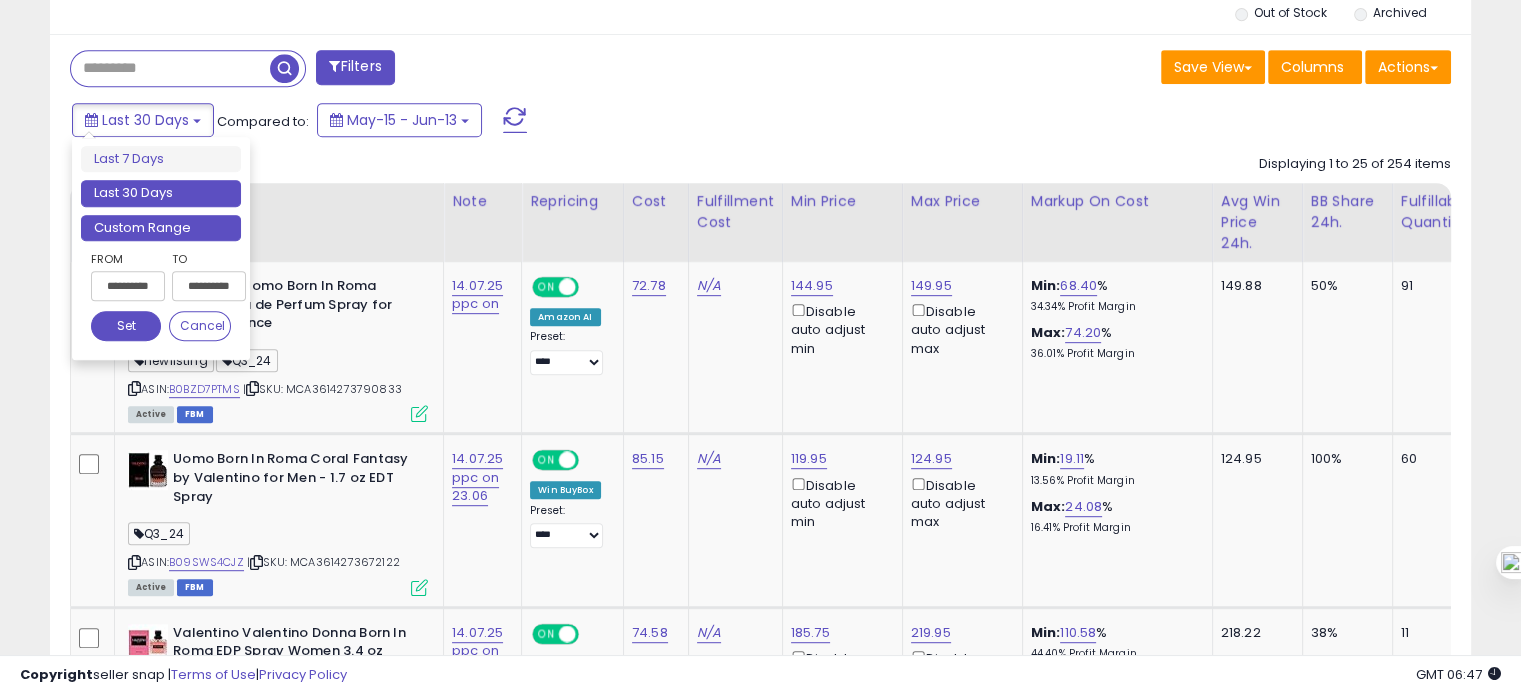 click on "Custom Range" at bounding box center [161, 228] 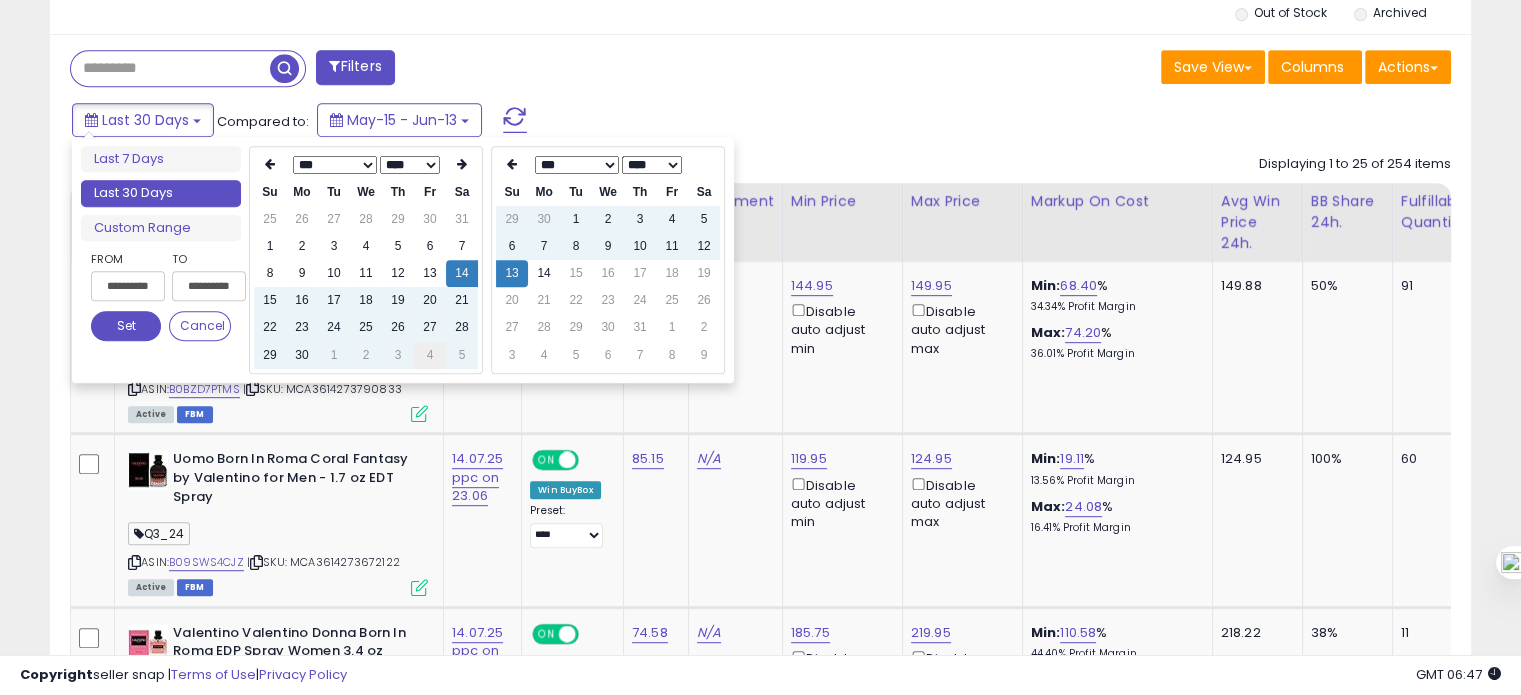 click on "4" at bounding box center [430, 355] 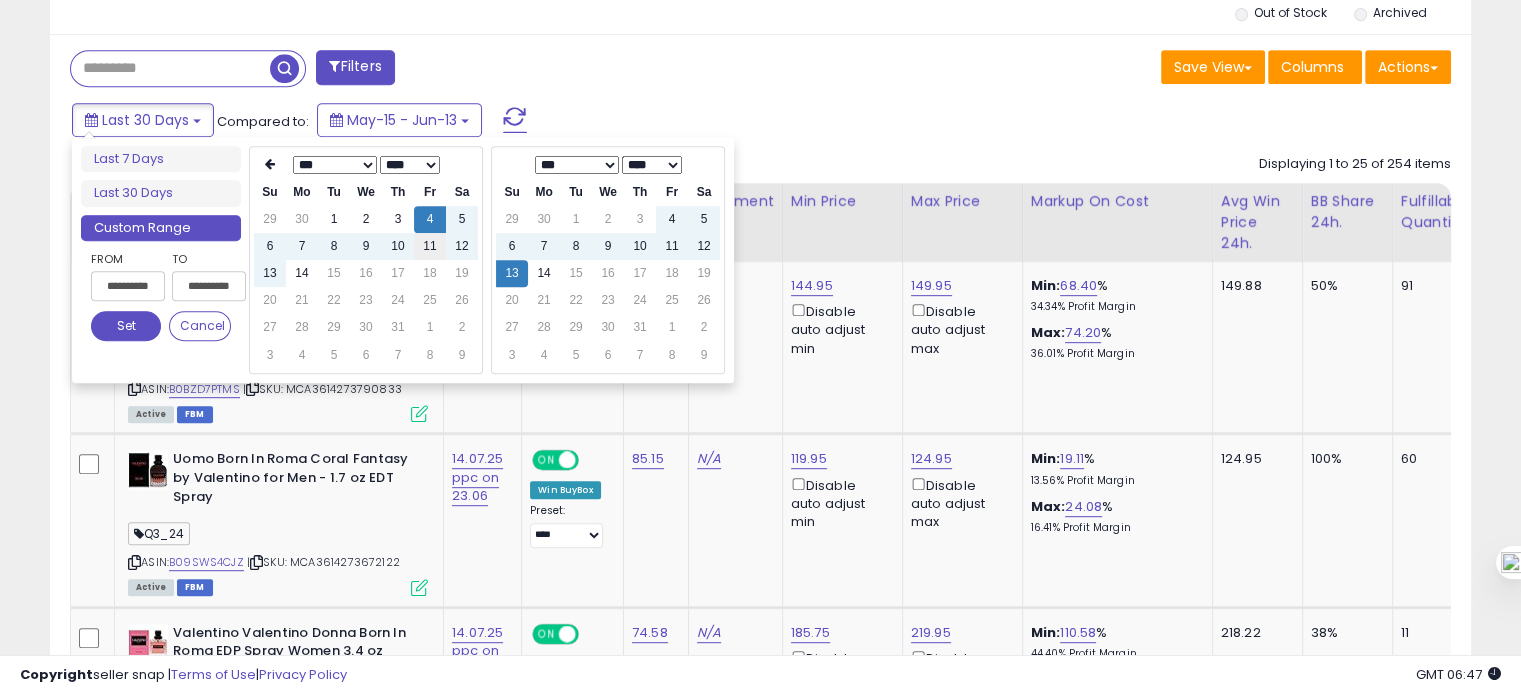 click on "11" at bounding box center (430, 246) 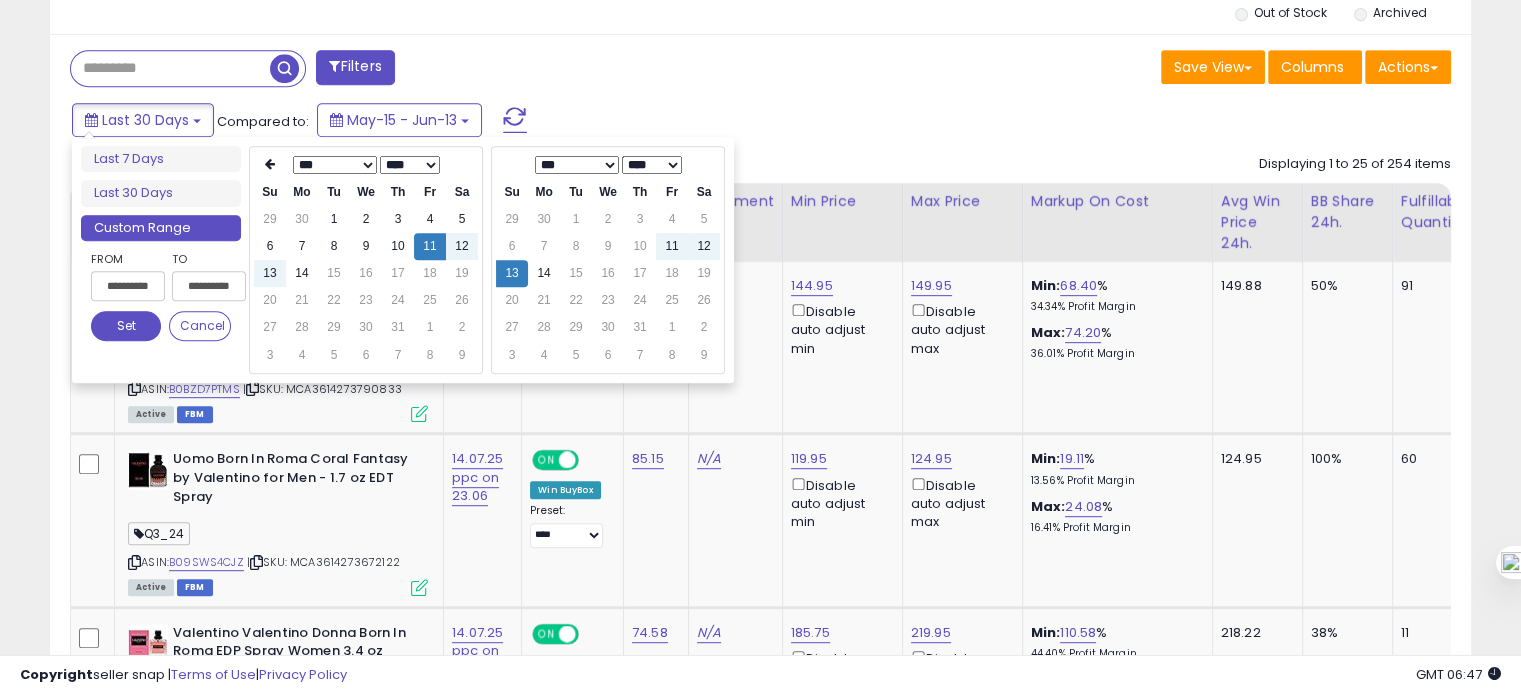 type on "**********" 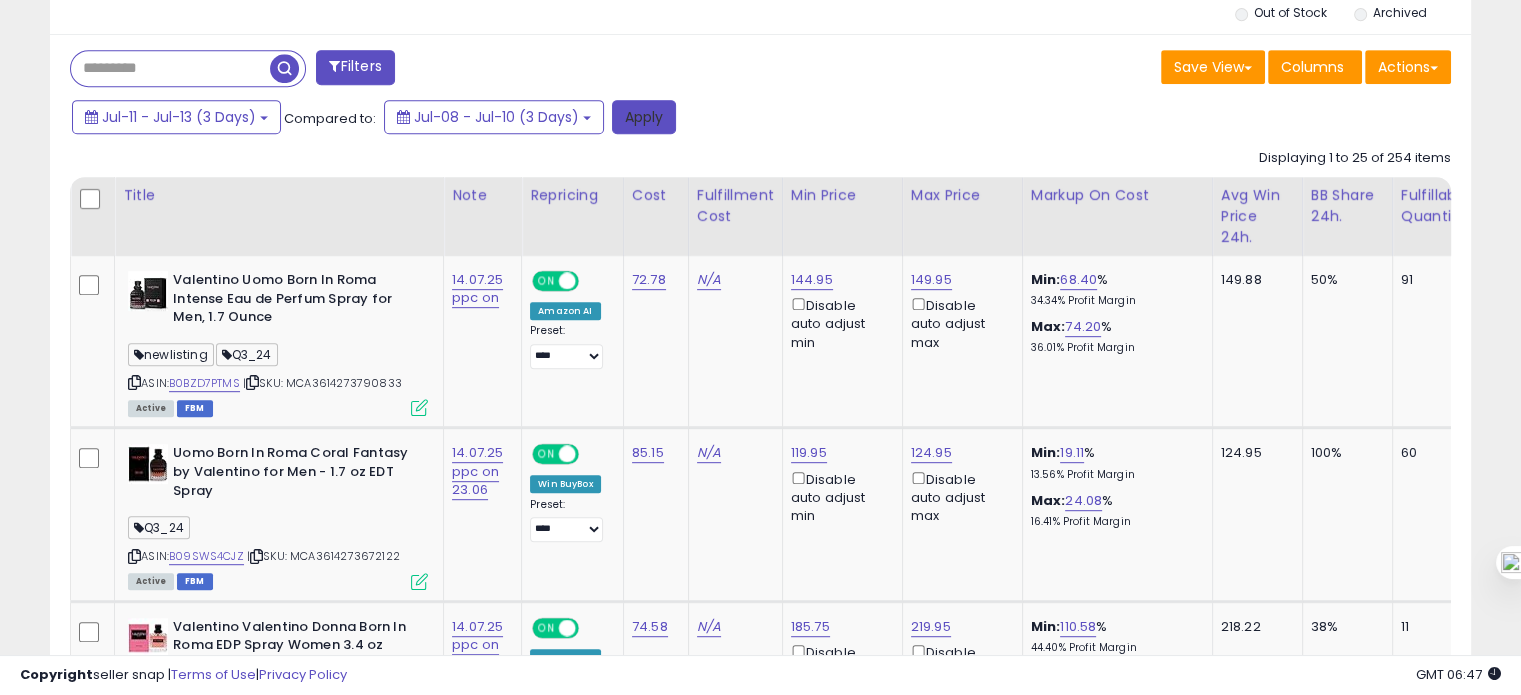 click on "Apply" at bounding box center (644, 117) 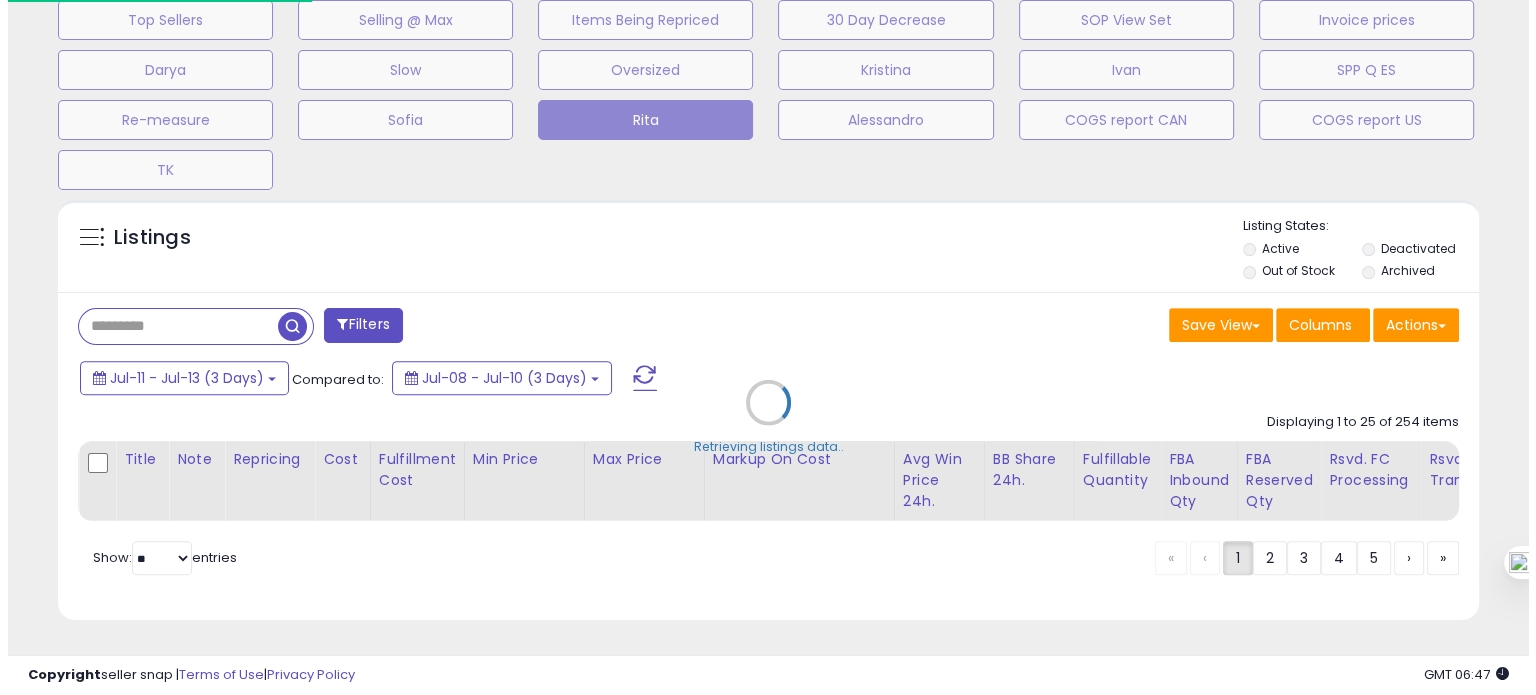scroll, scrollTop: 693, scrollLeft: 0, axis: vertical 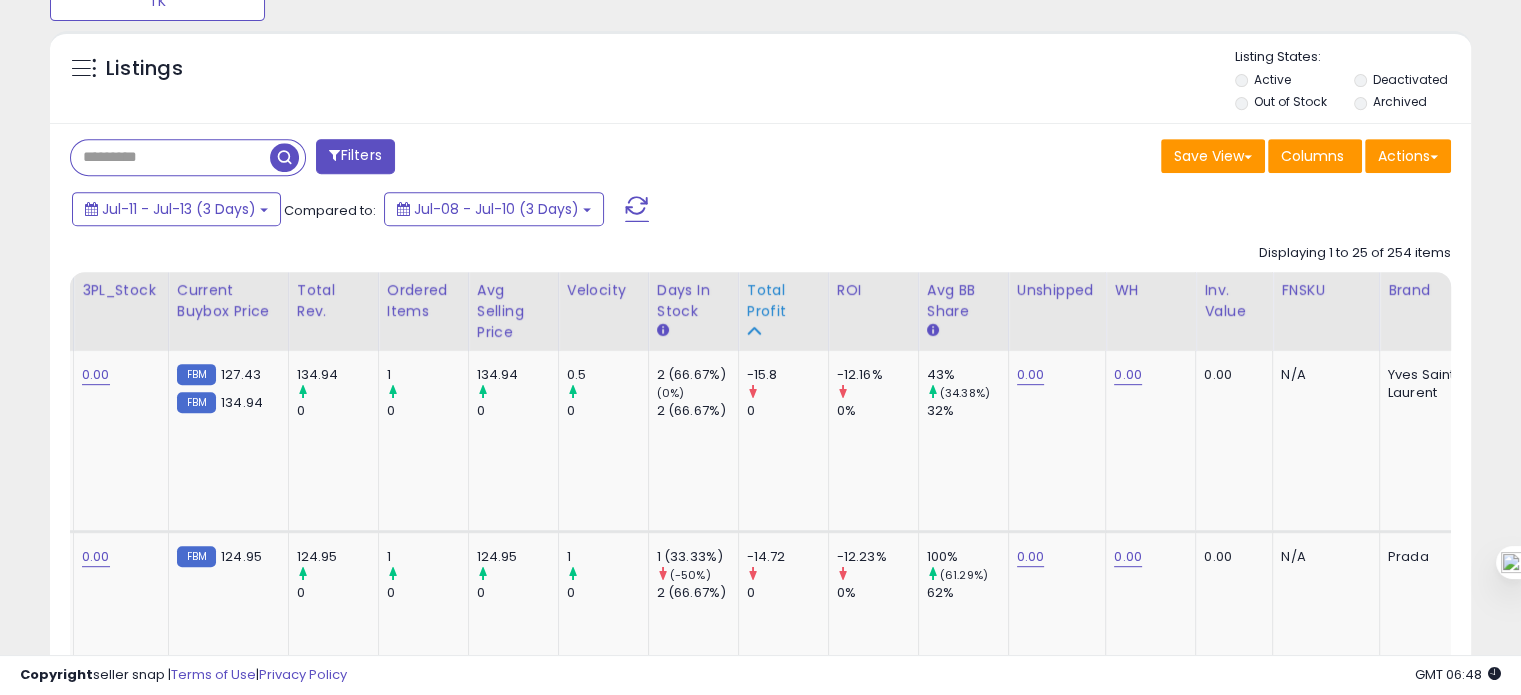 click on "Total Profit" at bounding box center (783, 301) 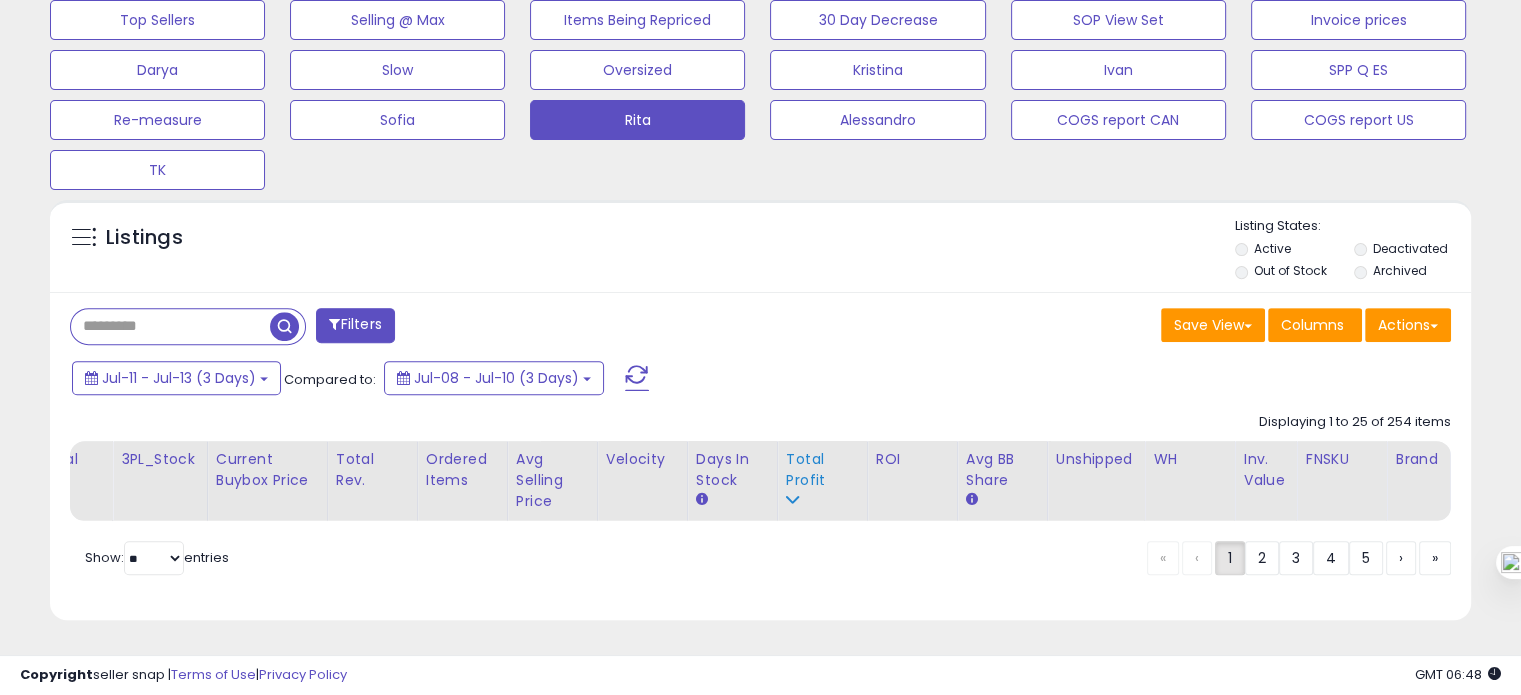 scroll, scrollTop: 693, scrollLeft: 0, axis: vertical 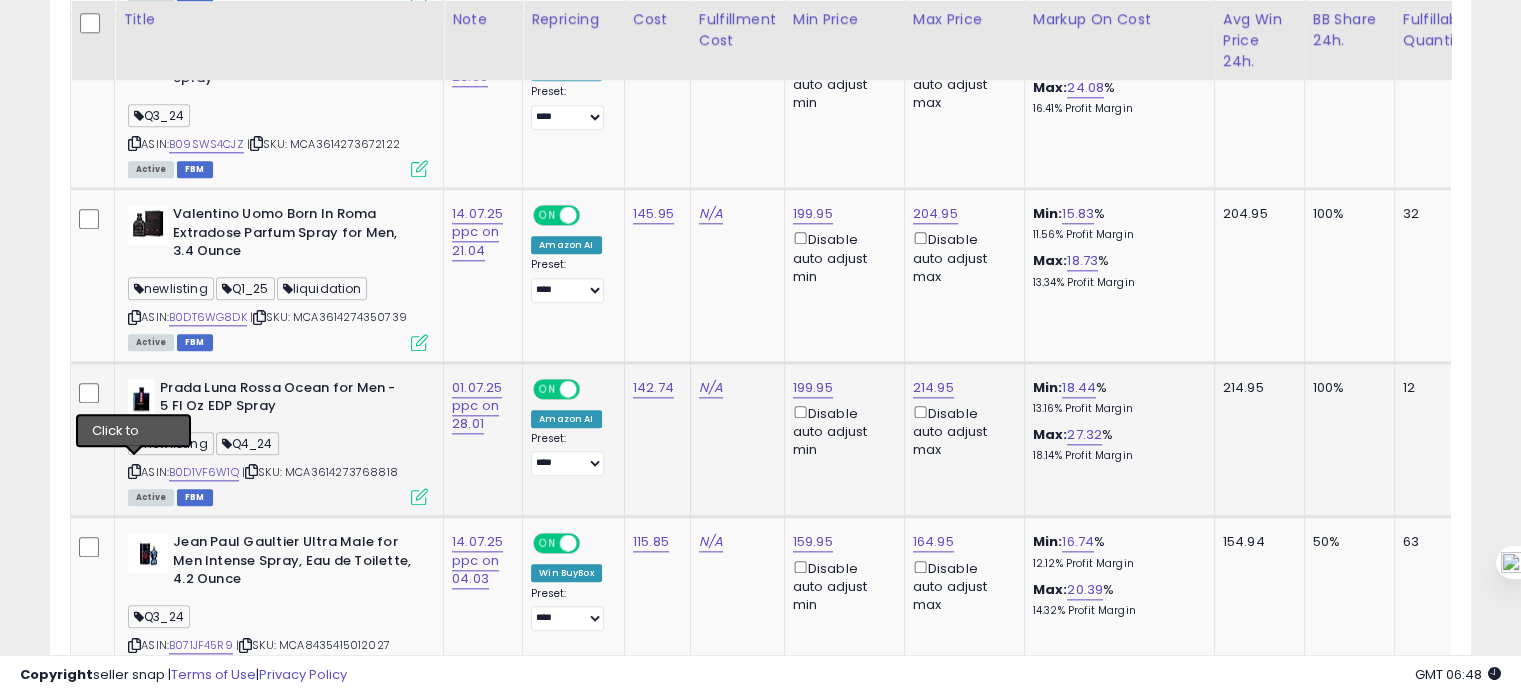 click at bounding box center (134, 471) 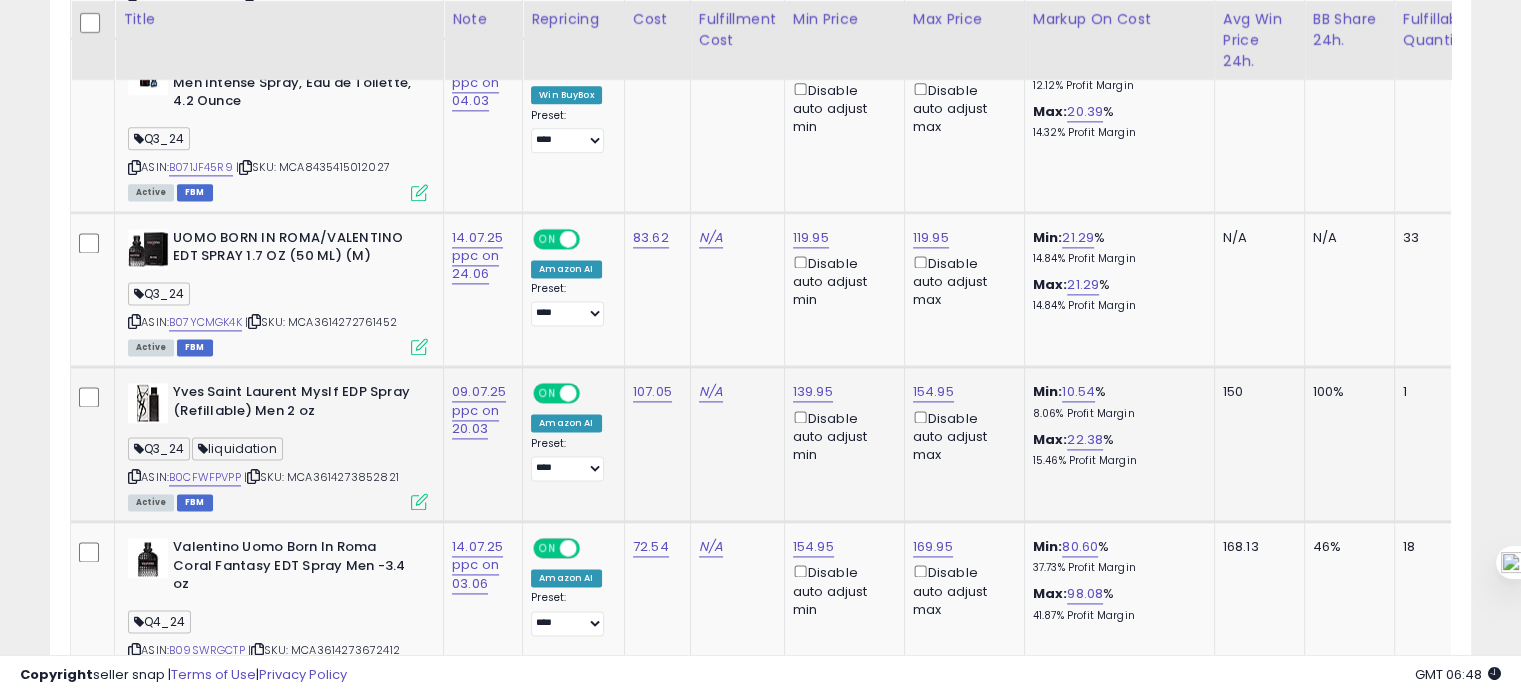 scroll, scrollTop: 0, scrollLeft: 166, axis: horizontal 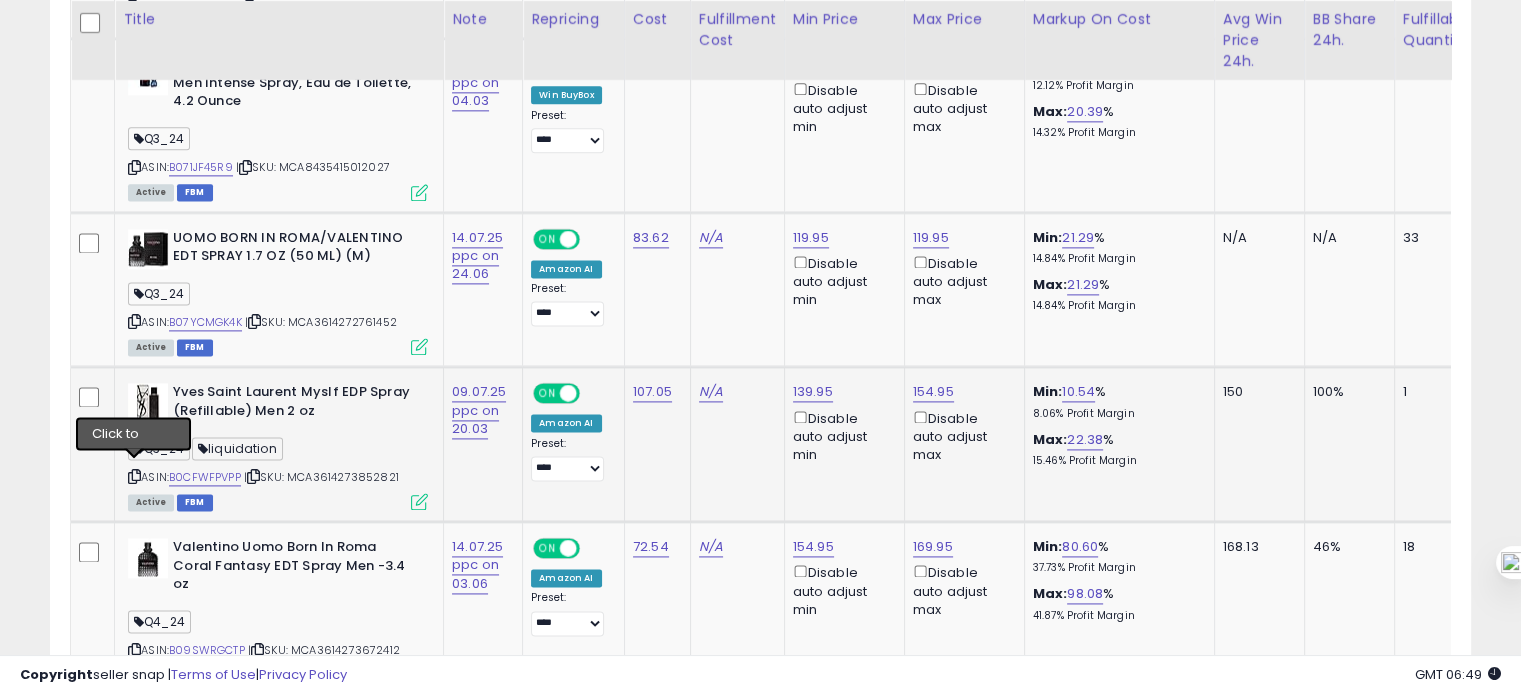click at bounding box center [134, 476] 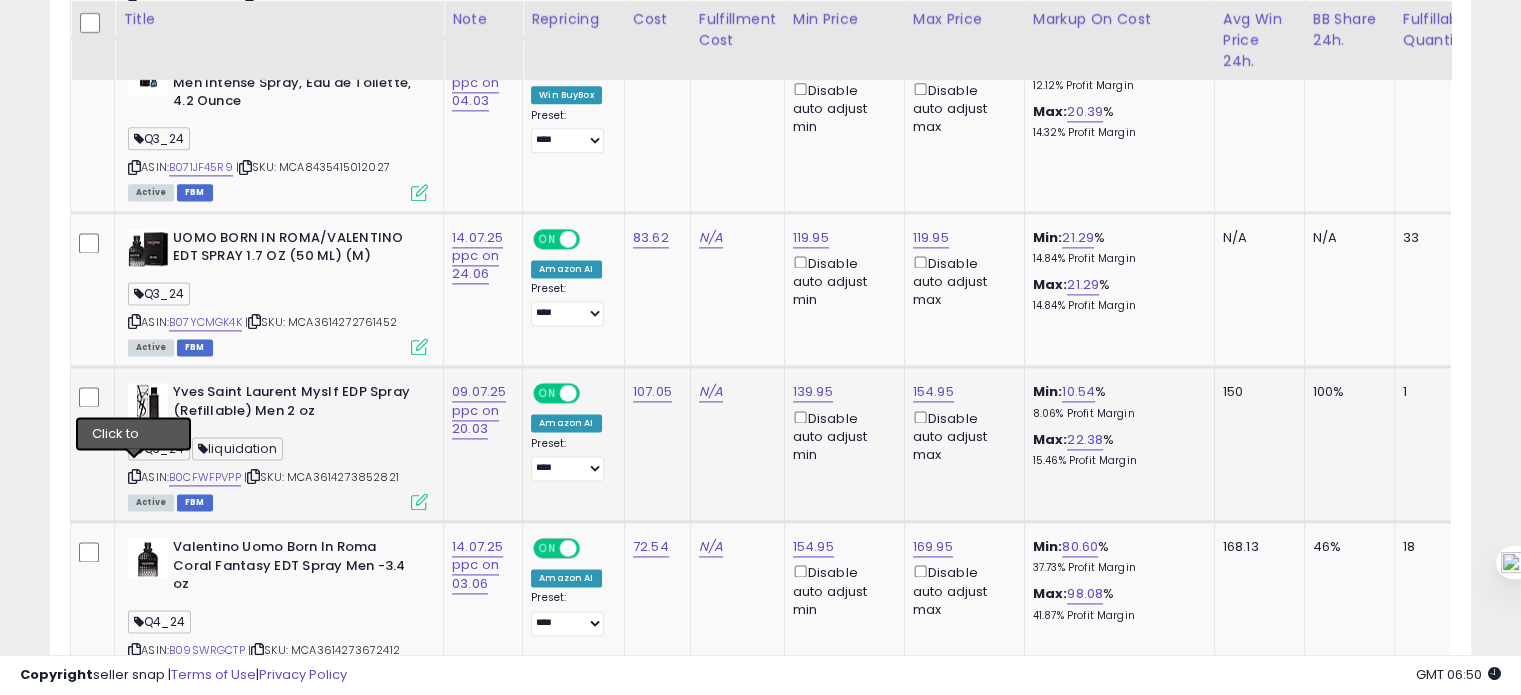 click at bounding box center [134, 476] 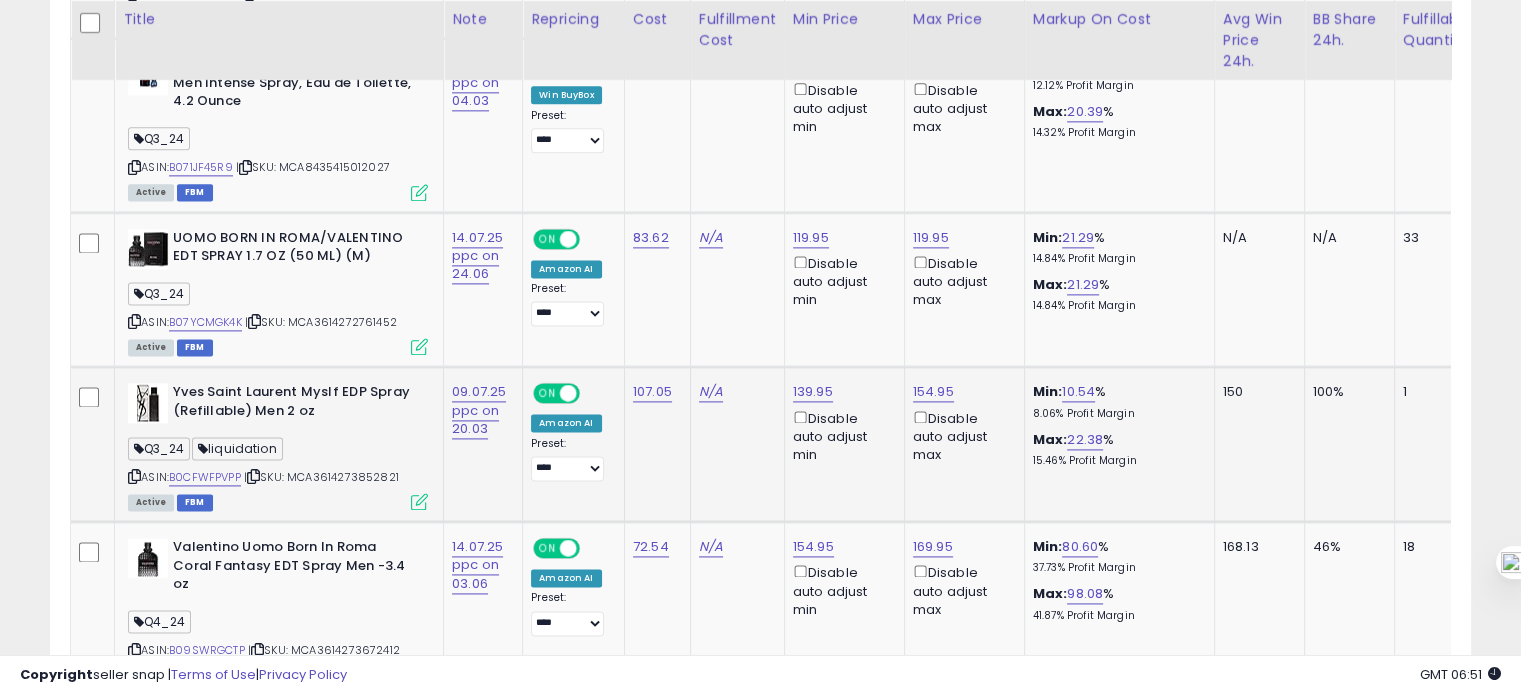 drag, startPoint x: 401, startPoint y: 466, endPoint x: 317, endPoint y: 466, distance: 84 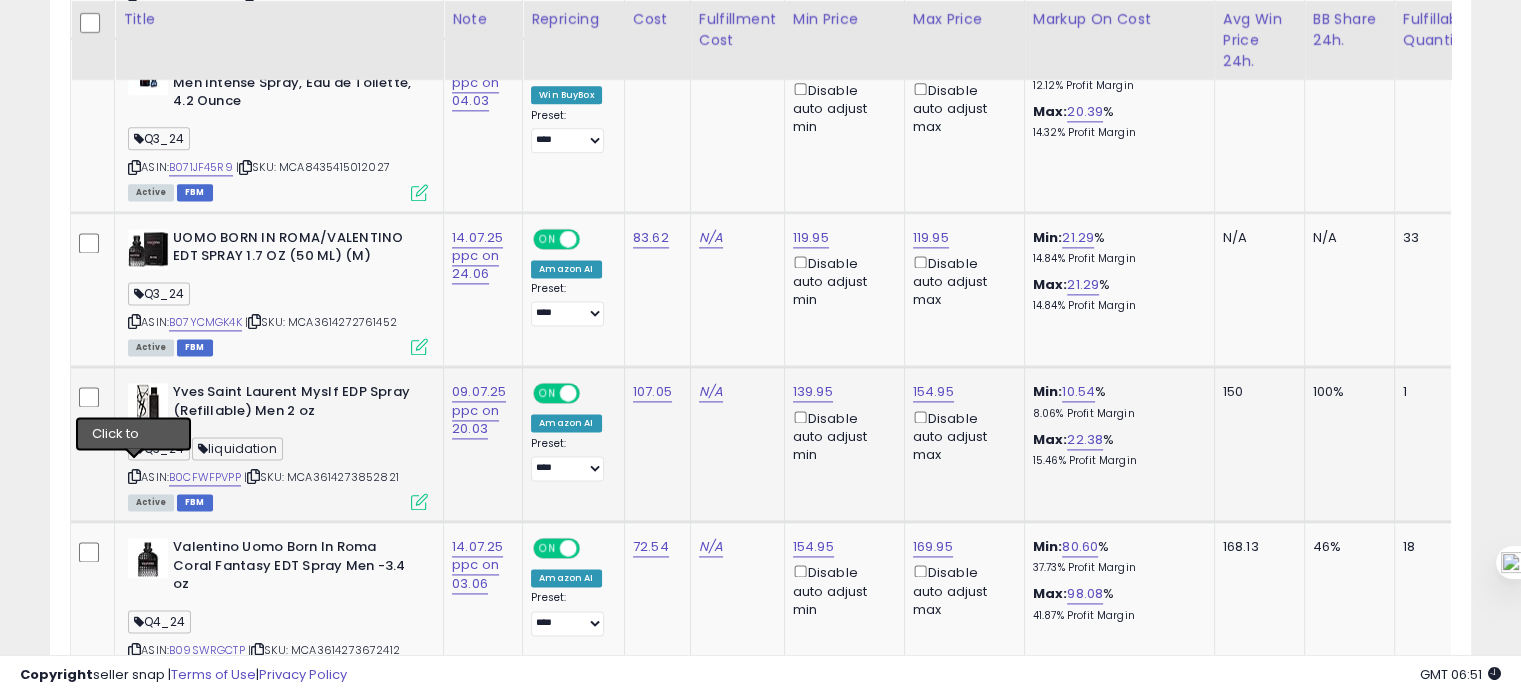 click at bounding box center [134, 476] 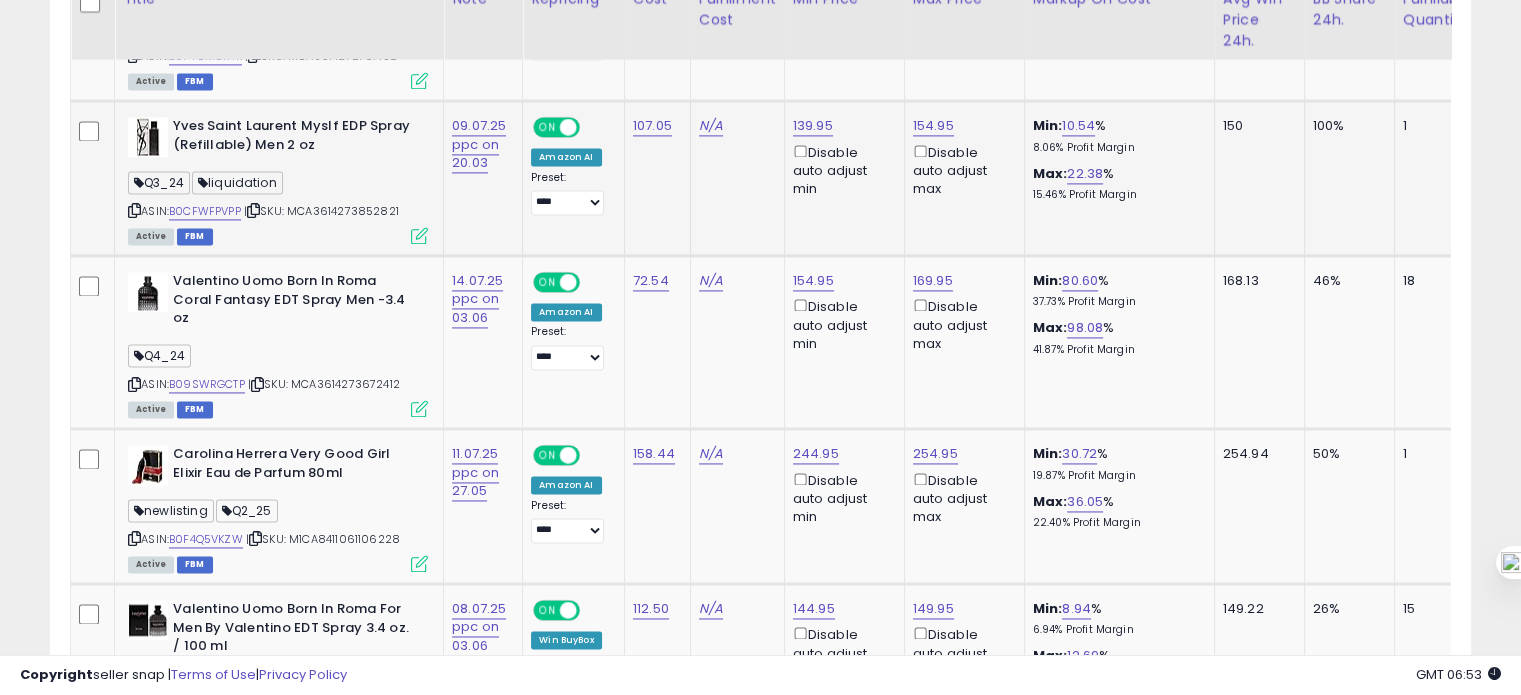 scroll, scrollTop: 2948, scrollLeft: 0, axis: vertical 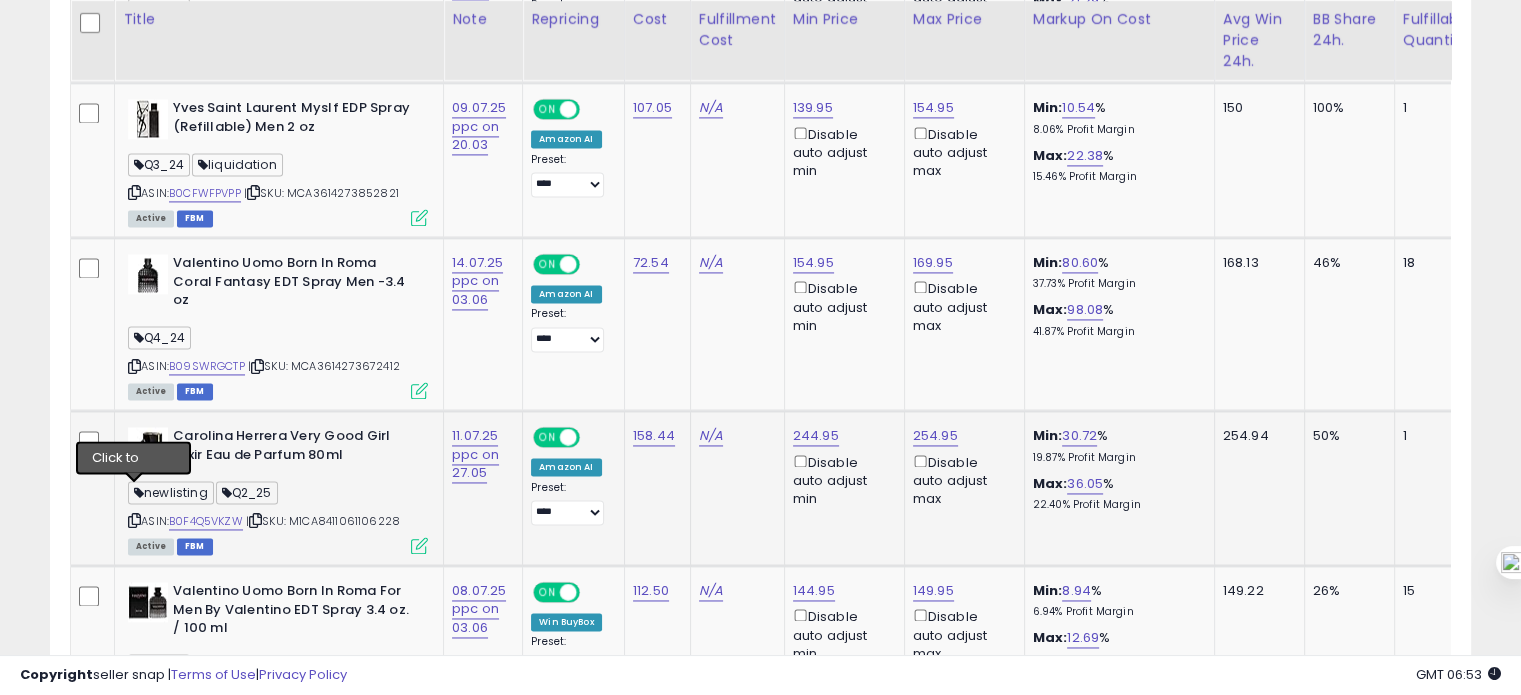 click at bounding box center [134, 520] 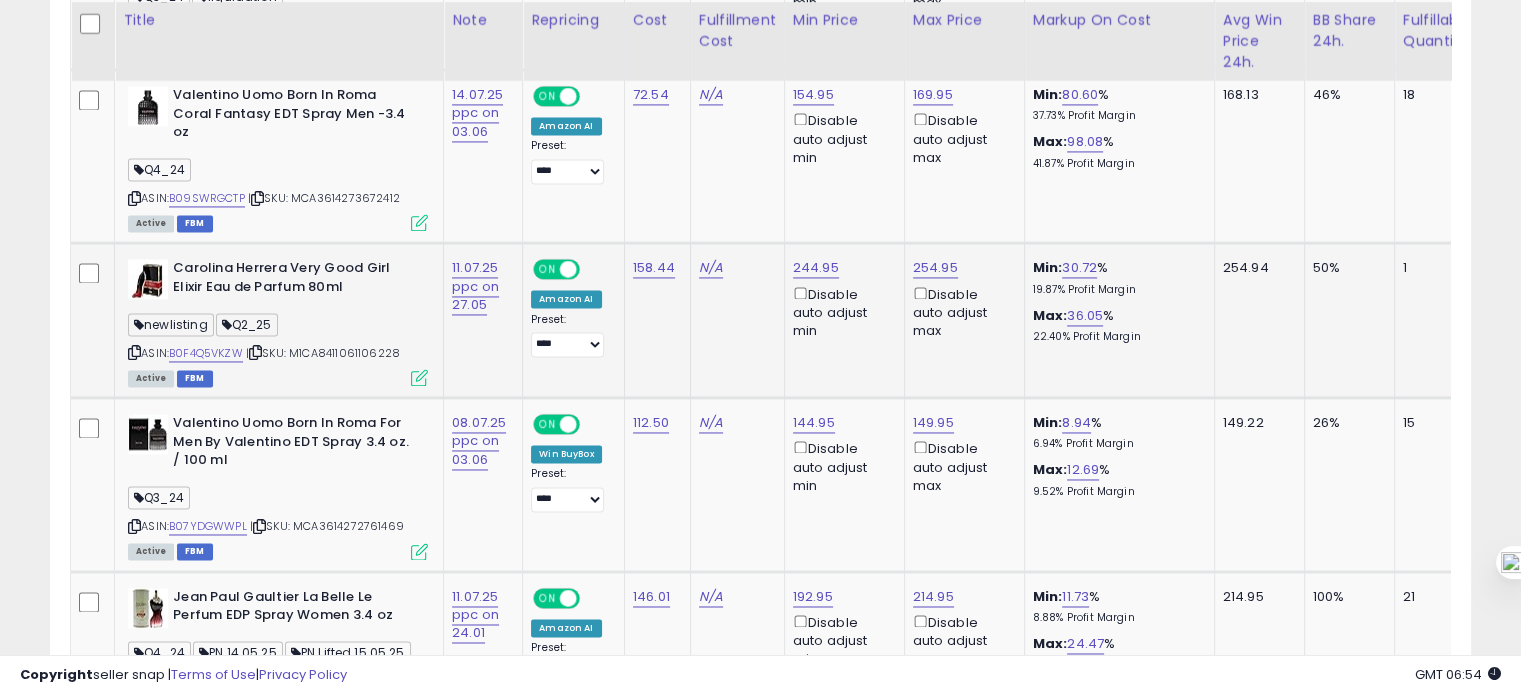 scroll, scrollTop: 3117, scrollLeft: 0, axis: vertical 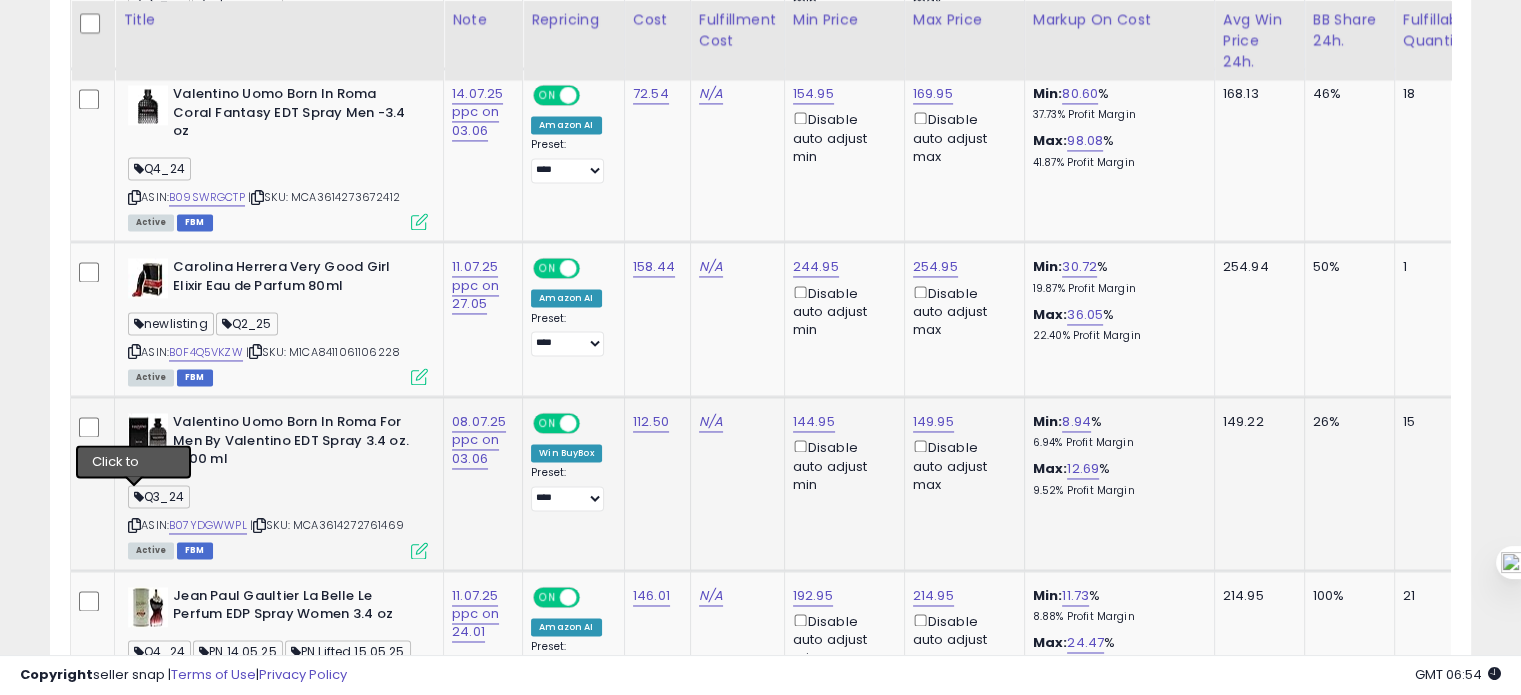 click on "Valentino Uomo Born In Roma For Men By Valentino EDT Spray 3.4 oz. / 100 ml  Q3_24  ASIN:  B07YDGWWPL    |   SKU: MCA3614272761469 Active FBM" at bounding box center (275, 484) 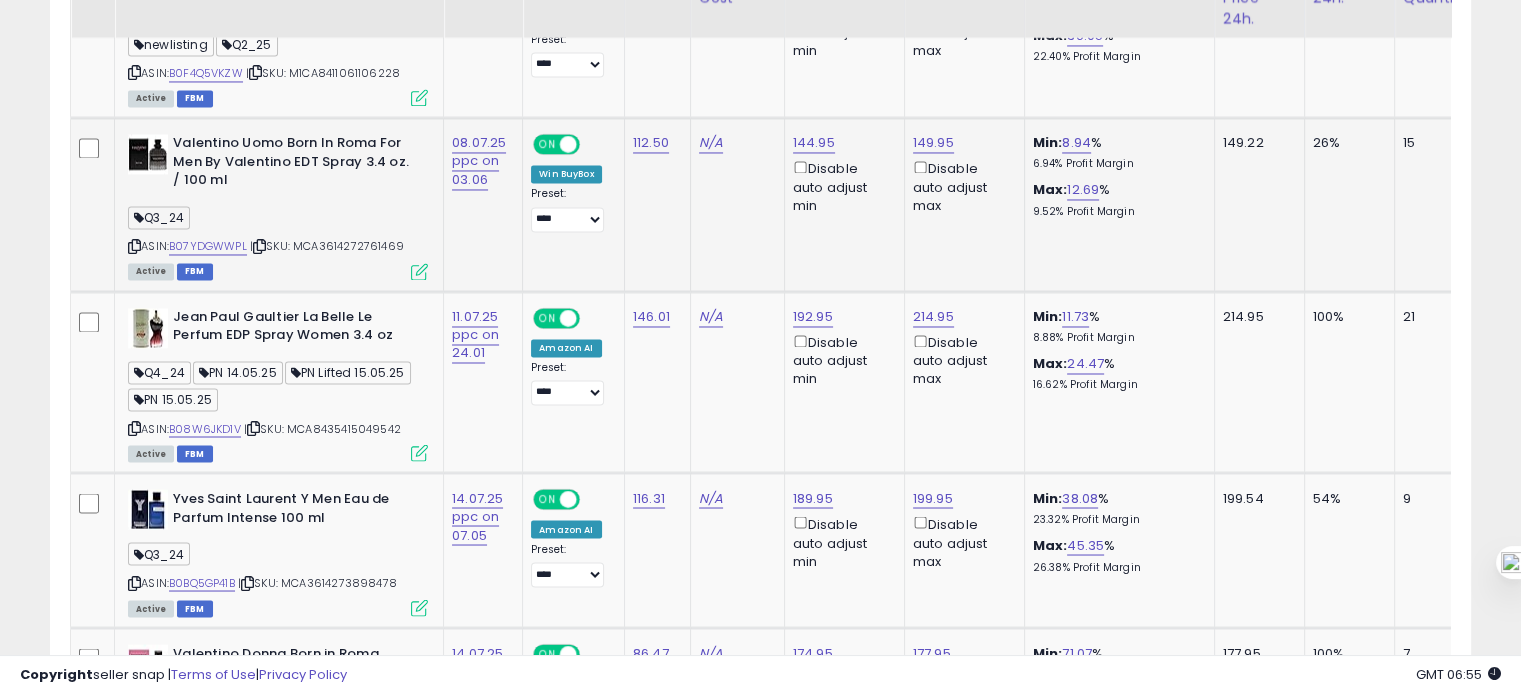 scroll, scrollTop: 3424, scrollLeft: 0, axis: vertical 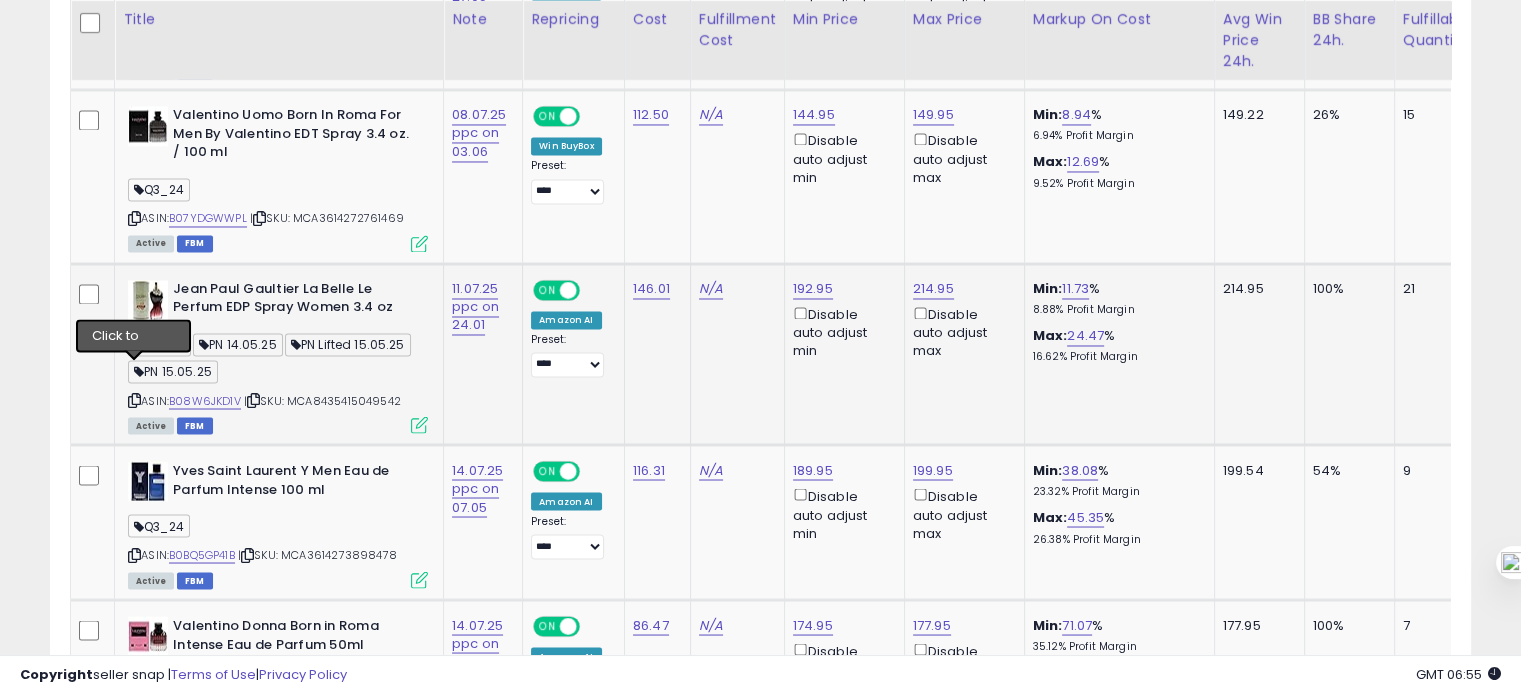 click at bounding box center (134, 399) 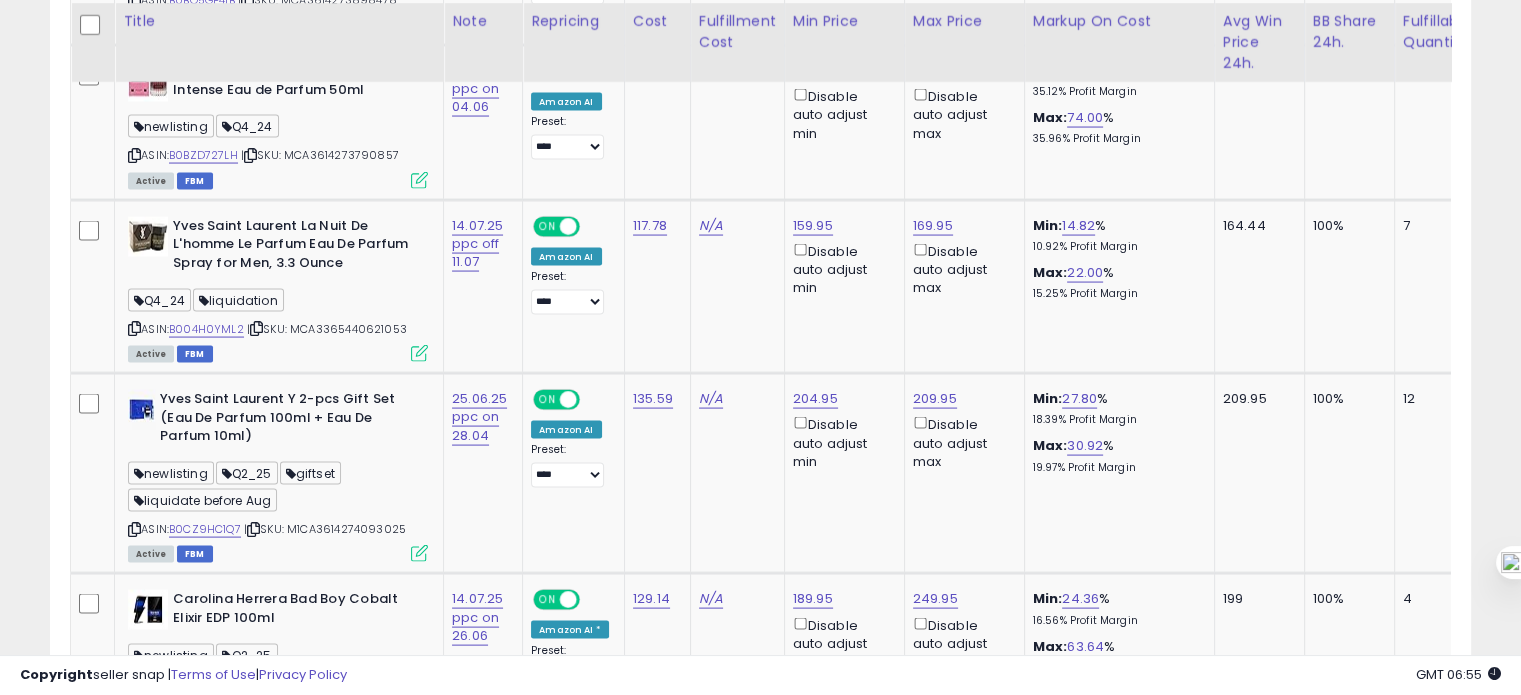 scroll, scrollTop: 3980, scrollLeft: 0, axis: vertical 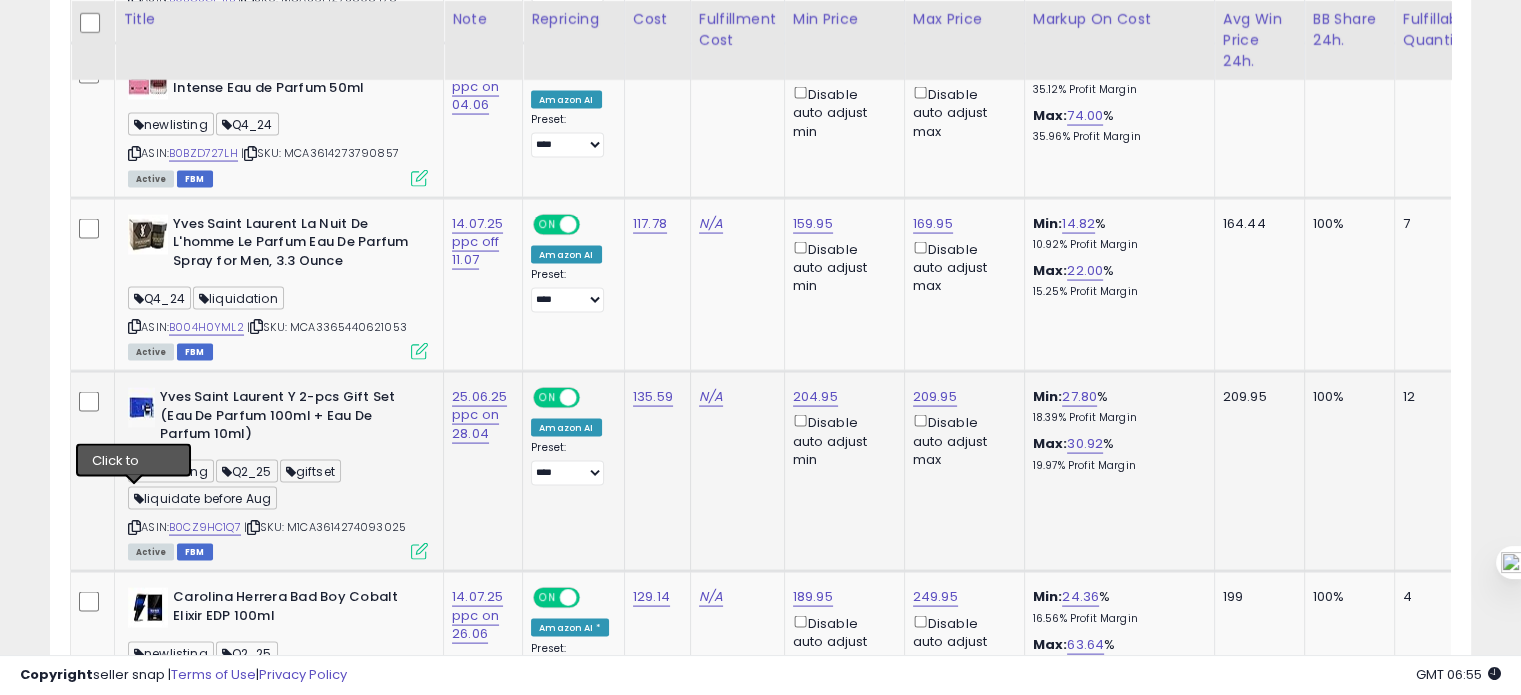 click at bounding box center [134, 527] 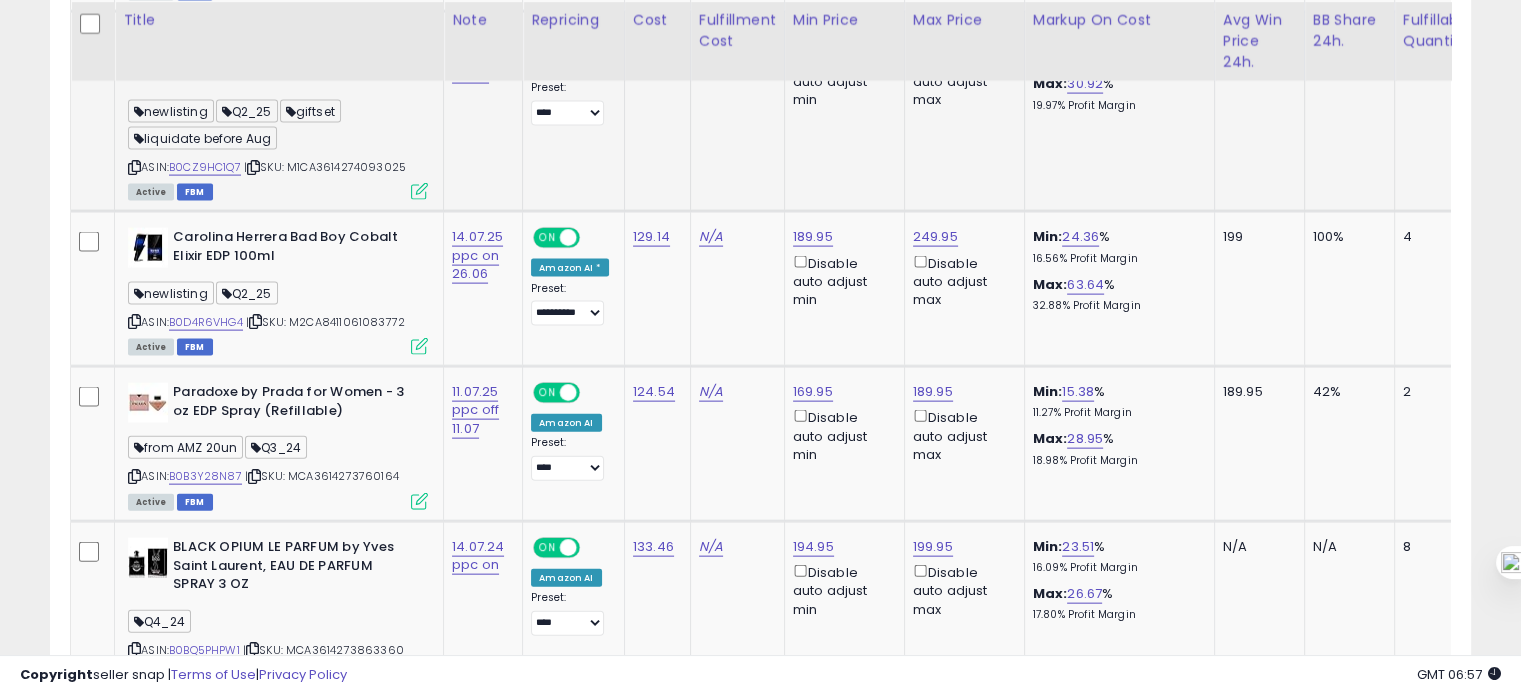 scroll, scrollTop: 4342, scrollLeft: 0, axis: vertical 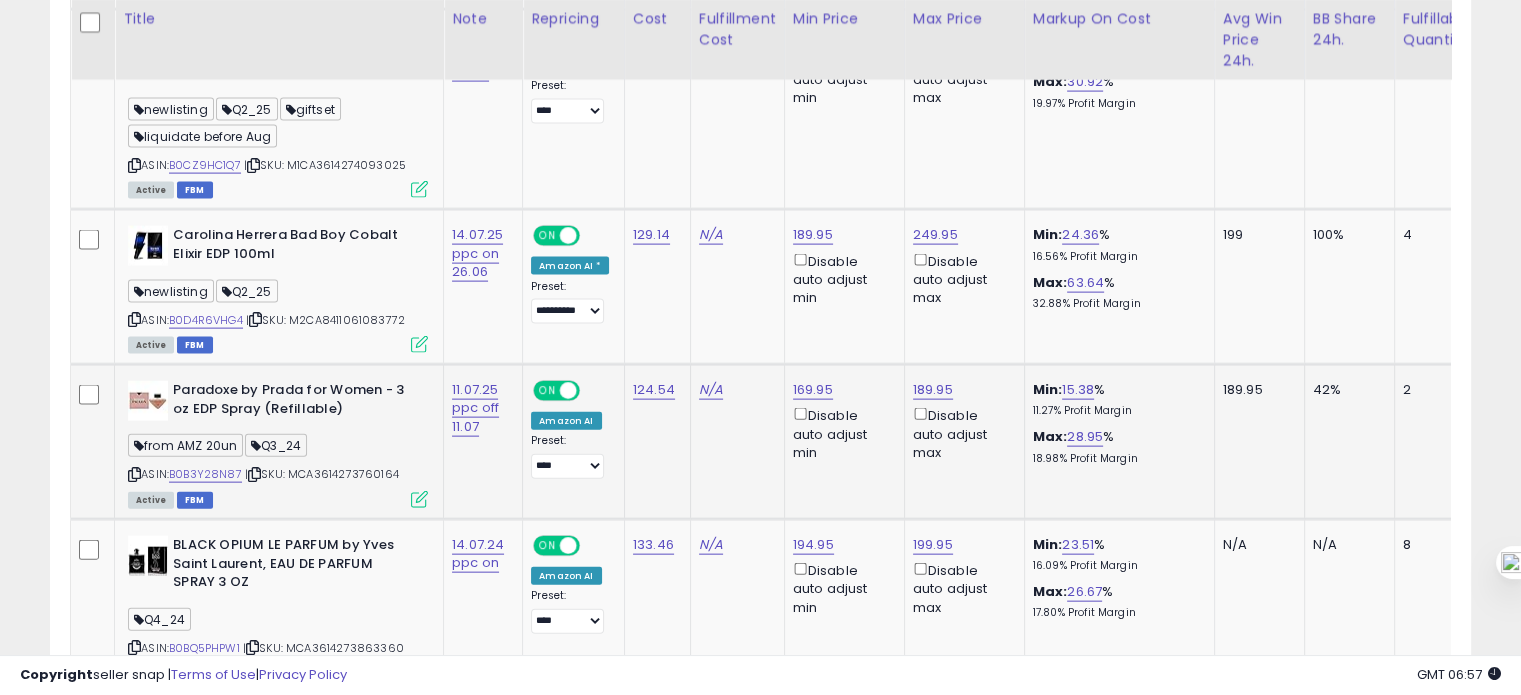 click at bounding box center [134, 474] 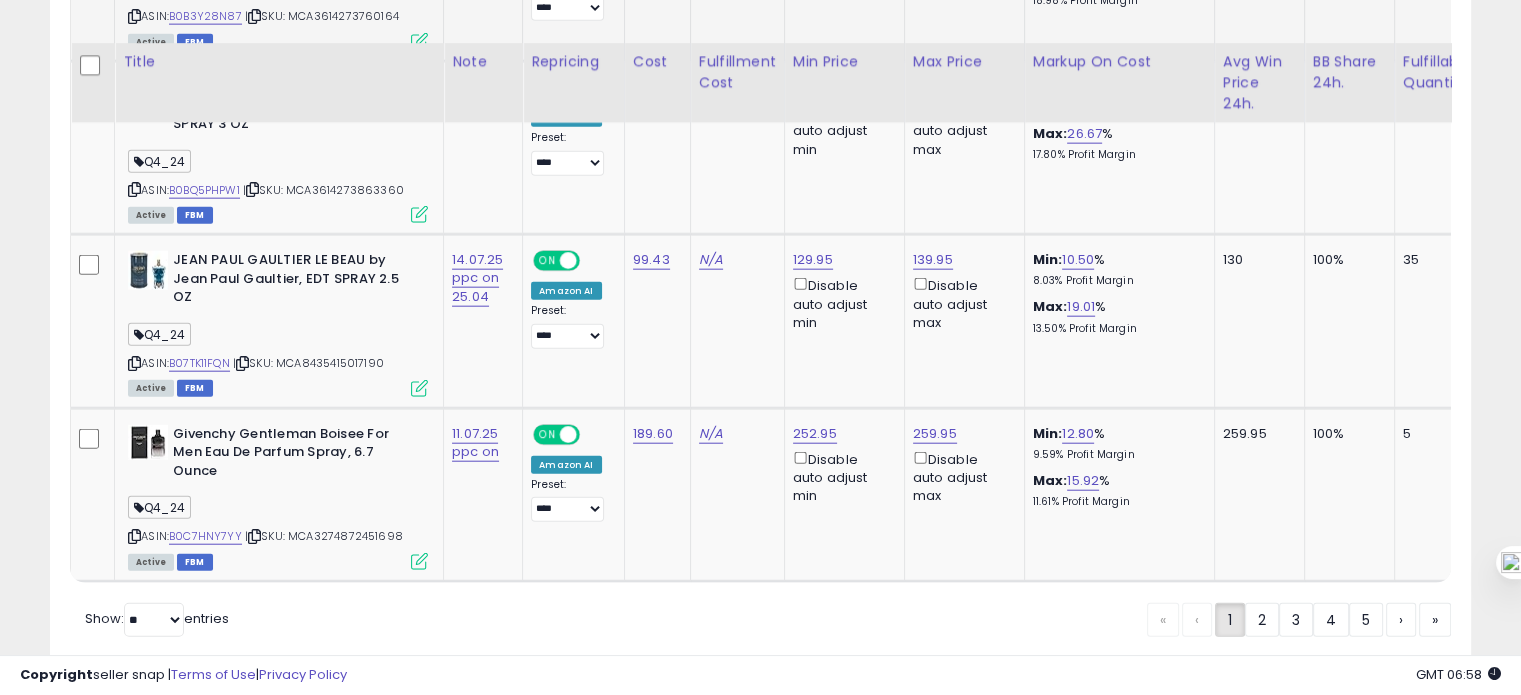 scroll, scrollTop: 4843, scrollLeft: 0, axis: vertical 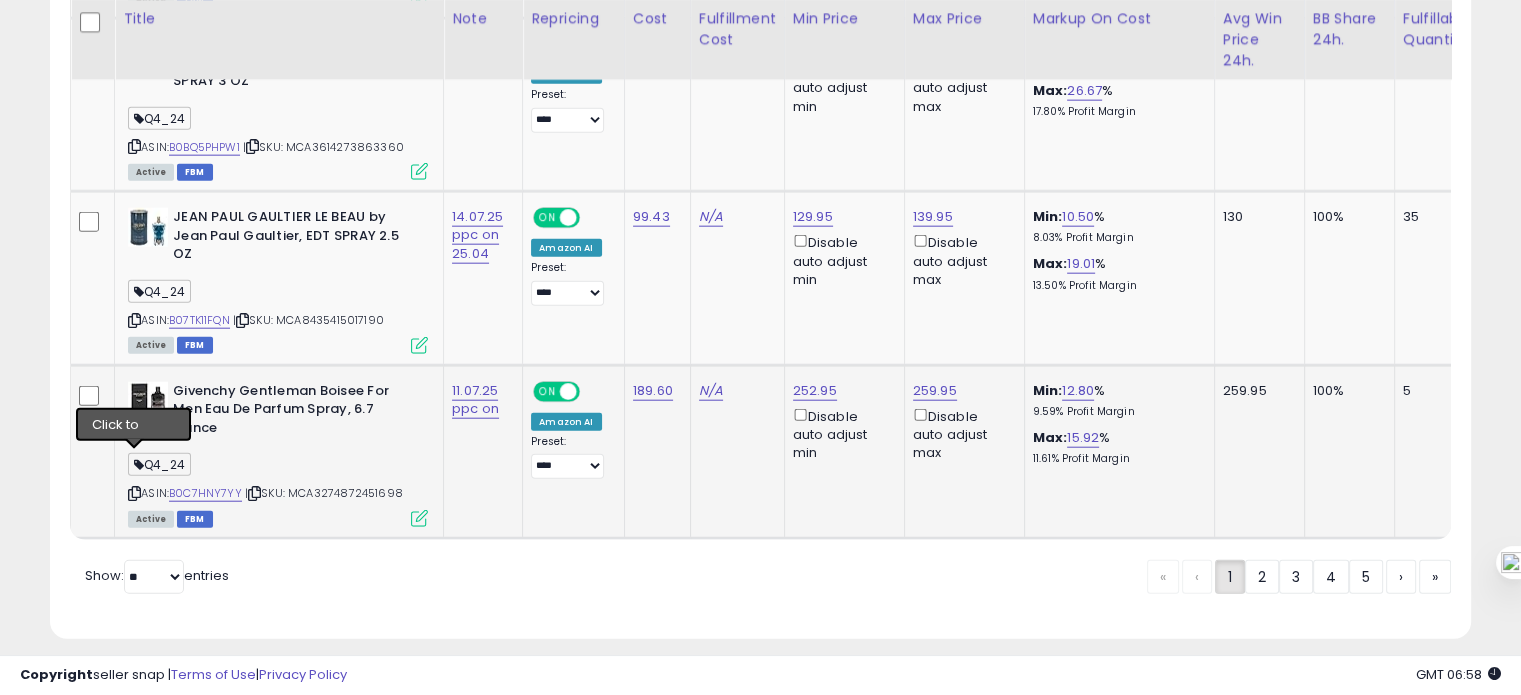 click at bounding box center [134, 493] 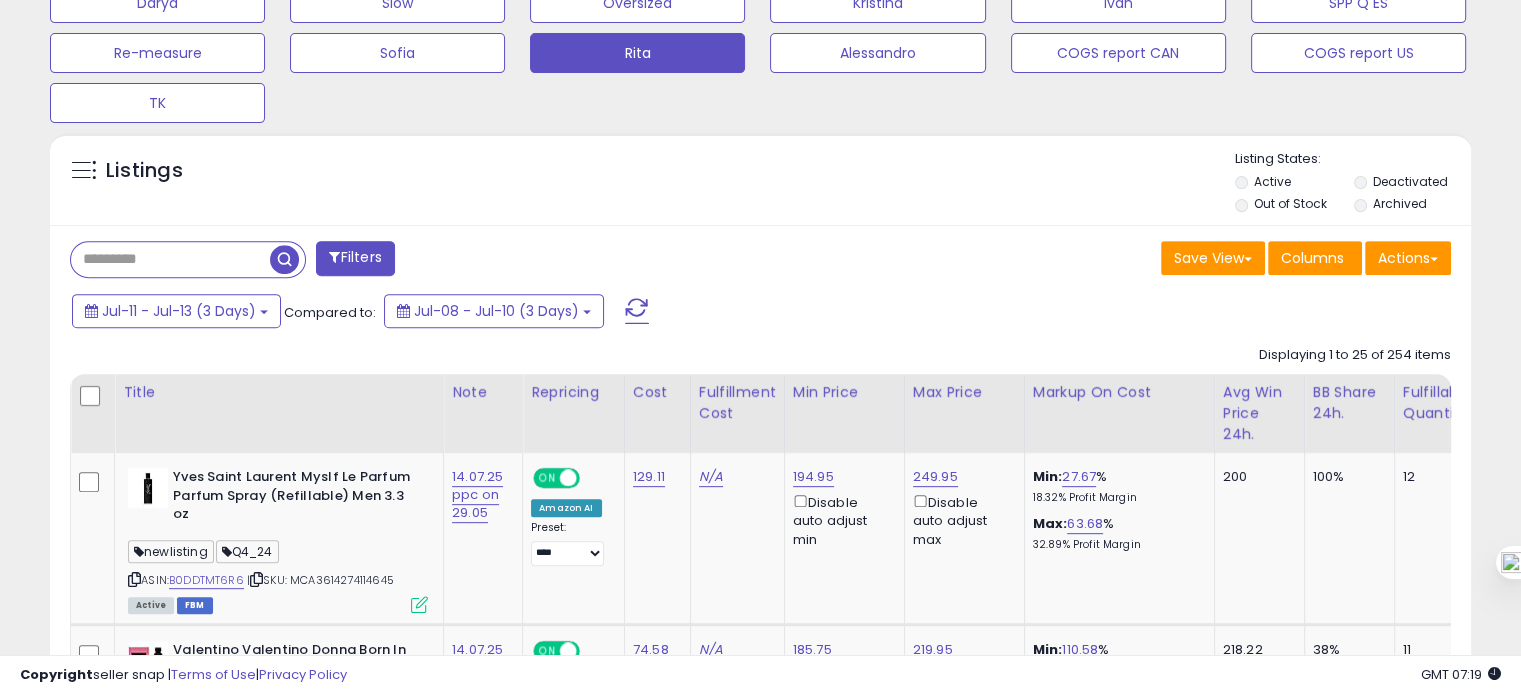 scroll, scrollTop: 748, scrollLeft: 0, axis: vertical 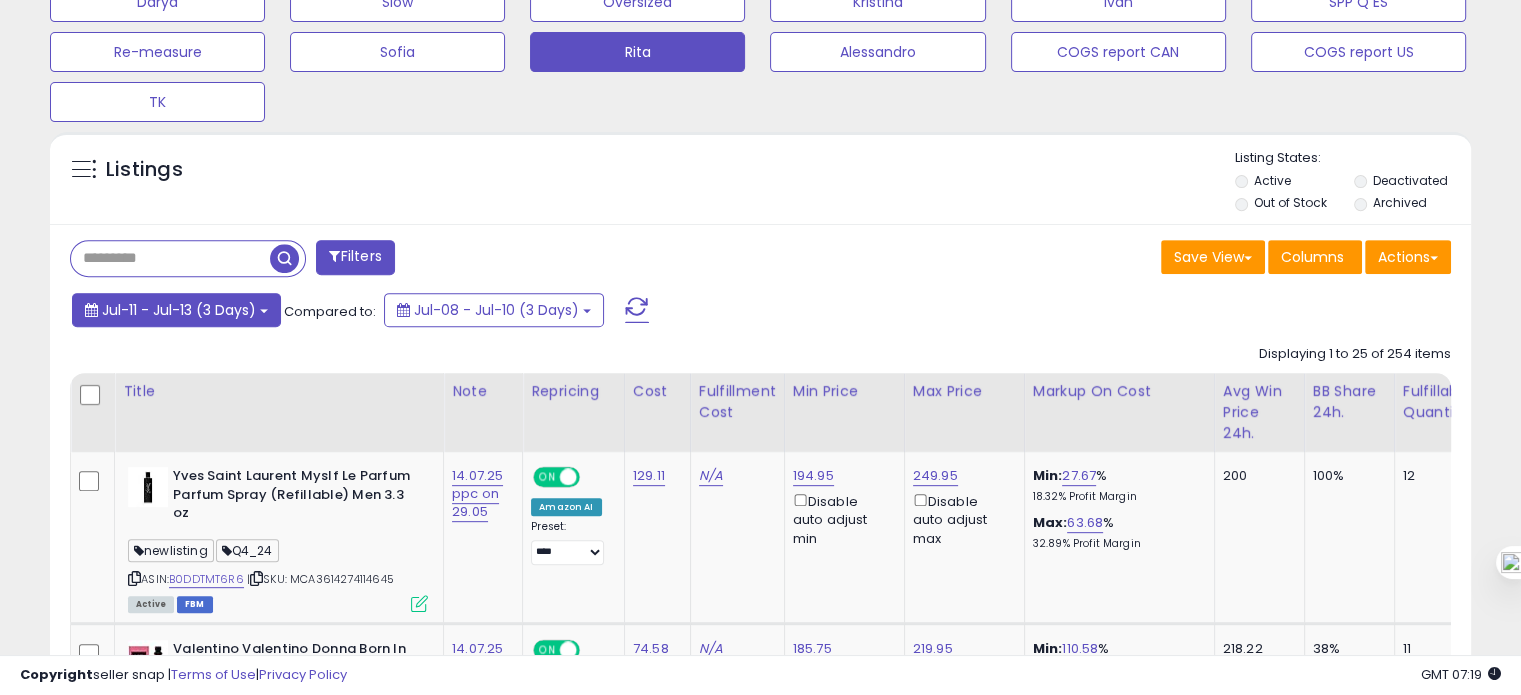 click on "Jul-11 - Jul-13 (3 Days)" at bounding box center [176, 310] 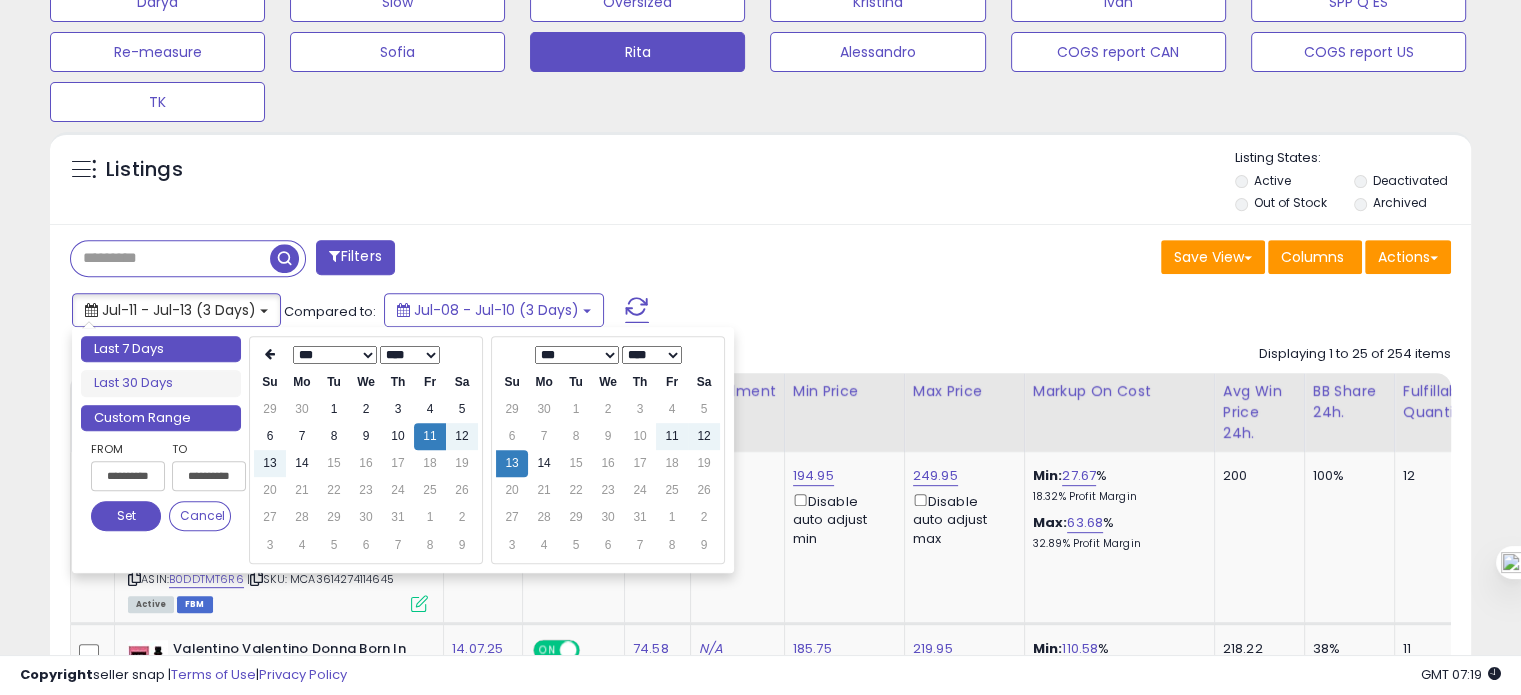 type on "**********" 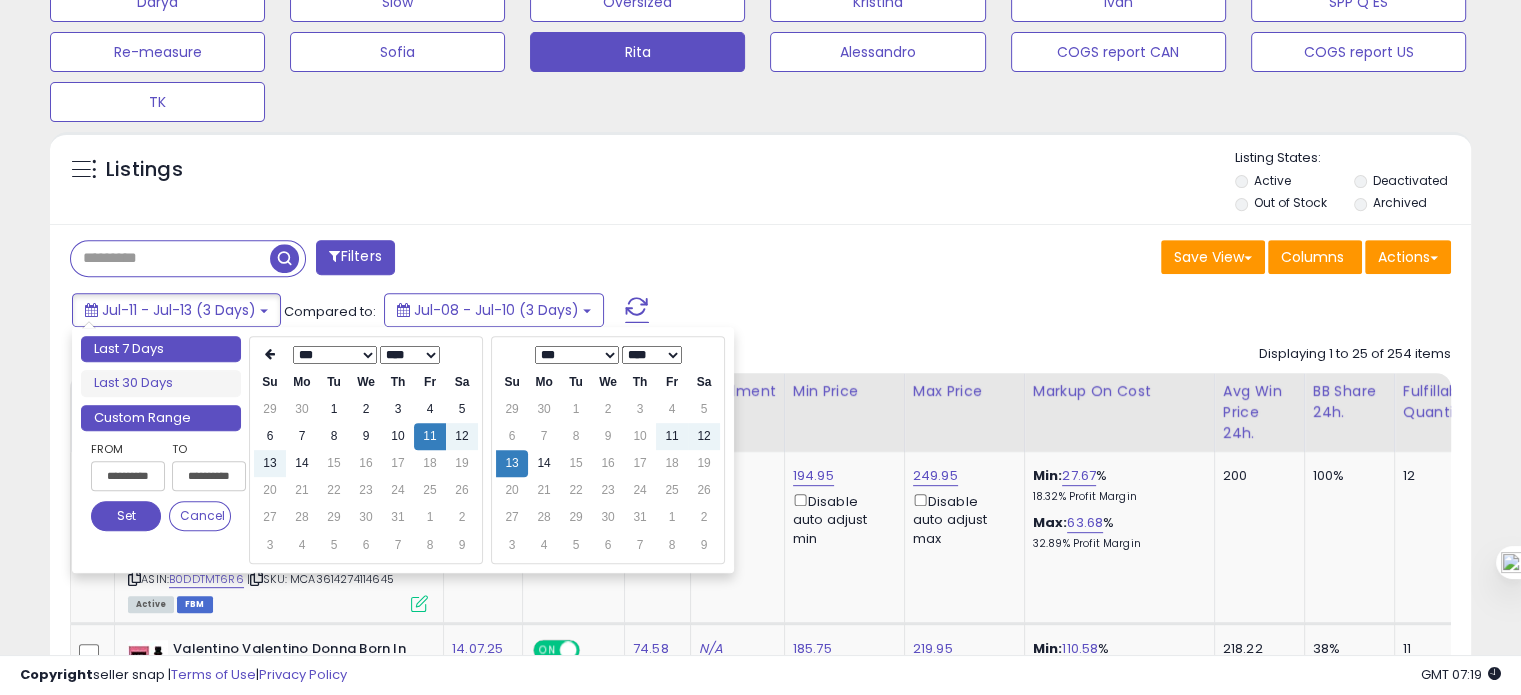 click on "Last 7 Days" at bounding box center [161, 349] 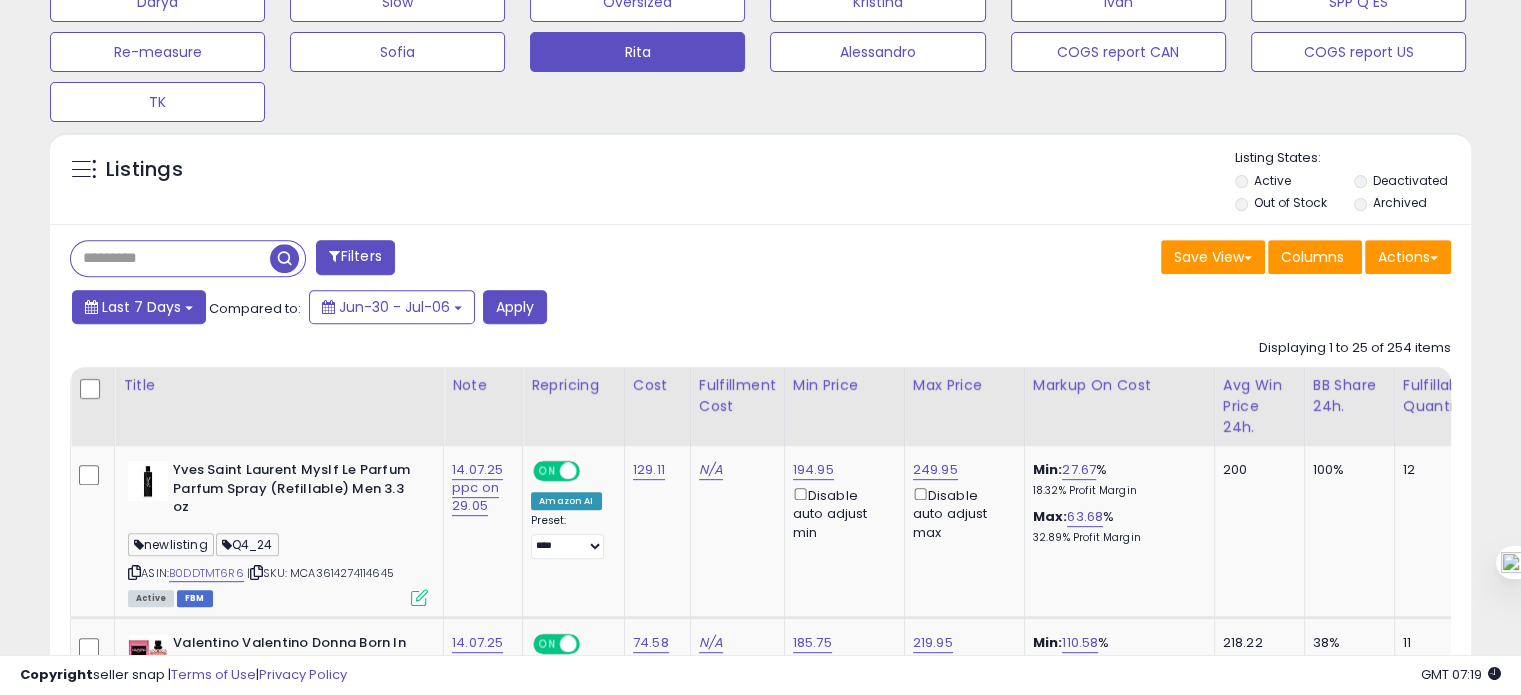 click on "Filters
Save View
Save As New View
Update Current View
Columns" at bounding box center [760, 2476] 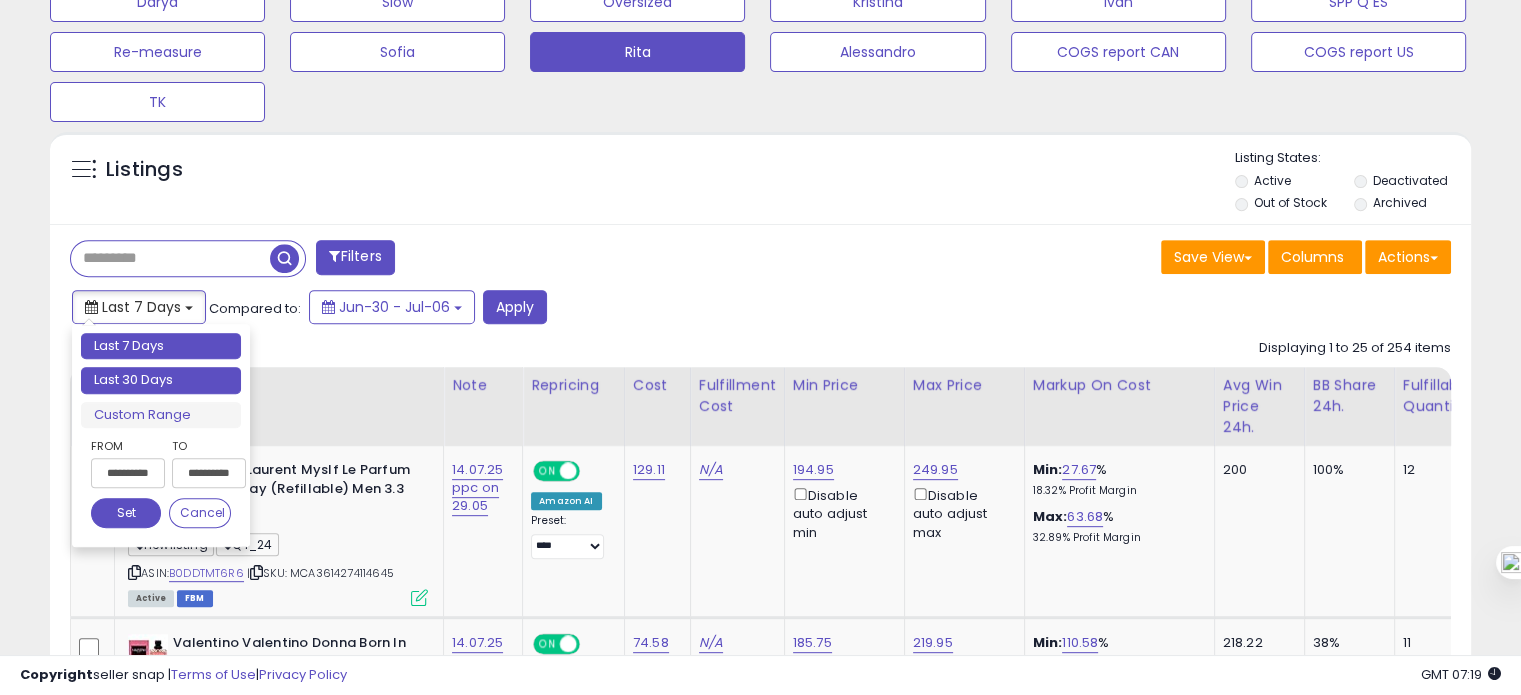 type on "**********" 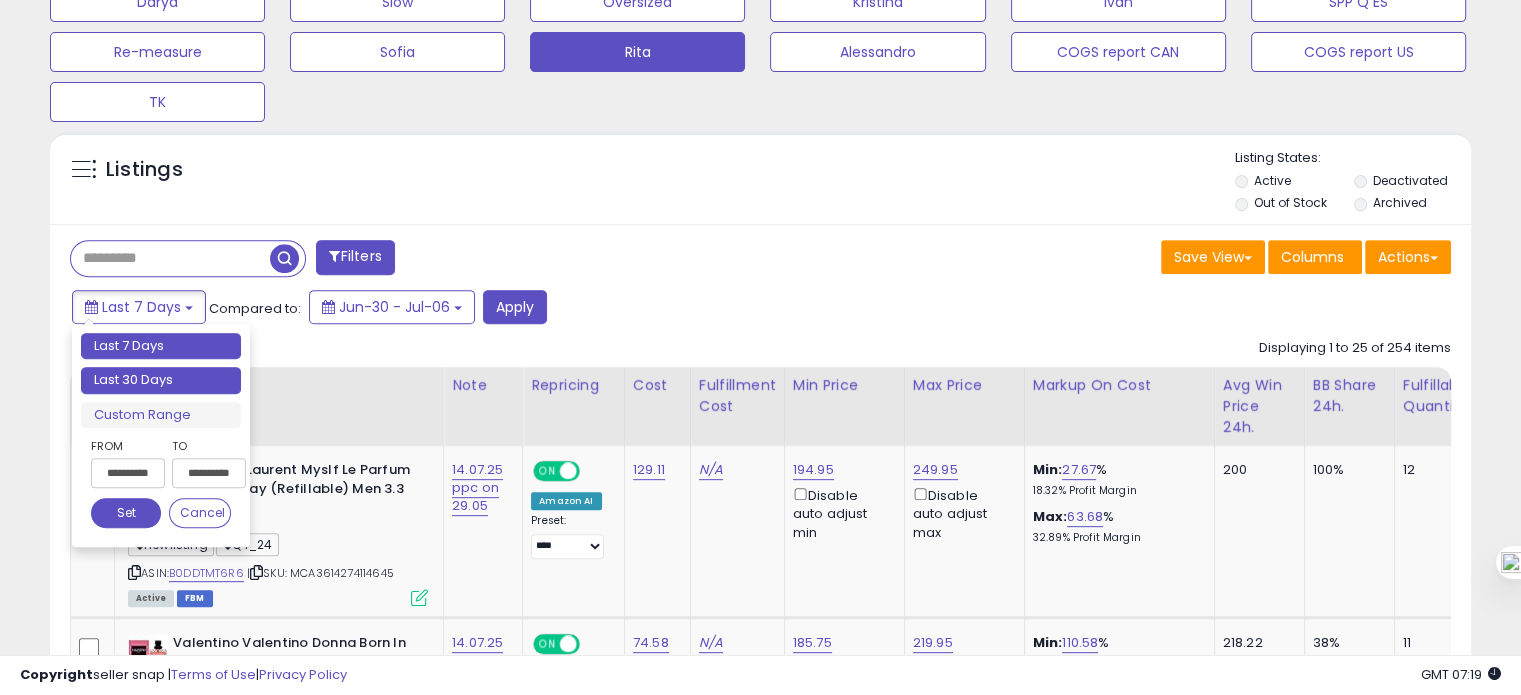 click on "Last 30 Days" at bounding box center [161, 380] 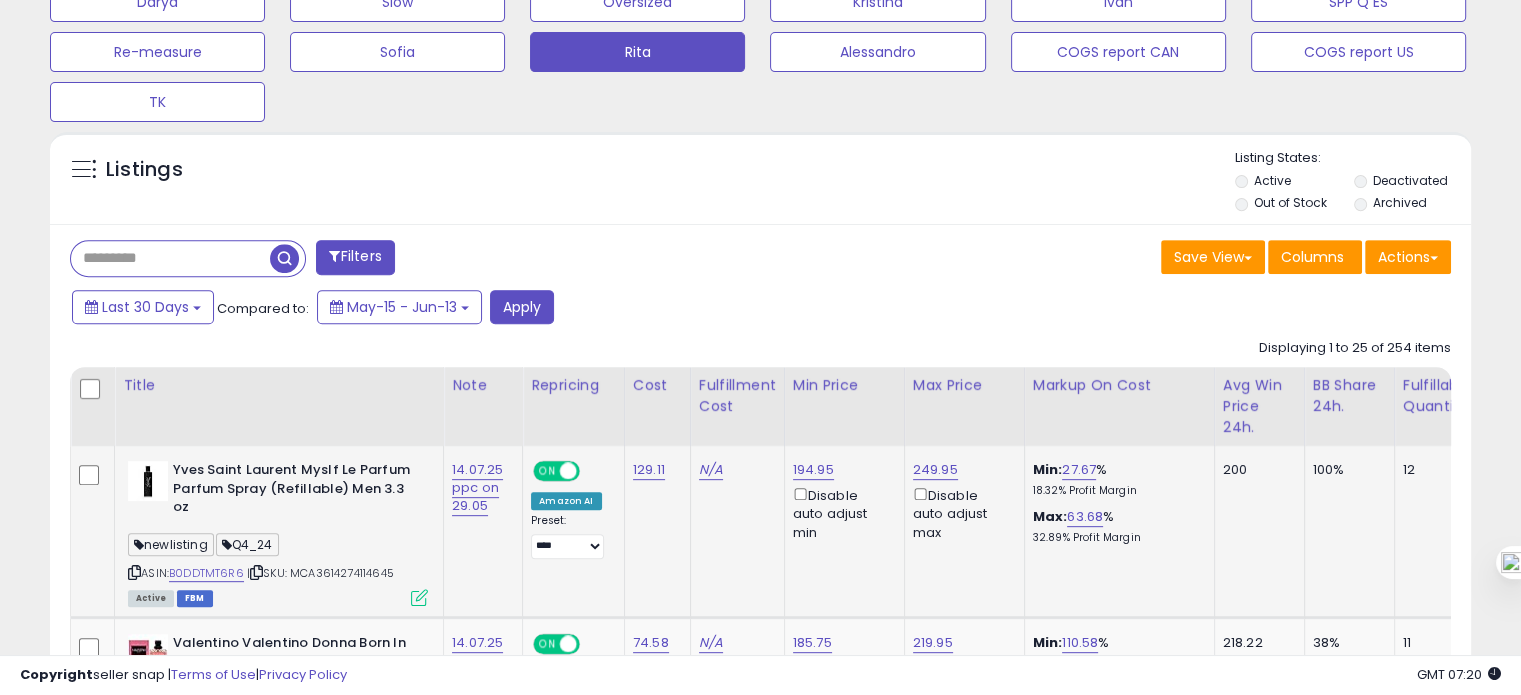 scroll, scrollTop: 0, scrollLeft: 0, axis: both 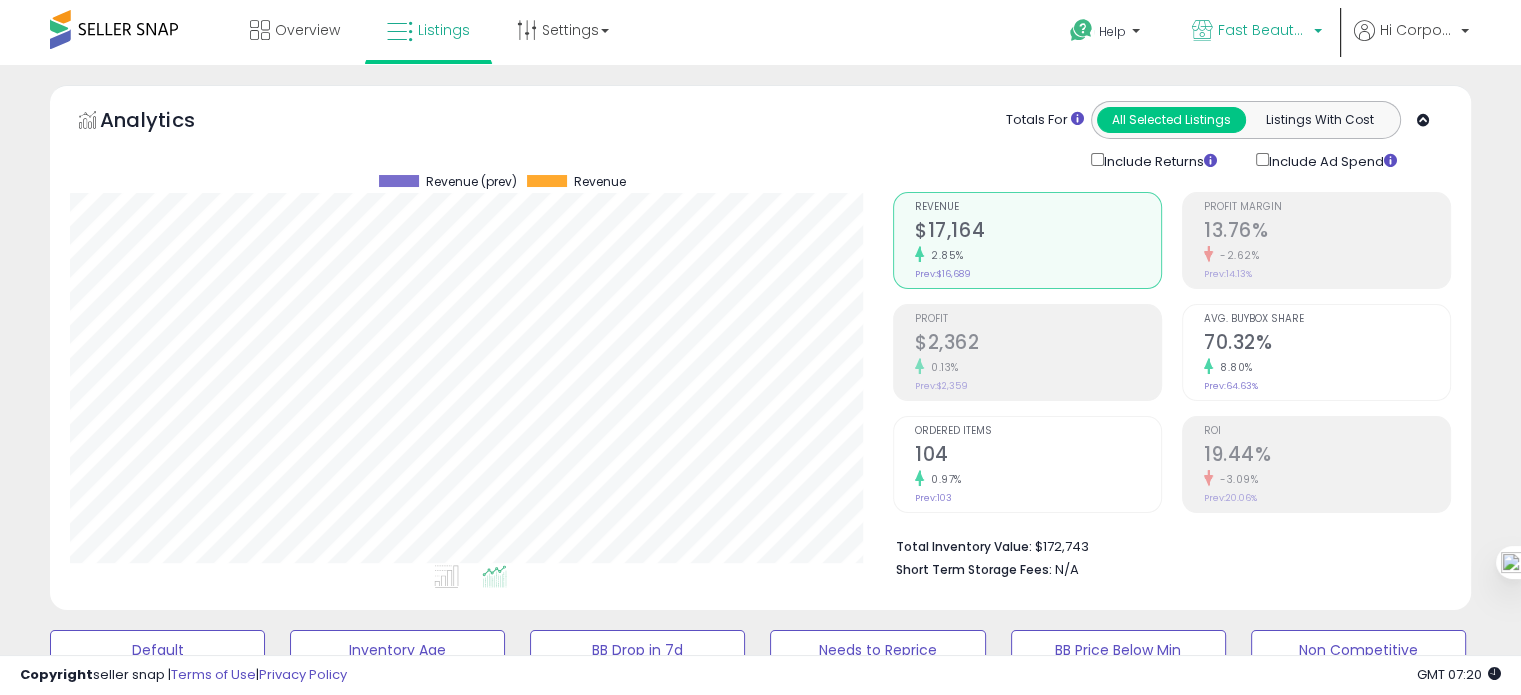 click on "Fast Beauty (Canada)" at bounding box center [1263, 30] 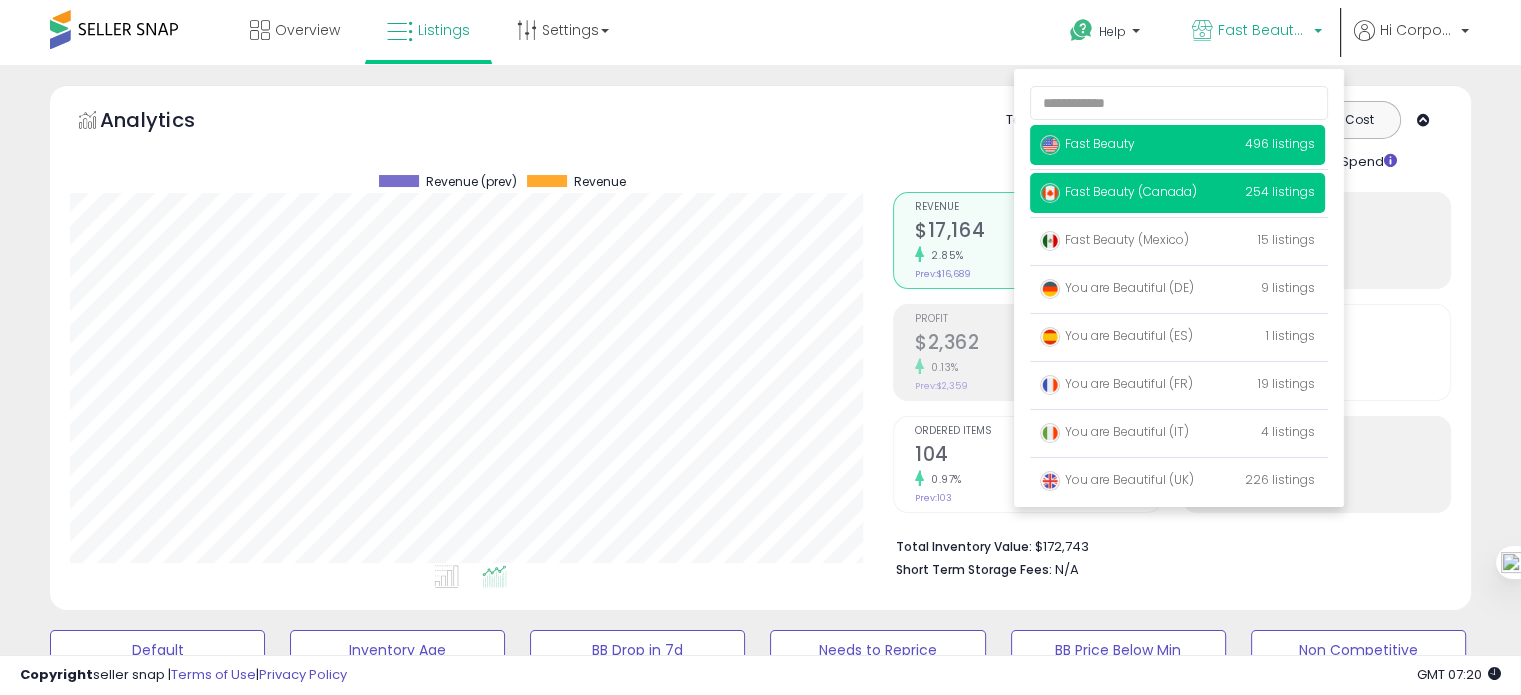 click on "Fast Beauty" at bounding box center (1087, 143) 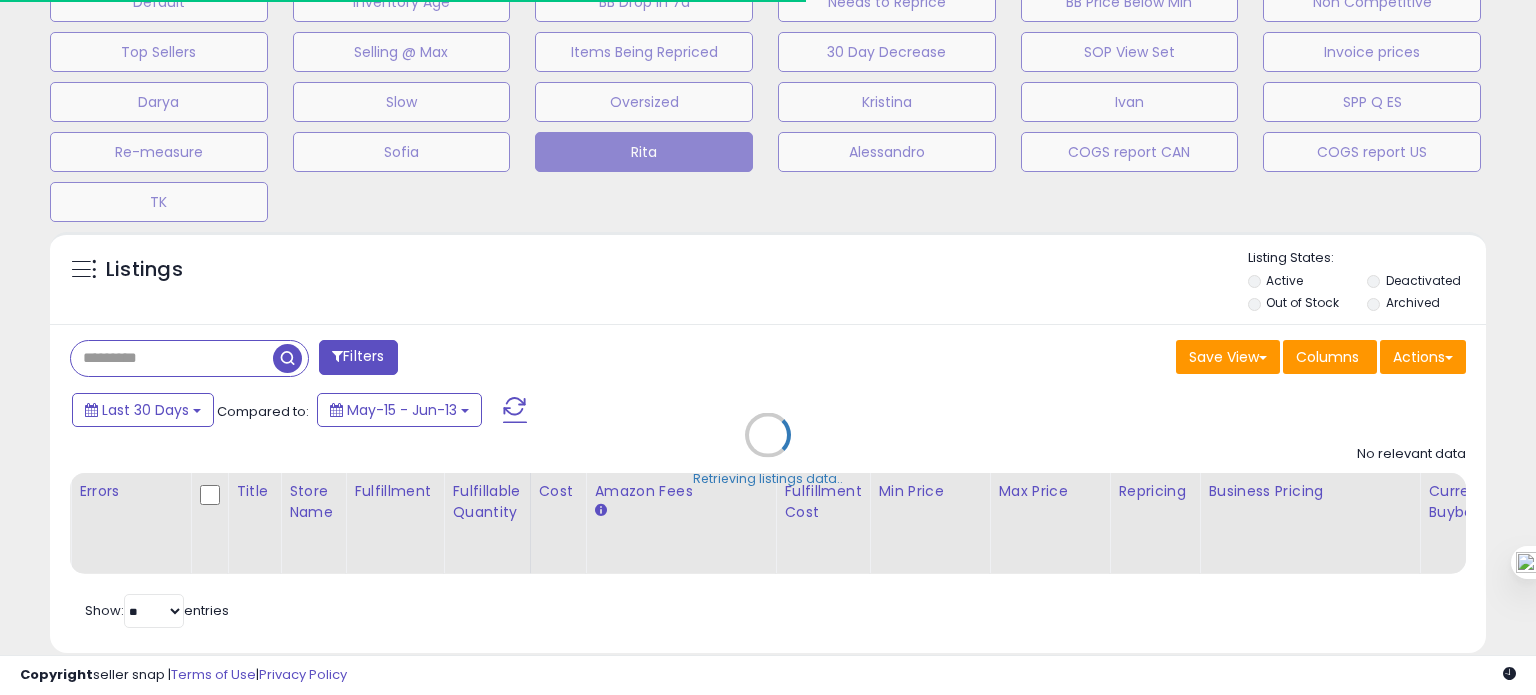 type on "**********" 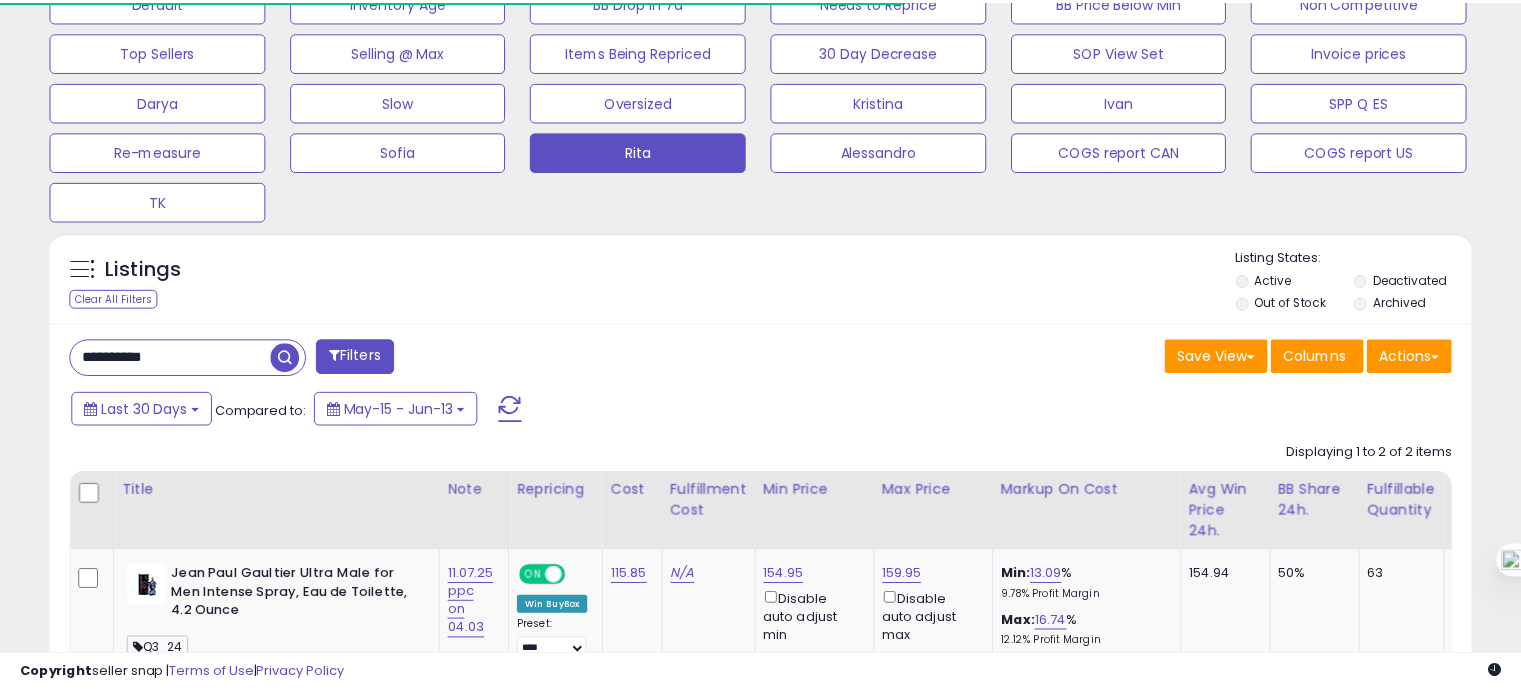 scroll, scrollTop: 657, scrollLeft: 0, axis: vertical 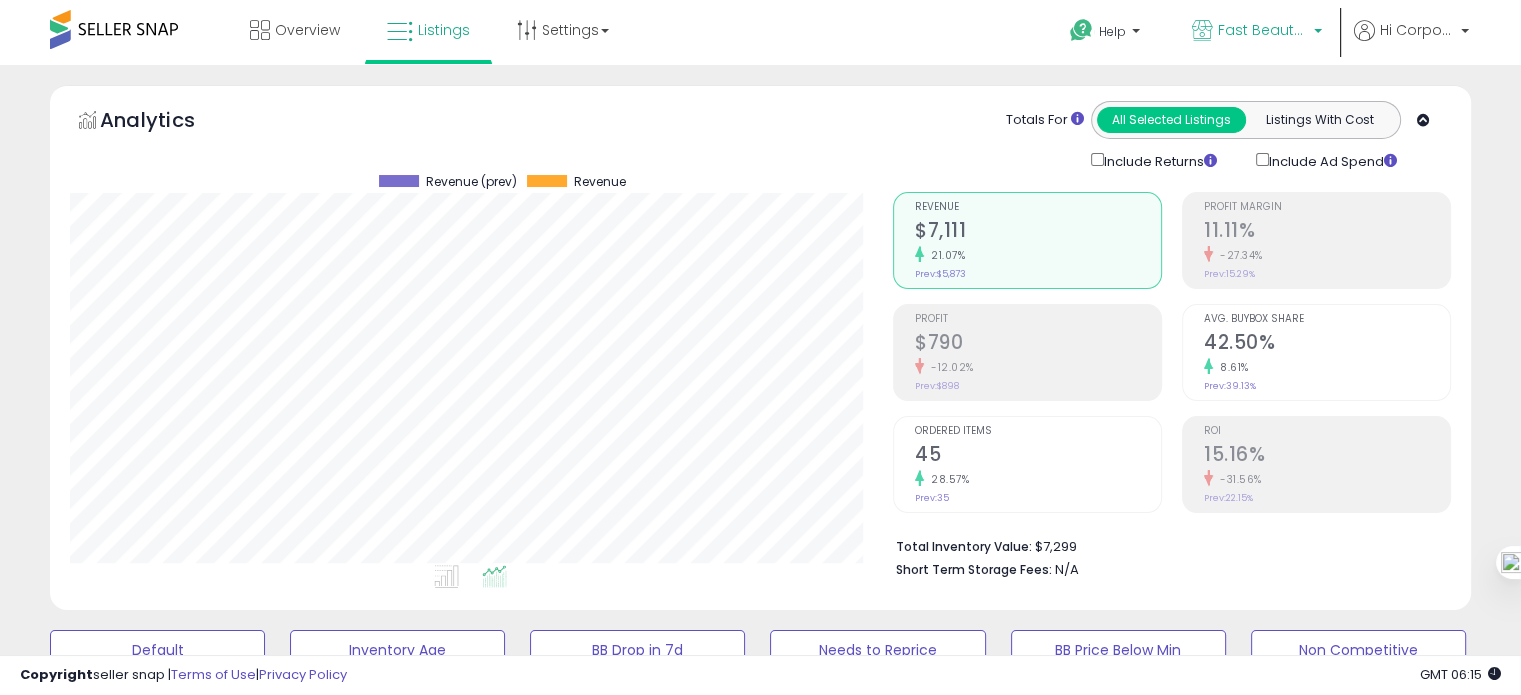 click on "Fast Beauty (Canada)" at bounding box center (1263, 30) 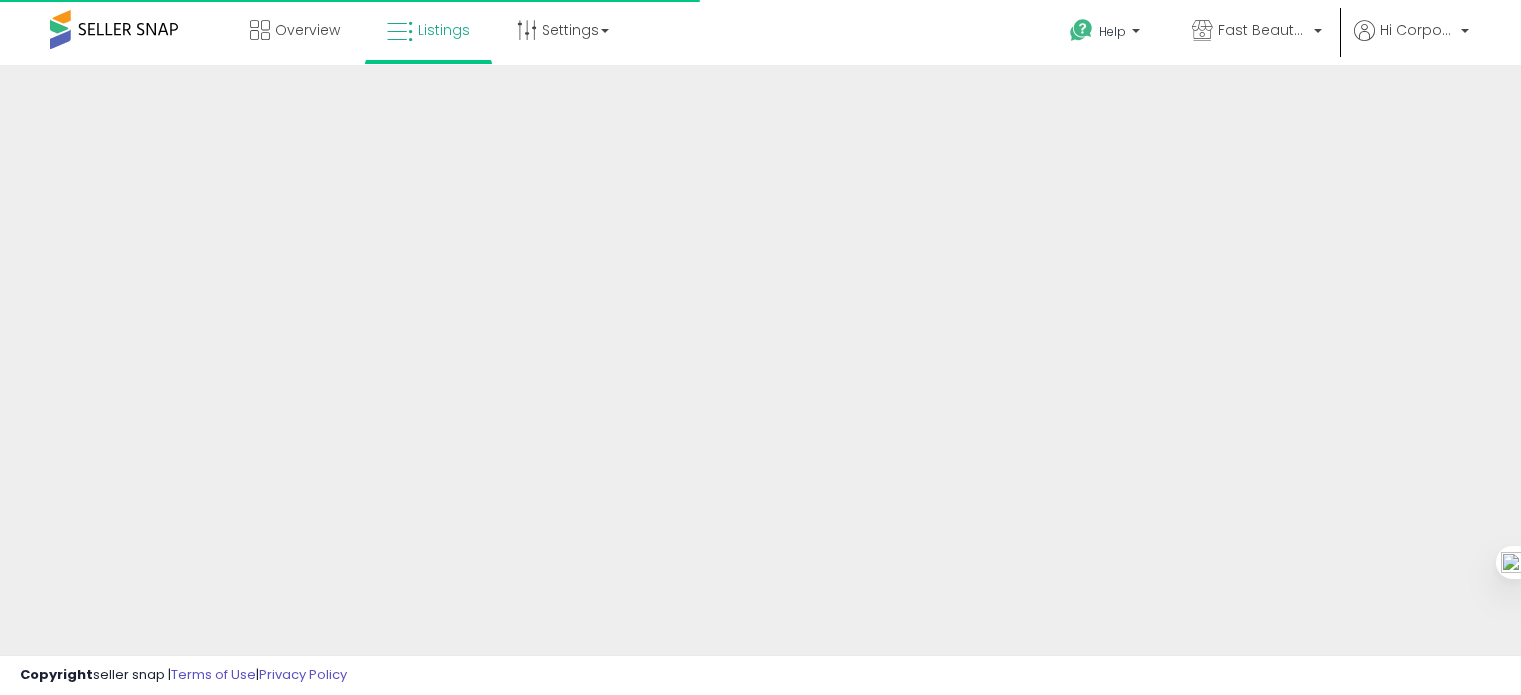 scroll, scrollTop: 0, scrollLeft: 0, axis: both 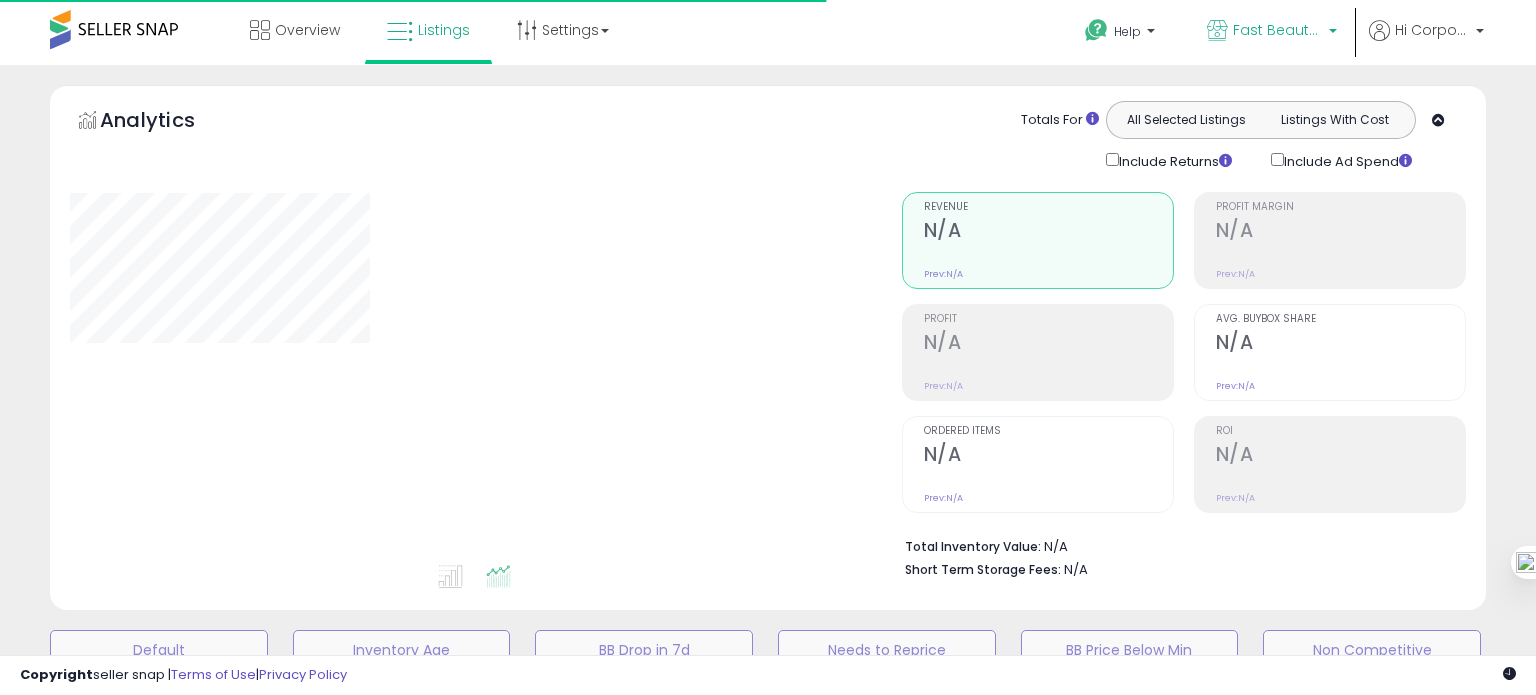 type on "**********" 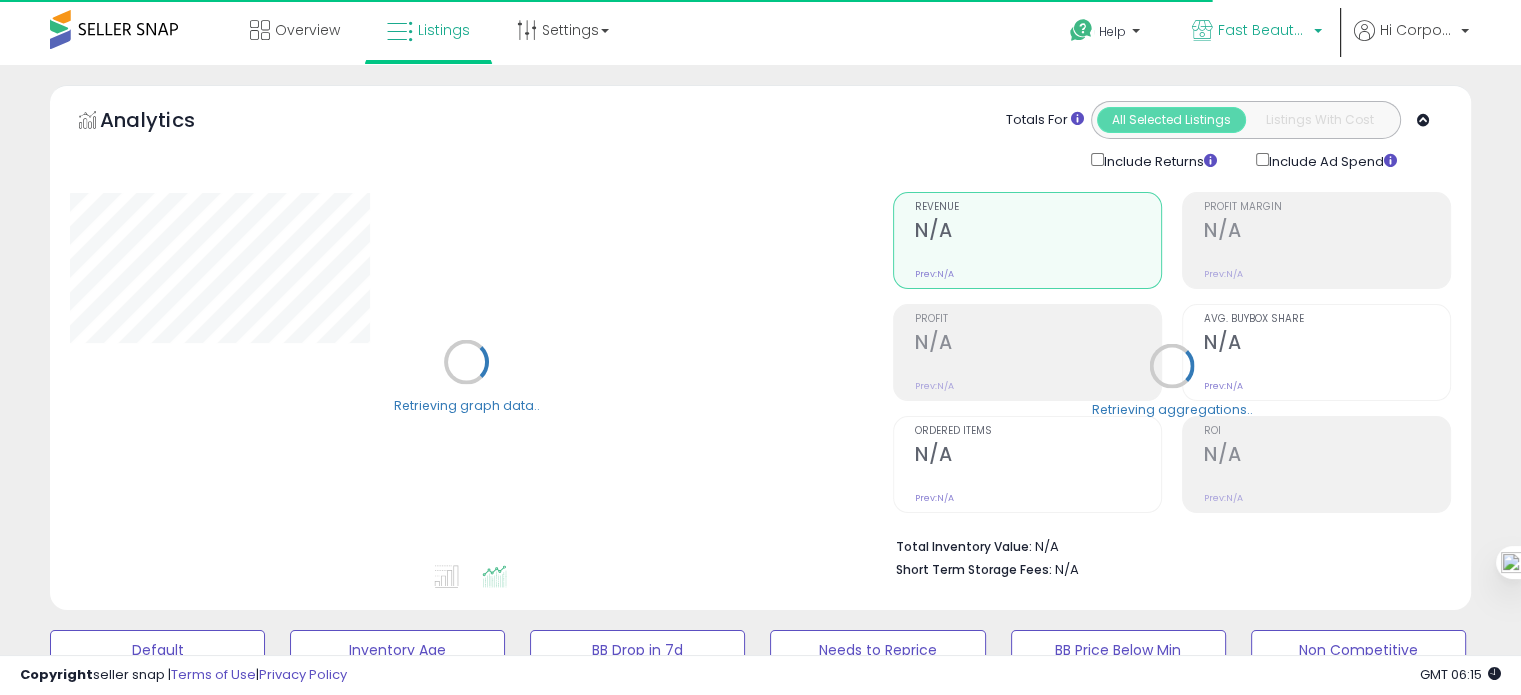 click on "Fast Beauty (Canada)" at bounding box center (1263, 30) 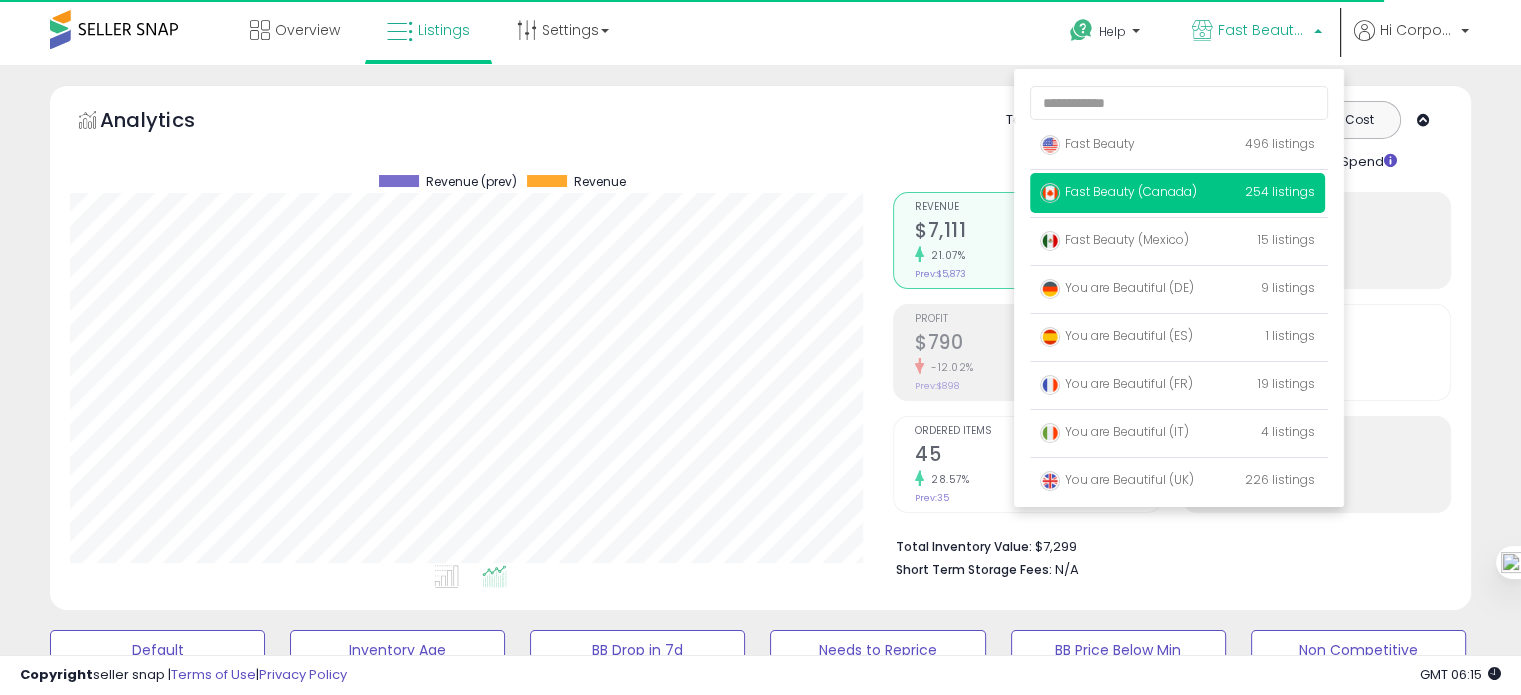scroll, scrollTop: 999589, scrollLeft: 999176, axis: both 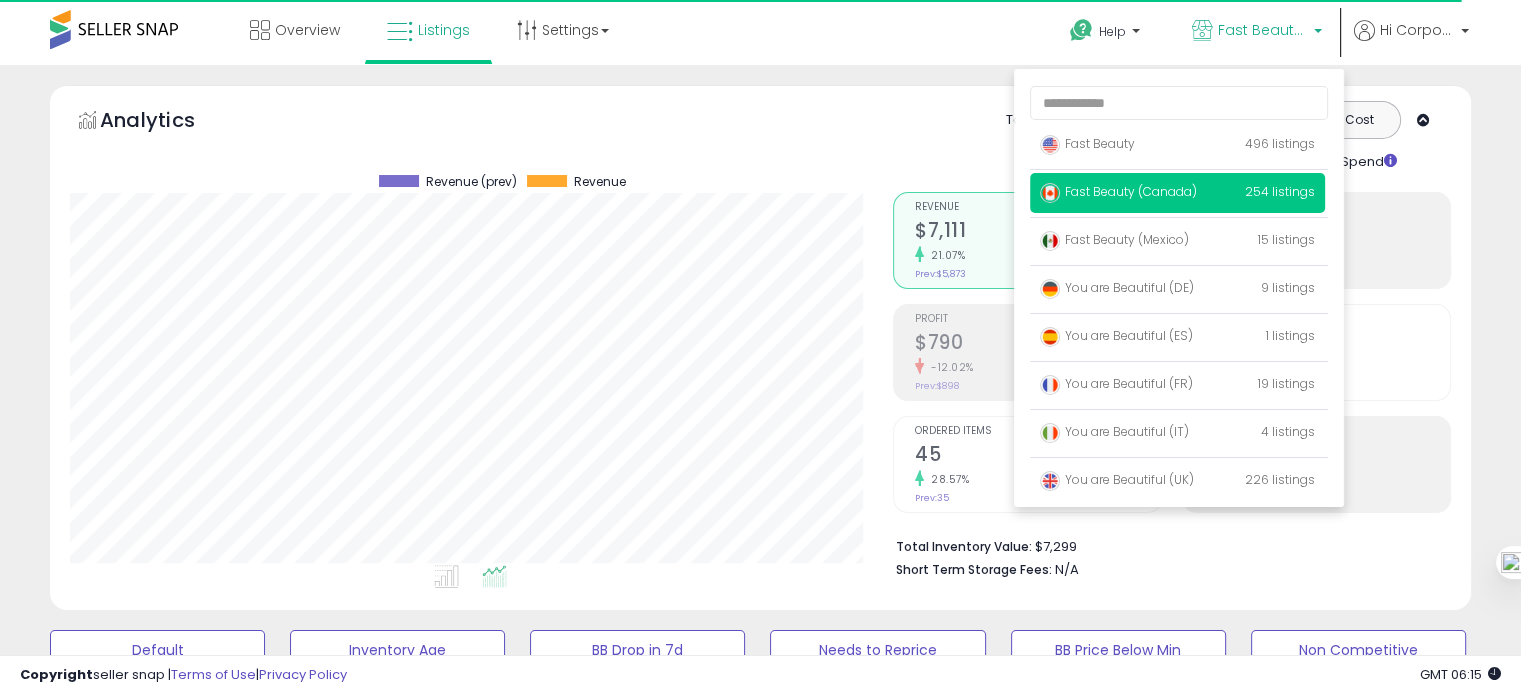 click on "Fast Beauty (Canada)" at bounding box center (1118, 191) 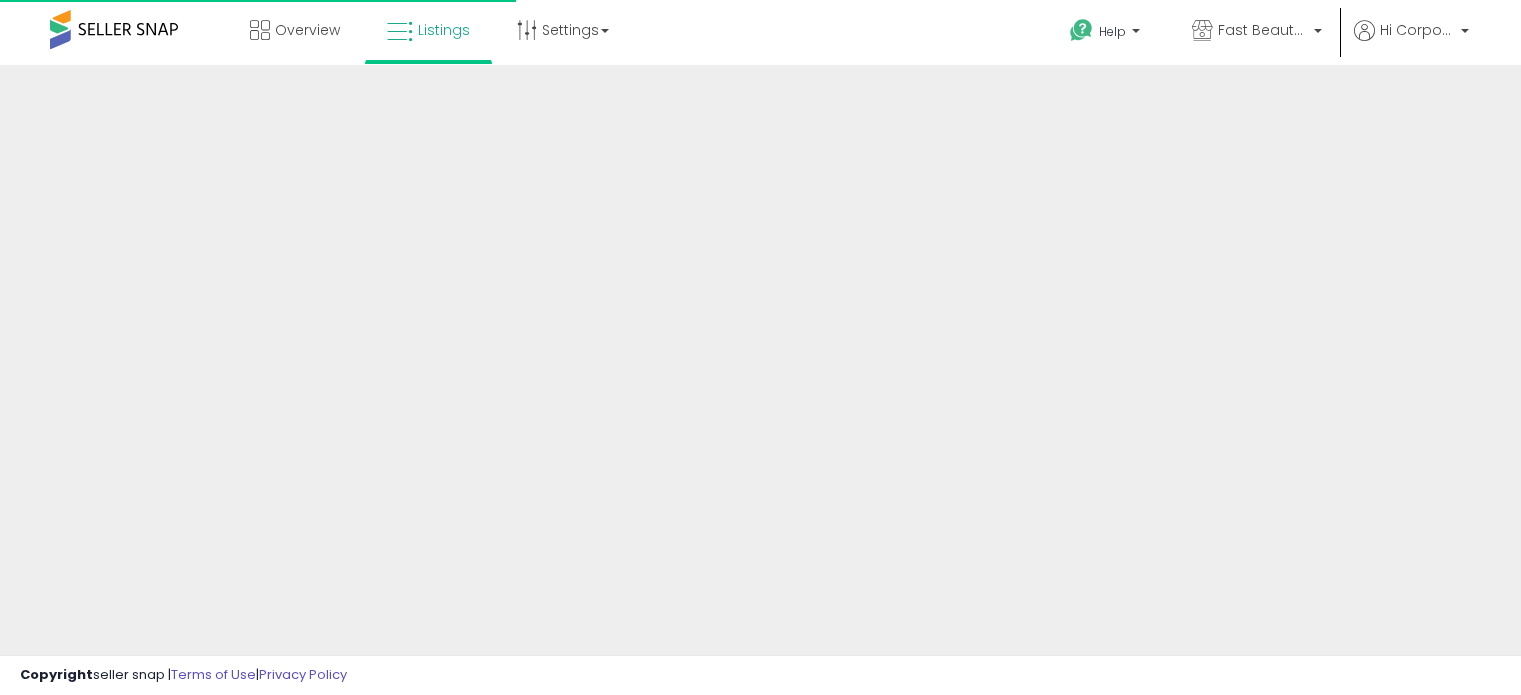 scroll, scrollTop: 0, scrollLeft: 0, axis: both 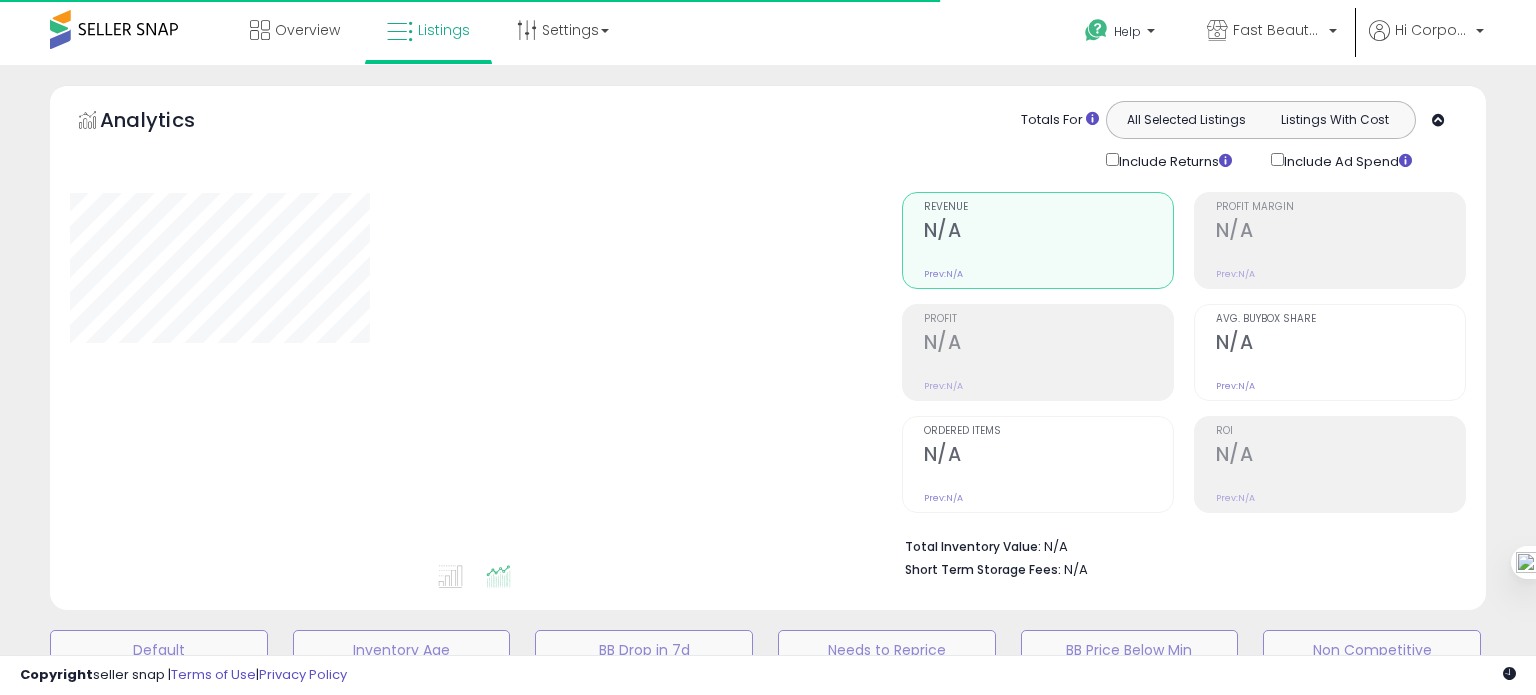 type on "**********" 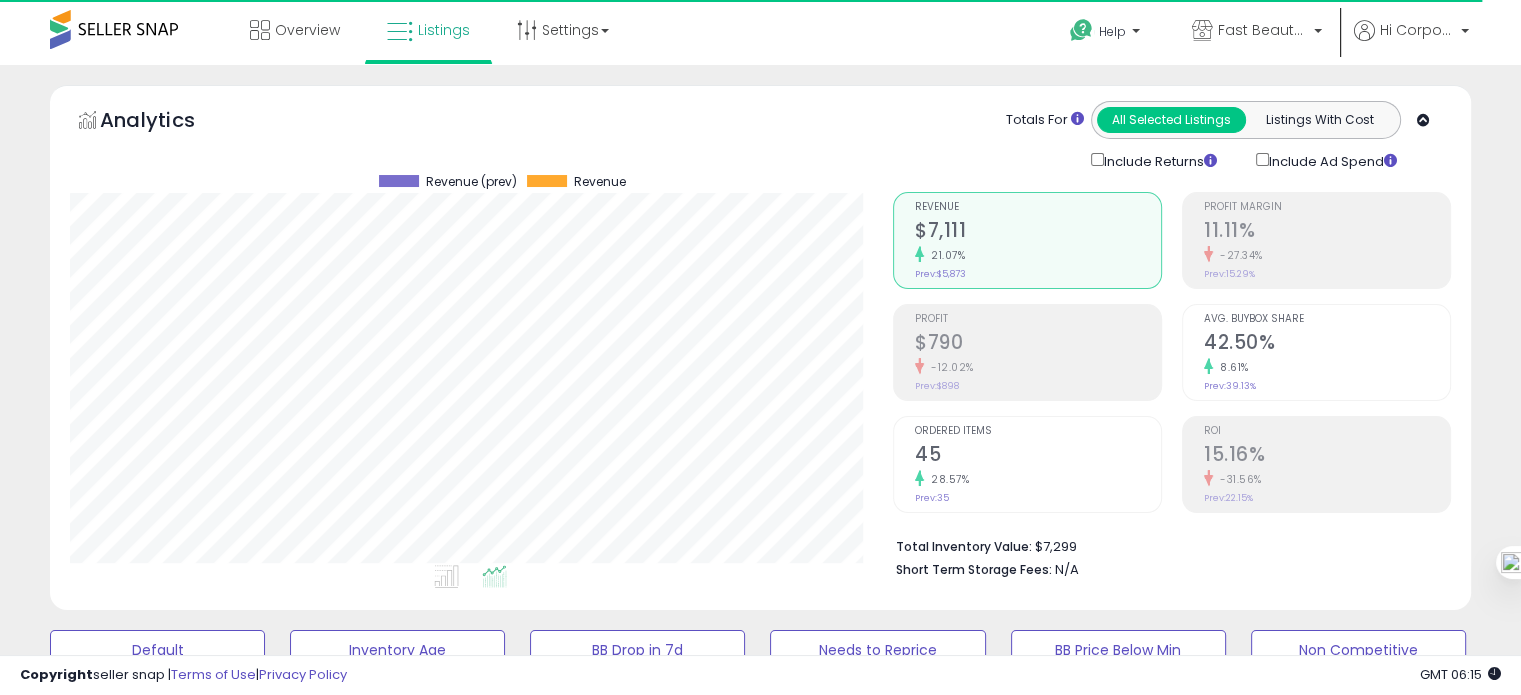 scroll, scrollTop: 999589, scrollLeft: 999176, axis: both 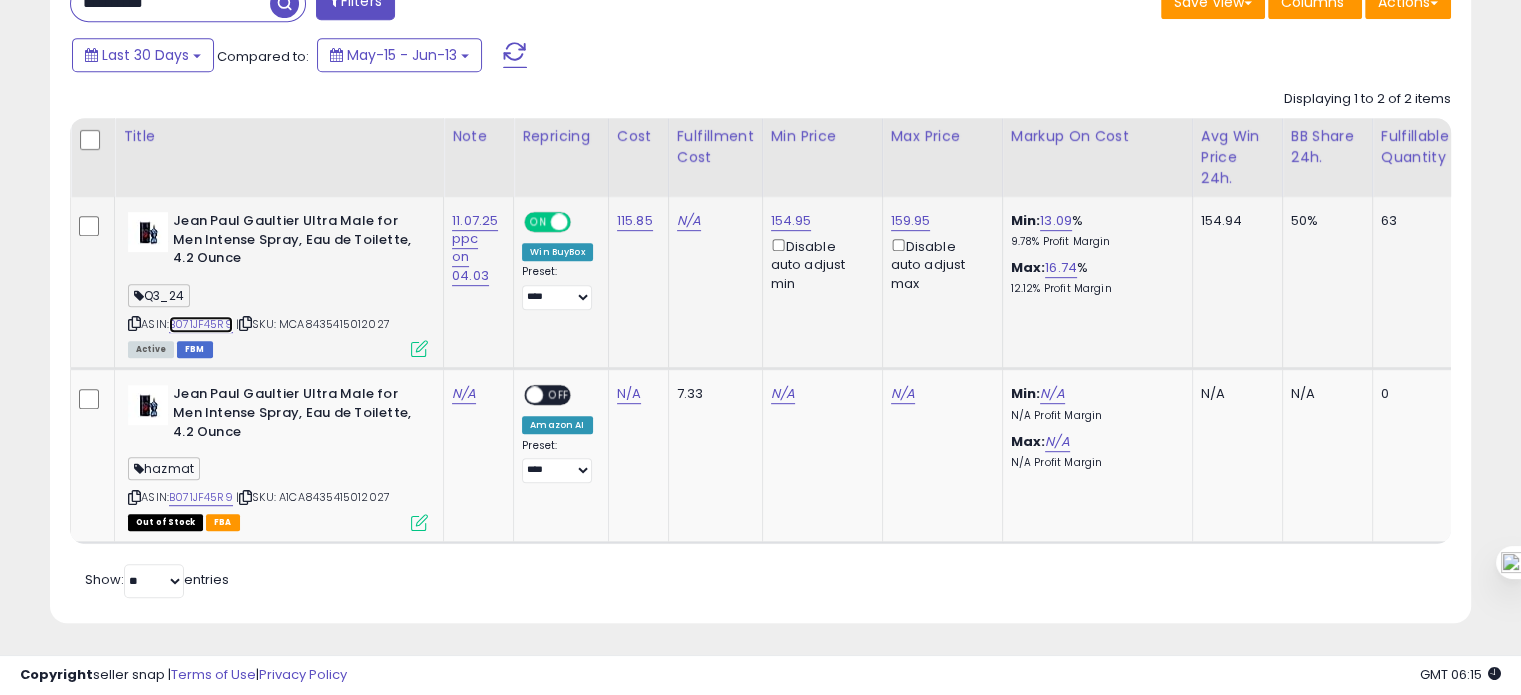click on "B071JF45R9" at bounding box center (201, 324) 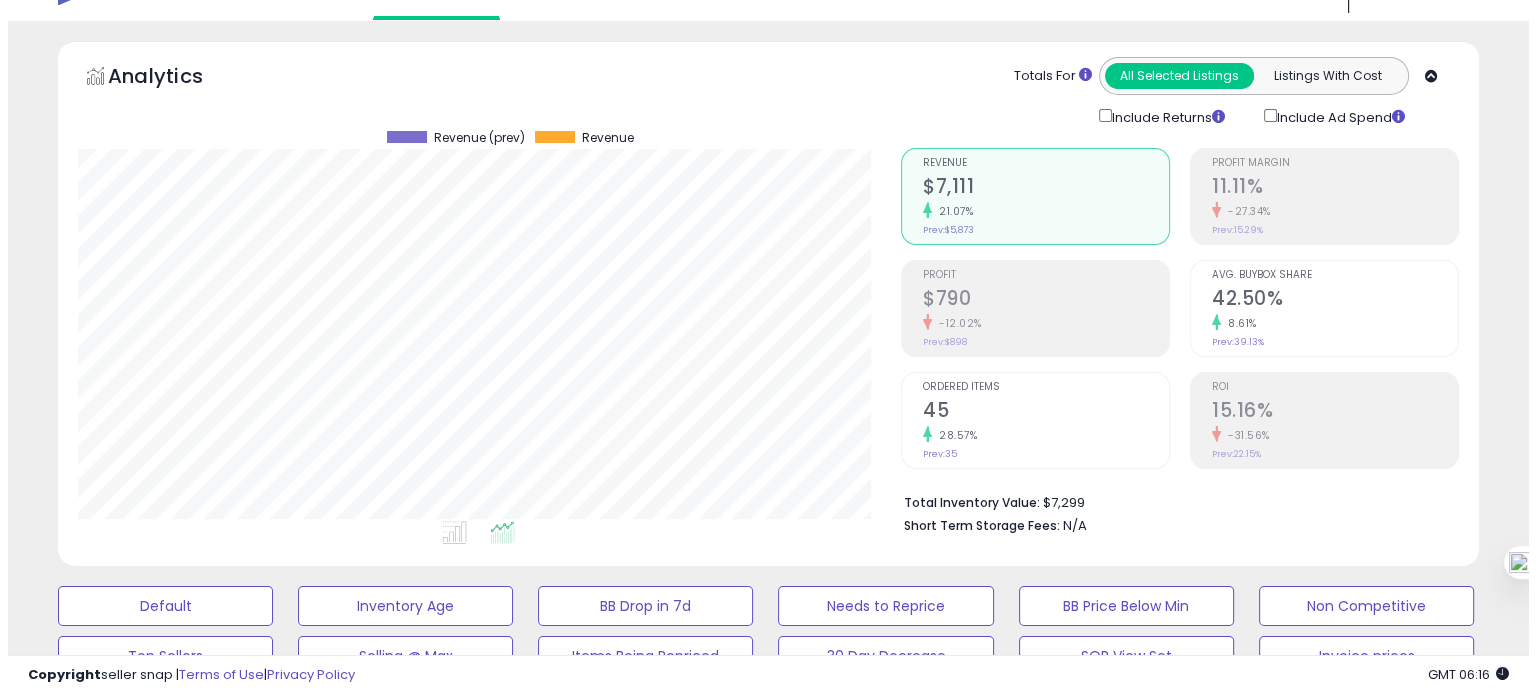 scroll, scrollTop: 0, scrollLeft: 0, axis: both 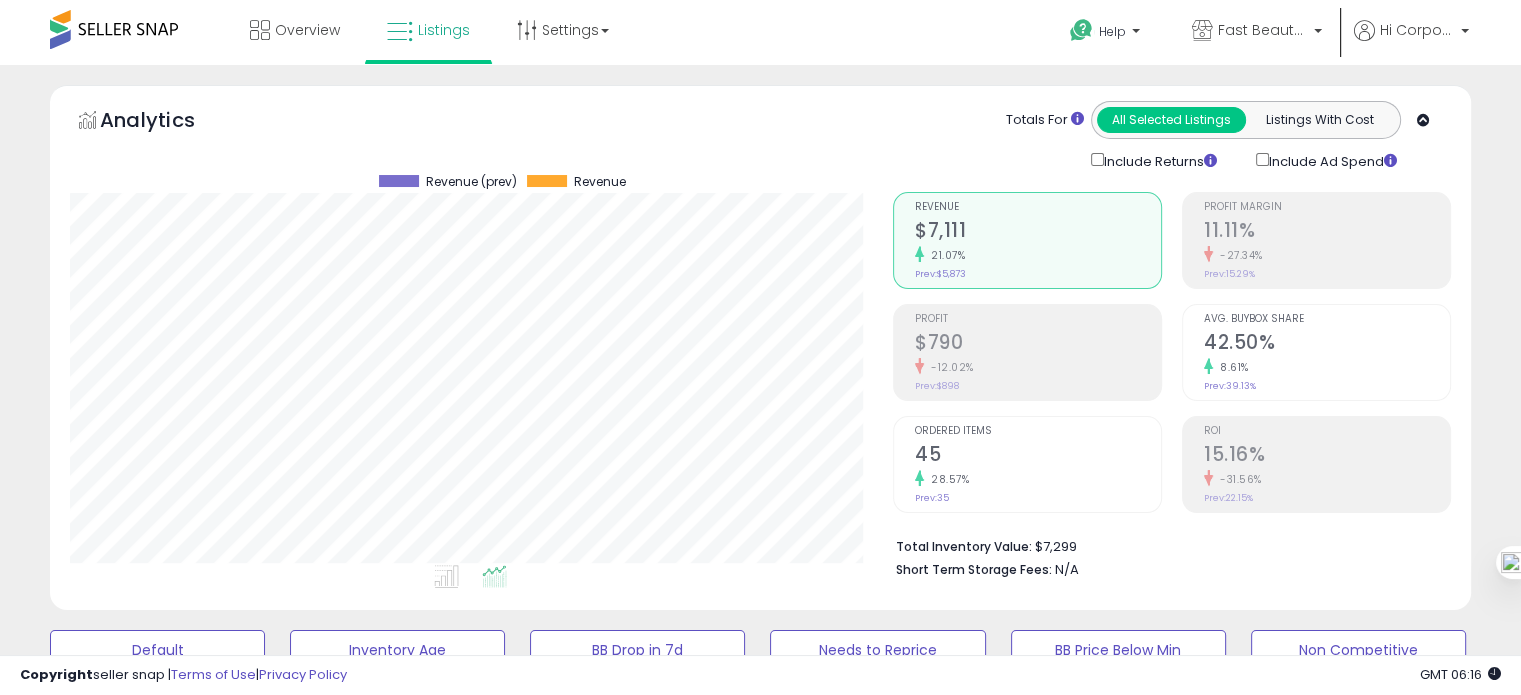 click on "42.50%" at bounding box center (1327, 344) 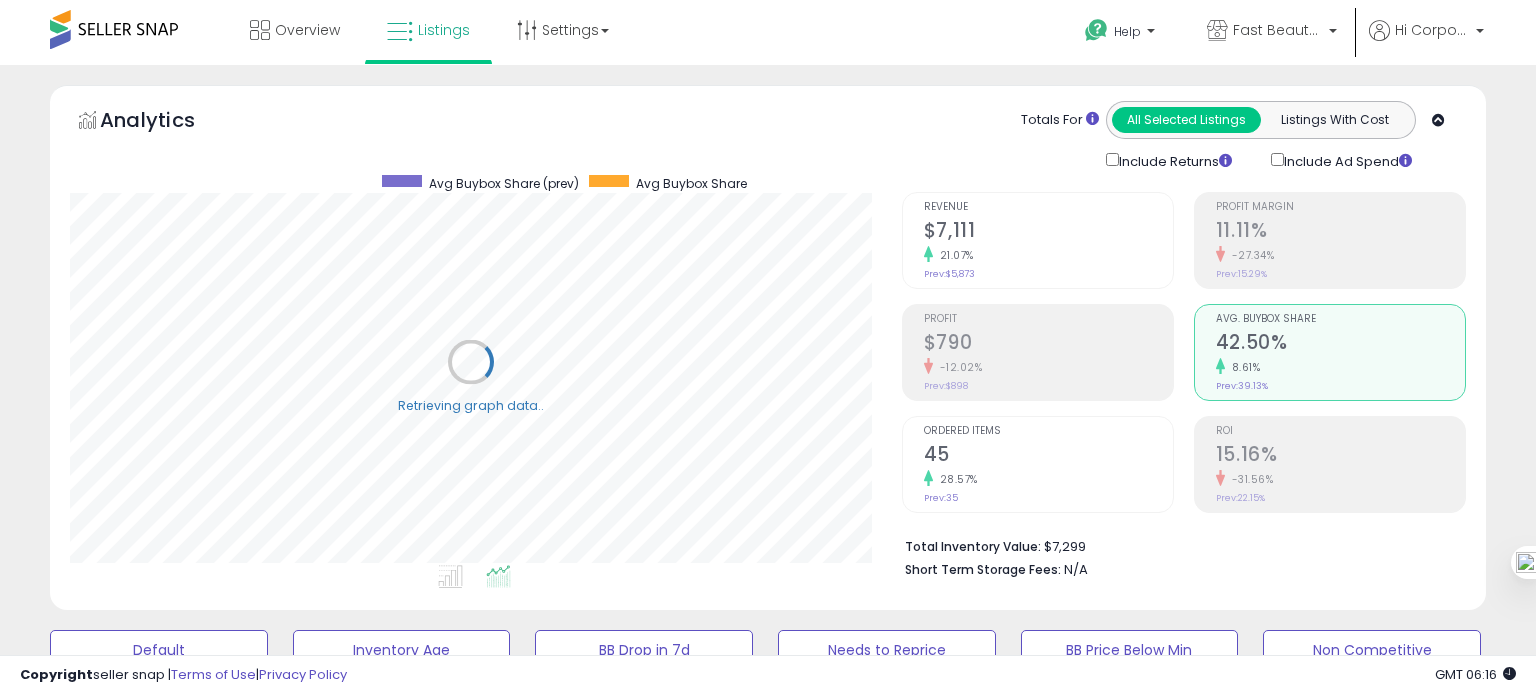 scroll, scrollTop: 999589, scrollLeft: 999168, axis: both 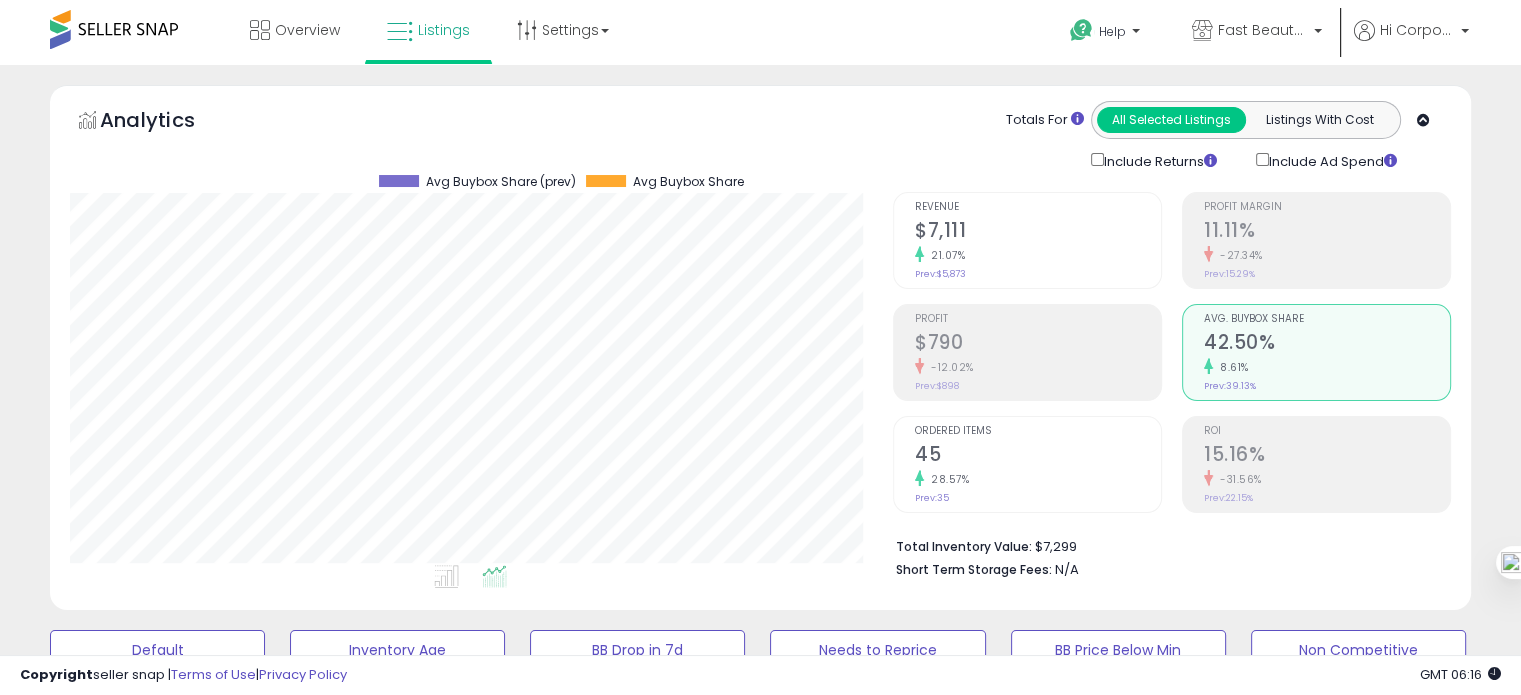 click on "15.16%" at bounding box center [1327, 456] 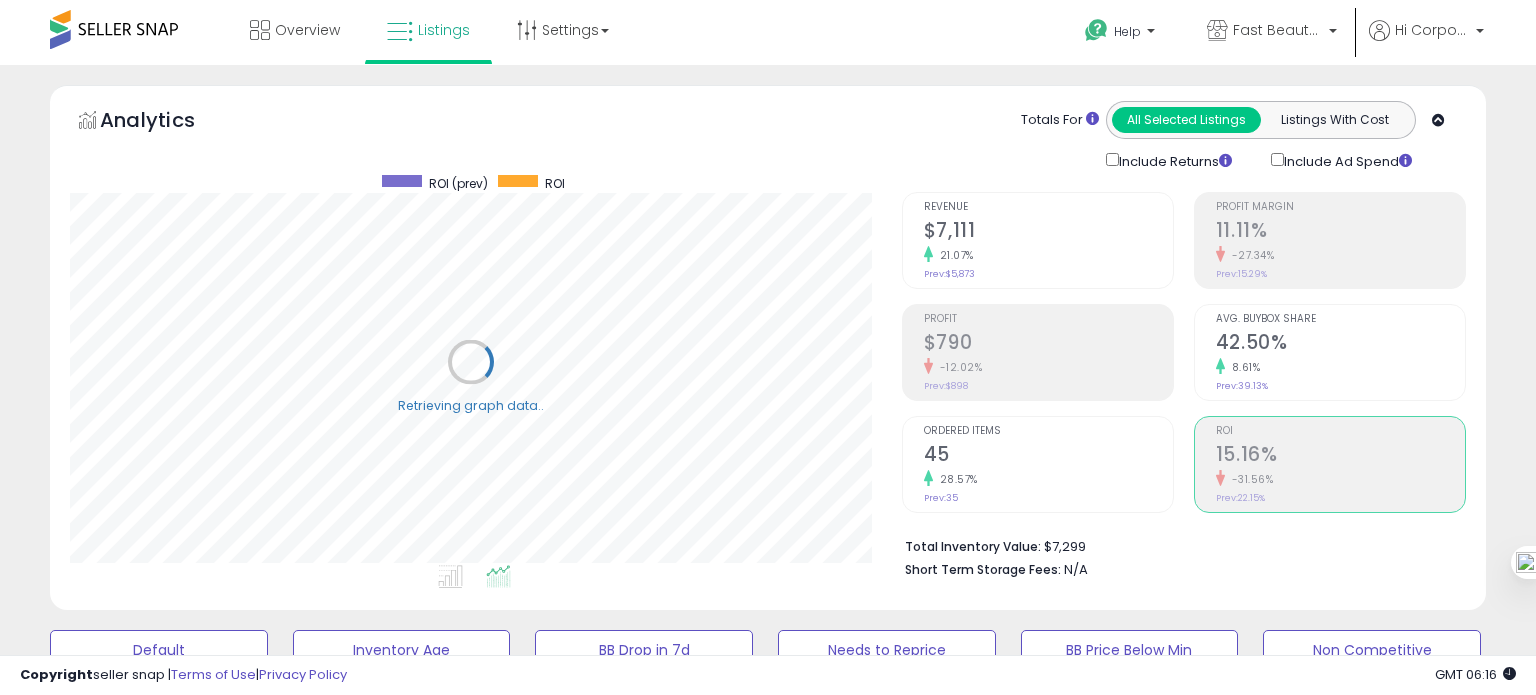scroll, scrollTop: 999589, scrollLeft: 999168, axis: both 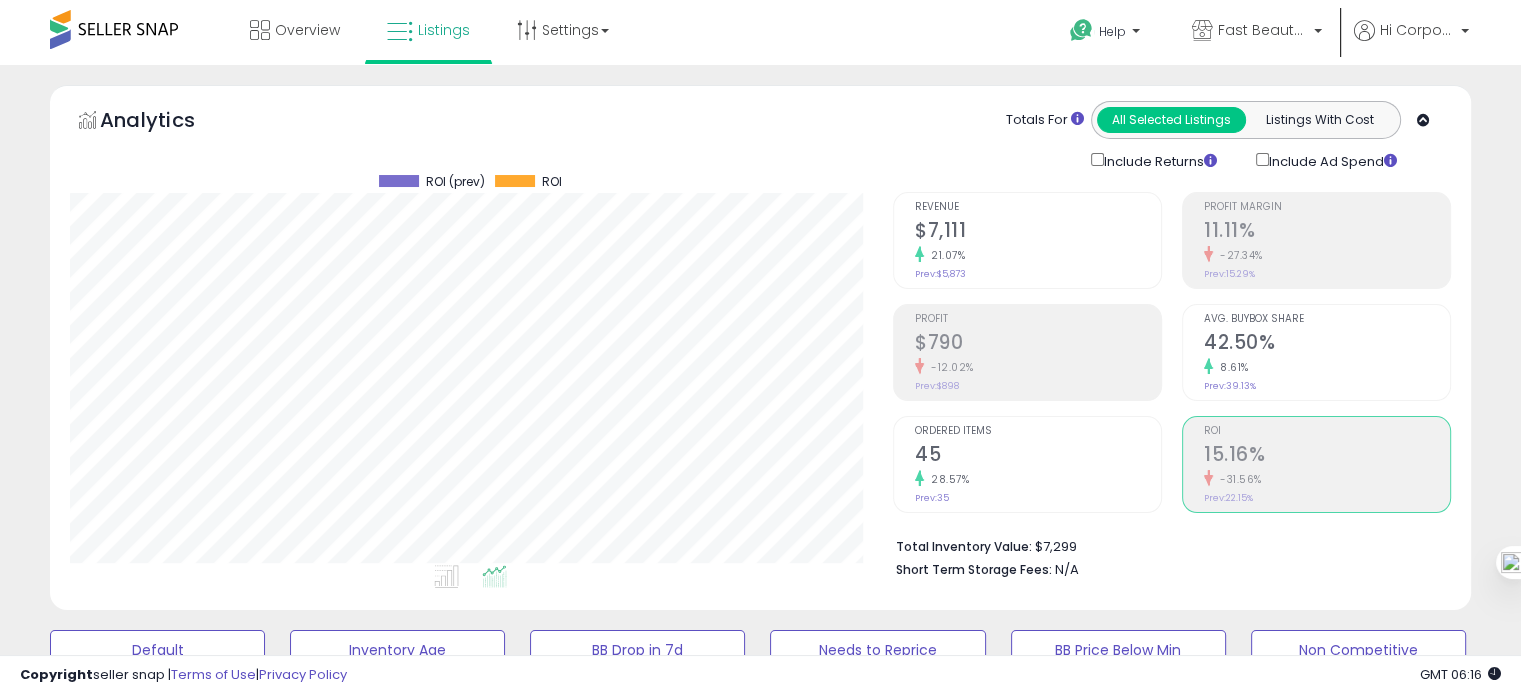 click on "28.57%" at bounding box center [1038, 479] 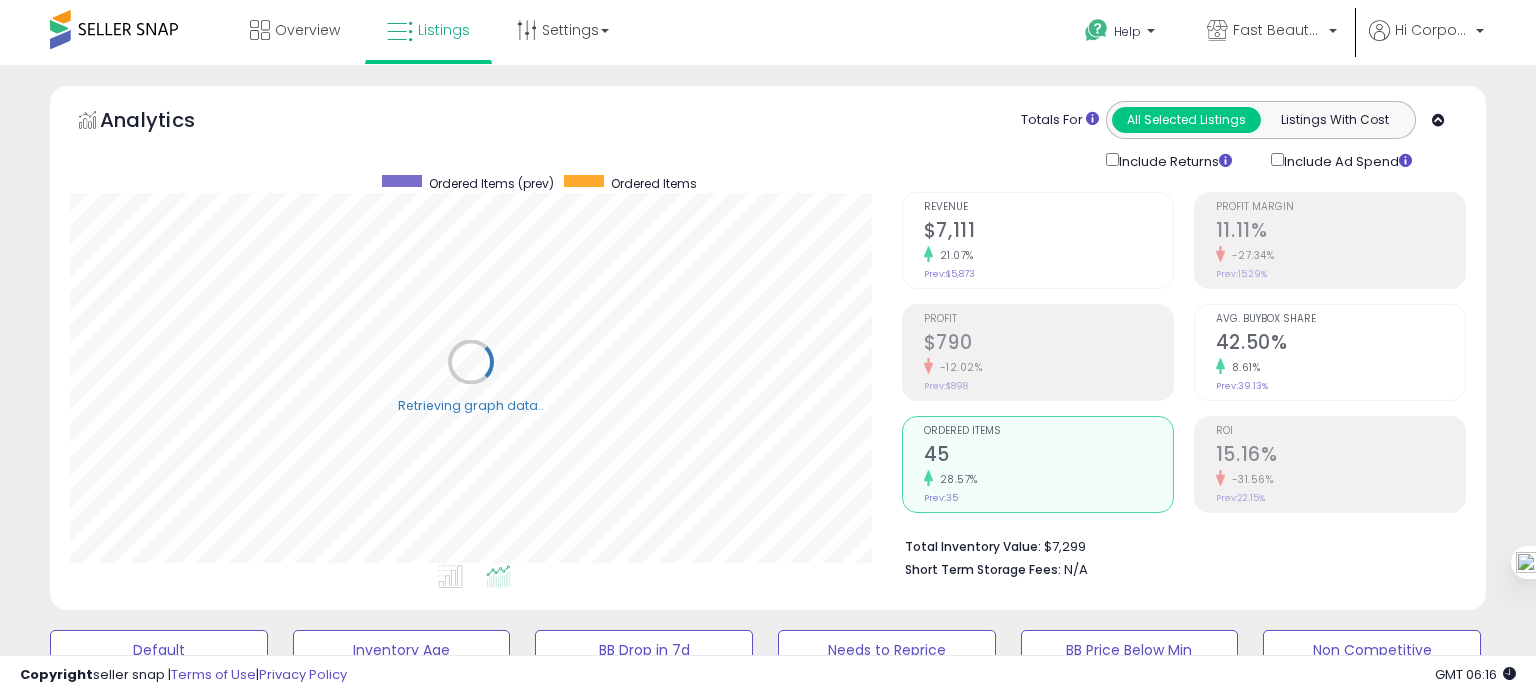 scroll, scrollTop: 999589, scrollLeft: 999168, axis: both 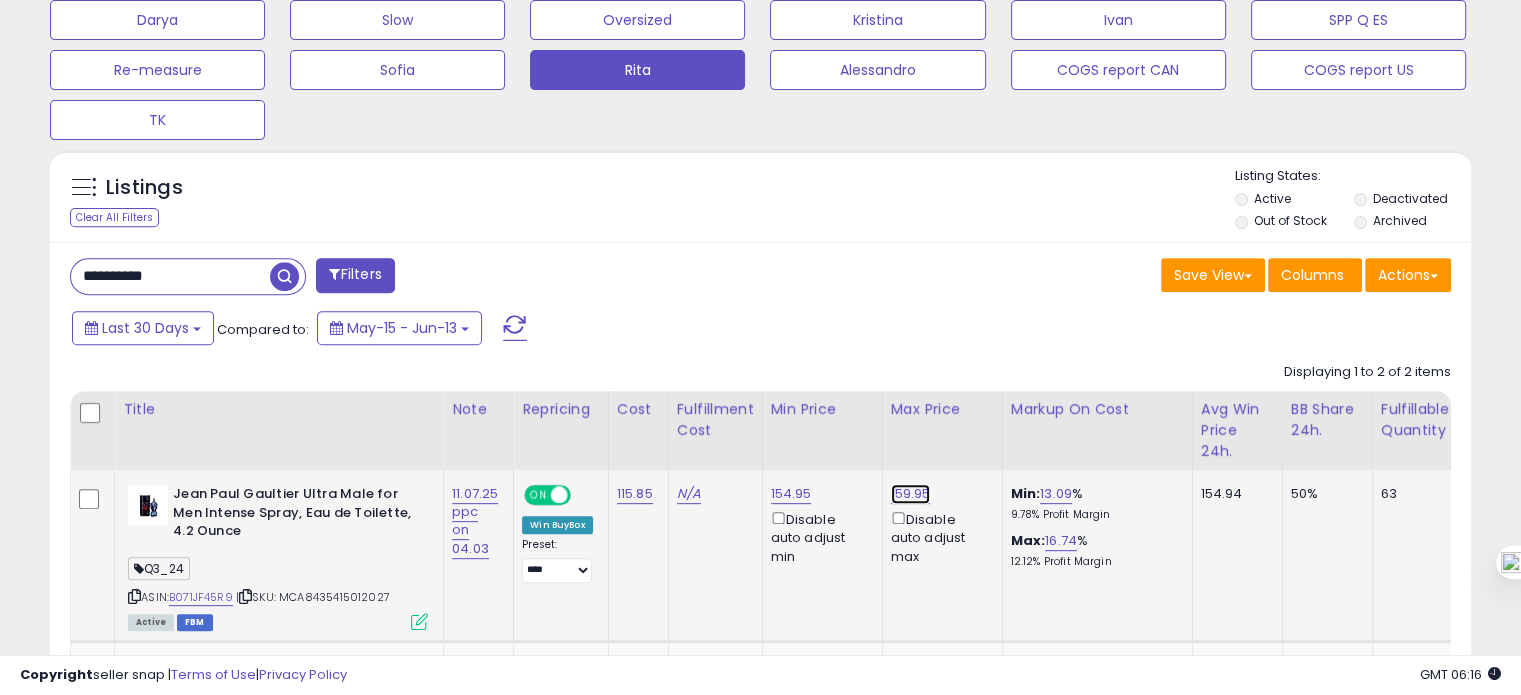 click on "159.95" at bounding box center (911, 494) 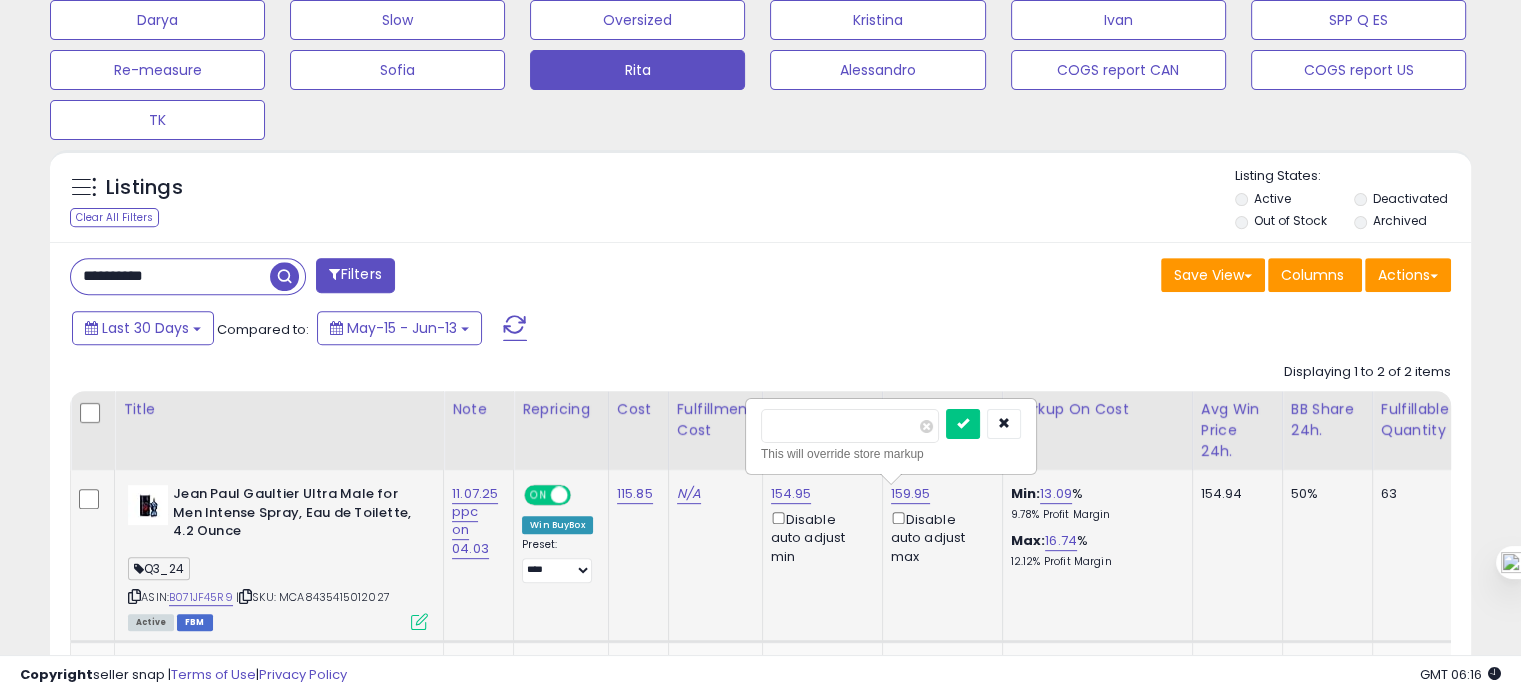 drag, startPoint x: 794, startPoint y: 424, endPoint x: 782, endPoint y: 424, distance: 12 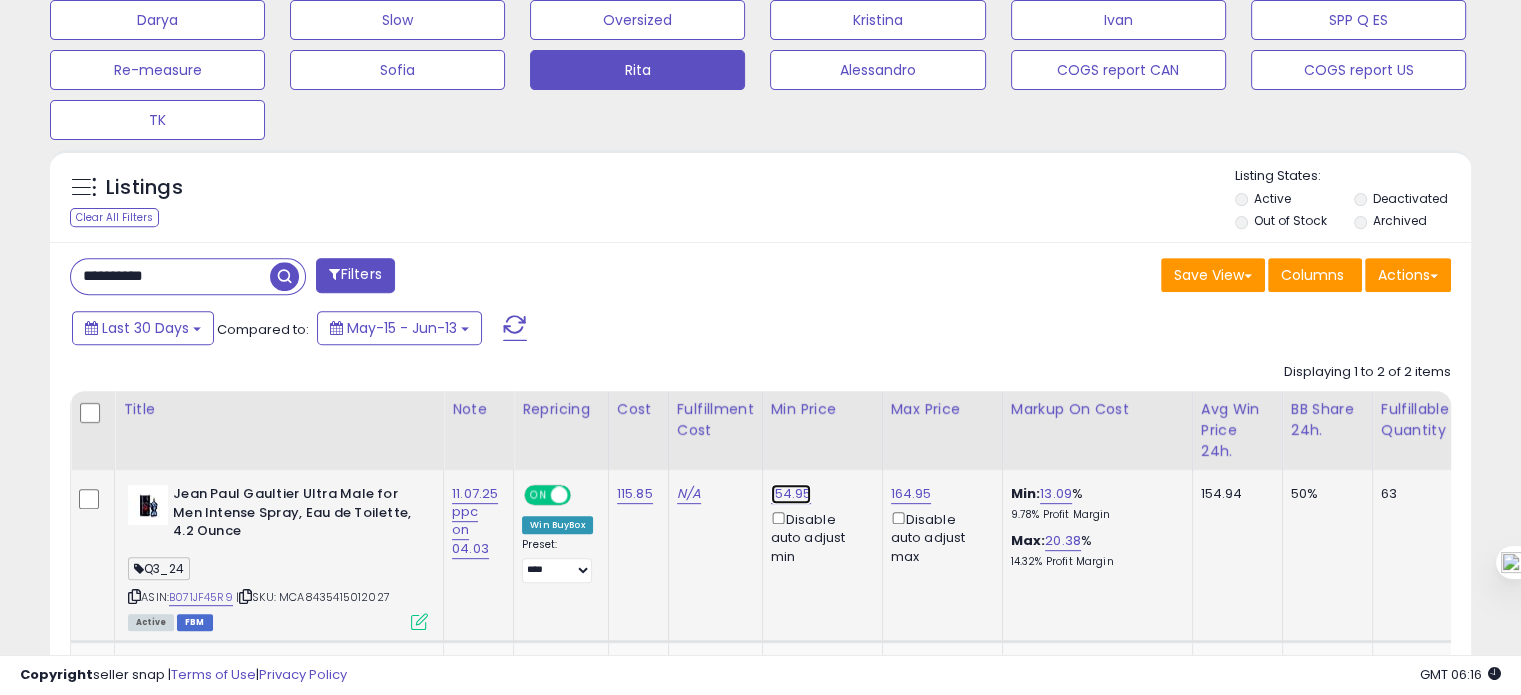 click on "154.95" at bounding box center [791, 494] 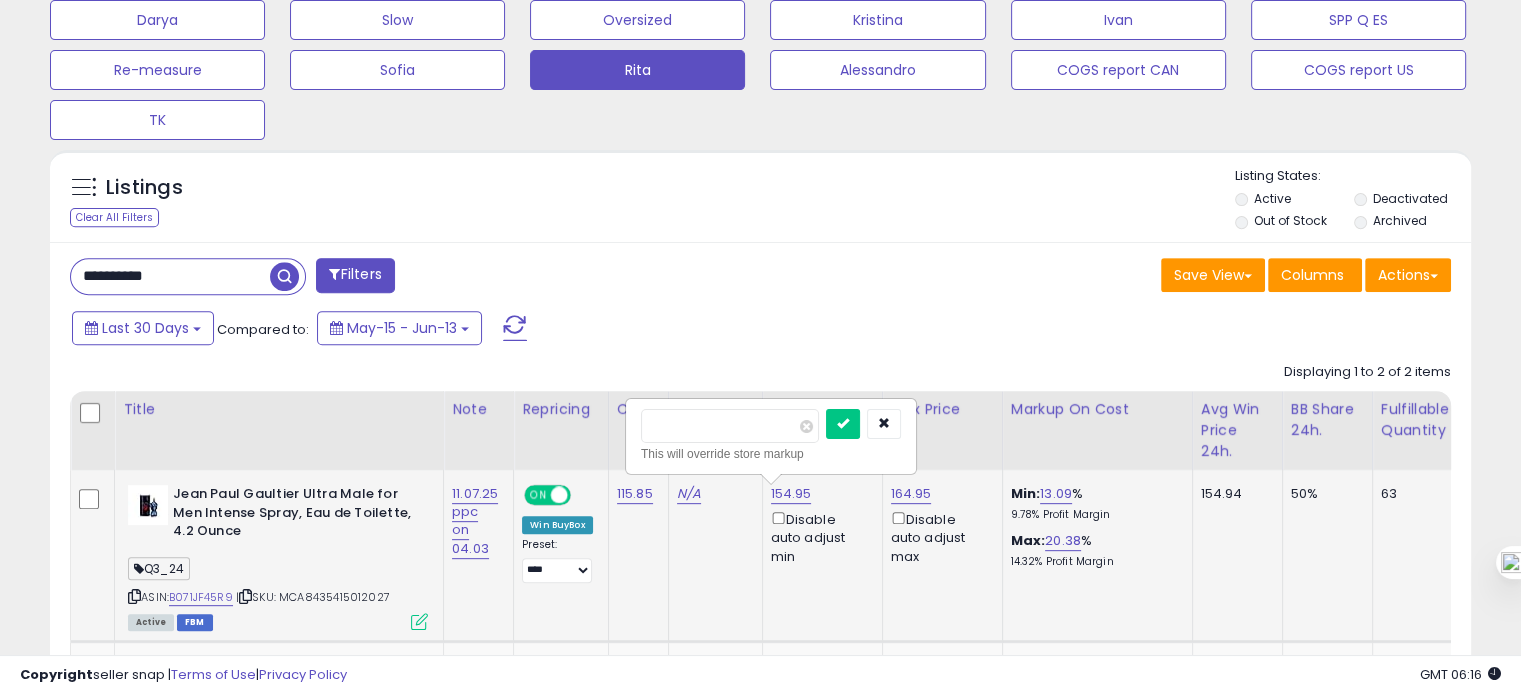 click on "******" at bounding box center [730, 426] 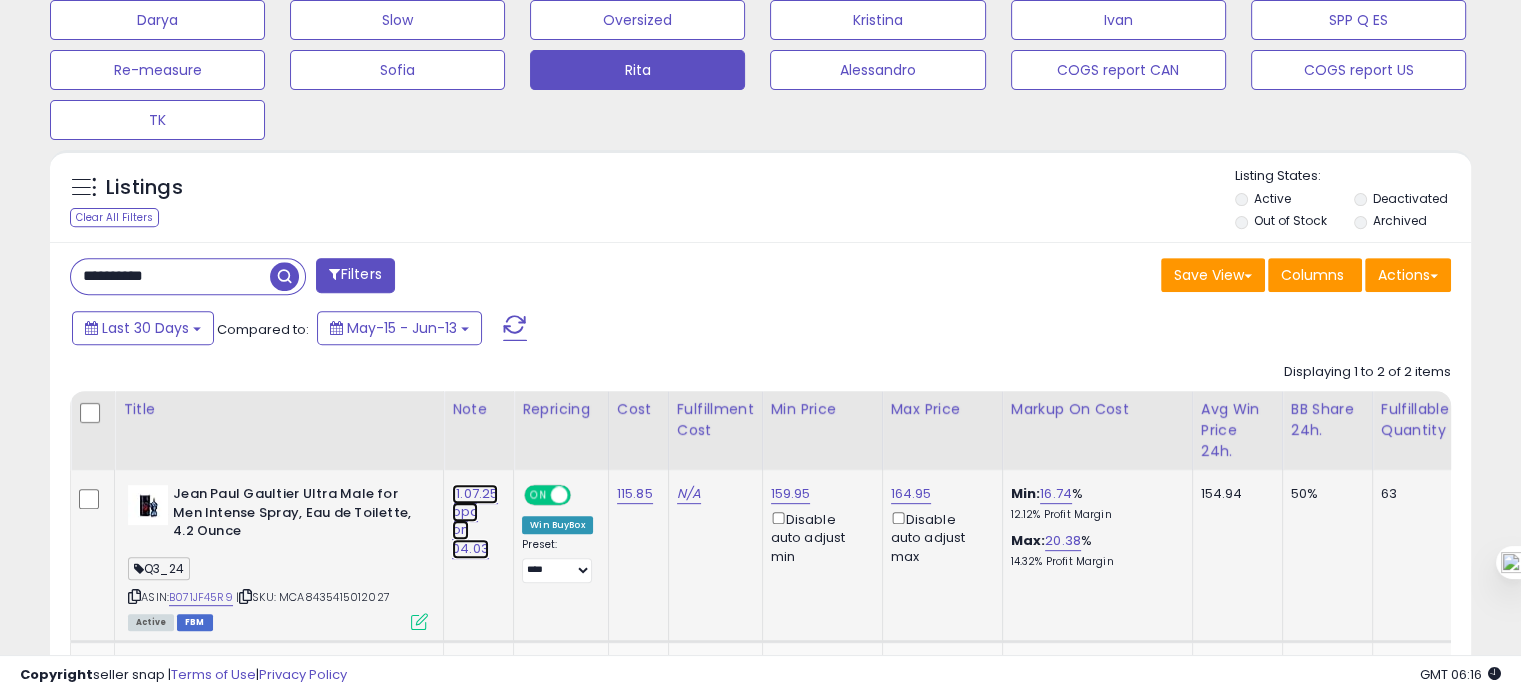 click on "11.07.25 ppc on 04.03" at bounding box center (475, 521) 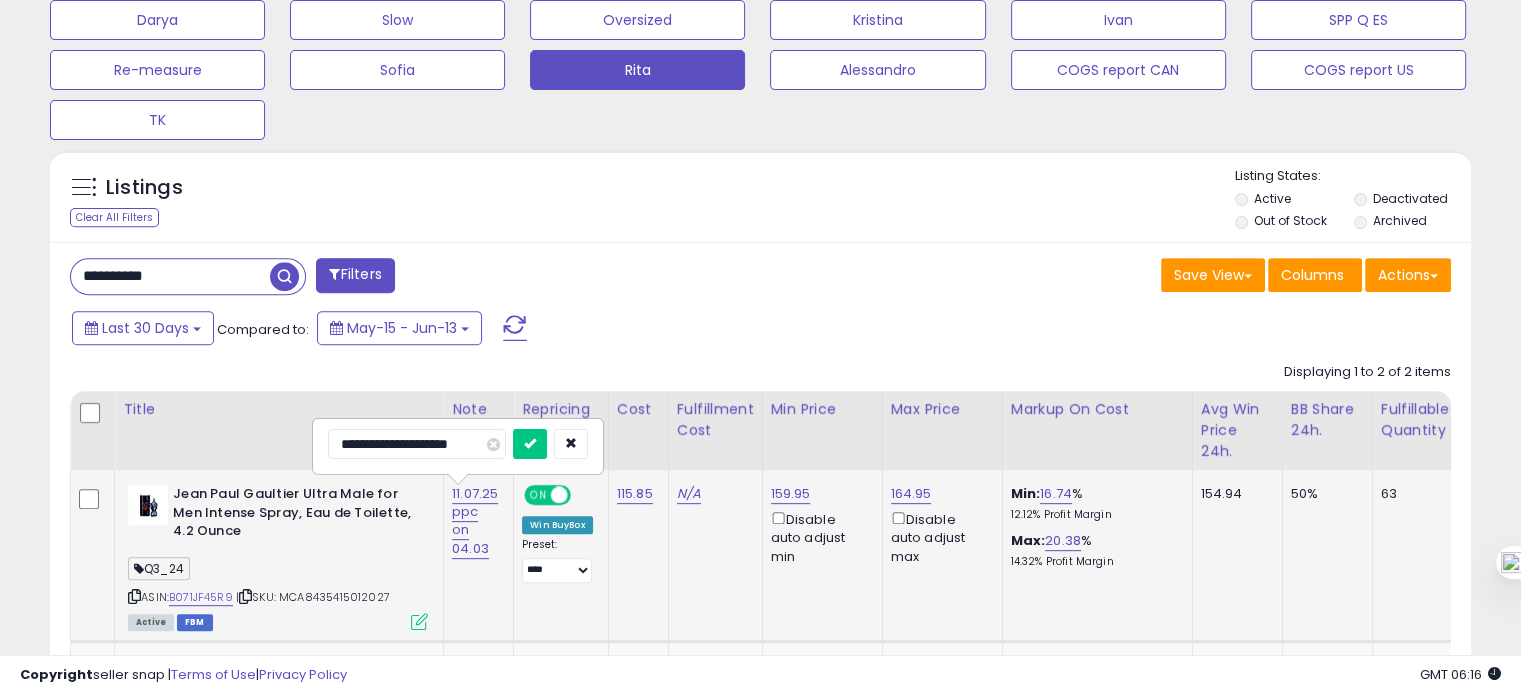 click on "**********" at bounding box center (417, 444) 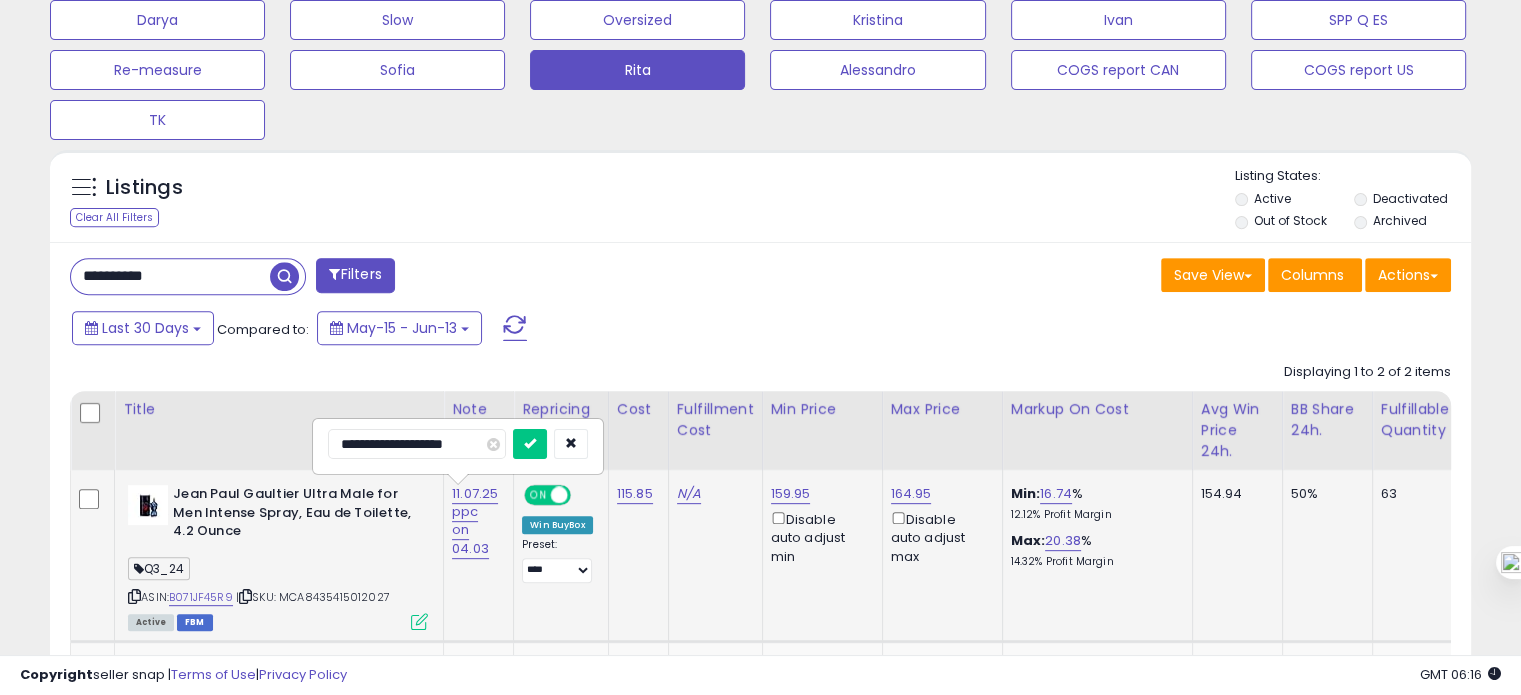 type on "**********" 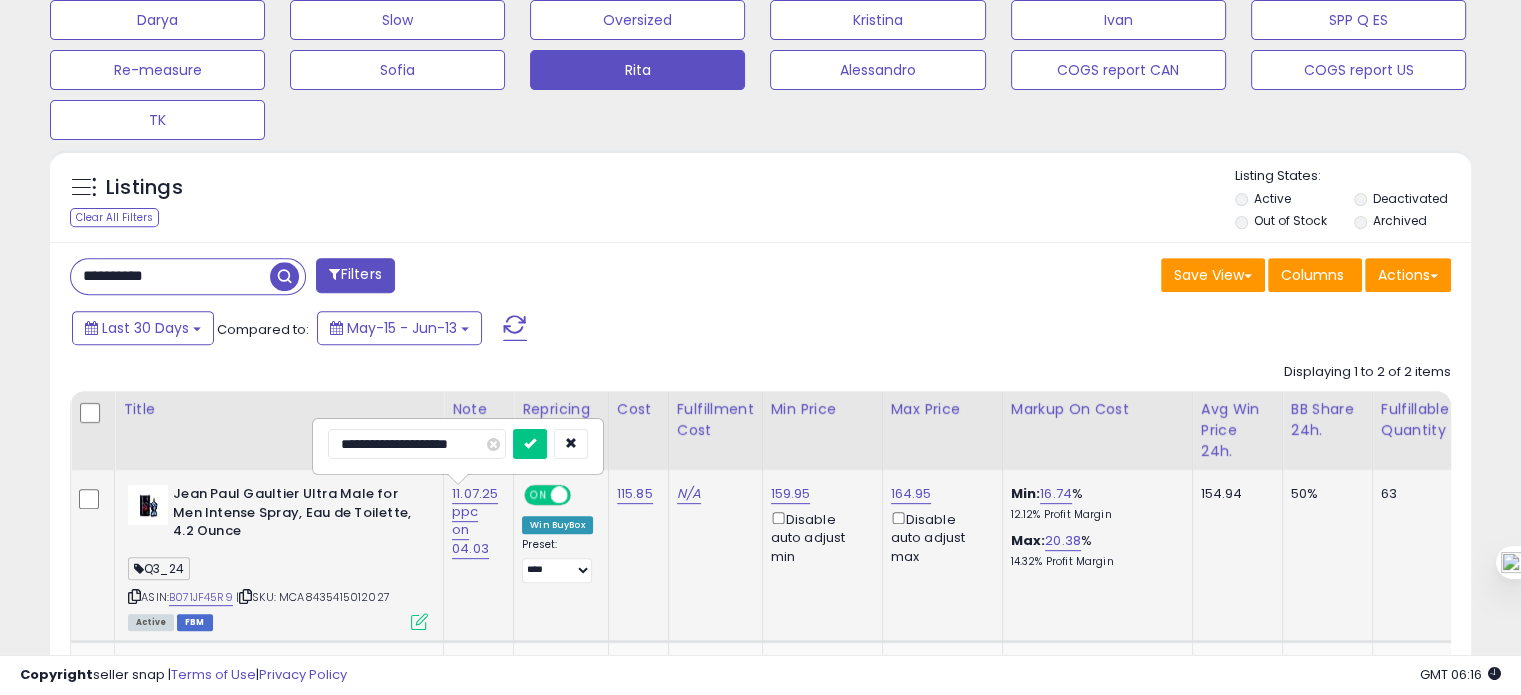 click at bounding box center (530, 444) 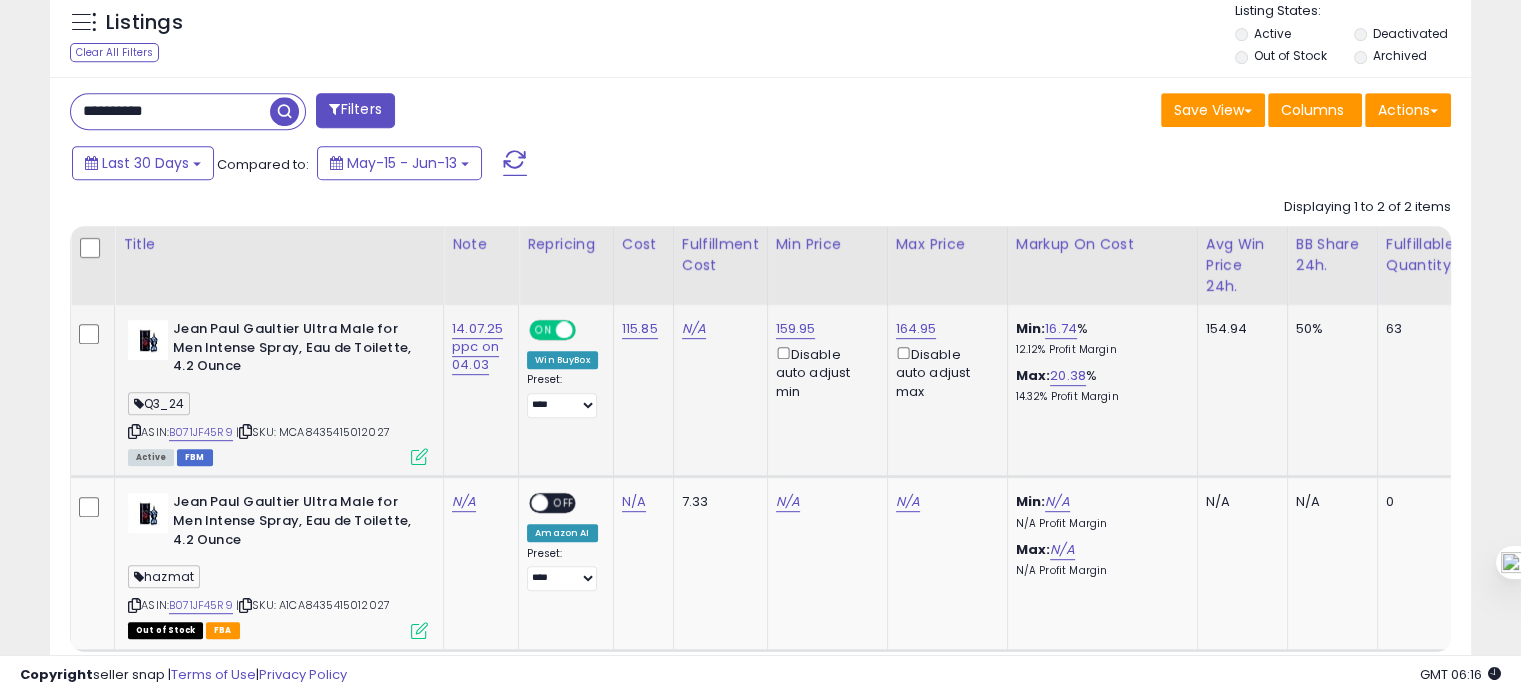 scroll, scrollTop: 896, scrollLeft: 0, axis: vertical 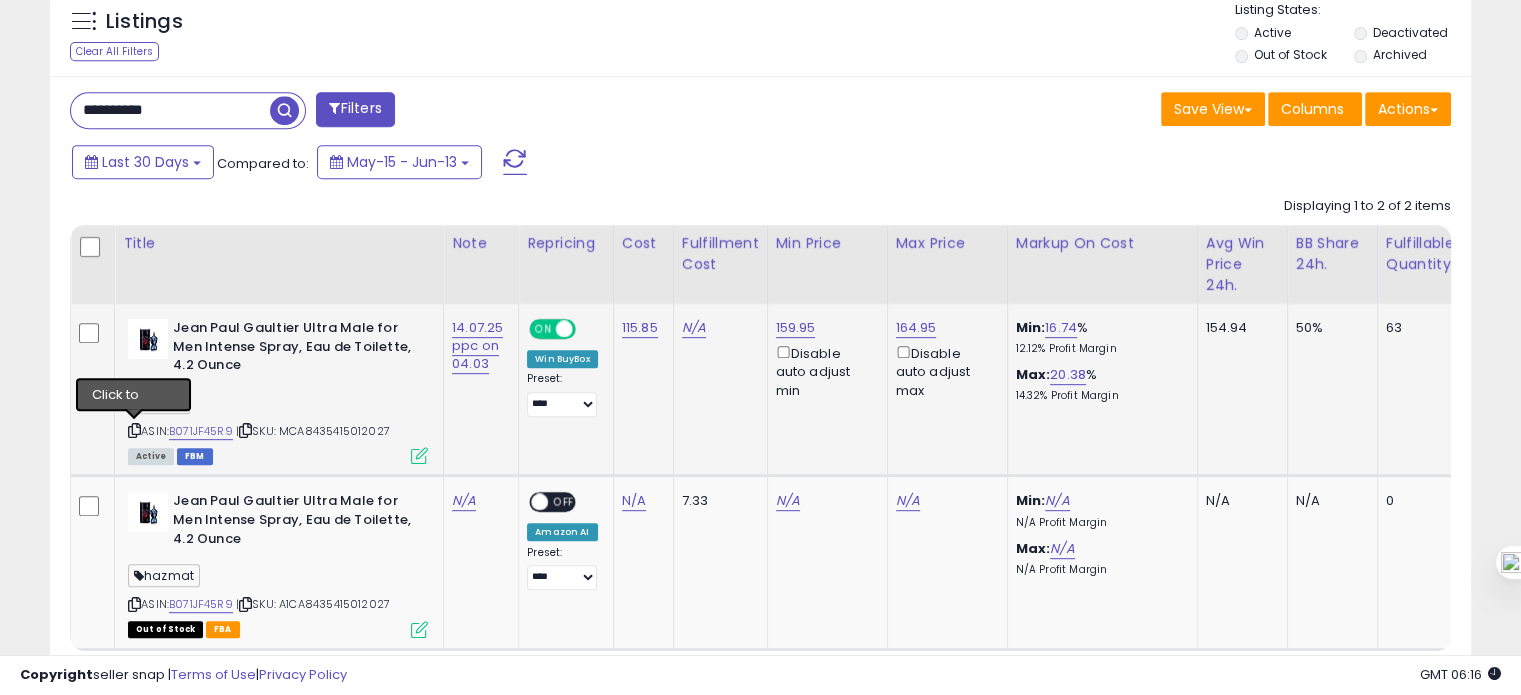 click at bounding box center (134, 430) 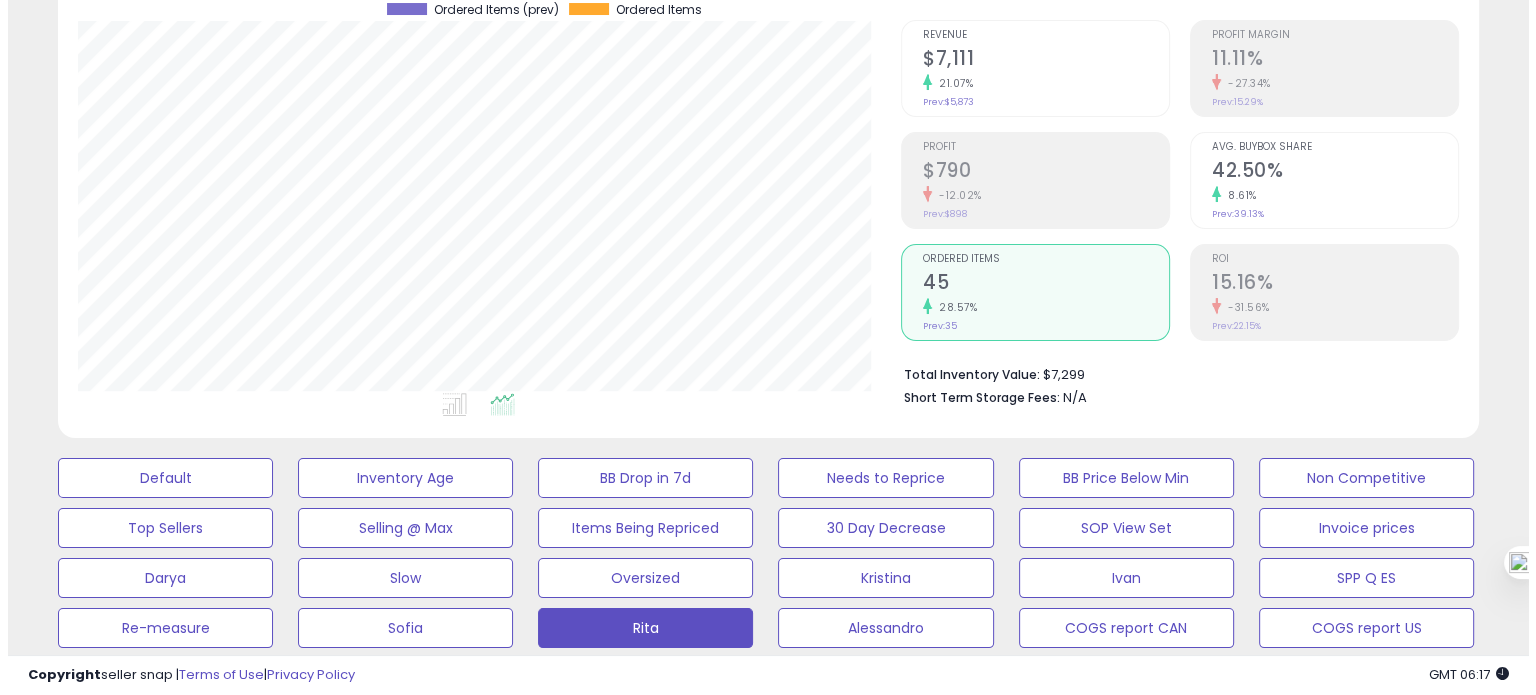 scroll, scrollTop: 170, scrollLeft: 0, axis: vertical 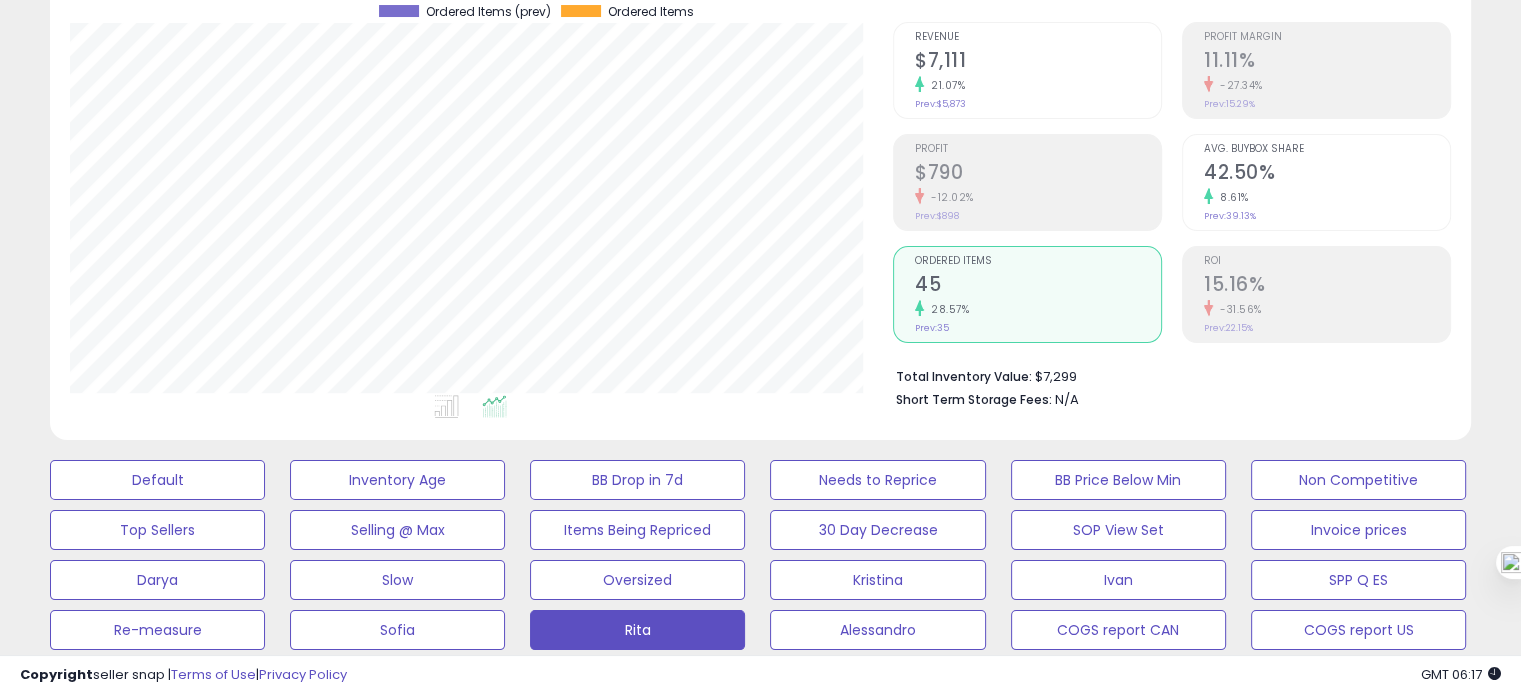 click on "-31.56%" at bounding box center [1327, 309] 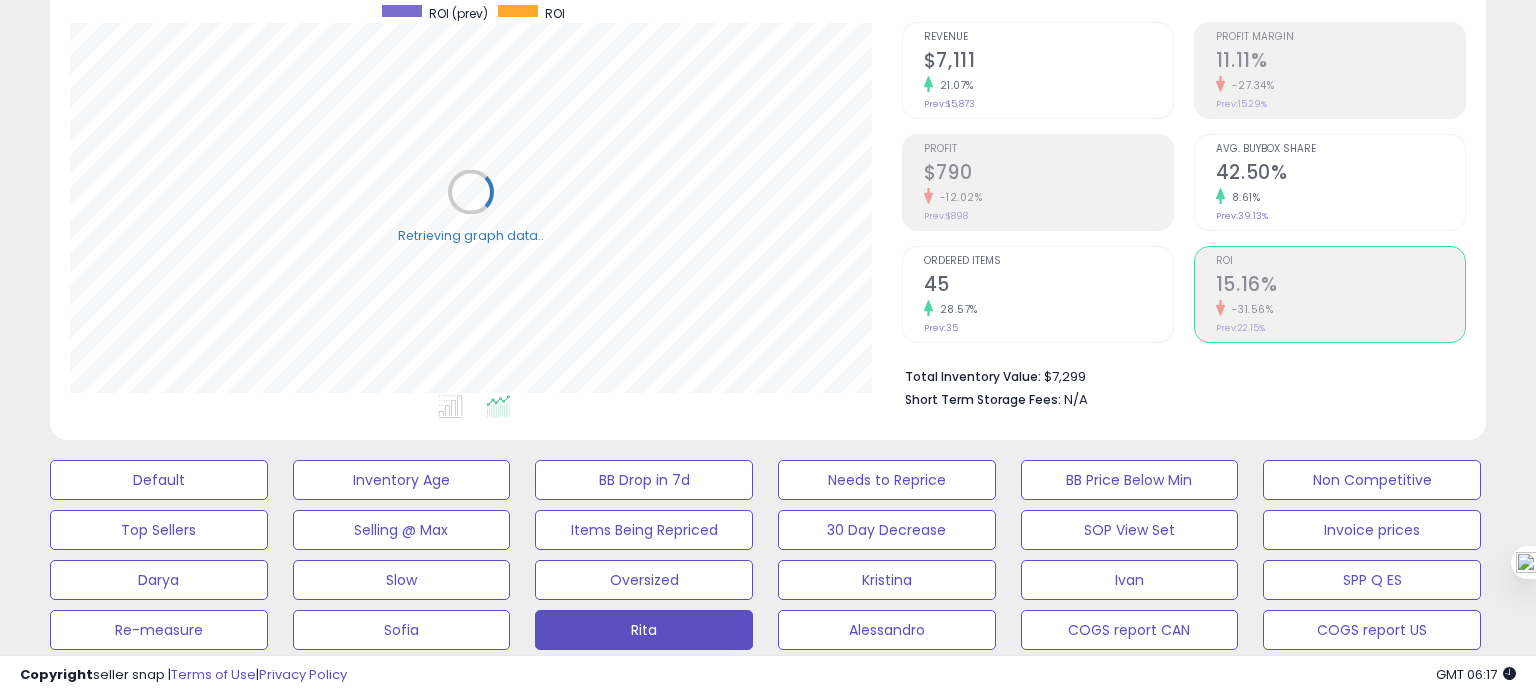scroll, scrollTop: 999589, scrollLeft: 999168, axis: both 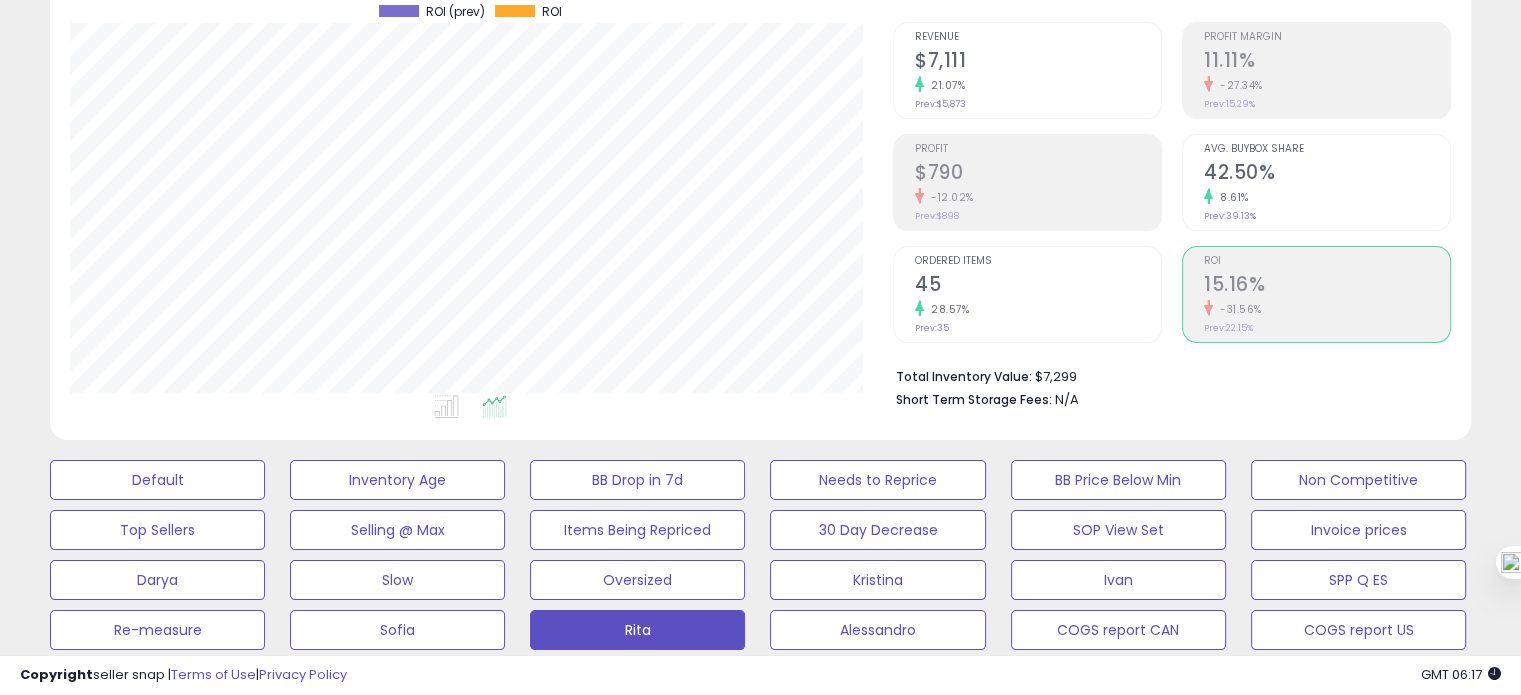 click on "45" at bounding box center [1038, 286] 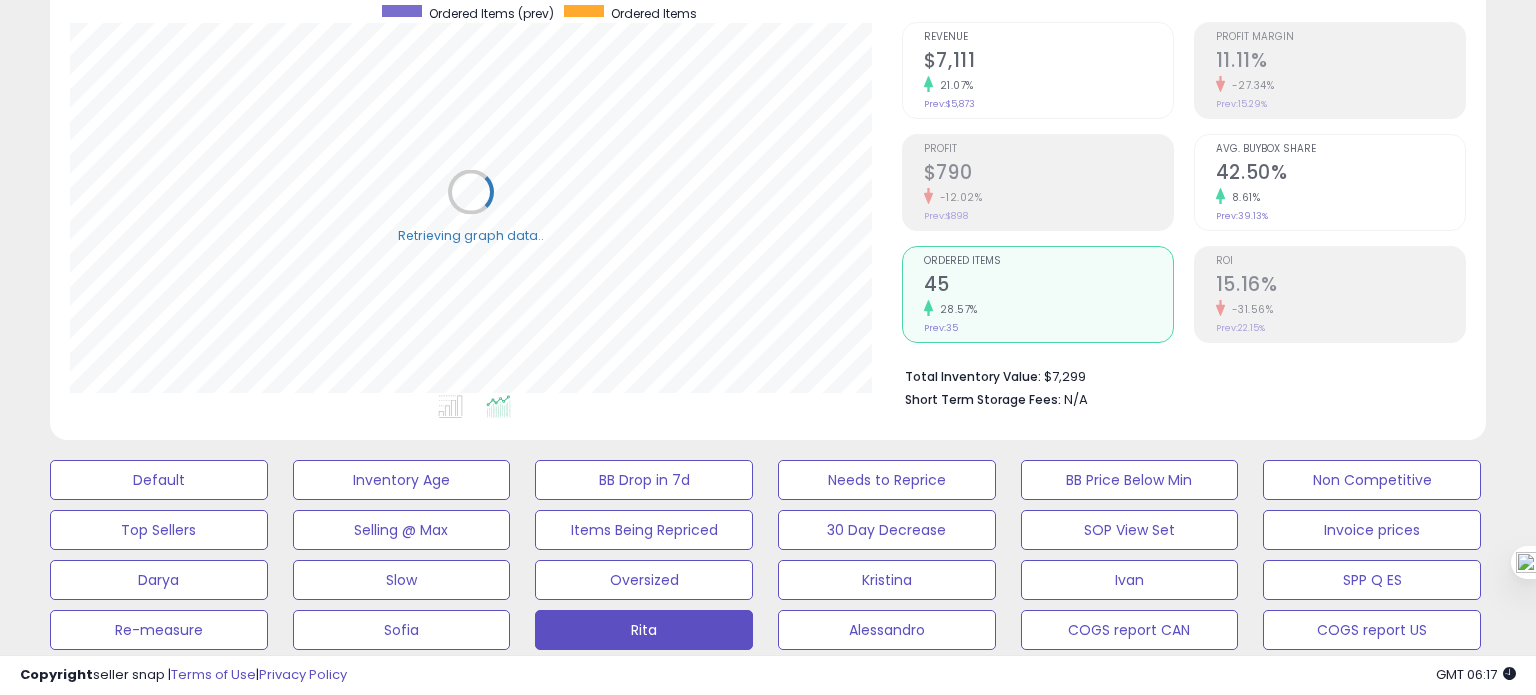 scroll, scrollTop: 999589, scrollLeft: 999168, axis: both 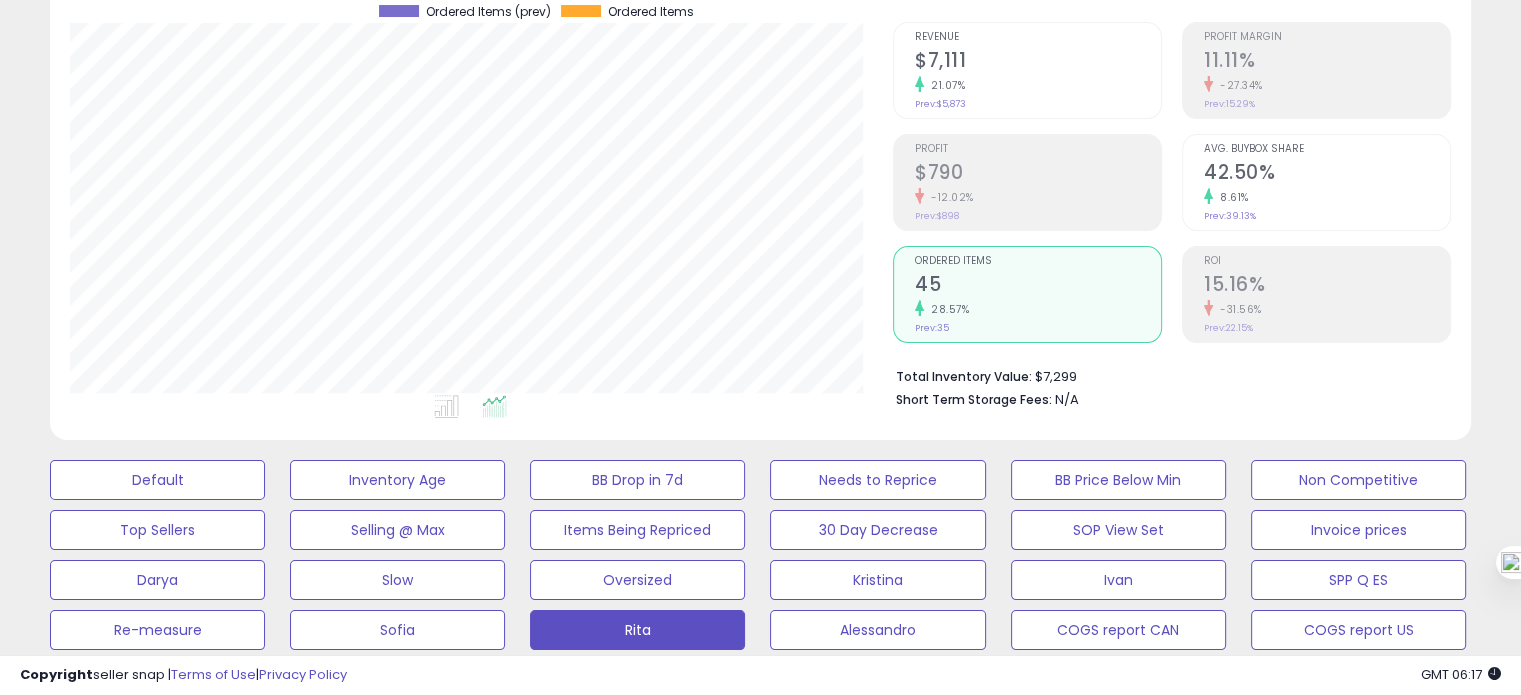 click on "15.16%" at bounding box center (1327, 286) 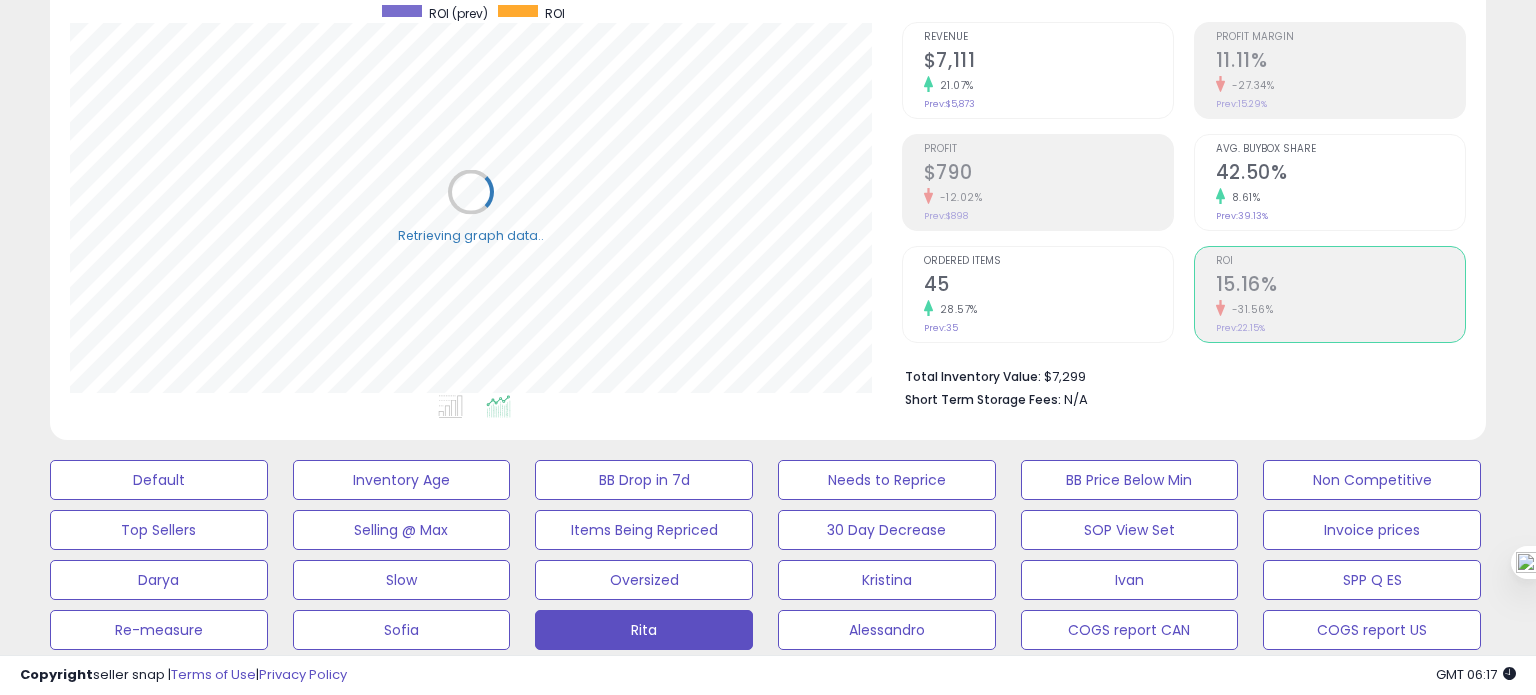 scroll, scrollTop: 999589, scrollLeft: 999168, axis: both 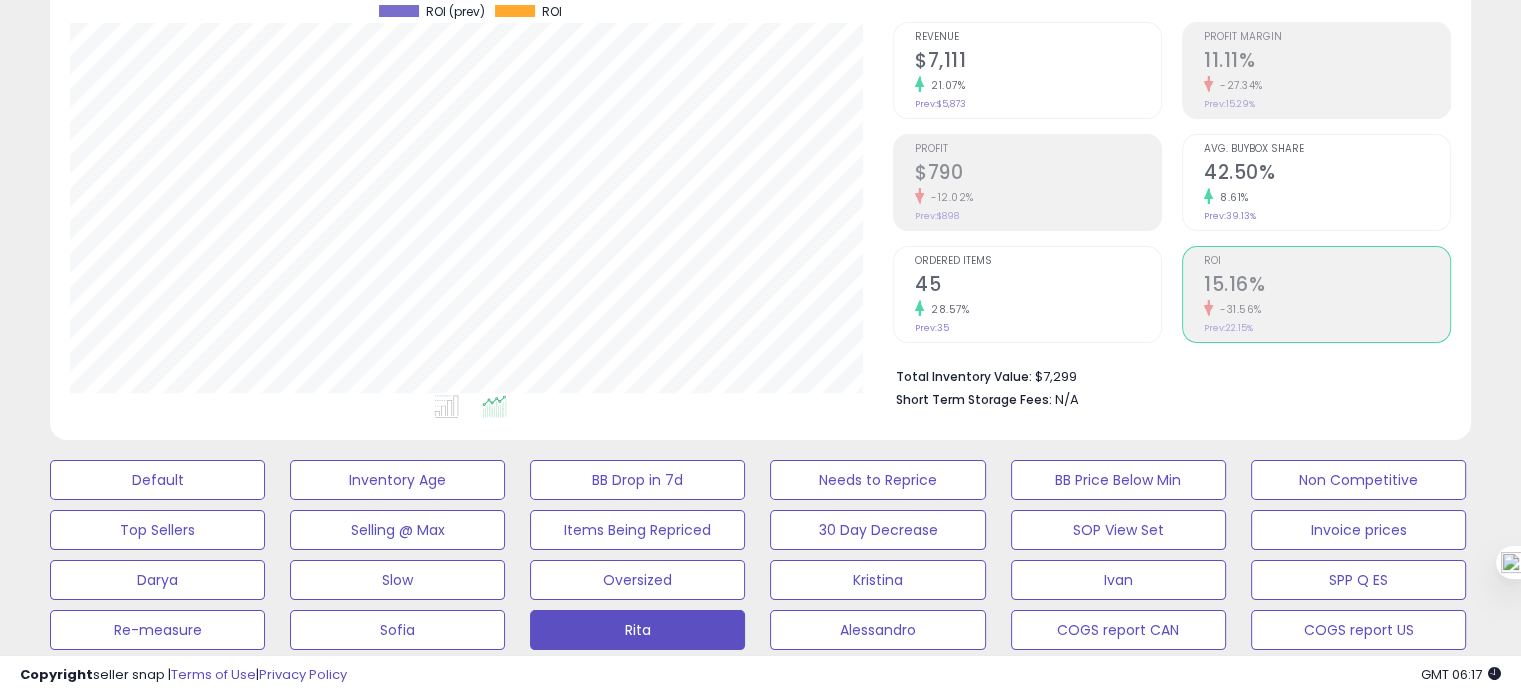 click on "45" at bounding box center [1038, 286] 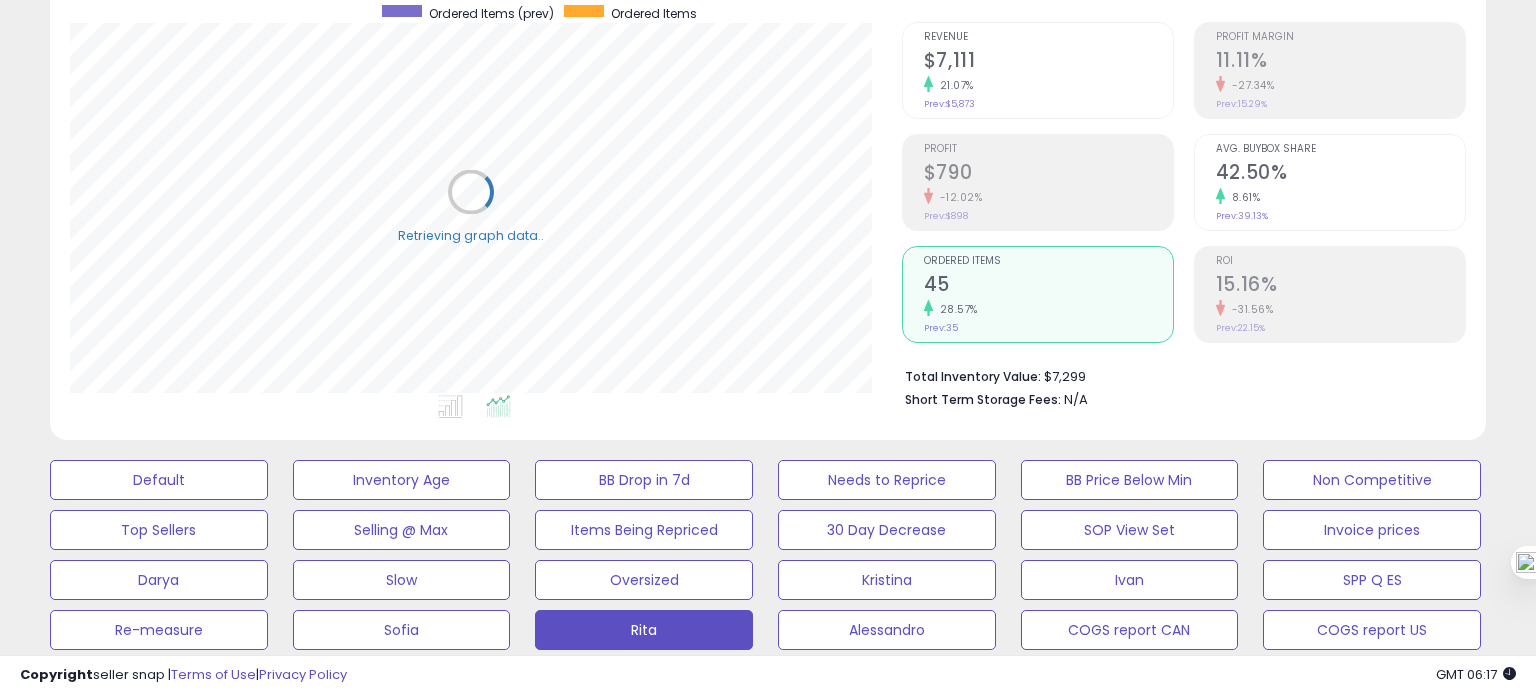 scroll, scrollTop: 999589, scrollLeft: 999168, axis: both 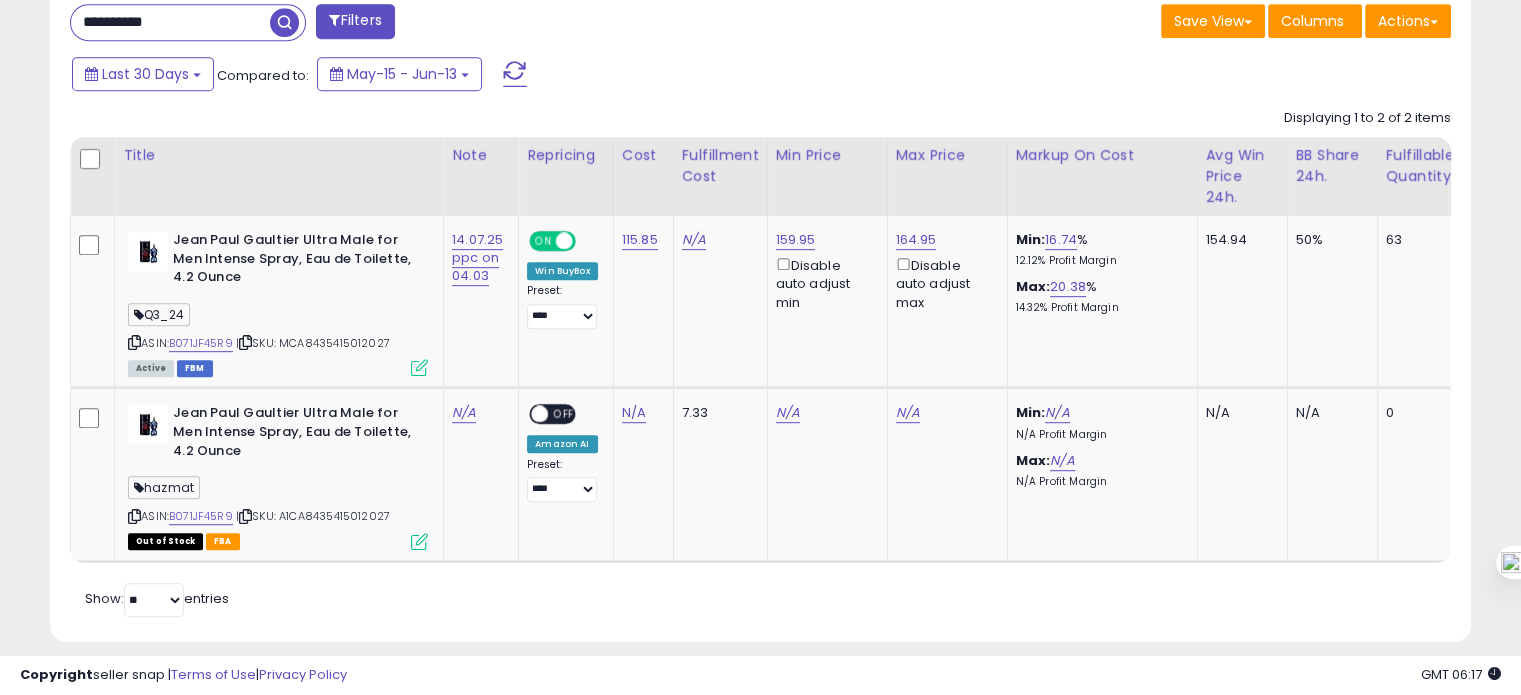 click on "**********" at bounding box center (170, 22) 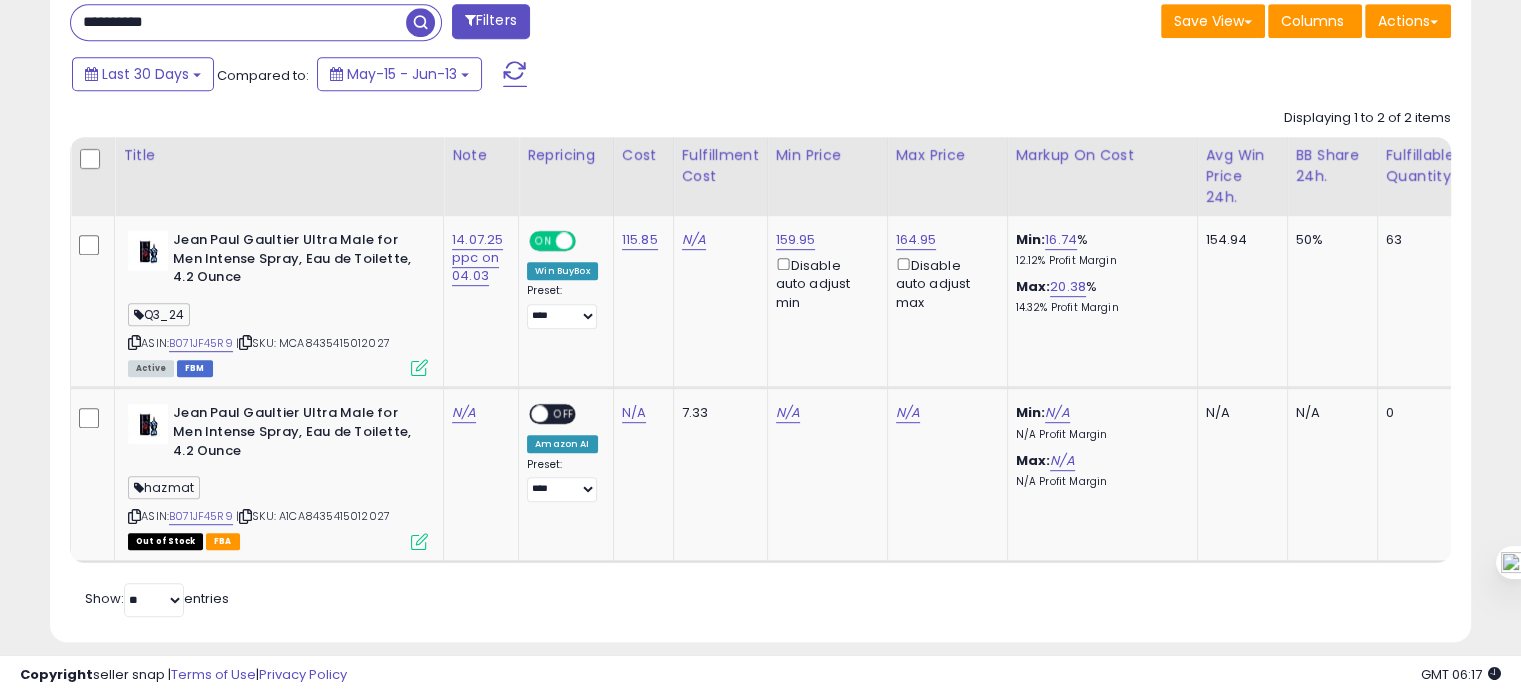 paste 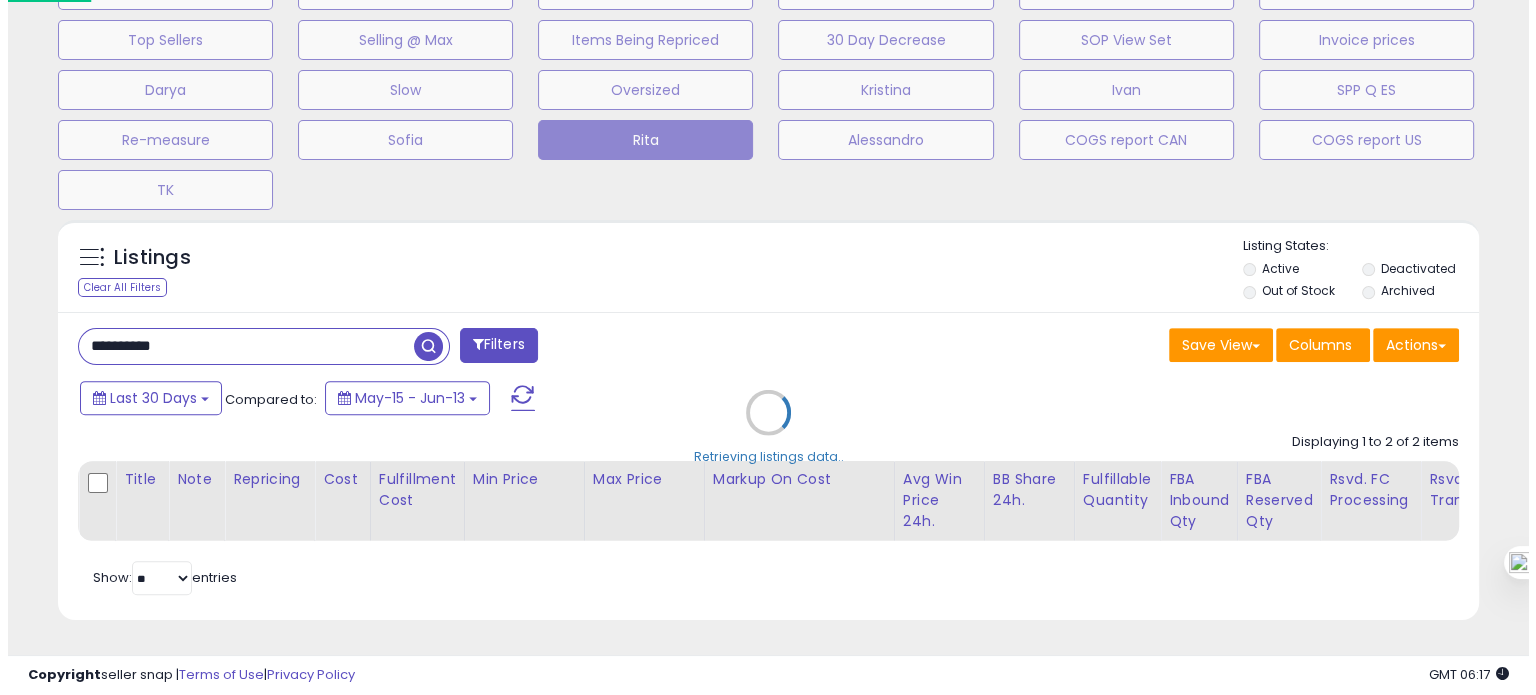scroll, scrollTop: 674, scrollLeft: 0, axis: vertical 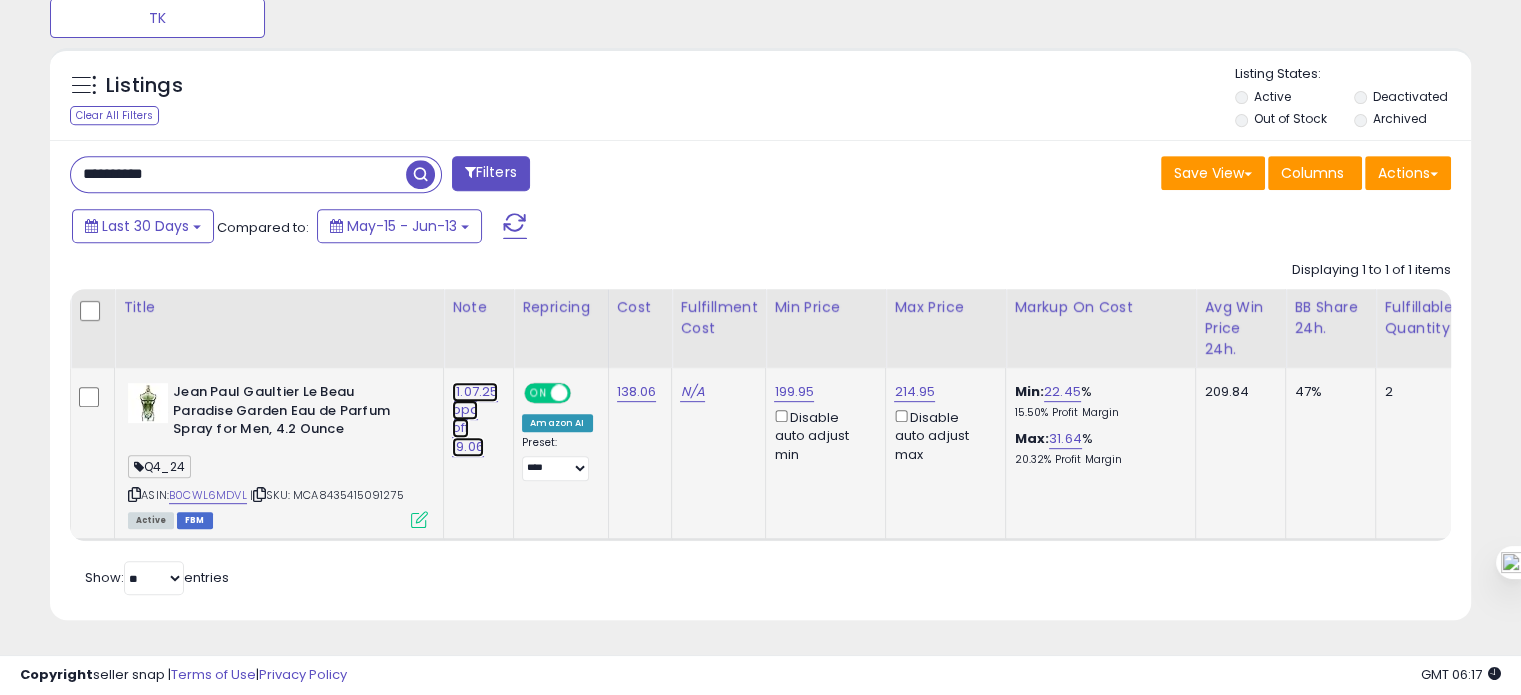 click on "11.07.25 ppc off 19.06" at bounding box center [475, 419] 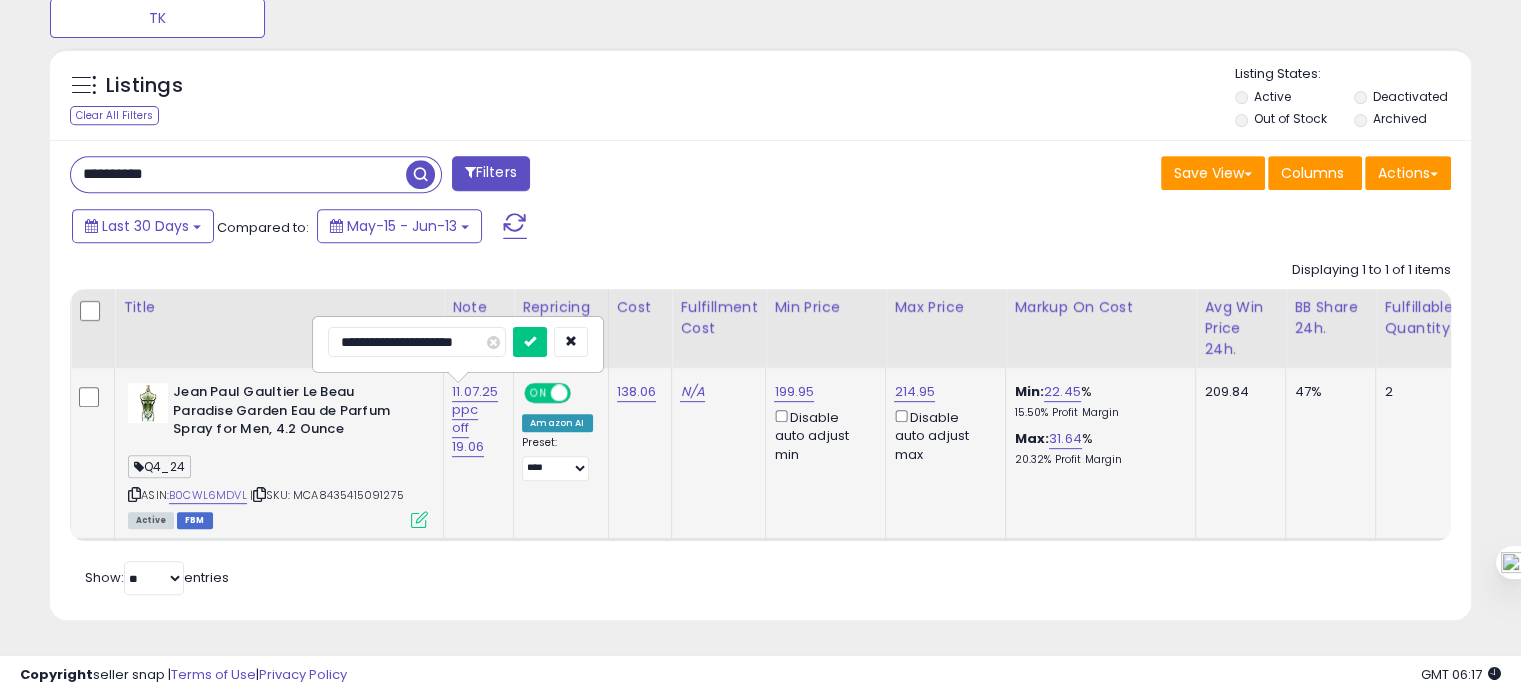 click on "**********" at bounding box center [417, 342] 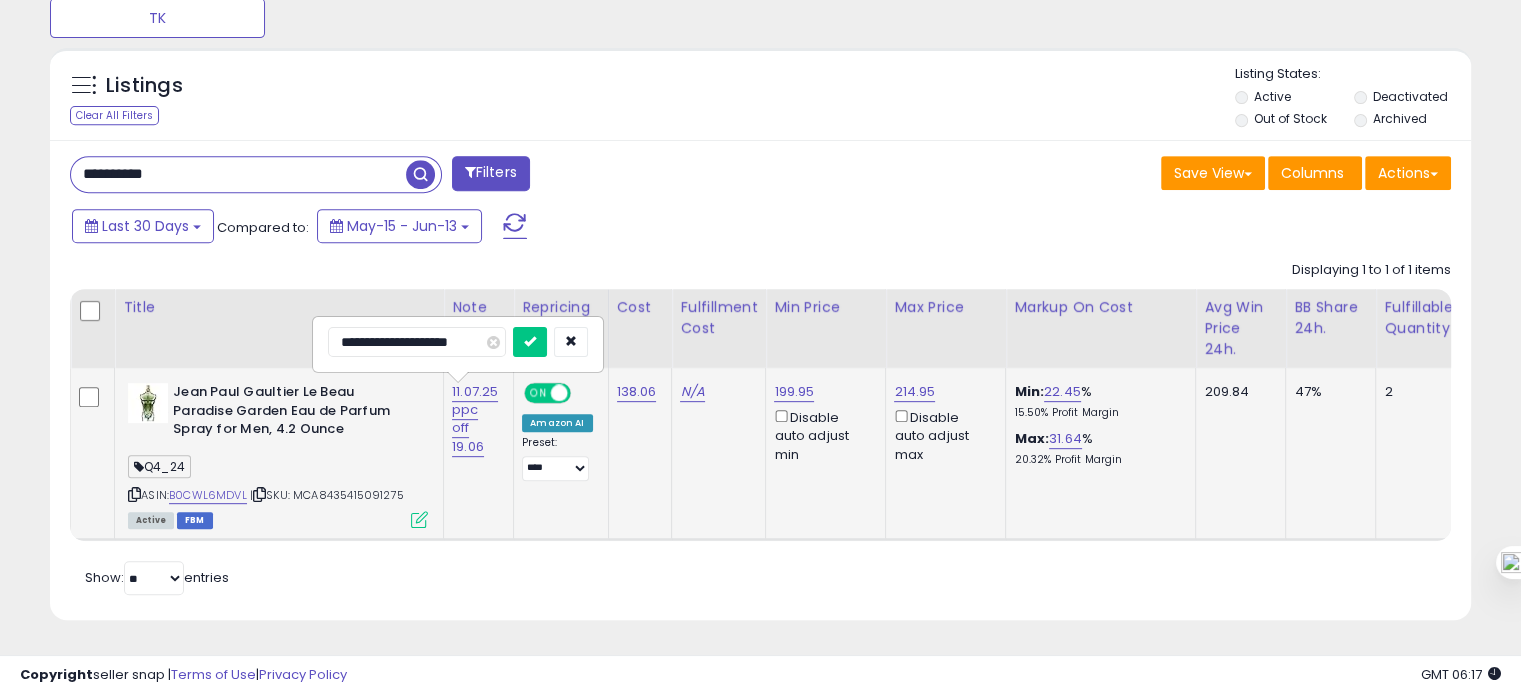 type on "**********" 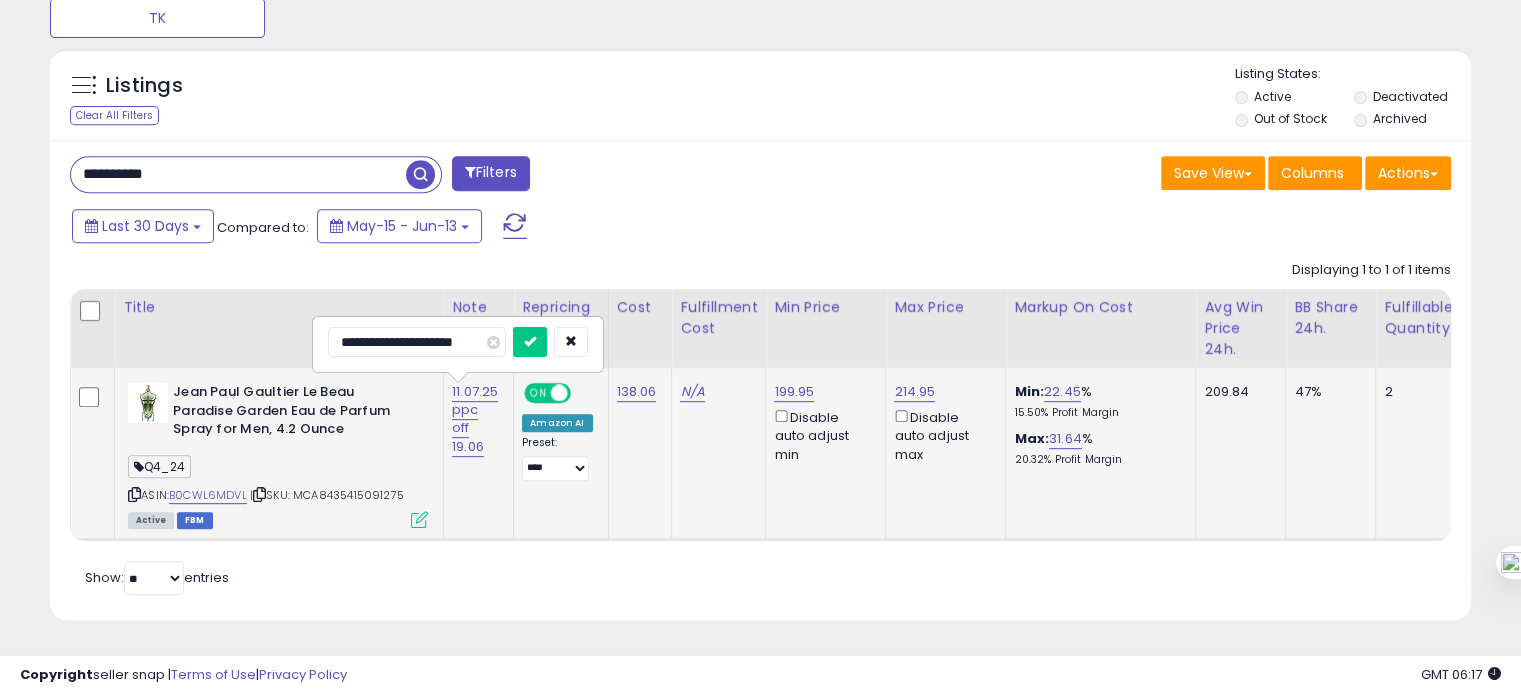 click at bounding box center (530, 342) 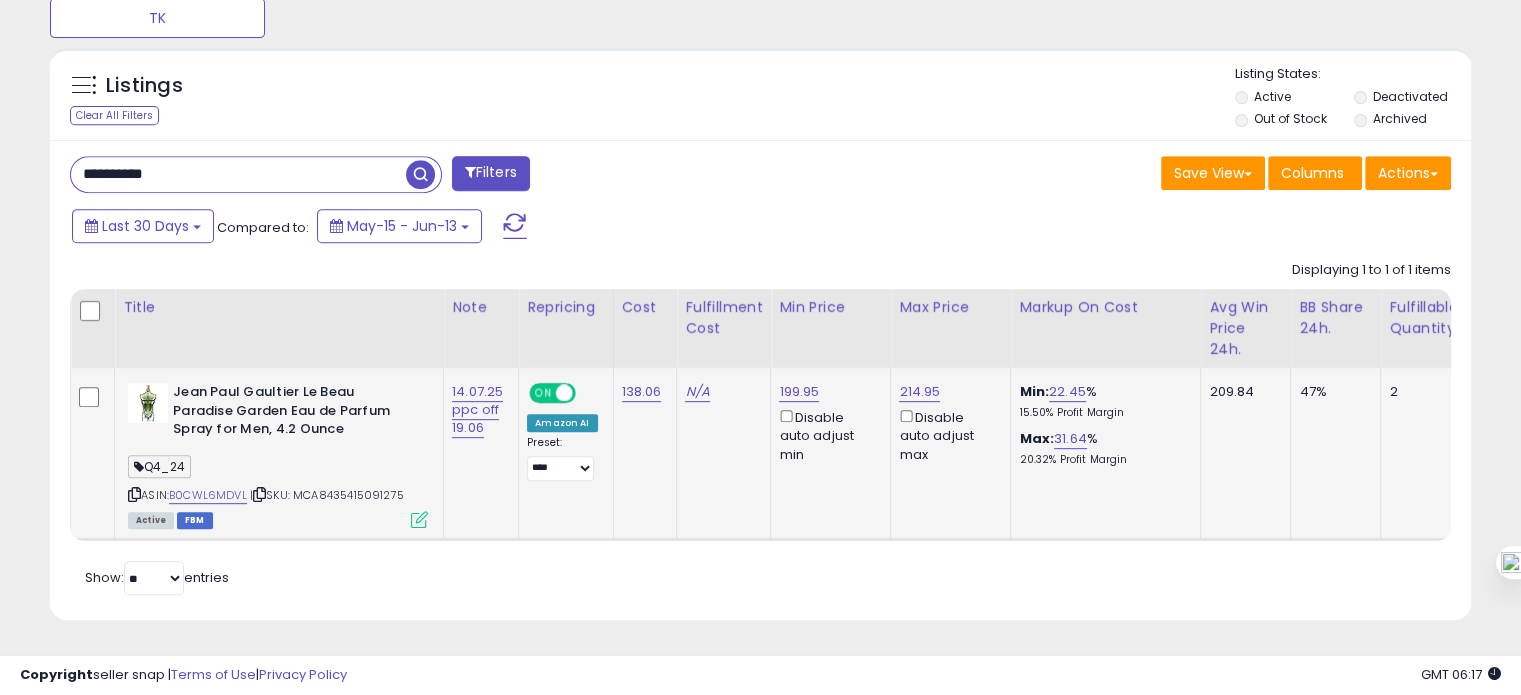 click on "**********" at bounding box center [238, 174] 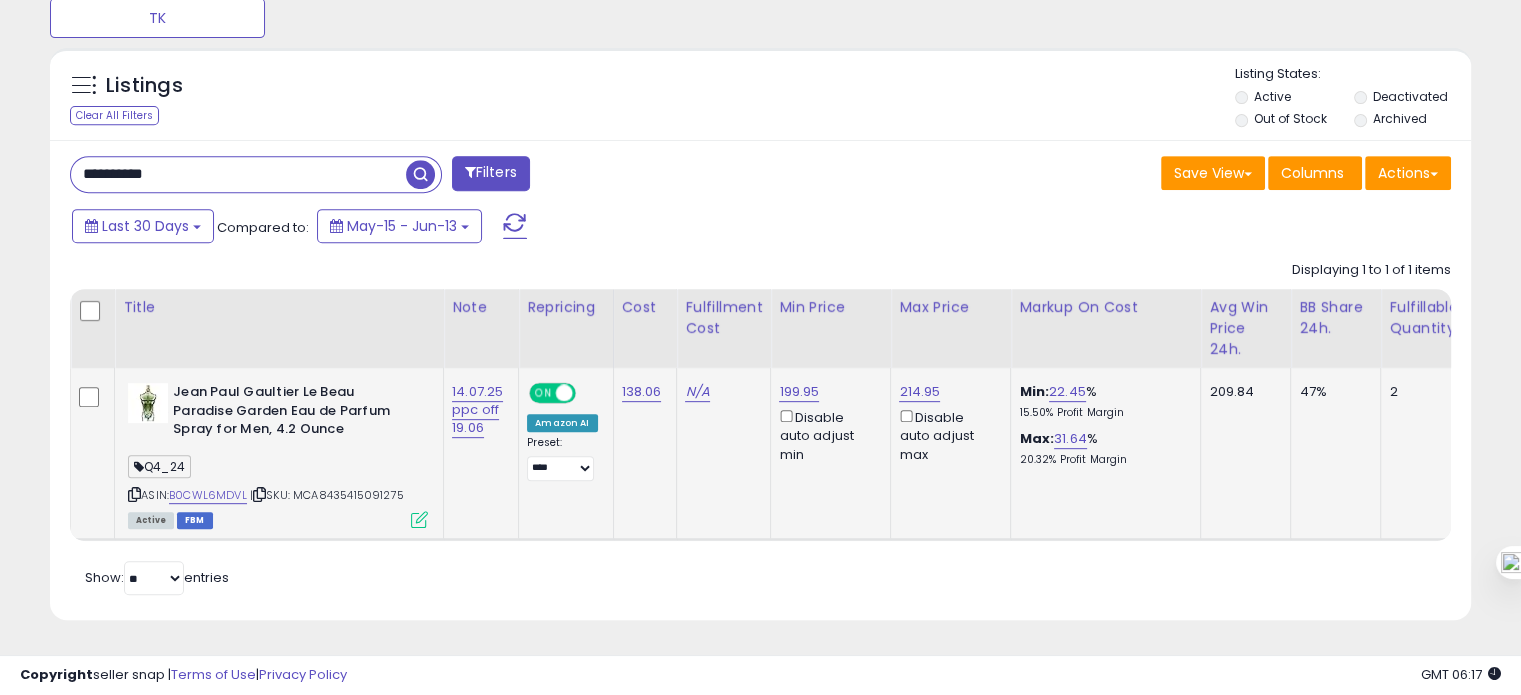 click on "**********" at bounding box center (238, 174) 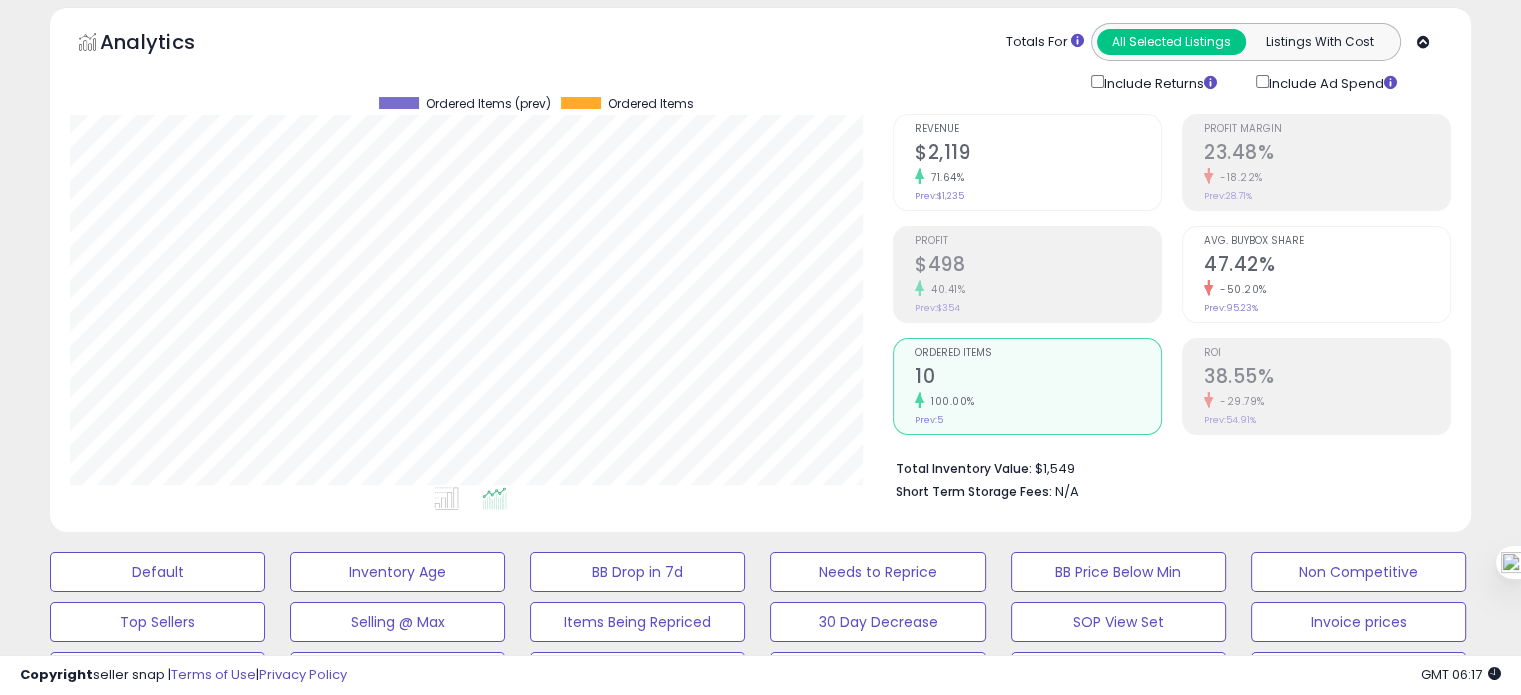 click on "Avg. Buybox Share
47.42%
-50.20%
Prev:  95.23%" at bounding box center [1316, 274] 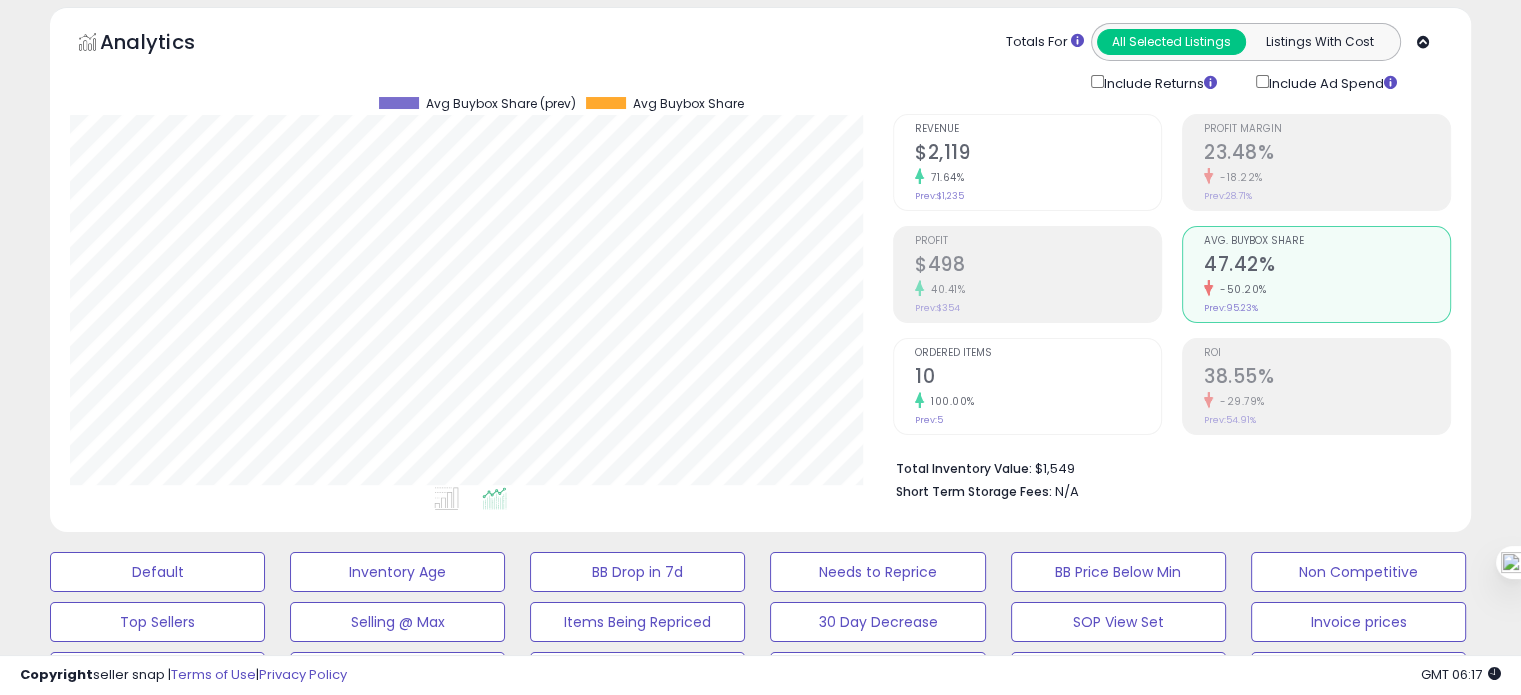 click on "10" at bounding box center (1038, 378) 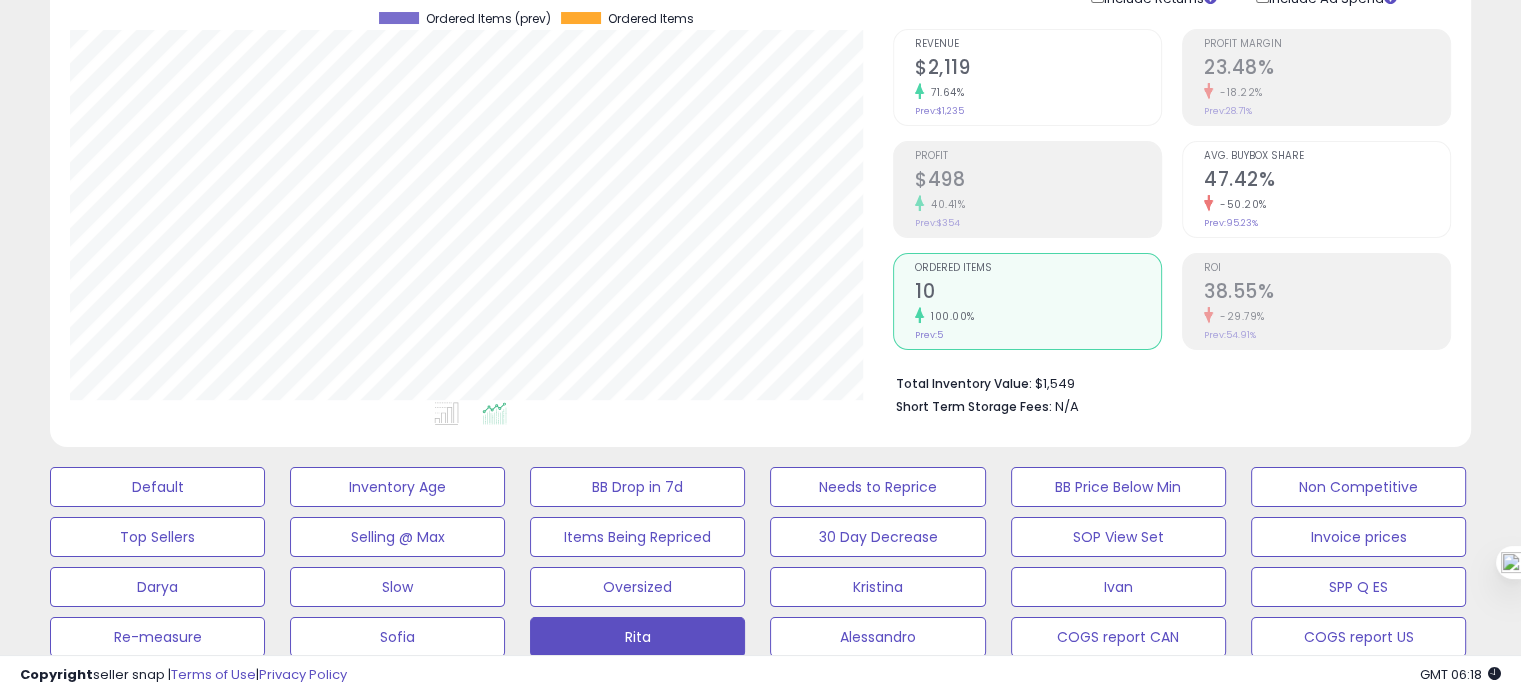 click on "38.55%" at bounding box center (1327, 293) 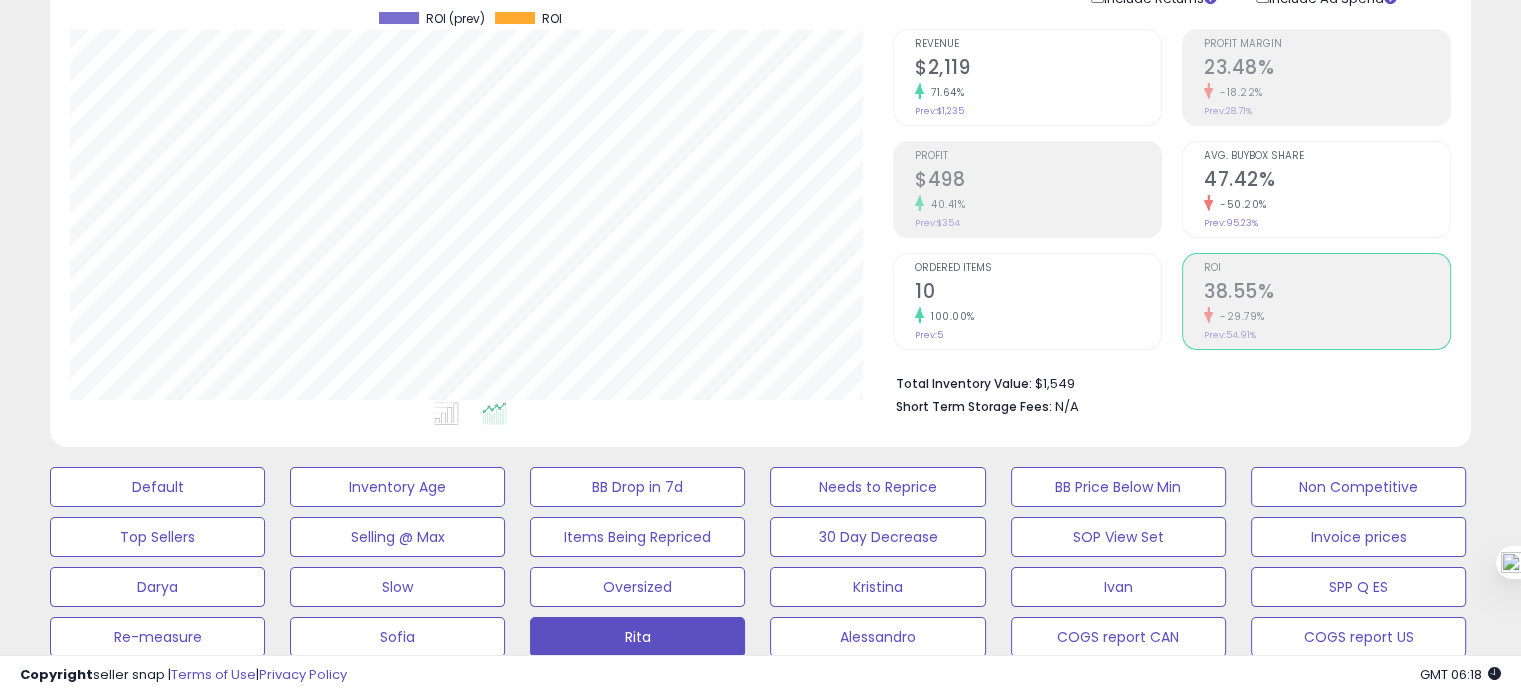 click on "100.00%" at bounding box center (1038, 316) 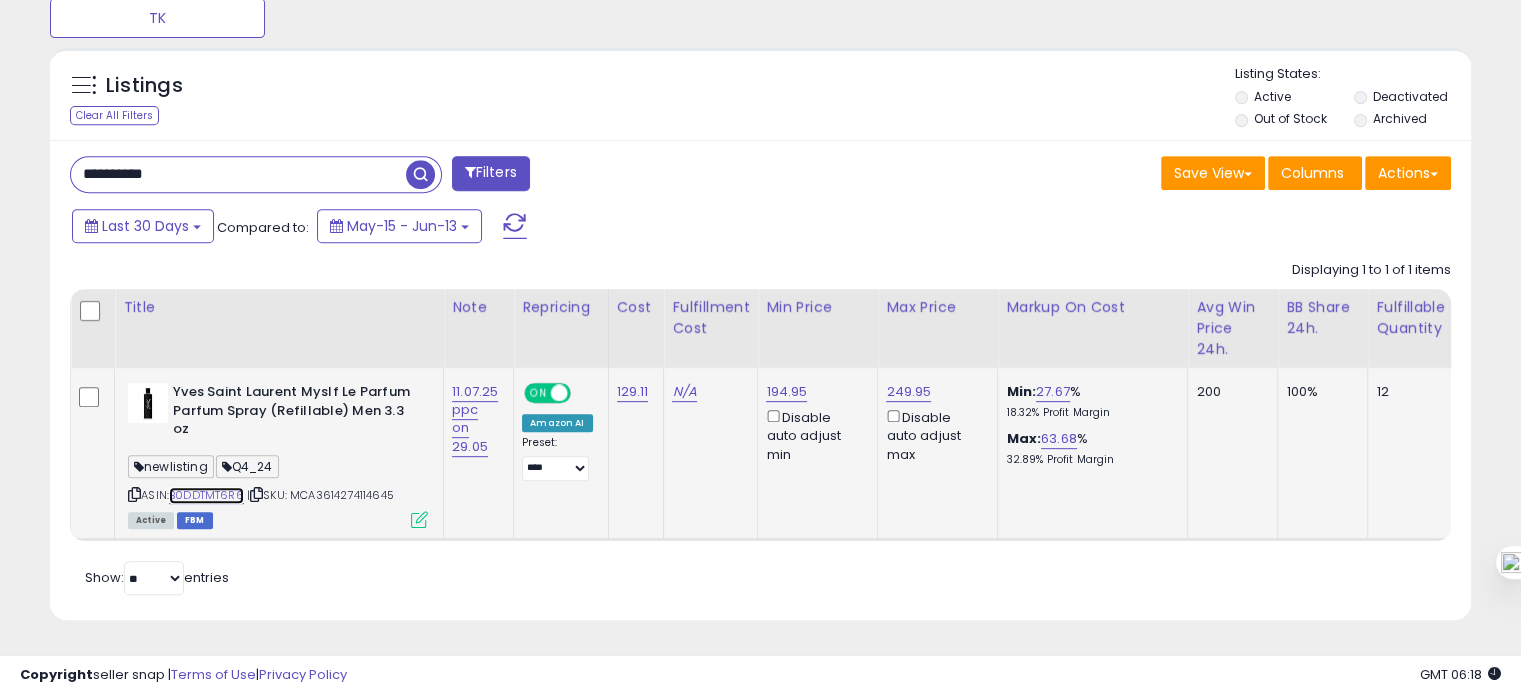 click on "B0DDTMT6R6" at bounding box center (206, 495) 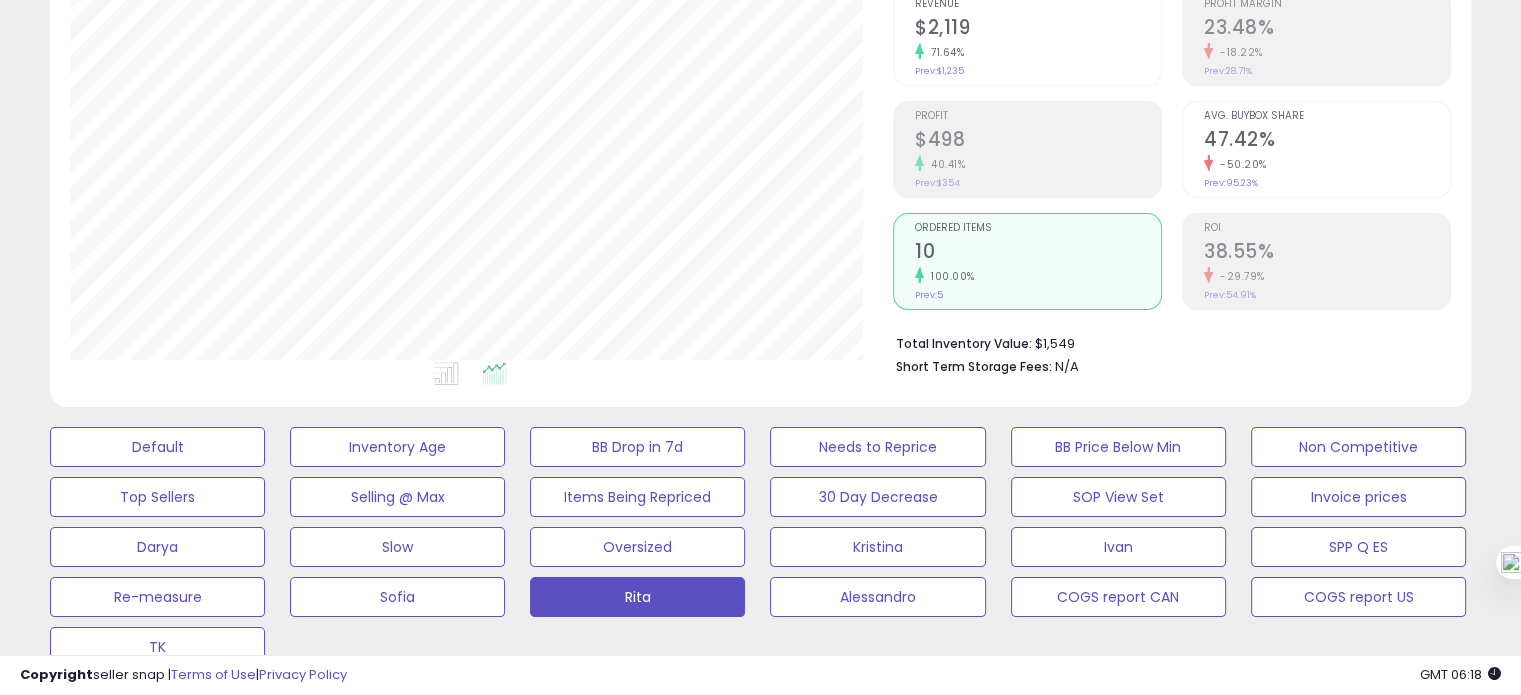 click on "Avg. Buybox Share
47.42%
-50.20%
Prev:  95.23%" at bounding box center (1316, 149) 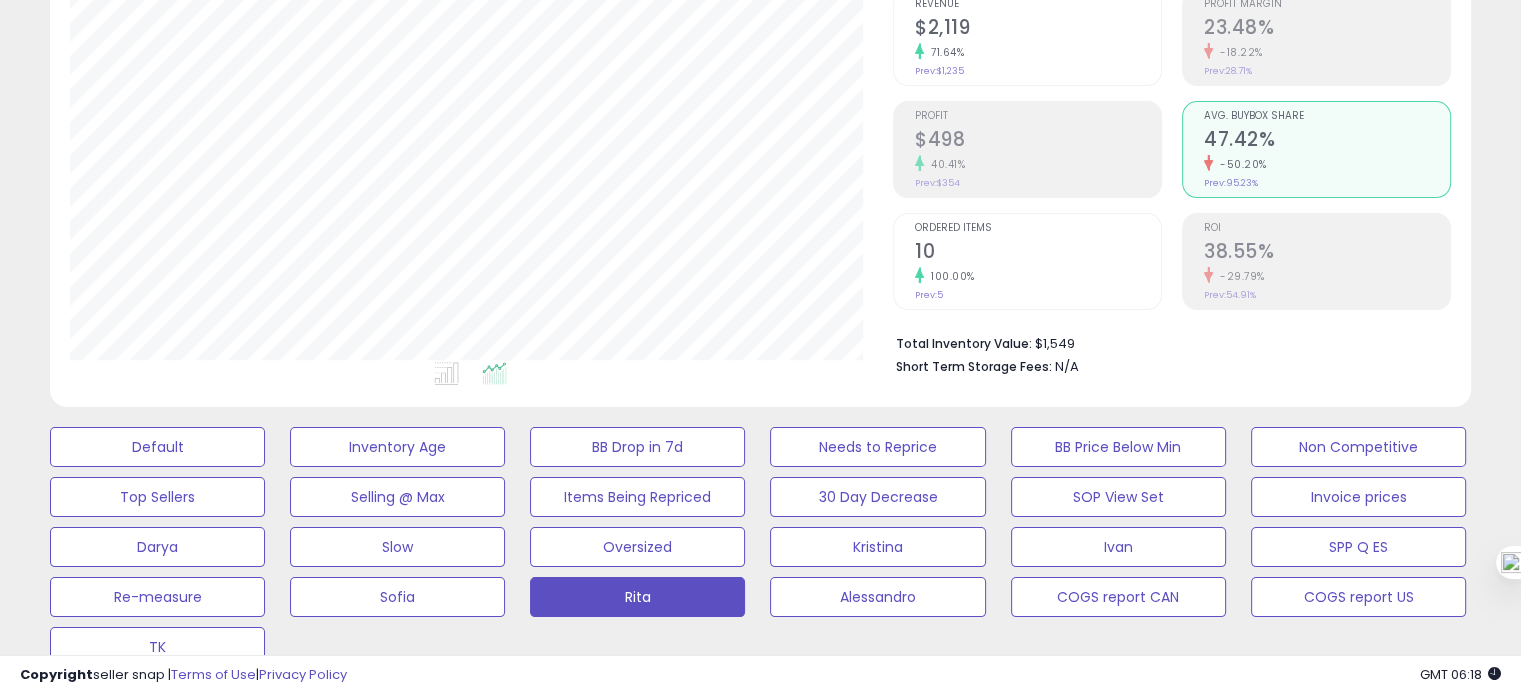 click on "Ordered Items" at bounding box center [1038, 228] 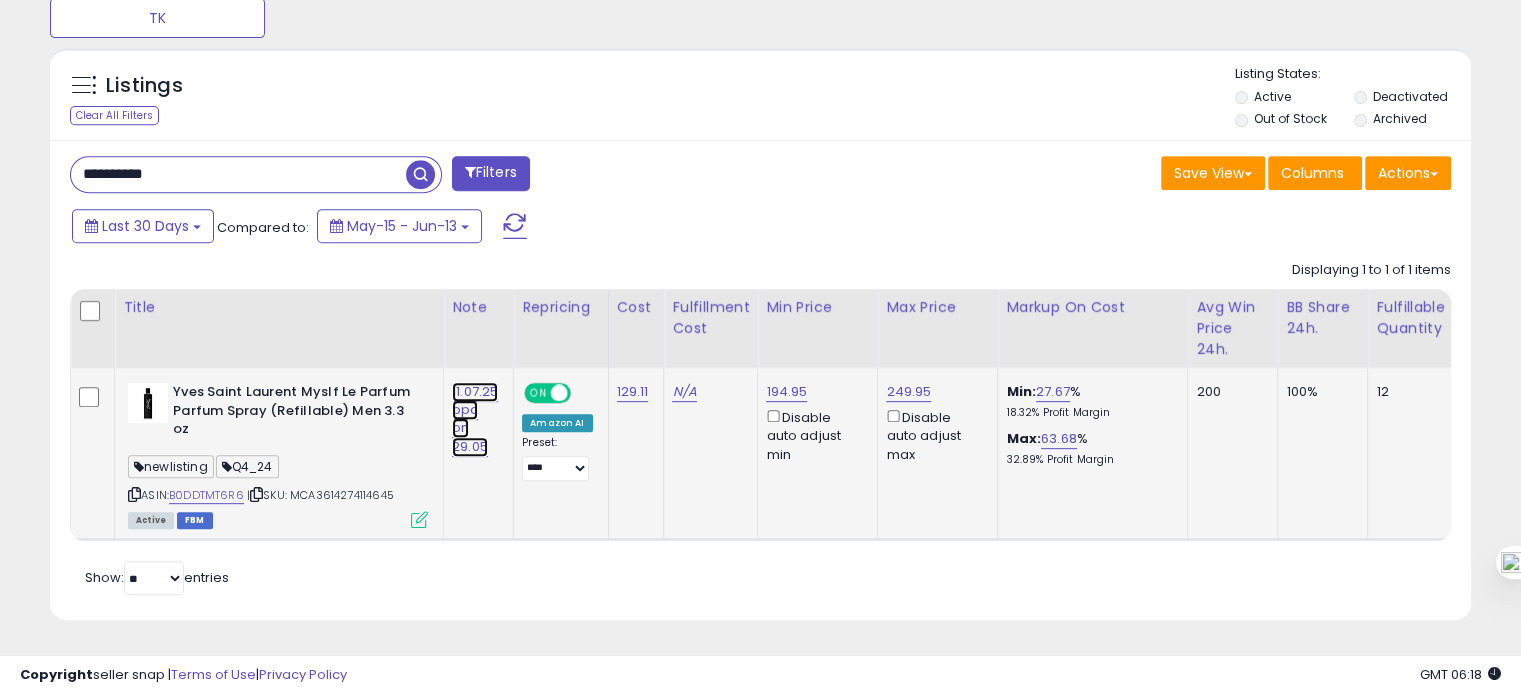 click on "11.07.25 ppc on 29.05" at bounding box center (475, 419) 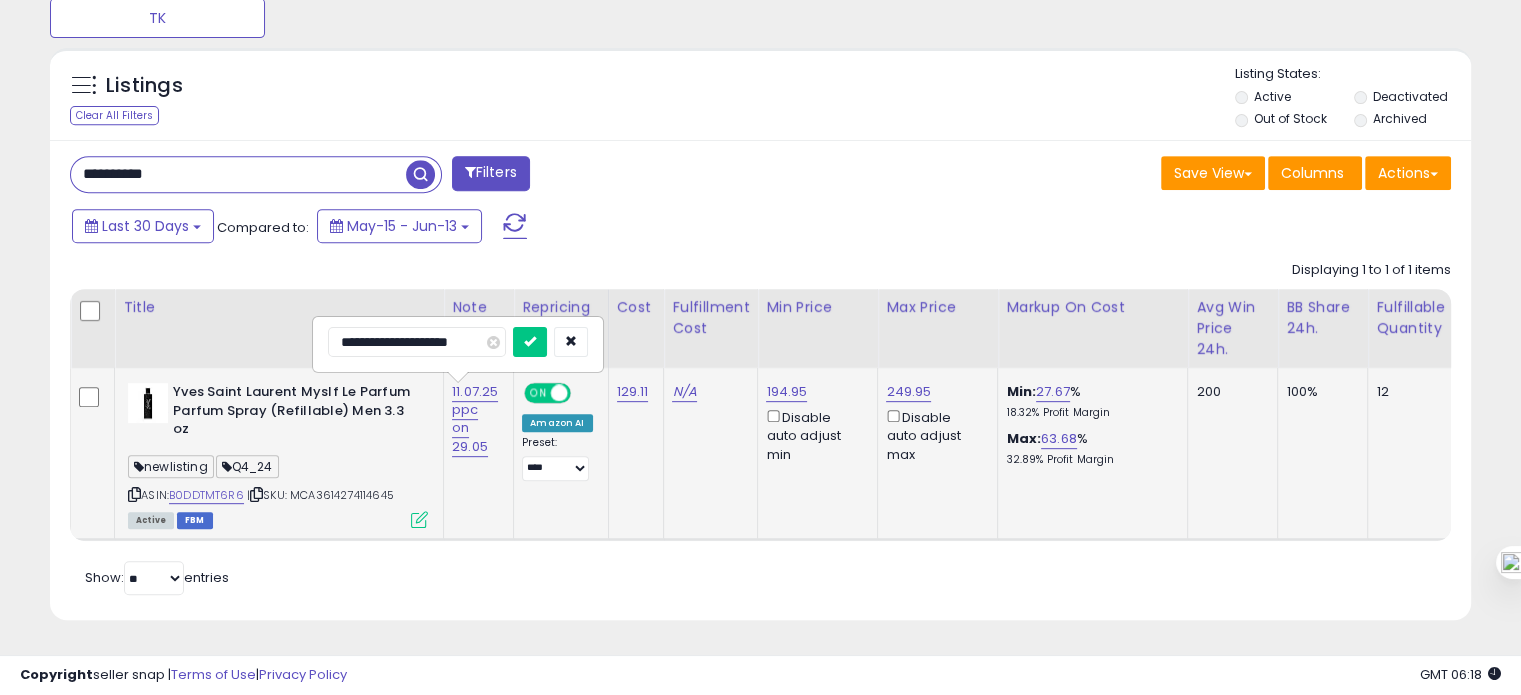 click on "**********" at bounding box center (417, 342) 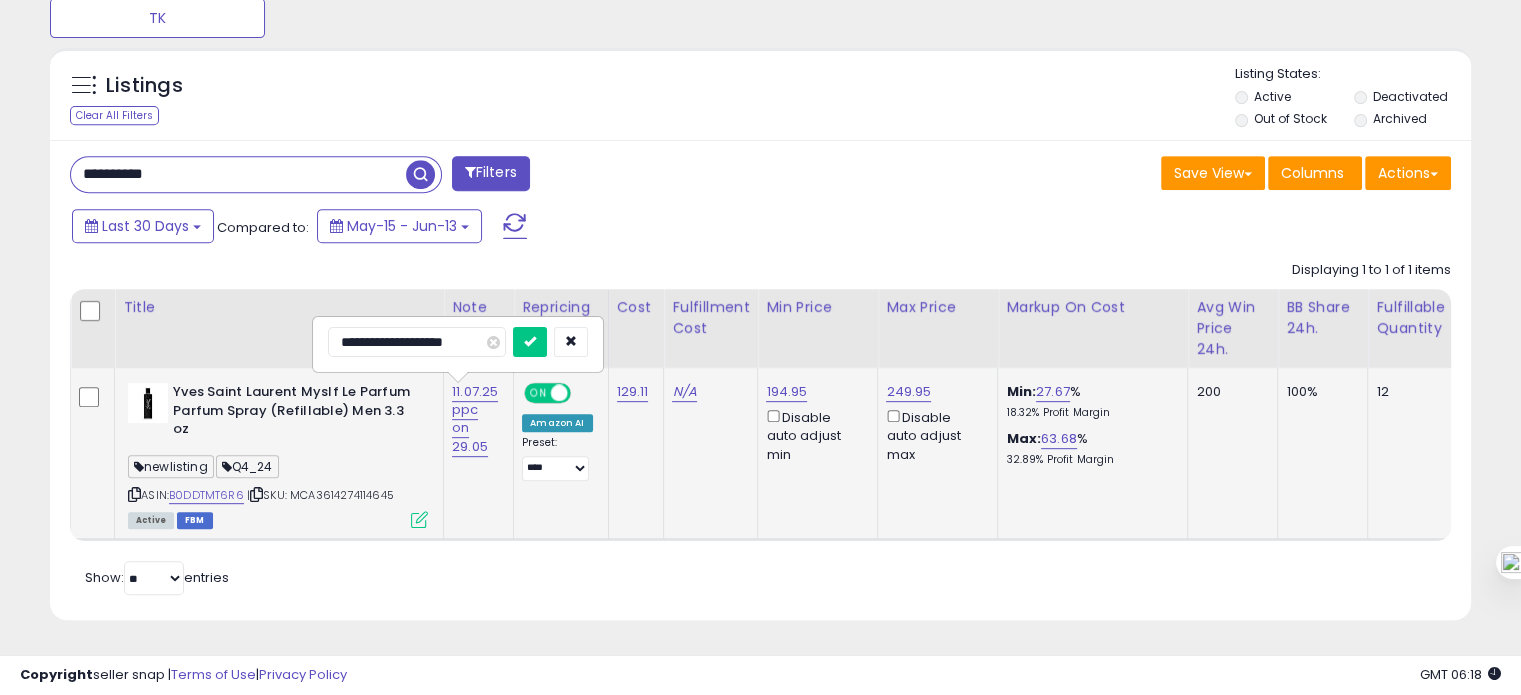 type on "**********" 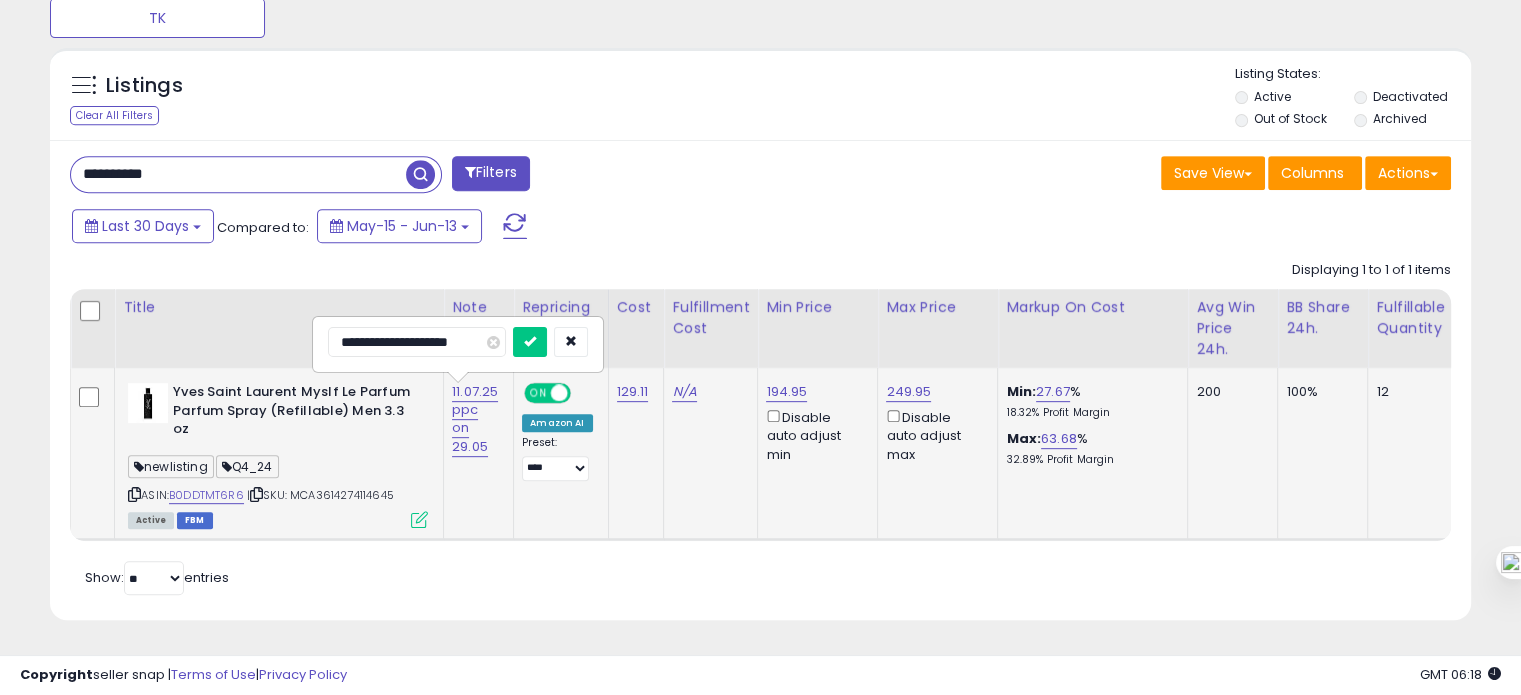 click at bounding box center [530, 342] 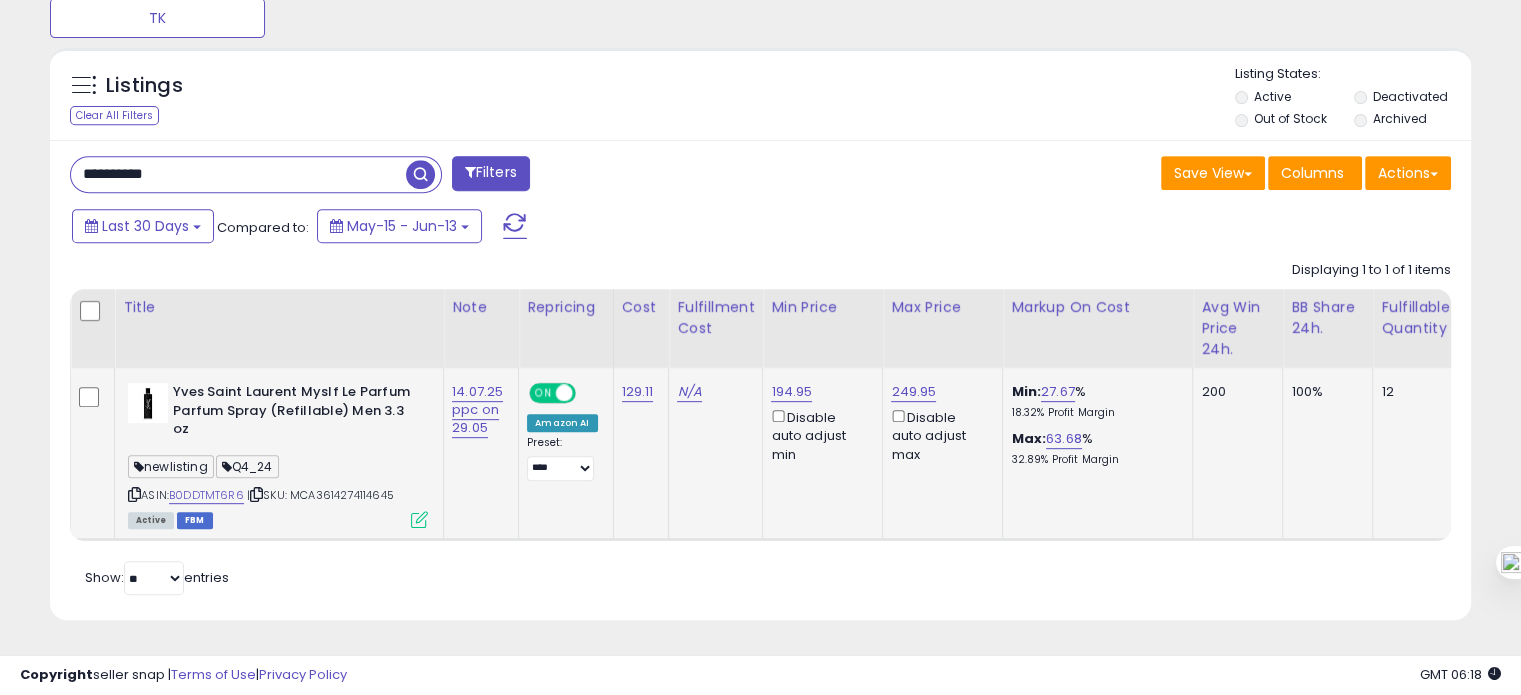 click on "**********" at bounding box center (238, 174) 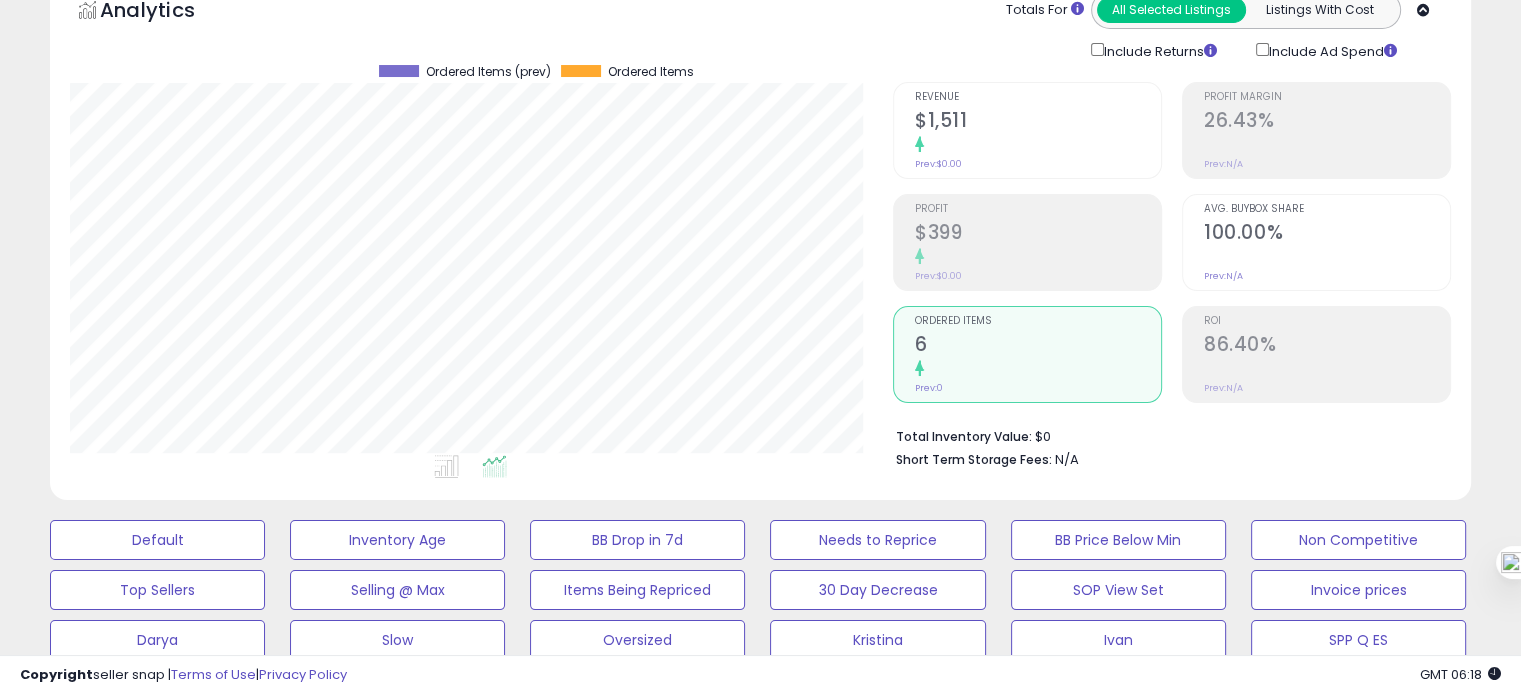 click on "100.00%" at bounding box center [1327, 234] 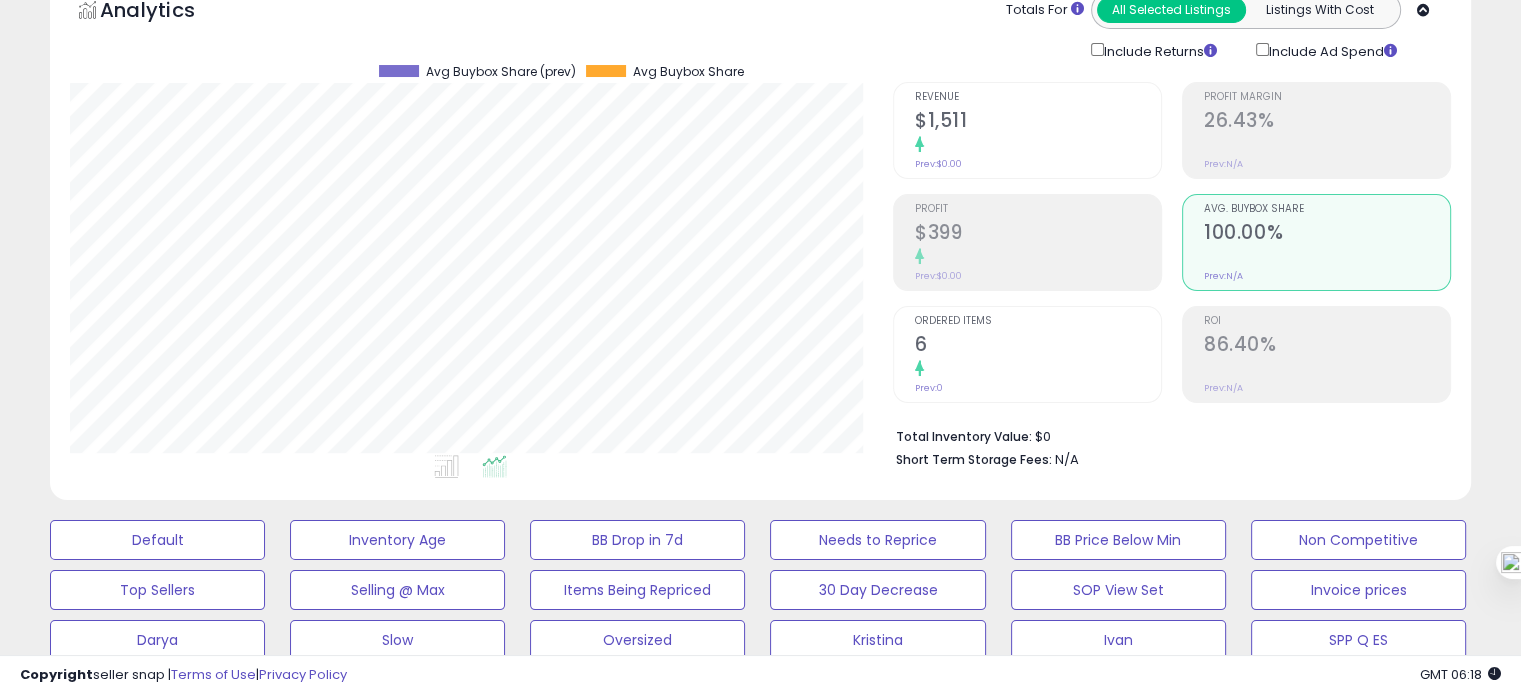click on "Ordered Items" at bounding box center [1038, 321] 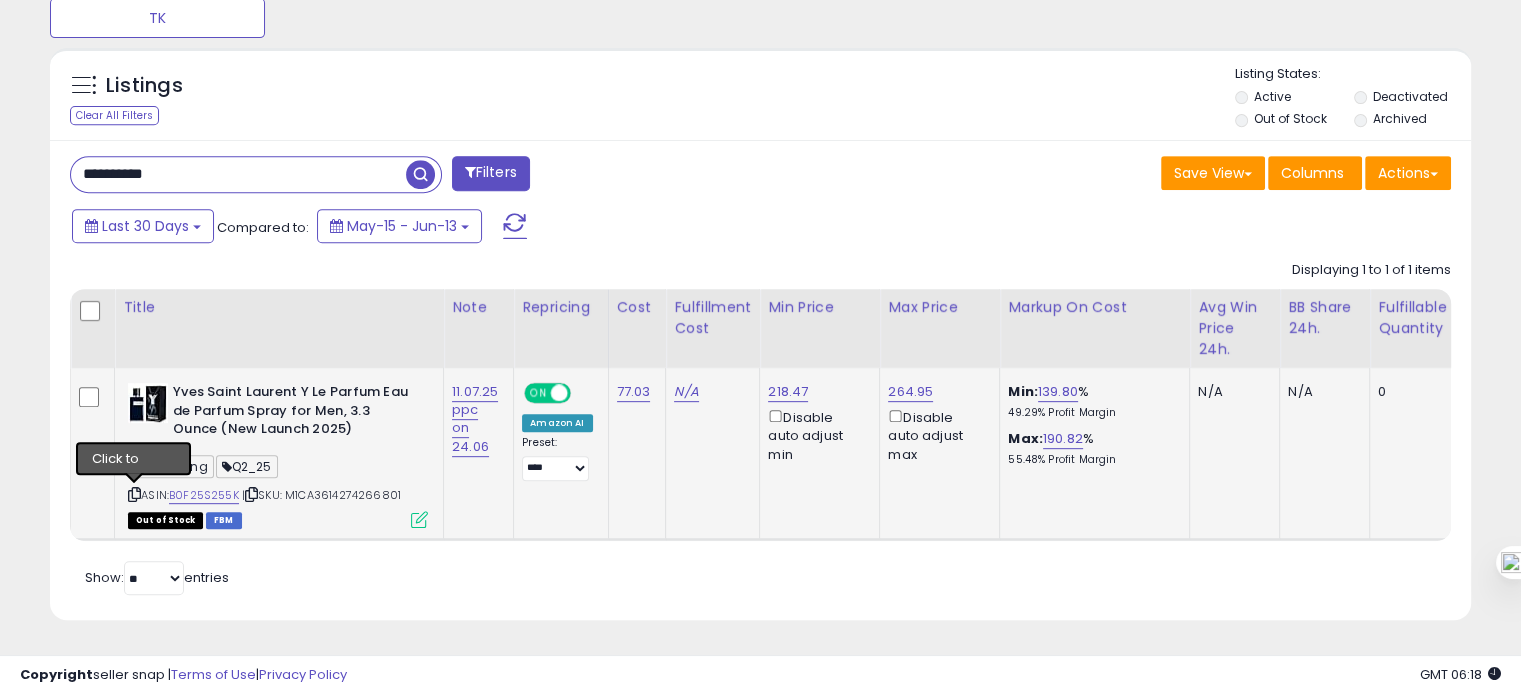 click at bounding box center (134, 494) 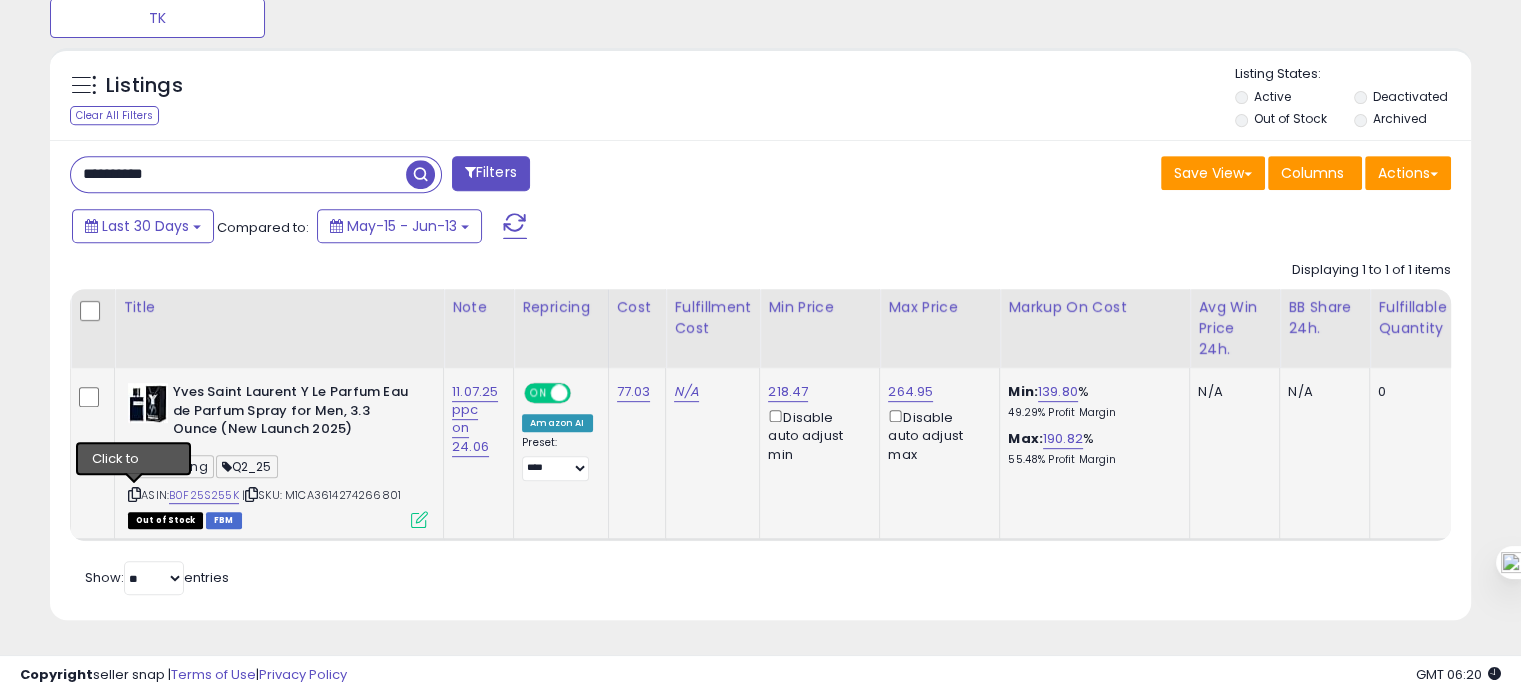 click at bounding box center [134, 494] 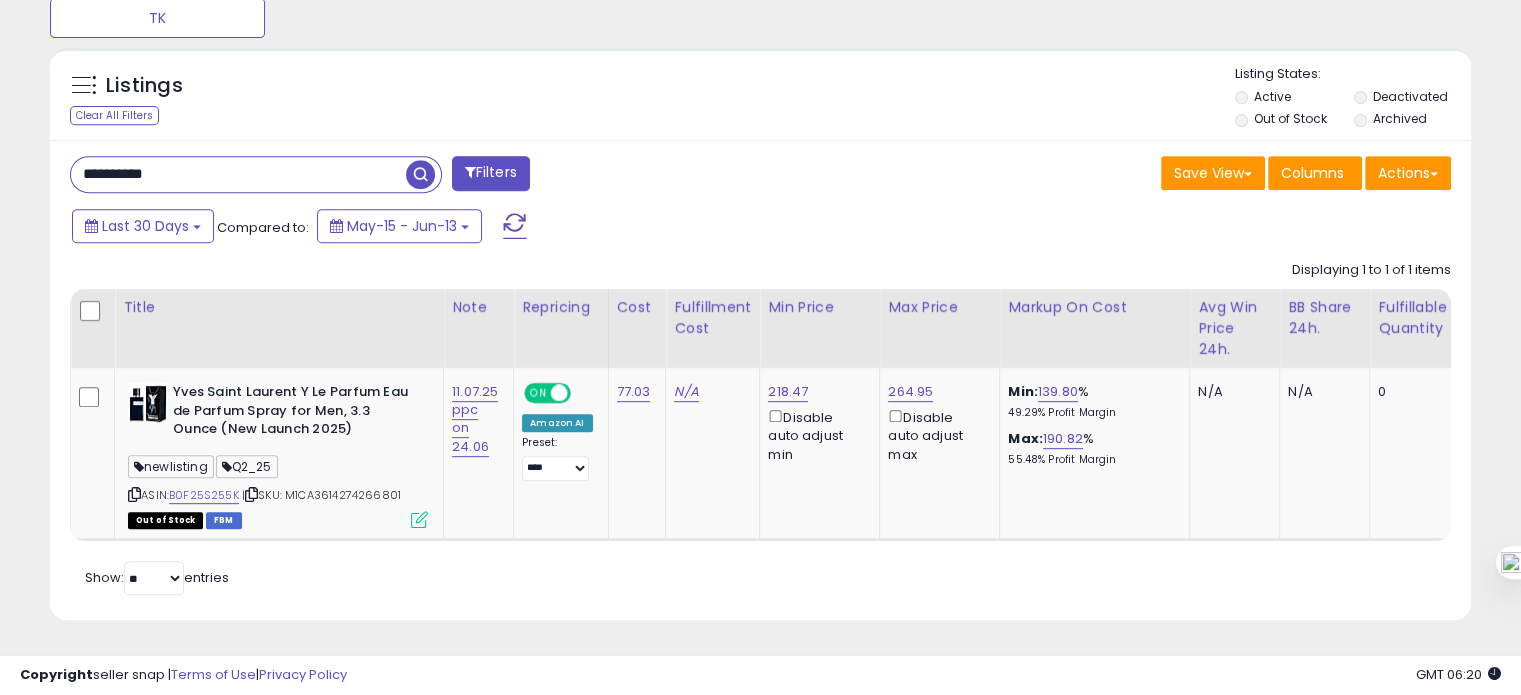 click on "**********" at bounding box center (238, 174) 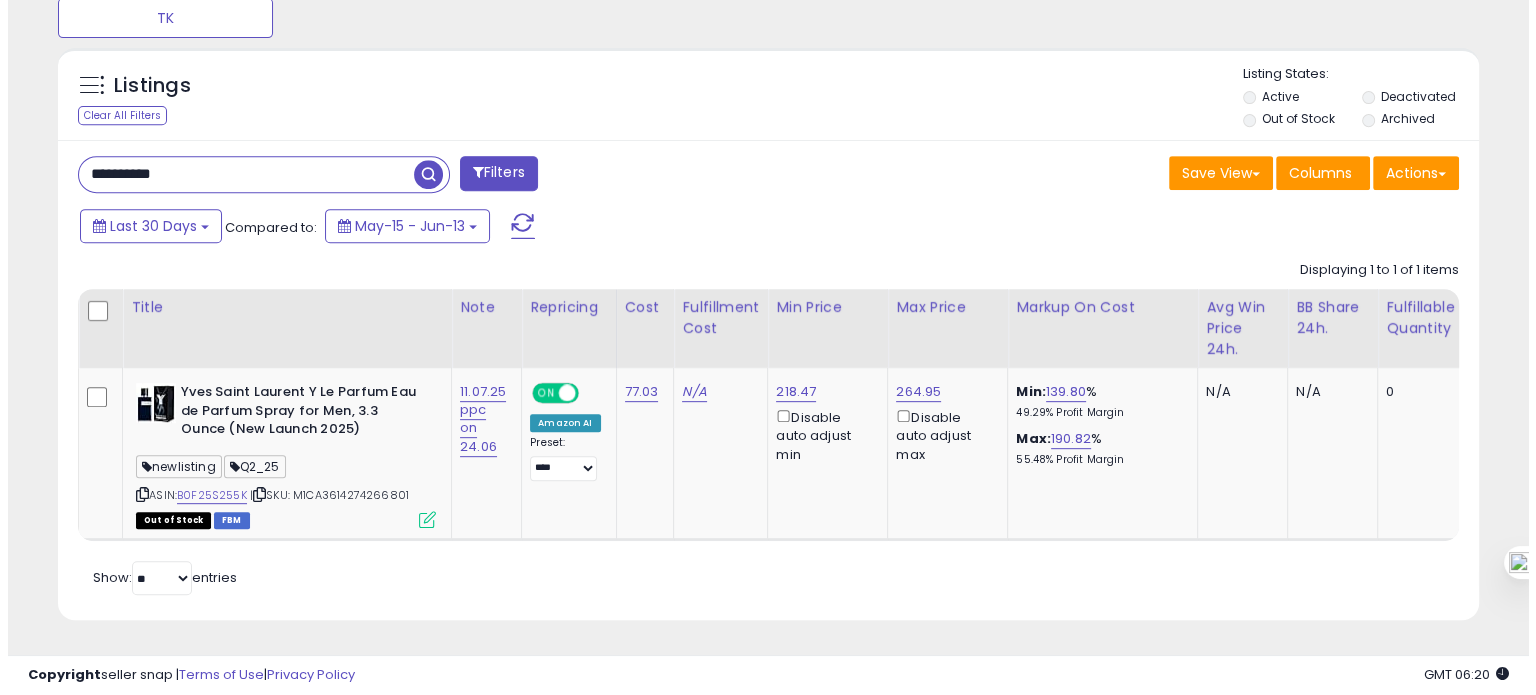scroll, scrollTop: 674, scrollLeft: 0, axis: vertical 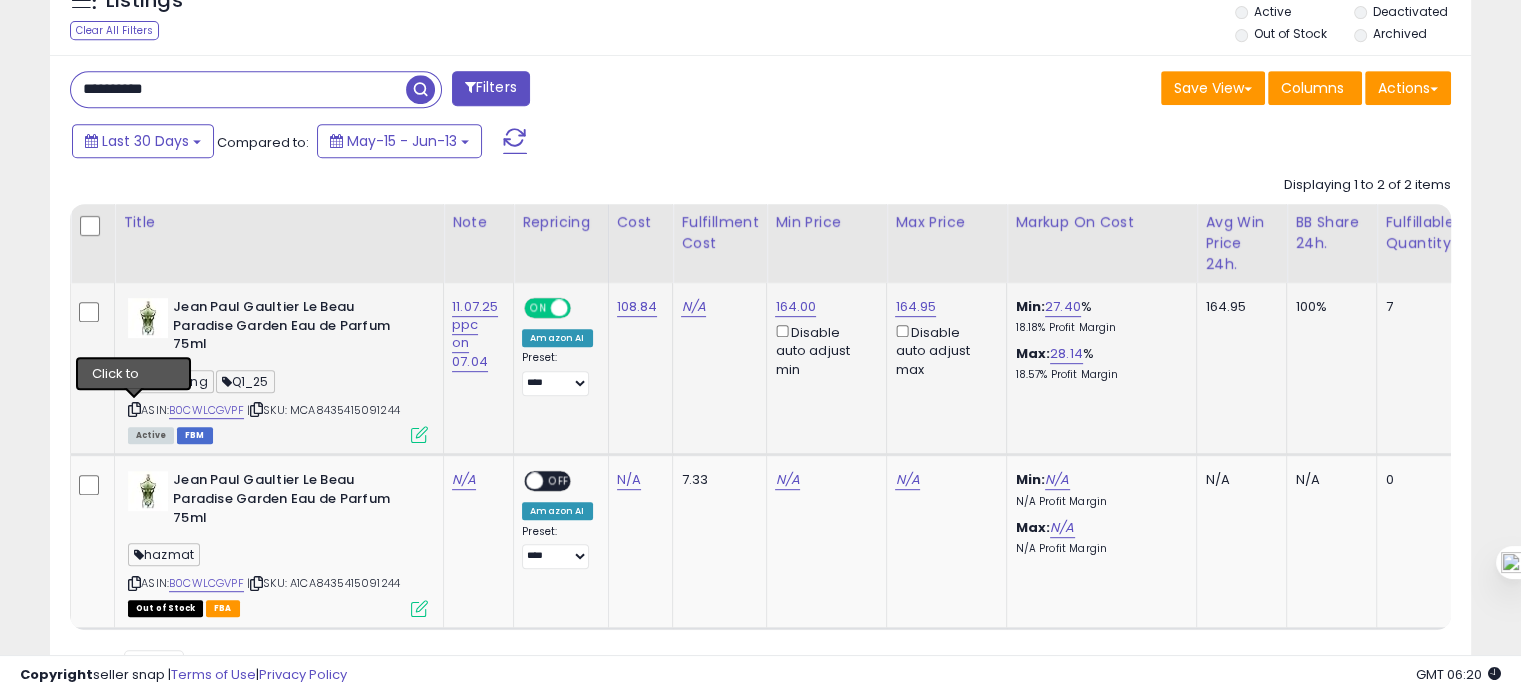 click at bounding box center (134, 409) 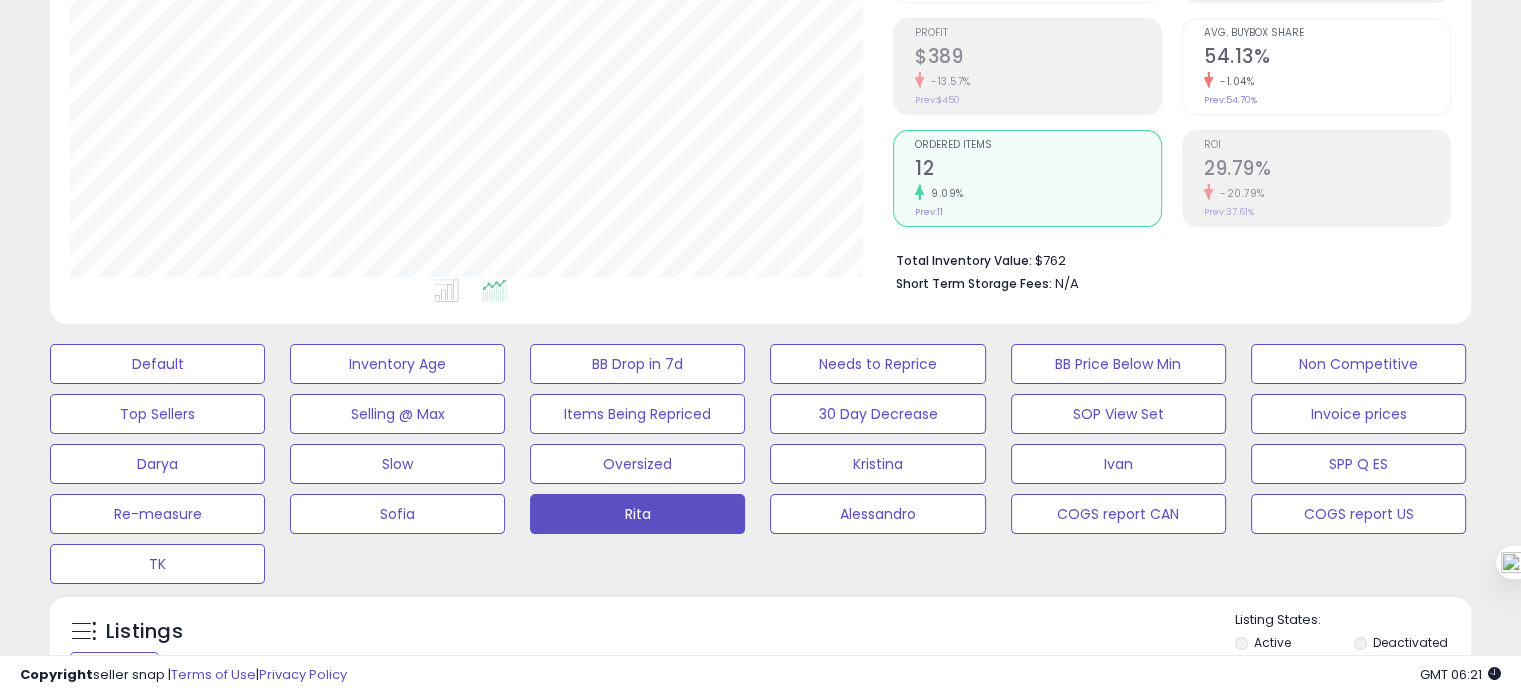 scroll, scrollTop: 273, scrollLeft: 0, axis: vertical 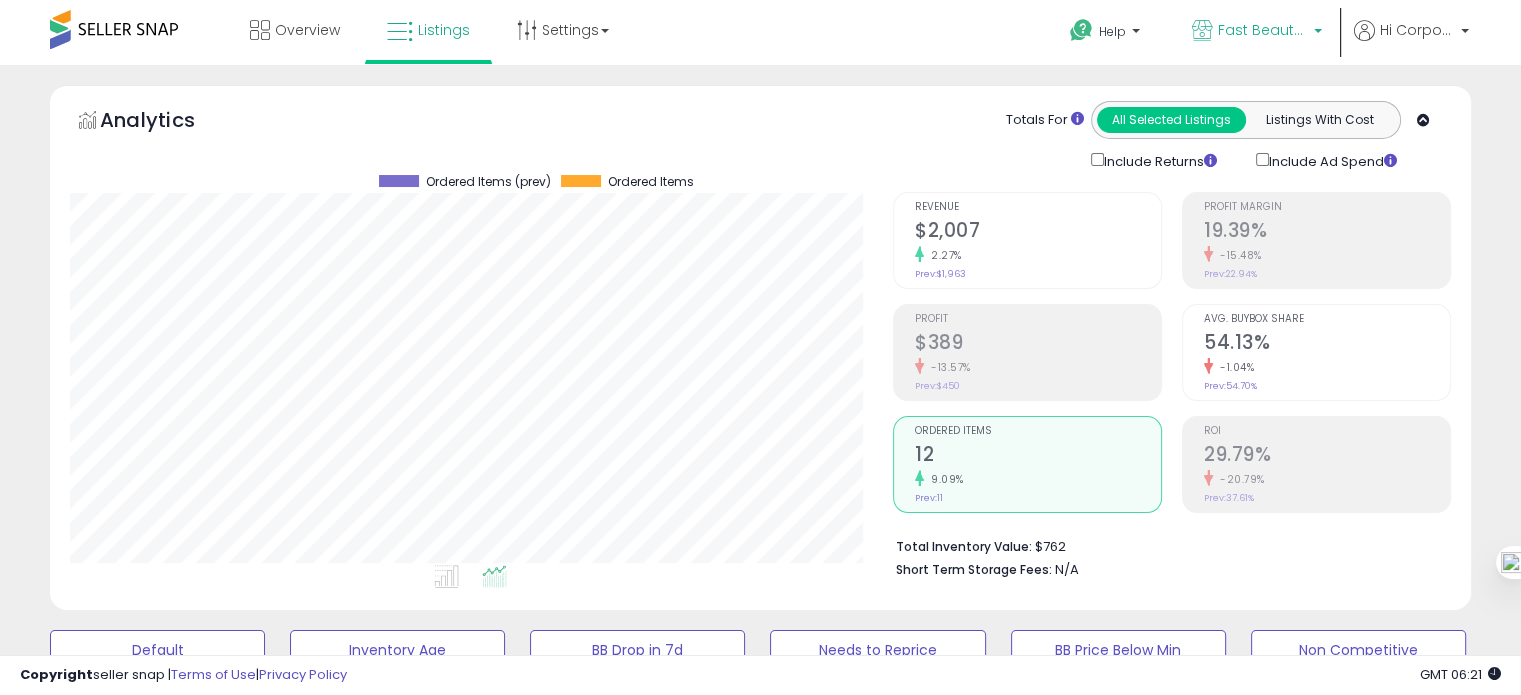 click on "Fast Beauty (Canada)" at bounding box center (1263, 30) 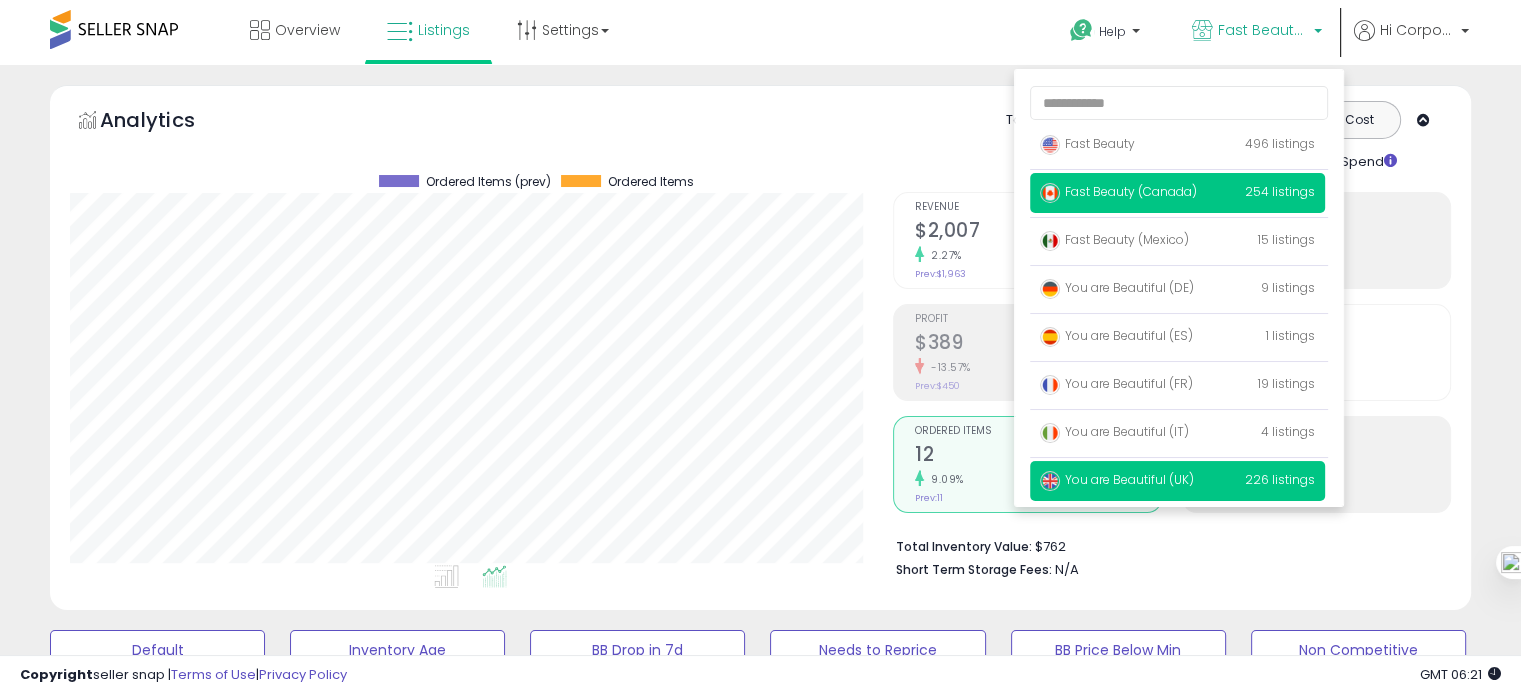 click on "You are Beautiful (UK)
226
listings" at bounding box center (1177, 481) 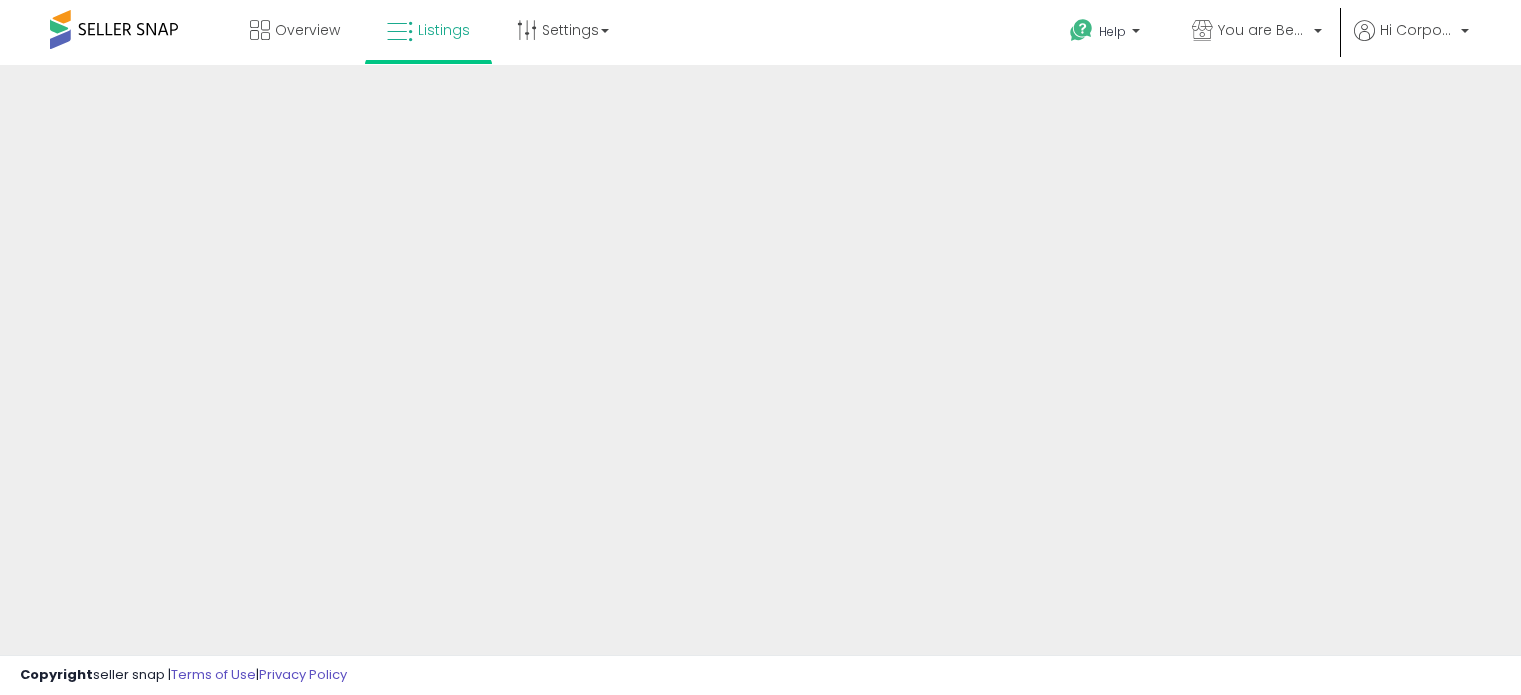 scroll, scrollTop: 0, scrollLeft: 0, axis: both 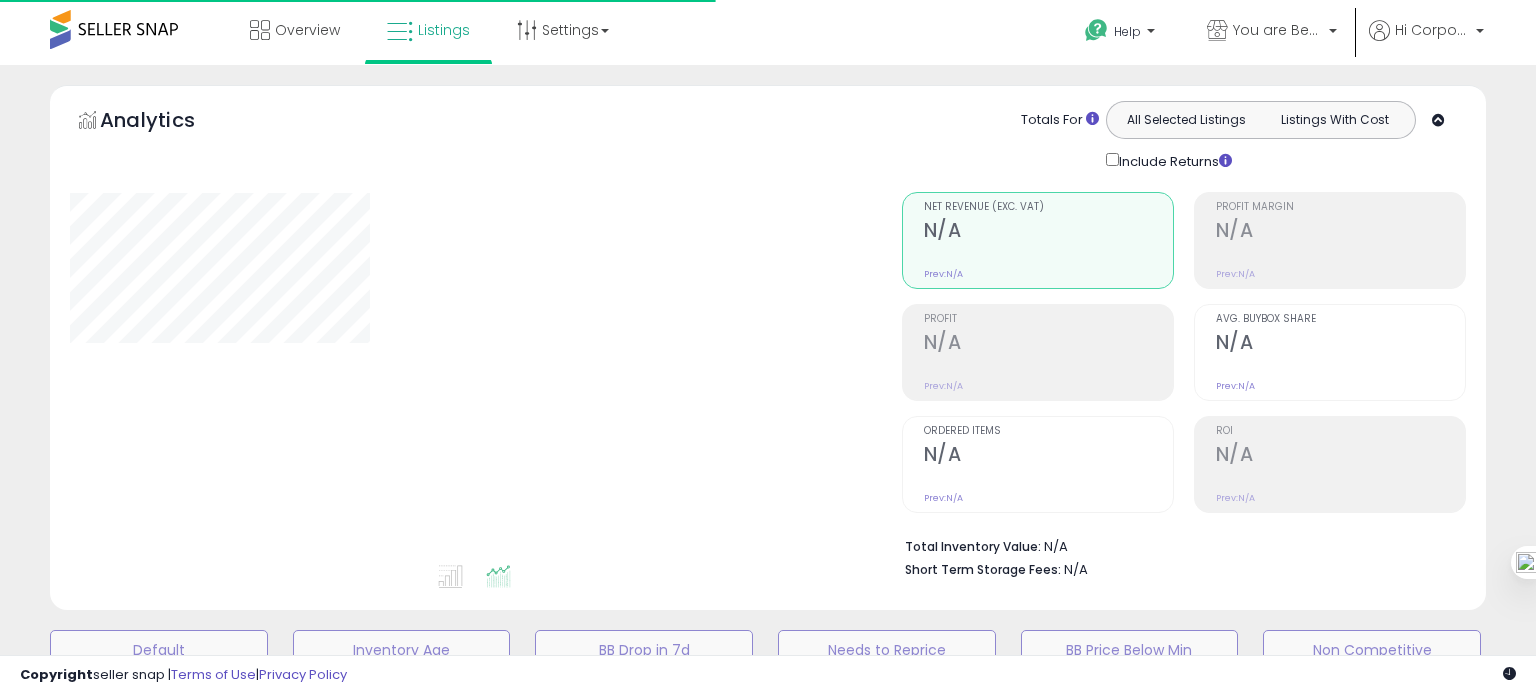 type on "**********" 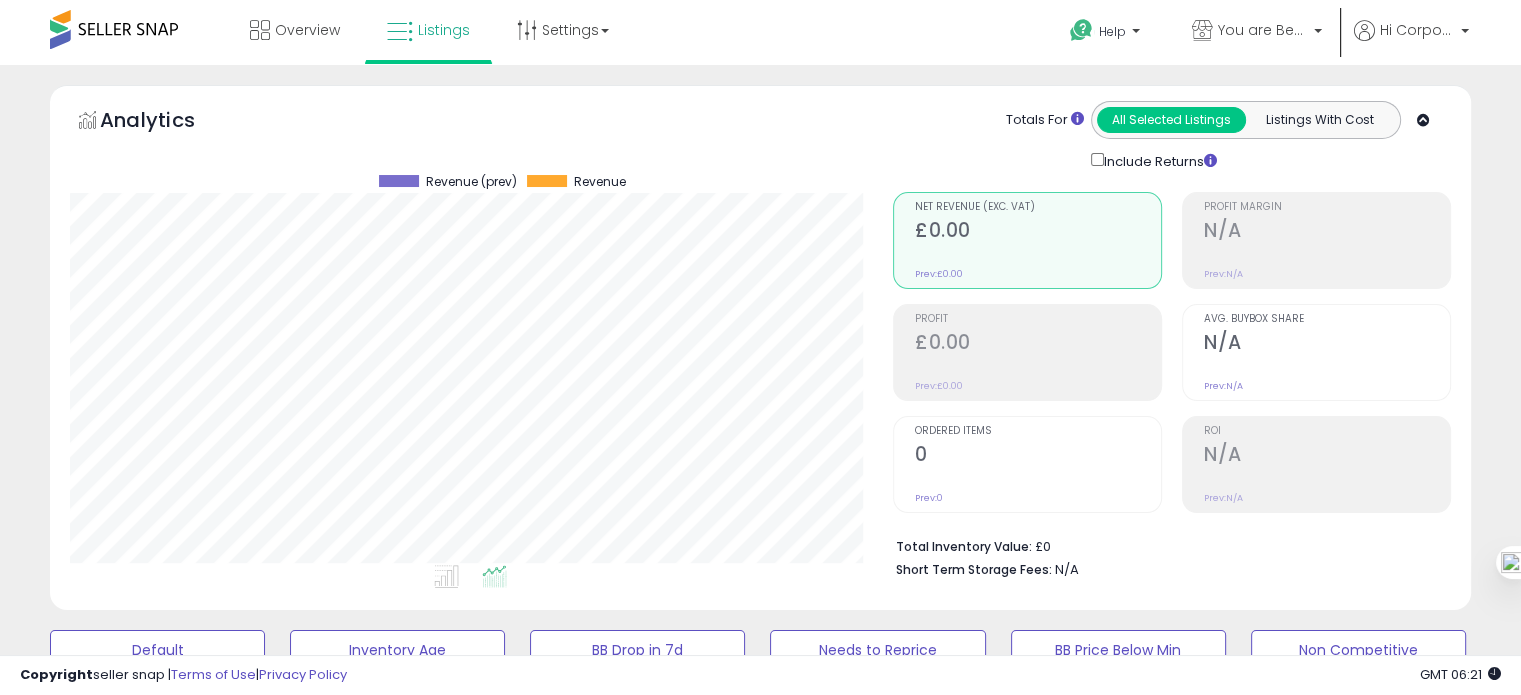 scroll, scrollTop: 999589, scrollLeft: 999176, axis: both 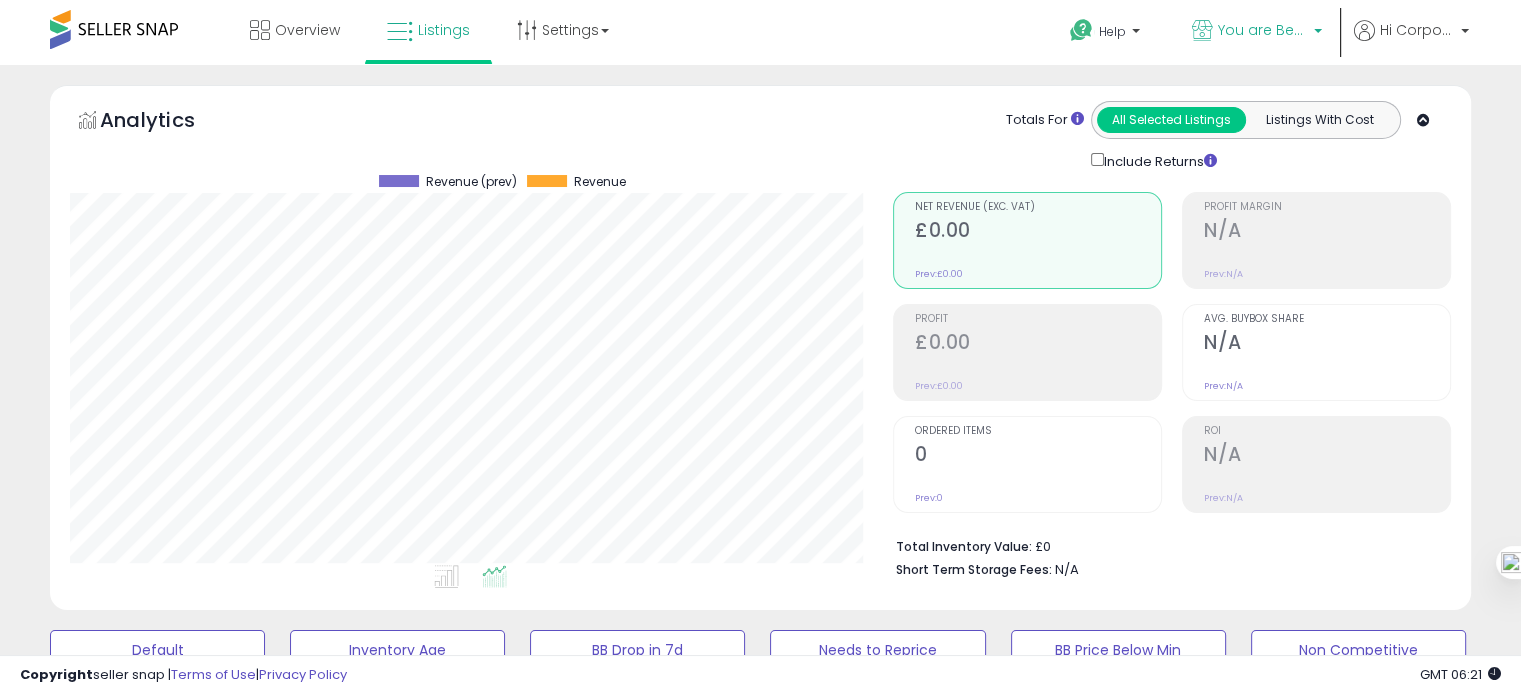 click on "You are Beautiful (UK)" at bounding box center [1257, 32] 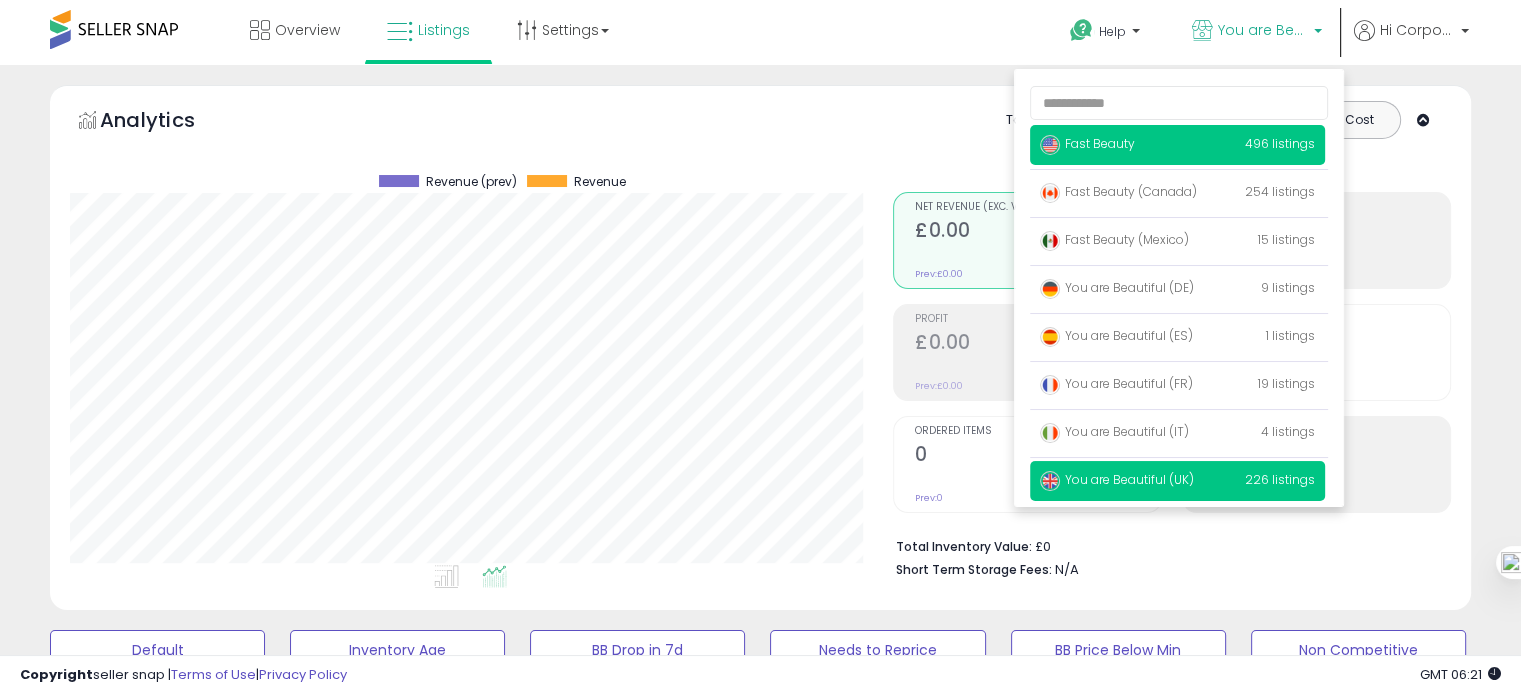 click on "Fast Beauty" at bounding box center [1087, 143] 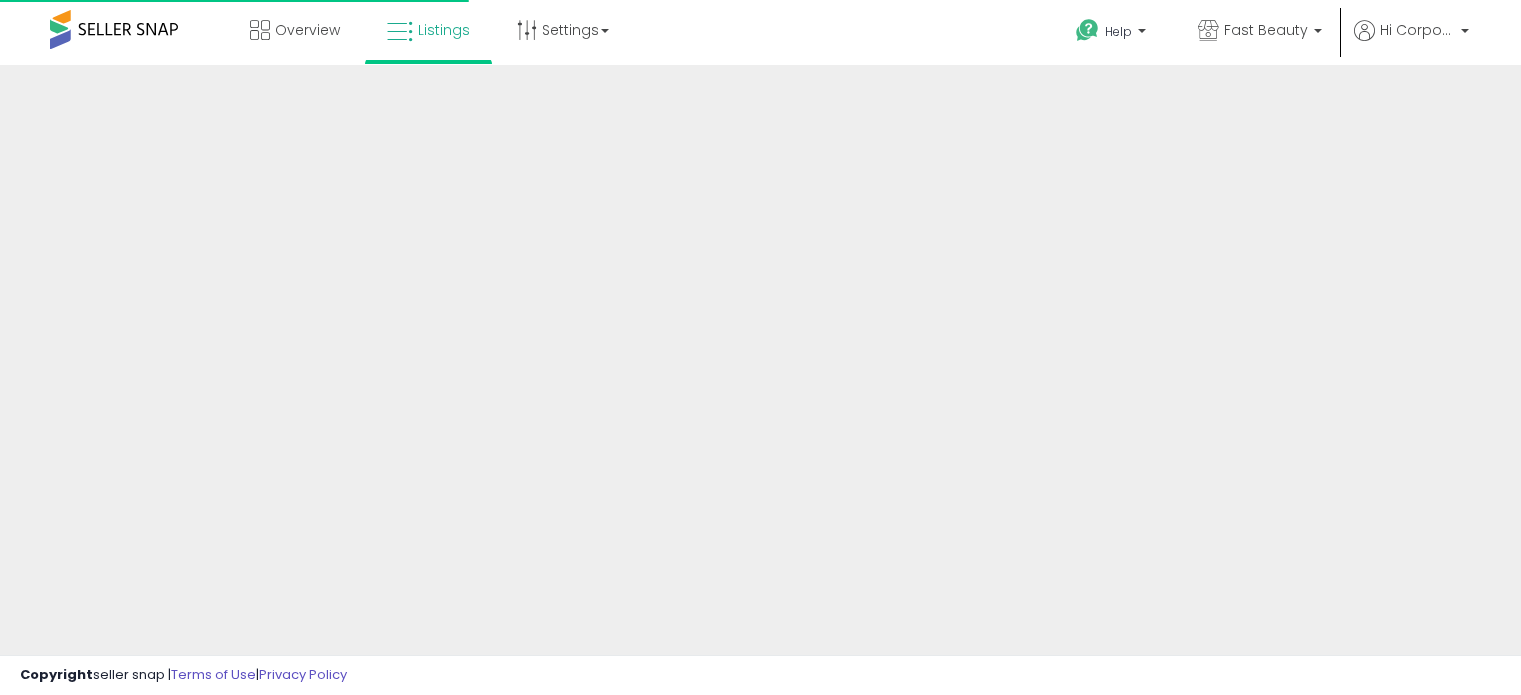 scroll, scrollTop: 0, scrollLeft: 0, axis: both 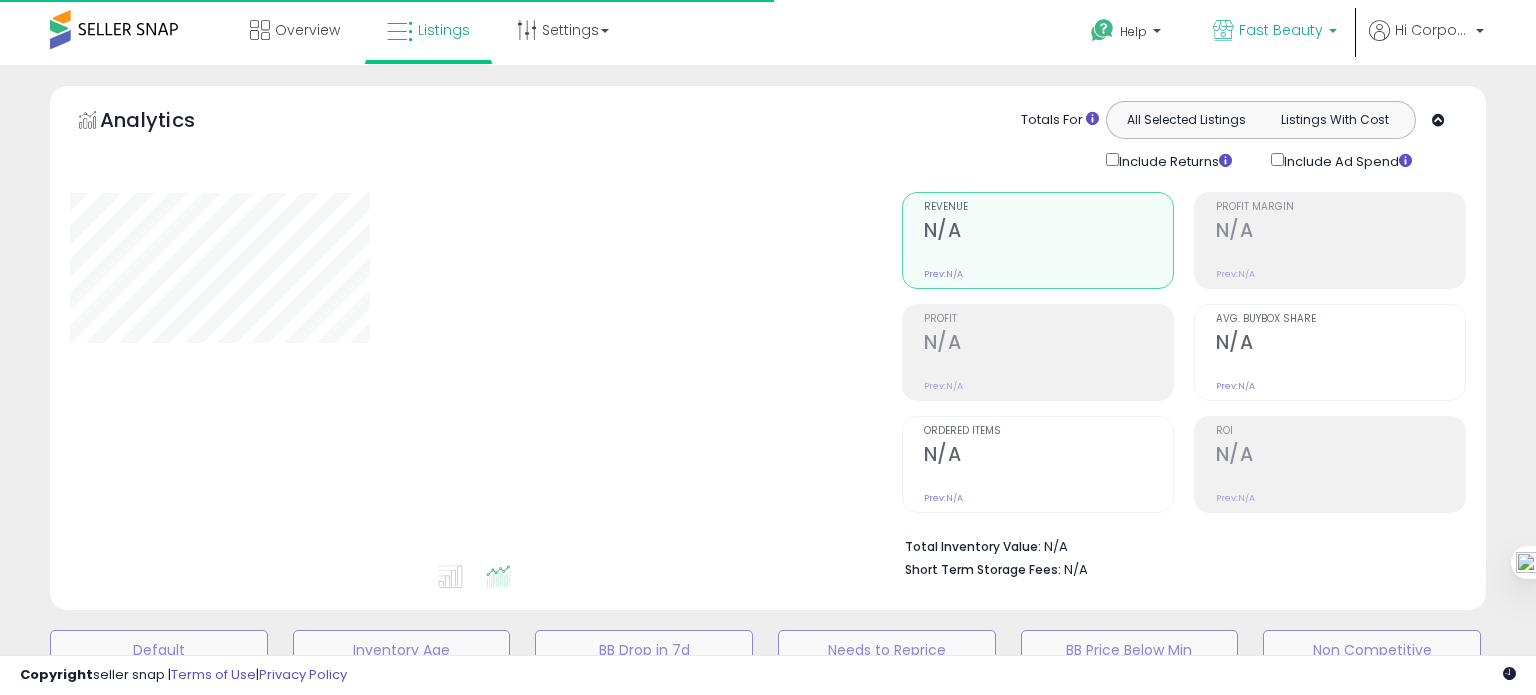 type on "**********" 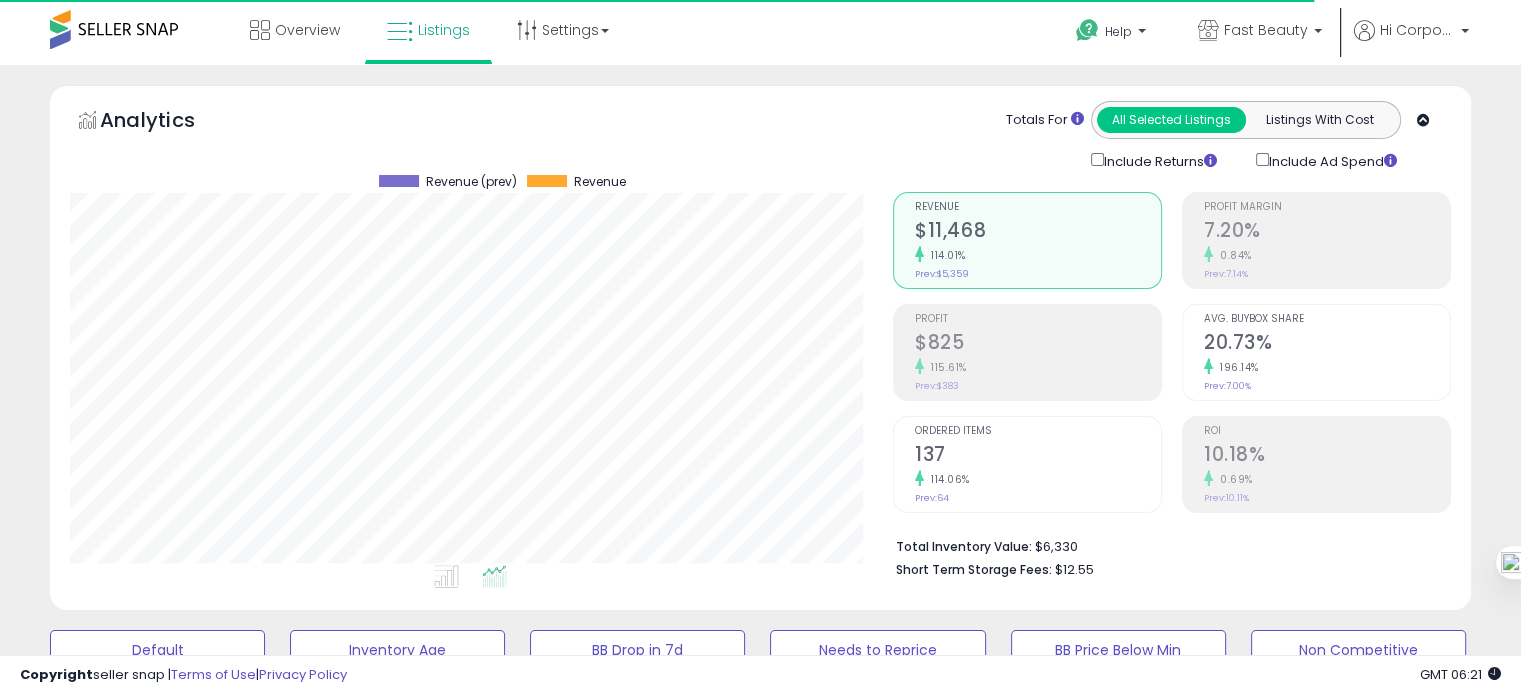 scroll, scrollTop: 999589, scrollLeft: 999176, axis: both 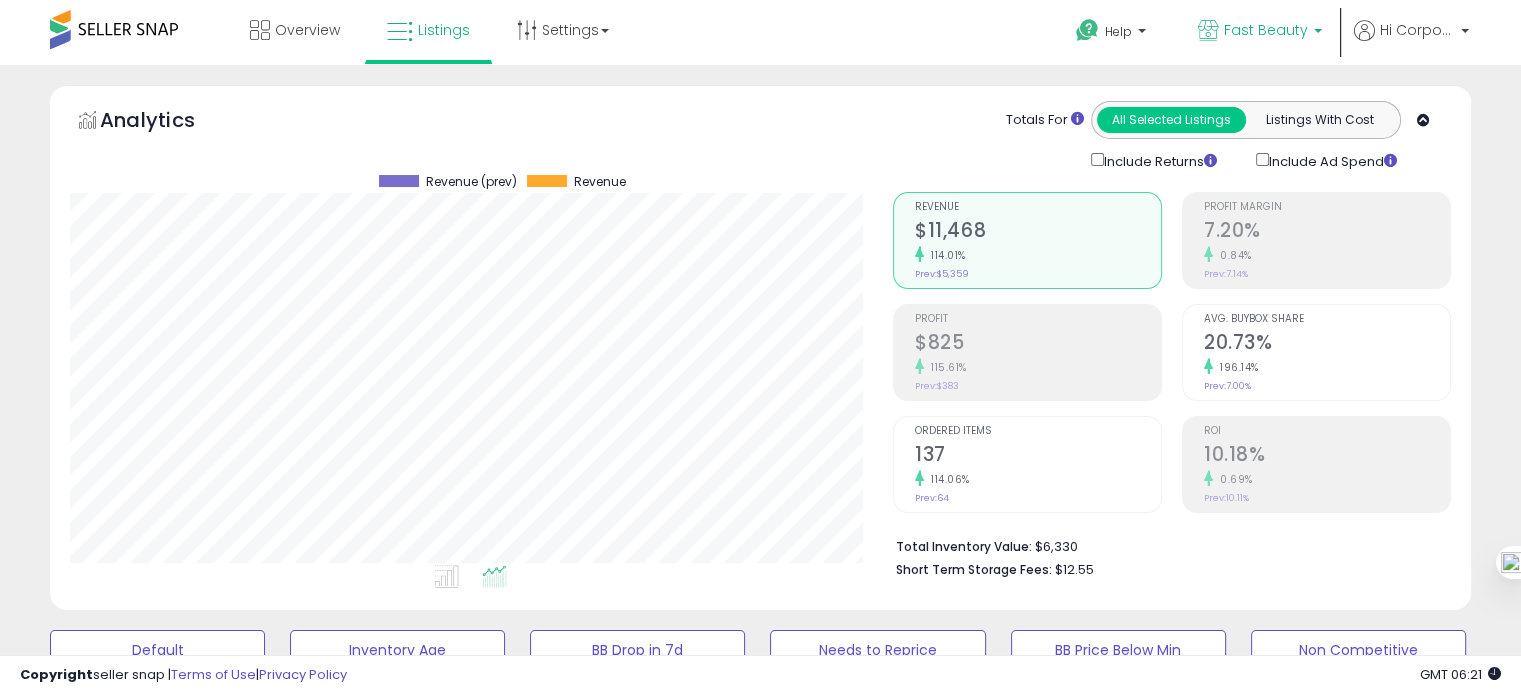 click on "Fast Beauty" at bounding box center (1266, 30) 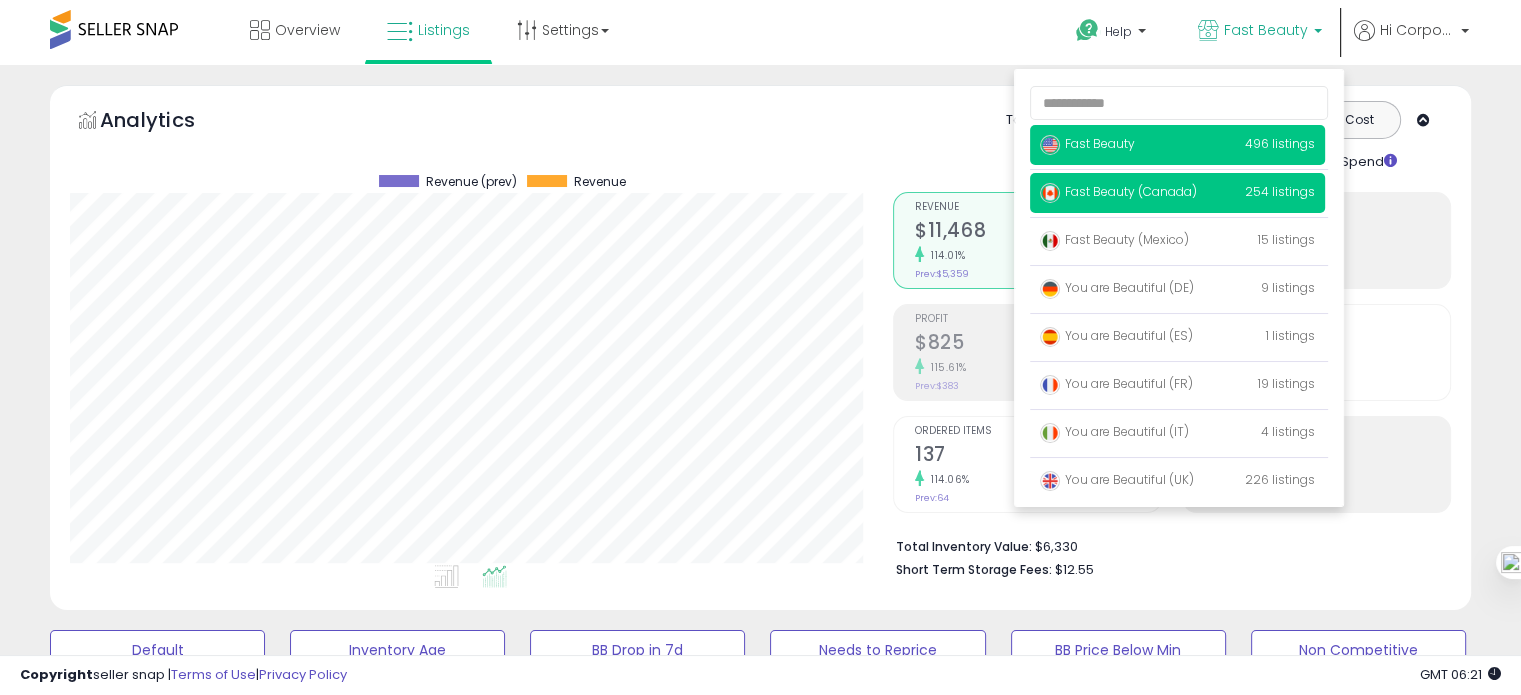 click on "Fast Beauty (Canada)
254
listings" at bounding box center [1177, 193] 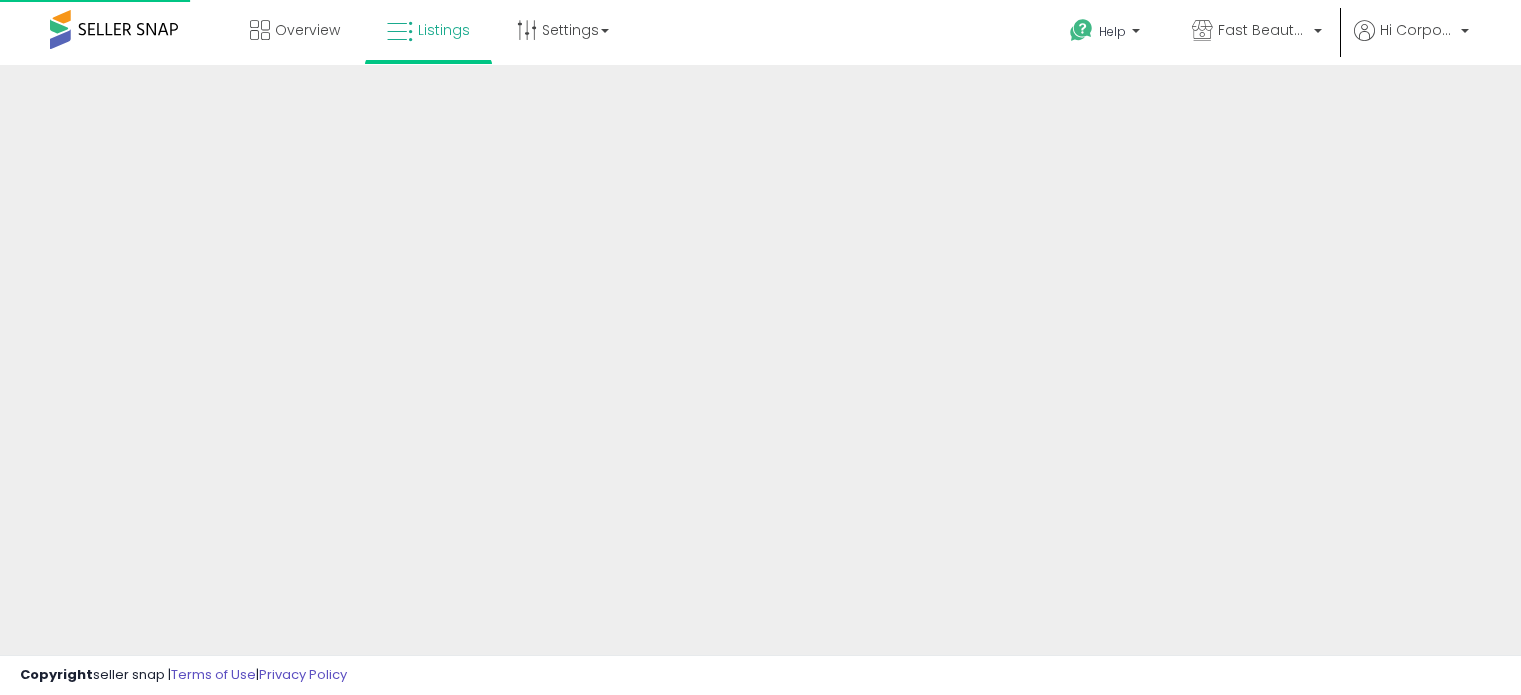 scroll, scrollTop: 0, scrollLeft: 0, axis: both 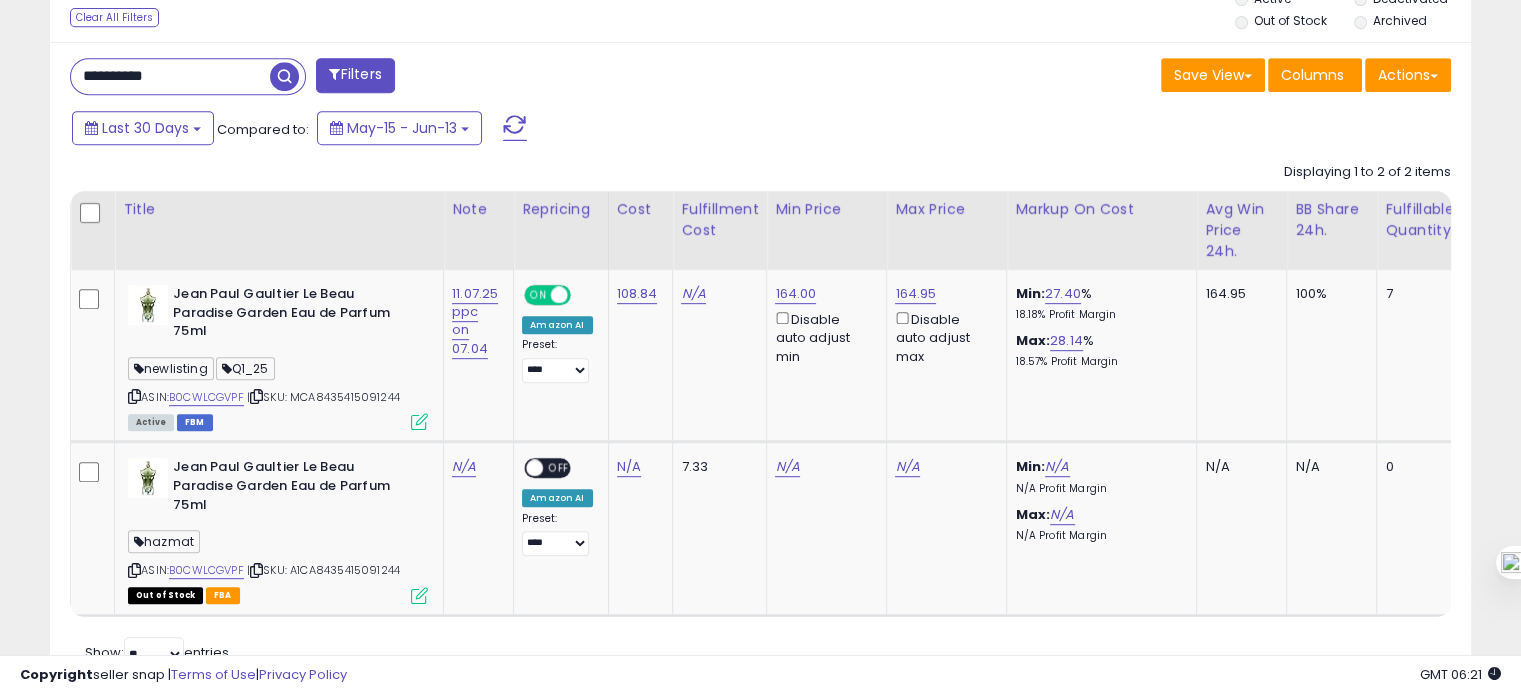 click on "**********" at bounding box center (170, 76) 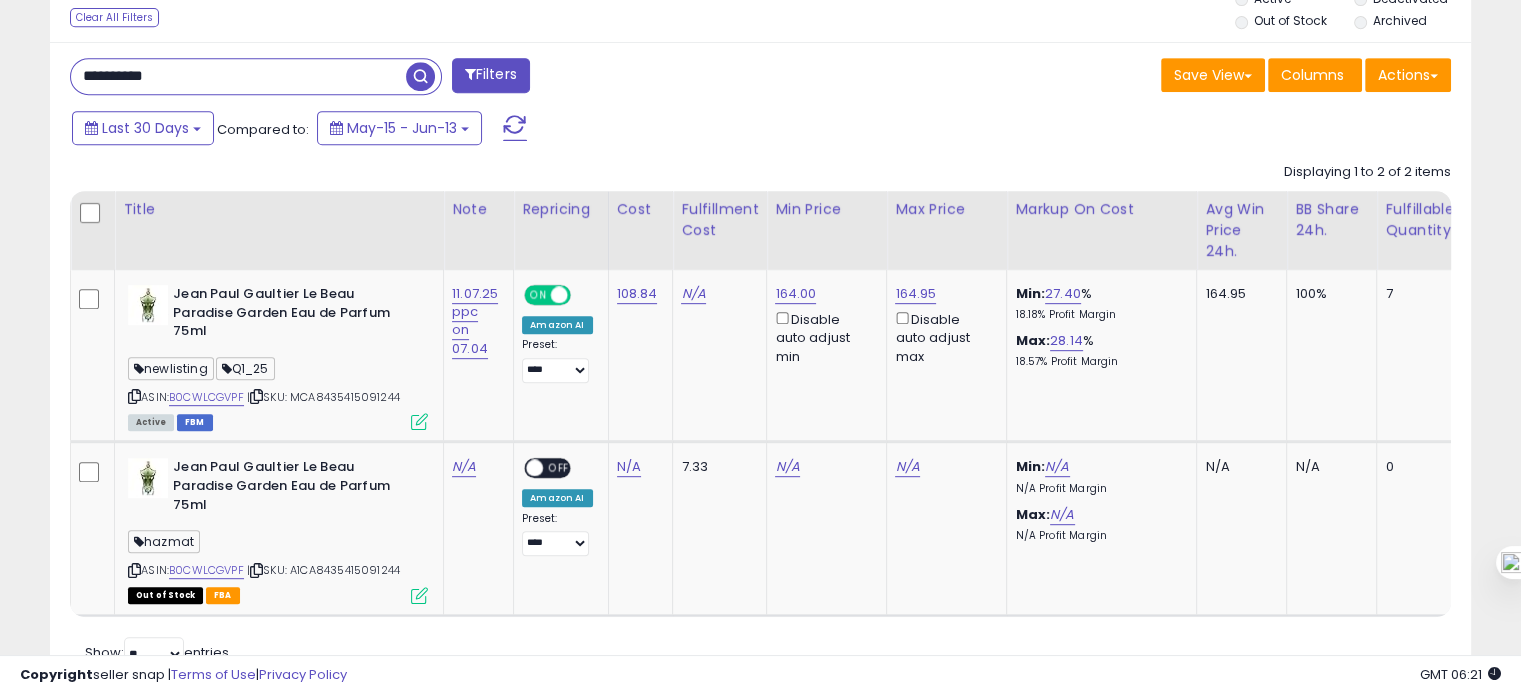 paste on "******" 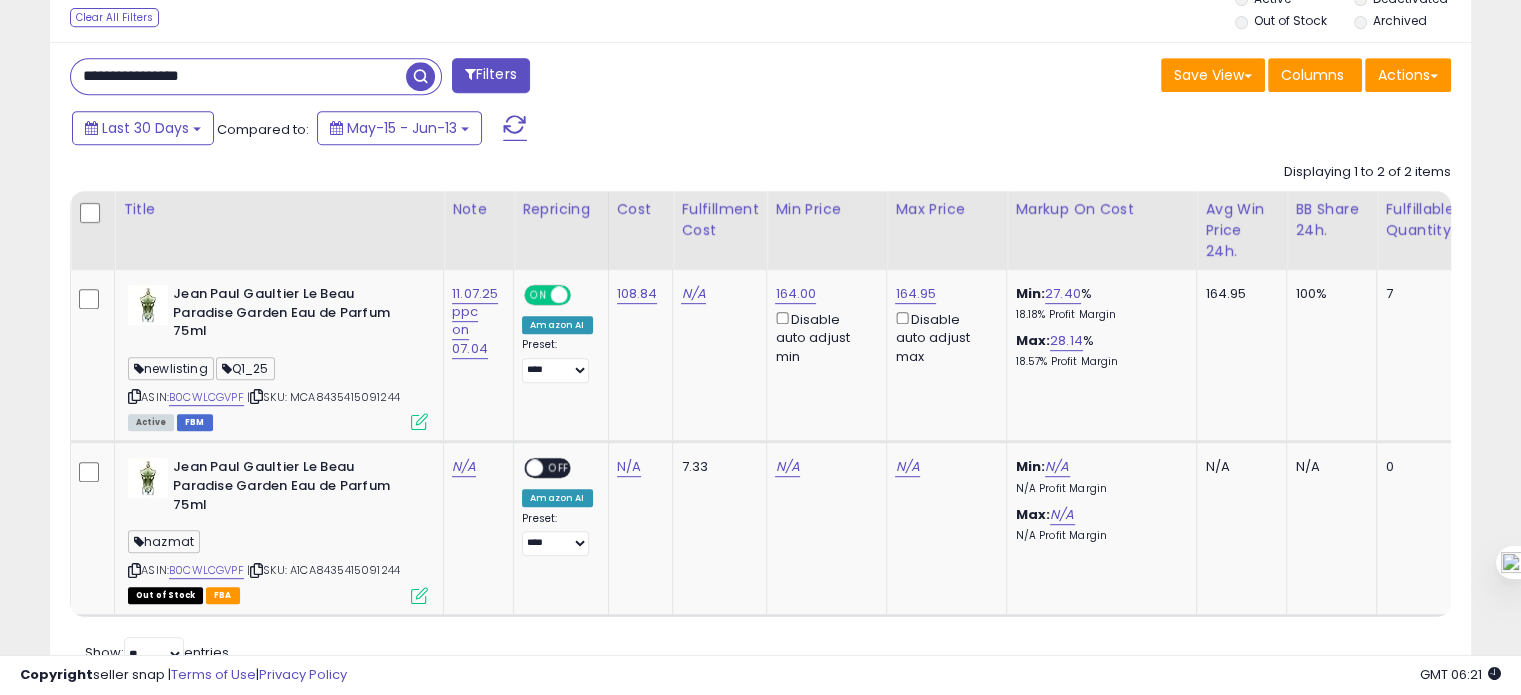 click on "**********" at bounding box center (238, 76) 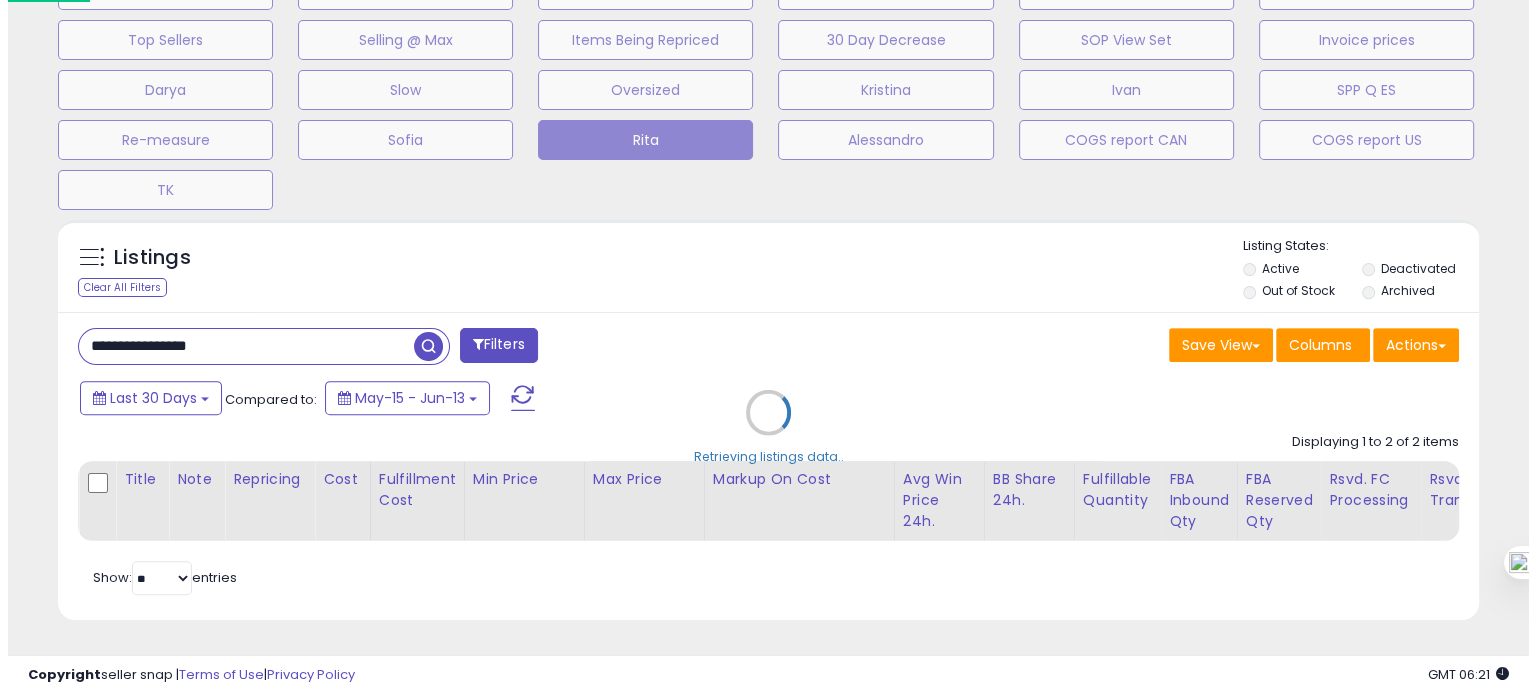 scroll, scrollTop: 674, scrollLeft: 0, axis: vertical 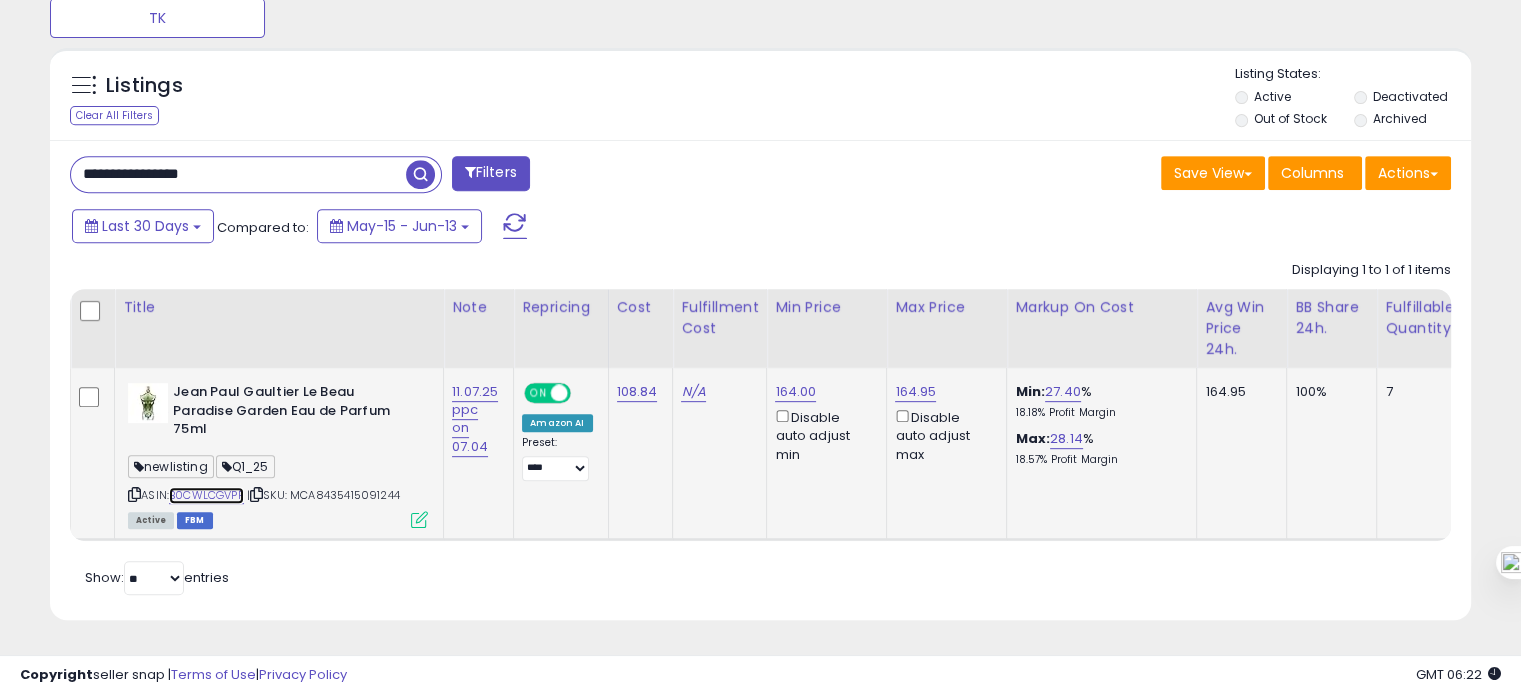 click on "B0CWLCGVPF" at bounding box center [206, 495] 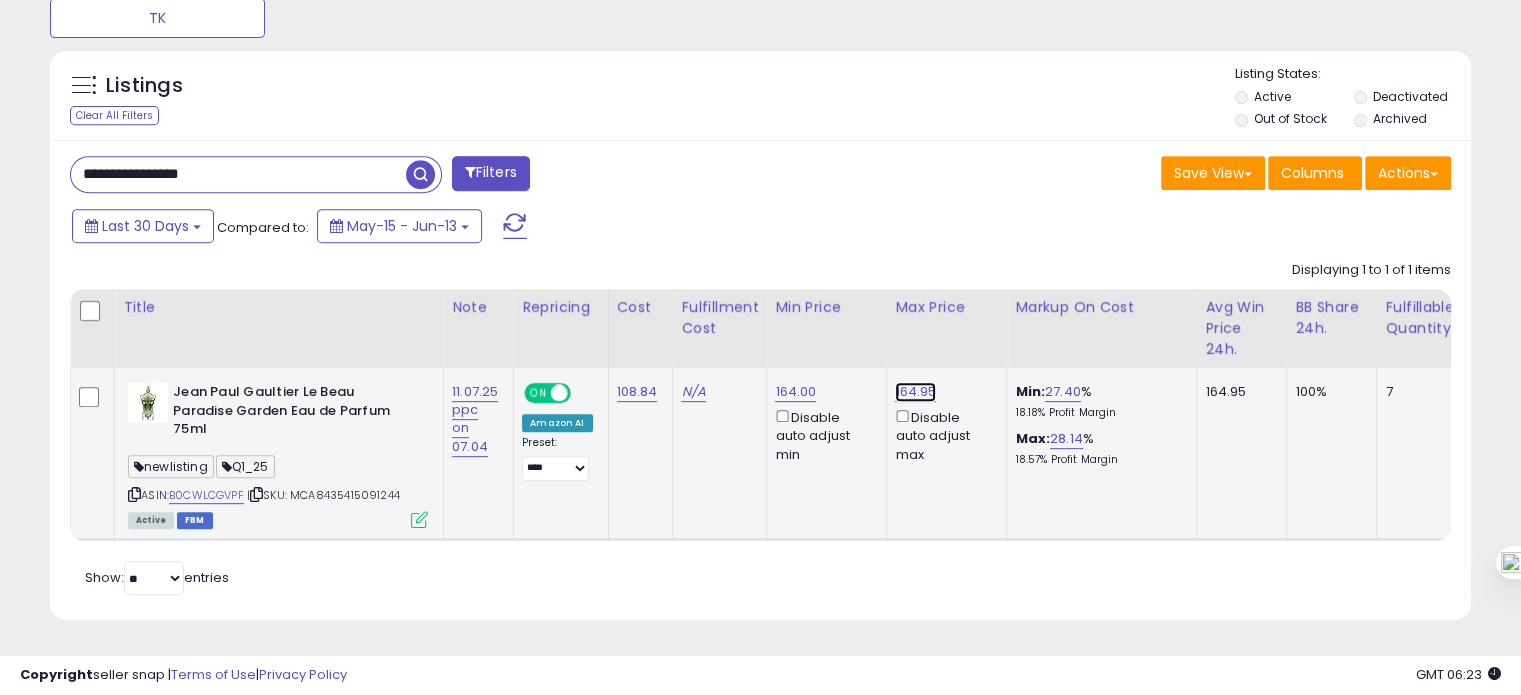click on "164.95" at bounding box center [915, 392] 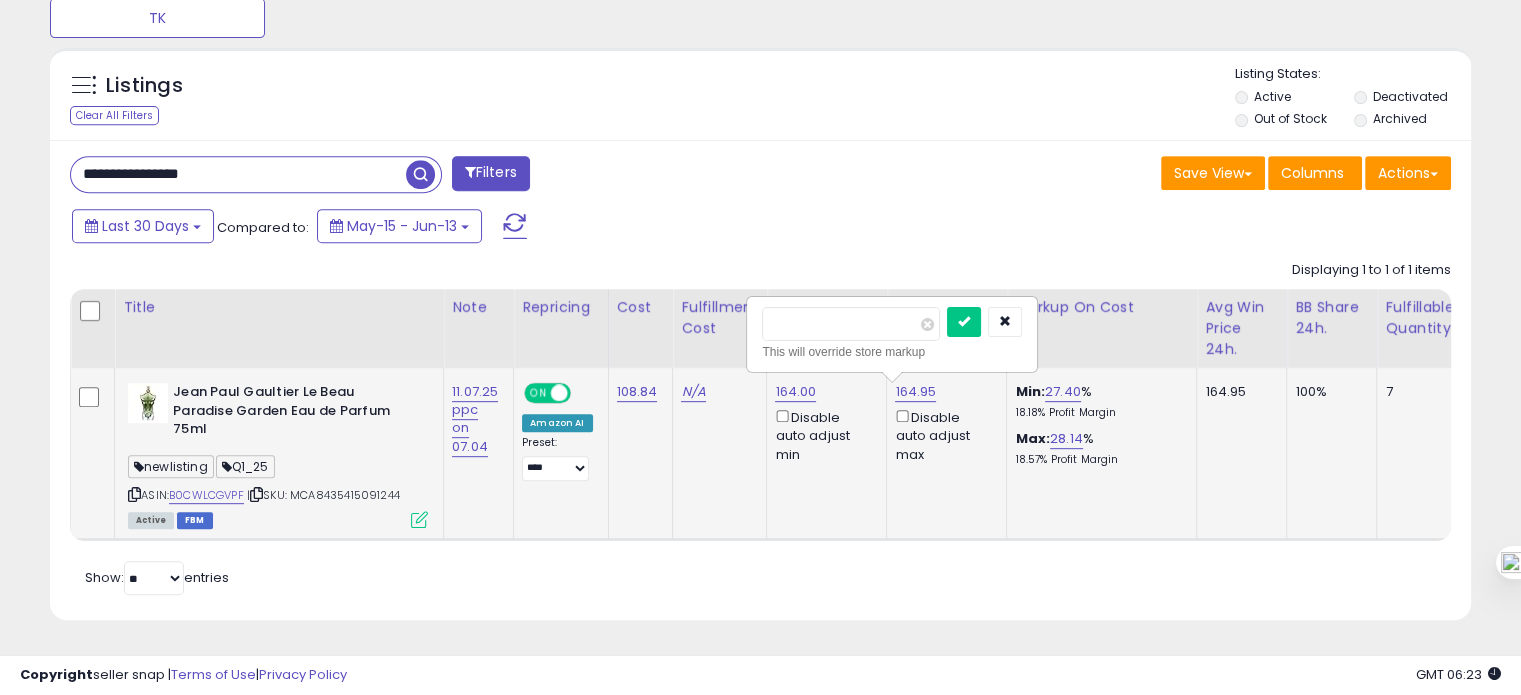 click on "******" at bounding box center (851, 324) 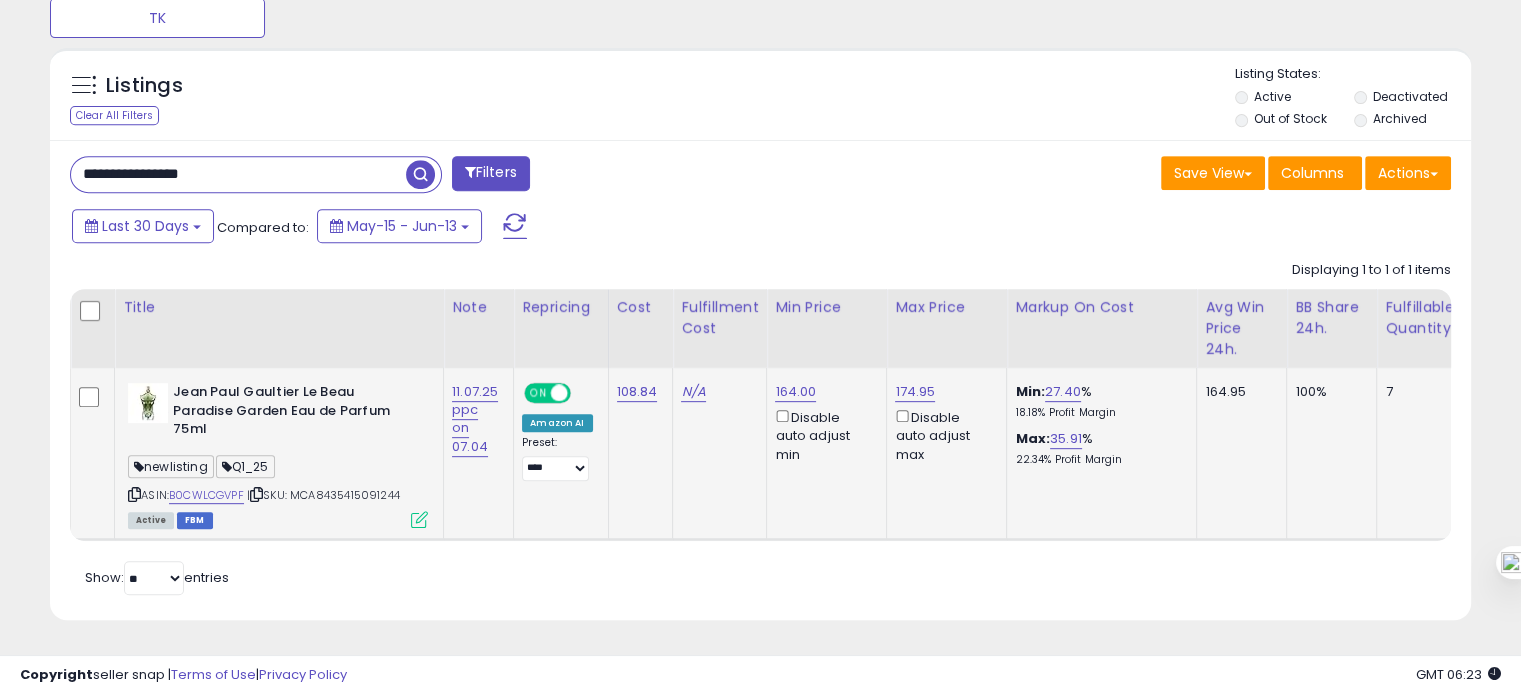 scroll, scrollTop: 0, scrollLeft: 599, axis: horizontal 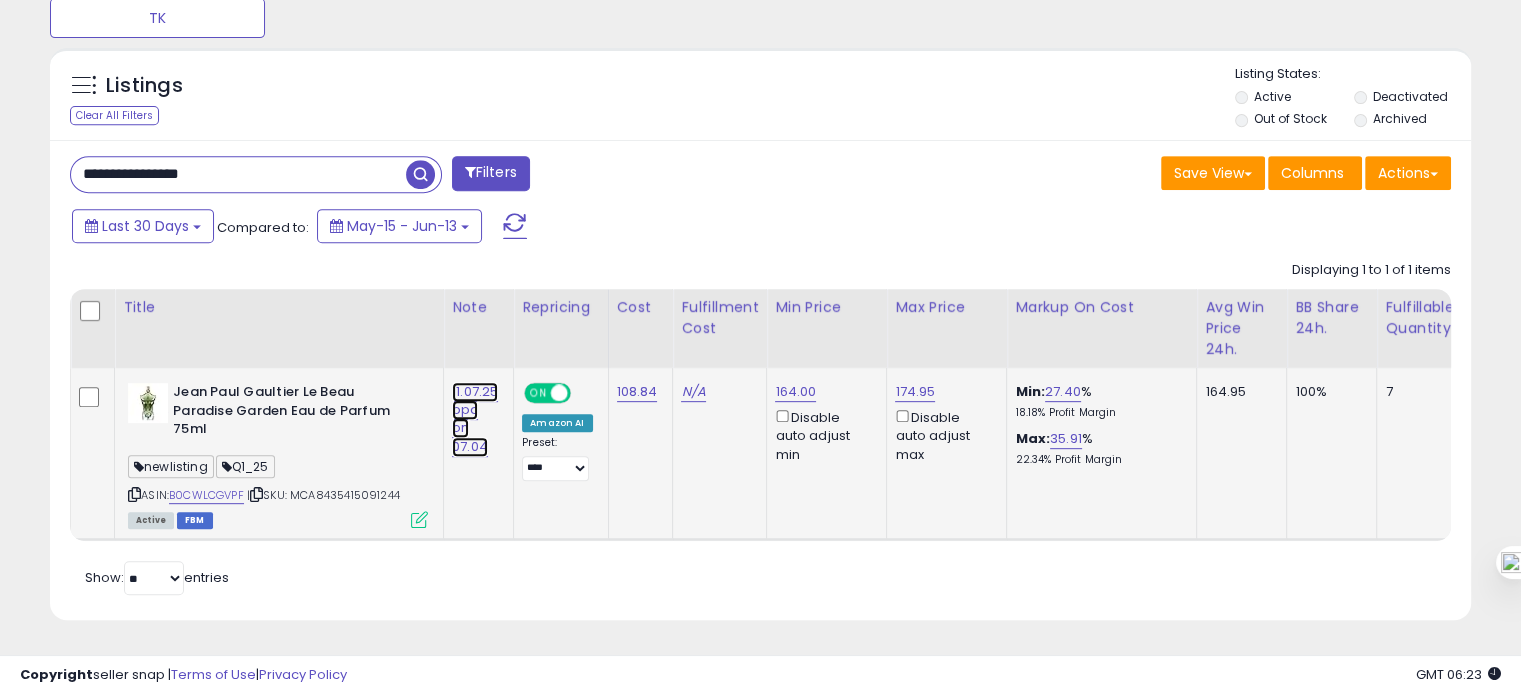 click on "11.07.25 ppc on 07.04" at bounding box center (475, 419) 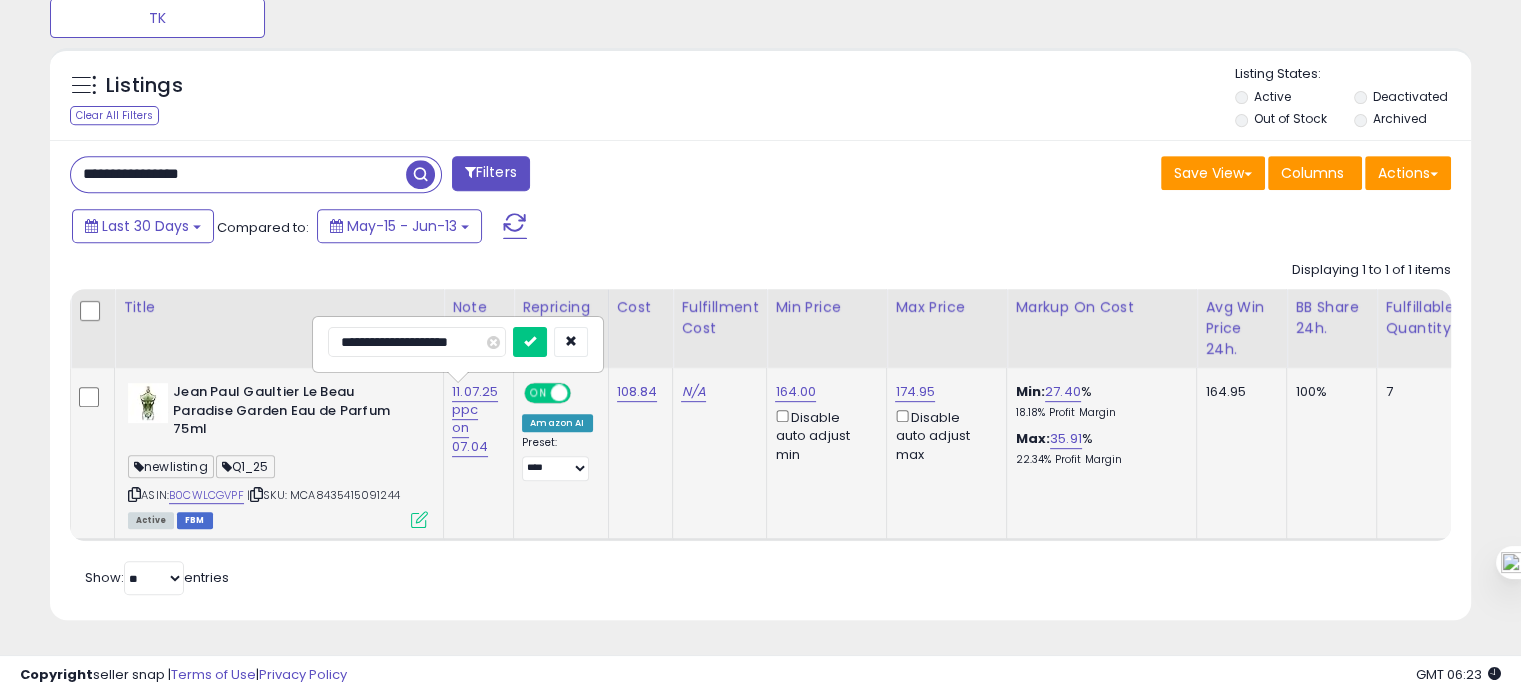 drag, startPoint x: 356, startPoint y: 327, endPoint x: 337, endPoint y: 329, distance: 19.104973 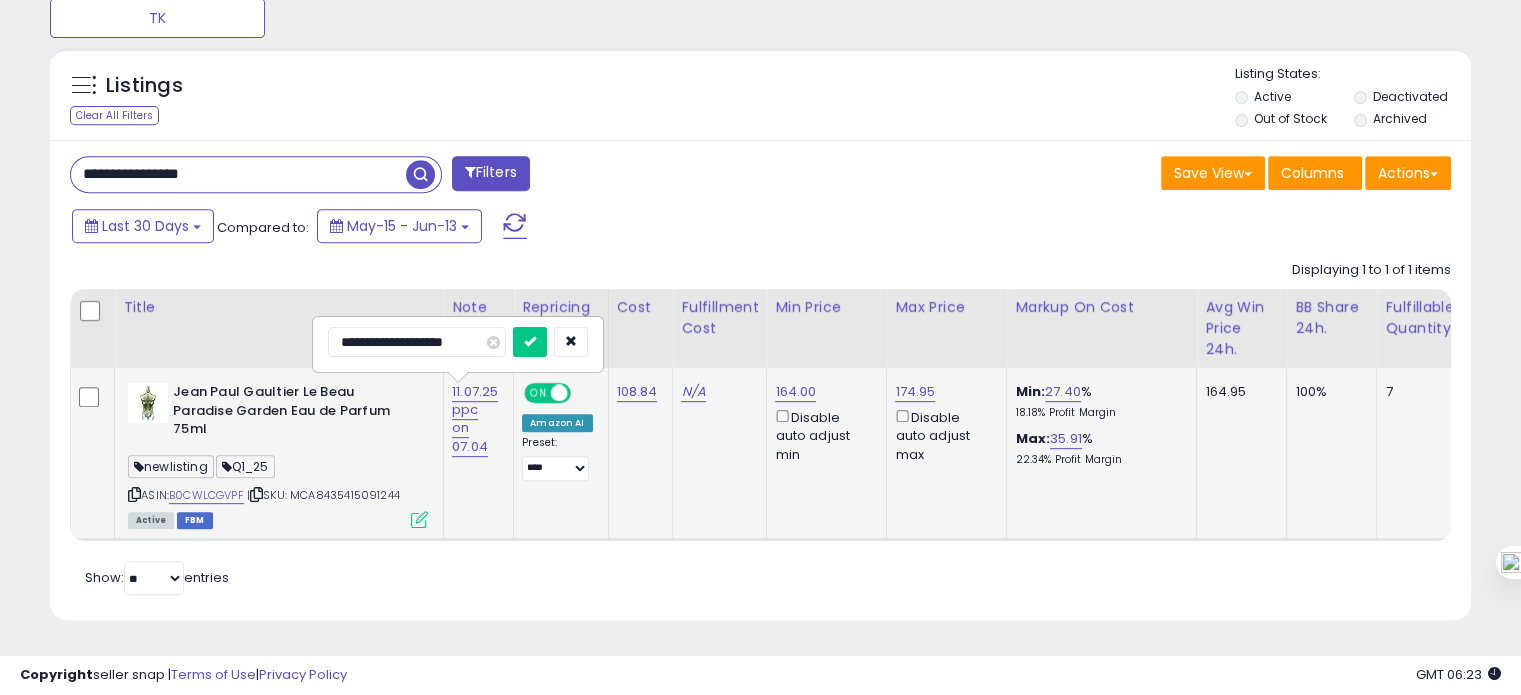 type on "**********" 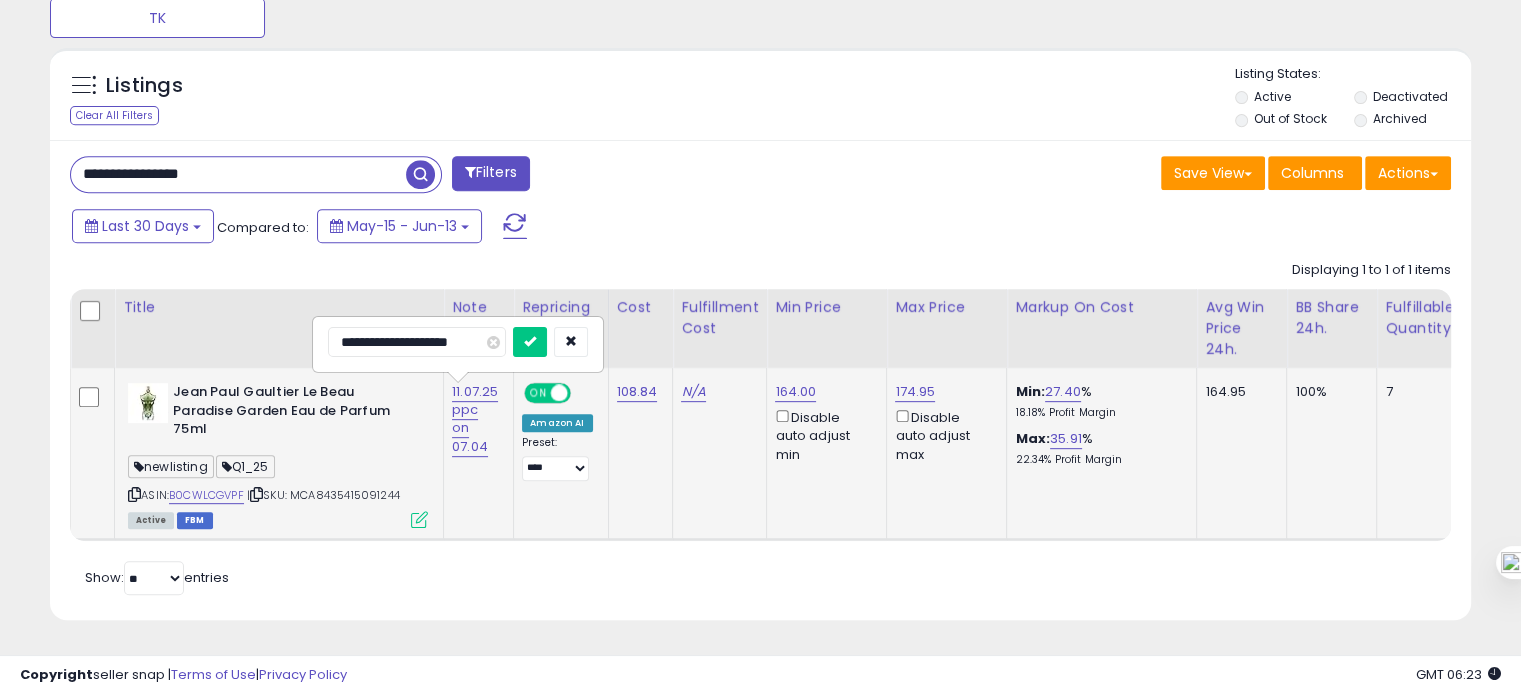 click at bounding box center (530, 342) 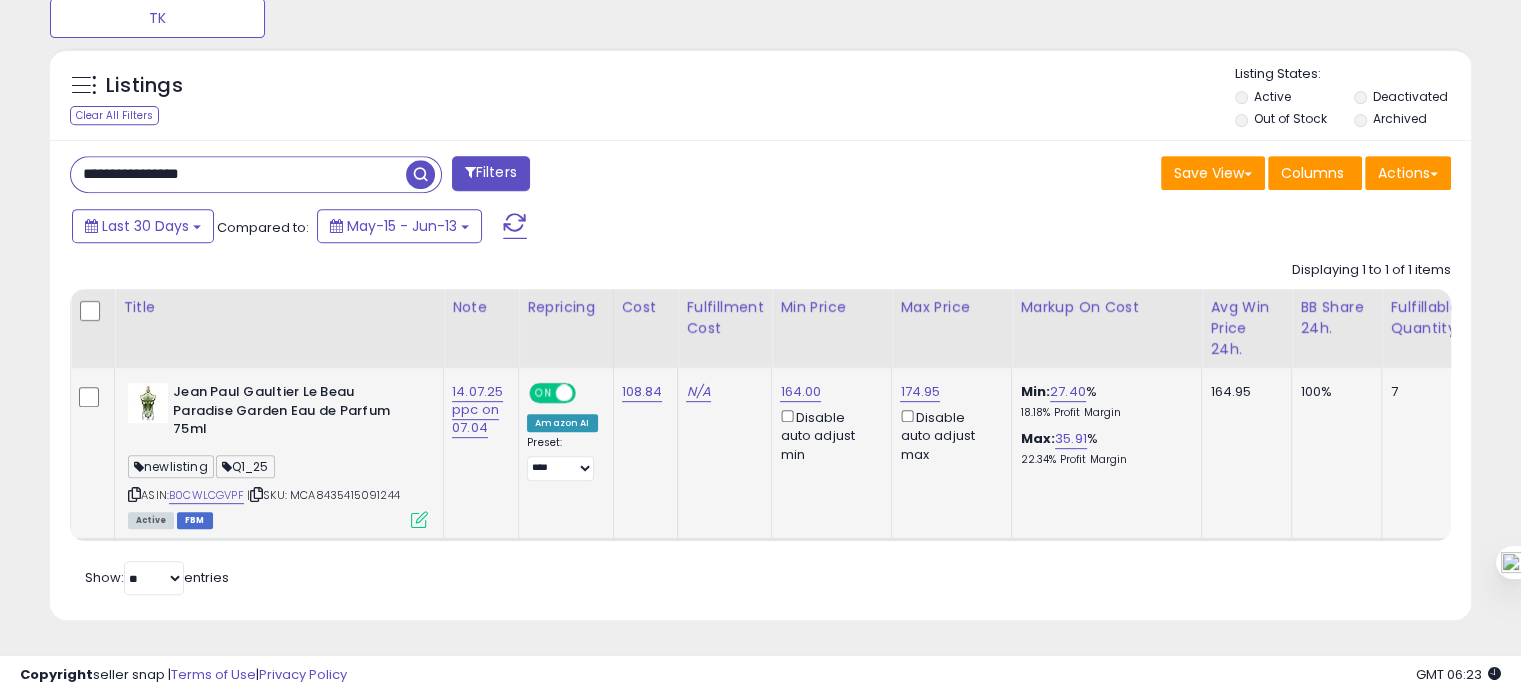 click on "**********" at bounding box center [238, 174] 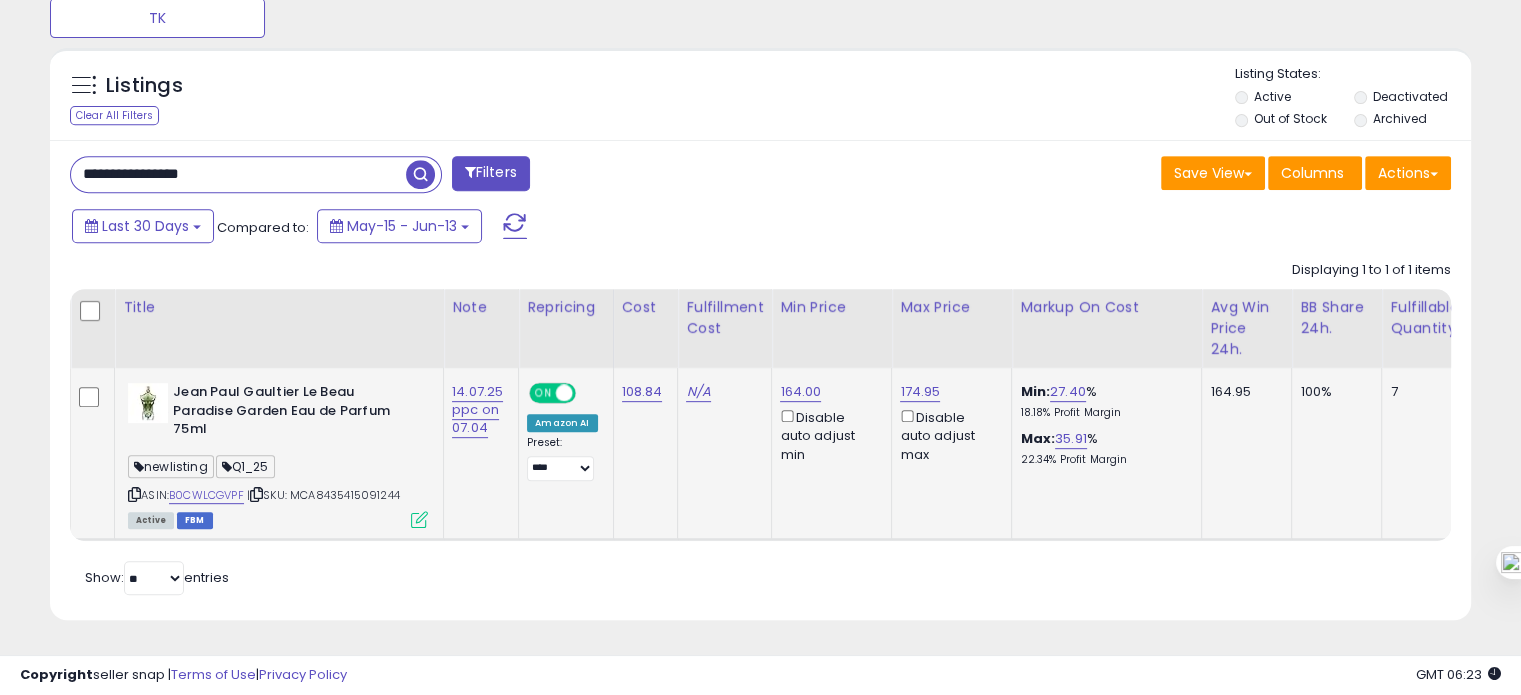paste 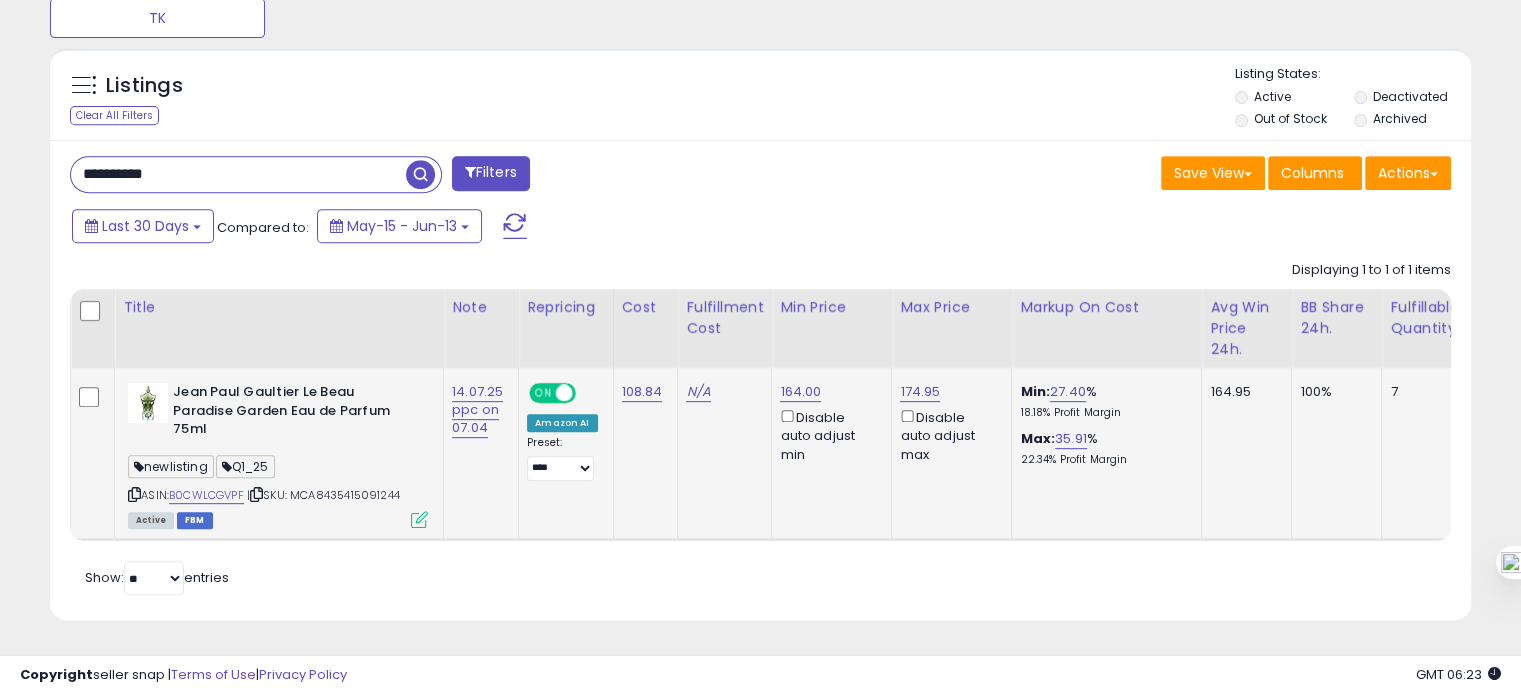 click on "**********" at bounding box center [238, 174] 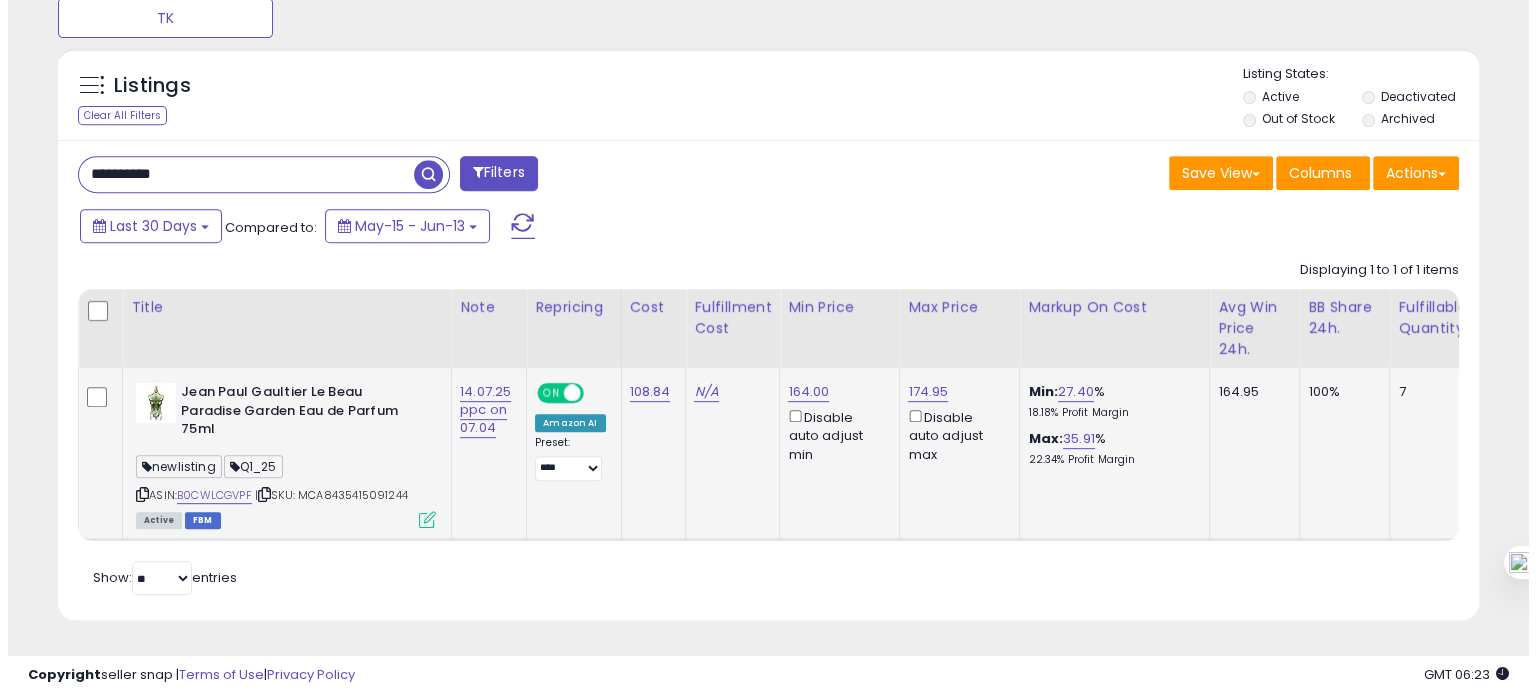 scroll, scrollTop: 674, scrollLeft: 0, axis: vertical 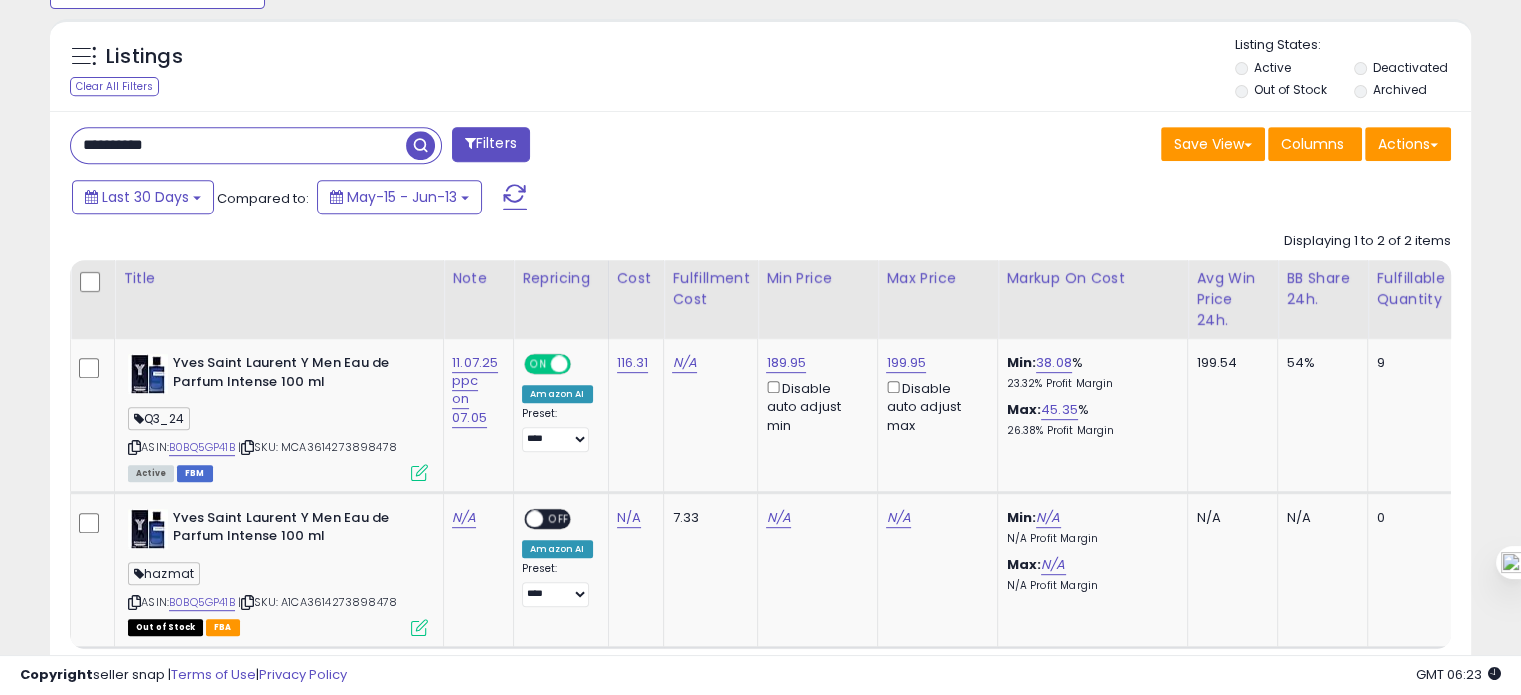 click on "**********" at bounding box center [238, 145] 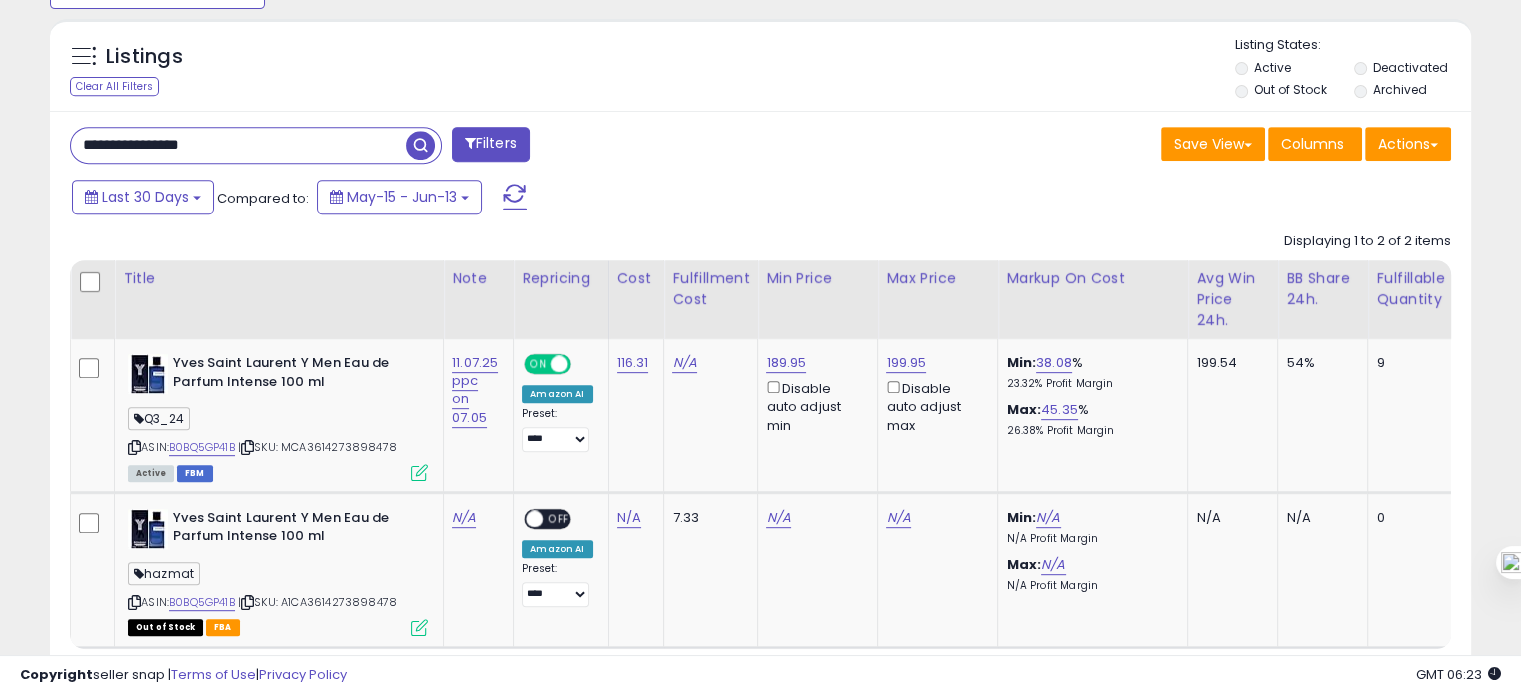 click on "**********" at bounding box center [238, 145] 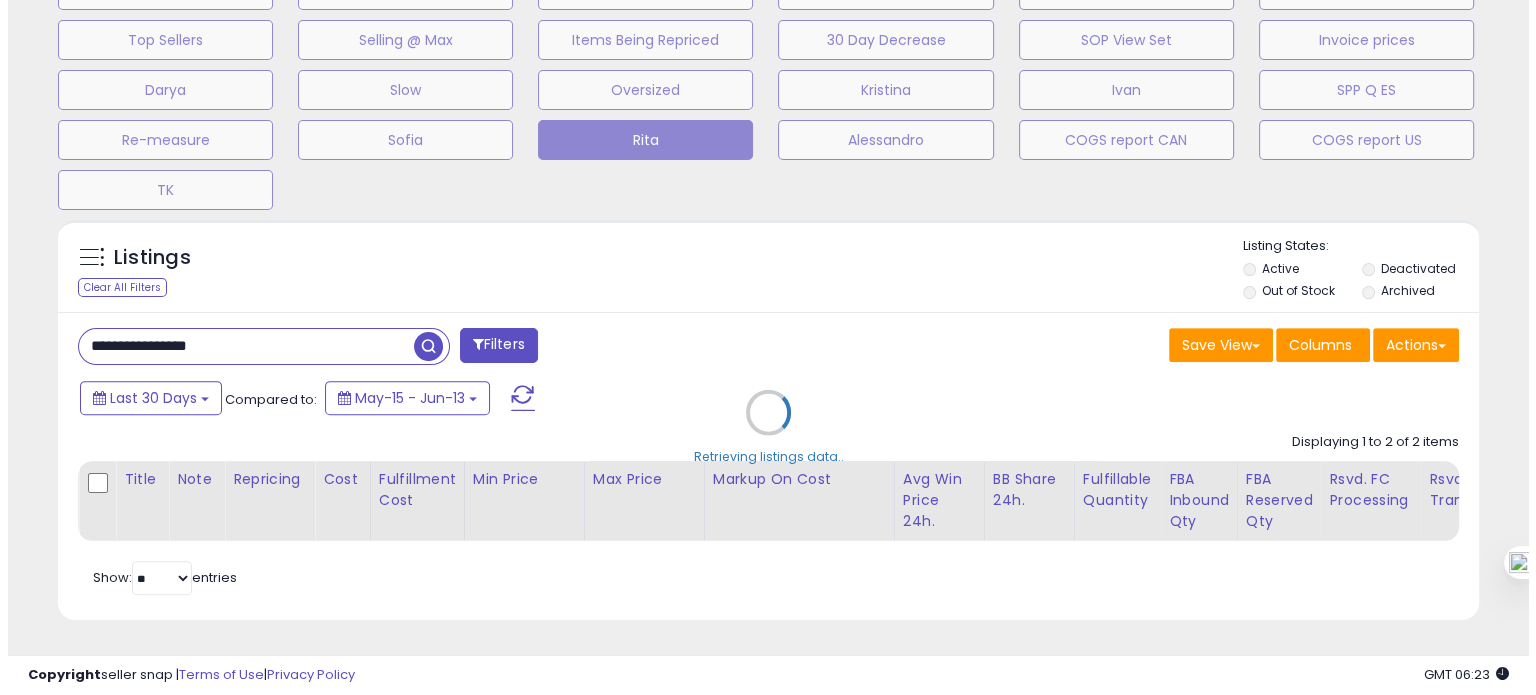 scroll, scrollTop: 674, scrollLeft: 0, axis: vertical 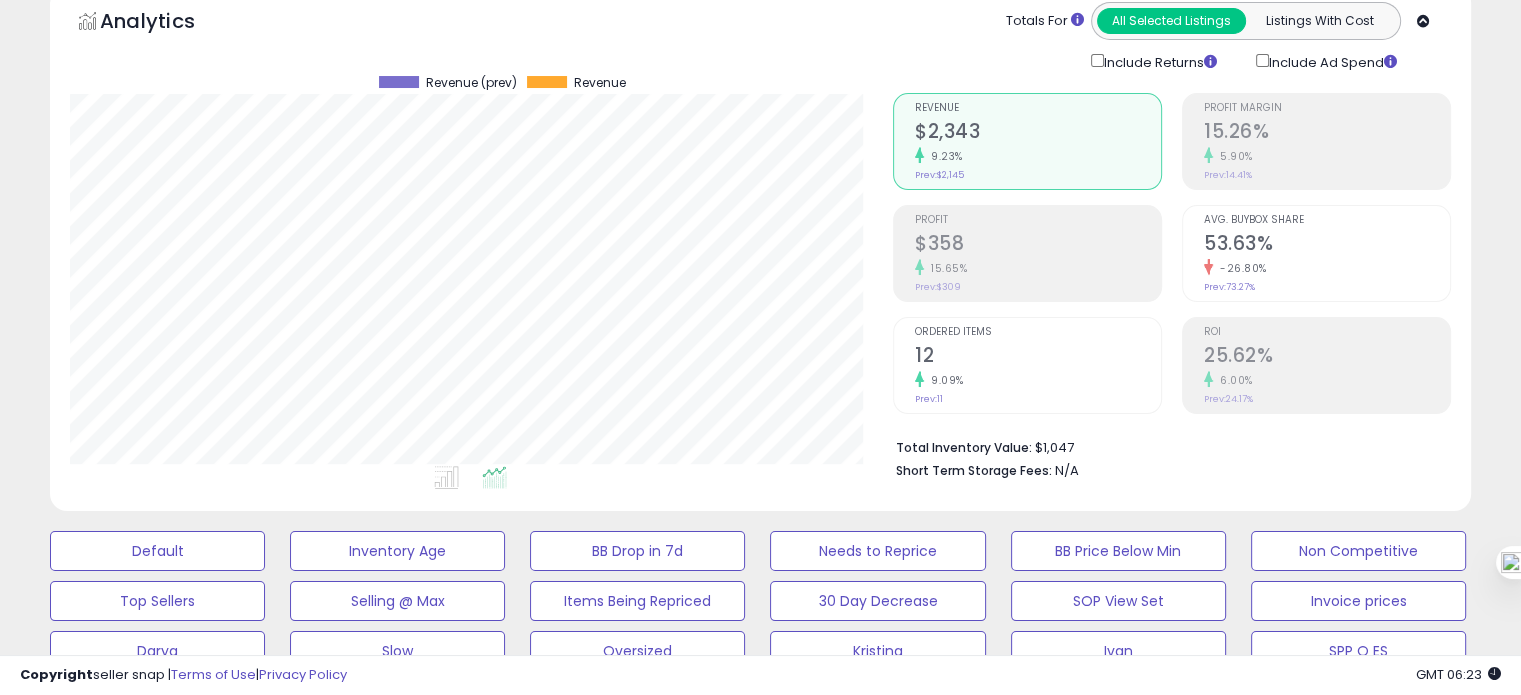 click on "6.00%" at bounding box center [1327, 380] 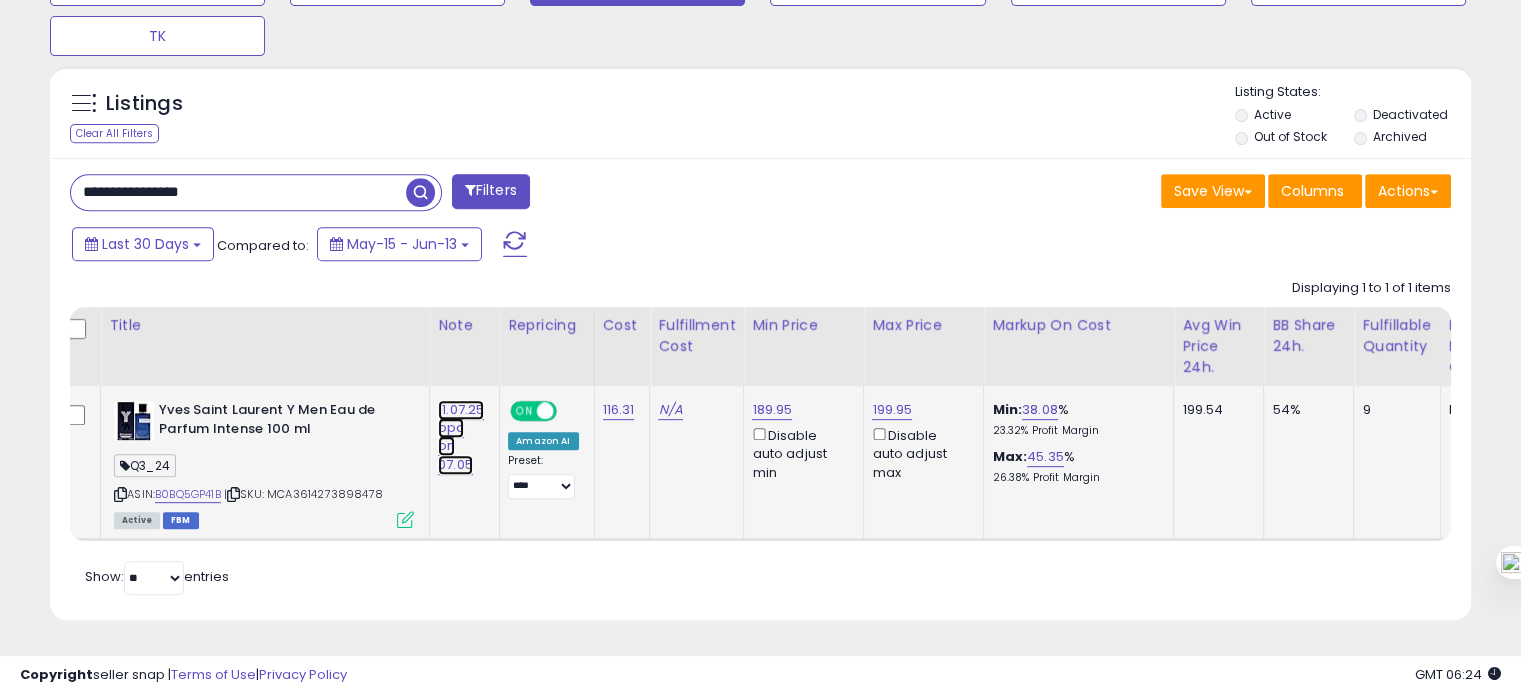 click on "11.07.25 ppc on 07.05" at bounding box center [461, 437] 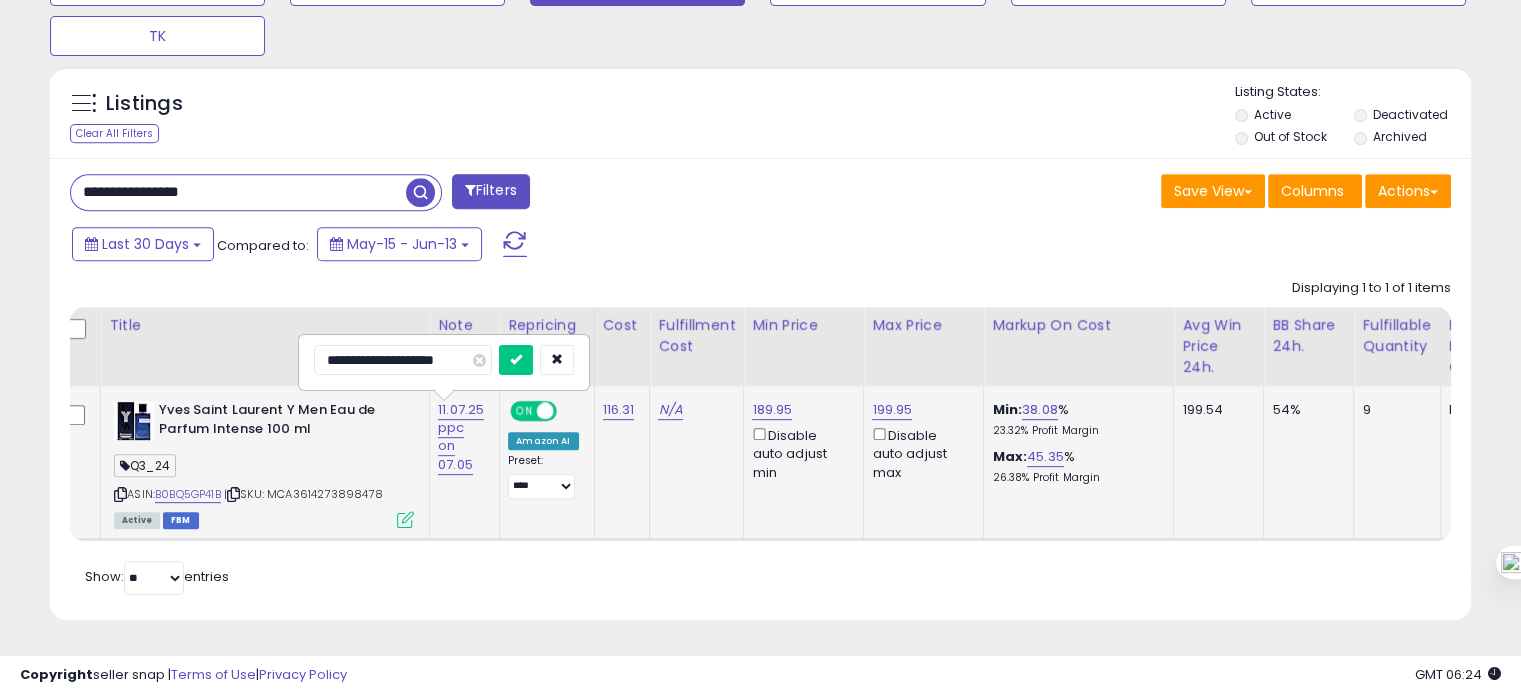 click on "**********" at bounding box center [403, 360] 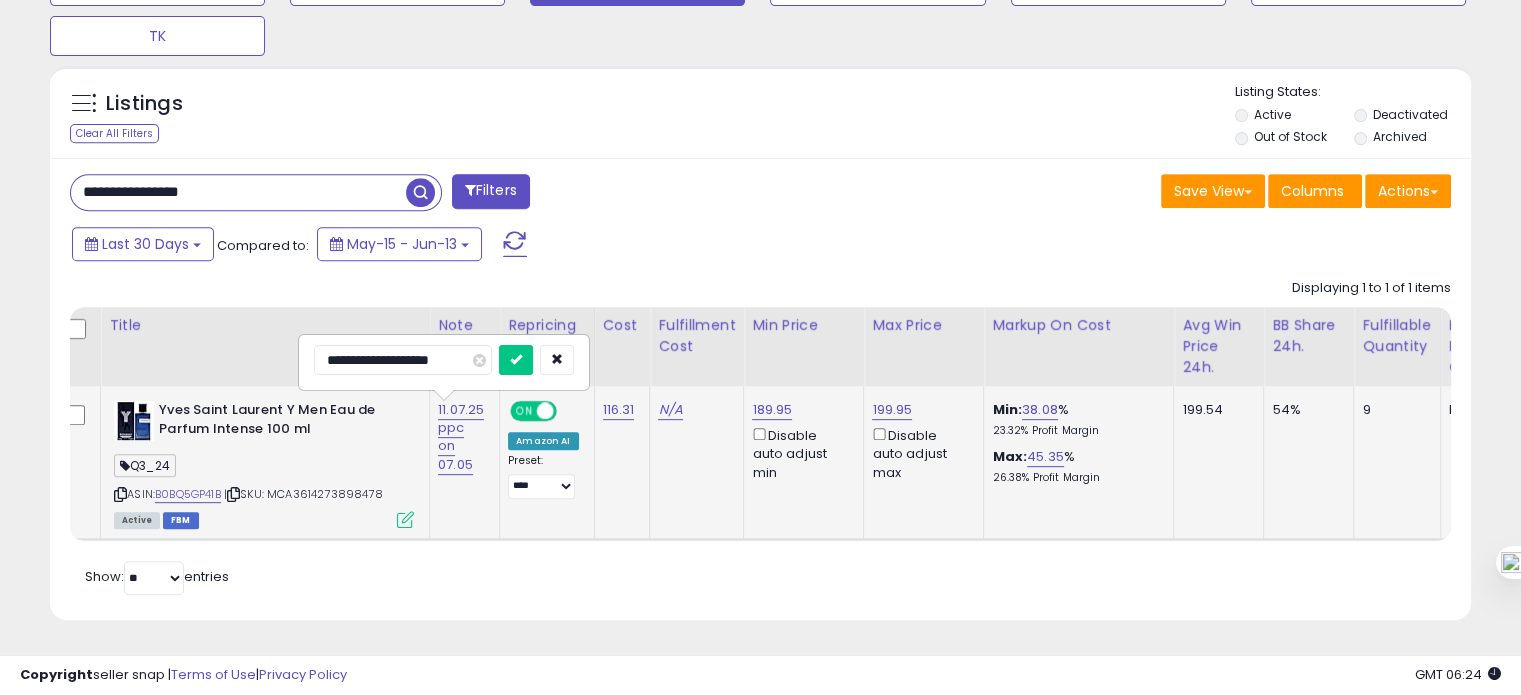 type on "**********" 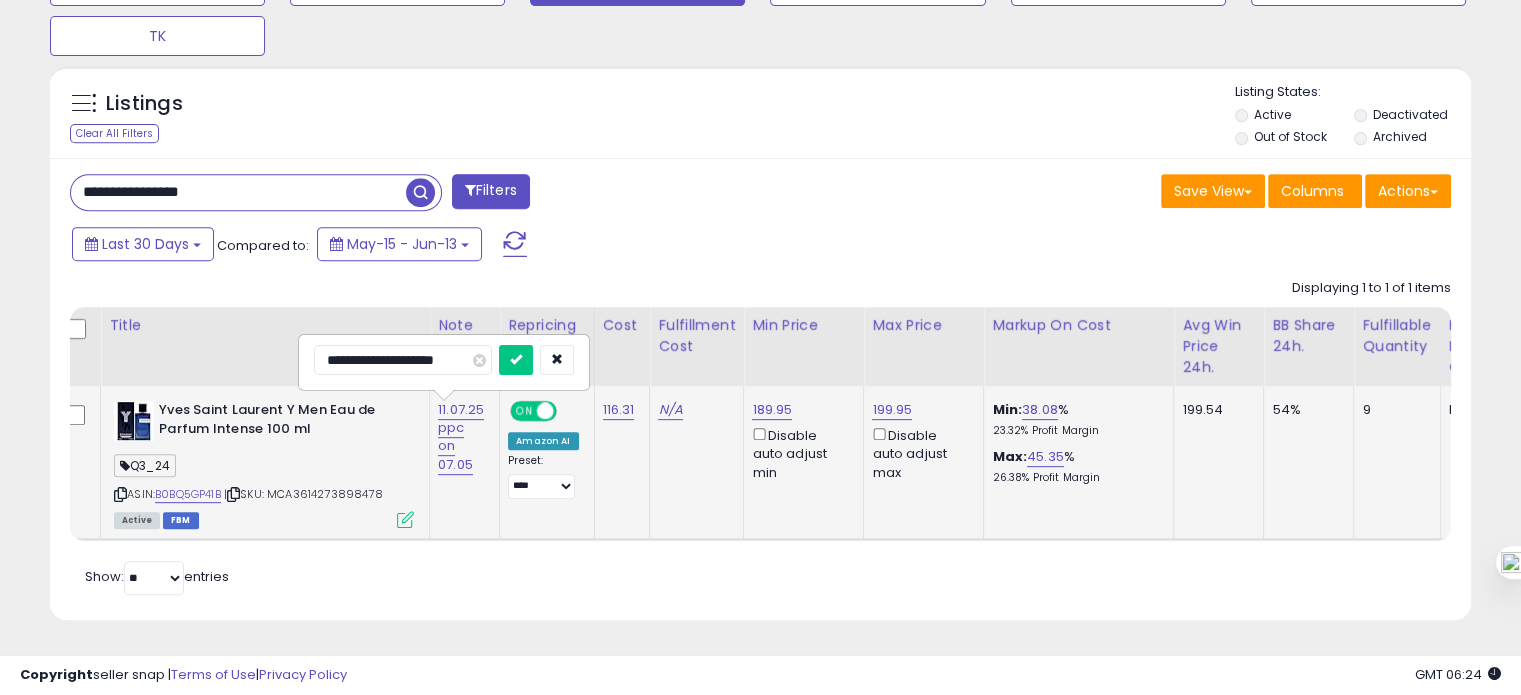 click at bounding box center [516, 360] 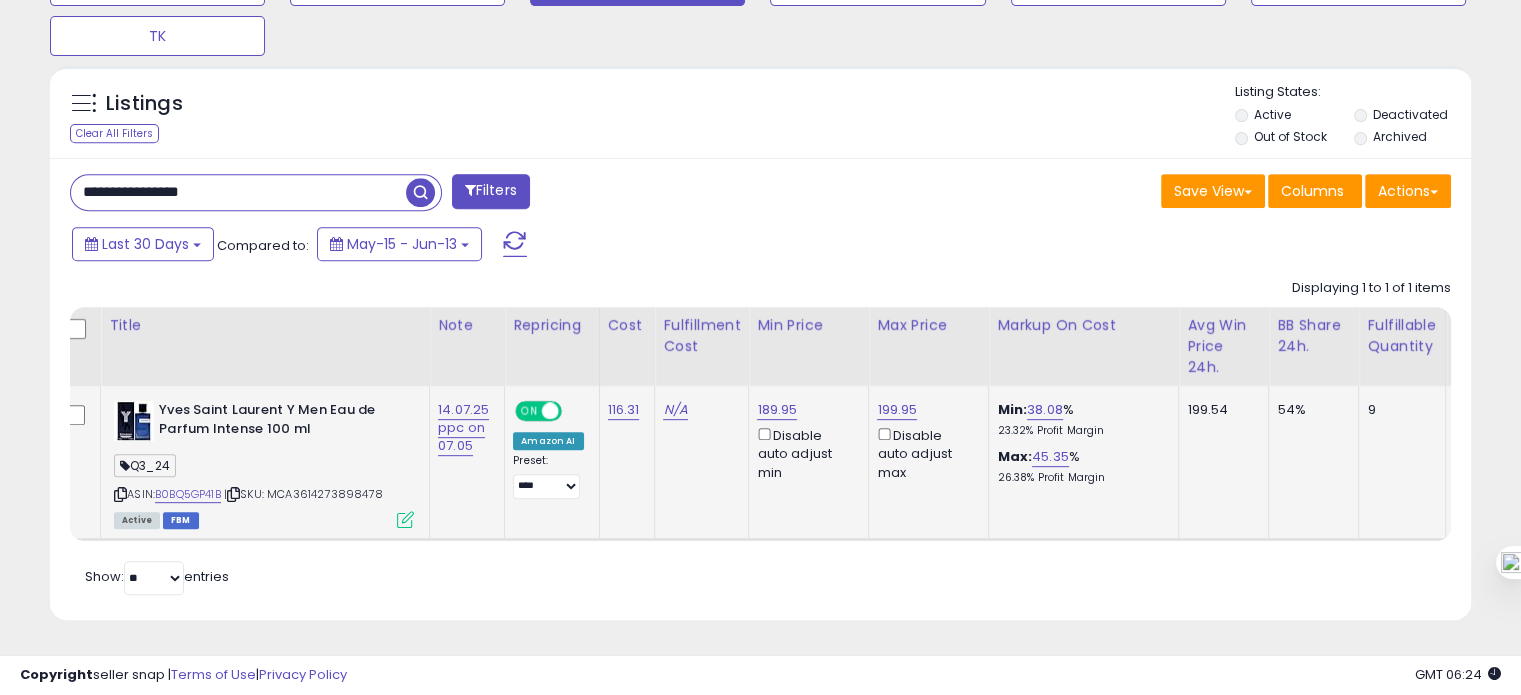 click on "**********" at bounding box center [238, 192] 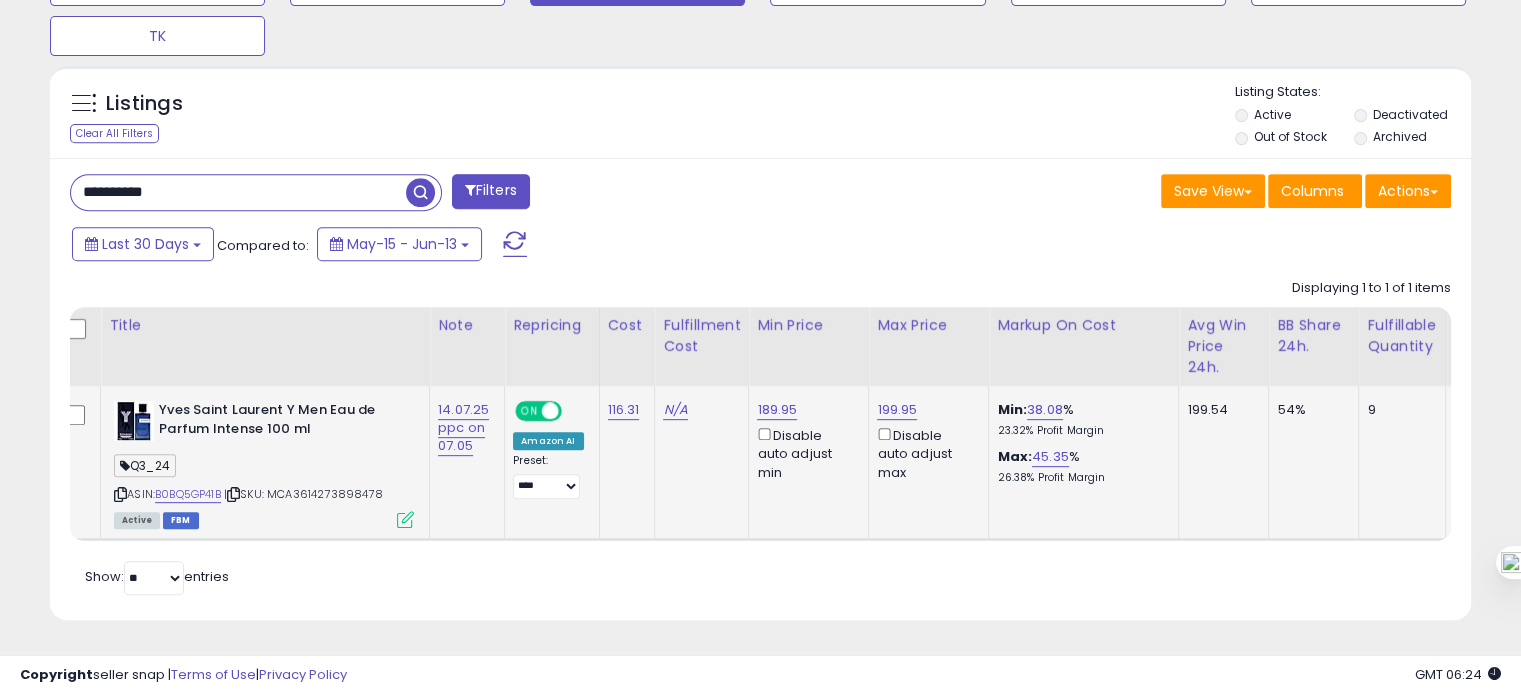type on "**********" 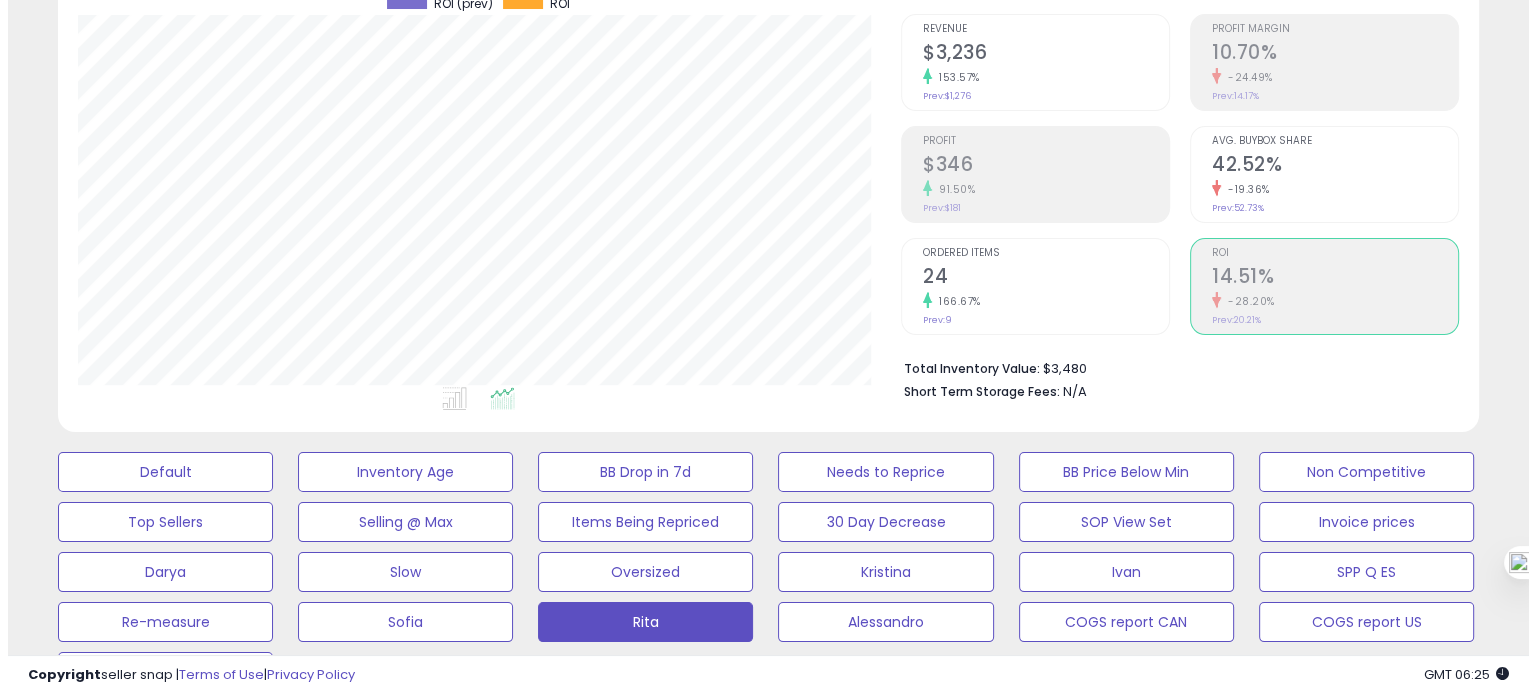 scroll, scrollTop: 173, scrollLeft: 0, axis: vertical 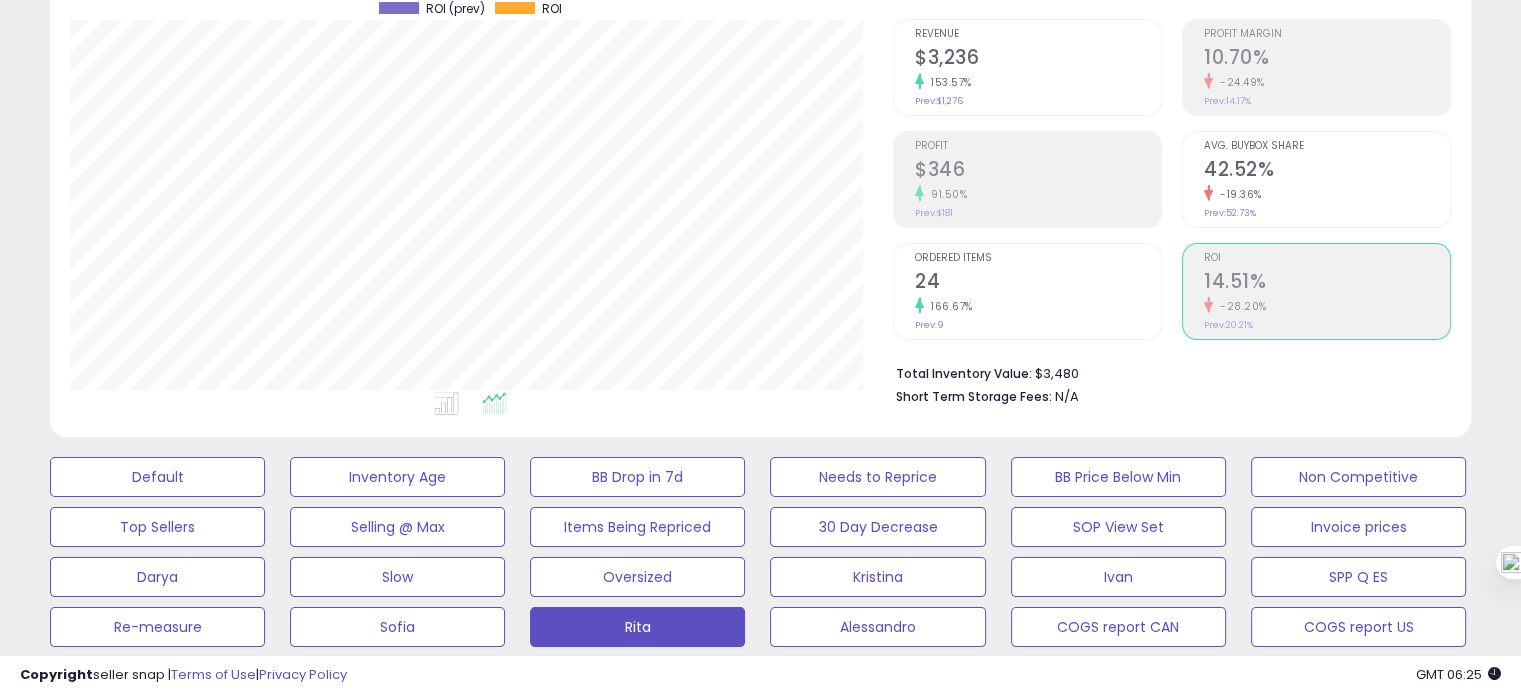 click on "24" at bounding box center [1038, 283] 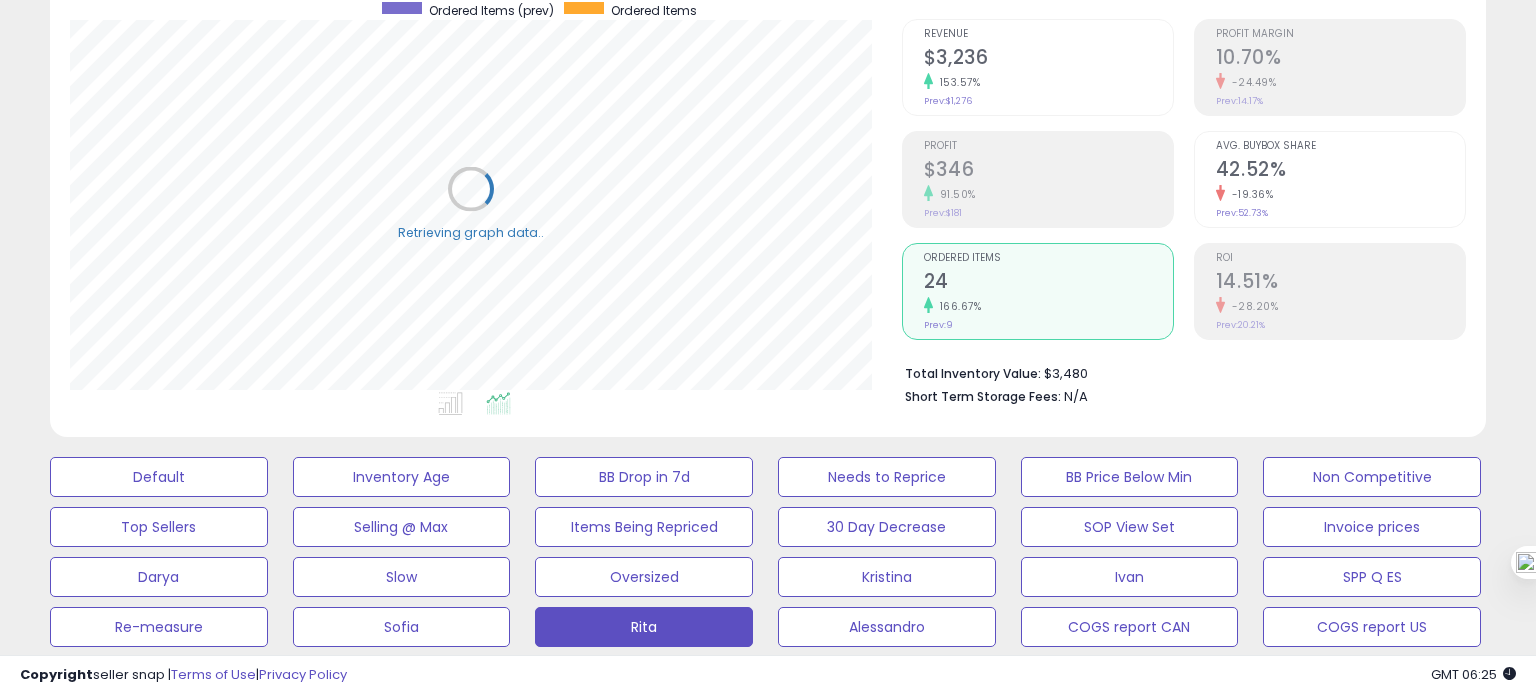 scroll, scrollTop: 999589, scrollLeft: 999168, axis: both 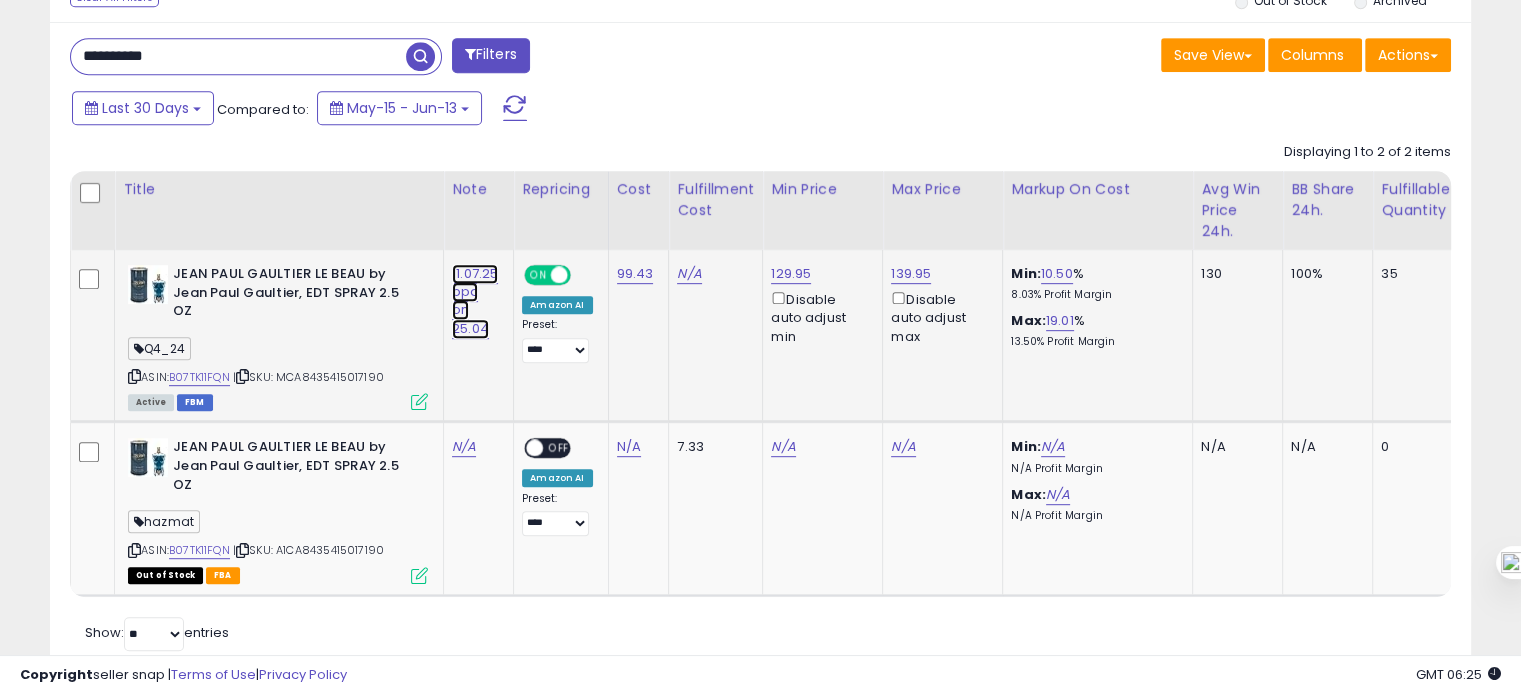 click on "11.07.25 ppc on 25.04" at bounding box center [475, 301] 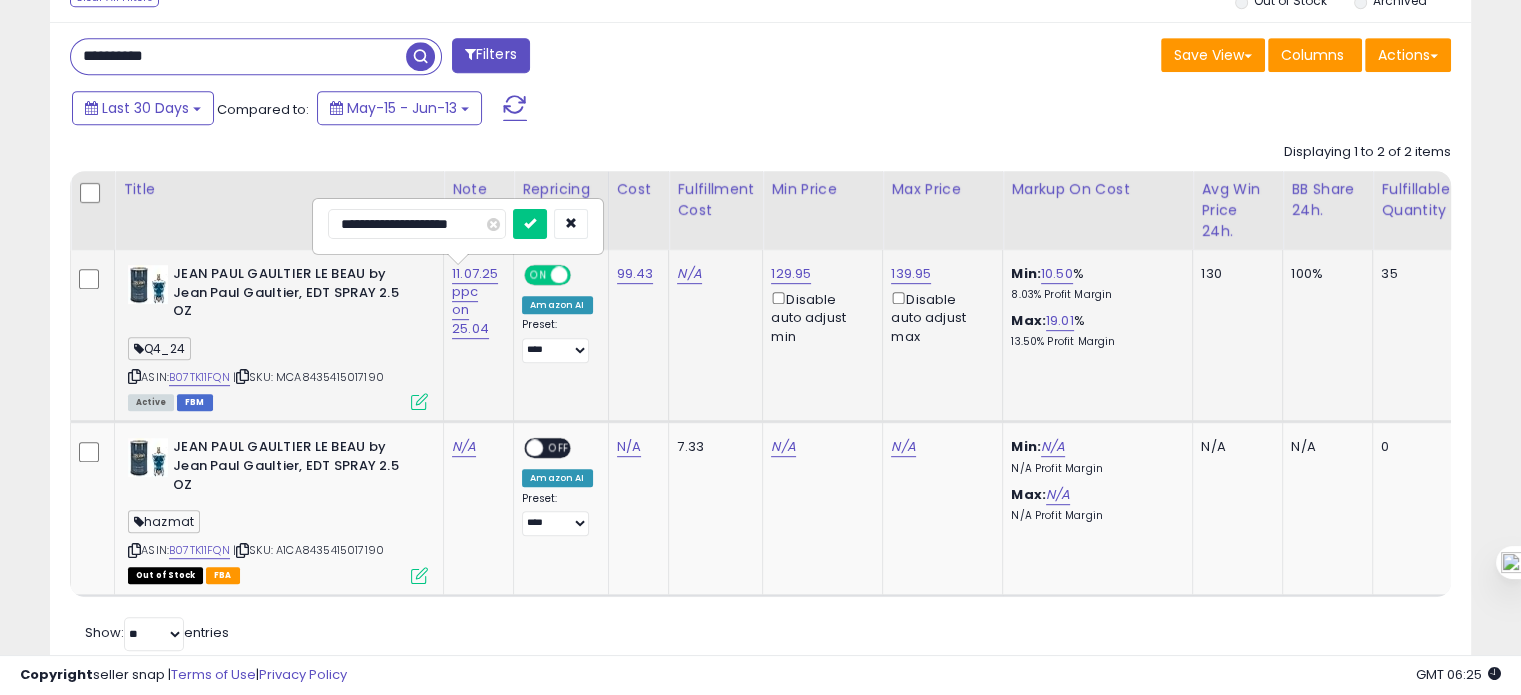 click on "**********" at bounding box center (417, 224) 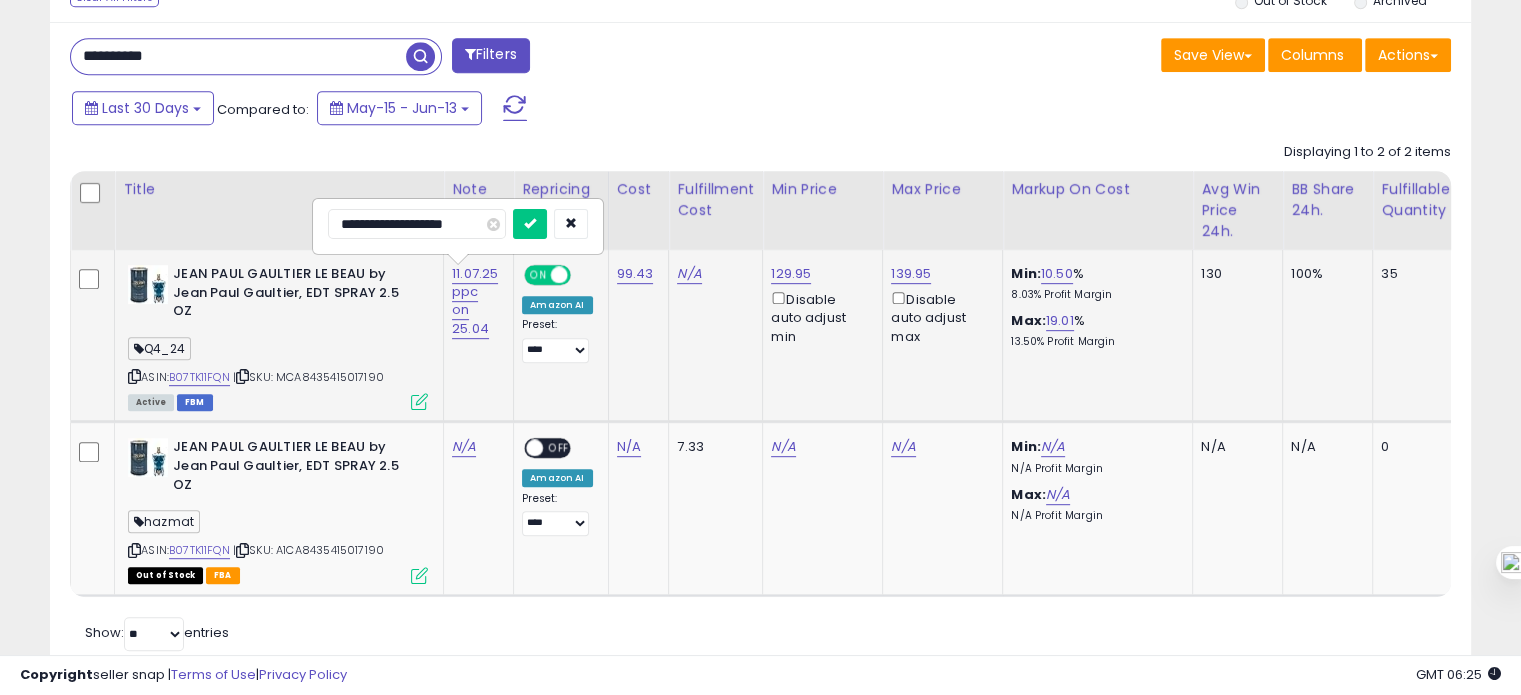 type on "**********" 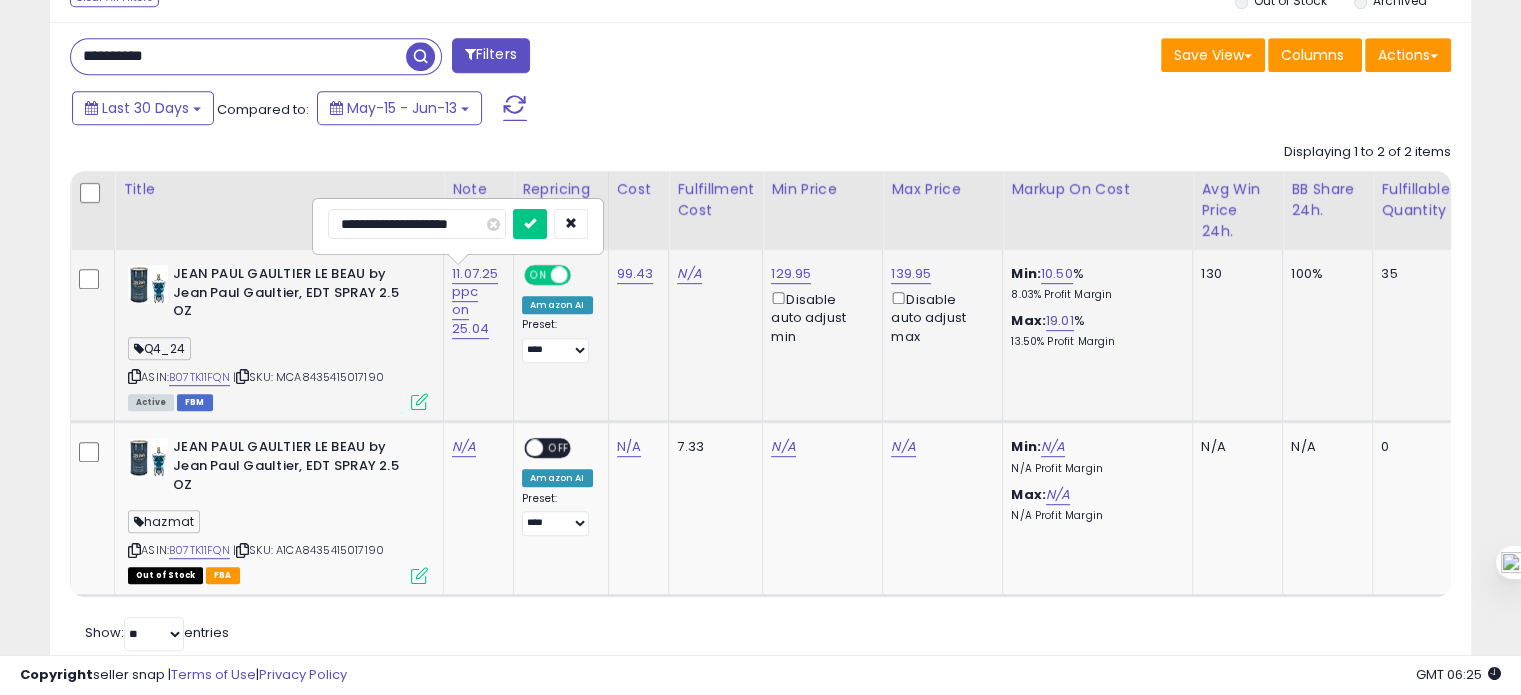 click at bounding box center [530, 224] 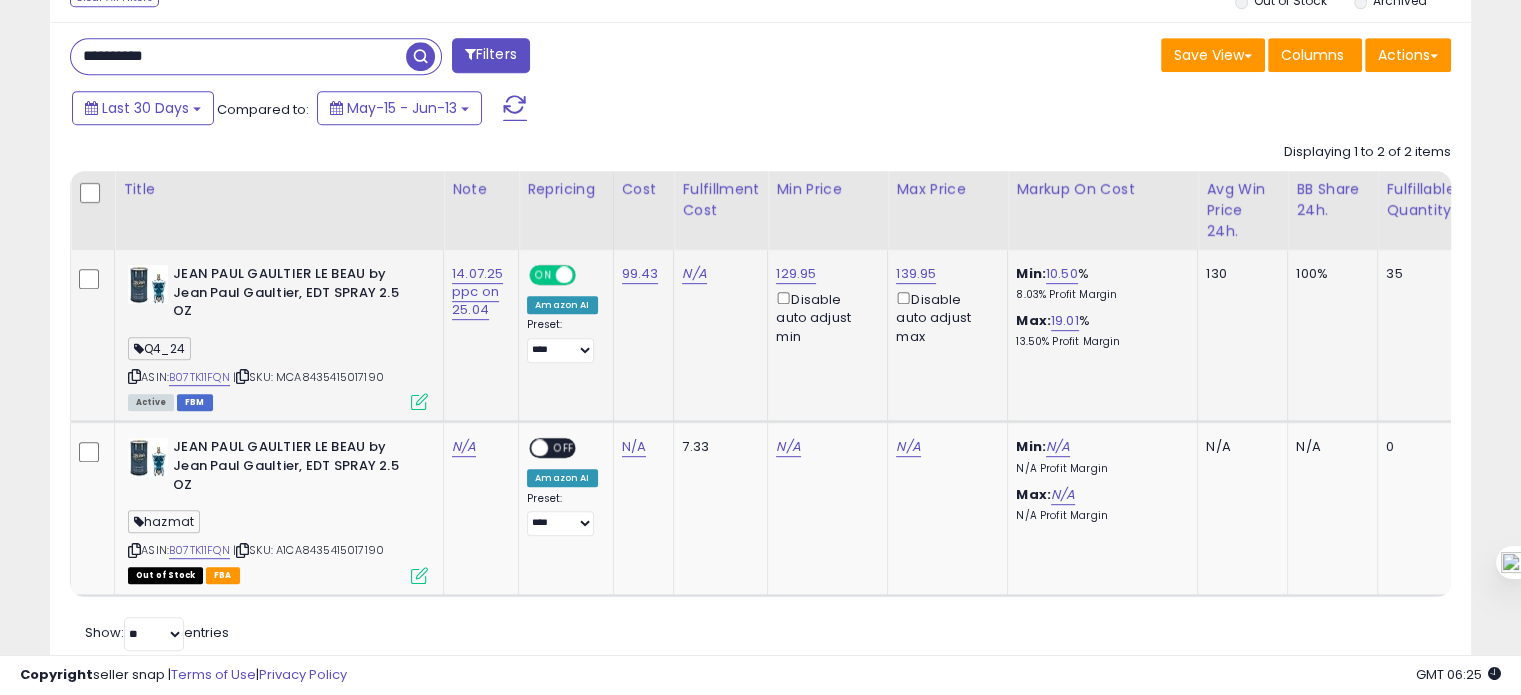 click on "**********" at bounding box center (238, 56) 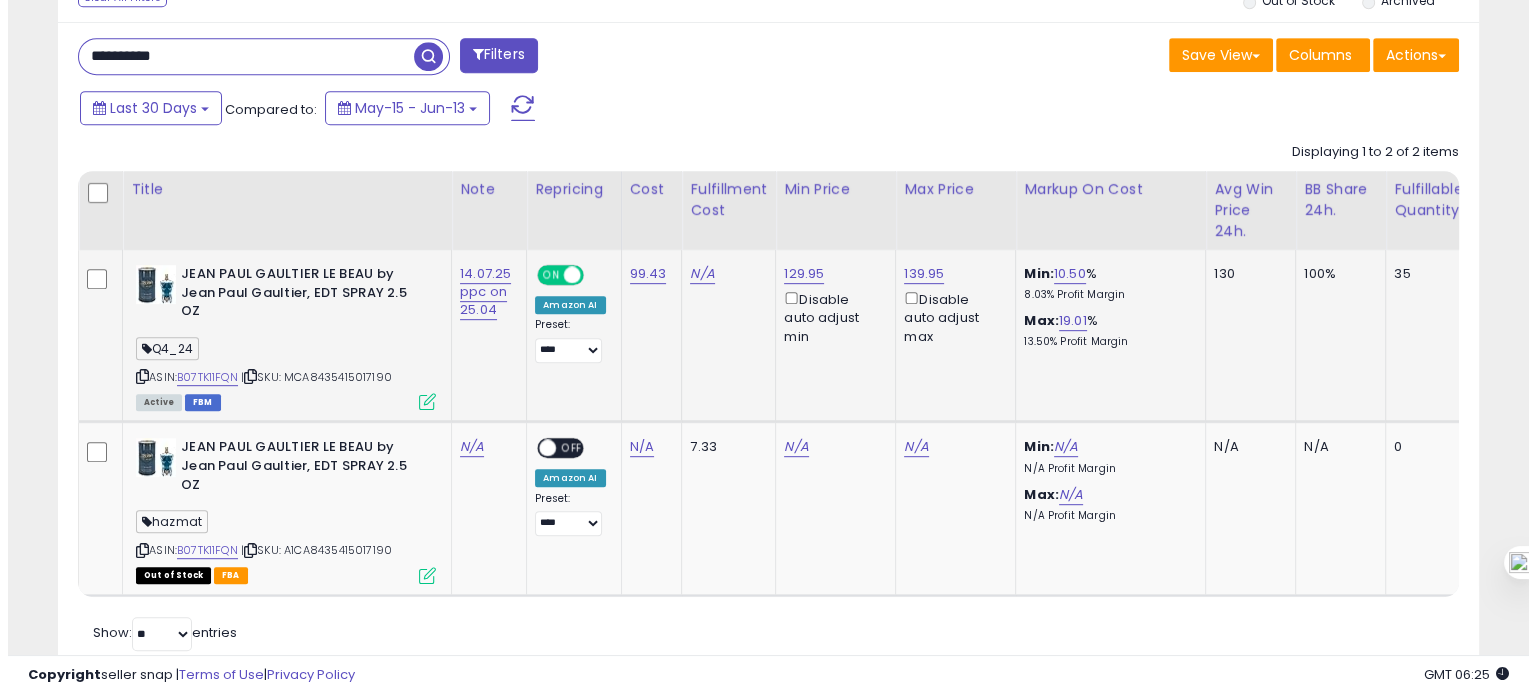 scroll, scrollTop: 674, scrollLeft: 0, axis: vertical 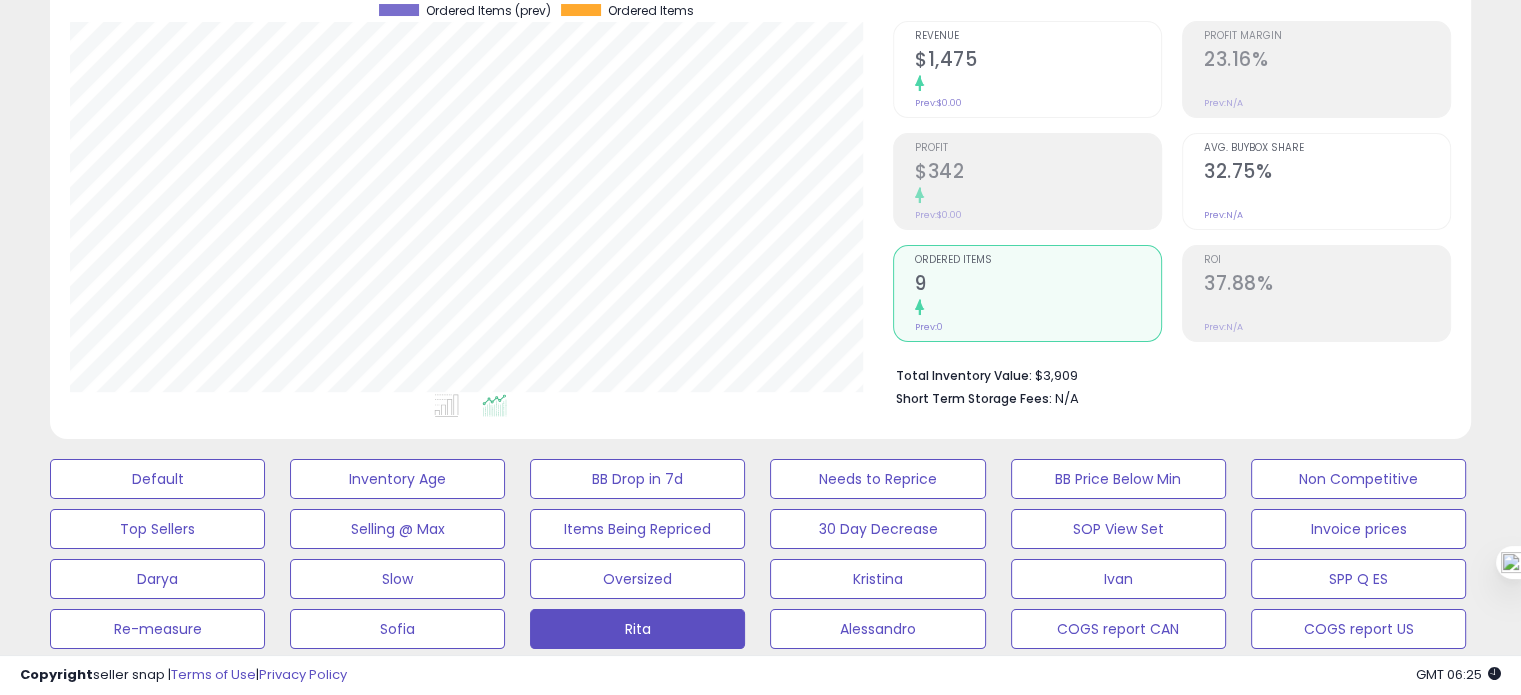 click on "32.75%" at bounding box center (1327, 173) 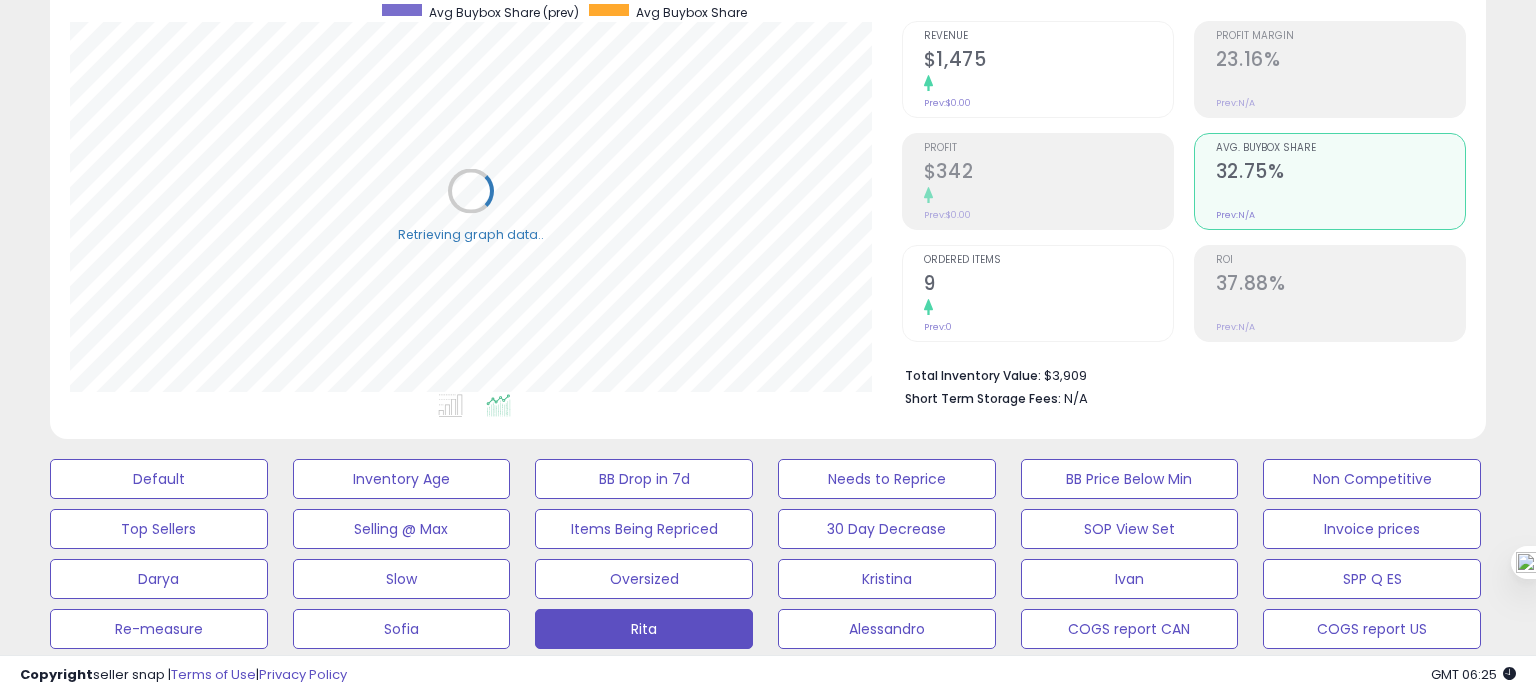 scroll, scrollTop: 999589, scrollLeft: 999168, axis: both 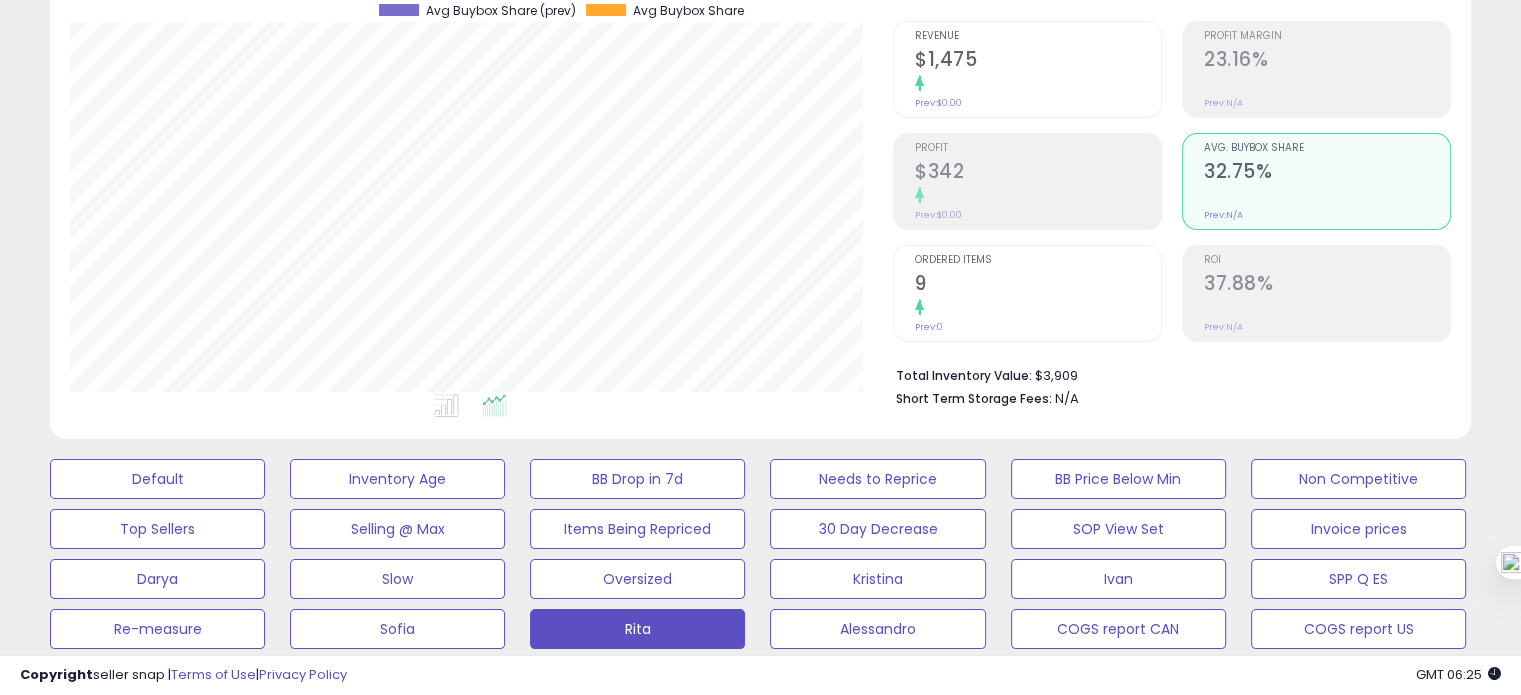click on "37.88%" at bounding box center [1327, 285] 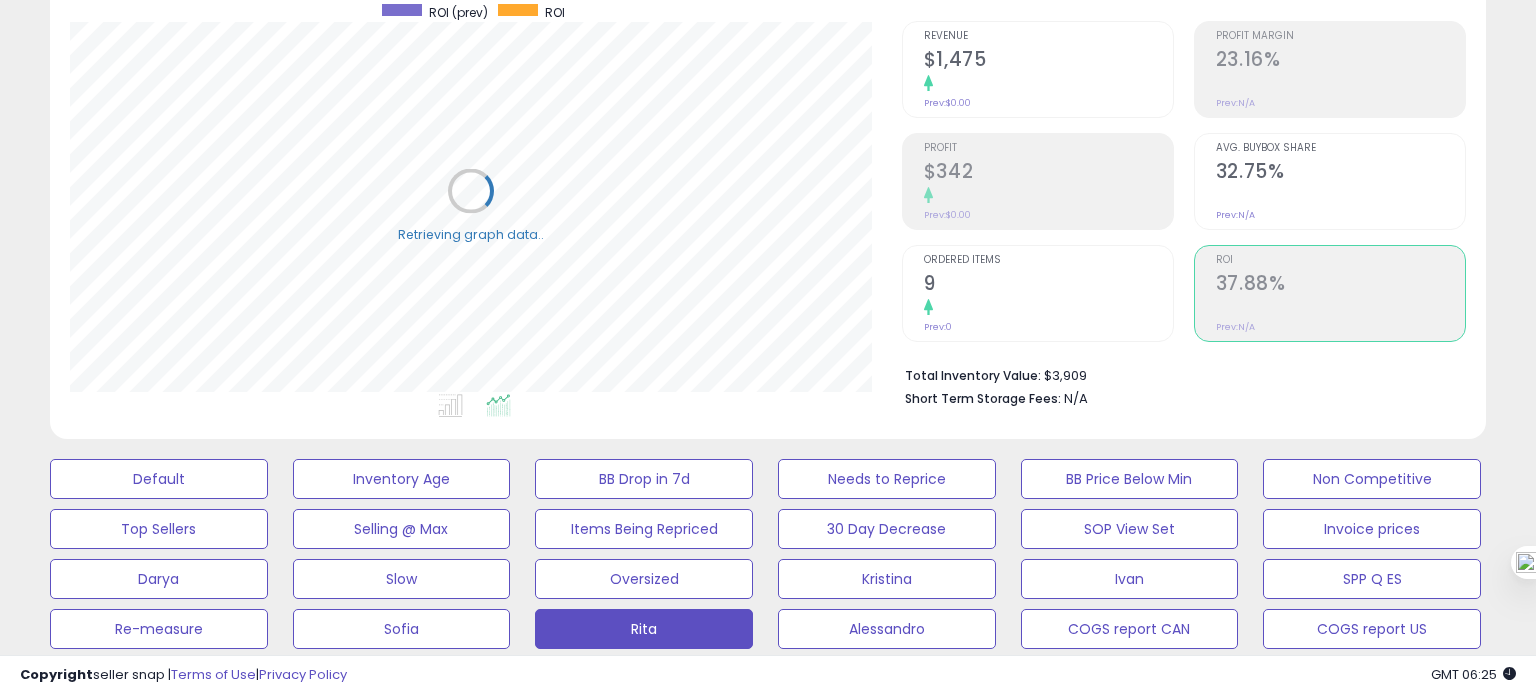 scroll, scrollTop: 999589, scrollLeft: 999168, axis: both 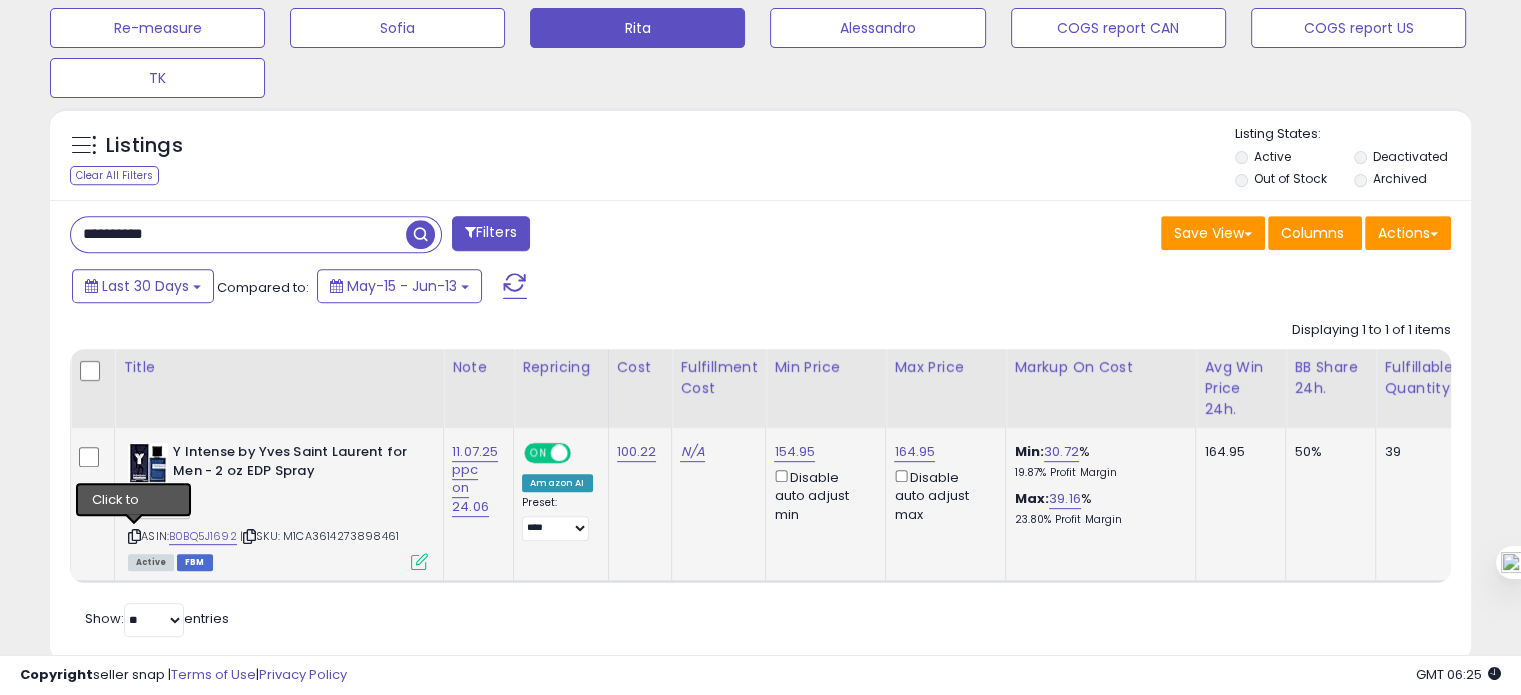 click at bounding box center (134, 536) 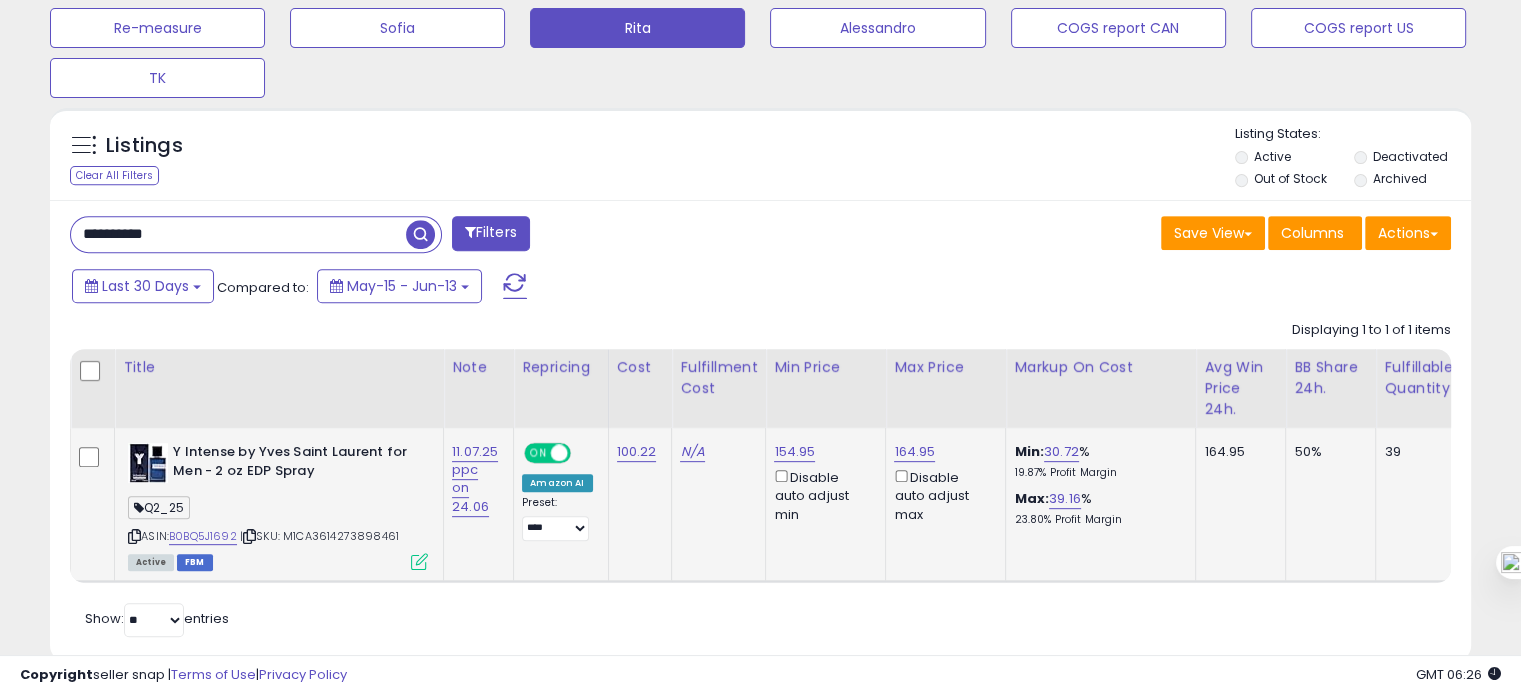 scroll, scrollTop: 0, scrollLeft: 354, axis: horizontal 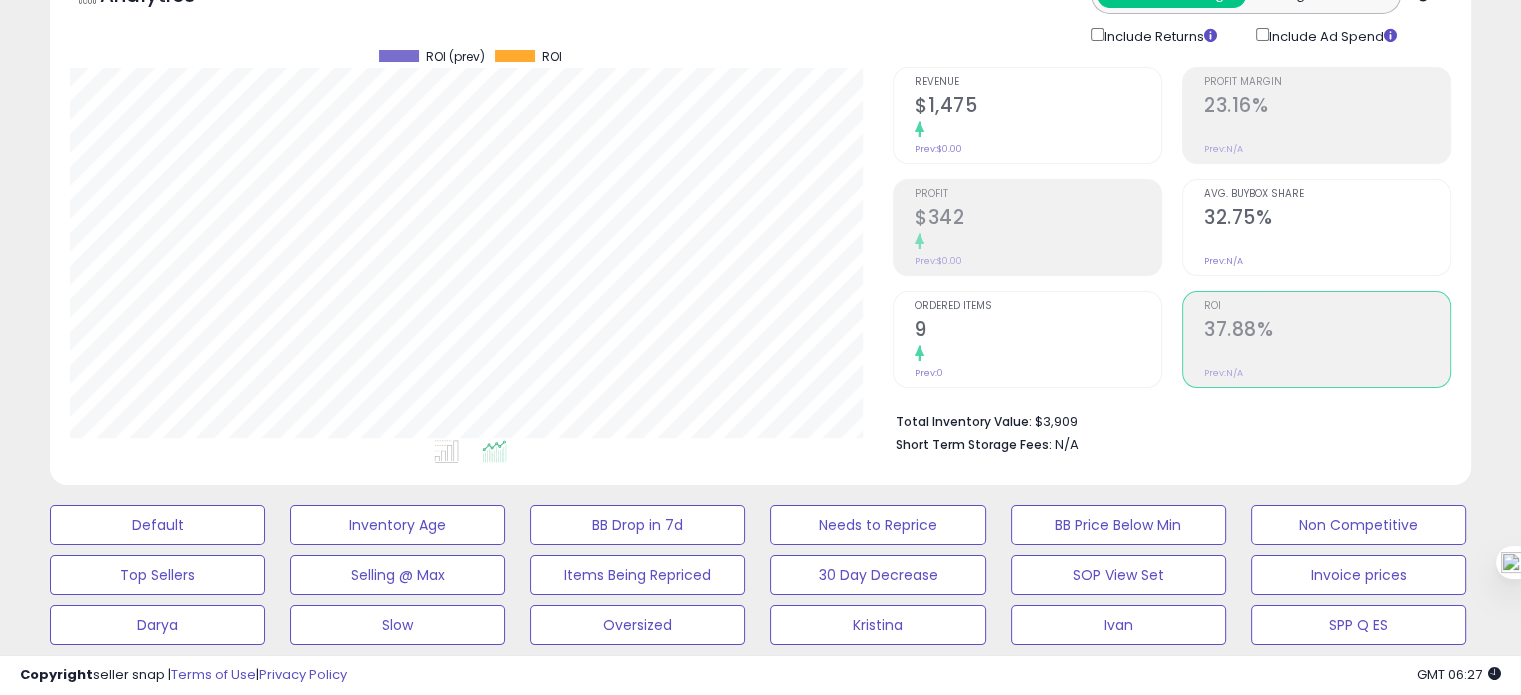 click on "9" at bounding box center (1038, 331) 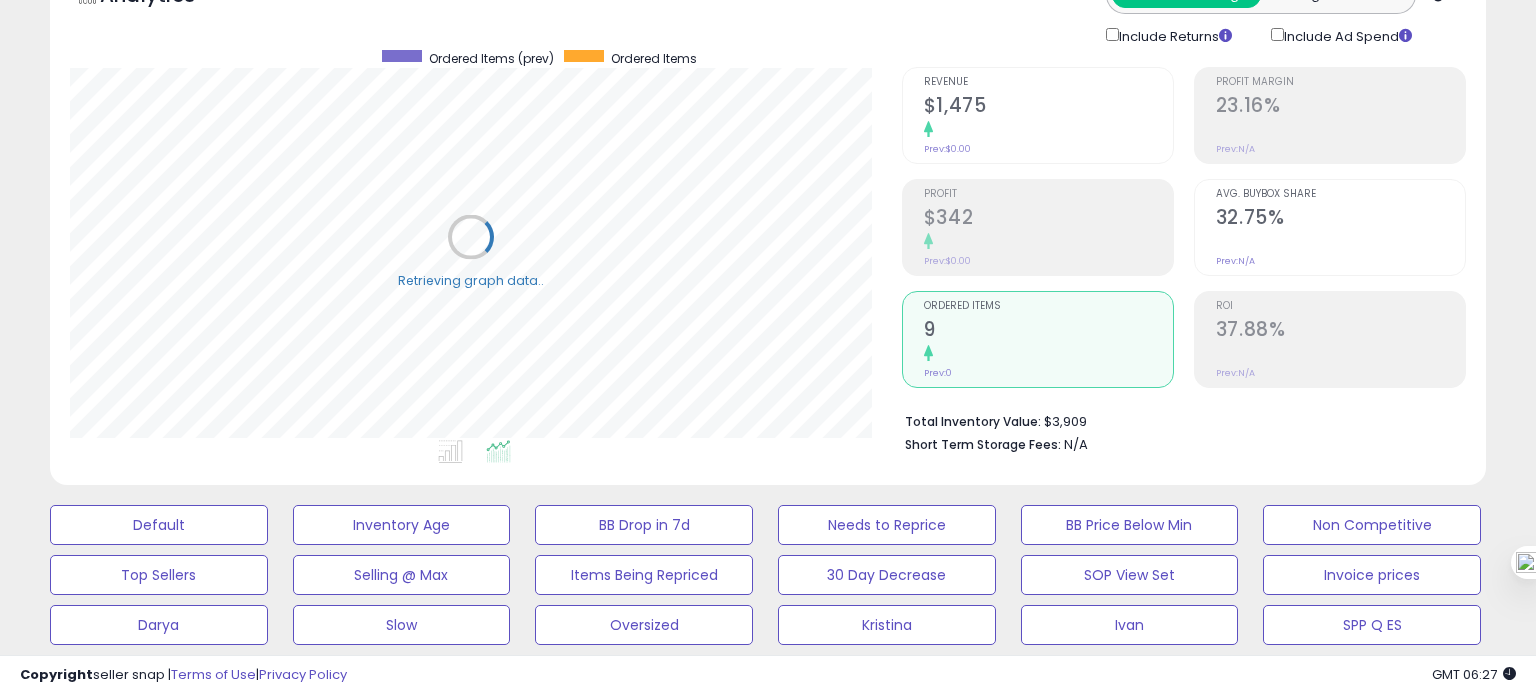 scroll, scrollTop: 999589, scrollLeft: 999168, axis: both 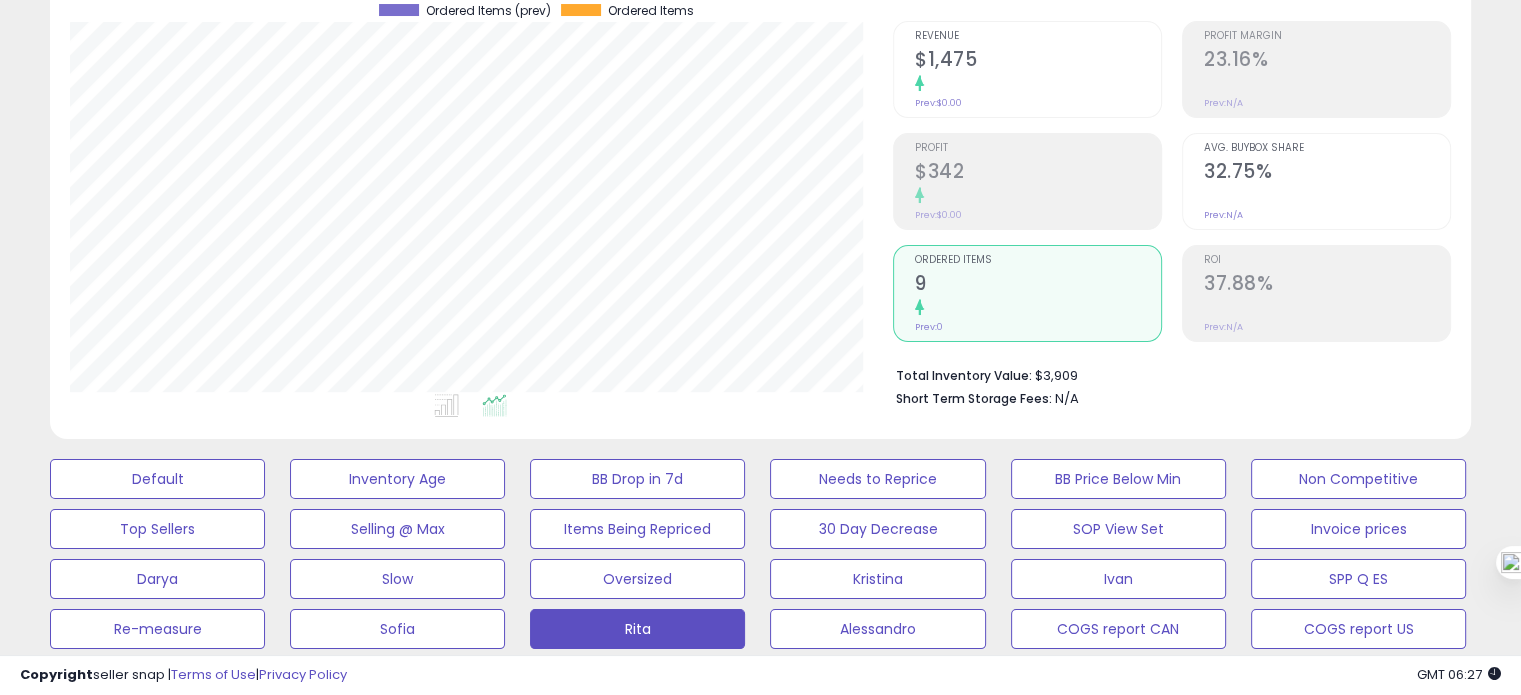 click on "Avg. Buybox Share
32.75%
Prev:  N/A" at bounding box center [1316, 181] 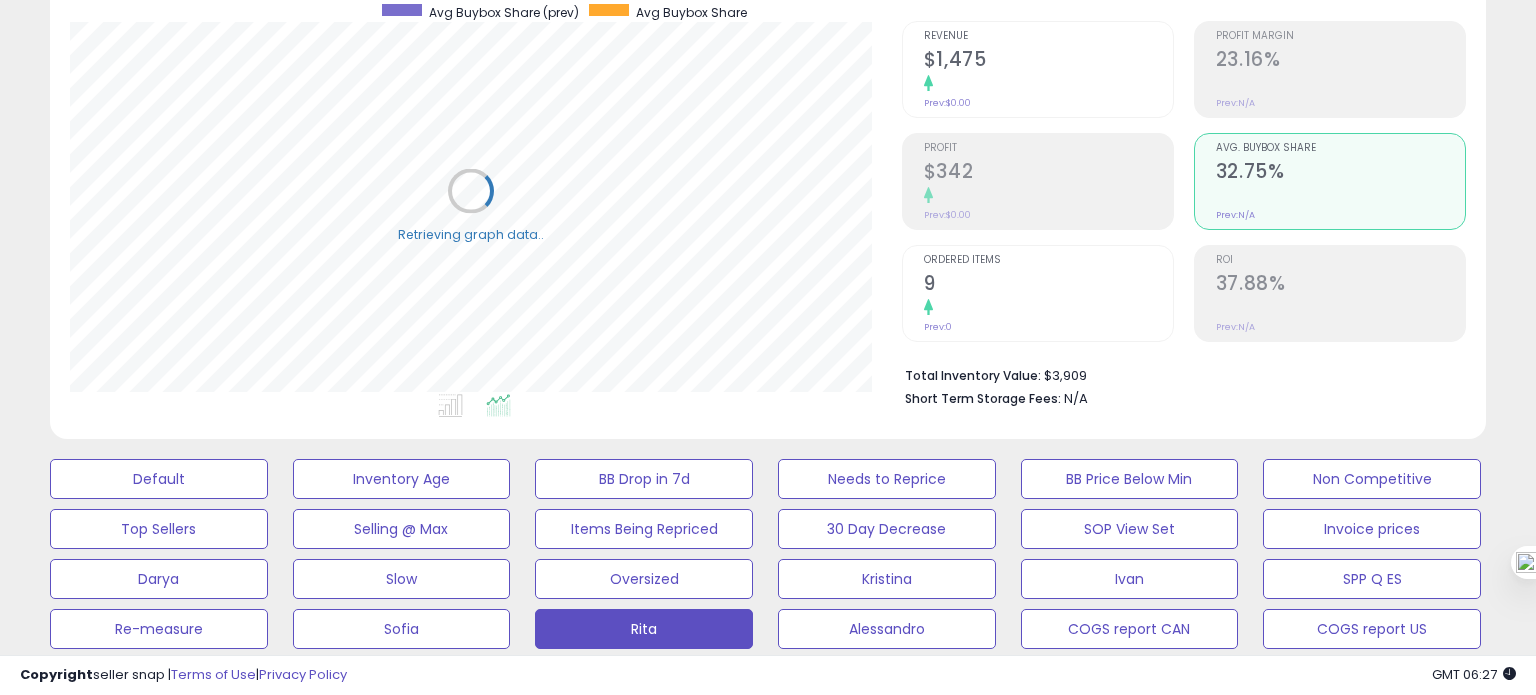 scroll, scrollTop: 999589, scrollLeft: 999168, axis: both 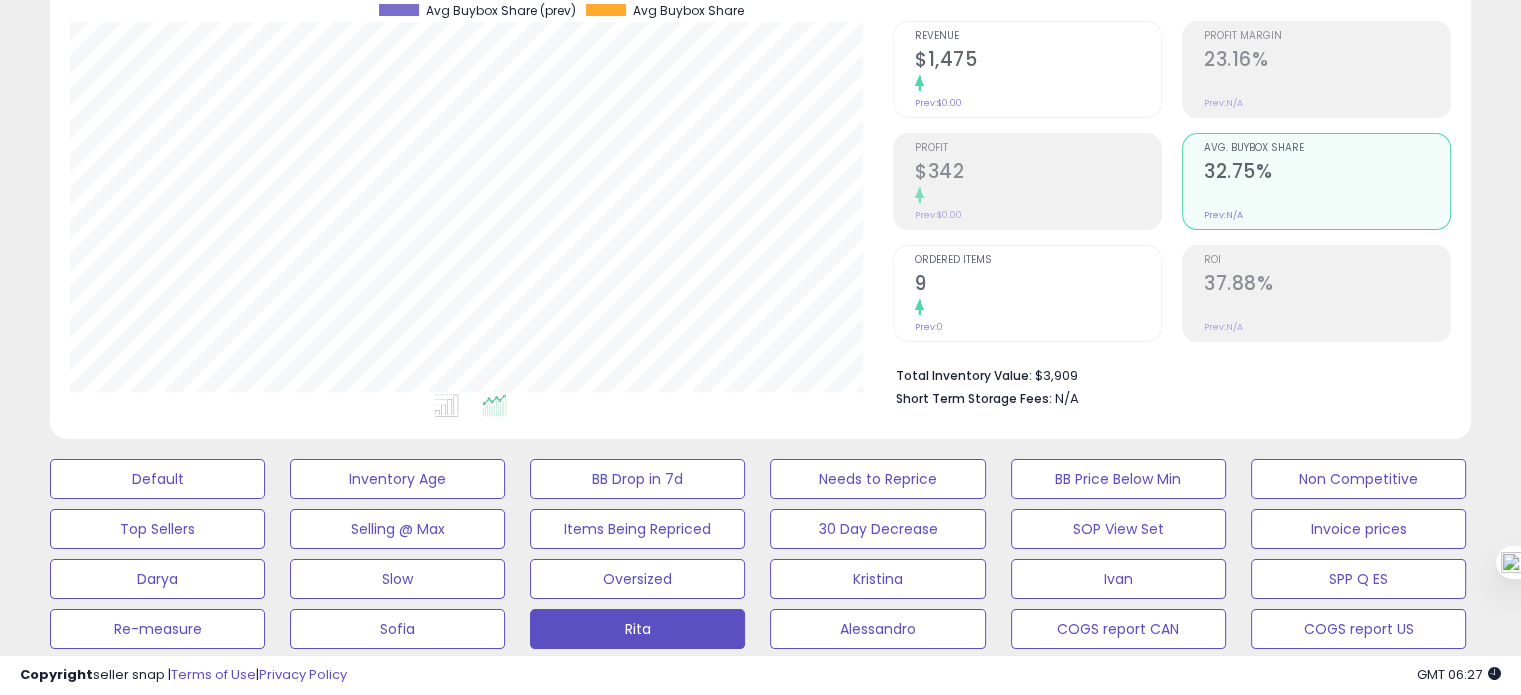 click on "9" at bounding box center (1038, 285) 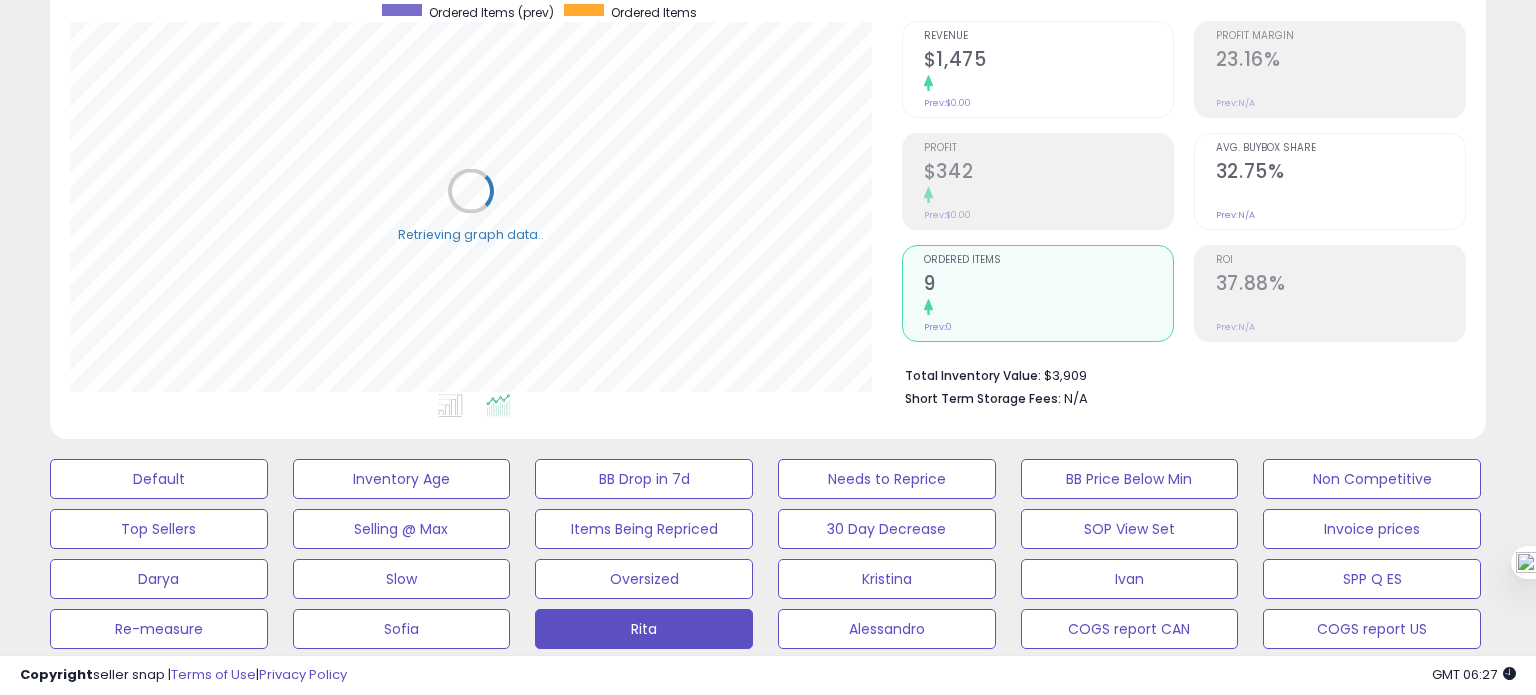 scroll, scrollTop: 999589, scrollLeft: 999168, axis: both 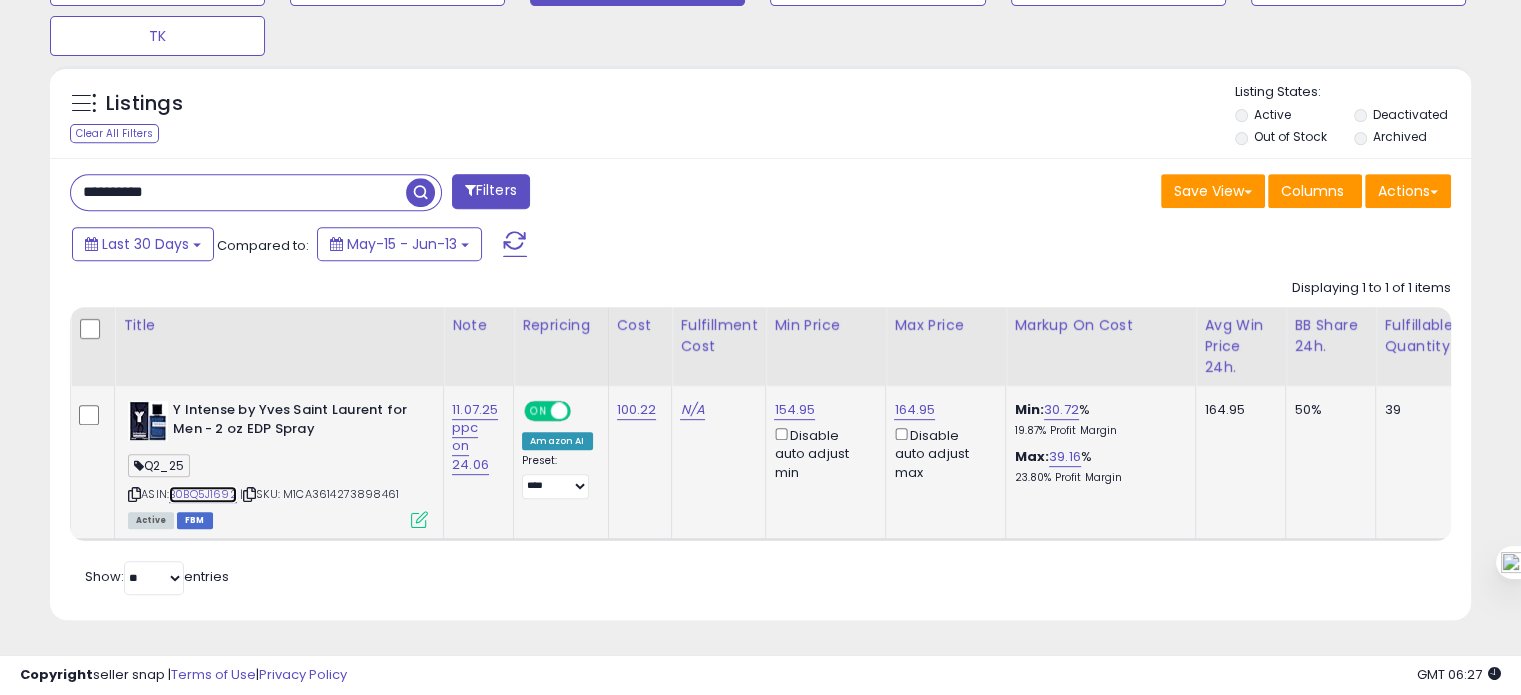 click on "B0BQ5J1692" at bounding box center (203, 494) 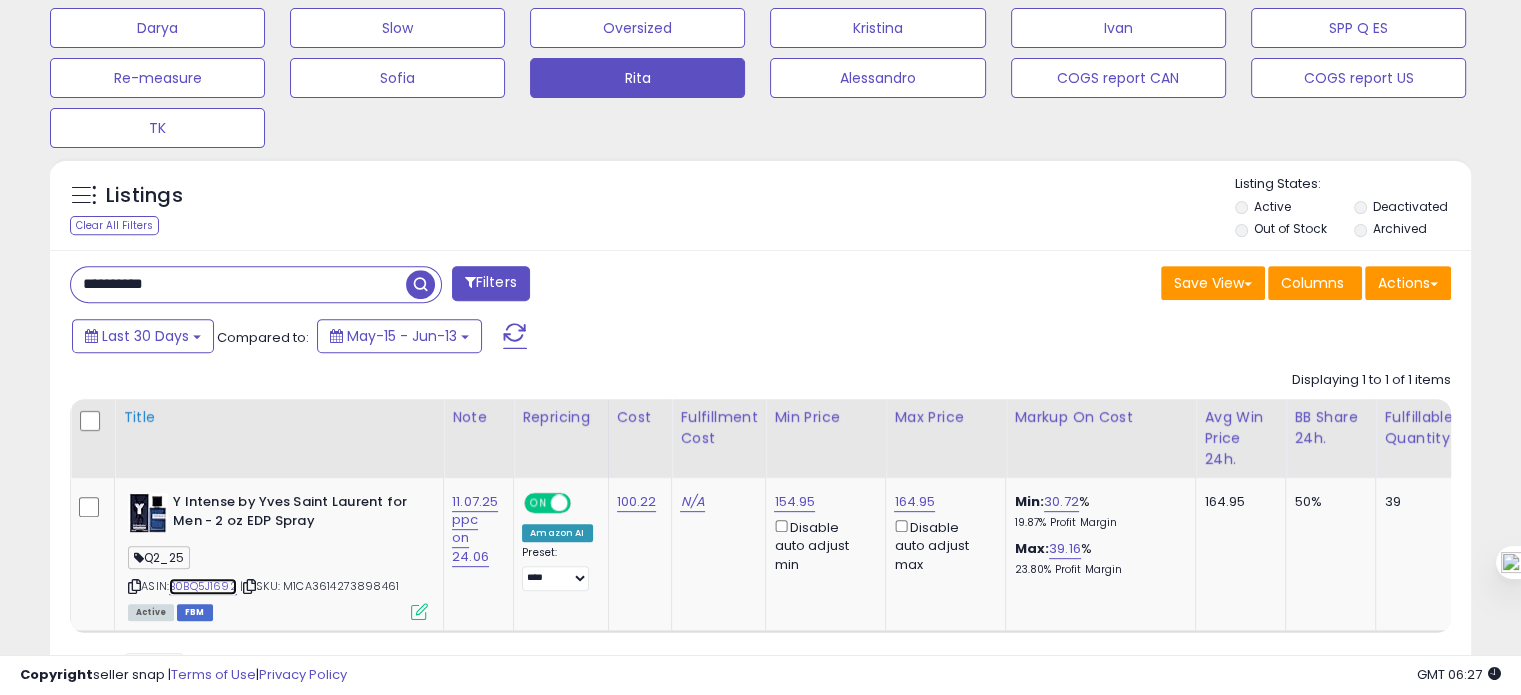 scroll, scrollTop: 726, scrollLeft: 0, axis: vertical 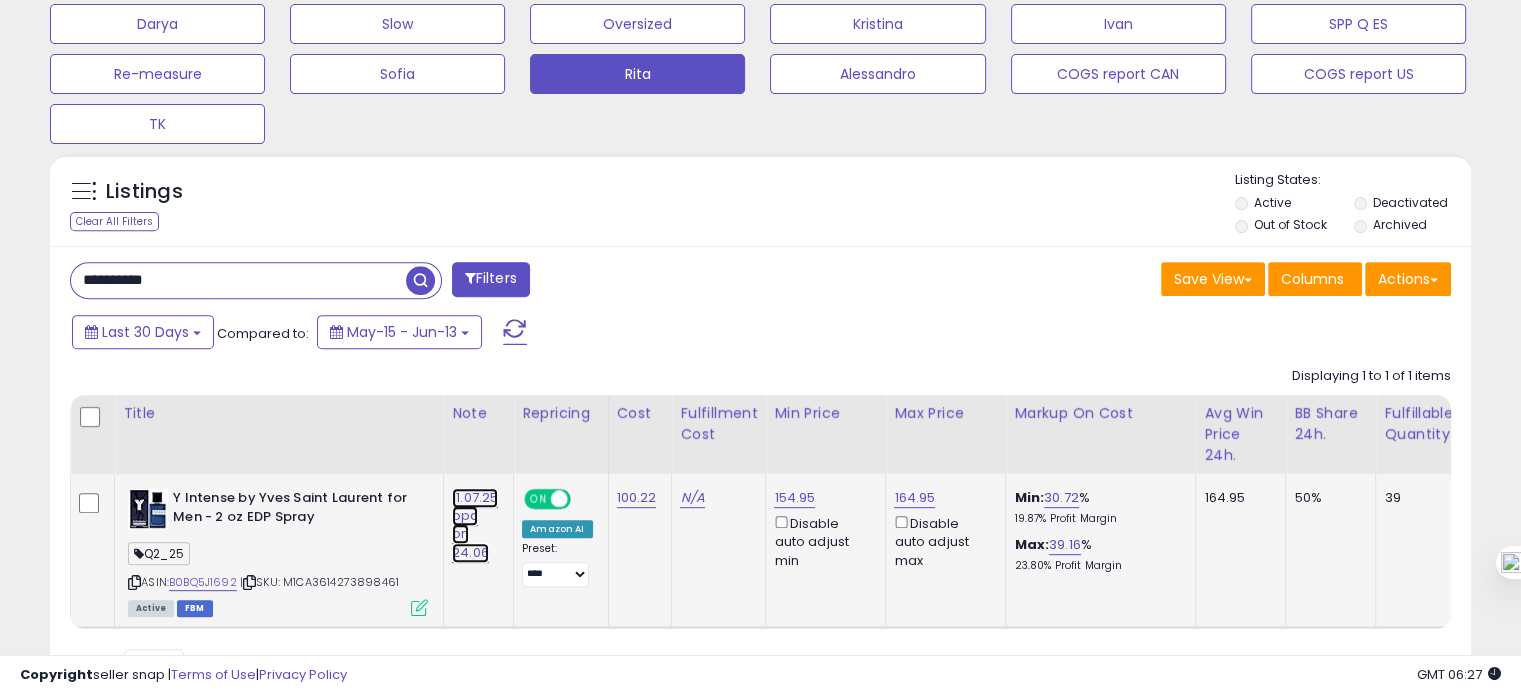 click on "11.07.25 ppc on 24.06" at bounding box center [475, 525] 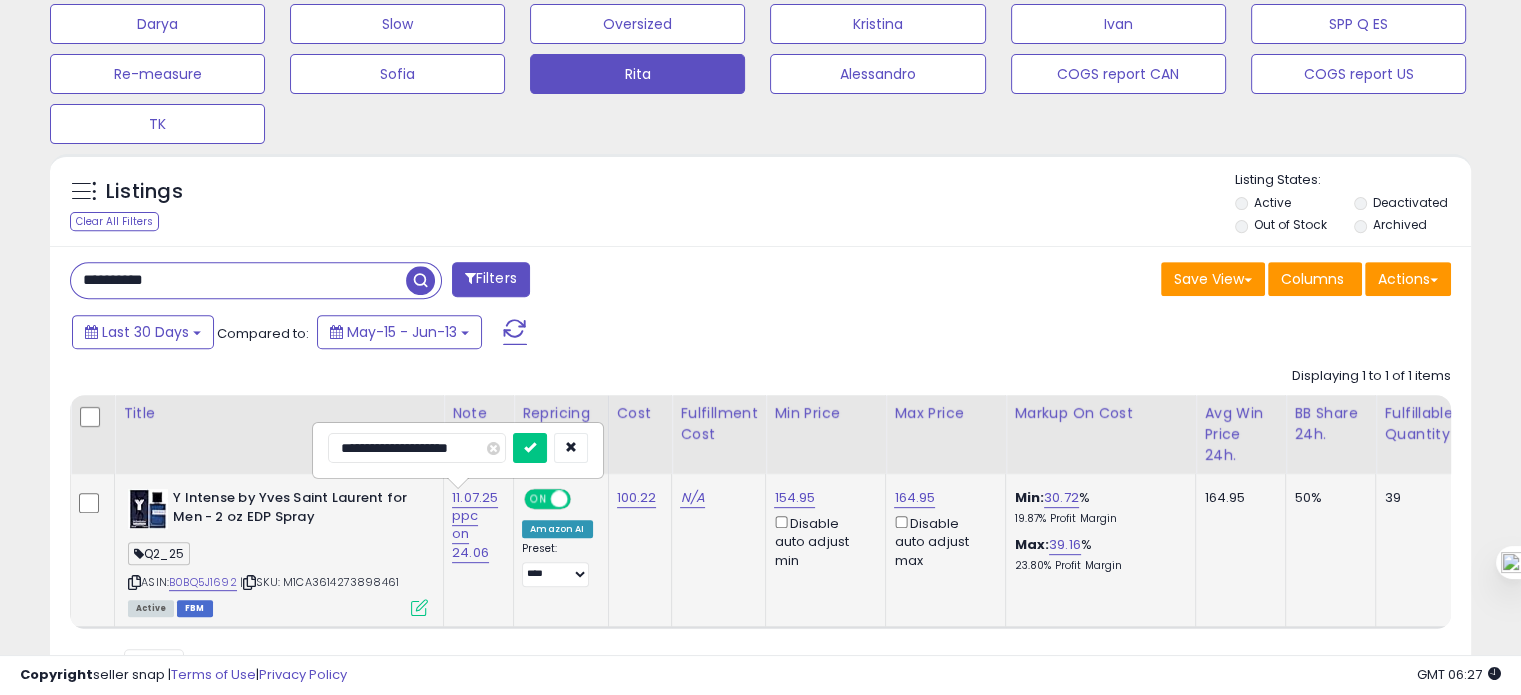 click on "**********" at bounding box center [417, 448] 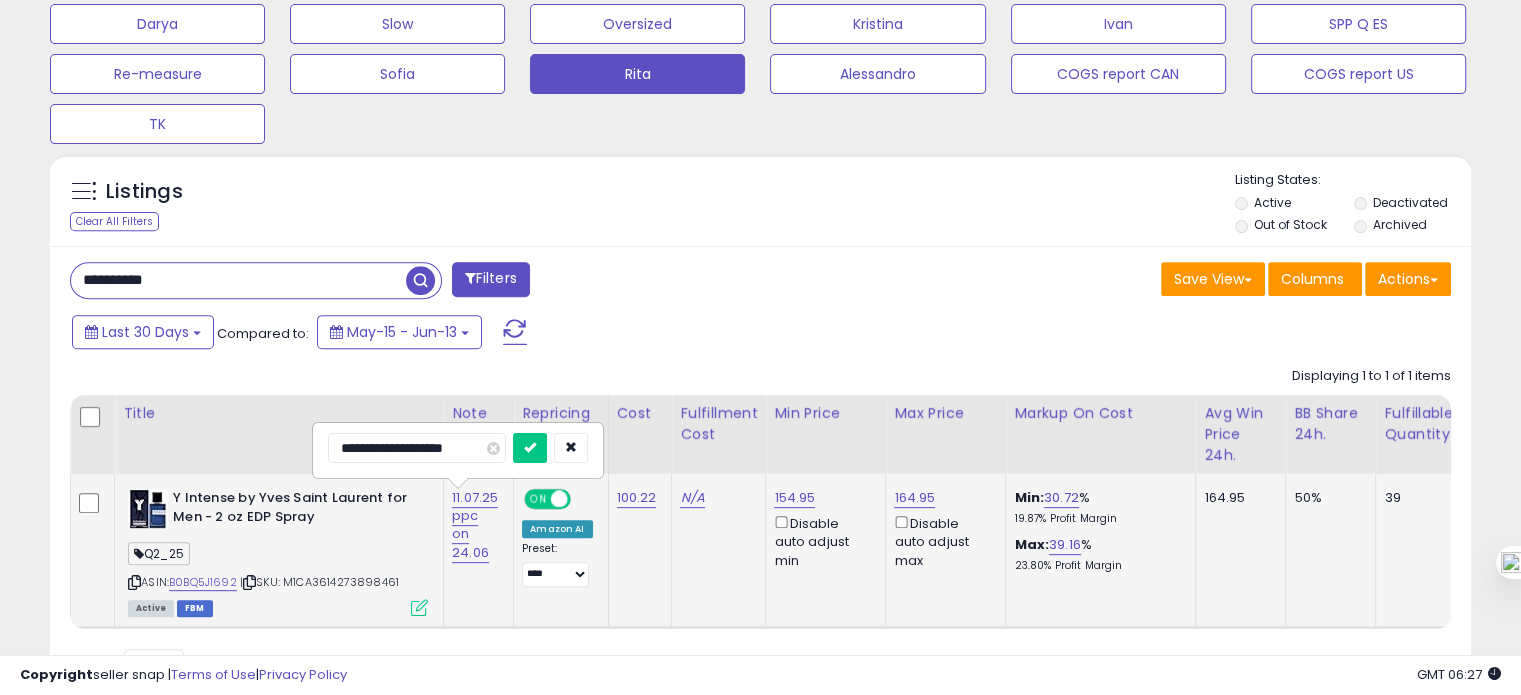type on "**********" 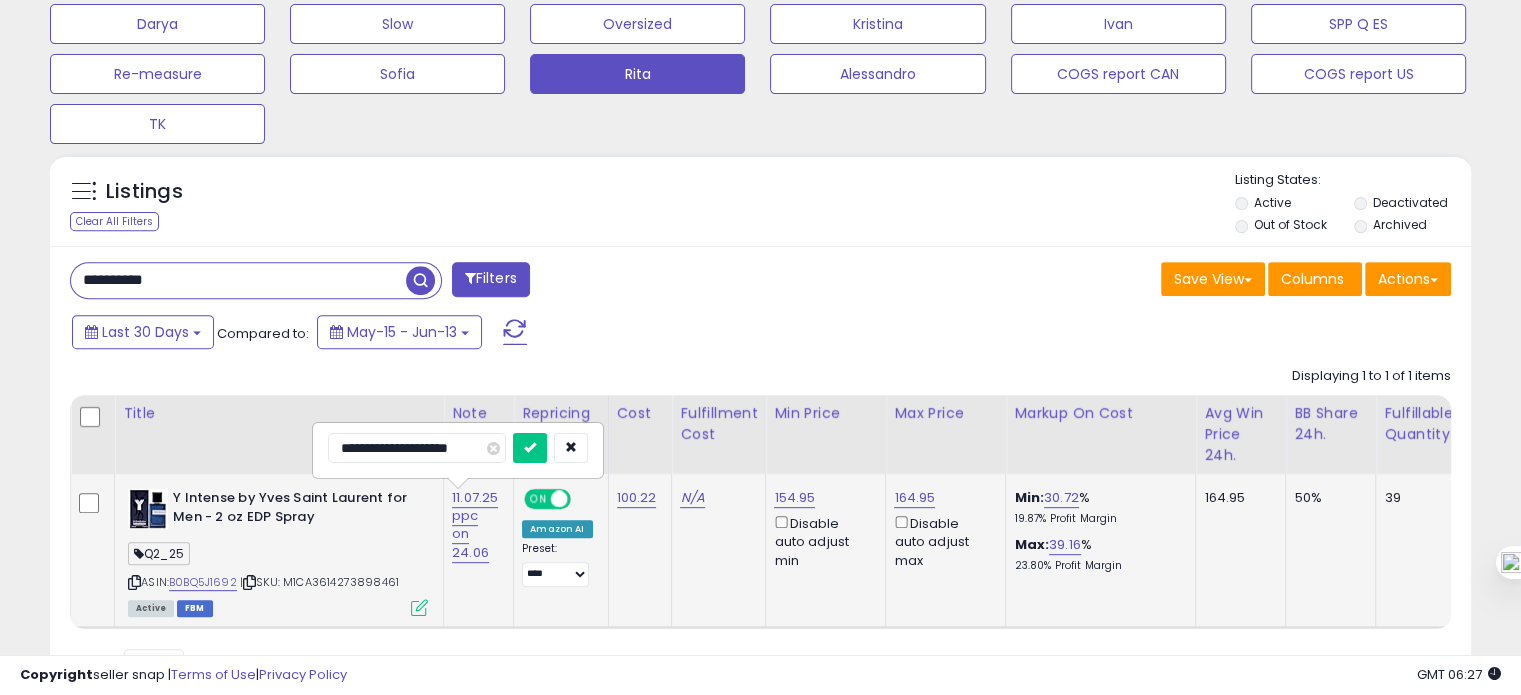 click at bounding box center (530, 448) 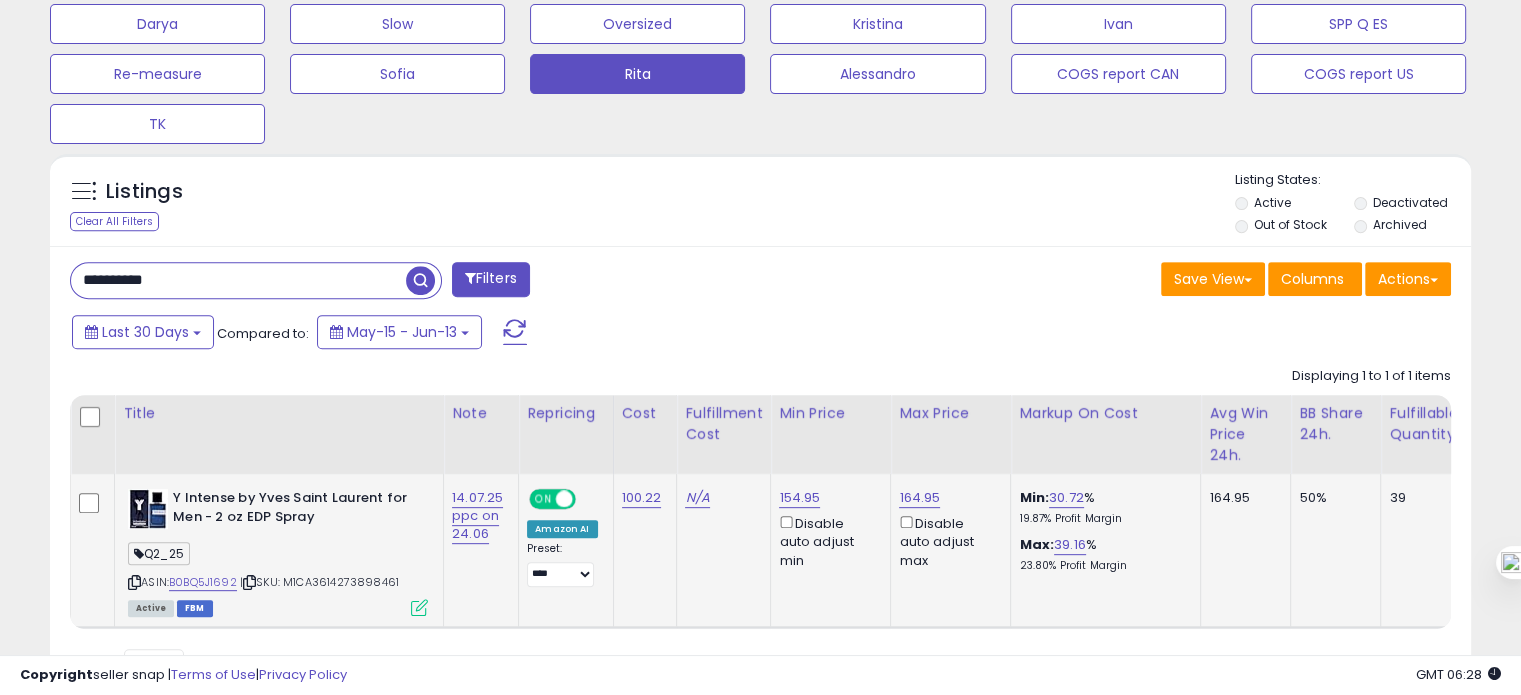 click on "**********" at bounding box center [238, 280] 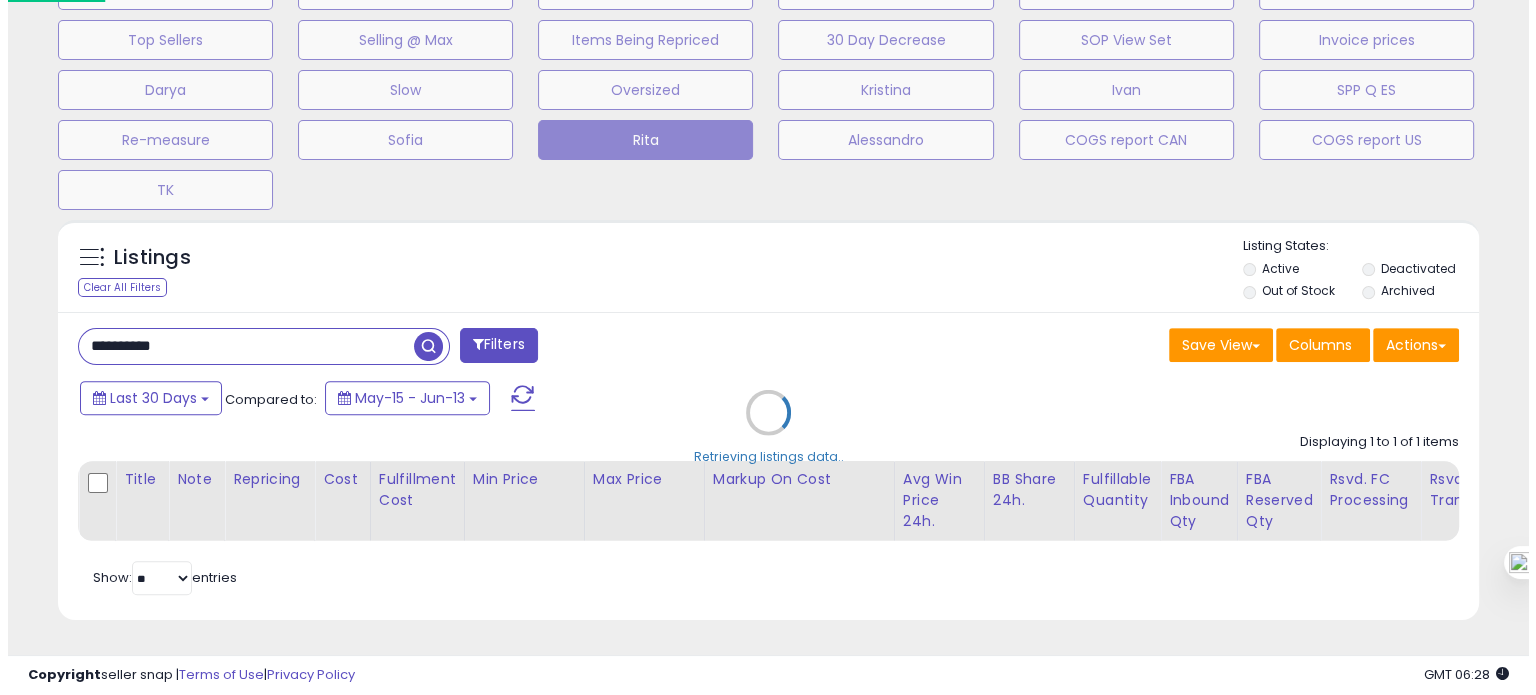 scroll, scrollTop: 674, scrollLeft: 0, axis: vertical 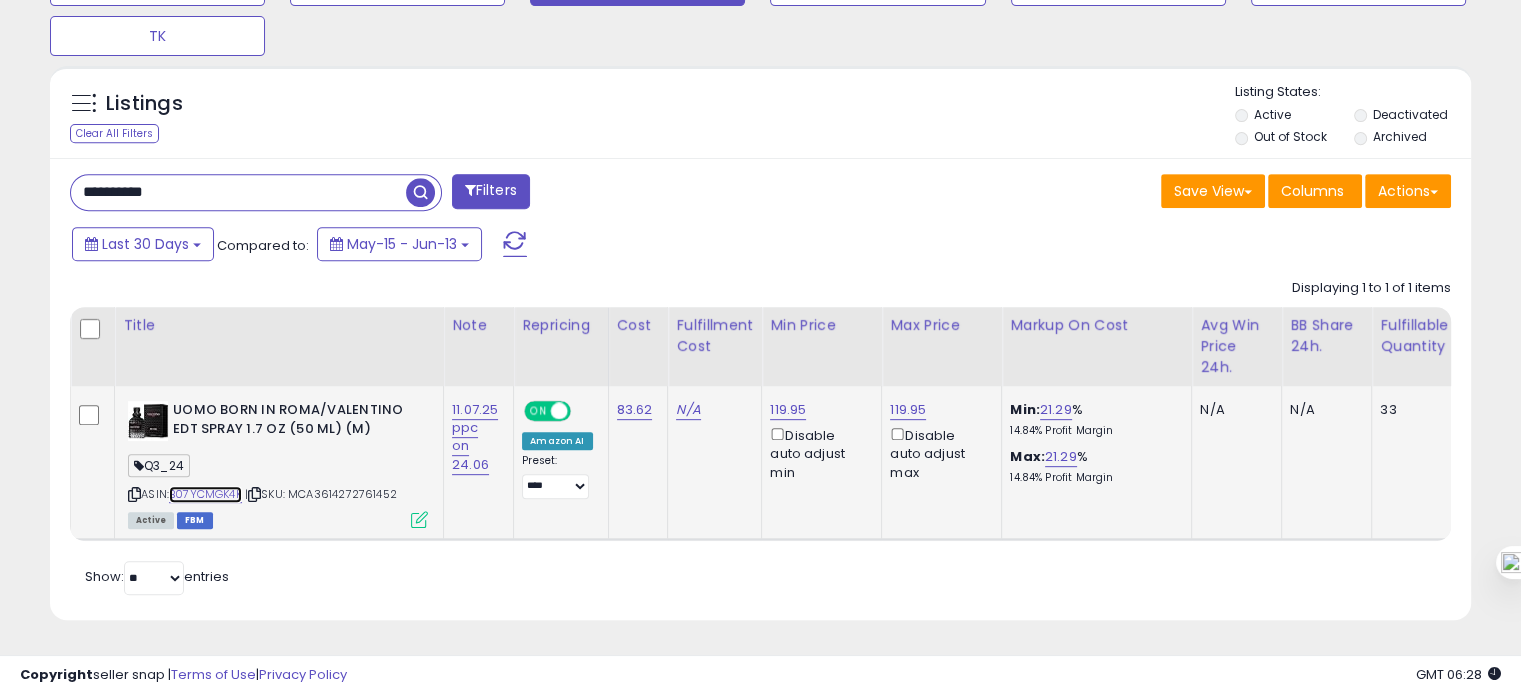 click on "B07YCMGK4K" at bounding box center (205, 494) 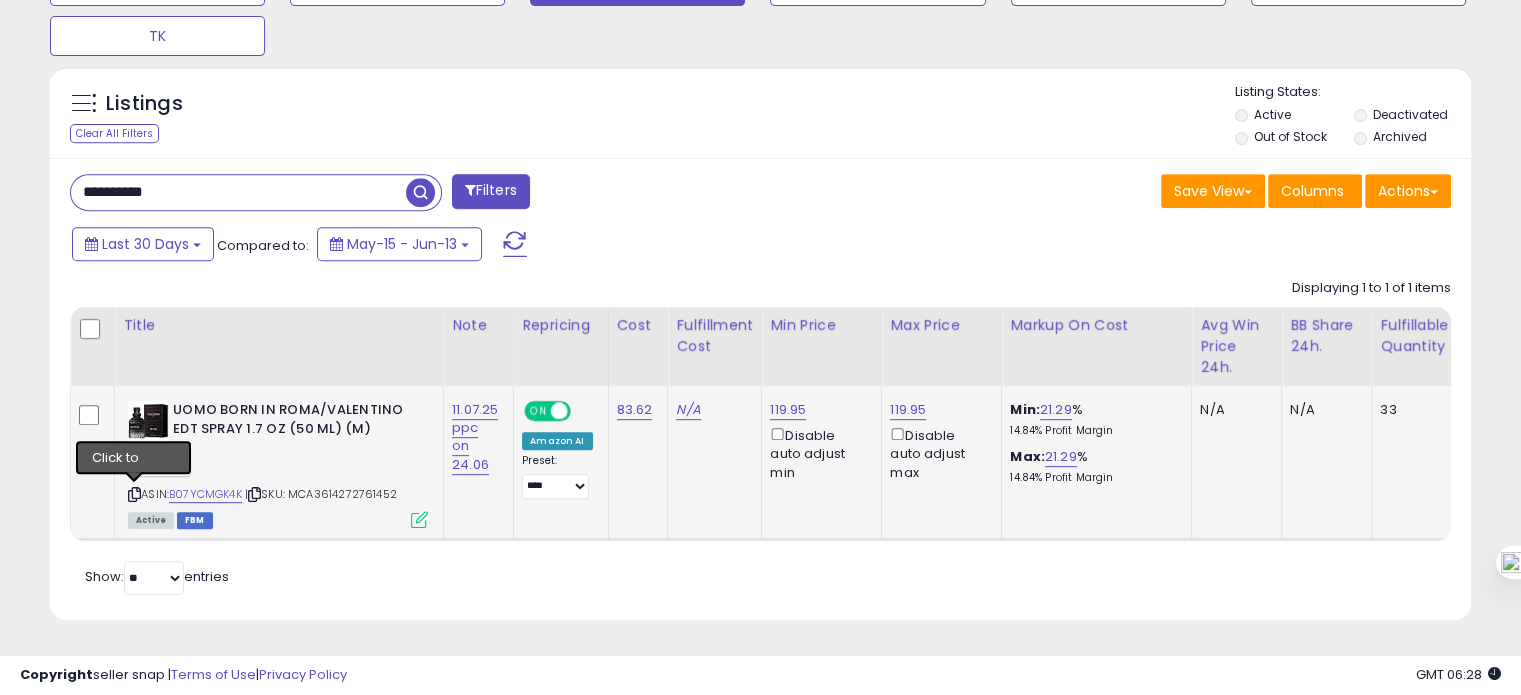 click at bounding box center (134, 494) 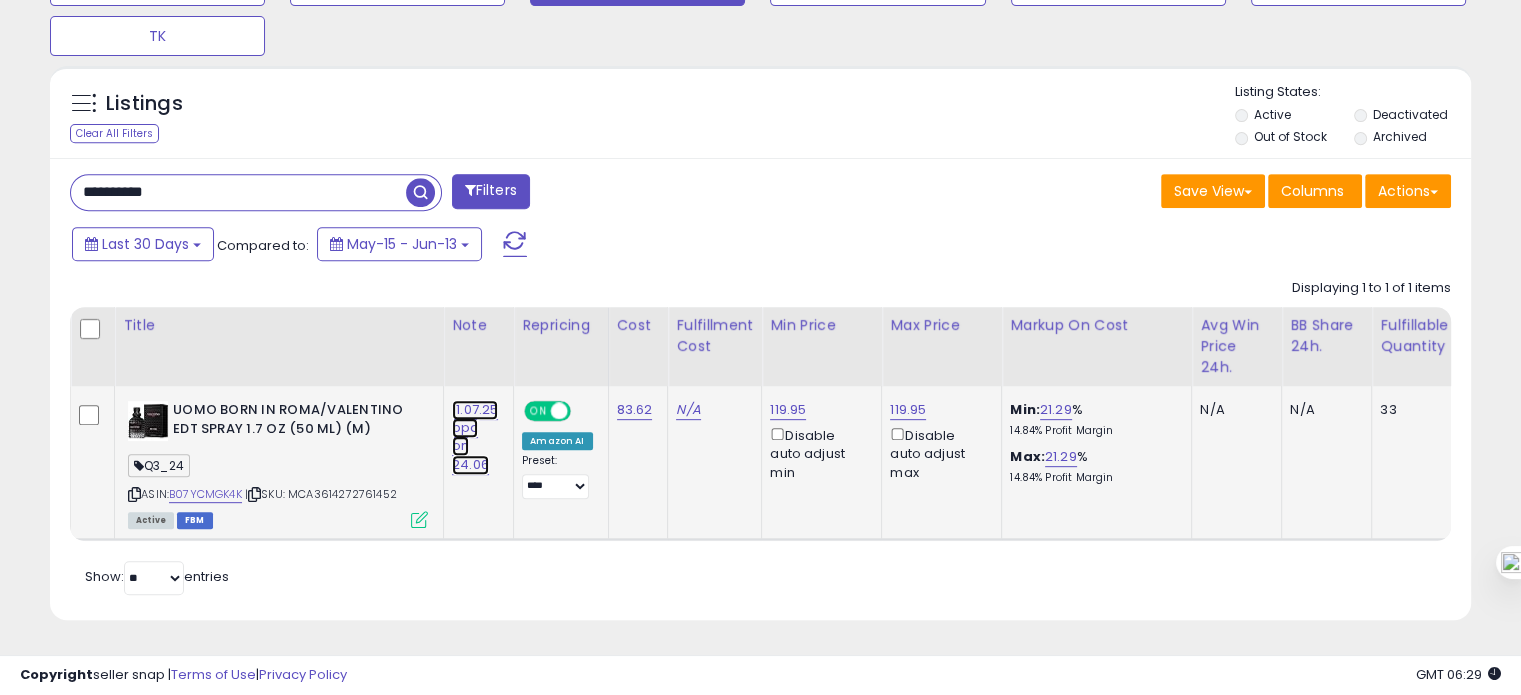 click on "11.07.25 ppc on 24.06" at bounding box center (475, 437) 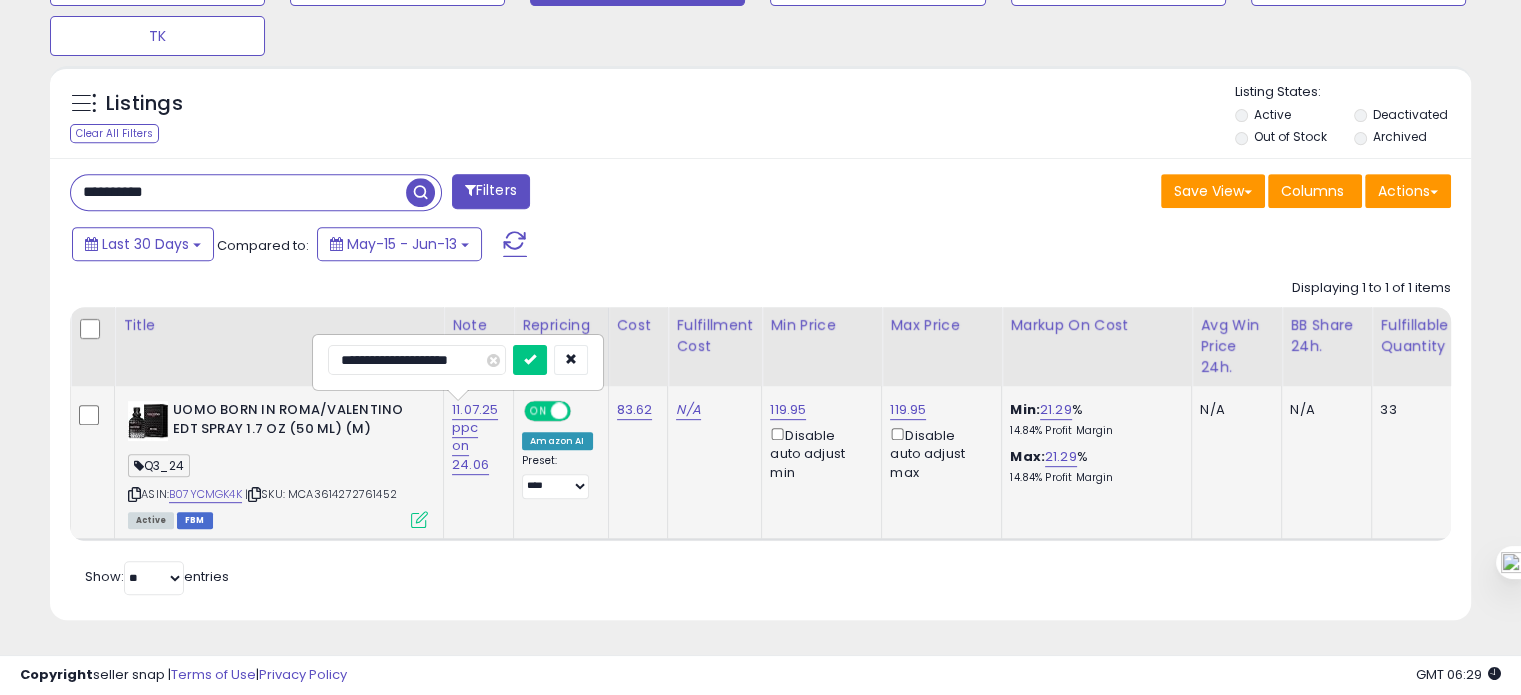 click on "**********" at bounding box center [417, 360] 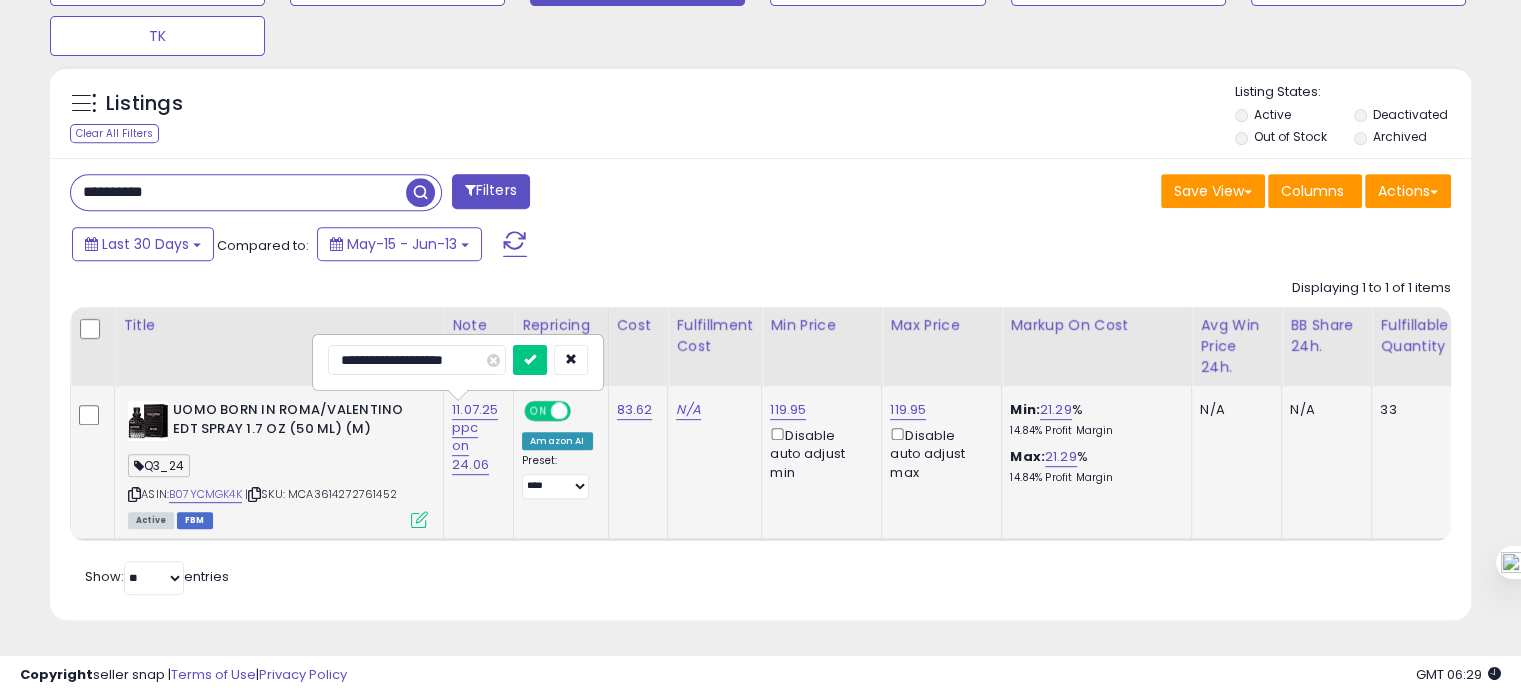 type on "**********" 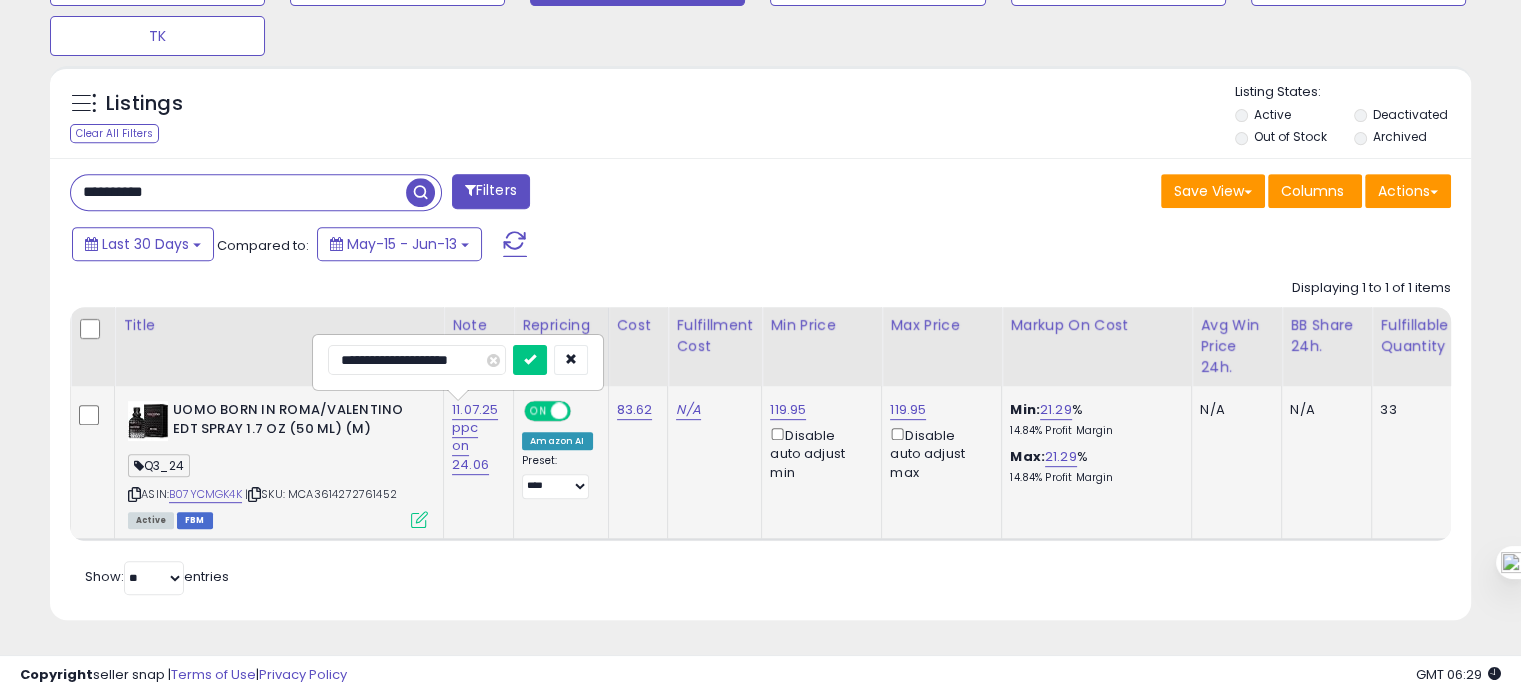 click at bounding box center (530, 360) 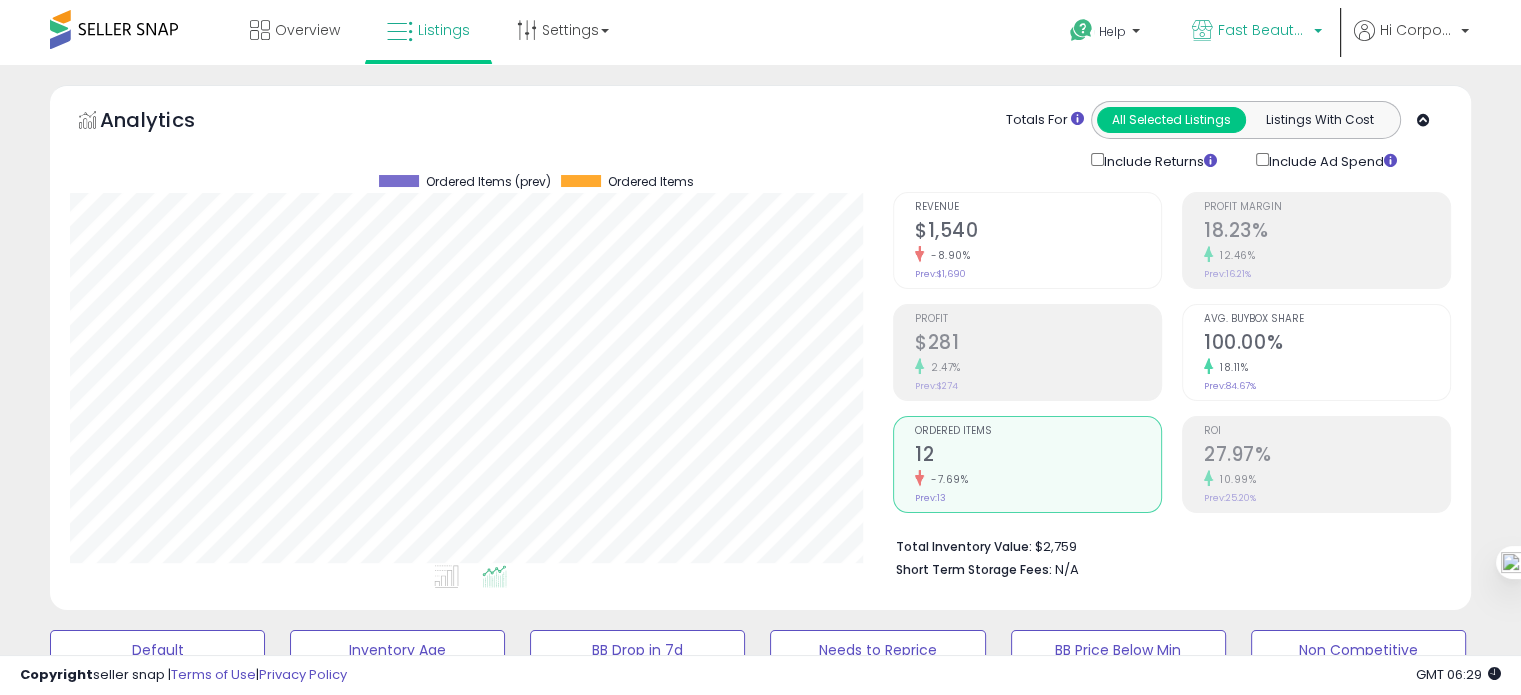 click on "Fast Beauty (Canada)" at bounding box center [1263, 30] 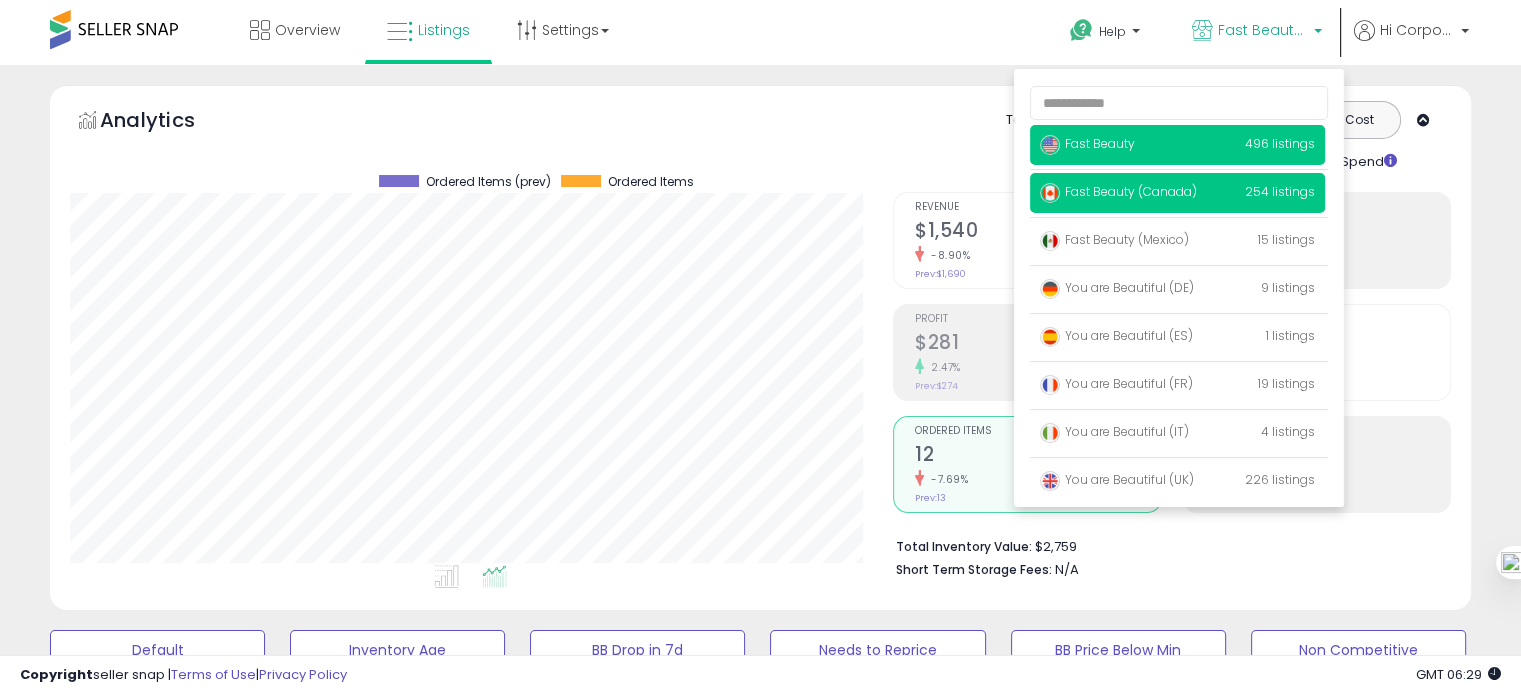 click on "Fast Beauty" at bounding box center [1087, 143] 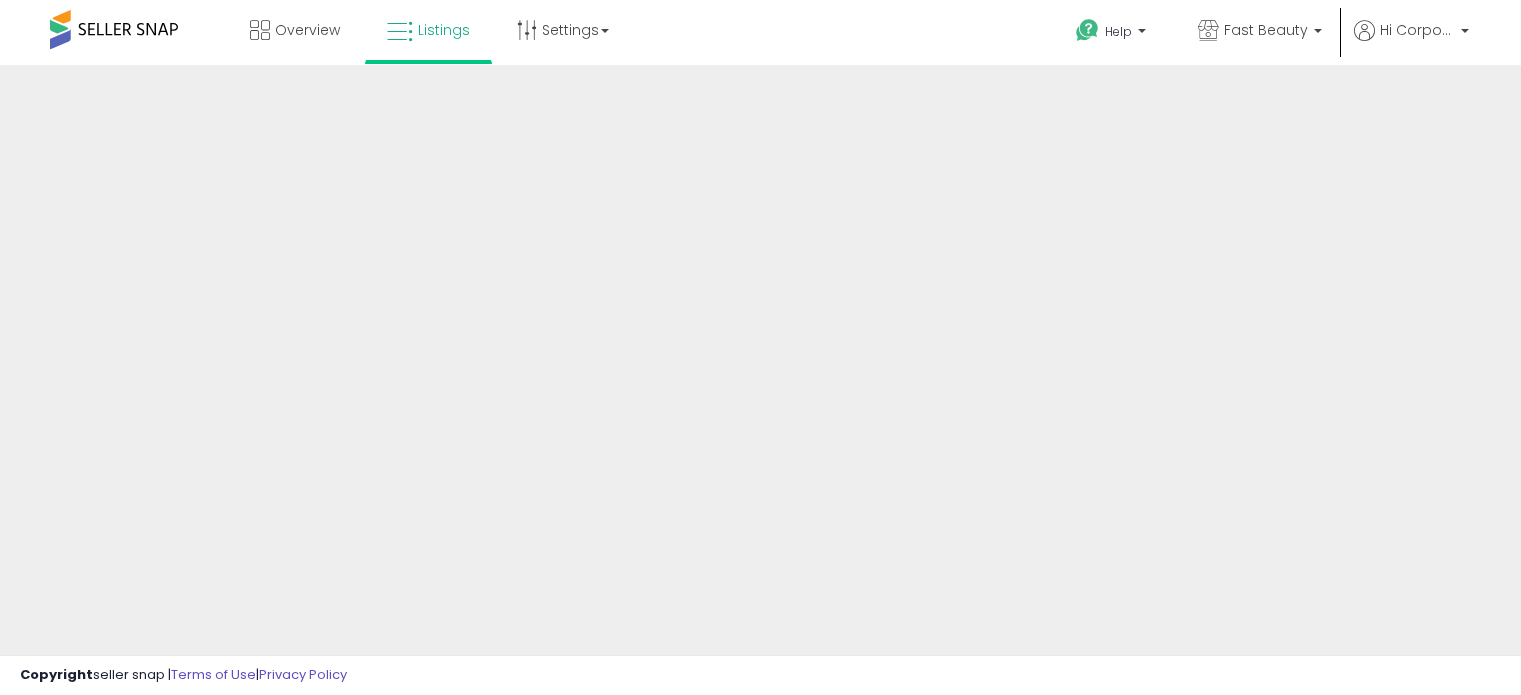 scroll, scrollTop: 0, scrollLeft: 0, axis: both 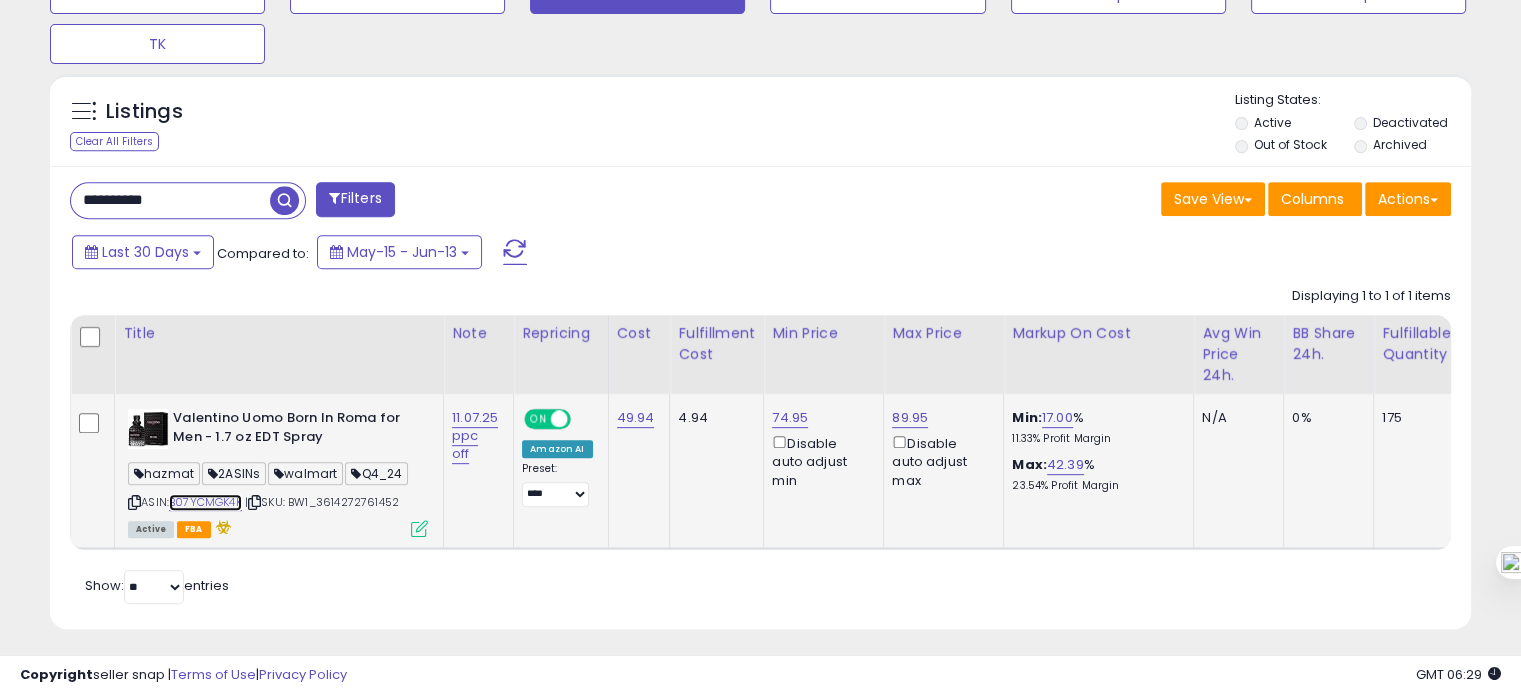 click on "B07YCMGK4K" at bounding box center (205, 502) 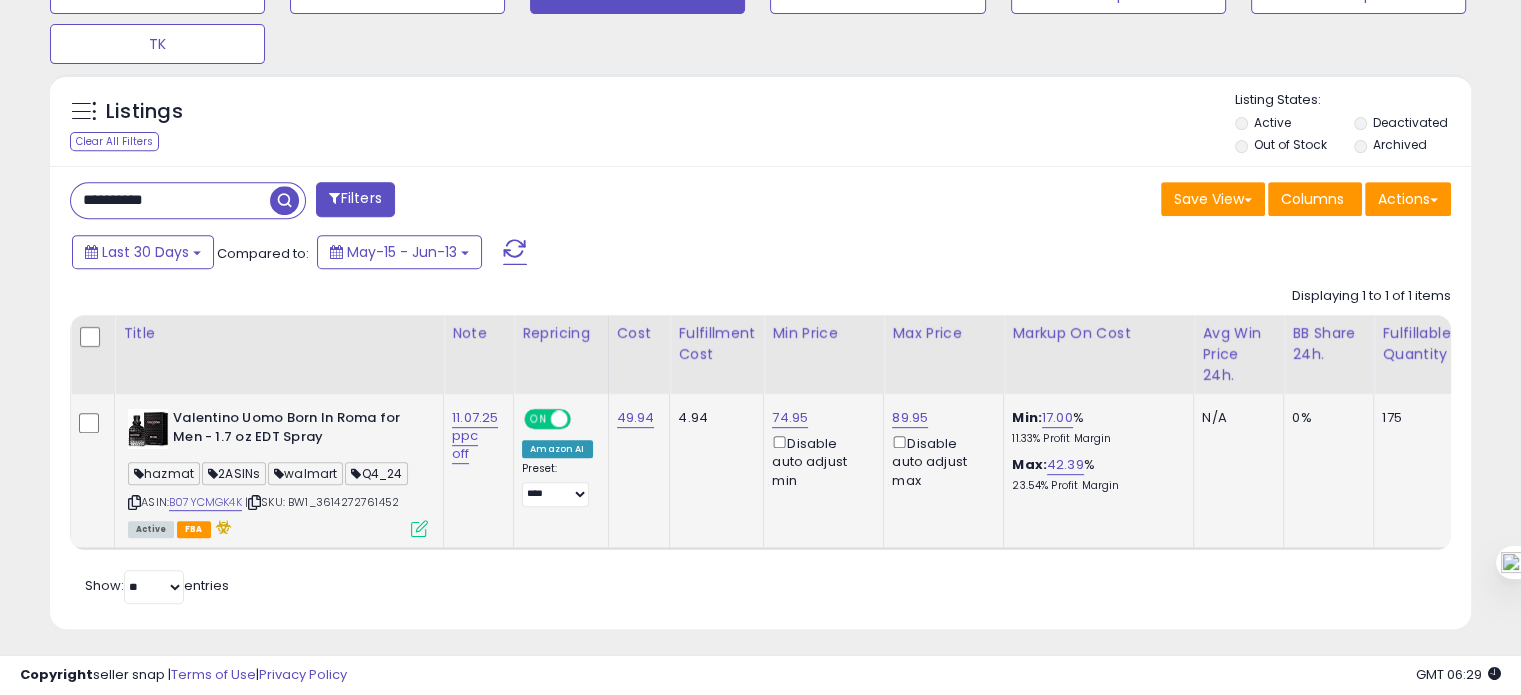 click on "|   SKU: BW1_3614272761452" at bounding box center (322, 502) 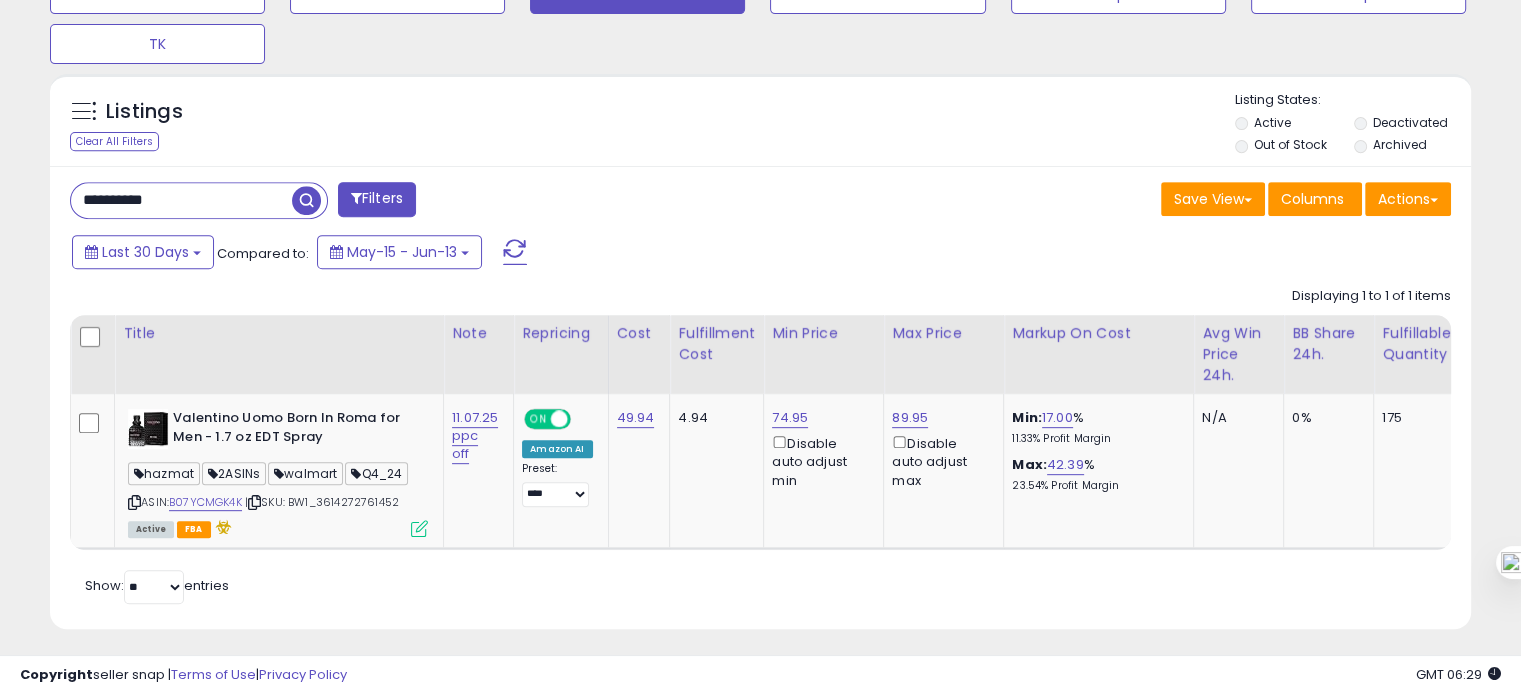 click on "**********" at bounding box center (181, 200) 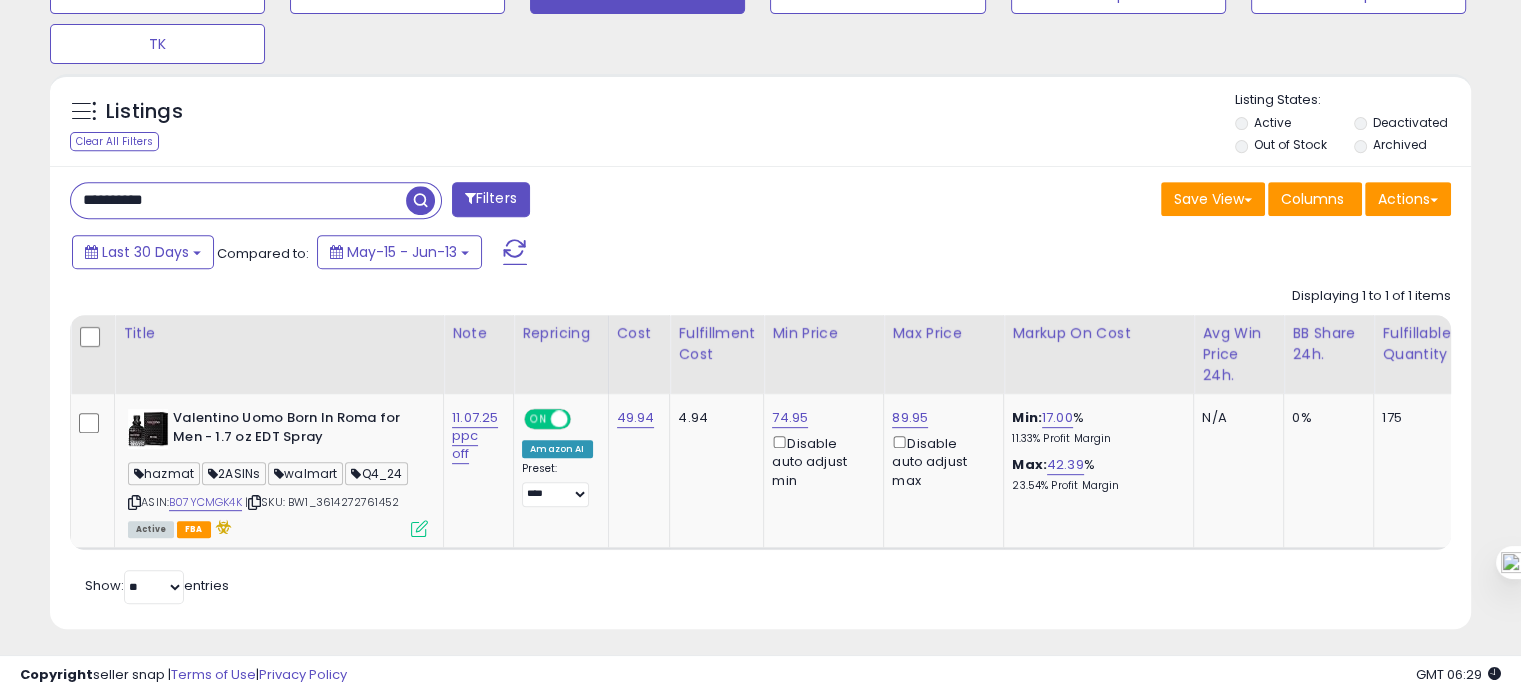 click on "**********" at bounding box center (238, 200) 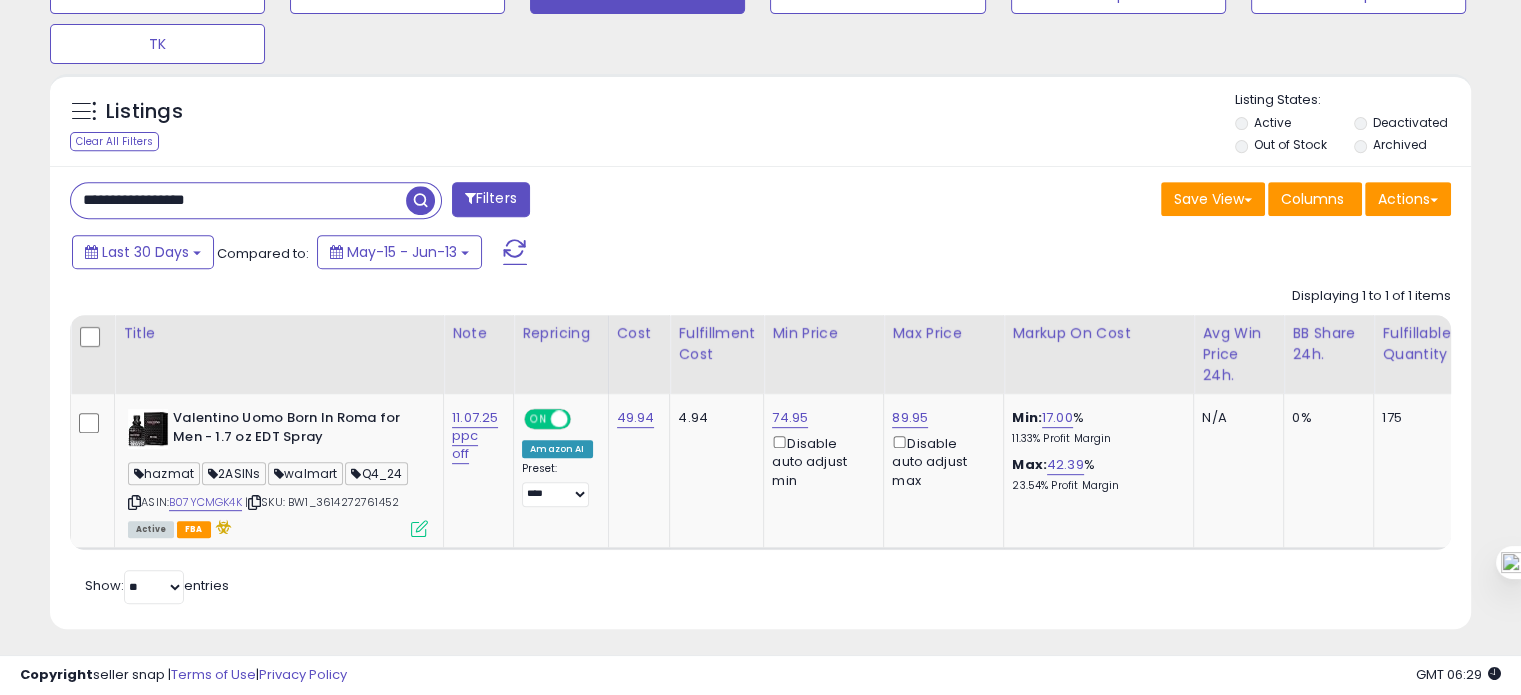 click on "**********" at bounding box center (238, 200) 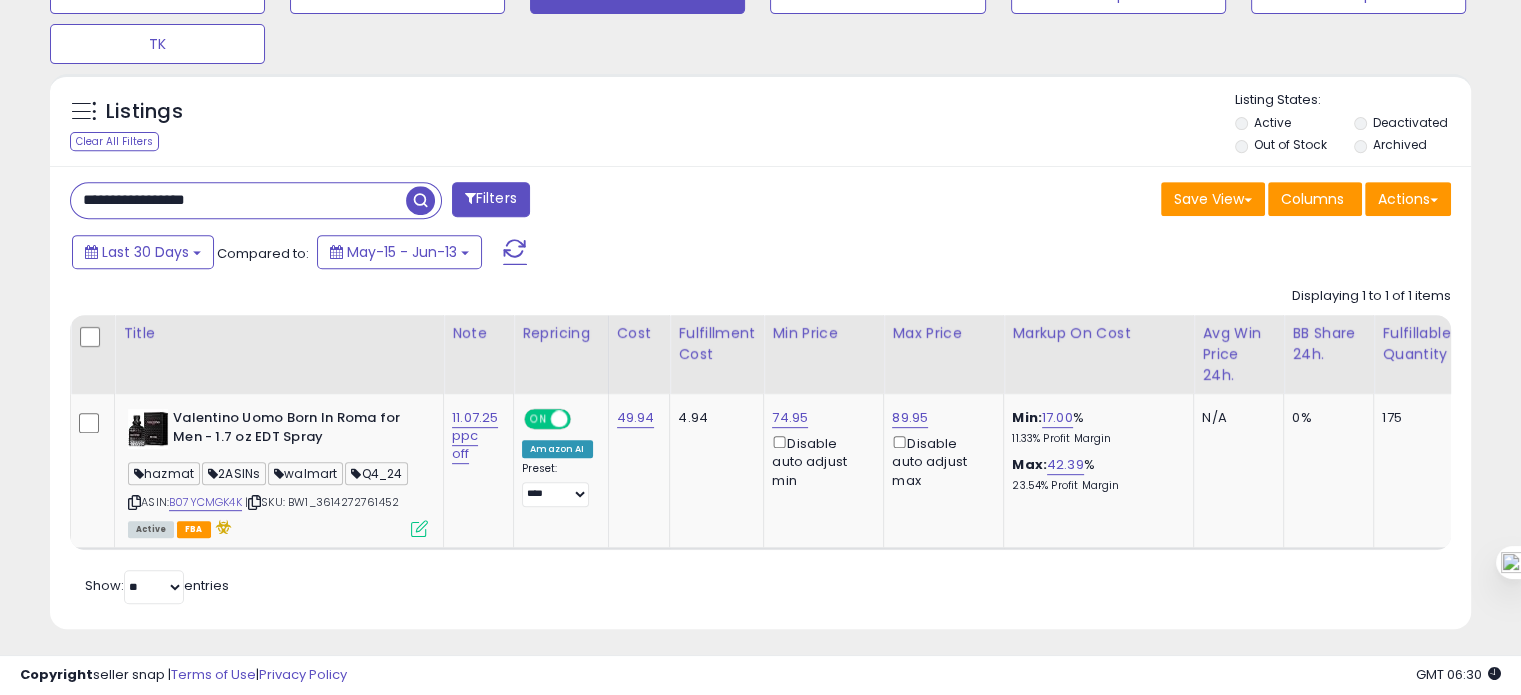 click on "**********" at bounding box center (238, 200) 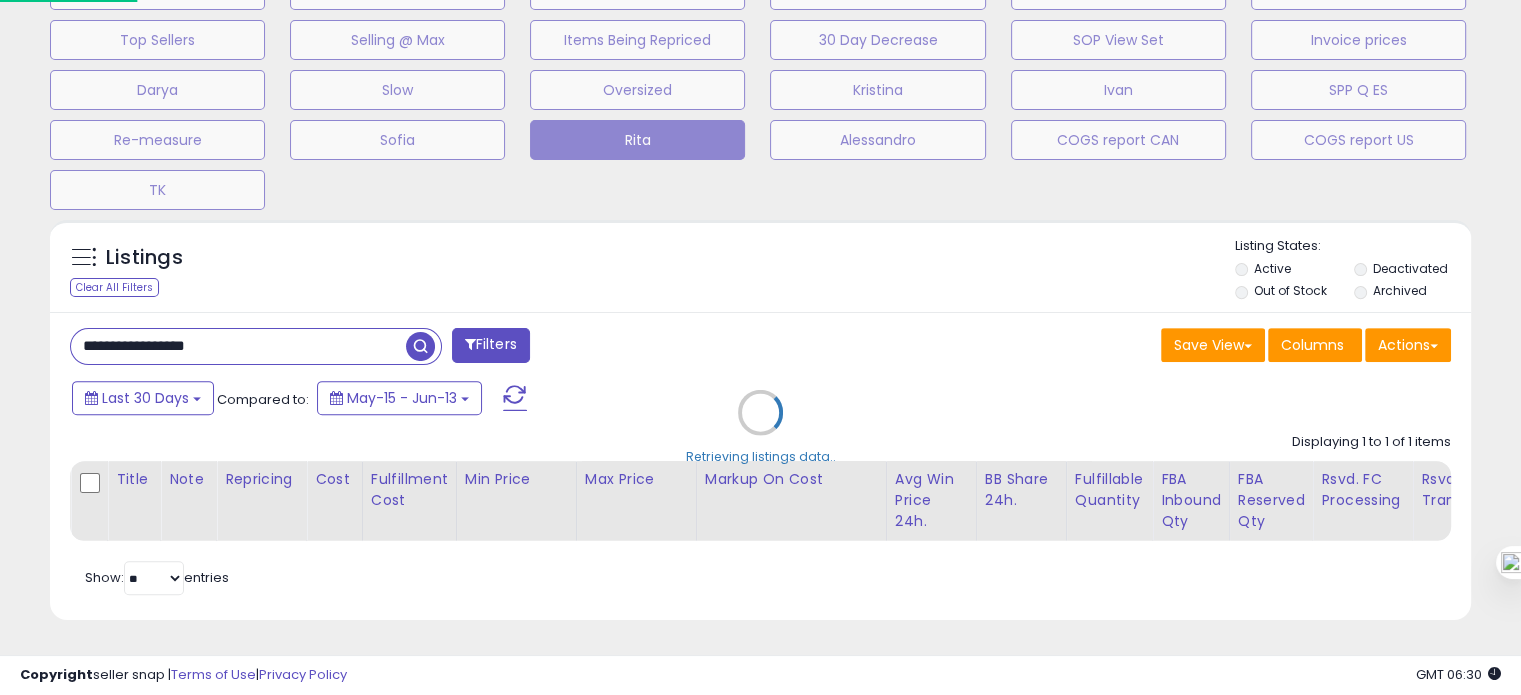 scroll, scrollTop: 999589, scrollLeft: 999168, axis: both 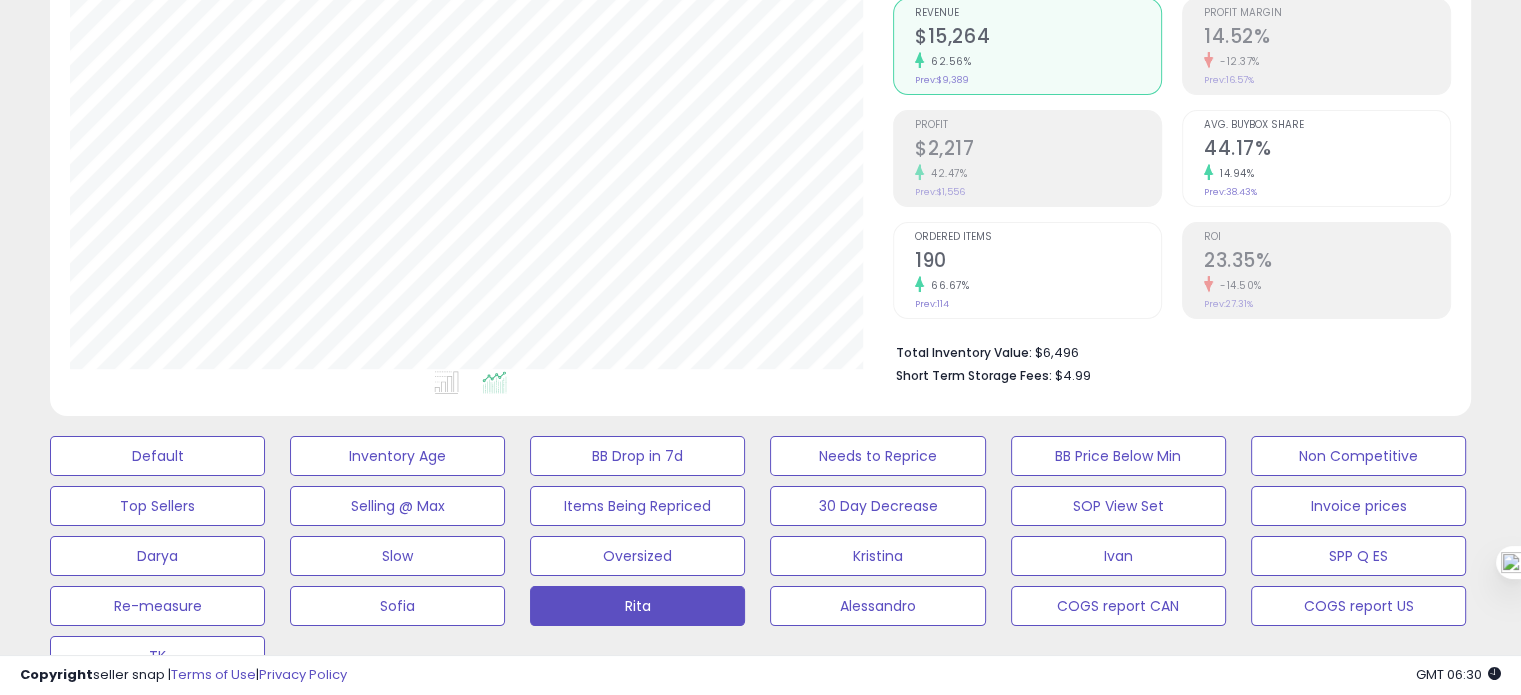 click on "190" at bounding box center [1038, 262] 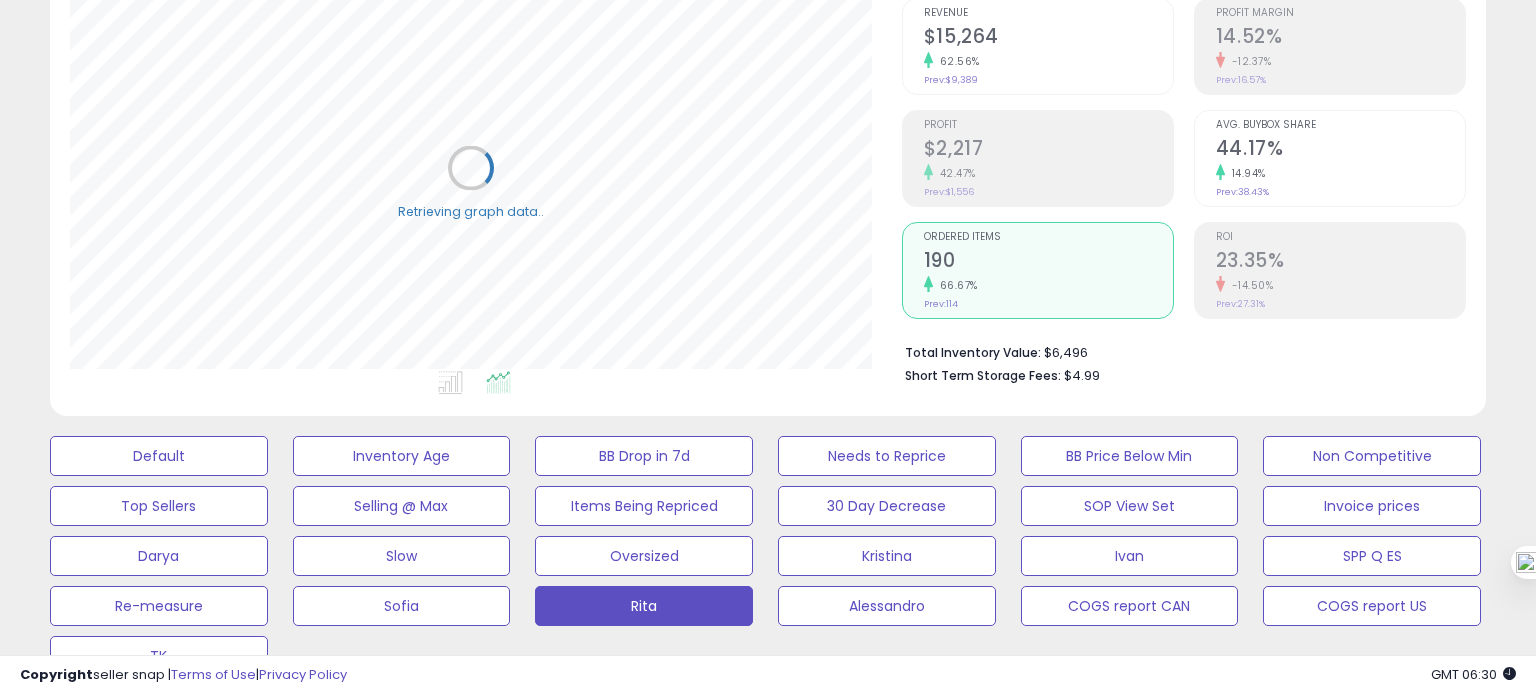 scroll, scrollTop: 999589, scrollLeft: 999168, axis: both 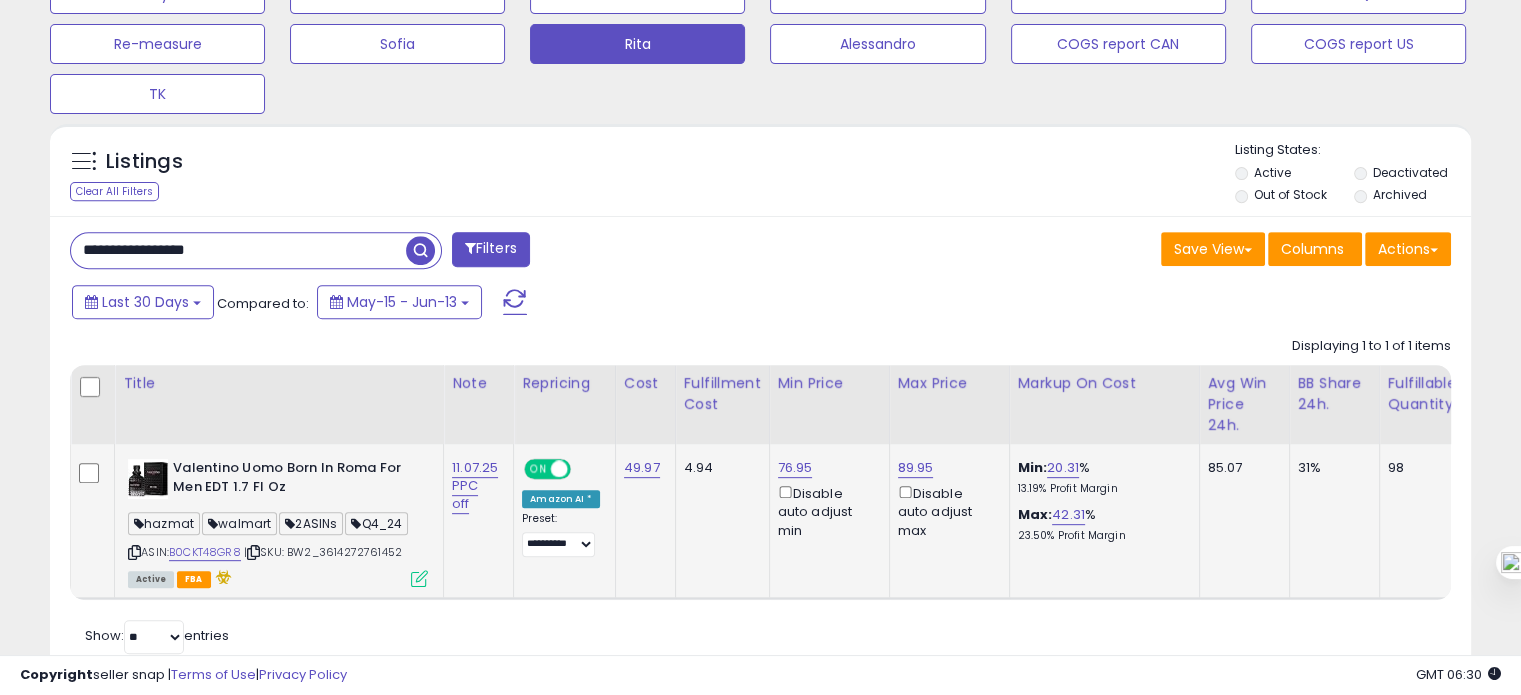 drag, startPoint x: 405, startPoint y: 554, endPoint x: 328, endPoint y: 551, distance: 77.05842 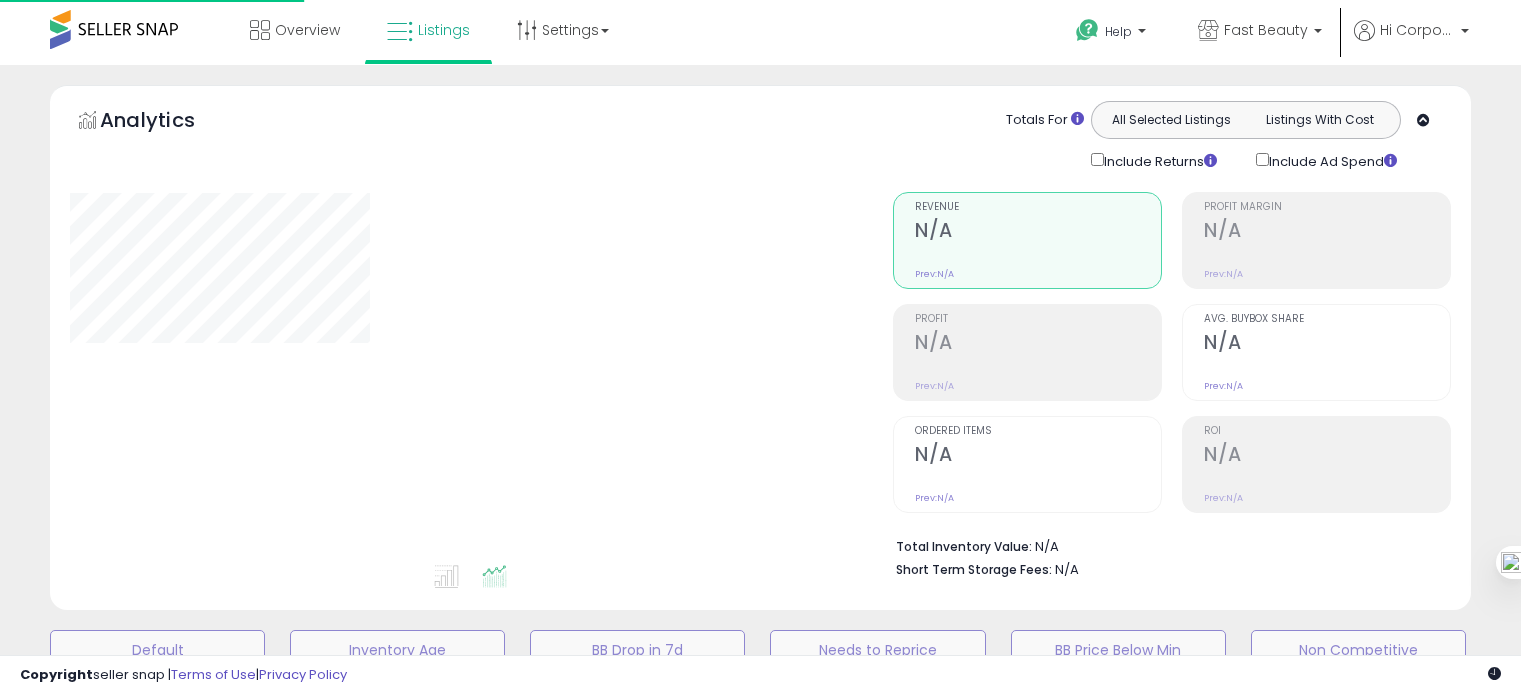 scroll, scrollTop: 0, scrollLeft: 0, axis: both 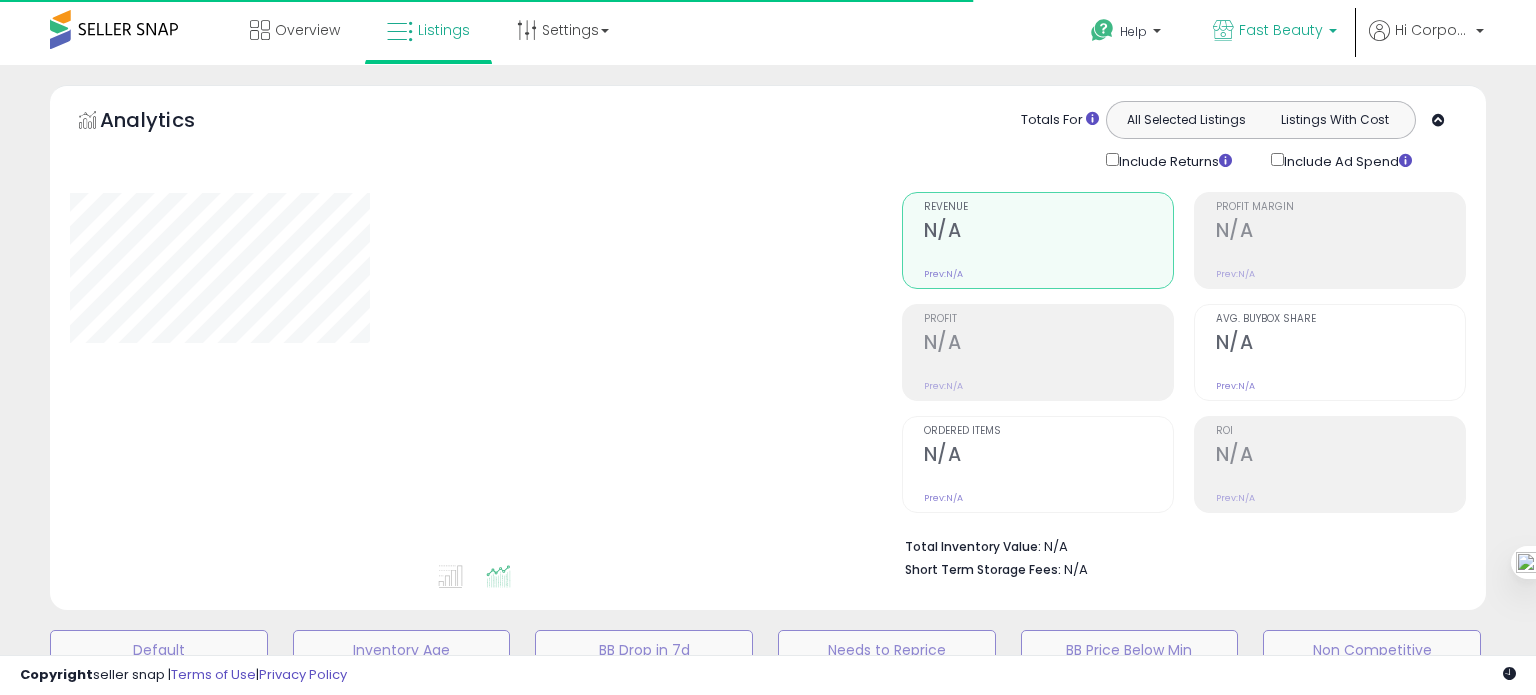 type on "**********" 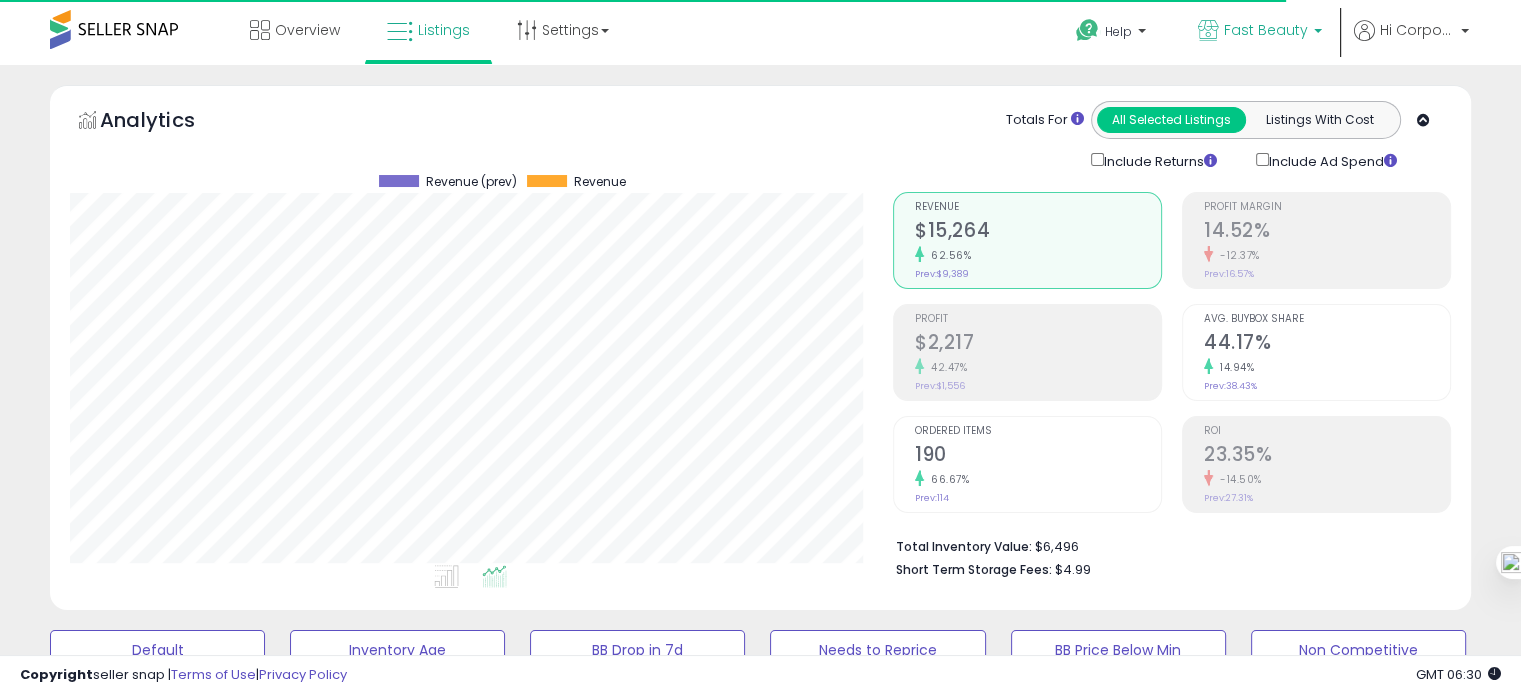 scroll, scrollTop: 999589, scrollLeft: 999176, axis: both 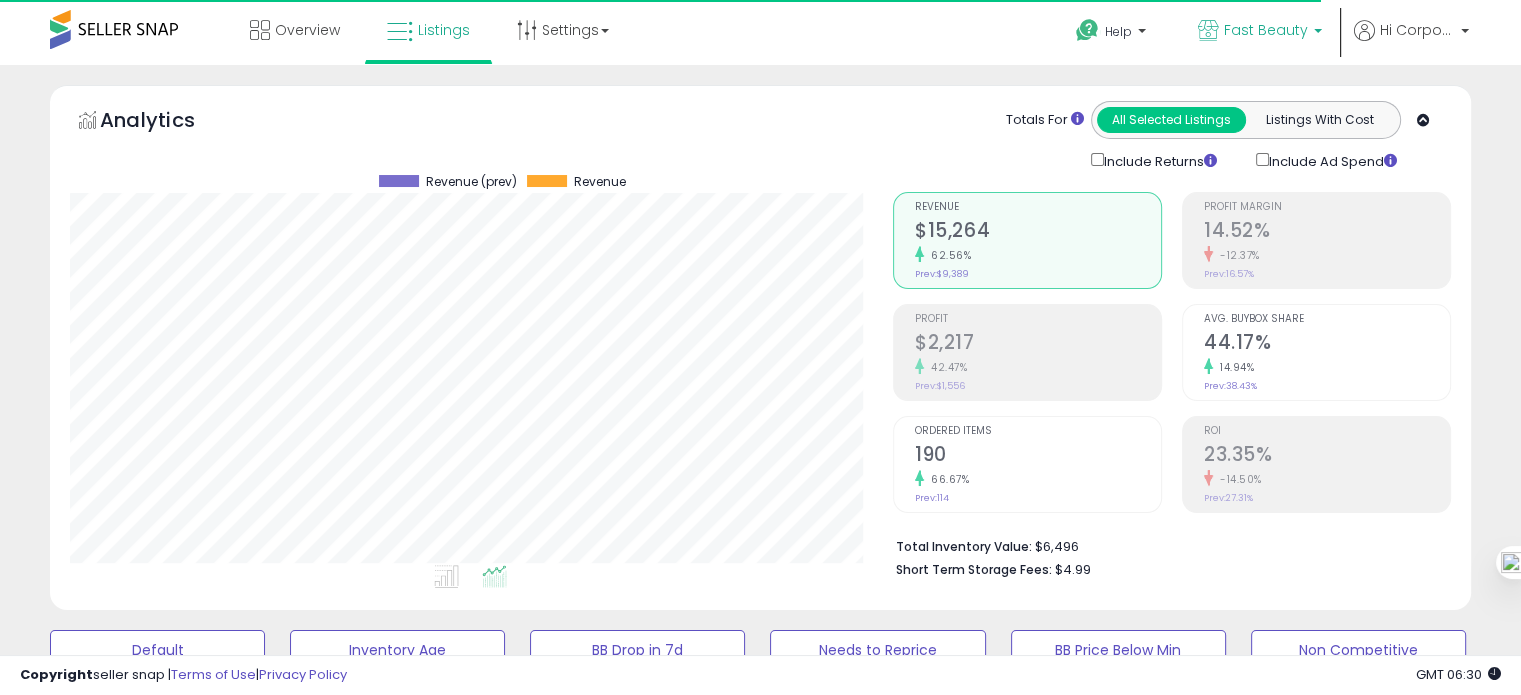 click on "Fast Beauty" at bounding box center [1266, 30] 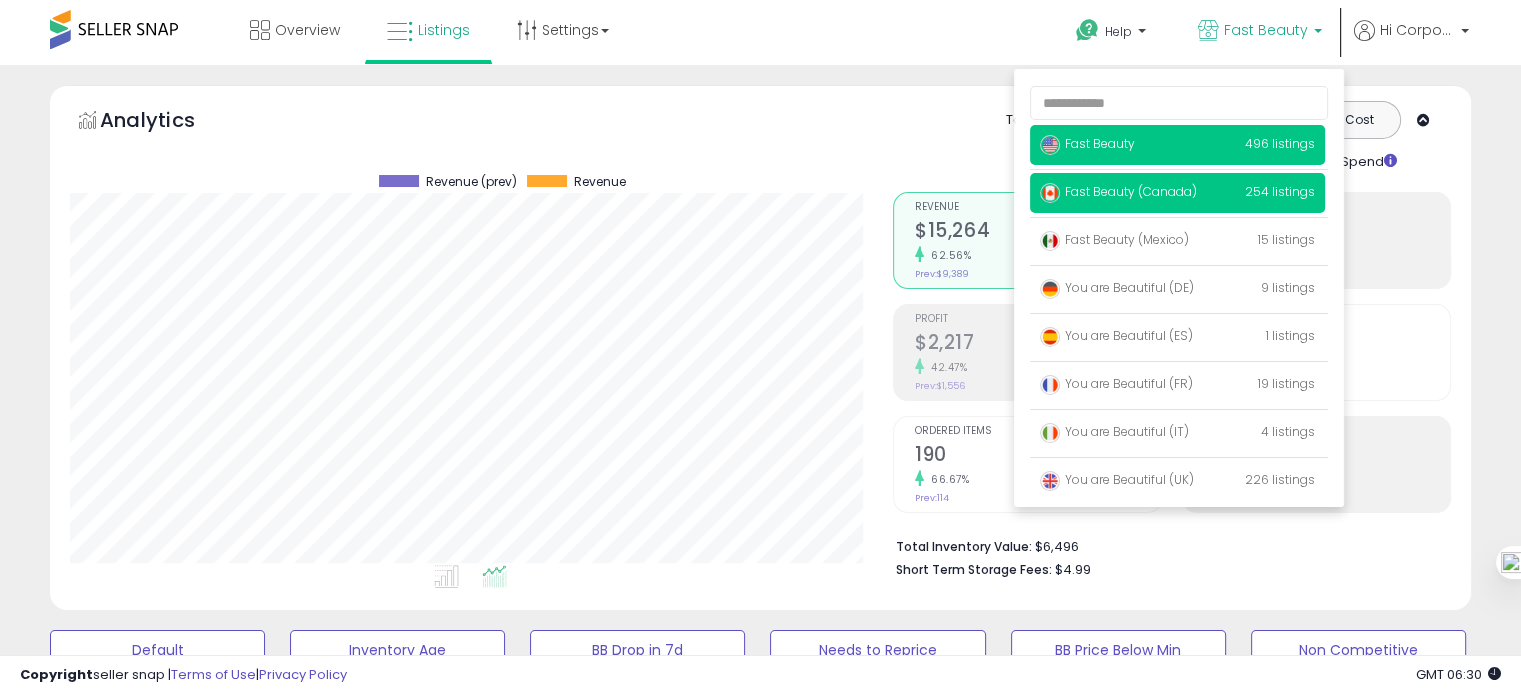 click on "Fast Beauty (Canada)
254
listings" at bounding box center (1177, 193) 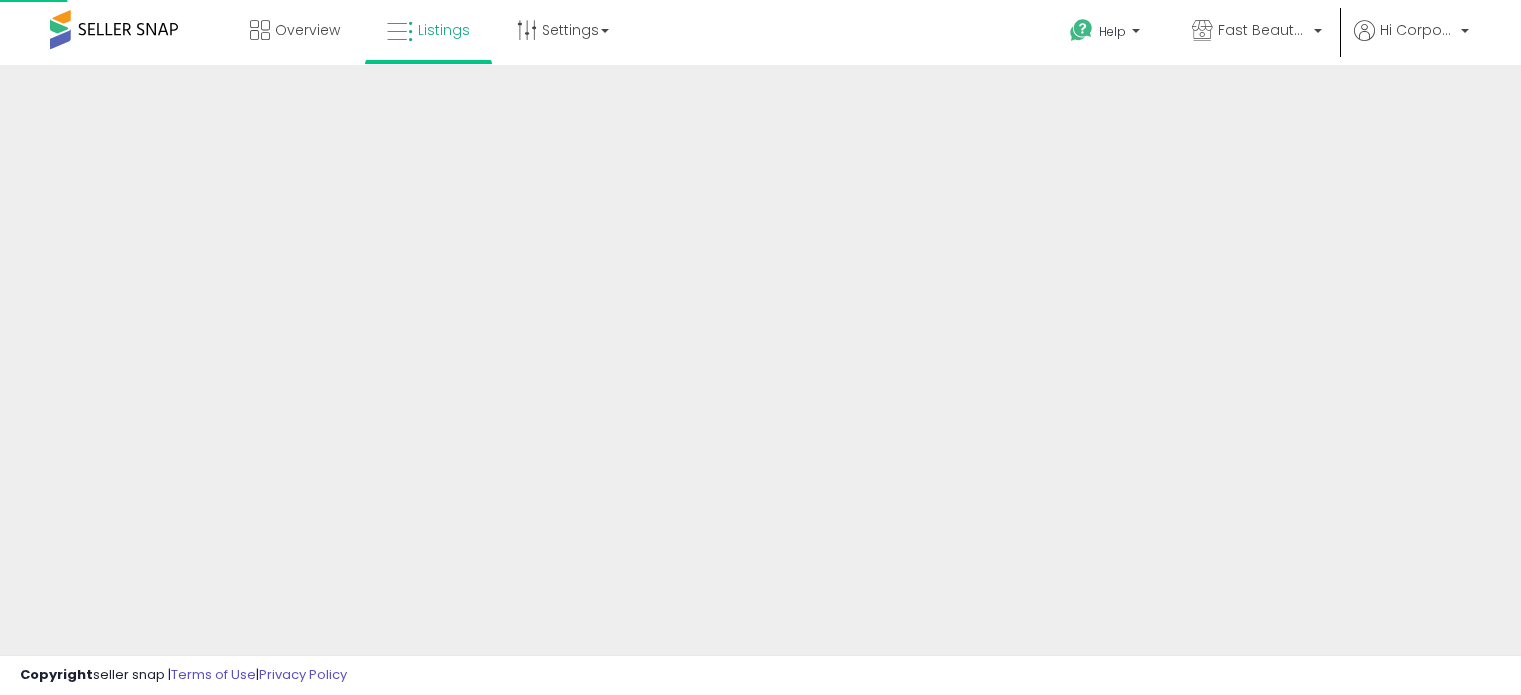 scroll, scrollTop: 0, scrollLeft: 0, axis: both 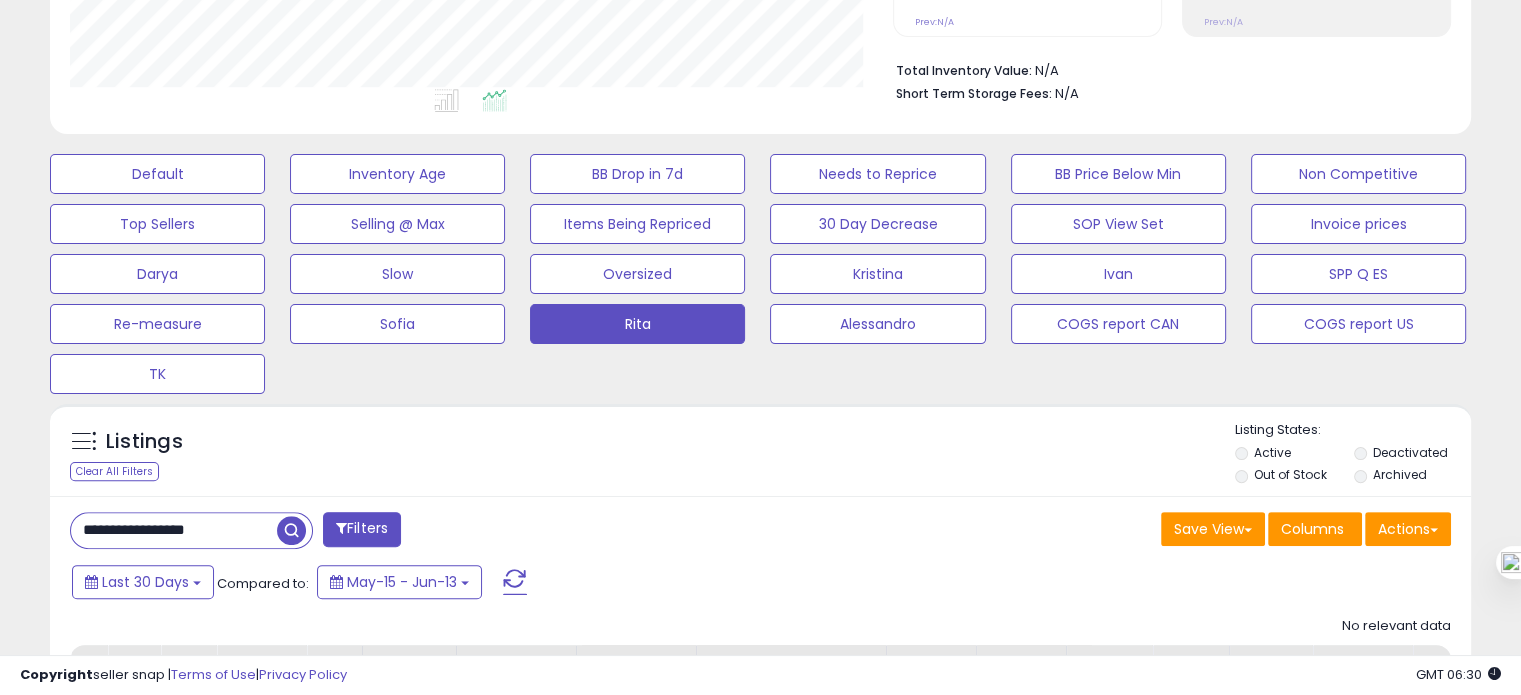 click on "**********" at bounding box center (174, 530) 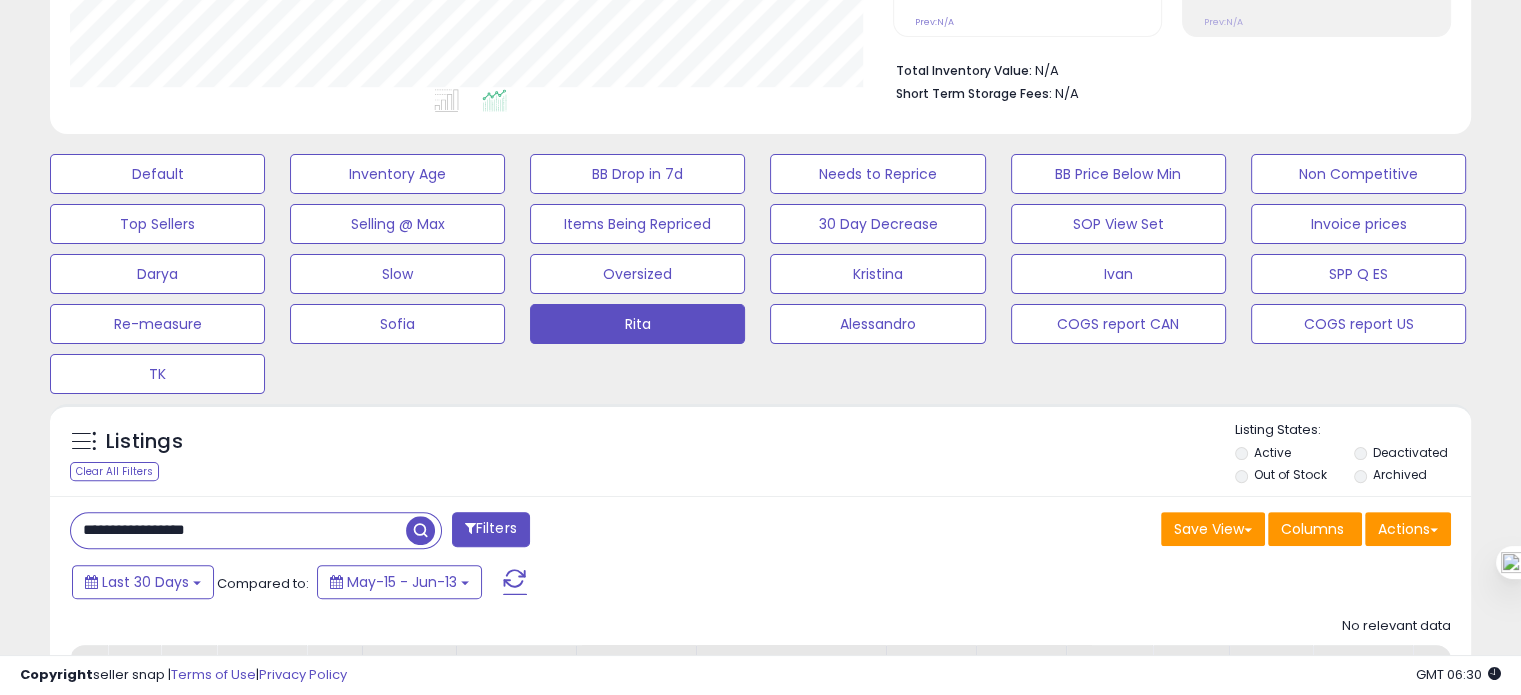 paste 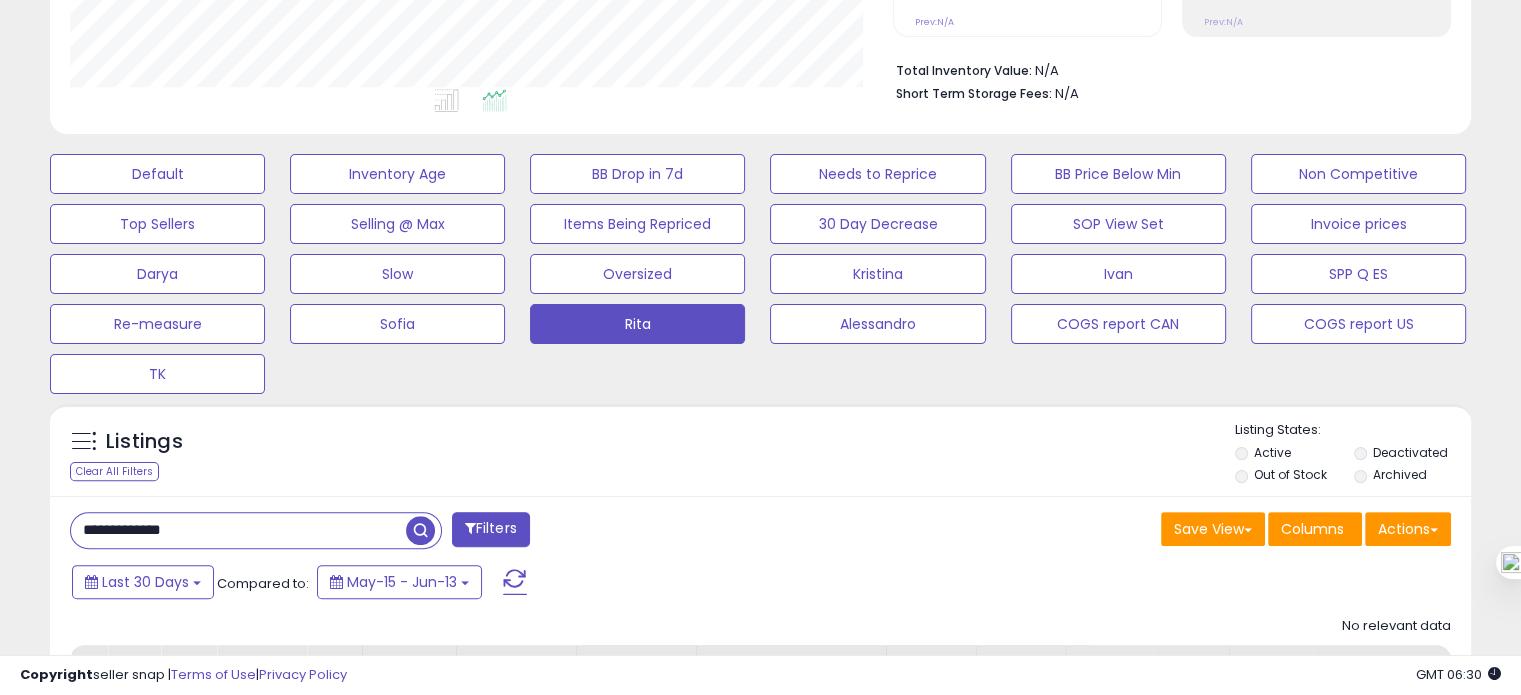 click on "**********" at bounding box center [238, 530] 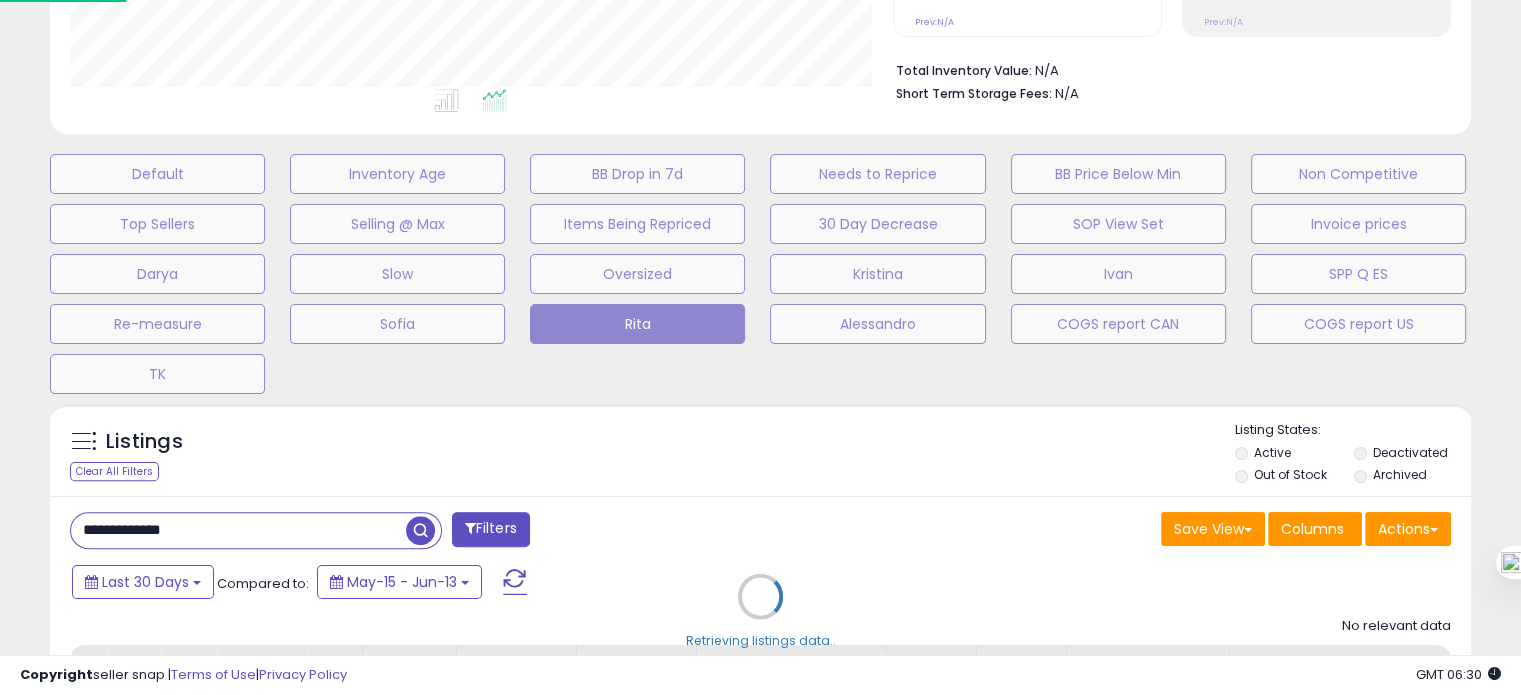 scroll, scrollTop: 999589, scrollLeft: 999168, axis: both 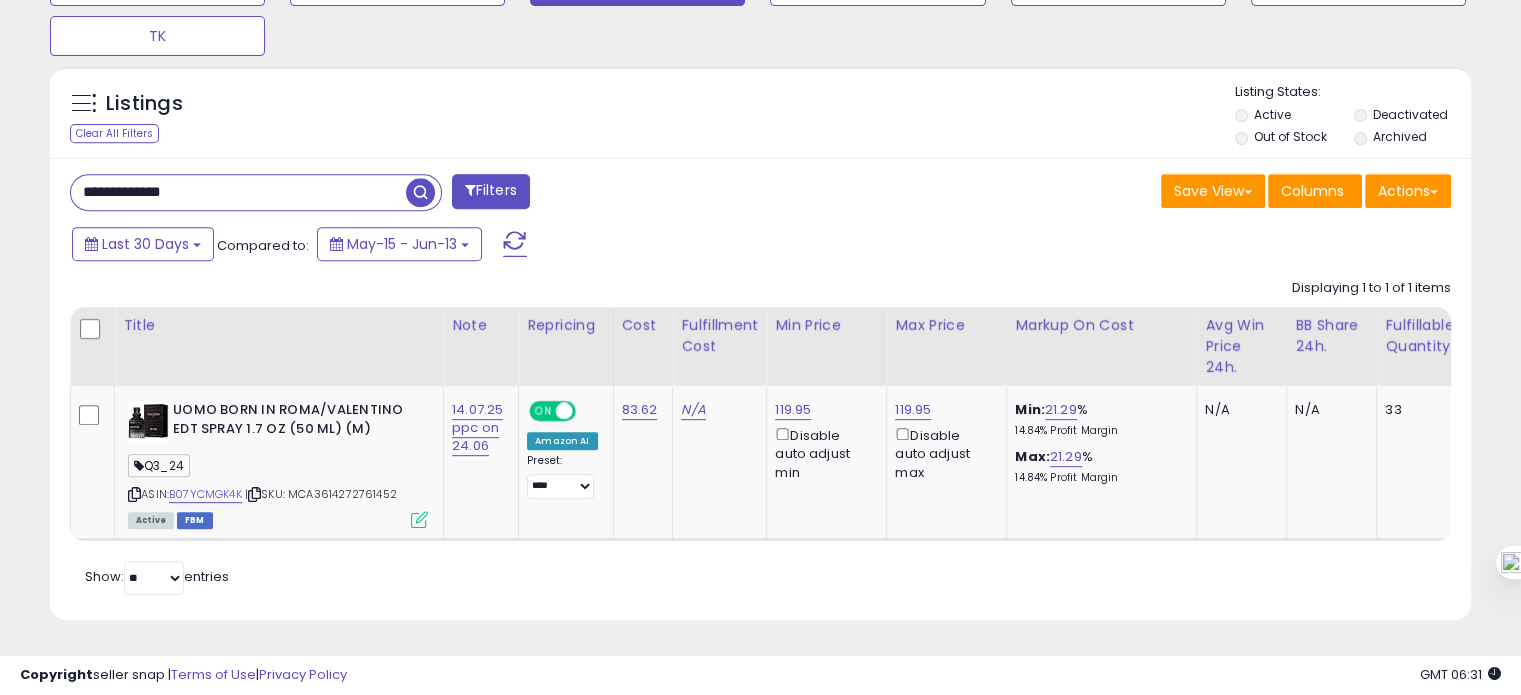 click on "**********" at bounding box center (238, 192) 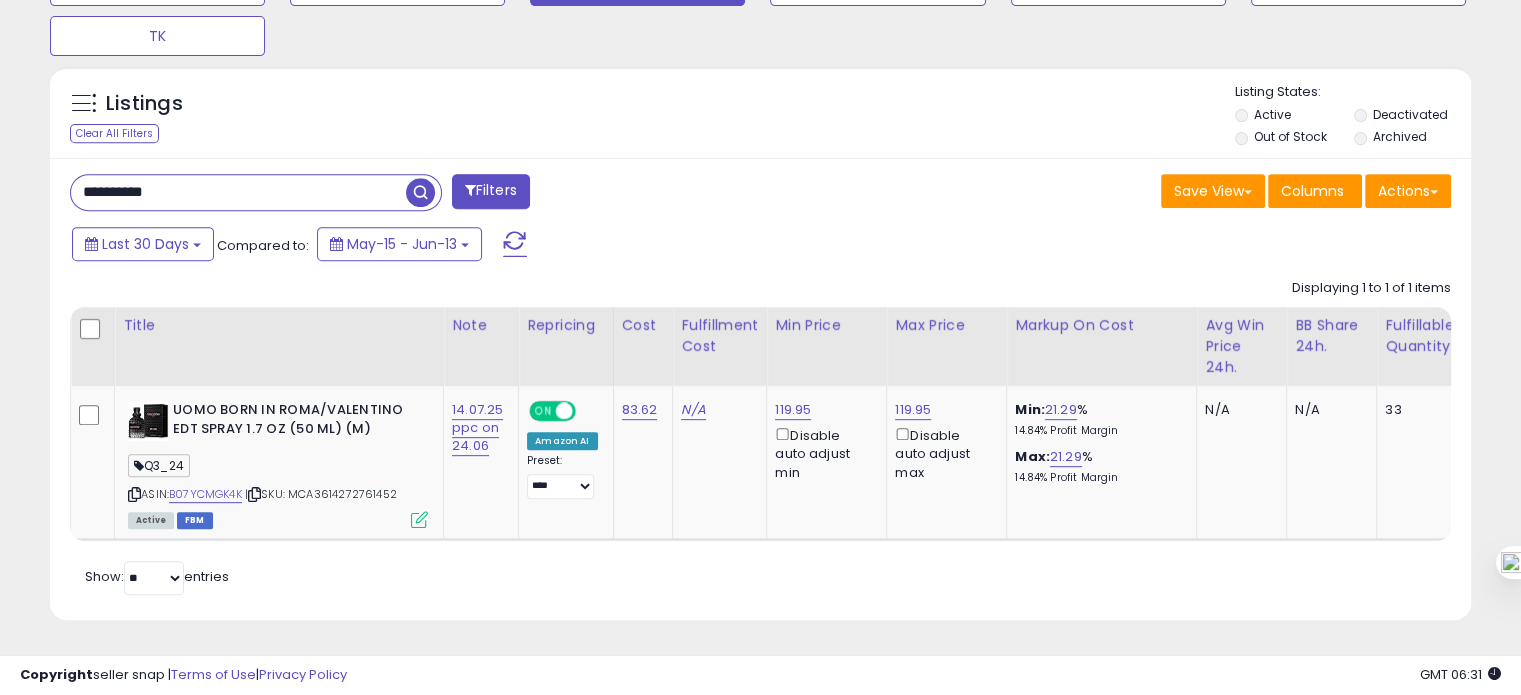type on "**********" 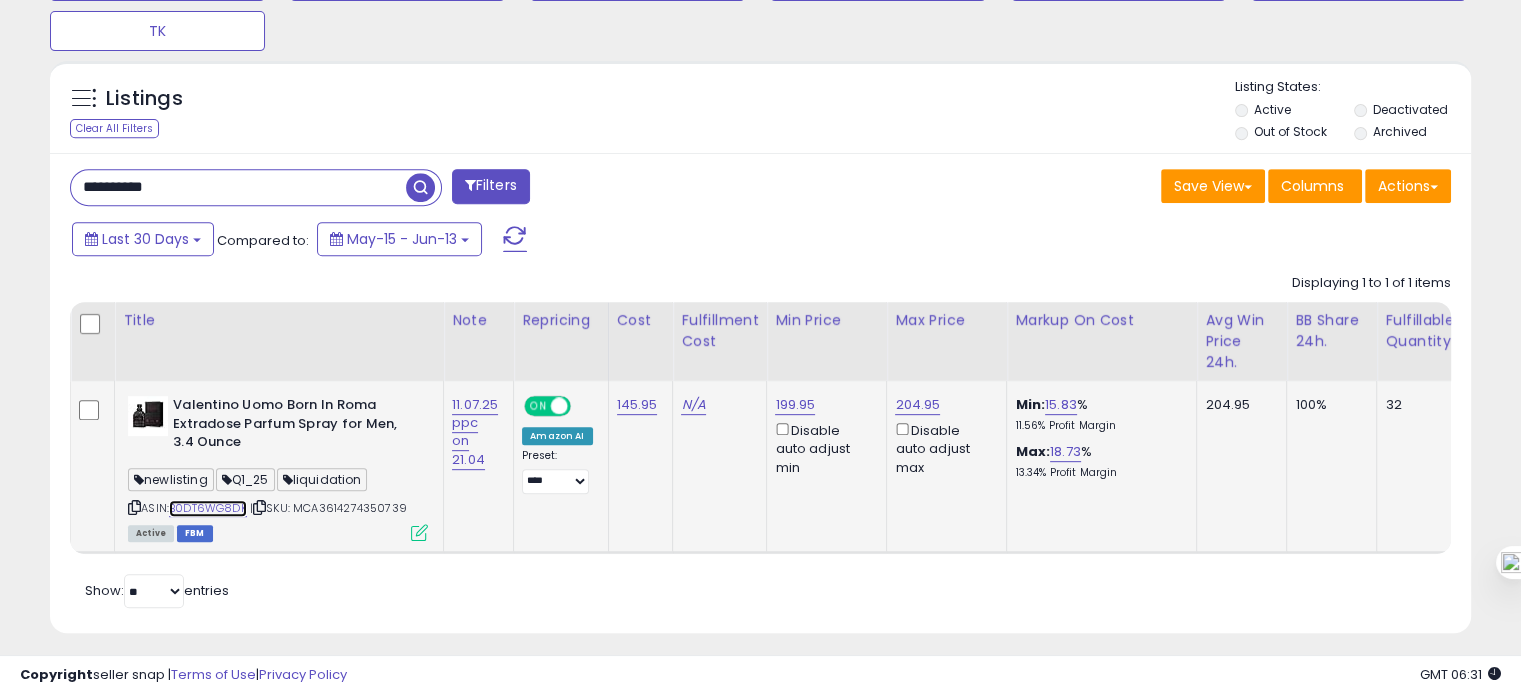 click on "B0DT6WG8DK" at bounding box center (208, 508) 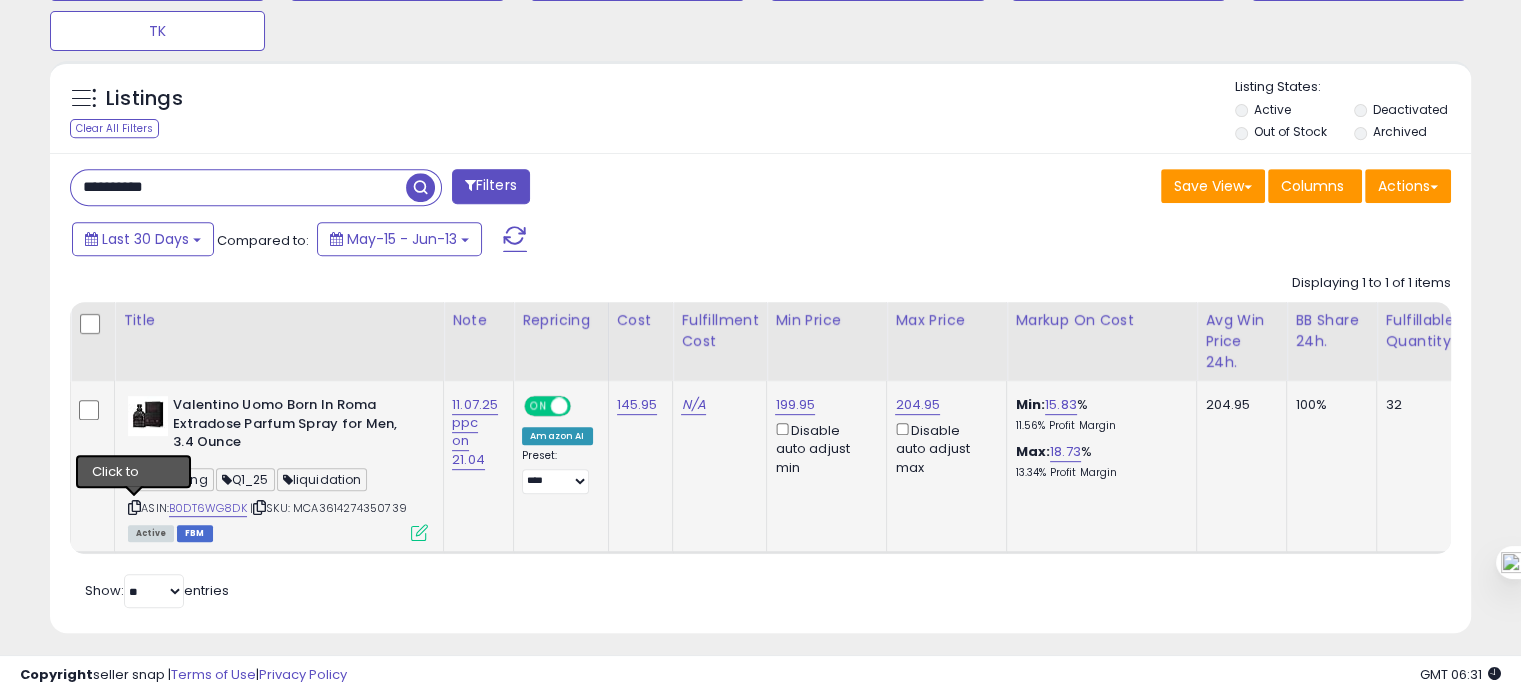 click at bounding box center [134, 507] 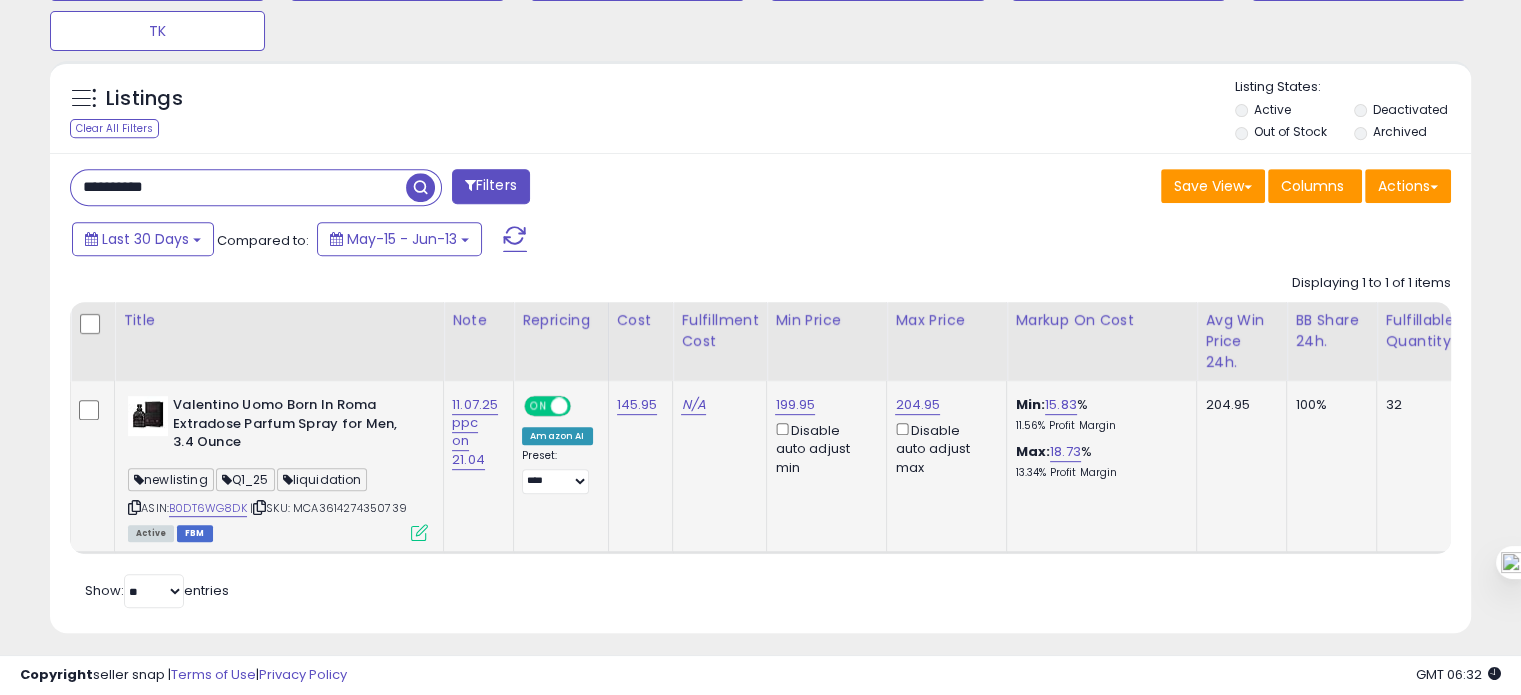 scroll, scrollTop: 0, scrollLeft: 35, axis: horizontal 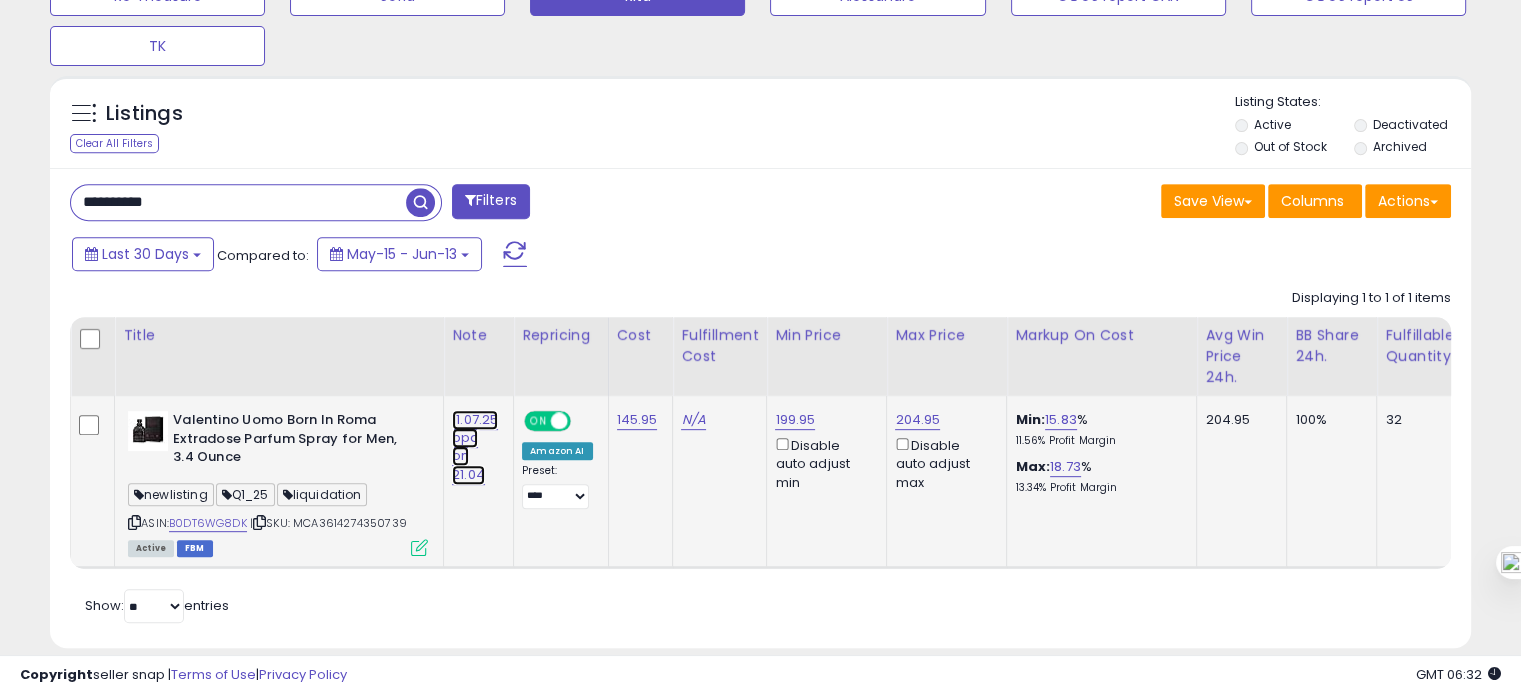 click on "11.07.25 ppc on 21.04" at bounding box center [475, 447] 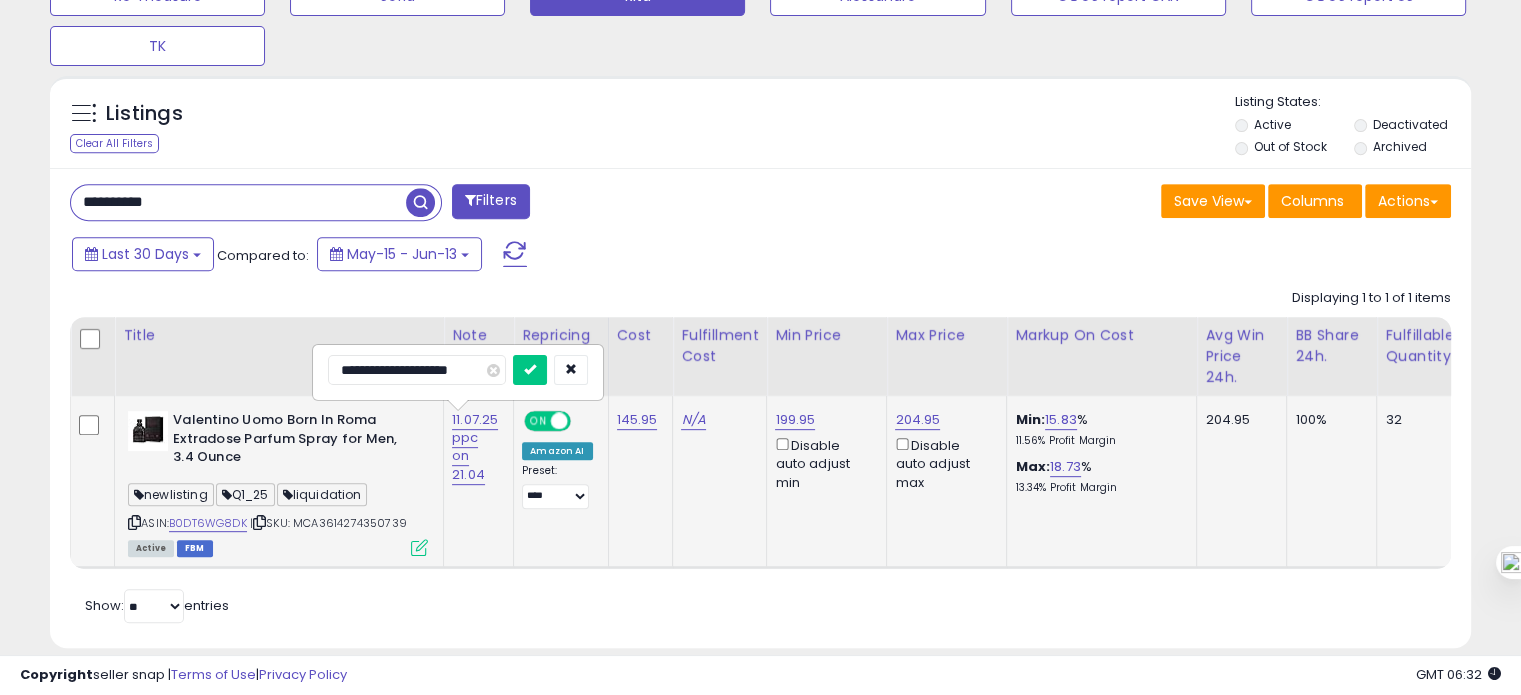 click on "**********" at bounding box center (417, 370) 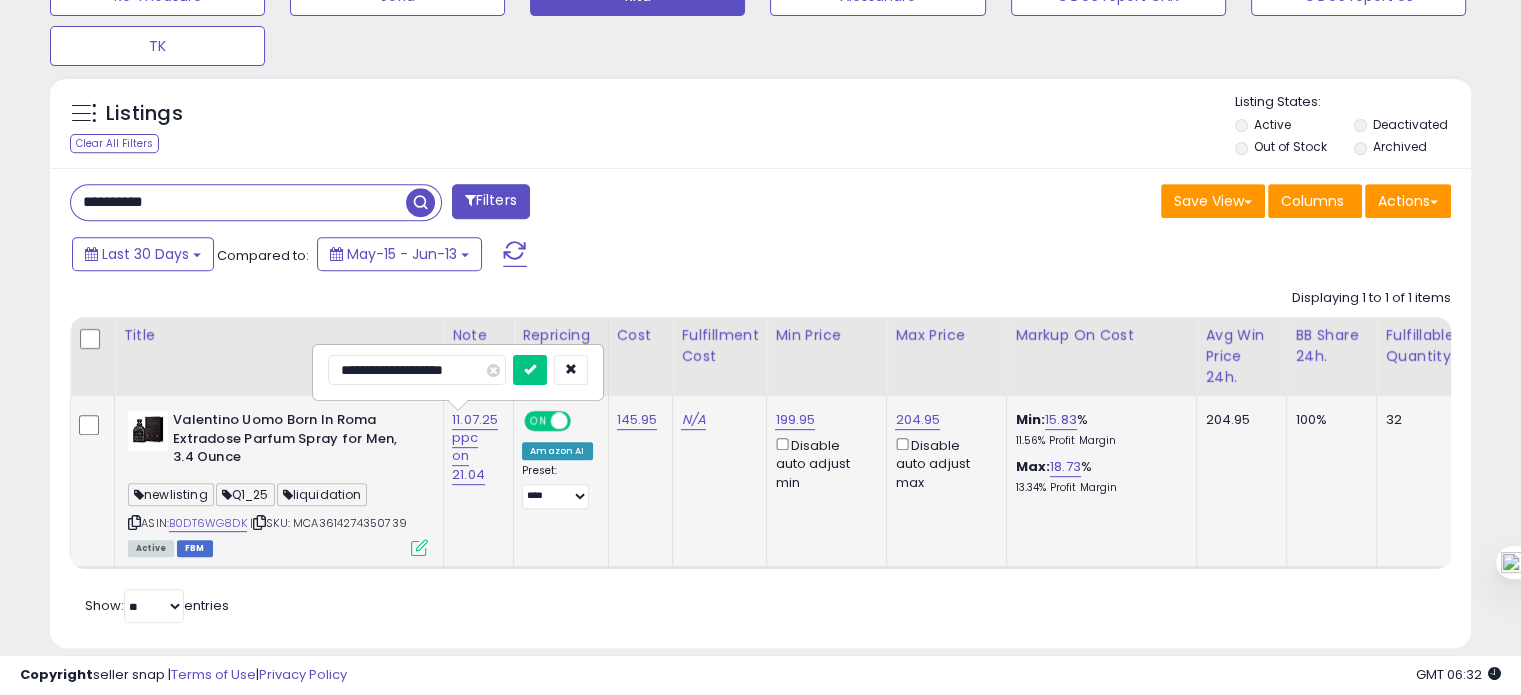 type on "**********" 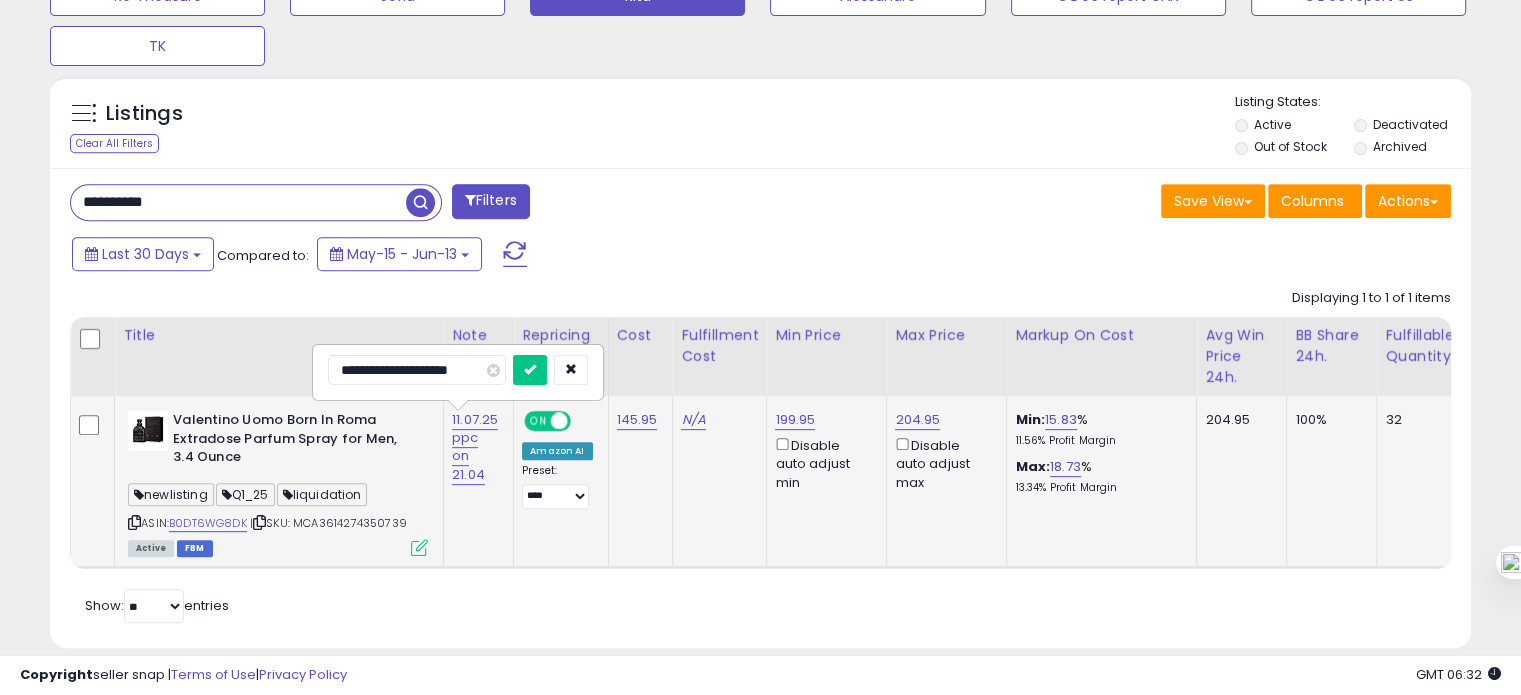 click at bounding box center (530, 370) 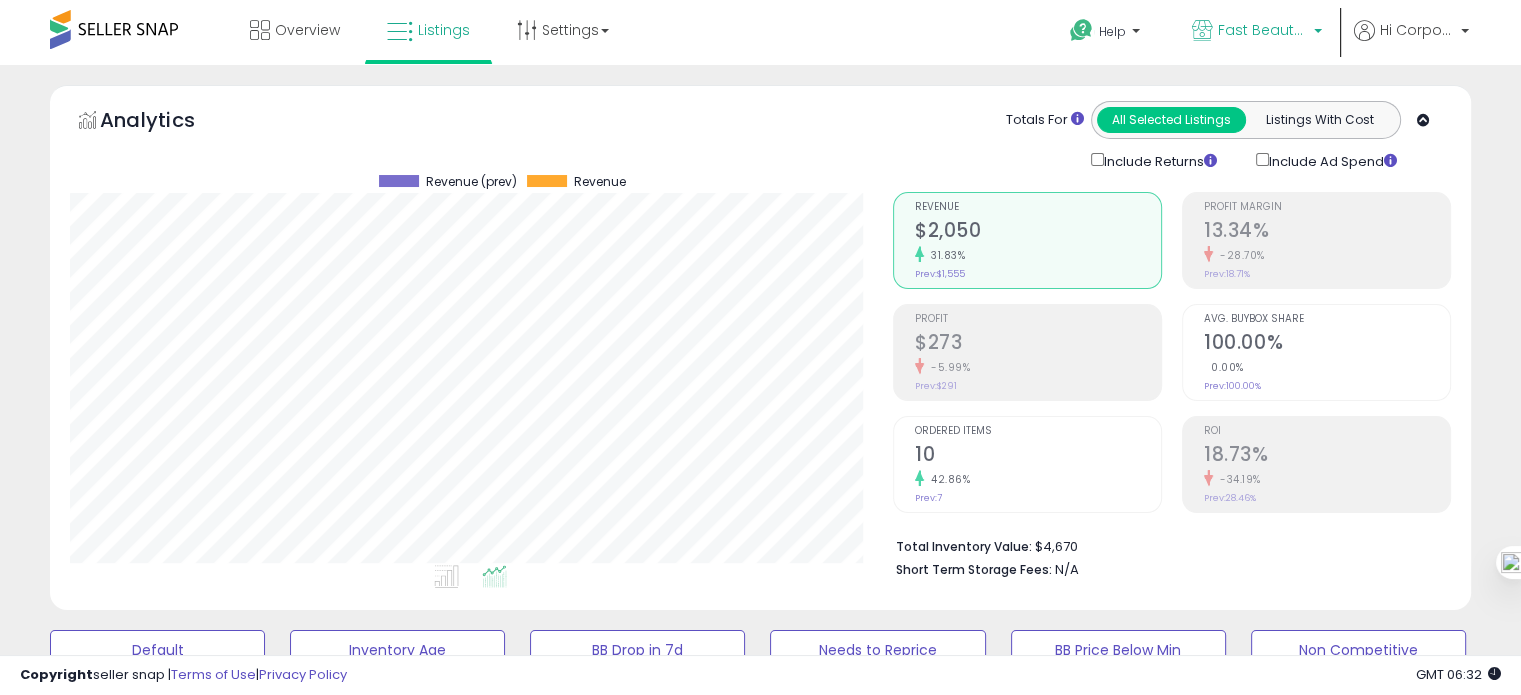 click on "Fast Beauty (Canada)" at bounding box center [1257, 32] 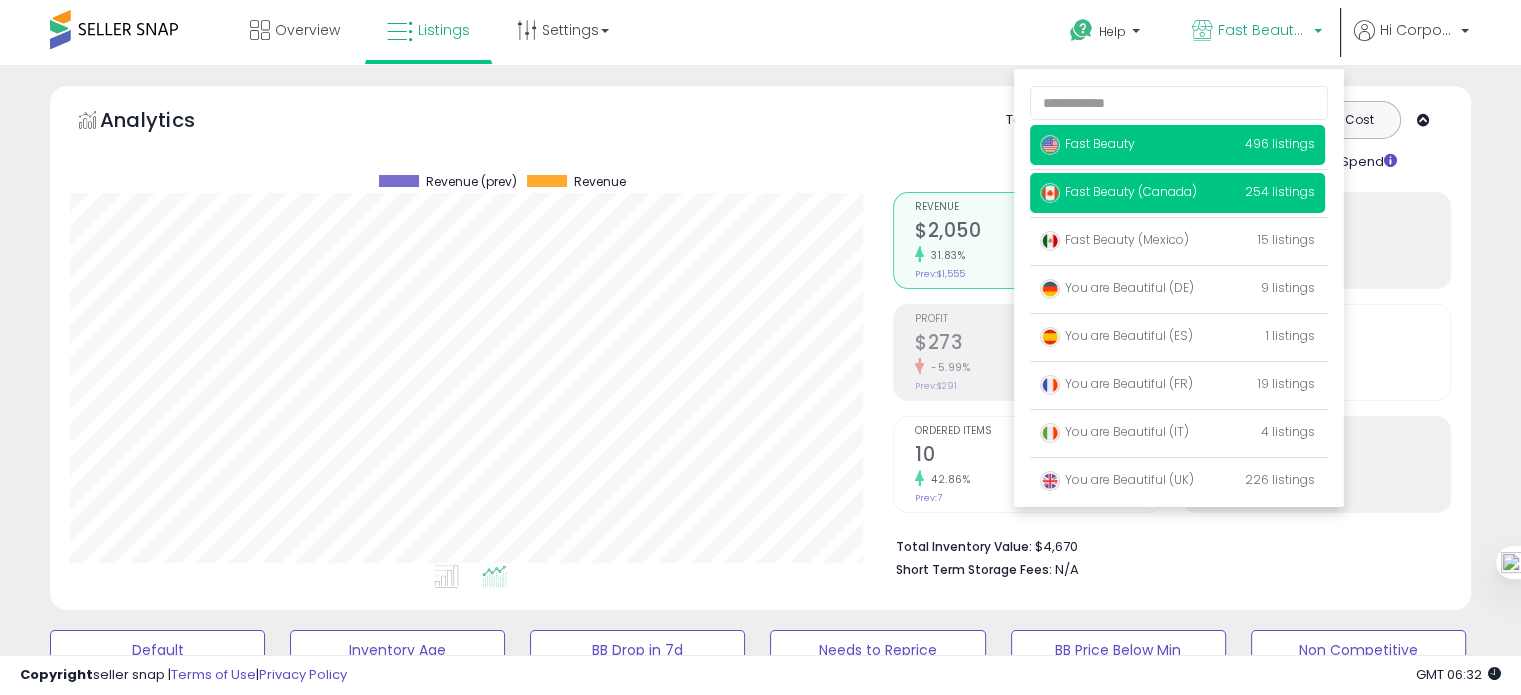 click on "Fast Beauty
496
listings" at bounding box center (1177, 145) 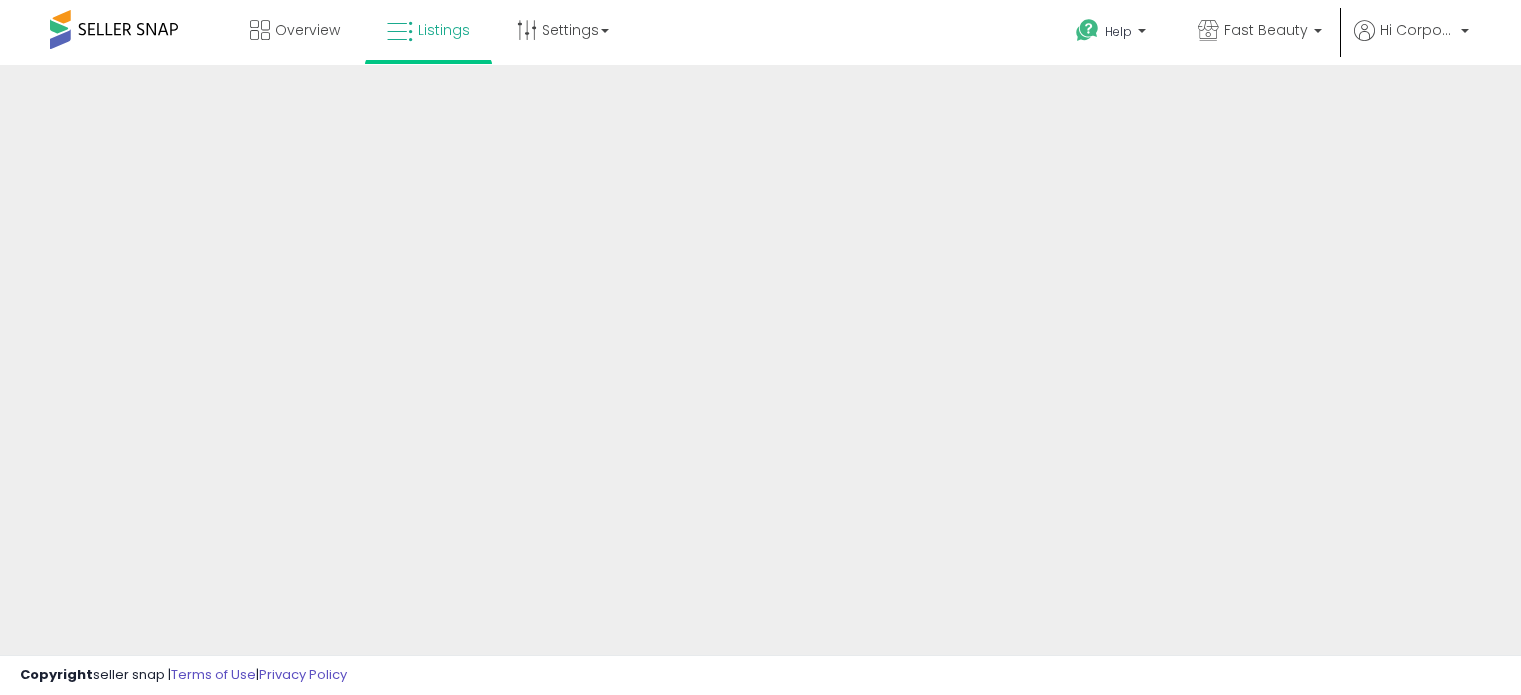 scroll, scrollTop: 0, scrollLeft: 0, axis: both 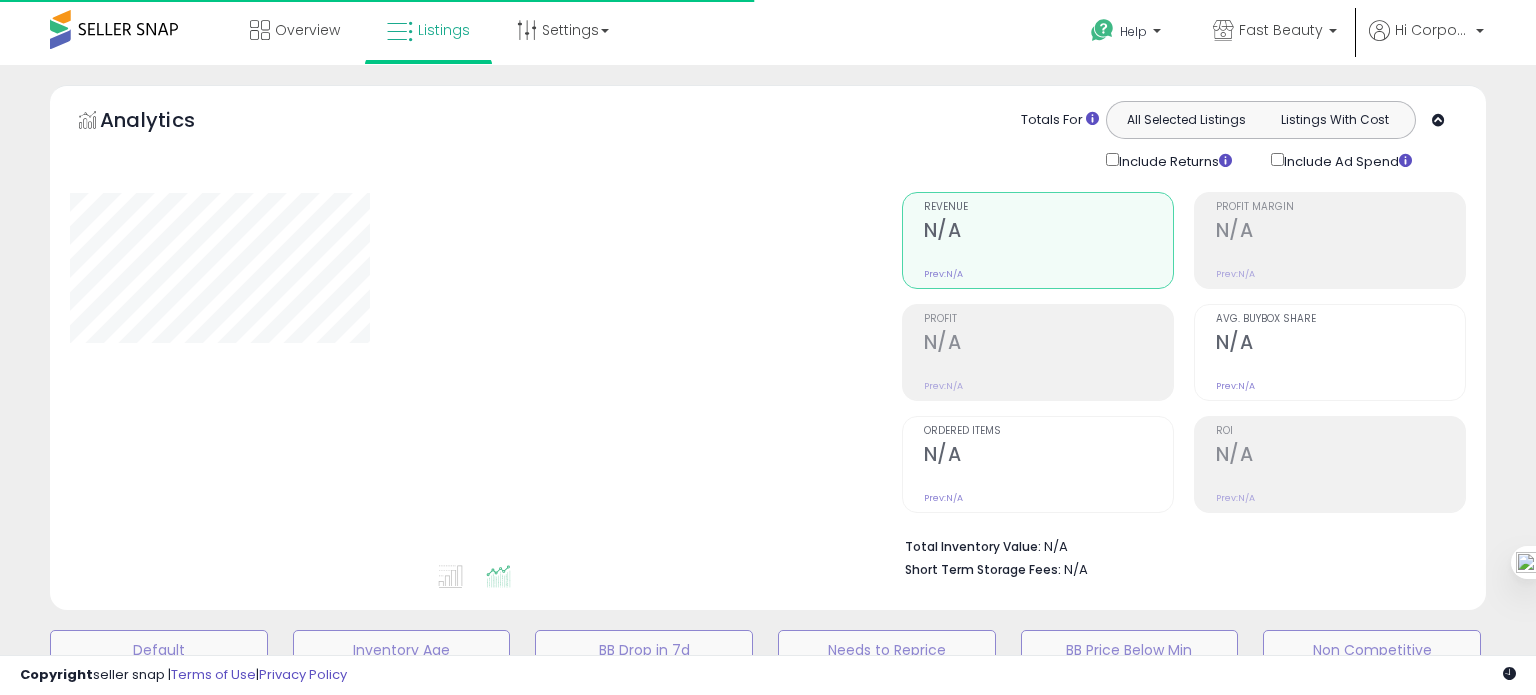 type on "**********" 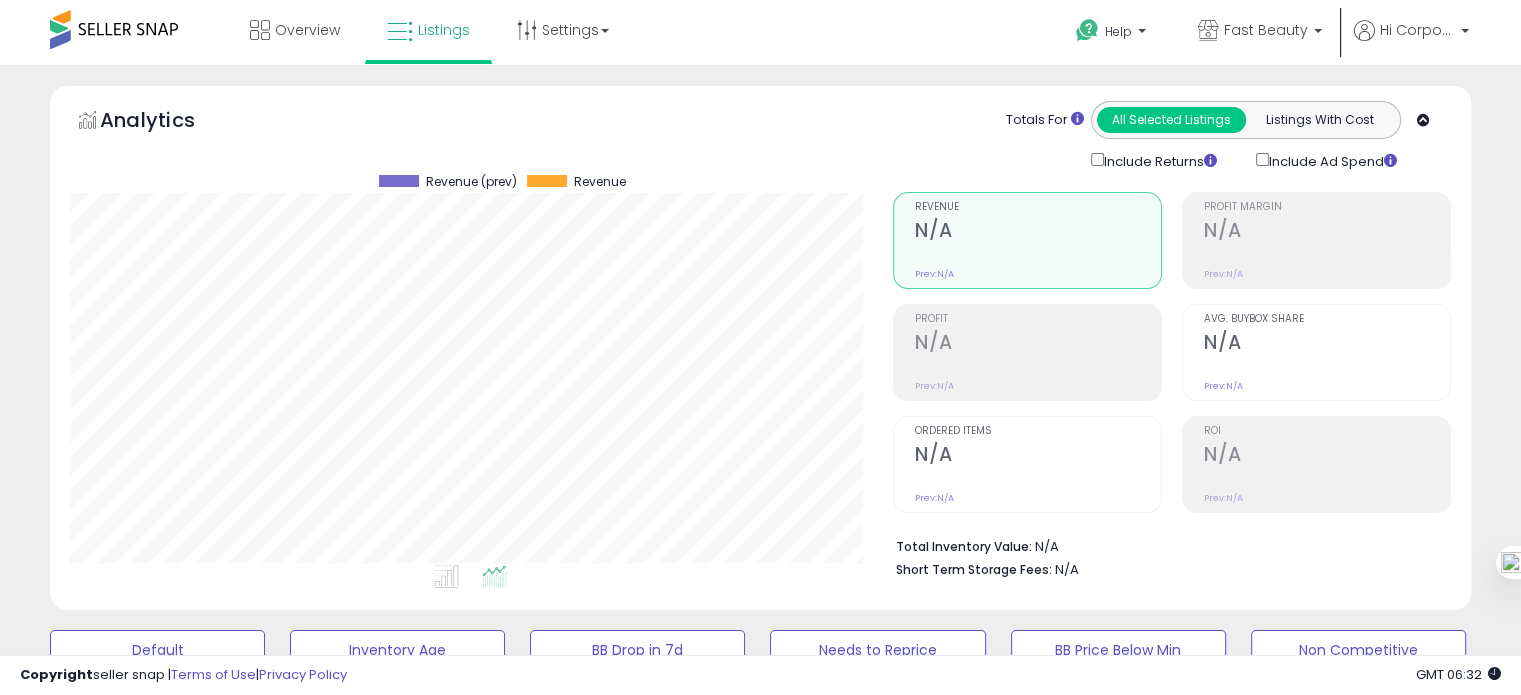 scroll, scrollTop: 999589, scrollLeft: 999176, axis: both 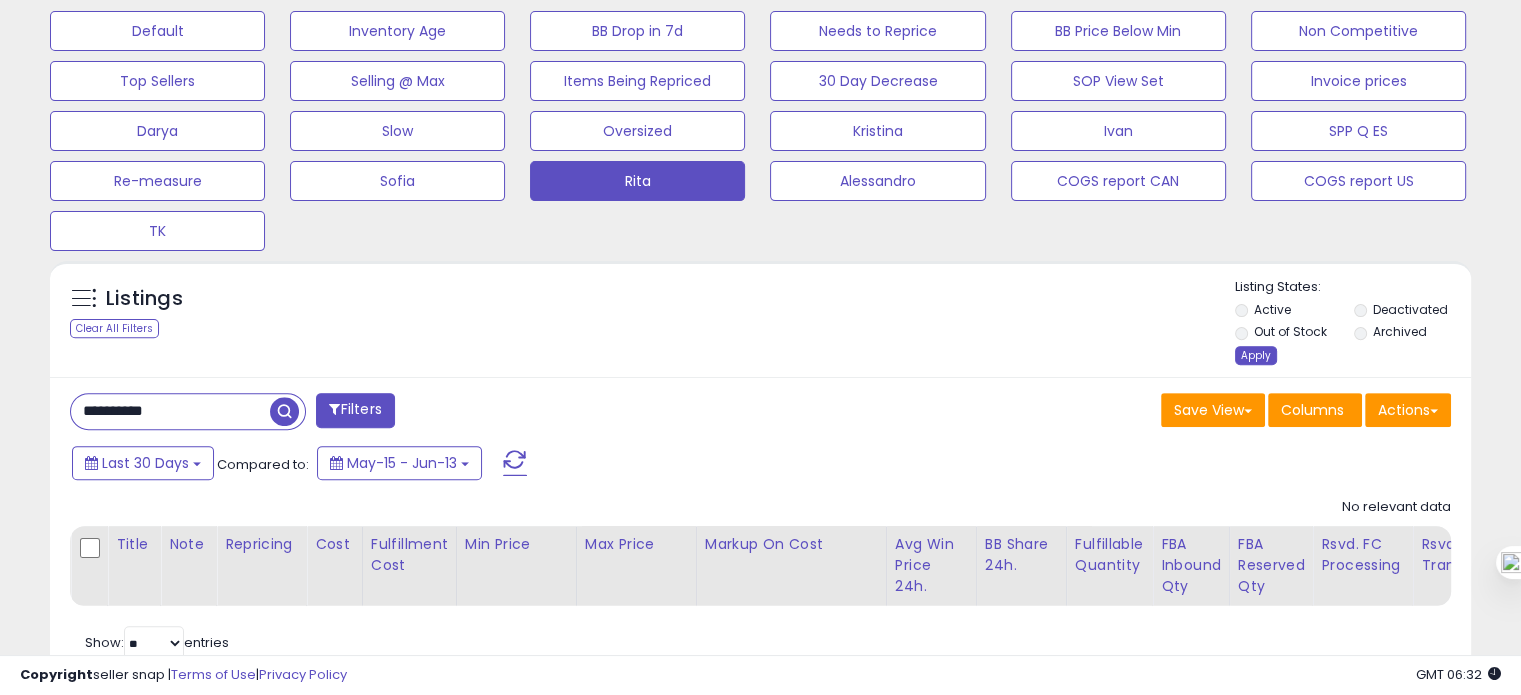 click on "Apply" at bounding box center [1256, 355] 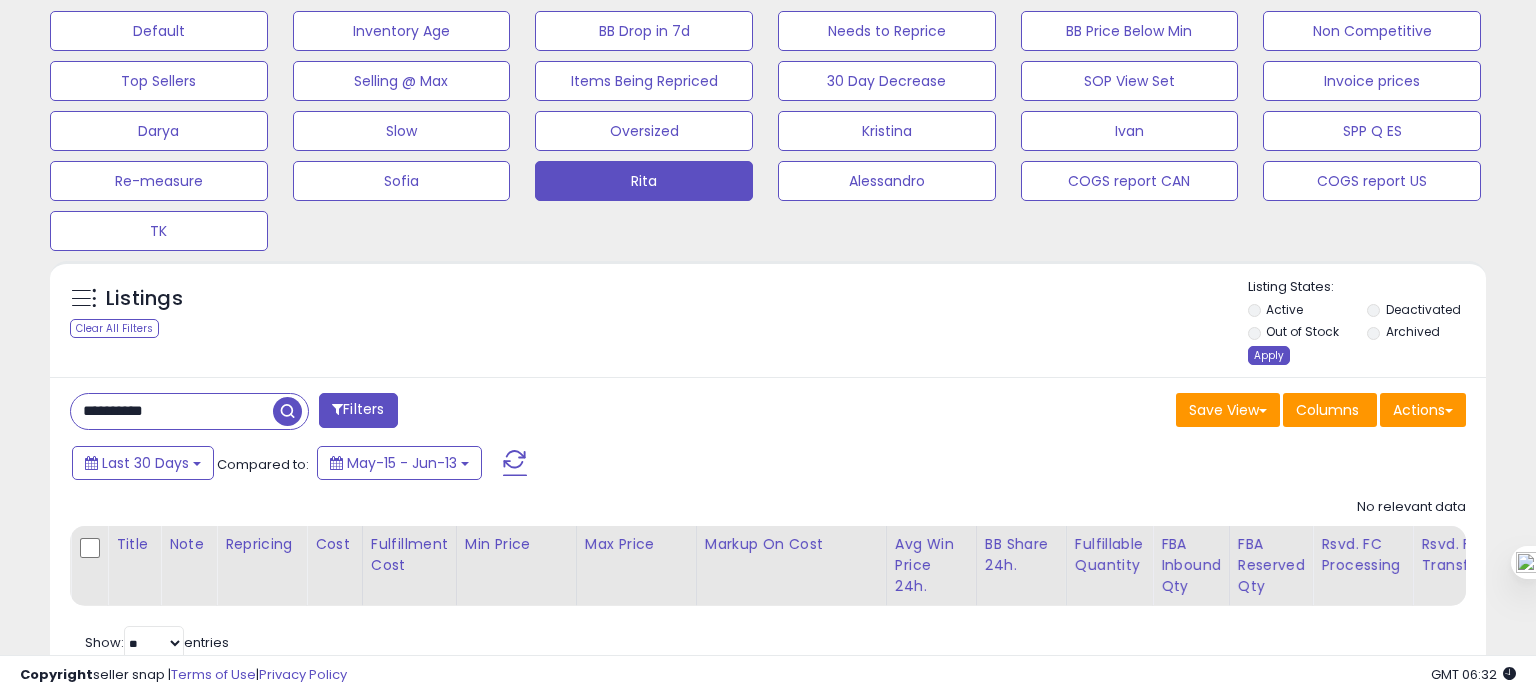 scroll, scrollTop: 999589, scrollLeft: 999168, axis: both 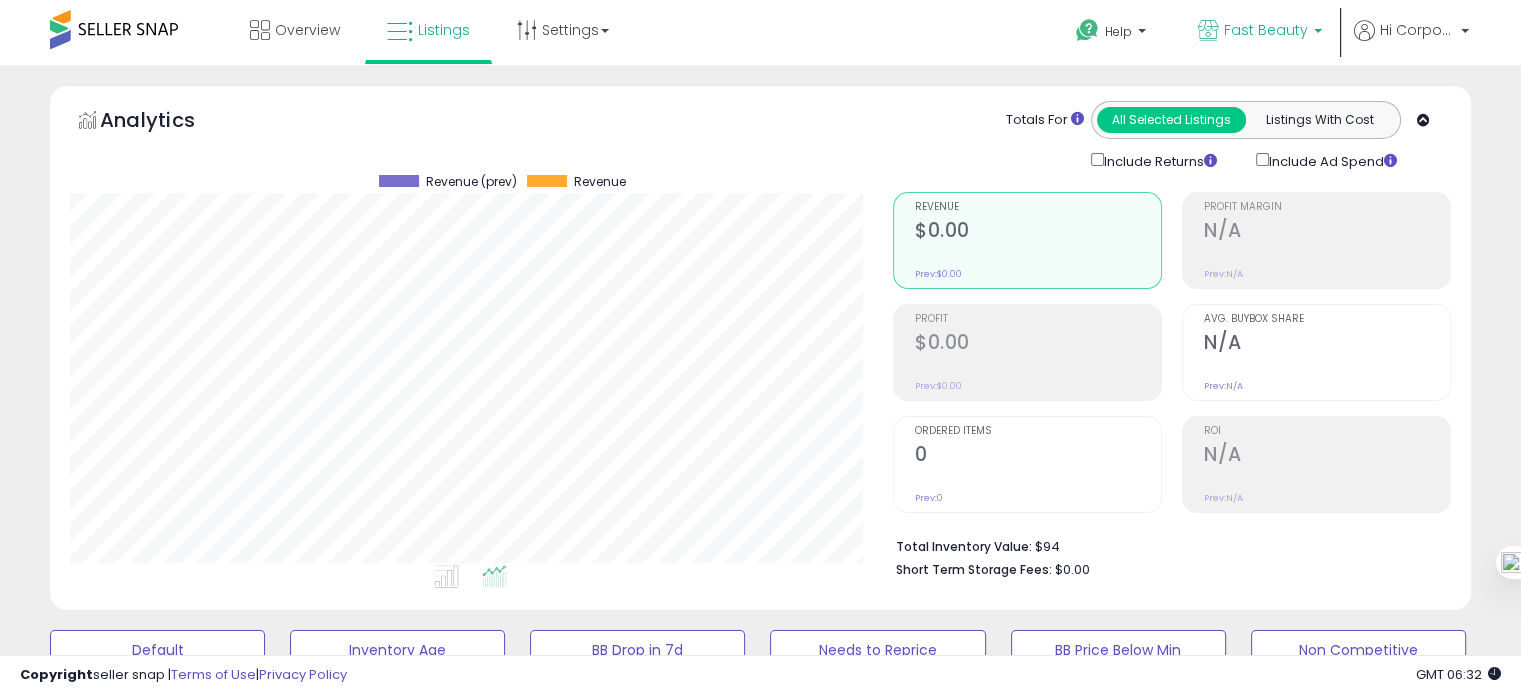 click on "Fast Beauty" at bounding box center [1266, 30] 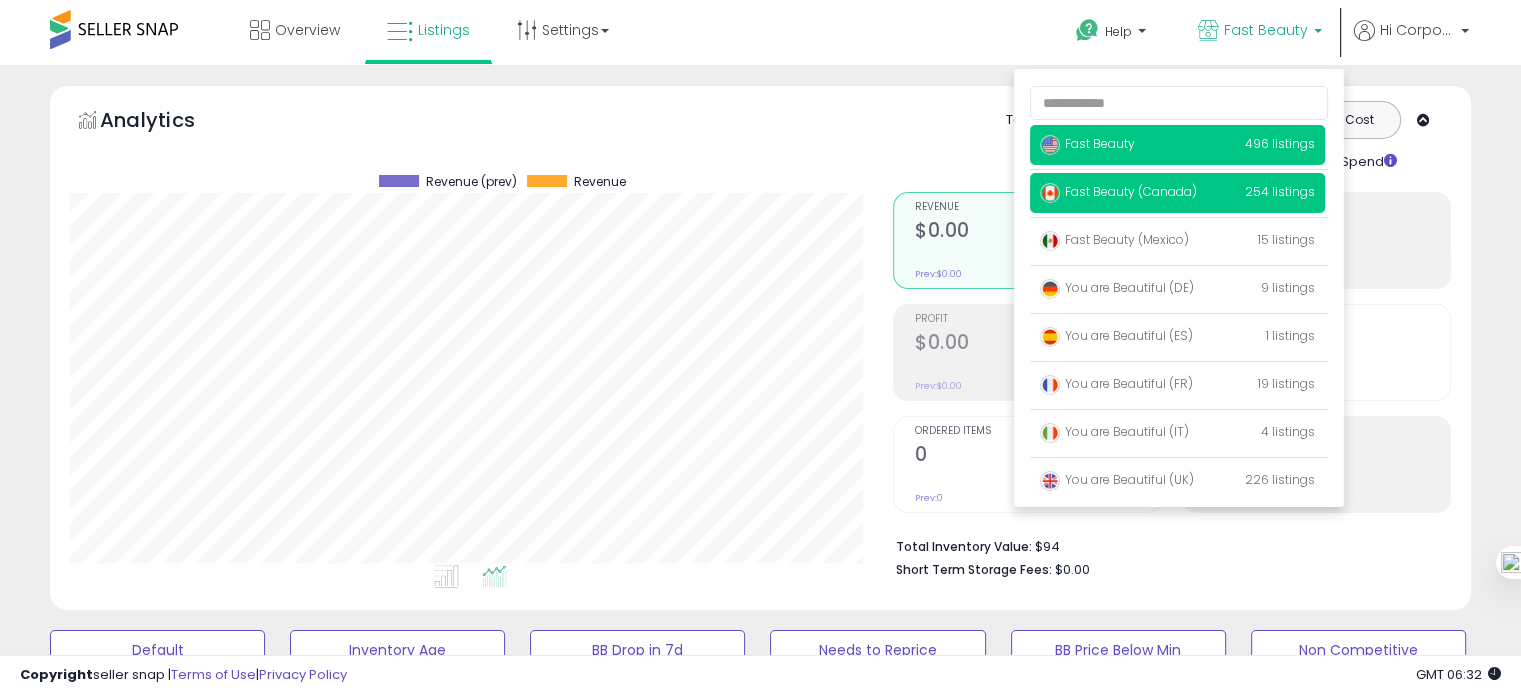 click on "Fast Beauty (Canada)" at bounding box center [1118, 191] 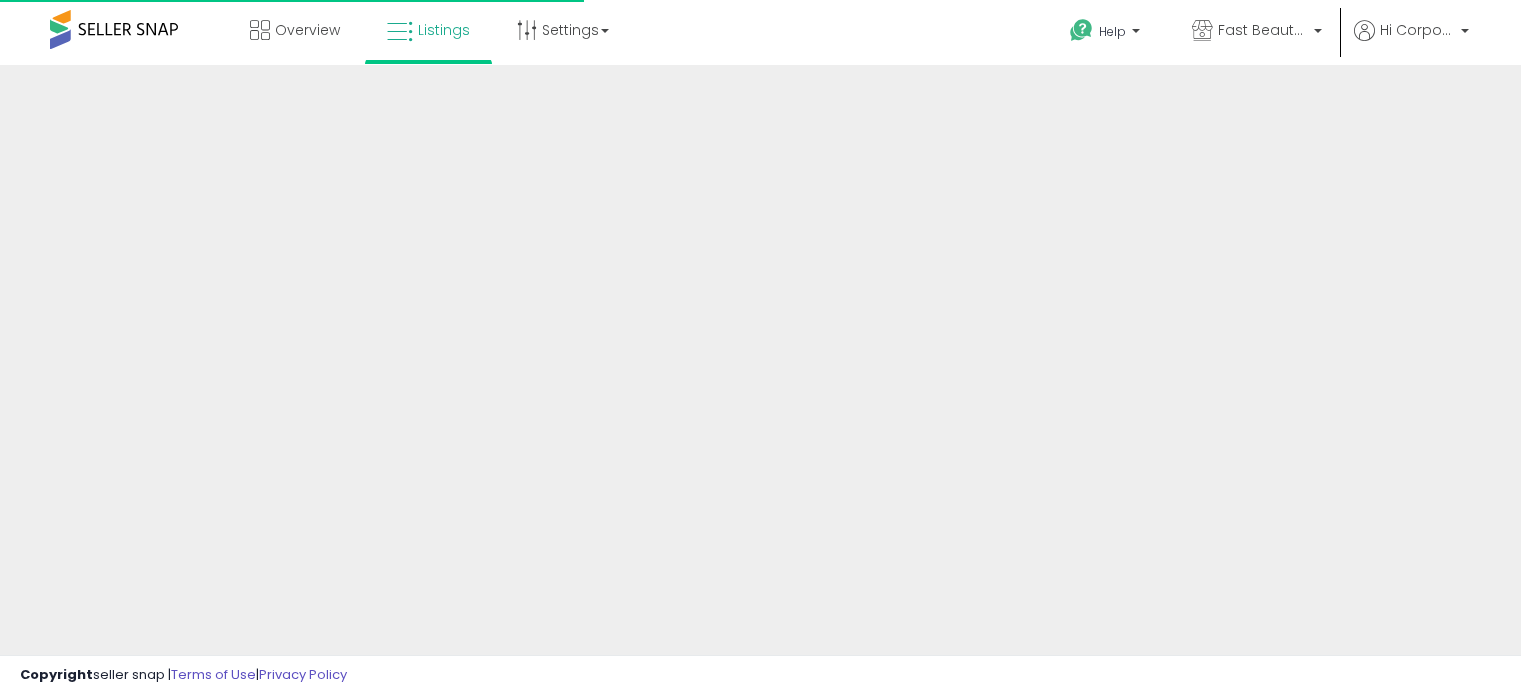 scroll, scrollTop: 0, scrollLeft: 0, axis: both 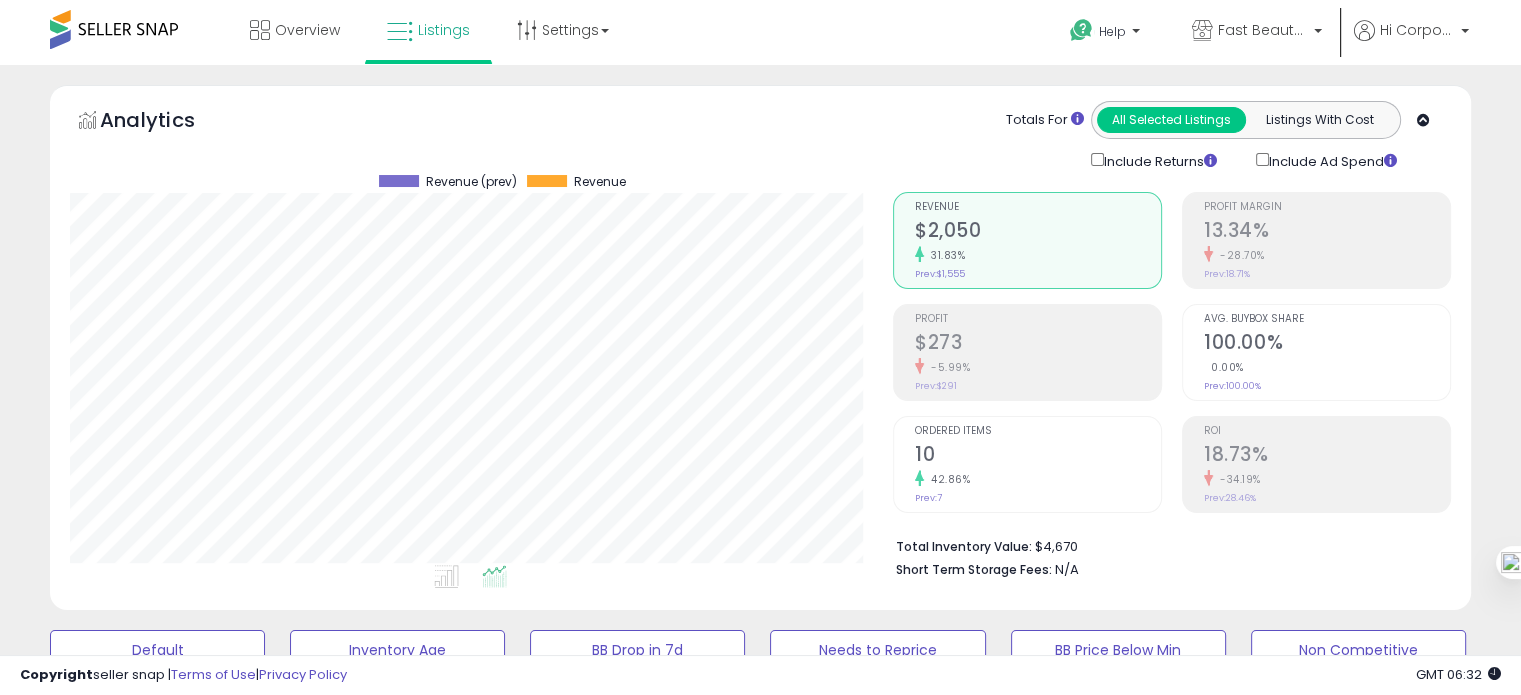 click on "0.00%" at bounding box center (1327, 367) 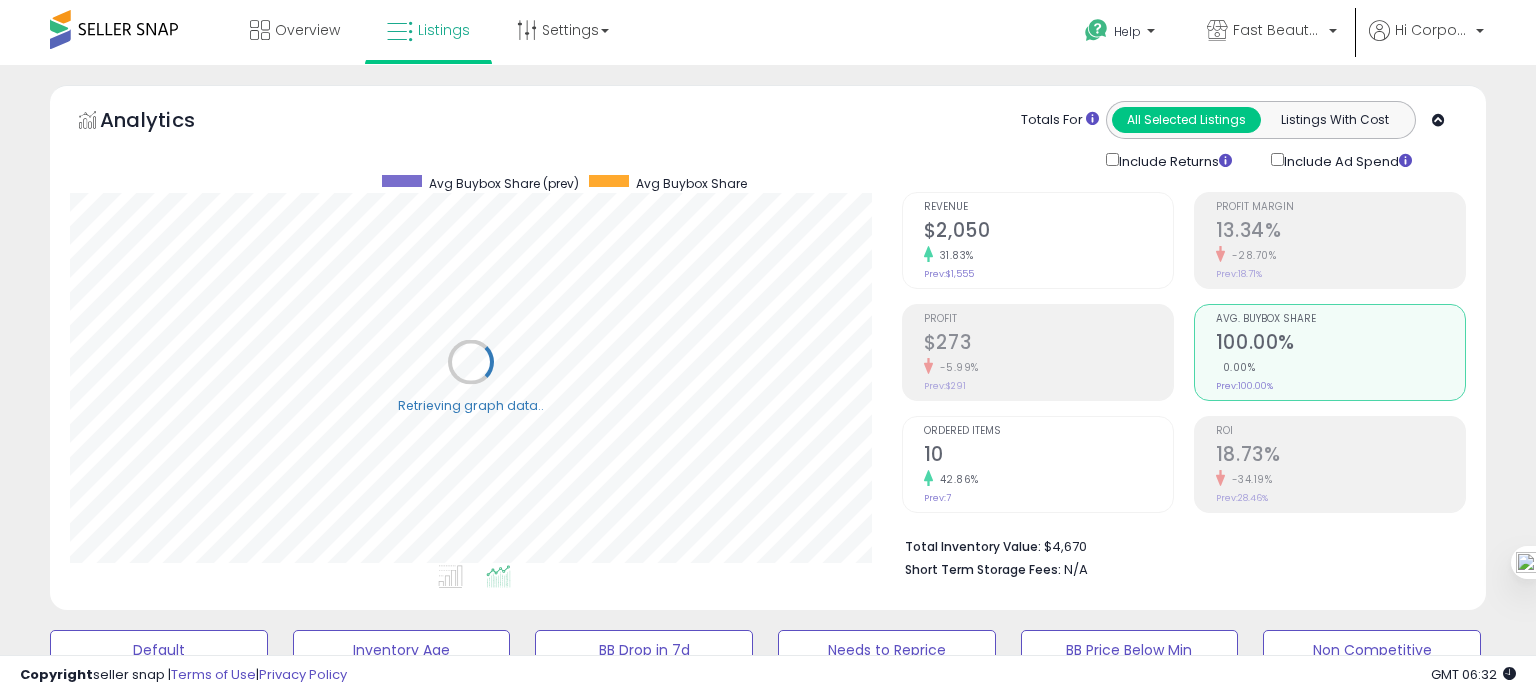 scroll, scrollTop: 999589, scrollLeft: 999168, axis: both 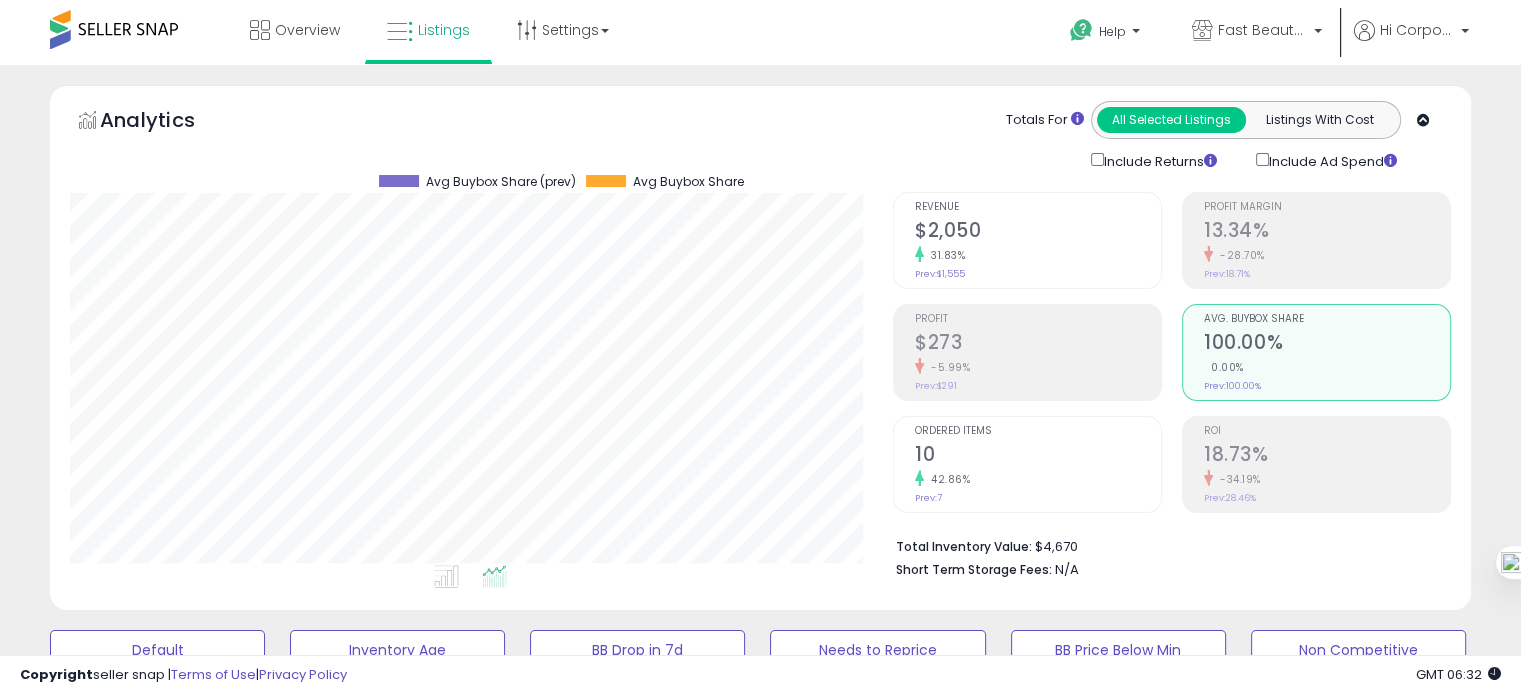 click on "18.73%" at bounding box center (1327, 456) 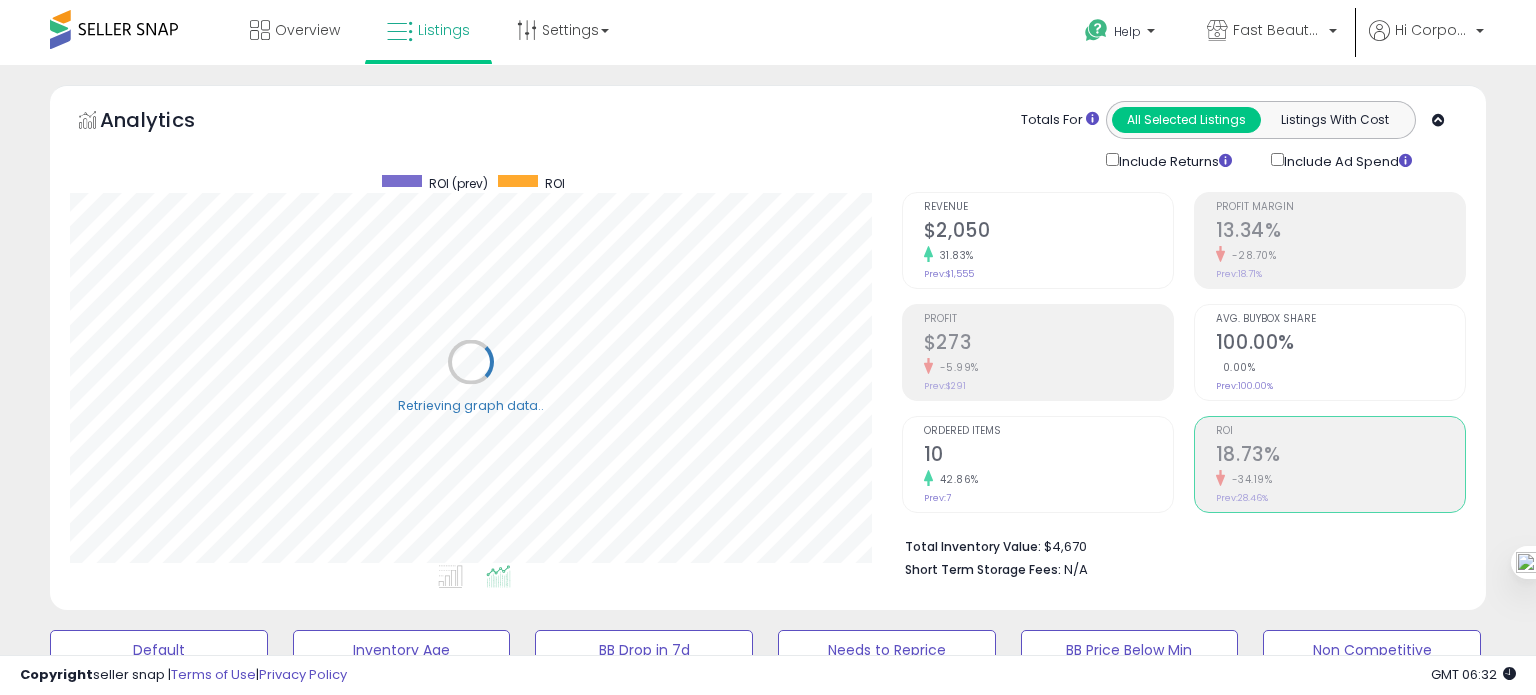 scroll, scrollTop: 999589, scrollLeft: 999168, axis: both 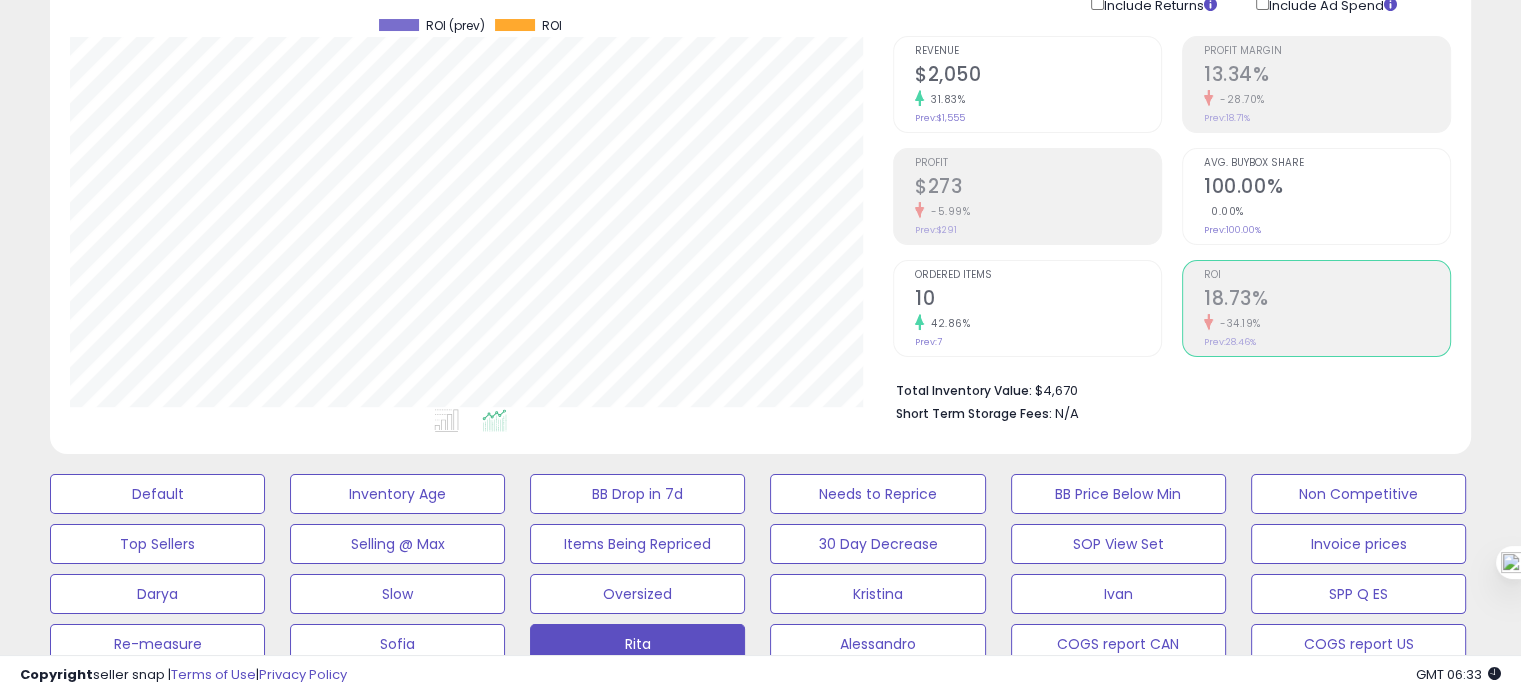click on "10" at bounding box center (1038, 300) 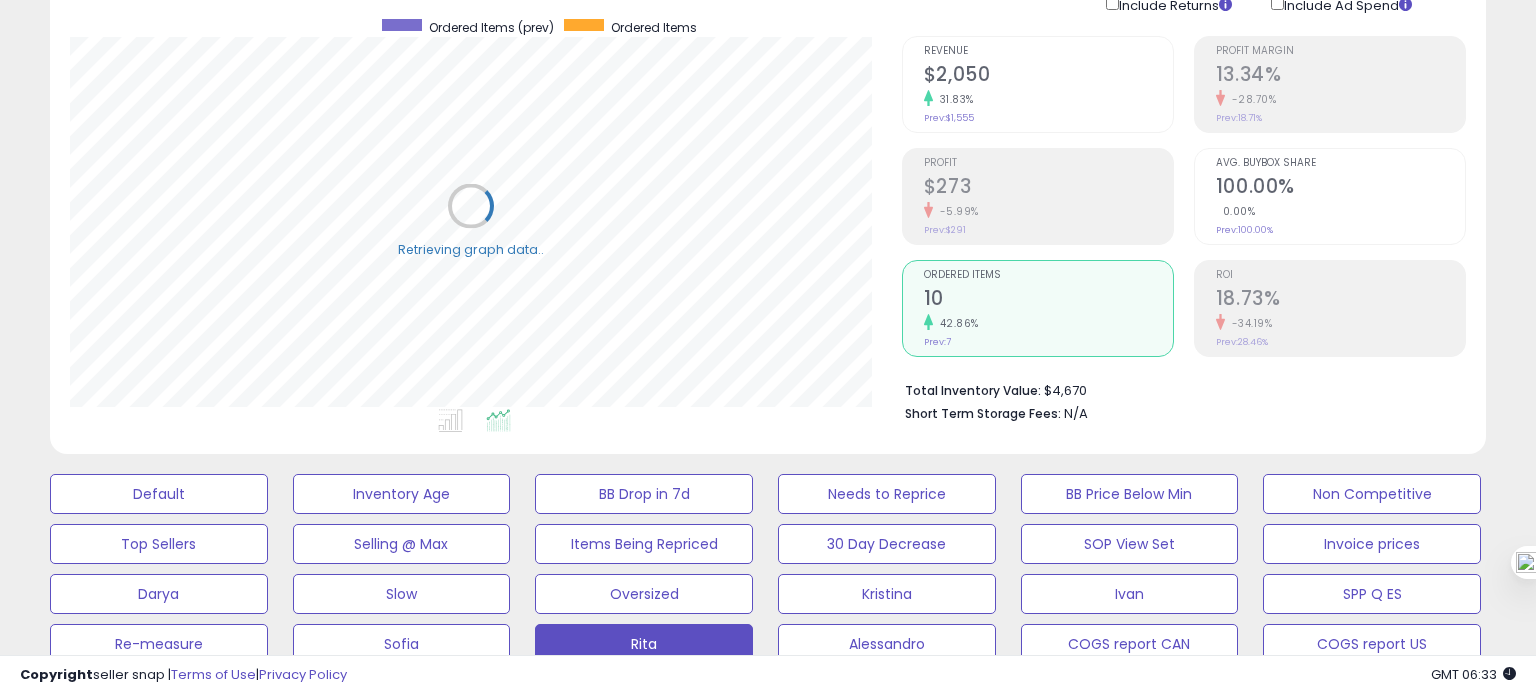 scroll, scrollTop: 999589, scrollLeft: 999168, axis: both 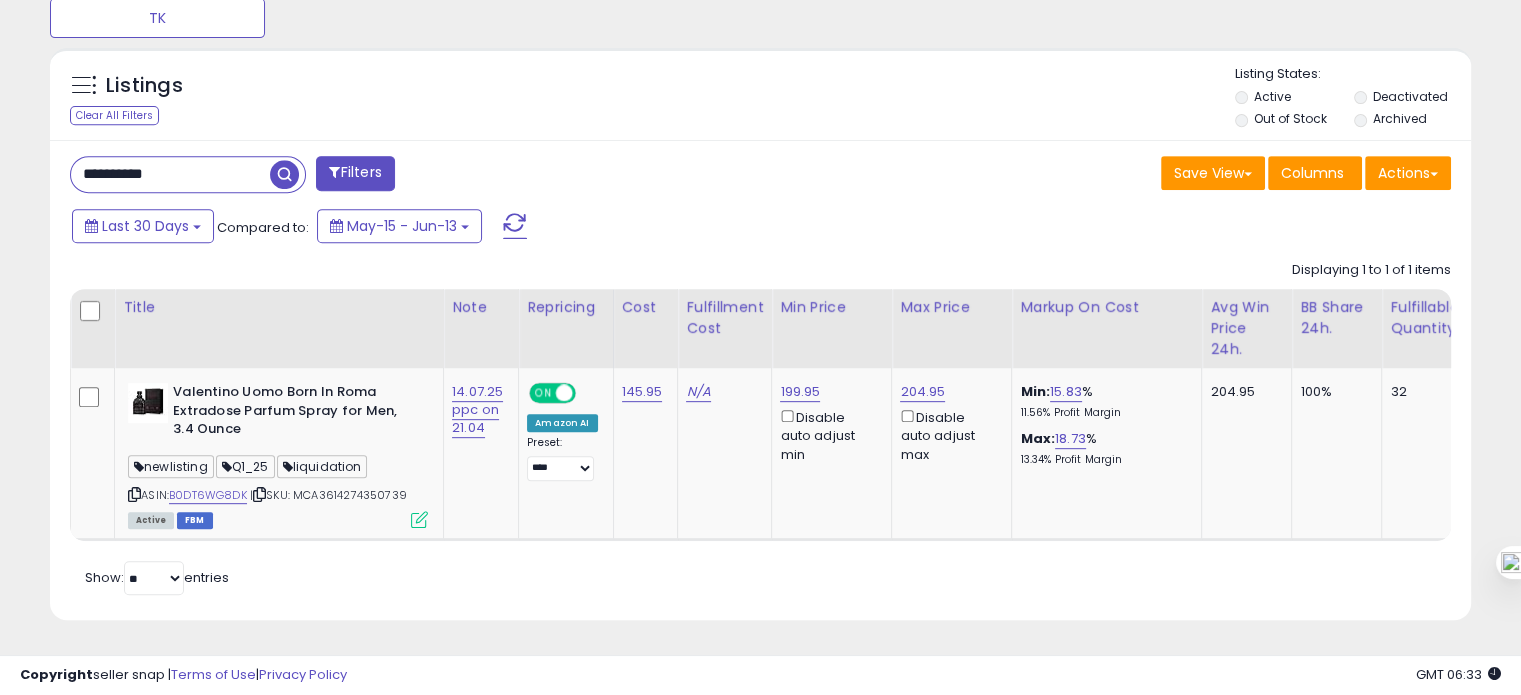 click on "**********" at bounding box center (170, 174) 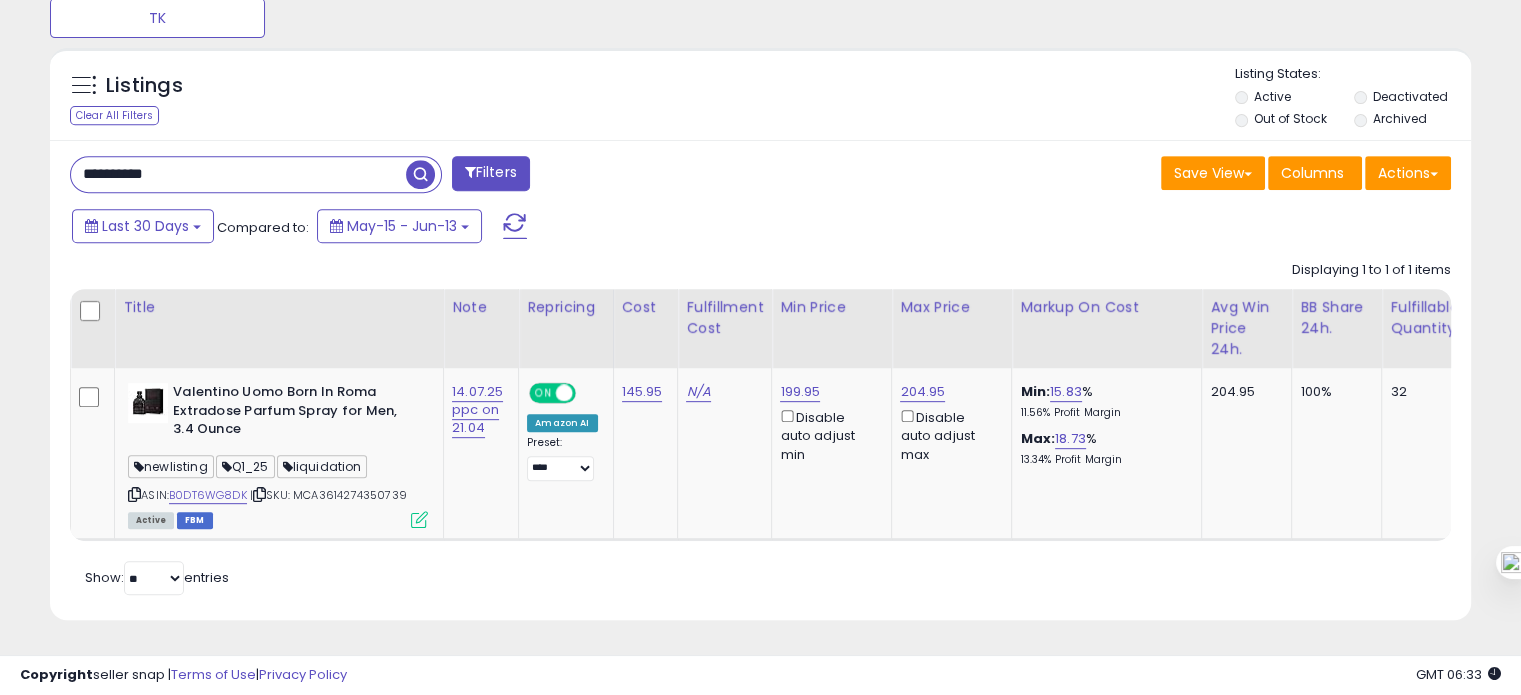 paste 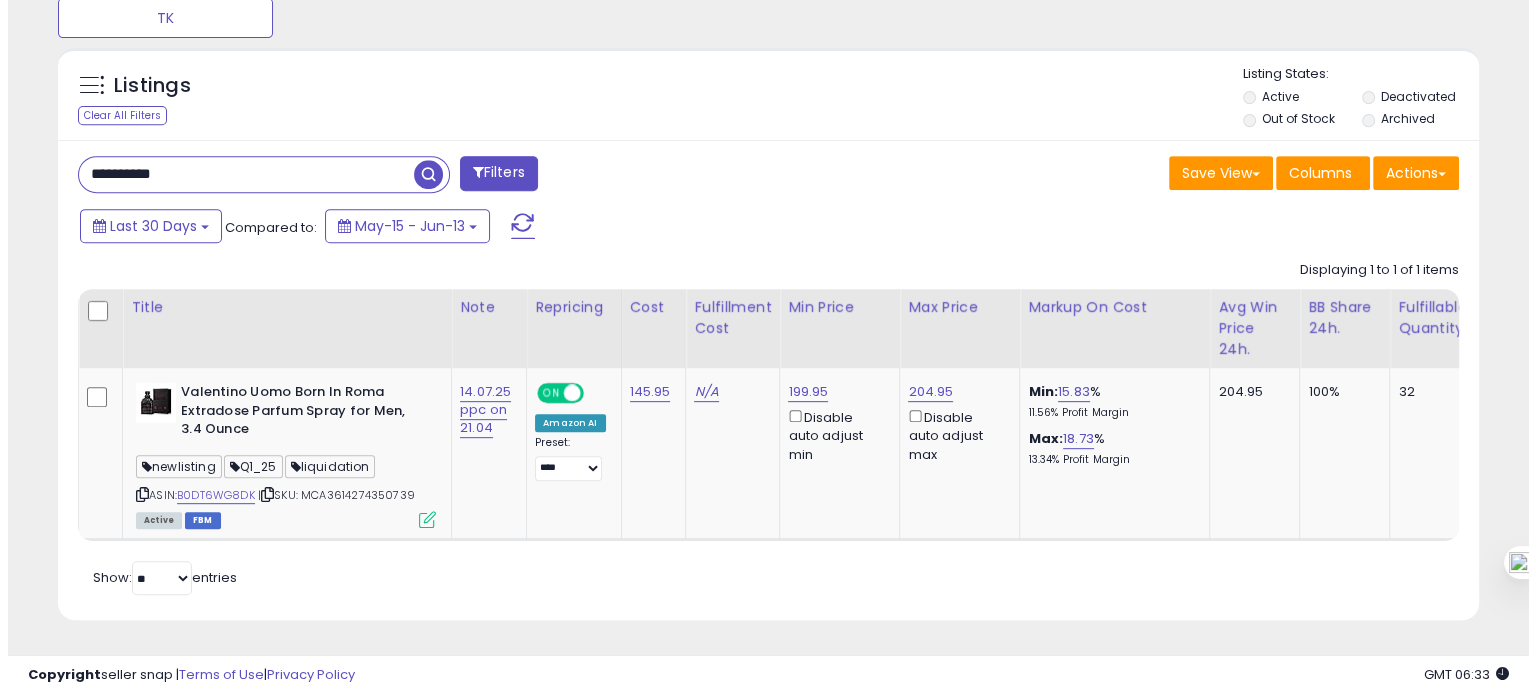 scroll, scrollTop: 674, scrollLeft: 0, axis: vertical 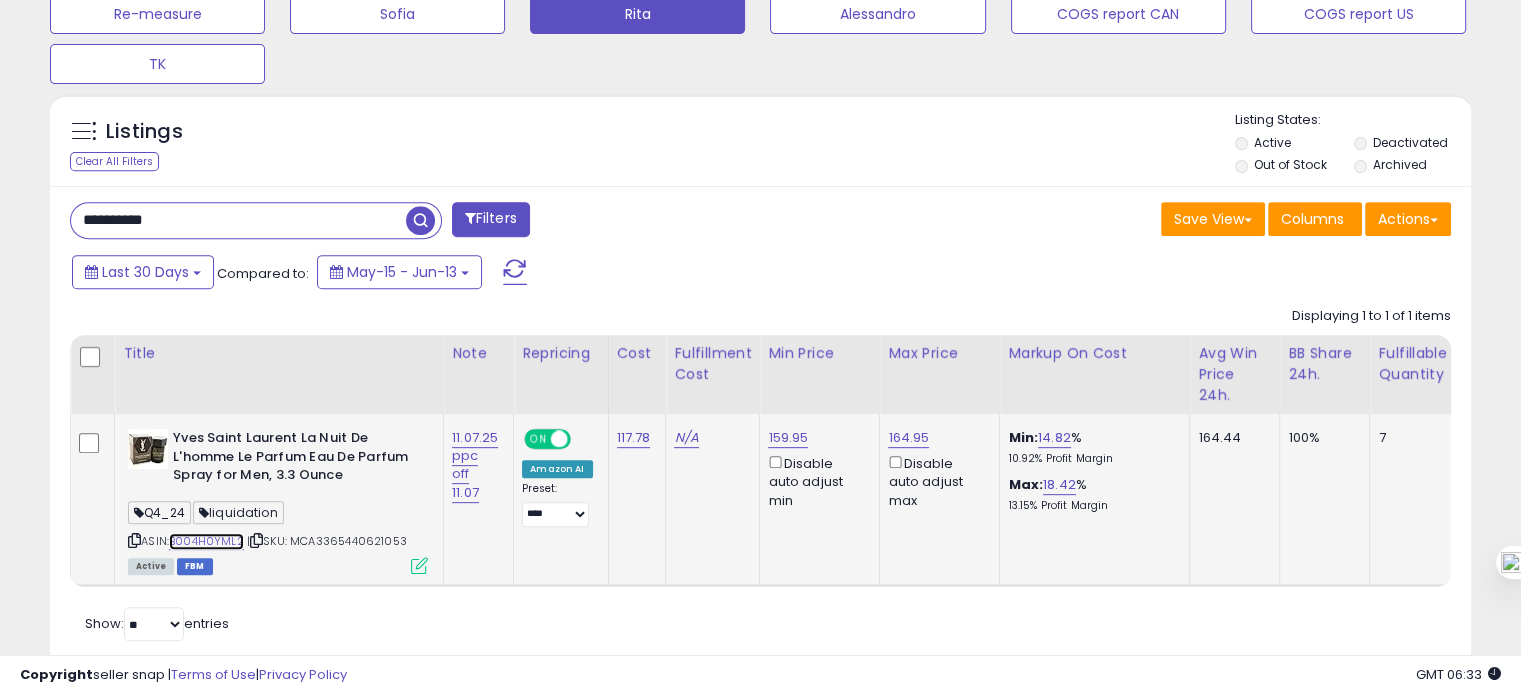 click on "B004H0YML2" at bounding box center (206, 541) 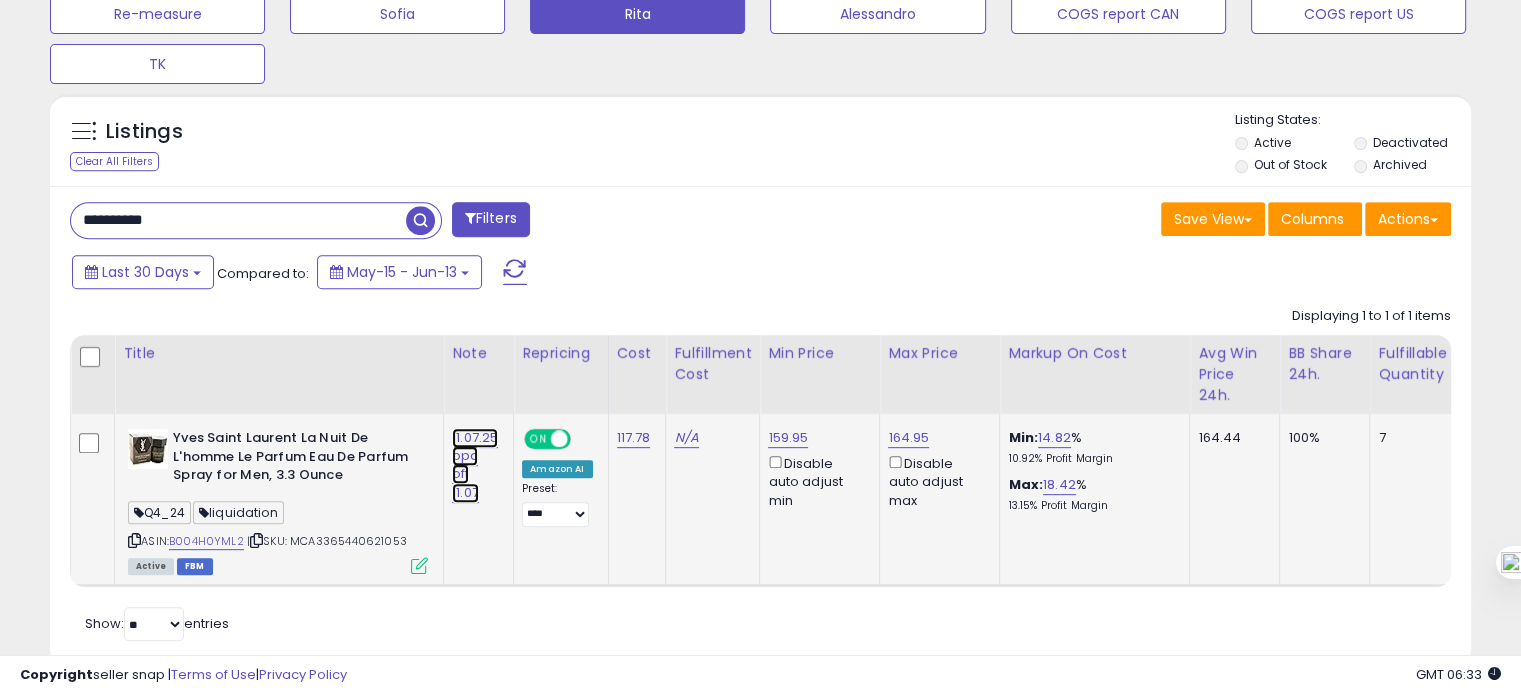 click on "11.07.25 ppc off 11.07" at bounding box center (475, 465) 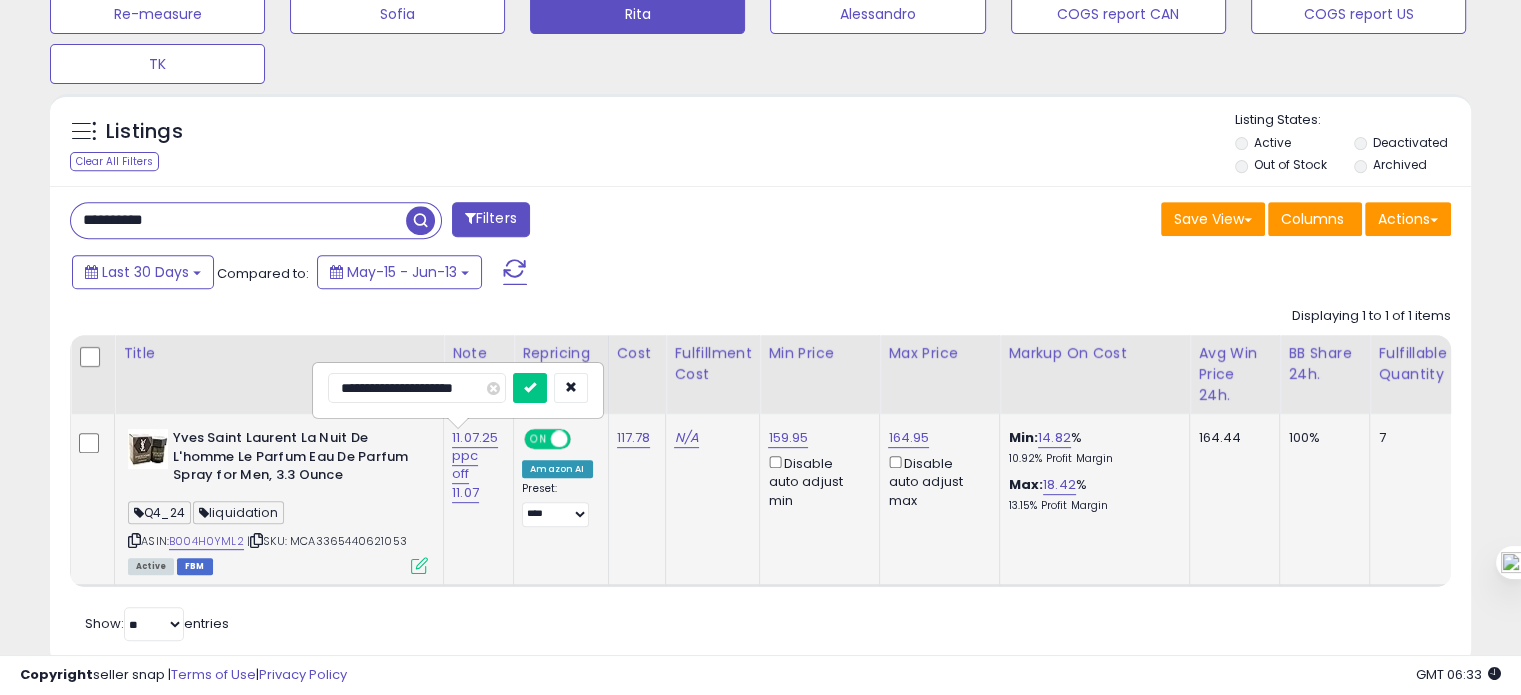 click on "**********" at bounding box center (417, 388) 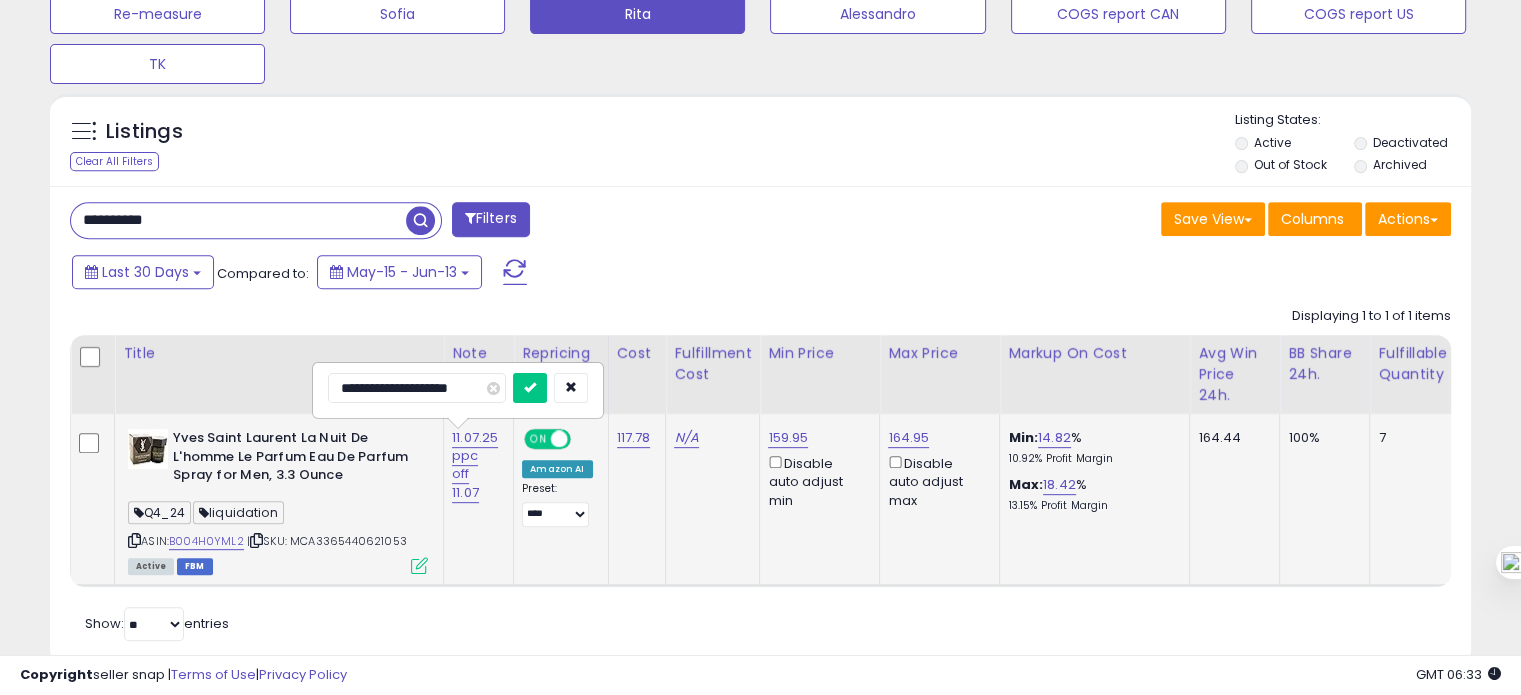type on "**********" 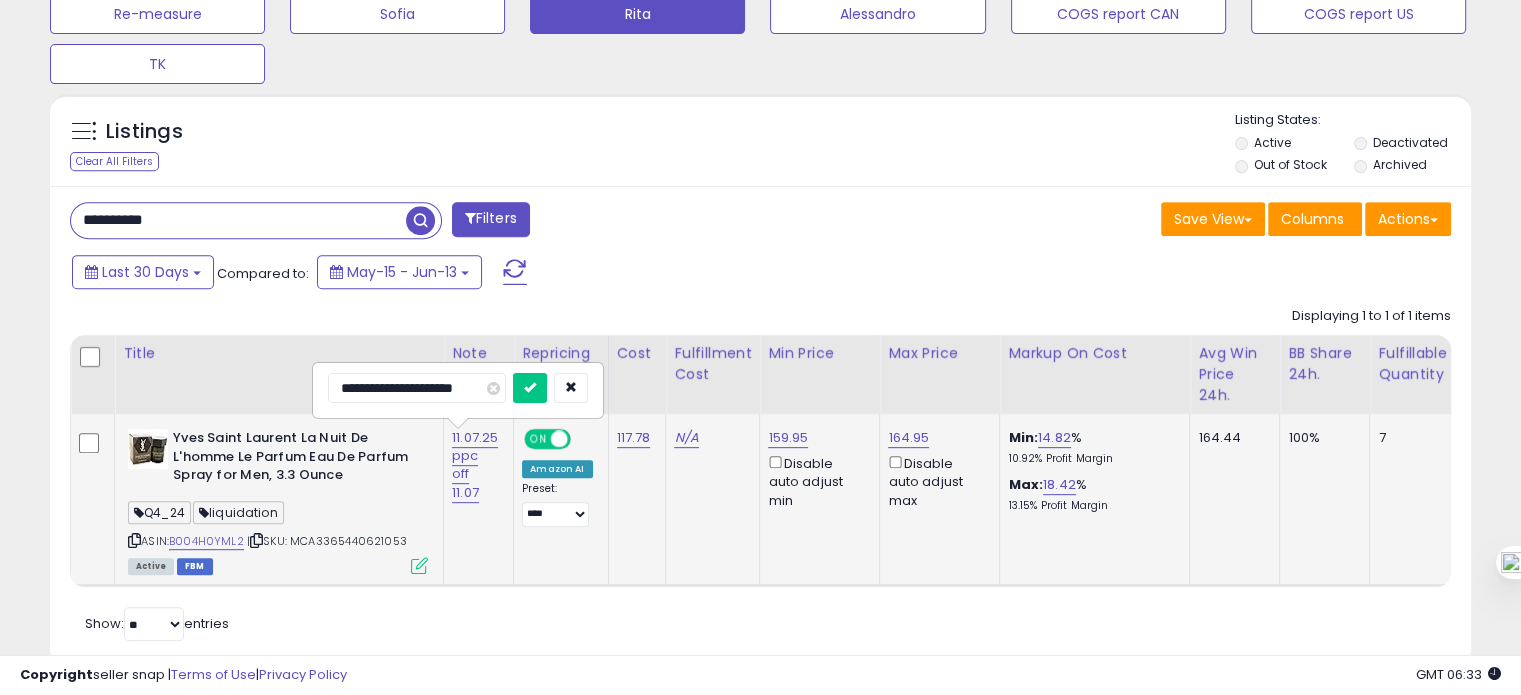 click at bounding box center [530, 388] 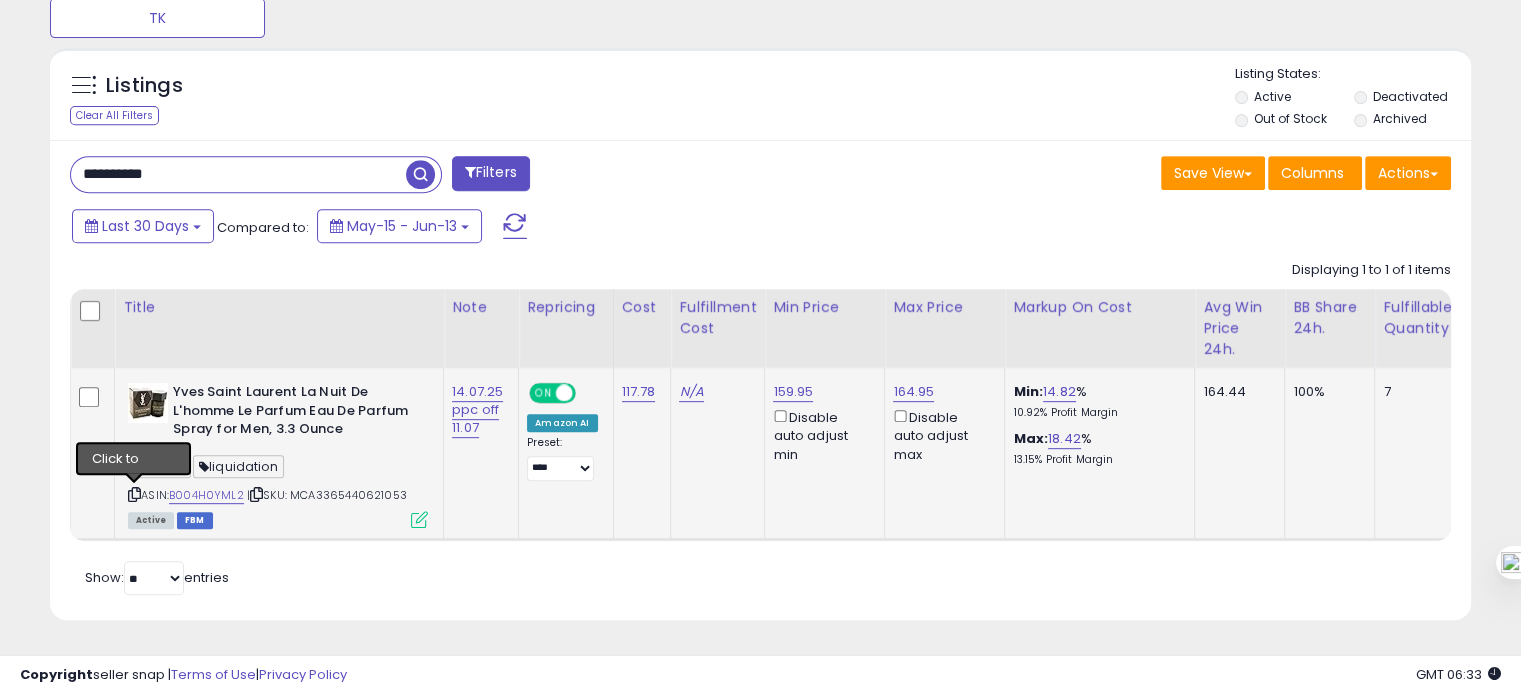 click at bounding box center [134, 494] 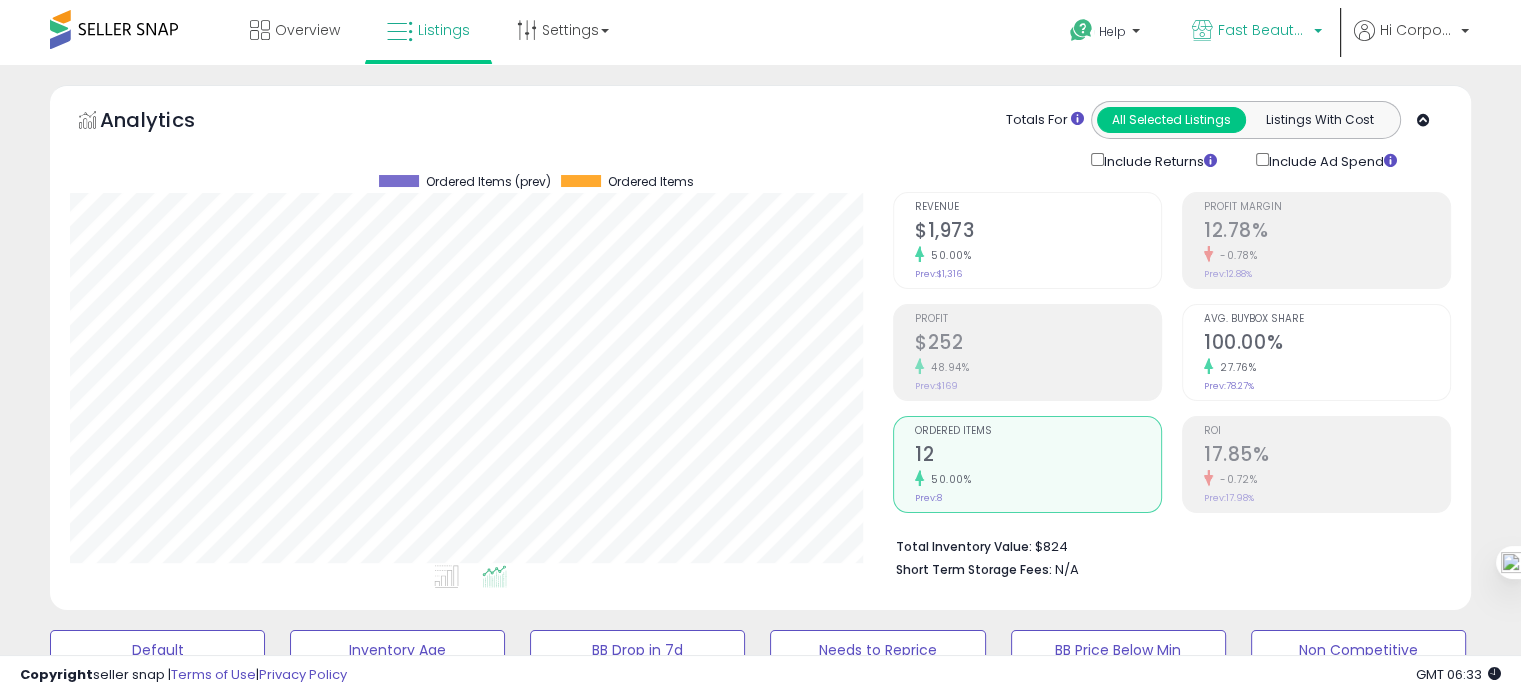 click on "Fast Beauty (Canada)" at bounding box center (1263, 30) 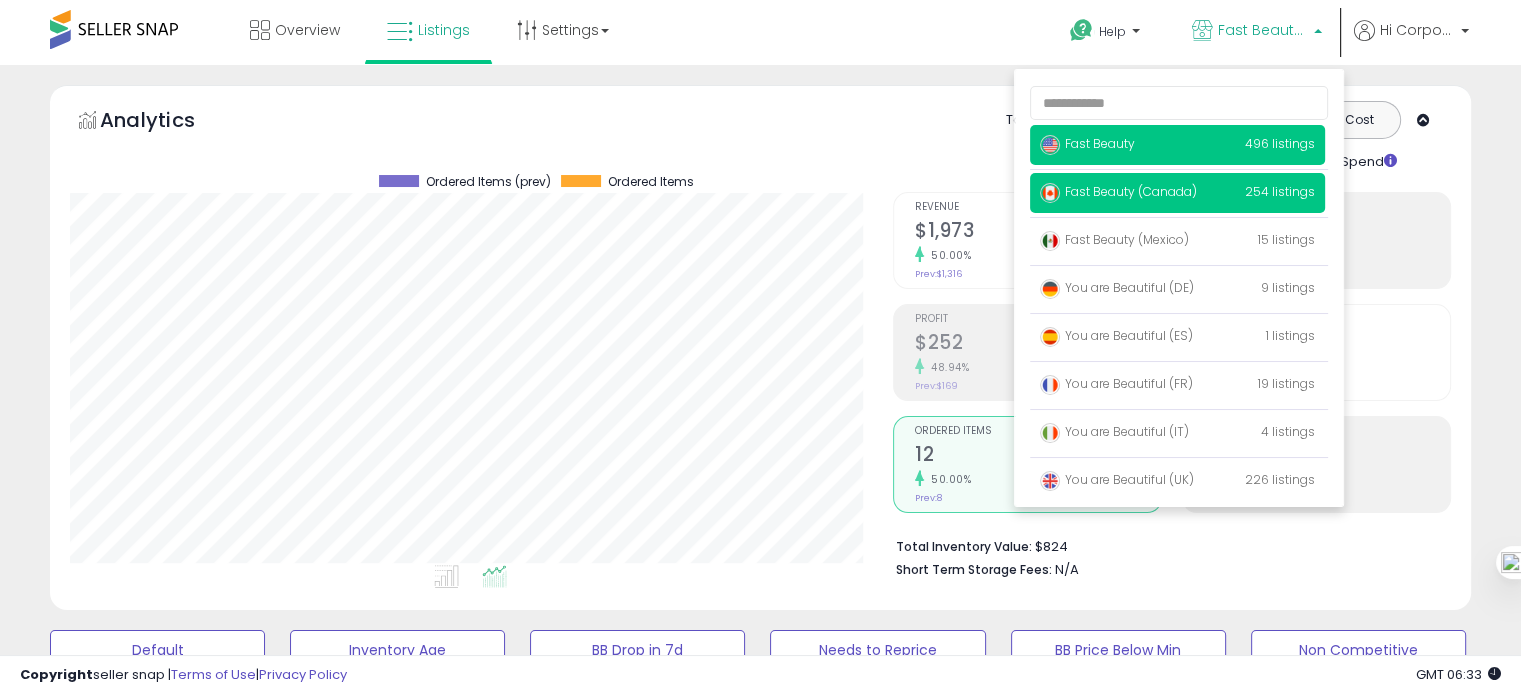 click on "Fast Beauty
496
listings" at bounding box center (1177, 145) 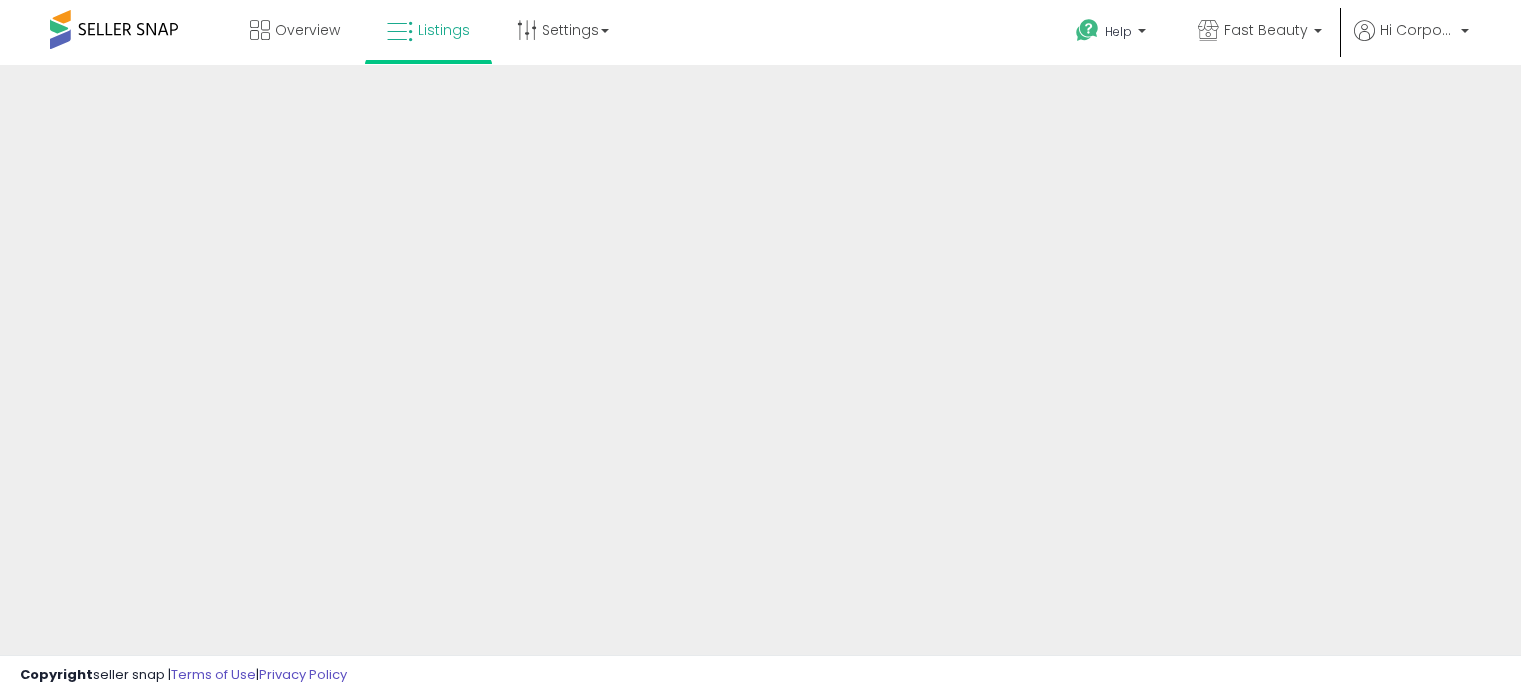scroll, scrollTop: 0, scrollLeft: 0, axis: both 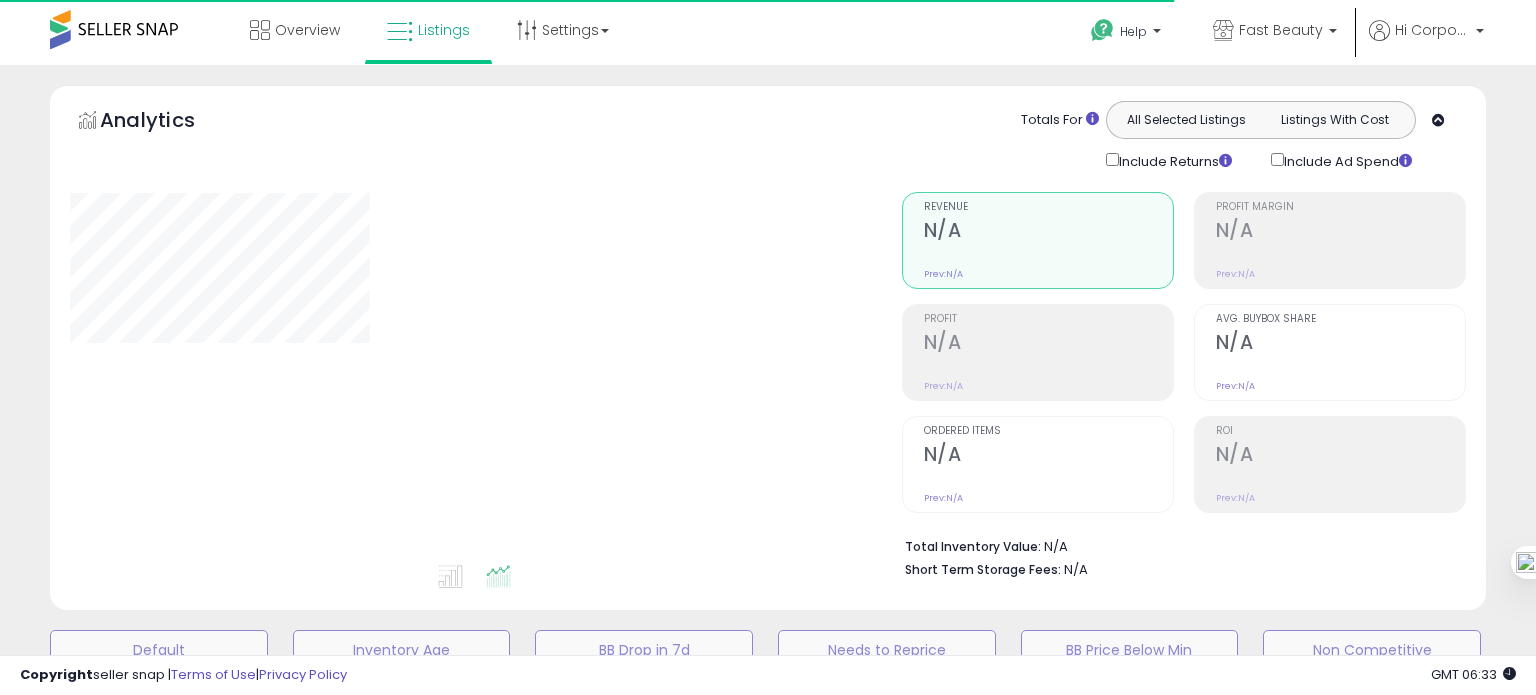type on "**********" 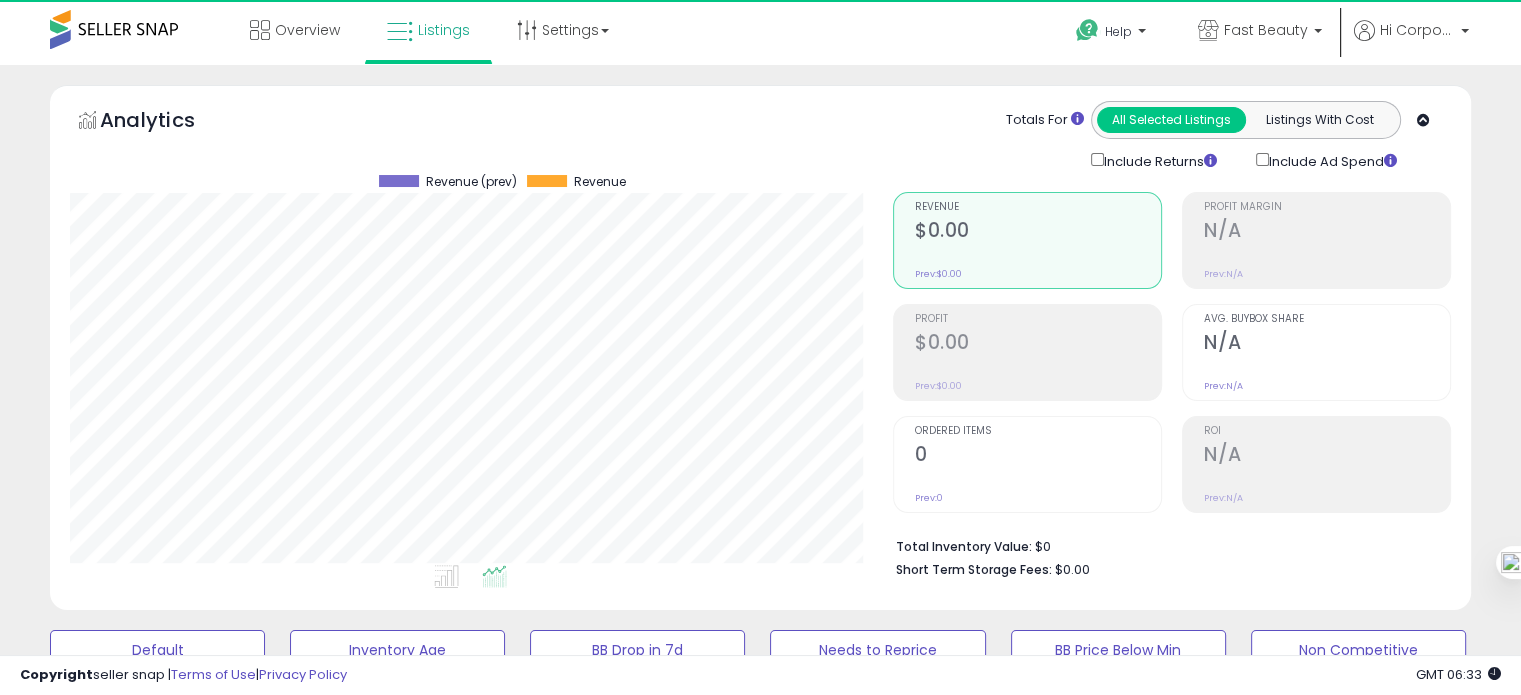scroll, scrollTop: 999589, scrollLeft: 999176, axis: both 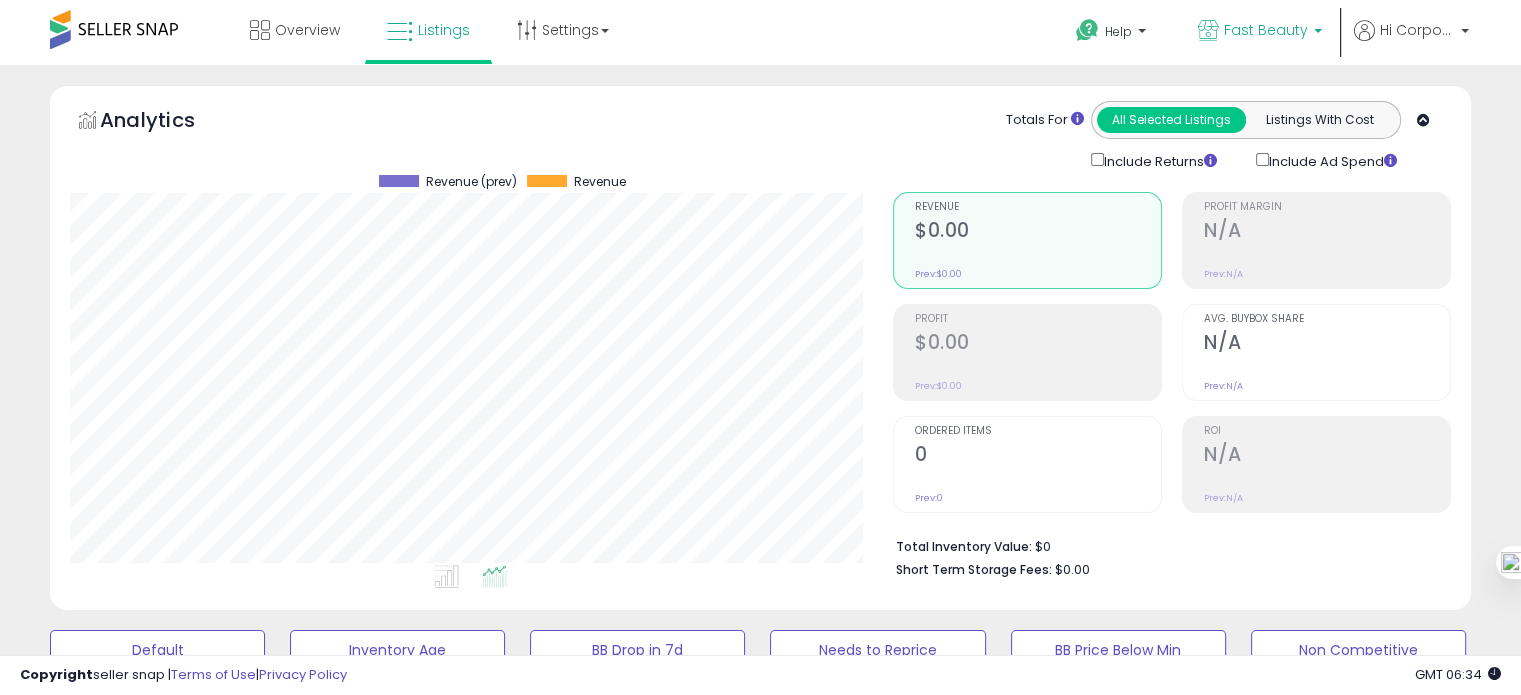 click on "Fast Beauty" at bounding box center (1266, 30) 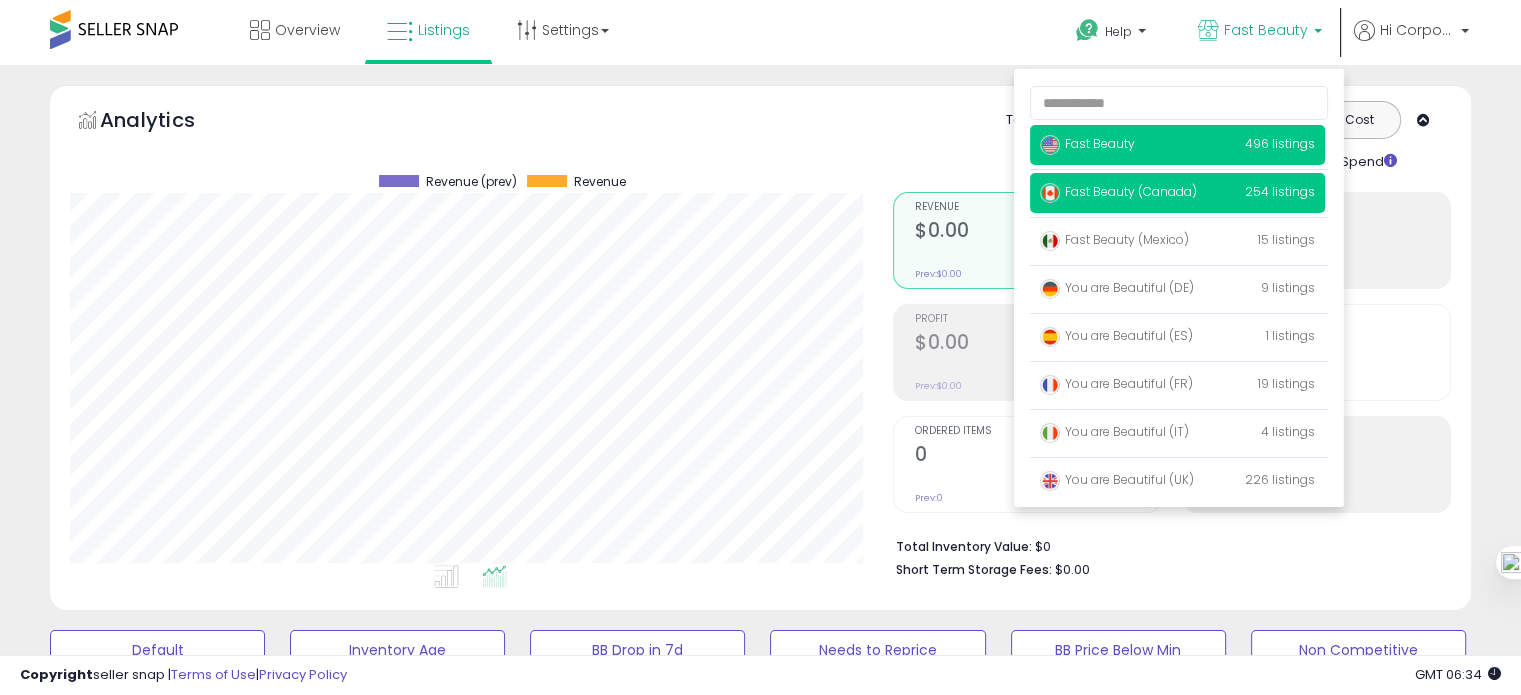 click on "Fast Beauty (Canada)" at bounding box center (1118, 191) 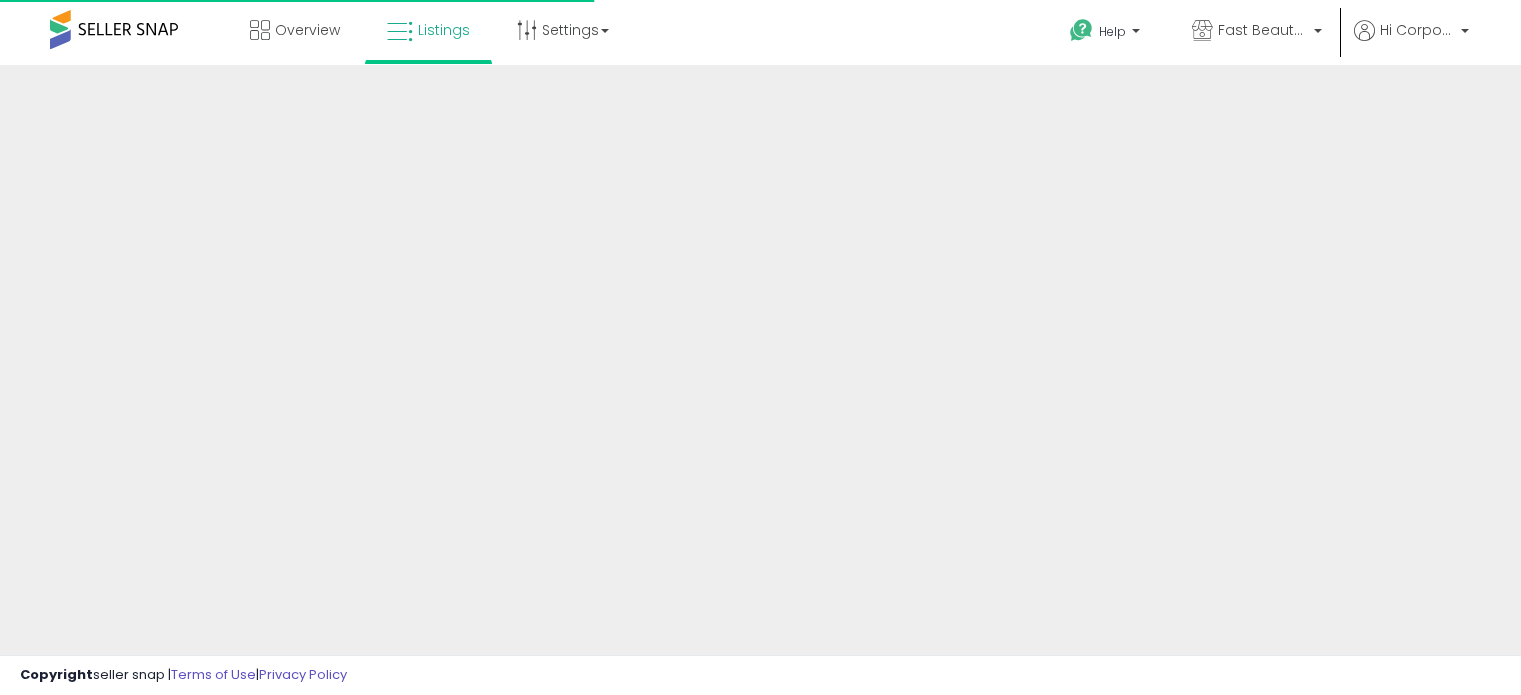 scroll, scrollTop: 0, scrollLeft: 0, axis: both 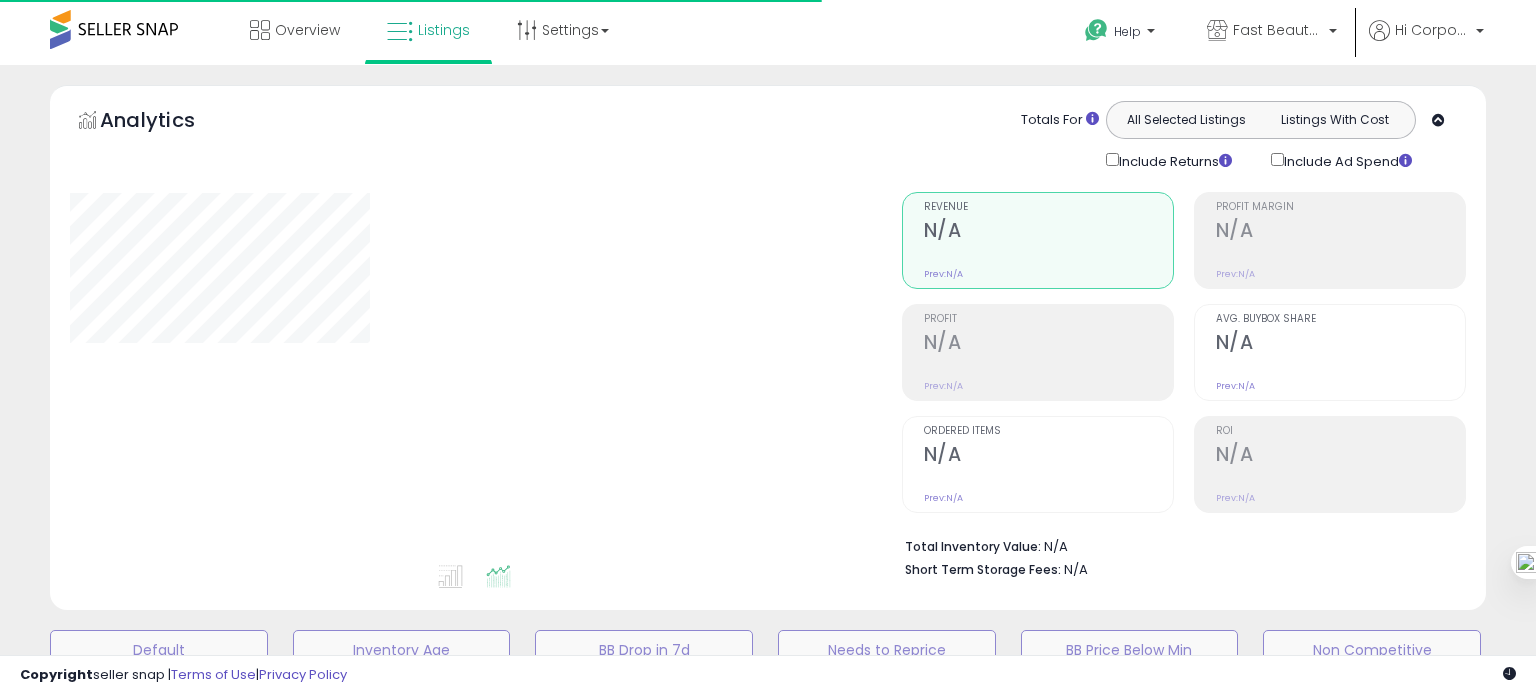 type on "**********" 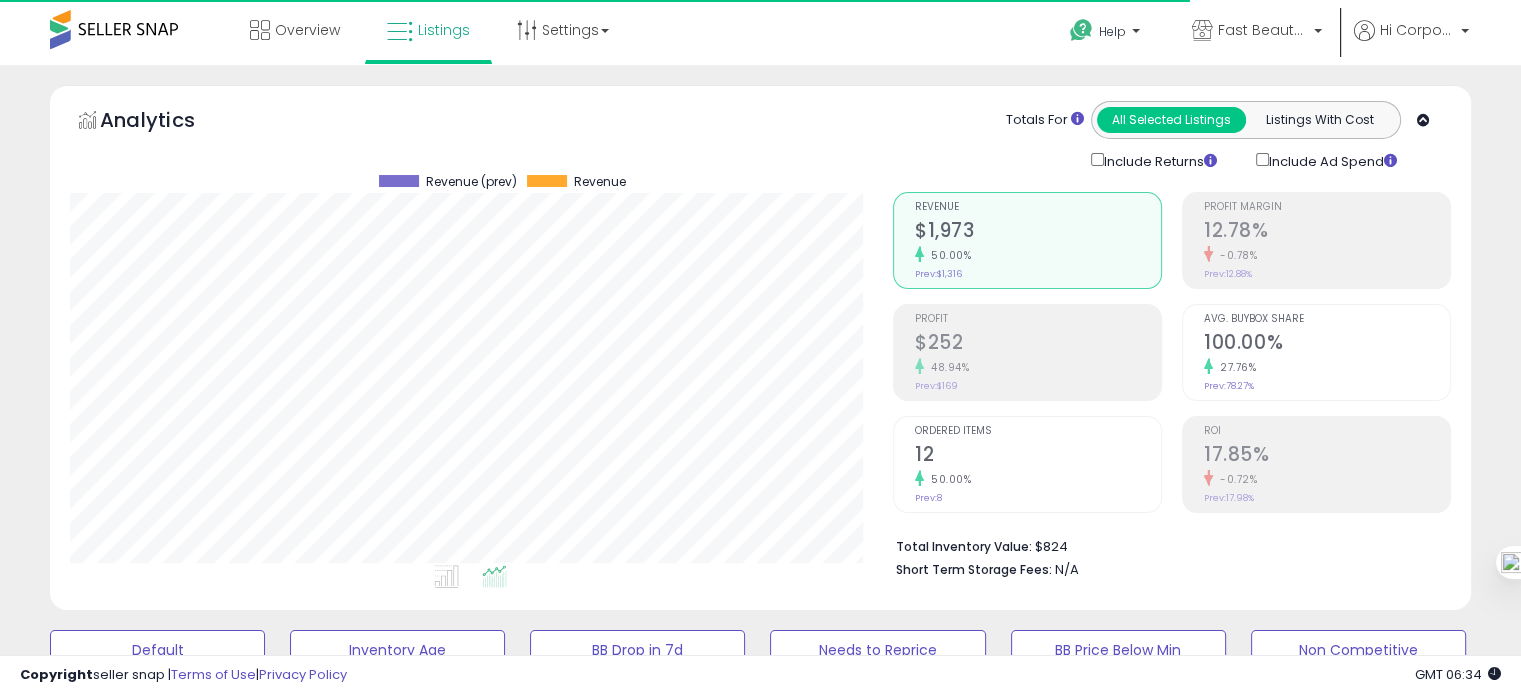 scroll, scrollTop: 999589, scrollLeft: 999176, axis: both 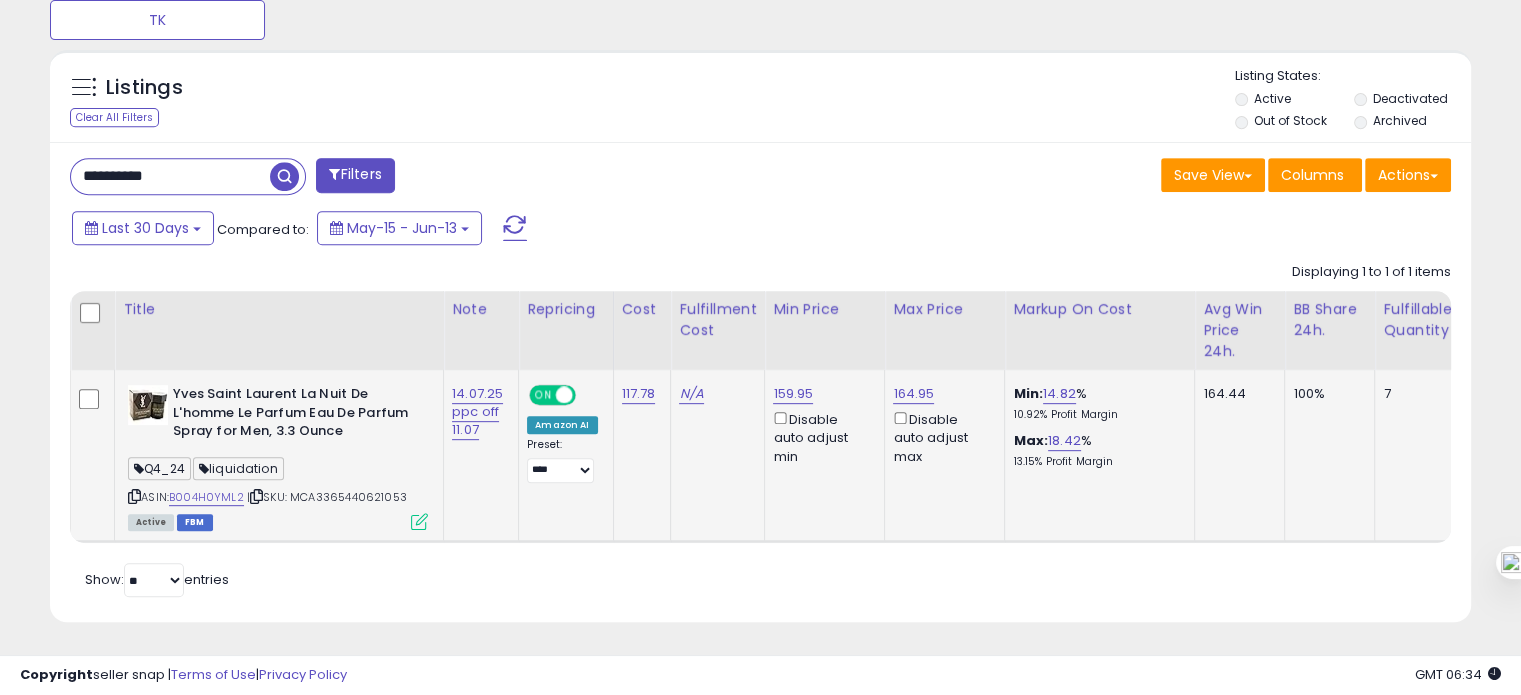 click on "164.95  Disable auto adjust max" 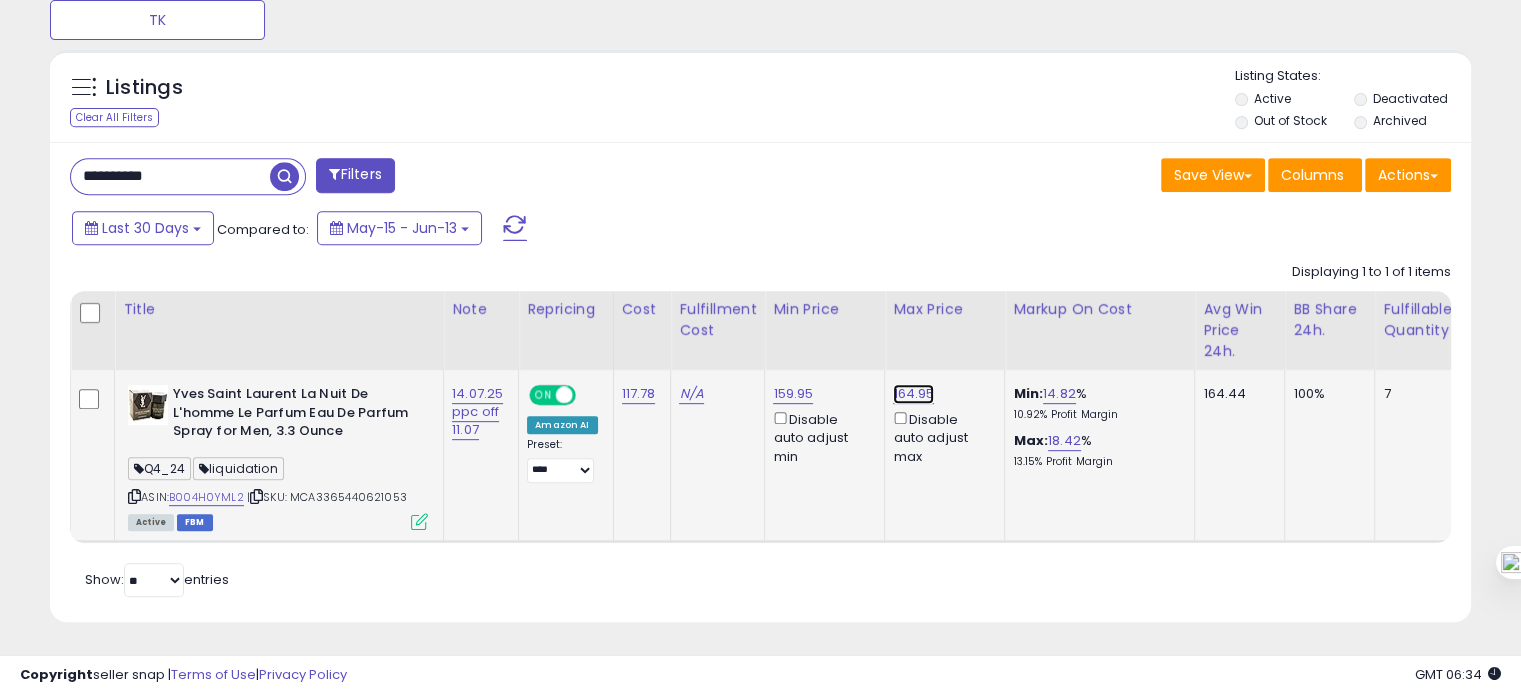 click on "164.95" at bounding box center [913, 394] 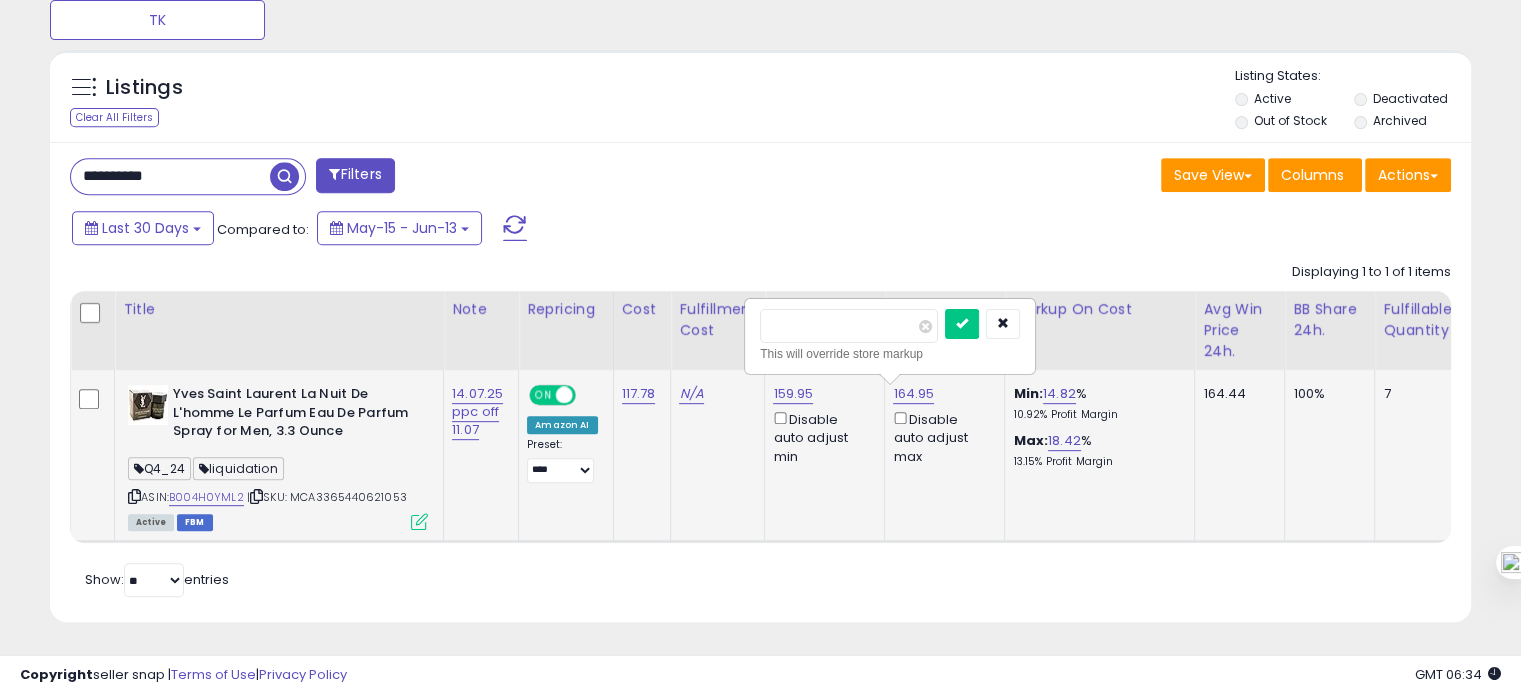click on "******" at bounding box center (849, 326) 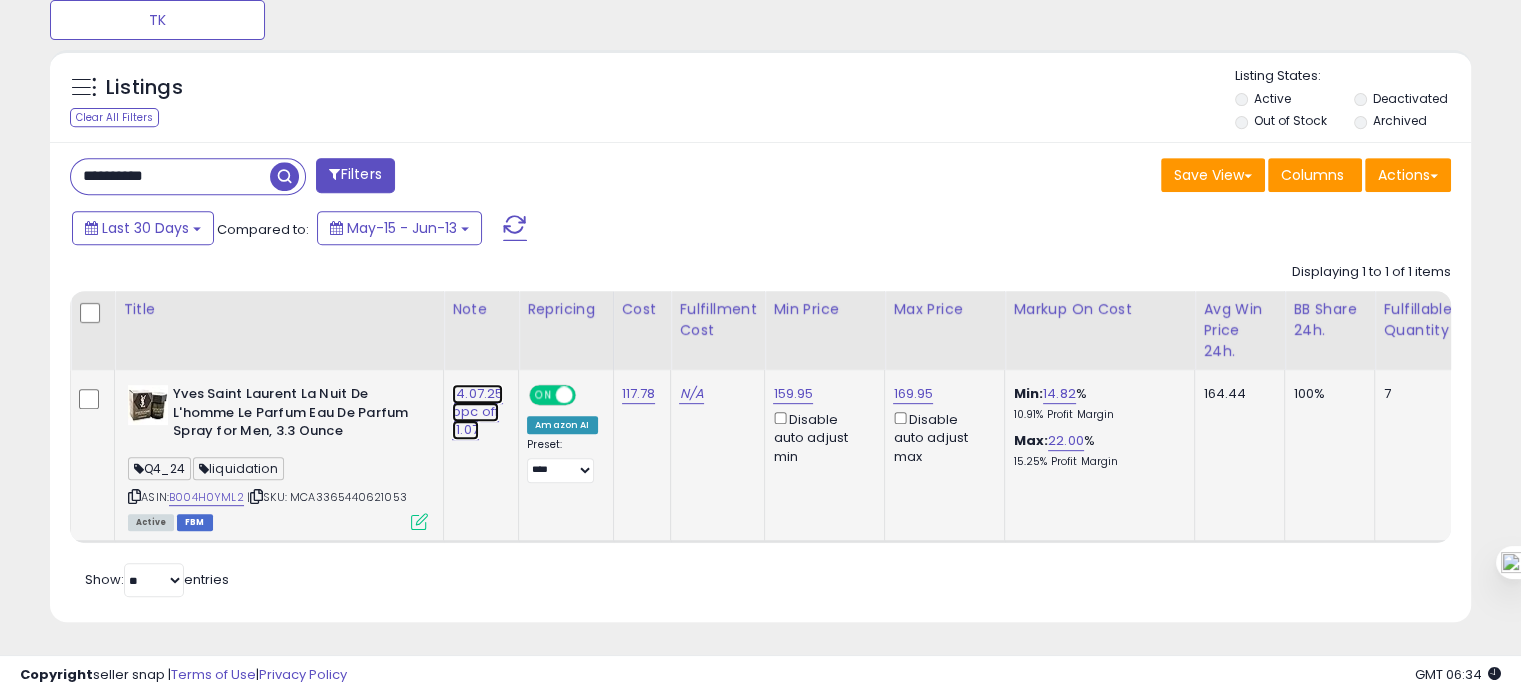 click on "14.07.25 ppc off 11.07" at bounding box center [477, 412] 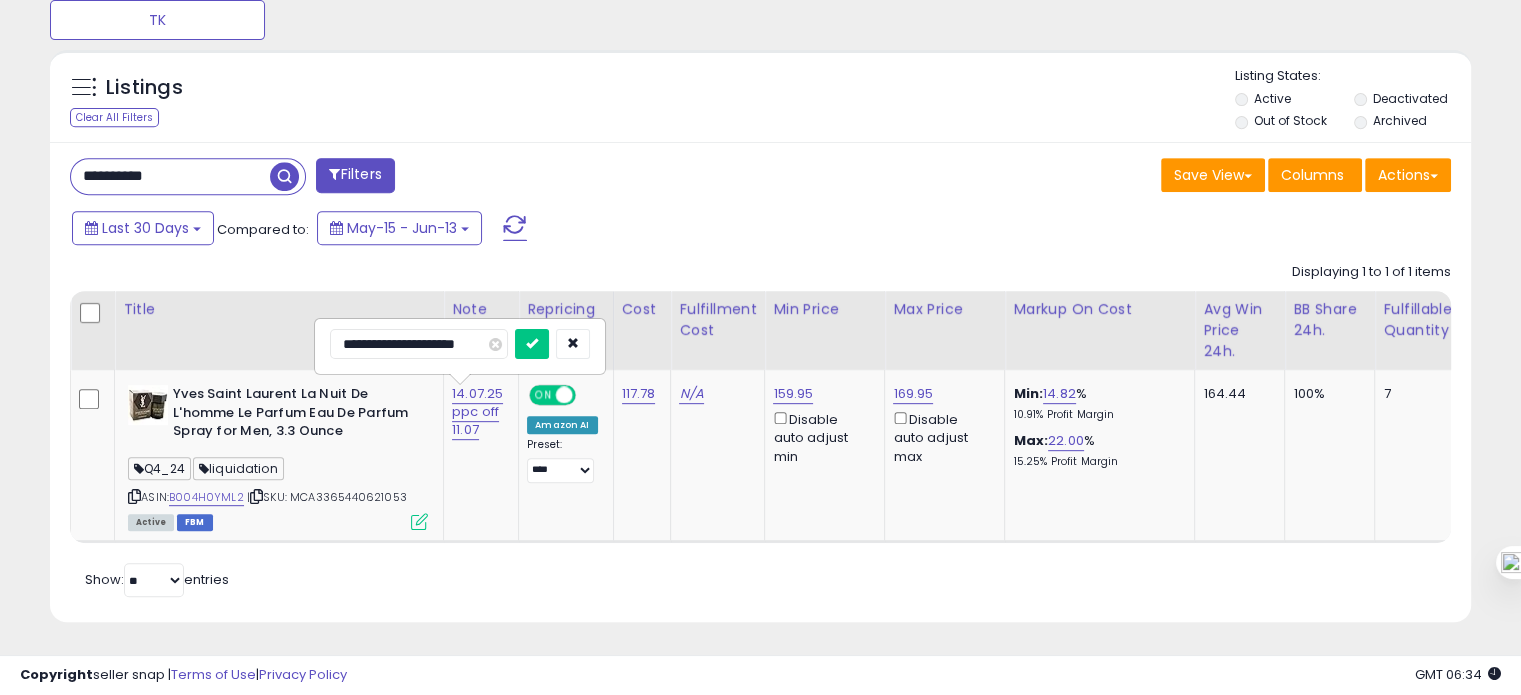 drag, startPoint x: 184, startPoint y: 194, endPoint x: 169, endPoint y: 176, distance: 23.43075 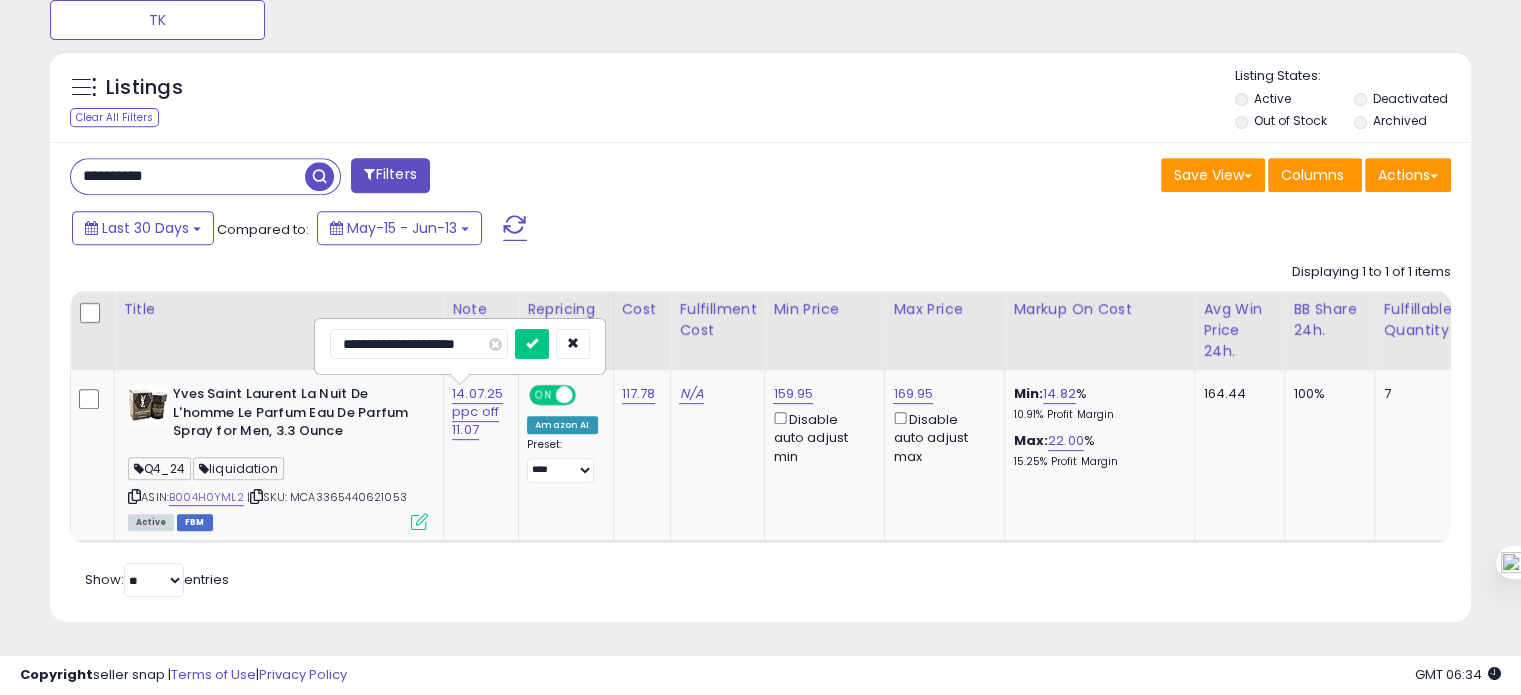 click on "**********" at bounding box center [188, 176] 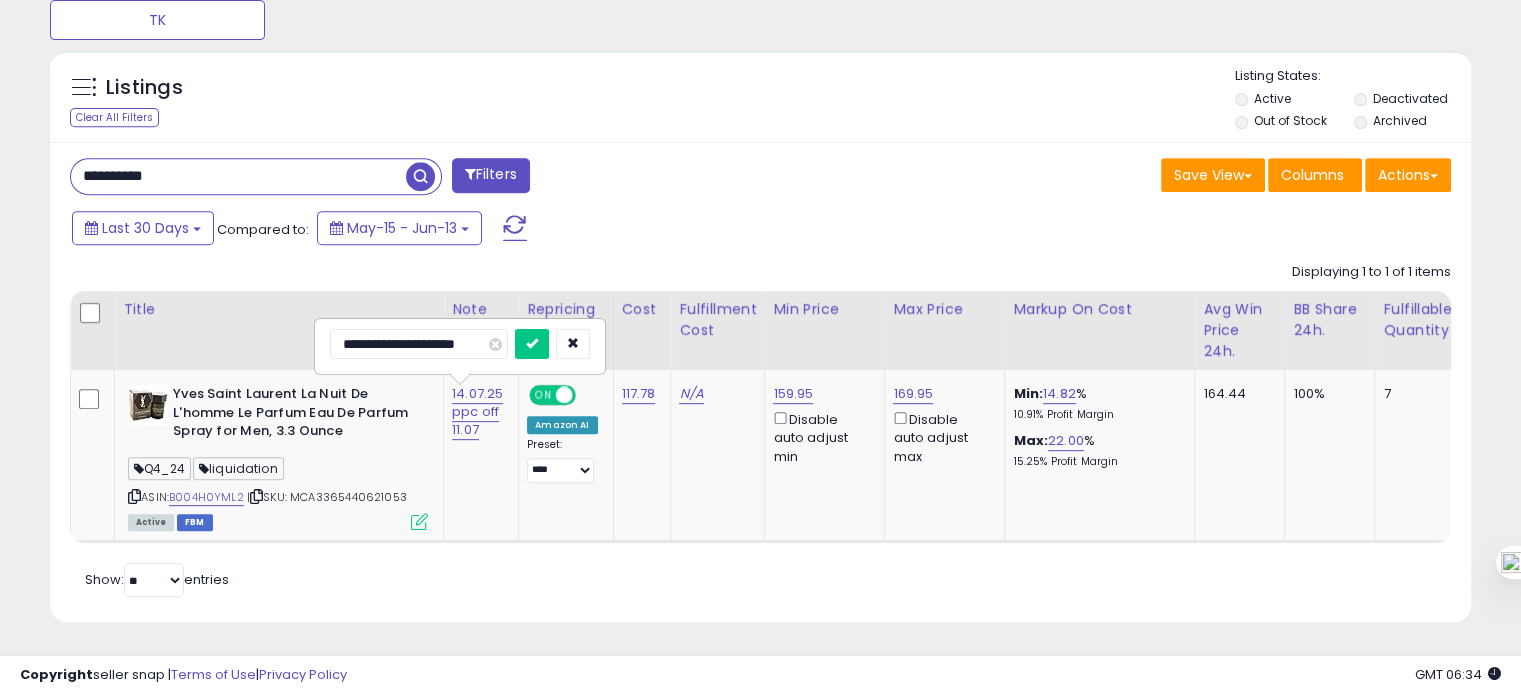 paste 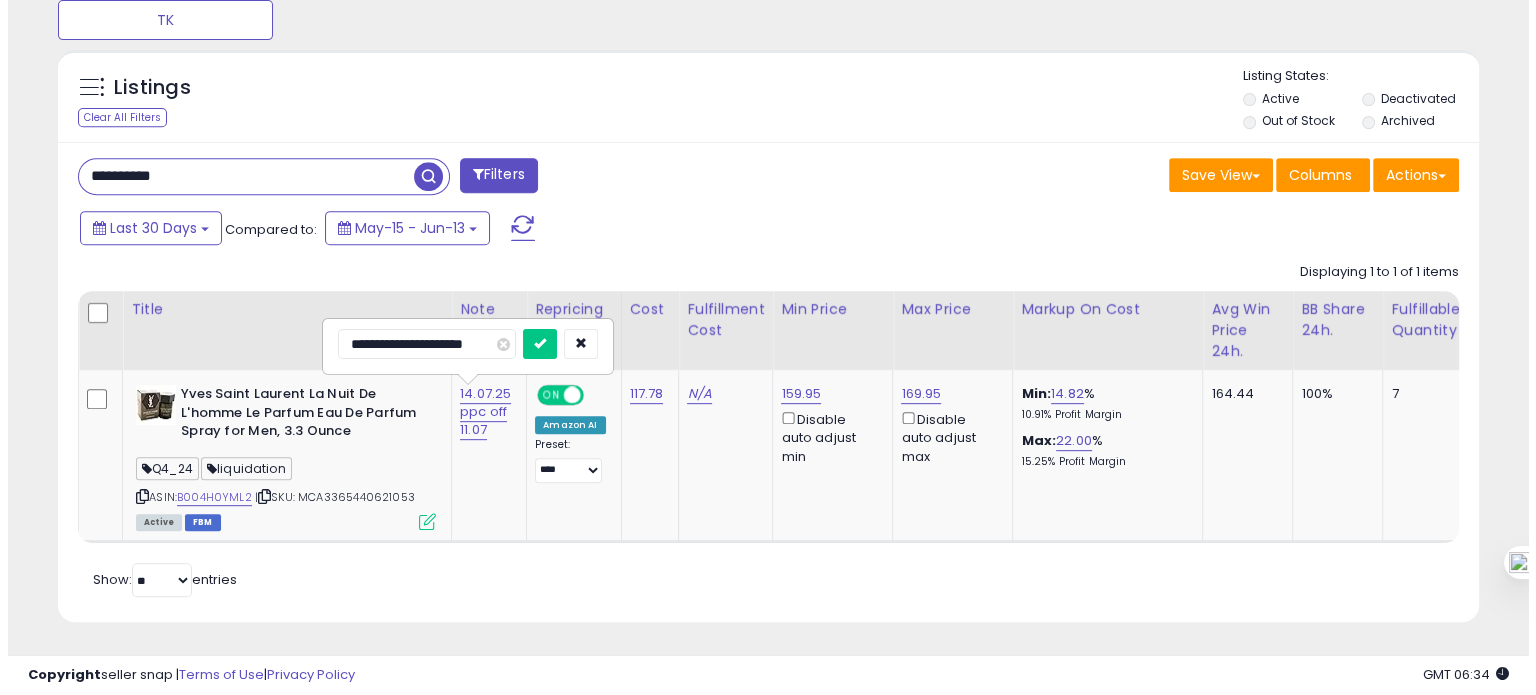 scroll, scrollTop: 674, scrollLeft: 0, axis: vertical 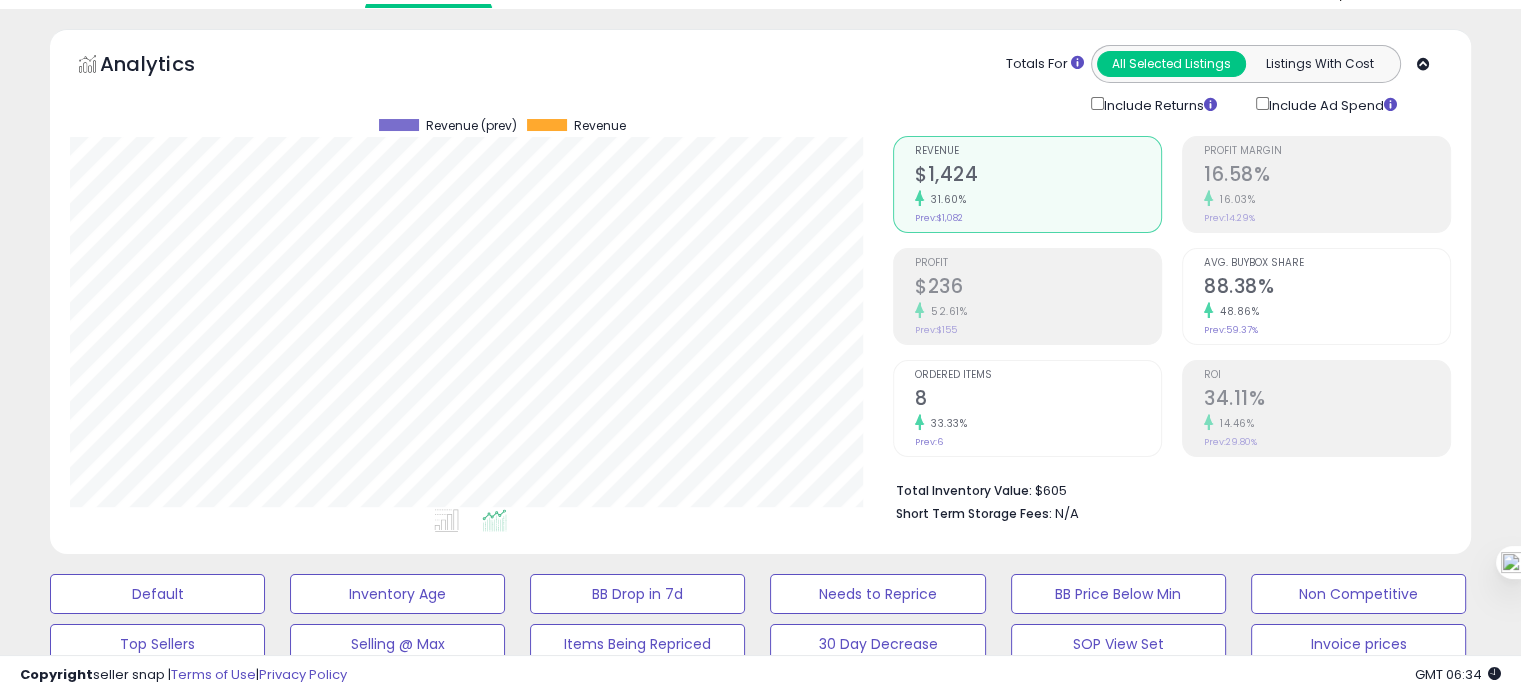 click on "34.11%" at bounding box center [1327, 400] 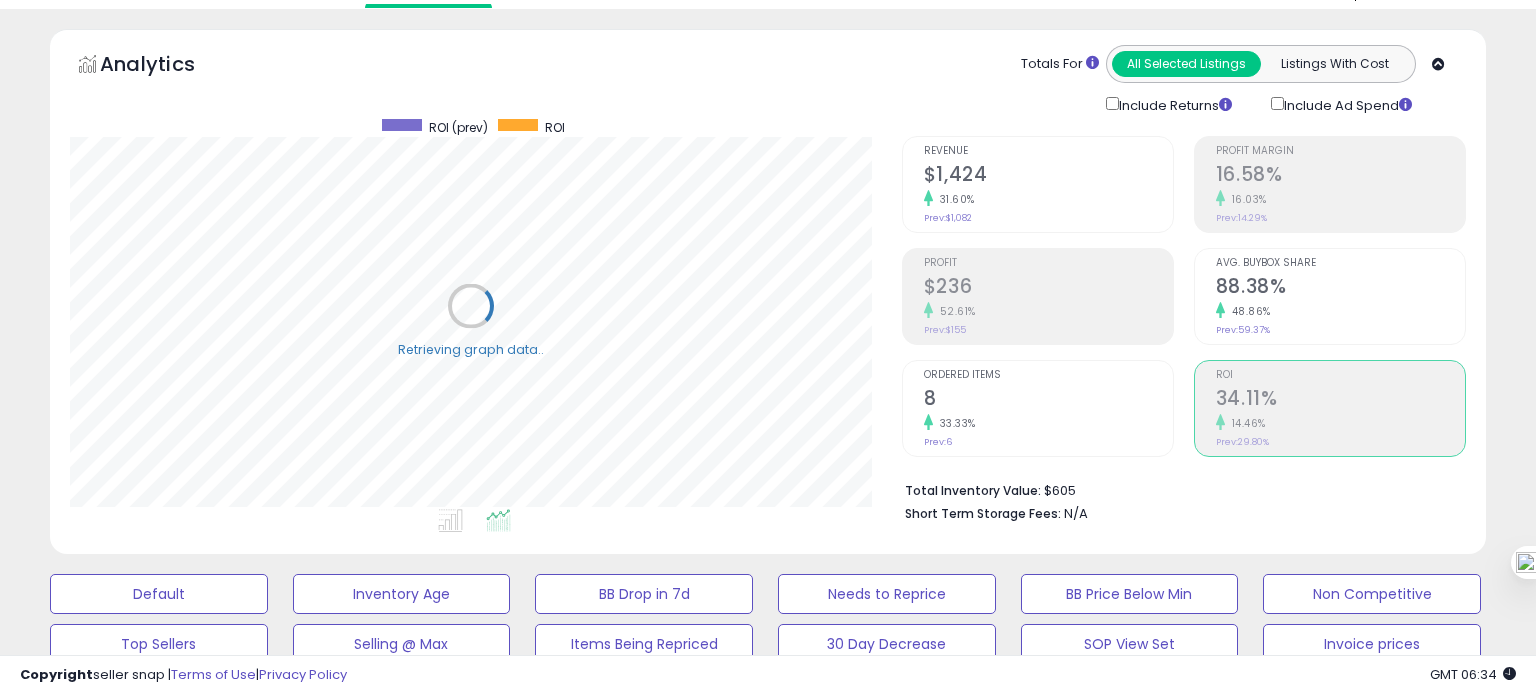 scroll, scrollTop: 999589, scrollLeft: 999168, axis: both 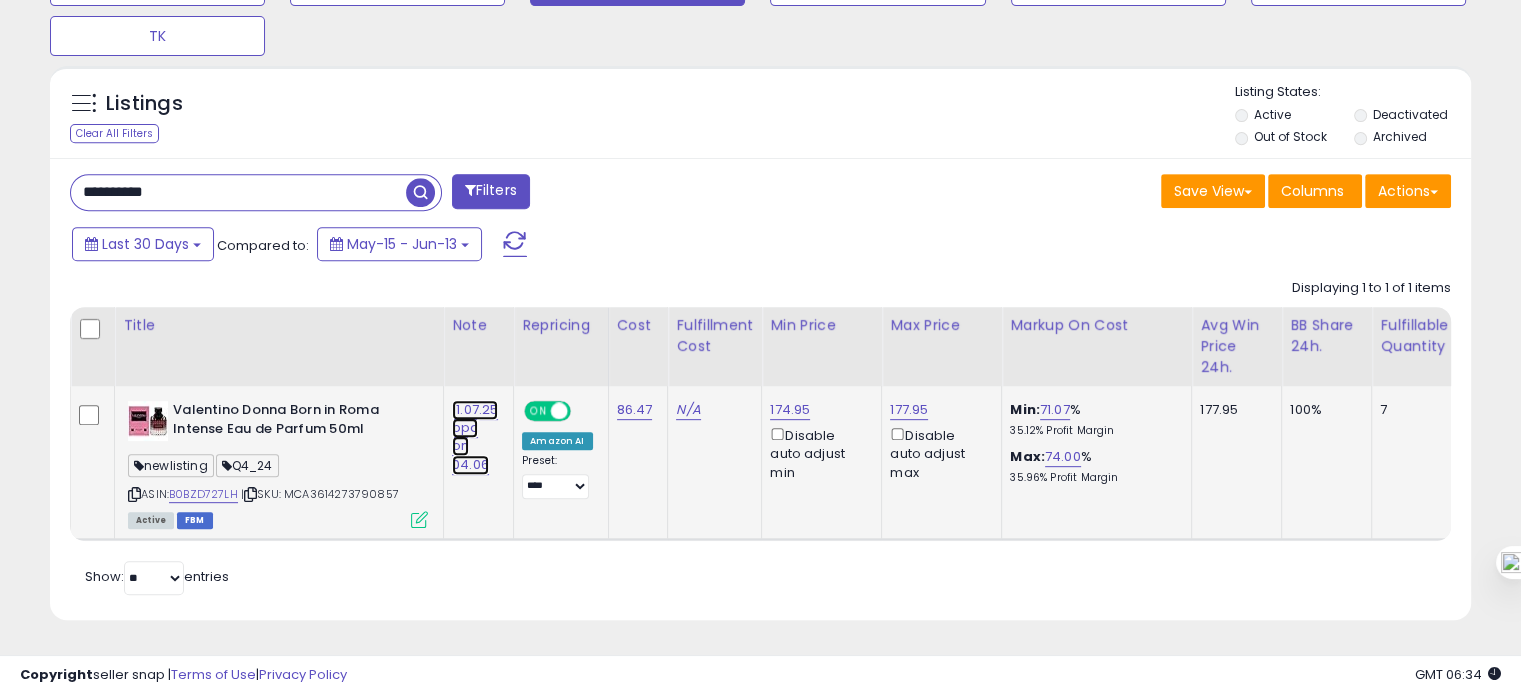click on "11.07.25 ppc on 04.06" at bounding box center (475, 437) 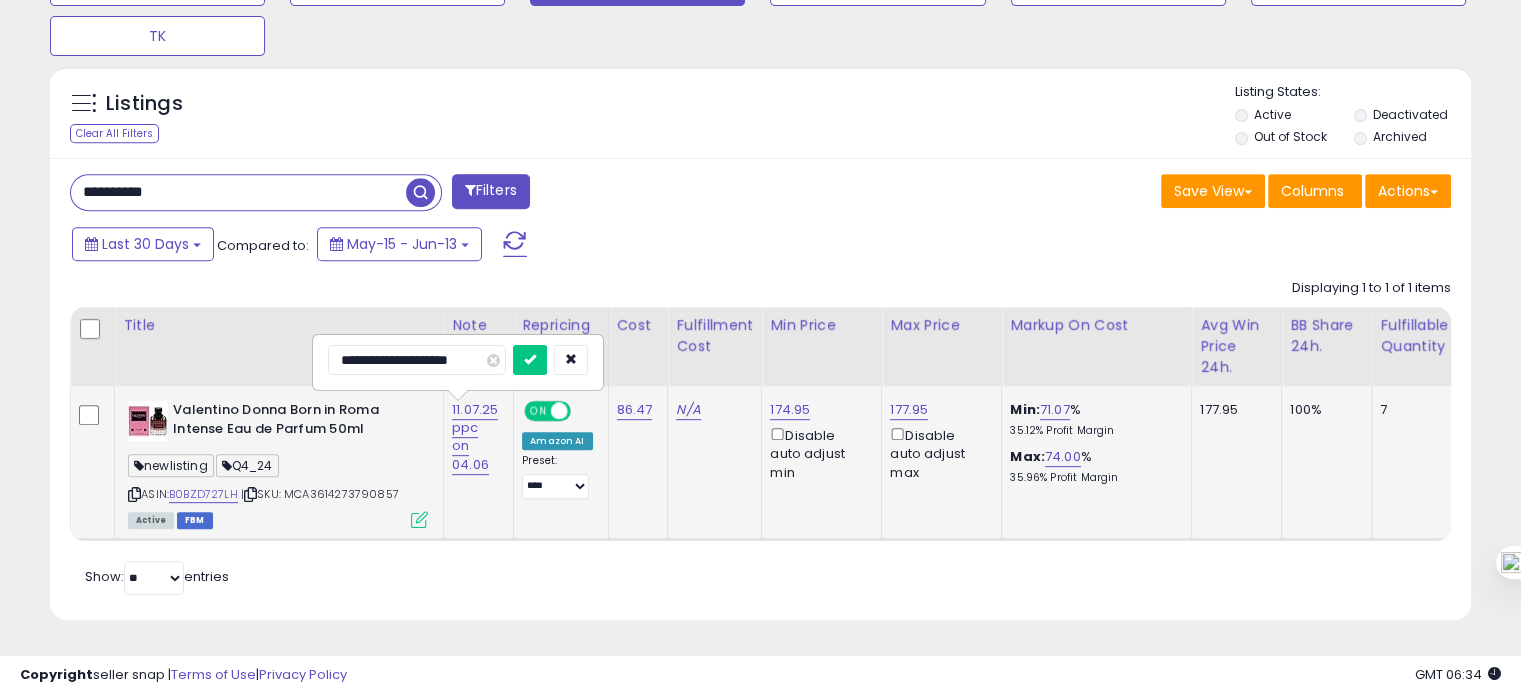 click on "**********" at bounding box center [417, 360] 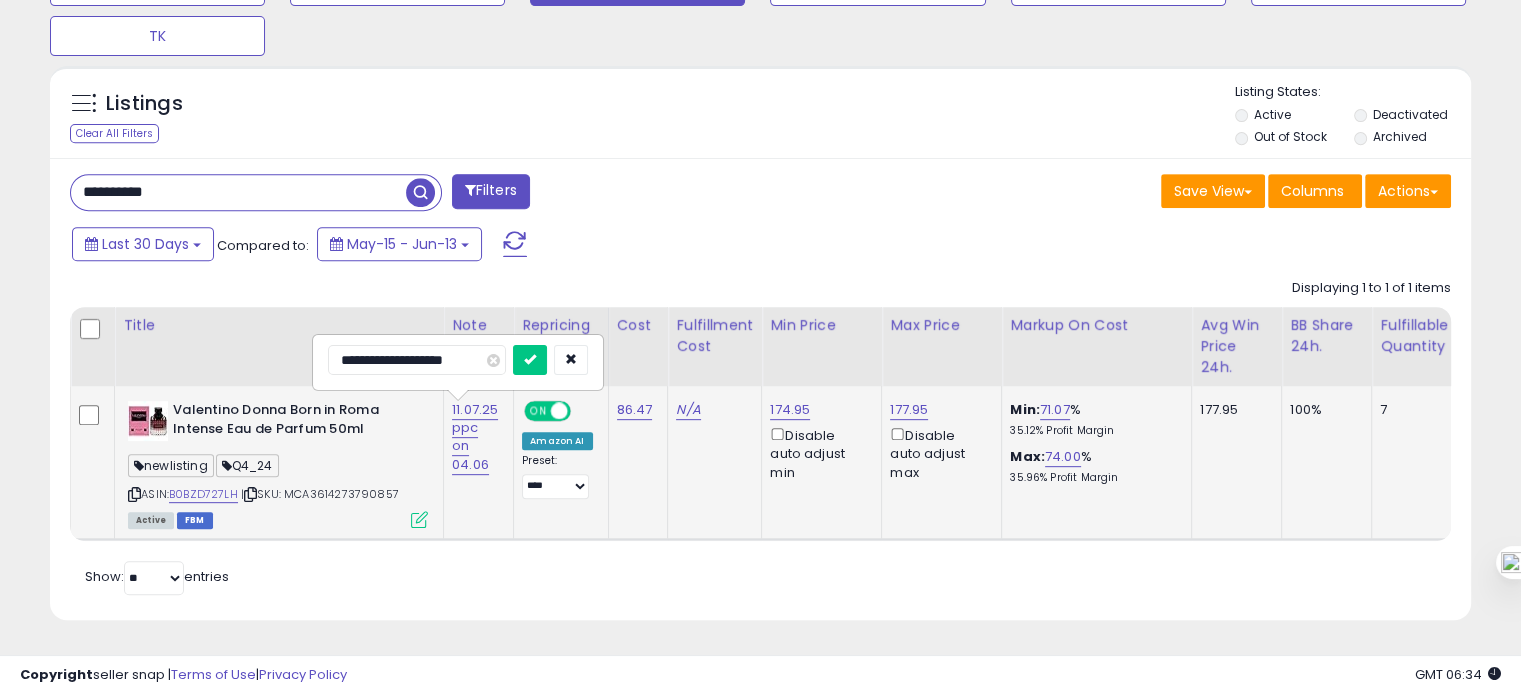 type on "**********" 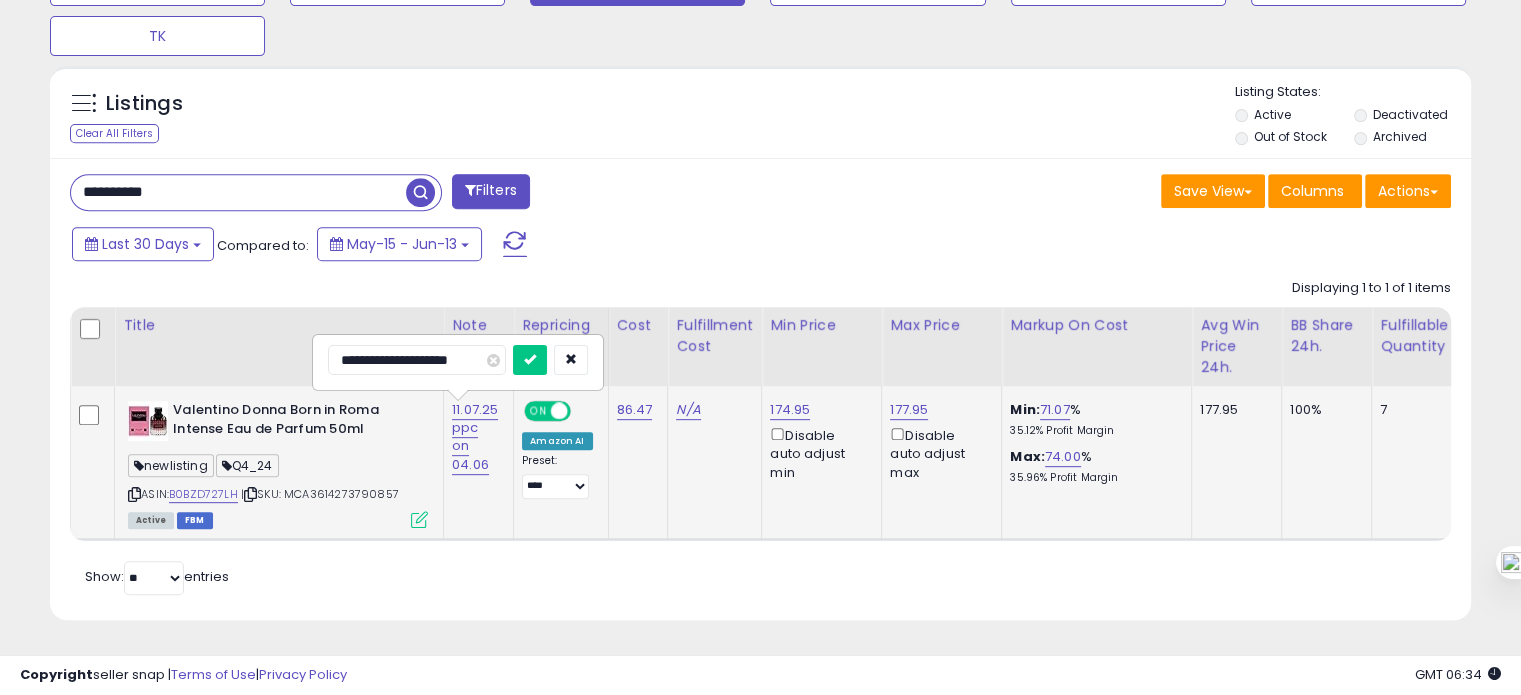 click at bounding box center (530, 360) 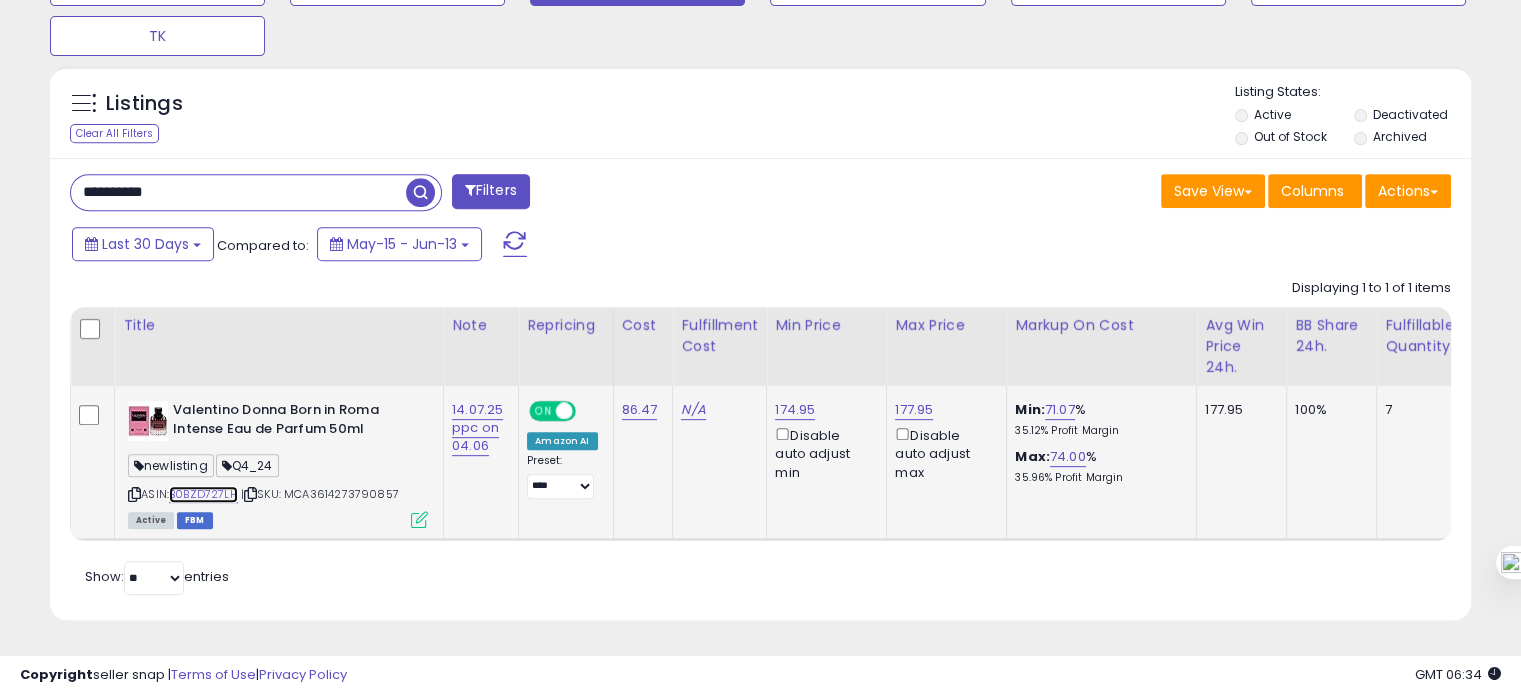 click on "B0BZD727LH" at bounding box center [203, 494] 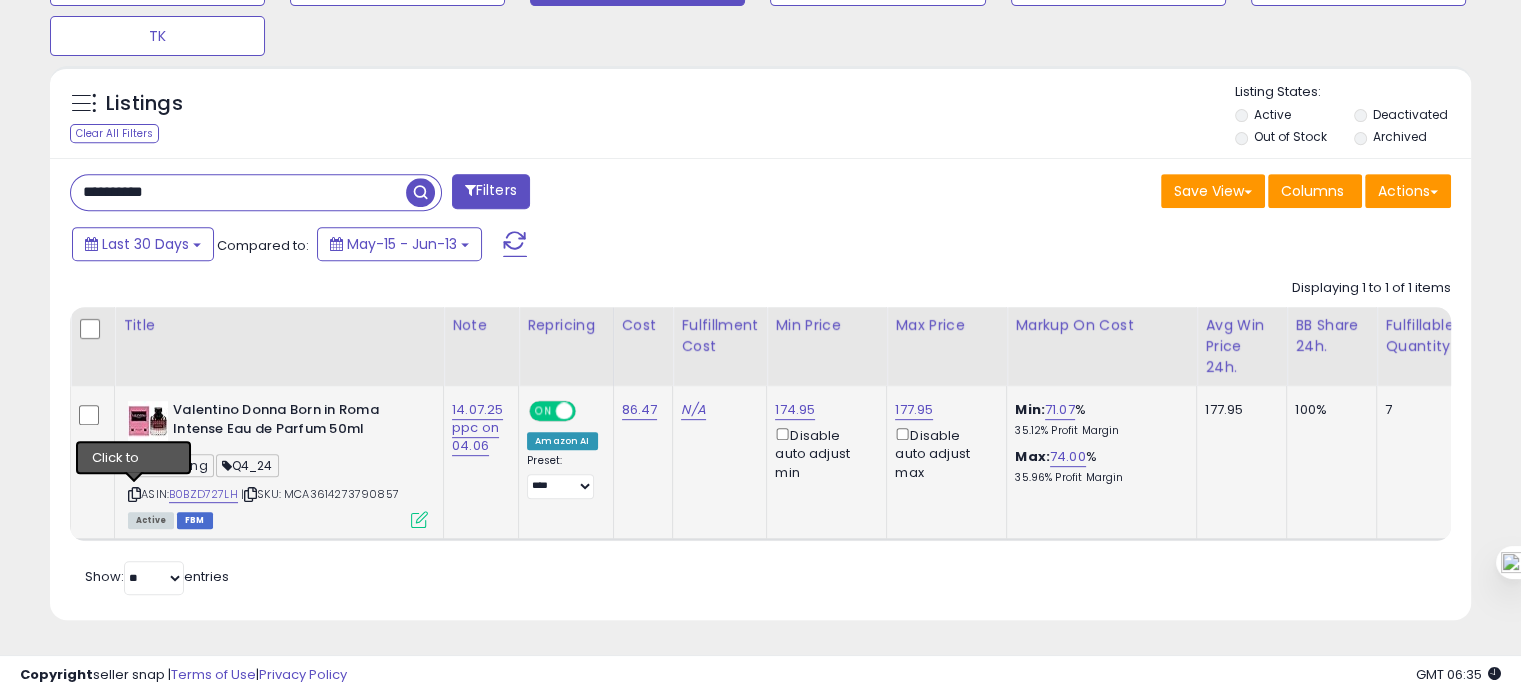 click at bounding box center [134, 494] 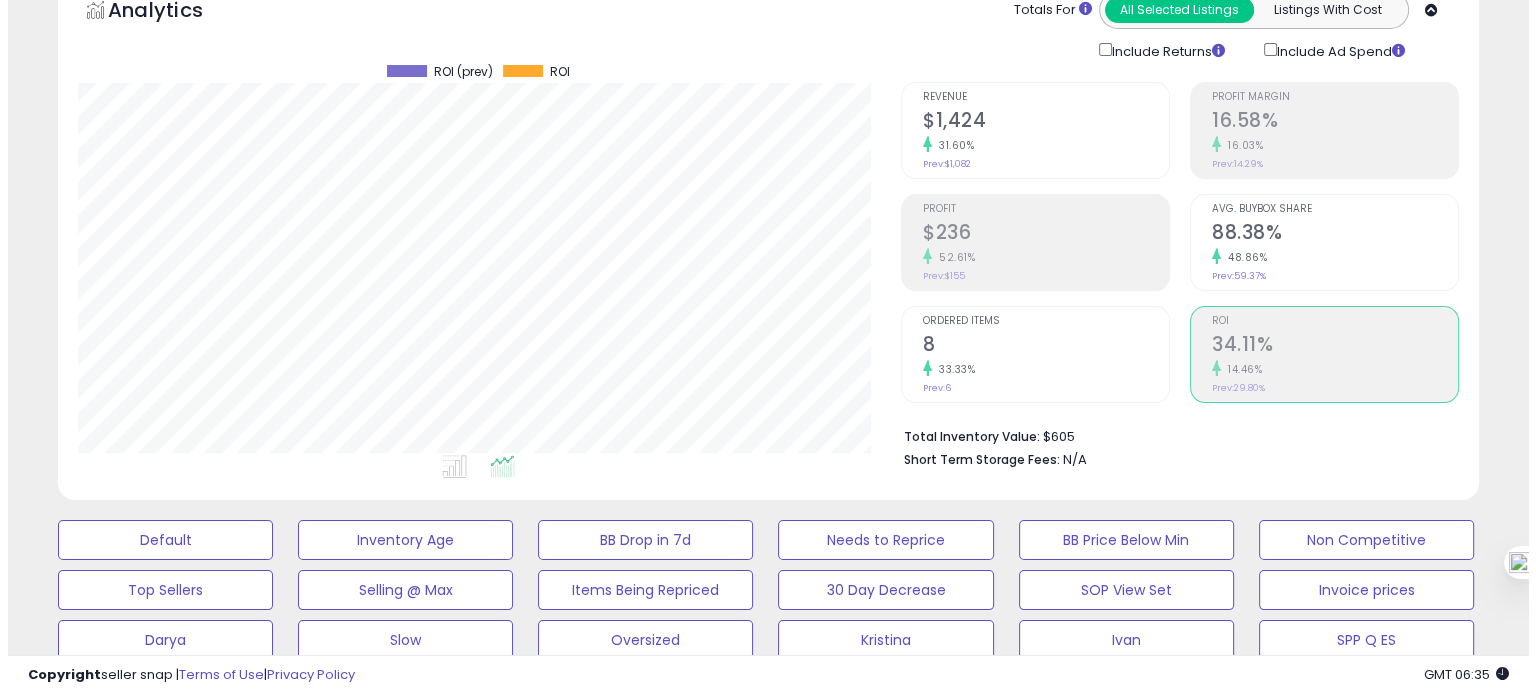 scroll, scrollTop: 107, scrollLeft: 0, axis: vertical 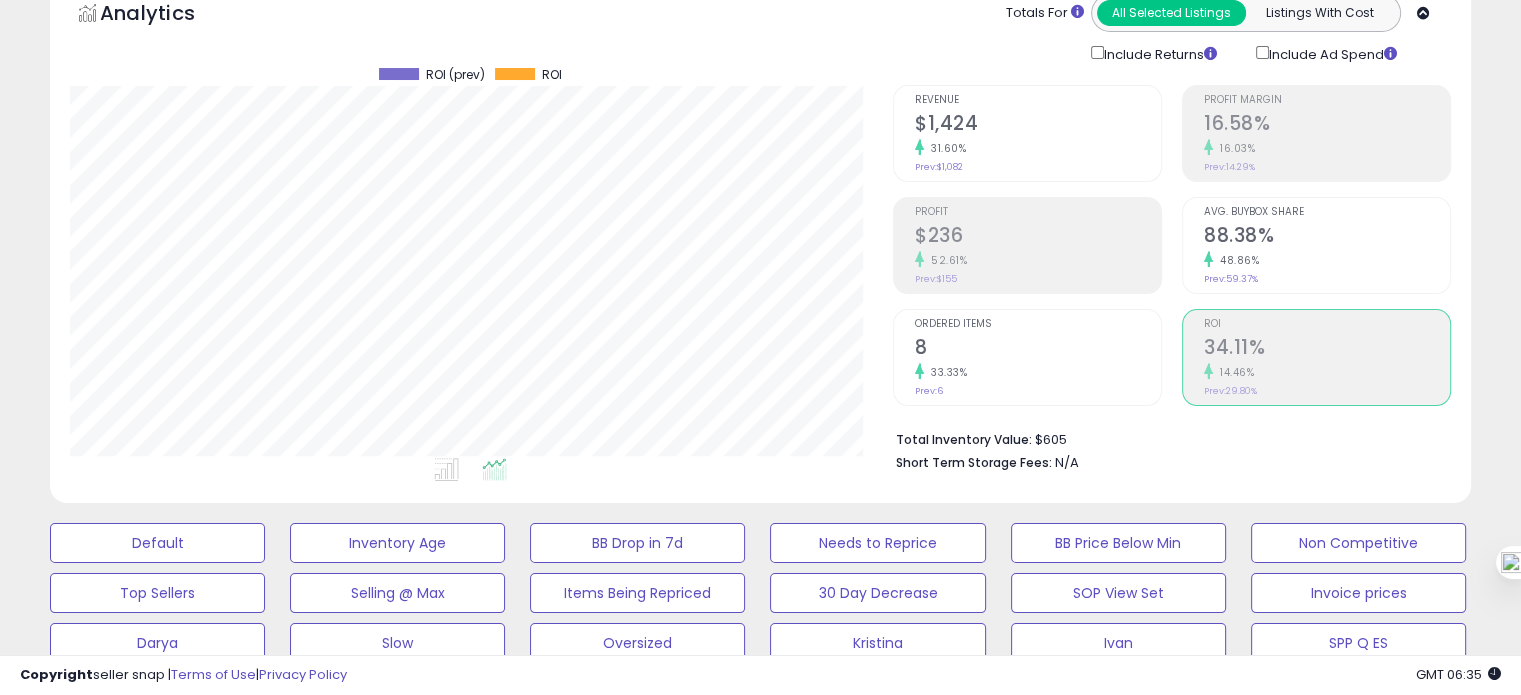 click on "8" at bounding box center [1038, 349] 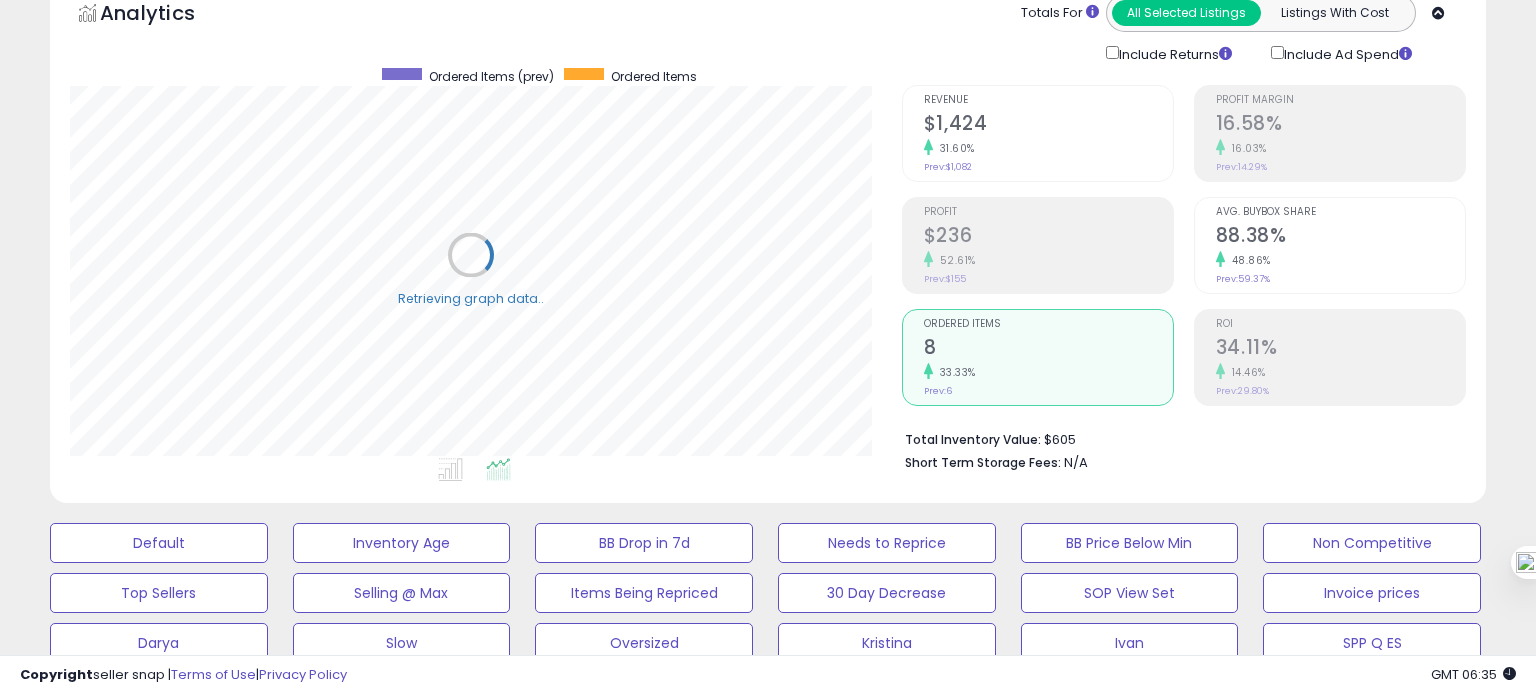 scroll, scrollTop: 999589, scrollLeft: 999168, axis: both 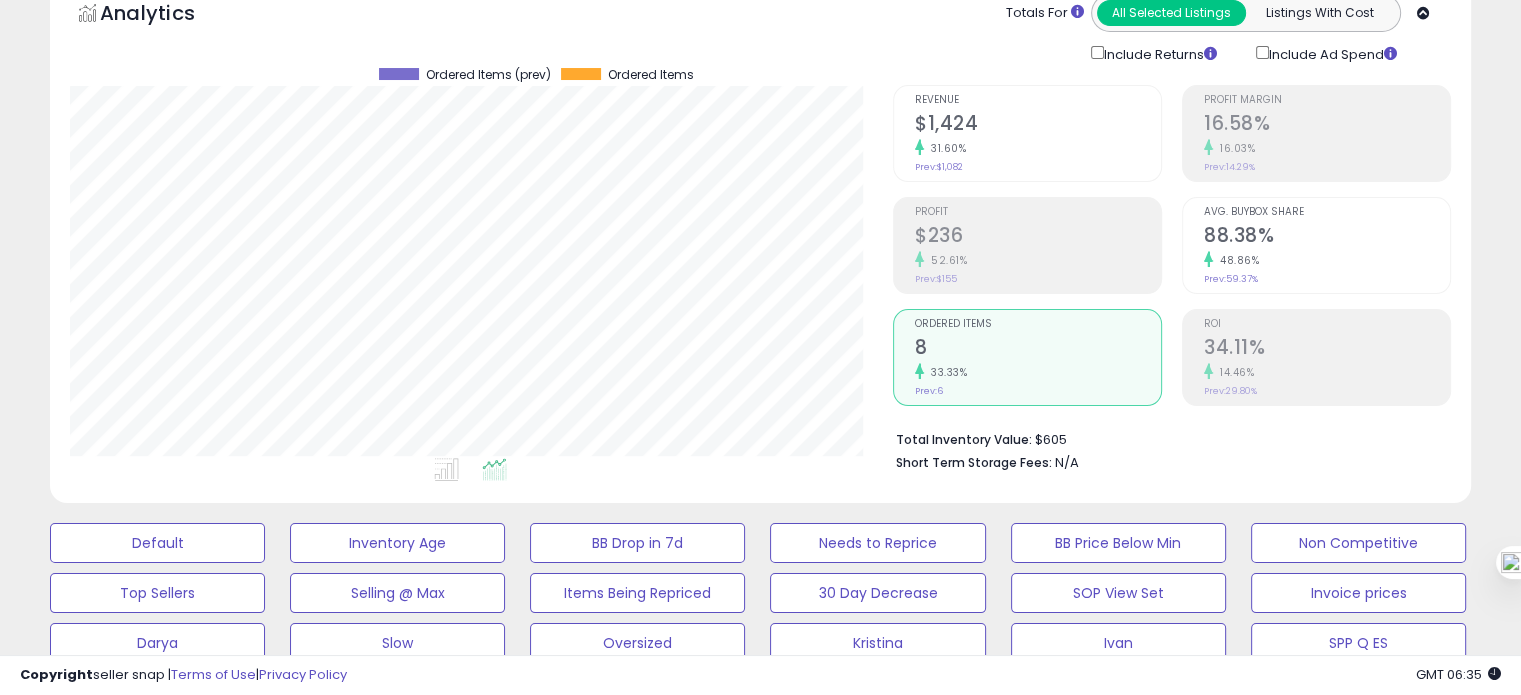 click on "Revenue" at bounding box center [1038, 100] 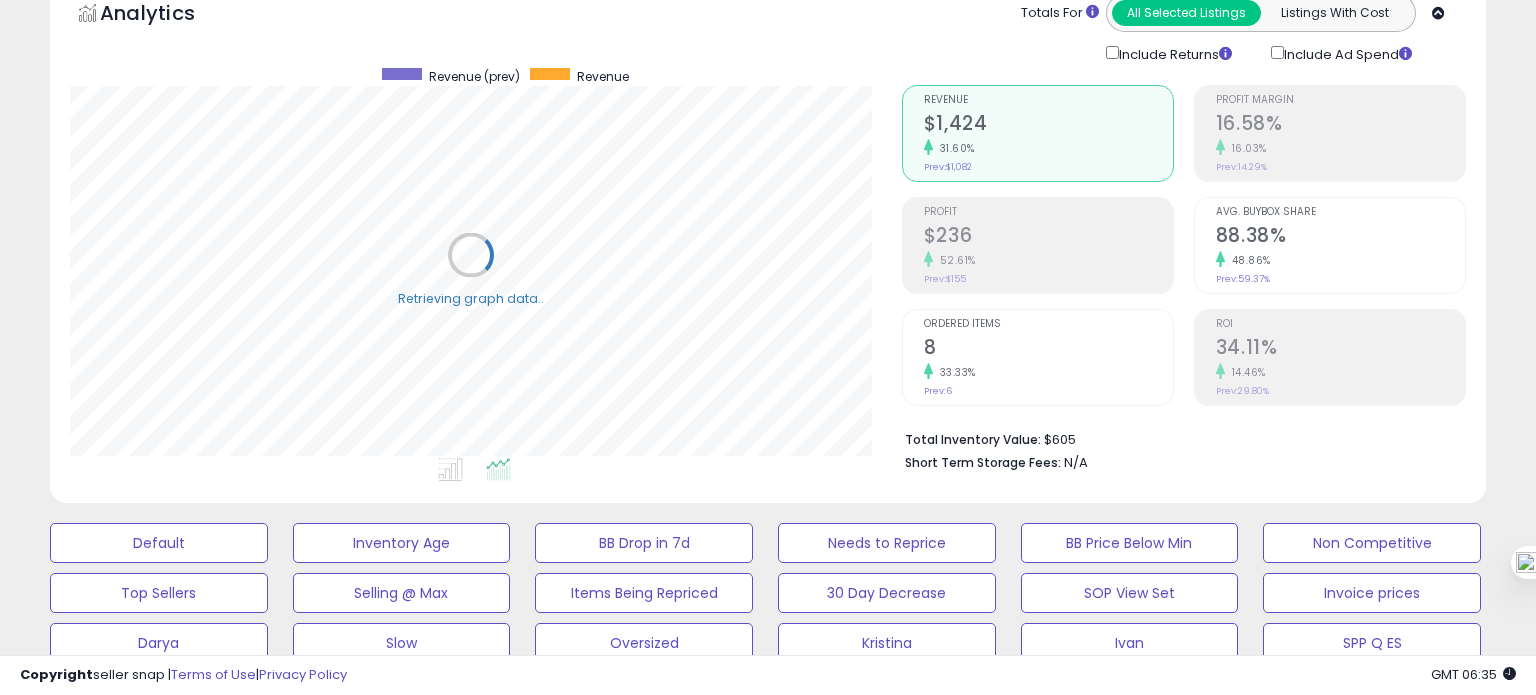 scroll, scrollTop: 999589, scrollLeft: 999168, axis: both 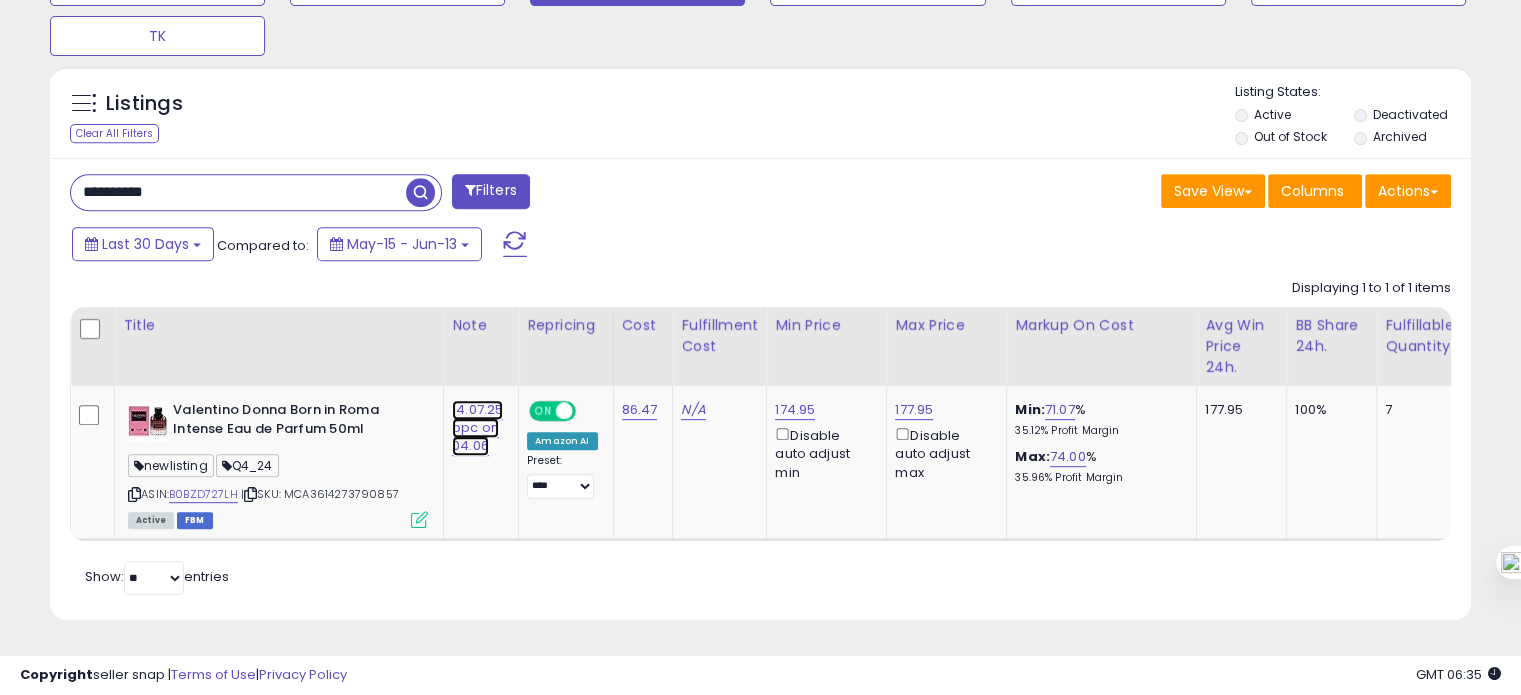 click on "14.07.25 ppc on 04.06" at bounding box center [477, 428] 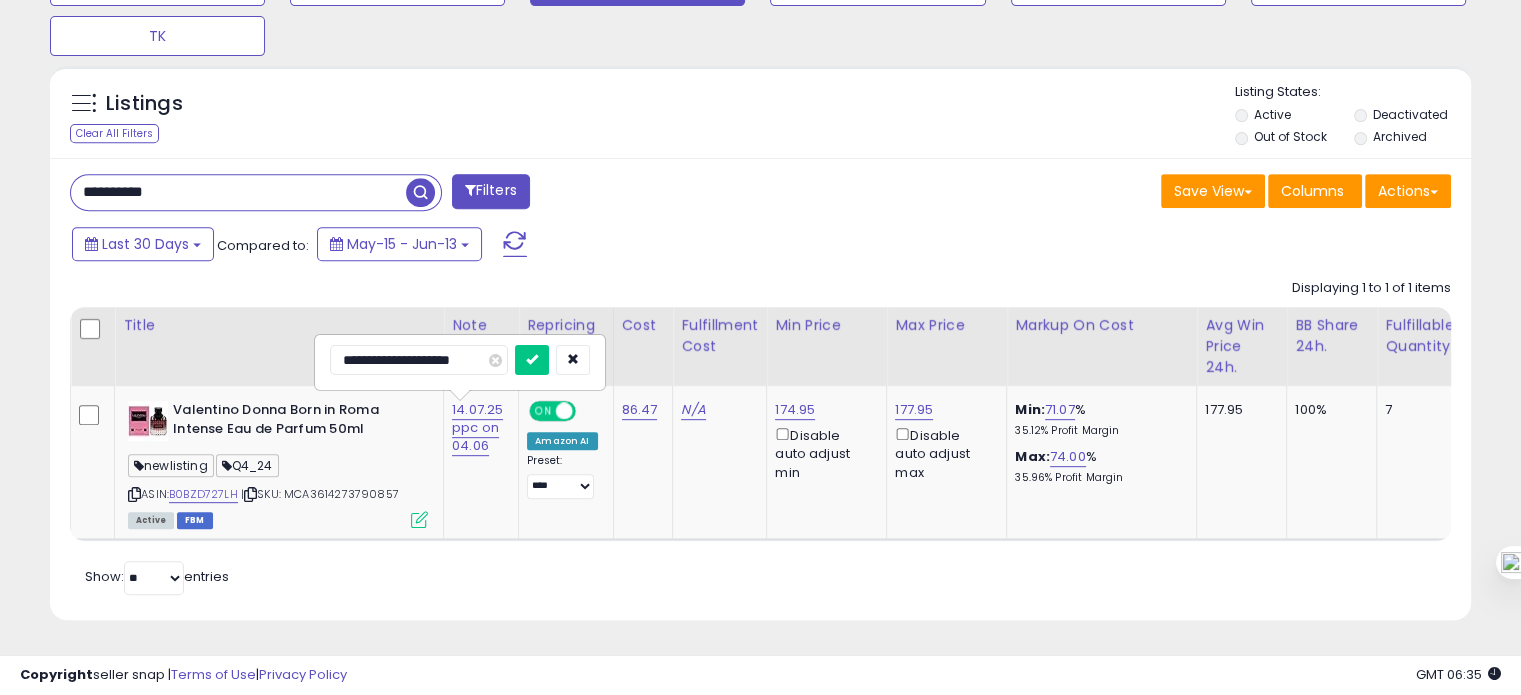 click on "**********" at bounding box center (419, 360) 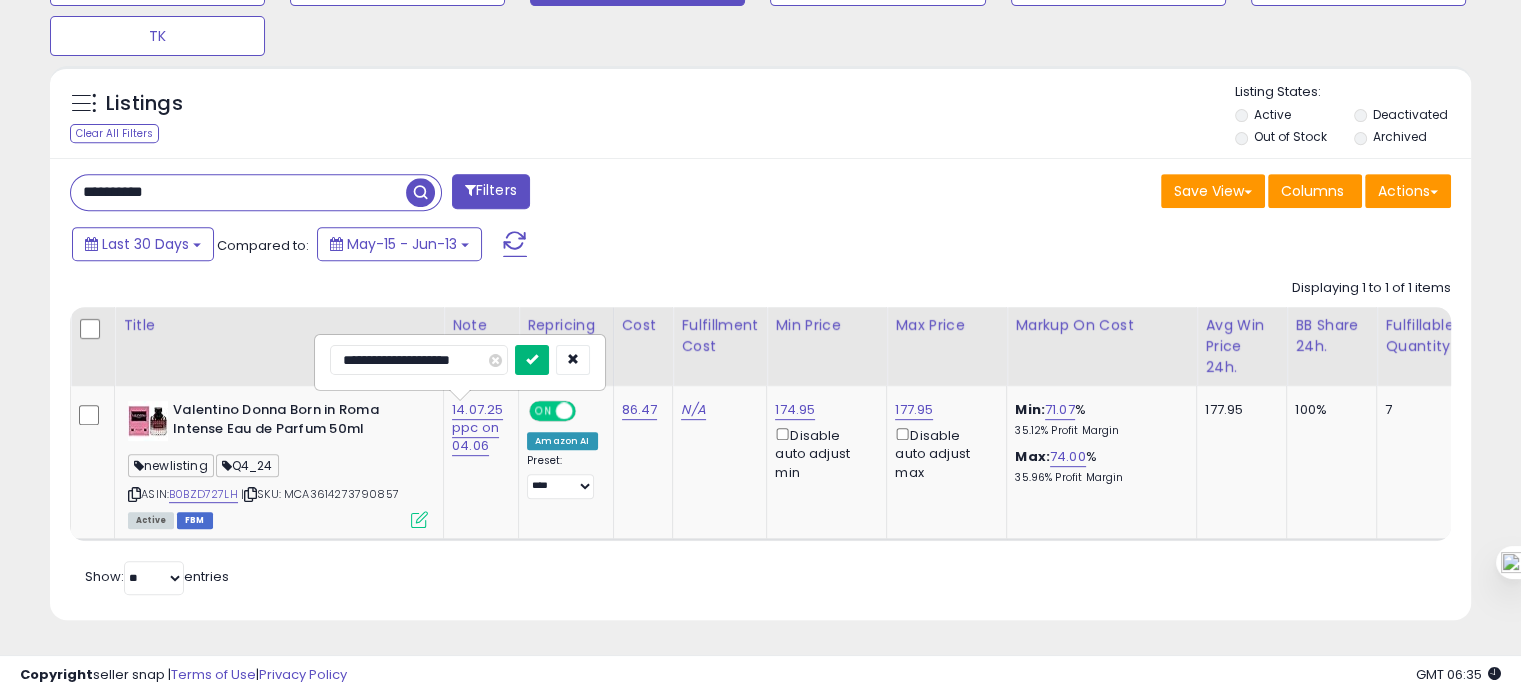 click at bounding box center (532, 359) 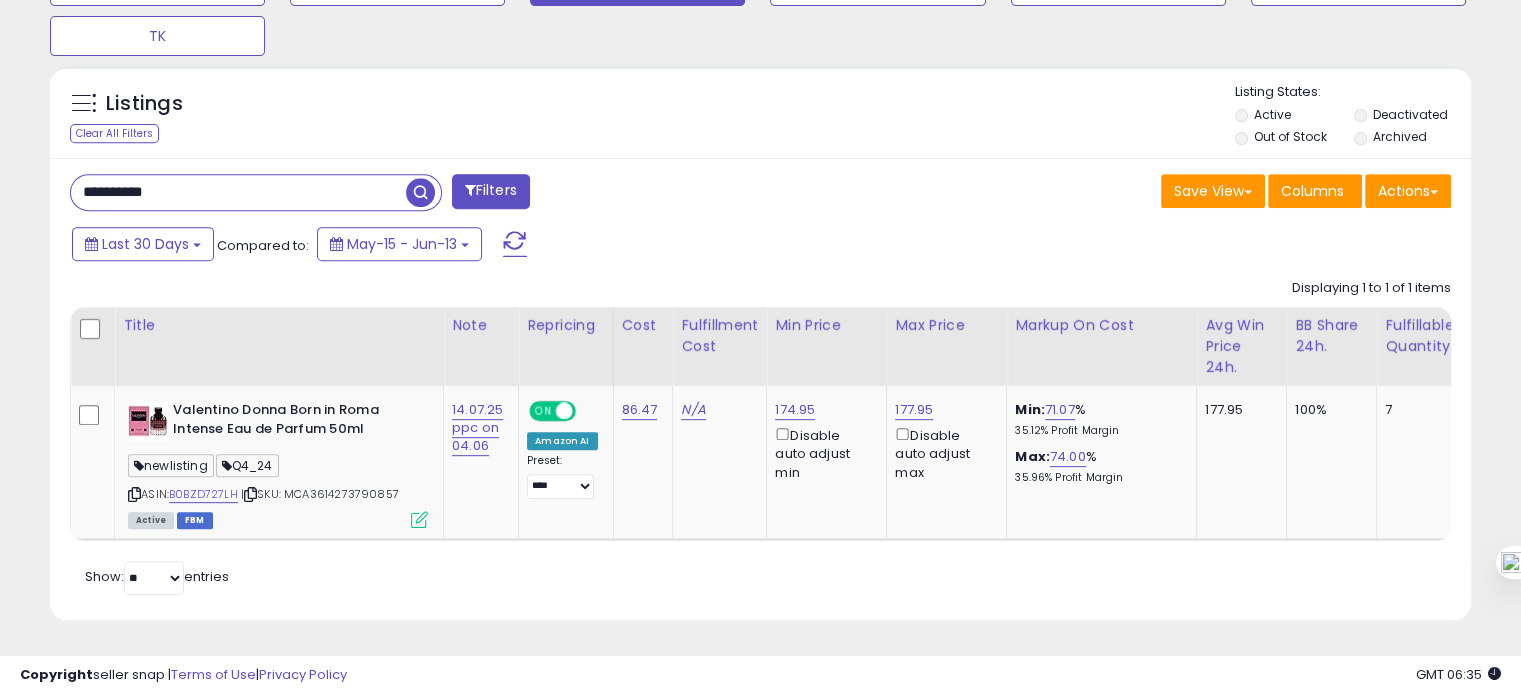 click on "**********" at bounding box center [238, 192] 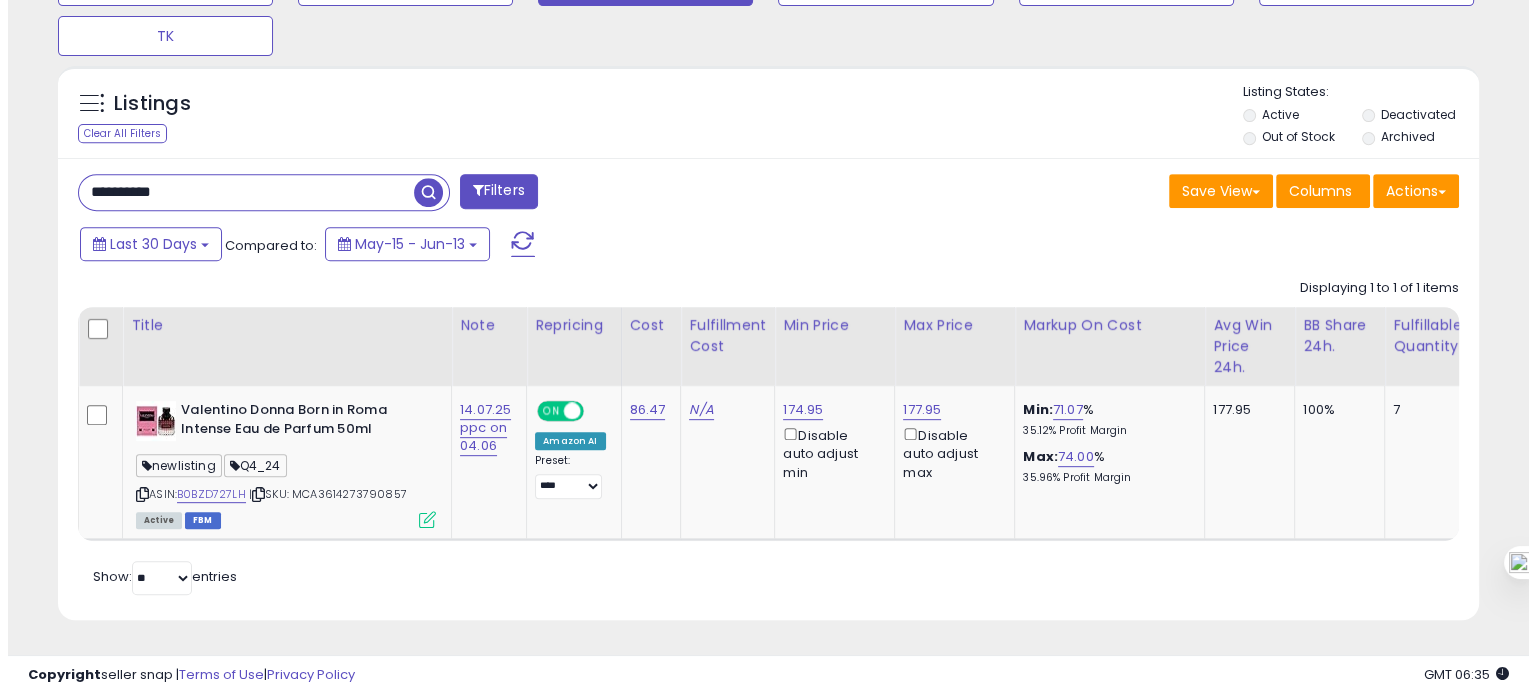 scroll, scrollTop: 674, scrollLeft: 0, axis: vertical 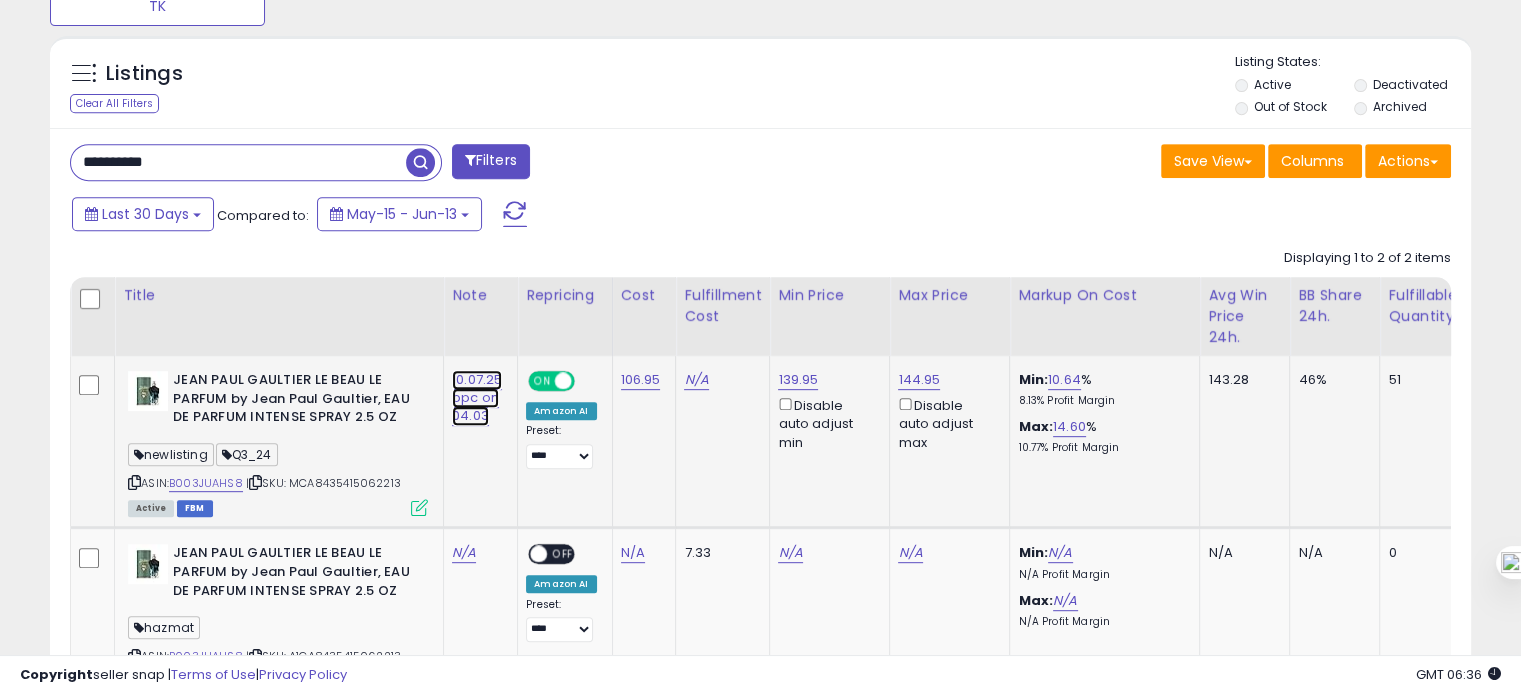 click on "10.07.25 ppc on 04.03" at bounding box center [477, 398] 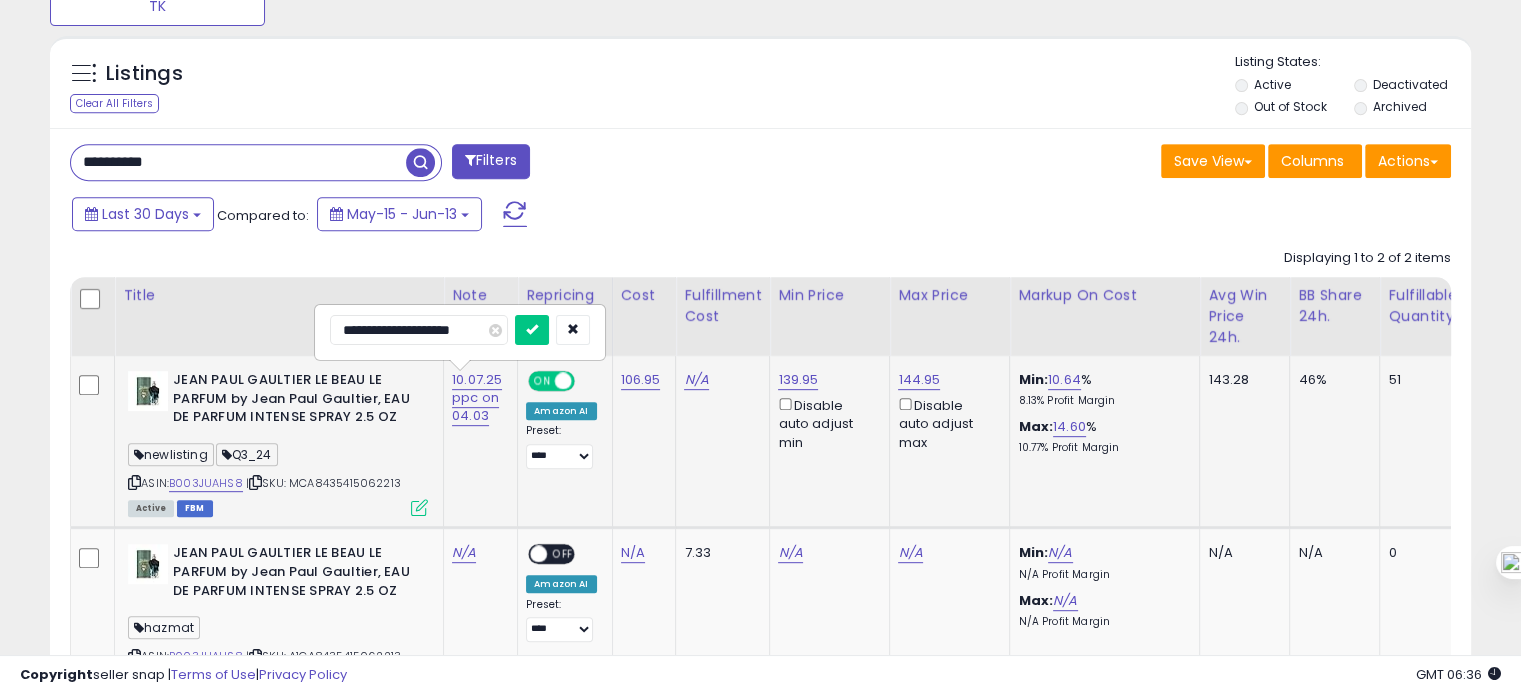 click on "**********" at bounding box center [419, 330] 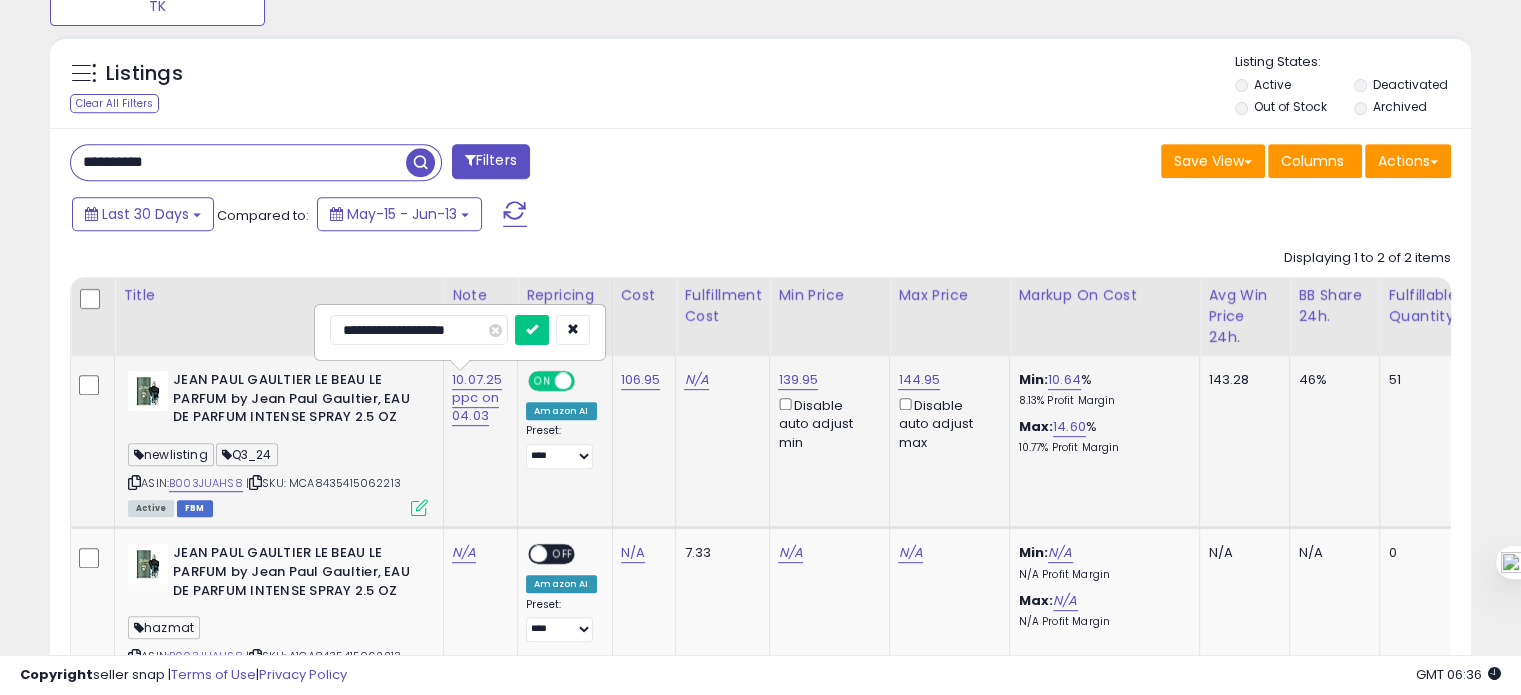 type on "**********" 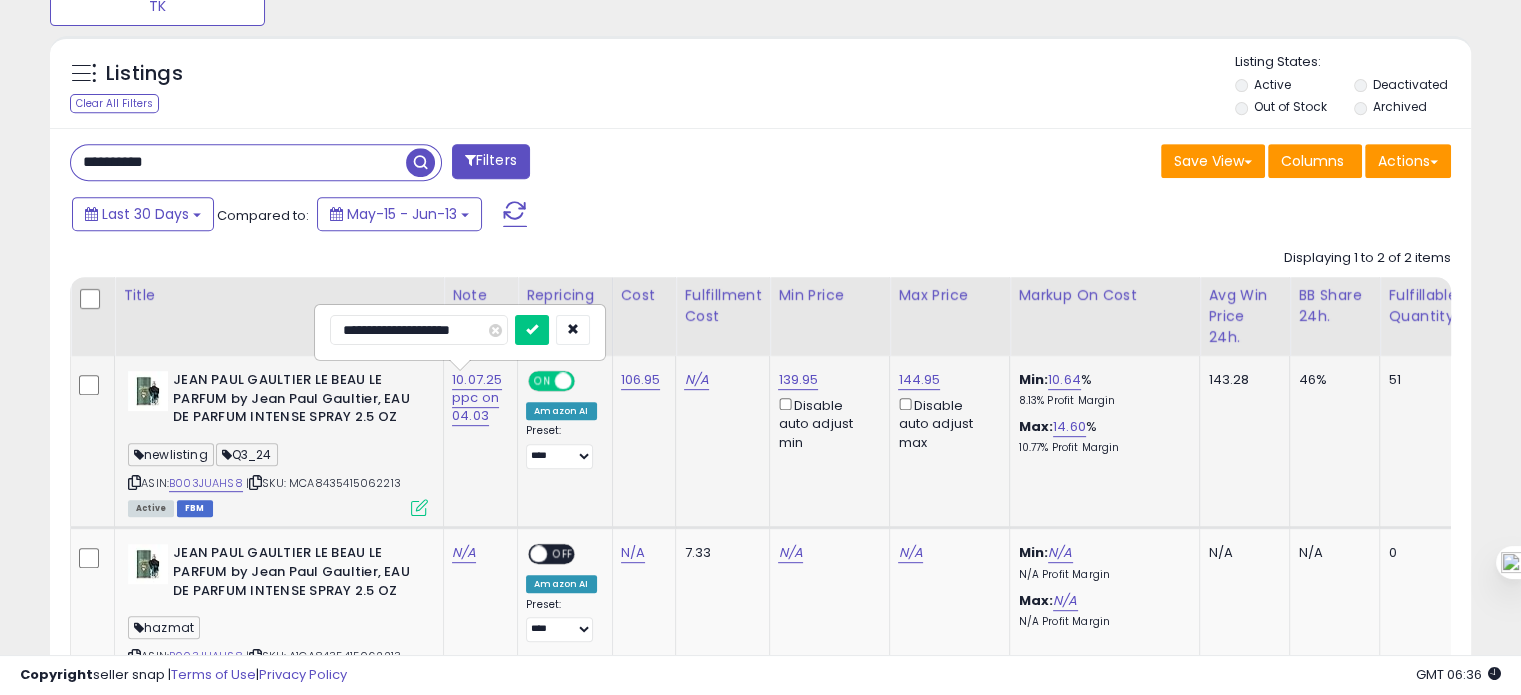 click at bounding box center [532, 330] 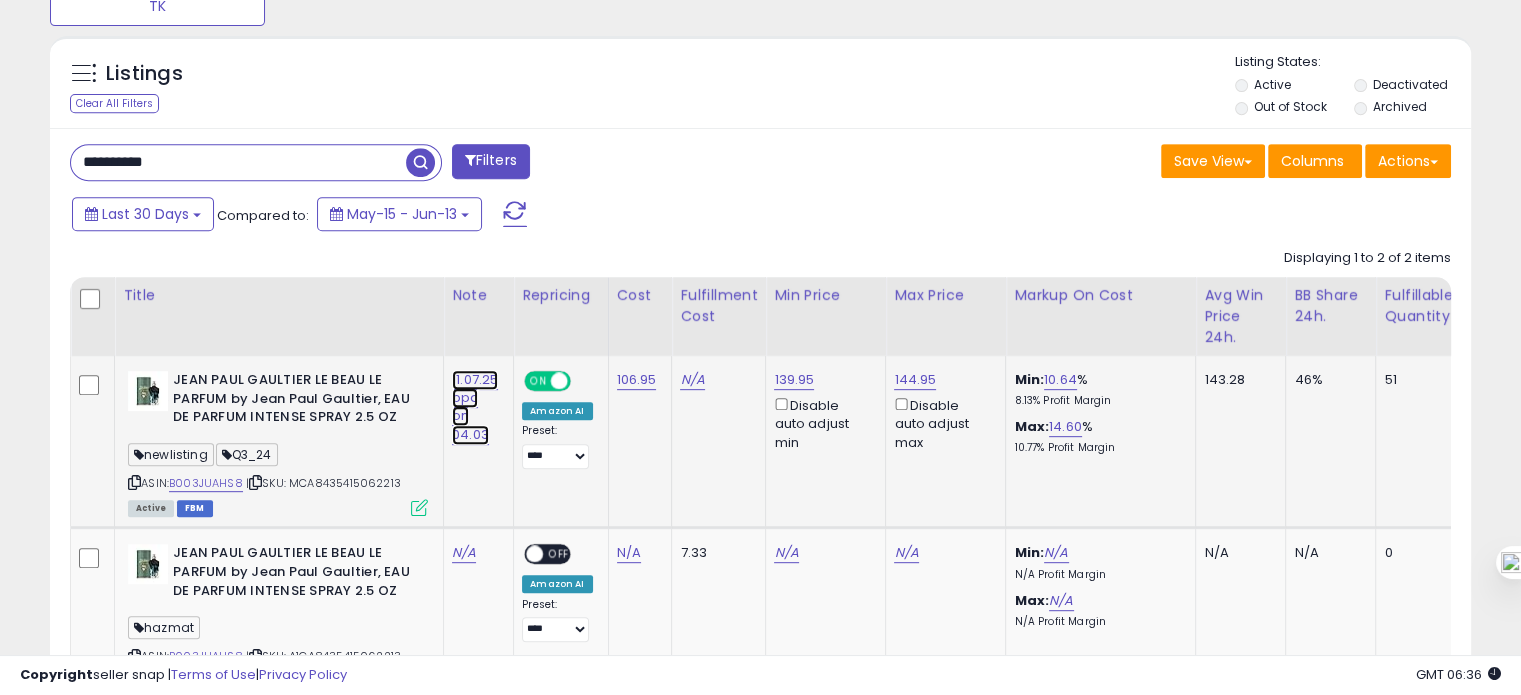 click on "11.07.25 ppc on 04.03" at bounding box center (475, 407) 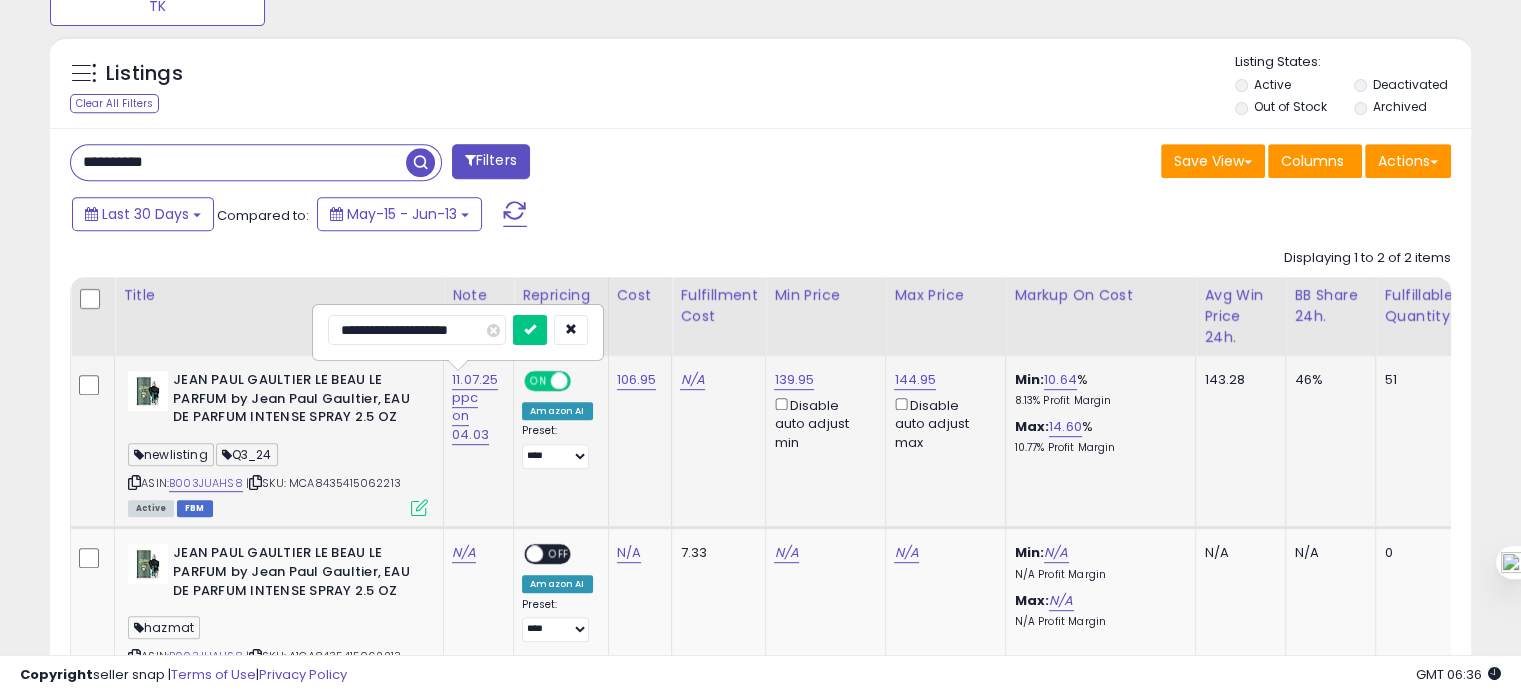 click on "**********" at bounding box center [417, 330] 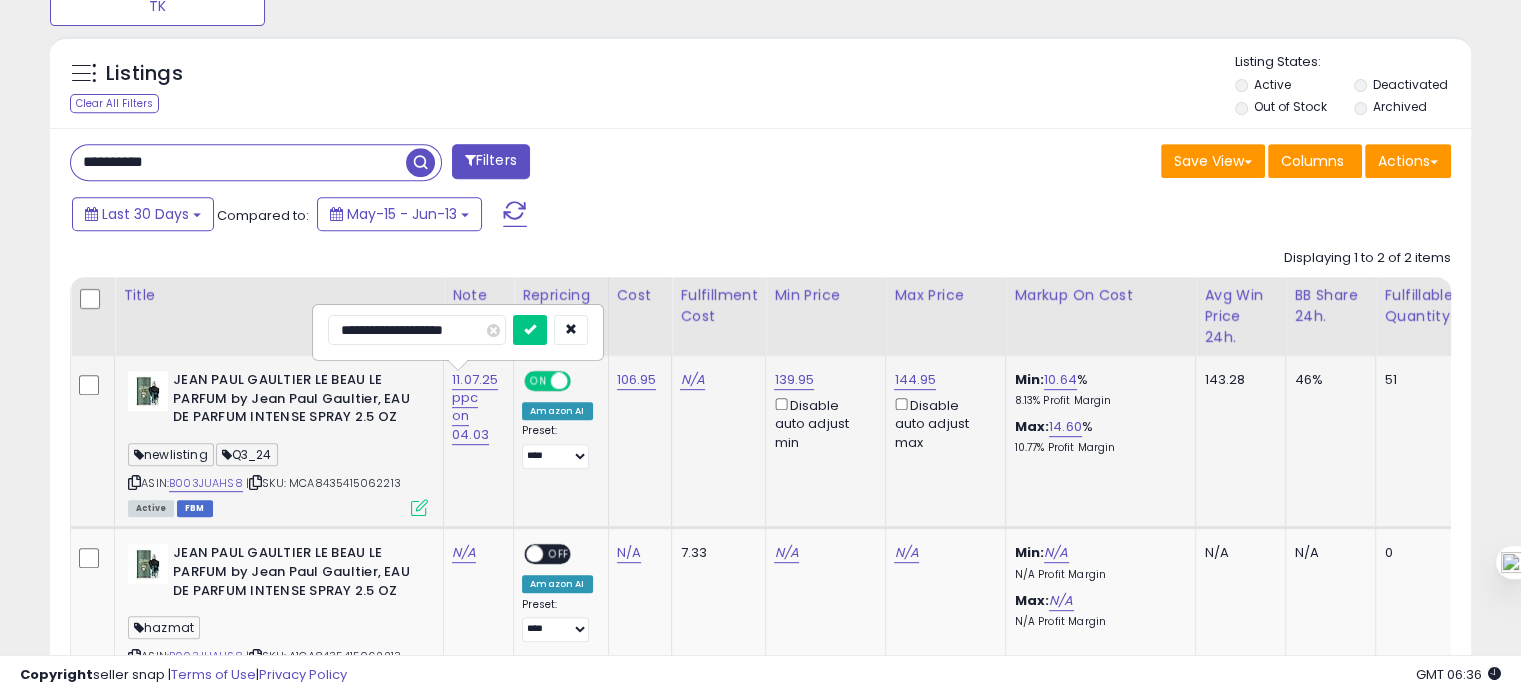 type on "**********" 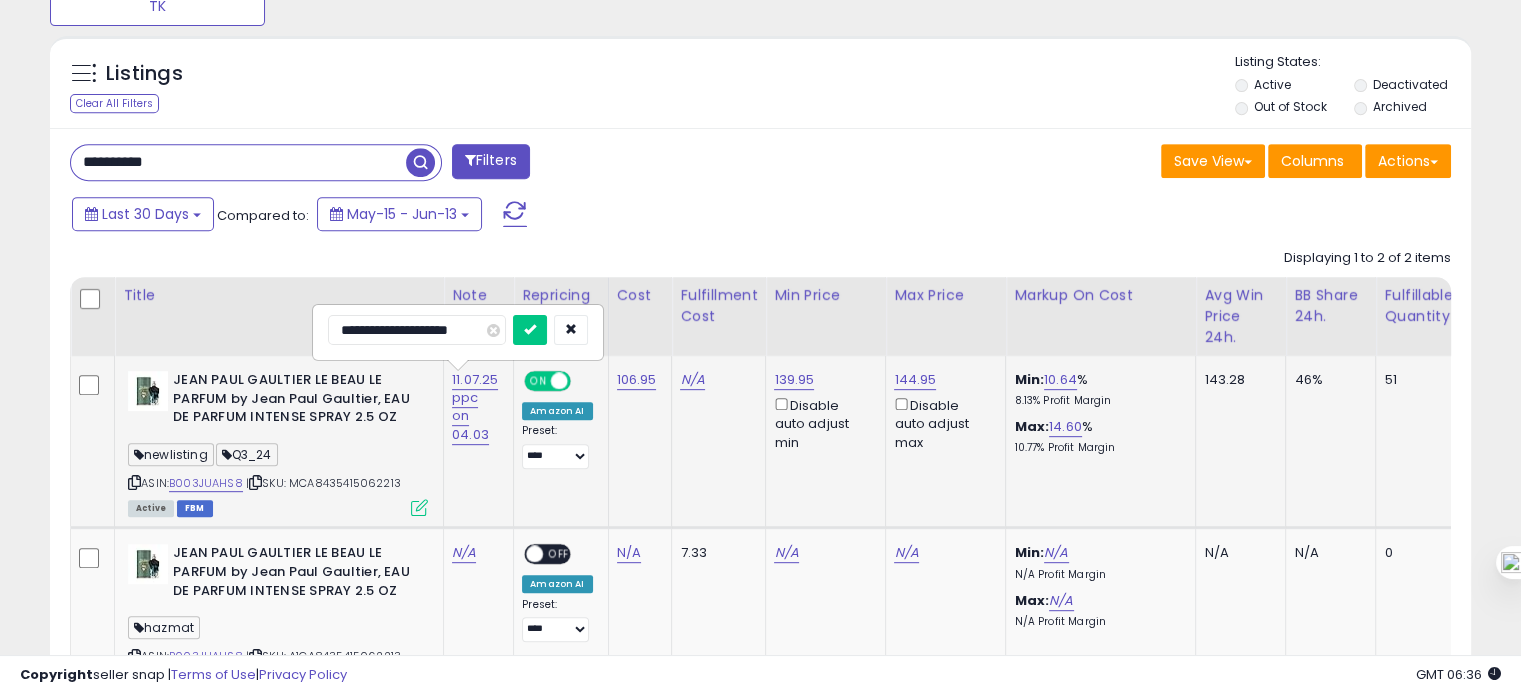 click at bounding box center [530, 330] 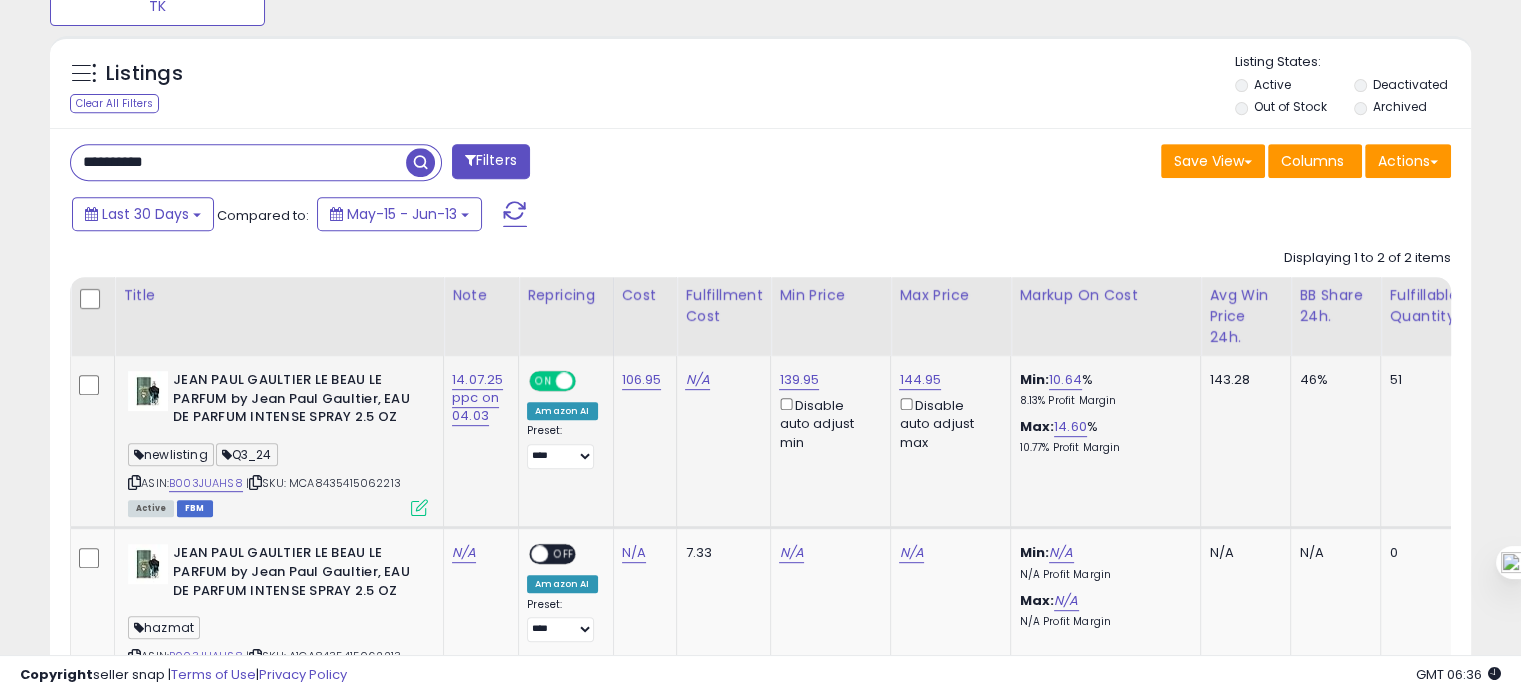click on "**********" at bounding box center (238, 162) 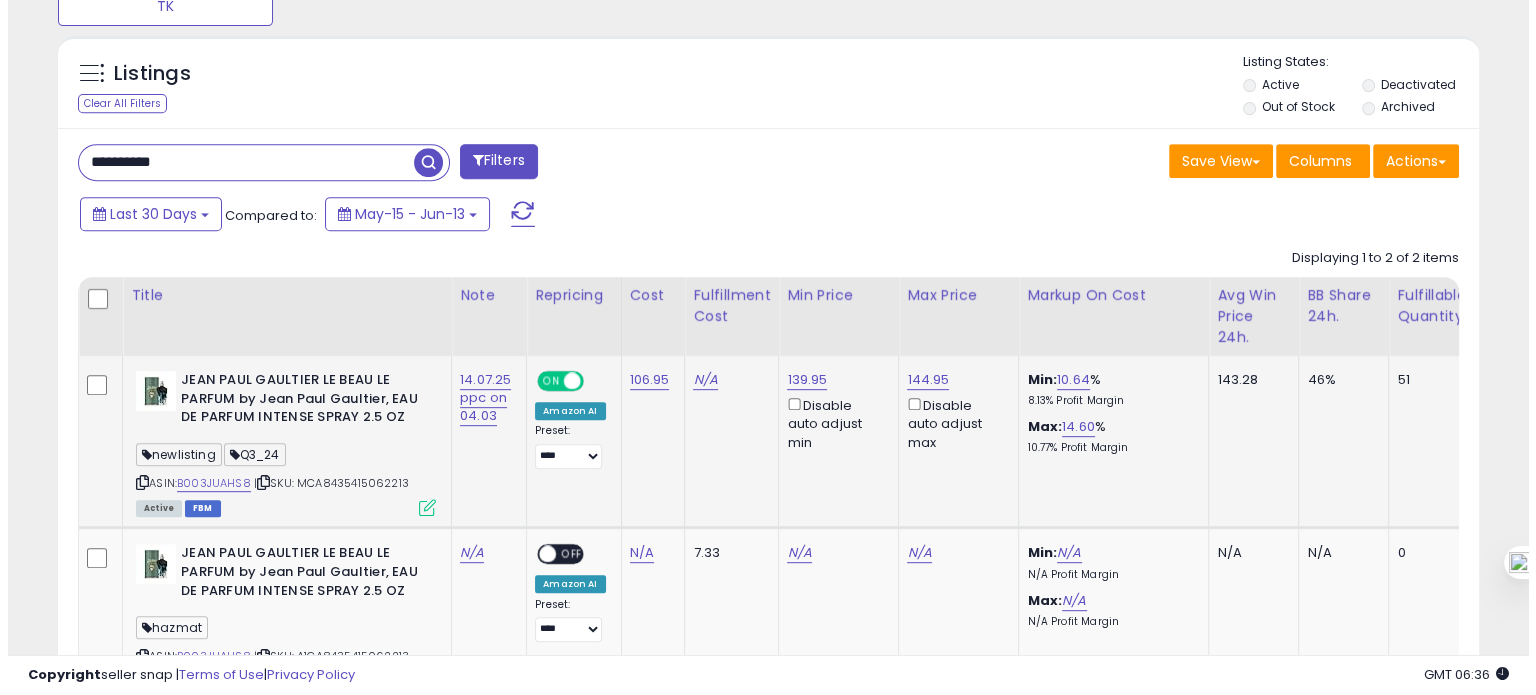 scroll, scrollTop: 674, scrollLeft: 0, axis: vertical 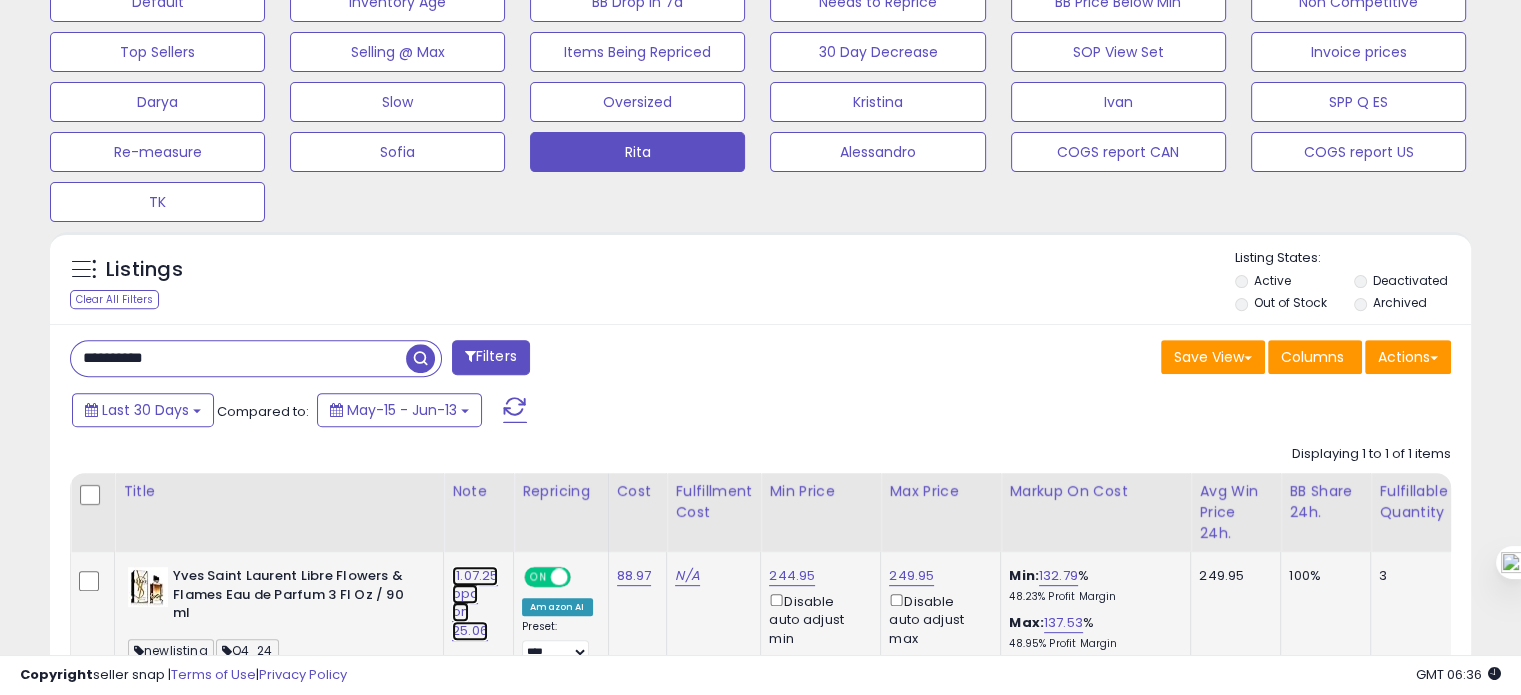click on "11.07.25 ppc on 25.06" at bounding box center [475, 603] 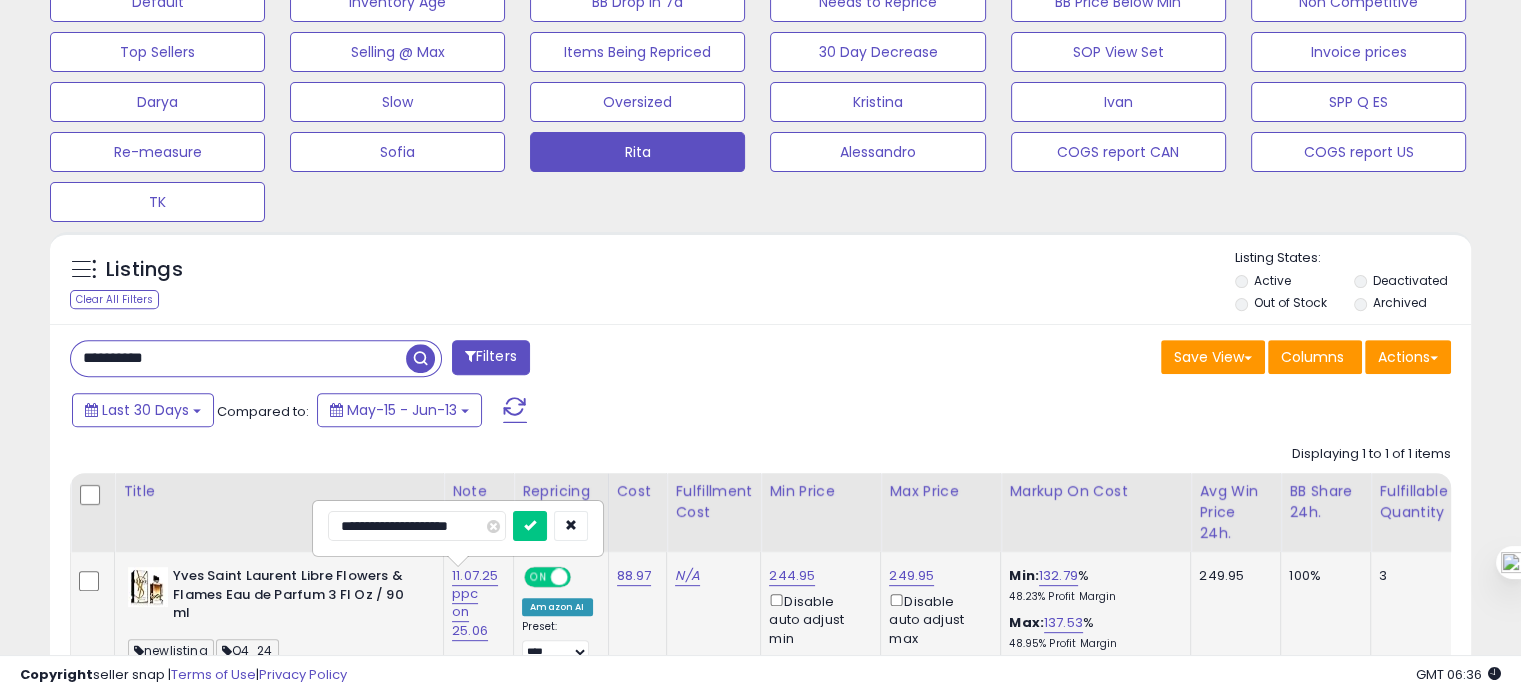 click on "**********" at bounding box center [417, 526] 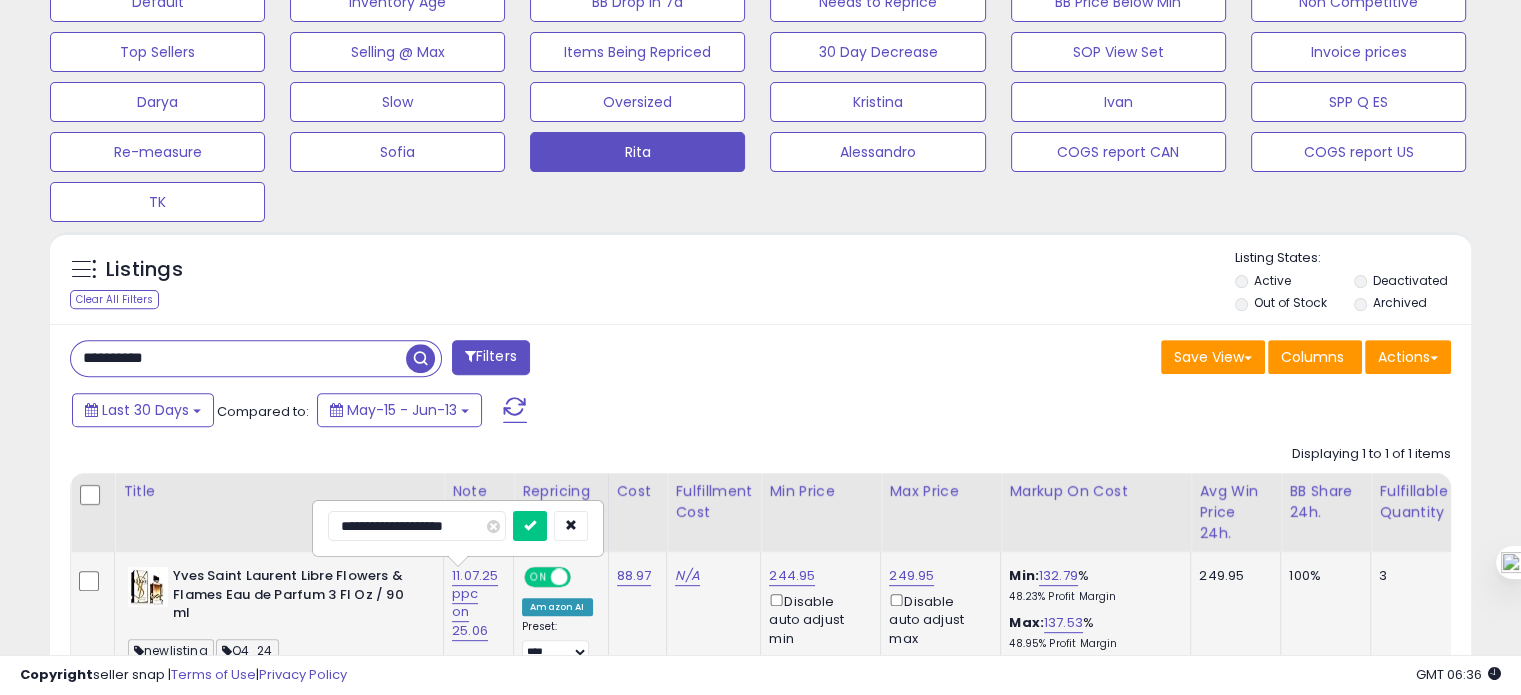 type on "**********" 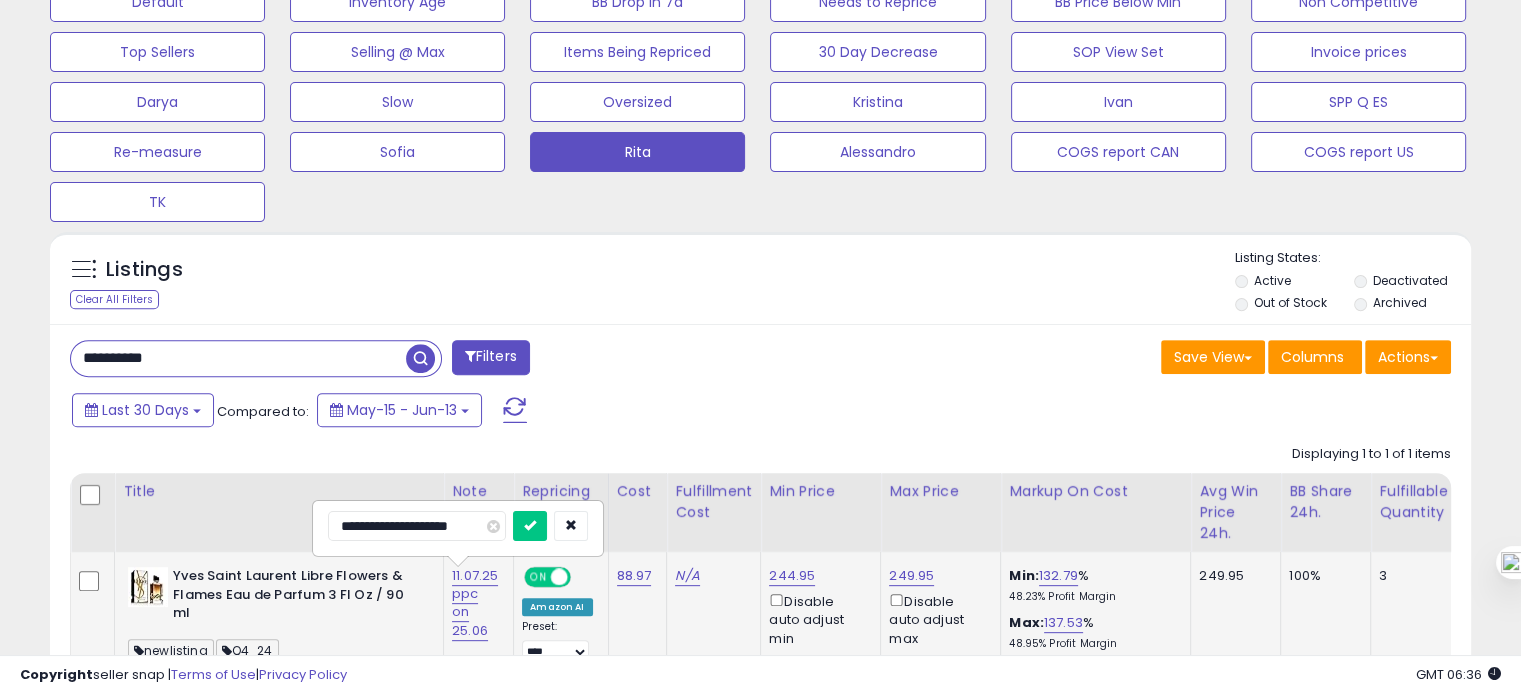 click at bounding box center [530, 526] 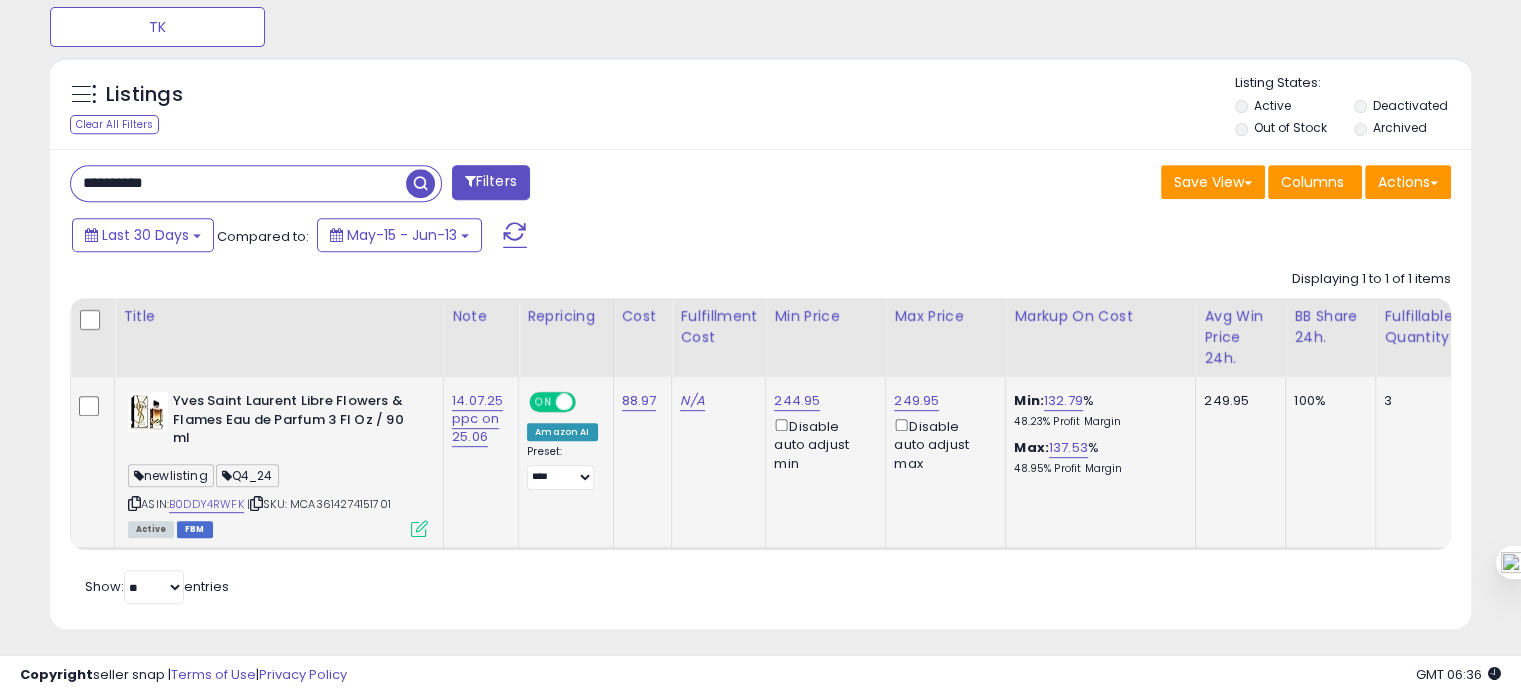 scroll, scrollTop: 846, scrollLeft: 0, axis: vertical 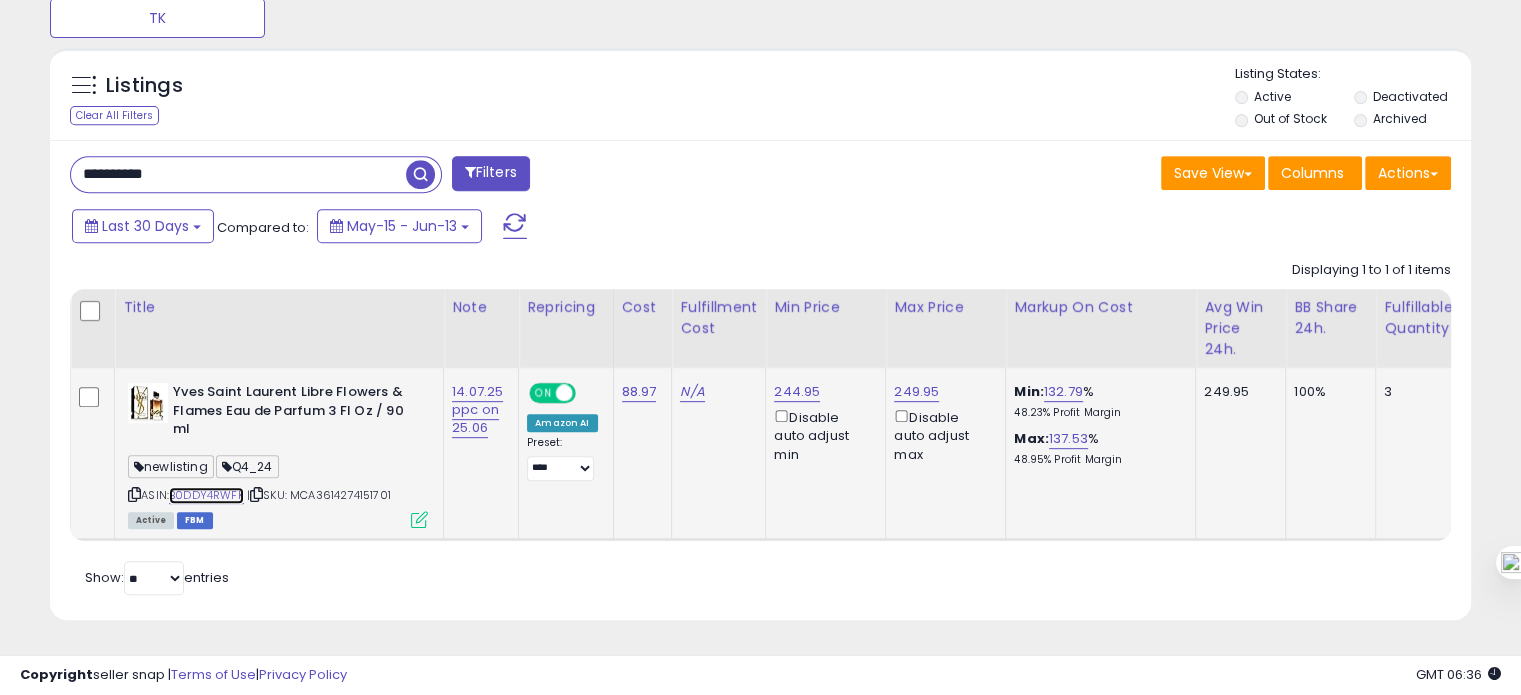 click on "B0DDY4RWFK" at bounding box center (206, 495) 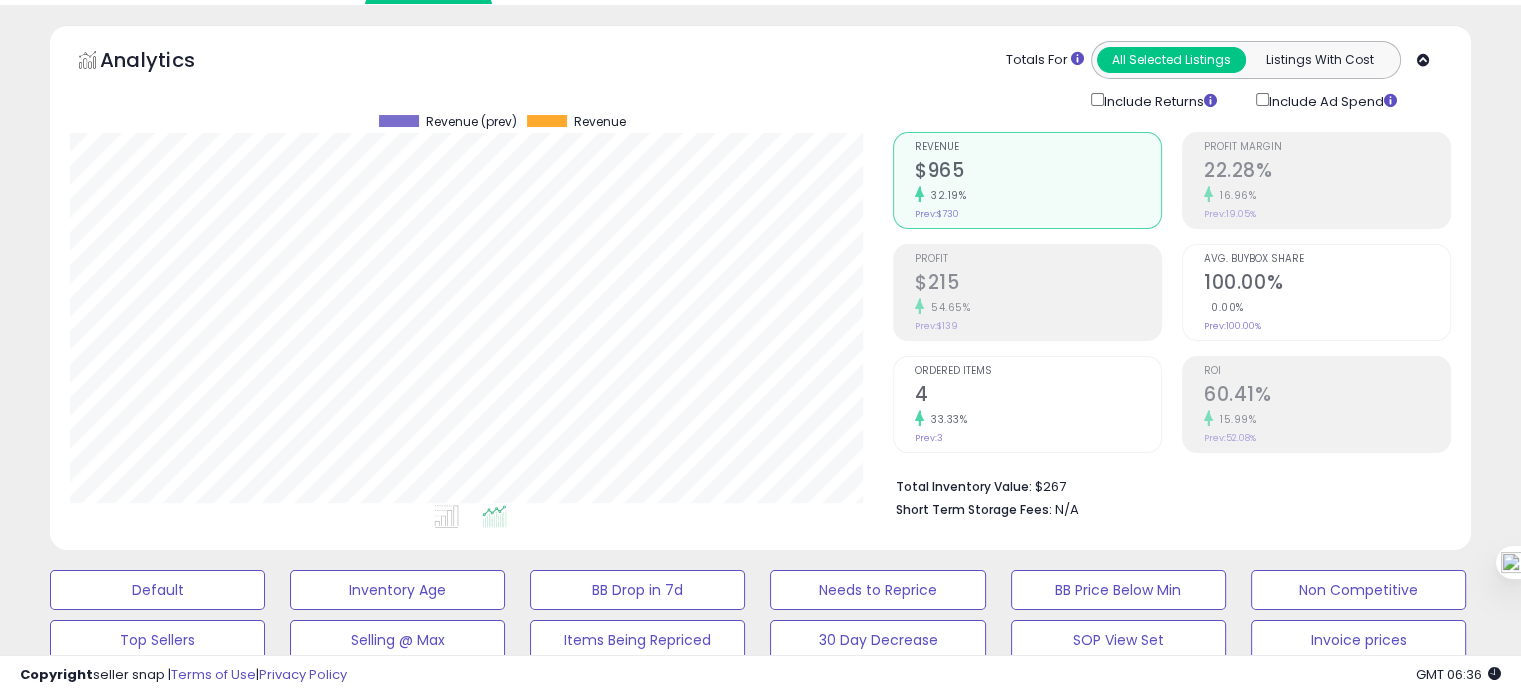 click on "ROI
60.41%
15.99%
Prev: 52.08%" at bounding box center (1327, 402) 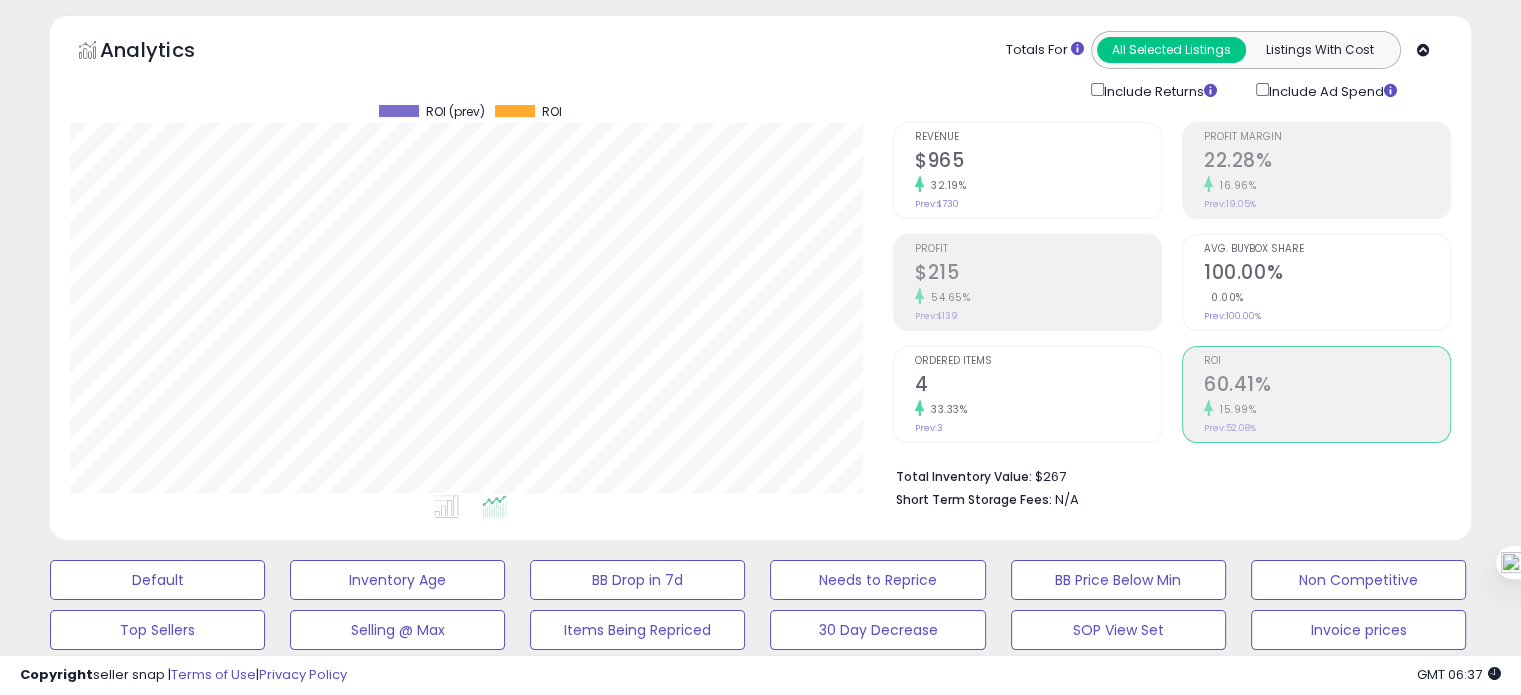 click on "Ordered Items
4
33.33%
Prev:  3" at bounding box center (1038, 392) 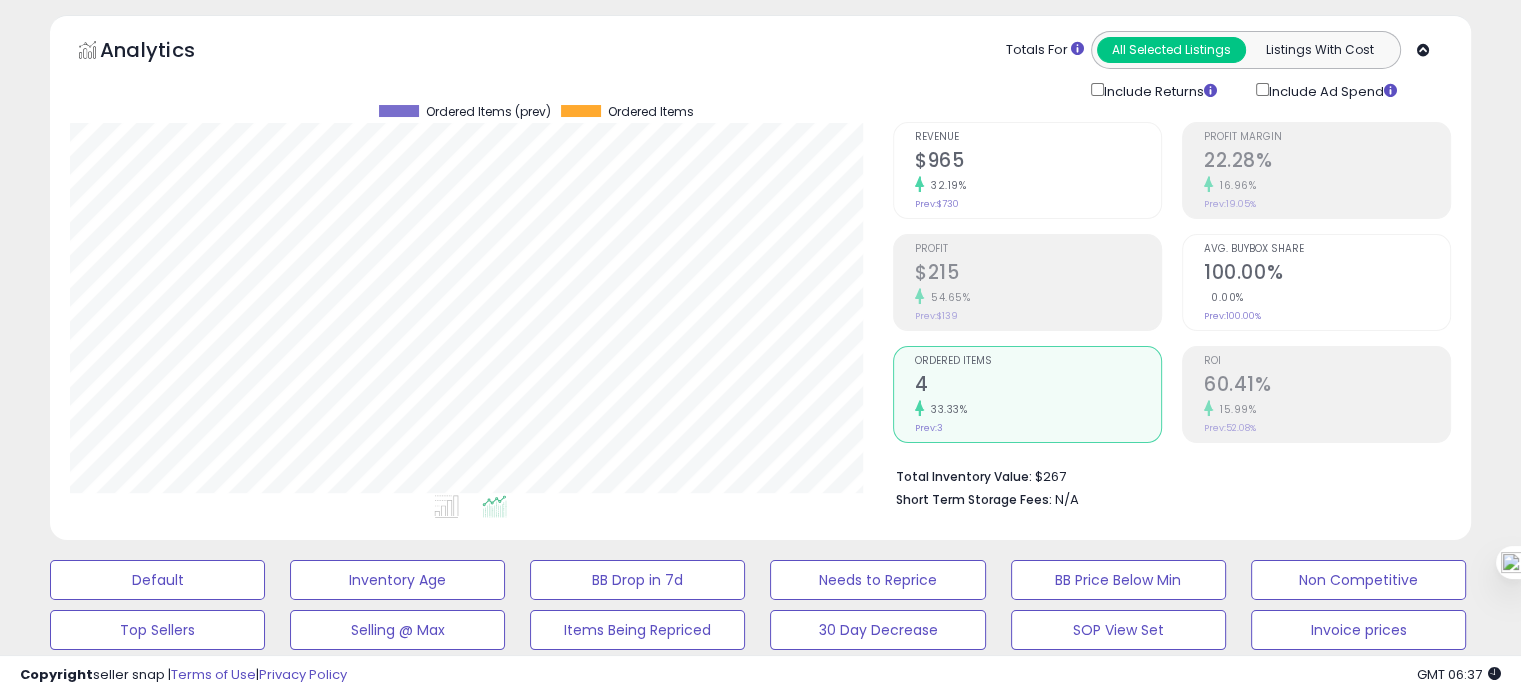 click on "Prev:  $730" 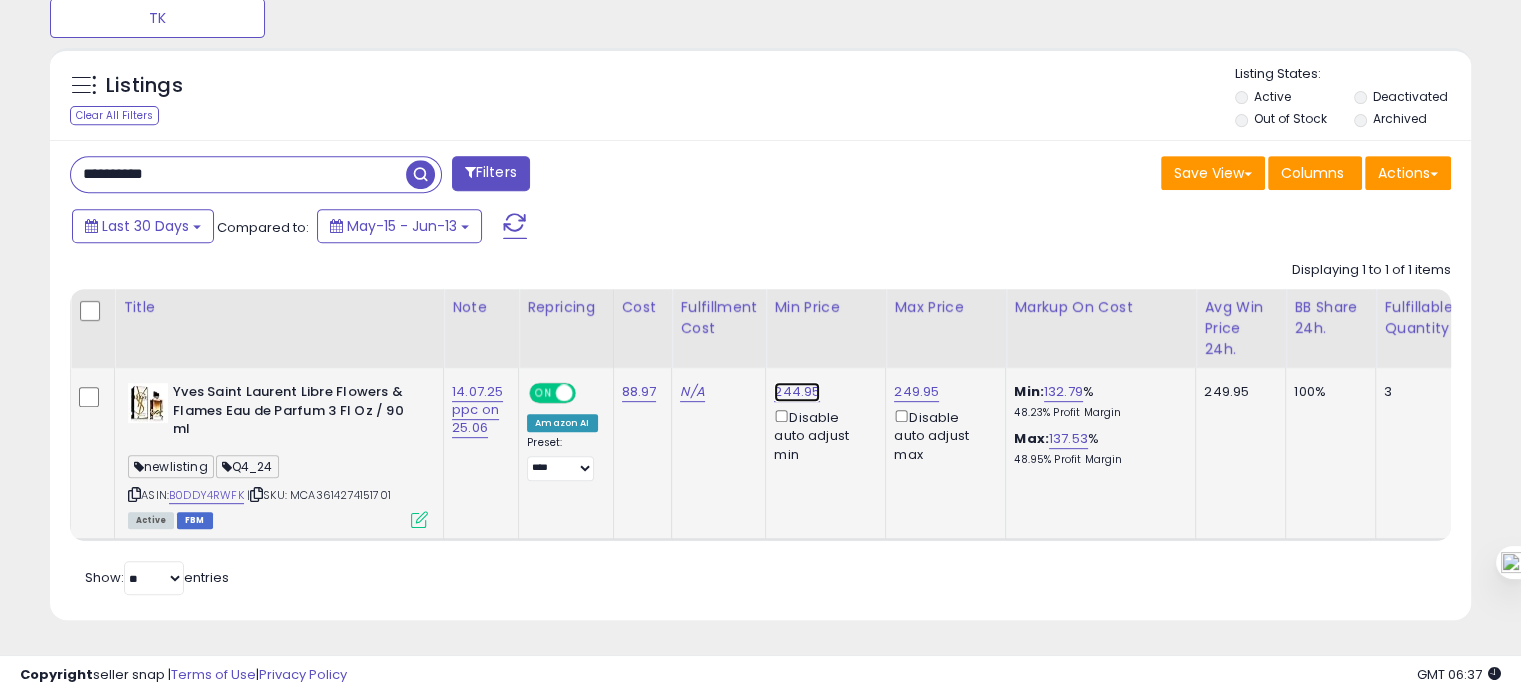 click on "244.95" at bounding box center (797, 392) 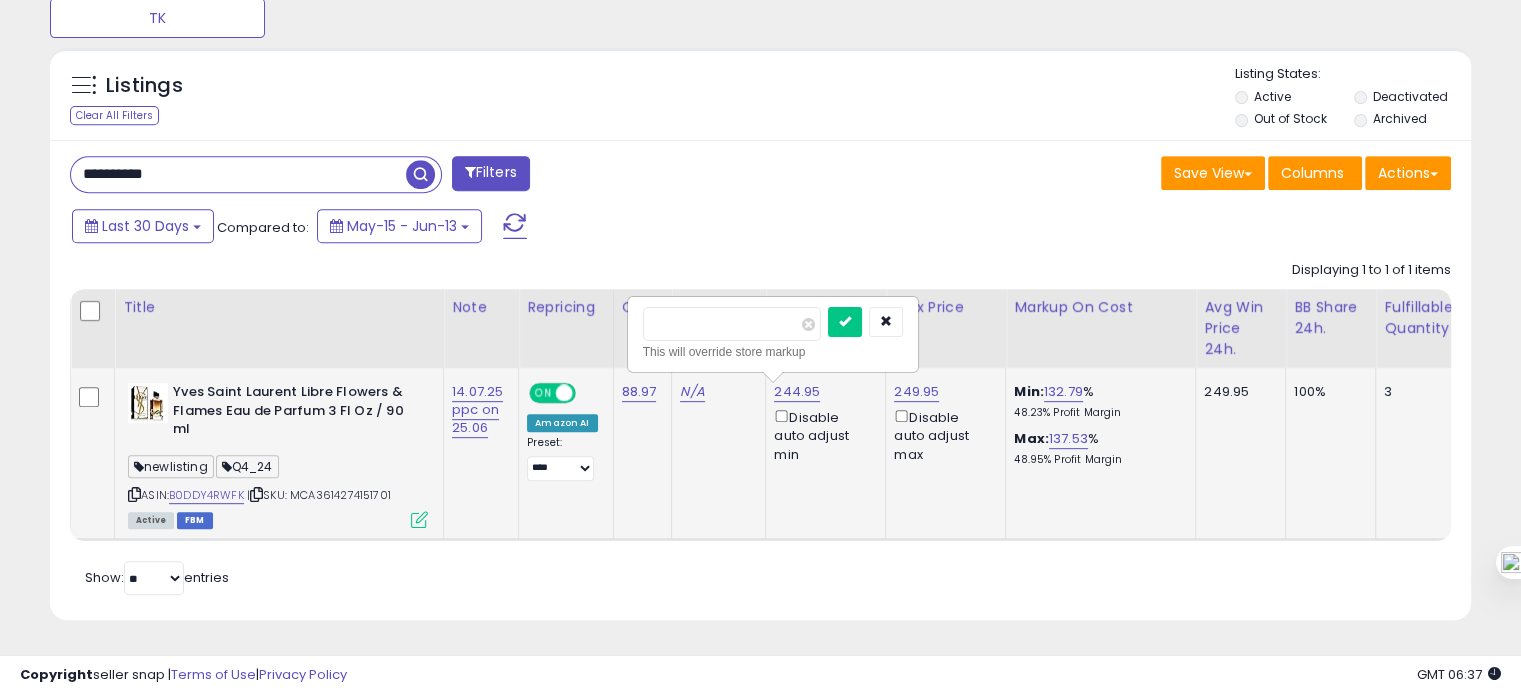 click on "******" at bounding box center (732, 324) 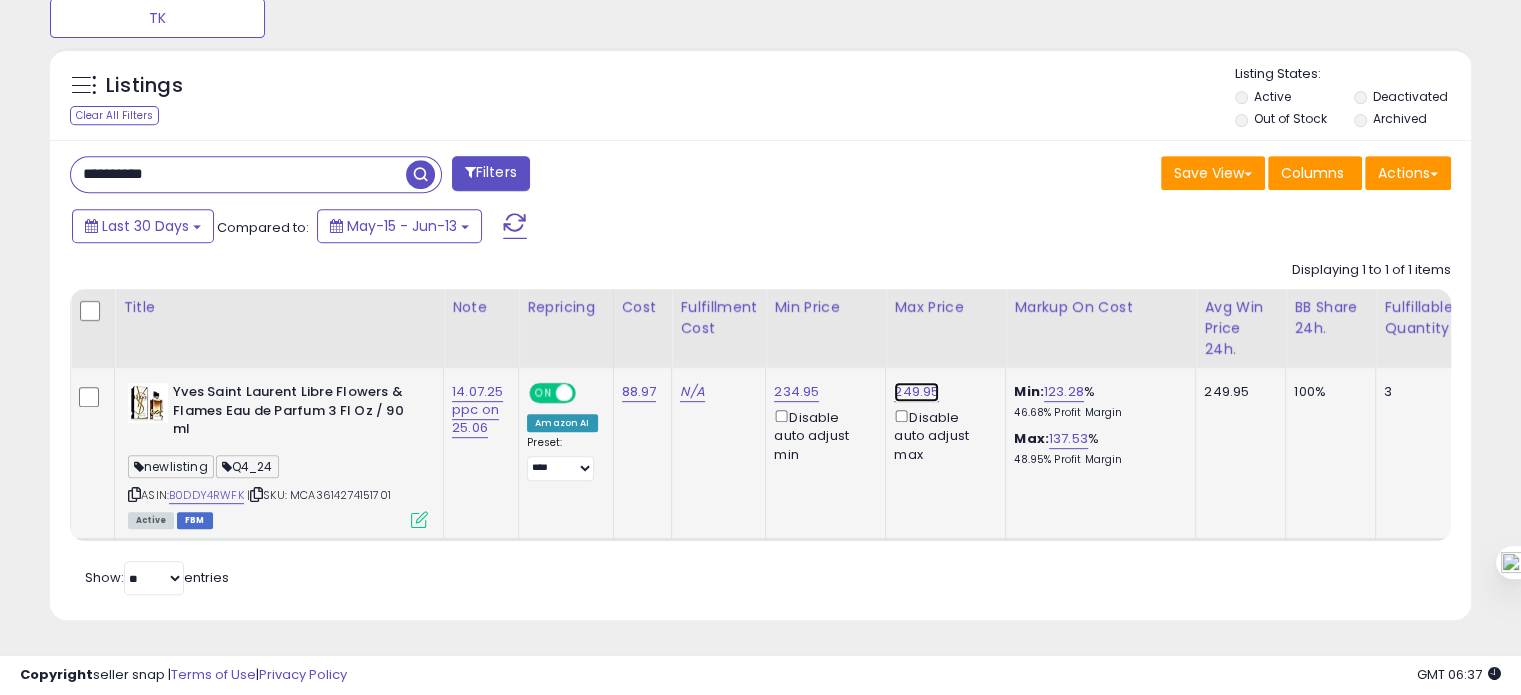 click on "249.95" at bounding box center [916, 392] 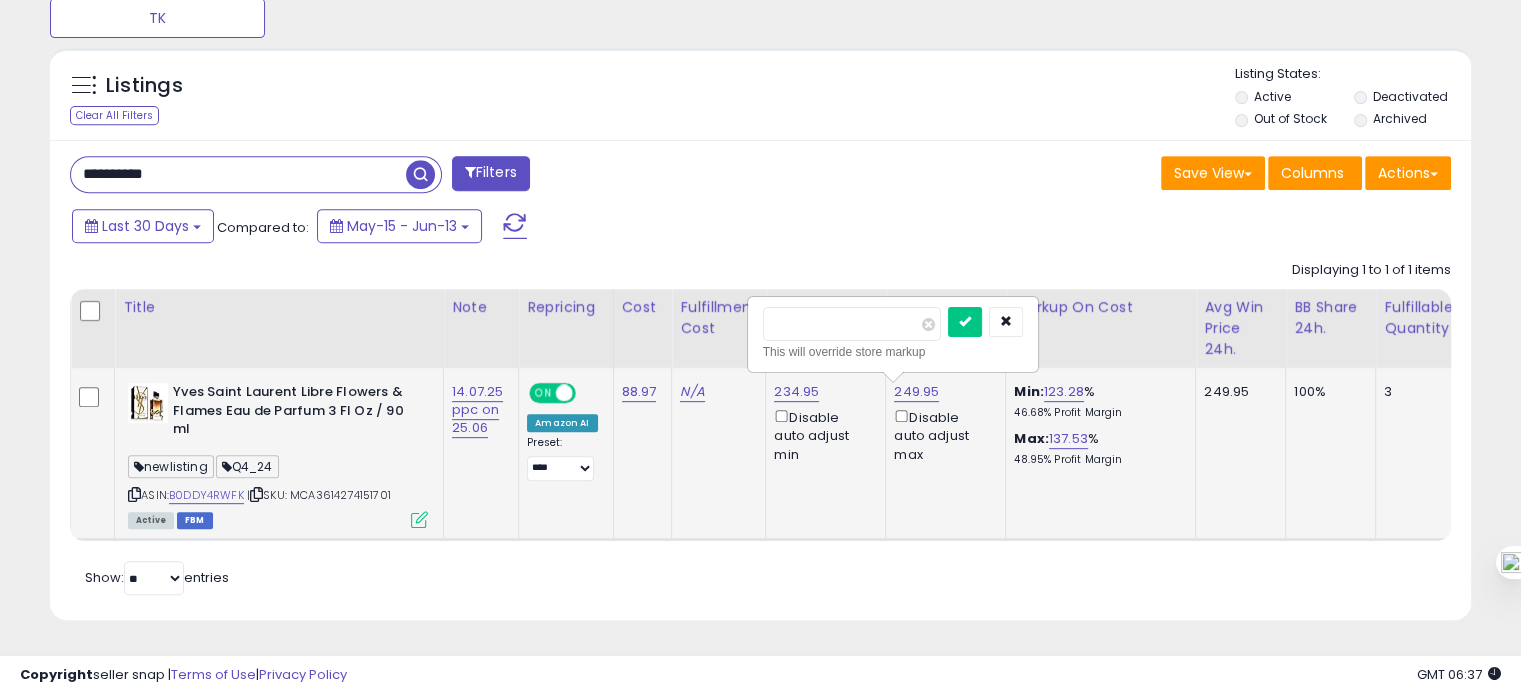 click on "******" at bounding box center (852, 324) 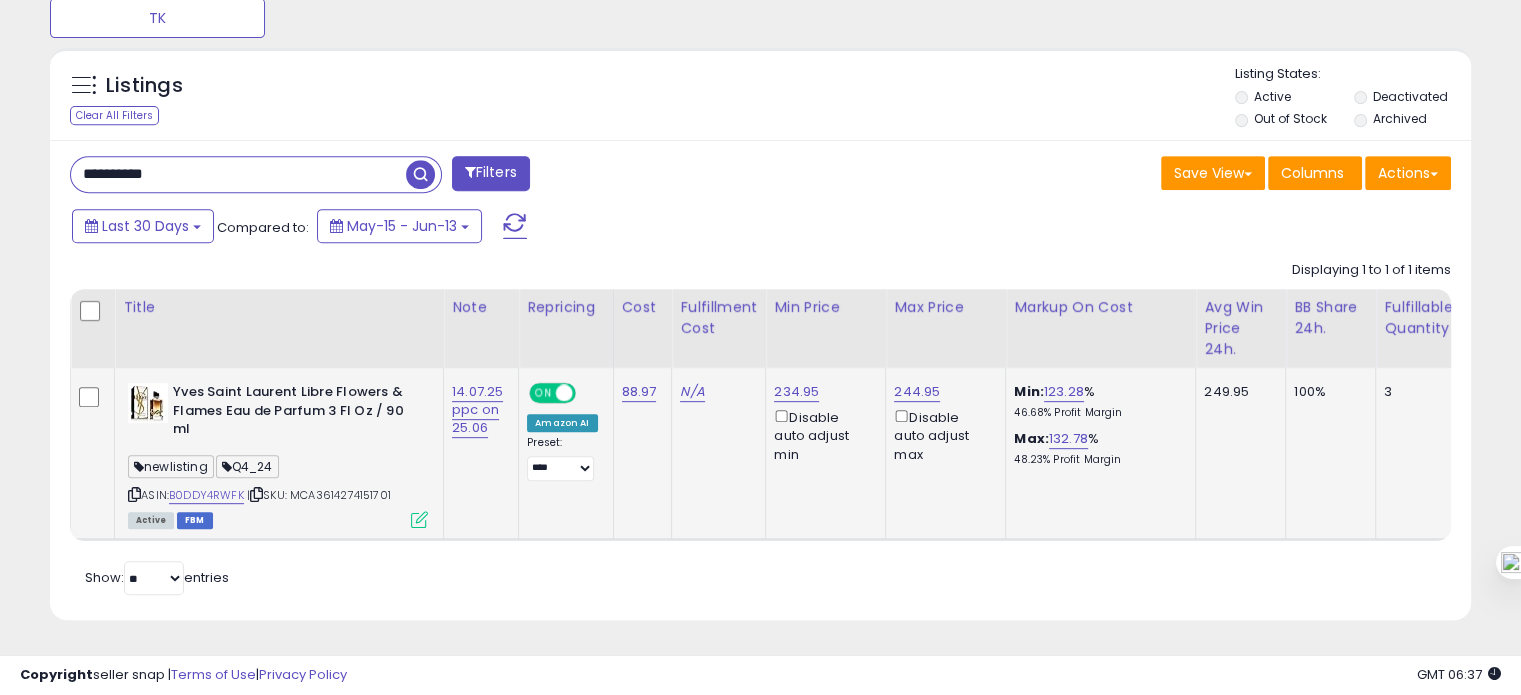 click on "14.07.25 ppc on 25.06" 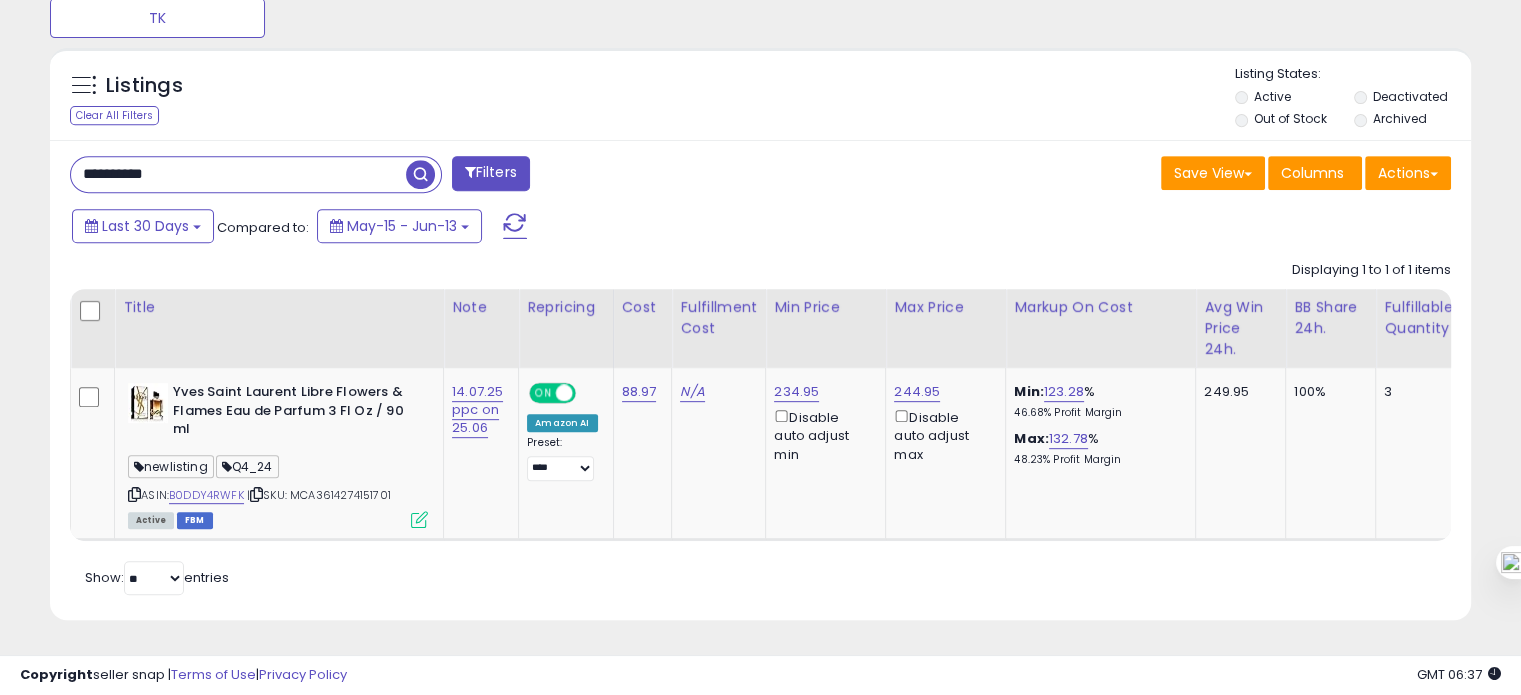 click on "**********" at bounding box center [238, 174] 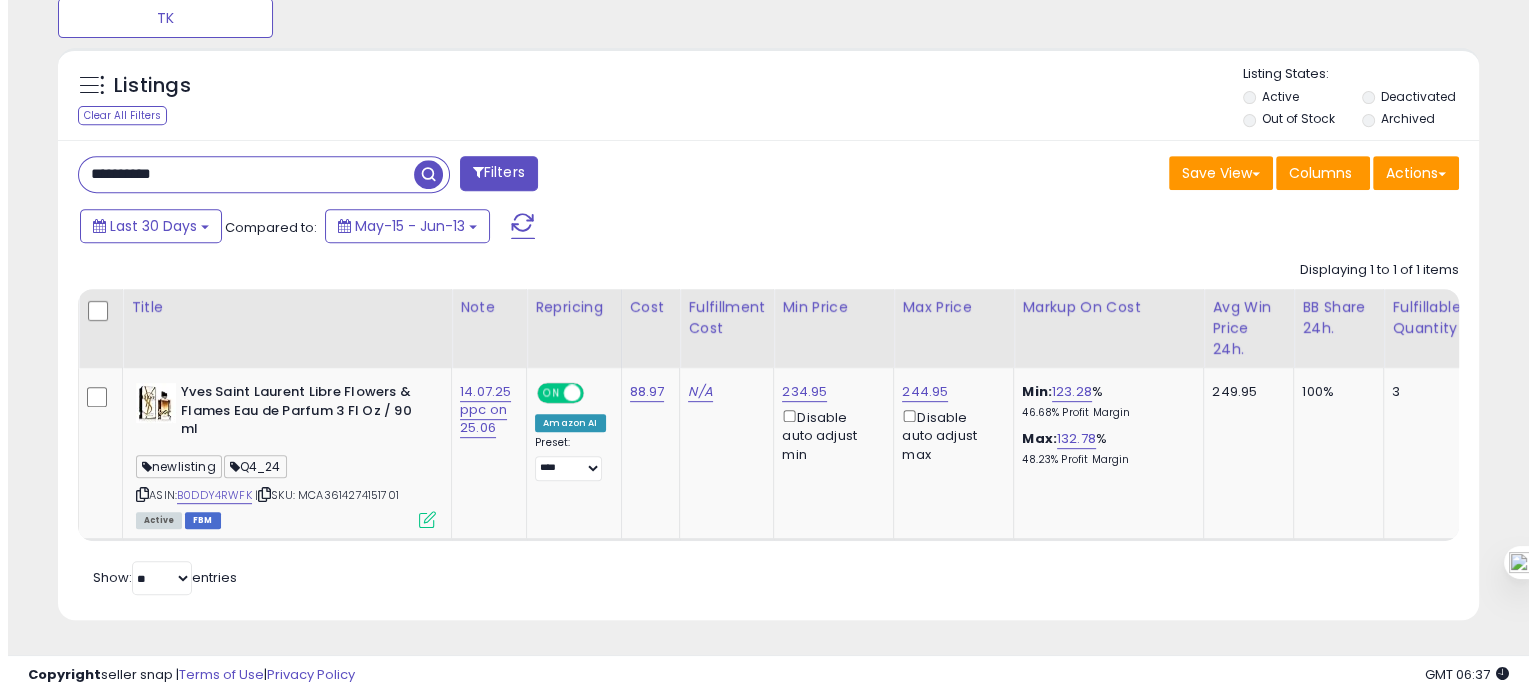scroll, scrollTop: 674, scrollLeft: 0, axis: vertical 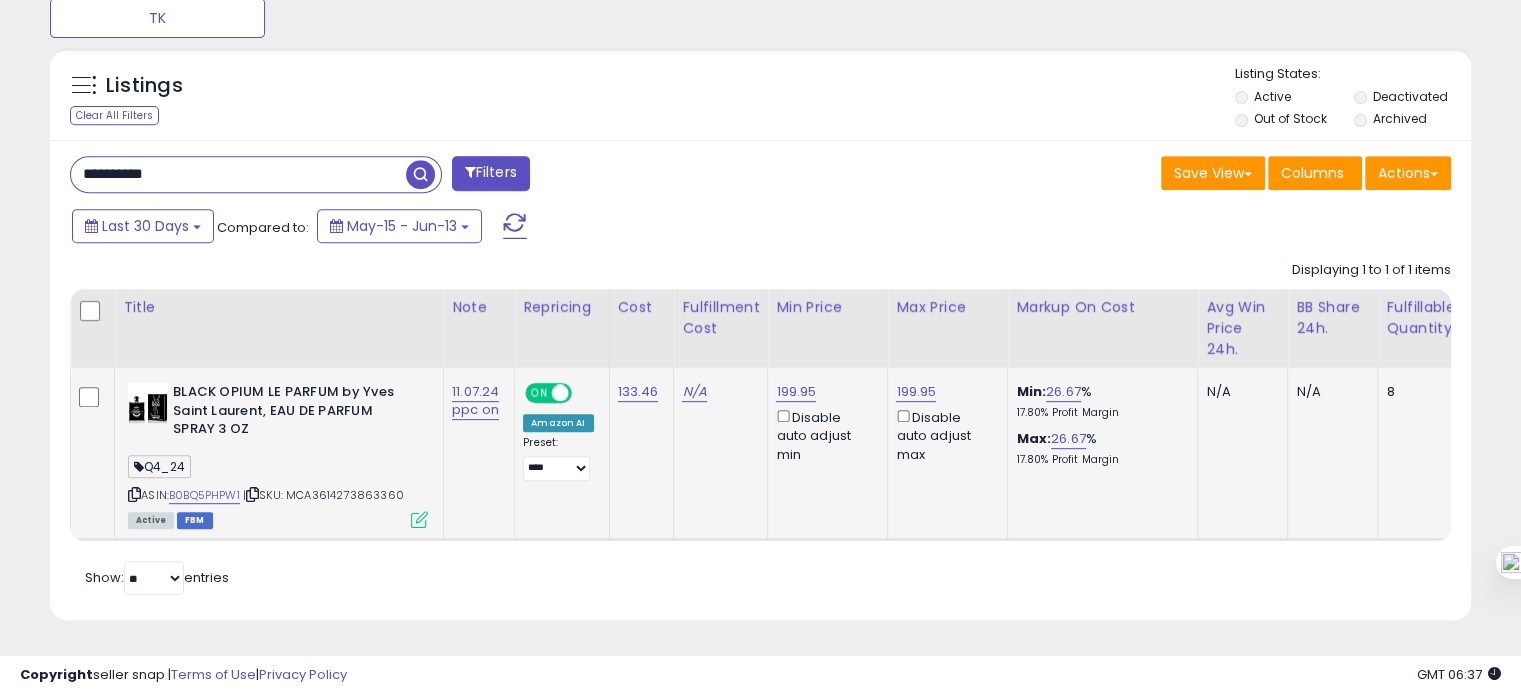 drag, startPoint x: 782, startPoint y: 365, endPoint x: 780, endPoint y: 380, distance: 15.132746 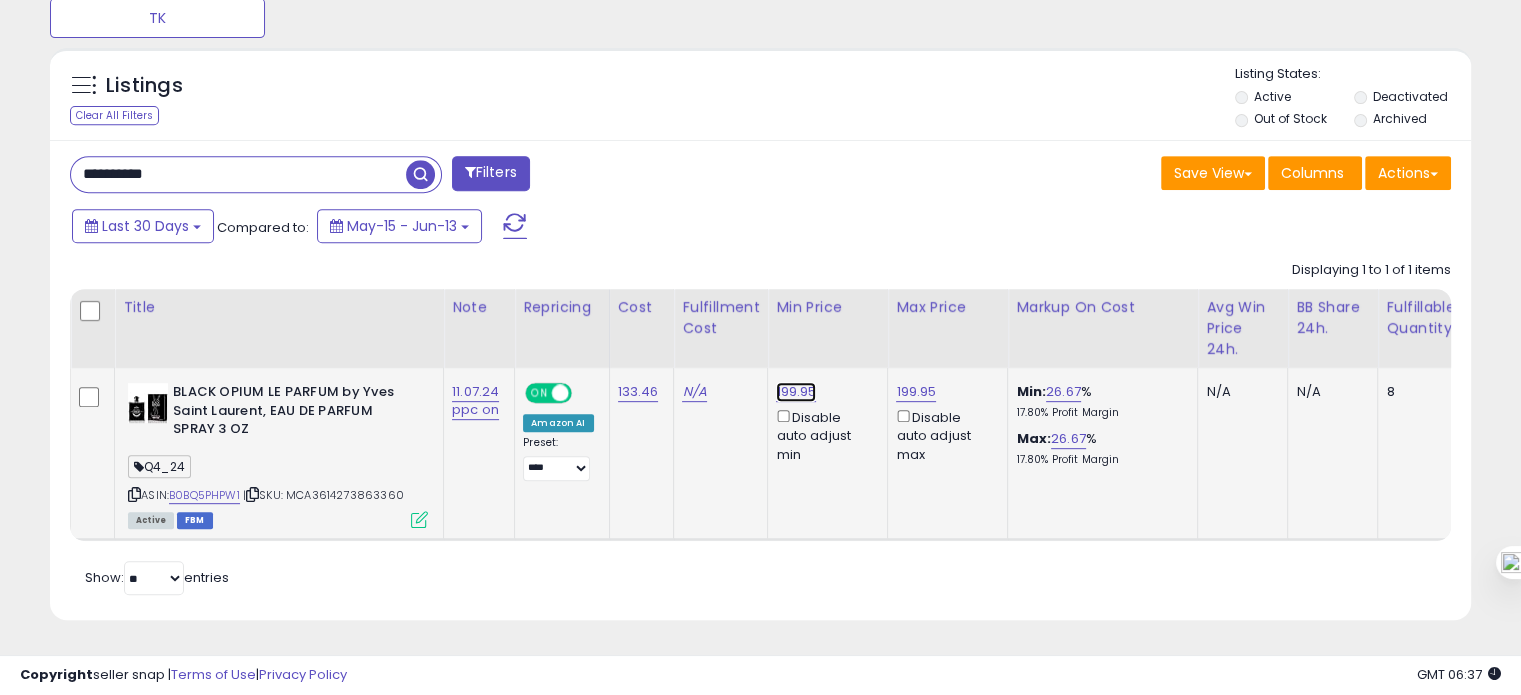 click on "199.95" at bounding box center [796, 392] 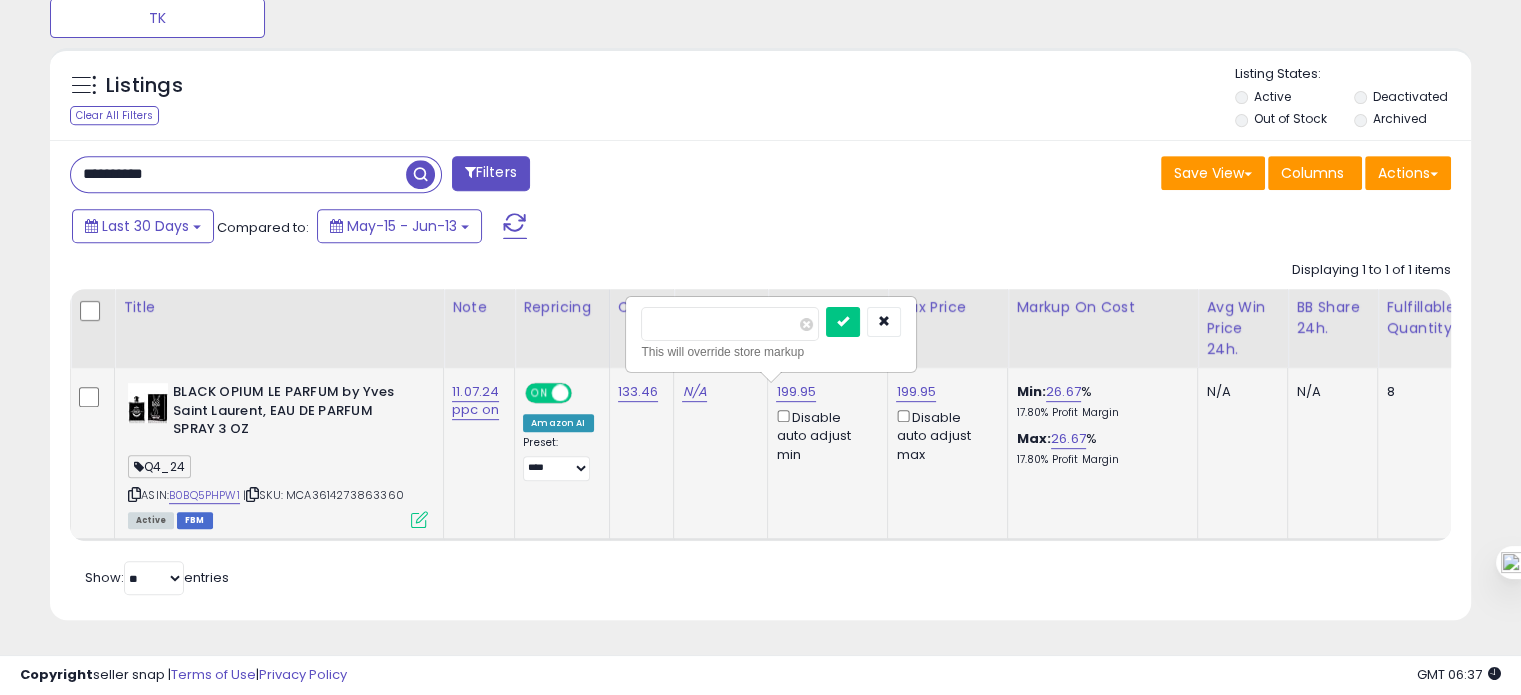 click on "******" at bounding box center (730, 324) 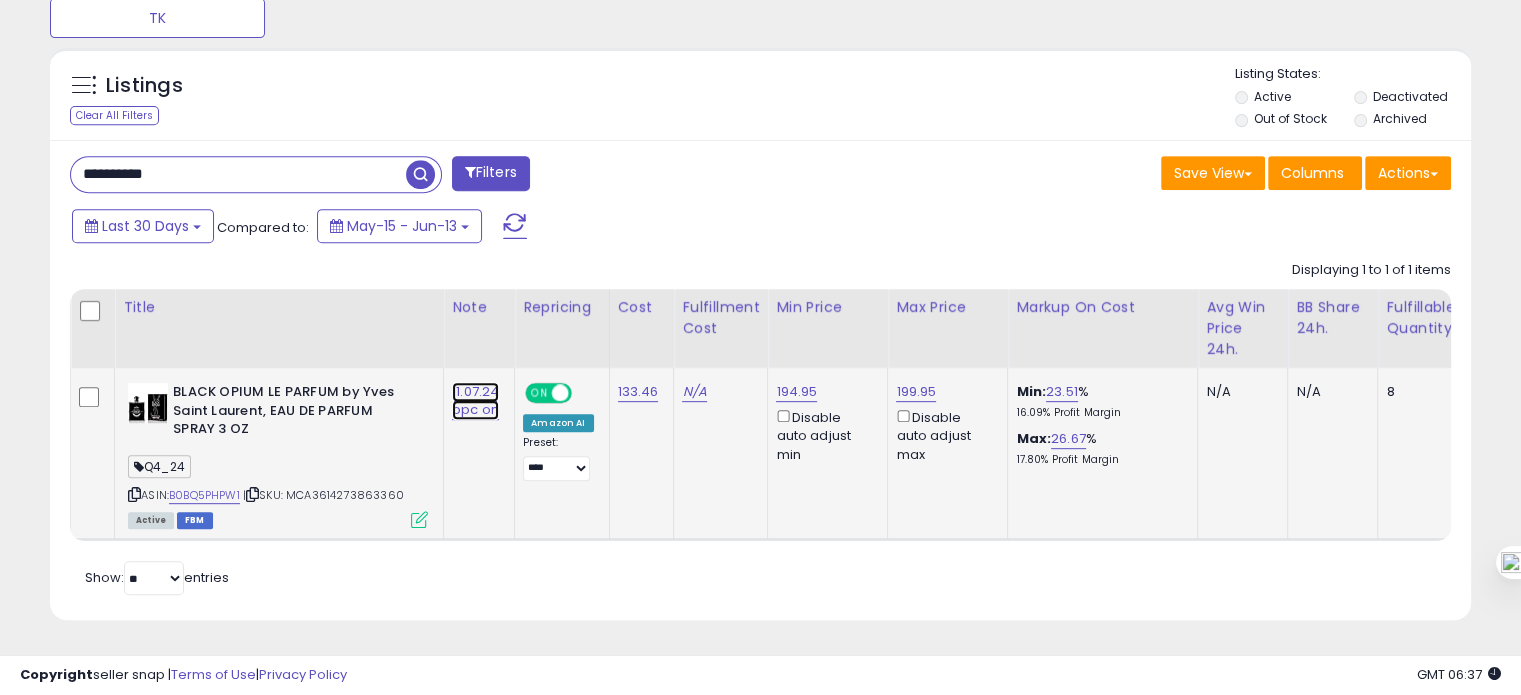 click on "11.07.24 ppc on" at bounding box center [475, 401] 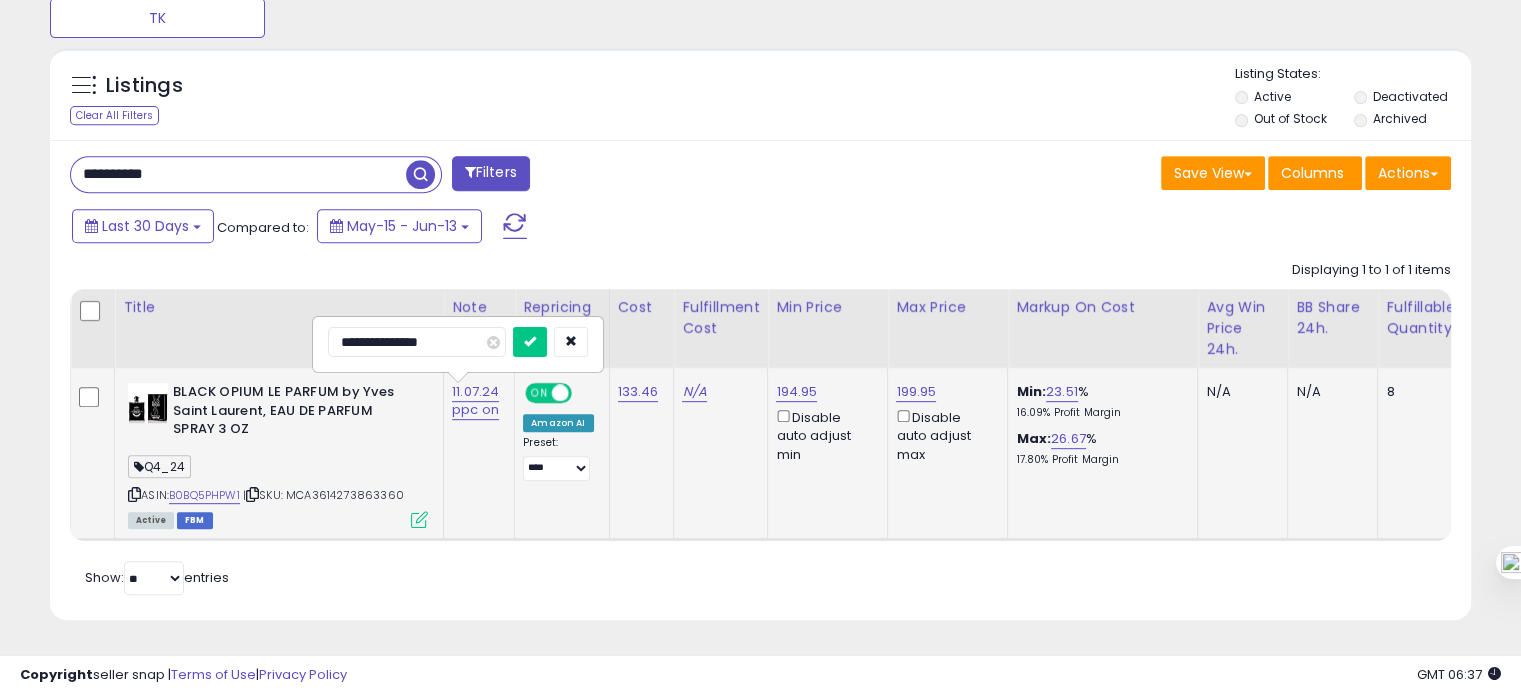 click on "**********" at bounding box center (417, 342) 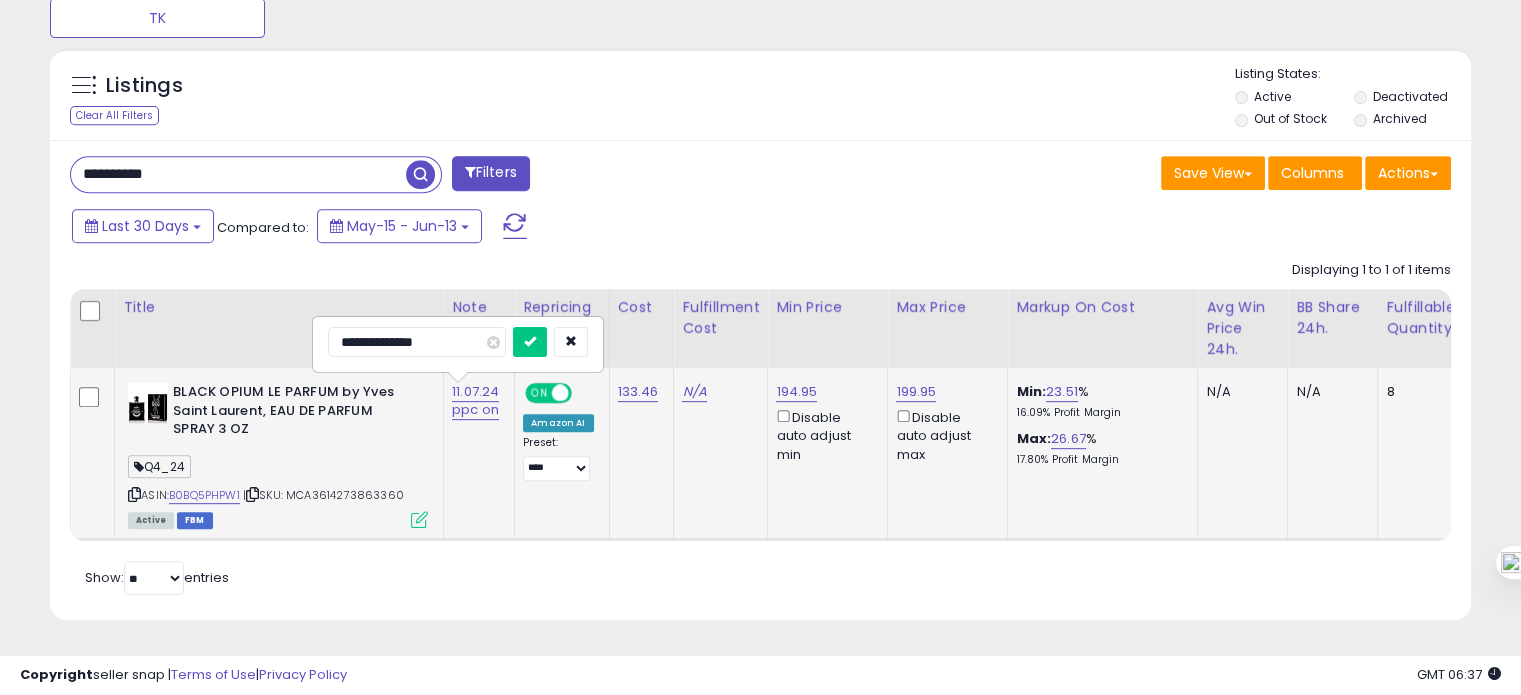 type on "**********" 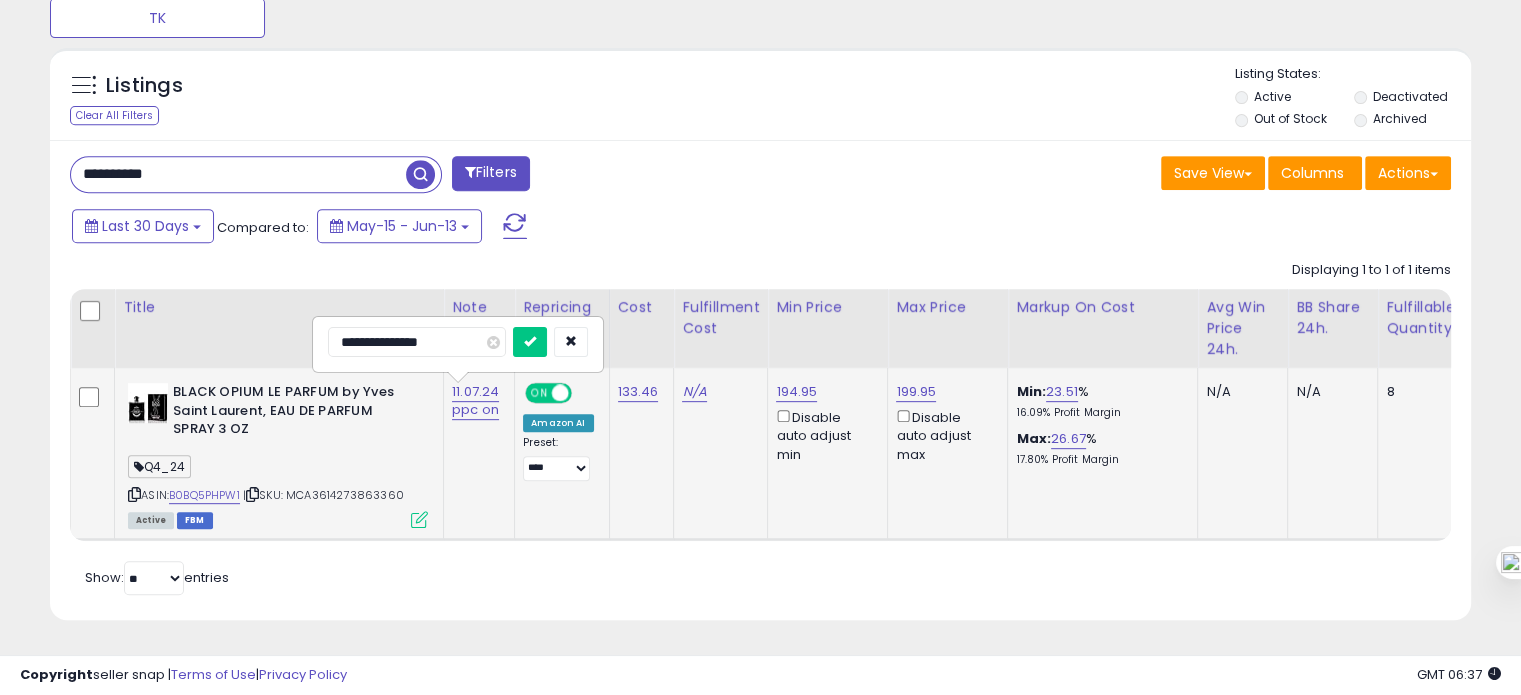 click at bounding box center [530, 342] 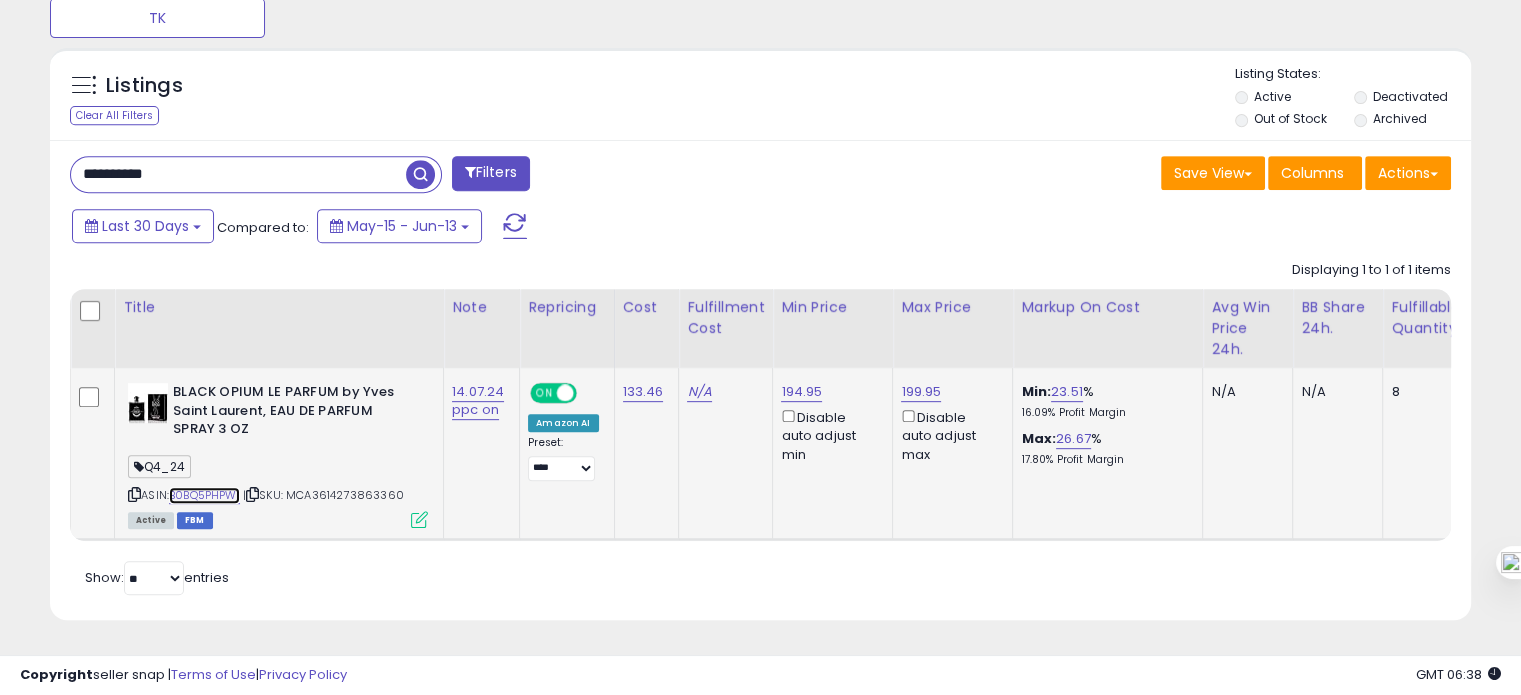 click on "B0BQ5PHPW1" at bounding box center (204, 495) 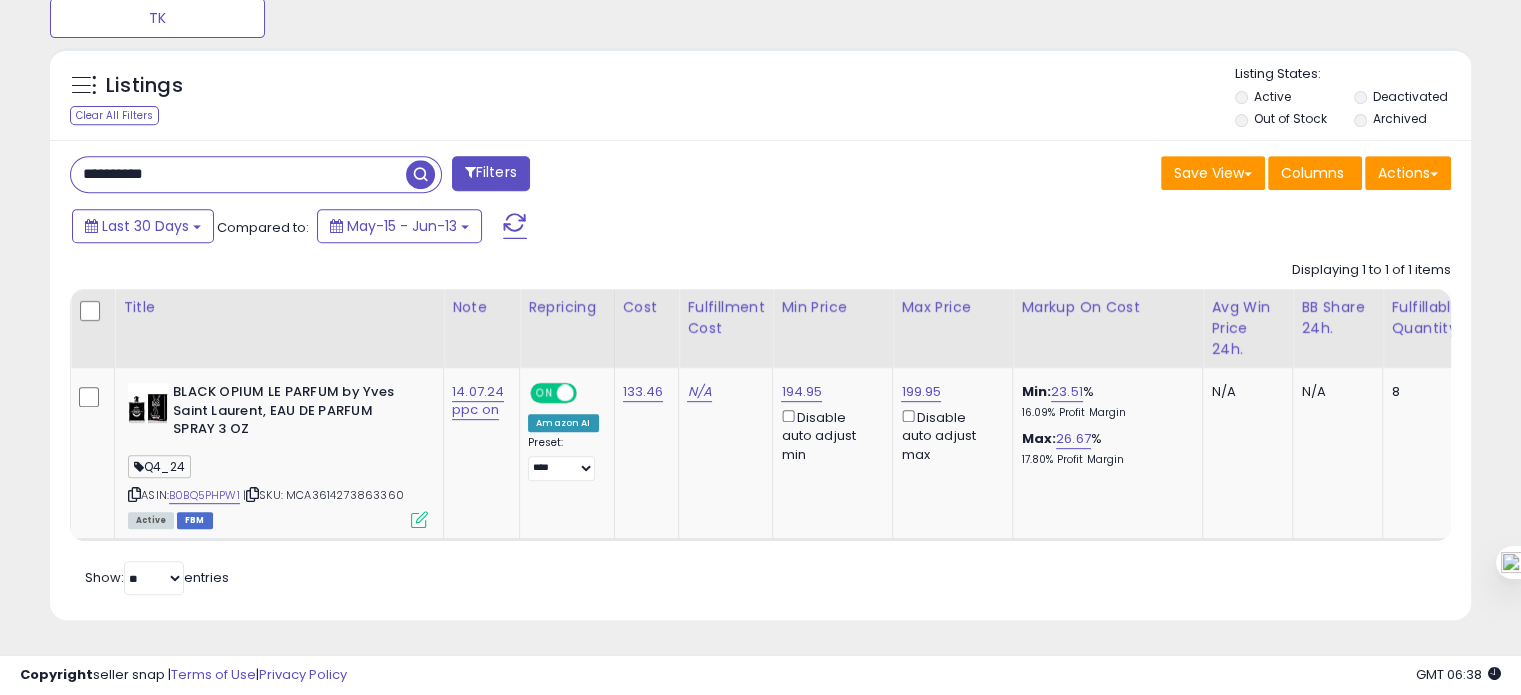 click on "**********" at bounding box center [238, 174] 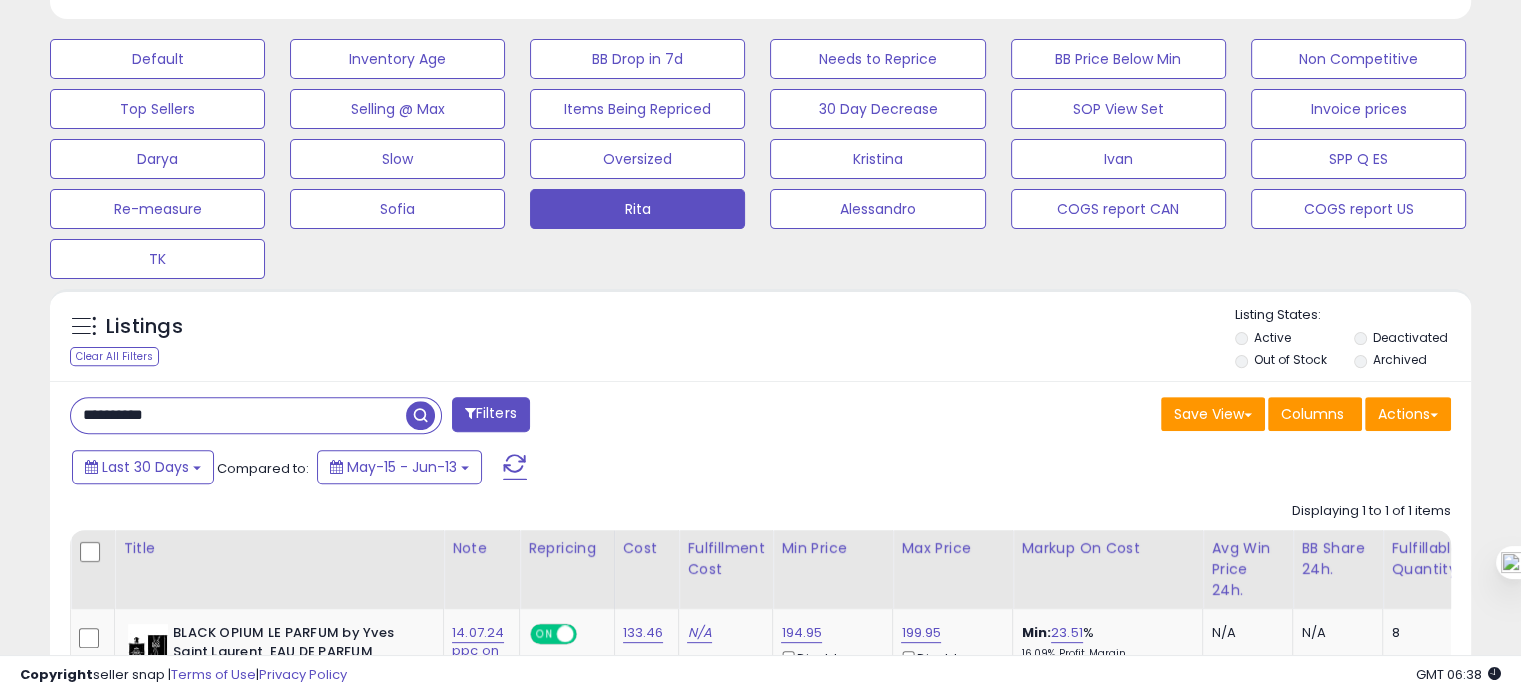 click on "**********" at bounding box center (238, 415) 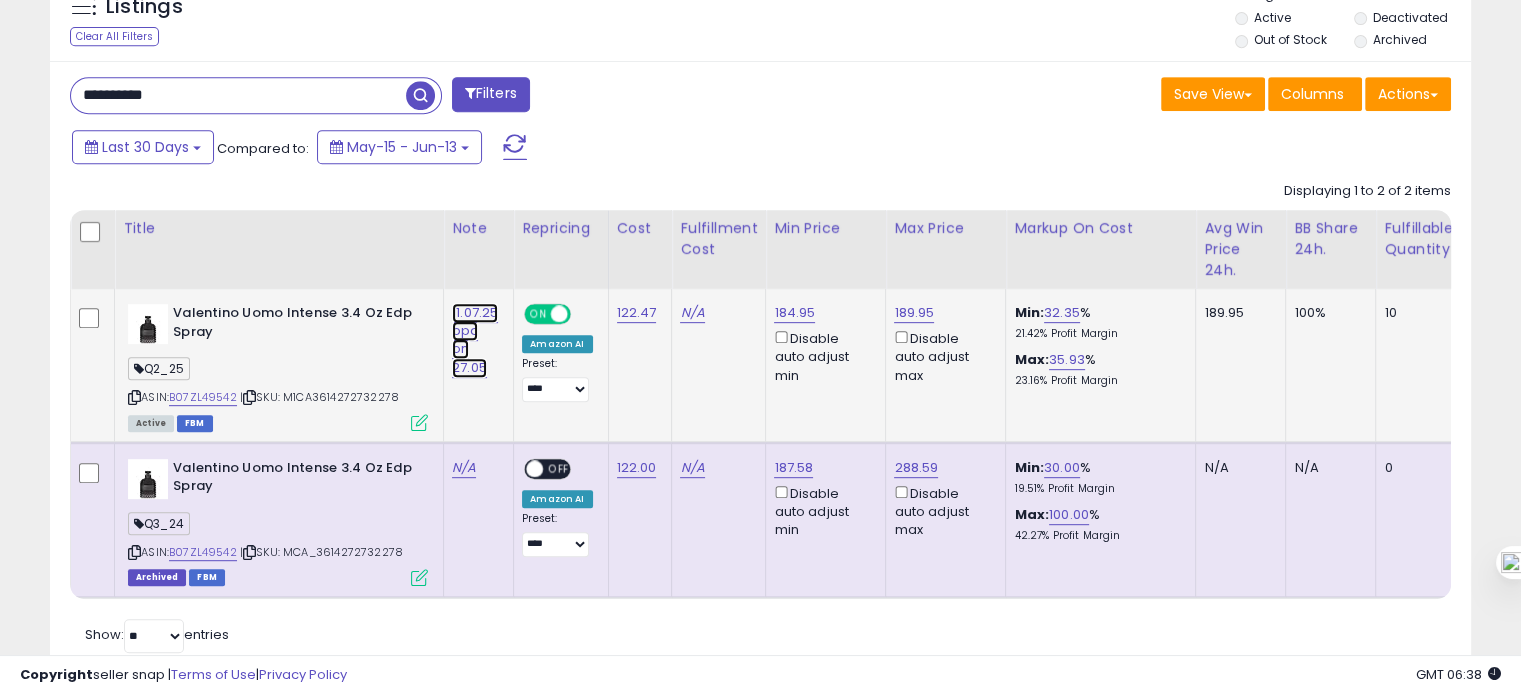 click on "11.07.25 ppc on 27.05" at bounding box center (475, 340) 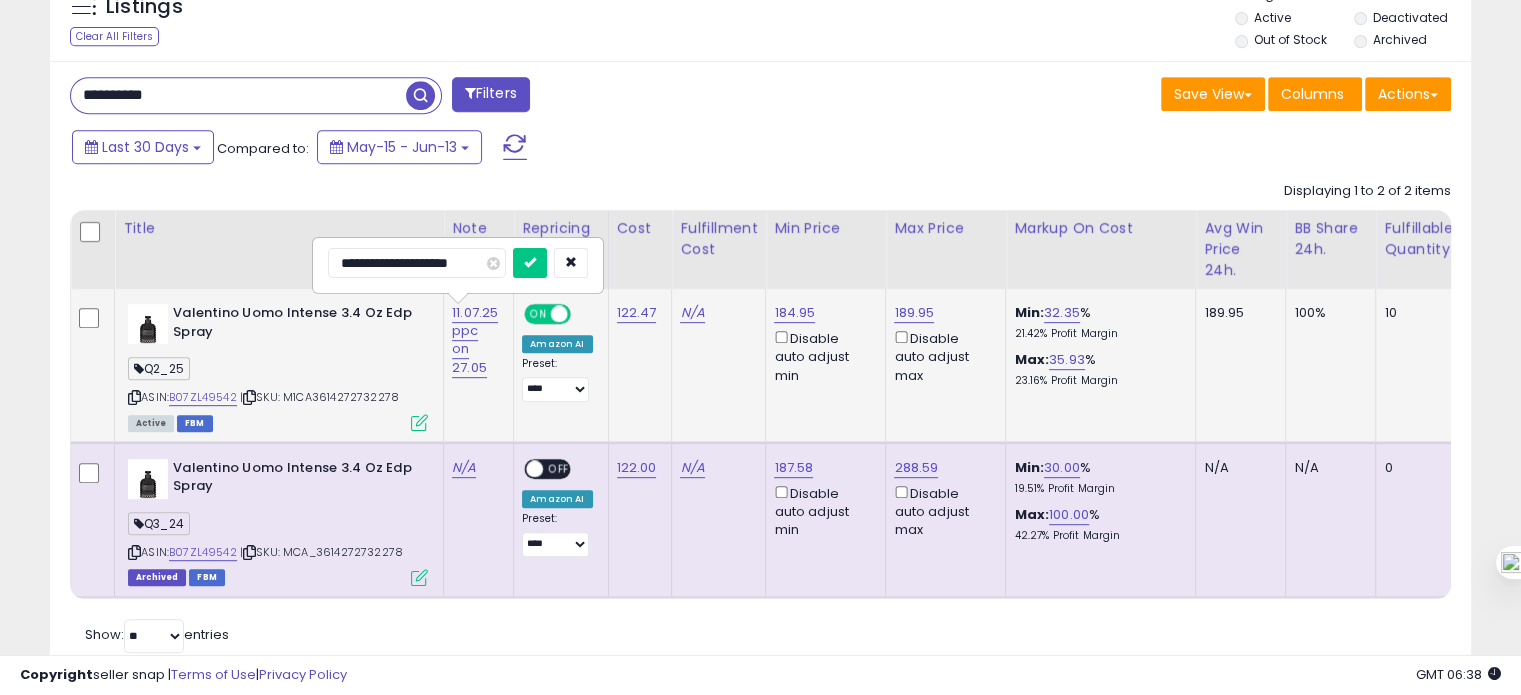 click on "**********" at bounding box center [417, 263] 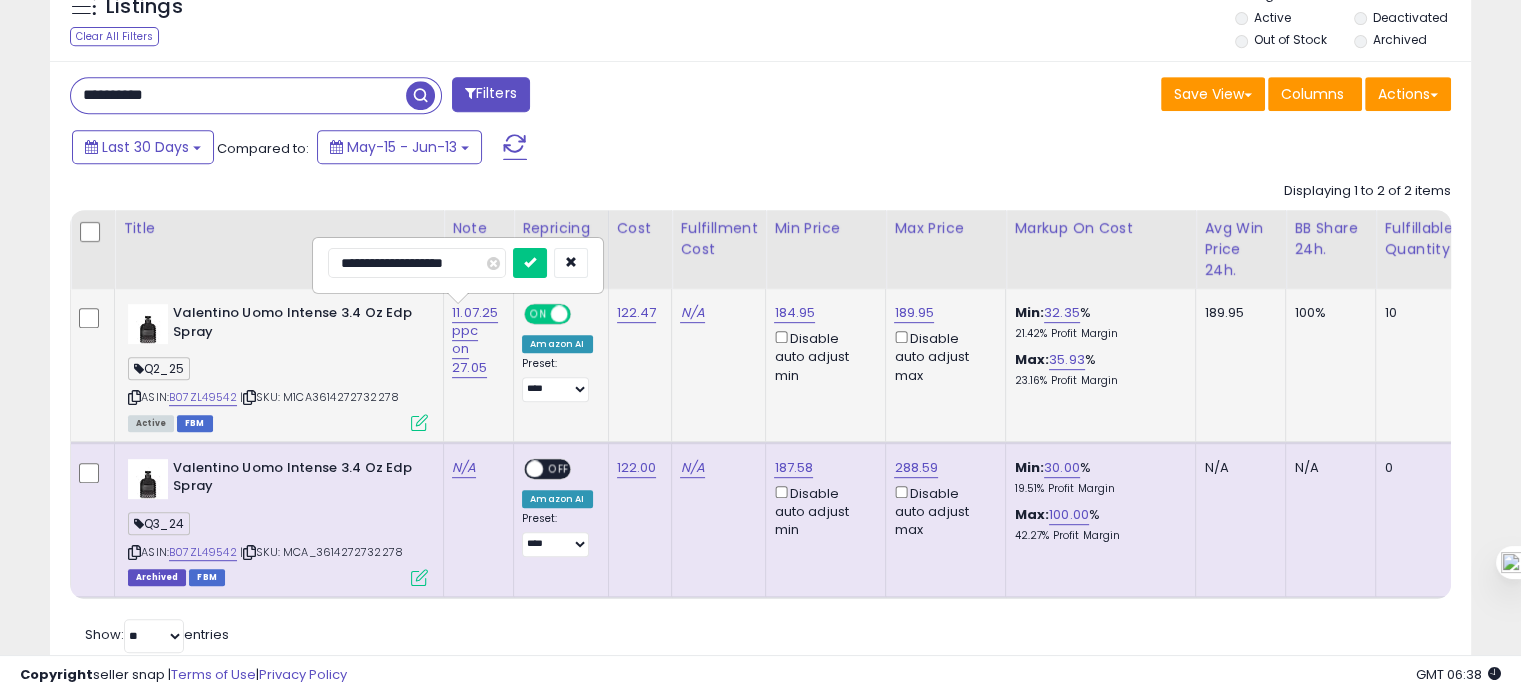 type on "**********" 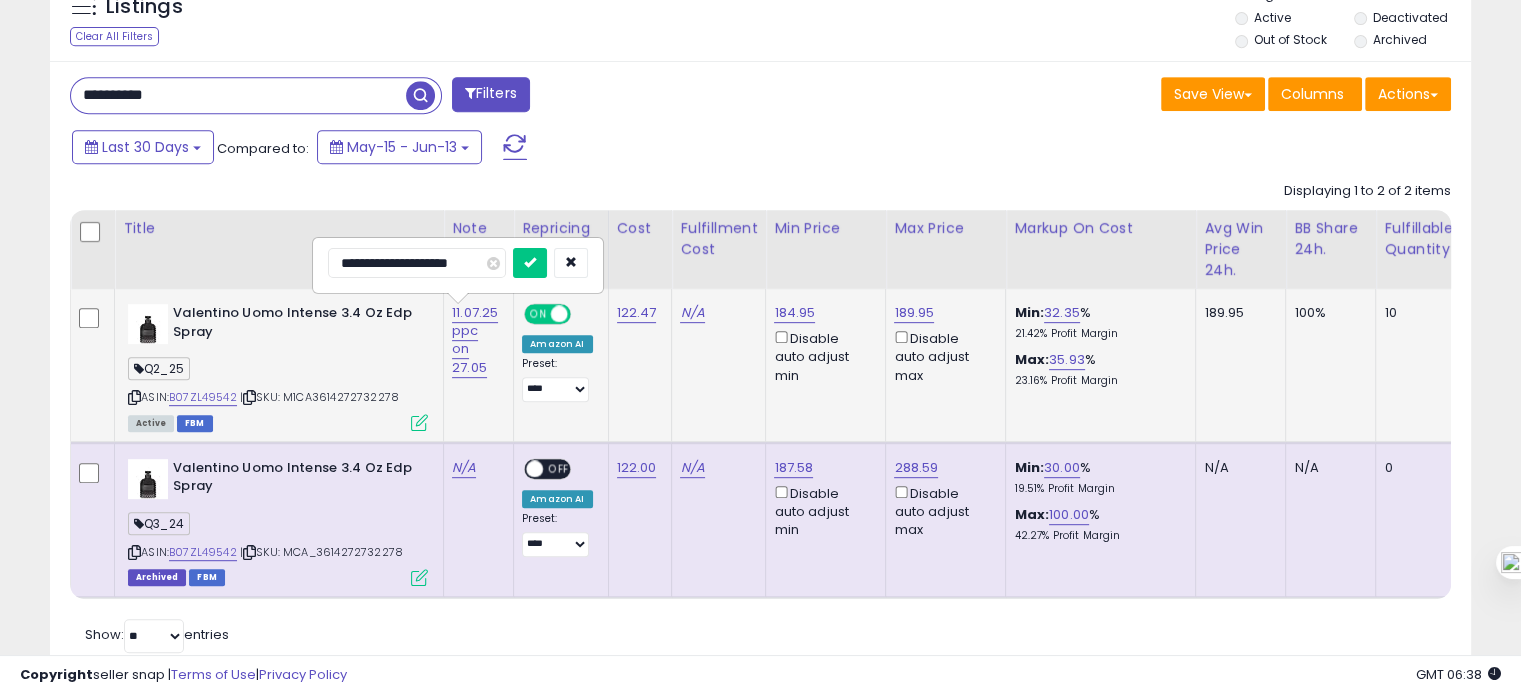 click at bounding box center (530, 263) 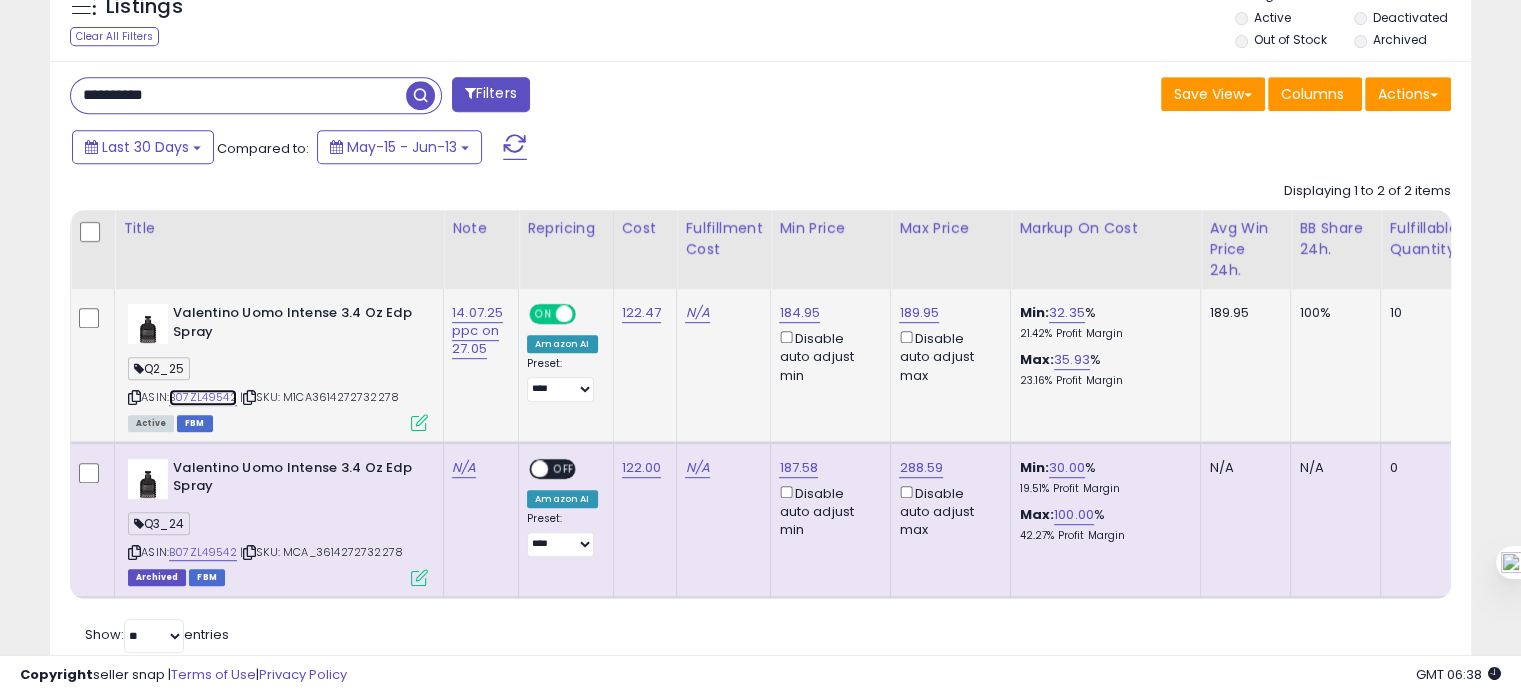 click on "B07ZL49542" at bounding box center [203, 397] 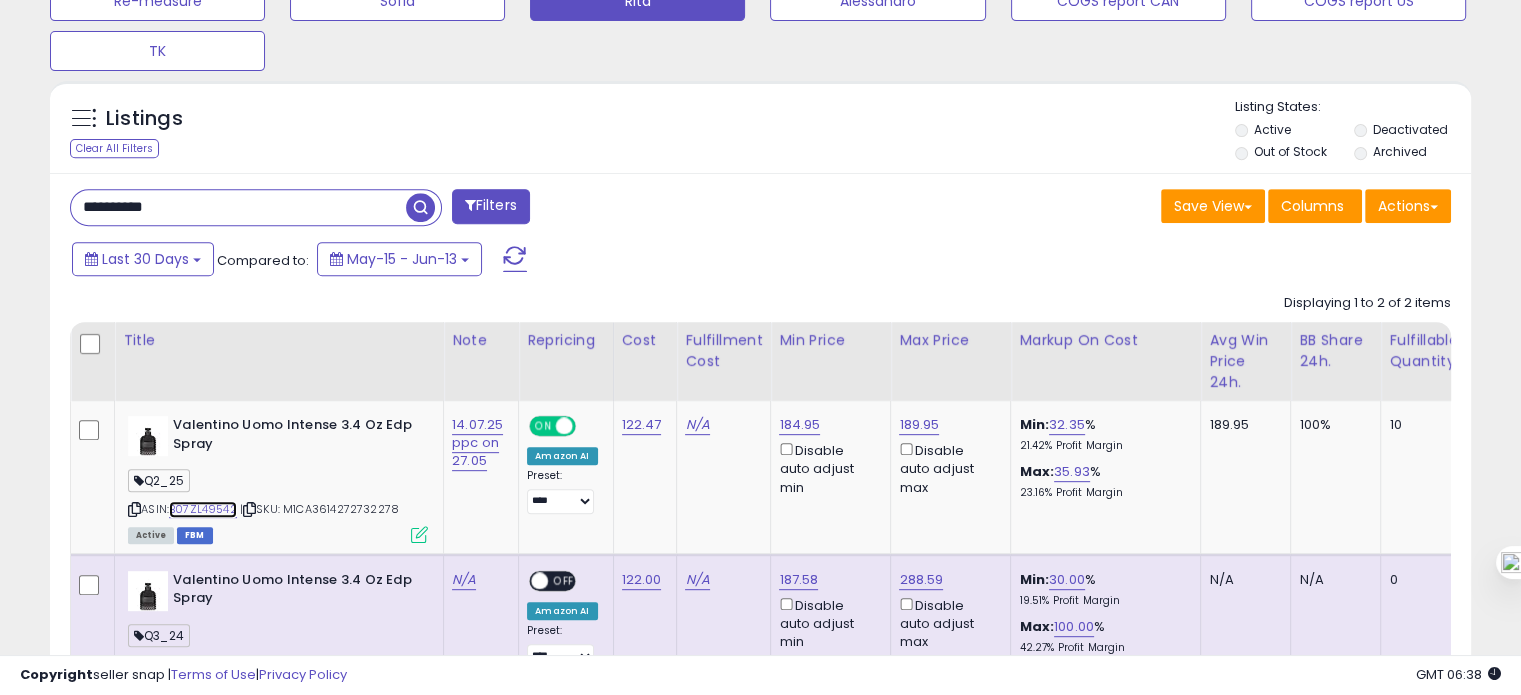 scroll, scrollTop: 810, scrollLeft: 0, axis: vertical 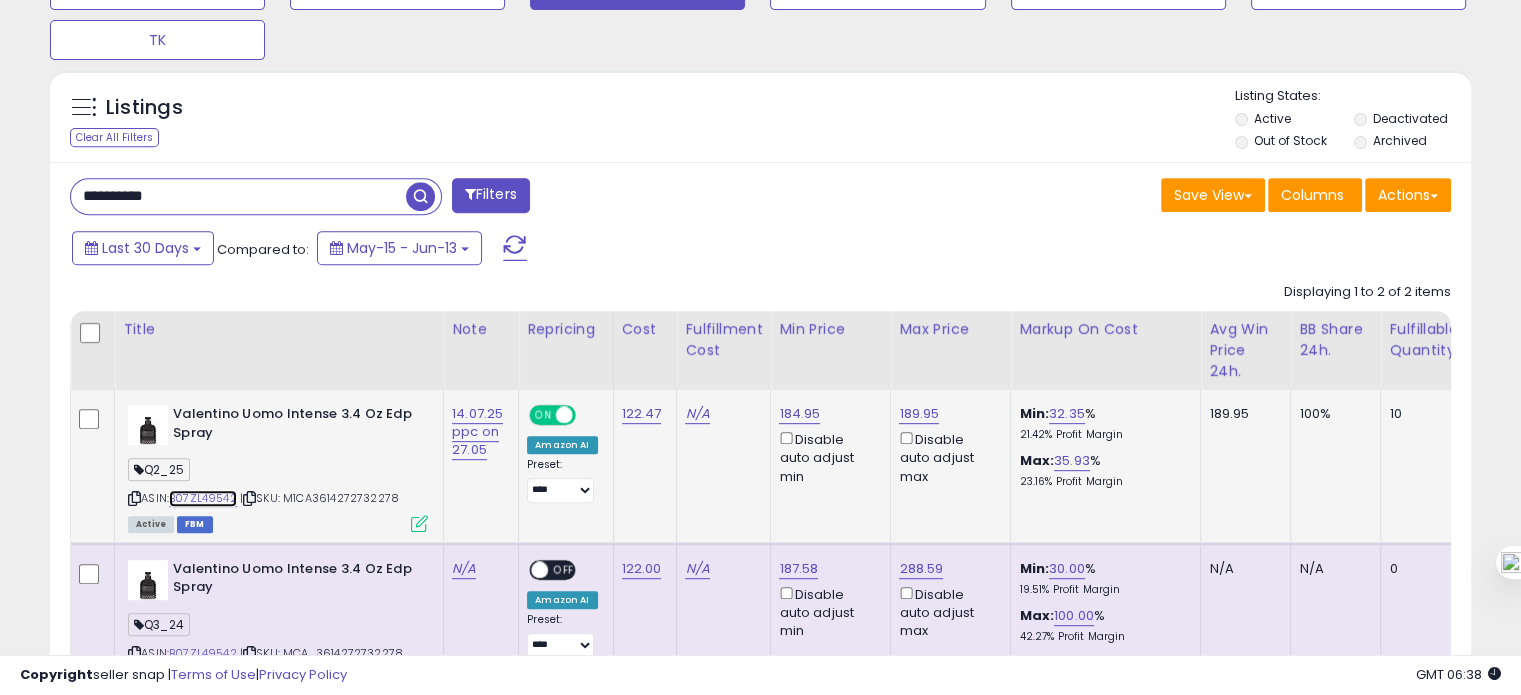 click on "B07ZL49542" at bounding box center (203, 498) 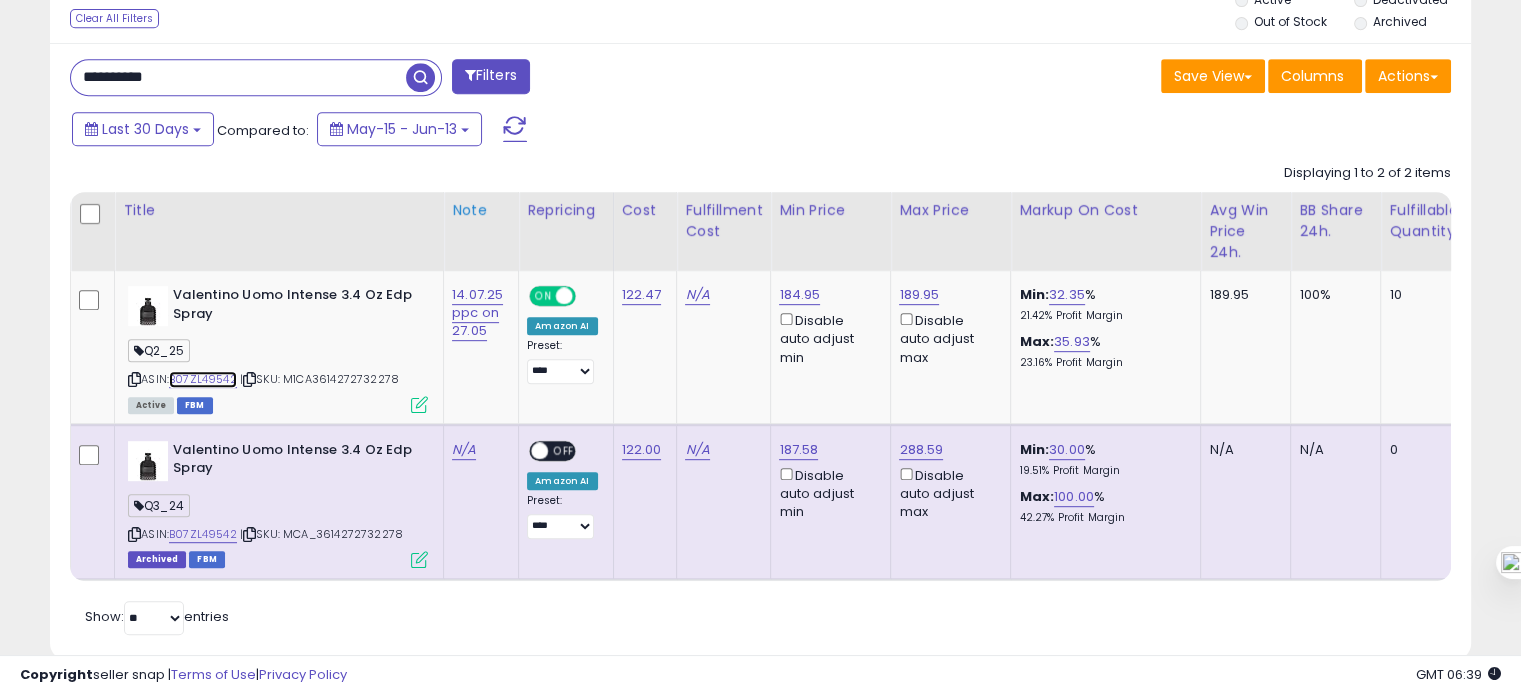 scroll, scrollTop: 930, scrollLeft: 0, axis: vertical 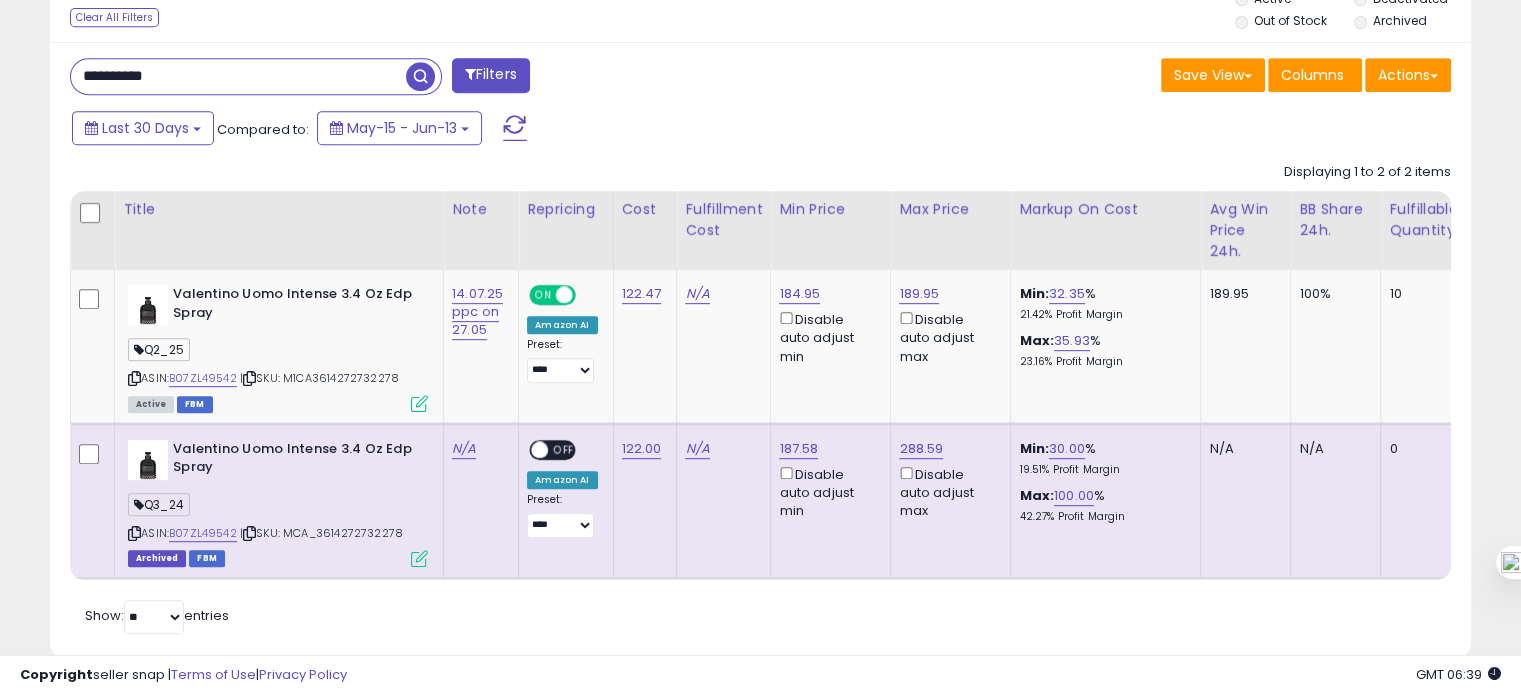 click on "**********" at bounding box center [238, 76] 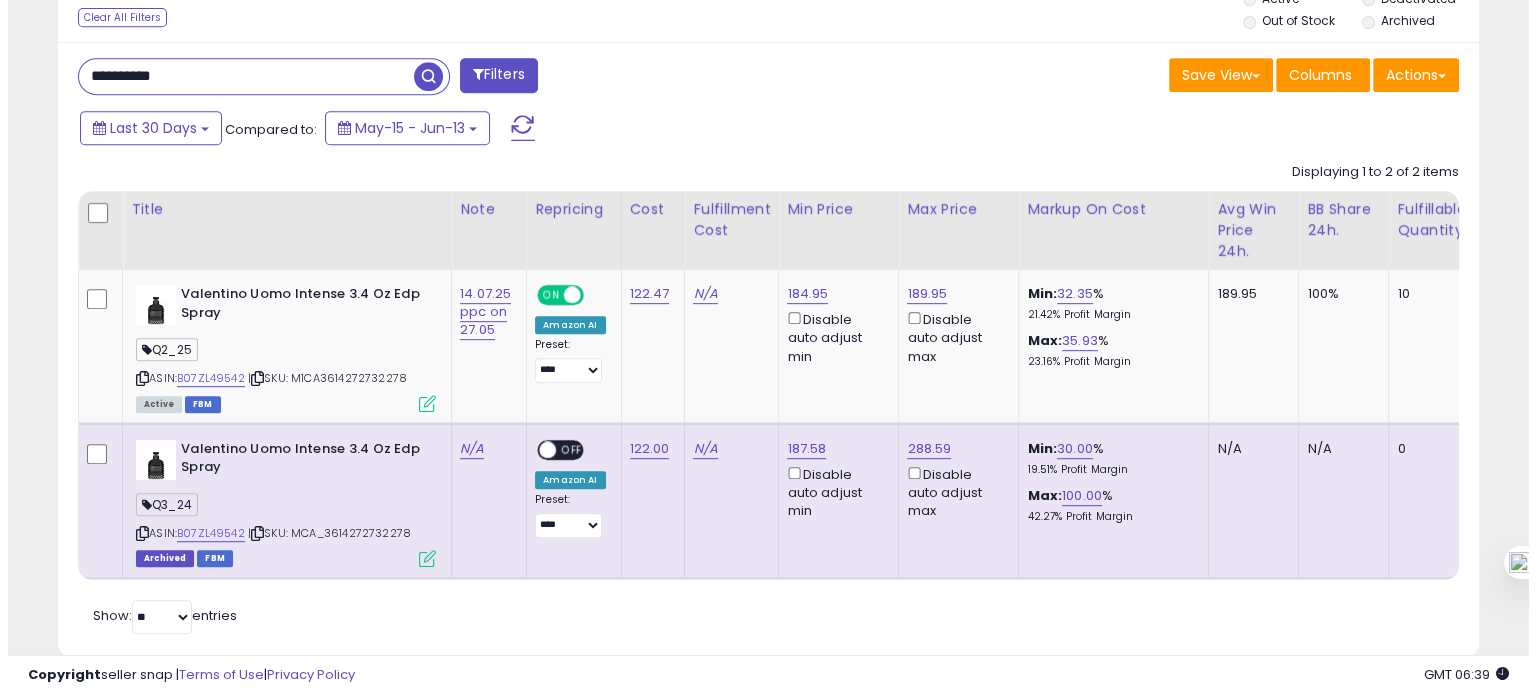 scroll, scrollTop: 674, scrollLeft: 0, axis: vertical 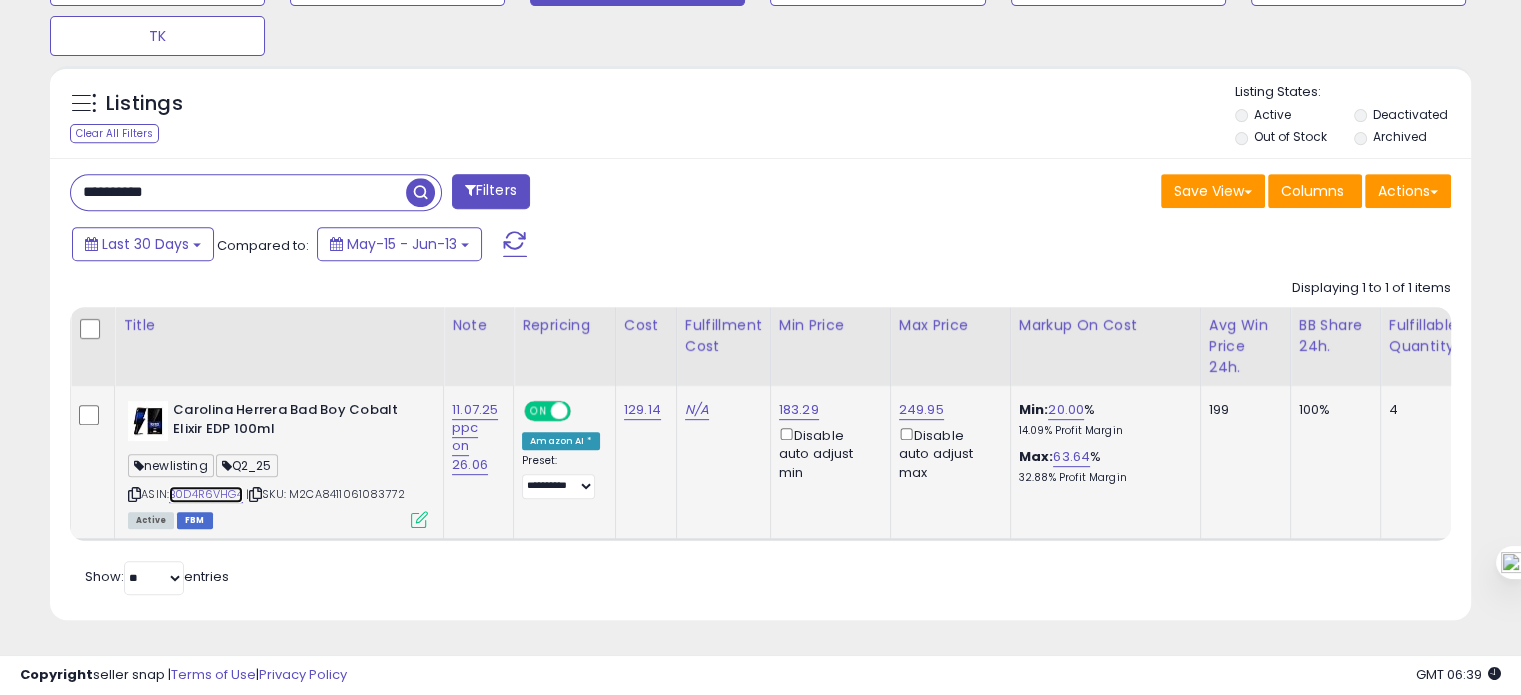 click on "B0D4R6VHG4" at bounding box center (206, 494) 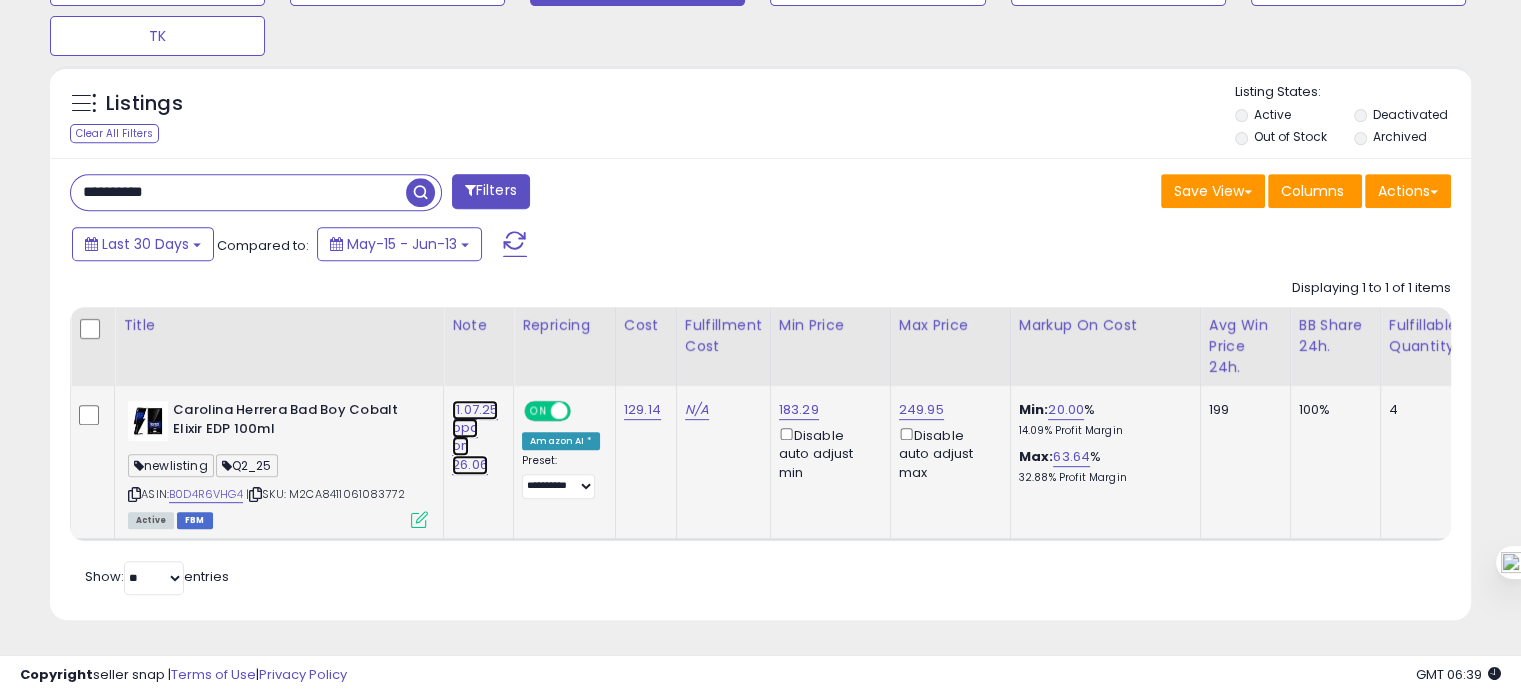 click on "11.07.25 ppc on 26.06" at bounding box center [475, 437] 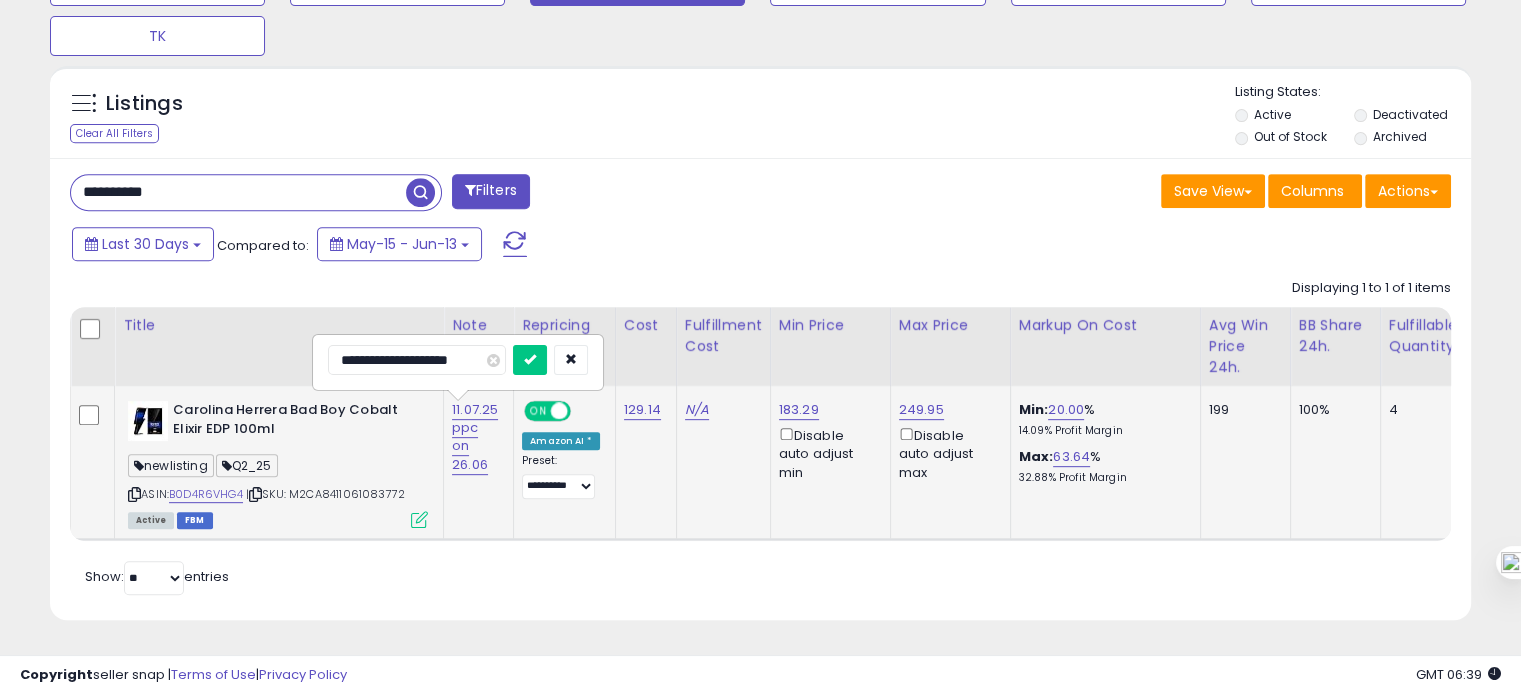 click on "**********" at bounding box center [417, 360] 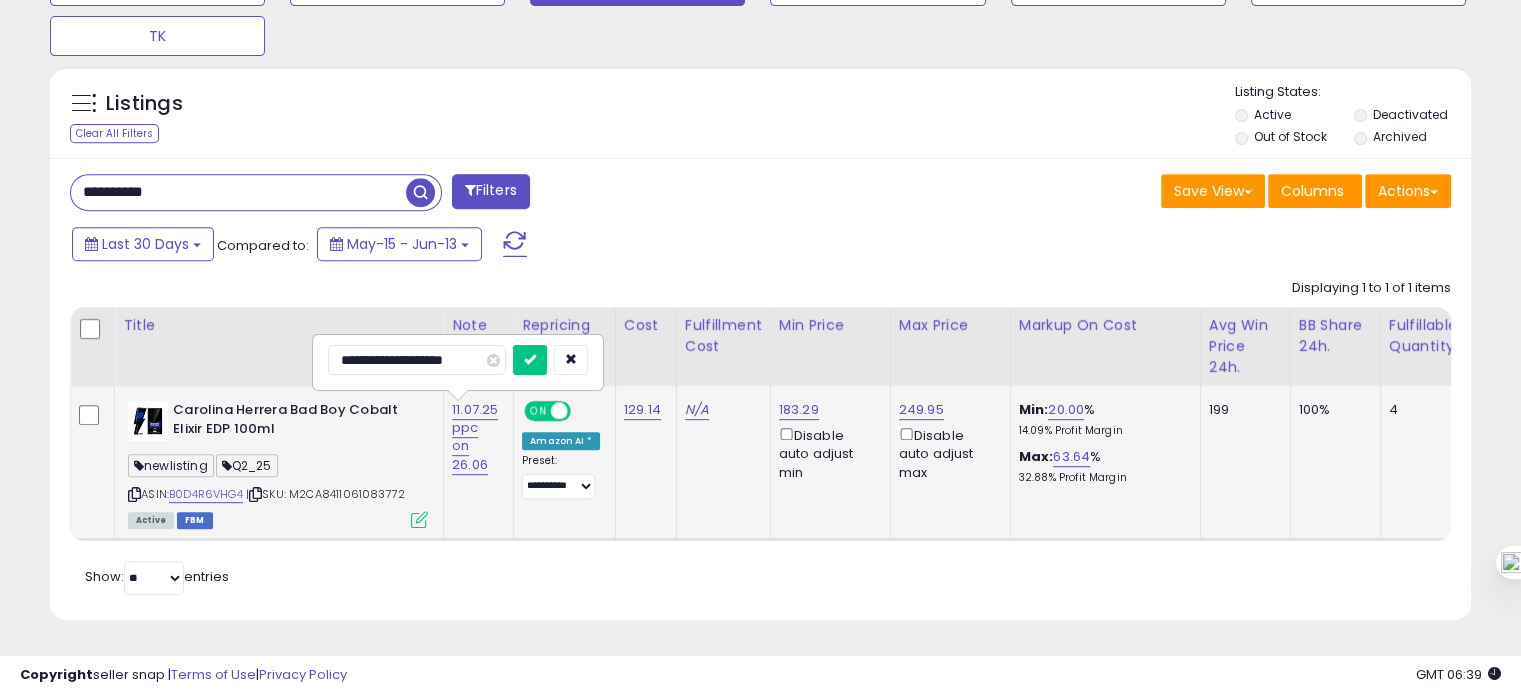 type on "**********" 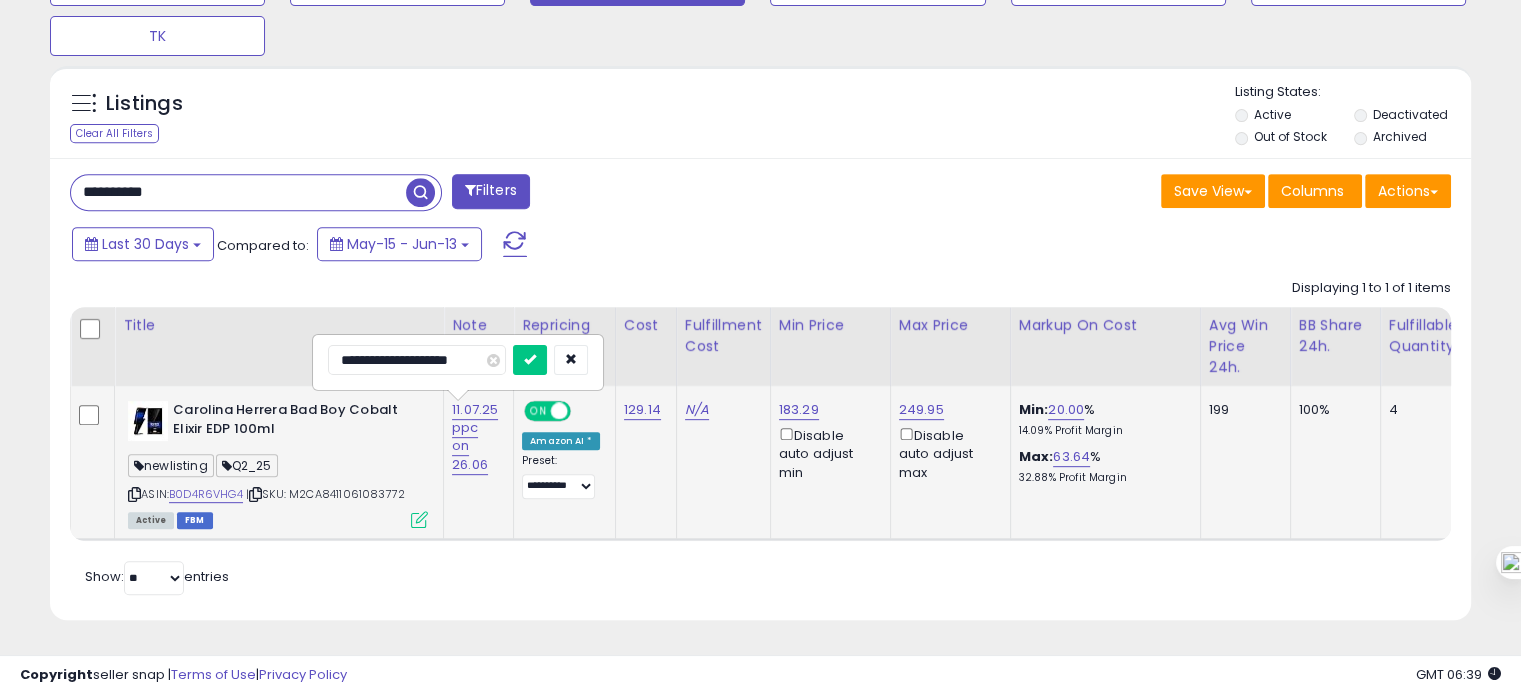 click at bounding box center [530, 360] 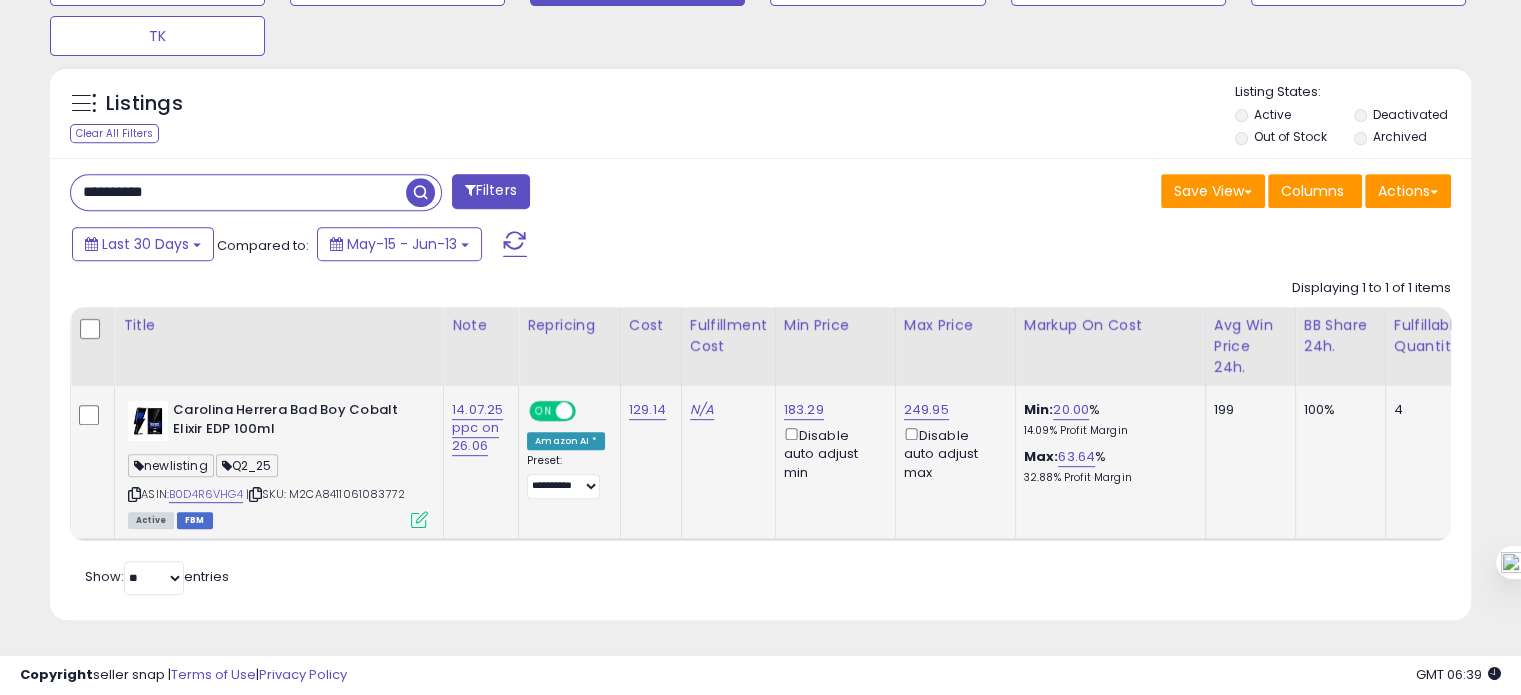 click on "183.29  Disable auto adjust min" 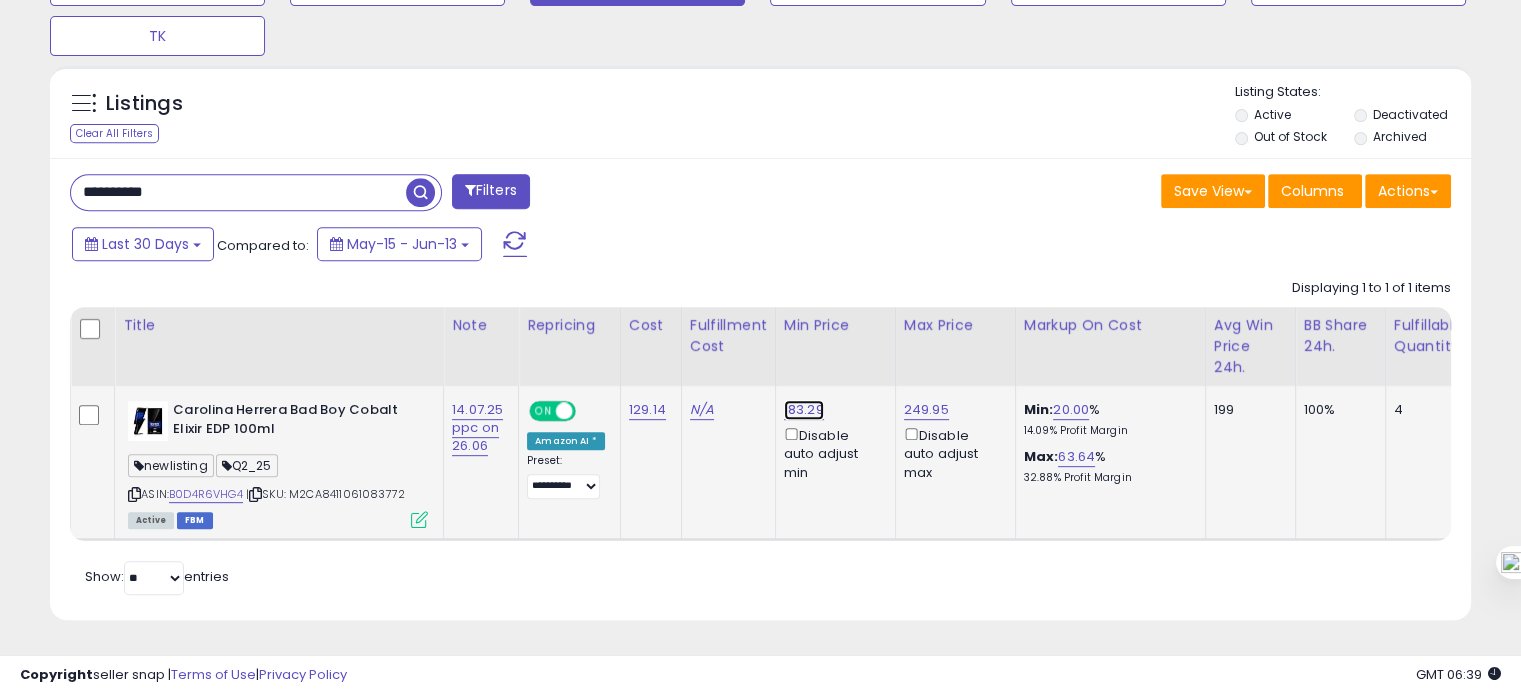 click on "183.29" at bounding box center [804, 410] 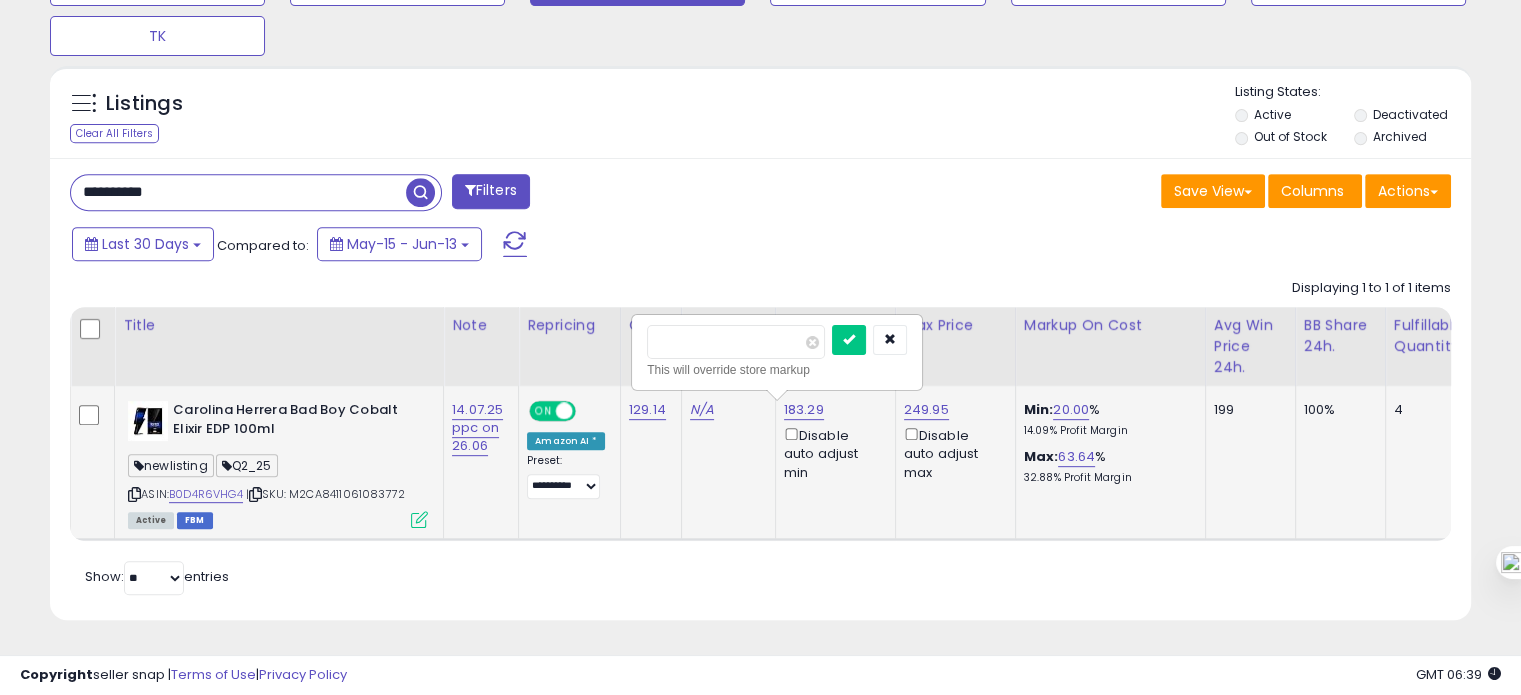 drag, startPoint x: 679, startPoint y: 333, endPoint x: 760, endPoint y: 345, distance: 81.88406 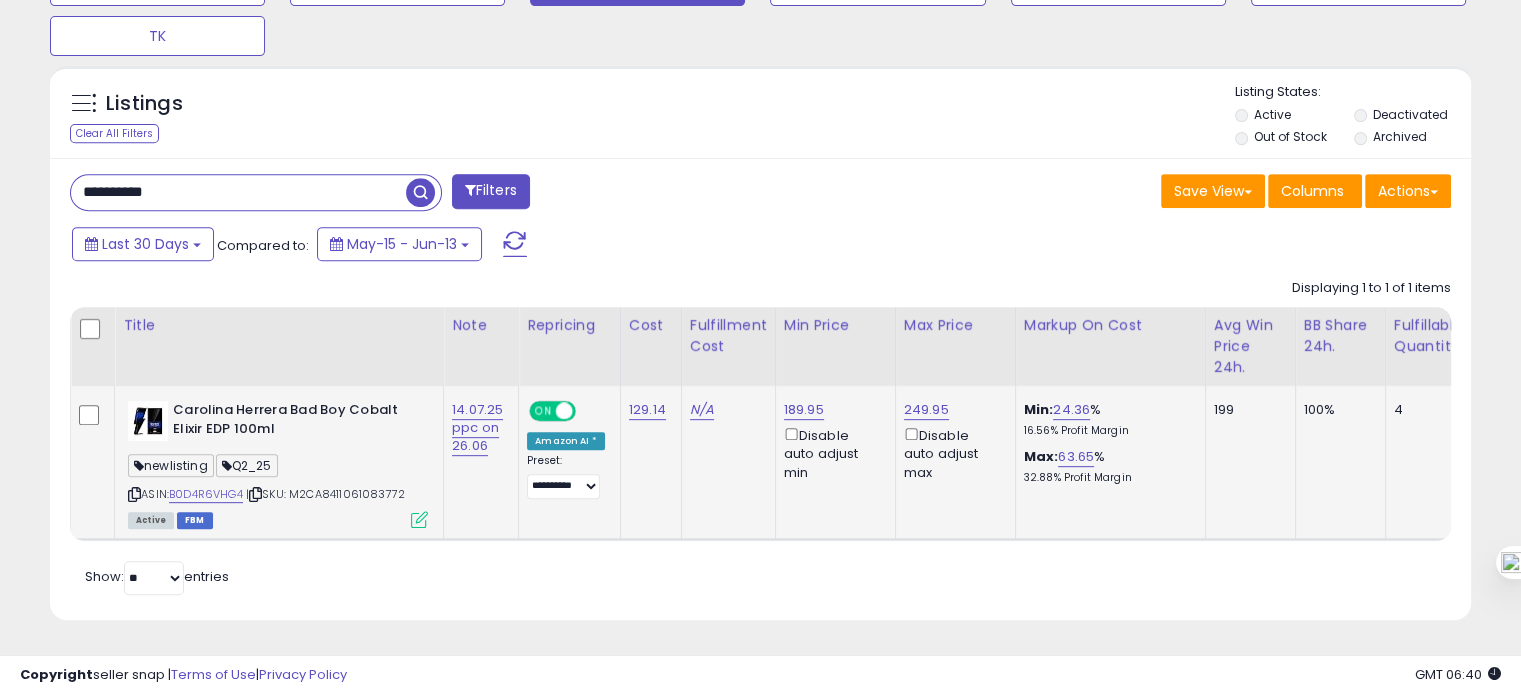 click on "**********" at bounding box center [238, 192] 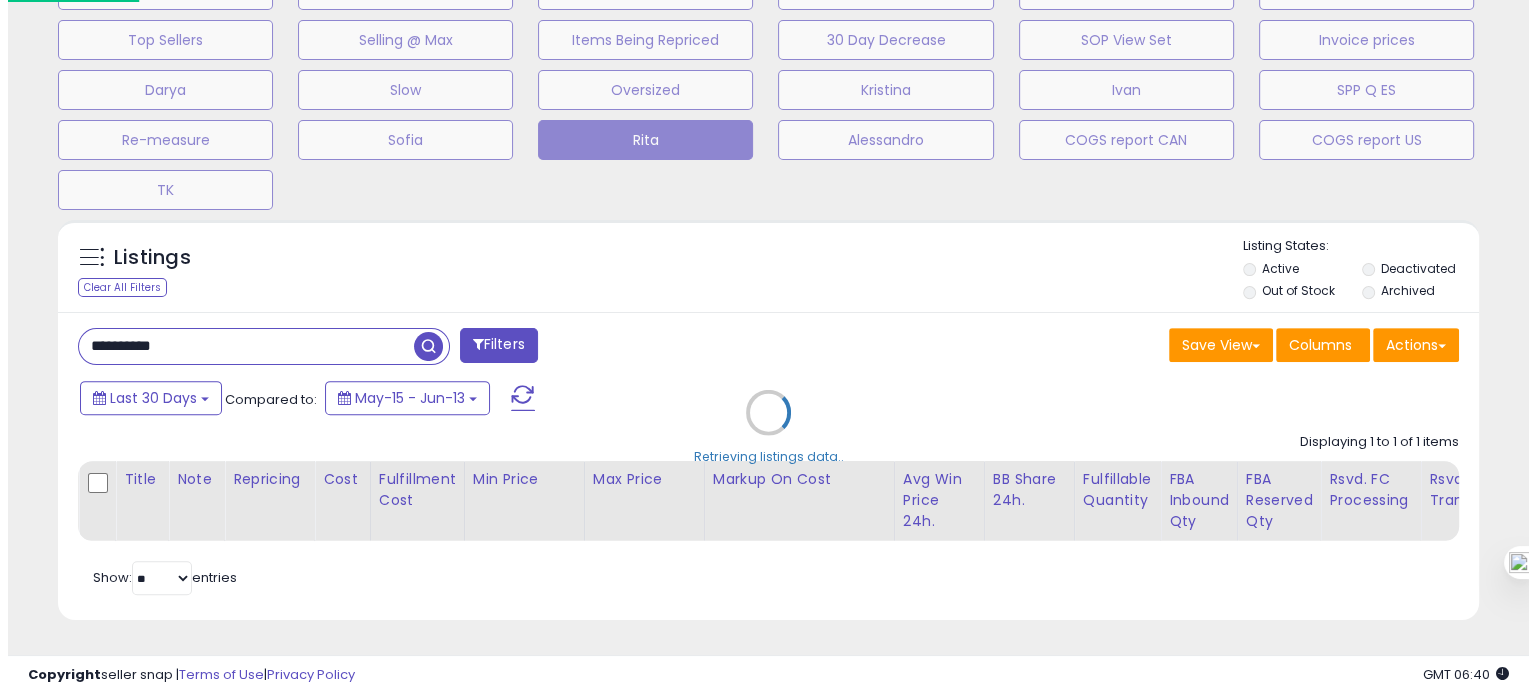 scroll, scrollTop: 674, scrollLeft: 0, axis: vertical 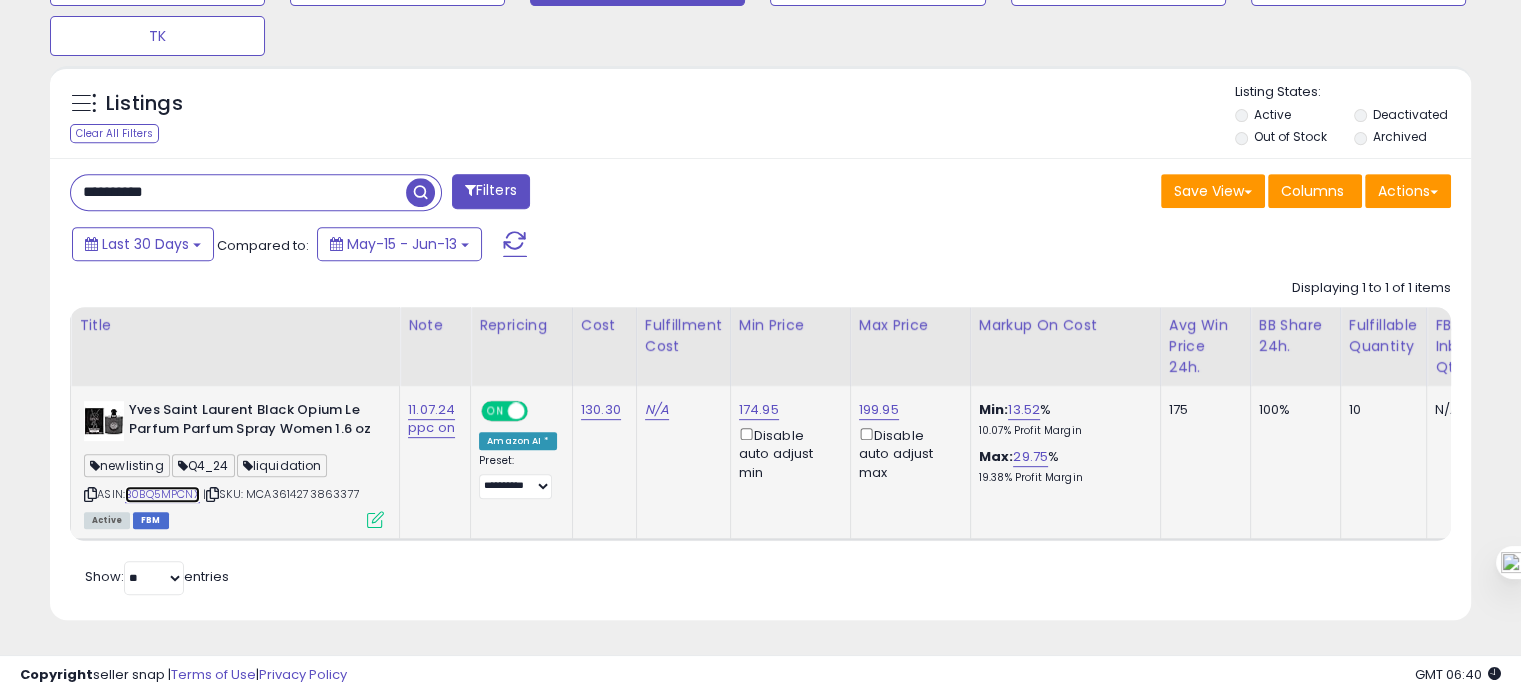 click on "B0BQ5MPCNX" at bounding box center [162, 494] 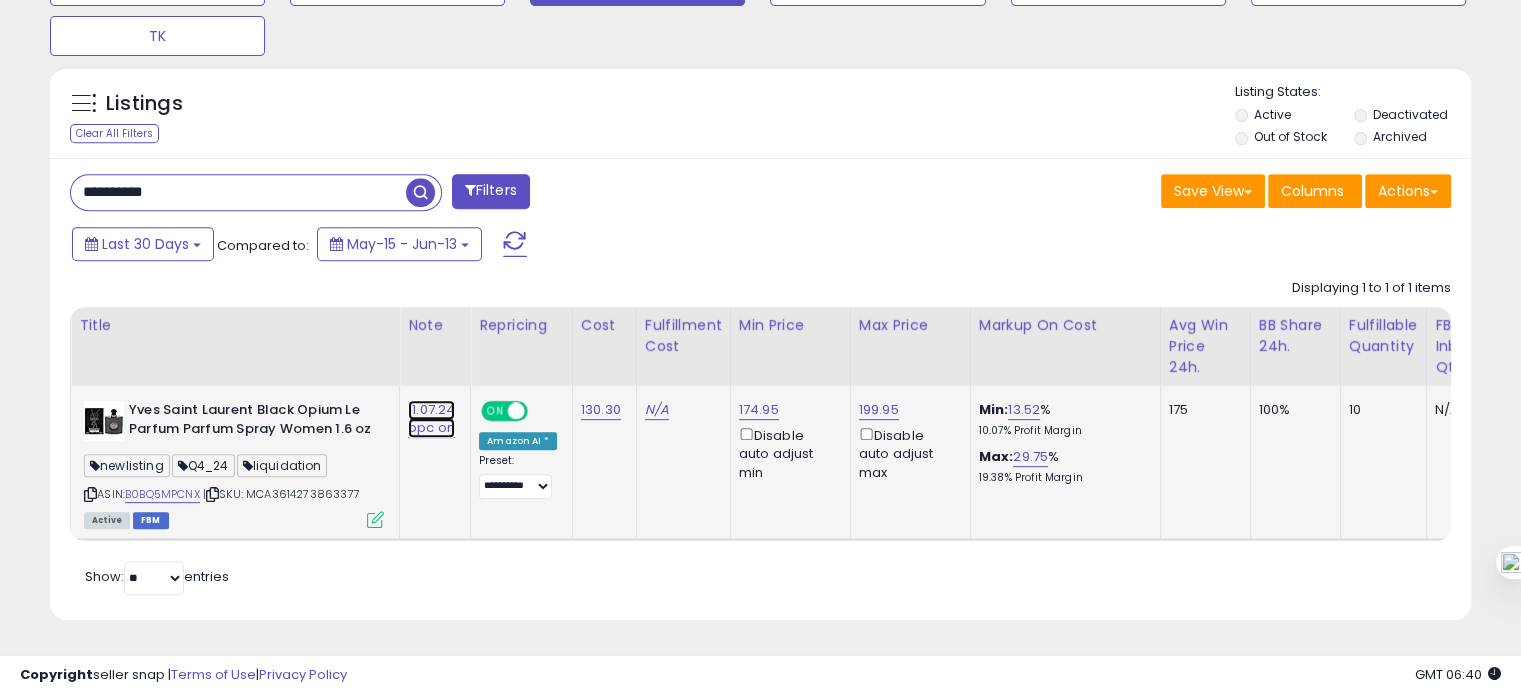 click on "11.07.24 ppc on" at bounding box center [431, 419] 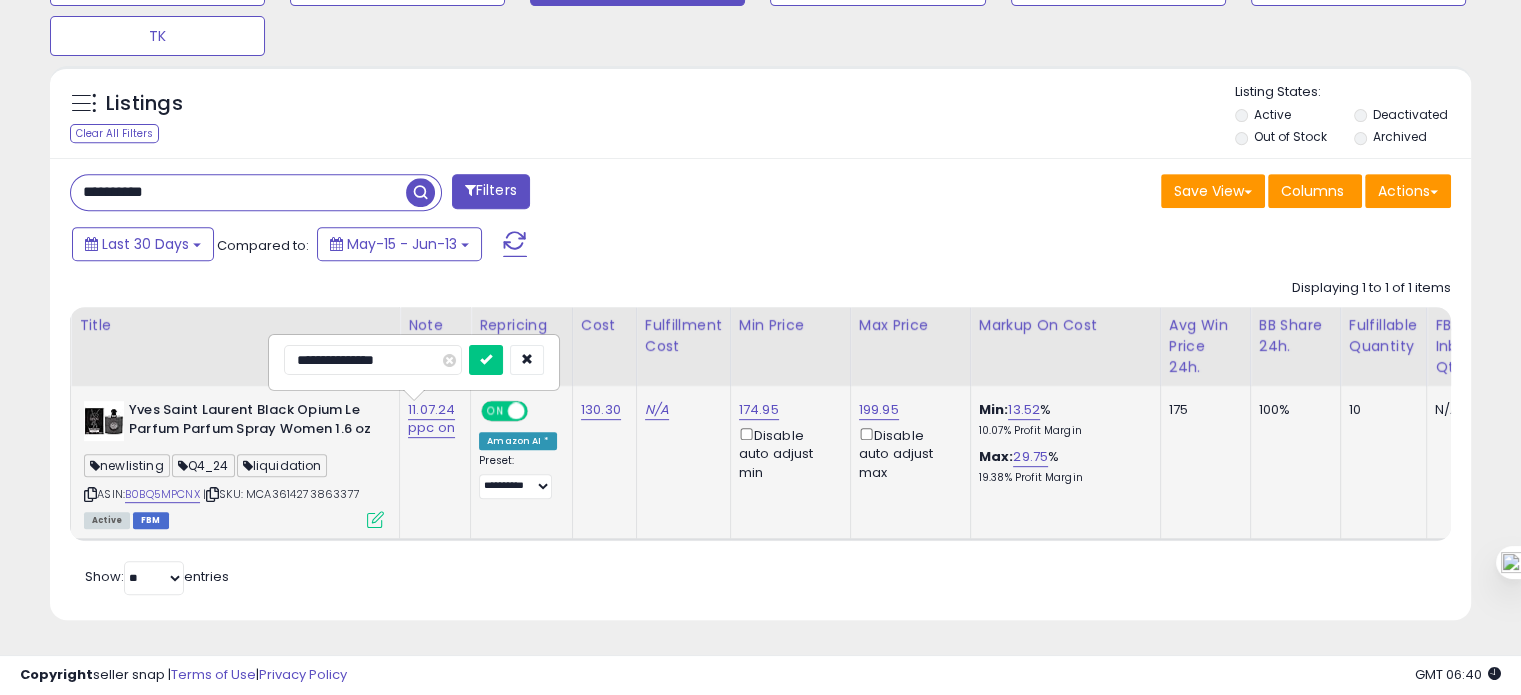 click on "**********" at bounding box center (373, 360) 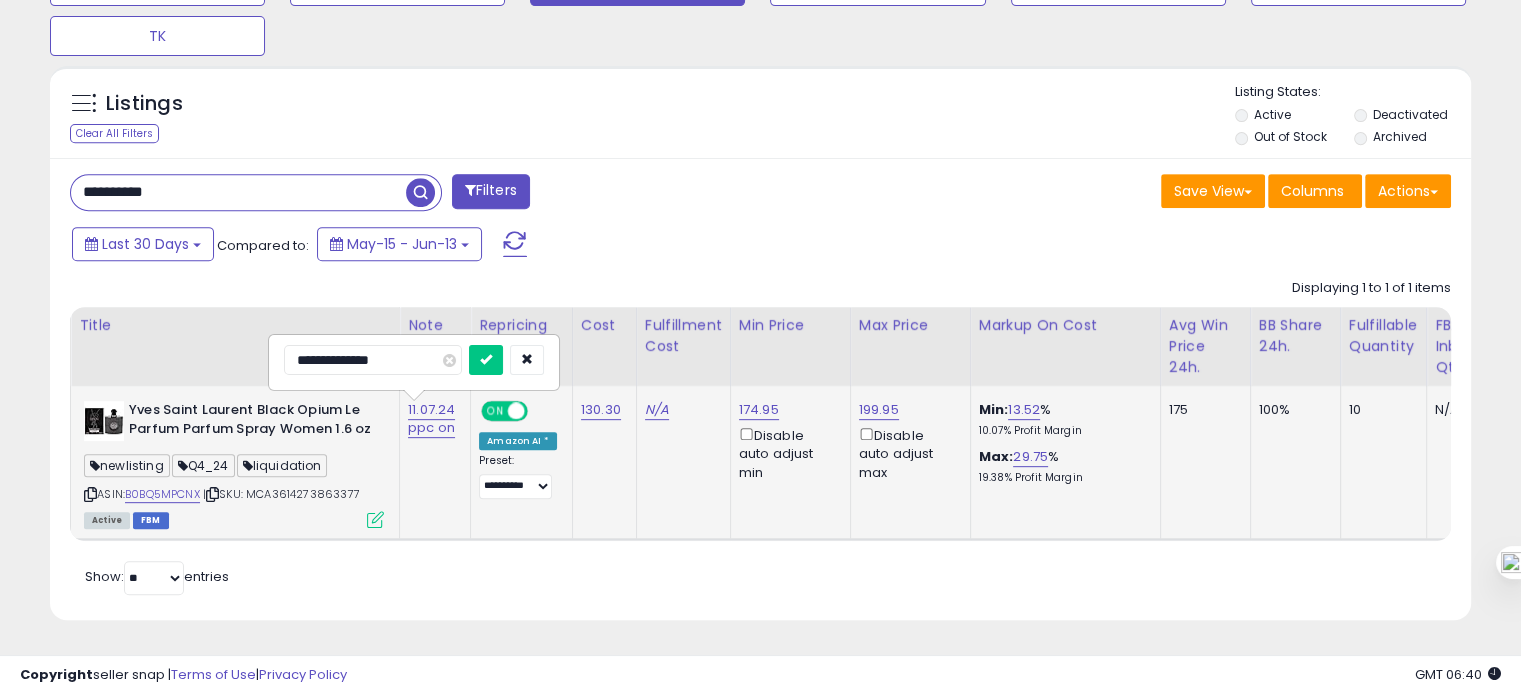type on "**********" 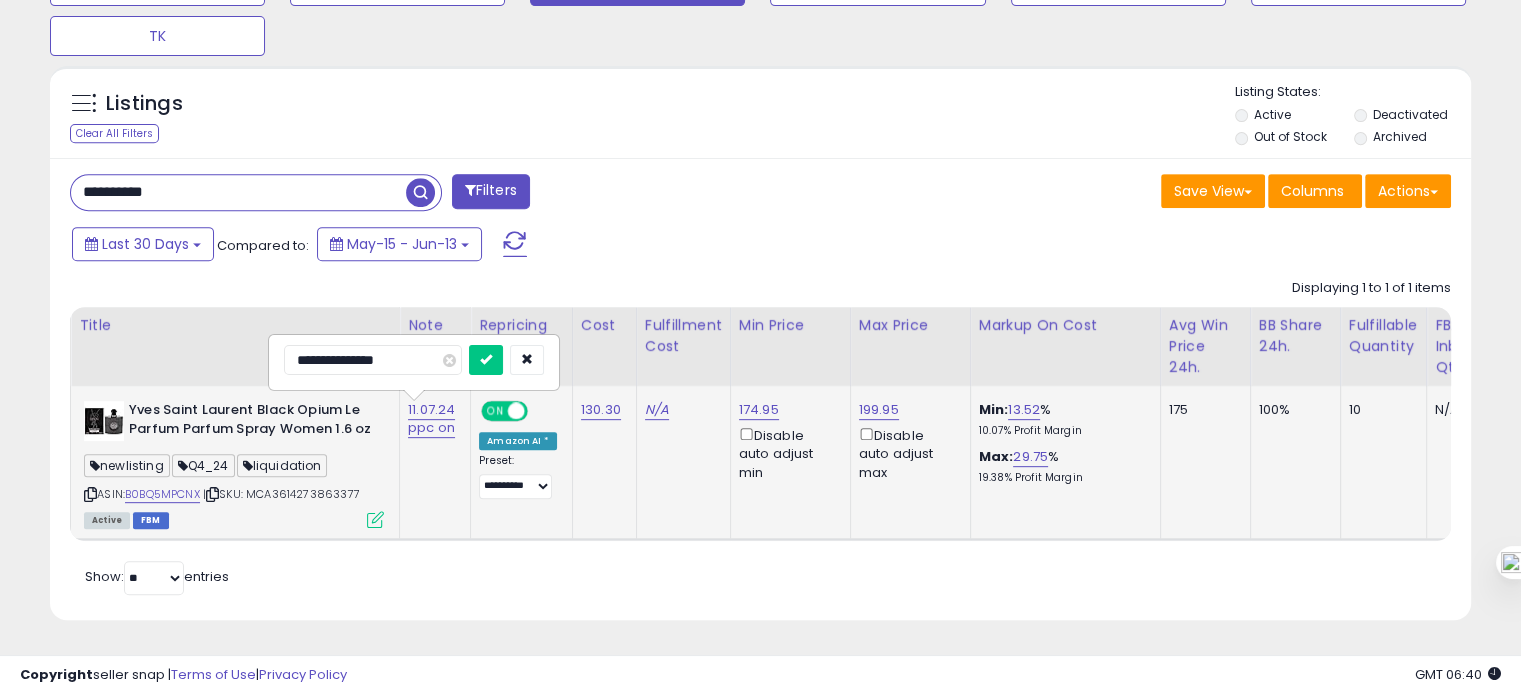 click at bounding box center [486, 360] 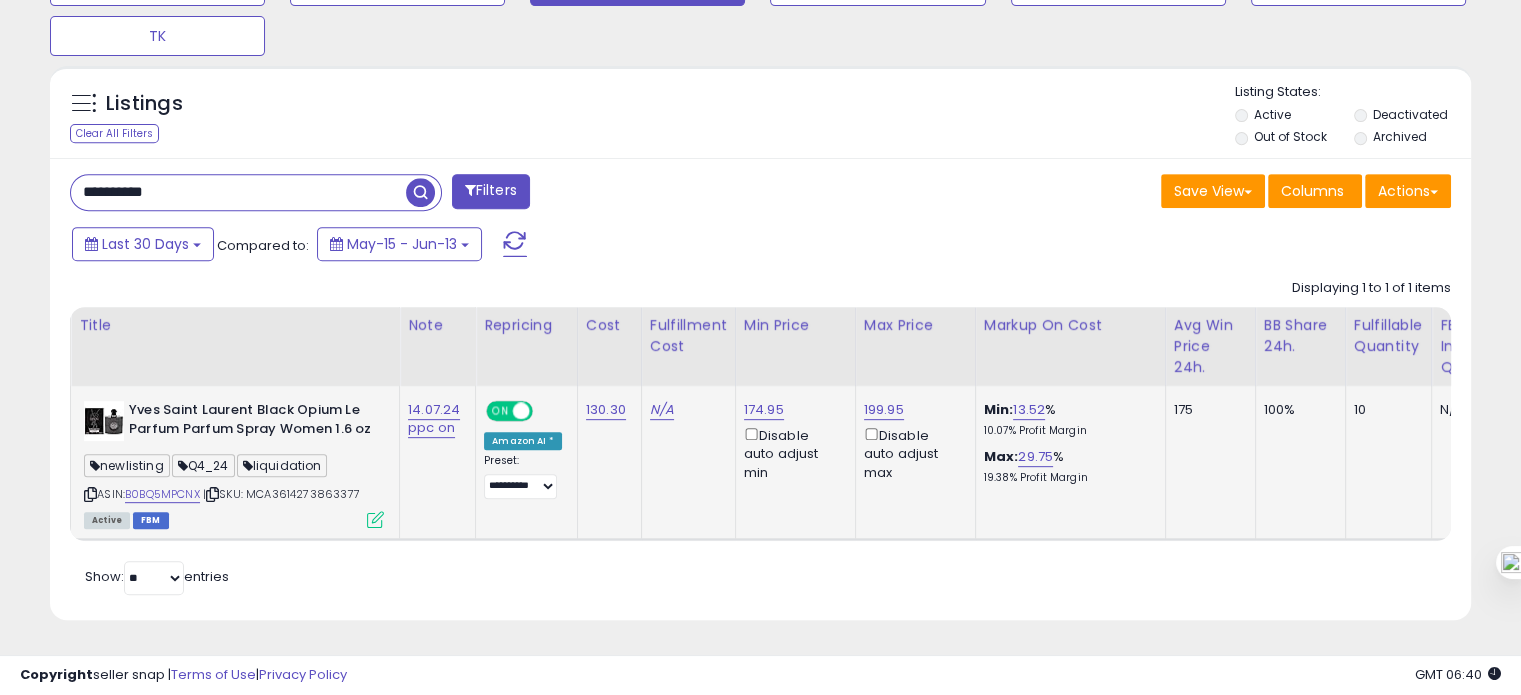 scroll, scrollTop: 0, scrollLeft: 216, axis: horizontal 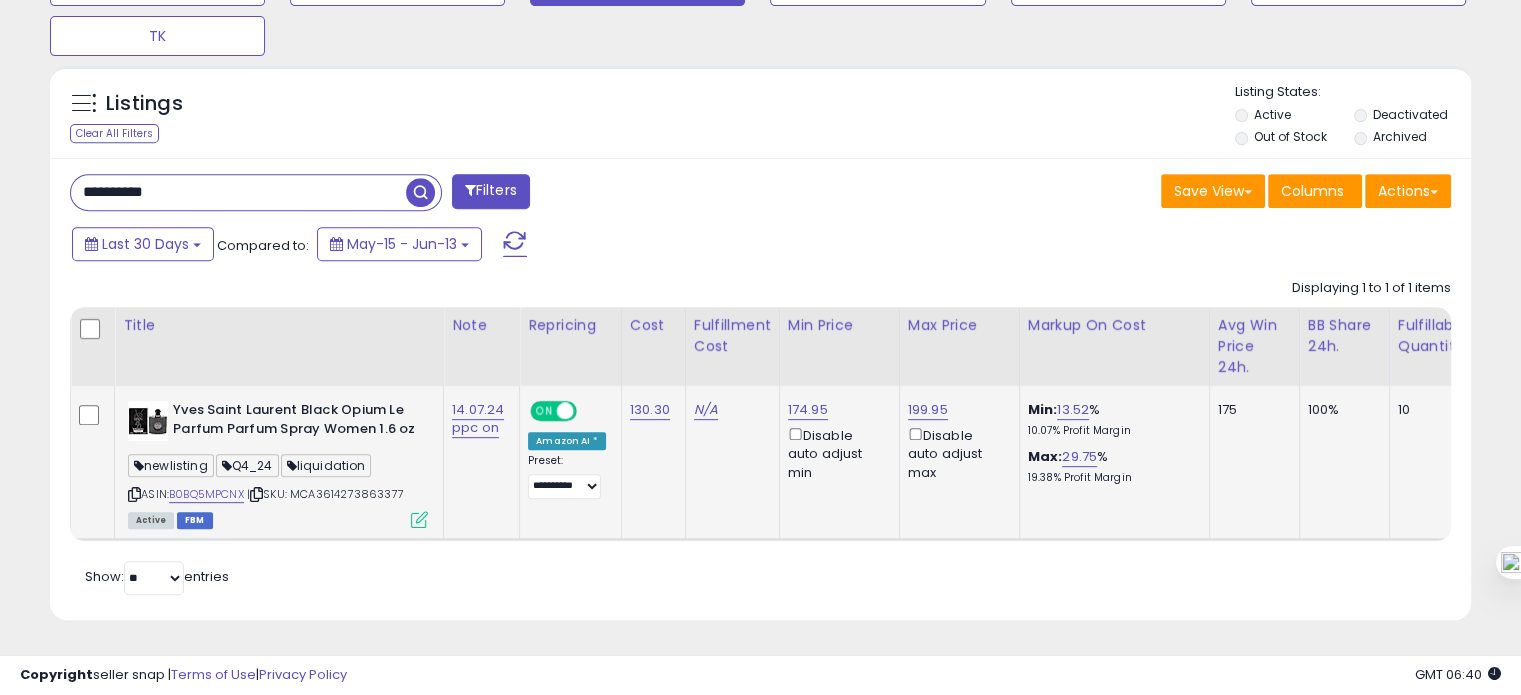 click on "Yves Saint Laurent Black Opium Le Parfum Parfum Spray Women 1.6 oz  newlisting  Q4_24  liquidation  ASIN:  B0BQ5MPCNX    |   SKU: MCA3614273863377 Active FBM" at bounding box center [275, 463] 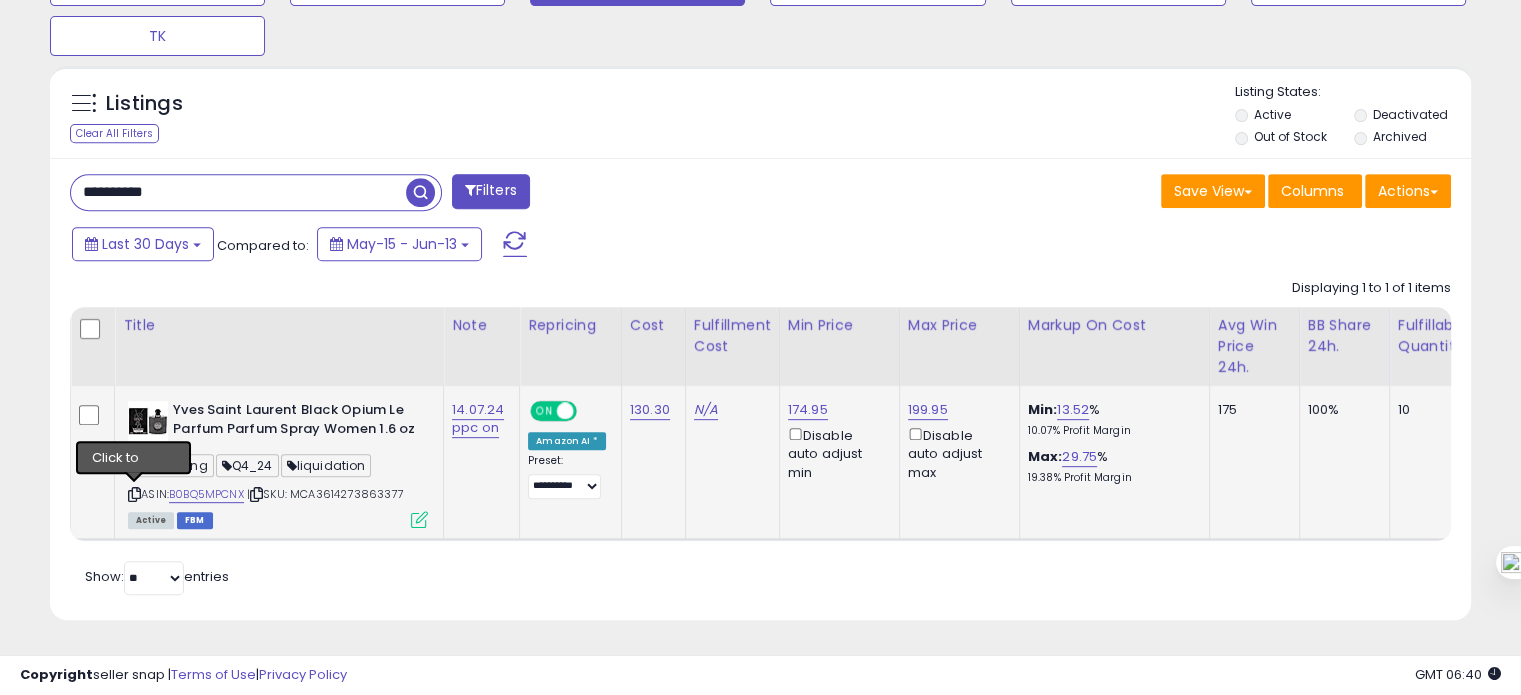 click at bounding box center [134, 494] 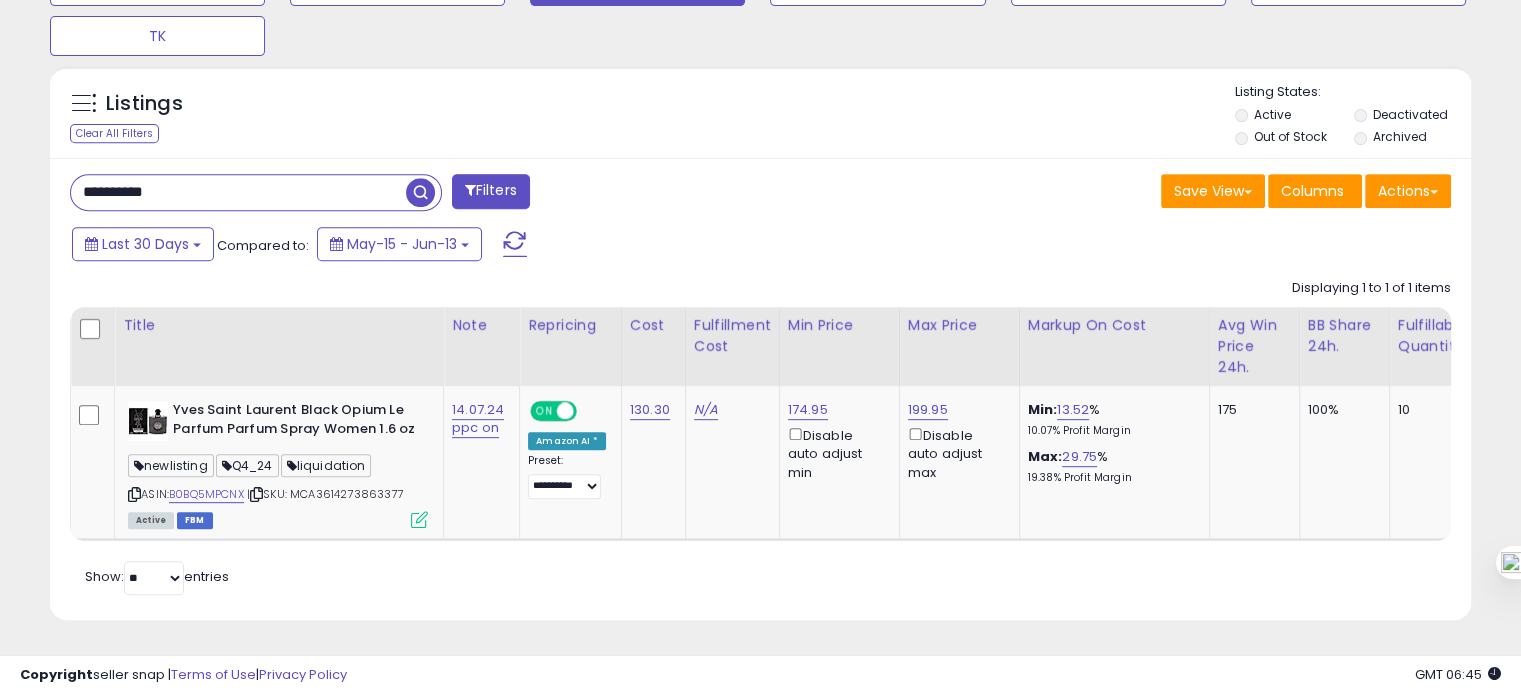 click on "Displaying 1 to 1 of 1 items
Title
Note
Cost WH" 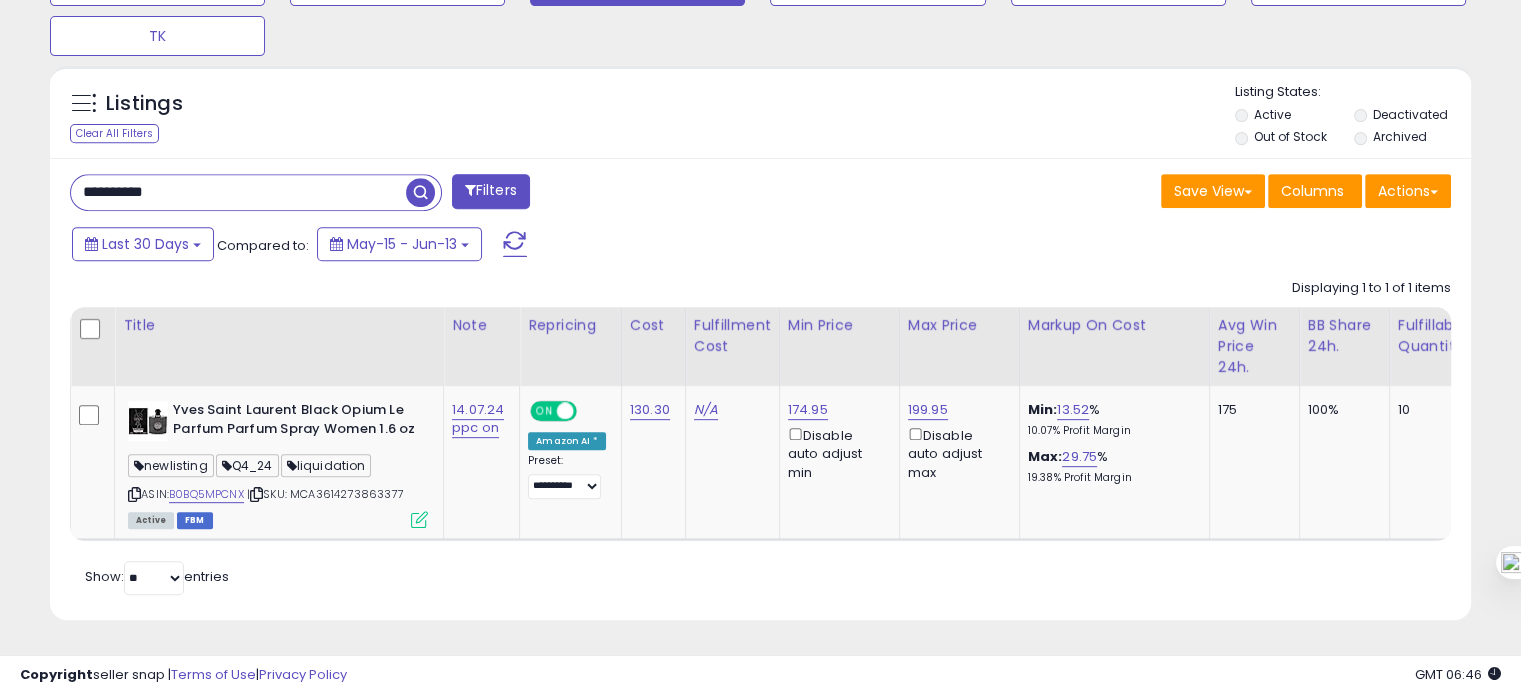 click on "**********" at bounding box center [238, 192] 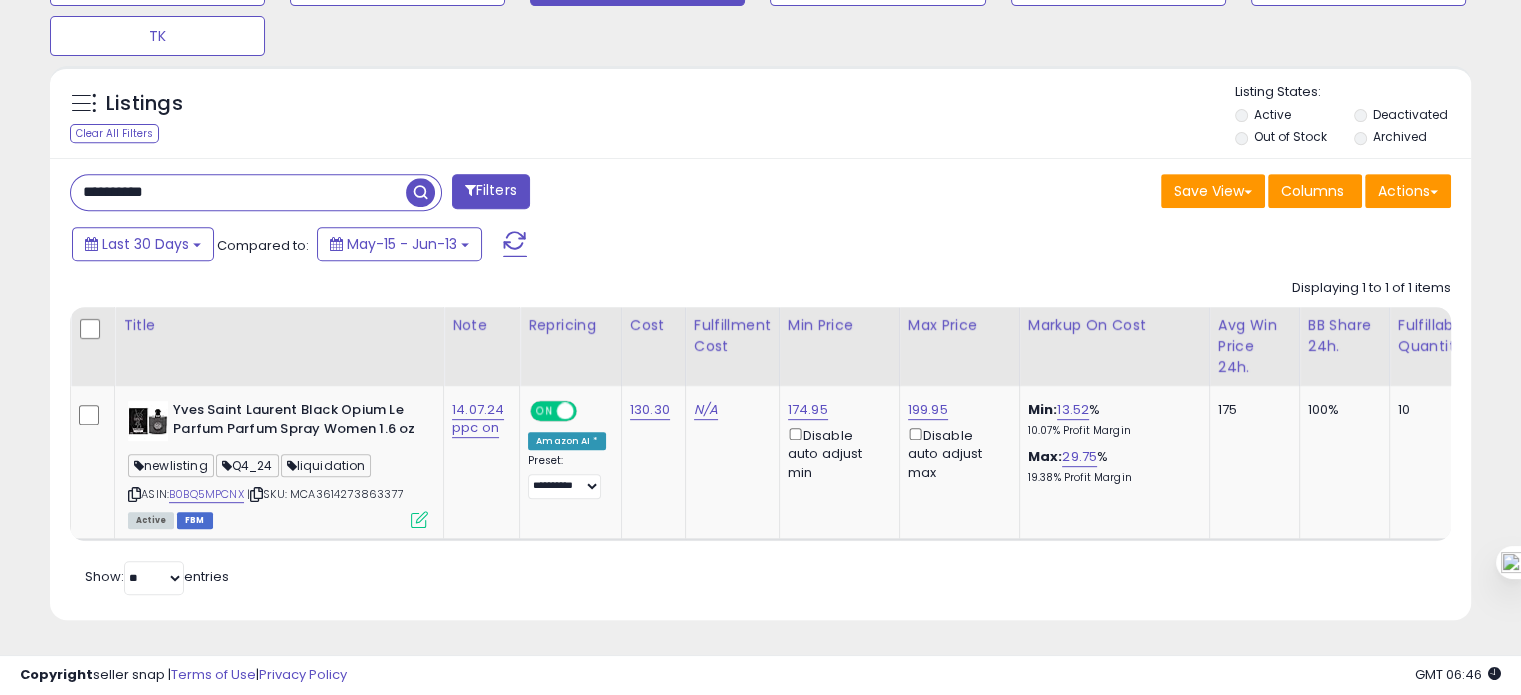 paste 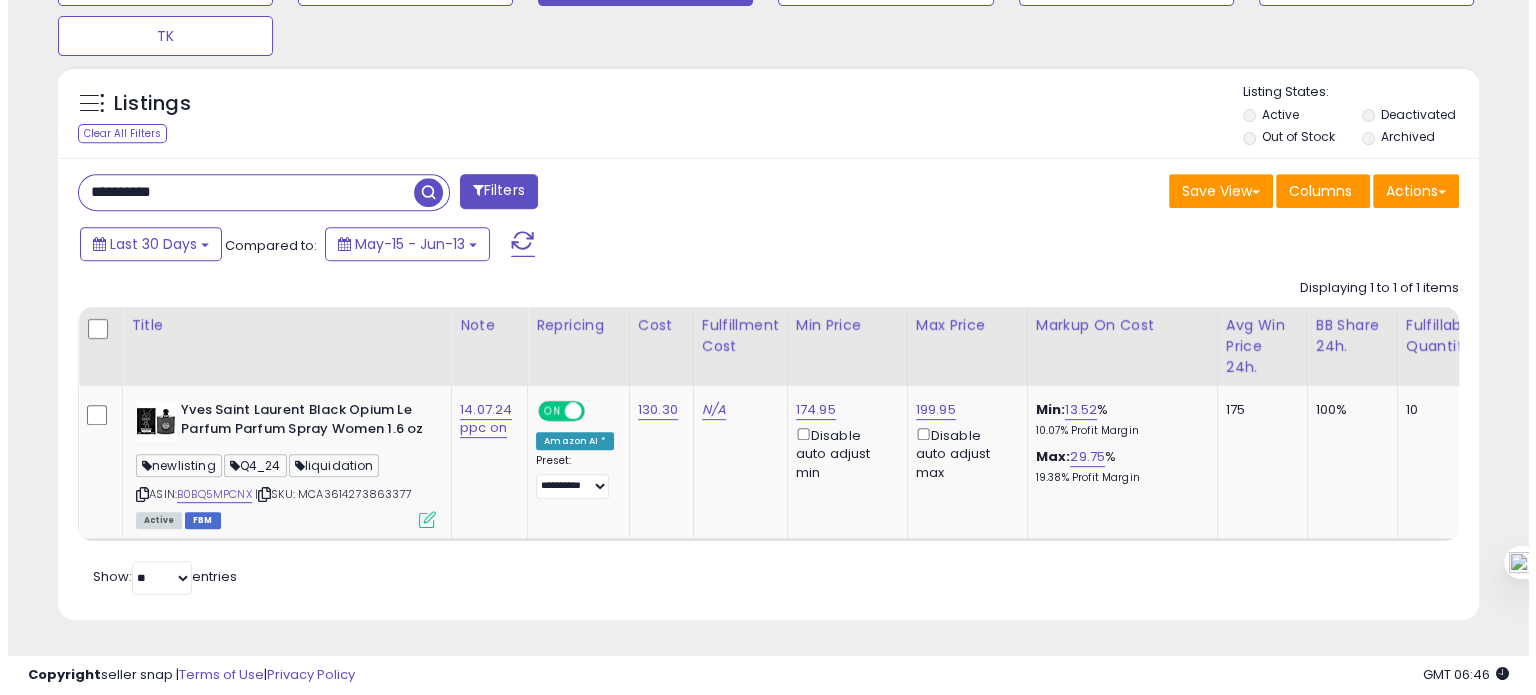 scroll, scrollTop: 674, scrollLeft: 0, axis: vertical 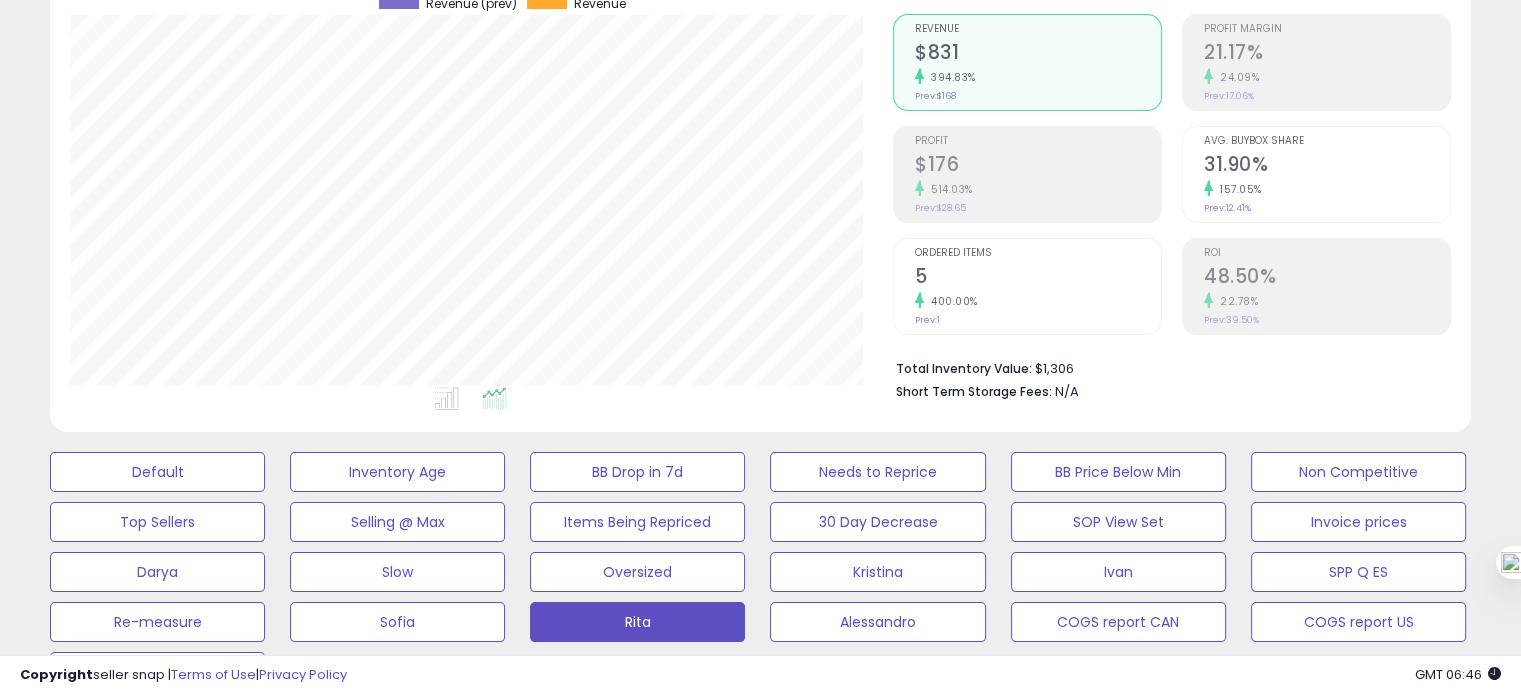 click on "31.90%" at bounding box center (1327, 166) 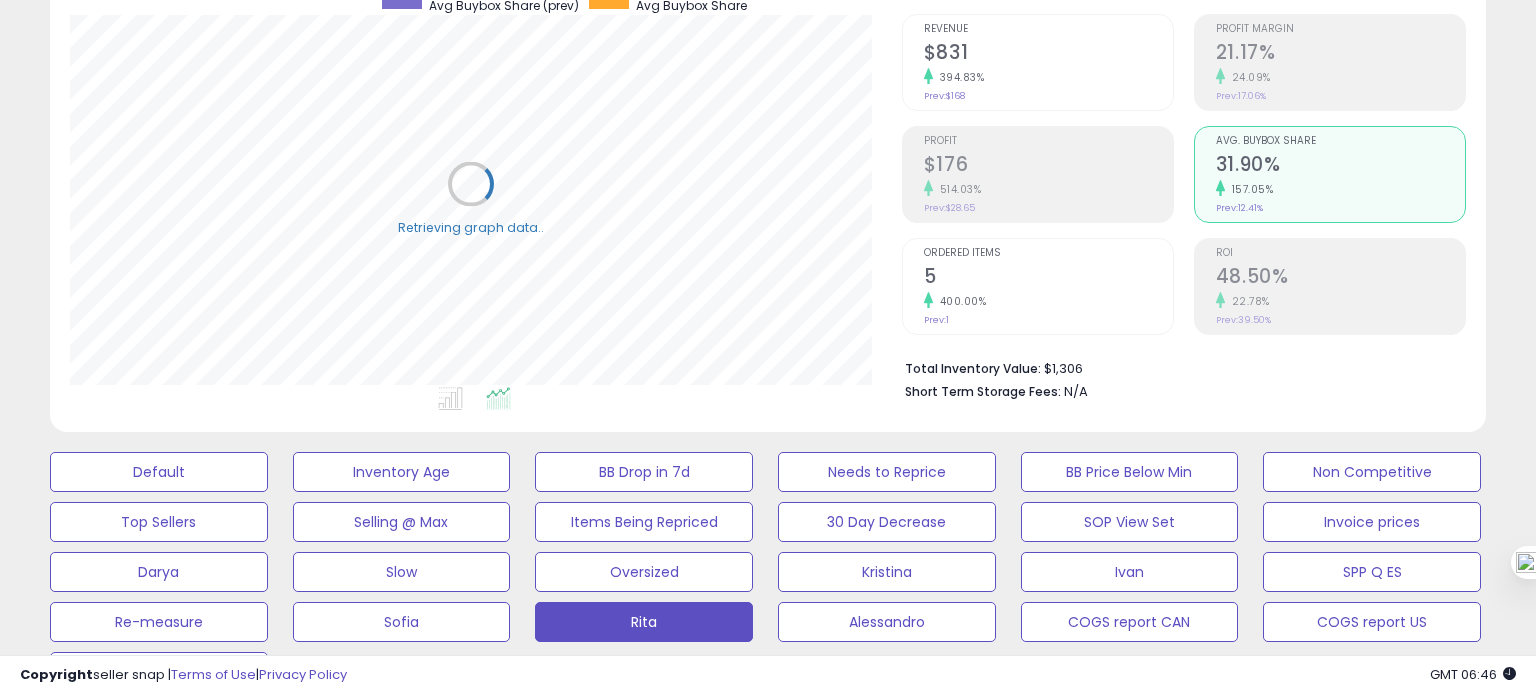 scroll, scrollTop: 999589, scrollLeft: 999168, axis: both 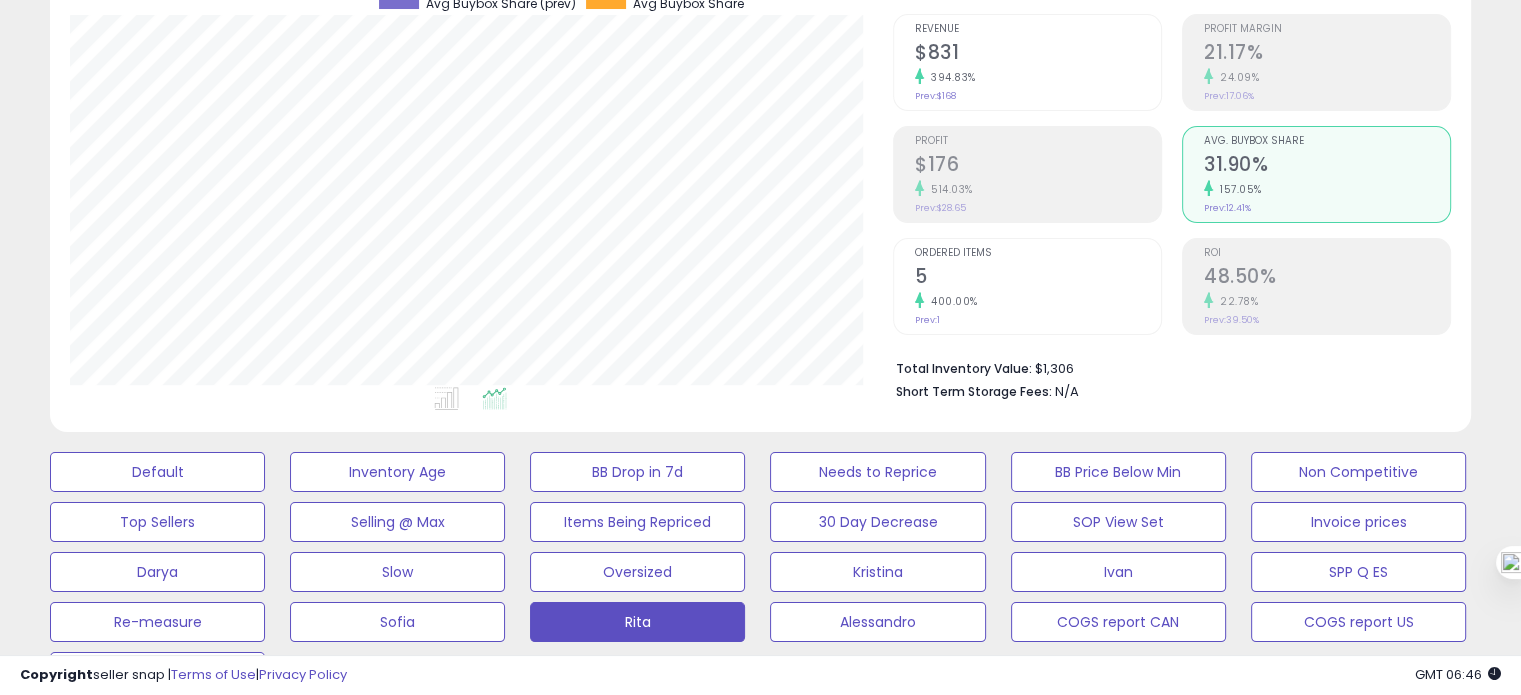 click on "400.00%" at bounding box center [1038, 301] 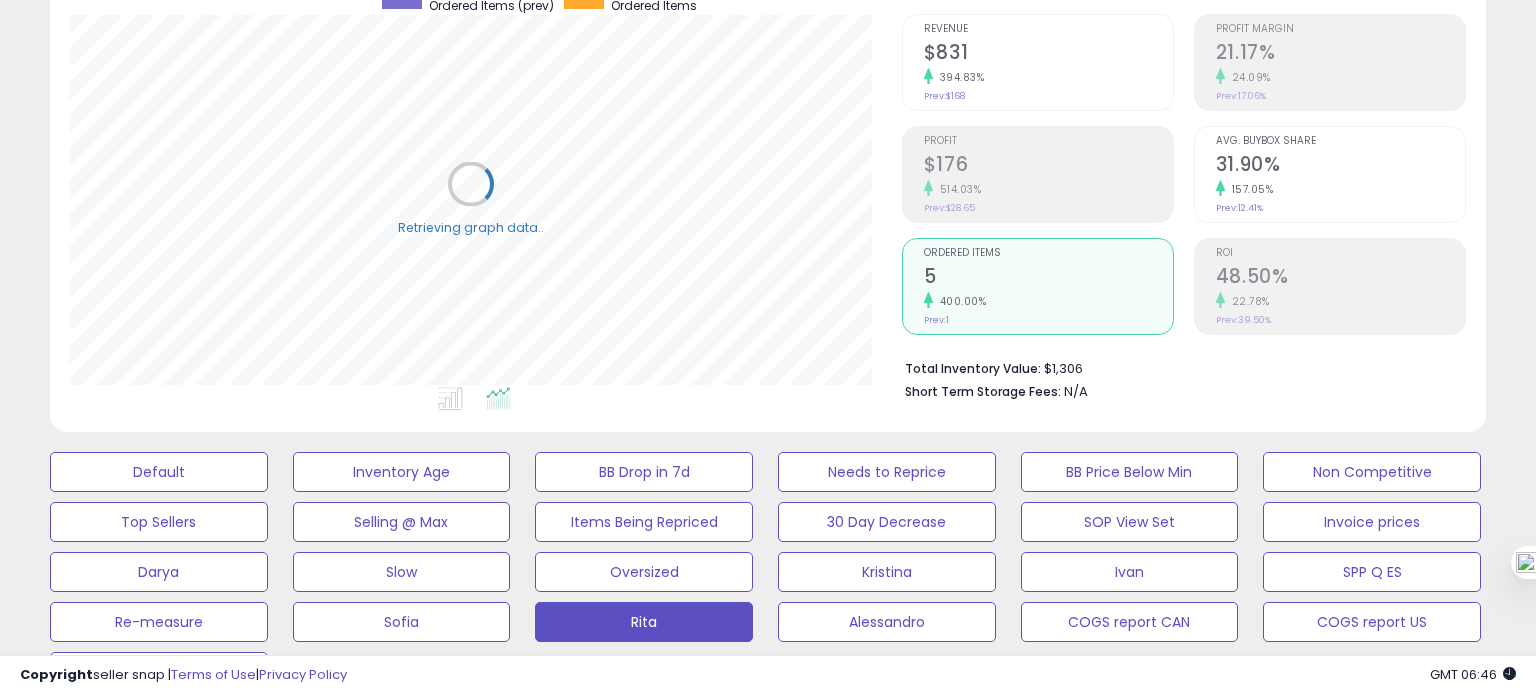 scroll, scrollTop: 999589, scrollLeft: 999168, axis: both 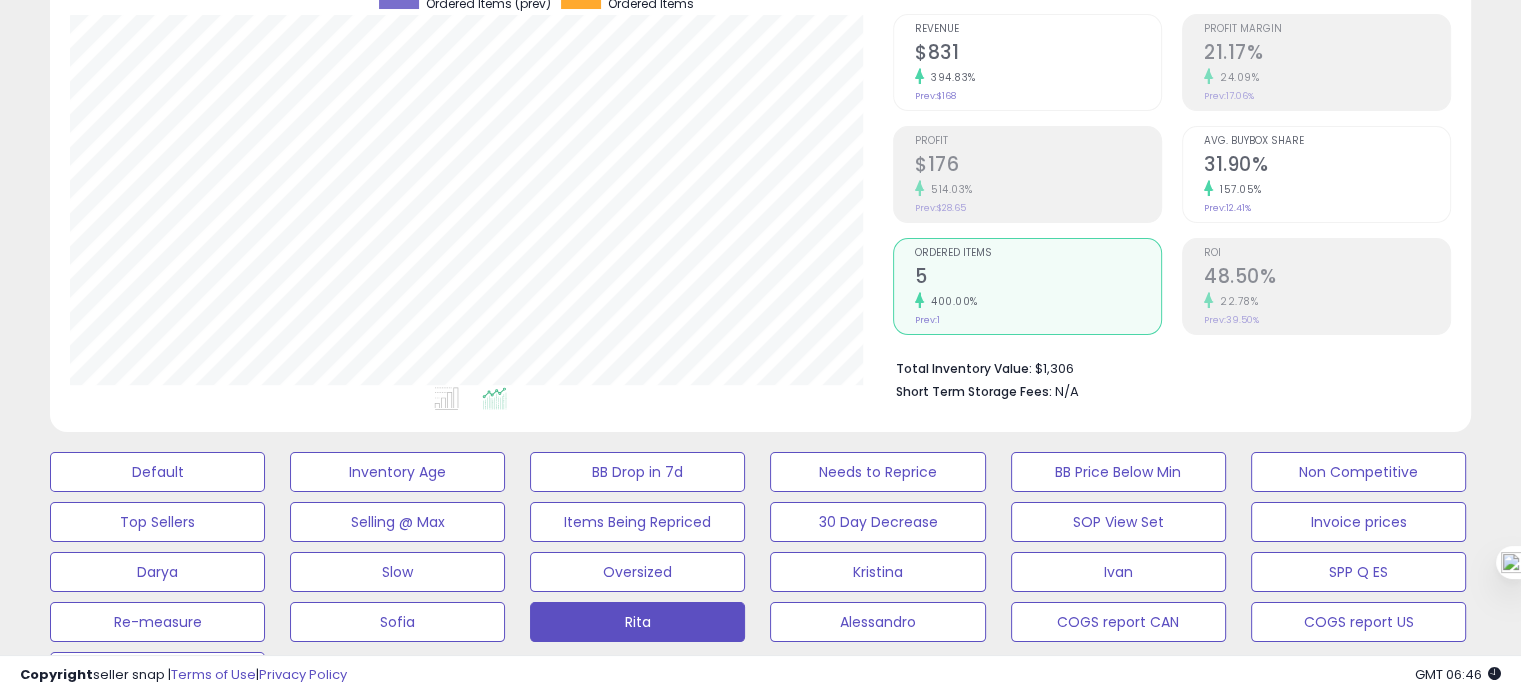 click on "ROI
48.50%
22.78%
Prev: 39.50%" at bounding box center [1316, 286] 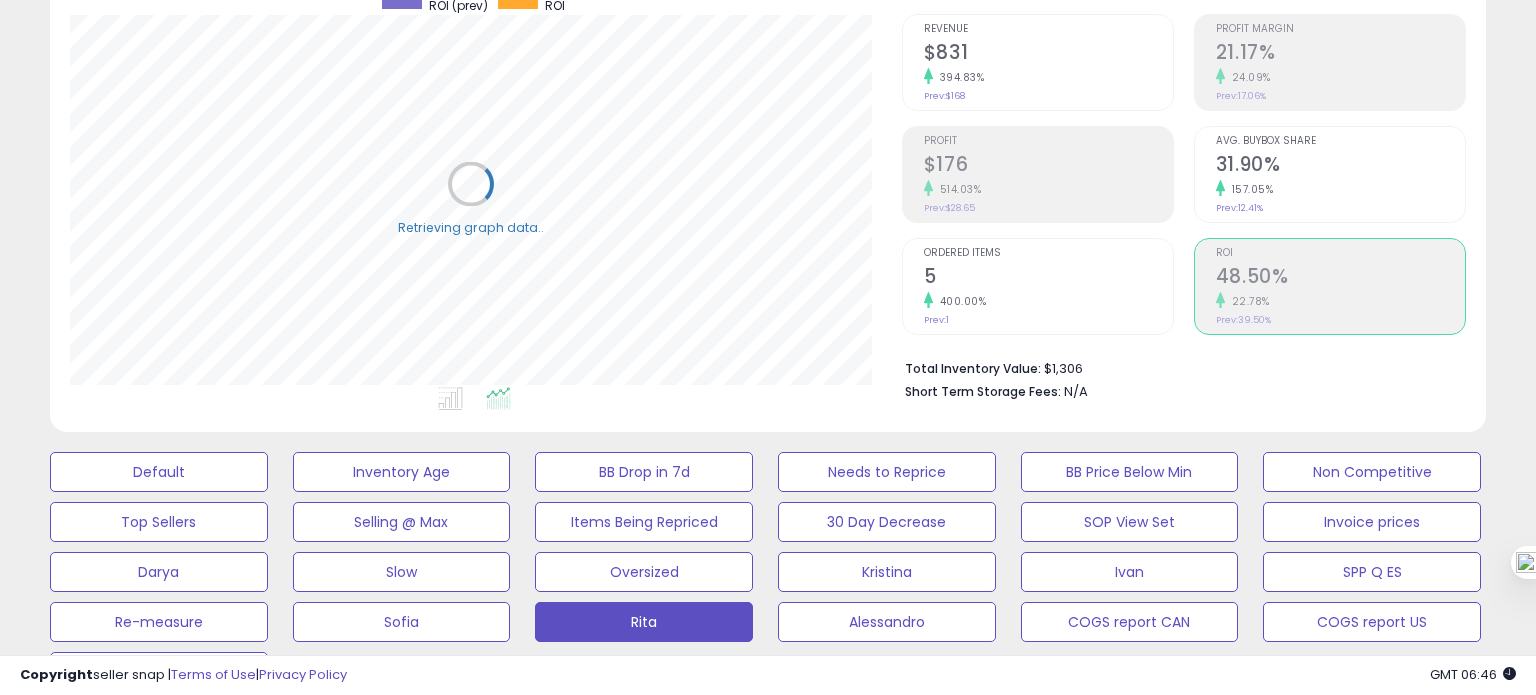 scroll, scrollTop: 999589, scrollLeft: 999168, axis: both 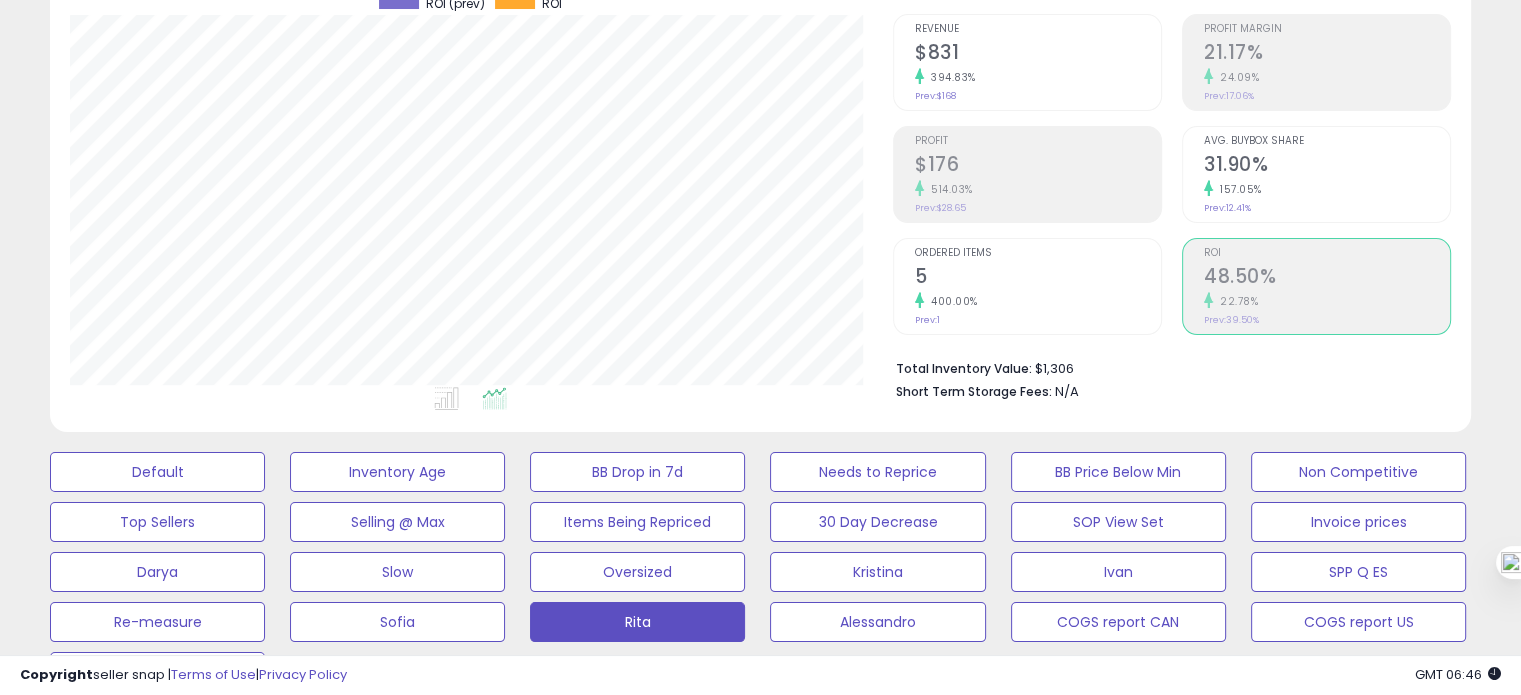 click on "400.00%" at bounding box center [1038, 301] 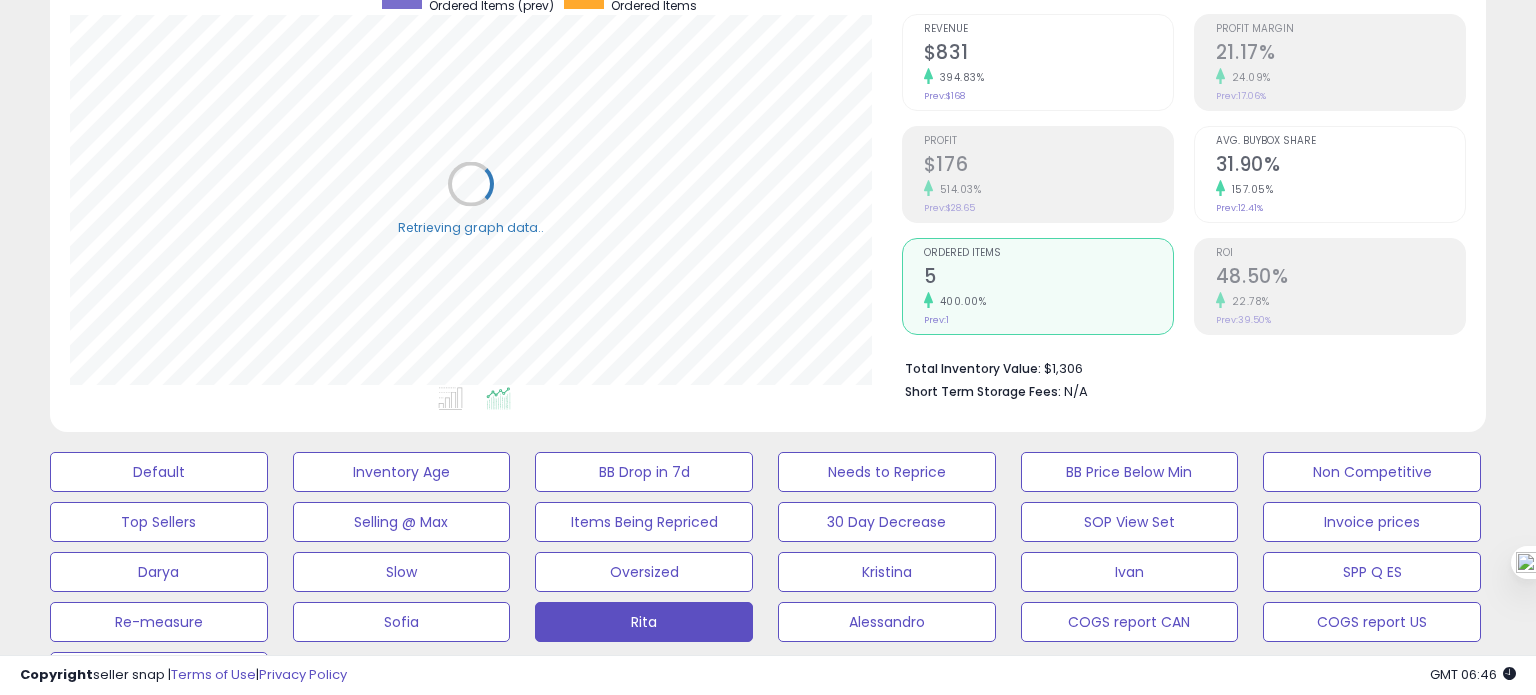 scroll, scrollTop: 999589, scrollLeft: 999168, axis: both 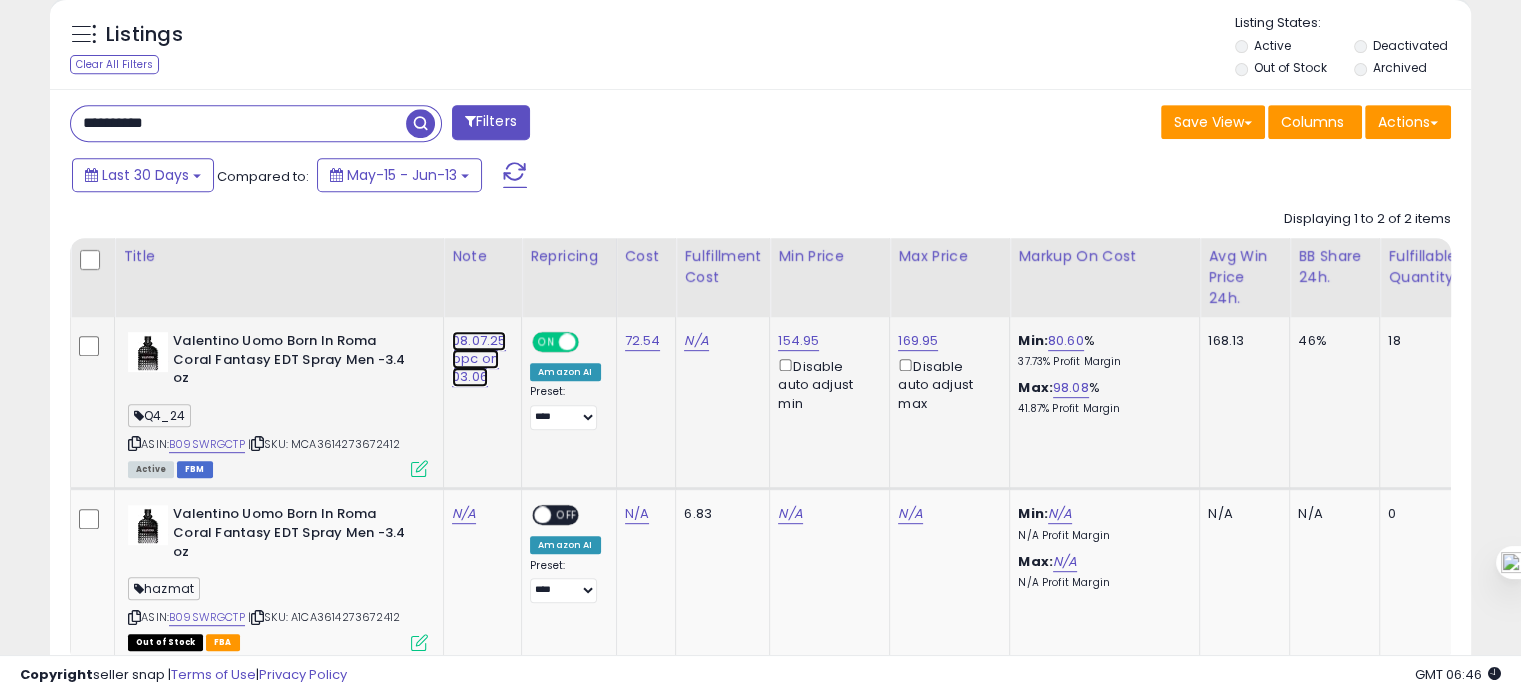 click on "08.07.25 ppc on 03.06" at bounding box center [479, 359] 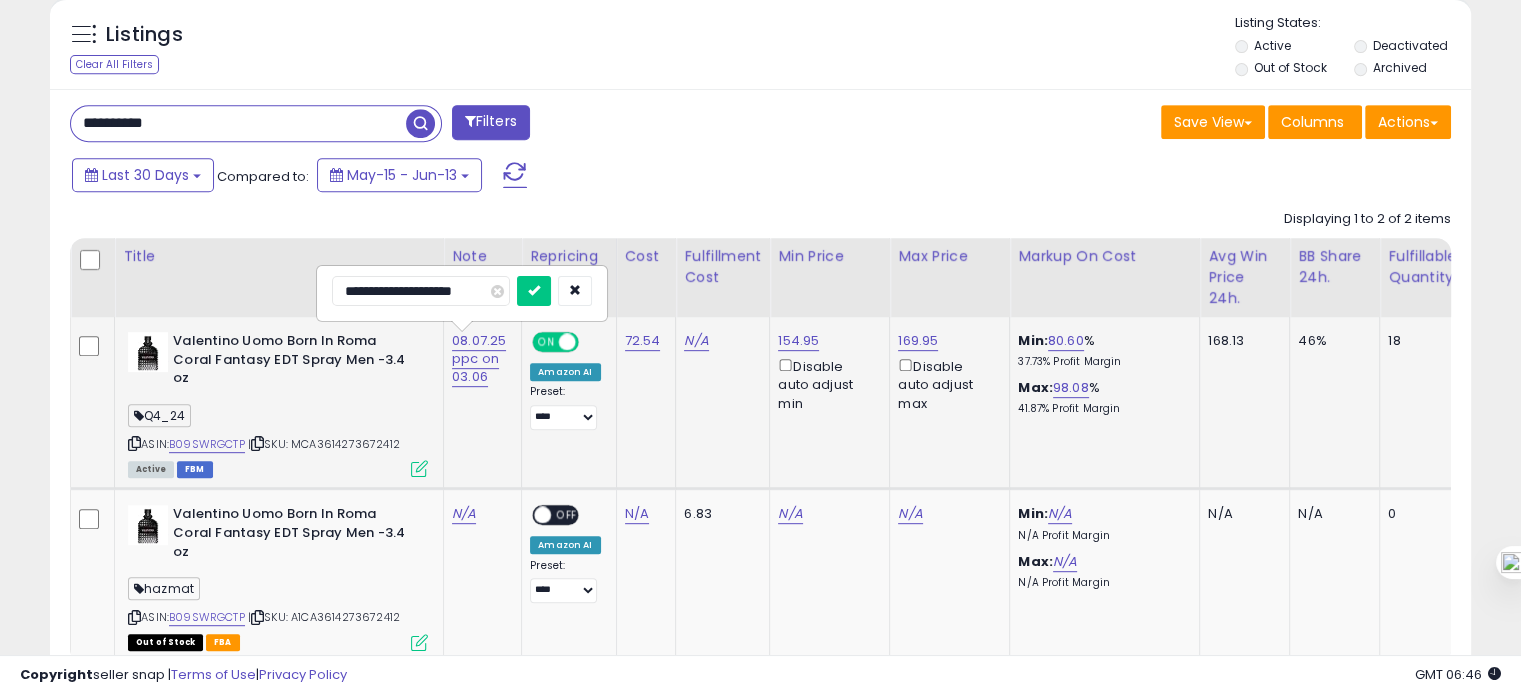 drag, startPoint x: 361, startPoint y: 291, endPoint x: 330, endPoint y: 292, distance: 31.016125 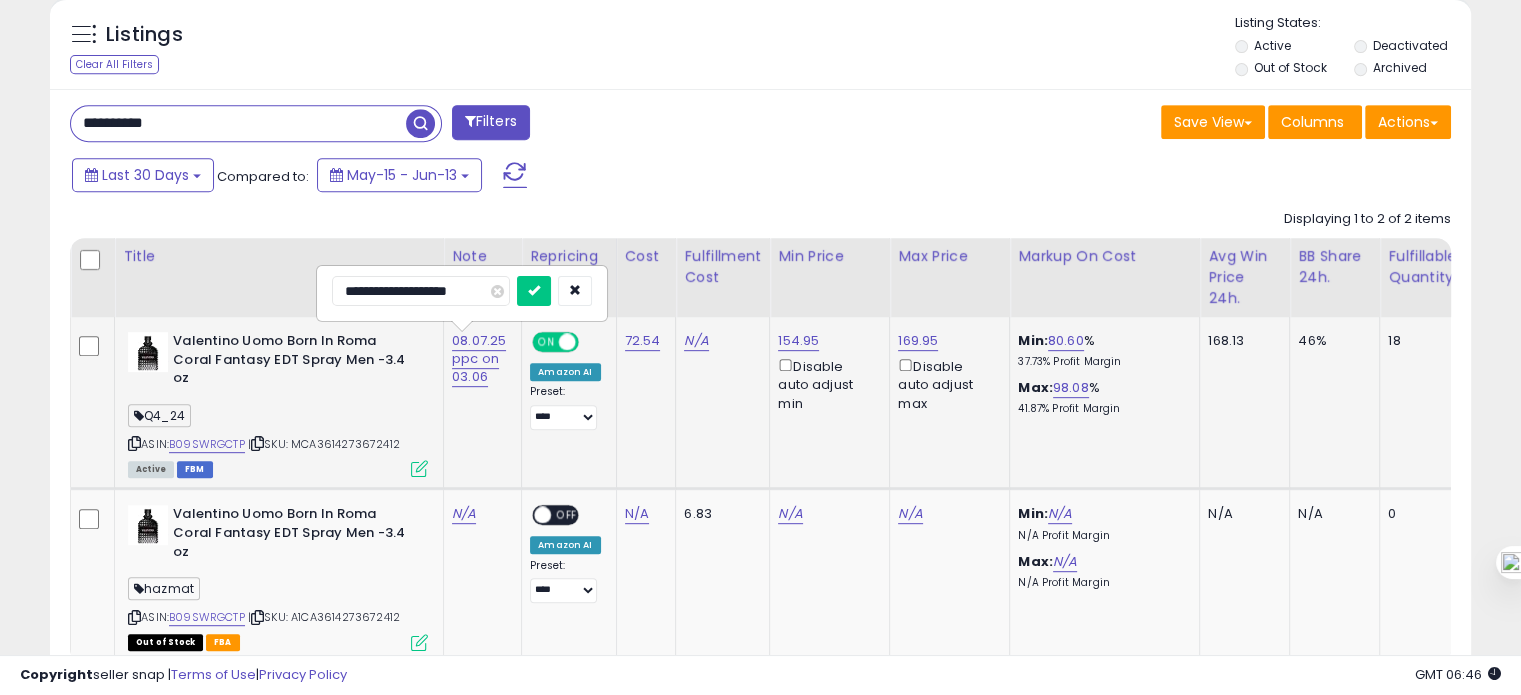 type on "**********" 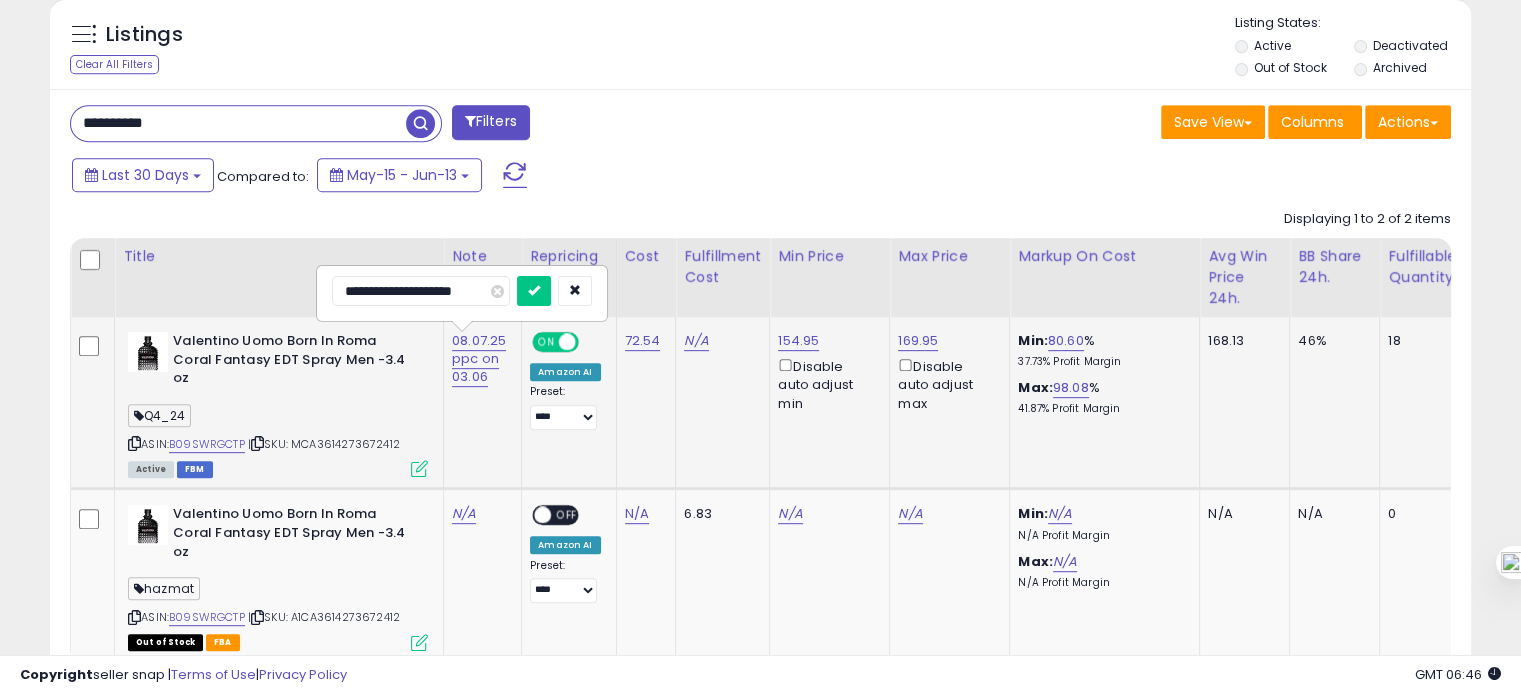 click at bounding box center (534, 291) 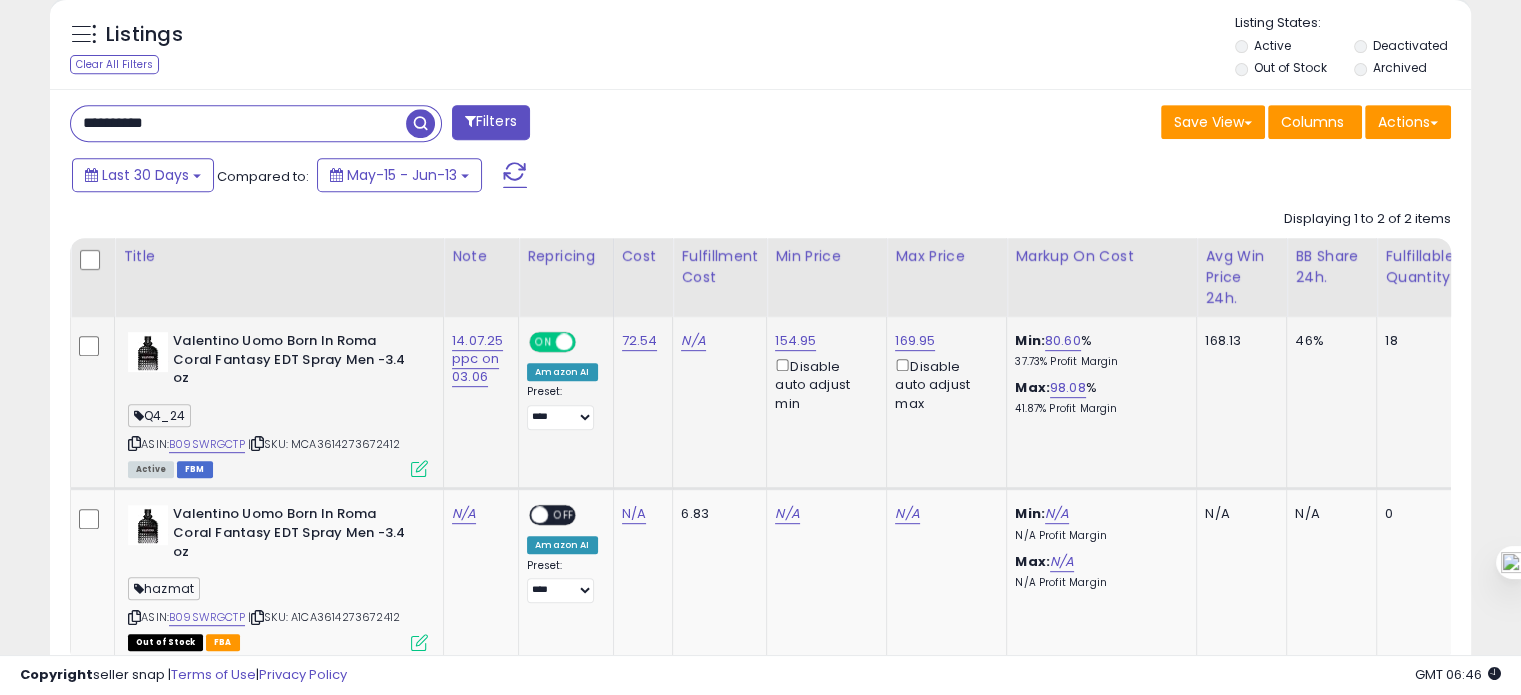 drag, startPoint x: 184, startPoint y: 139, endPoint x: 164, endPoint y: 123, distance: 25.612497 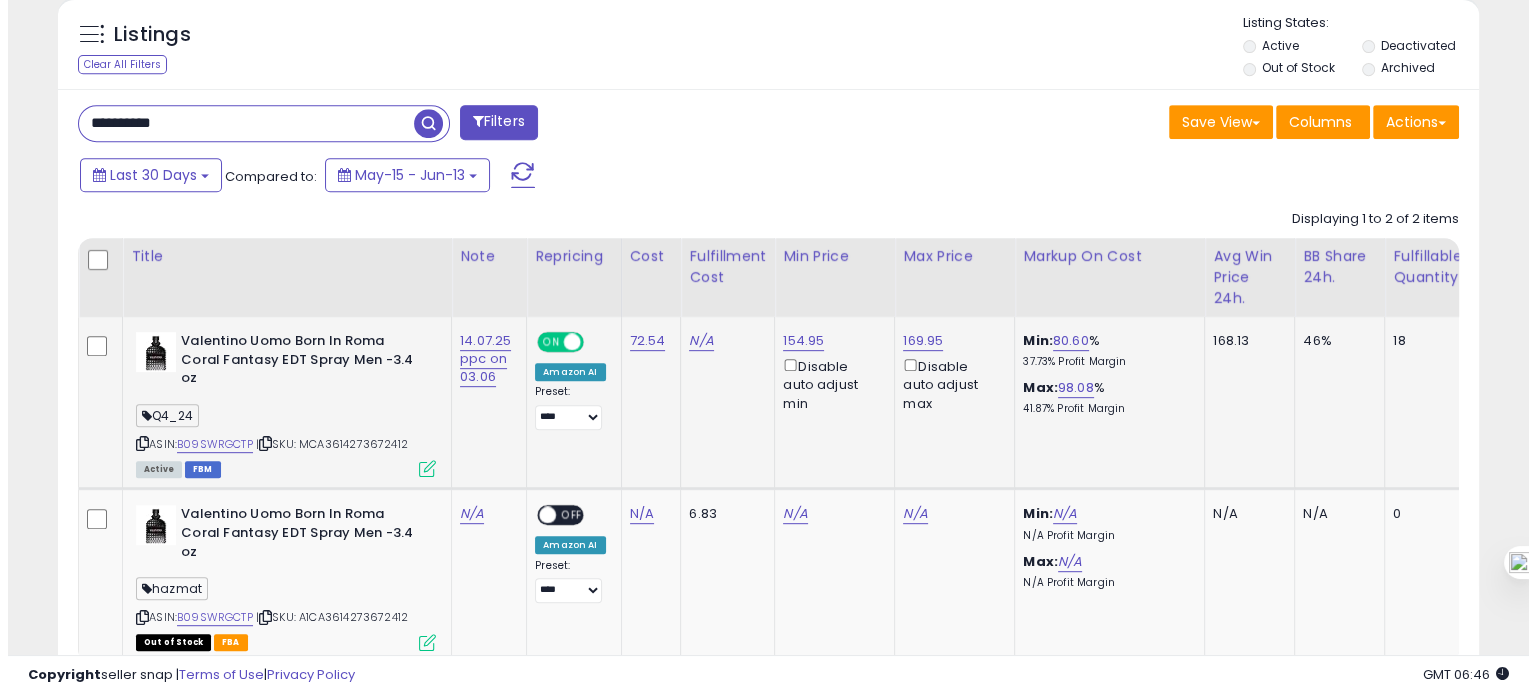scroll, scrollTop: 674, scrollLeft: 0, axis: vertical 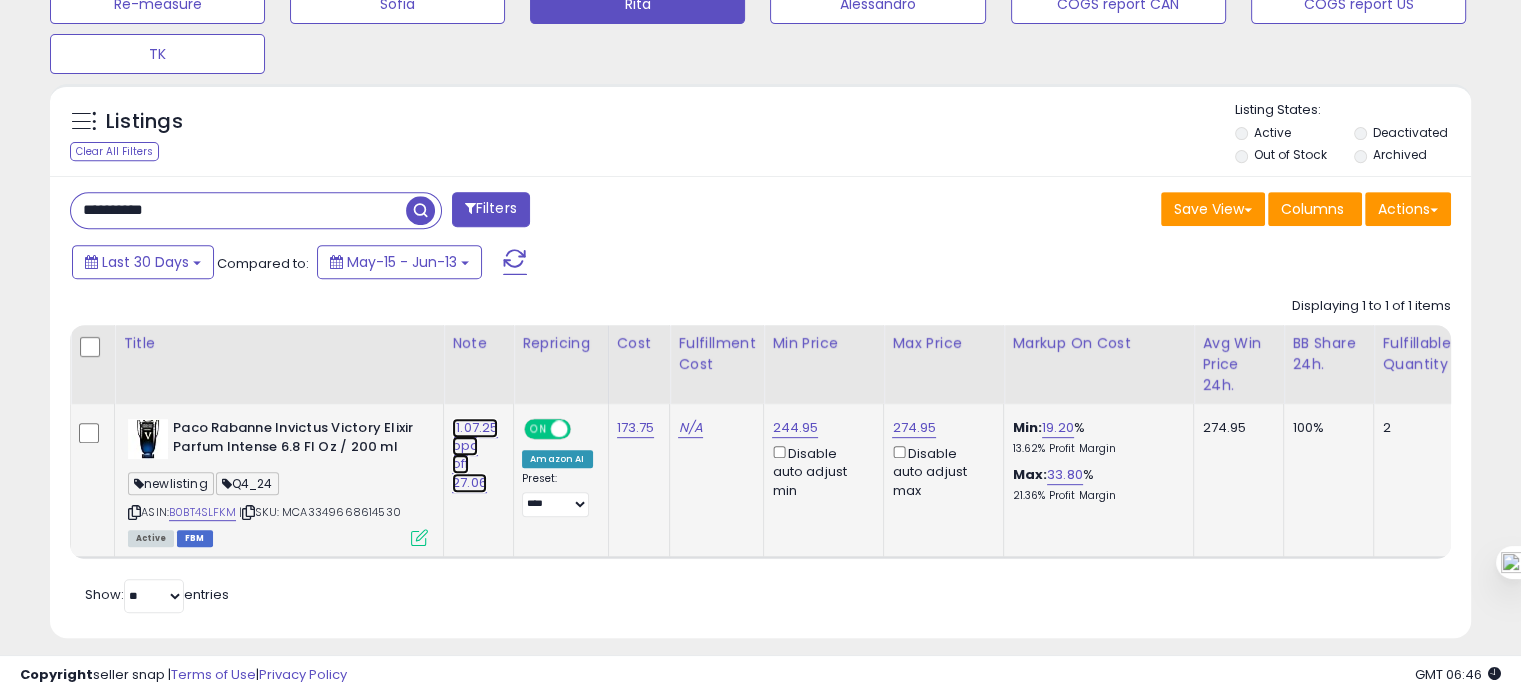 click on "11.07.25 ppc off 27.06" at bounding box center (475, 455) 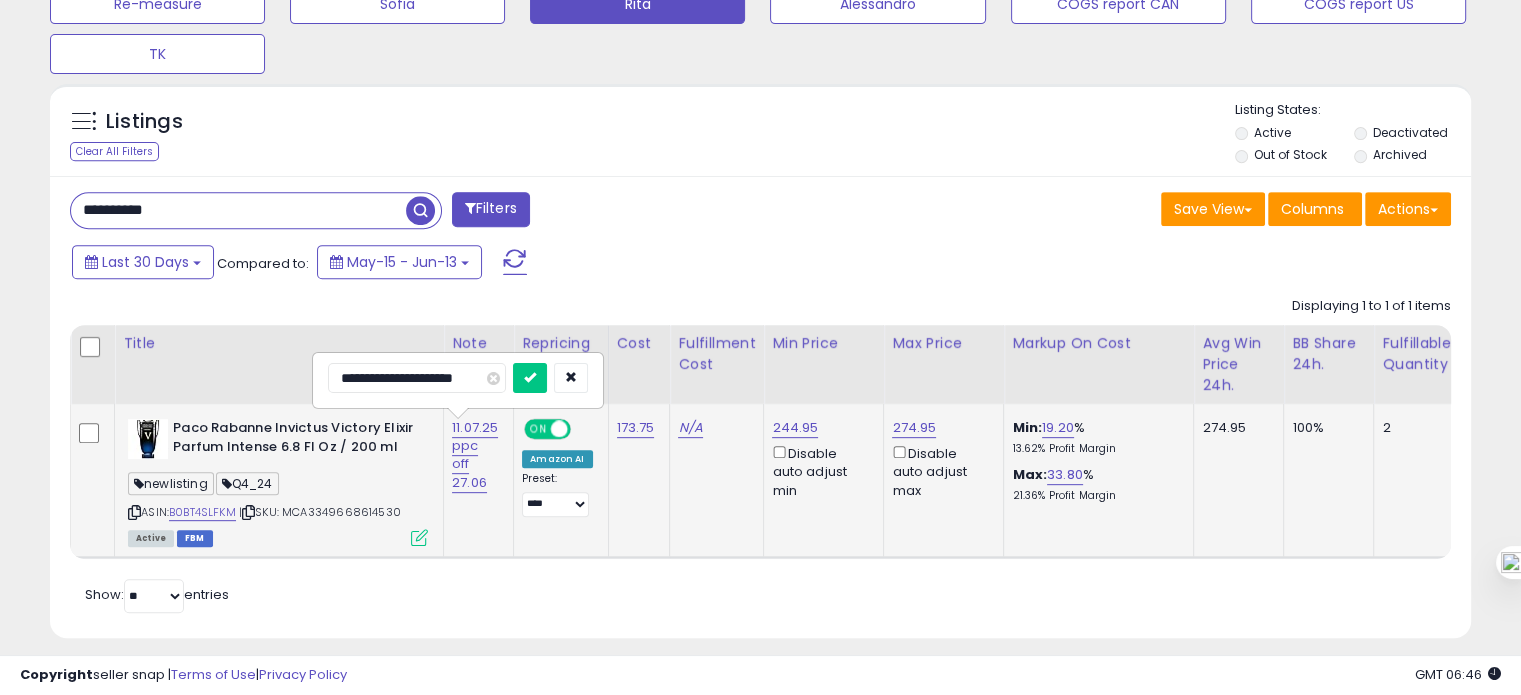 click on "**********" at bounding box center (417, 378) 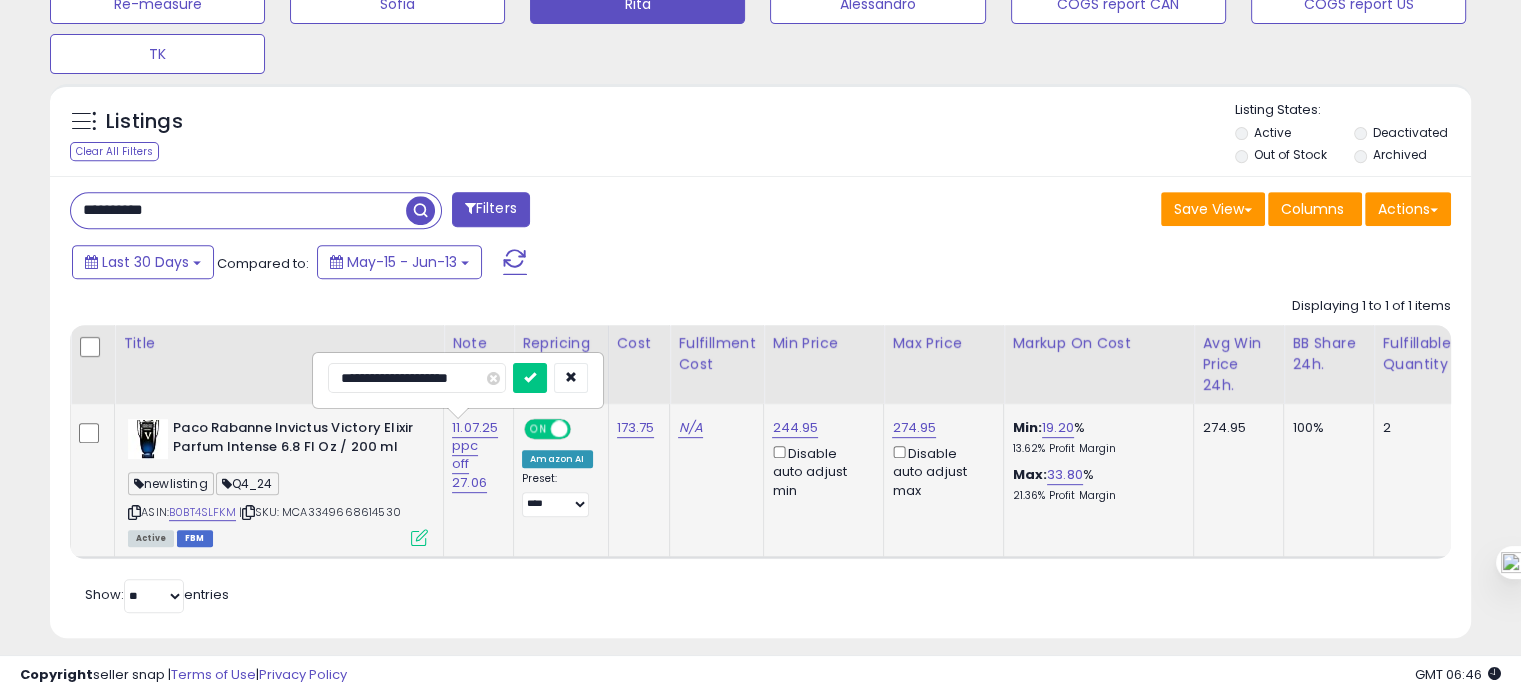 type on "**********" 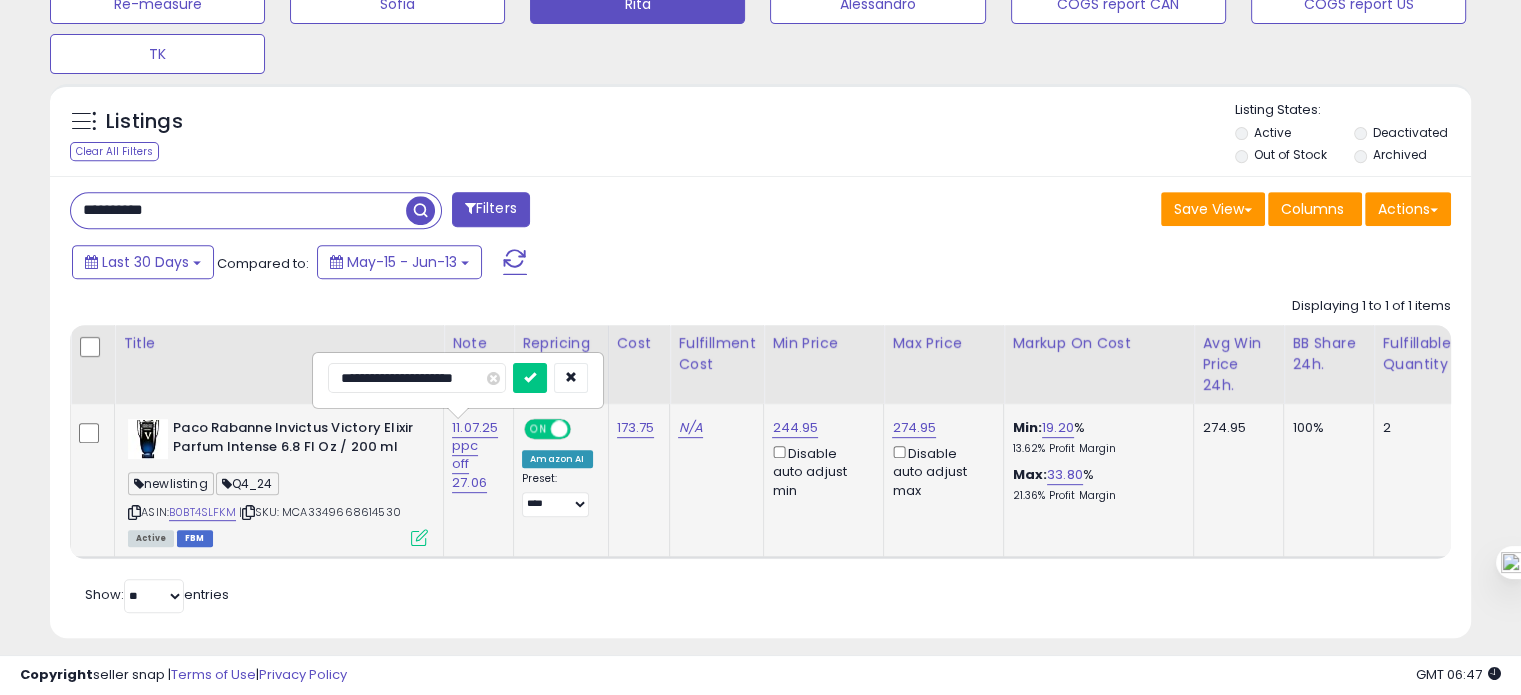 click at bounding box center [530, 378] 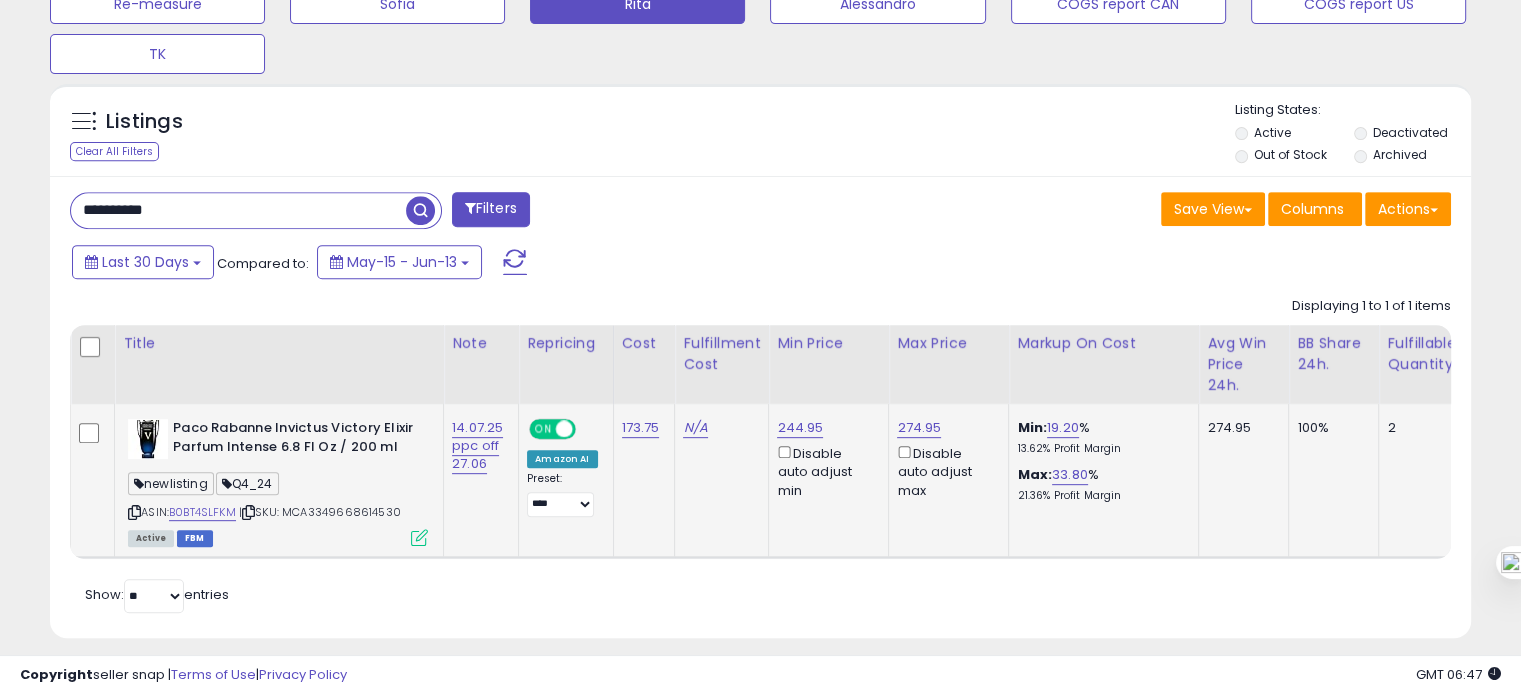 click on "**********" at bounding box center [238, 210] 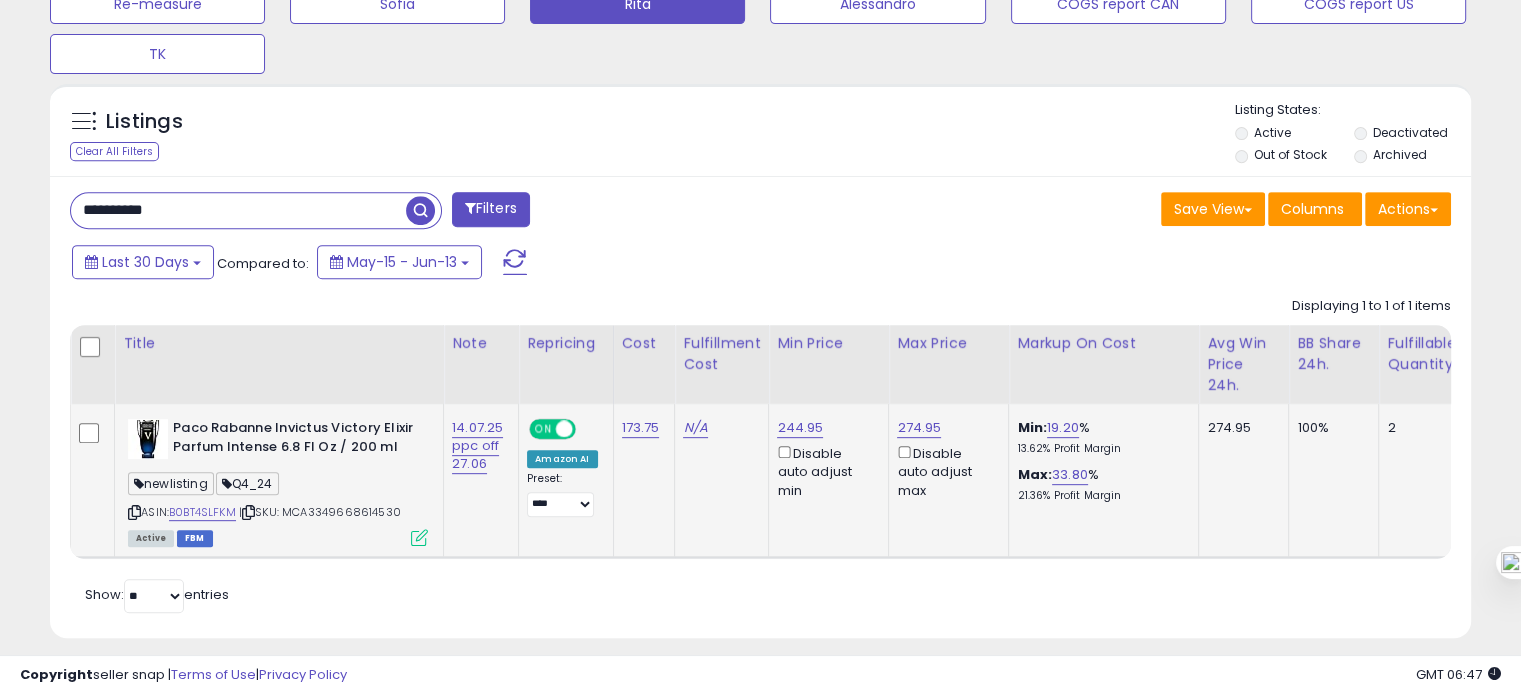 paste 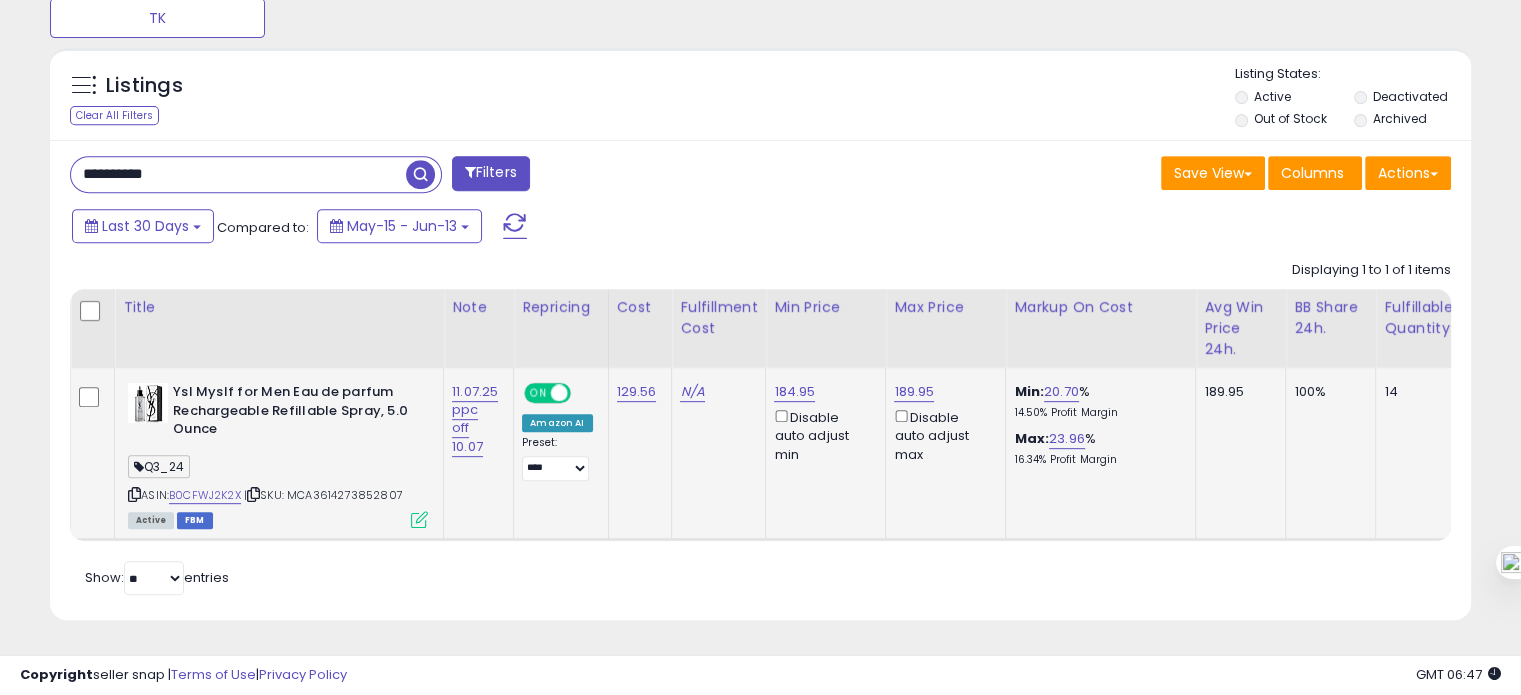 click on "11.07.25 ppc off 10.07" 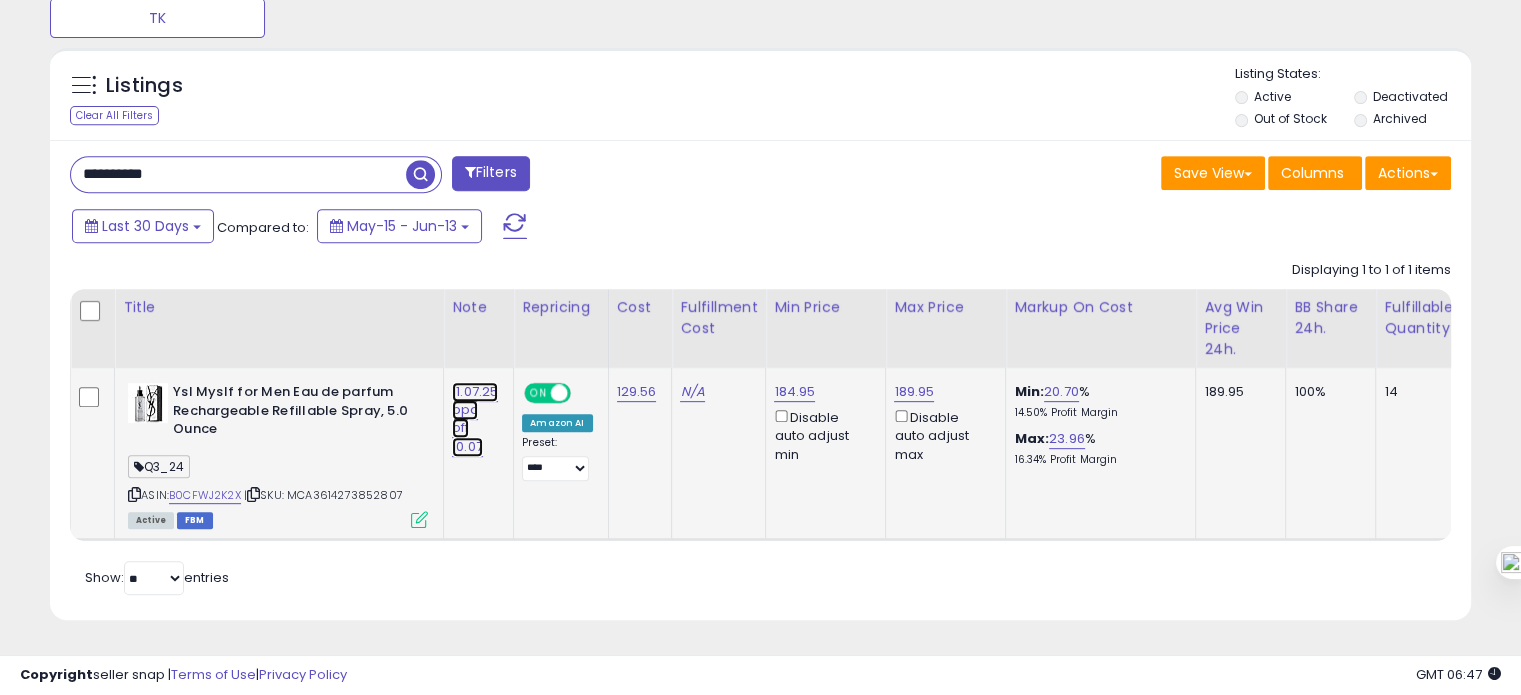 click on "11.07.25 ppc off 10.07" at bounding box center (475, 419) 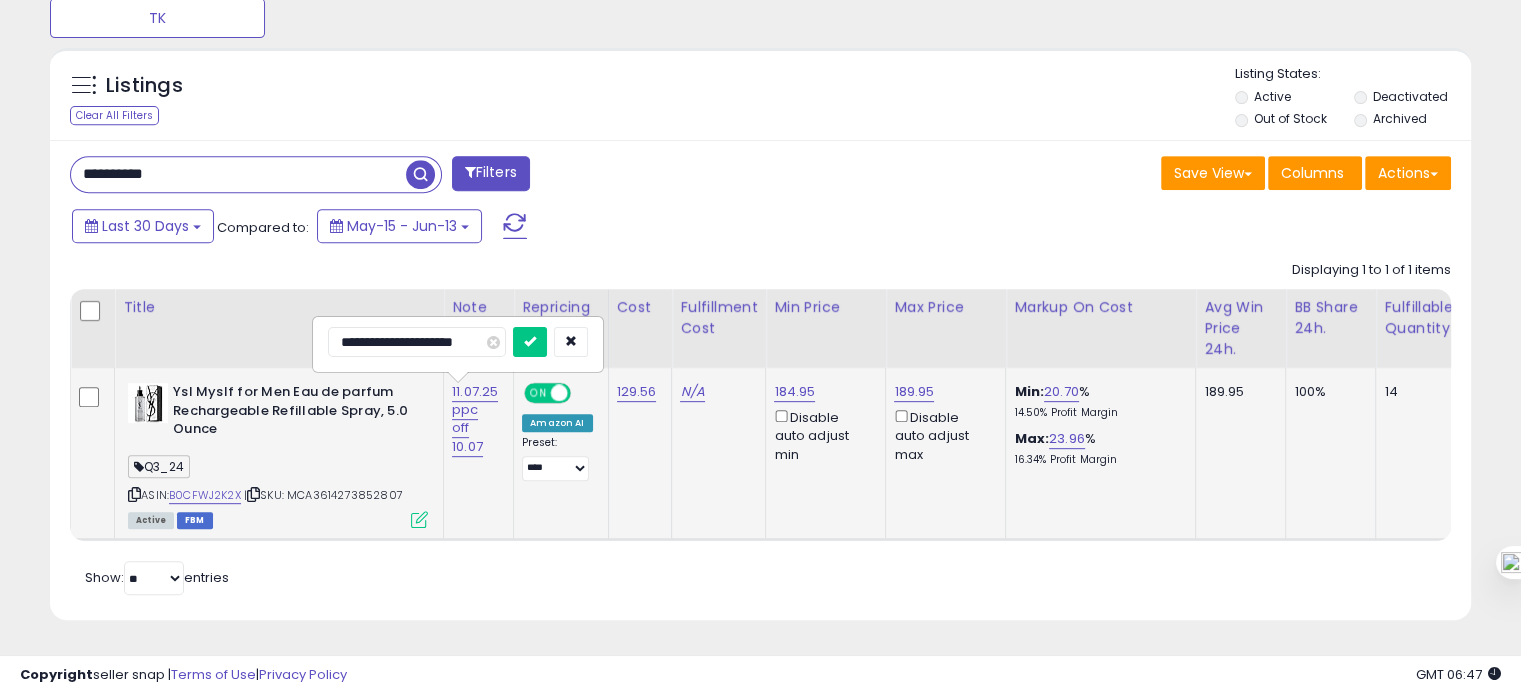 click on "**********" at bounding box center (417, 342) 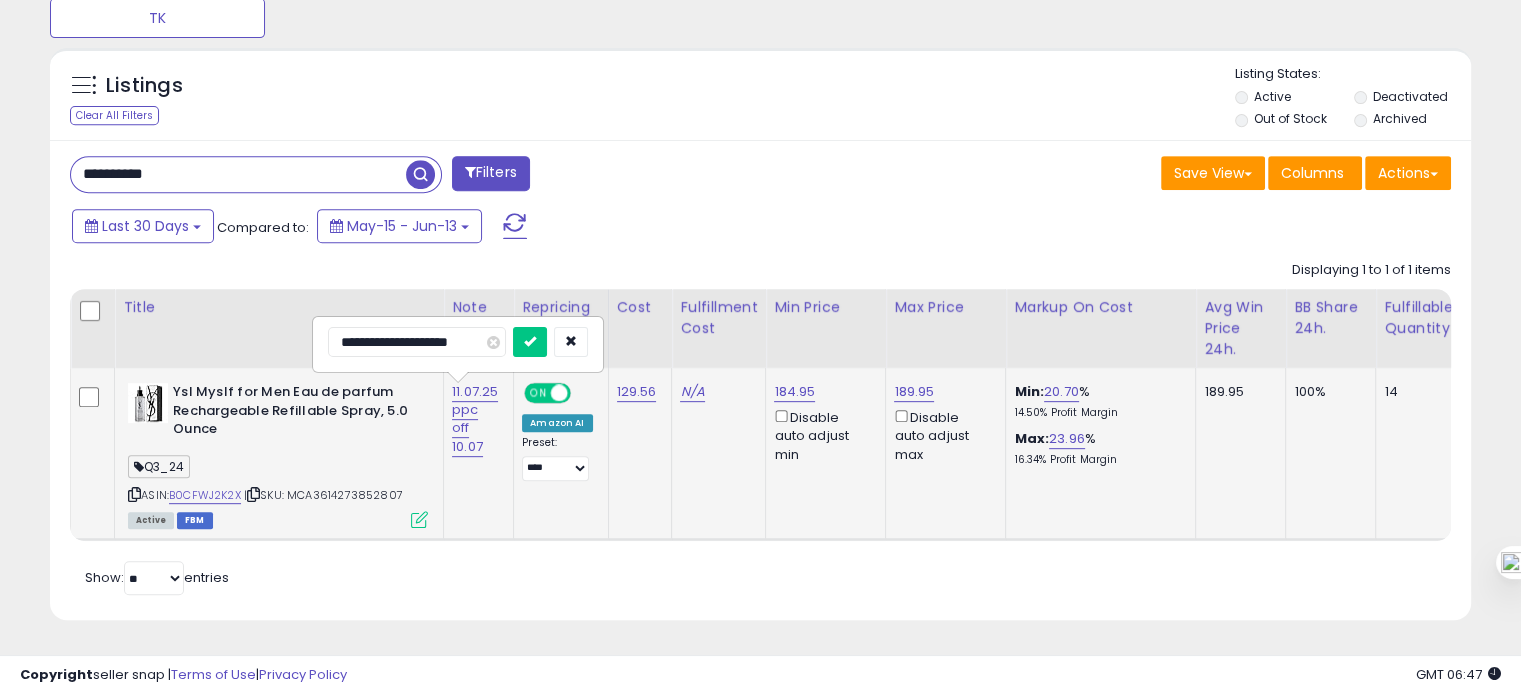 type on "**********" 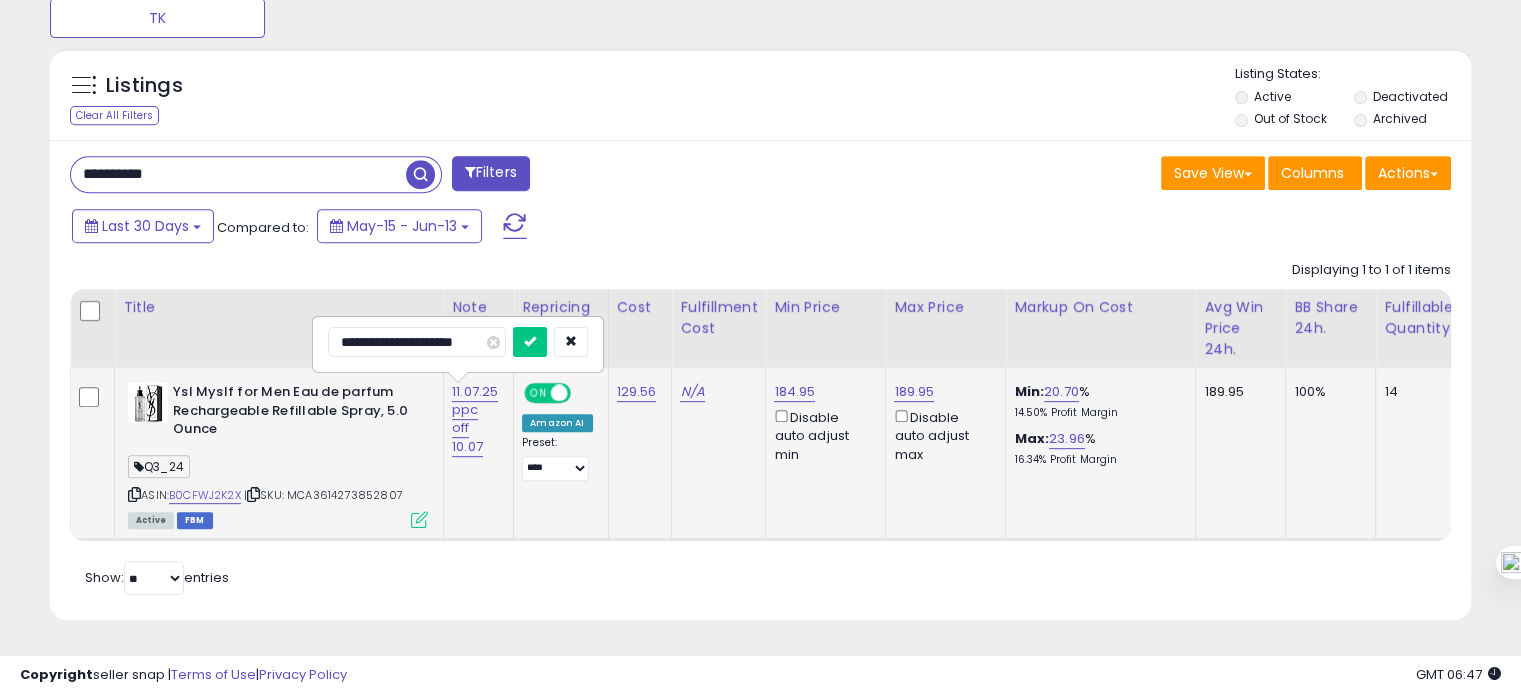 click at bounding box center [530, 342] 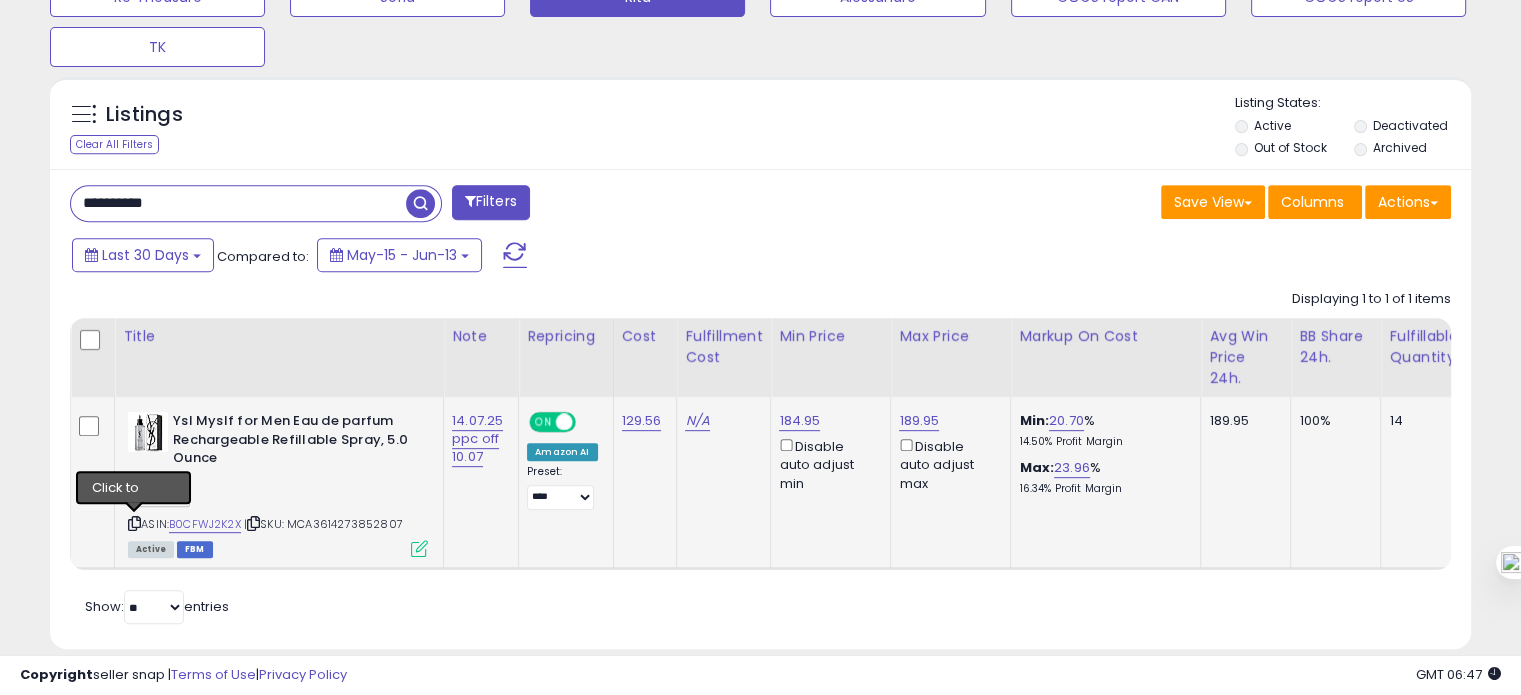 click at bounding box center [134, 523] 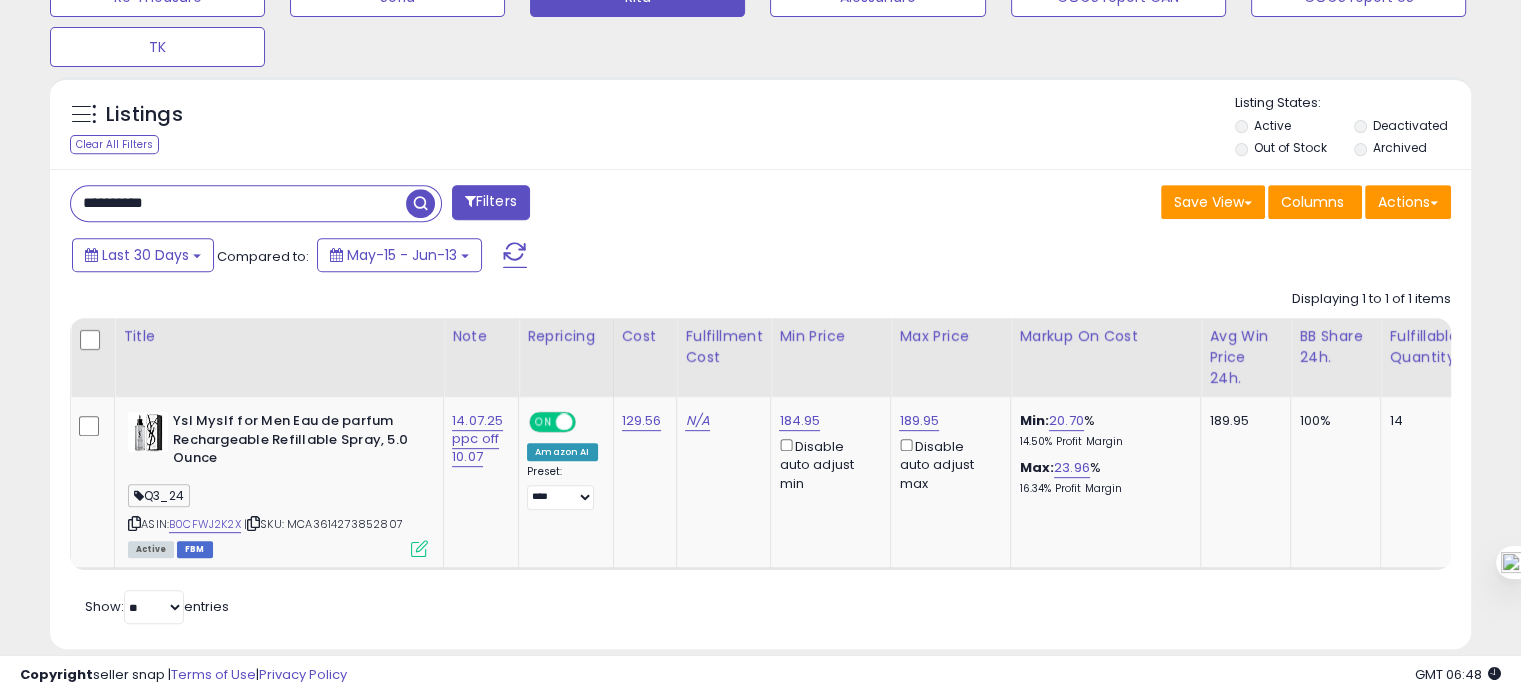 click on "**********" at bounding box center (238, 203) 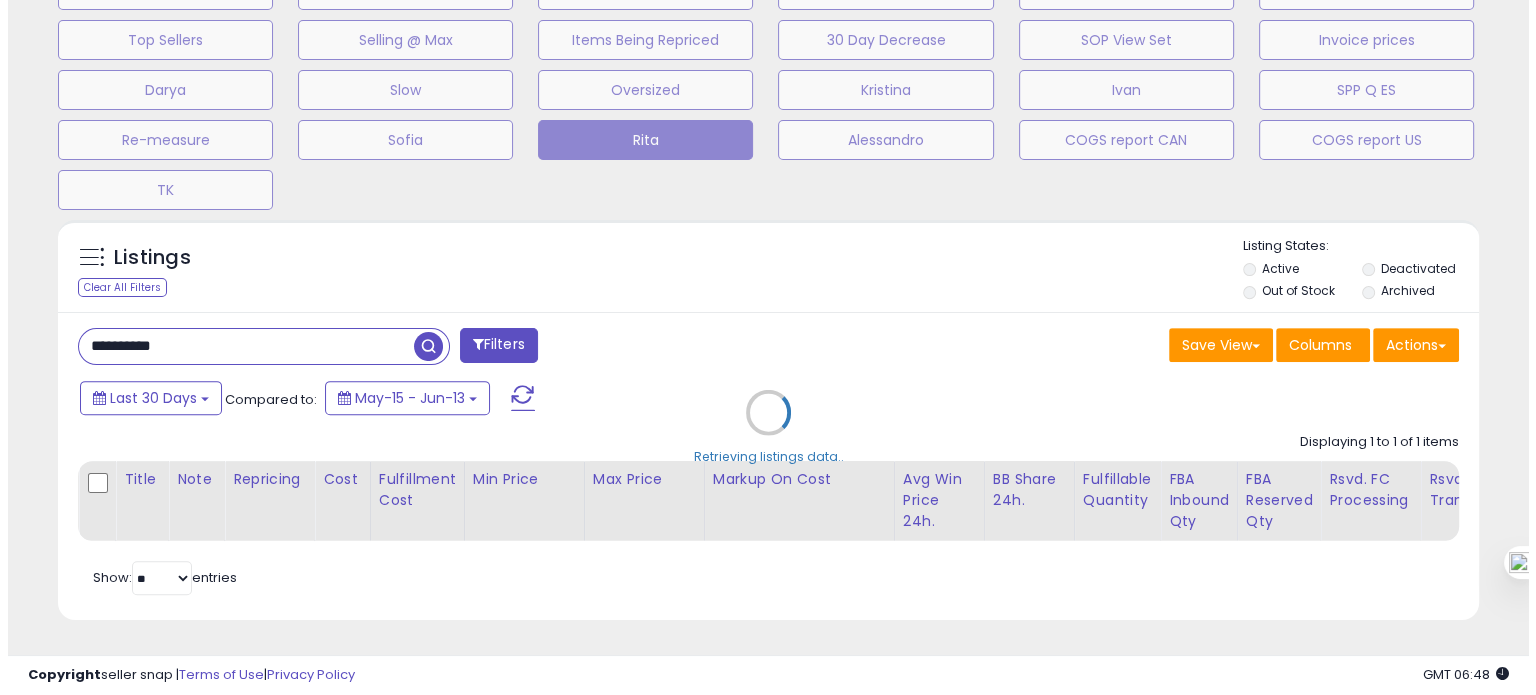 scroll, scrollTop: 674, scrollLeft: 0, axis: vertical 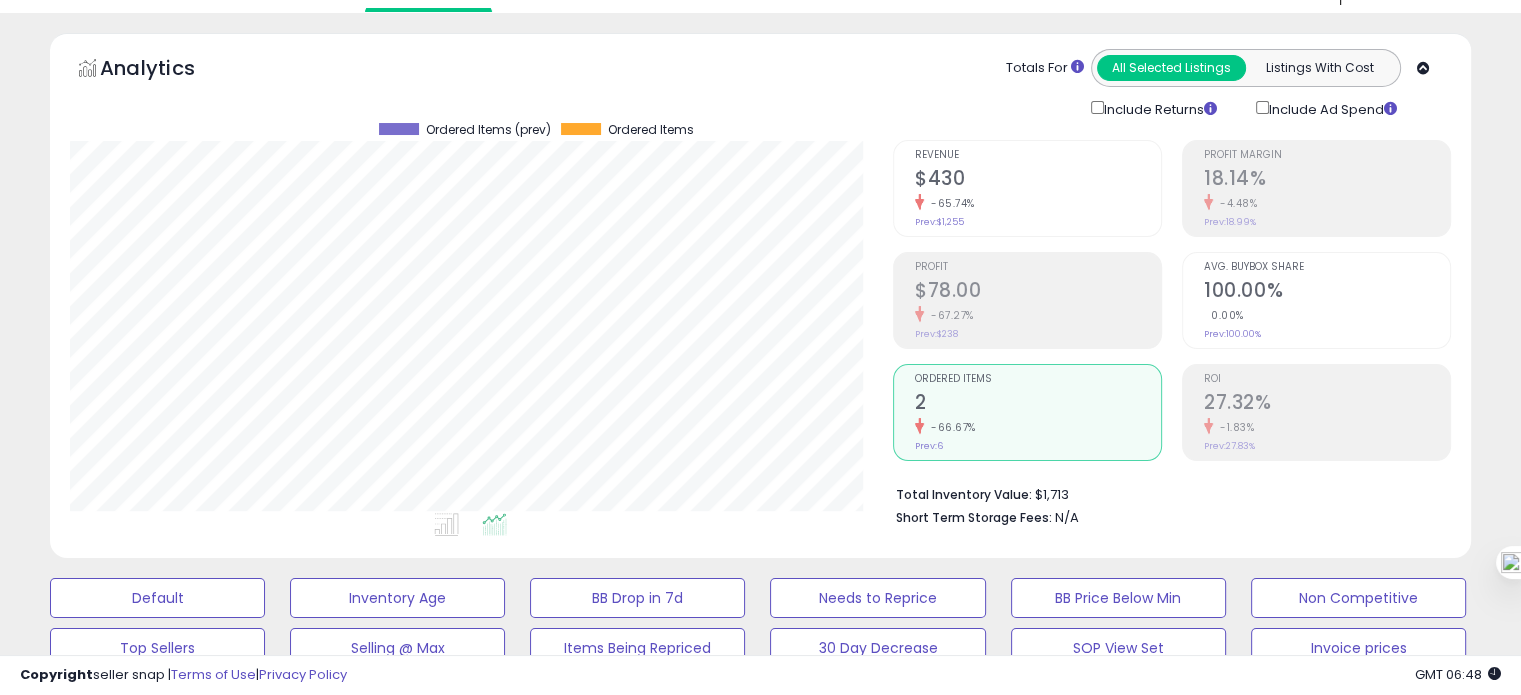 click on "100.00%" at bounding box center (1327, 292) 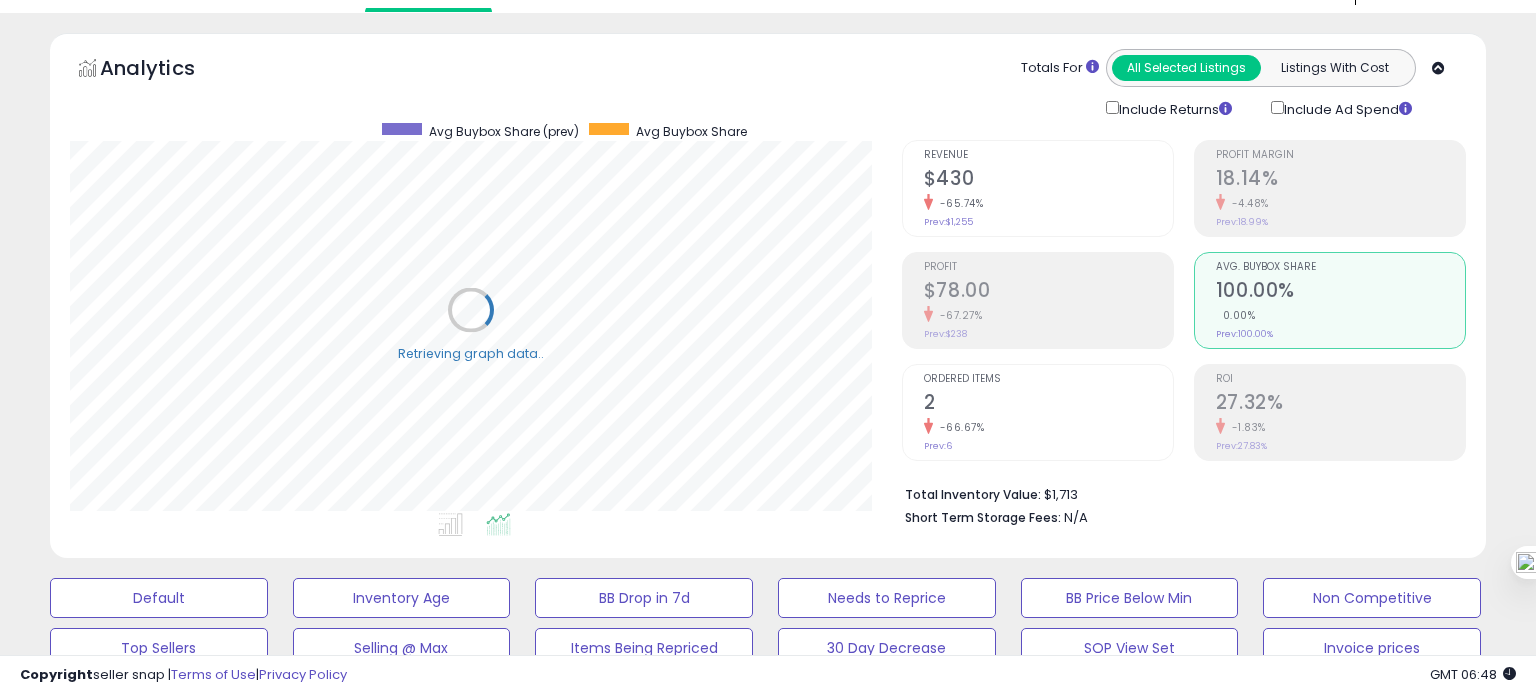 scroll, scrollTop: 999589, scrollLeft: 999168, axis: both 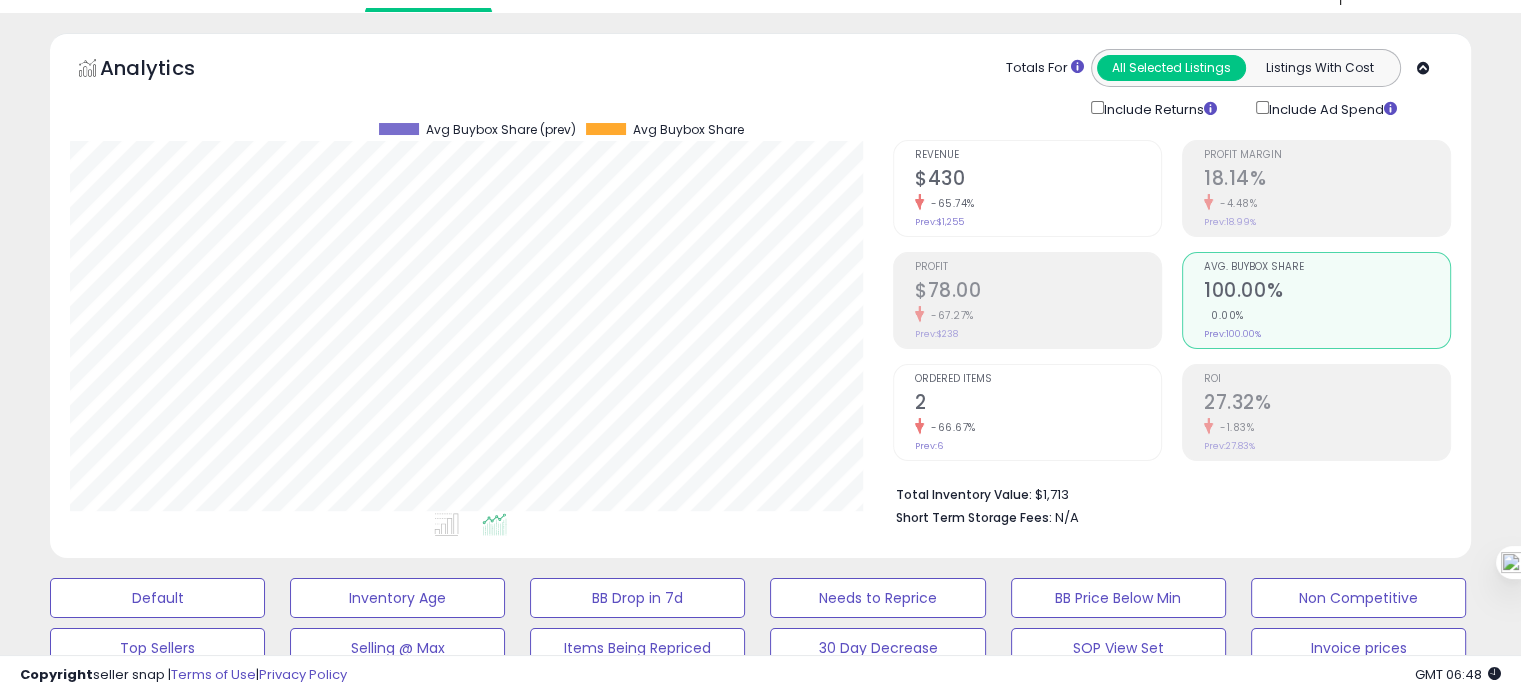 click on "2" at bounding box center [1038, 404] 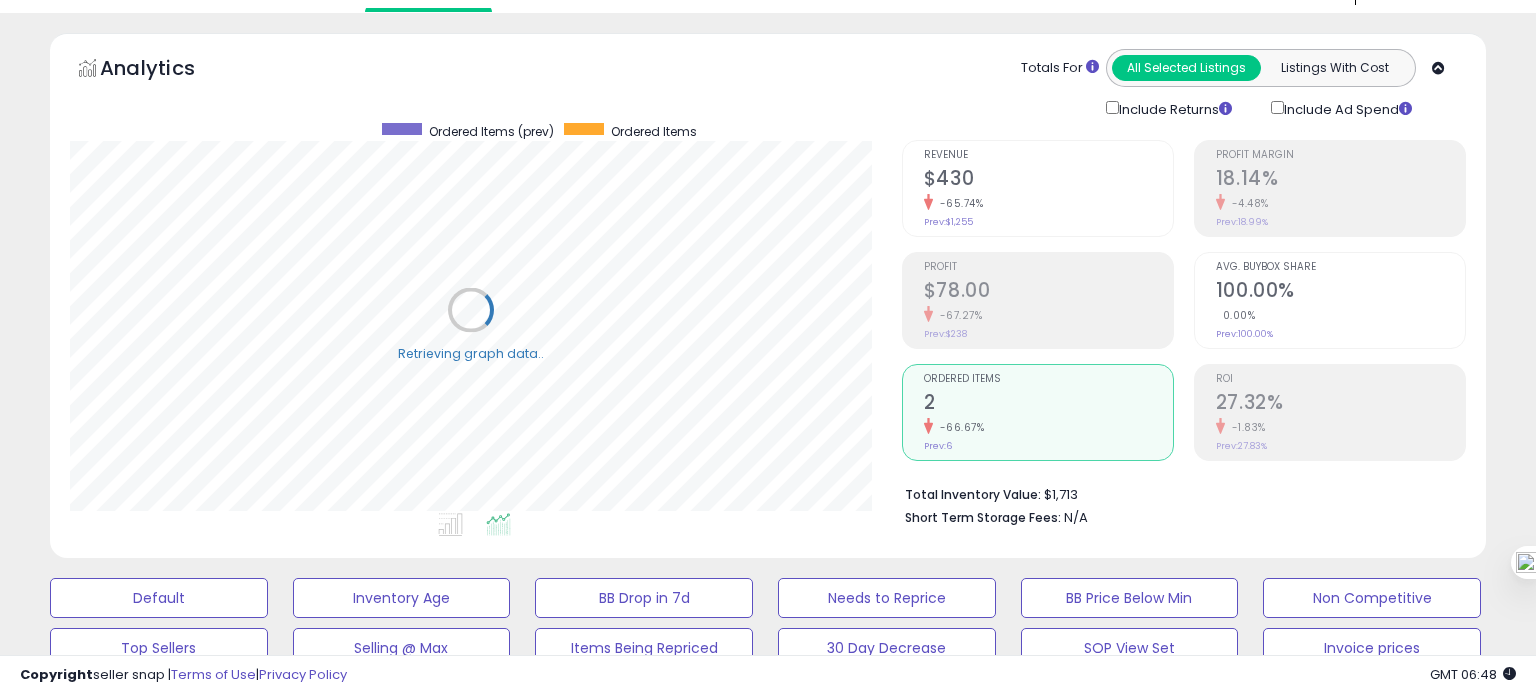 scroll, scrollTop: 999589, scrollLeft: 999168, axis: both 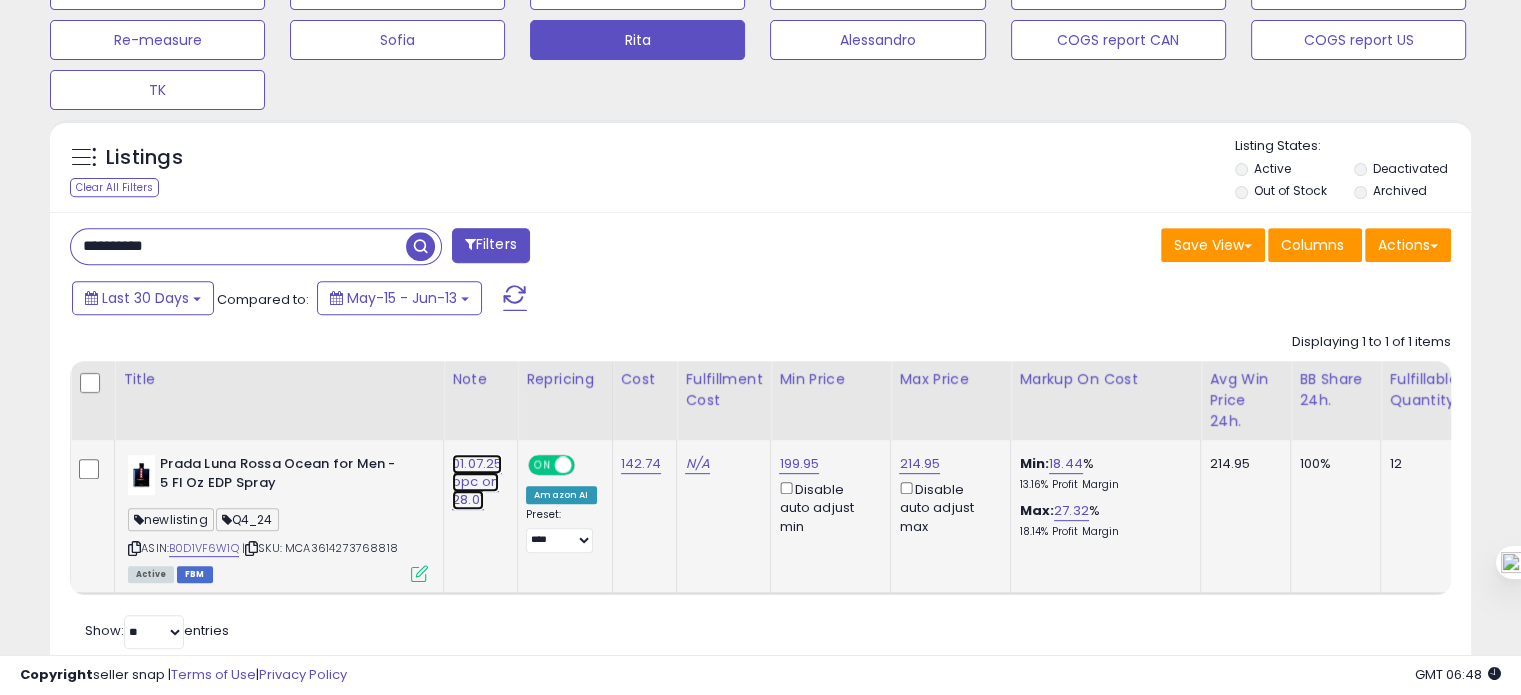 click on "01.07.25 ppc on 28.01" at bounding box center [477, 482] 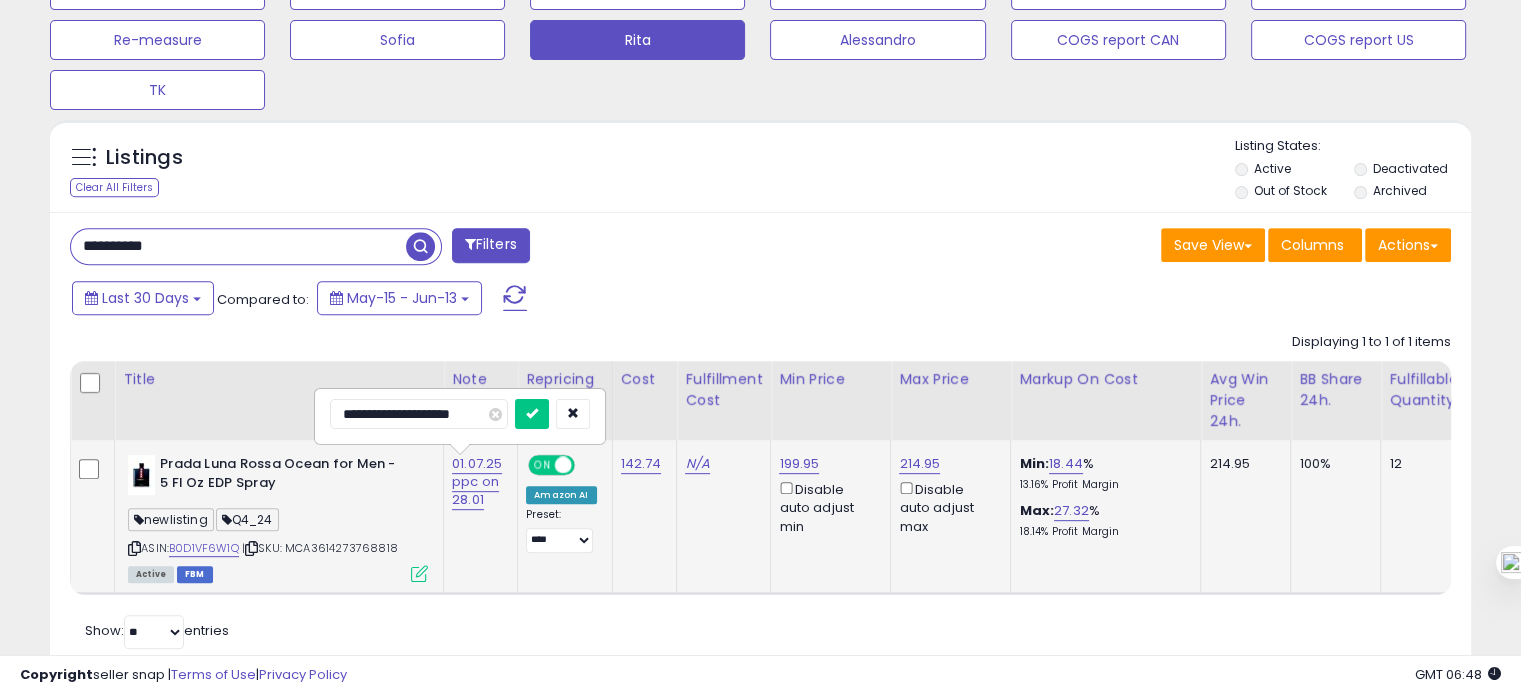 drag, startPoint x: 354, startPoint y: 413, endPoint x: 335, endPoint y: 415, distance: 19.104973 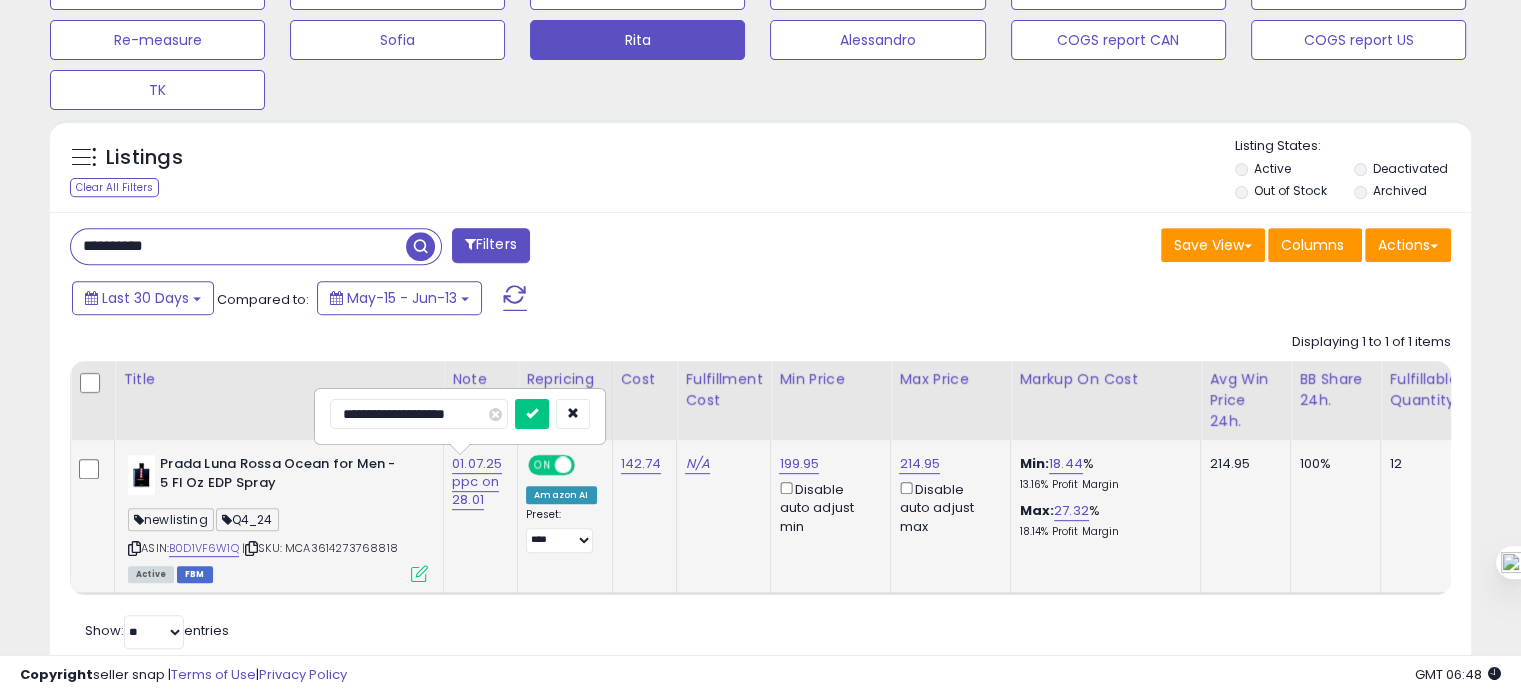 type on "**********" 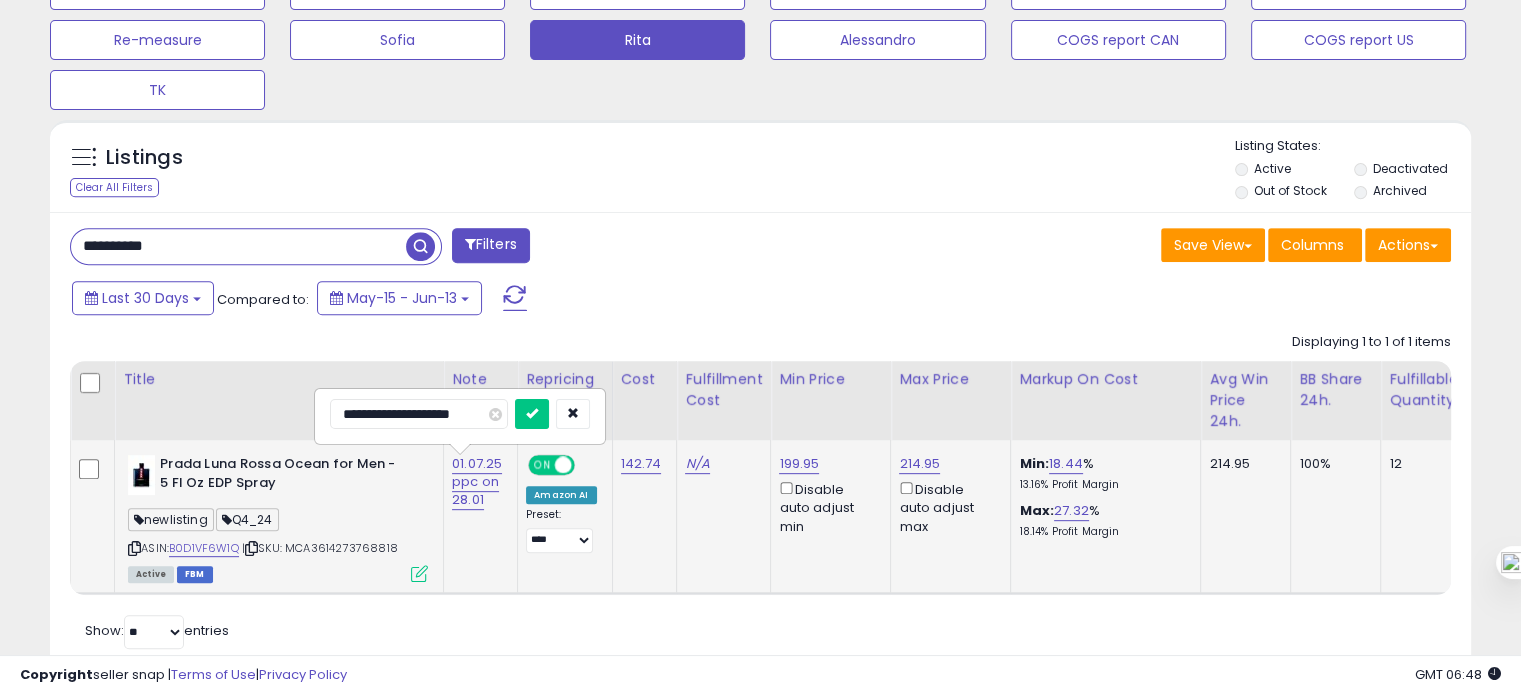 click at bounding box center (532, 414) 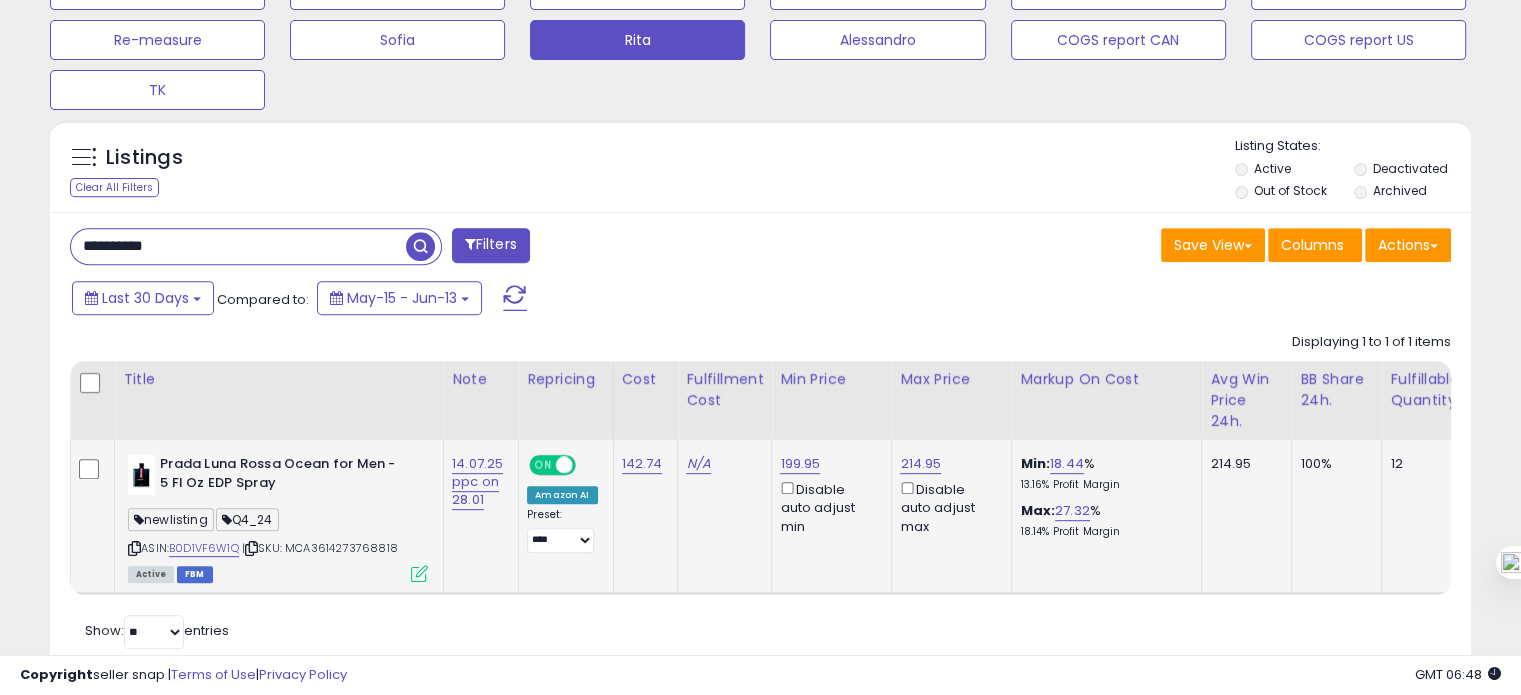 click on "ASIN:  B0D1VF6W1Q    |   SKU: MCA3614273768818 Active FBM" at bounding box center (278, 517) 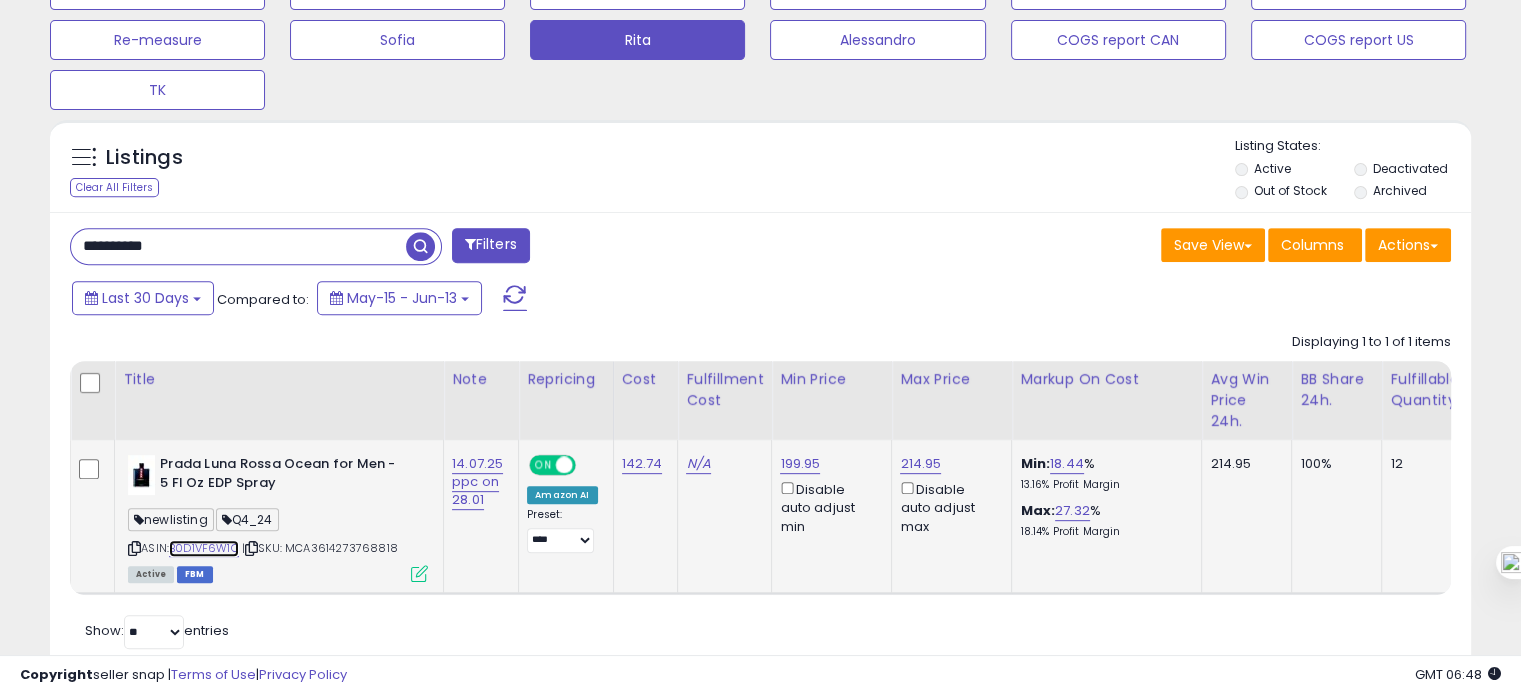 click on "B0D1VF6W1Q" at bounding box center [204, 548] 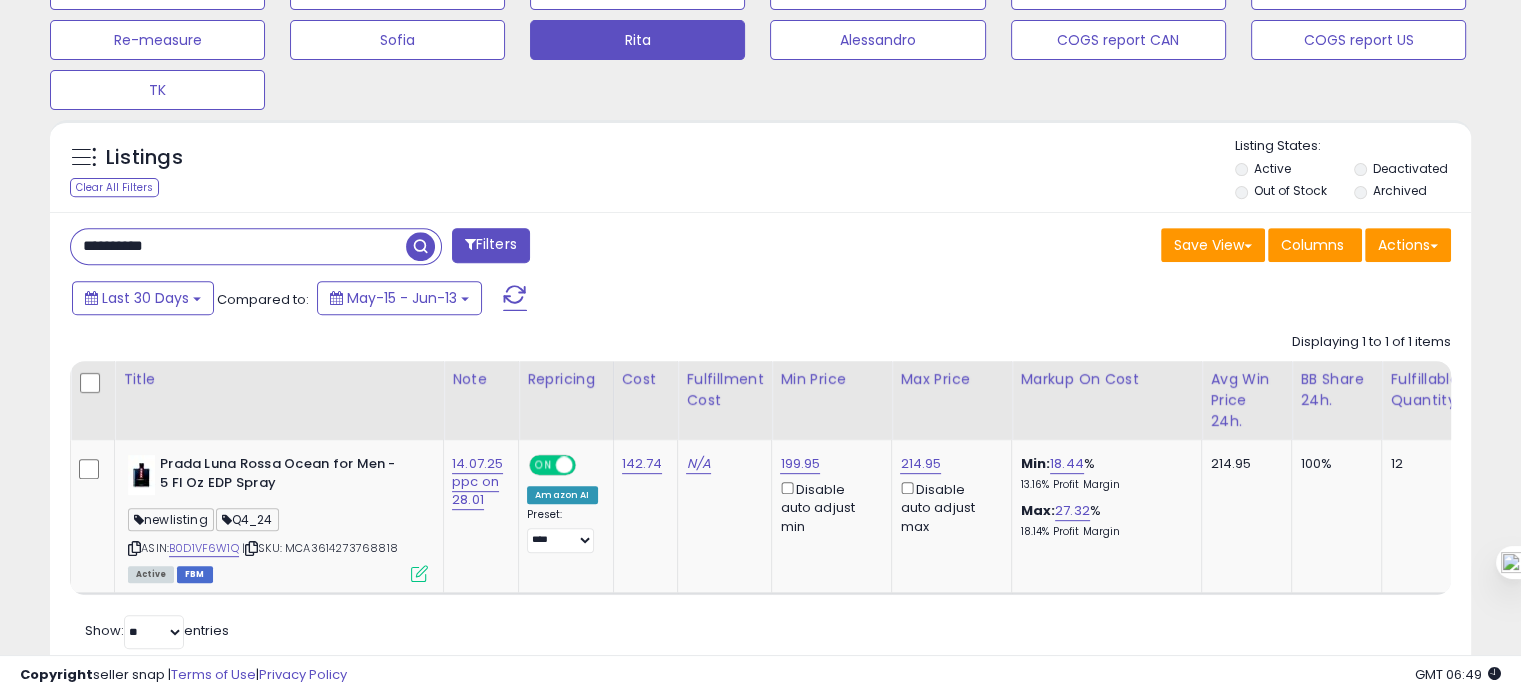 click on "**********" at bounding box center [238, 246] 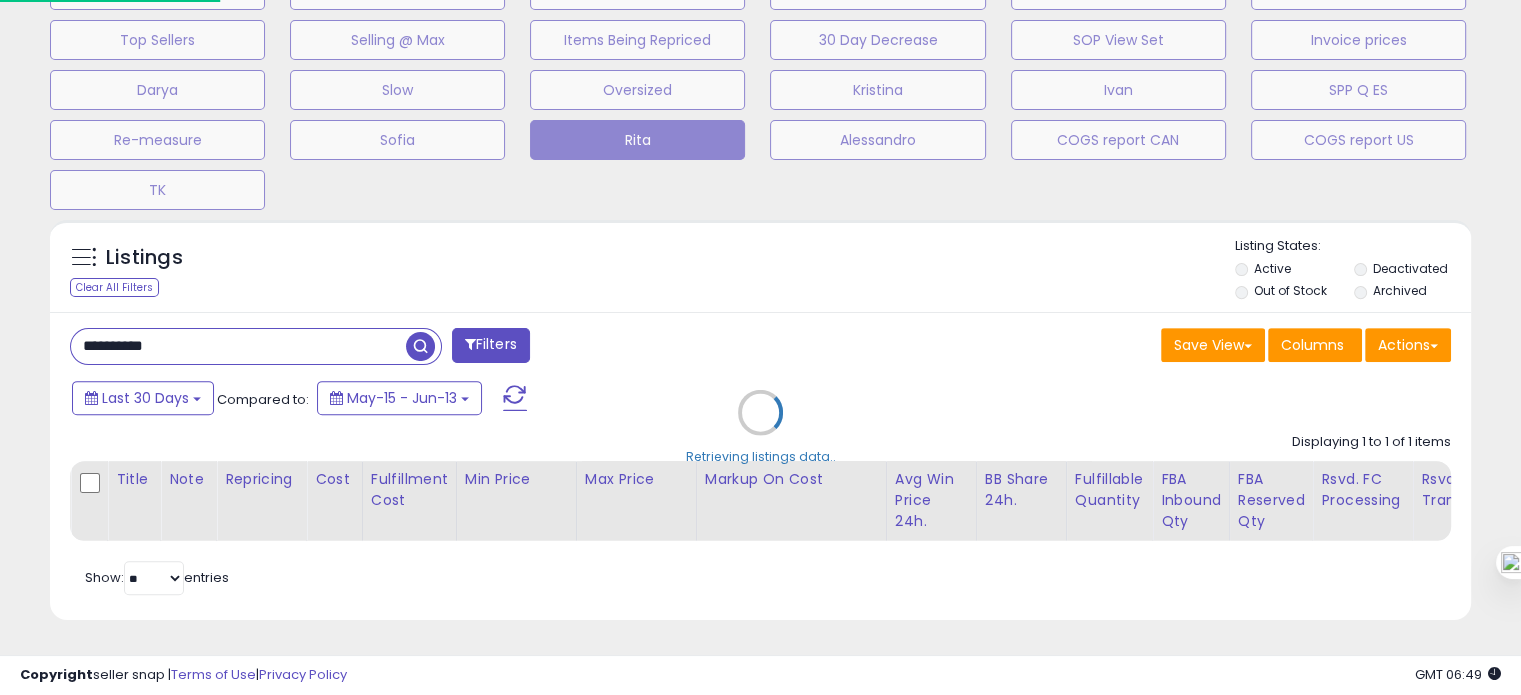 scroll, scrollTop: 999589, scrollLeft: 999168, axis: both 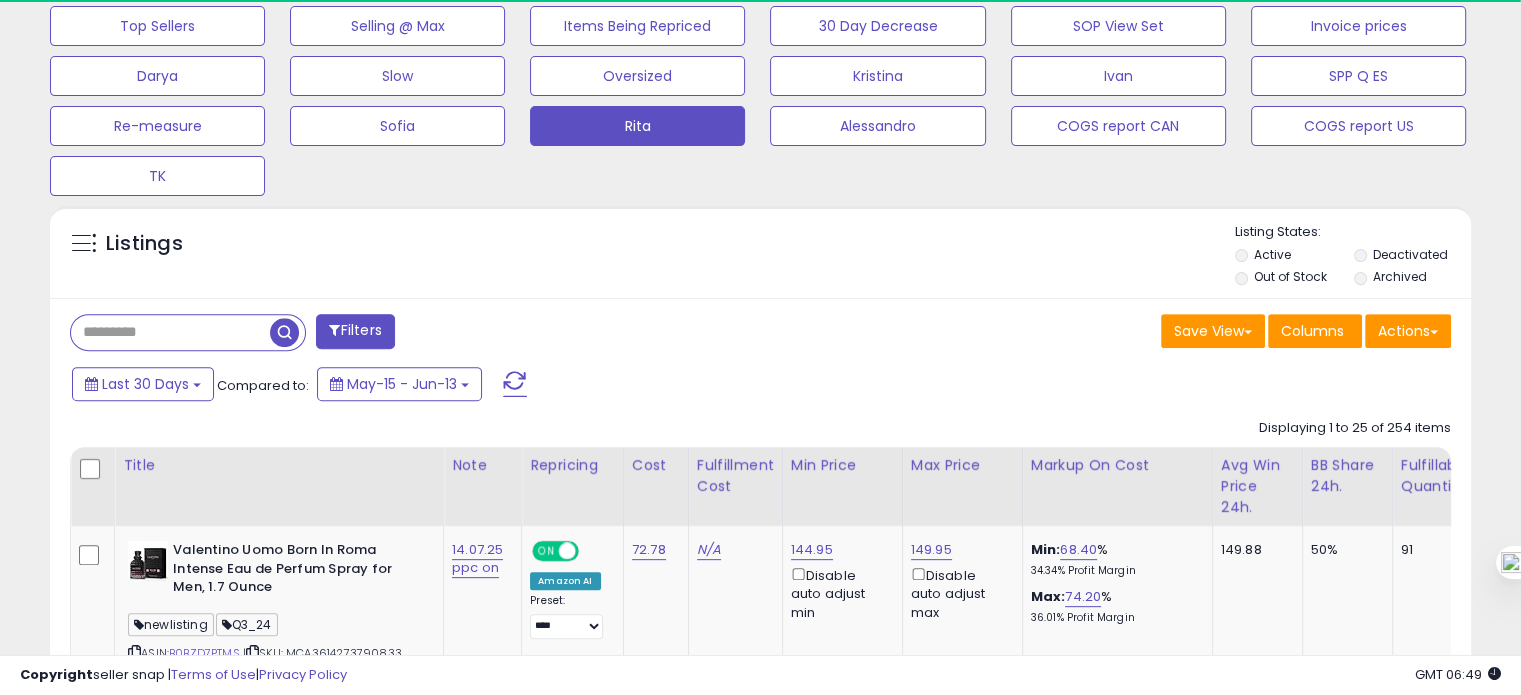 click at bounding box center (170, 332) 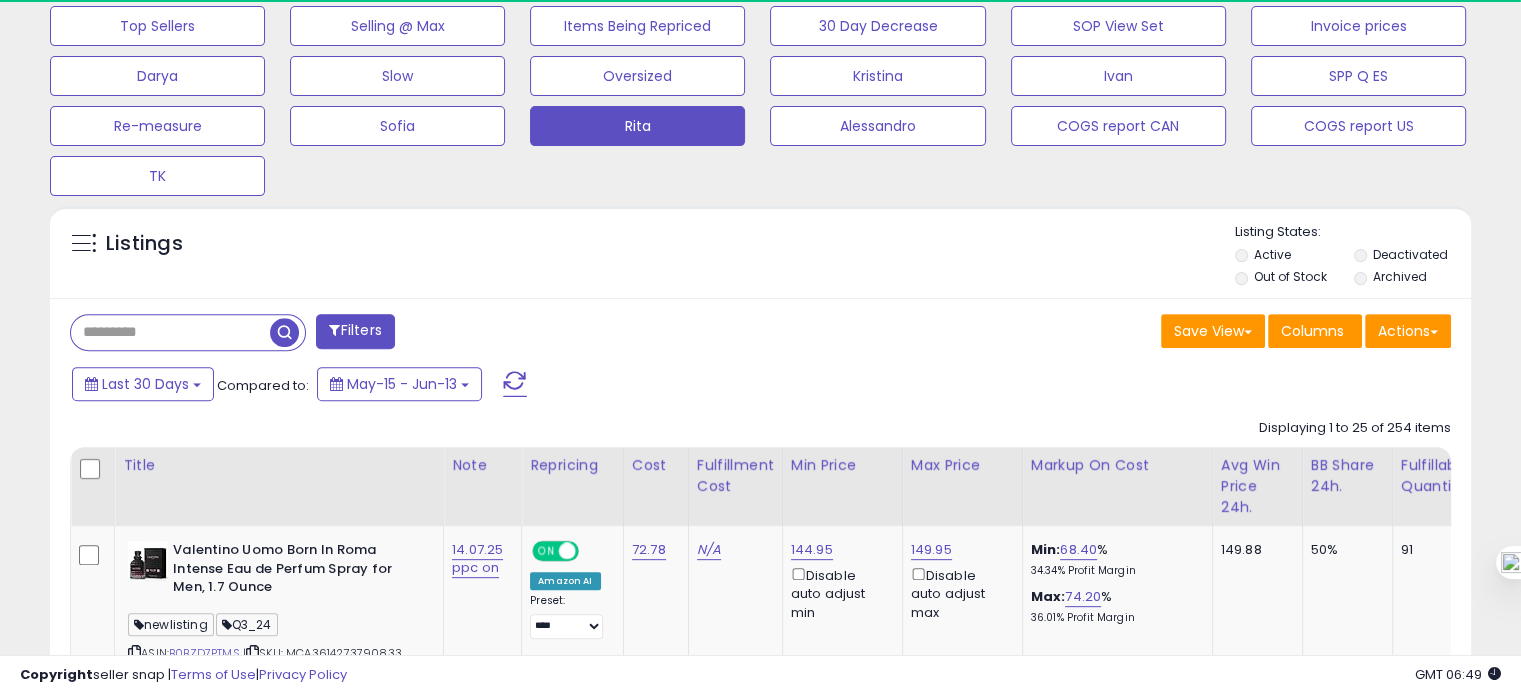 paste on "**********" 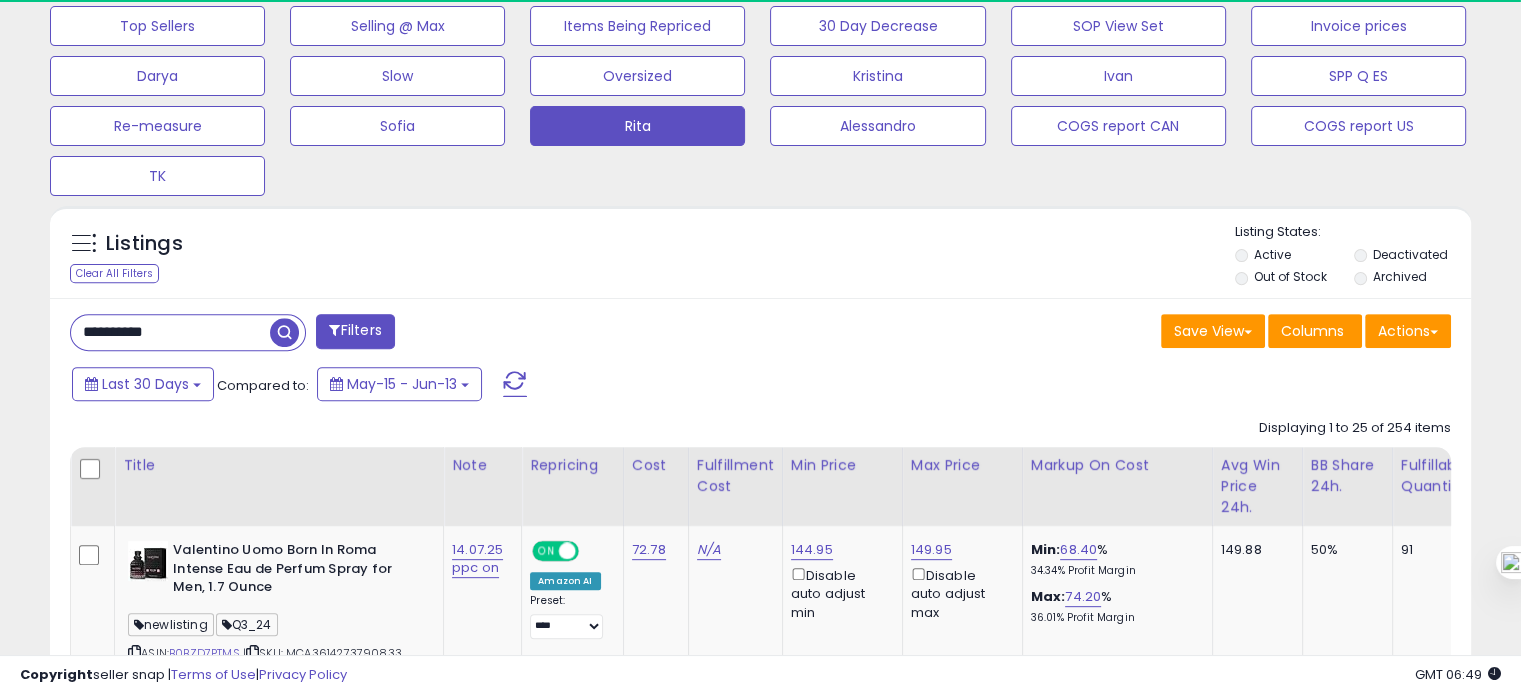 type on "**********" 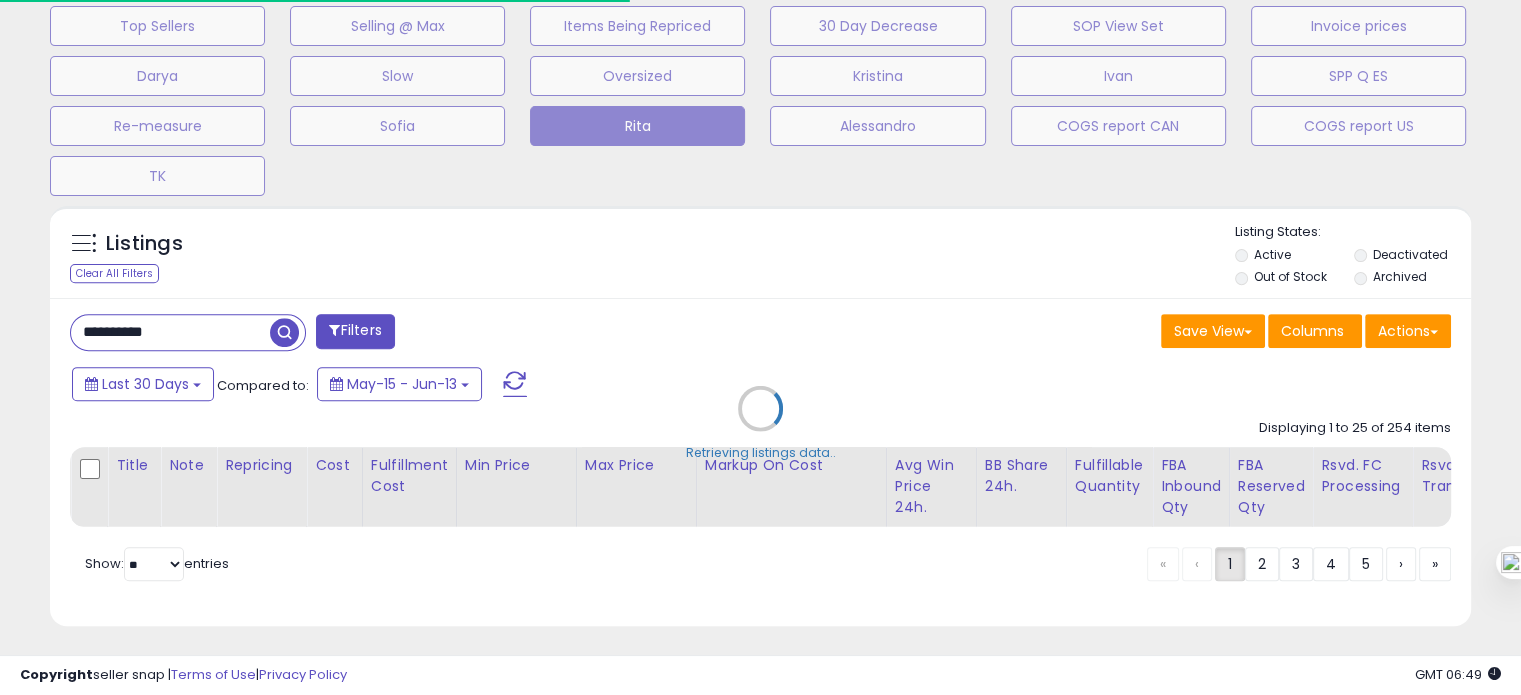 scroll, scrollTop: 999589, scrollLeft: 999176, axis: both 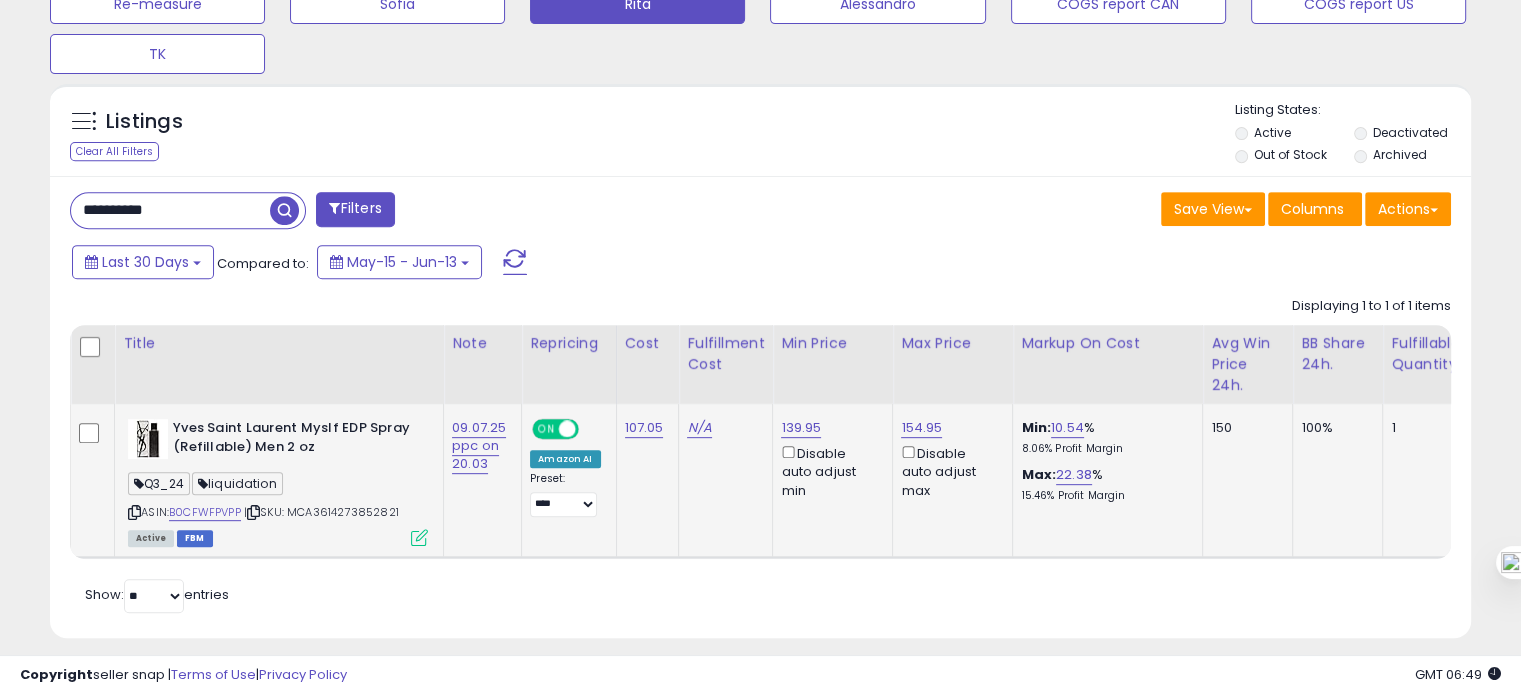 click on "ASIN:  B0CFWFPVPP    |   SKU: MCA3614273852821 Active FBM" at bounding box center (278, 481) 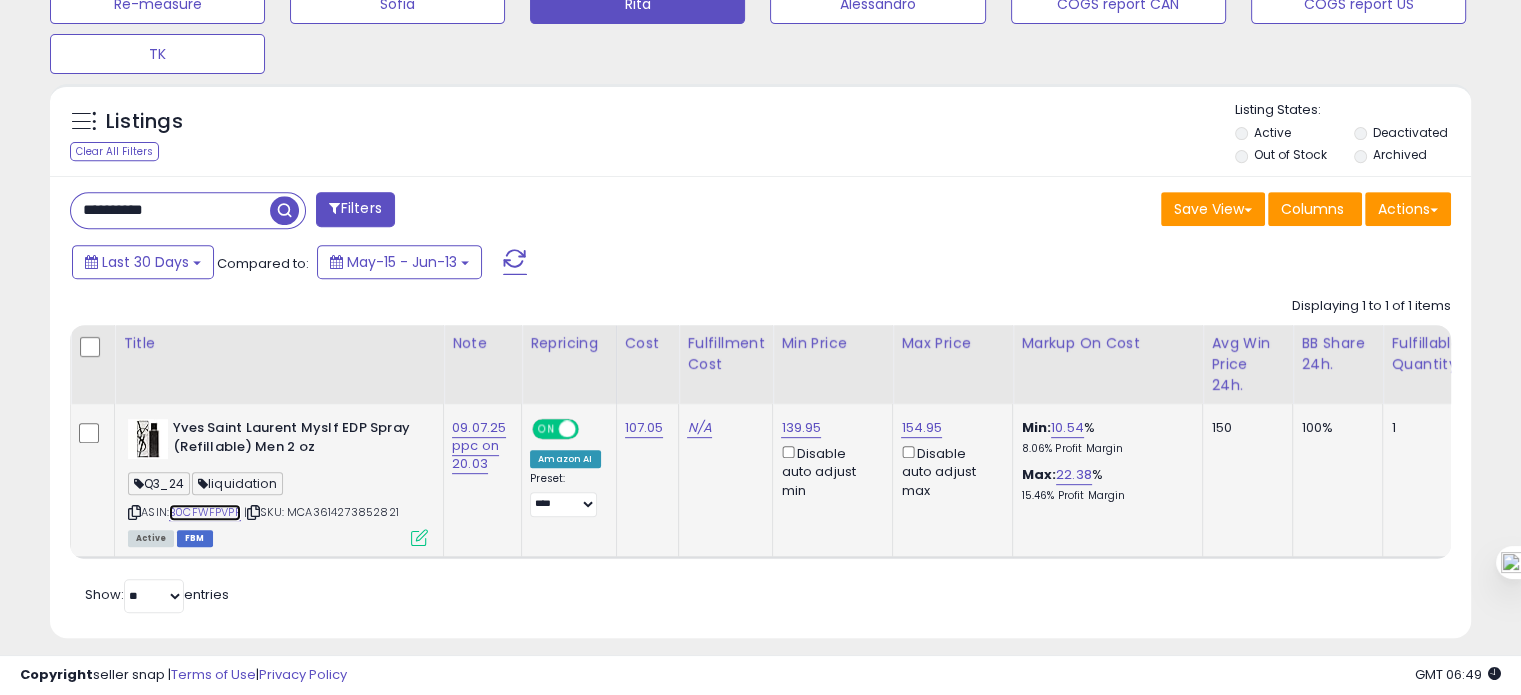 click on "B0CFWFPVPP" at bounding box center [205, 512] 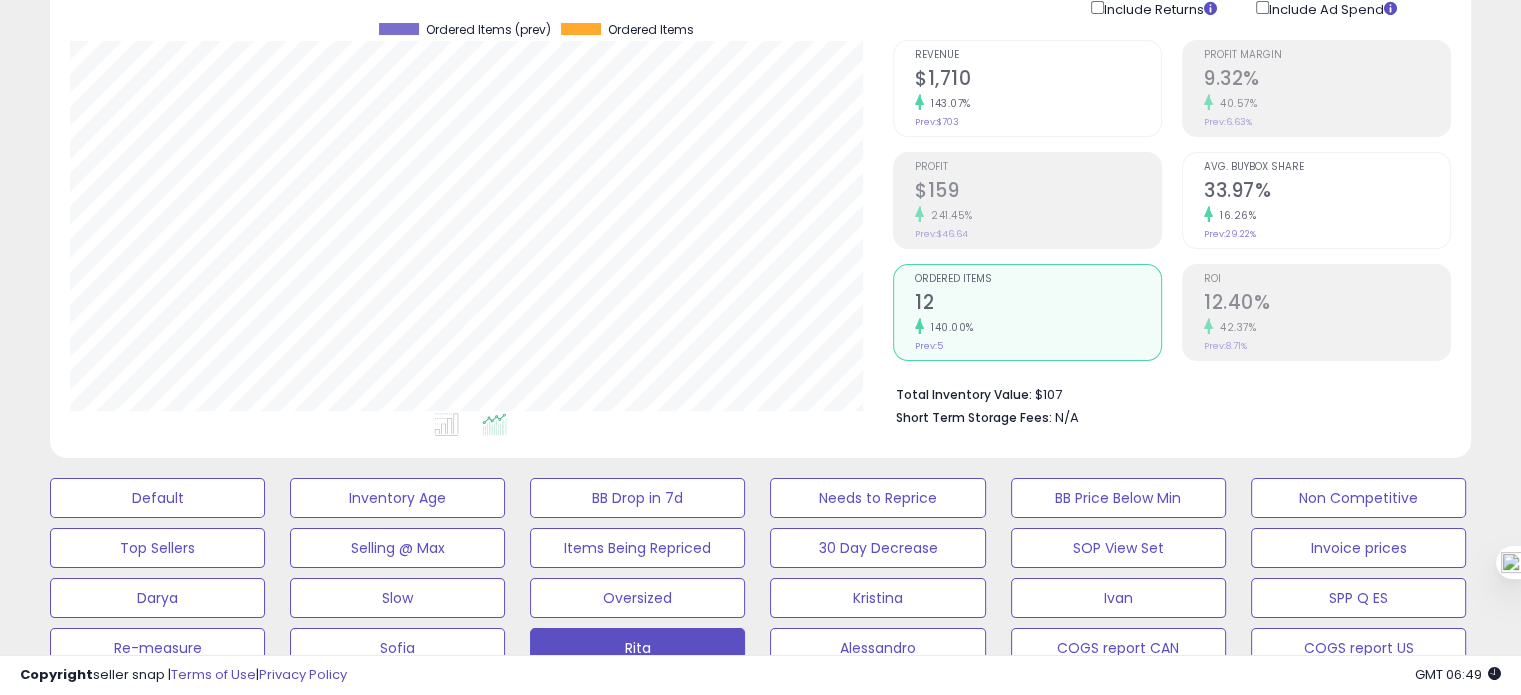 click on "12.40%" at bounding box center (1327, 304) 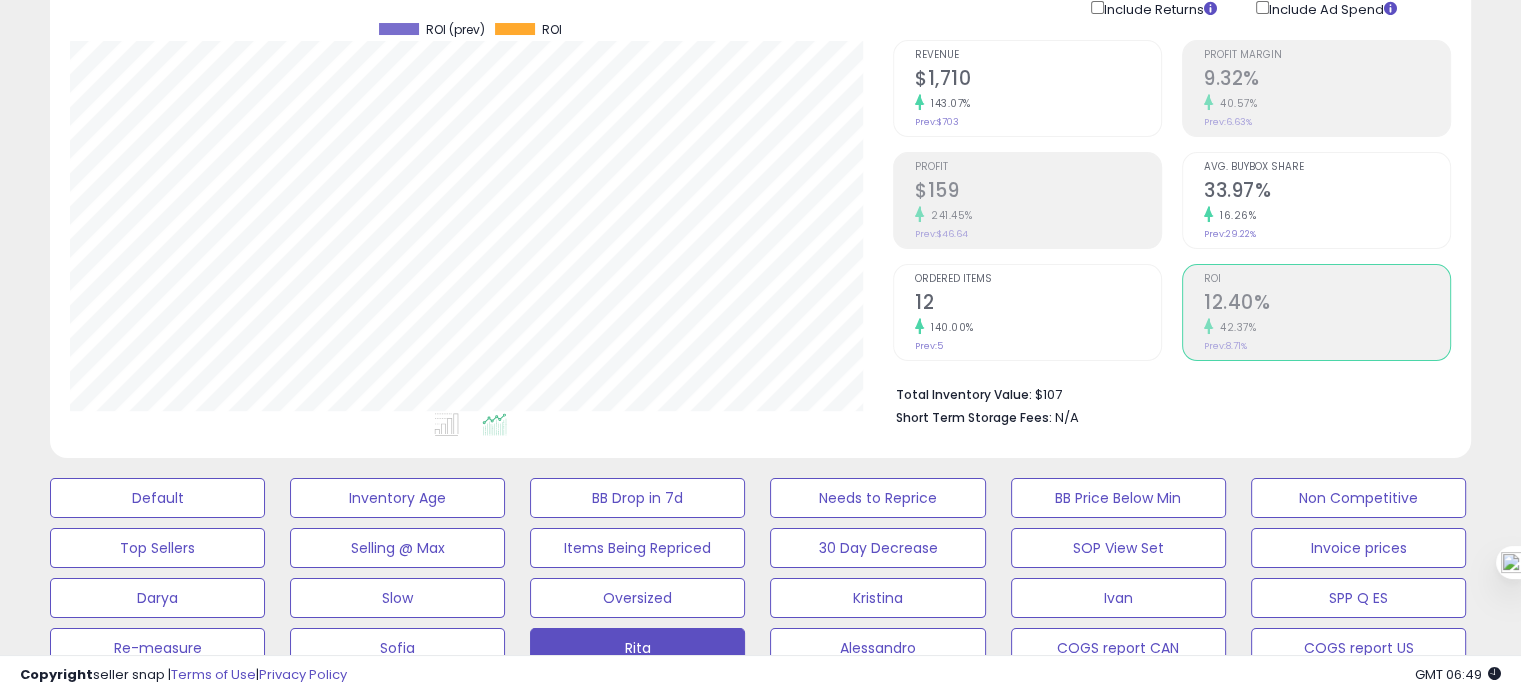 click on "Ordered Items" at bounding box center [1038, 279] 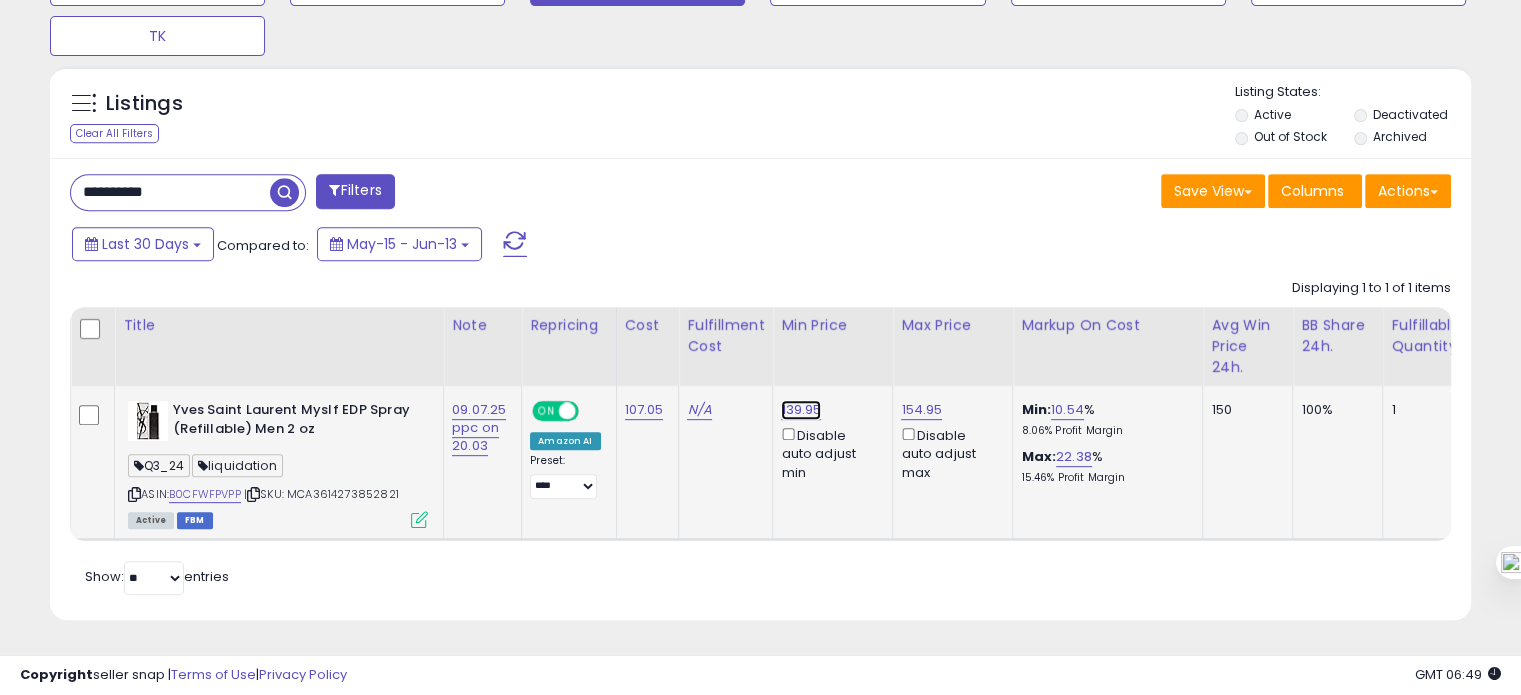 click on "139.95" at bounding box center (801, 410) 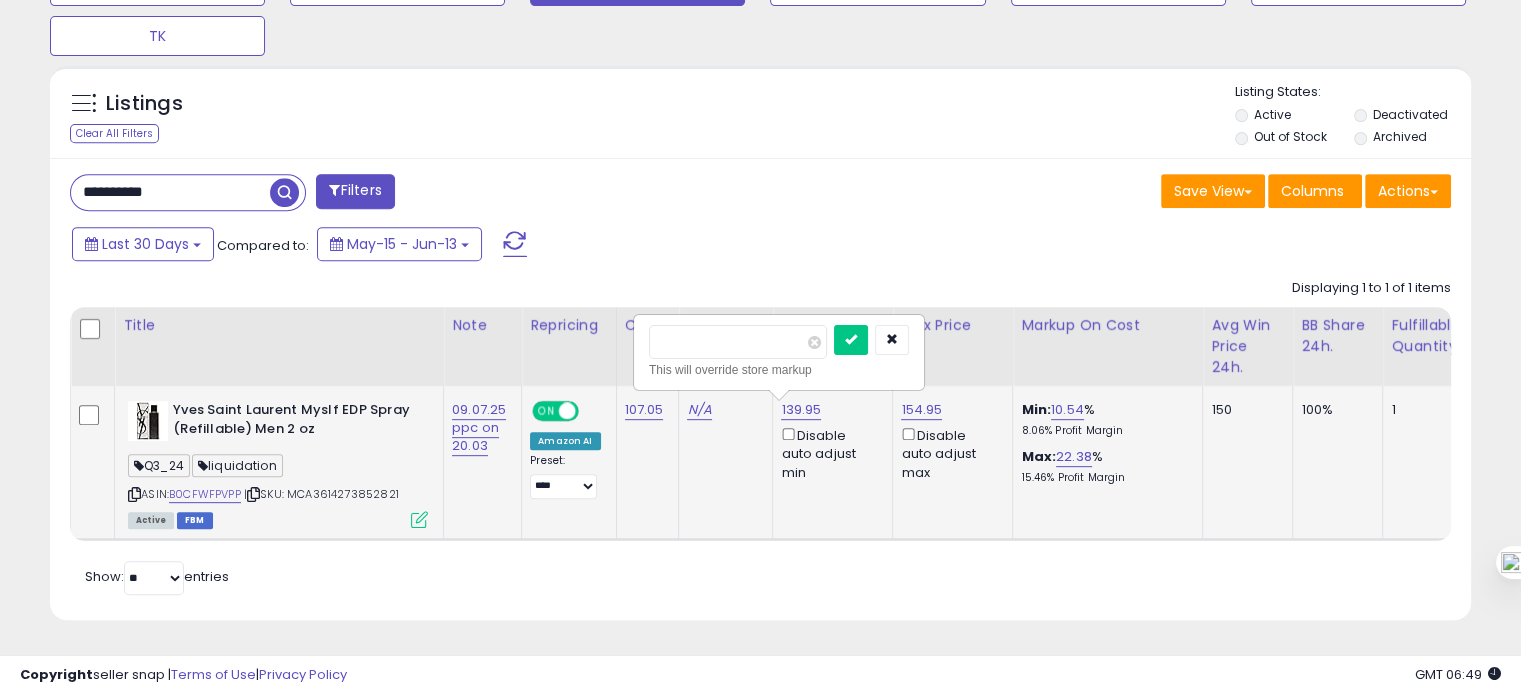 click on "******" at bounding box center (738, 342) 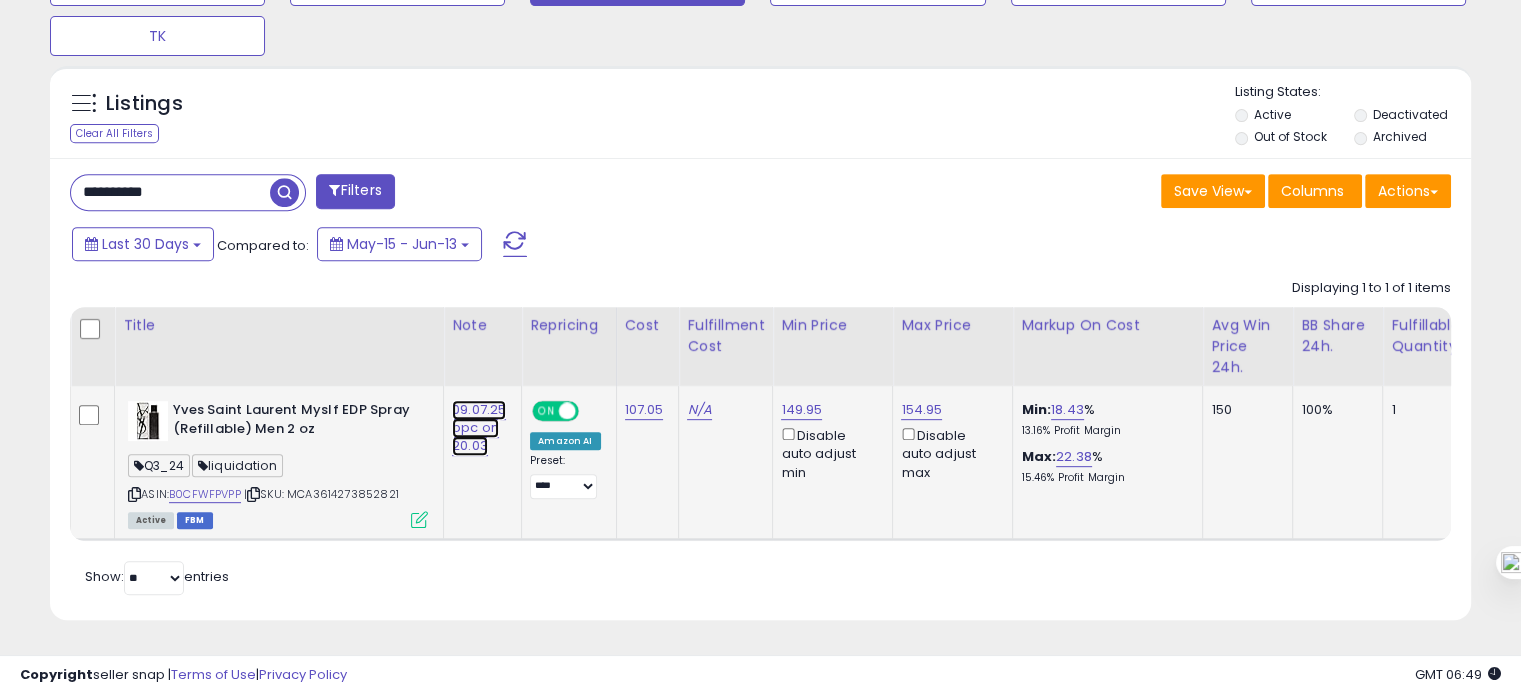 click on "09.07.25 ppc on 20.03" at bounding box center (479, 428) 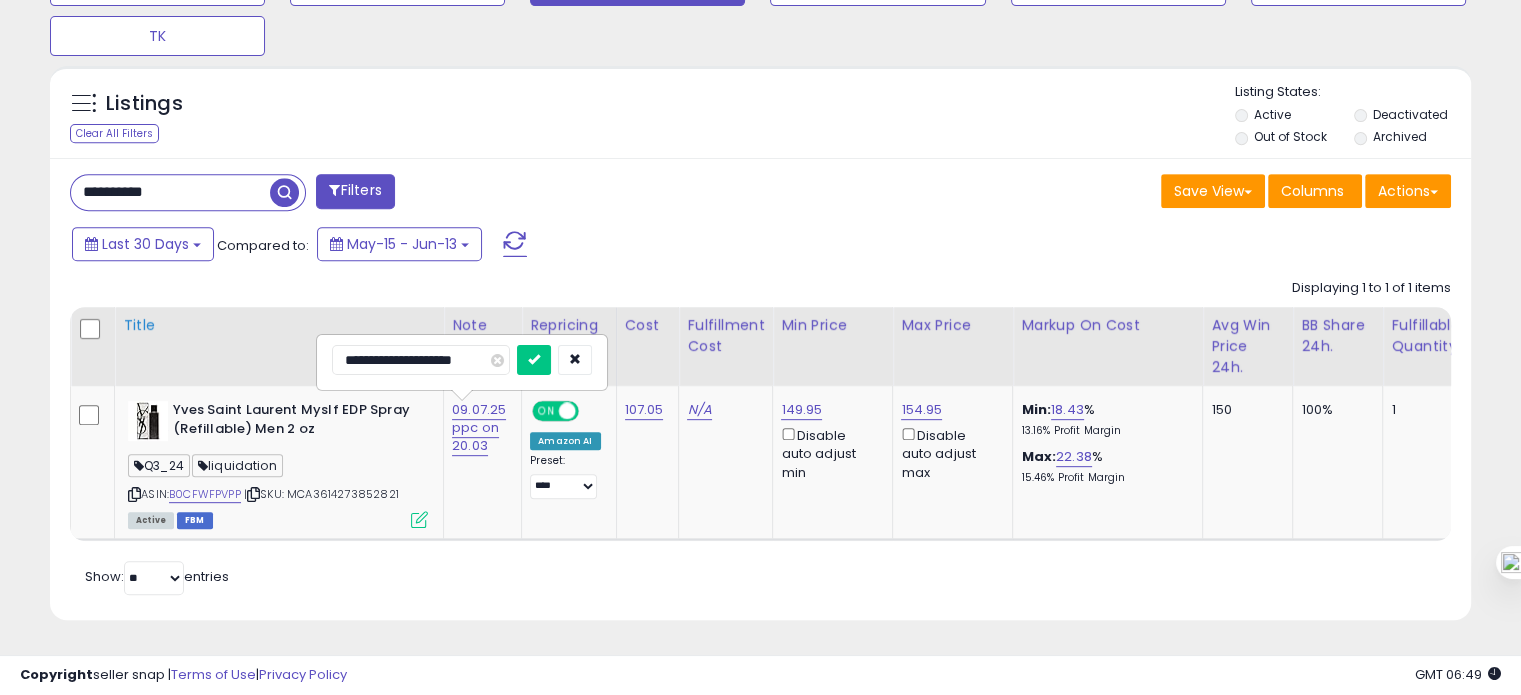 drag, startPoint x: 361, startPoint y: 345, endPoint x: 310, endPoint y: 349, distance: 51.156624 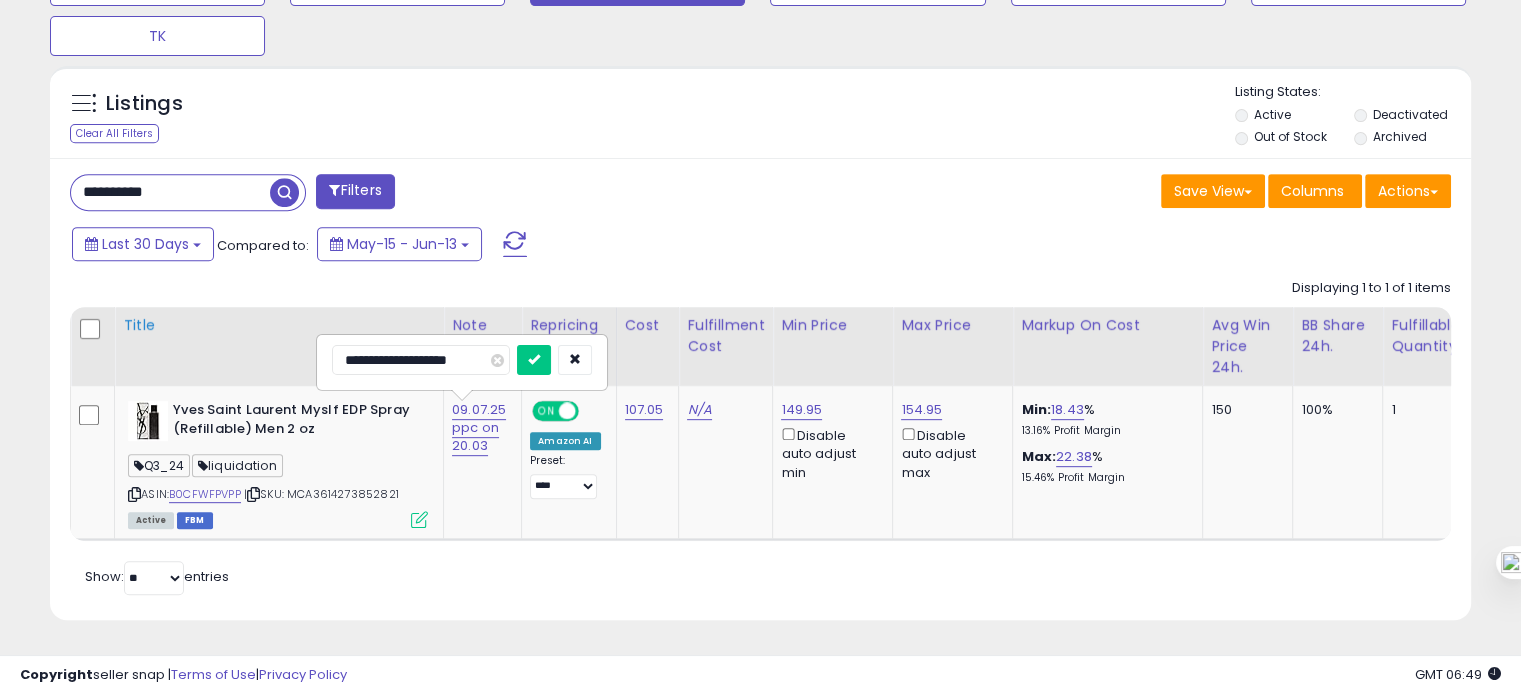 type on "**********" 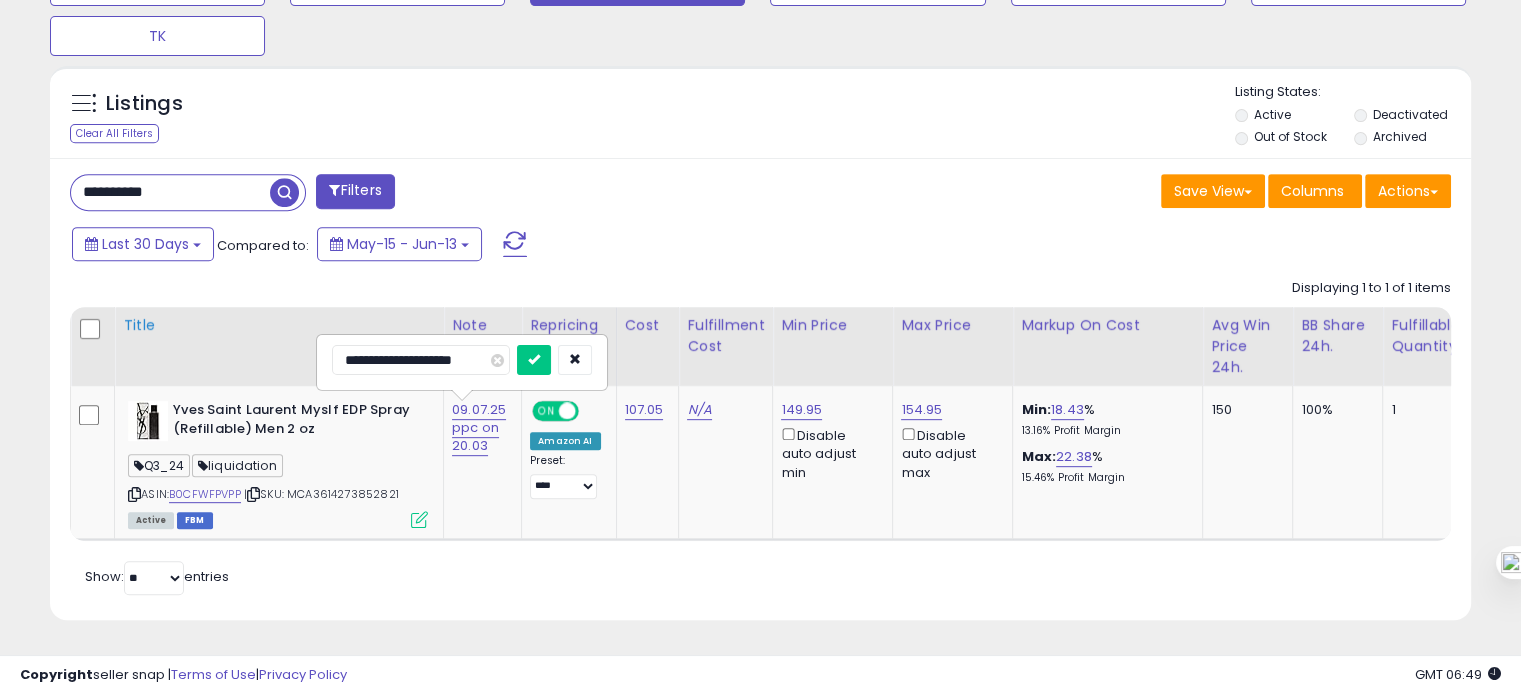 click at bounding box center (534, 360) 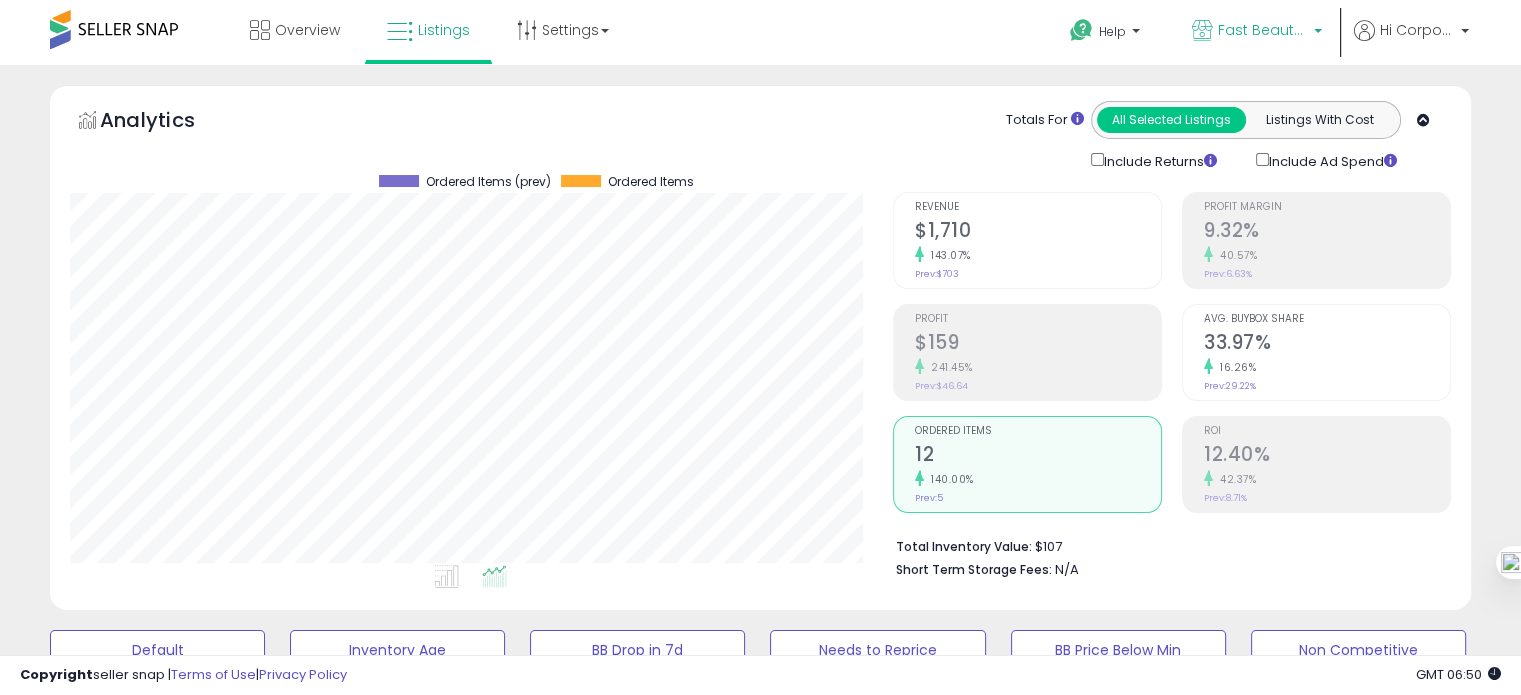click on "Fast Beauty (Canada)" at bounding box center (1263, 30) 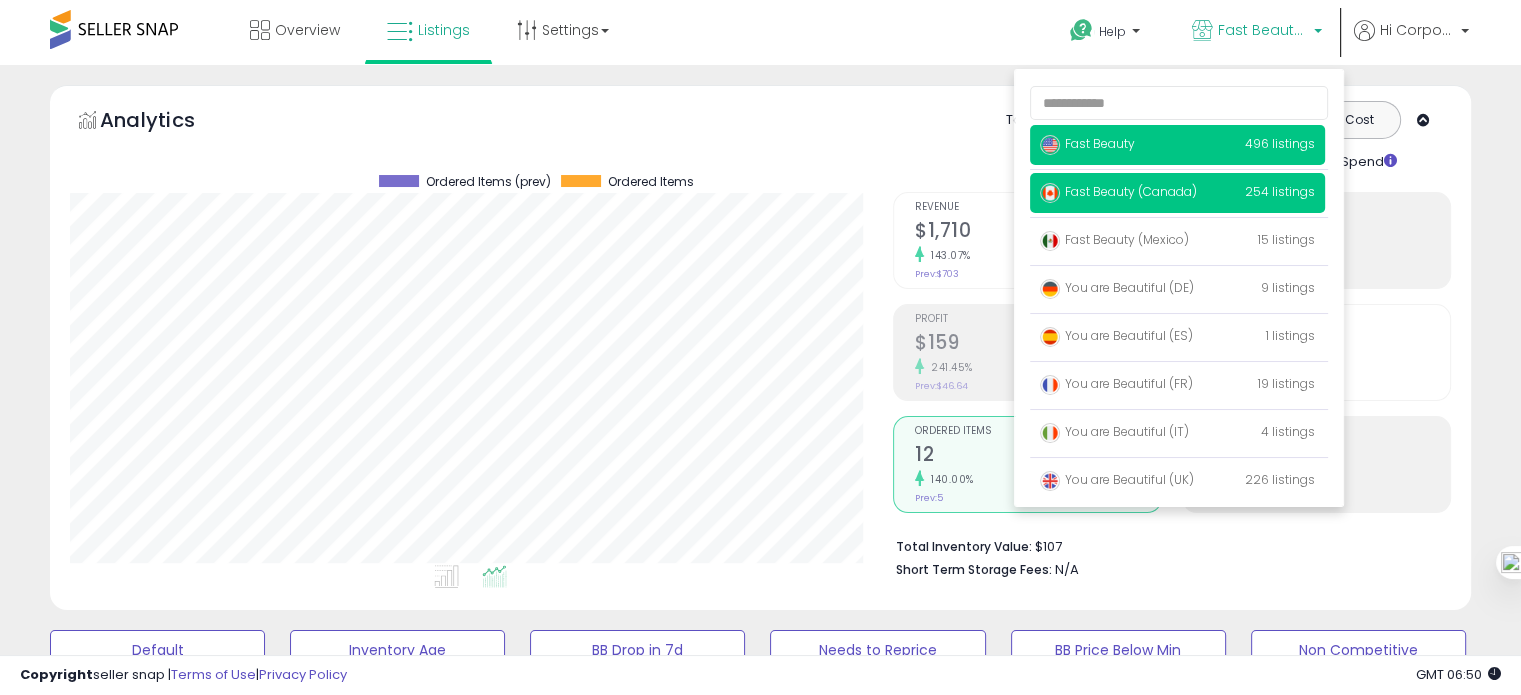 click on "Fast Beauty" at bounding box center [1087, 143] 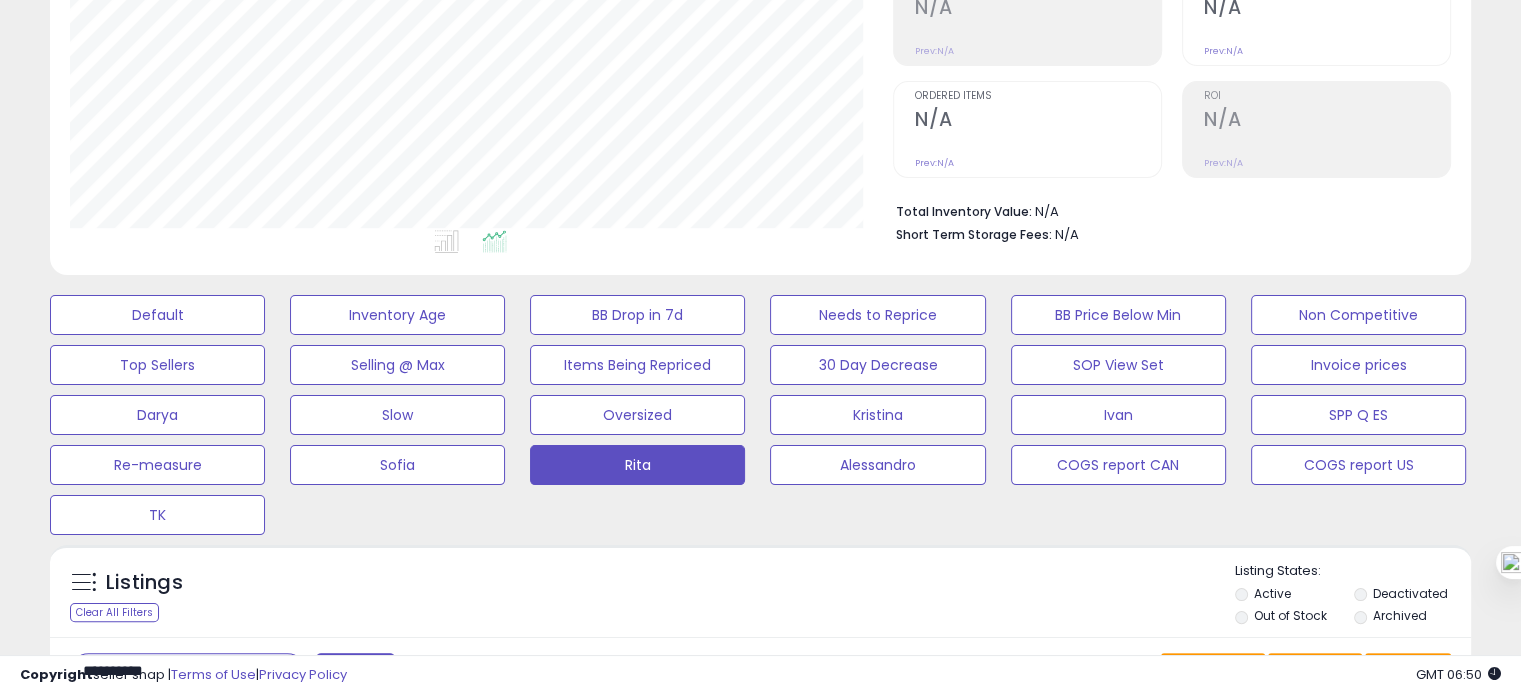 scroll, scrollTop: 346, scrollLeft: 0, axis: vertical 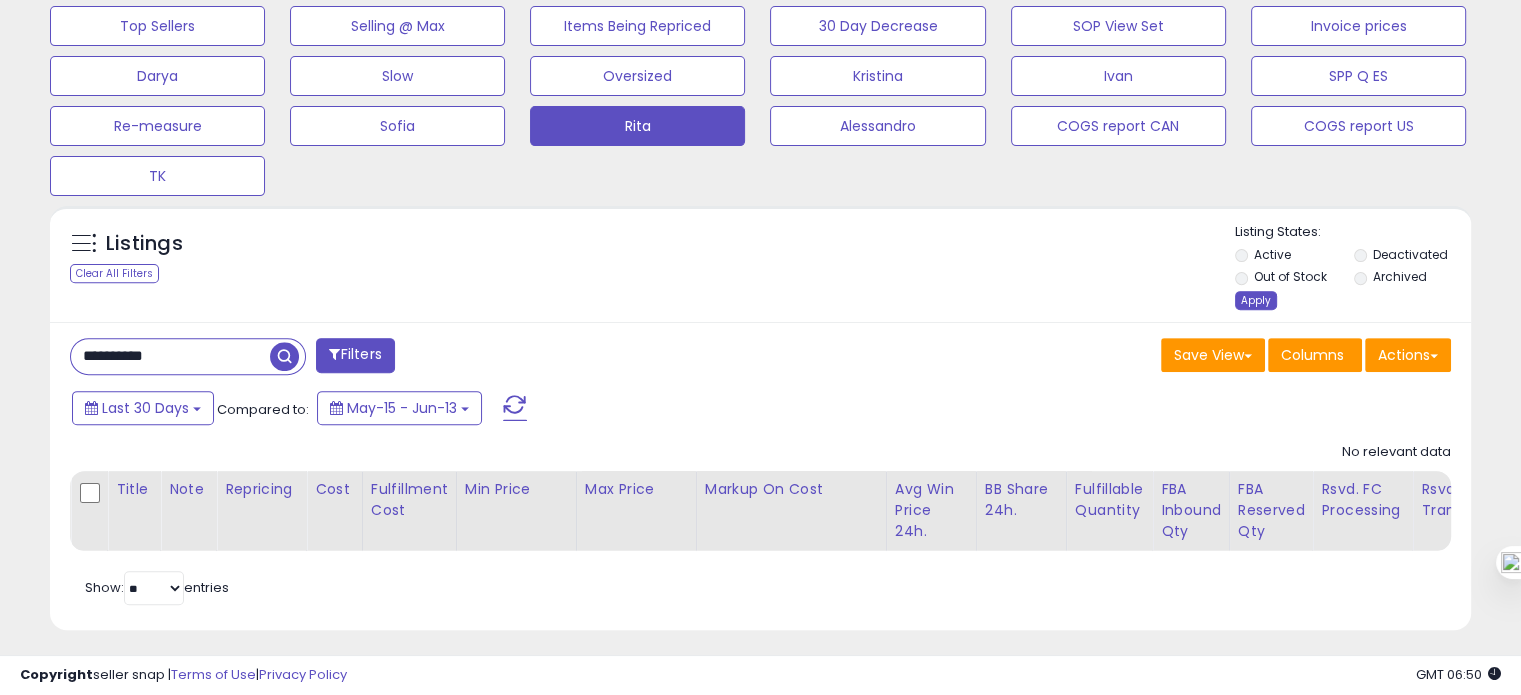 click on "Apply" at bounding box center [1256, 300] 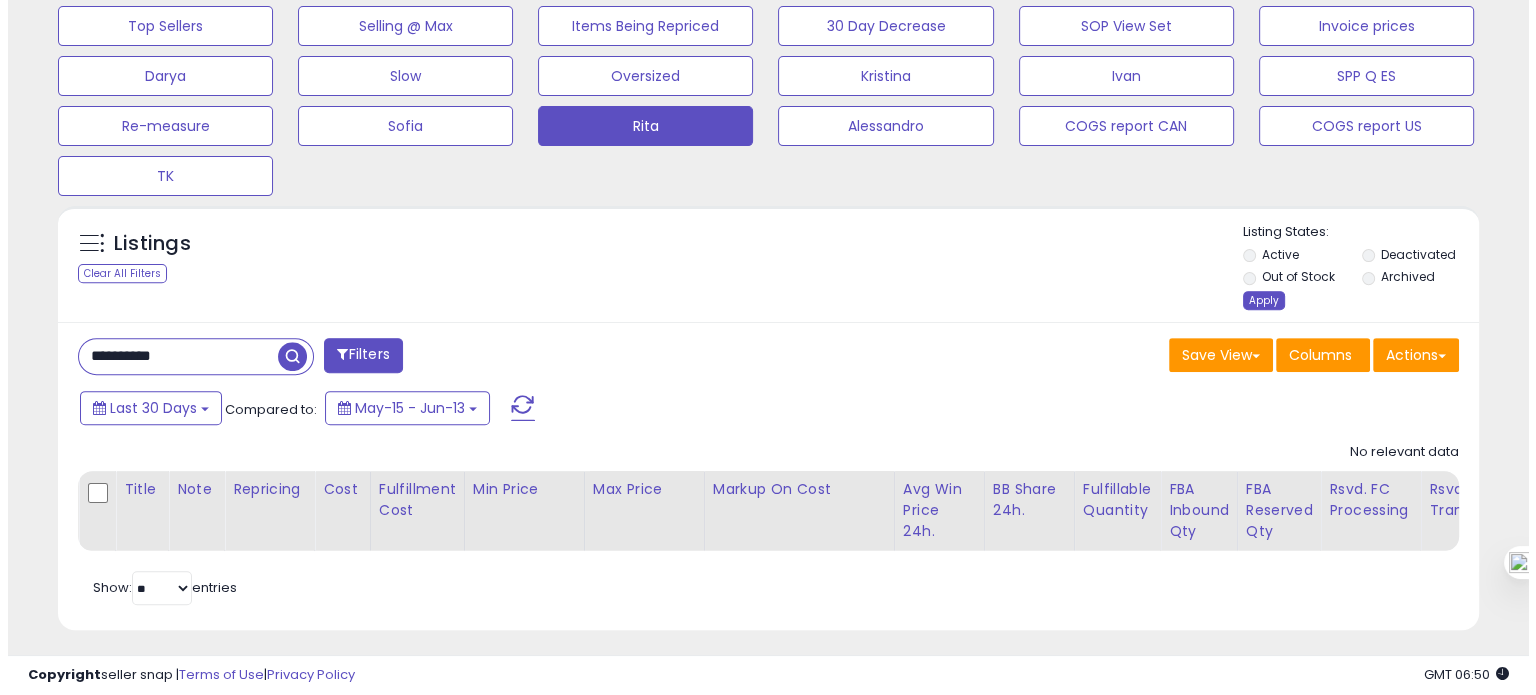 scroll, scrollTop: 999589, scrollLeft: 999168, axis: both 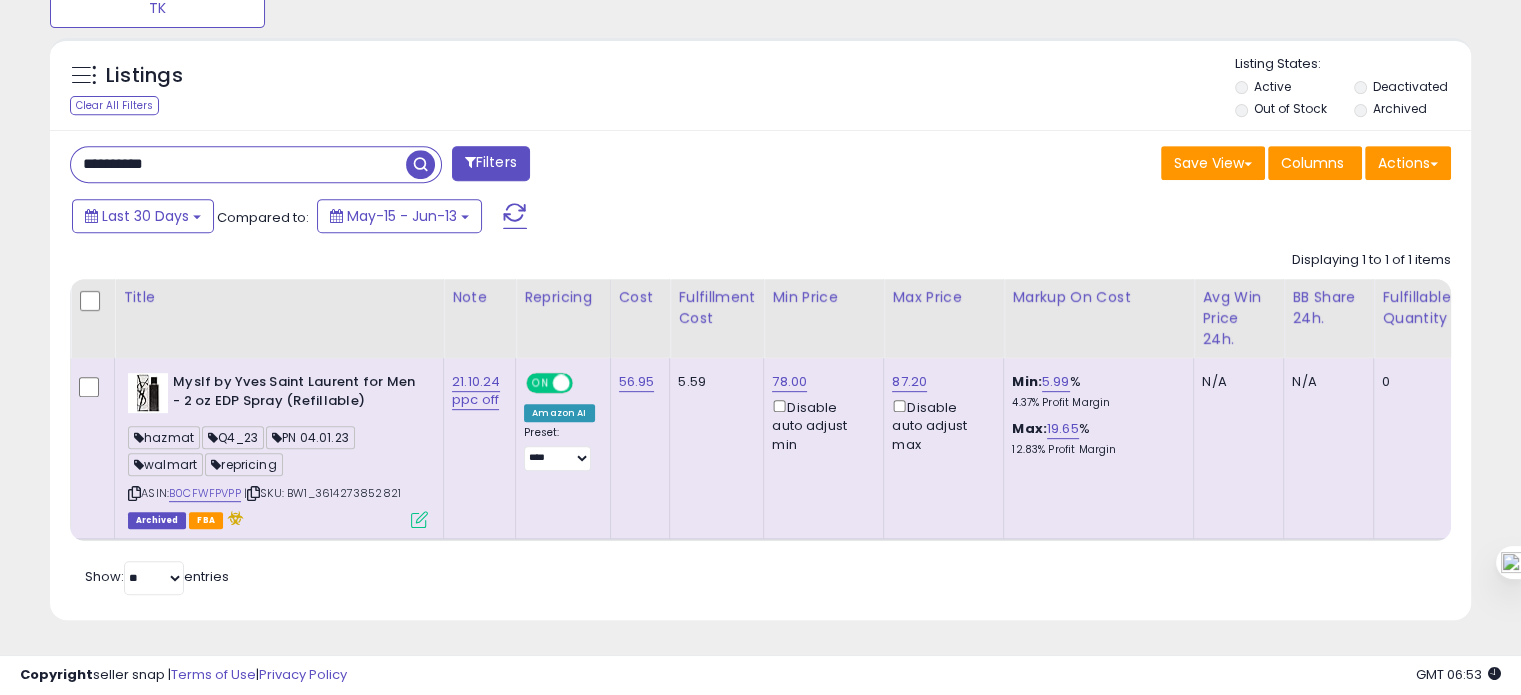 click on "**********" at bounding box center (238, 164) 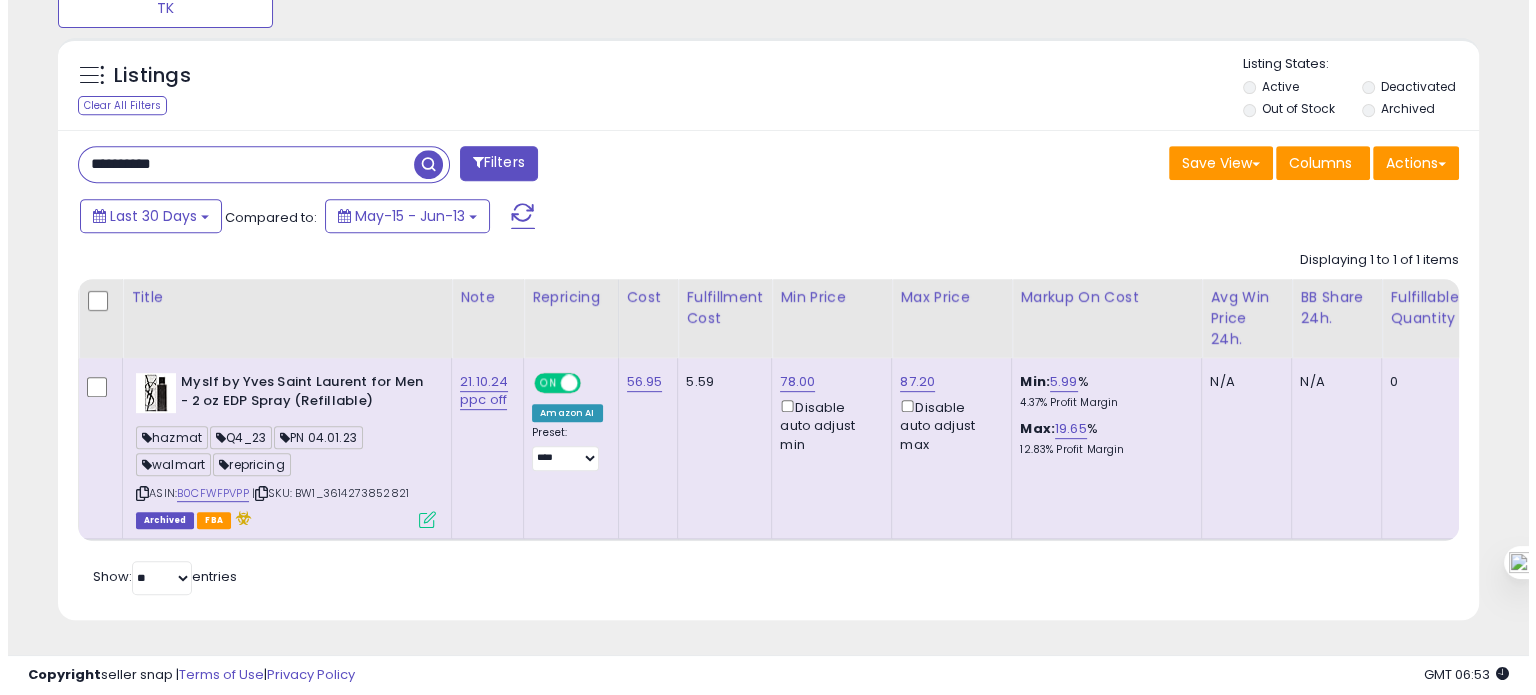 scroll, scrollTop: 674, scrollLeft: 0, axis: vertical 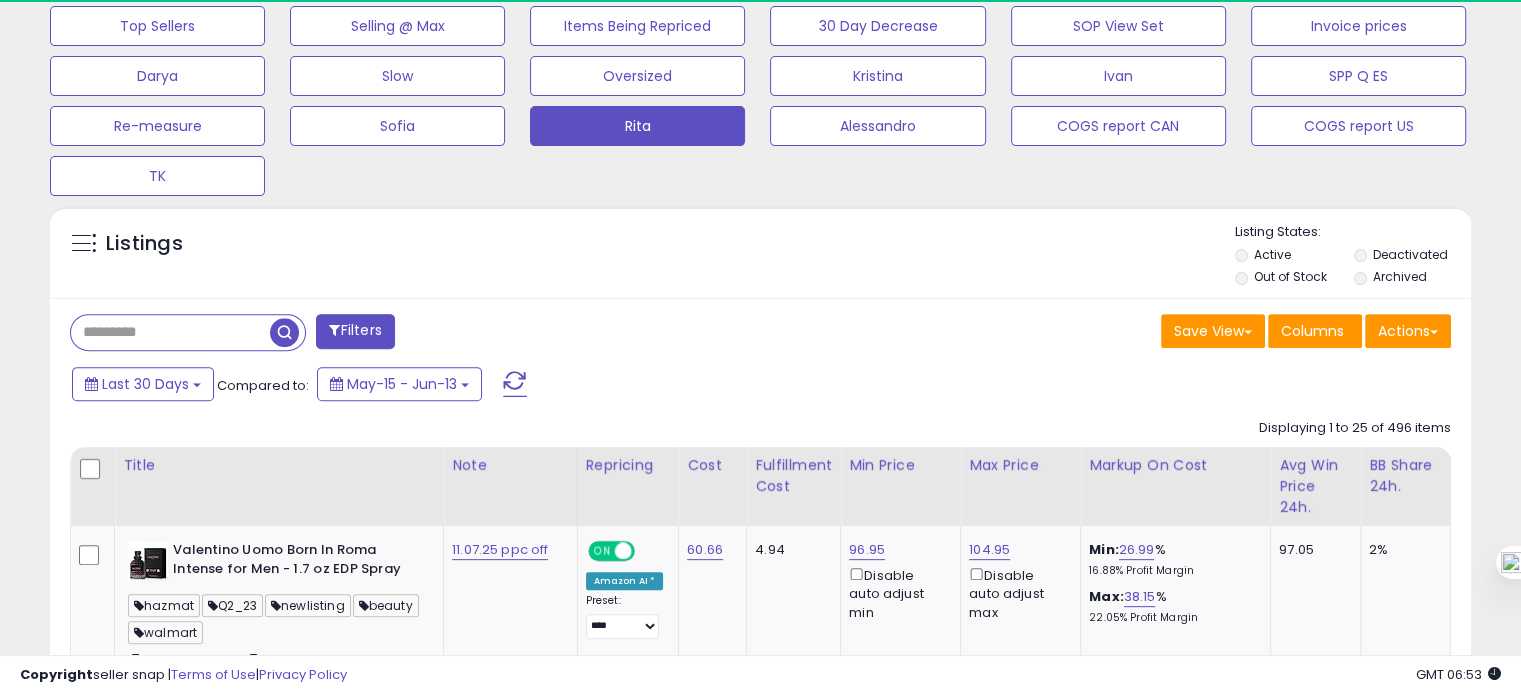 click at bounding box center [170, 332] 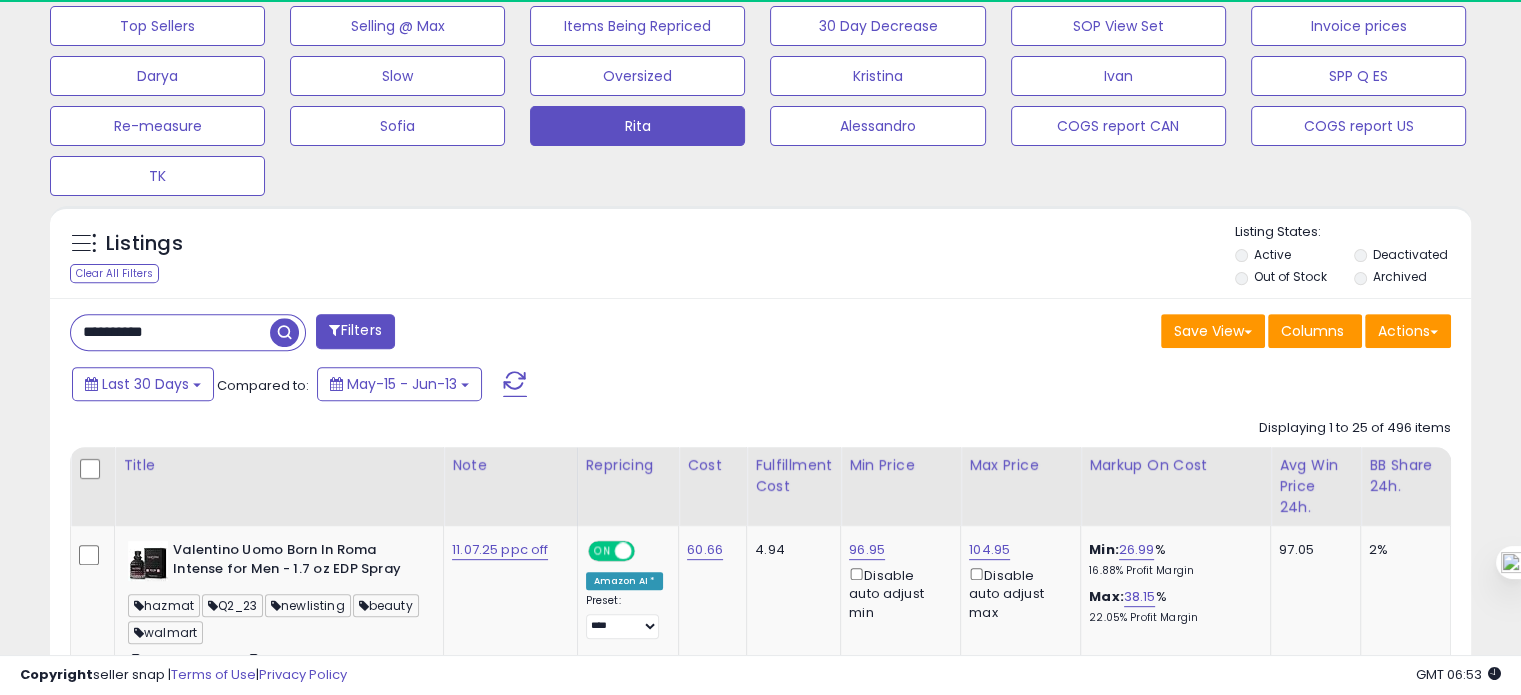 type on "**********" 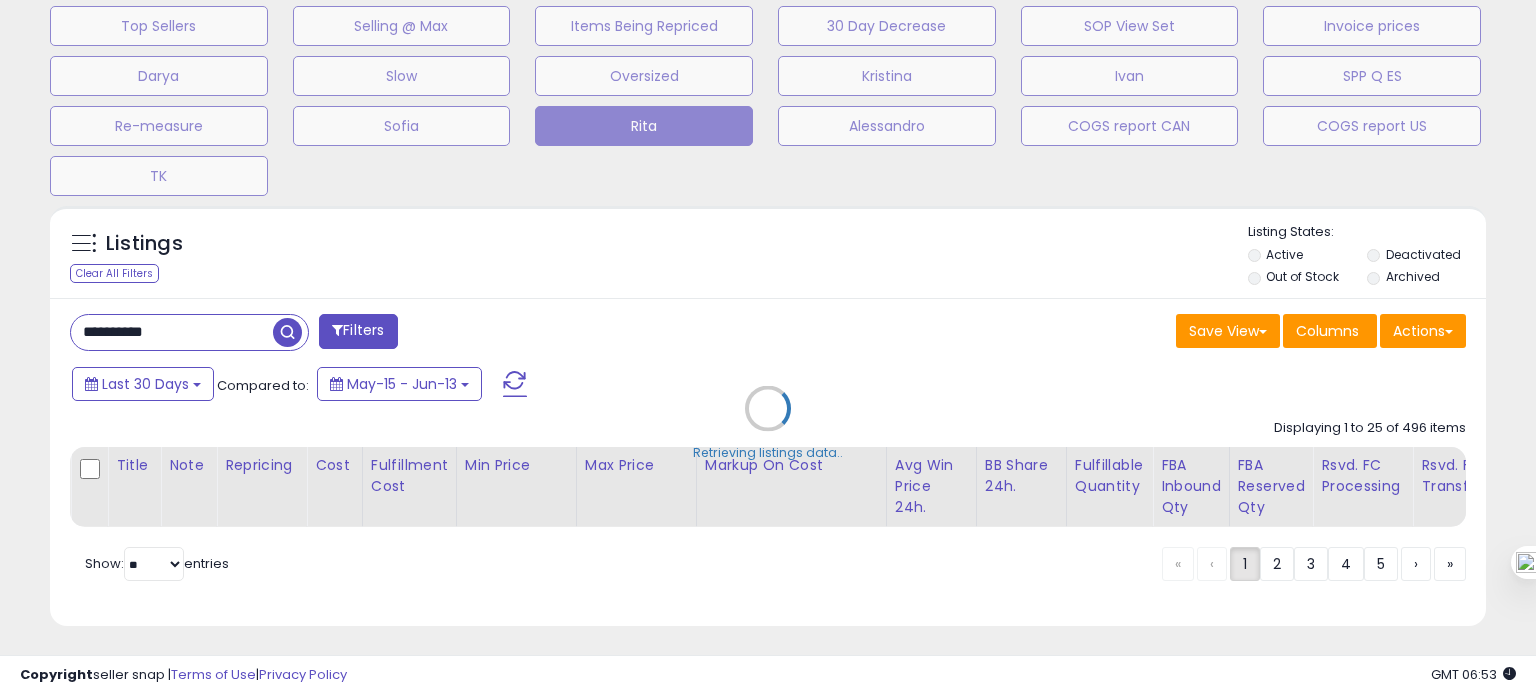 scroll, scrollTop: 999589, scrollLeft: 999168, axis: both 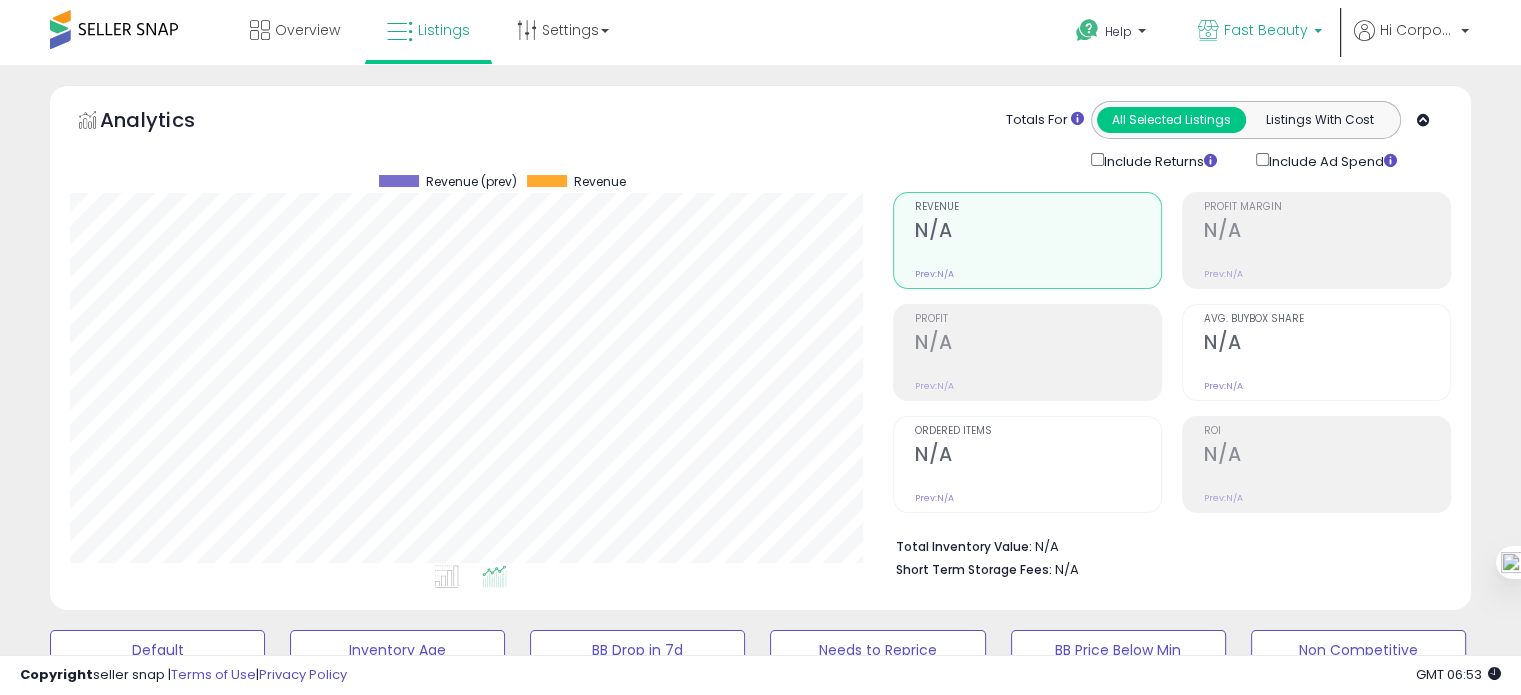 click on "Fast Beauty" at bounding box center [1266, 30] 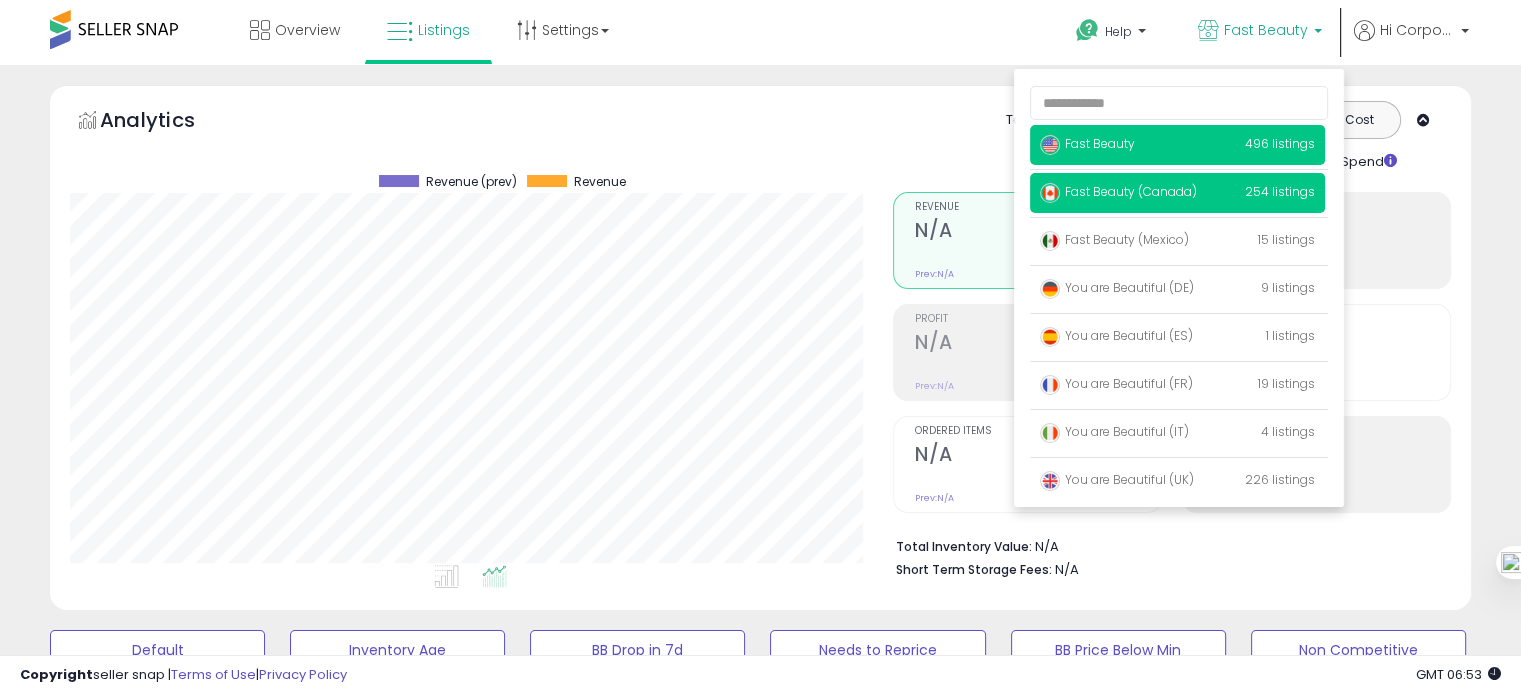 click on "Fast Beauty (Canada)" at bounding box center [1118, 191] 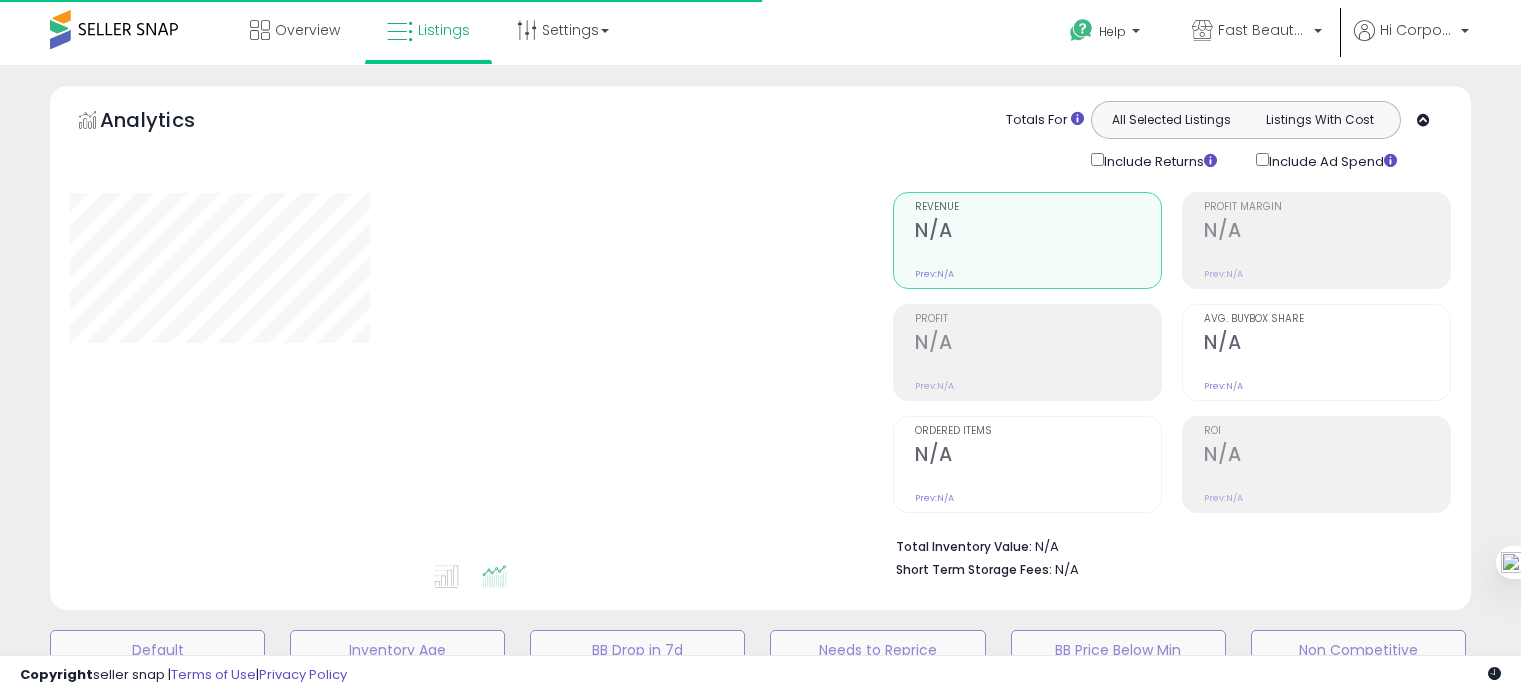 scroll, scrollTop: 0, scrollLeft: 0, axis: both 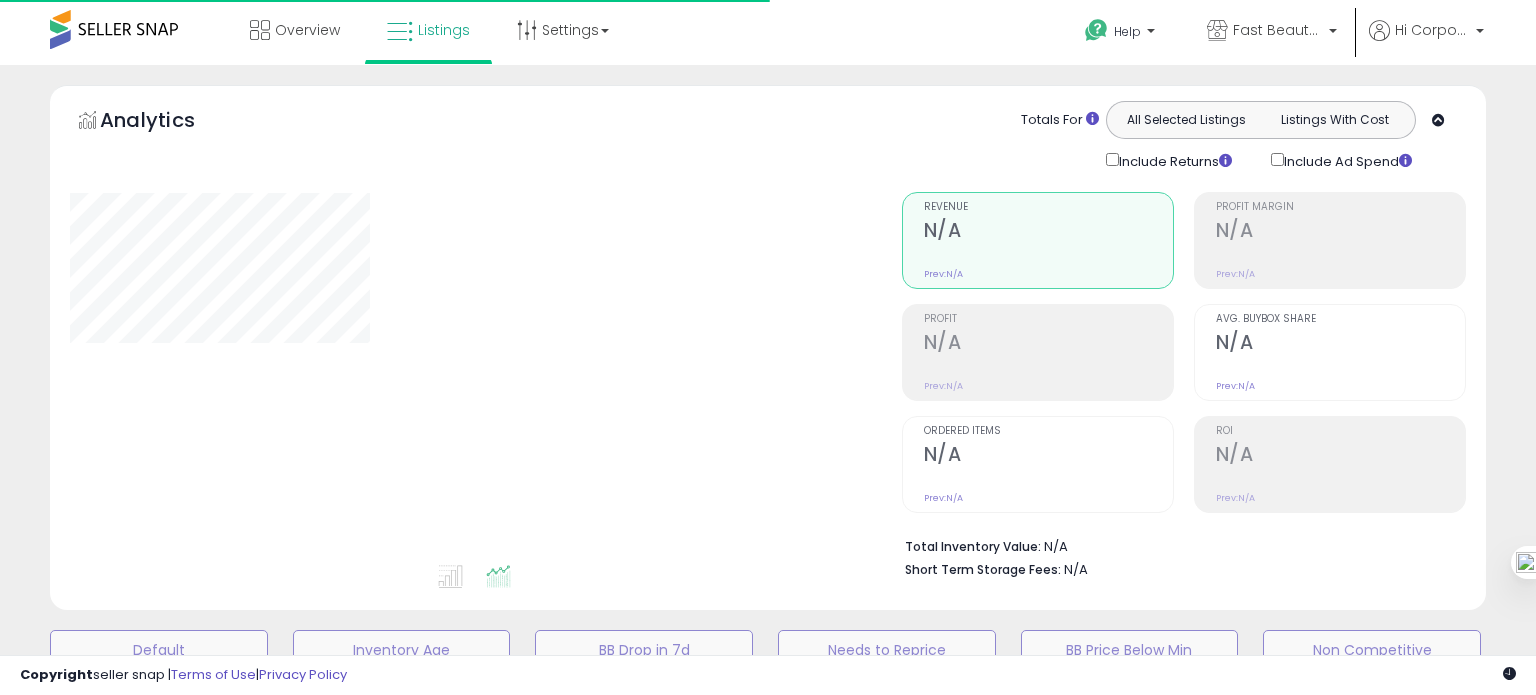 type on "**********" 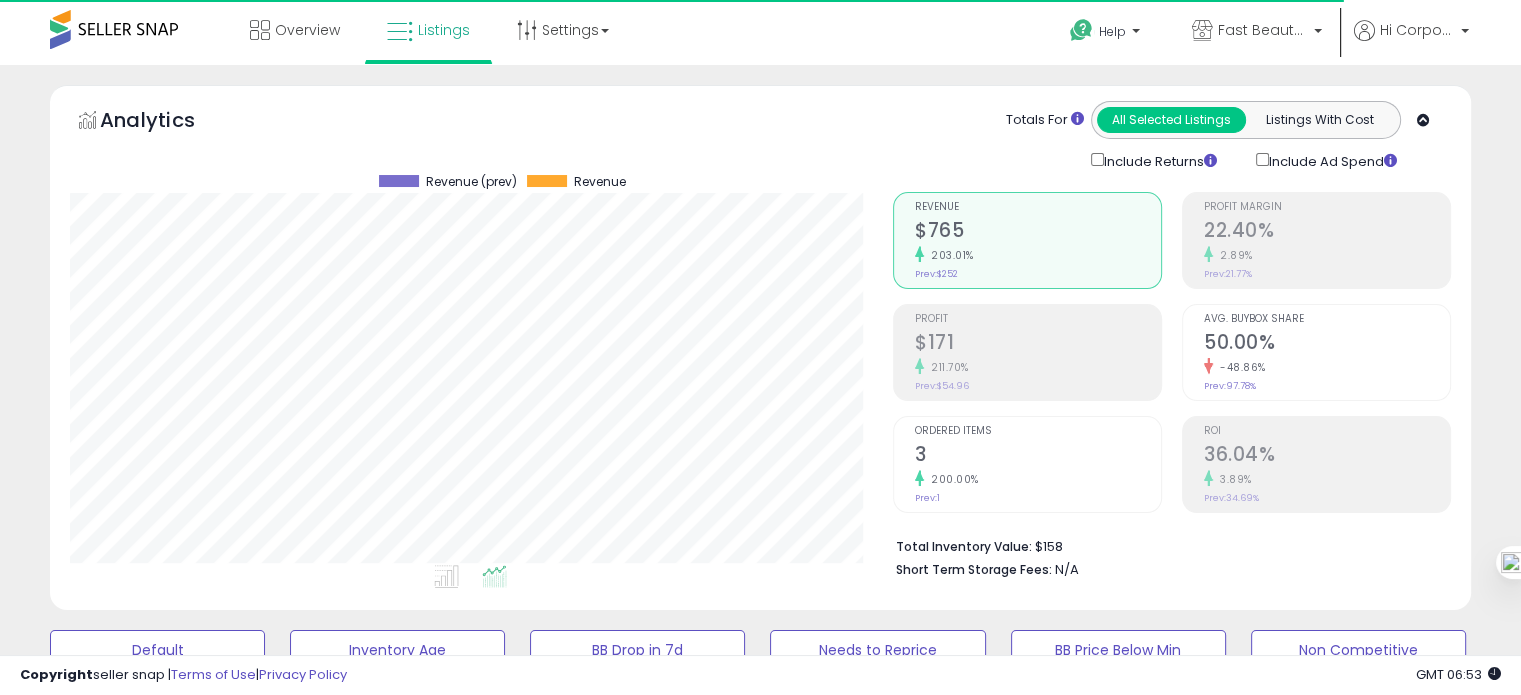 scroll, scrollTop: 999589, scrollLeft: 999176, axis: both 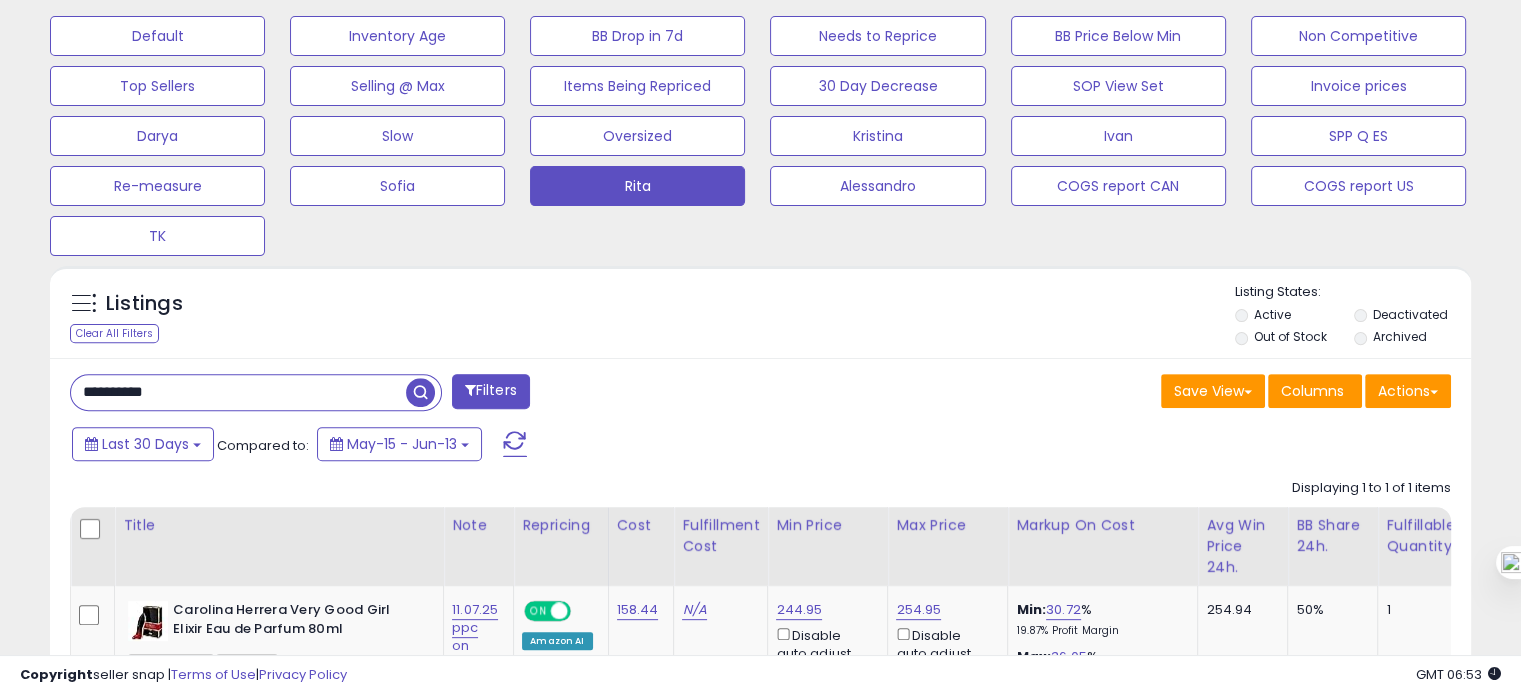 click on "**********" at bounding box center [238, 392] 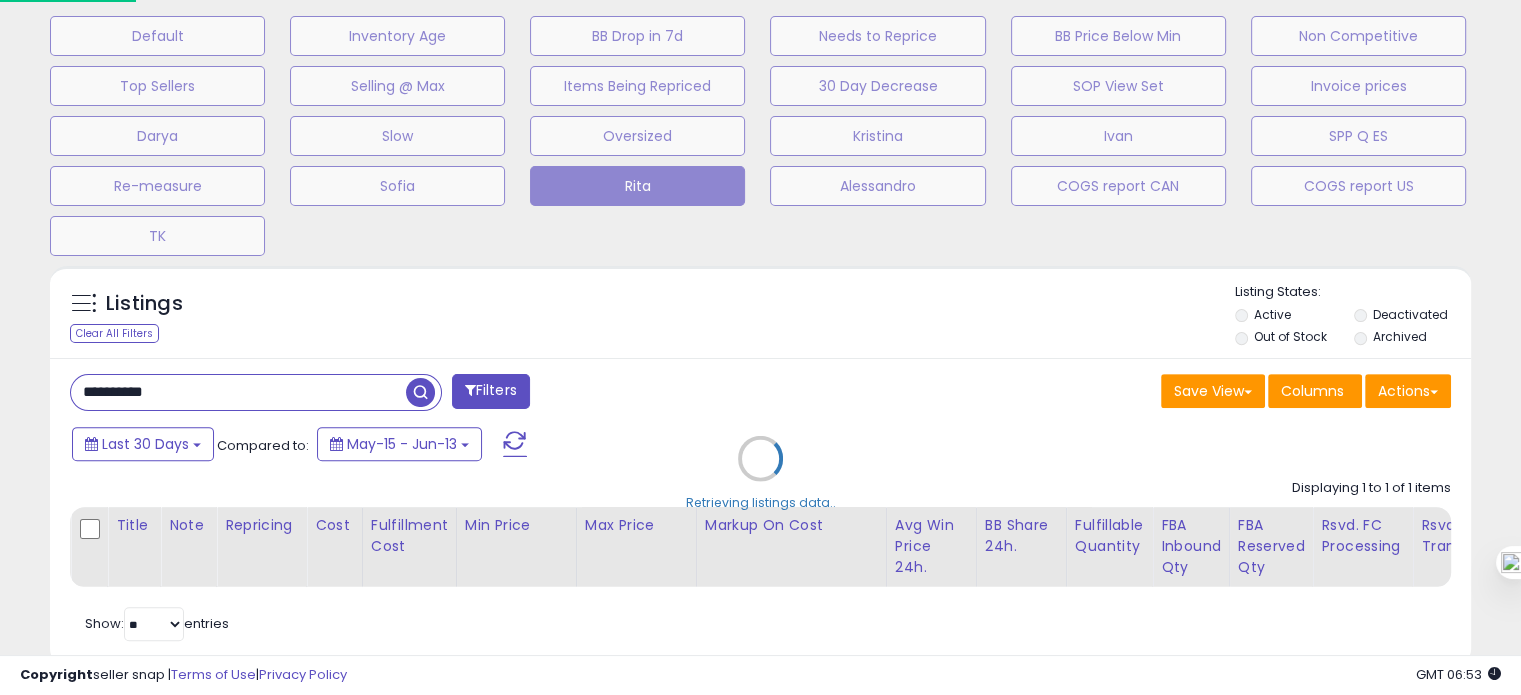 scroll, scrollTop: 999589, scrollLeft: 999168, axis: both 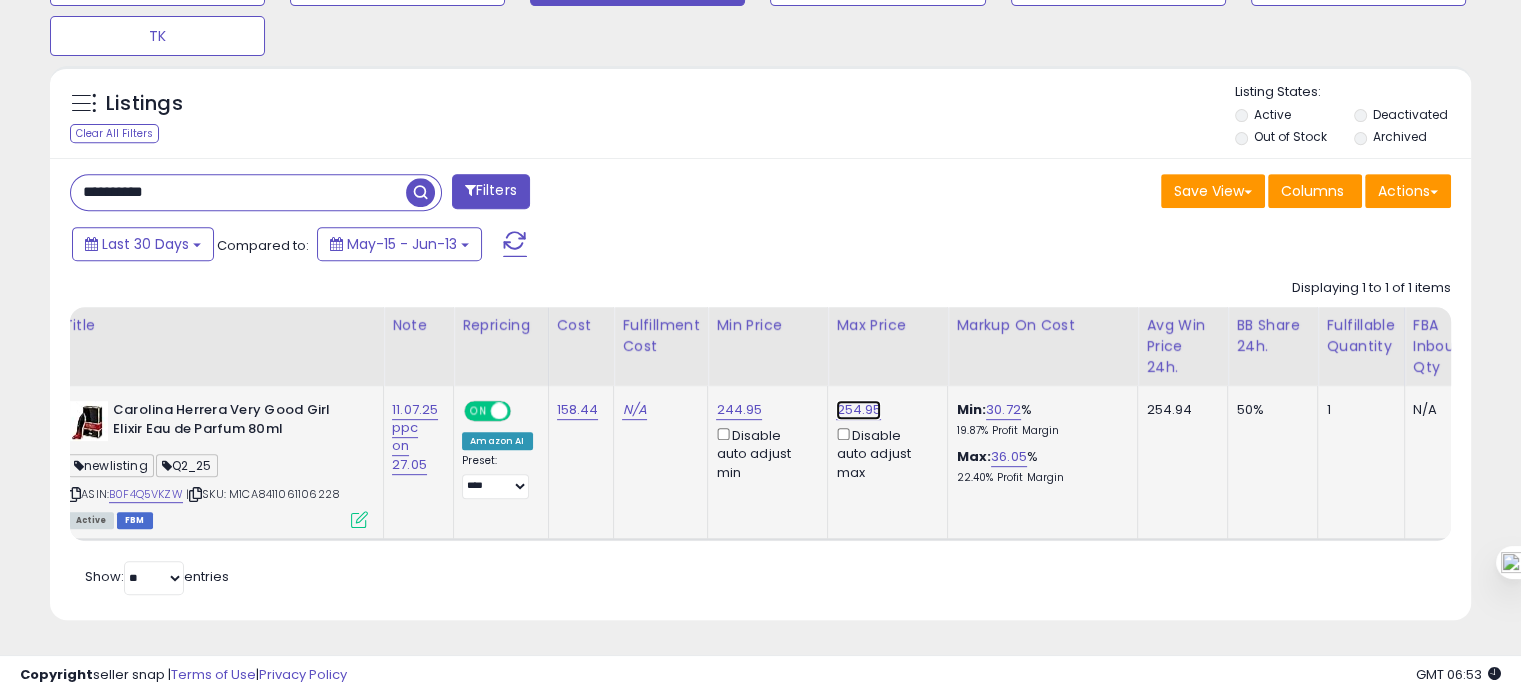click on "254.95" at bounding box center [858, 410] 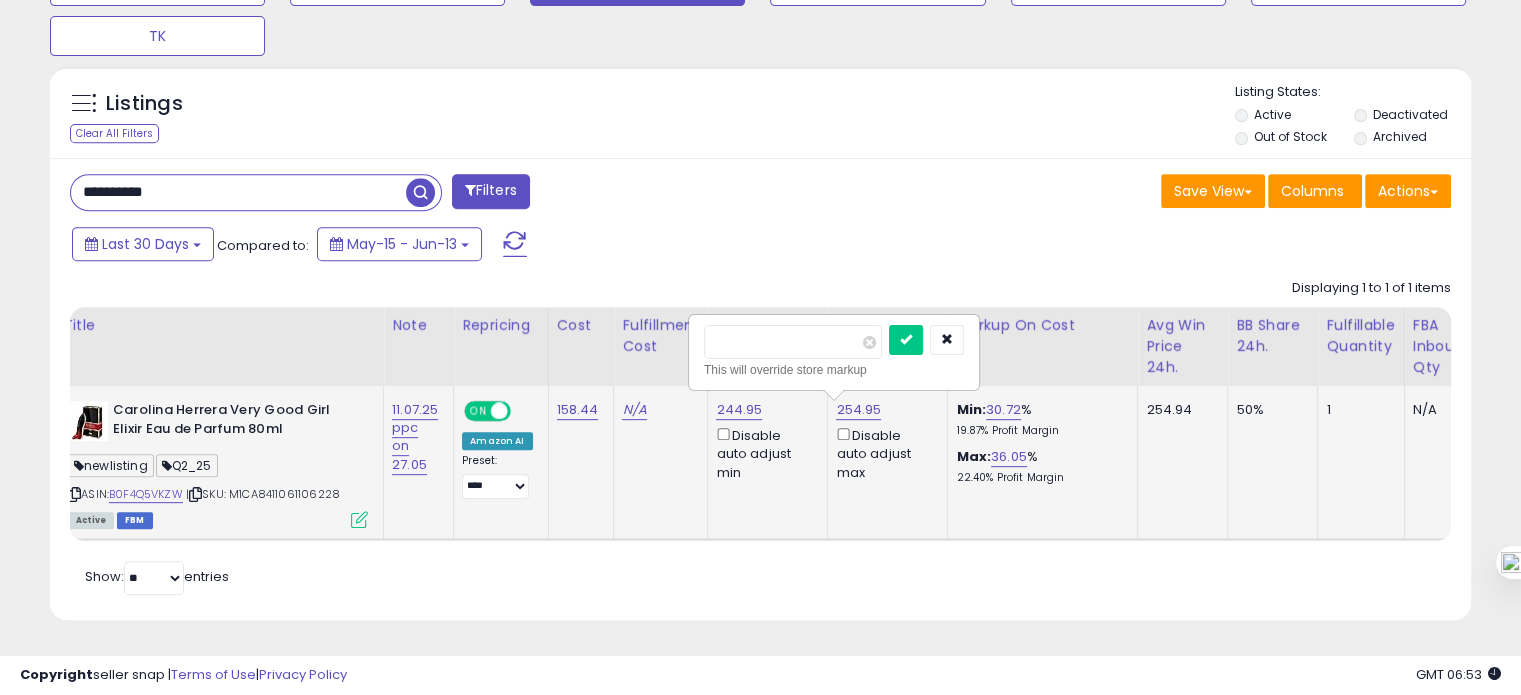 click on "******" at bounding box center [793, 342] 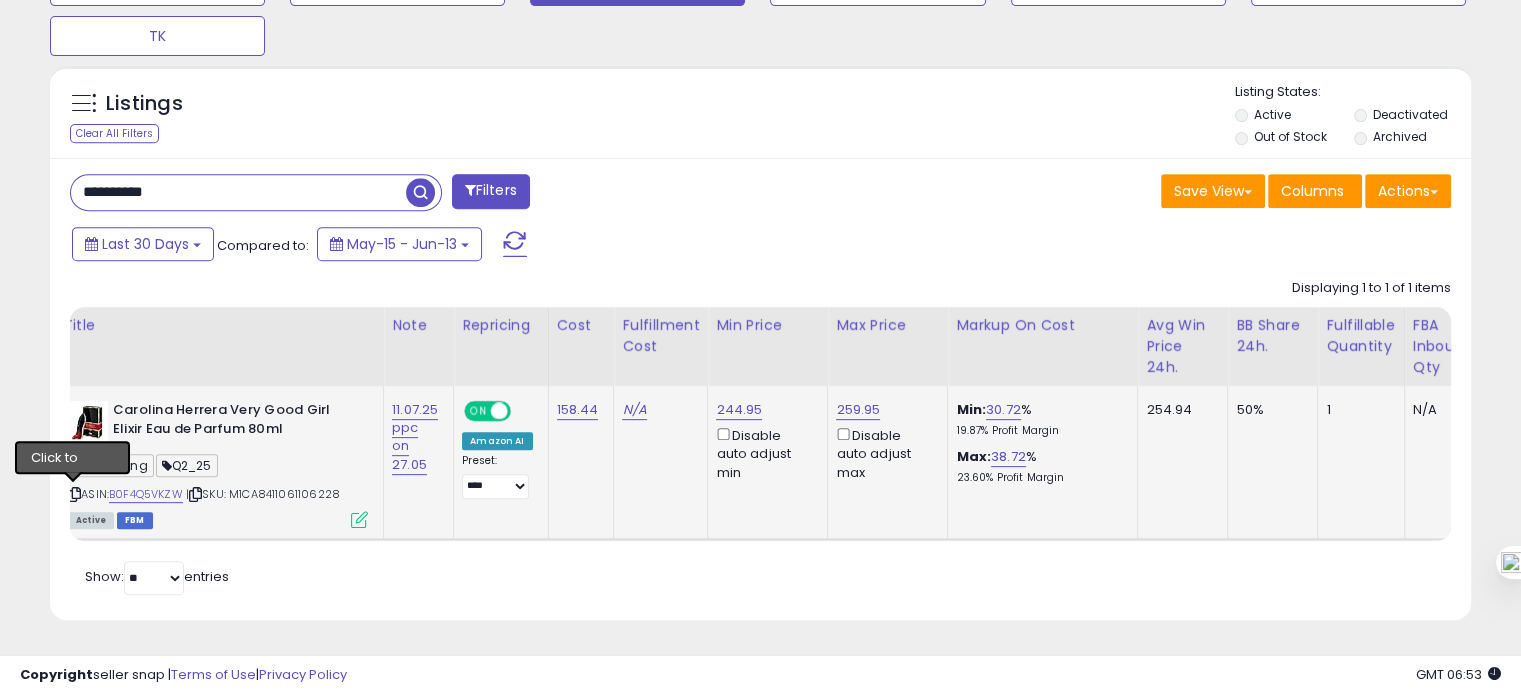 click at bounding box center (74, 494) 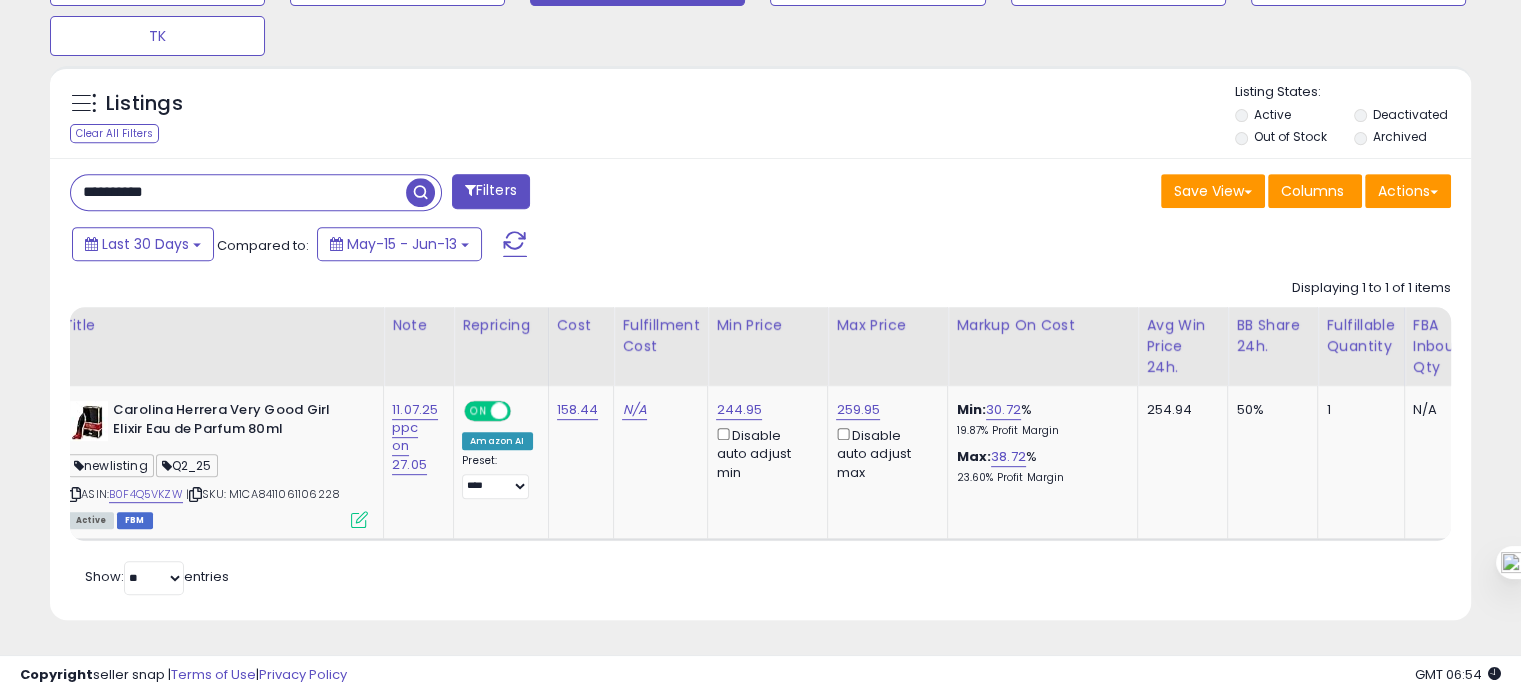 drag, startPoint x: 203, startPoint y: 195, endPoint x: 184, endPoint y: 177, distance: 26.172504 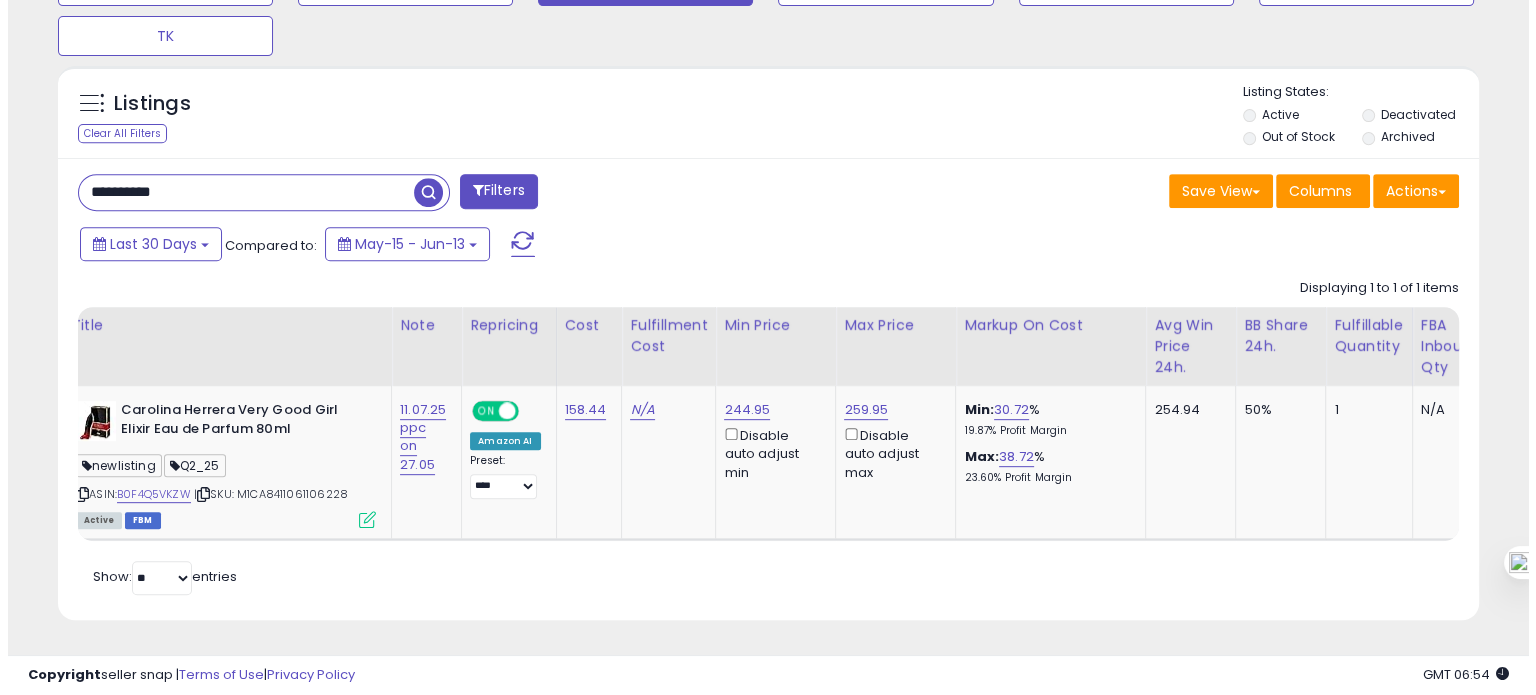 scroll, scrollTop: 674, scrollLeft: 0, axis: vertical 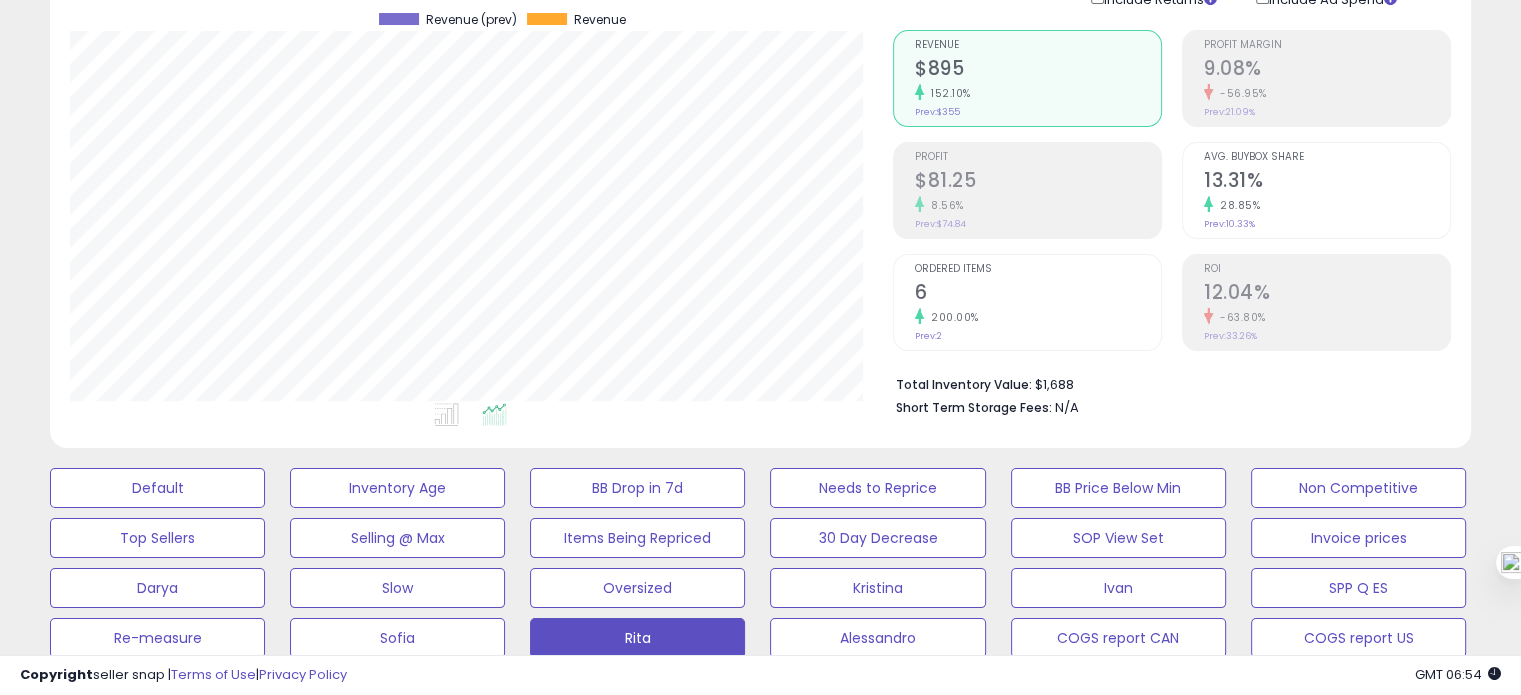 click on "6" at bounding box center (1038, 294) 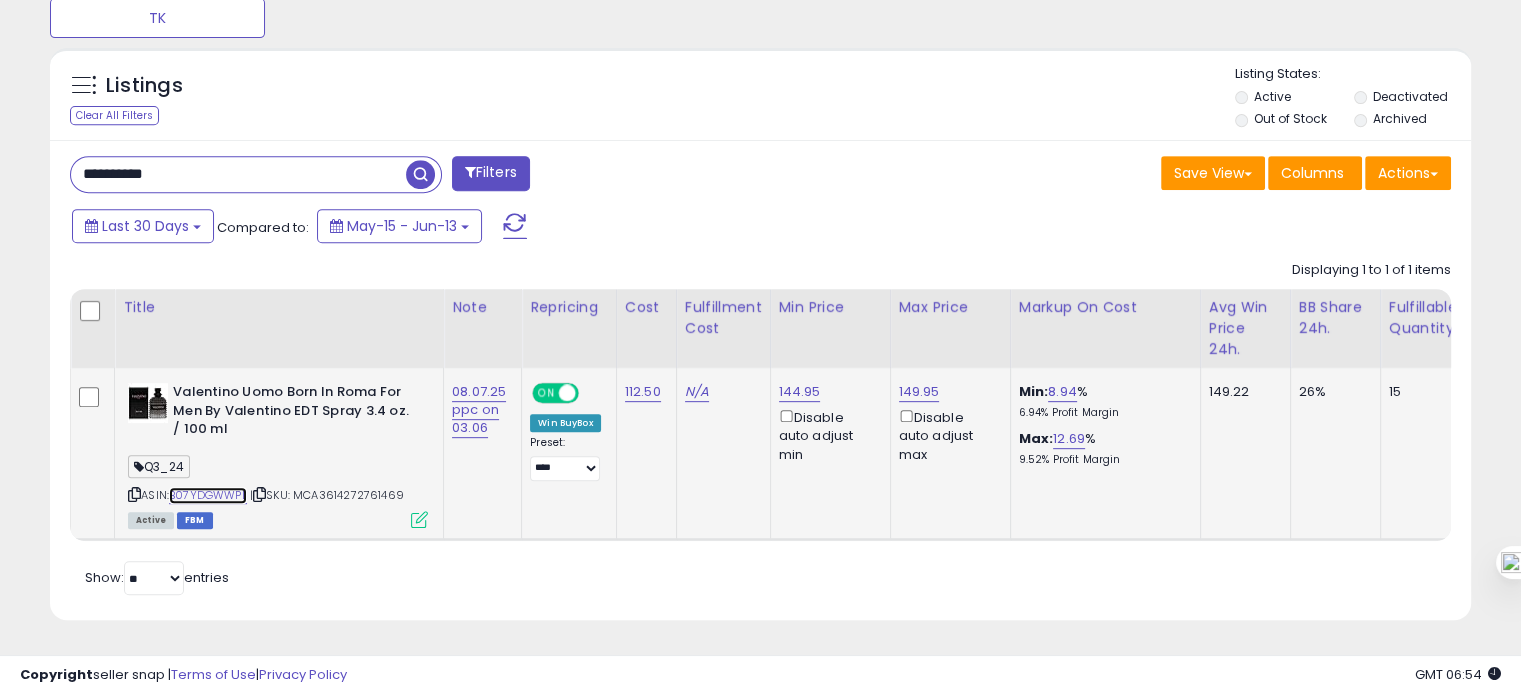 click on "B07YDGWWPL" at bounding box center [208, 495] 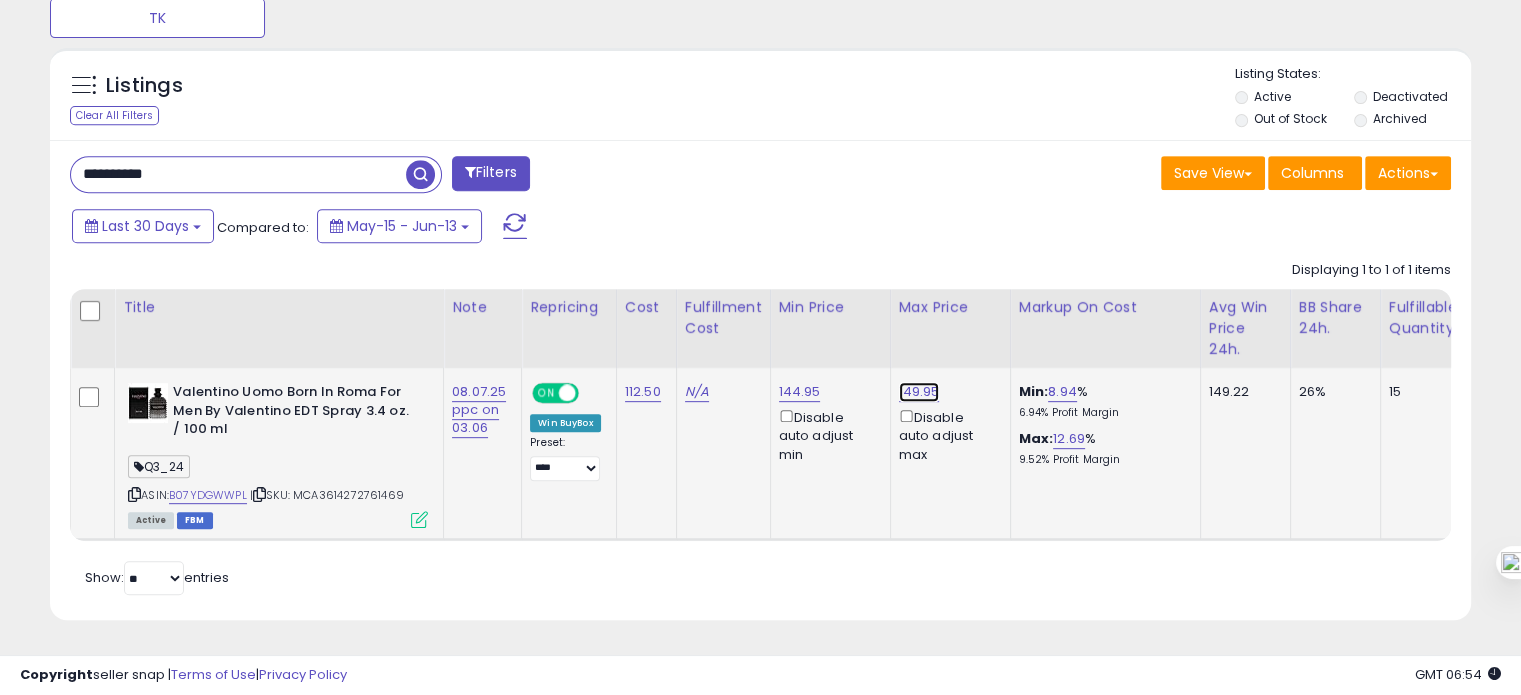 click on "149.95" at bounding box center [919, 392] 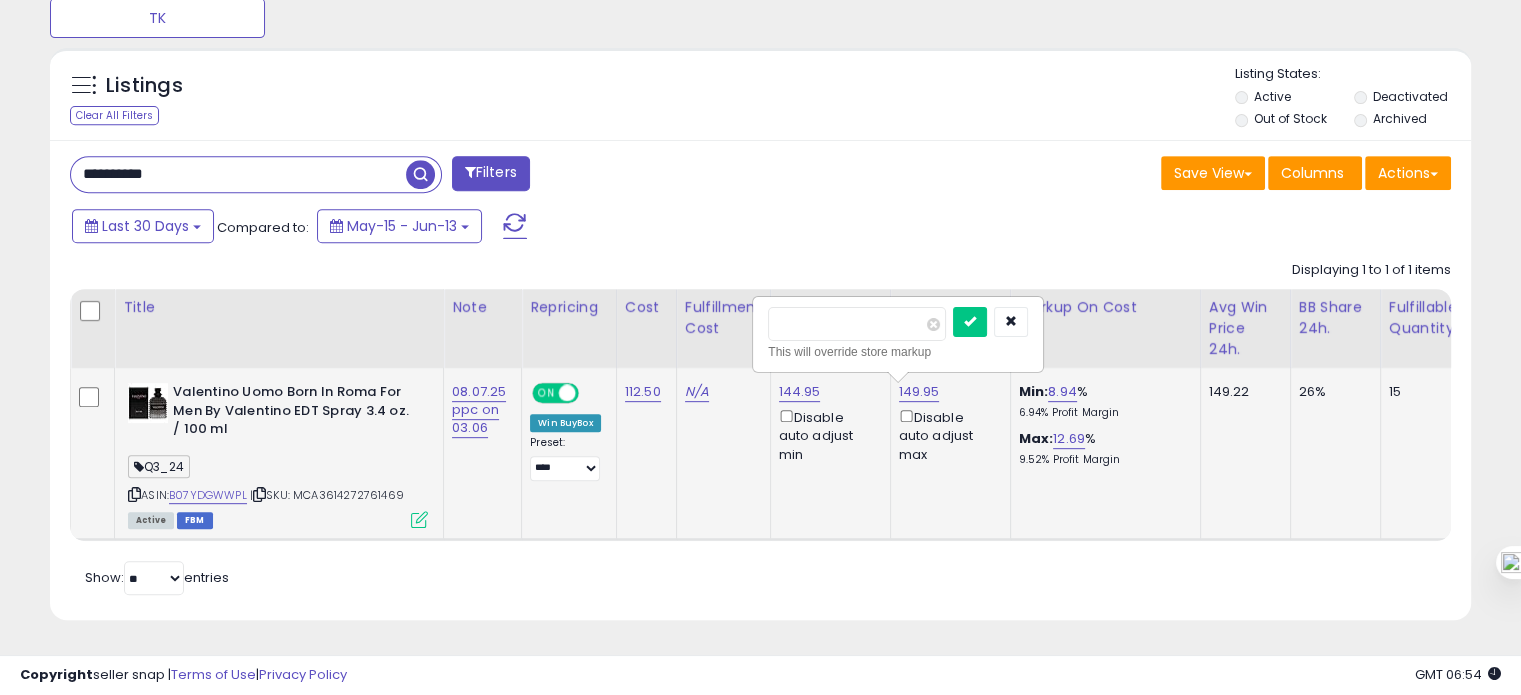 click on "******" at bounding box center (857, 324) 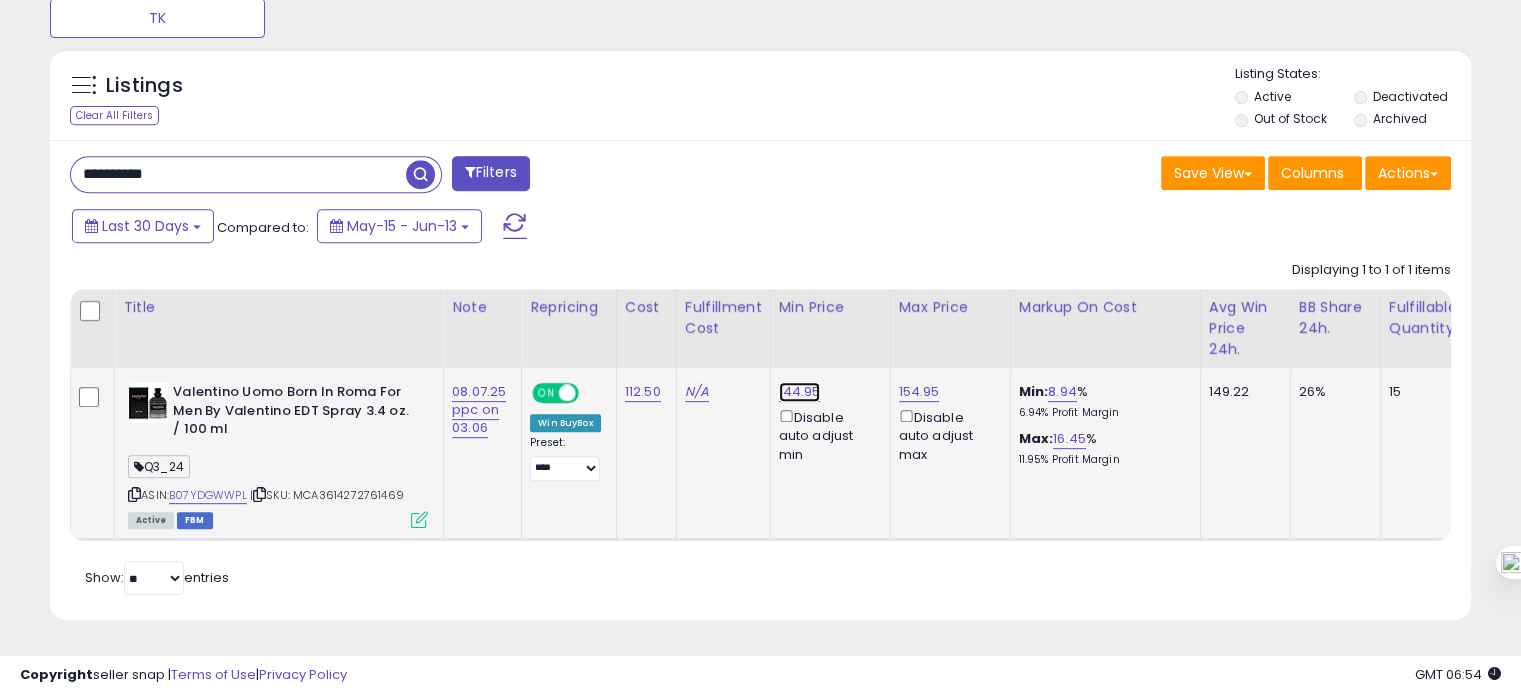 click on "144.95" at bounding box center [800, 392] 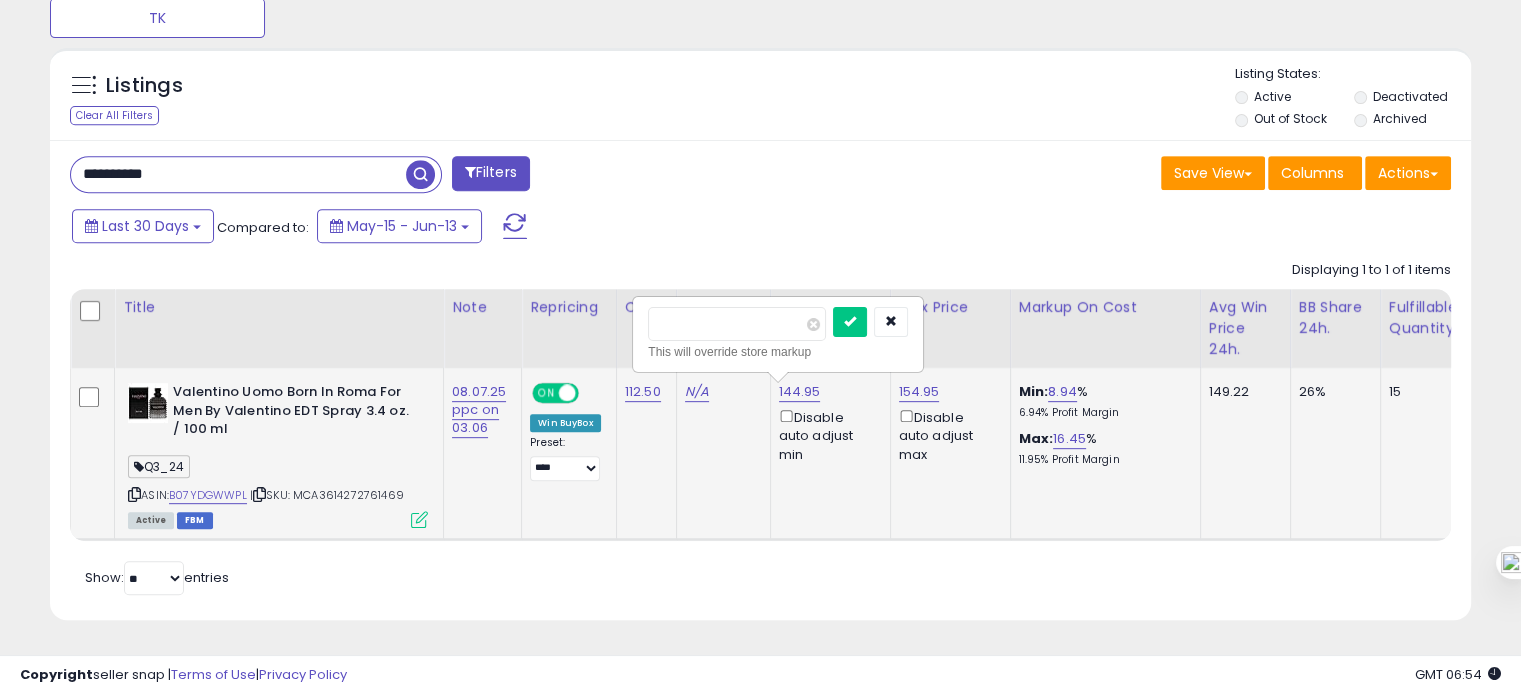click on "******" at bounding box center (737, 324) 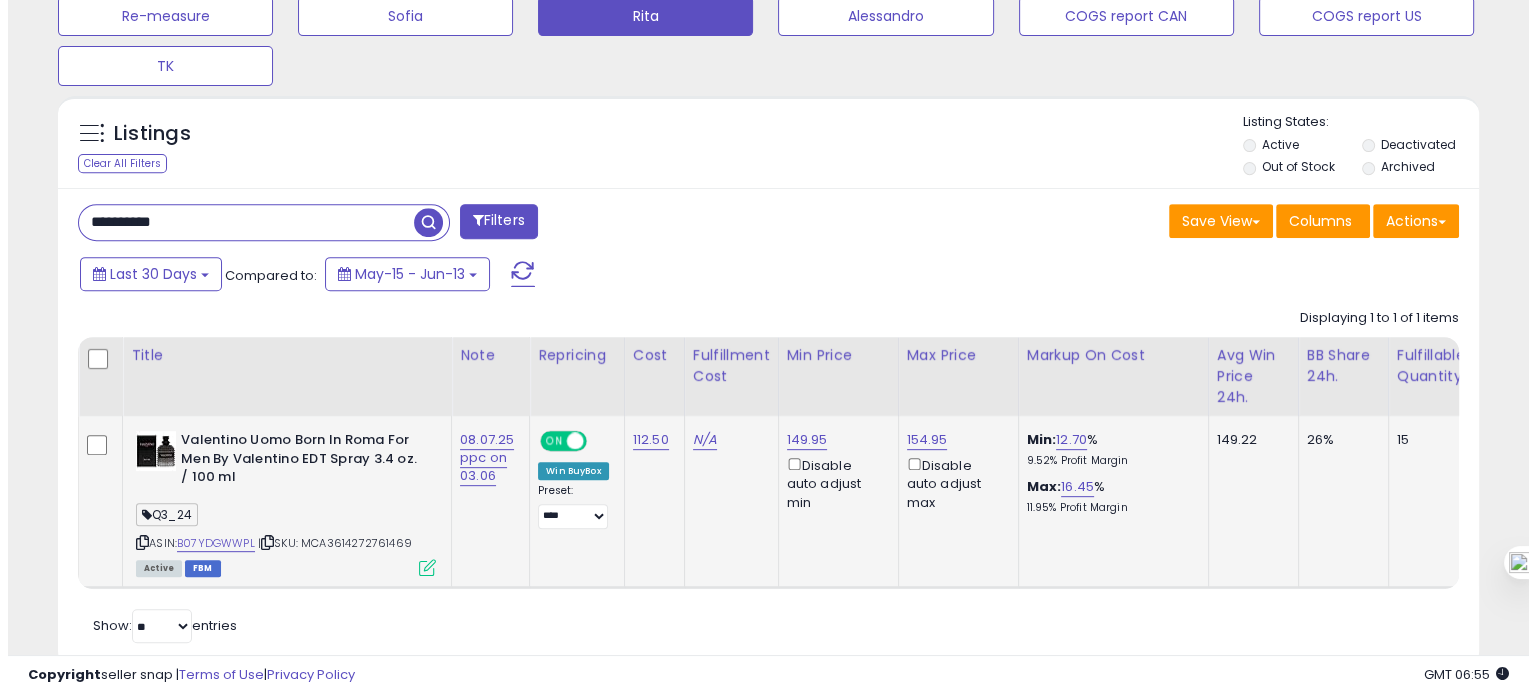 scroll, scrollTop: 846, scrollLeft: 0, axis: vertical 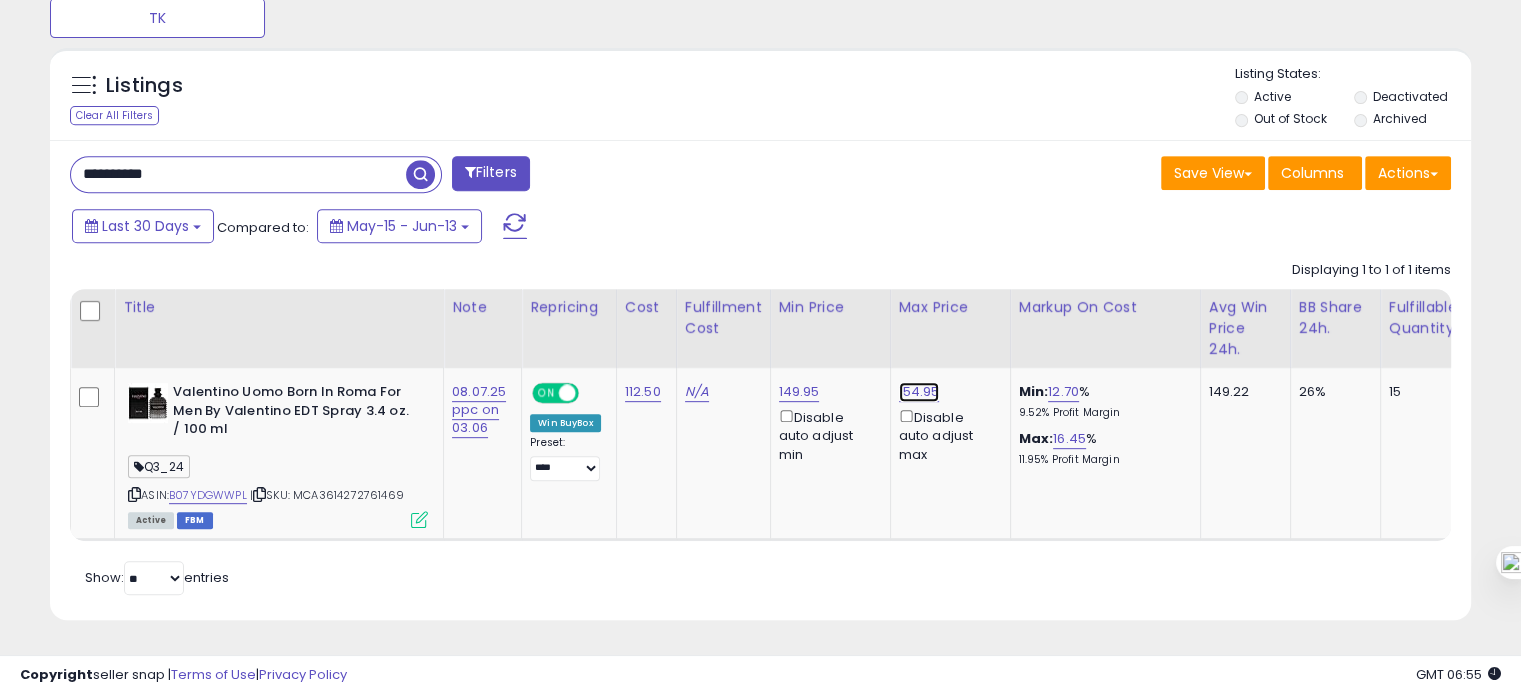 click on "154.95" at bounding box center (919, 392) 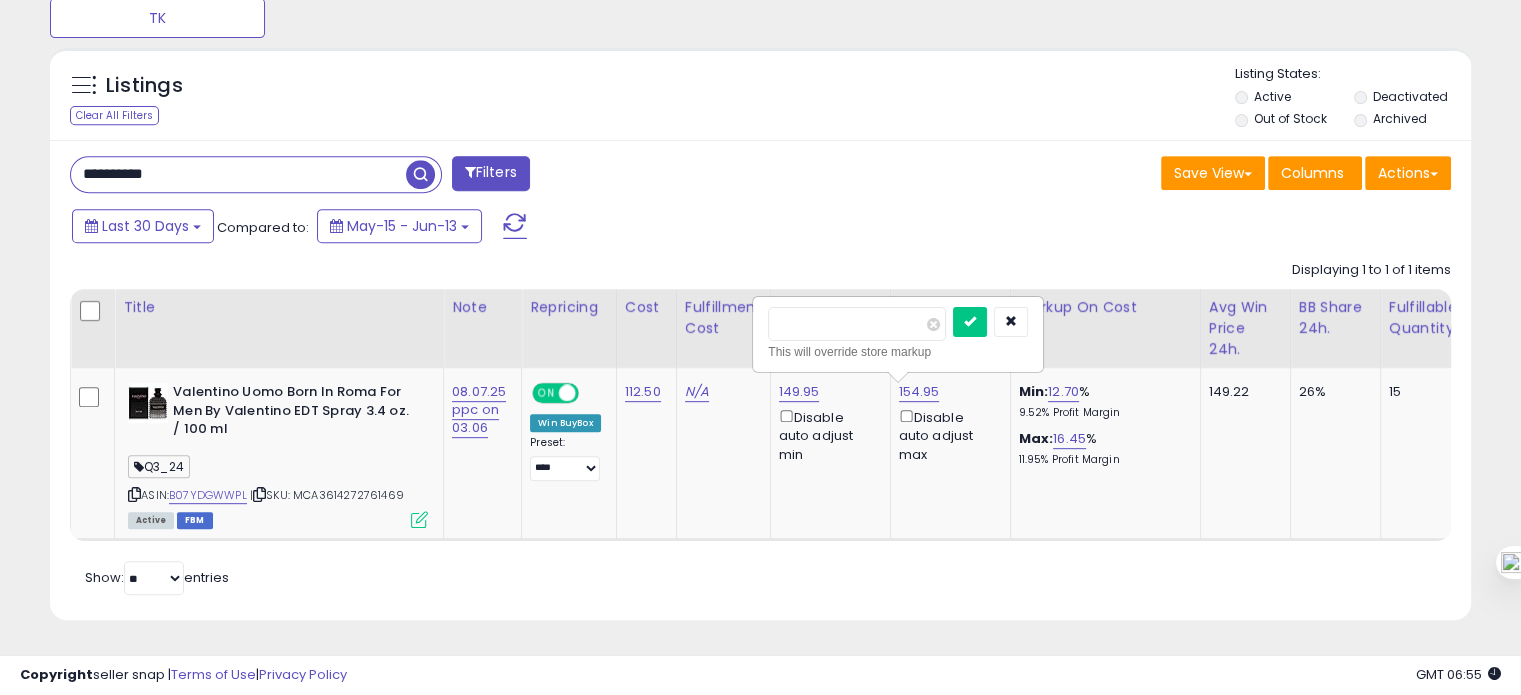 click on "******" at bounding box center [857, 324] 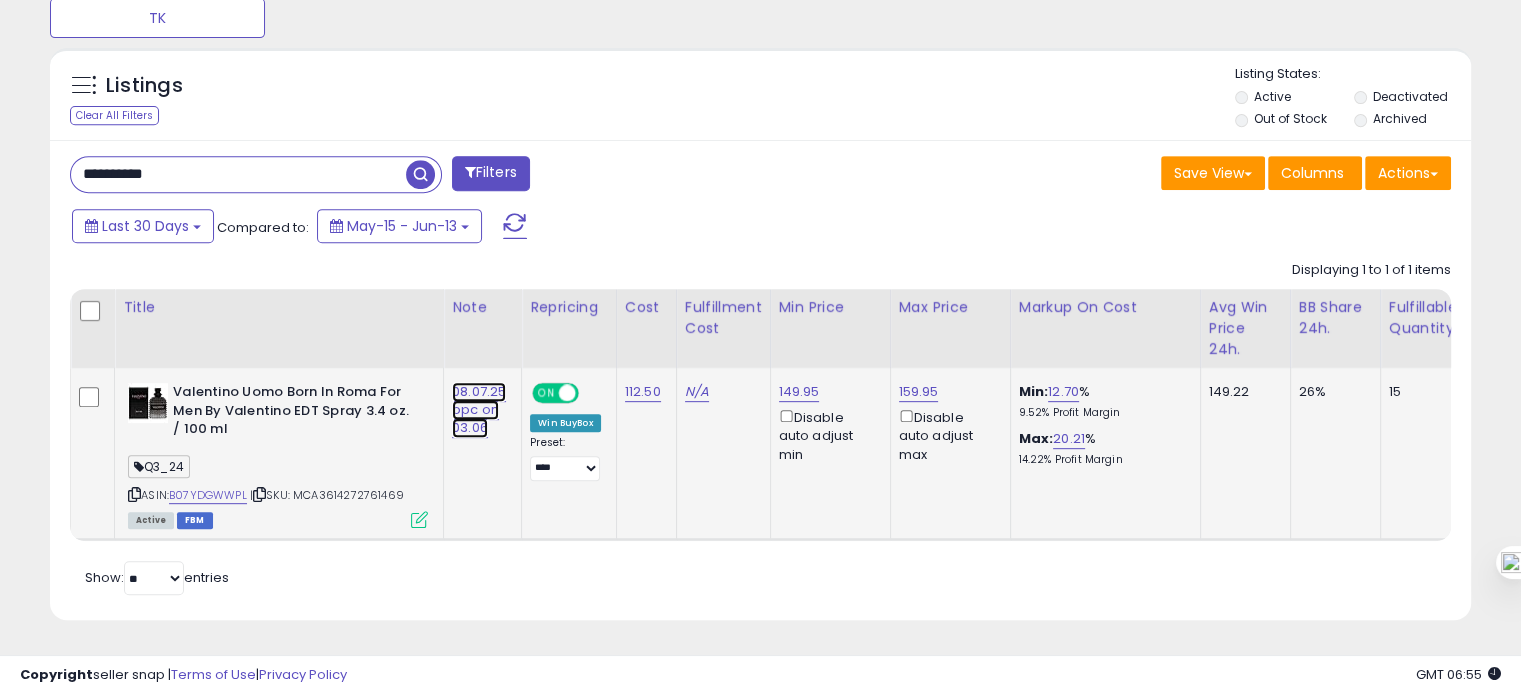 click on "08.07.25 ppc on 03.06" at bounding box center (479, 410) 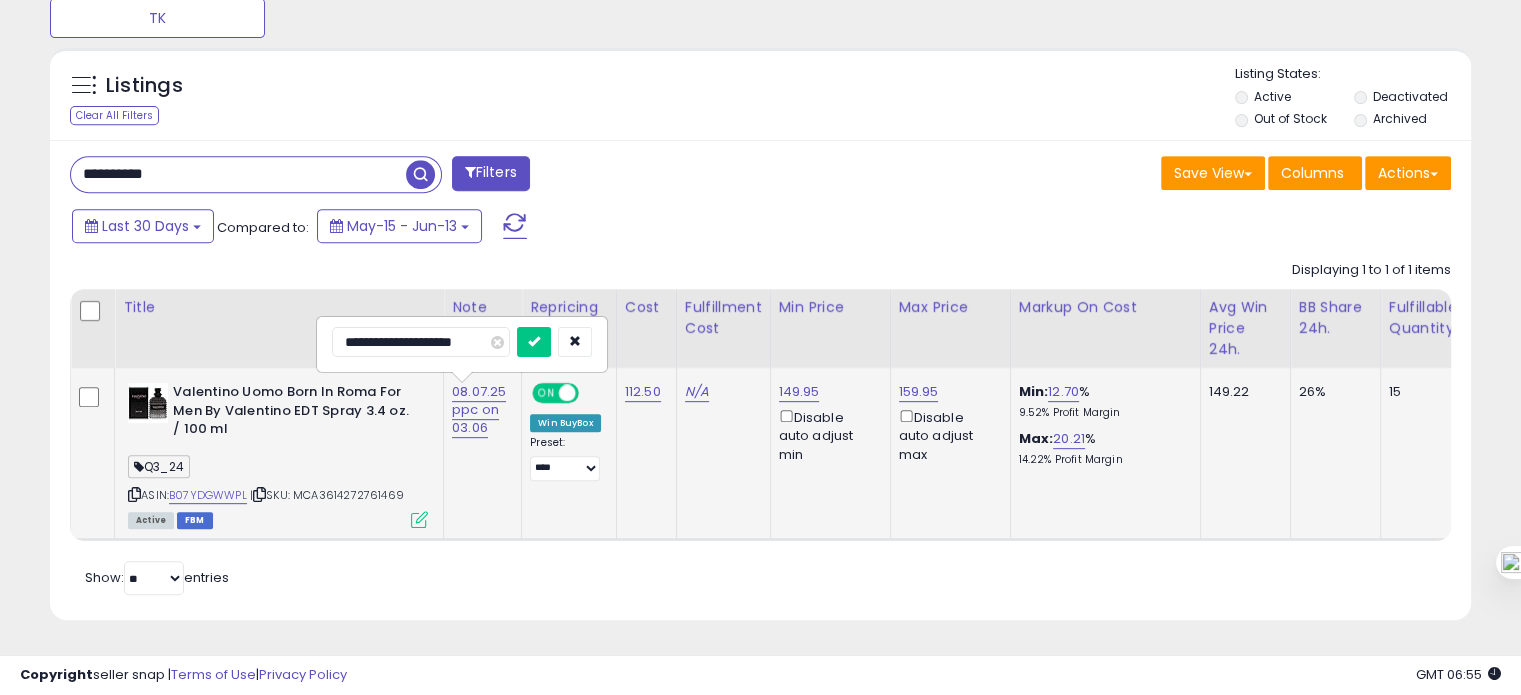 click on "**********" at bounding box center [421, 342] 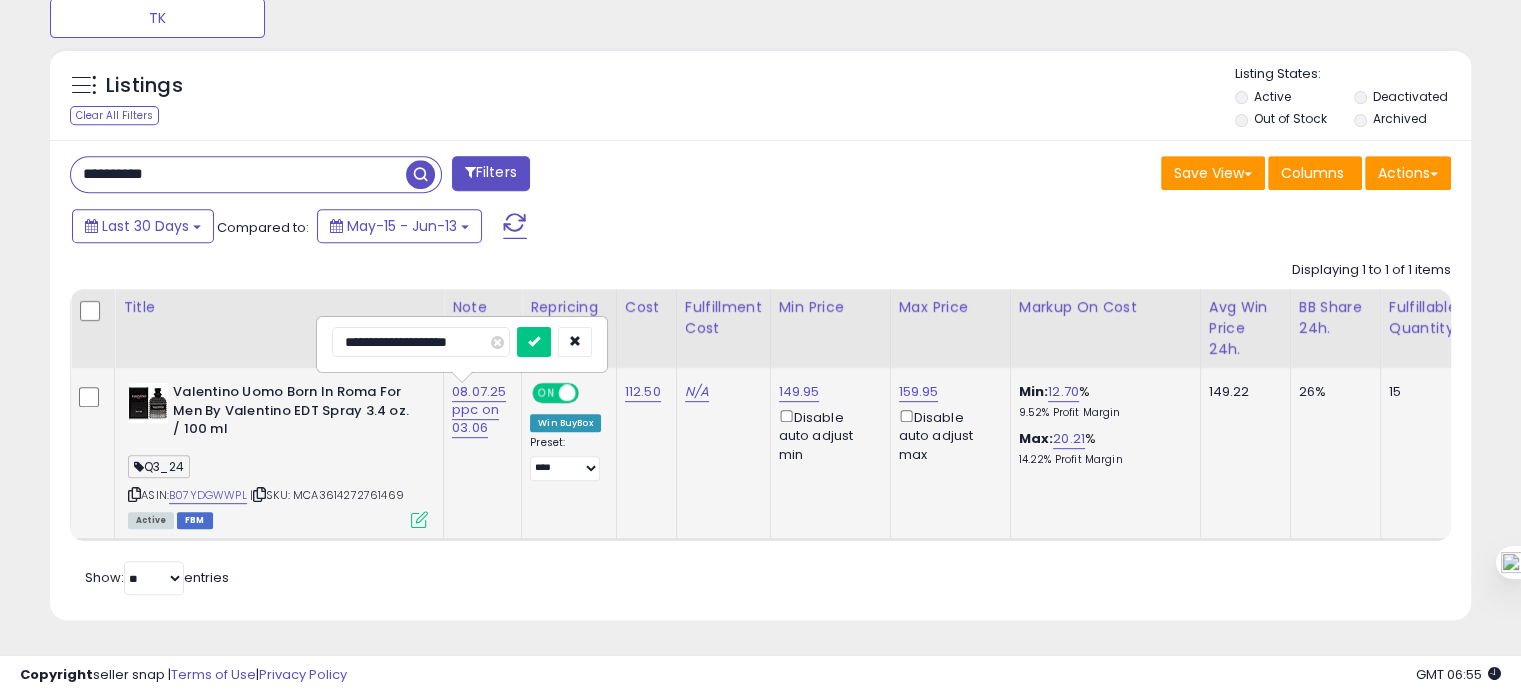 type on "**********" 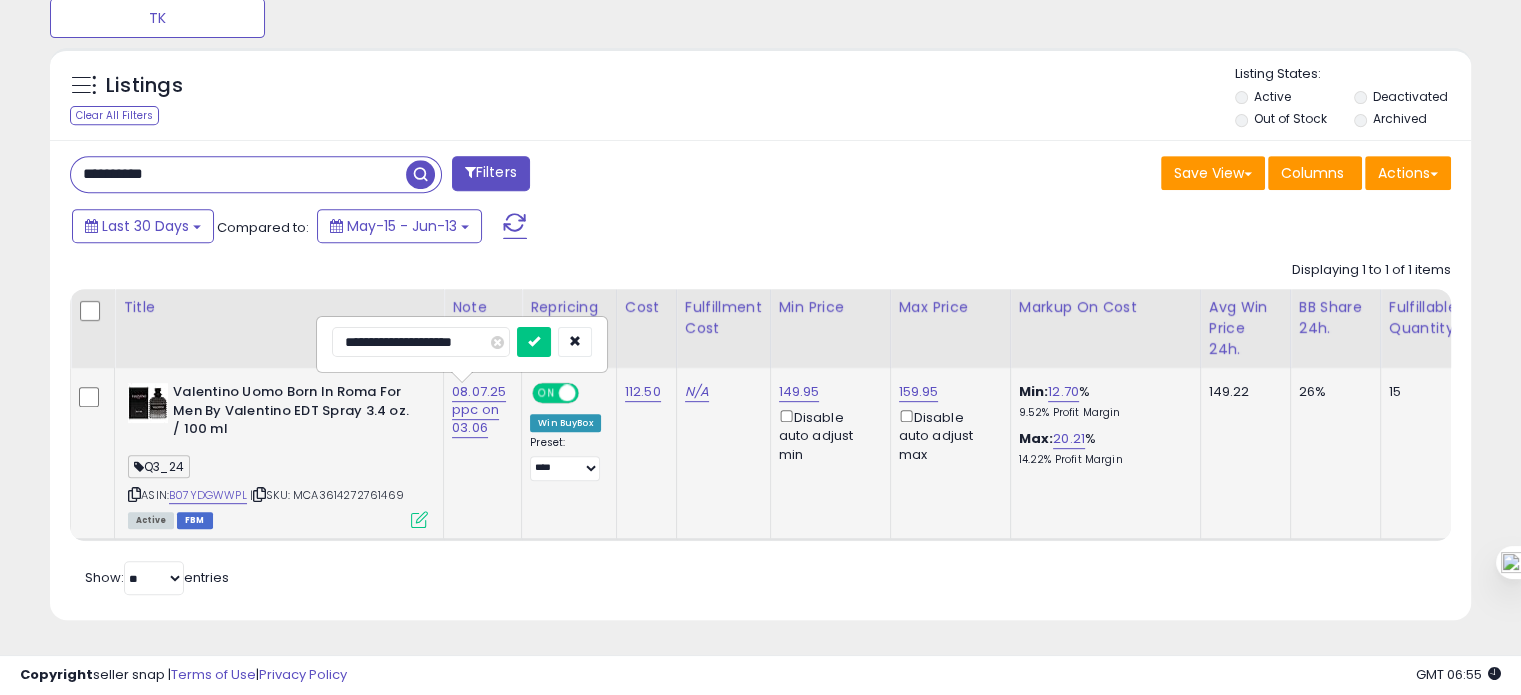 click at bounding box center (534, 342) 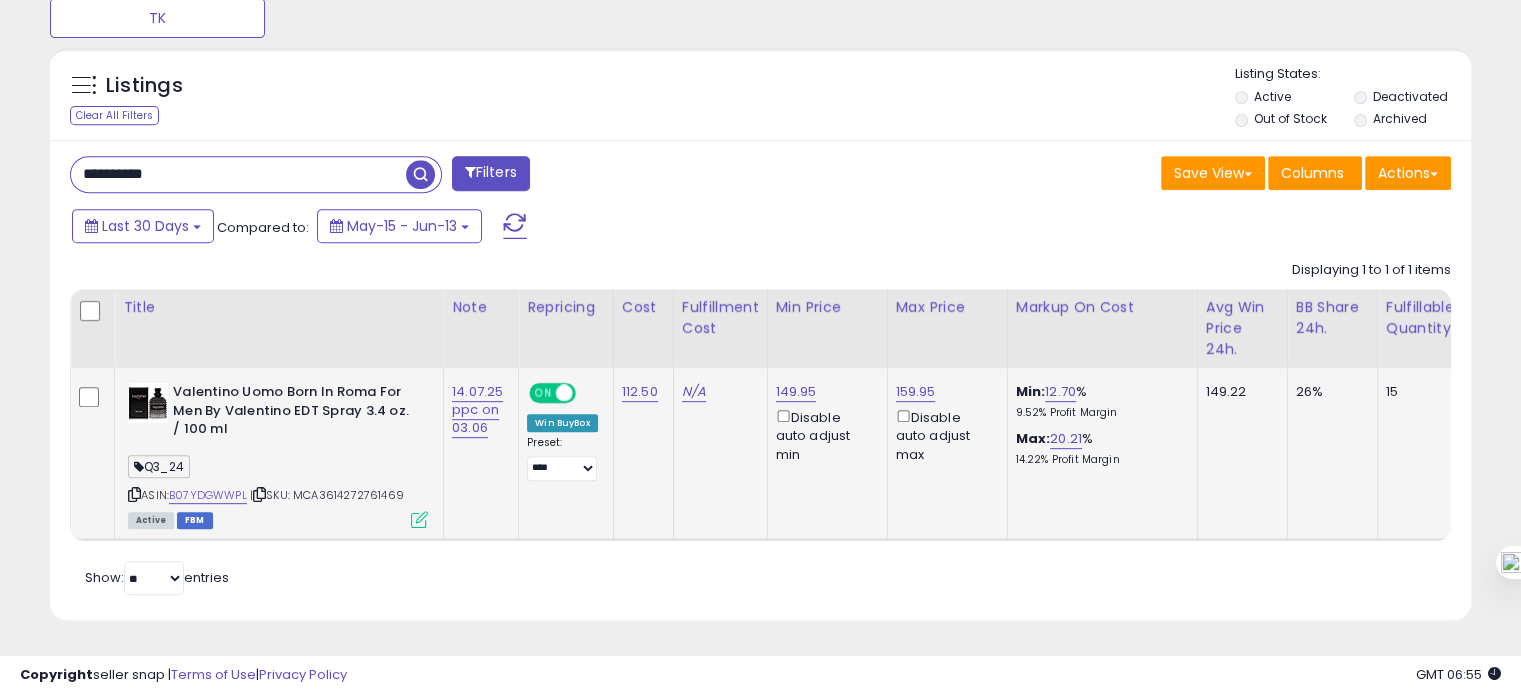 click at bounding box center [419, 519] 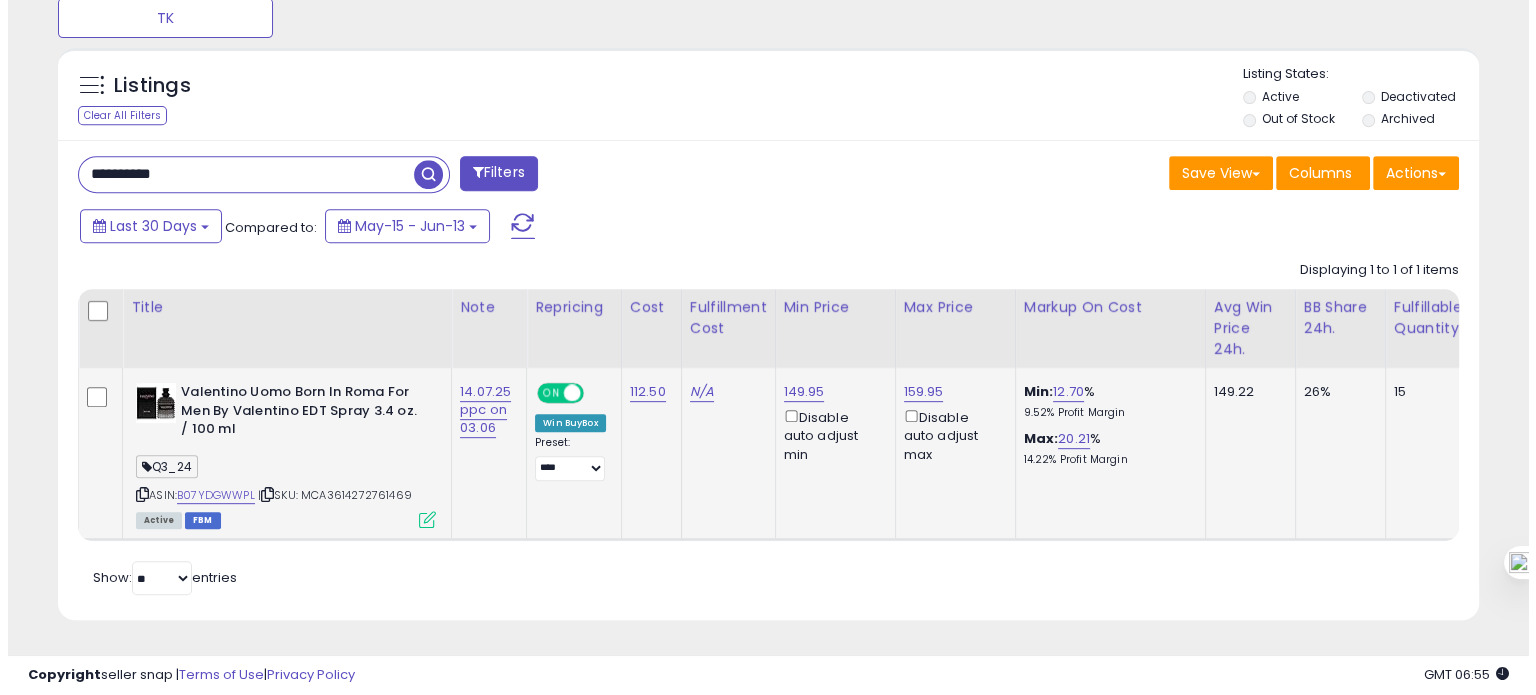 scroll, scrollTop: 999589, scrollLeft: 999168, axis: both 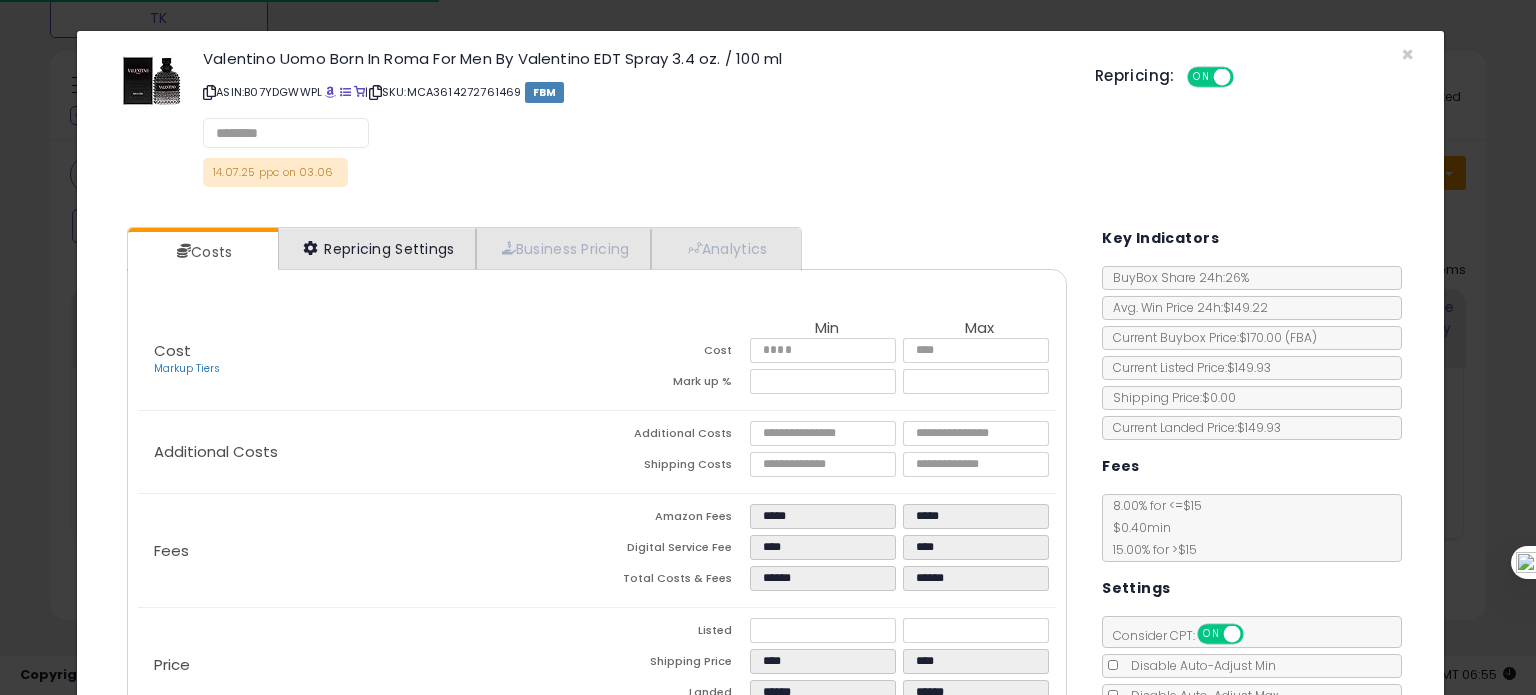 select on "******" 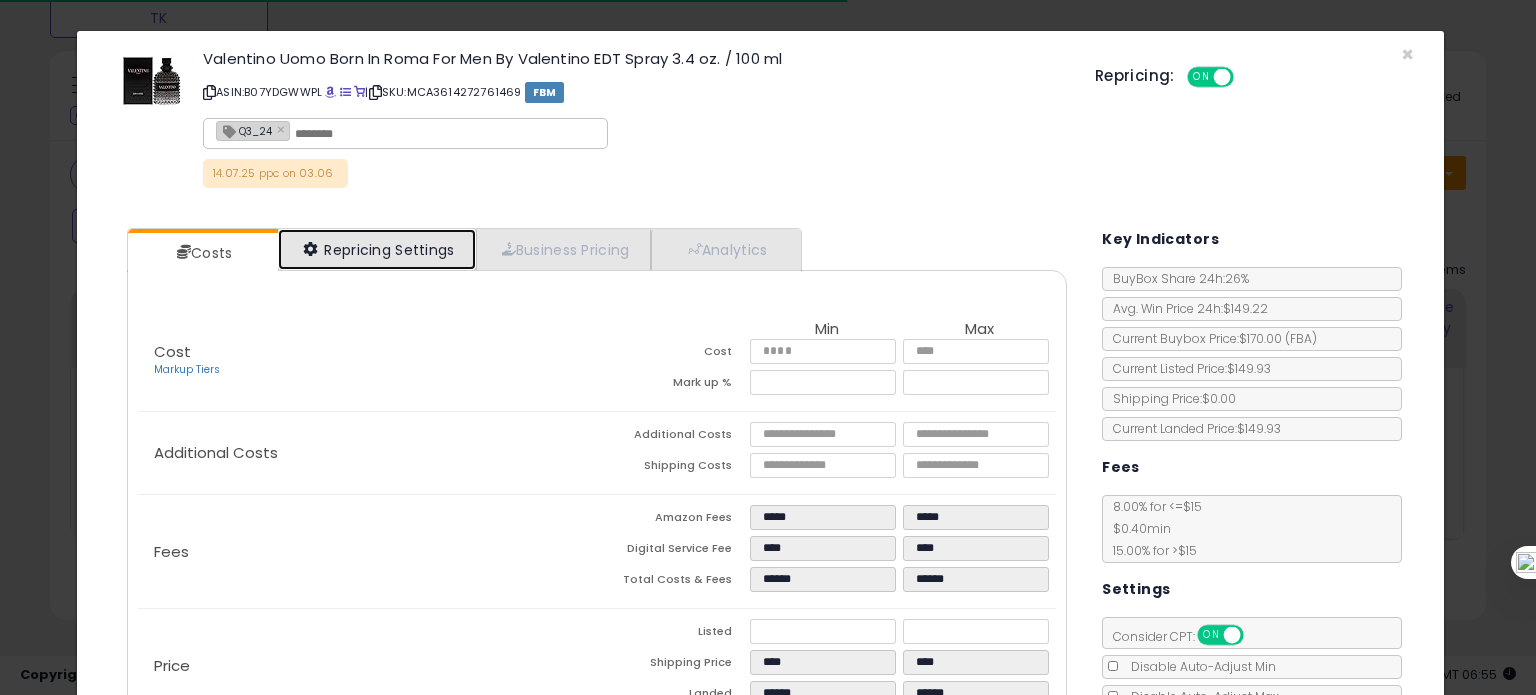 click on "Repricing Settings" at bounding box center [377, 249] 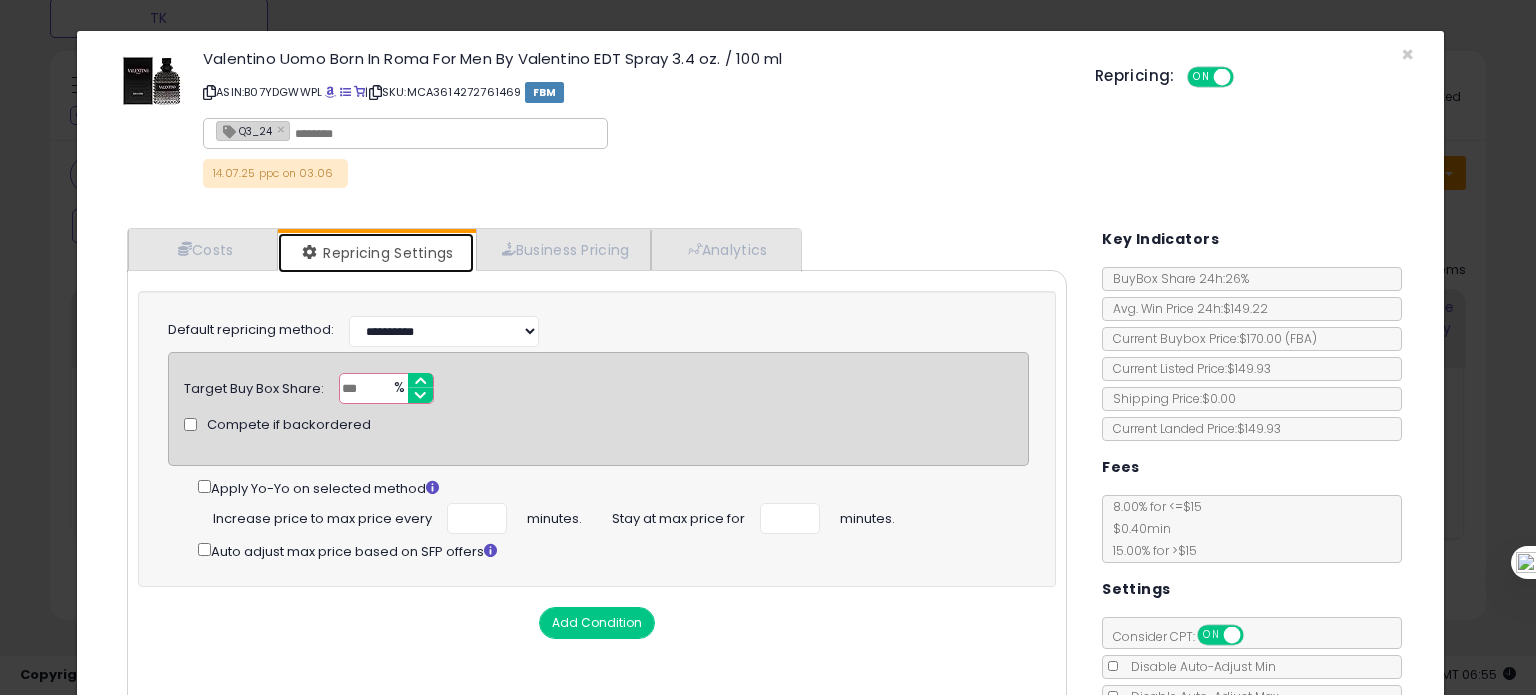 scroll, scrollTop: 144, scrollLeft: 0, axis: vertical 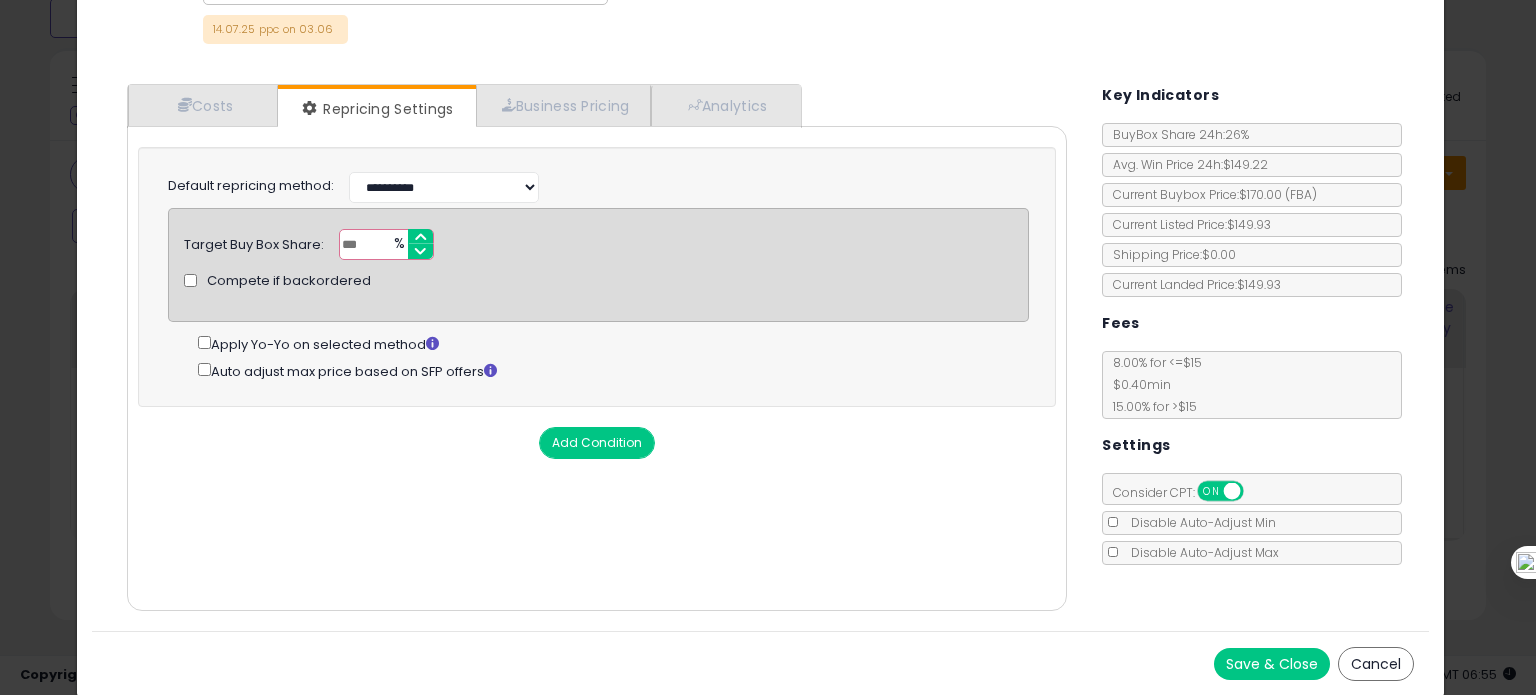 click on "Save & Close" at bounding box center [1272, 664] 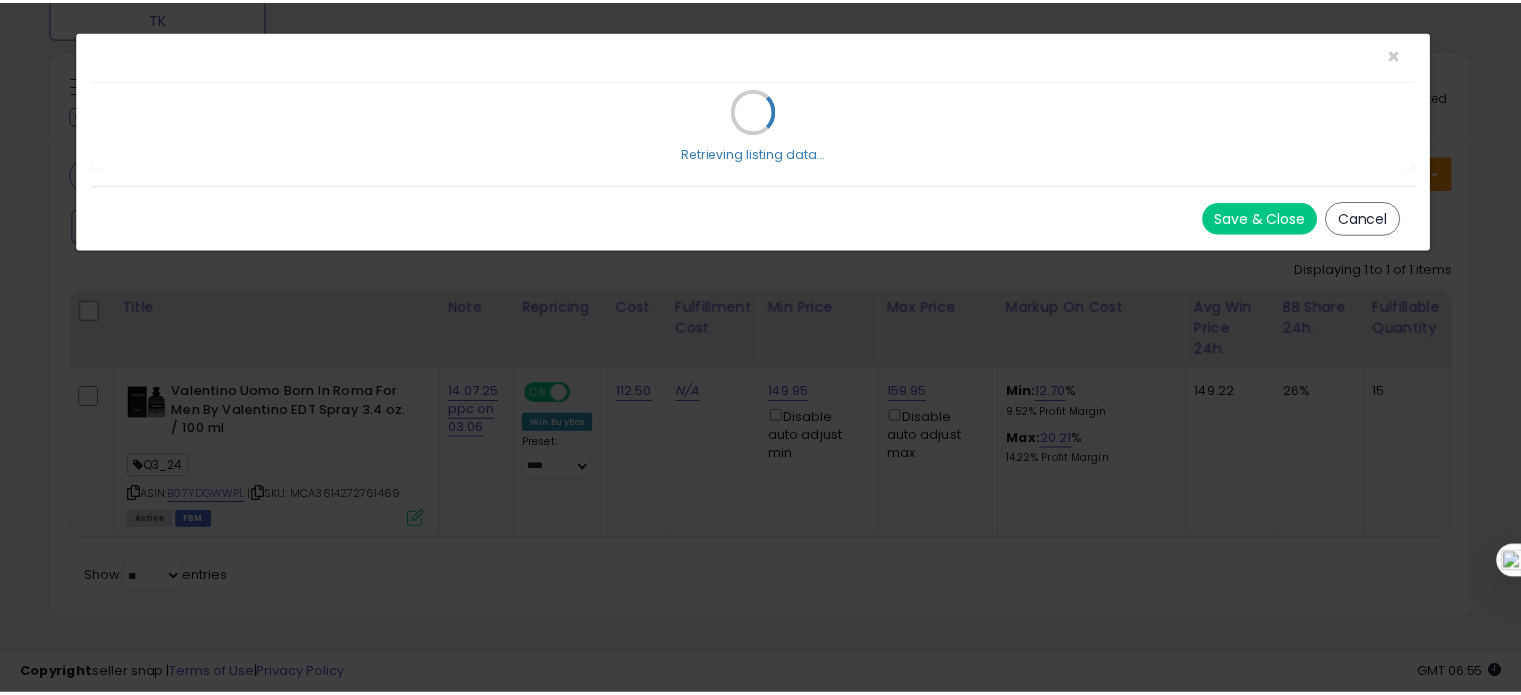 scroll, scrollTop: 0, scrollLeft: 0, axis: both 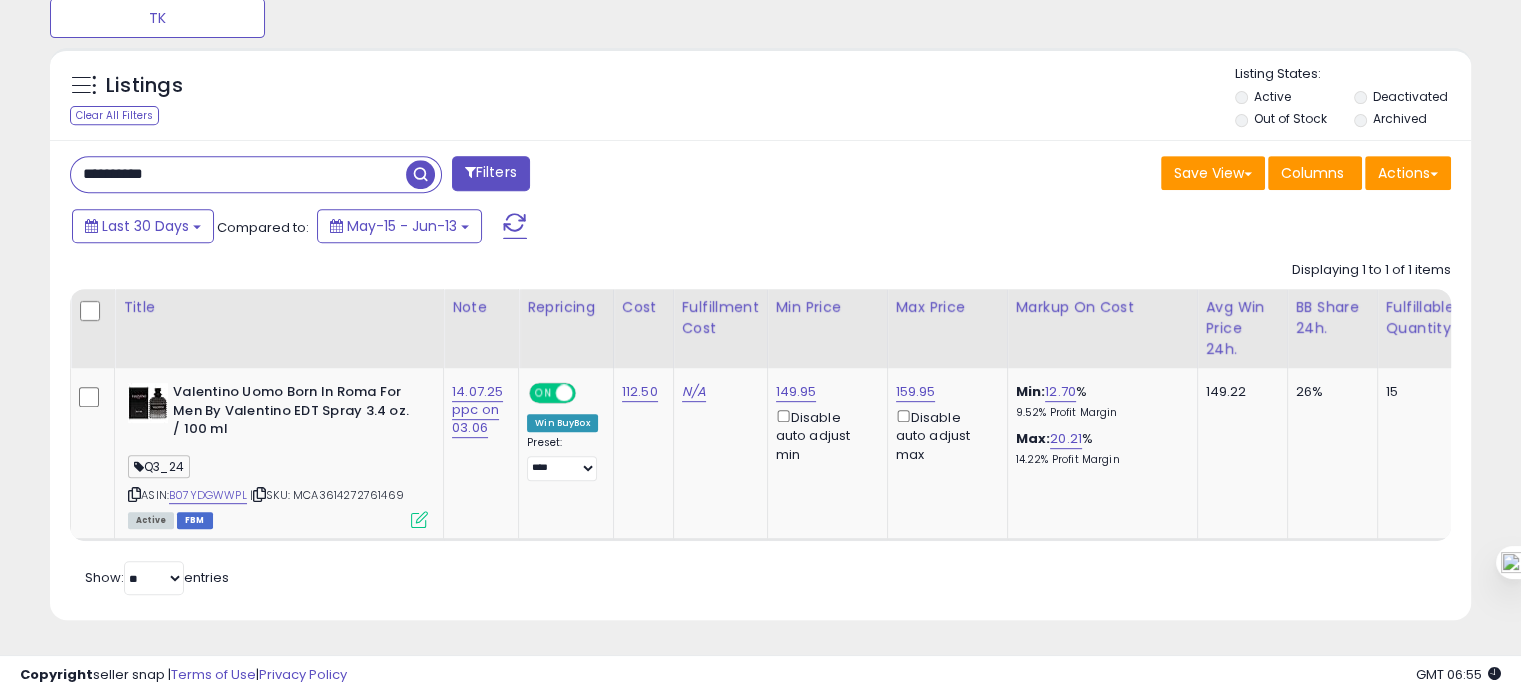 click on "**********" at bounding box center [238, 174] 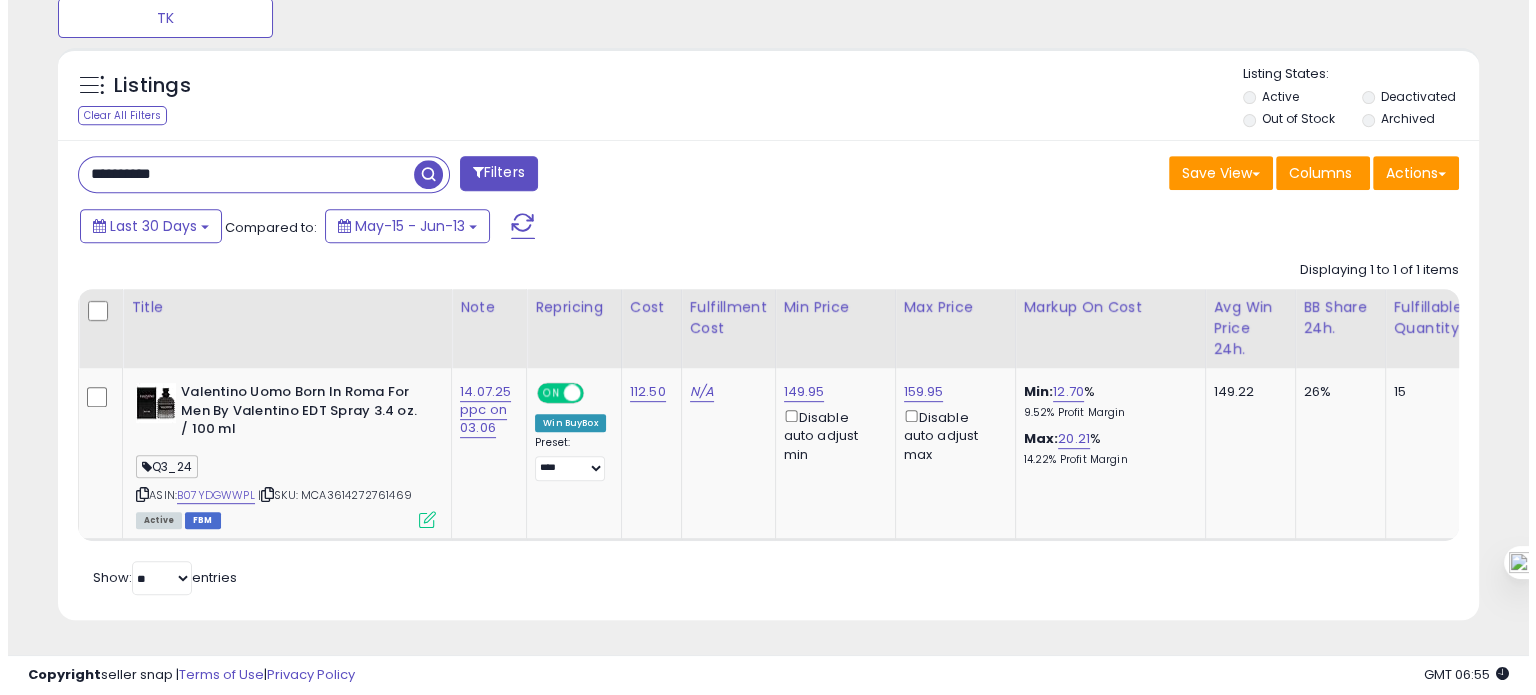scroll, scrollTop: 674, scrollLeft: 0, axis: vertical 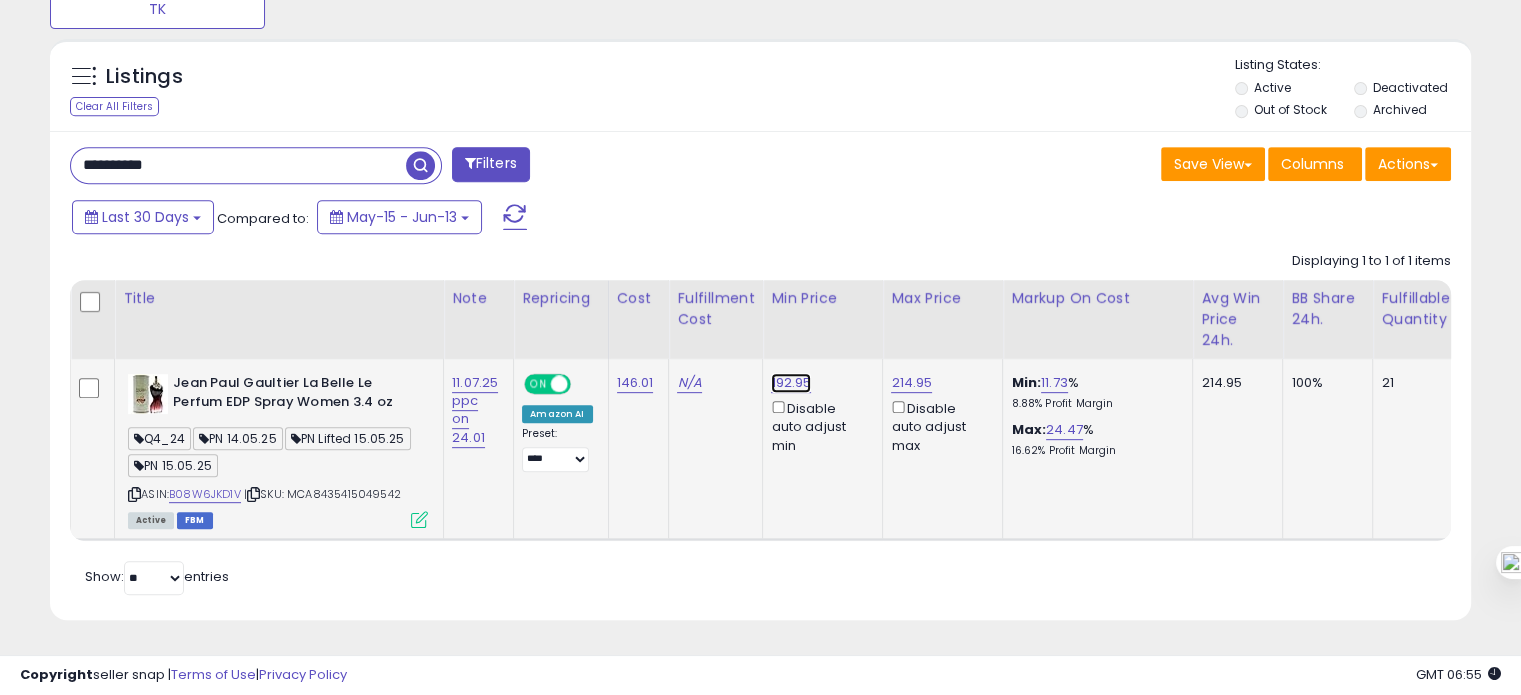 click on "192.95" at bounding box center [791, 383] 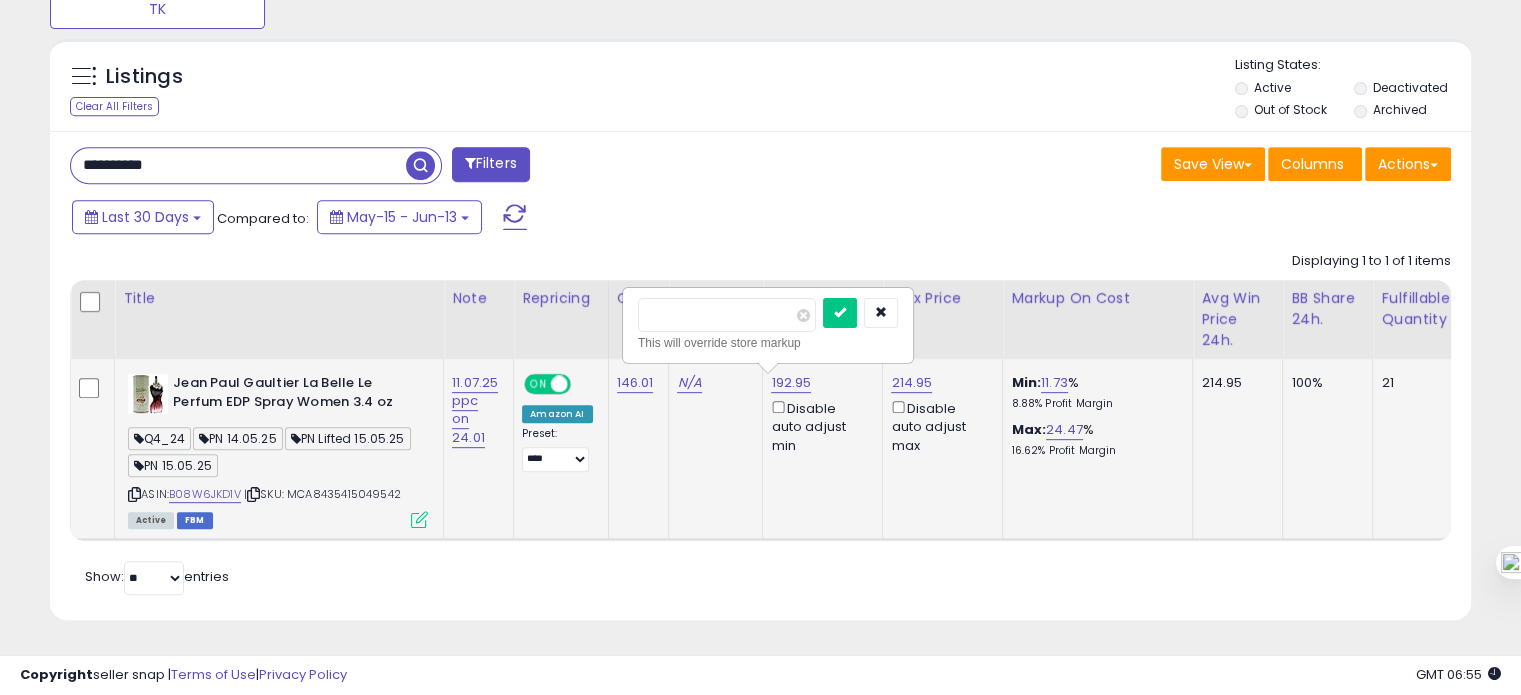 drag, startPoint x: 672, startPoint y: 297, endPoint x: 642, endPoint y: 298, distance: 30.016663 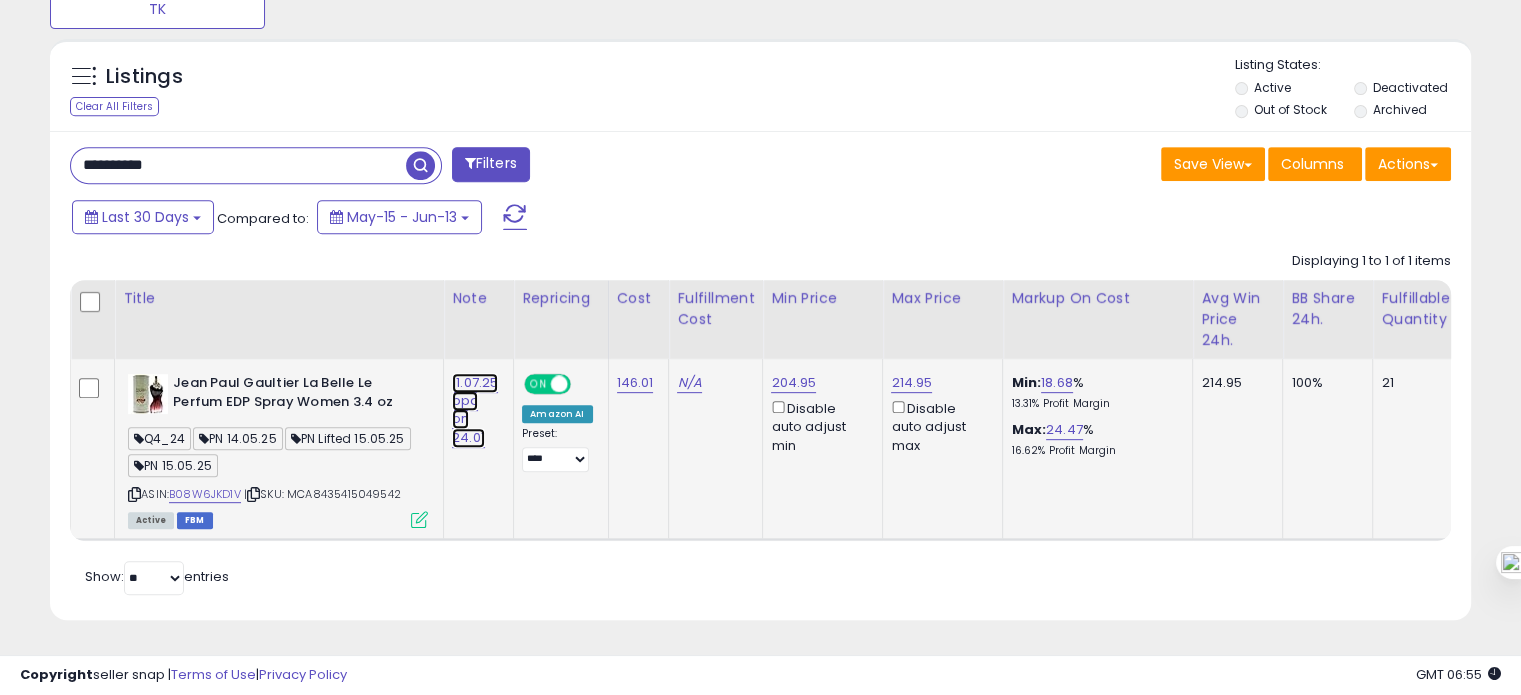 click on "11.07.25 ppc on 24.01" at bounding box center (475, 410) 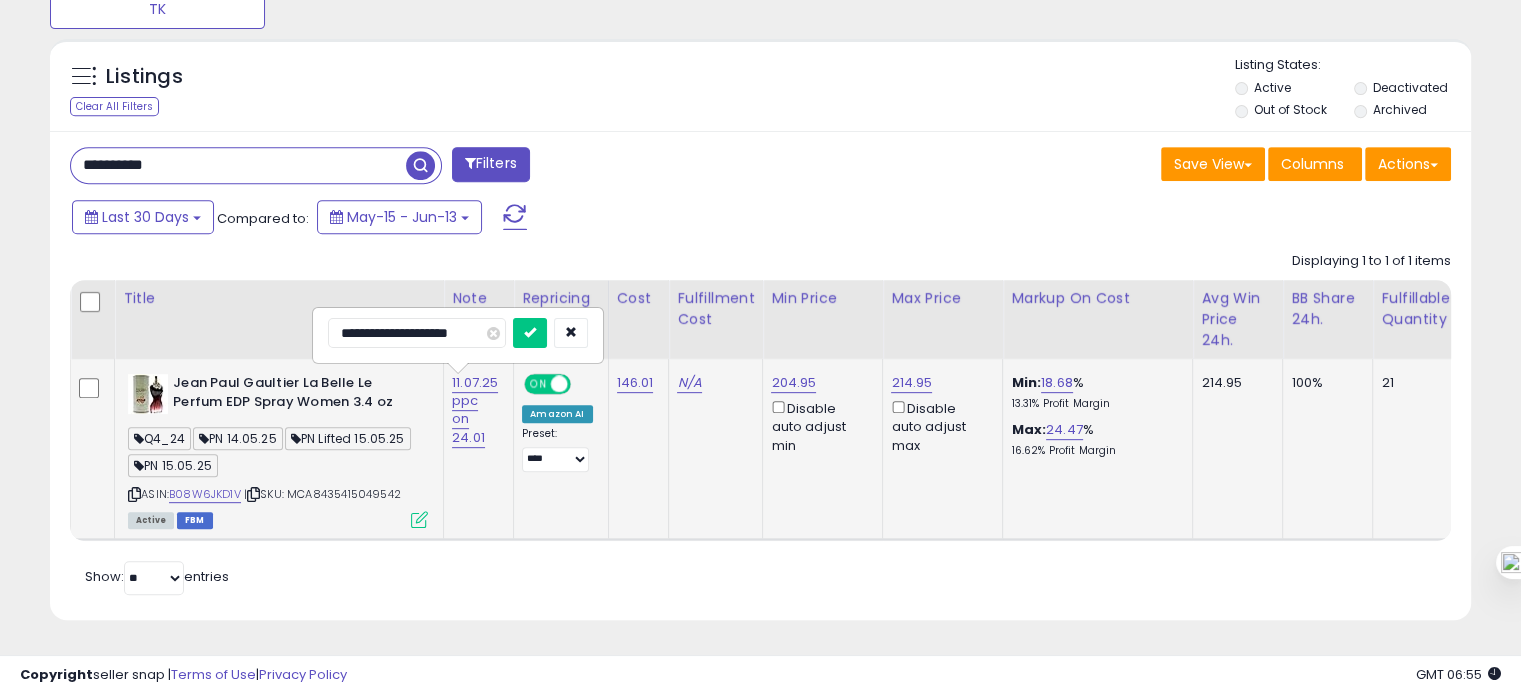 click on "**********" at bounding box center (417, 333) 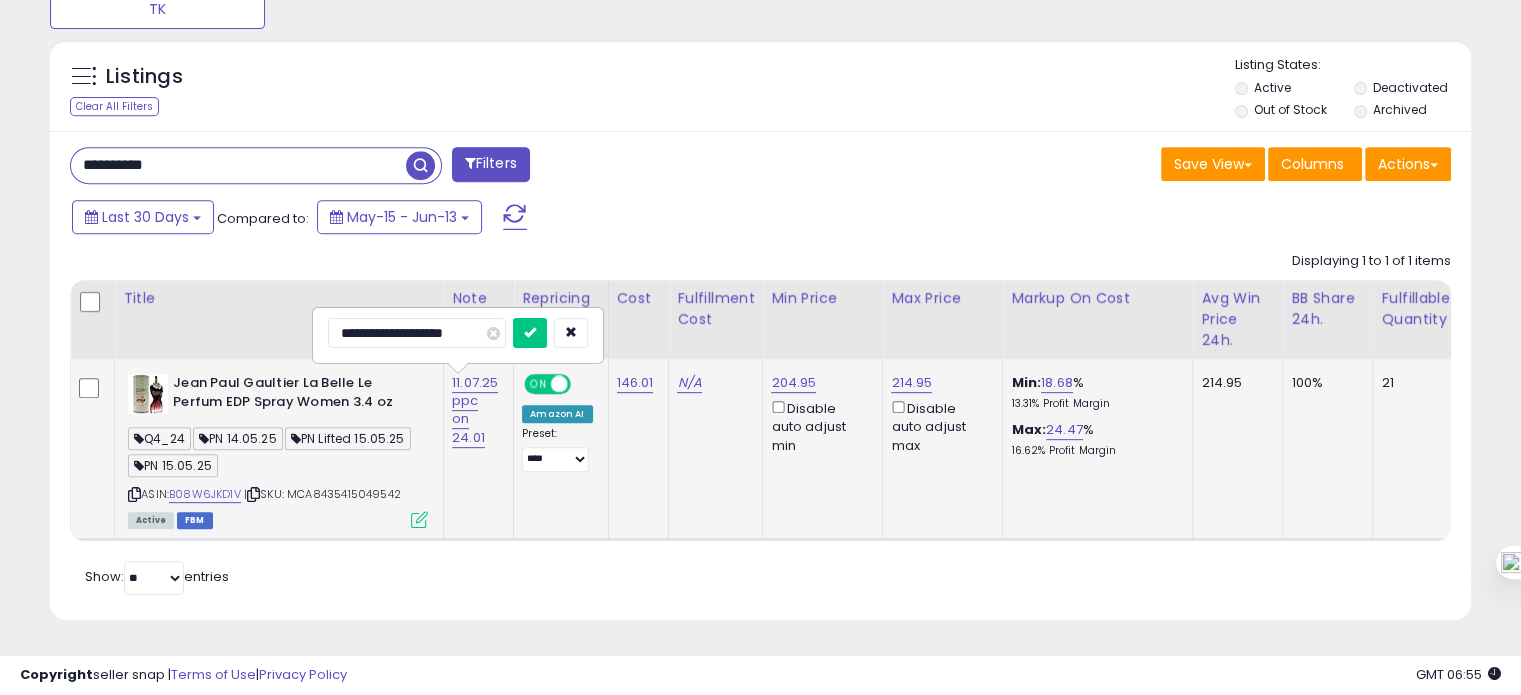 type on "**********" 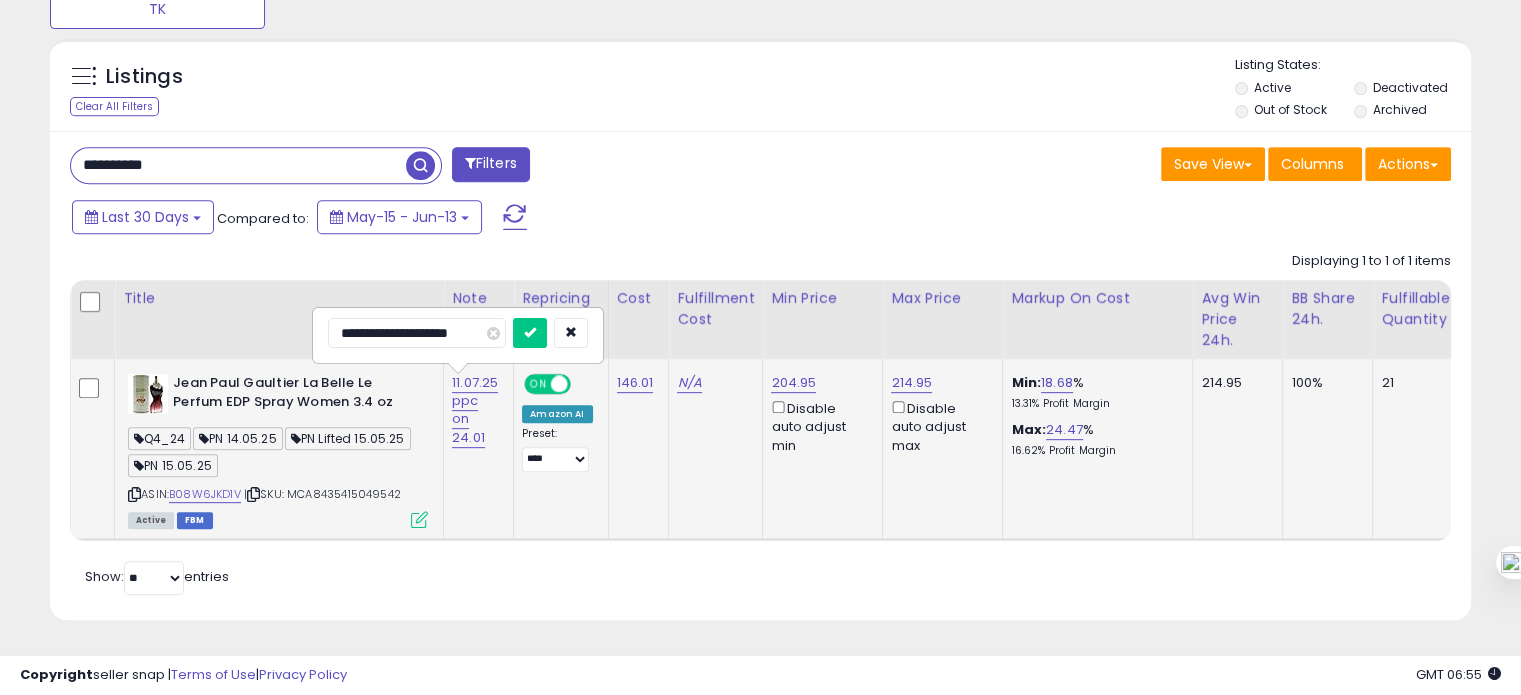 click at bounding box center [530, 333] 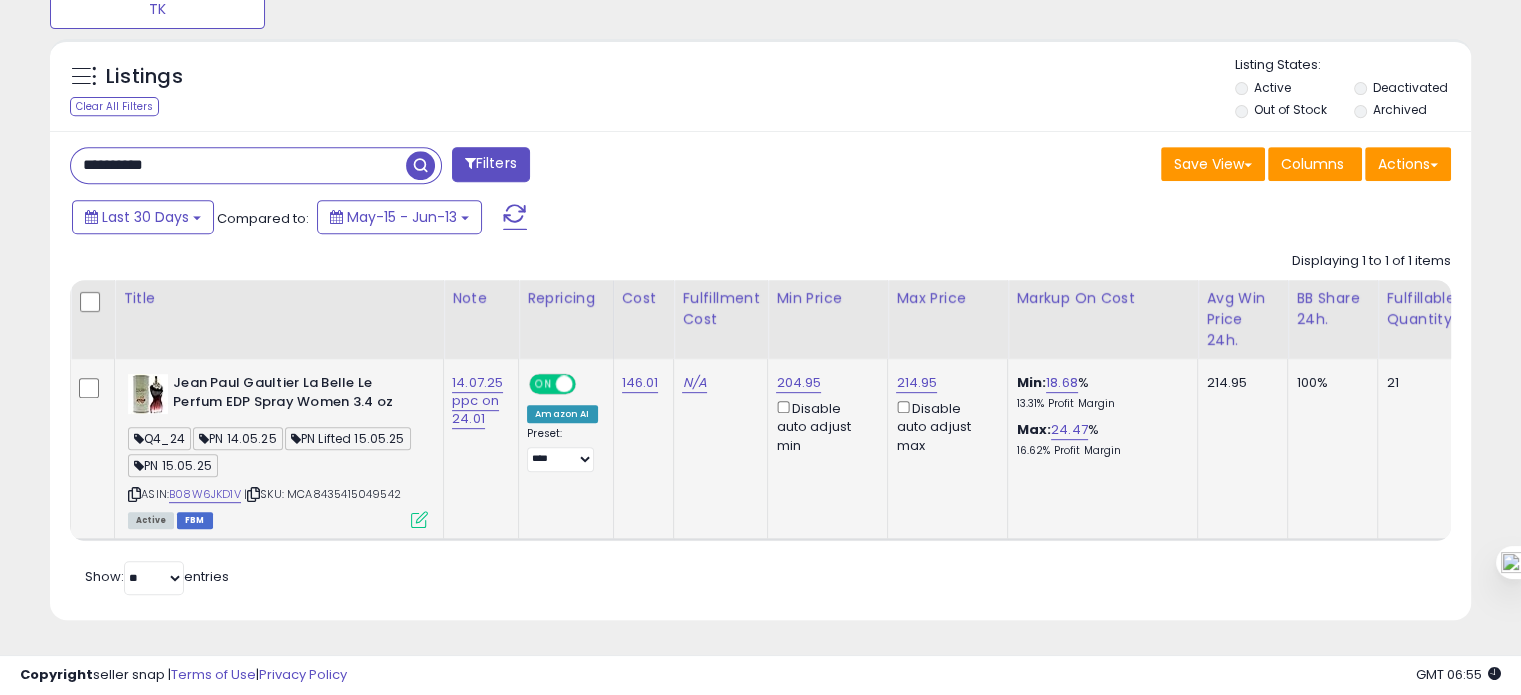 click on "**********" at bounding box center (238, 165) 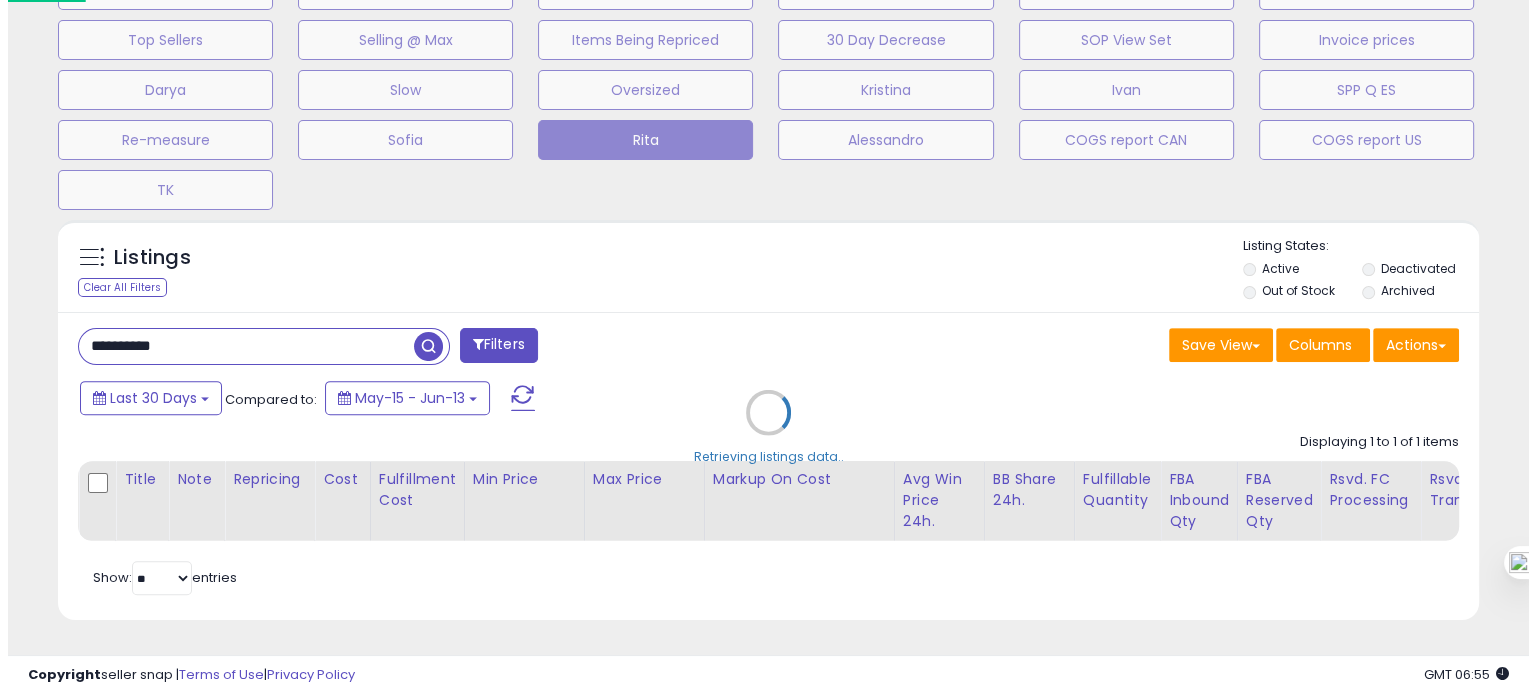 scroll, scrollTop: 674, scrollLeft: 0, axis: vertical 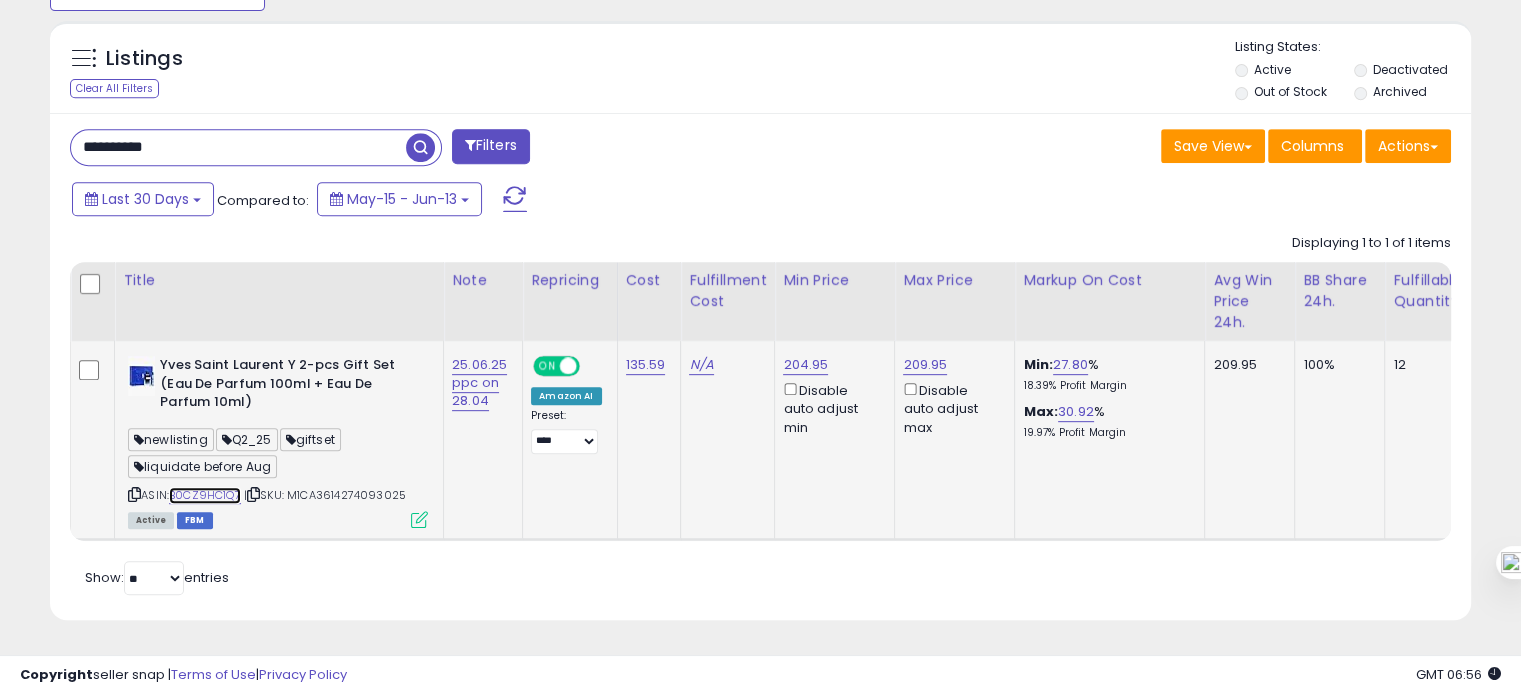 click on "B0CZ9HC1Q7" at bounding box center [205, 495] 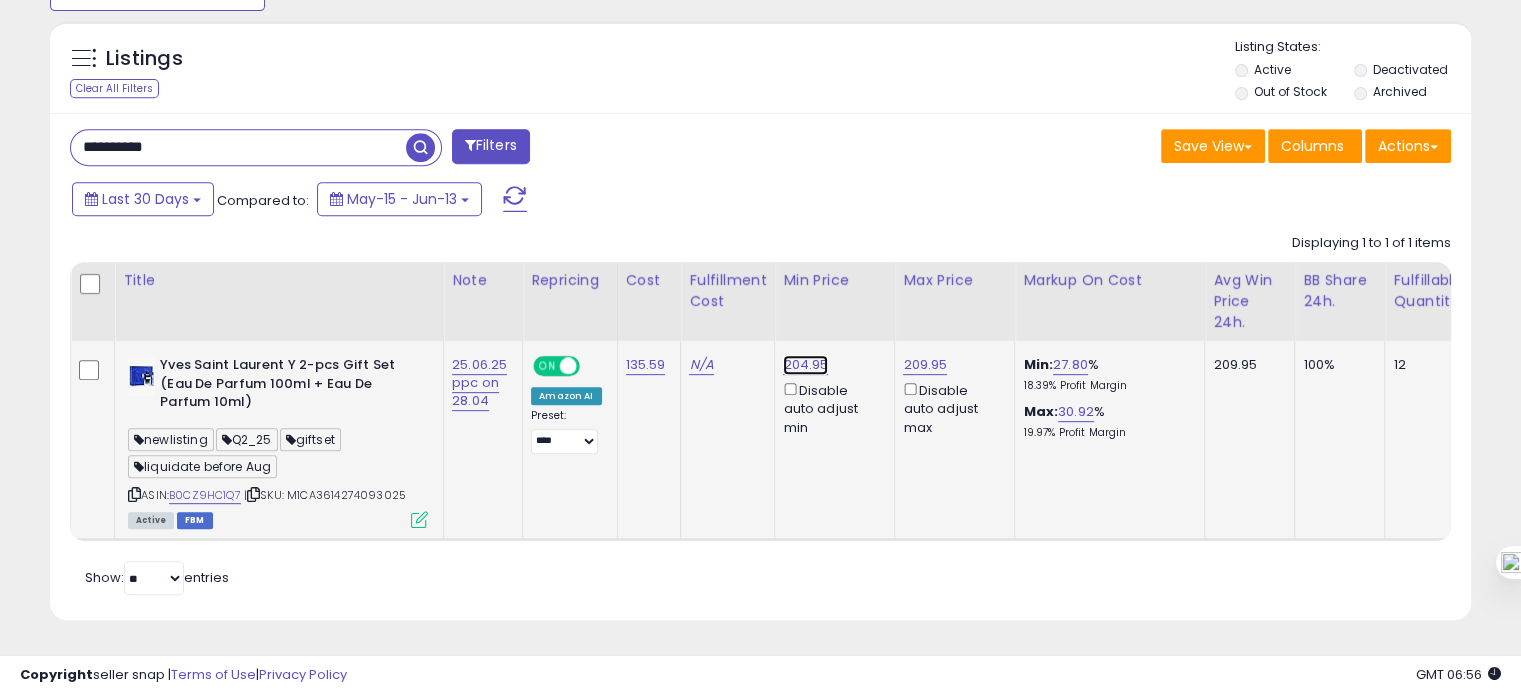 click on "204.95" at bounding box center (805, 365) 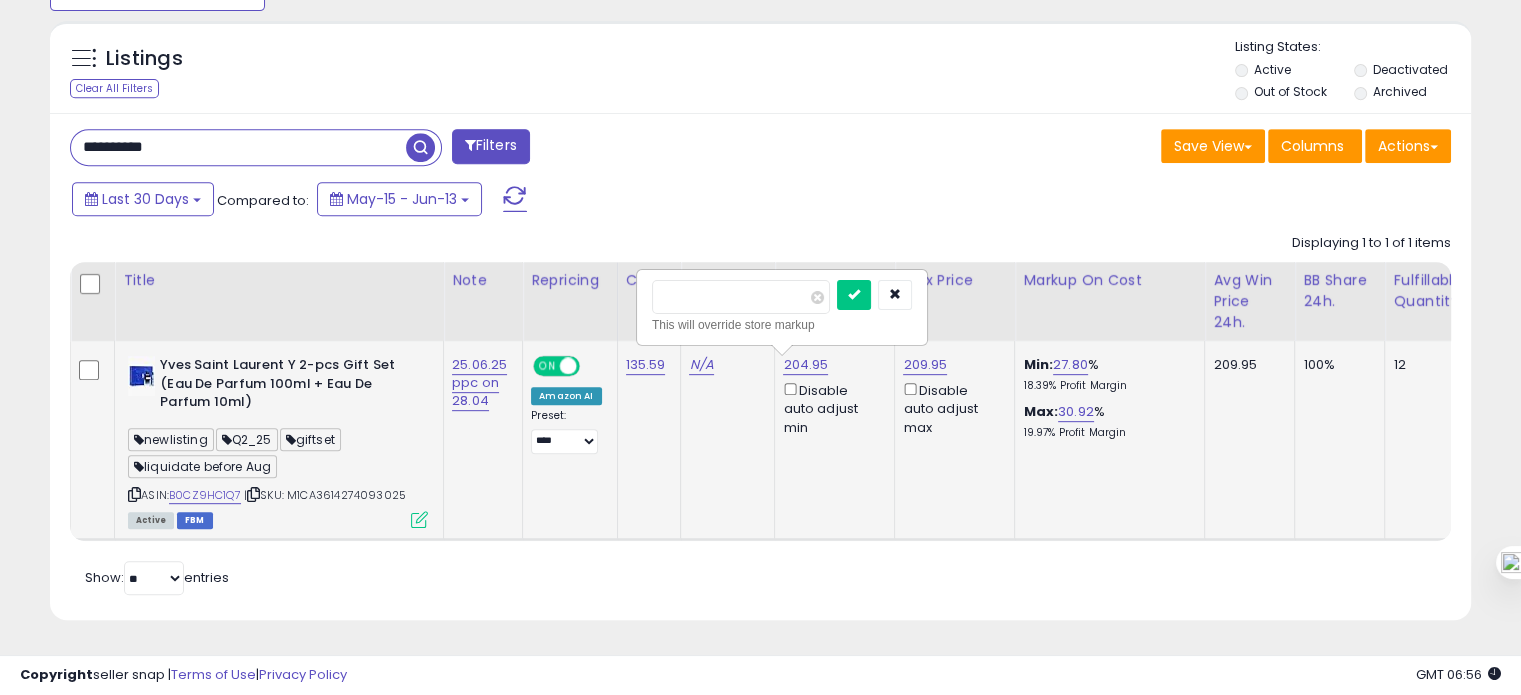 click at bounding box center (134, 494) 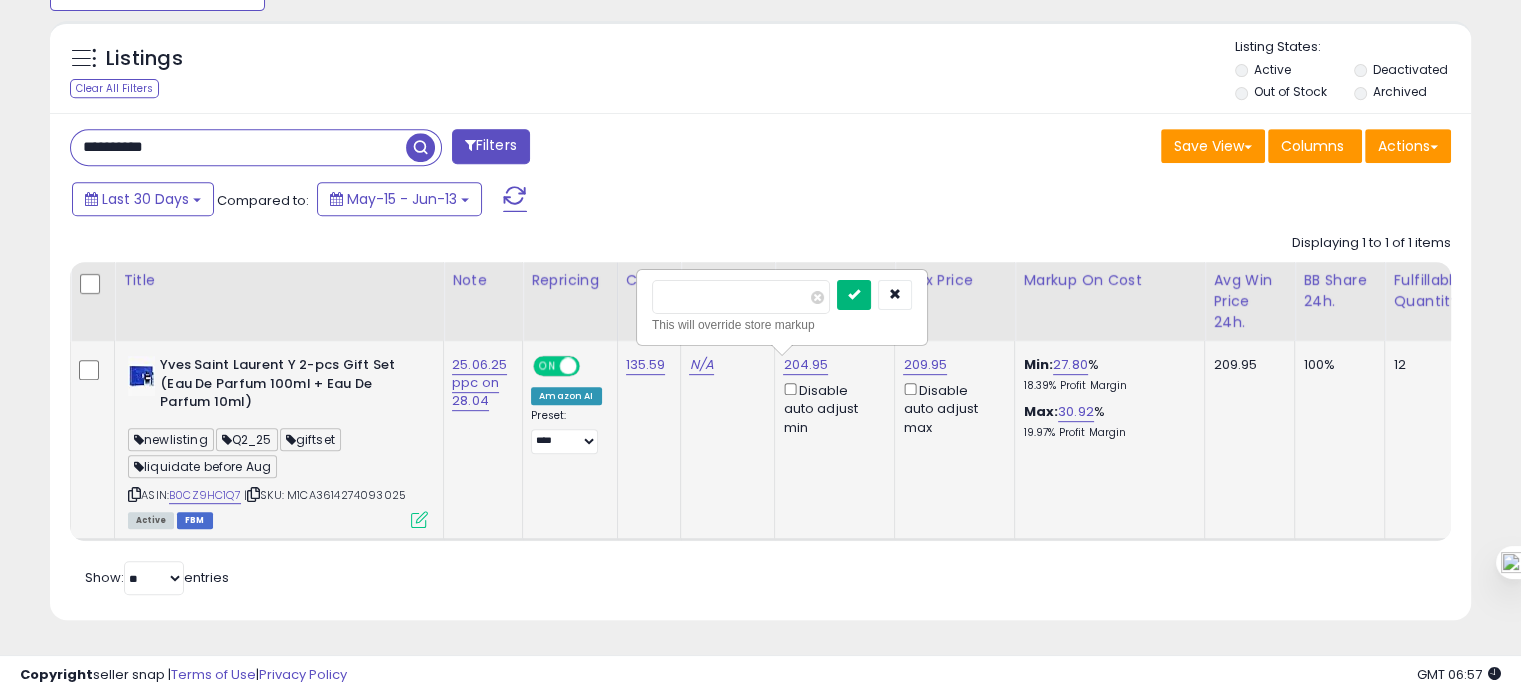click at bounding box center (854, 295) 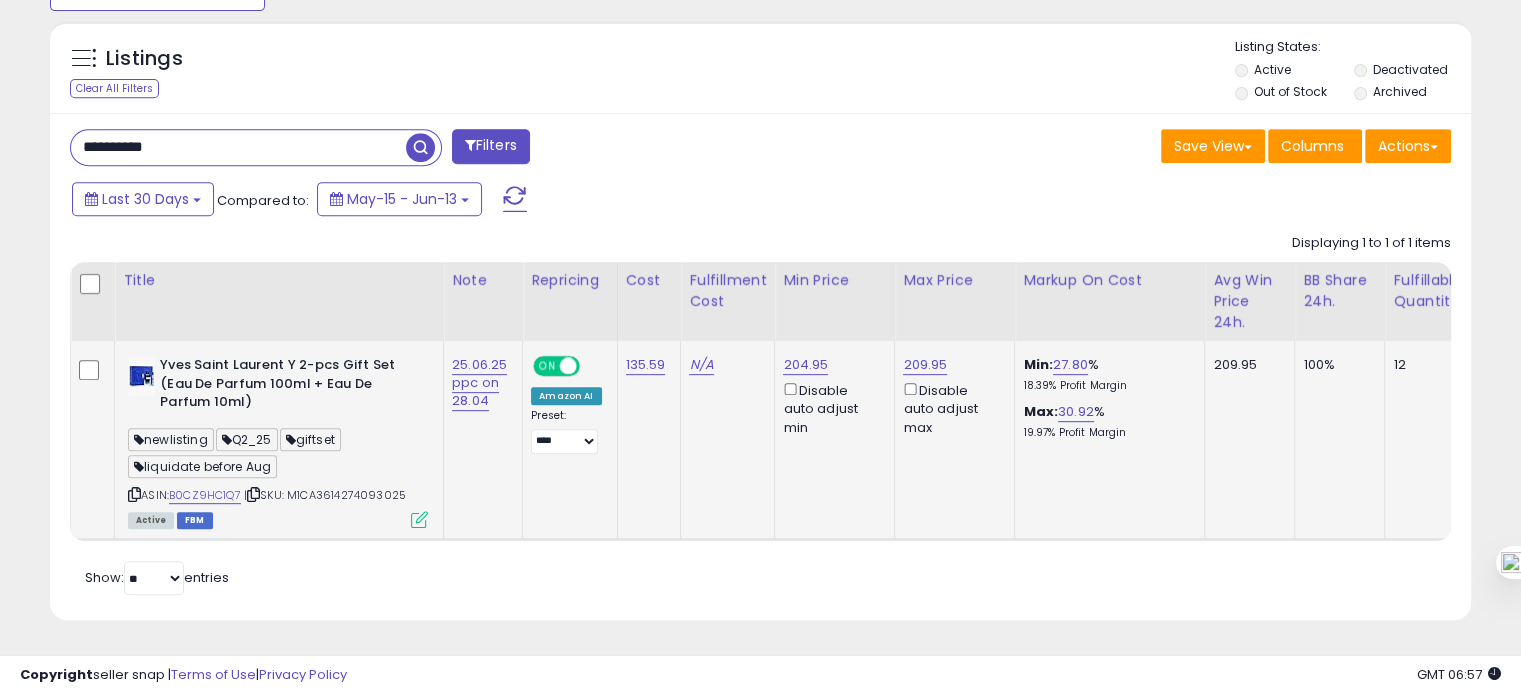 click on "**********" at bounding box center (238, 147) 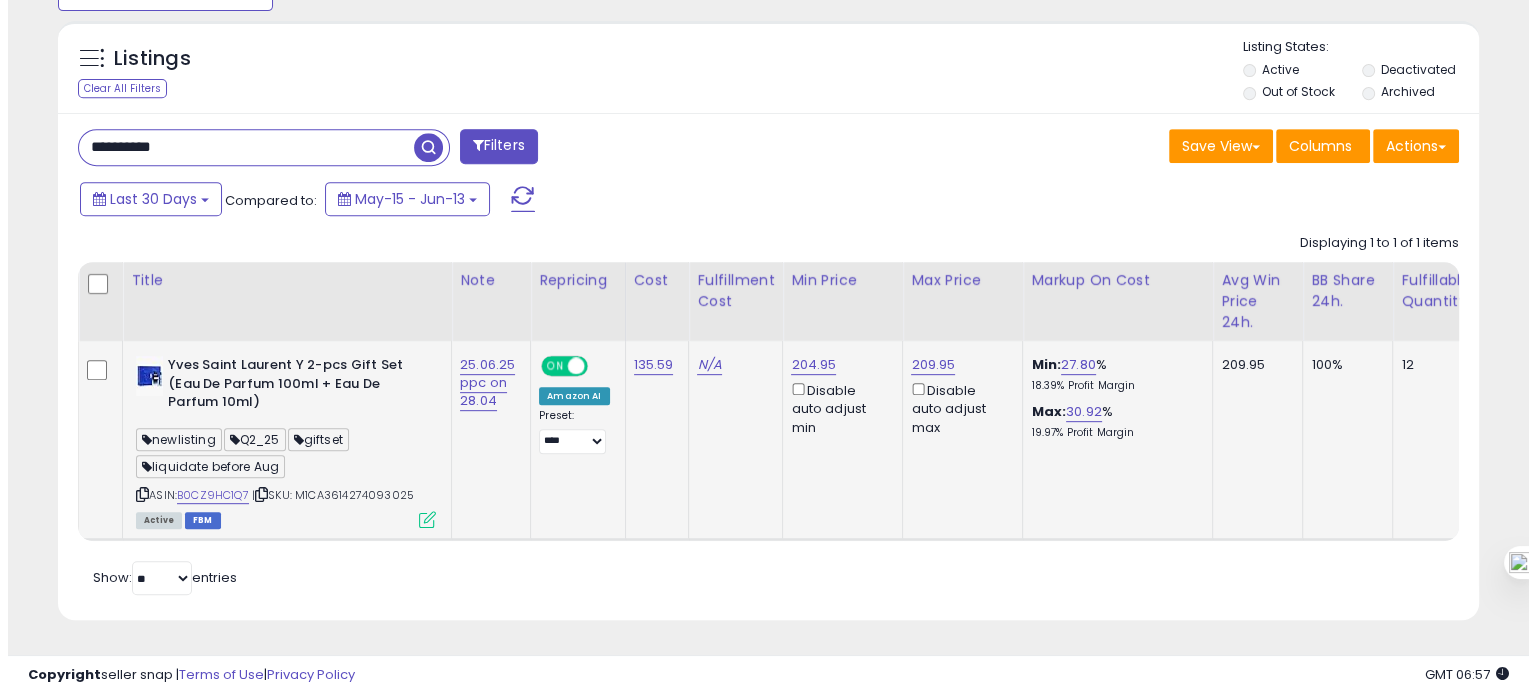 scroll, scrollTop: 674, scrollLeft: 0, axis: vertical 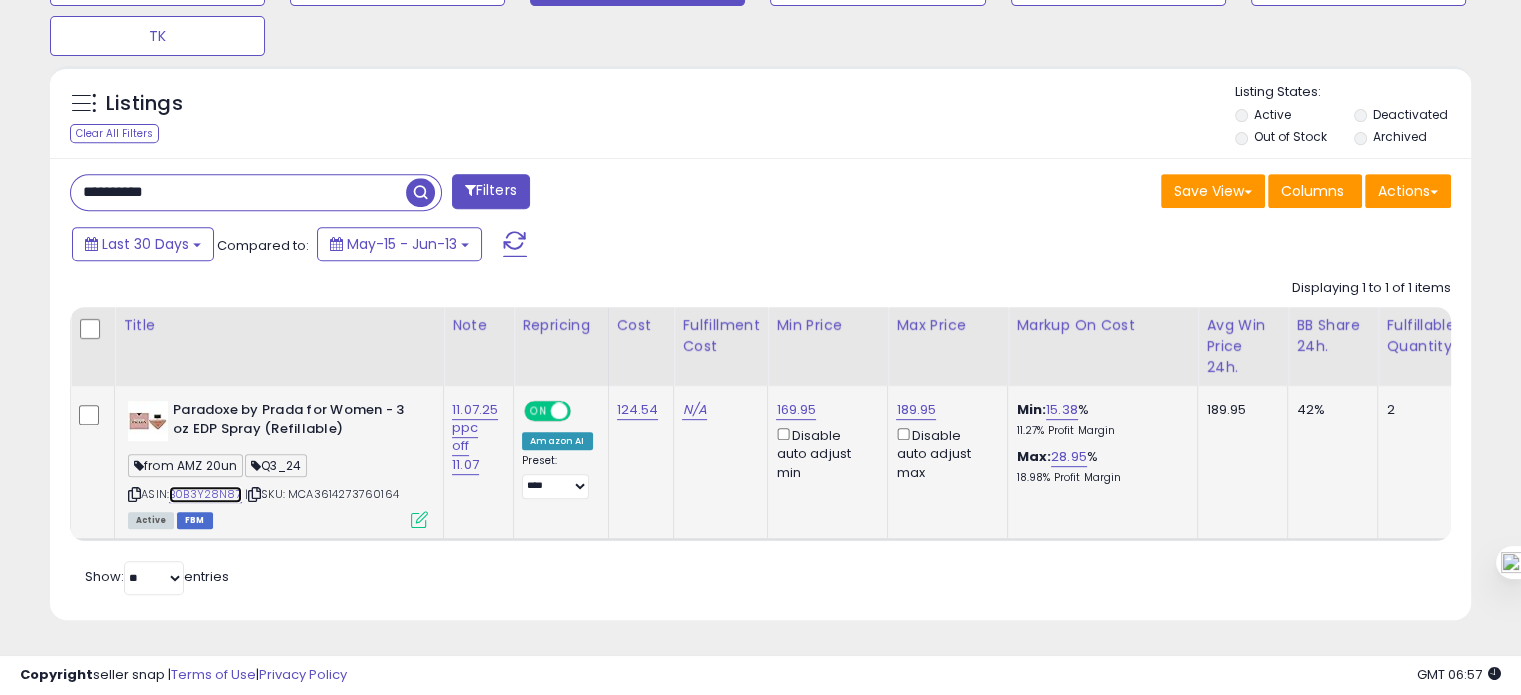 click on "B0B3Y28N87" at bounding box center [205, 494] 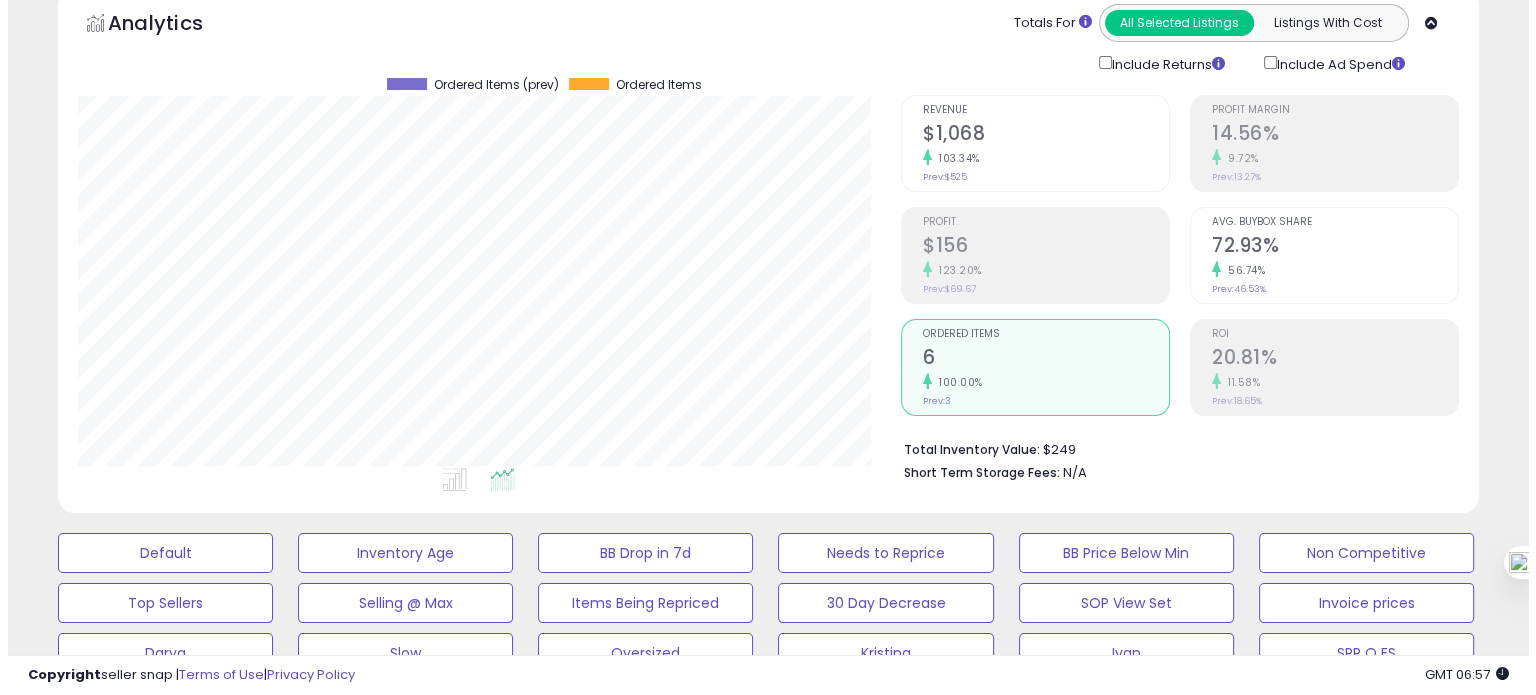 scroll, scrollTop: 67, scrollLeft: 0, axis: vertical 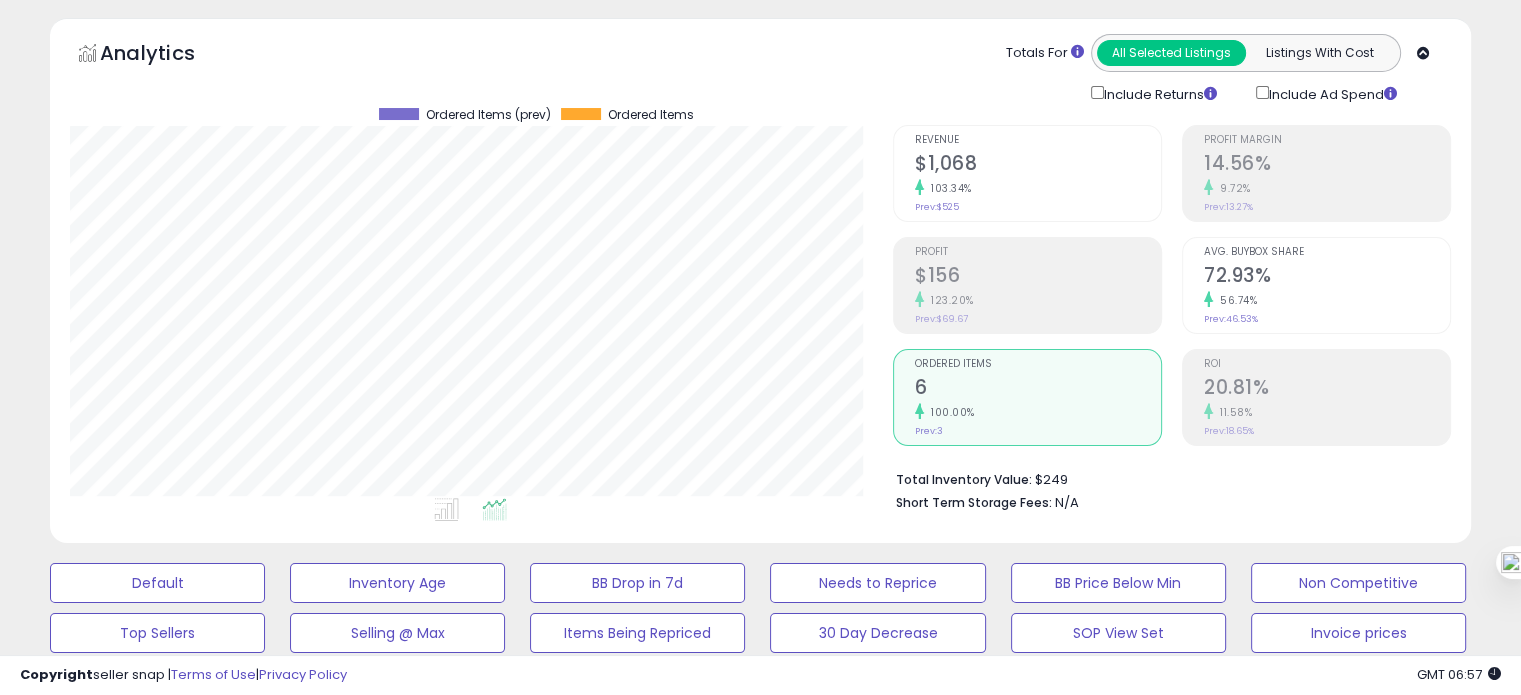 click on "$1,068" 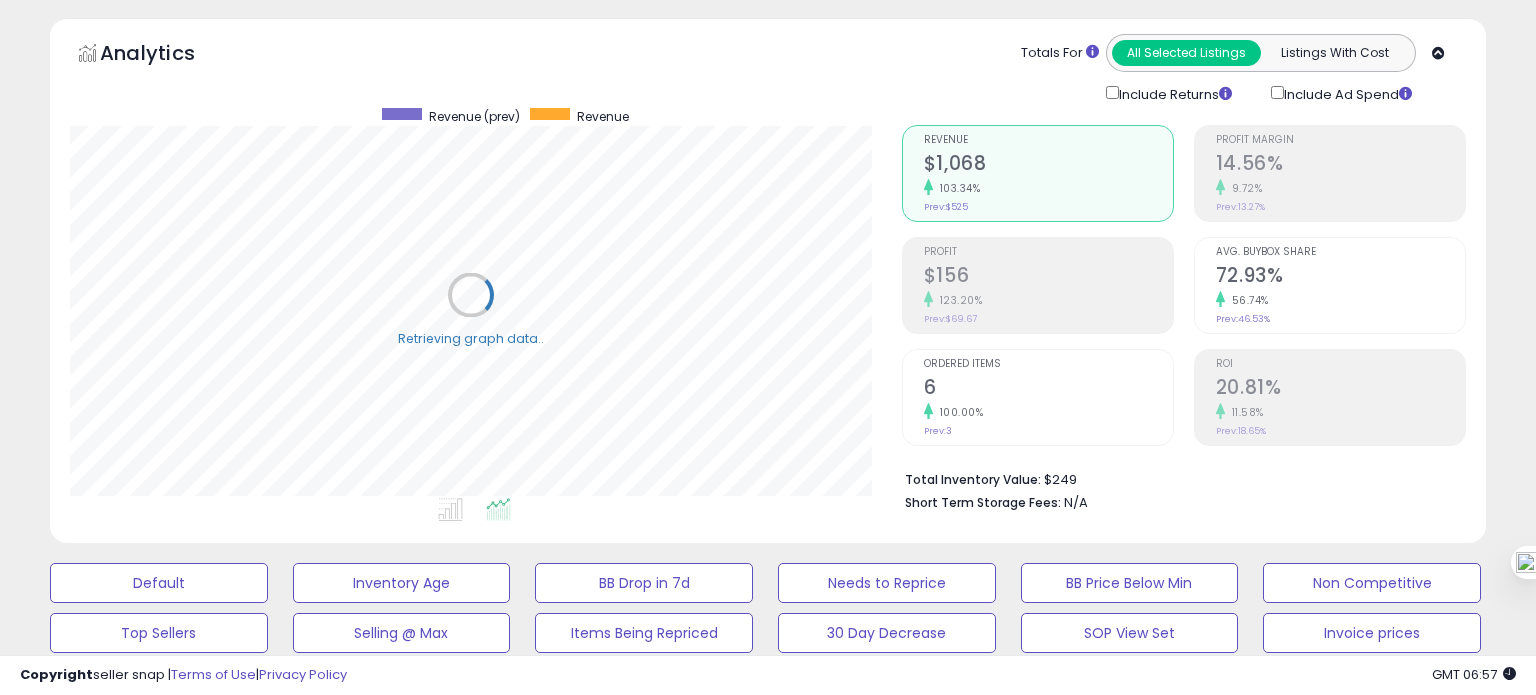 scroll, scrollTop: 999589, scrollLeft: 999168, axis: both 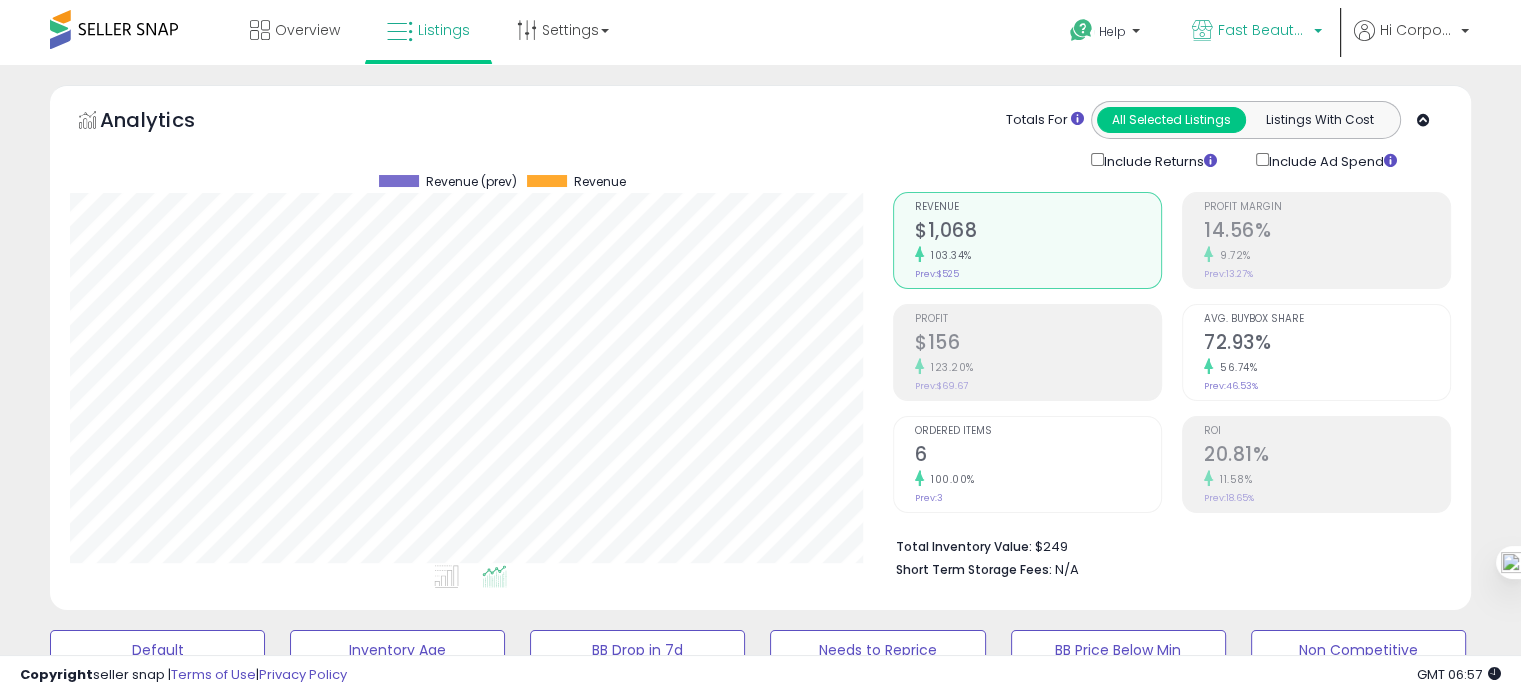 click on "Fast Beauty (Canada)" at bounding box center [1263, 30] 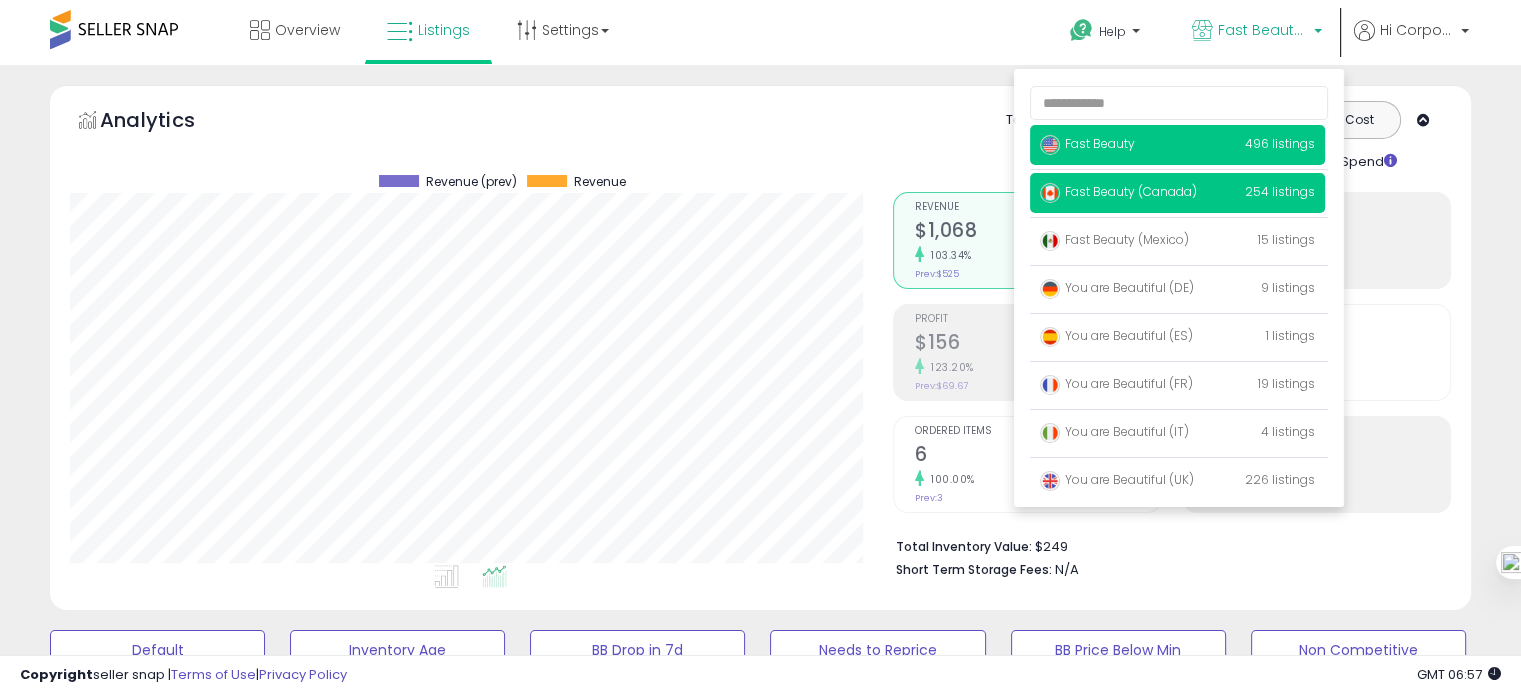 click on "Fast Beauty" at bounding box center (1087, 143) 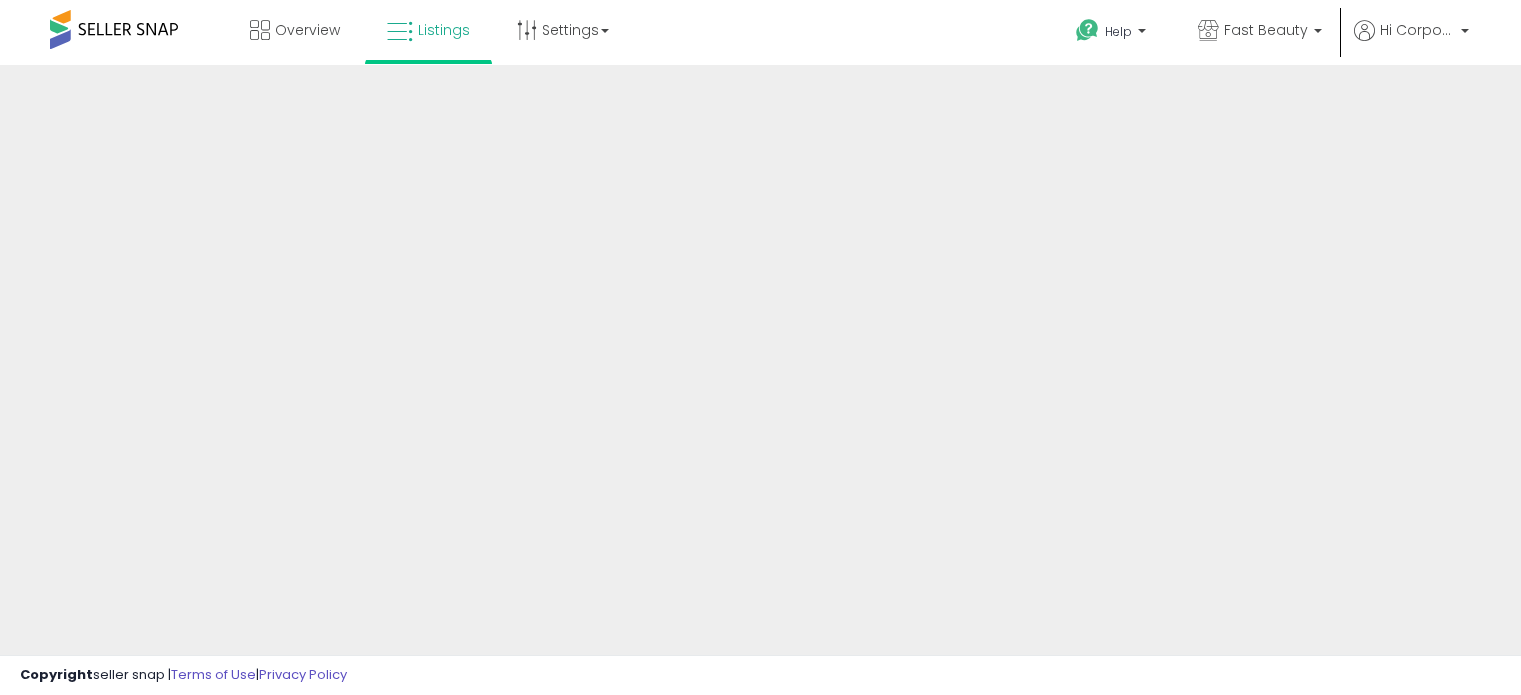 scroll, scrollTop: 0, scrollLeft: 0, axis: both 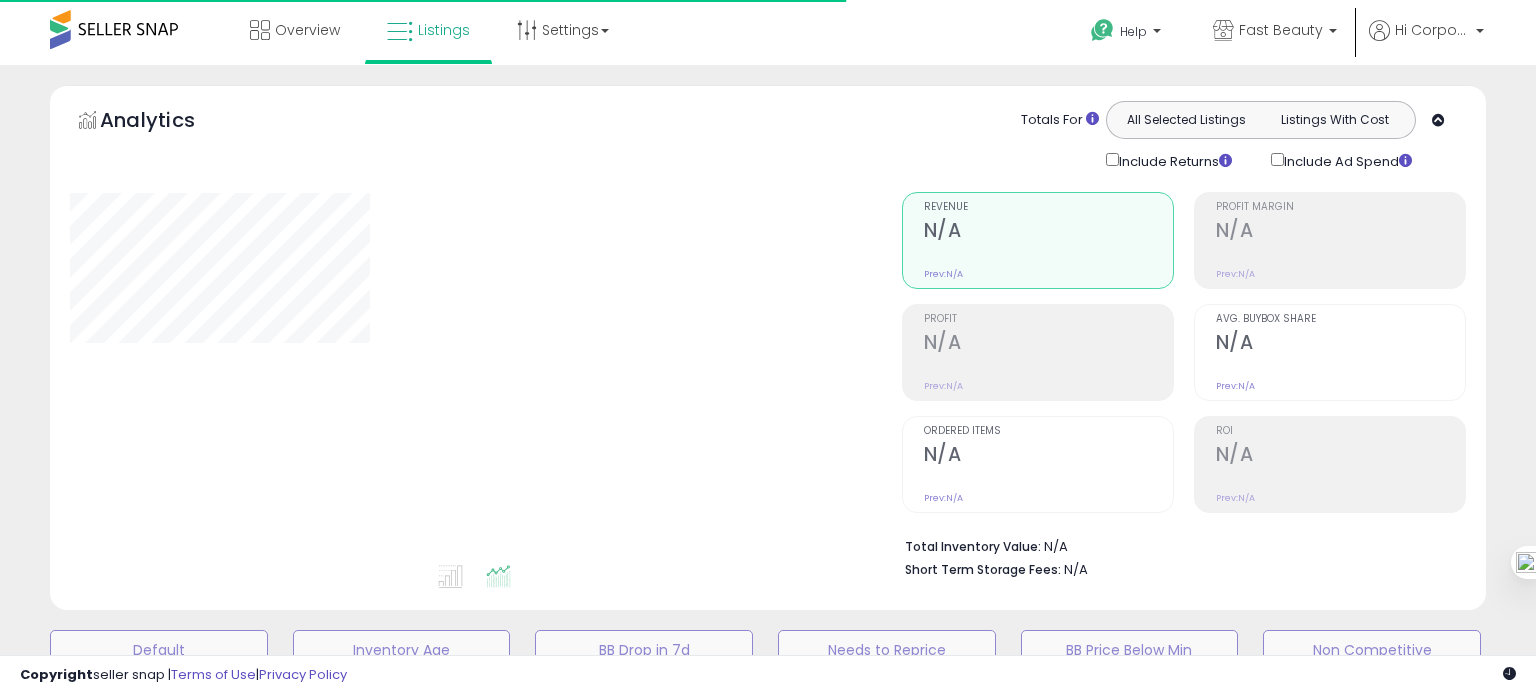 type on "**********" 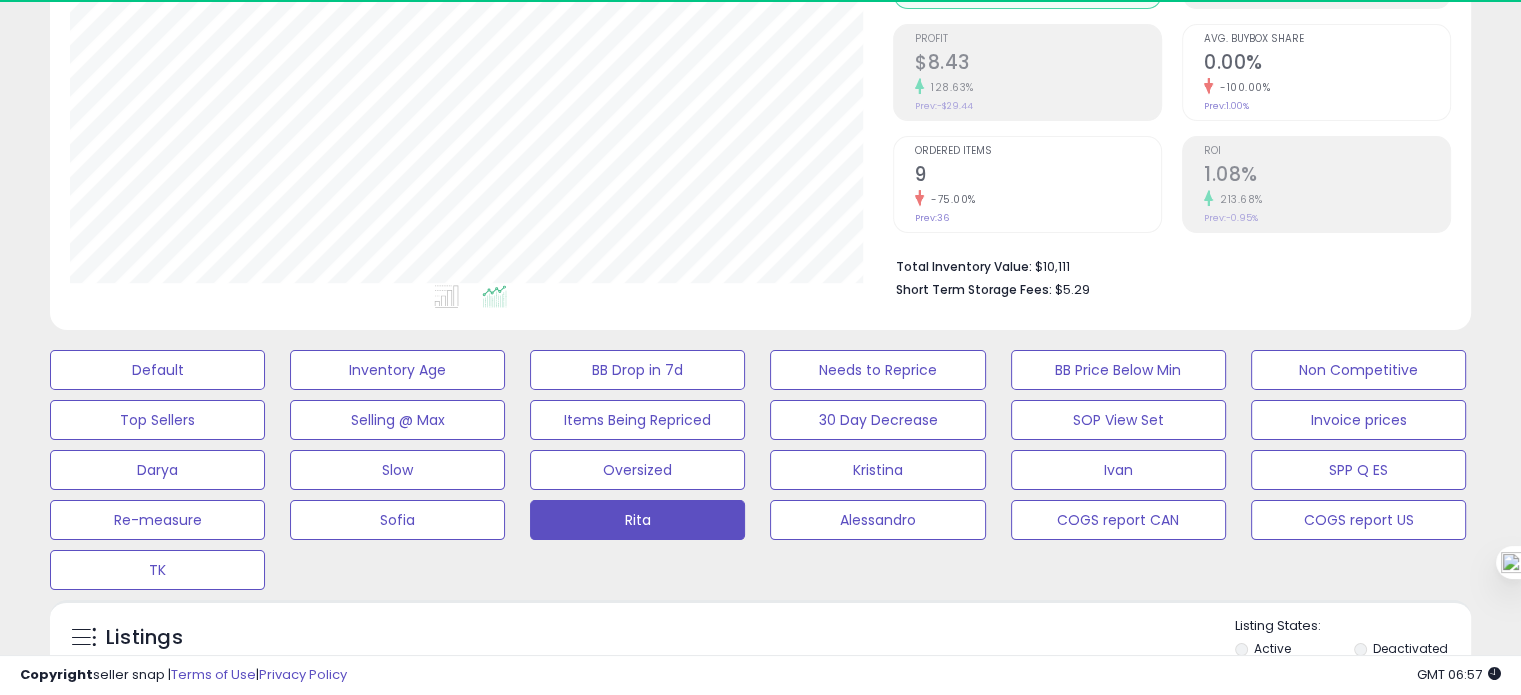 scroll, scrollTop: 283, scrollLeft: 0, axis: vertical 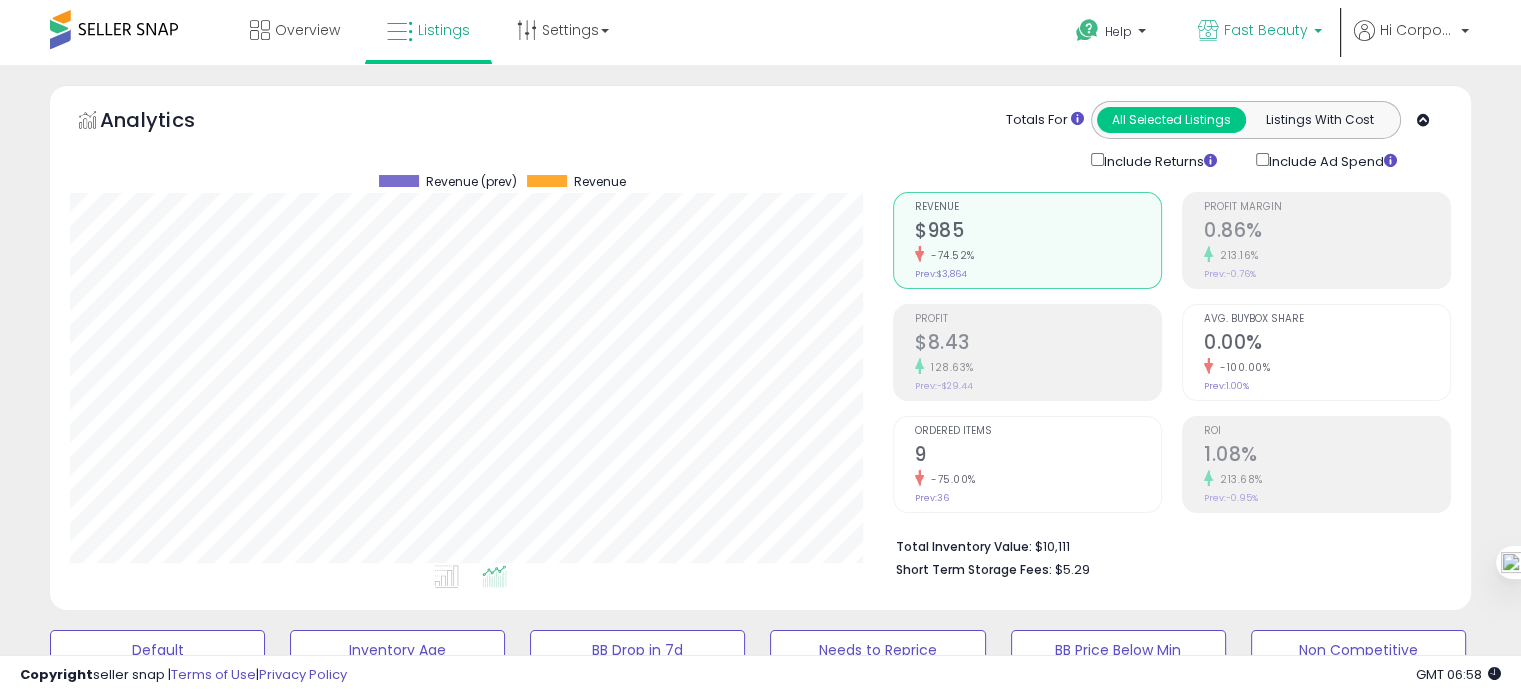 click on "Fast Beauty" at bounding box center (1266, 30) 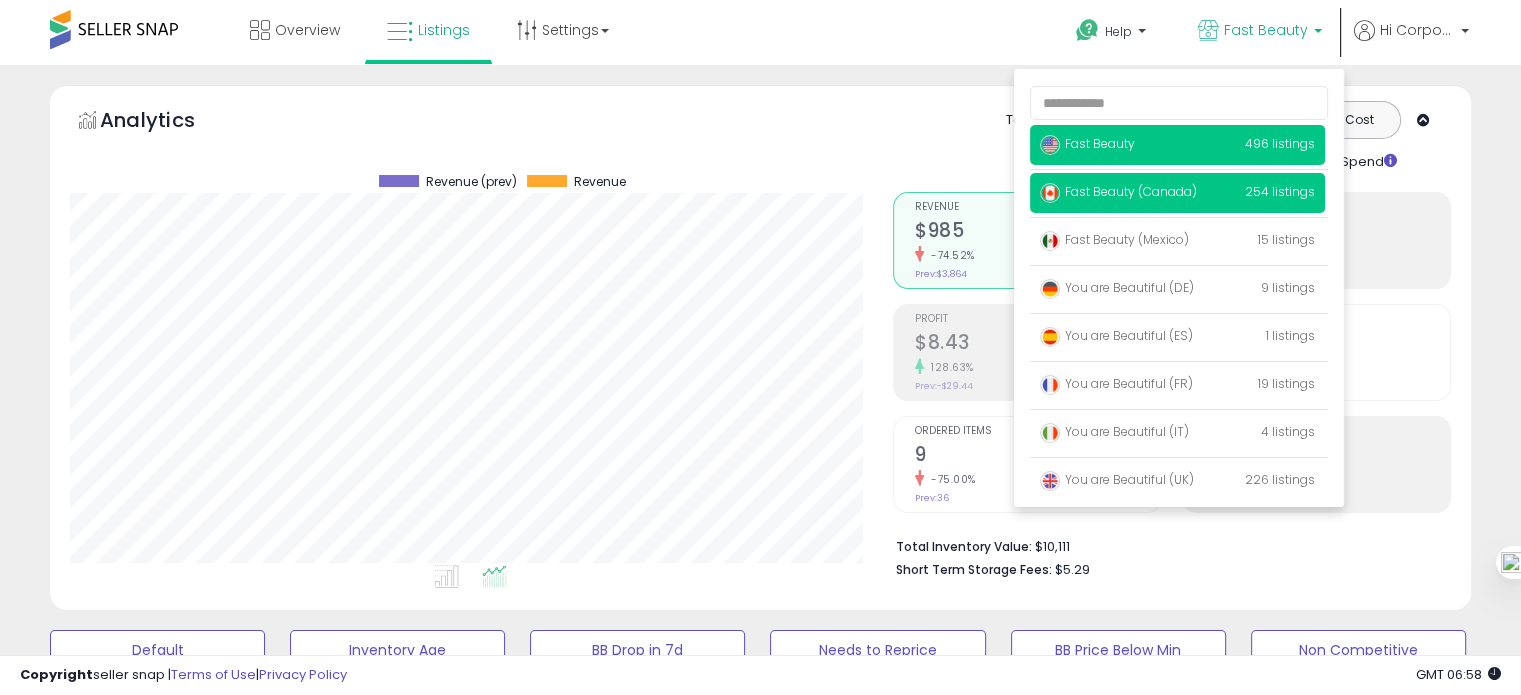 click on "Fast Beauty (Canada)" at bounding box center (1118, 191) 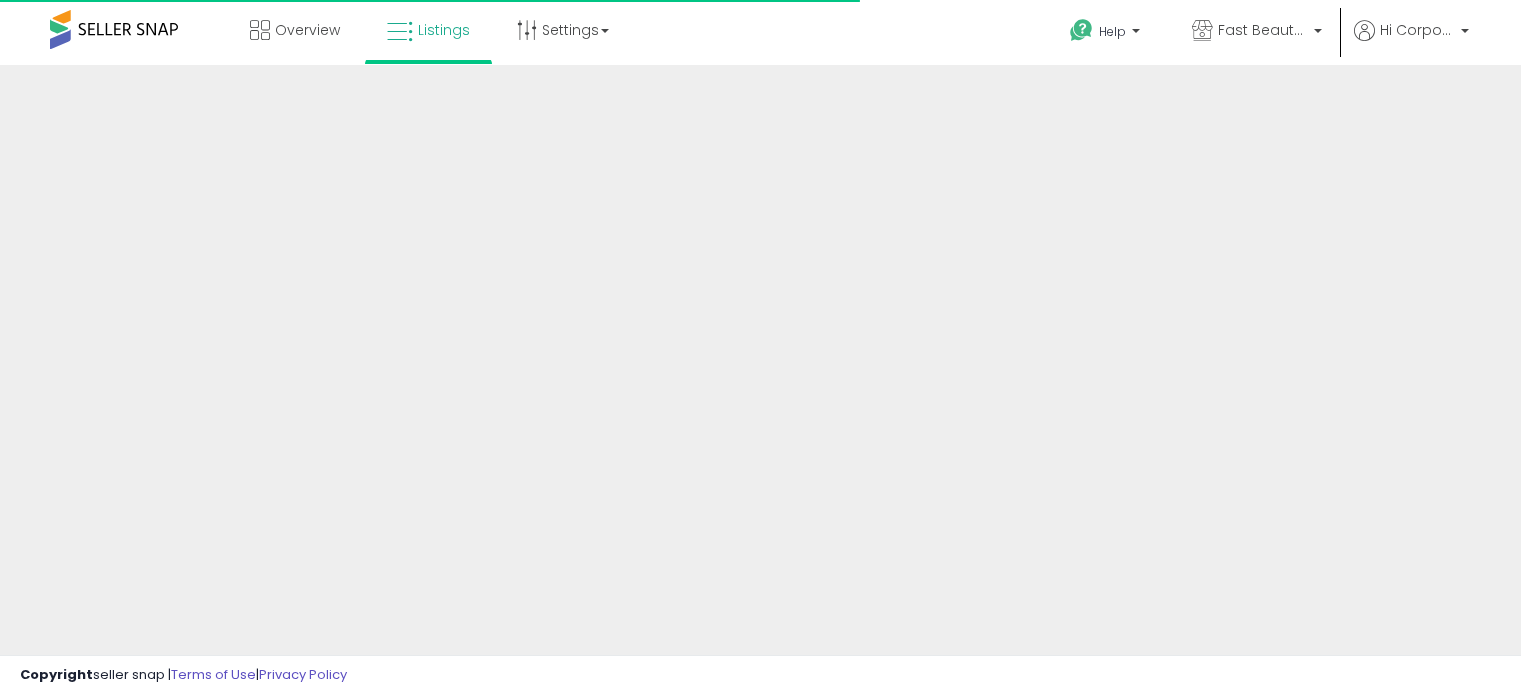 scroll, scrollTop: 0, scrollLeft: 0, axis: both 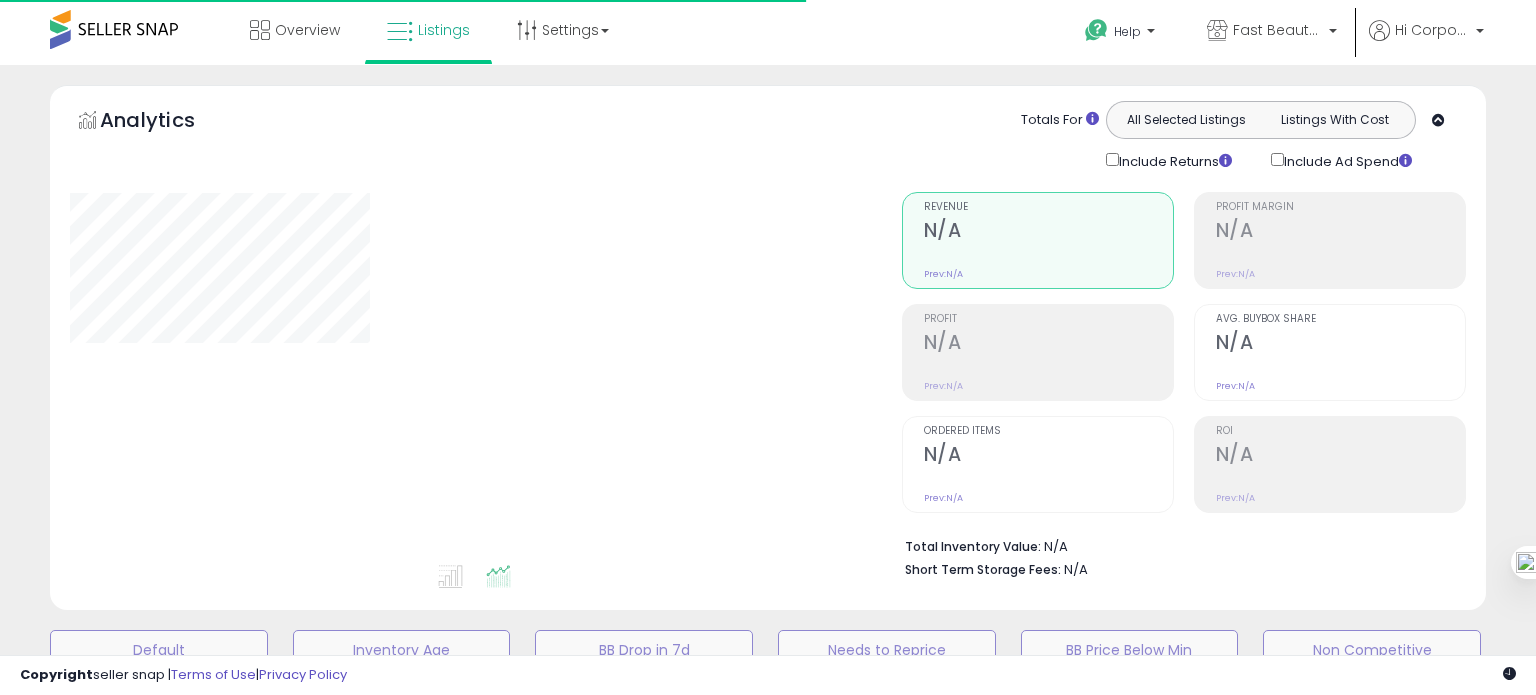 type on "**********" 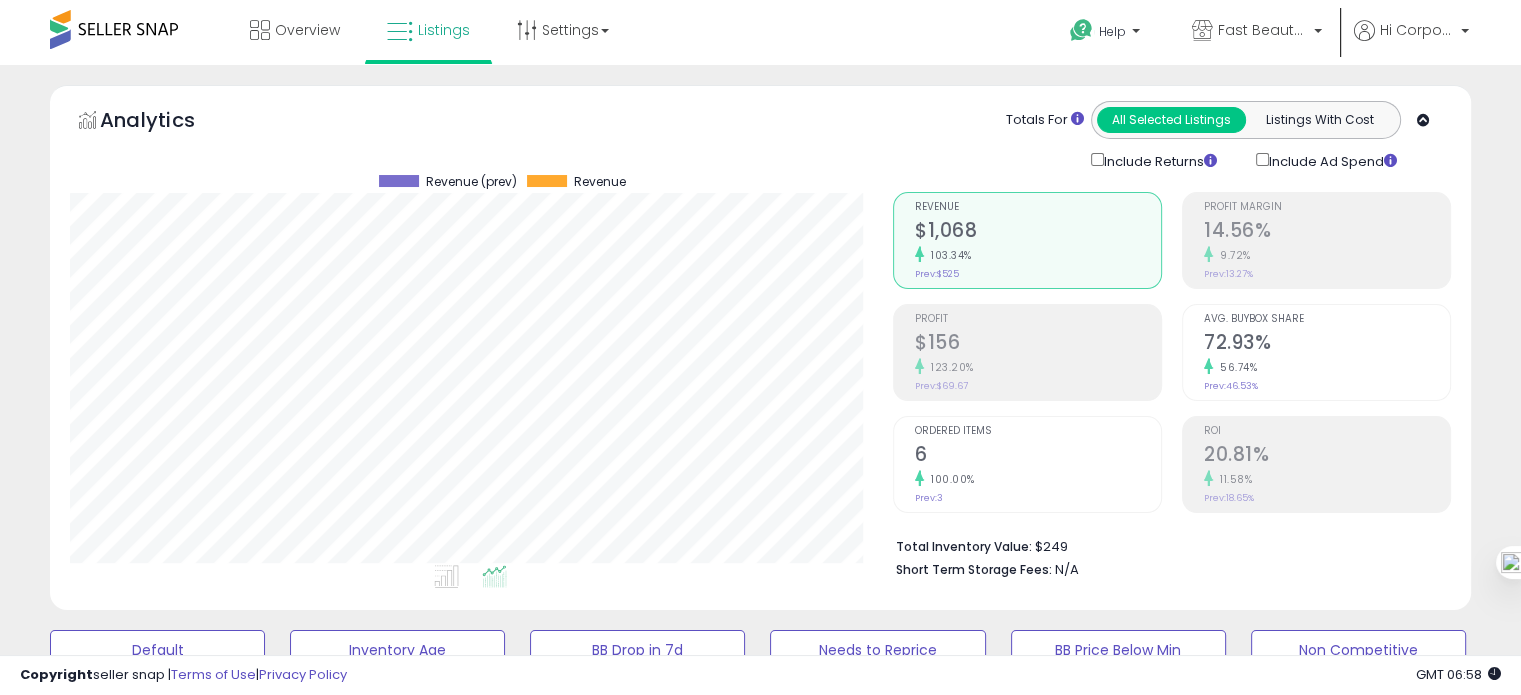 scroll, scrollTop: 999589, scrollLeft: 999176, axis: both 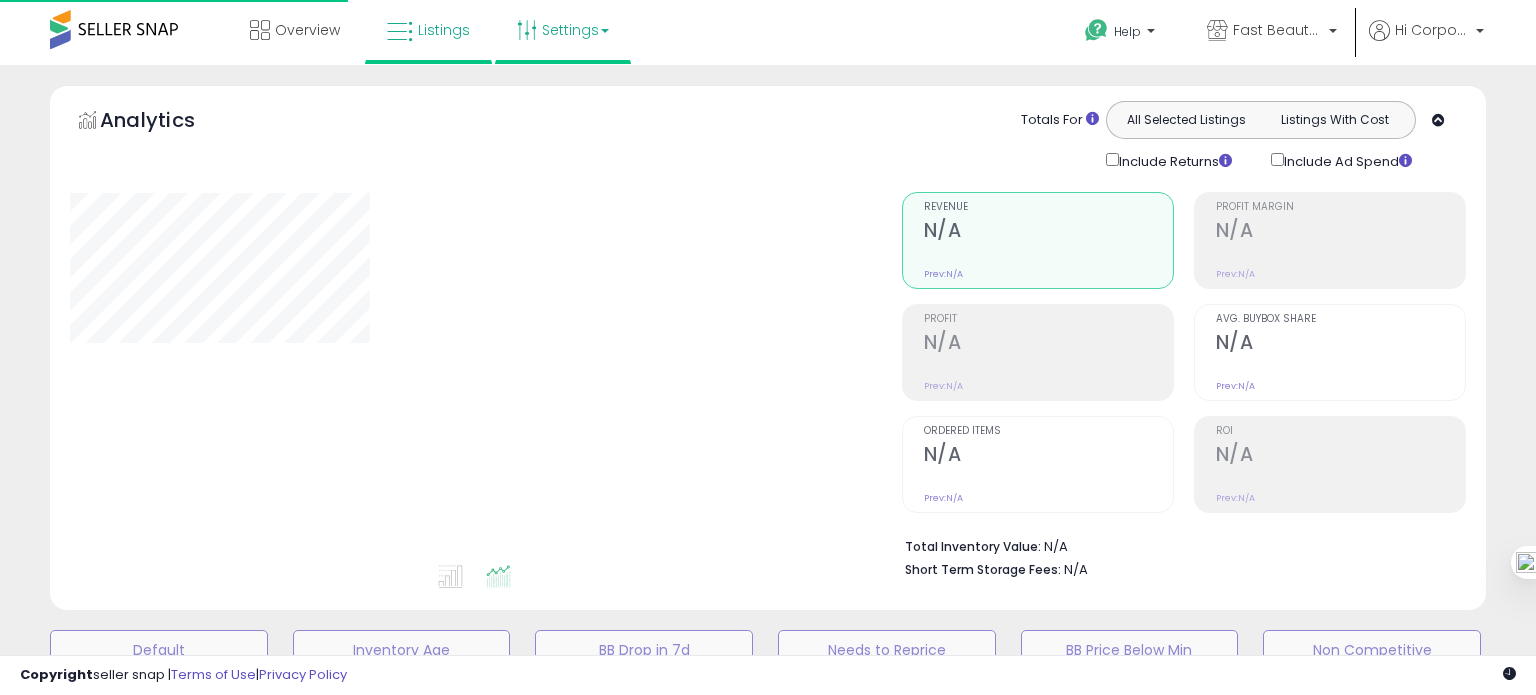 type on "**********" 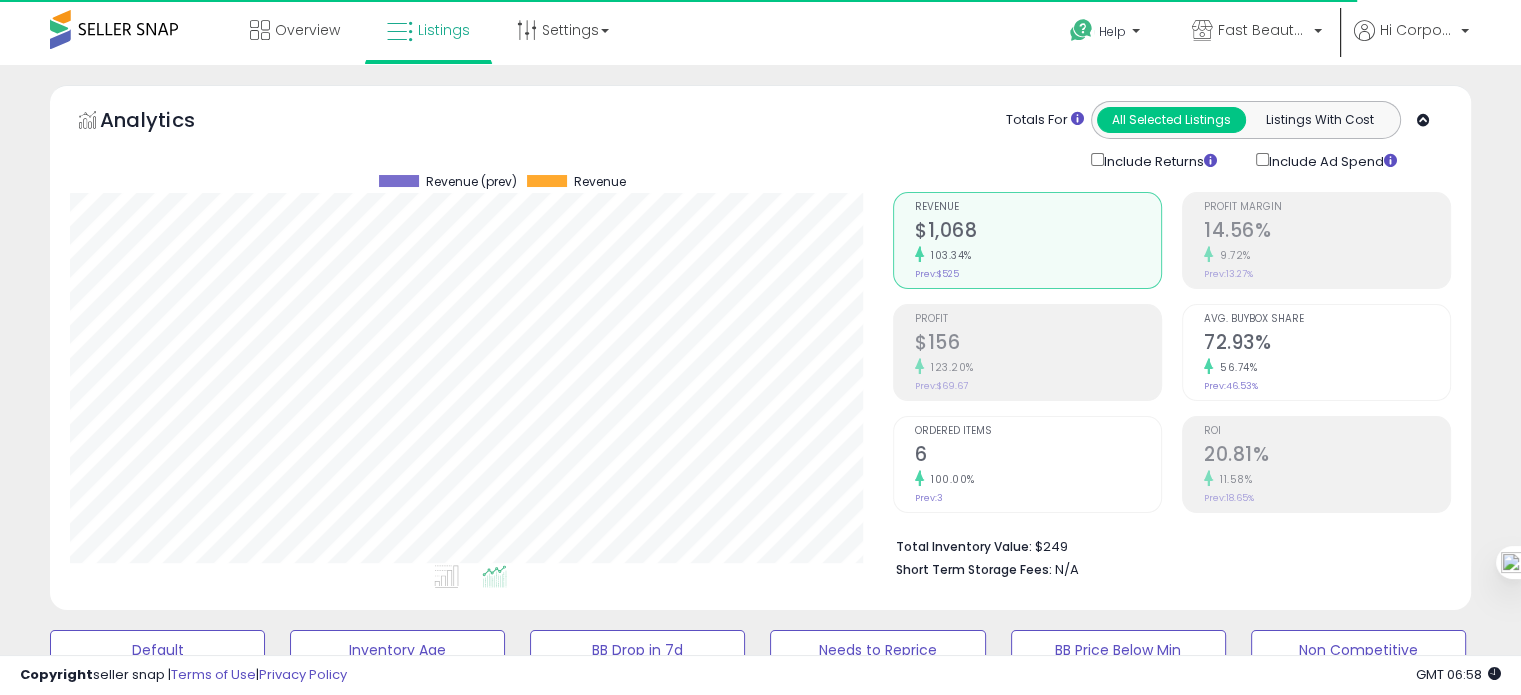 scroll, scrollTop: 999589, scrollLeft: 999176, axis: both 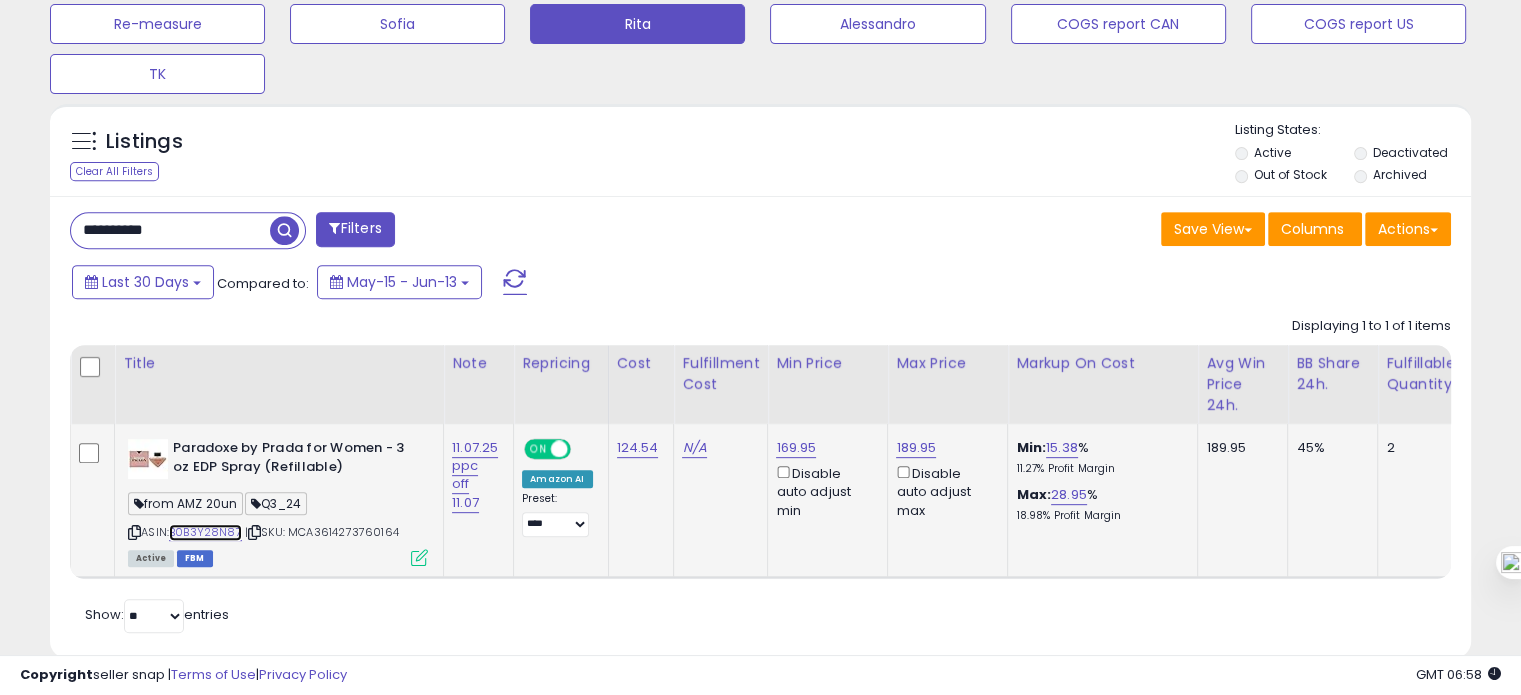 click on "B0B3Y28N87" at bounding box center (205, 532) 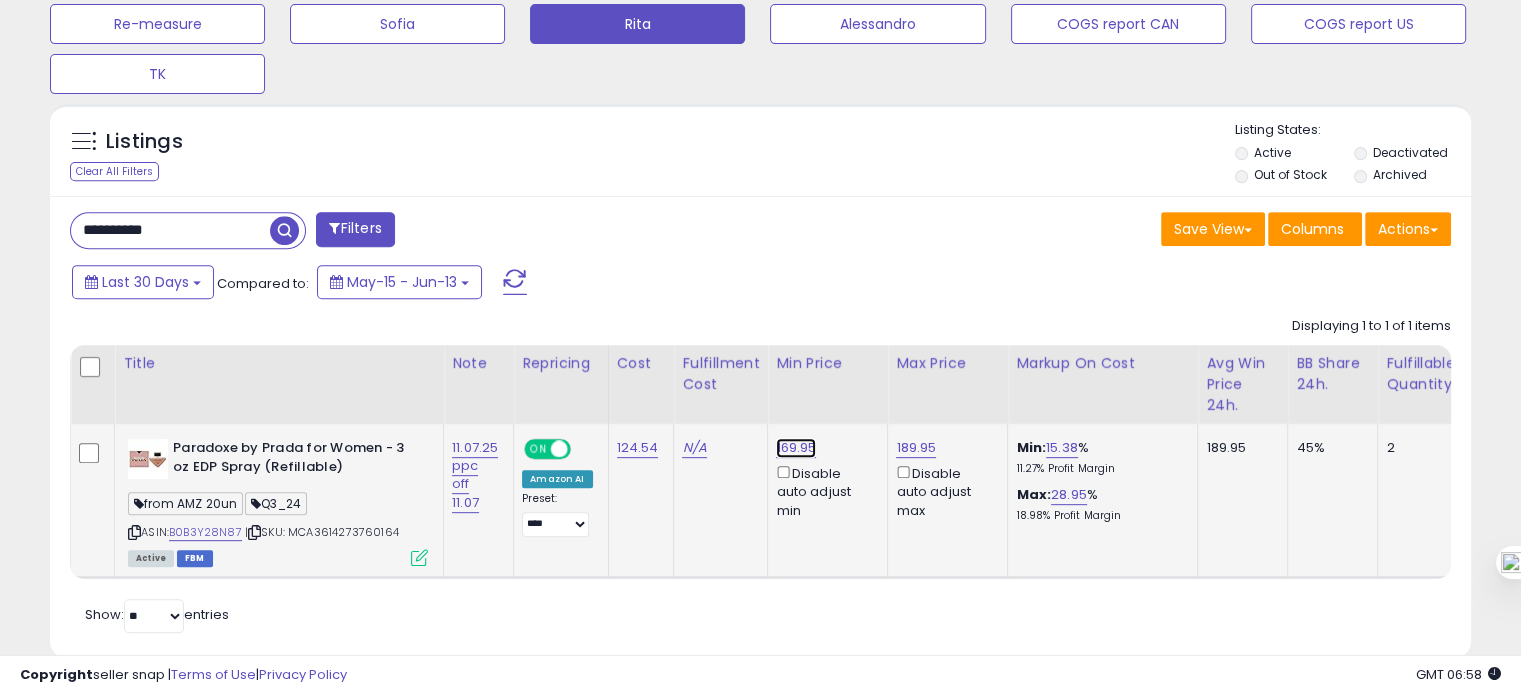 click on "169.95" at bounding box center (796, 448) 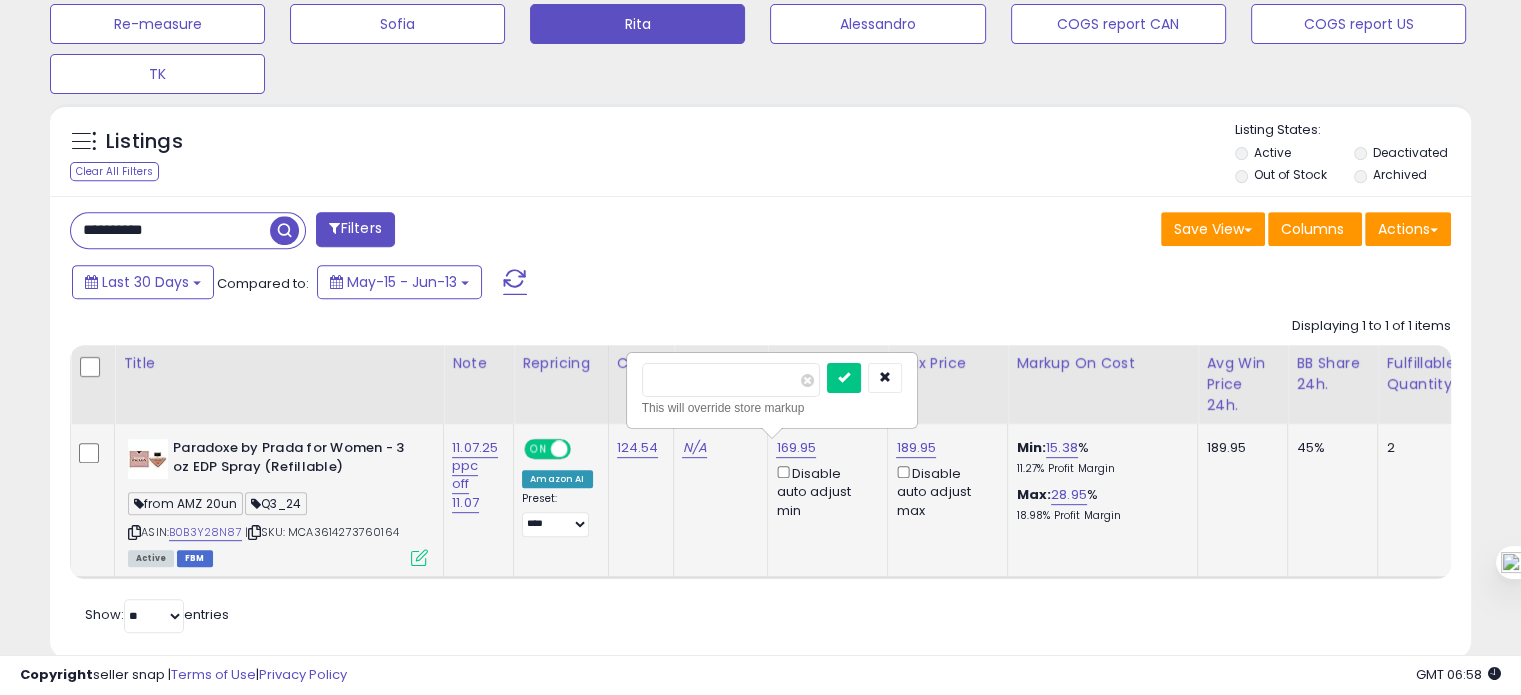 click on "******" at bounding box center (731, 380) 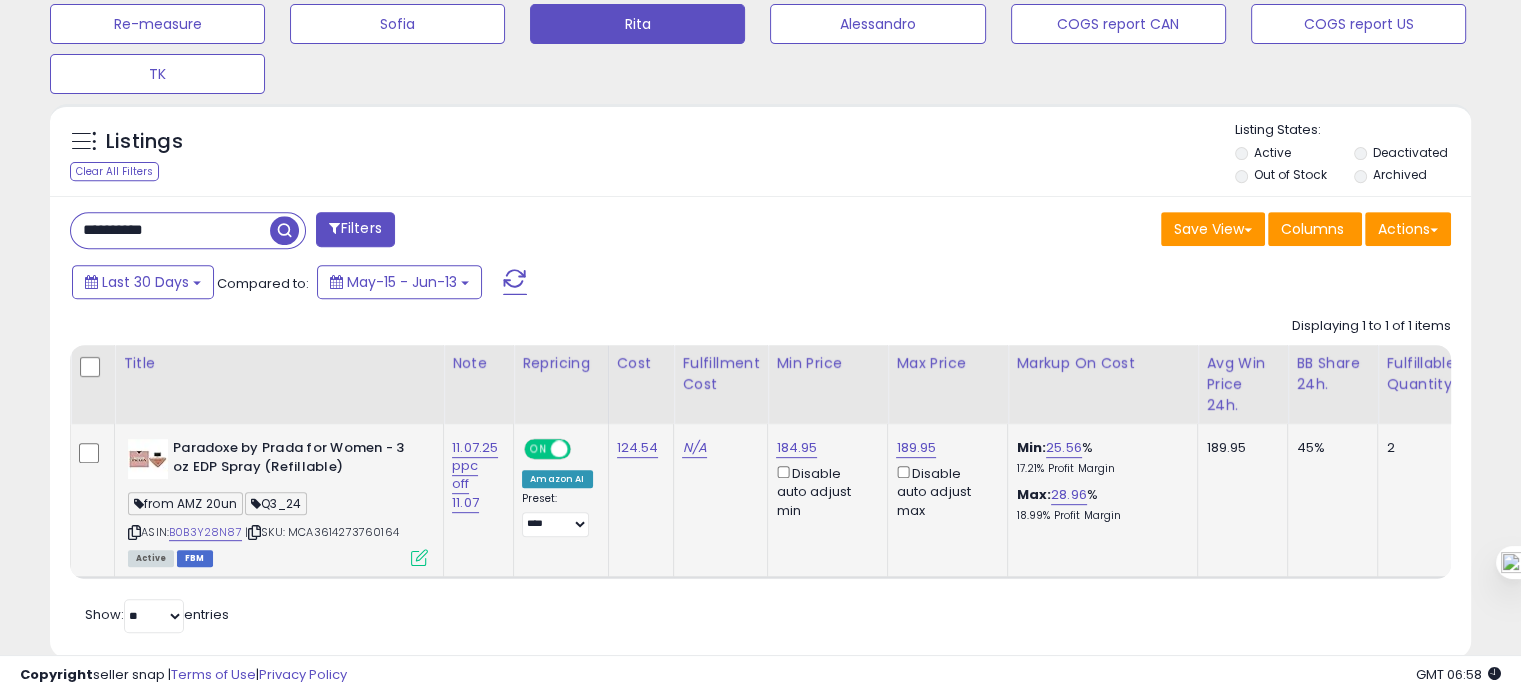 scroll, scrollTop: 0, scrollLeft: 179, axis: horizontal 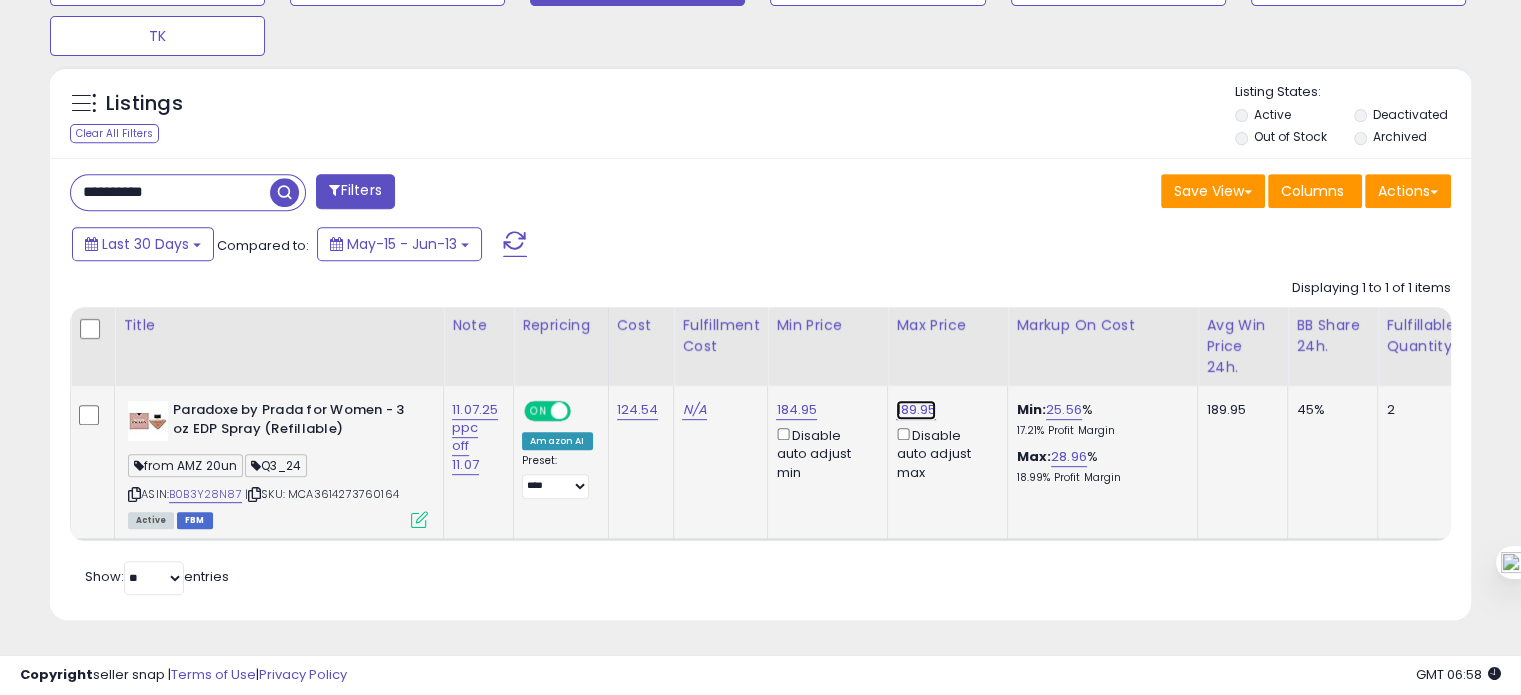click on "189.95" at bounding box center (916, 410) 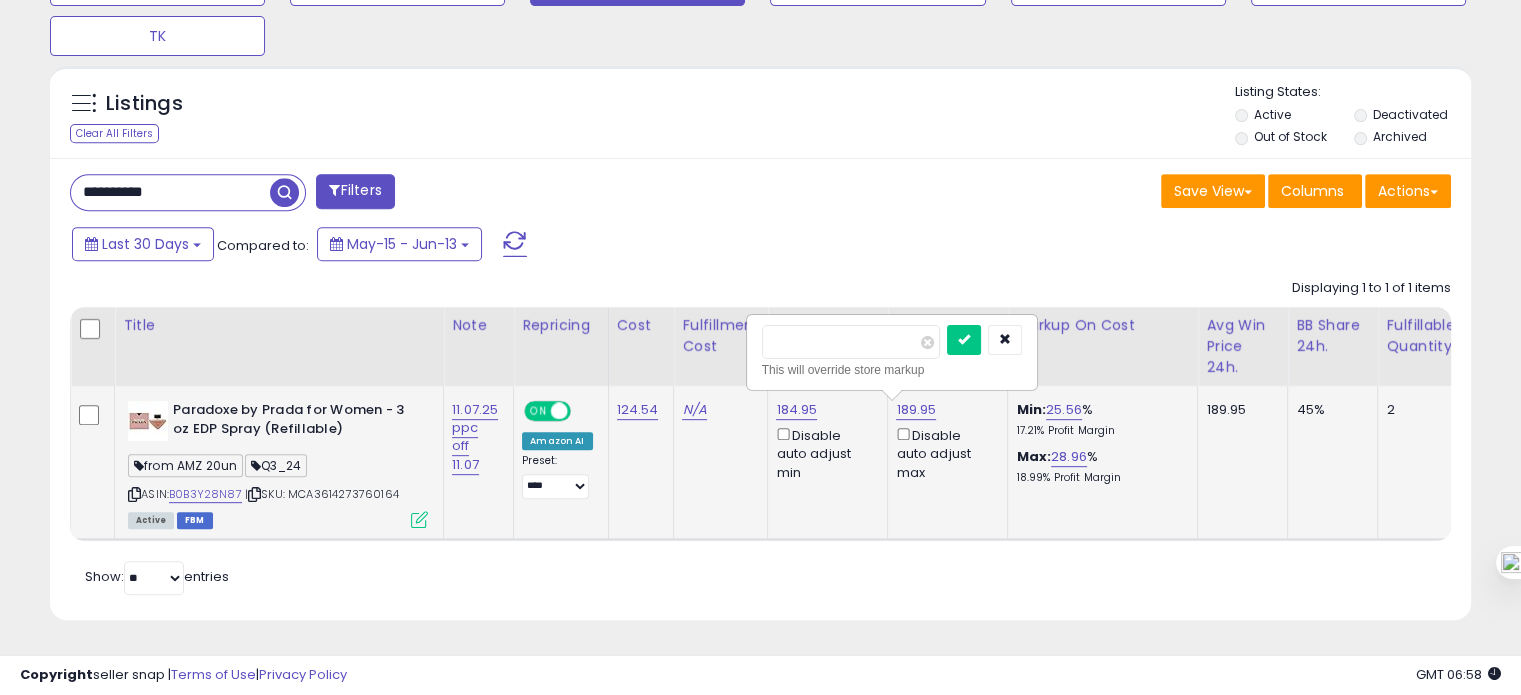 click on "******" at bounding box center (851, 342) 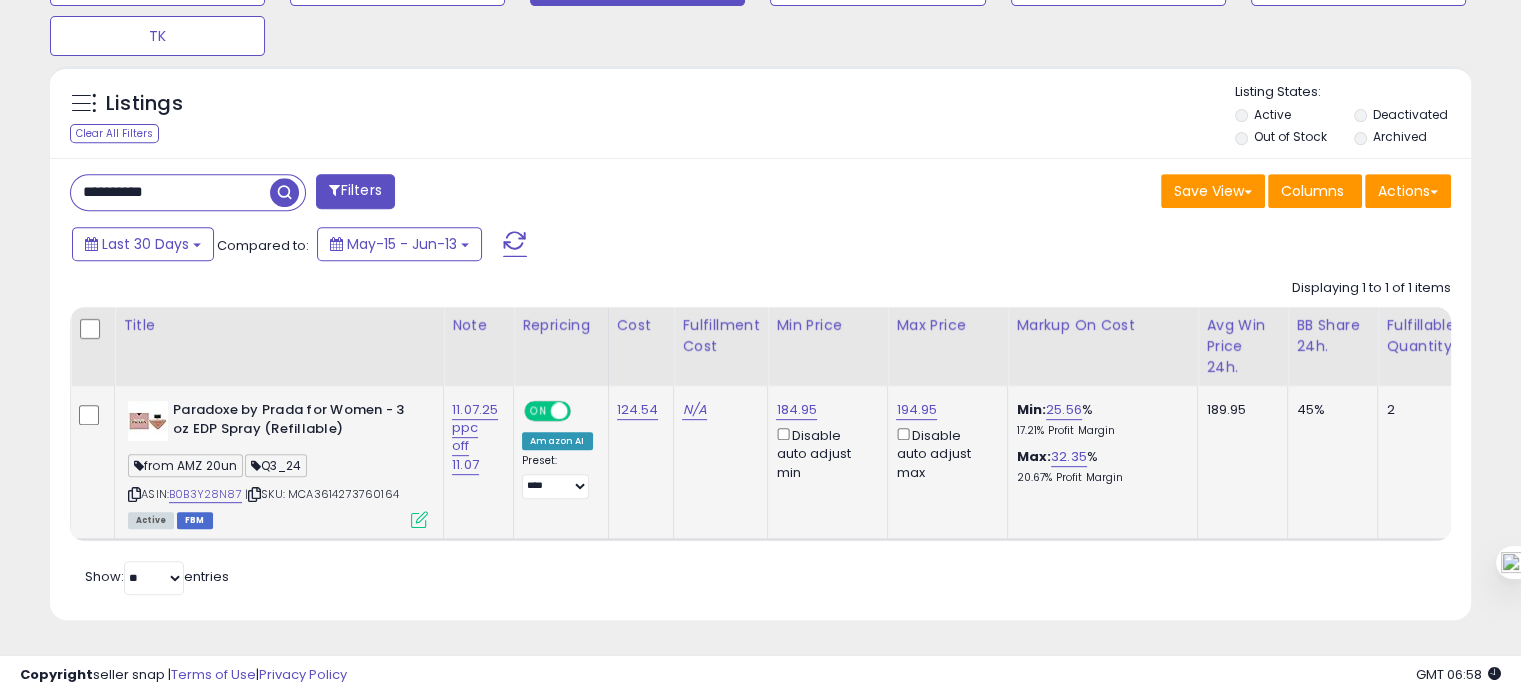 click on "11.07.25 ppc off 11.07" 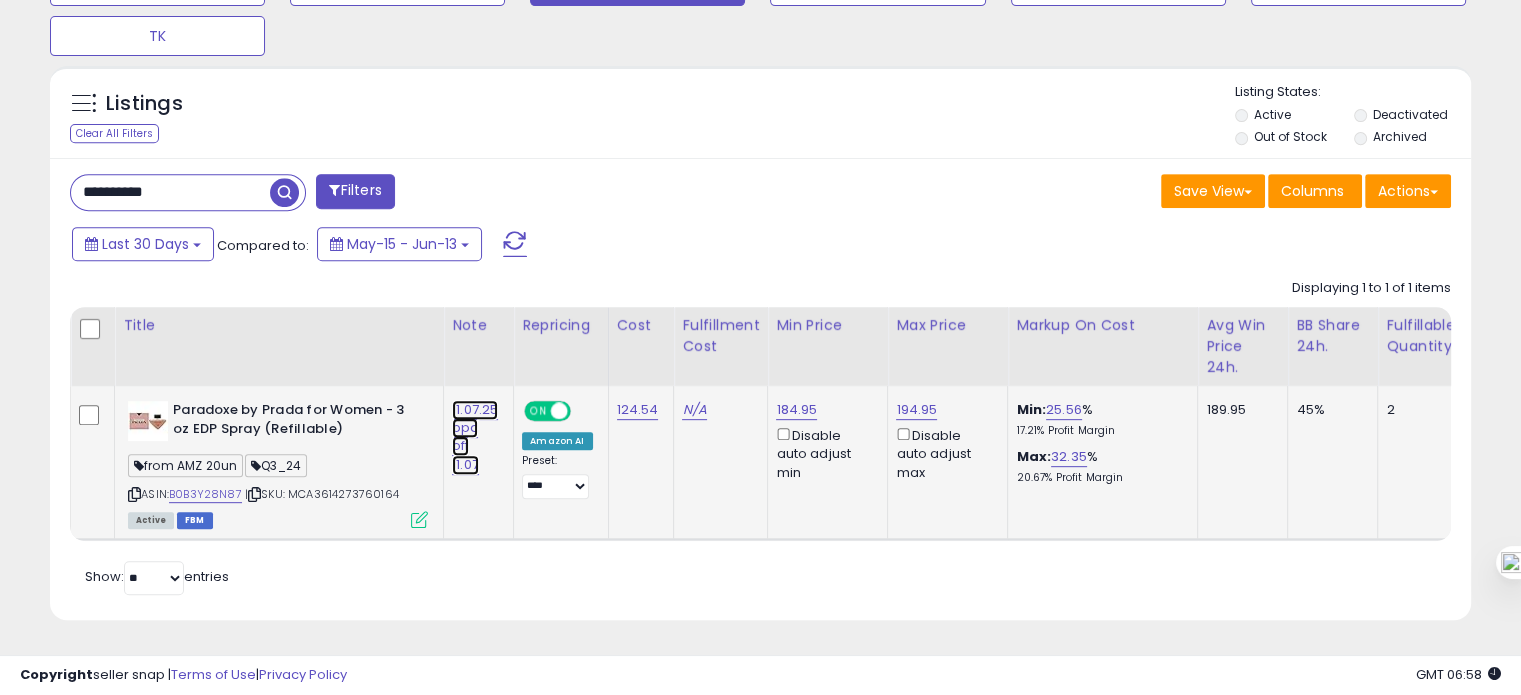 click on "11.07.25 ppc off 11.07" at bounding box center [475, 437] 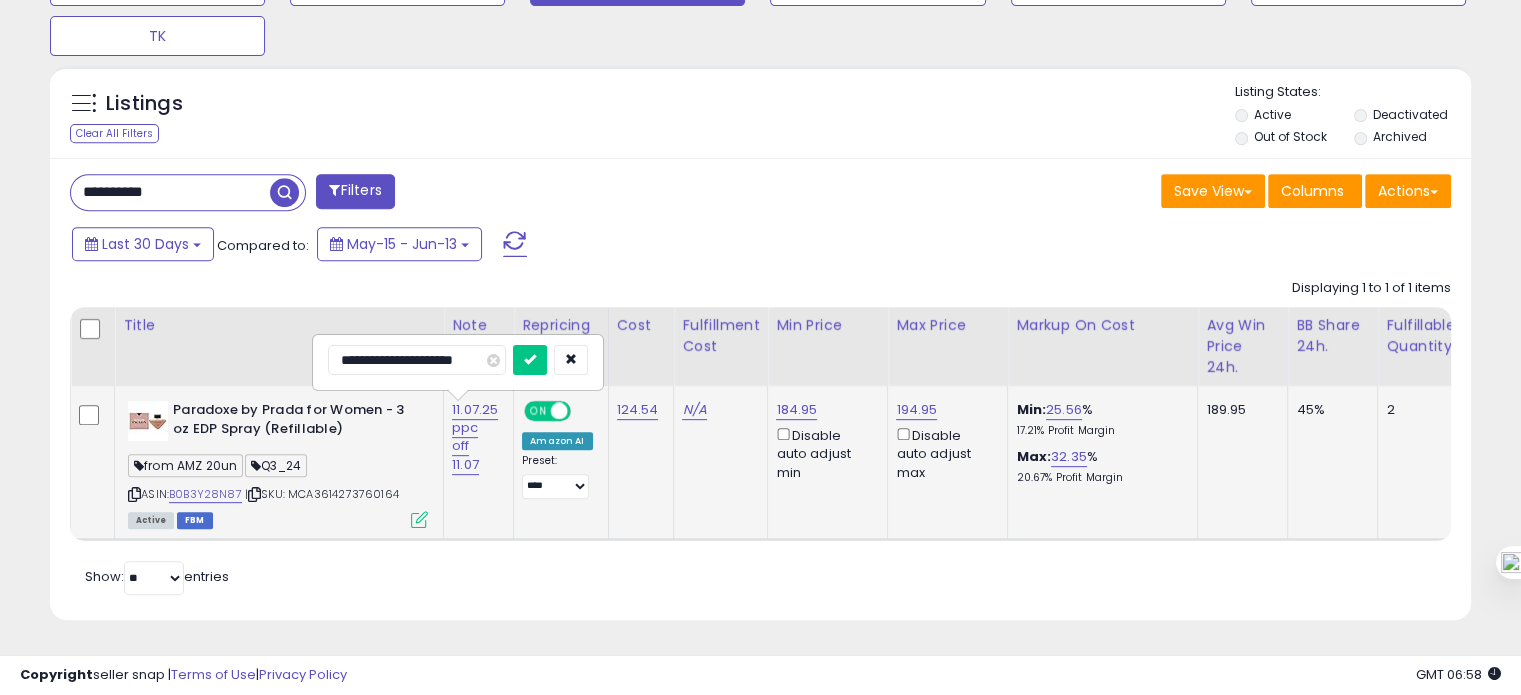 click on "**********" at bounding box center [417, 360] 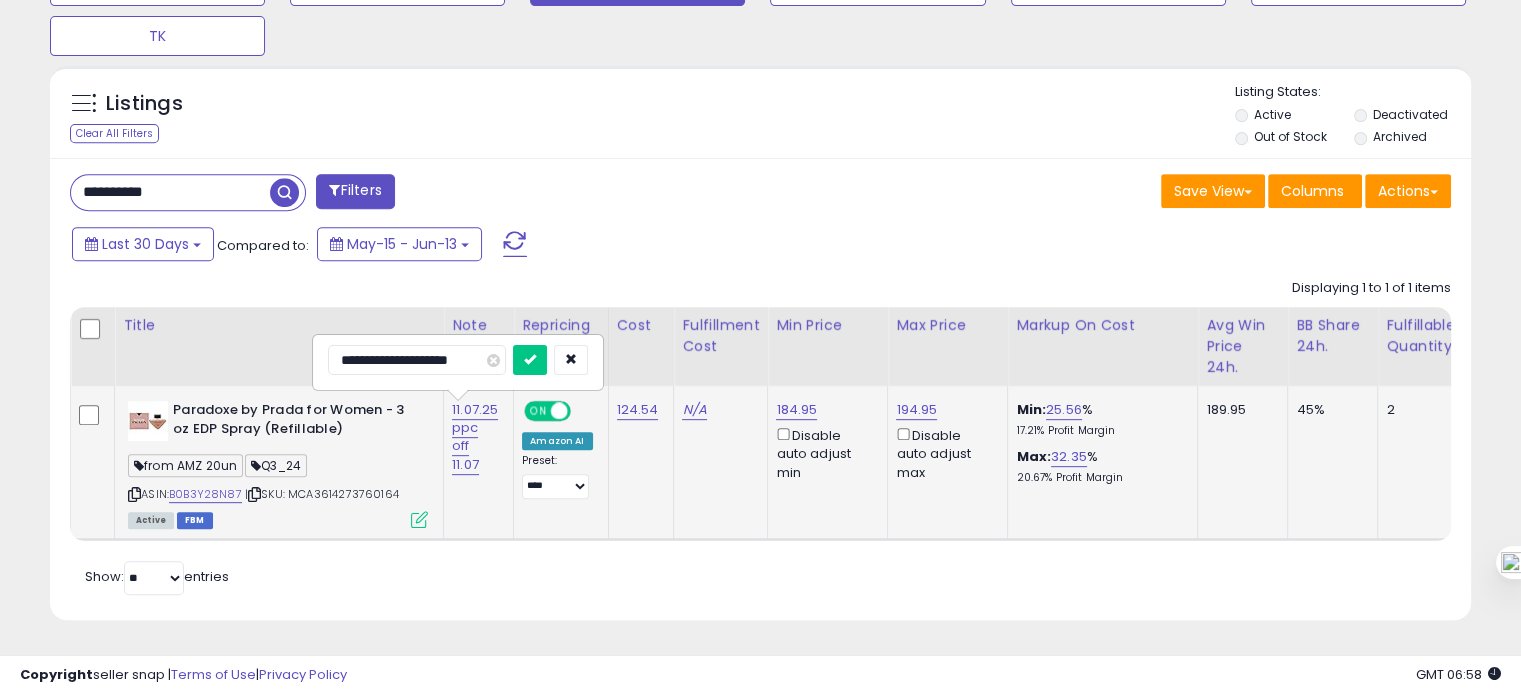 type on "**********" 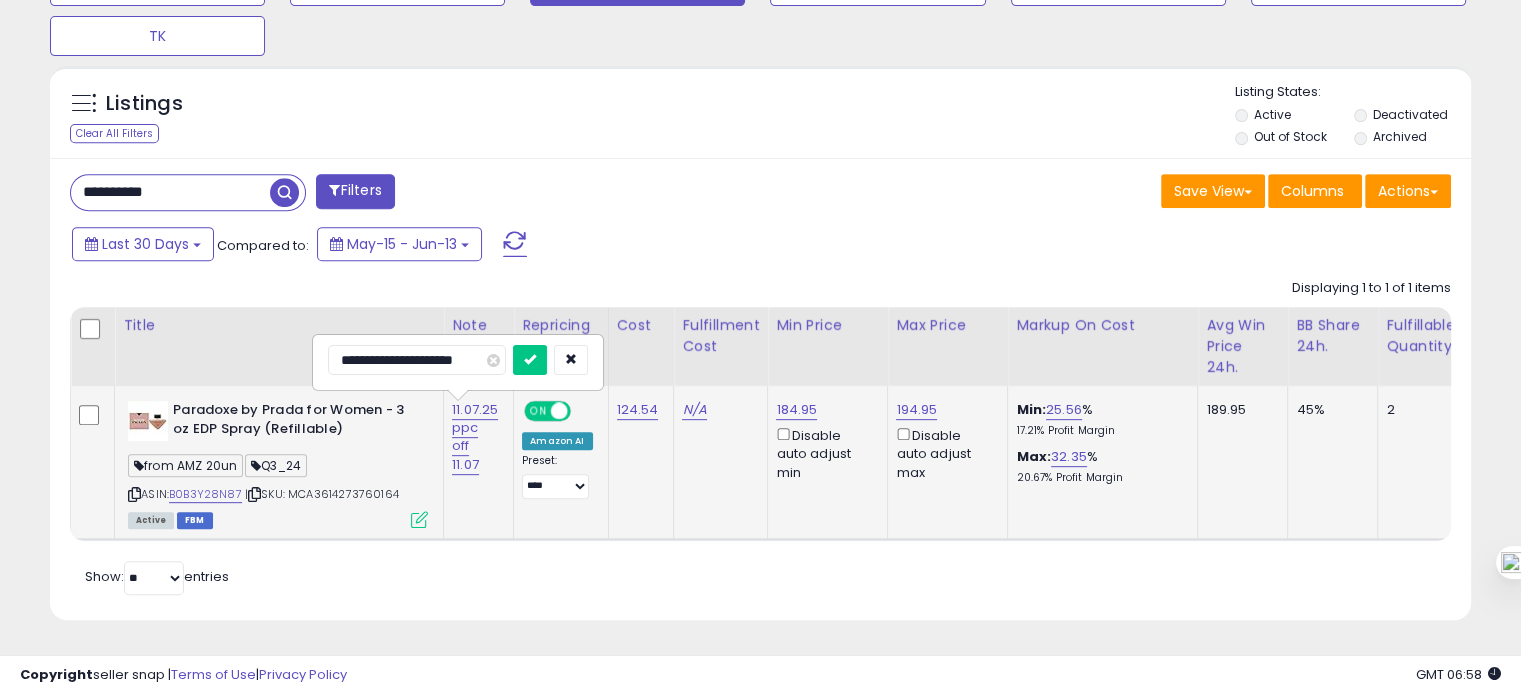 click at bounding box center (530, 360) 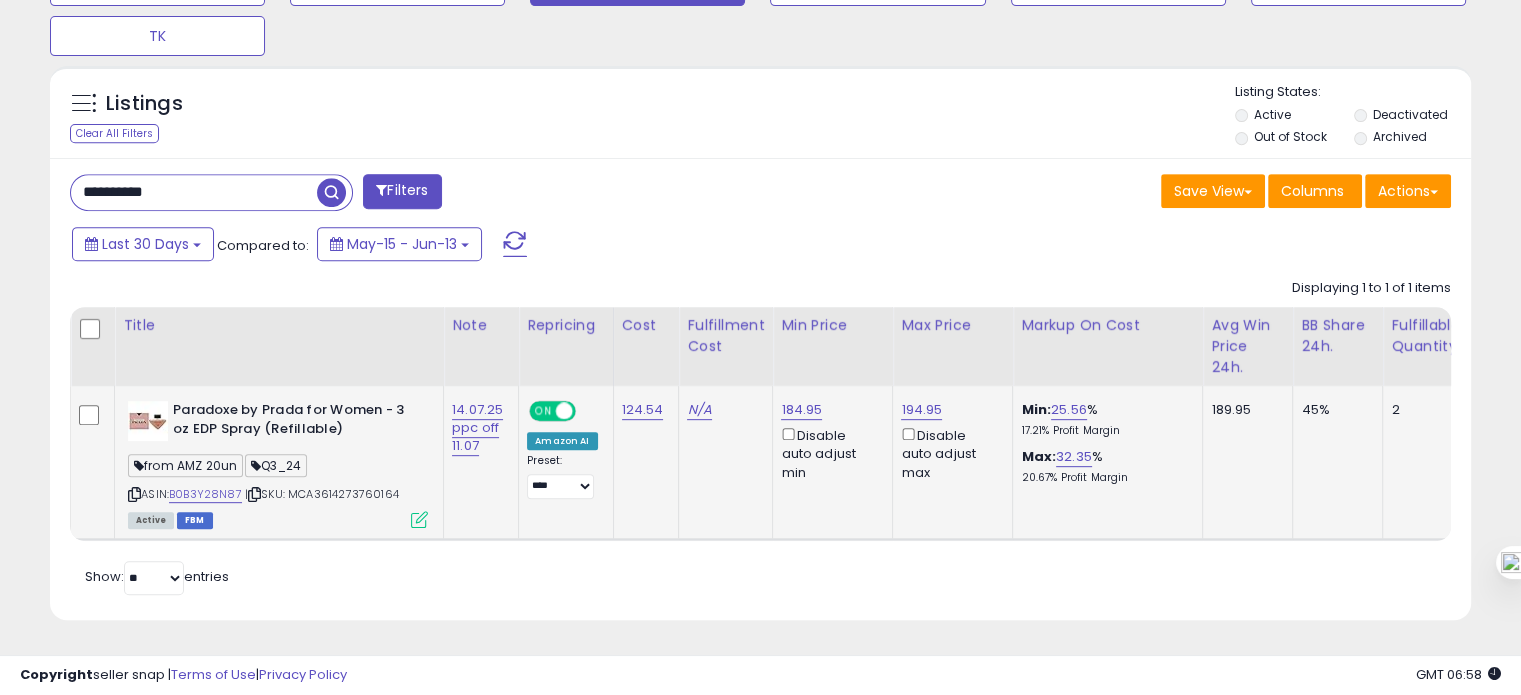 click on "**********" at bounding box center [194, 192] 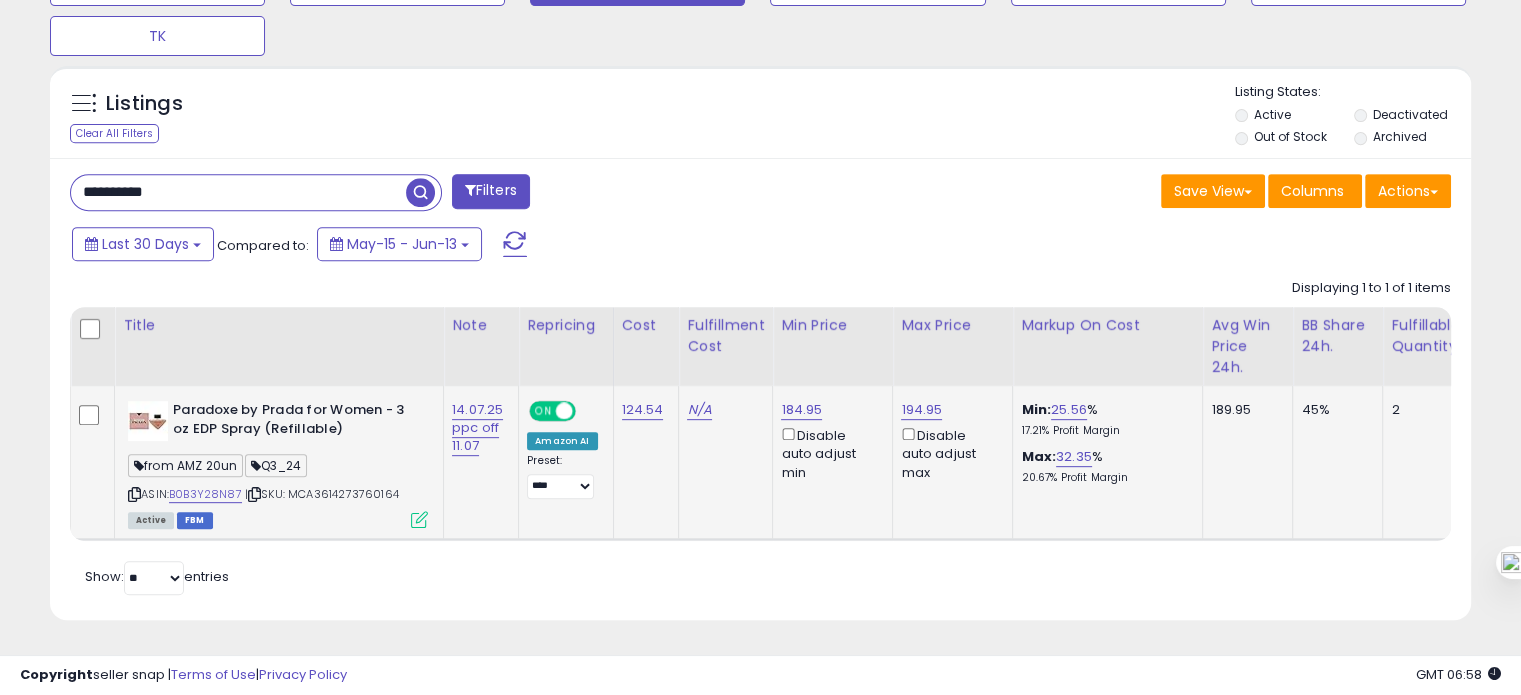 click on "**********" at bounding box center [238, 192] 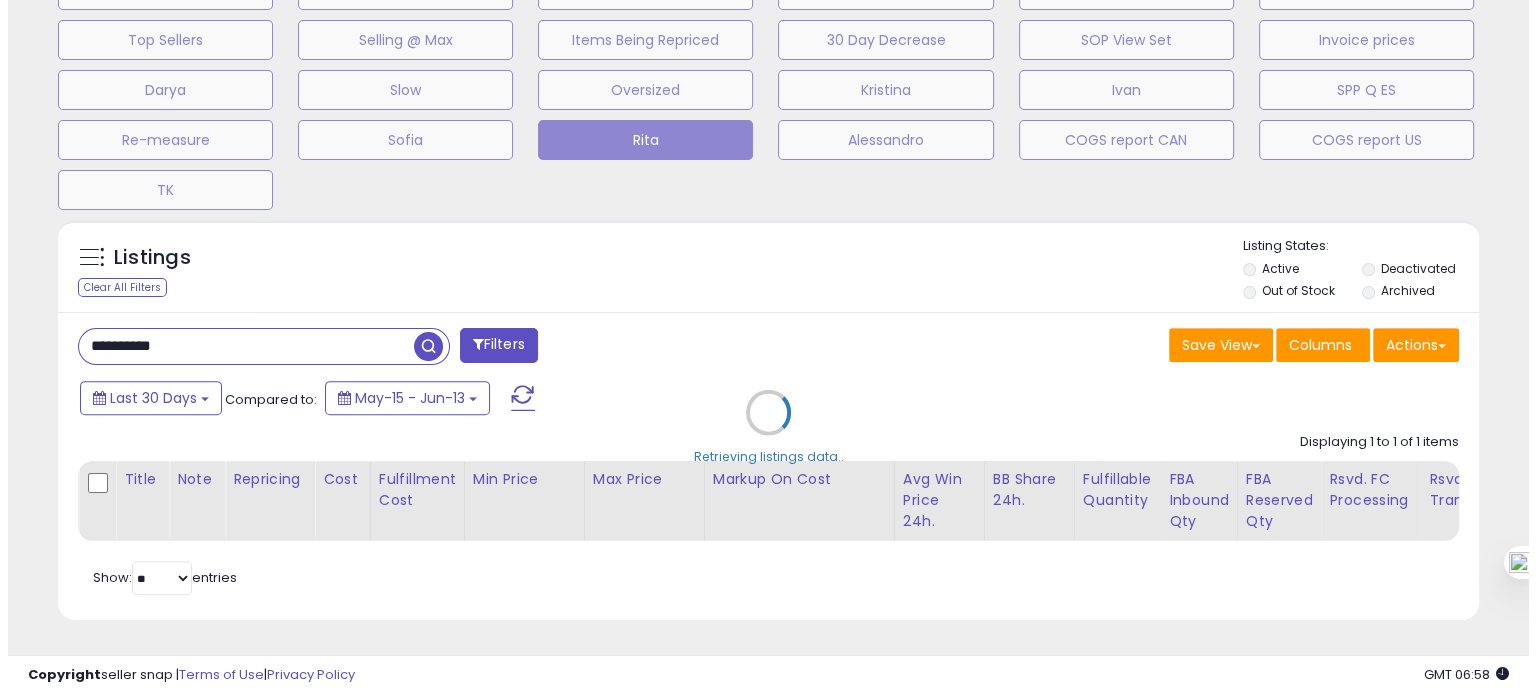 scroll, scrollTop: 674, scrollLeft: 0, axis: vertical 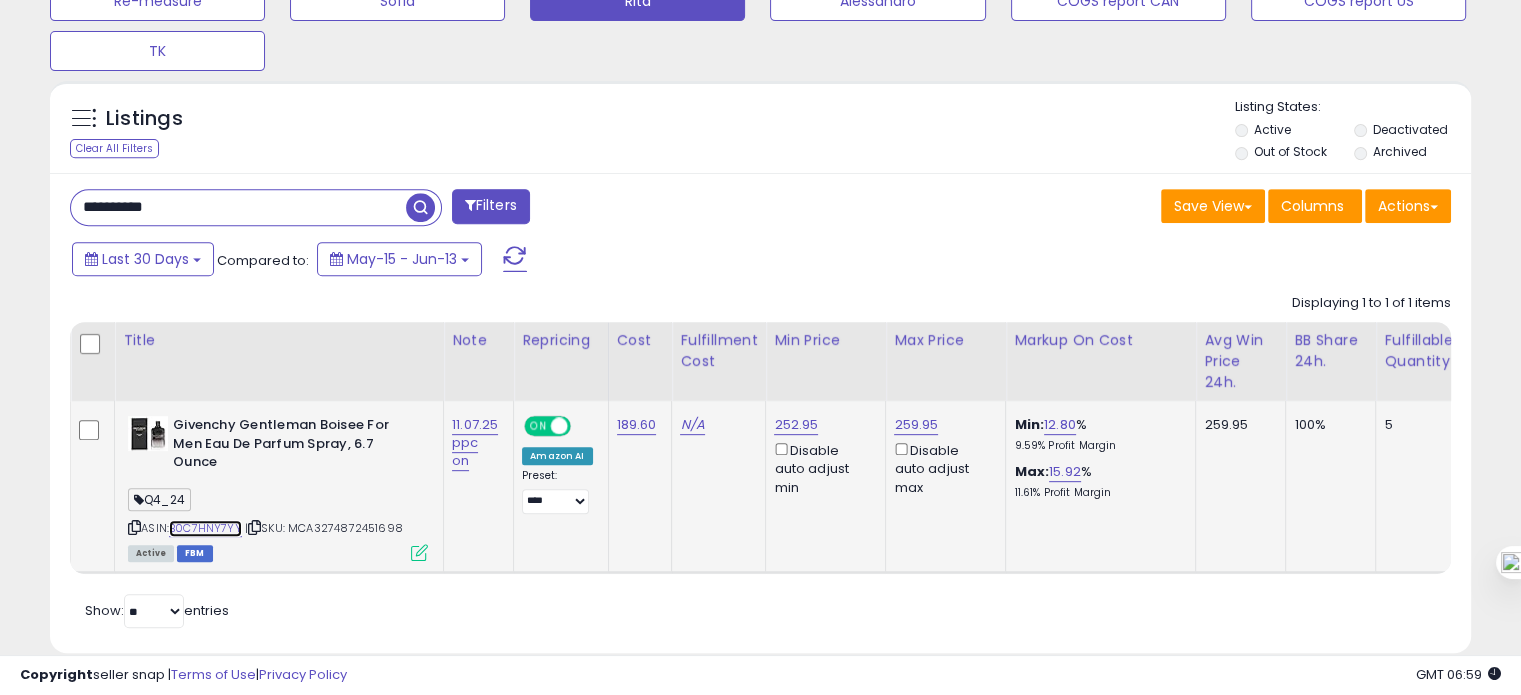 click on "B0C7HNY7YY" at bounding box center [205, 528] 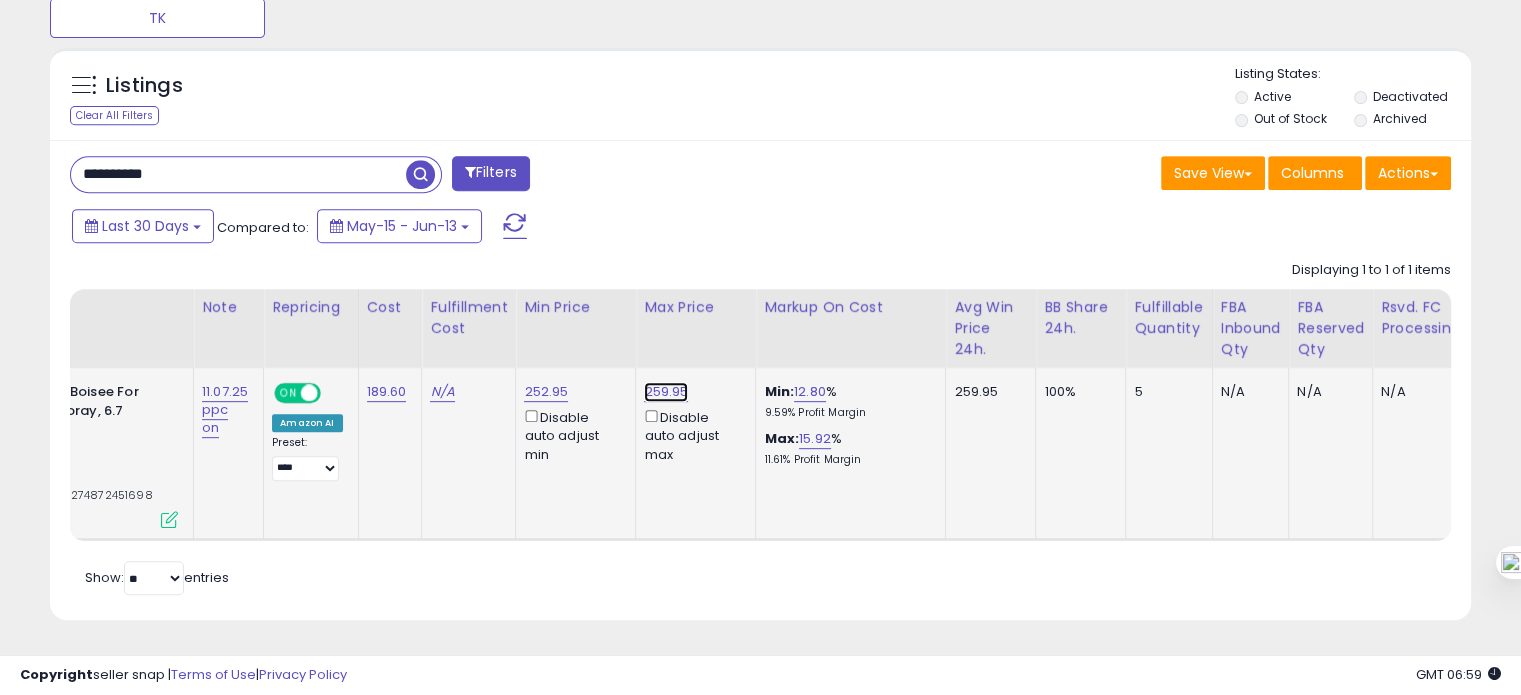 click on "259.95" at bounding box center [666, 392] 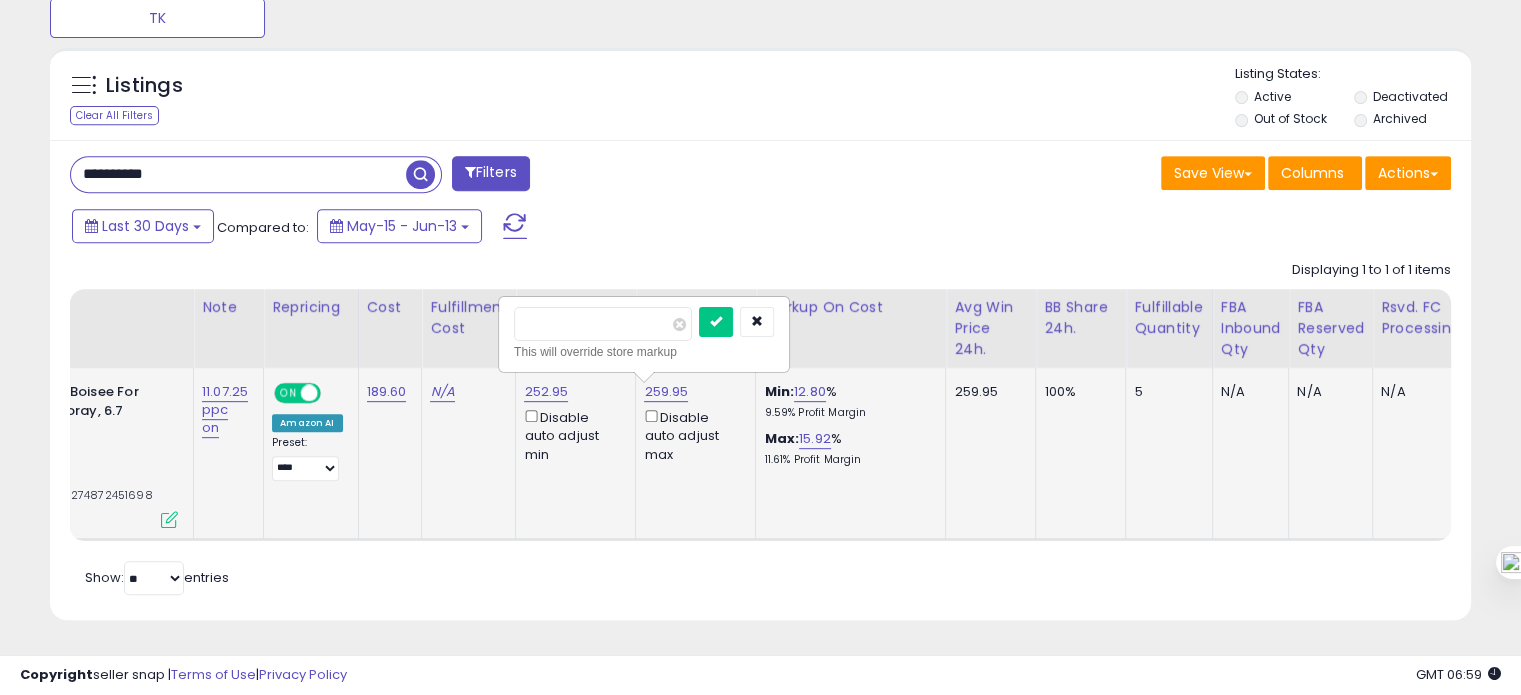 click on "******" at bounding box center [603, 324] 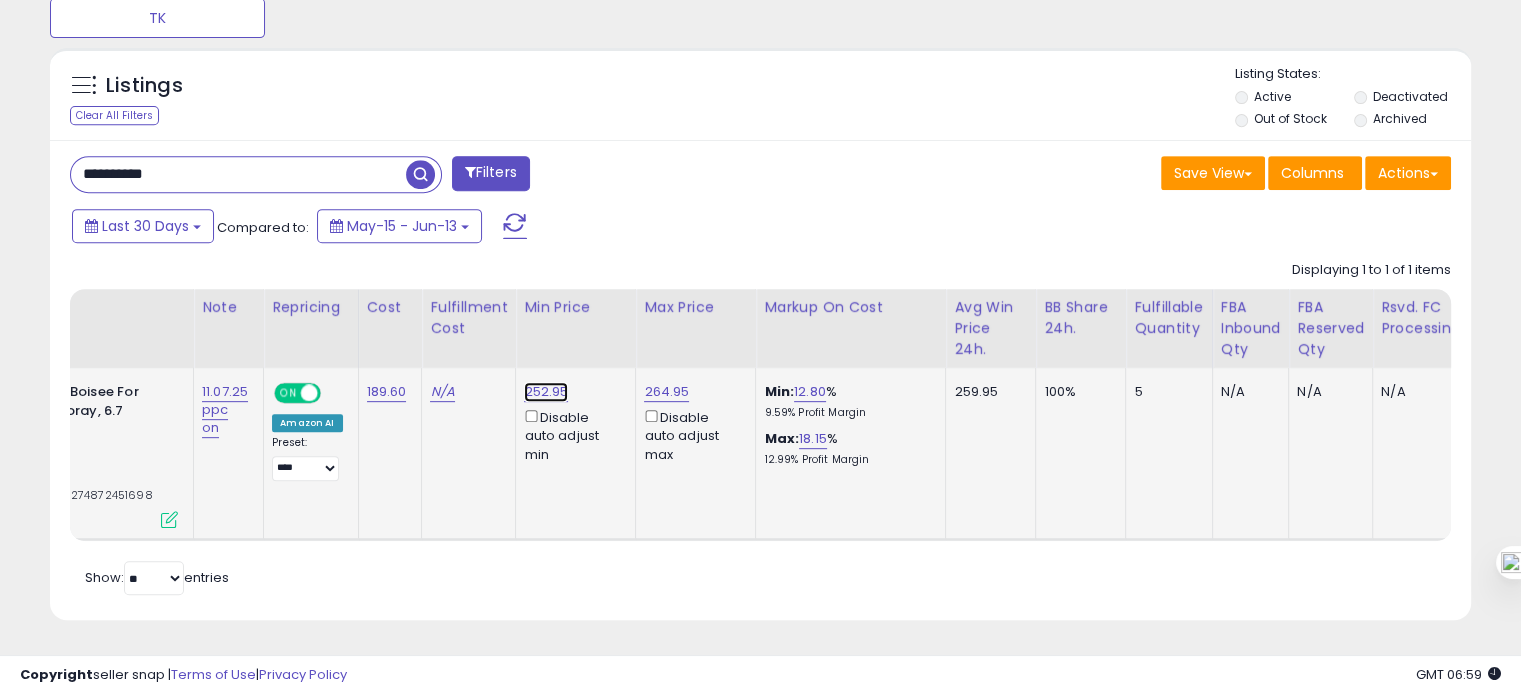click on "252.95" at bounding box center [546, 392] 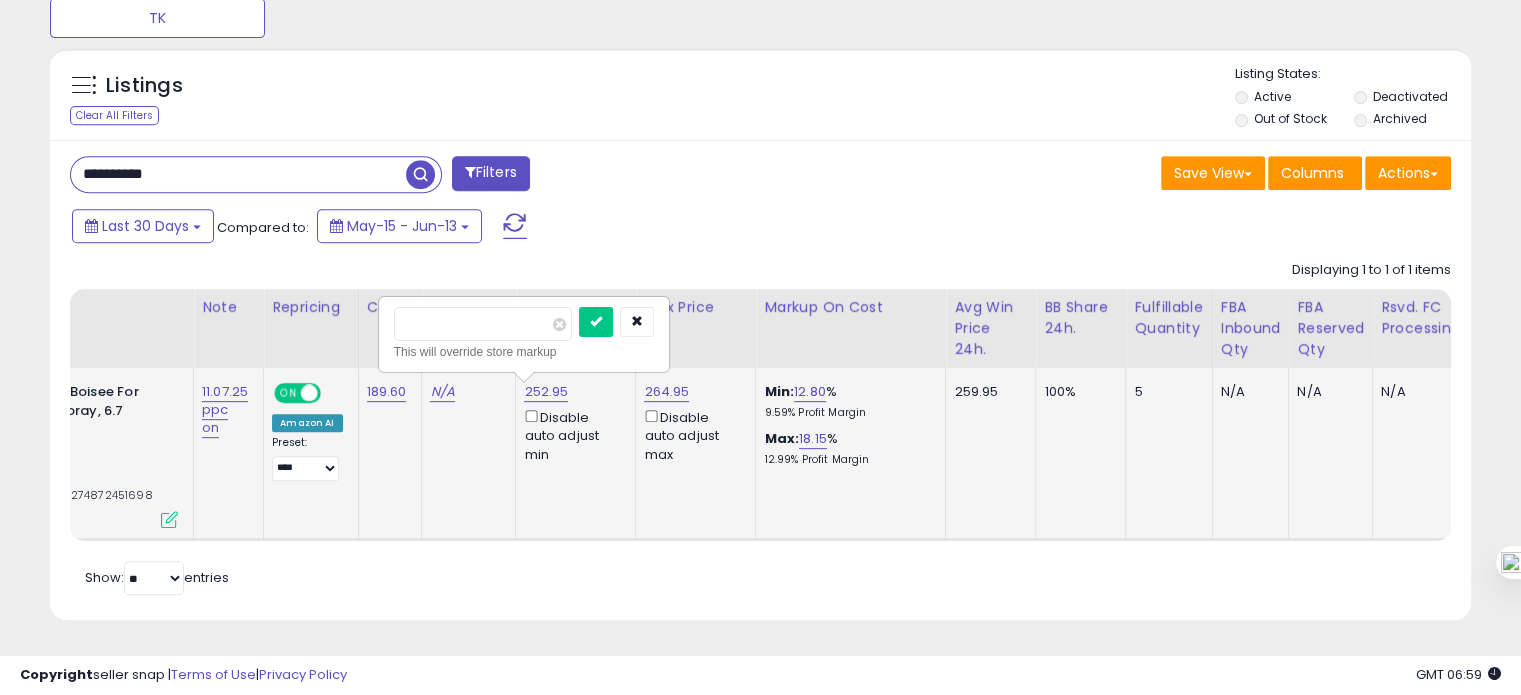 click on "******" at bounding box center (483, 324) 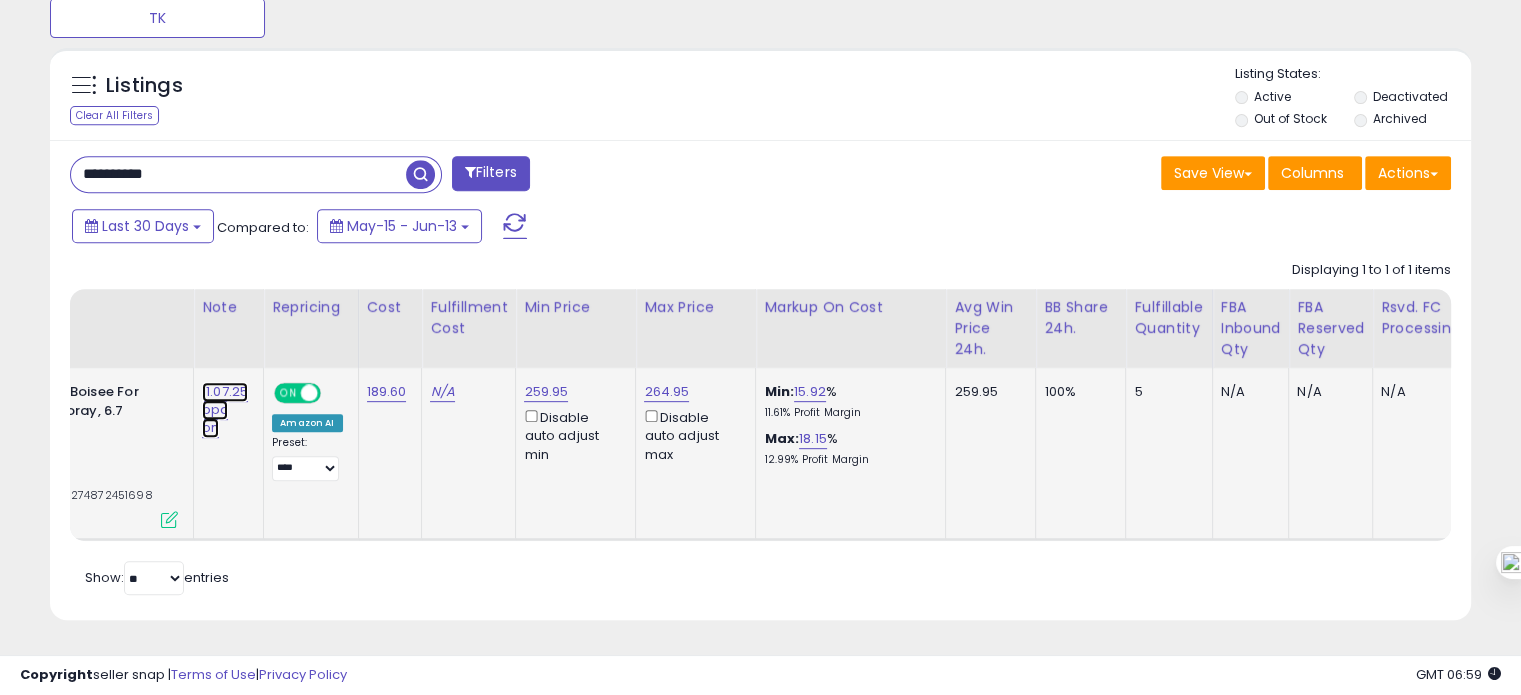 click on "11.07.25 ppc on" at bounding box center (225, 410) 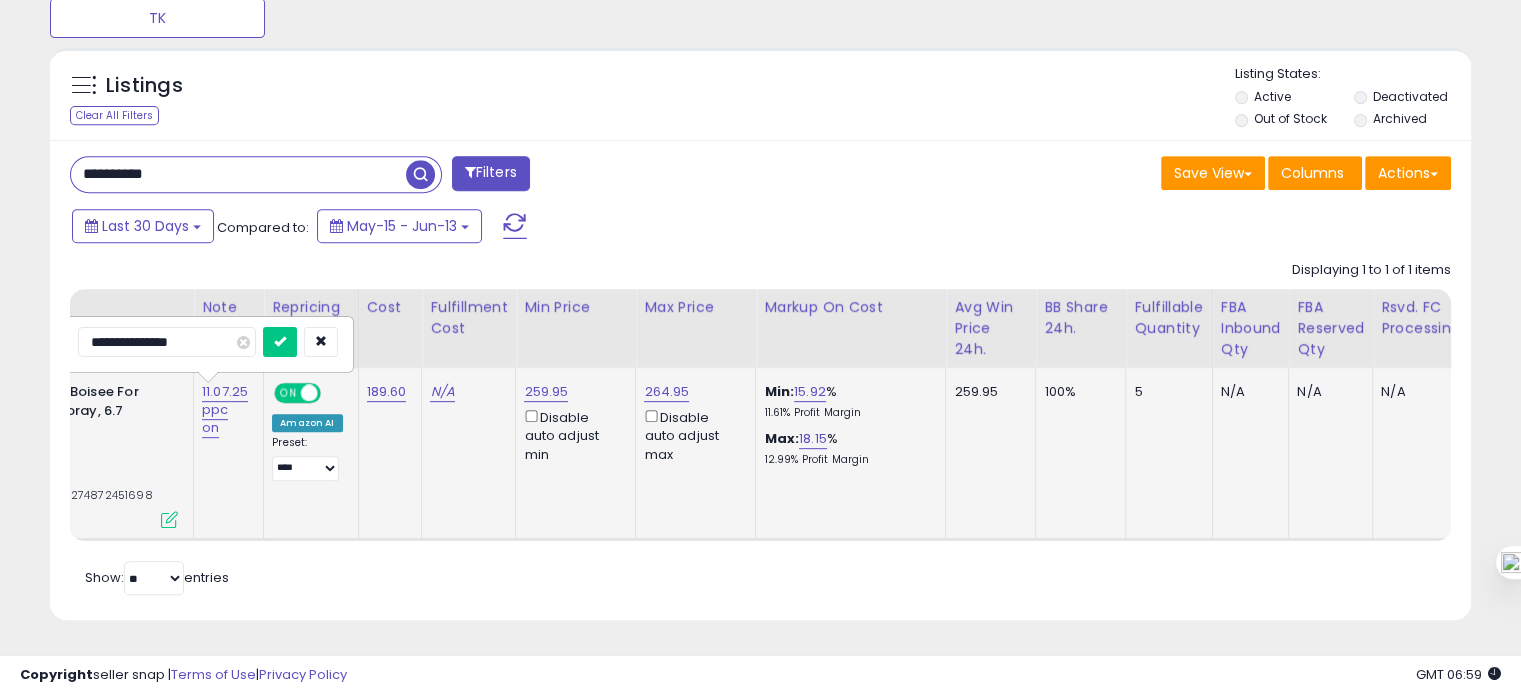 click on "**********" at bounding box center [167, 342] 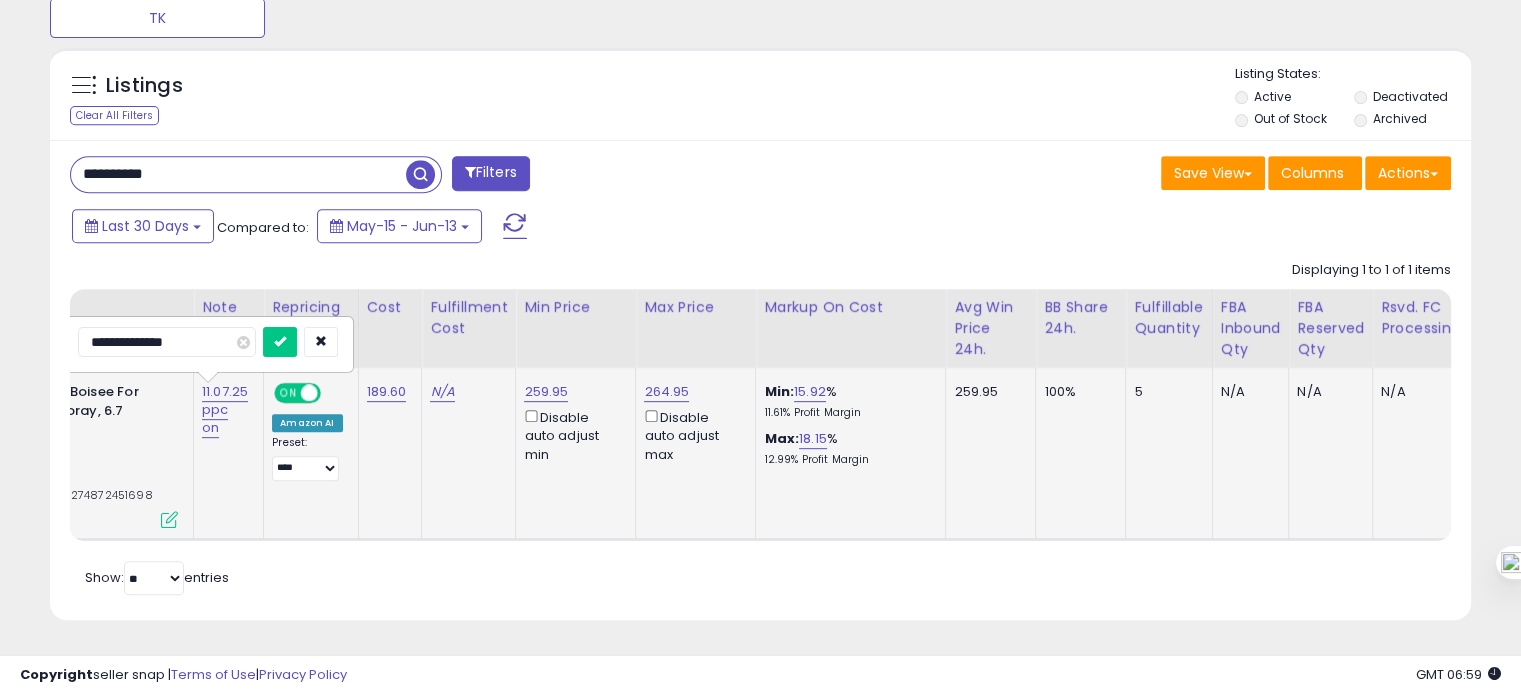 type on "**********" 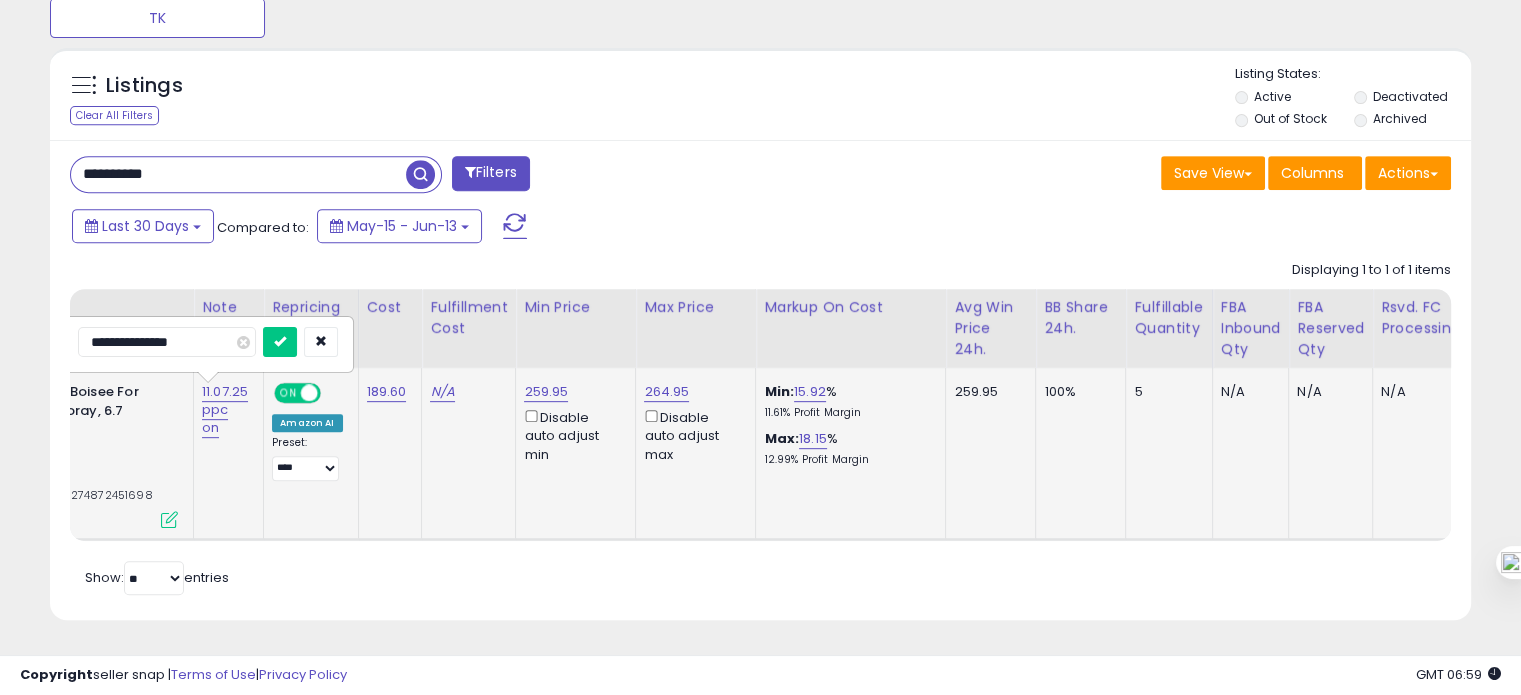 click at bounding box center (280, 342) 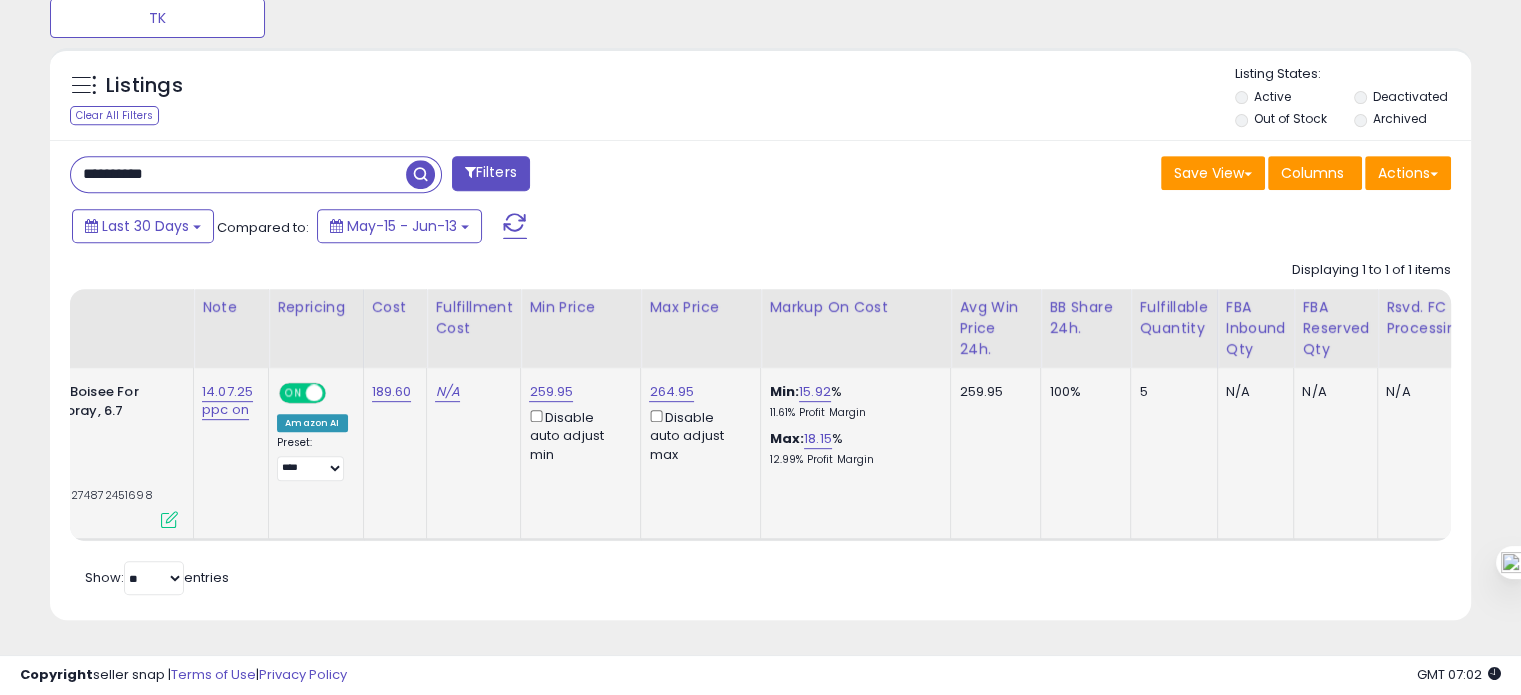 click on "Listings
Clear All Filters" at bounding box center [173, 98] 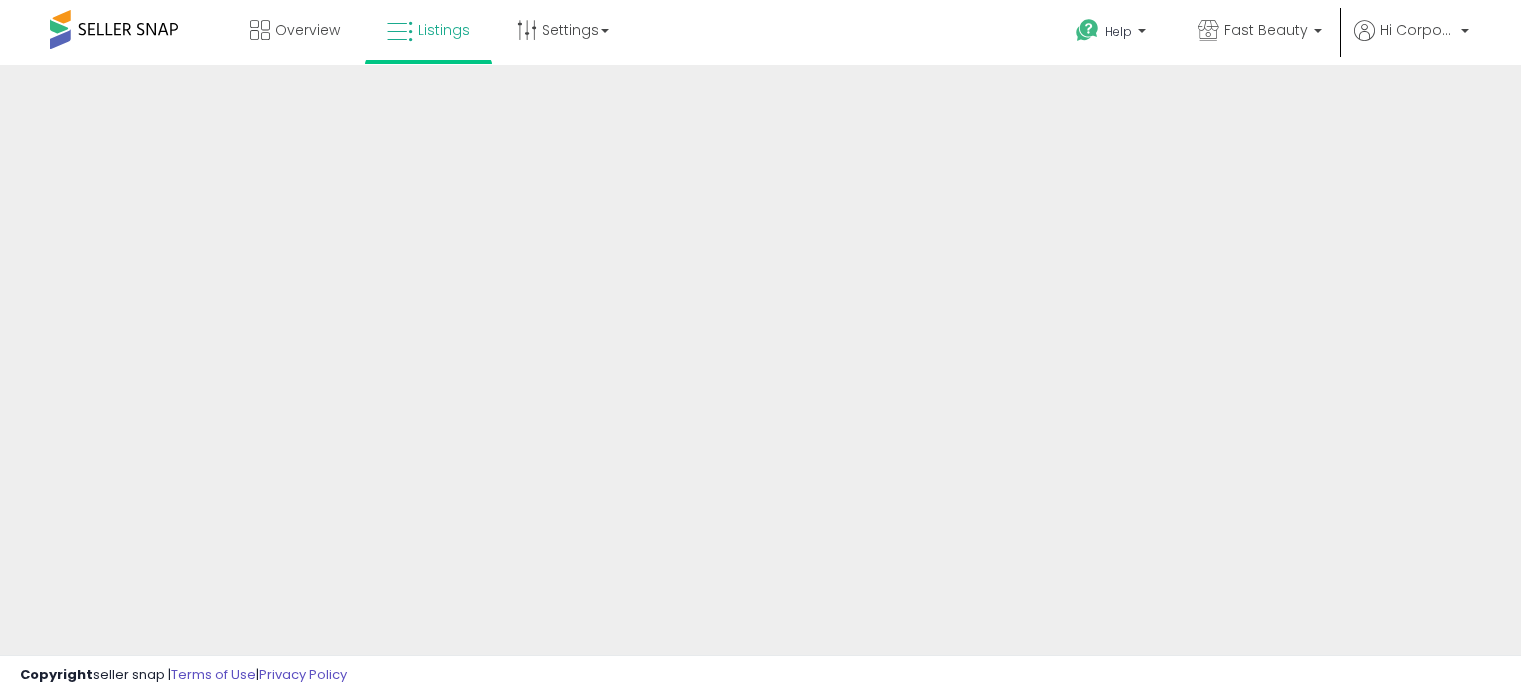 scroll, scrollTop: 0, scrollLeft: 0, axis: both 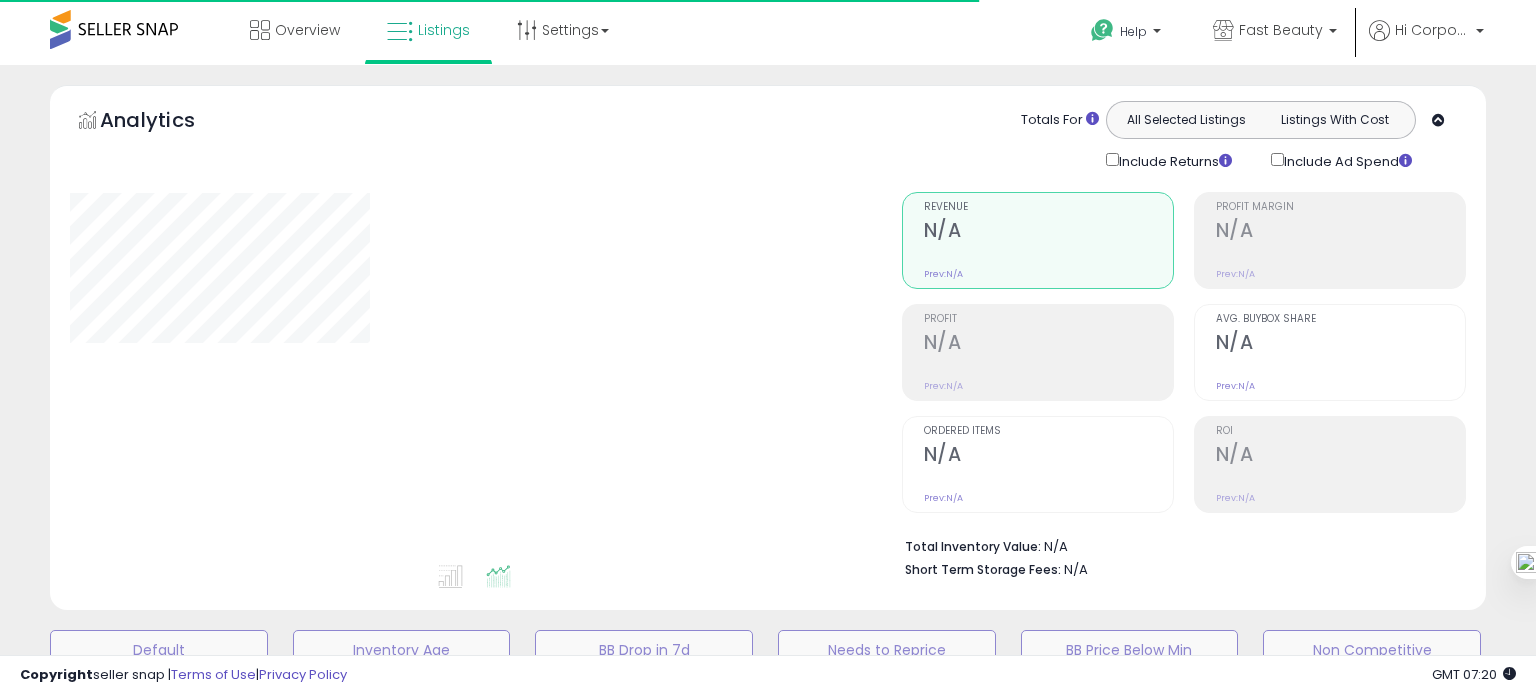 type on "**********" 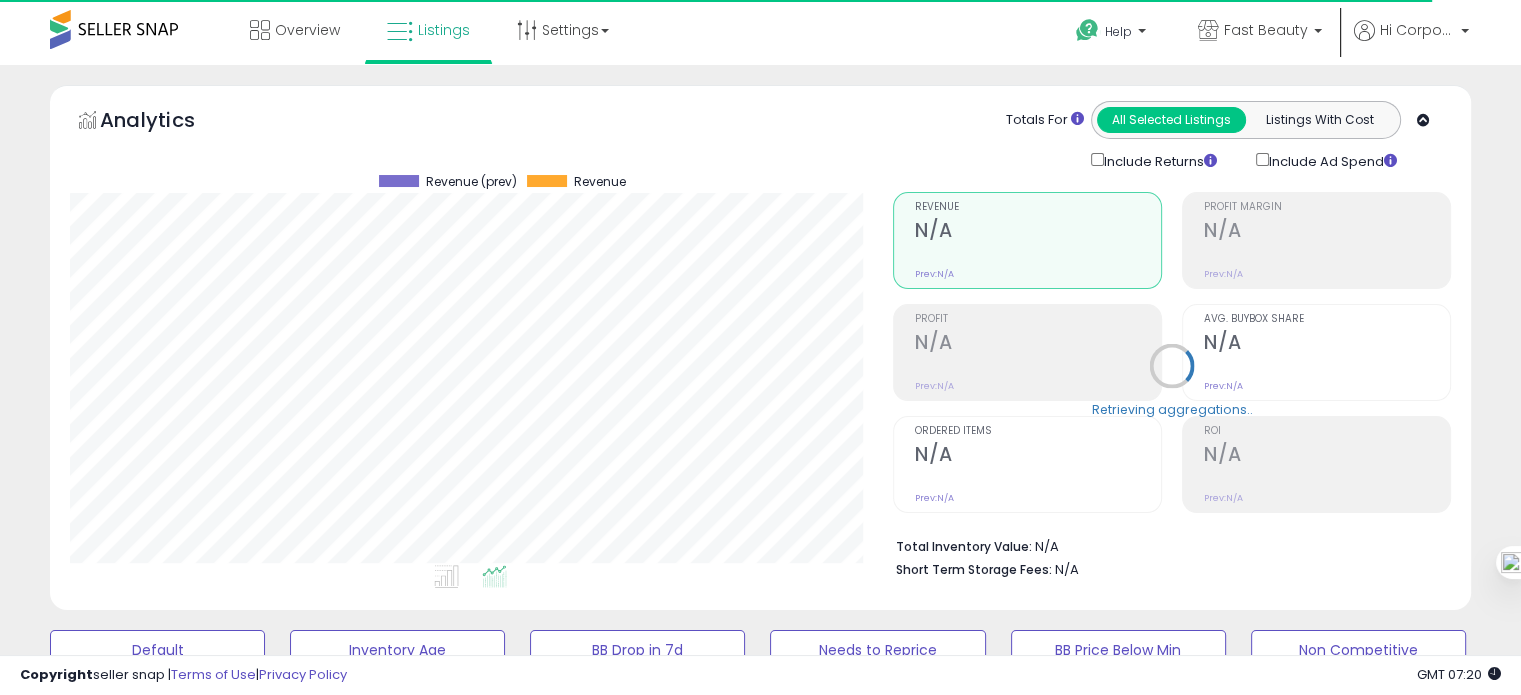 scroll, scrollTop: 999589, scrollLeft: 999176, axis: both 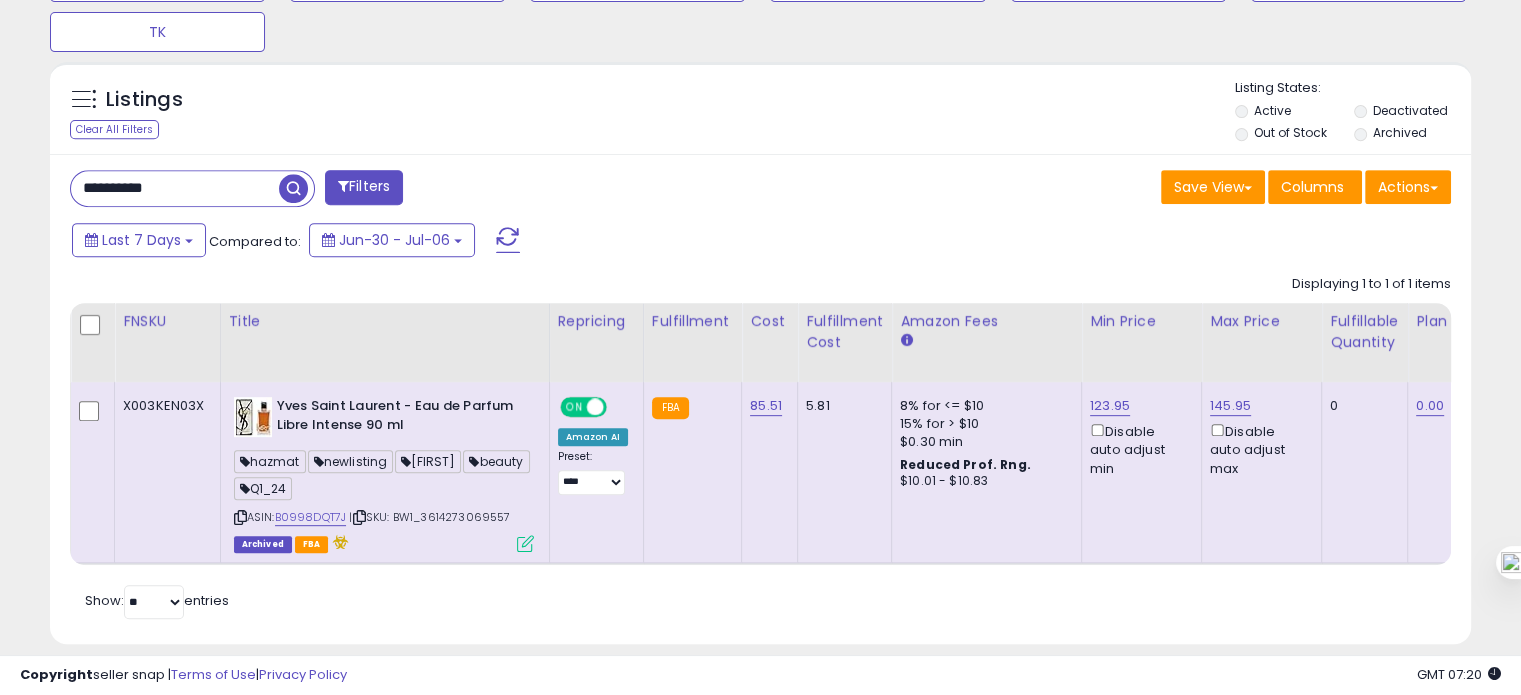 click on "**********" at bounding box center (175, 188) 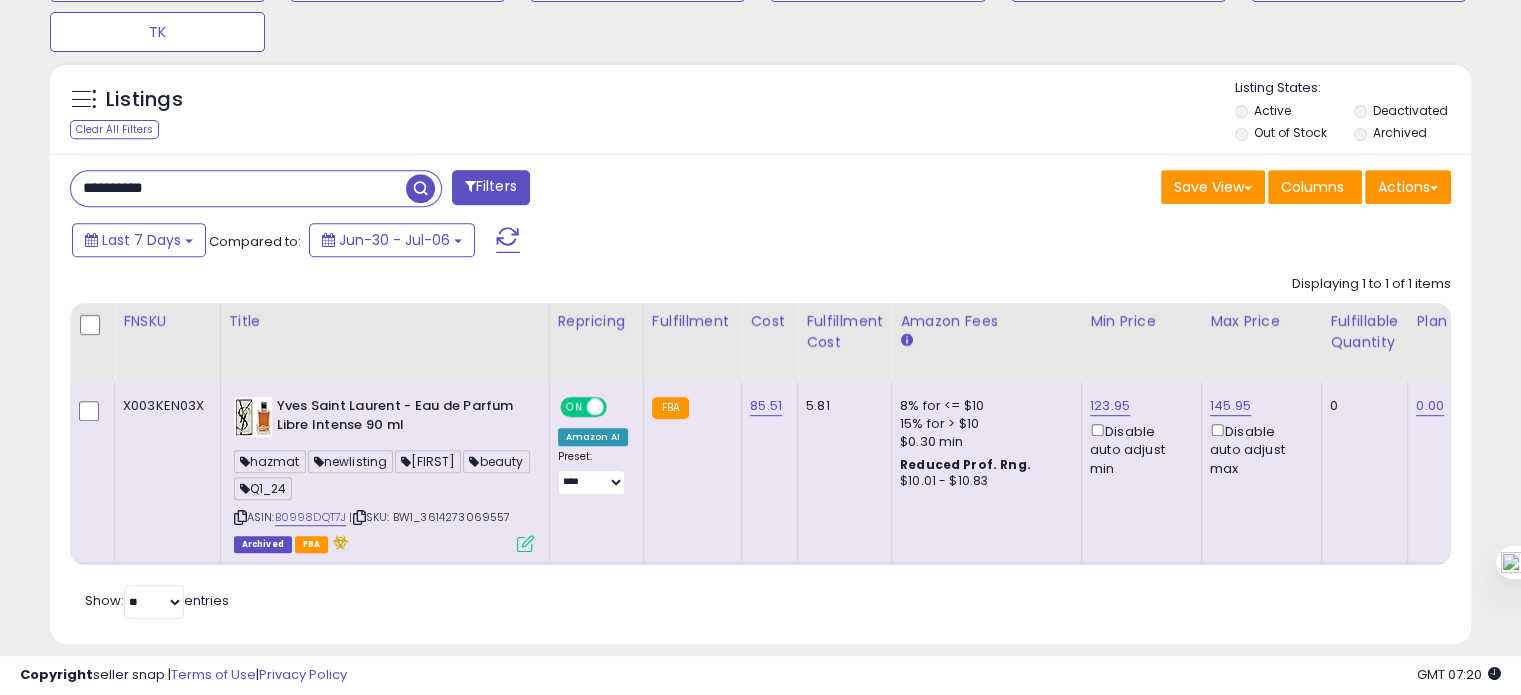 click on "**********" at bounding box center [238, 188] 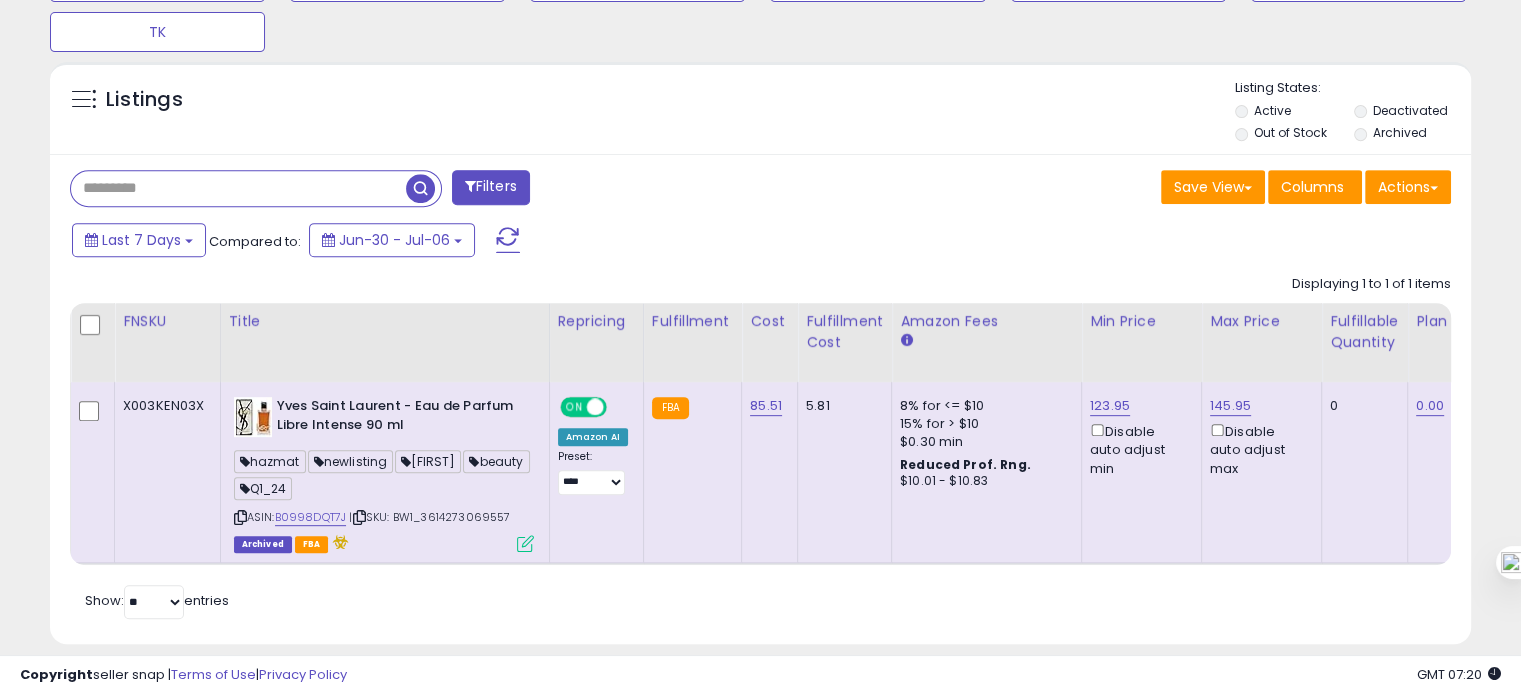 type 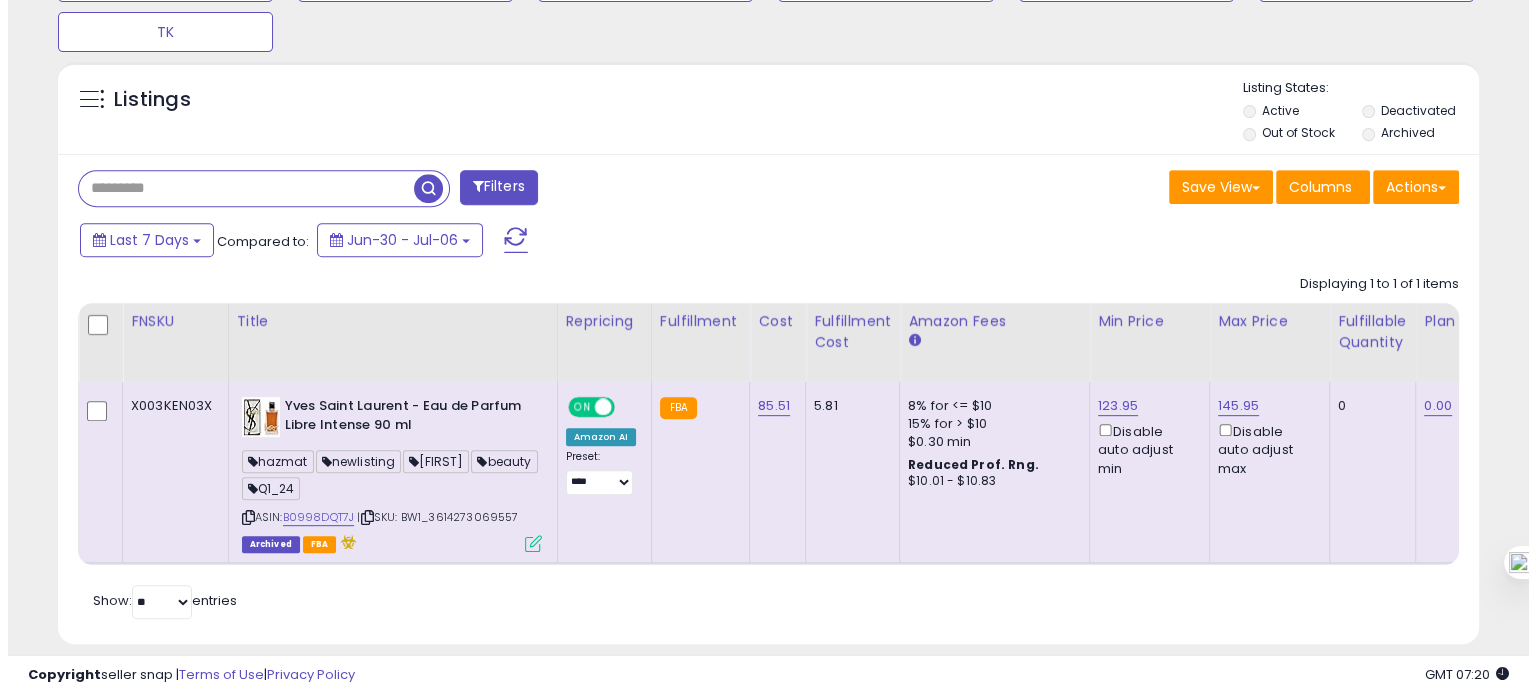scroll, scrollTop: 674, scrollLeft: 0, axis: vertical 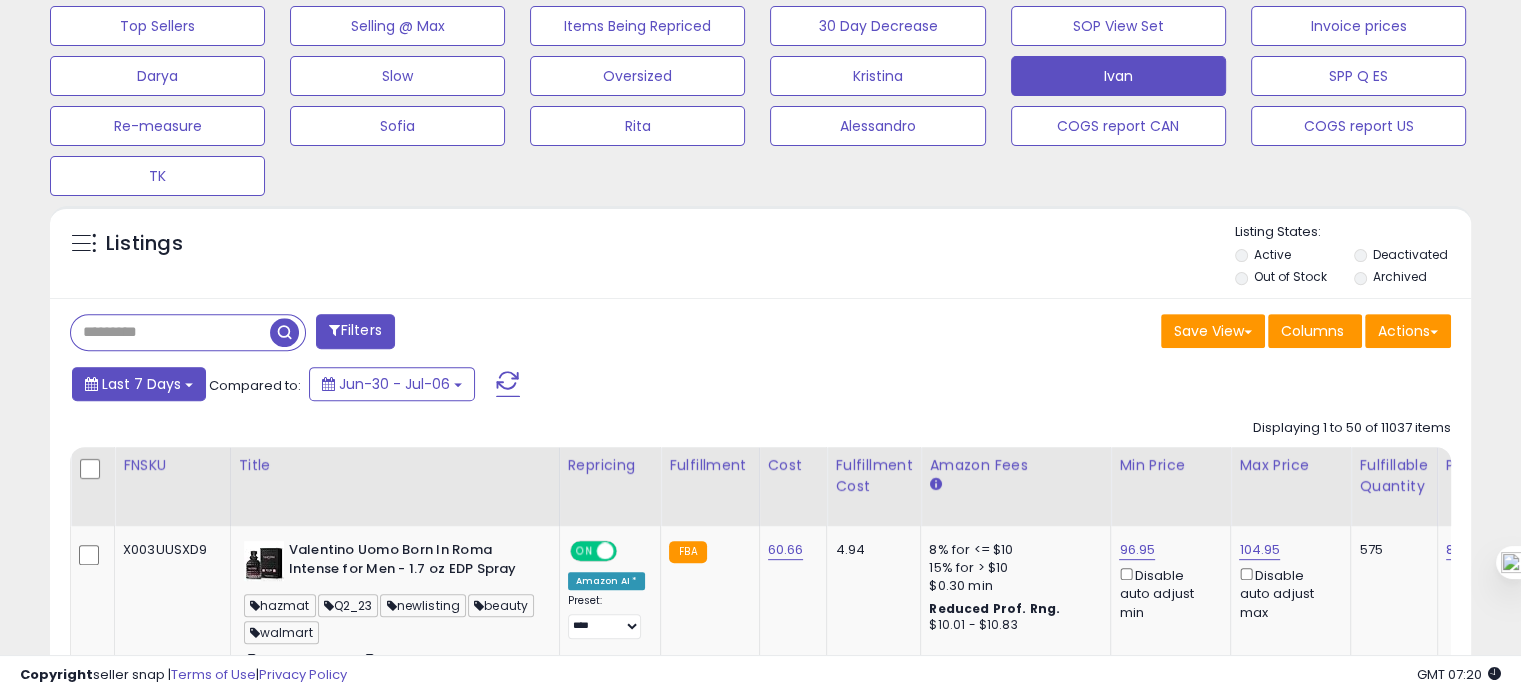 click on "Last 7 Days" at bounding box center (141, 384) 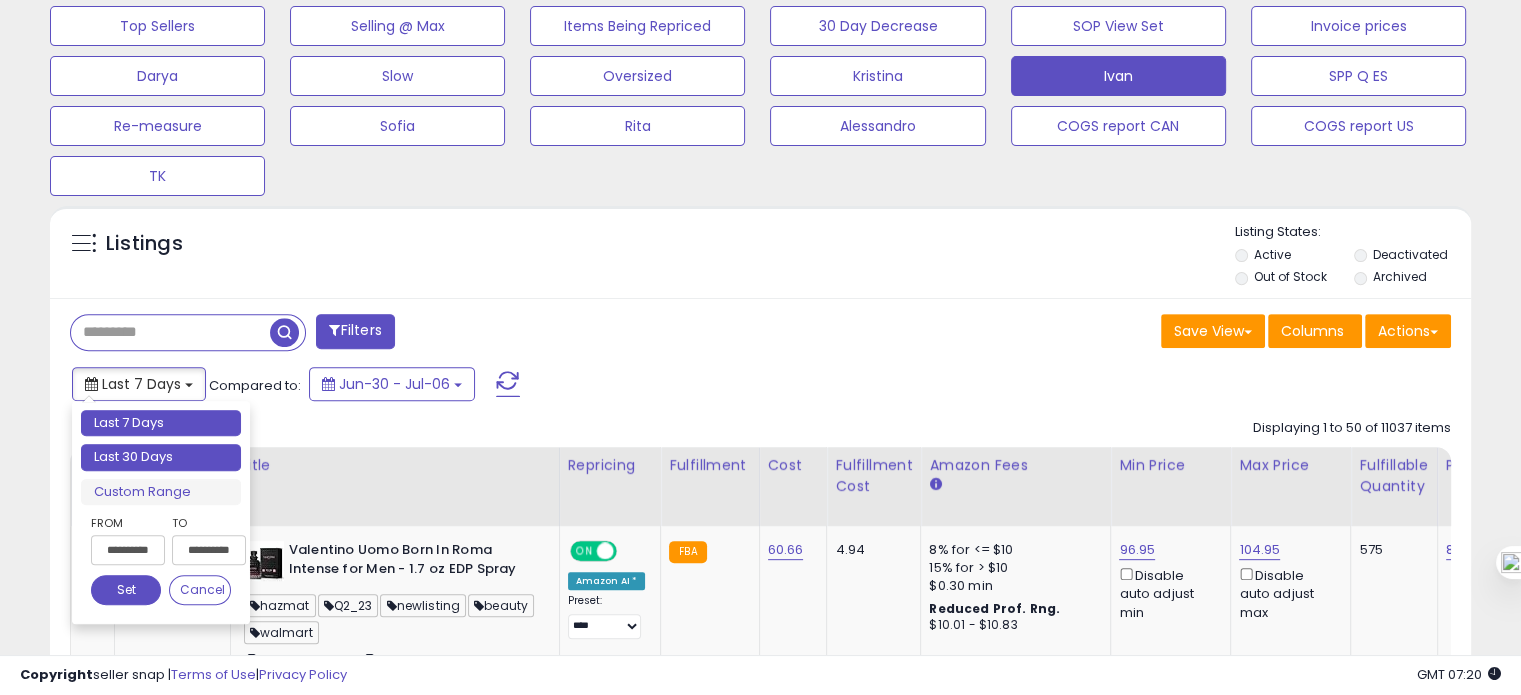 type on "**********" 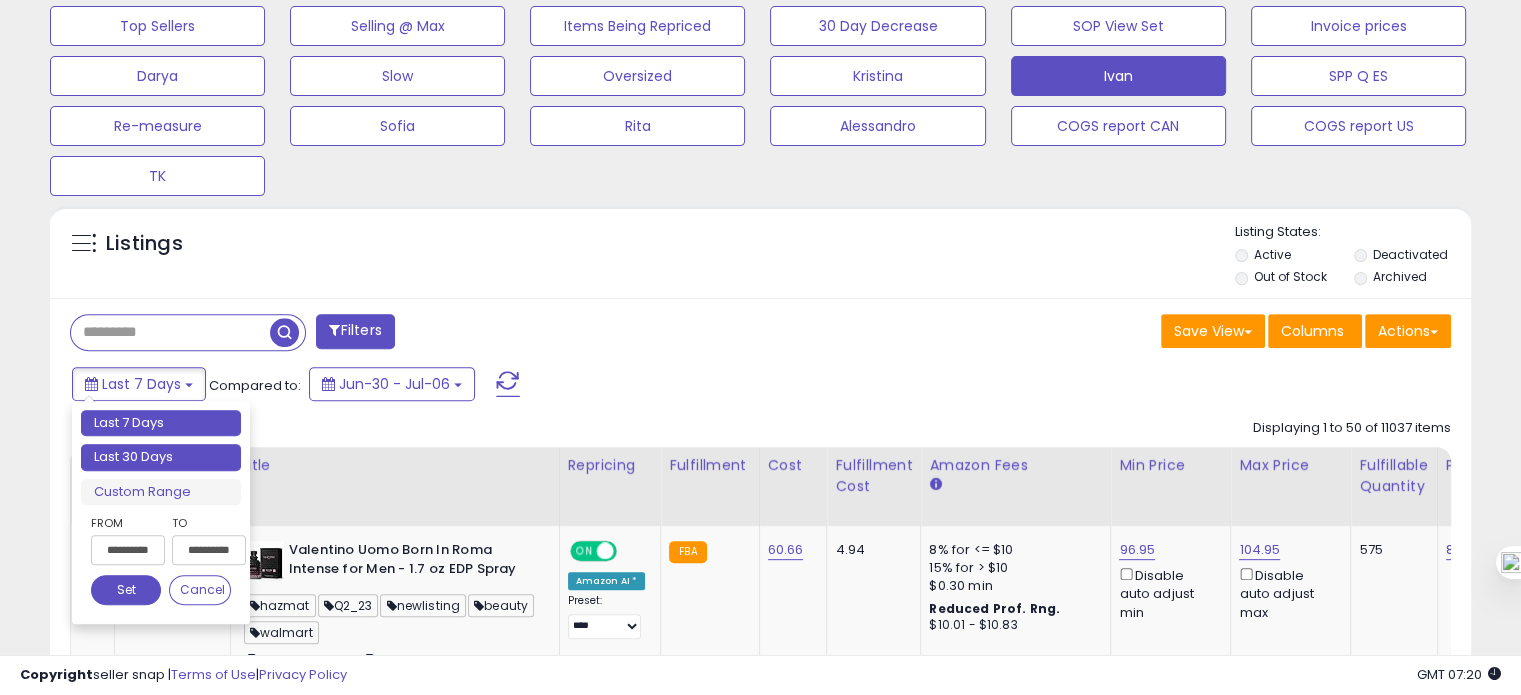 click on "Last 30 Days" at bounding box center (161, 457) 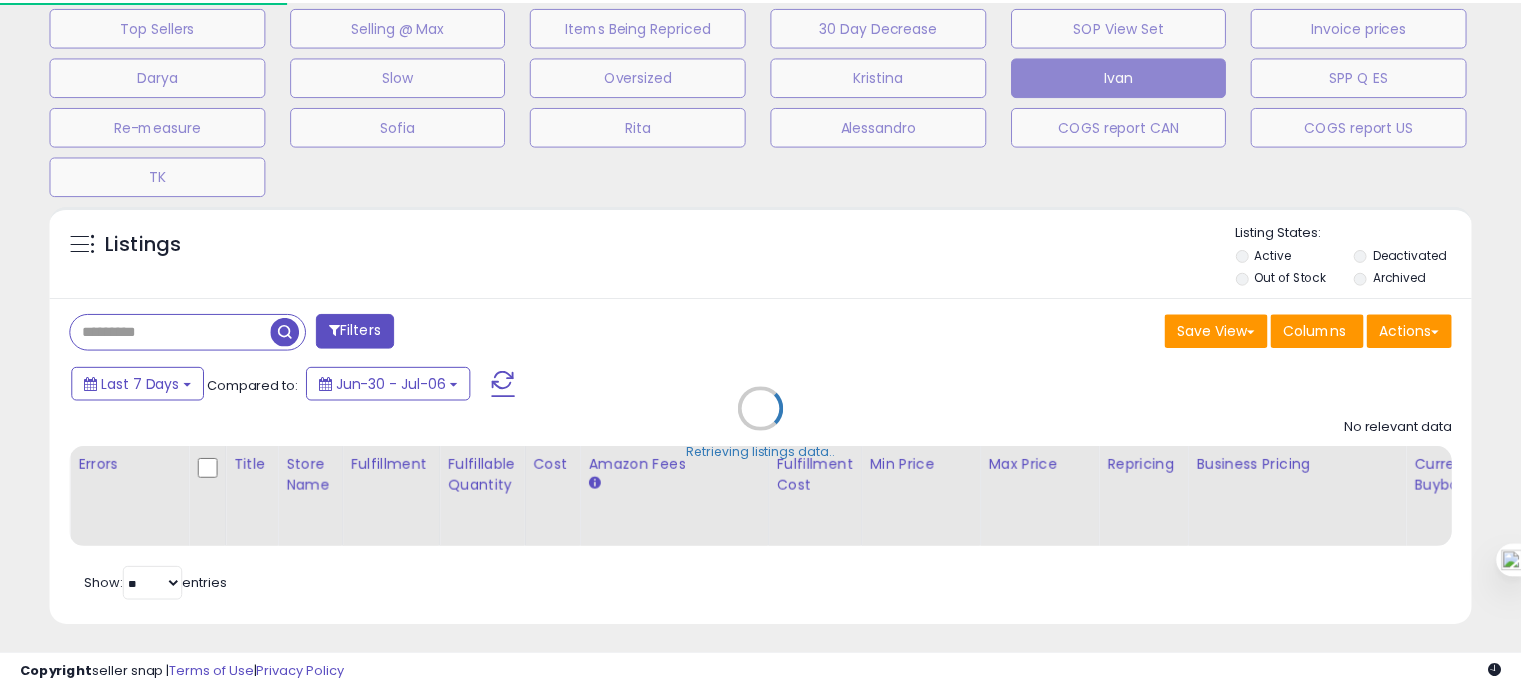 scroll, scrollTop: 674, scrollLeft: 0, axis: vertical 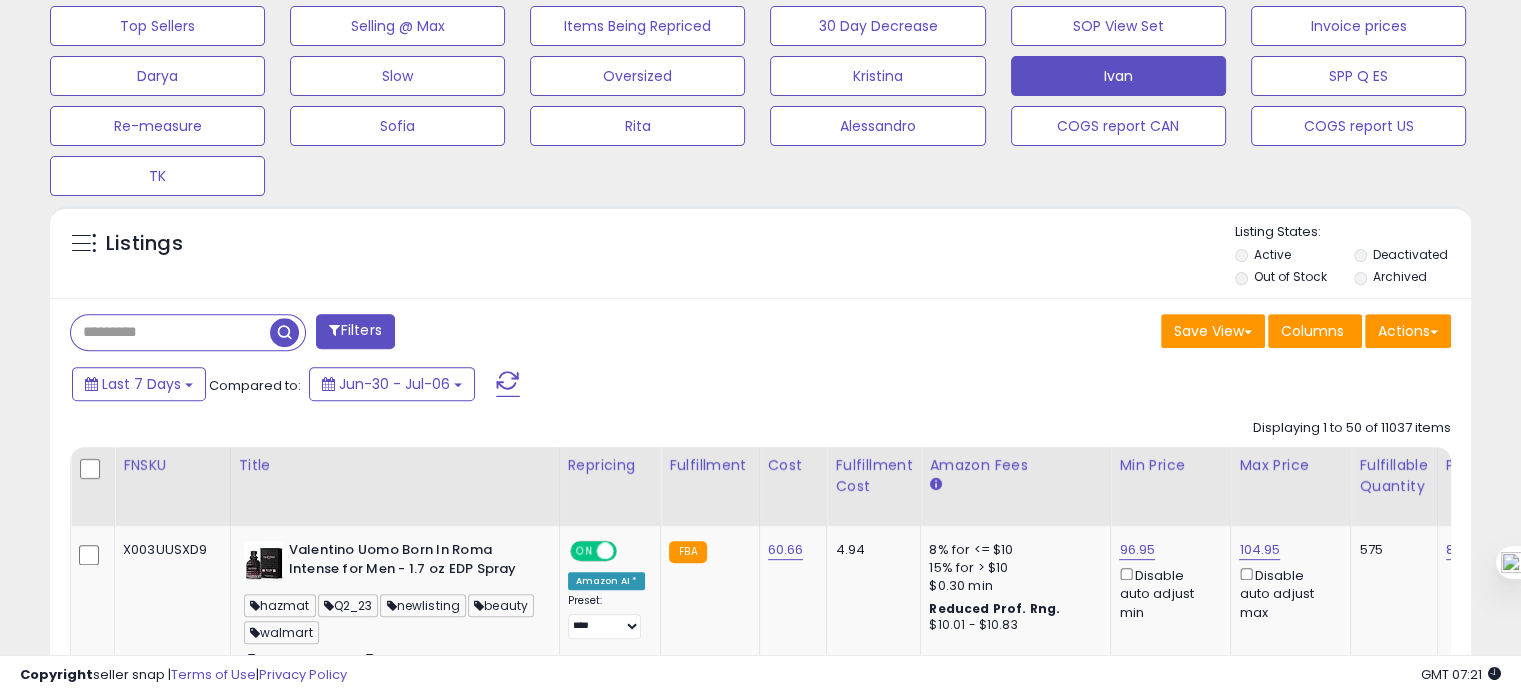 click on "Listings" at bounding box center (159, 249) 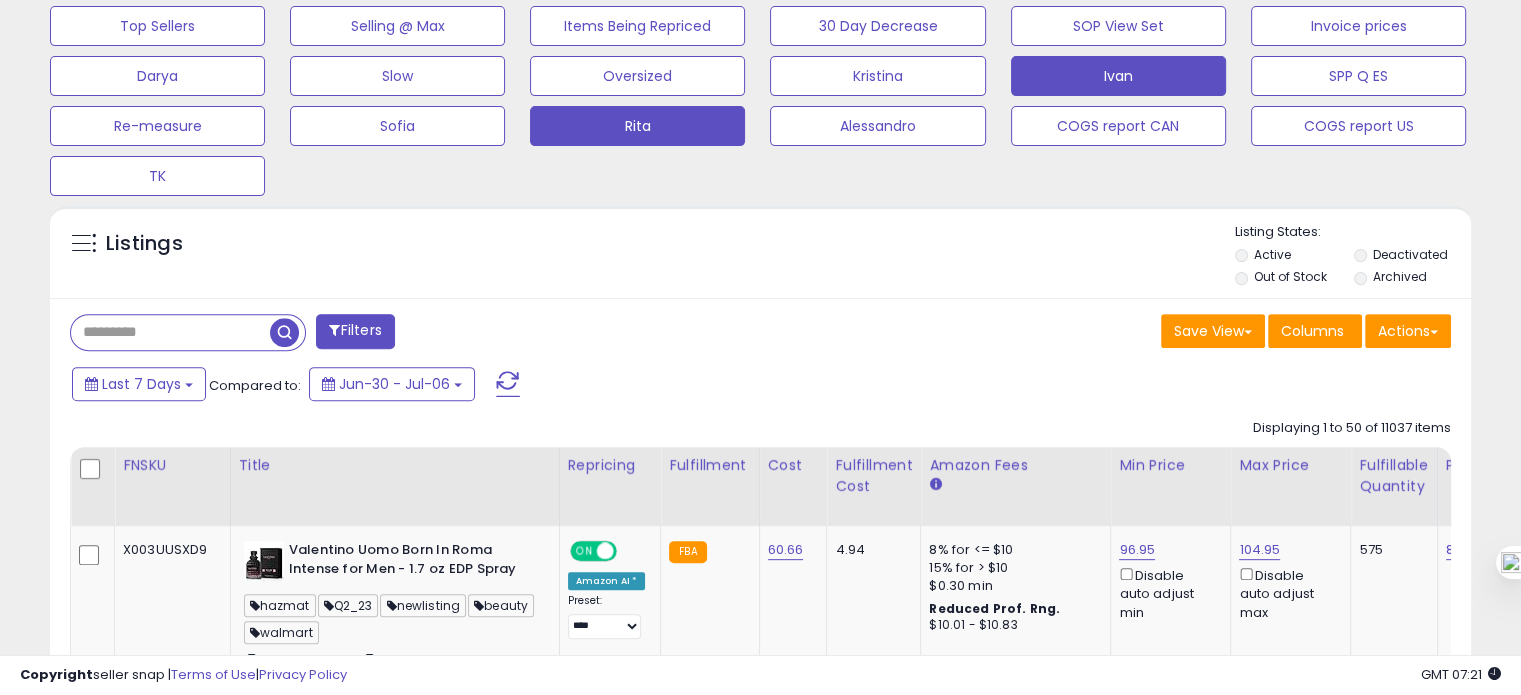 click on "Rita" at bounding box center (157, -24) 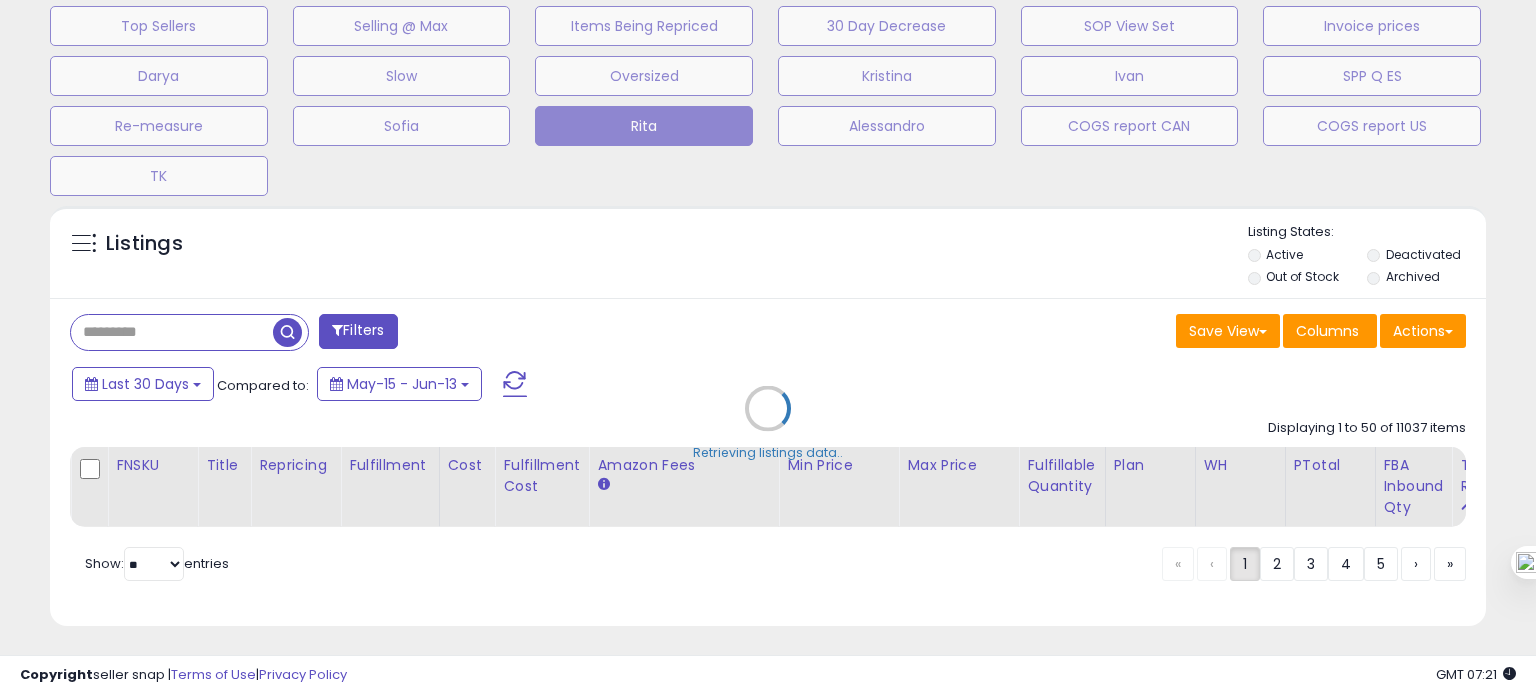 scroll, scrollTop: 999589, scrollLeft: 999168, axis: both 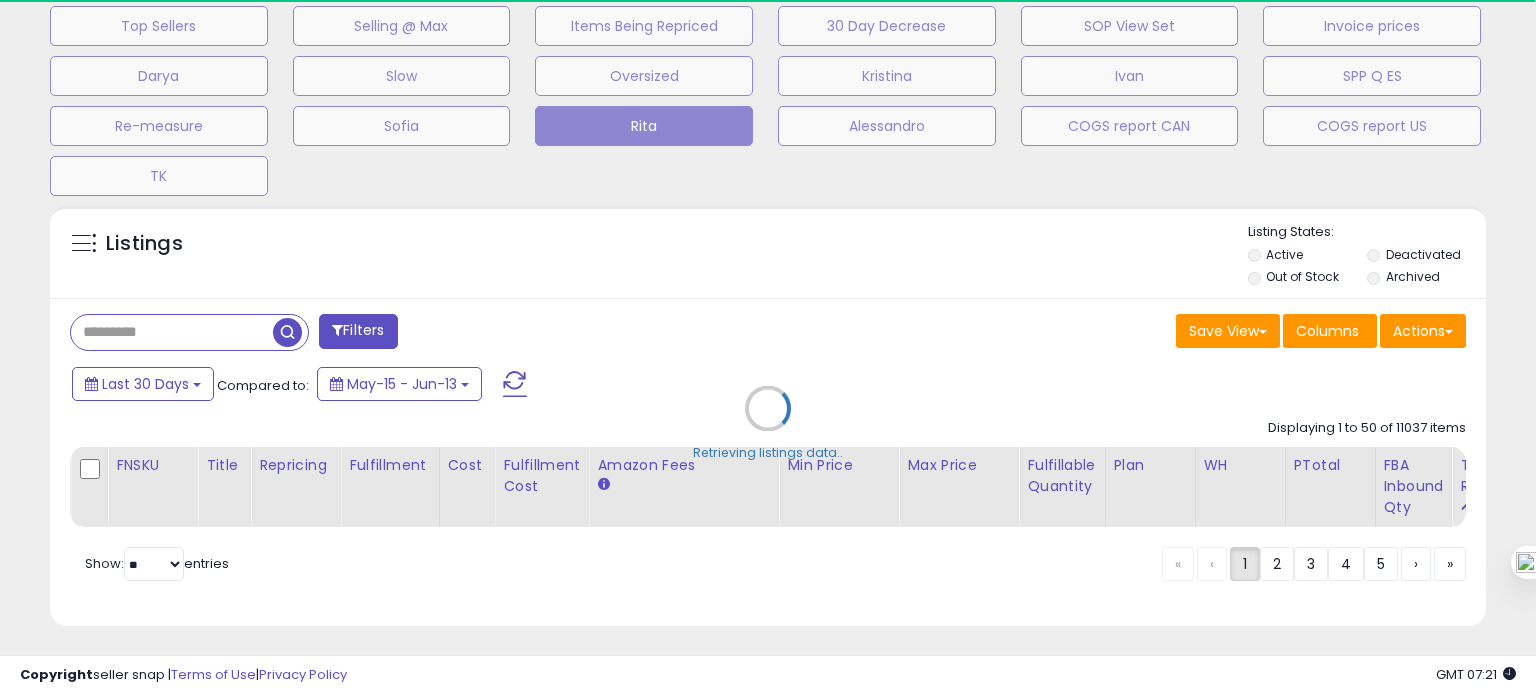 select on "**" 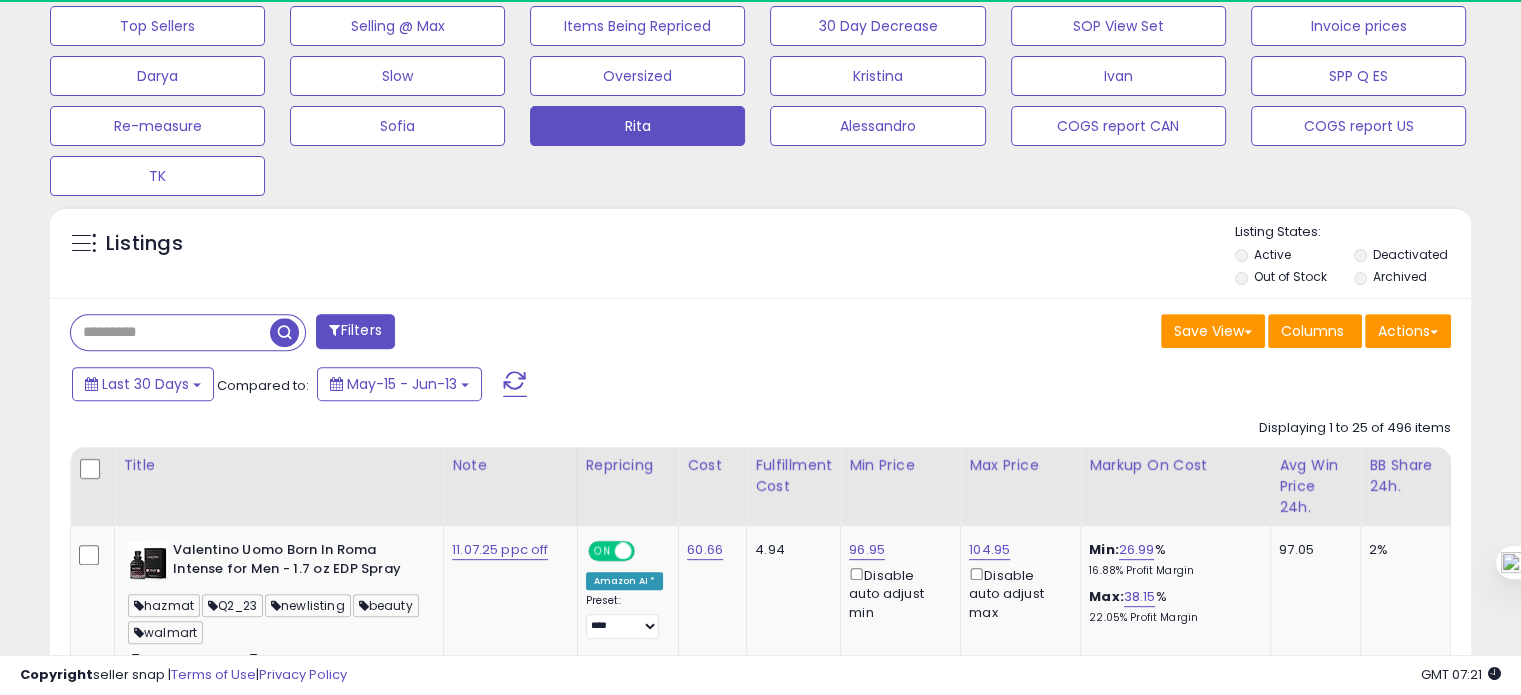 scroll, scrollTop: 409, scrollLeft: 822, axis: both 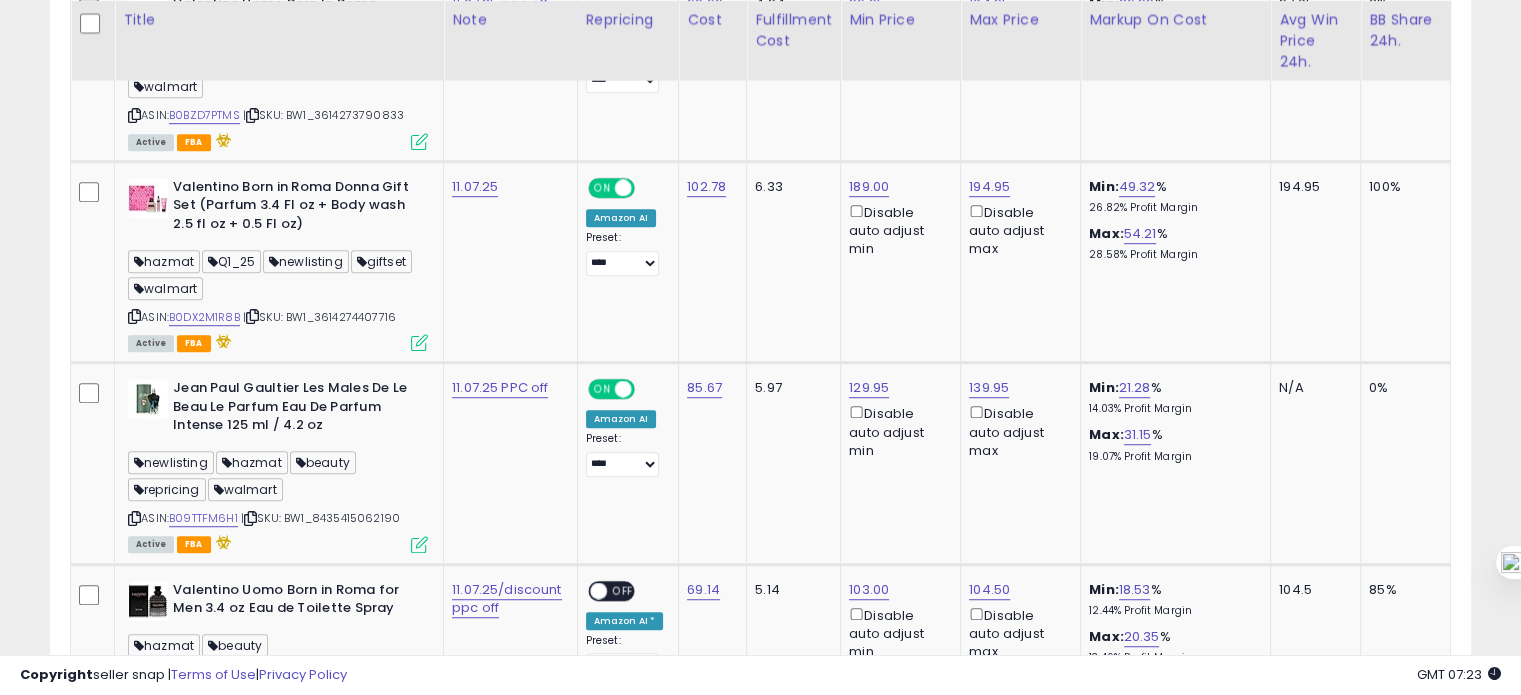 click on "Filters
Save View
Save As New View" at bounding box center (760, 2131) 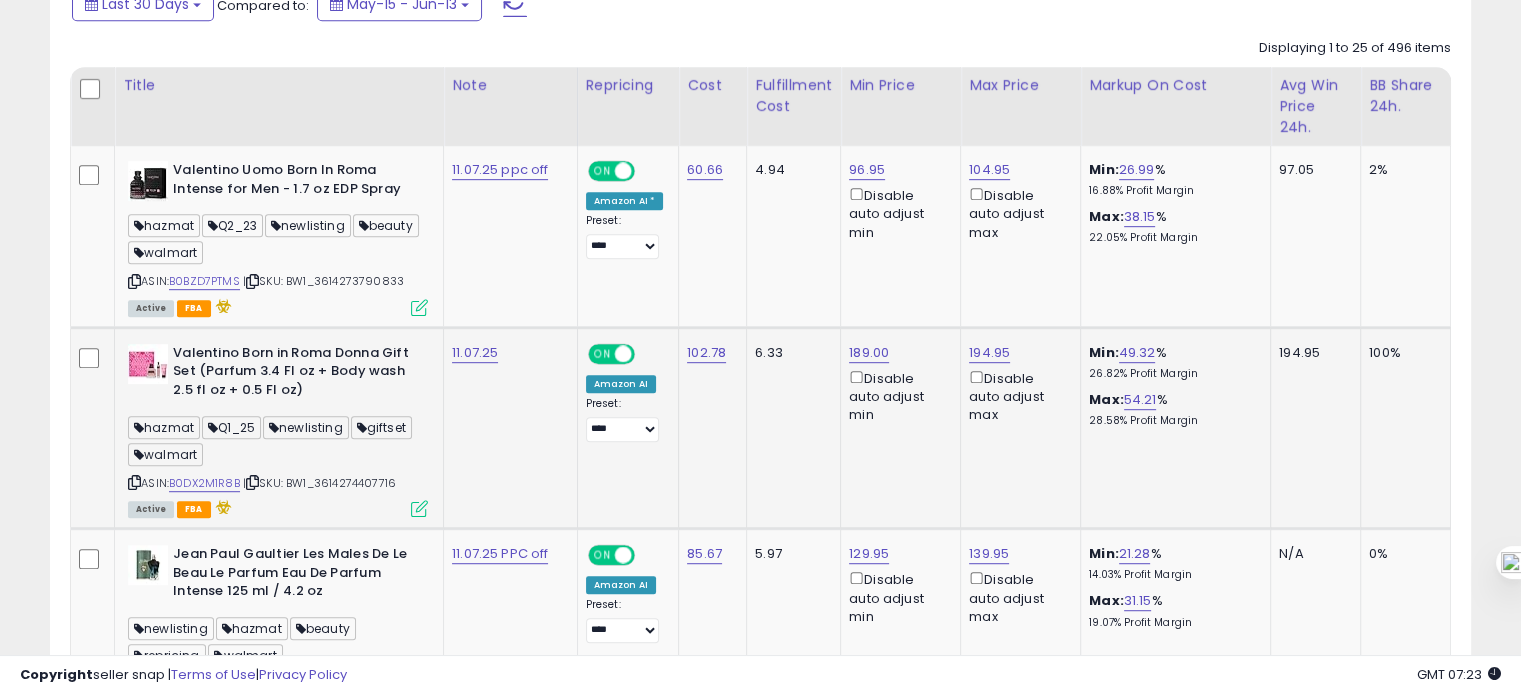 scroll, scrollTop: 1075, scrollLeft: 0, axis: vertical 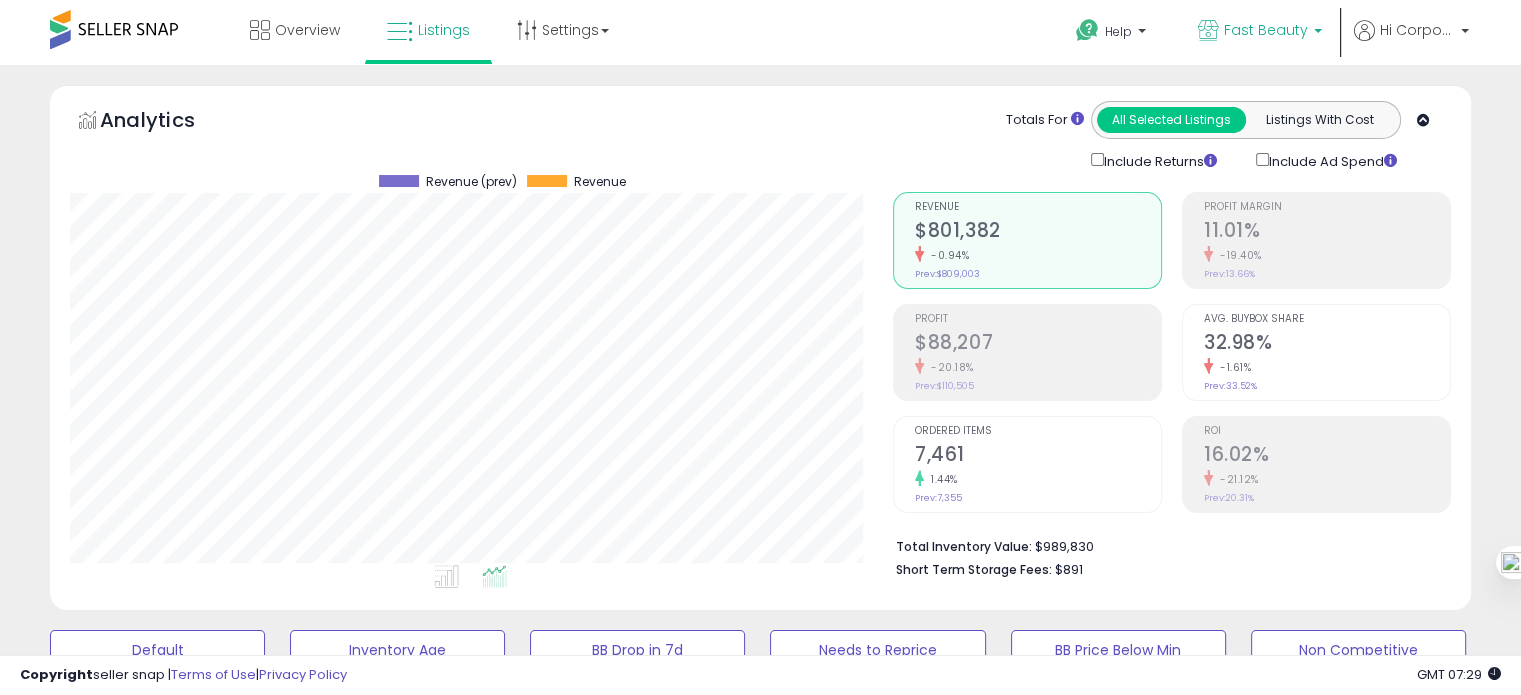 click on "Fast Beauty" at bounding box center (1266, 30) 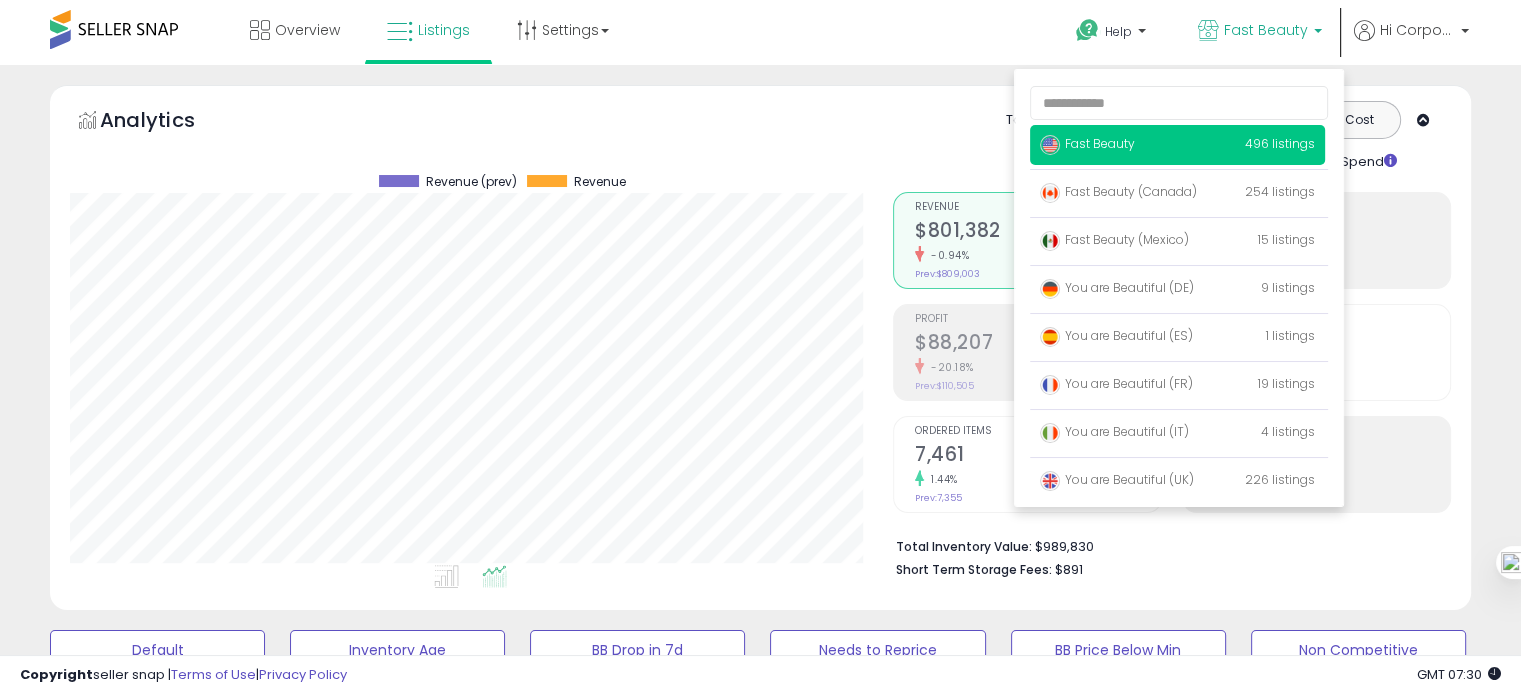 click at bounding box center (450, 580) 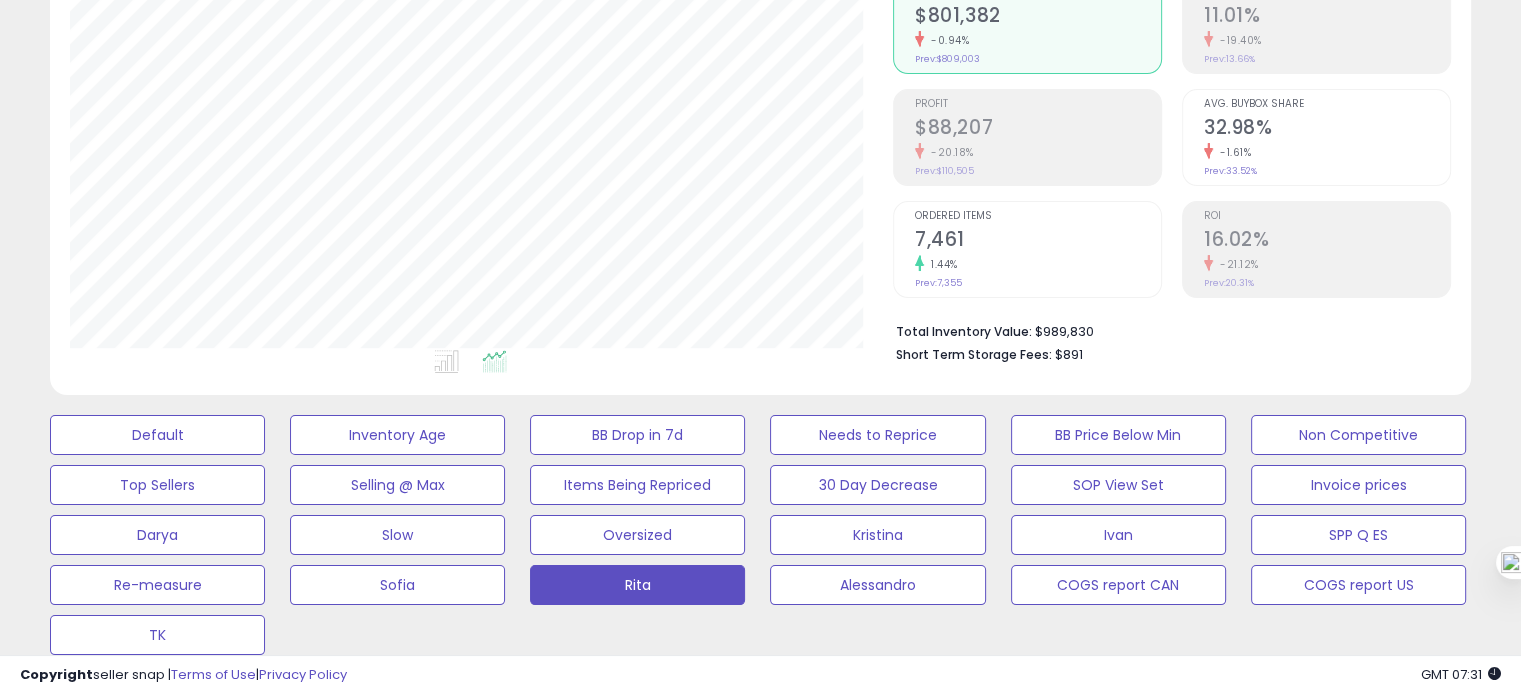 scroll, scrollTop: 0, scrollLeft: 0, axis: both 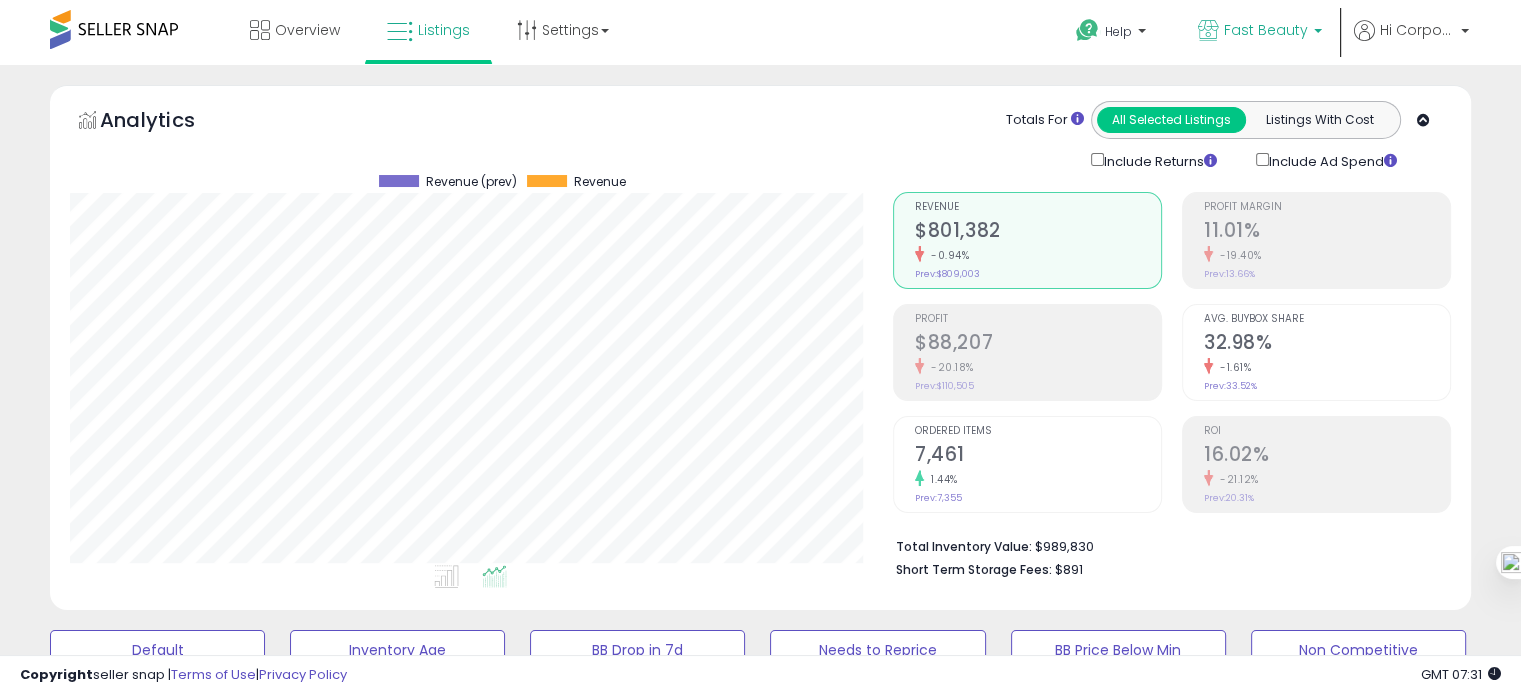 click on "Fast Beauty" at bounding box center (1260, 32) 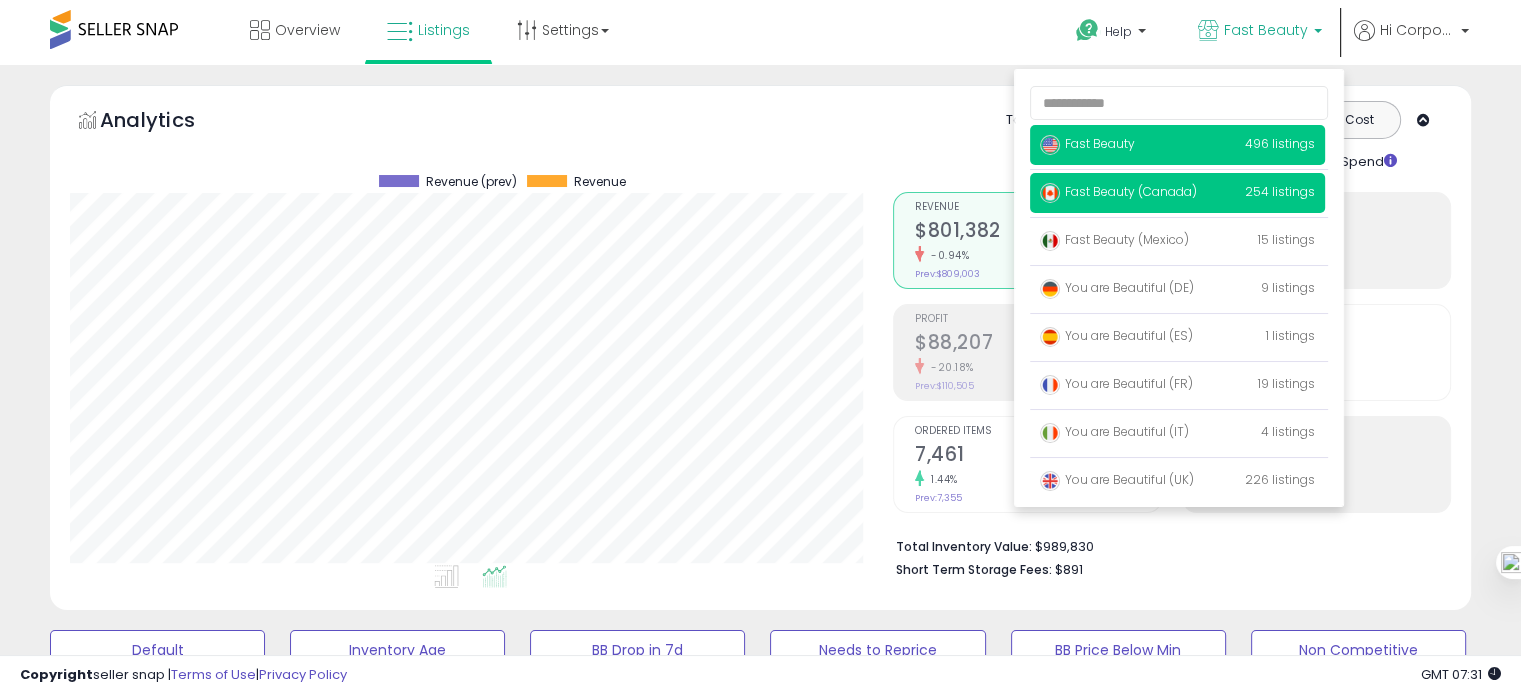 click on "Fast Beauty (Canada)" at bounding box center (1118, 191) 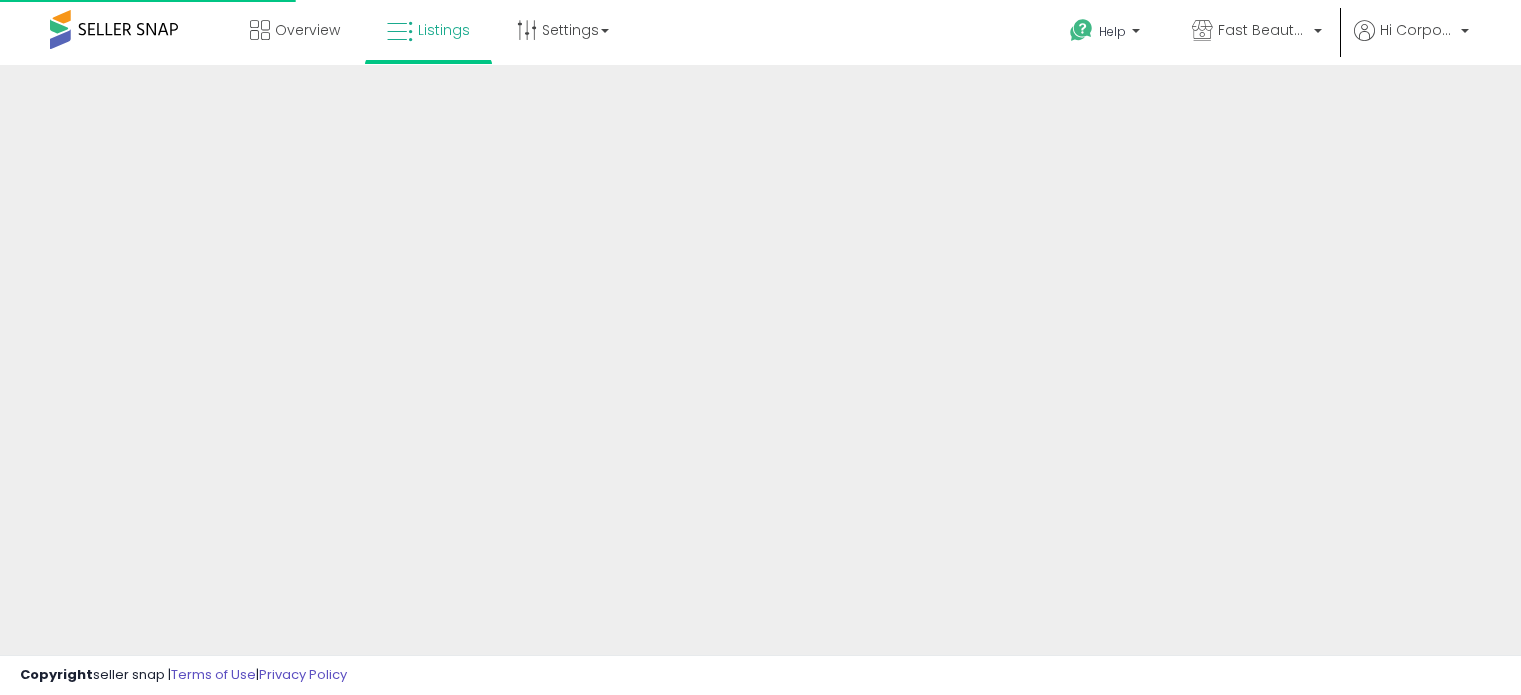 scroll, scrollTop: 0, scrollLeft: 0, axis: both 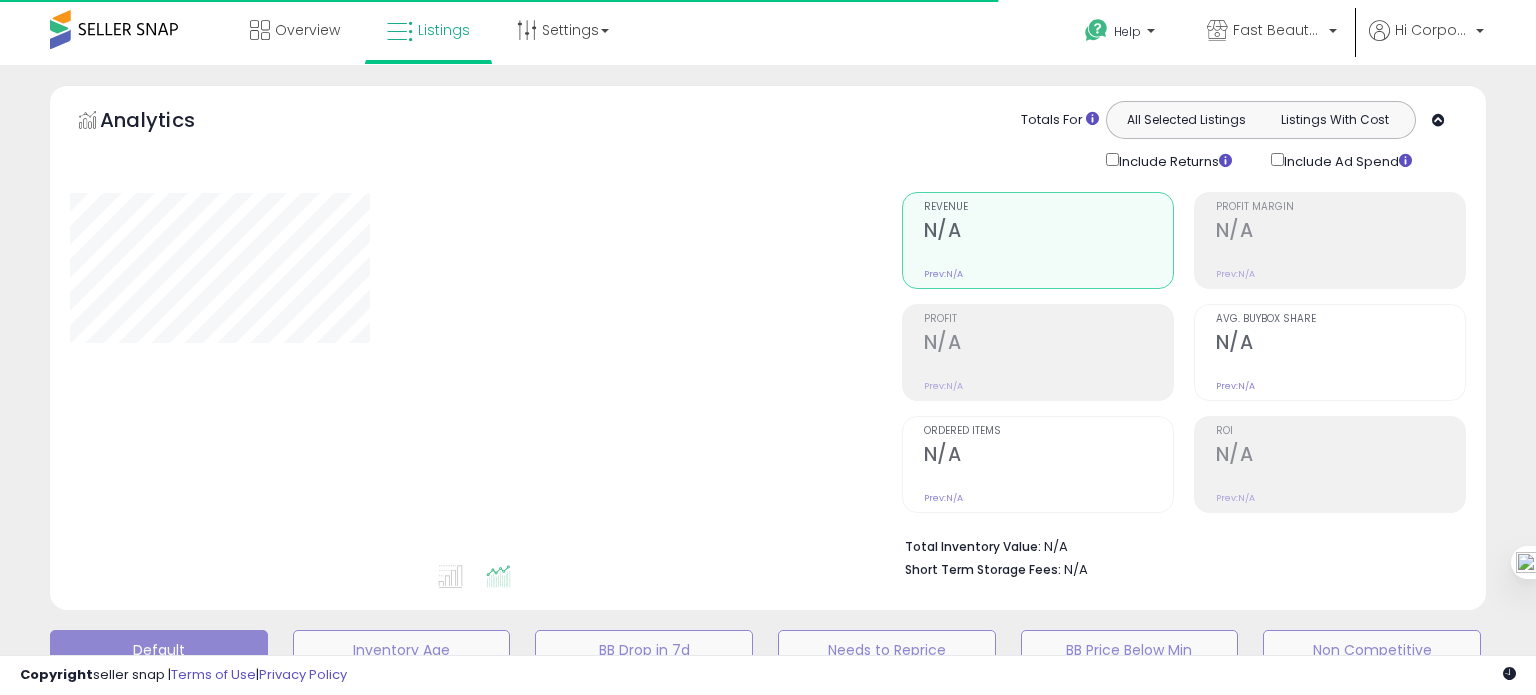 type on "**********" 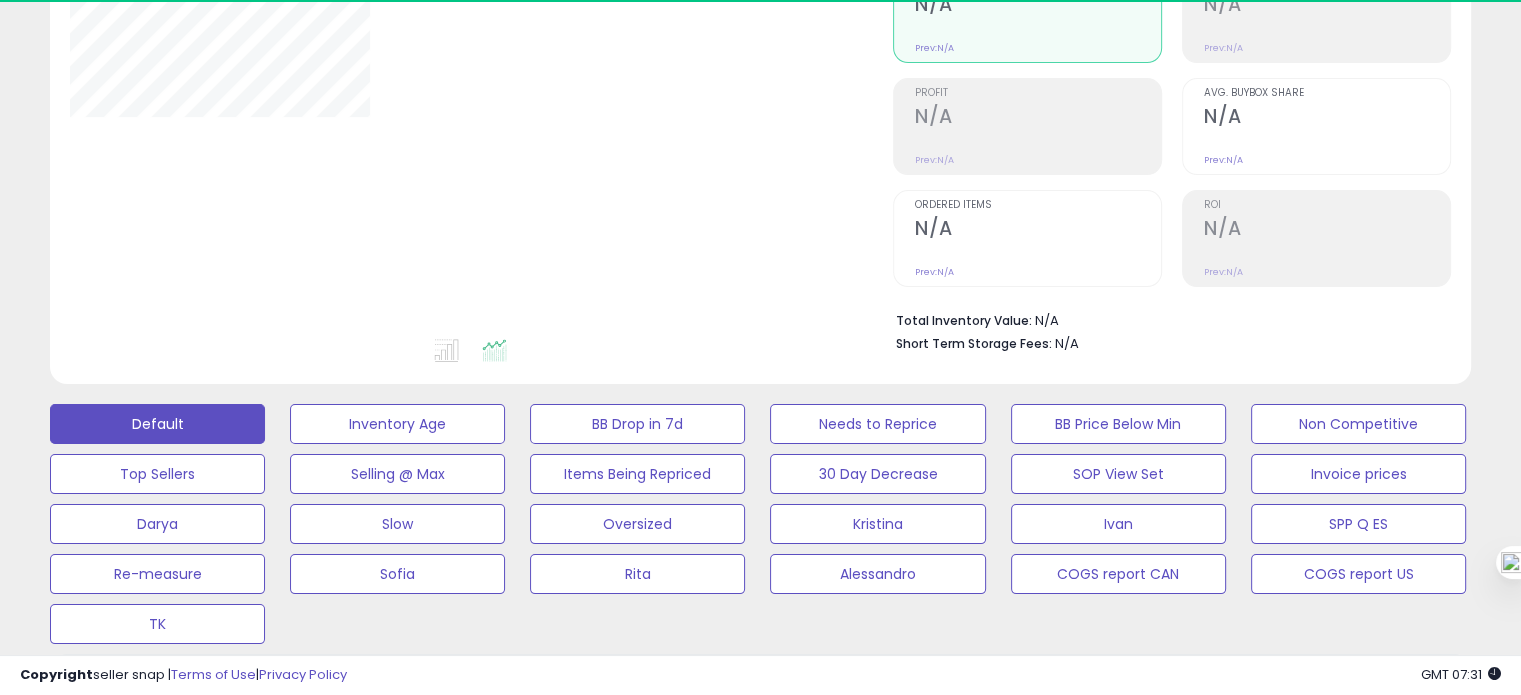 scroll, scrollTop: 230, scrollLeft: 0, axis: vertical 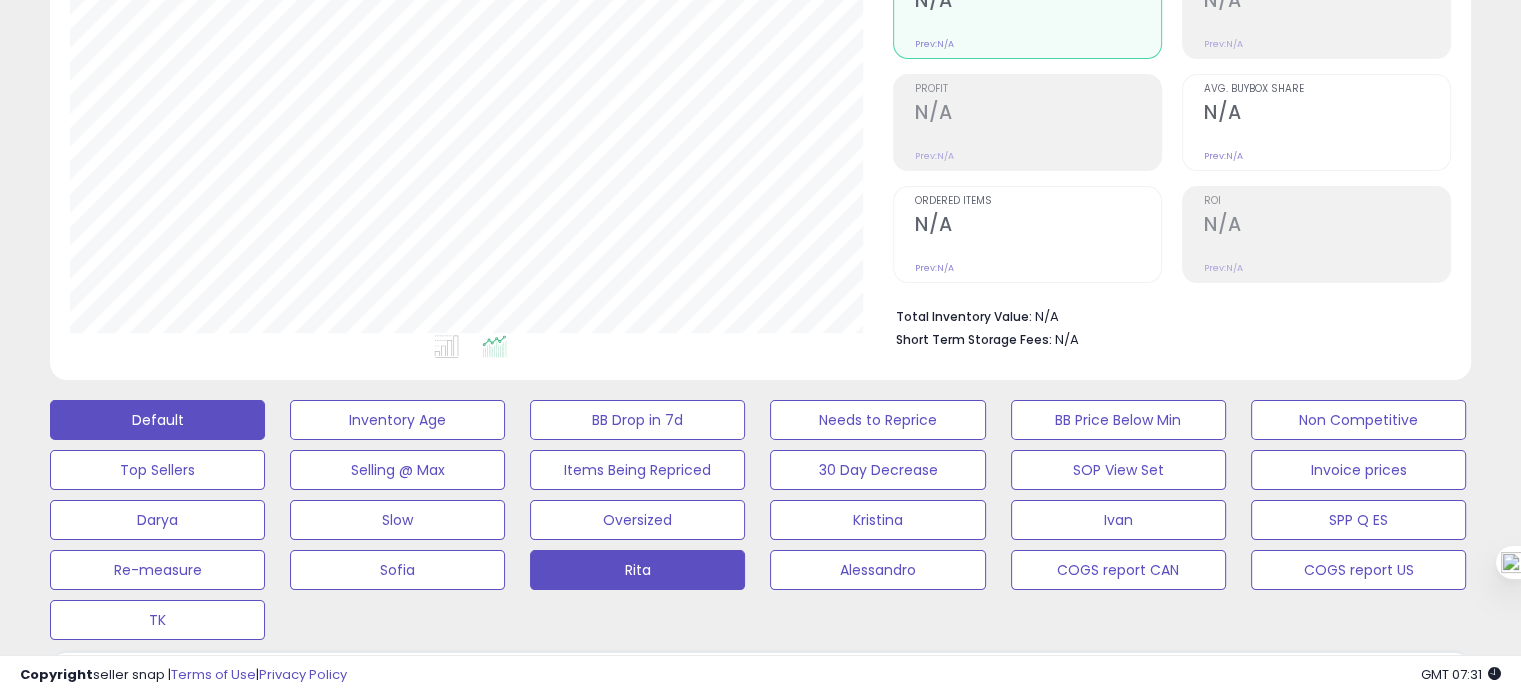 click on "Rita" at bounding box center [397, 420] 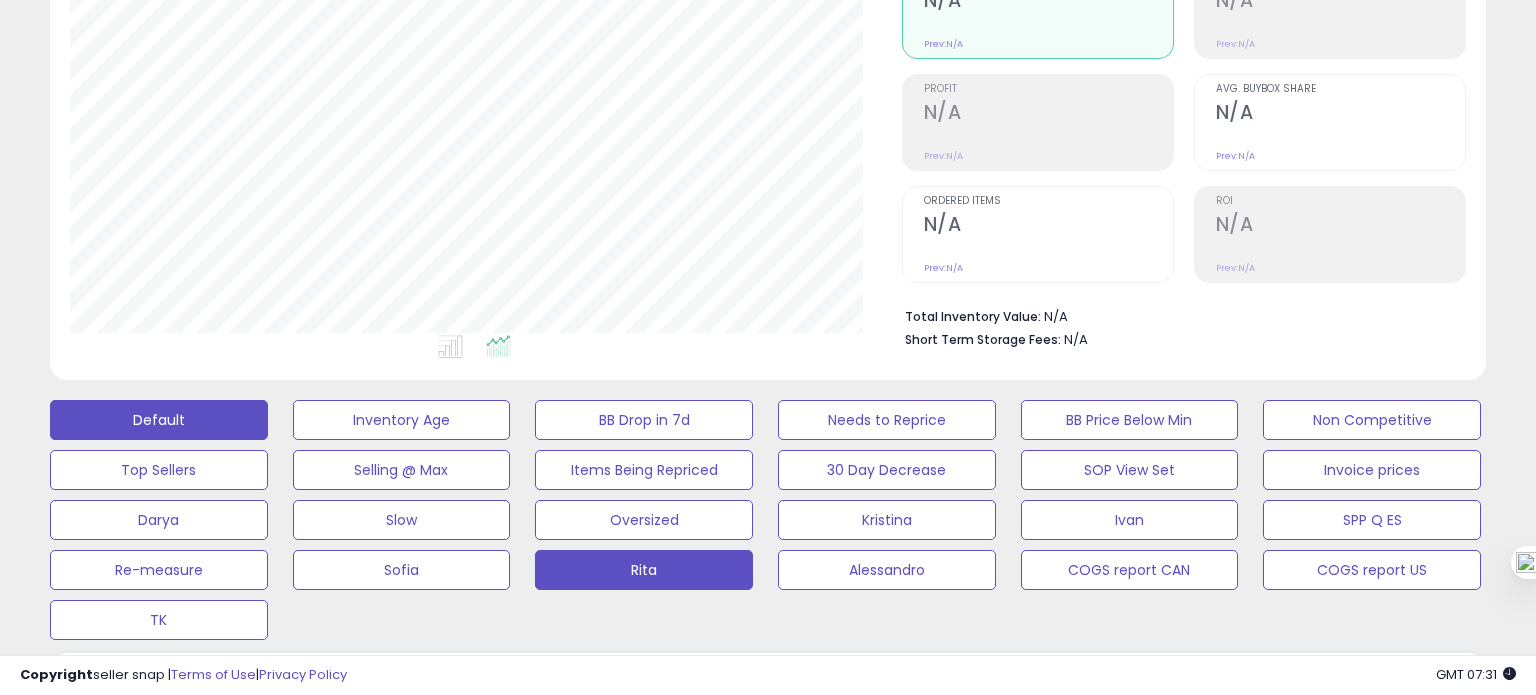 scroll, scrollTop: 999589, scrollLeft: 999168, axis: both 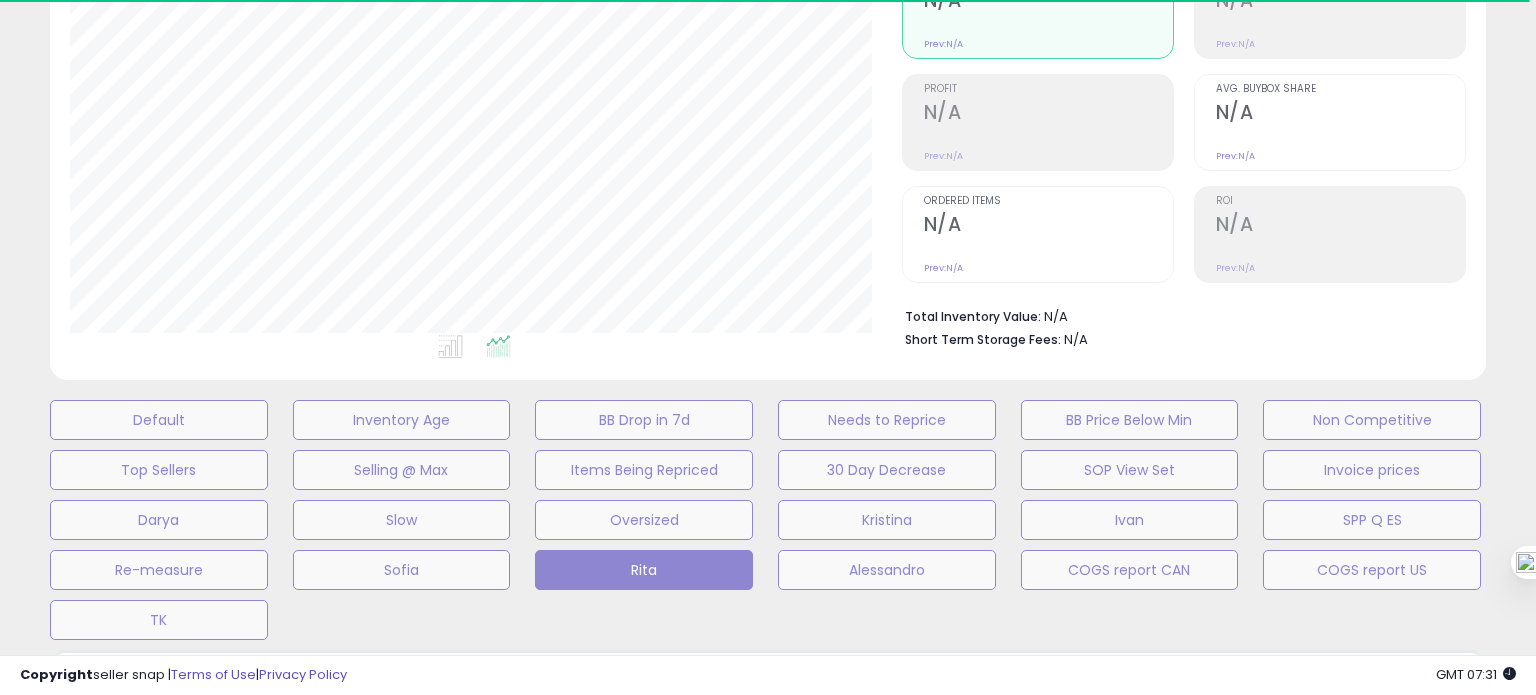type 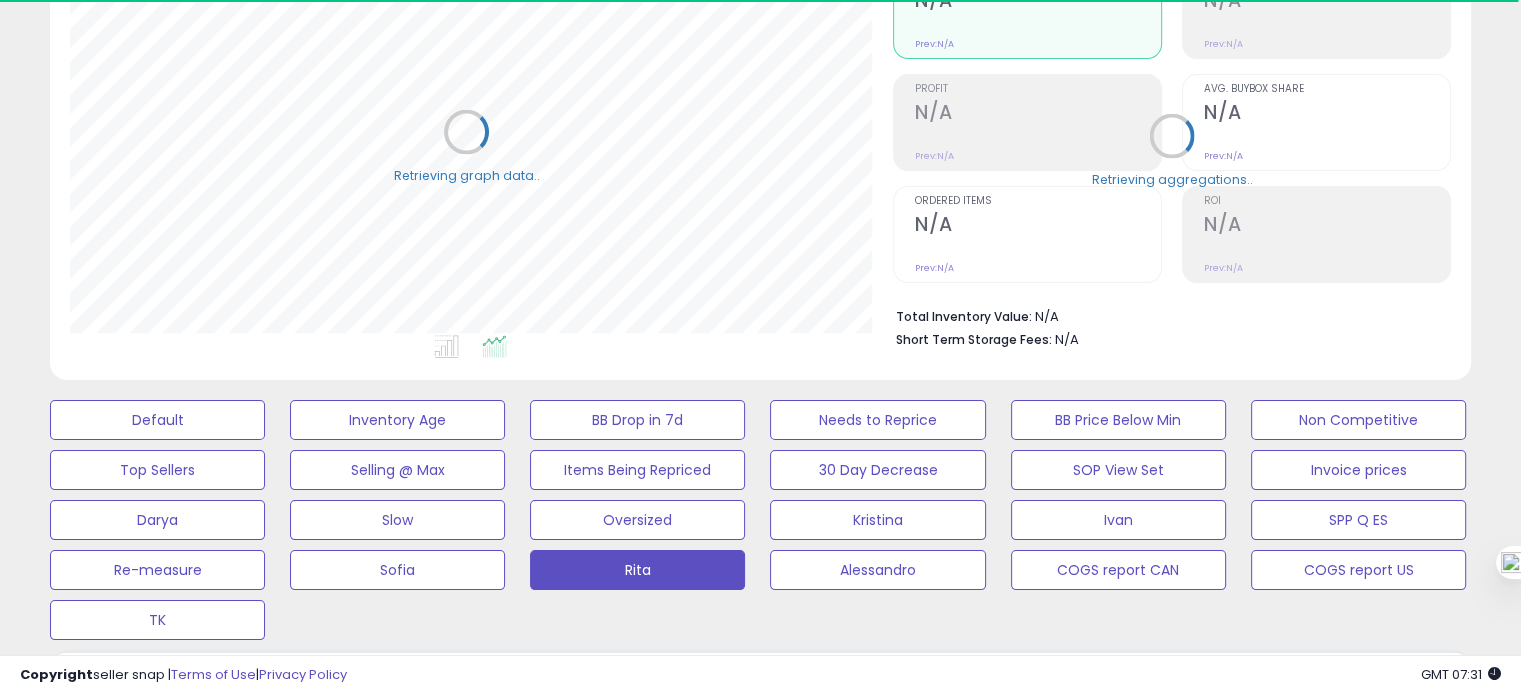 scroll, scrollTop: 409, scrollLeft: 822, axis: both 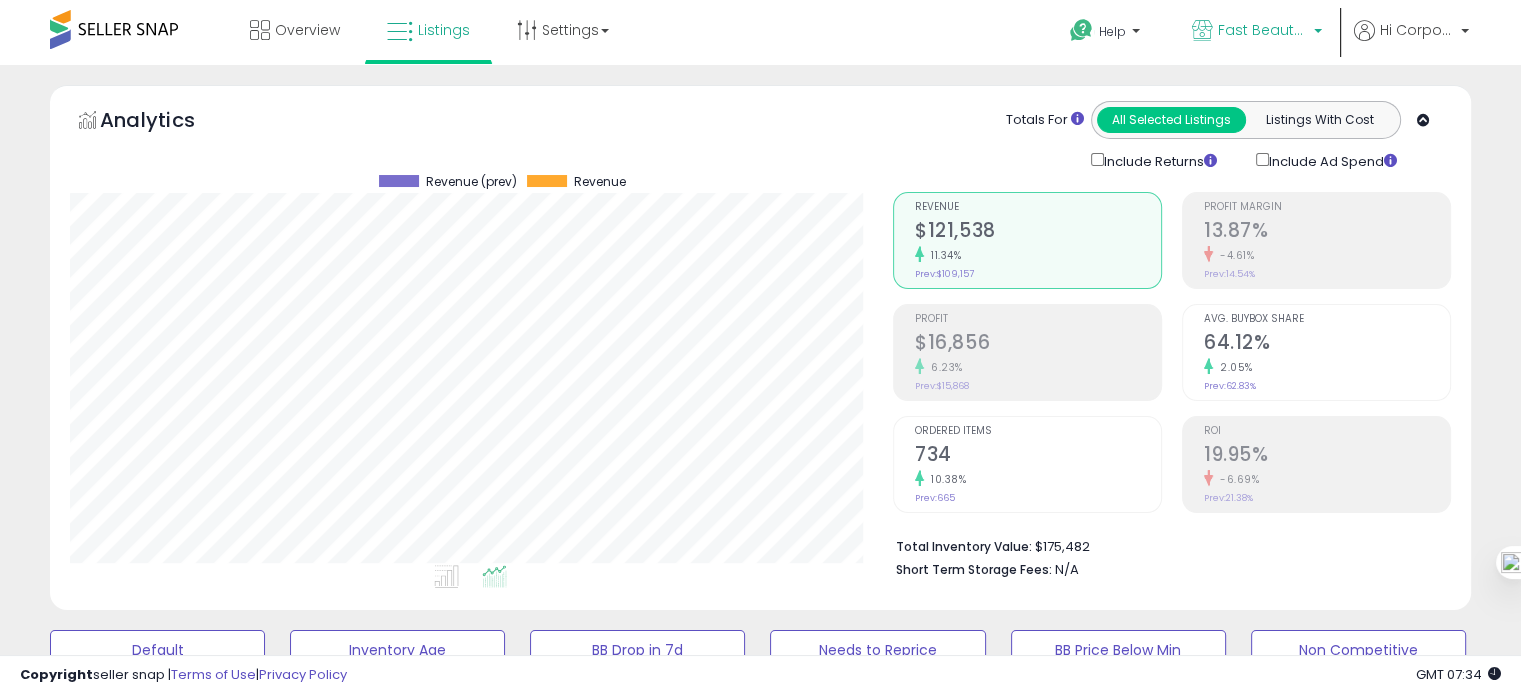 click on "Fast Beauty (Canada)" at bounding box center [1257, 32] 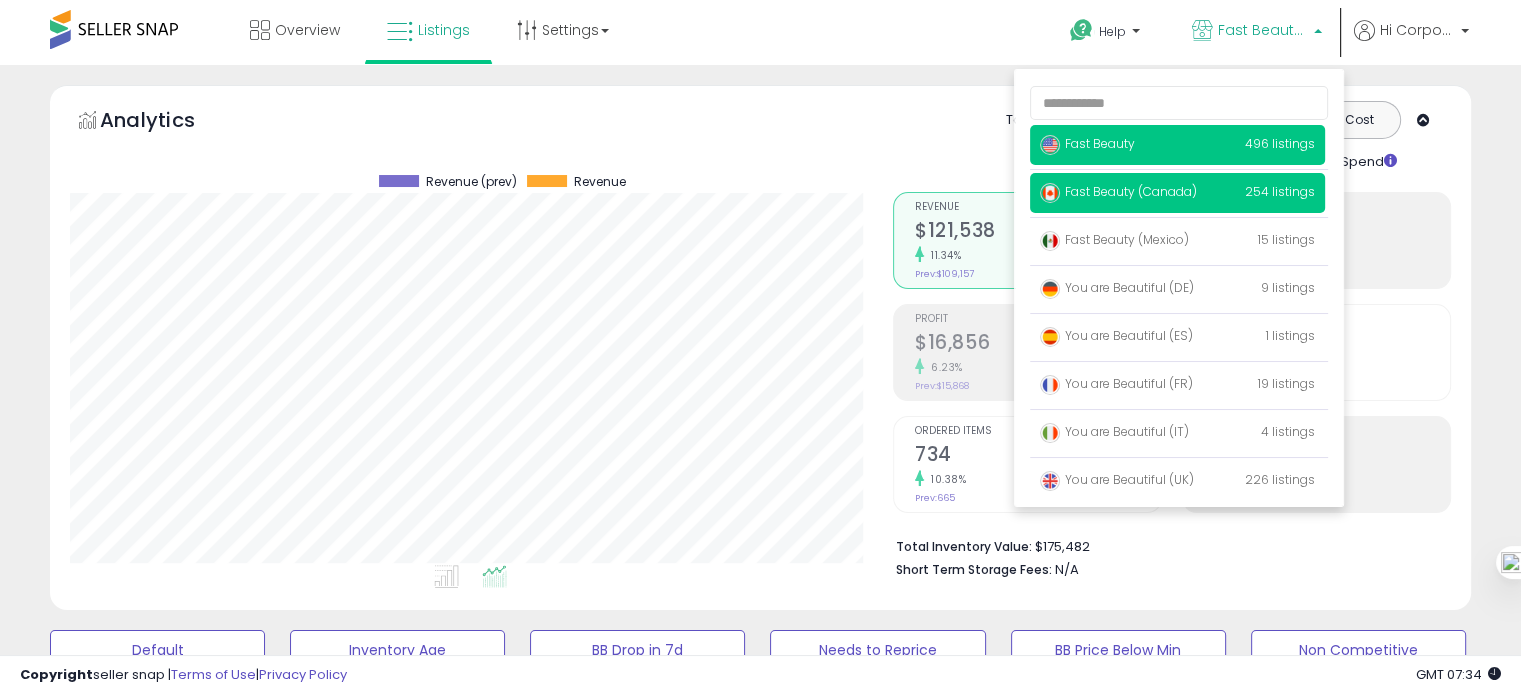 click on "Fast Beauty" at bounding box center (1087, 143) 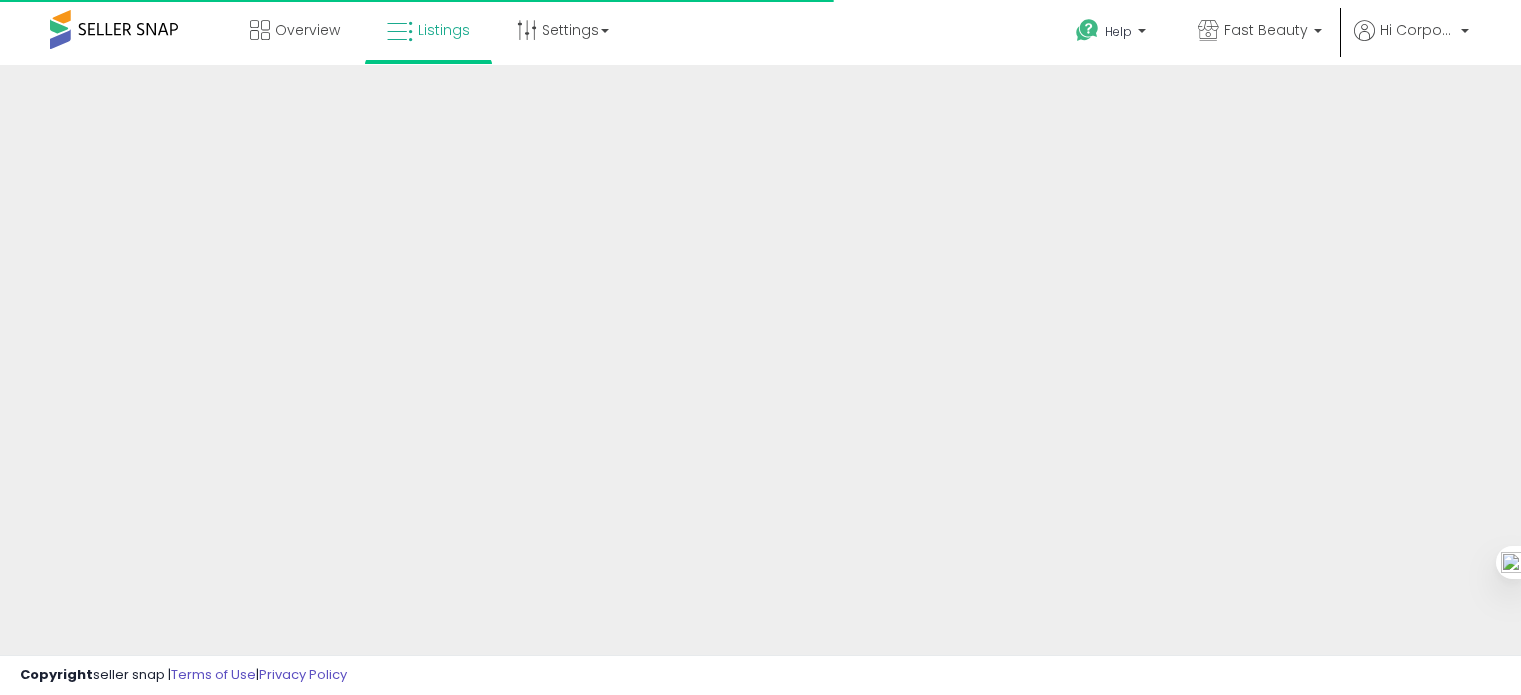 scroll, scrollTop: 0, scrollLeft: 0, axis: both 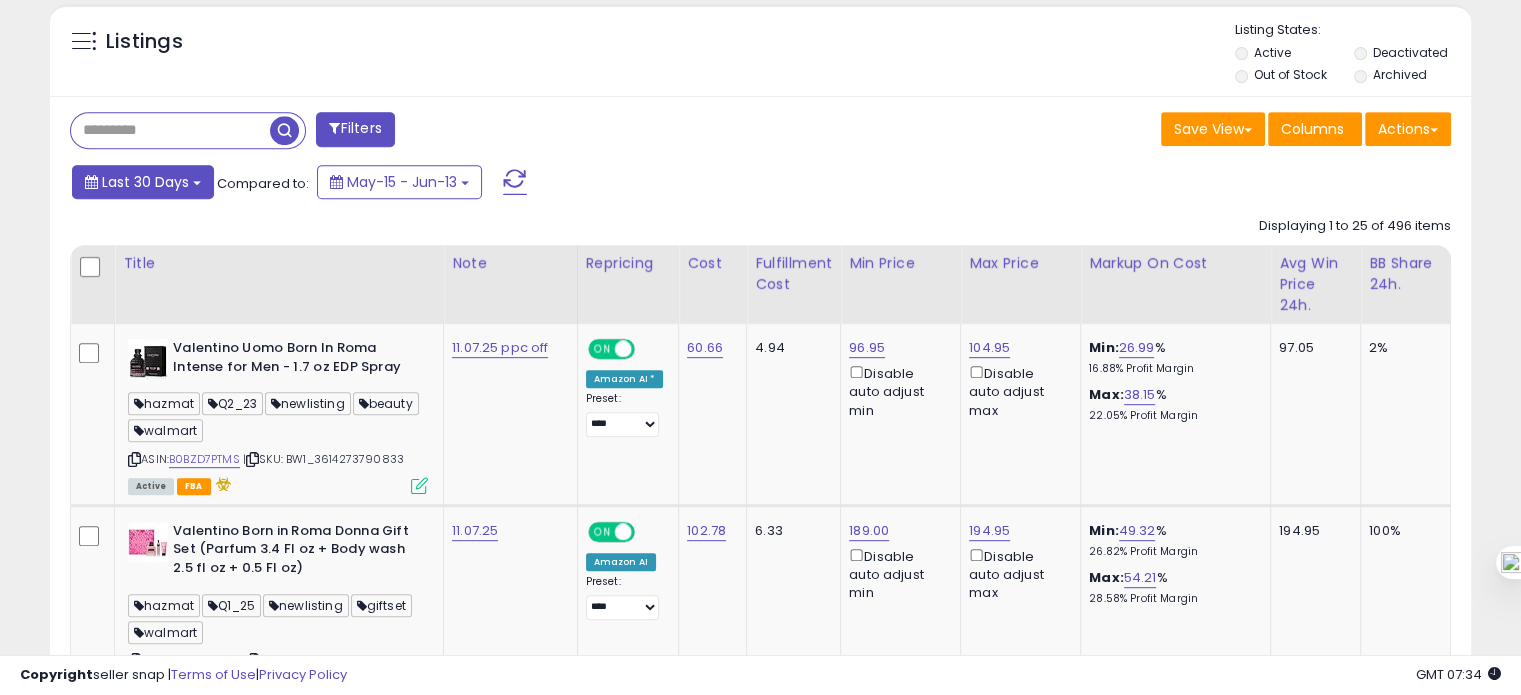 click on "Last 30 Days" at bounding box center (145, 182) 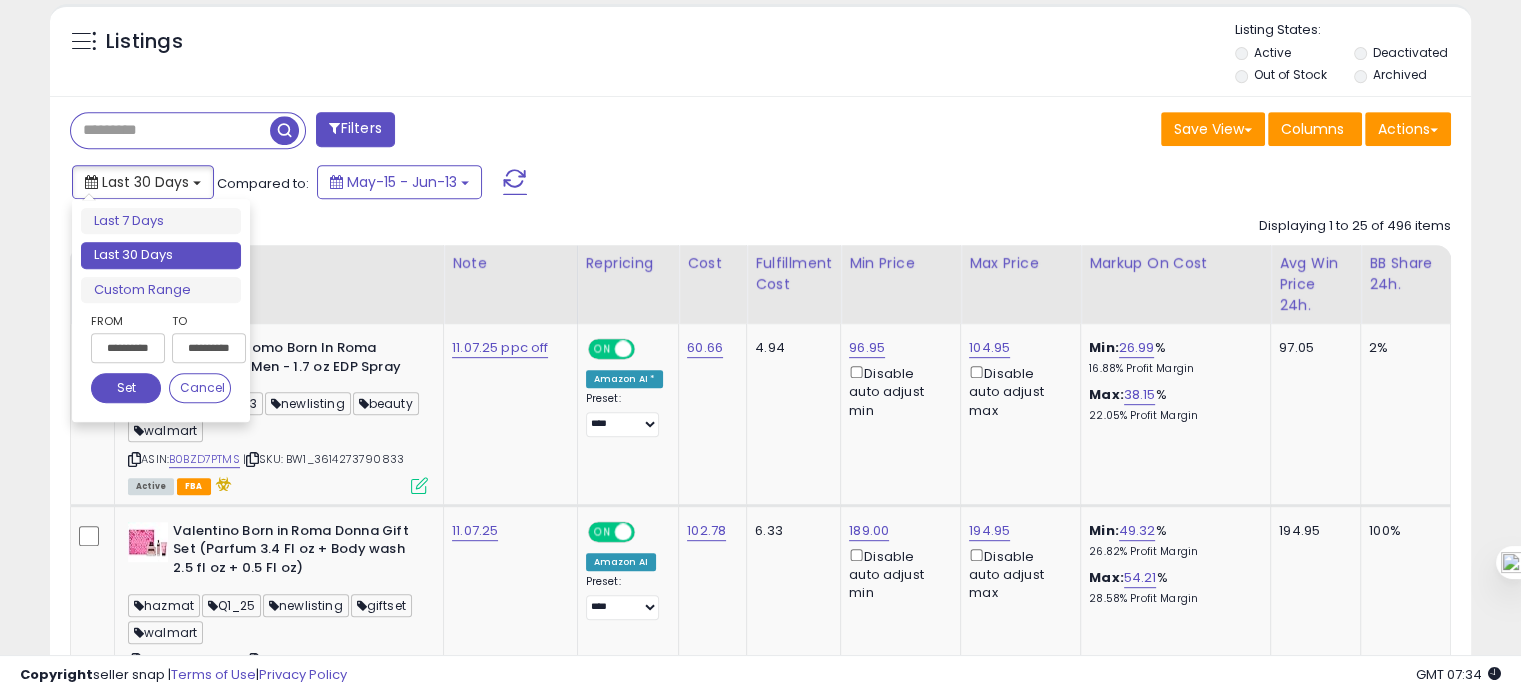 type on "**********" 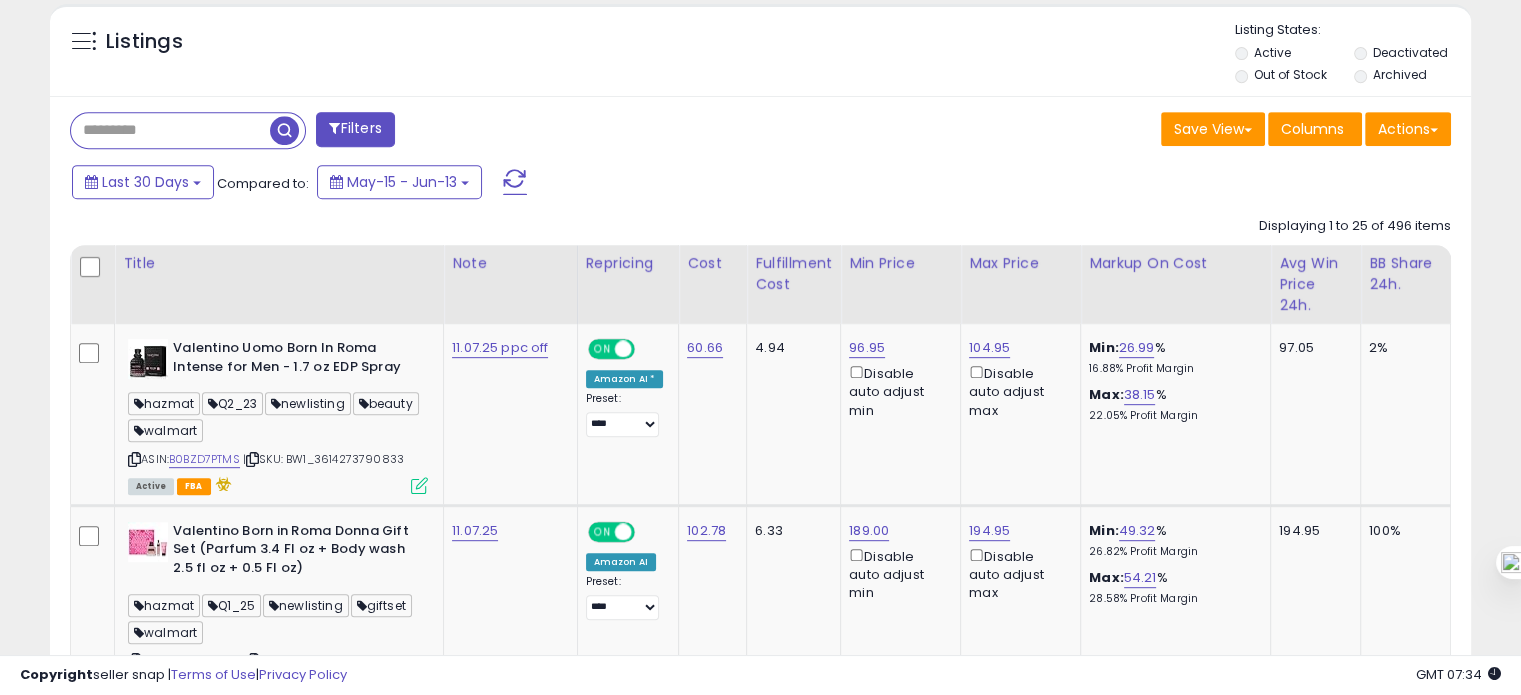 click on "Filters" at bounding box center (408, 132) 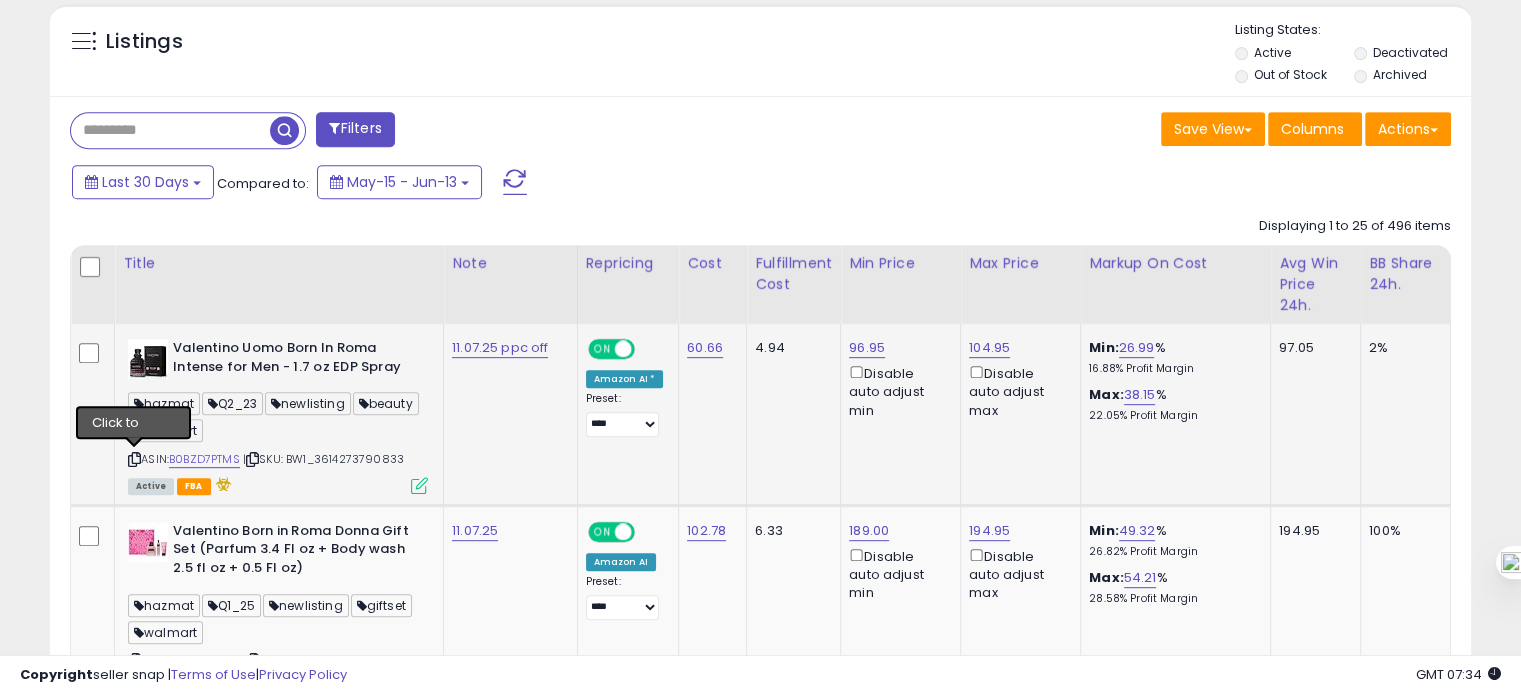 click at bounding box center [134, 459] 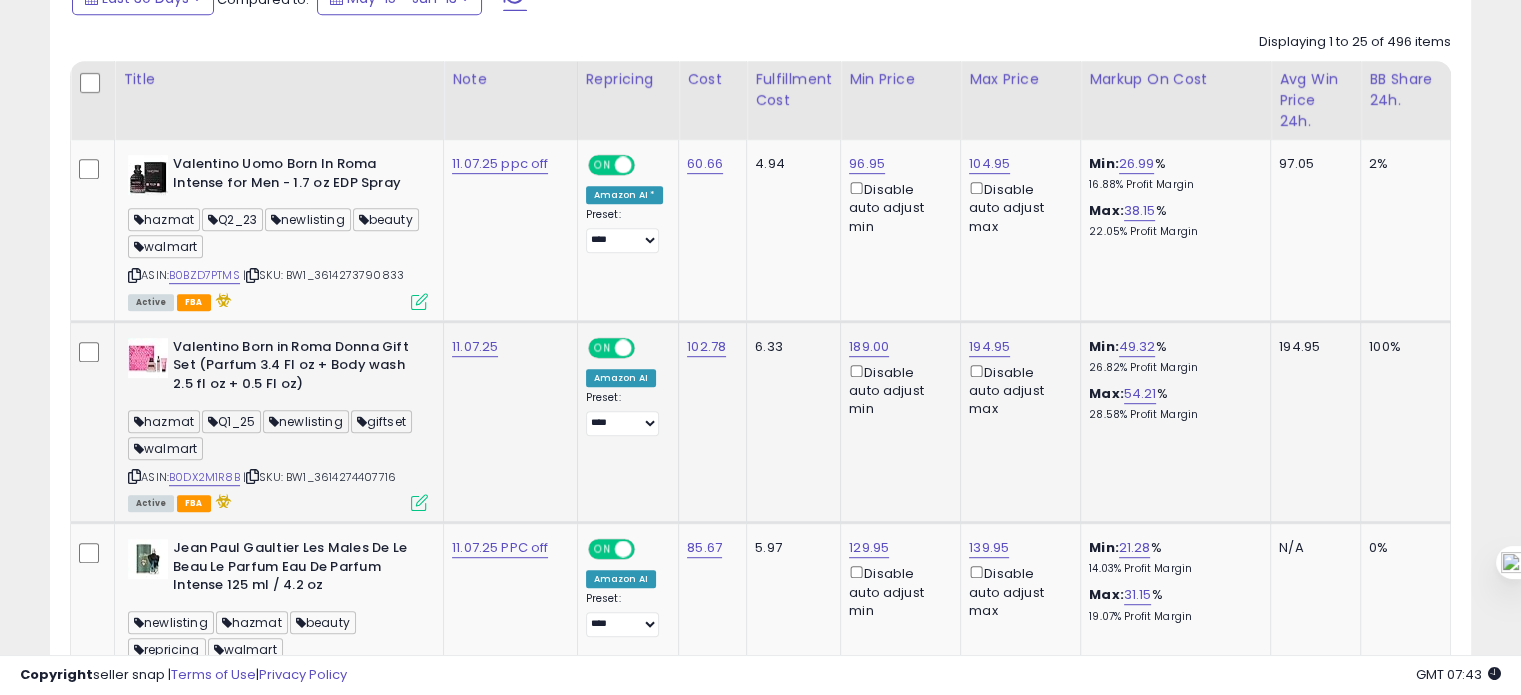 scroll, scrollTop: 1071, scrollLeft: 0, axis: vertical 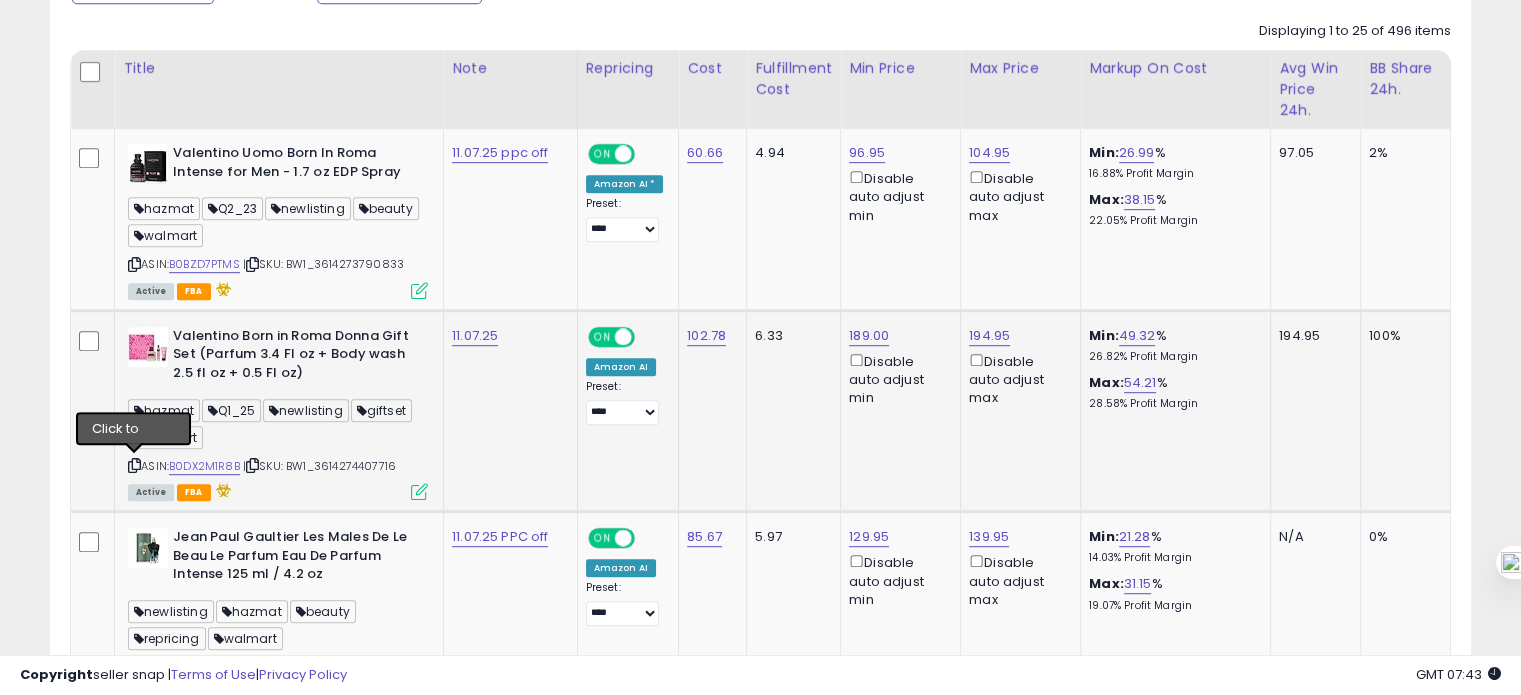 click at bounding box center [134, 465] 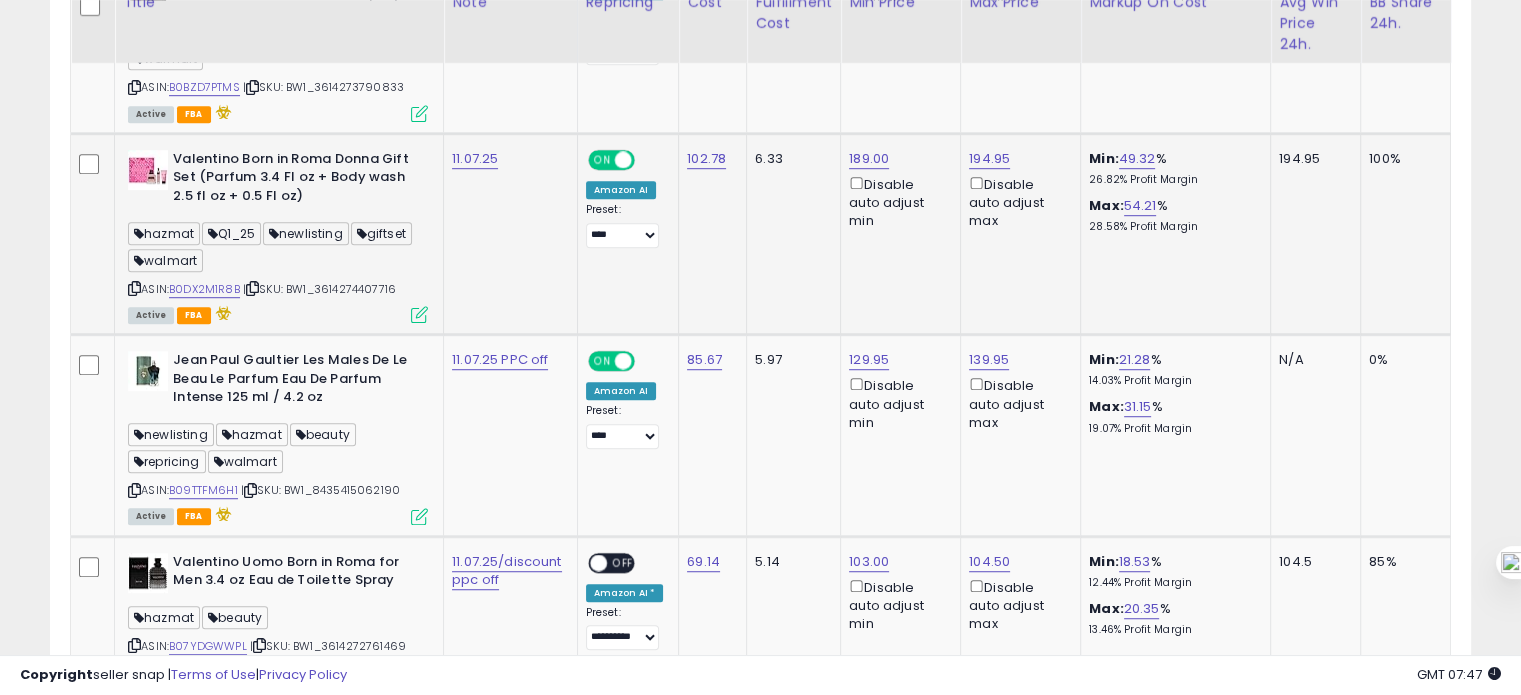 scroll, scrollTop: 1255, scrollLeft: 0, axis: vertical 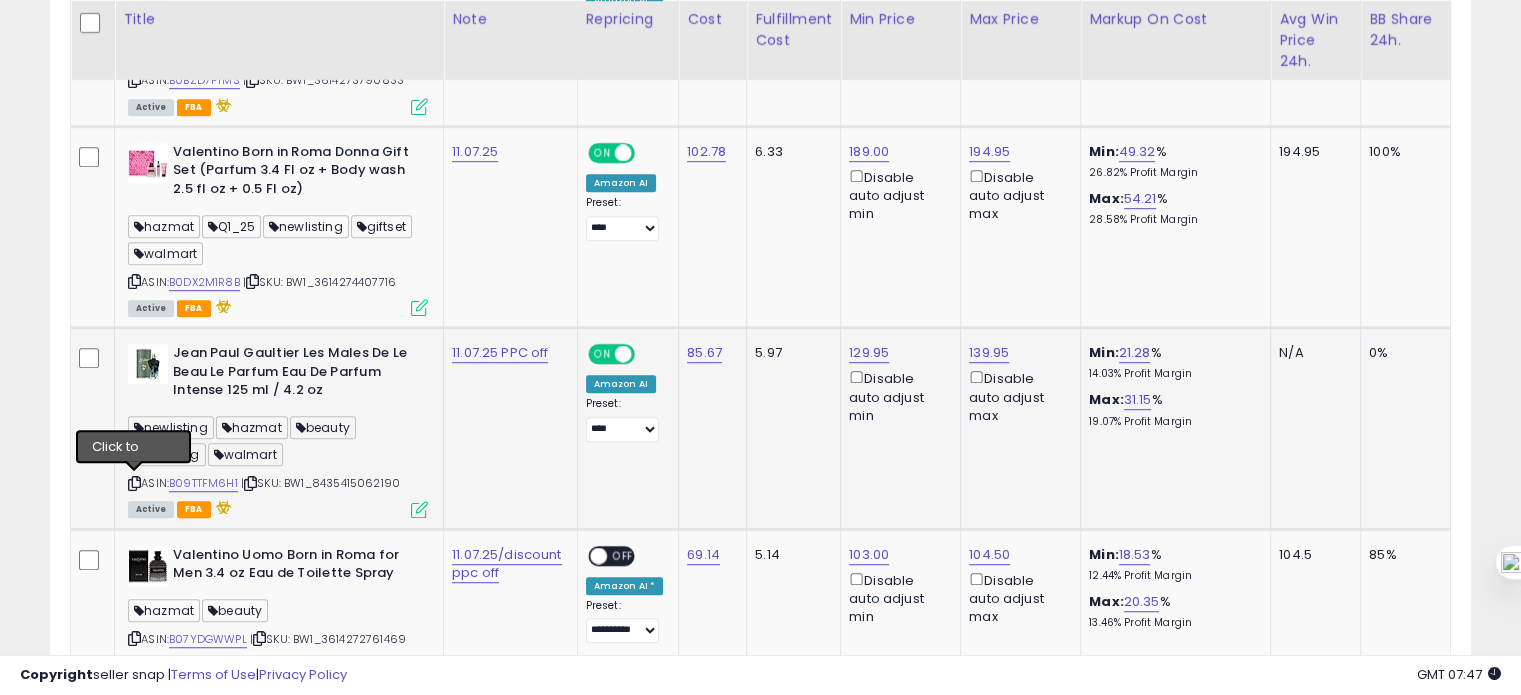 click at bounding box center (134, 483) 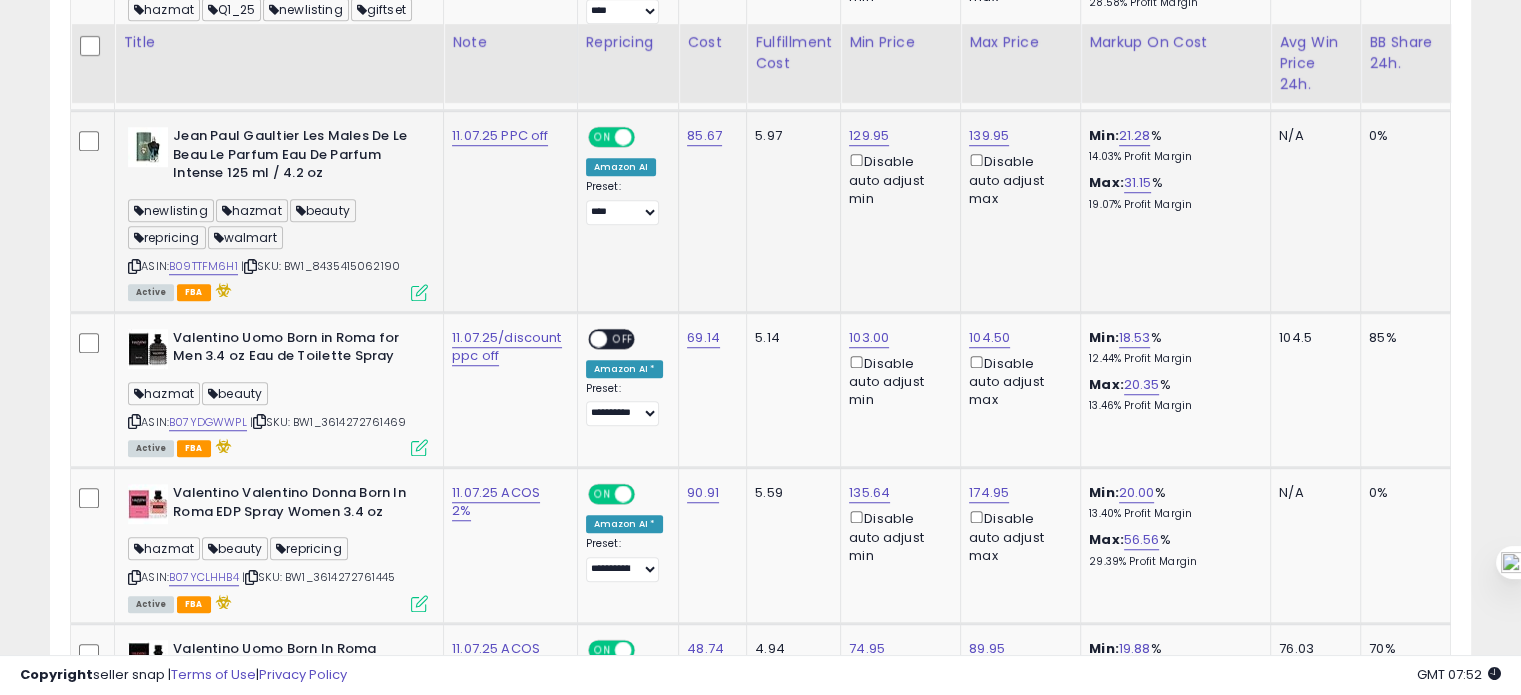 scroll, scrollTop: 1500, scrollLeft: 0, axis: vertical 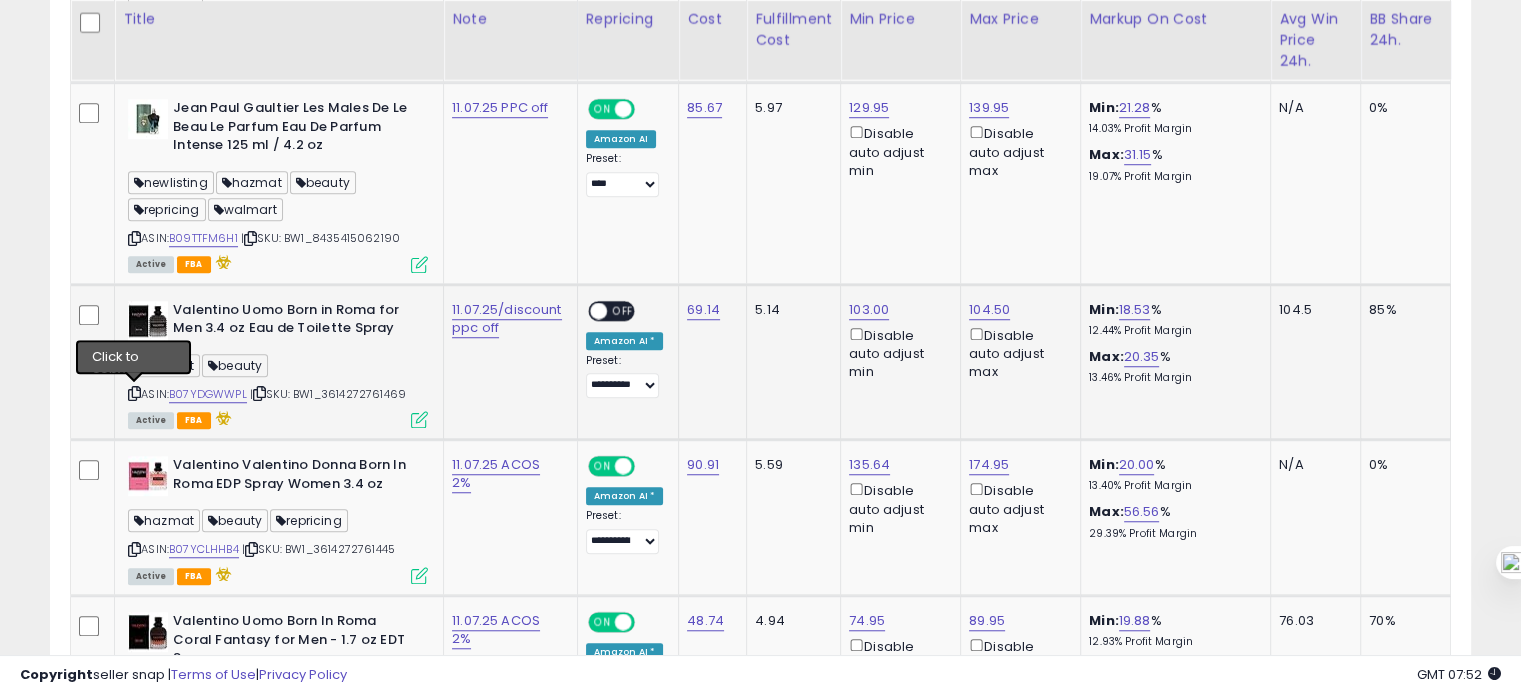 click at bounding box center (134, 393) 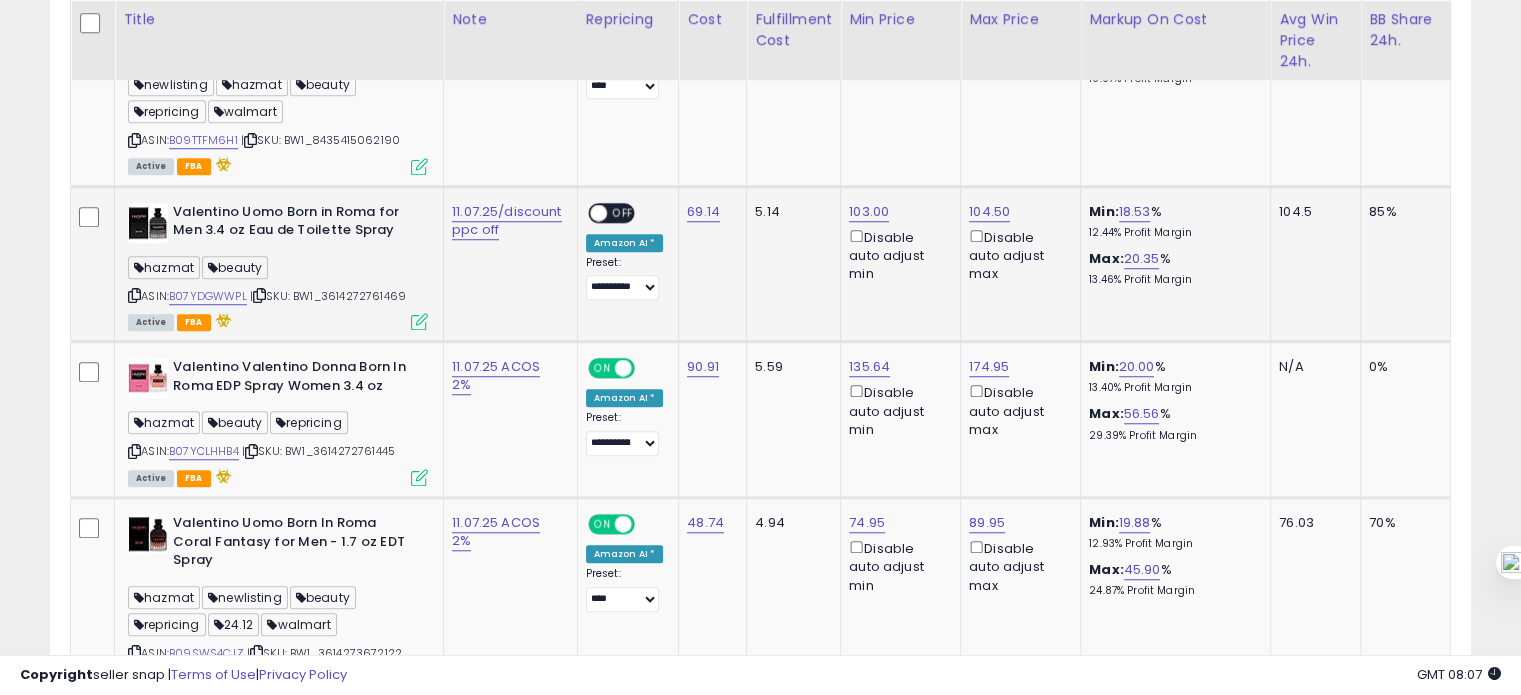 scroll, scrollTop: 1592, scrollLeft: 0, axis: vertical 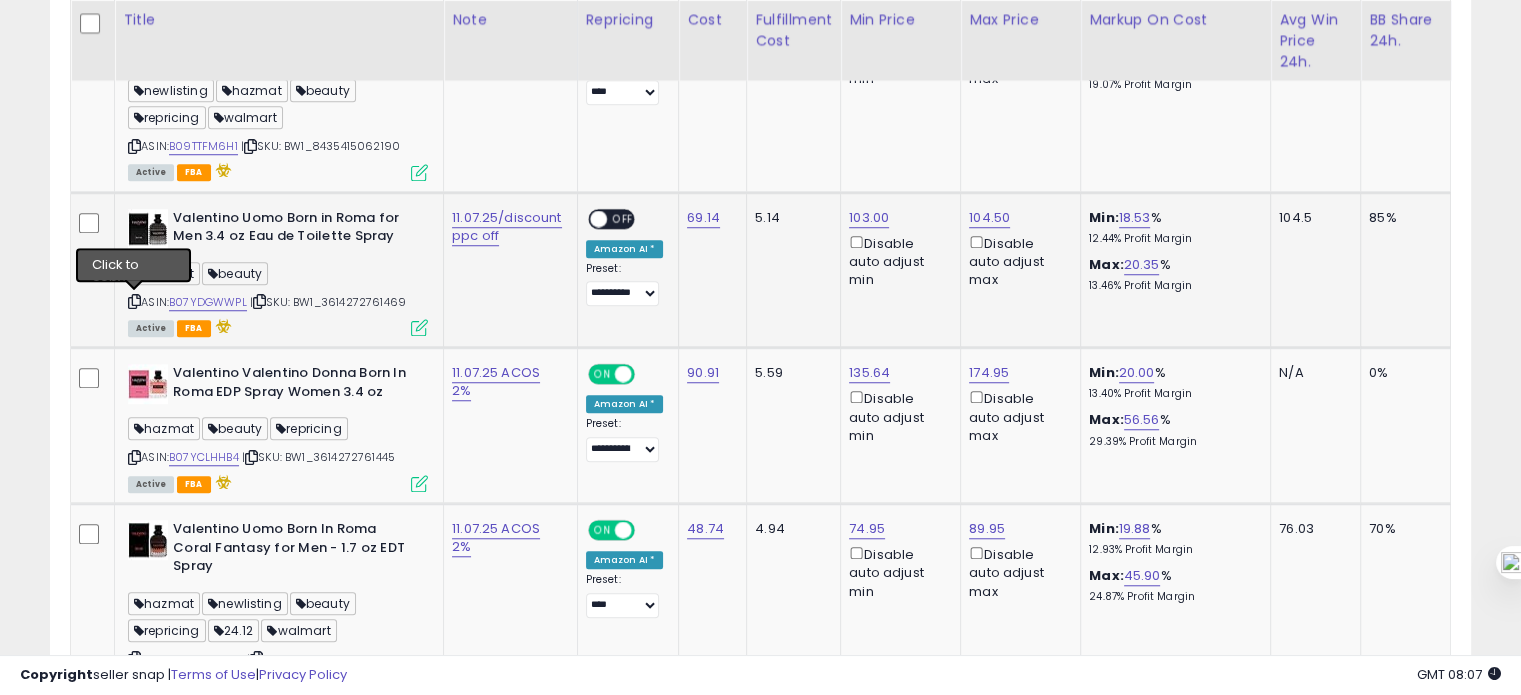 click at bounding box center (134, 301) 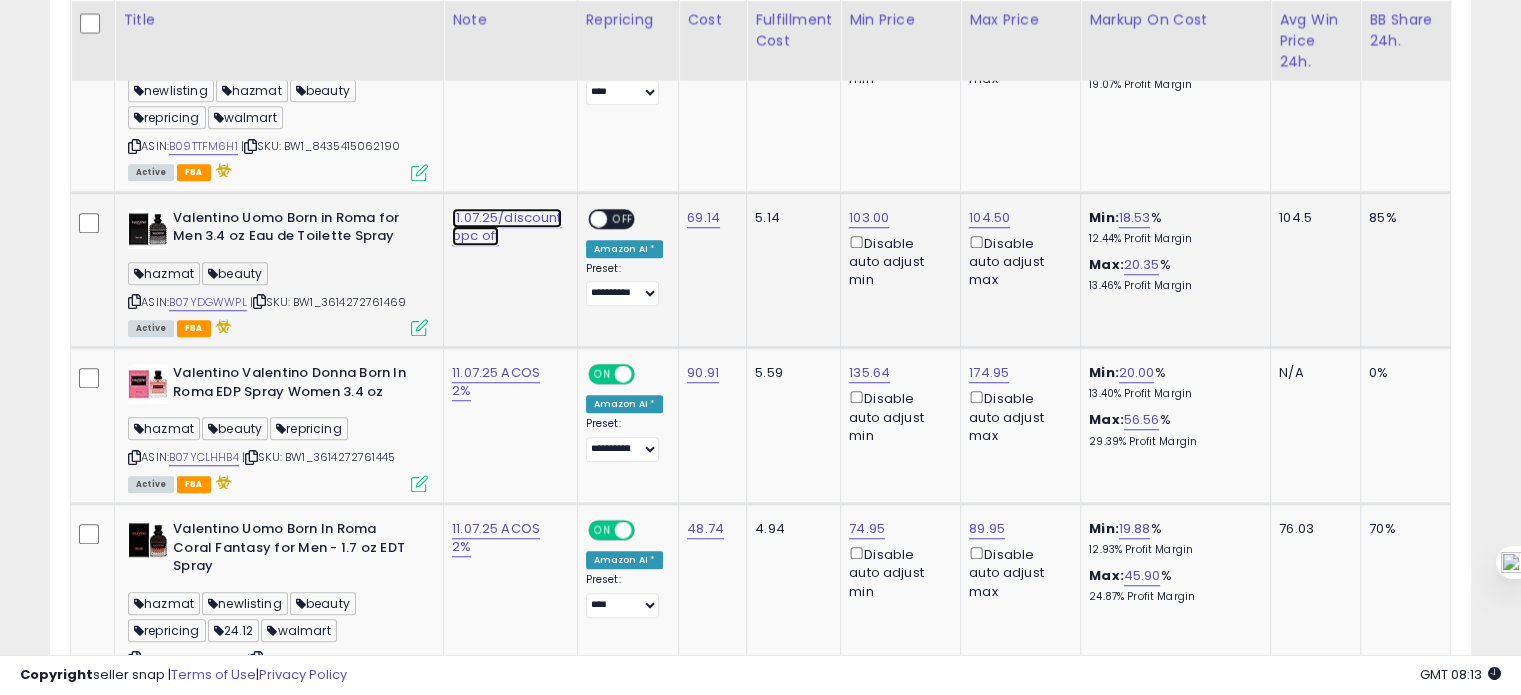 click on "11.07.25/discount ppc off" at bounding box center [500, -368] 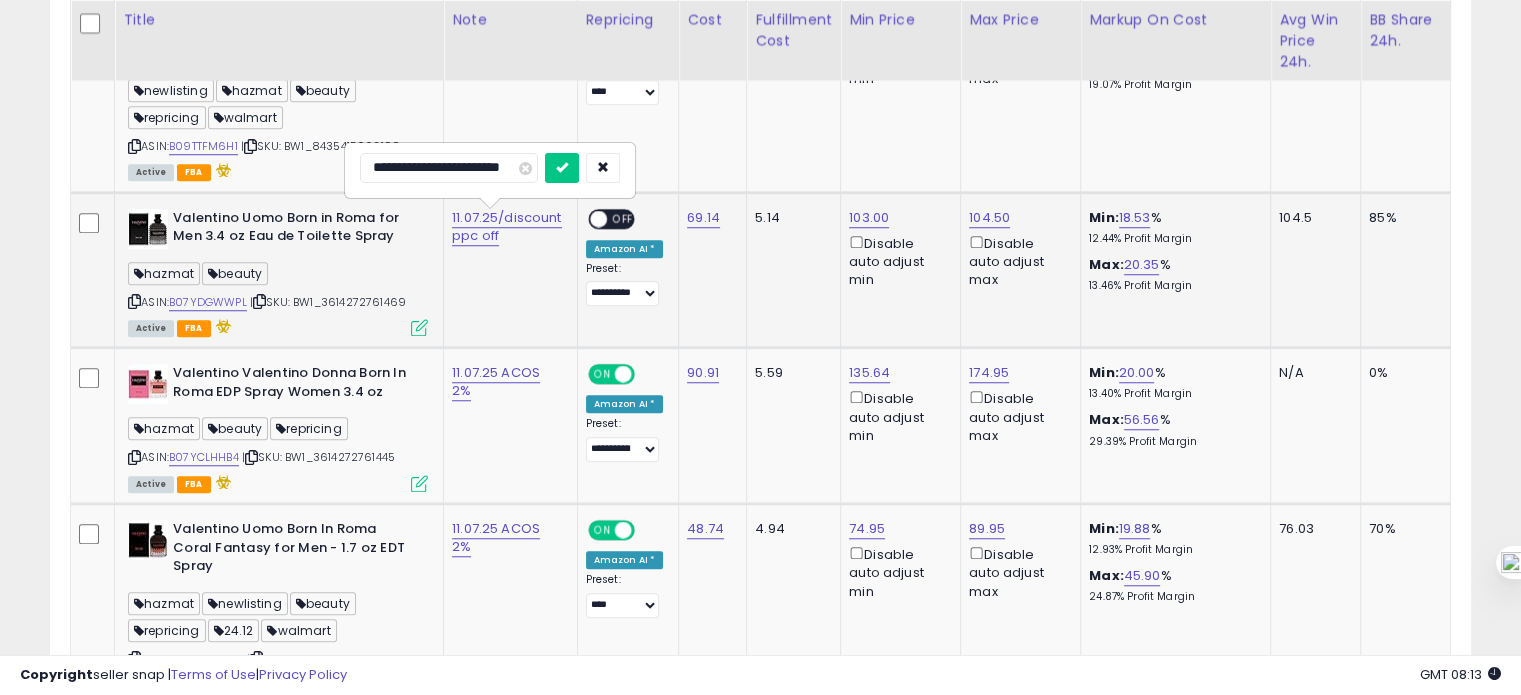 click on "**********" at bounding box center [449, 168] 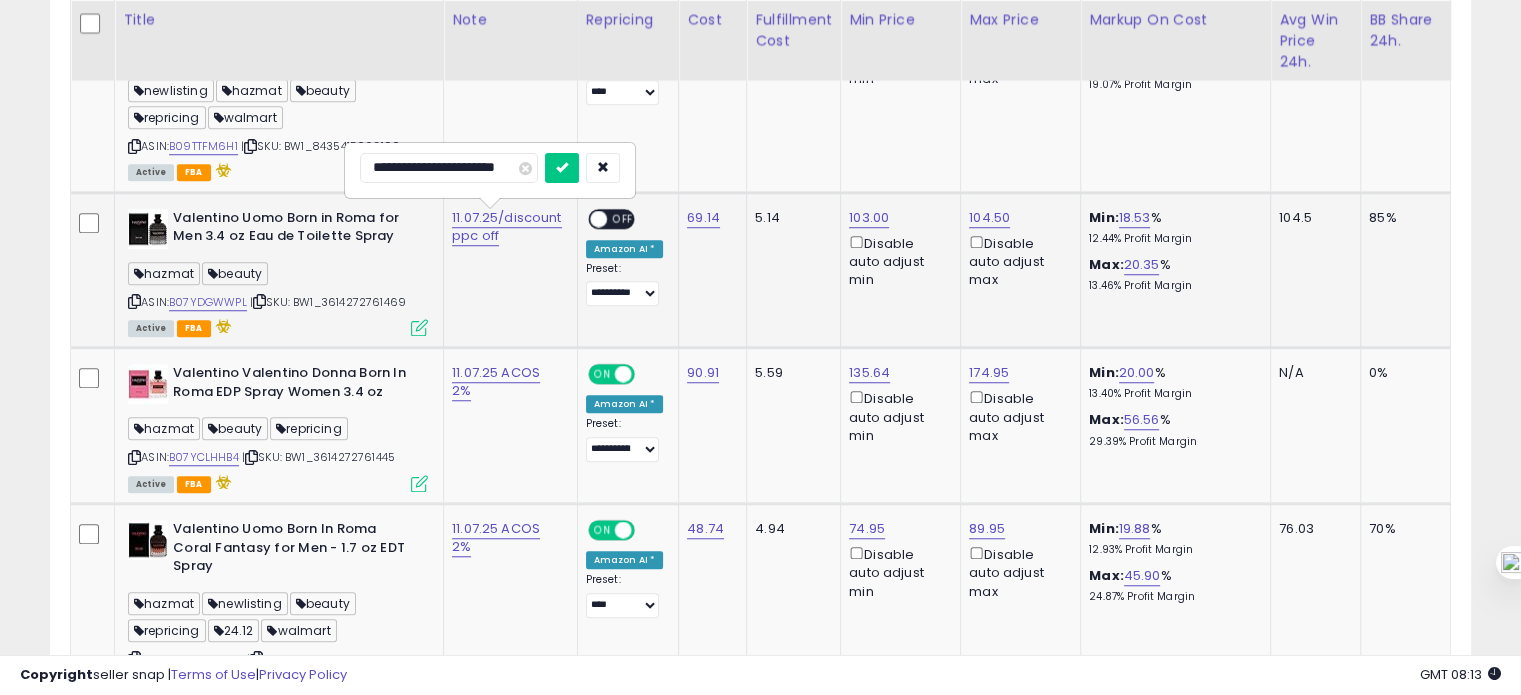 type on "**********" 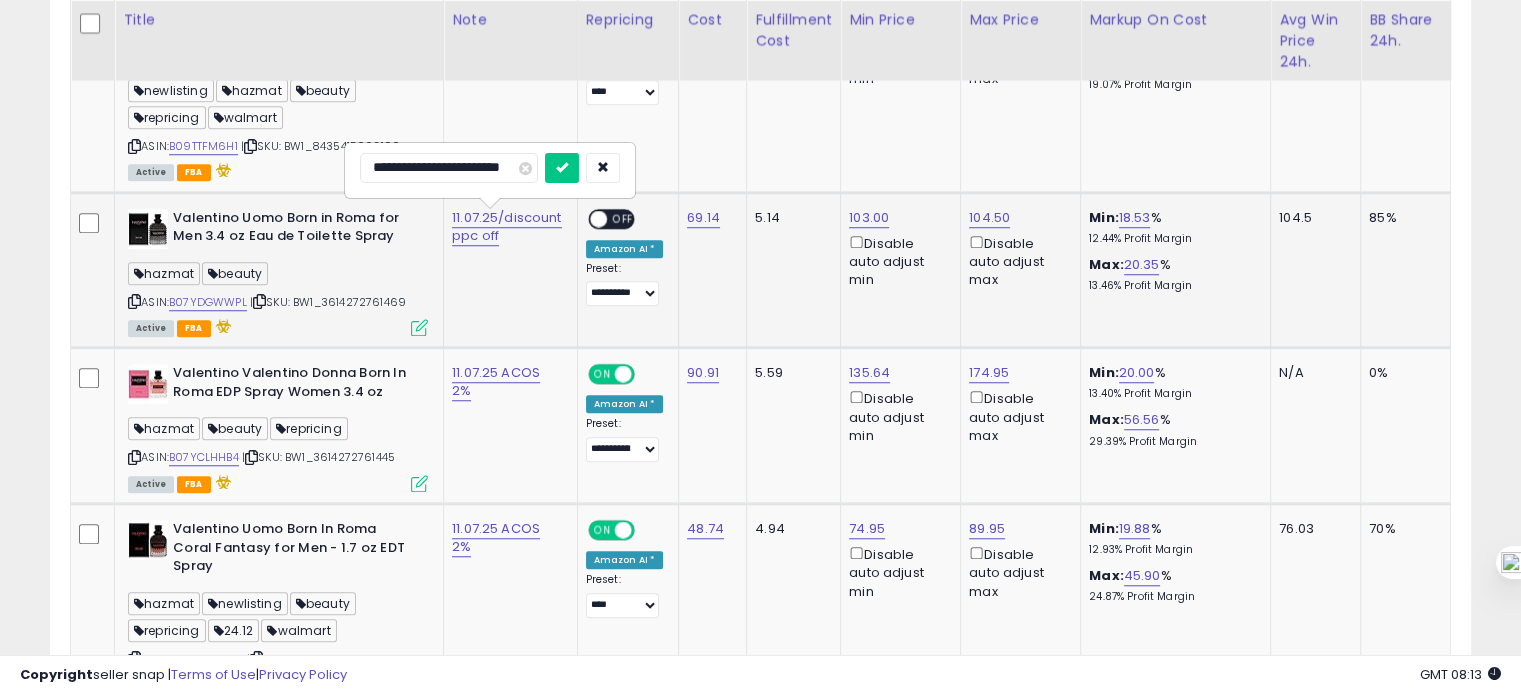 click at bounding box center [562, 168] 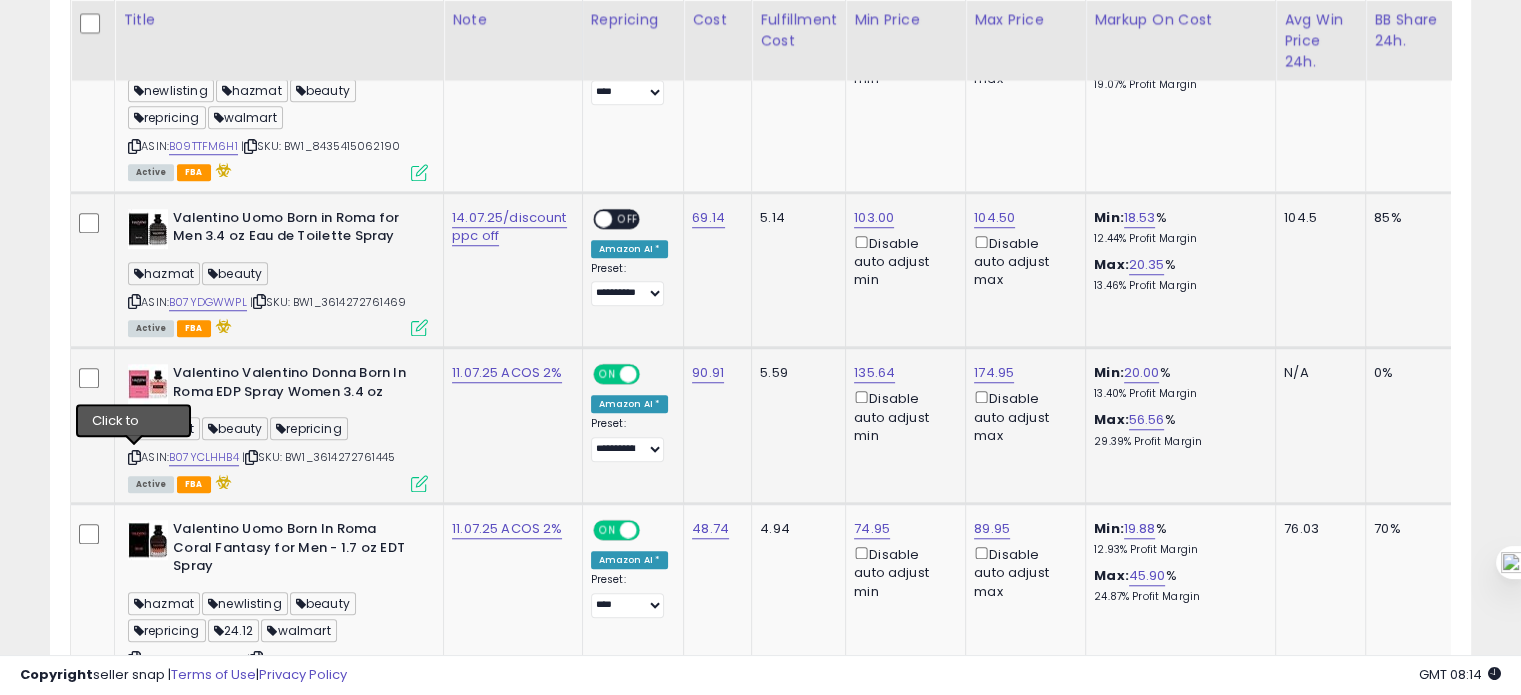 click at bounding box center [134, 457] 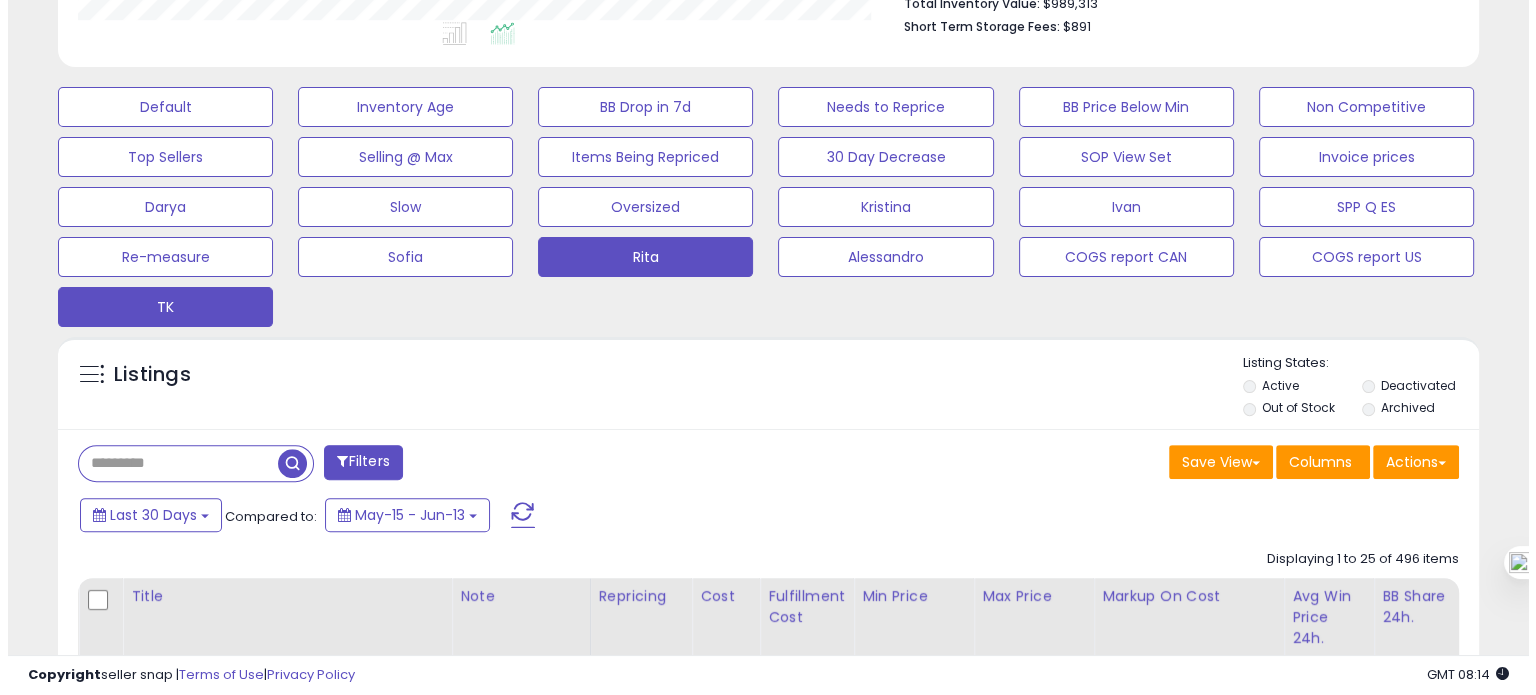 scroll, scrollTop: 600, scrollLeft: 0, axis: vertical 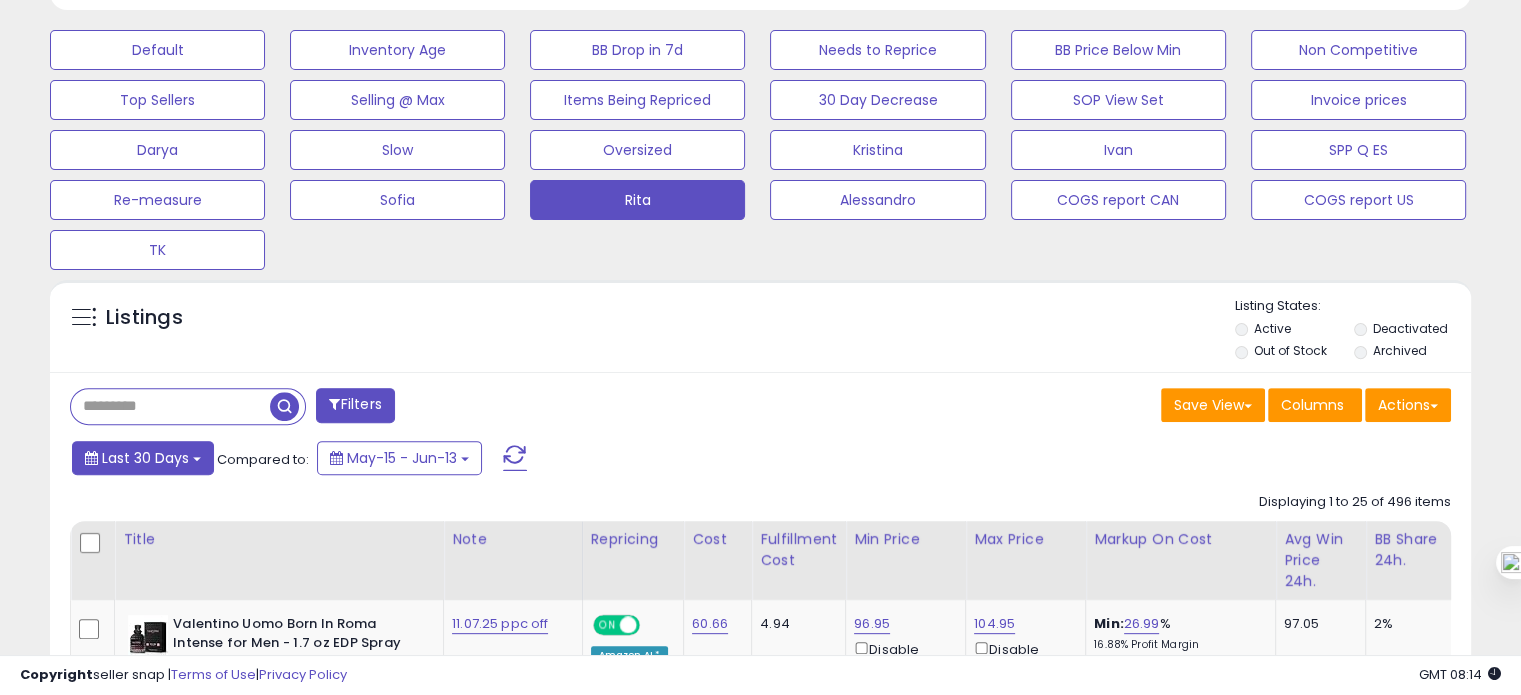 click on "Last 30 Days" at bounding box center (145, 458) 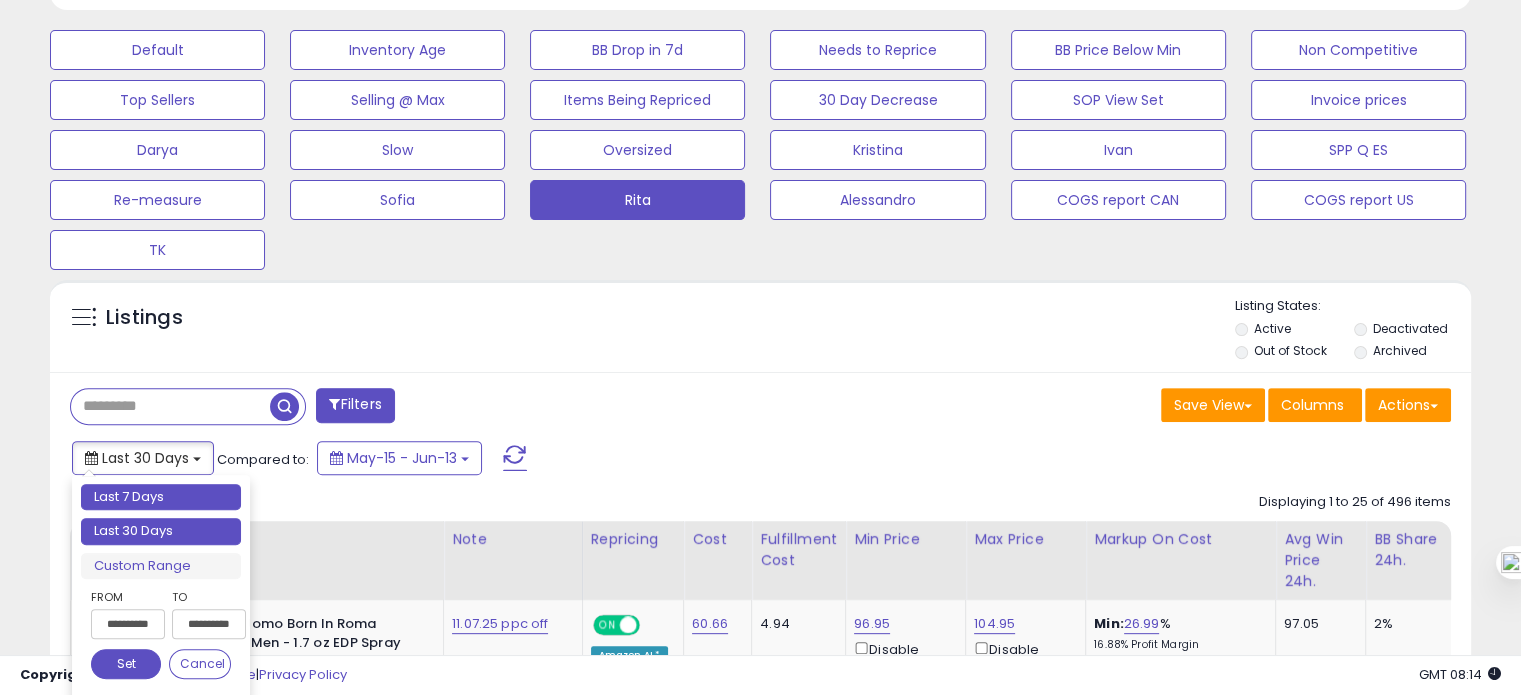 type on "**********" 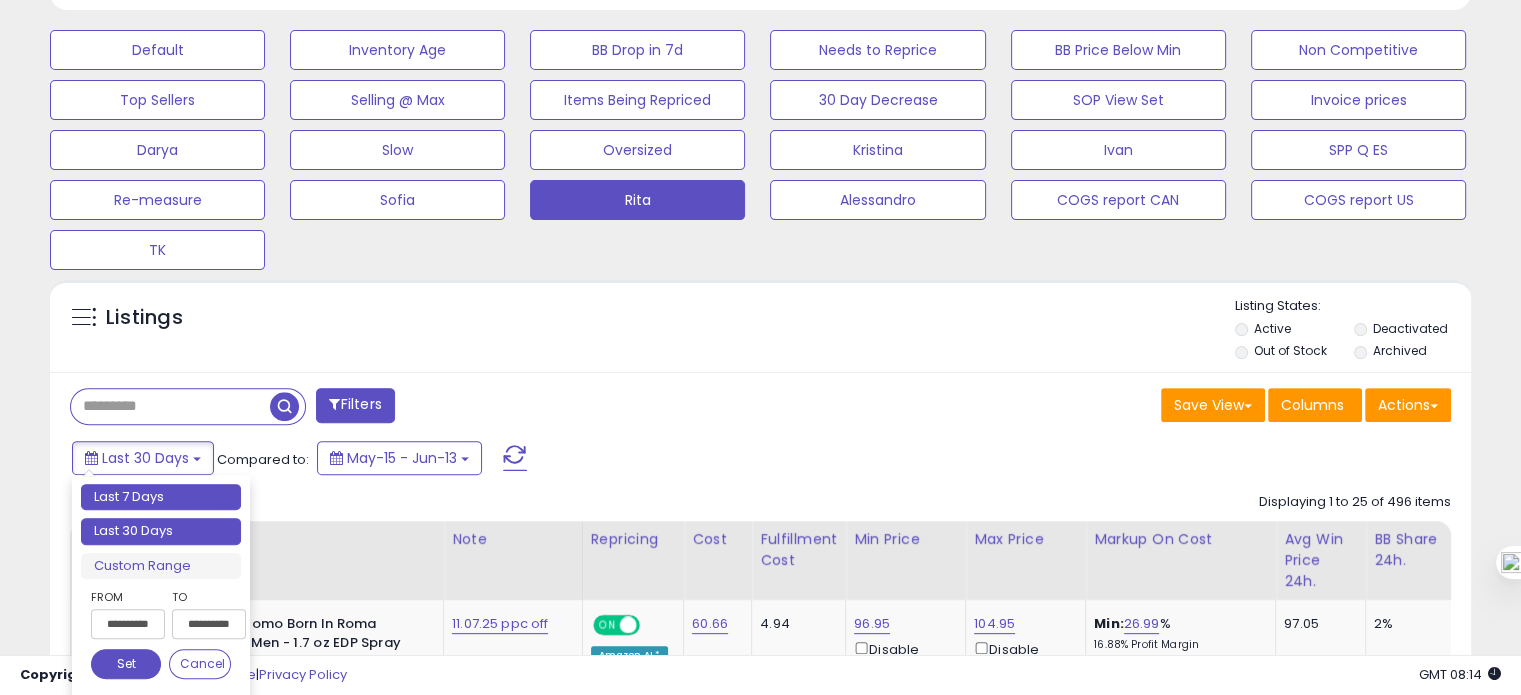 click on "Last 7 Days" at bounding box center [161, 497] 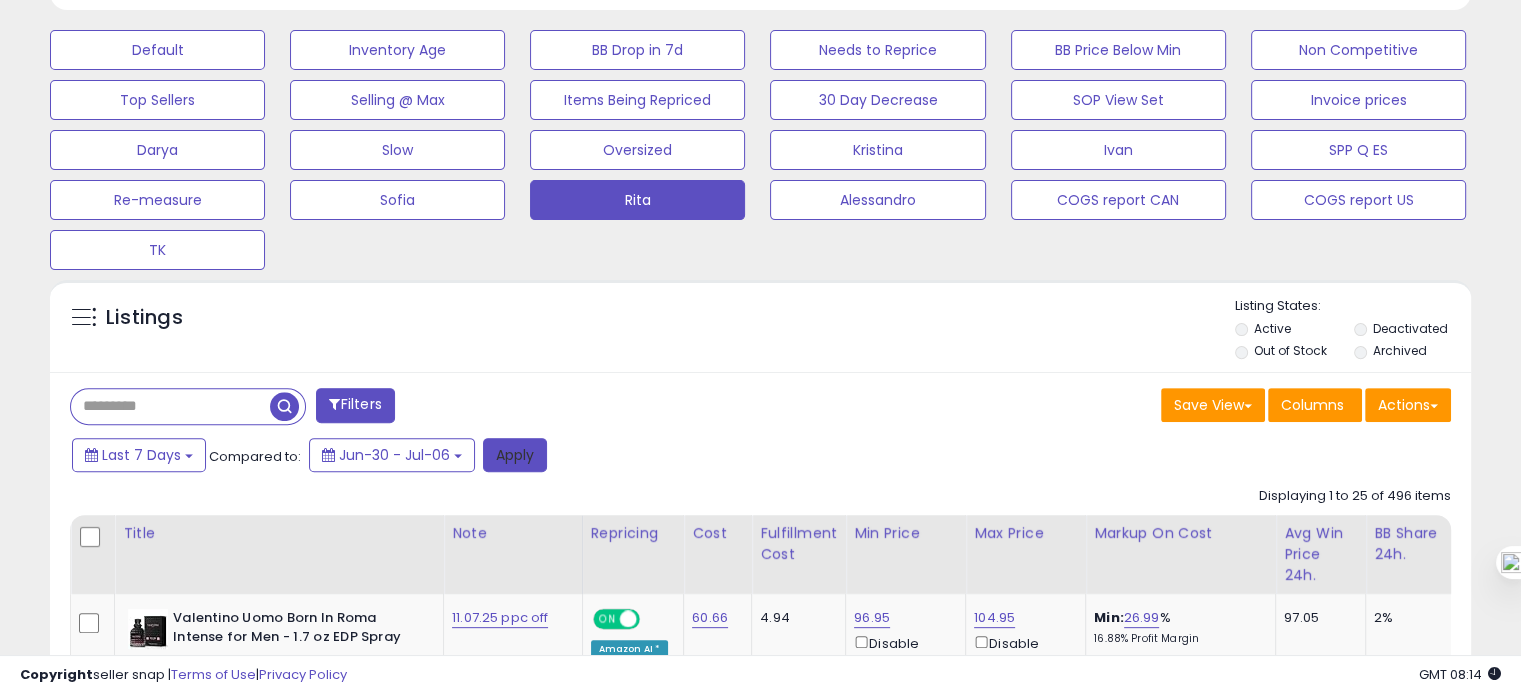 click on "Apply" at bounding box center [515, 455] 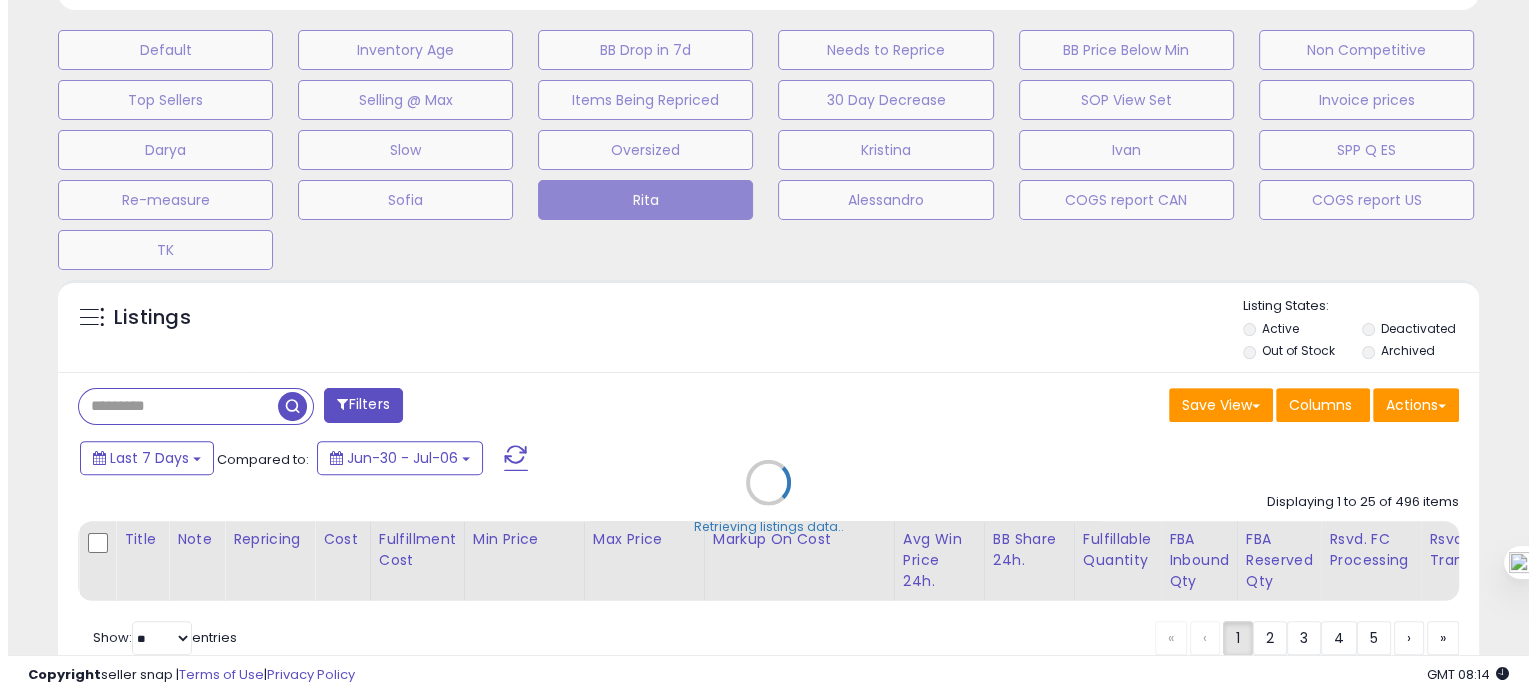 scroll, scrollTop: 999589, scrollLeft: 999168, axis: both 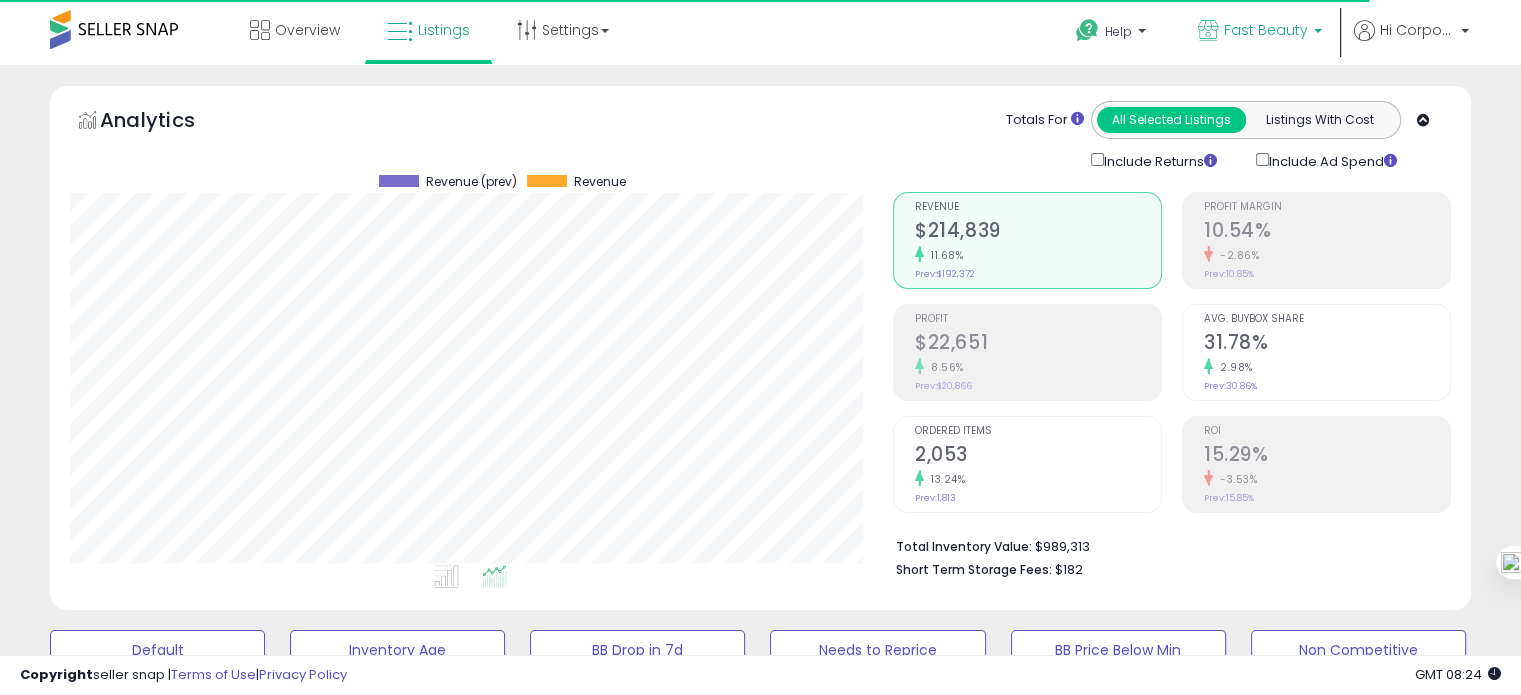 click on "Fast Beauty" at bounding box center (1260, 32) 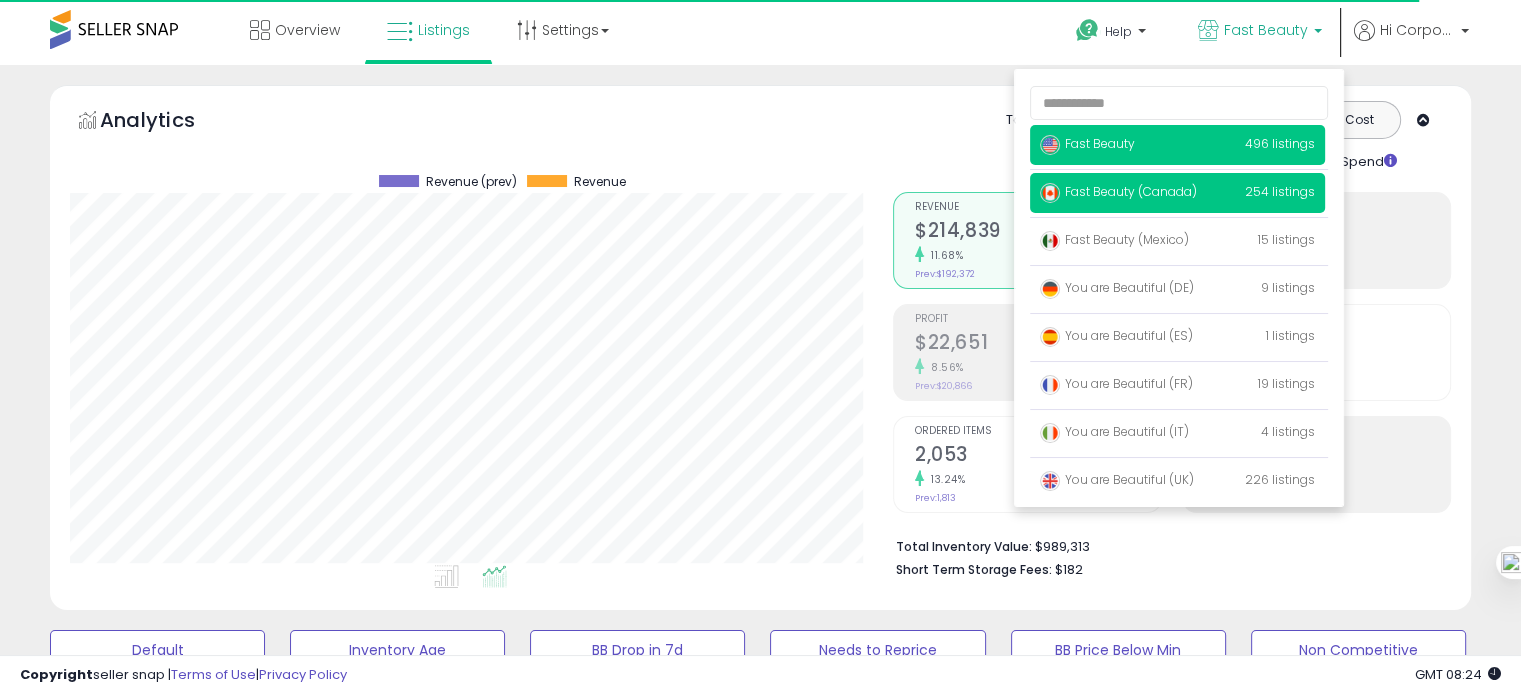 click on "Fast Beauty (Canada)" at bounding box center (1118, 191) 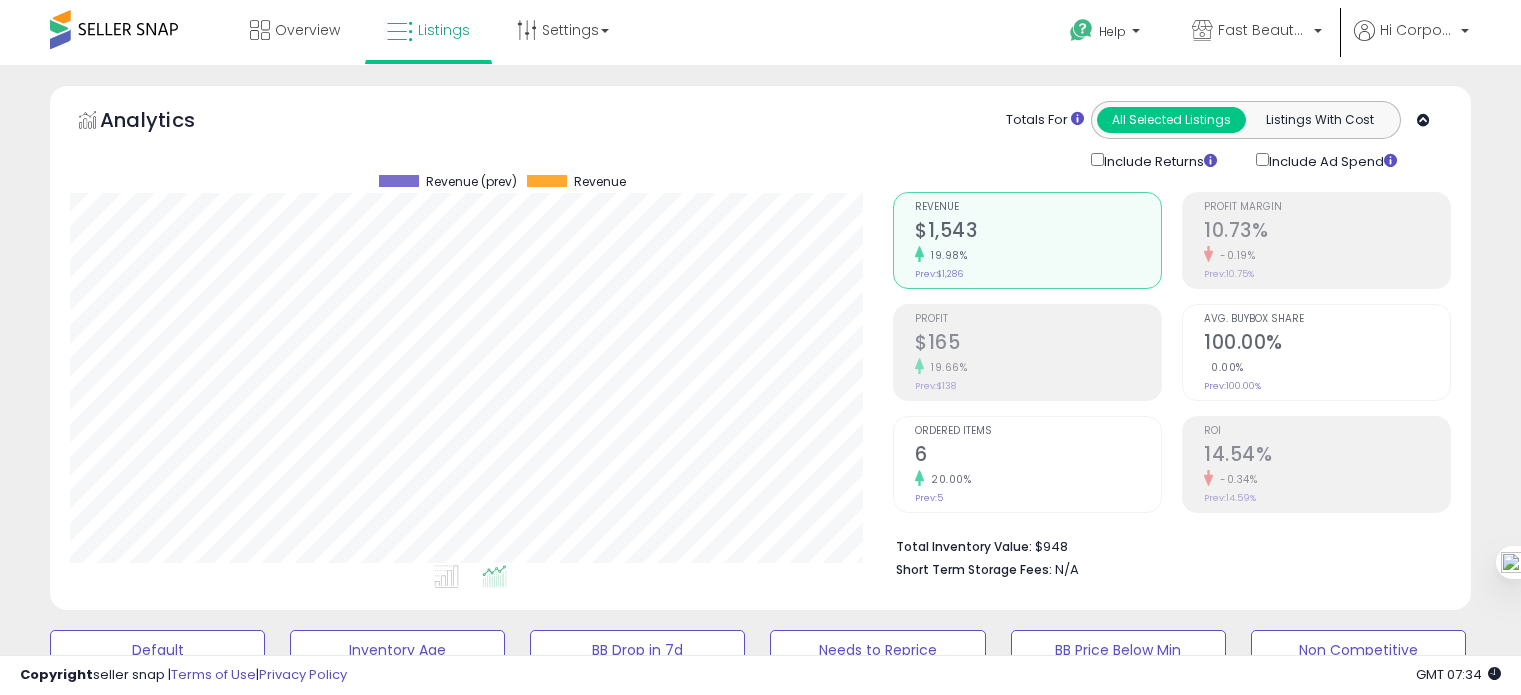 scroll, scrollTop: 846, scrollLeft: 0, axis: vertical 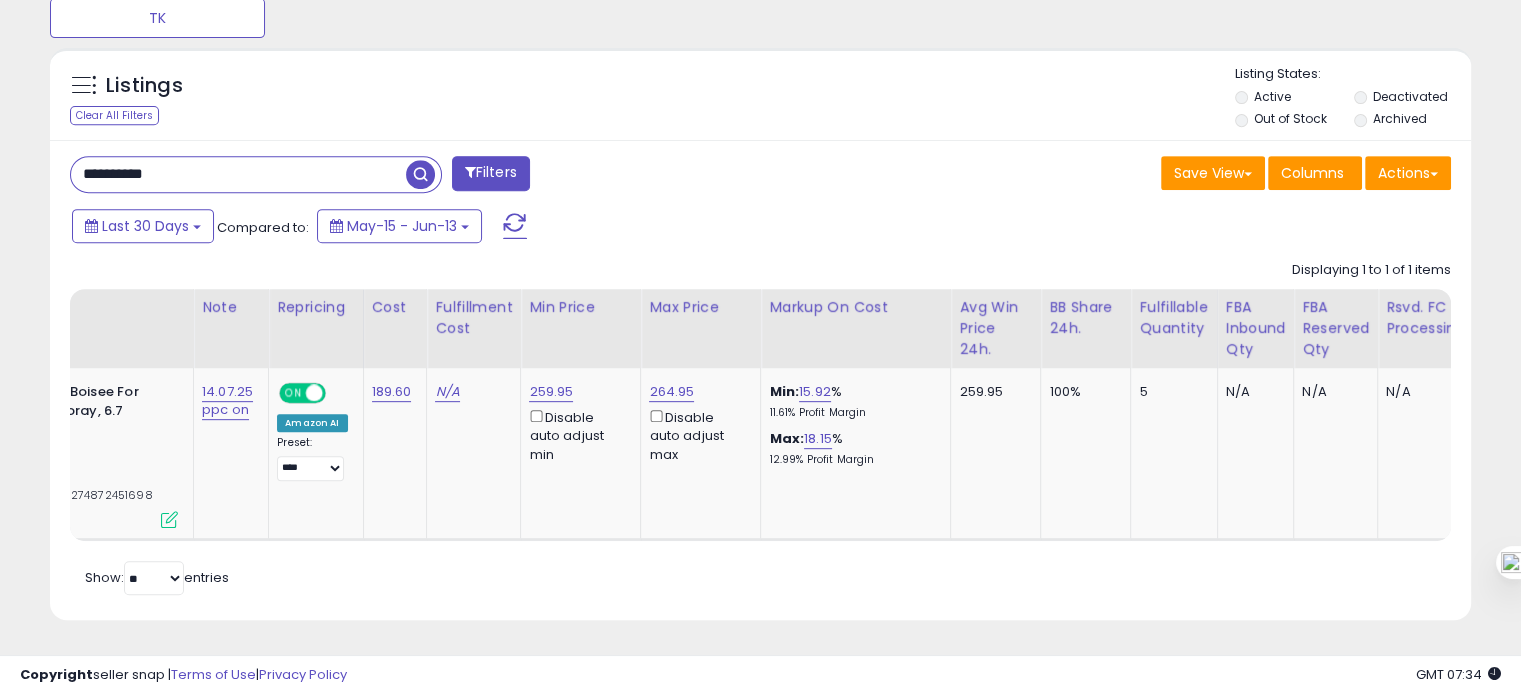 type on "**********" 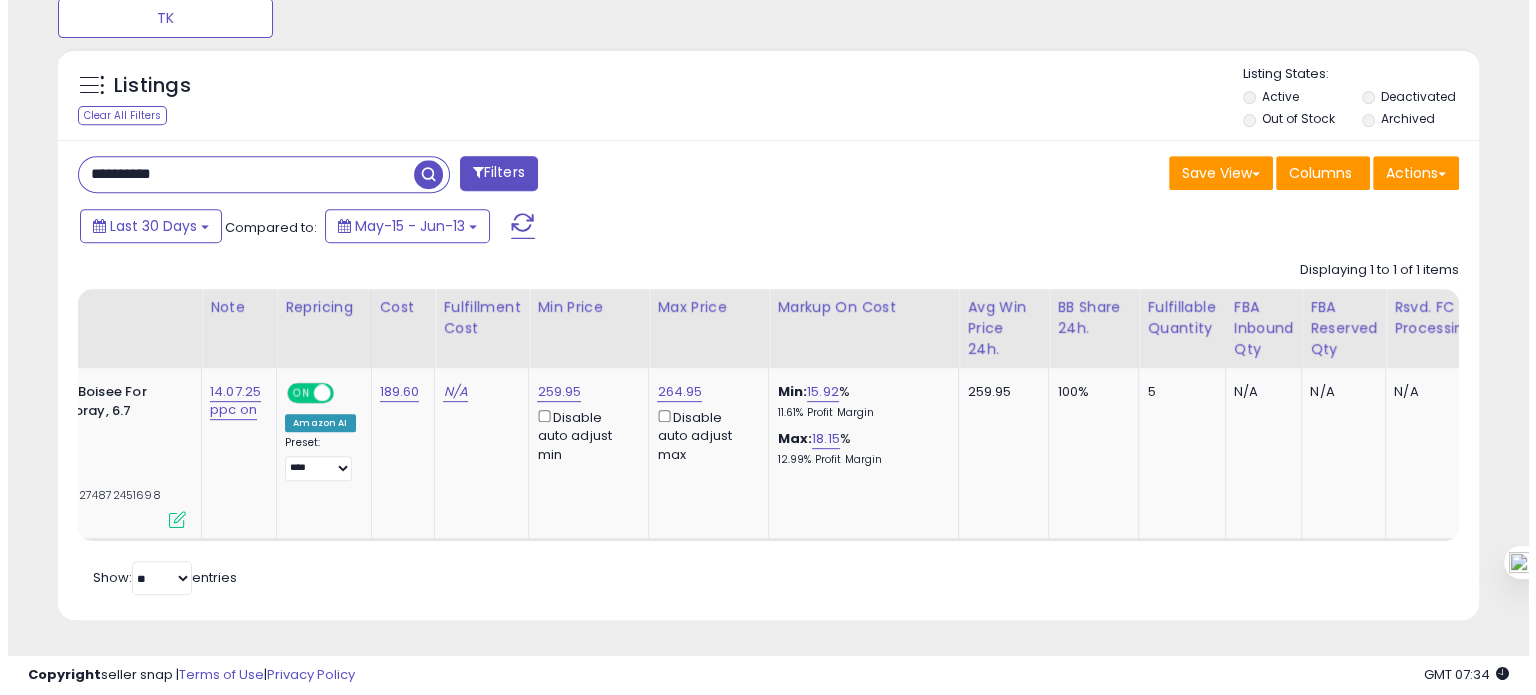 scroll, scrollTop: 674, scrollLeft: 0, axis: vertical 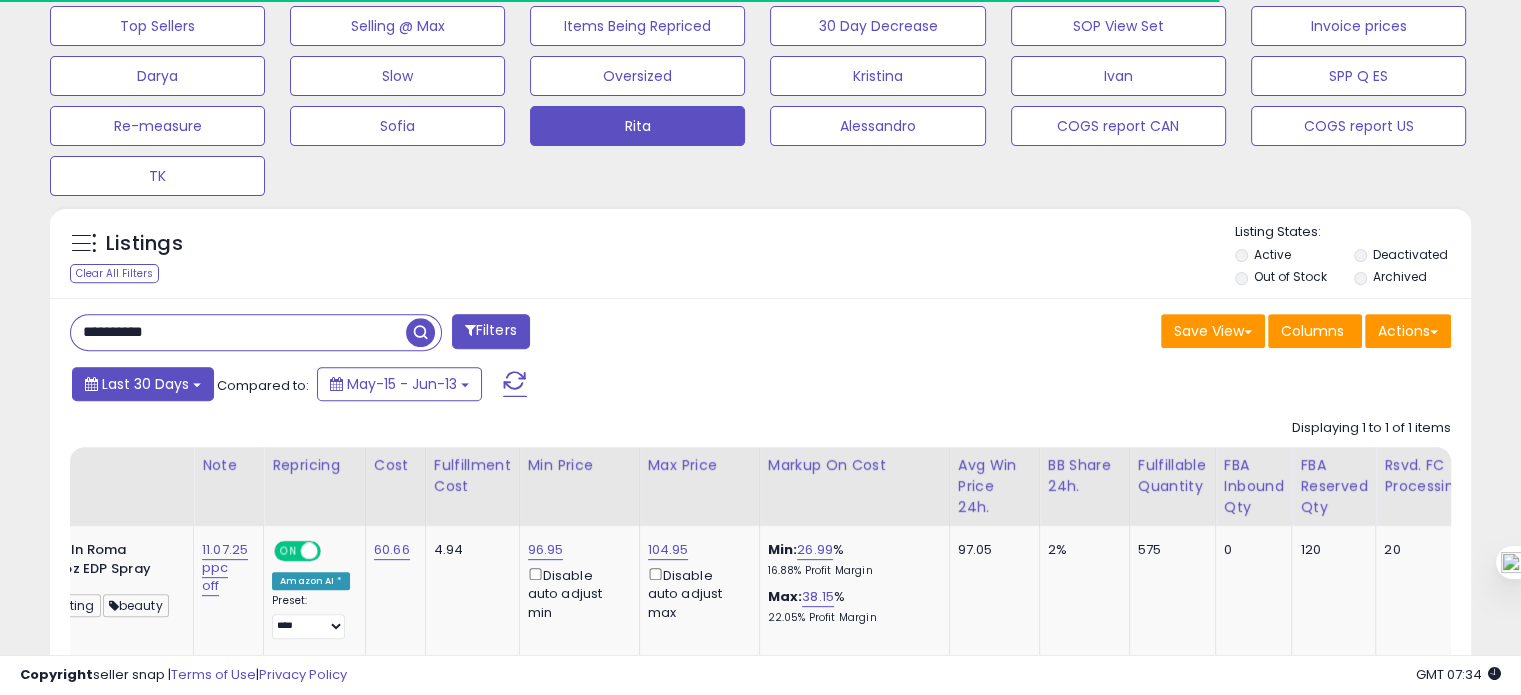 click on "Last 30 Days" at bounding box center [145, 384] 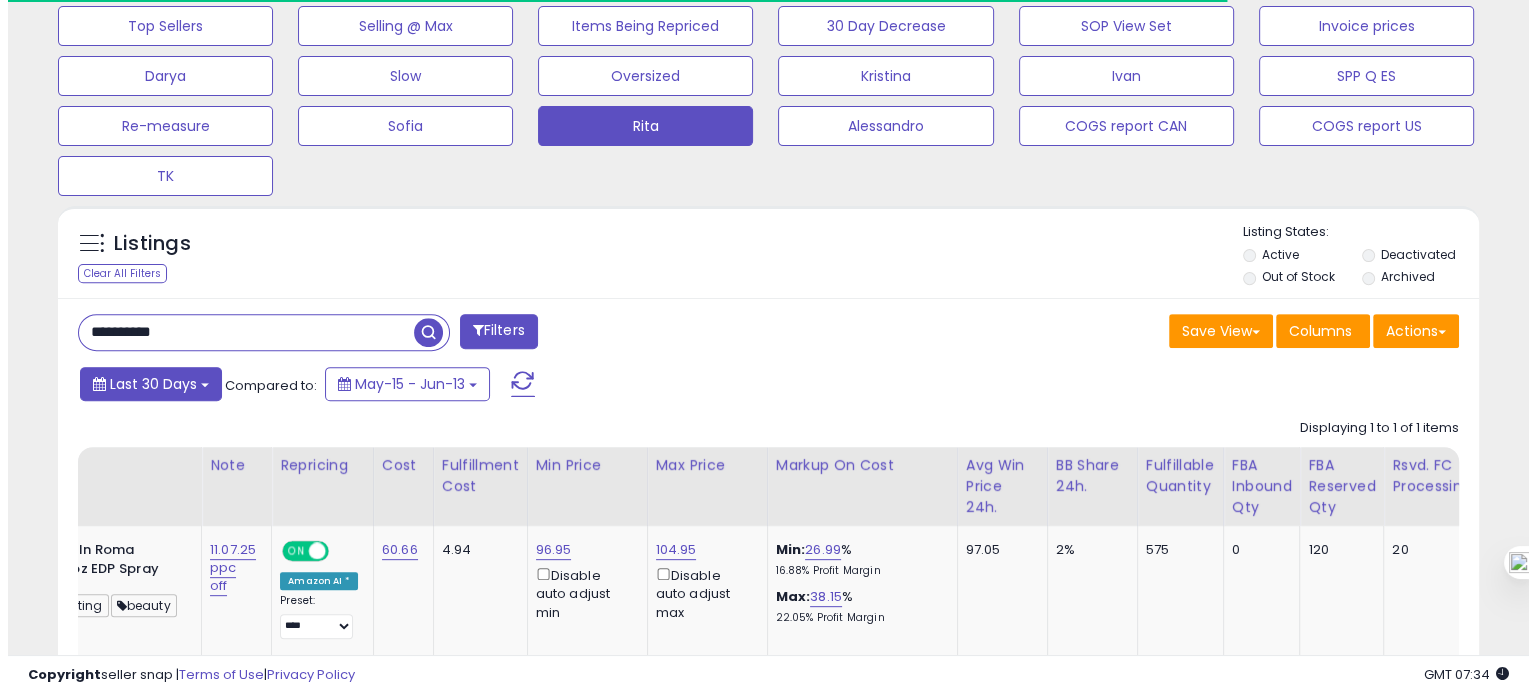 scroll, scrollTop: 409, scrollLeft: 822, axis: both 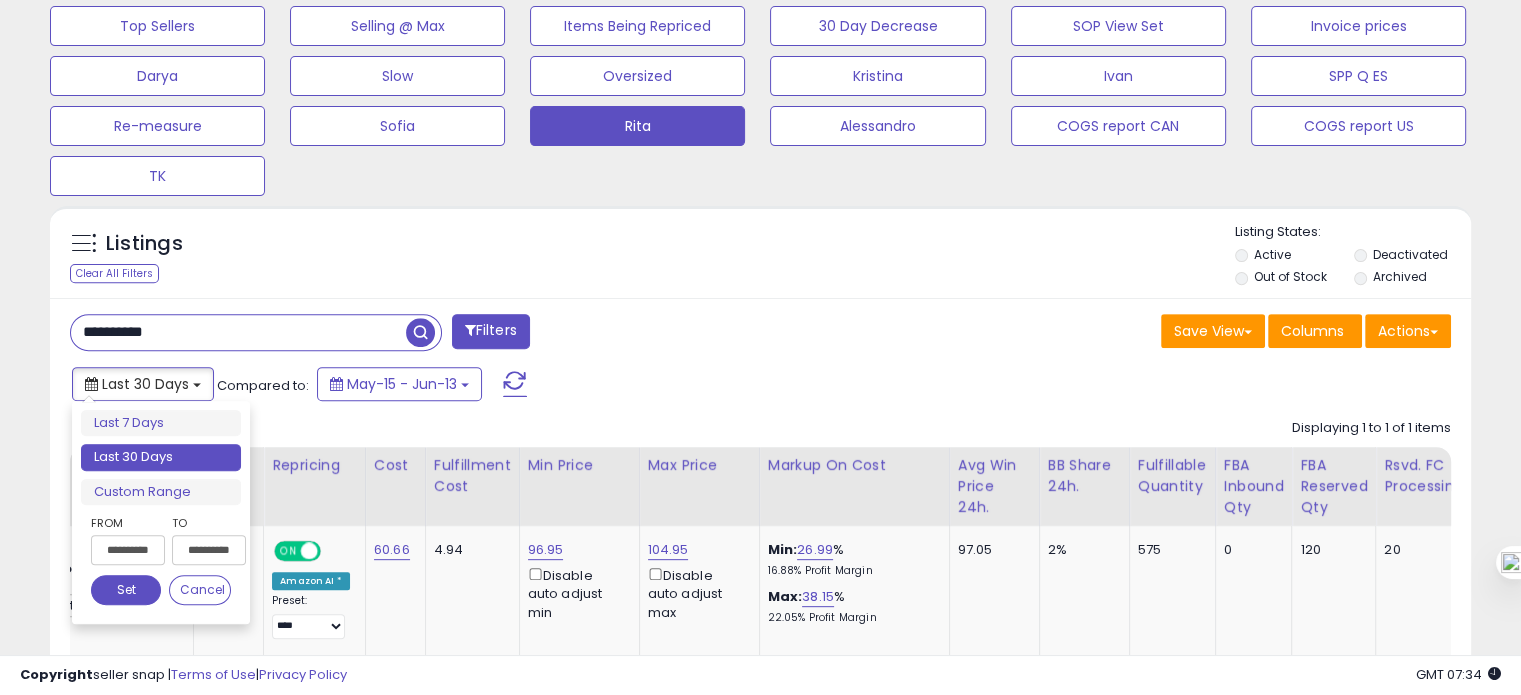 type on "**********" 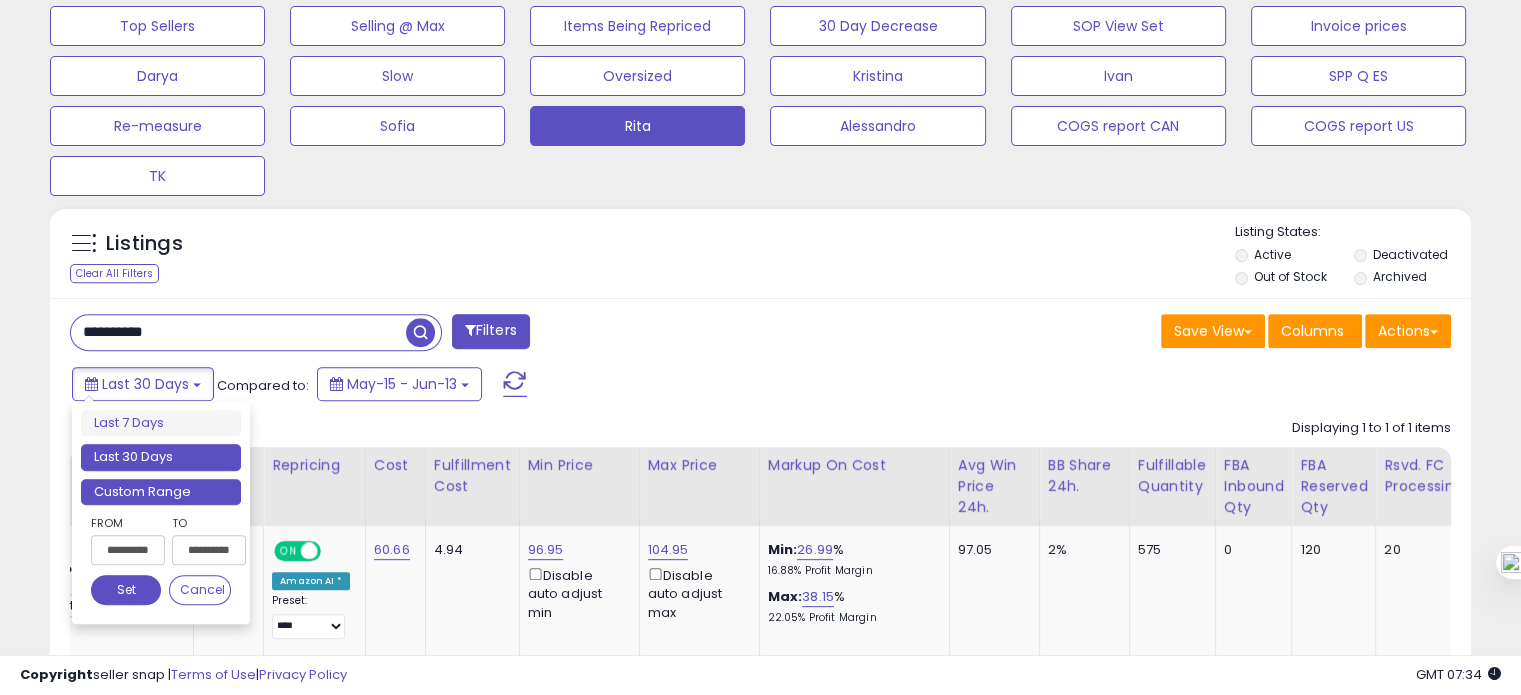 click on "Custom Range" at bounding box center (161, 492) 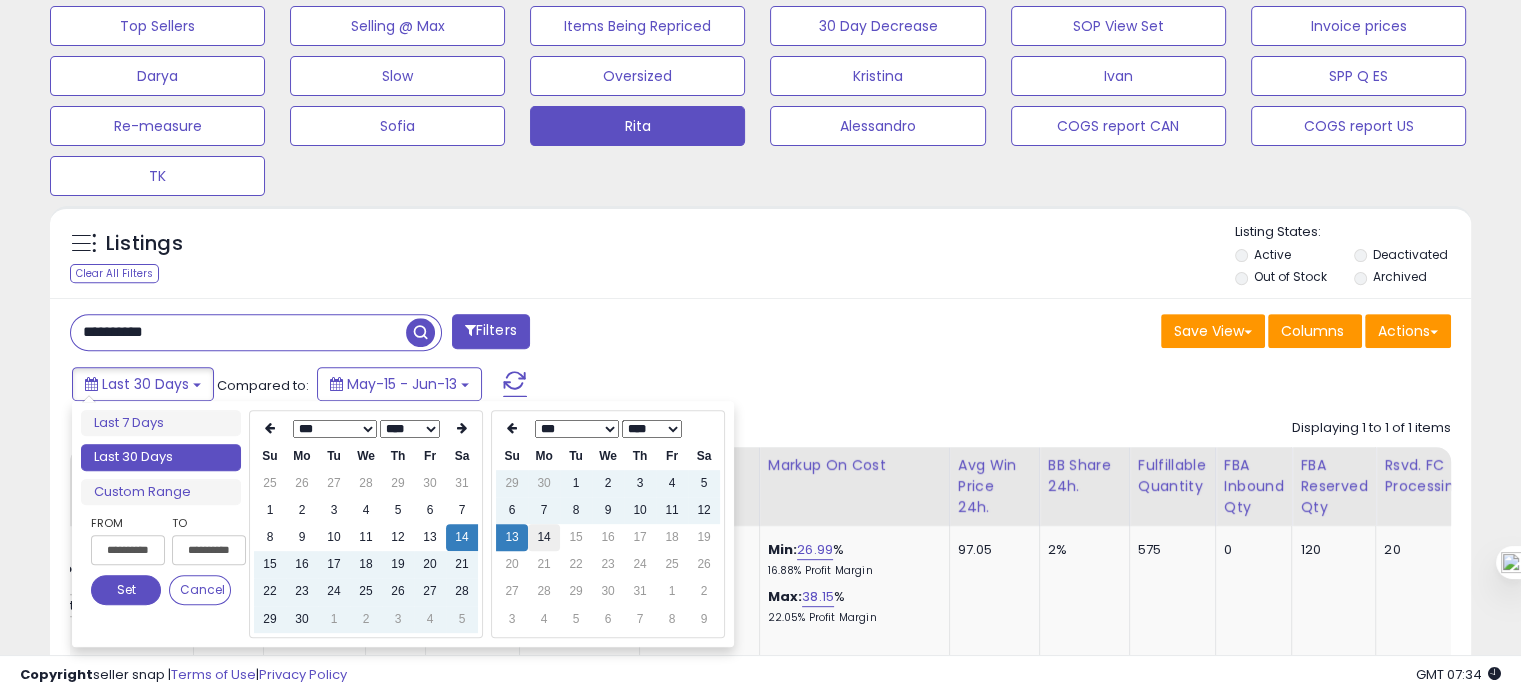 type on "**********" 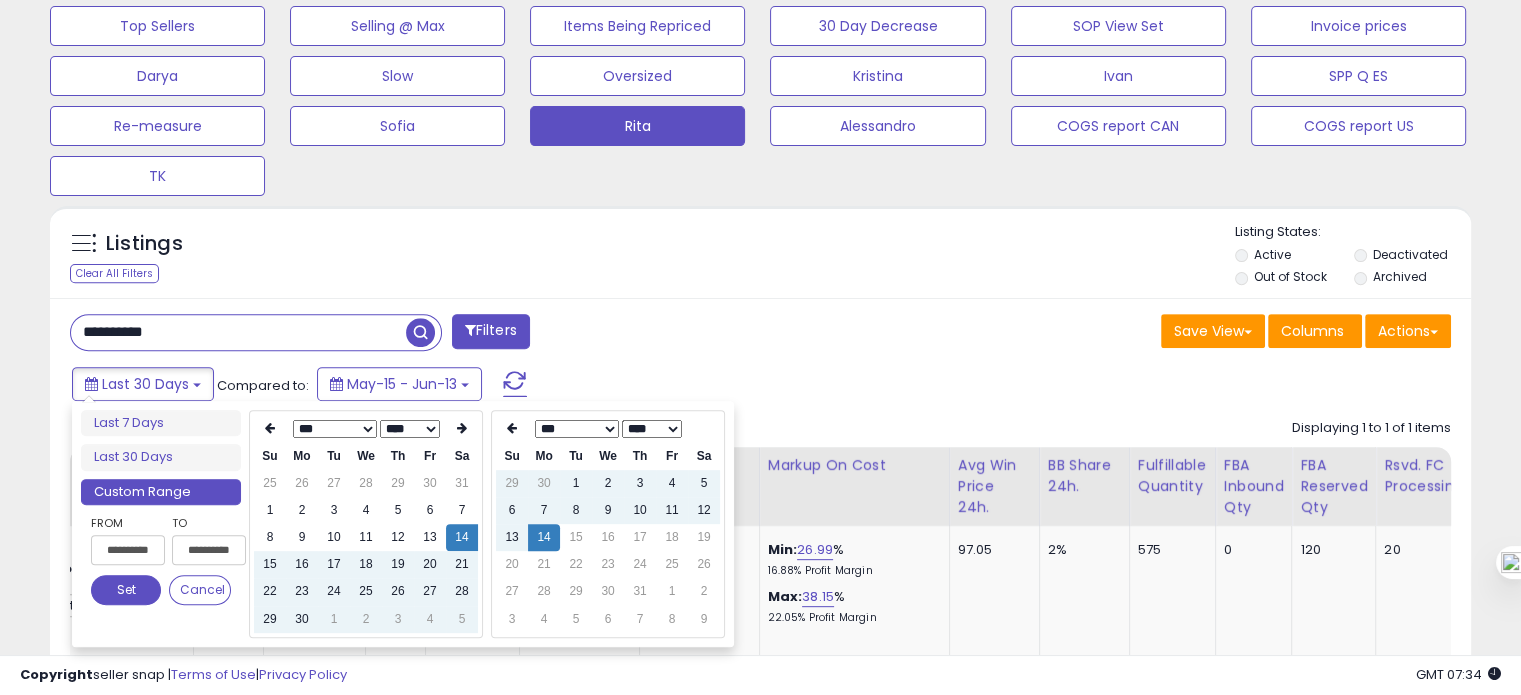 type on "**********" 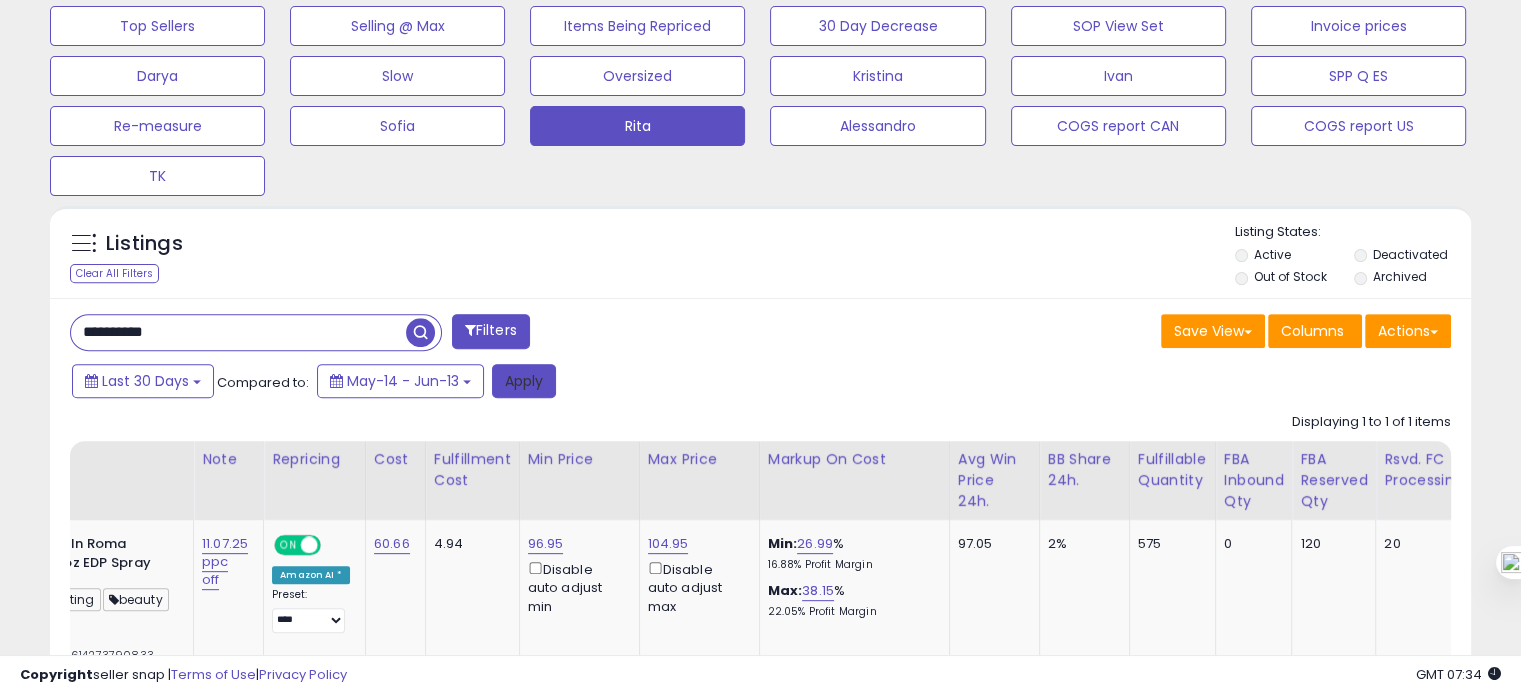 click on "Apply" at bounding box center [524, 381] 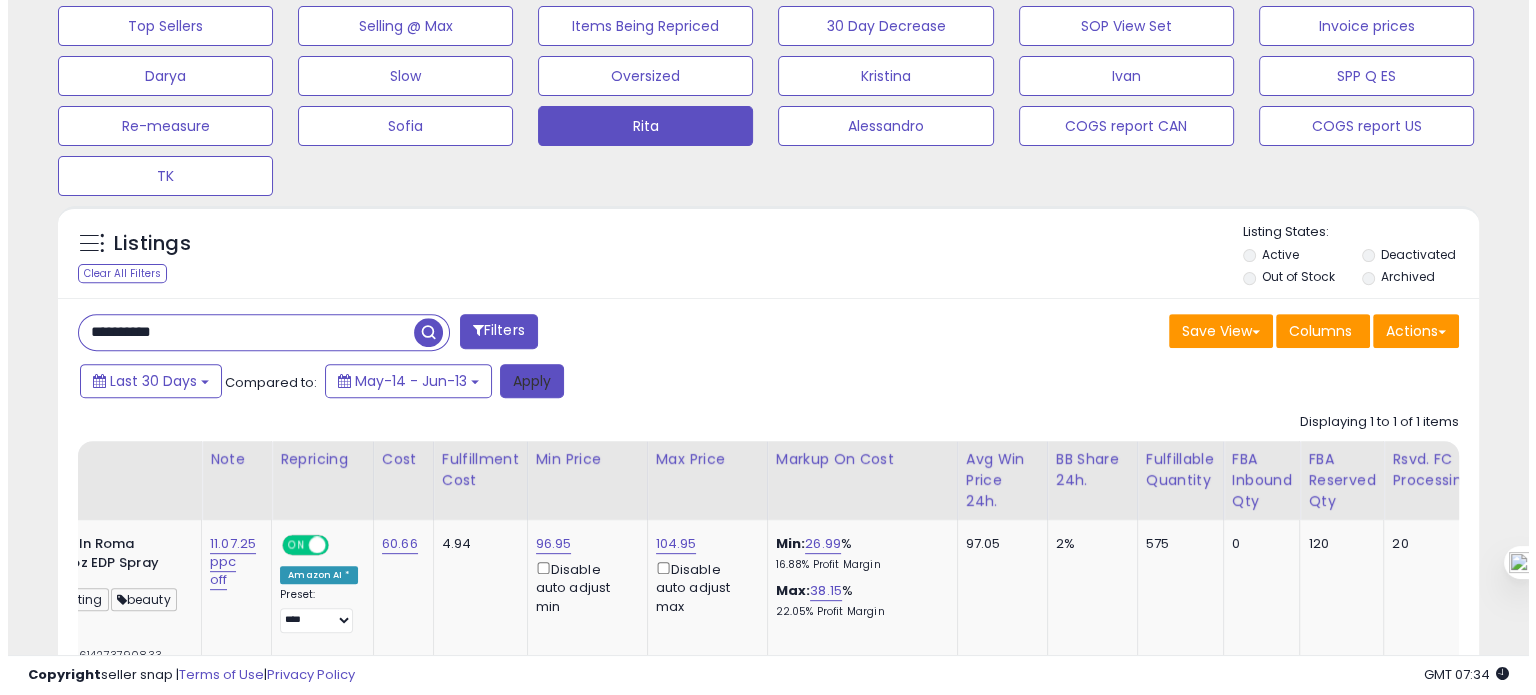 scroll, scrollTop: 999589, scrollLeft: 999168, axis: both 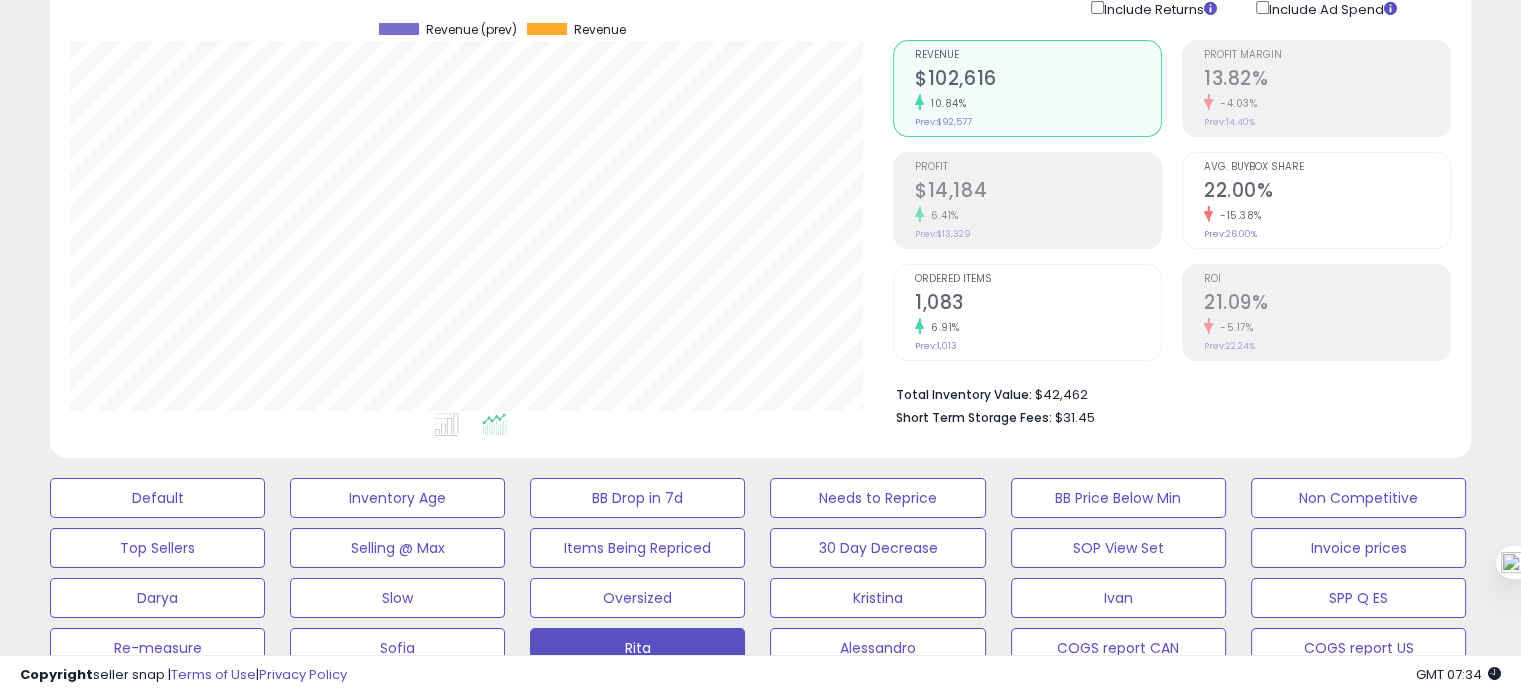 click on "22.00%" at bounding box center [1327, 192] 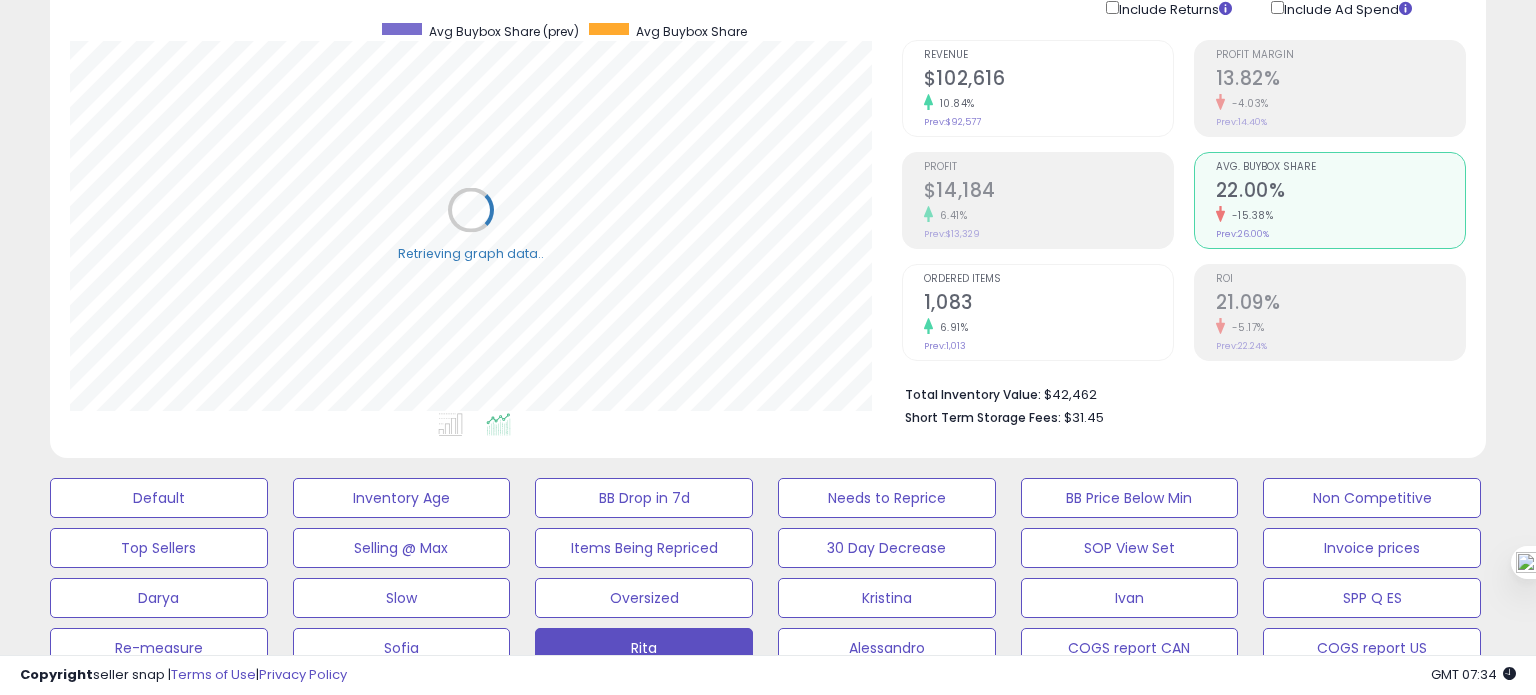 scroll, scrollTop: 999589, scrollLeft: 999168, axis: both 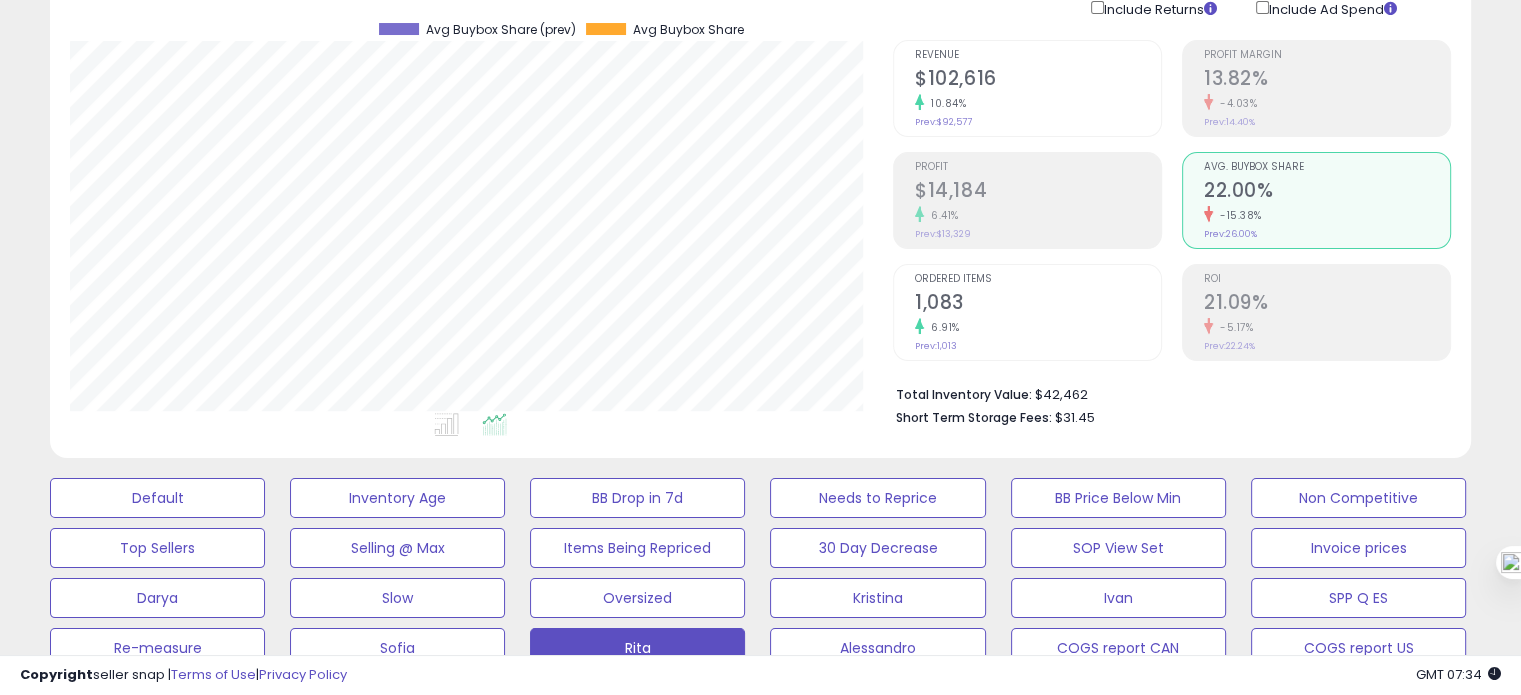 click on "1,083" at bounding box center [1038, 304] 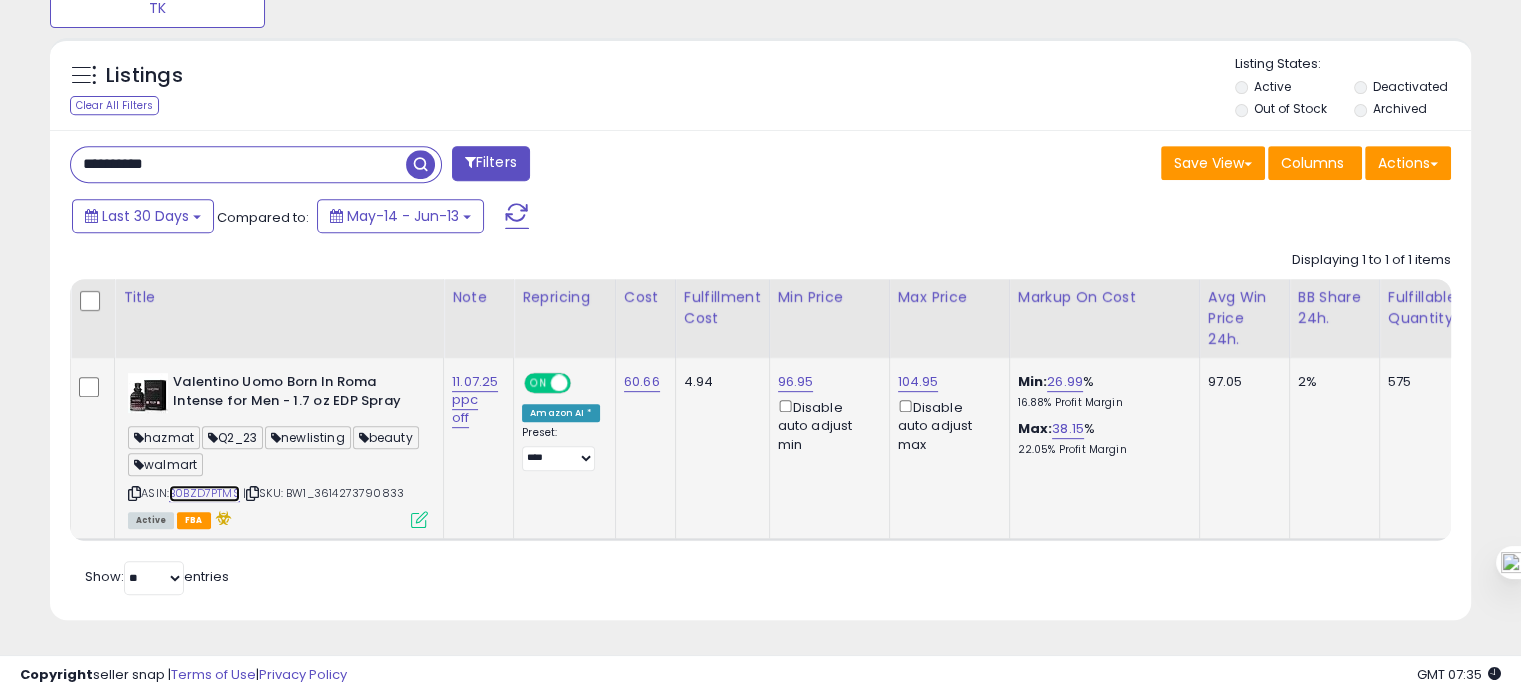 click on "B0BZD7PTMS" at bounding box center [204, 493] 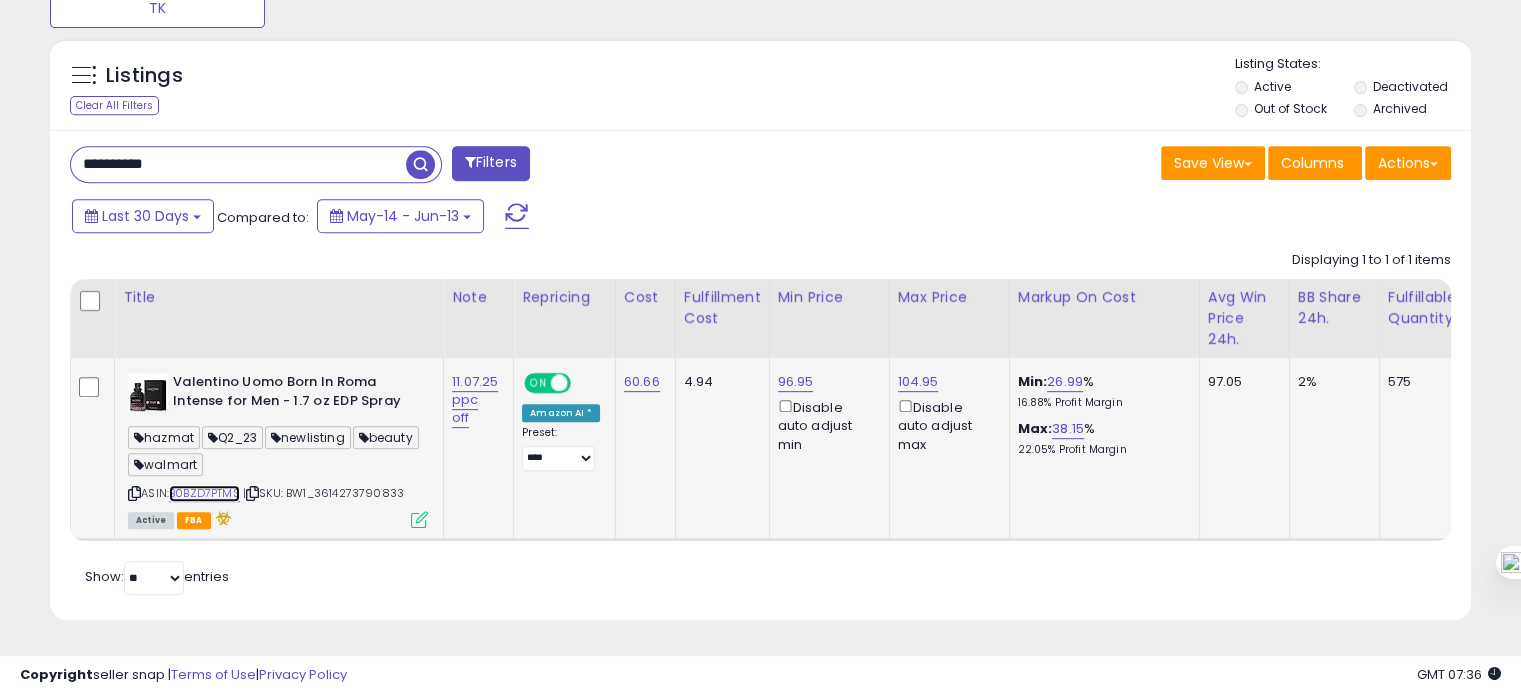scroll, scrollTop: 0, scrollLeft: 455, axis: horizontal 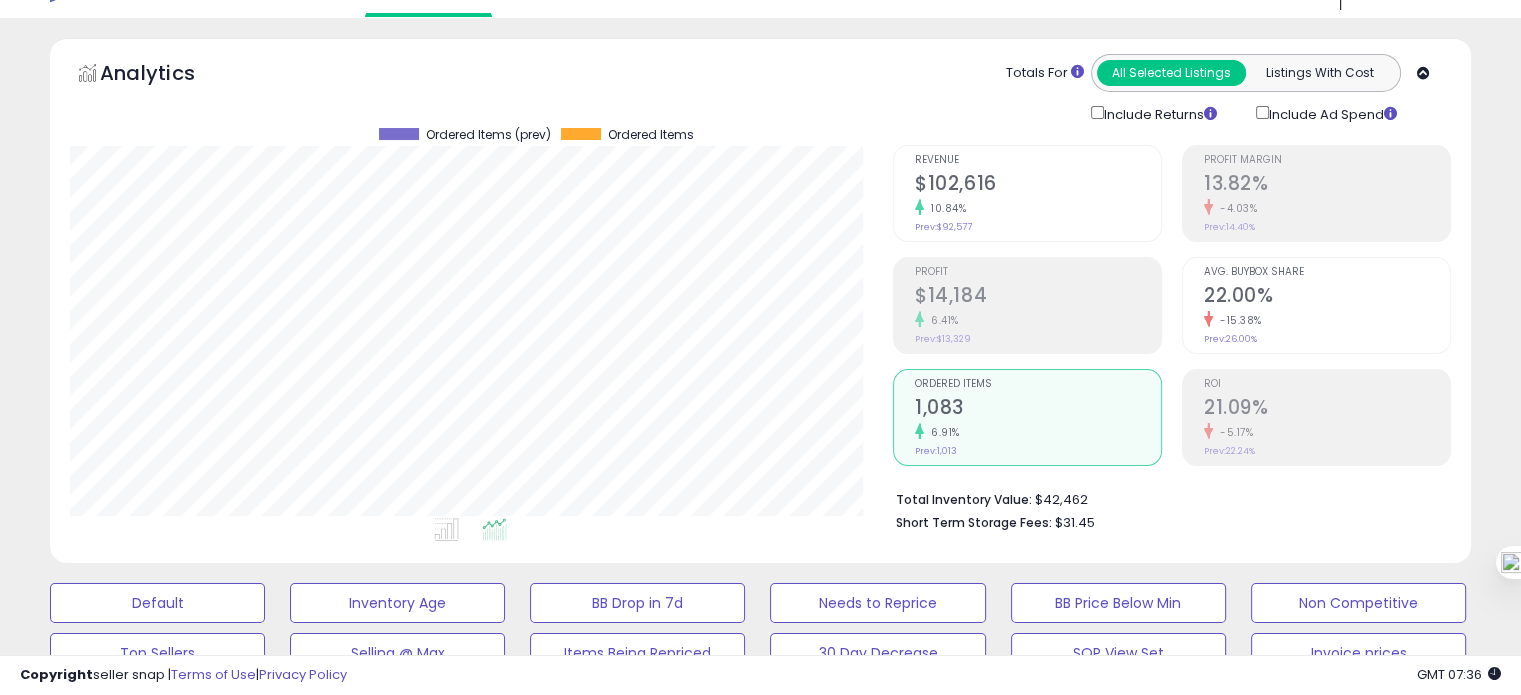 click on "22.00%" at bounding box center (1327, 297) 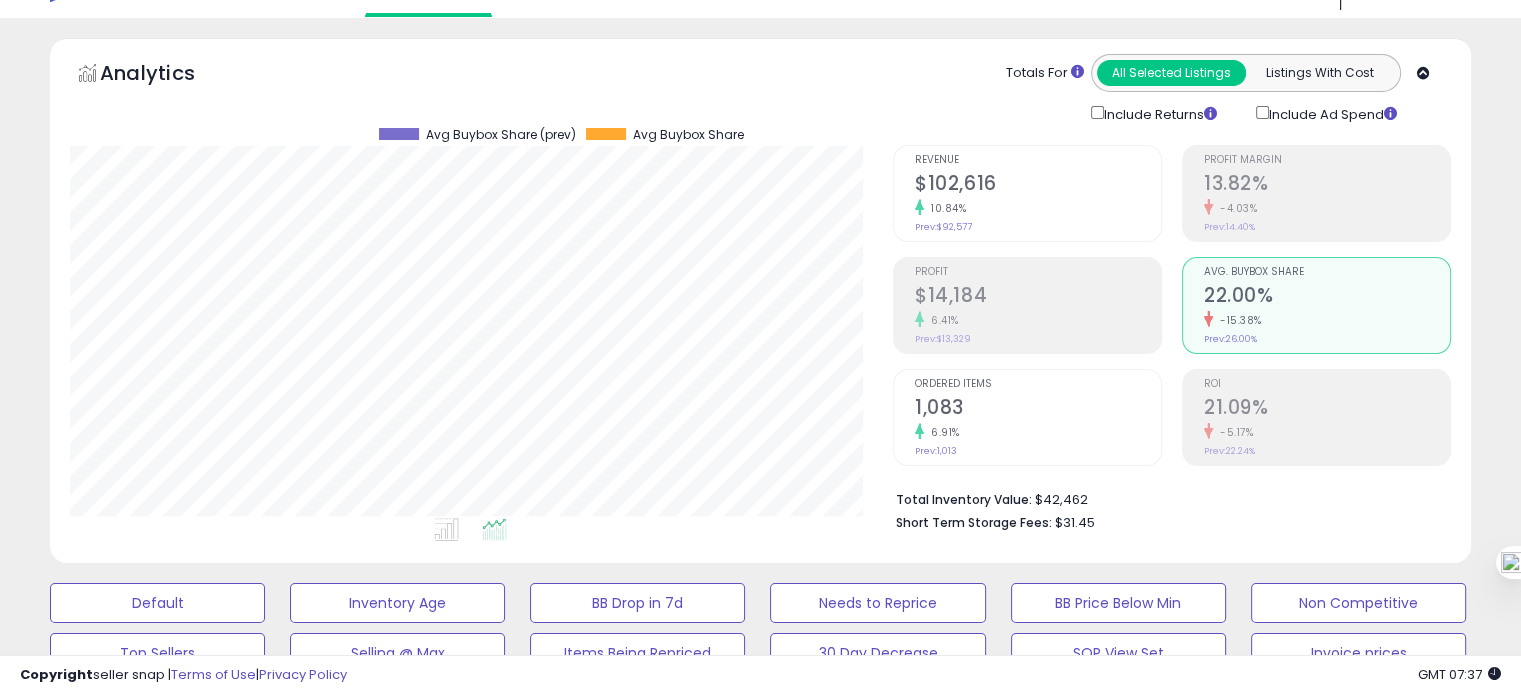 click on "Ordered Items" at bounding box center [1038, 384] 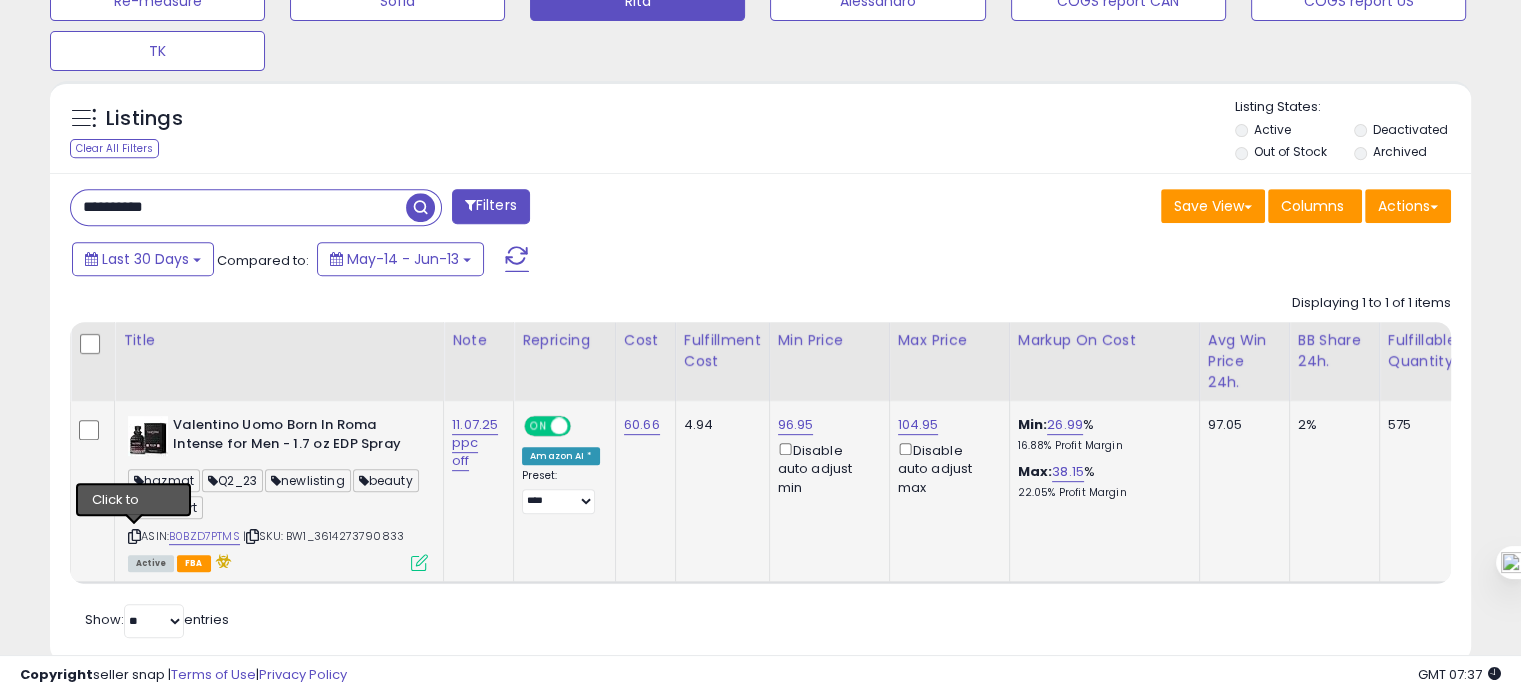 click at bounding box center [134, 536] 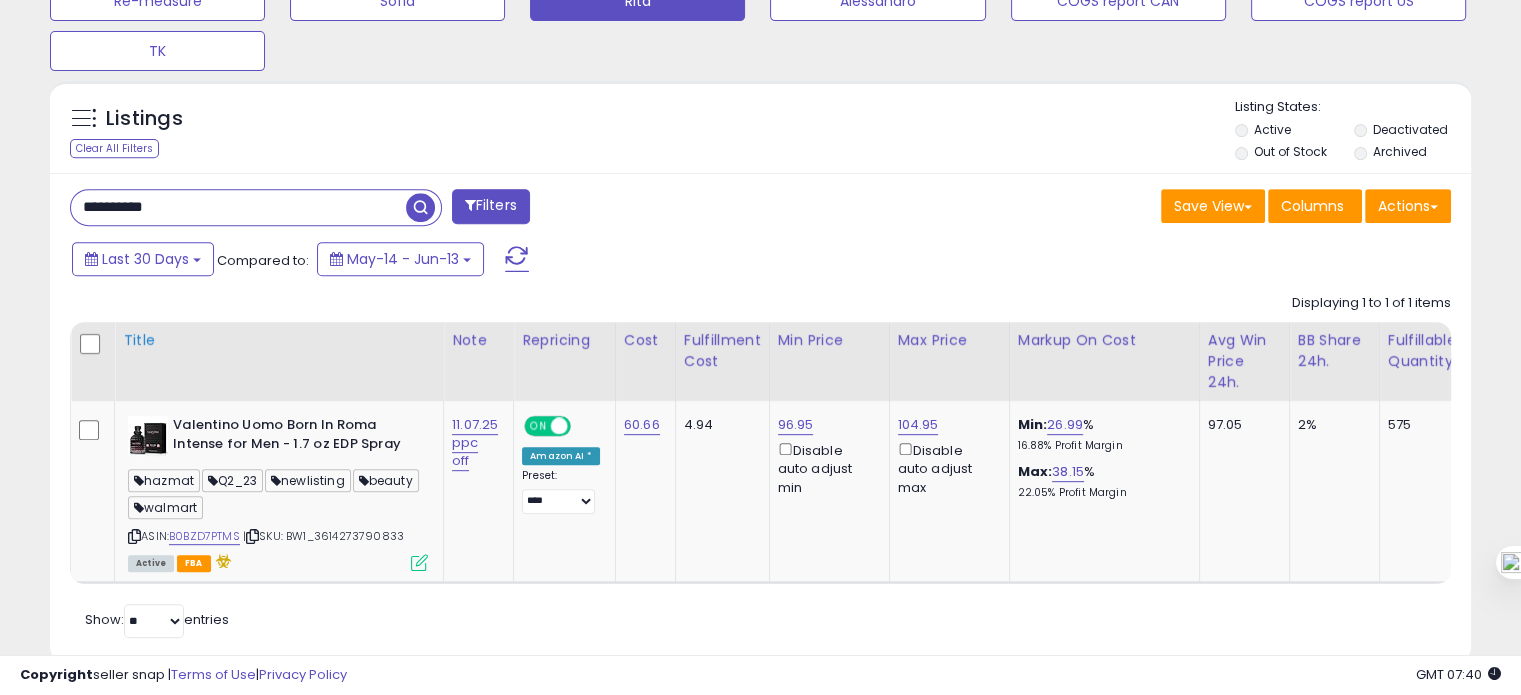scroll, scrollTop: 856, scrollLeft: 0, axis: vertical 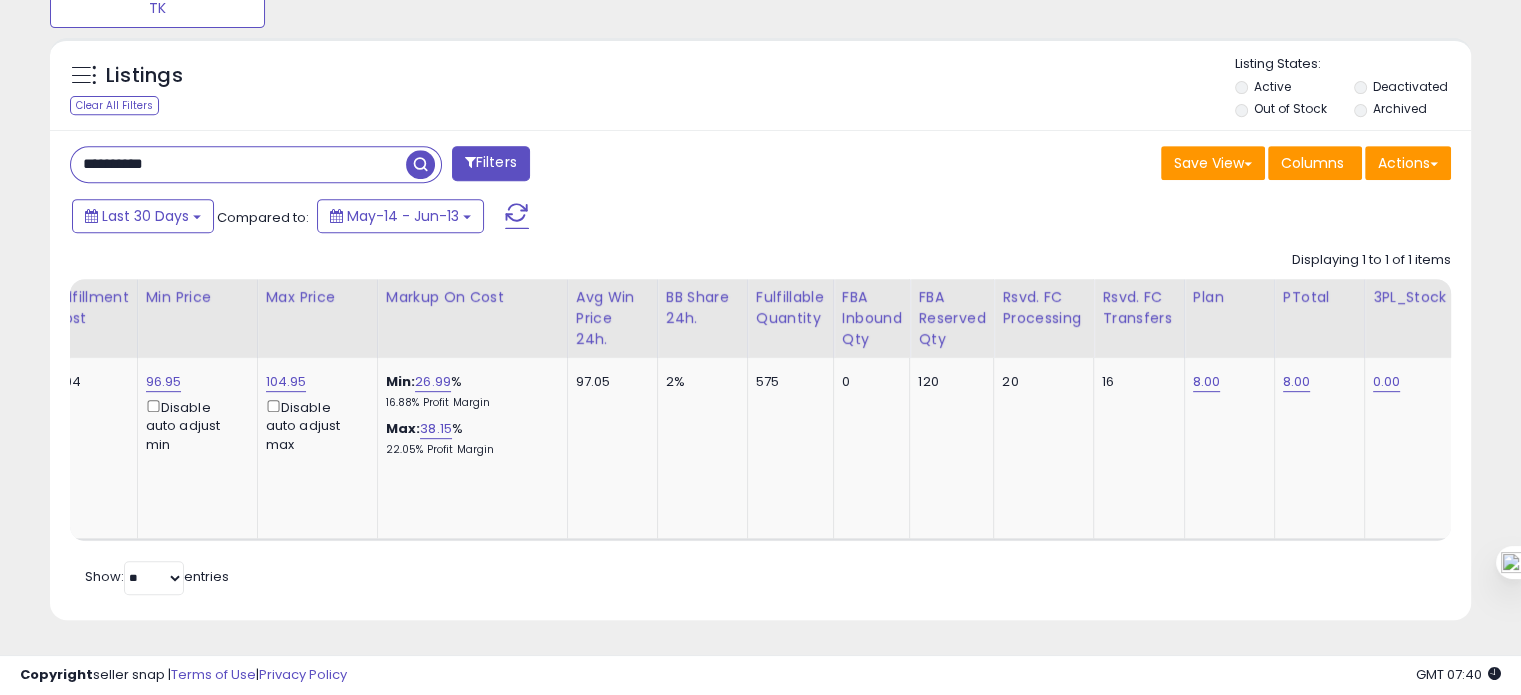 click on "Last 30 Days
Compared to:
May-14 - Jun-13" at bounding box center [585, 218] 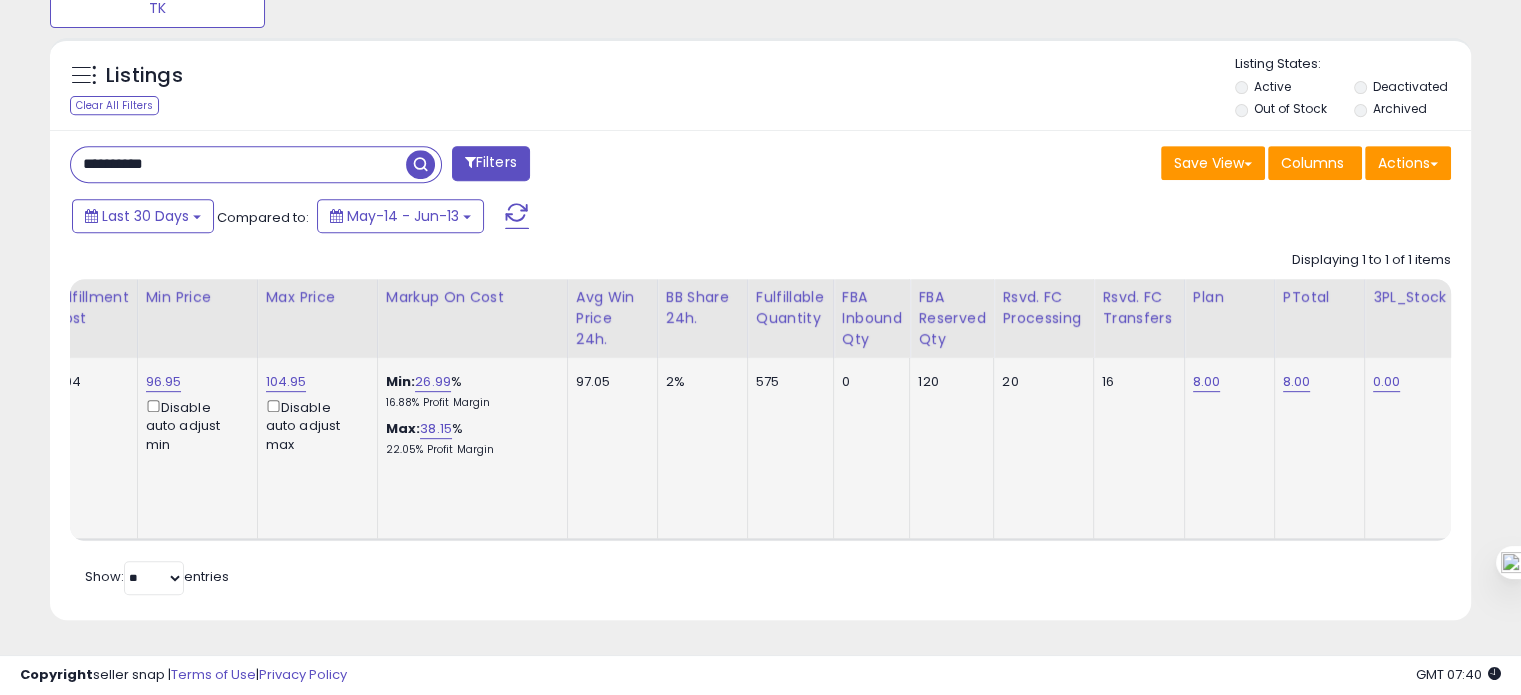 scroll, scrollTop: 0, scrollLeft: 152, axis: horizontal 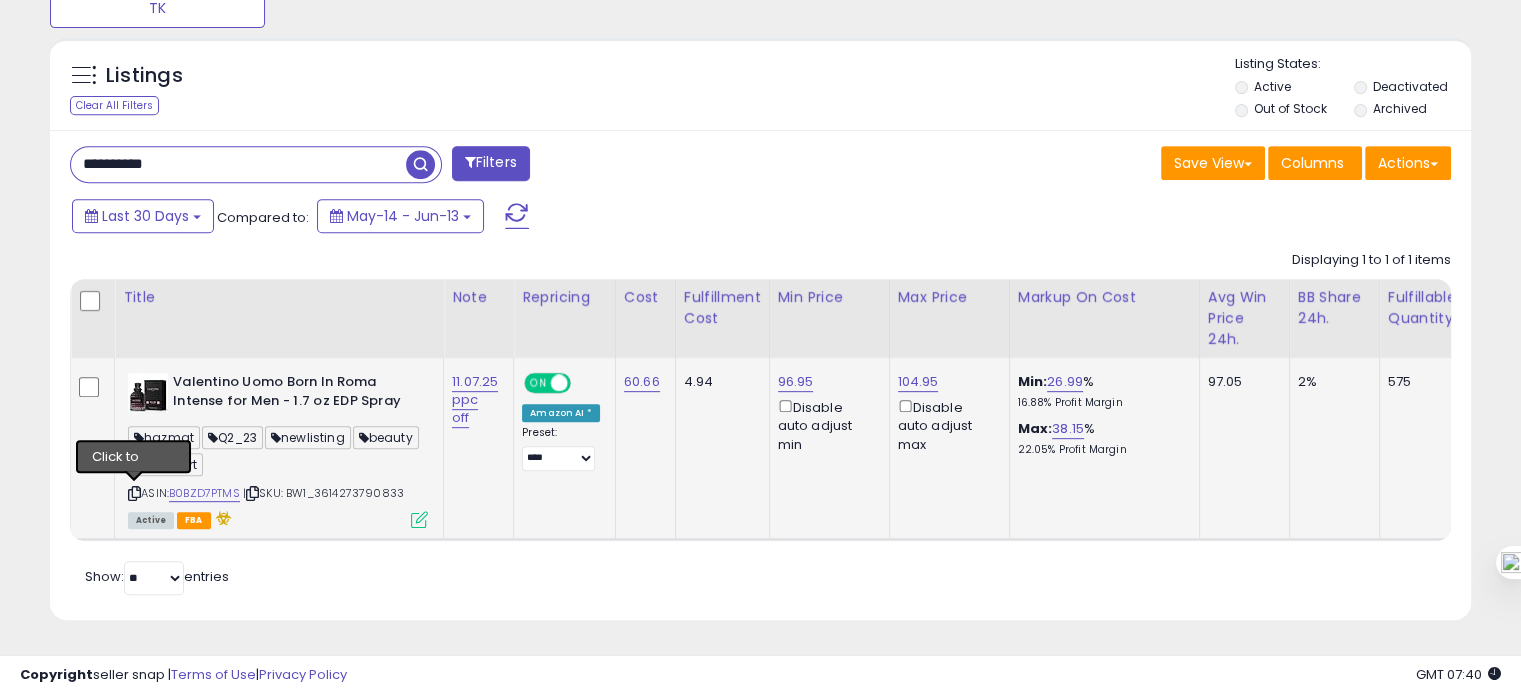 click at bounding box center [134, 493] 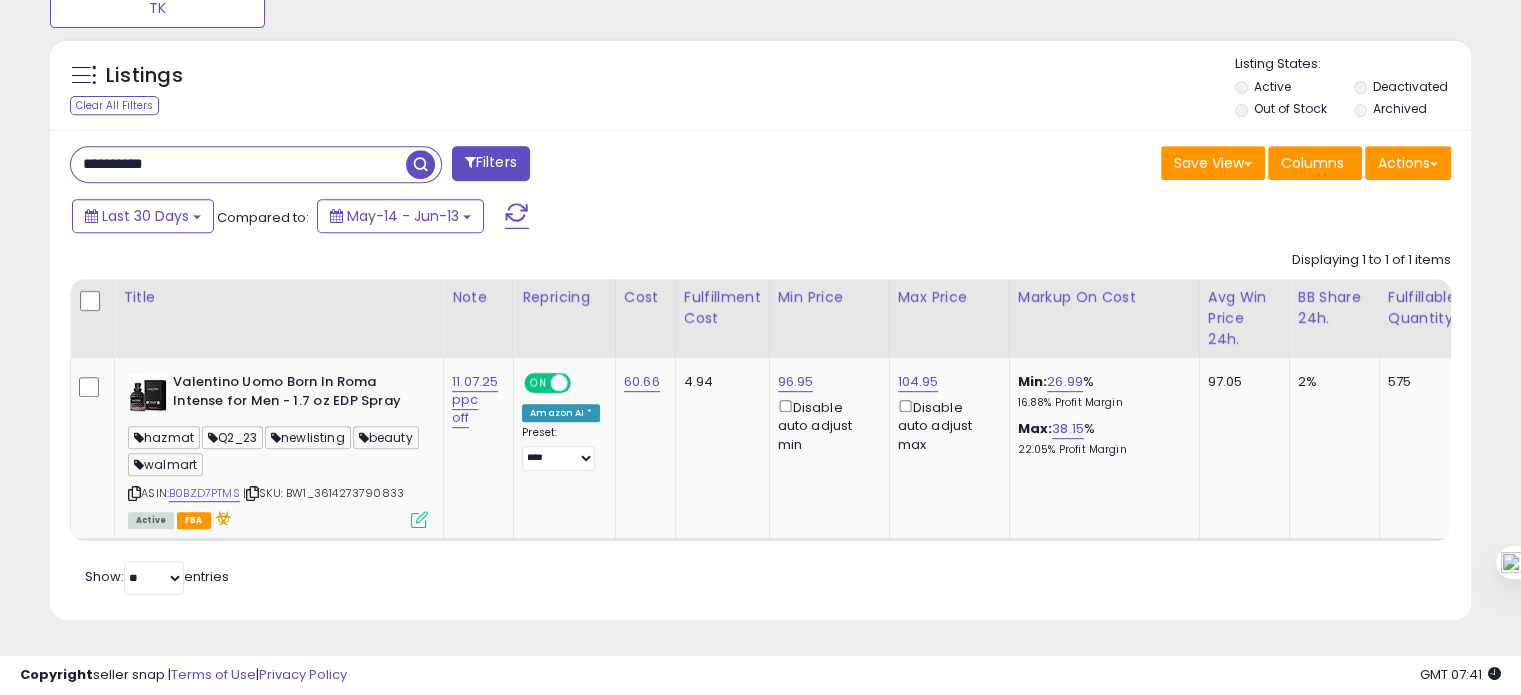 click on "Listings
Clear All Filters" at bounding box center (173, 88) 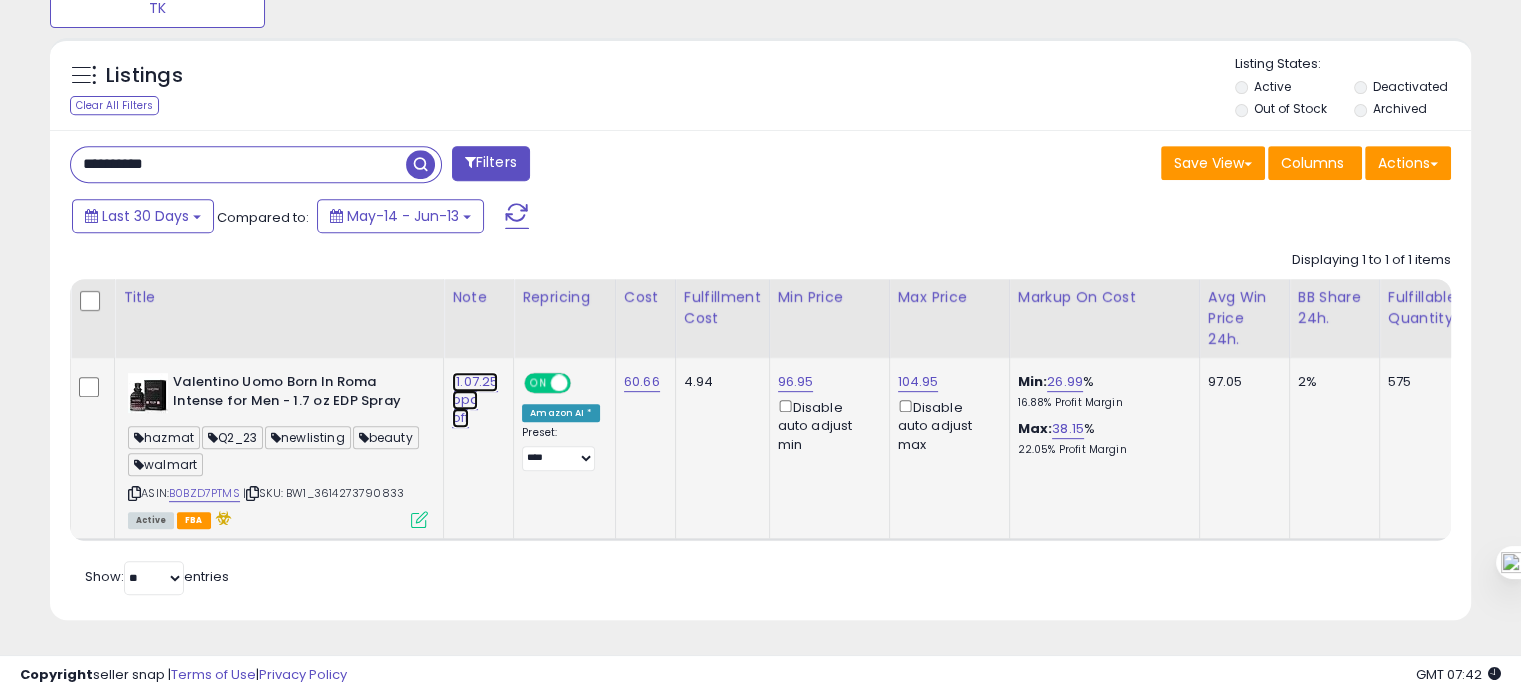 click on "11.07.25 ppc off" at bounding box center [475, 400] 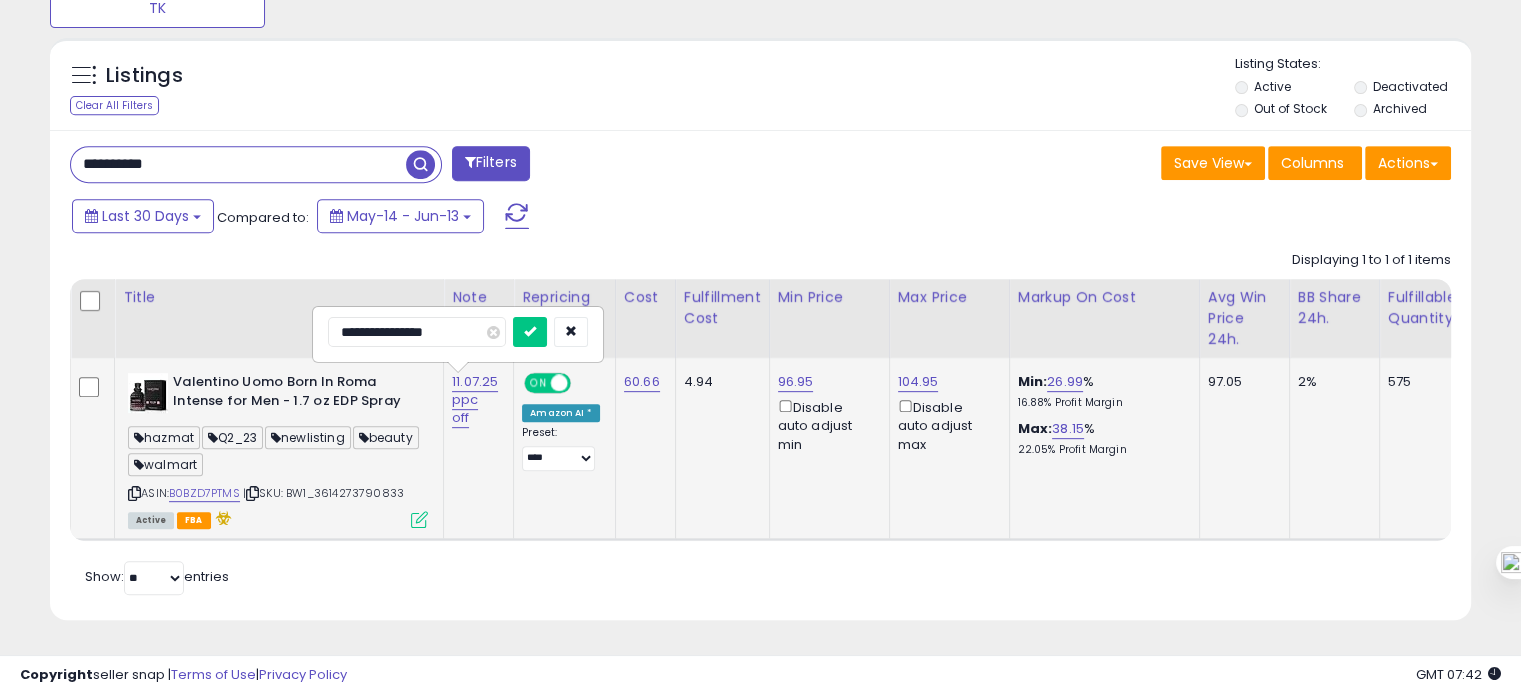 click on "**********" at bounding box center (417, 332) 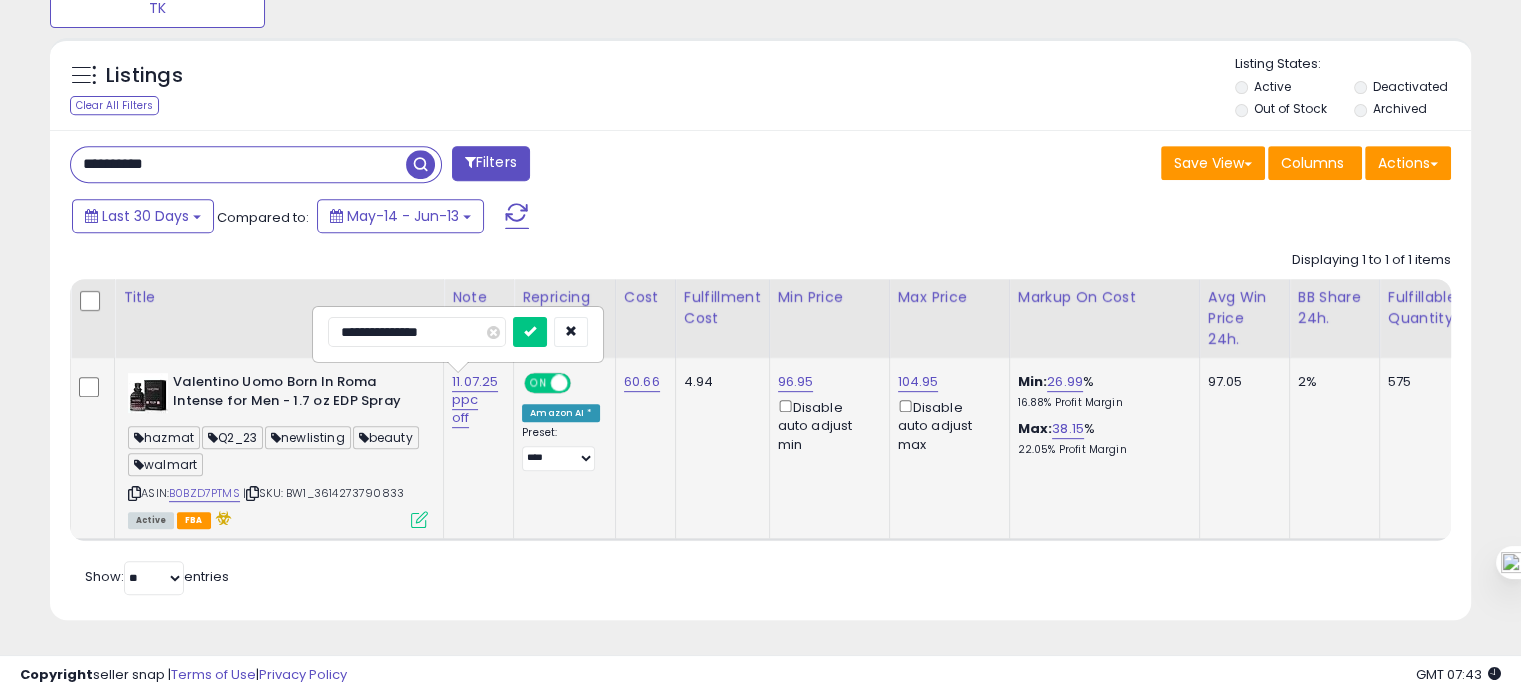 type on "**********" 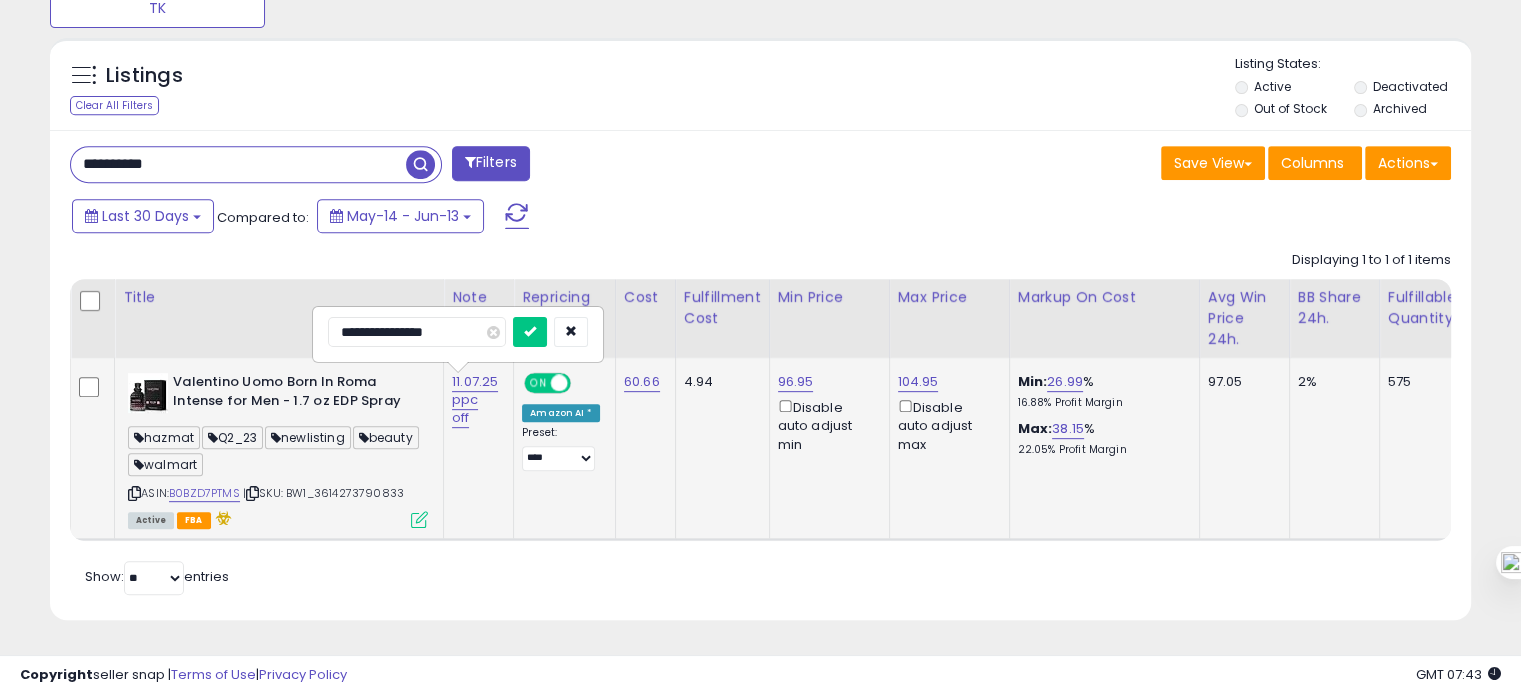 click at bounding box center [530, 332] 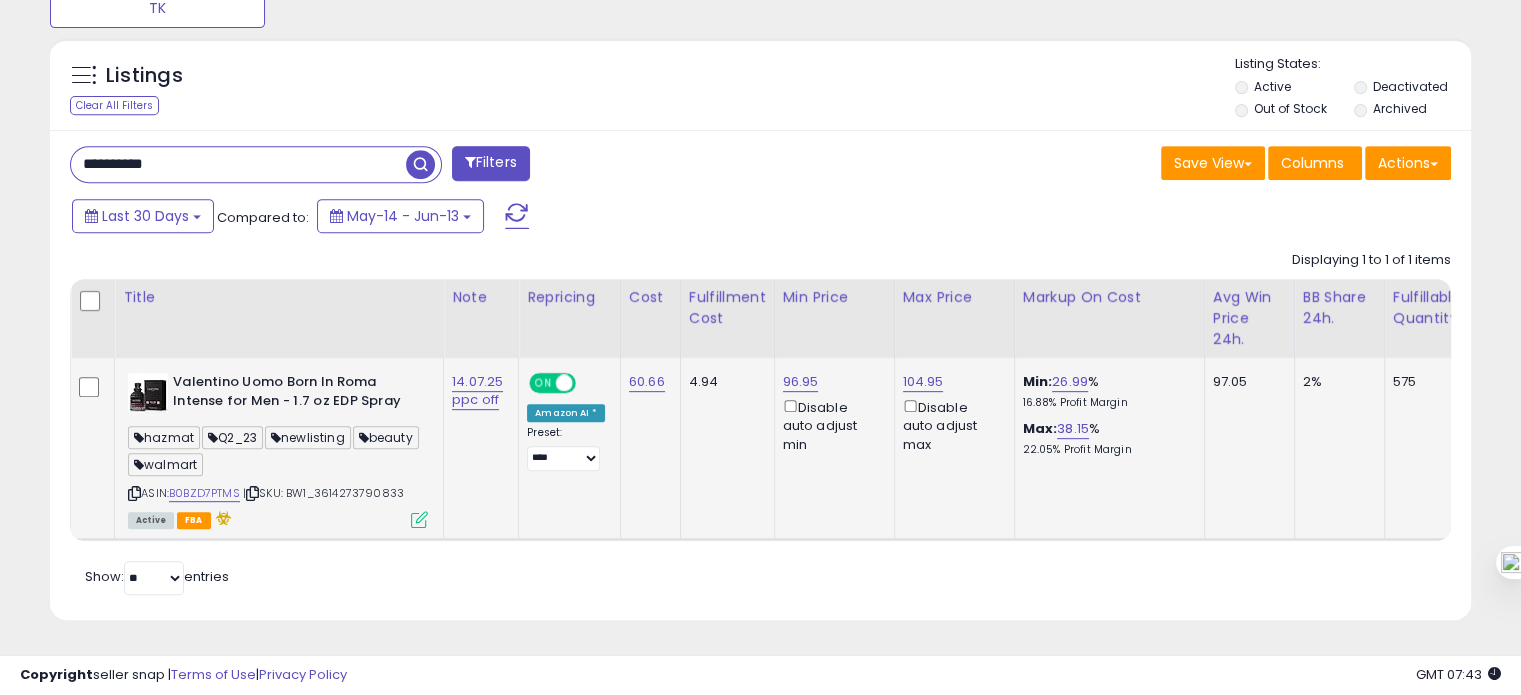 drag, startPoint x: 421, startPoint y: 485, endPoint x: 408, endPoint y: 479, distance: 14.3178215 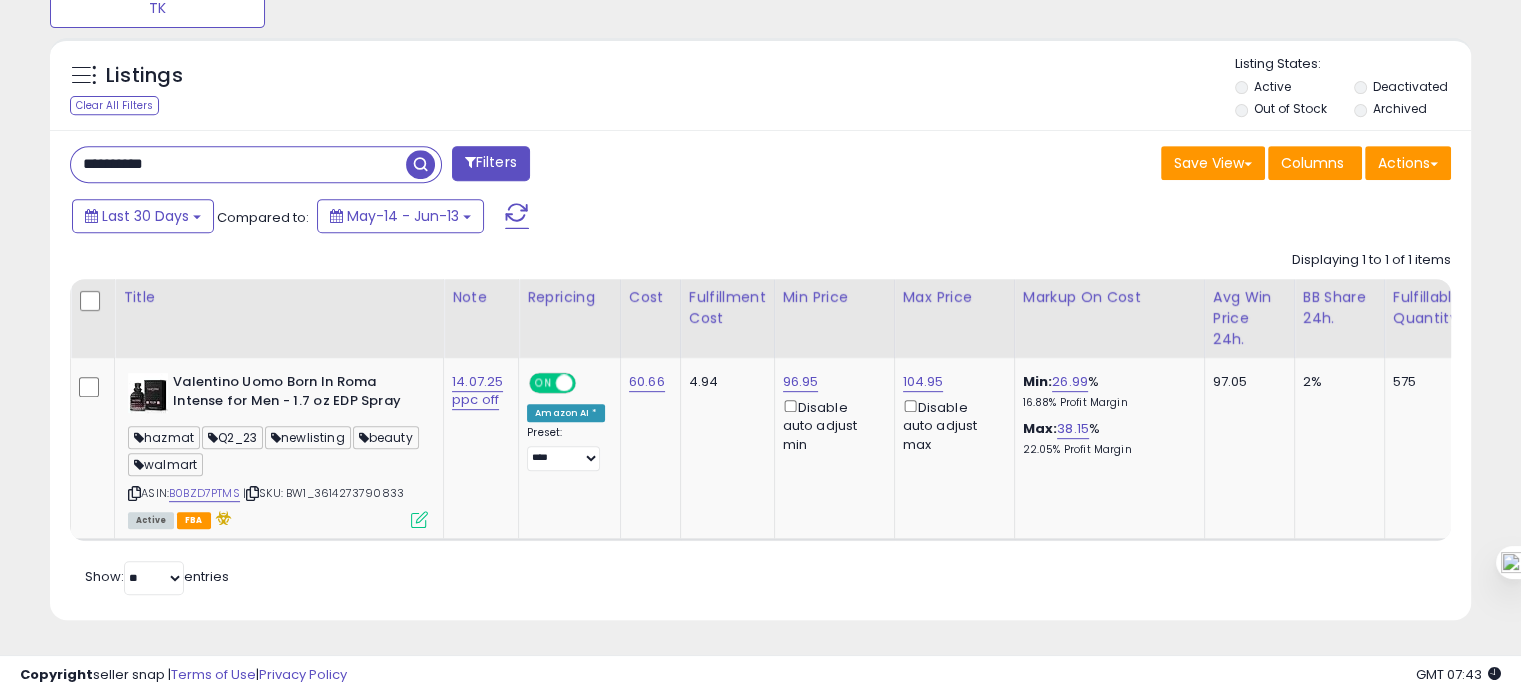 click on "**********" at bounding box center [238, 164] 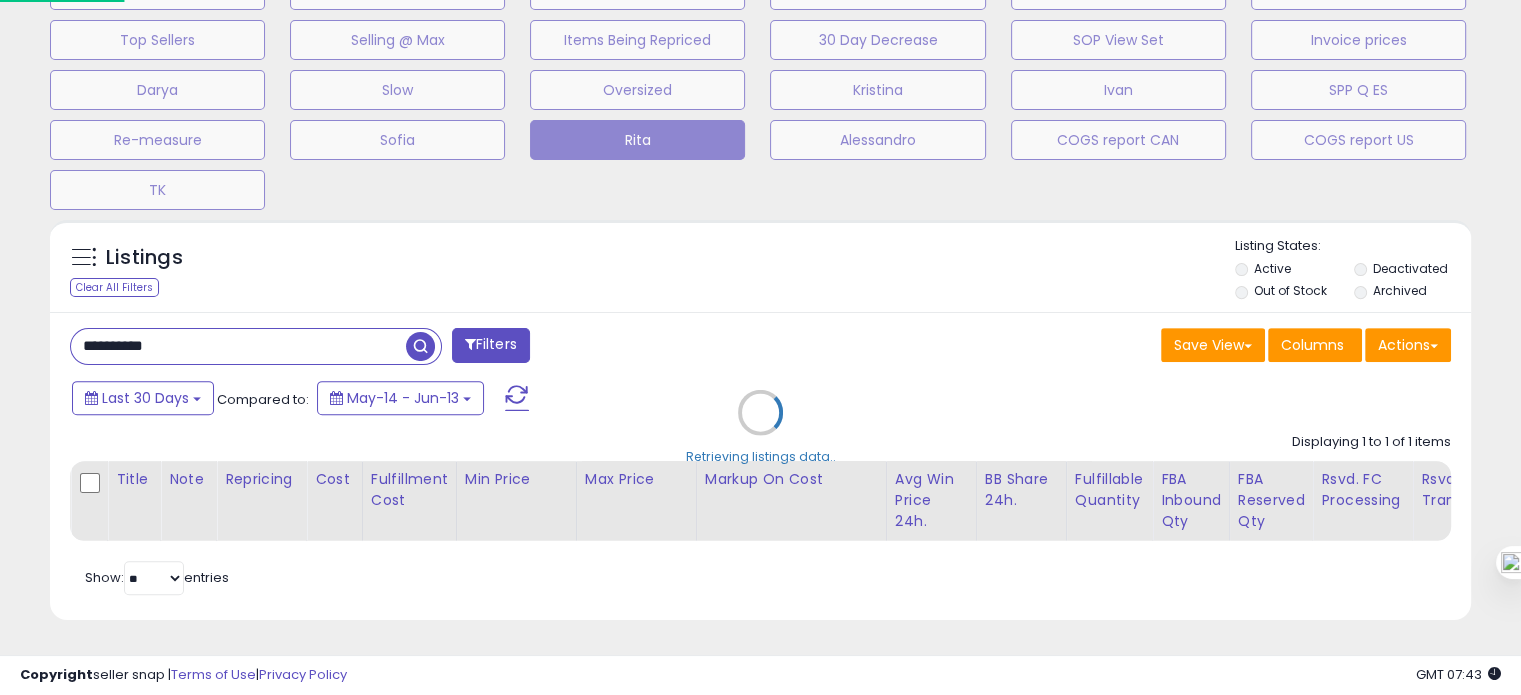 scroll, scrollTop: 999589, scrollLeft: 999168, axis: both 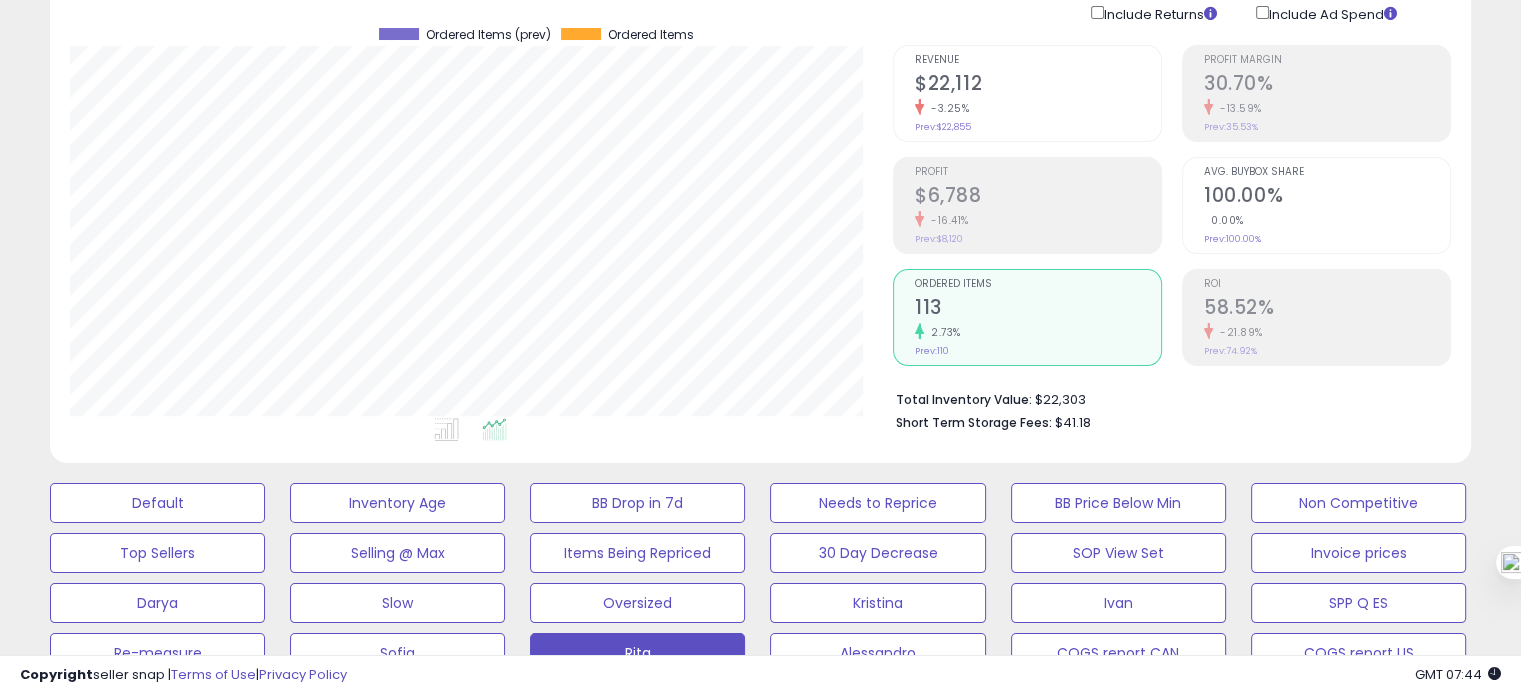 click on "$22,112" 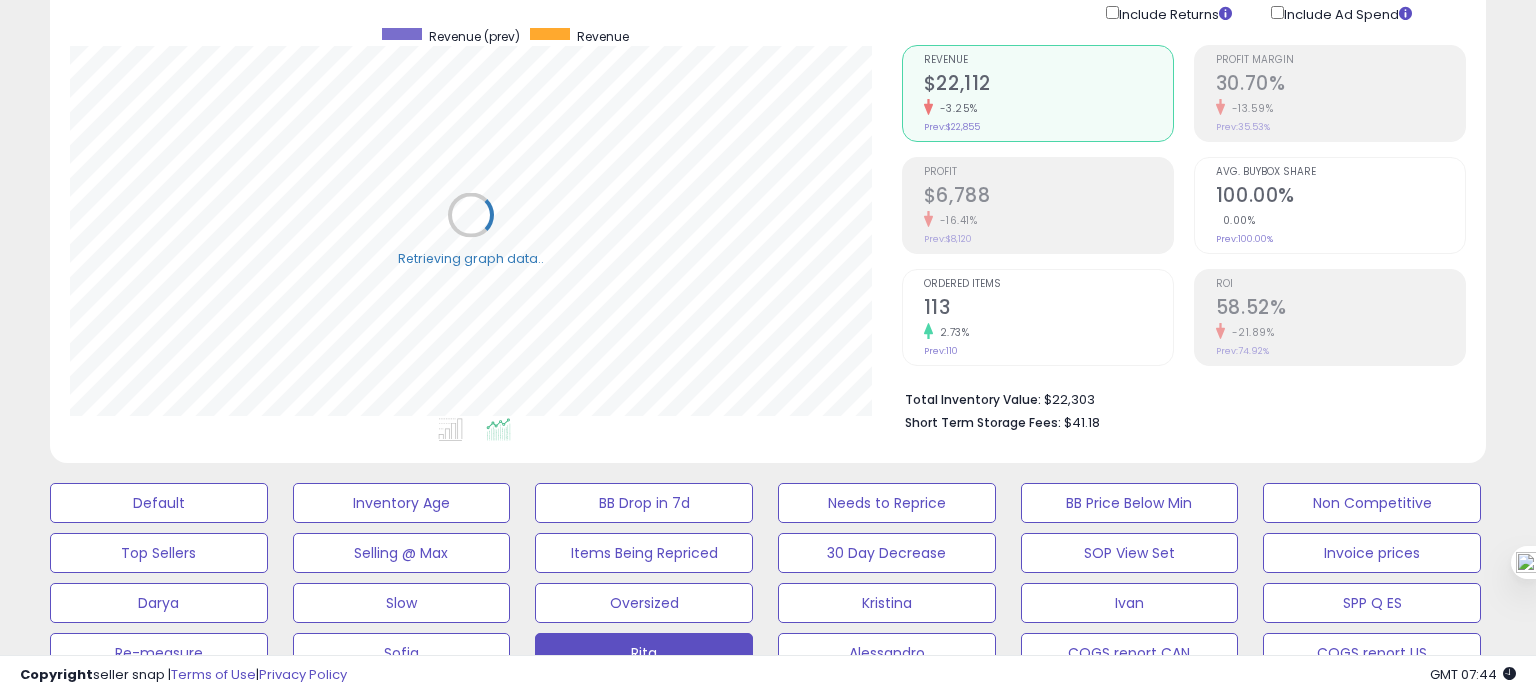 scroll, scrollTop: 999589, scrollLeft: 999168, axis: both 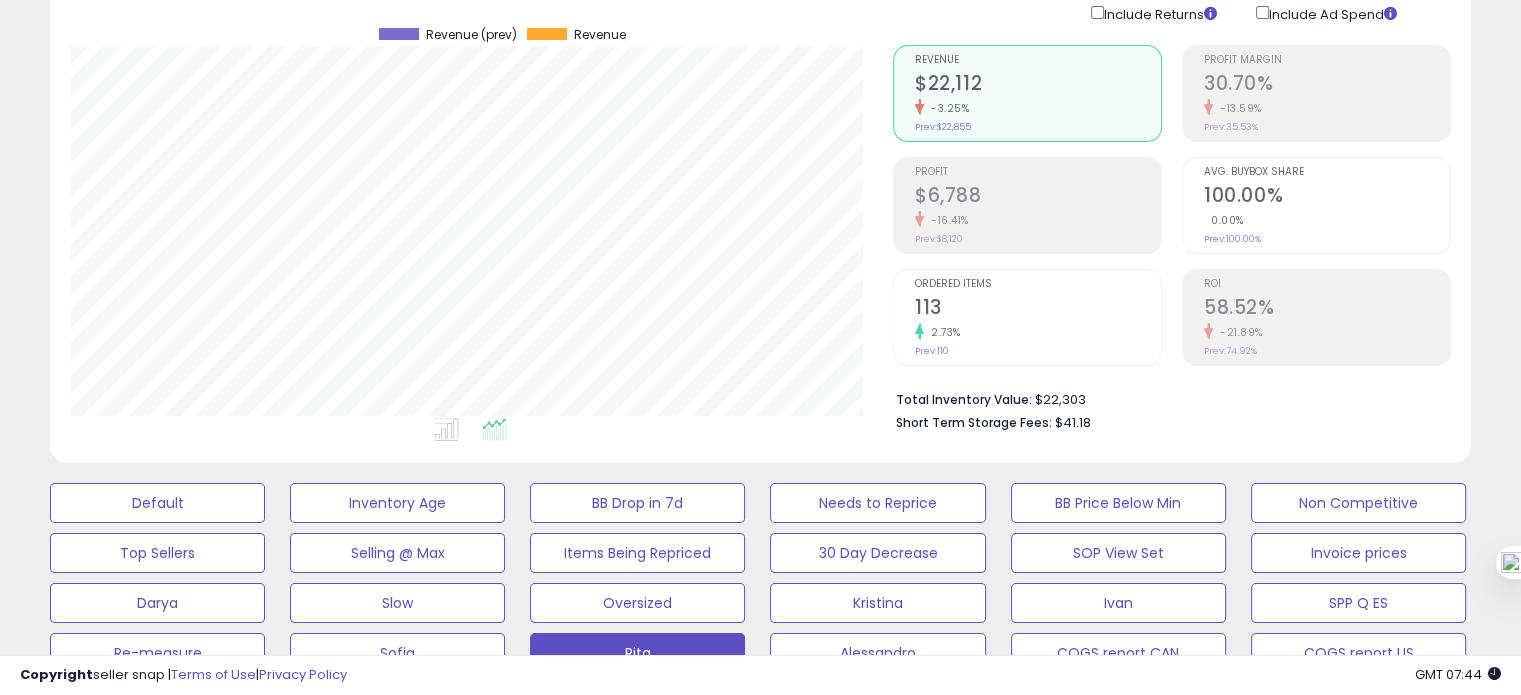 click on "113" at bounding box center [1038, 309] 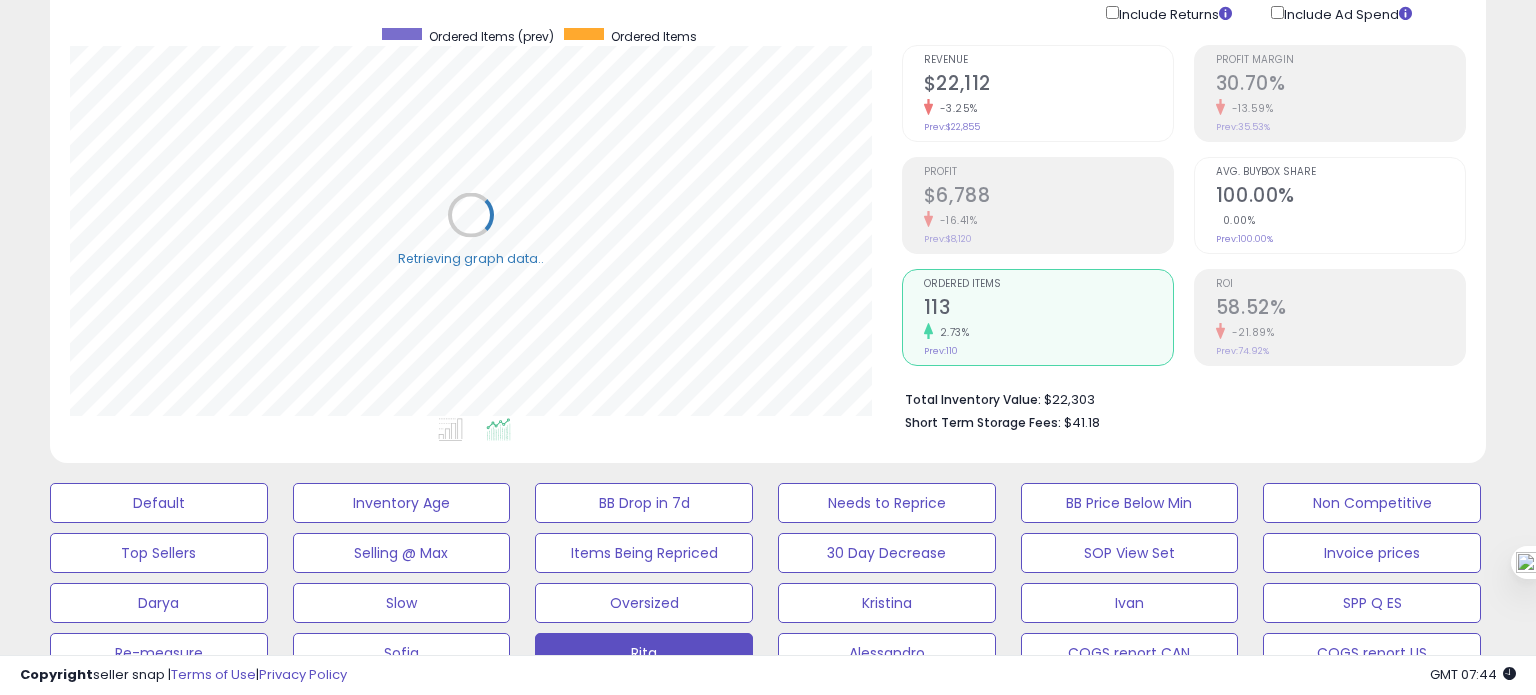 scroll, scrollTop: 999589, scrollLeft: 999168, axis: both 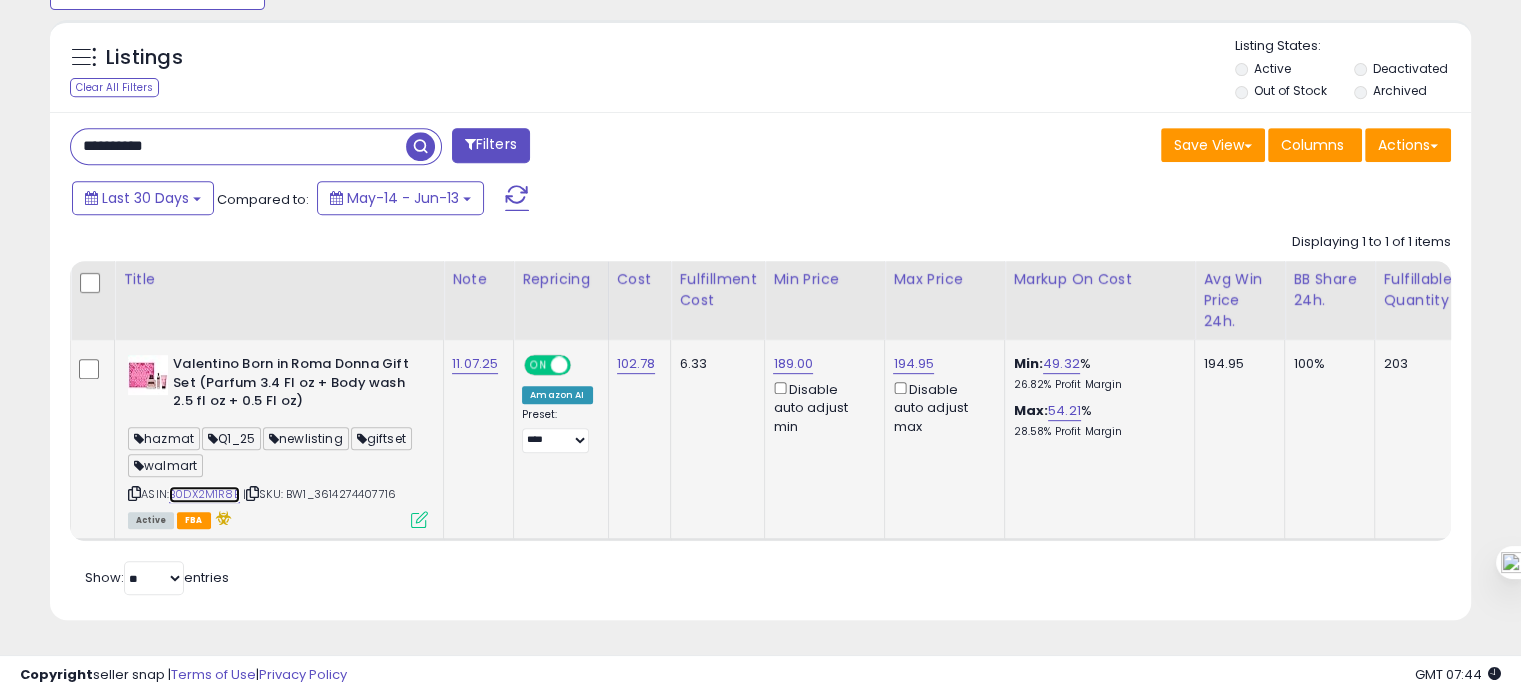 click on "B0DX2M1R8B" at bounding box center (204, 494) 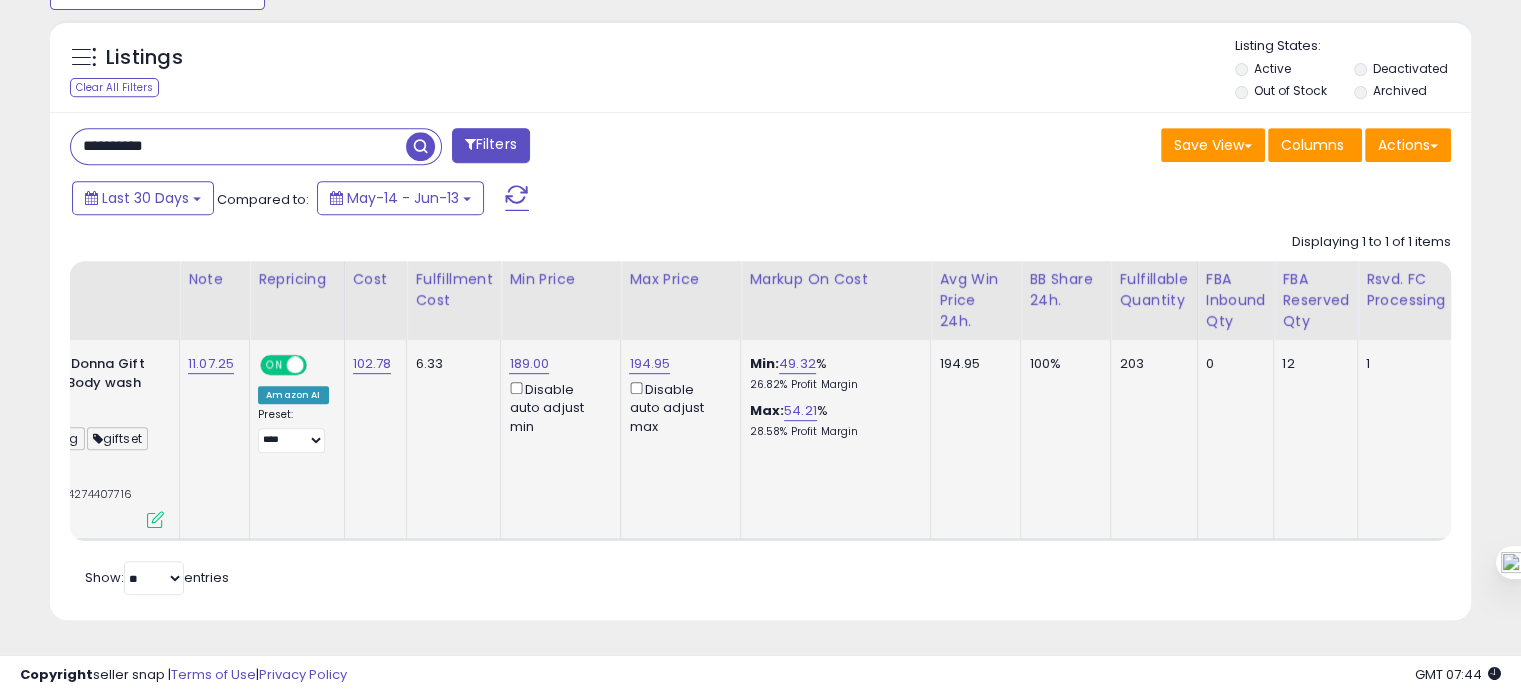 scroll, scrollTop: 0, scrollLeft: 266, axis: horizontal 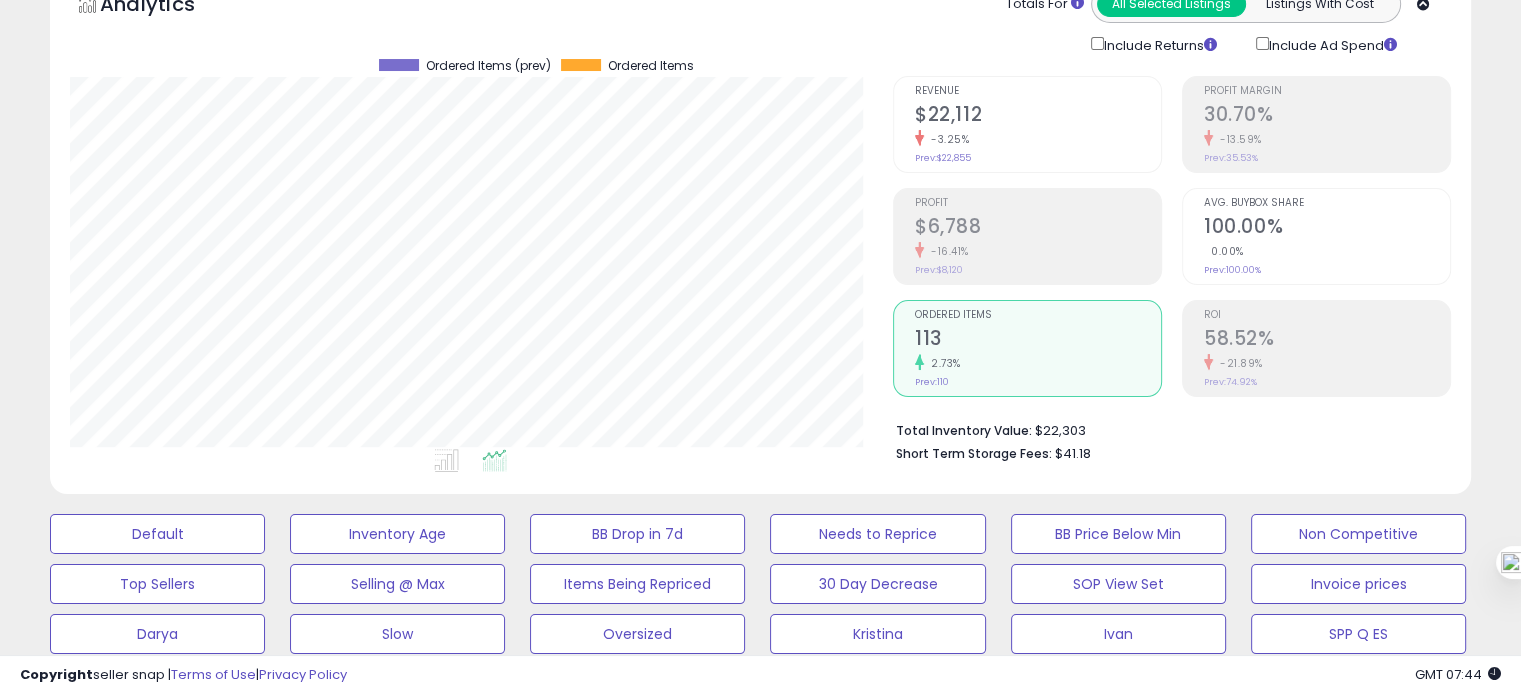 click on "100.00%" at bounding box center (1327, 228) 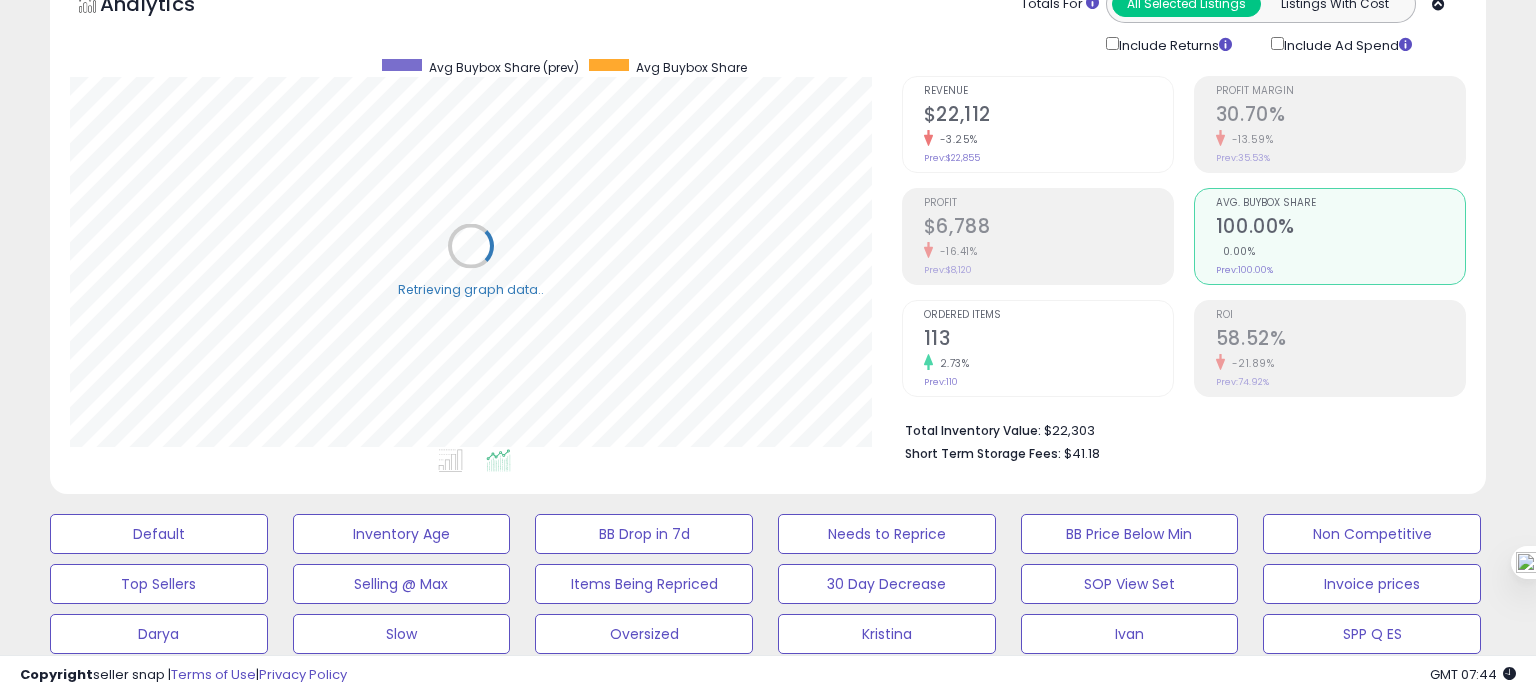 scroll, scrollTop: 999589, scrollLeft: 999168, axis: both 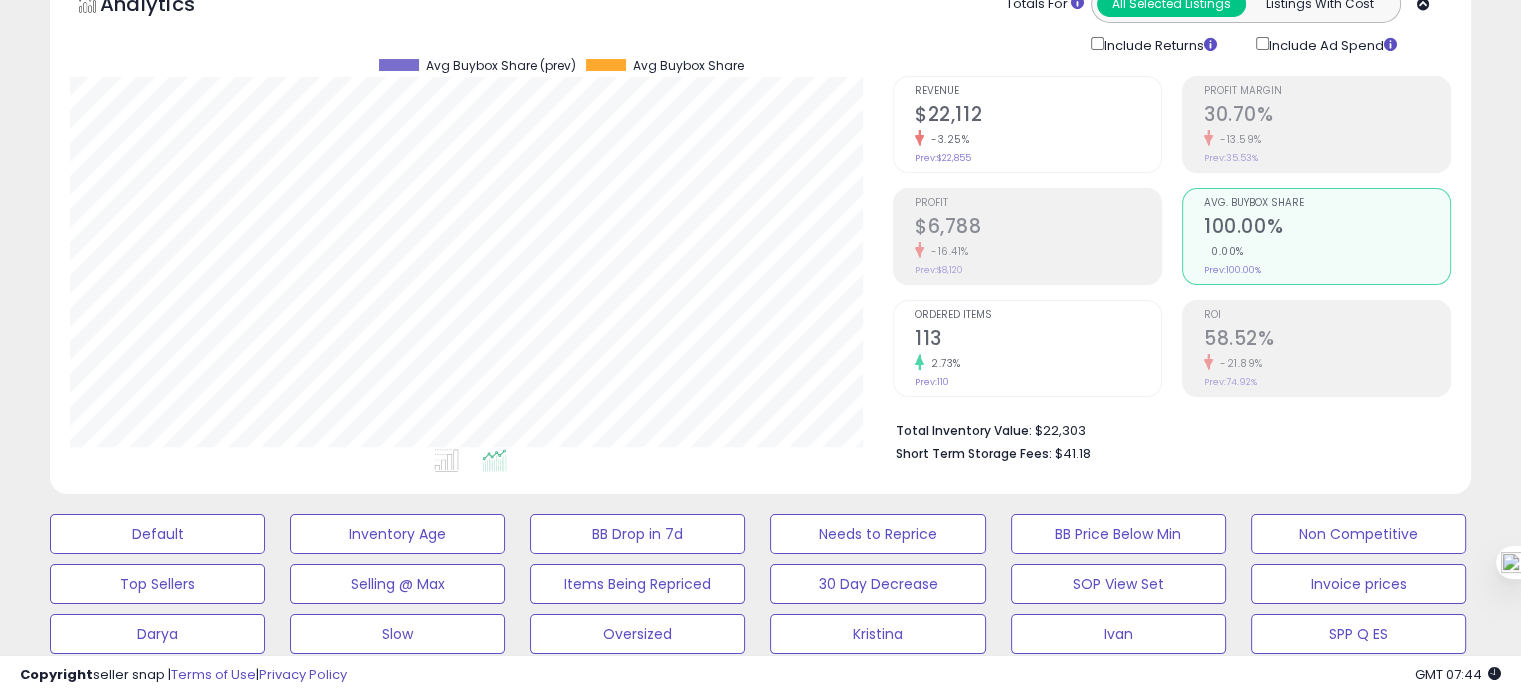 click on "Ordered Items" at bounding box center [1038, 315] 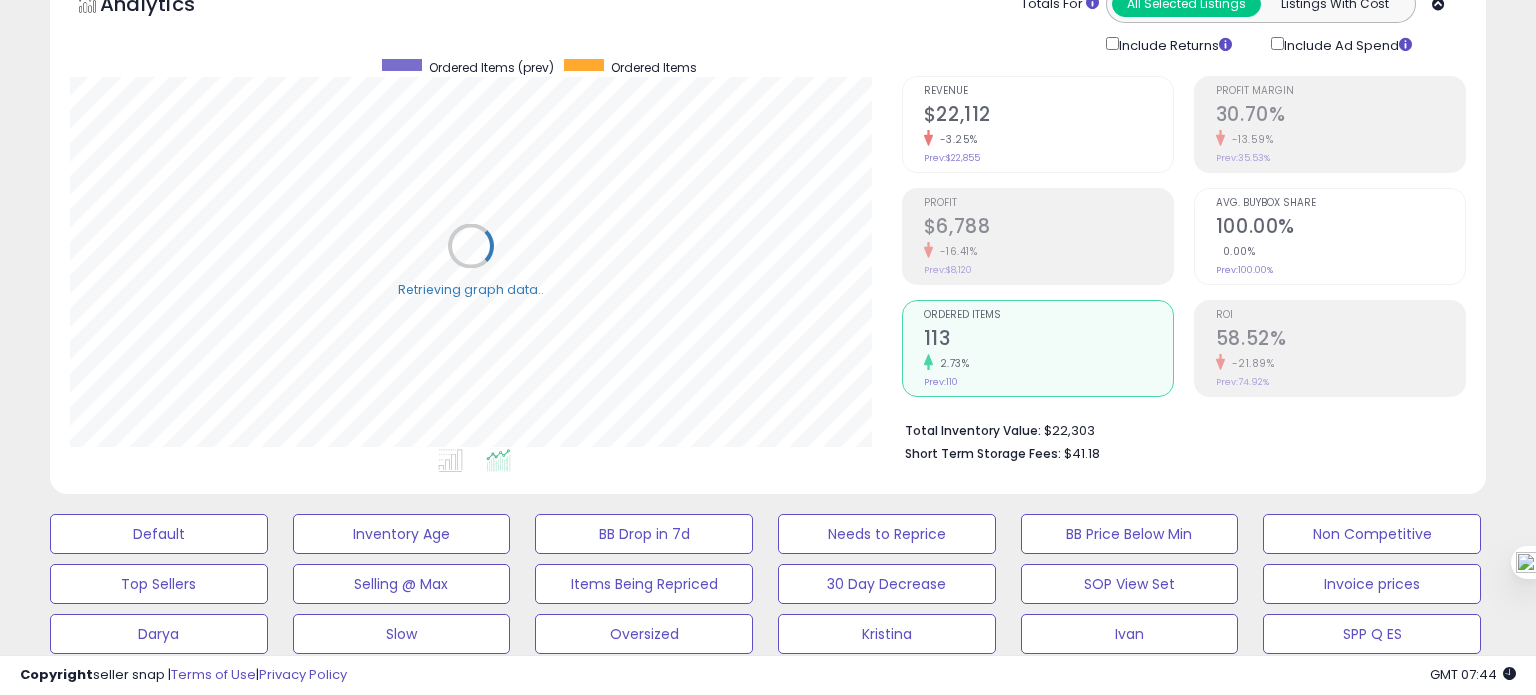 scroll, scrollTop: 999589, scrollLeft: 999168, axis: both 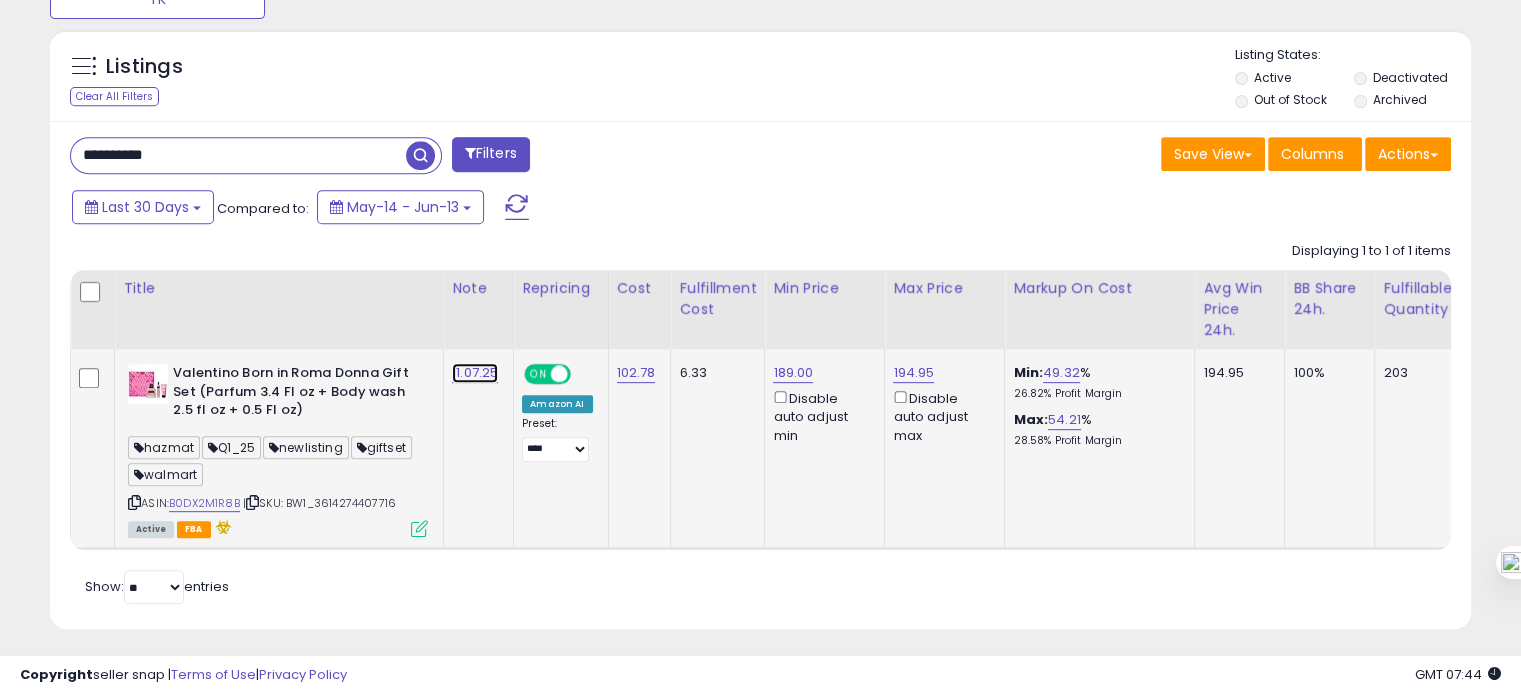 click on "11.07.25" at bounding box center (475, 373) 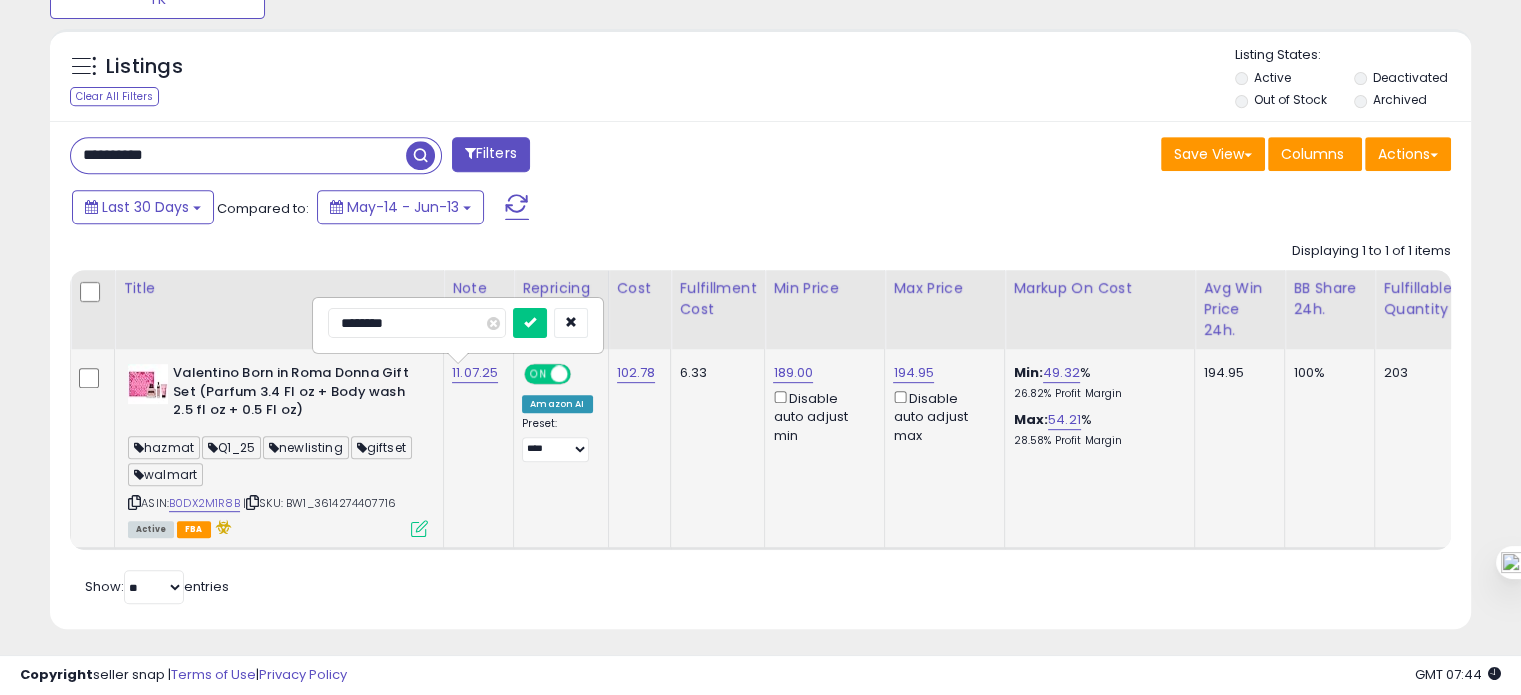 click on "********" at bounding box center [417, 323] 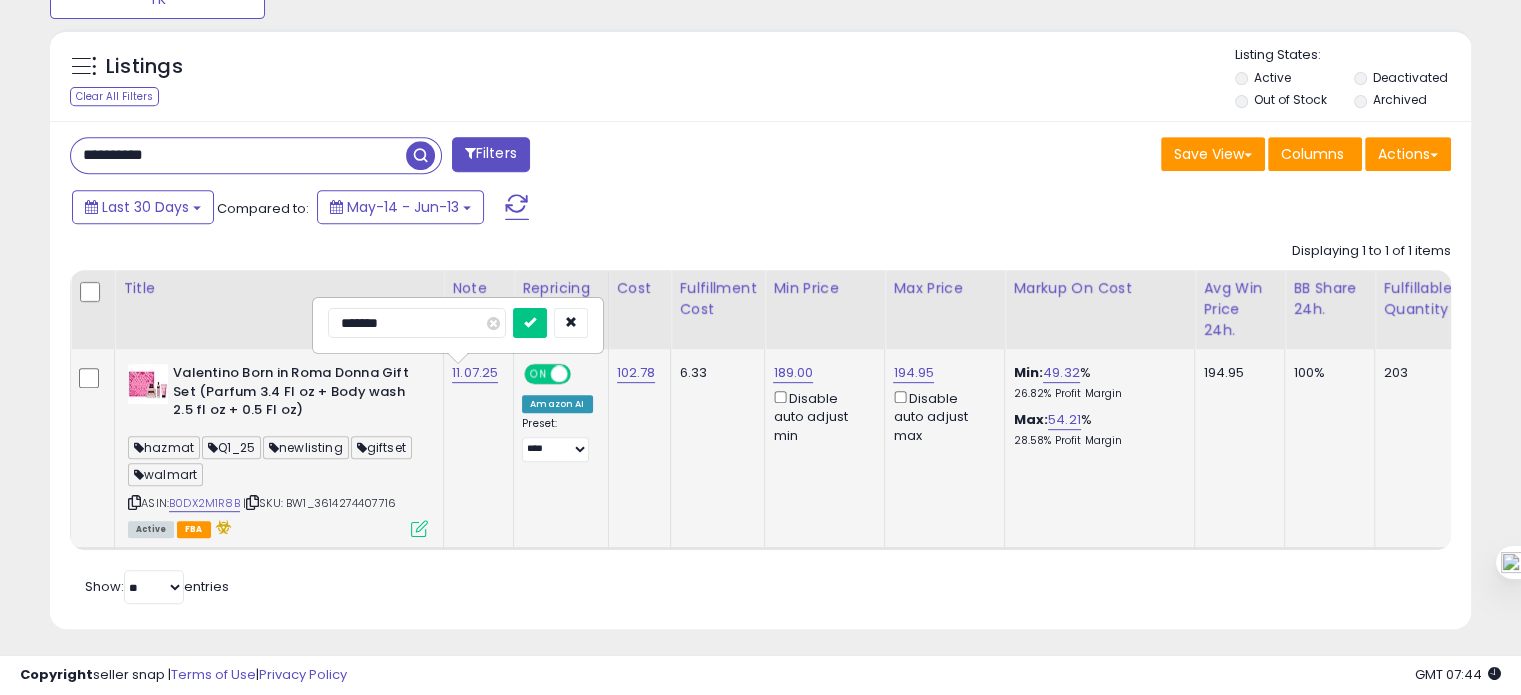 type on "********" 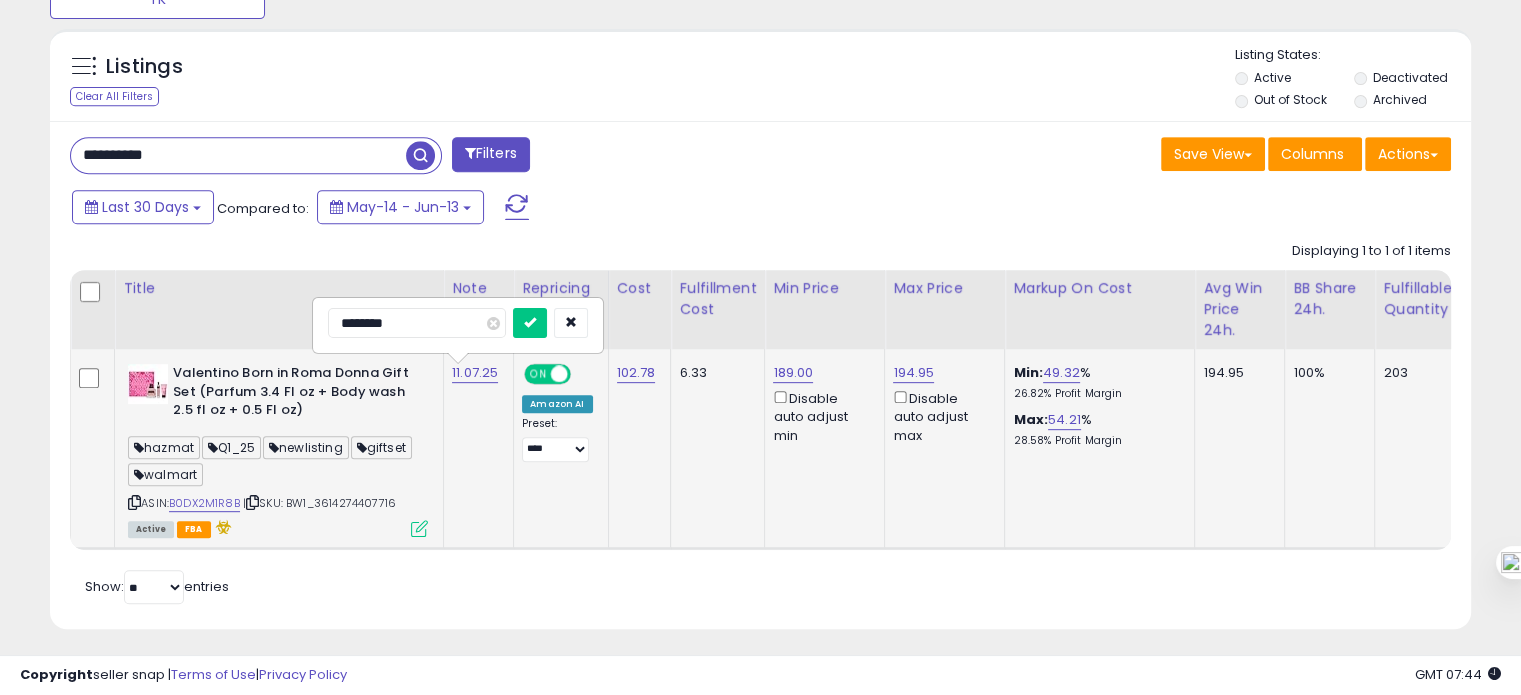 click at bounding box center [530, 323] 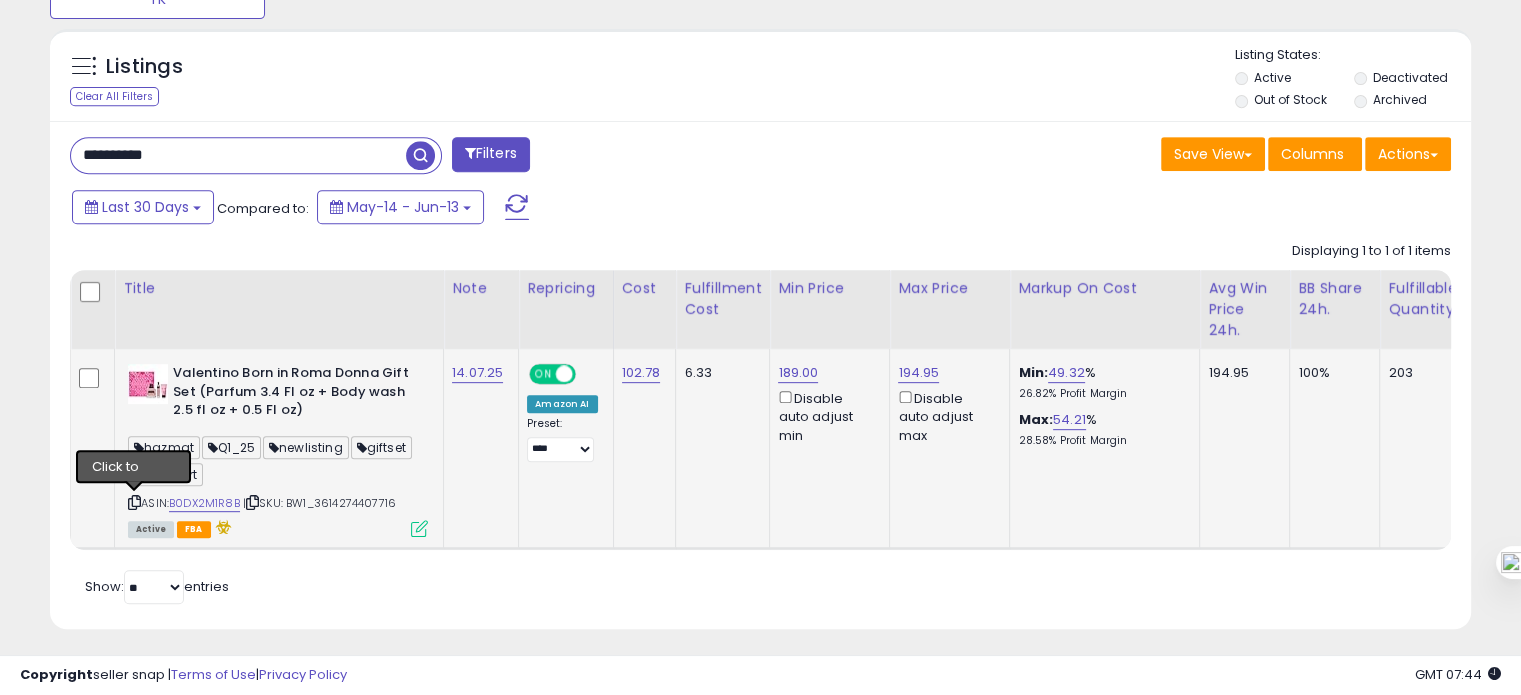 click at bounding box center (134, 502) 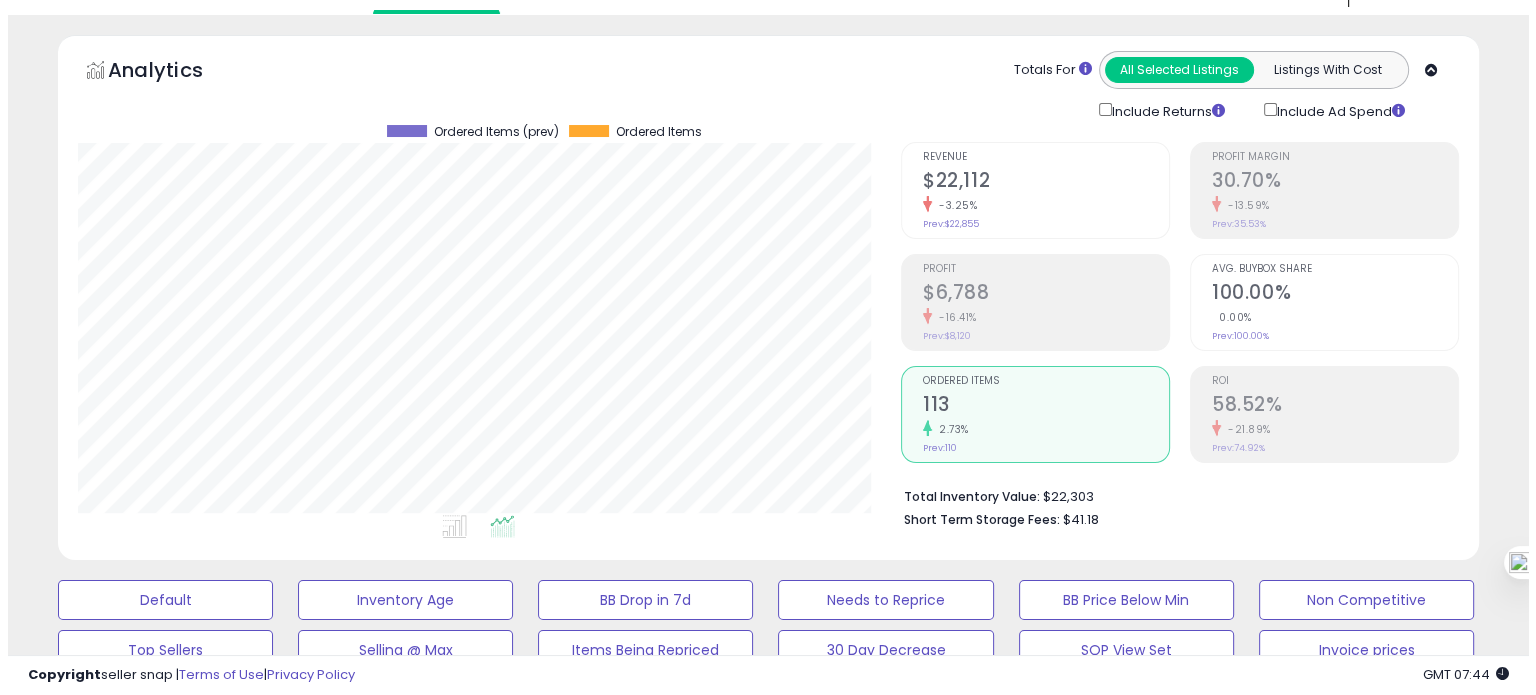 scroll, scrollTop: 38, scrollLeft: 0, axis: vertical 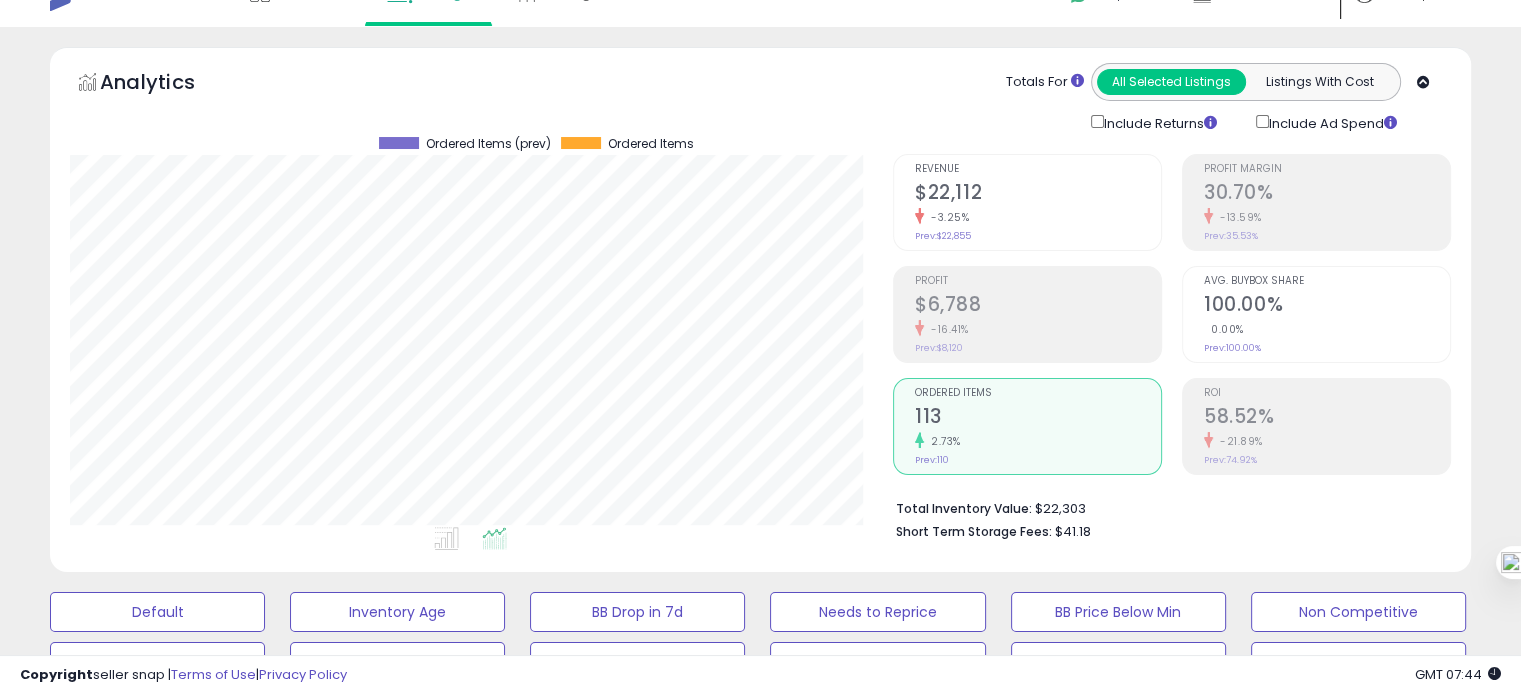 click on "0.00%" at bounding box center (1327, 329) 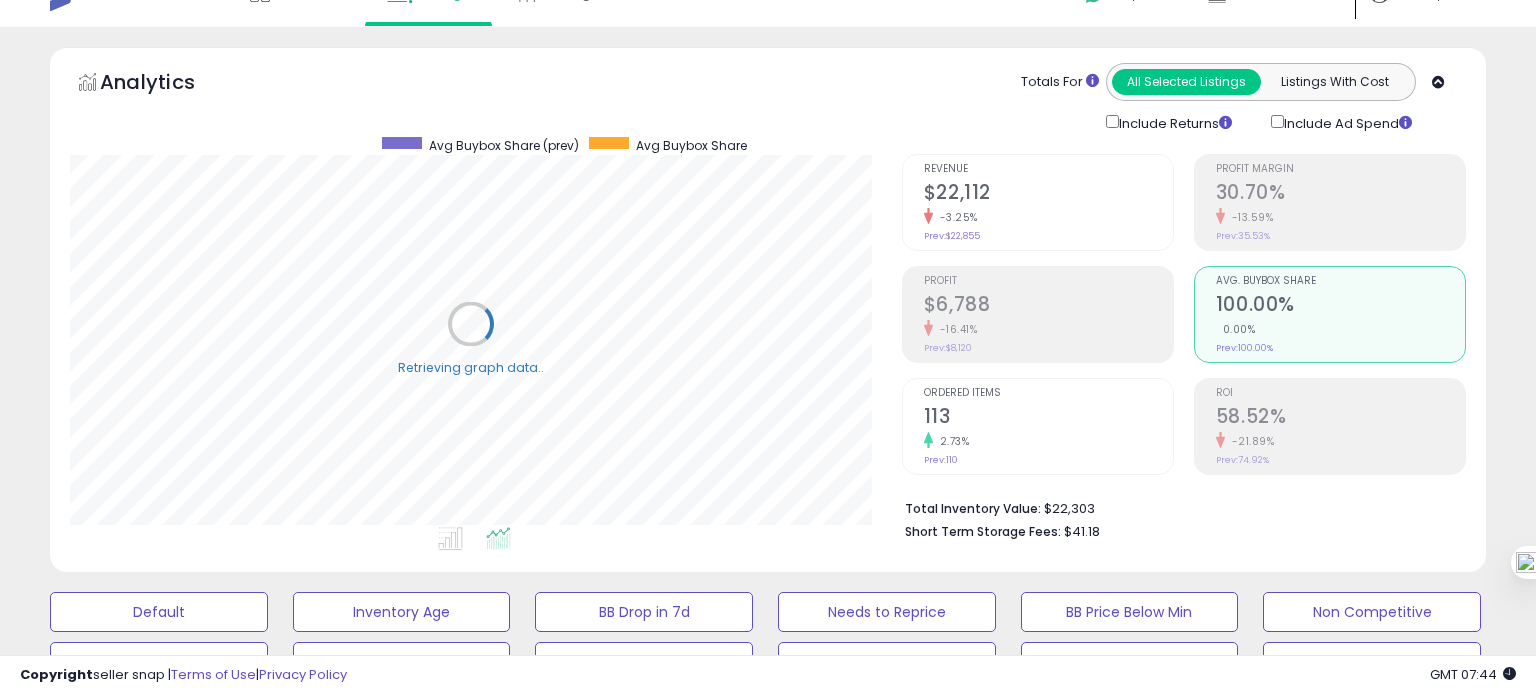 scroll, scrollTop: 999589, scrollLeft: 999168, axis: both 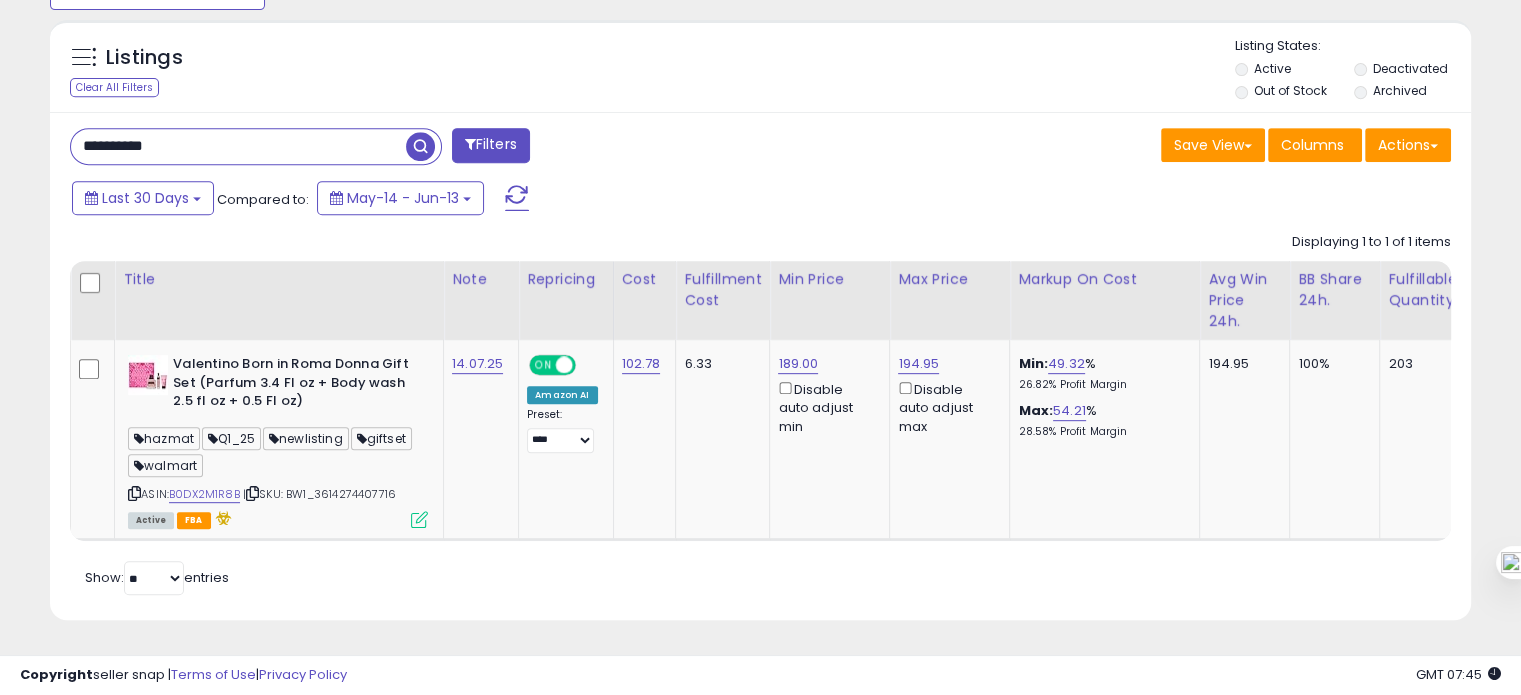 drag, startPoint x: 406, startPoint y: 475, endPoint x: 323, endPoint y: 475, distance: 83 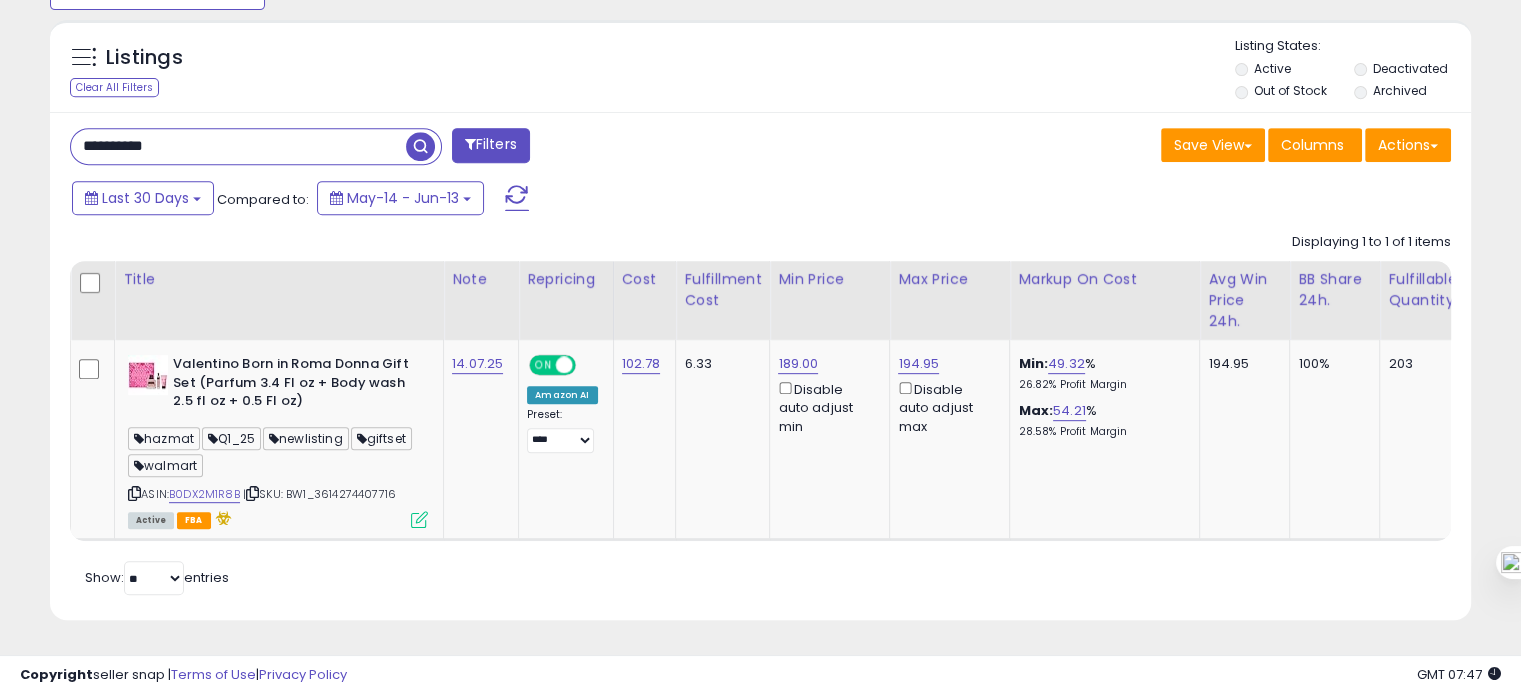 click on "**********" at bounding box center (238, 146) 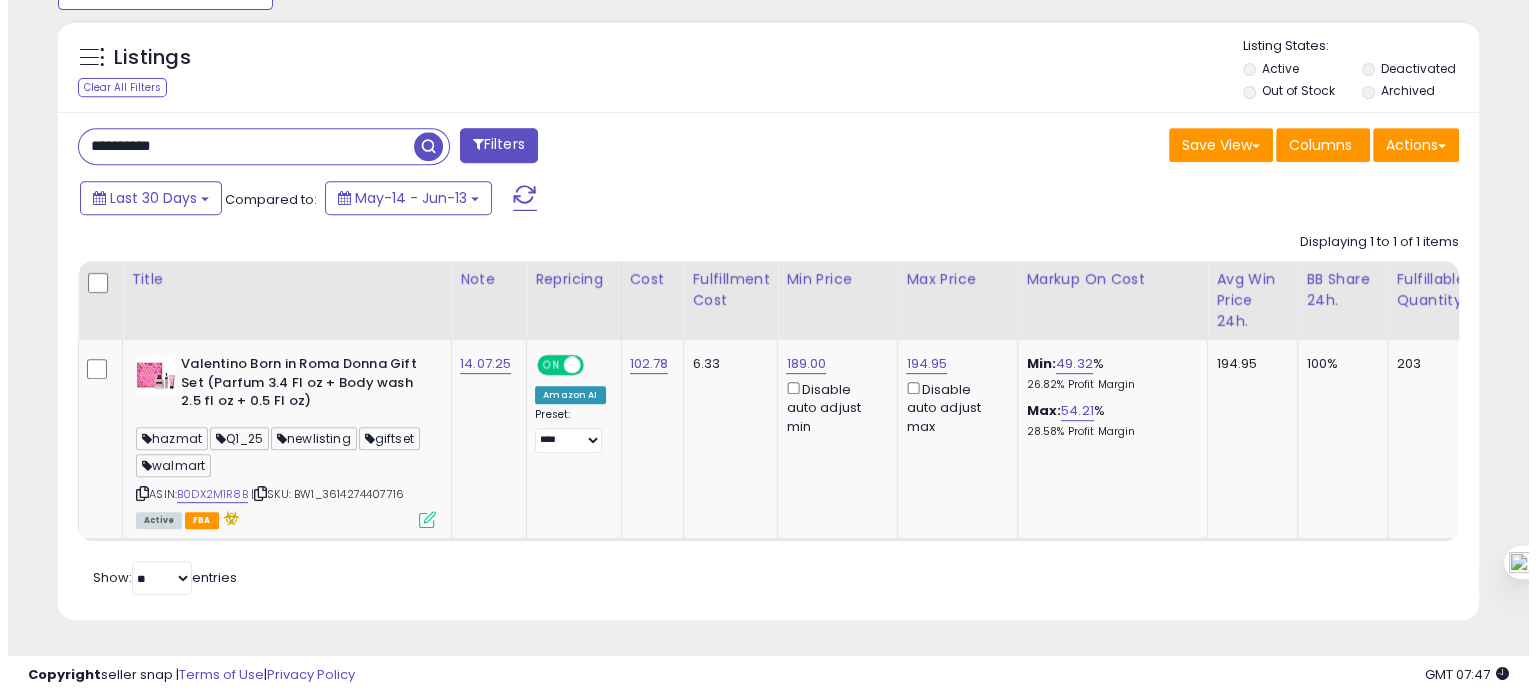 scroll, scrollTop: 674, scrollLeft: 0, axis: vertical 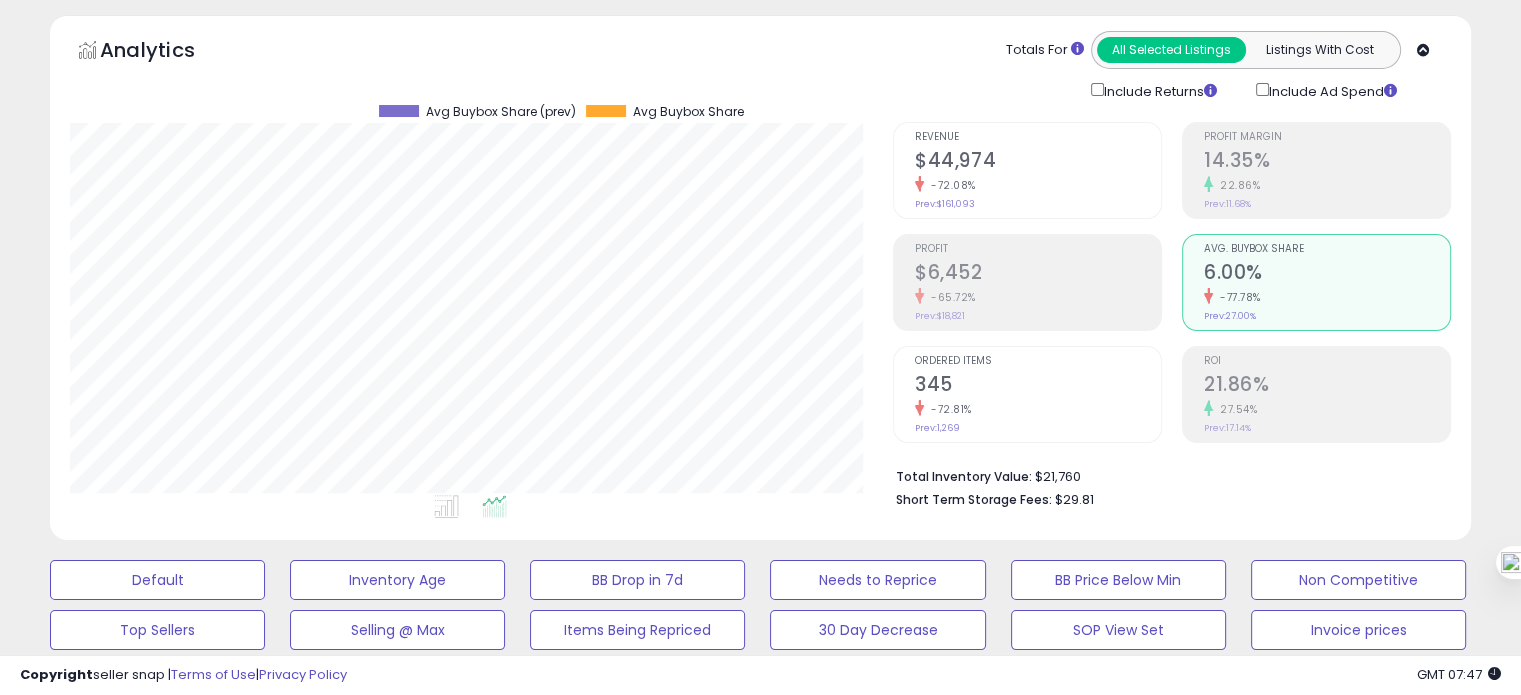 click on "345" at bounding box center [1038, 386] 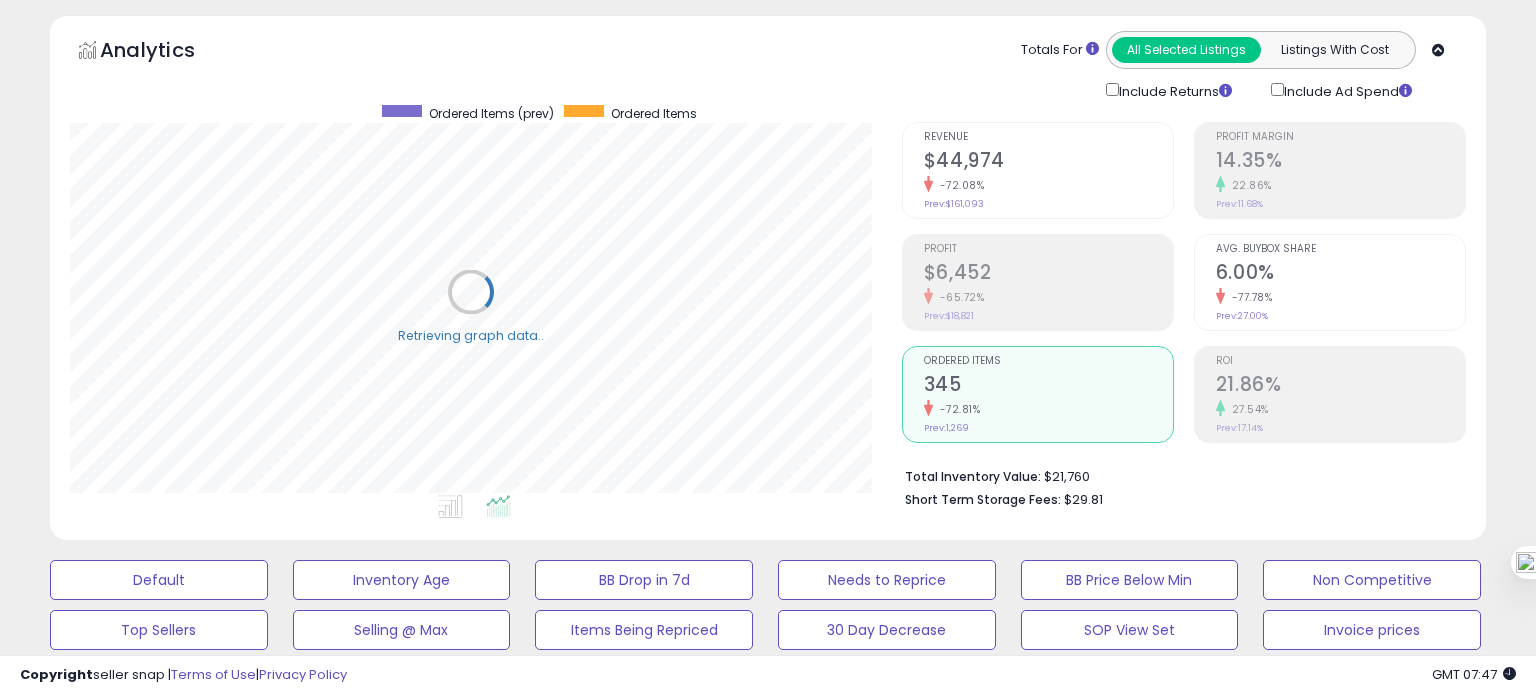 scroll, scrollTop: 999589, scrollLeft: 999168, axis: both 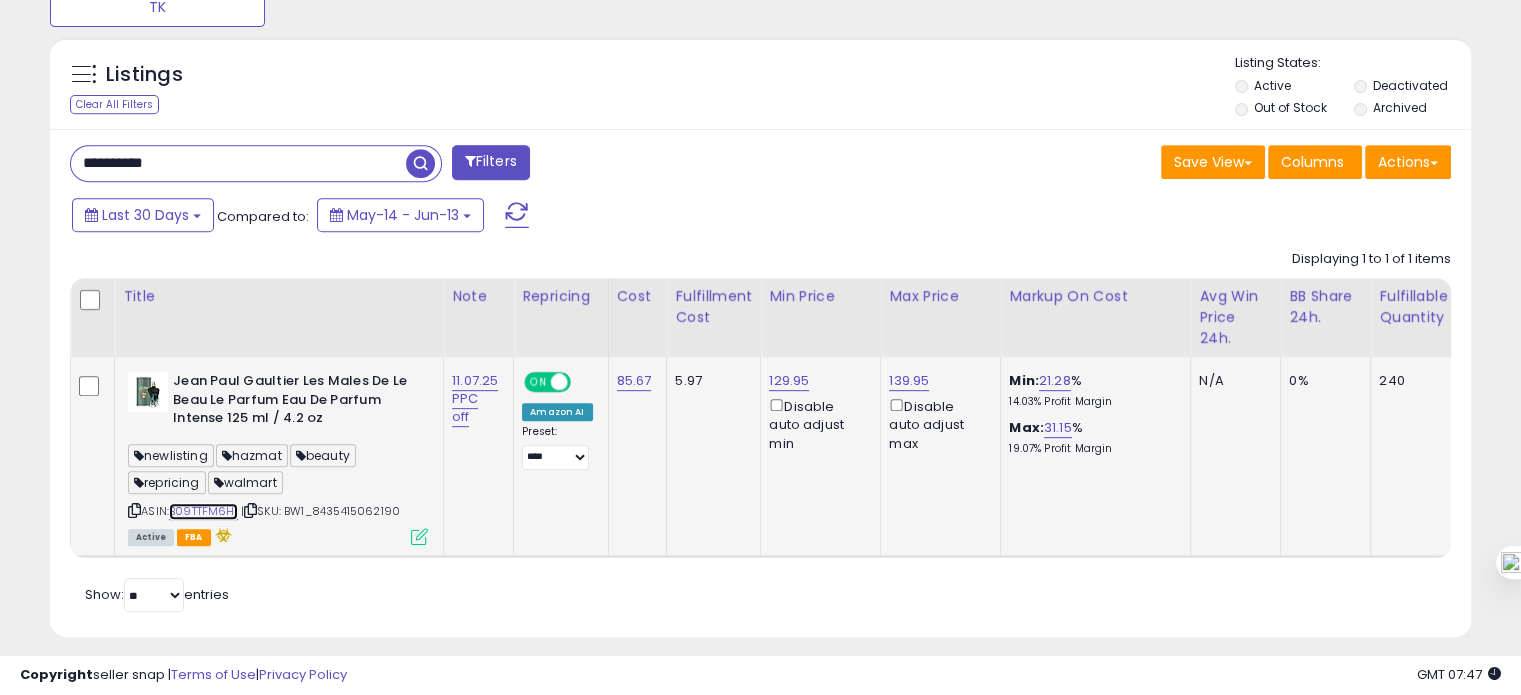 click on "B09TTFM6H1" at bounding box center [203, 511] 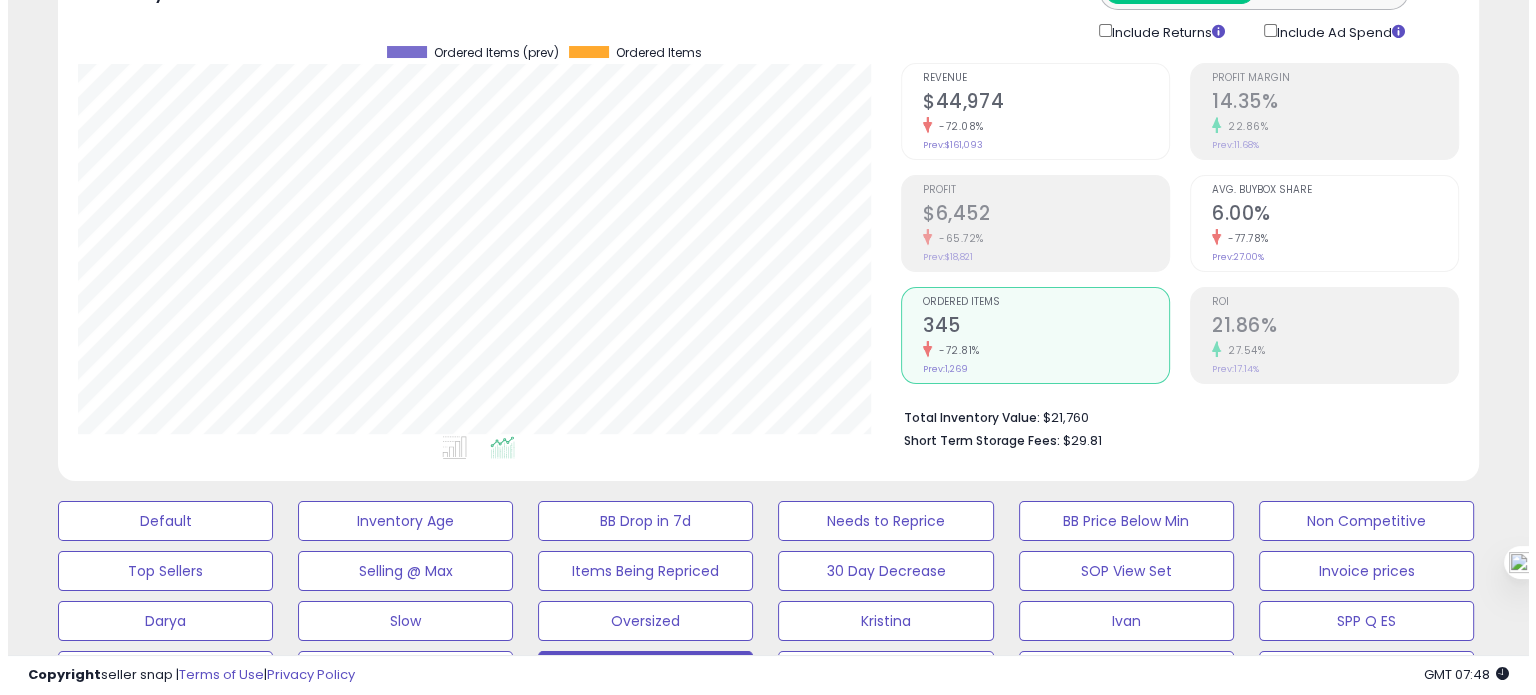 scroll, scrollTop: 118, scrollLeft: 0, axis: vertical 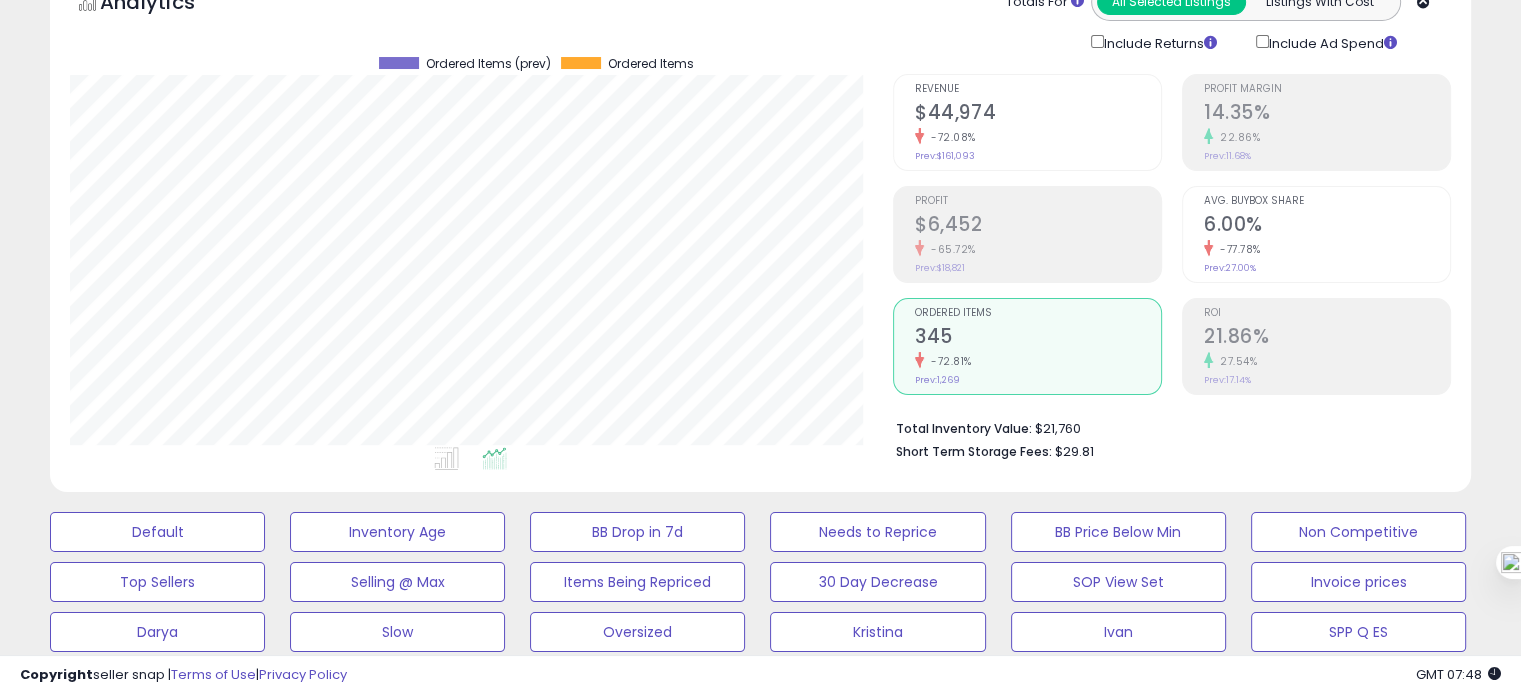 click on "$44,974" 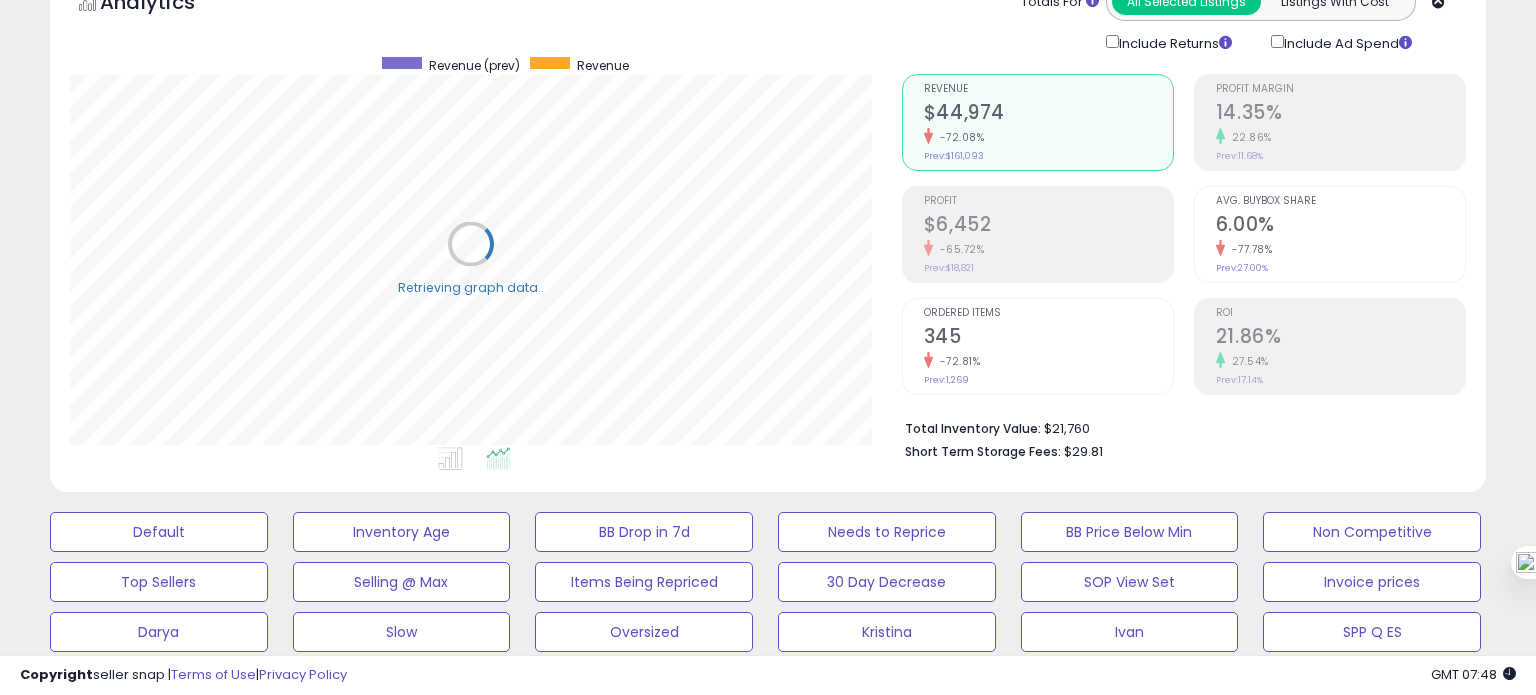 scroll, scrollTop: 999589, scrollLeft: 999168, axis: both 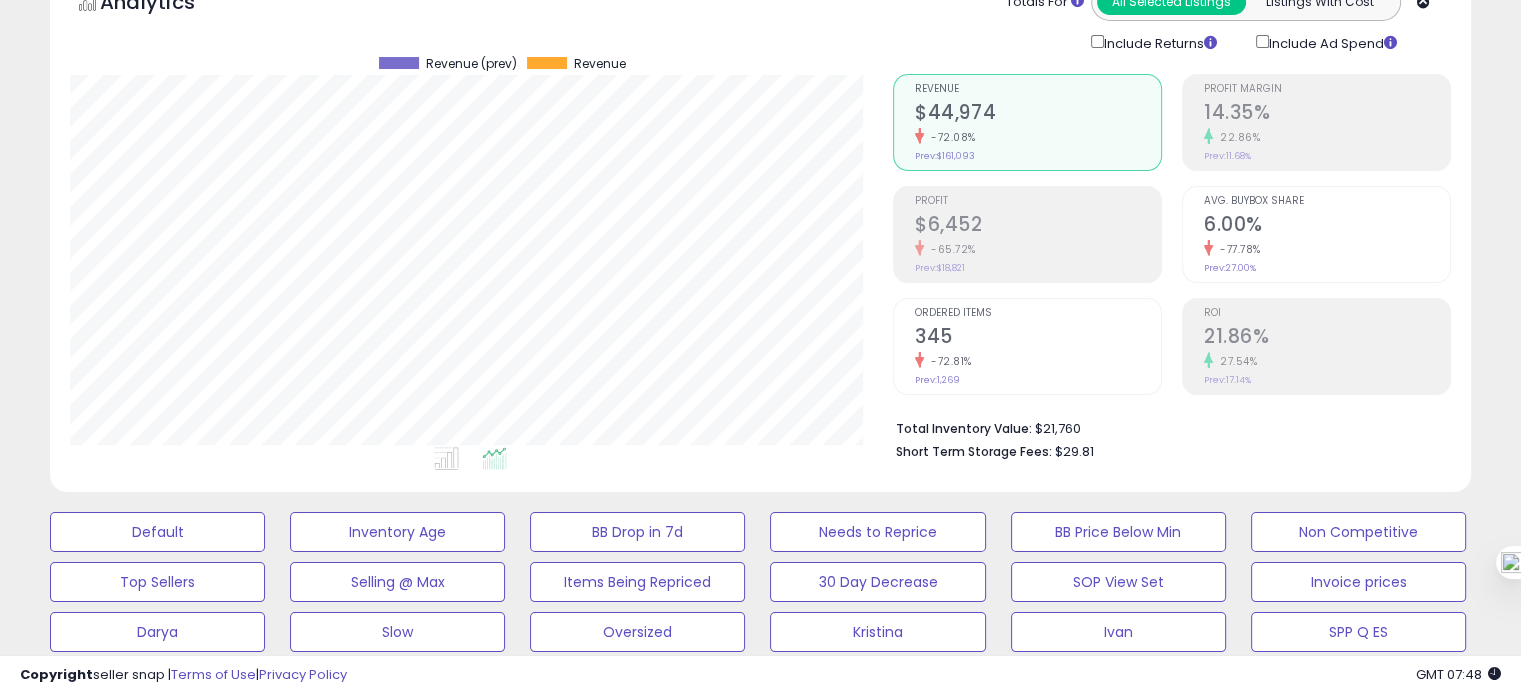 click on "345" at bounding box center [1038, 338] 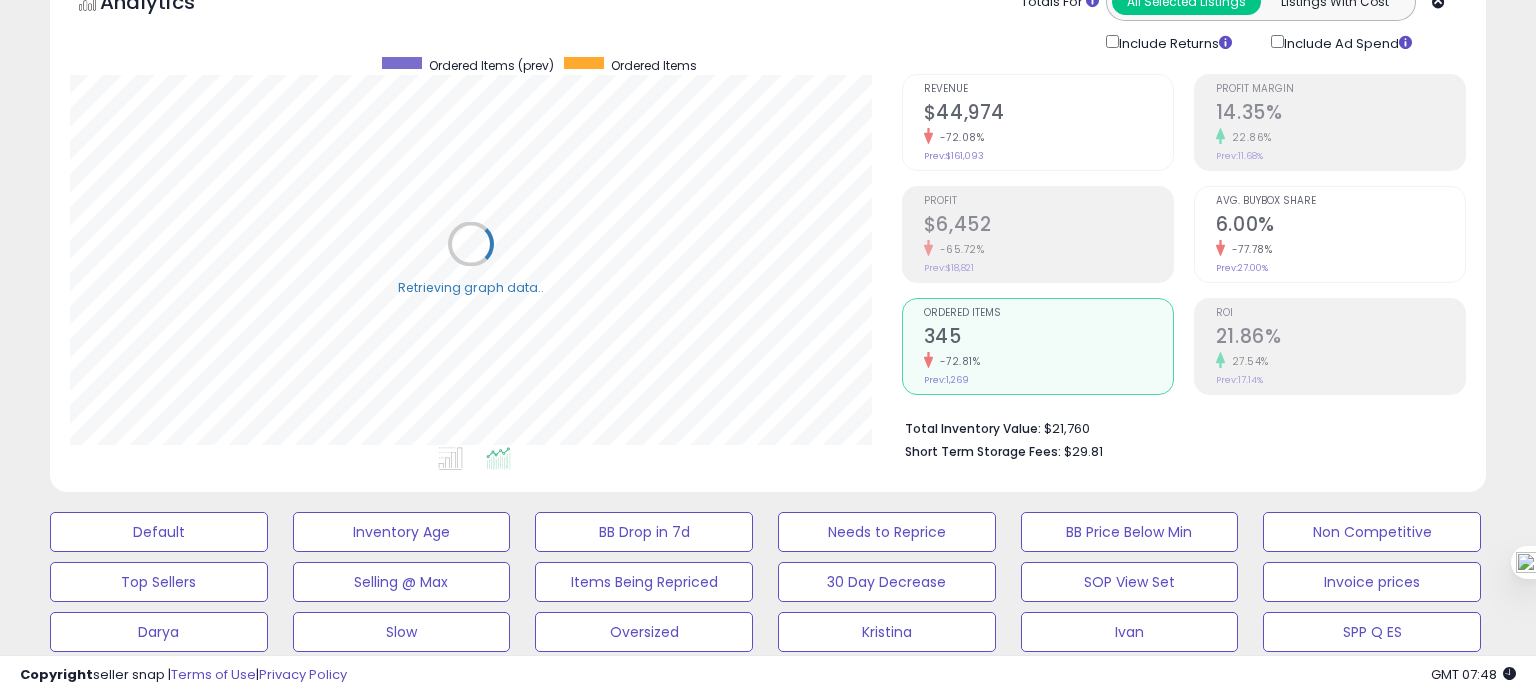 scroll, scrollTop: 999589, scrollLeft: 999168, axis: both 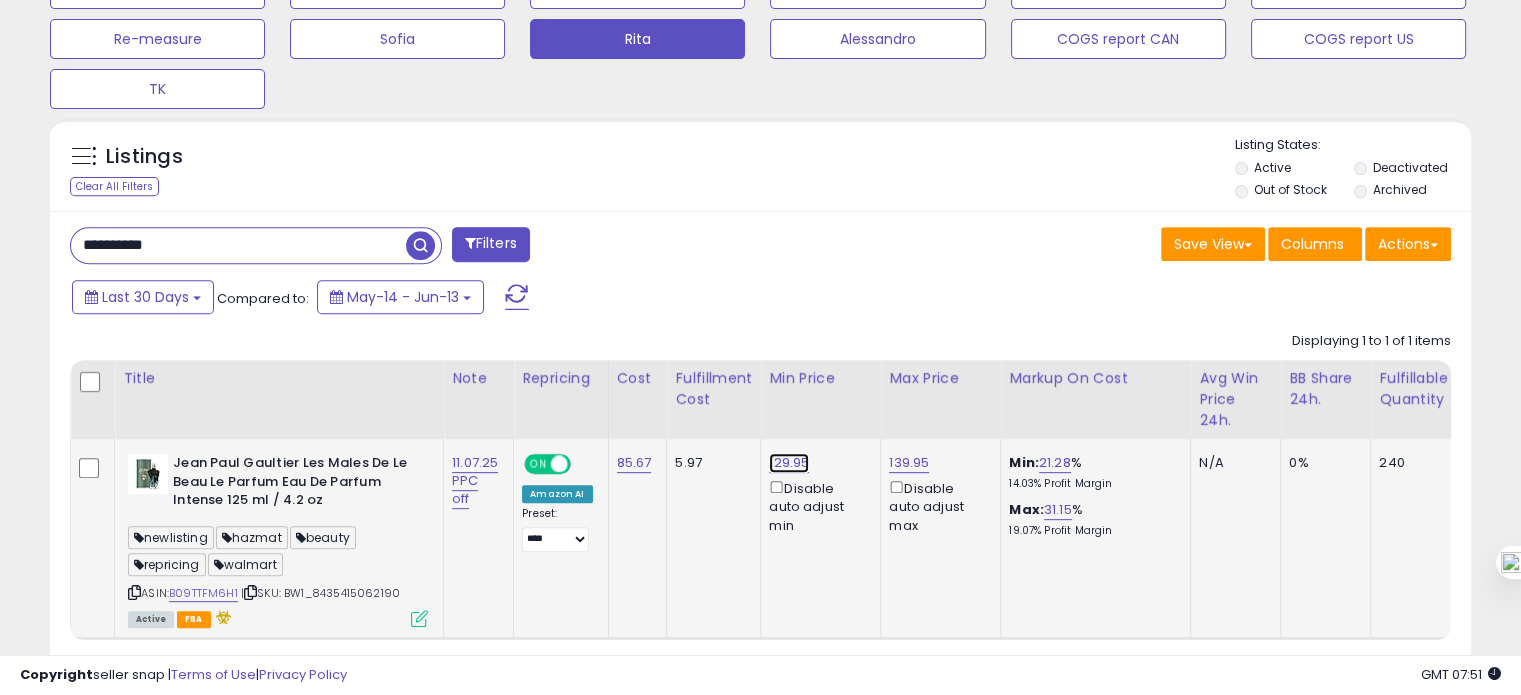 click on "129.95" at bounding box center (789, 463) 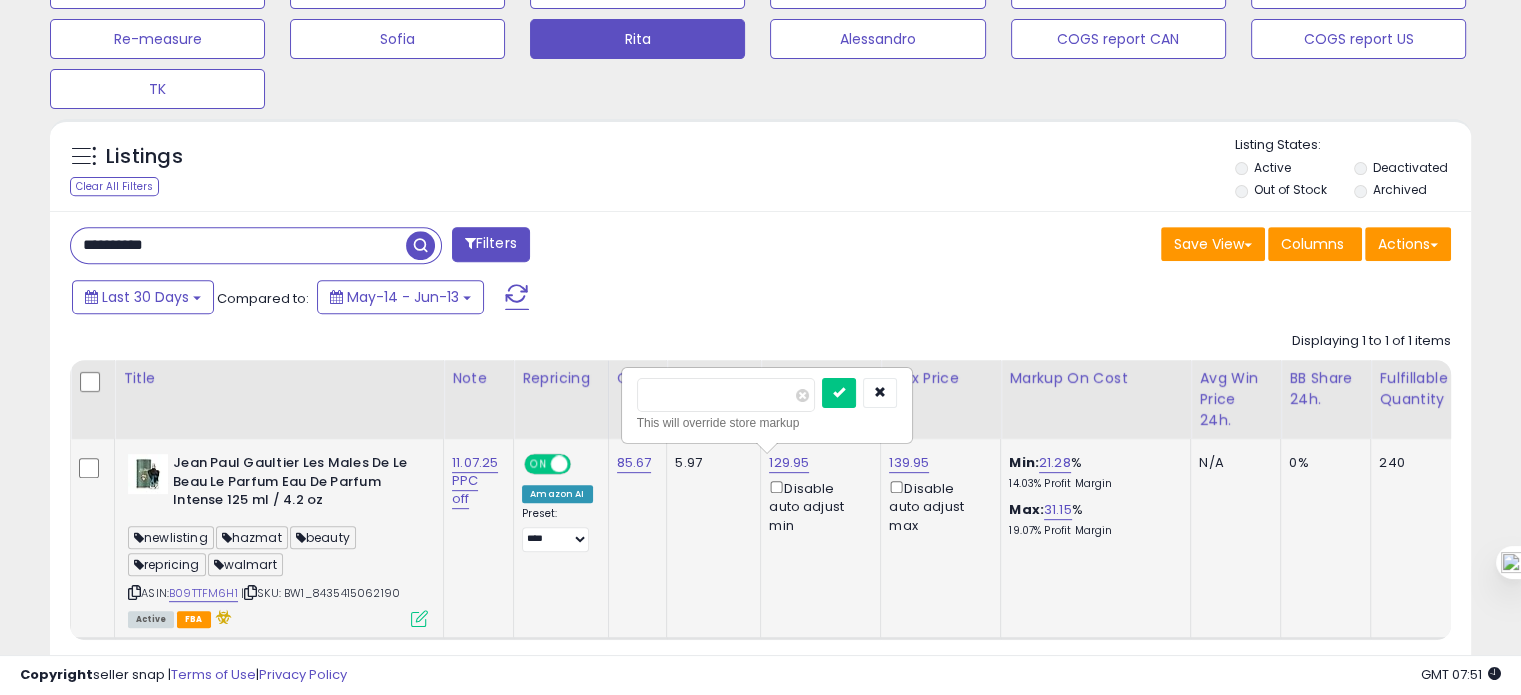 drag, startPoint x: 665, startPoint y: 393, endPoint x: 722, endPoint y: 390, distance: 57.07889 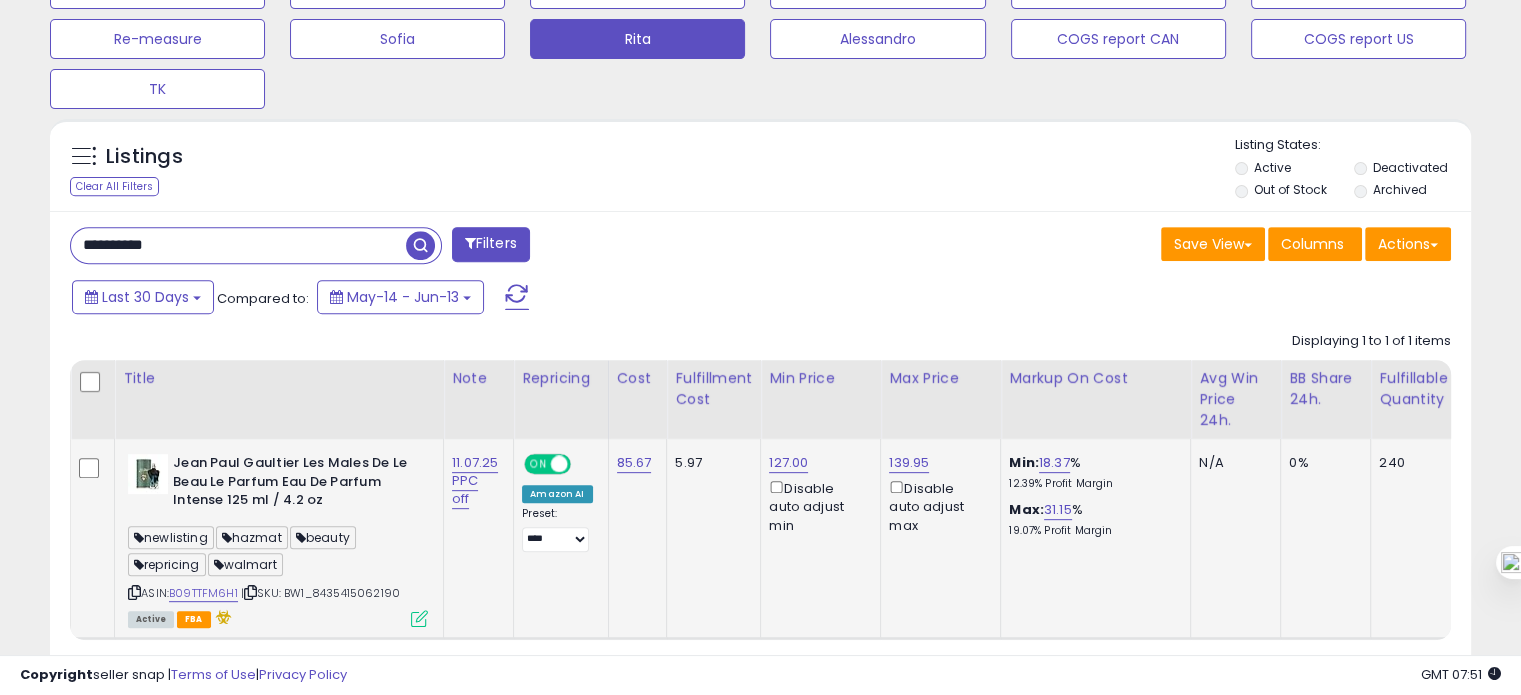 scroll, scrollTop: 874, scrollLeft: 0, axis: vertical 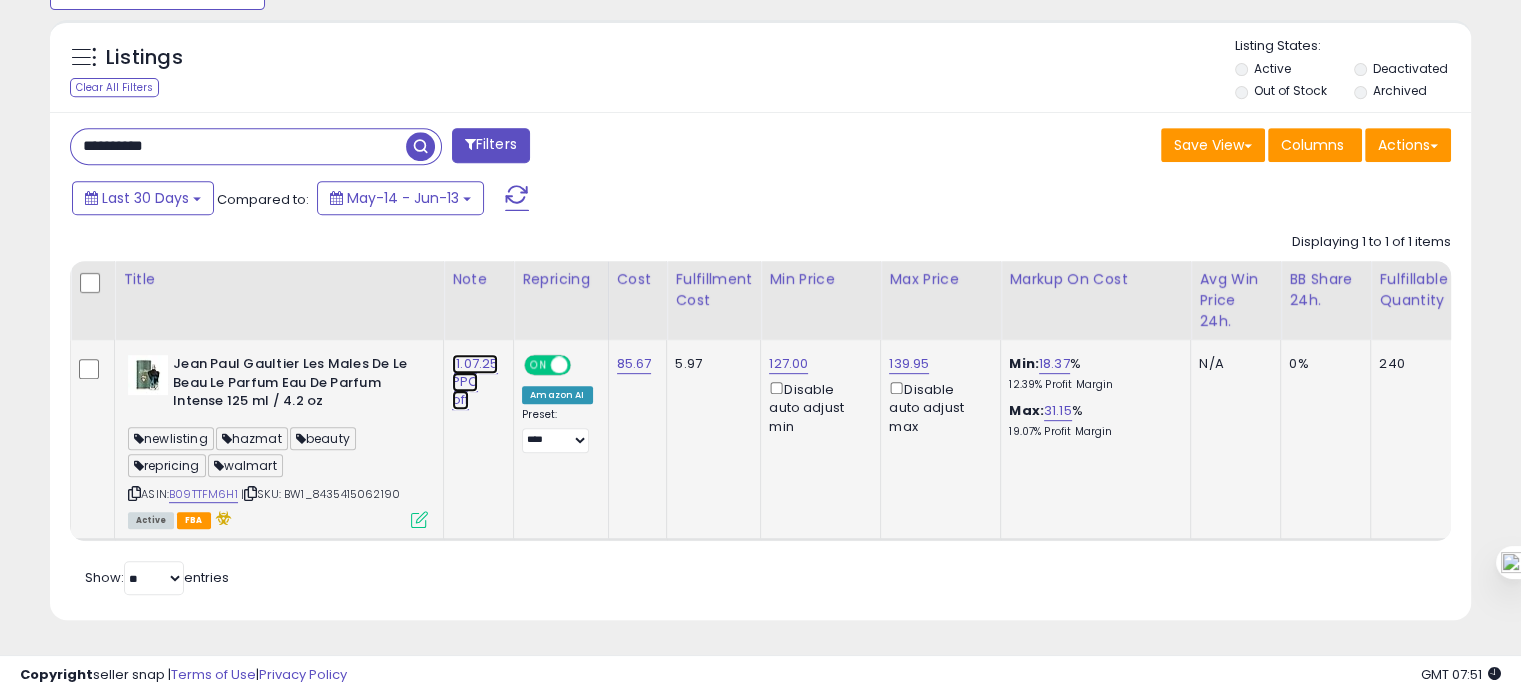 click on "11.07.25 PPC off" at bounding box center [475, 382] 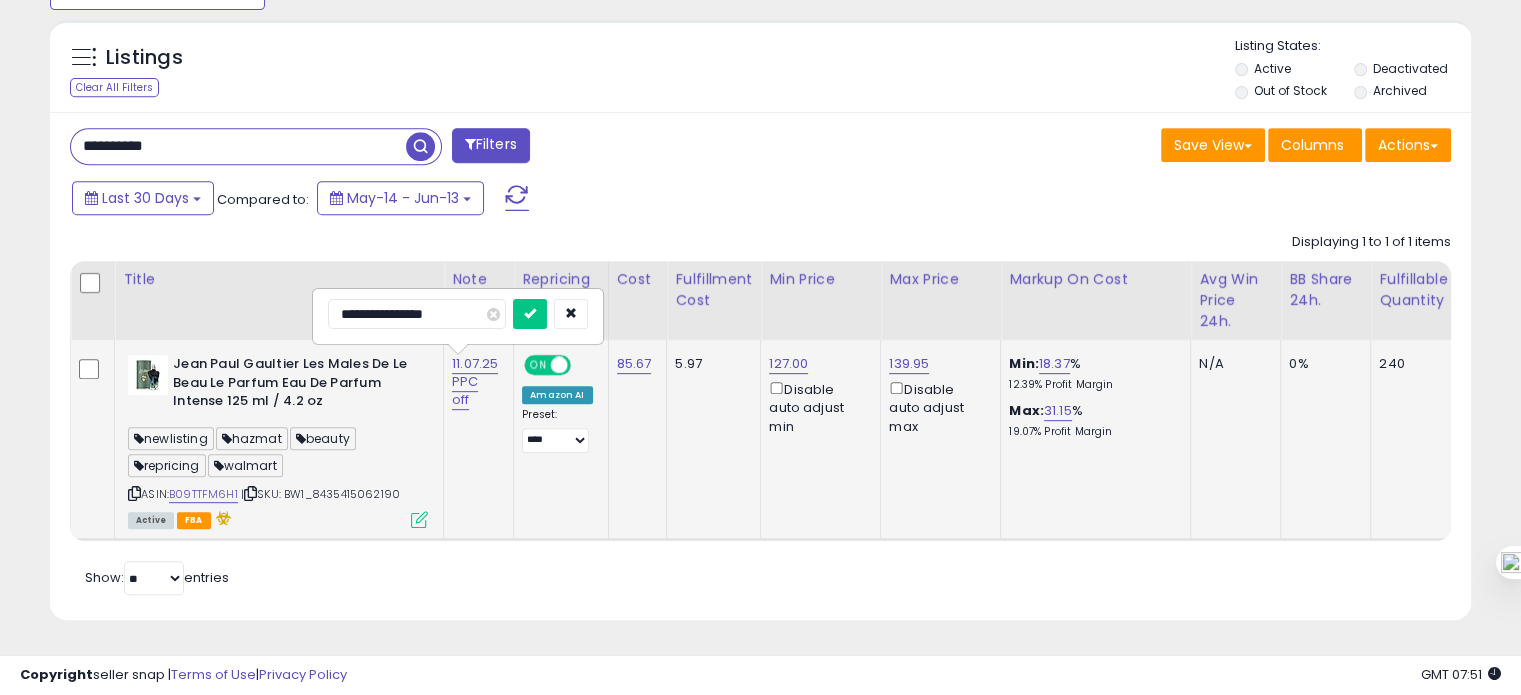 drag, startPoint x: 353, startPoint y: 295, endPoint x: 334, endPoint y: 295, distance: 19 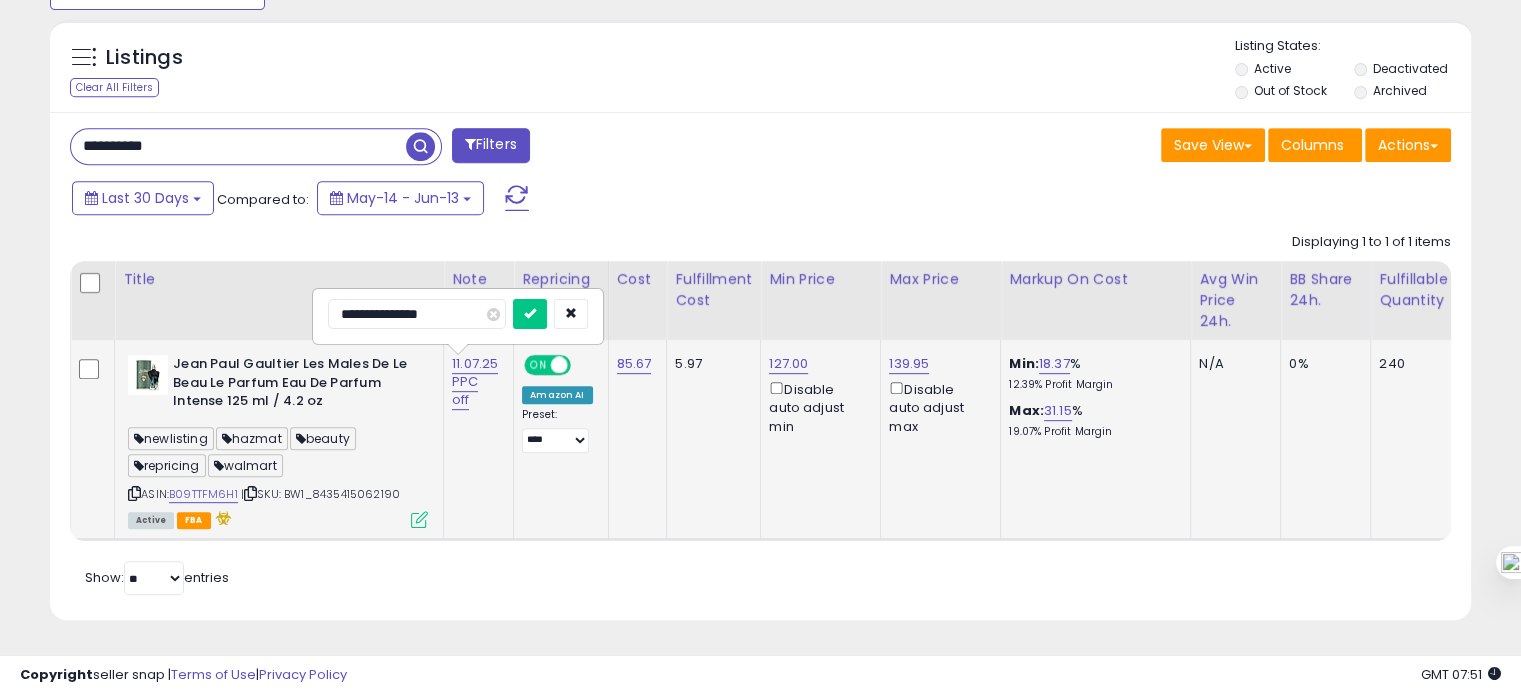 type on "**********" 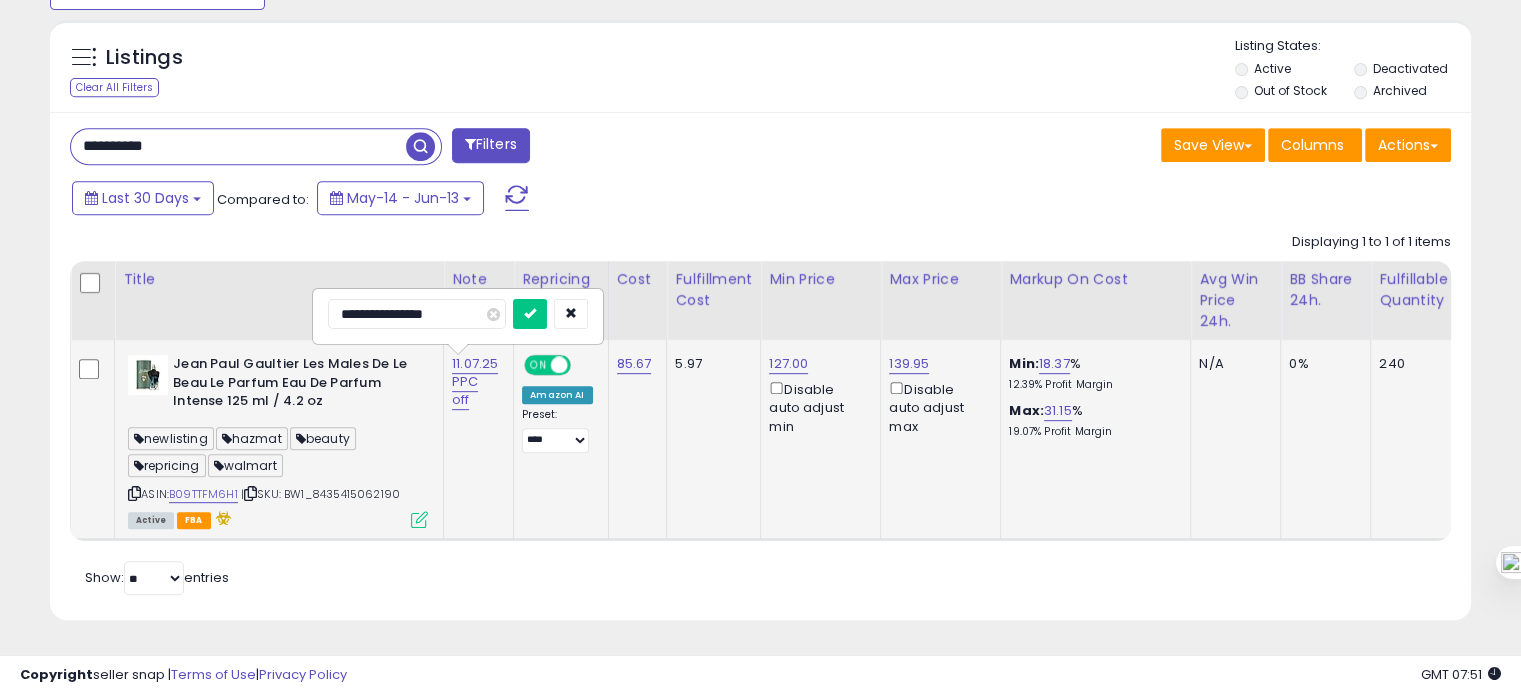 click at bounding box center (530, 314) 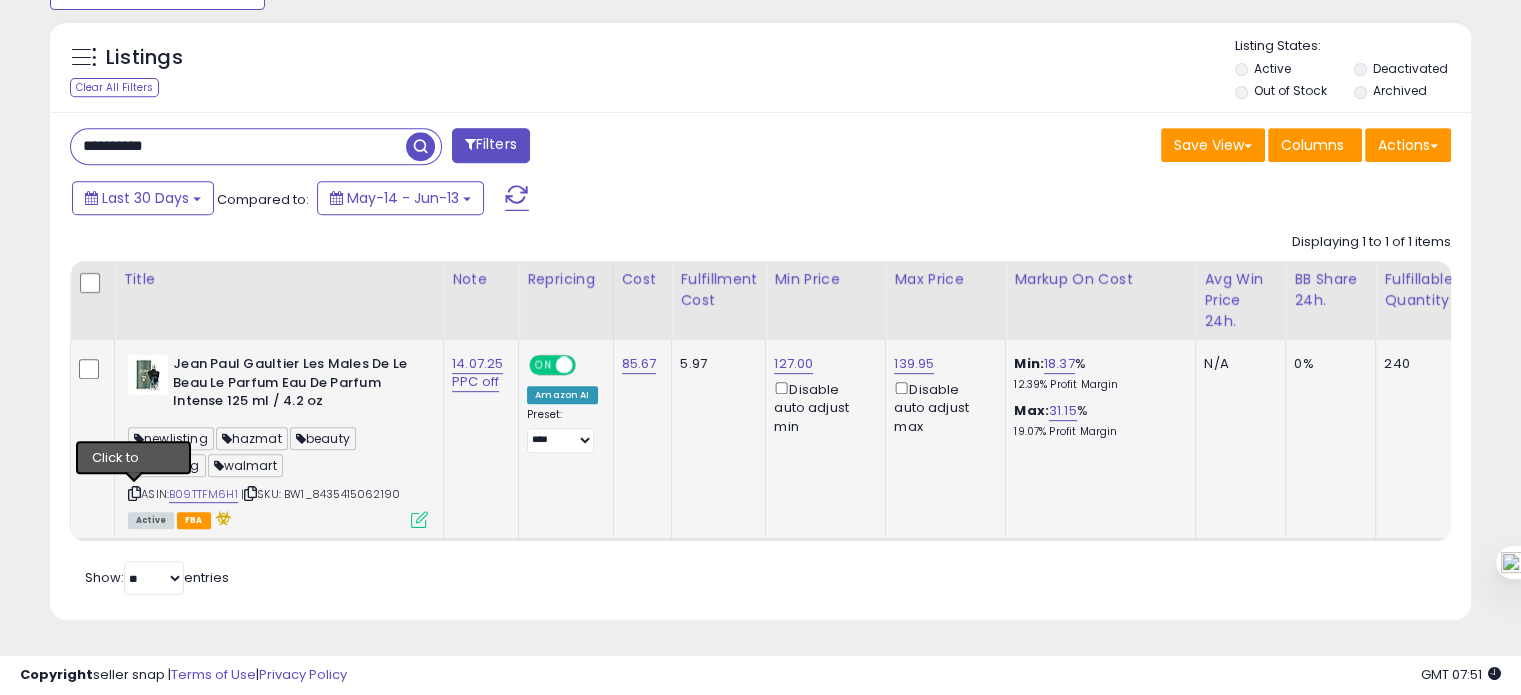 click at bounding box center (134, 493) 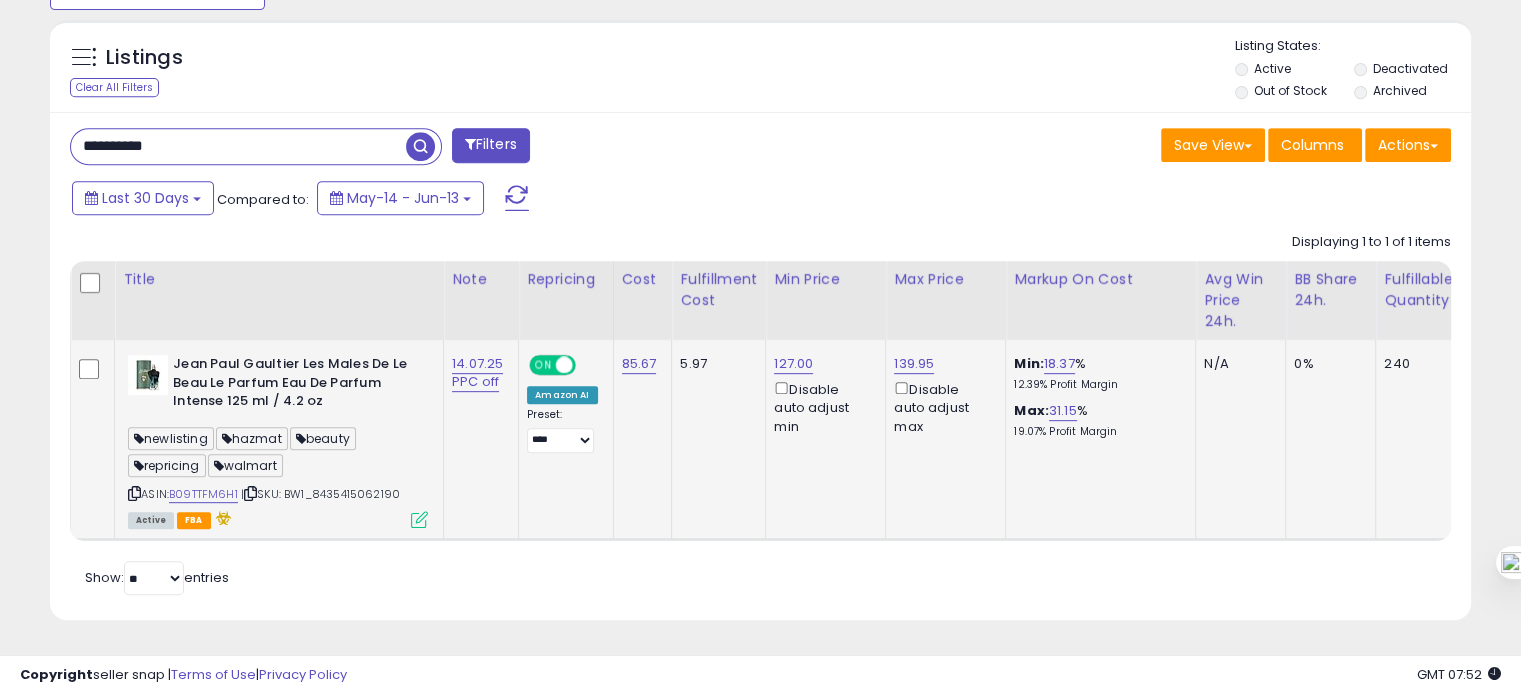 drag, startPoint x: 404, startPoint y: 475, endPoint x: 316, endPoint y: 477, distance: 88.02273 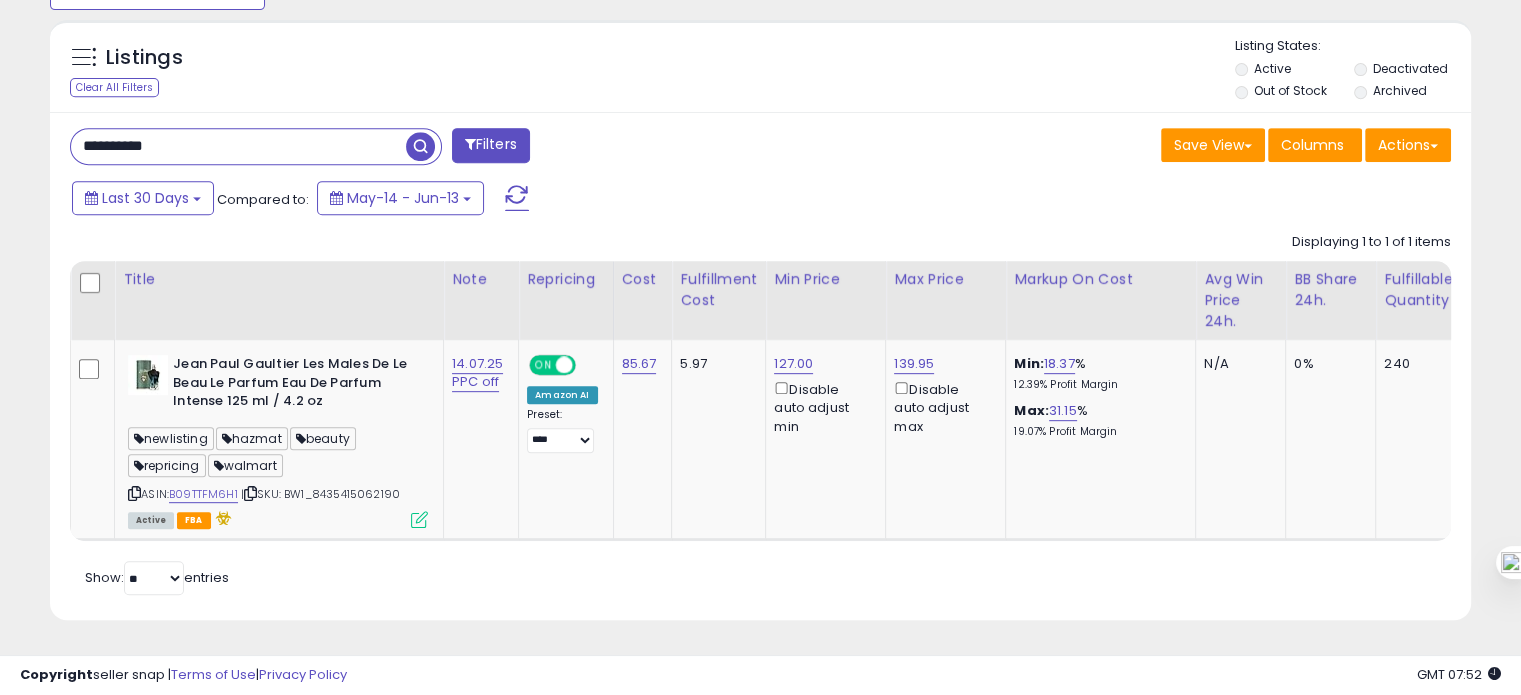 click on "**********" at bounding box center [238, 146] 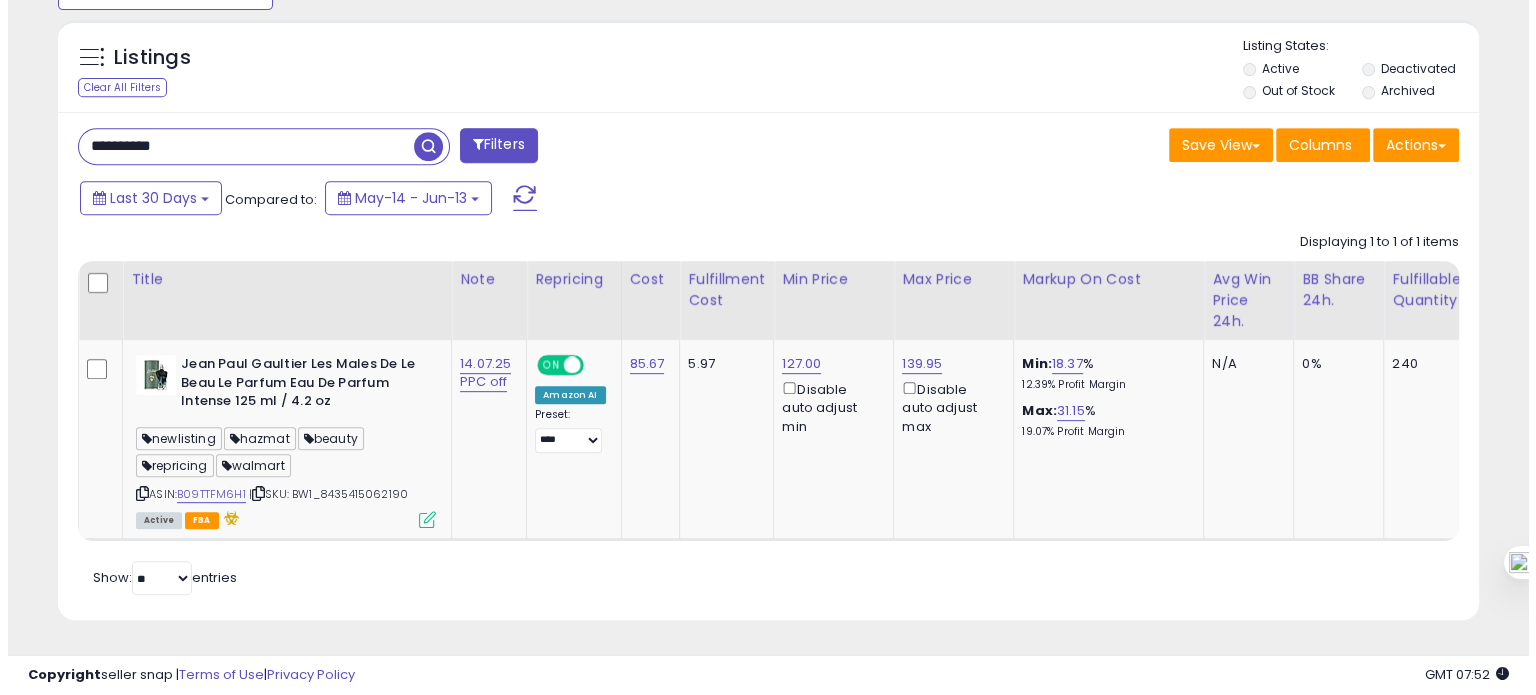 scroll, scrollTop: 674, scrollLeft: 0, axis: vertical 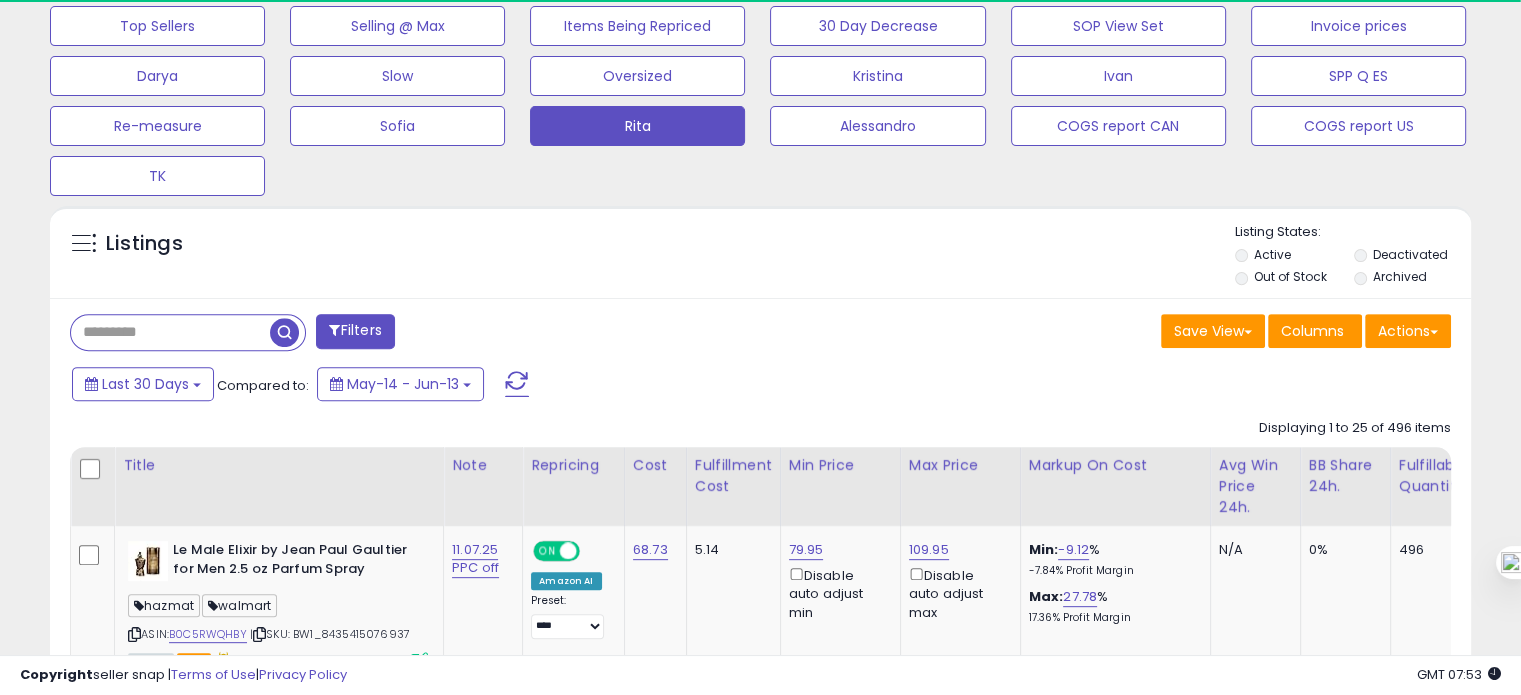 click at bounding box center (170, 332) 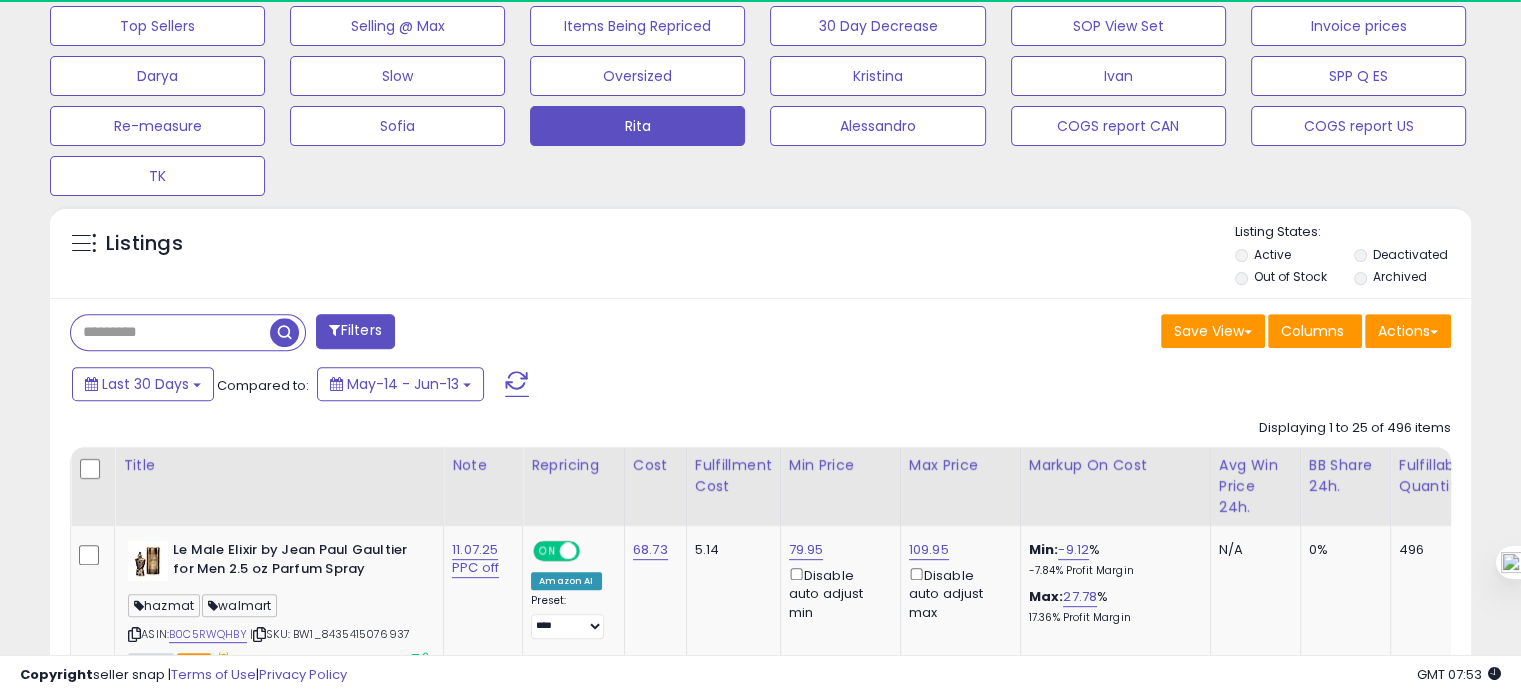 paste on "**********" 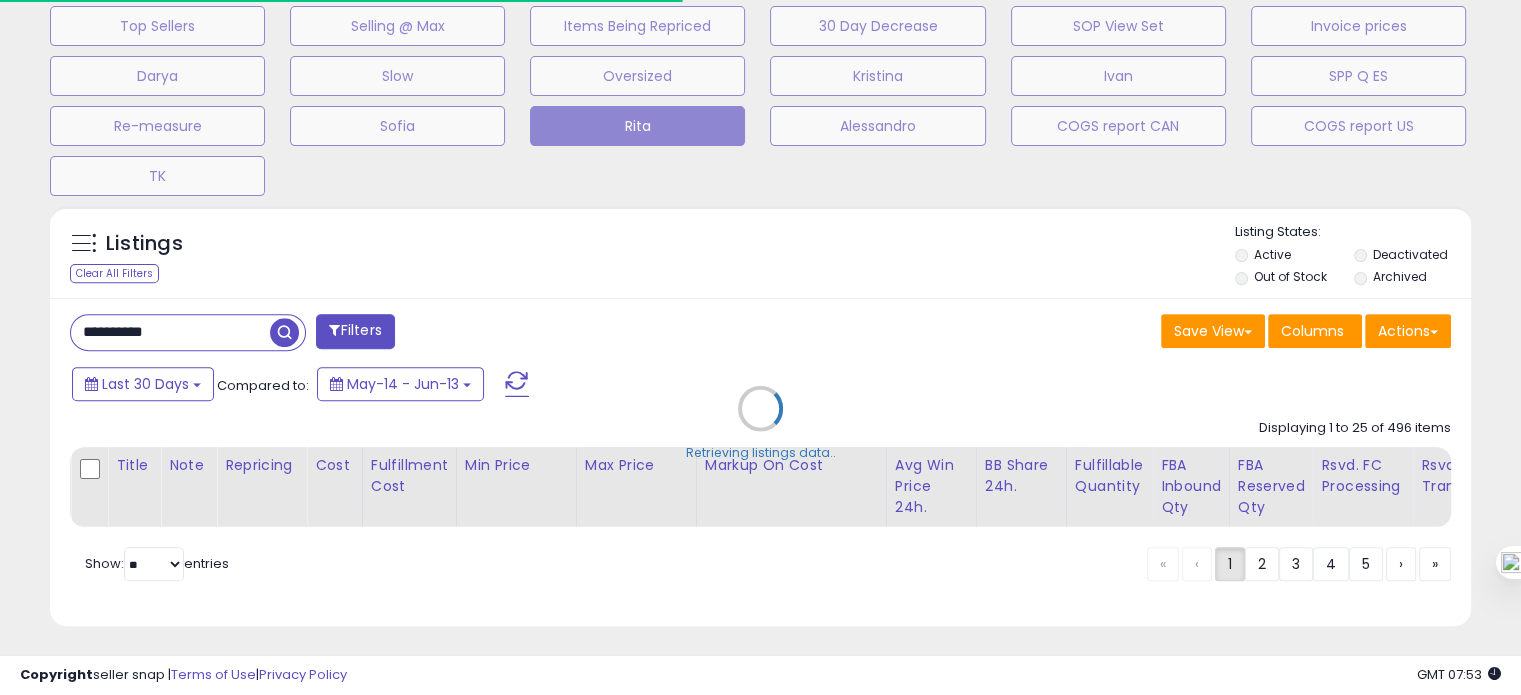 scroll, scrollTop: 999589, scrollLeft: 999176, axis: both 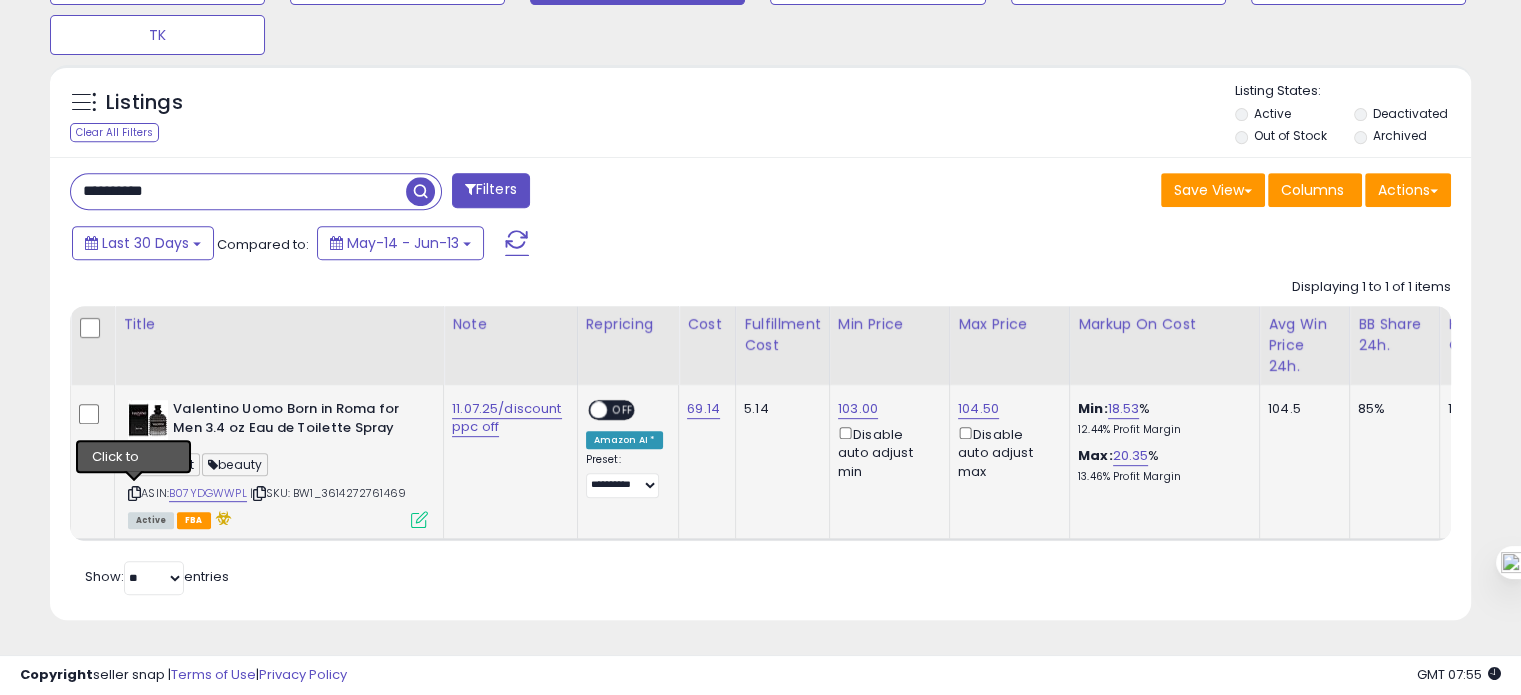 click at bounding box center [134, 493] 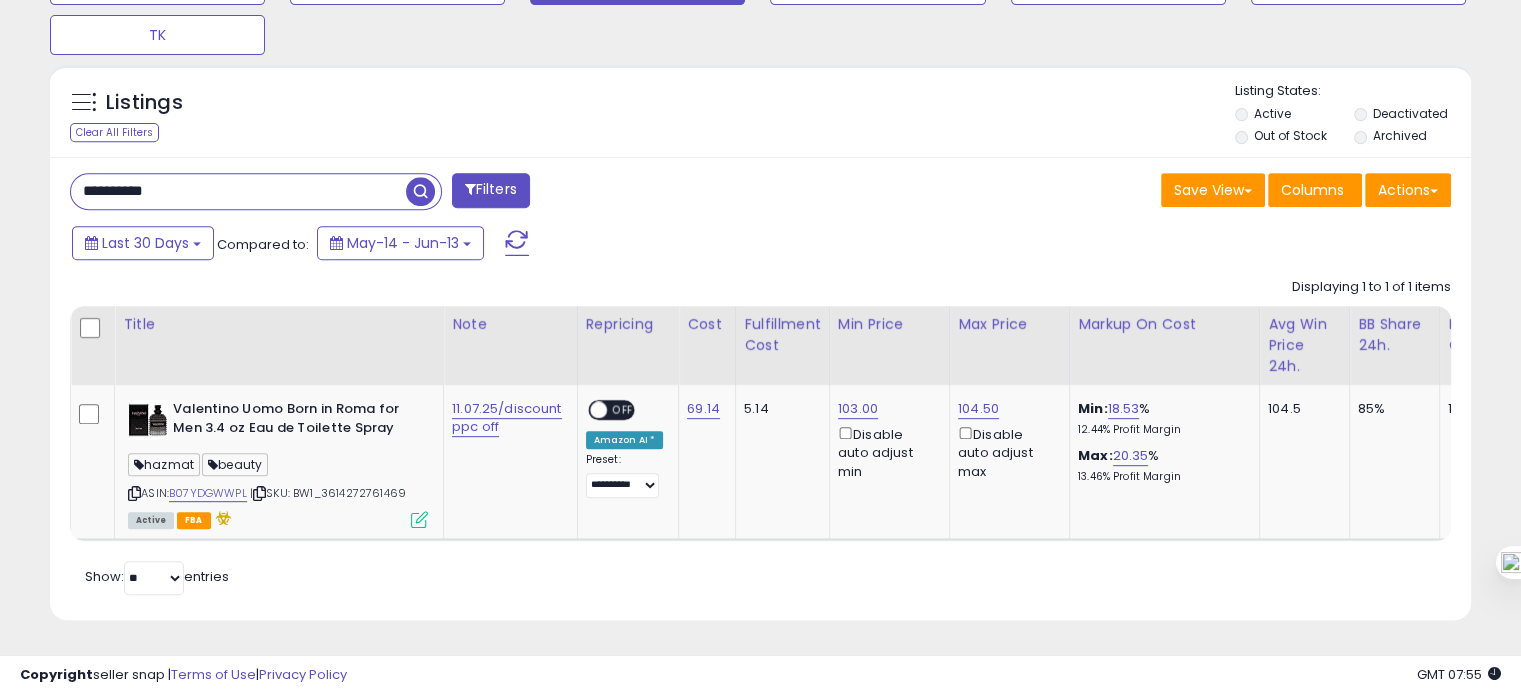 click on "Listings
Clear All Filters" at bounding box center [173, 115] 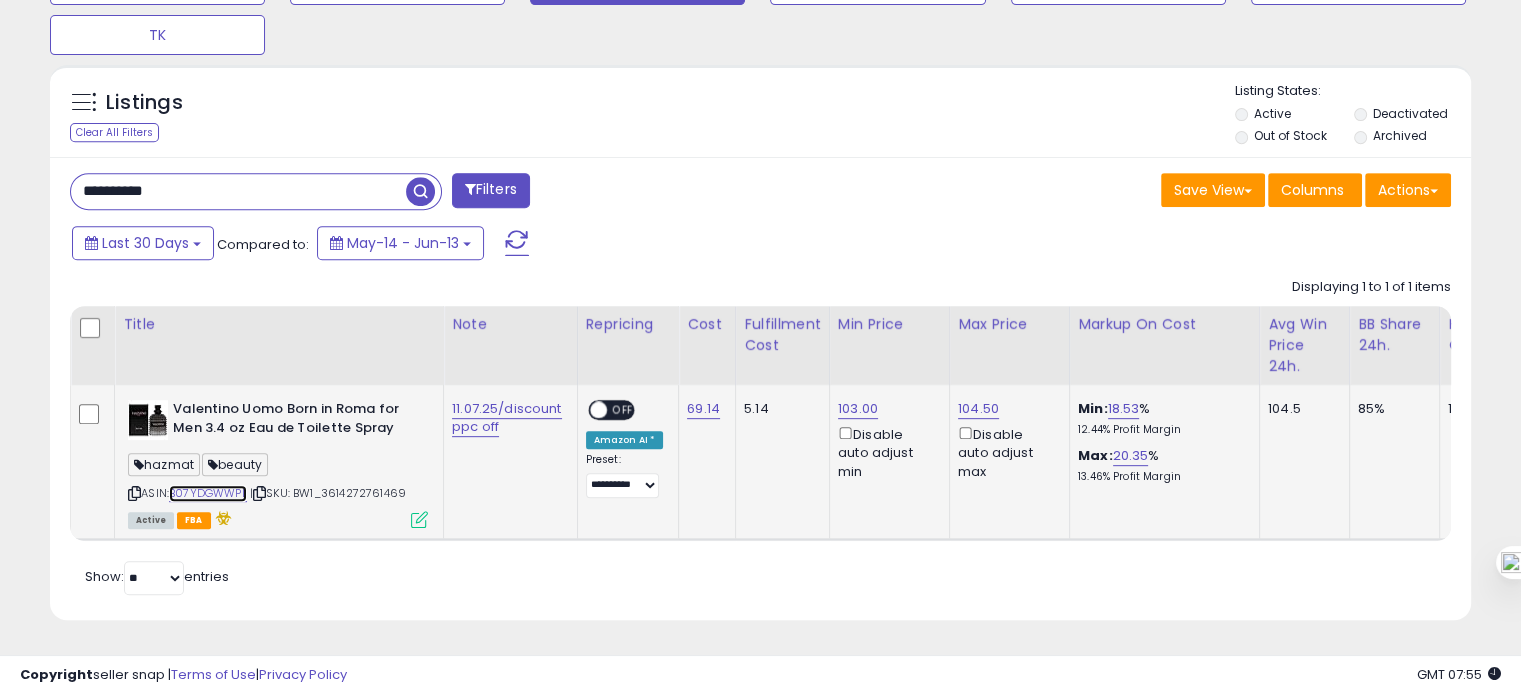 click on "B07YDGWWPL" at bounding box center [208, 493] 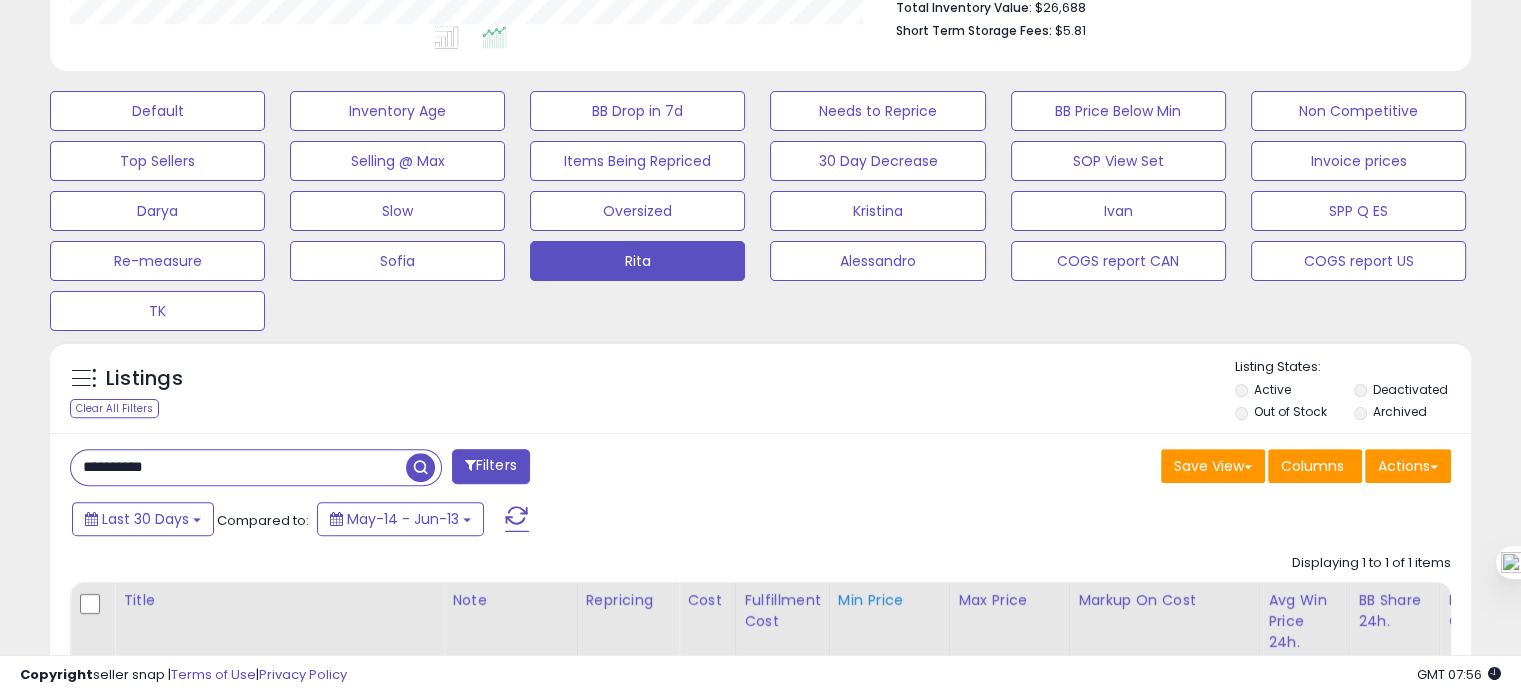 scroll, scrollTop: 828, scrollLeft: 0, axis: vertical 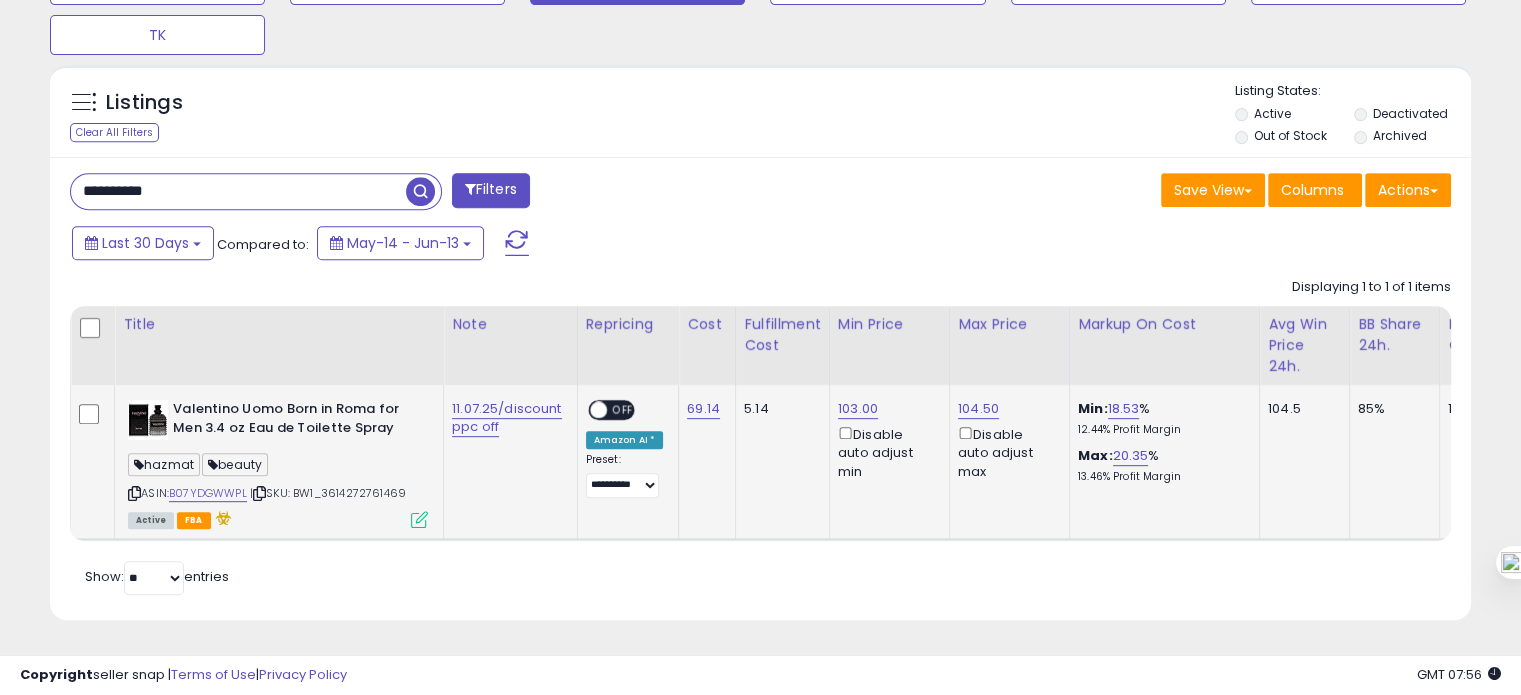 click at bounding box center (134, 493) 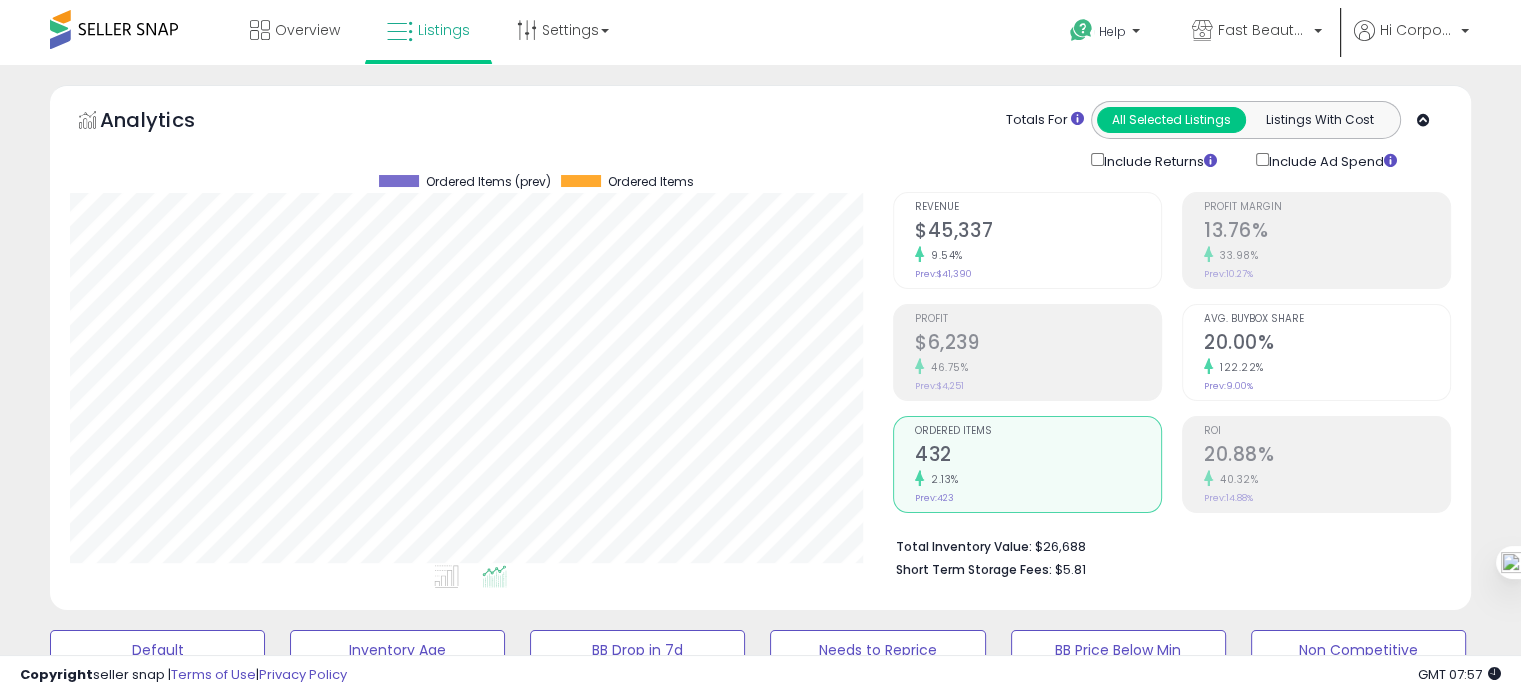 click on "$45,337" 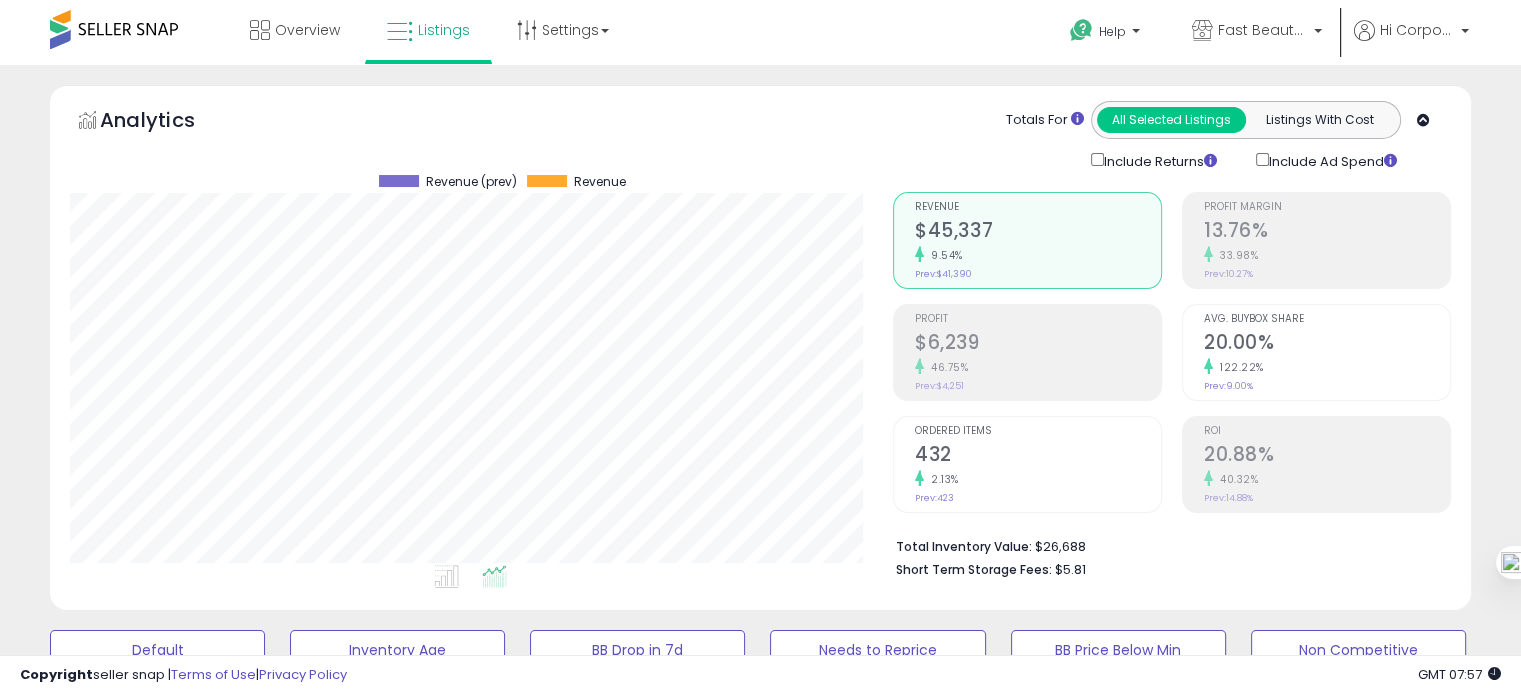click on "$6,239" at bounding box center [1038, 344] 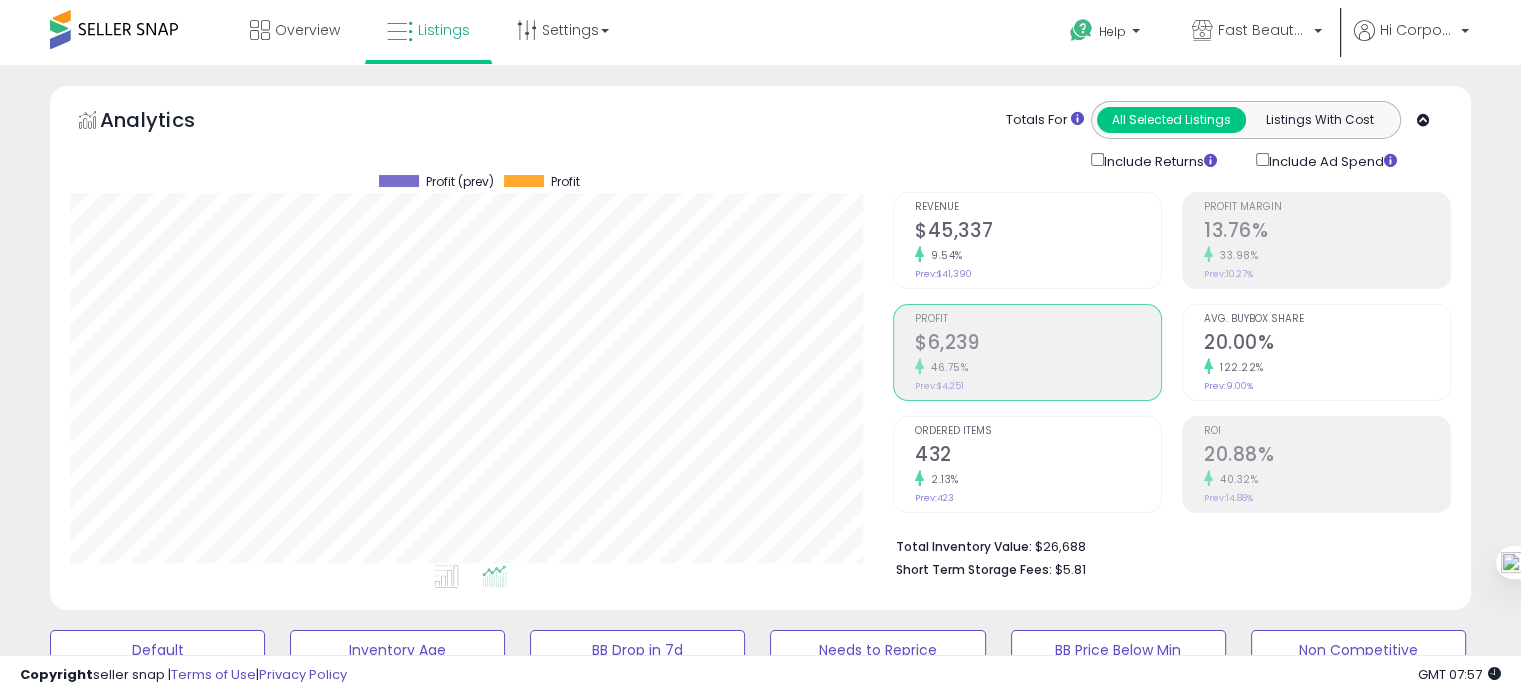 click on "20.00%" at bounding box center [1327, 344] 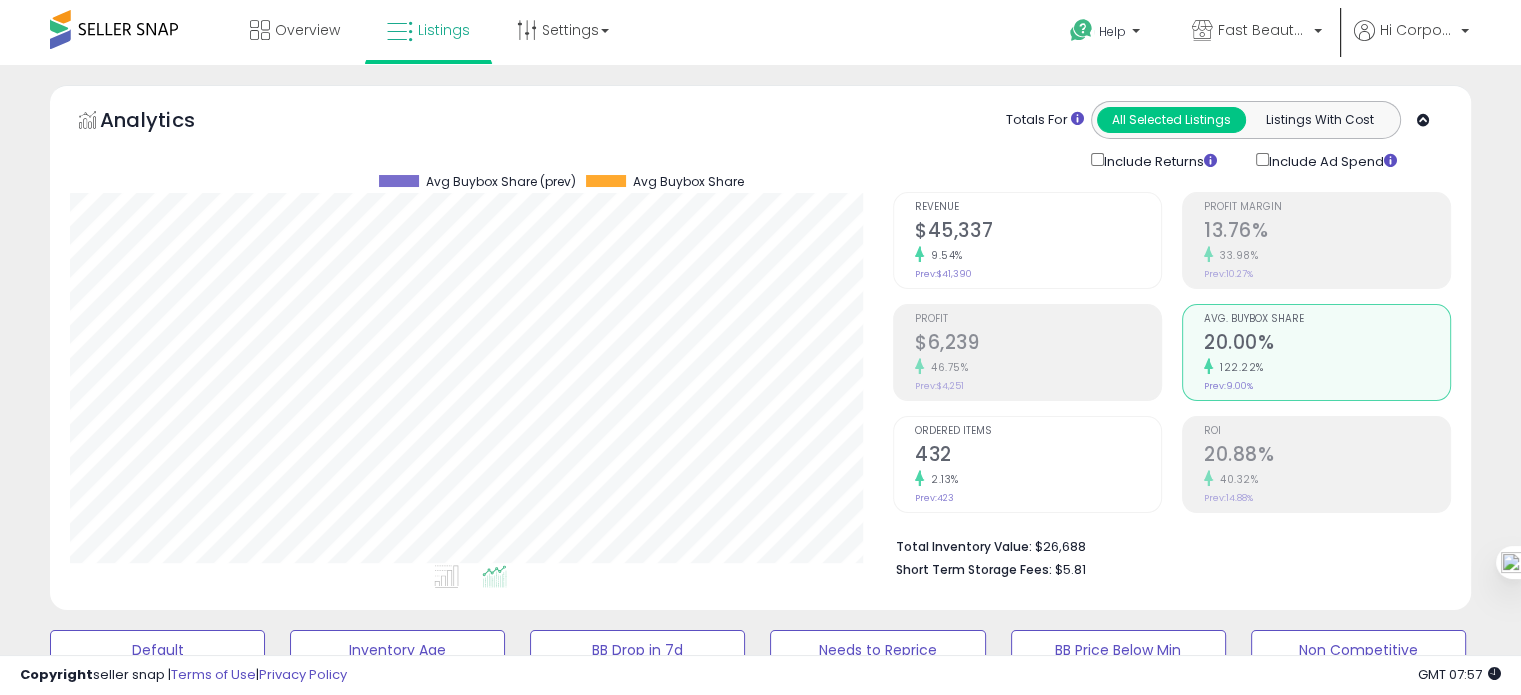 click on "2.13%" at bounding box center (1038, 479) 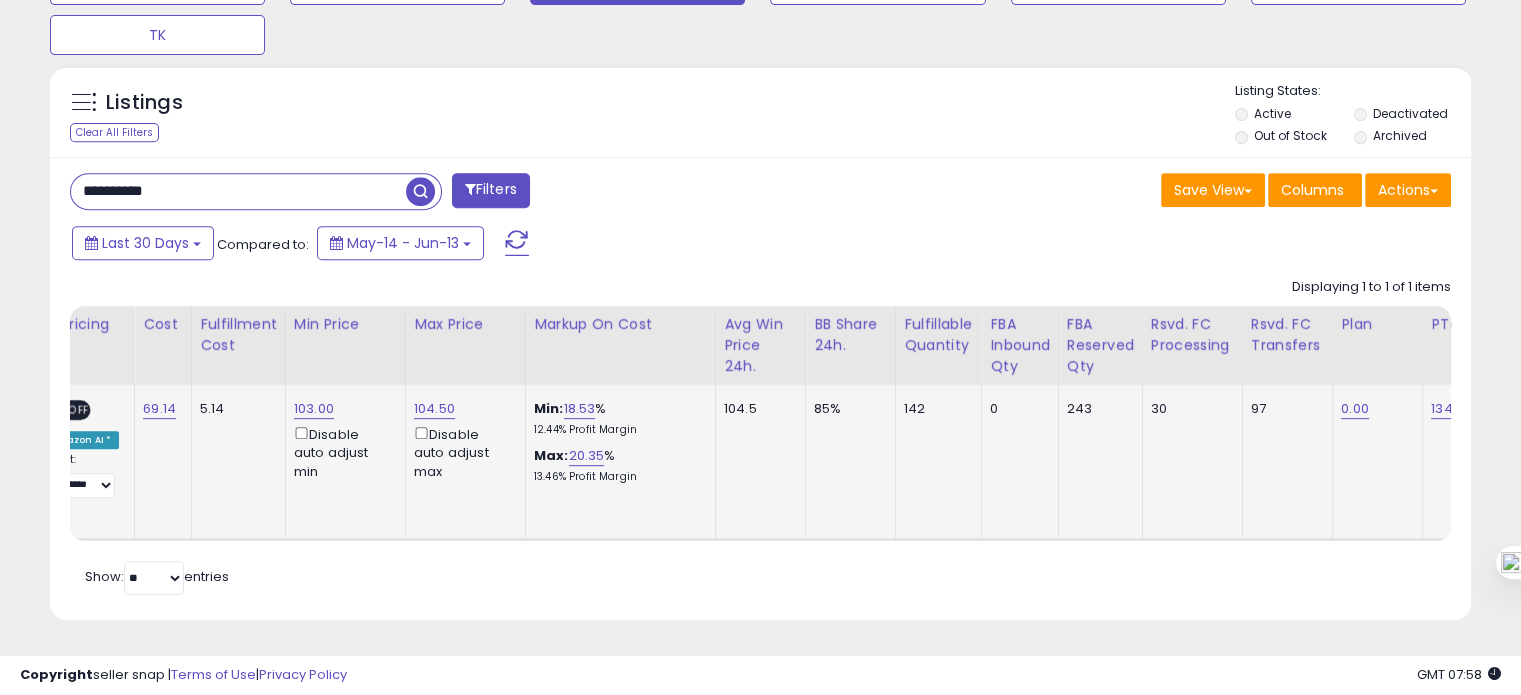 scroll, scrollTop: 0, scrollLeft: 723, axis: horizontal 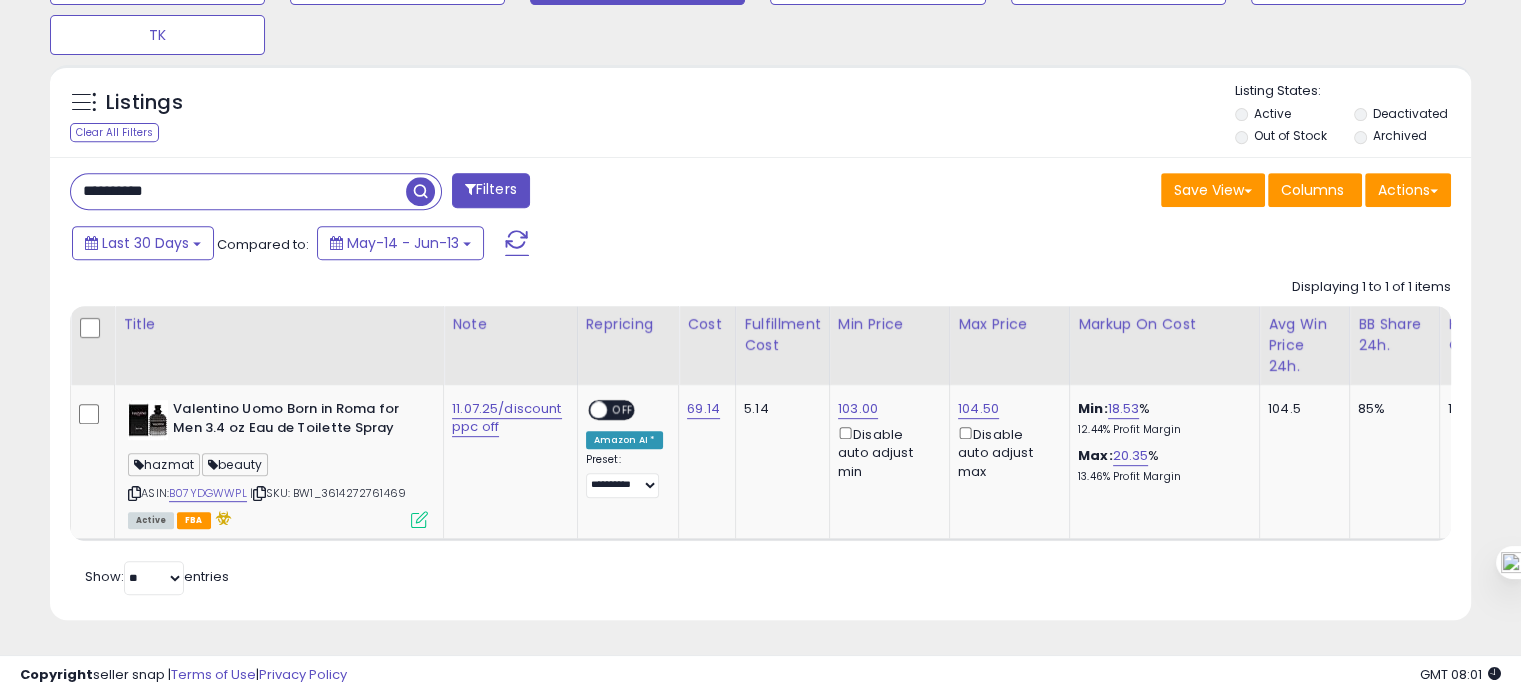 click on "Listings" at bounding box center (159, 108) 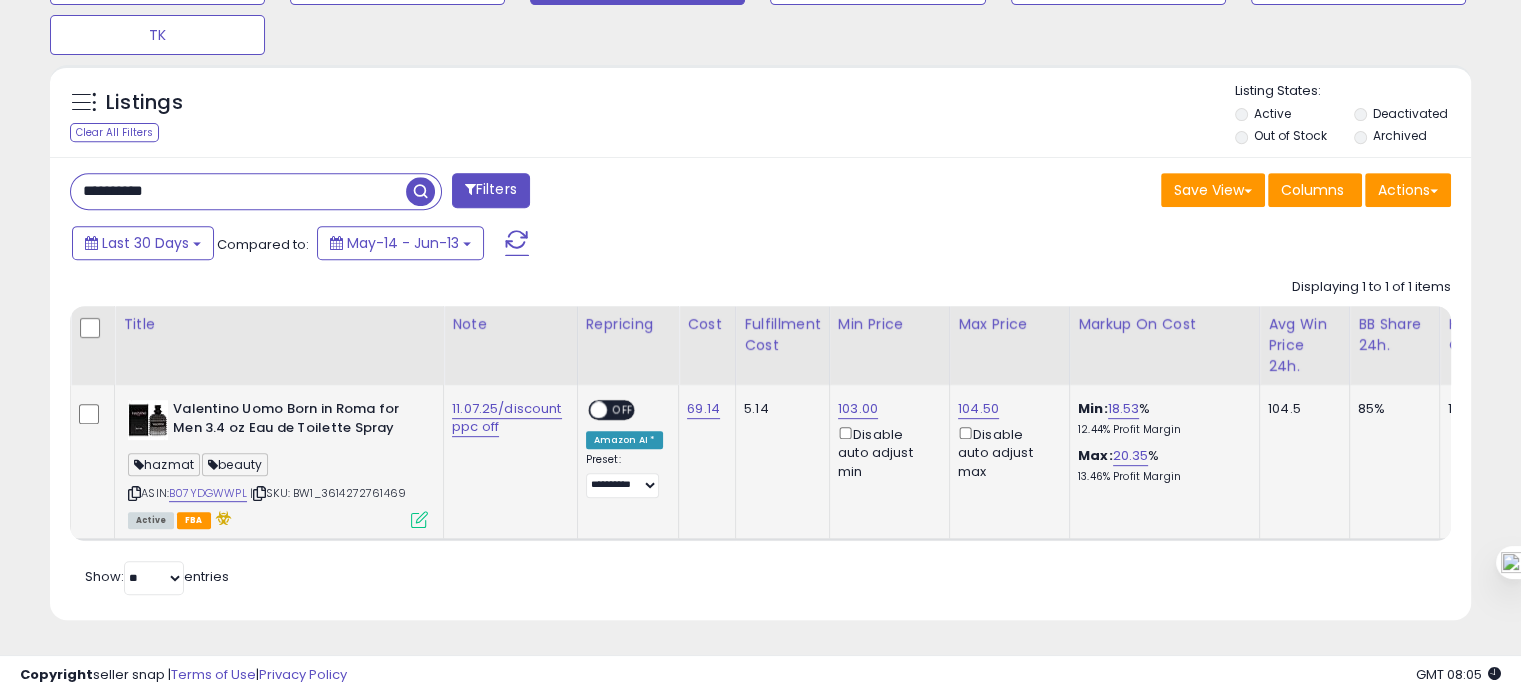 scroll, scrollTop: 0, scrollLeft: 312, axis: horizontal 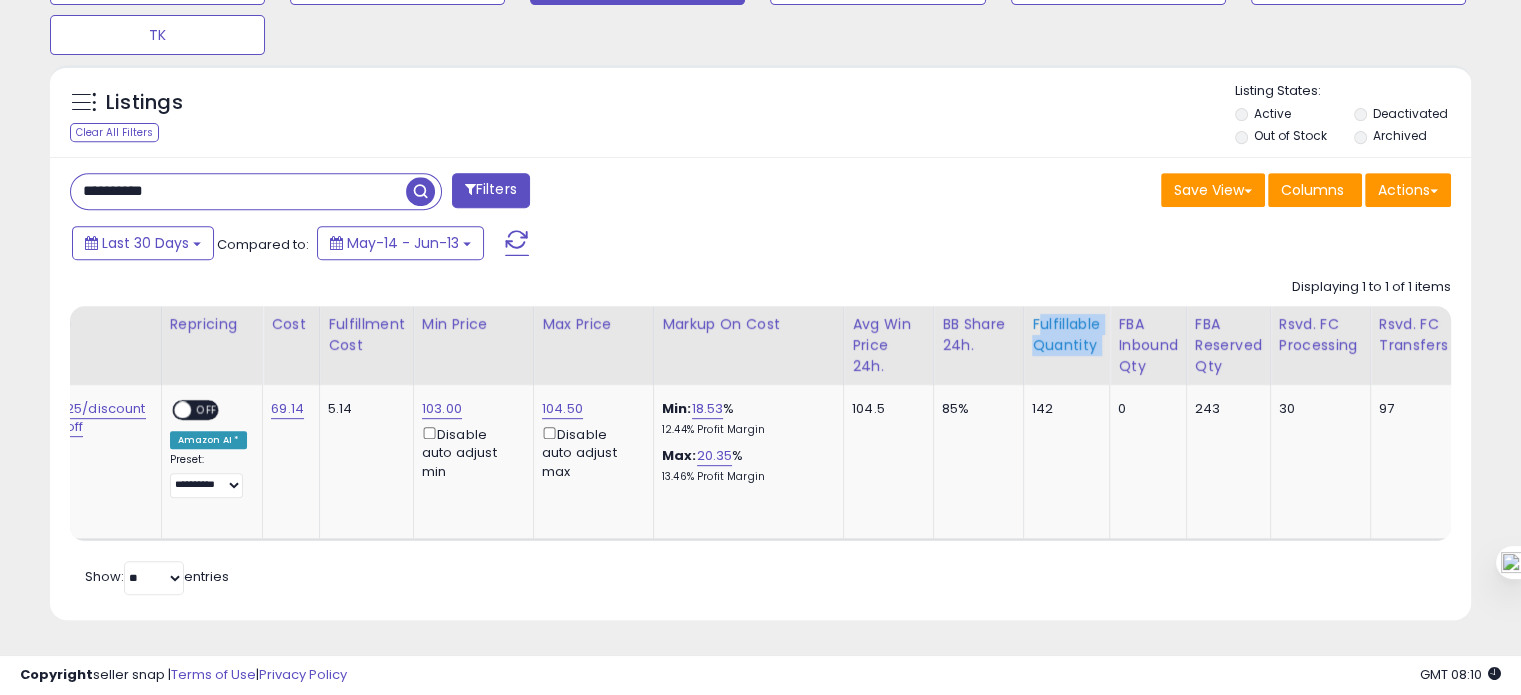 drag, startPoint x: 1091, startPoint y: 335, endPoint x: 1033, endPoint y: 316, distance: 61.03278 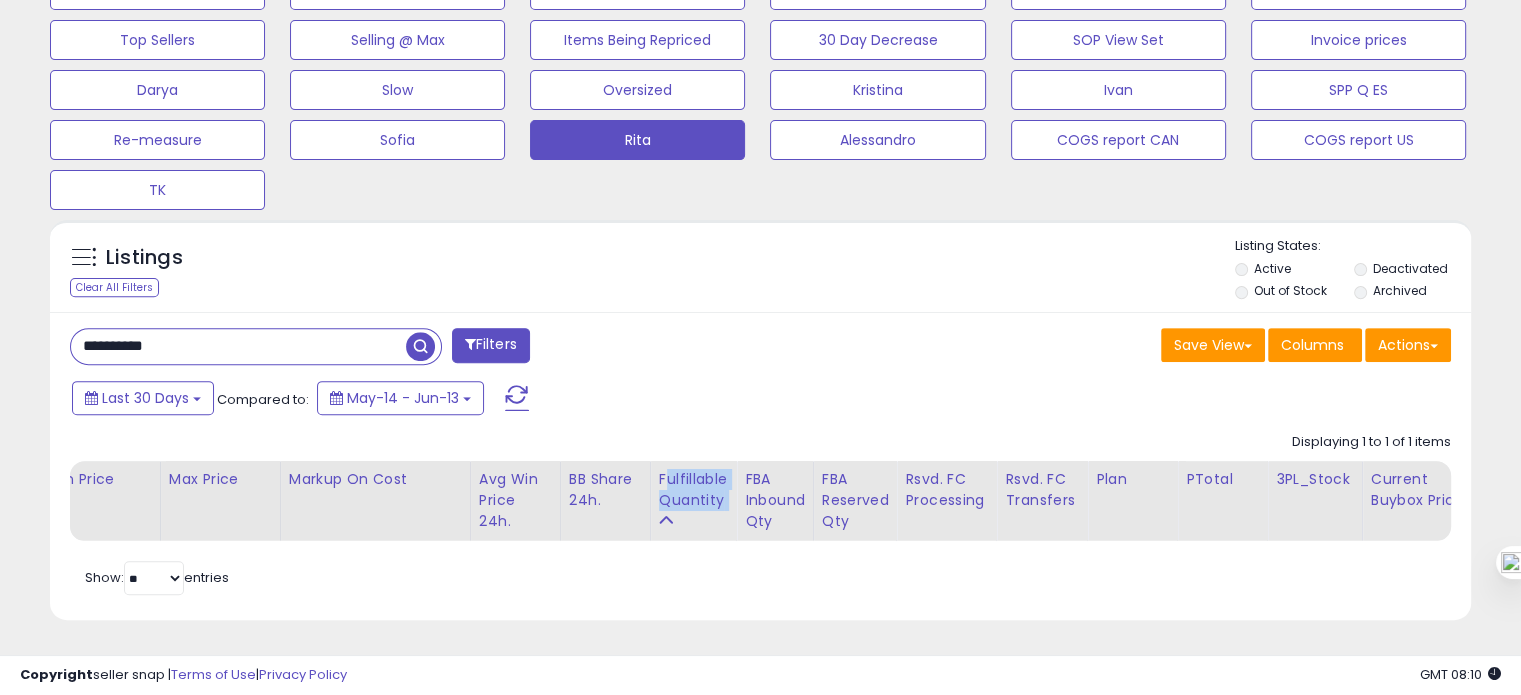 scroll, scrollTop: 674, scrollLeft: 0, axis: vertical 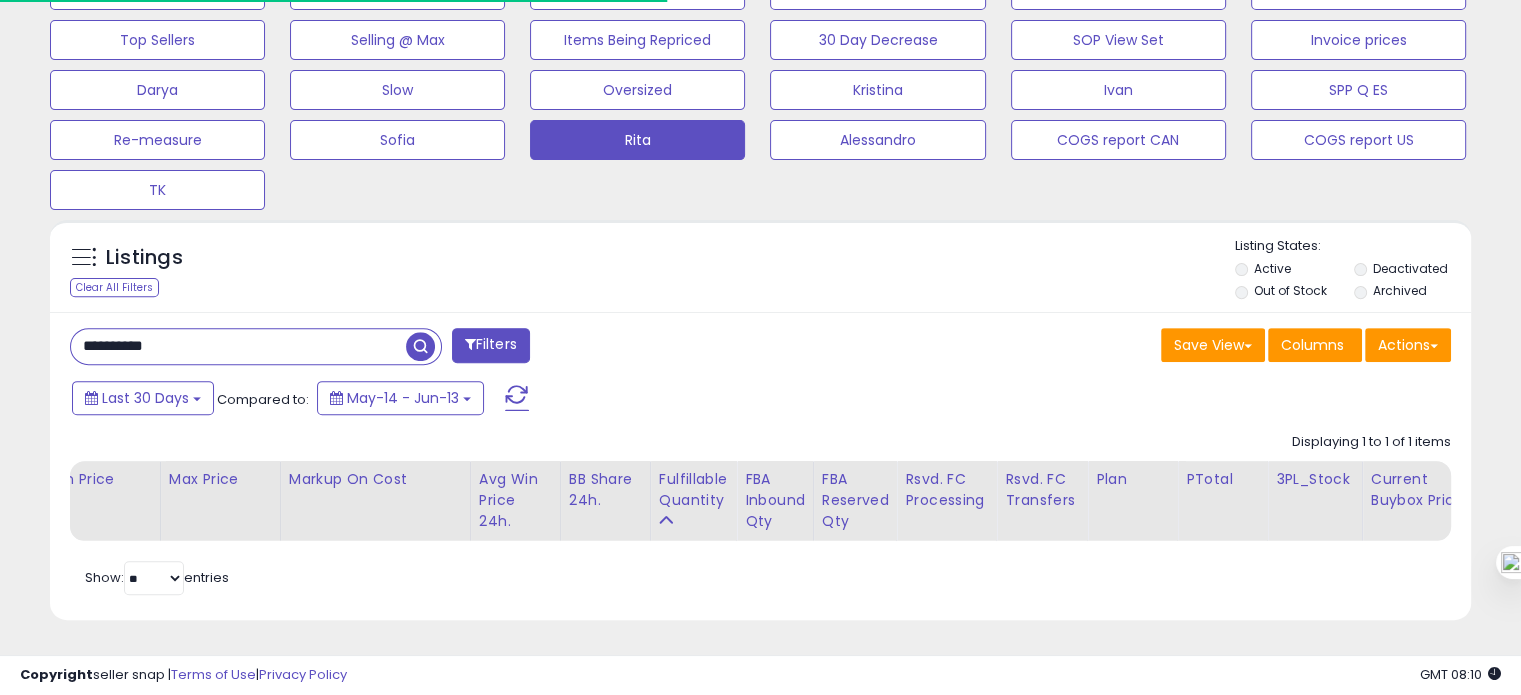 click on "Listings
Clear All Filters
Listing States:" at bounding box center (760, 271) 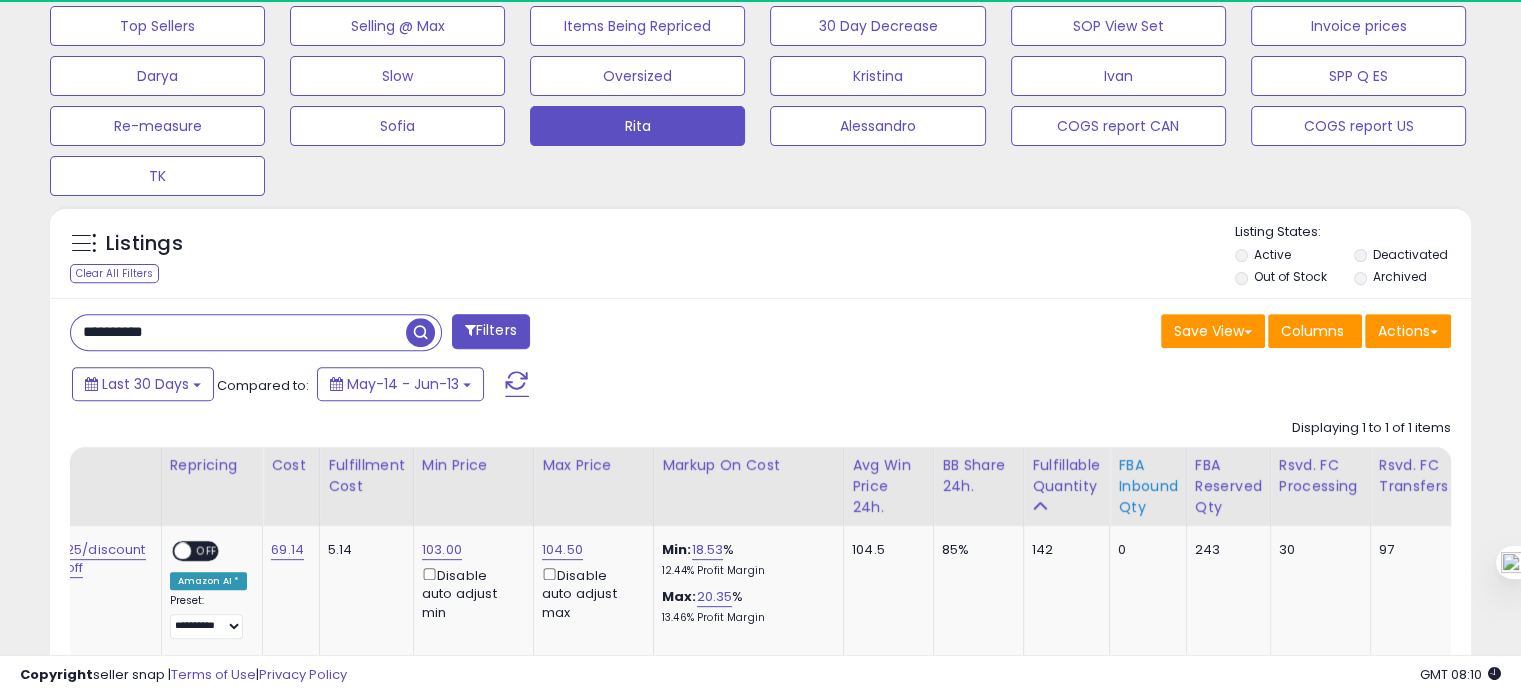 scroll, scrollTop: 828, scrollLeft: 0, axis: vertical 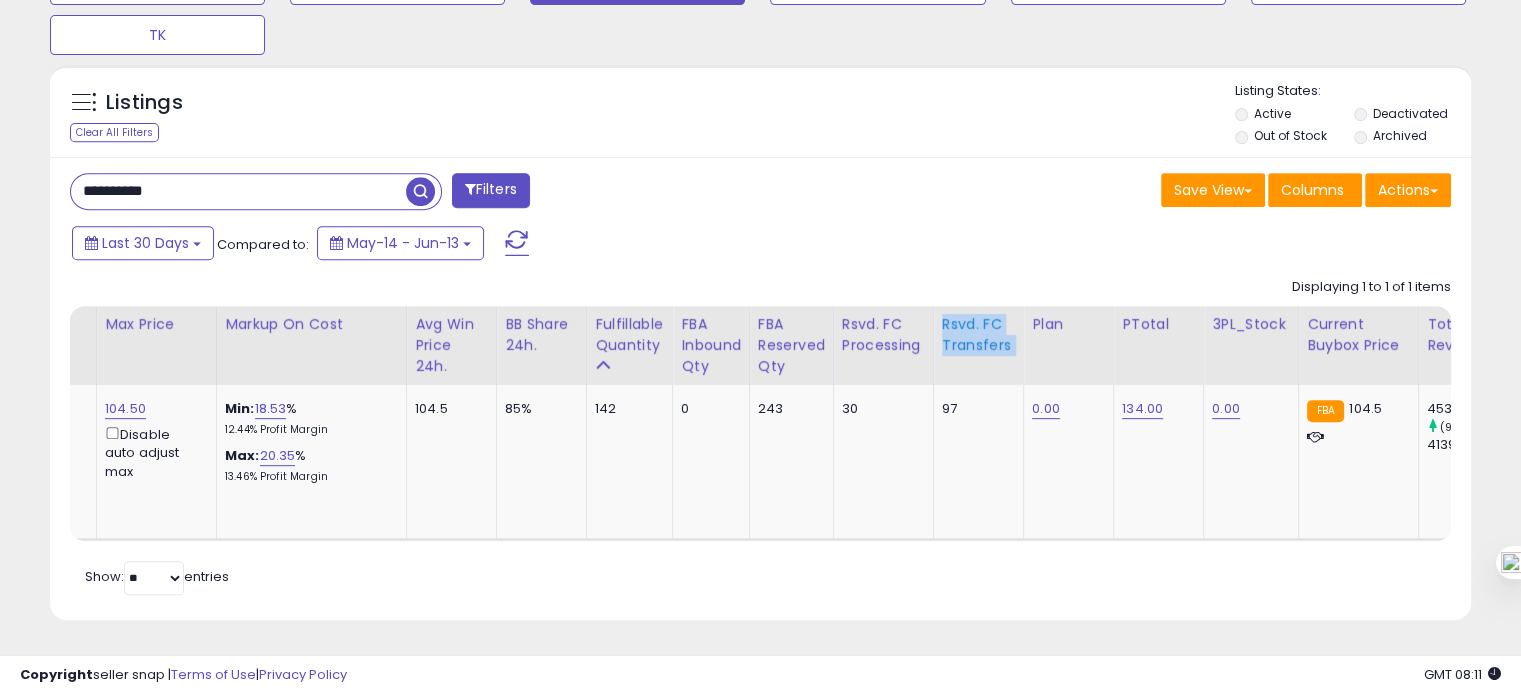 drag, startPoint x: 1008, startPoint y: 329, endPoint x: 935, endPoint y: 308, distance: 75.96052 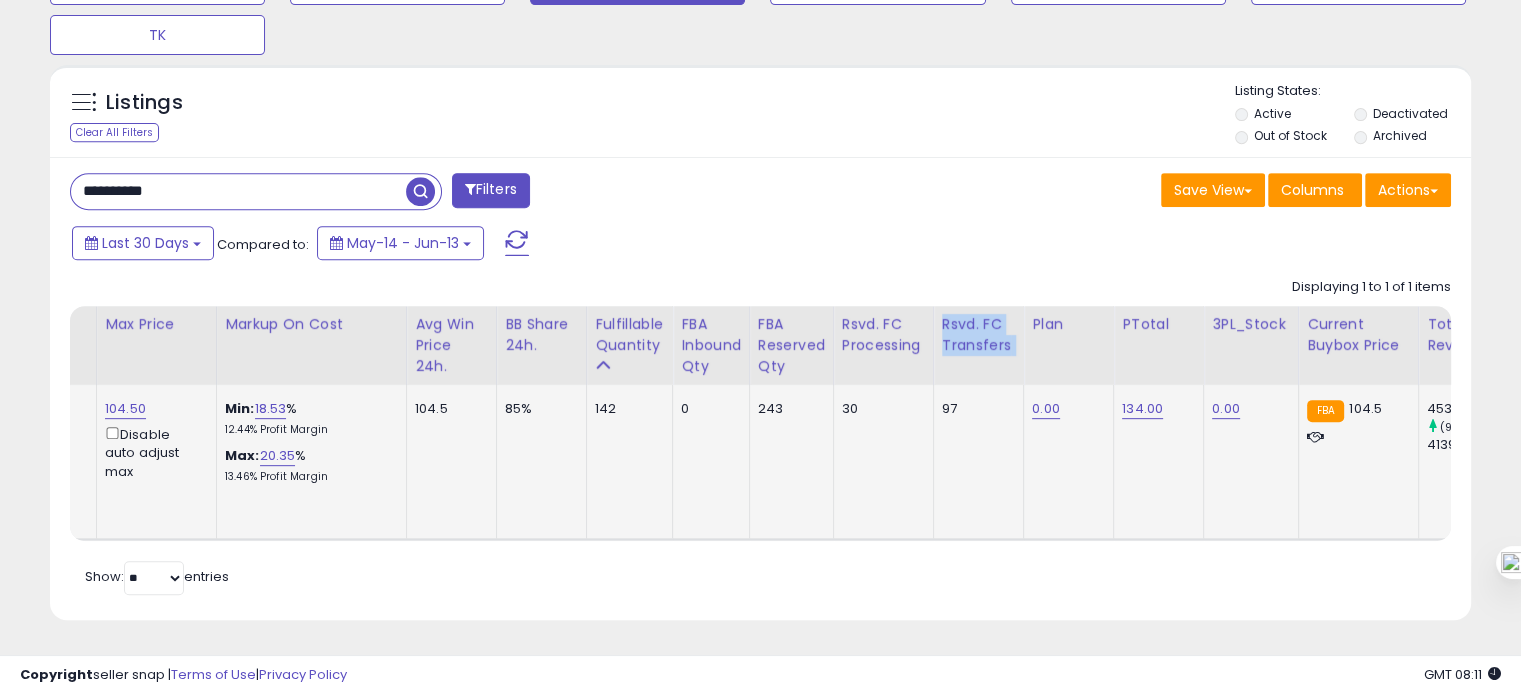 scroll, scrollTop: 0, scrollLeft: 1427, axis: horizontal 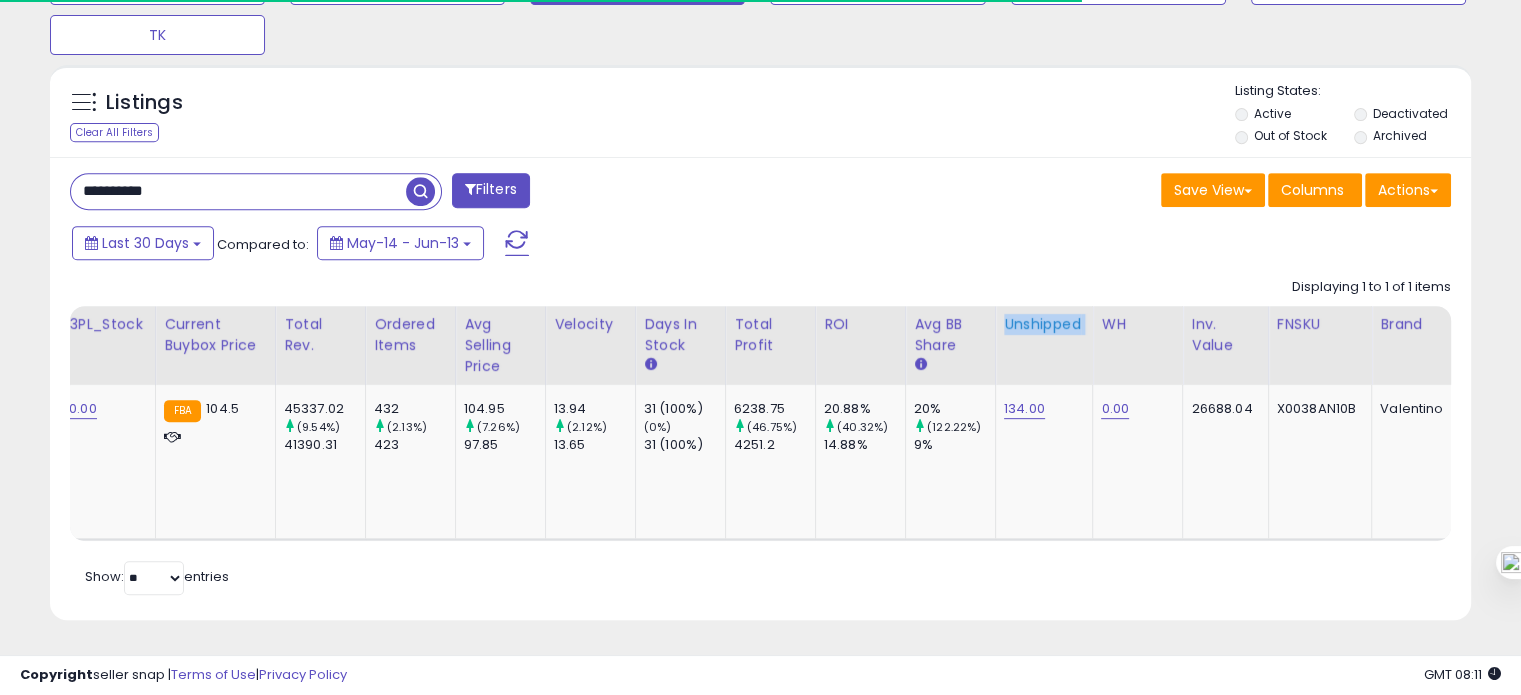 drag, startPoint x: 1084, startPoint y: 311, endPoint x: 996, endPoint y: 309, distance: 88.02273 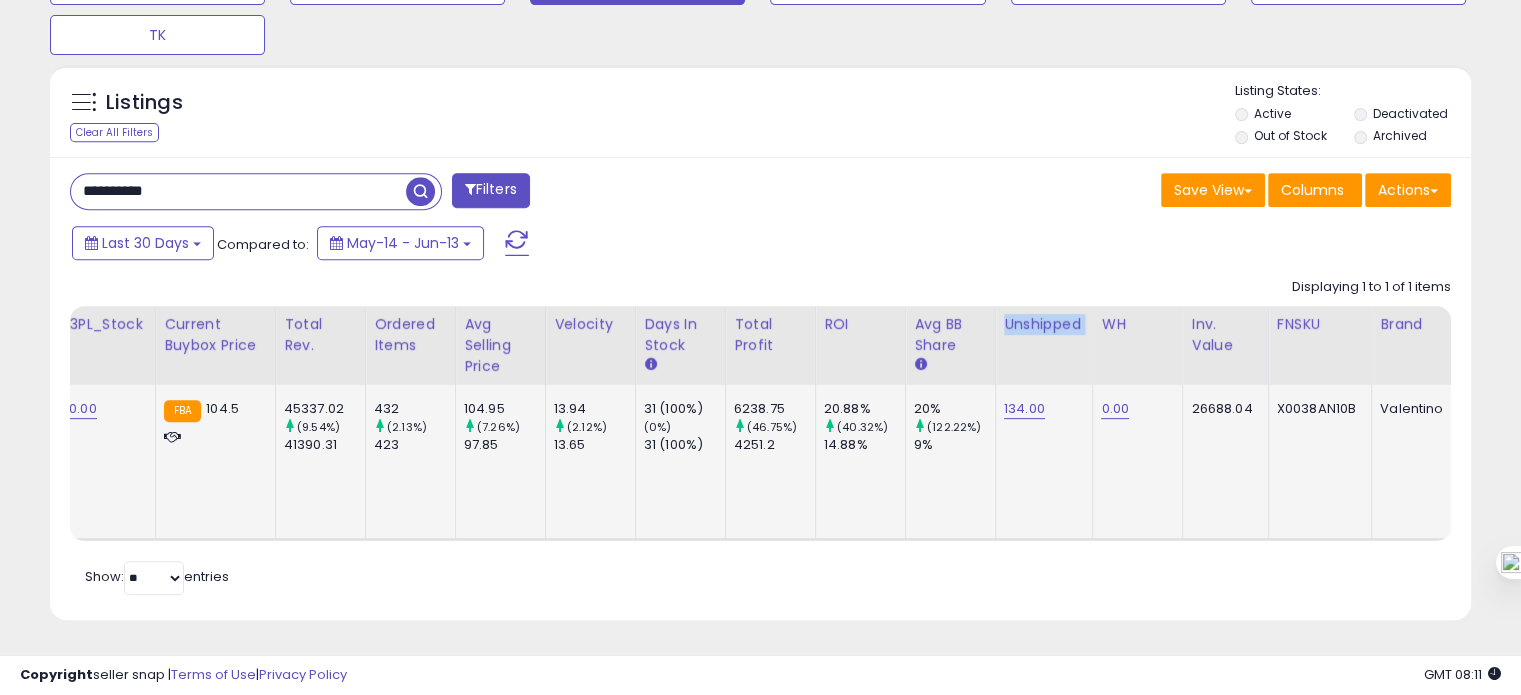 scroll, scrollTop: 0, scrollLeft: 1384, axis: horizontal 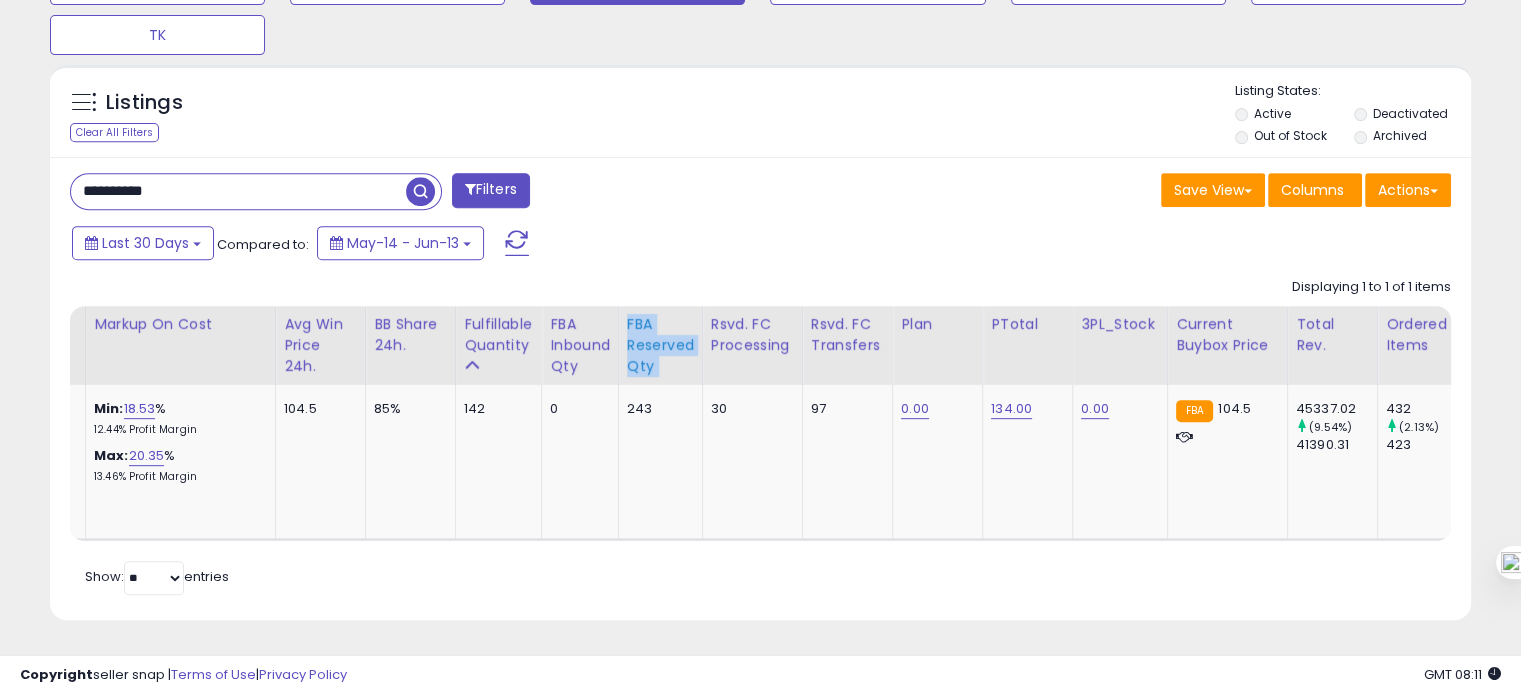 drag, startPoint x: 649, startPoint y: 351, endPoint x: 614, endPoint y: 306, distance: 57.00877 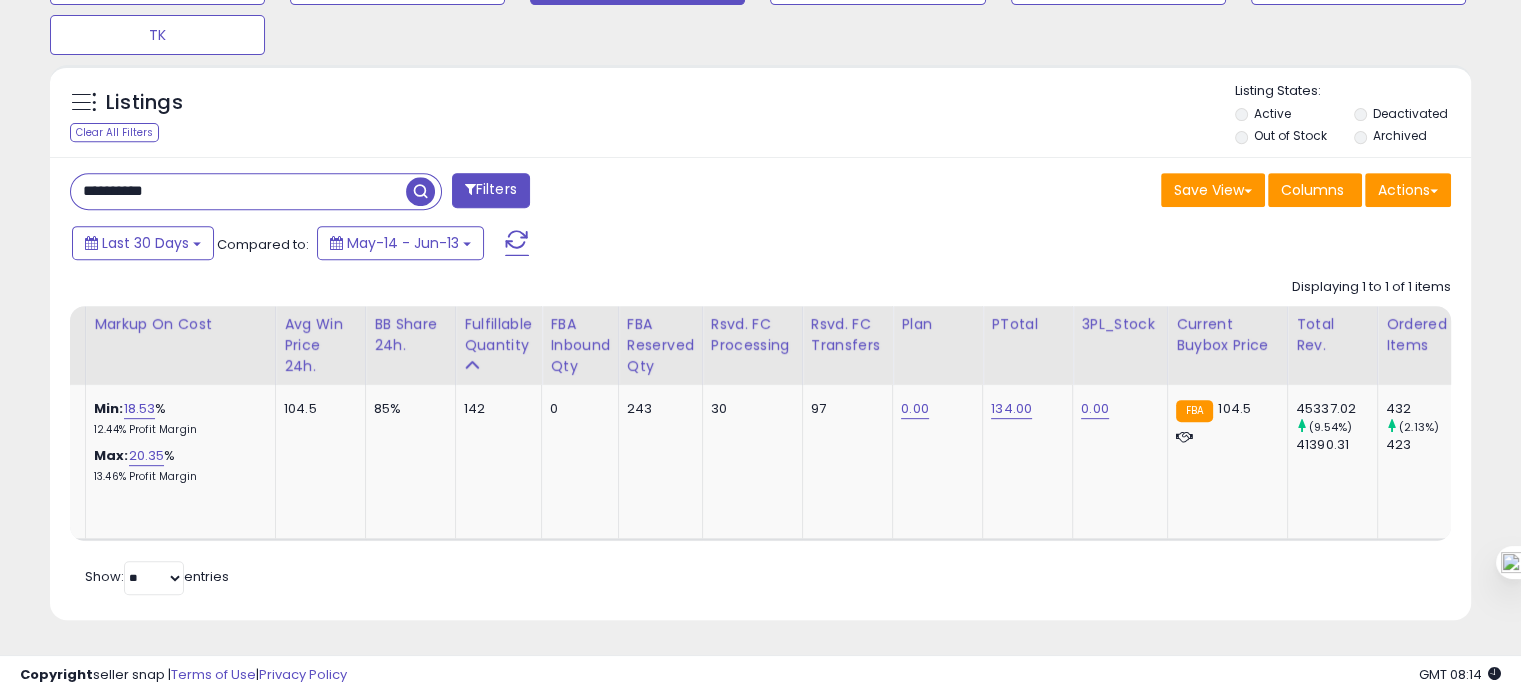 click on "**********" at bounding box center [238, 191] 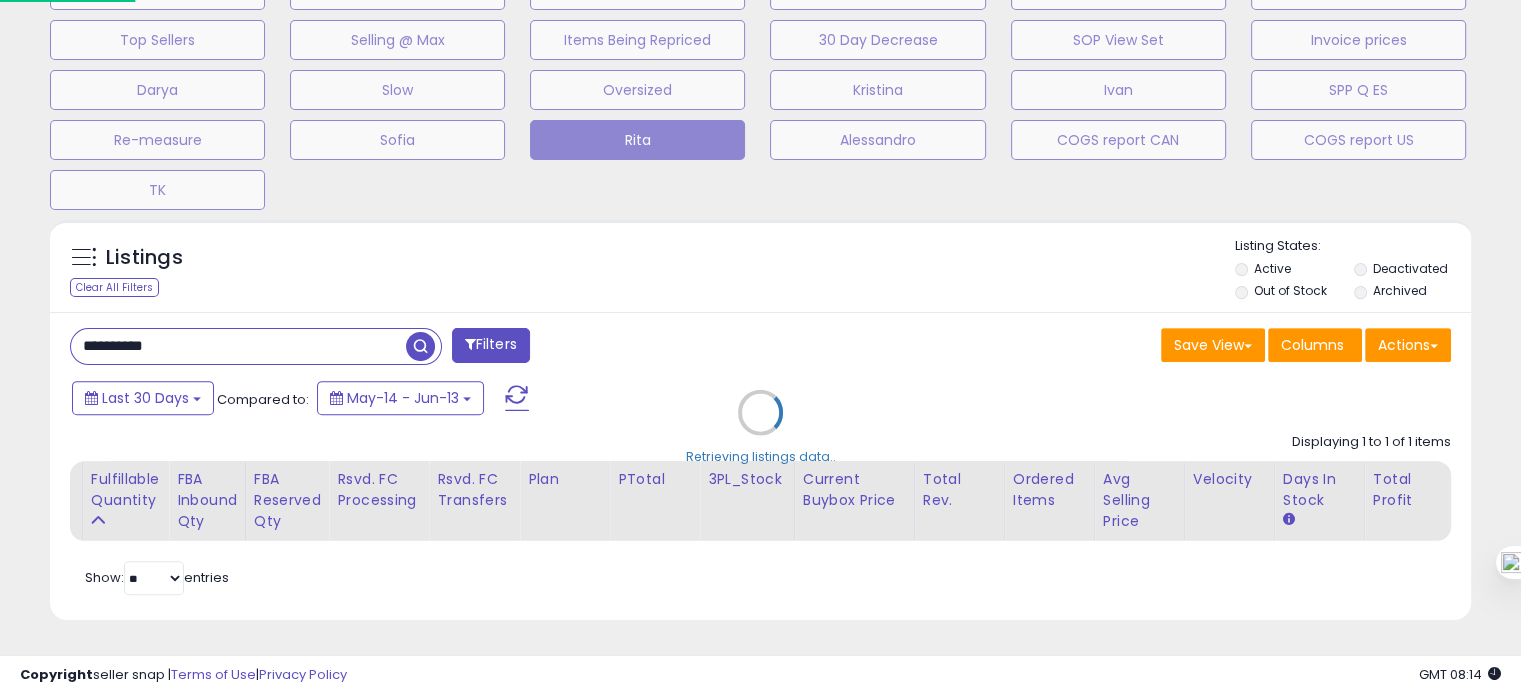 scroll, scrollTop: 999589, scrollLeft: 999168, axis: both 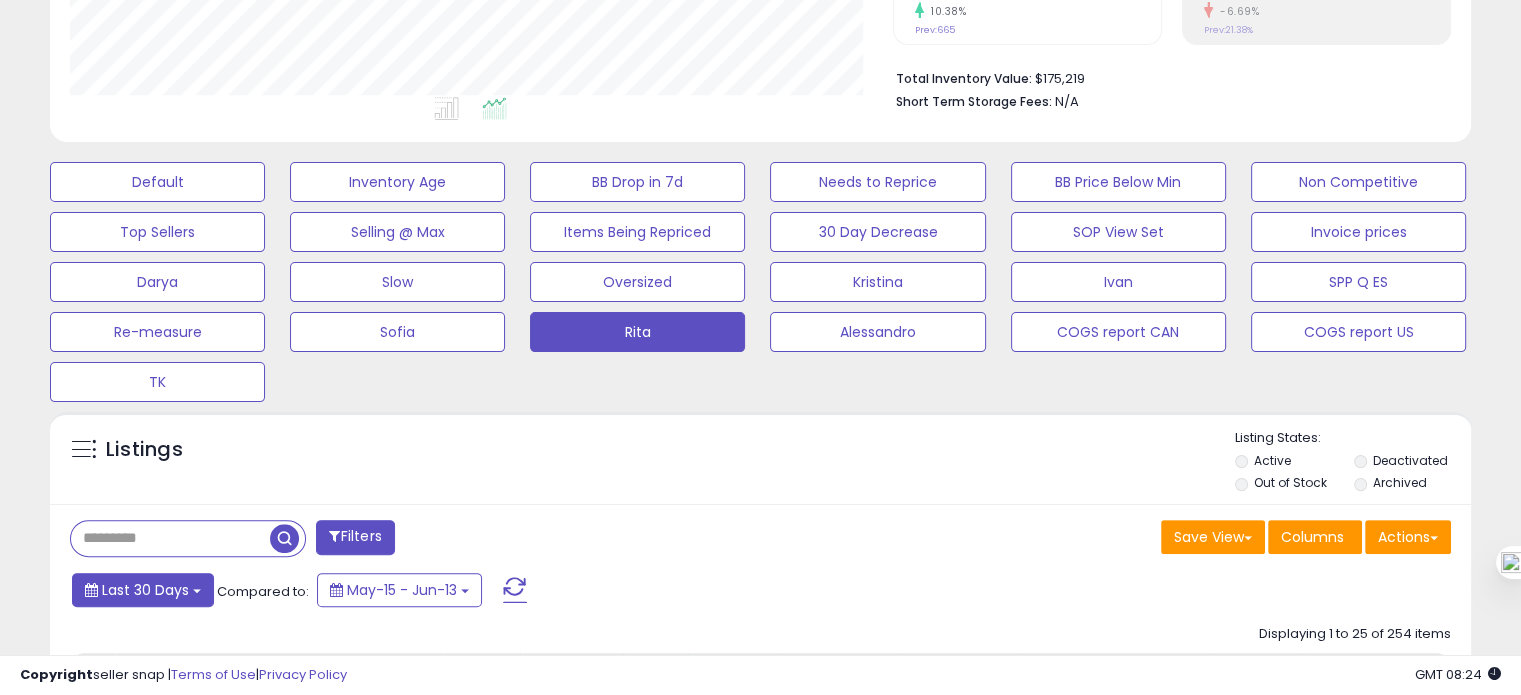 click on "Last 30 Days" at bounding box center [143, 590] 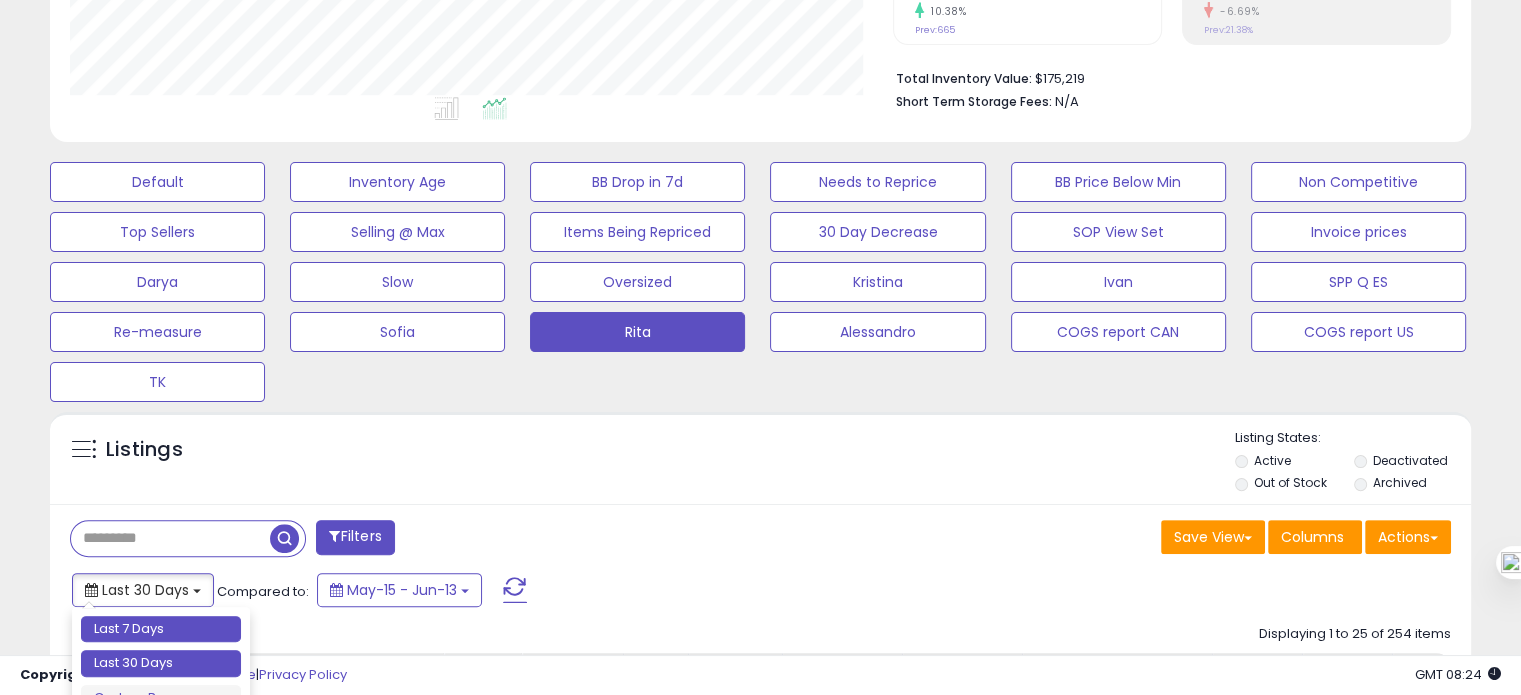 type on "**********" 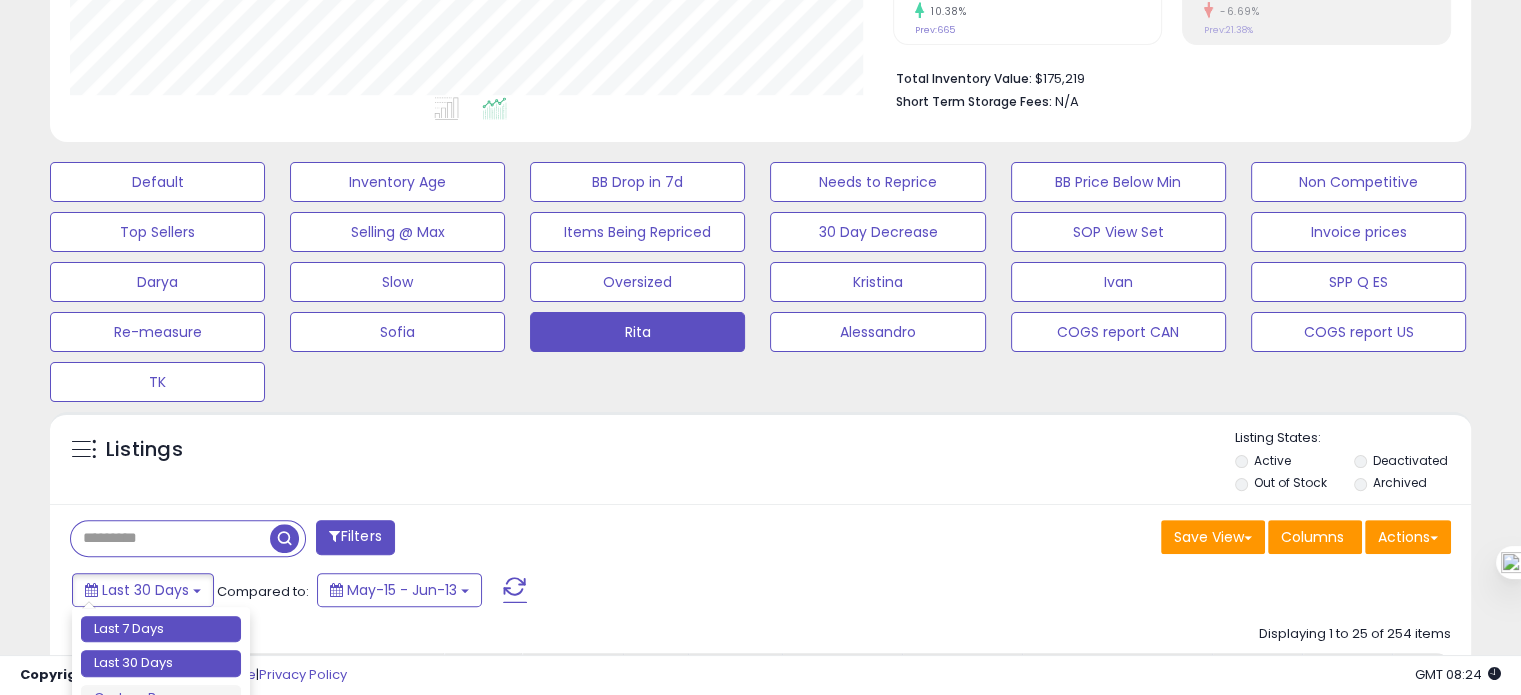 click on "Last 7 Days" at bounding box center [161, 629] 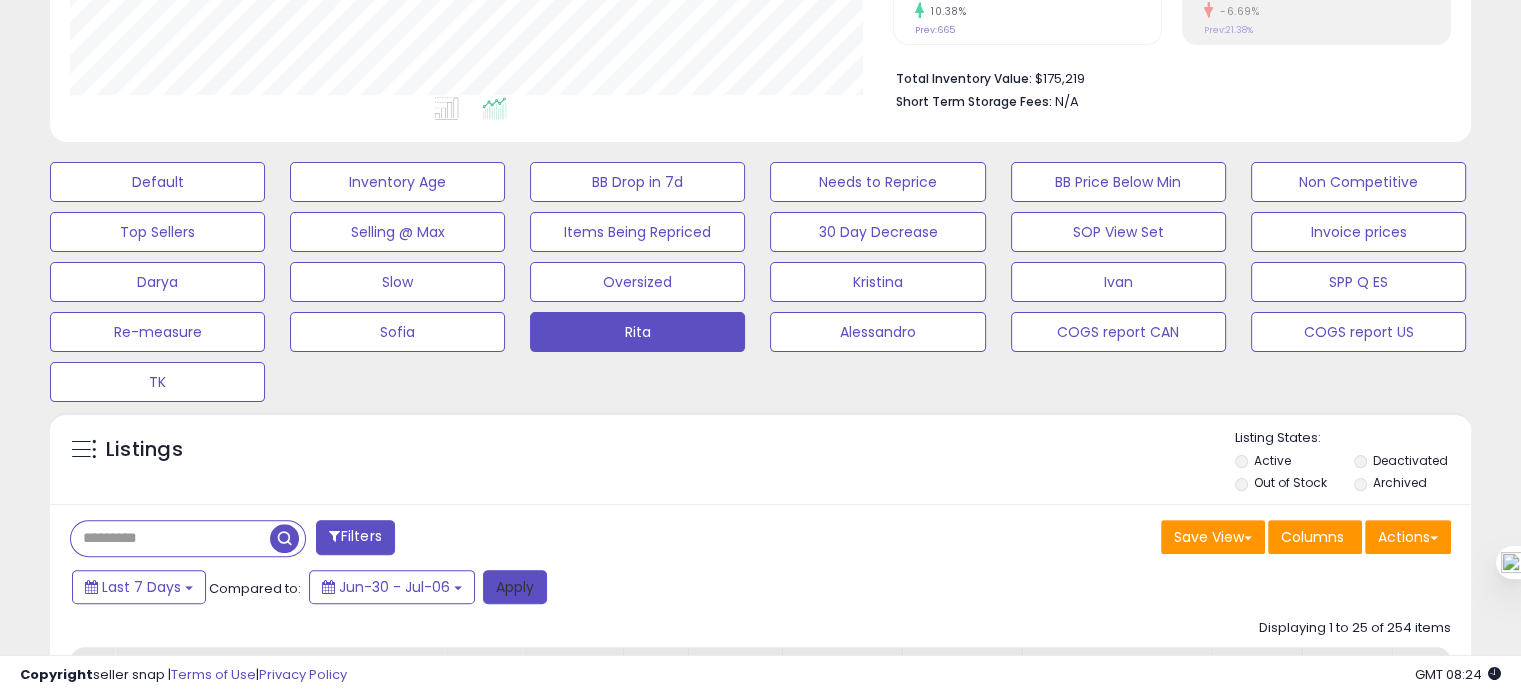click on "Apply" at bounding box center [515, 587] 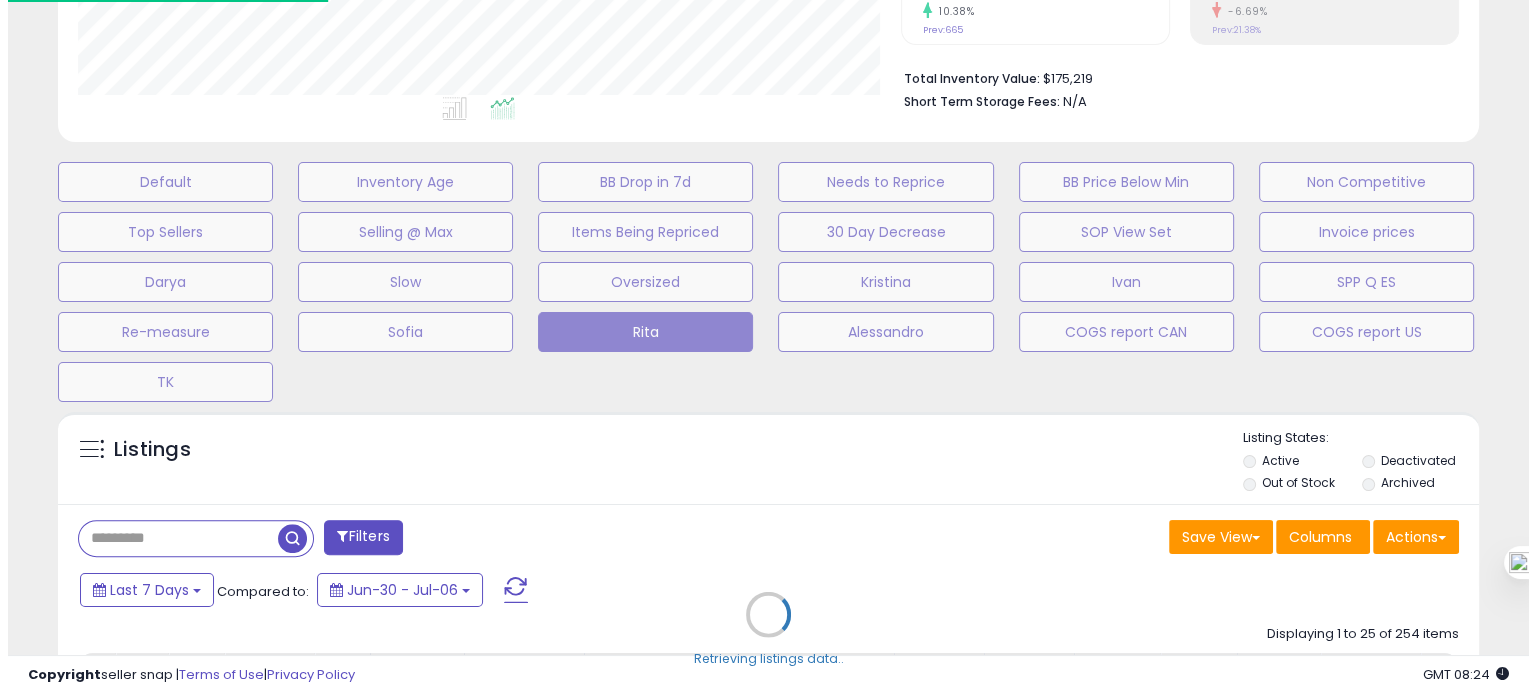 scroll, scrollTop: 999589, scrollLeft: 999168, axis: both 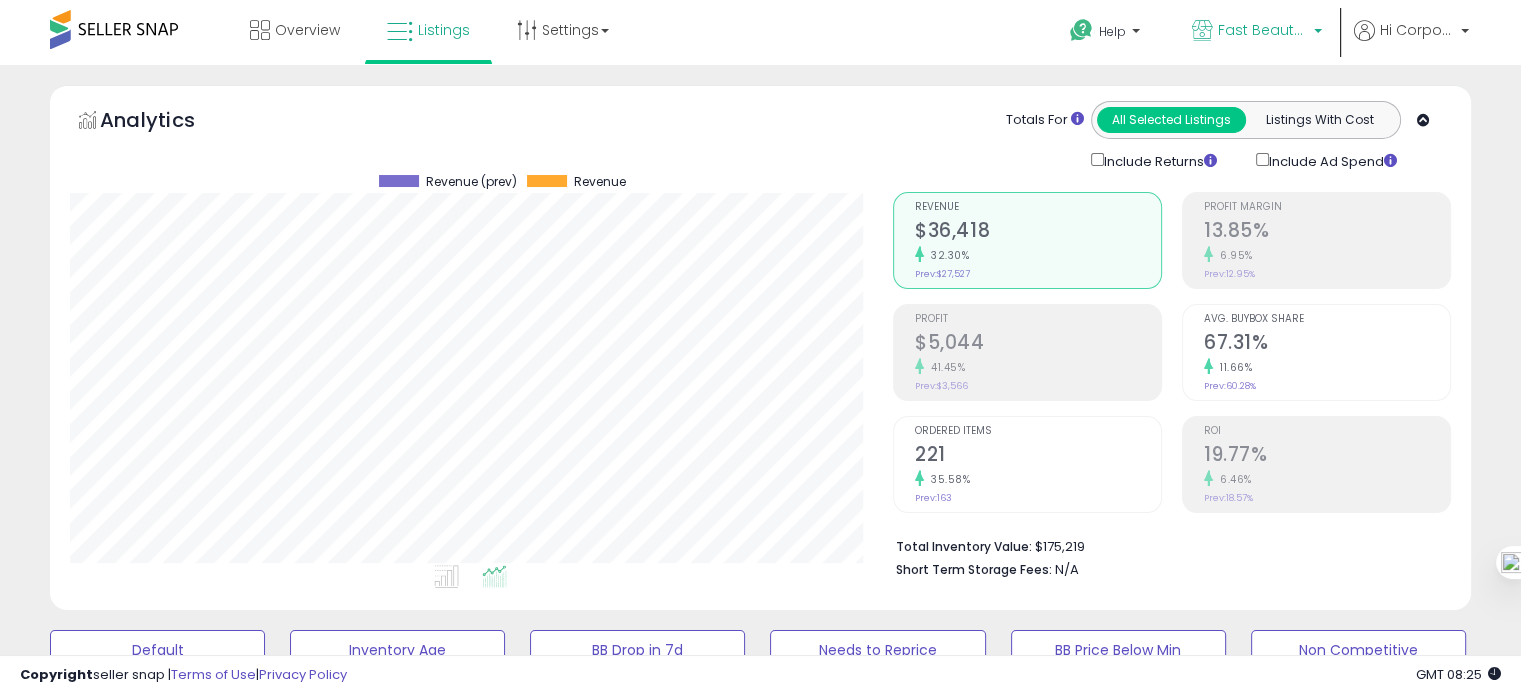 click on "Fast Beauty (Canada)" at bounding box center [1263, 30] 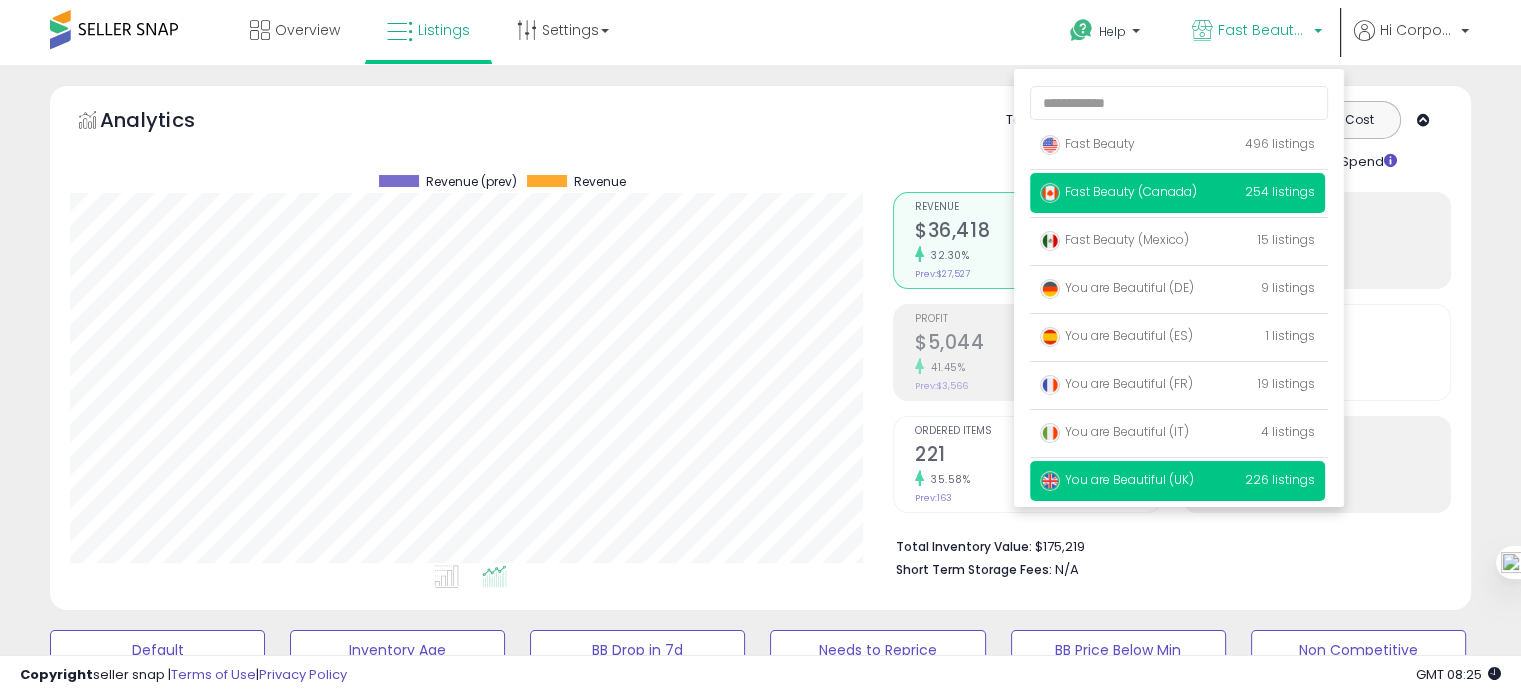 click on "You are Beautiful (UK)" at bounding box center [1117, 479] 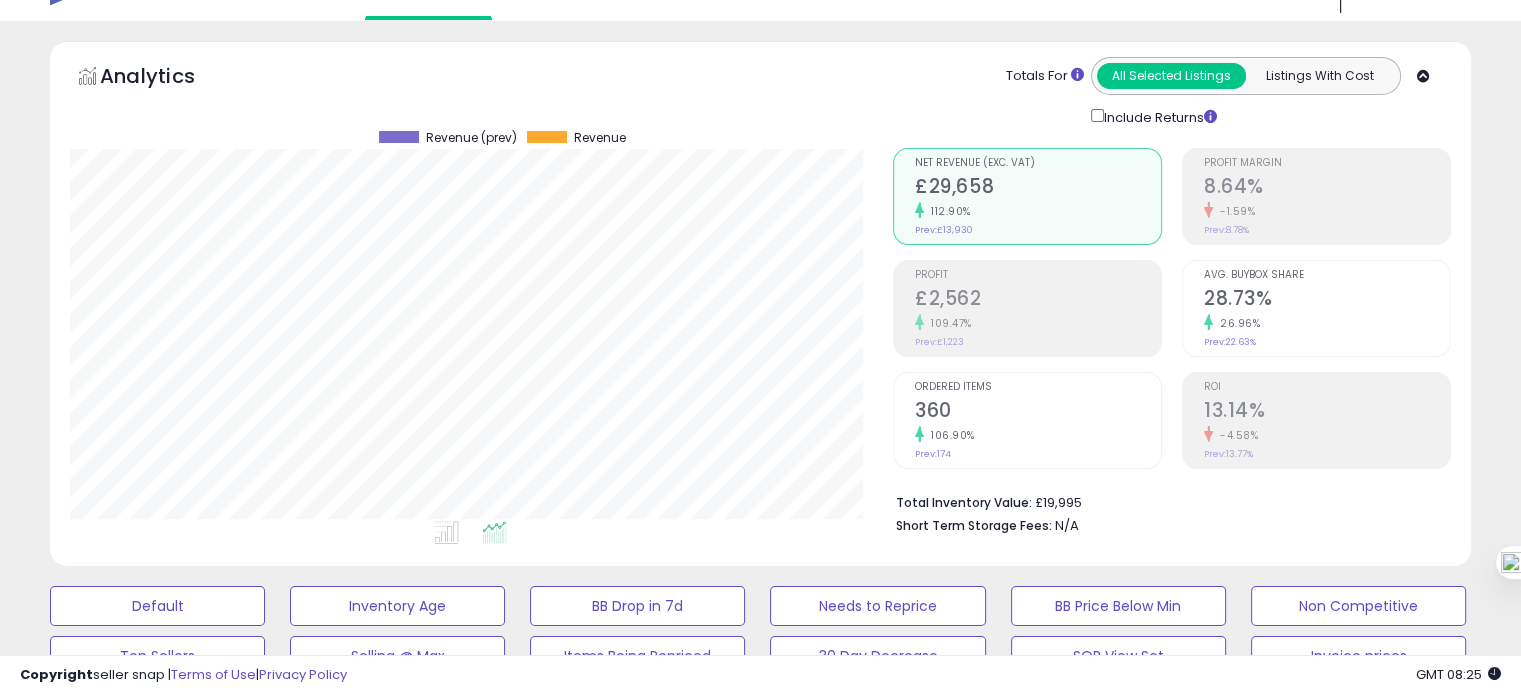 scroll, scrollTop: 60, scrollLeft: 0, axis: vertical 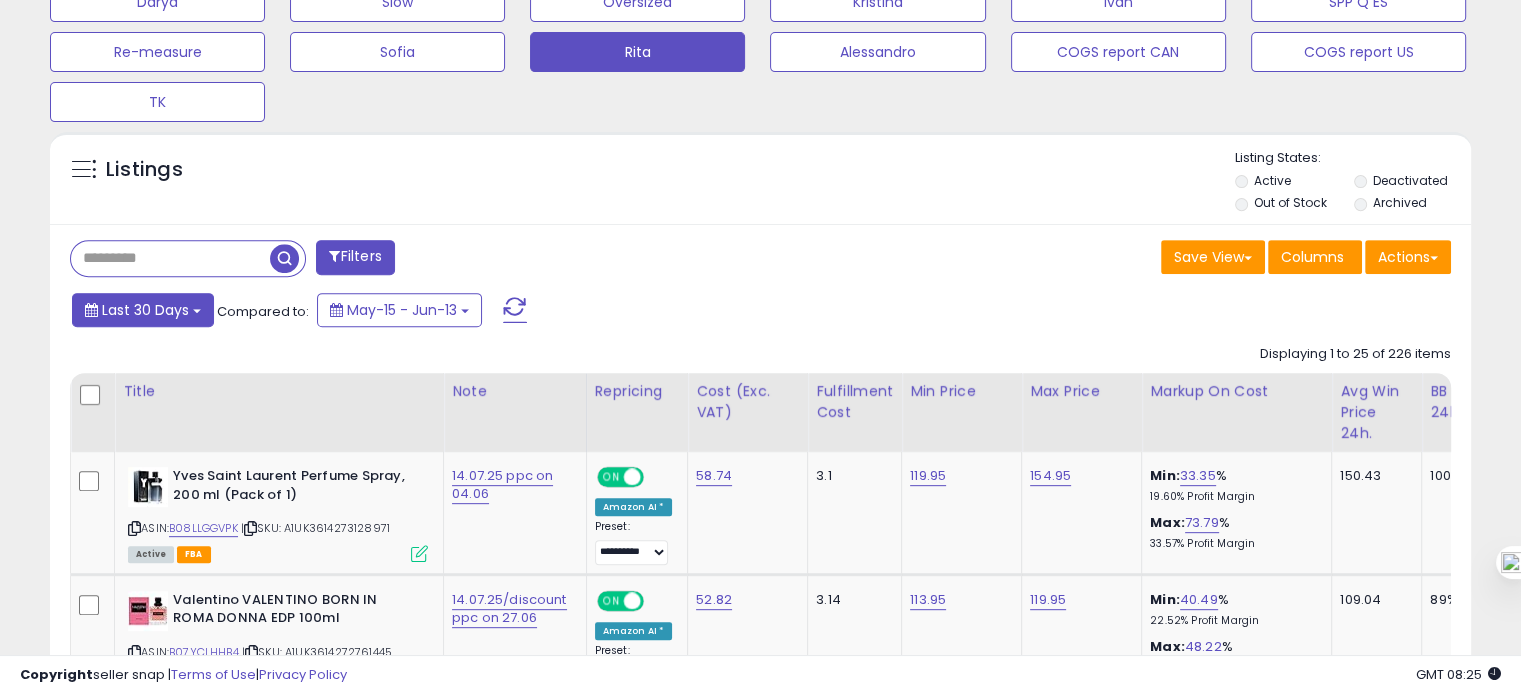 click on "Last 30 Days" at bounding box center (143, 310) 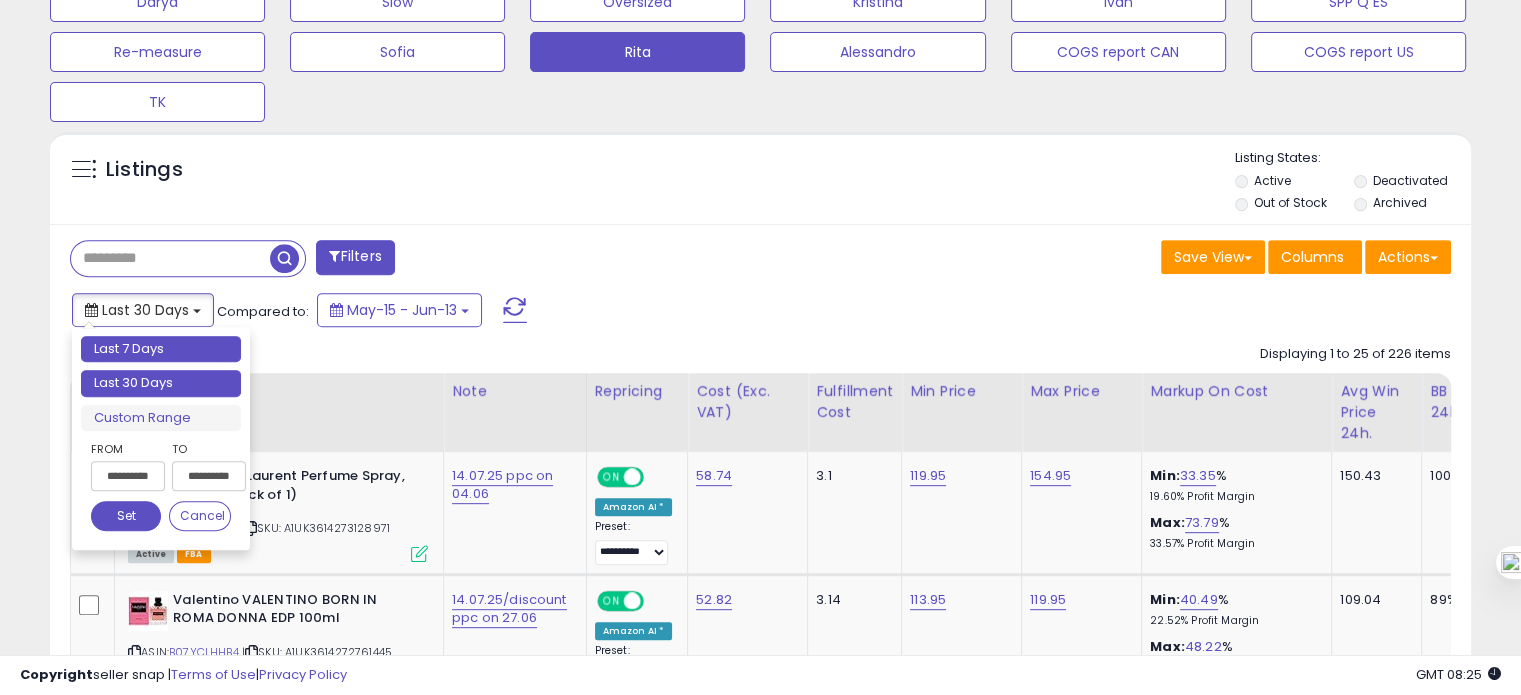 type on "**********" 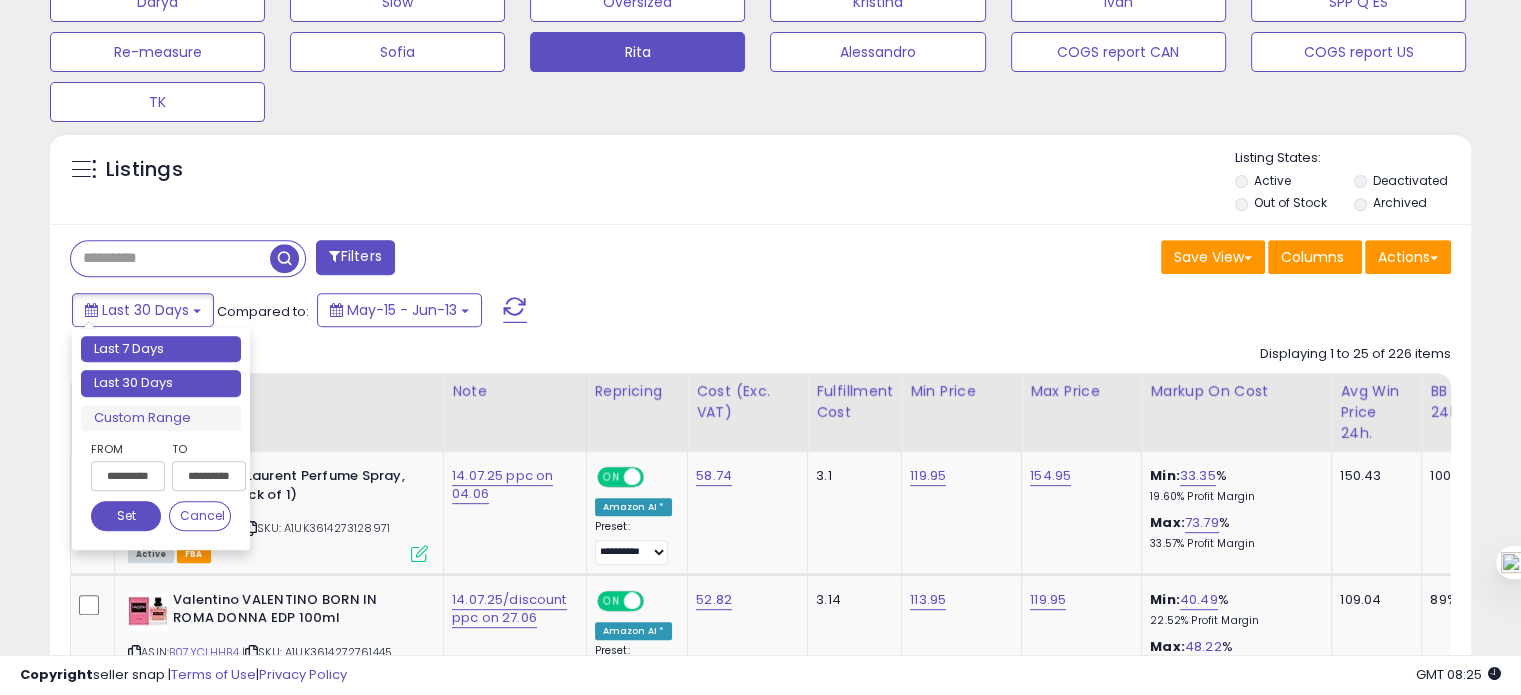 click on "Last 7 Days" at bounding box center (161, 349) 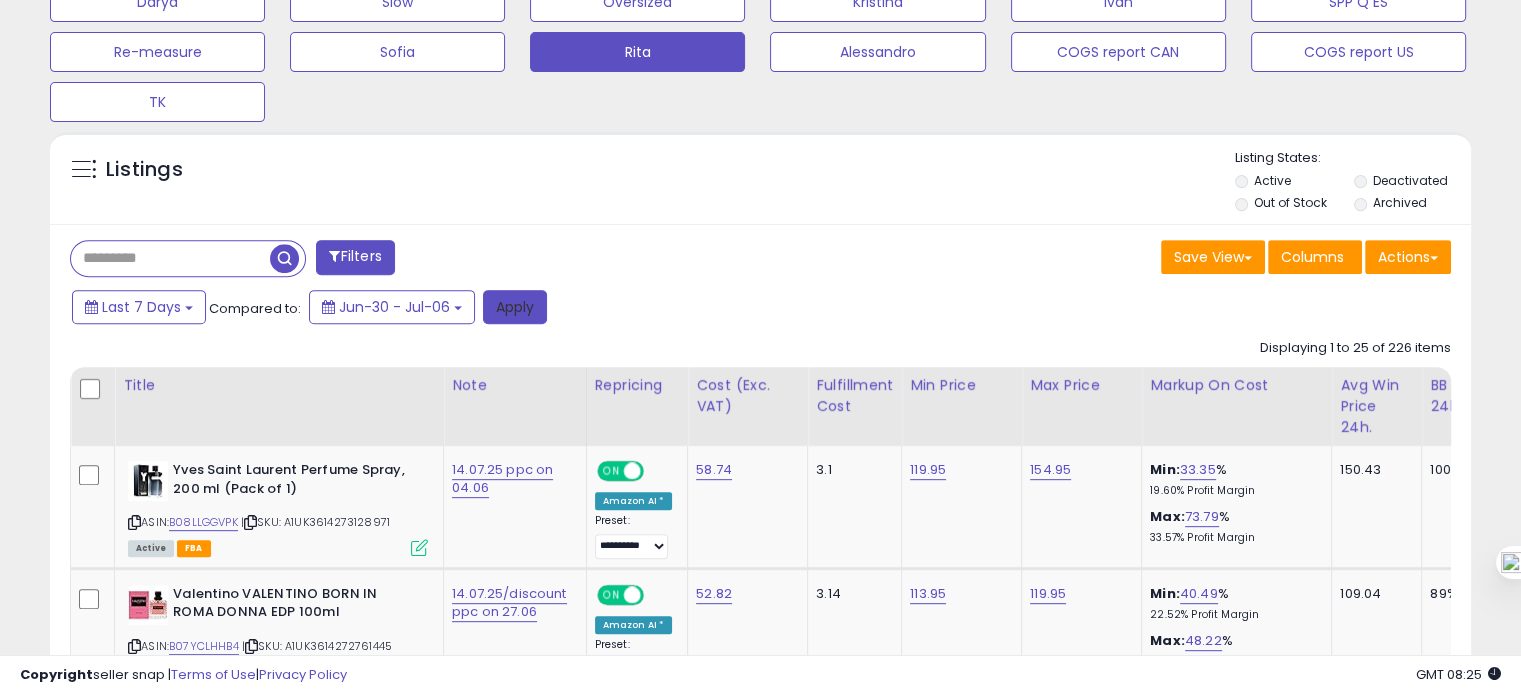 click on "Apply" at bounding box center [515, 307] 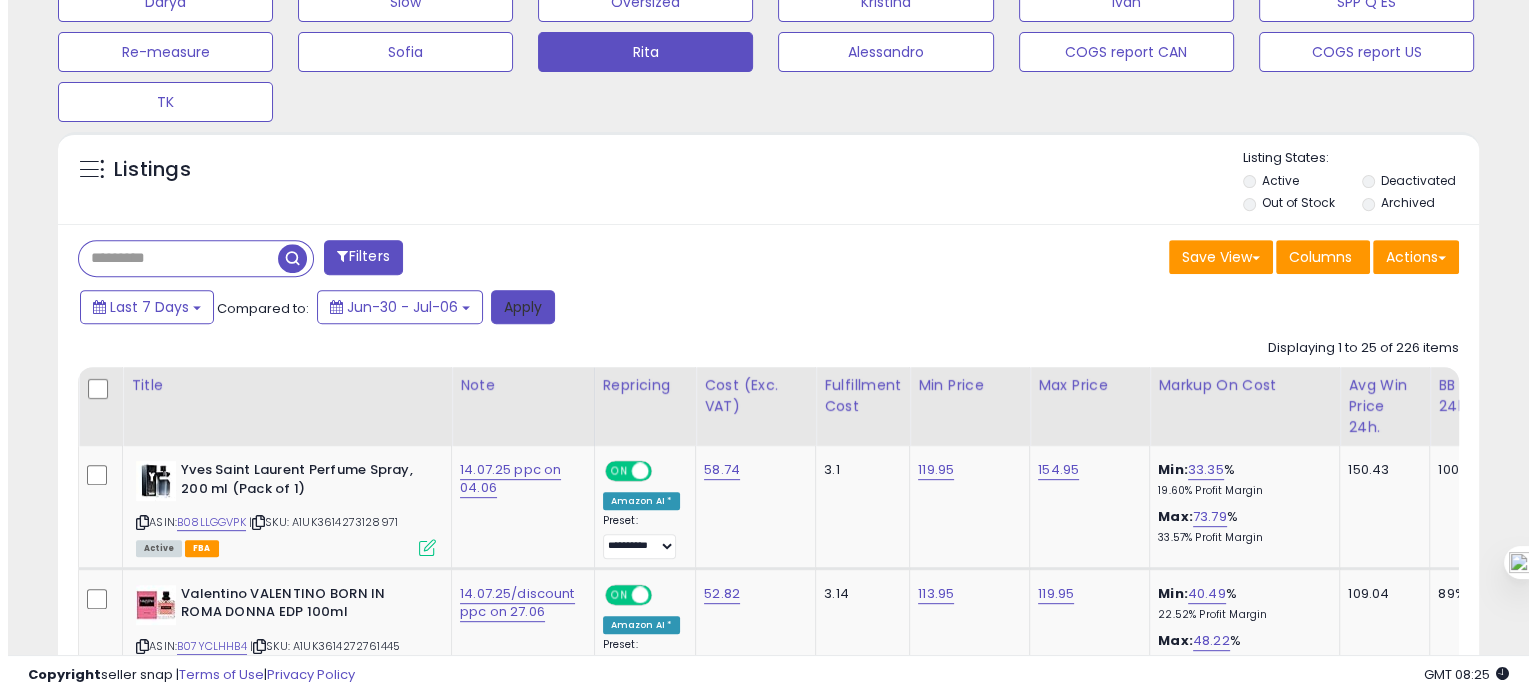 scroll, scrollTop: 693, scrollLeft: 0, axis: vertical 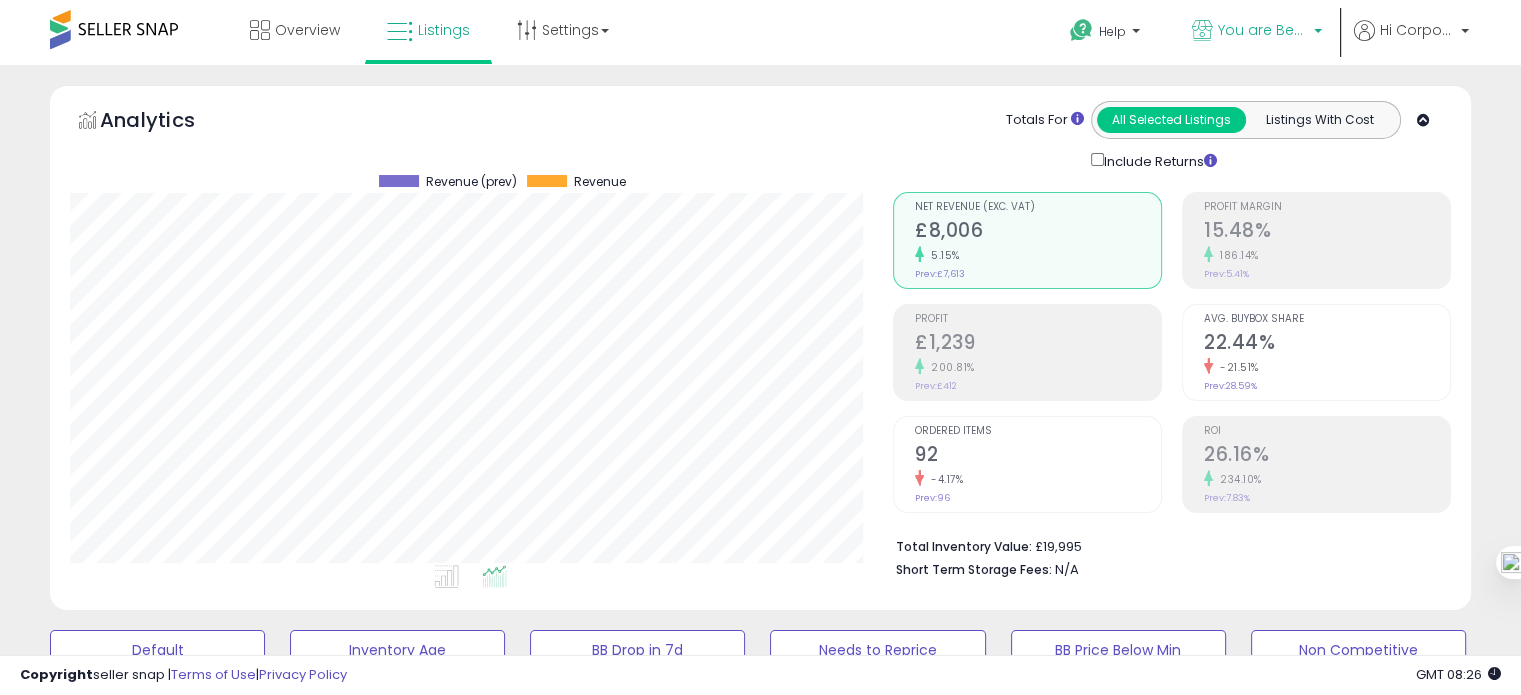 click on "You are Beautiful (UK)" at bounding box center (1257, 32) 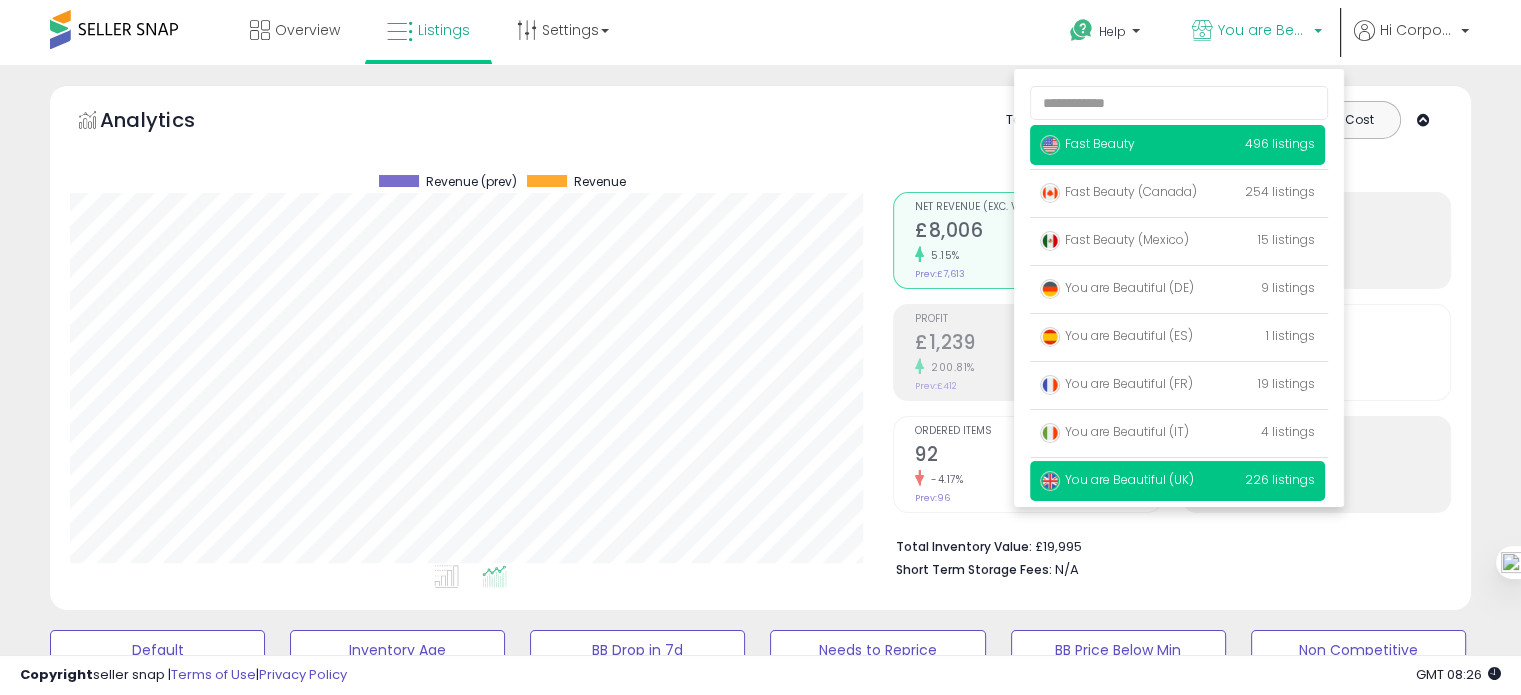 click on "Fast Beauty
496
listings" at bounding box center (1177, 145) 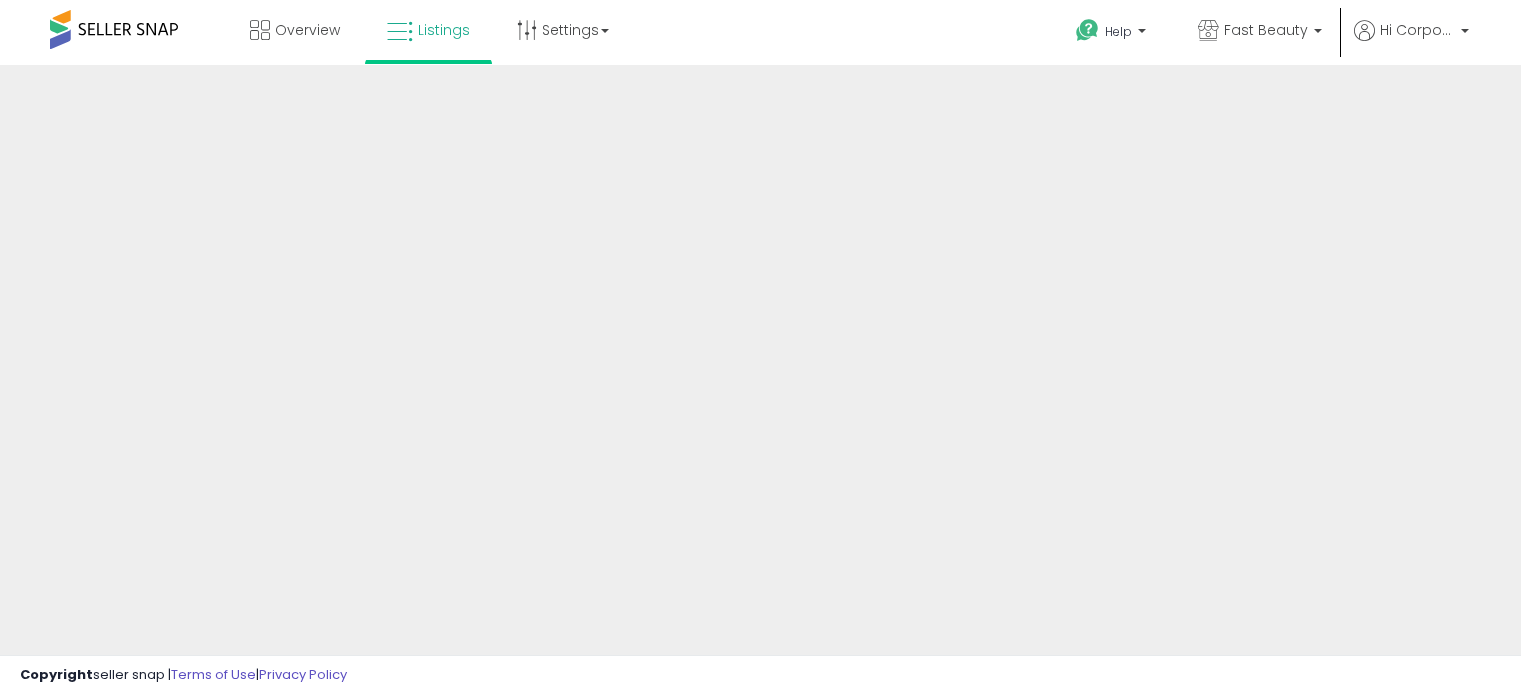 scroll, scrollTop: 0, scrollLeft: 0, axis: both 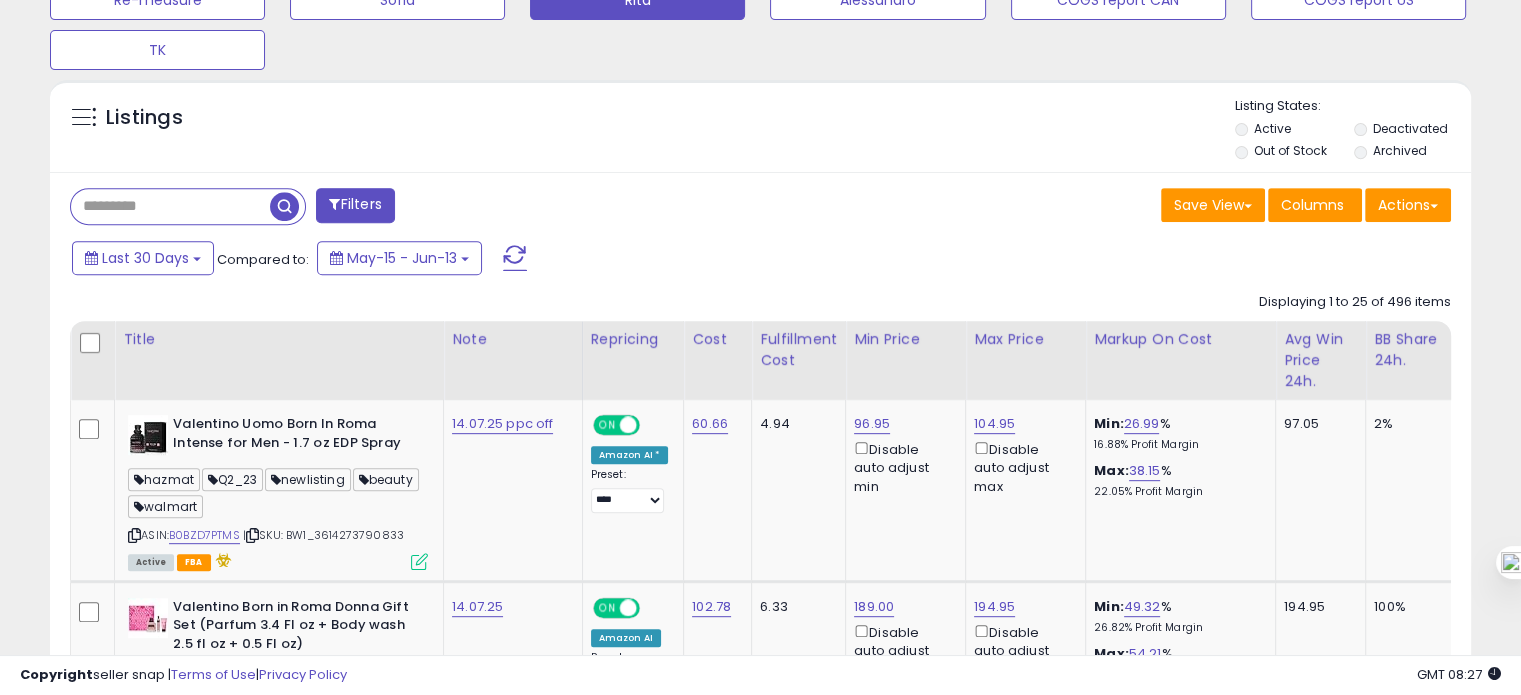 click on "Deactivated" at bounding box center (1412, 131) 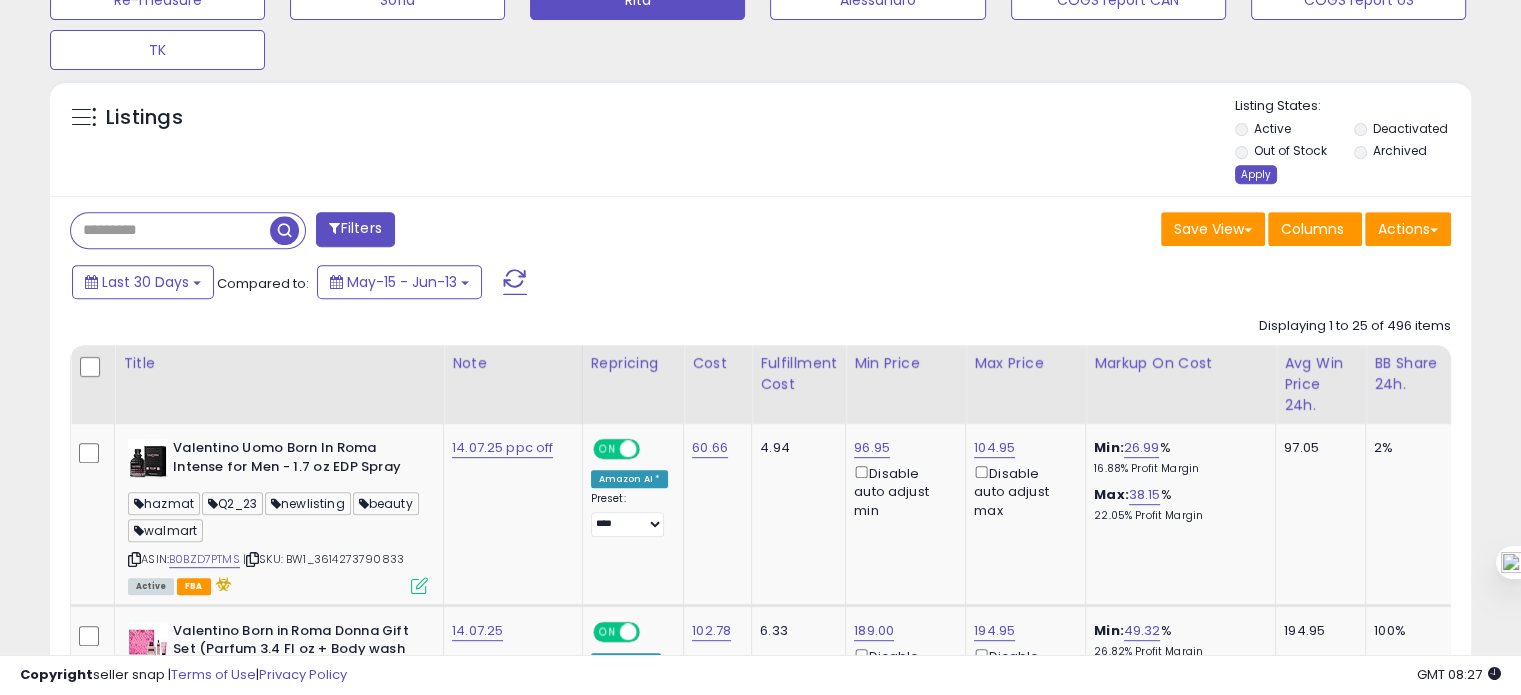 click on "Apply" at bounding box center (1256, 174) 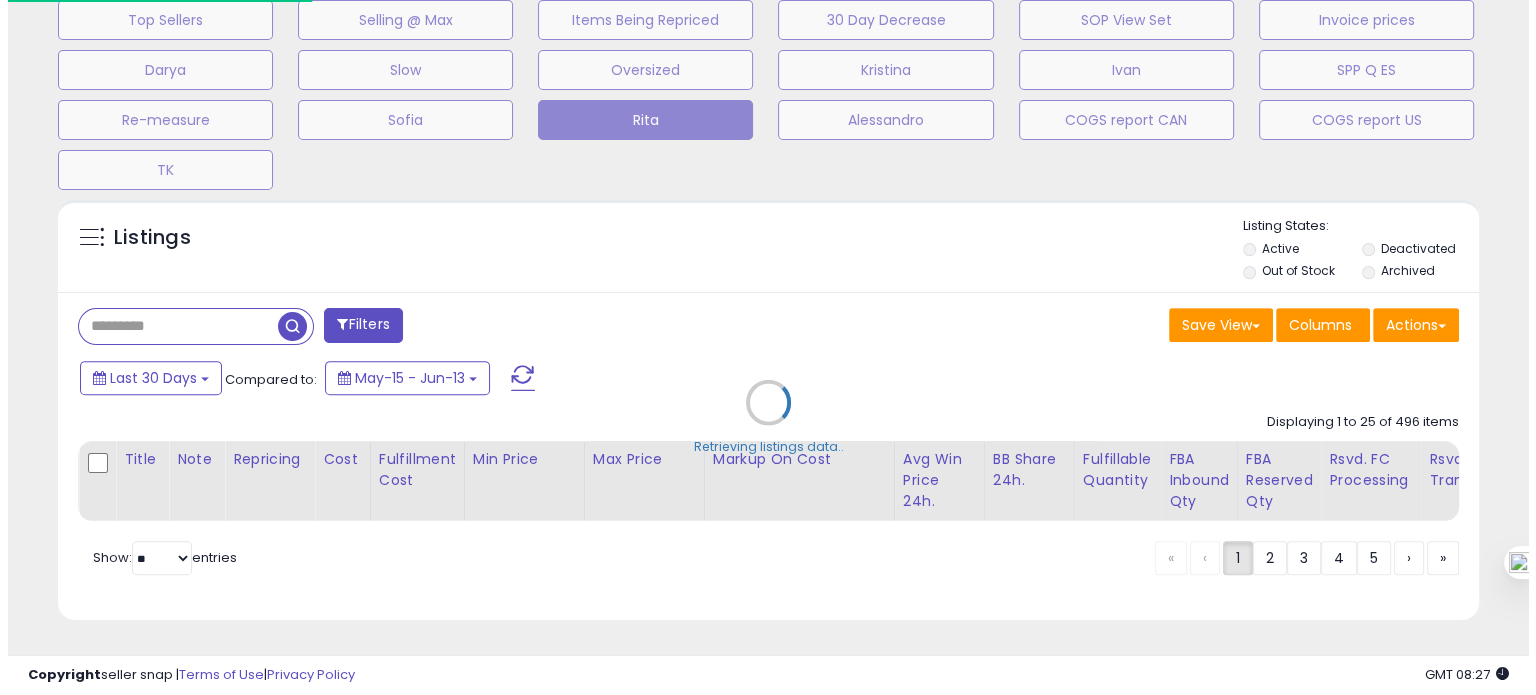 scroll, scrollTop: 693, scrollLeft: 0, axis: vertical 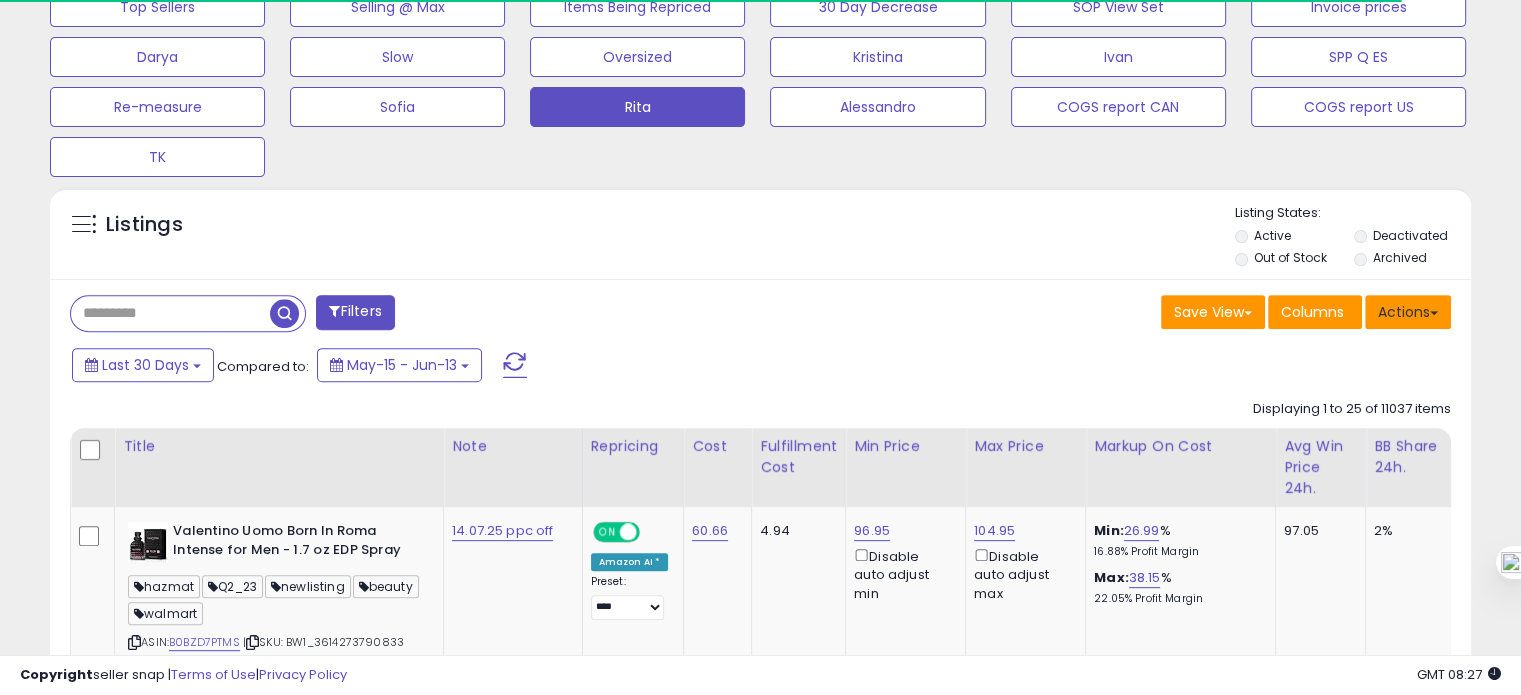 click on "Actions" at bounding box center [1408, 312] 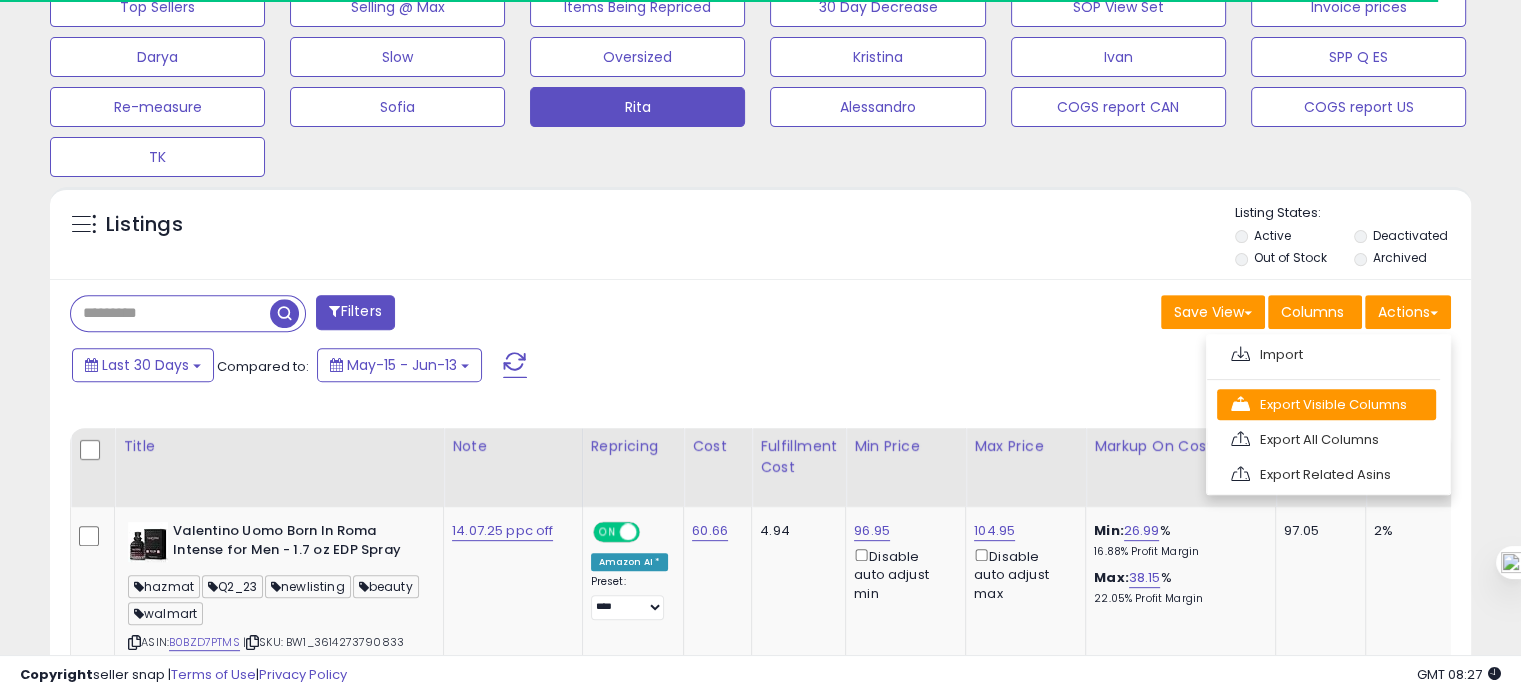 click on "Export Visible Columns" at bounding box center [1326, 404] 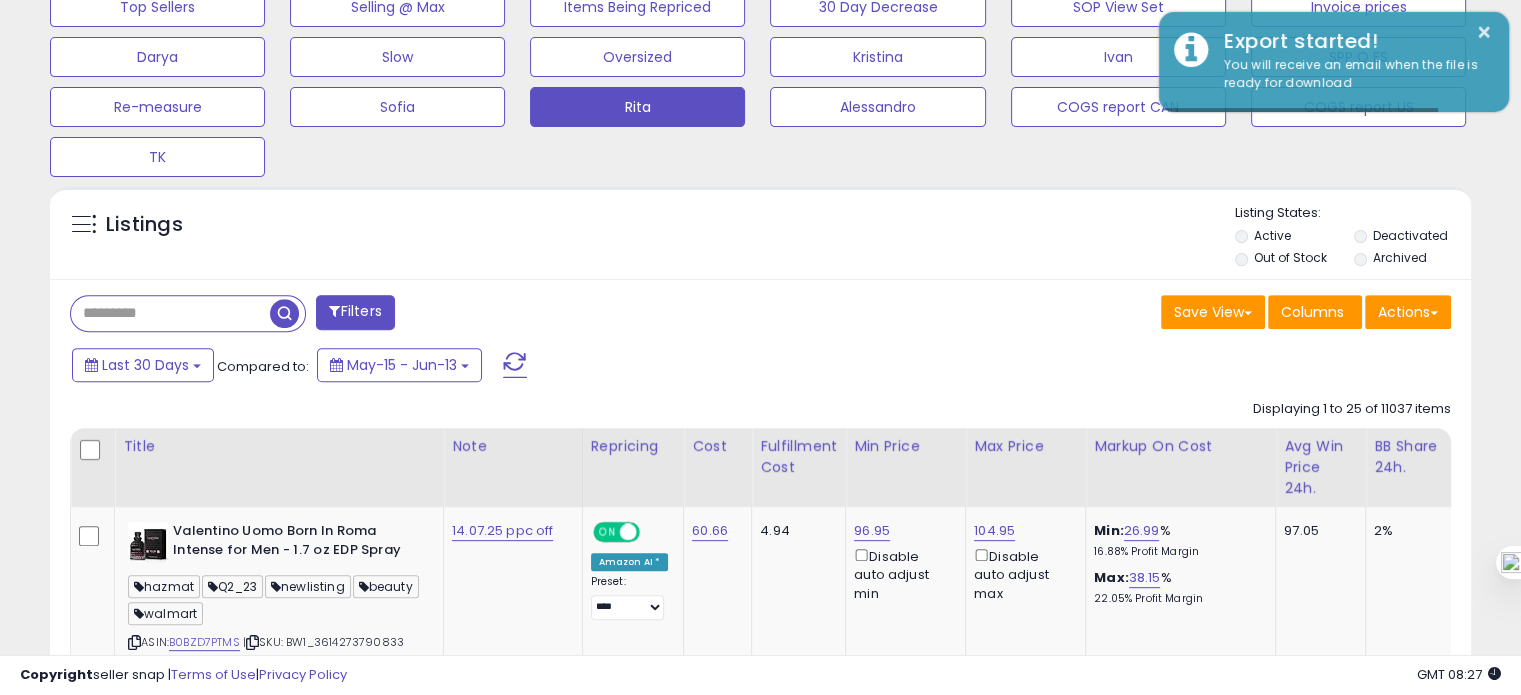 scroll, scrollTop: 999589, scrollLeft: 999176, axis: both 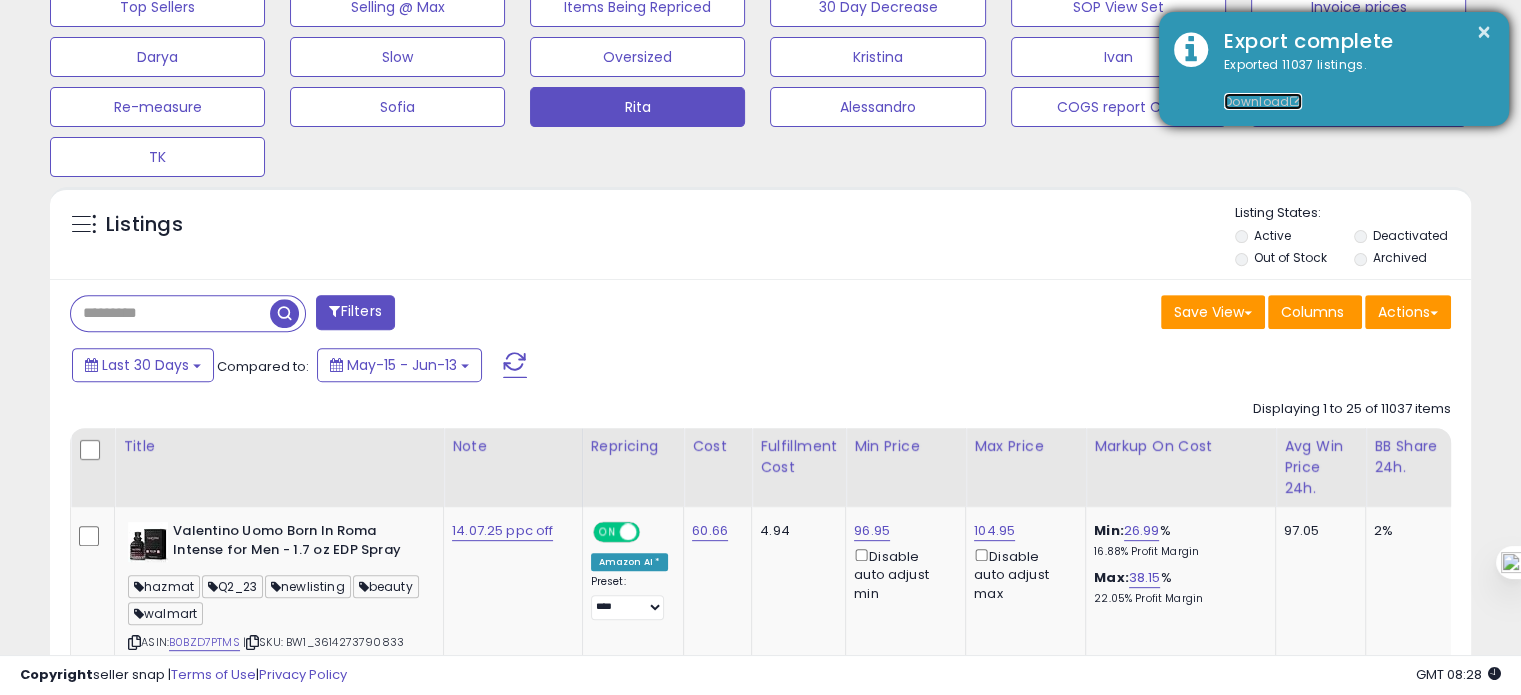 click on "Download" at bounding box center [1263, 101] 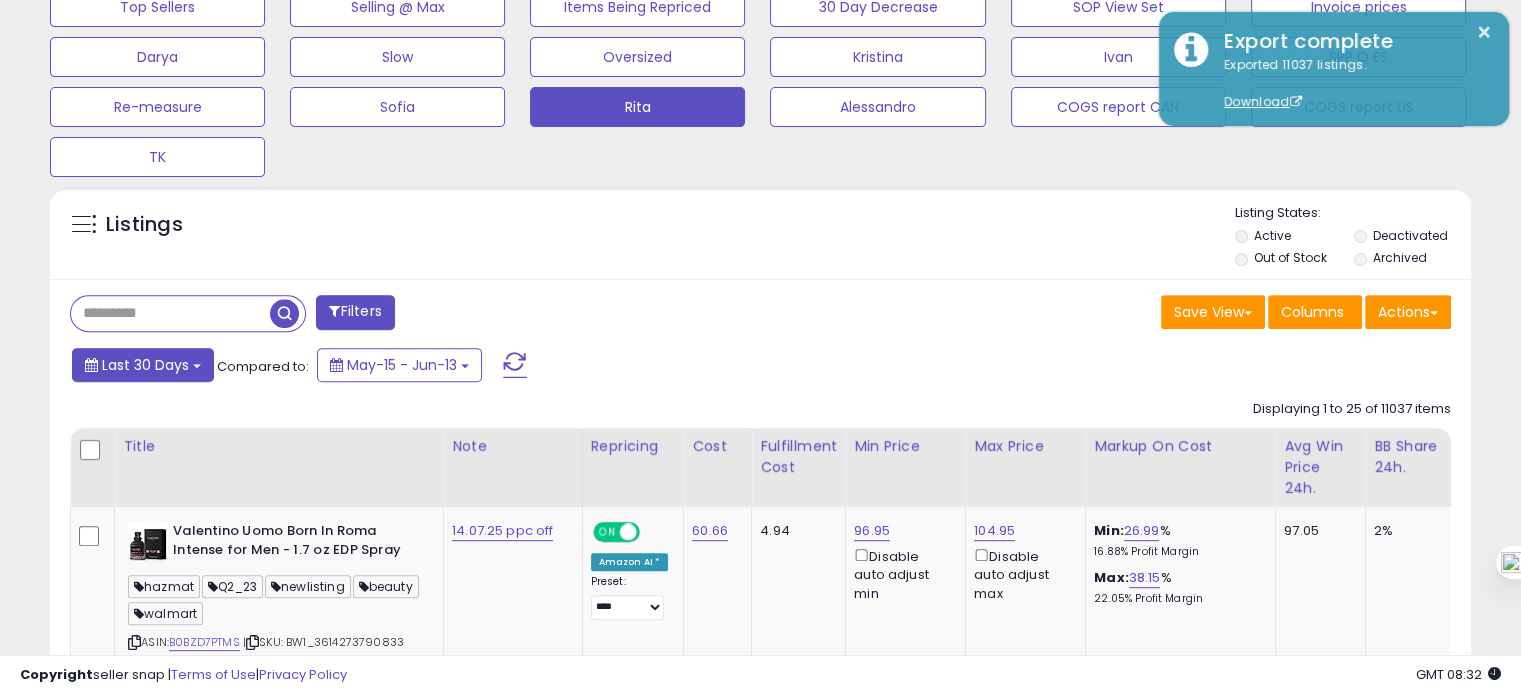 click on "Last 30 Days" at bounding box center (143, 365) 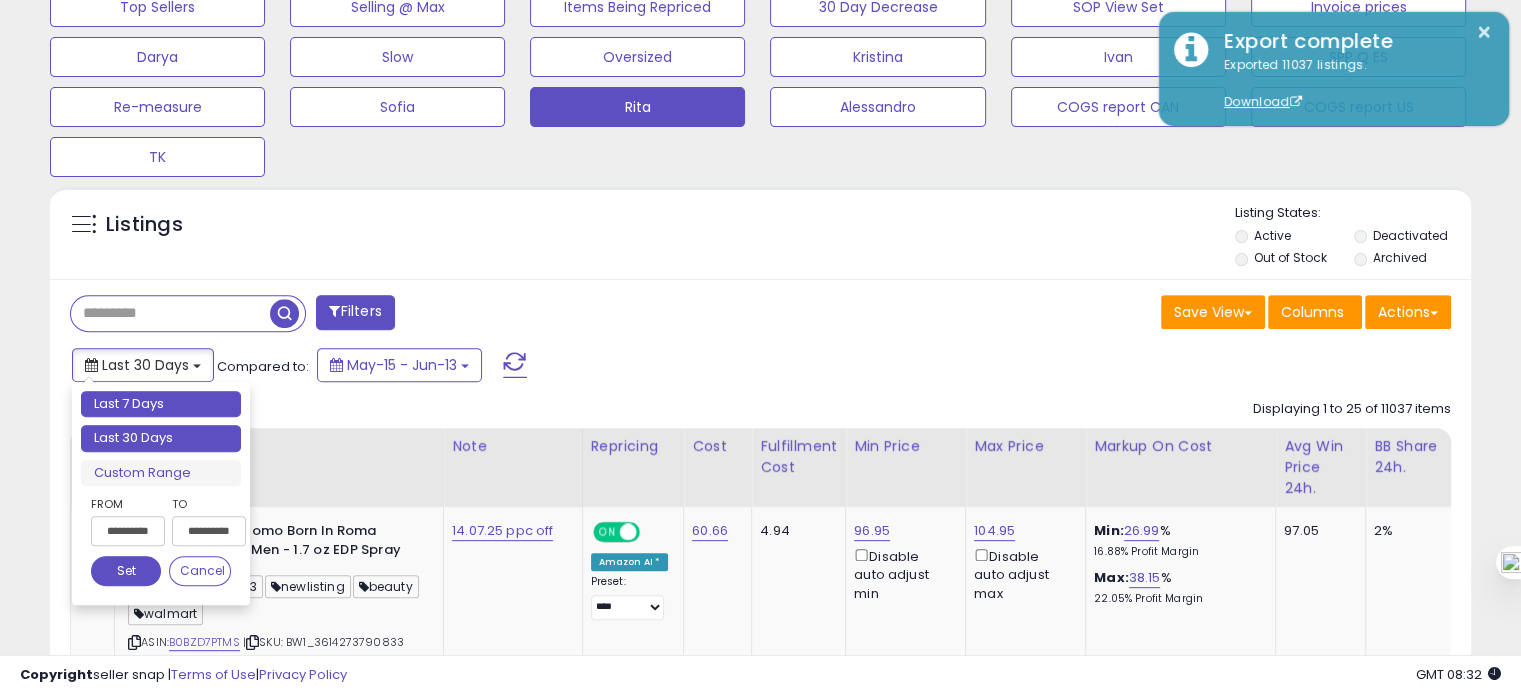 type on "**********" 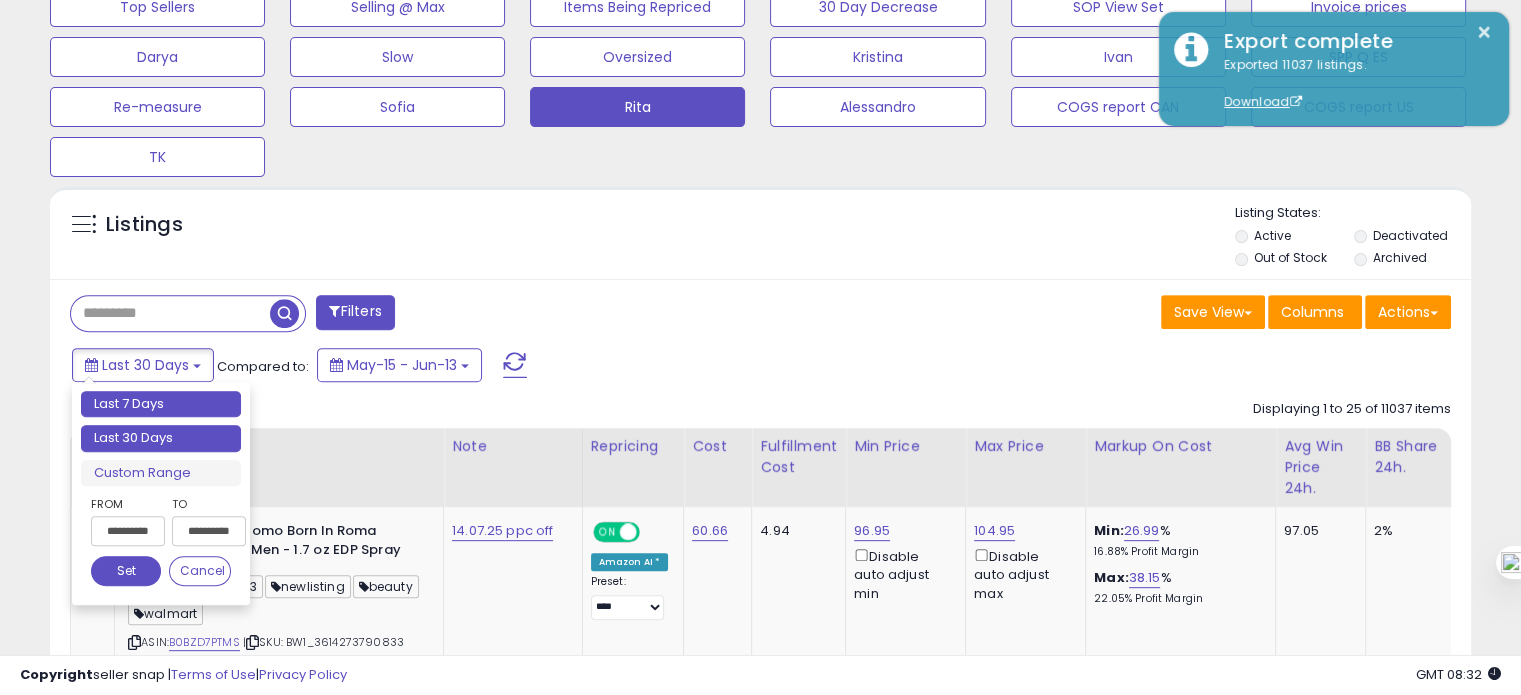 click on "Last 7 Days" at bounding box center (161, 404) 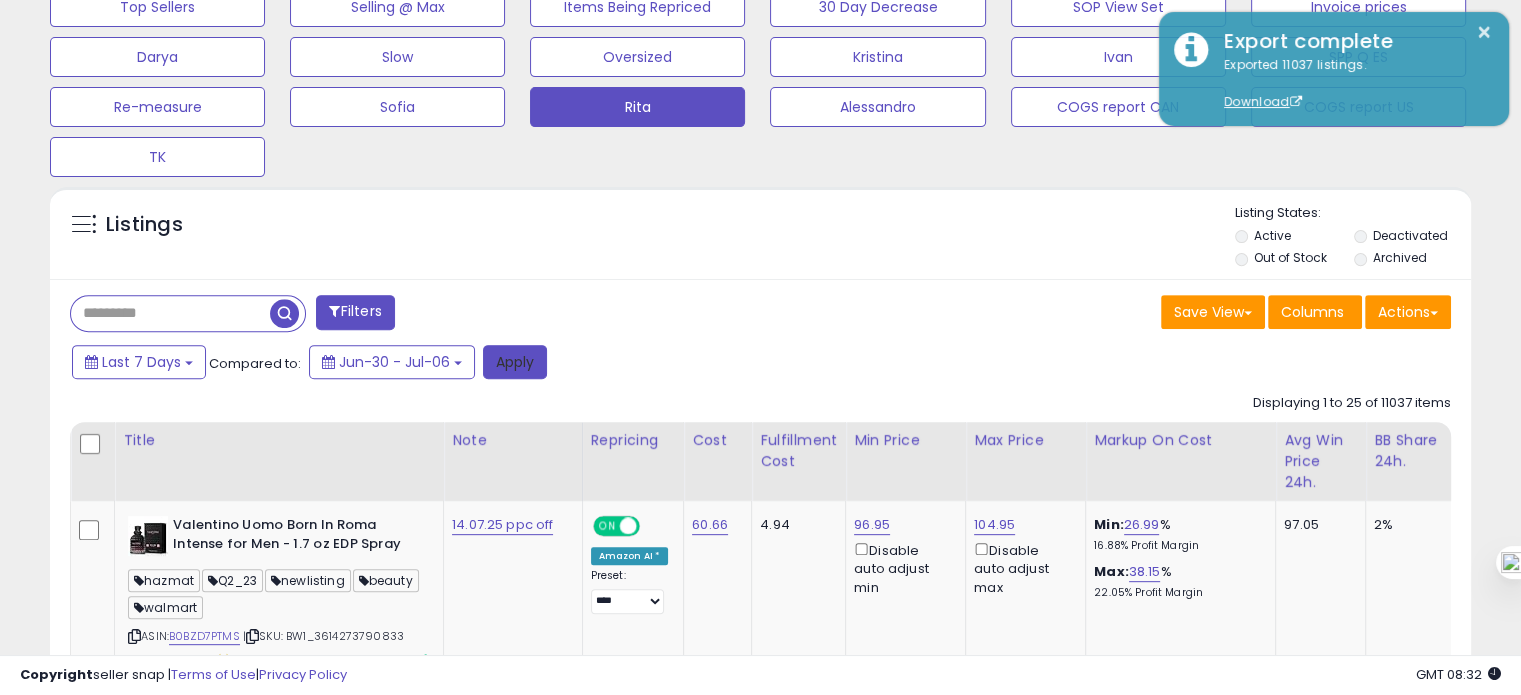click on "Apply" at bounding box center (515, 362) 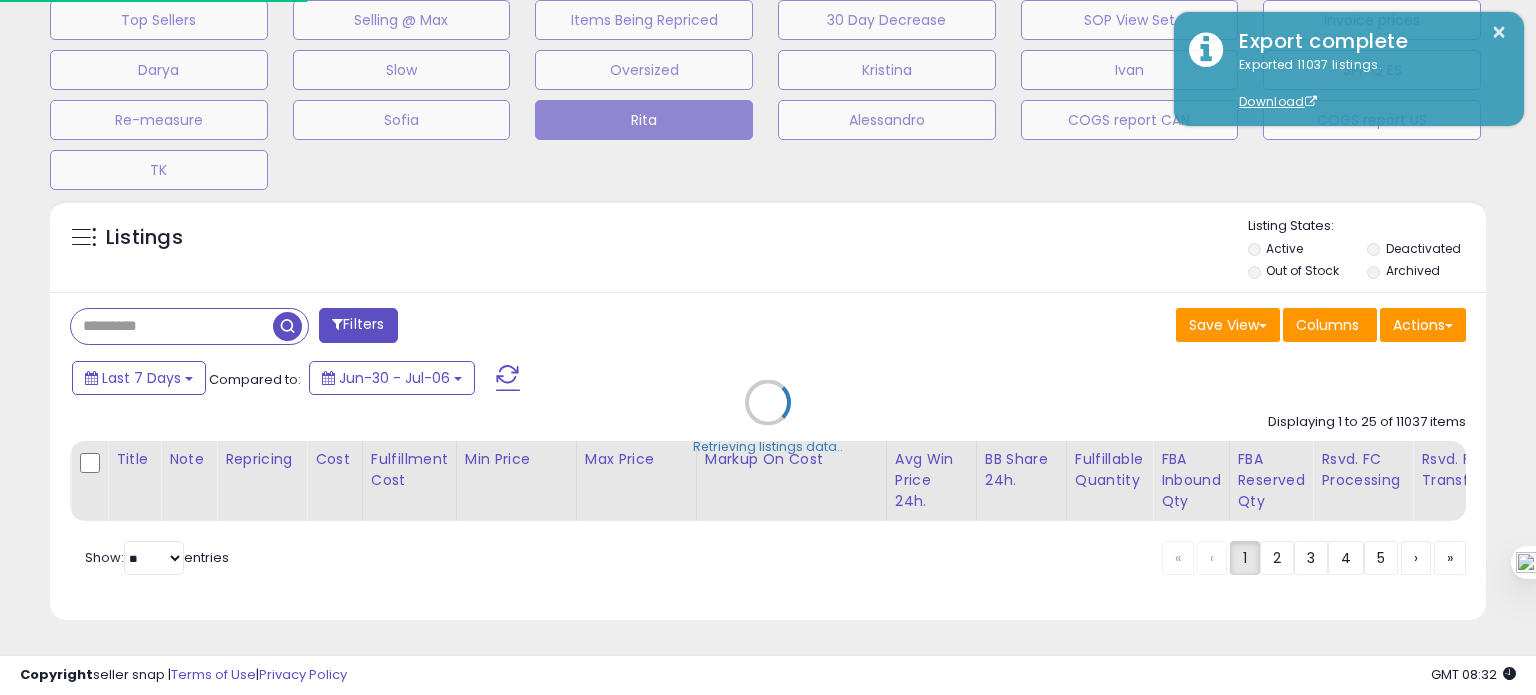 scroll, scrollTop: 999589, scrollLeft: 999168, axis: both 